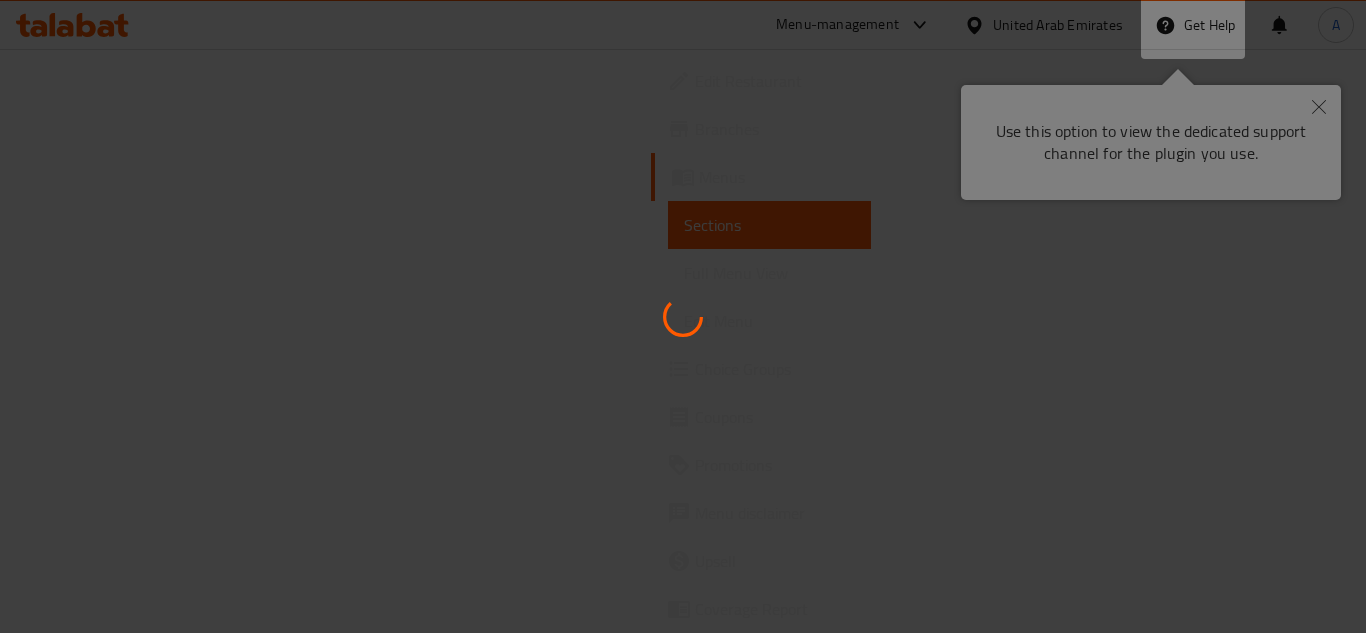 scroll, scrollTop: 0, scrollLeft: 0, axis: both 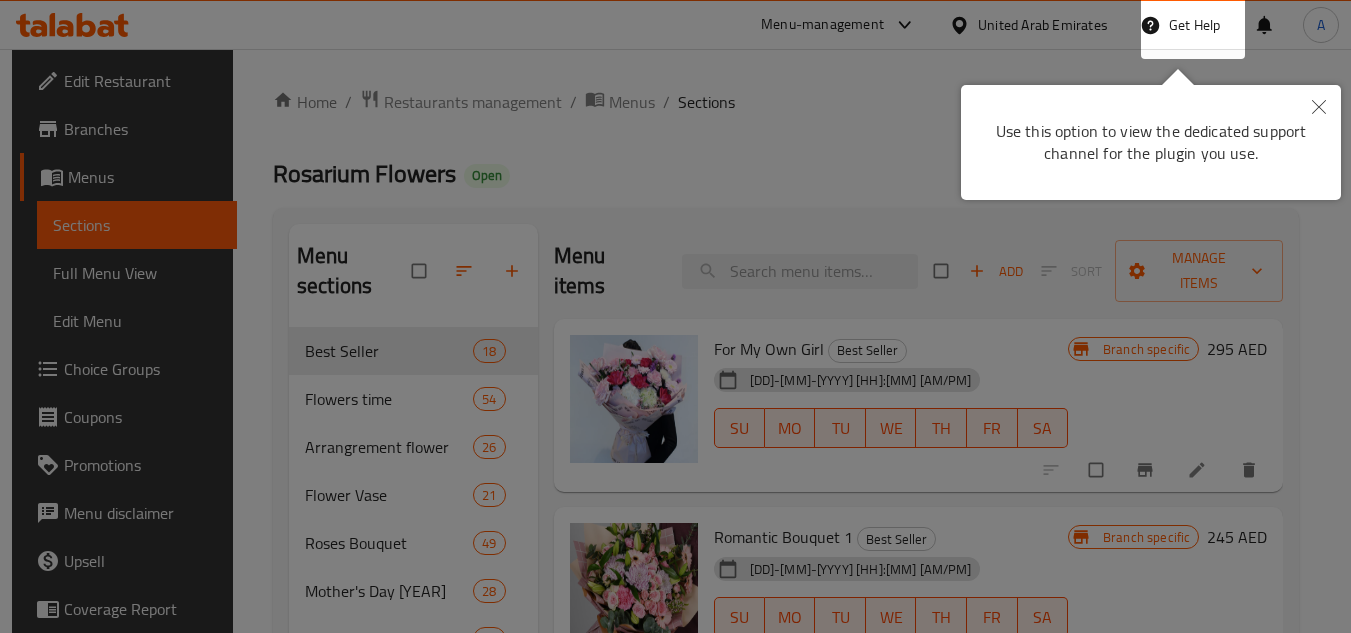 click 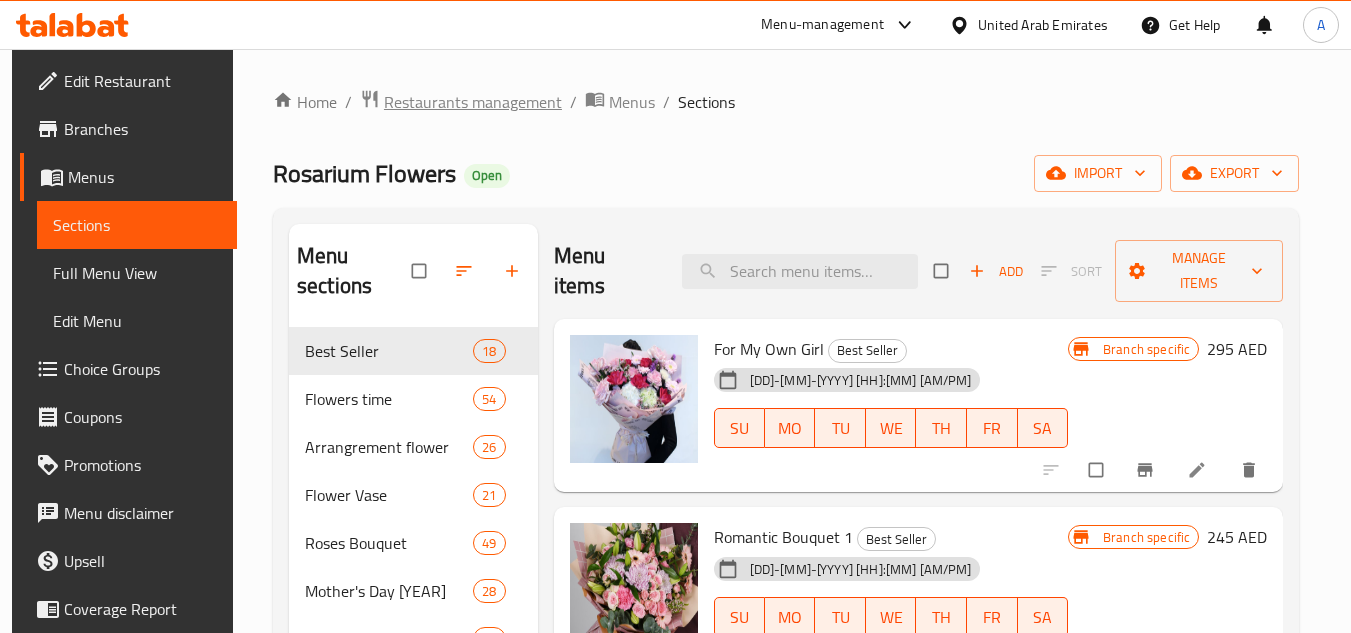 click on "Restaurants management" at bounding box center (473, 102) 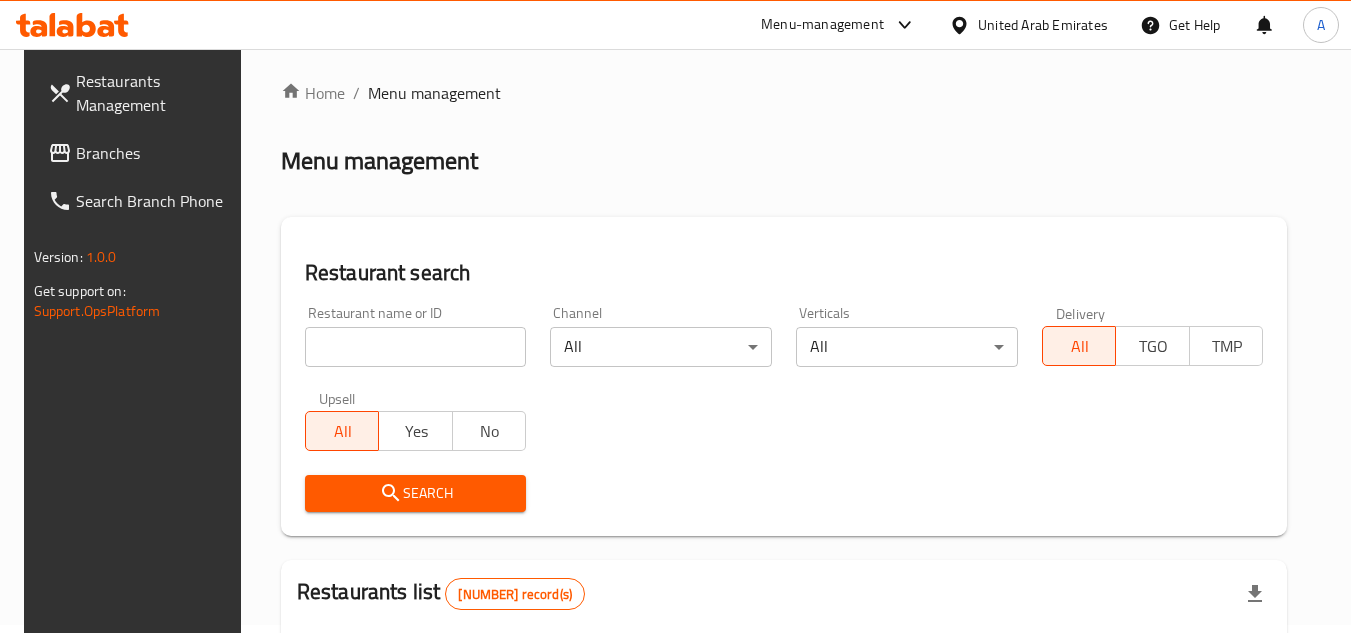 scroll, scrollTop: 0, scrollLeft: 0, axis: both 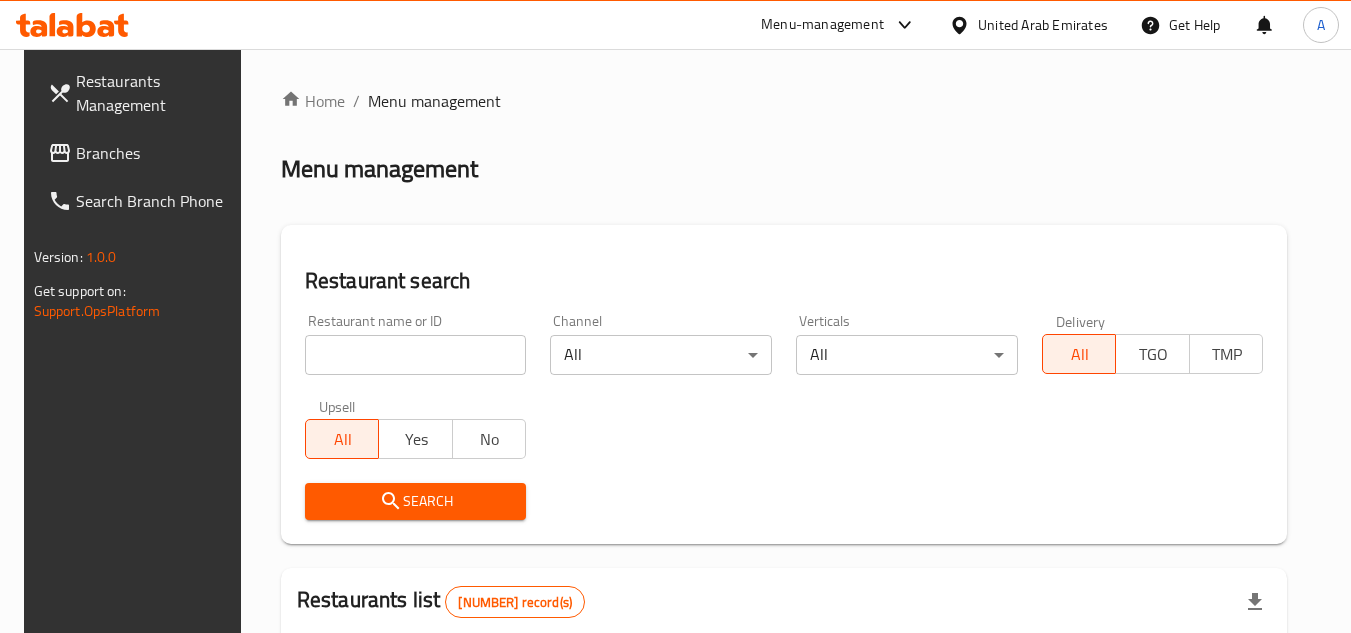 click on "Menu-management" at bounding box center [822, 25] 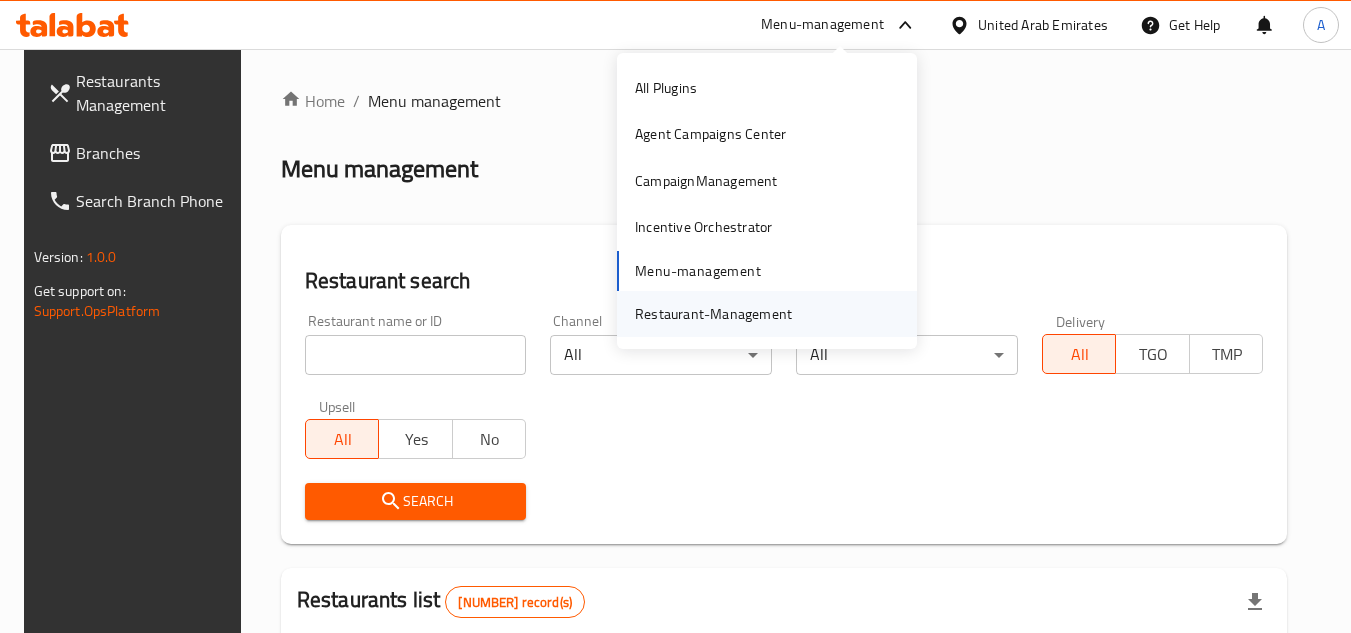 click on "Restaurant-Management" at bounding box center (713, 314) 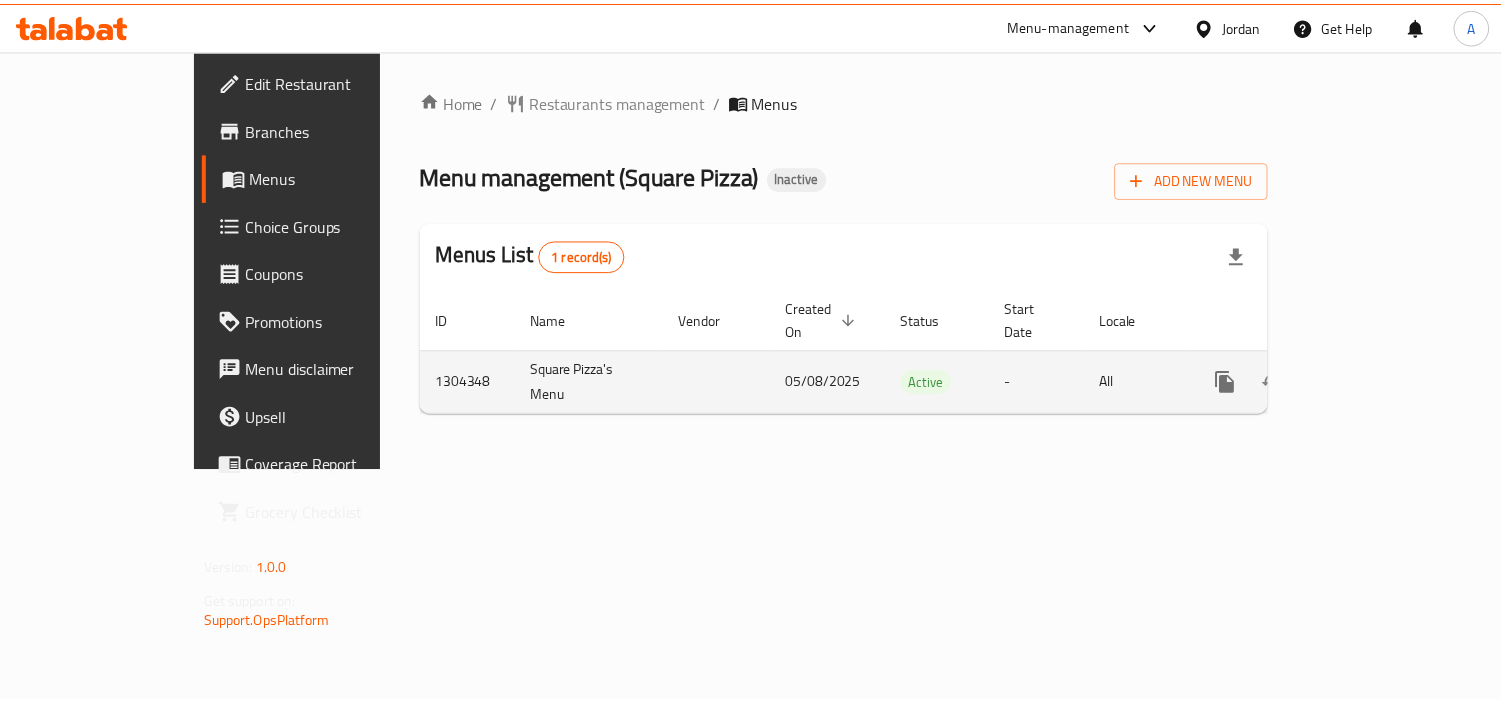 scroll, scrollTop: 0, scrollLeft: 0, axis: both 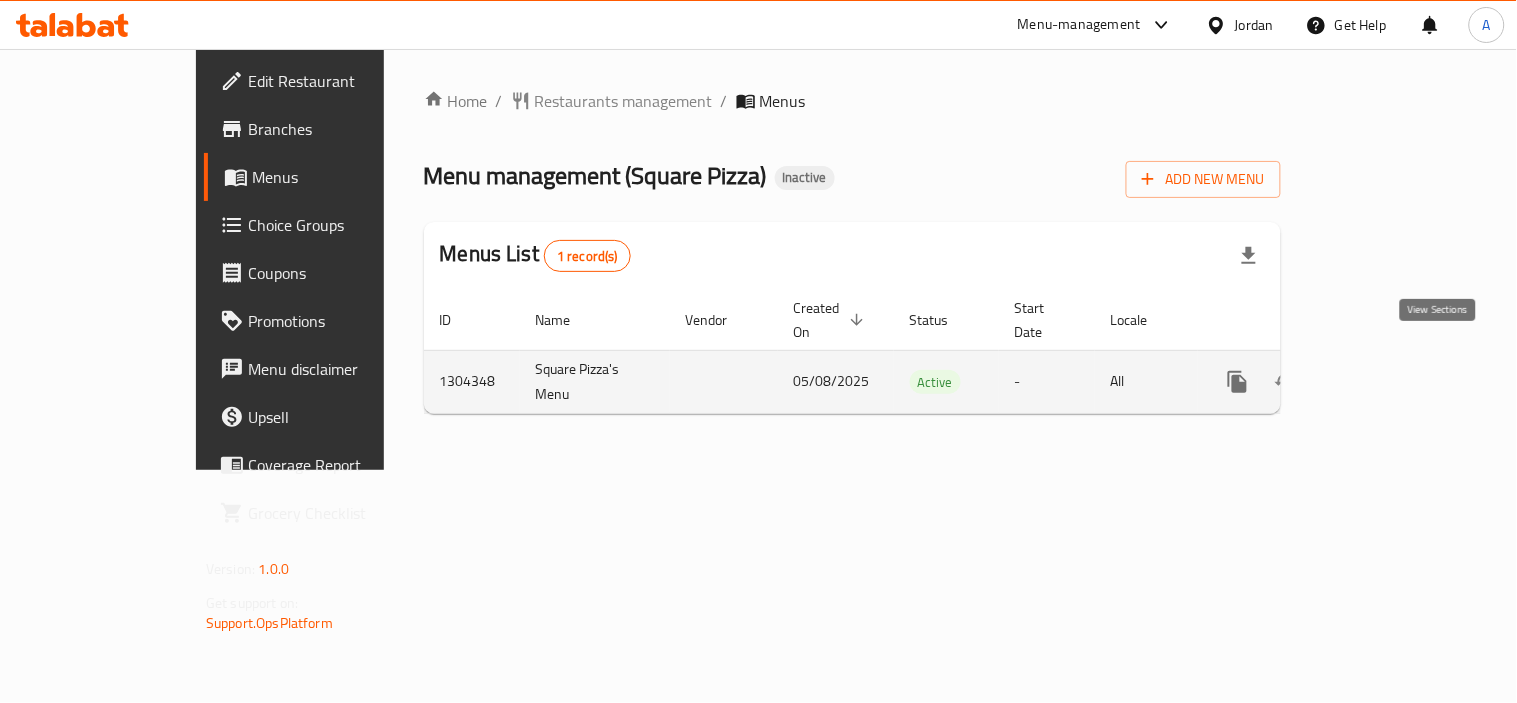 click 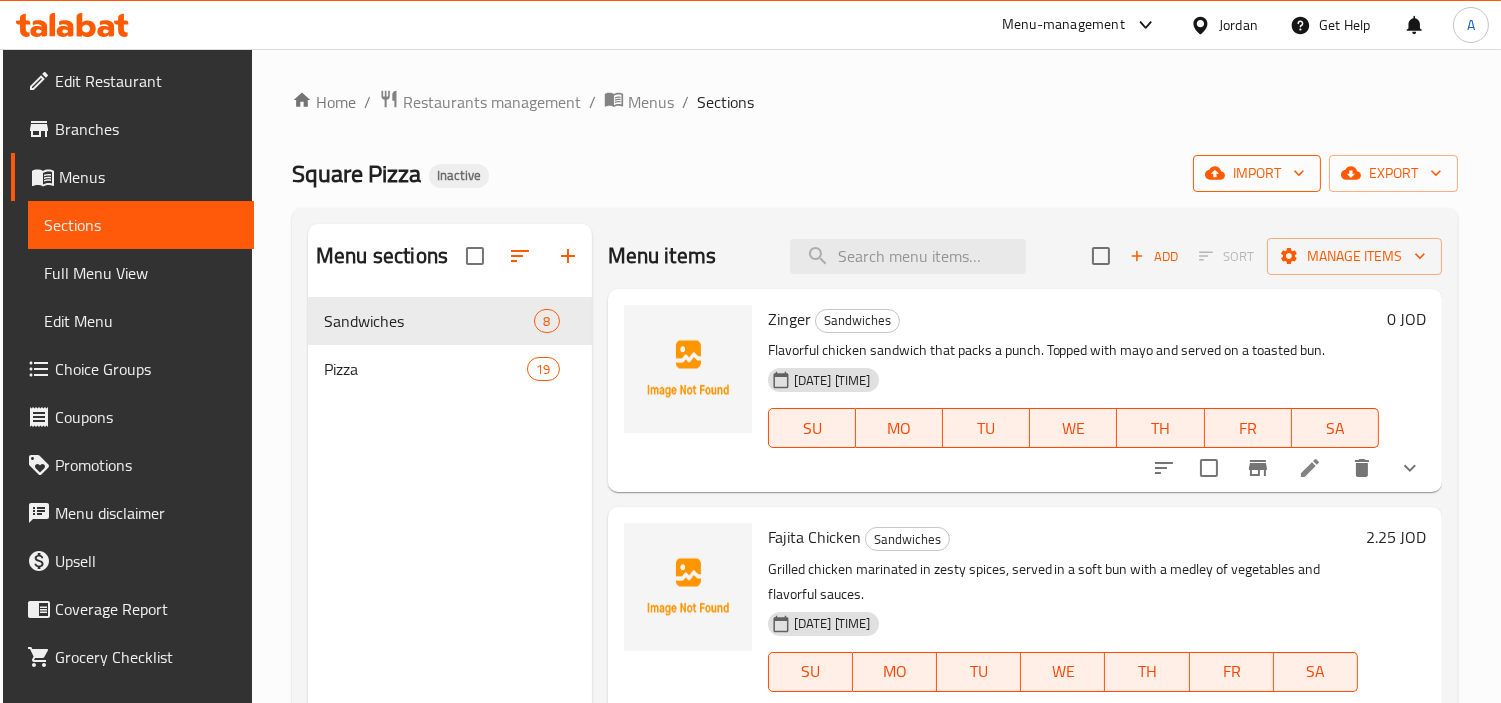click on "import" at bounding box center [1257, 173] 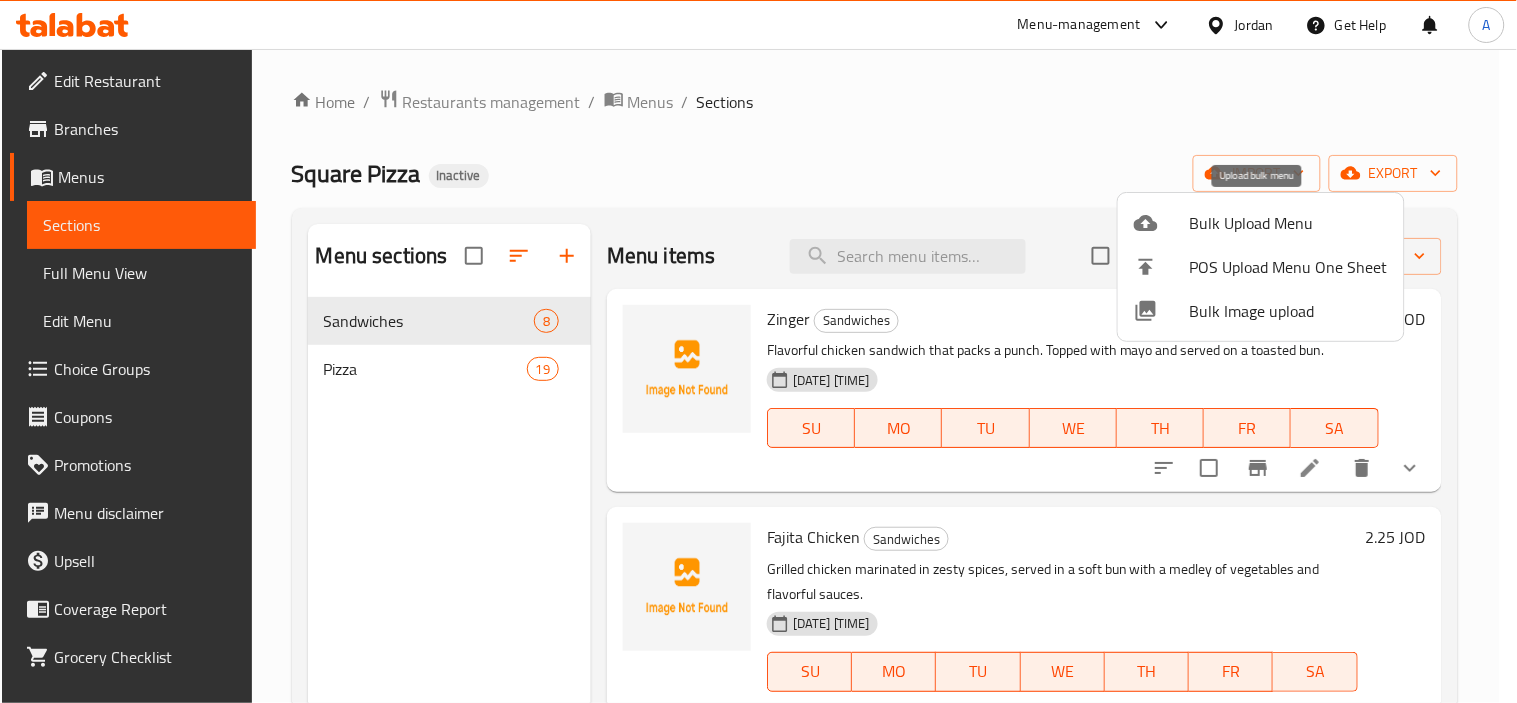 click on "Bulk Upload Menu" at bounding box center [1289, 223] 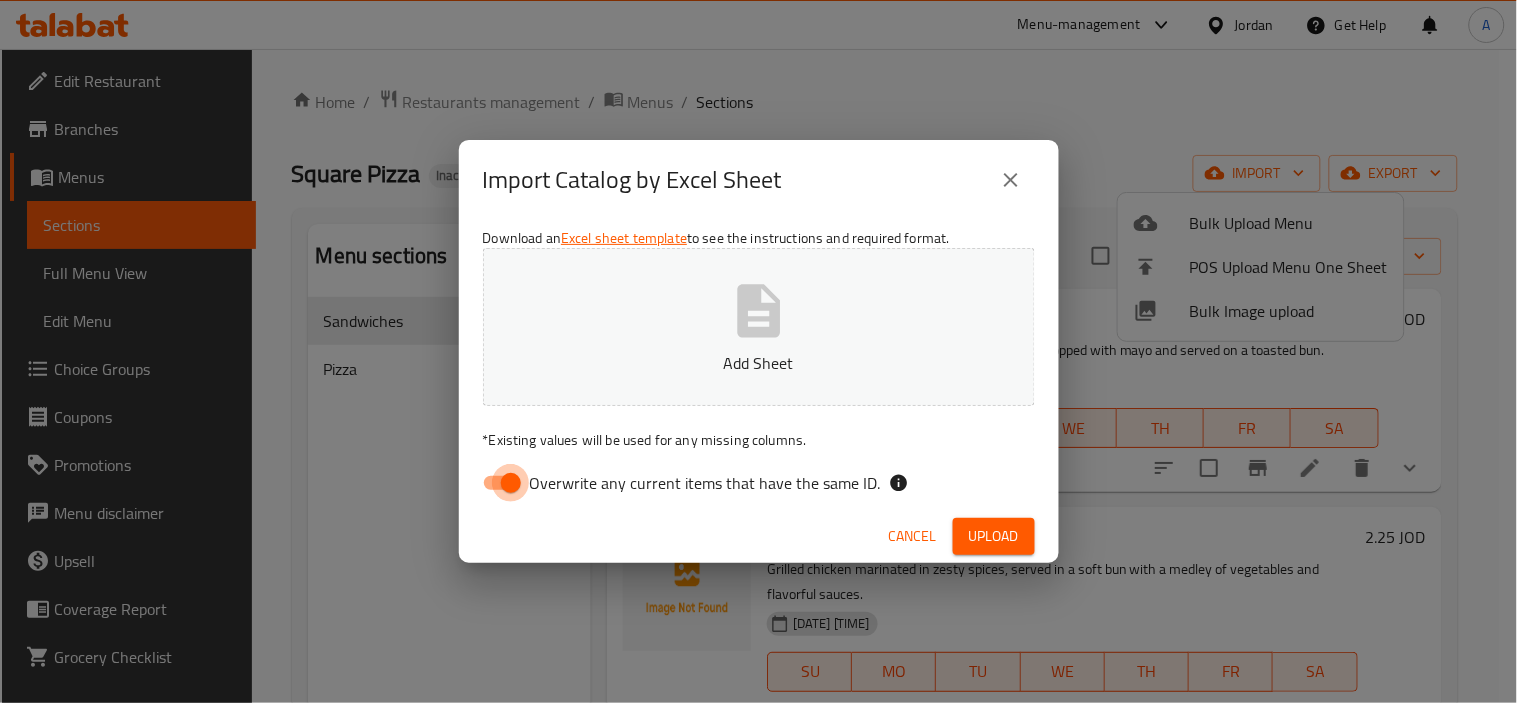 click on "Overwrite any current items that have the same ID." at bounding box center (511, 483) 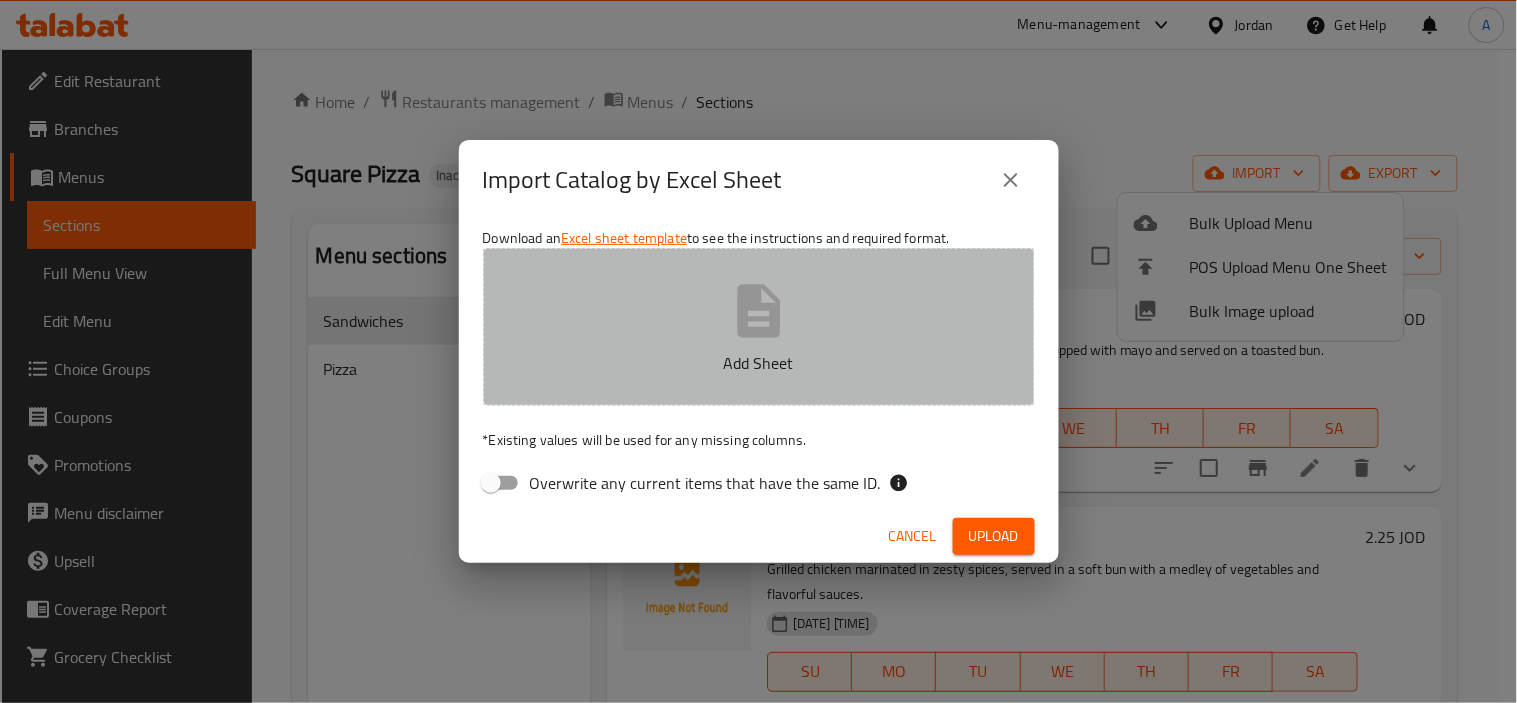 click 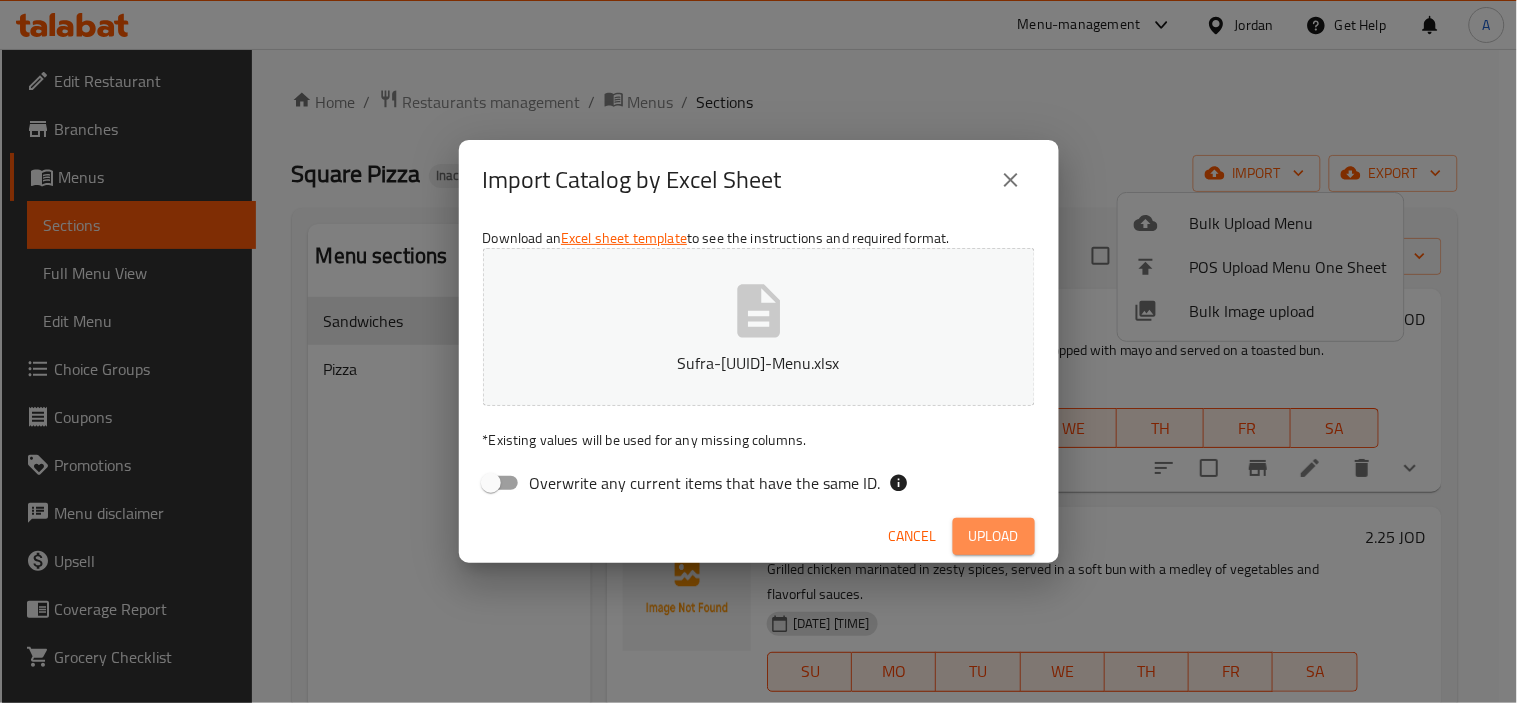 click on "Upload" at bounding box center (994, 536) 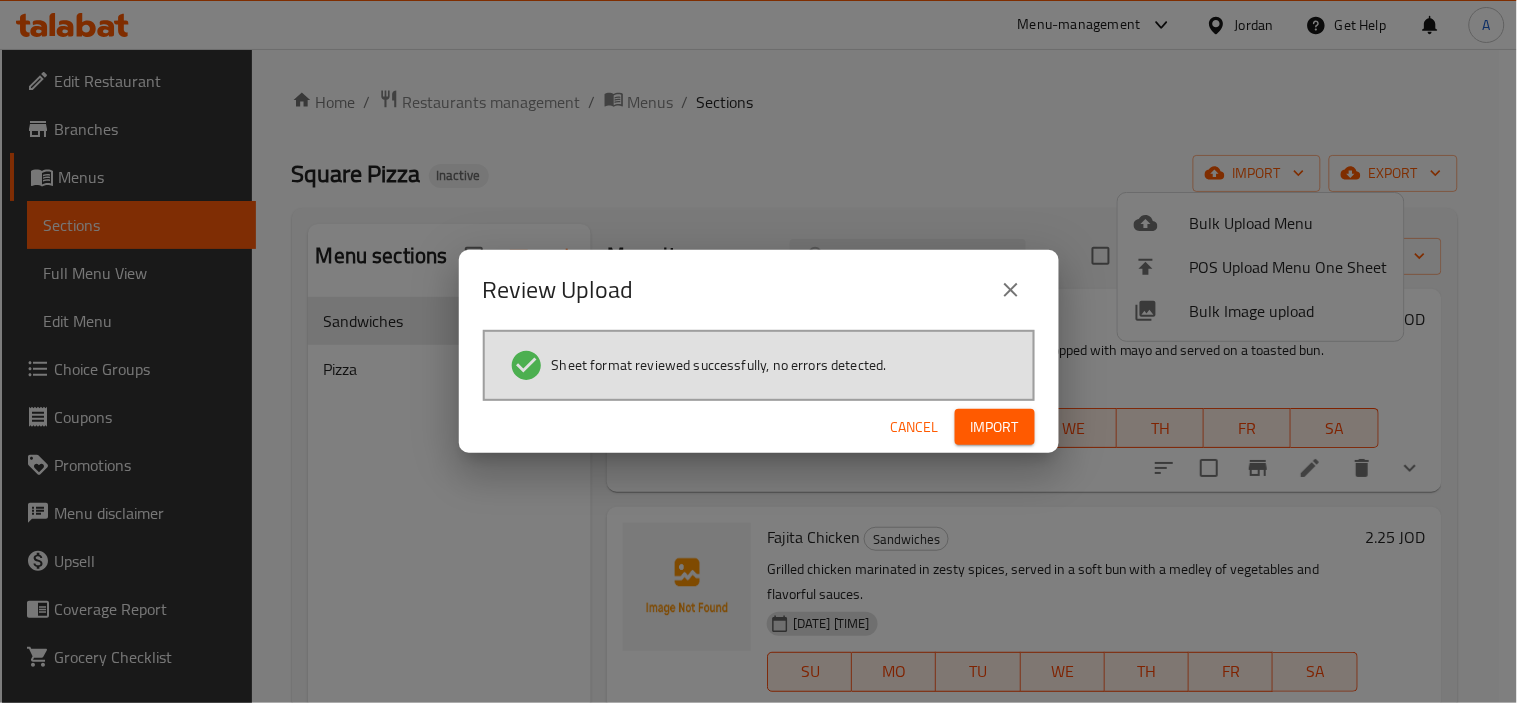 click on "Import" at bounding box center [995, 427] 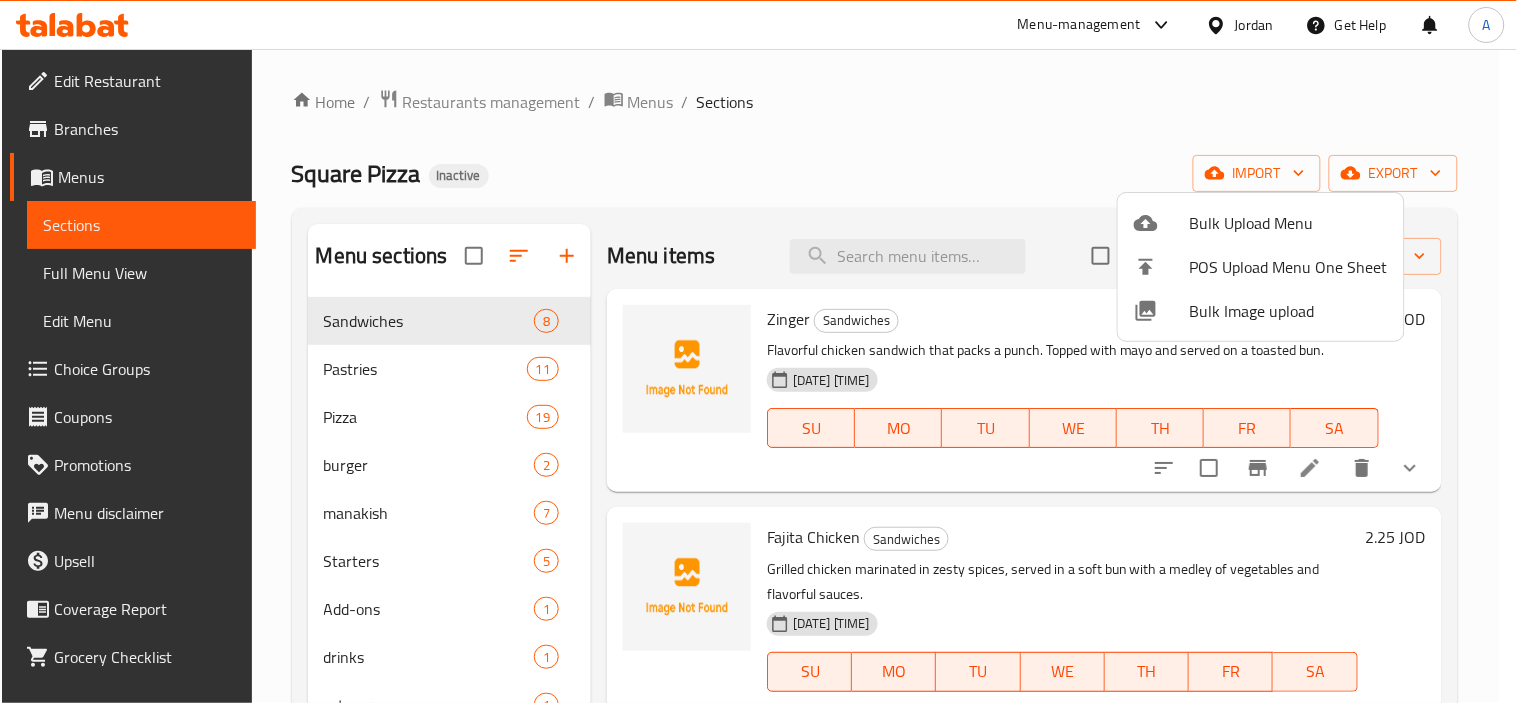 click at bounding box center (758, 351) 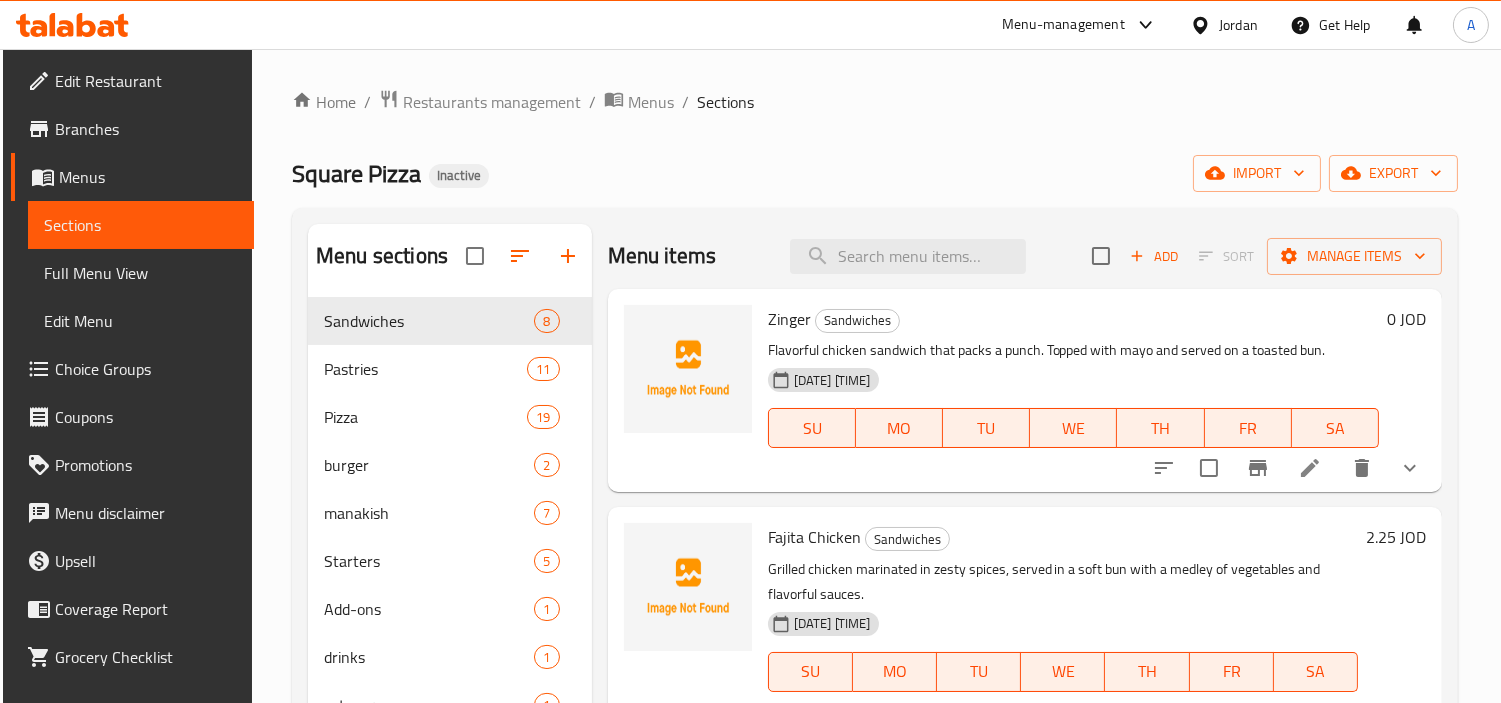 click on "Pastries" at bounding box center (425, 369) 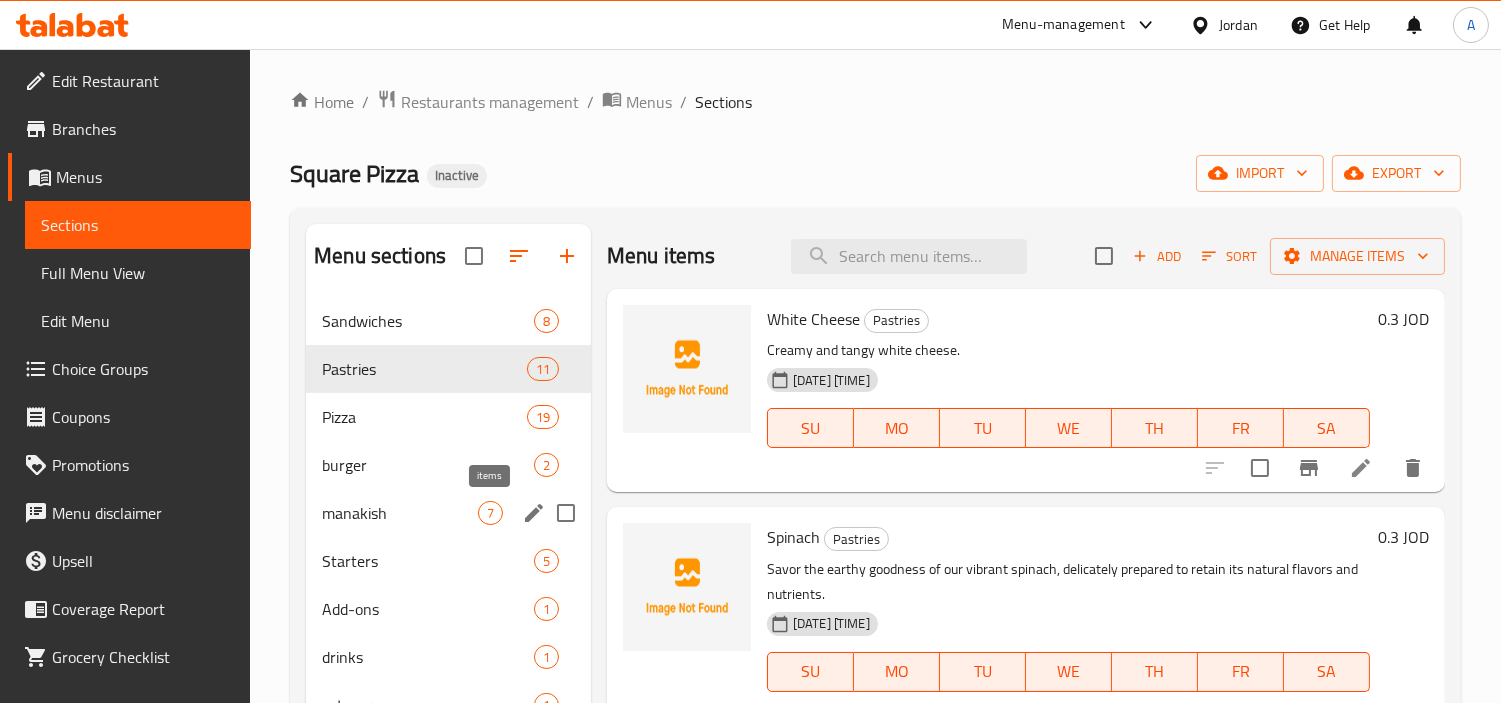 scroll, scrollTop: 111, scrollLeft: 0, axis: vertical 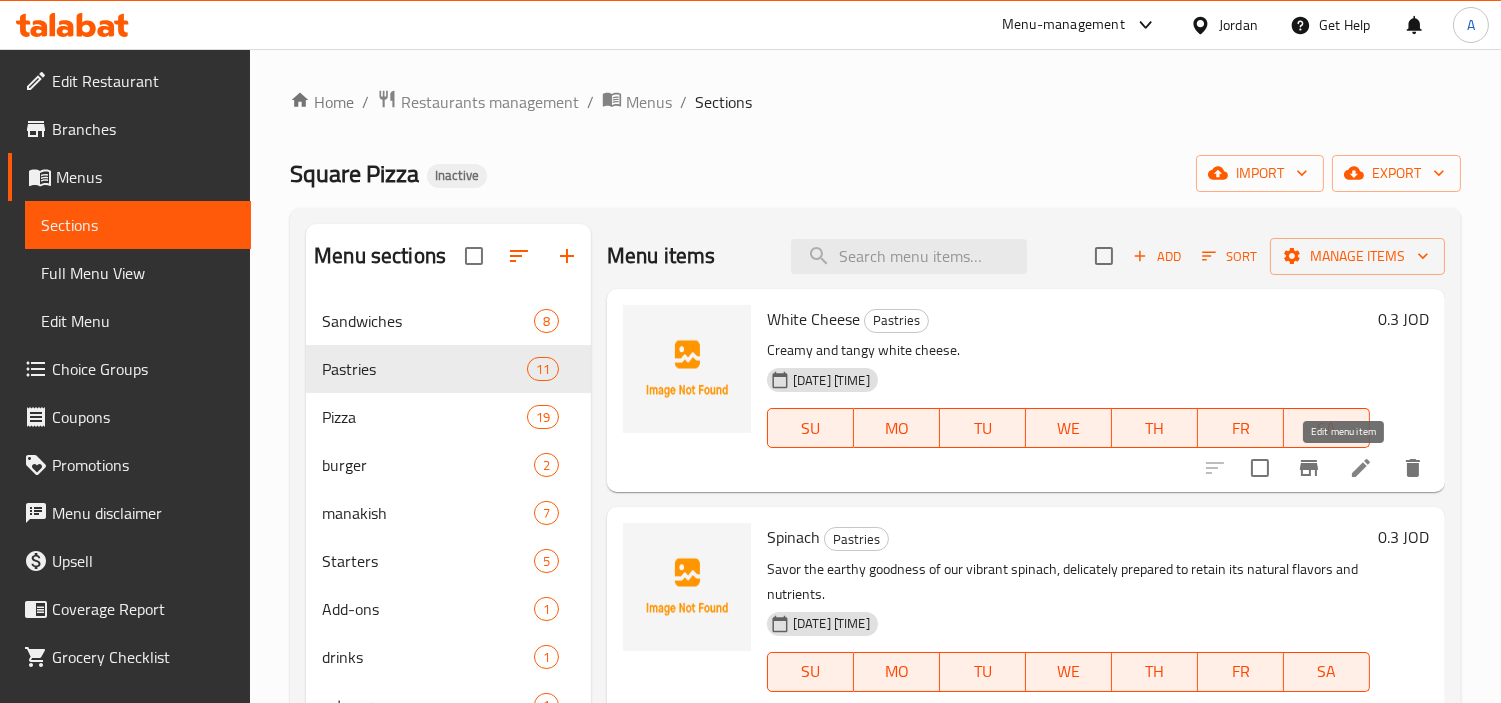 click 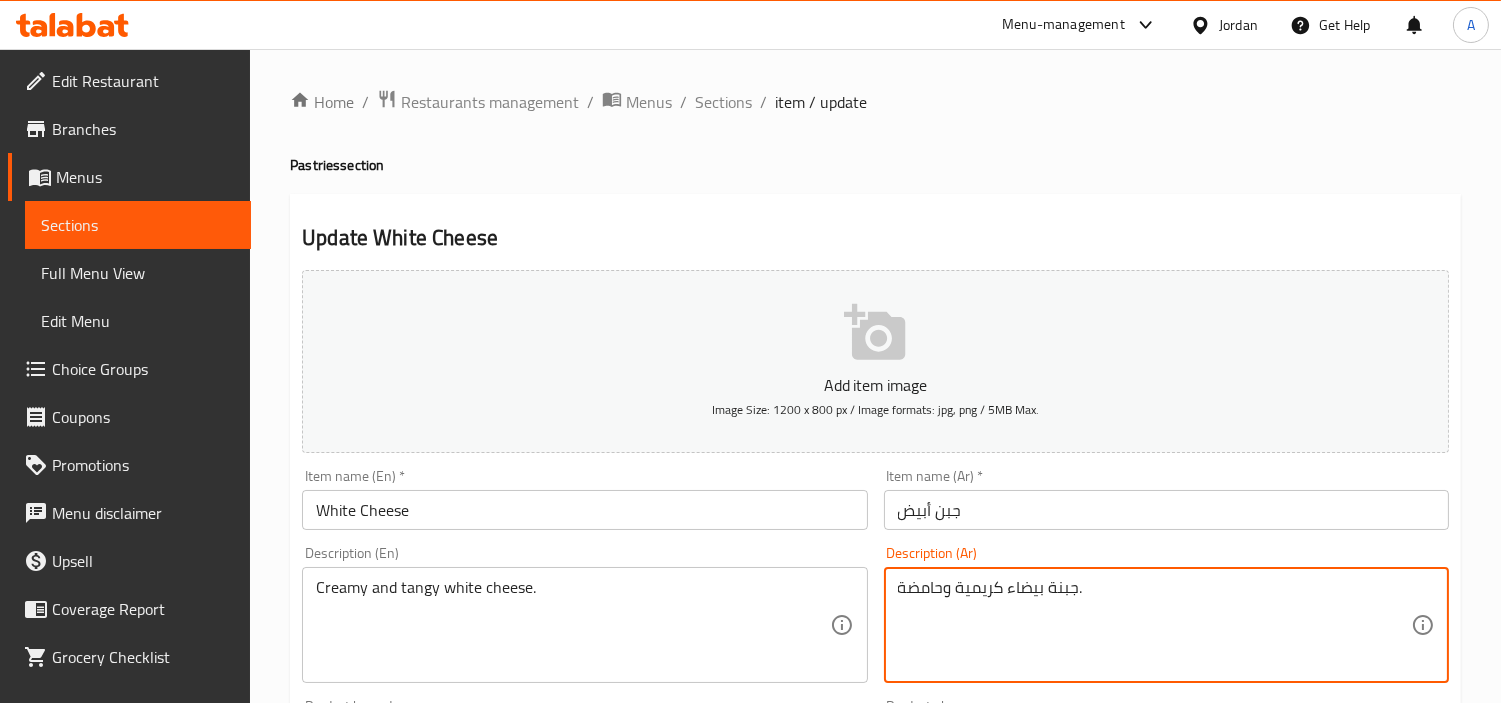 drag, startPoint x: 942, startPoint y: 593, endPoint x: 891, endPoint y: 602, distance: 51.78803 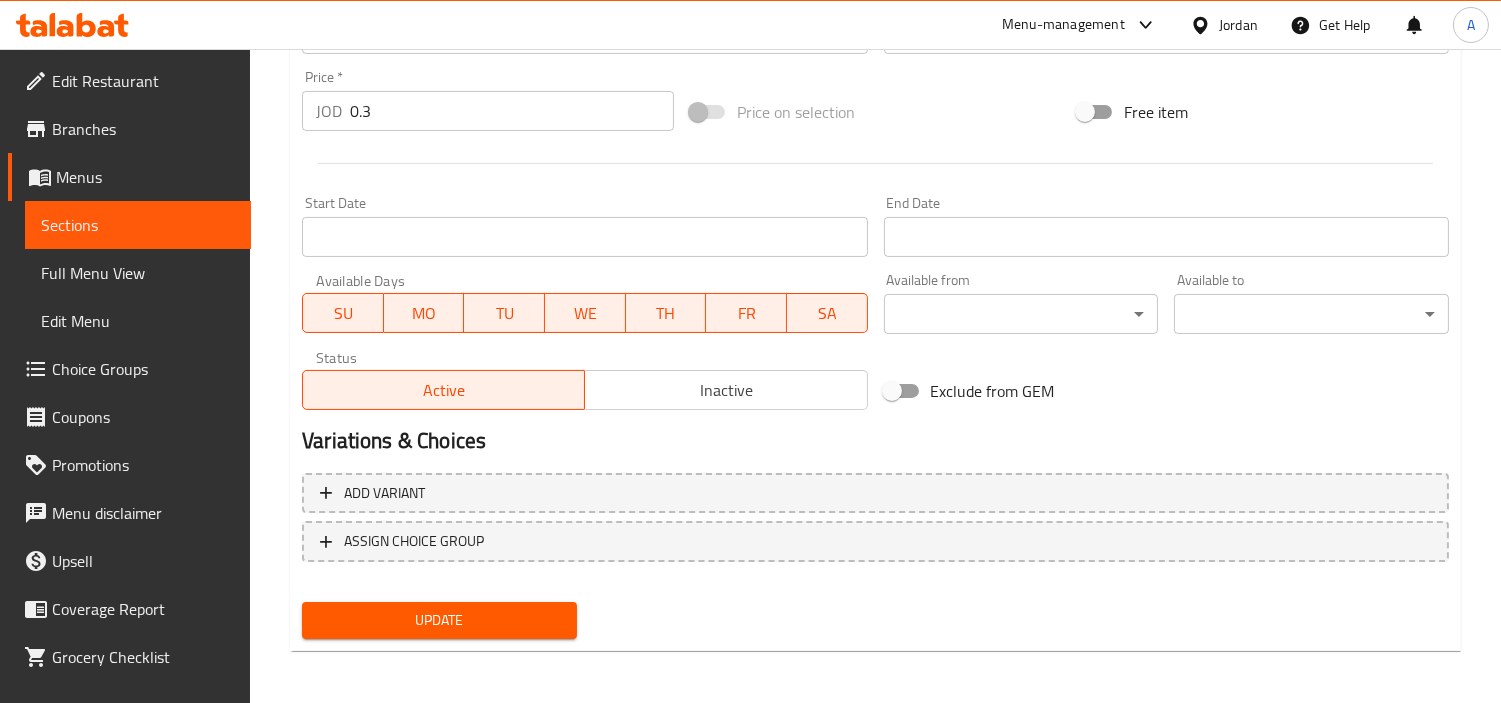 type on "جبنة بيضاء كريمية و منعشة." 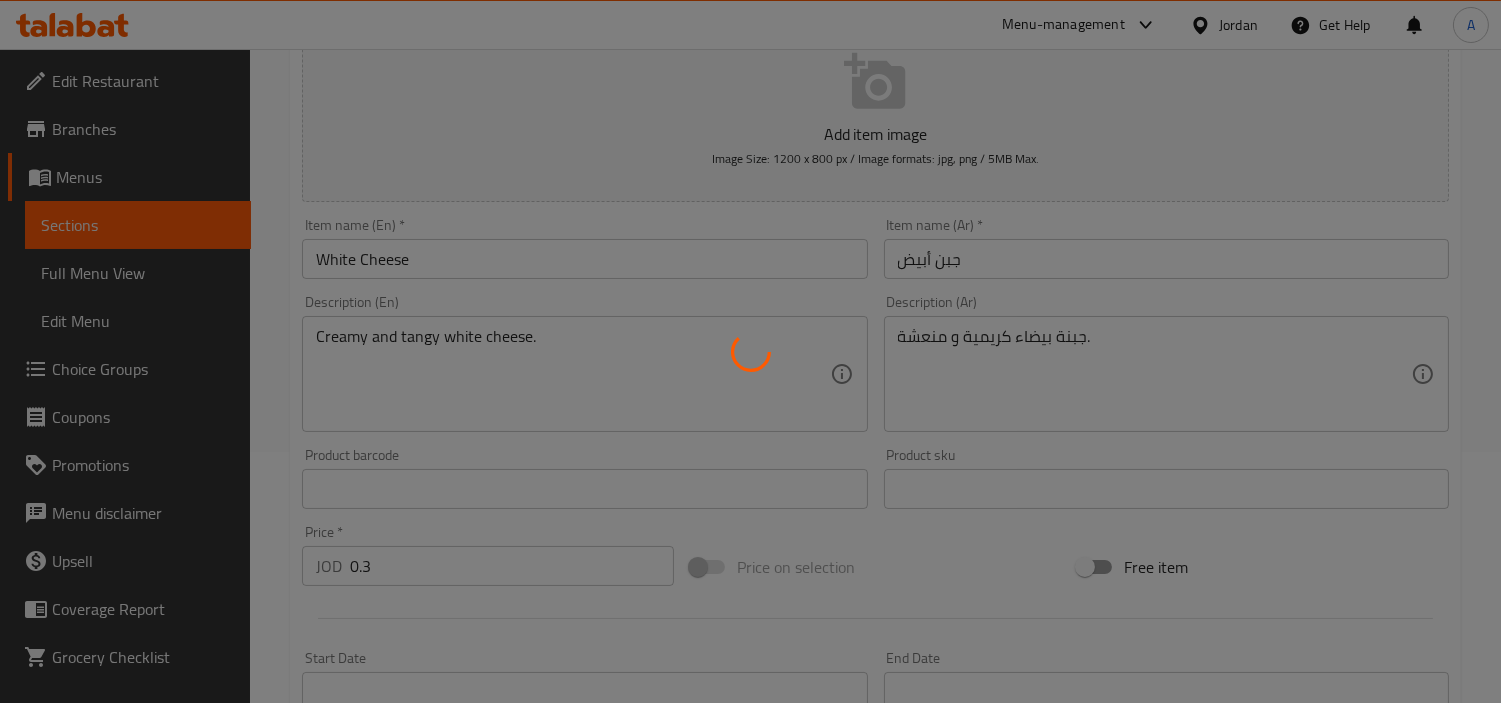 scroll, scrollTop: 40, scrollLeft: 0, axis: vertical 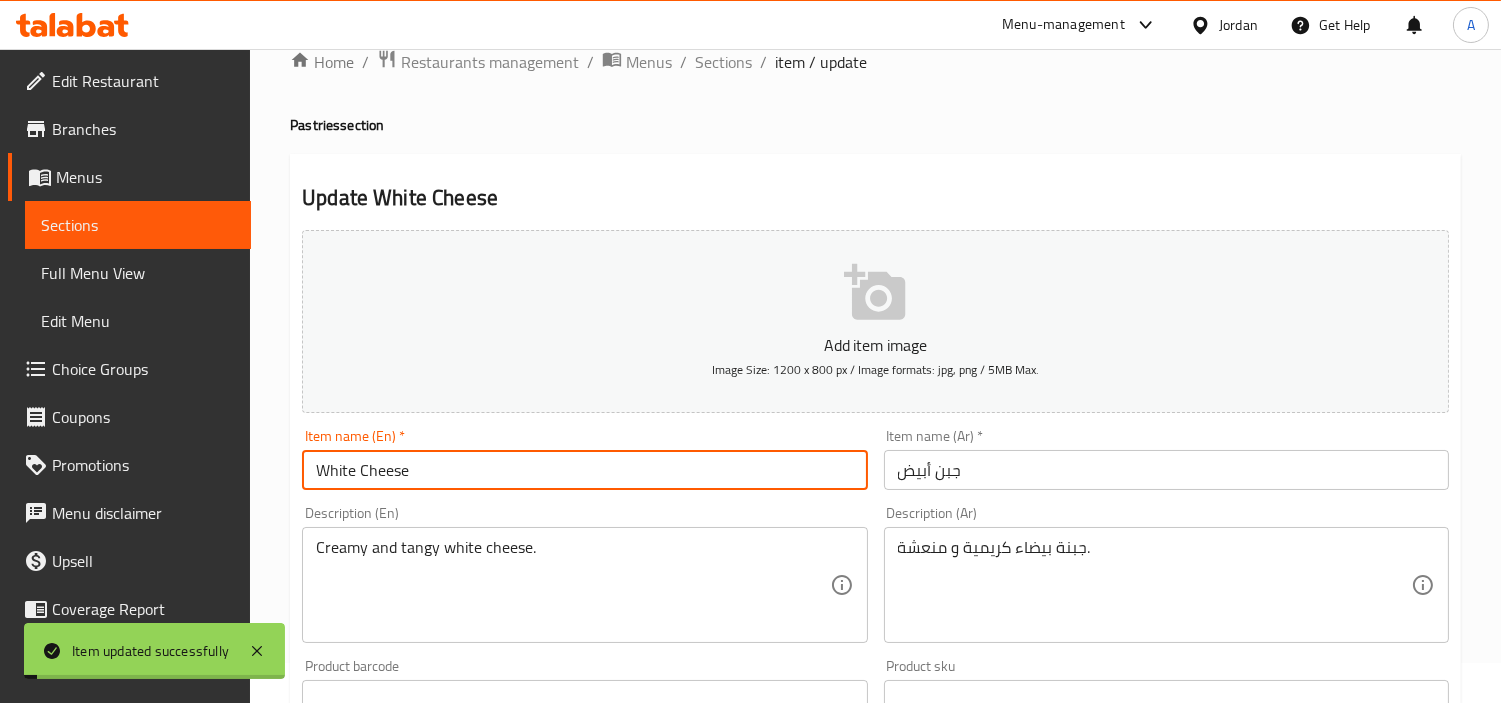 click on "White Cheese" at bounding box center (584, 470) 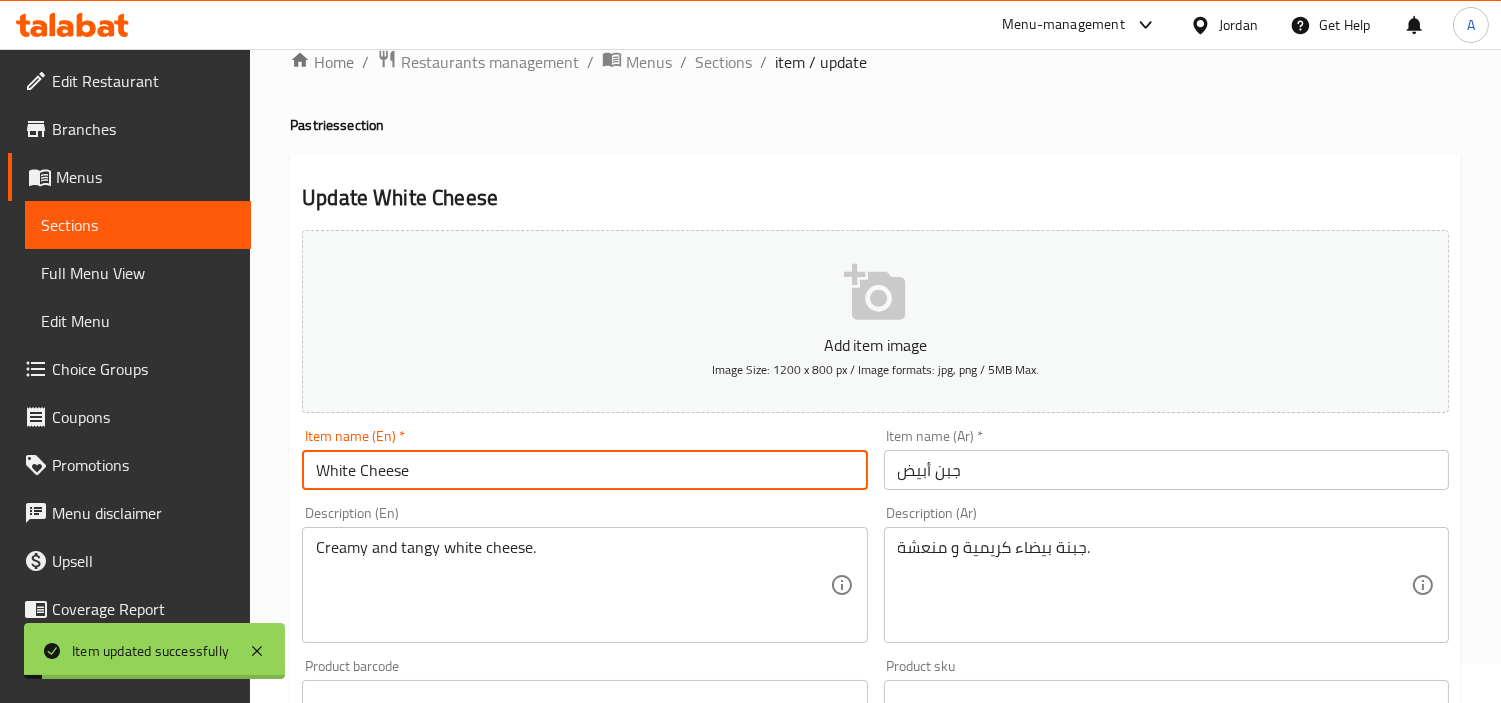 click on "White Cheese" at bounding box center (584, 470) 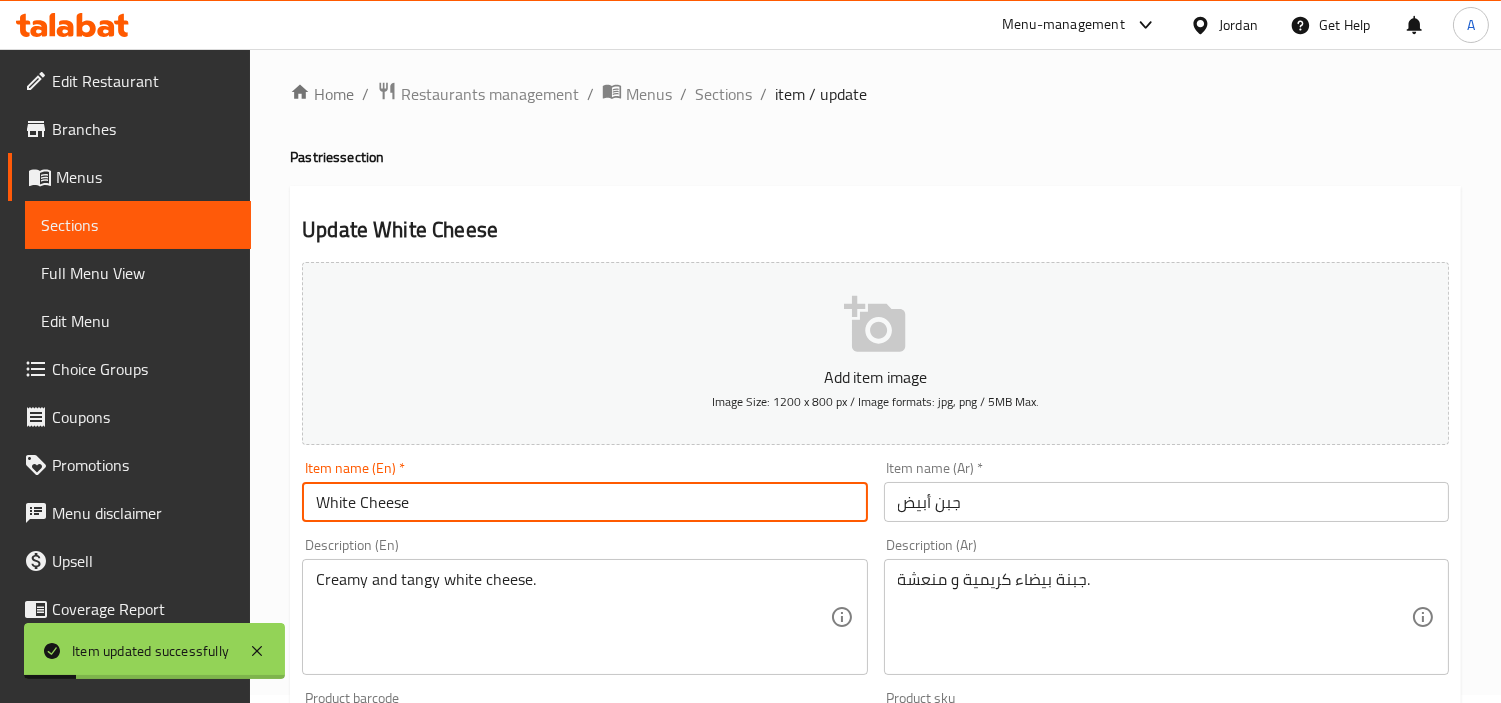 scroll, scrollTop: 0, scrollLeft: 0, axis: both 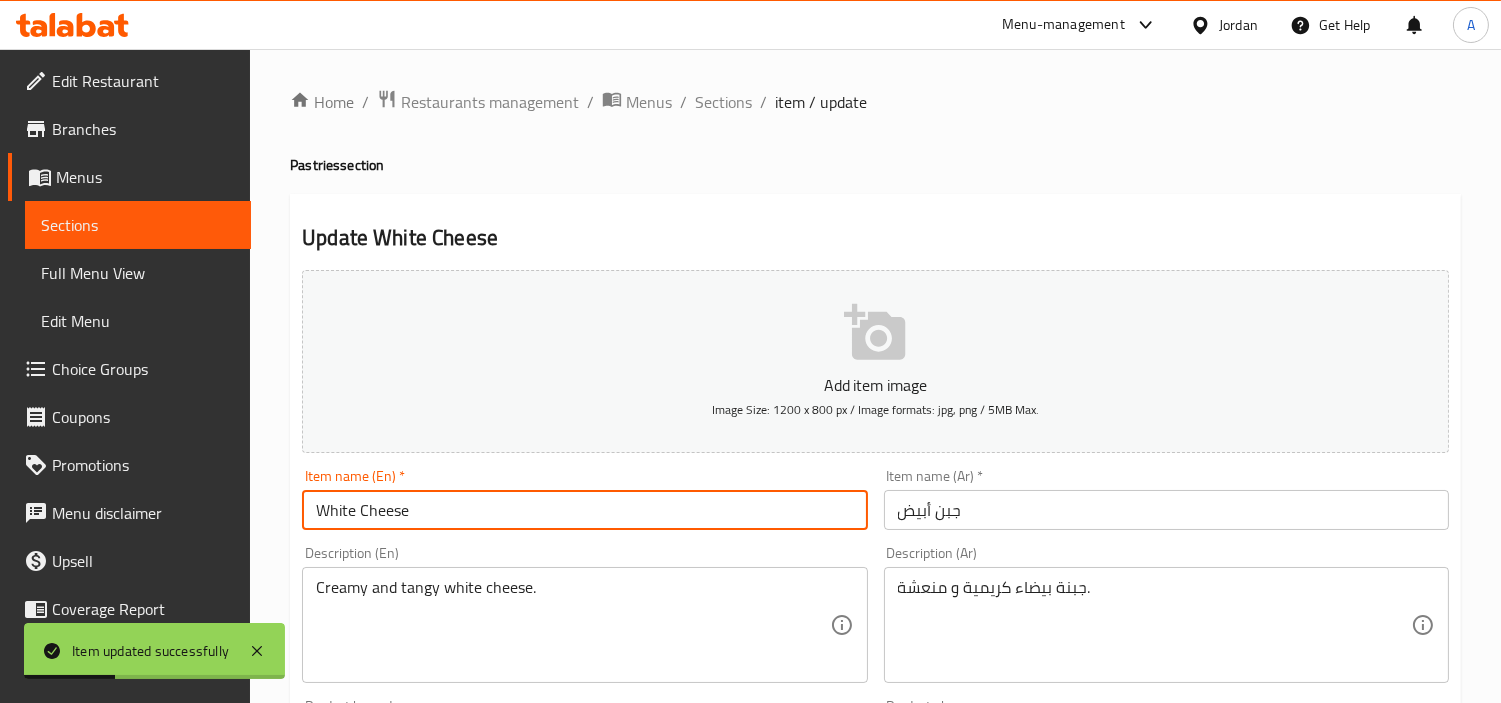 click on "White Cheese" at bounding box center [584, 510] 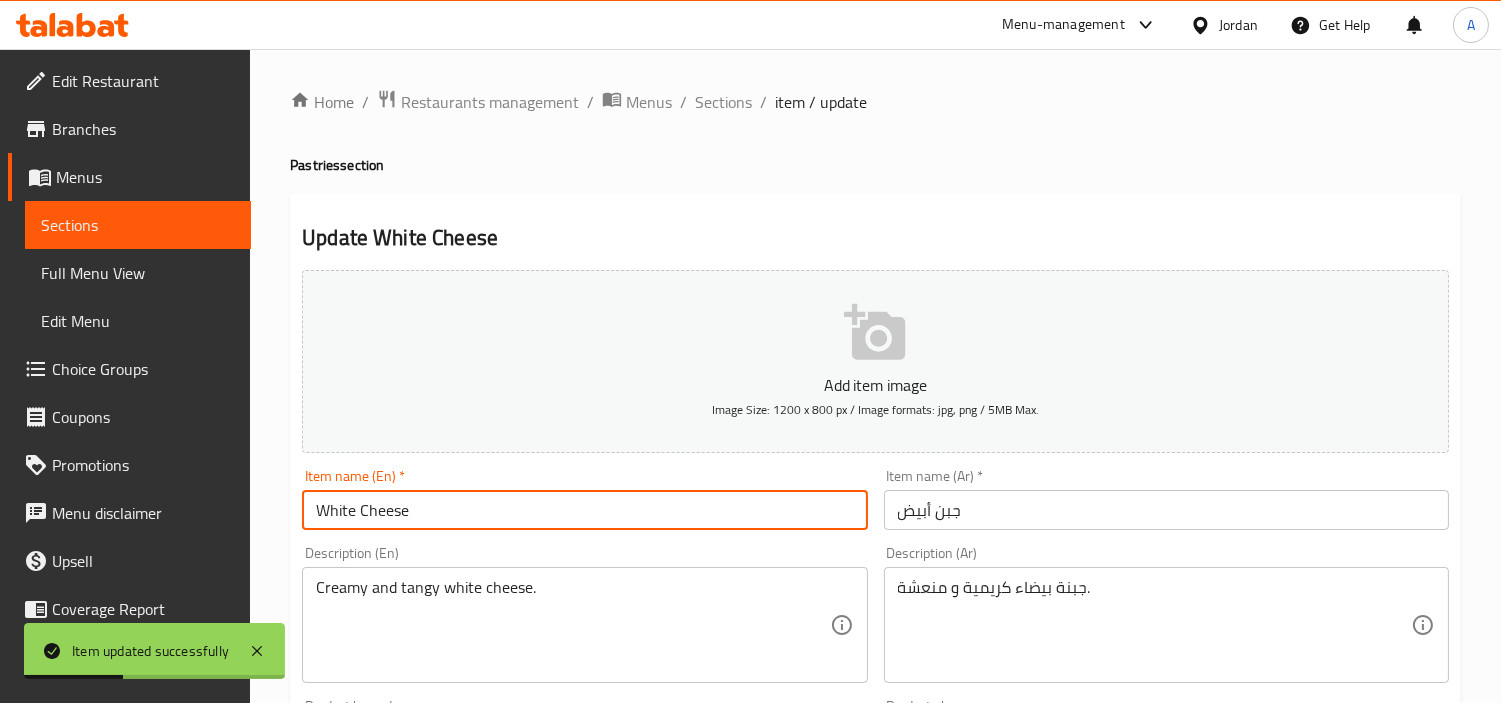 click on "White Cheese" at bounding box center (584, 510) 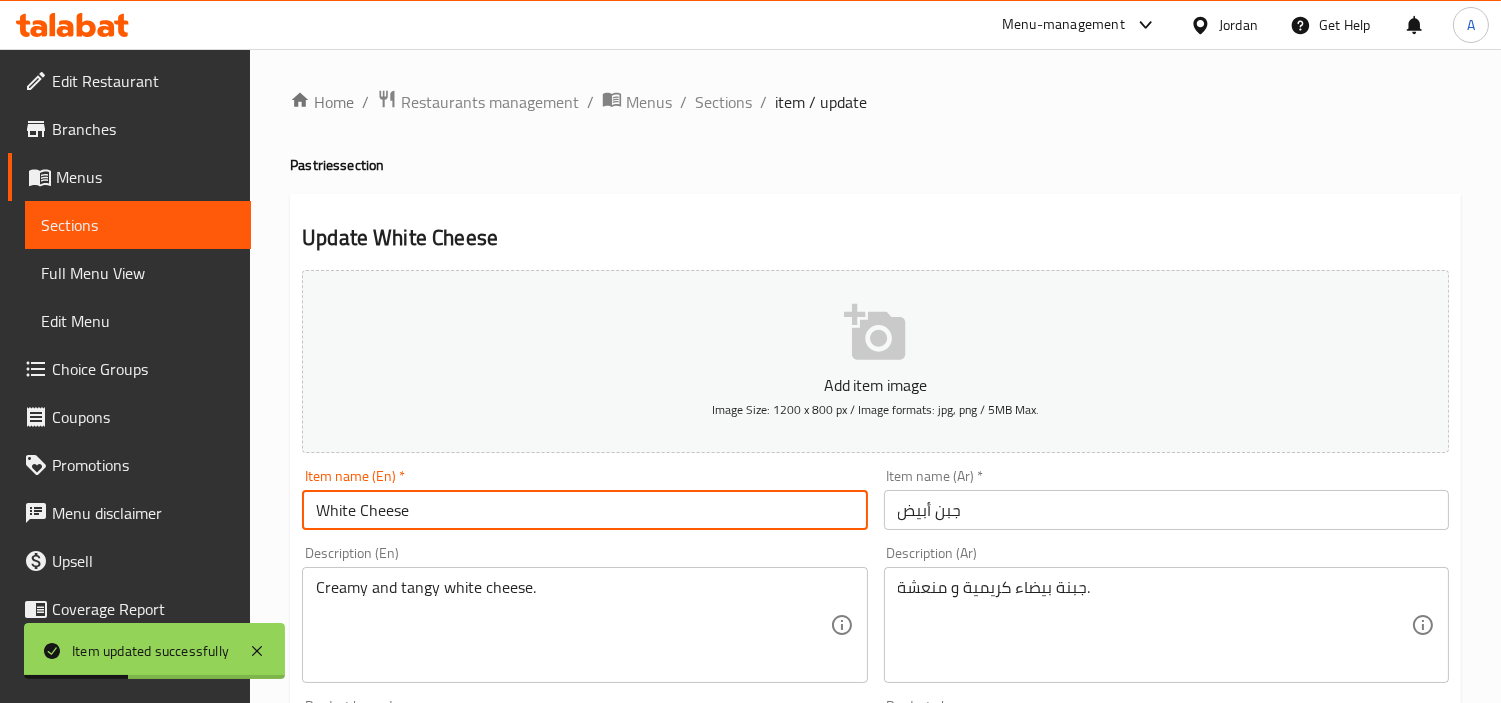 click on "White Cheese" at bounding box center [584, 510] 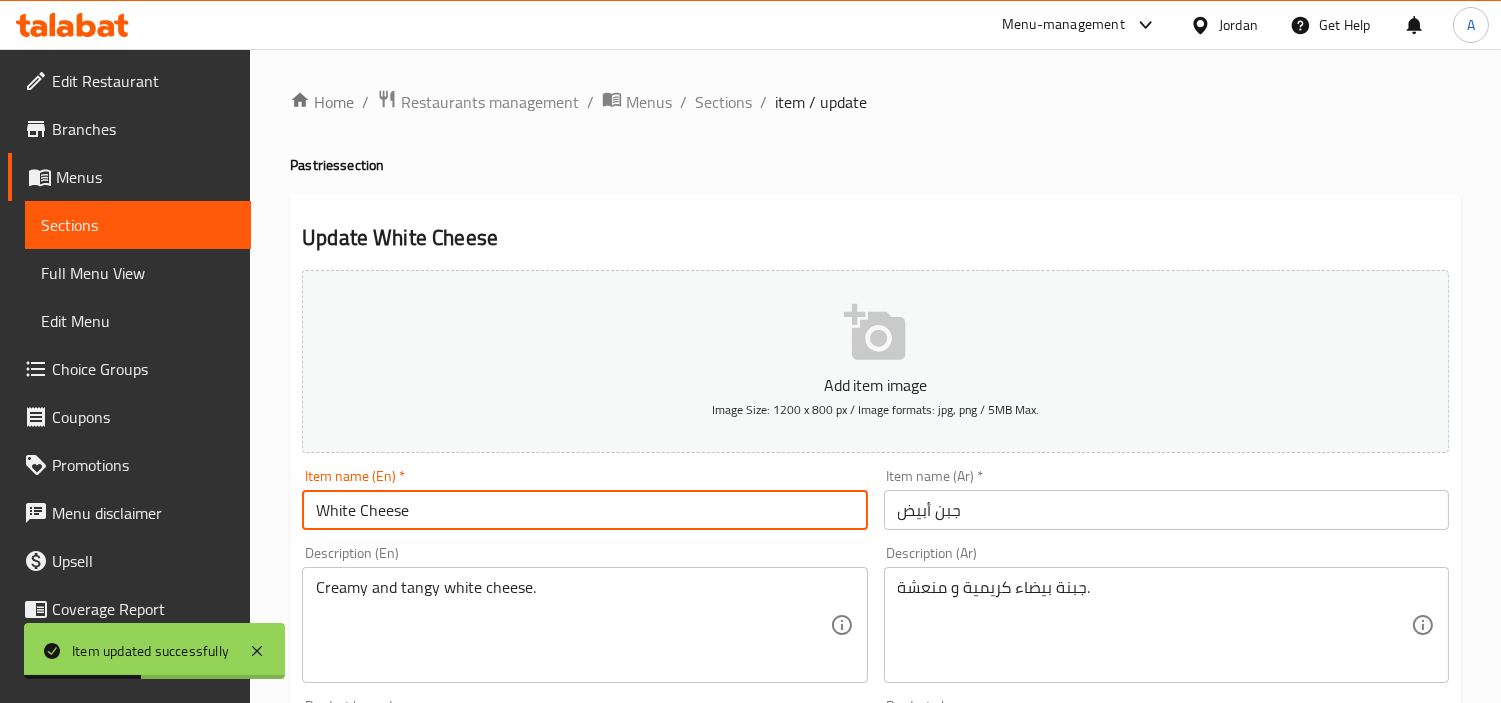 click on "Home / Restaurants management / Menus / Sections / item / update Pastries  section Update White Cheese Add item image Image Size: 1200 x 800 px / Image formats: jpg, png / 5MB Max. Item name (En)   * White Cheese Item name (En)  * Item name (Ar)   * جبن أبيض Item name (Ar)  * Description (En) Creamy and tangy white cheese. Description (En) Description (Ar) جبنة بيضاء كريمية و منعشة. Description (Ar) Product barcode Product barcode Product sku Product sku Price   * JOD 0.3 Price  * Price on selection Free item Start Date Start Date End Date End Date Available Days SU MO TU WE TH FR SA Available from ​ ​ Available to ​ ​ Status Active Inactive Exclude from GEM Variations & Choices Add variant ASSIGN CHOICE GROUP Update" at bounding box center [875, 731] 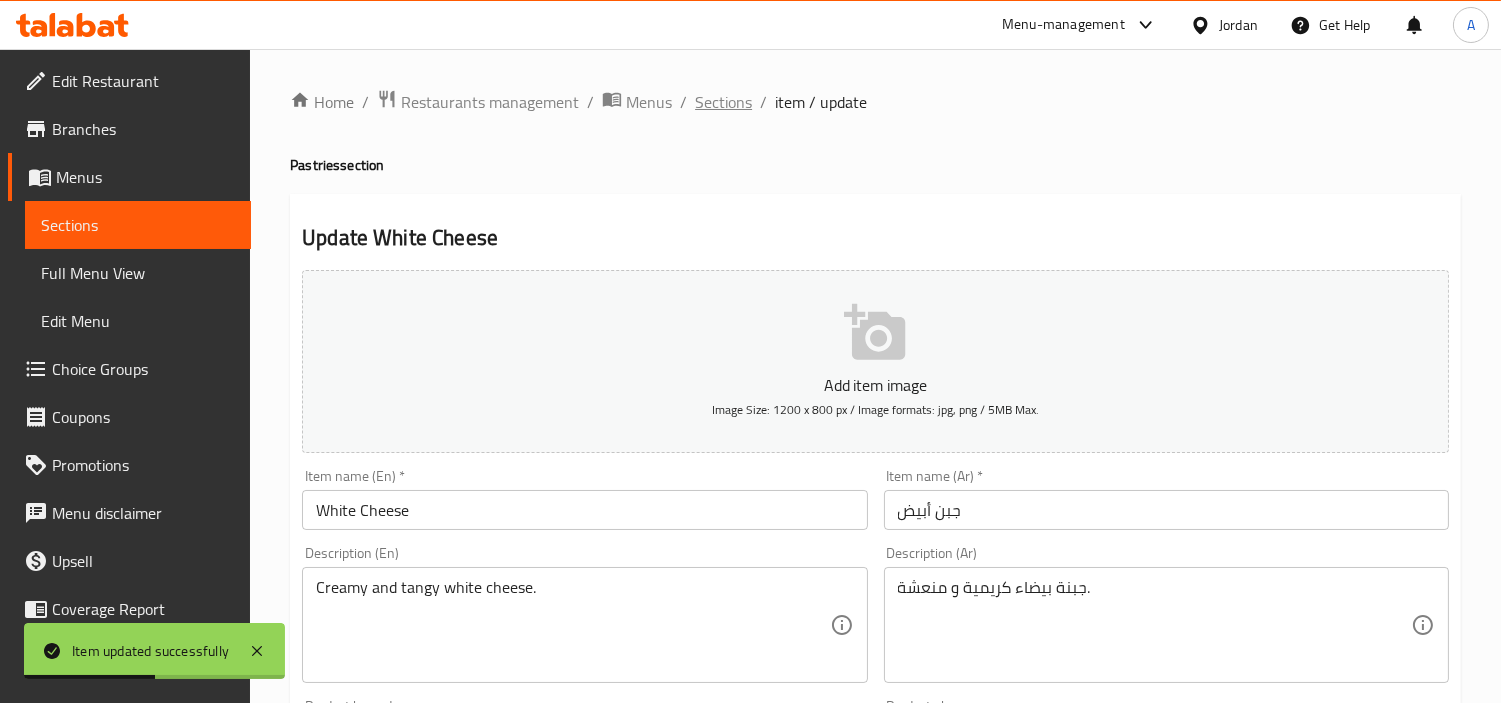 click on "Sections" at bounding box center [723, 102] 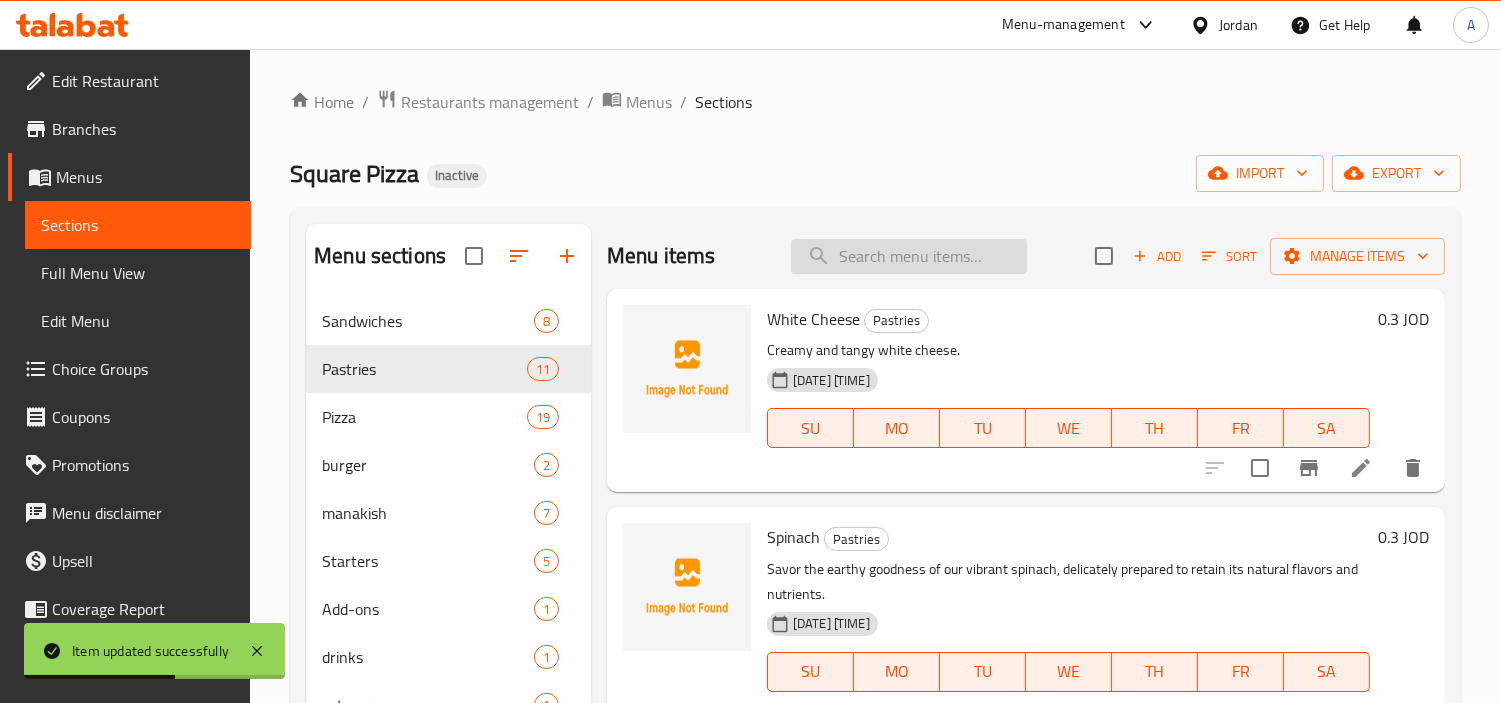 click at bounding box center (909, 256) 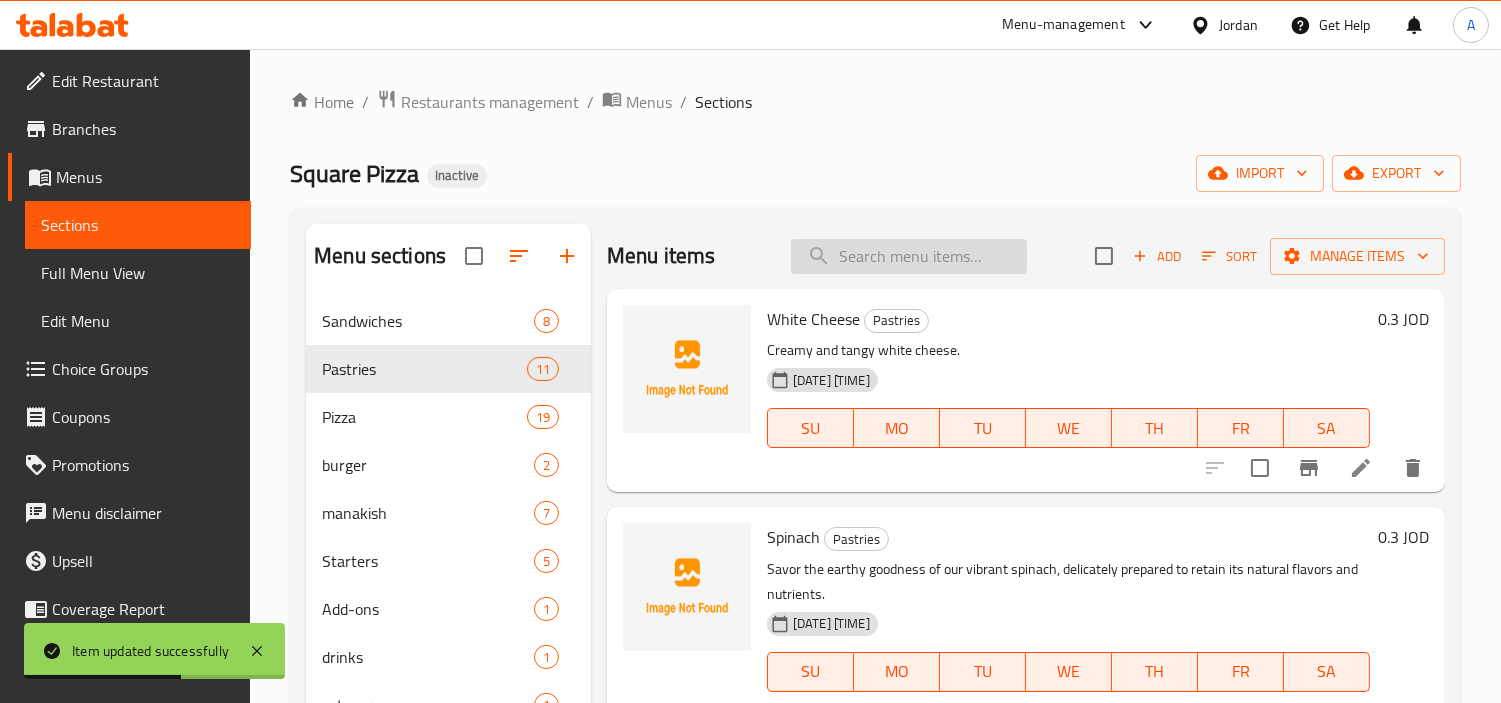paste on "White Cheese" 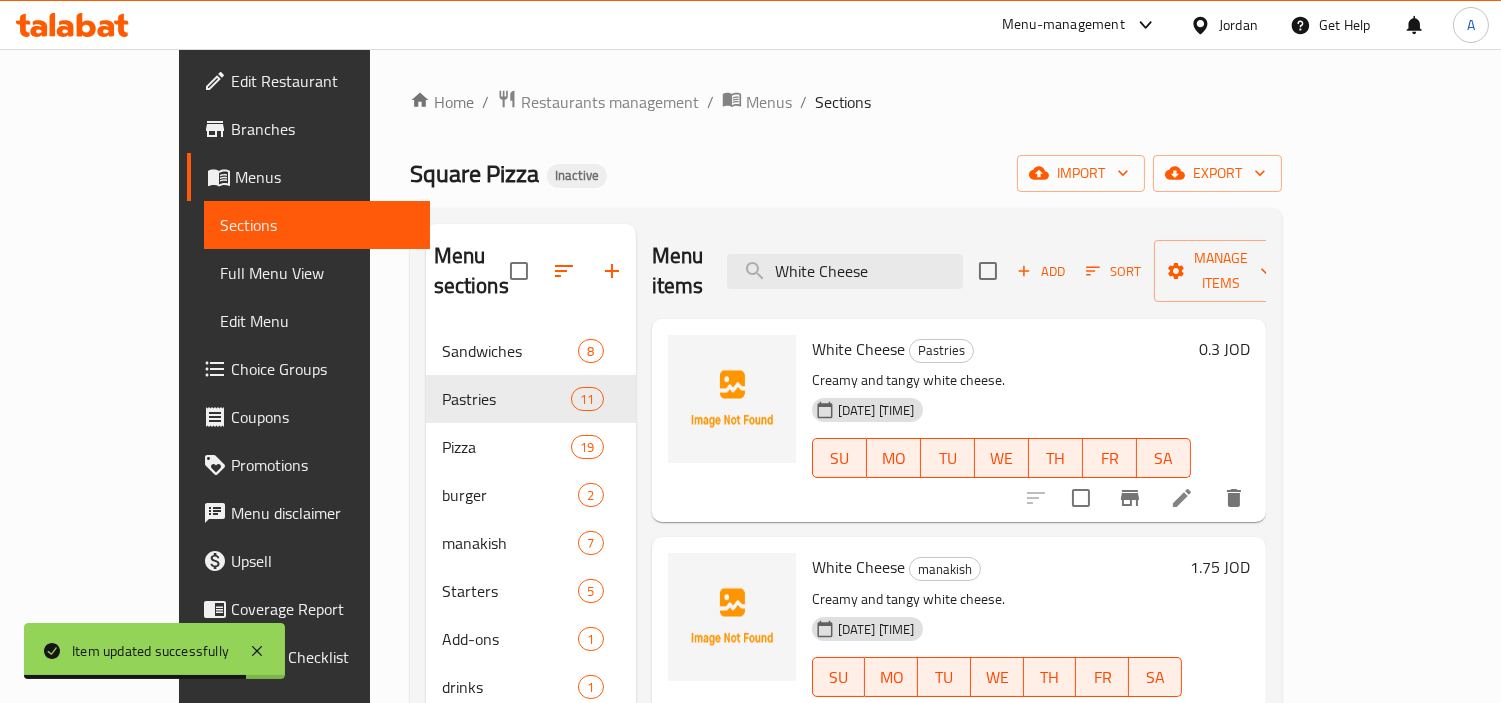 scroll, scrollTop: 111, scrollLeft: 0, axis: vertical 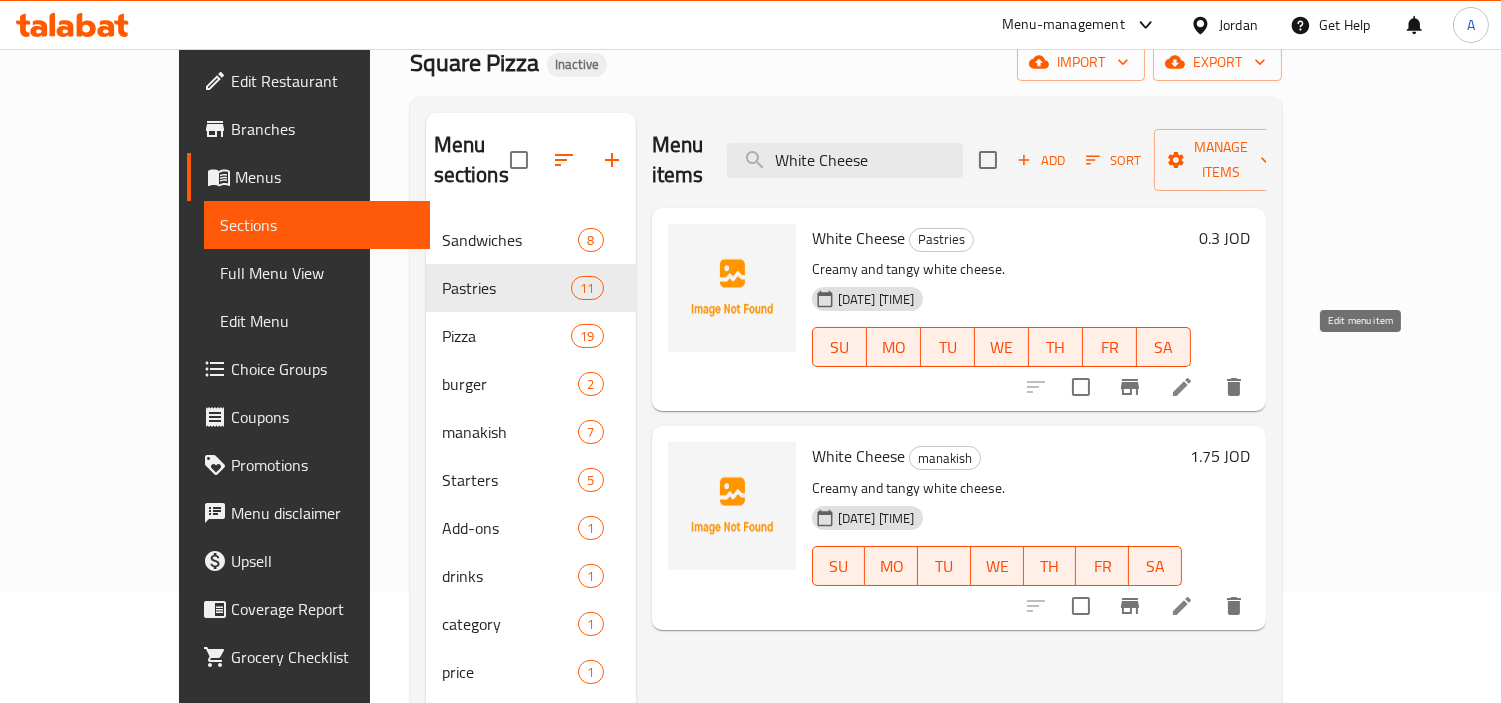 type on "White Cheese" 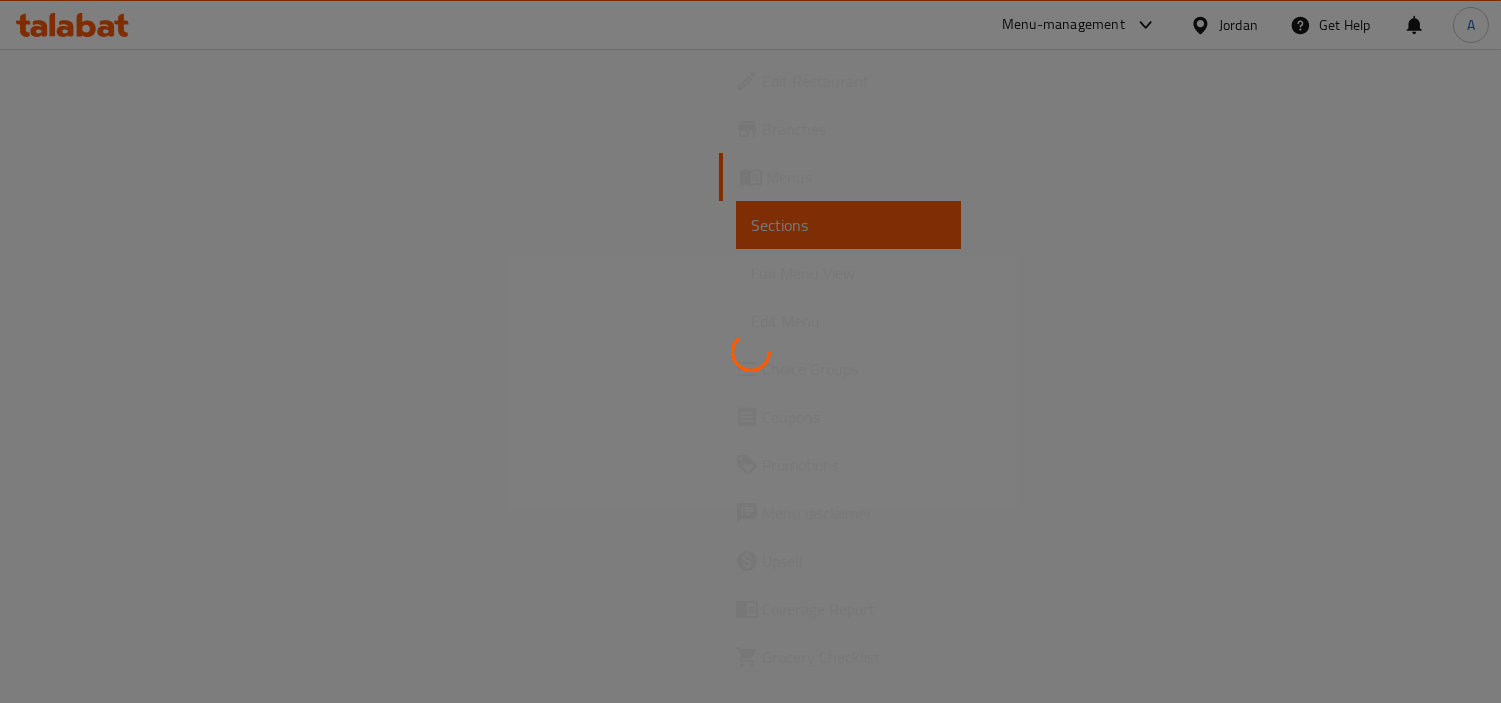 scroll, scrollTop: 0, scrollLeft: 0, axis: both 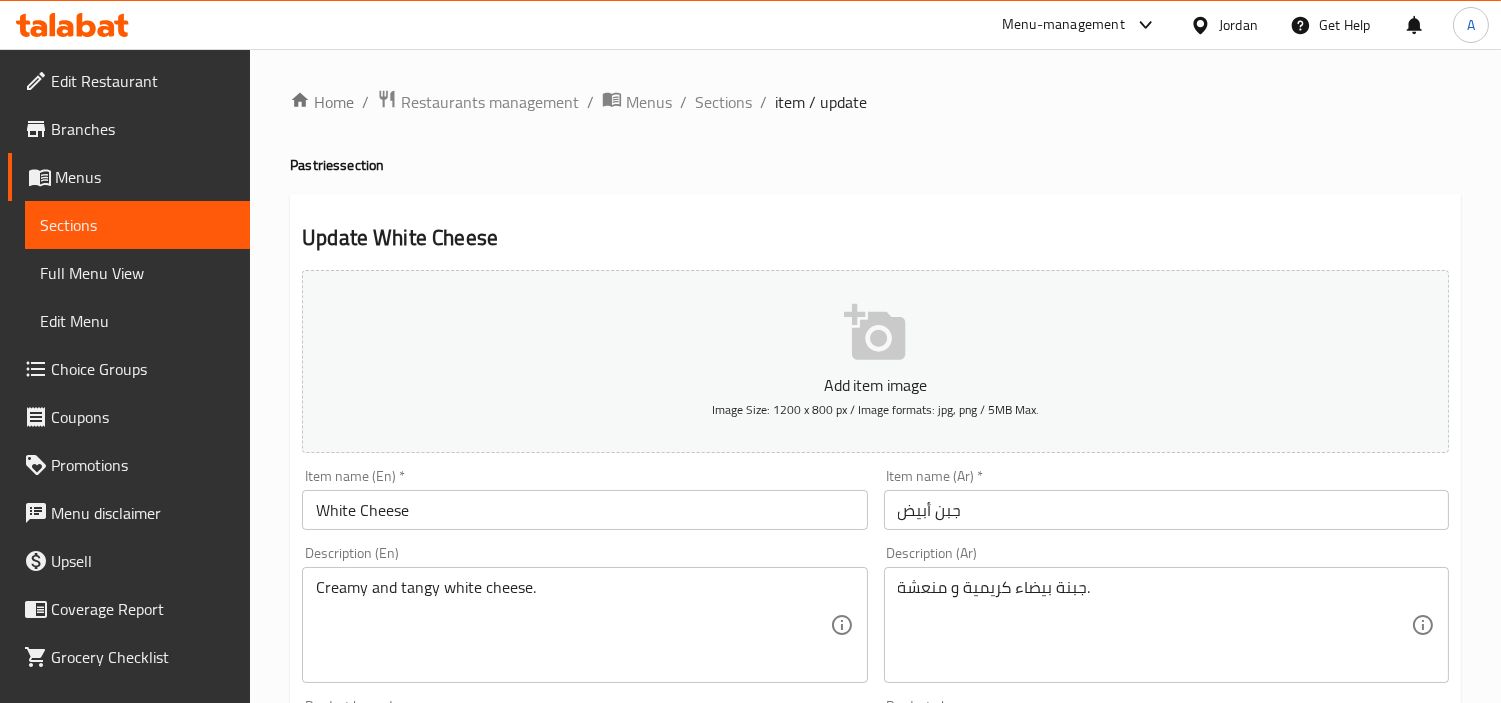 click on "White Cheese" at bounding box center (584, 510) 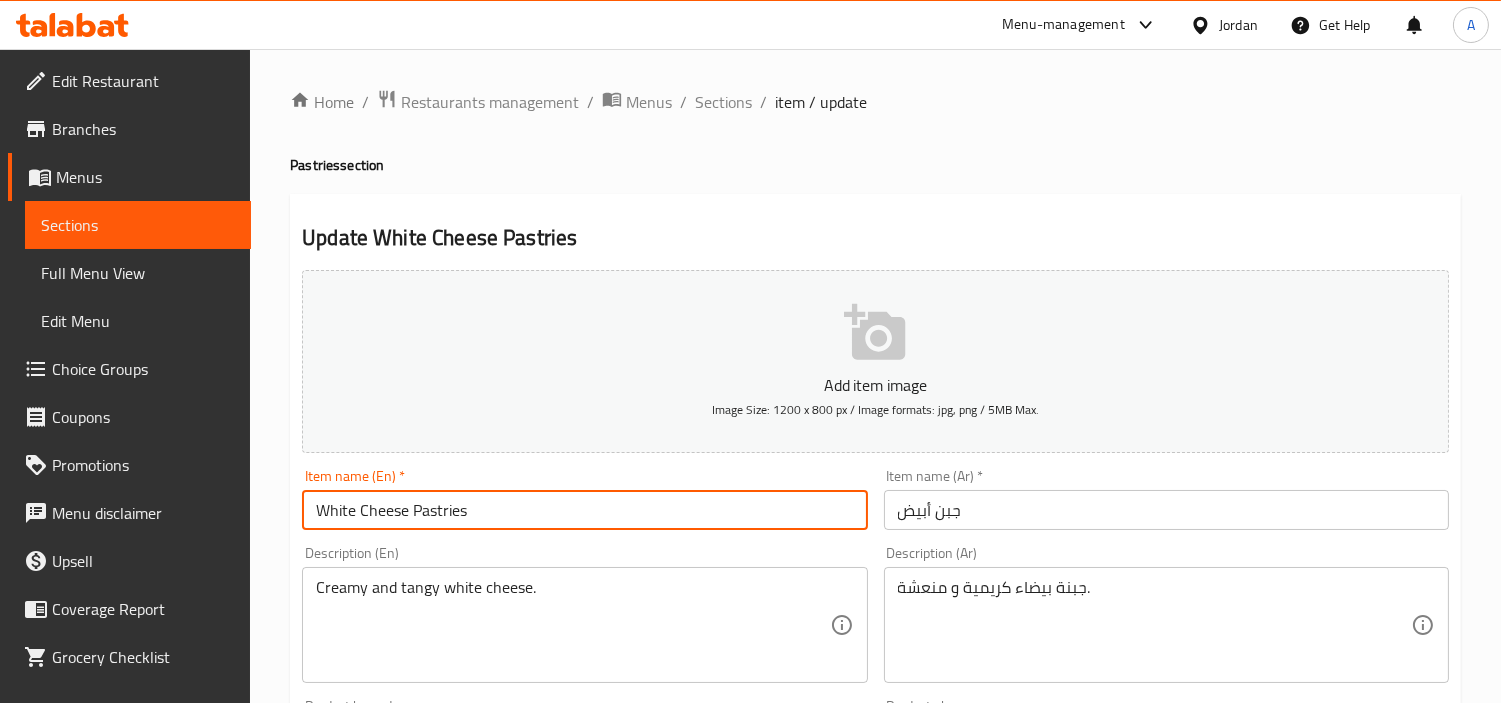 type on "White Cheese Pastries" 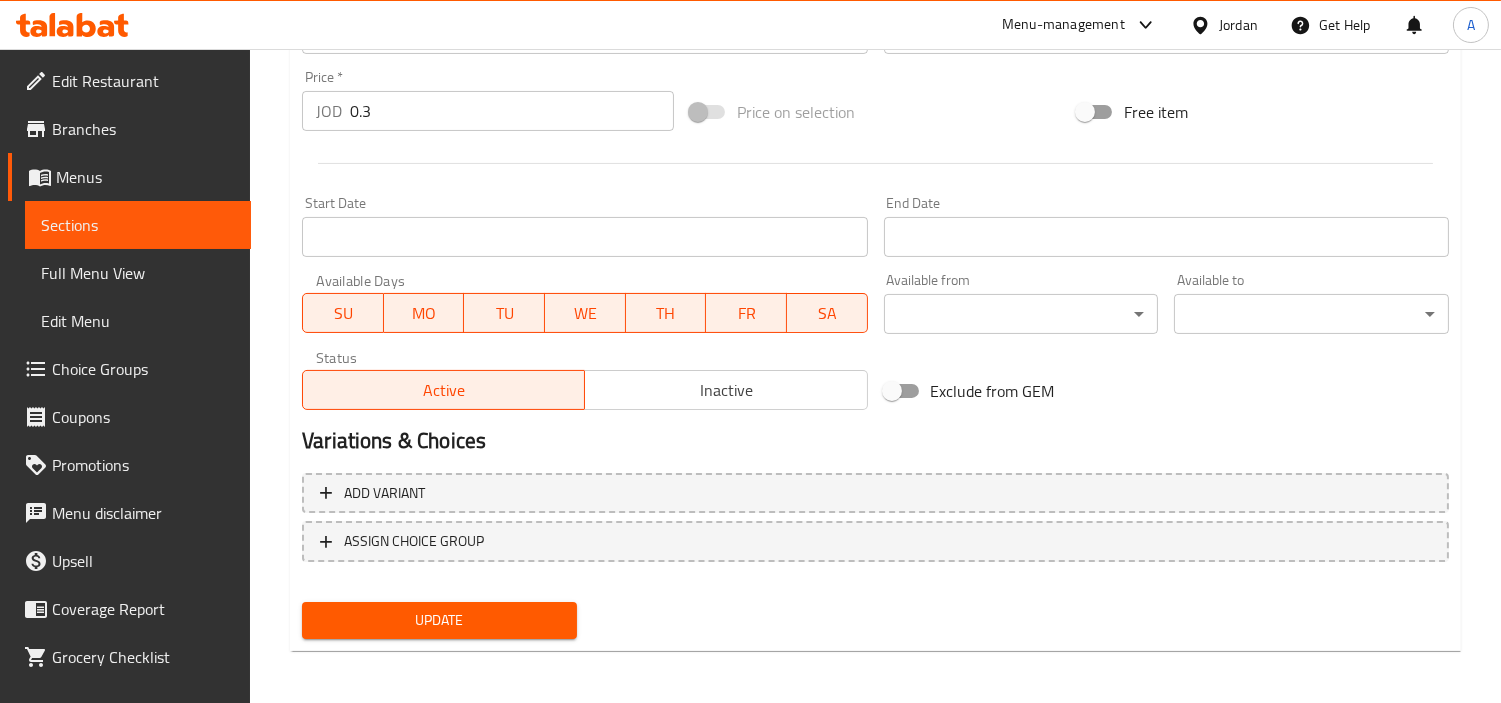 type on "معجنات جبن أبيض" 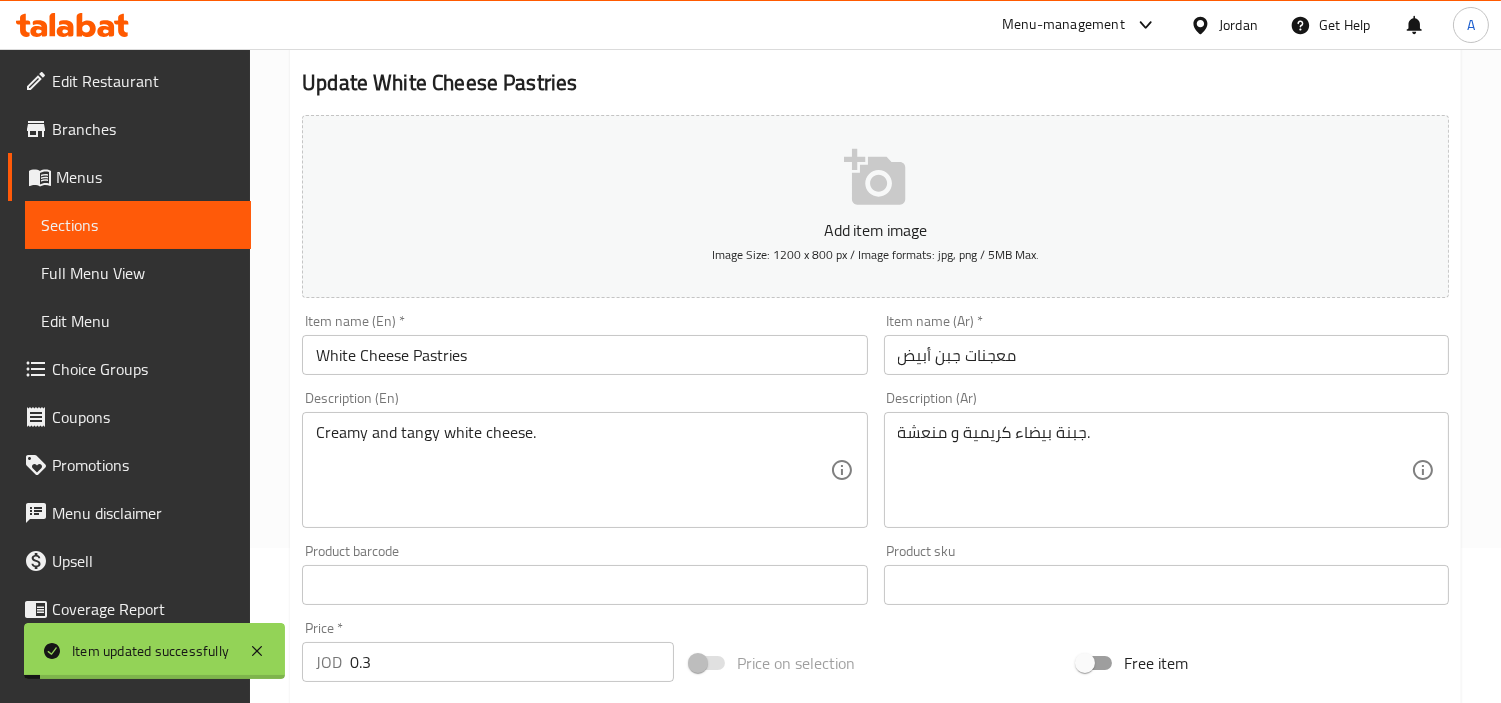 scroll, scrollTop: 0, scrollLeft: 0, axis: both 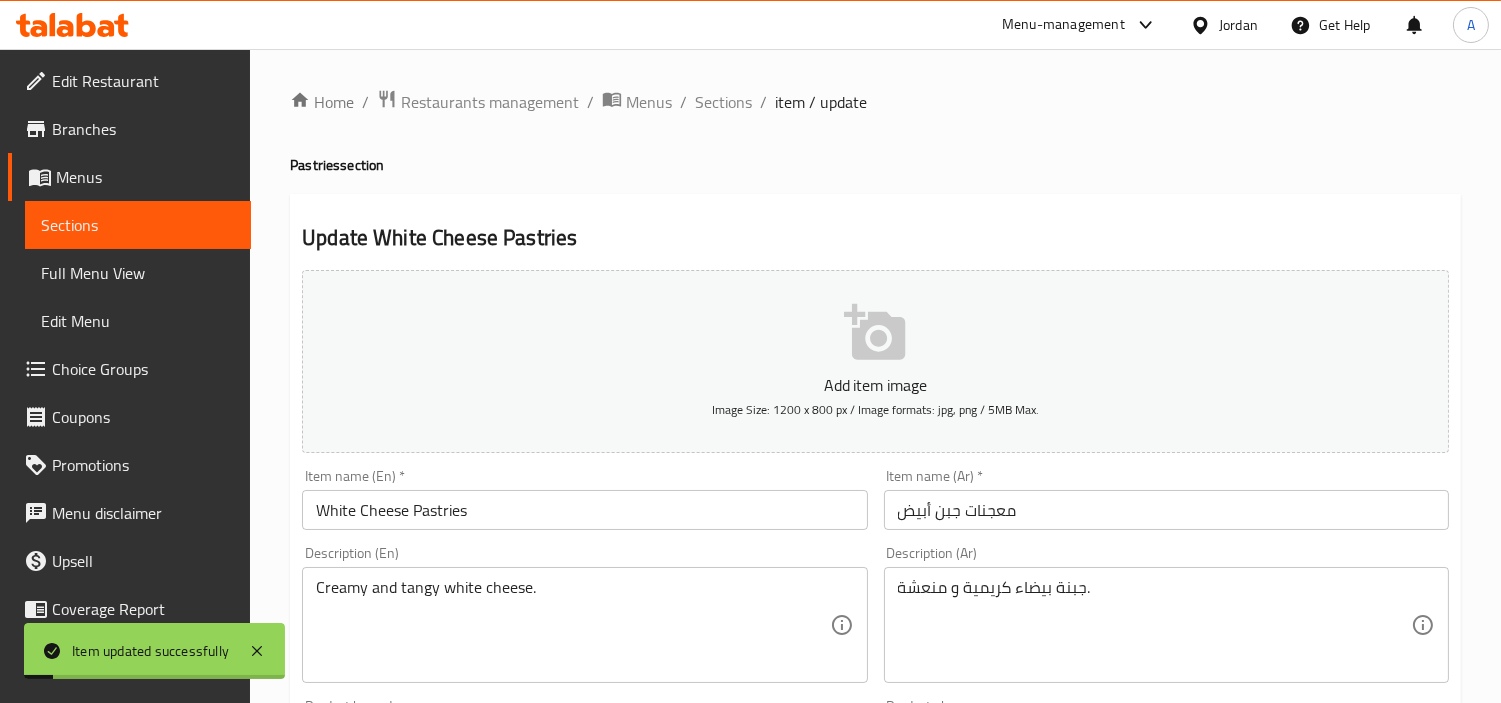 click on "White Cheese Pastries" at bounding box center (584, 510) 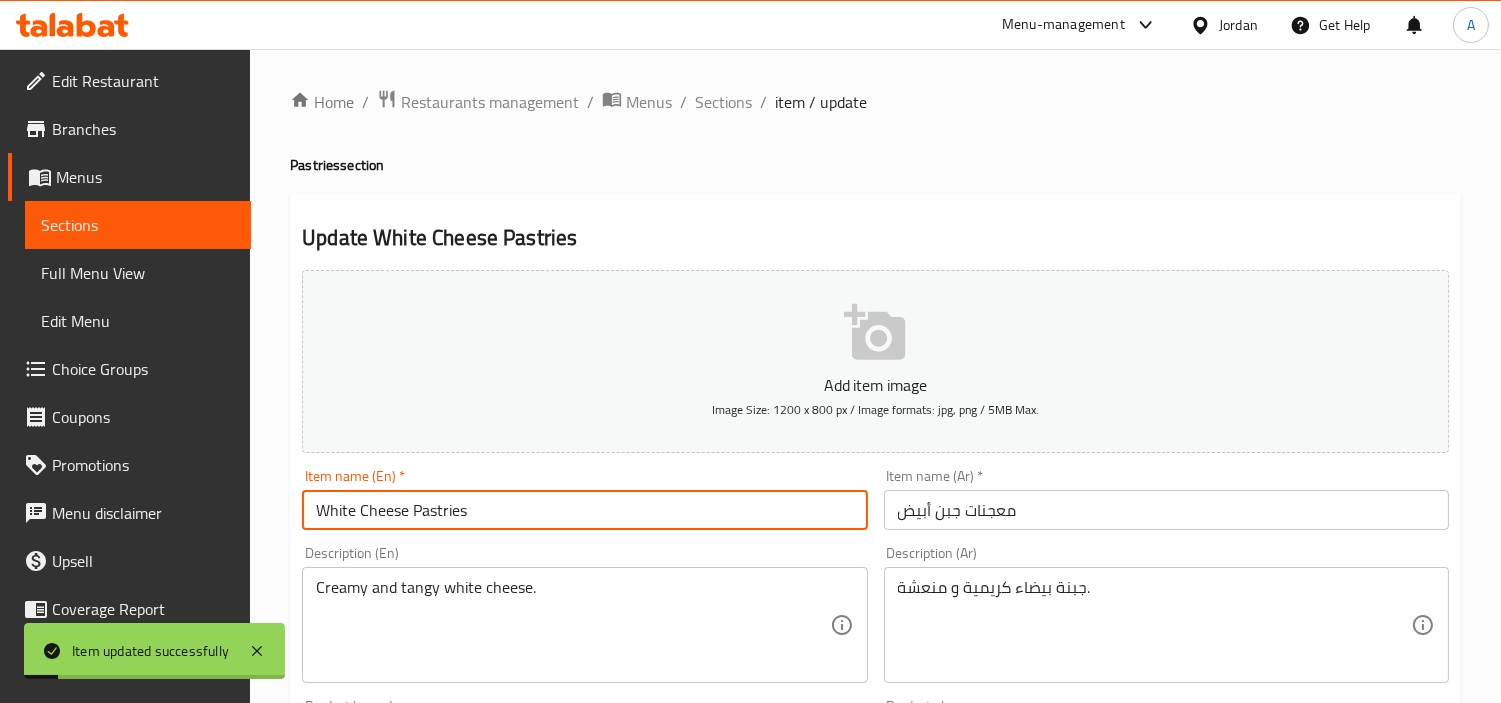 click on "White Cheese Pastries" at bounding box center [584, 510] 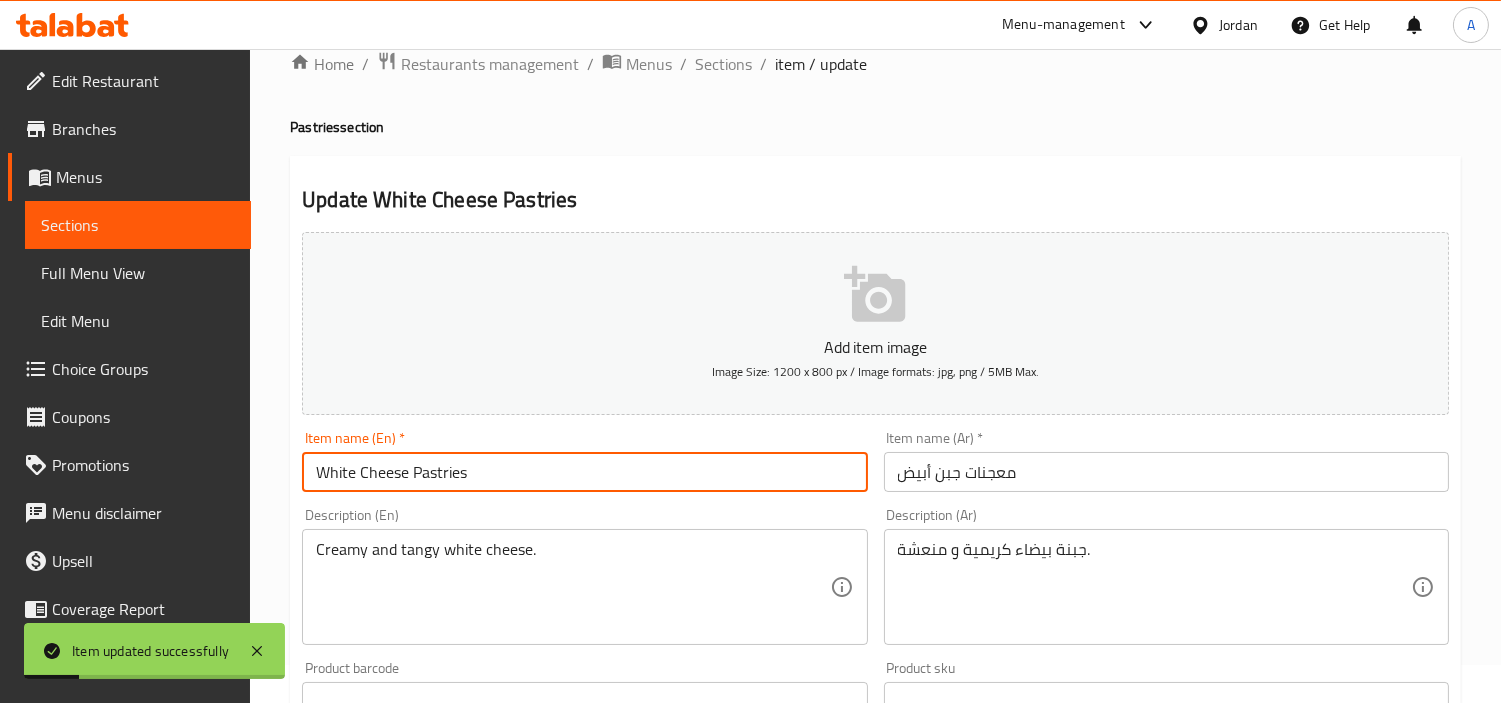 scroll, scrollTop: 0, scrollLeft: 0, axis: both 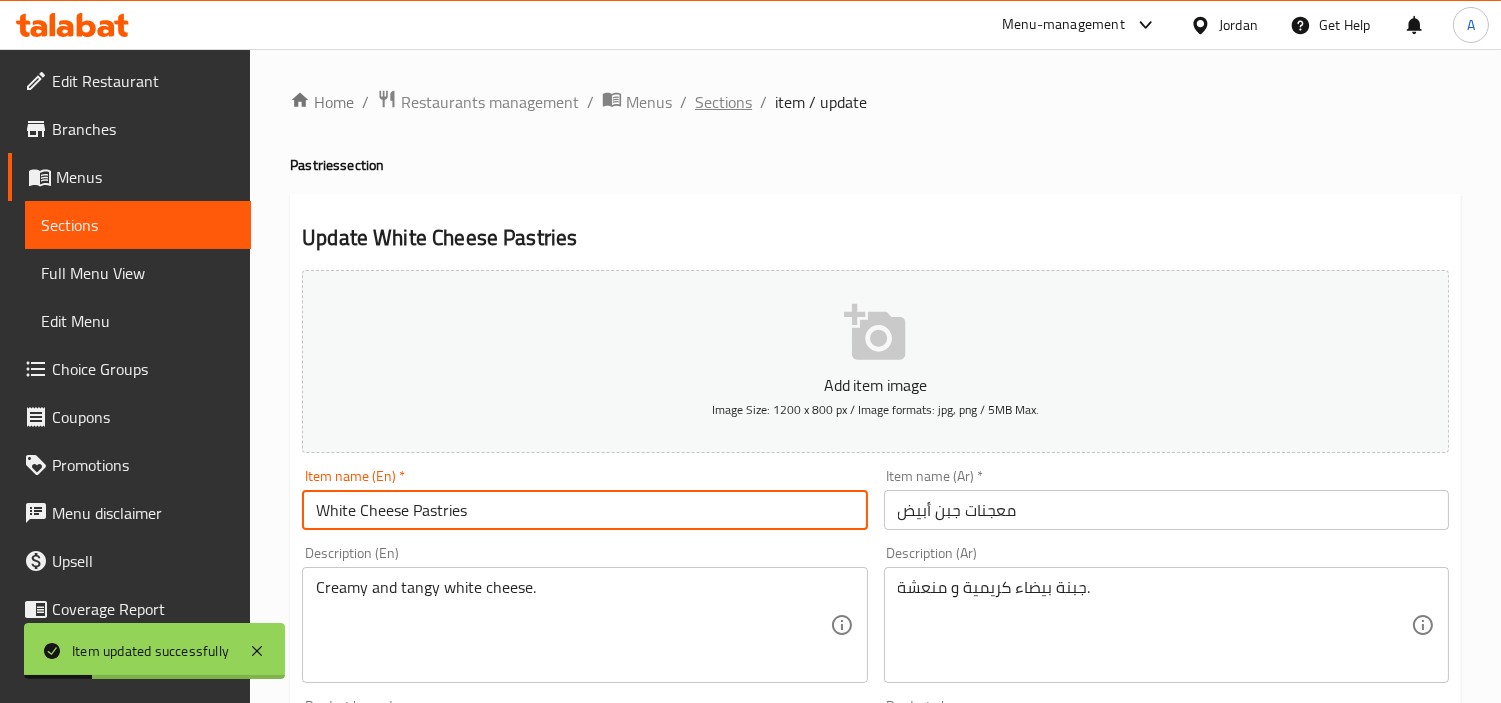 click on "Sections" at bounding box center [723, 102] 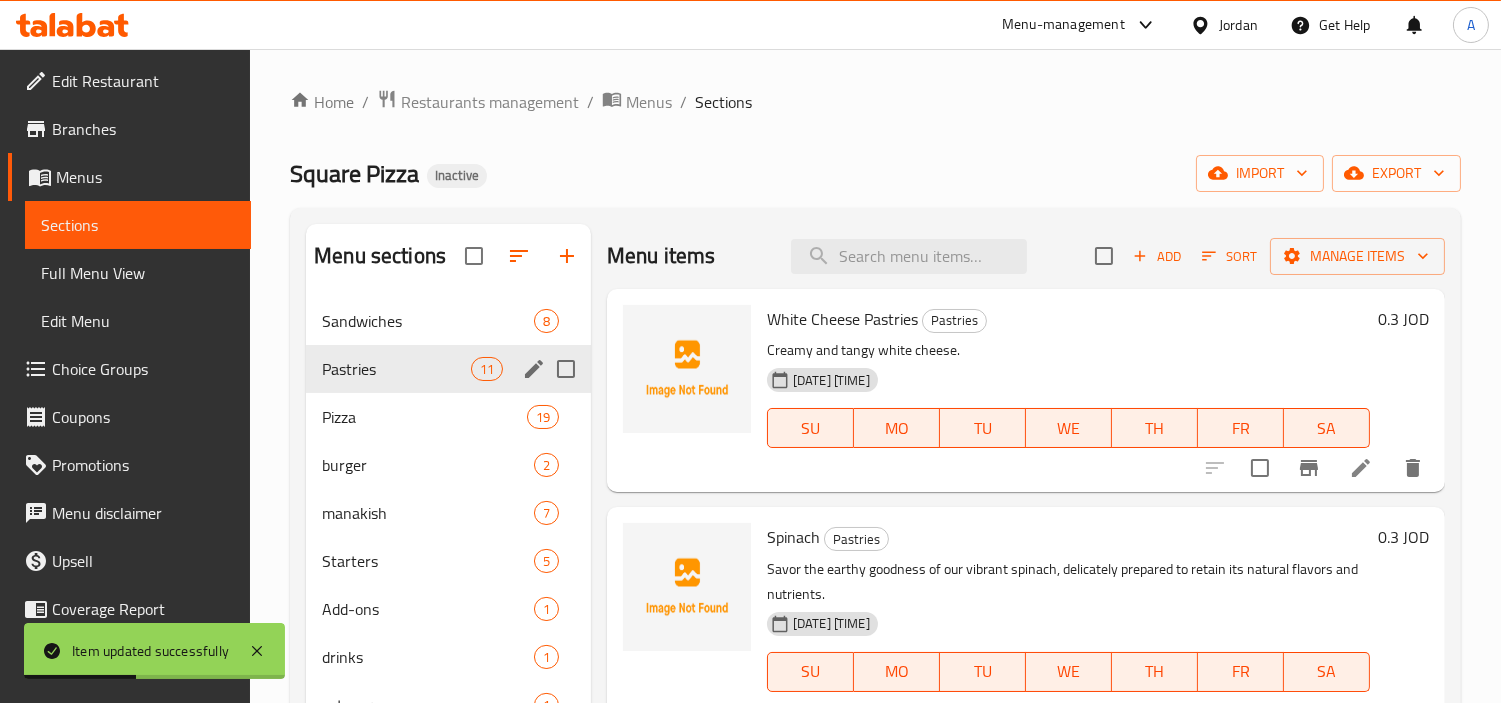 click at bounding box center [566, 369] 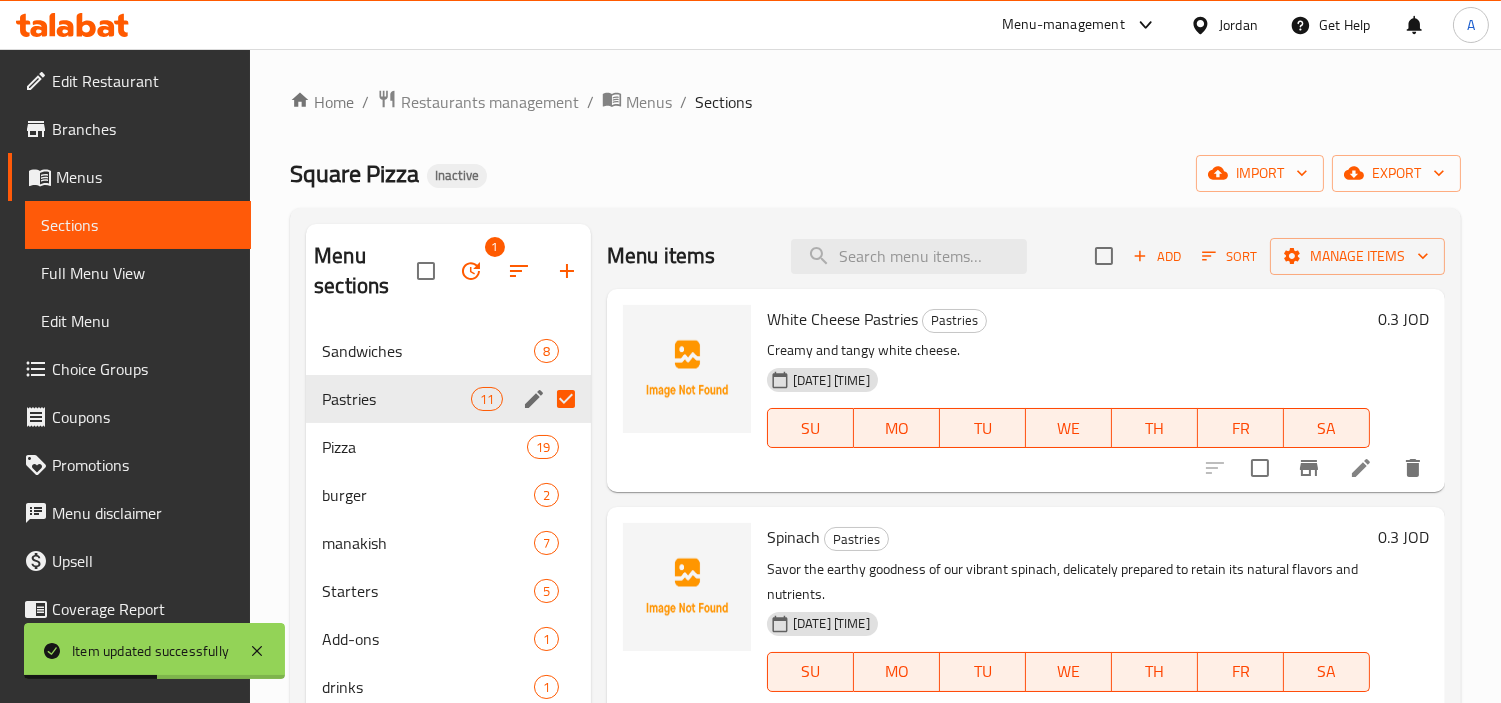click 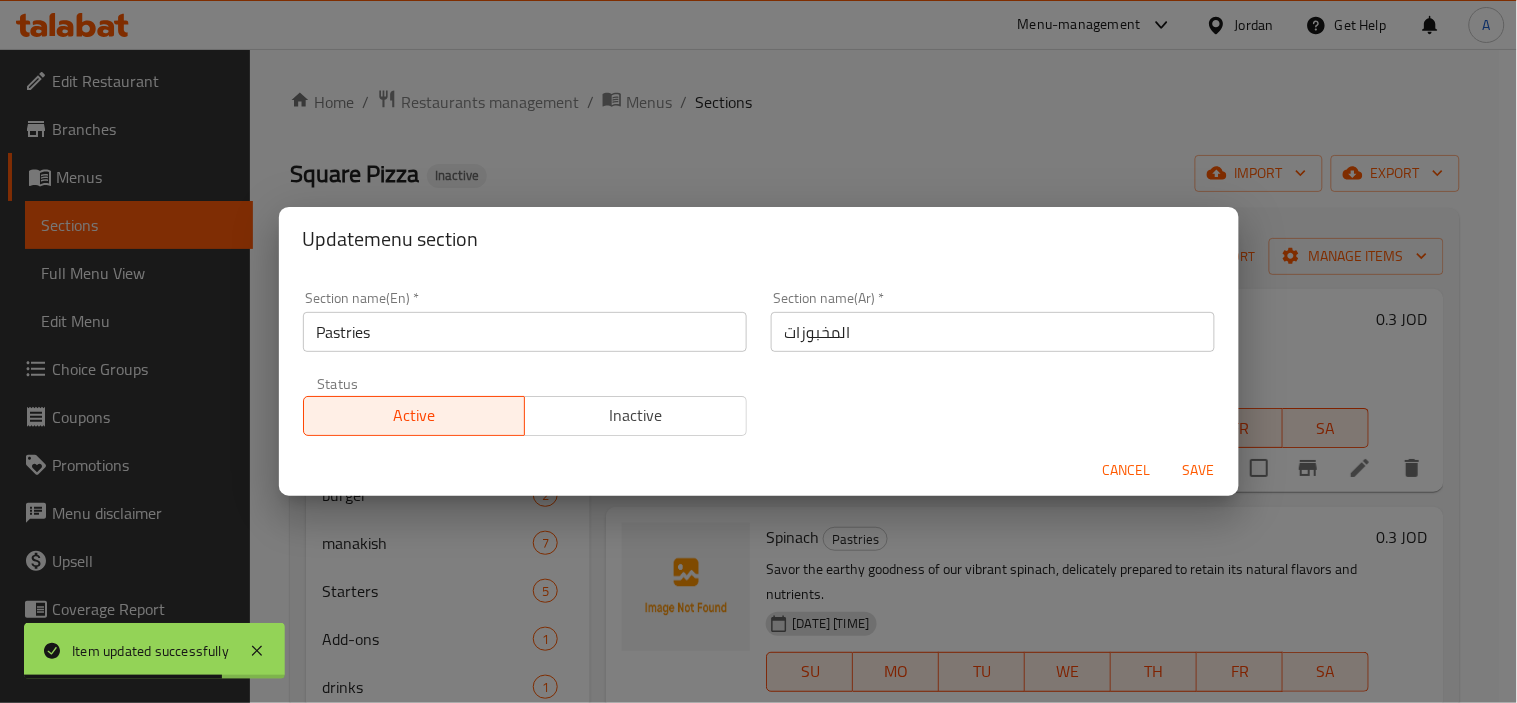 click on "Cancel" at bounding box center (1127, 470) 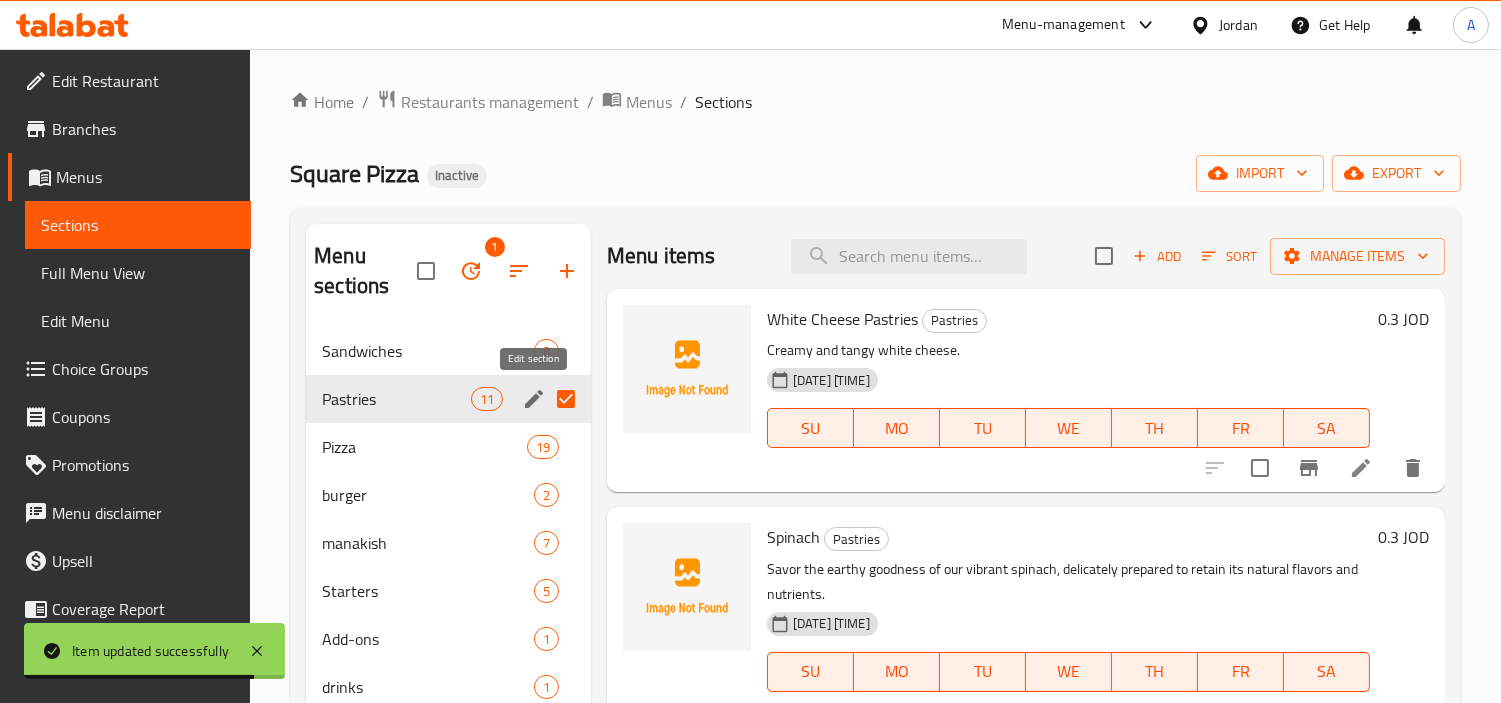click 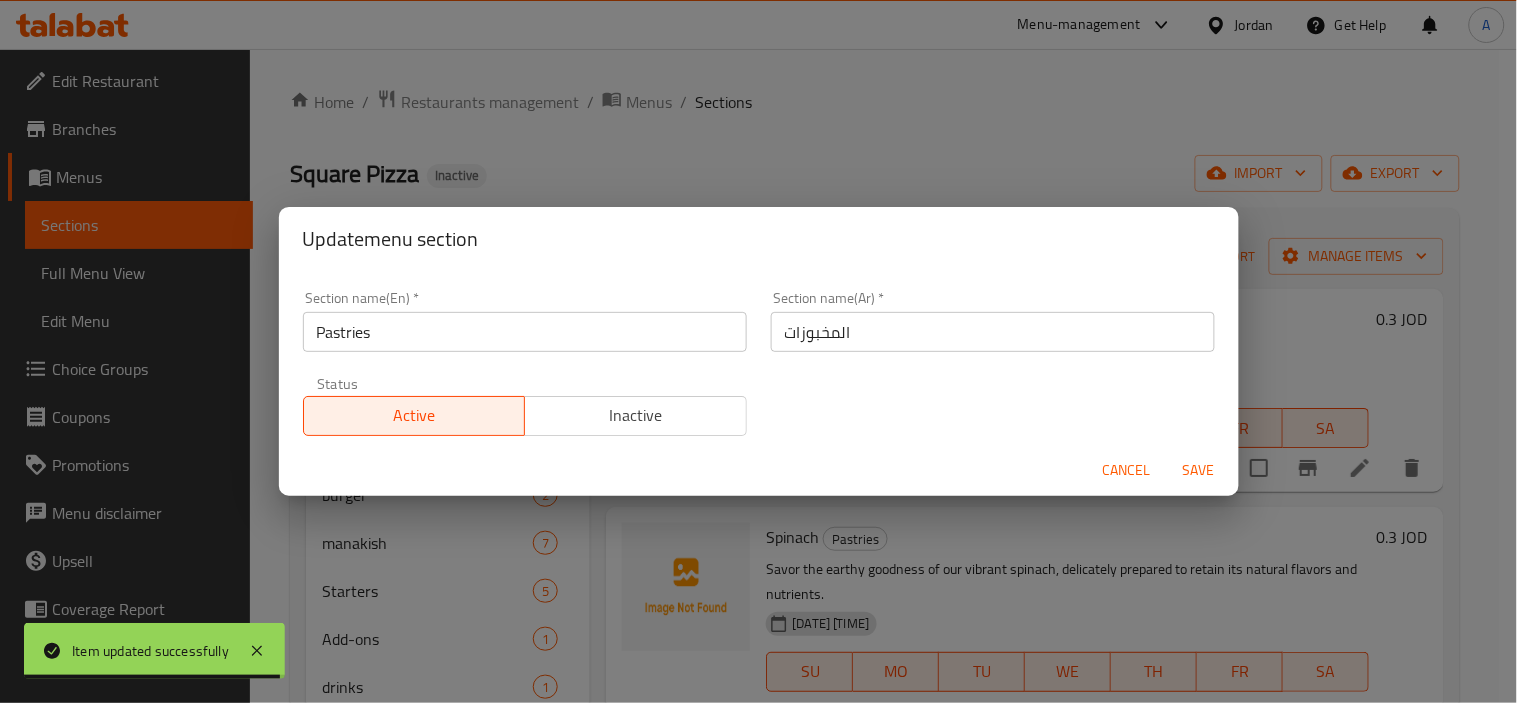 click on "Pastries" at bounding box center [525, 332] 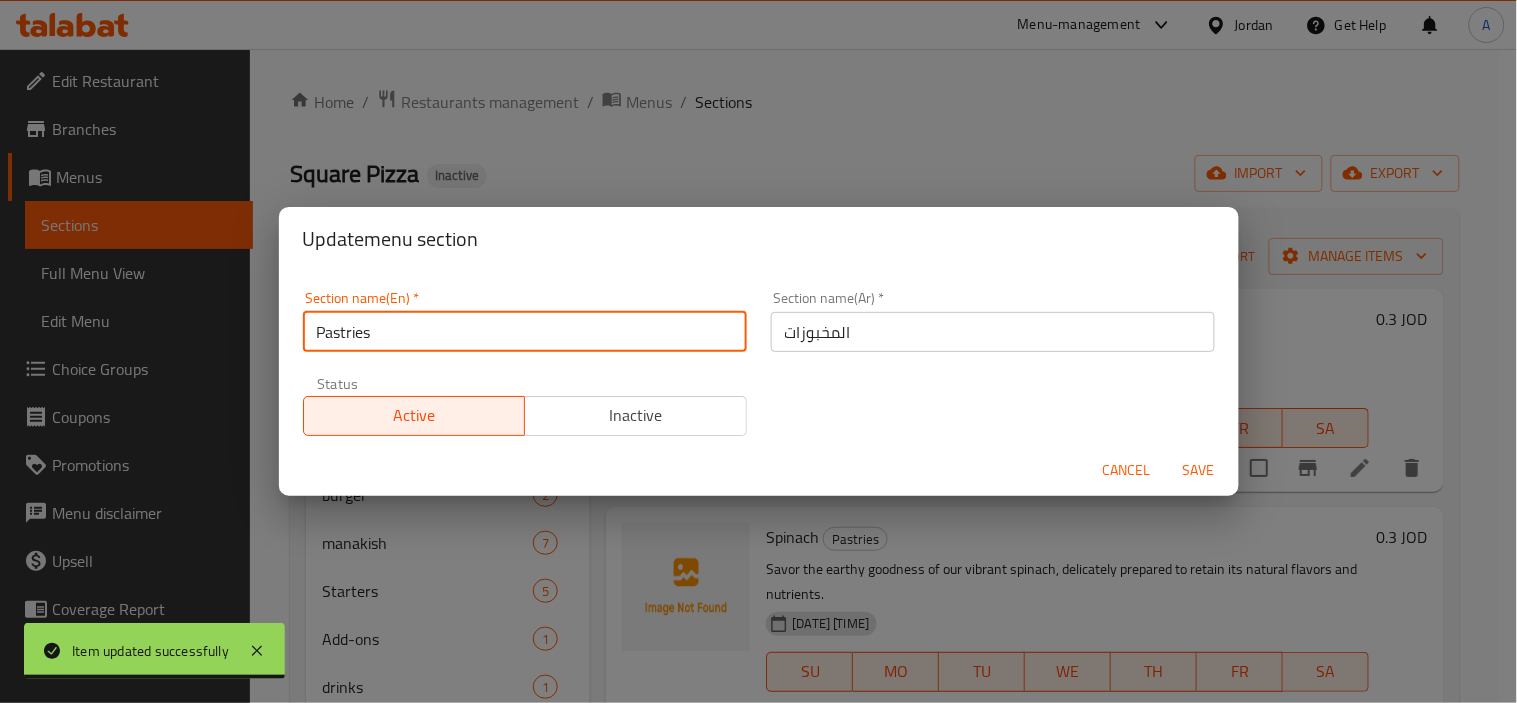click on "Pastries" at bounding box center (525, 332) 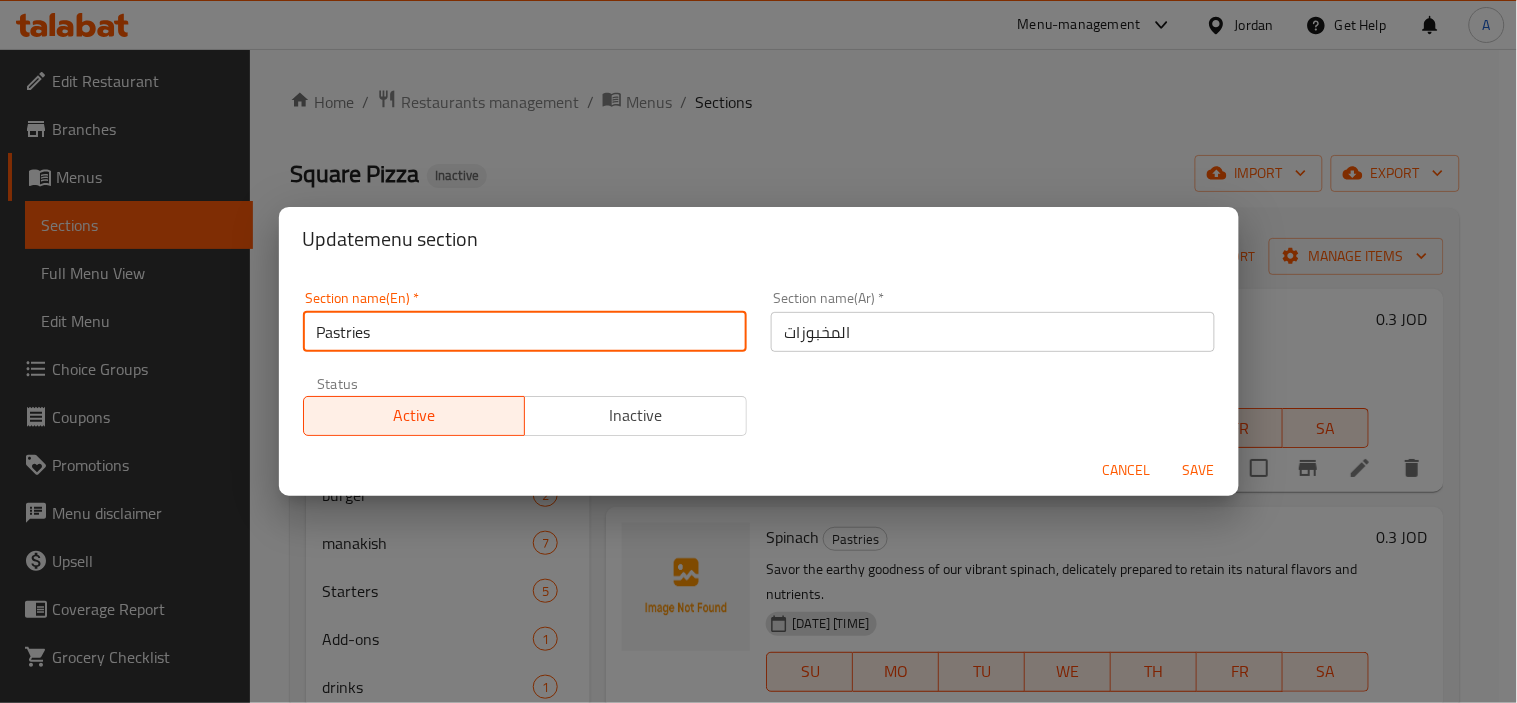 click on "Cancel" at bounding box center [1127, 470] 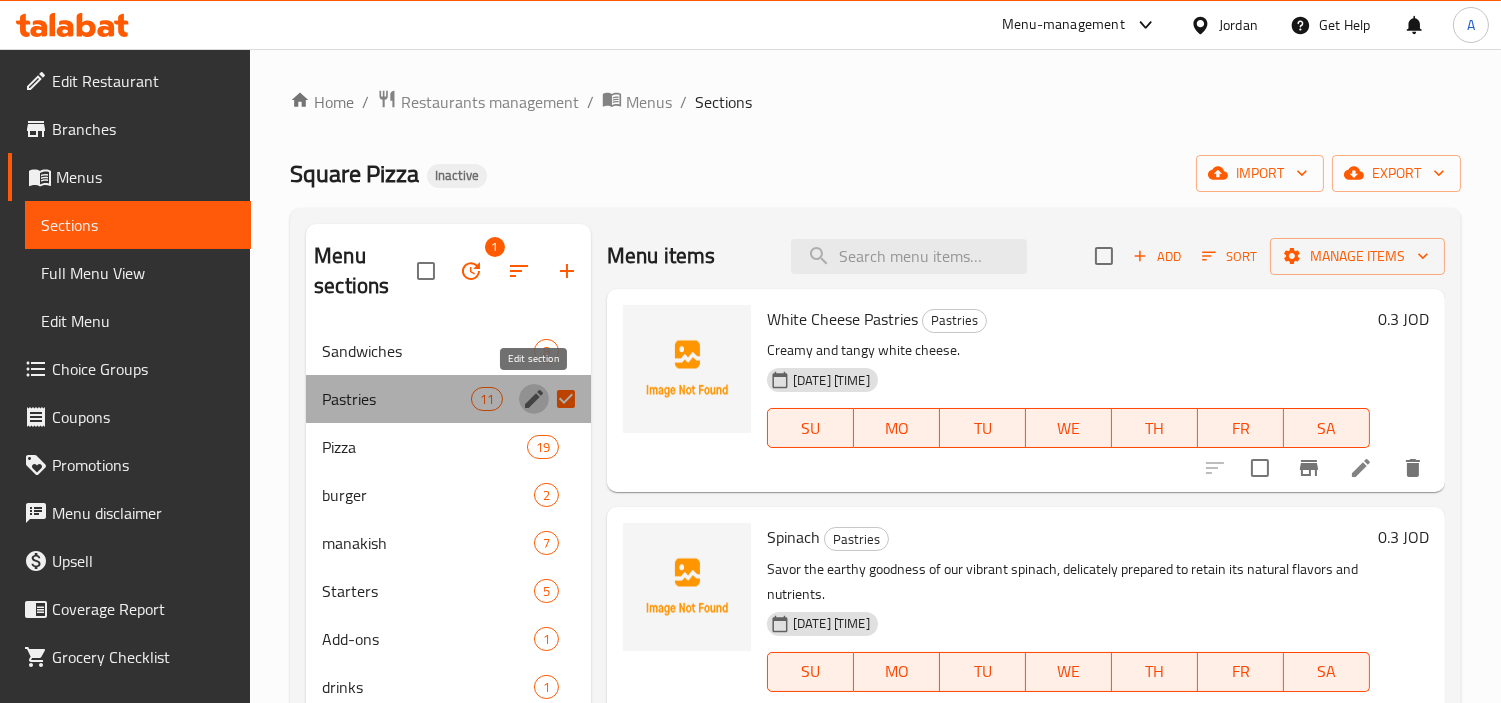 click 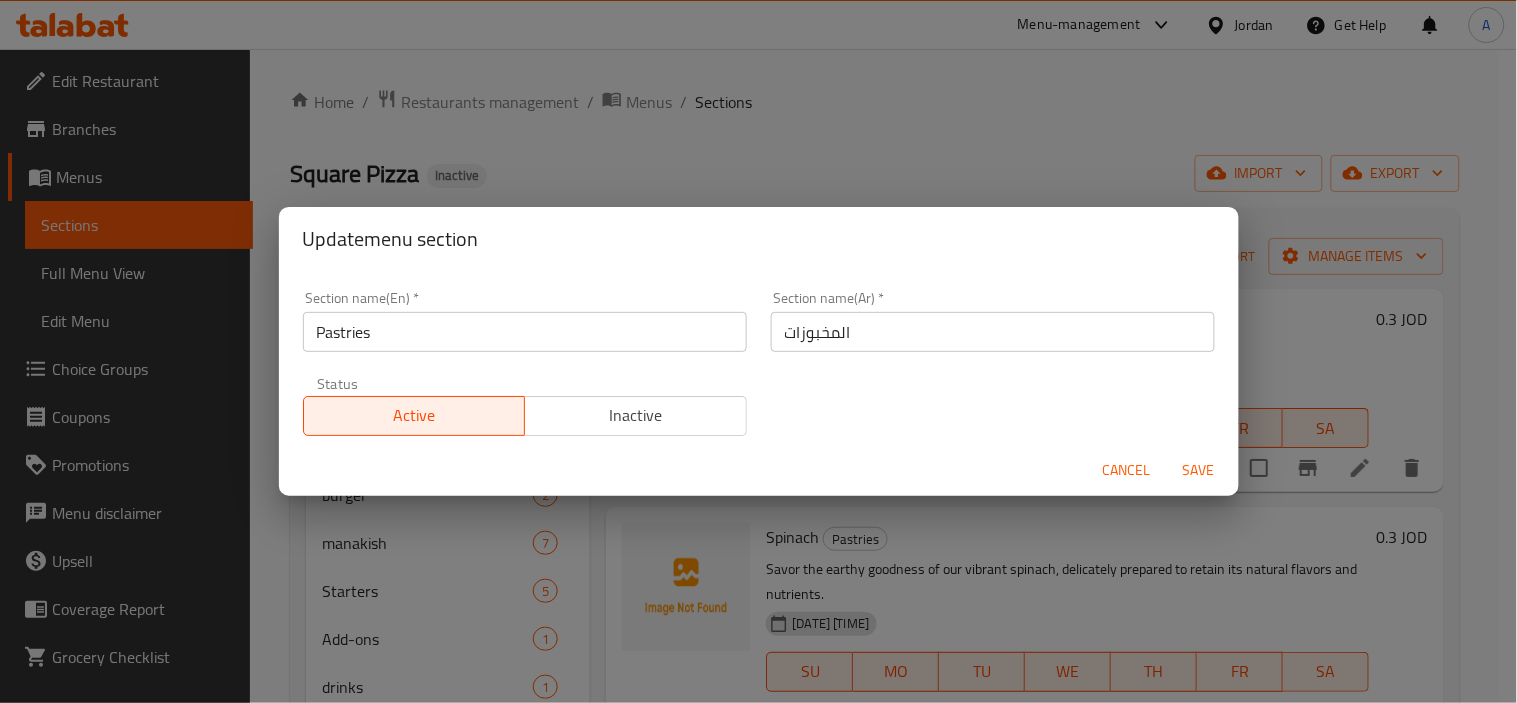 click on "Cancel" at bounding box center [1127, 470] 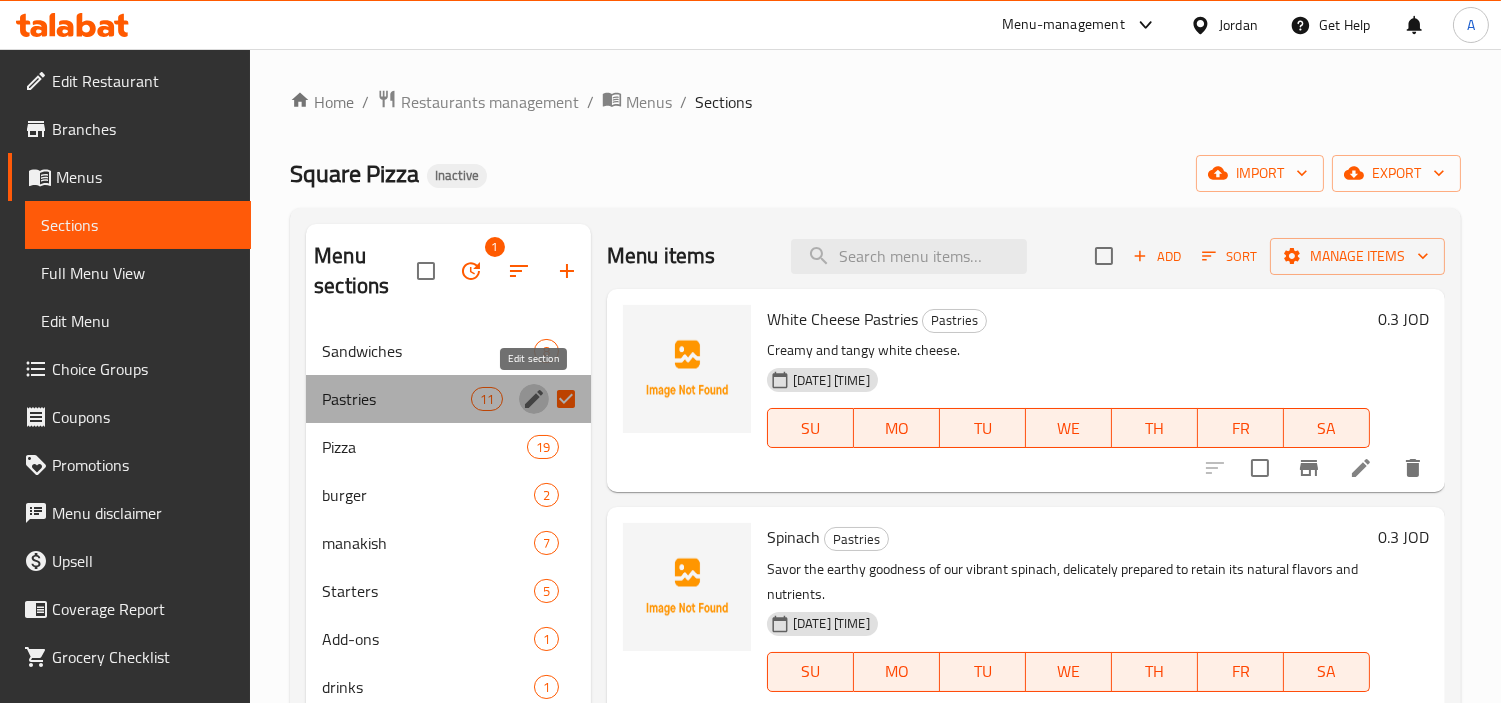 click 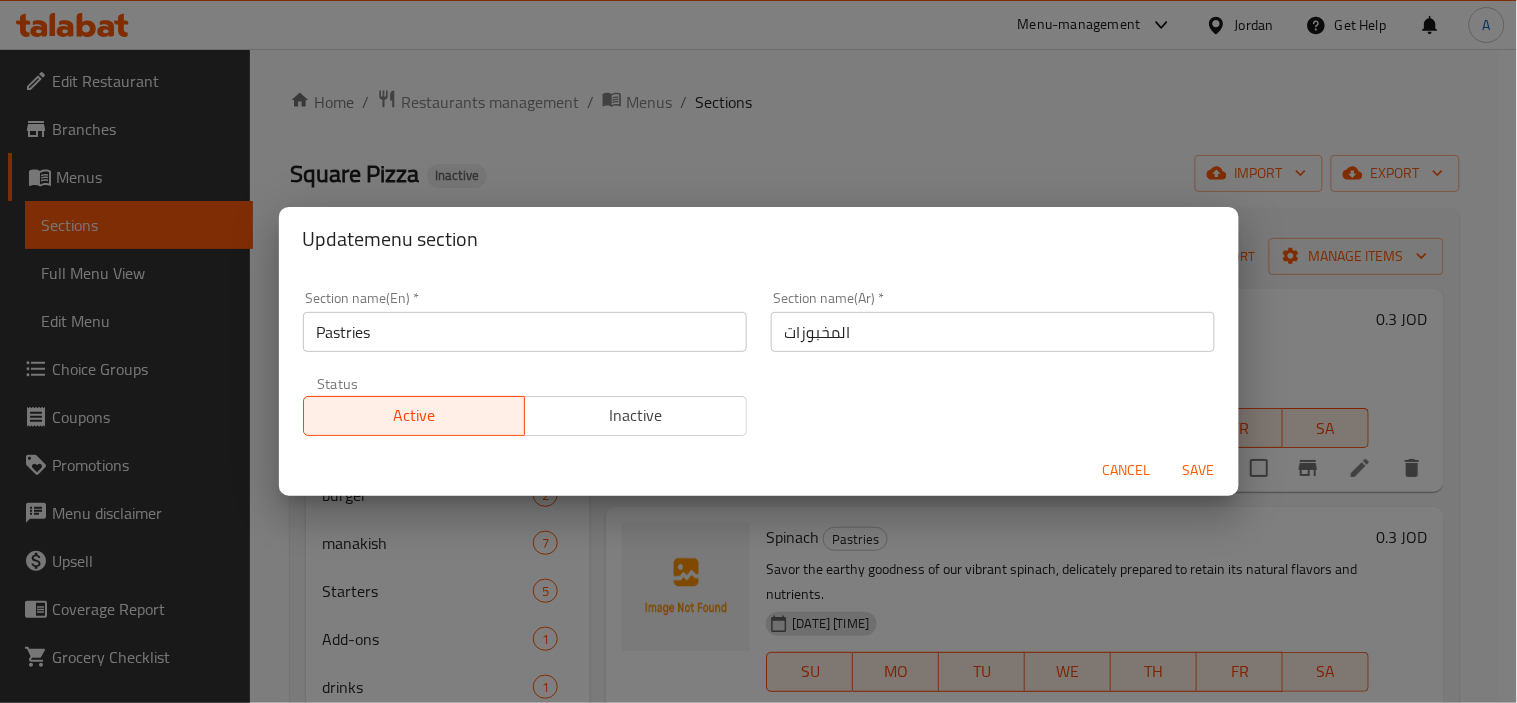 click on "المخبوزات" at bounding box center (993, 332) 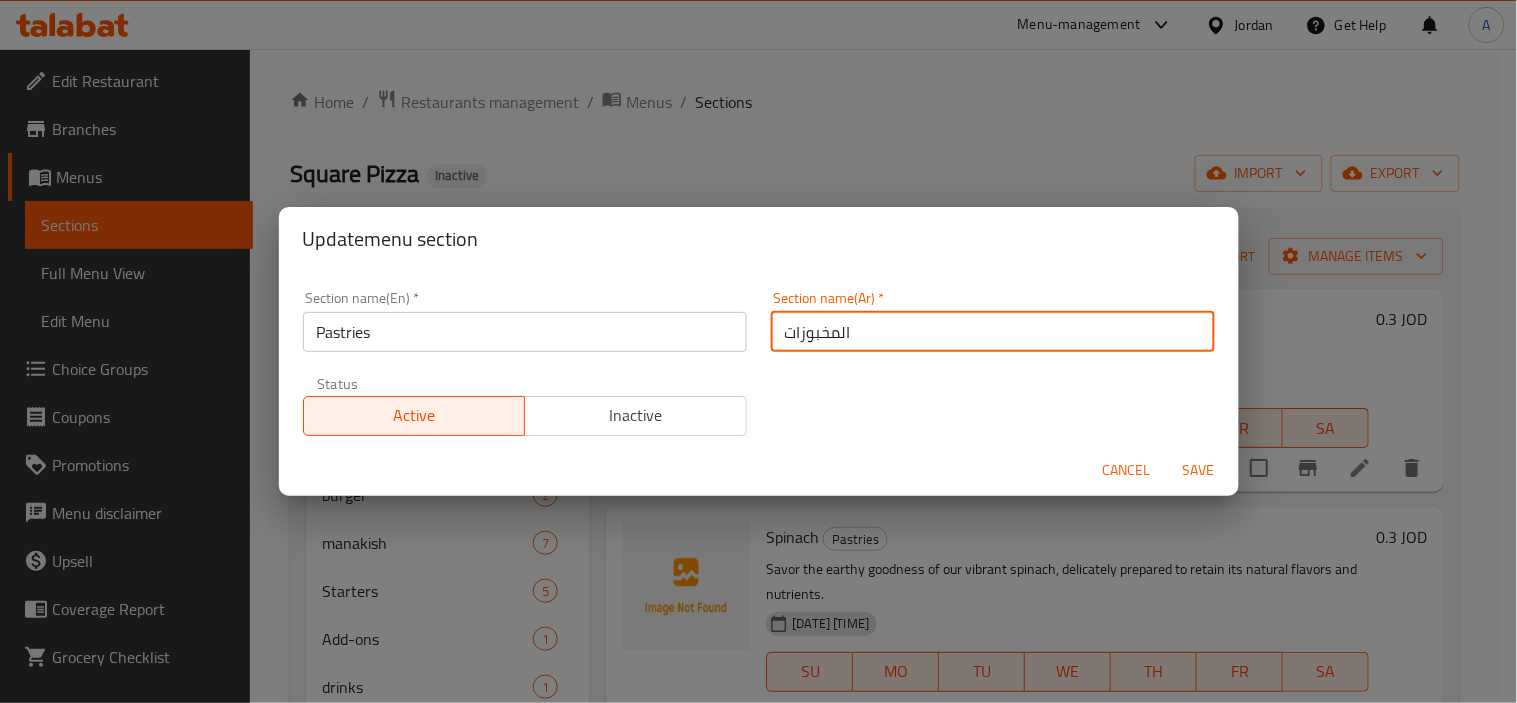 click on "المخبوزات" at bounding box center [993, 332] 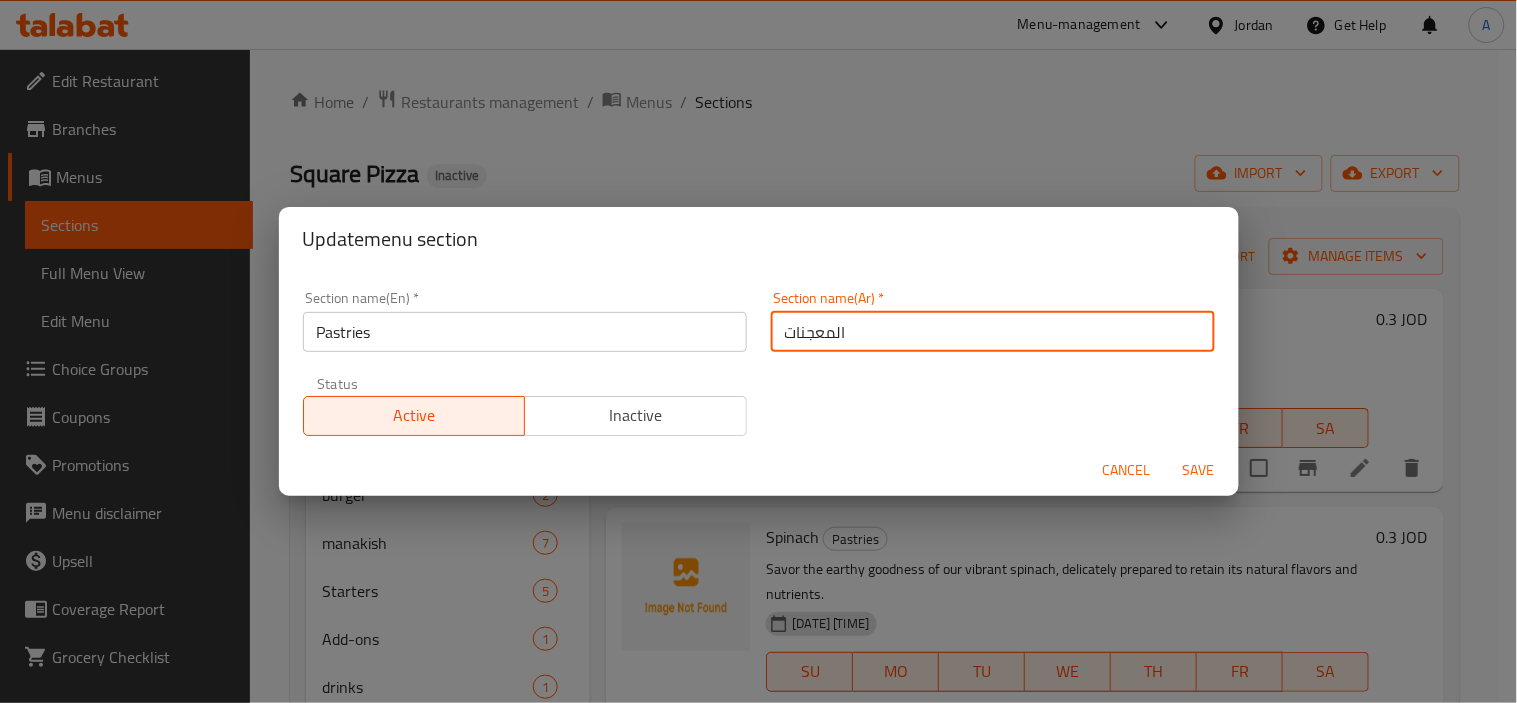 type on "المعجنات" 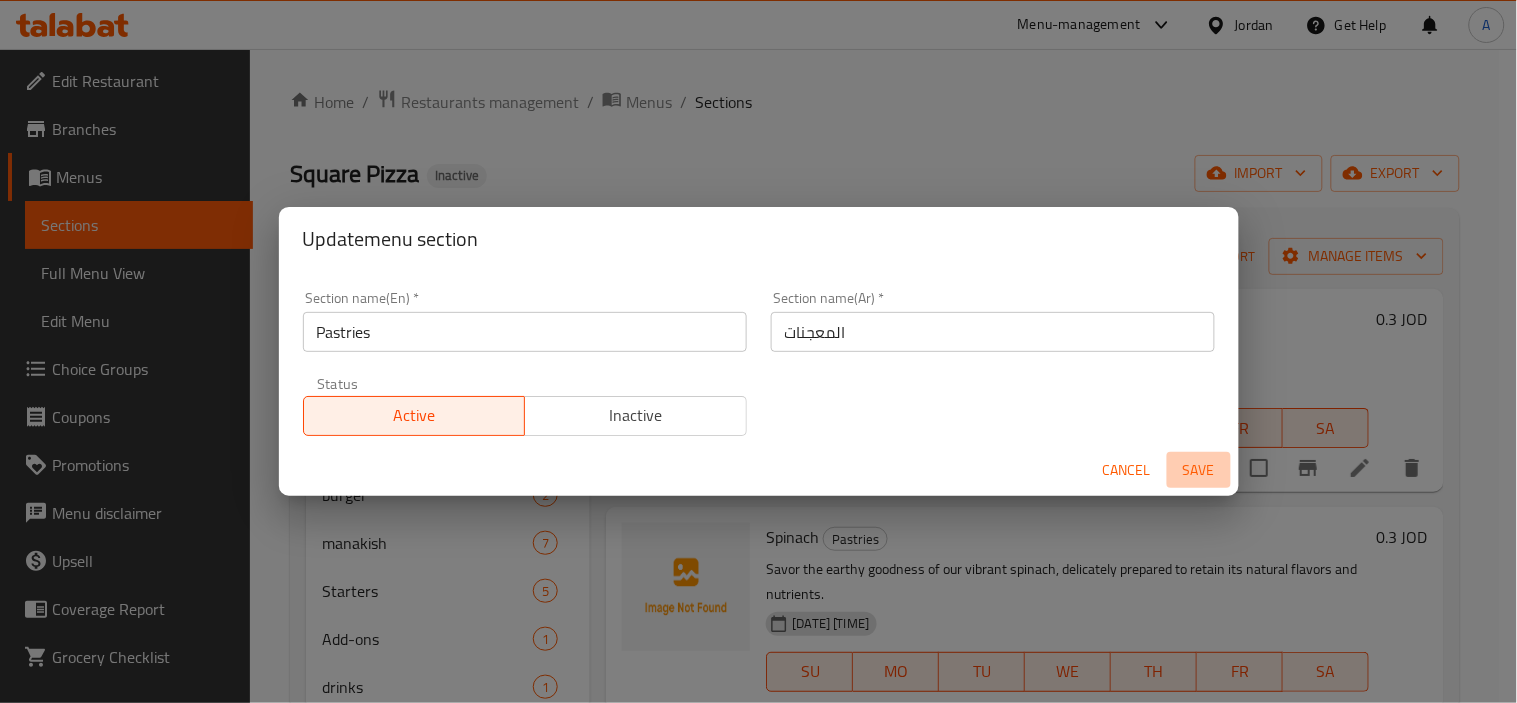 click on "Save" at bounding box center [1199, 470] 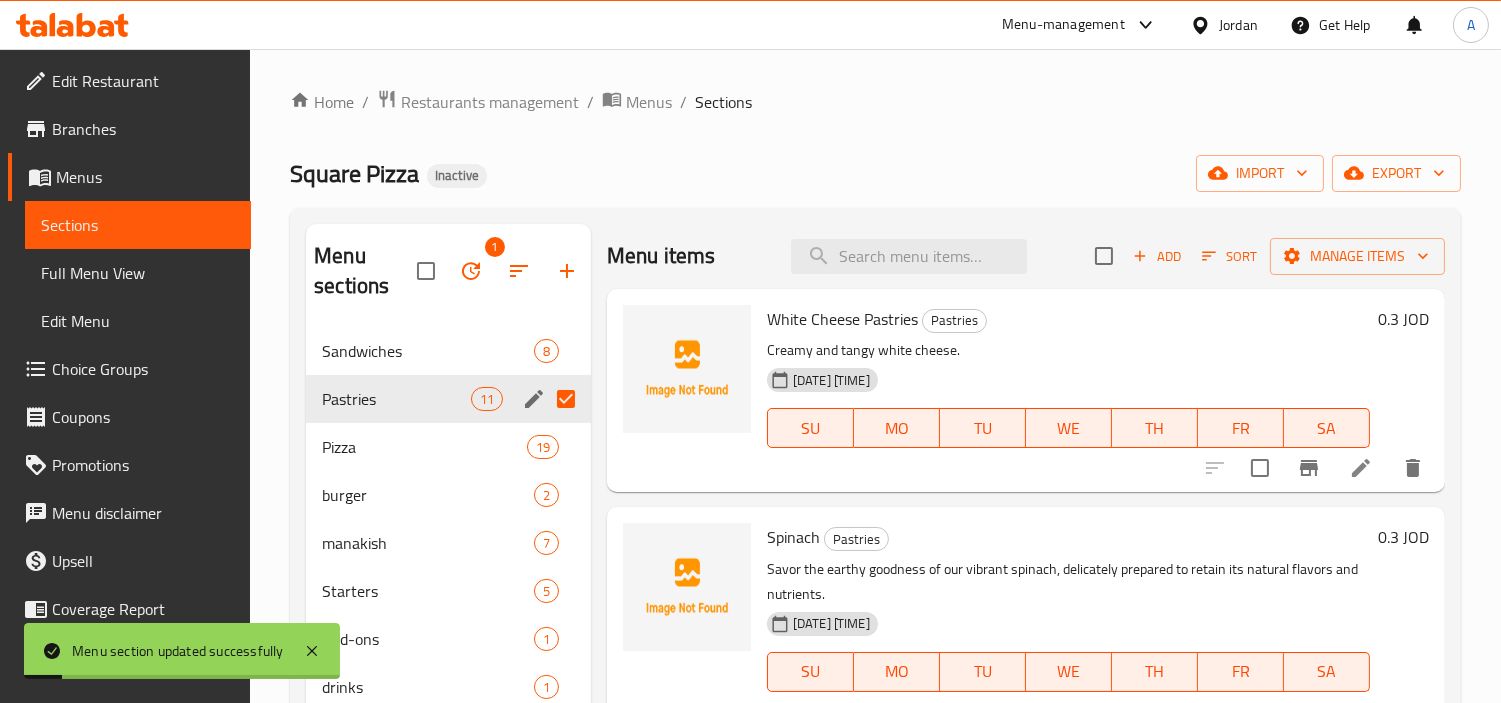 click on "White Cheese Pastries    Pastries" at bounding box center [1068, 319] 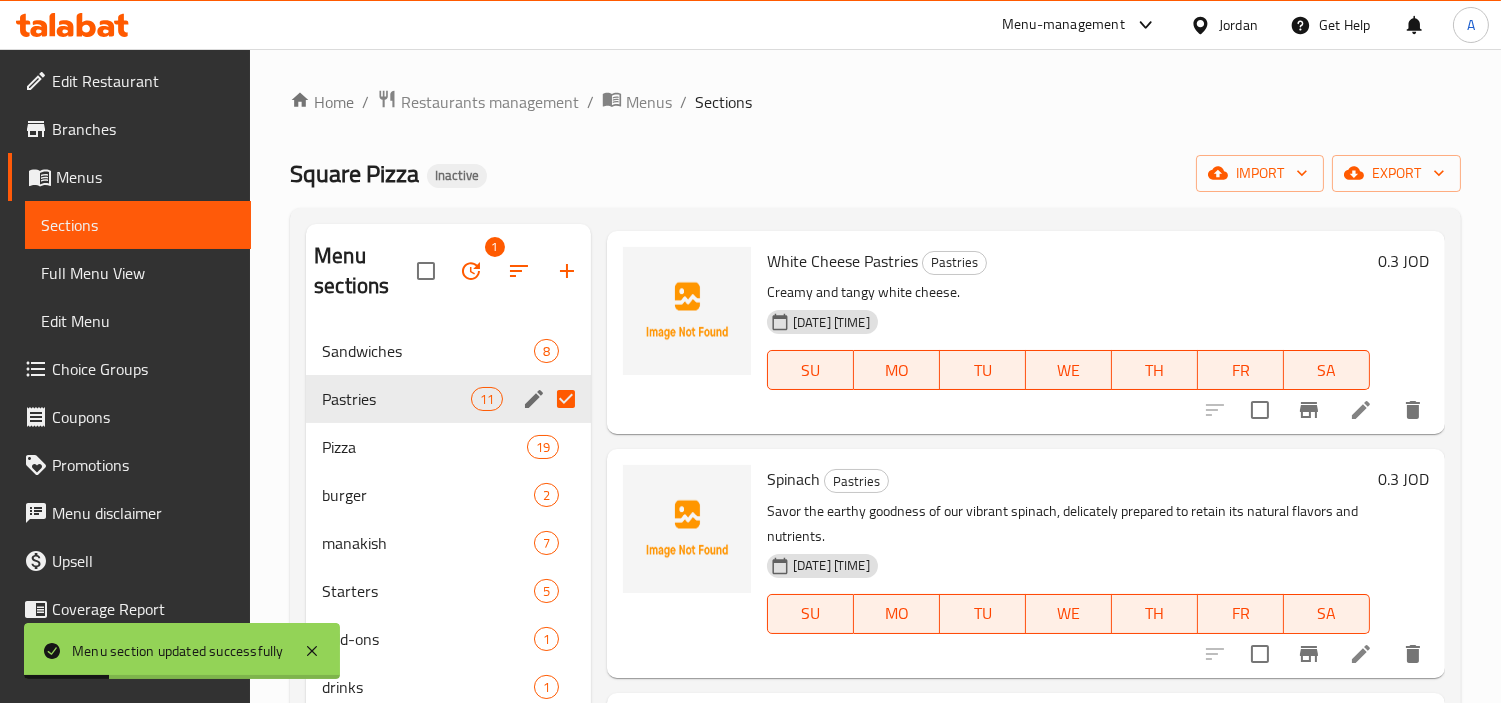 scroll, scrollTop: 111, scrollLeft: 0, axis: vertical 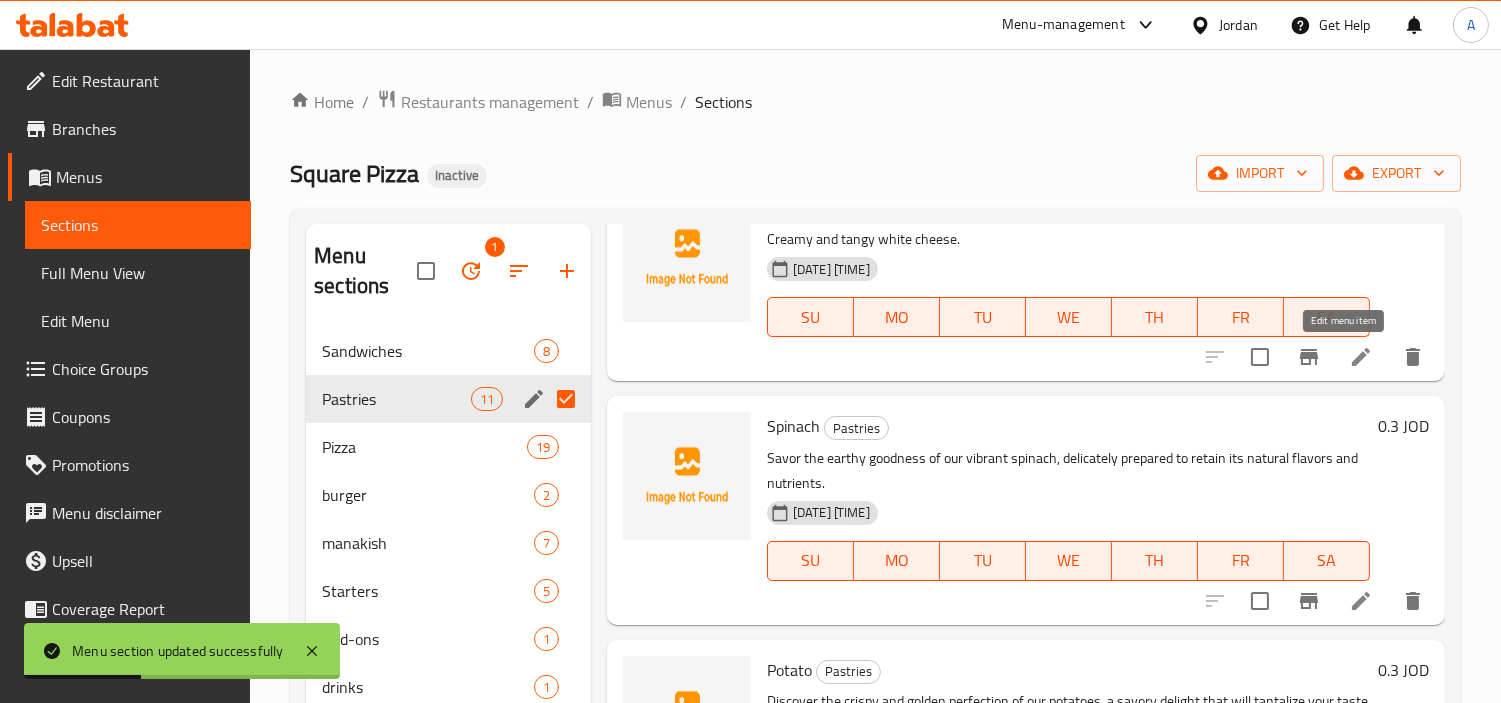 click 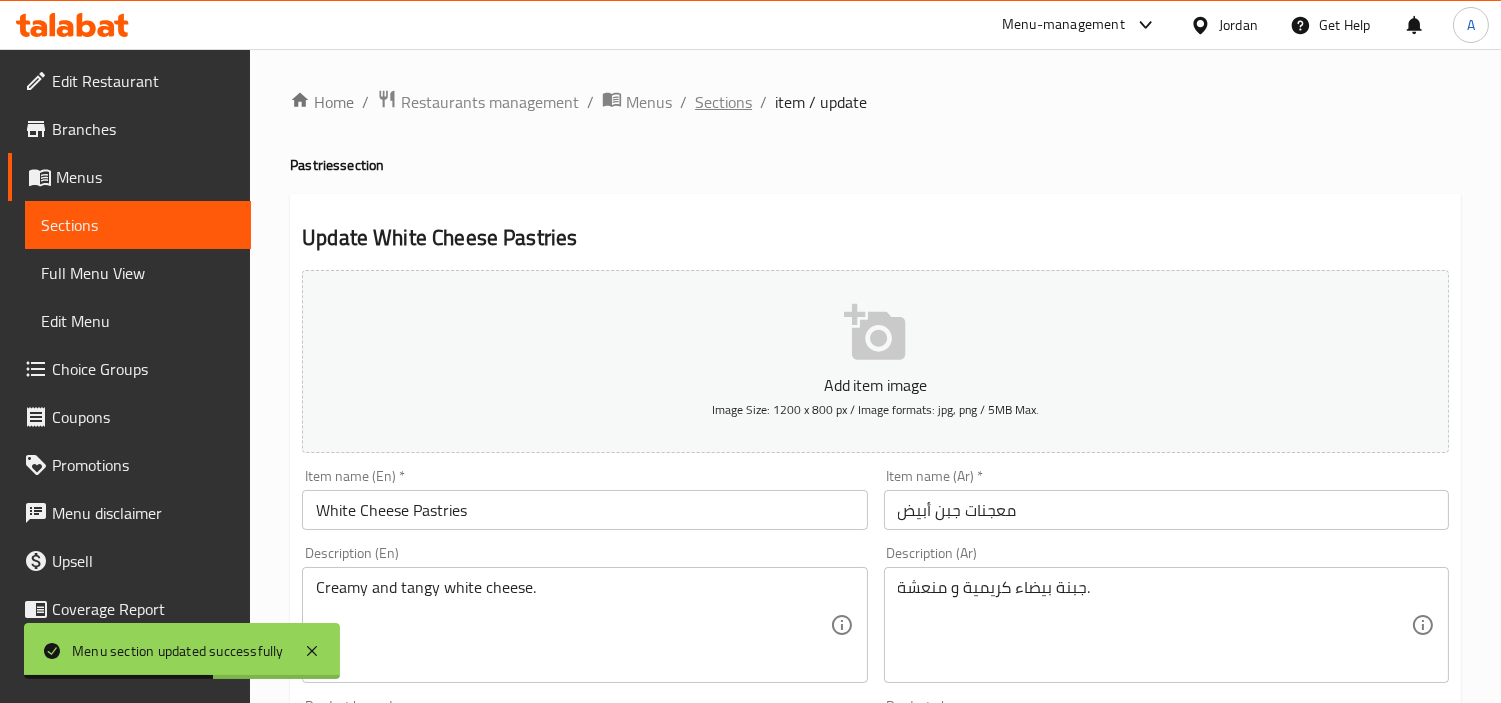 click on "Sections" at bounding box center [723, 102] 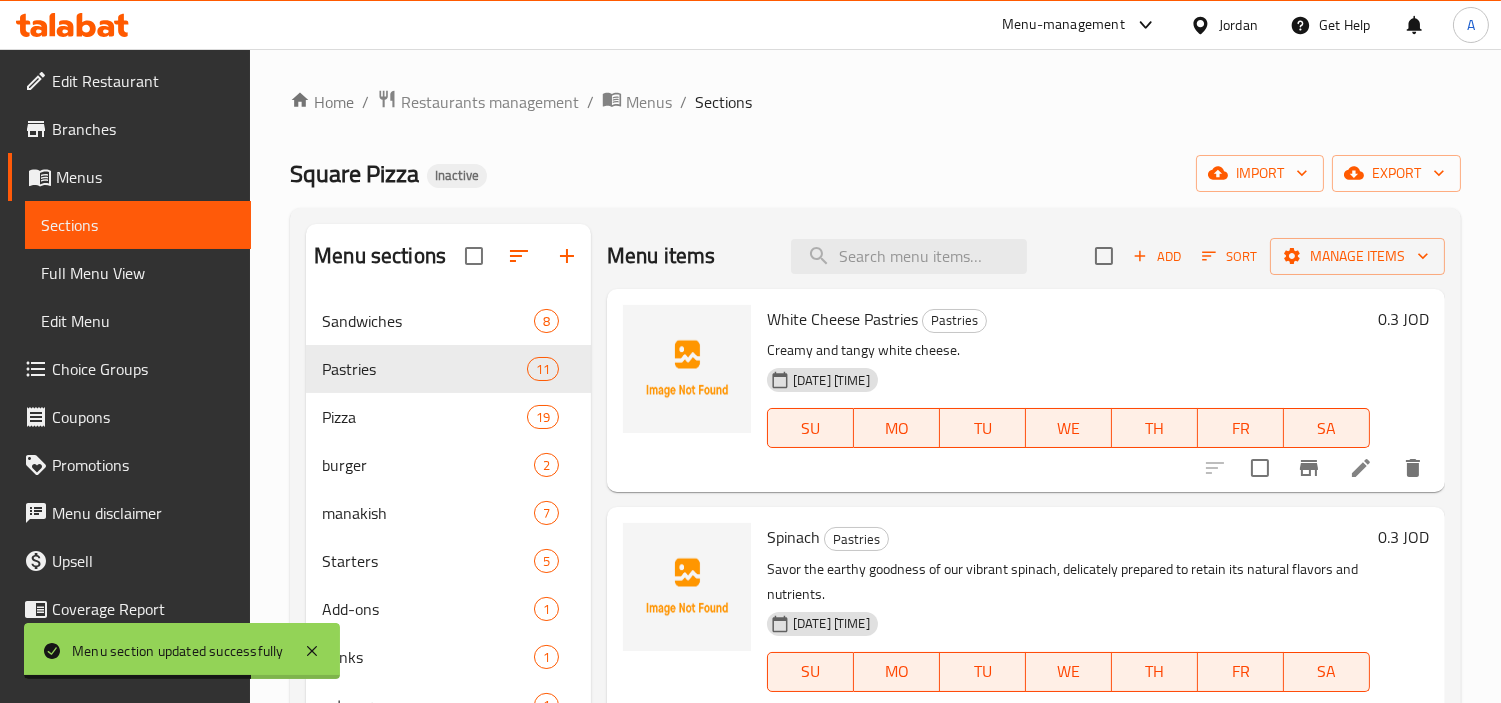 scroll, scrollTop: 111, scrollLeft: 0, axis: vertical 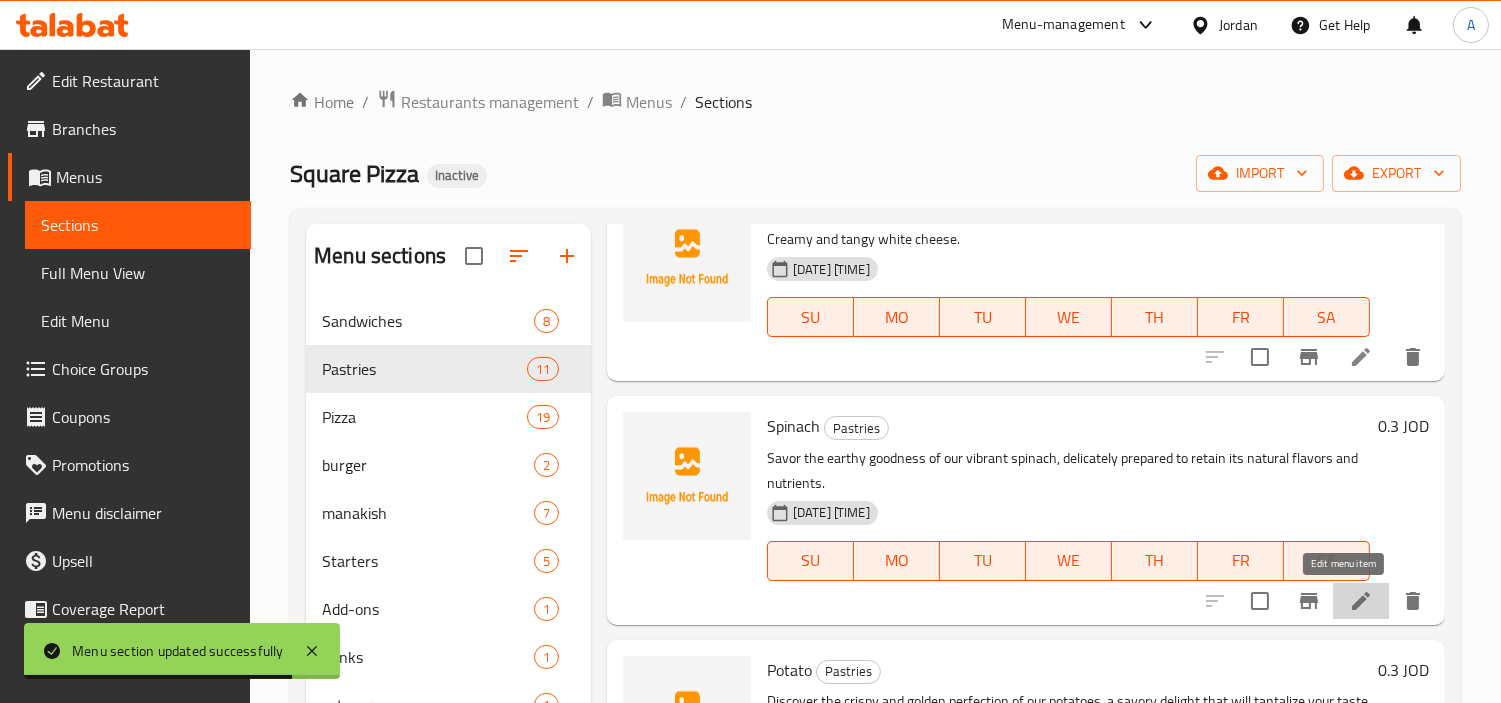 click 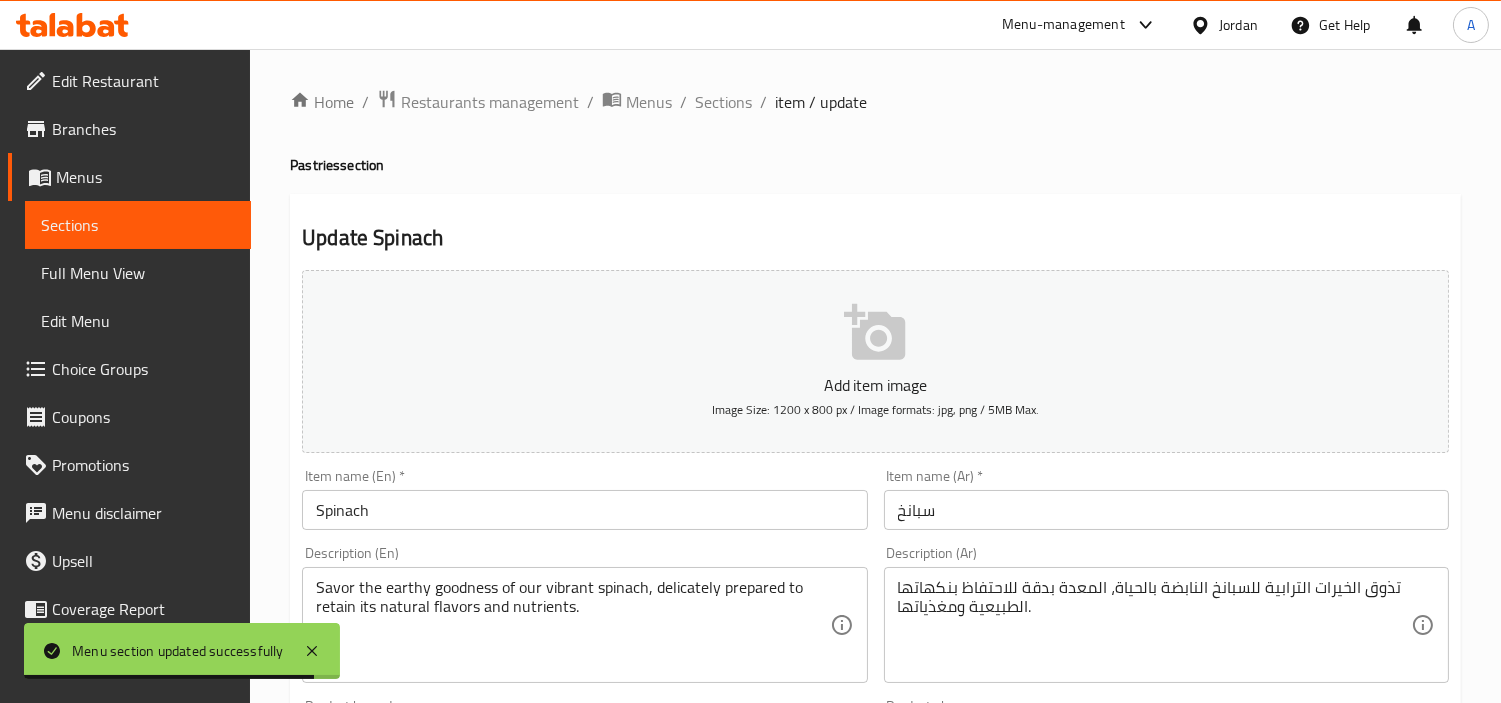 click on "Spinach" at bounding box center (584, 510) 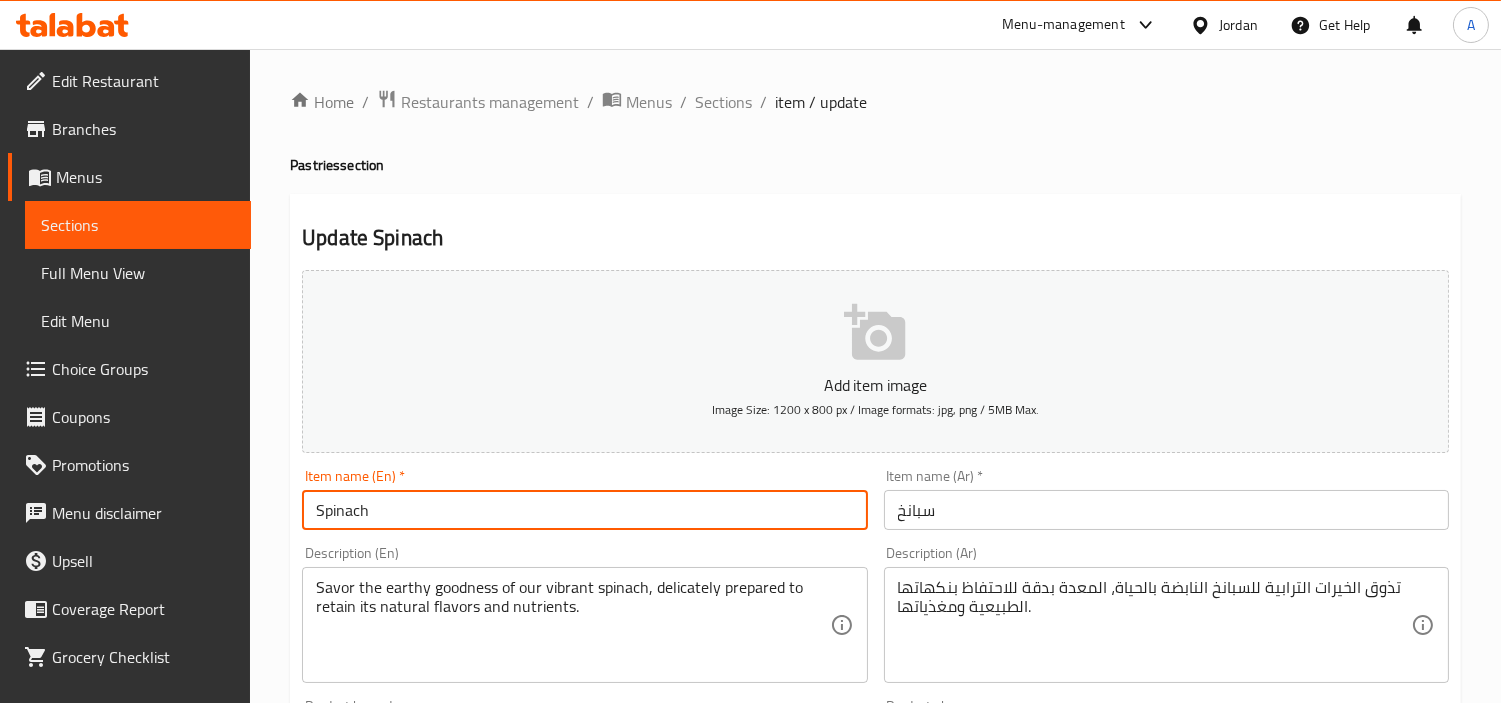click on "Pastries  section" at bounding box center [875, 165] 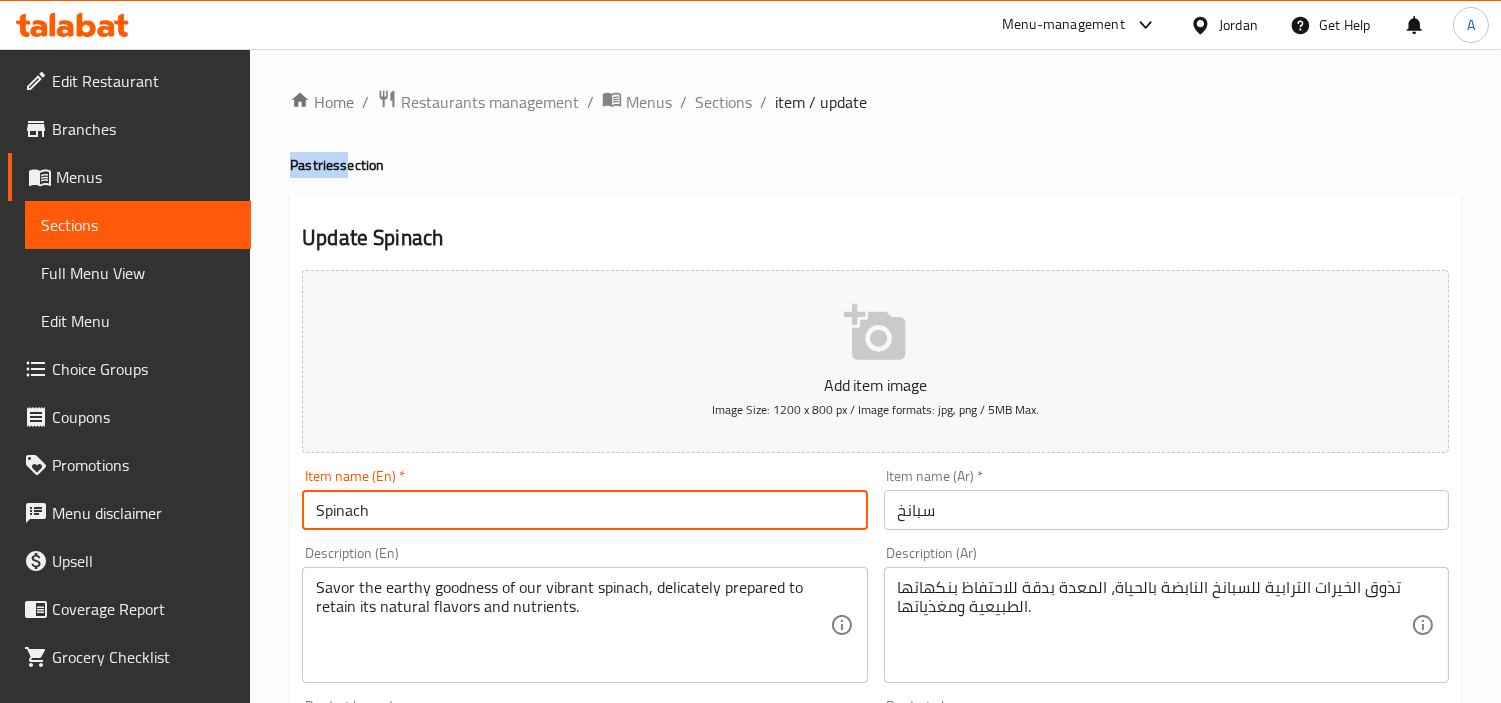 click on "Pastries  section" at bounding box center (875, 165) 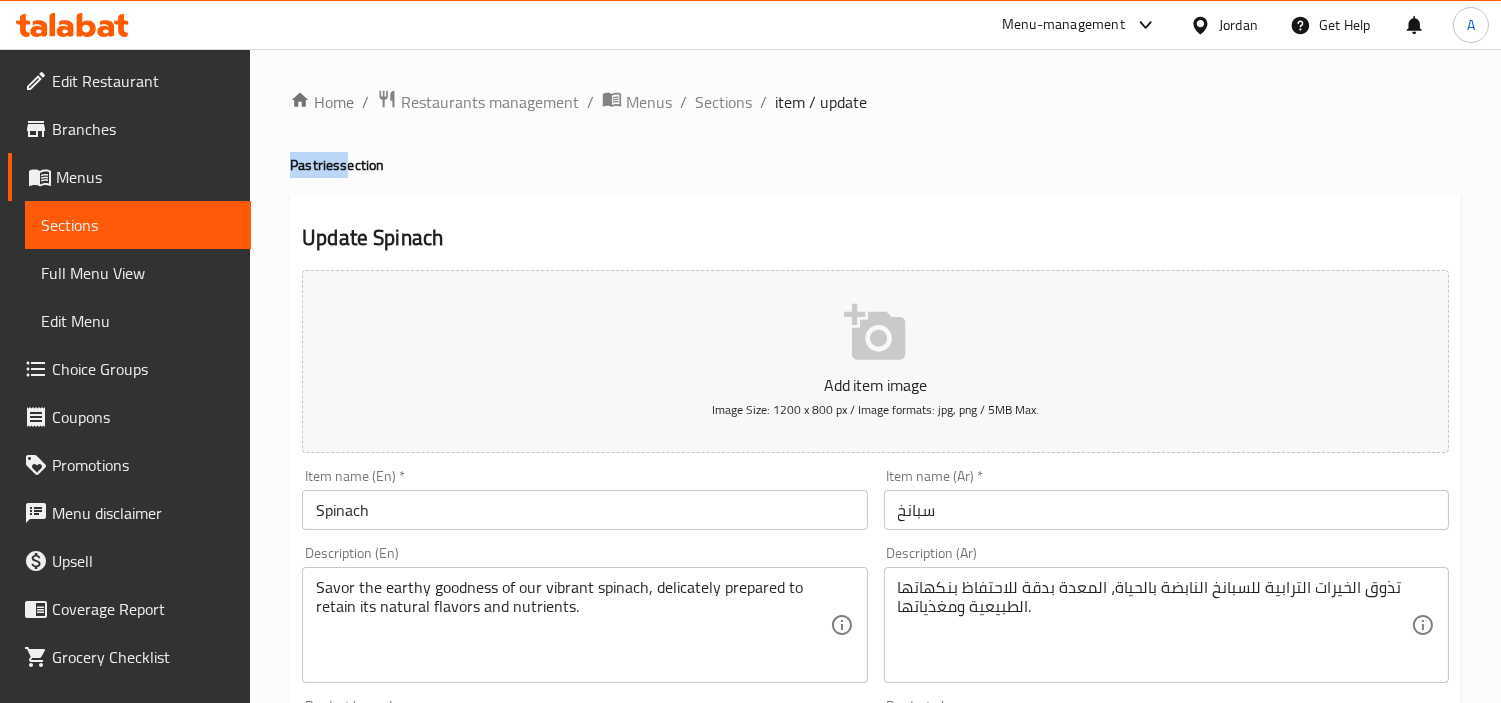 copy on "Pastries" 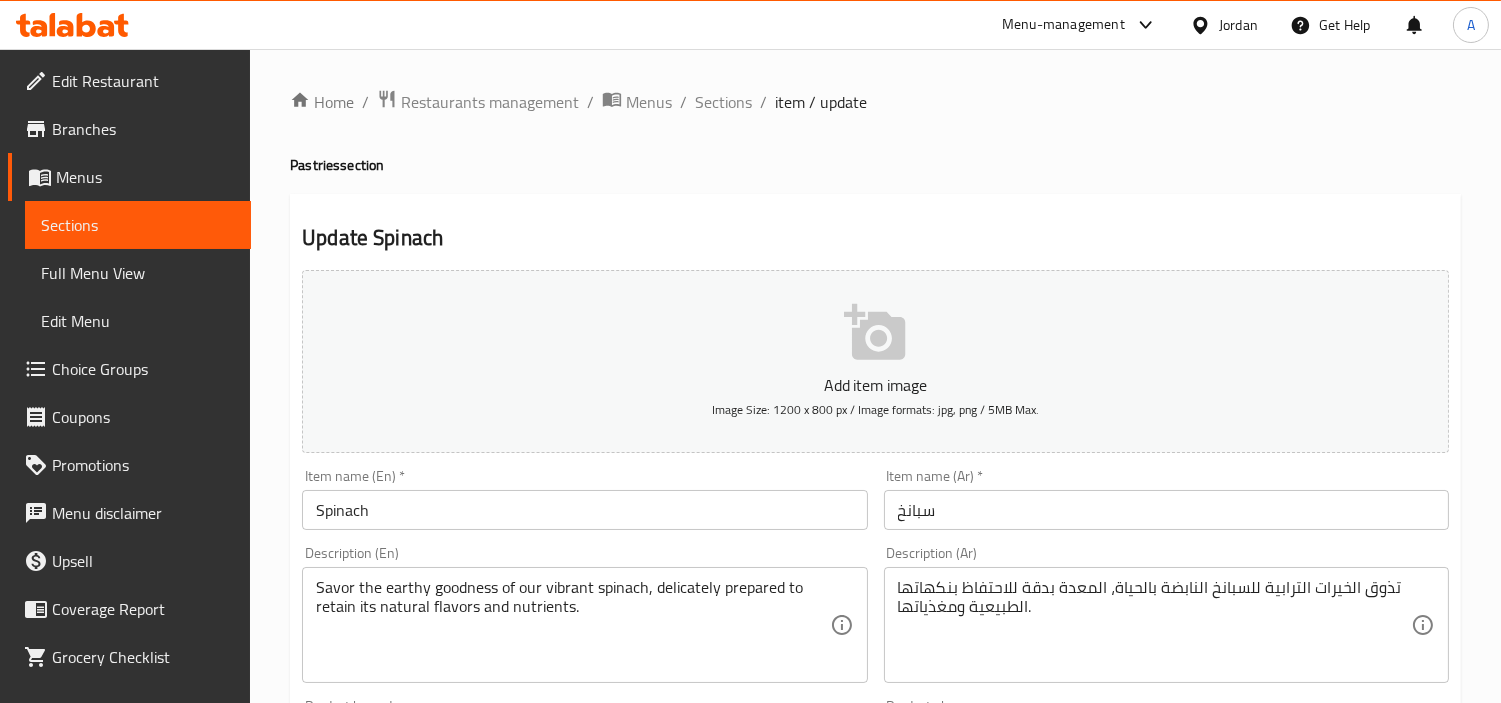 click on "Spinach" at bounding box center (584, 510) 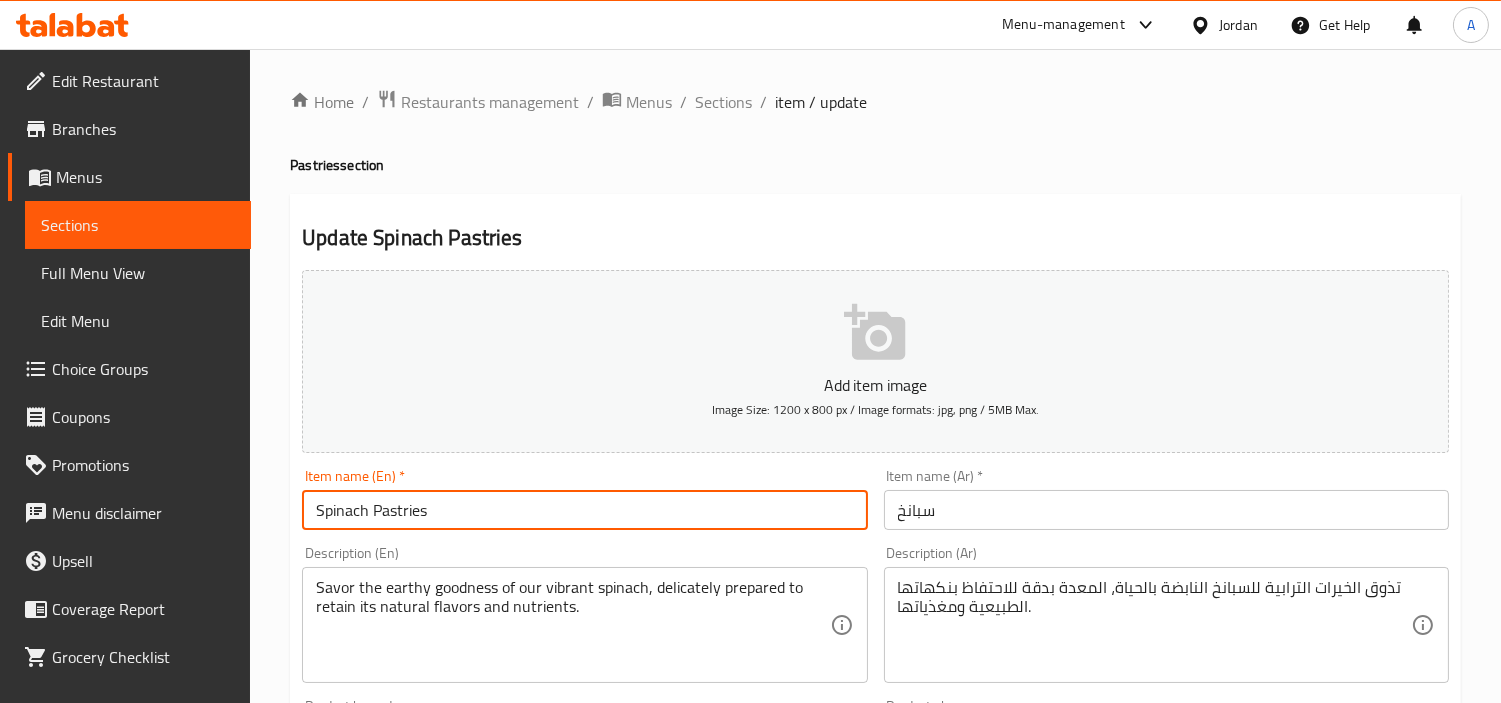 type on "Spinach Pastries" 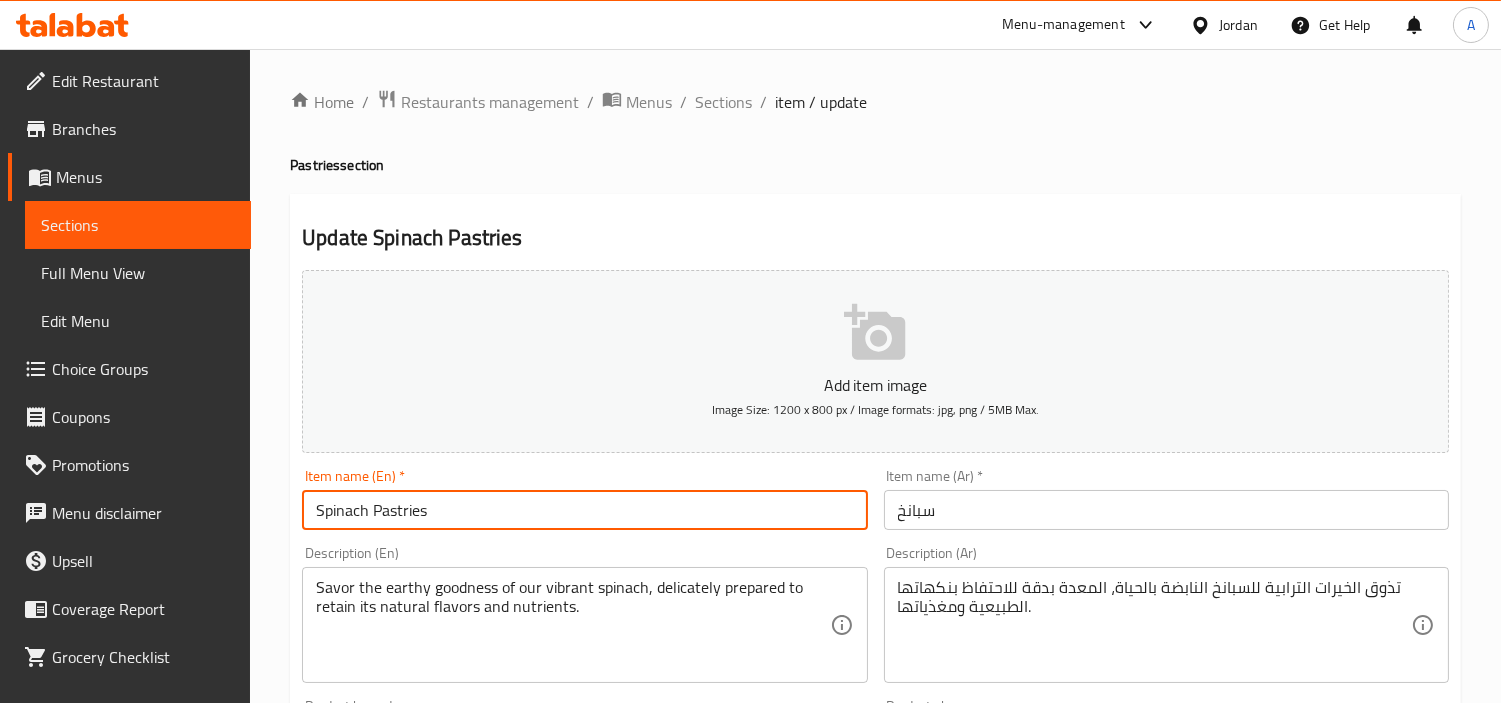 click on "سبانخ" at bounding box center (1166, 510) 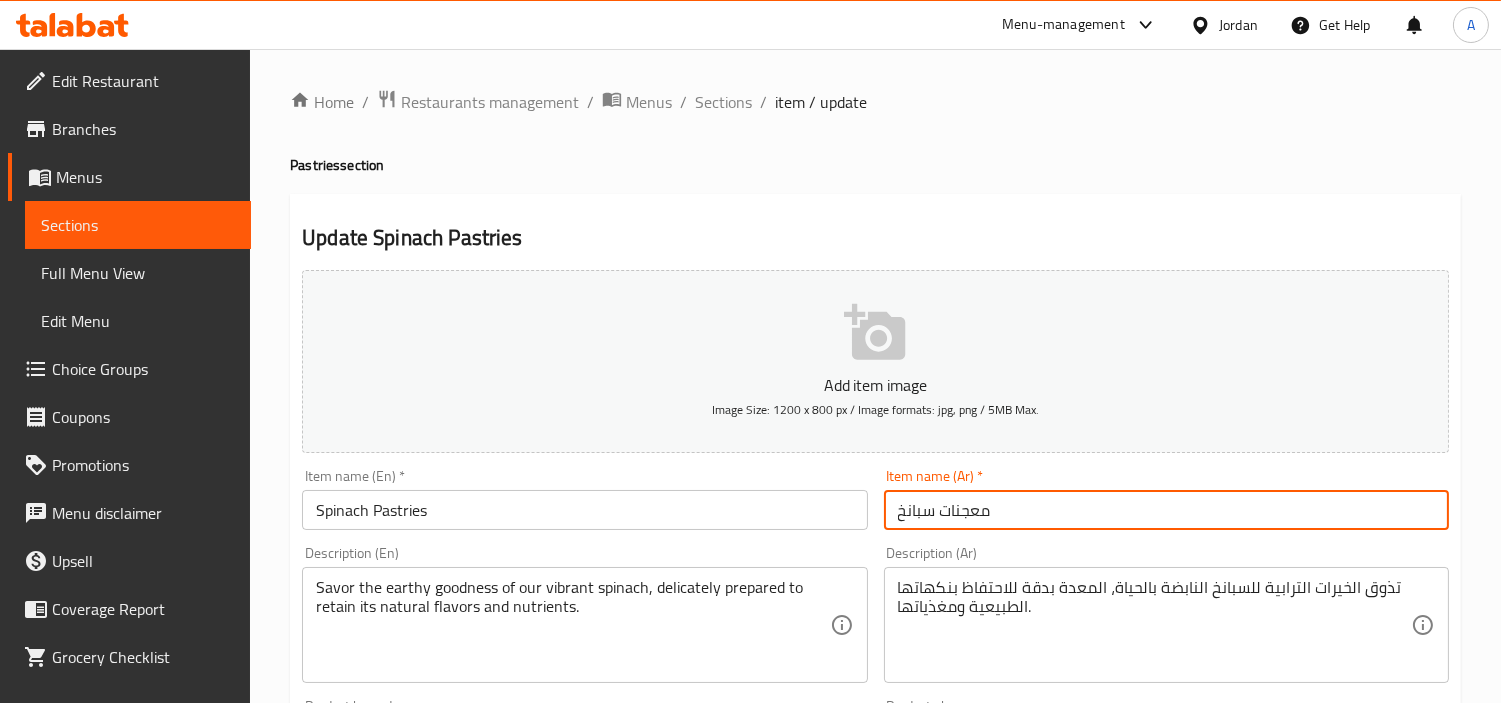 type on "معجنات سبانخ" 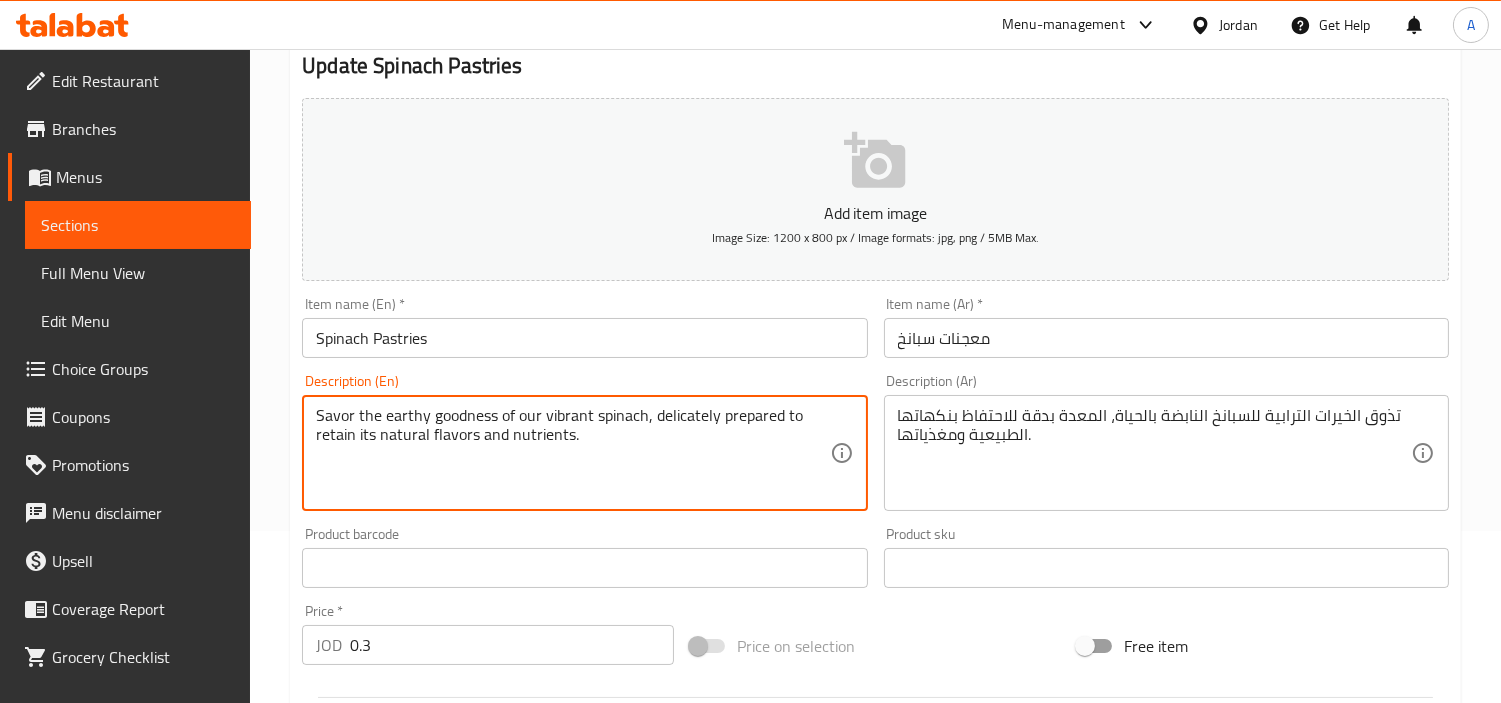 scroll, scrollTop: 222, scrollLeft: 0, axis: vertical 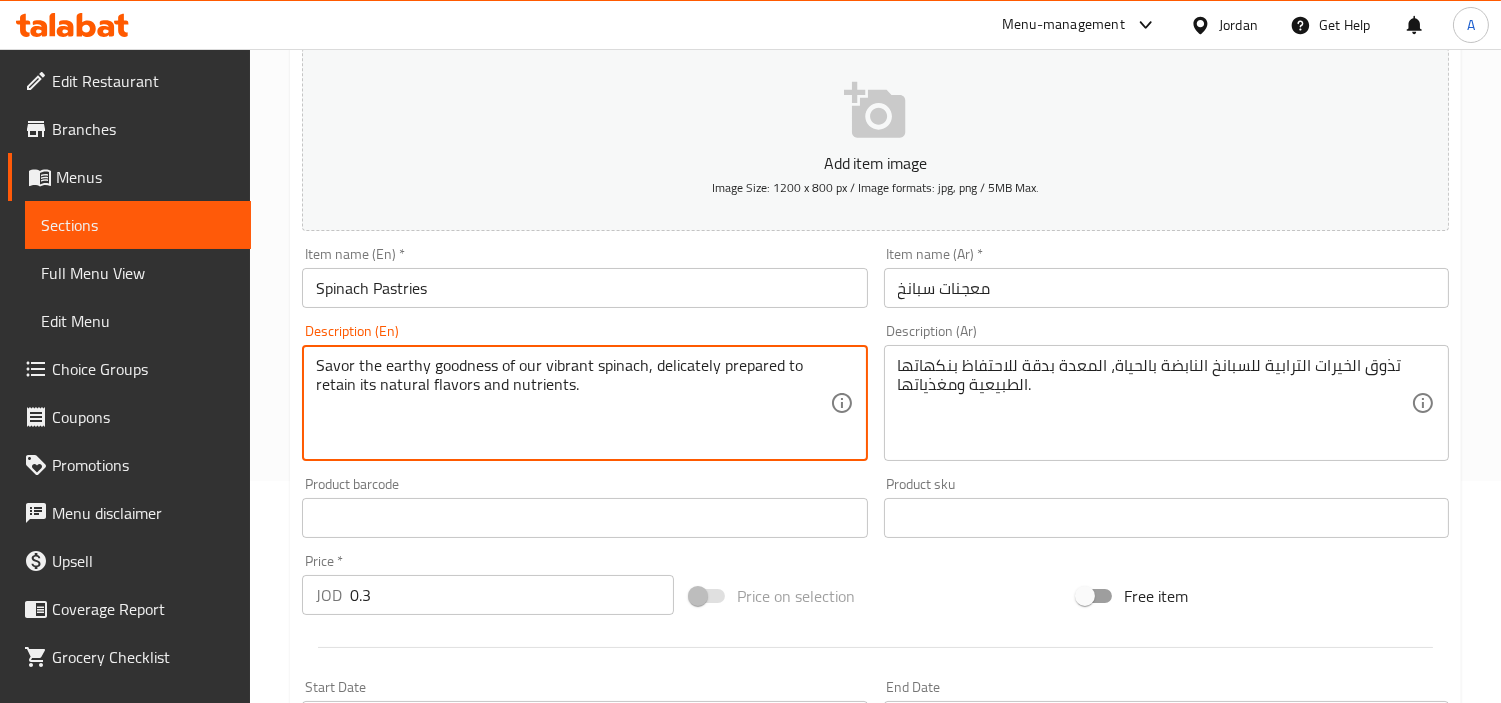 click on "Savor the earthy goodness of our vibrant spinach, delicately prepared to retain its natural flavors and nutrients." at bounding box center (572, 403) 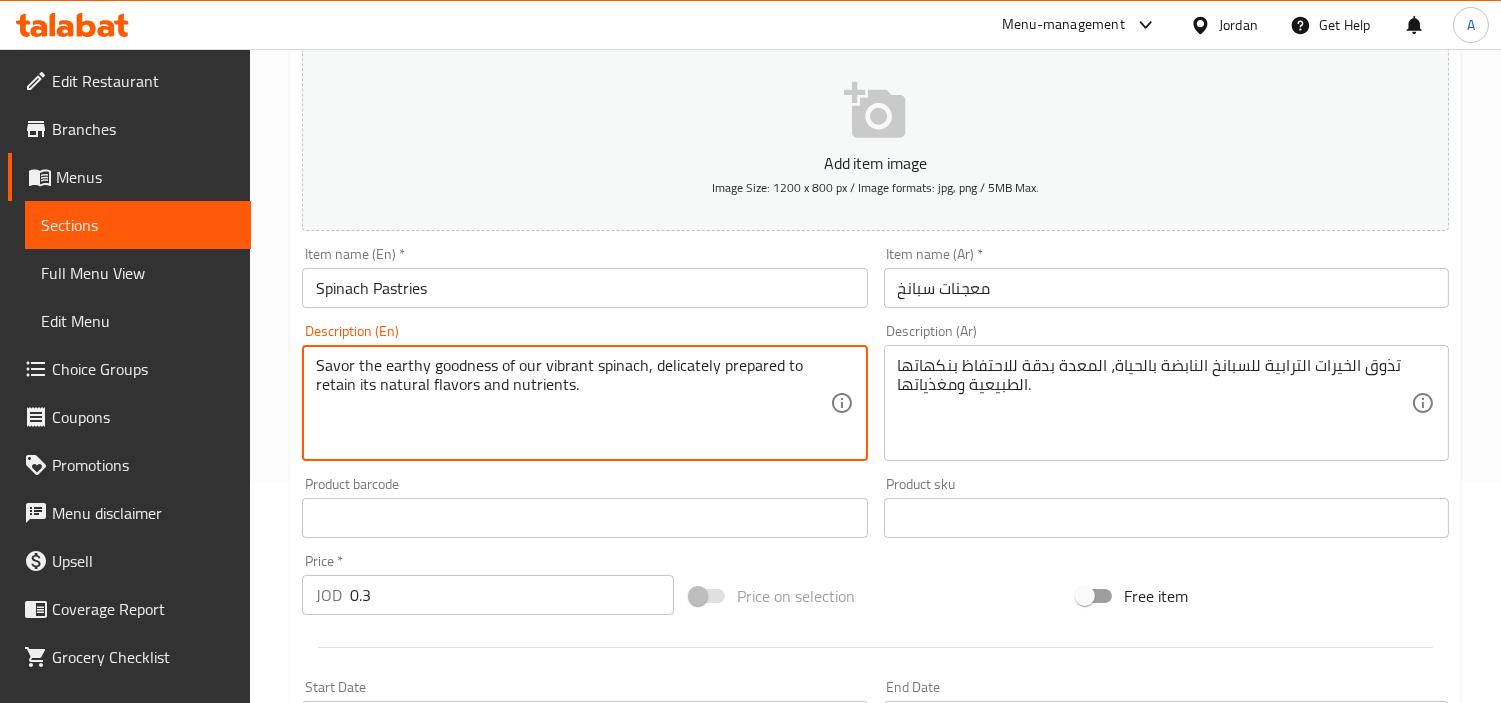 click on "Savor the earthy goodness of our vibrant spinach, delicately prepared to retain its natural flavors and nutrients." at bounding box center [572, 403] 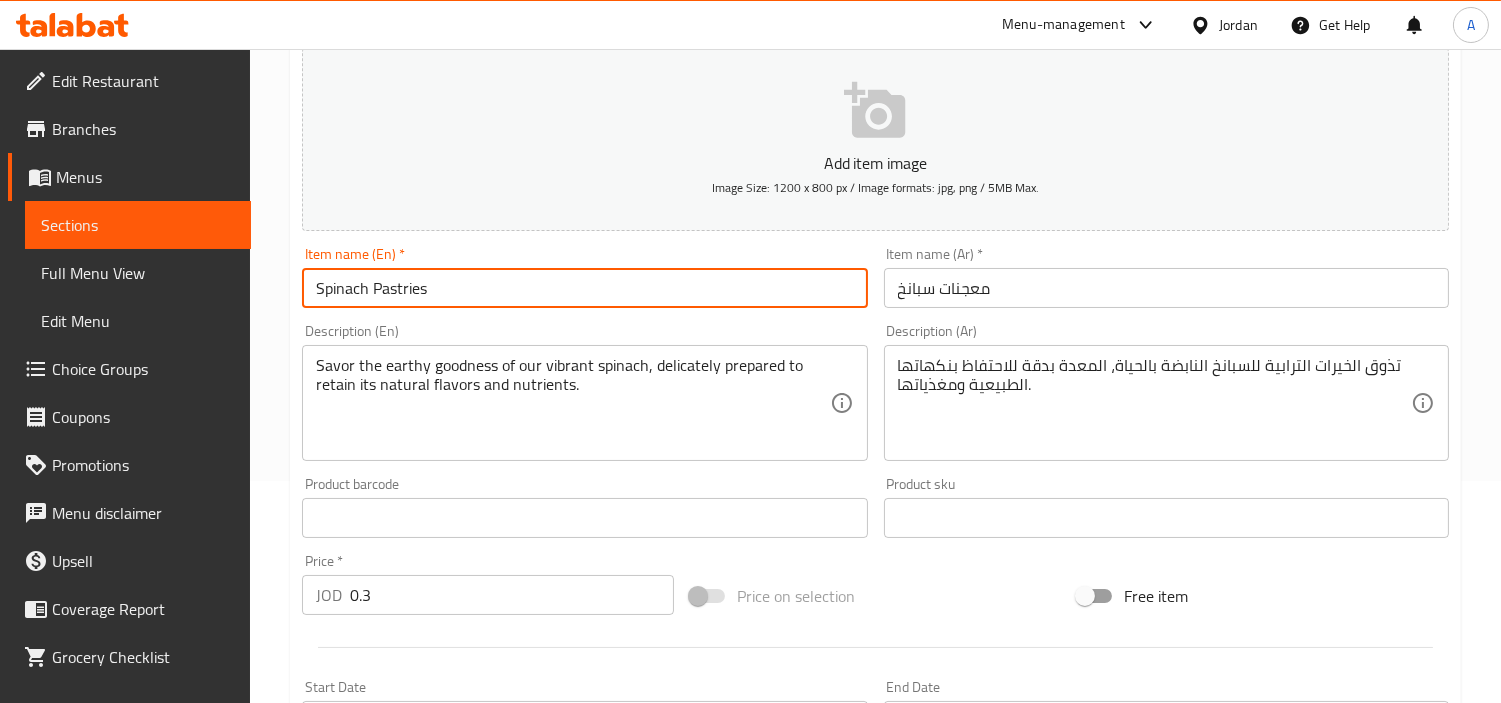 click on "Spinach Pastries" at bounding box center (584, 288) 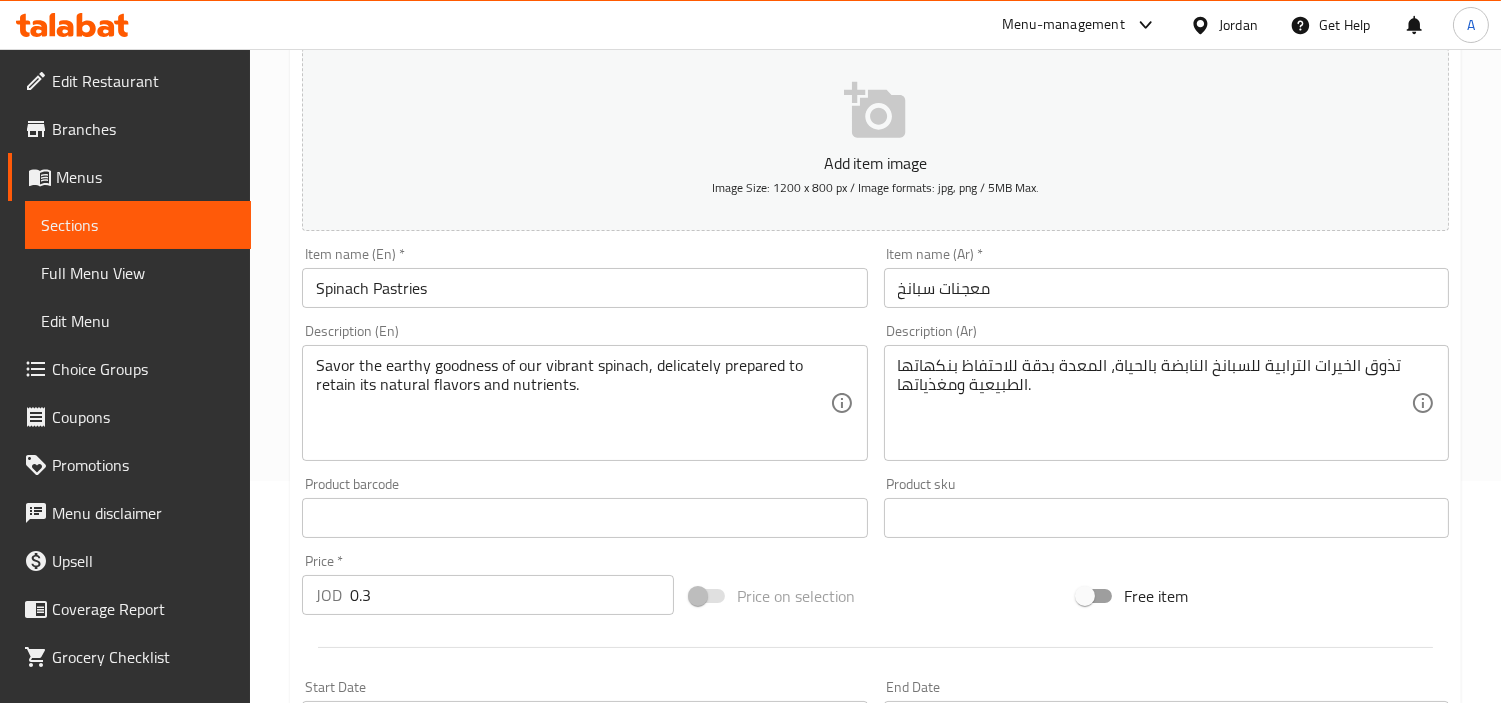 click on "Spinach Pastries" at bounding box center (584, 288) 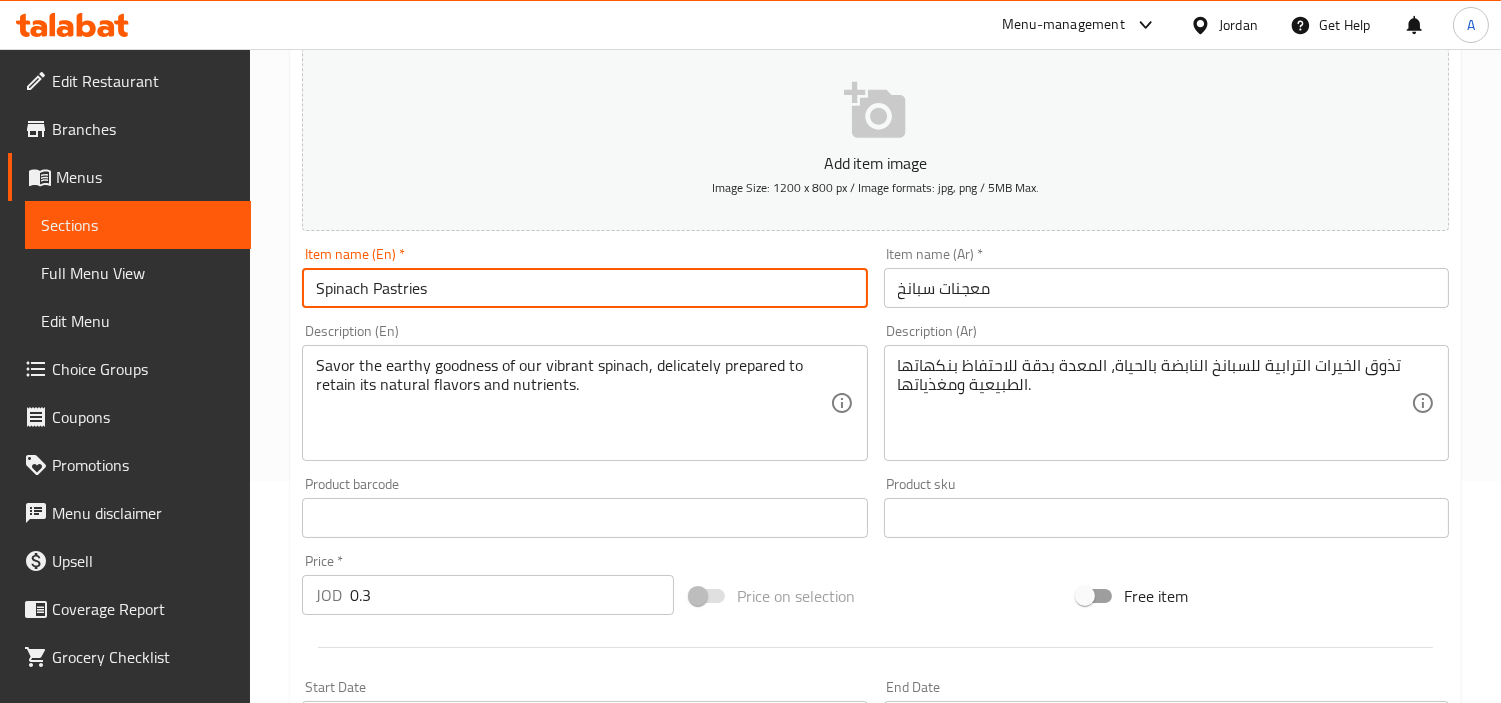 click on "Spinach Pastries" at bounding box center (584, 288) 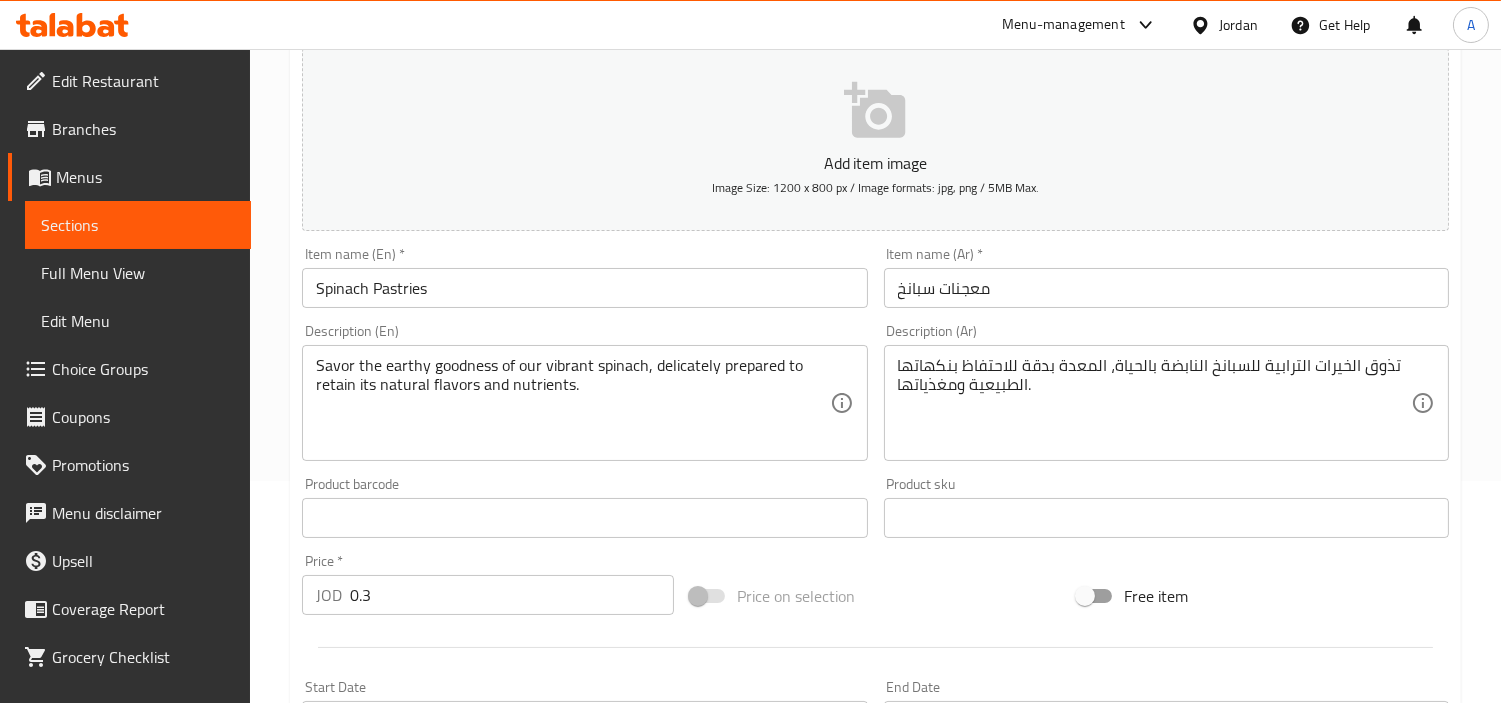 click on "Description (En) Savor the earthy goodness of our vibrant spinach, delicately prepared to retain its natural flavors and nutrients. Description (En)" at bounding box center [584, 392] 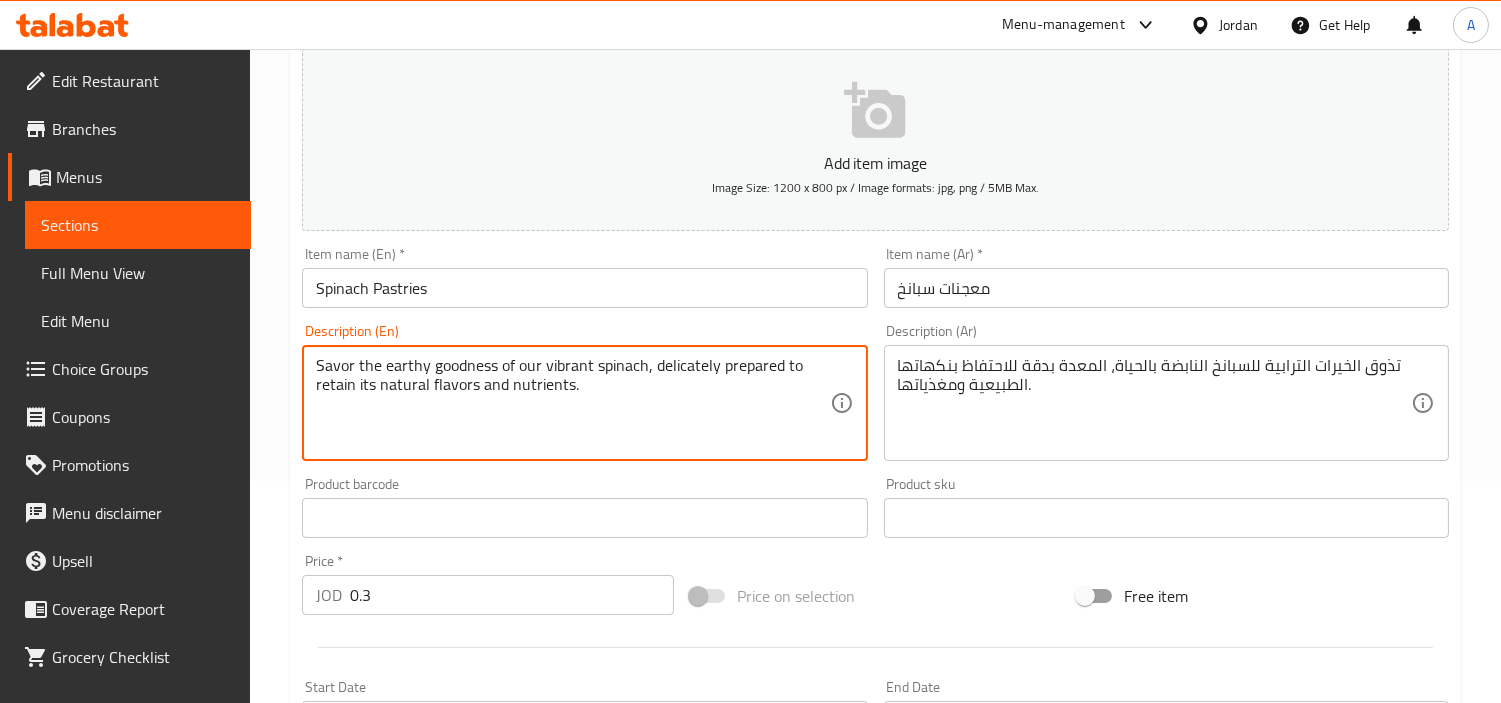 click on "Savor the earthy goodness of our vibrant spinach, delicately prepared to retain its natural flavors and nutrients." at bounding box center [572, 403] 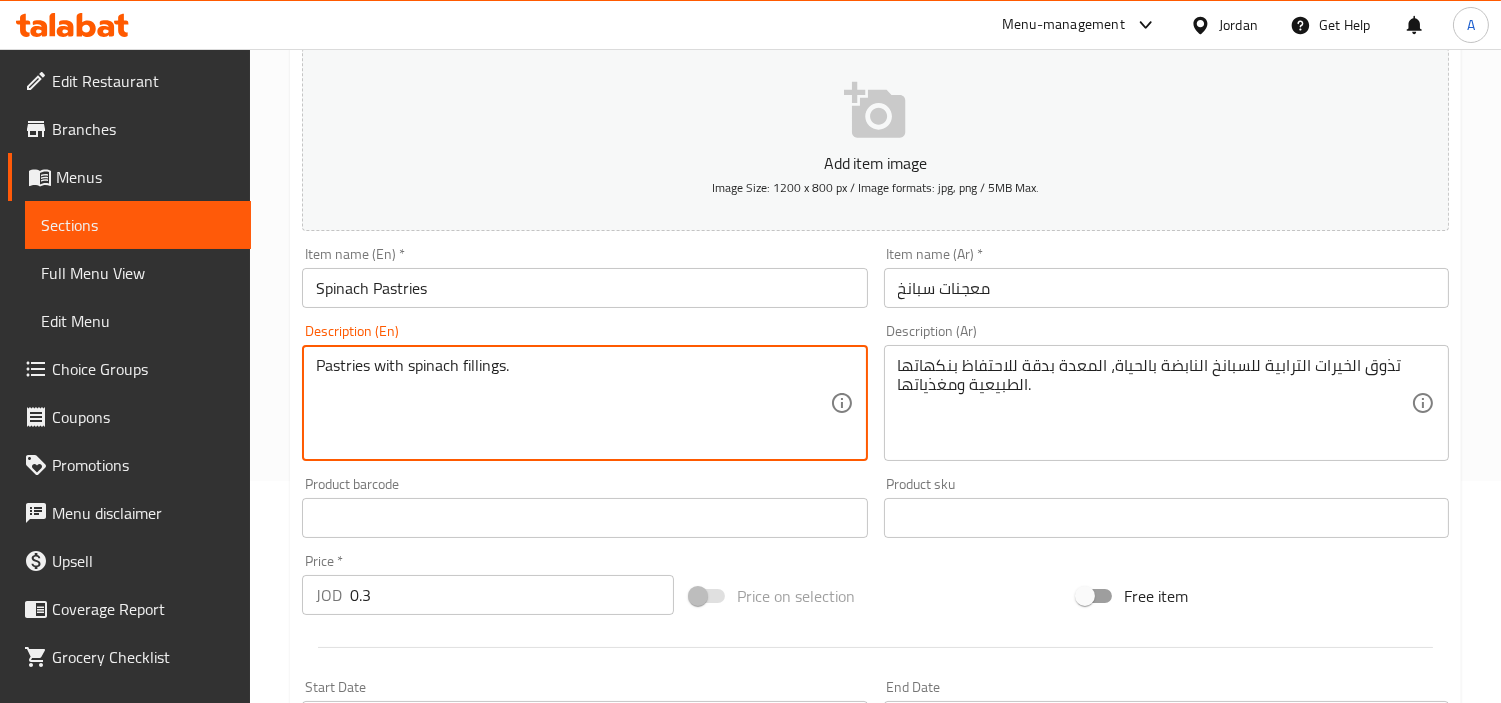 type on "Pastries with spinach fillings." 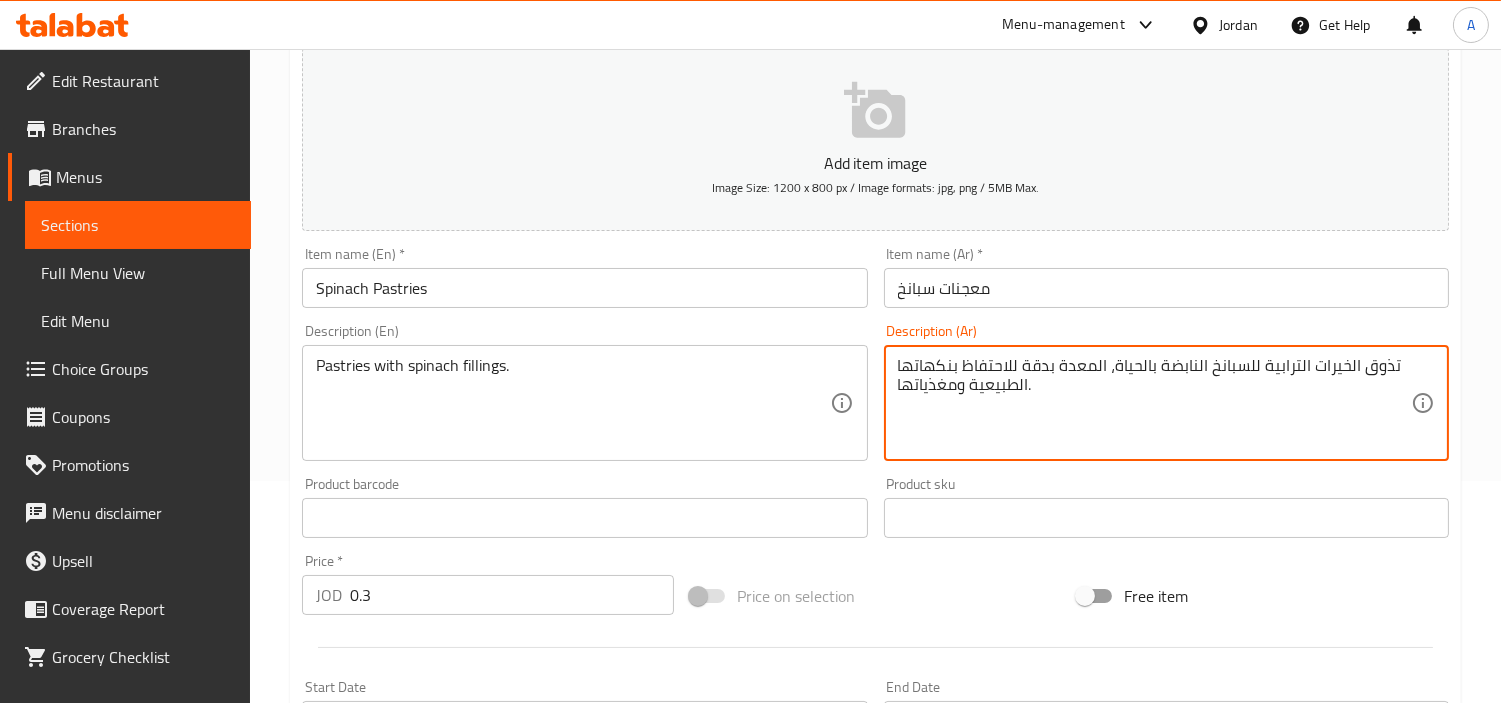 click on "تذوق الخيرات الترابية للسبانخ النابضة بالحياة، المعدة بدقة للاحتفاظ بنكهاتها الطبيعية ومغذياتها." at bounding box center [1154, 403] 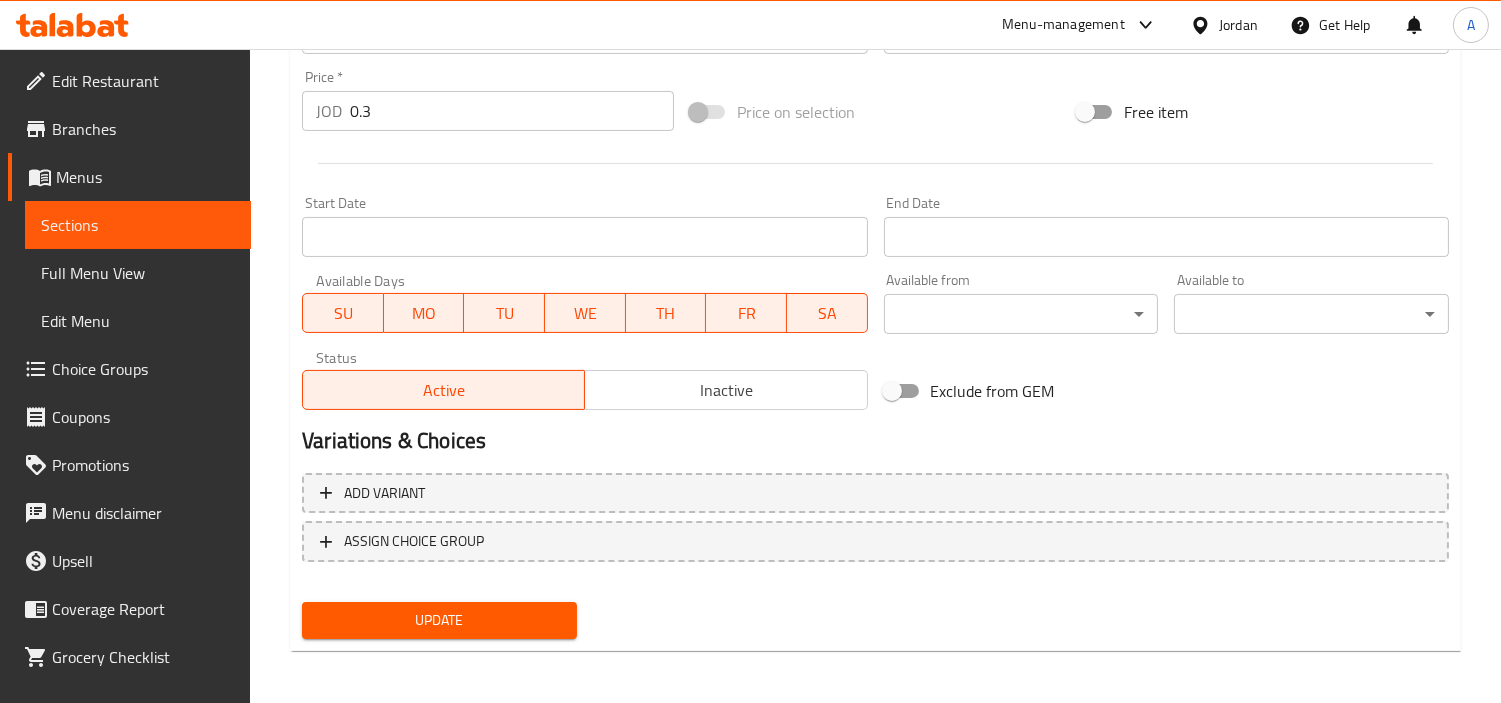 type on "معجنات مع حشوة السبانخ" 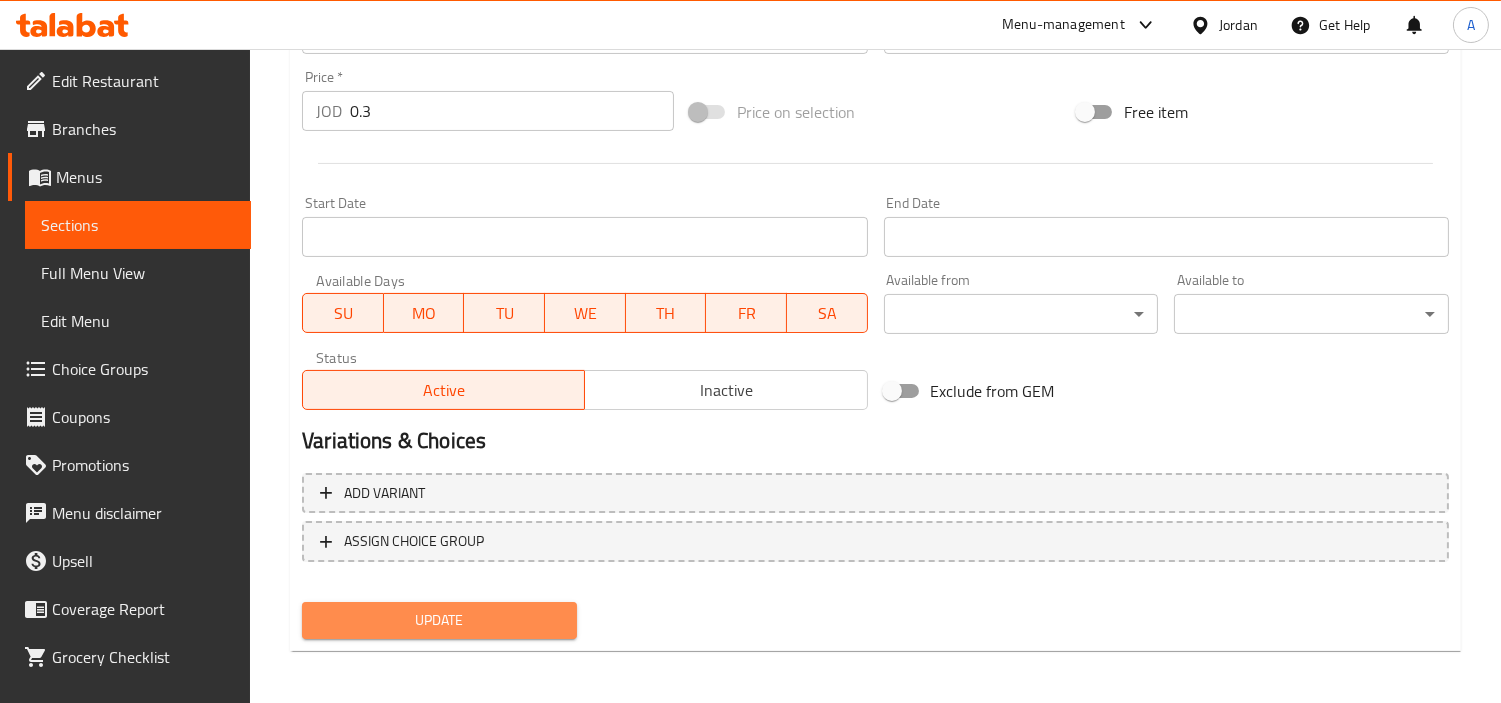 click on "Update" at bounding box center [439, 620] 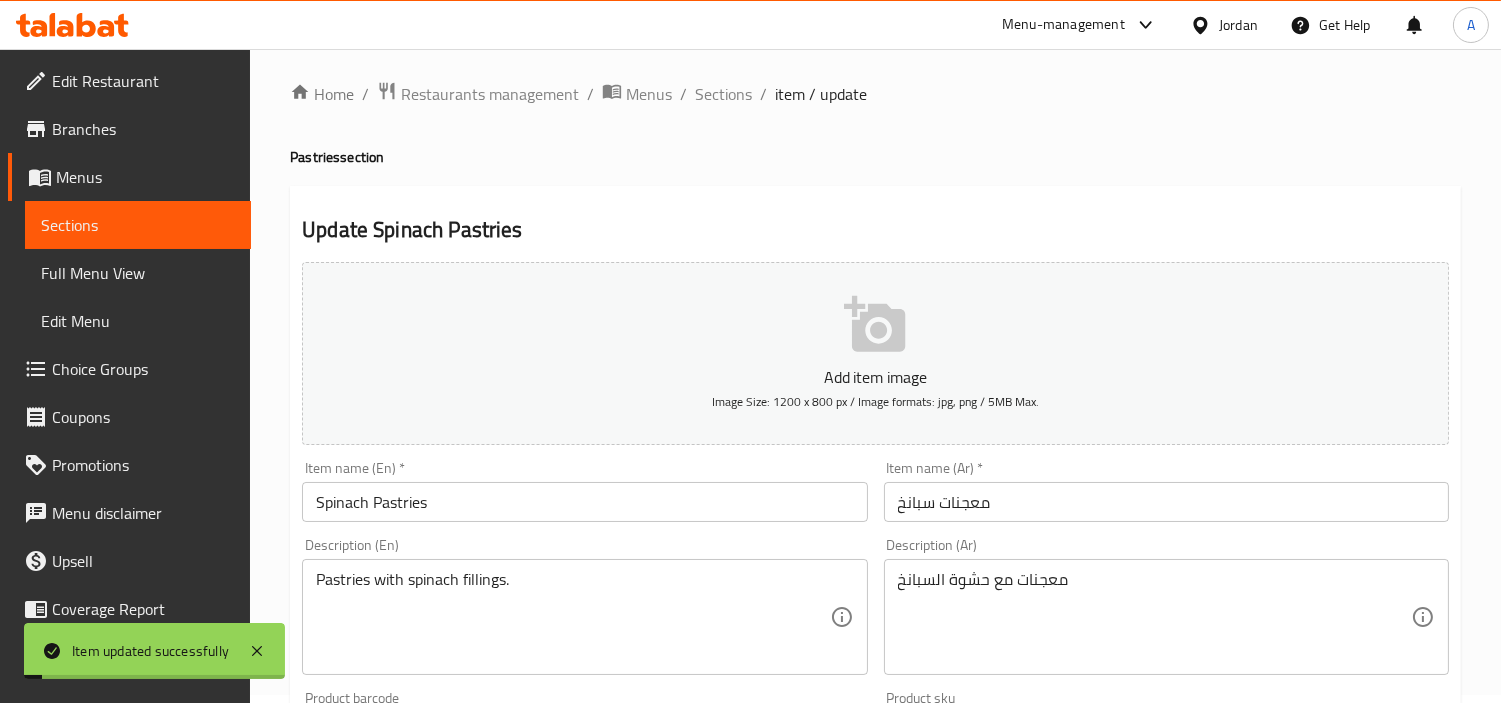 scroll, scrollTop: 0, scrollLeft: 0, axis: both 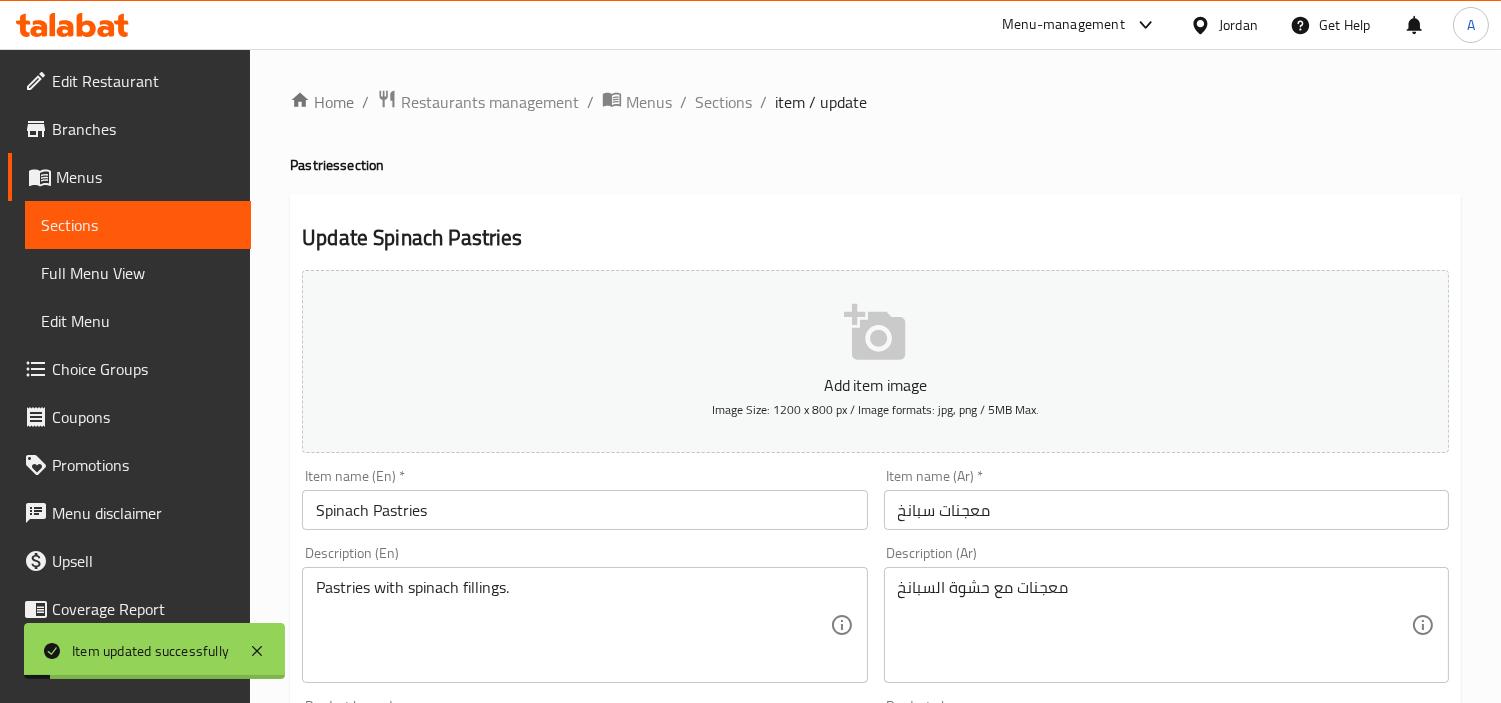 click on "Spinach Pastries" at bounding box center (584, 510) 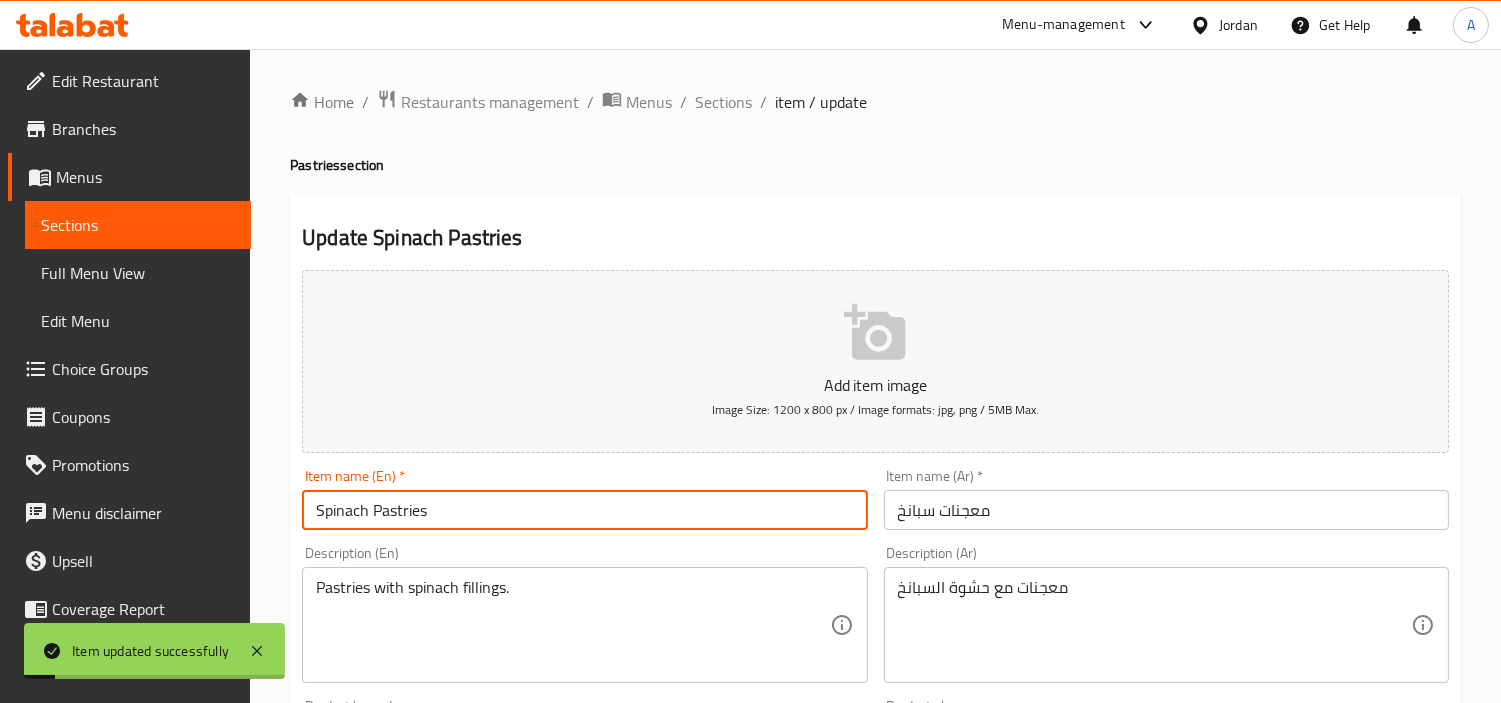click on "Spinach Pastries" at bounding box center (584, 510) 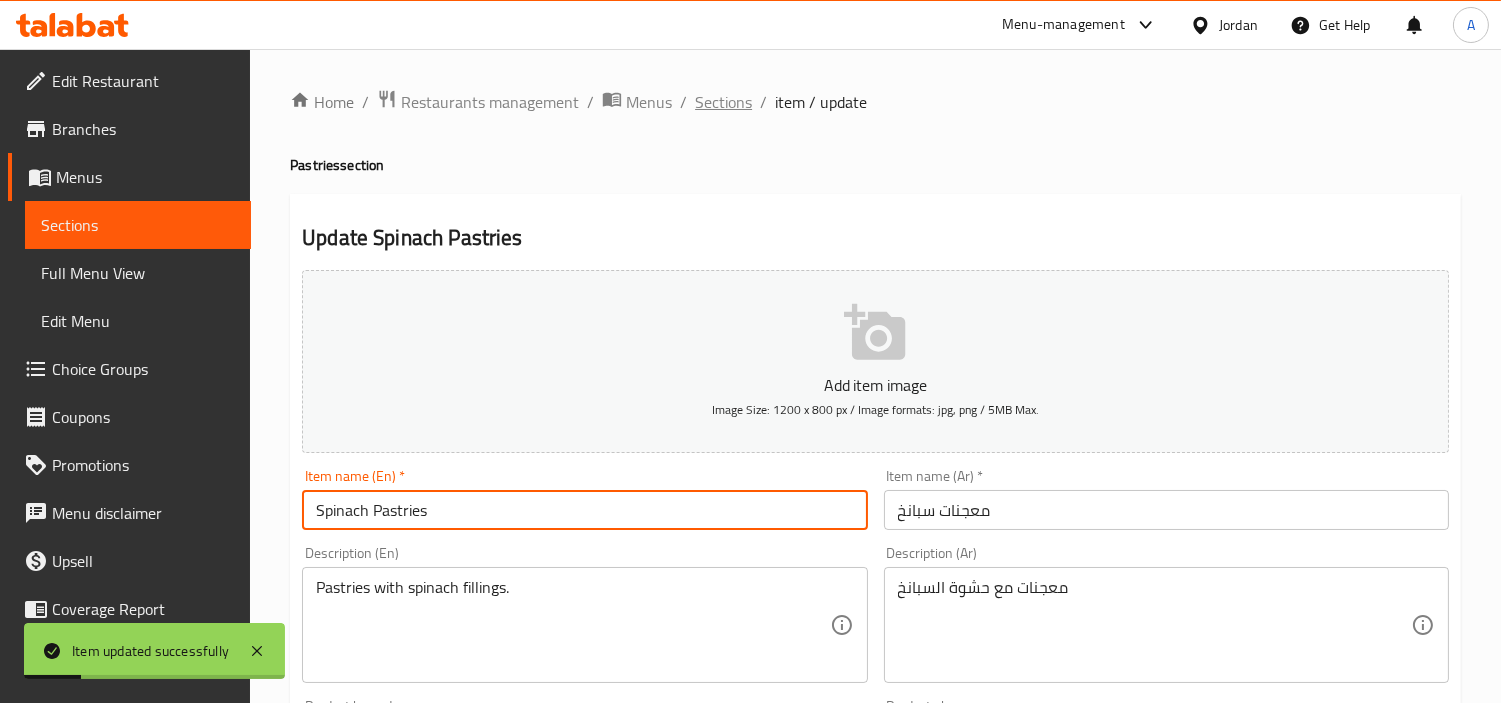 click on "Sections" at bounding box center [723, 102] 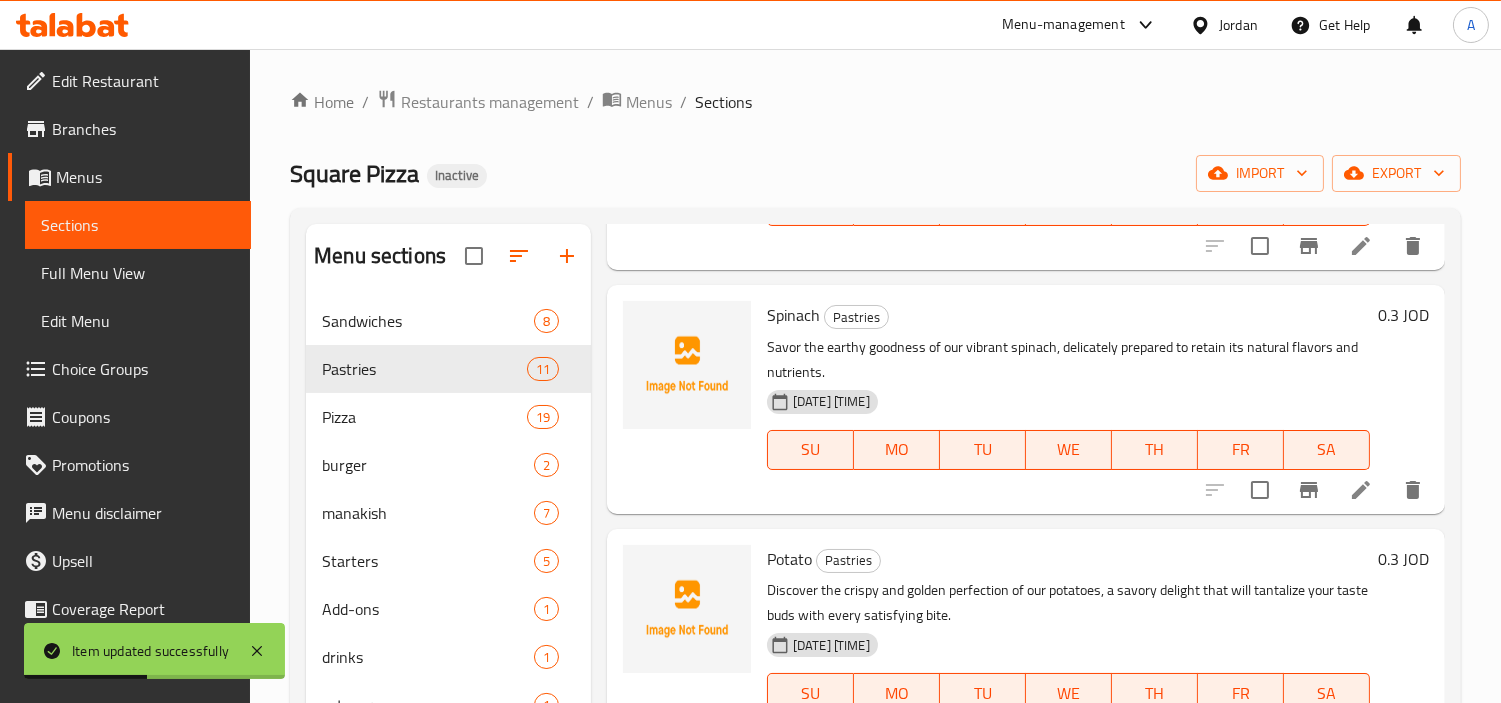 scroll, scrollTop: 333, scrollLeft: 0, axis: vertical 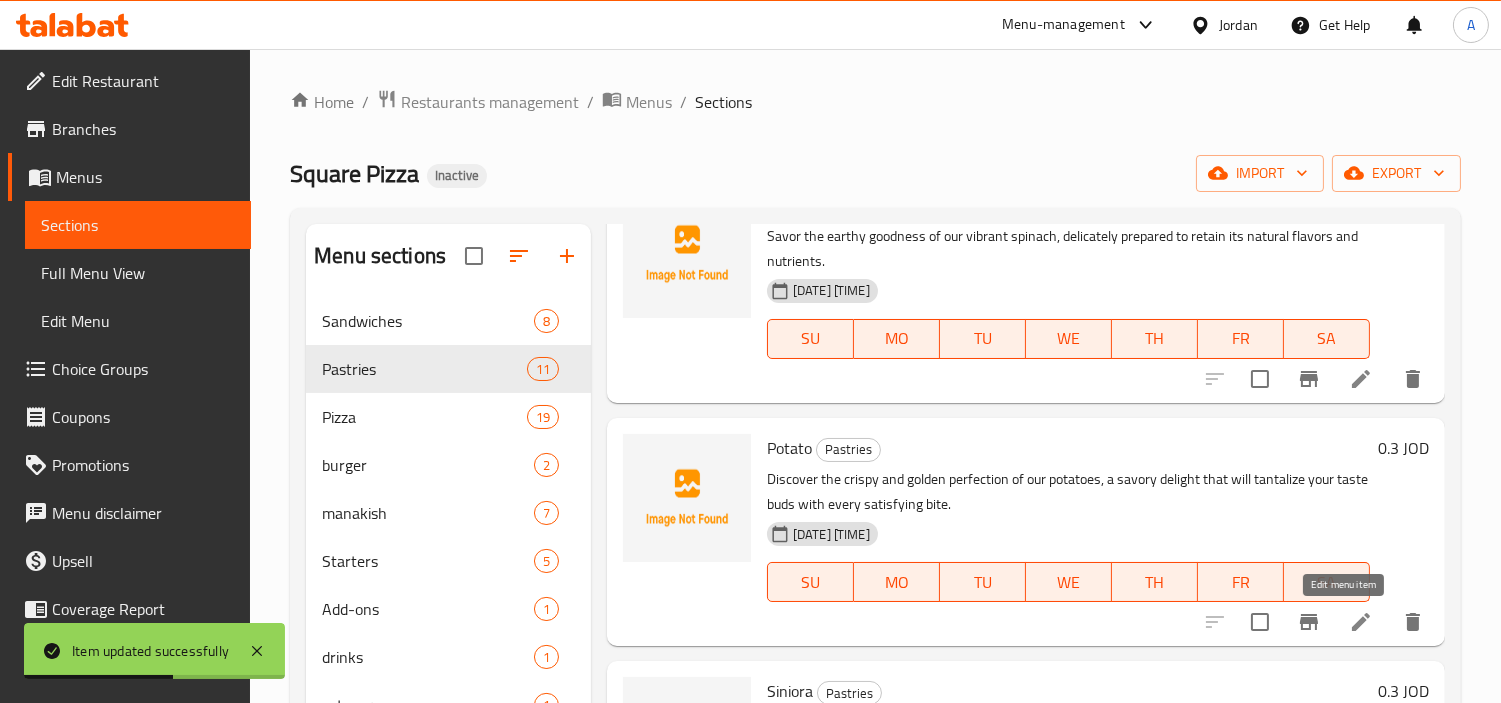 click 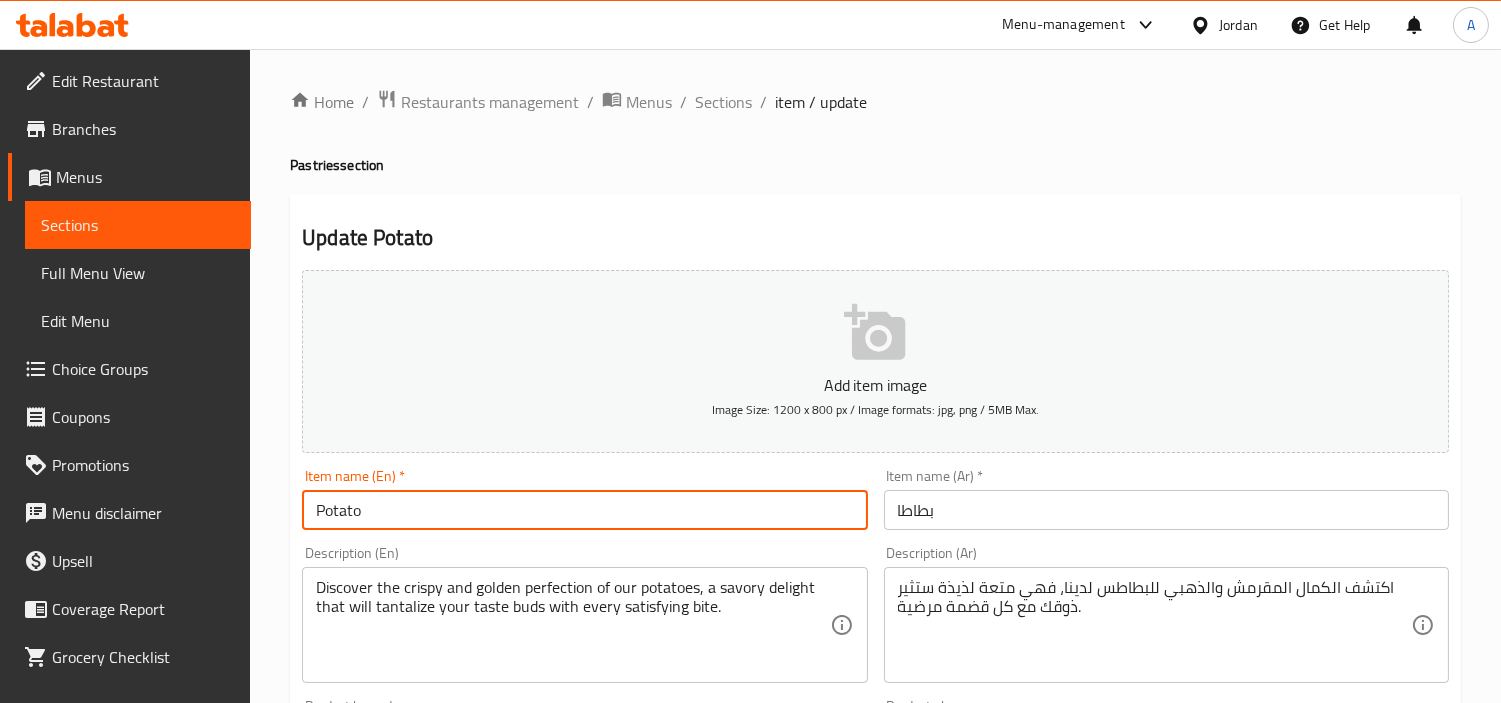 click on "Potato" at bounding box center [584, 510] 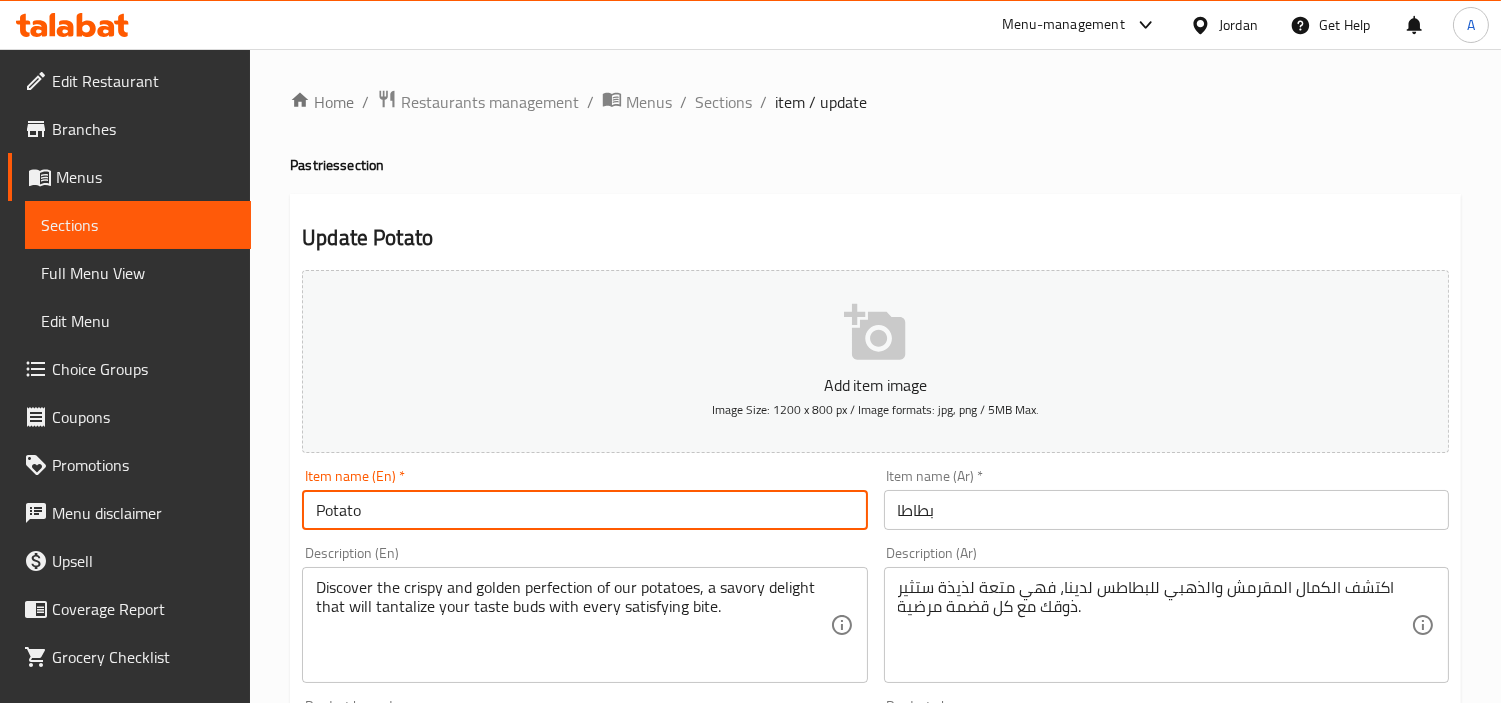 click on "Pastries  section" at bounding box center (875, 165) 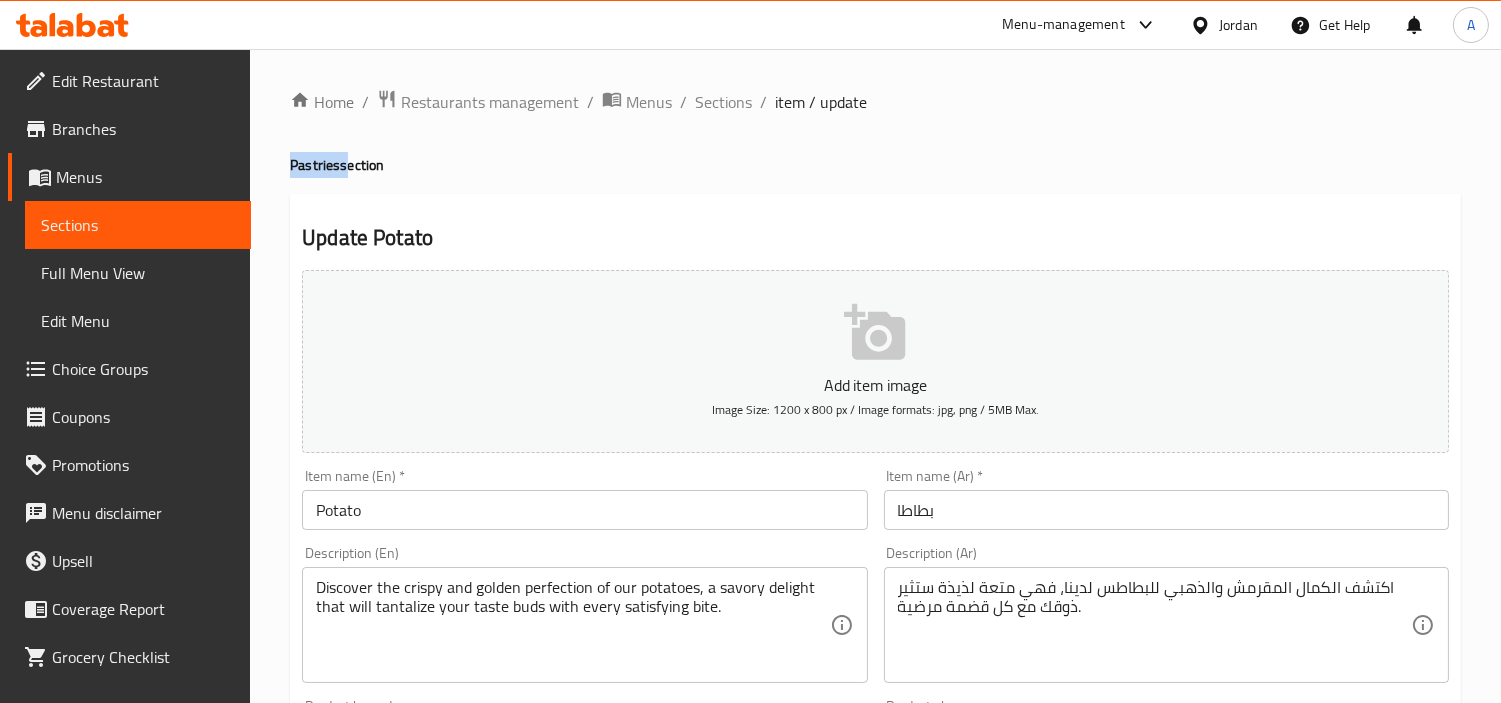 click on "Pastries  section" at bounding box center (875, 165) 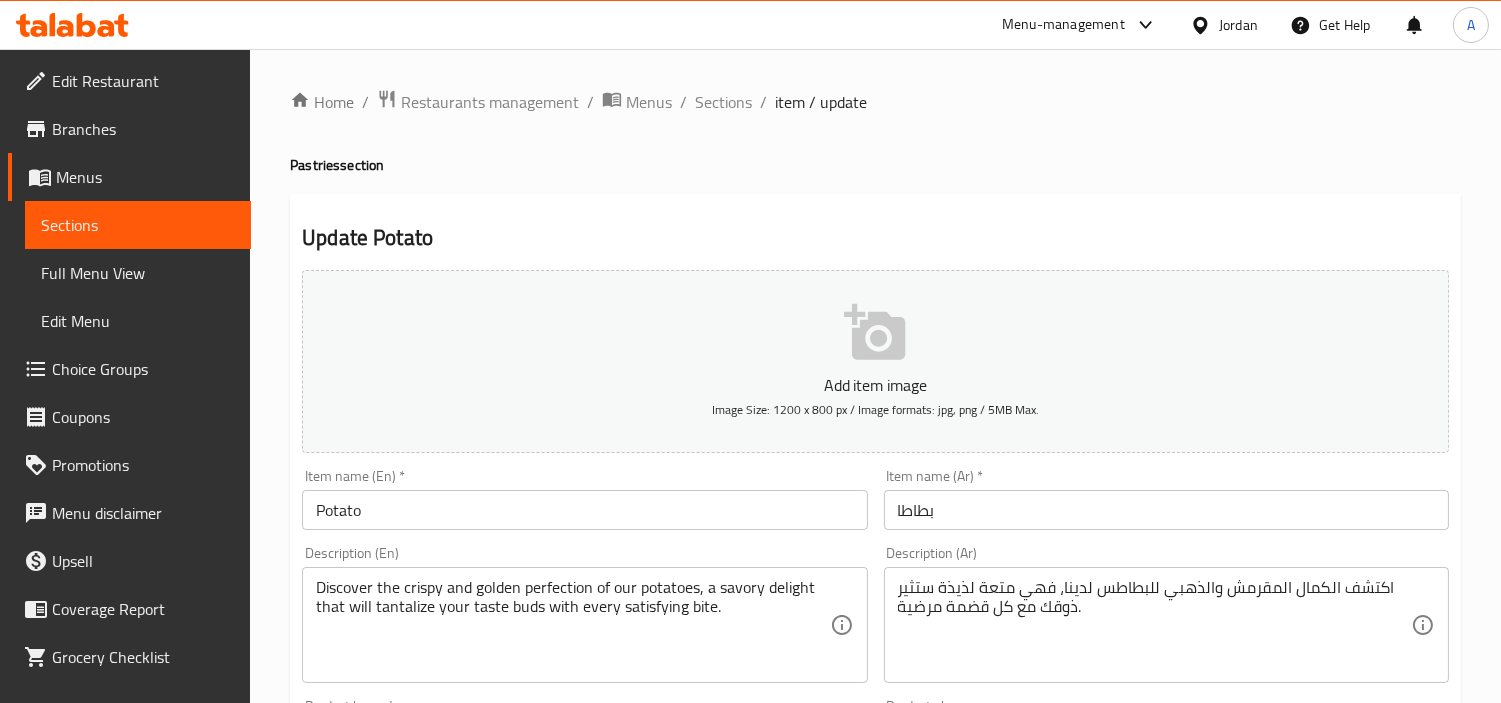 click on "Potato" at bounding box center [584, 510] 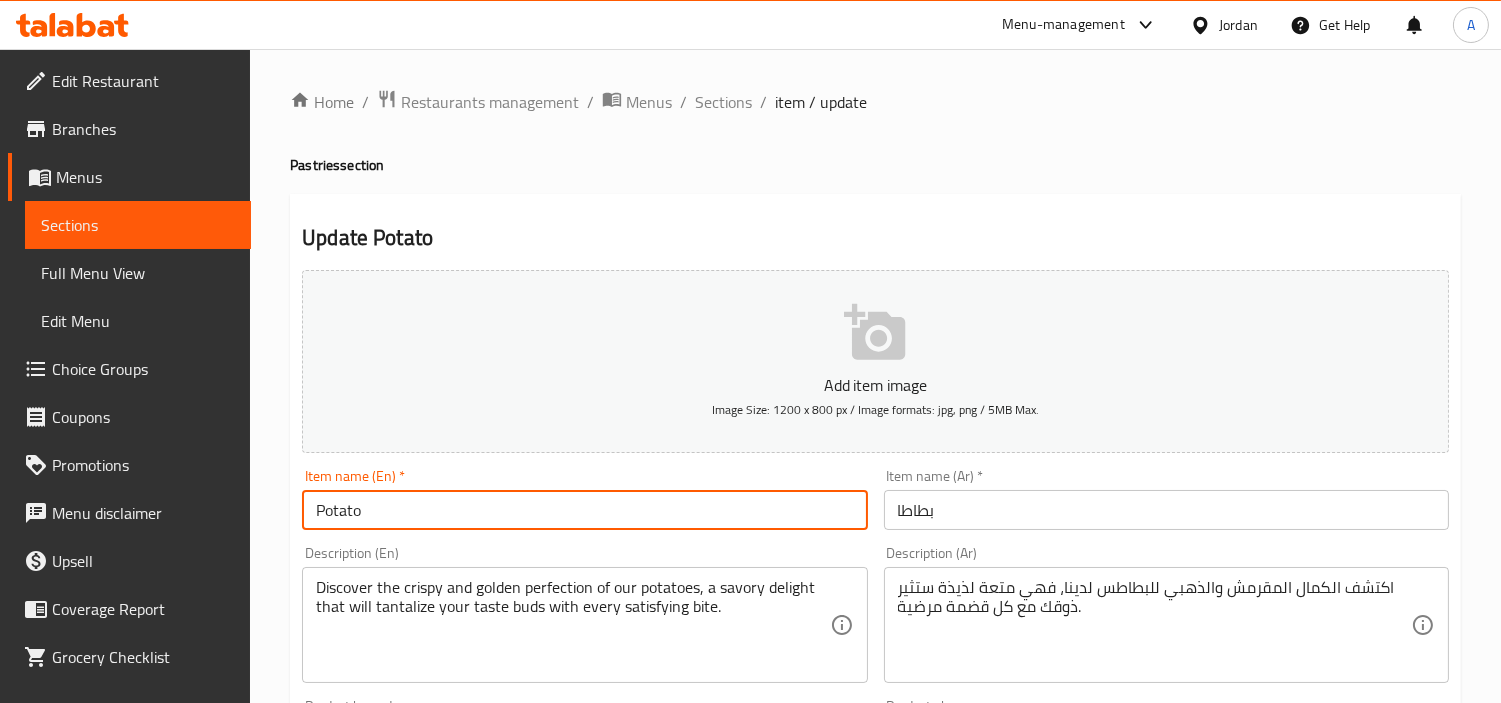 paste on "Pastries" 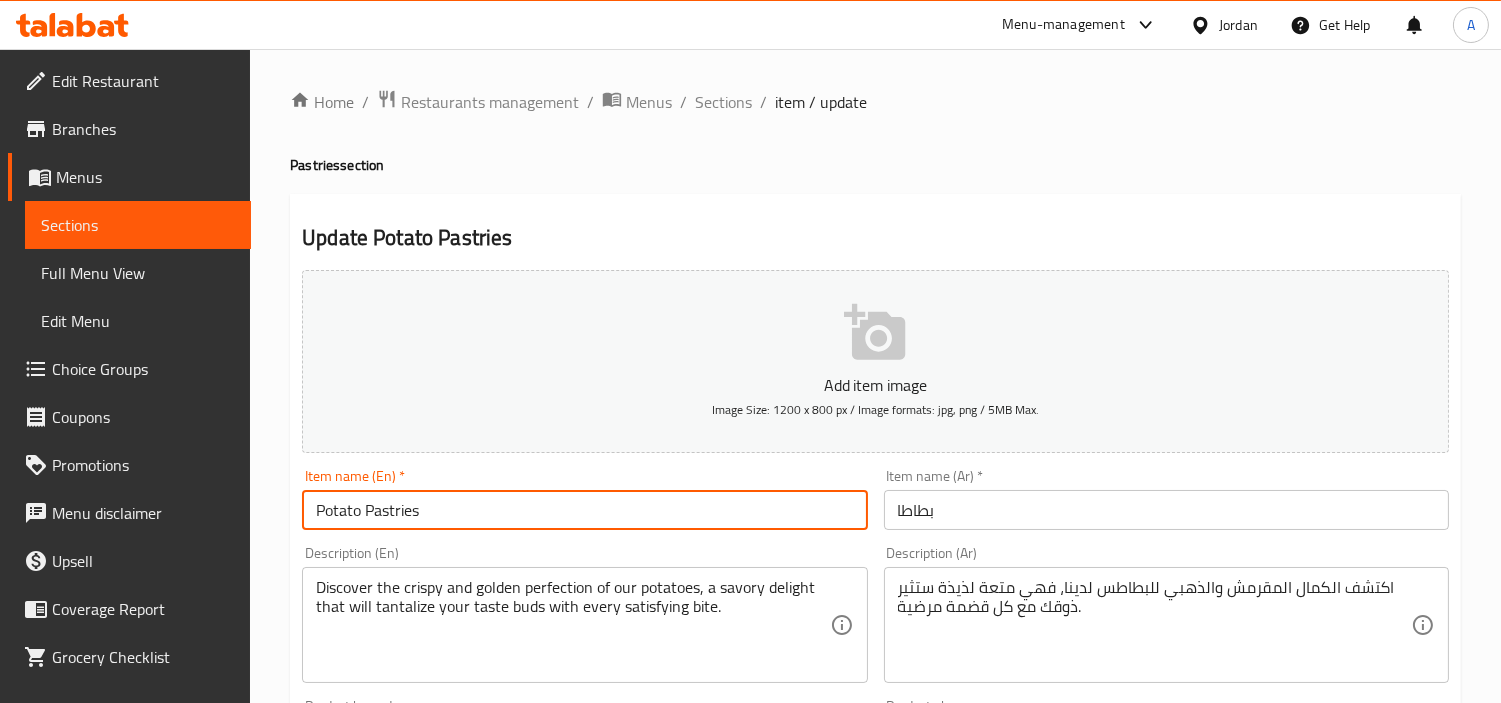 click on "Potato Pastries" at bounding box center (584, 510) 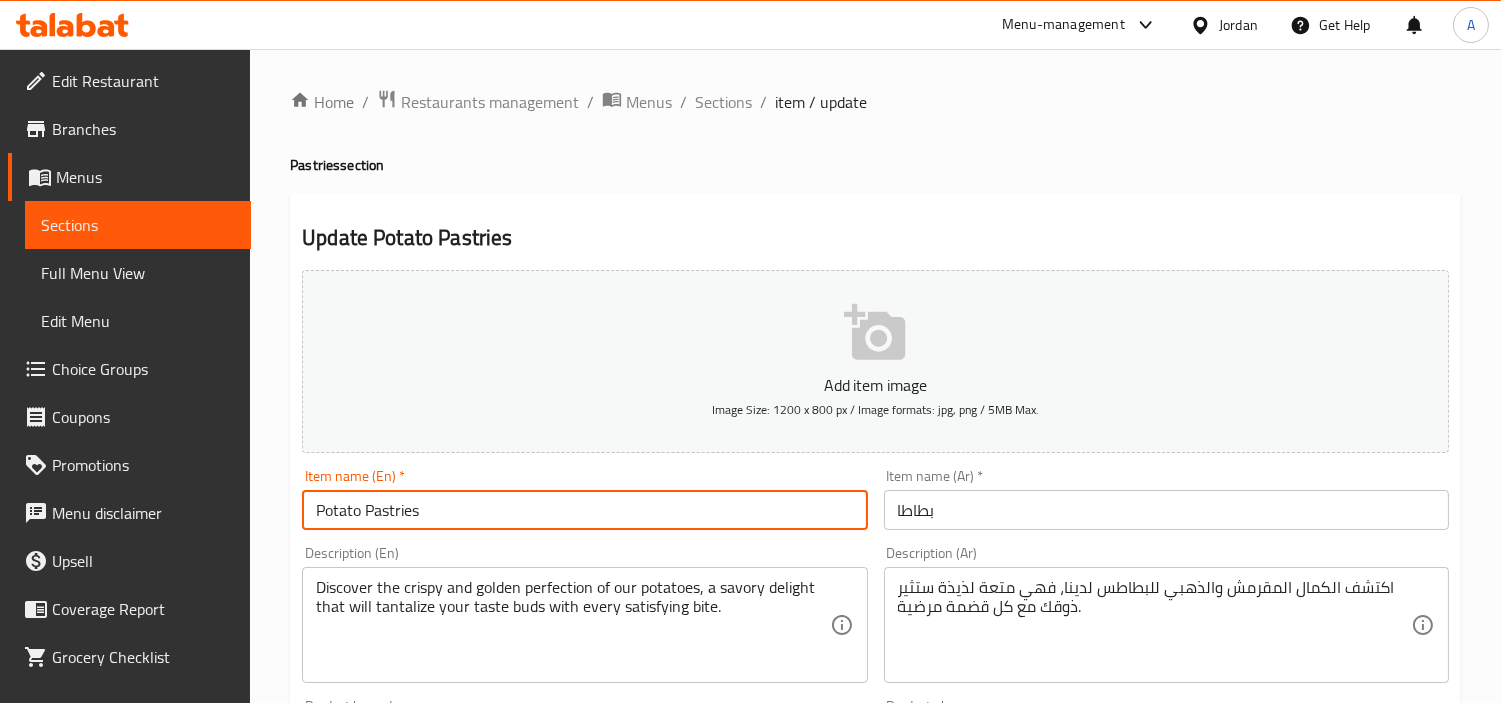 click on "Potato Pastries" at bounding box center (584, 510) 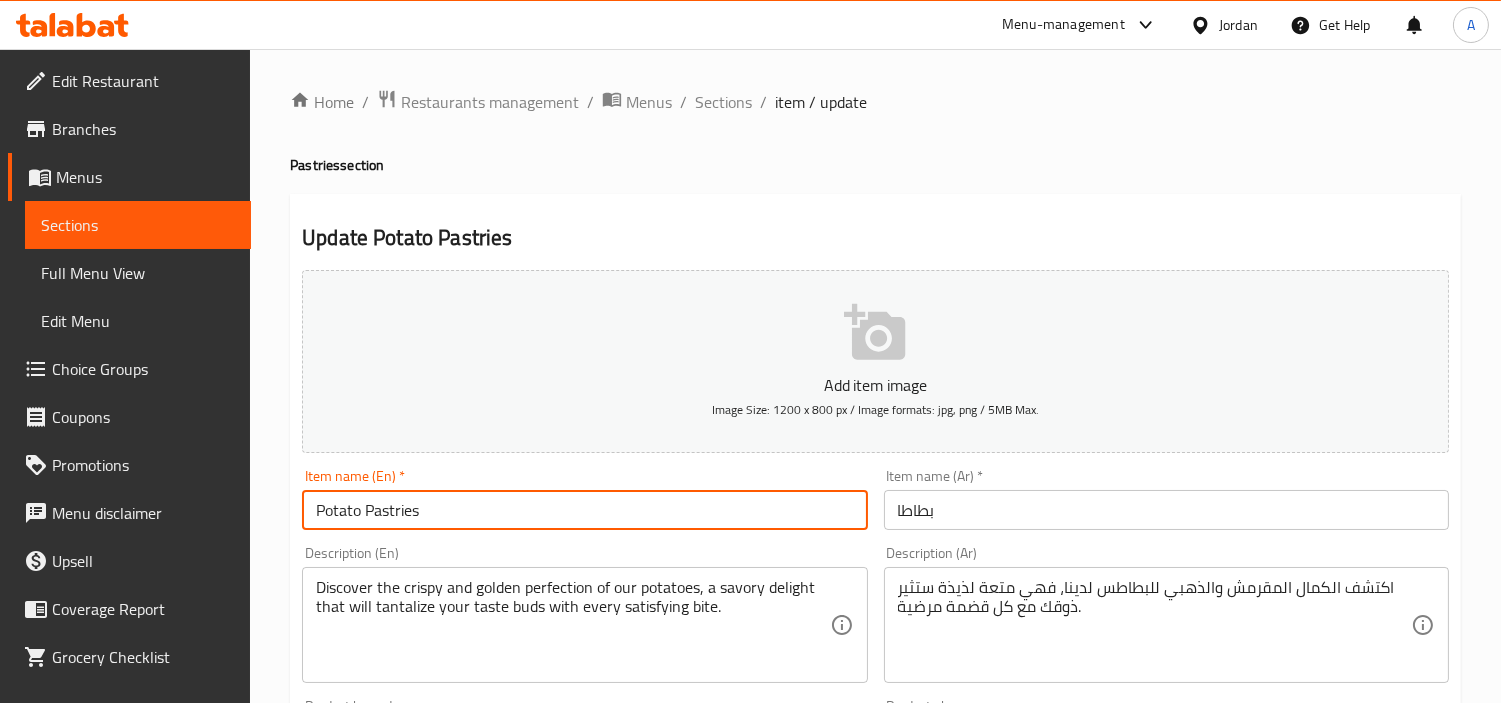 click on "بطاطا" at bounding box center (1166, 510) 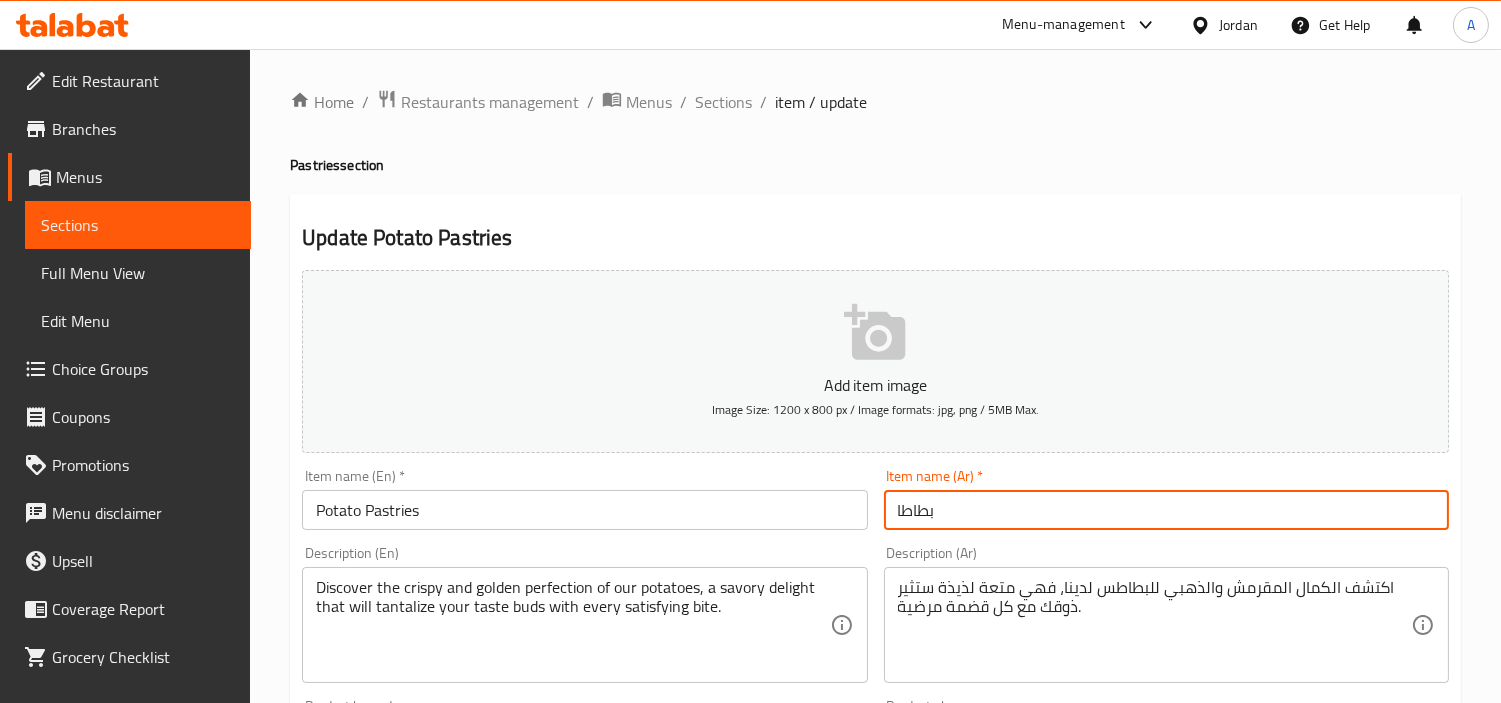 click on "بطاطا" at bounding box center [1166, 510] 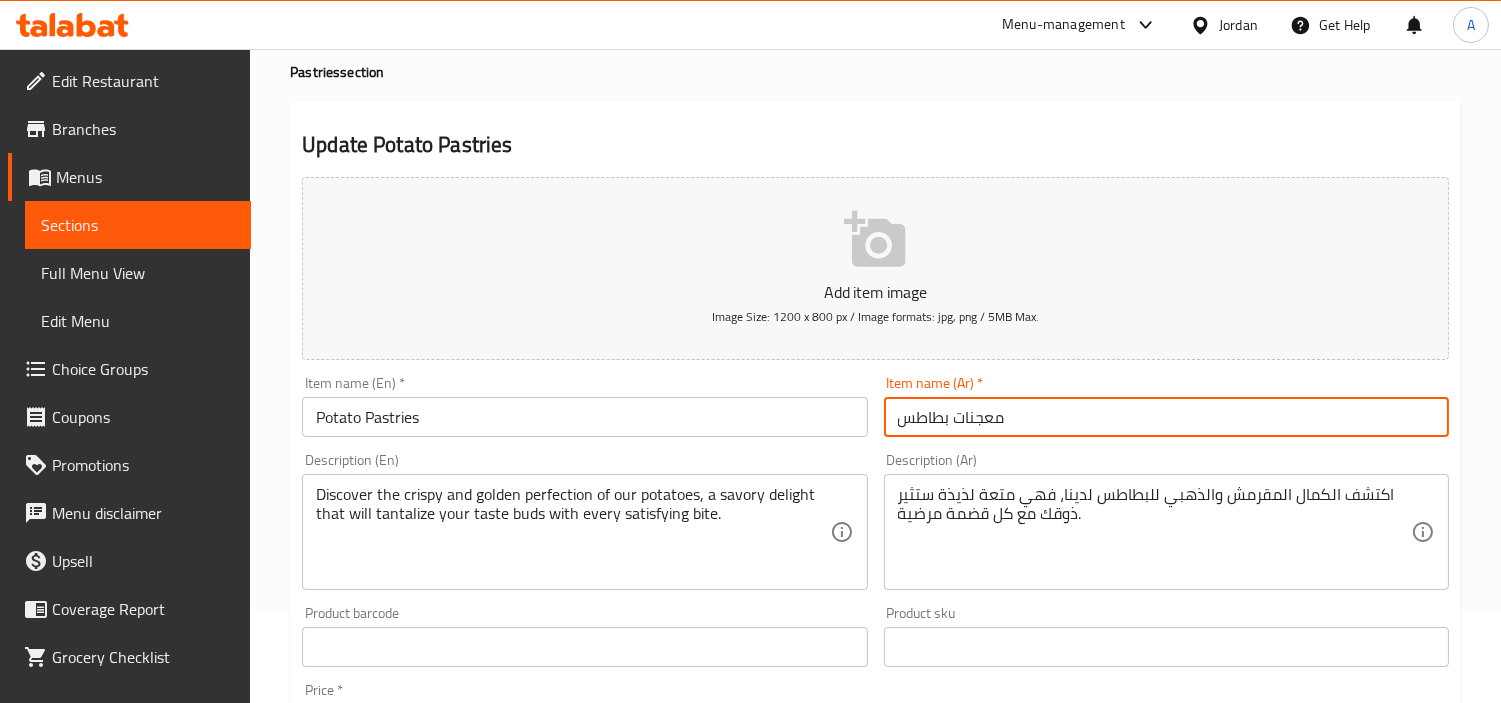 scroll, scrollTop: 222, scrollLeft: 0, axis: vertical 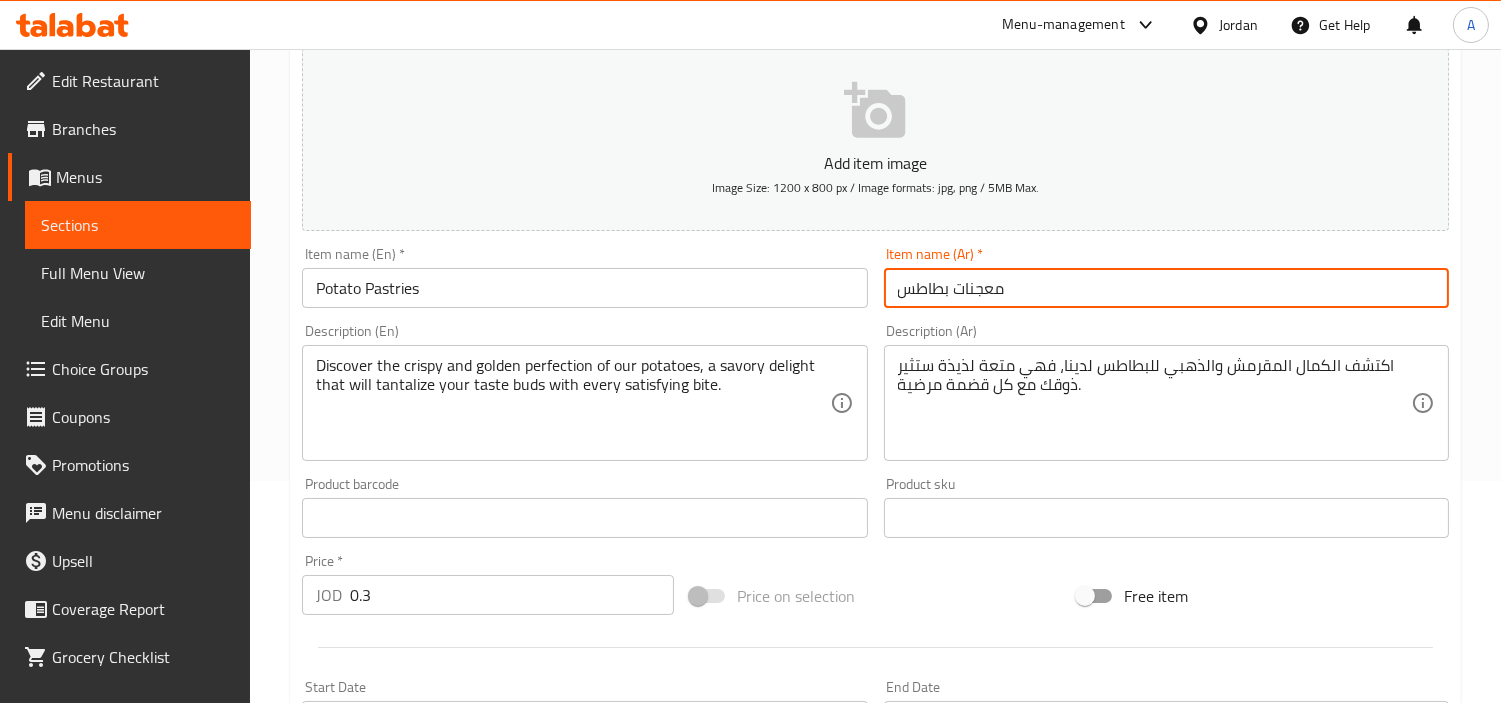 type on "معجنات بطاطس" 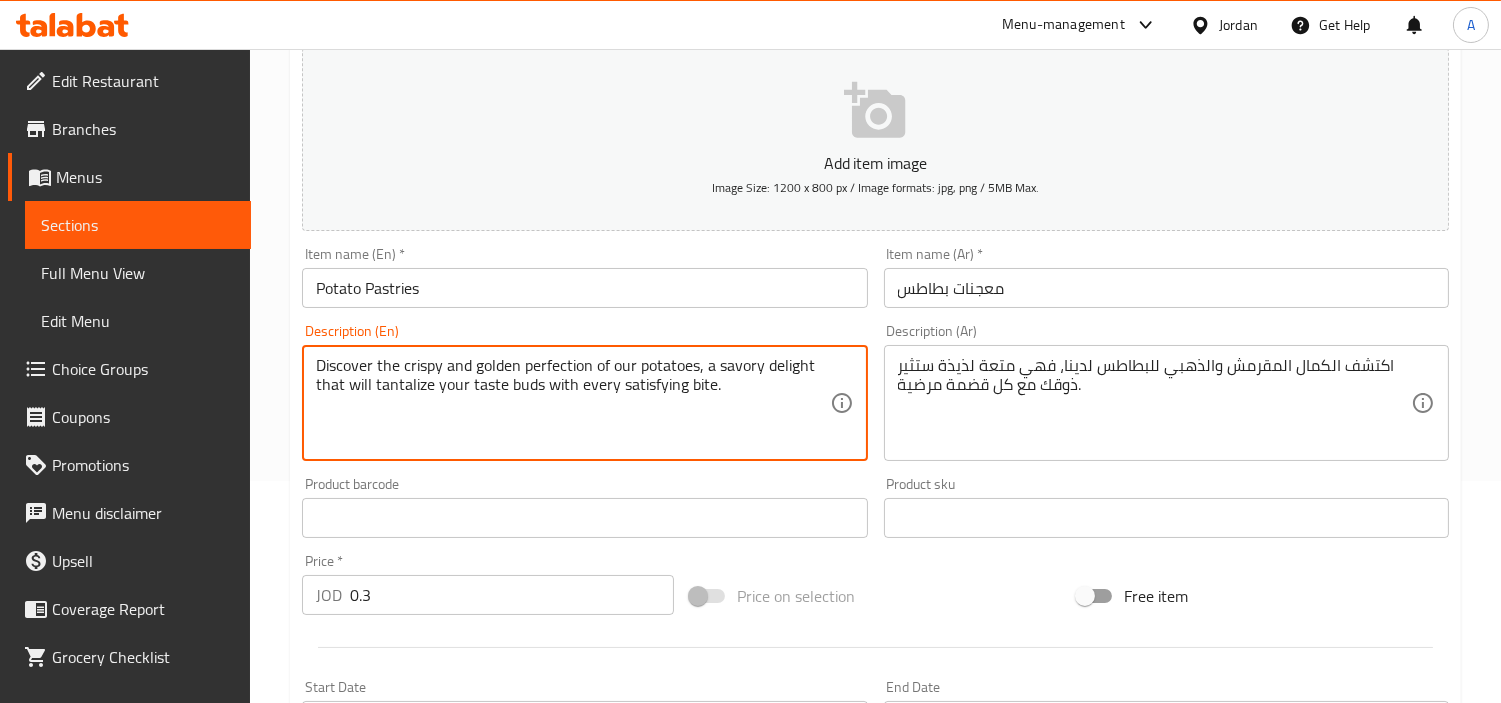 click on "Discover the crispy and golden perfection of our potatoes, a savory delight that will tantalize your taste buds with every satisfying bite." at bounding box center (572, 403) 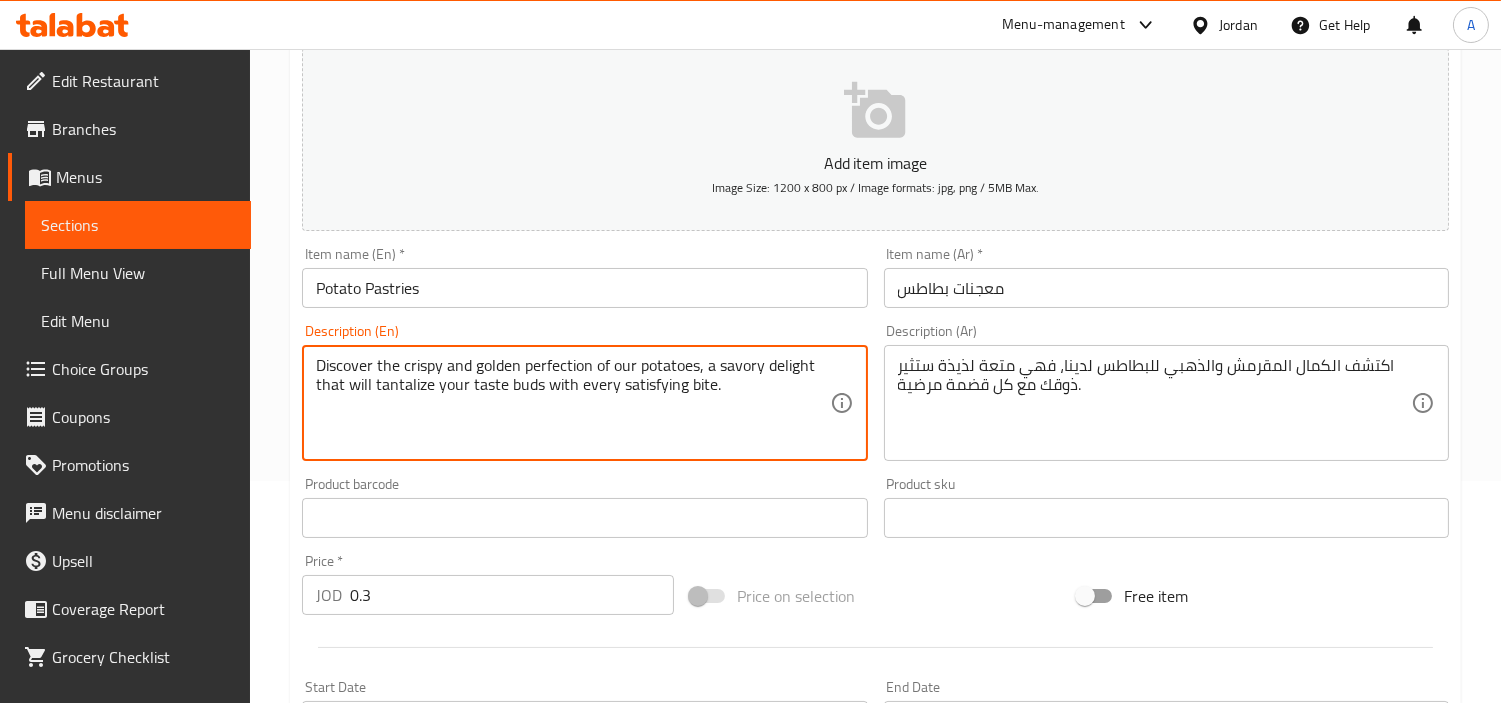 click on "Discover the crispy and golden perfection of our potatoes, a savory delight that will tantalize your taste buds with every satisfying bite." at bounding box center [572, 403] 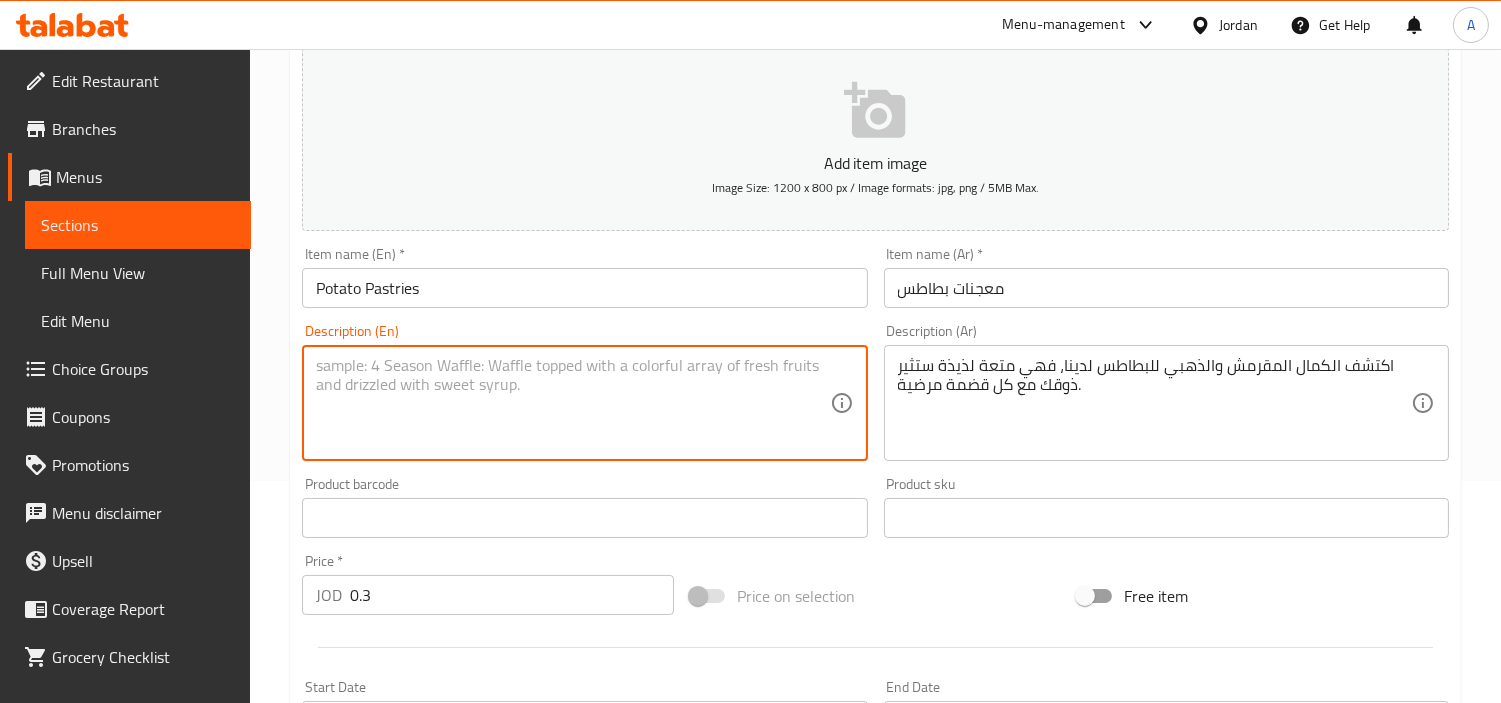 type 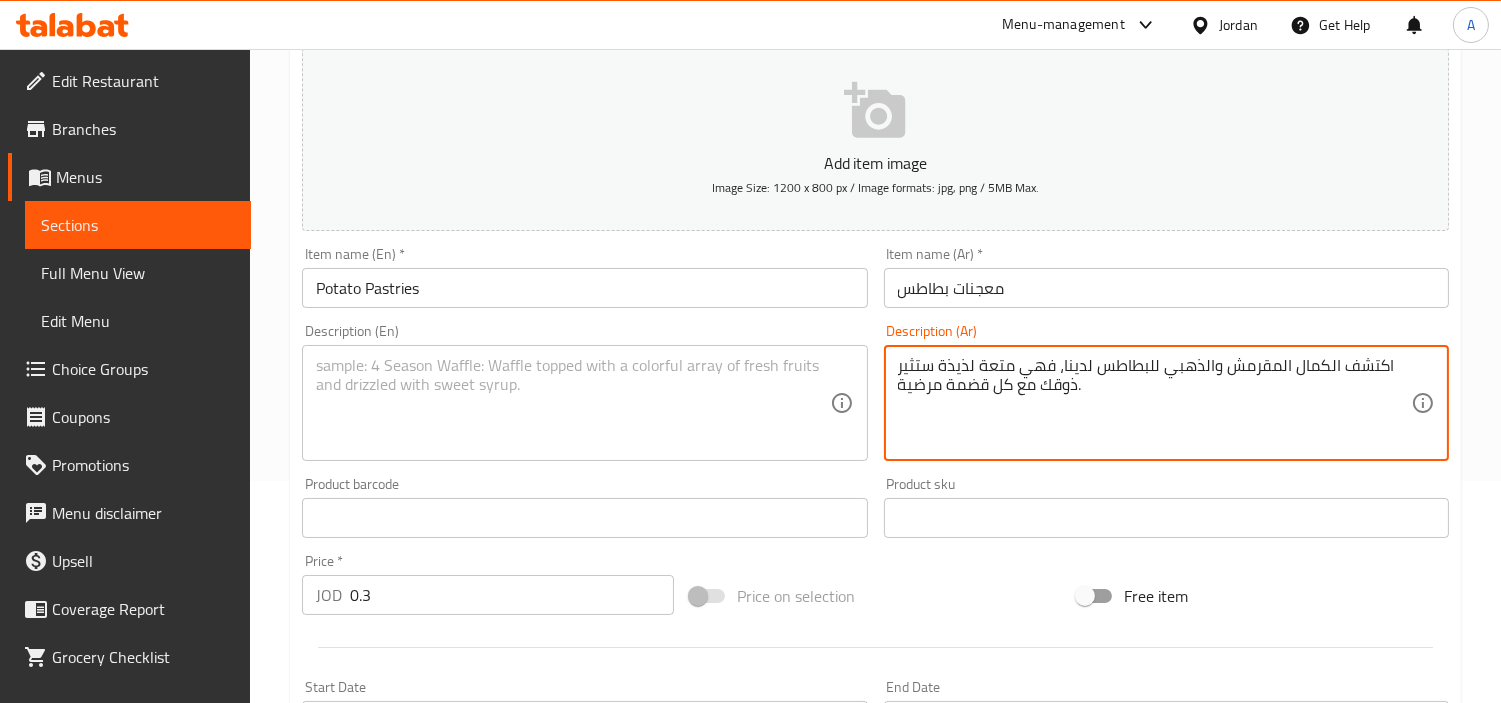 click on "اكتشف الكمال المقرمش والذهبي للبطاطس لدينا، فهي متعة لذيذة ستثير ذوقك مع كل قضمة مرضية." at bounding box center (1154, 403) 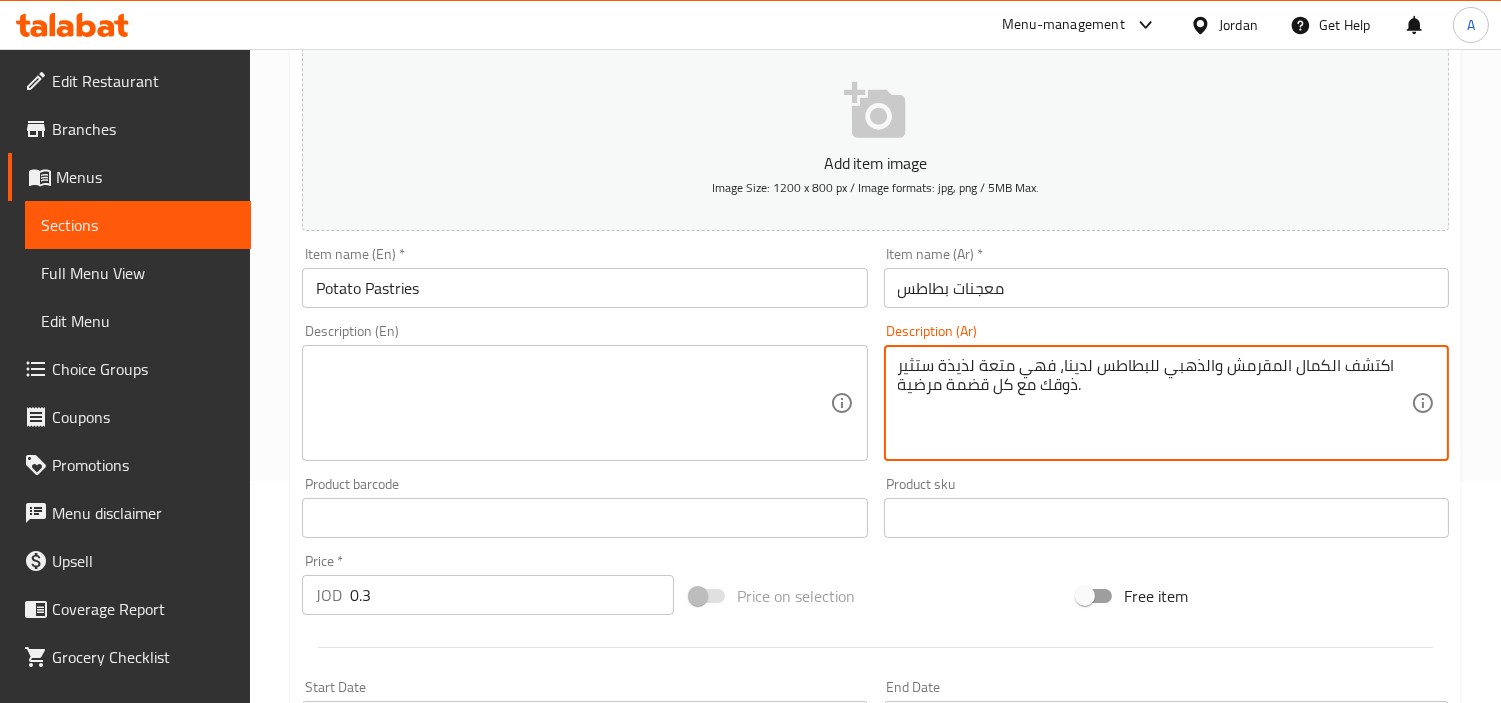 click on "اكتشف الكمال المقرمش والذهبي للبطاطس لدينا، فهي متعة لذيذة ستثير ذوقك مع كل قضمة مرضية." at bounding box center (1154, 403) 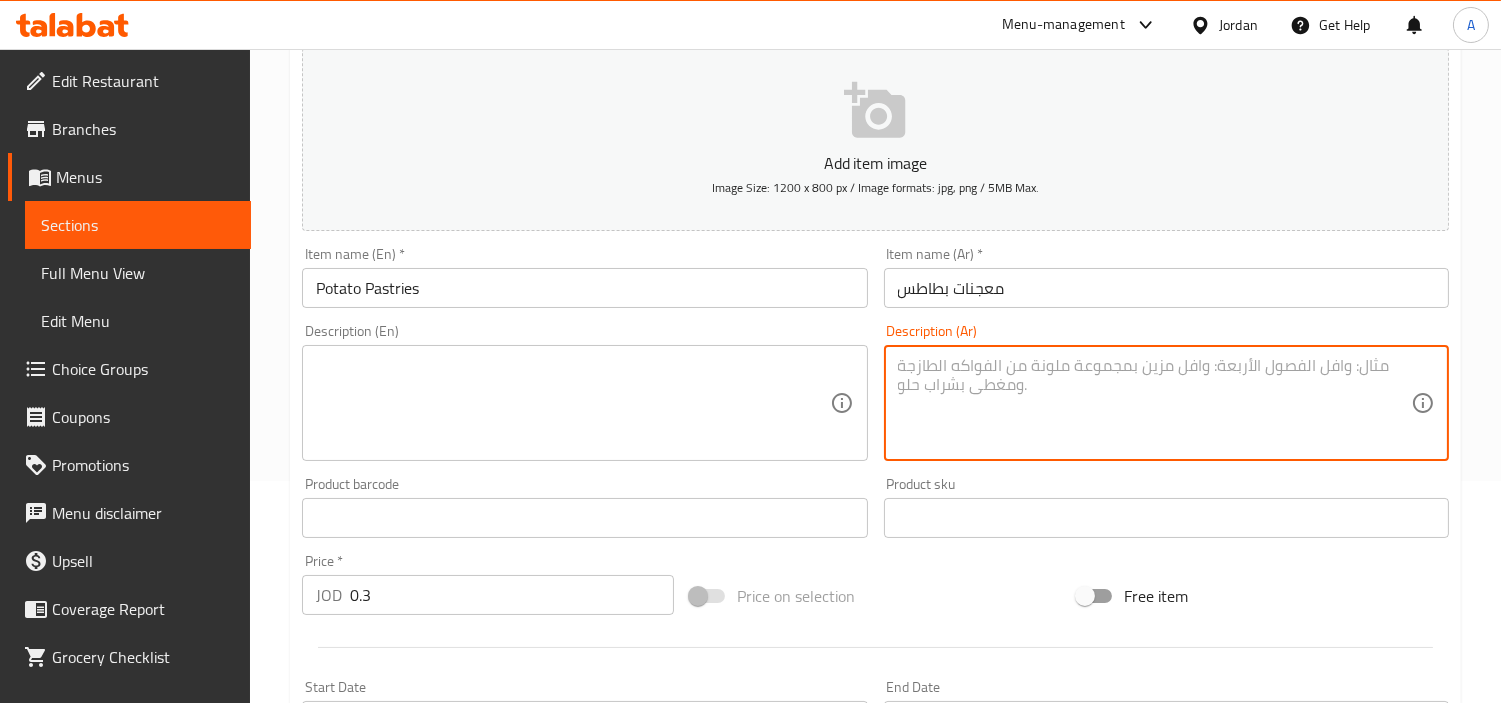 type 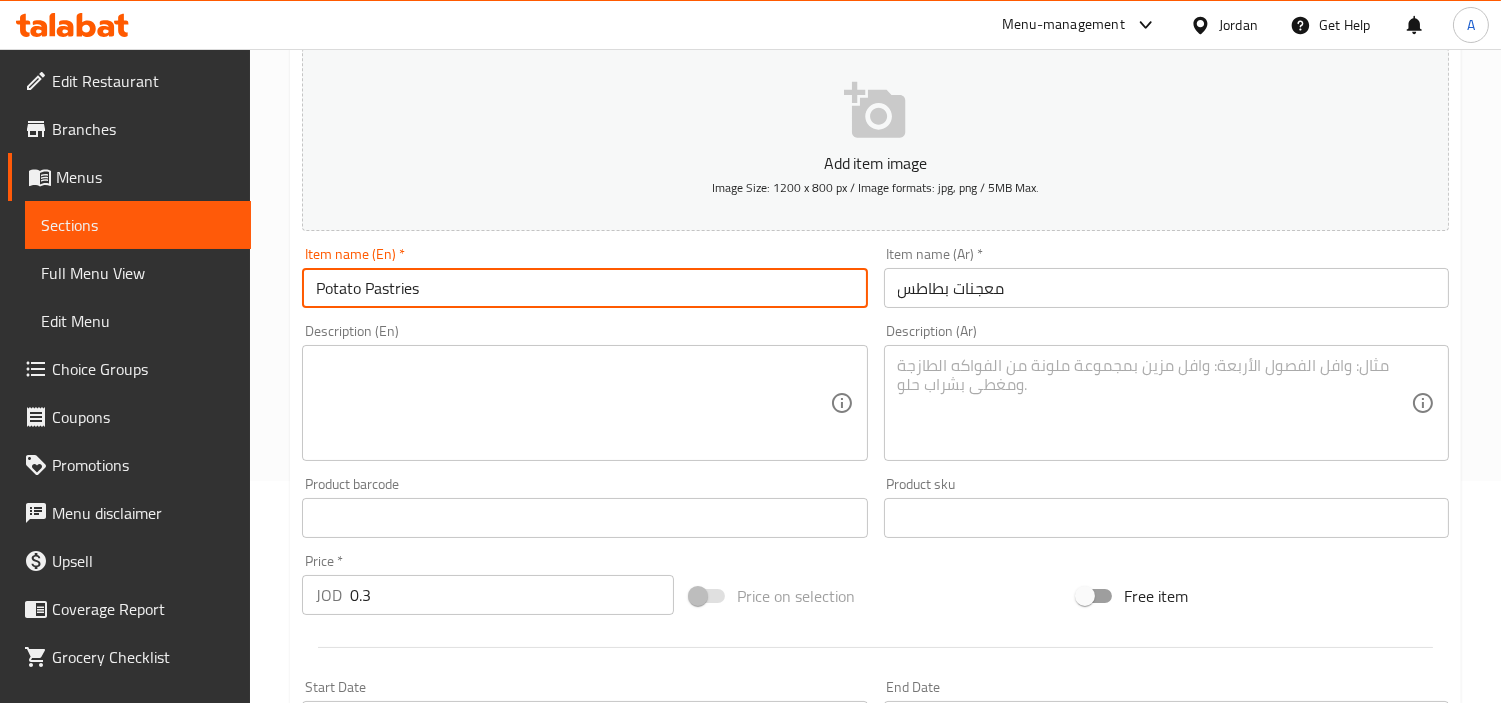click on "Potato Pastries" at bounding box center (584, 288) 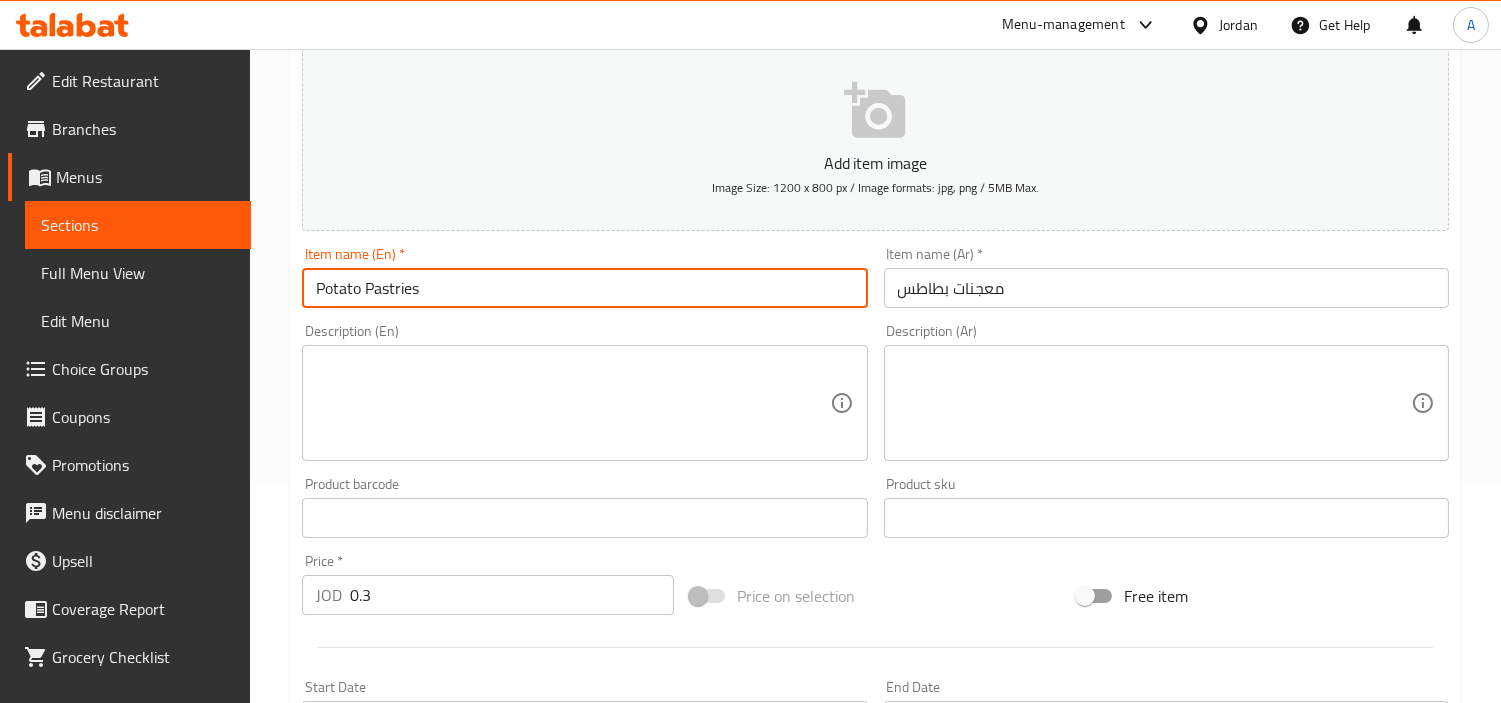 click on "Potato Pastries" at bounding box center [584, 288] 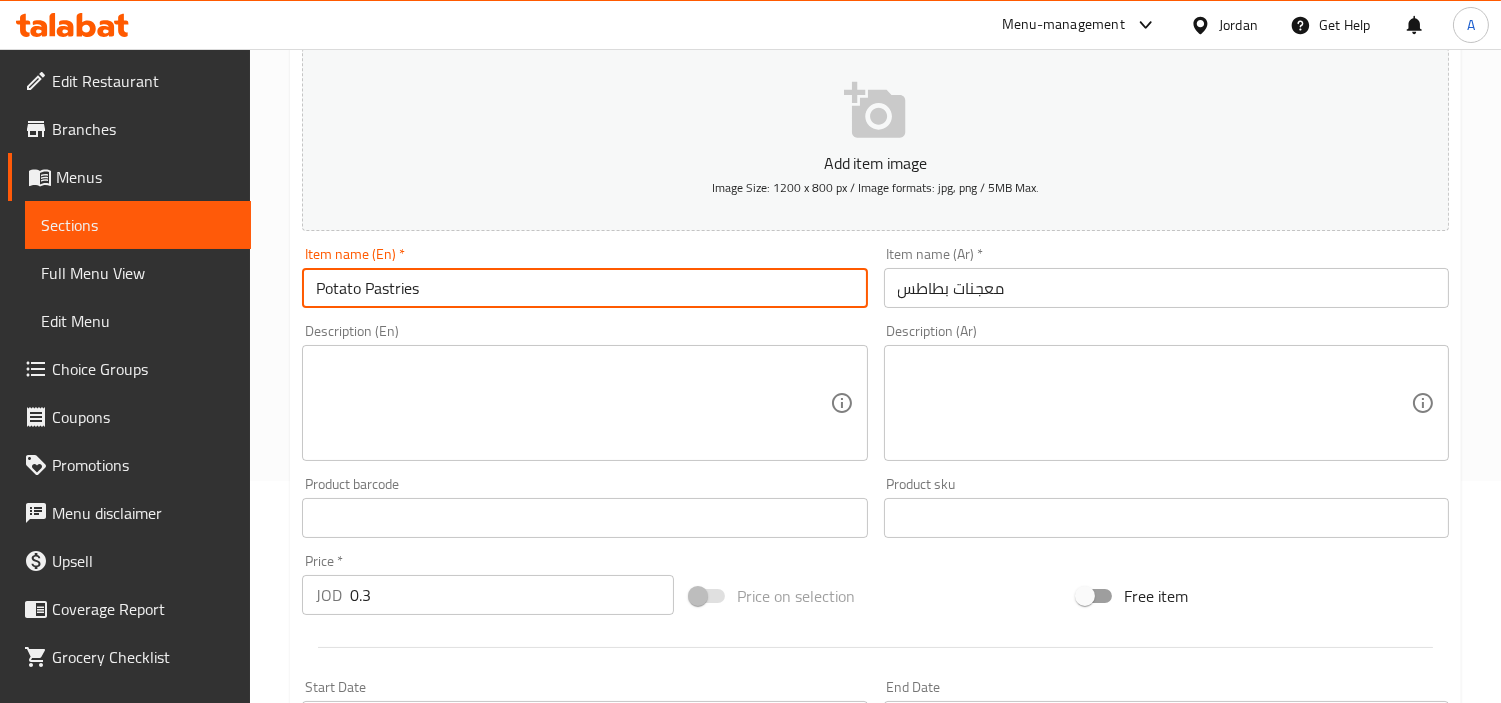 click at bounding box center [572, 403] 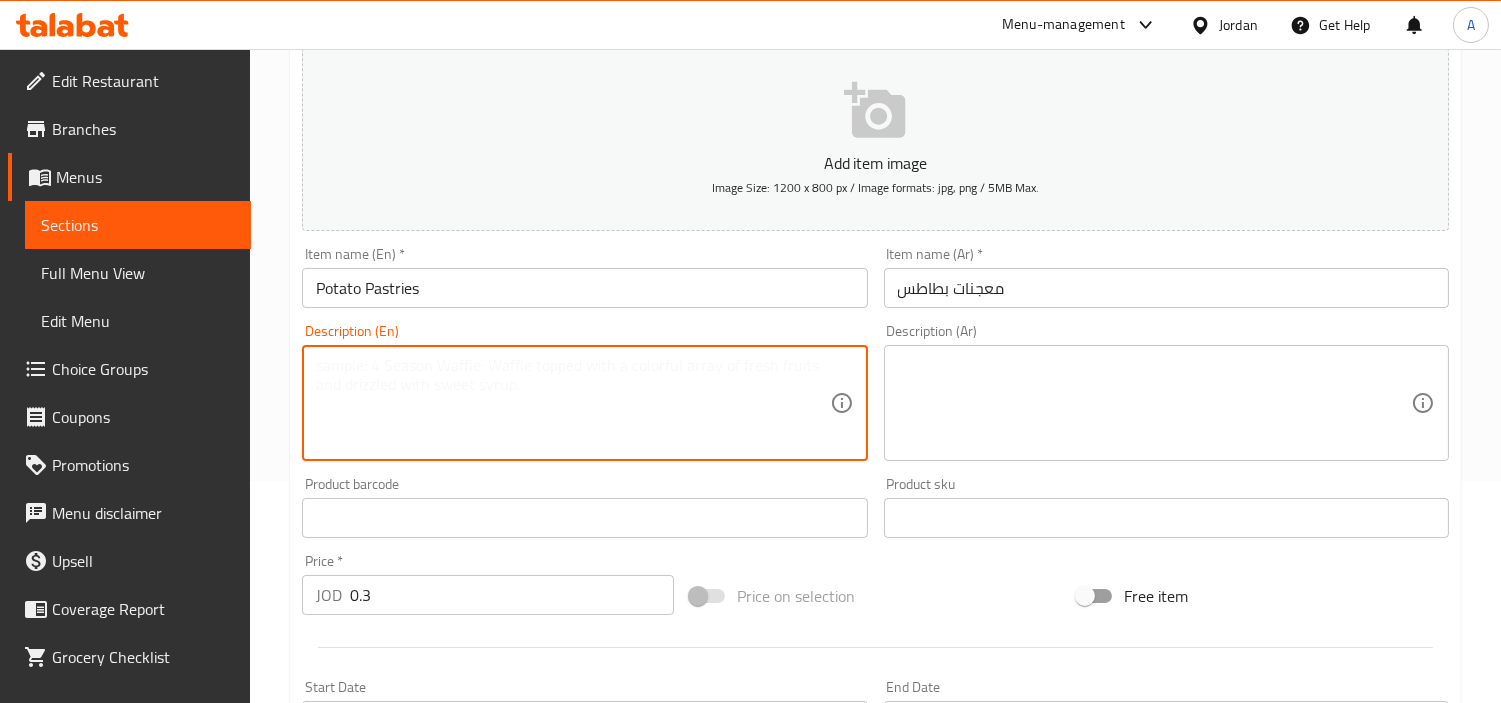 paste on "Flaky pastry that is filled with mashed potatoes" 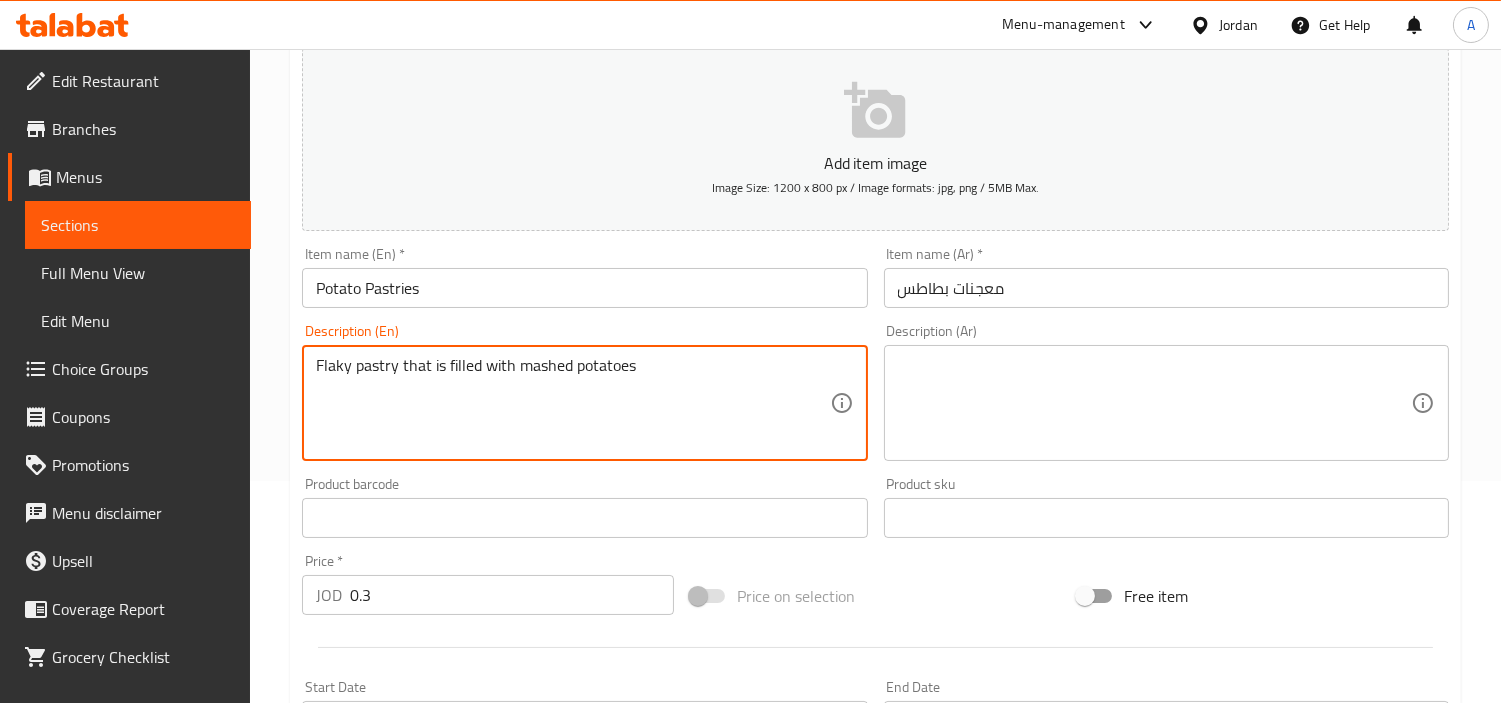 type on "Flaky pastry that is filled with mashed potatoes" 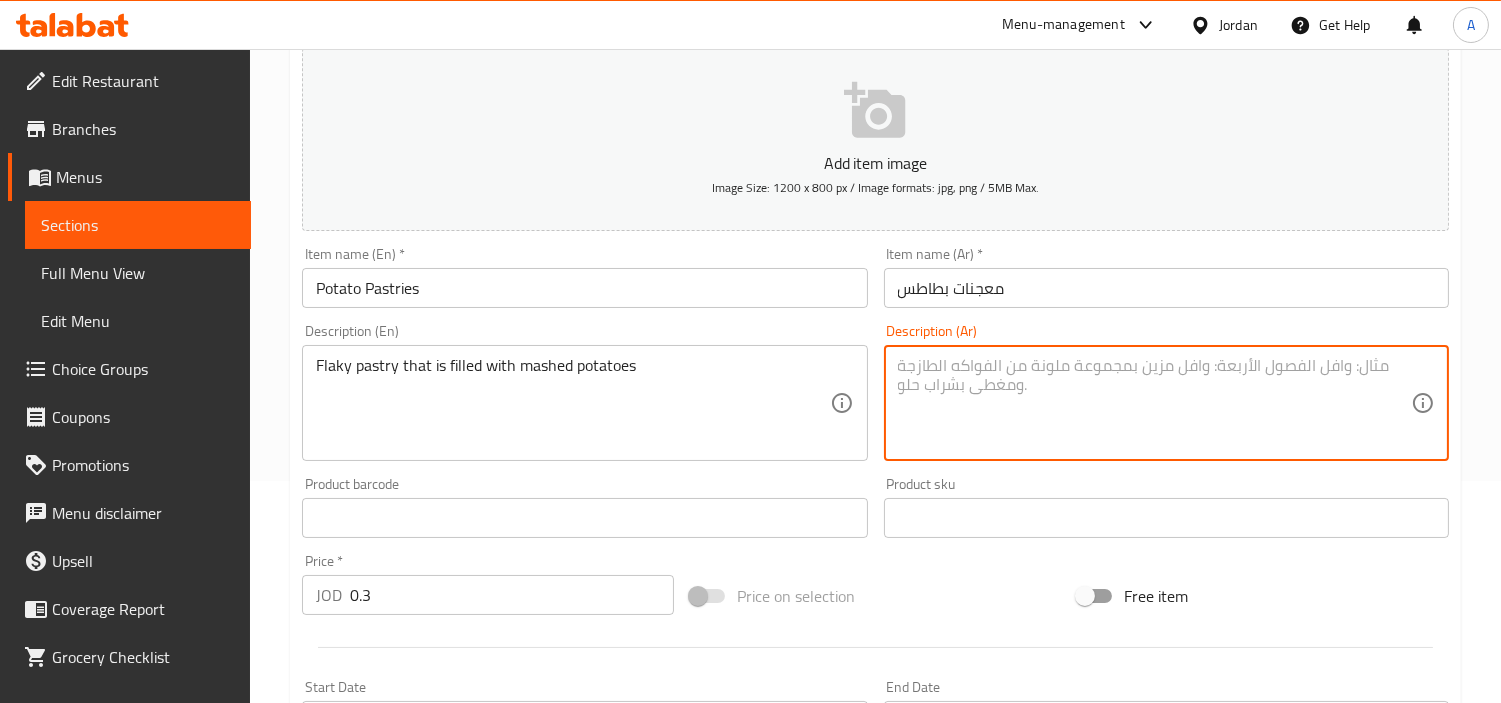 click at bounding box center (1154, 403) 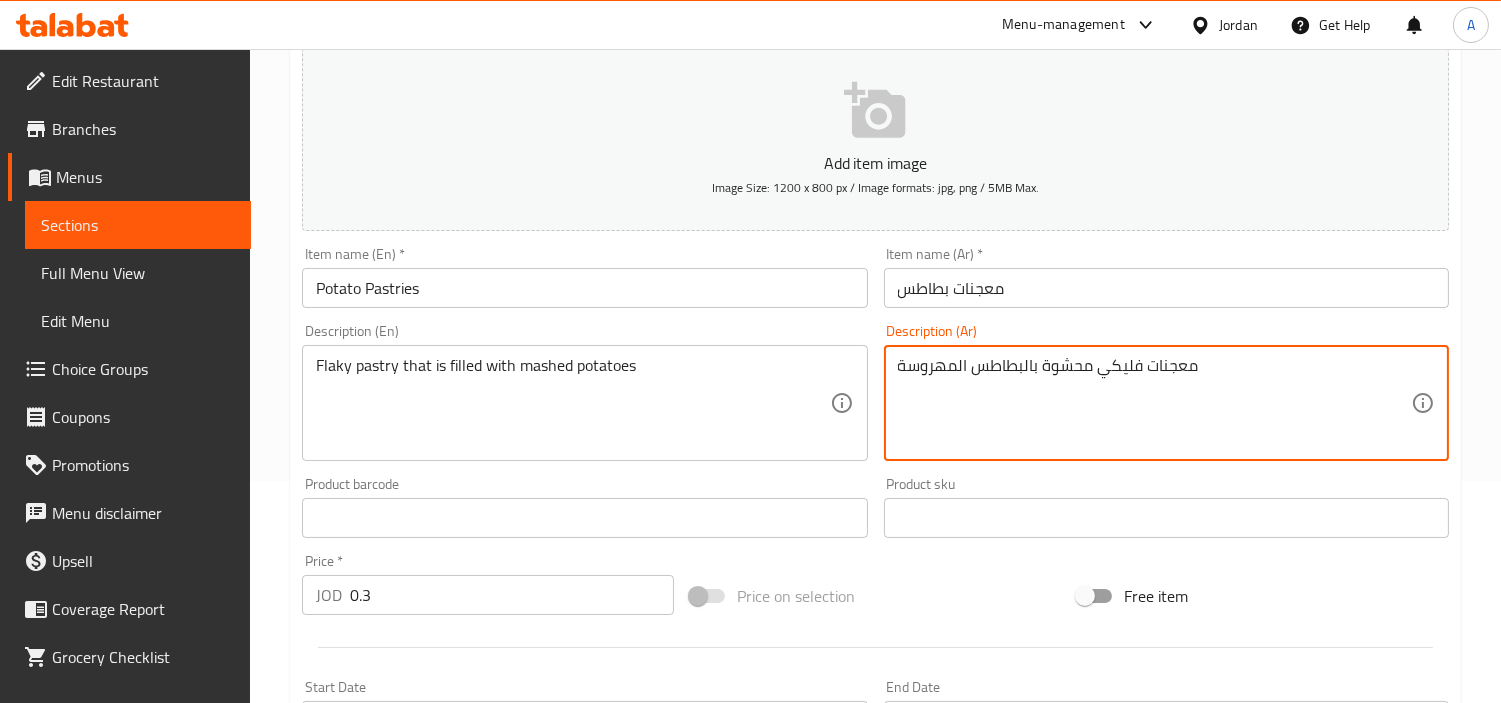 scroll, scrollTop: 706, scrollLeft: 0, axis: vertical 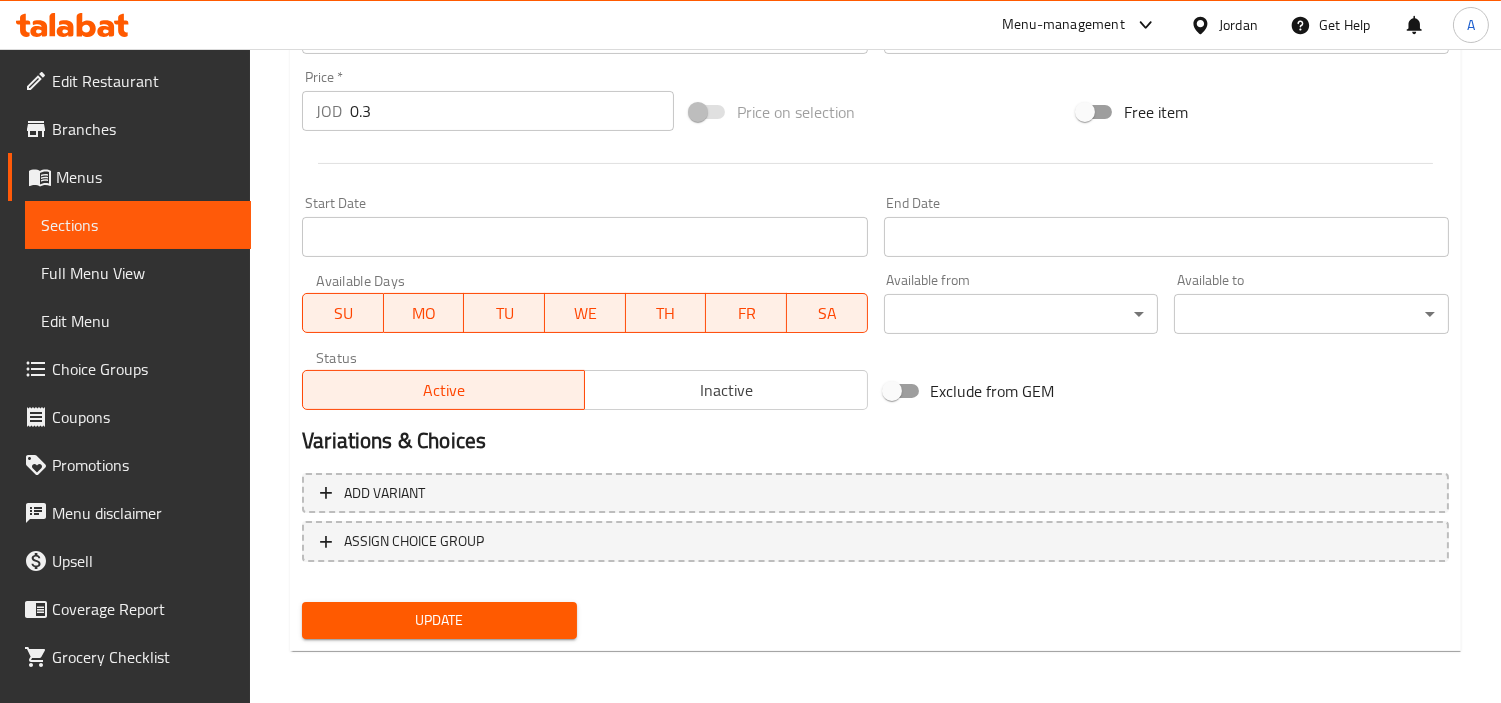 type on "معجنات فليكي محشوة بالبطاطس المهروسة" 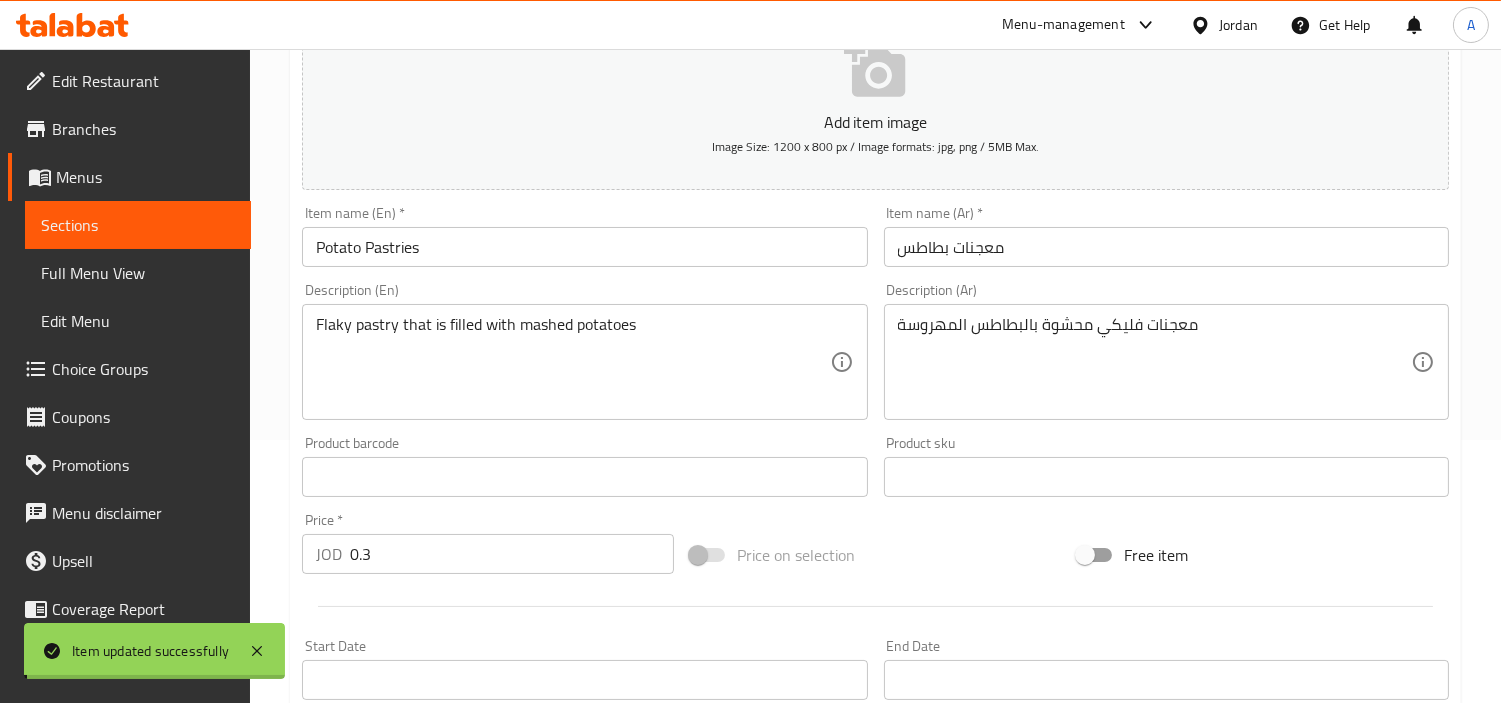 scroll, scrollTop: 262, scrollLeft: 0, axis: vertical 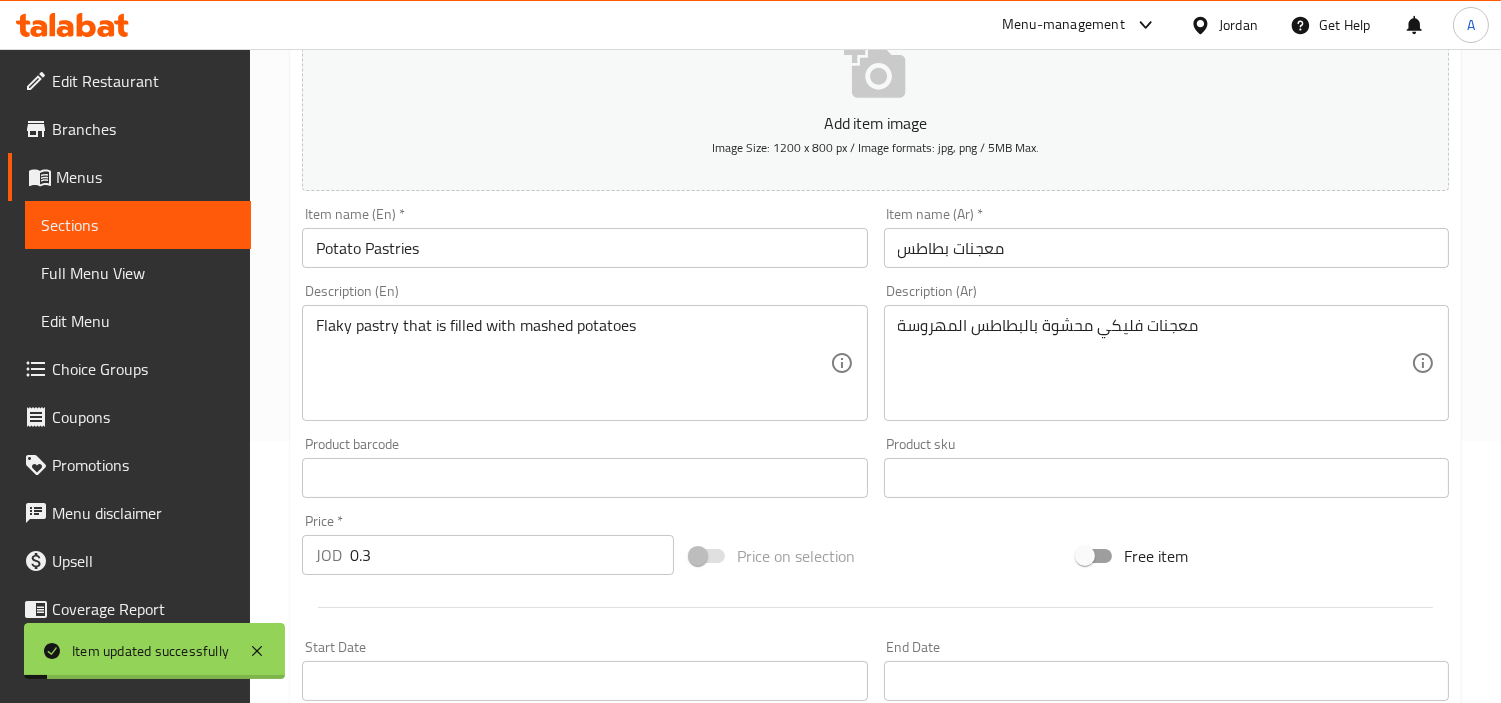 click on "Potato Pastries" at bounding box center [584, 248] 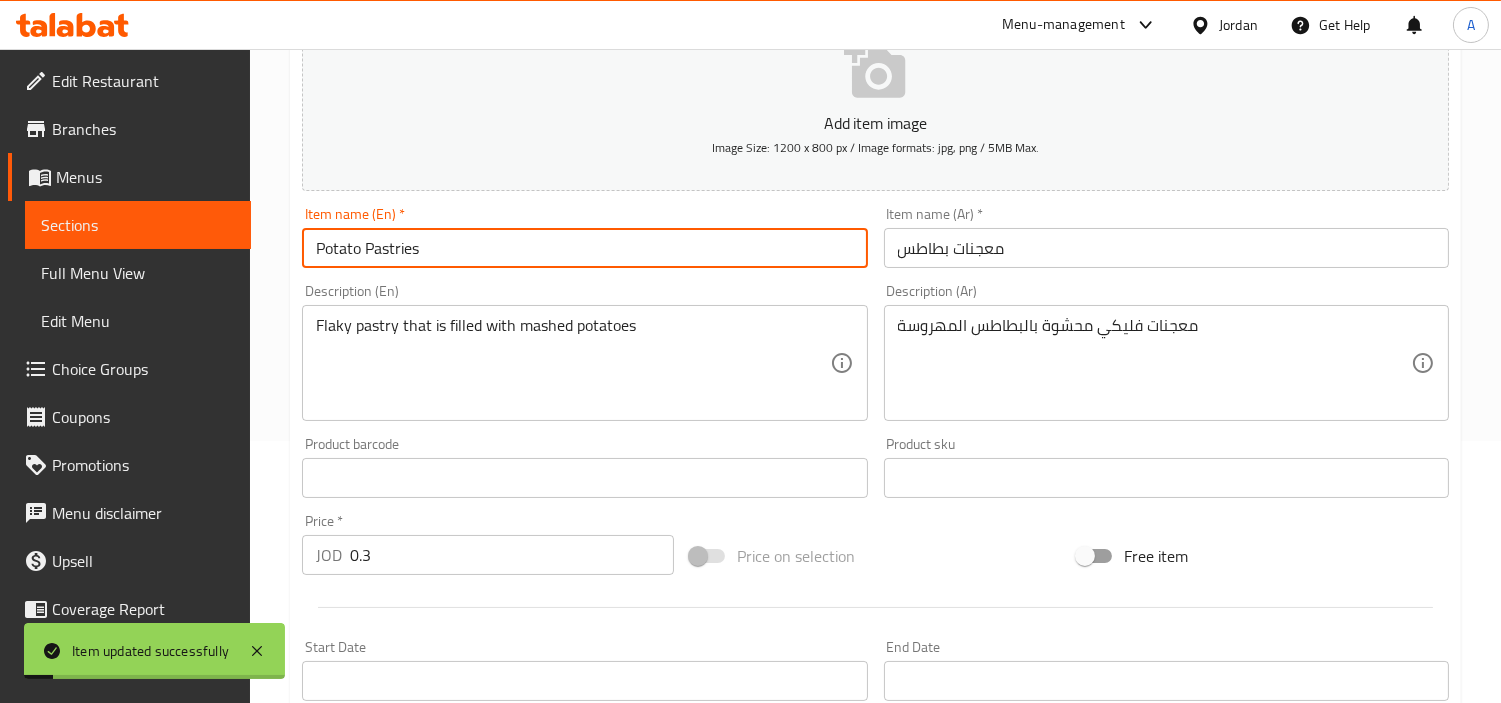 click on "Potato Pastries" at bounding box center (584, 248) 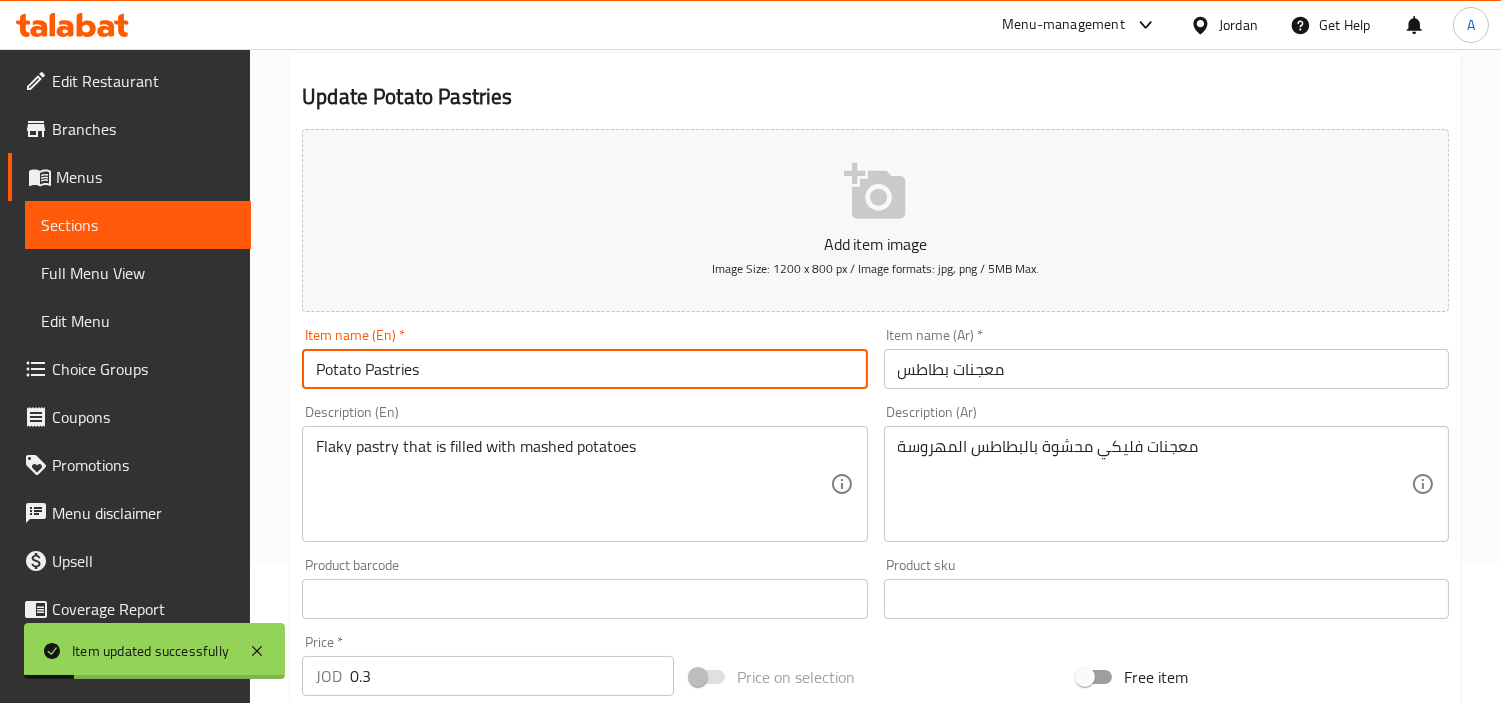 scroll, scrollTop: 0, scrollLeft: 0, axis: both 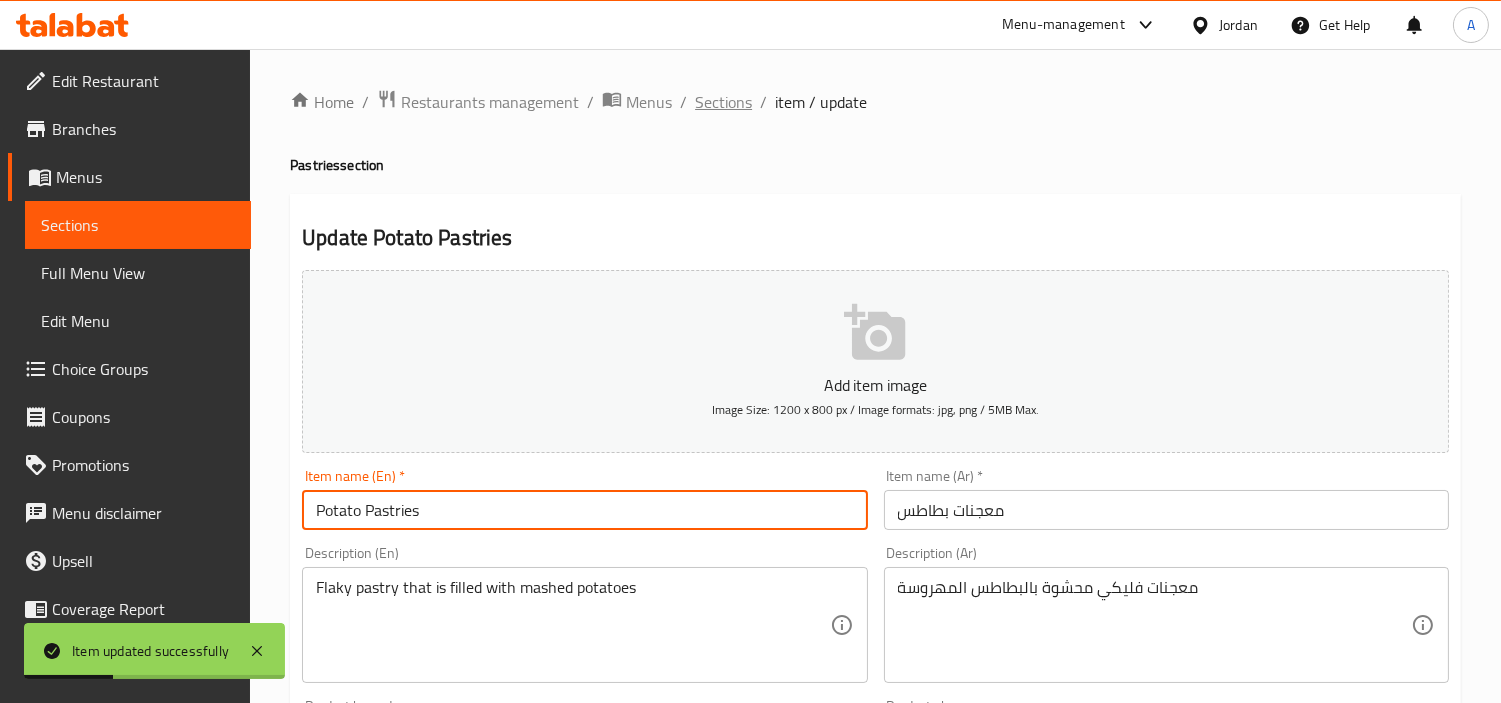 click on "Sections" at bounding box center [723, 102] 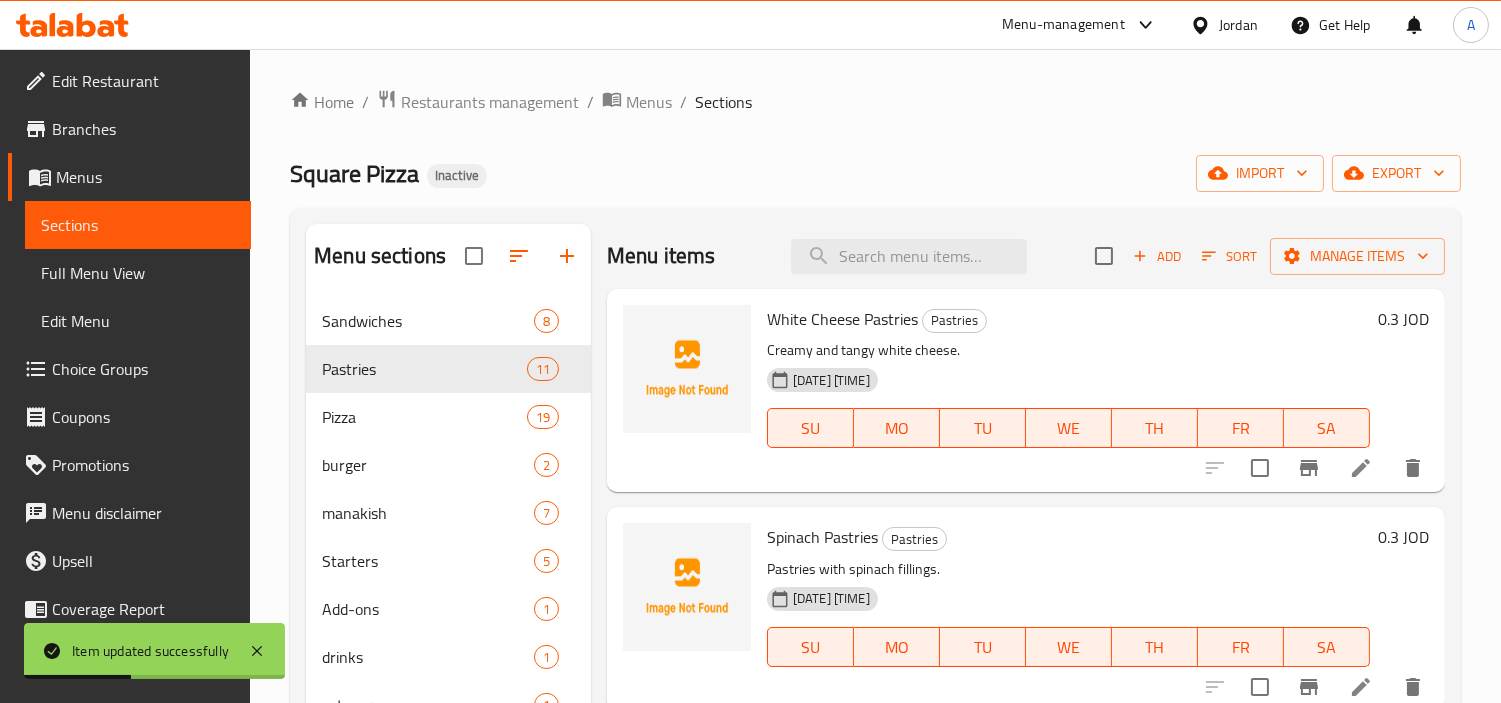 scroll, scrollTop: 280, scrollLeft: 0, axis: vertical 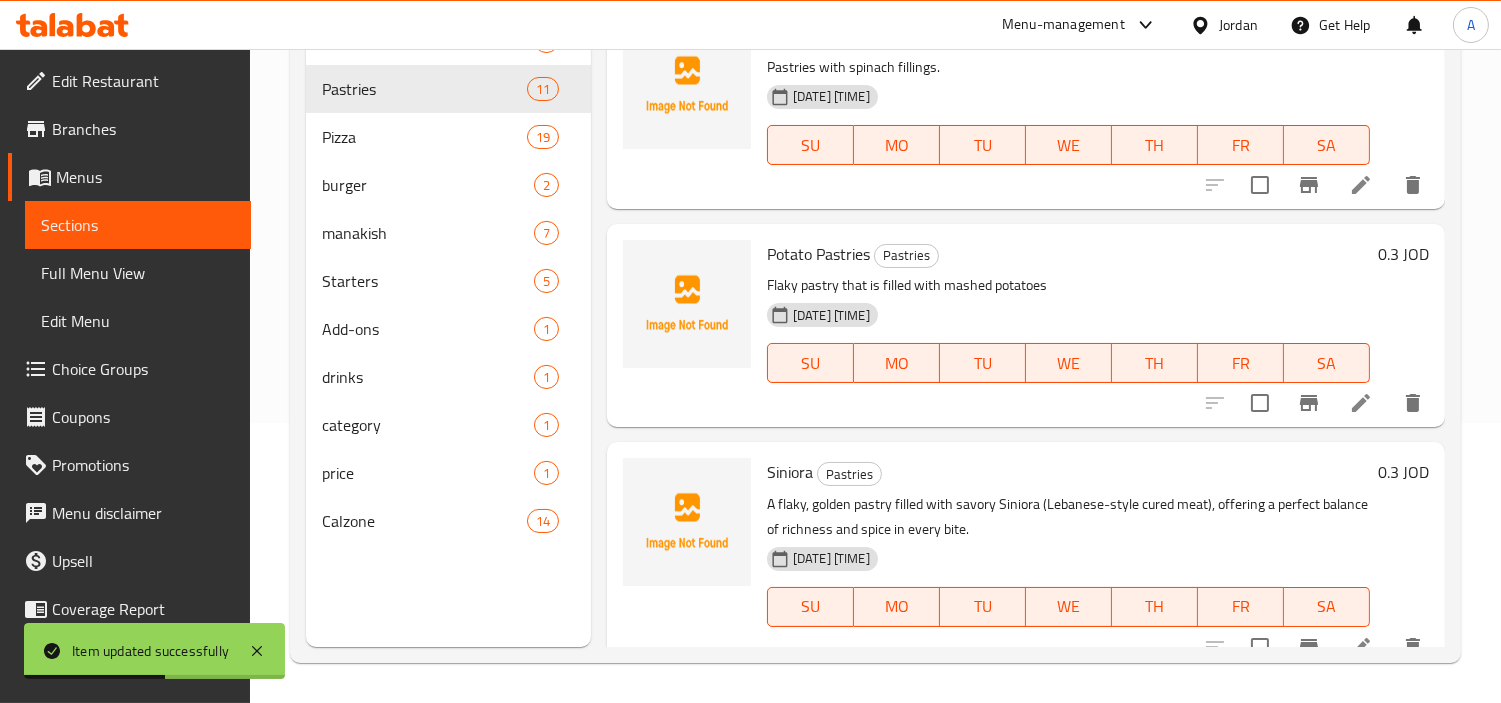 click on "Siniora" at bounding box center (790, 472) 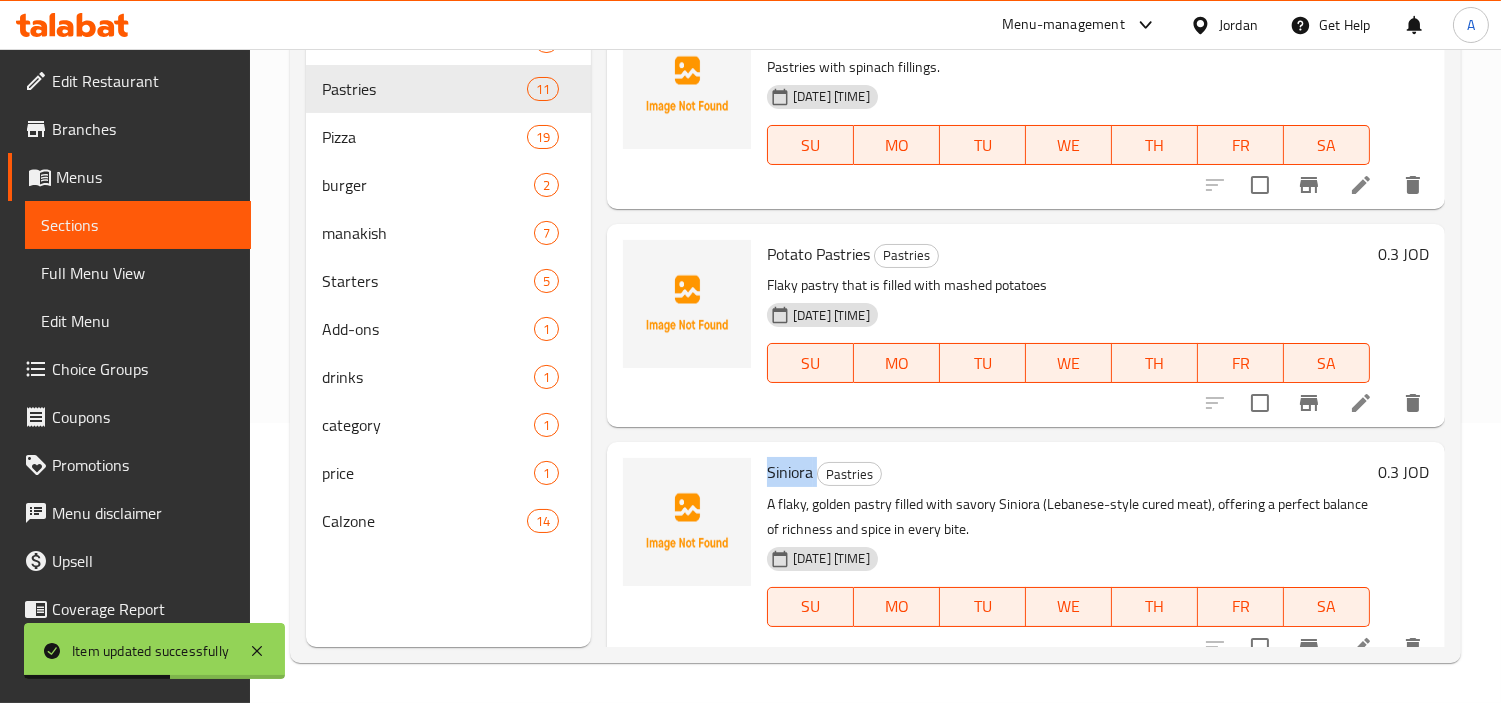 click on "Siniora" at bounding box center [790, 472] 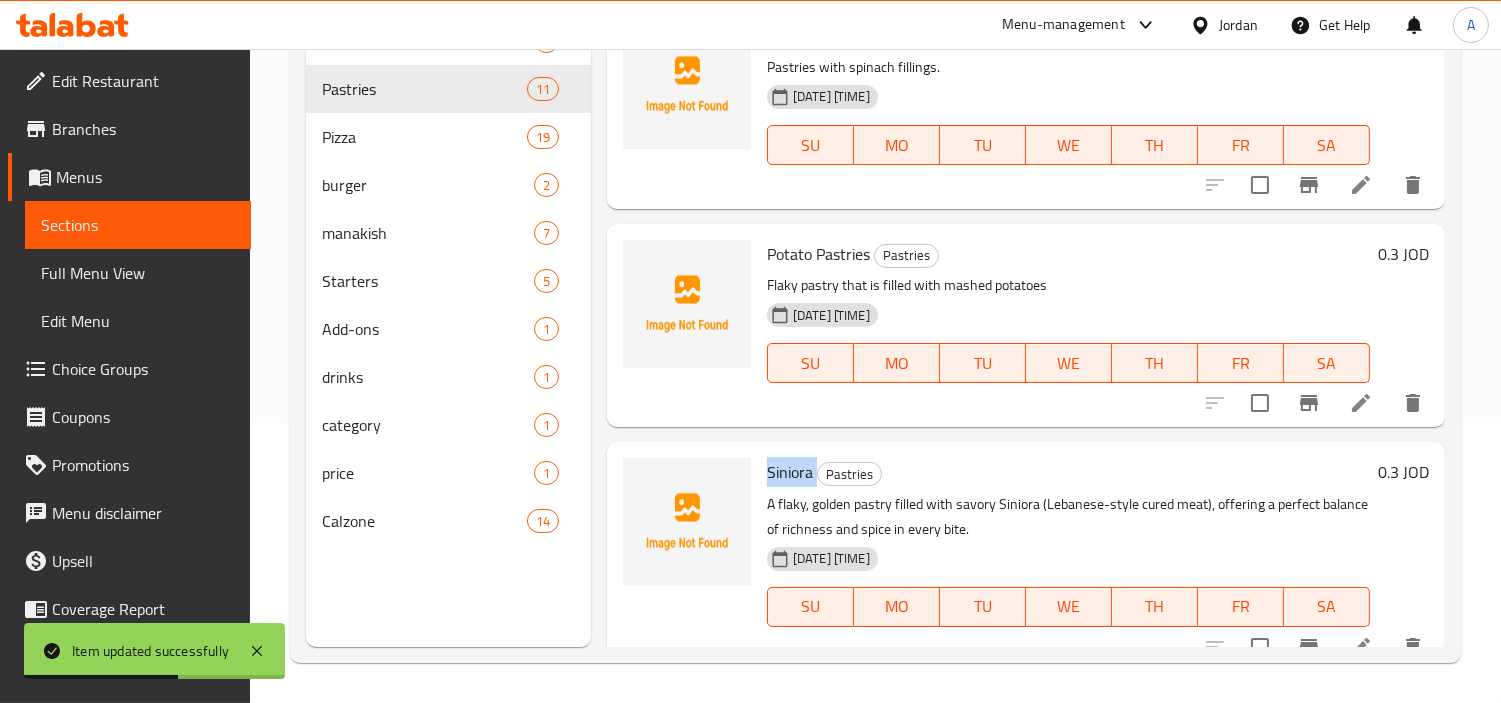 click on "Siniora" at bounding box center (790, 472) 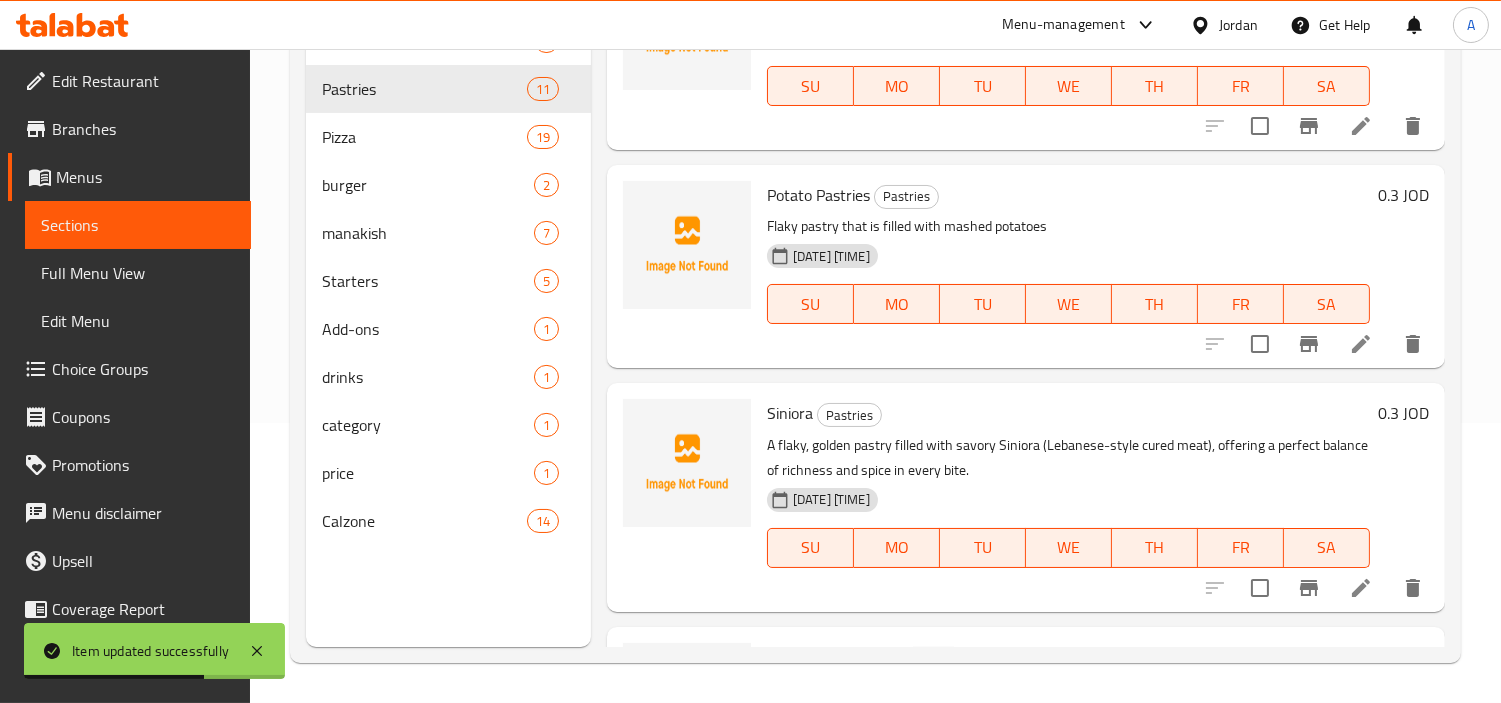 scroll, scrollTop: 333, scrollLeft: 0, axis: vertical 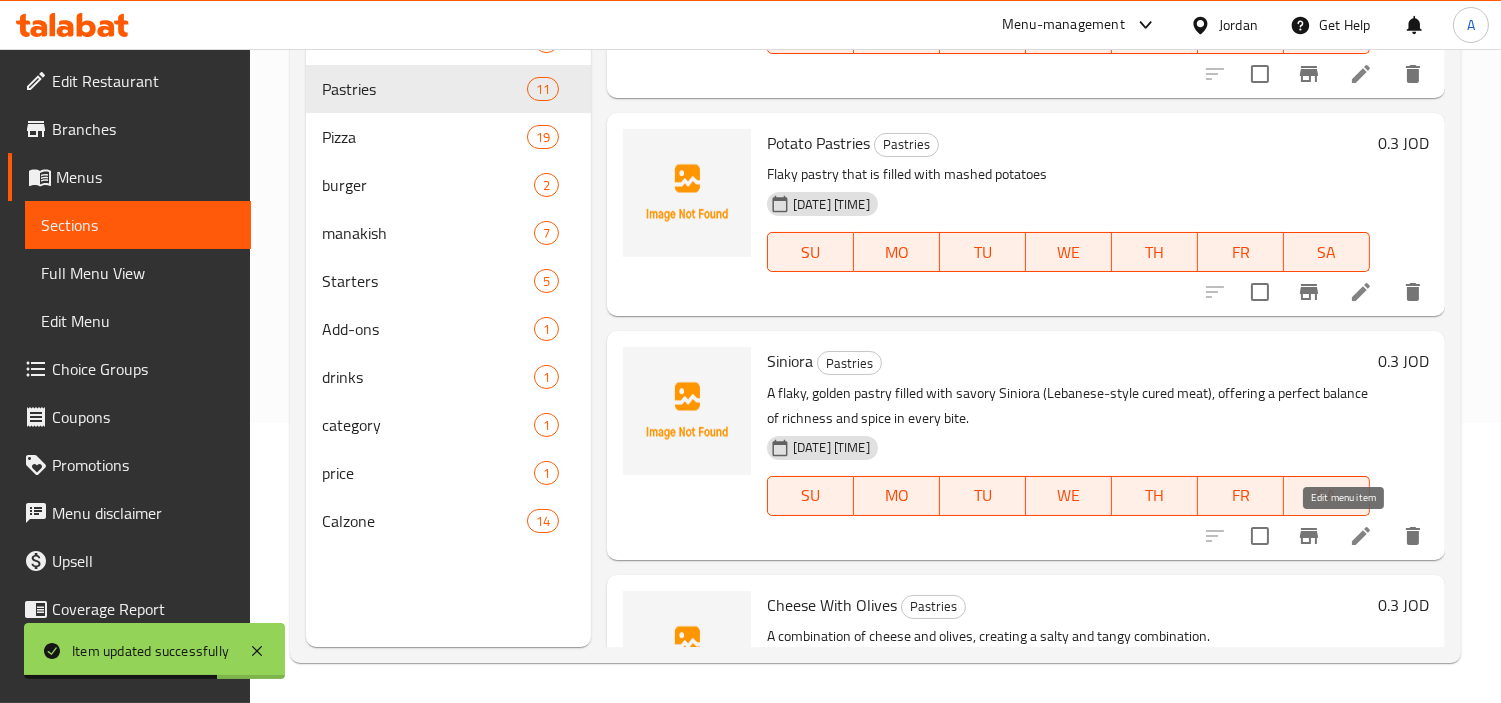 click 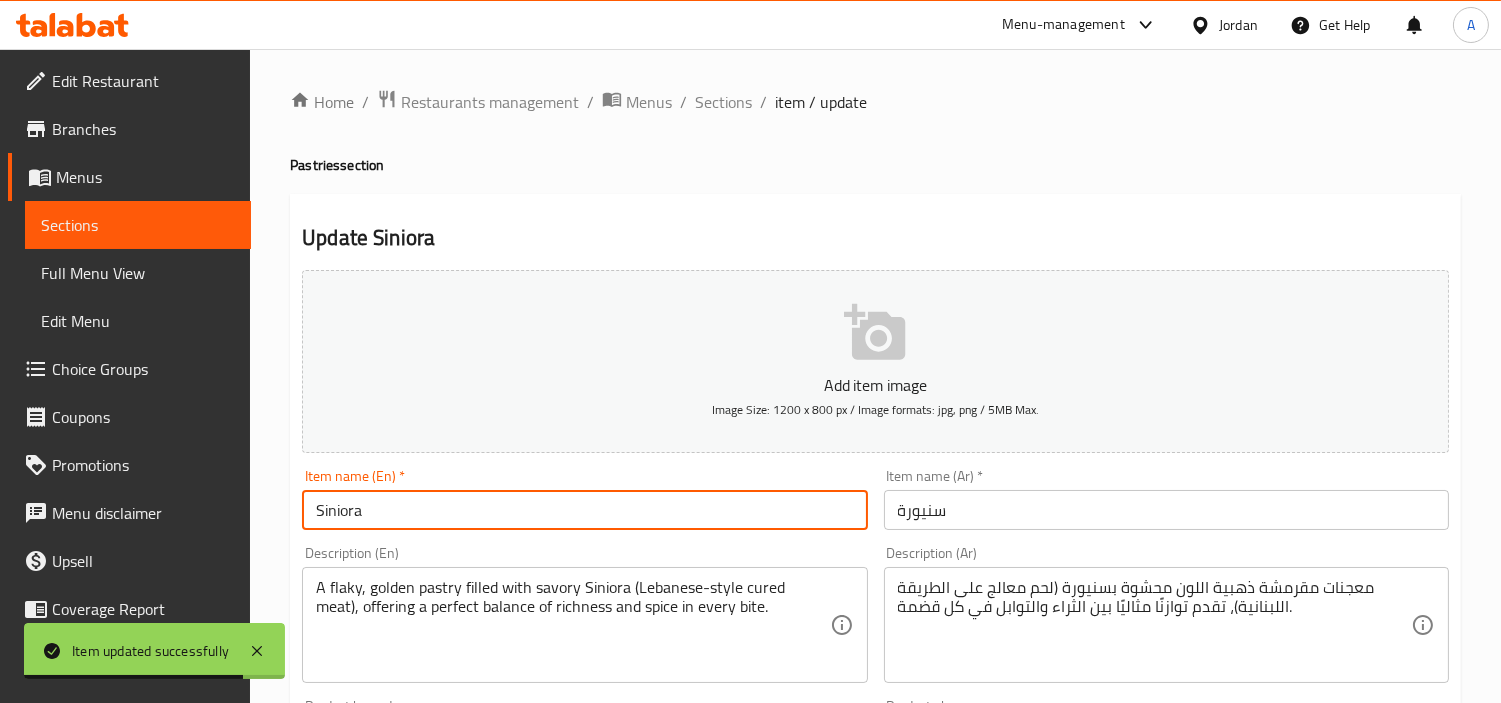 click on "Siniora" at bounding box center [584, 510] 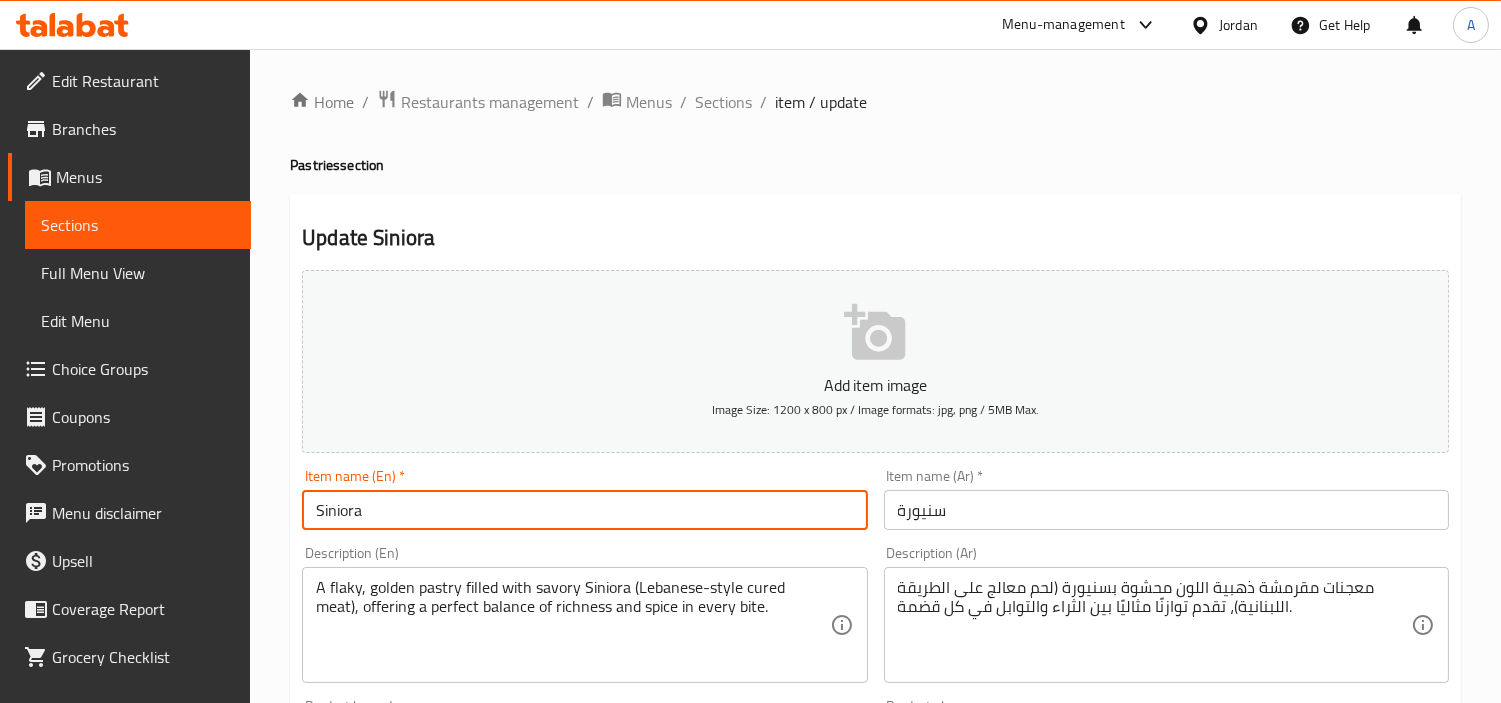 click on "Pastries  section" at bounding box center (875, 165) 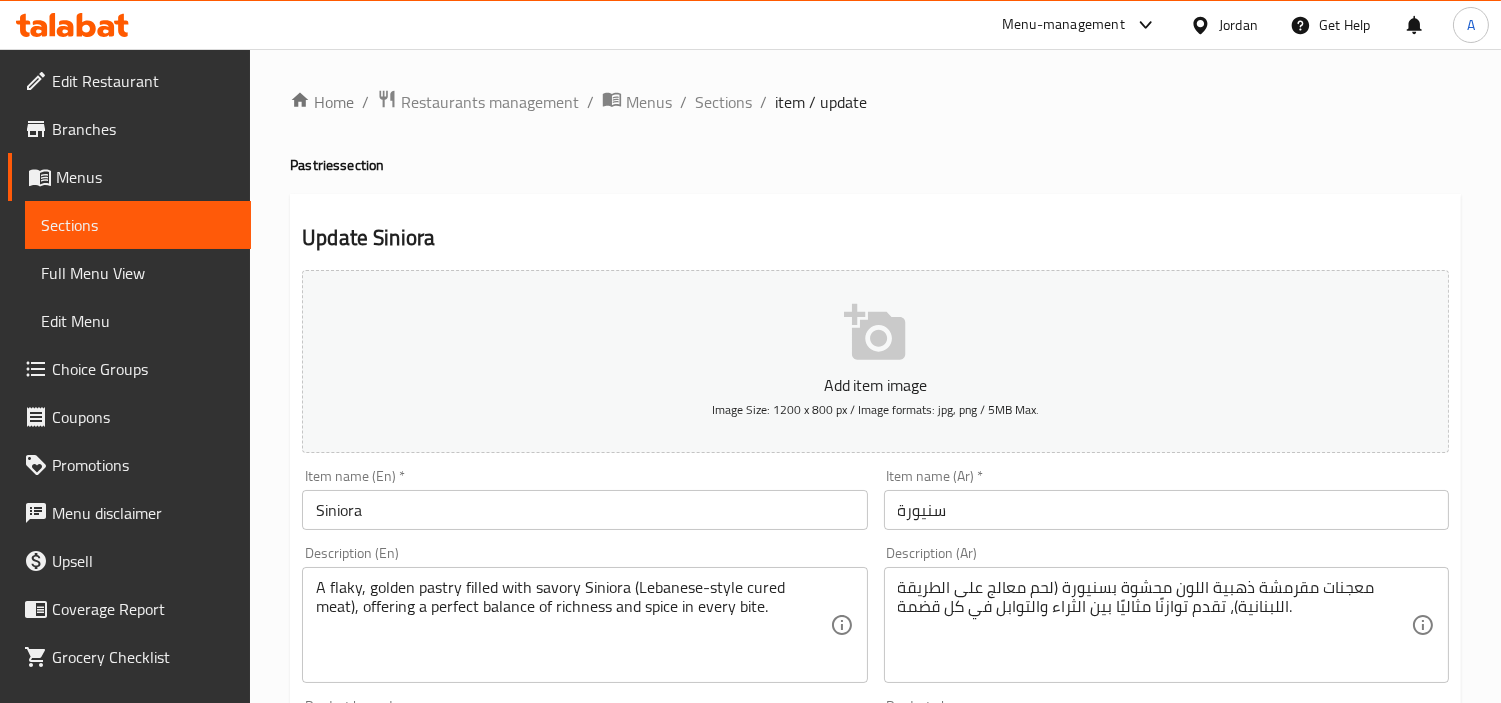 click on "Pastries  section" at bounding box center [875, 165] 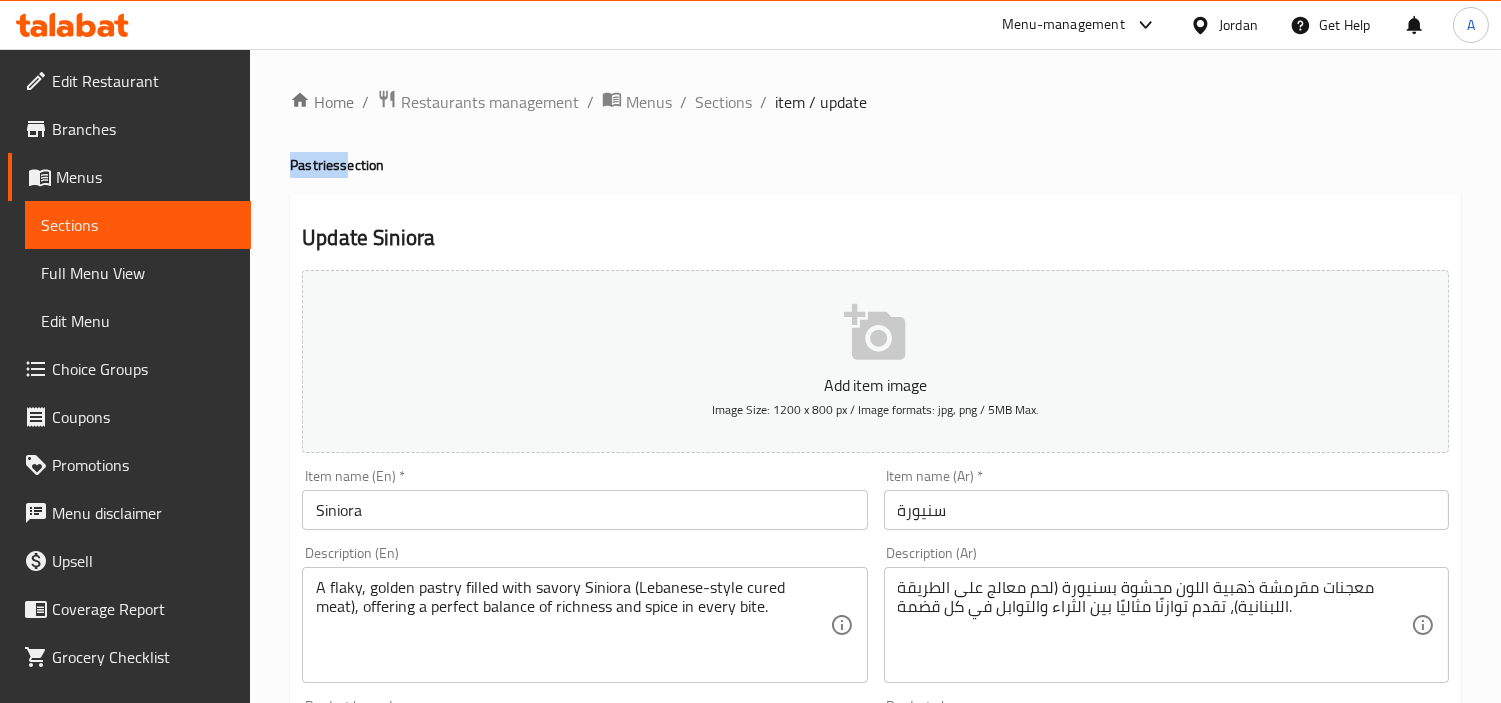 copy on "Pastries" 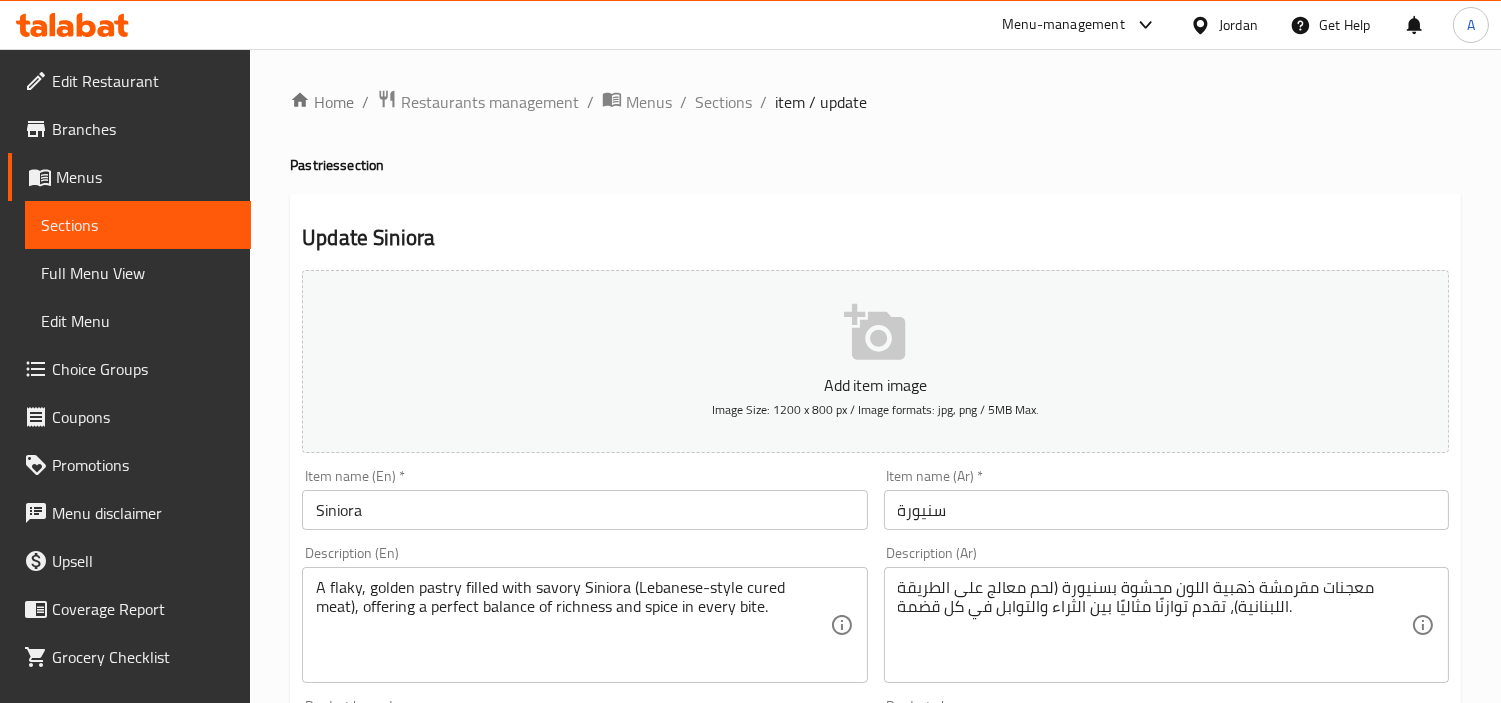 click on "Siniora" at bounding box center [584, 510] 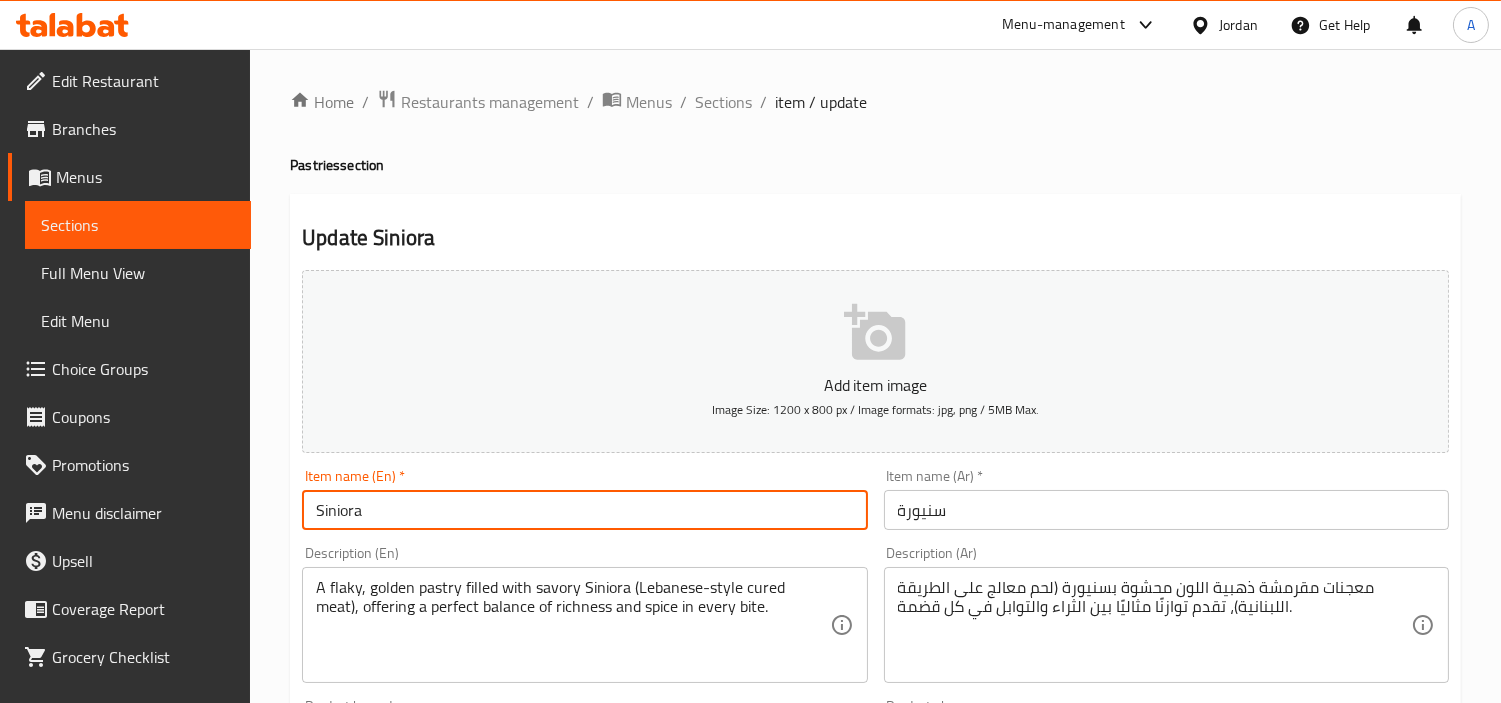 paste on "Pastries" 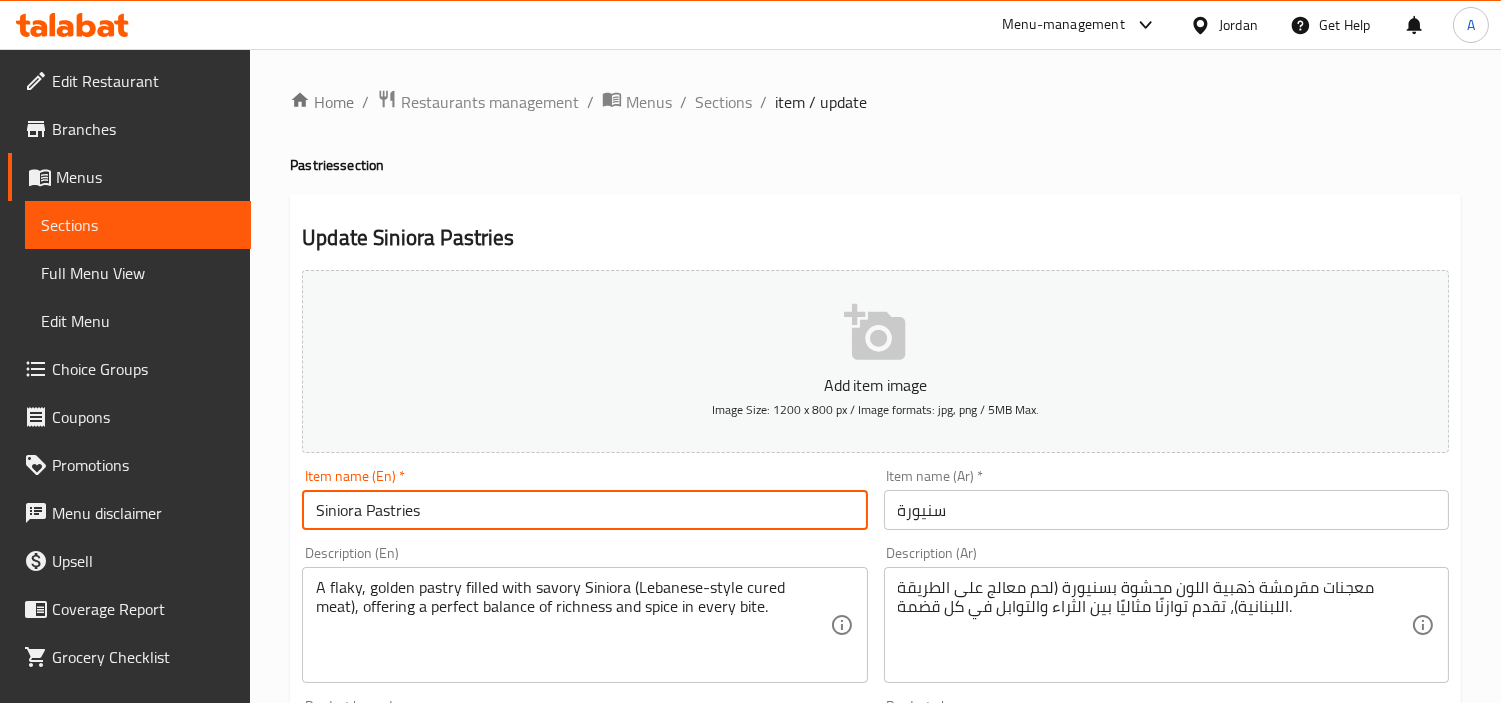 type on "Siniora Pastries" 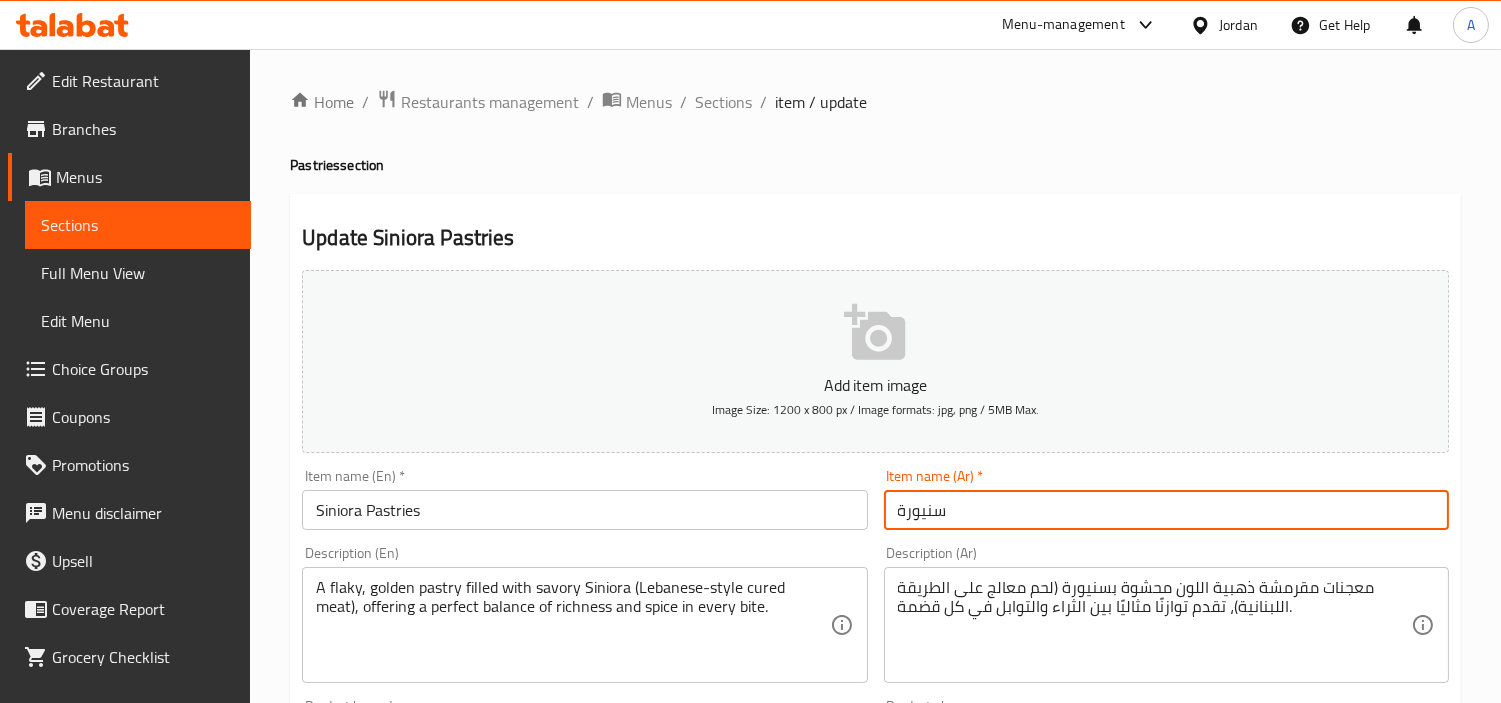 click on "سنيورة" at bounding box center (1166, 510) 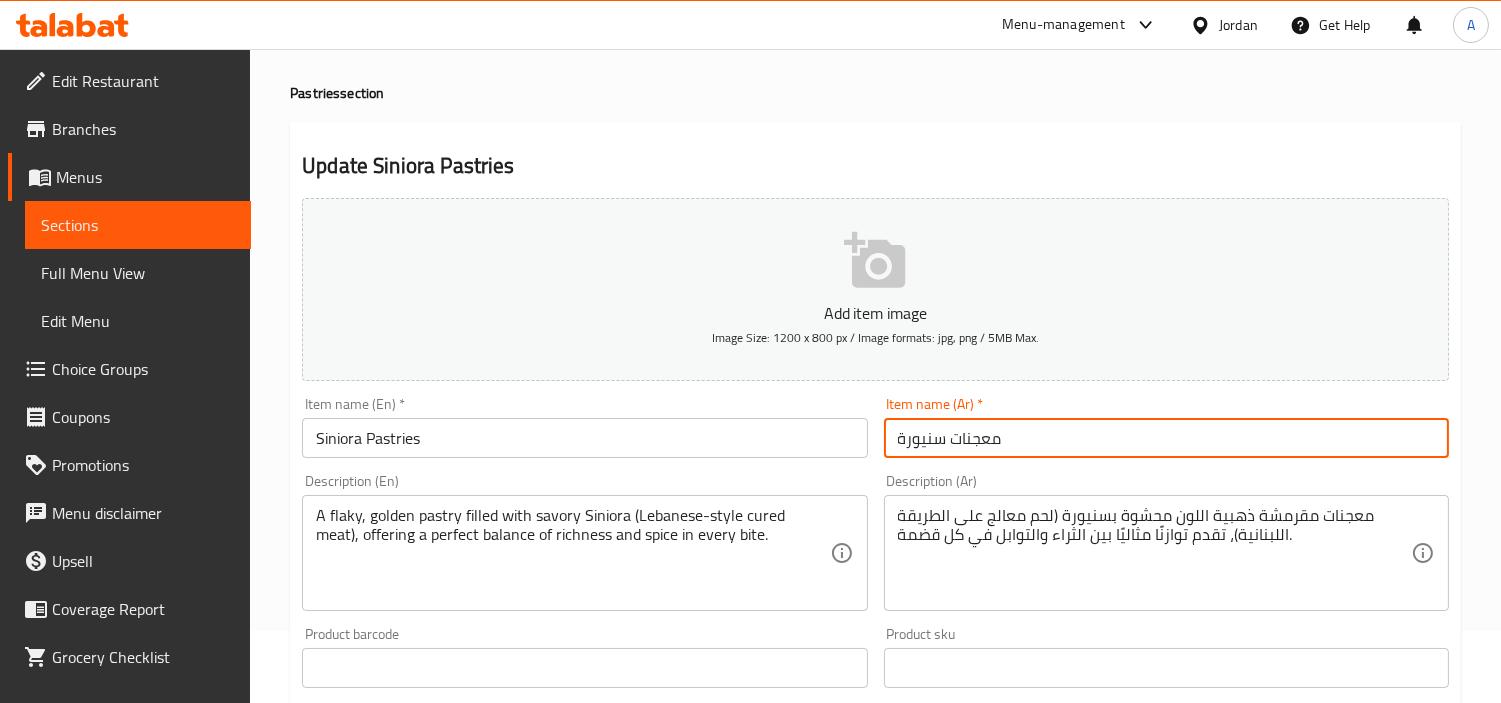 scroll, scrollTop: 111, scrollLeft: 0, axis: vertical 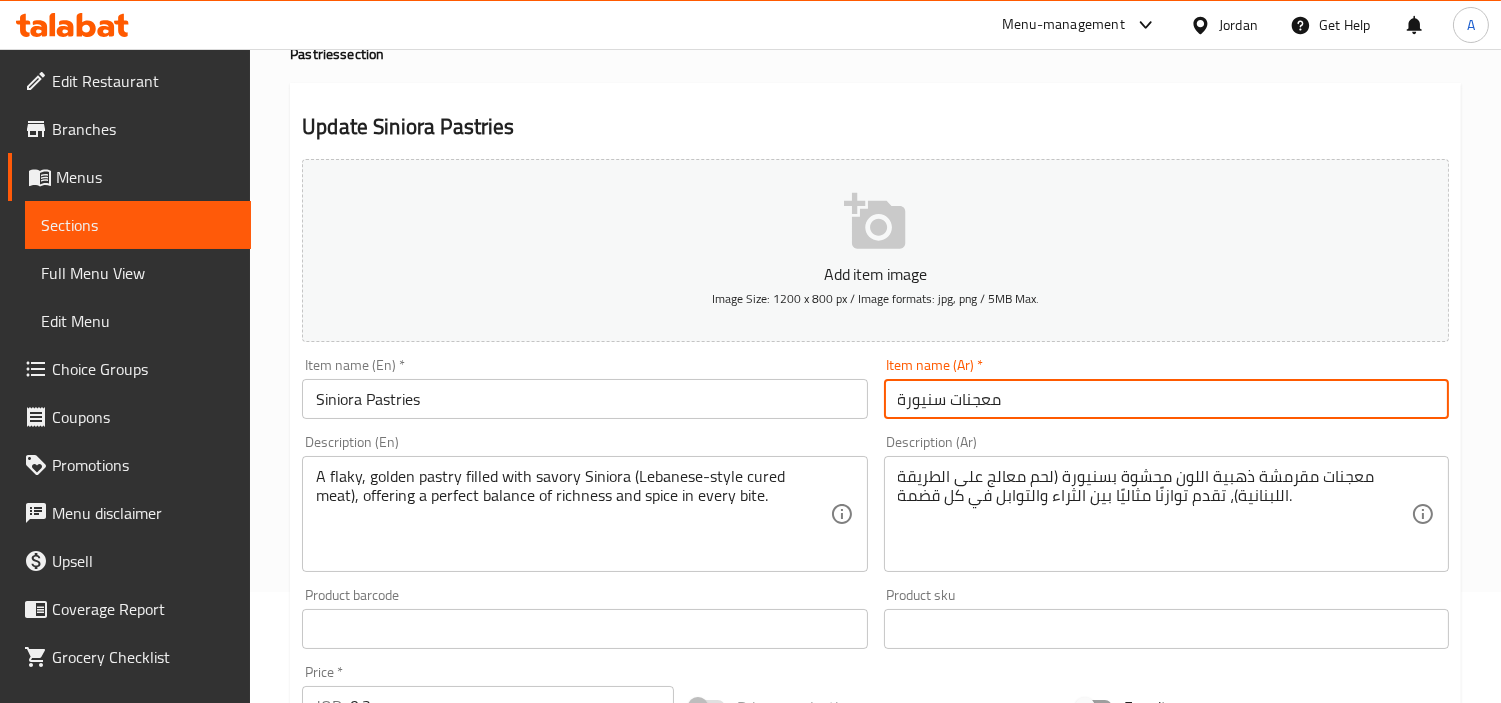 type on "معجنات سنيورة" 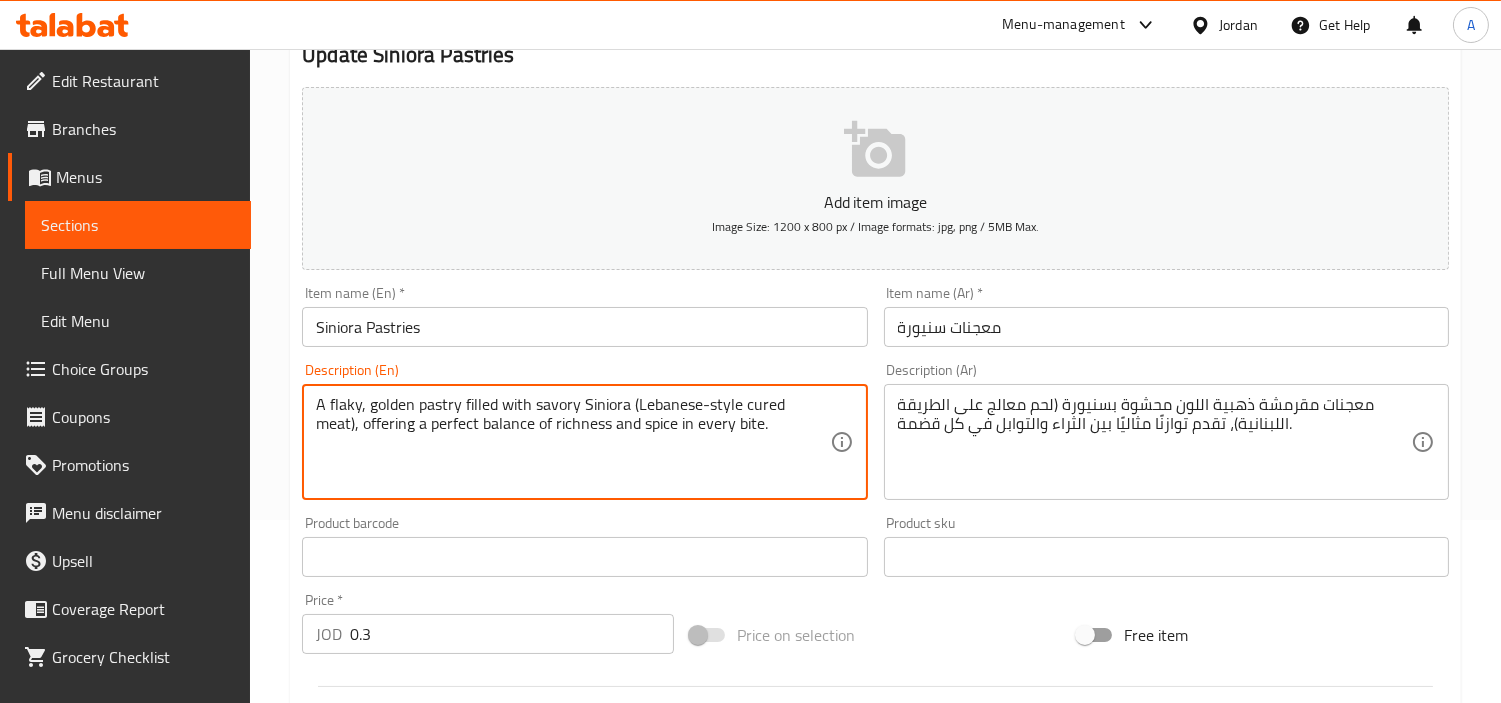 scroll, scrollTop: 222, scrollLeft: 0, axis: vertical 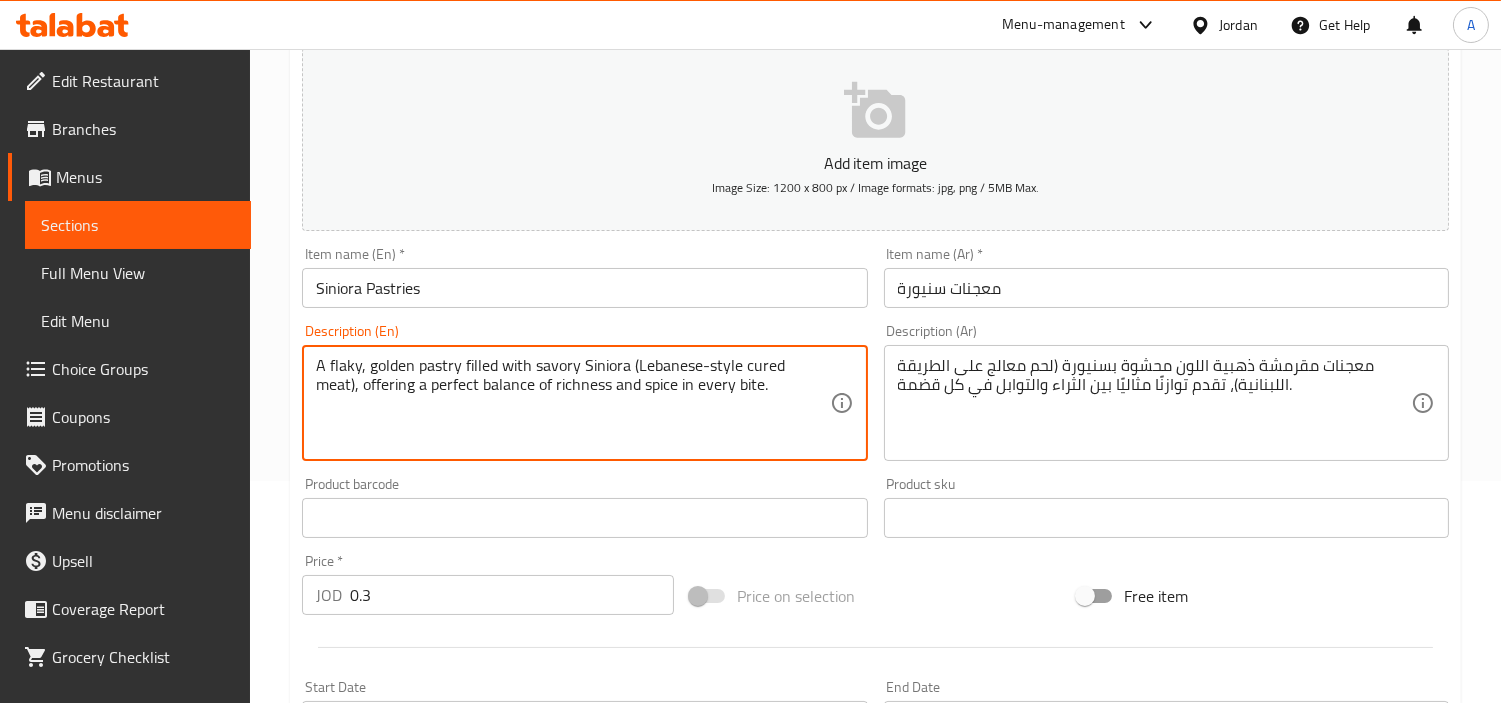 click on "معجنات مقرمشة ذهبية اللون محشوة بسنيورة (لحم معالج على الطريقة اللبنانية)، تقدم توازنًا مثاليًا بين الثراء والتوابل في كل قضمة." at bounding box center [1154, 403] 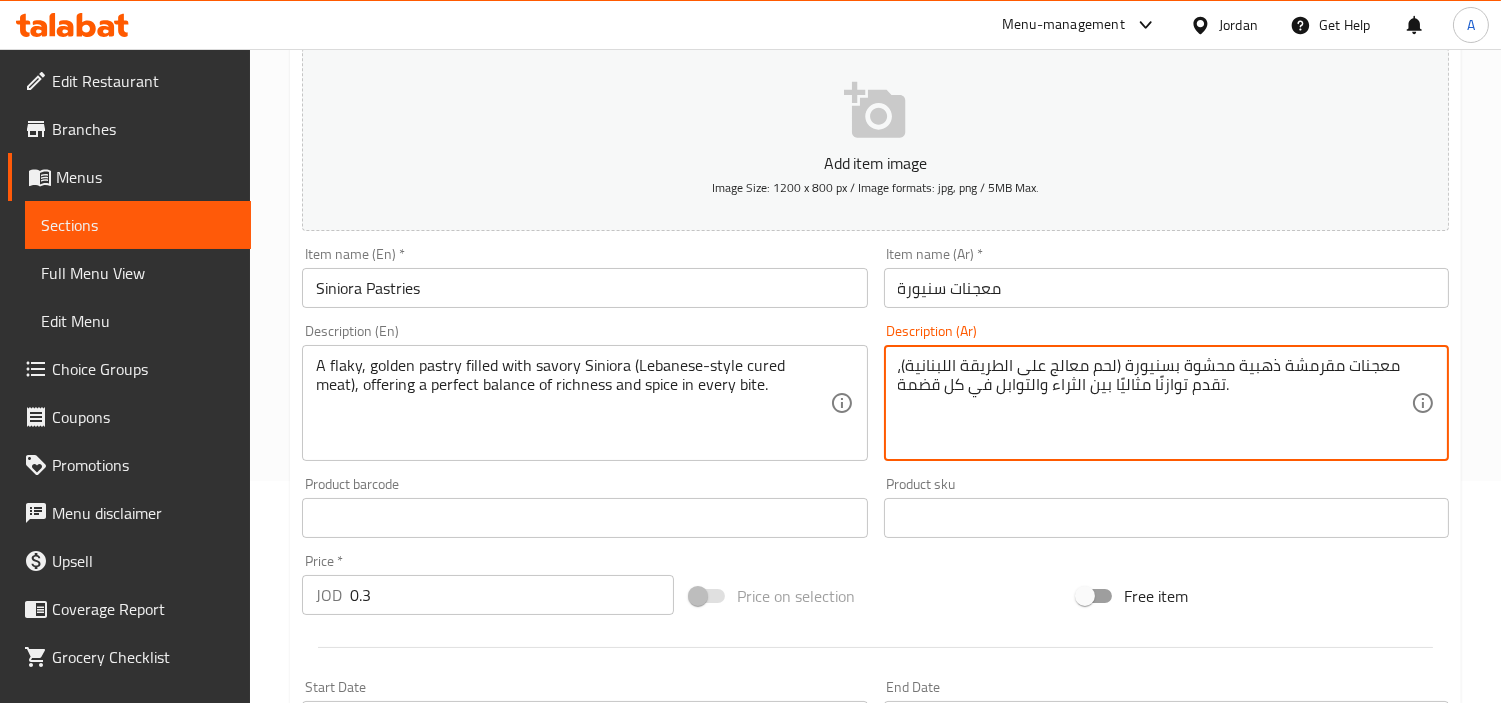 click on "معجنات مقرمشة ذهبية محشوة بسنيورة (لحم معالج على الطريقة اللبنانية)، تقدم توازنًا مثاليًا بين الثراء والتوابل في كل قضمة." at bounding box center [1154, 403] 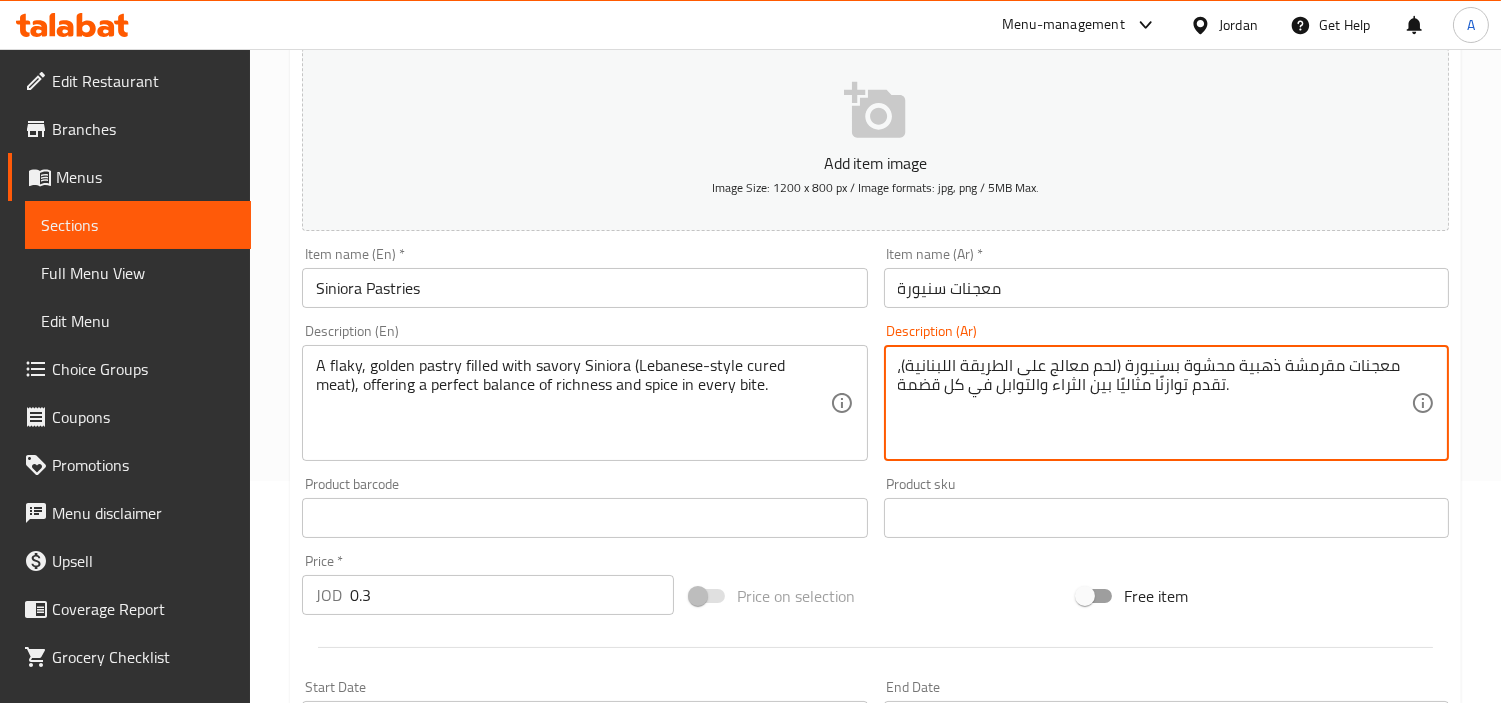 click on "معجنات مقرمشة ذهبية محشوة بسنيورة (لحم معالج على الطريقة اللبنانية)، تقدم توازنًا مثاليًا بين الثراء والتوابل في كل قضمة." at bounding box center (1154, 403) 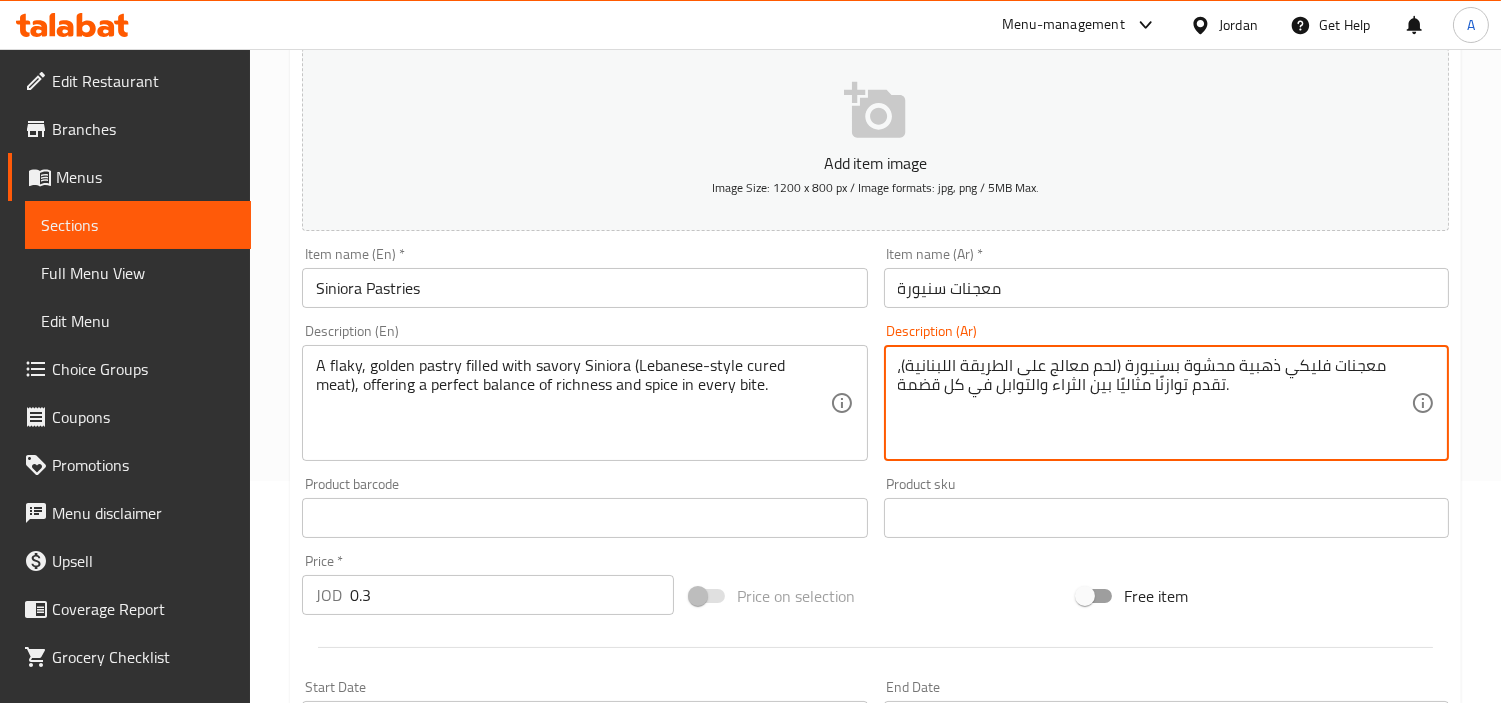 click on "معجنات فليكي ذهبية محشوة بسنيورة (لحم معالج على الطريقة اللبنانية)، تقدم توازنًا مثاليًا بين الثراء والتوابل في كل قضمة." at bounding box center (1154, 403) 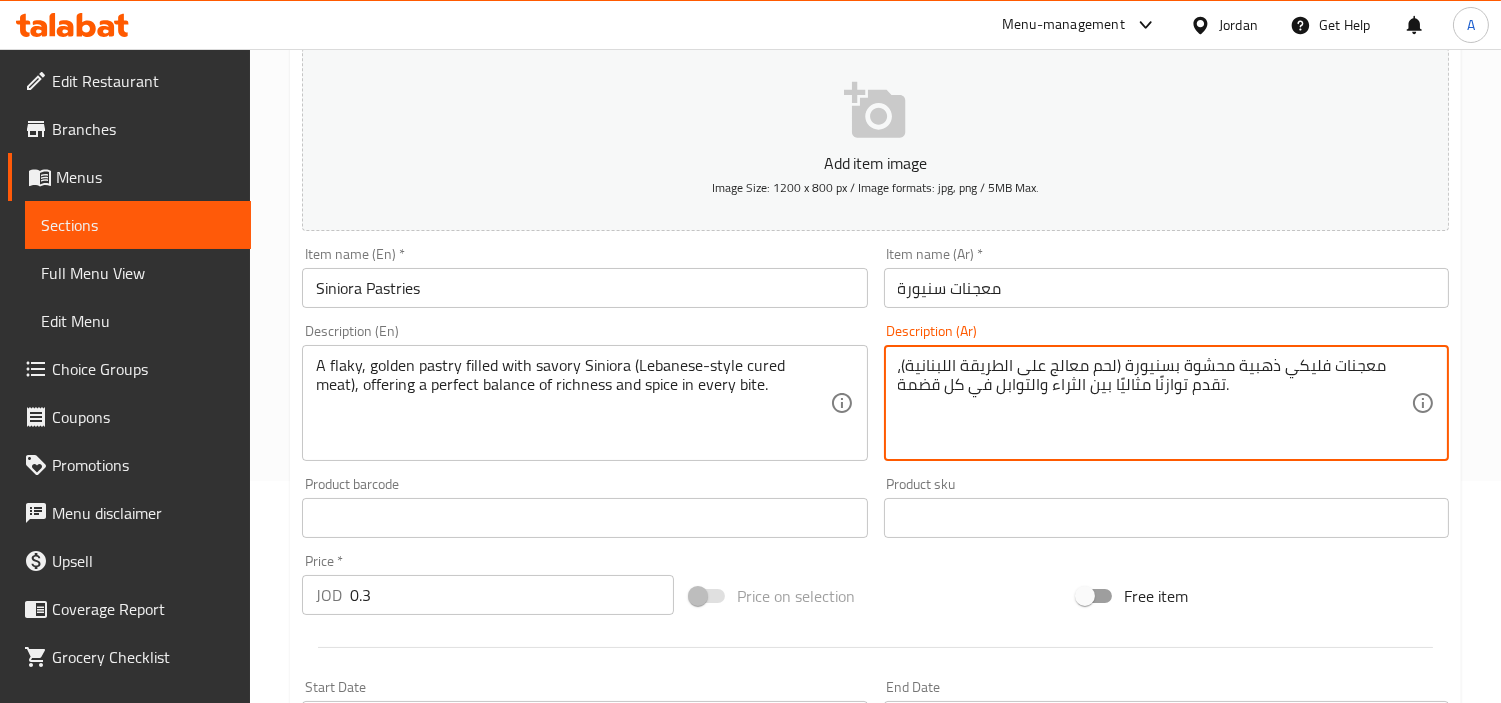 click on "معجنات فليكي ذهبية محشوة بسنيورة (لحم معالج على الطريقة اللبنانية)، تقدم توازنًا مثاليًا بين الثراء والتوابل في كل قضمة." at bounding box center (1154, 403) 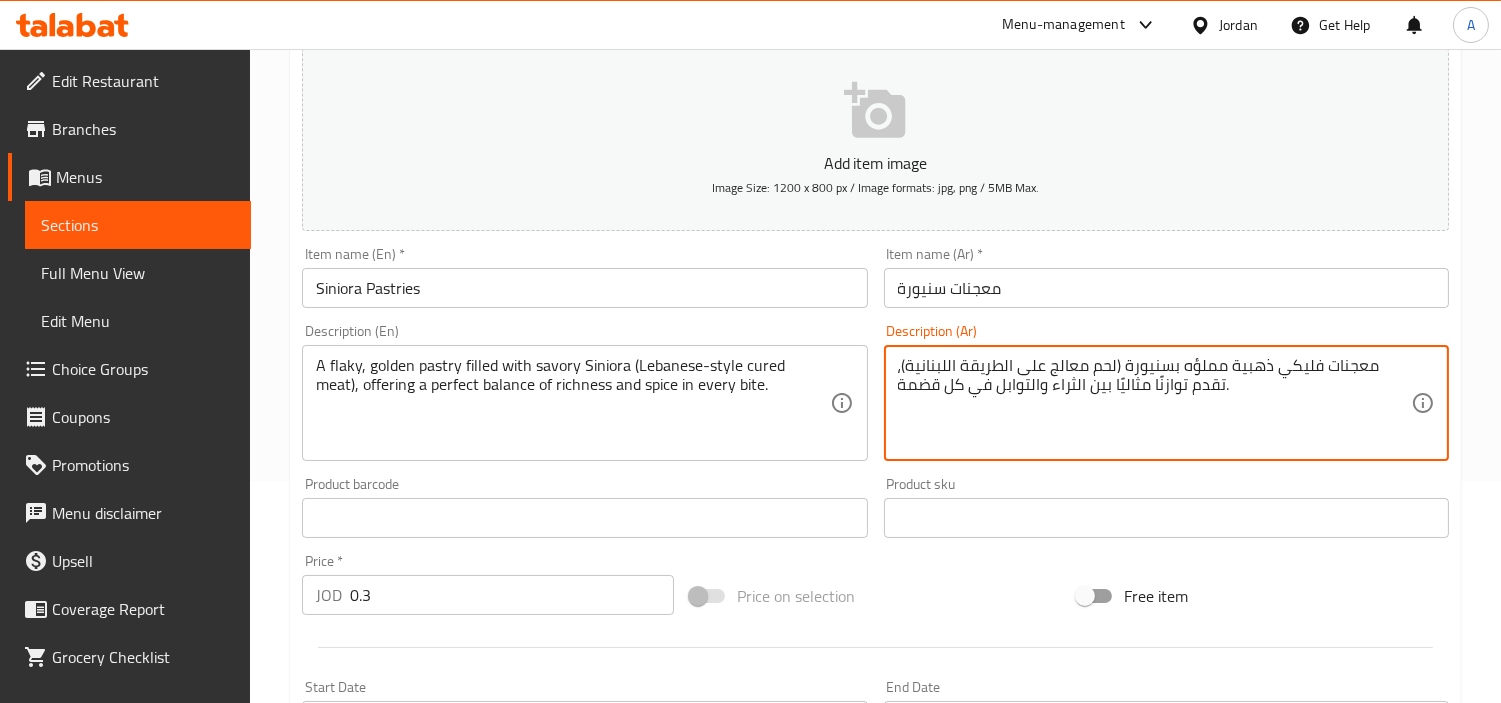 click on "معجنات فليكي ذهبية مملؤه بسنيورة (لحم معالج على الطريقة اللبنانية)، تقدم توازنًا مثاليًا بين الثراء والتوابل في كل قضمة." at bounding box center (1154, 403) 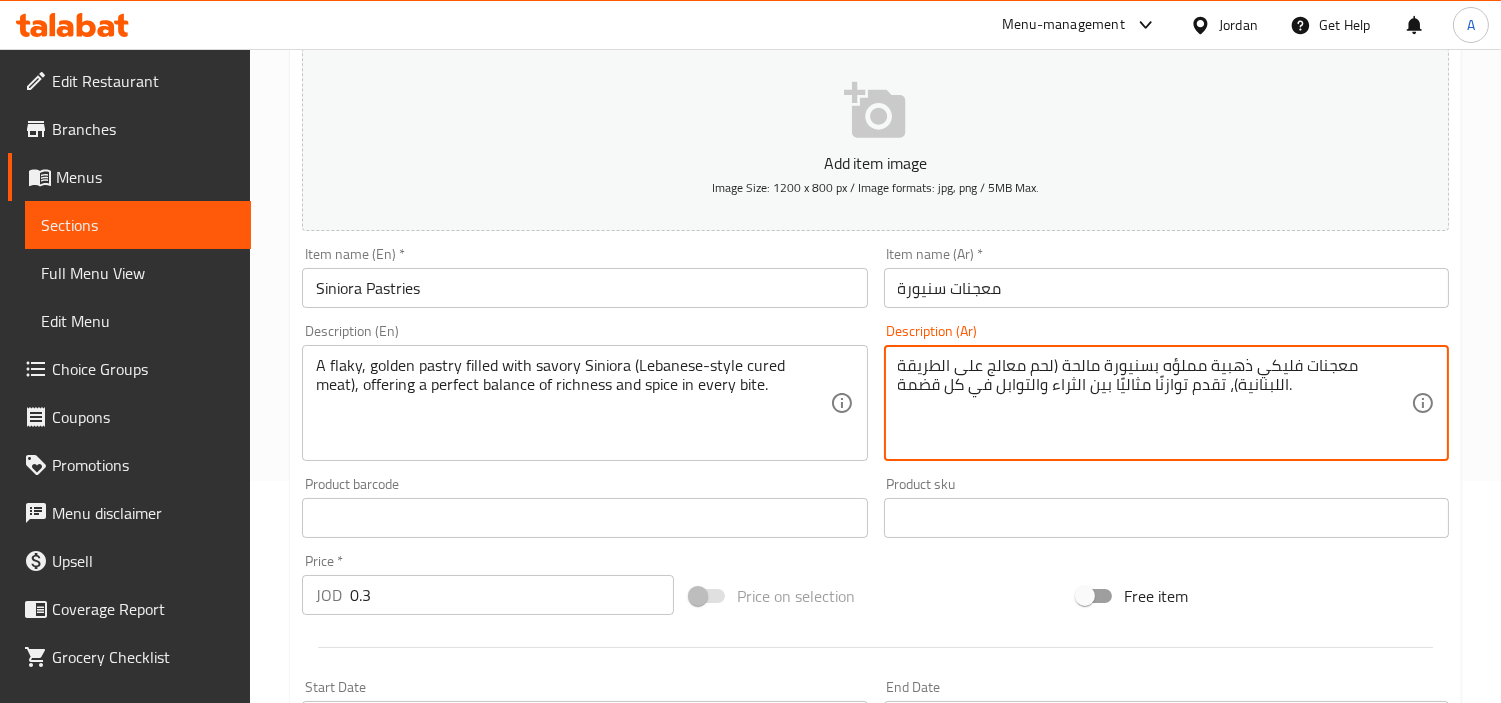 click on "معجنات فليكي ذهبية مملؤه بسنيورة مالحة (لحم معالج على الطريقة اللبنانية)، تقدم توازنًا مثاليًا بين الثراء والتوابل في كل قضمة." at bounding box center [1154, 403] 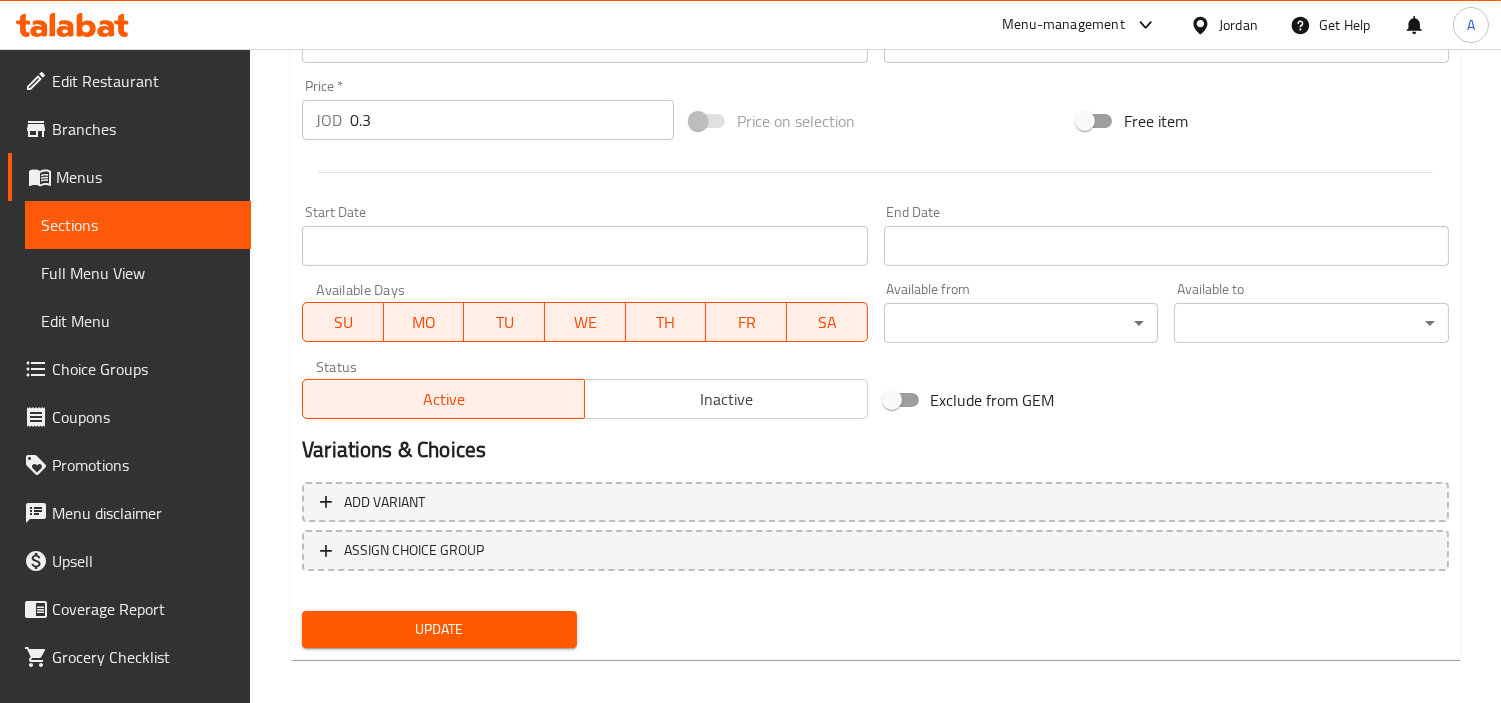 scroll, scrollTop: 706, scrollLeft: 0, axis: vertical 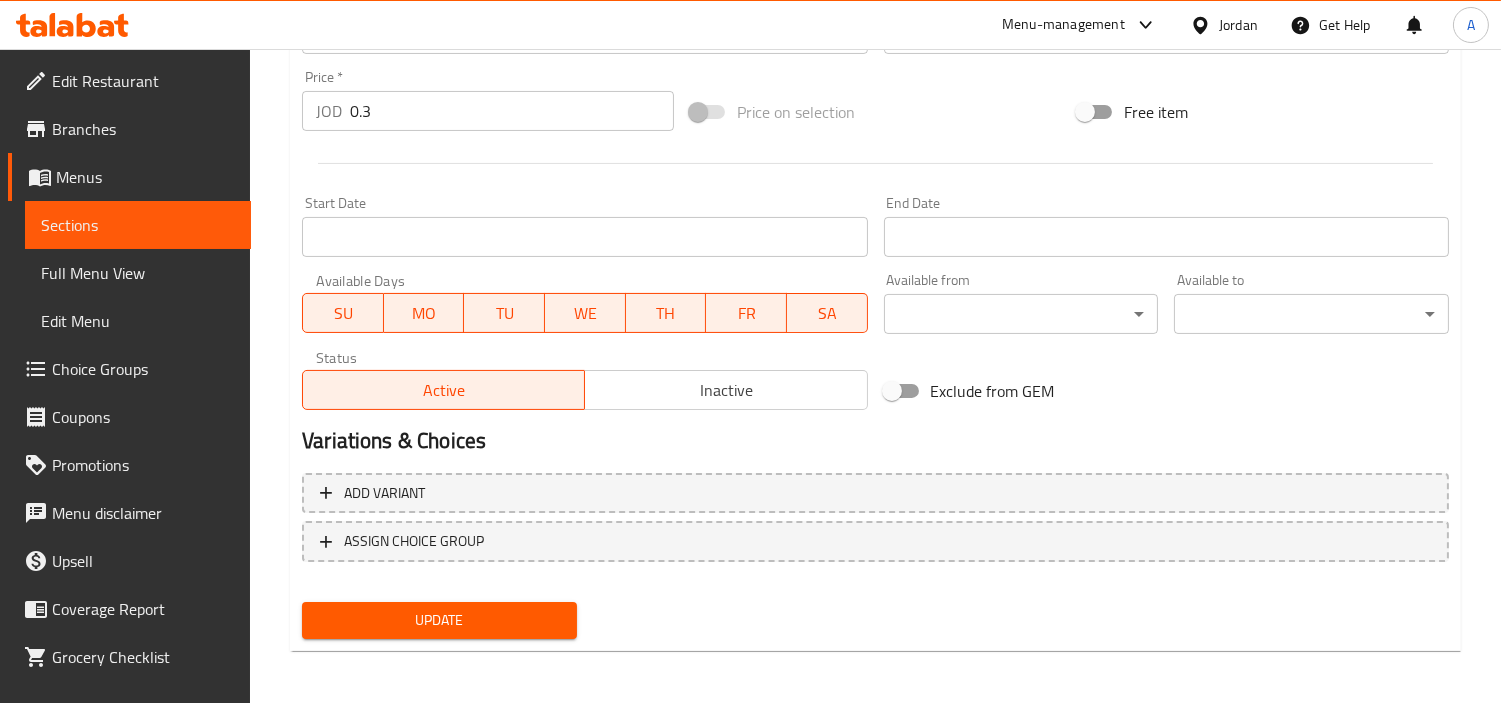type on "معجنات فليكي ذهبية مملؤه بسنيورة مالحة (لحم معالج على الطريقة اللبنانية)، تقدم توازنًا مثاليًا بين الثراء والتوابل في كل بايت ." 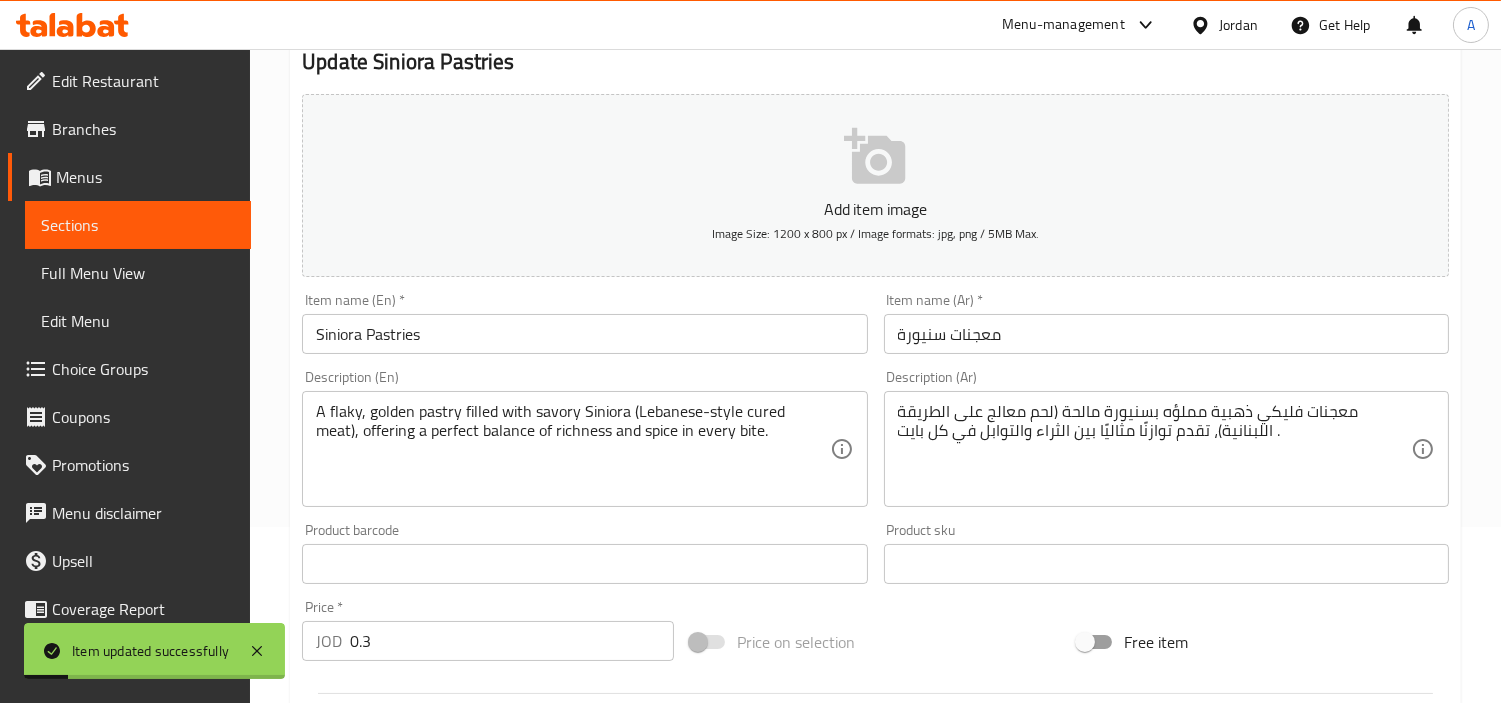 scroll, scrollTop: 151, scrollLeft: 0, axis: vertical 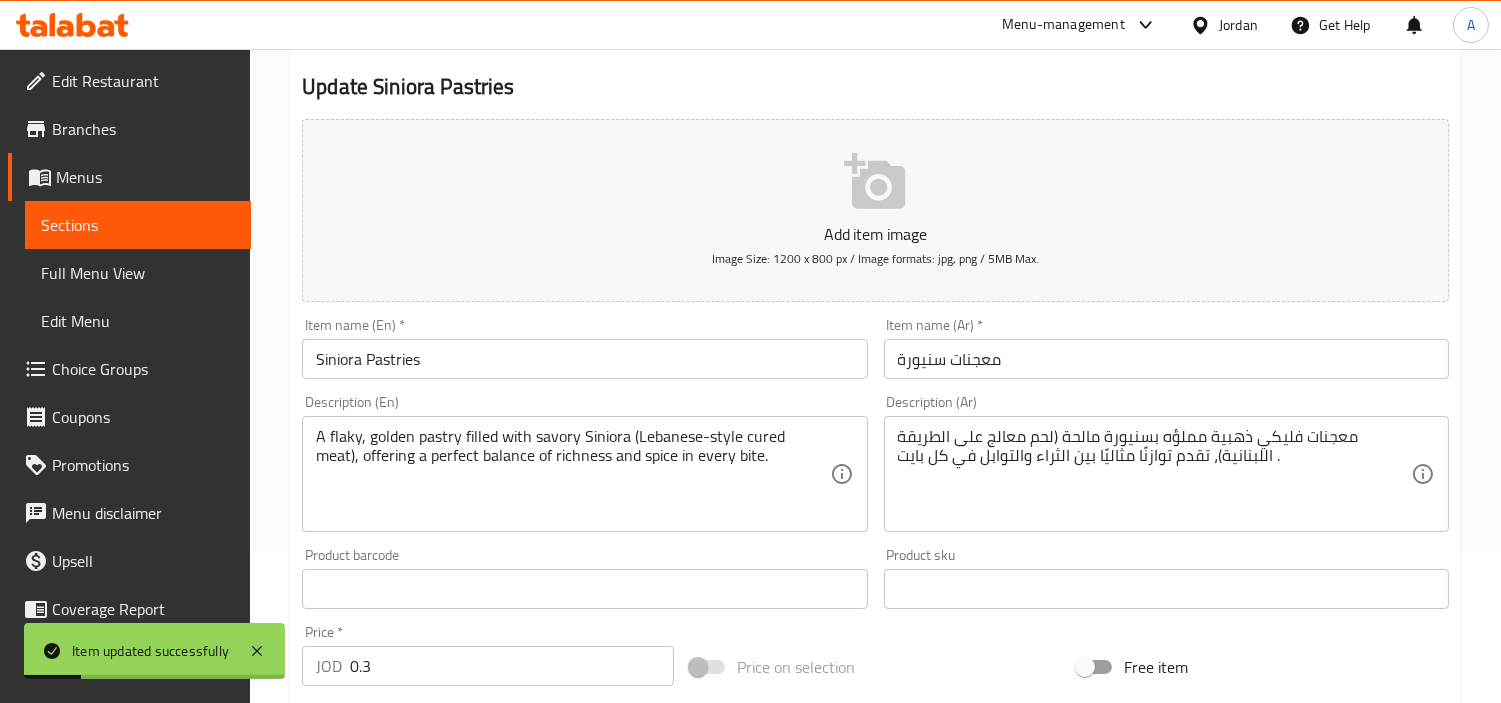 click on "Siniora Pastries" at bounding box center [584, 359] 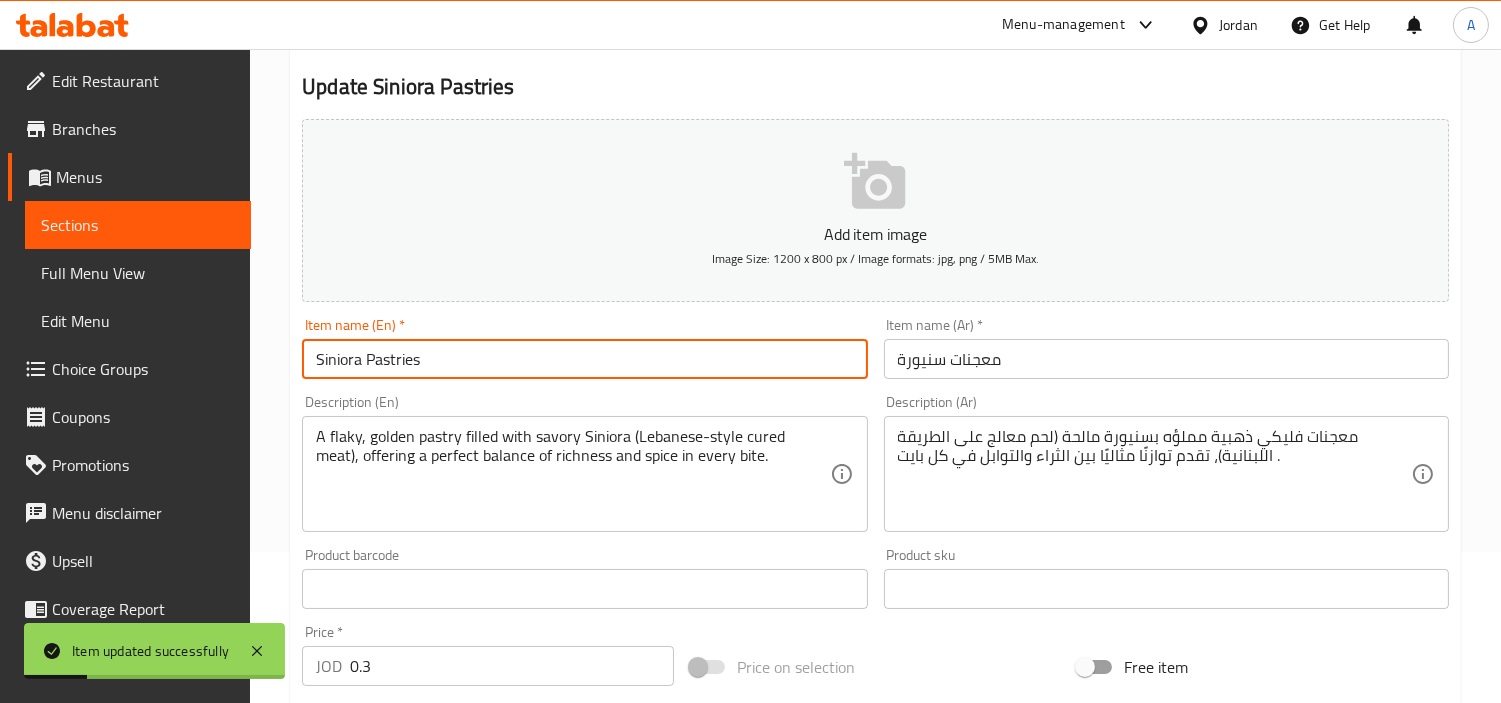 click on "Siniora Pastries" at bounding box center (584, 359) 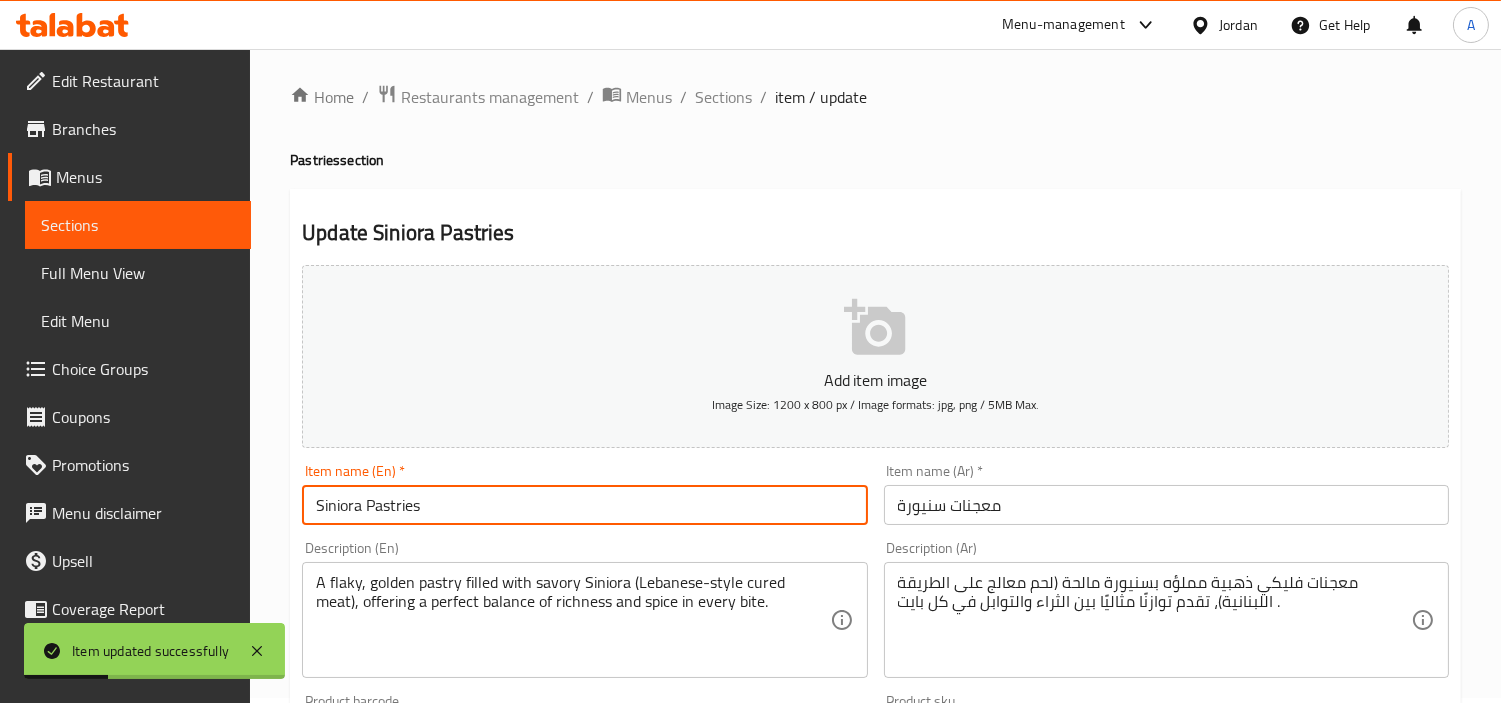 scroll, scrollTop: 0, scrollLeft: 0, axis: both 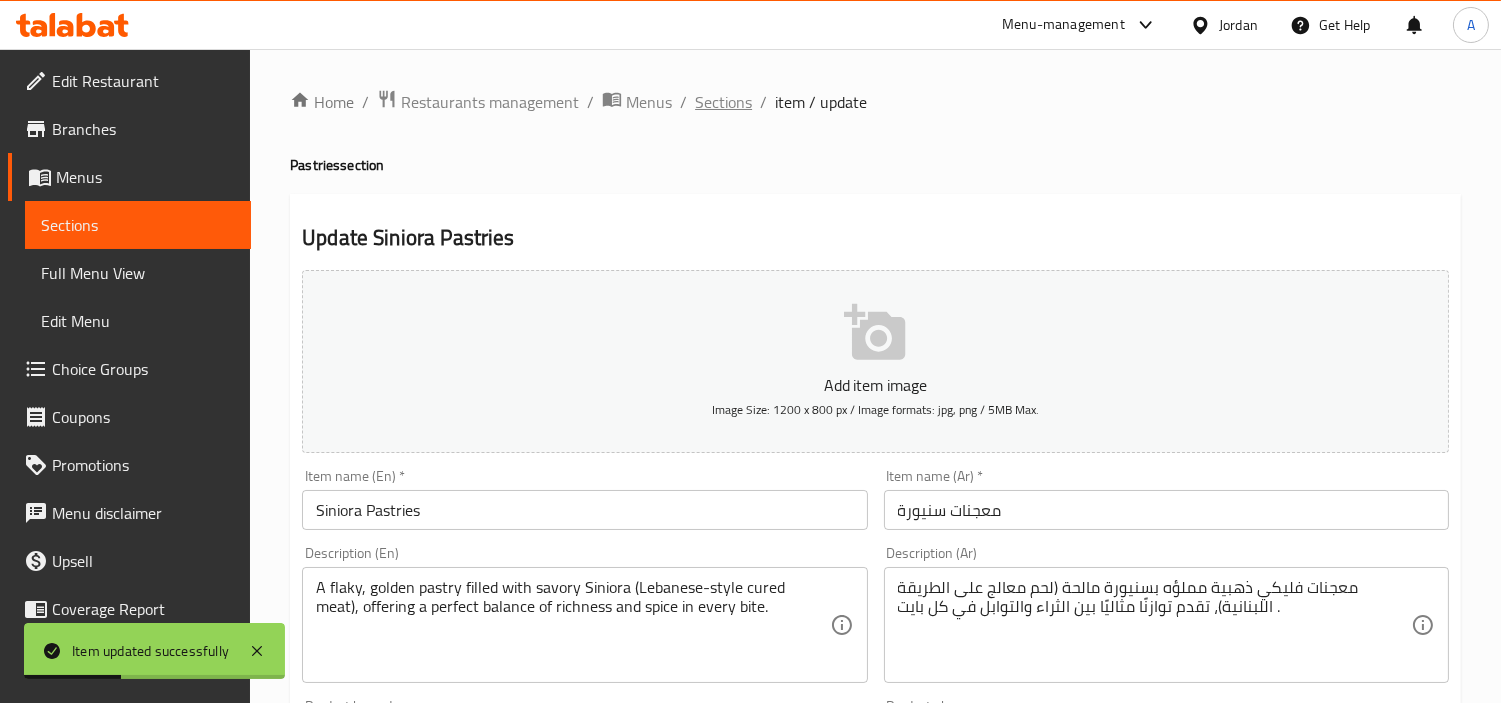 click on "Sections" at bounding box center [723, 102] 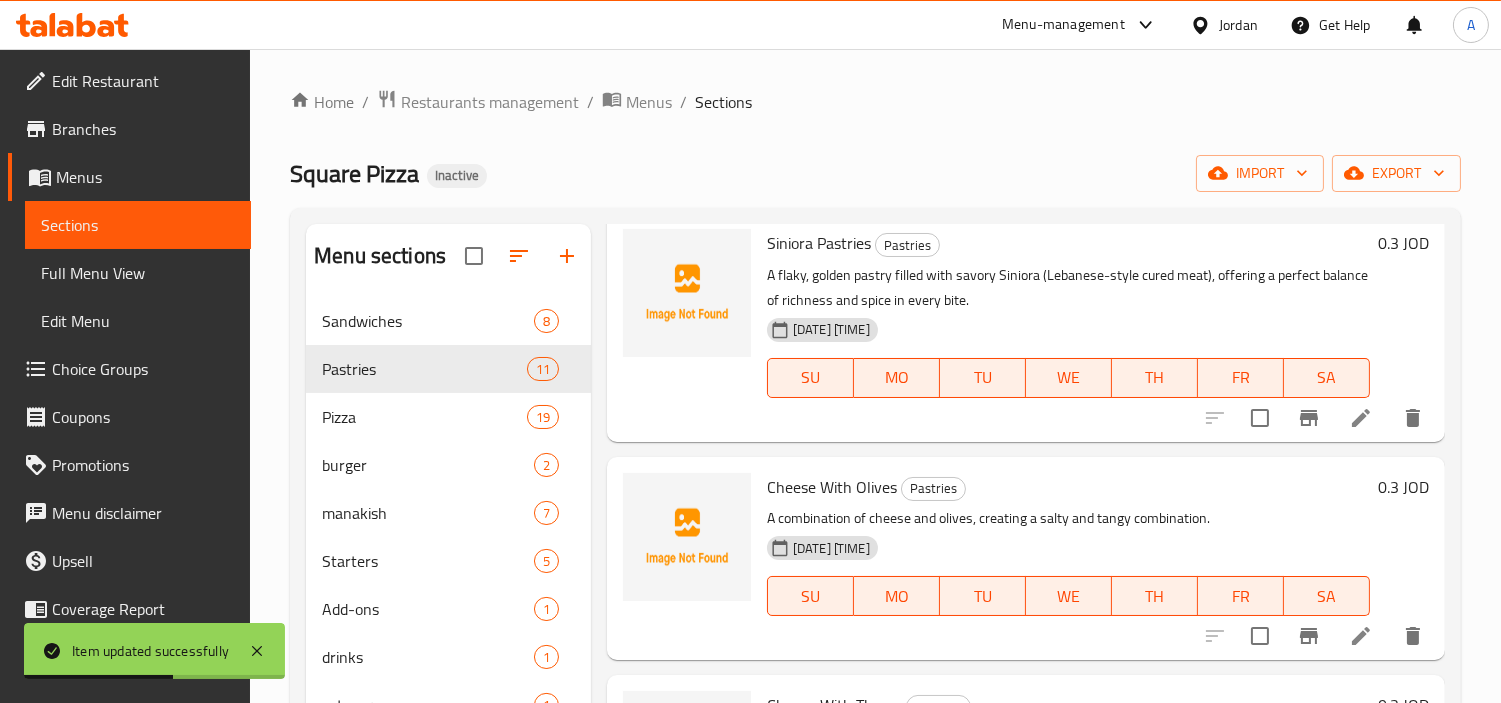 scroll, scrollTop: 732, scrollLeft: 0, axis: vertical 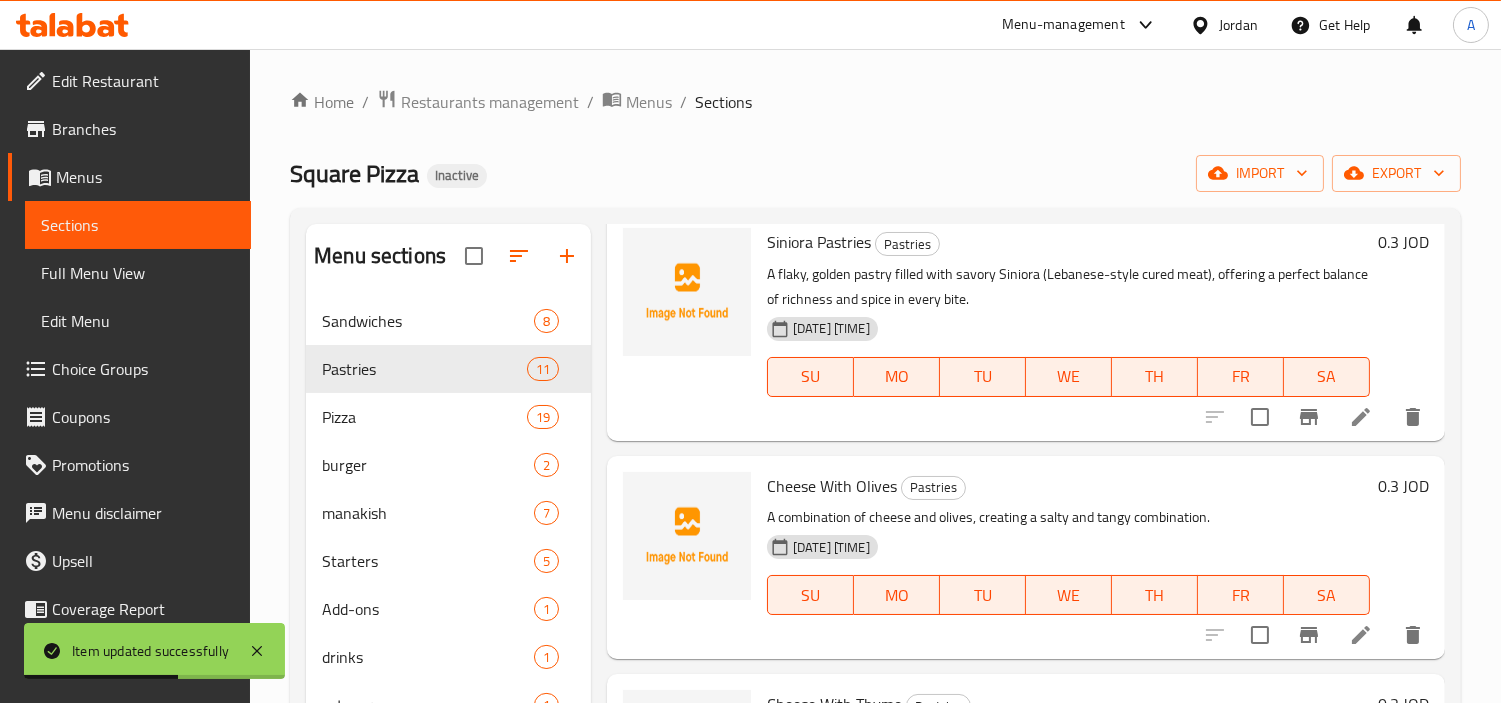 click on "Cheese With Olives" at bounding box center (832, 486) 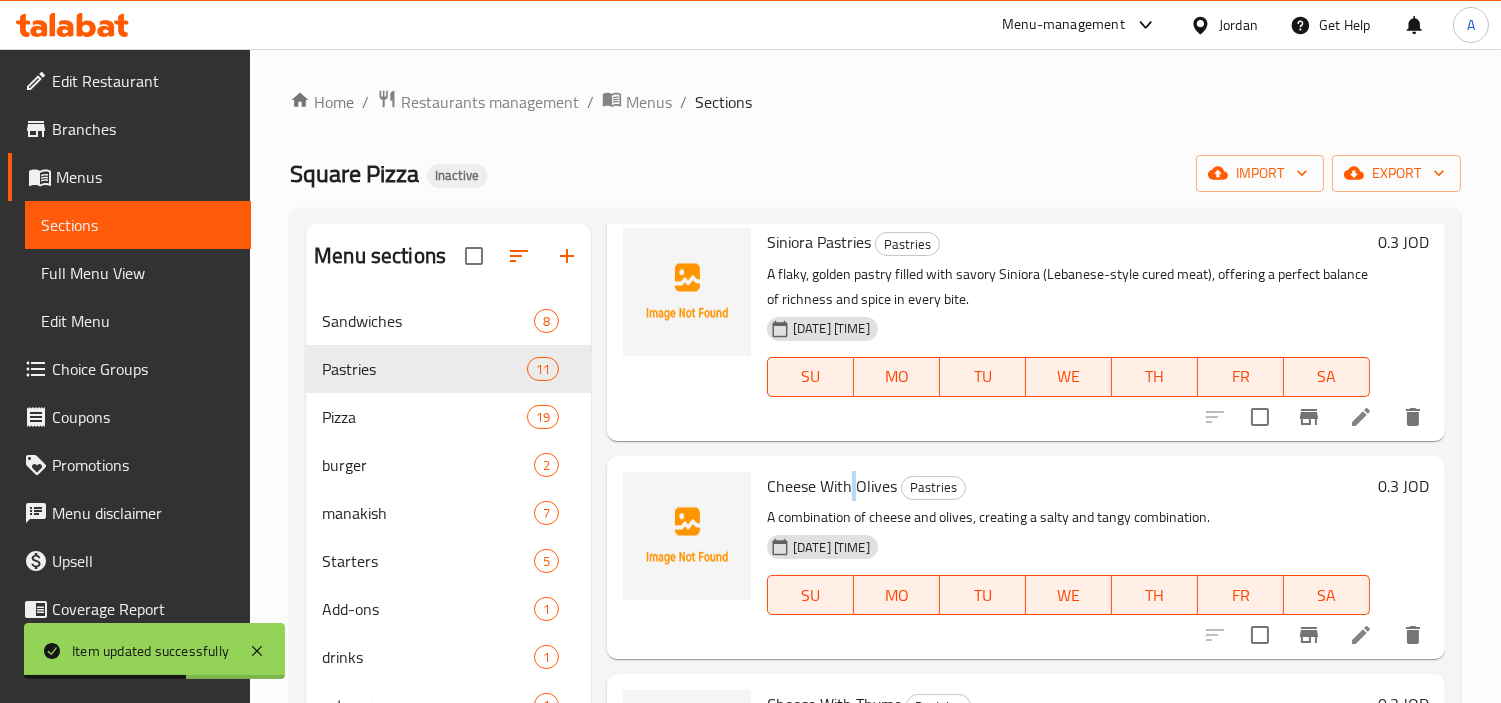 click on "Cheese With Olives" at bounding box center [832, 486] 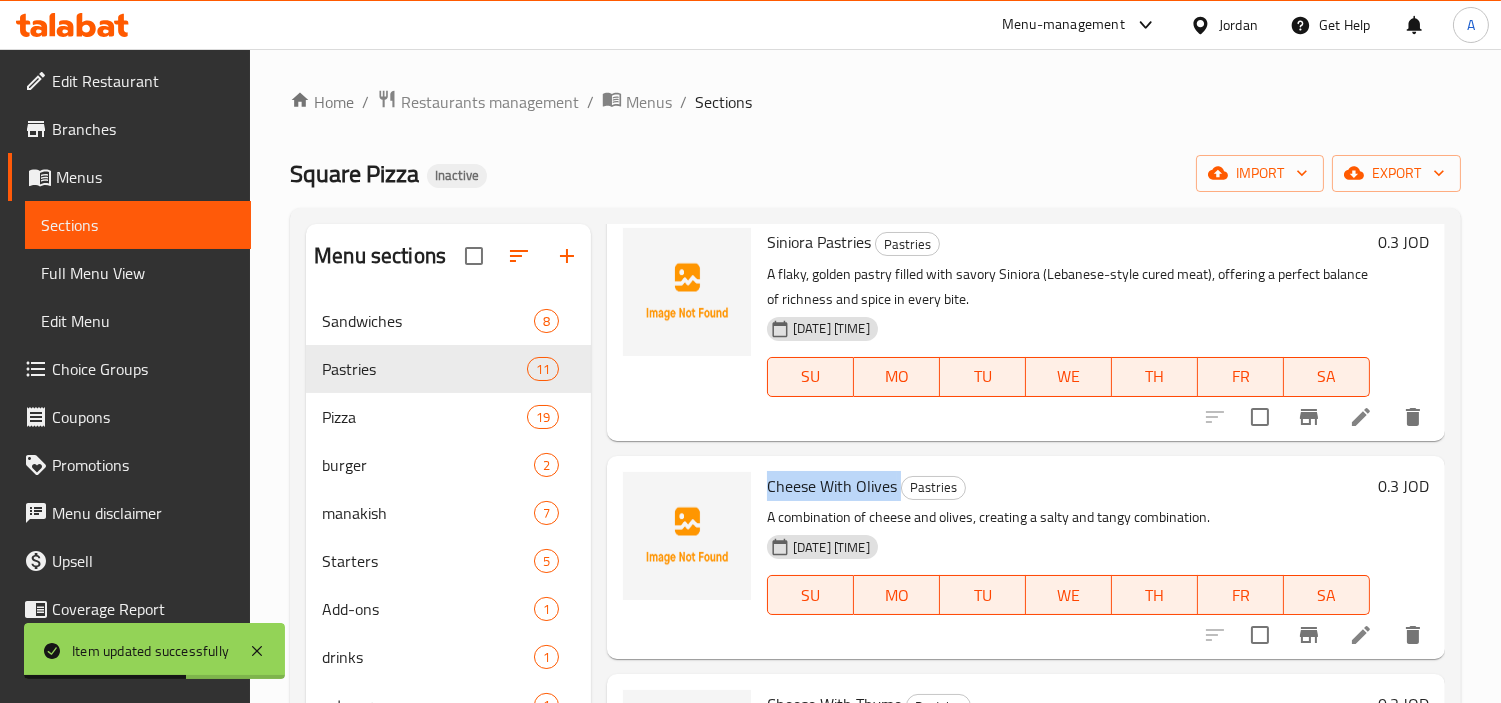 click on "Cheese With Olives" at bounding box center (832, 486) 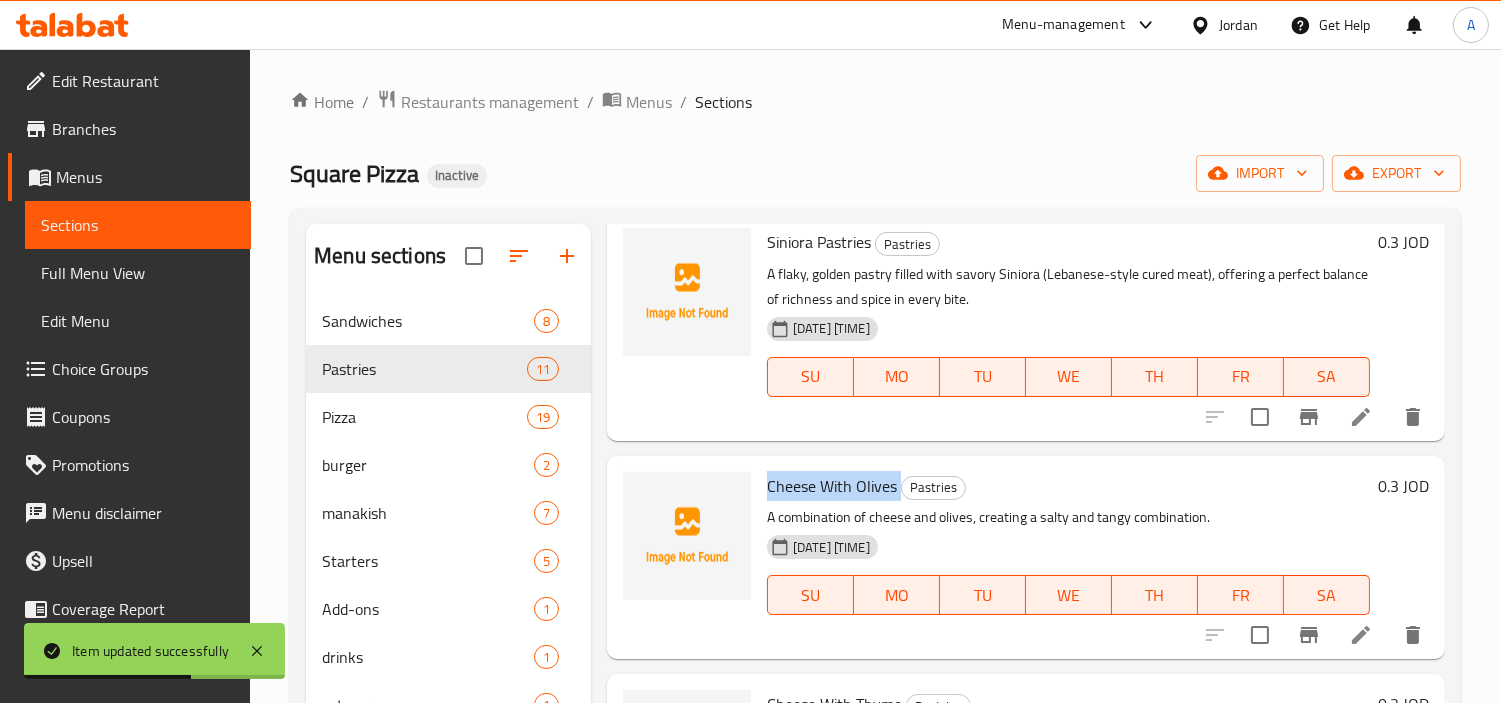 copy on "Cheese With Olives" 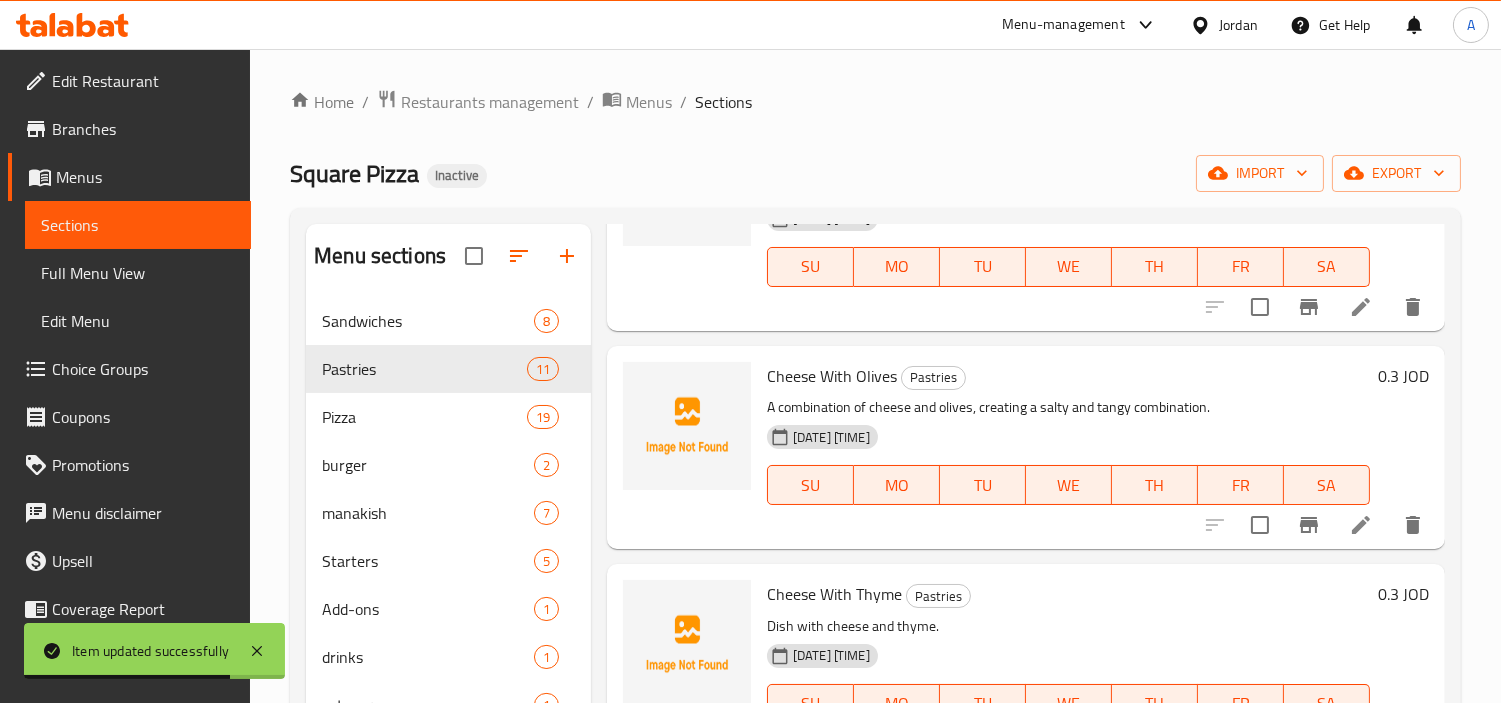 scroll, scrollTop: 843, scrollLeft: 0, axis: vertical 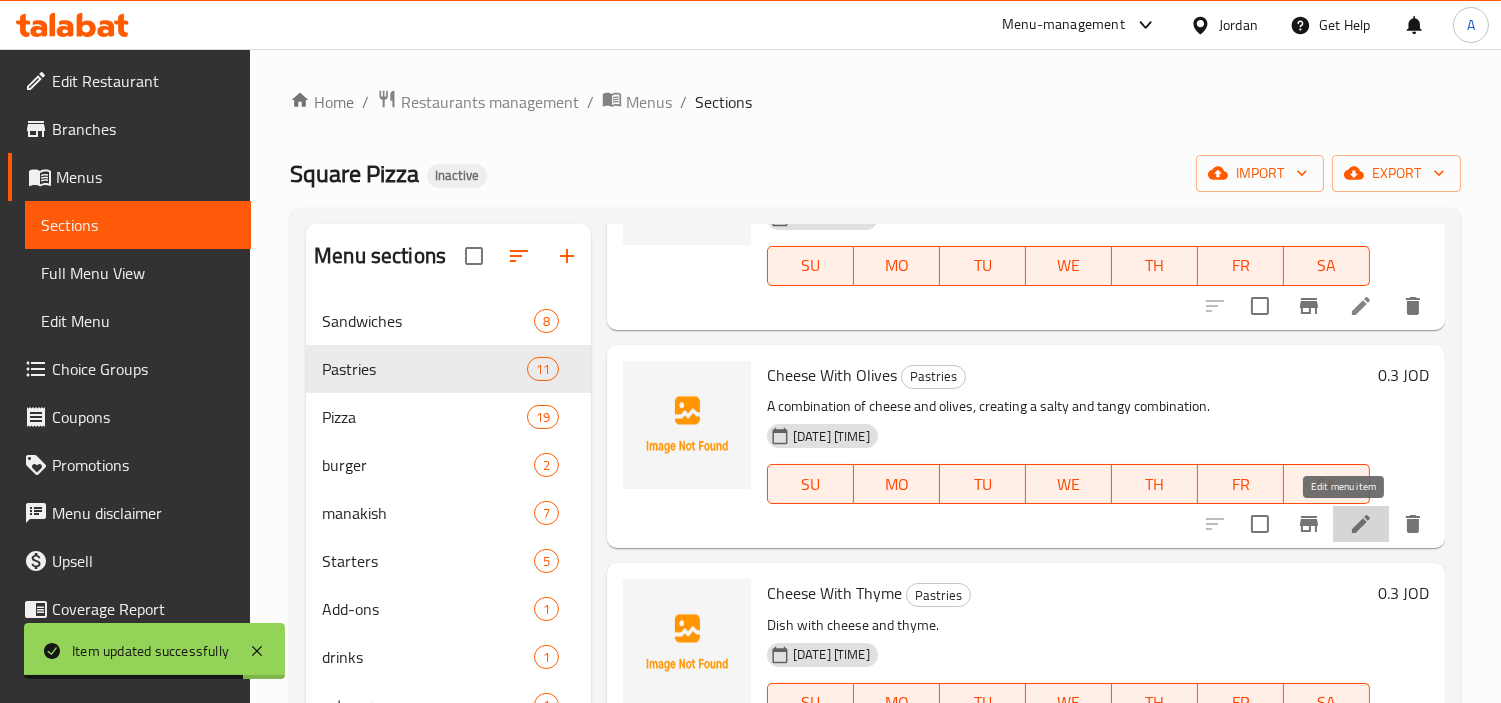 click 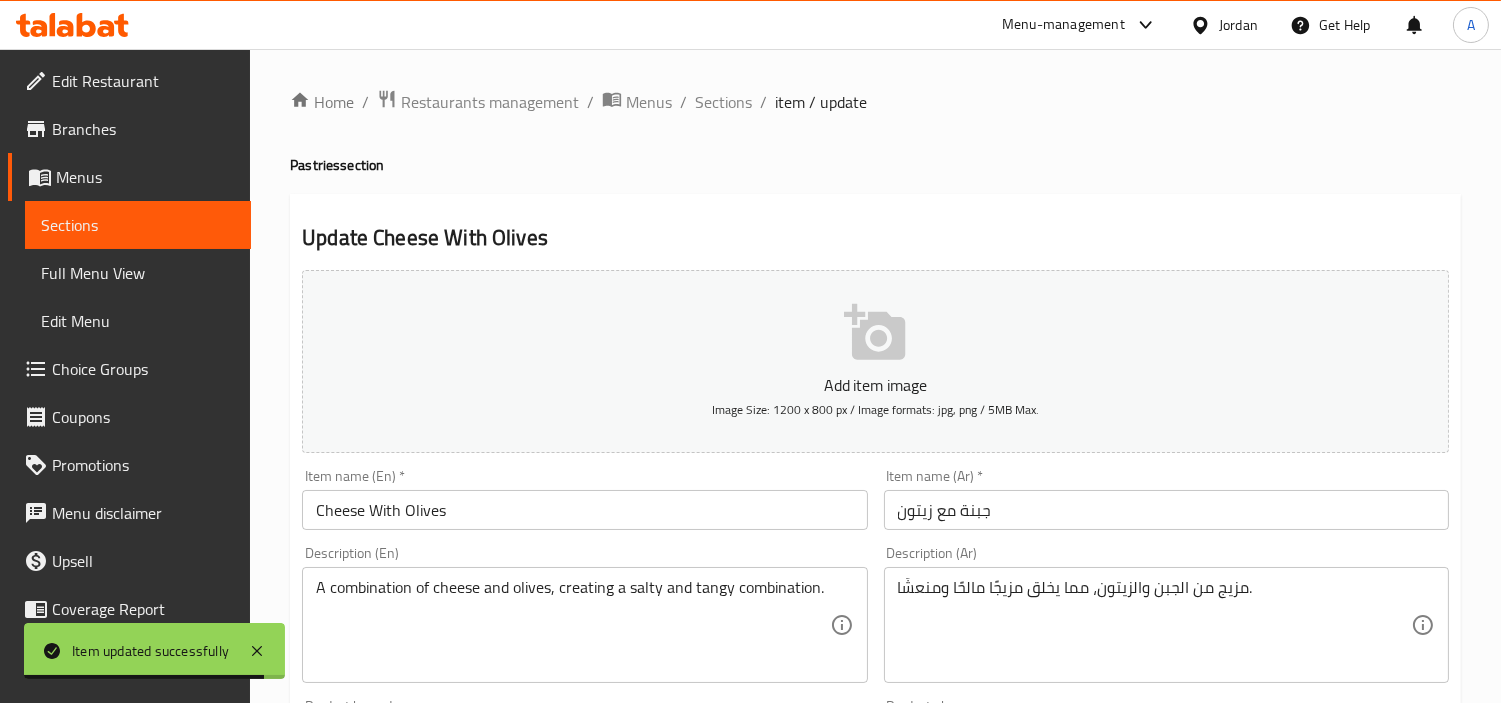 click on "Cheese With Olives" at bounding box center [584, 510] 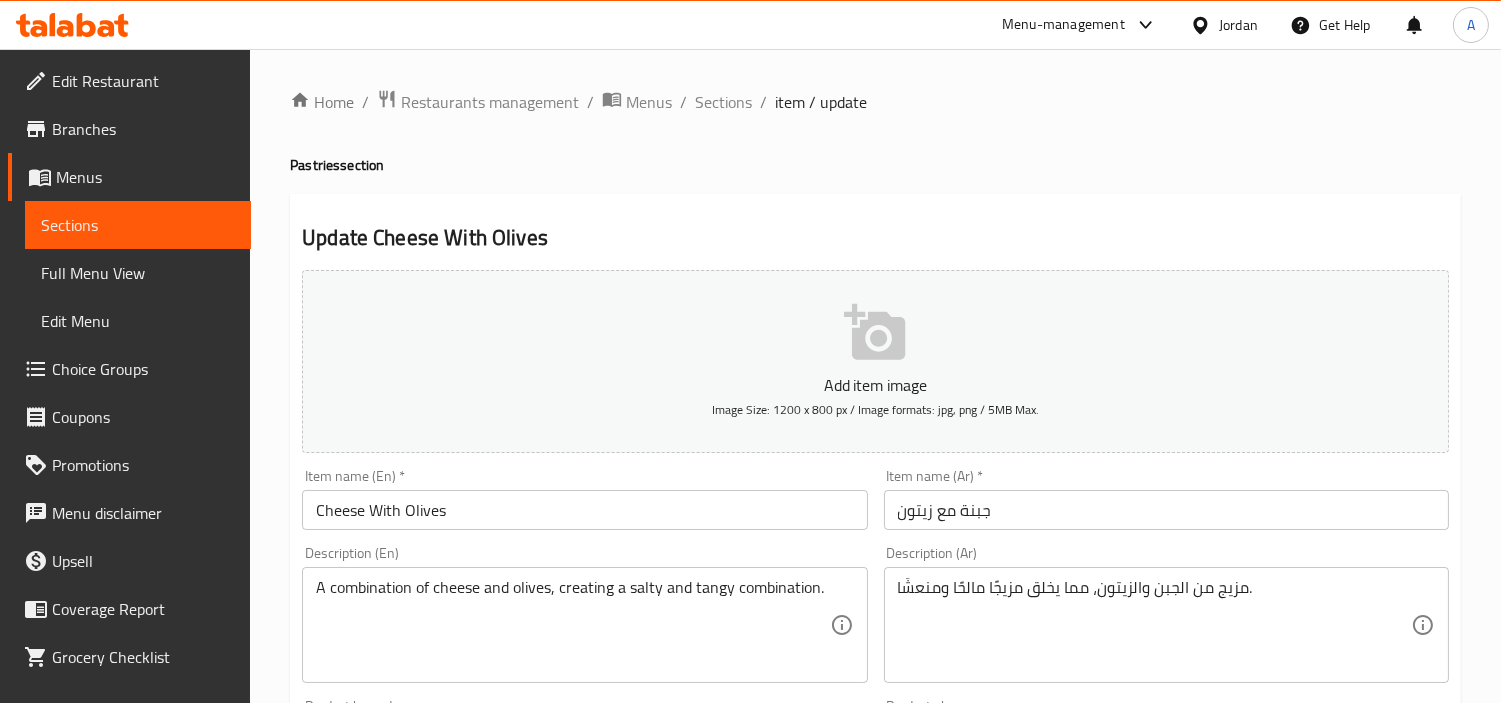 click on "Pastries  section" at bounding box center (875, 165) 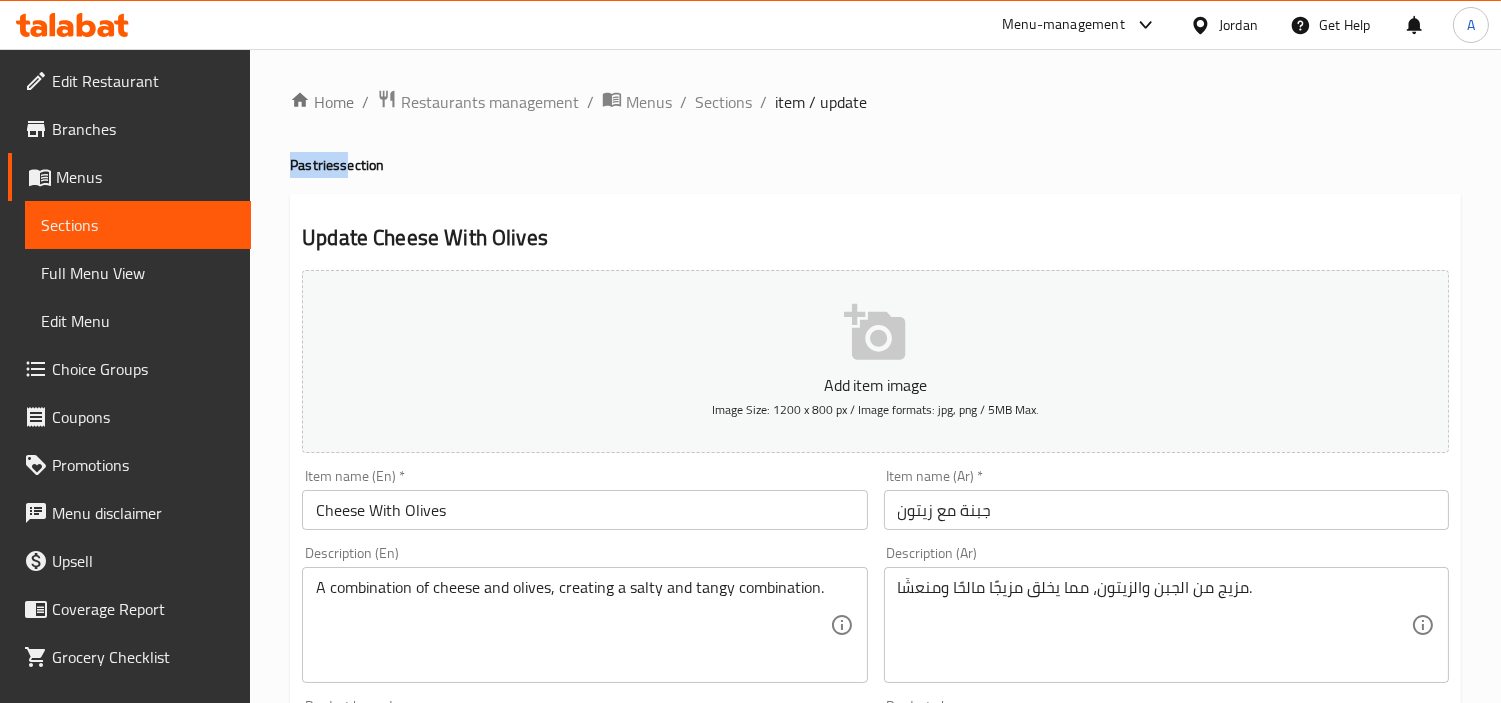 click on "Pastries  section" at bounding box center (875, 165) 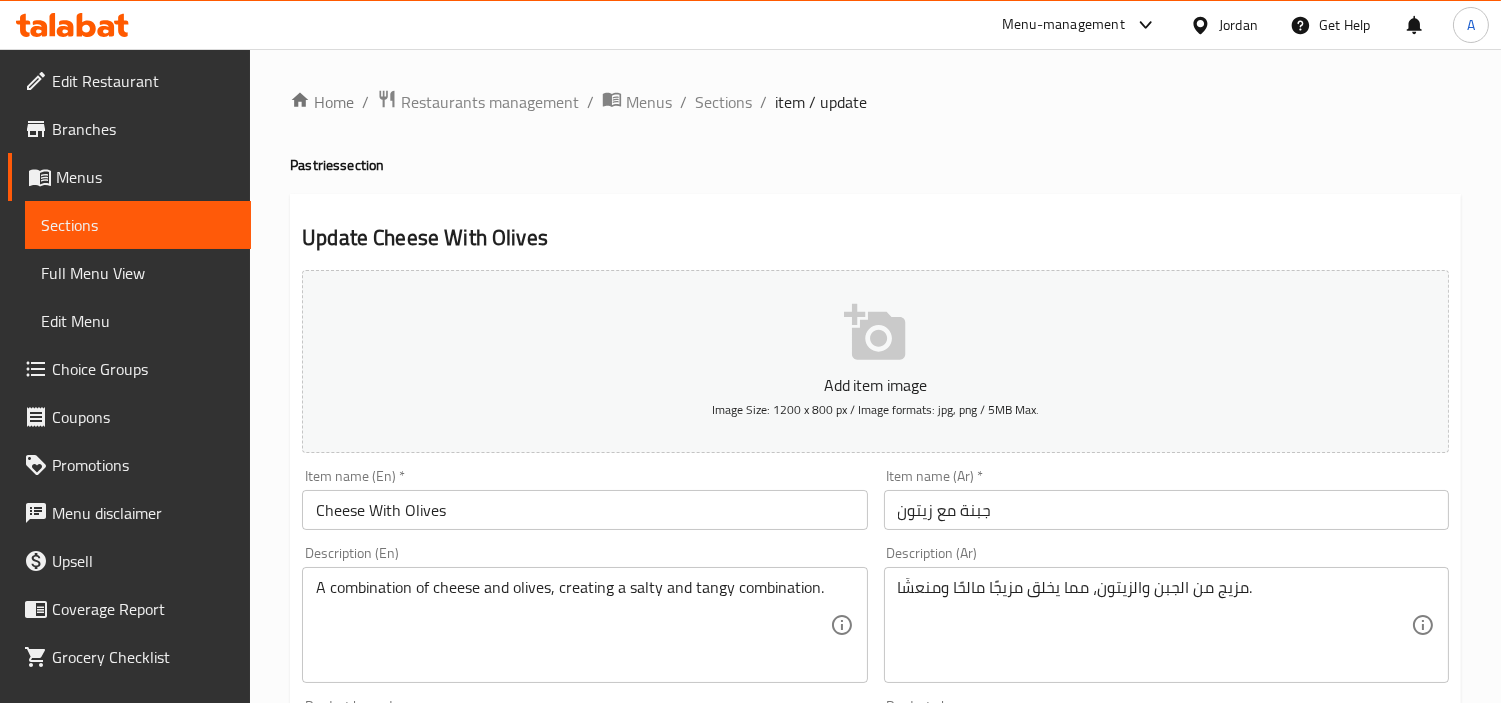 click on "Cheese With Olives" at bounding box center (584, 510) 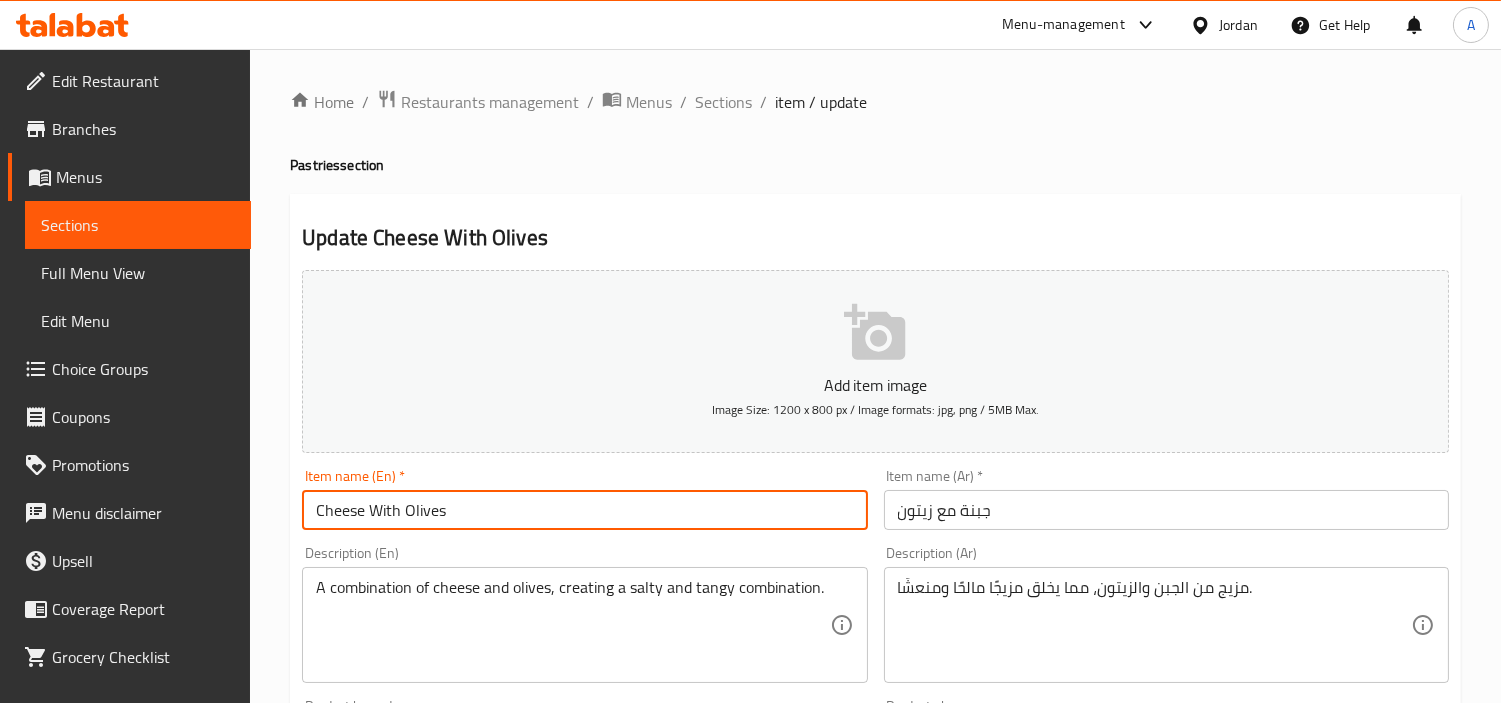 paste on "Pastries" 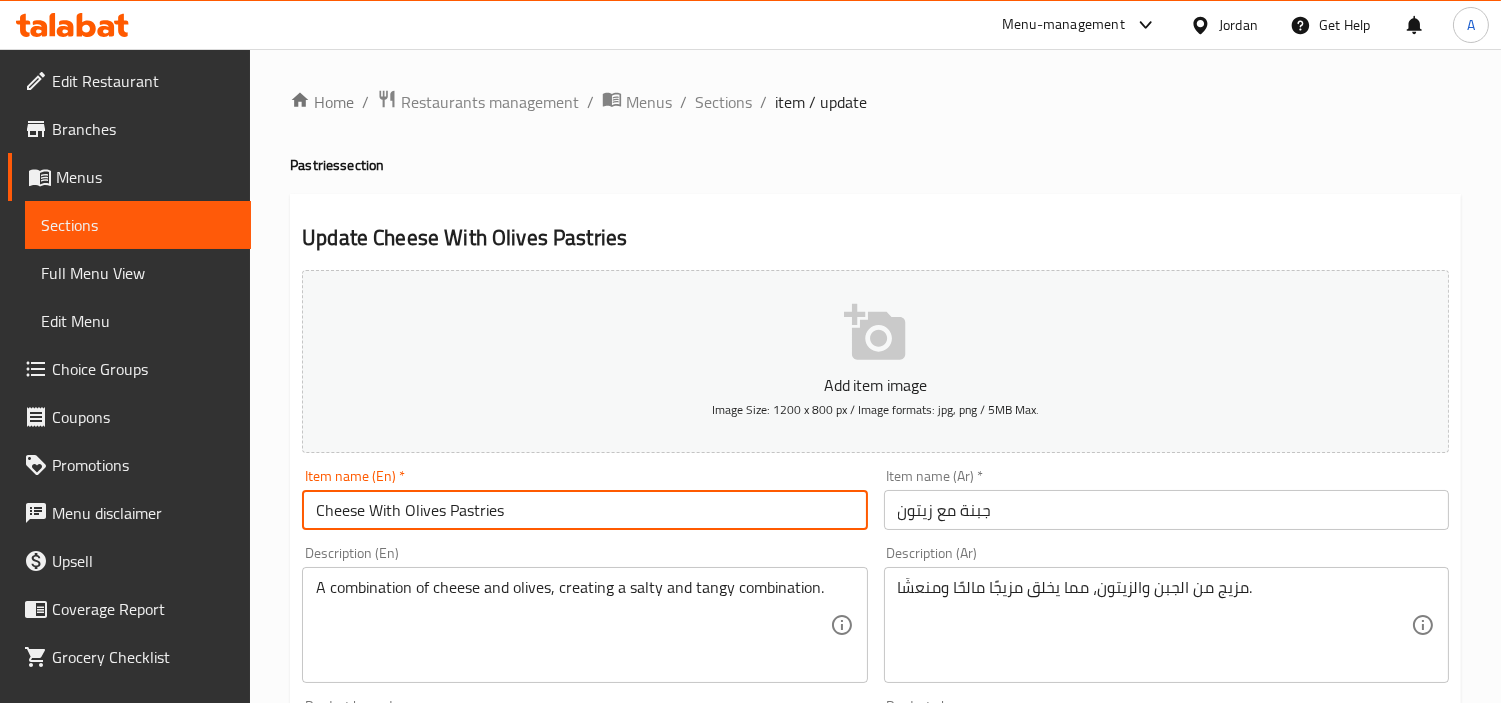 type on "Cheese With Olives Pastries" 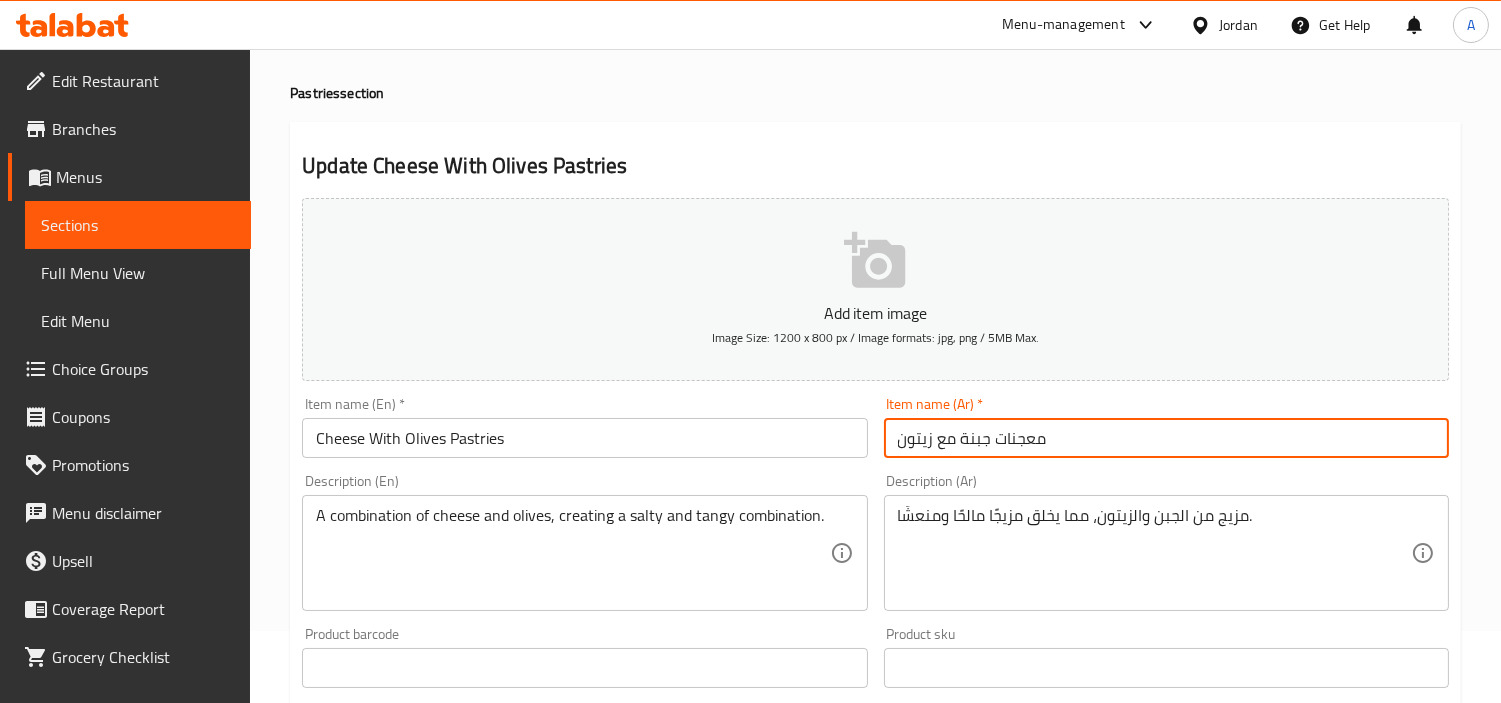 scroll, scrollTop: 111, scrollLeft: 0, axis: vertical 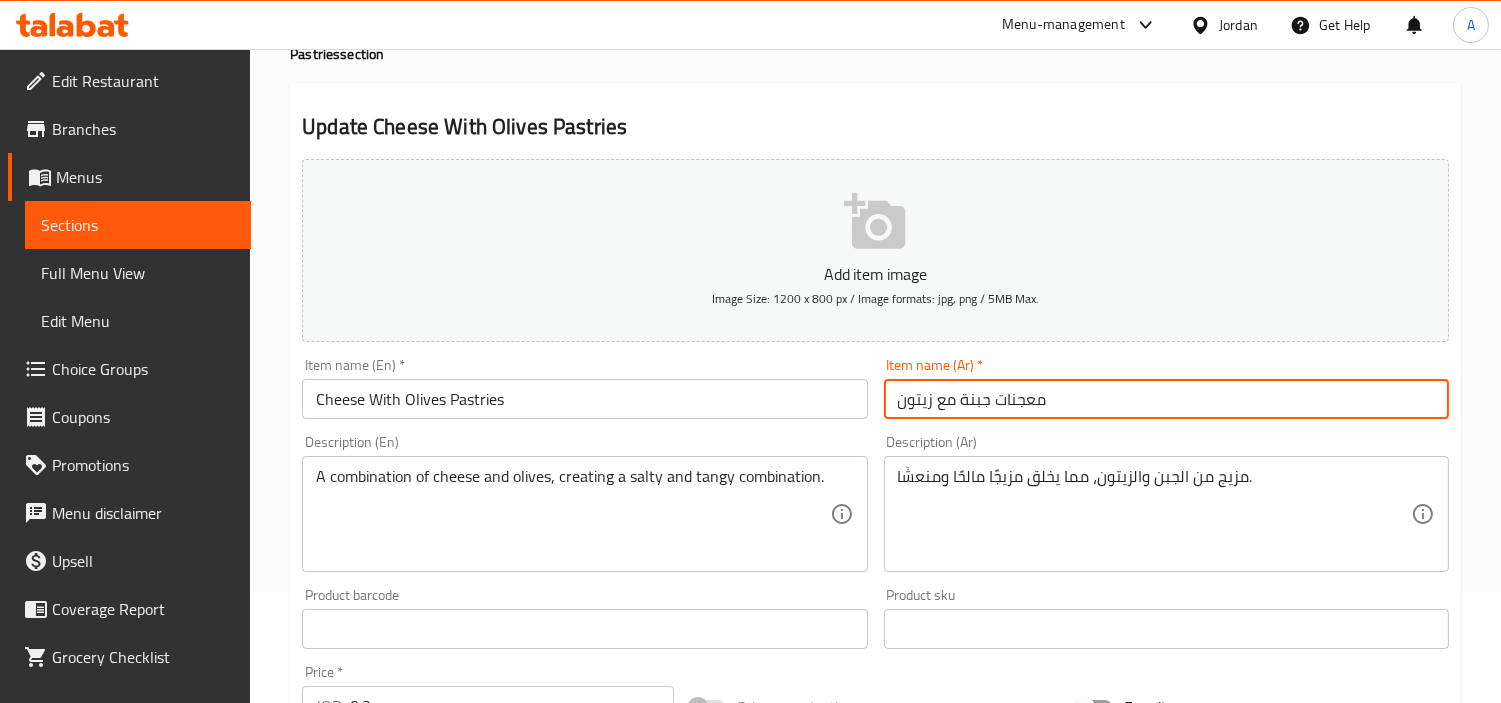 type on "معجنات جبنة مع زيتون" 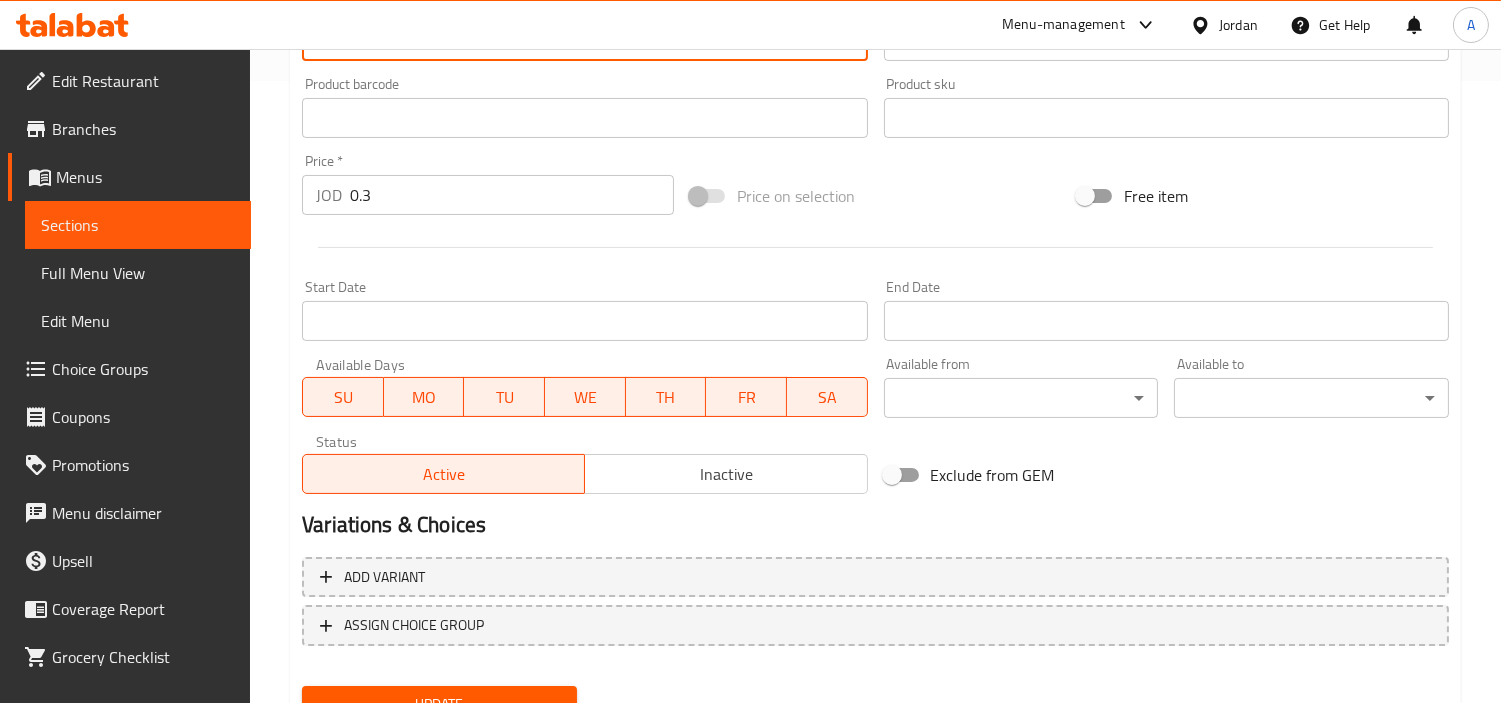 scroll, scrollTop: 706, scrollLeft: 0, axis: vertical 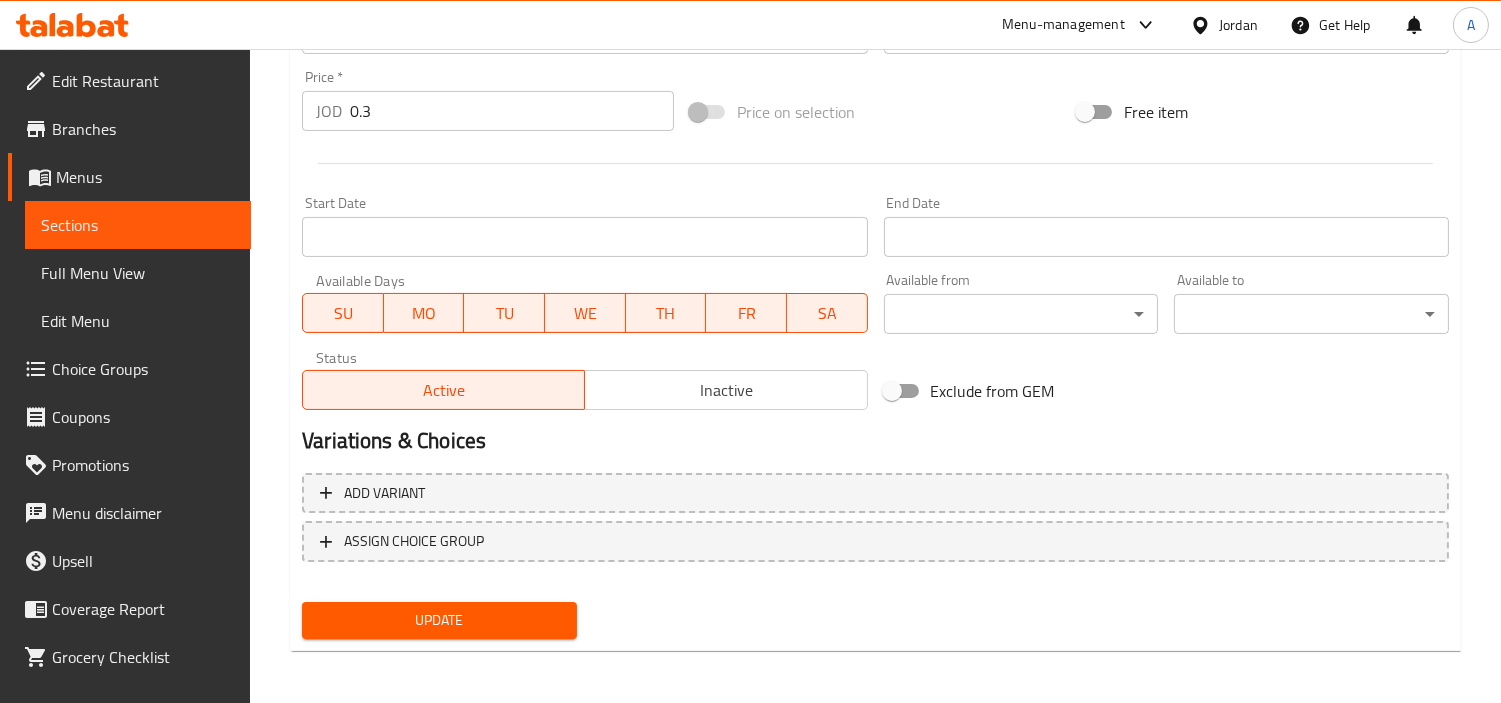 click on "Update" at bounding box center [439, 620] 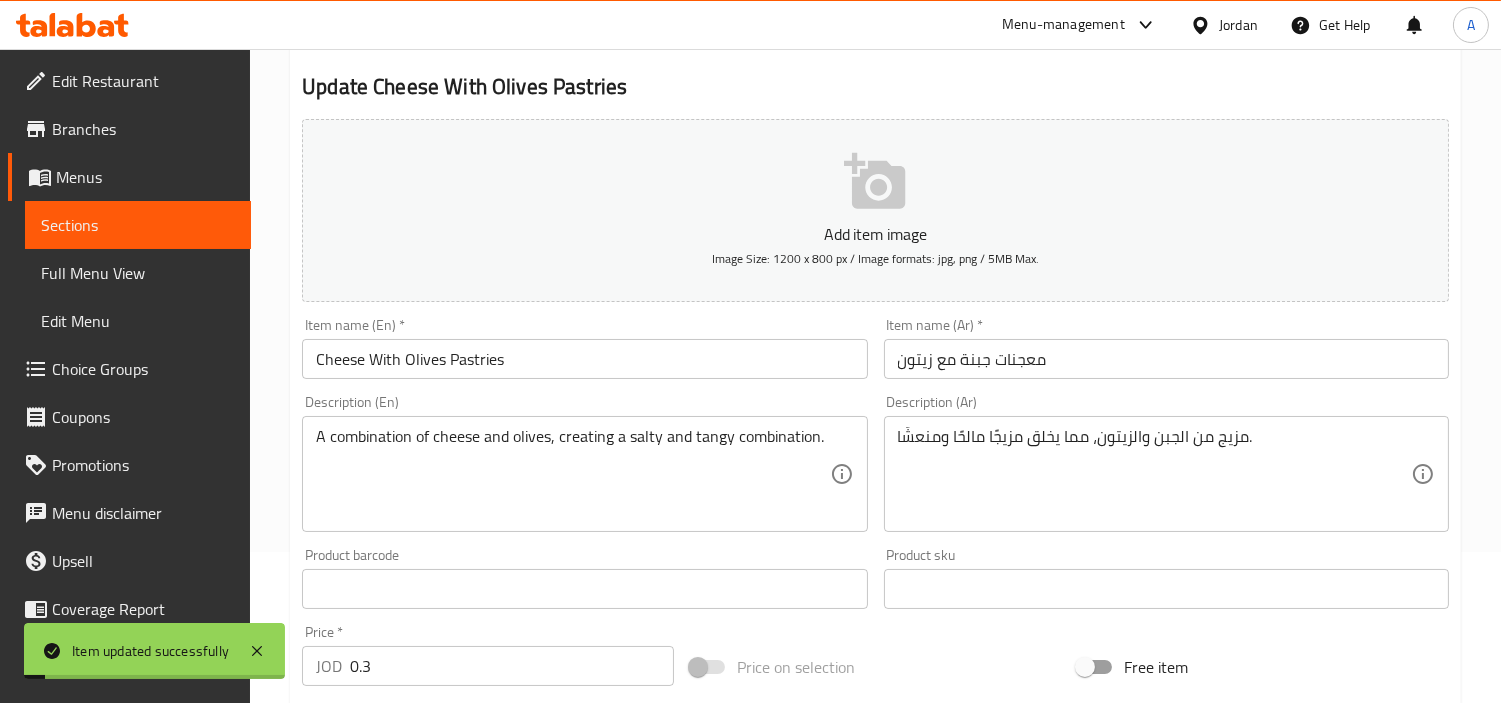 scroll, scrollTop: 40, scrollLeft: 0, axis: vertical 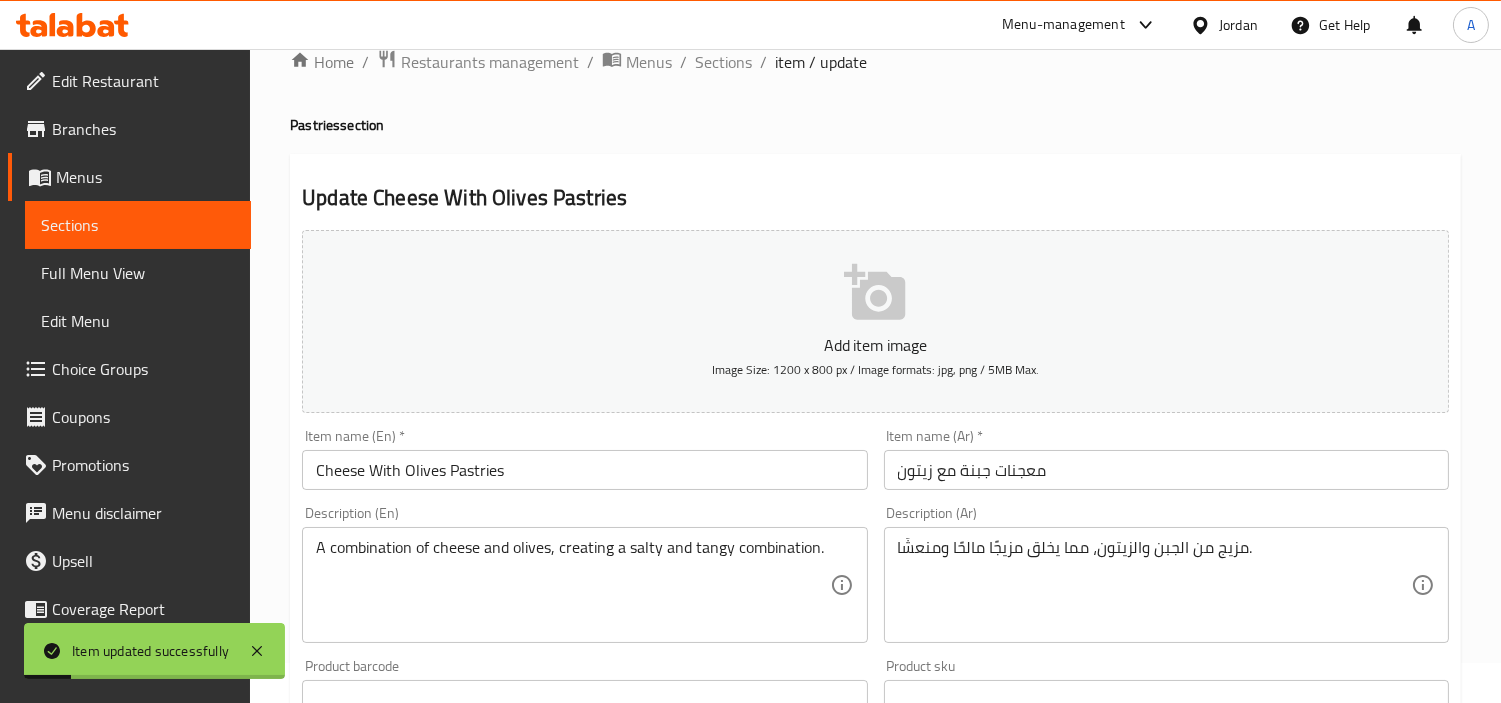 click on "Cheese With Olives Pastries" at bounding box center [584, 470] 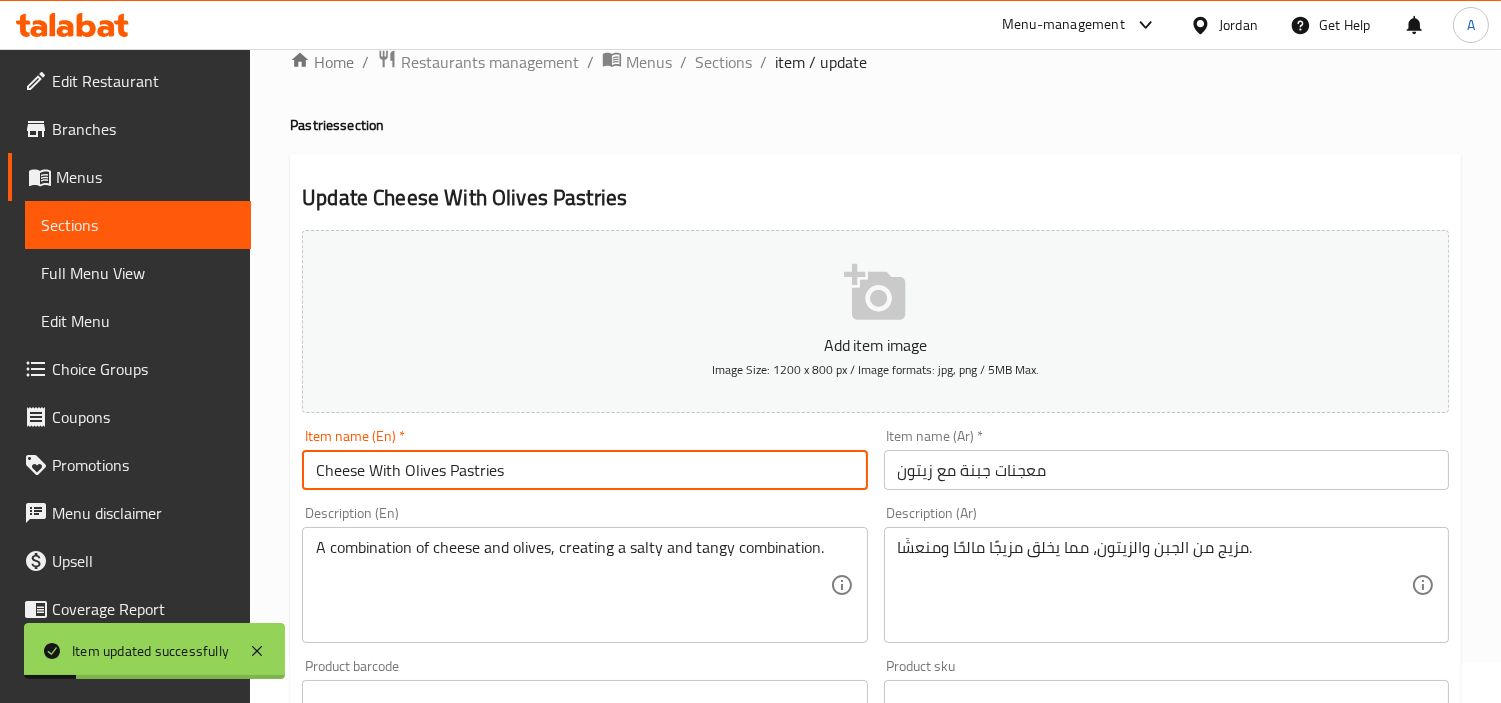 click on "Cheese With Olives Pastries" at bounding box center [584, 470] 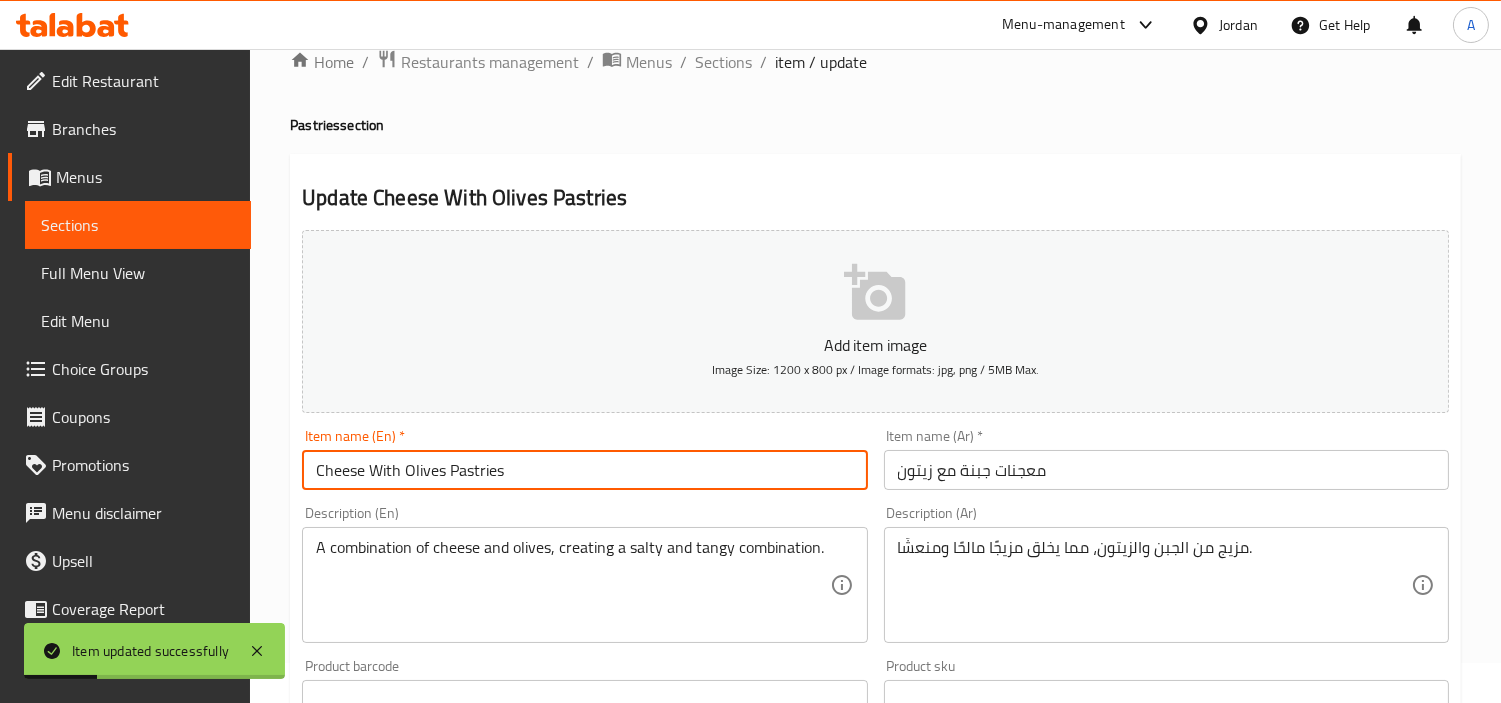 click on "Home / Restaurants management / Menus / Sections / item / update Pastries  section Update Cheese With Olives Pastries  Add item image Image Size: 1200 x 800 px / Image formats: jpg, png / 5MB Max. Item name (En)   * Cheese With Olives Pastries Item name (En)  * Item name (Ar)   * معجنات جبنة مع زيتون Item name (Ar)  * Description (En) A combination of cheese and olives, creating a salty and tangy combination. Description (En) Description (Ar) مزيج من الجبن والزيتون، مما يخلق مزيجًا مالحًا ومنعشًا. Description (Ar) Product barcode Product barcode Product sku Product sku Price   * JOD 0.3 Price  * Price on selection Free item Start Date Start Date End Date End Date Available Days SU MO TU WE TH FR SA Available from ​ ​ Available to ​ ​ Status Active Inactive Exclude from GEM Variations & Choices Add variant ASSIGN CHOICE GROUP Update" at bounding box center [875, 691] 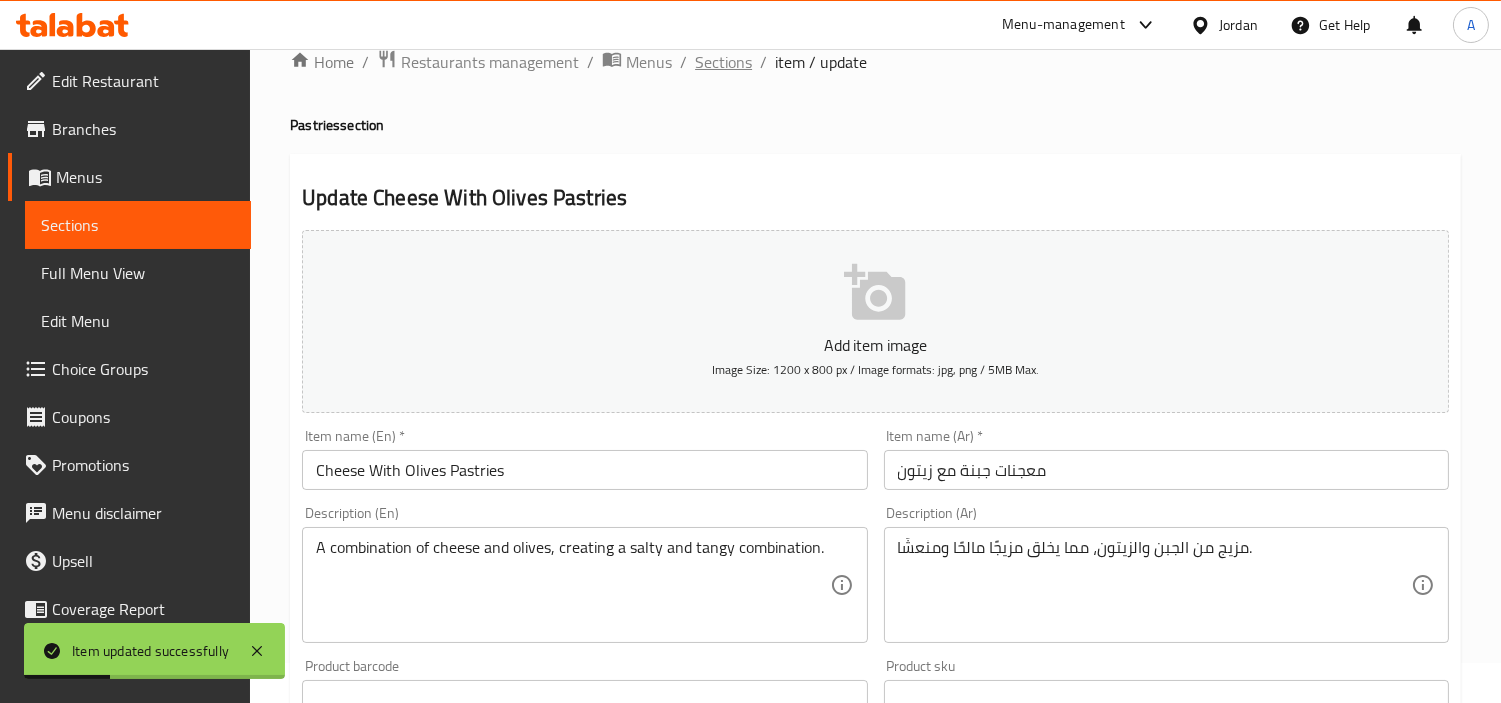 click on "Sections" at bounding box center (723, 62) 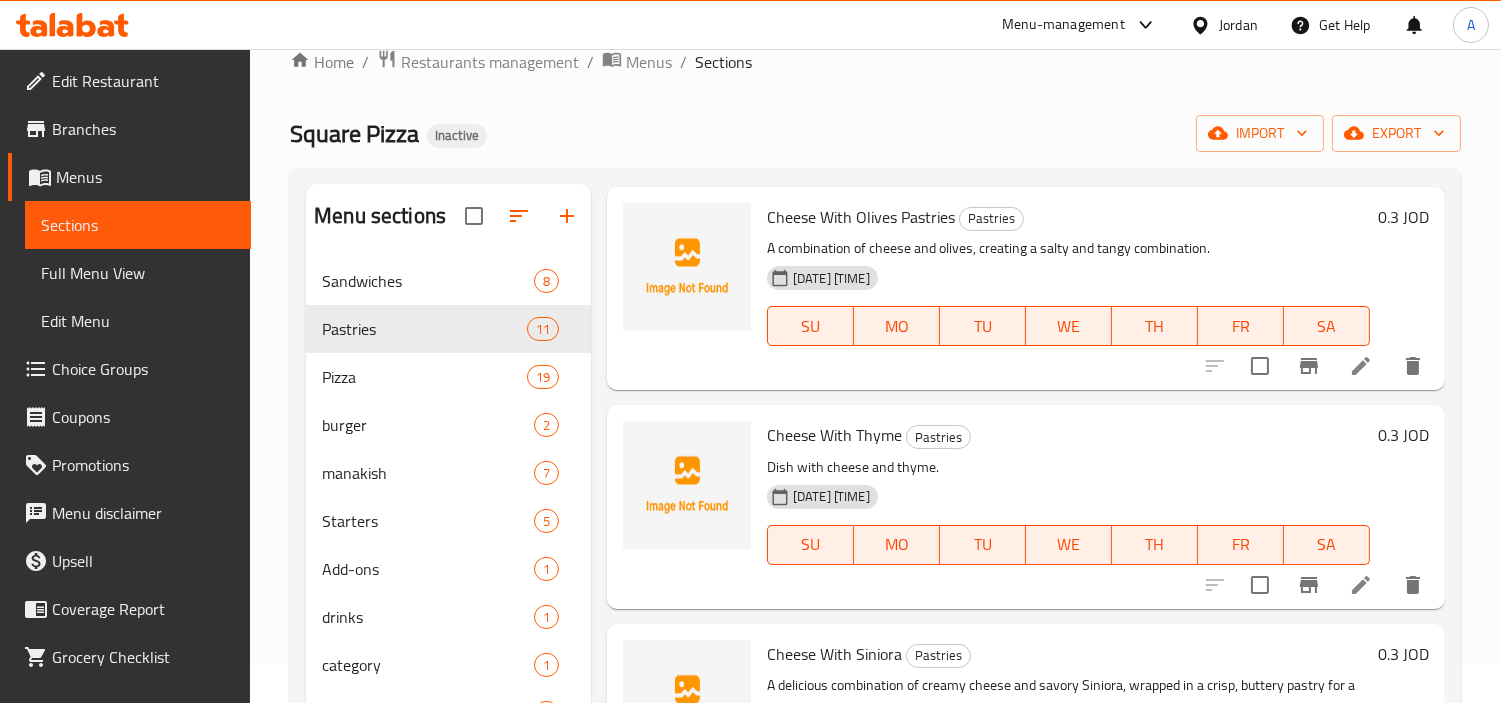 scroll, scrollTop: 1000, scrollLeft: 0, axis: vertical 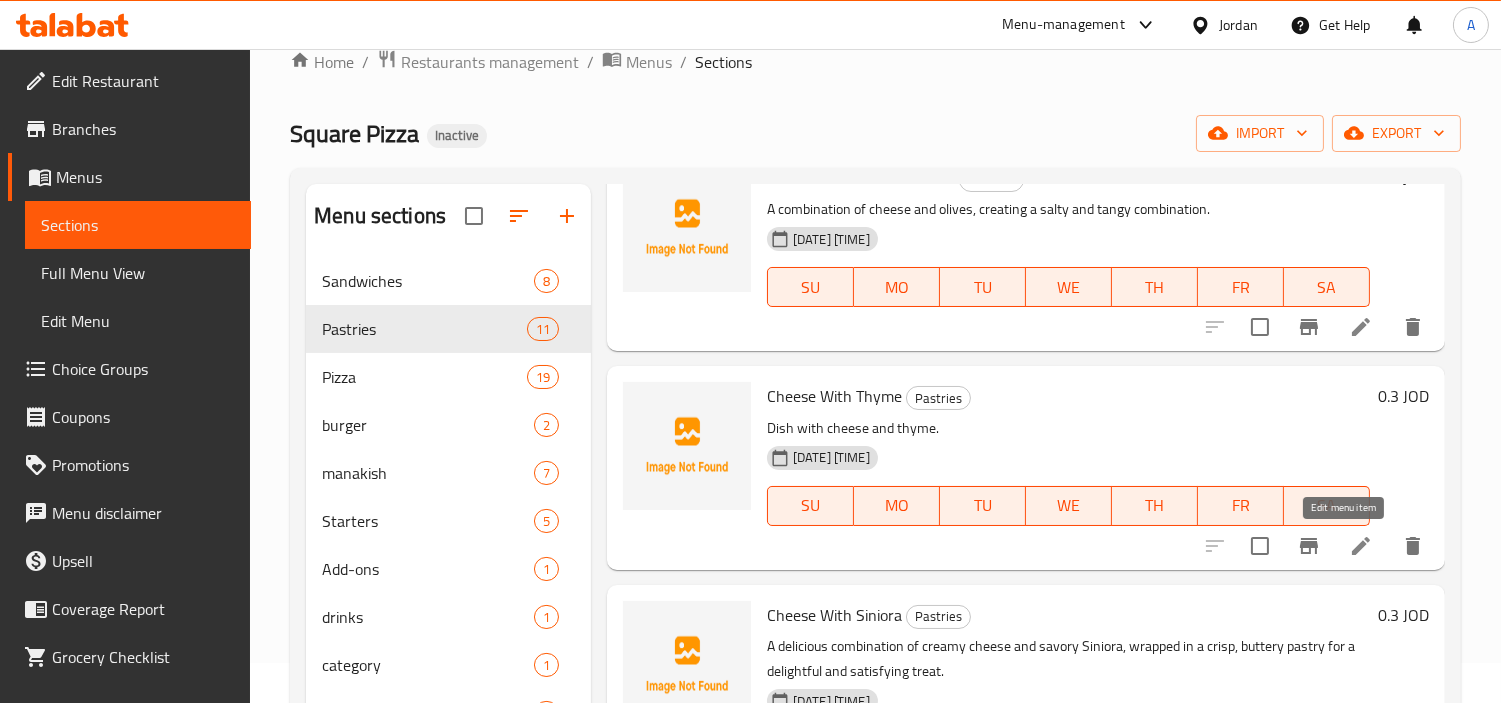 click 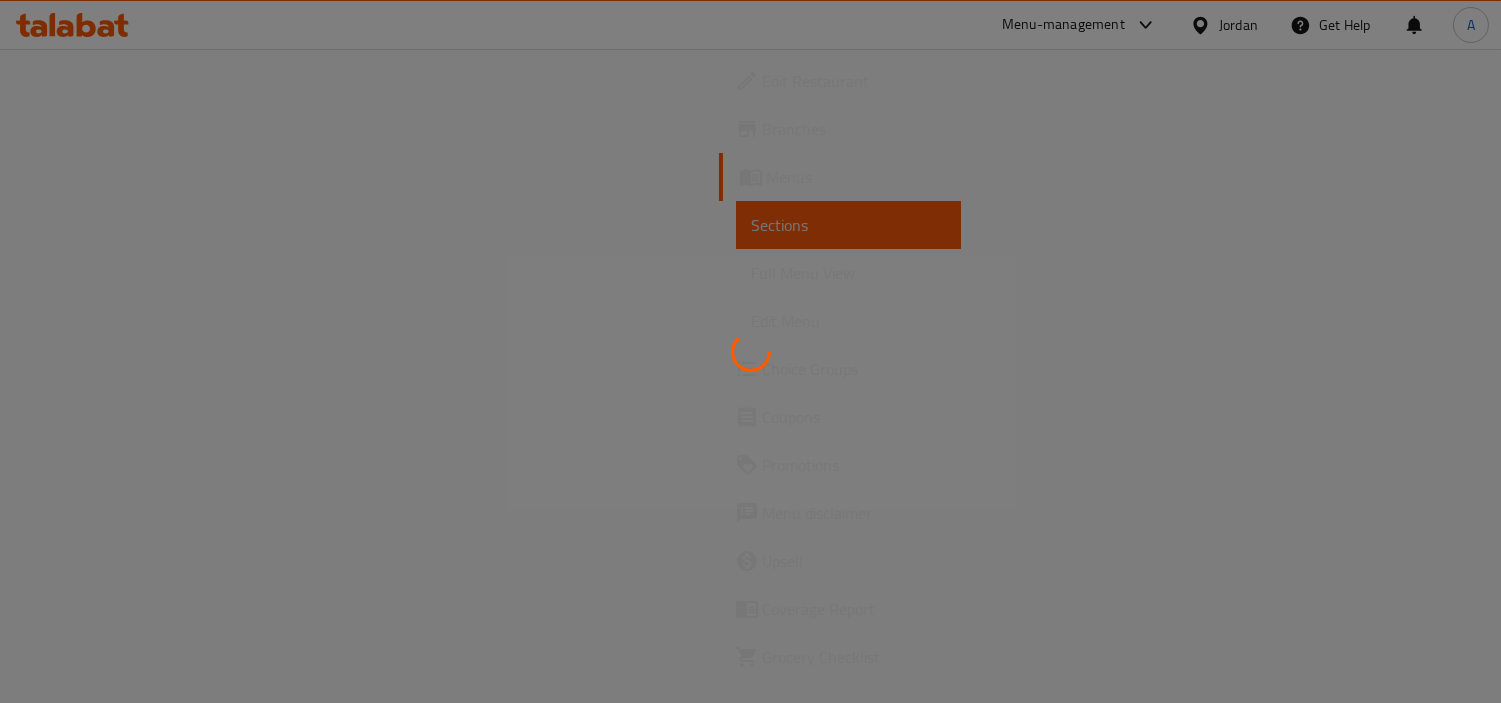 scroll, scrollTop: 0, scrollLeft: 0, axis: both 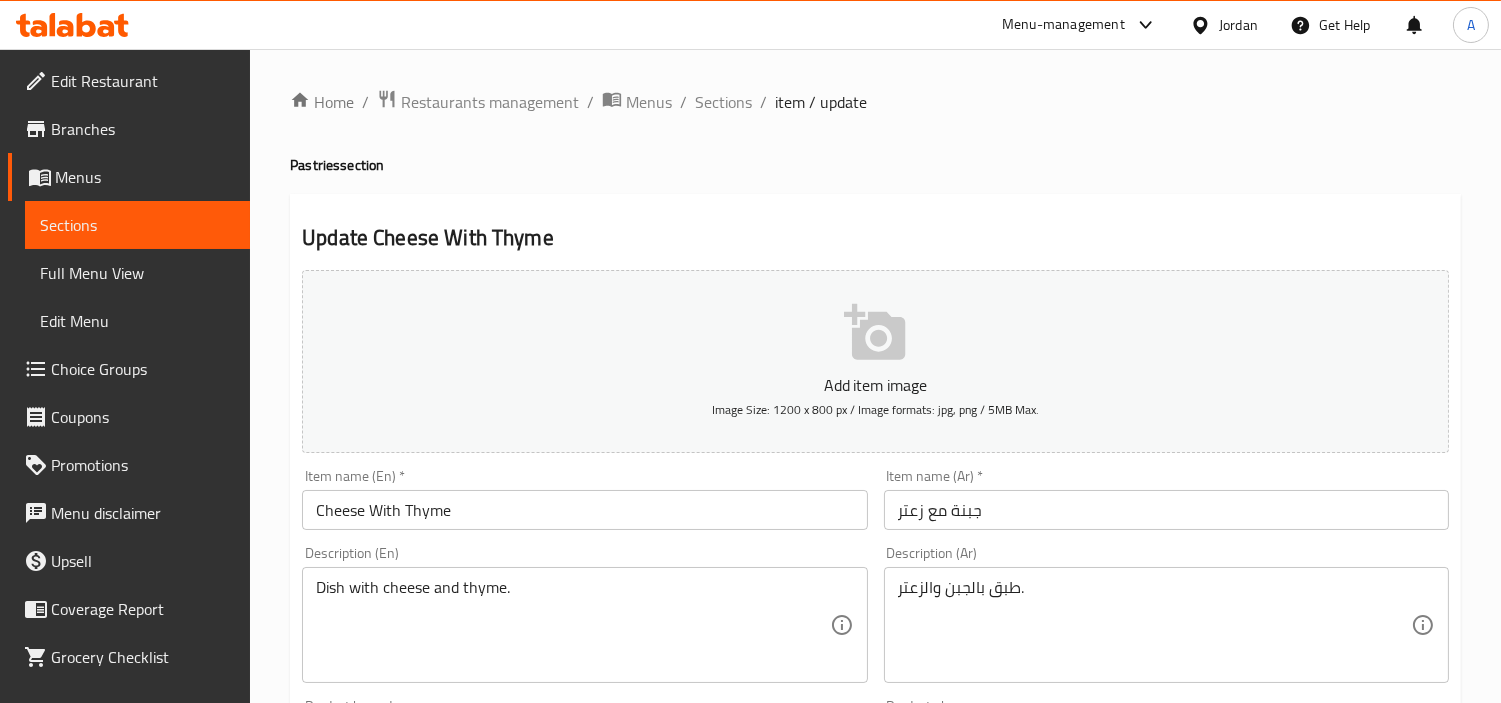 click on "Cheese With Thyme" at bounding box center [584, 510] 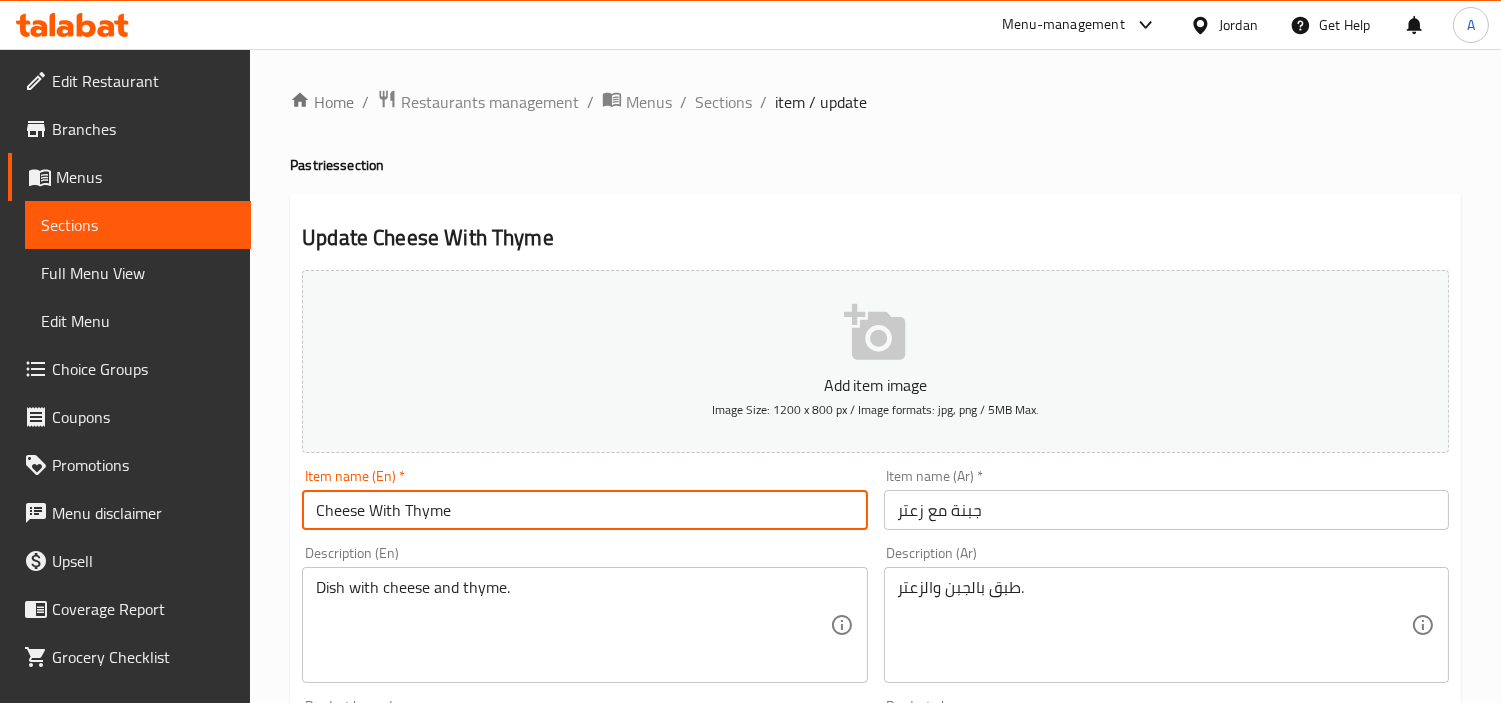 click on "Pastries  section" at bounding box center [875, 165] 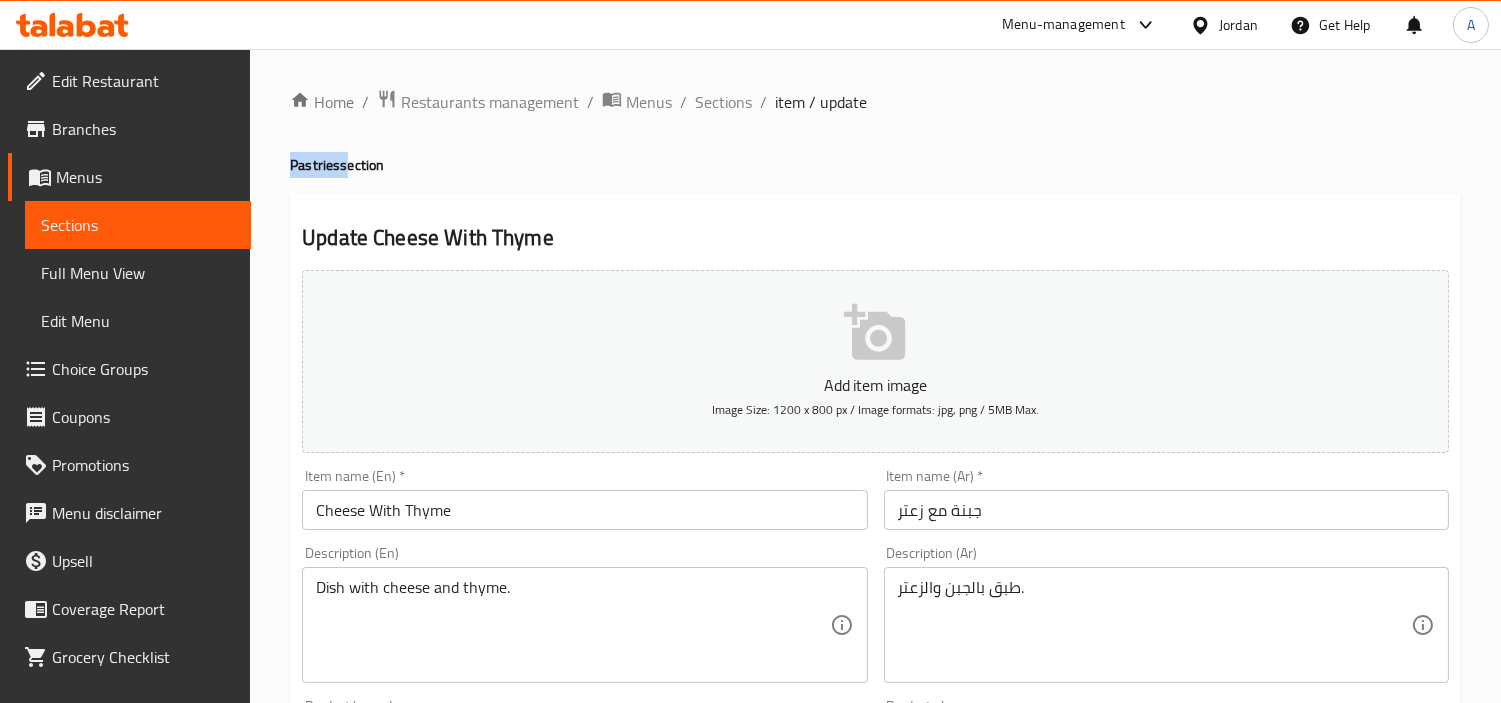 copy on "Pastries" 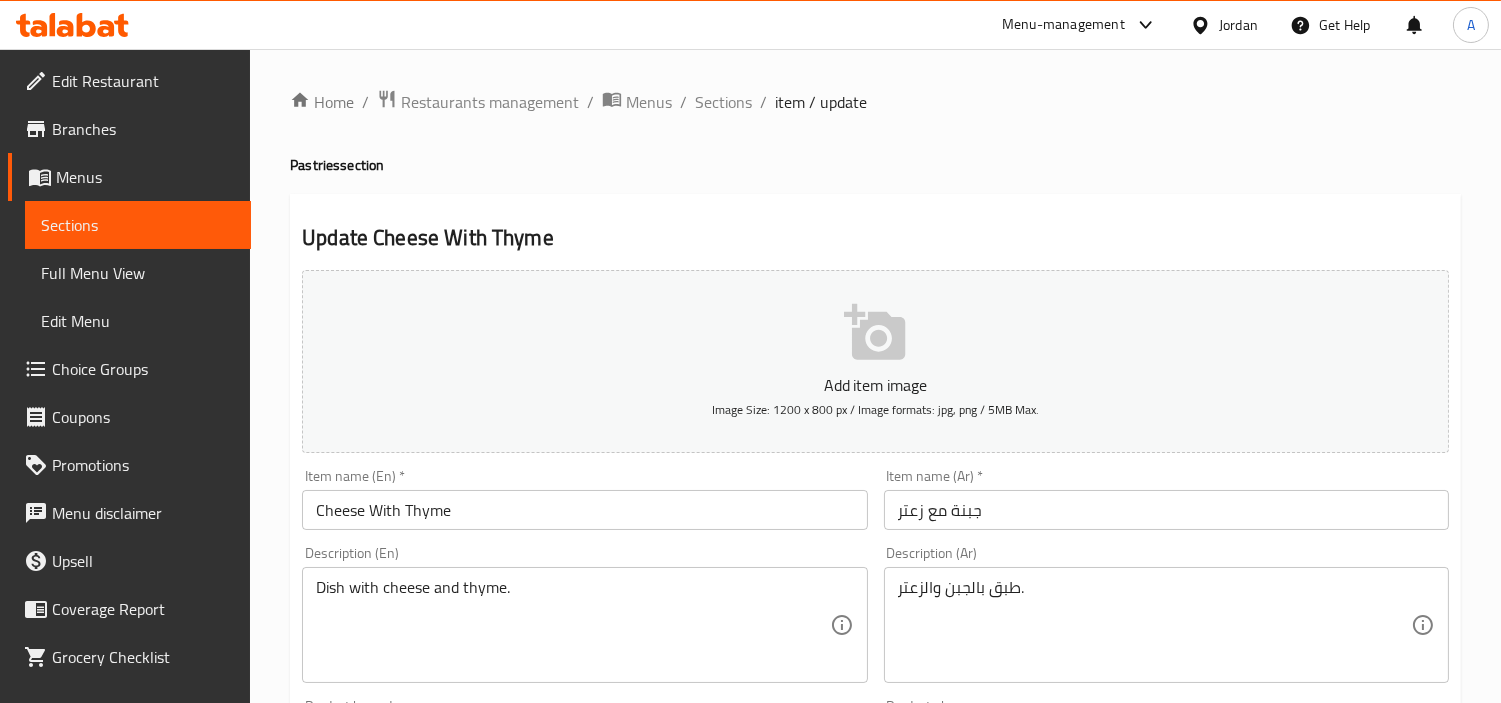 click on "Cheese With Thyme" at bounding box center [584, 510] 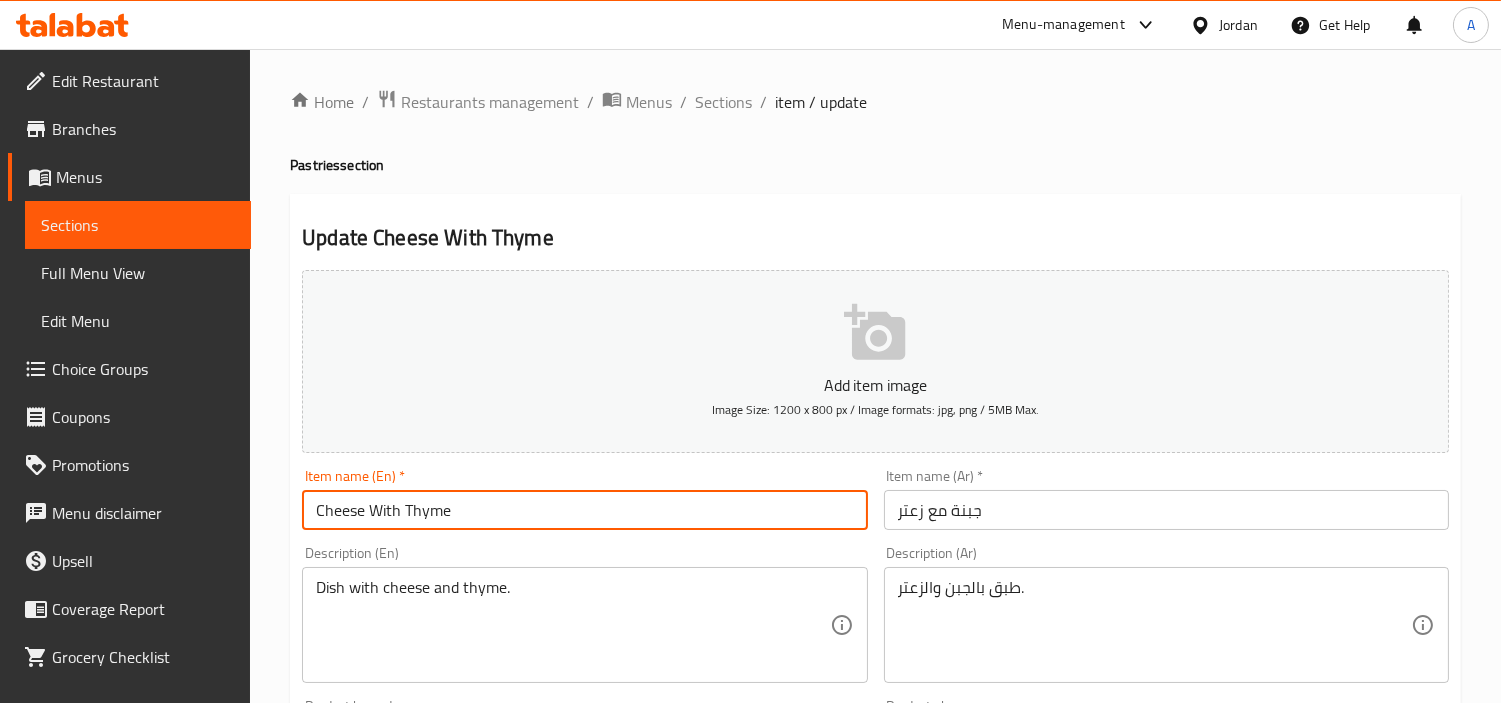 paste on "Pastries" 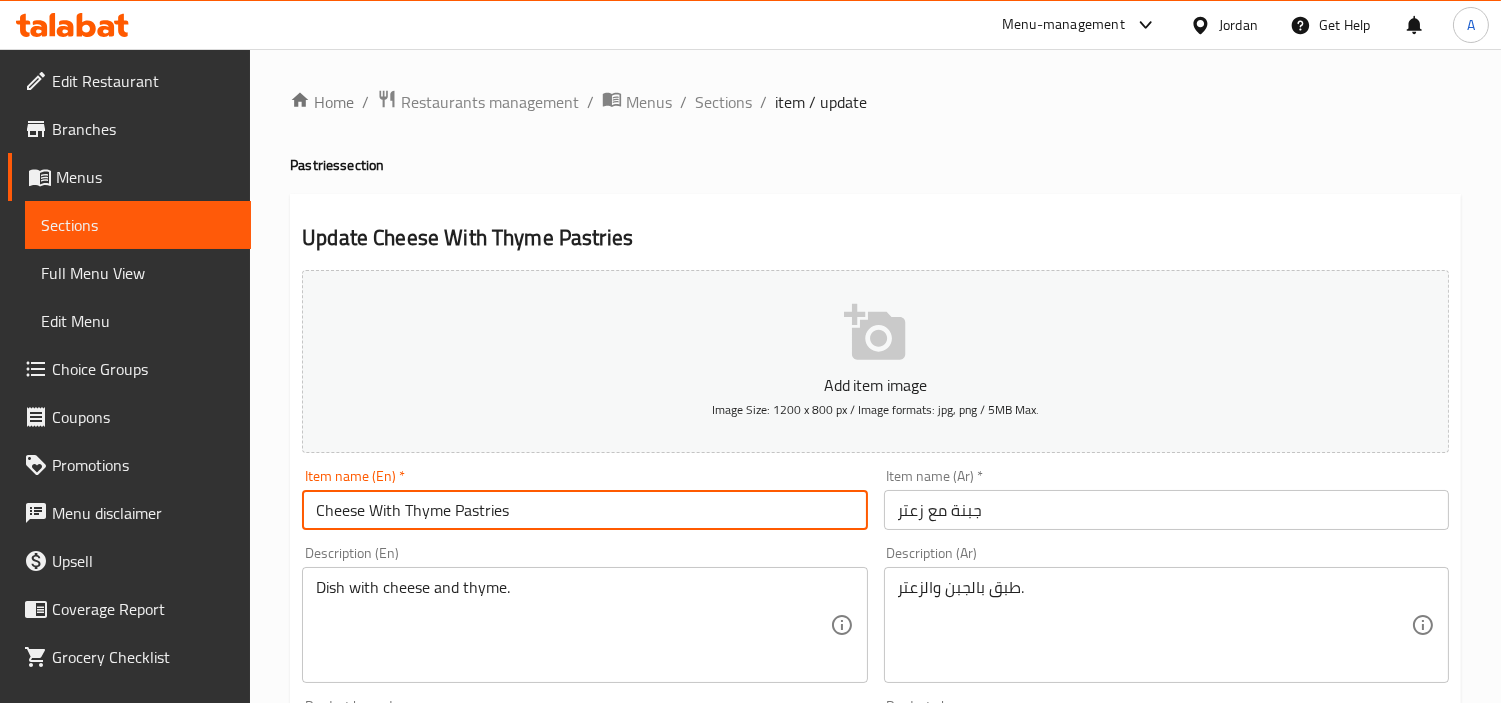 type on "Cheese With Thyme Pastries" 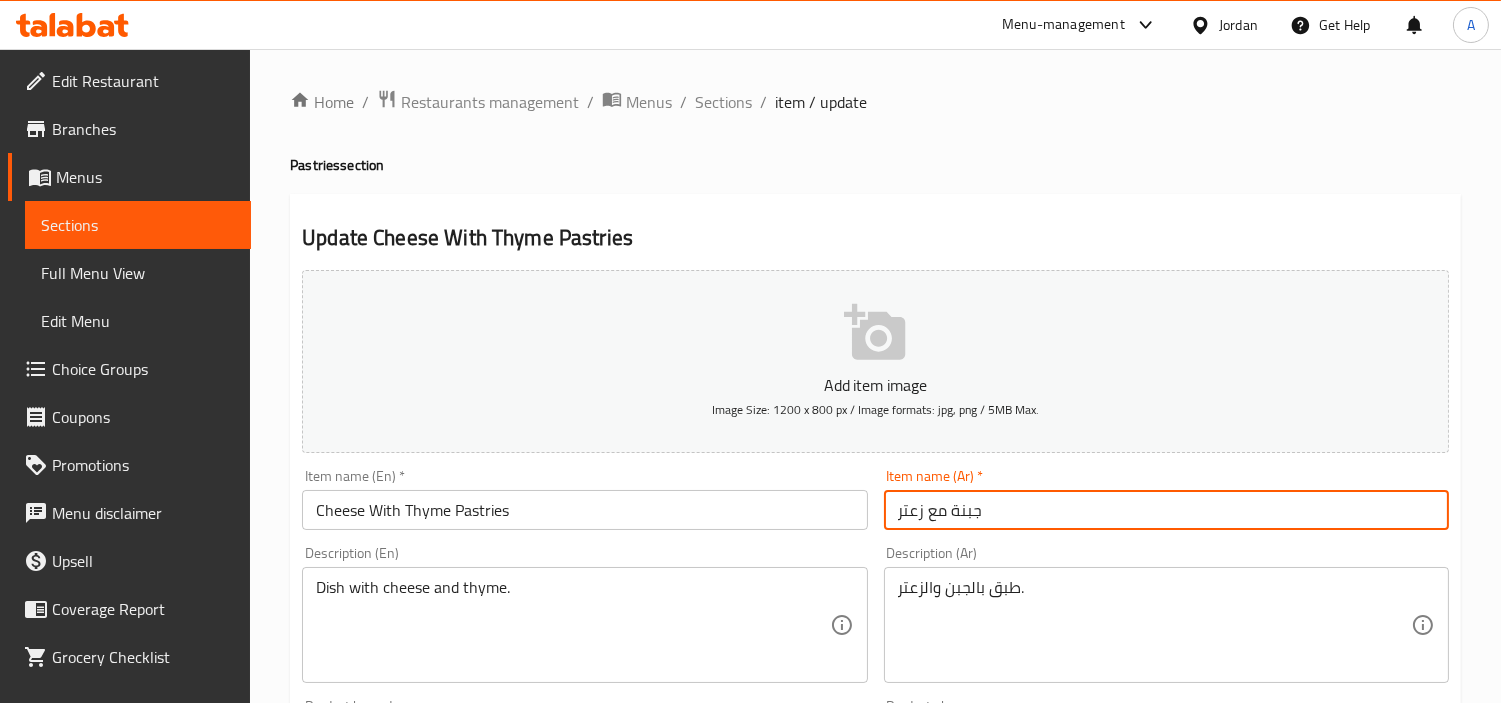 click on "جبنة مع زعتر" at bounding box center [1166, 510] 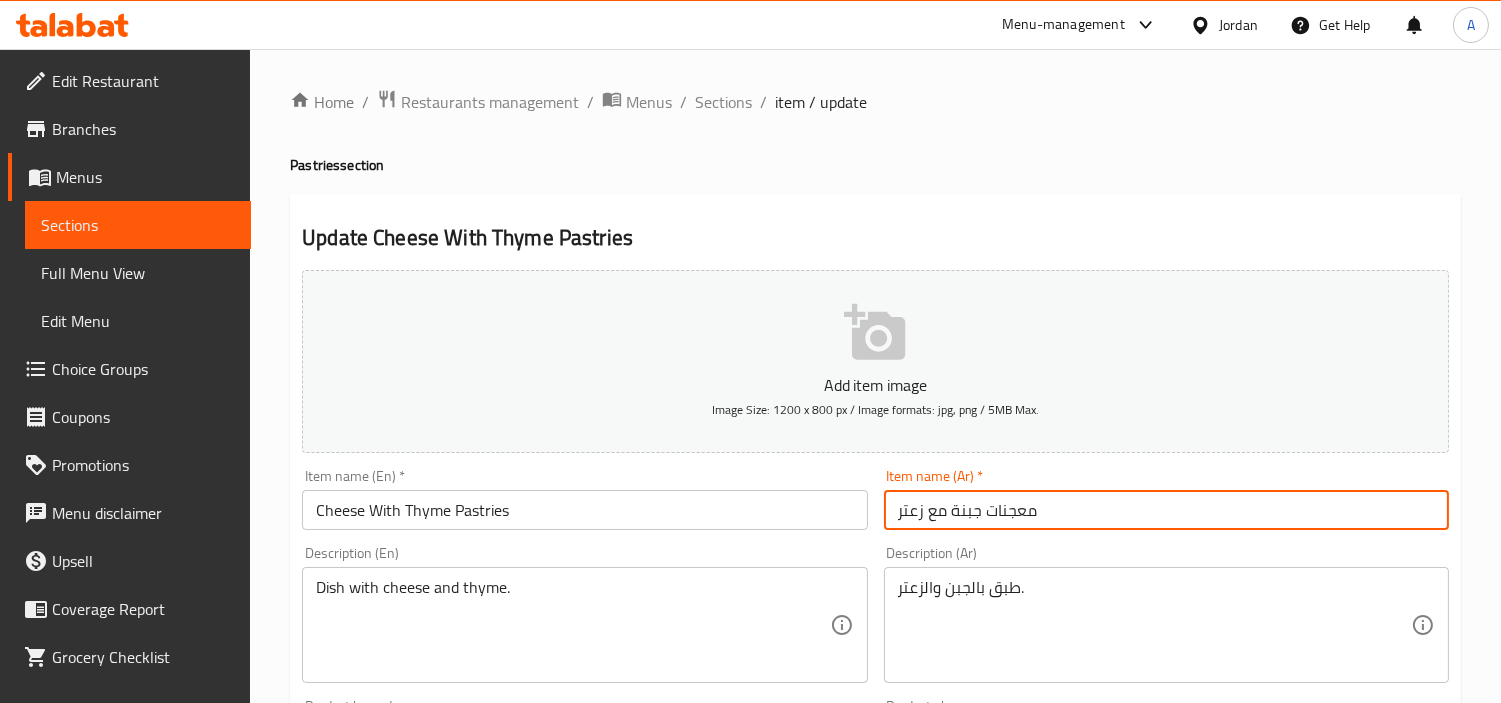 type on "معجنات جبنة مع زعتر" 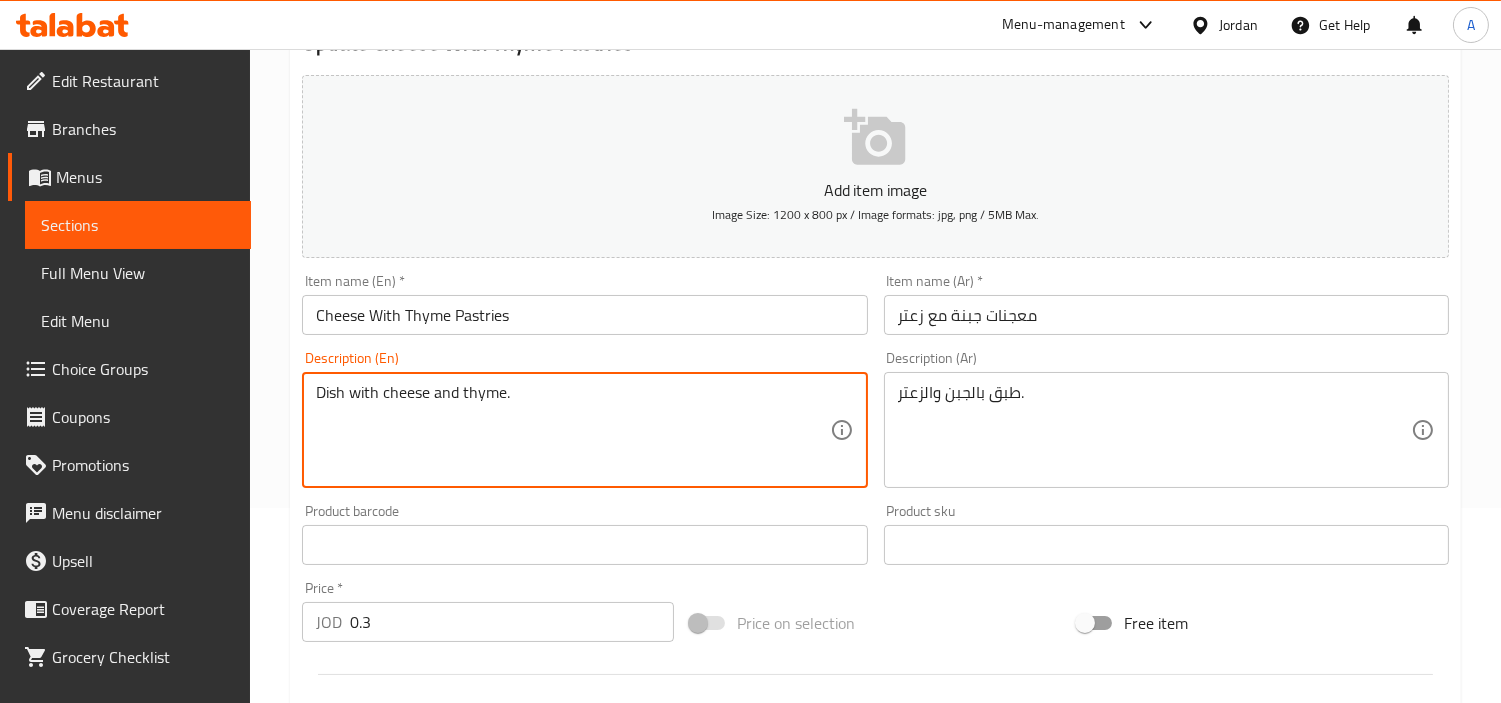 scroll, scrollTop: 222, scrollLeft: 0, axis: vertical 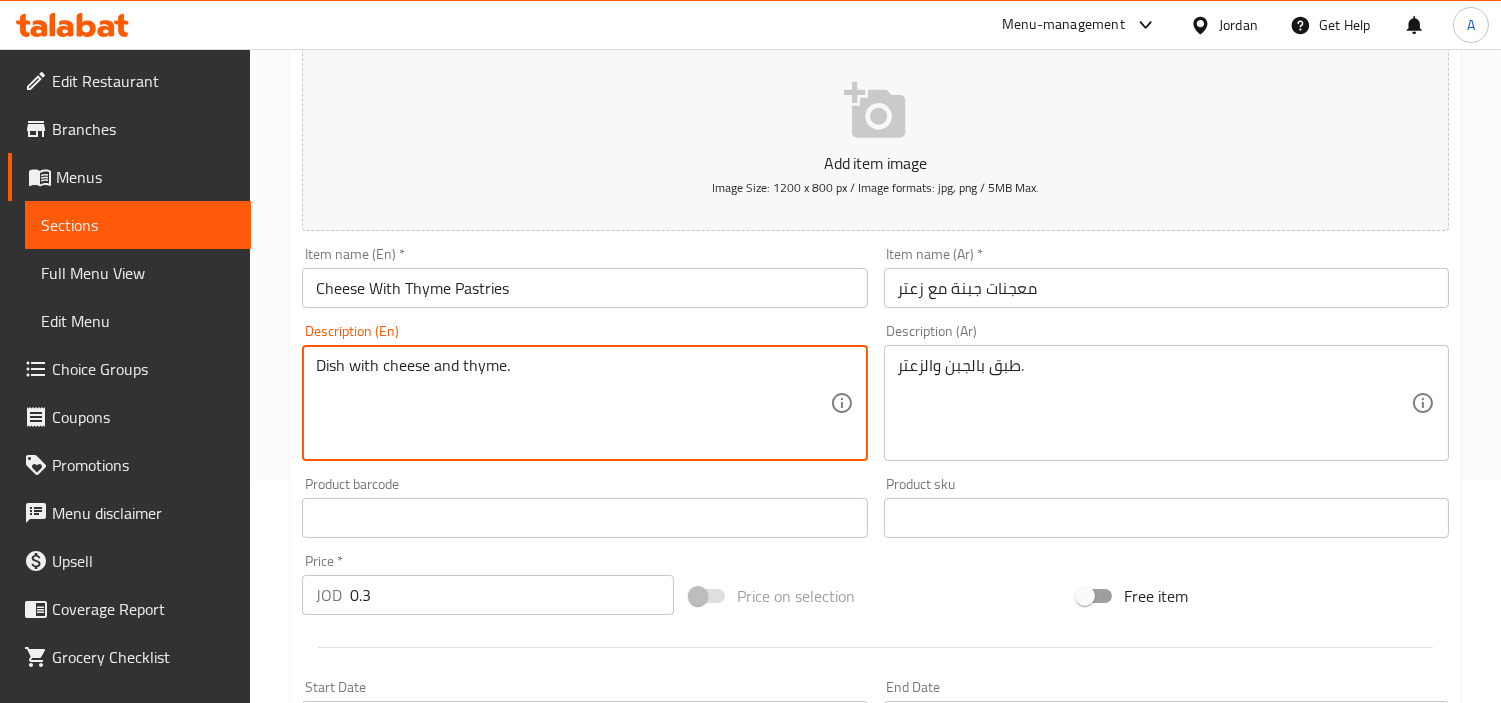 click on "Cheese With Thyme Pastries" at bounding box center [584, 288] 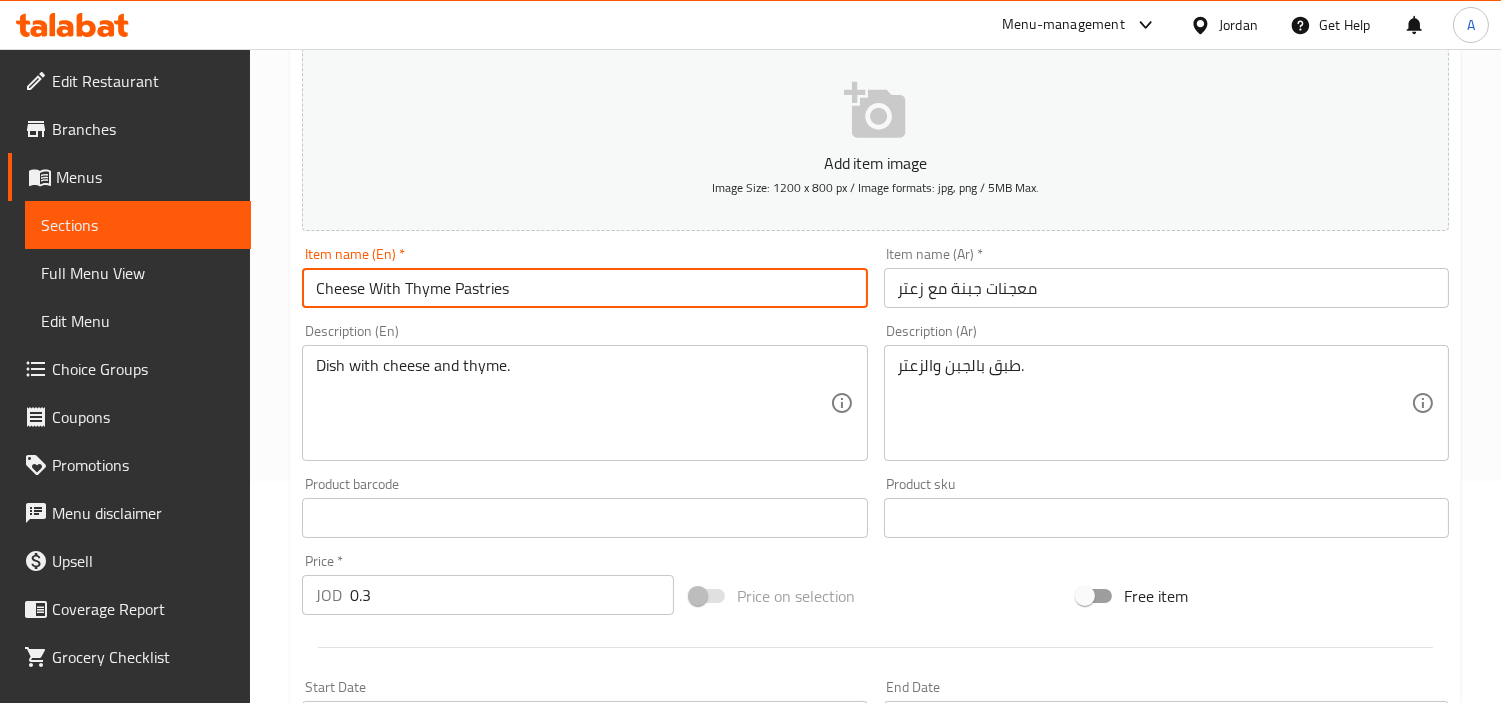click on "Cheese With Thyme Pastries" at bounding box center (584, 288) 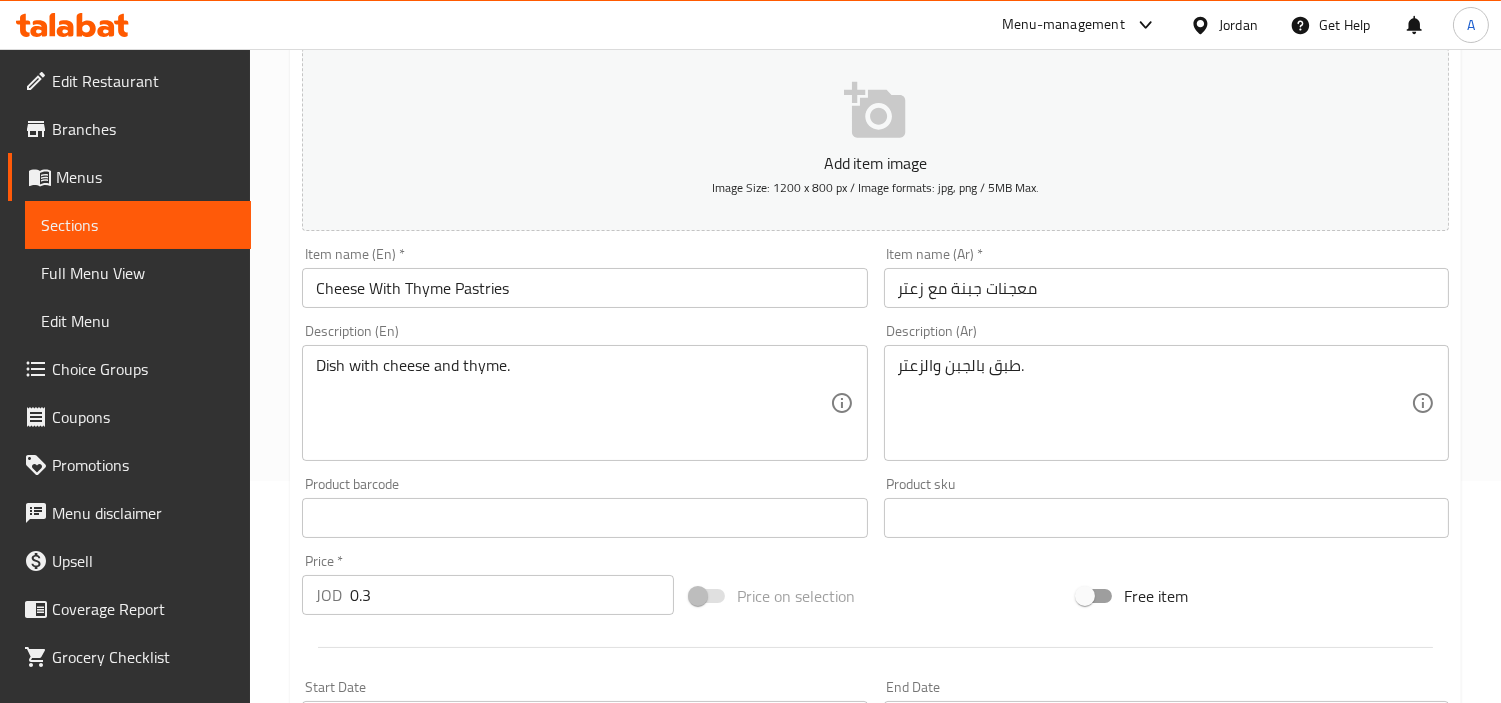 click on "Cheese With Thyme Pastries" at bounding box center (584, 288) 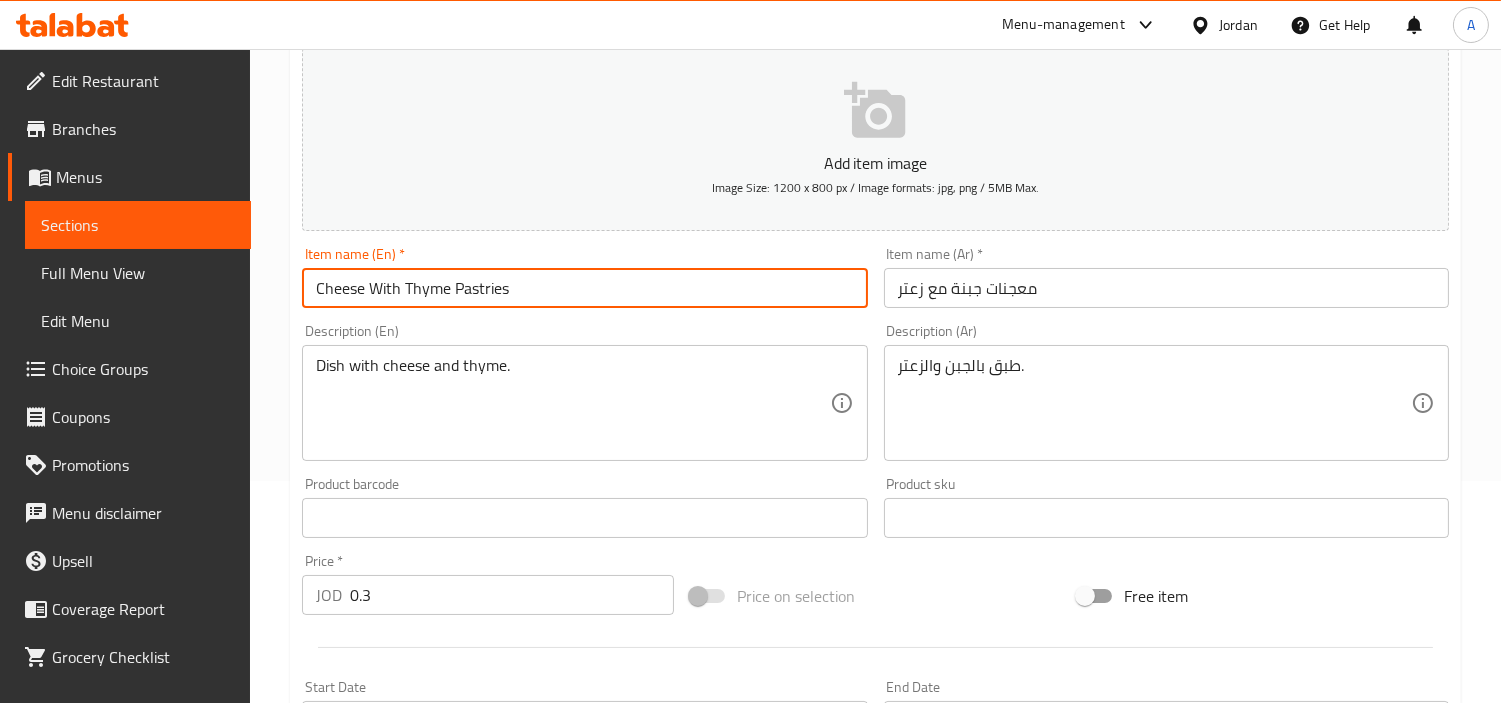 click on "Cheese With Thyme Pastries" at bounding box center (584, 288) 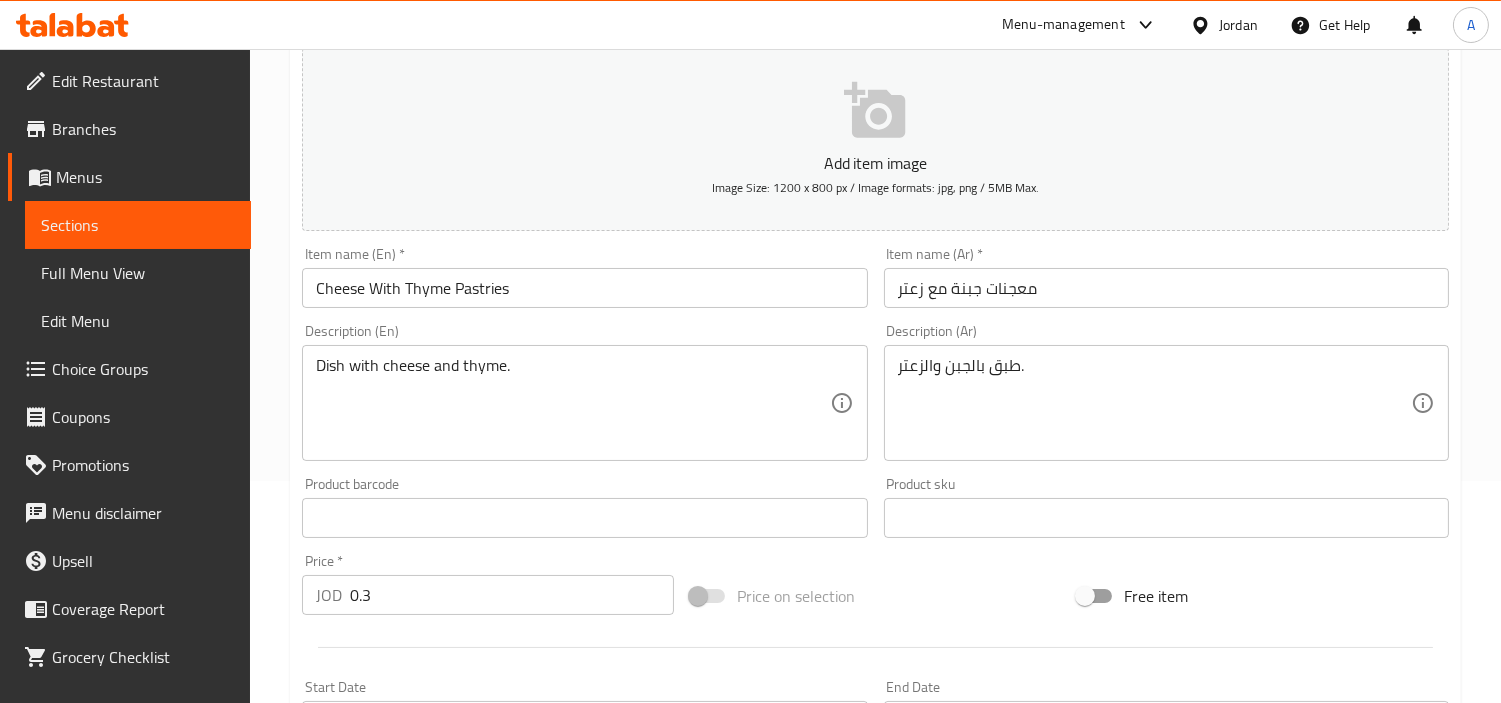 click on "Cheese With Thyme Pastries" at bounding box center (584, 288) 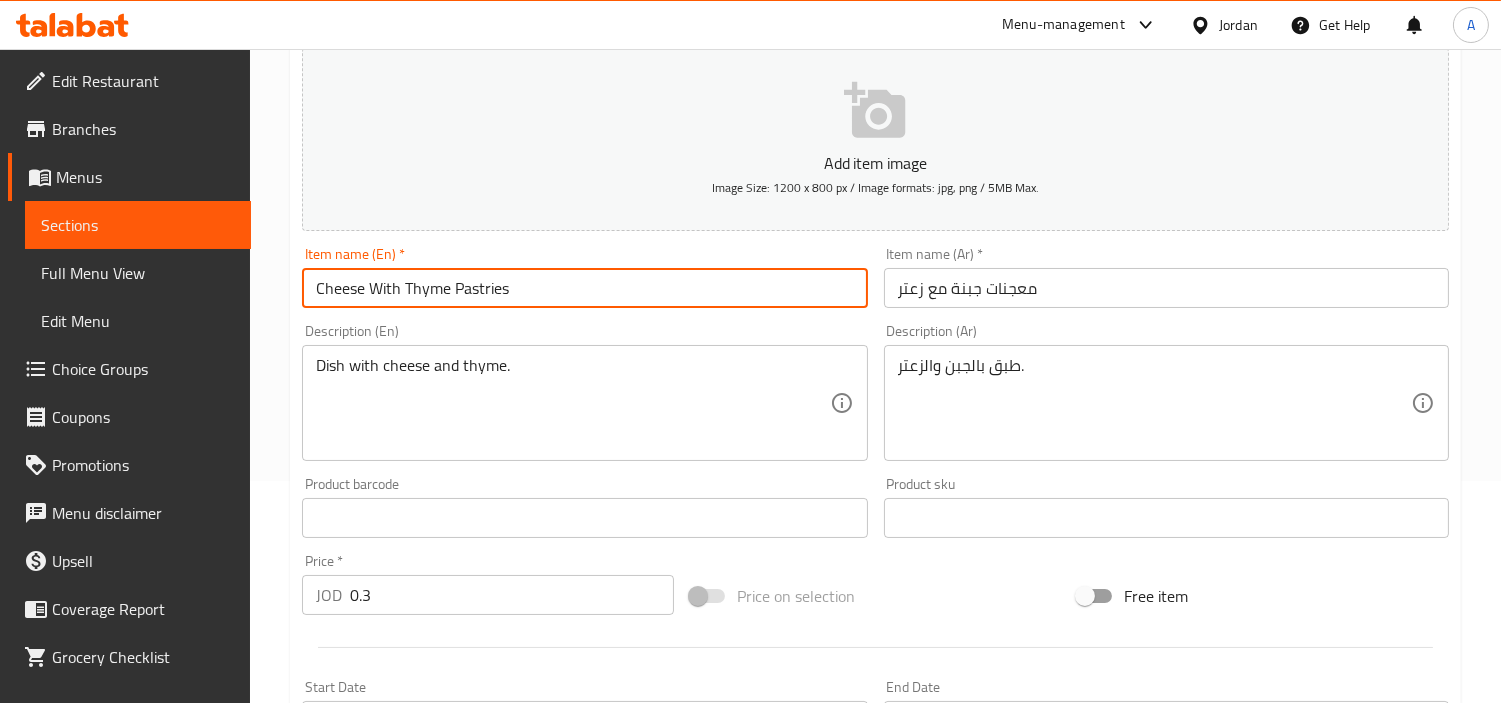 click on "Cheese With Thyme Pastries" at bounding box center [584, 288] 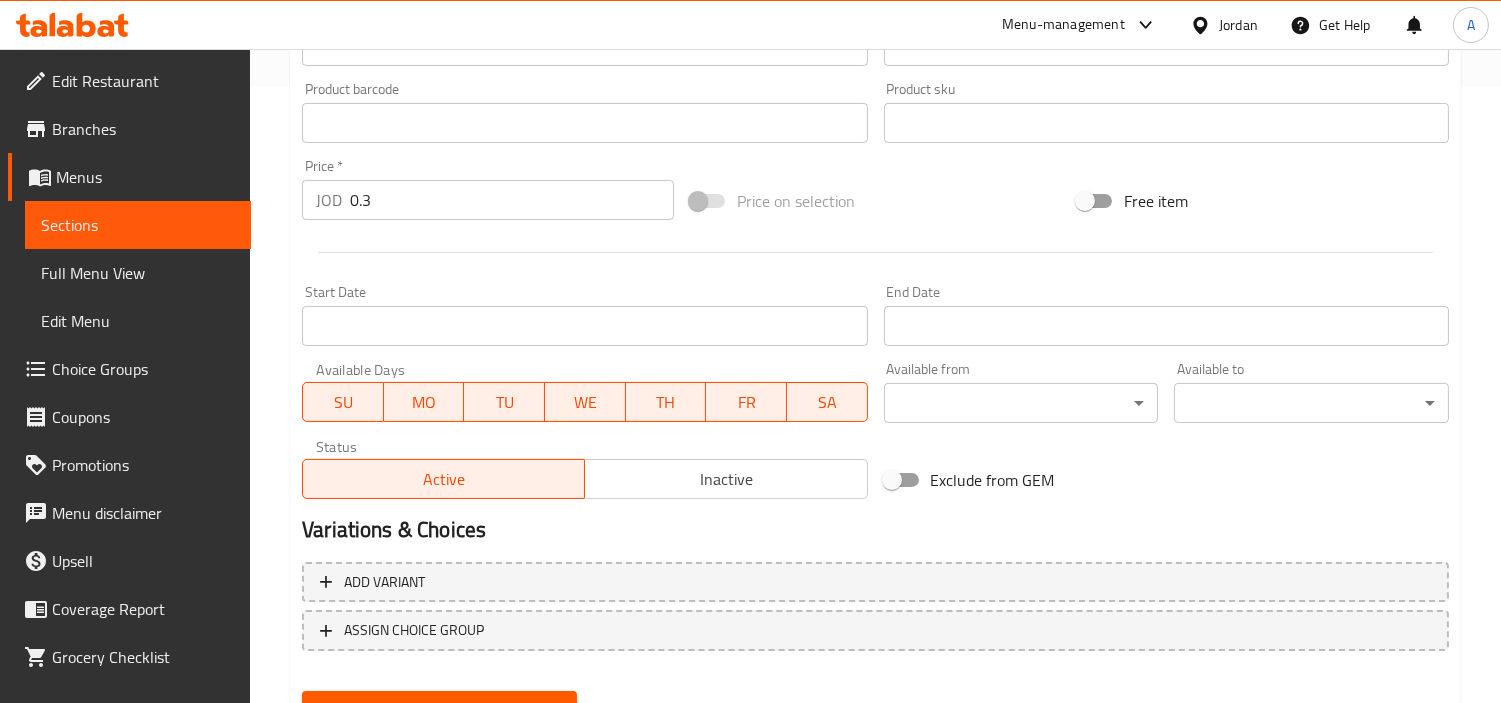 scroll, scrollTop: 706, scrollLeft: 0, axis: vertical 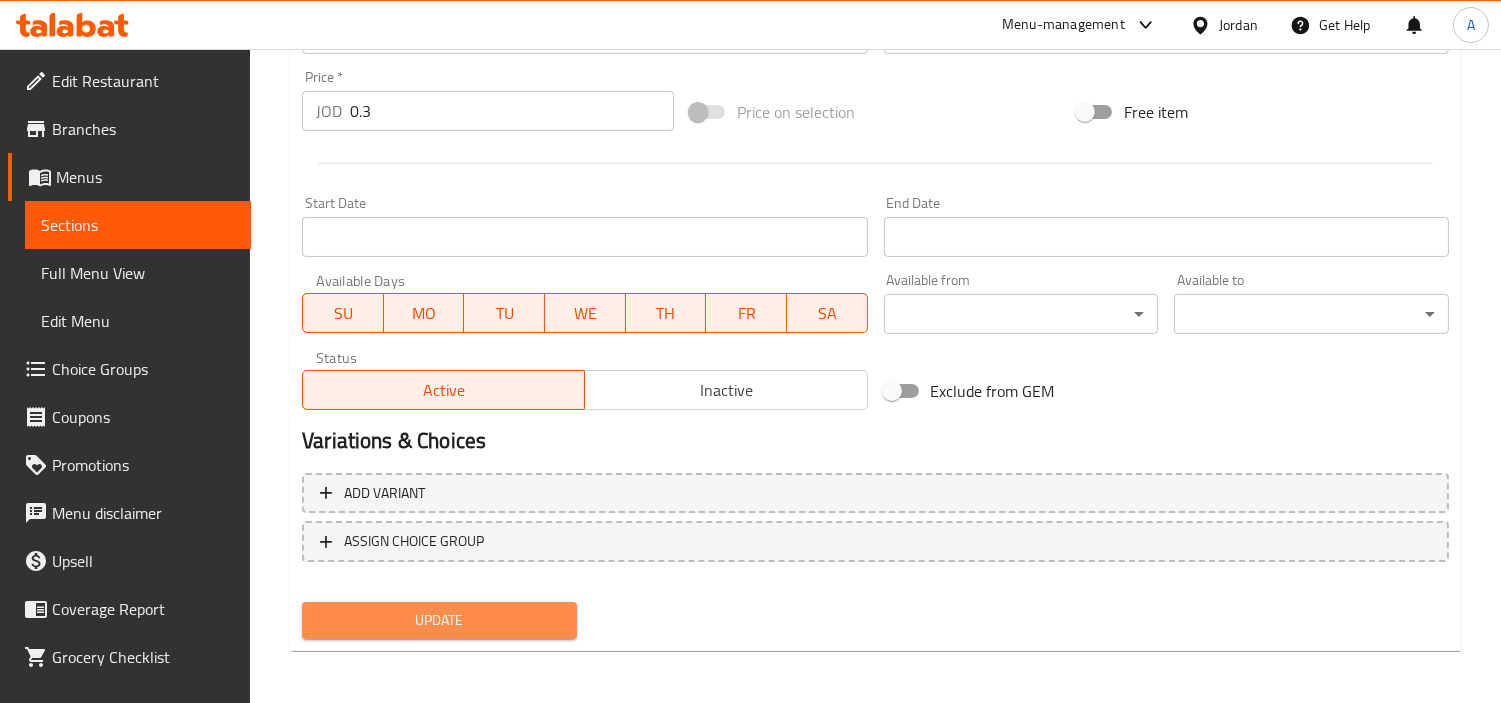 click on "Update" at bounding box center [439, 620] 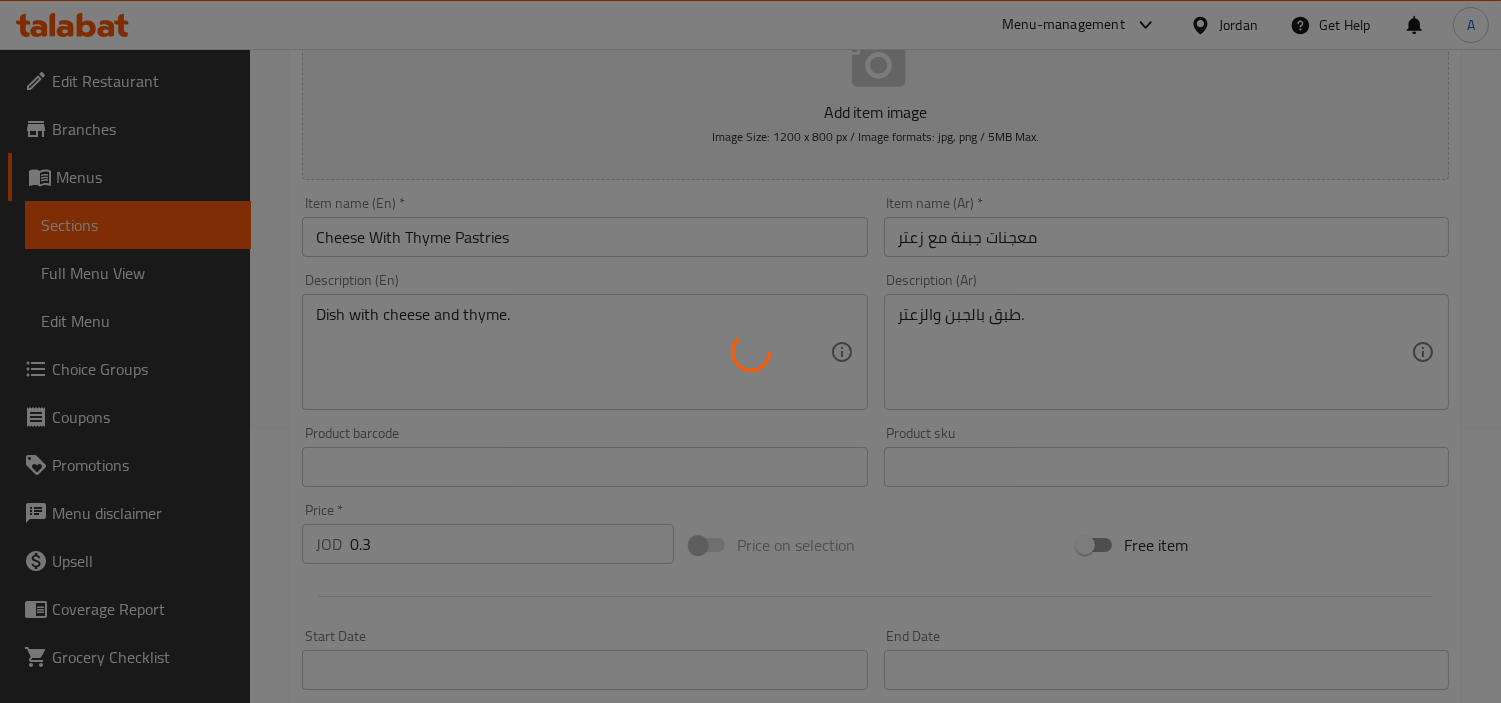 scroll, scrollTop: 262, scrollLeft: 0, axis: vertical 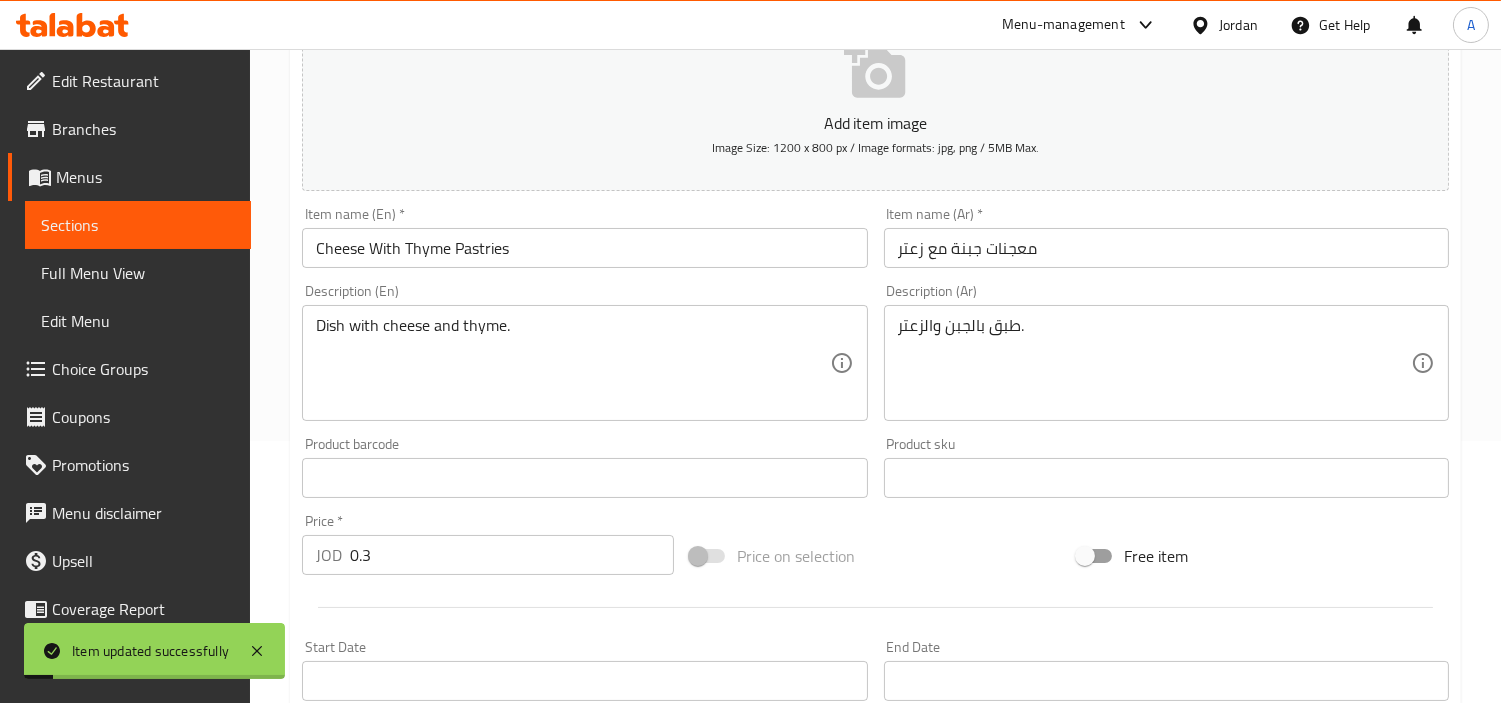 click on "Cheese With Thyme Pastries" at bounding box center [584, 248] 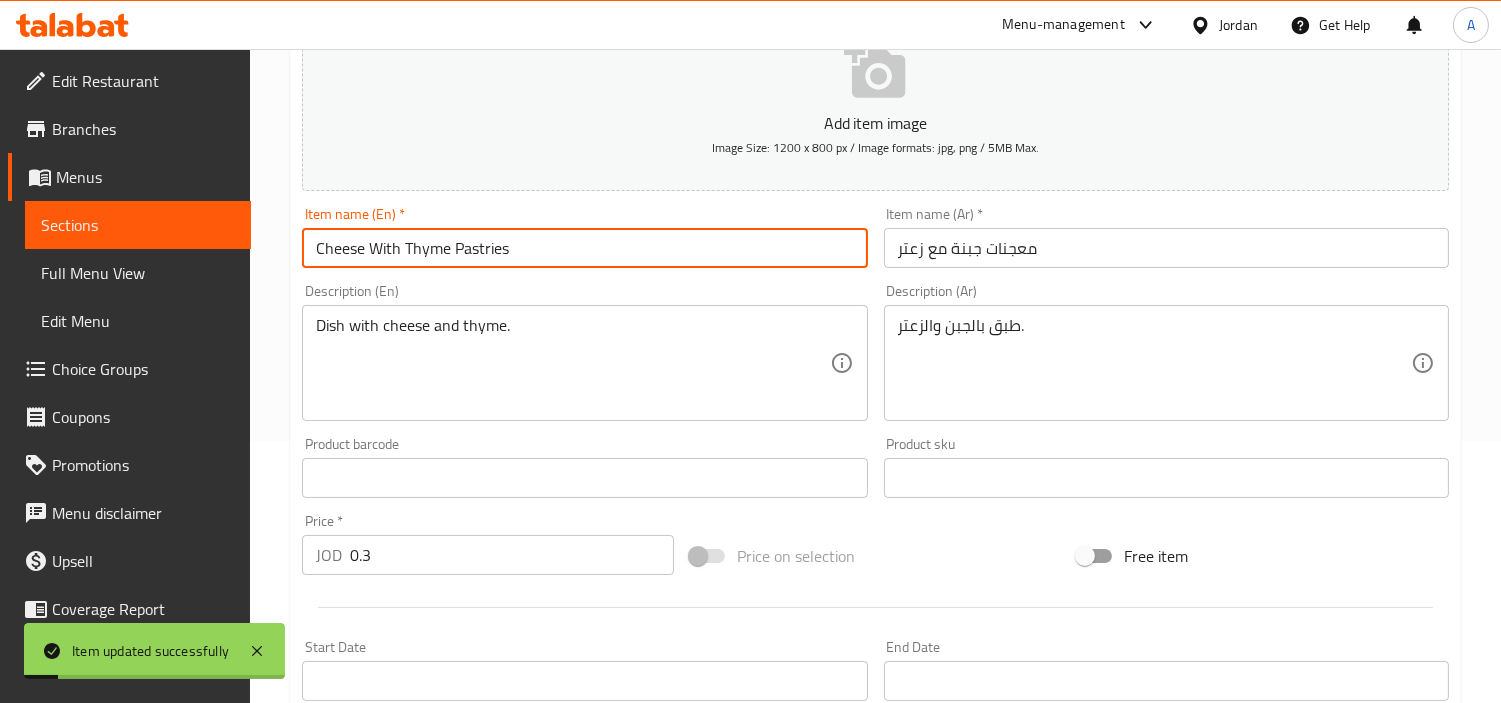 click on "Cheese With Thyme Pastries" at bounding box center (584, 248) 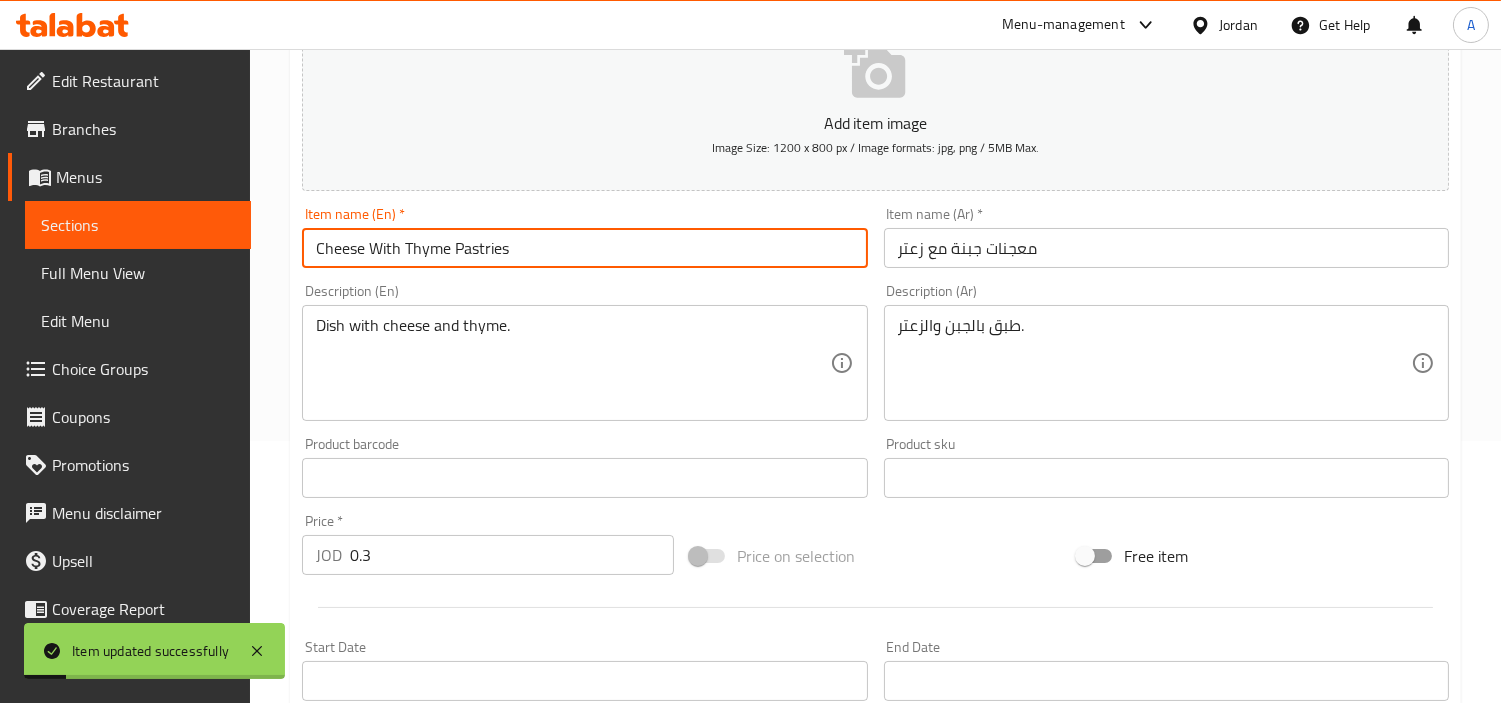 click on "Cheese With Thyme Pastries" at bounding box center (584, 248) 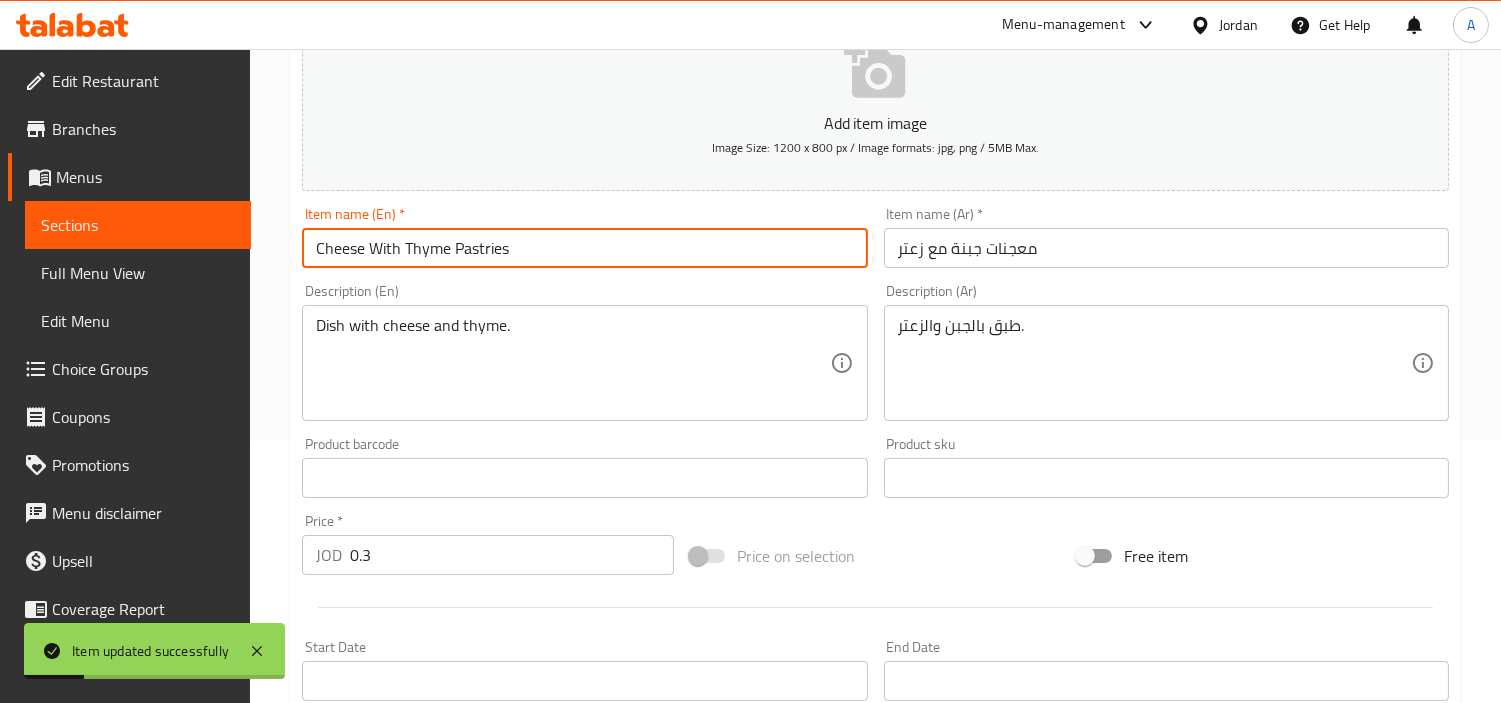 scroll, scrollTop: 0, scrollLeft: 0, axis: both 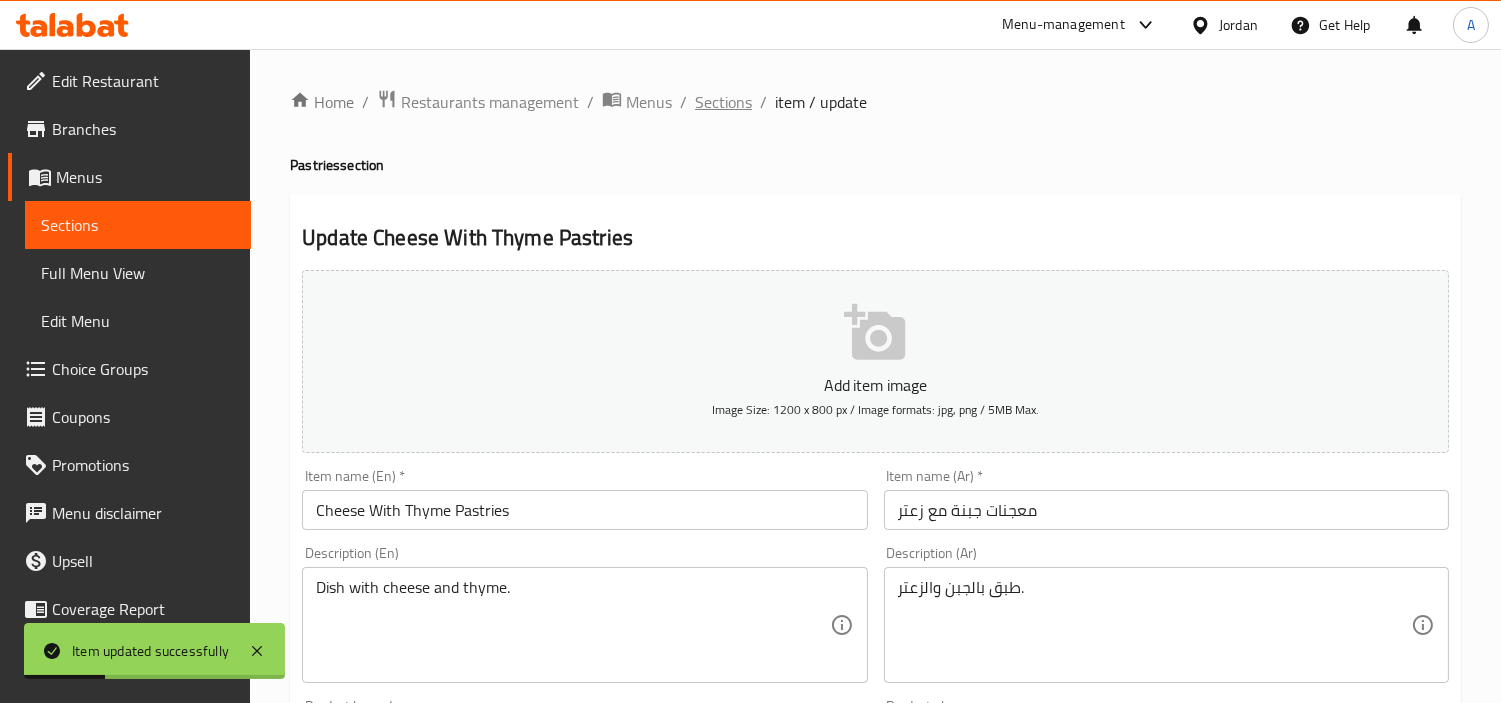 click on "Sections" at bounding box center (723, 102) 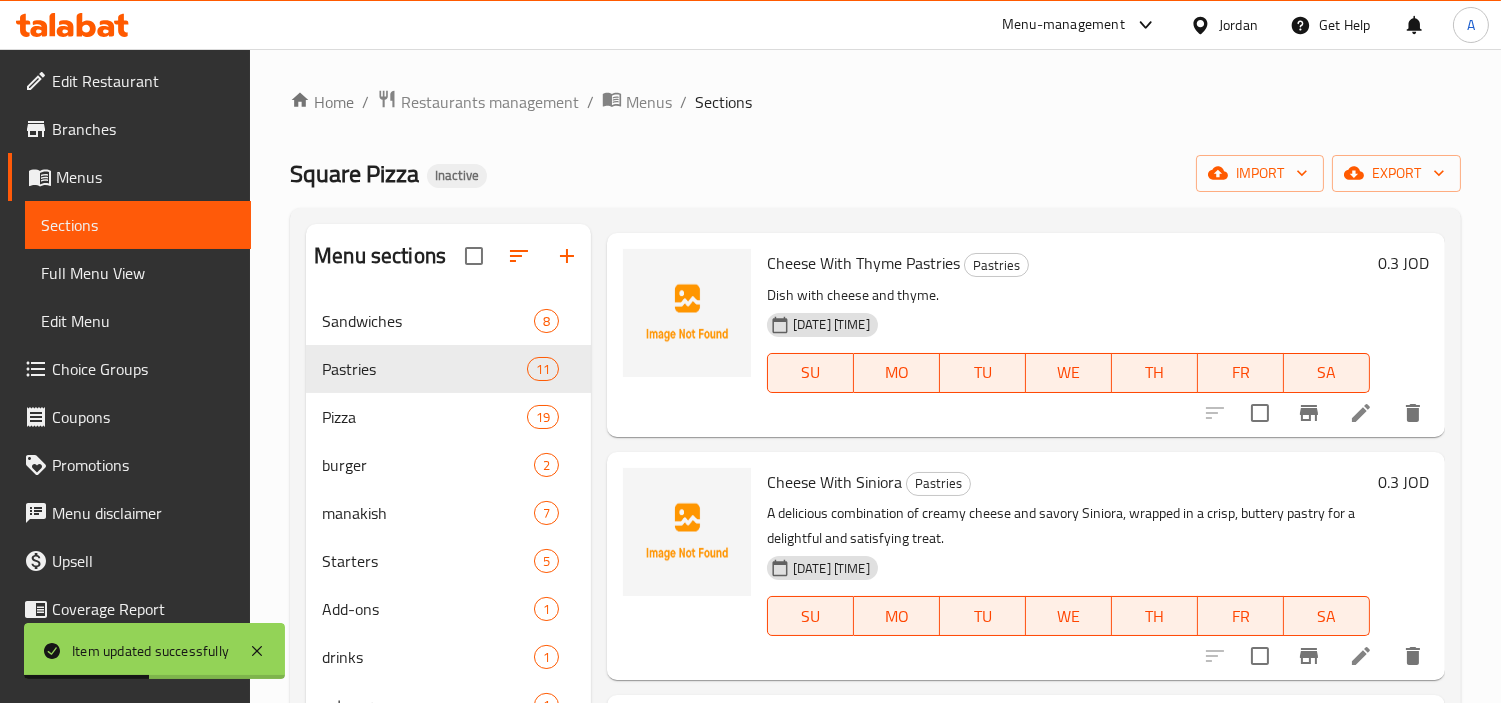 scroll, scrollTop: 1193, scrollLeft: 0, axis: vertical 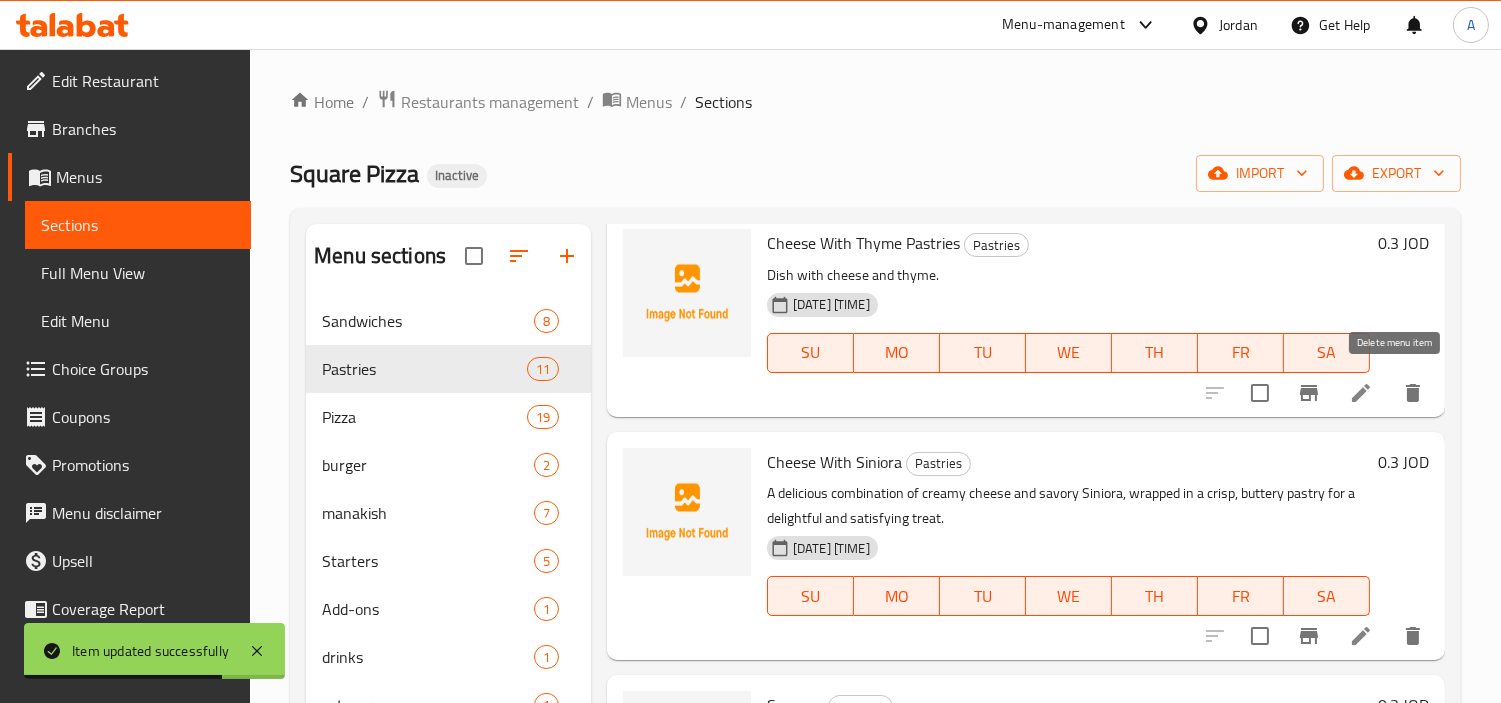 click 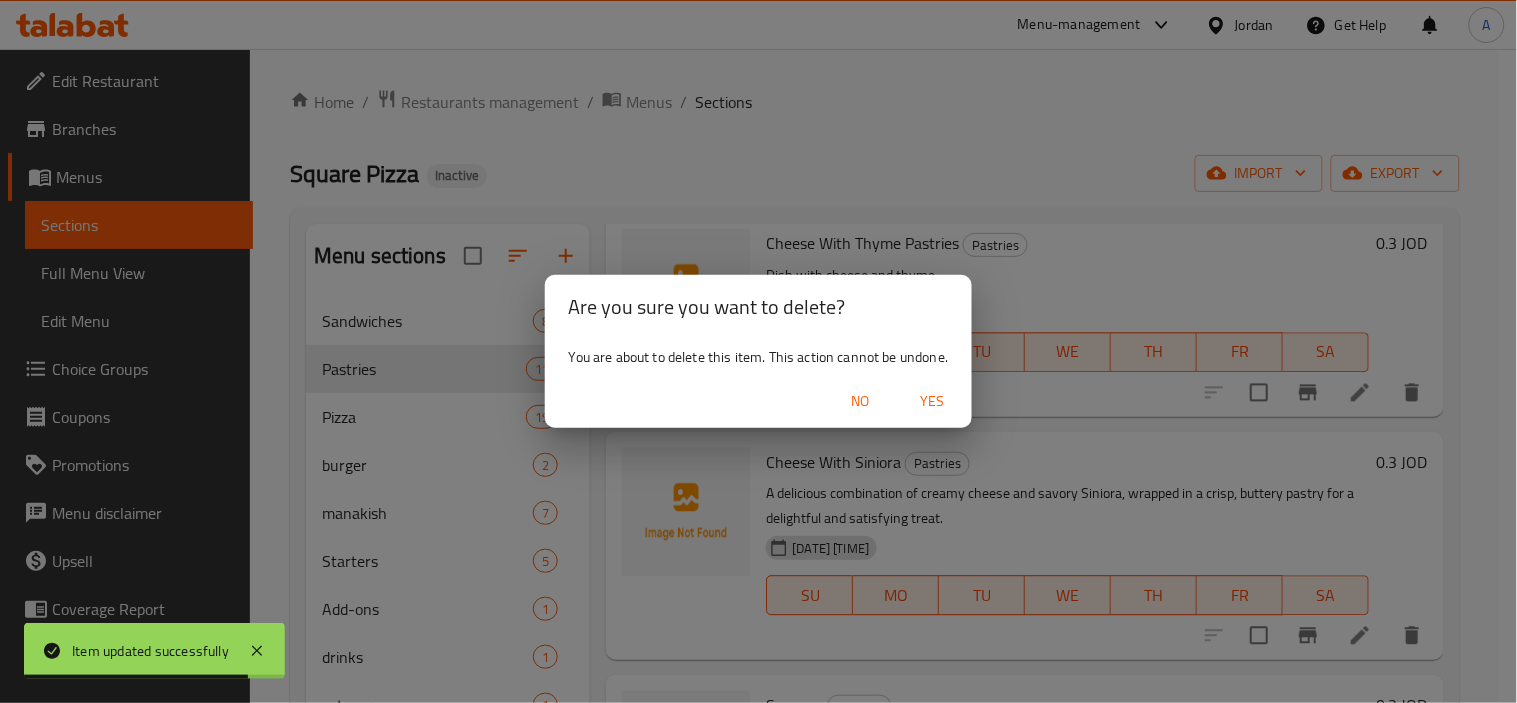 click on "Yes" at bounding box center (932, 401) 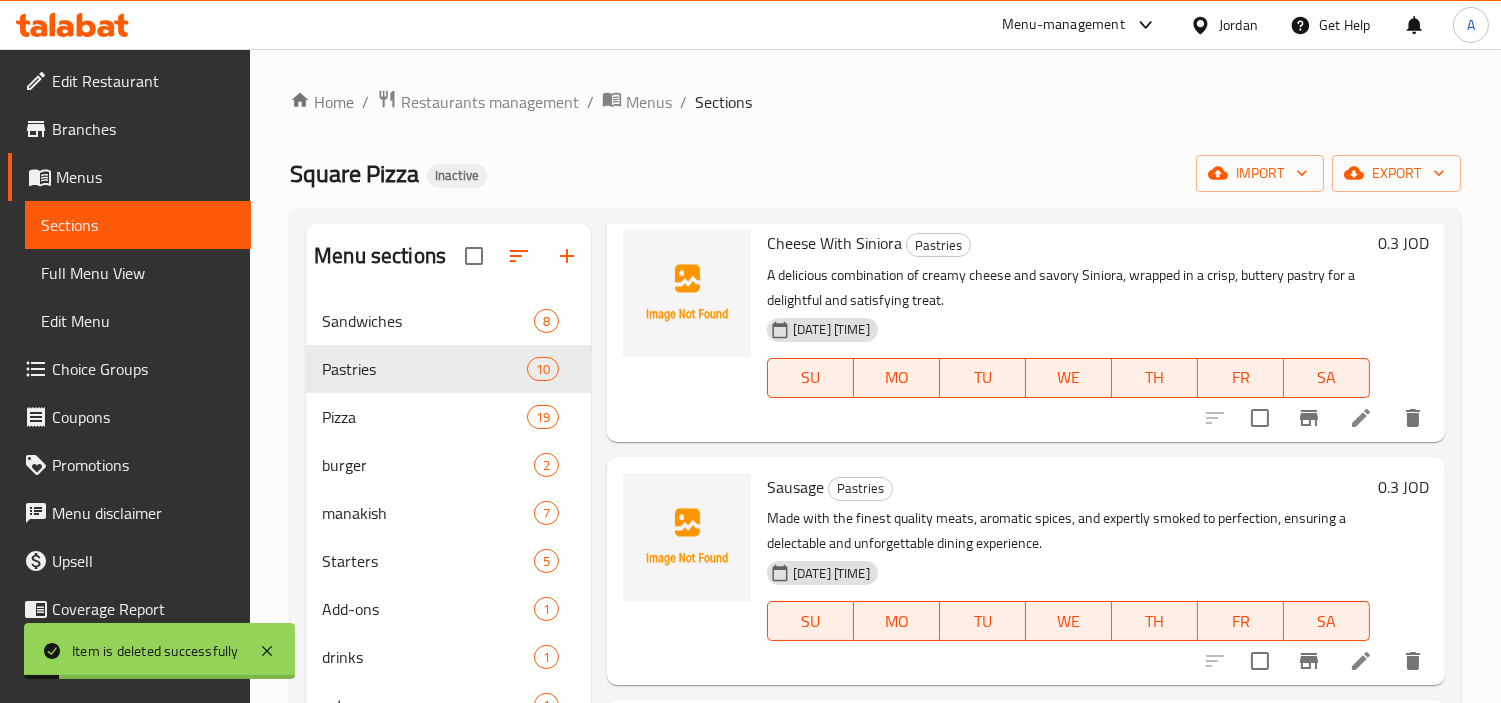 scroll, scrollTop: 1082, scrollLeft: 0, axis: vertical 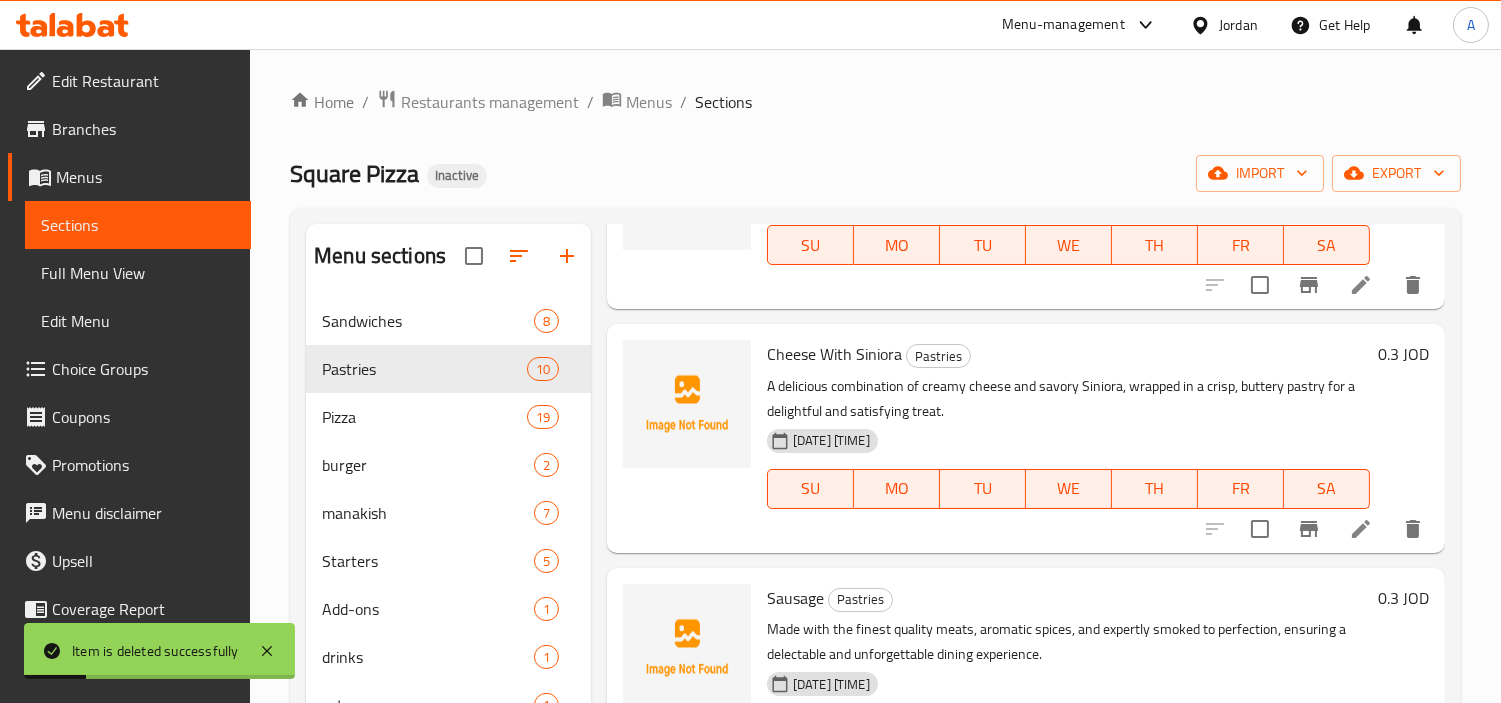 click 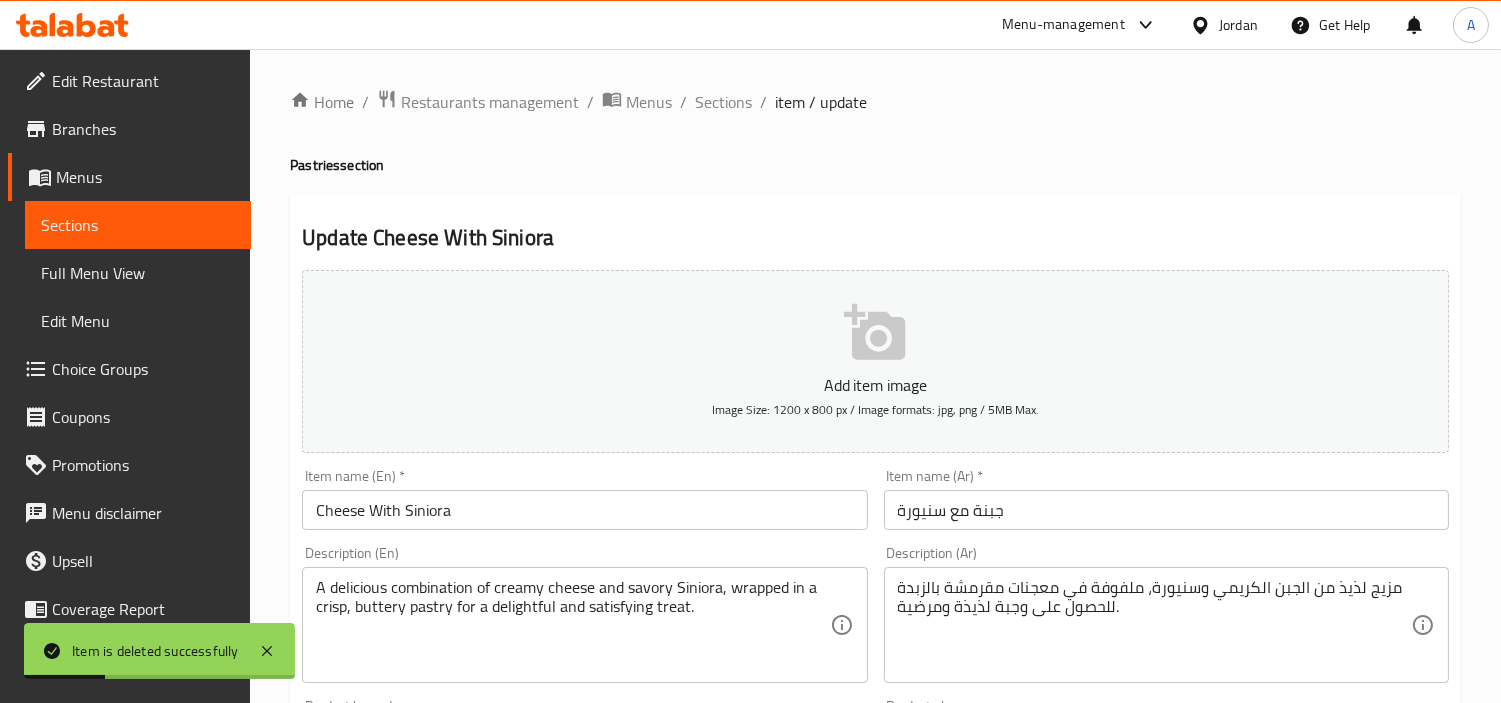 click on "Cheese With Siniora" at bounding box center (584, 510) 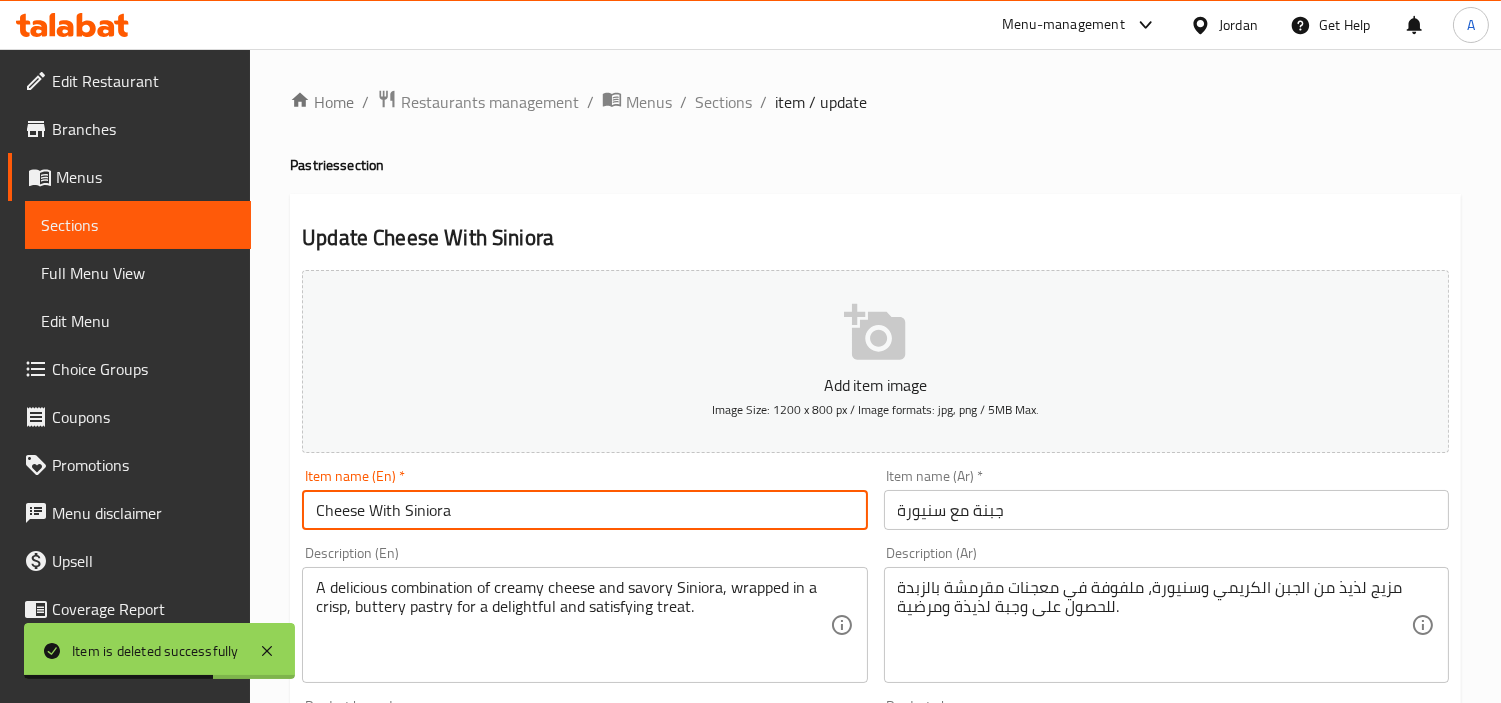 click on "Pastries  section" at bounding box center [875, 165] 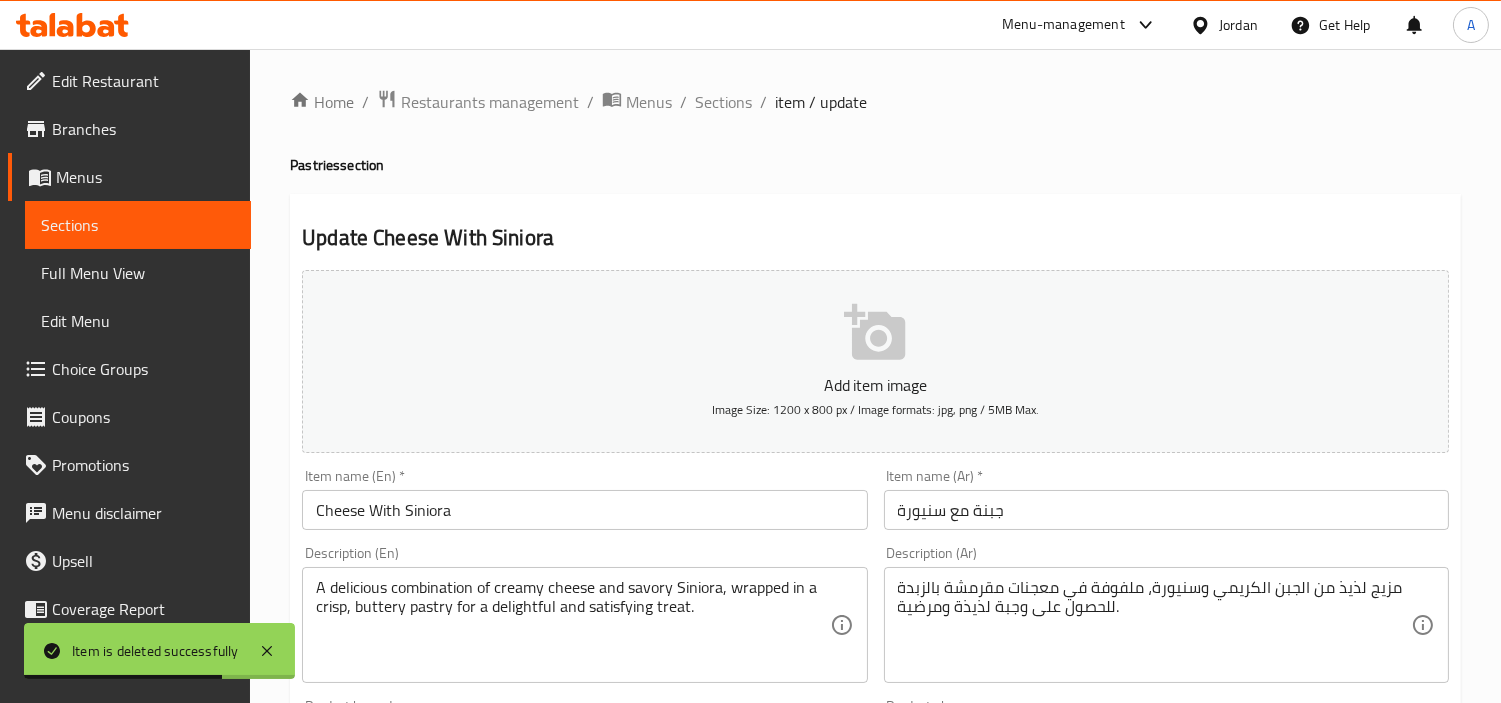 click on "Pastries  section" at bounding box center (875, 165) 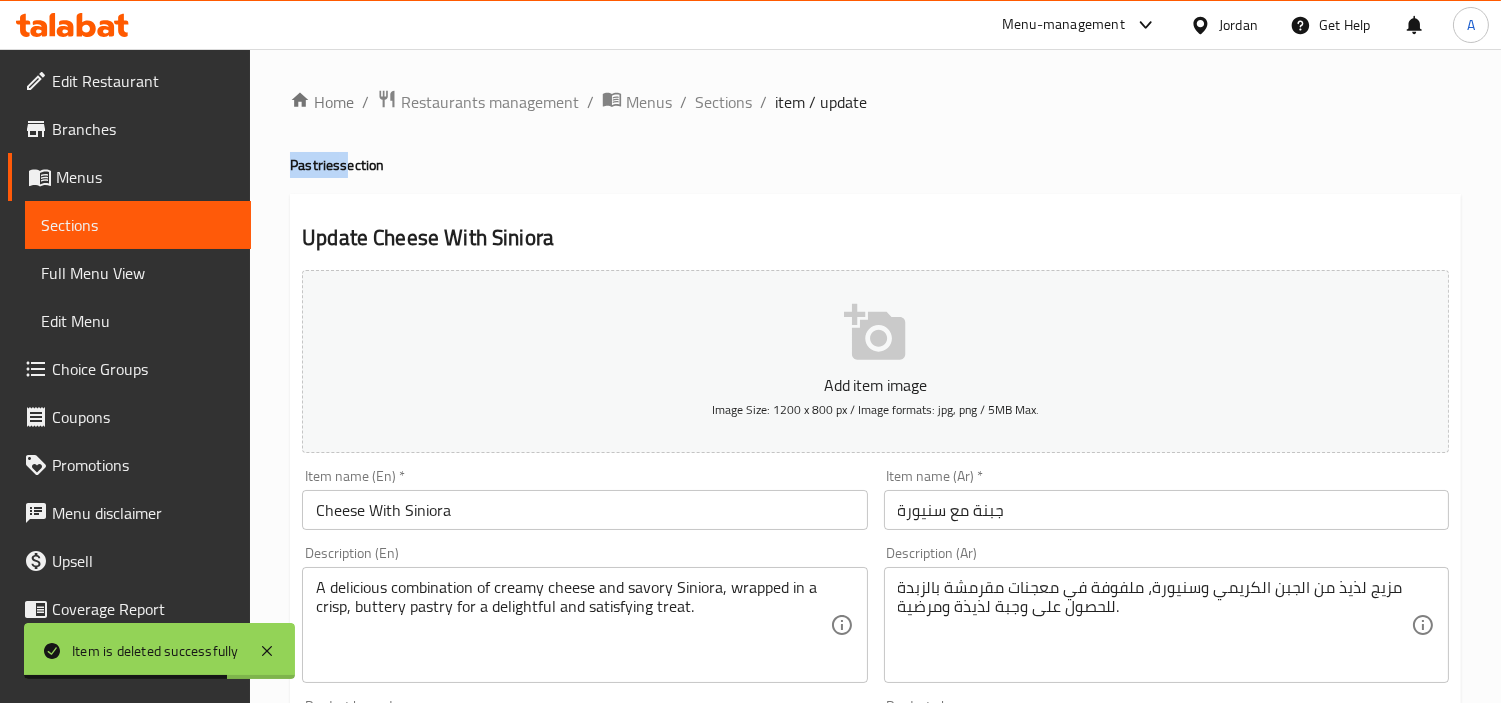 copy on "Pastries" 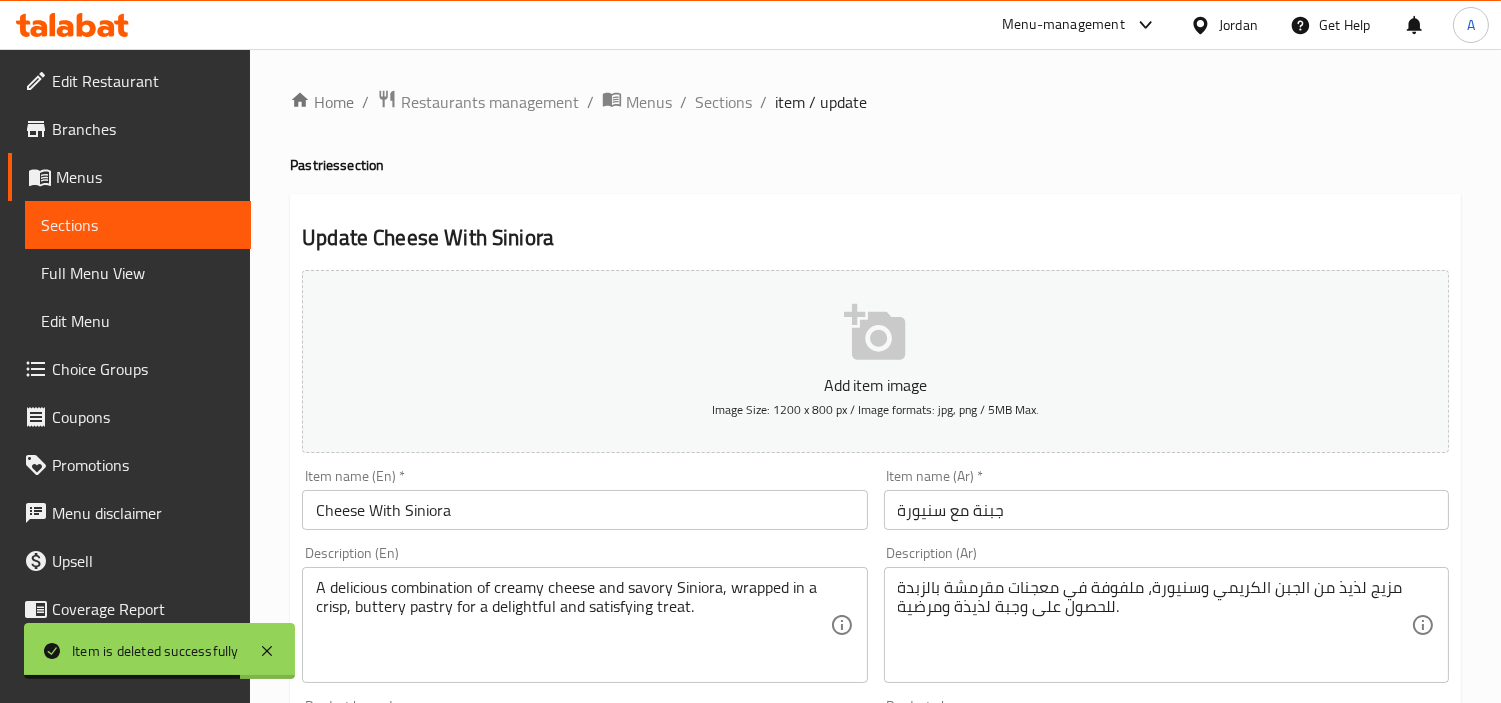 click on "Cheese With Siniora" at bounding box center [584, 510] 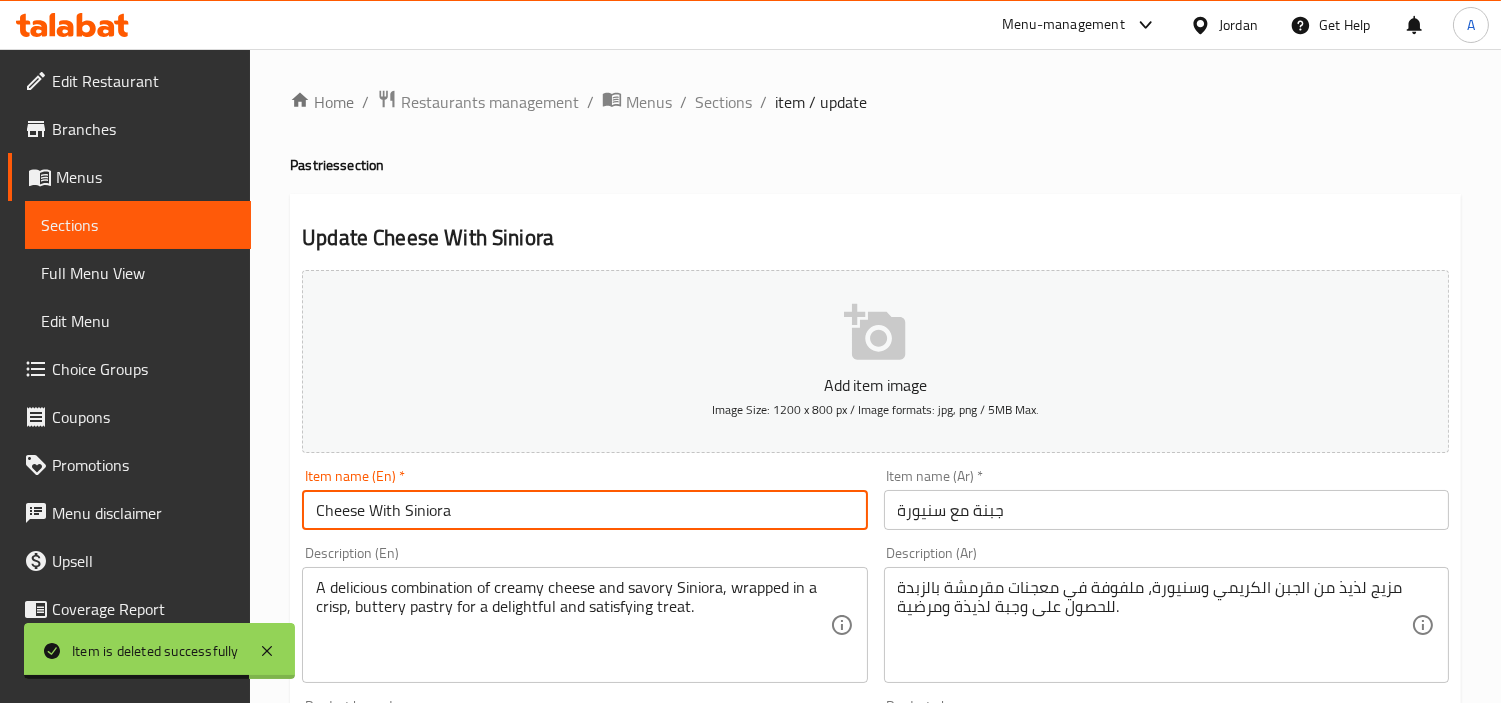 paste on "Pastries" 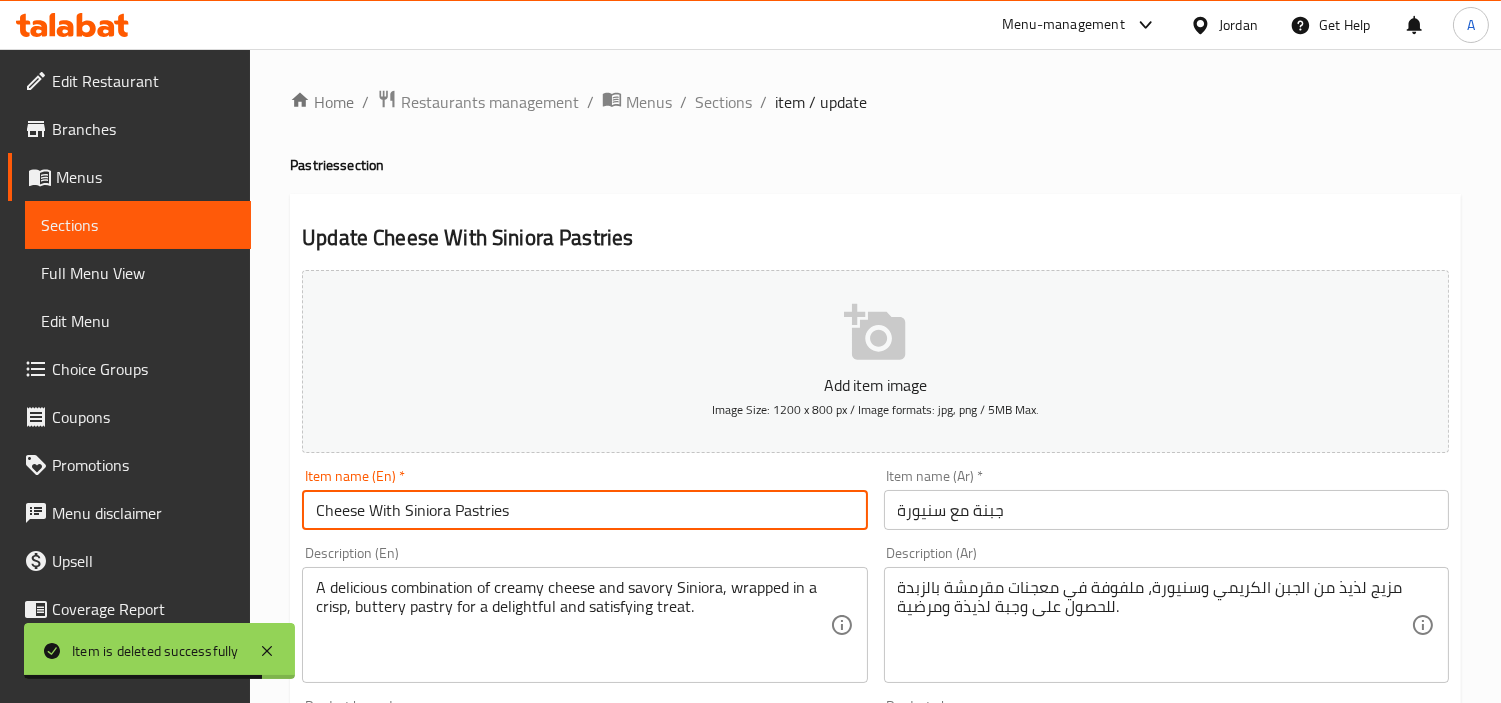 type on "Cheese With Siniora Pastries" 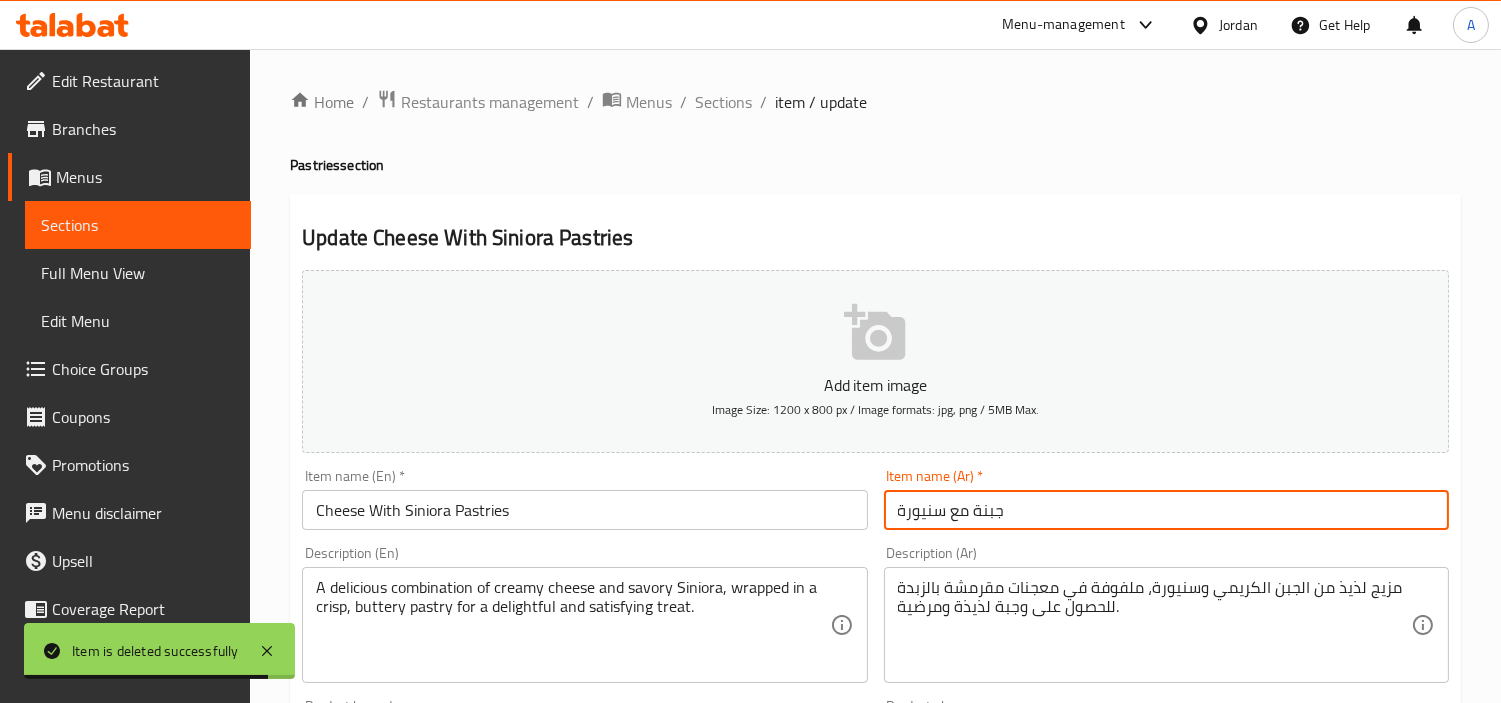 click on "جبنة مع سنيورة" at bounding box center (1166, 510) 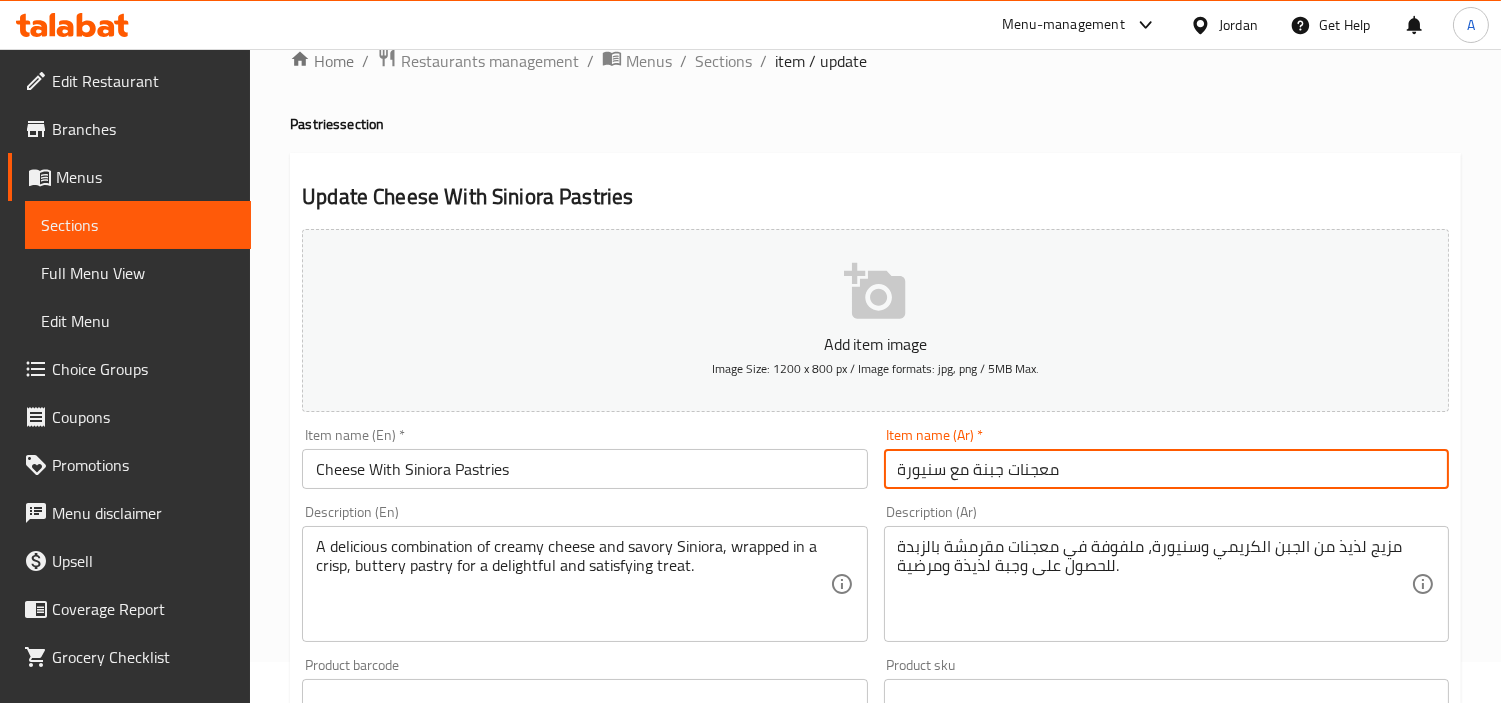 scroll, scrollTop: 111, scrollLeft: 0, axis: vertical 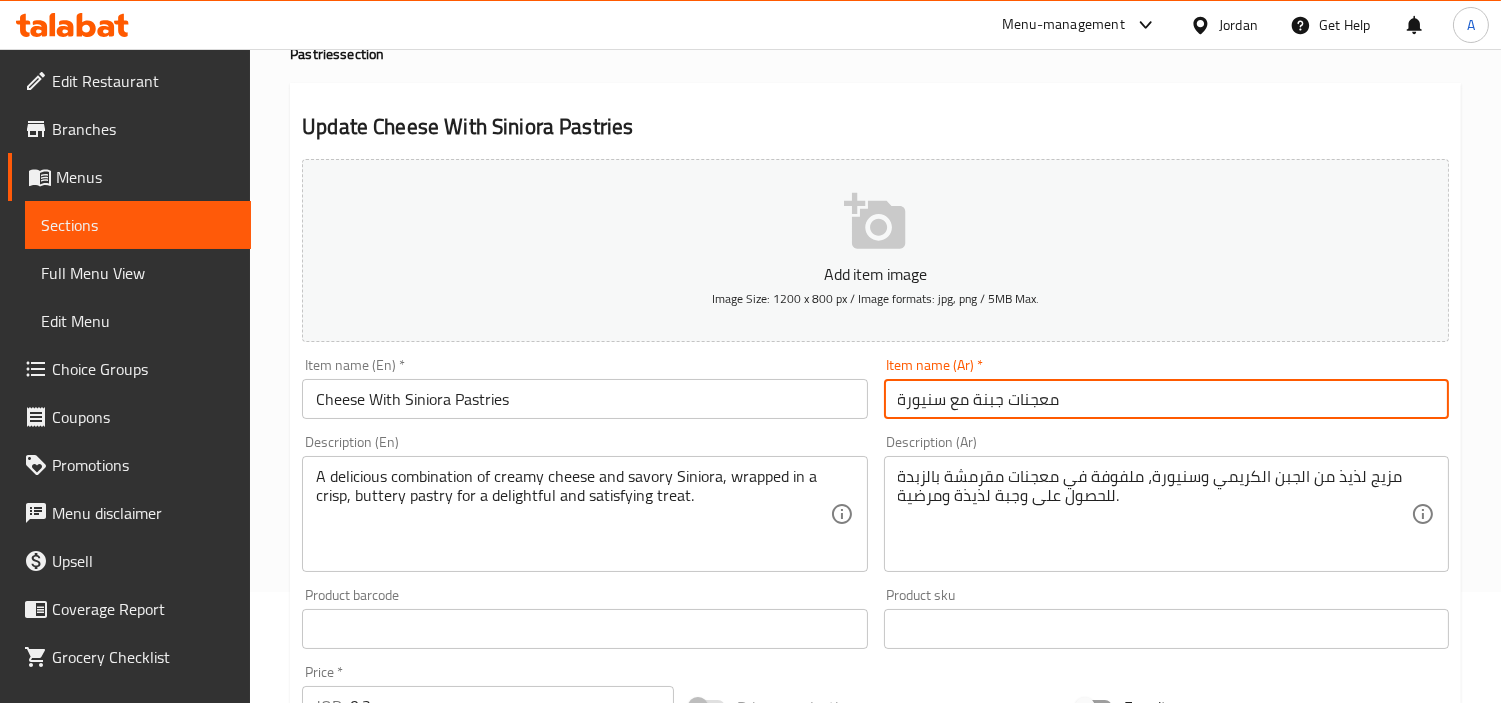 type on "معجنات جبنة مع سنيورة" 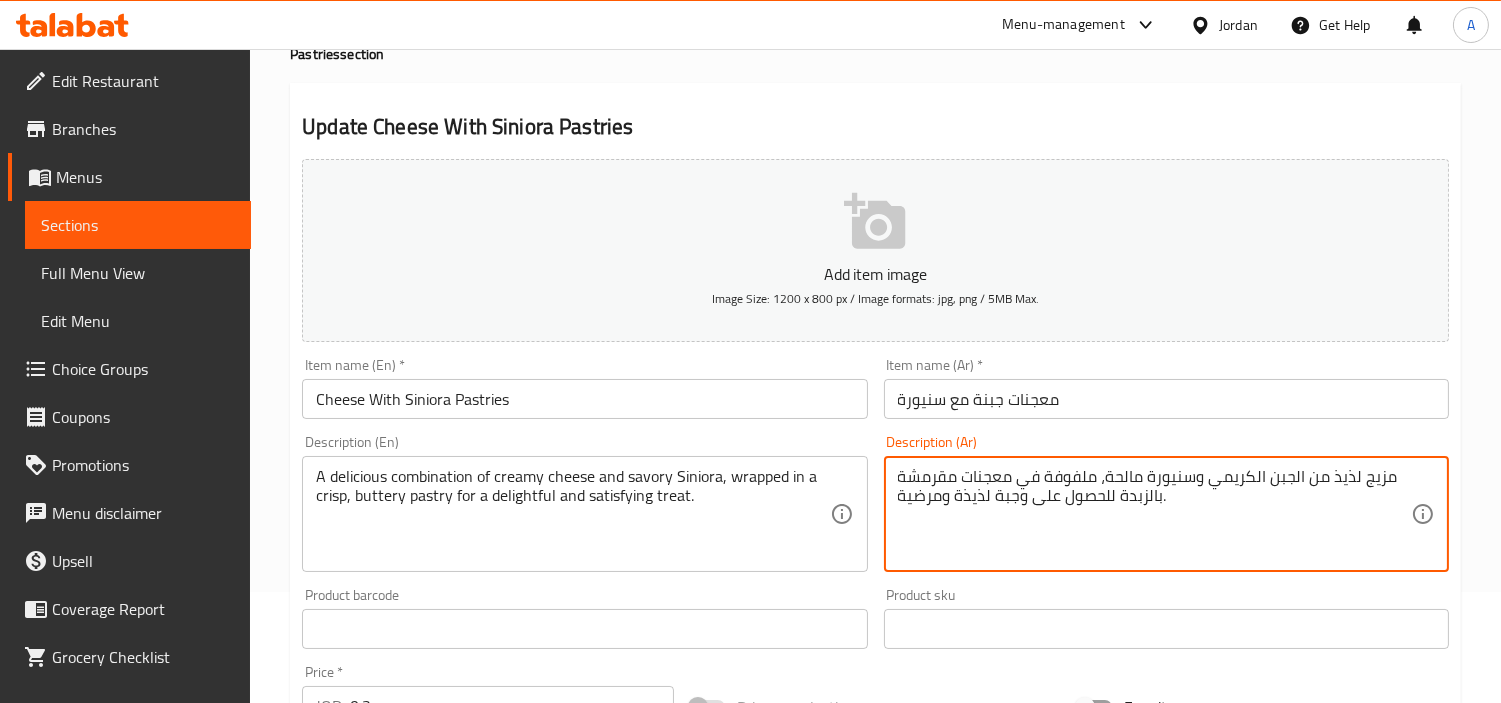 click on "مزيج لذيذ من الجبن الكريمي وسنيورة مالحة، ملفوفة في معجنات مقرمشة بالزبدة للحصول على وجبة لذيذة ومرضية." at bounding box center (1154, 514) 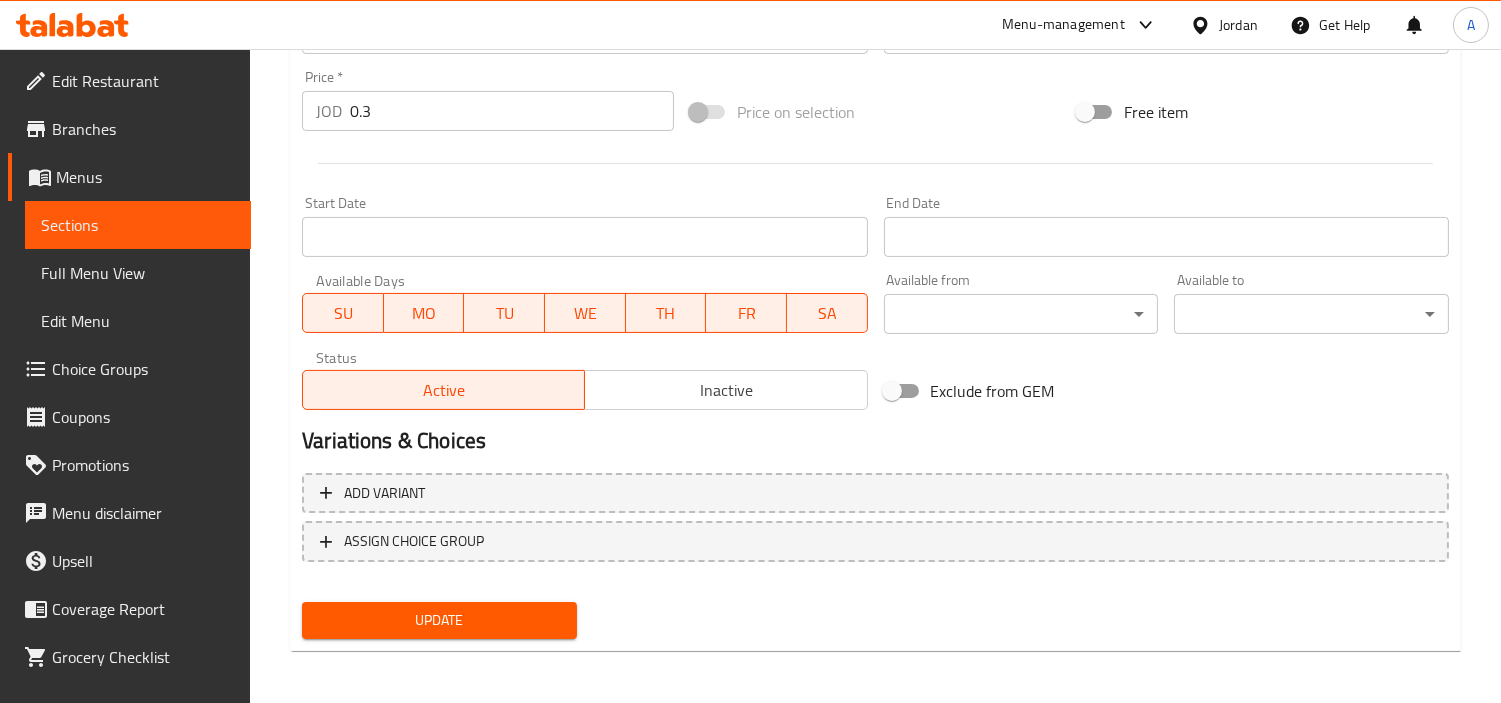 type on "مزيج لذيذ من الجبن الكريمي وسنيورة مالحة، ملفوفة في معجنات مقرمشة بالزبدة للحصول على تريت لذيذة ومرضية." 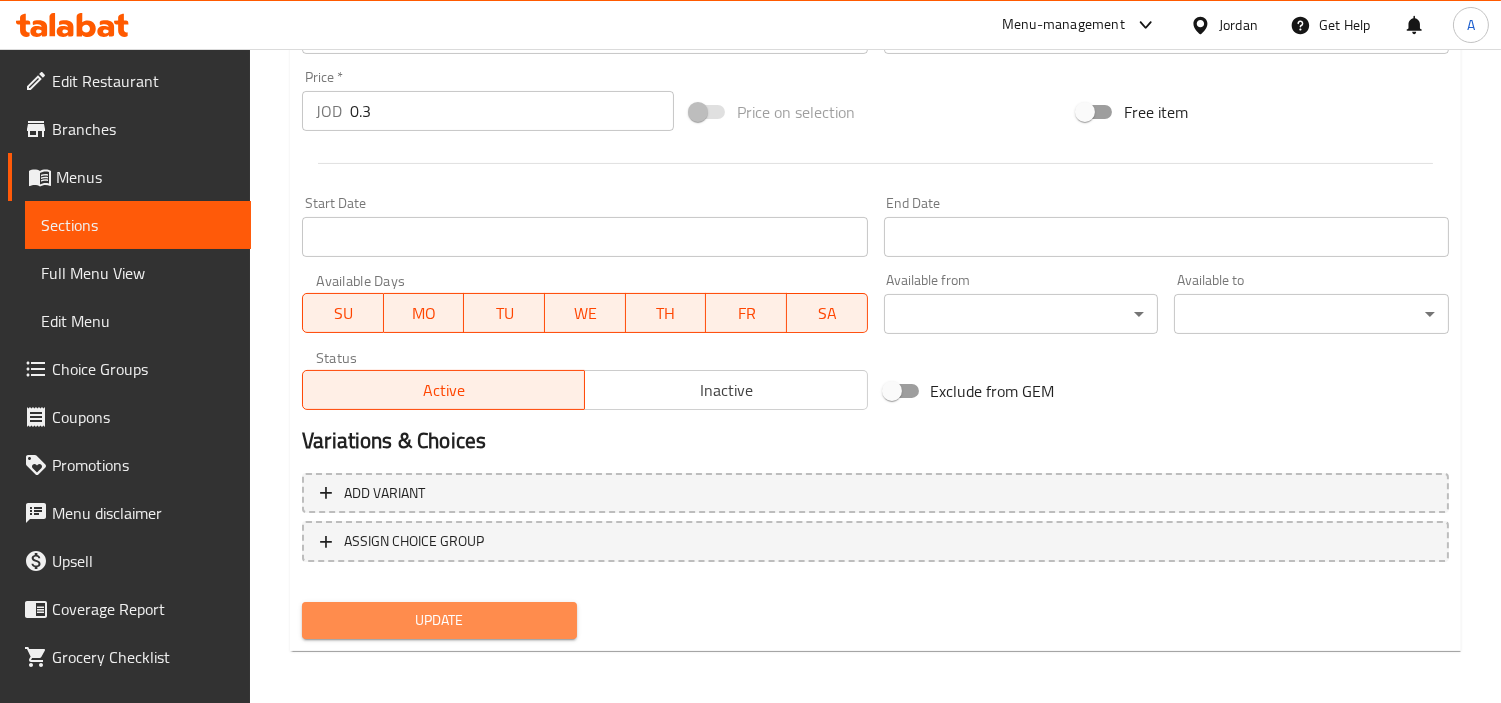click on "Update" at bounding box center [439, 620] 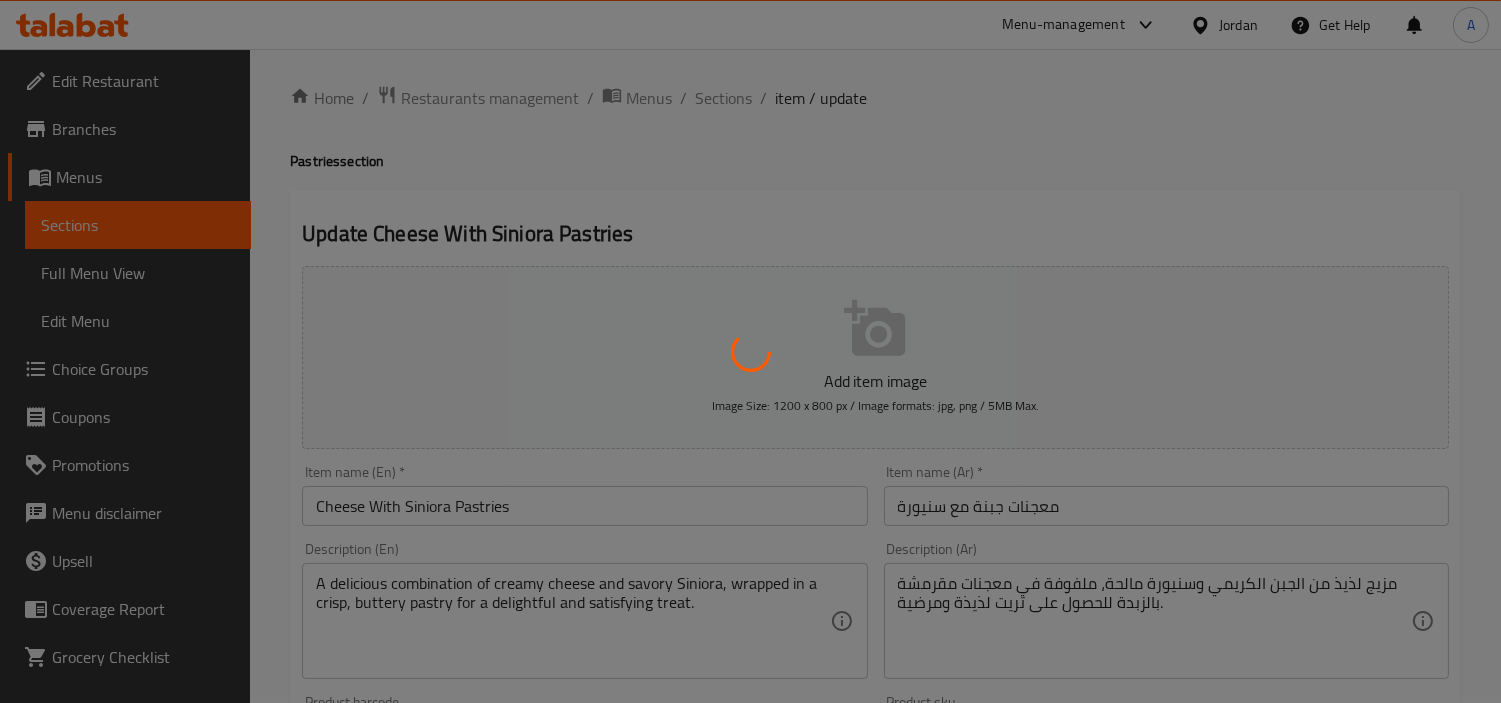 scroll, scrollTop: 0, scrollLeft: 0, axis: both 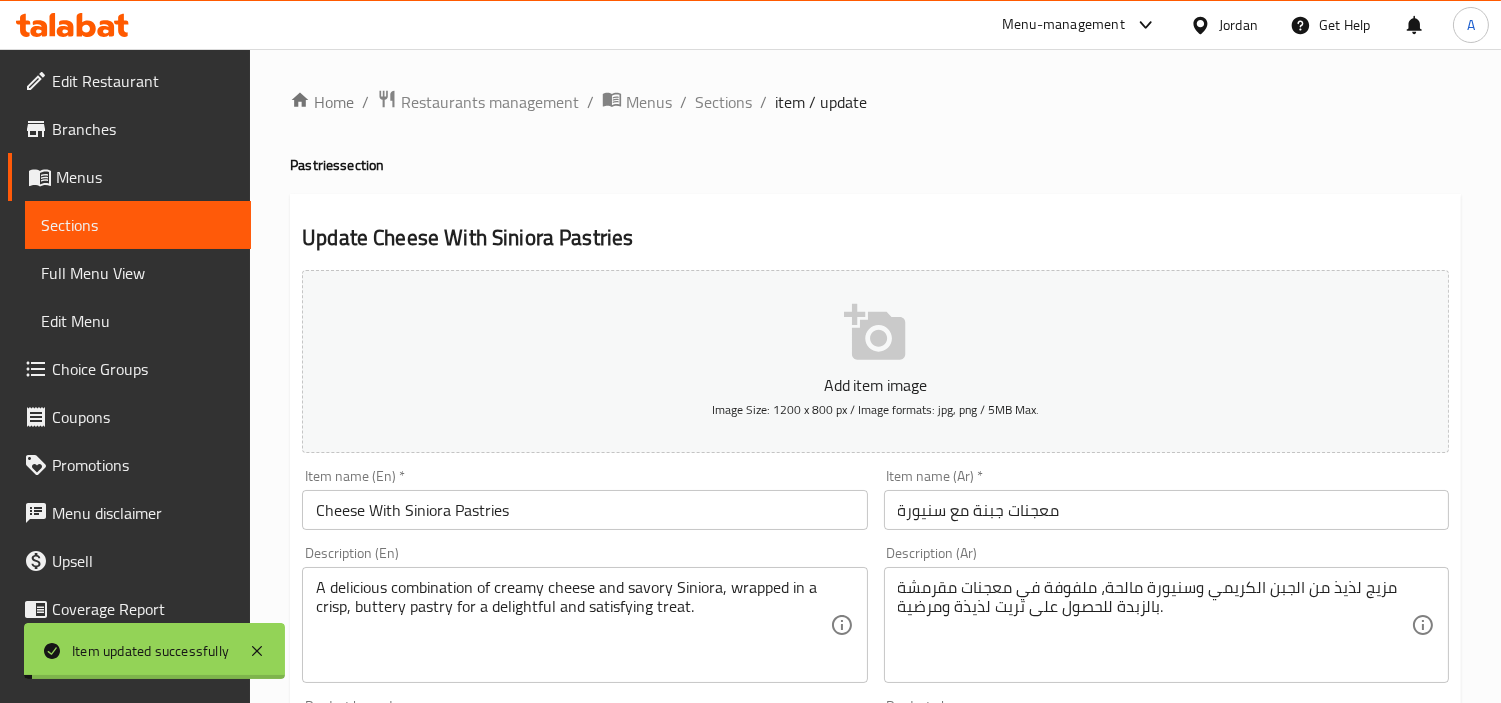 click on "Cheese With Siniora Pastries" at bounding box center [584, 510] 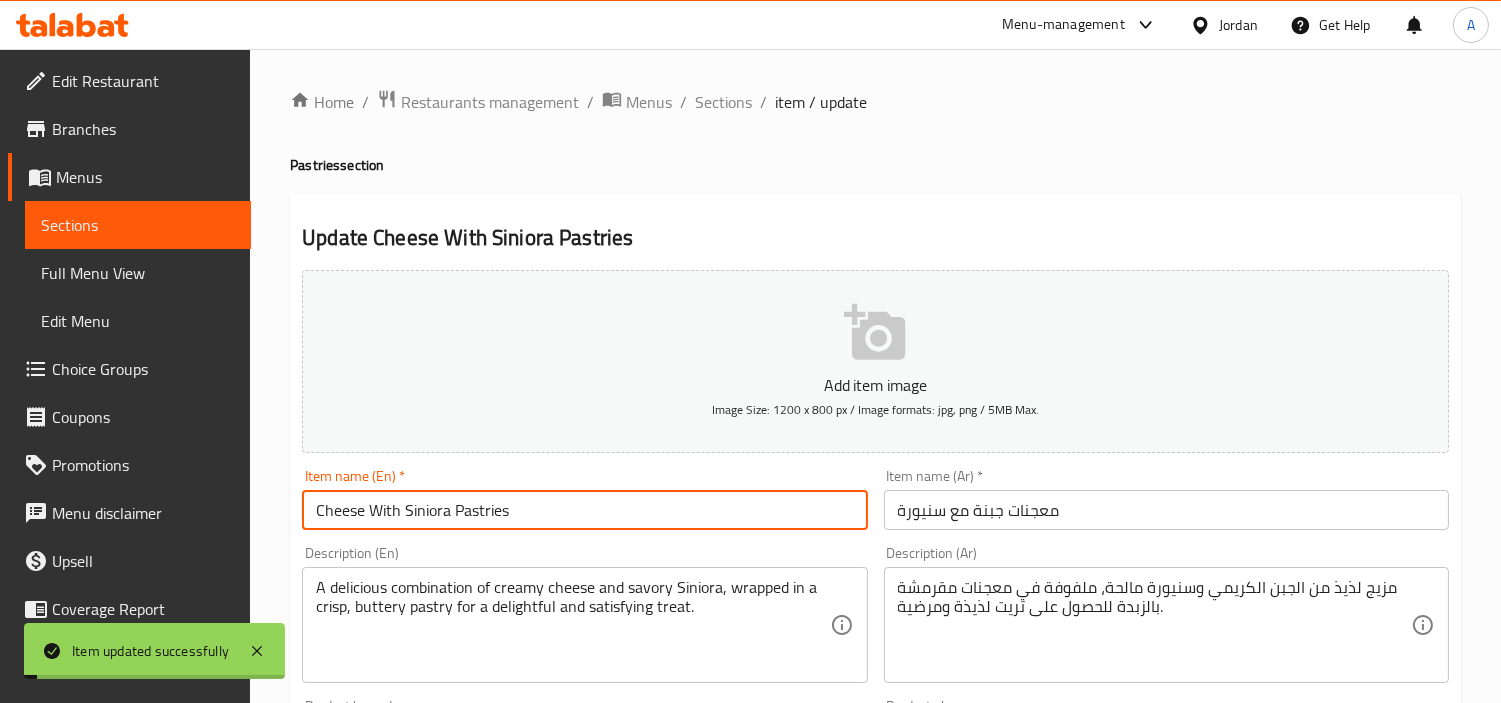 click on "Cheese With Siniora Pastries" at bounding box center (584, 510) 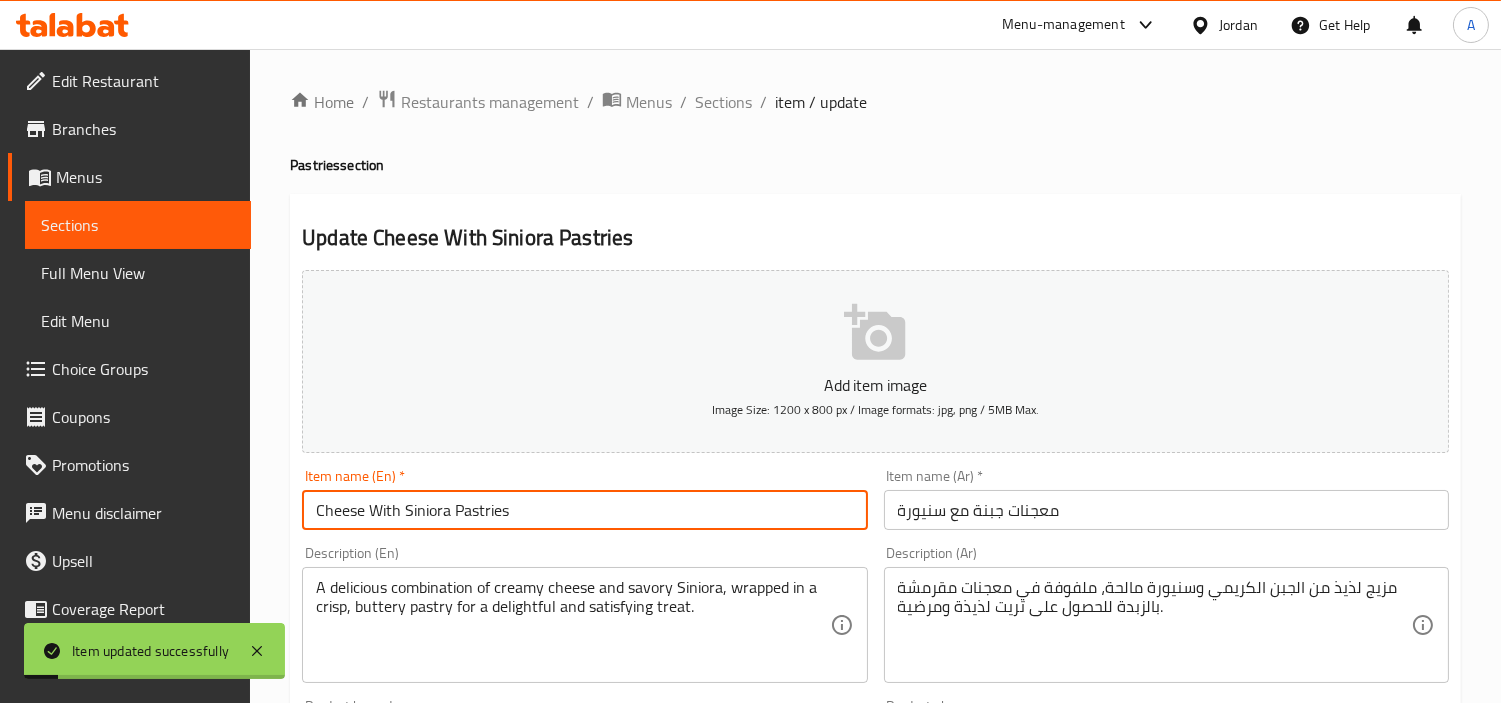 click on "Home / Restaurants management / Menus / Sections / item / update" at bounding box center (875, 102) 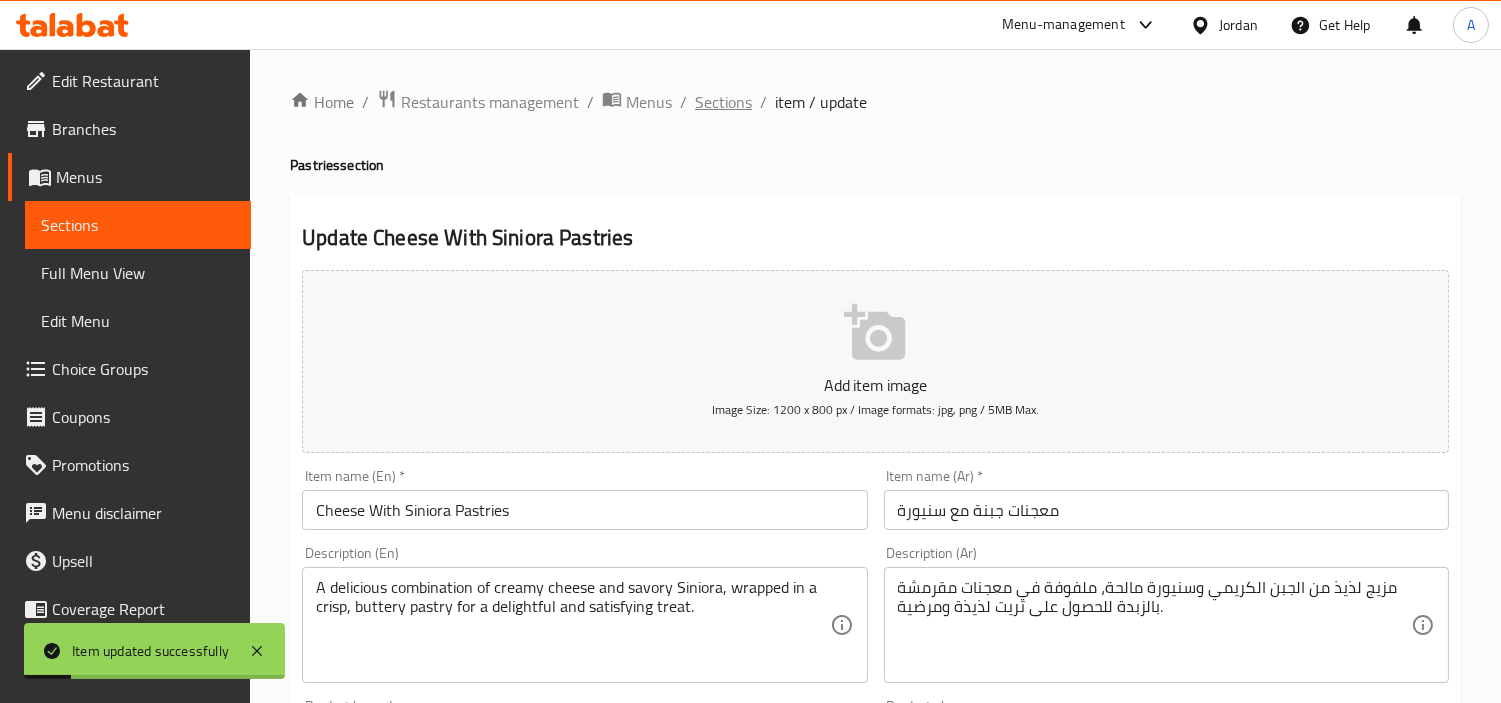 click on "Sections" at bounding box center (723, 102) 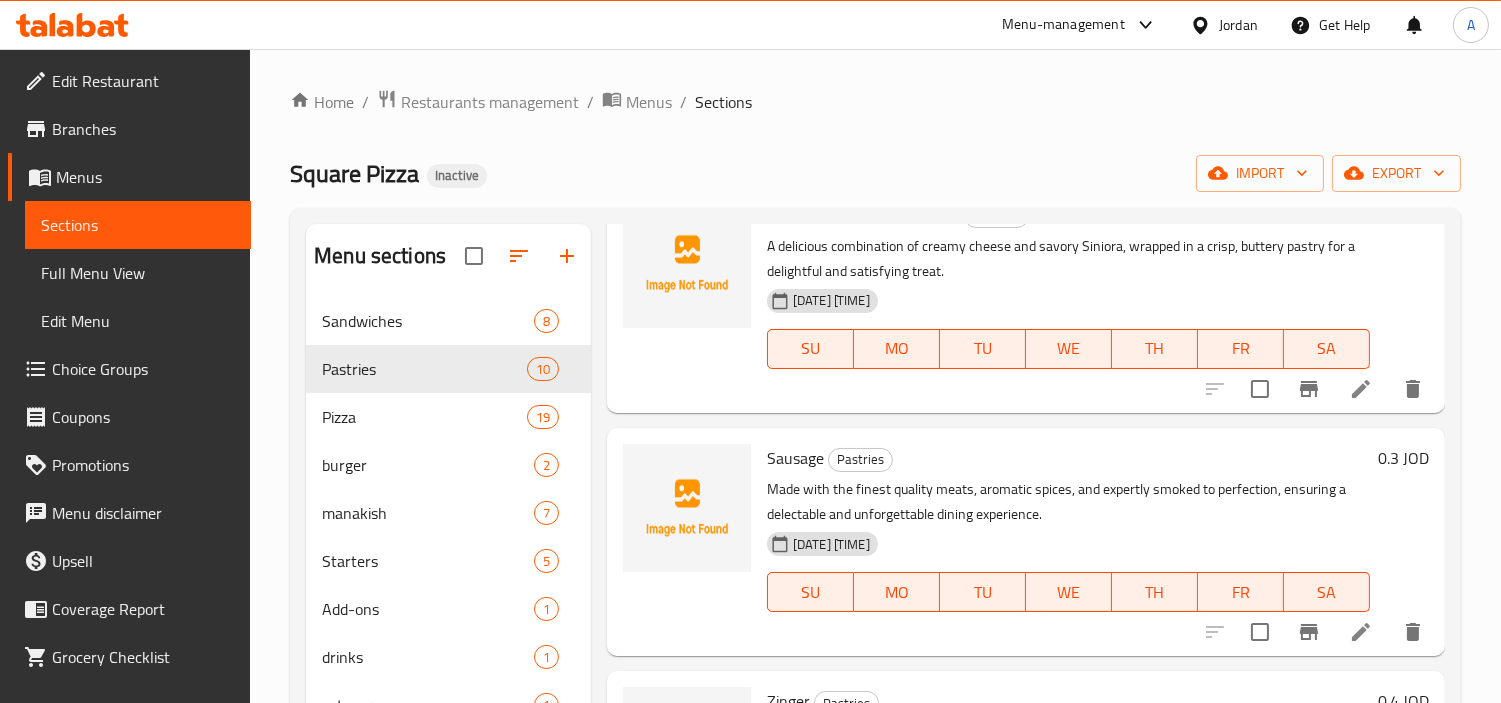 scroll, scrollTop: 1333, scrollLeft: 0, axis: vertical 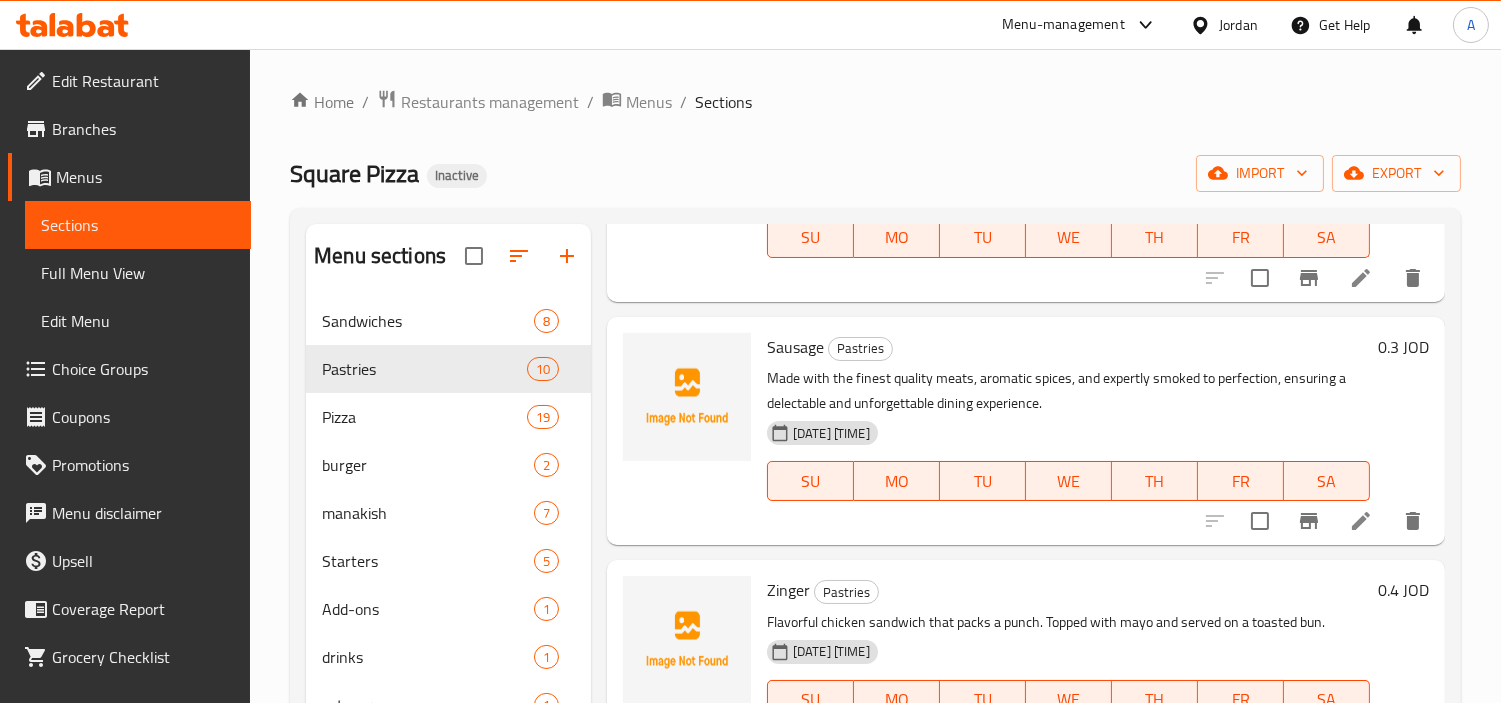 click 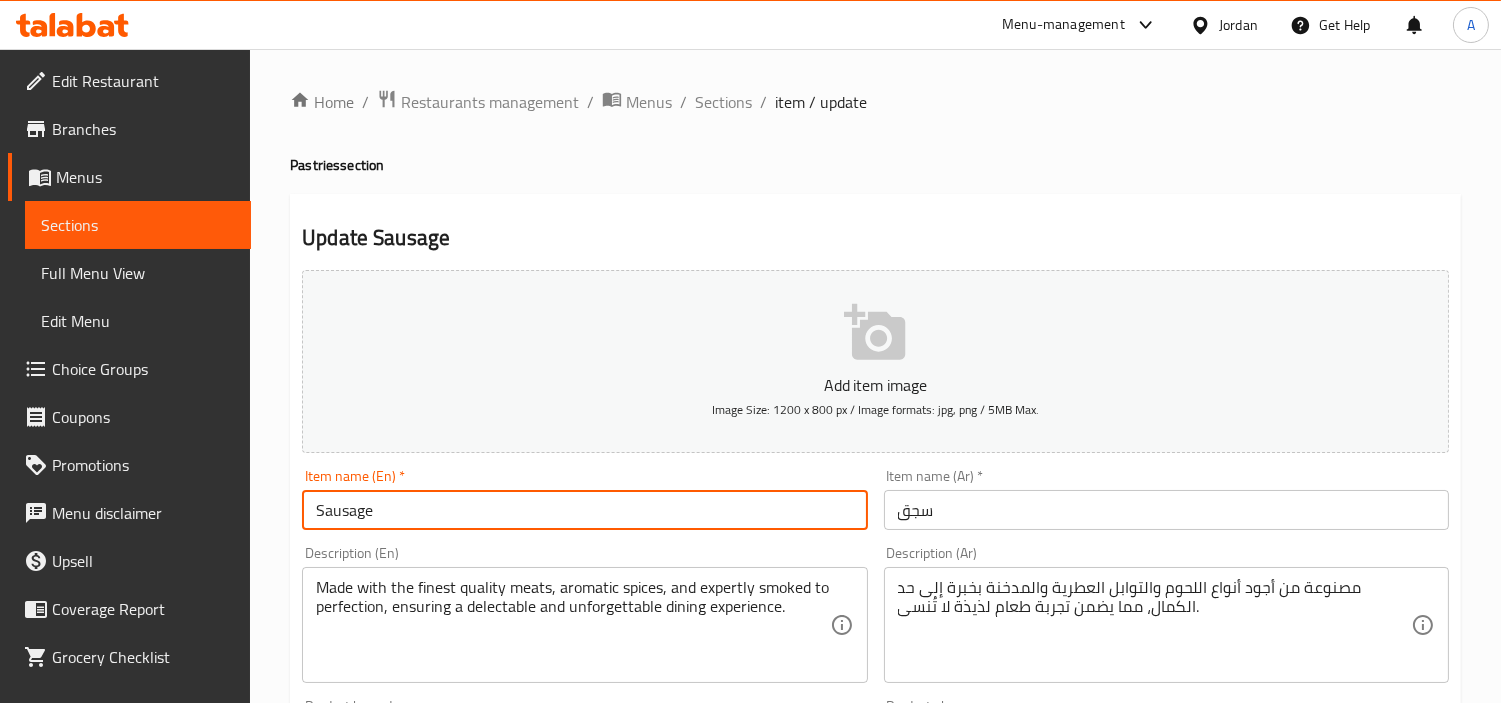 click on "Sausage" at bounding box center [584, 510] 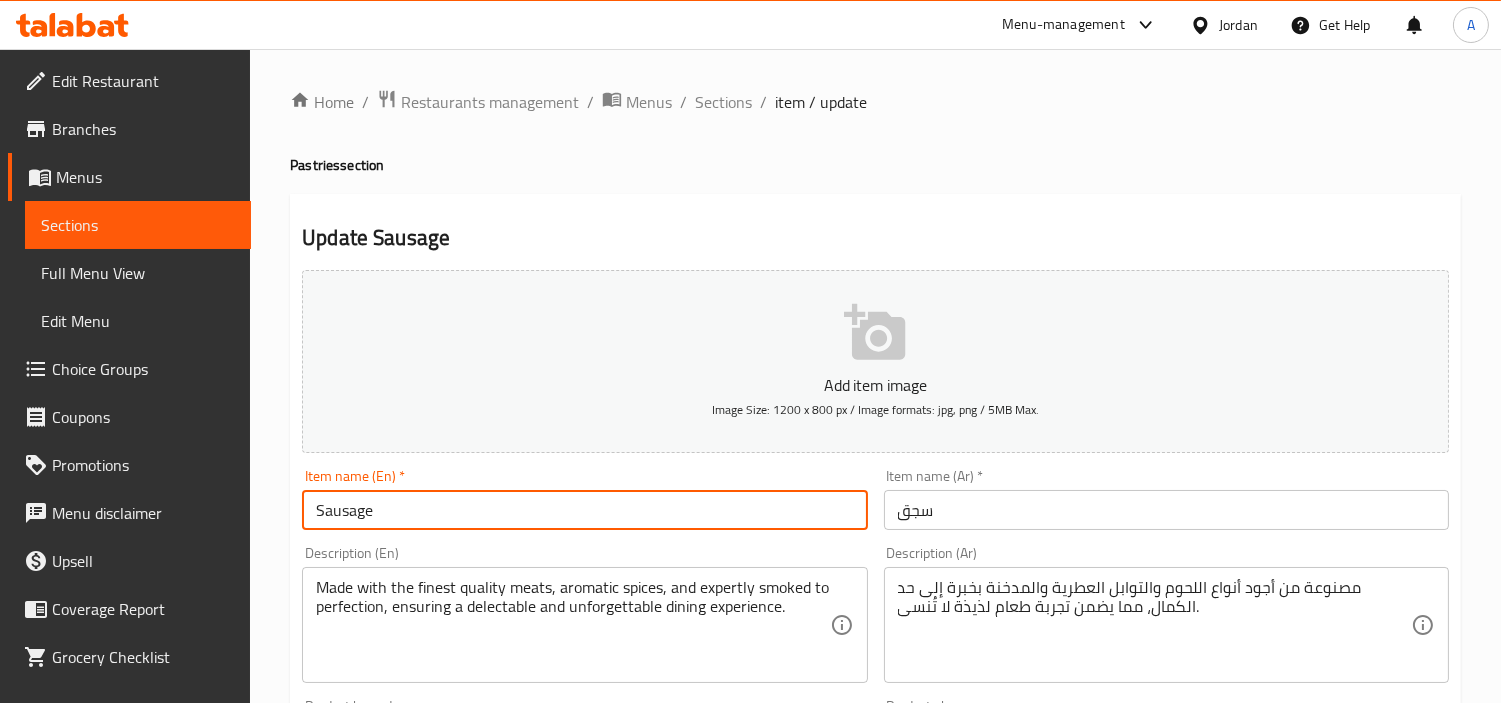 click on "Pastries  section" at bounding box center (875, 165) 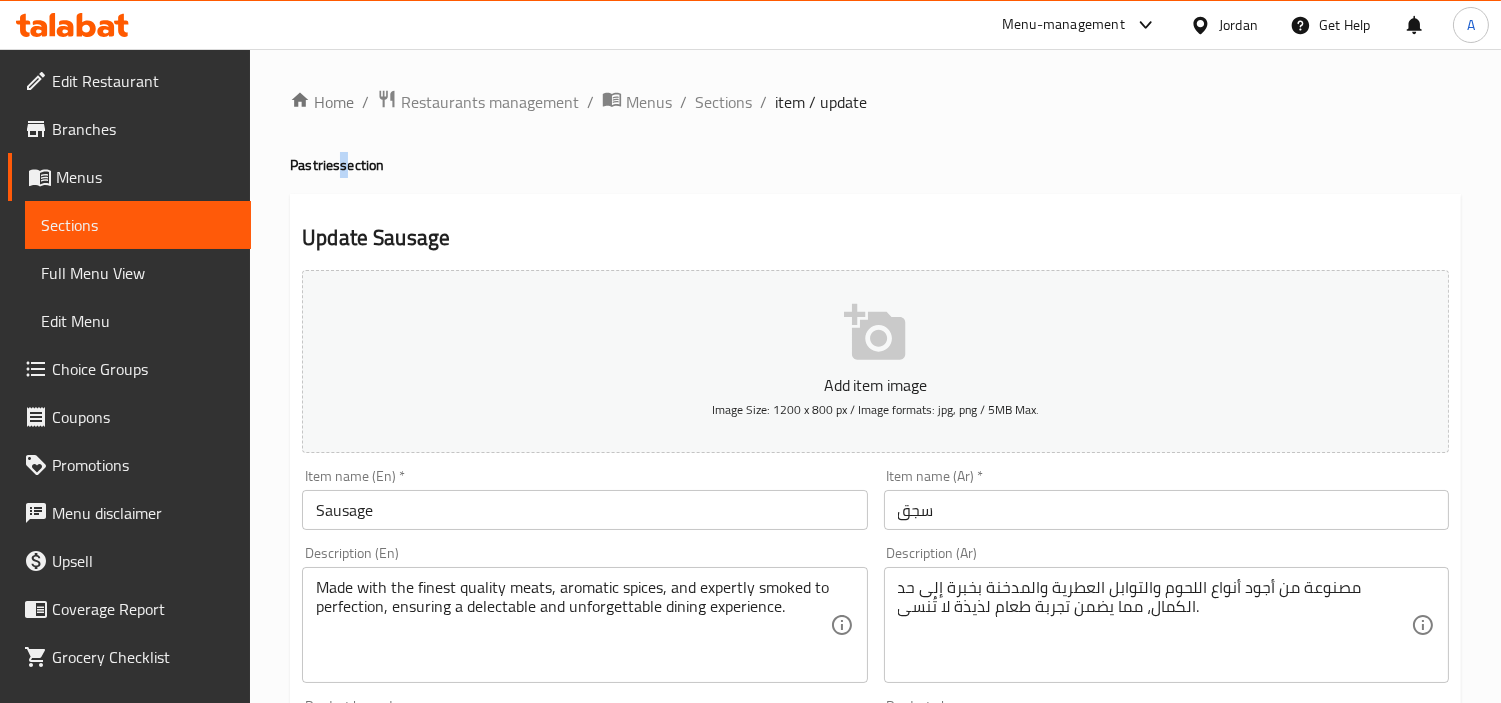 click on "Pastries  section" at bounding box center (875, 165) 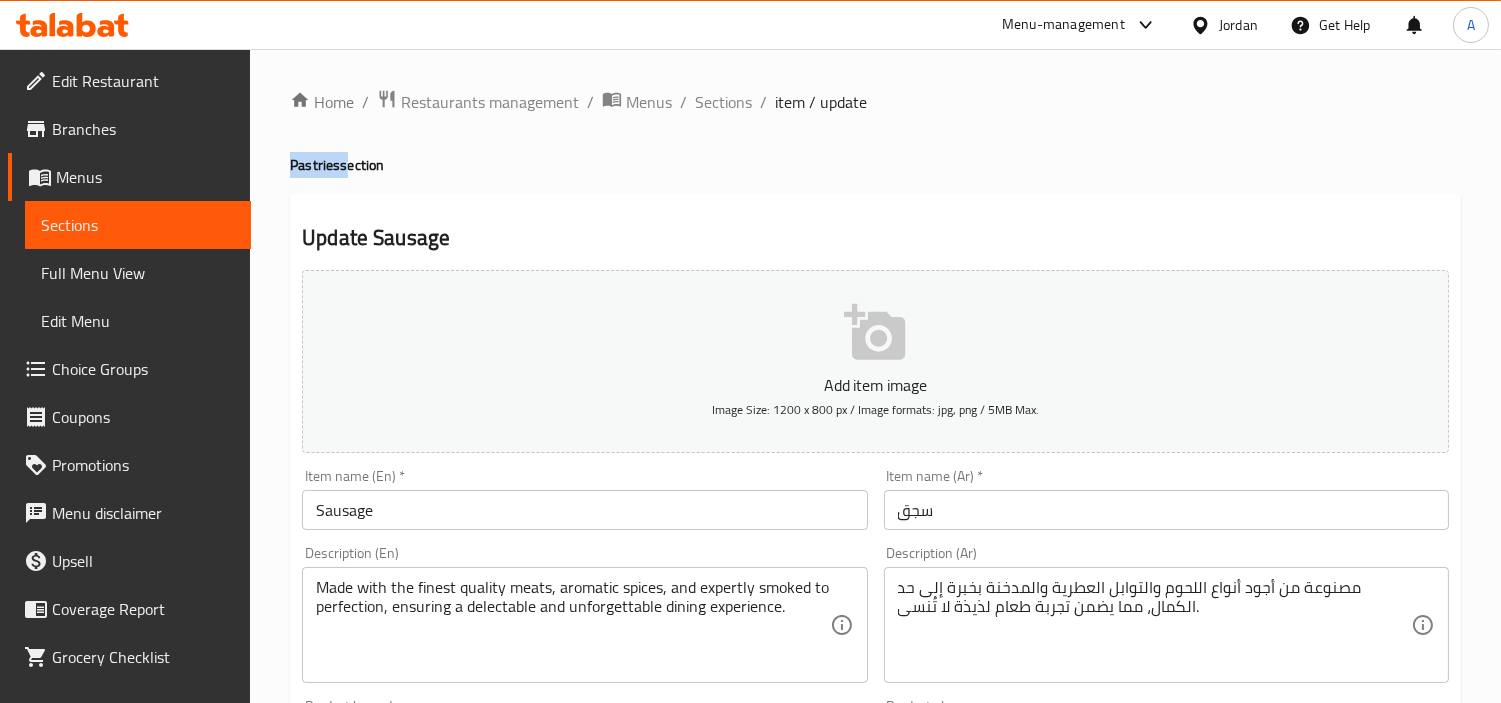 click on "Pastries  section" at bounding box center [875, 165] 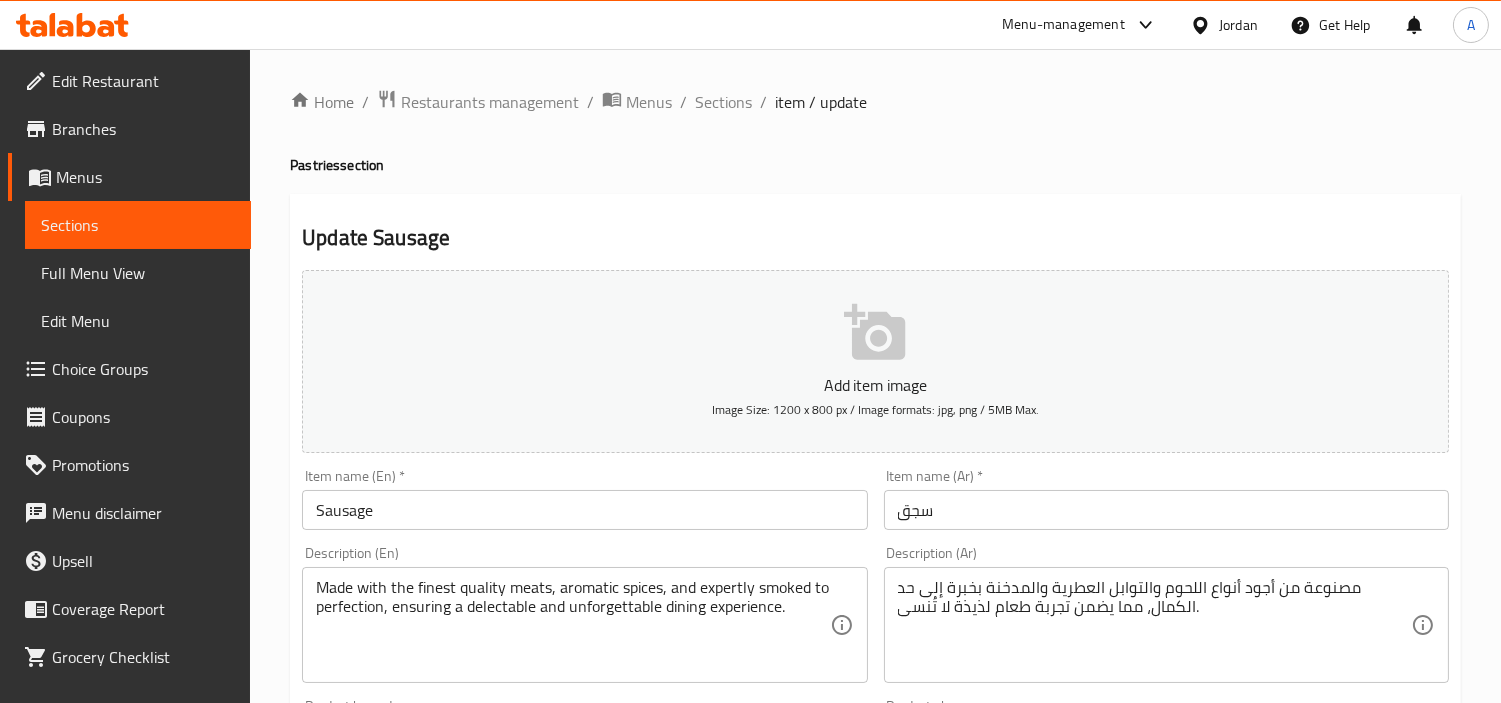 click on "Sausage" at bounding box center (584, 510) 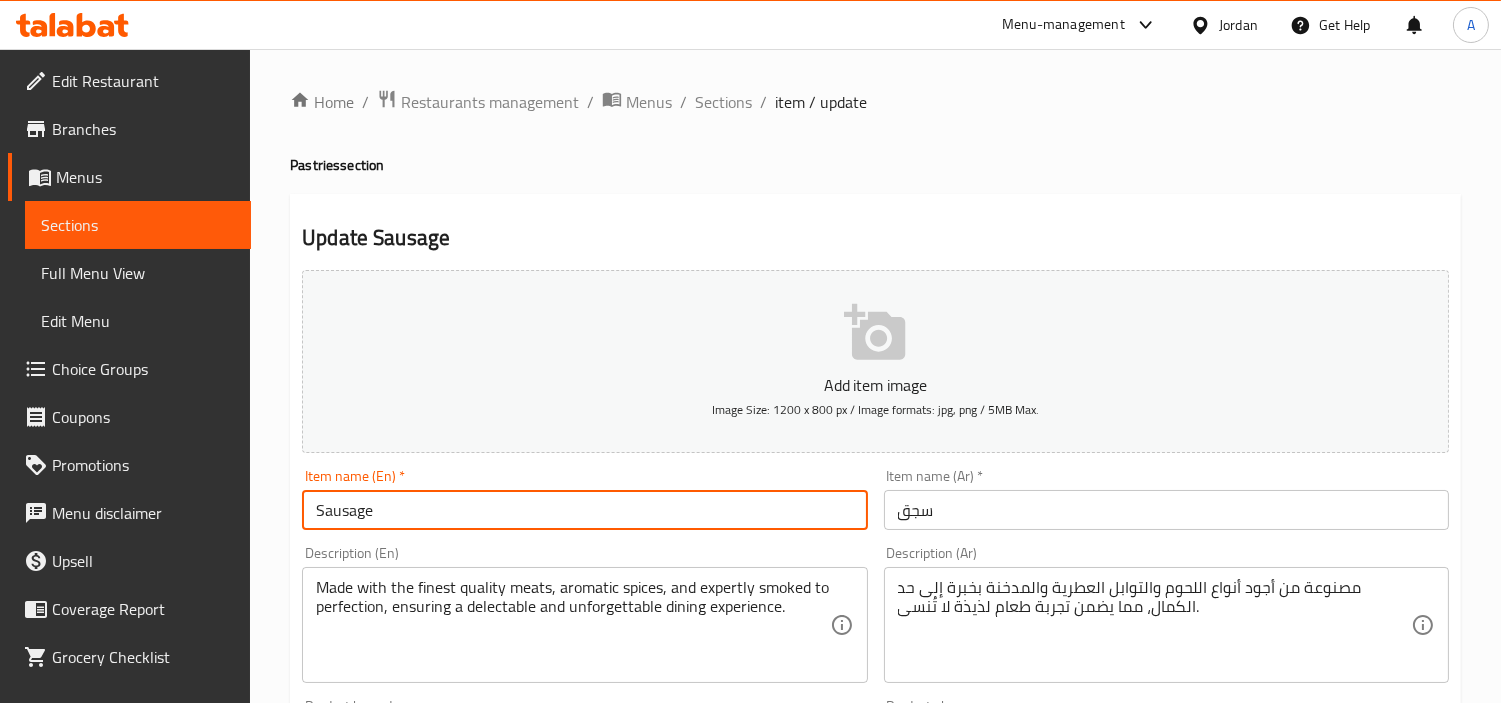paste on "Pastries" 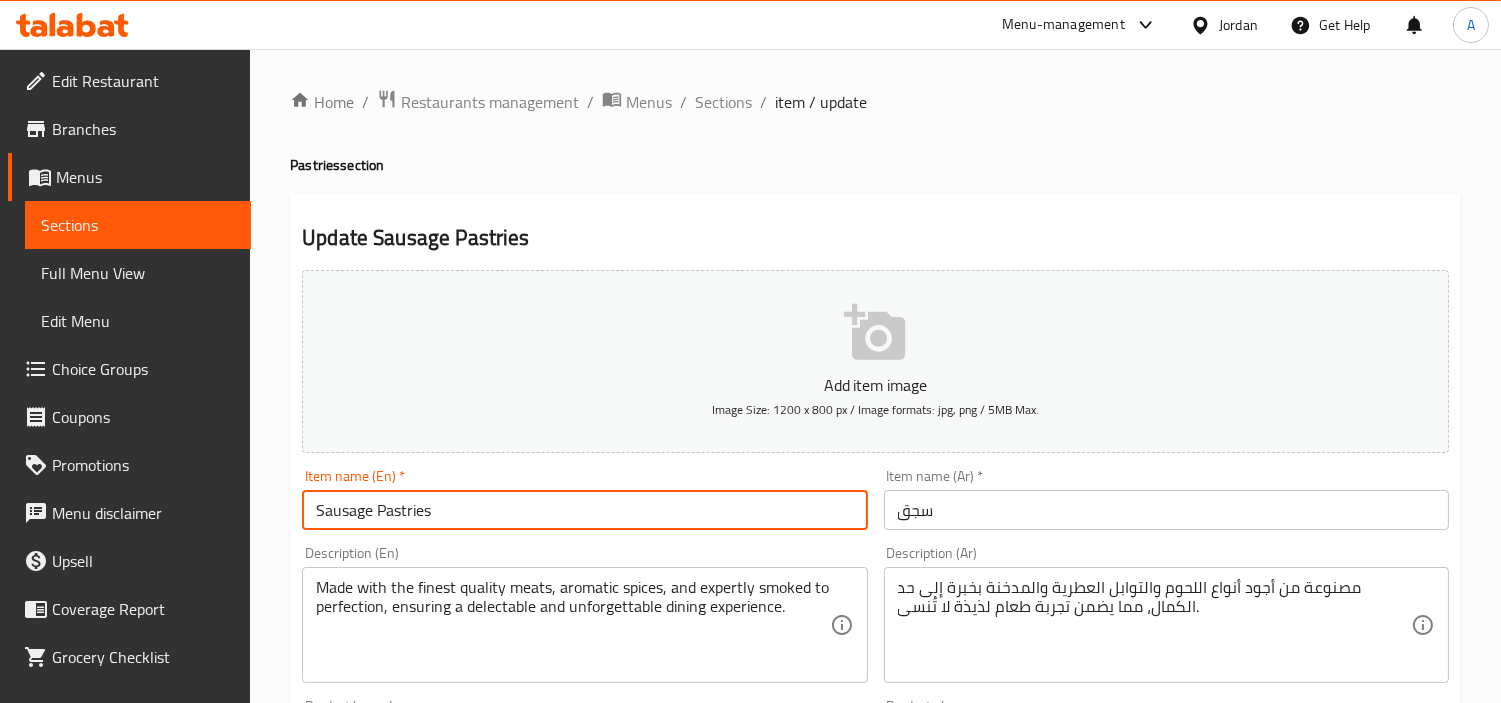 type on "Sausage Pastries" 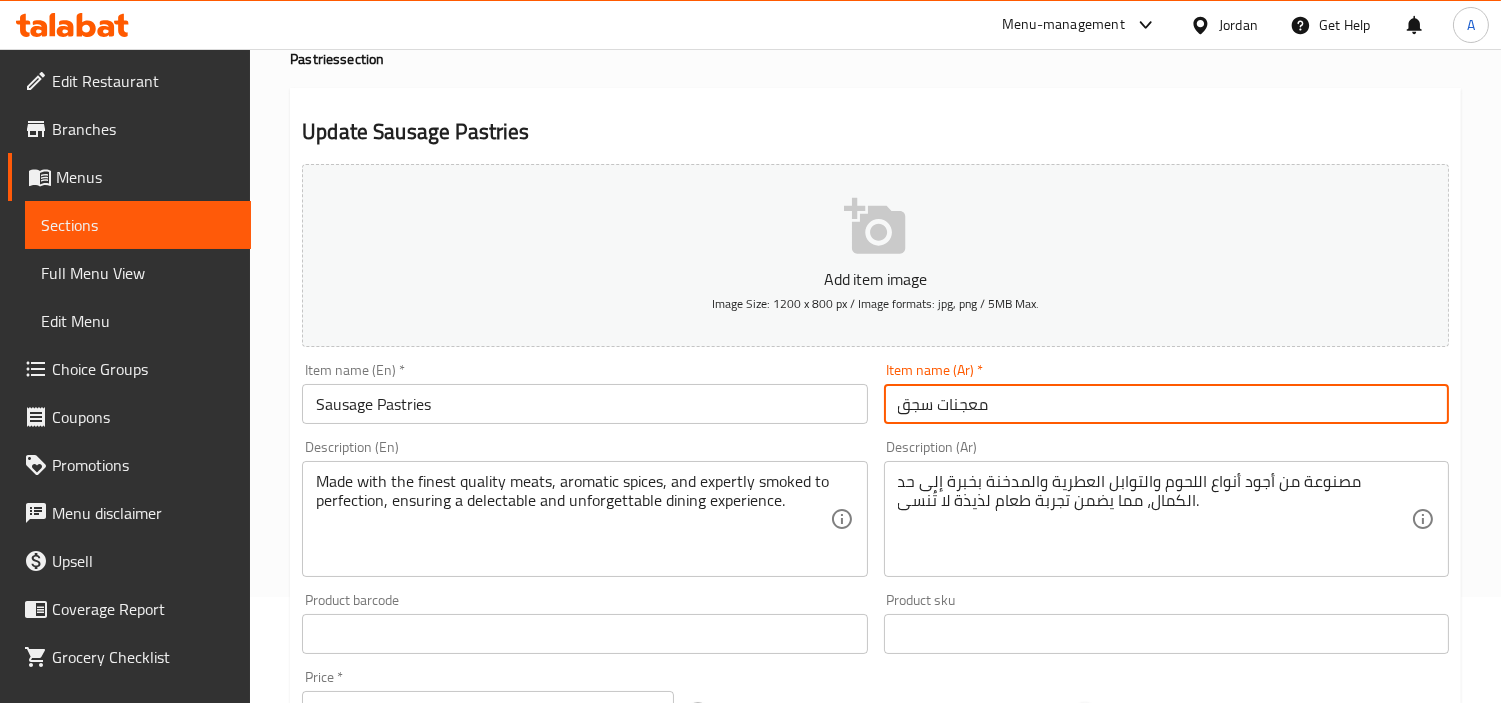 scroll, scrollTop: 111, scrollLeft: 0, axis: vertical 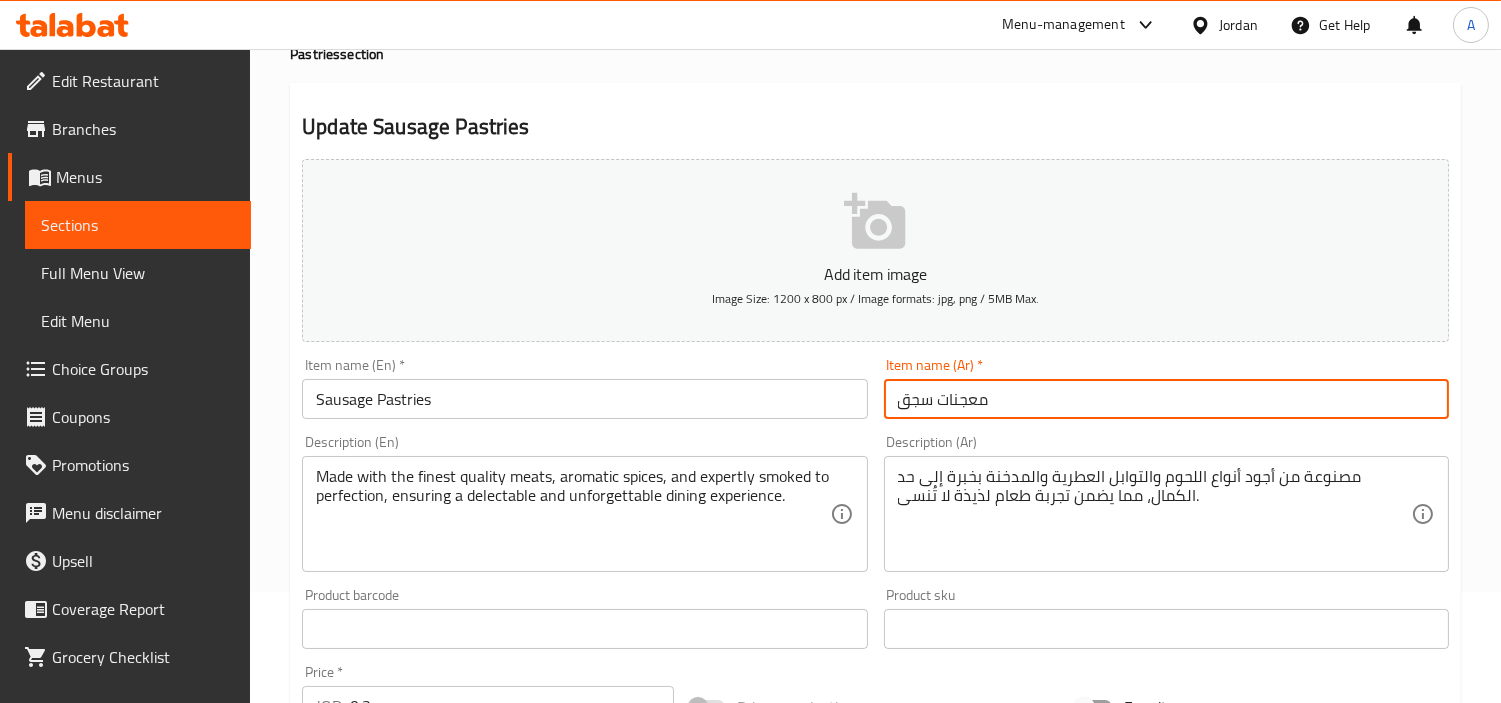 type on "معجنات سجق" 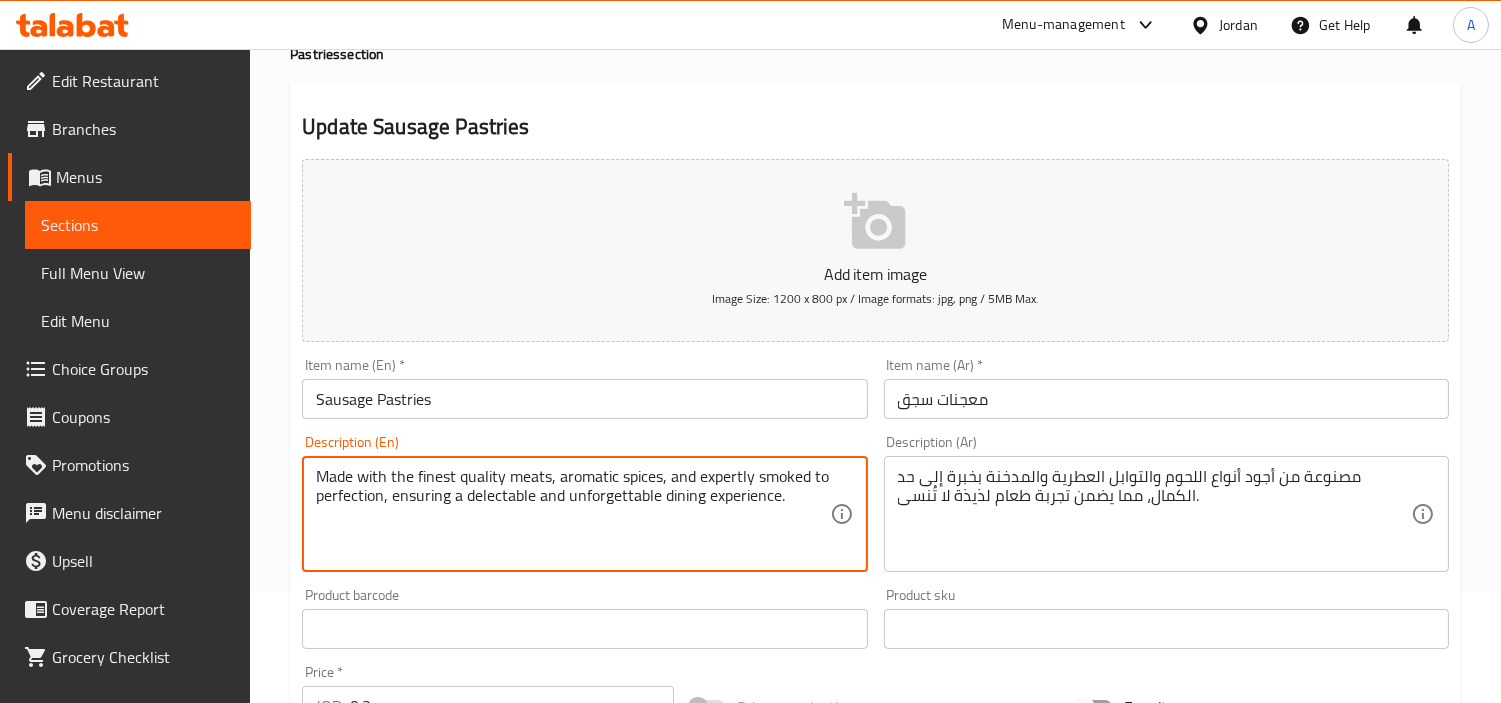 drag, startPoint x: 548, startPoint y: 480, endPoint x: 316, endPoint y: 464, distance: 232.55107 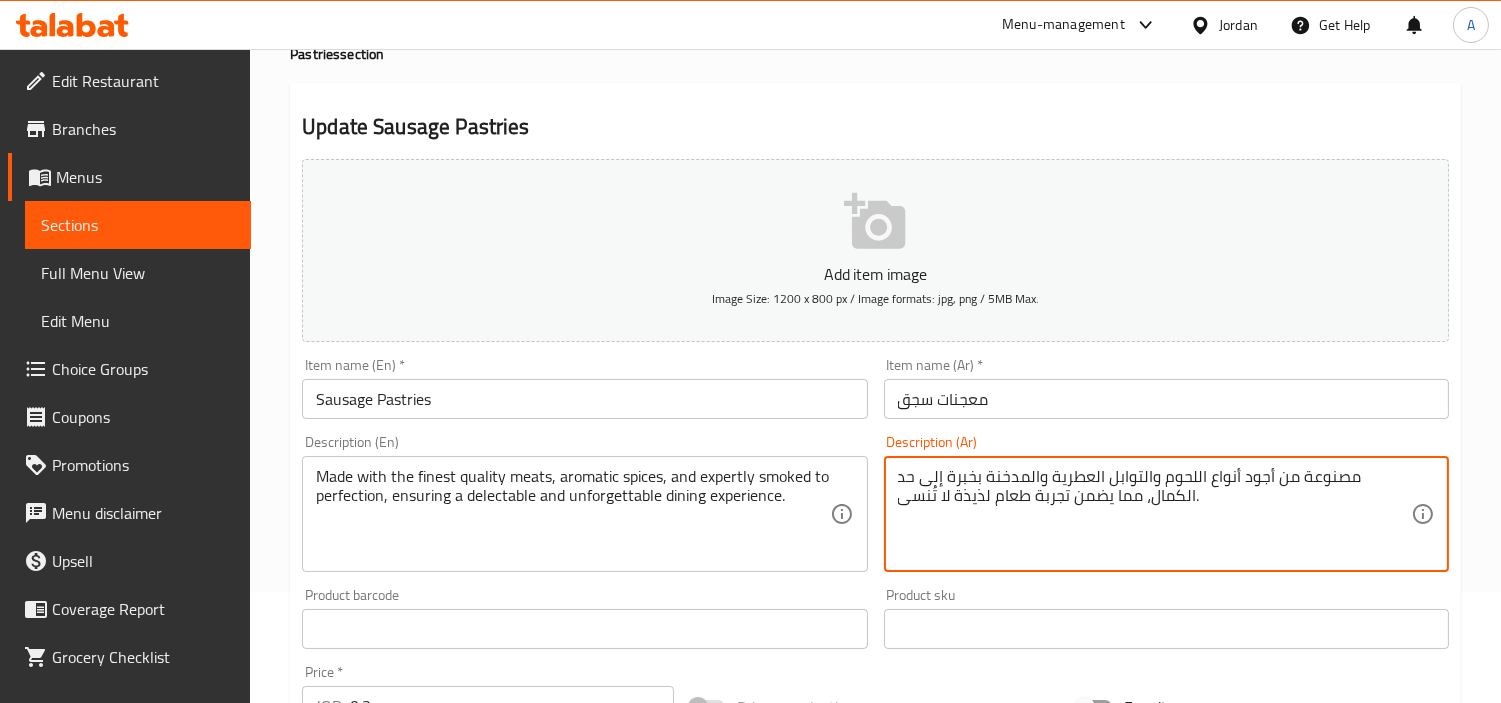 click on "مصنوعة من أجود أنواع اللحوم والتوابل العطرية والمدخنة بخبرة إلى حد الكمال، مما يضمن تجربة طعام لذيذة لا تُنسى." at bounding box center (1154, 514) 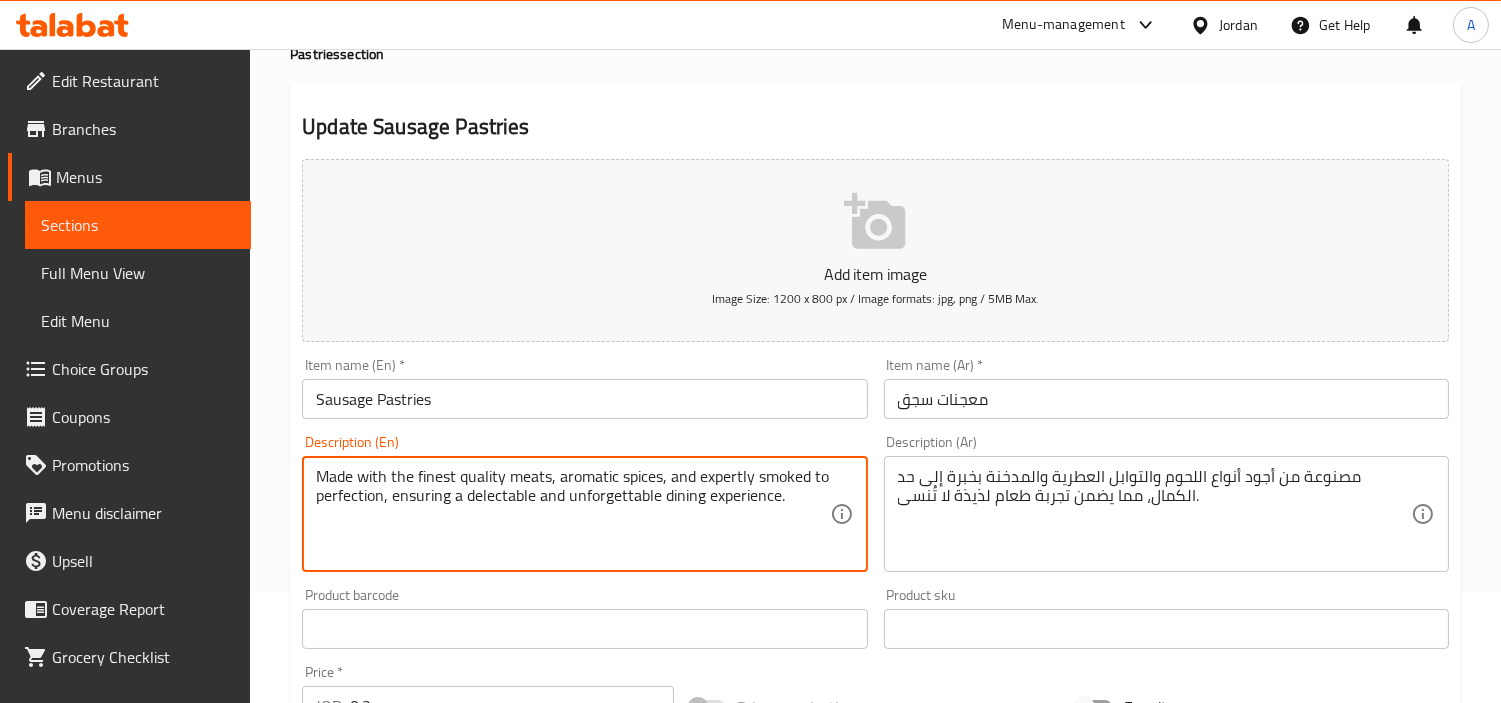 drag, startPoint x: 392, startPoint y: 498, endPoint x: 791, endPoint y: 512, distance: 399.24554 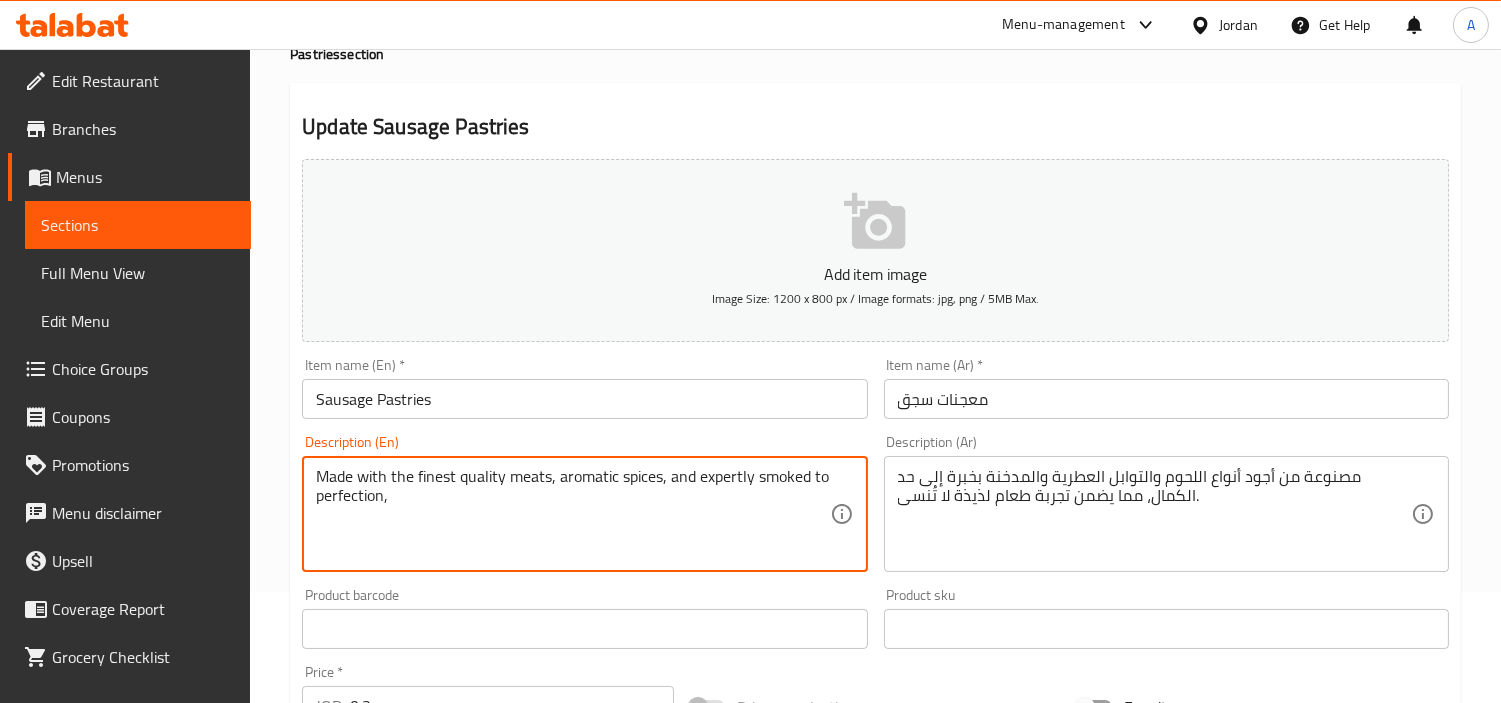 type on "Made with the finest quality meats, aromatic spices, and expertly smoked to perfection," 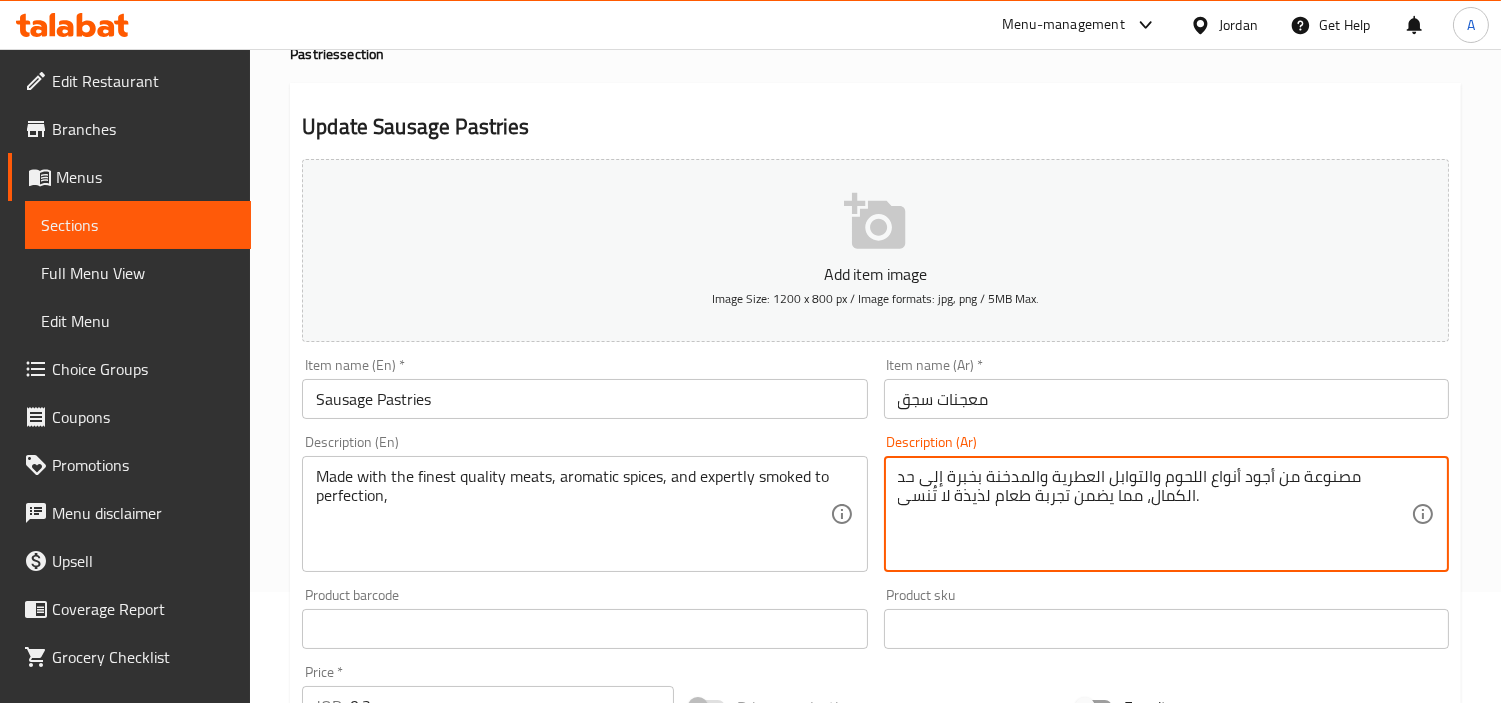 click on "مصنوعة من أجود أنواع اللحوم والتوابل العطرية والمدخنة بخبرة إلى حد الكمال، مما يضمن تجربة طعام لذيذة لا تُنسى." at bounding box center [1154, 514] 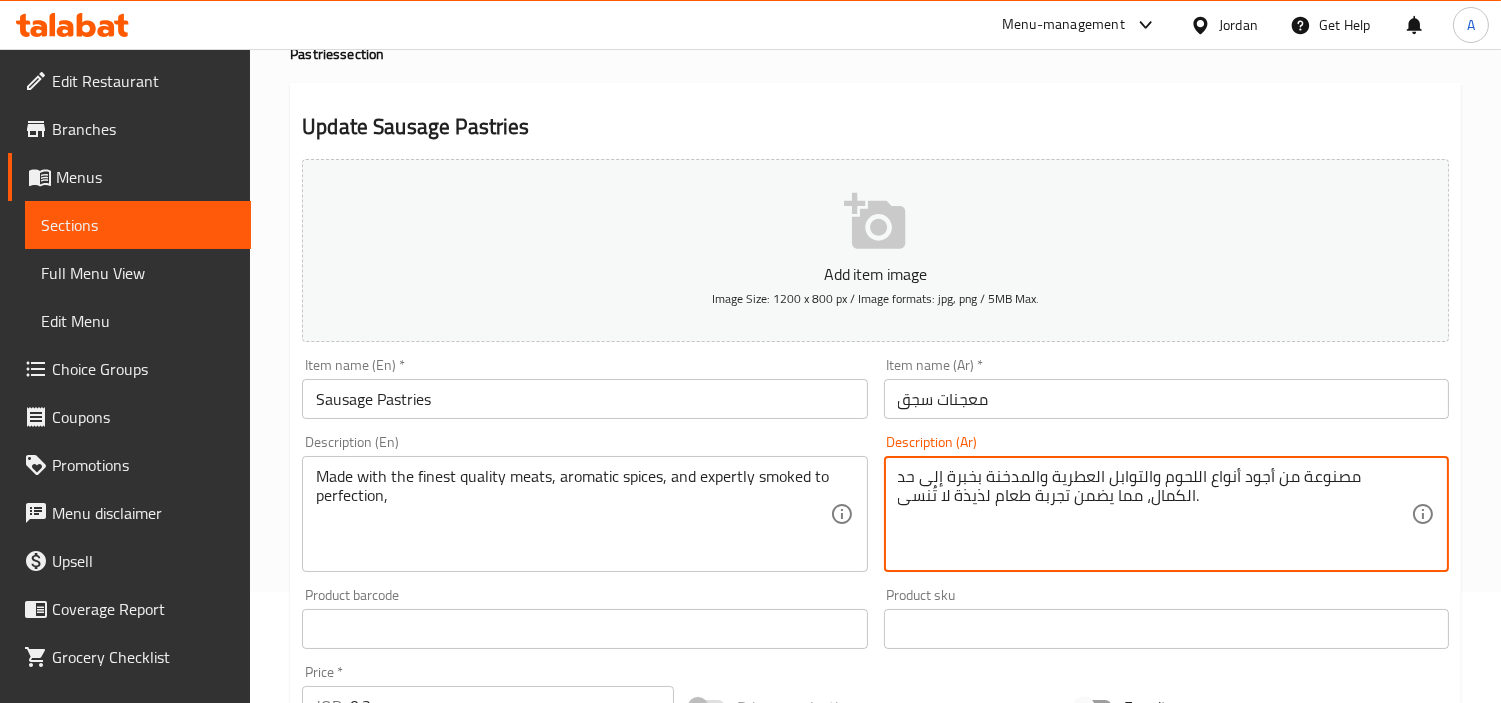 drag, startPoint x: 1140, startPoint y: 500, endPoint x: 902, endPoint y: 511, distance: 238.25406 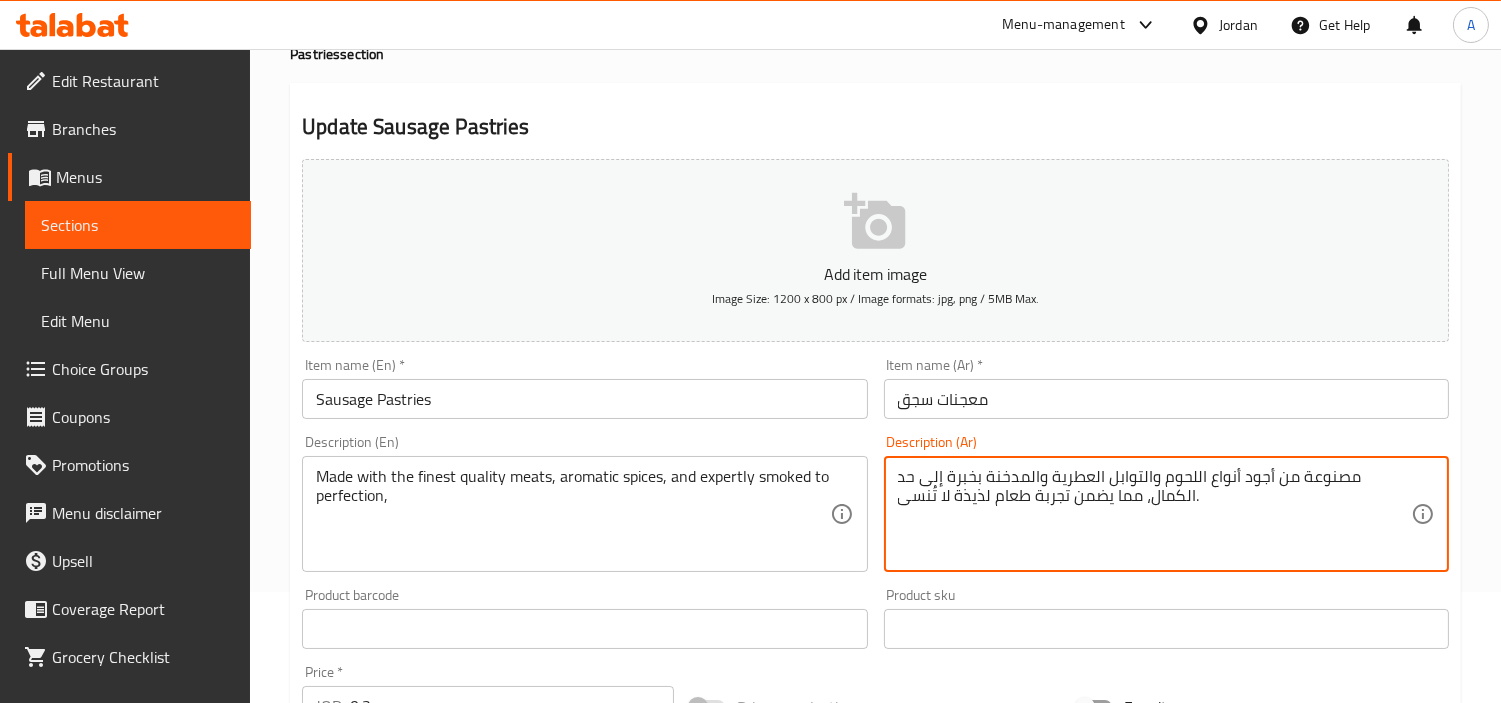 click on "مصنوعة من أجود أنواع اللحوم والتوابل العطرية والمدخنة بخبرة إلى حد الكمال، مما يضمن تجربة طعام لذيذة لا تُنسى." at bounding box center [1154, 514] 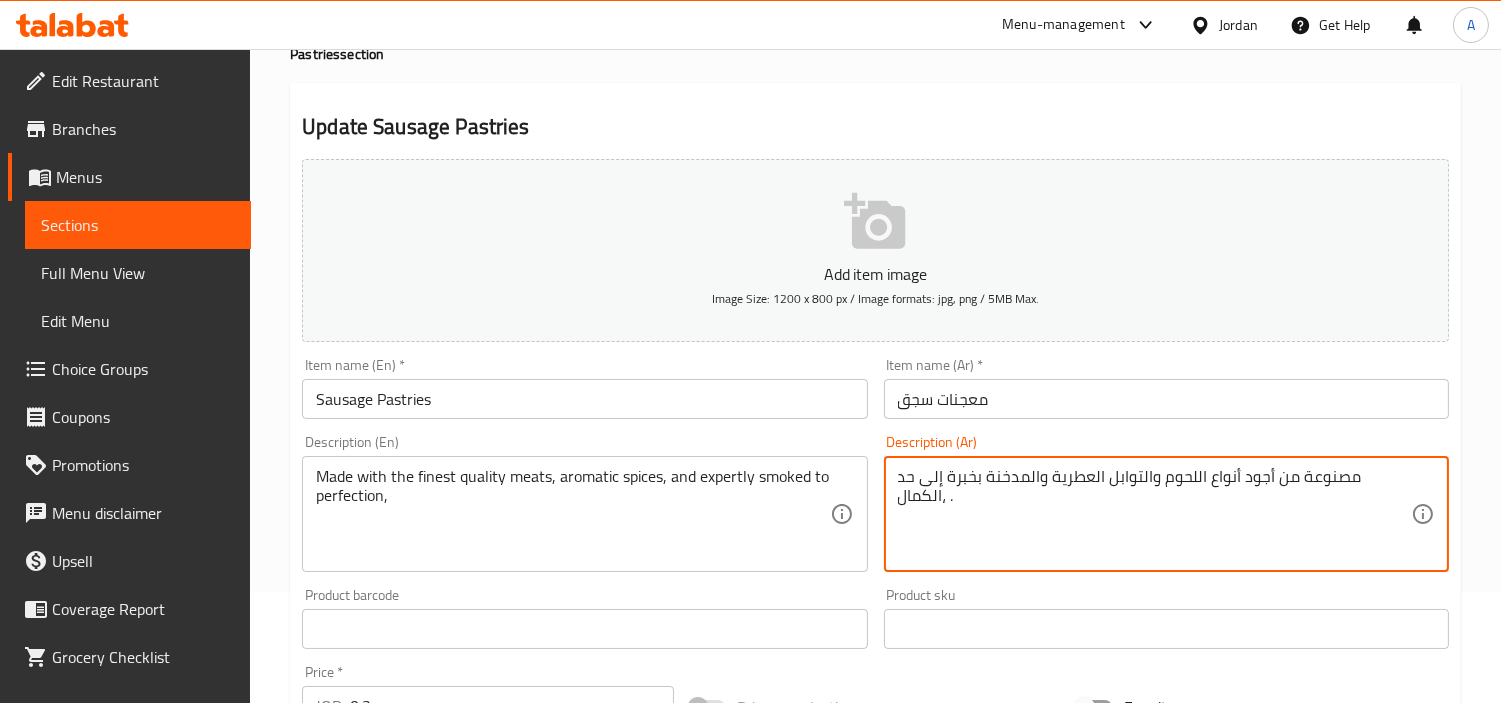 click on "مصنوعة من أجود أنواع اللحوم والتوابل العطرية والمدخنة بخبرة إلى حد الكمال، . Description (Ar)" at bounding box center [1166, 514] 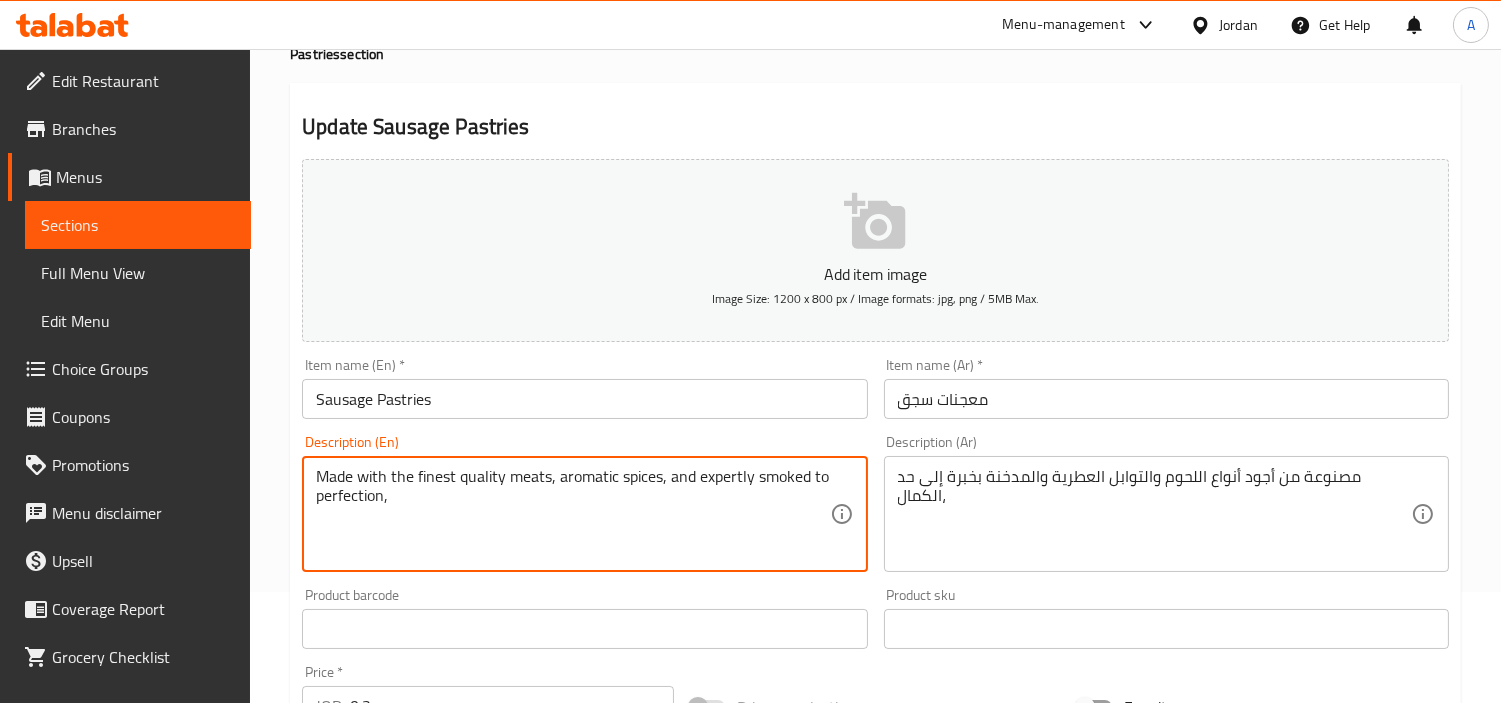 drag, startPoint x: 416, startPoint y: 475, endPoint x: 458, endPoint y: 480, distance: 42.296574 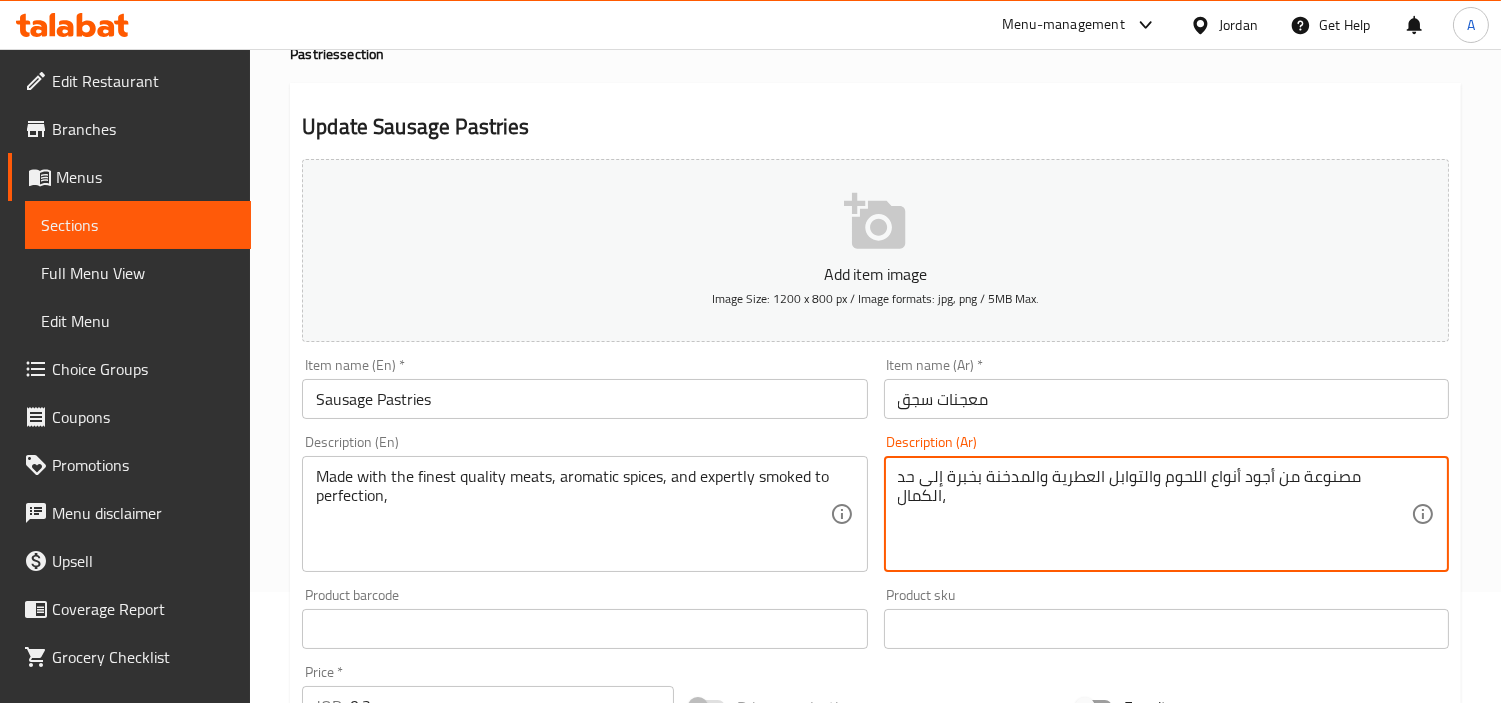 drag, startPoint x: 1315, startPoint y: 477, endPoint x: 1242, endPoint y: 476, distance: 73.00685 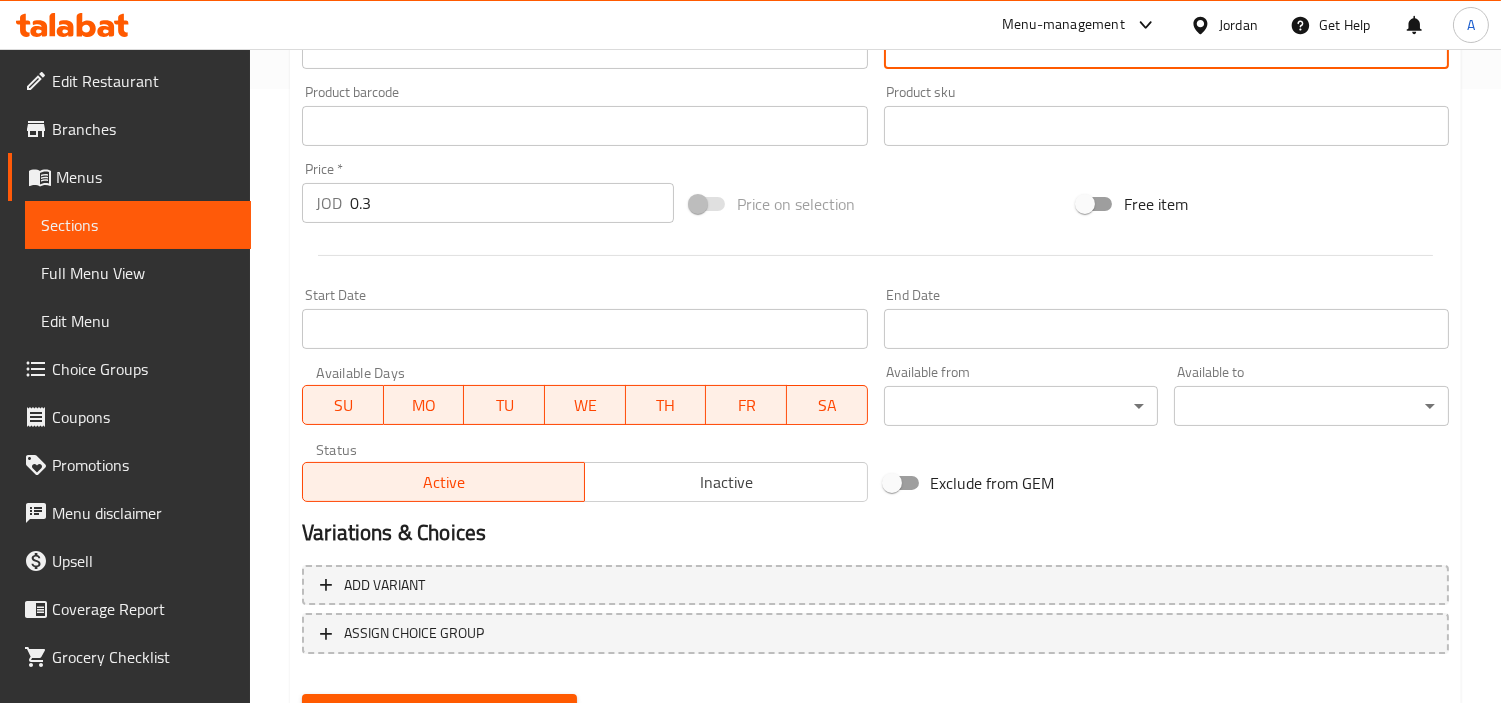 scroll, scrollTop: 706, scrollLeft: 0, axis: vertical 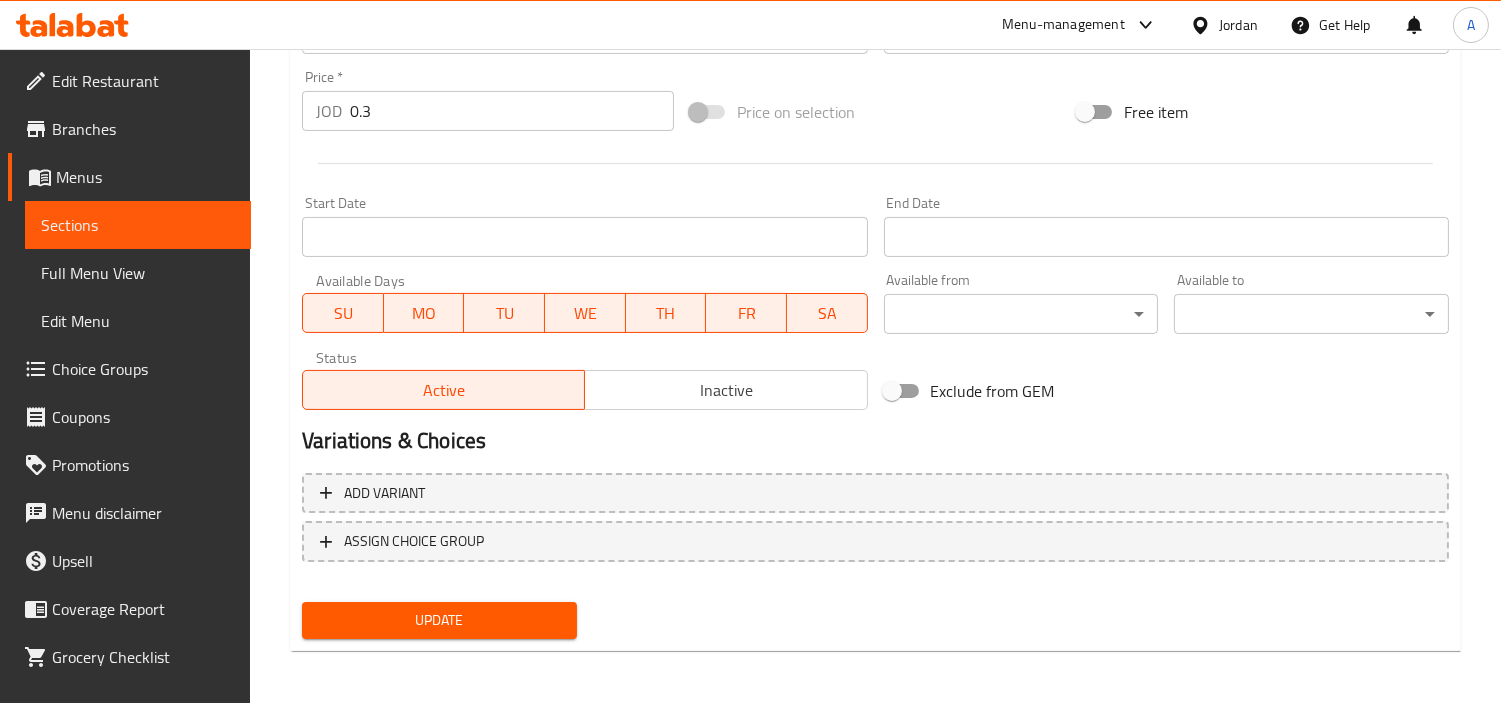 type on "مصنوعة من أفضل جودة لحوم والتوابل العطرية والمدخنة بخبرة إلى حد الكمال،" 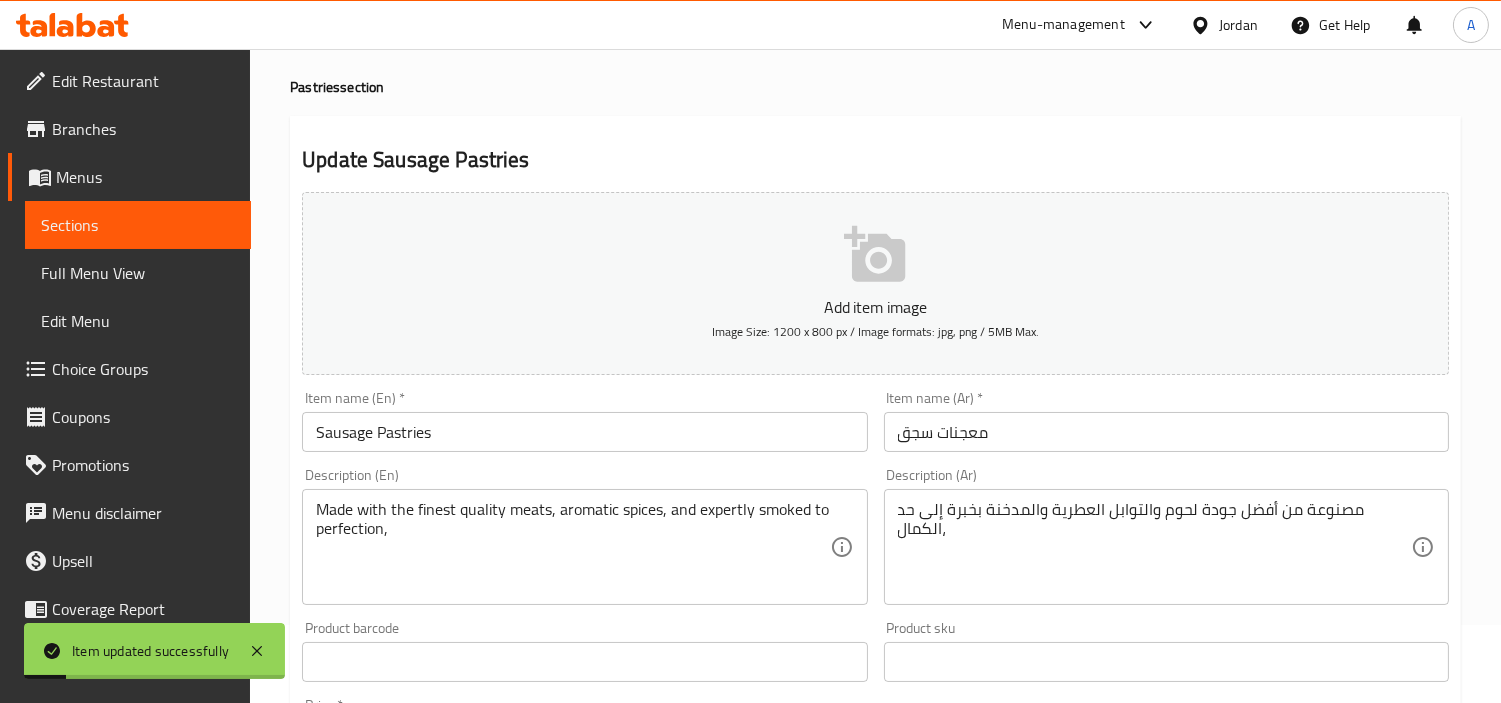 scroll, scrollTop: 40, scrollLeft: 0, axis: vertical 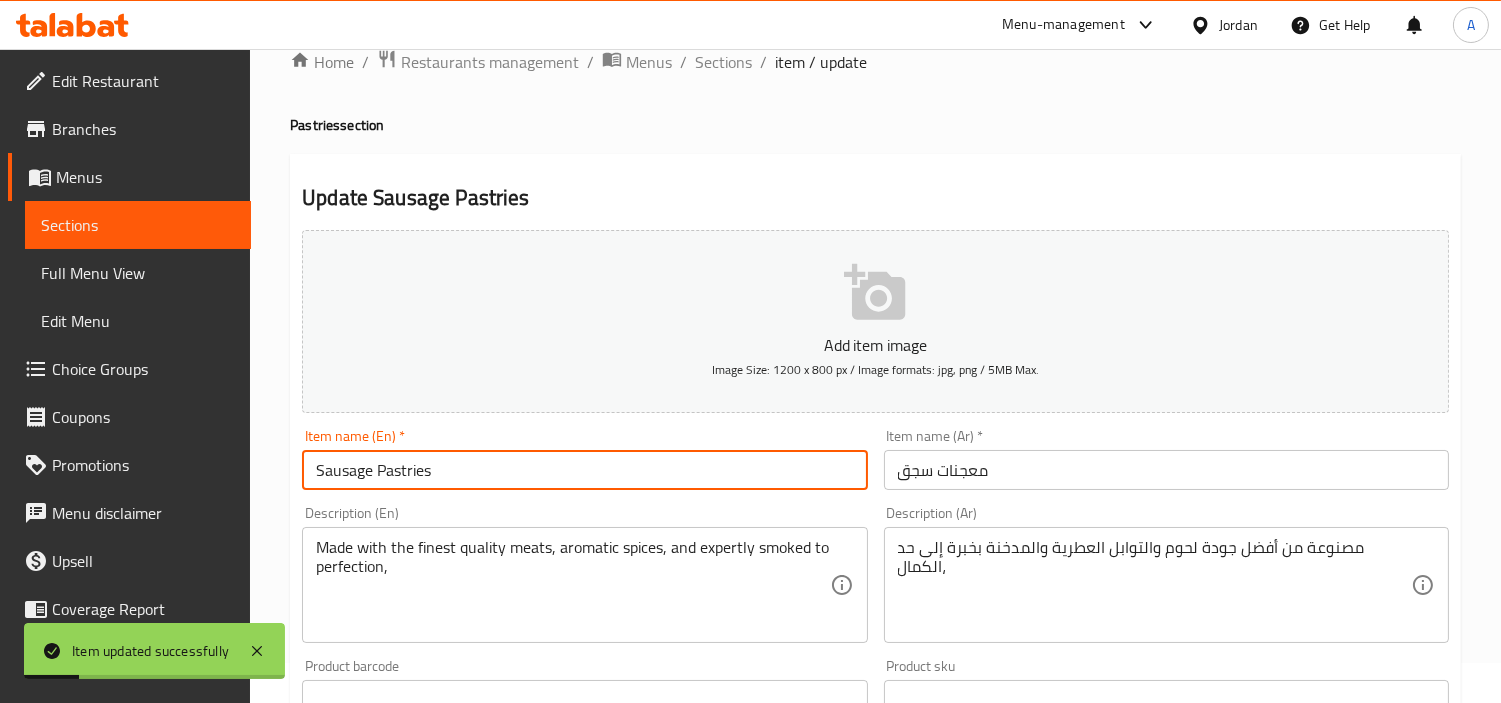 click on "Sausage Pastries" at bounding box center (584, 470) 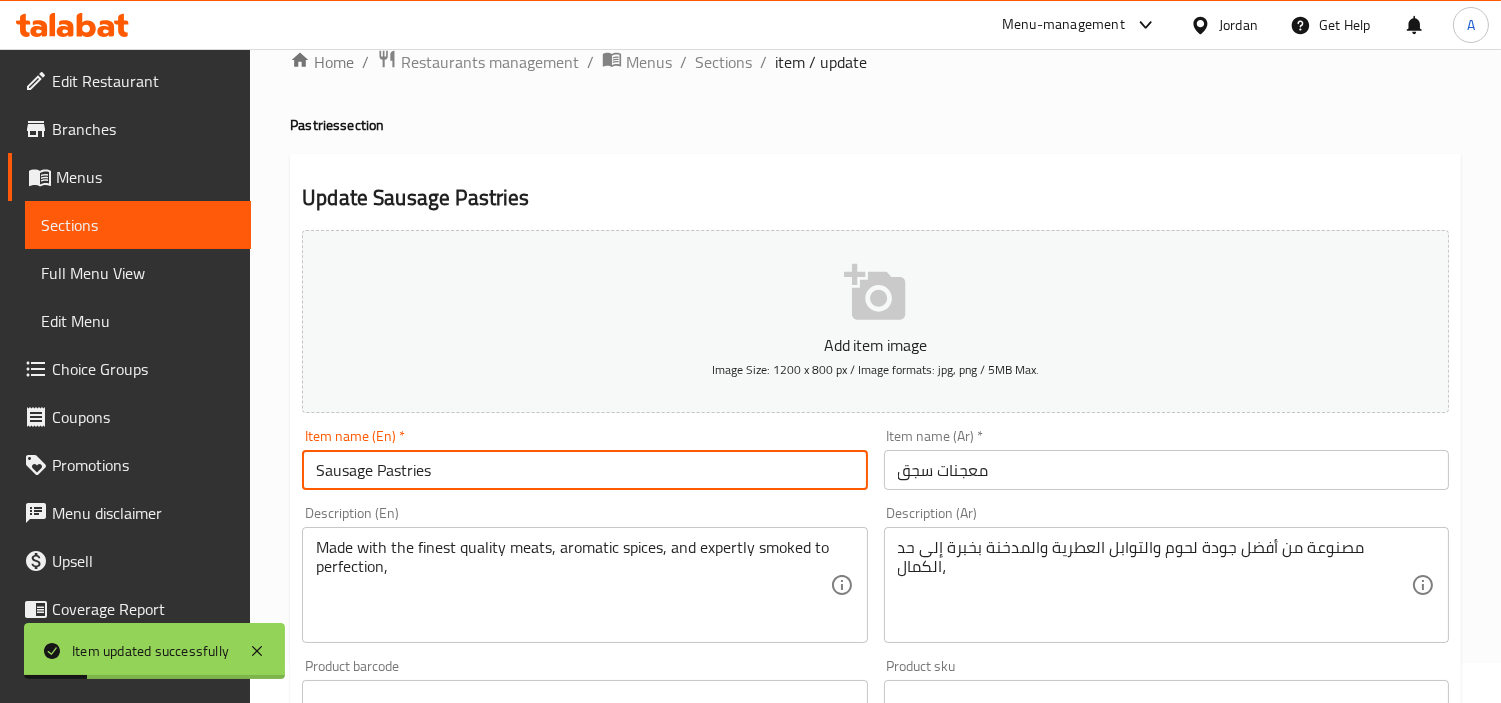 click on "Sausage Pastries" at bounding box center (584, 470) 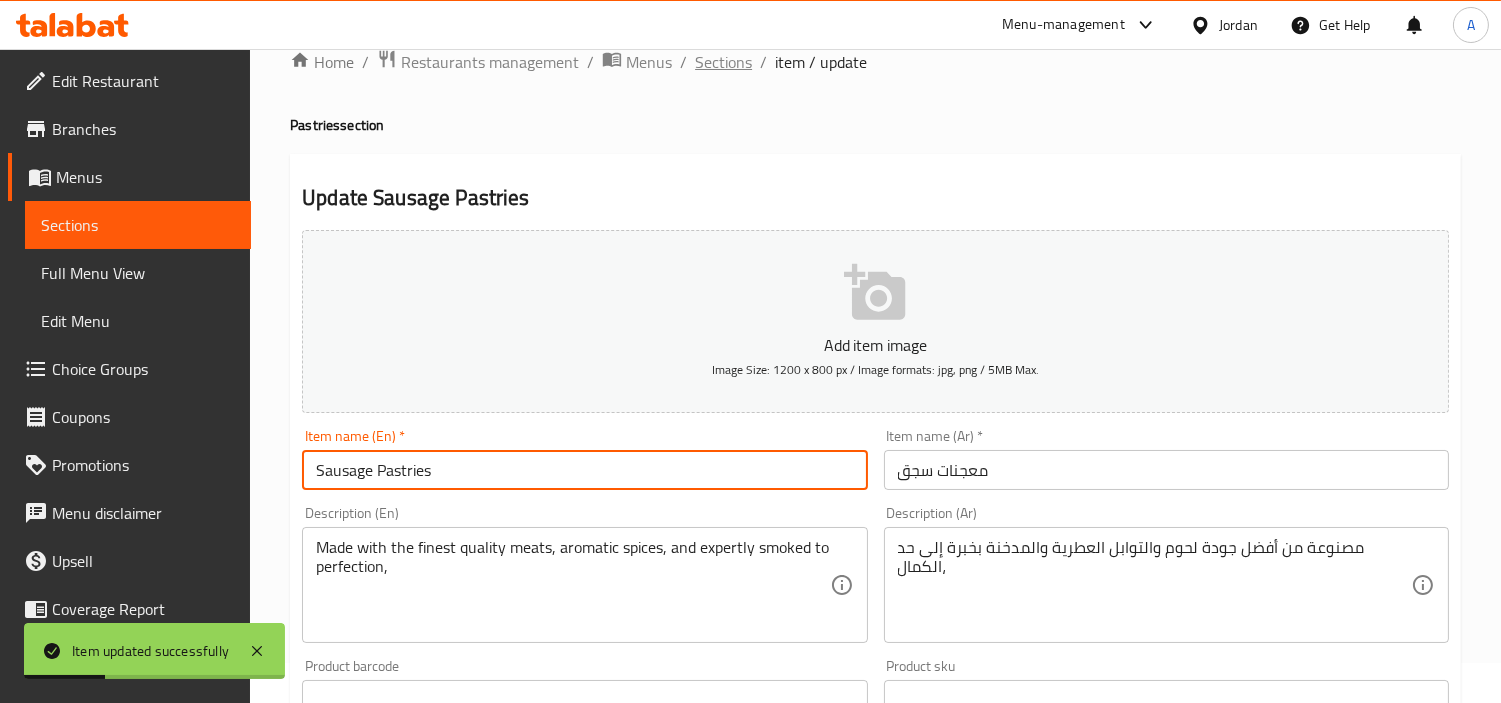 click on "Sections" at bounding box center [723, 62] 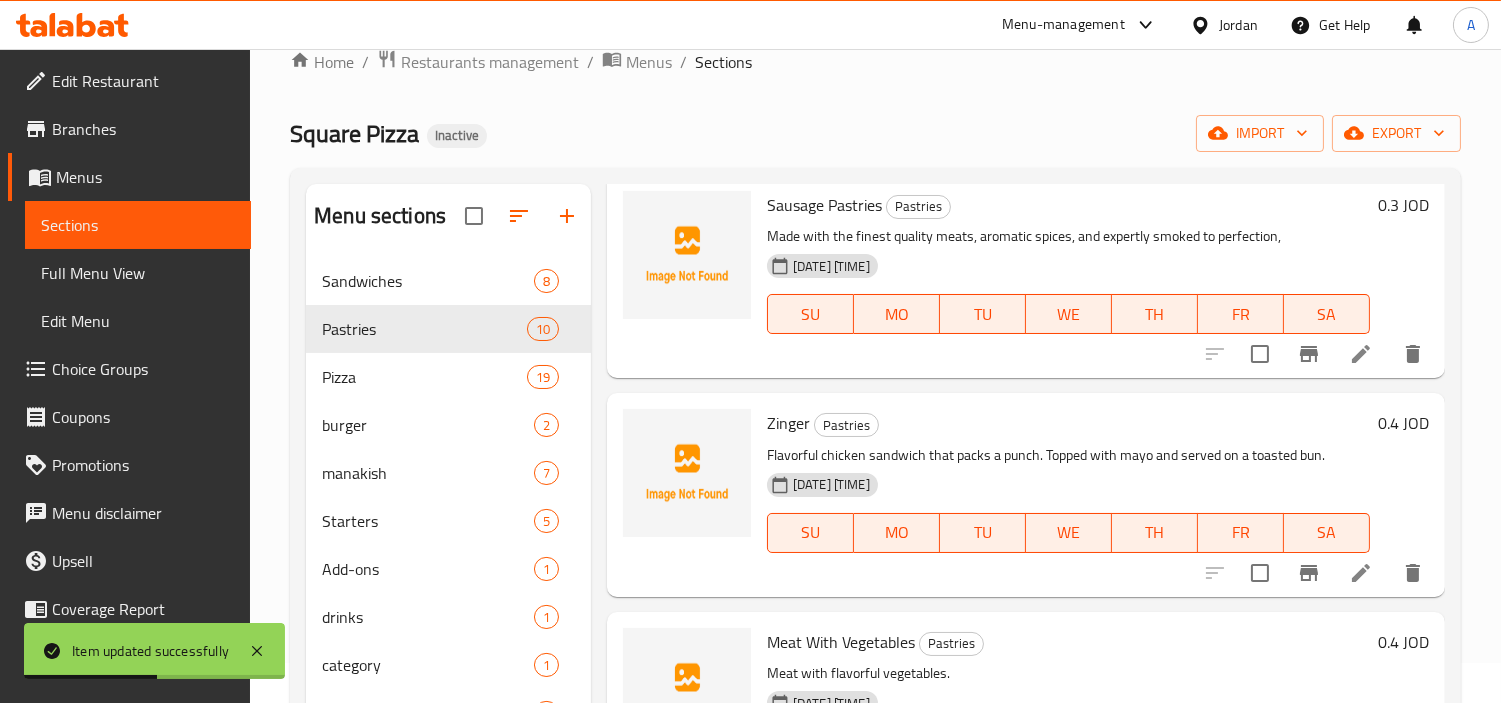 scroll, scrollTop: 1436, scrollLeft: 0, axis: vertical 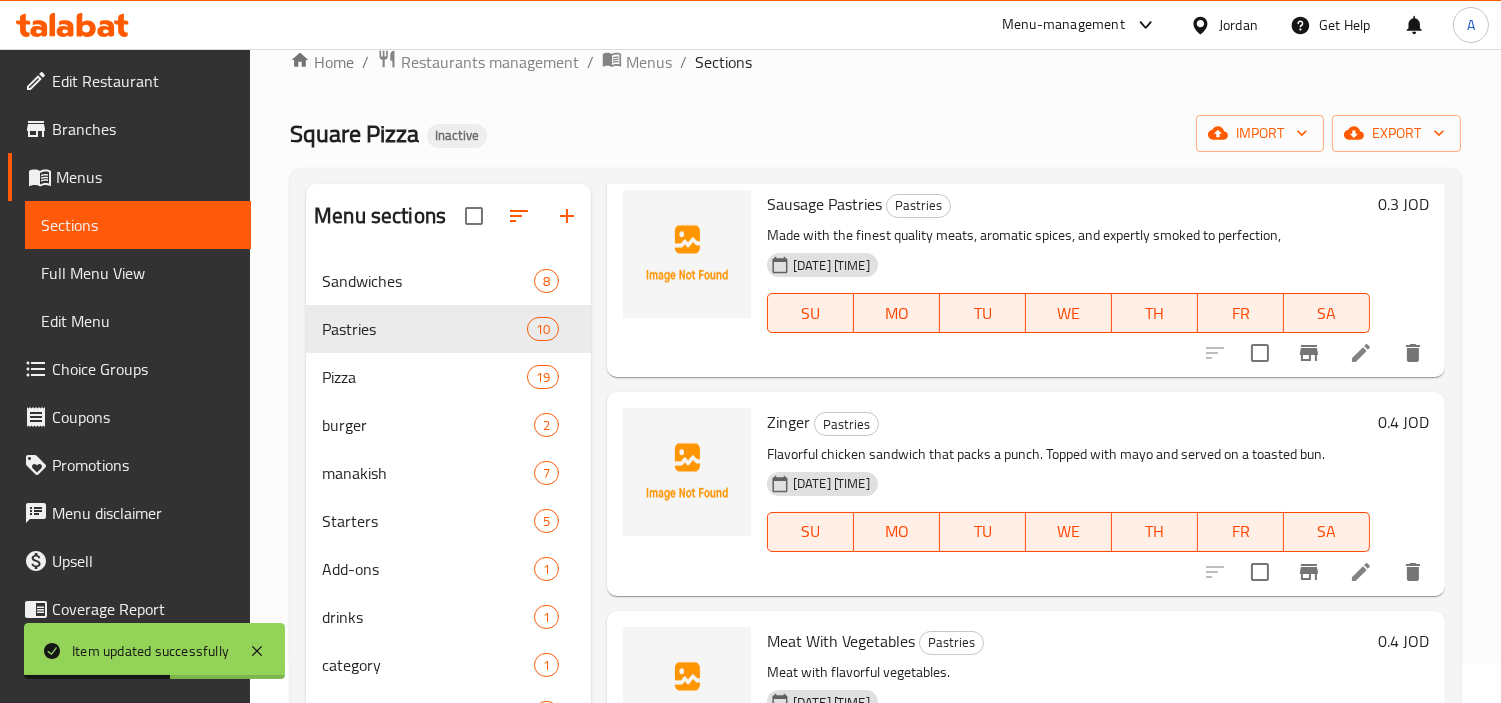 click on "Zinger" at bounding box center (788, 422) 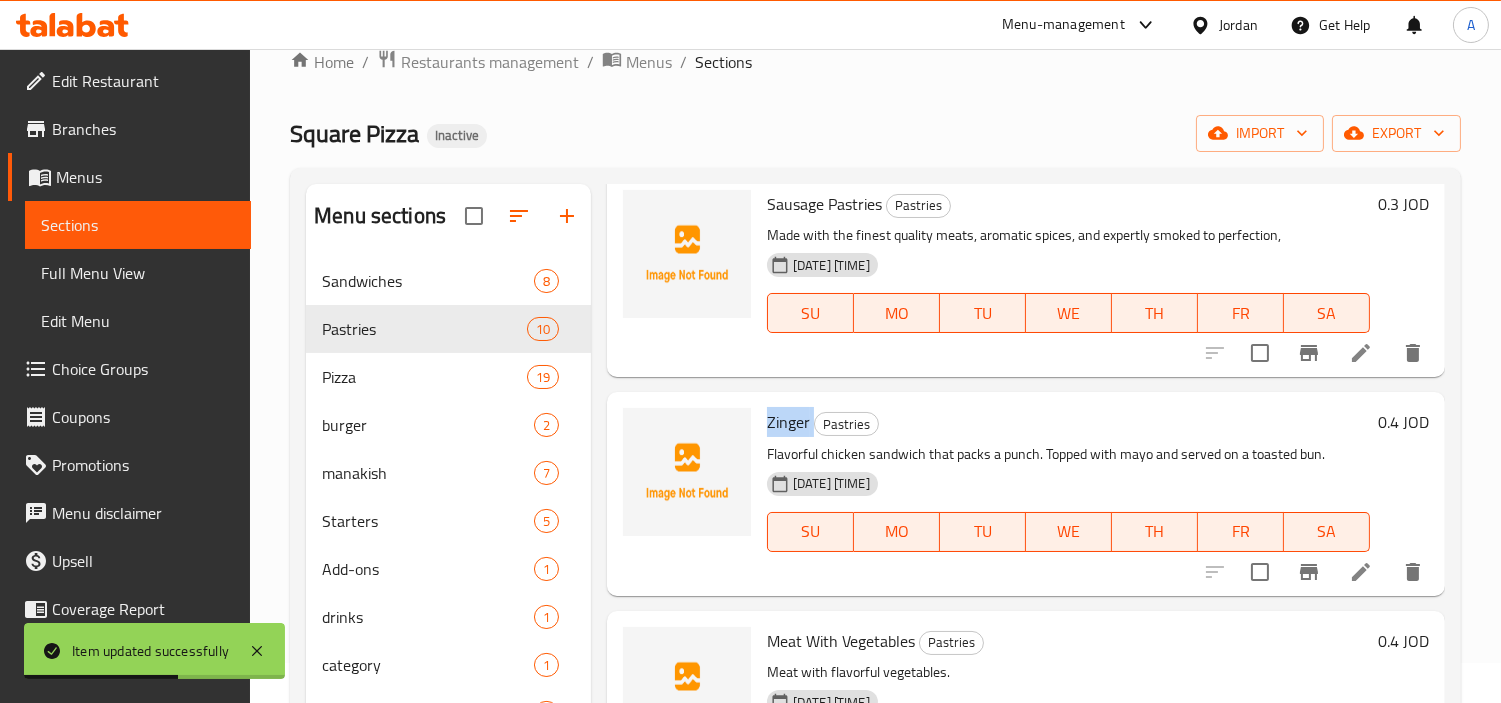 click on "Zinger" at bounding box center [788, 422] 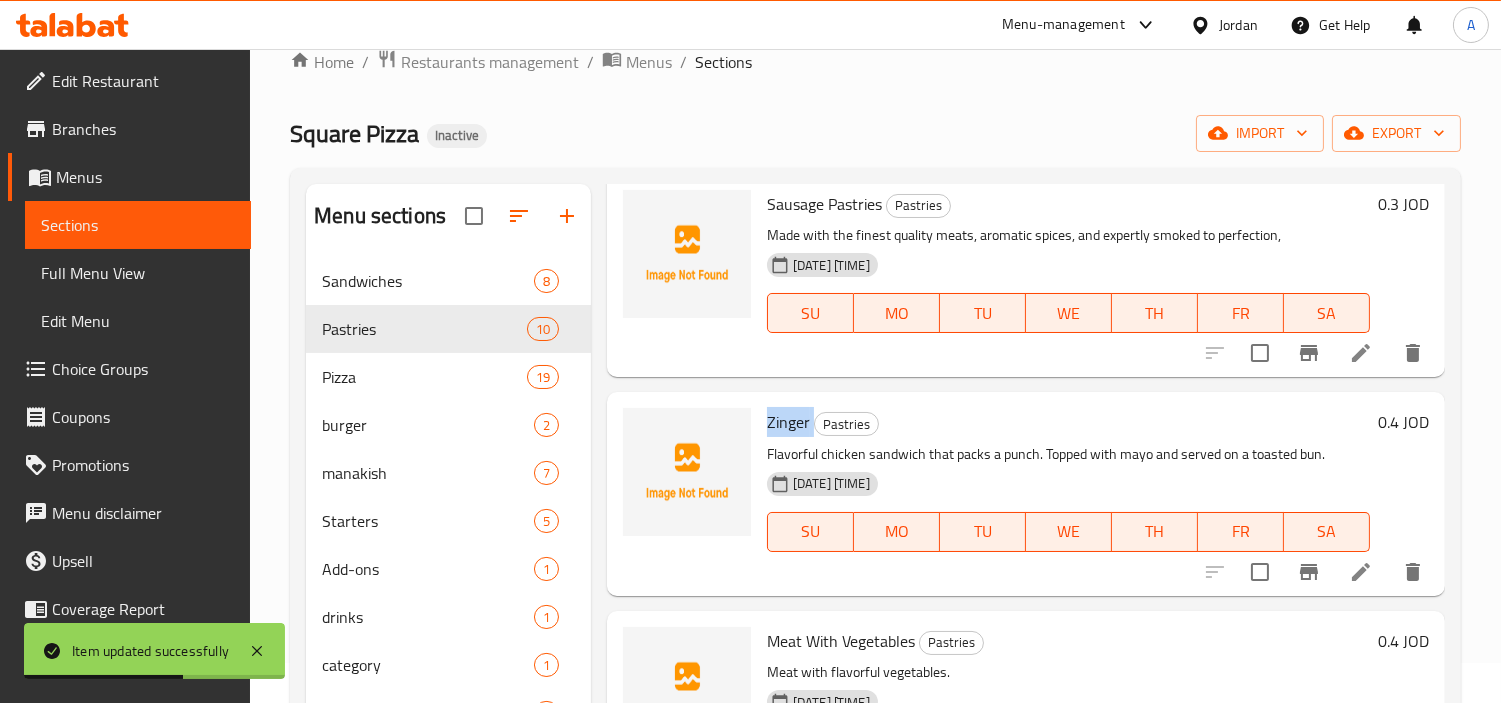 click on "Zinger" at bounding box center [788, 422] 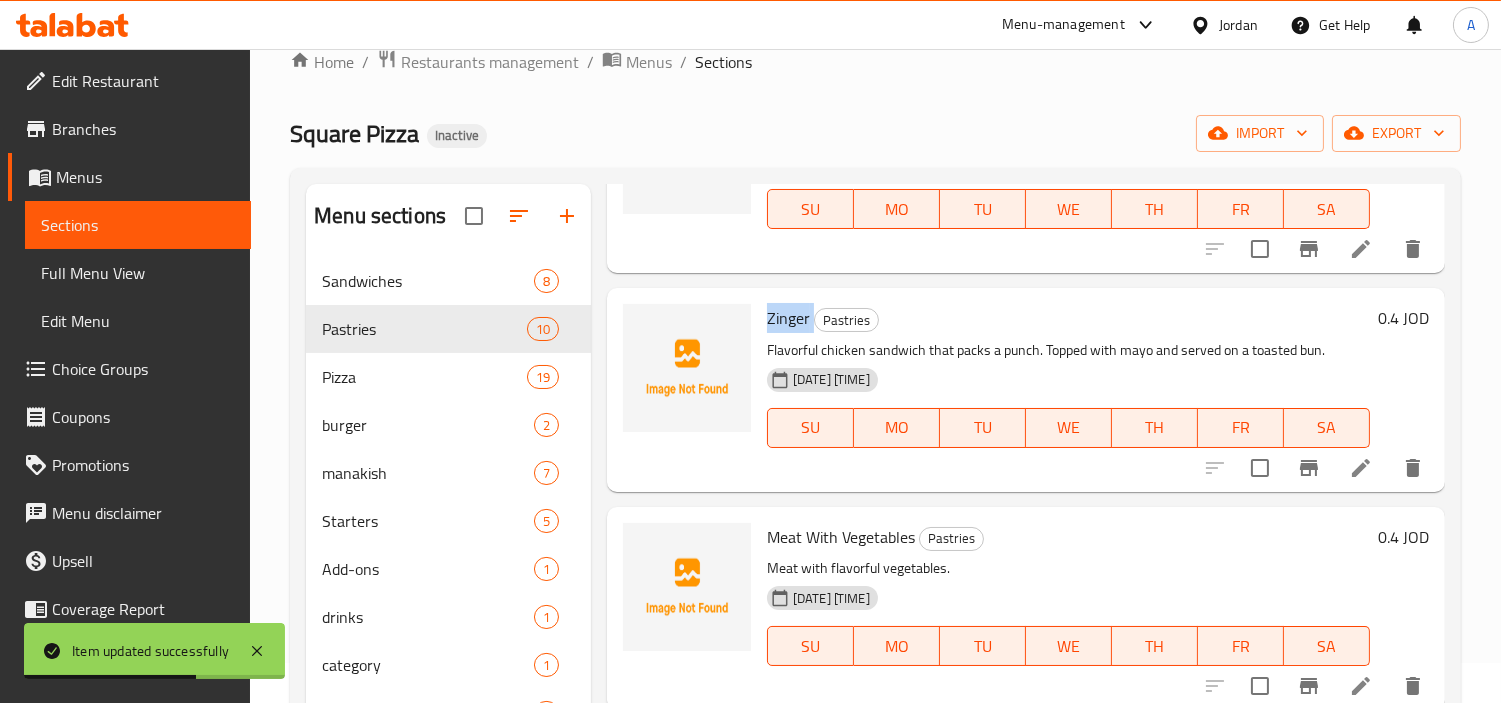 scroll, scrollTop: 1630, scrollLeft: 0, axis: vertical 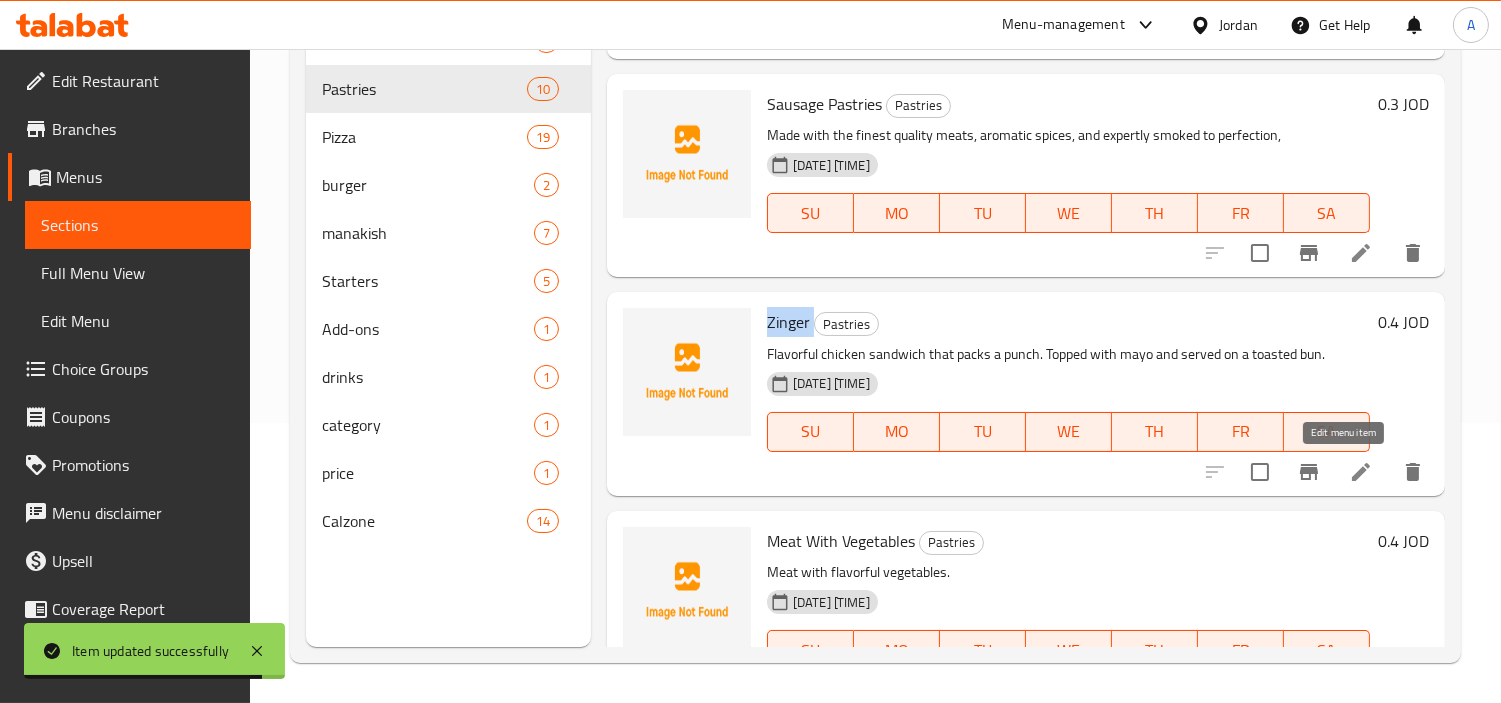 click 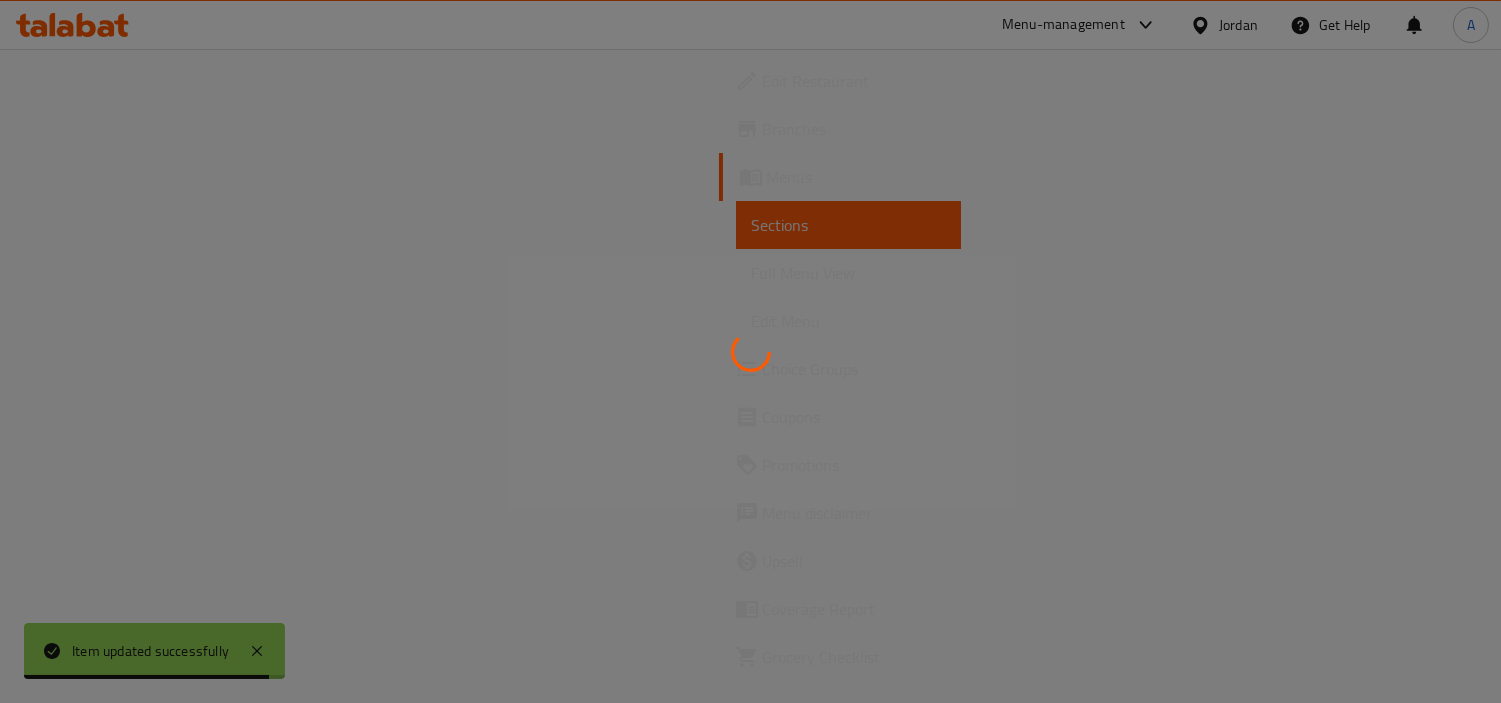 scroll, scrollTop: 0, scrollLeft: 0, axis: both 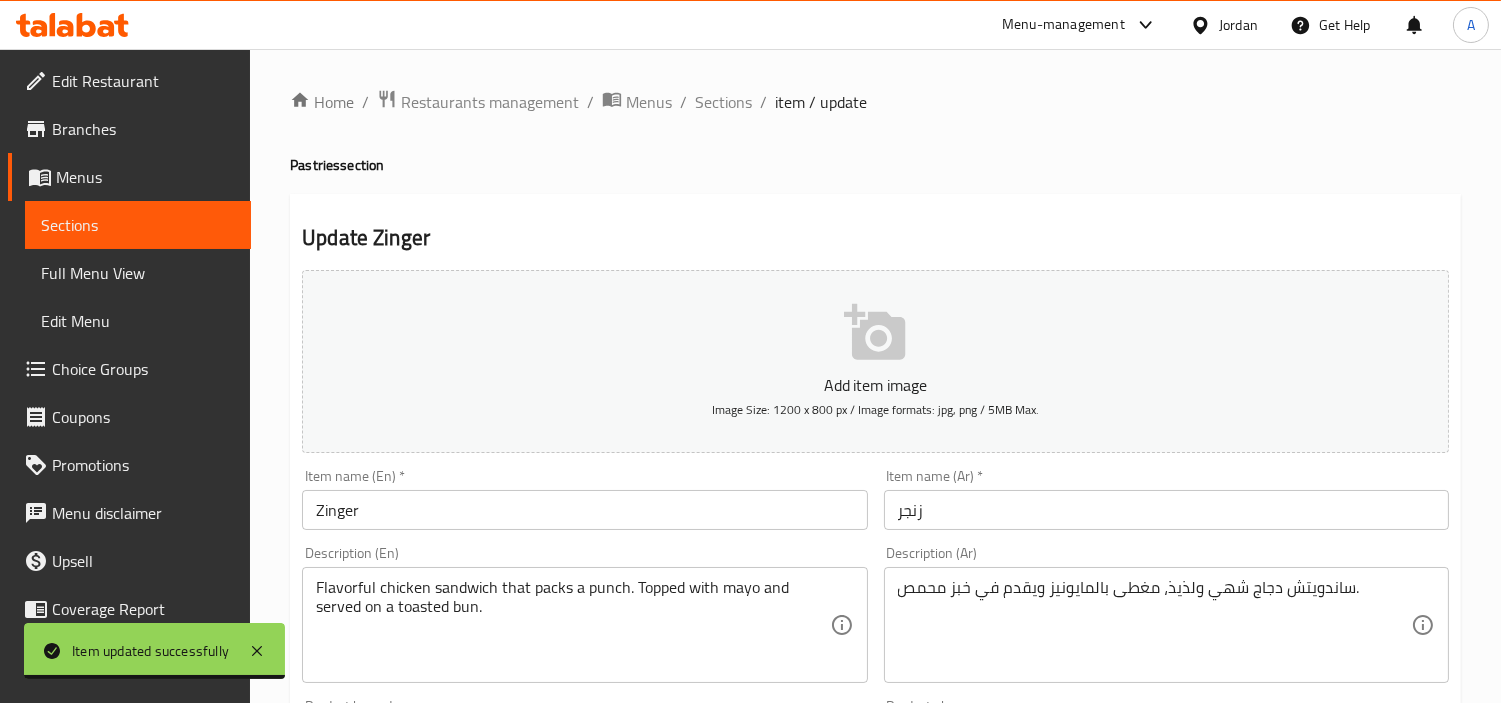 click on "Zinger" at bounding box center [584, 510] 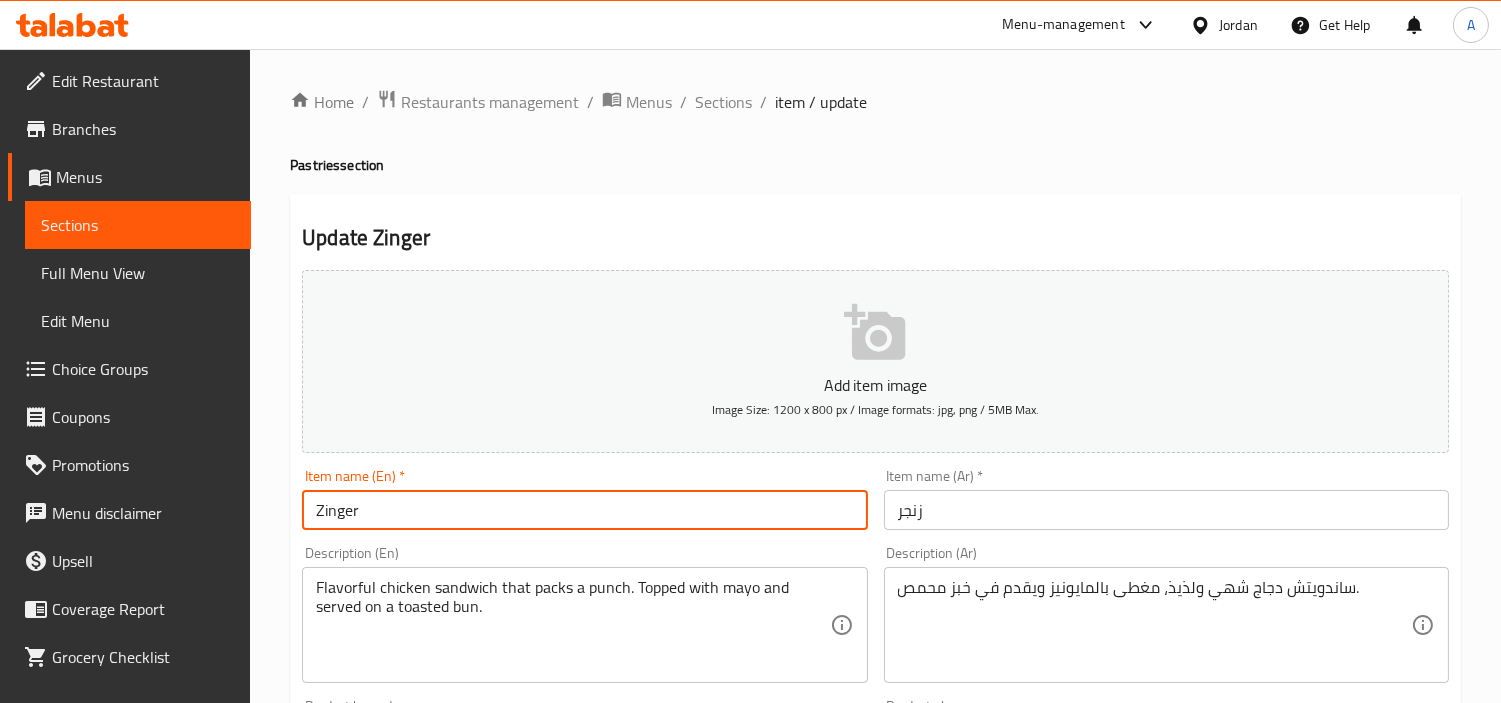 click on "Pastries  section" at bounding box center (875, 165) 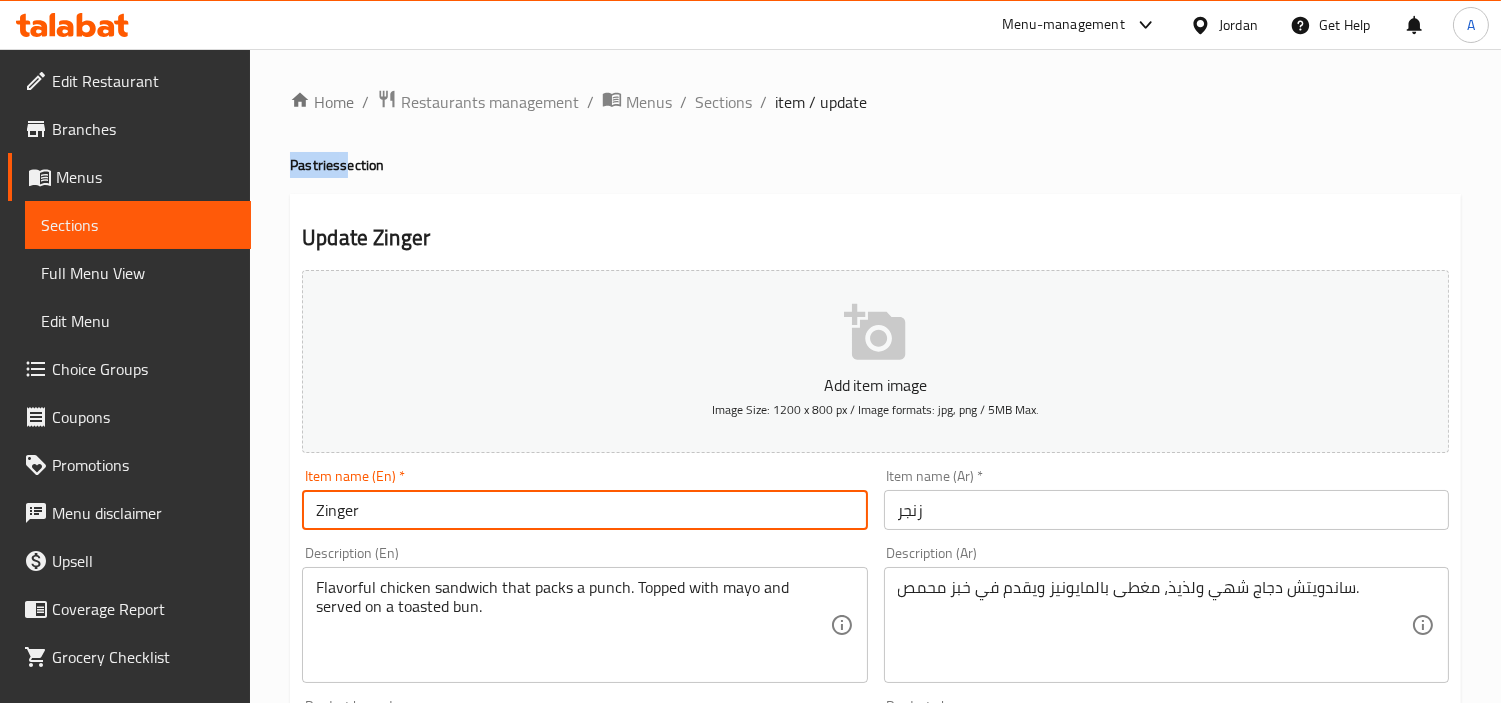click on "Pastries  section" at bounding box center [875, 165] 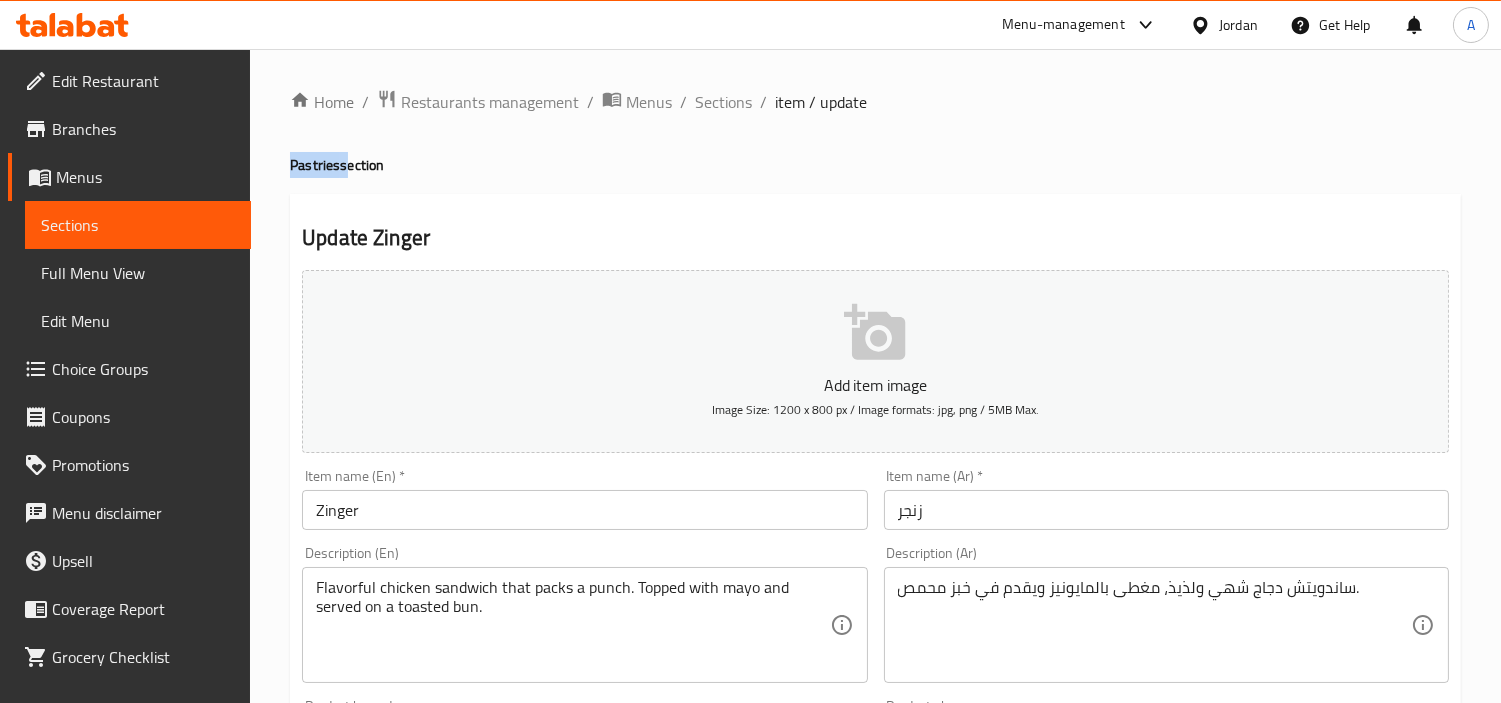 copy on "Pastries" 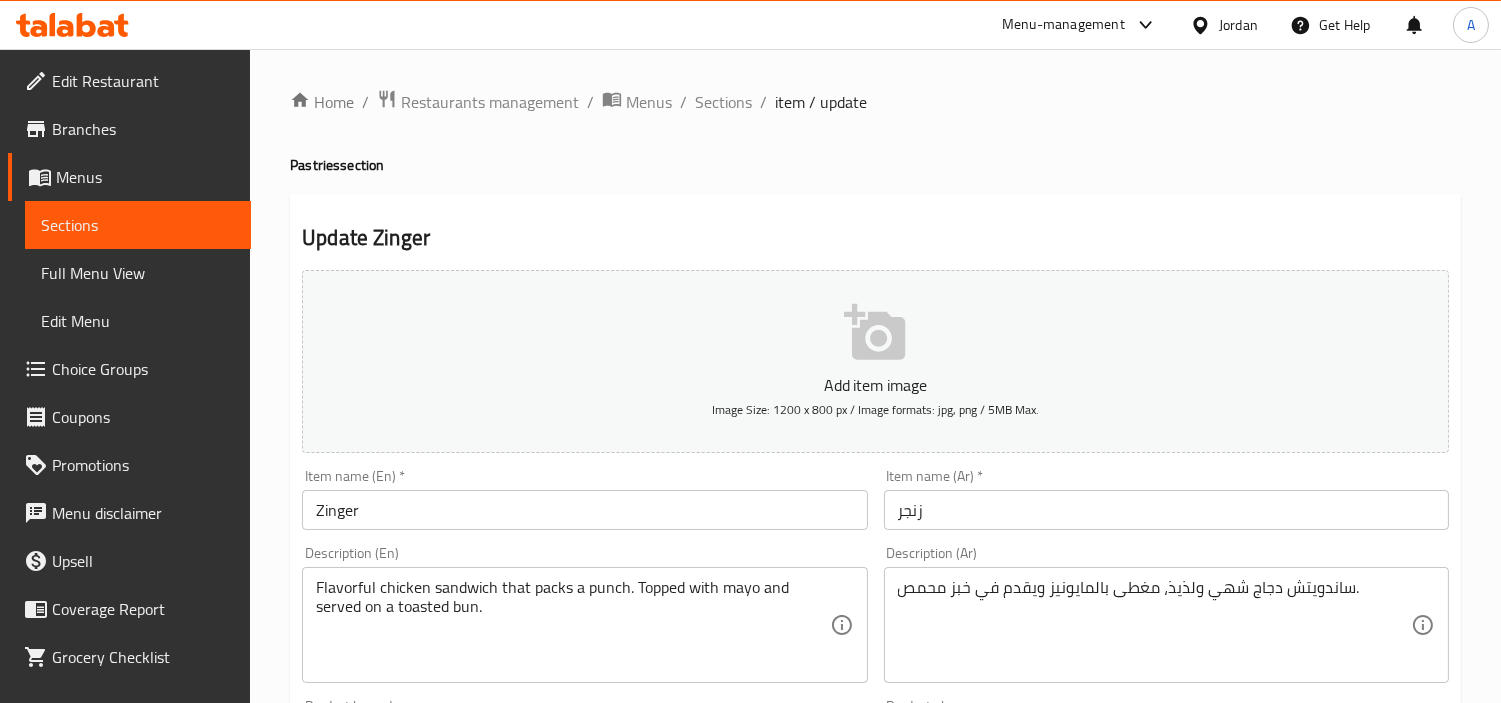 click on "Item name (En)   * Zinger Item name (En)  *" at bounding box center (584, 499) 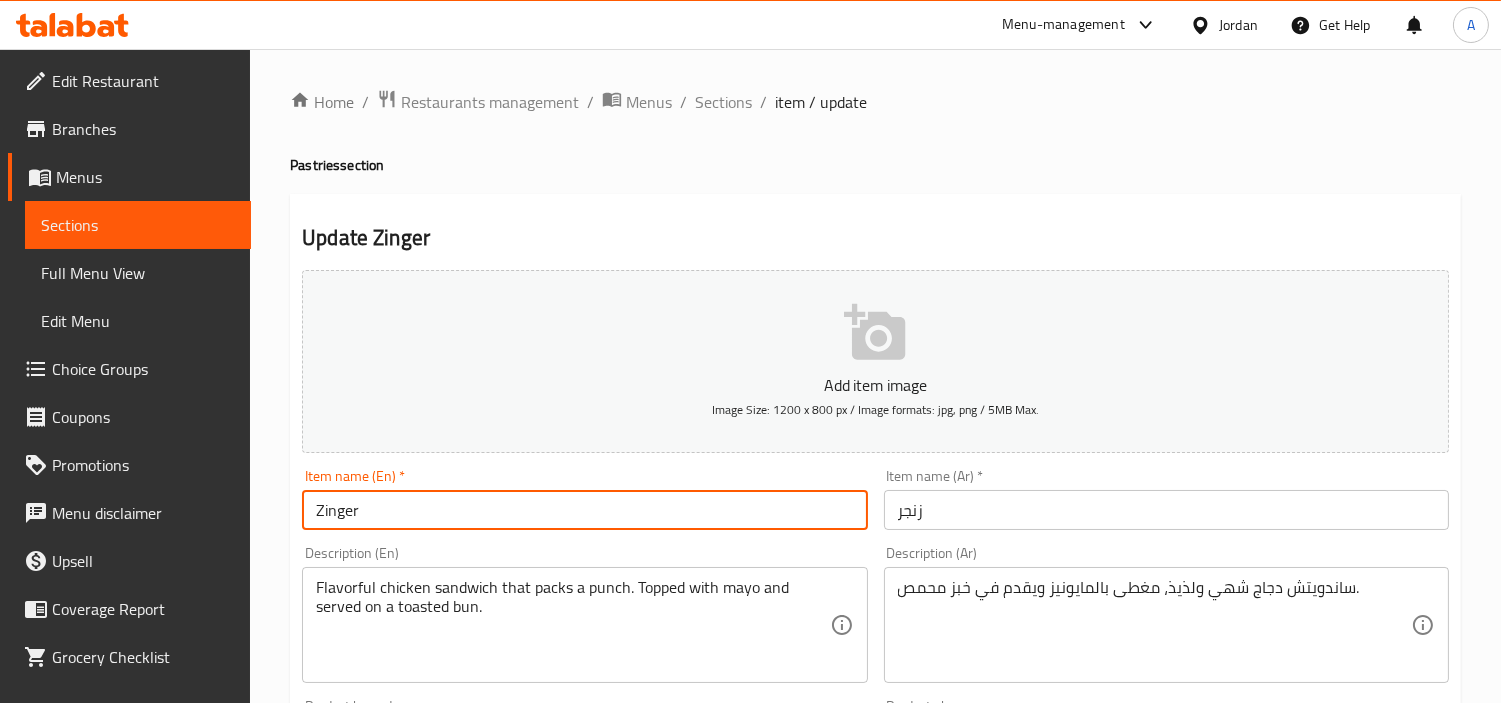 click on "Zinger" at bounding box center (584, 510) 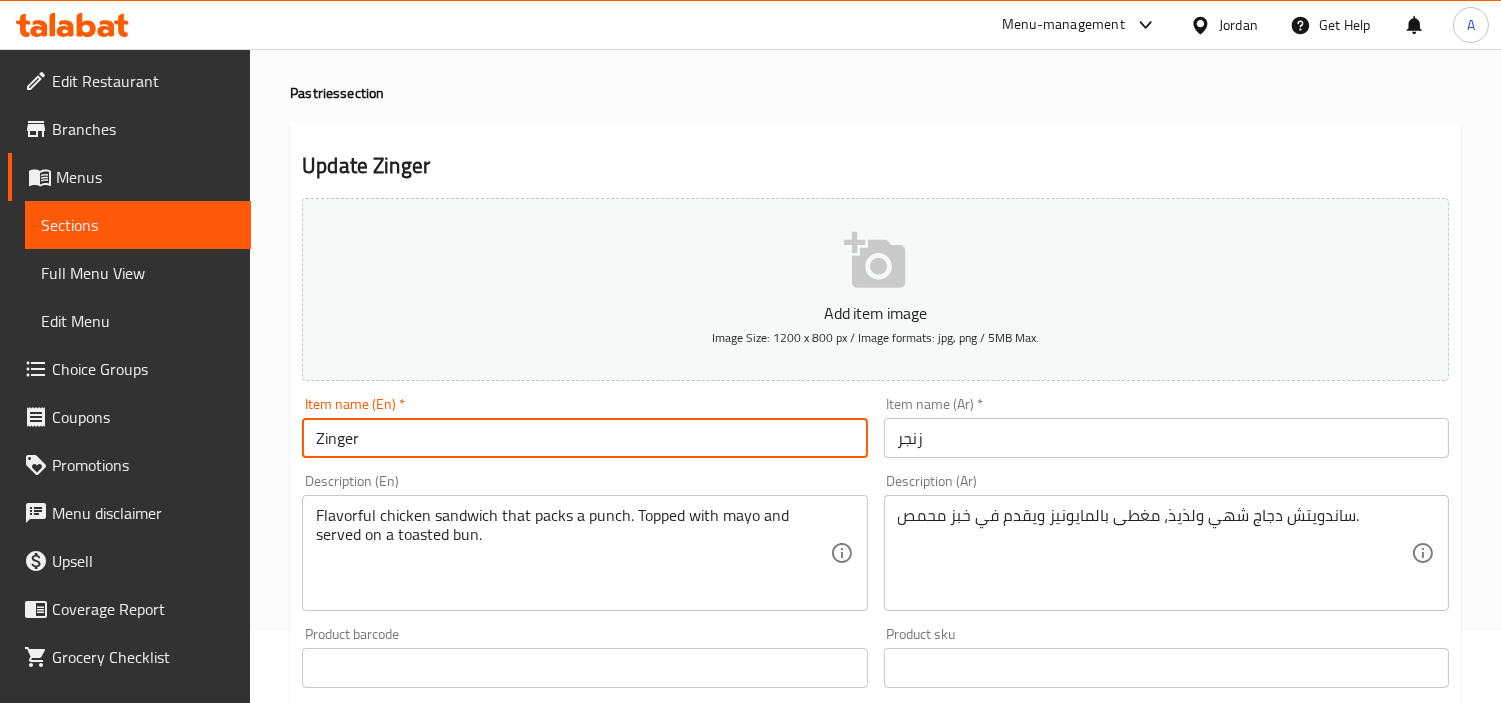 paste on "Pastries" 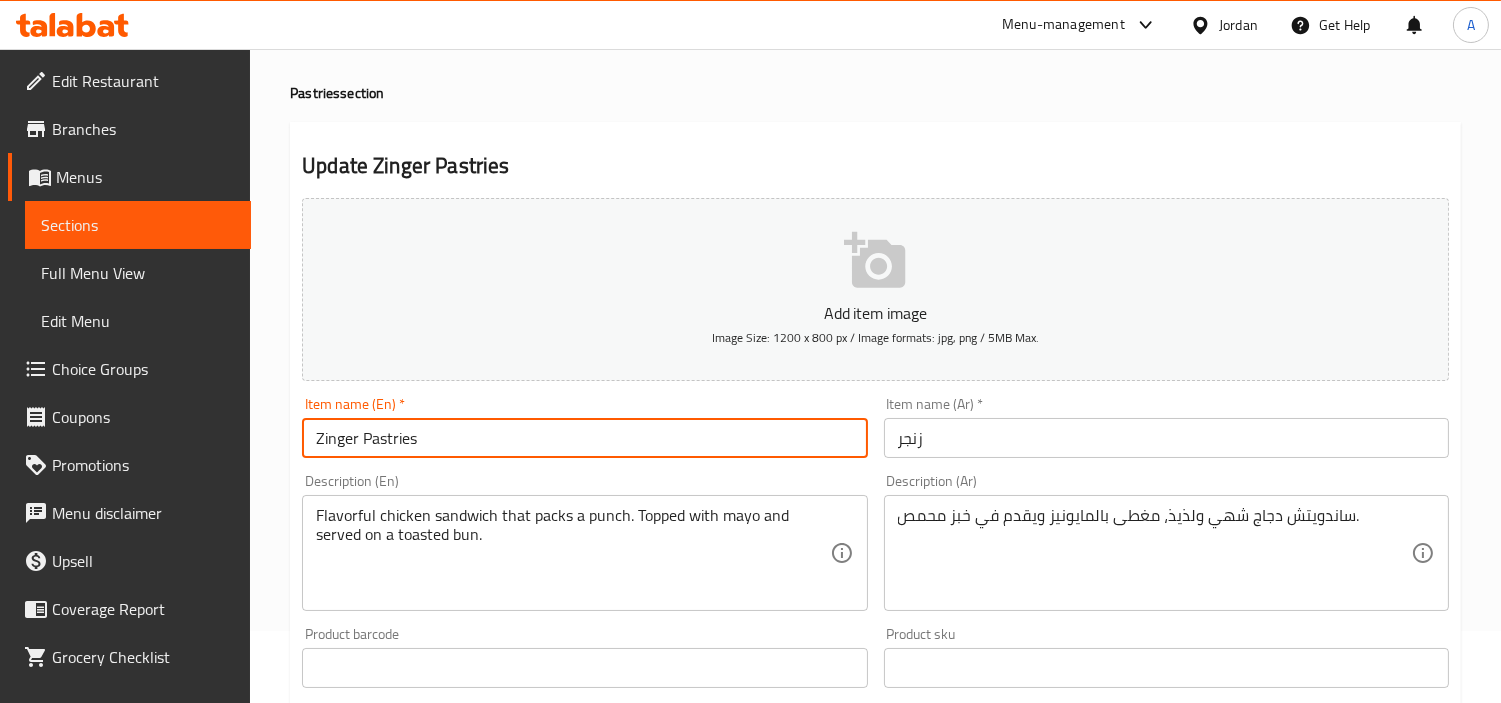 scroll, scrollTop: 111, scrollLeft: 0, axis: vertical 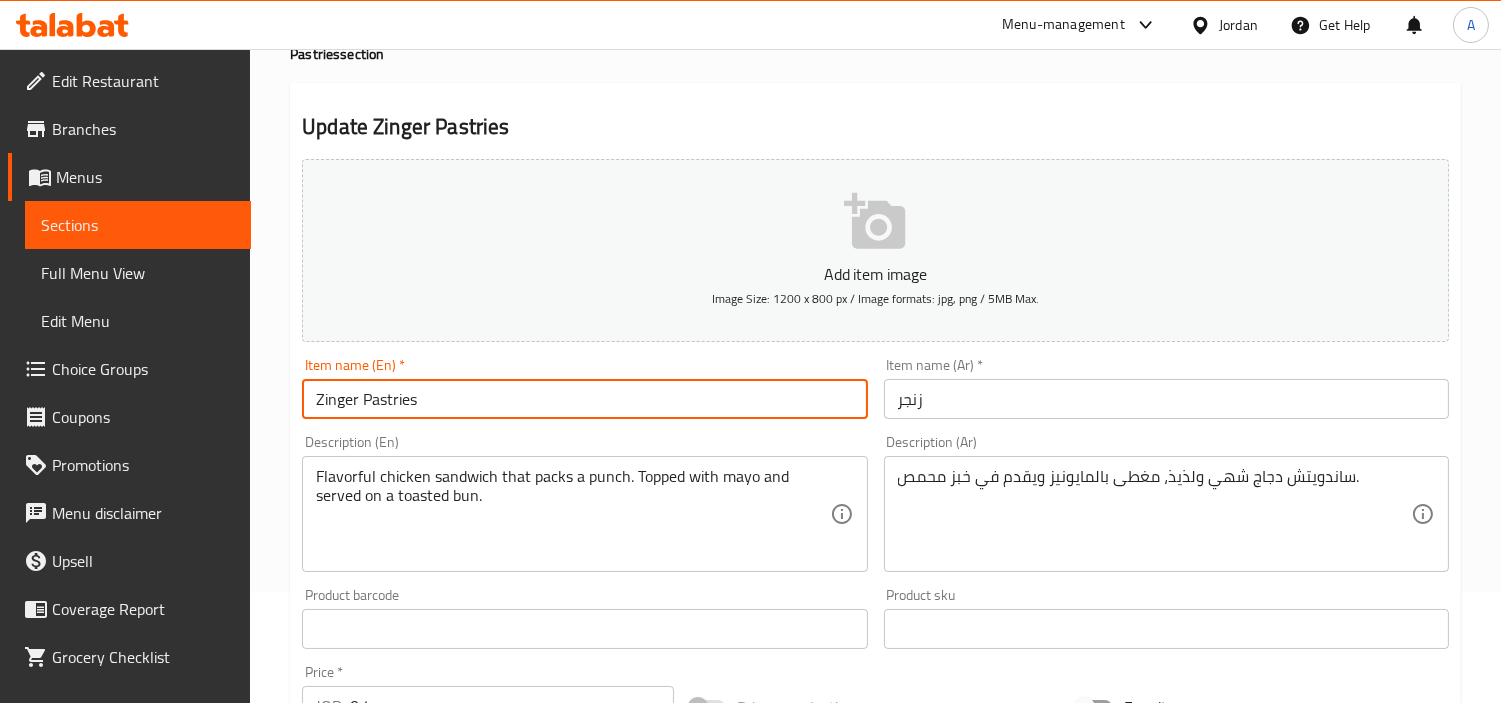 type on "Zinger Pastries" 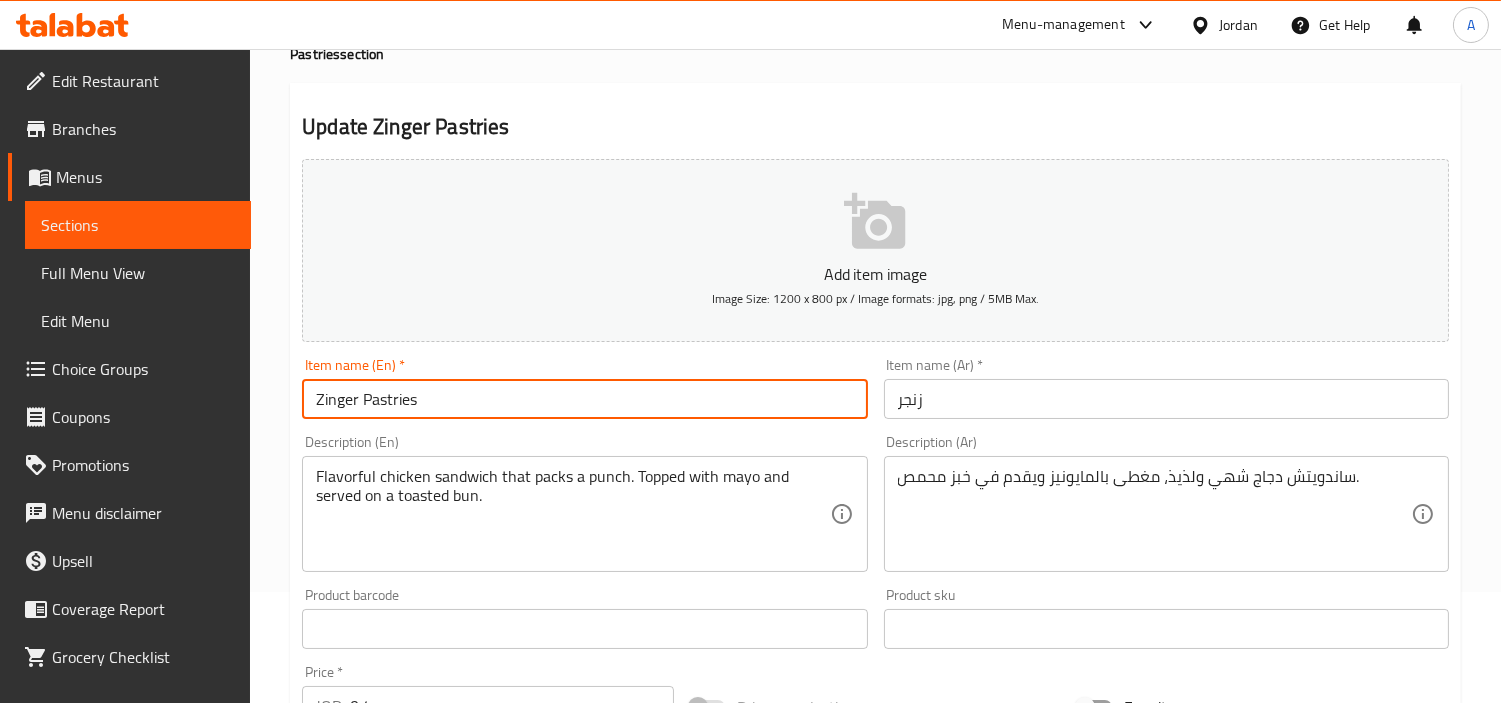 click on "زنجر" at bounding box center (1166, 399) 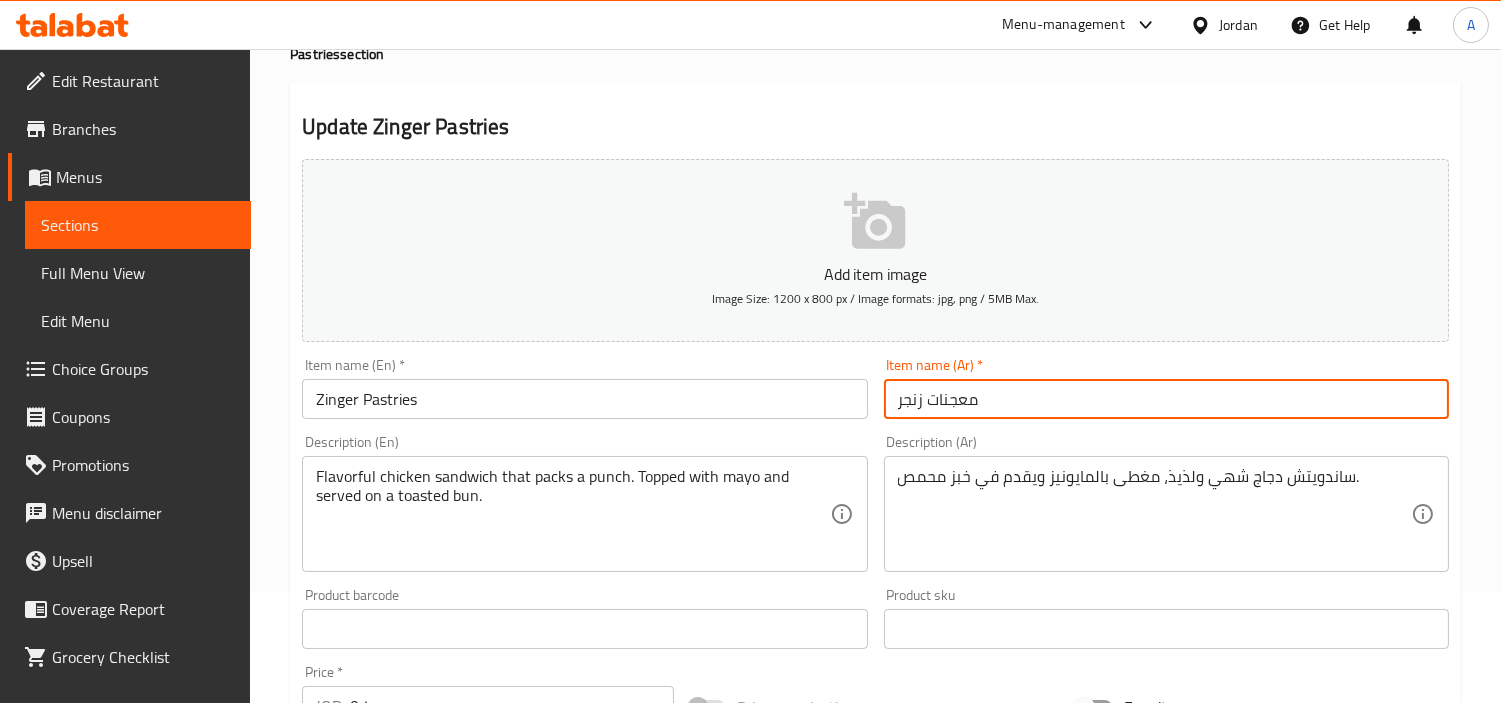 type on "معجنات زنجر" 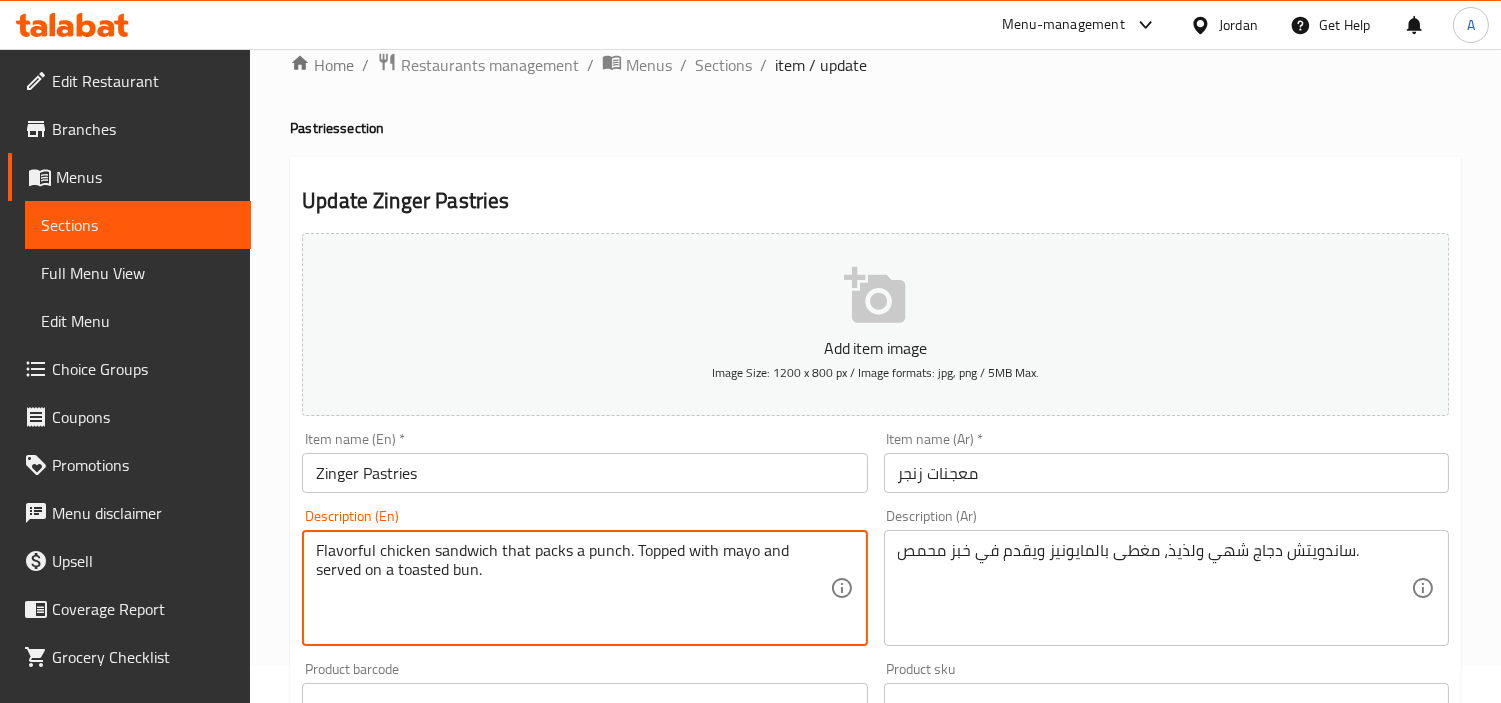 scroll, scrollTop: 0, scrollLeft: 0, axis: both 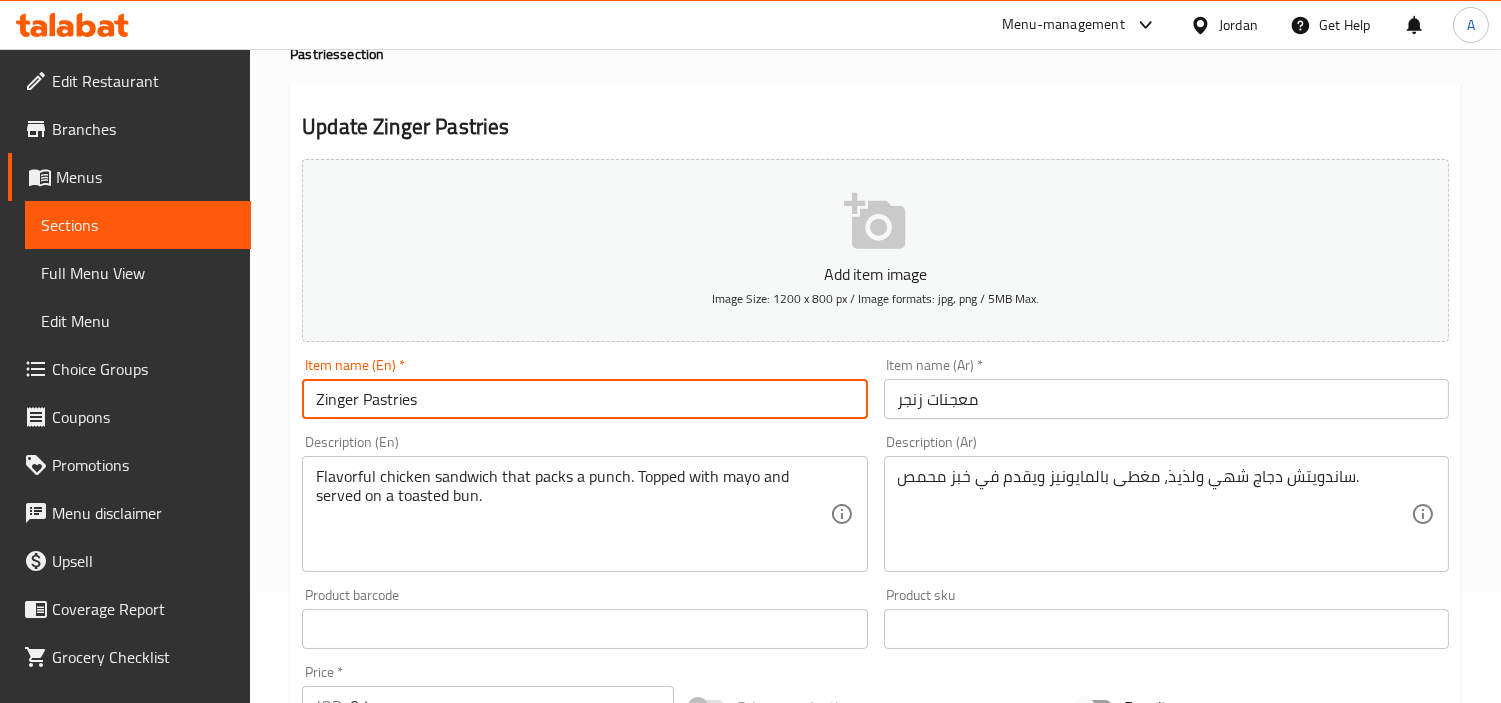 click on "Zinger Pastries" at bounding box center [584, 399] 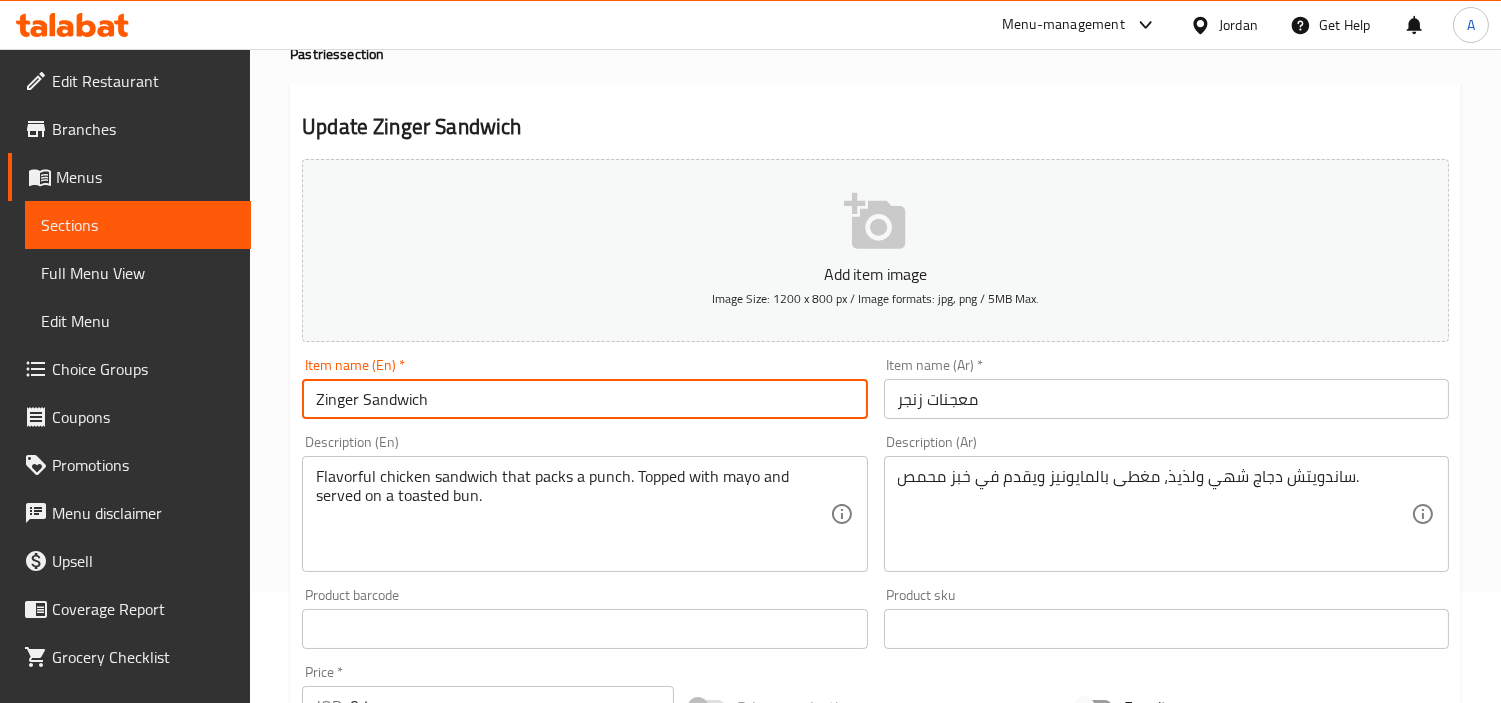 type on "Zinger Sandwich" 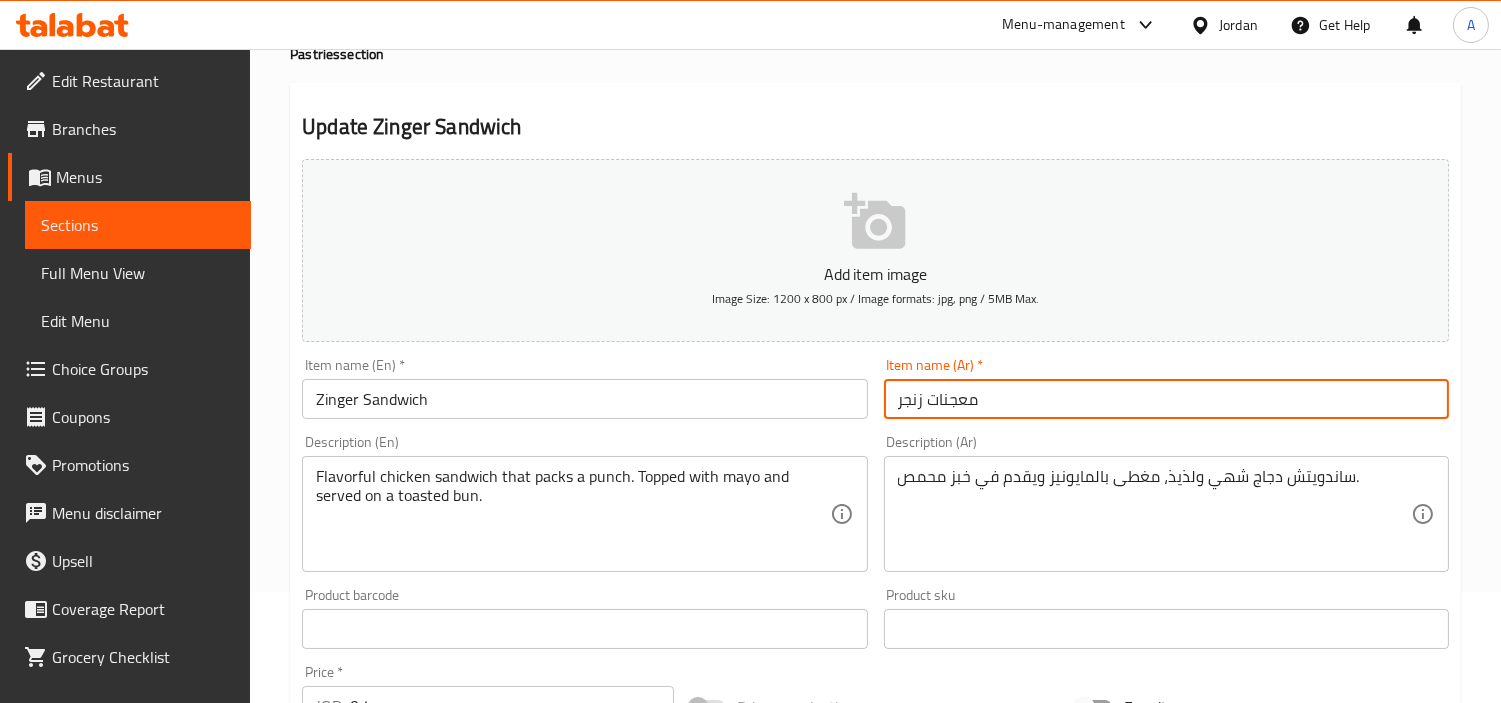 click on "معجنات زنجر" at bounding box center [1166, 399] 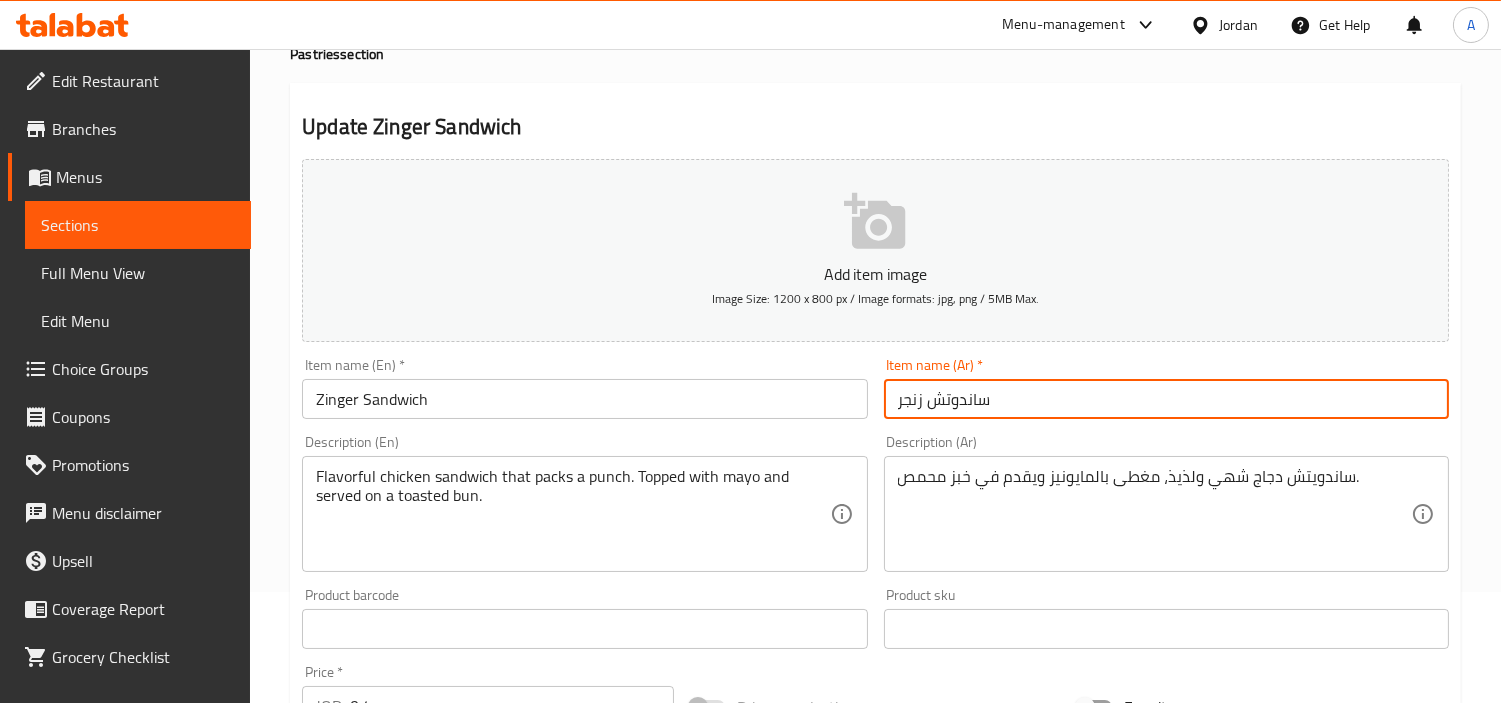 type on "ساندوتش زنجر" 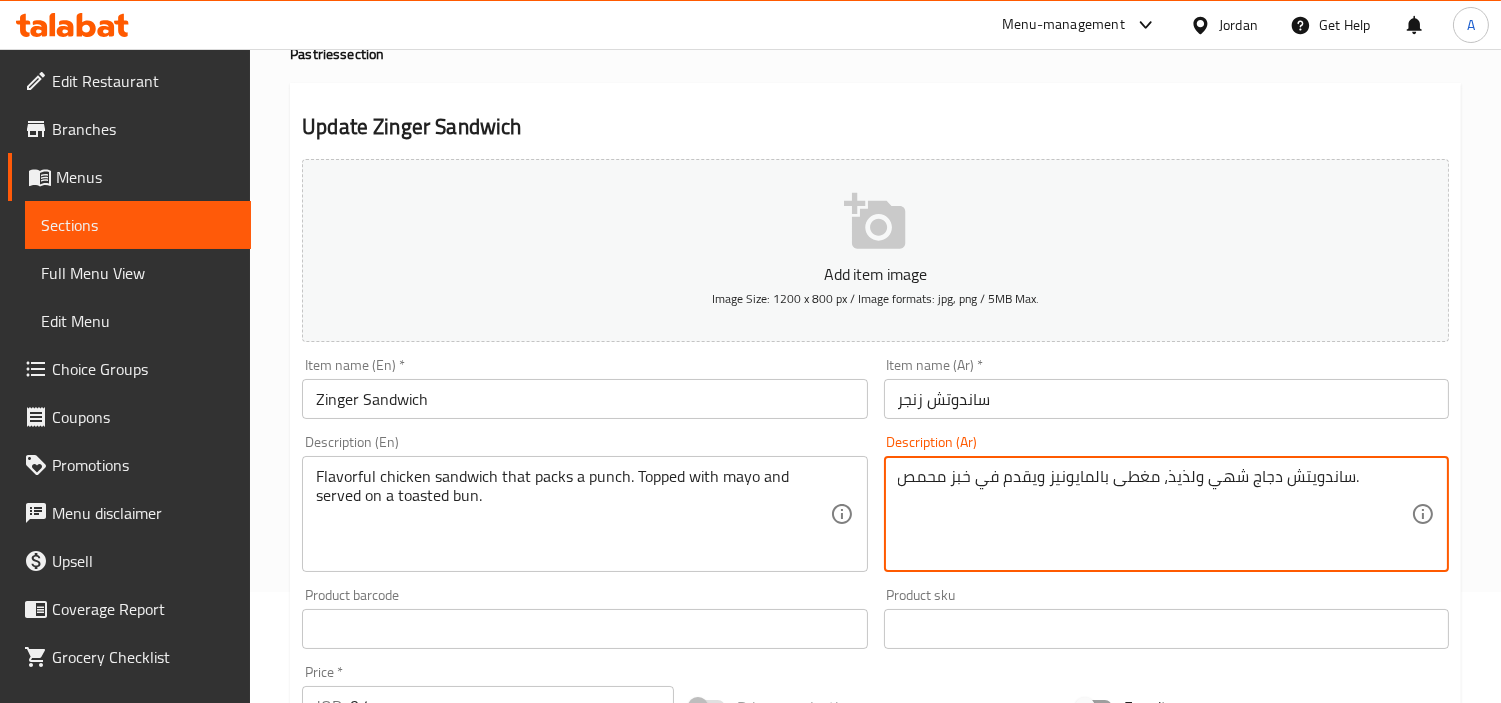 click on "ساندويتش دجاج شهي ولذيذ، مغطى بالمايونيز ويقدم في خبز محمص." at bounding box center [1154, 514] 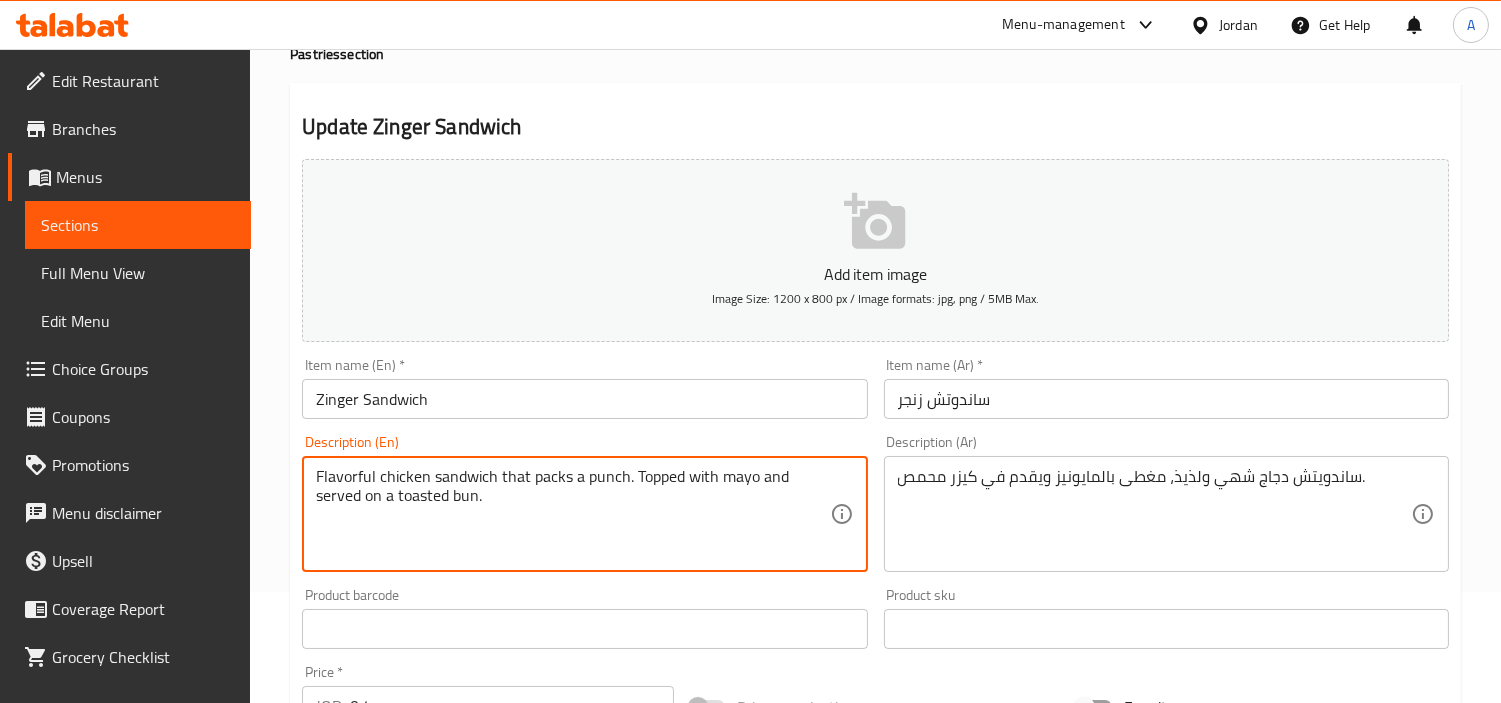 drag, startPoint x: 498, startPoint y: 478, endPoint x: 685, endPoint y: 537, distance: 196.08672 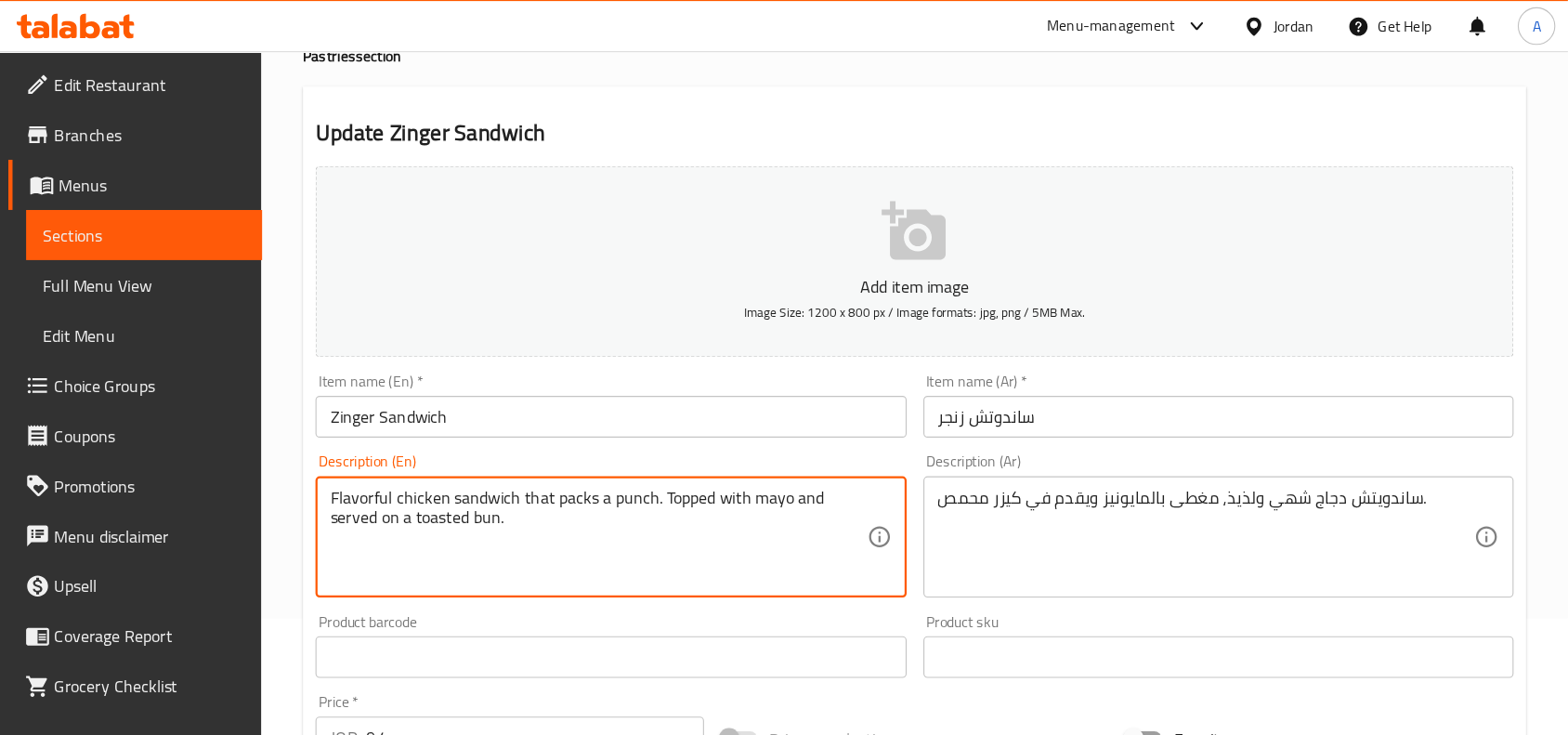 scroll, scrollTop: 103, scrollLeft: 0, axis: vertical 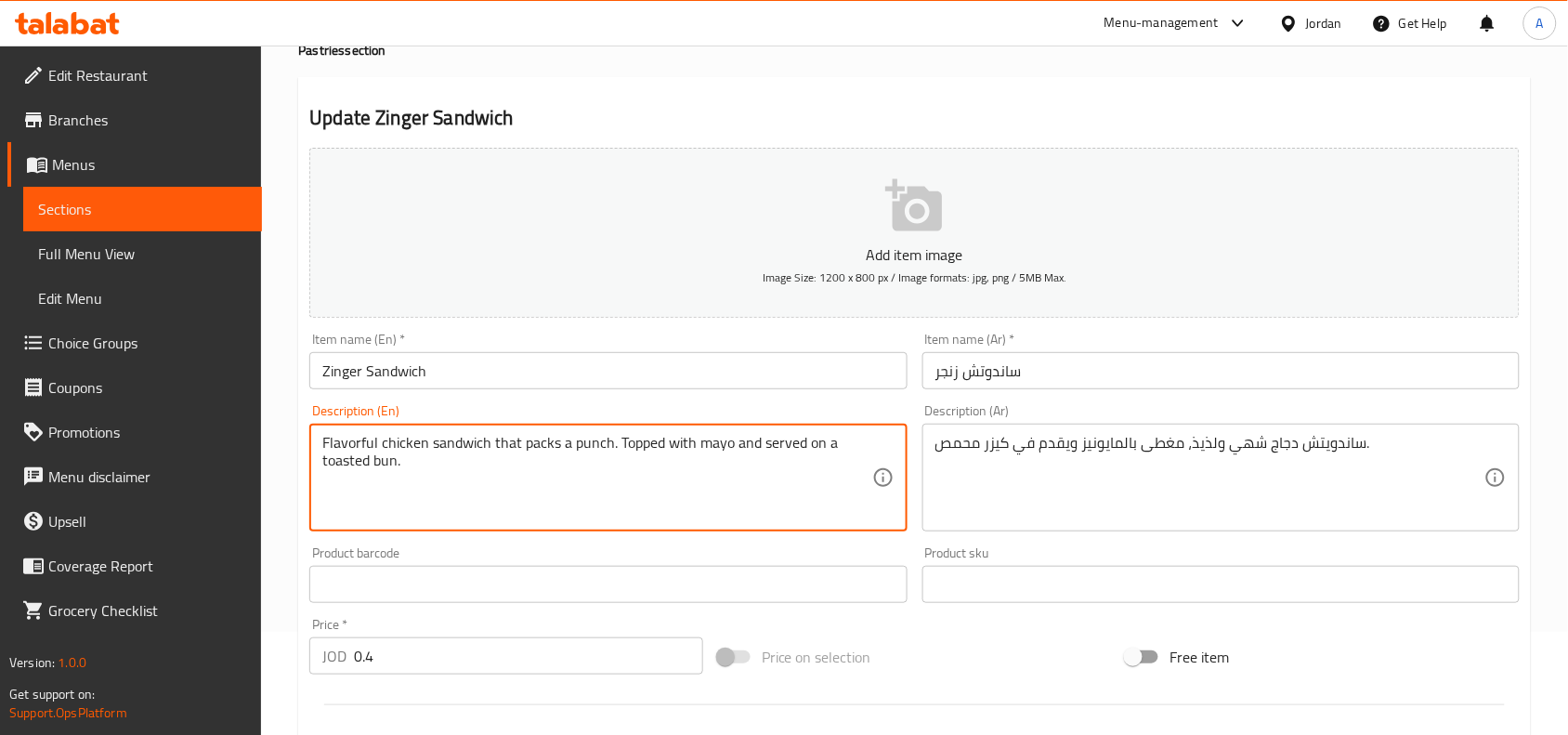 click on "Flavorful chicken sandwich that packs a punch. Topped with mayo and served on a toasted bun." at bounding box center (596, 478) 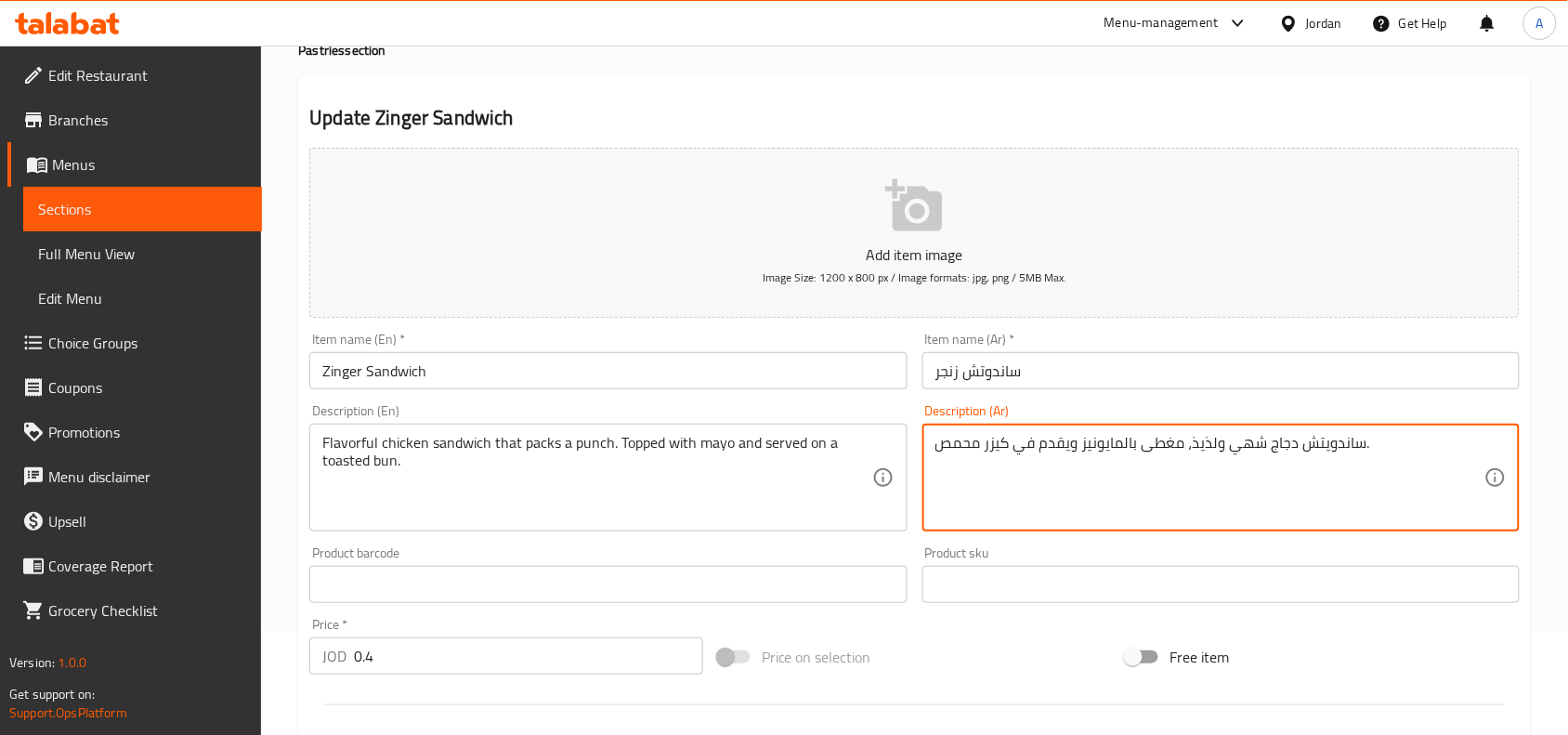 click on "ساندويتش دجاج شهي ولذيذ، مغطى بالمايونيز ويقدم في كيزر محمص." at bounding box center (1209, 478) 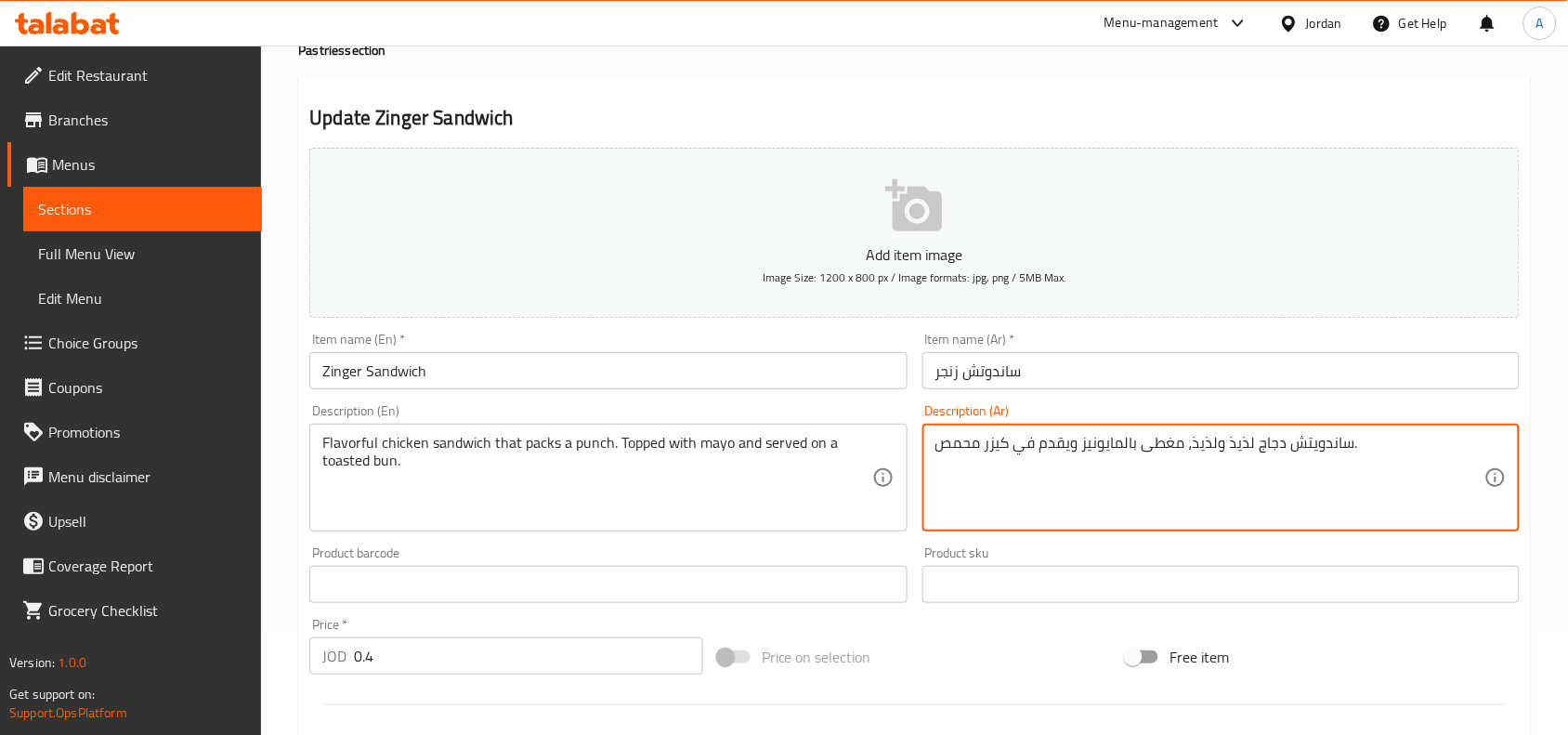 click on "ساندويتش دجاج لذيذ ولذيذ، مغطى بالمايونيز ويقدم في كيزر محمص." at bounding box center [1209, 478] 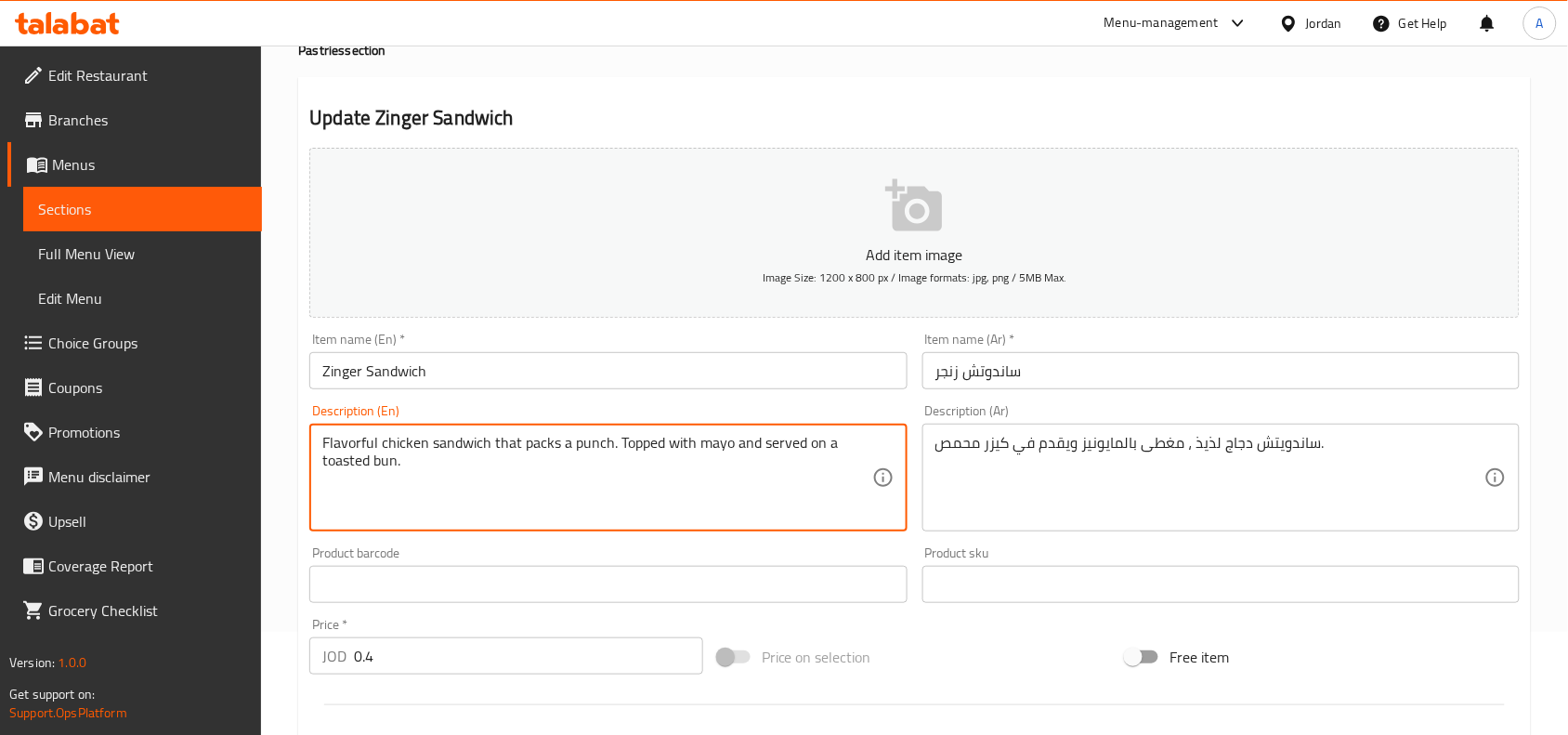drag, startPoint x: 518, startPoint y: 449, endPoint x: 609, endPoint y: 448, distance: 91.005494 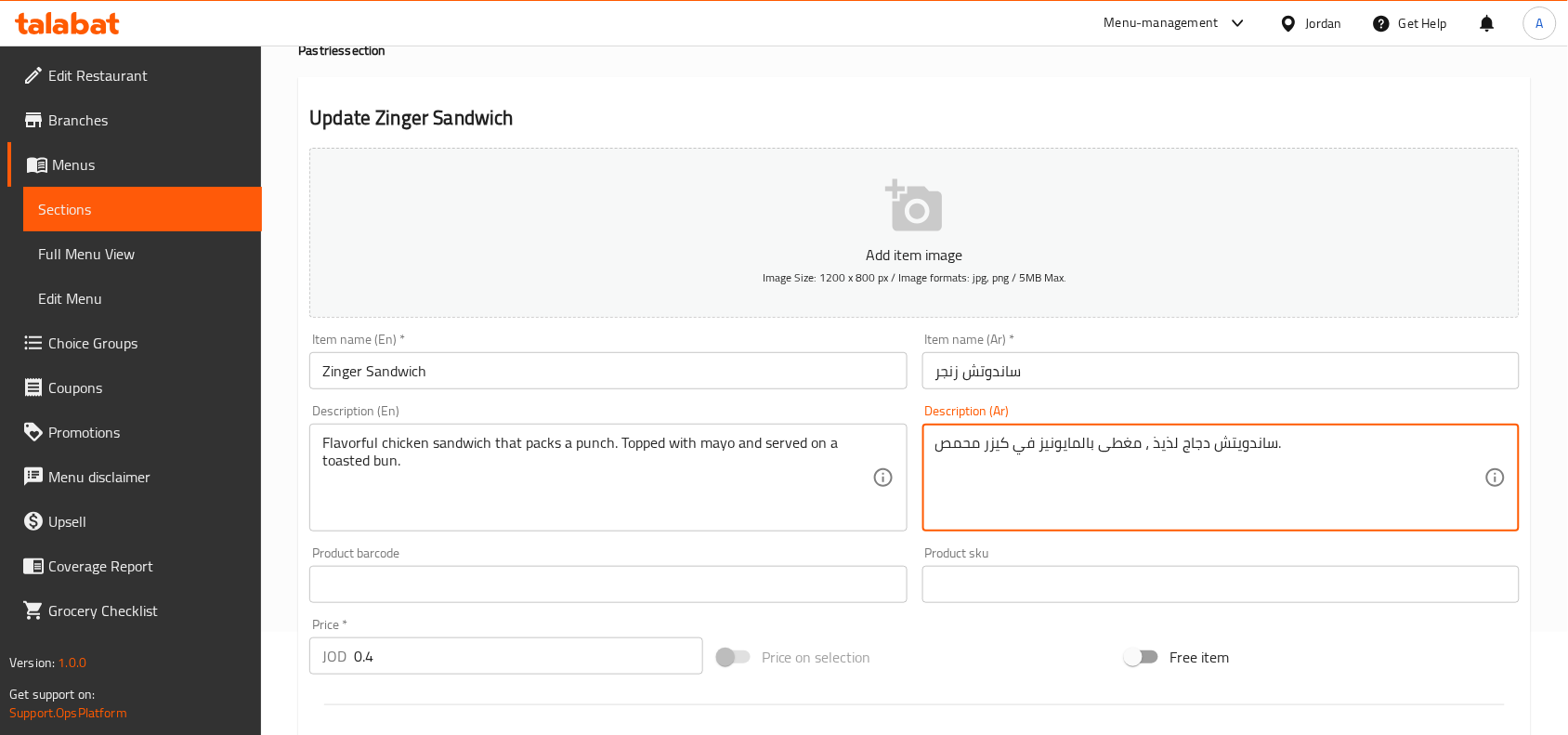 click on "ساندويتش دجاج لذيذ ، مغطى بالمايونيز في كيزر محمص." at bounding box center [1209, 478] 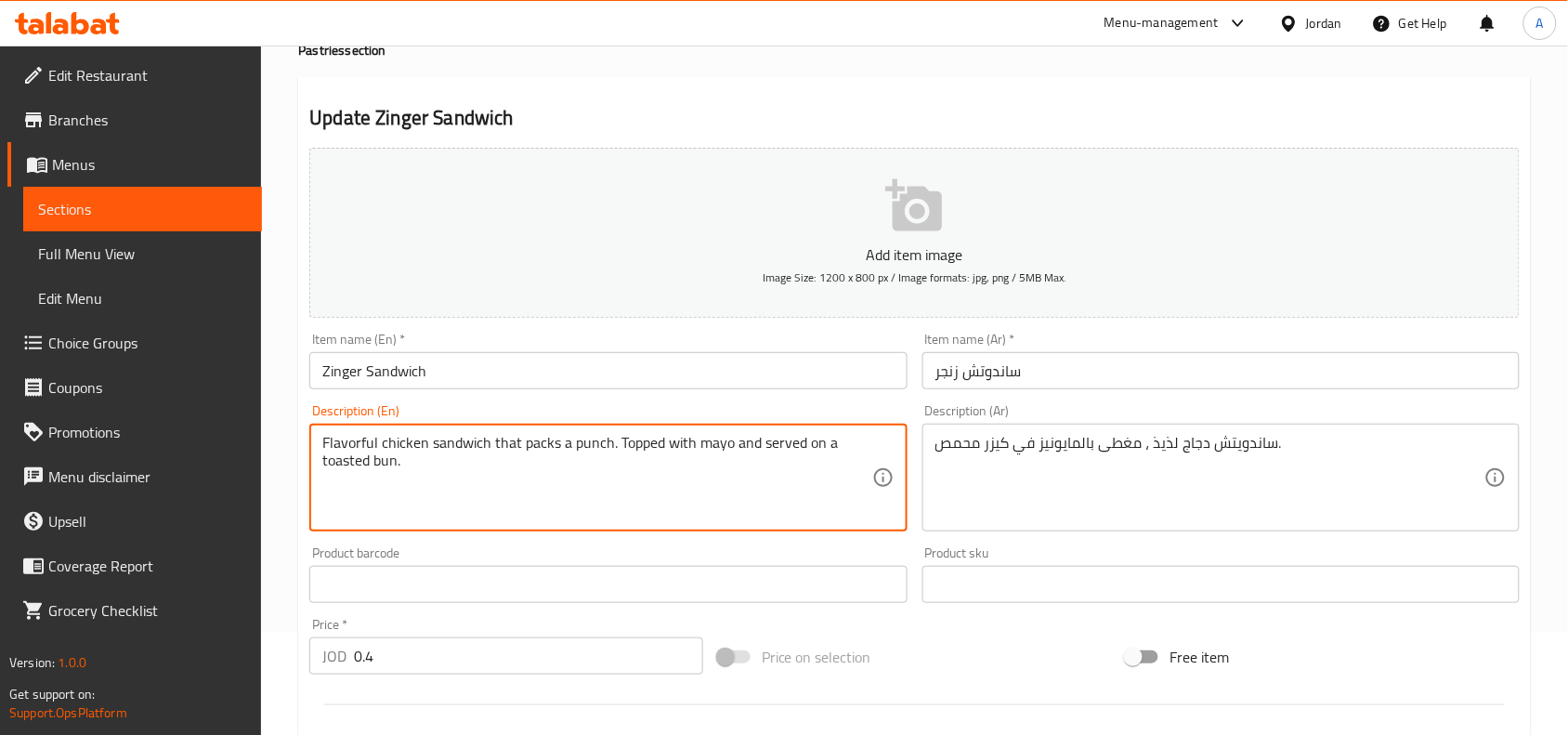 drag, startPoint x: 495, startPoint y: 453, endPoint x: 607, endPoint y: 451, distance: 112.01786 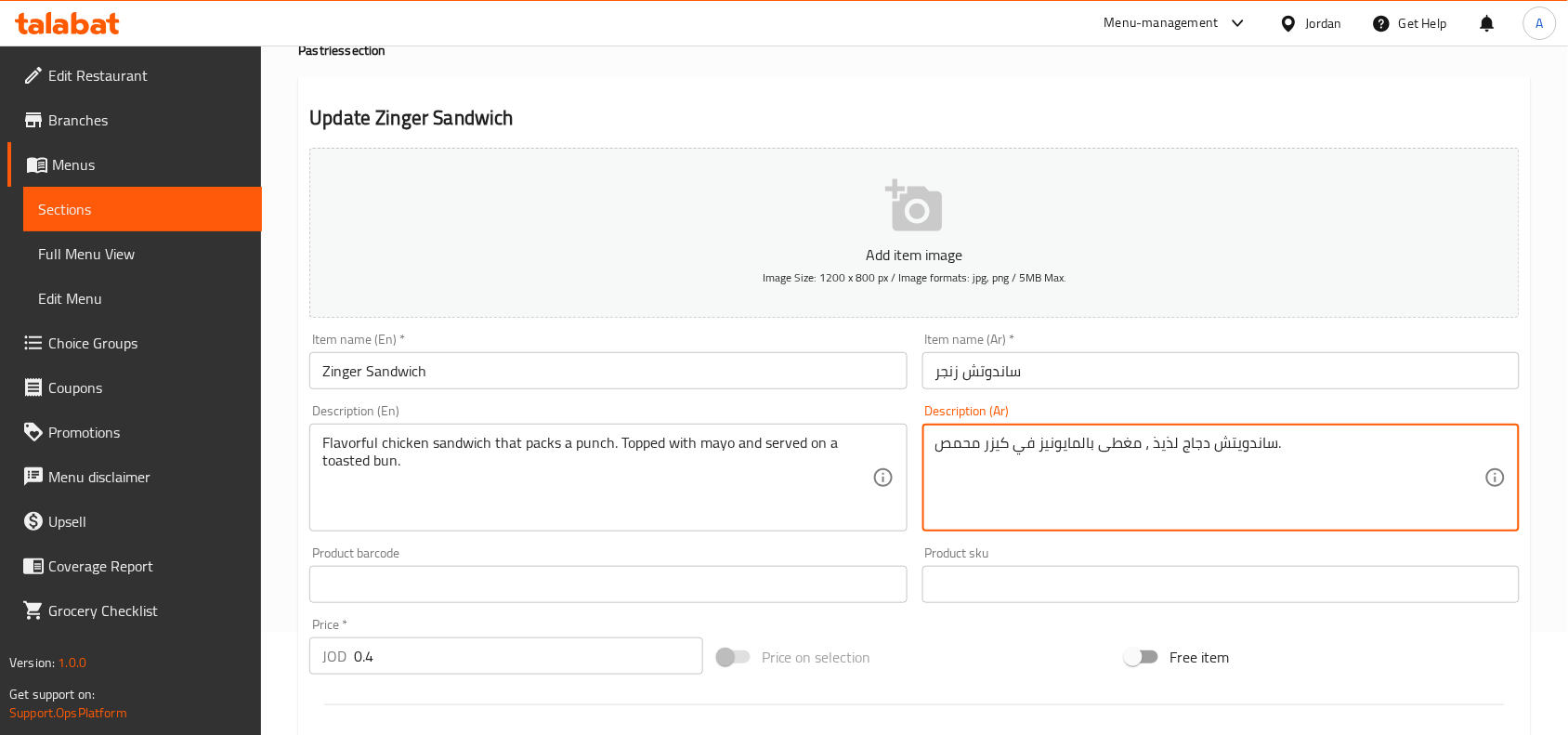 click on "ساندويتش دجاج لذيذ ، مغطى بالمايونيز في كيزر محمص." at bounding box center (1209, 478) 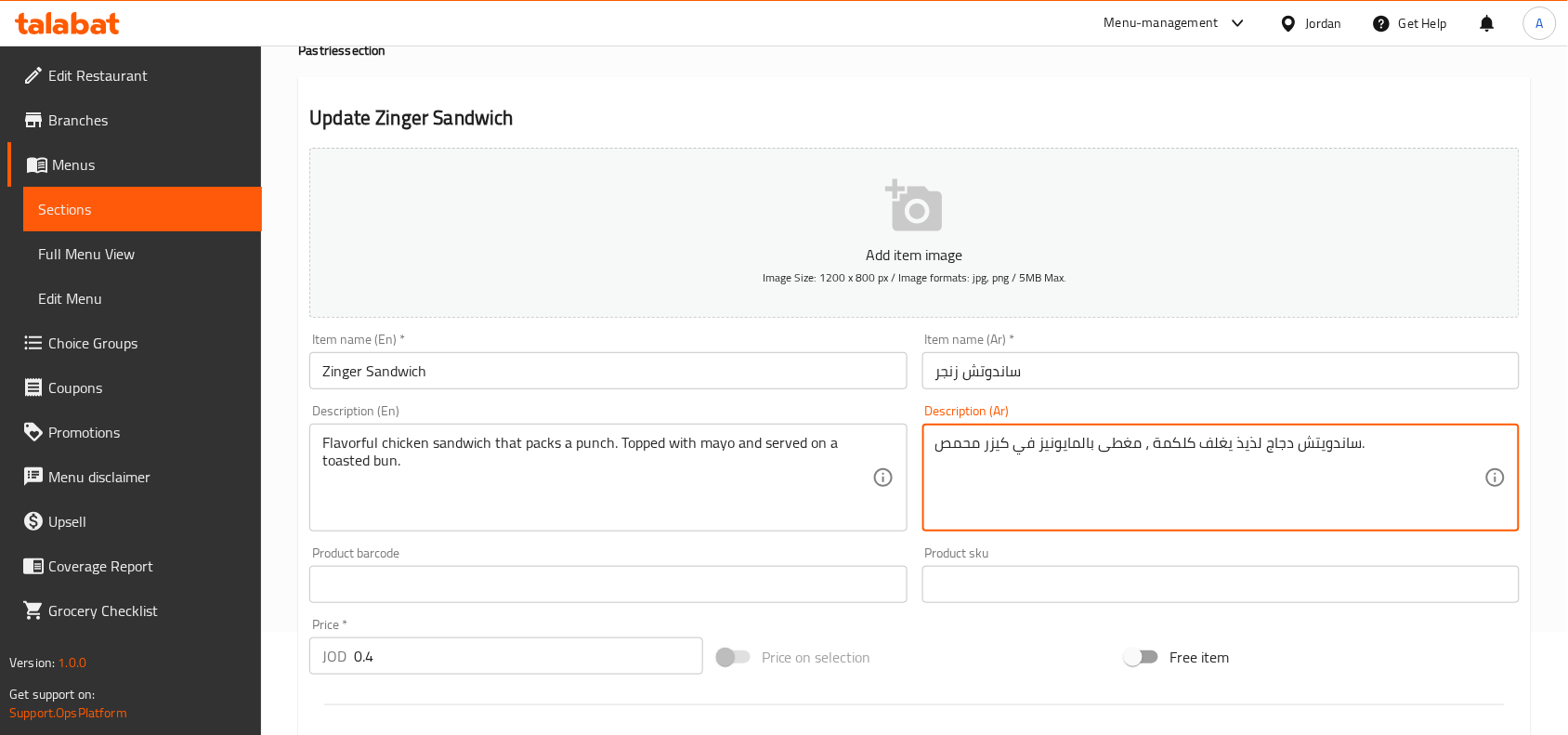 click on "ساندويتش دجاج لذيذ يغلف كلكمة ، مغطى بالمايونيز في كيزر محمص." at bounding box center (1209, 478) 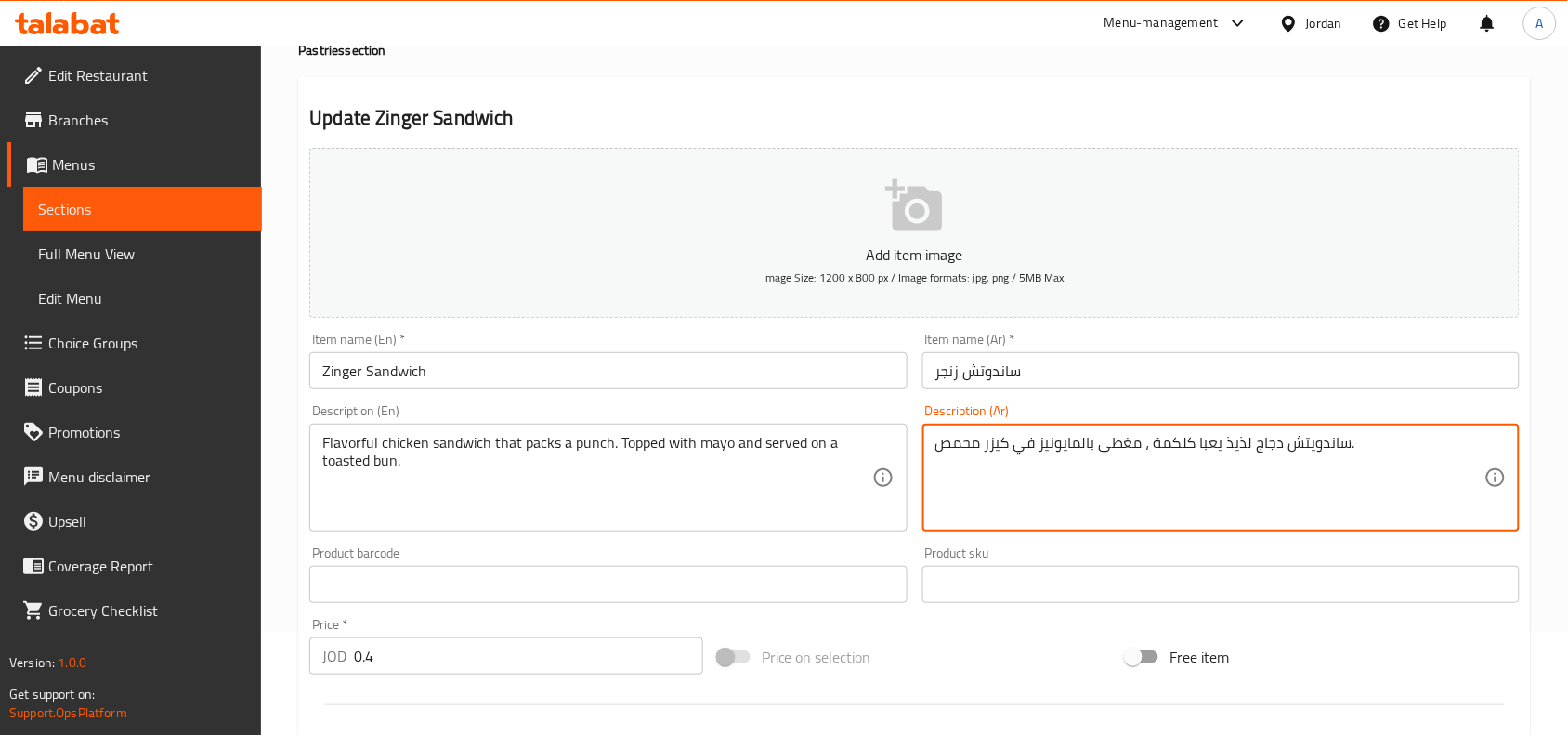 click on "ساندويتش دجاج لذيذ يعبا كلكمة ، مغطى بالمايونيز في كيزر محمص." at bounding box center [1209, 478] 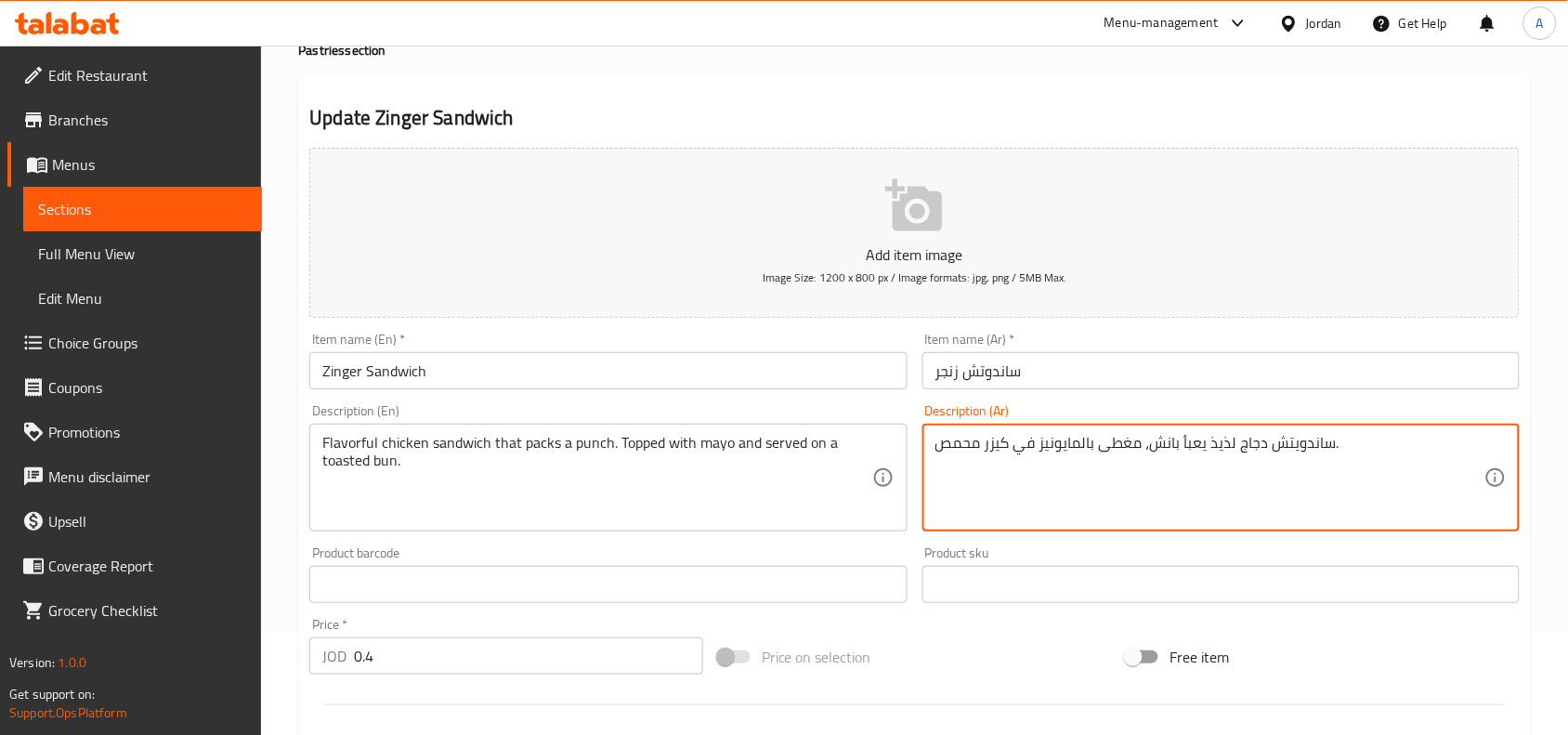 click on "ساندويتش دجاج لذيذ يعبأ بانش، مغطى بالمايونيز في كيزر محمص." at bounding box center [1209, 478] 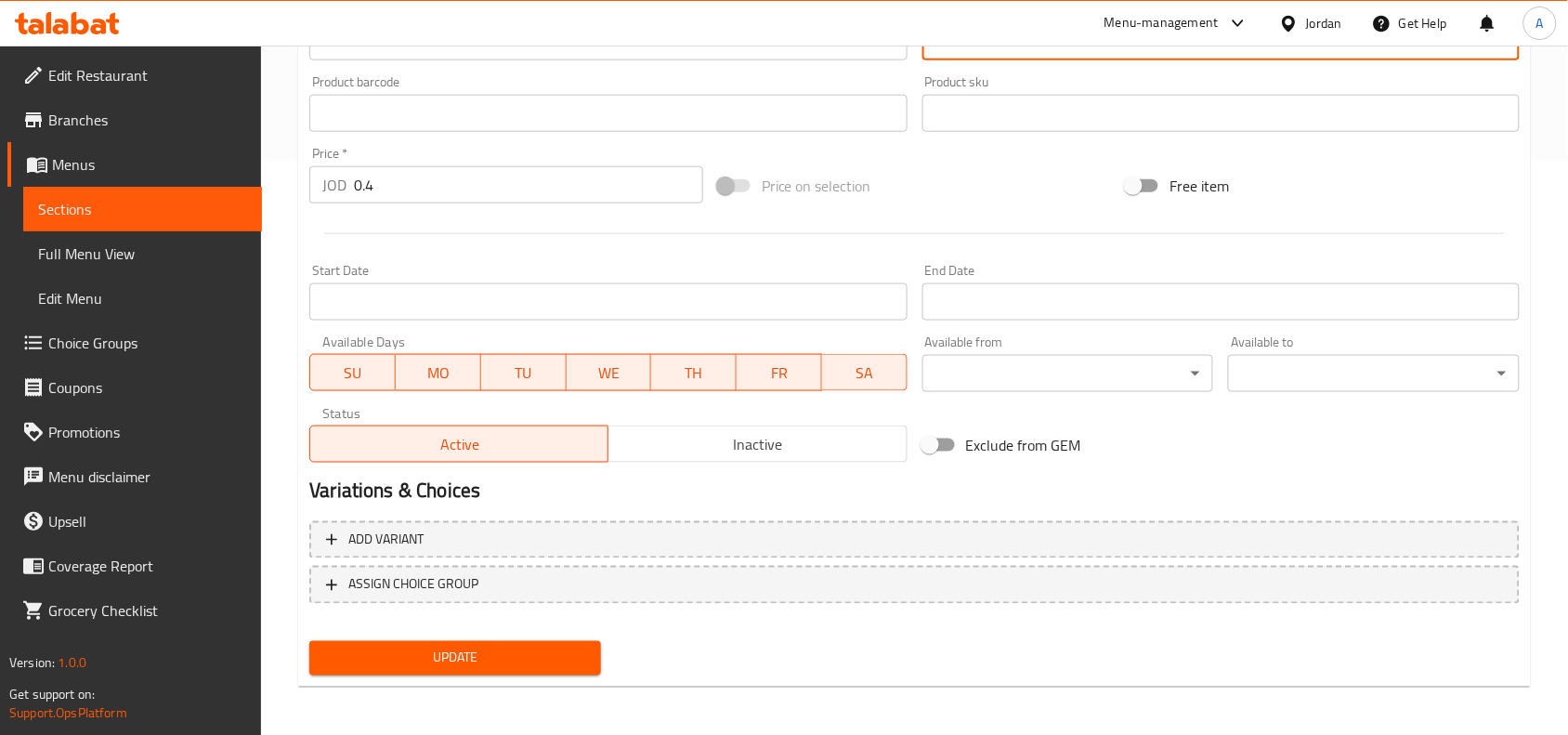 type on "ساندويتش دجاج لذيذ يعبأ بانش، مغطى بالمايونيز في كيزر محمص." 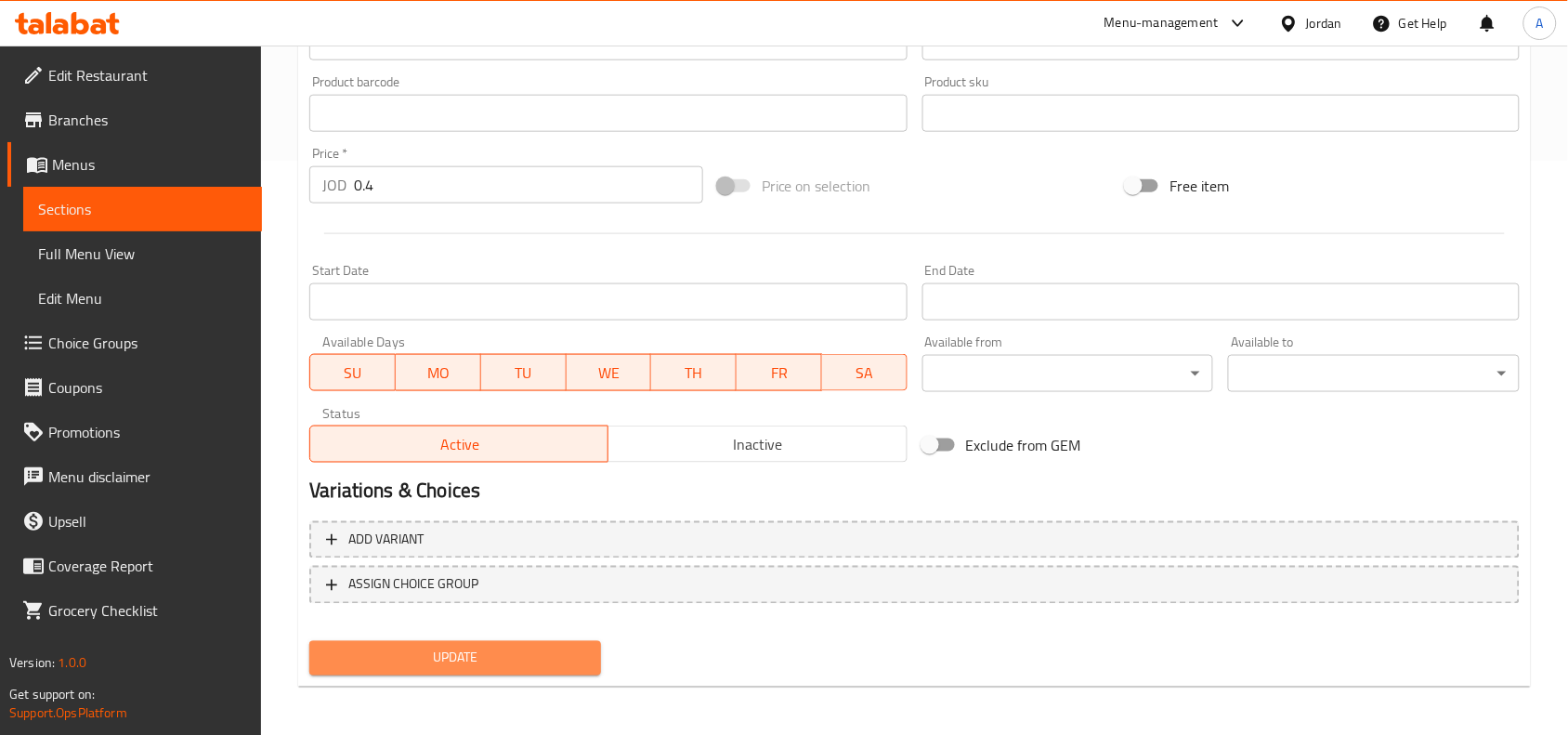 click on "Update" at bounding box center [455, 658] 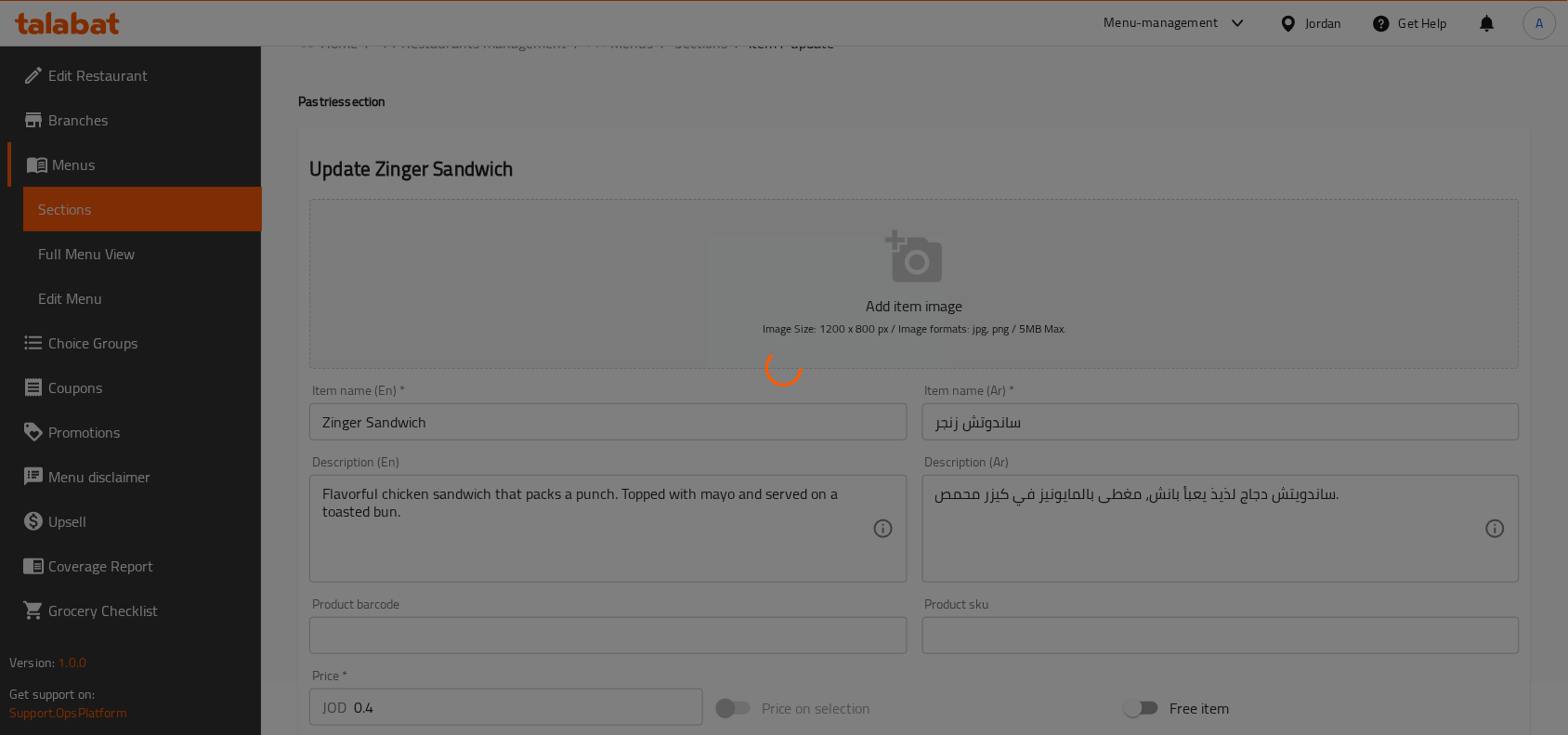 scroll, scrollTop: 0, scrollLeft: 0, axis: both 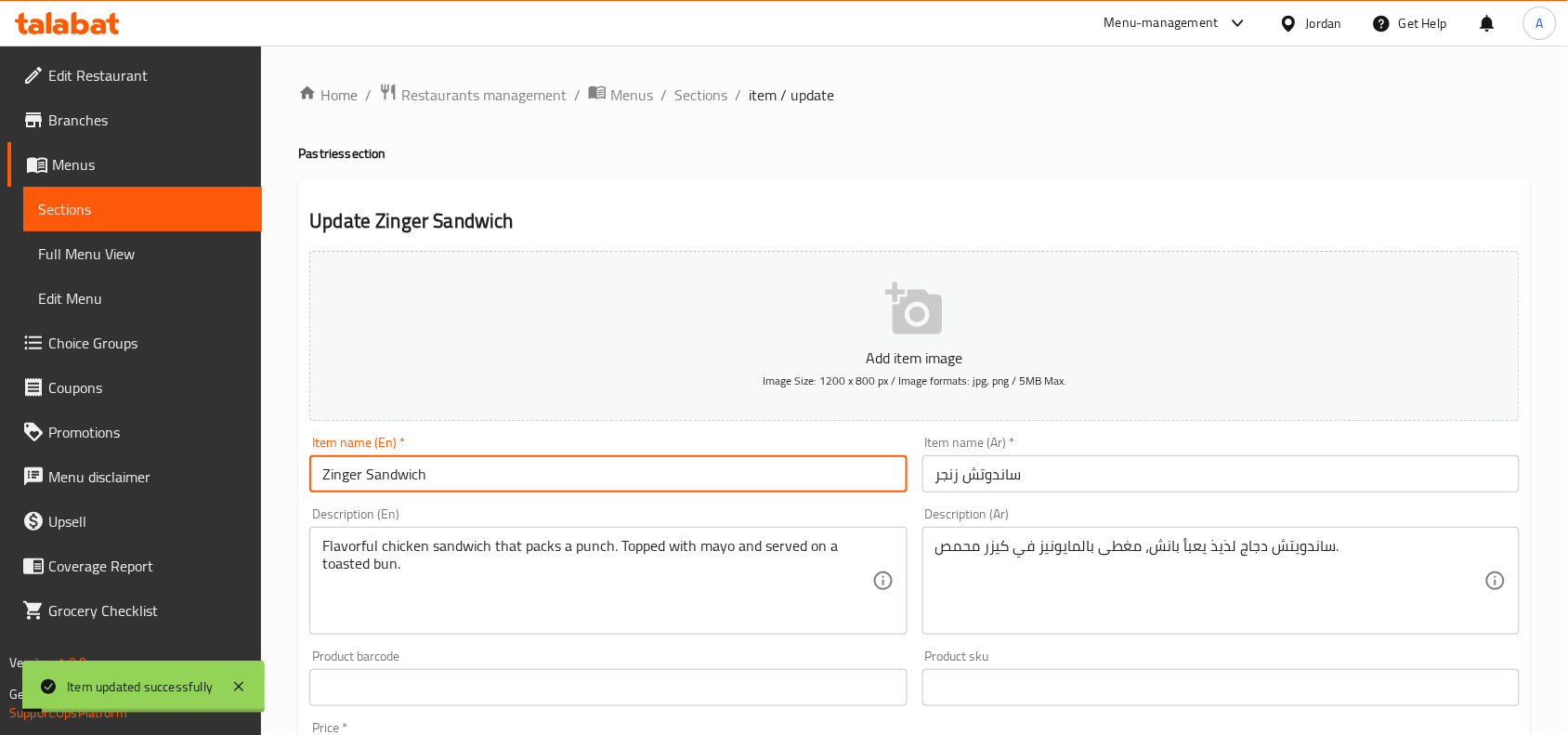 click on "Zinger Sandwich" at bounding box center [608, 474] 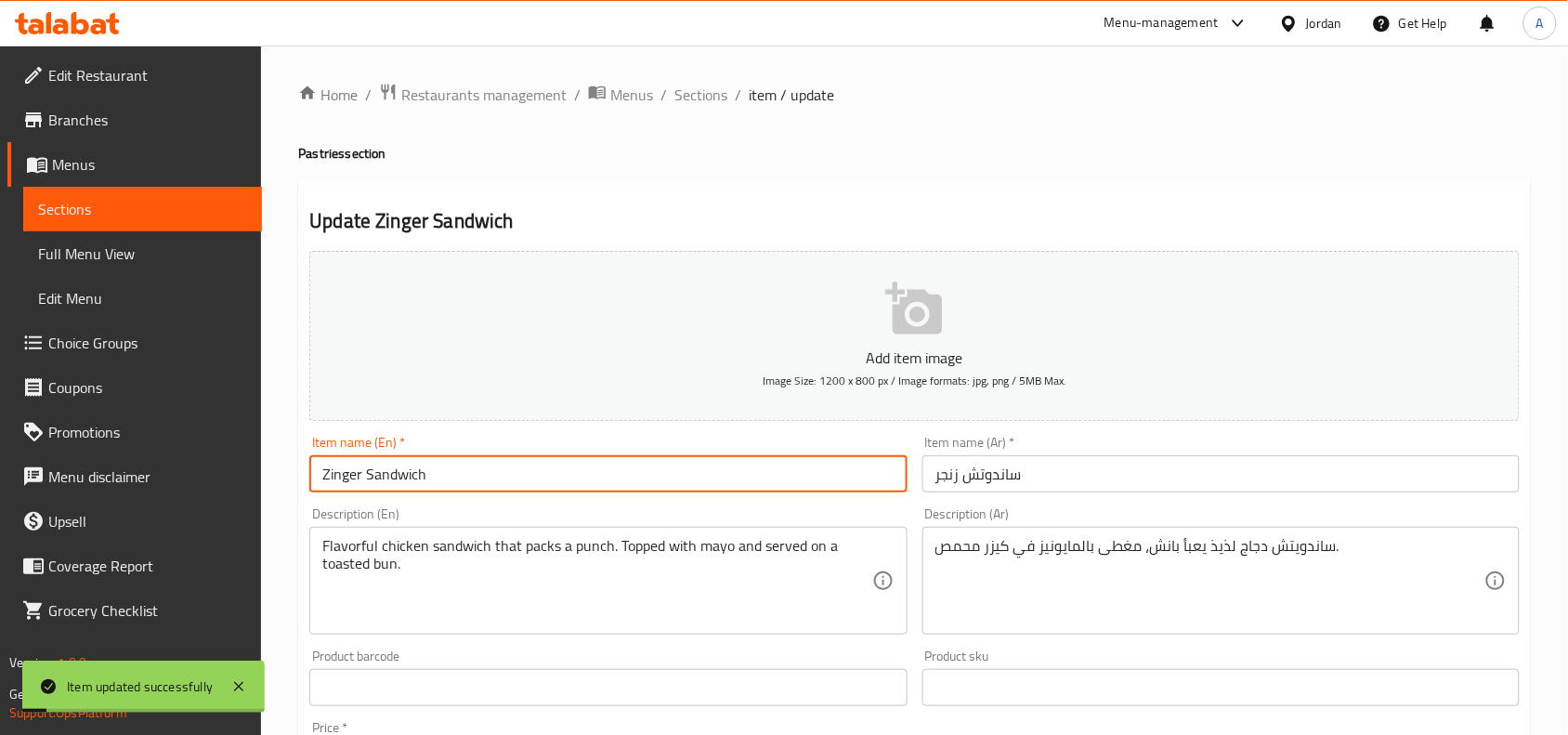 click on "Zinger Sandwich" at bounding box center [608, 474] 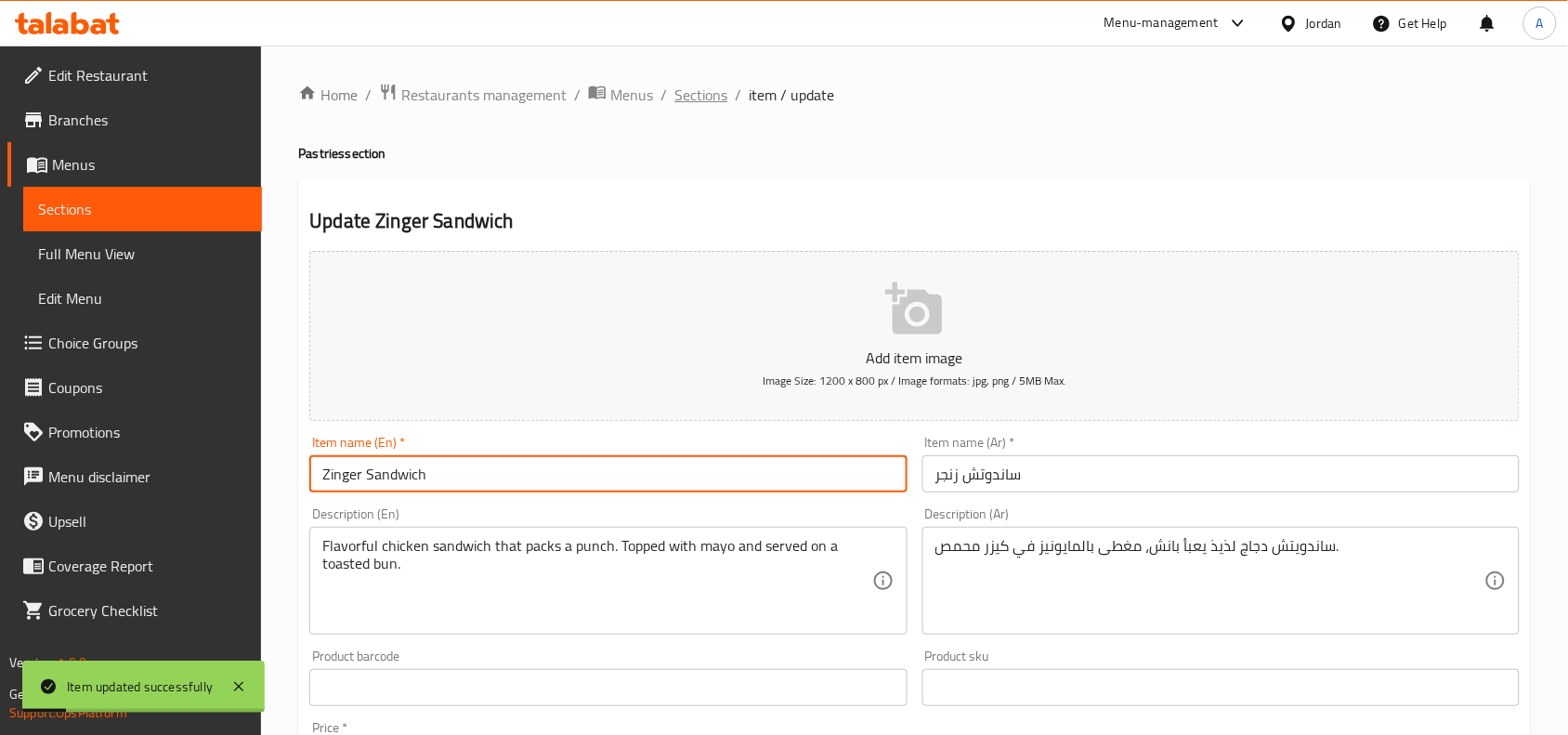 click on "Sections" at bounding box center (700, 95) 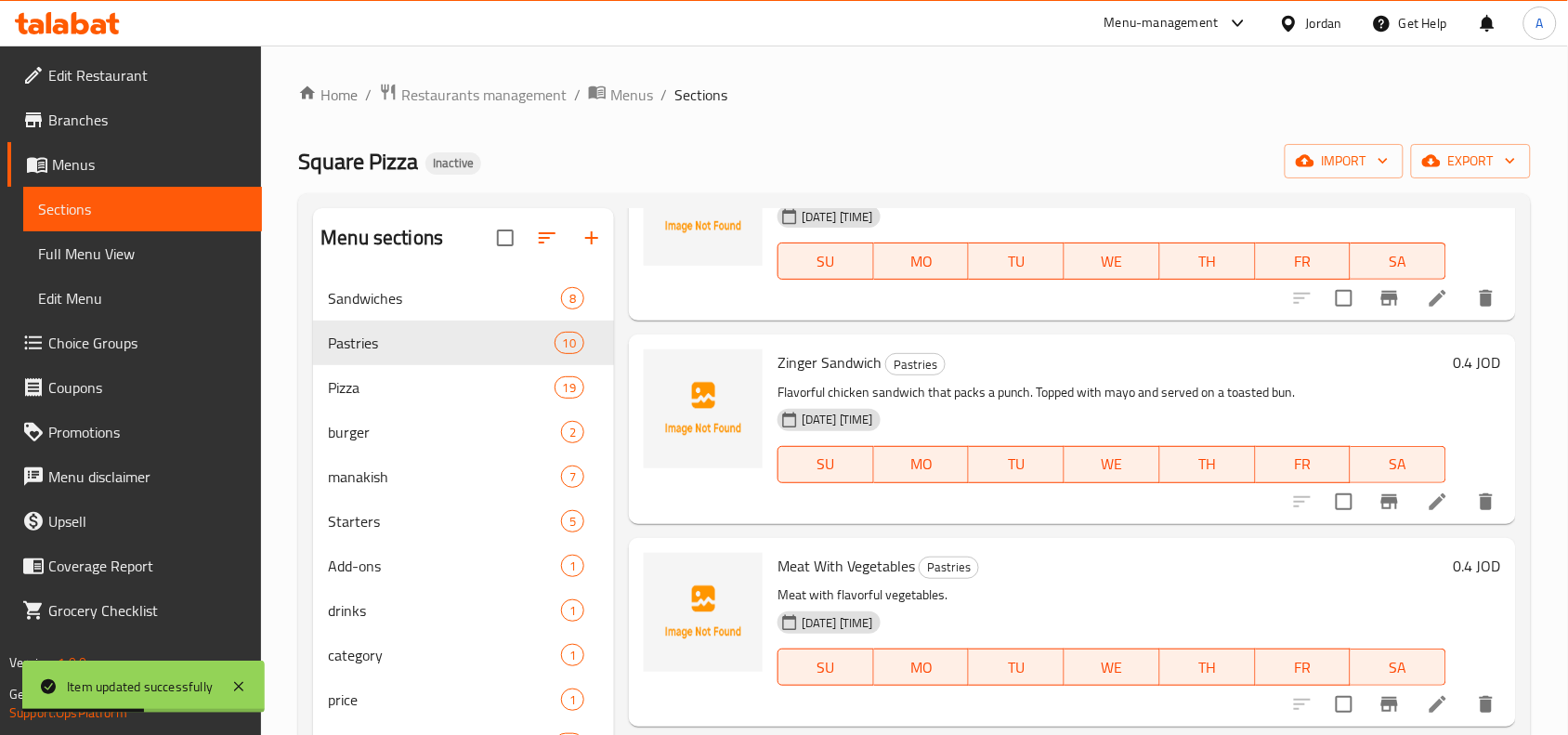 scroll, scrollTop: 1410, scrollLeft: 0, axis: vertical 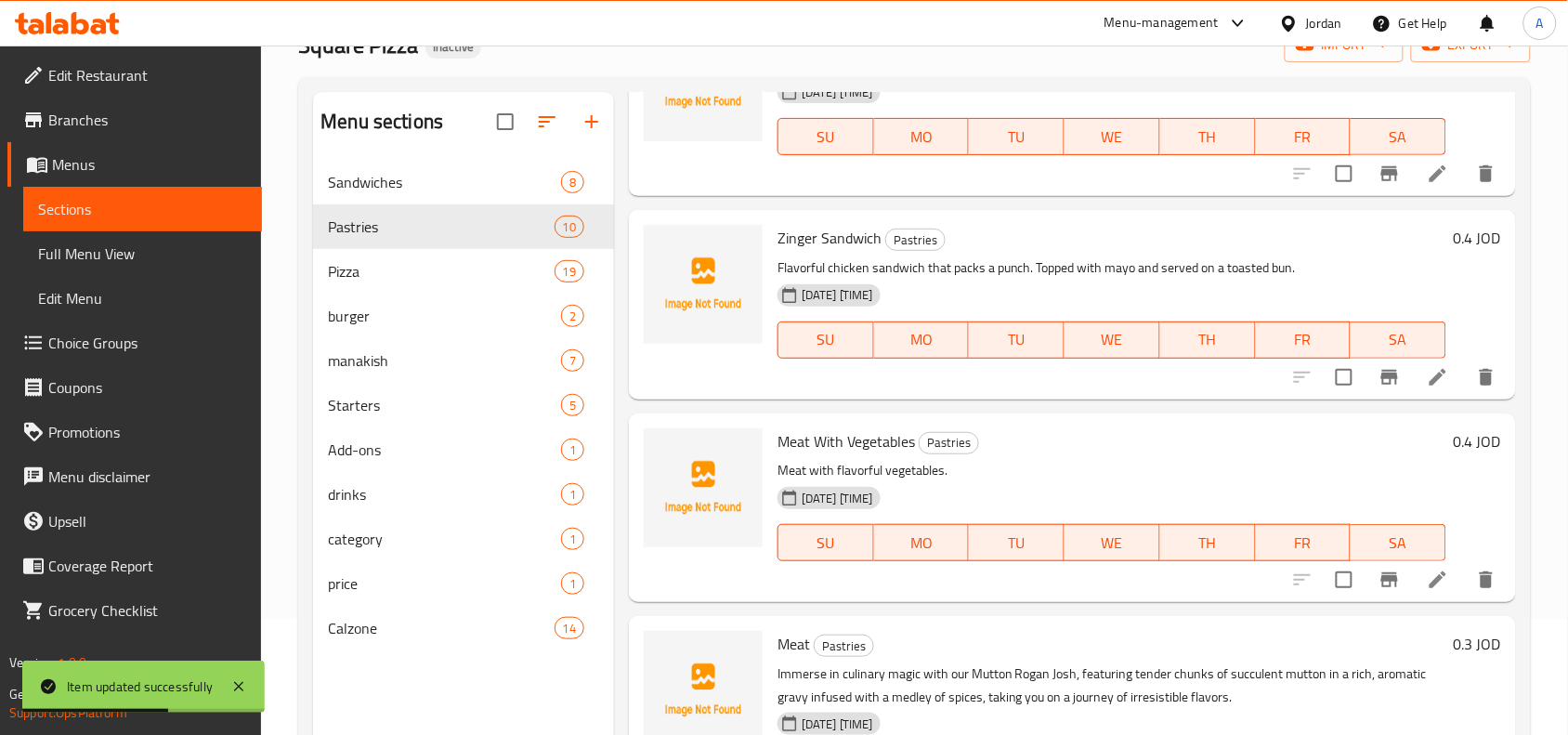 click on "Meat With Vegetables" at bounding box center [846, 441] 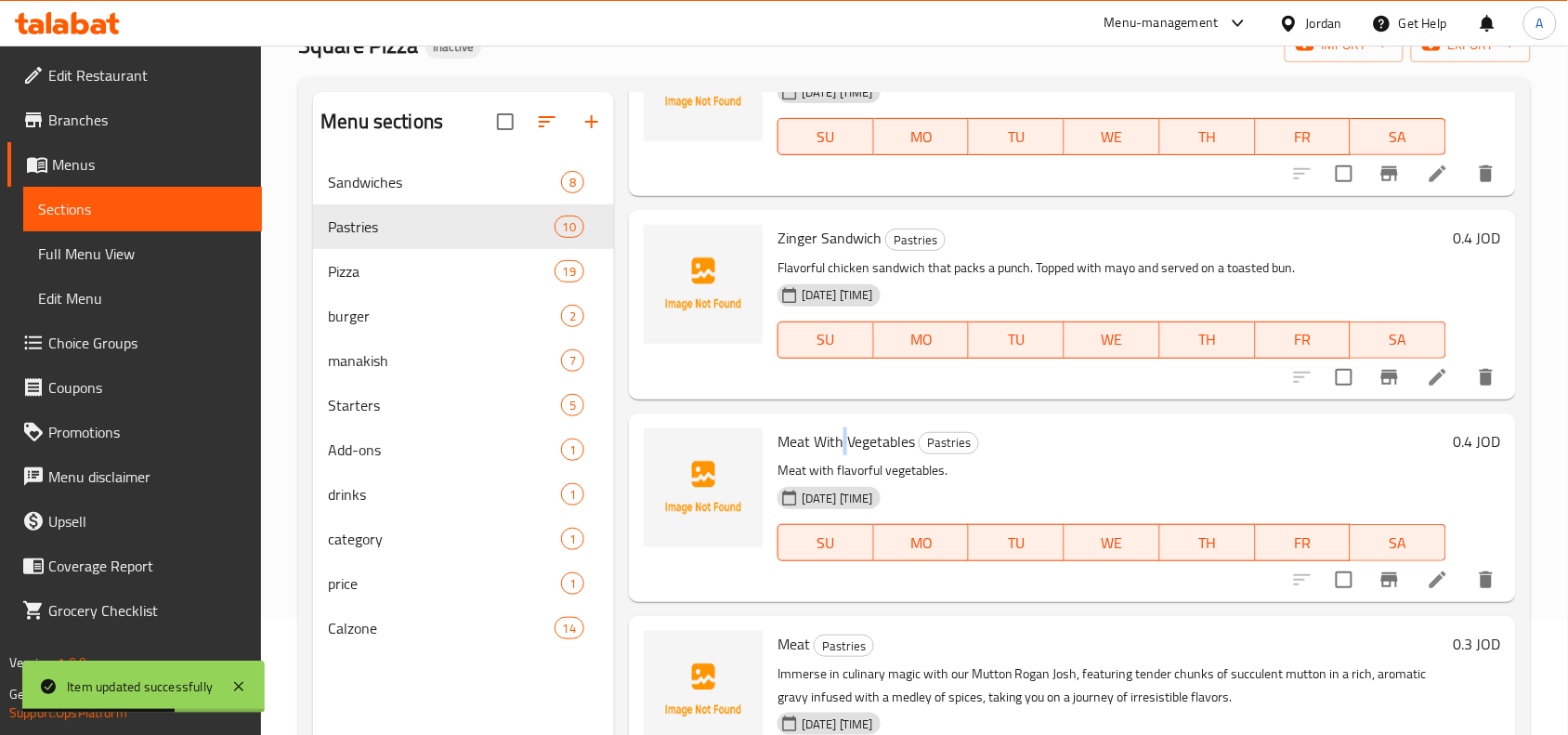 click on "Meat With Vegetables" at bounding box center [846, 441] 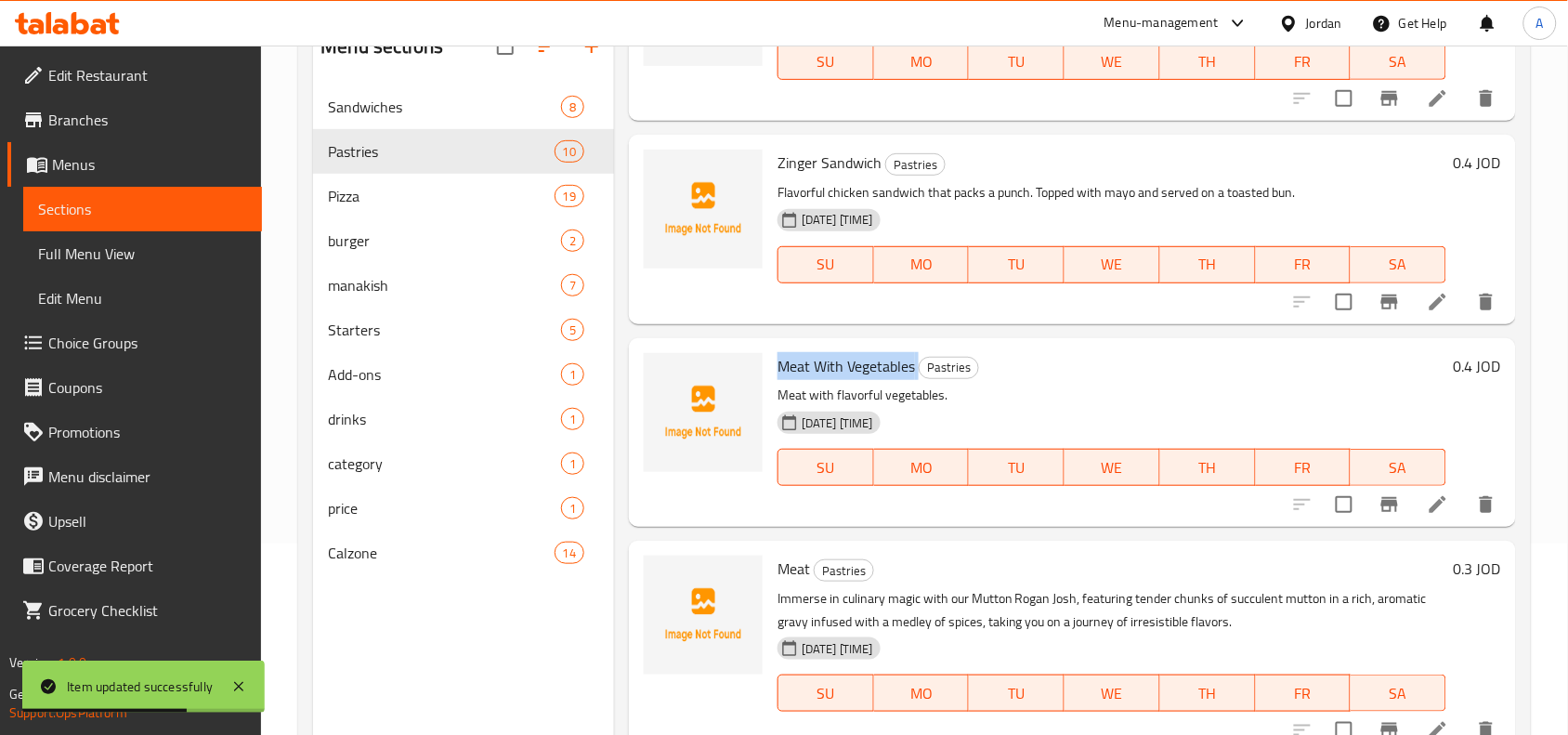 scroll, scrollTop: 232, scrollLeft: 0, axis: vertical 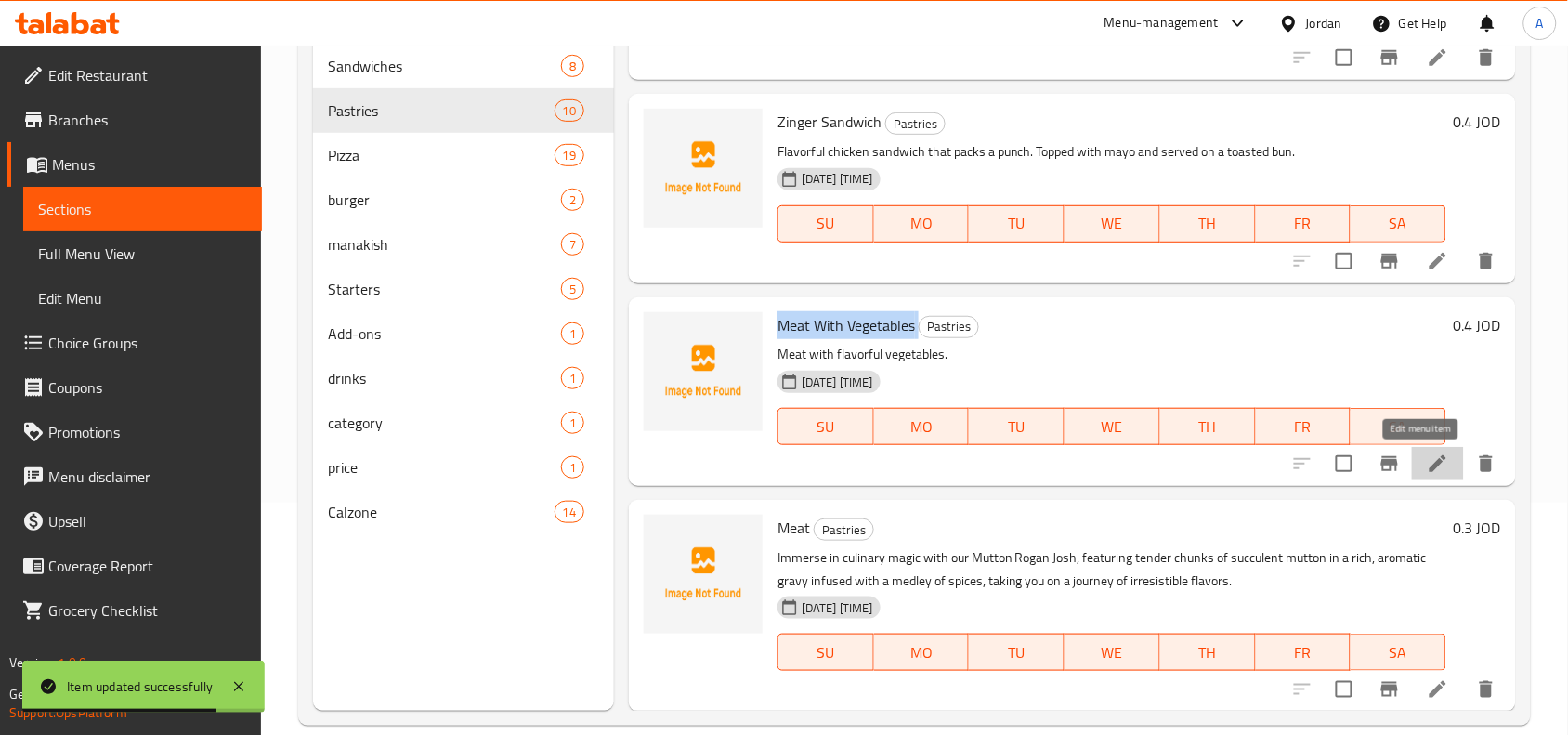 click at bounding box center (1438, 464) 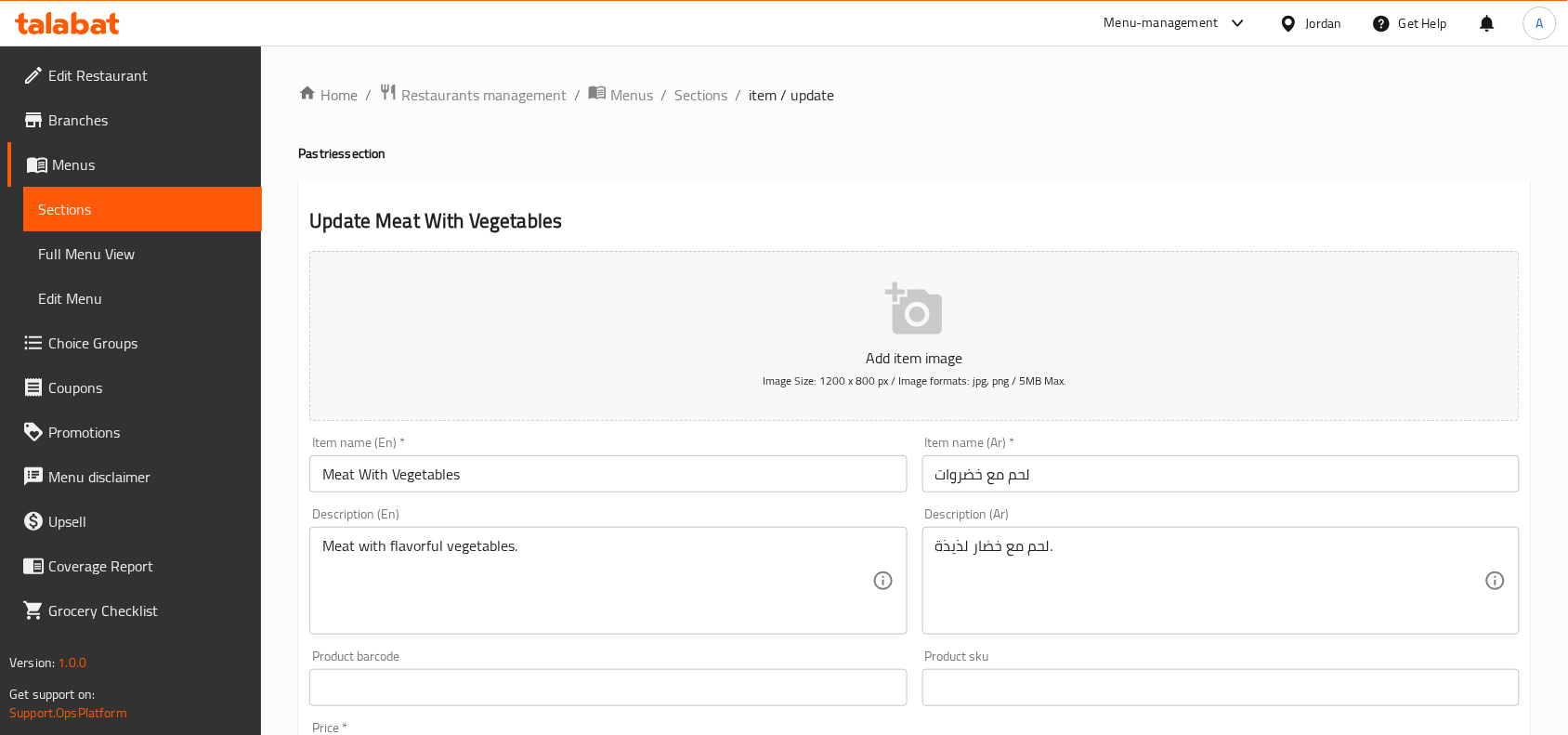 click on "Meat With Vegetables" at bounding box center [608, 474] 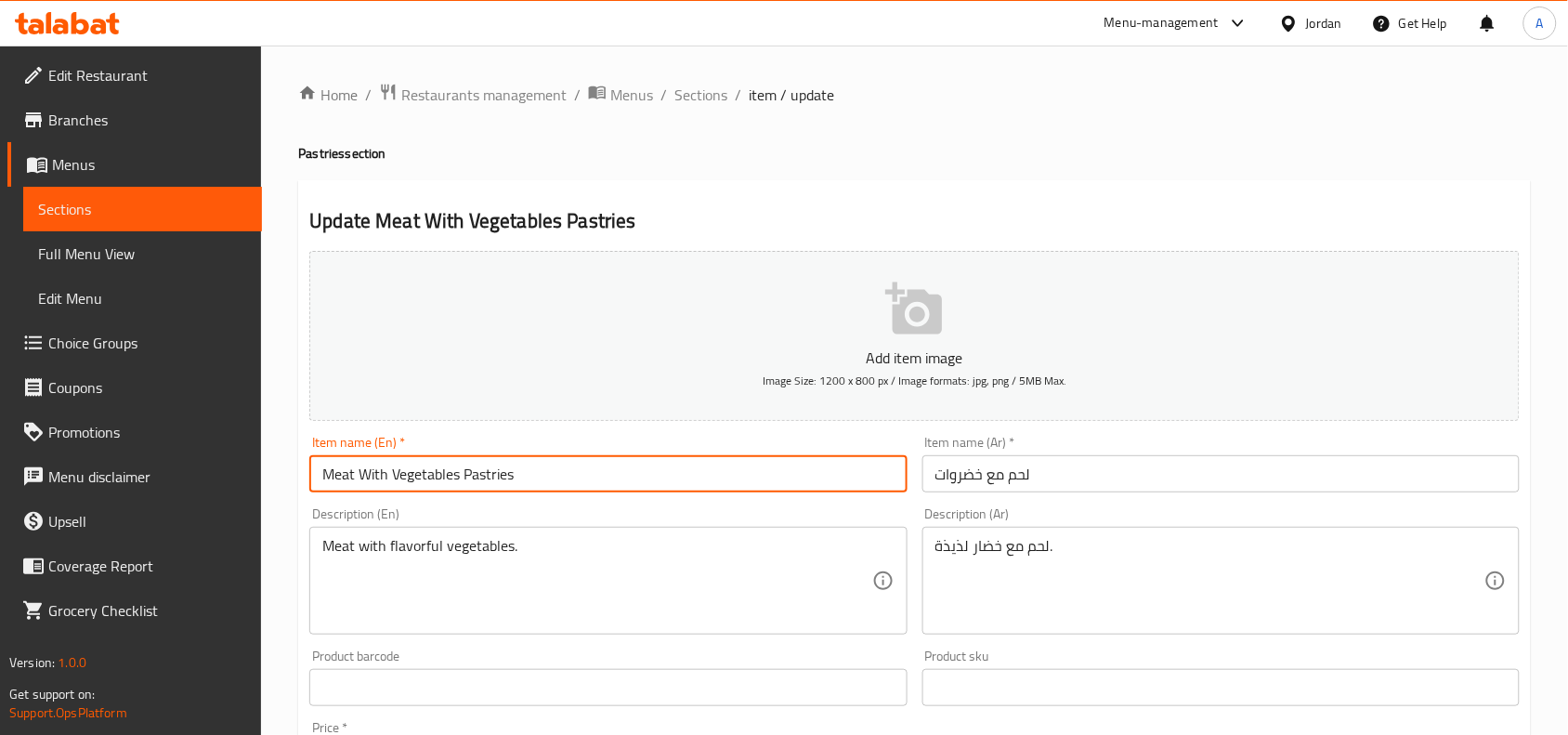 type on "Meat With Vegetables Pastries" 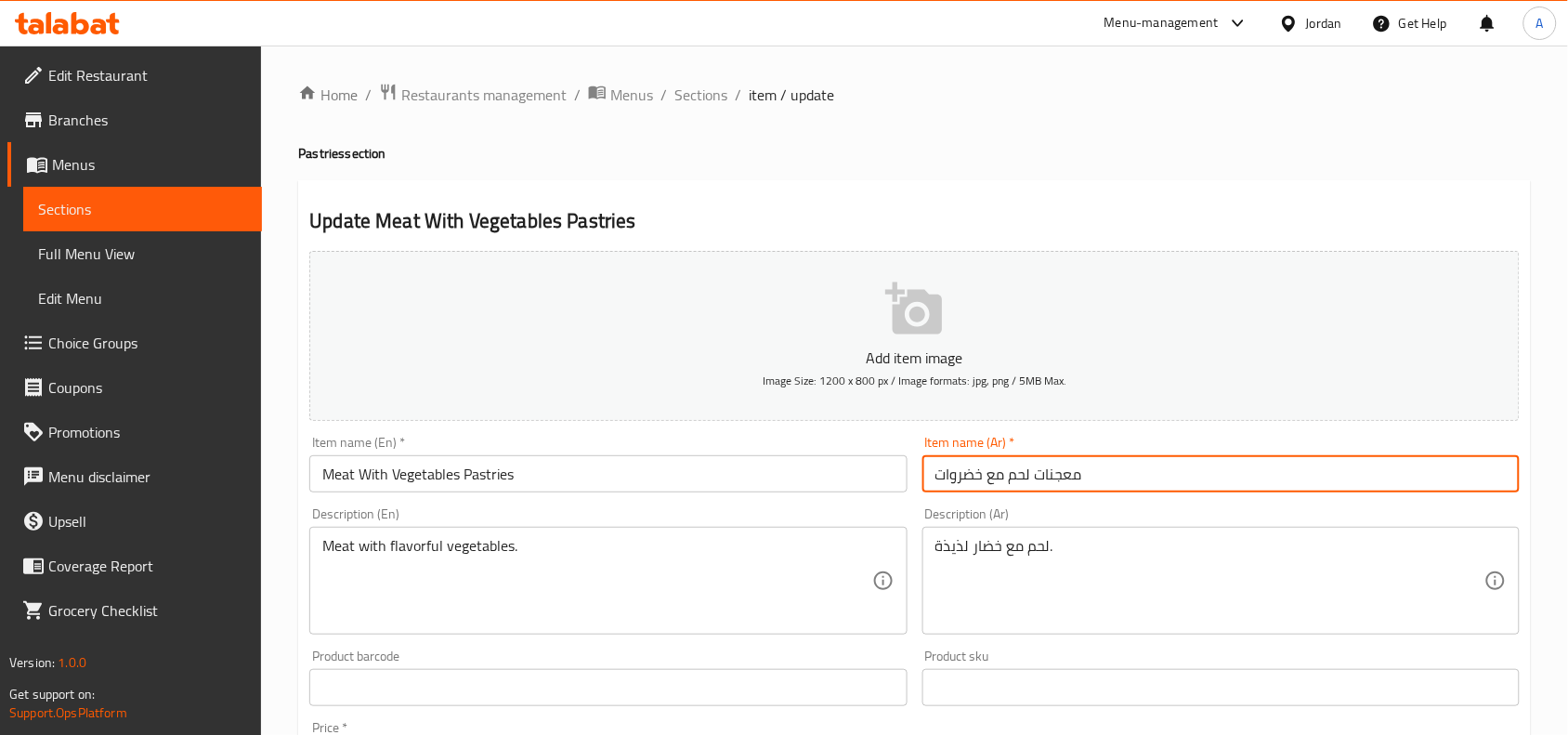 type on "معجنات لحم مع خضروات" 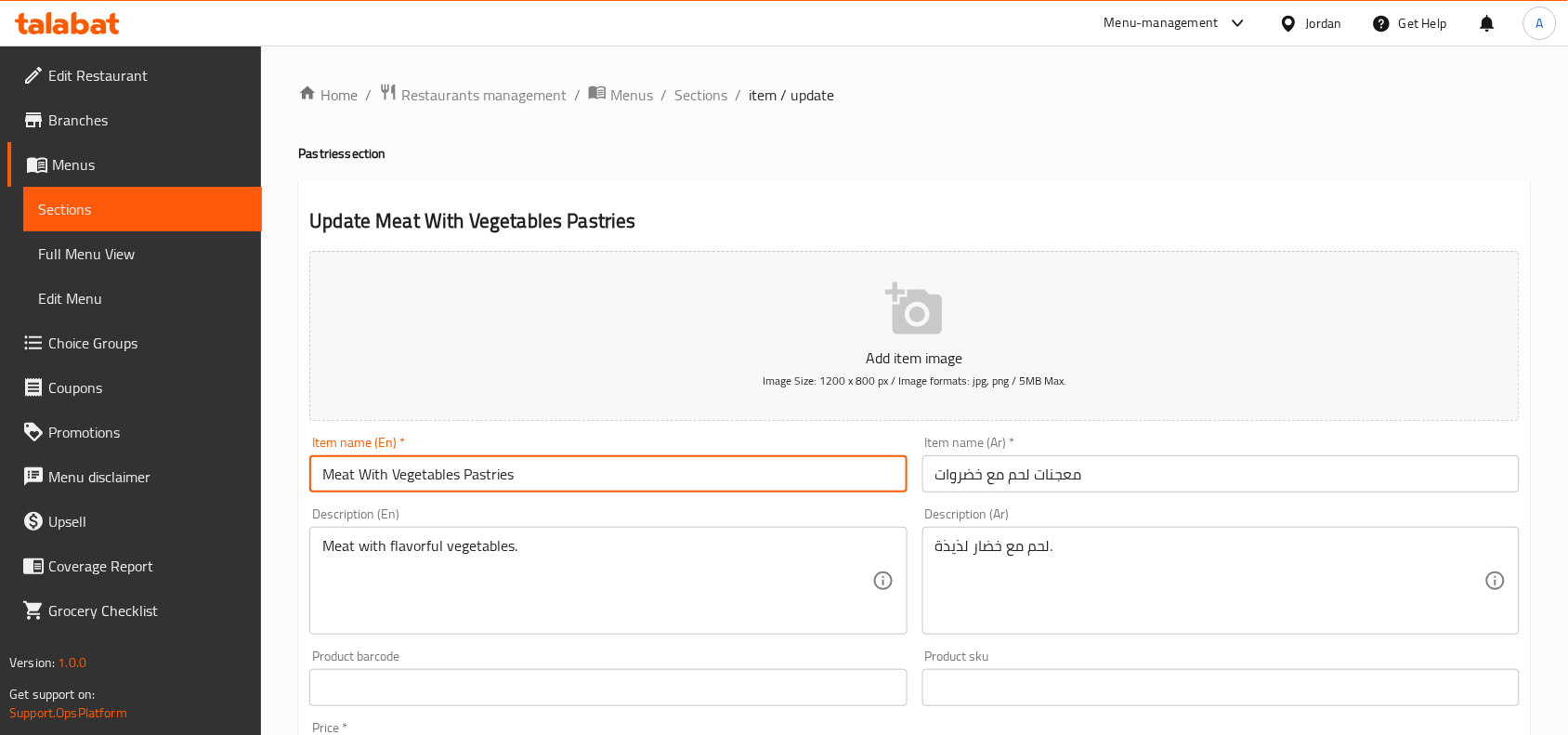 click on "Meat With Vegetables Pastries" at bounding box center (608, 474) 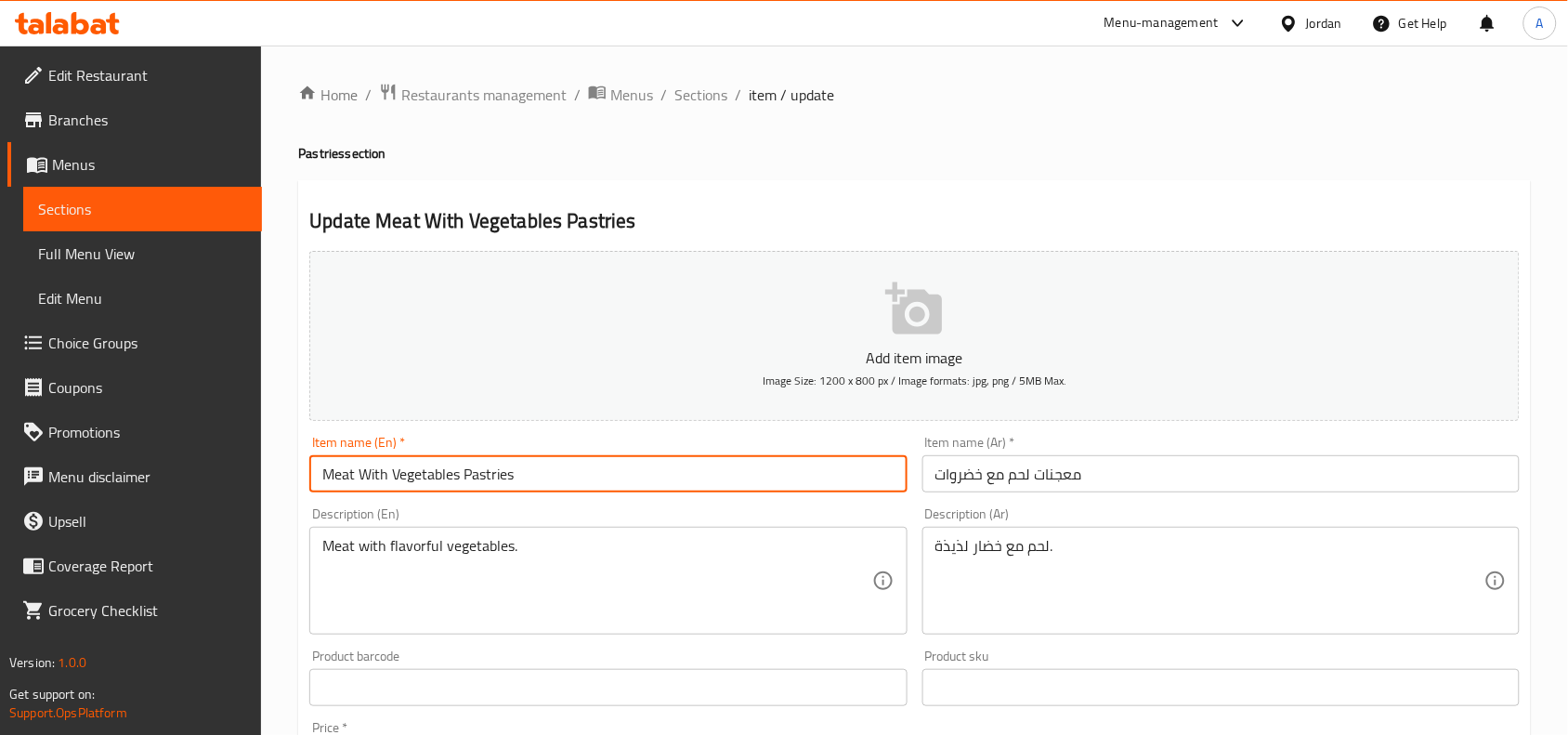 click on "Meat with flavorful vegetables. Description (En)" at bounding box center [608, 581] 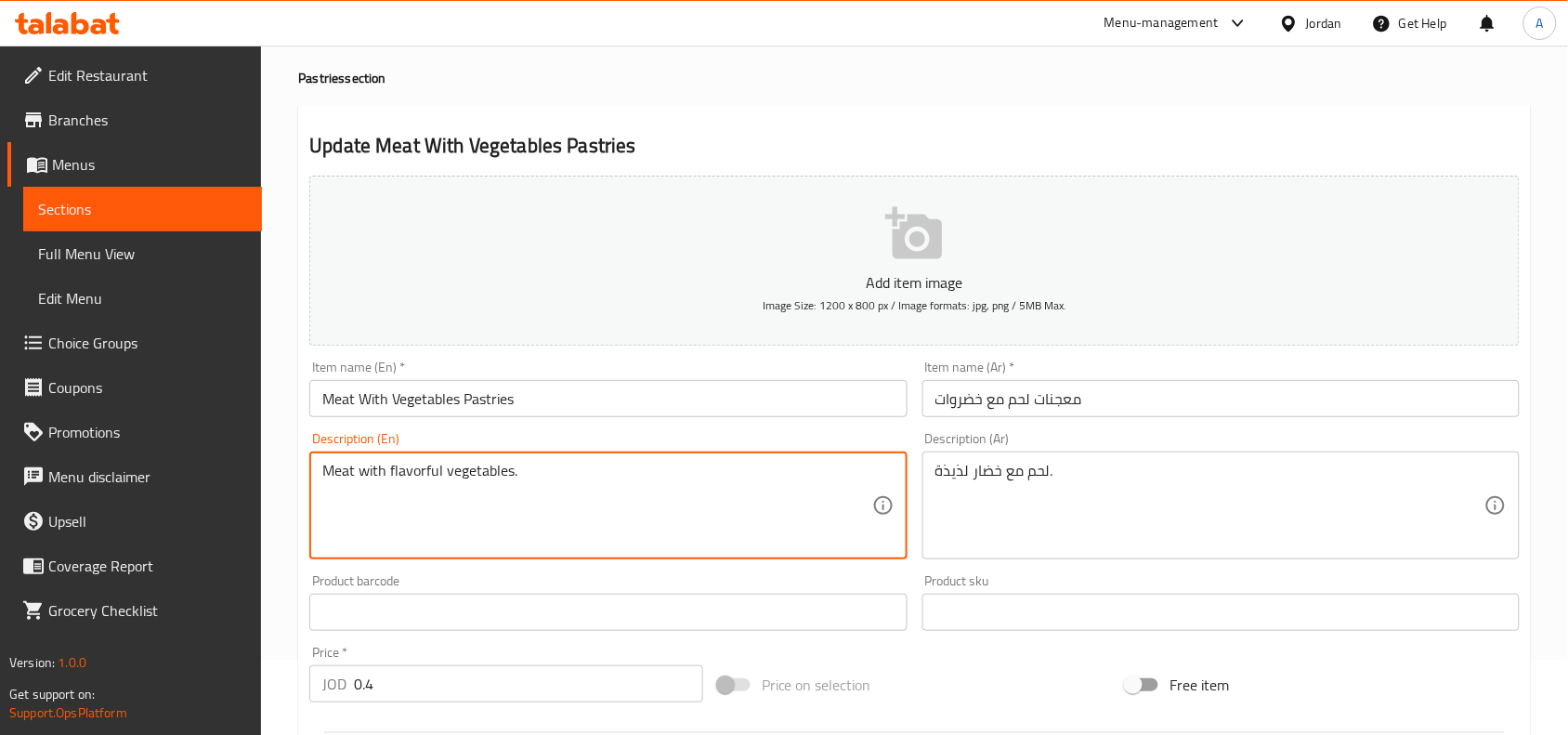scroll, scrollTop: 116, scrollLeft: 0, axis: vertical 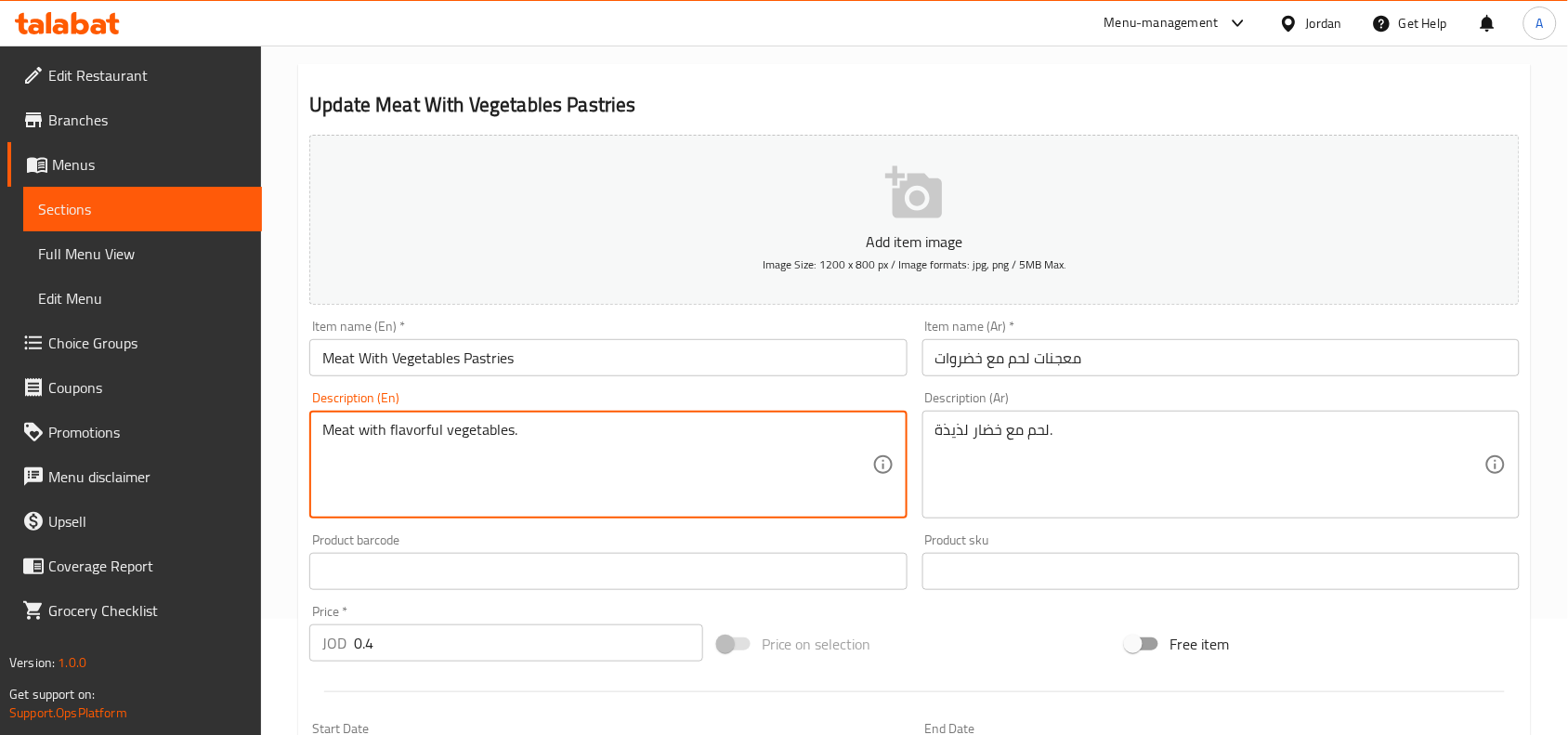 click on "Meat with flavorful vegetables." at bounding box center [596, 465] 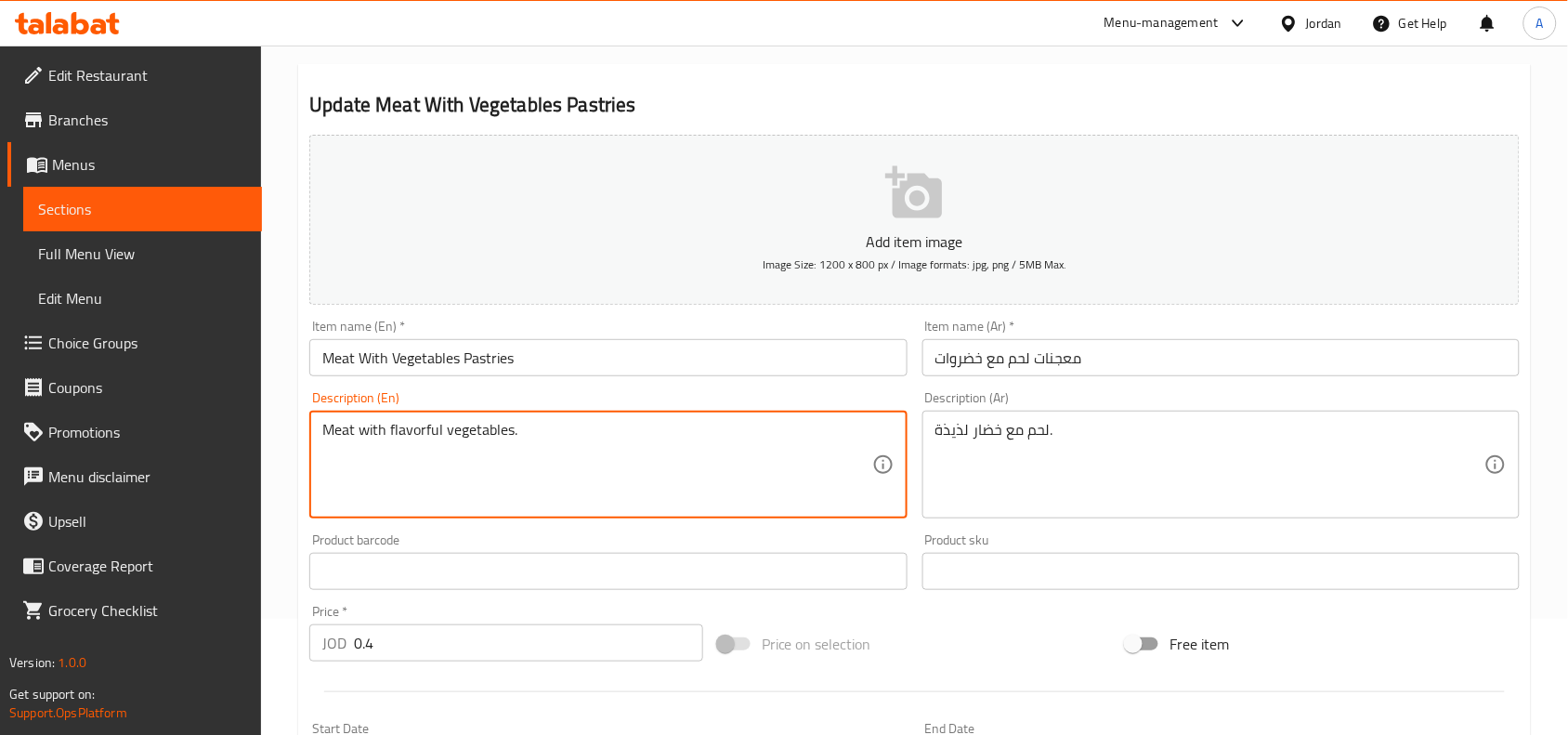 click on "Meat With Vegetables Pastries" at bounding box center [608, 358] 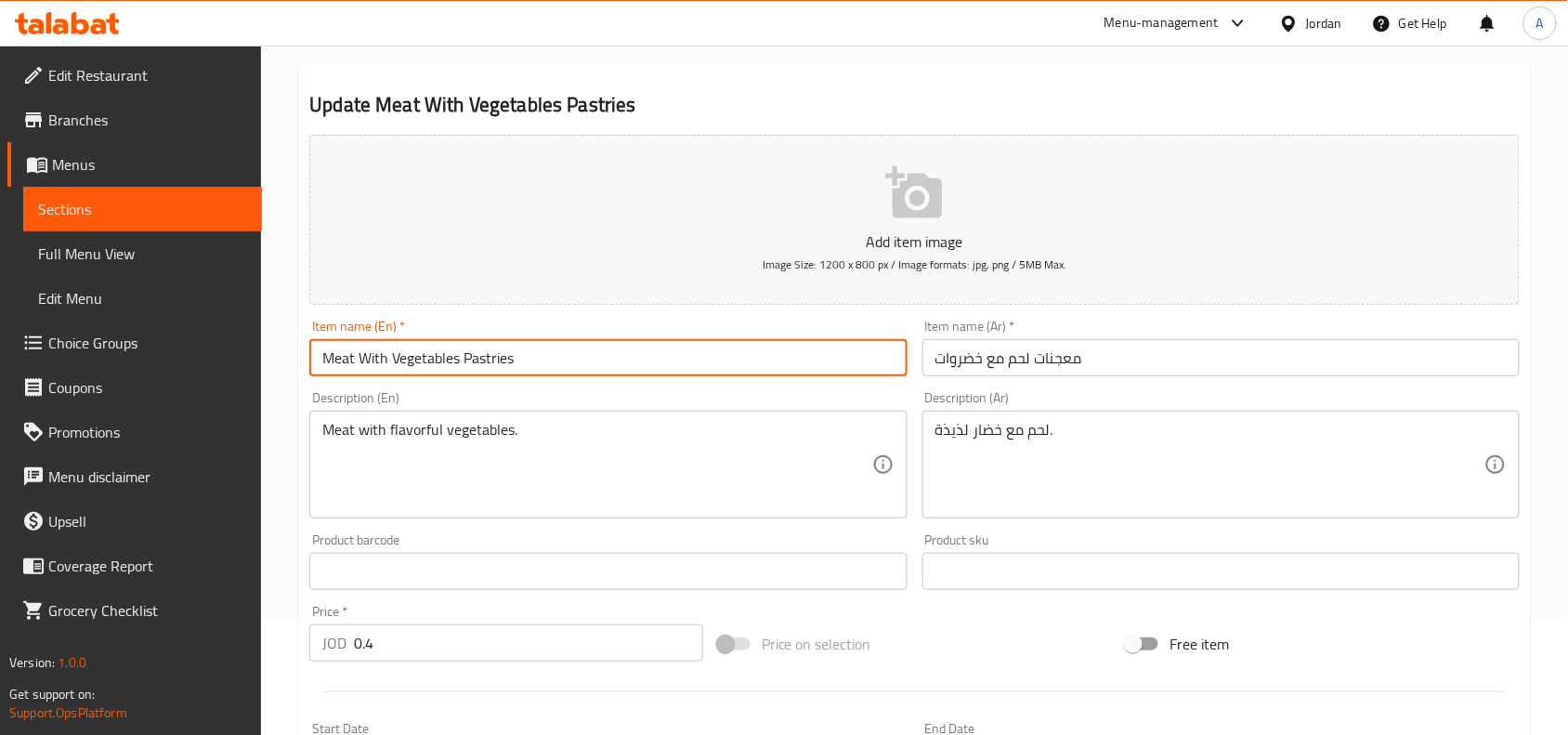 click on "Meat With Vegetables Pastries" at bounding box center (608, 358) 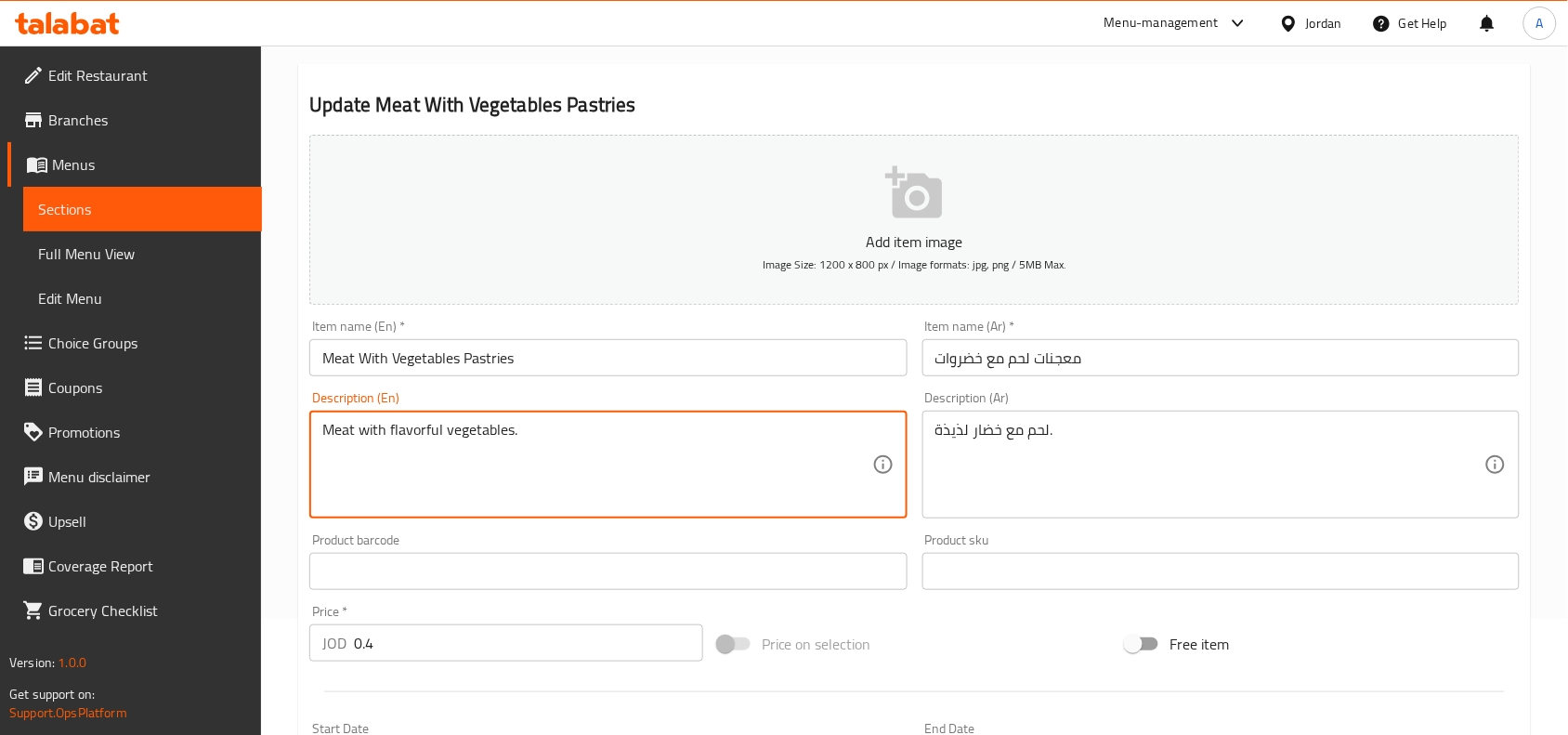 click on "Meat with flavorful vegetables." at bounding box center (596, 465) 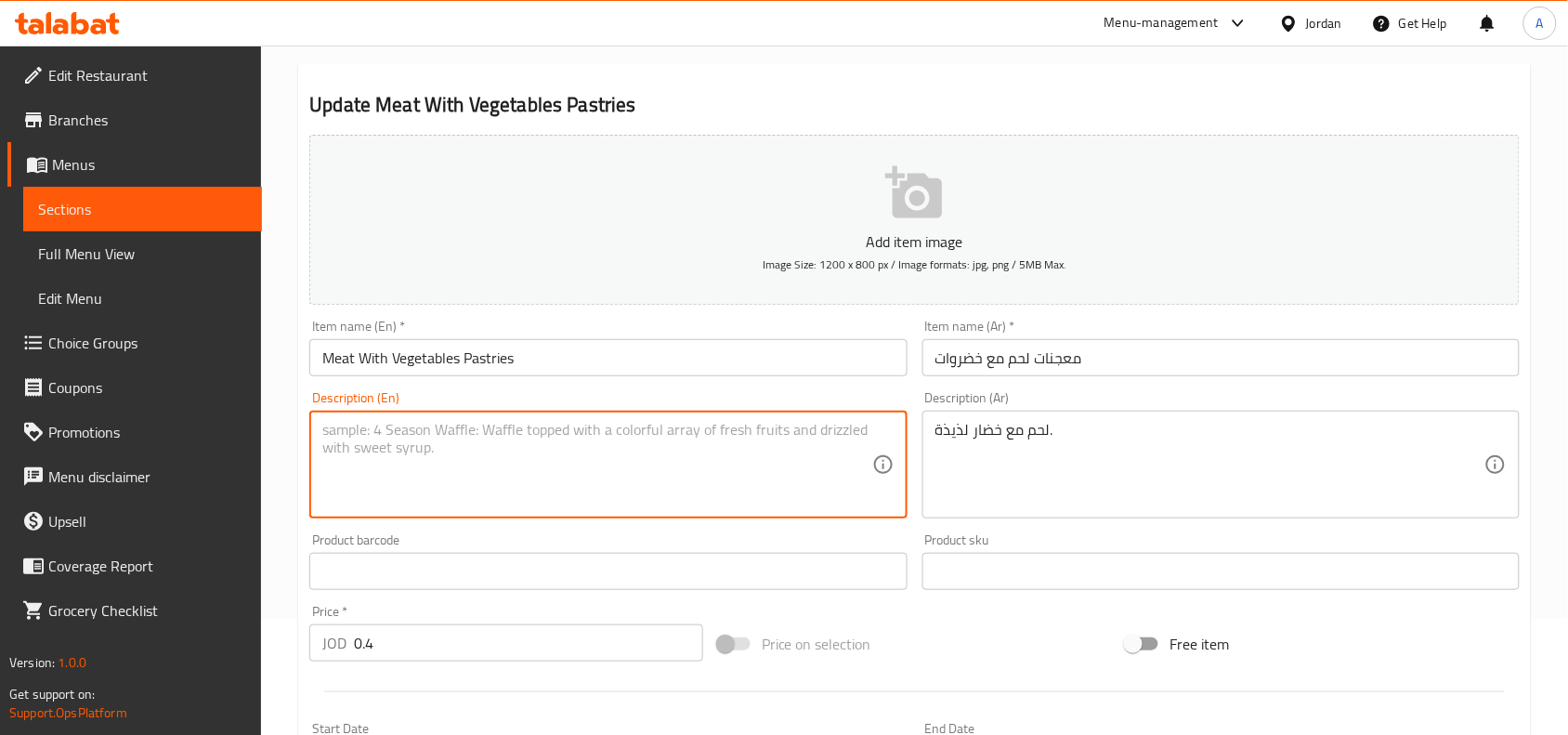 type 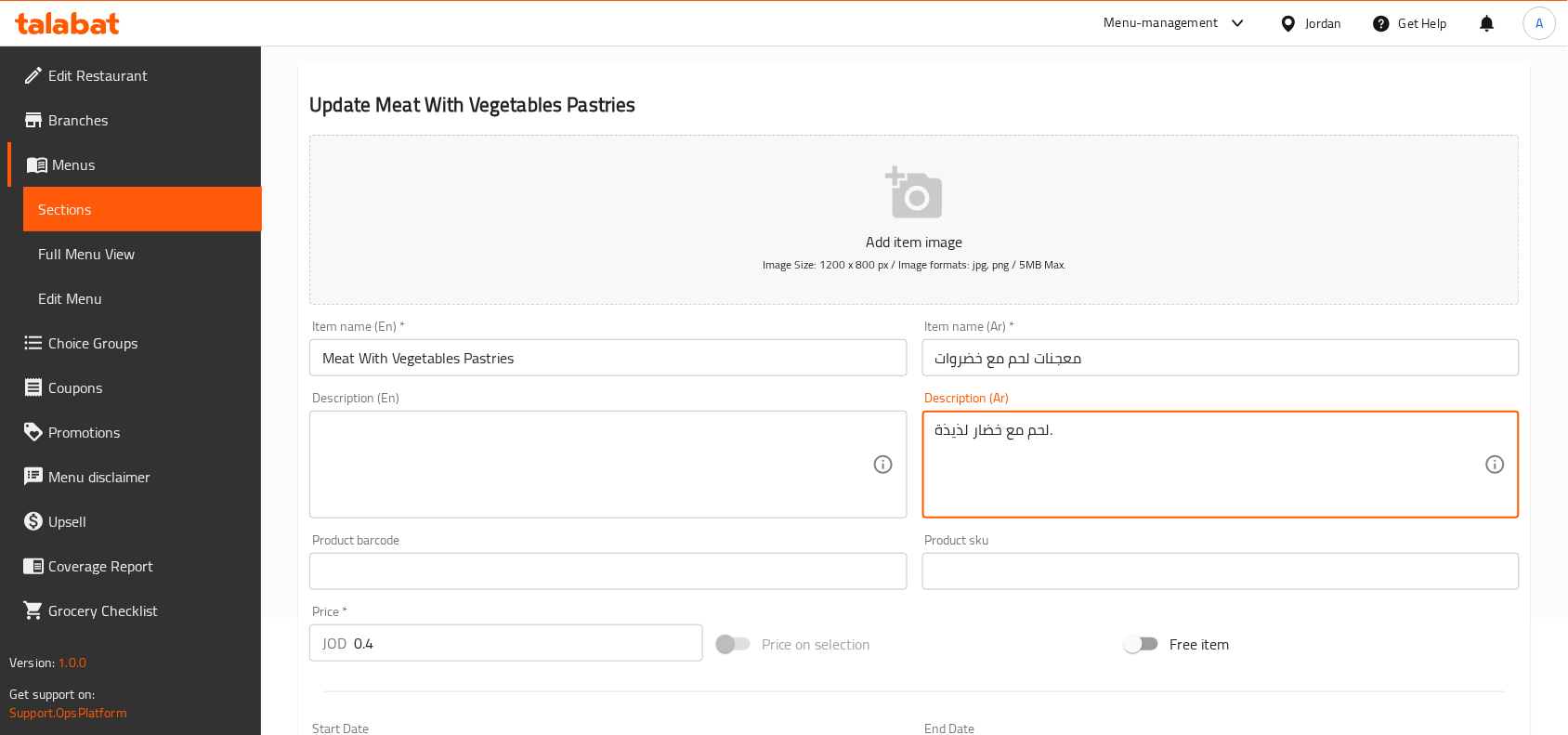 click on "لحم مع خضار لذيذة." at bounding box center (1209, 465) 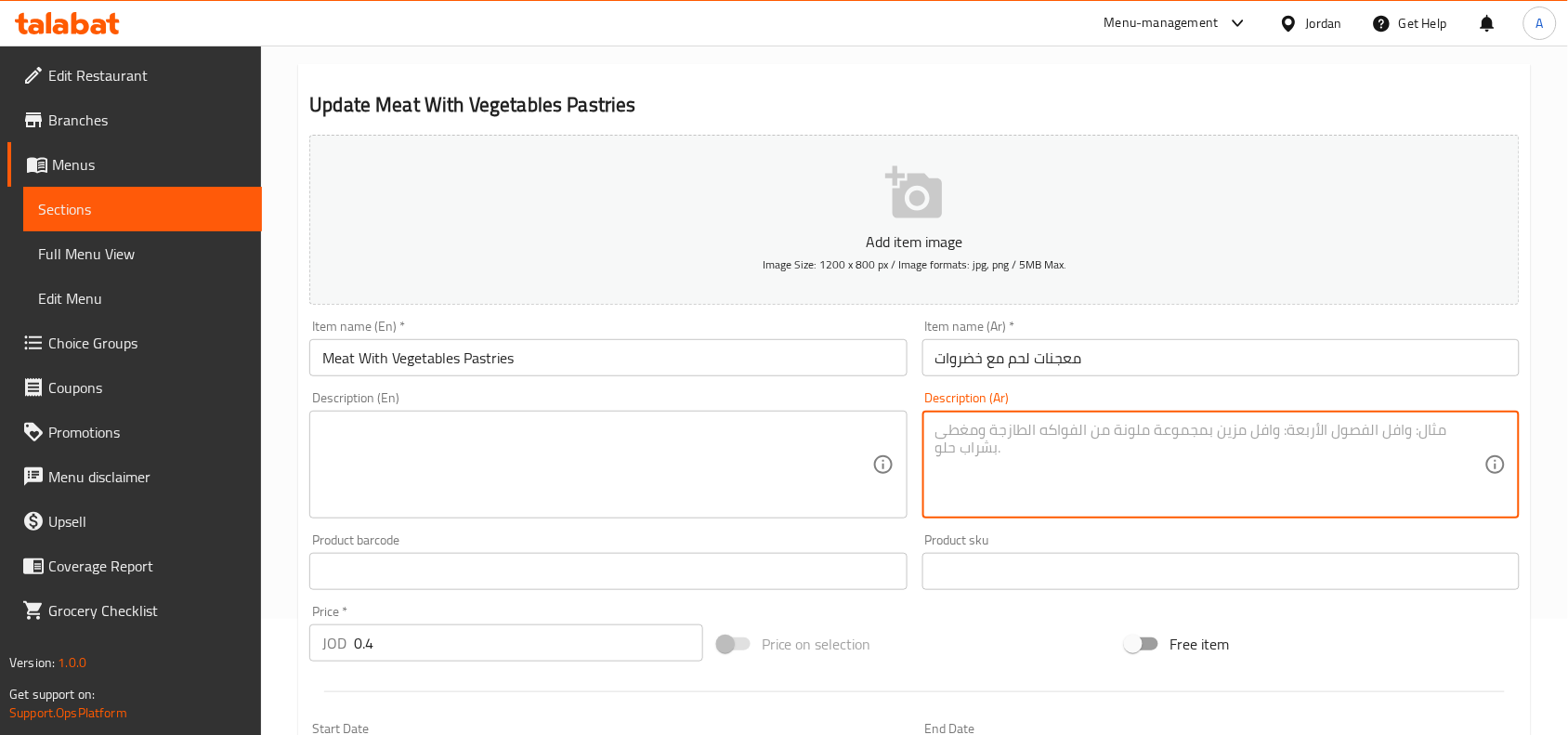 type 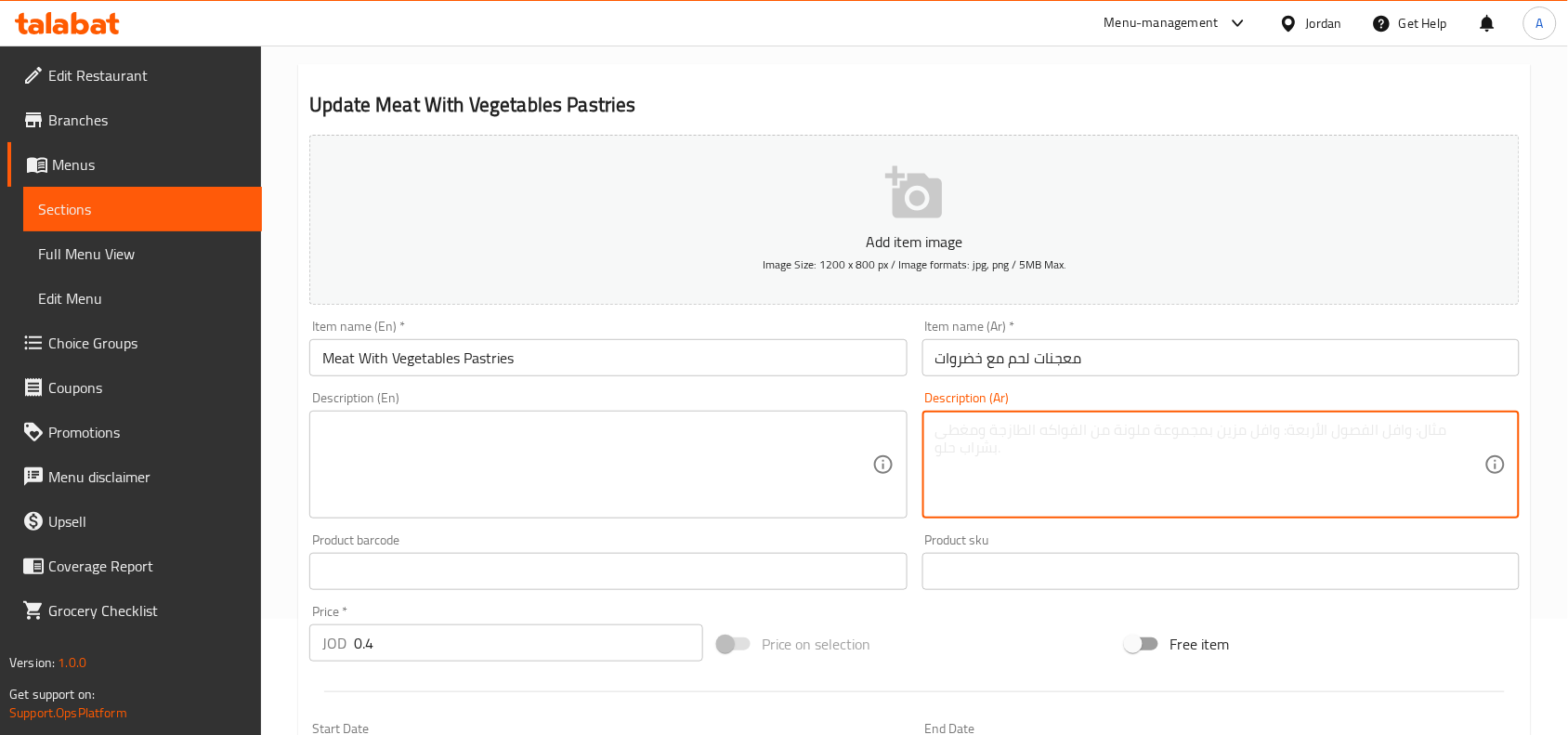 scroll, scrollTop: 574, scrollLeft: 0, axis: vertical 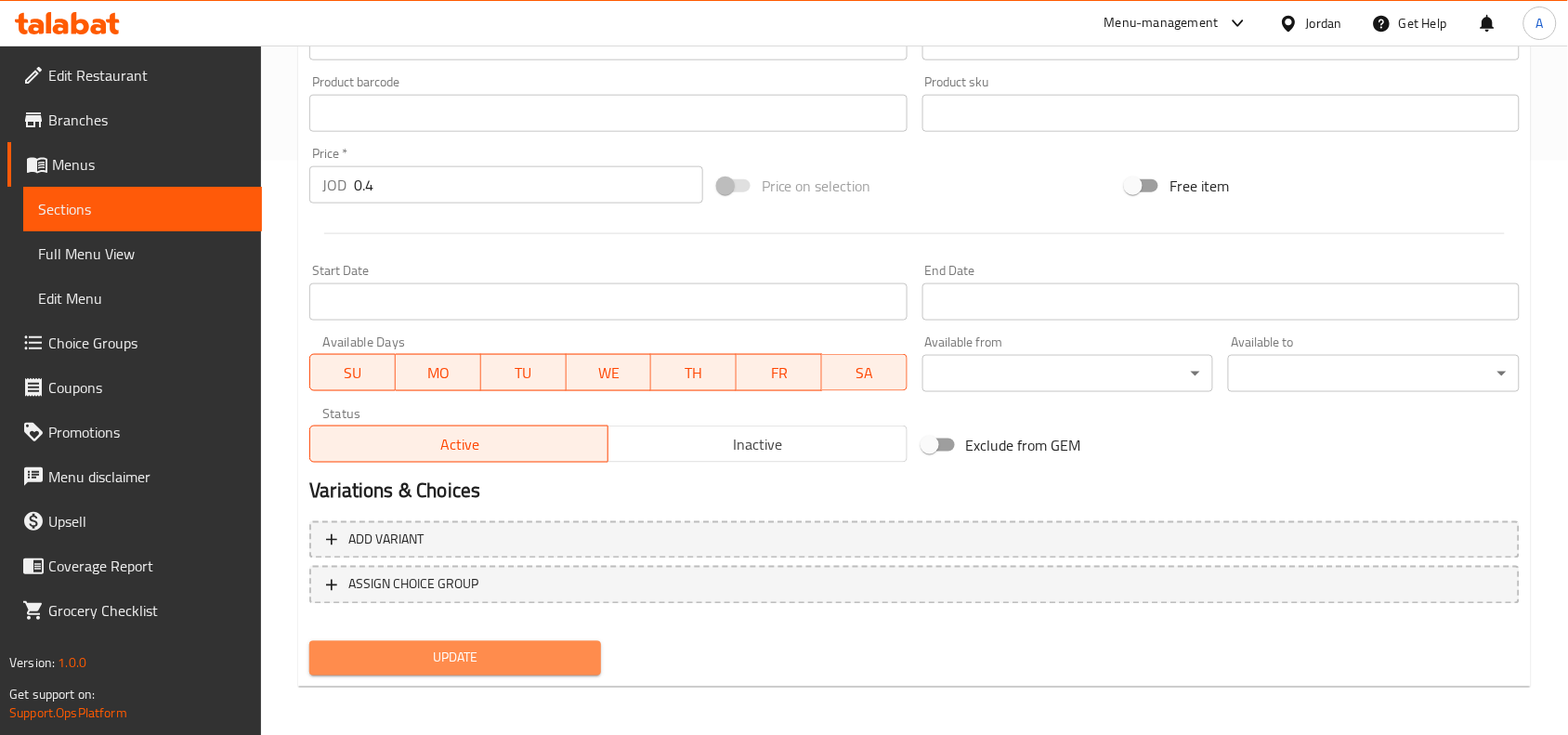 click on "Update" at bounding box center [455, 658] 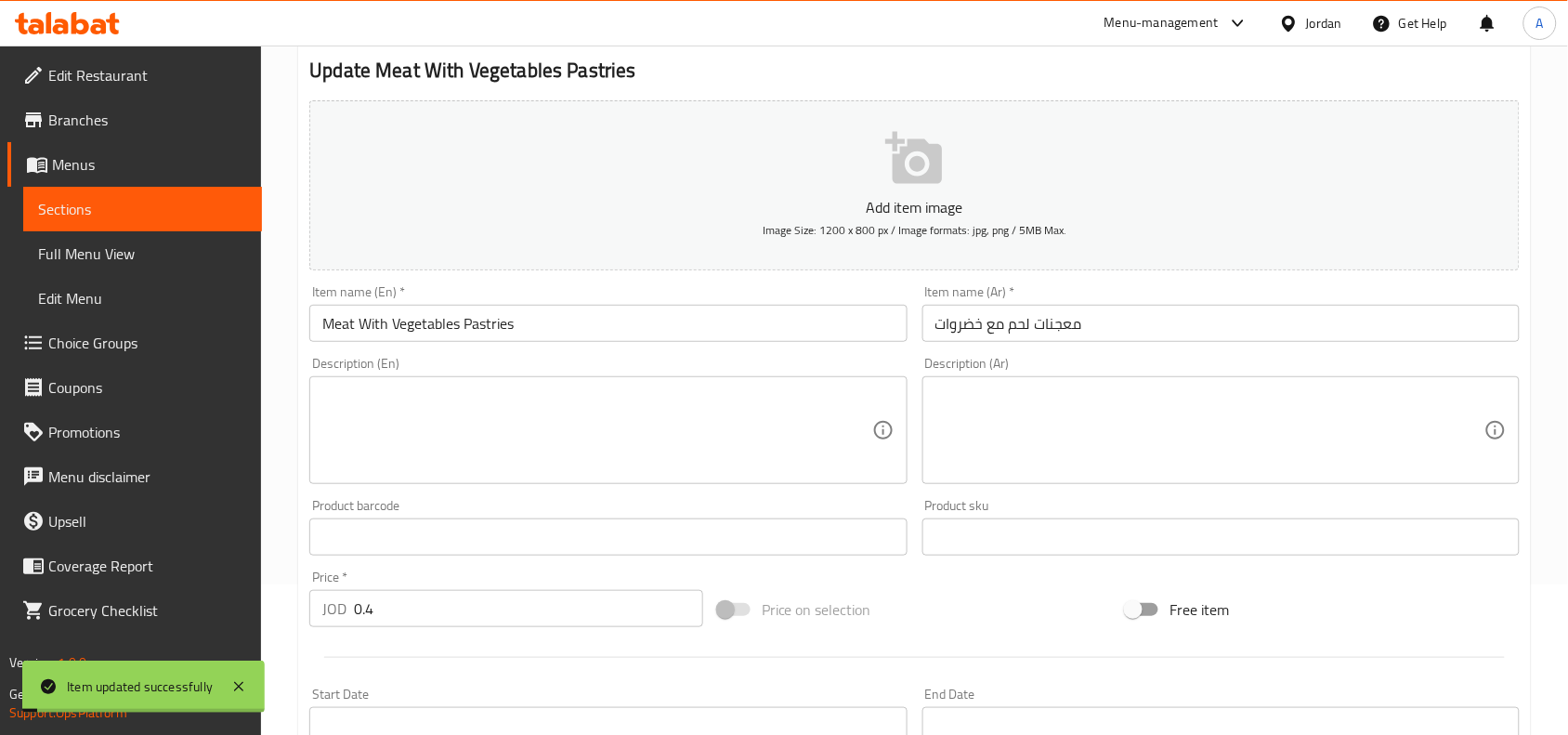 scroll, scrollTop: 110, scrollLeft: 0, axis: vertical 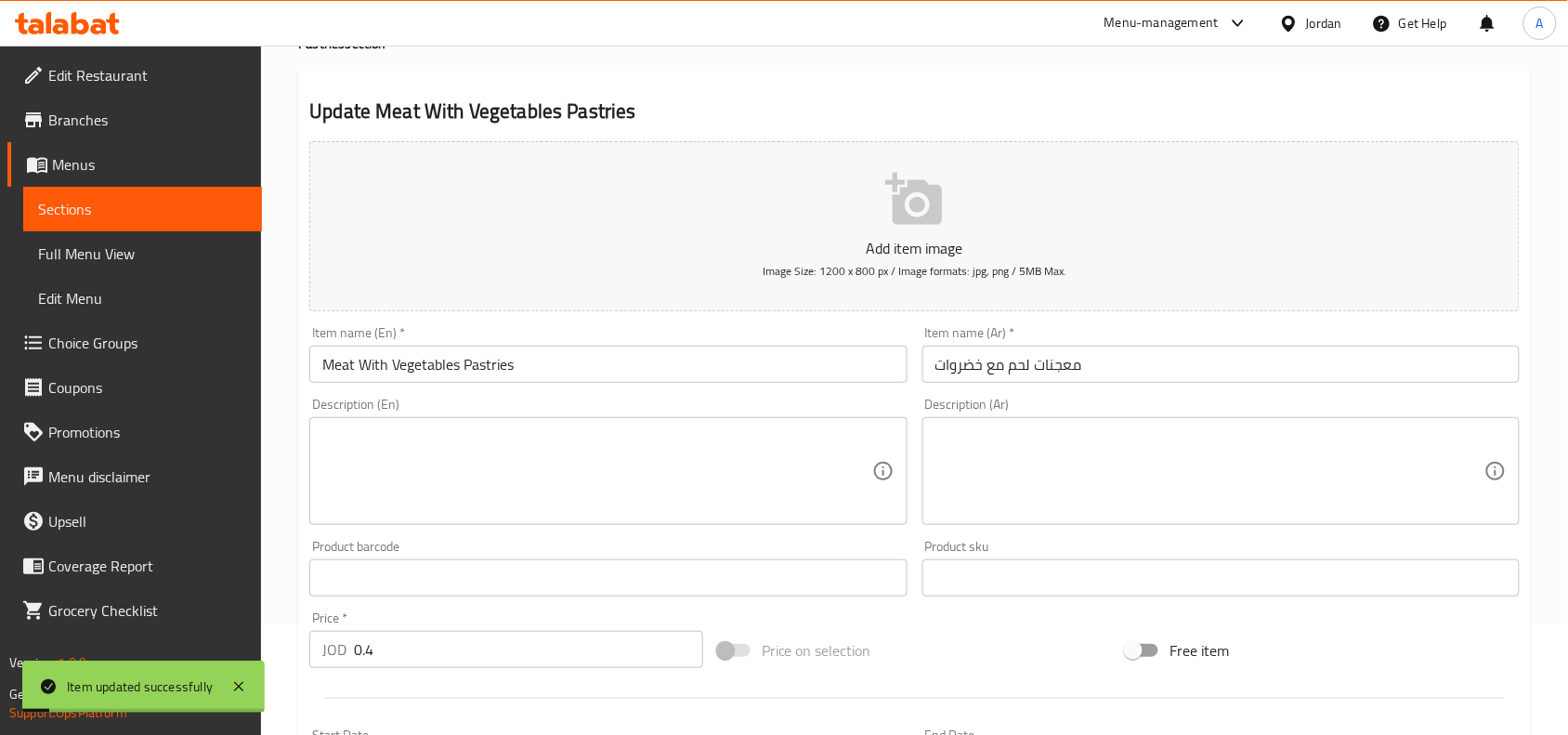 click on "Item name (En)   * Meat With Vegetables Pastries Item name (En)  *" at bounding box center [608, 354] 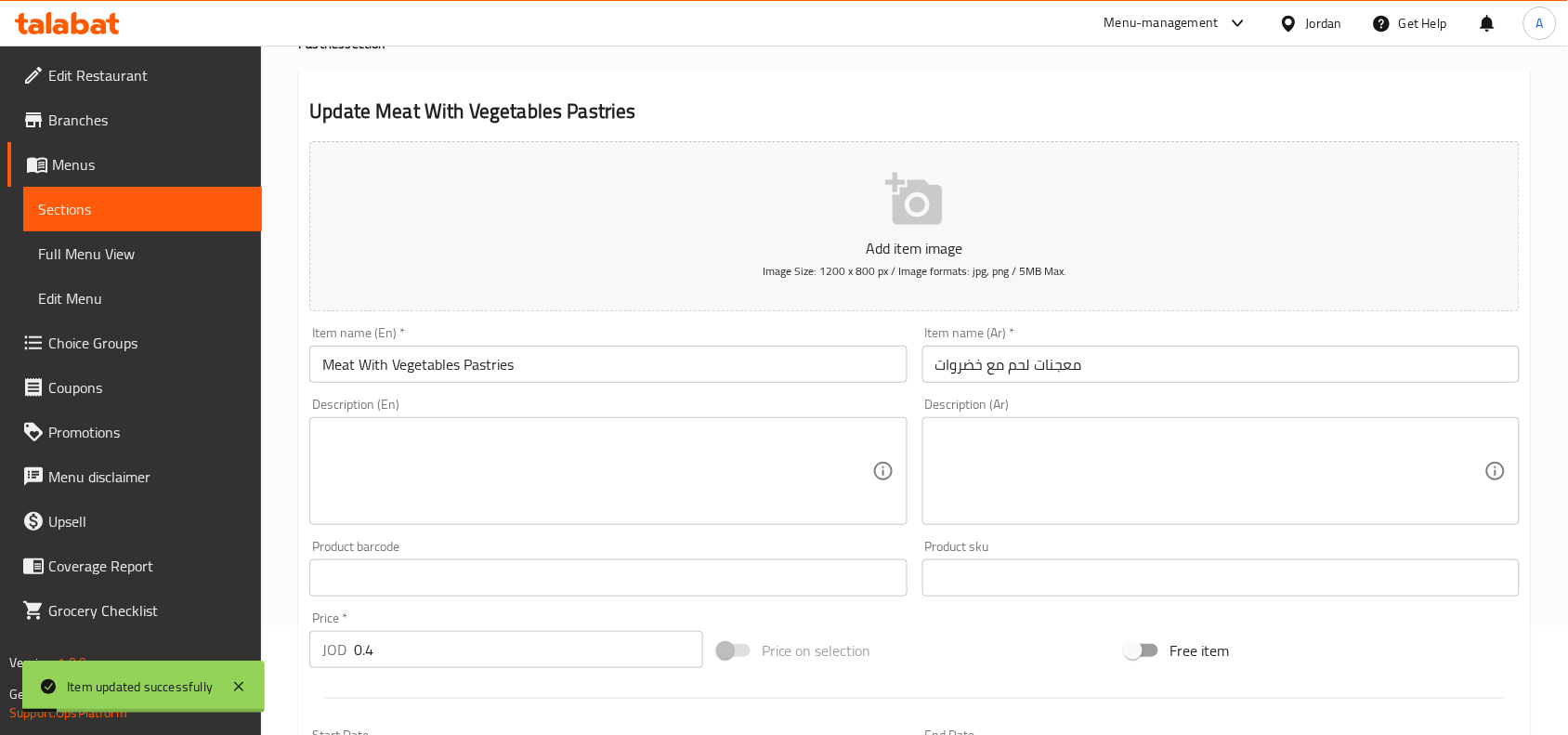 click on "Meat With Vegetables Pastries" at bounding box center [608, 364] 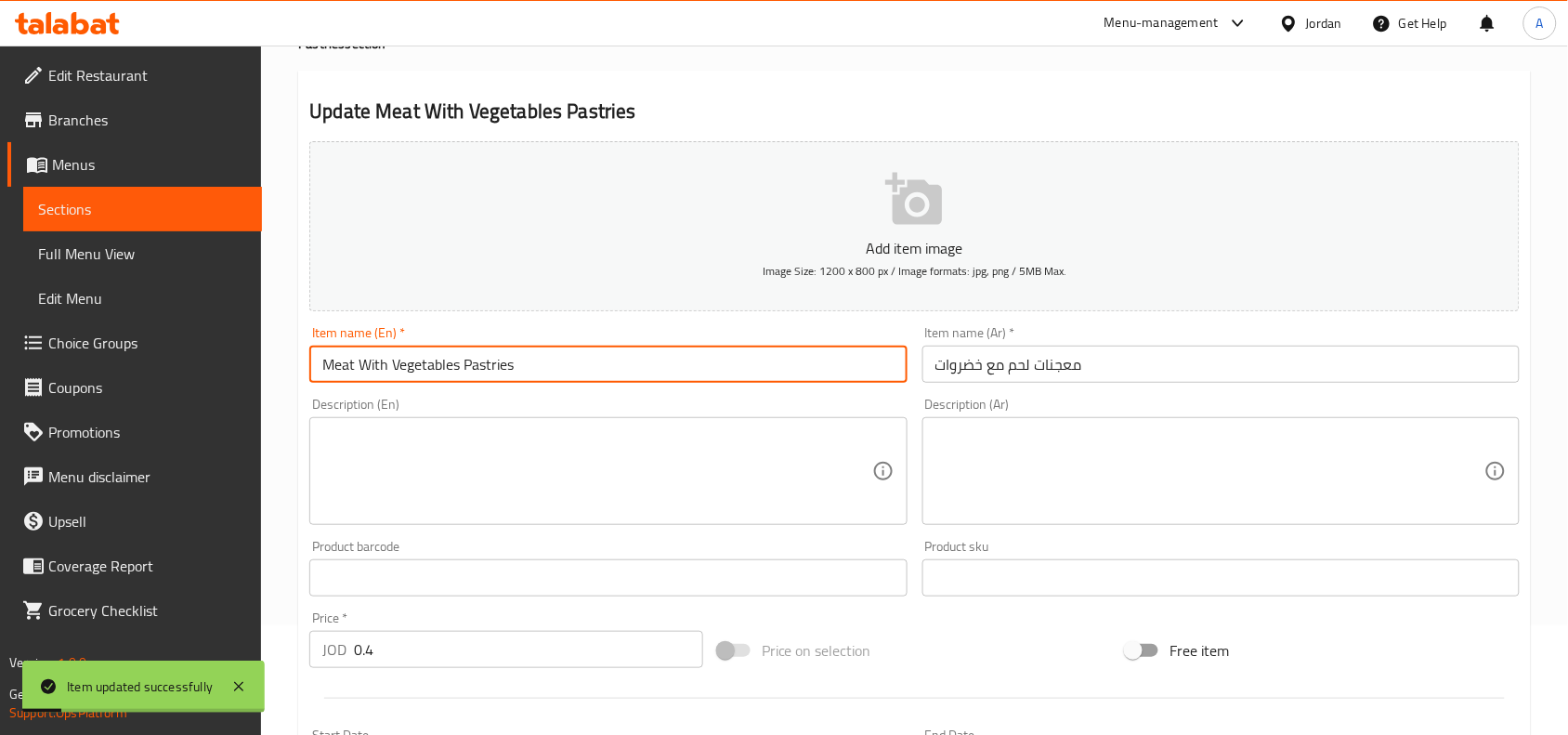 click on "Meat With Vegetables Pastries" at bounding box center [608, 364] 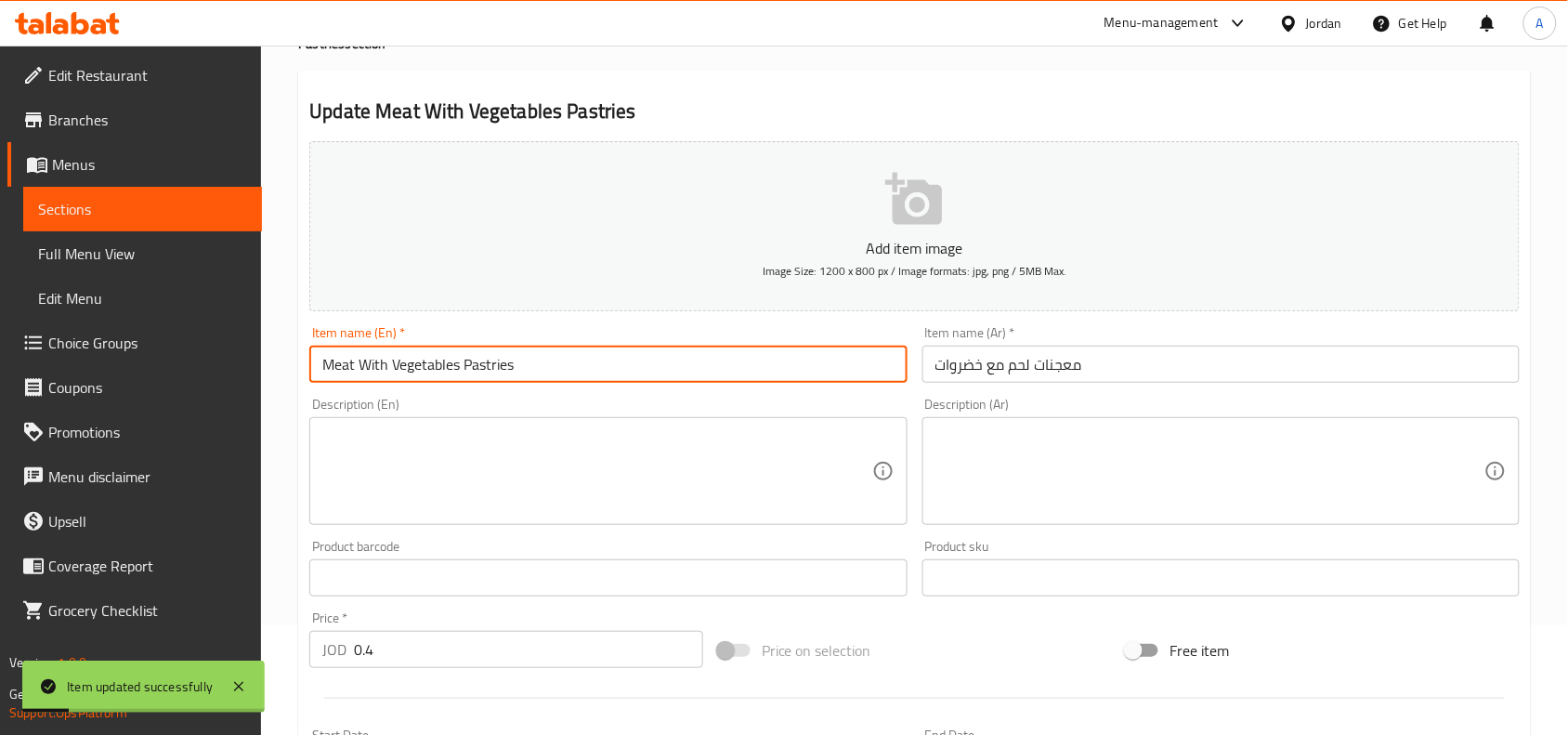 click on "Meat With Vegetables Pastries" at bounding box center [608, 364] 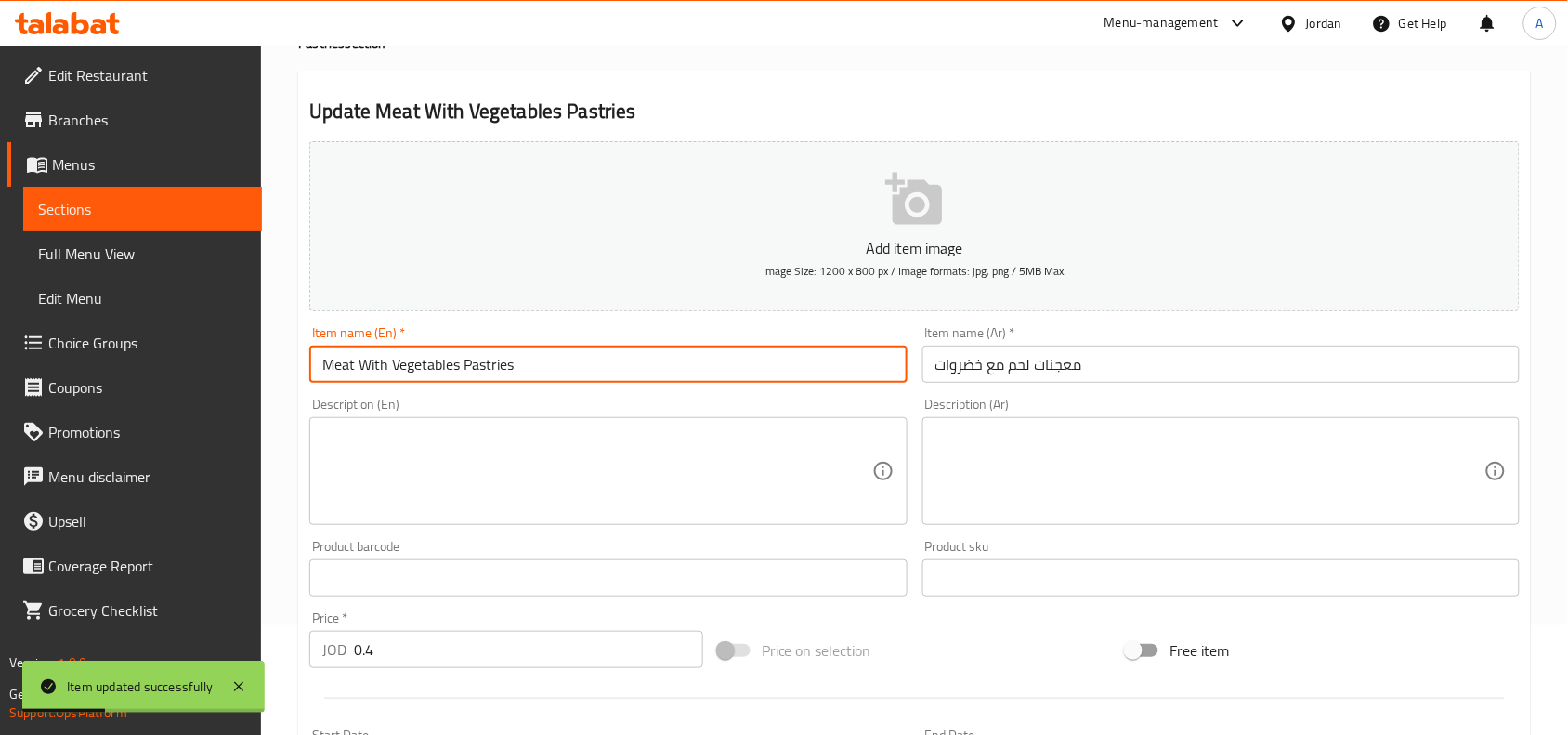 click on "Meat With Vegetables Pastries" at bounding box center [608, 364] 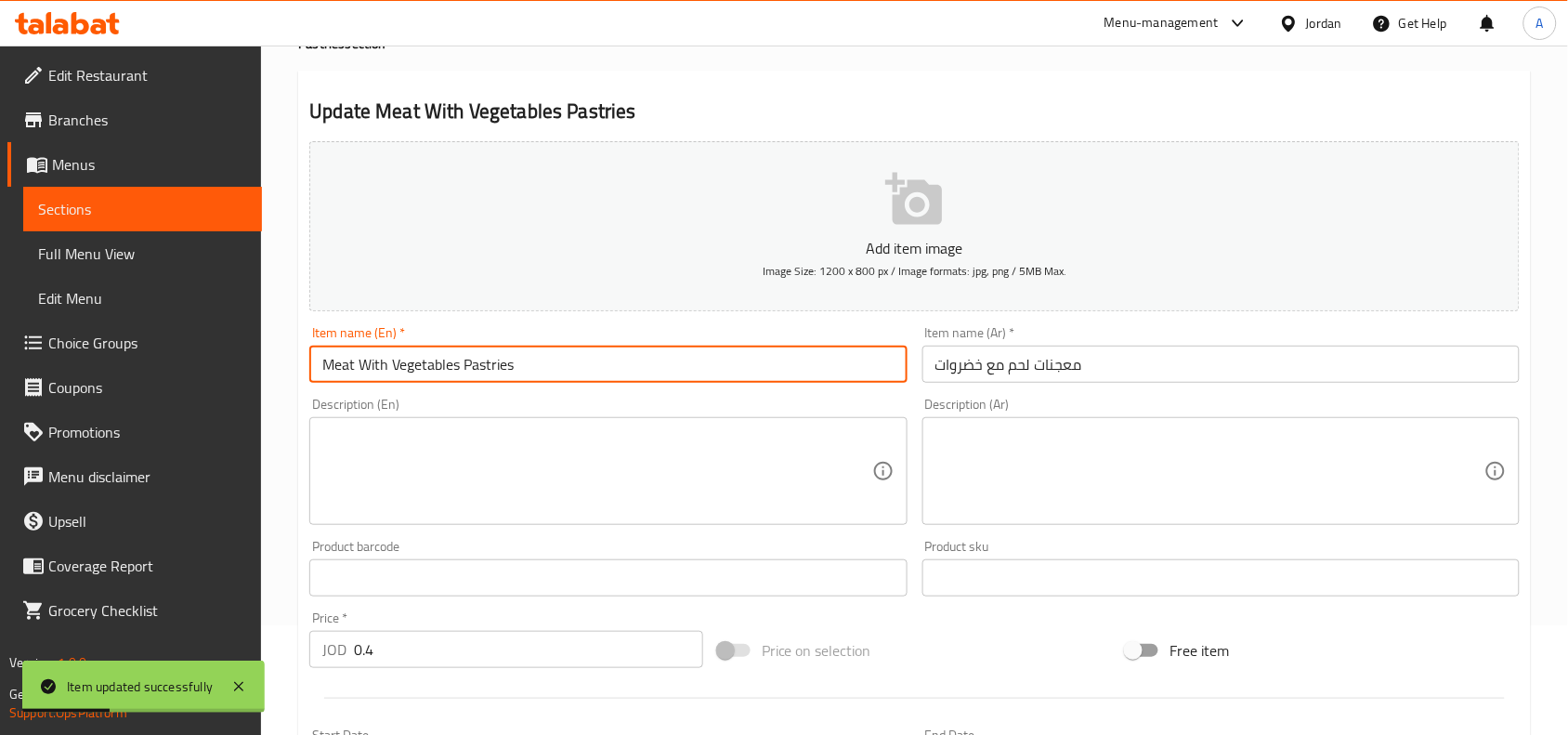 click on "Meat With Vegetables Pastries" at bounding box center [608, 364] 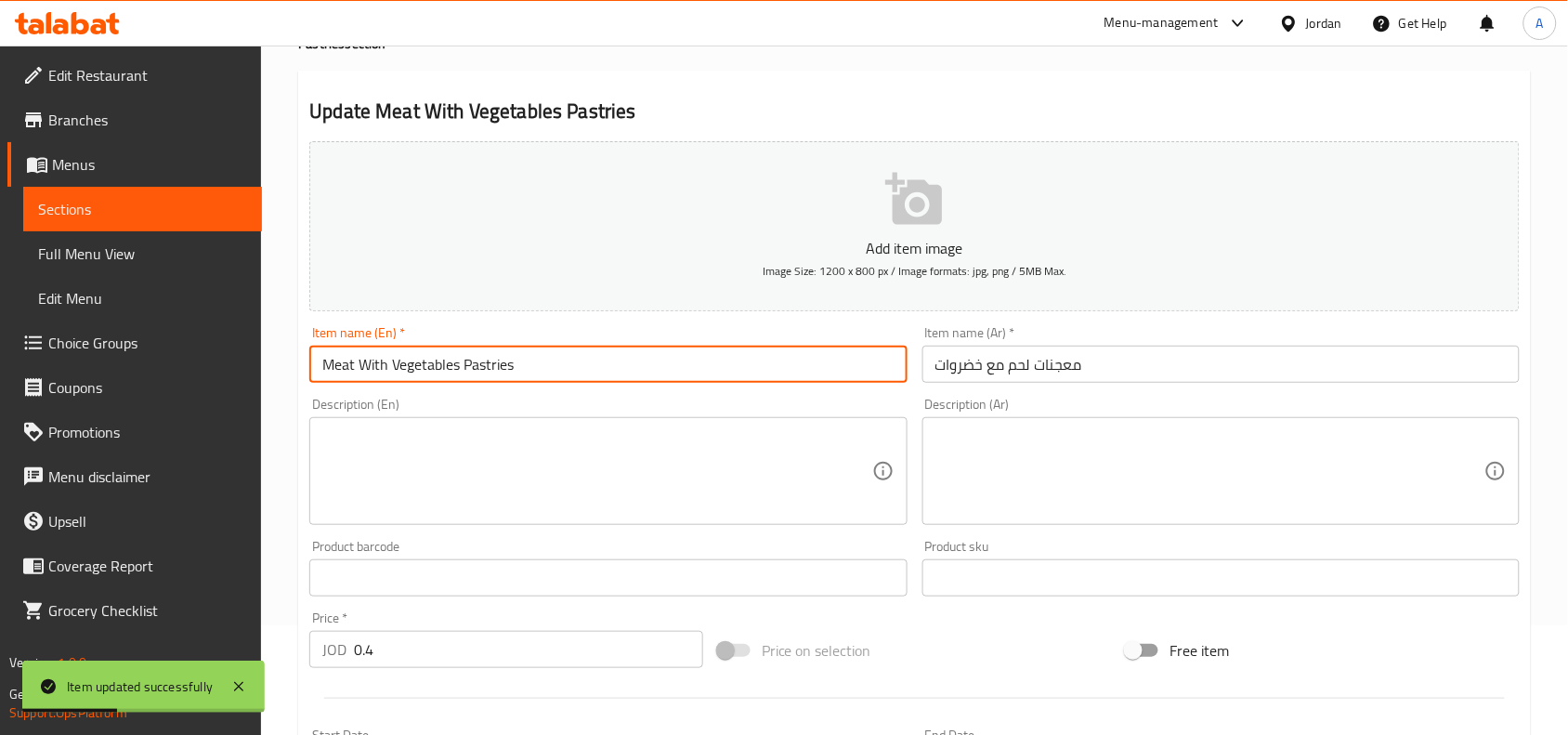 click on "Meat With Vegetables Pastries" at bounding box center [608, 364] 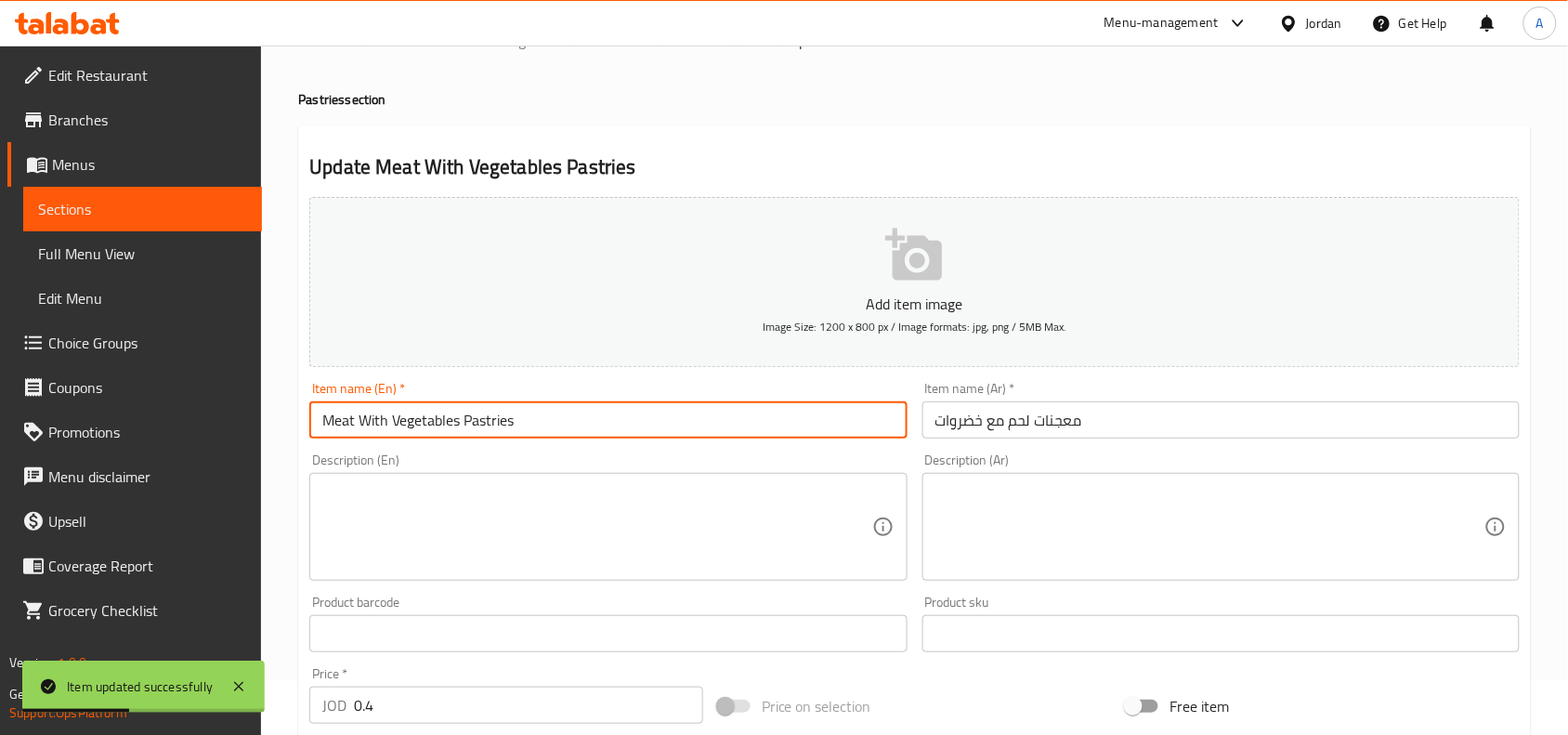 scroll, scrollTop: 0, scrollLeft: 0, axis: both 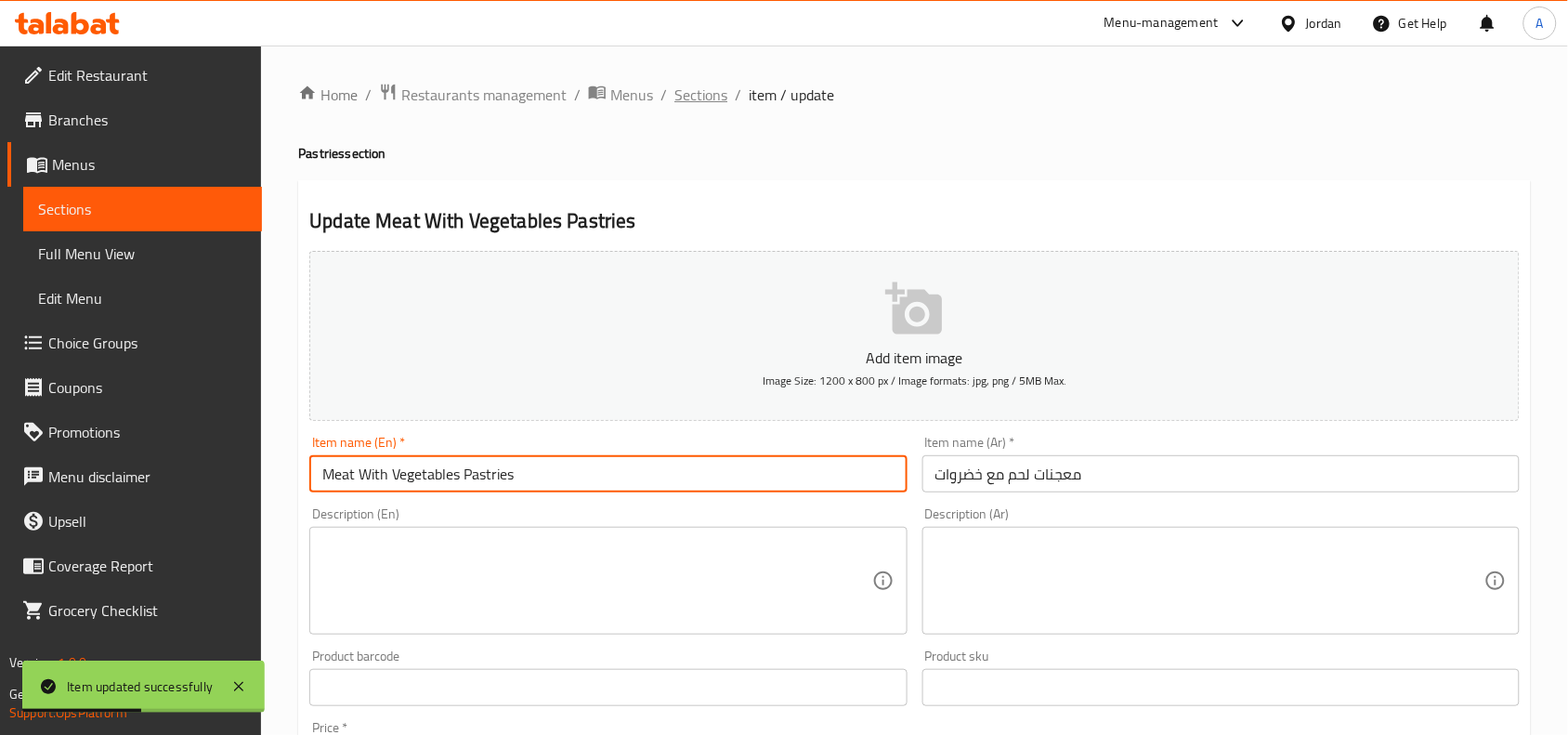 click on "Sections" at bounding box center [700, 95] 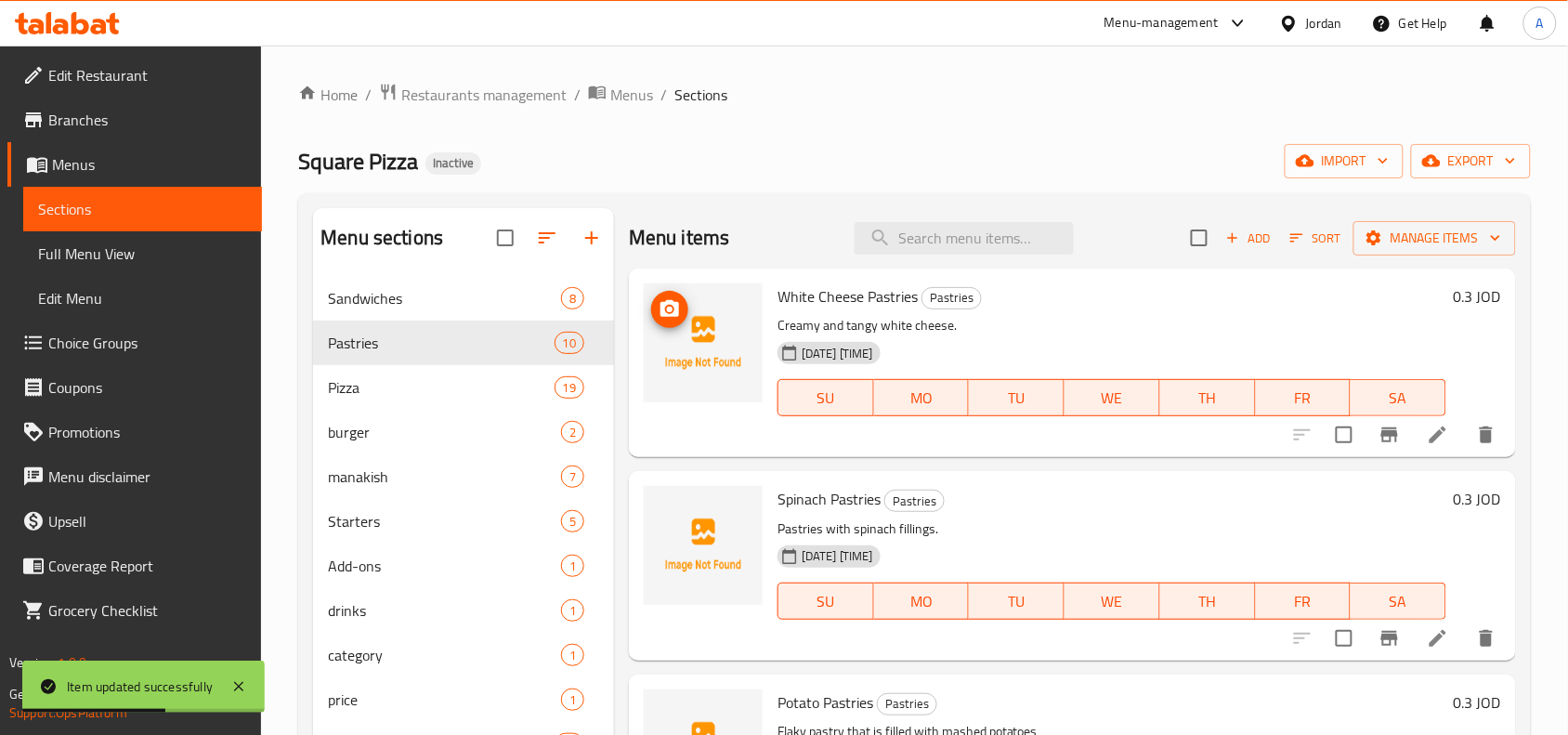 scroll, scrollTop: 1382, scrollLeft: 0, axis: vertical 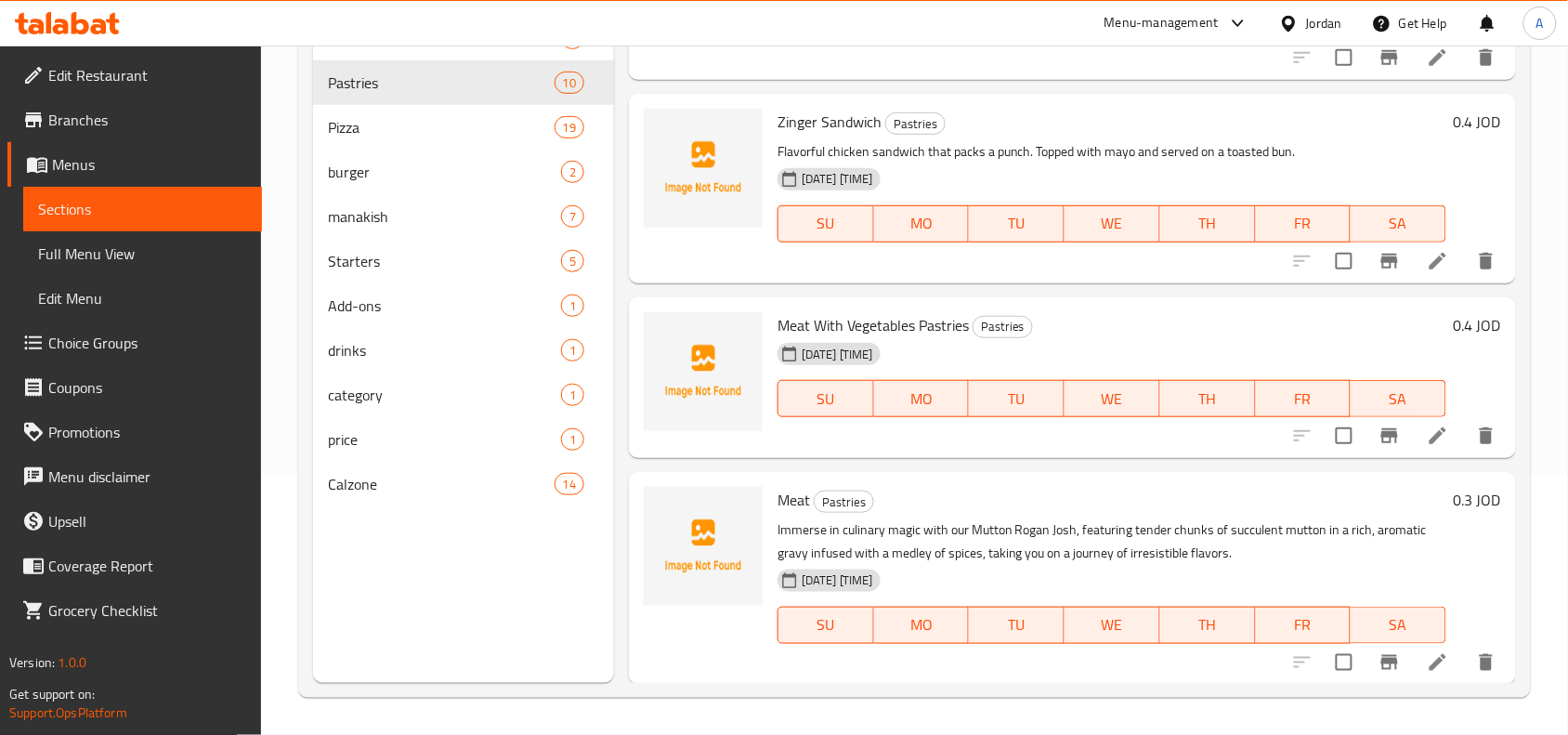 click on "Meat   Pastries Immerse in culinary magic with our Mutton Rogan Josh, featuring tender chunks of succulent mutton in a rich, aromatic gravy infused with a medley of spices, taking you on a journey of irresistible flavors. 06-08-2025 05:12 AM SU MO TU WE TH FR SA" at bounding box center [1112, 578] 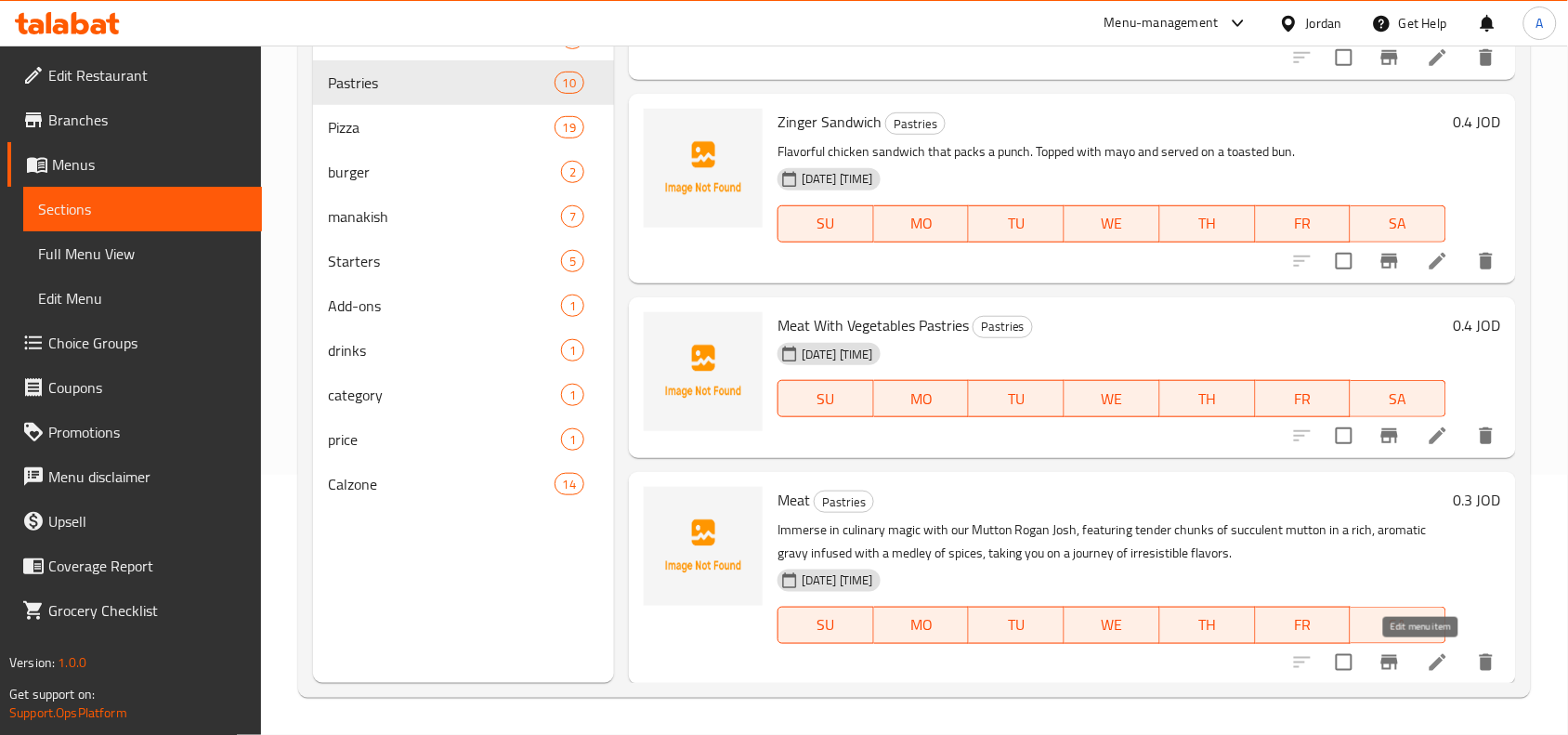 click 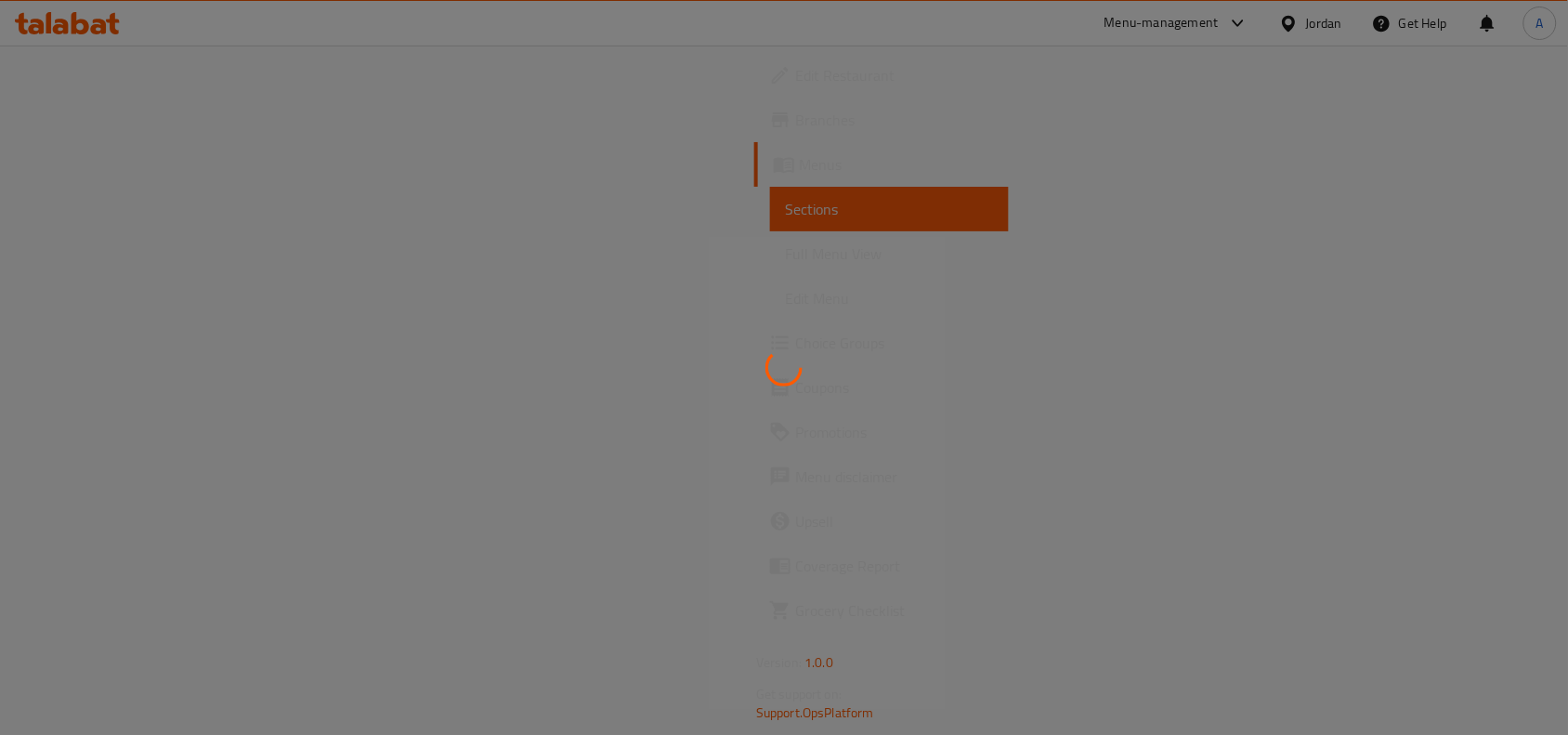 scroll, scrollTop: 0, scrollLeft: 0, axis: both 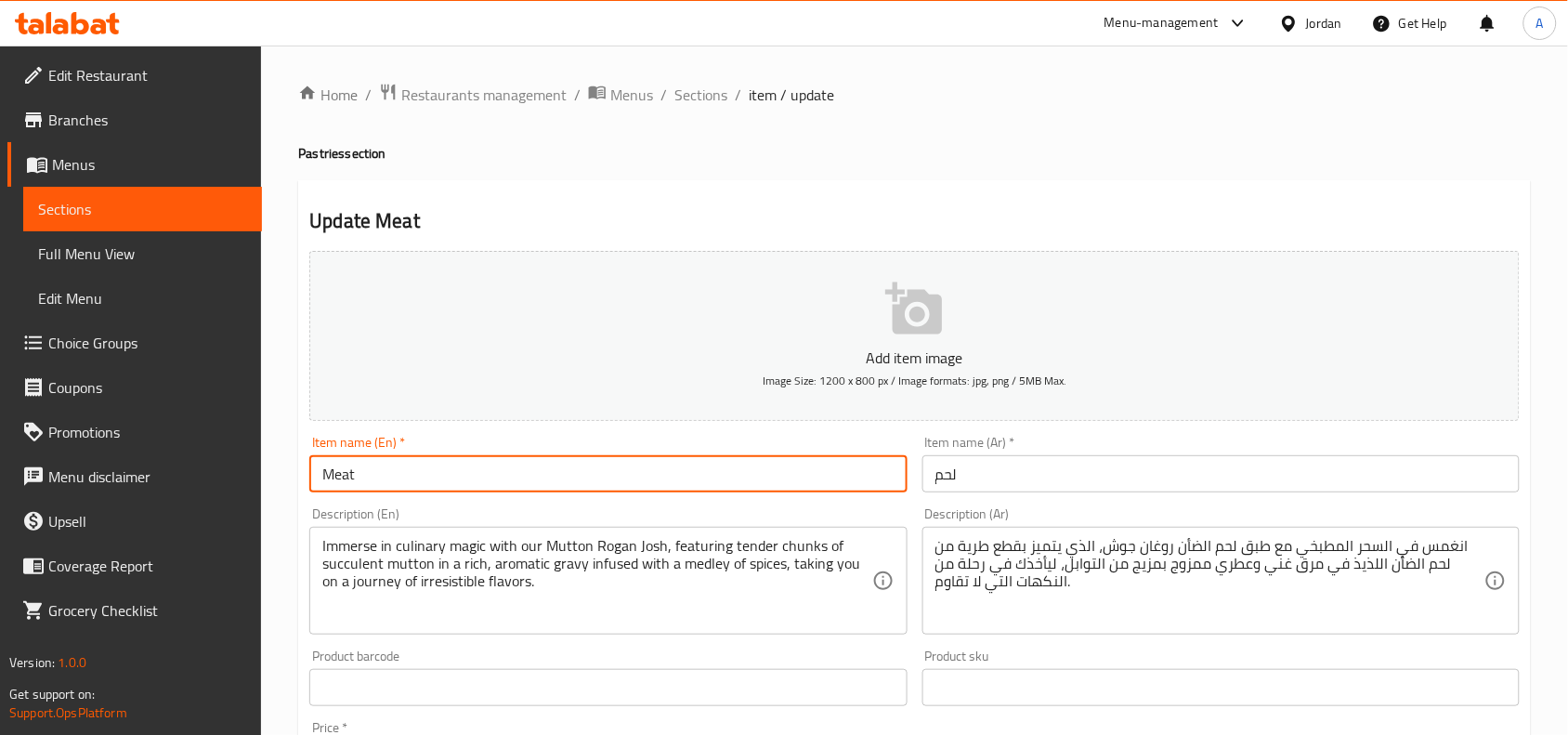 click on "Meat" at bounding box center (608, 474) 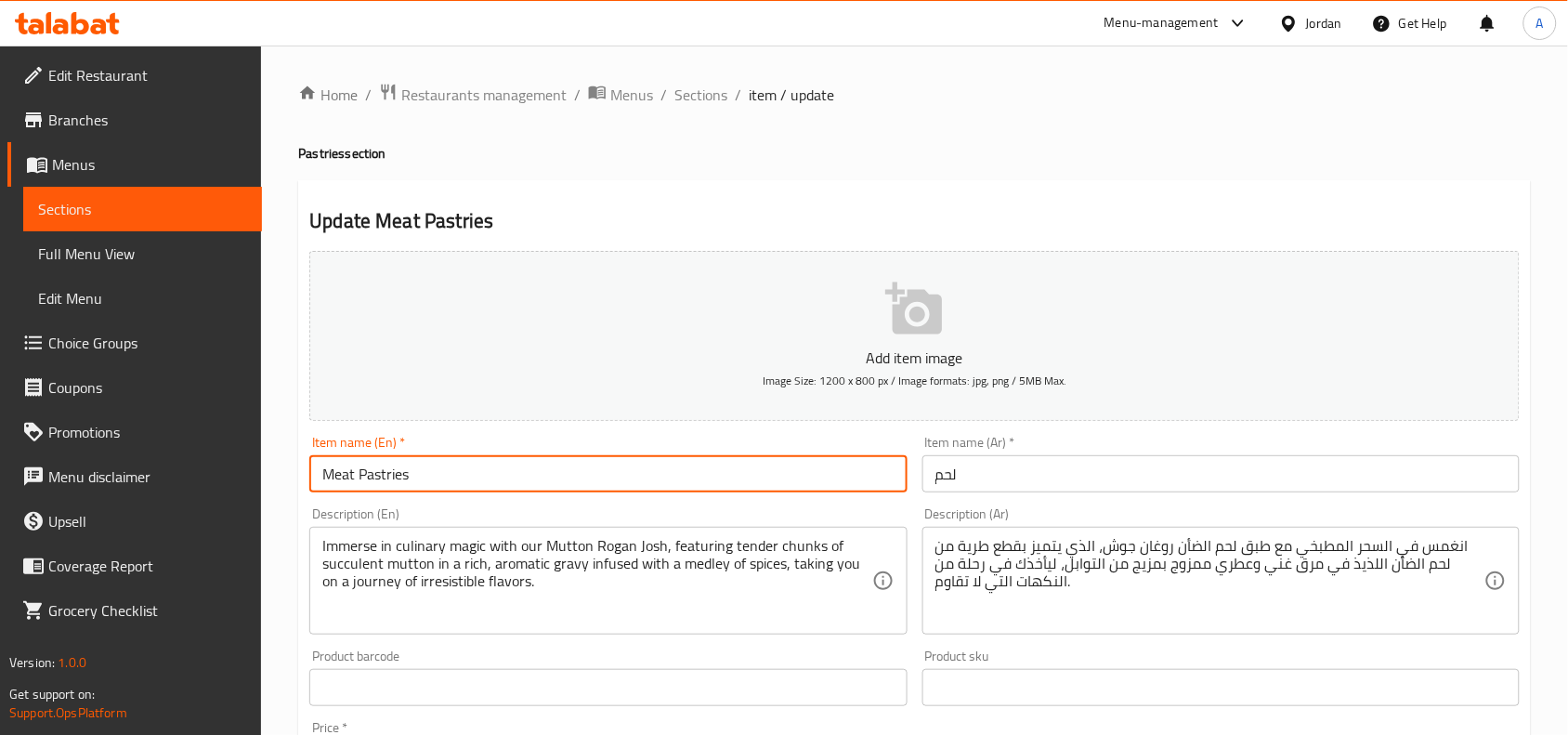 type on "Meat Pastries" 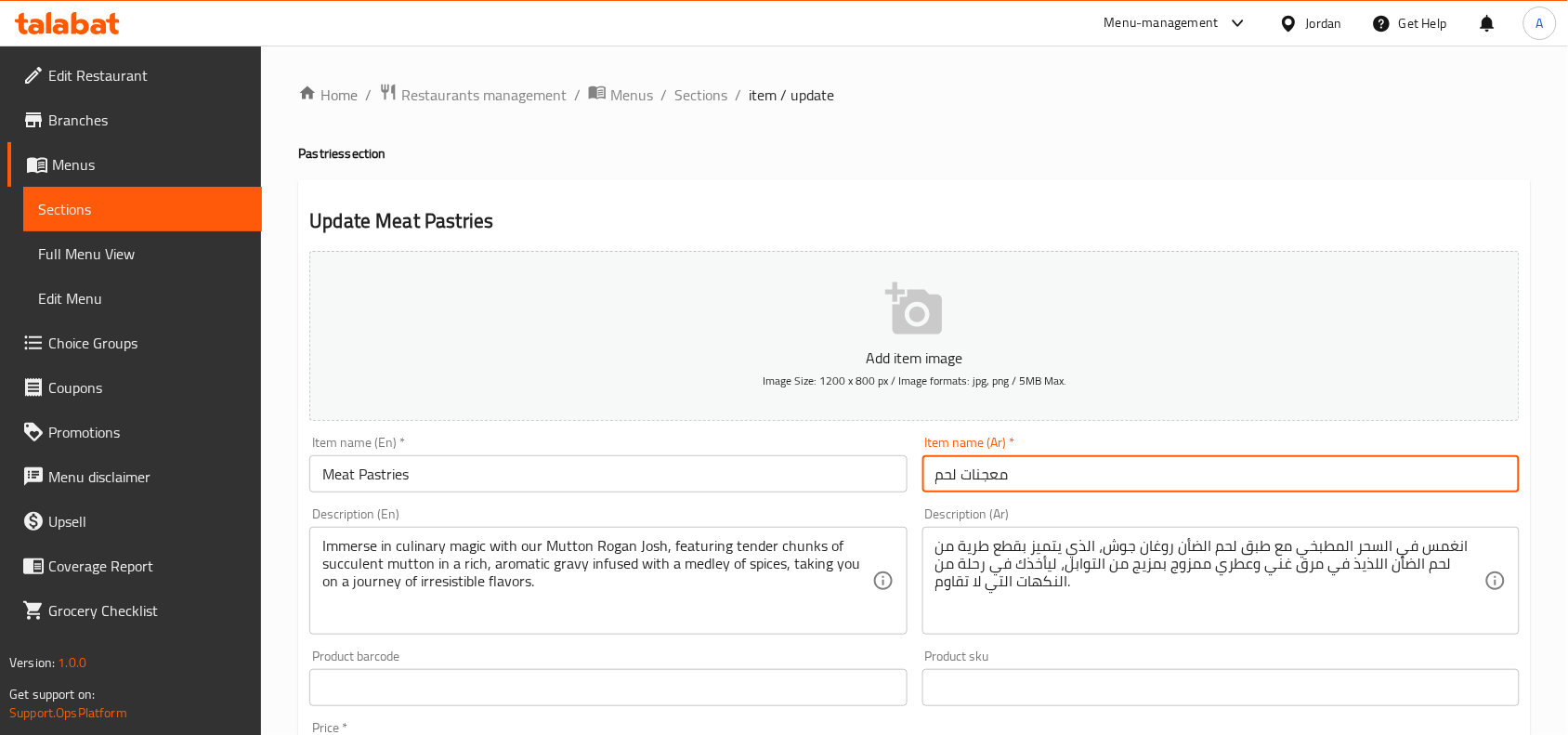 type on "معجنات لحم" 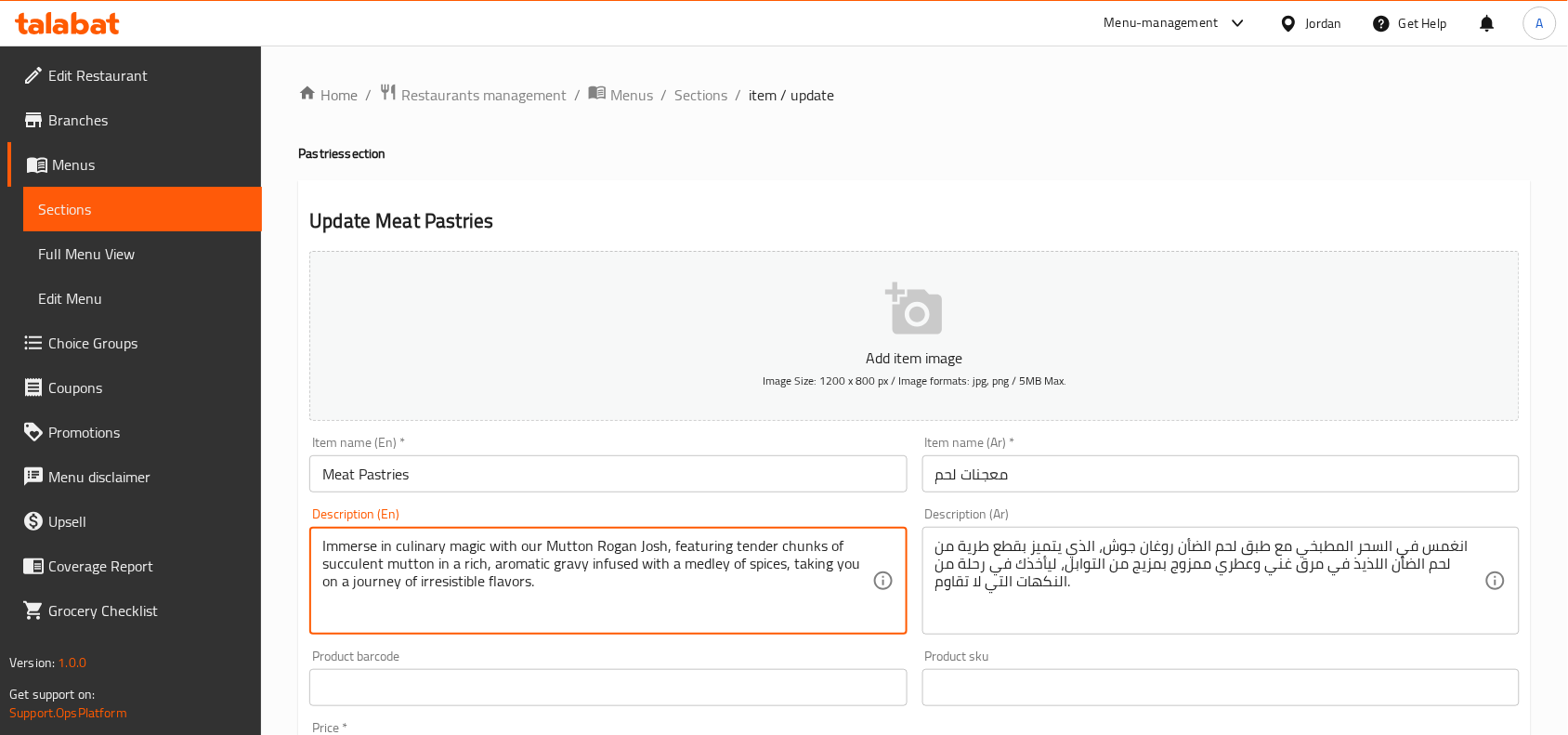 scroll, scrollTop: 116, scrollLeft: 0, axis: vertical 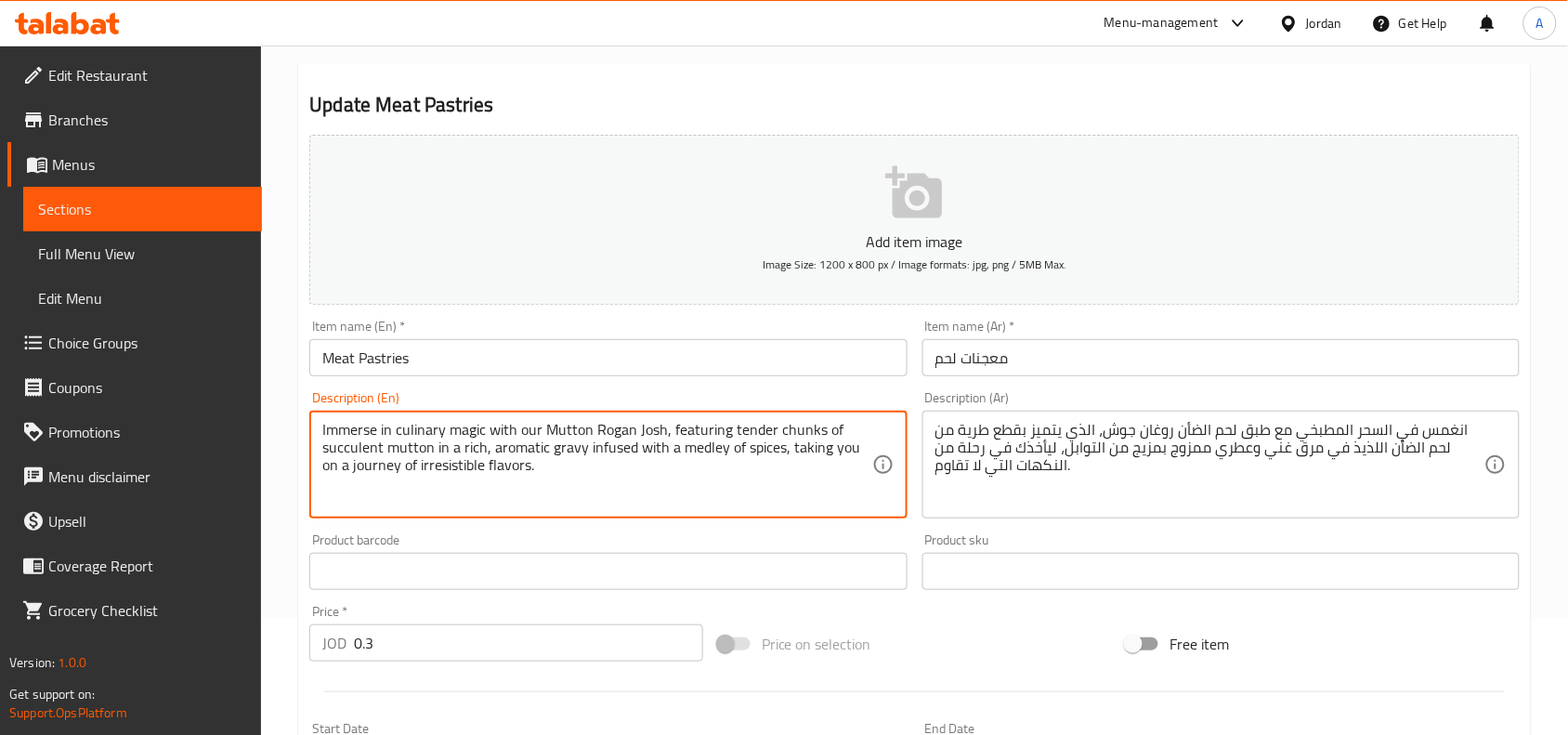 drag, startPoint x: 514, startPoint y: 434, endPoint x: 243, endPoint y: 434, distance: 271 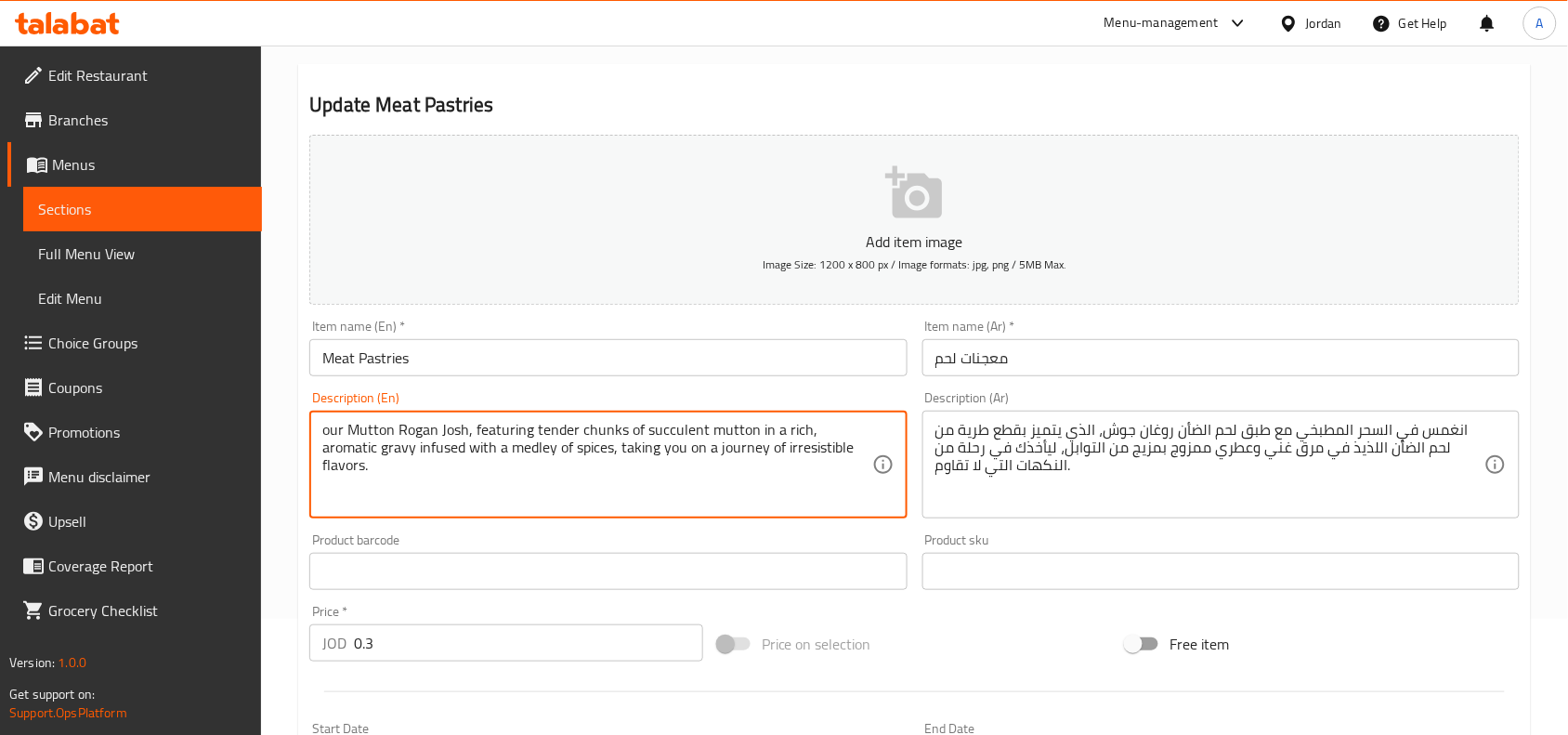 type on "our Mutton Rogan Josh, featuring tender chunks of succulent mutton in a rich, aromatic gravy infused with a medley of spices, taking you on a journey of irresistible flavors." 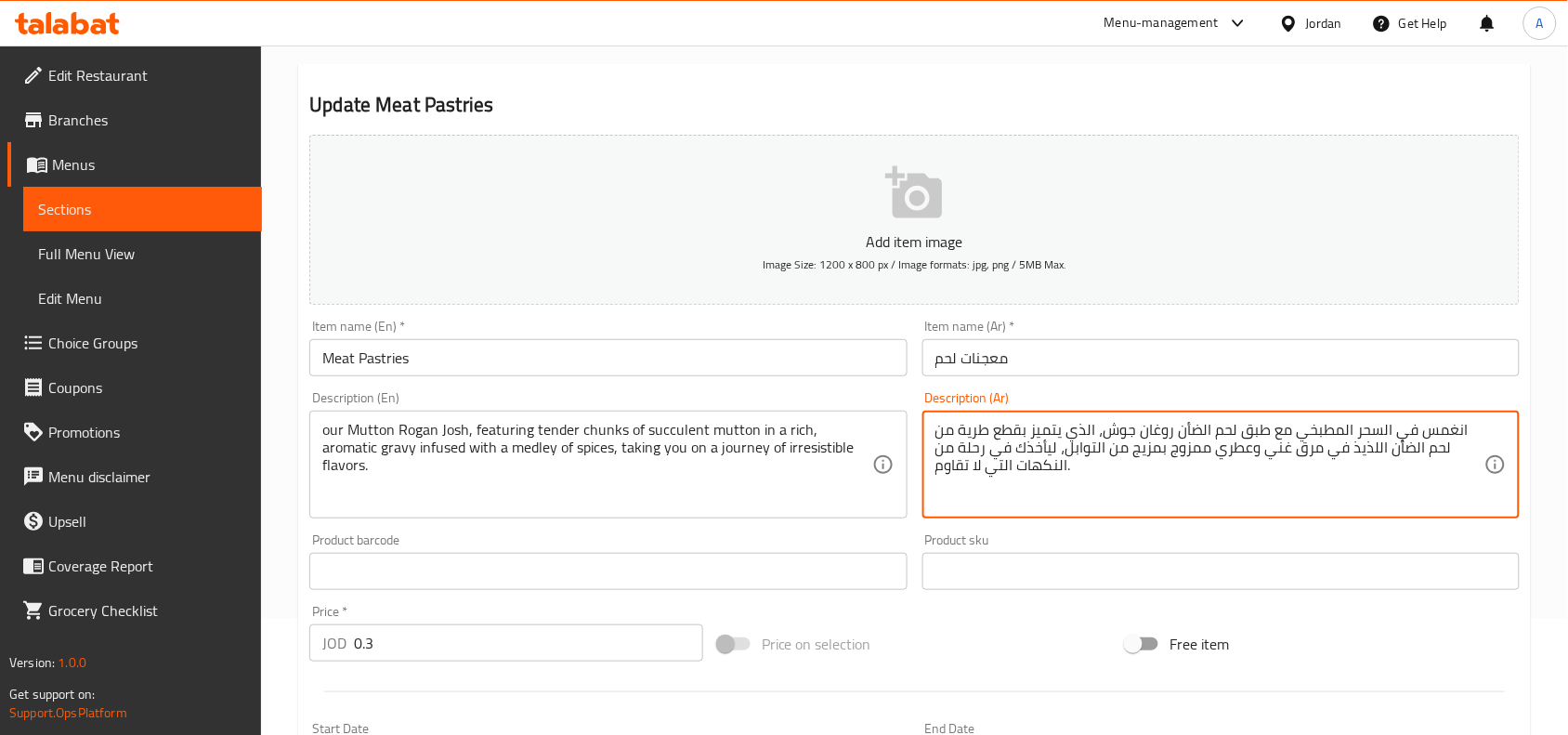drag, startPoint x: 1293, startPoint y: 437, endPoint x: 1463, endPoint y: 427, distance: 170.29386 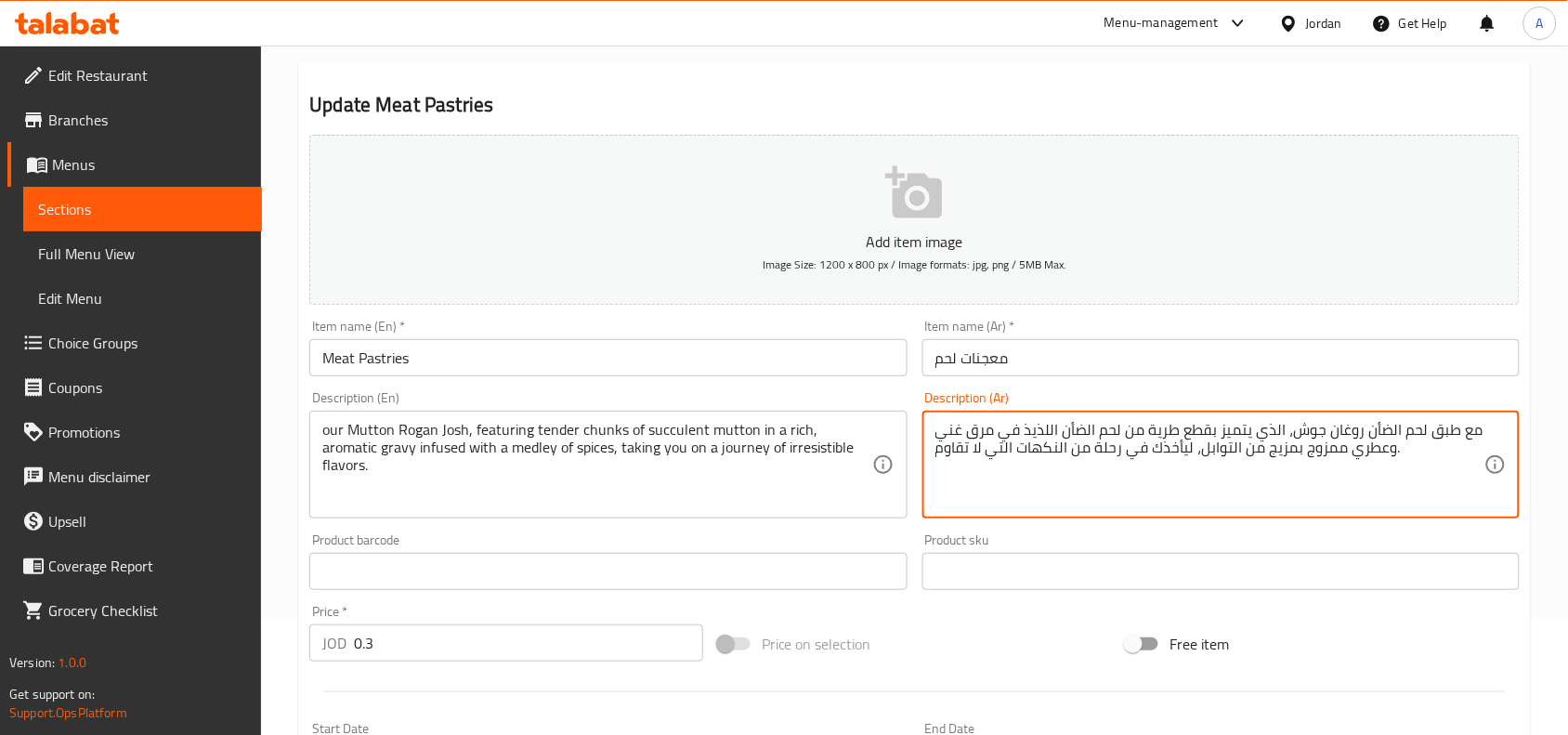 click on "مع طبق لحم الضأن روغان جوش، الذي يتميز بقطع طرية من لحم الضأن اللذيذ في مرق غني وعطري ممزوج بمزيج من التوابل، ليأخذك في رحلة من النكهات التي لا تقاوم." at bounding box center [1209, 465] 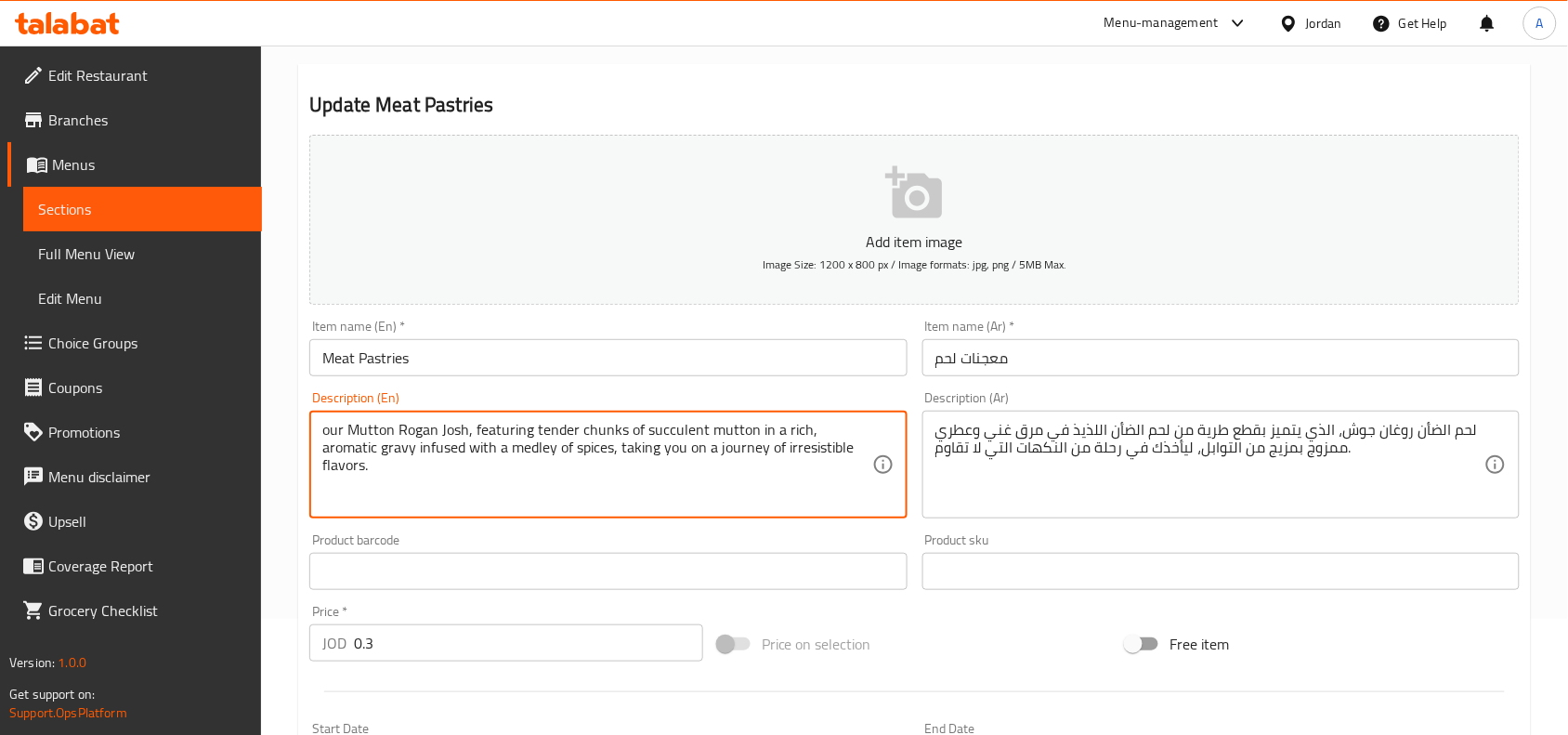drag, startPoint x: 471, startPoint y: 428, endPoint x: 401, endPoint y: 434, distance: 70.25667 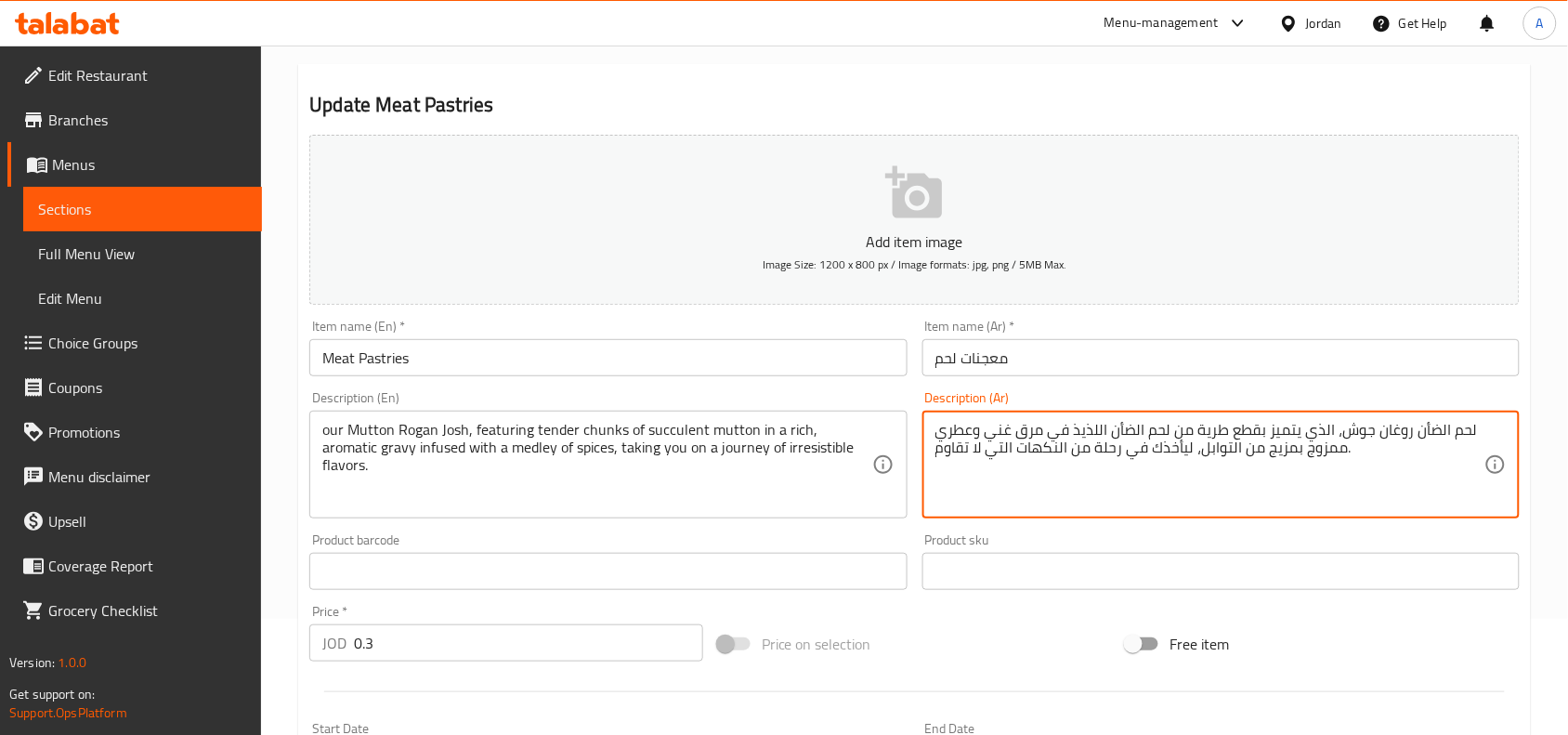 click on "لحم الضأن روغان جوش، الذي يتميز بقطع طرية من لحم الضأن اللذيذ في مرق غني وعطري ممزوج بمزيج من التوابل، ليأخذك في رحلة من النكهات التي لا تقاوم." at bounding box center [1209, 465] 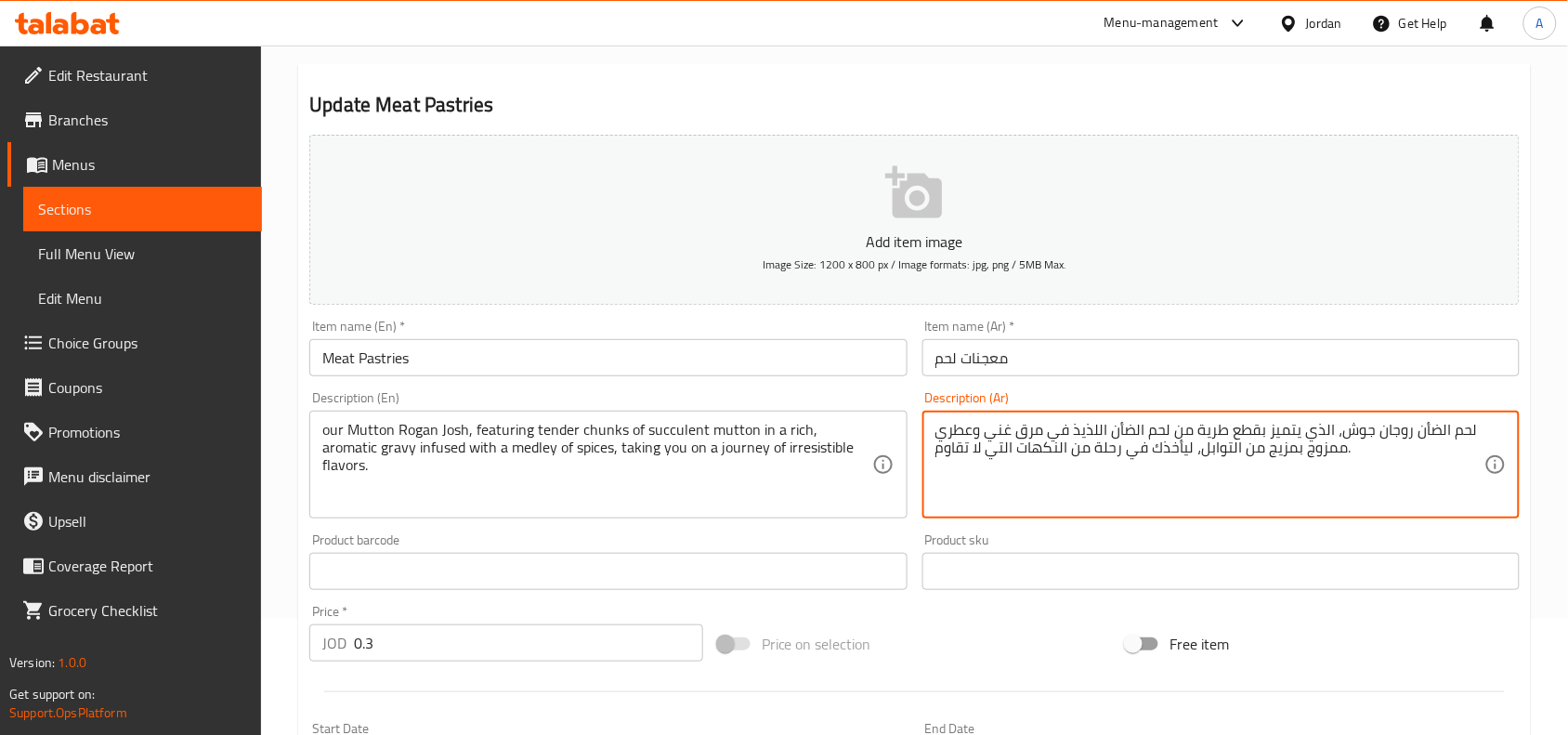 click on "لحم الضأن روجان جوش، الذي يتميز بقطع طرية من لحم الضأن اللذيذ في مرق غني وعطري ممزوج بمزيج من التوابل، ليأخذك في رحلة من النكهات التي لا تقاوم." at bounding box center (1209, 465) 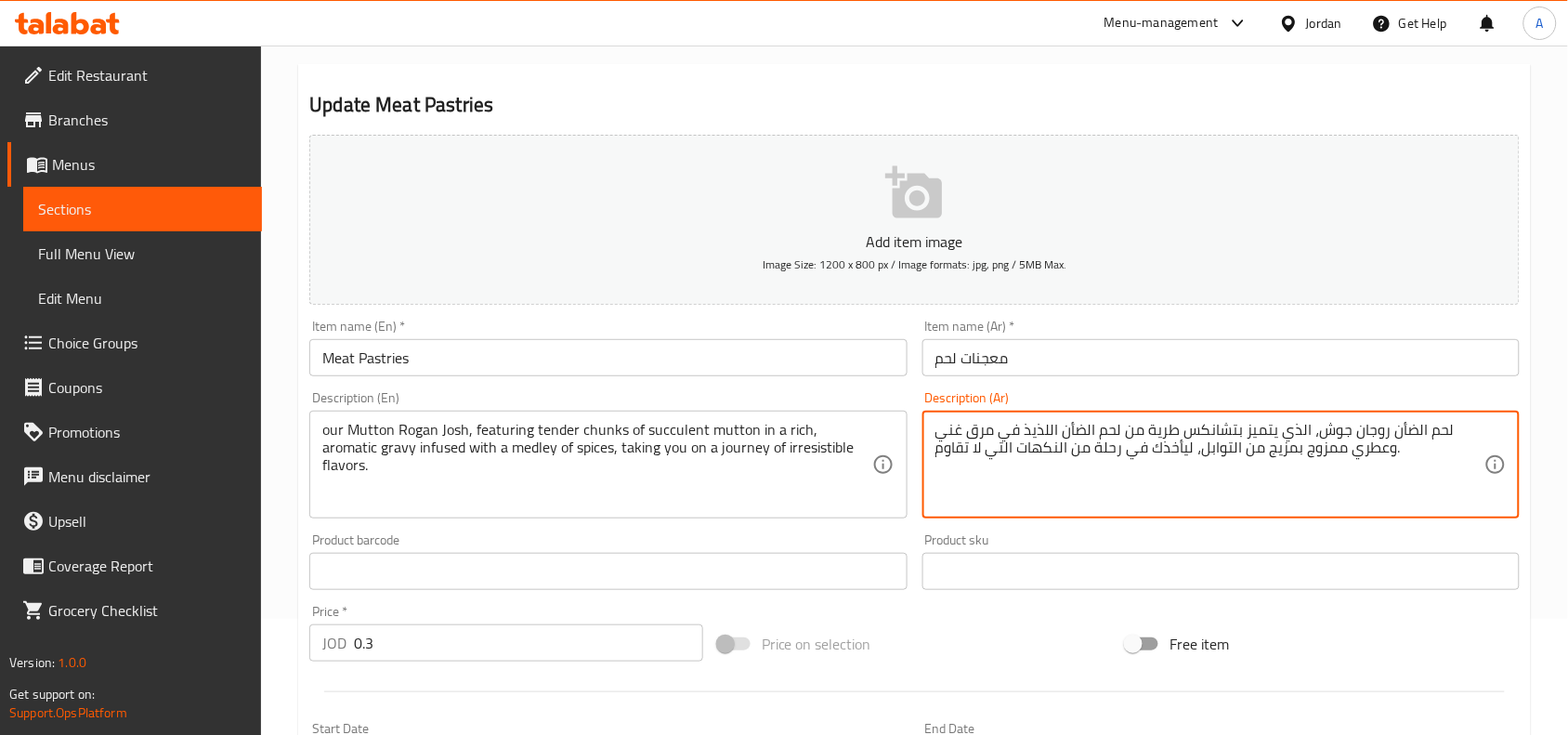 click on "لحم الضأن روجان جوش، الذي يتميز بتشانكس طرية من لحم الضأن اللذيذ في مرق غني وعطري ممزوج بمزيج من التوابل، ليأخذك في رحلة من النكهات التي لا تقاوم." at bounding box center (1209, 465) 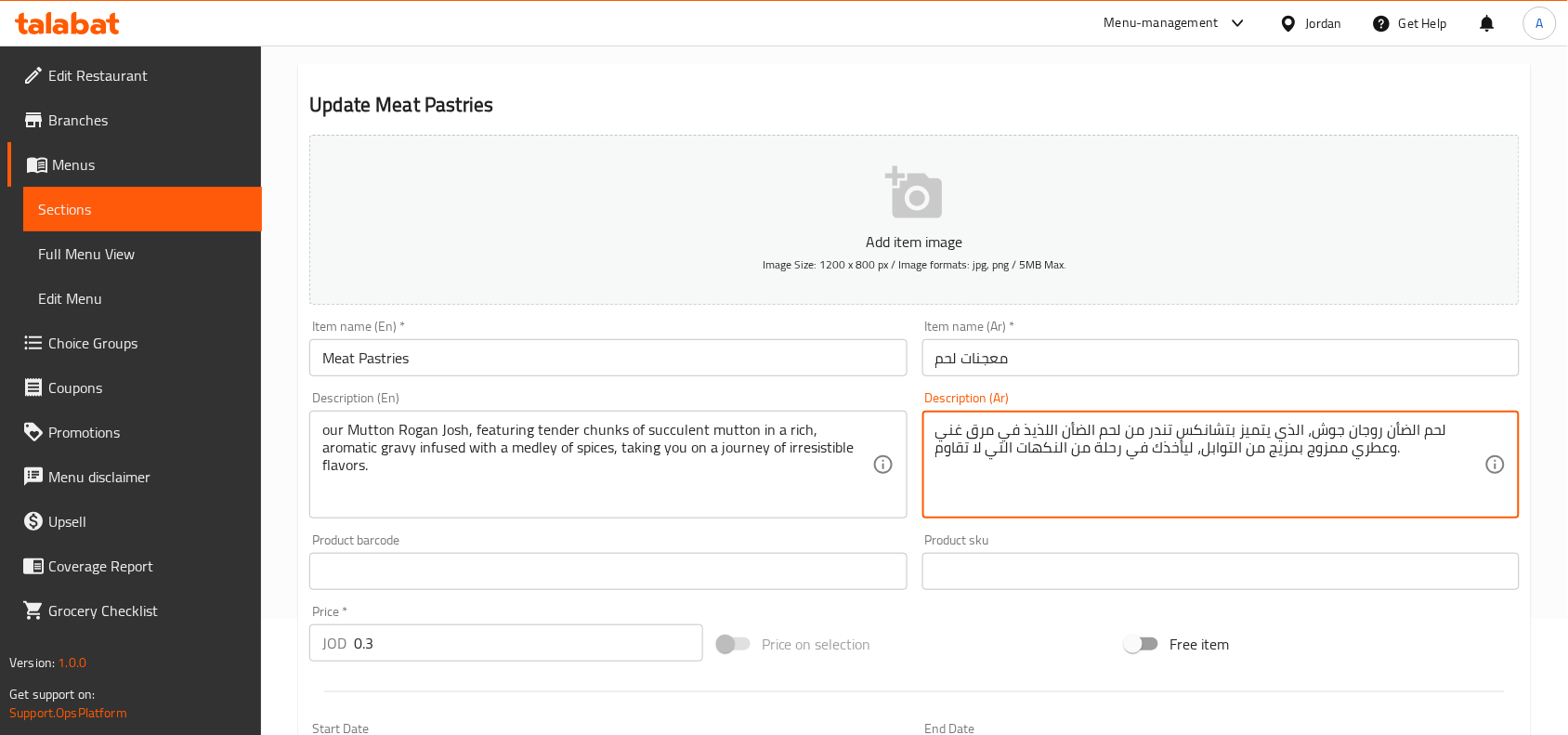 click on "لحم الضأن روجان جوش، الذي يتميز بتشانكس تندر من لحم الضأن اللذيذ في مرق غني وعطري ممزوج بمزيج من التوابل، ليأخذك في رحلة من النكهات التي لا تقاوم." at bounding box center (1209, 465) 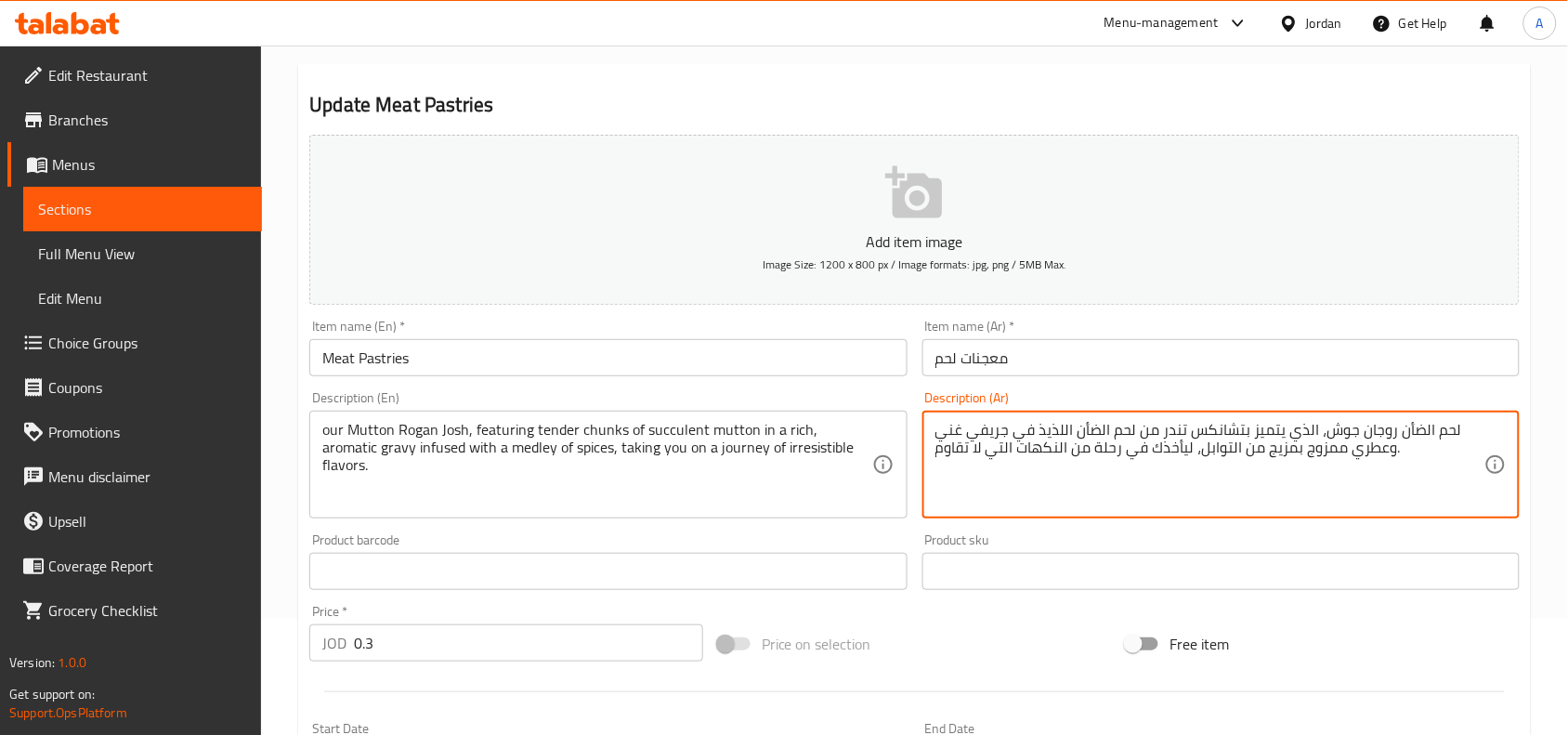 click on "لحم الضأن روجان جوش، الذي يتميز بتشانكس تندر من لحم الضأن اللذيذ في جريفي غني وعطري ممزوج بمزيج من التوابل، ليأخذك في رحلة من النكهات التي لا تقاوم." at bounding box center [1209, 465] 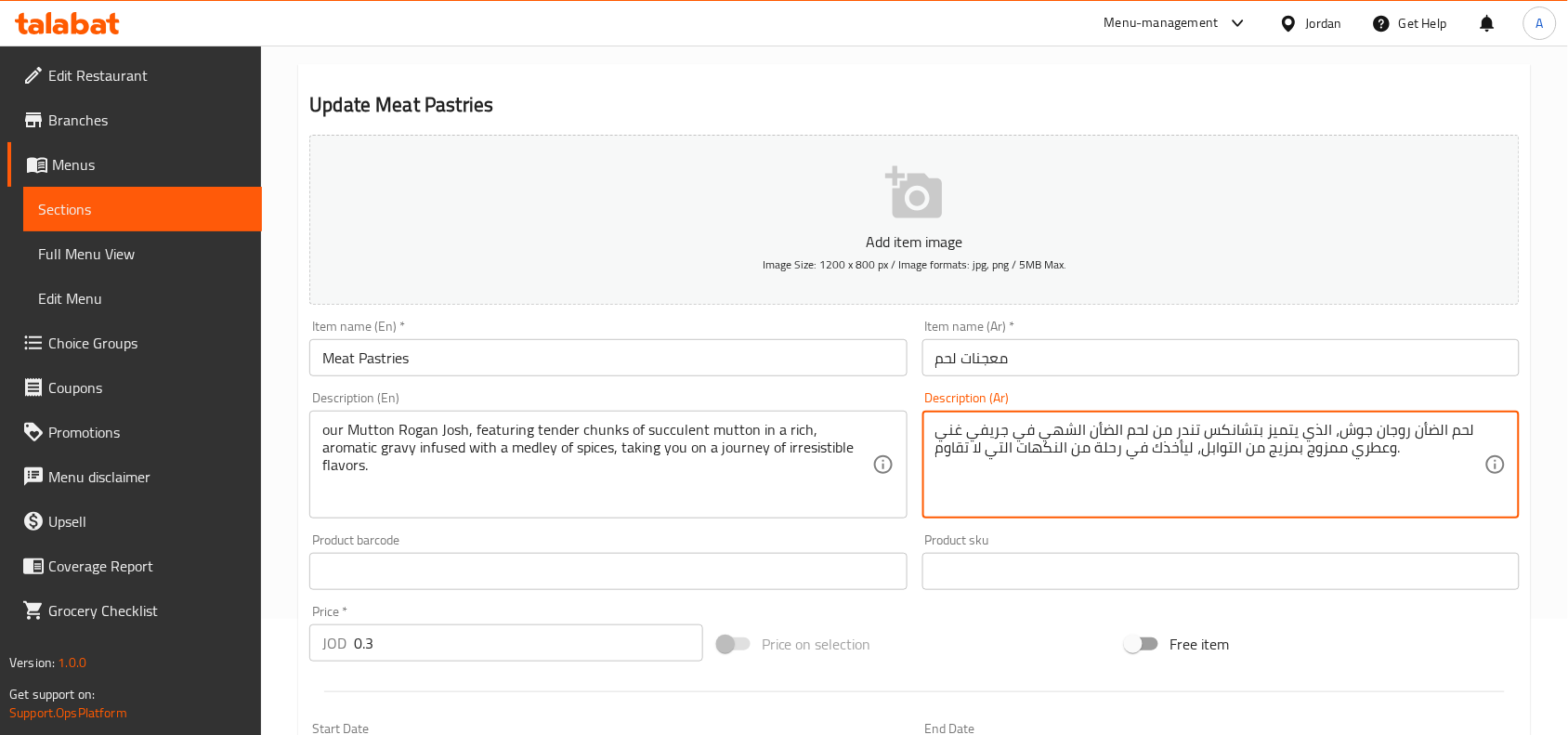 click on "لحم الضأن روجان جوش، الذي يتميز بتشانكس تندر من لحم الضأن الشهي في جريفي غني وعطري ممزوج بمزيج من التوابل، ليأخذك في رحلة من النكهات التي لا تقاوم." at bounding box center (1209, 465) 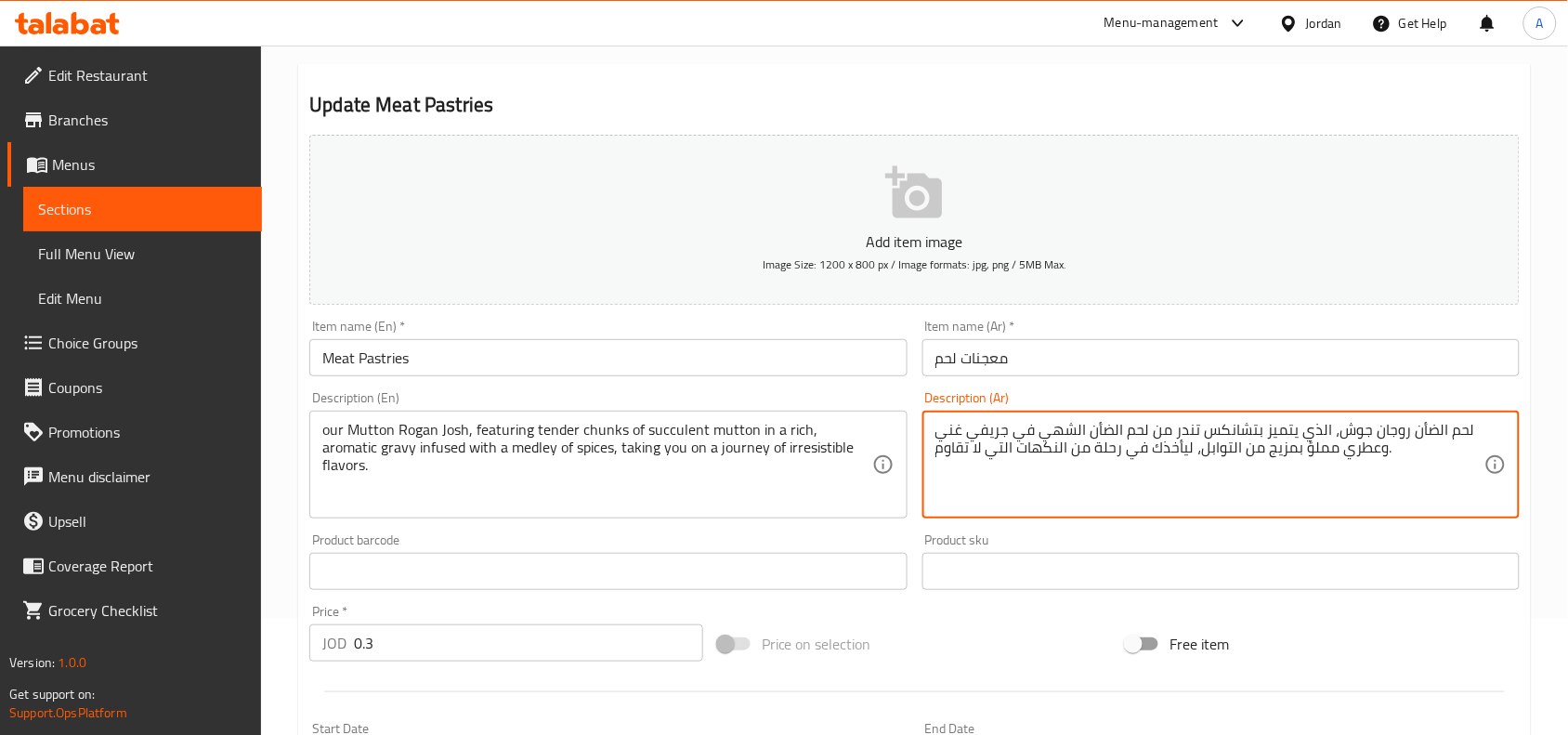 type on "لحم الضأن روجان جوش، الذي يتميز بتشانكس تندر من لحم الضأن الشهي في جريفي غني وعطري مملؤ بمزيج من التوابل، ليأخذك في رحلة من النكهات التي لا تقاوم." 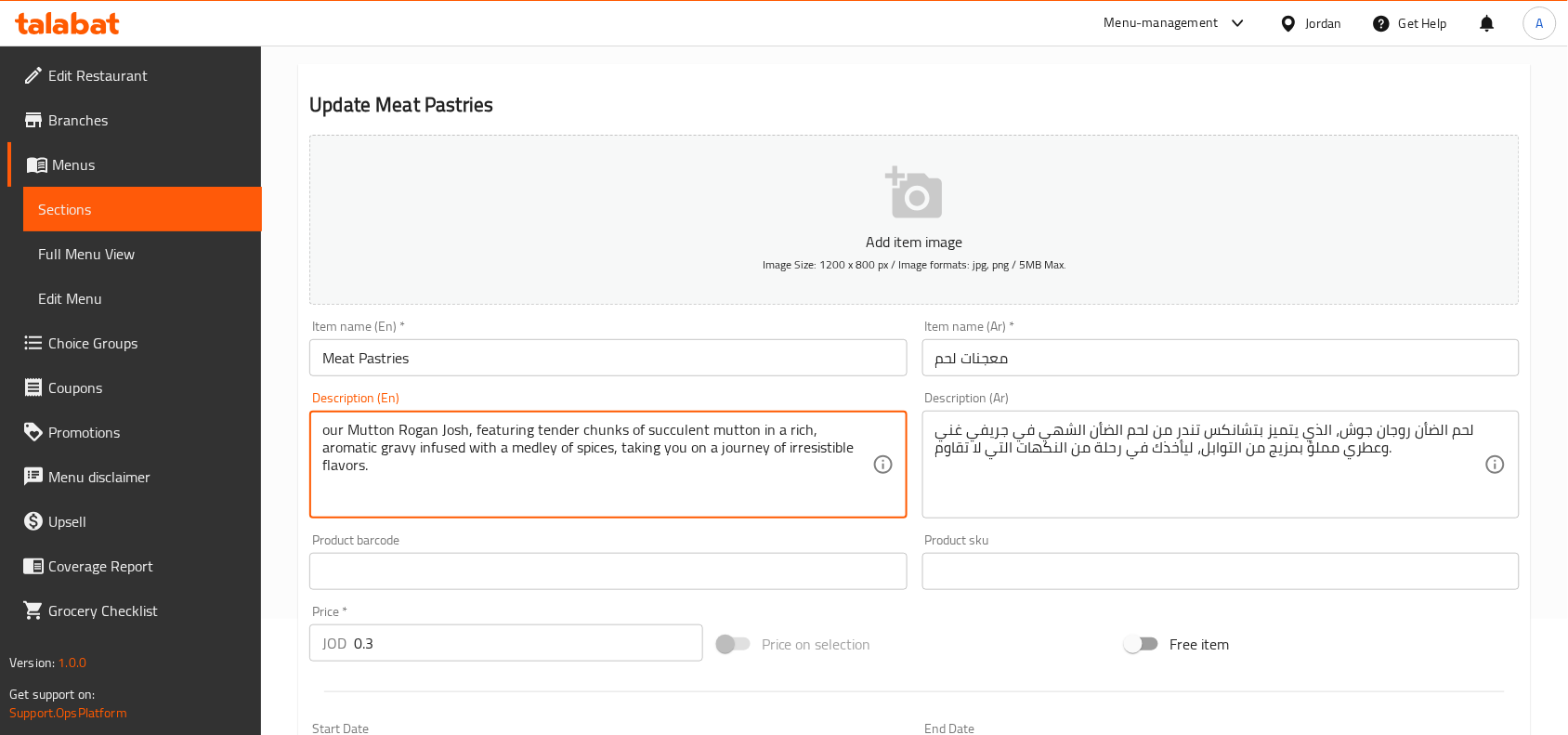 drag, startPoint x: 562, startPoint y: 456, endPoint x: 851, endPoint y: 452, distance: 289.0277 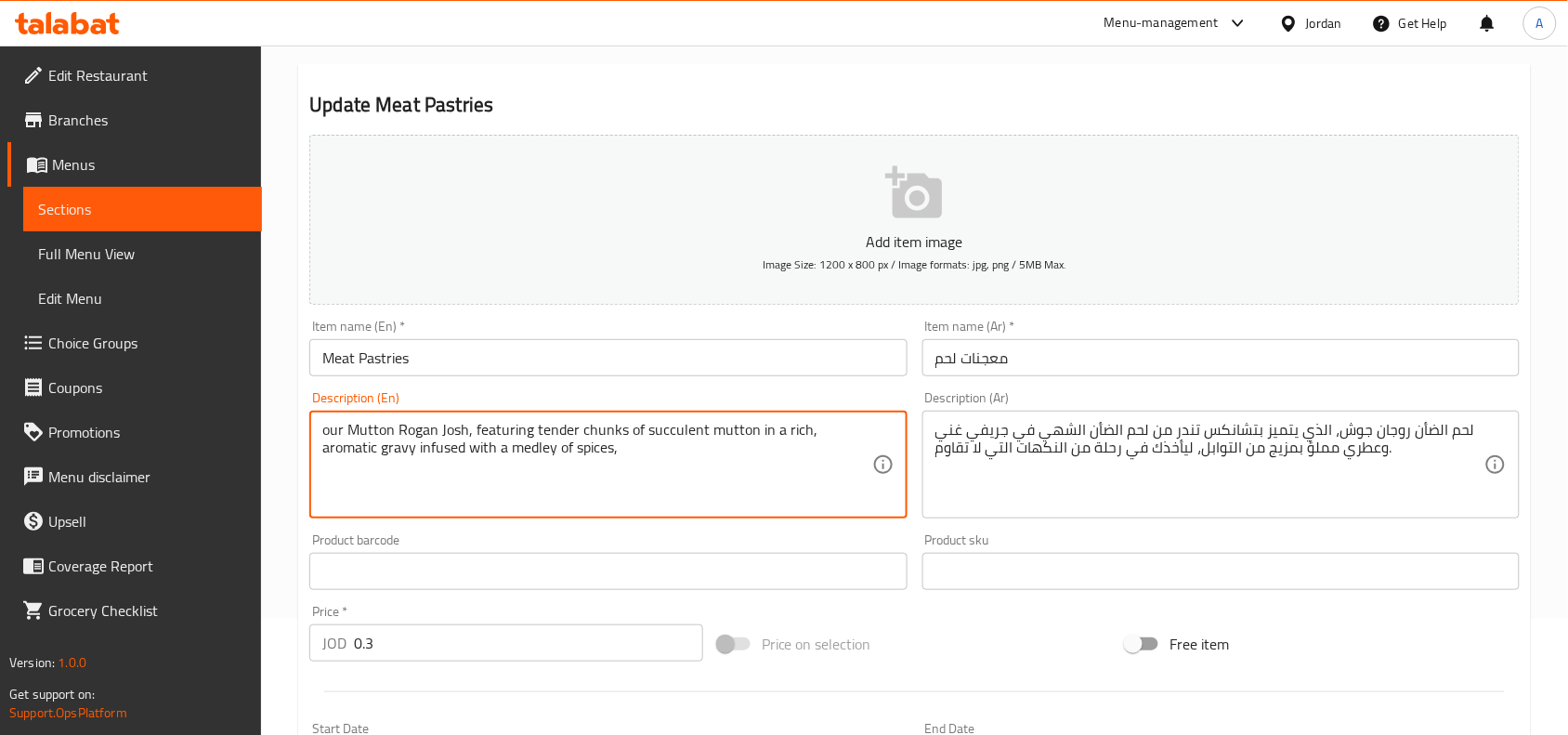 type on "our Mutton Rogan Josh, featuring tender chunks of succulent mutton in a rich, aromatic gravy infused with a medley of spices," 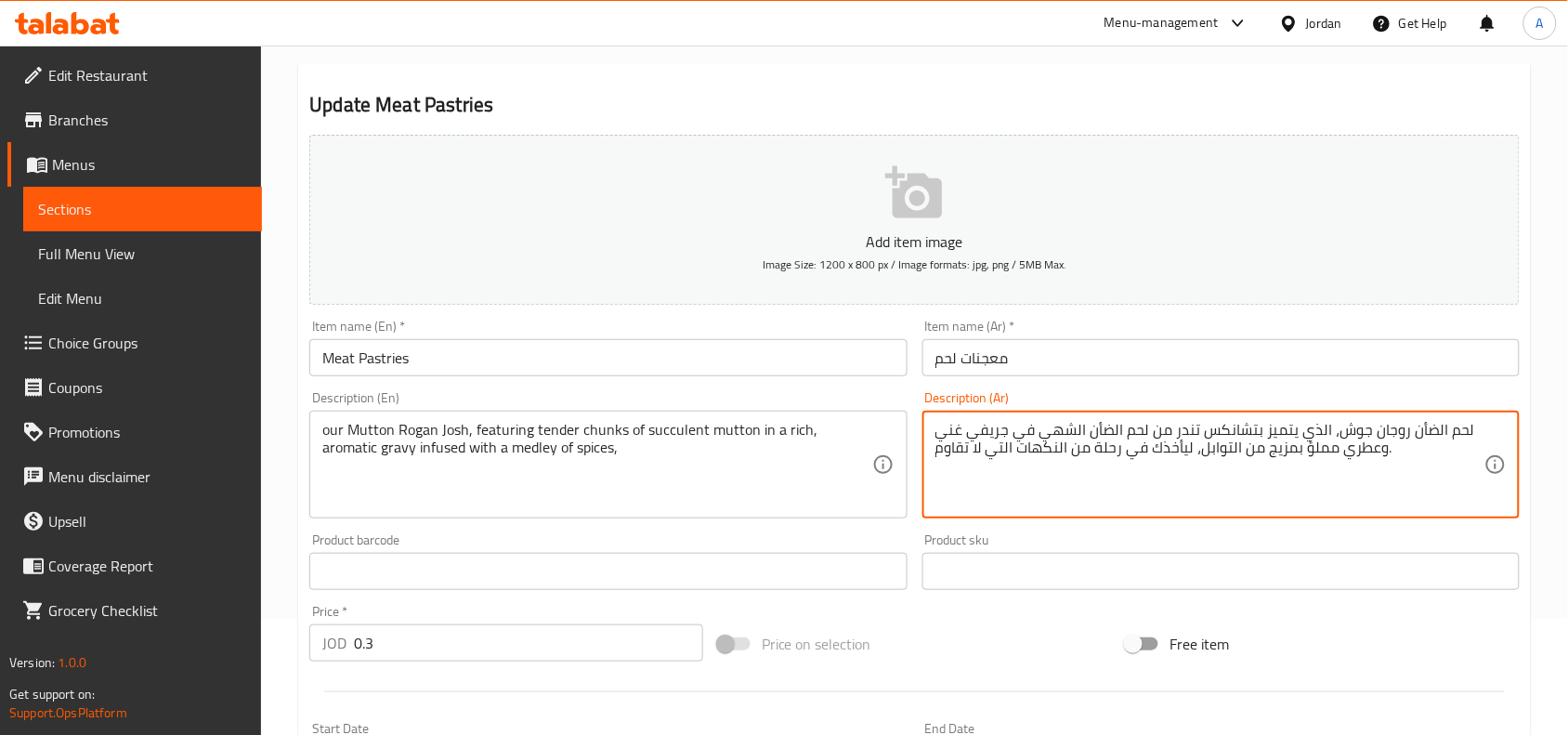 drag, startPoint x: 1195, startPoint y: 449, endPoint x: 902, endPoint y: 443, distance: 293.06143 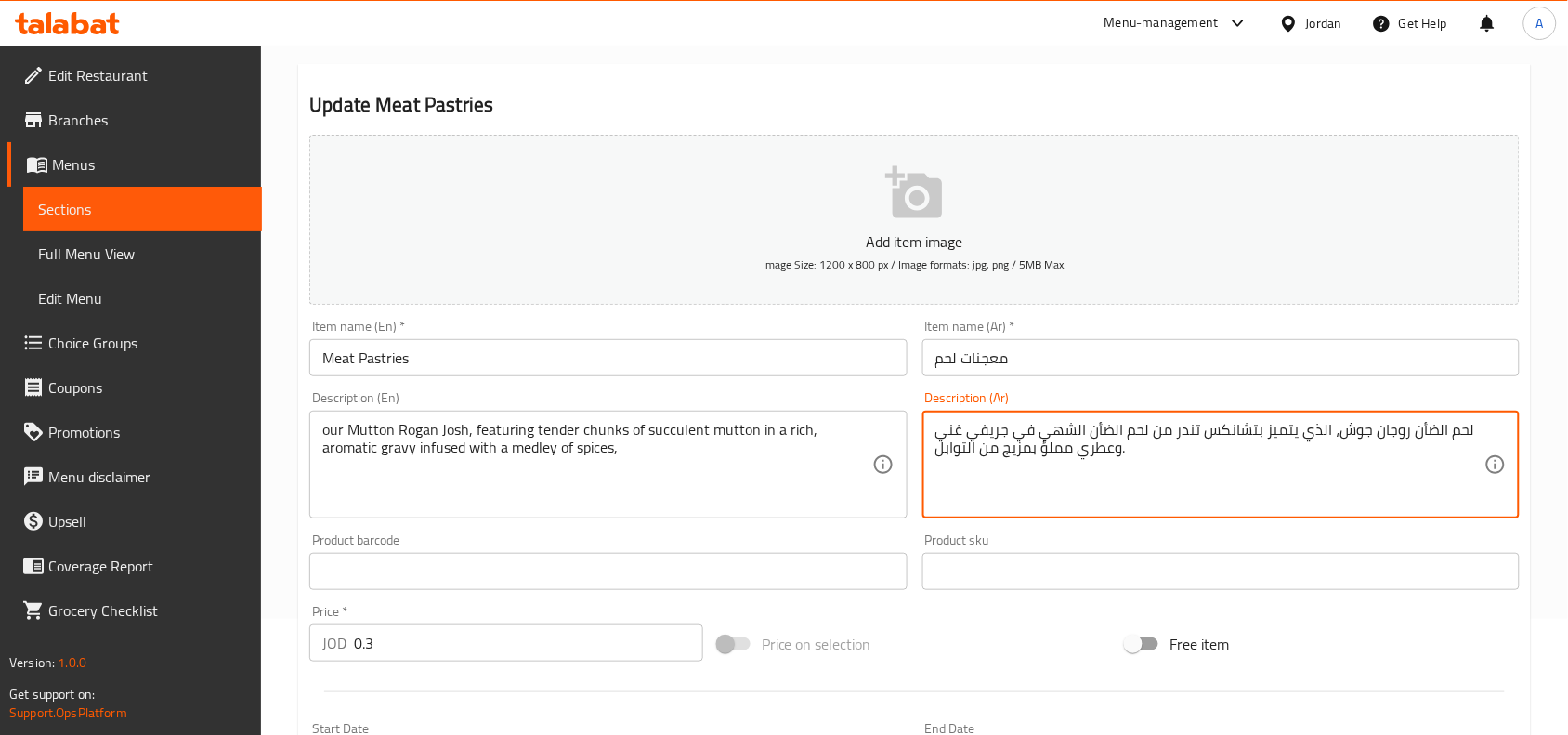 type on "لحم الضأن روجان جوش، الذي يتميز بتشانكس تندر من لحم الضأن الشهي في جريفي غني وعطري مملؤ بمزيج من التوابل." 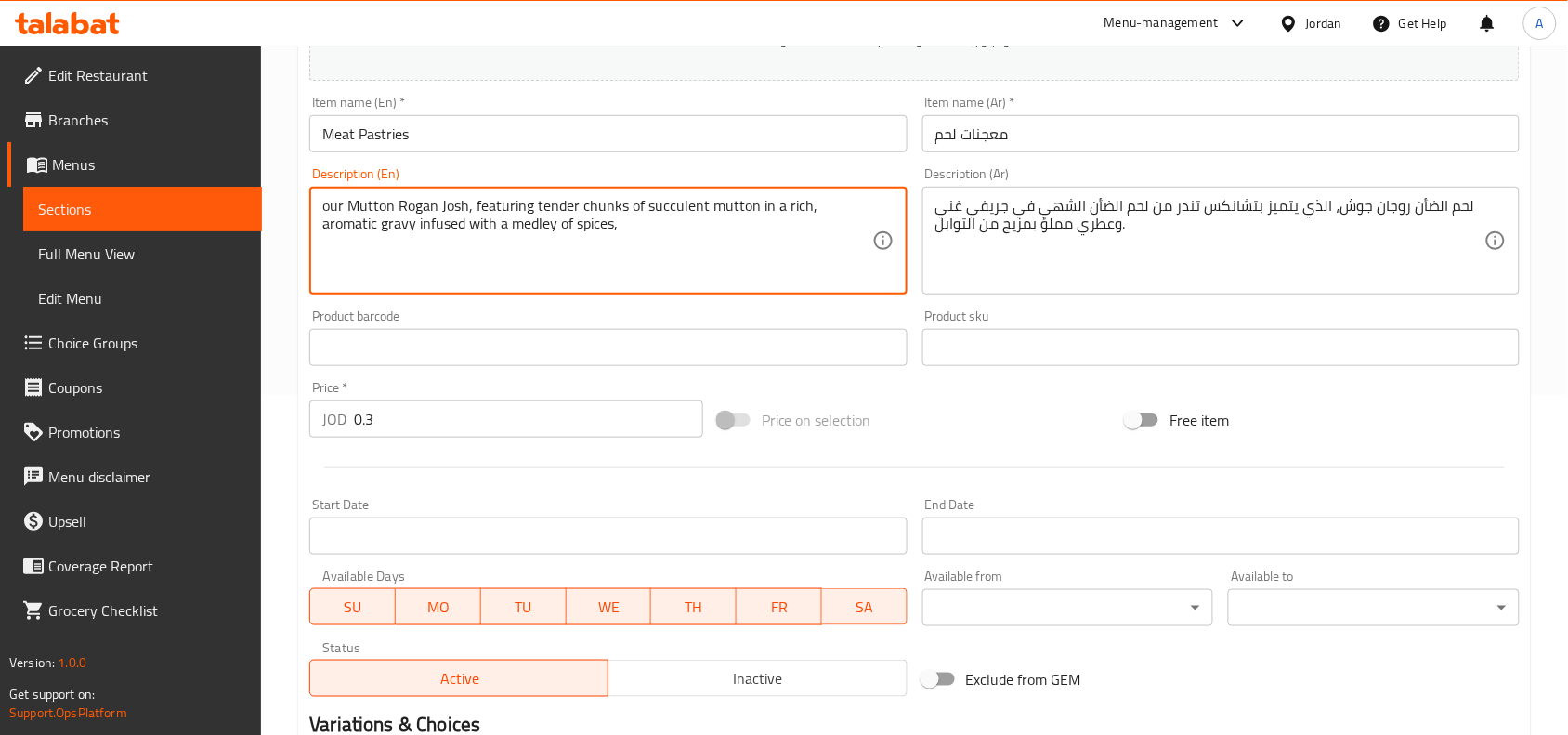 scroll, scrollTop: 574, scrollLeft: 0, axis: vertical 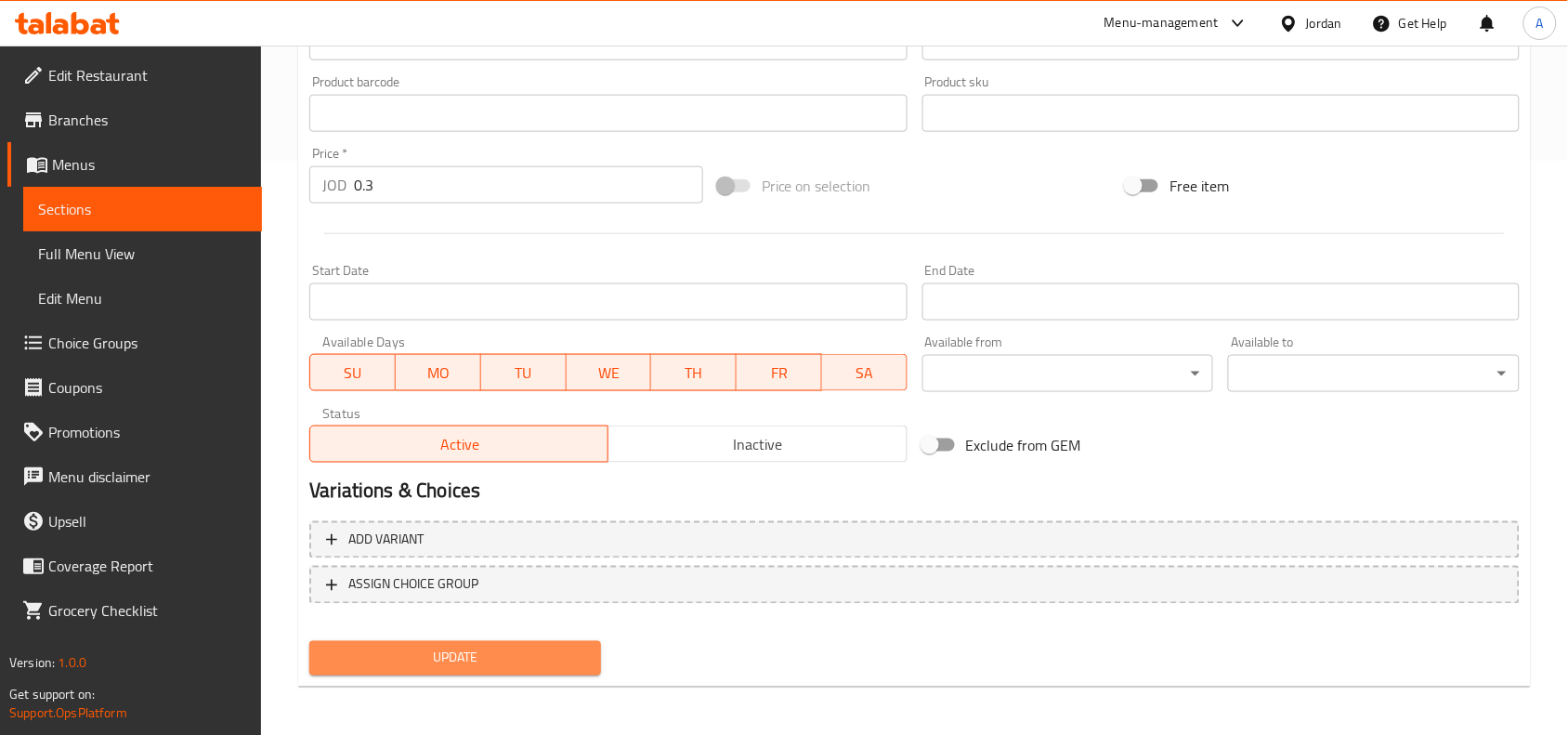 click on "Update" at bounding box center [455, 658] 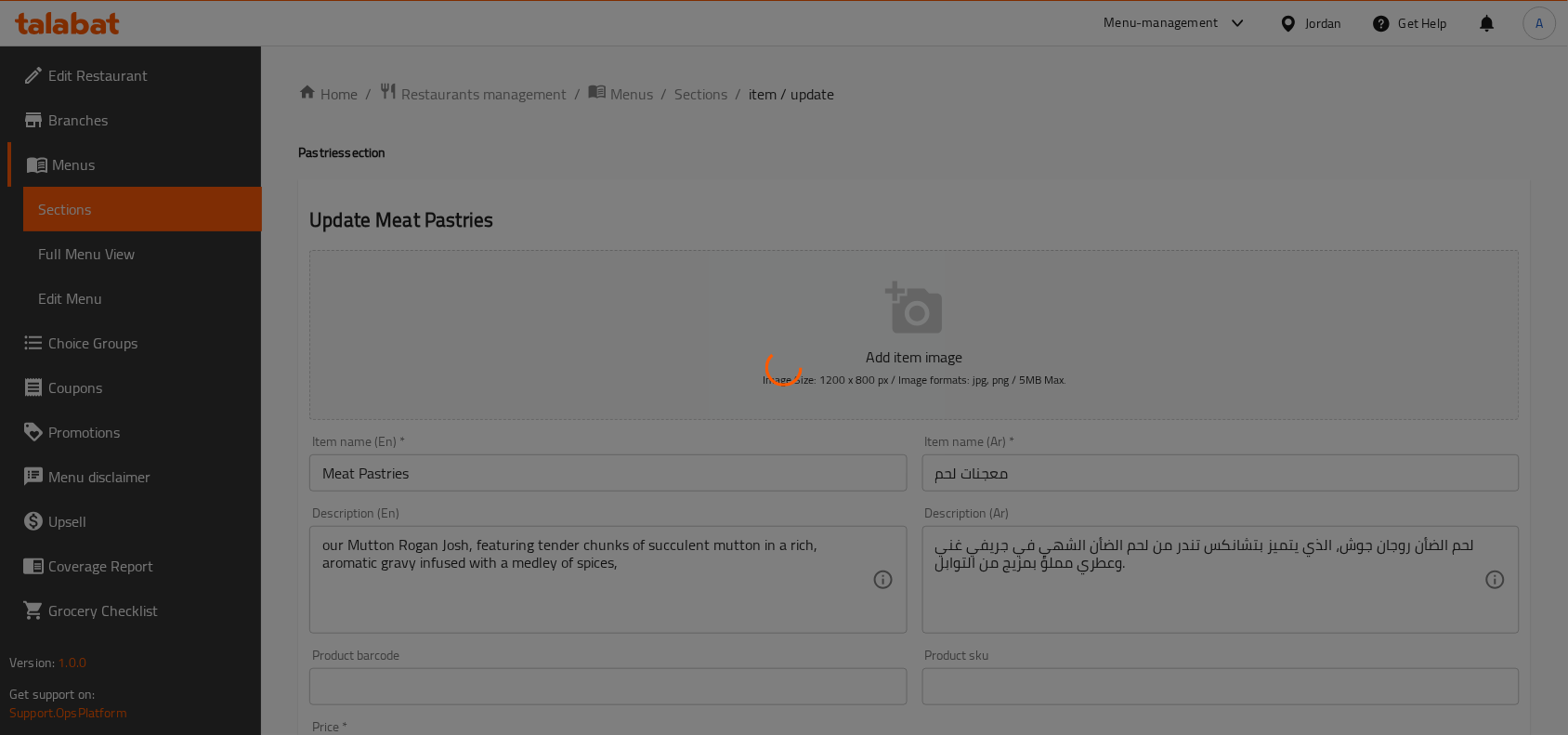 scroll, scrollTop: 0, scrollLeft: 0, axis: both 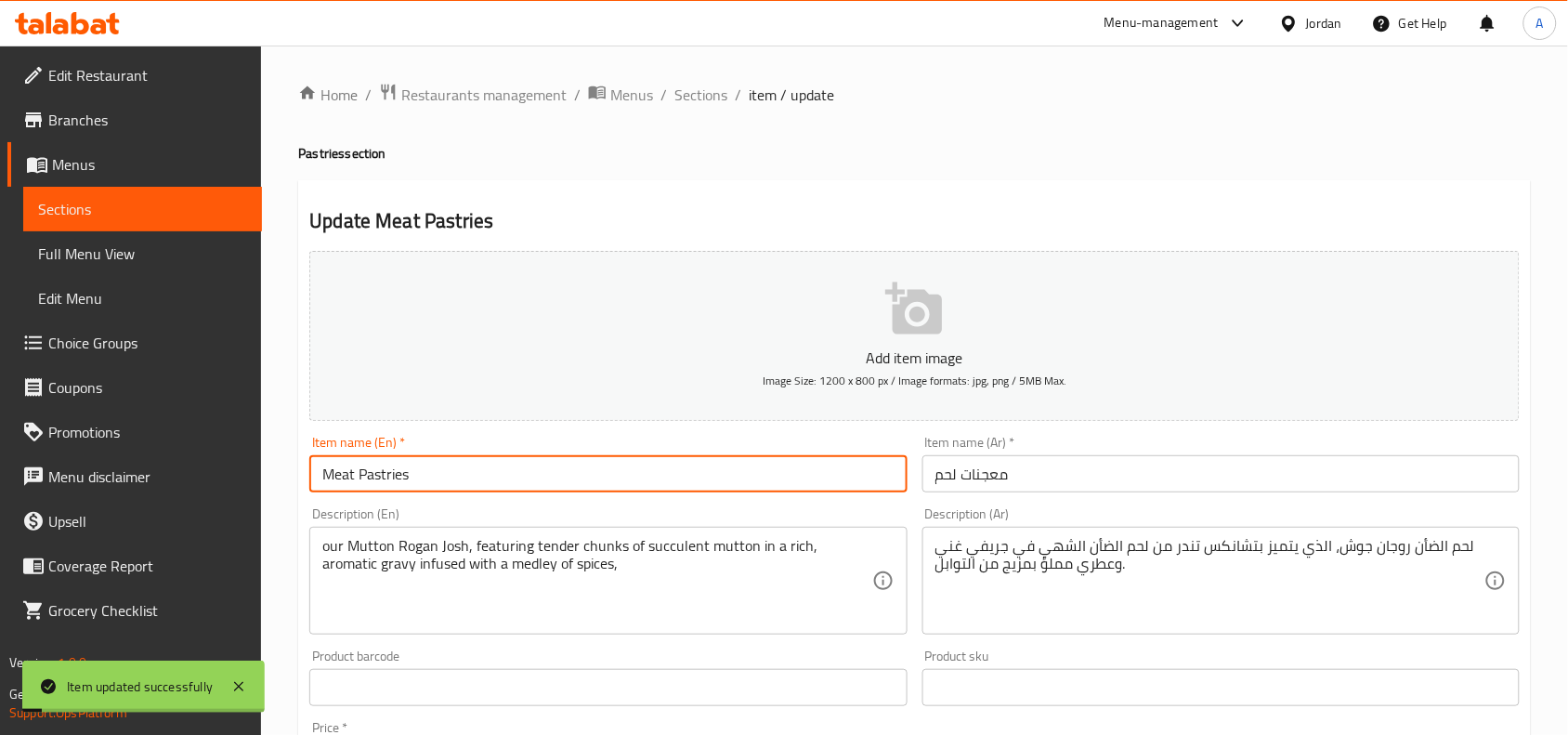 click on "Meat Pastries" at bounding box center (608, 474) 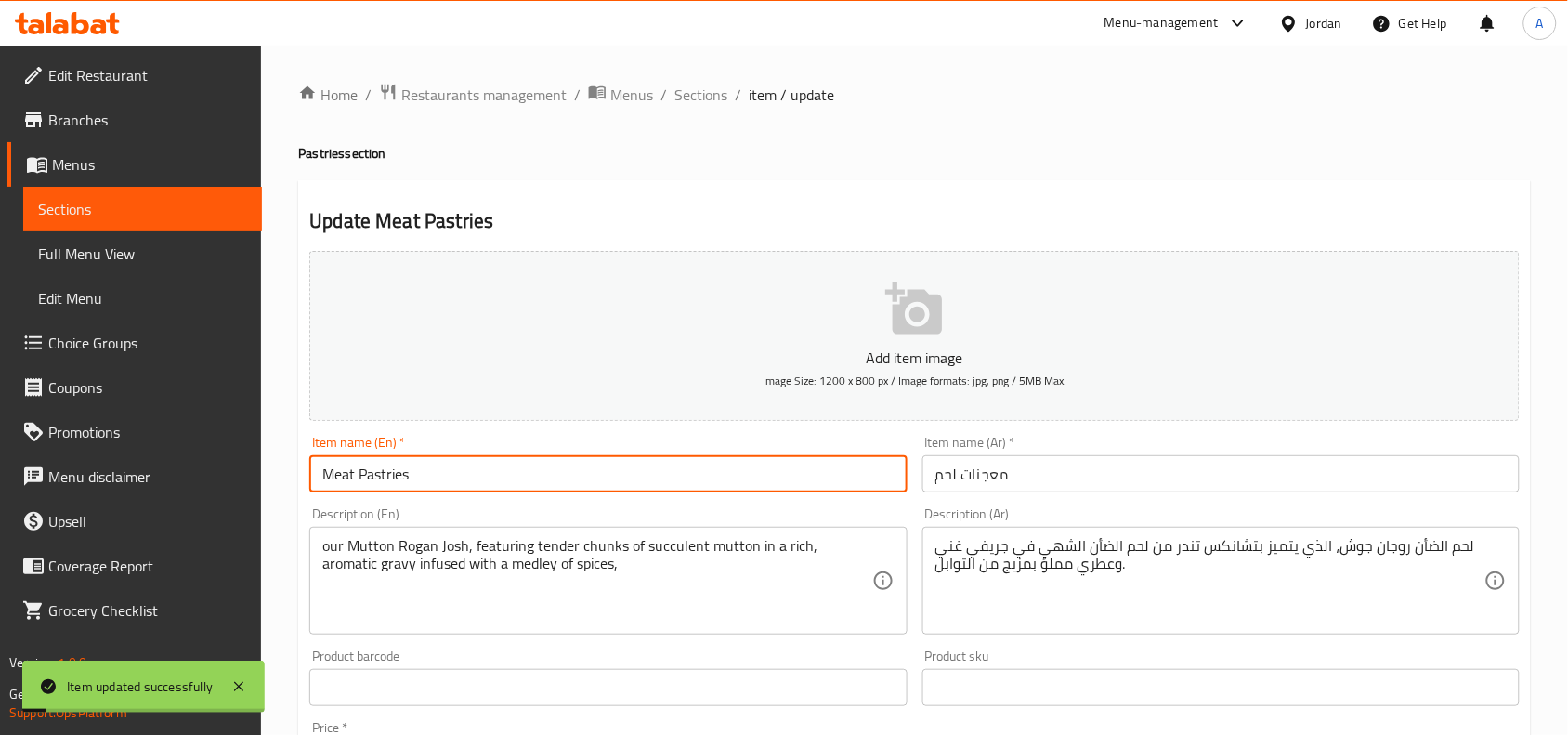 click on "Meat Pastries" at bounding box center (608, 474) 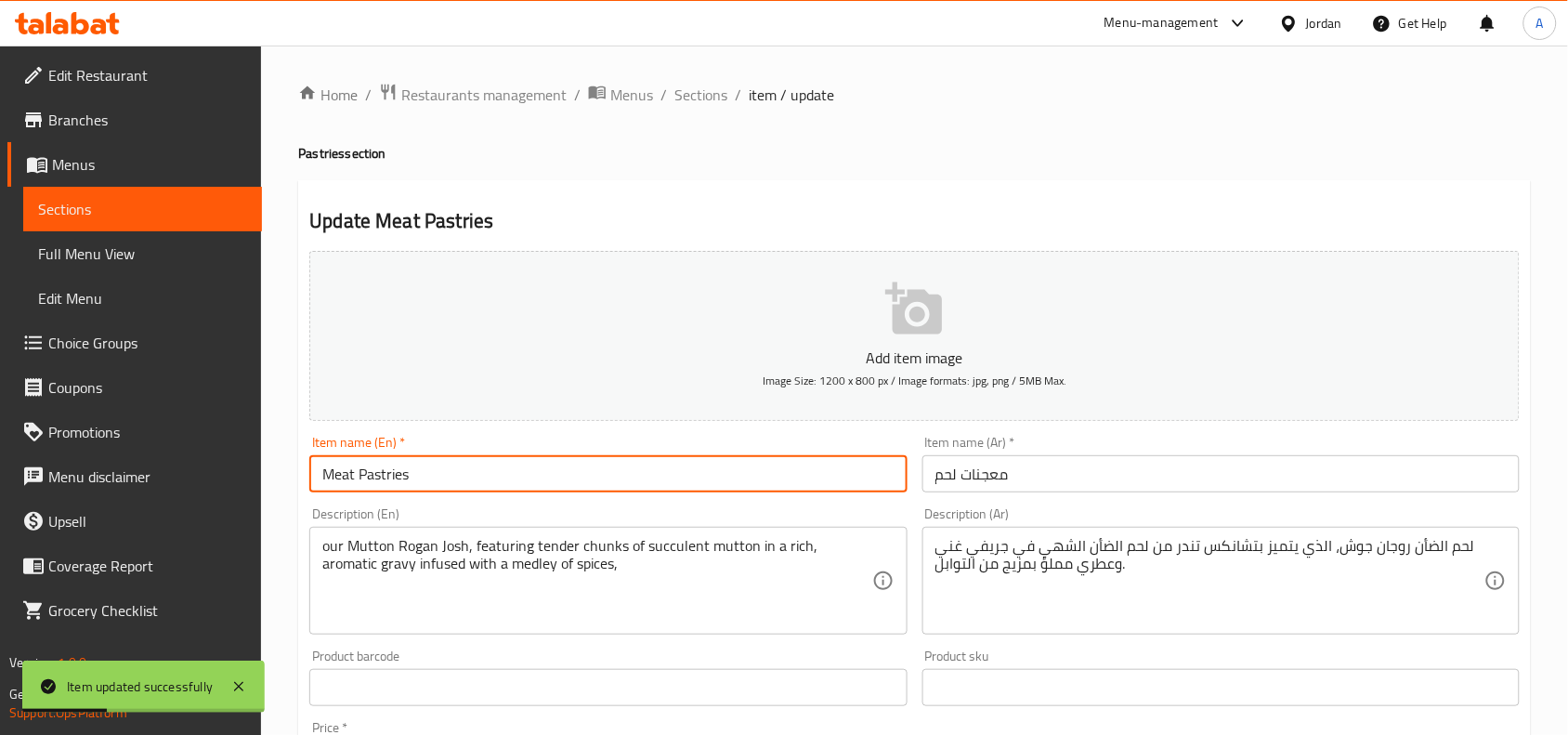 click on "Meat Pastries" at bounding box center [608, 474] 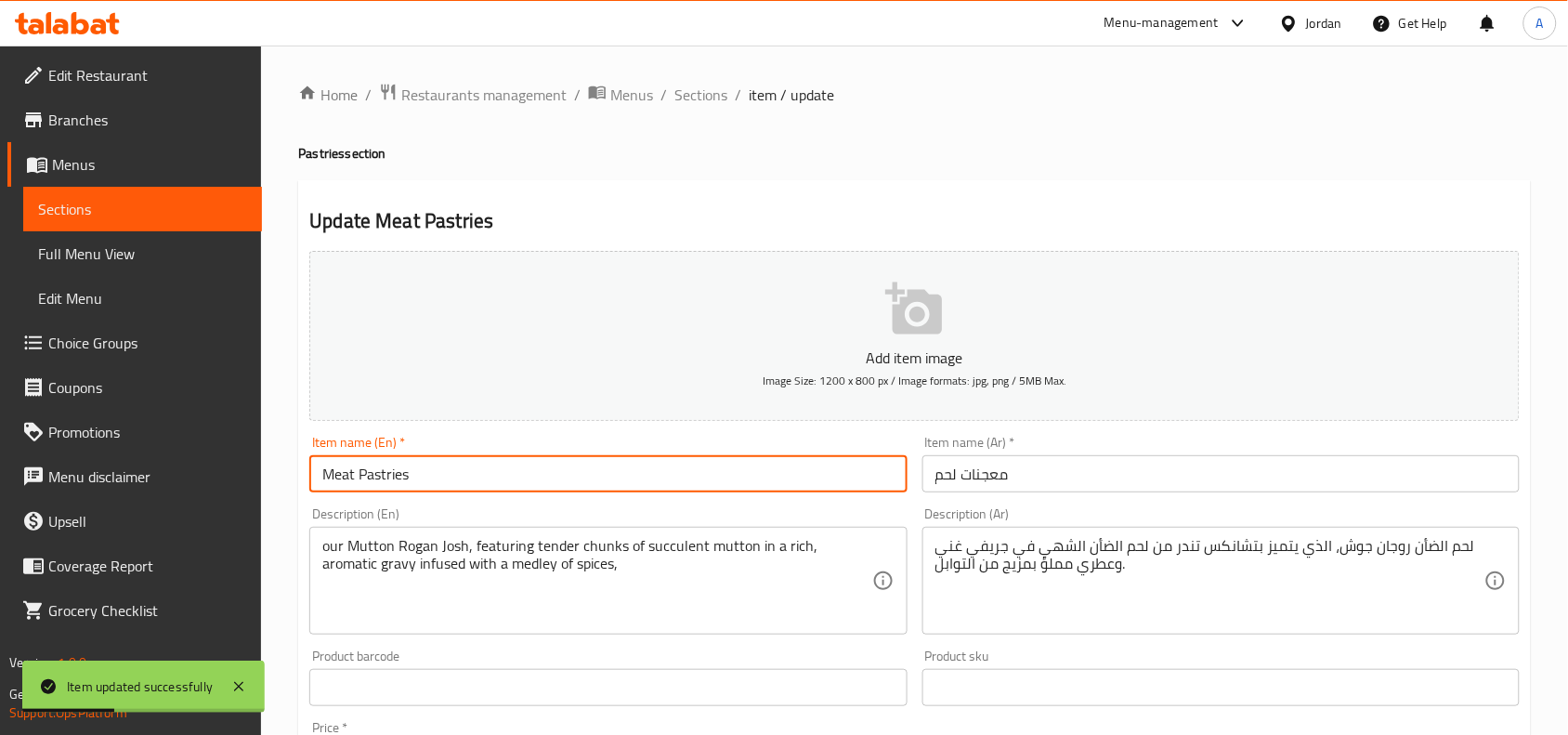 click on "Meat Pastries" at bounding box center (608, 474) 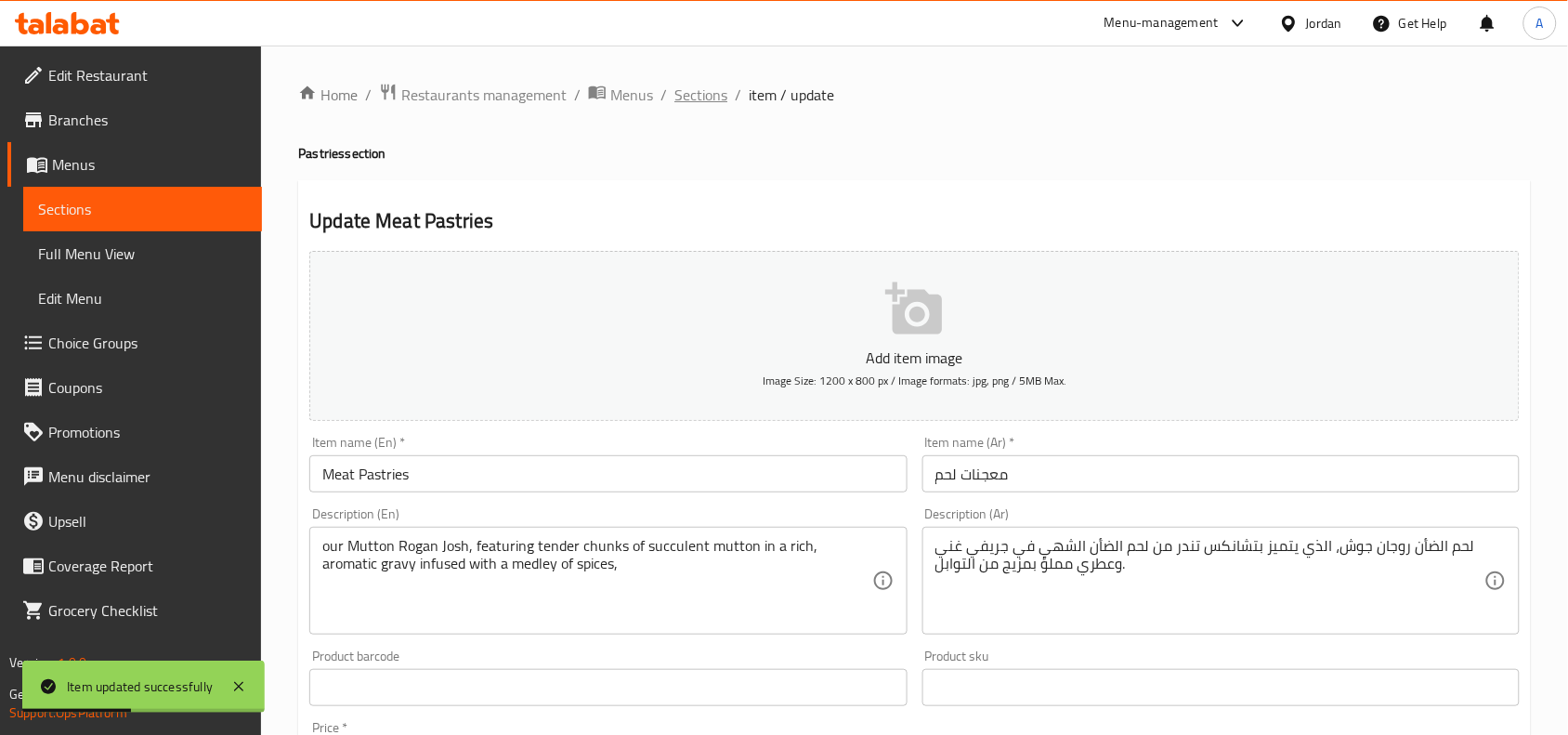 click on "Sections" at bounding box center (700, 95) 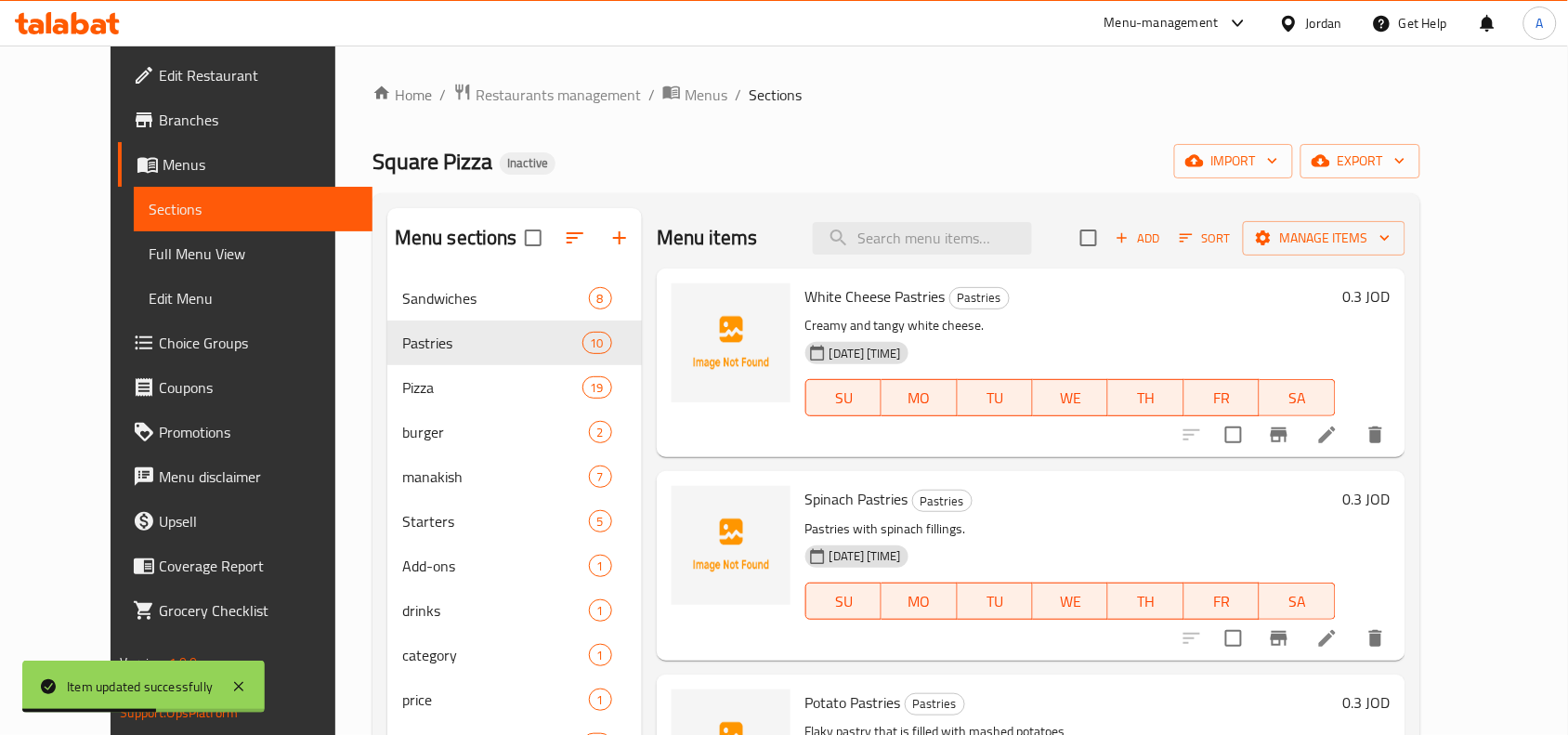 scroll, scrollTop: 1382, scrollLeft: 0, axis: vertical 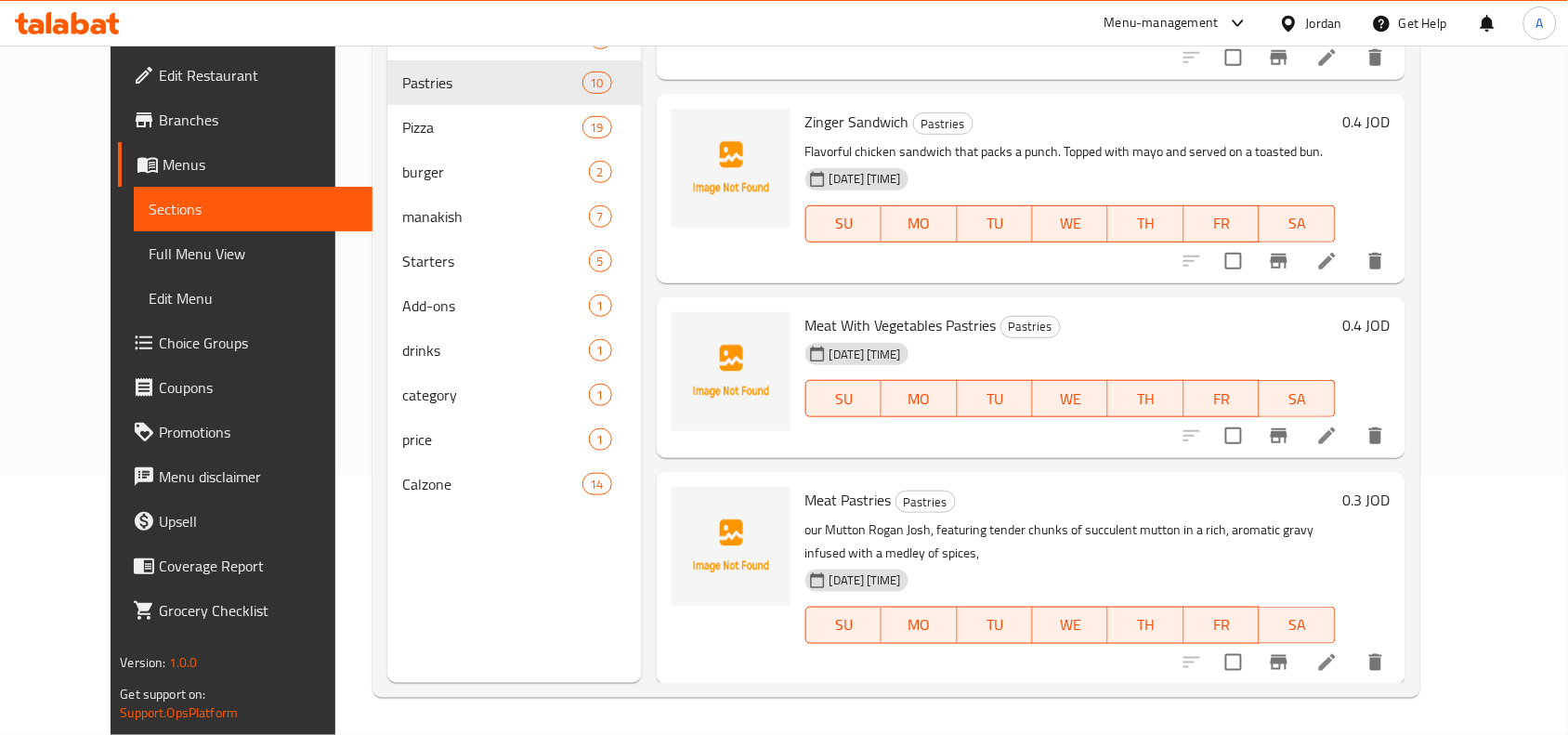 click on "Meat Pastries    Pastries  our Mutton Rogan Josh, featuring tender chunks of succulent mutton in a rich, aromatic gravy infused with a medley of spices,  06-08-2025 05:12 AM SU MO TU WE TH FR SA 0.3   JOD" at bounding box center [1031, 578] 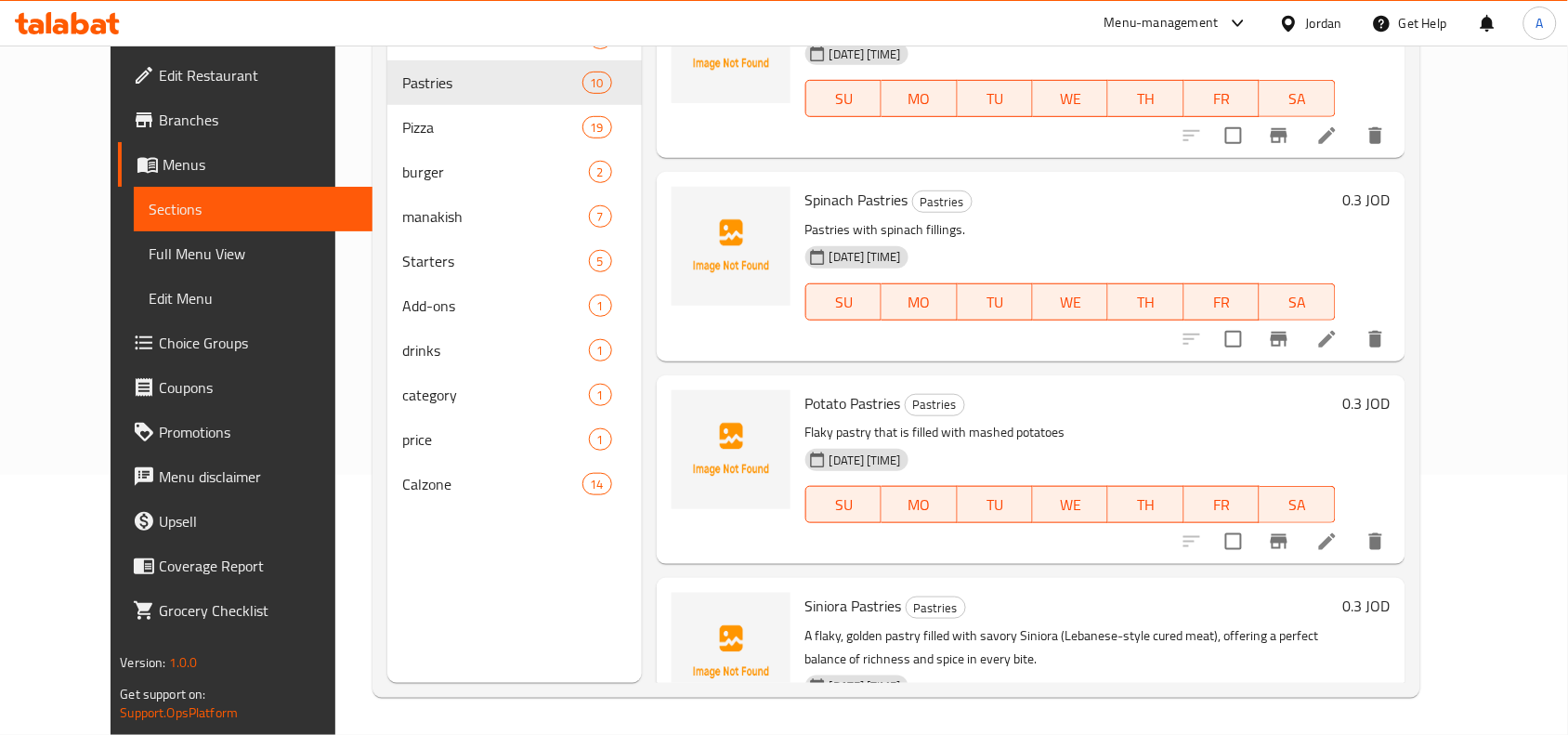 scroll, scrollTop: 0, scrollLeft: 0, axis: both 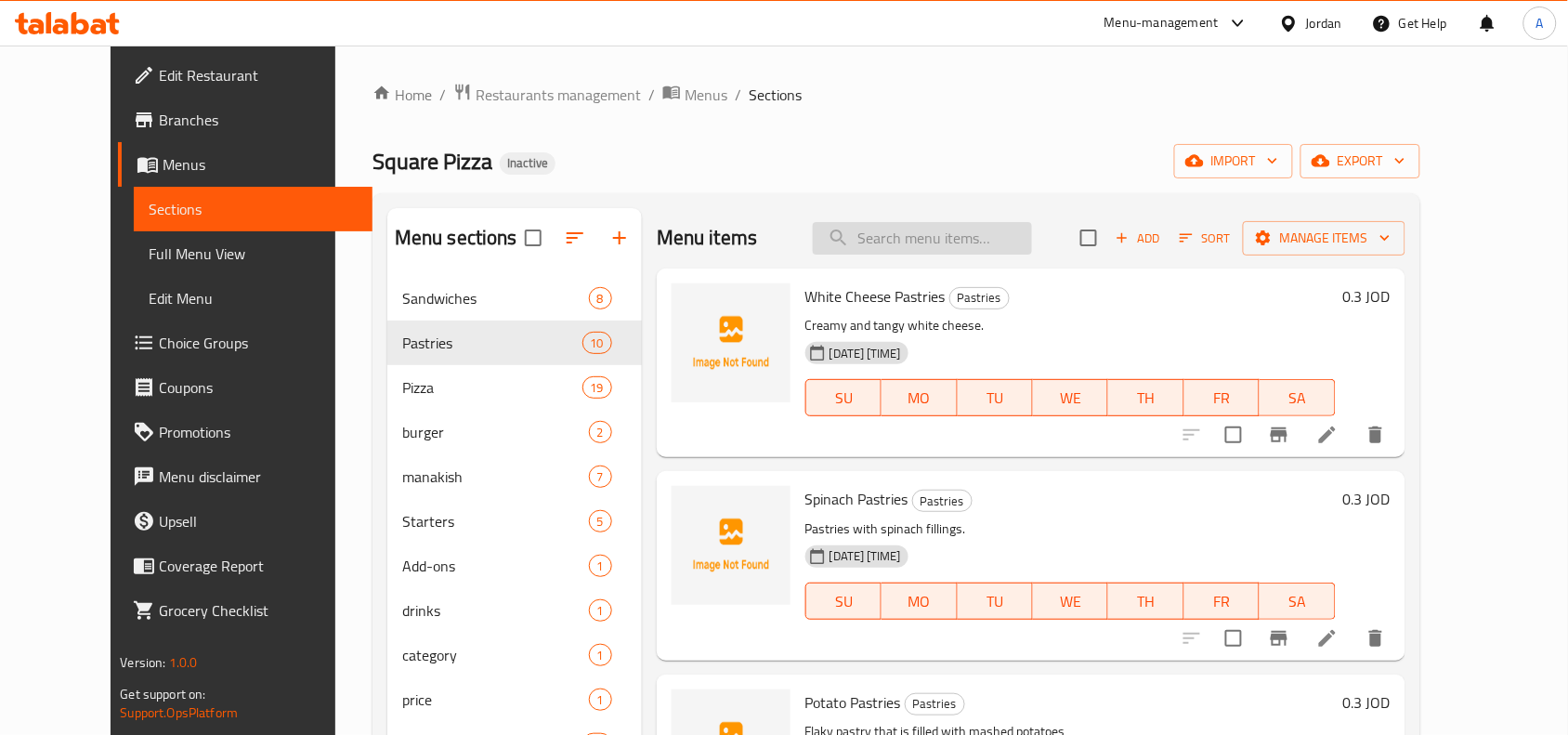 click at bounding box center (922, 238) 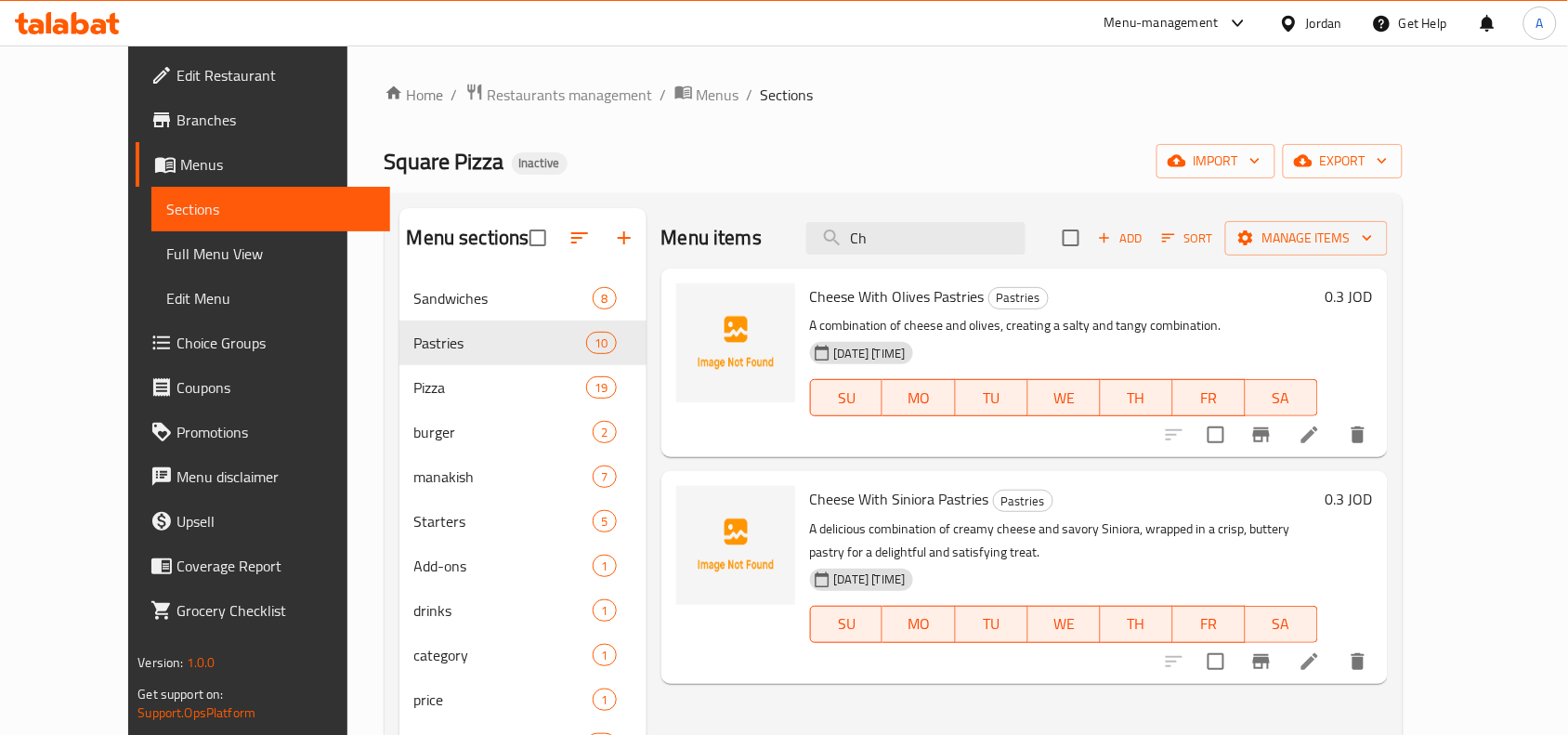 type on "C" 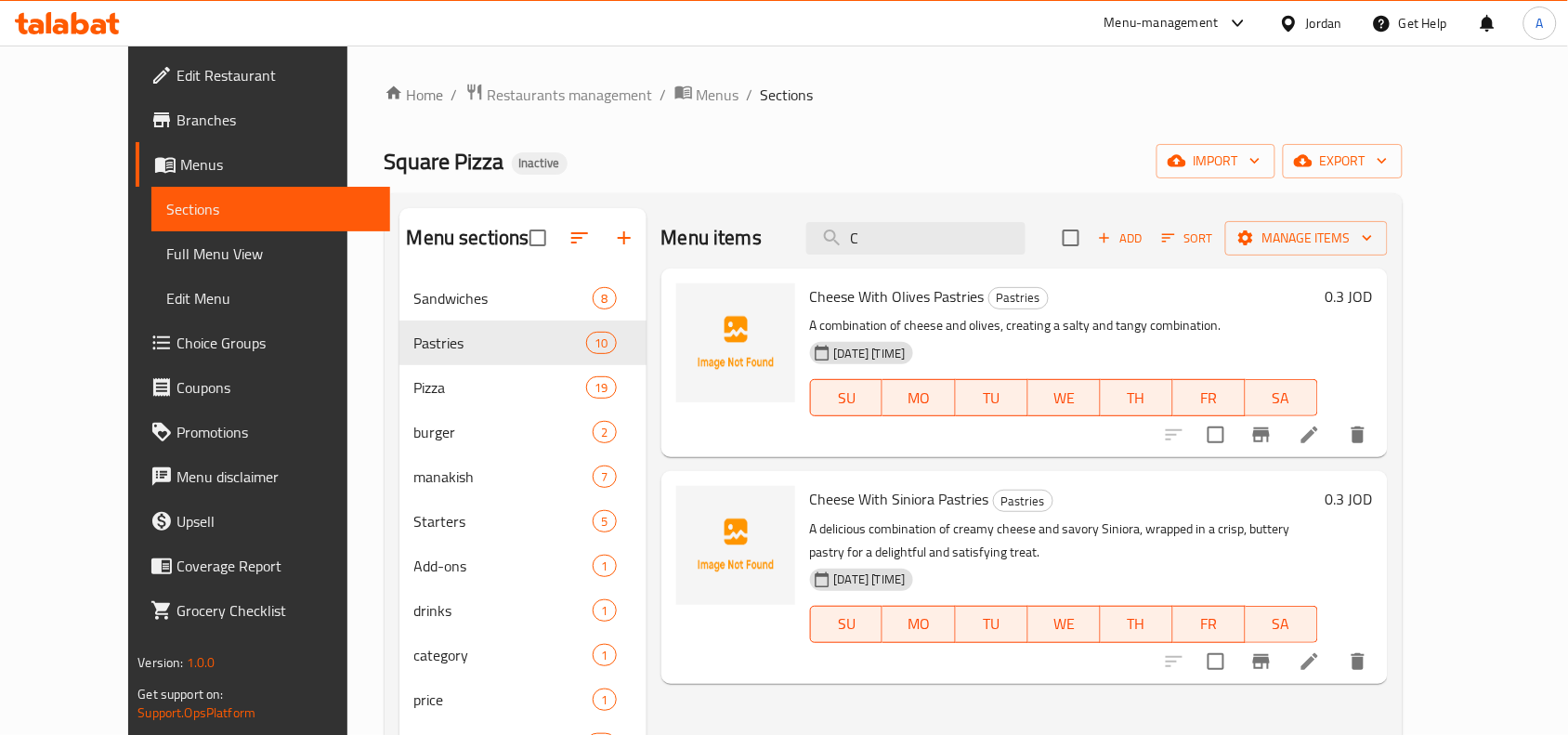 type 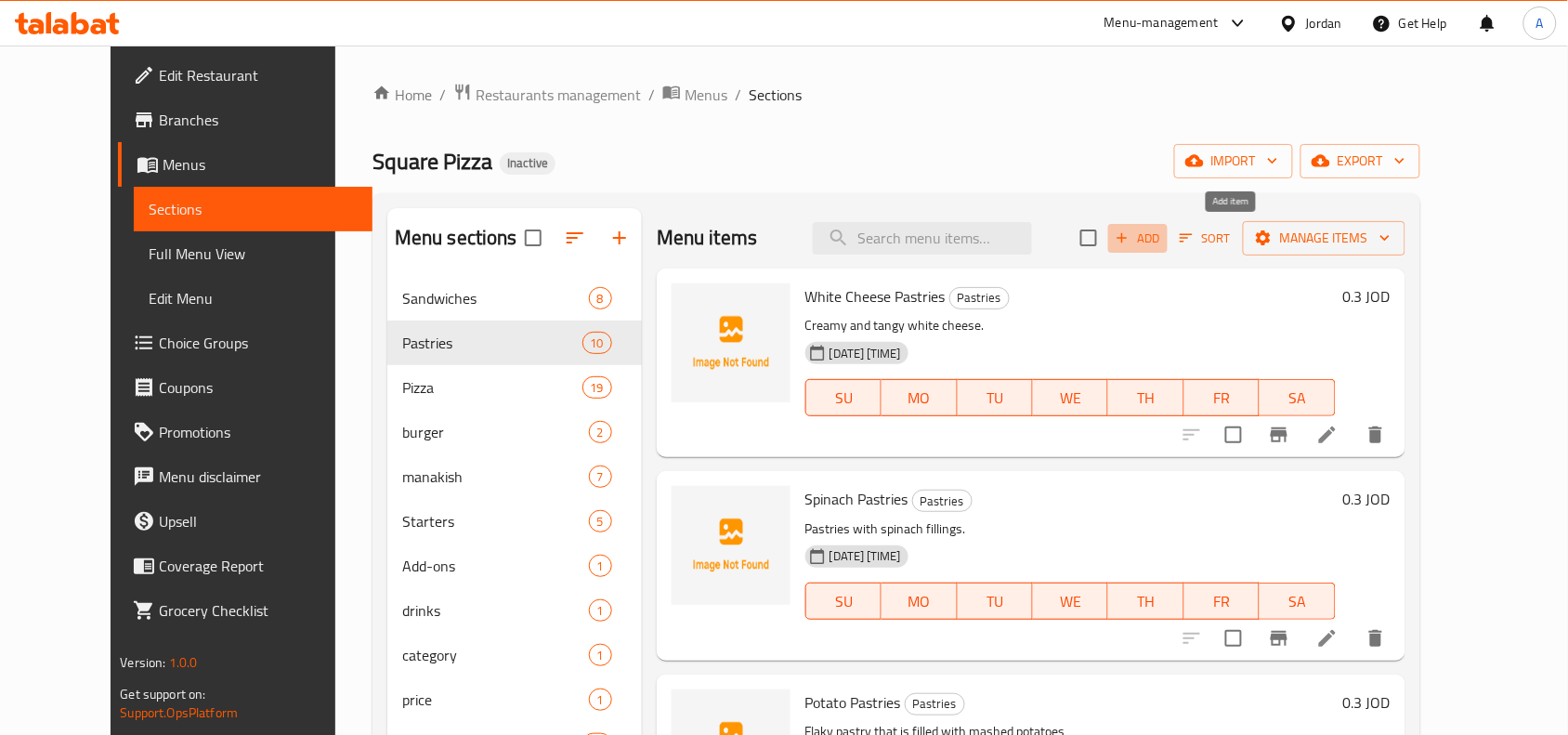 click on "Add" at bounding box center [1138, 238] 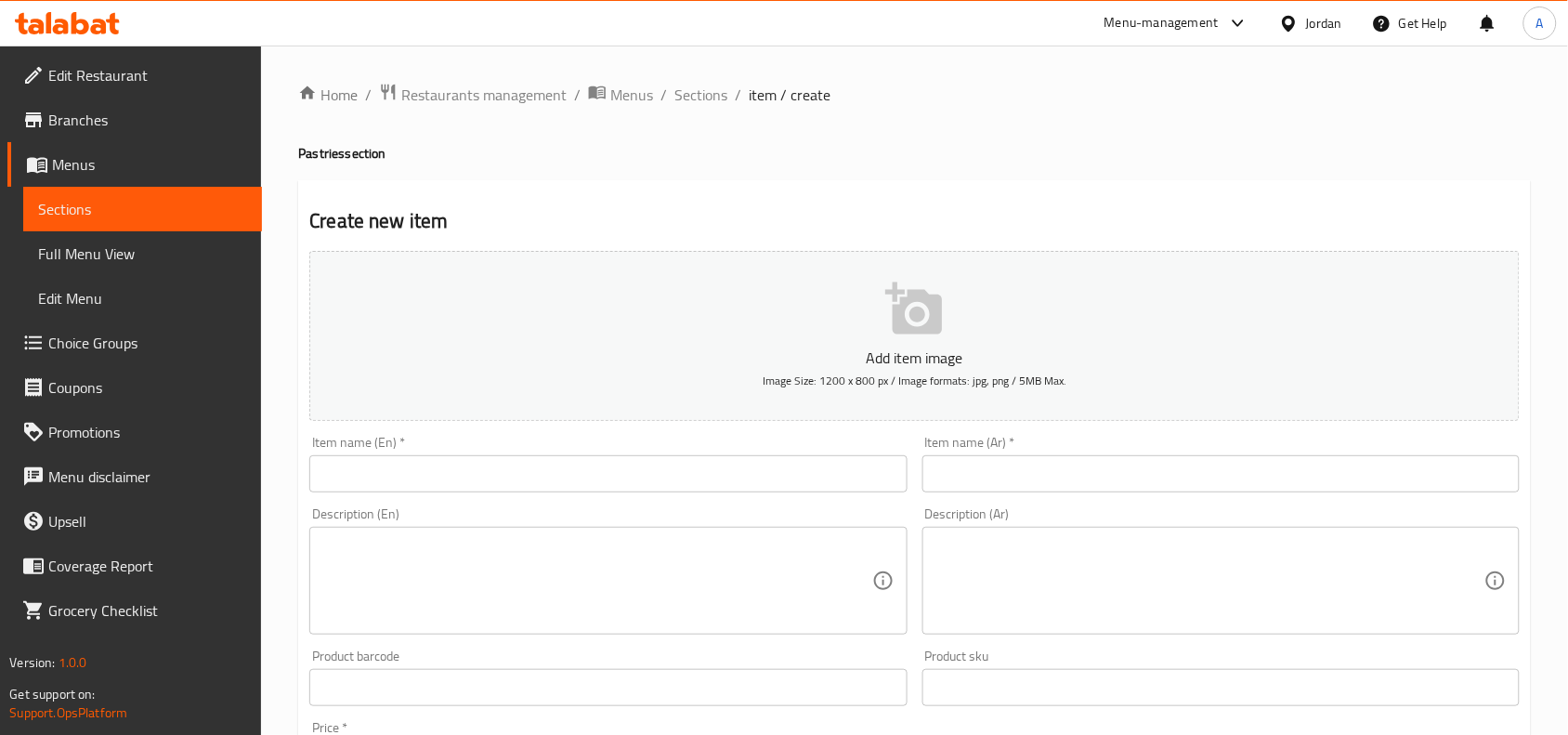 click at bounding box center [608, 474] 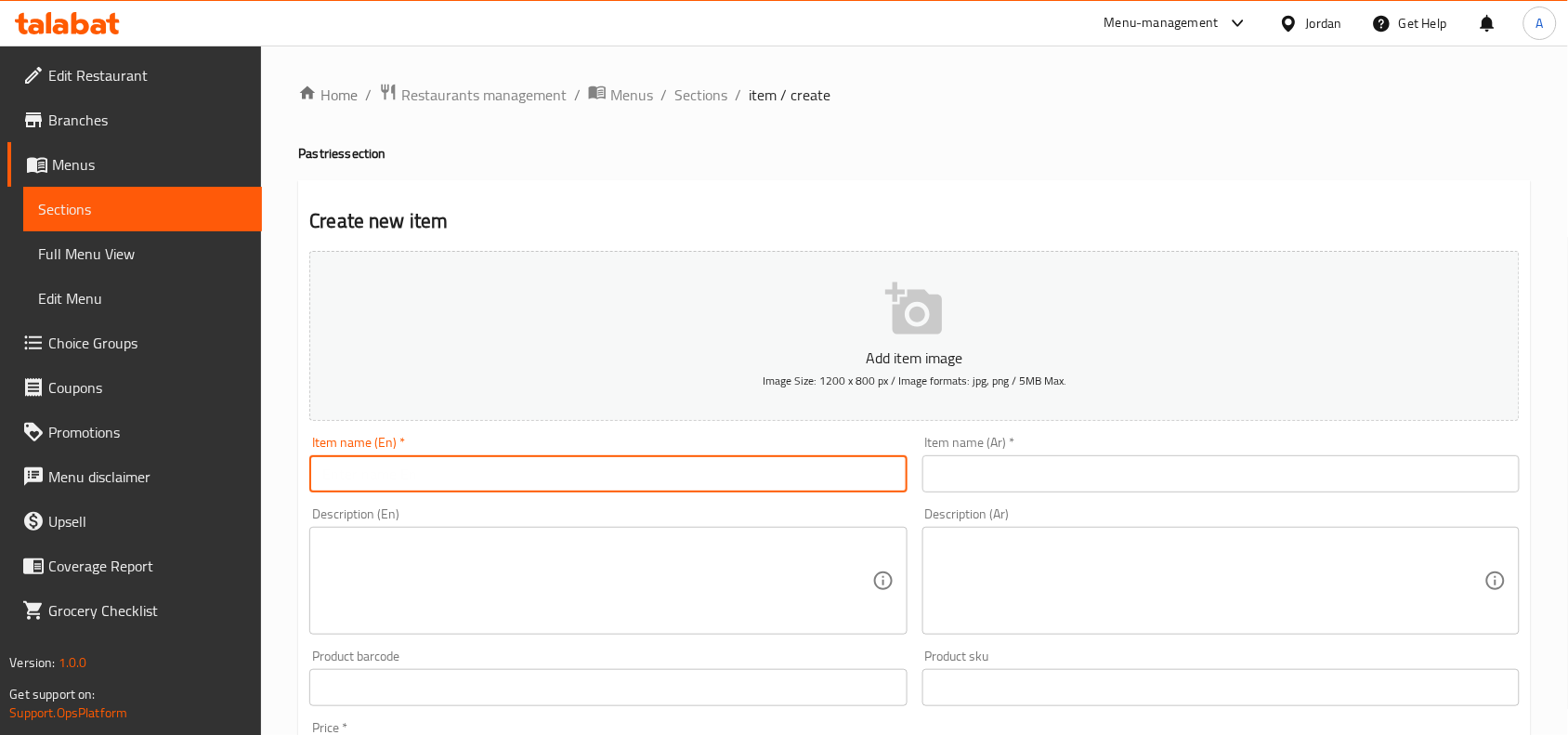 paste on "Cheese With Thyme" 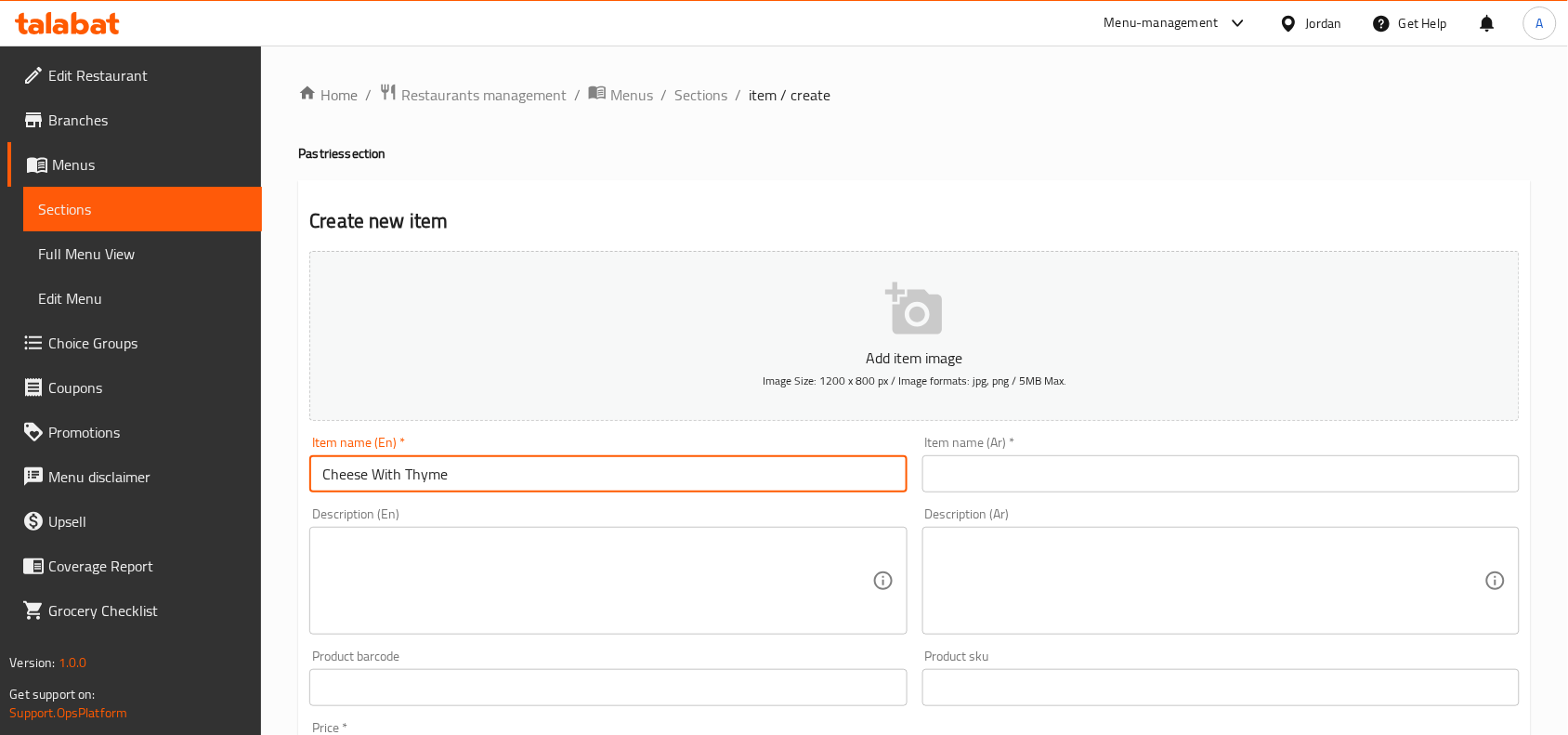 type on "Cheese With Thyme" 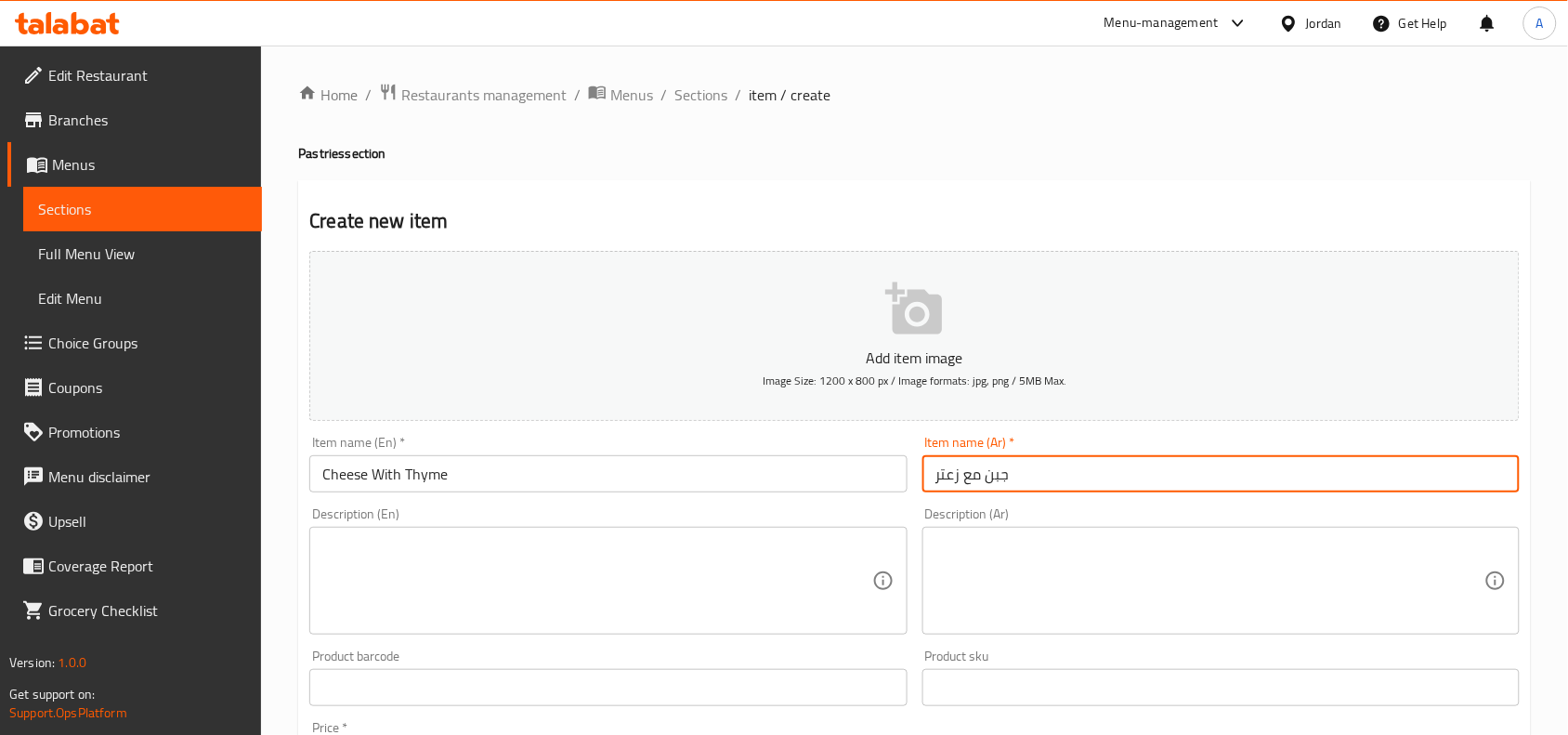 type on "جبن مع زعتر" 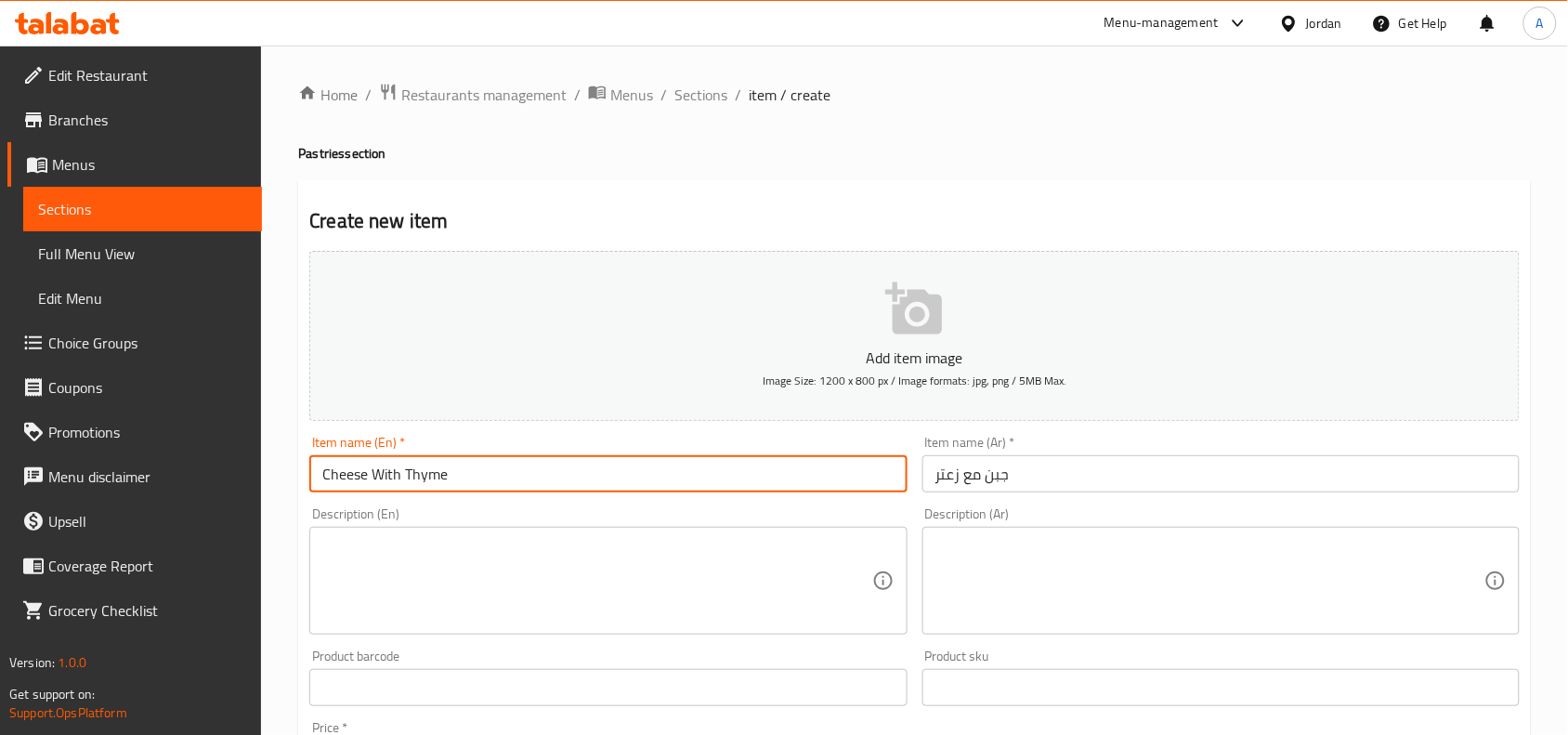 click on "Cheese With Thyme" at bounding box center (608, 474) 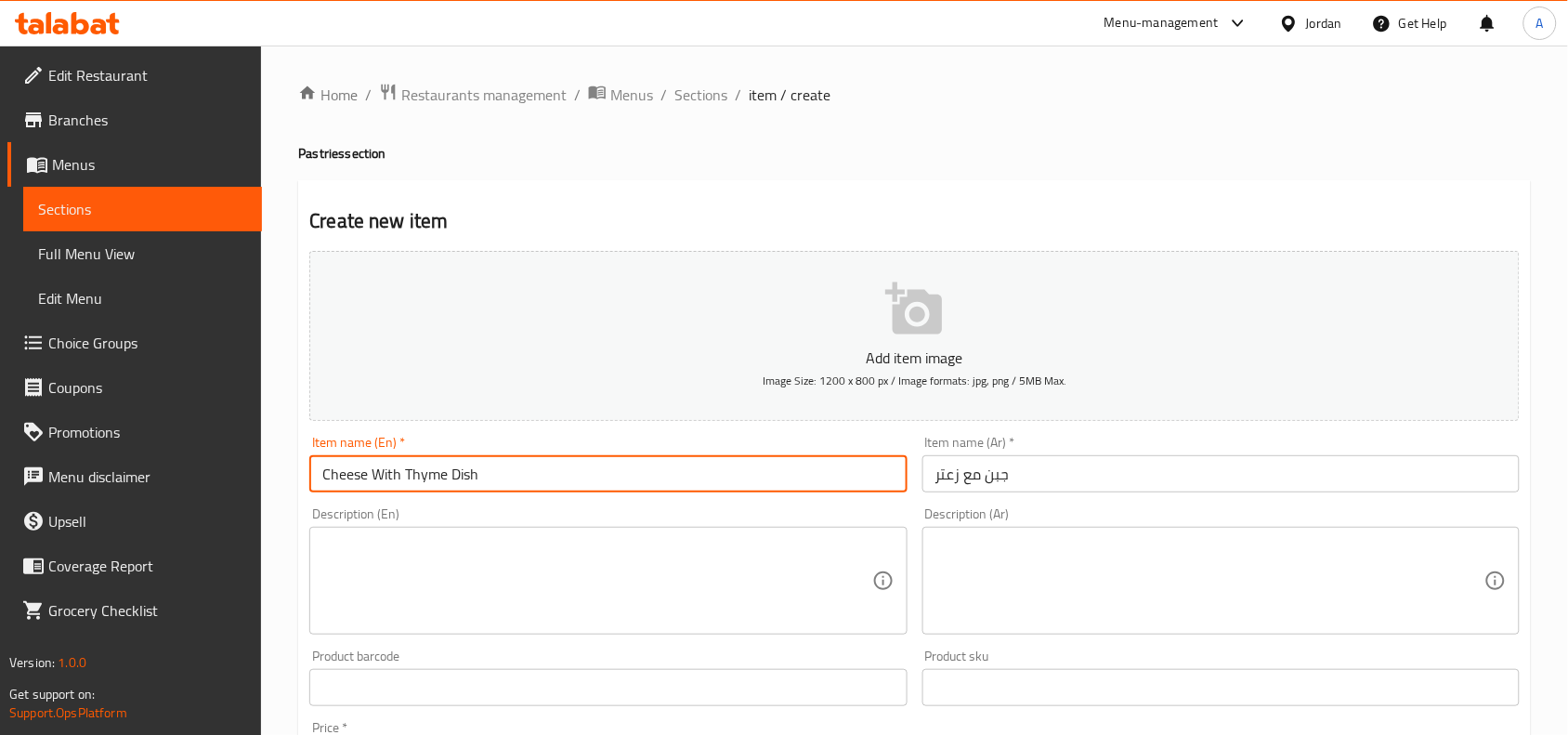type on "Cheese With Thyme Dish" 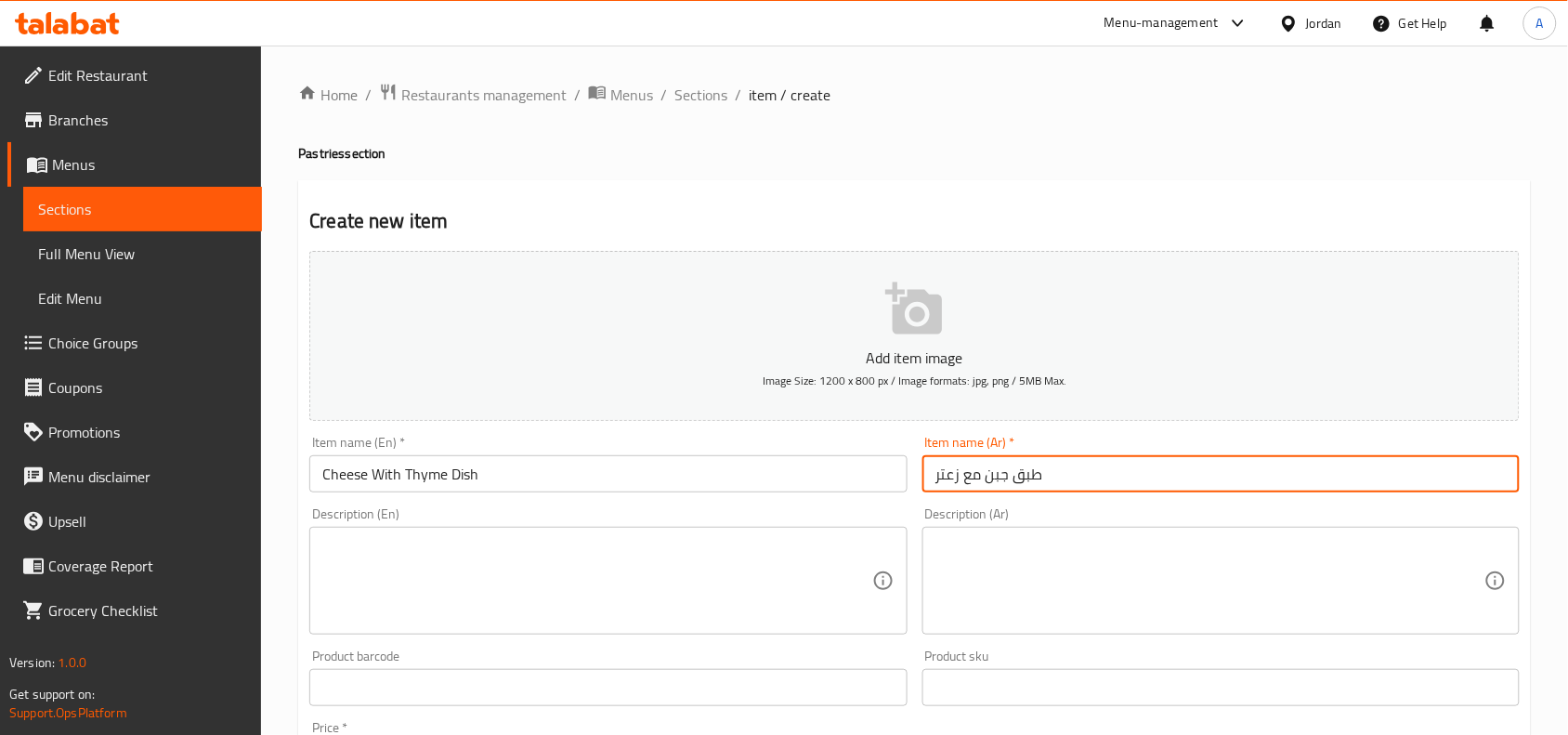 type on "طبق جبن مع زعتر" 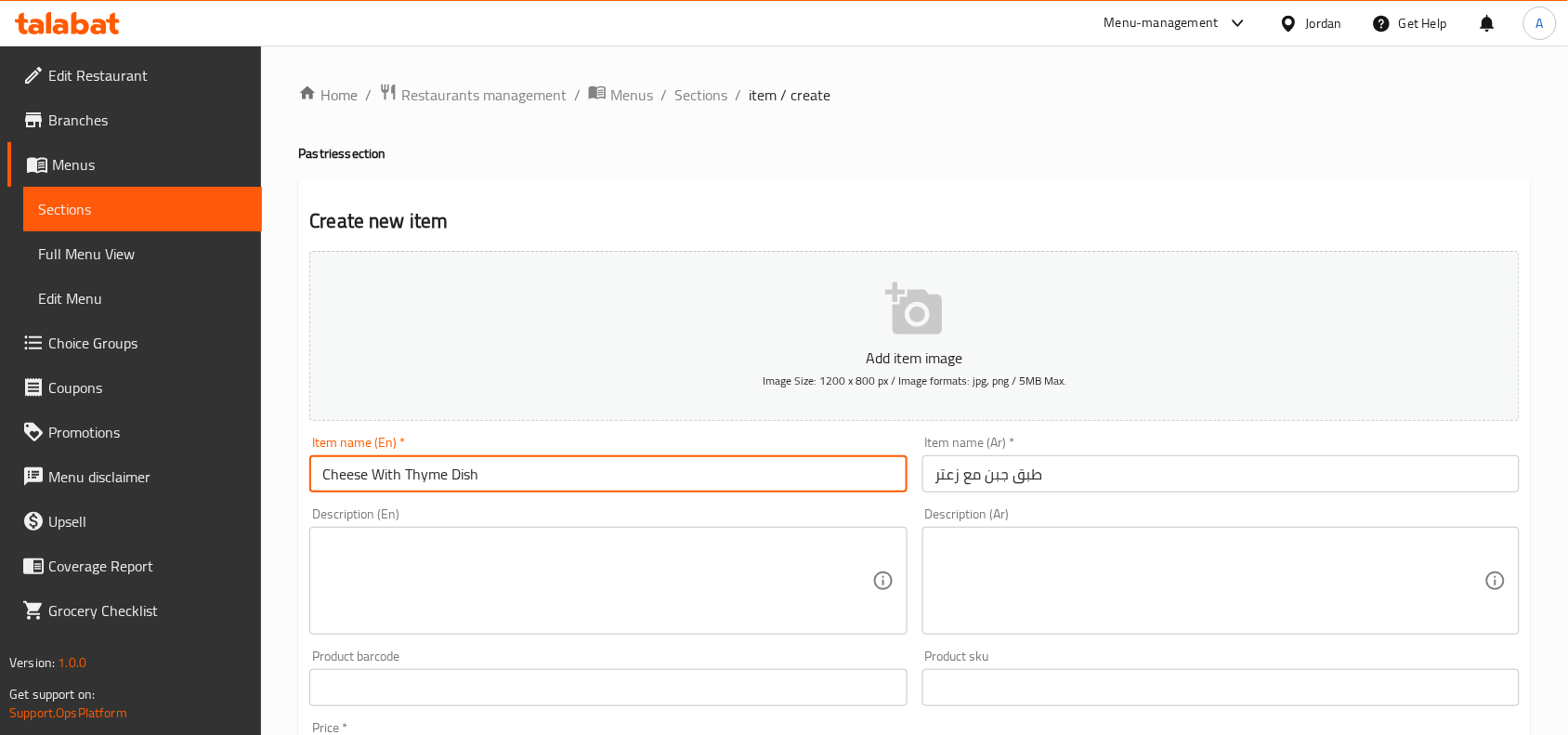 click on "Cheese With Thyme Dish" at bounding box center [608, 474] 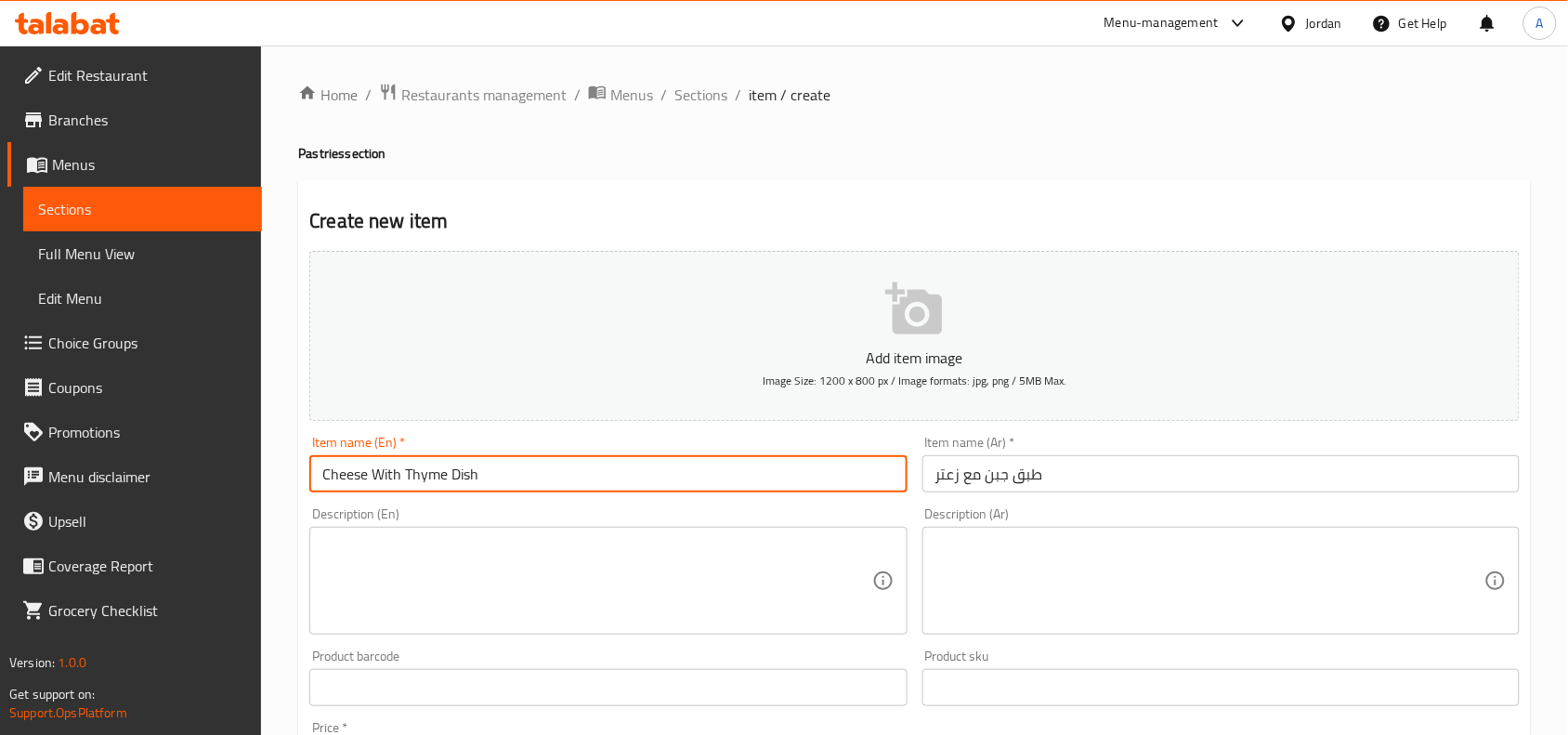 click on "Description (En) Description (En)" at bounding box center [608, 571] 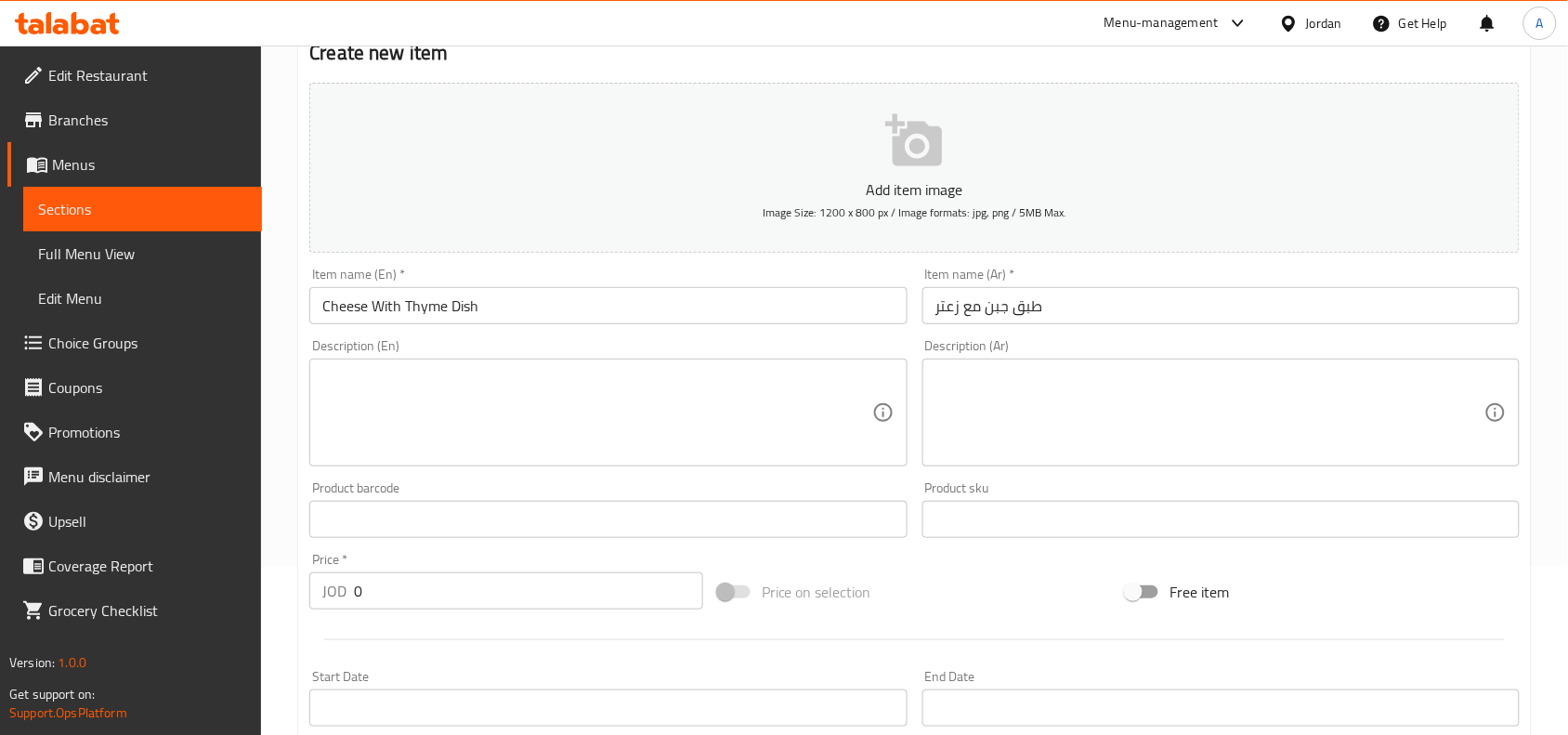 scroll, scrollTop: 348, scrollLeft: 0, axis: vertical 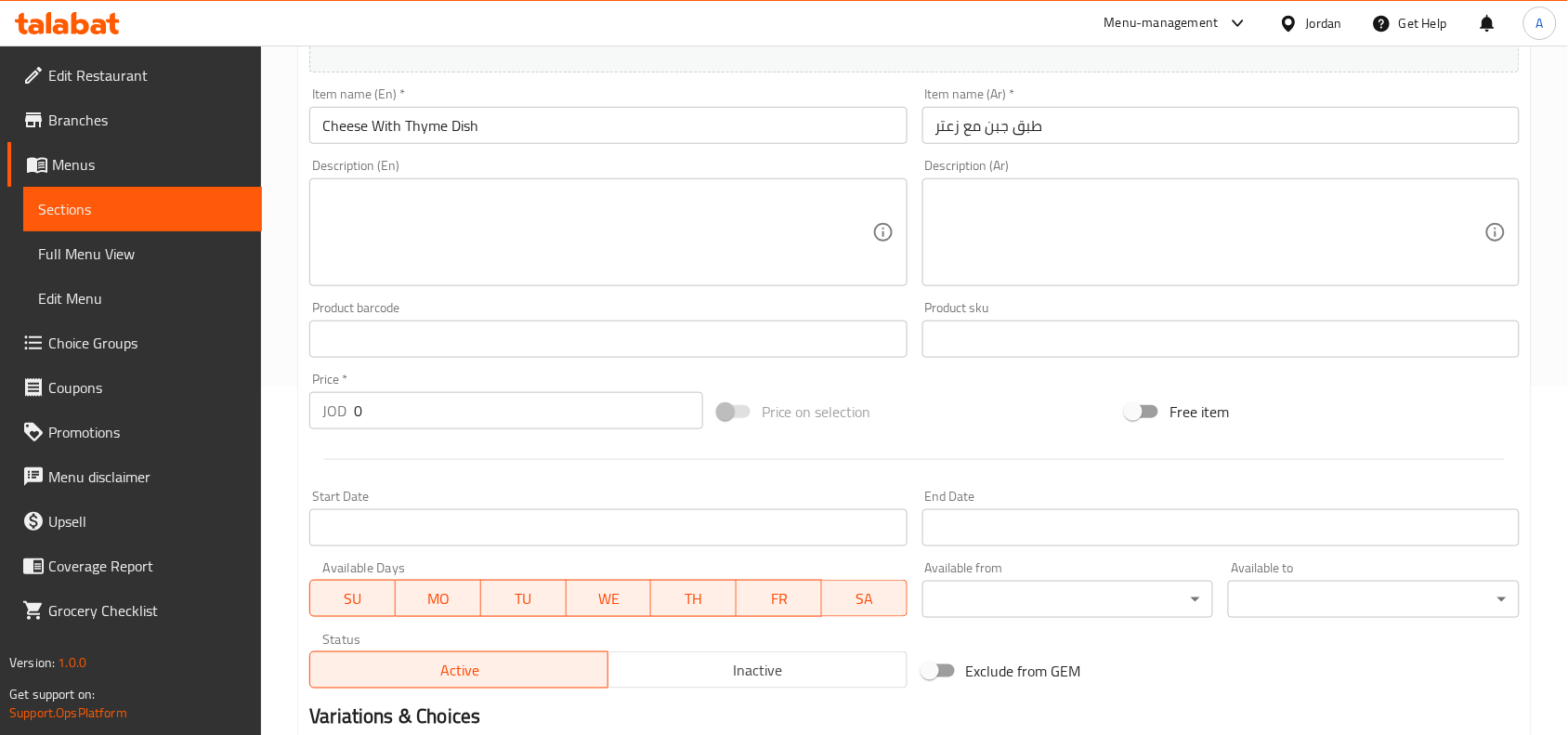 click at bounding box center [914, 459] 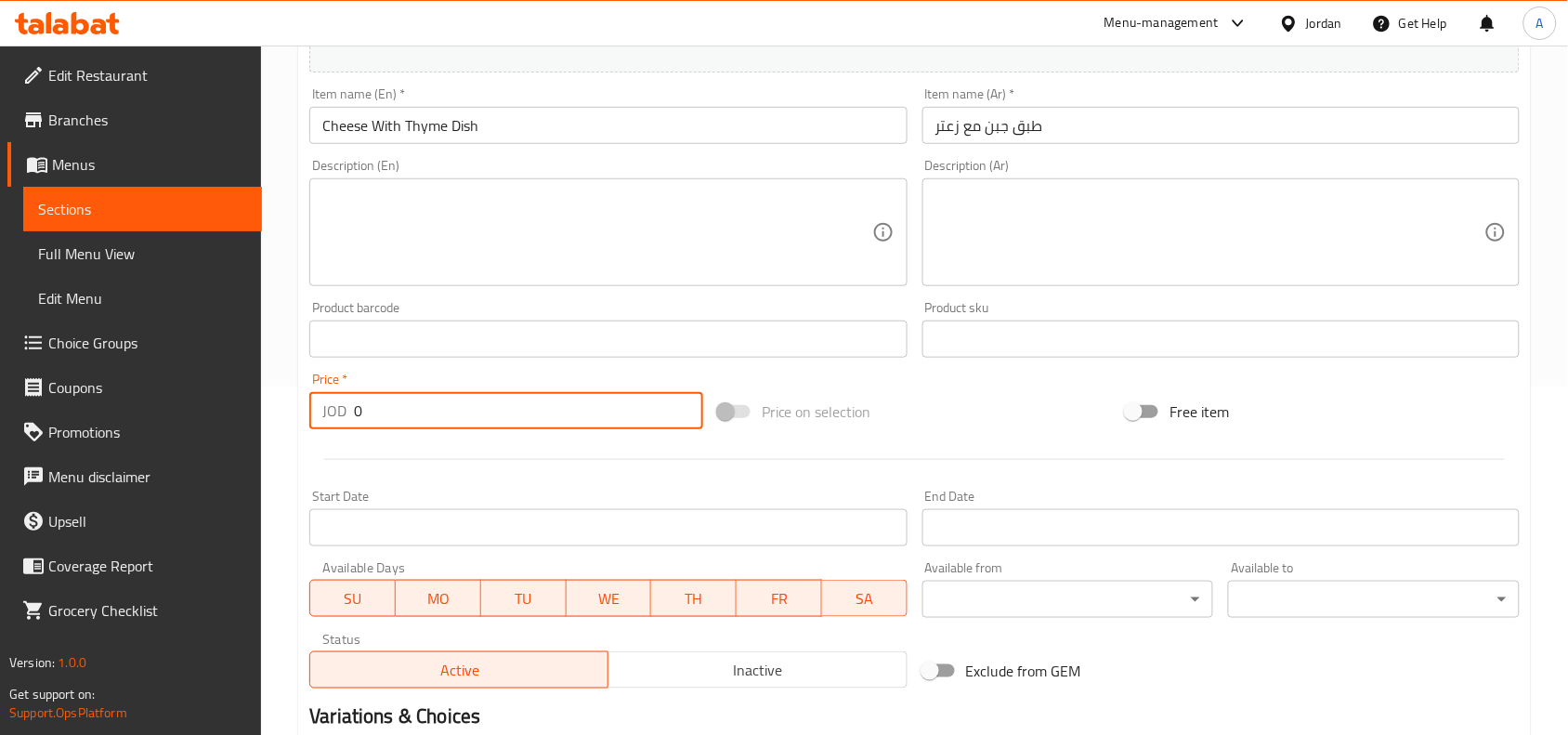 click on "0" at bounding box center (529, 411) 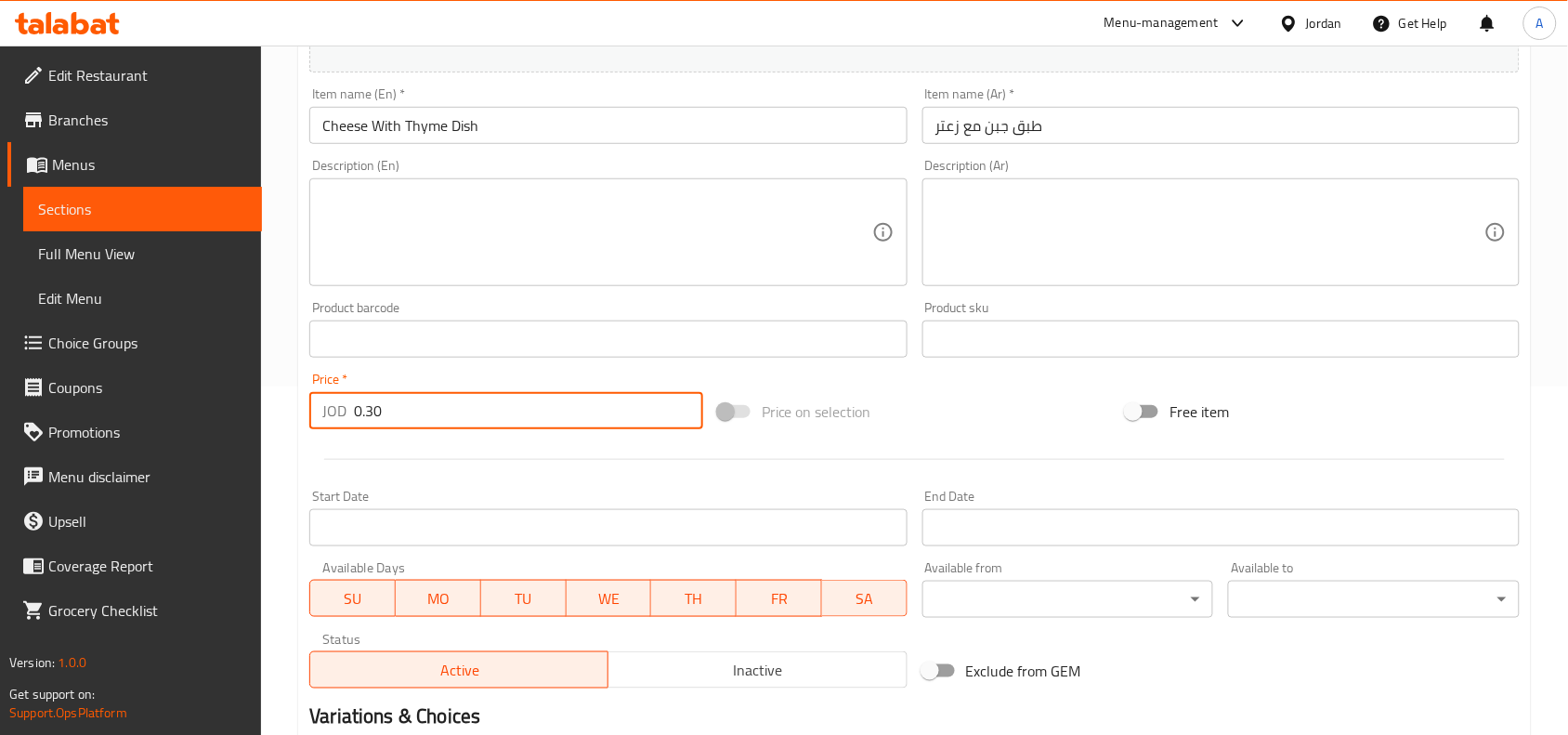 type on "0.30" 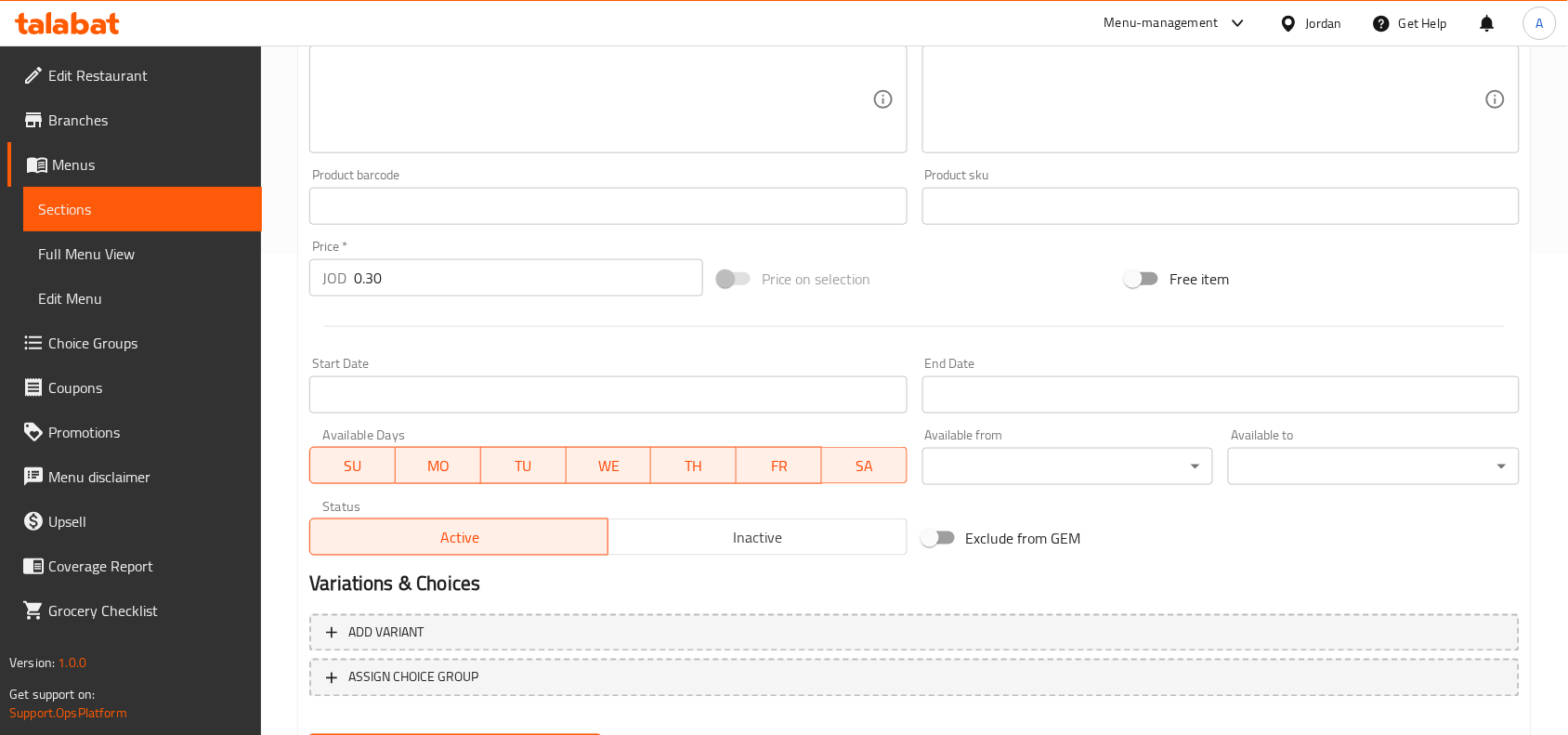 scroll, scrollTop: 574, scrollLeft: 0, axis: vertical 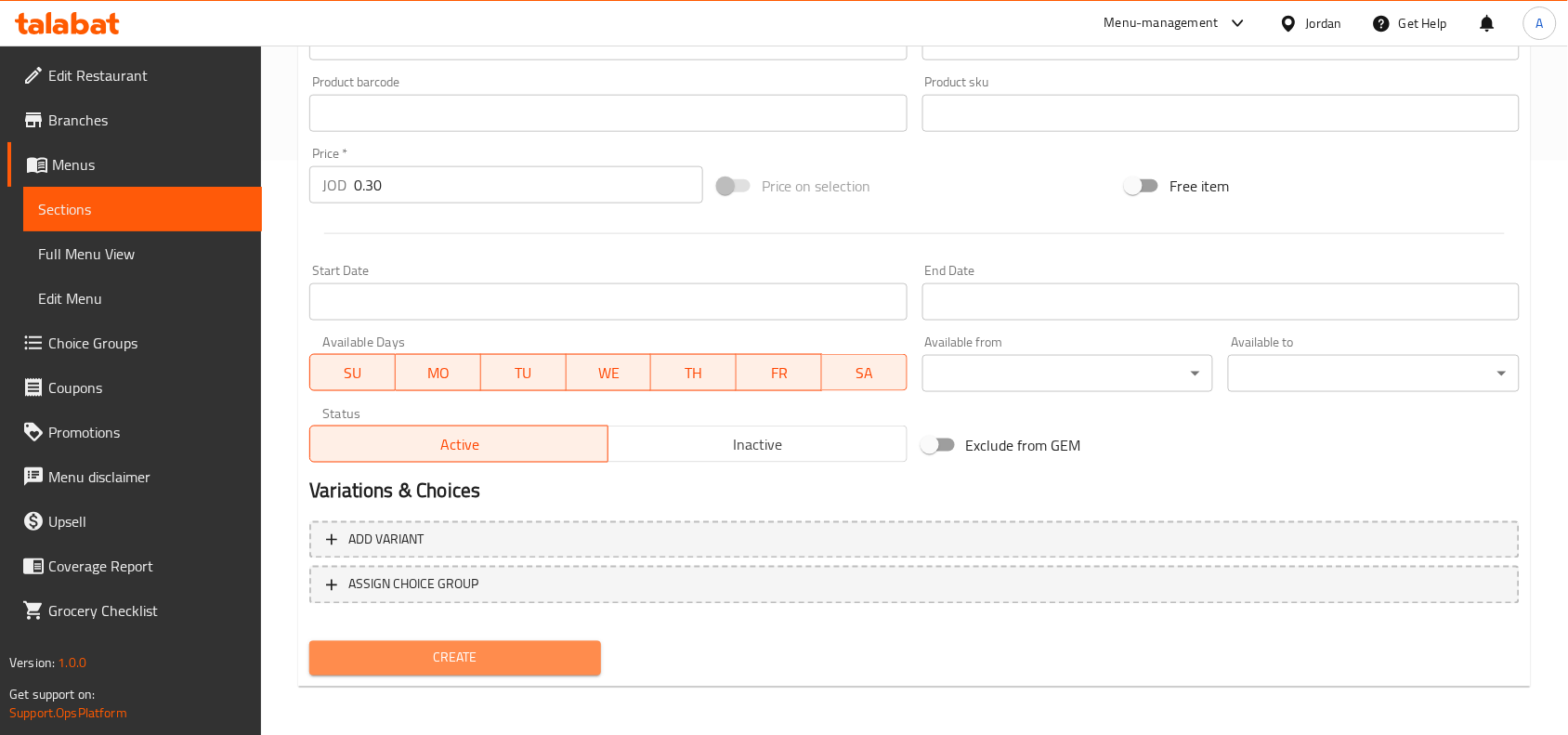 click on "Create" at bounding box center (455, 658) 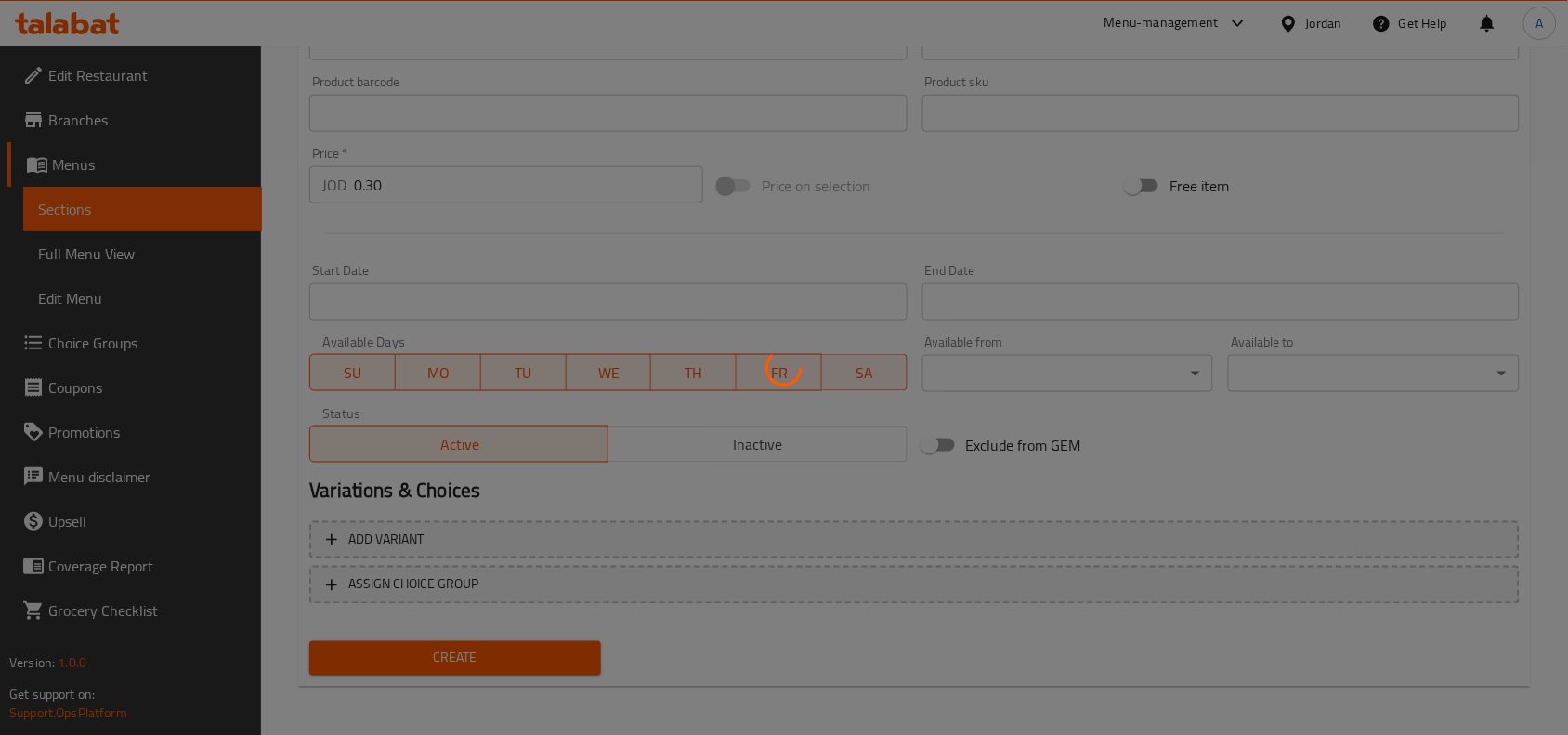 type 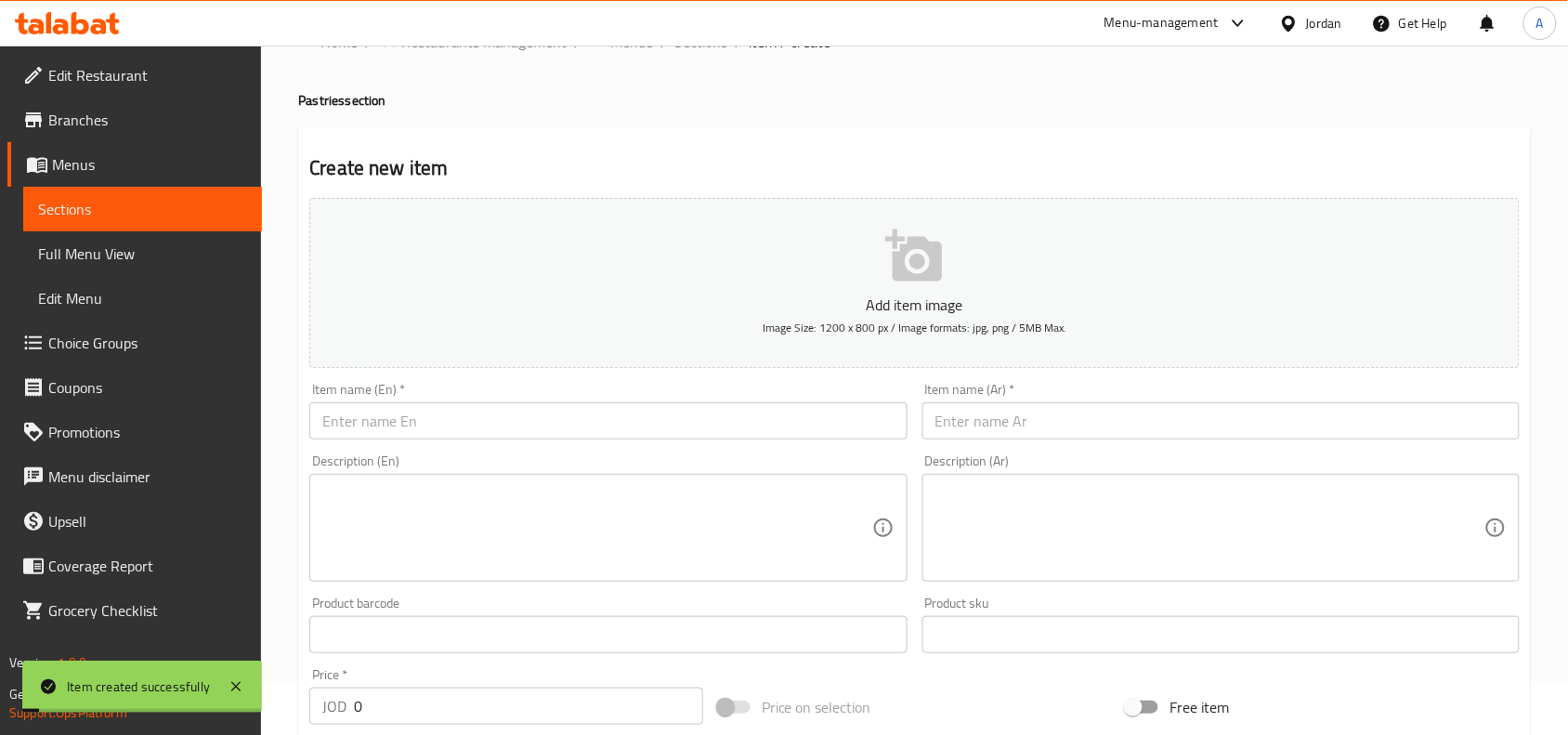 scroll, scrollTop: 0, scrollLeft: 0, axis: both 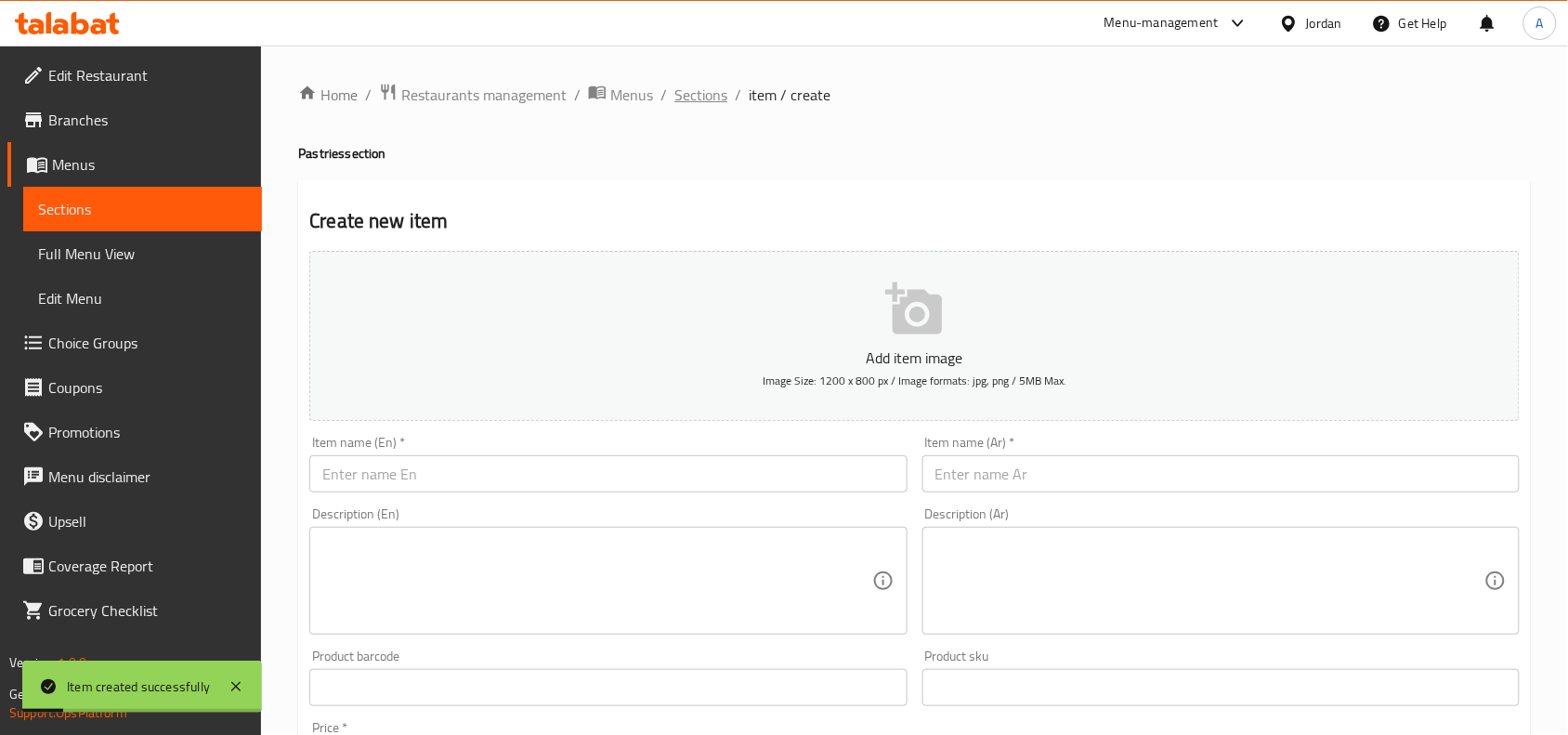 click on "Sections" at bounding box center (700, 95) 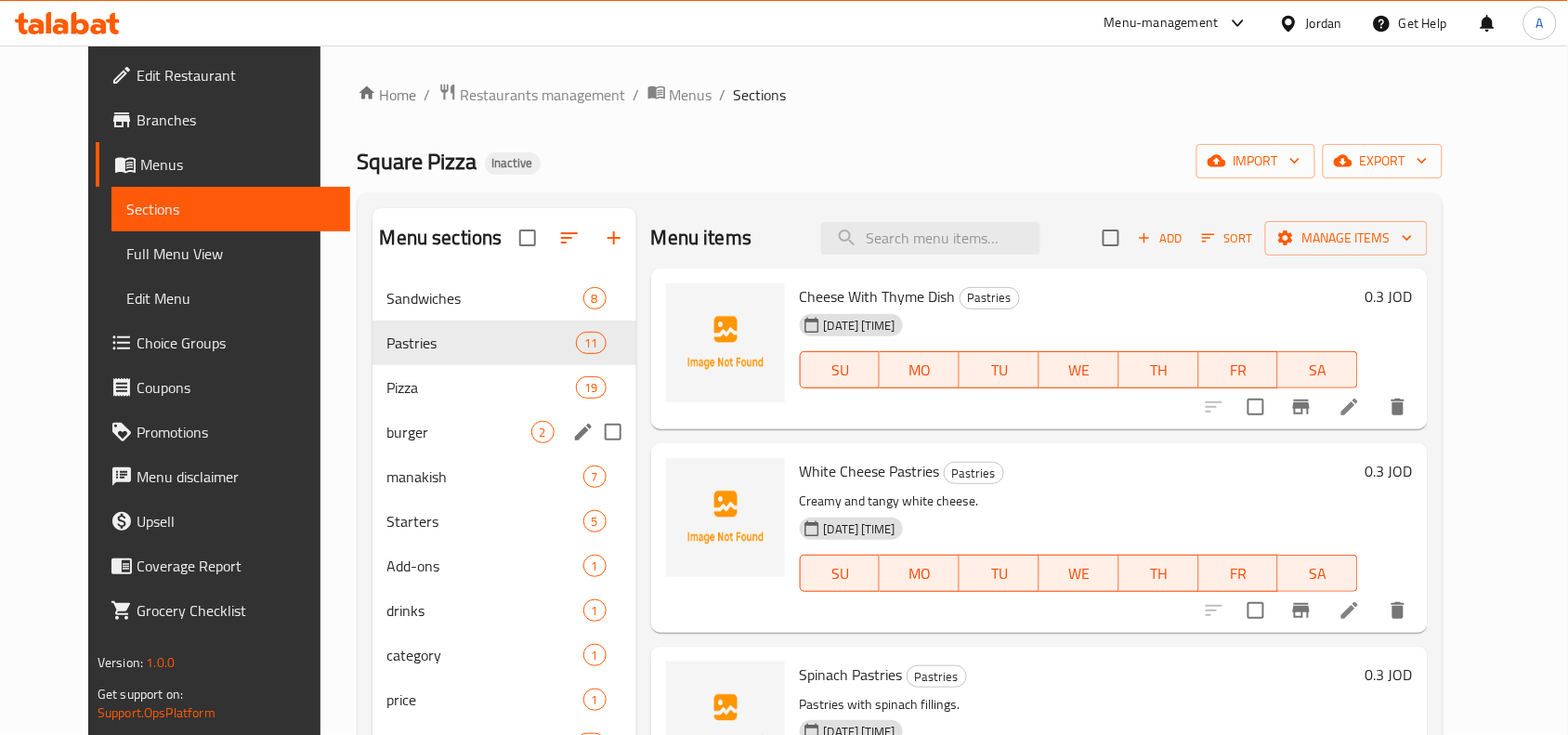 click on "burger 2" at bounding box center (504, 432) 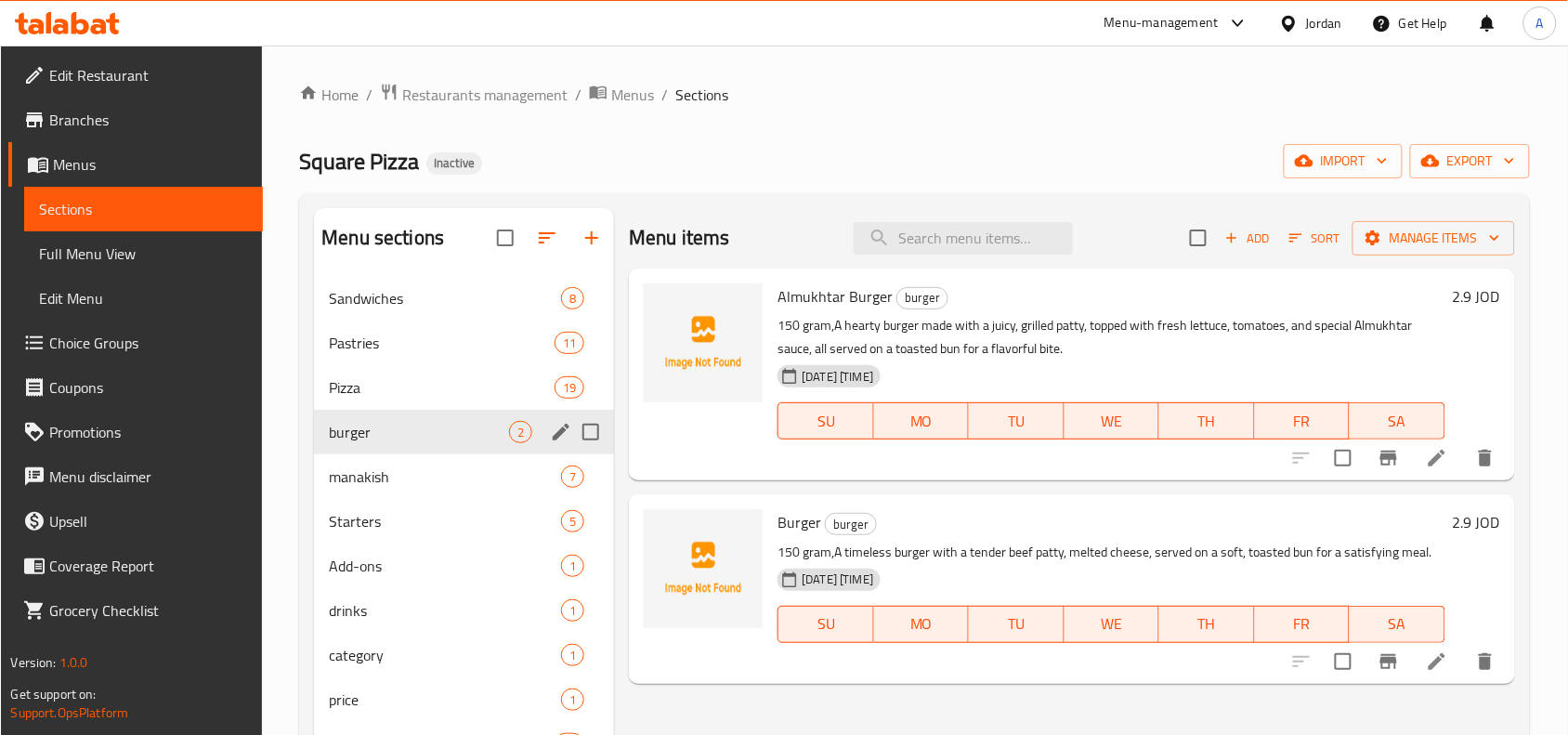 click at bounding box center [561, 432] 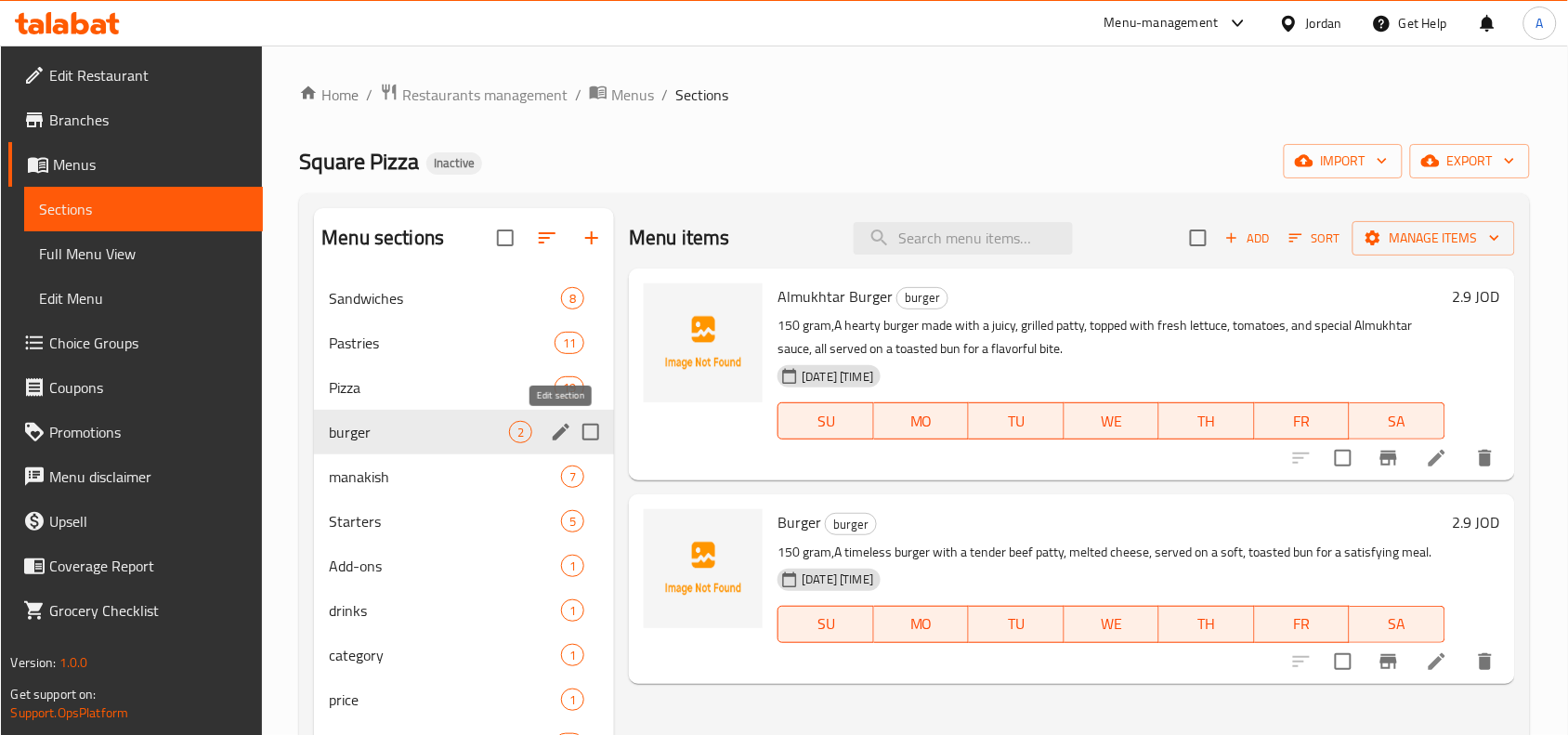 click 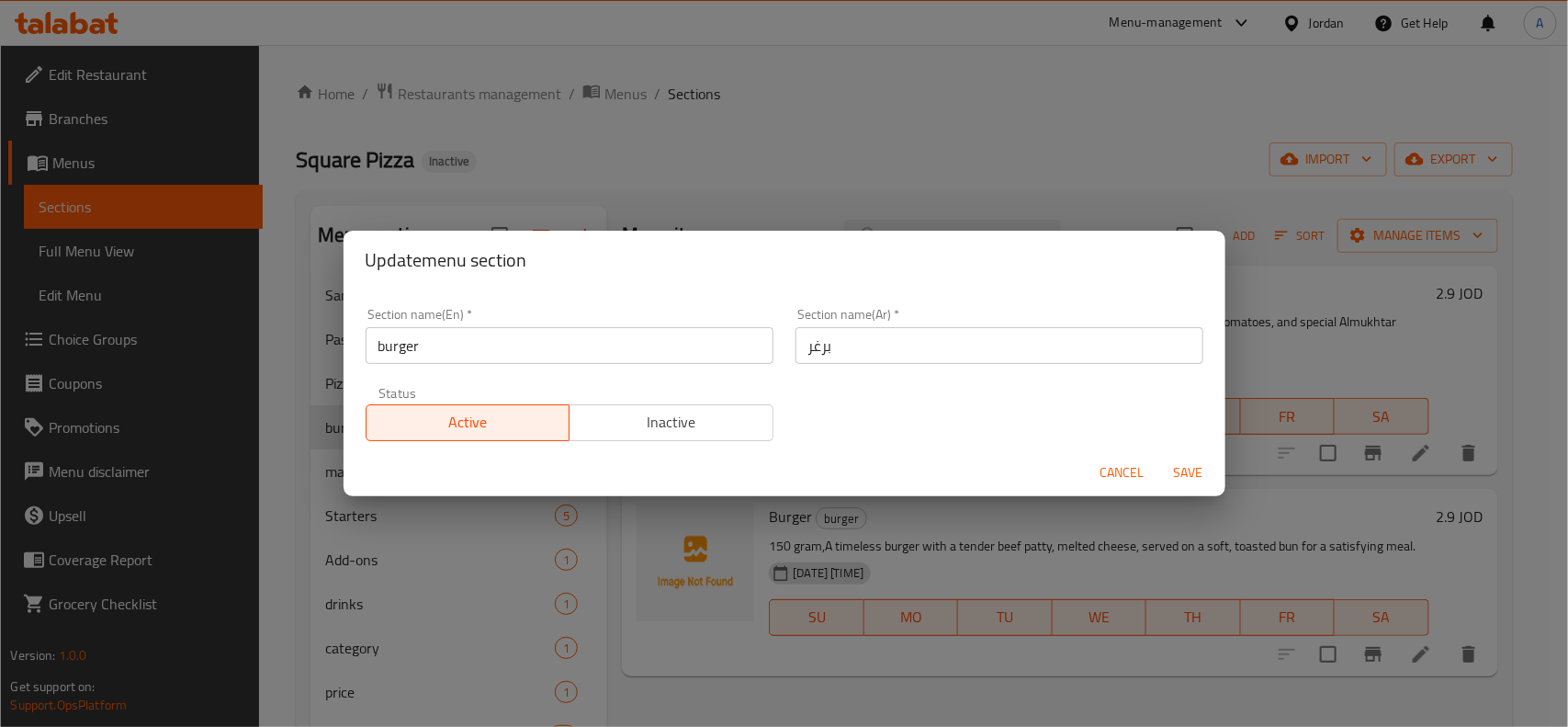 click on "برغر" at bounding box center (999, 346) 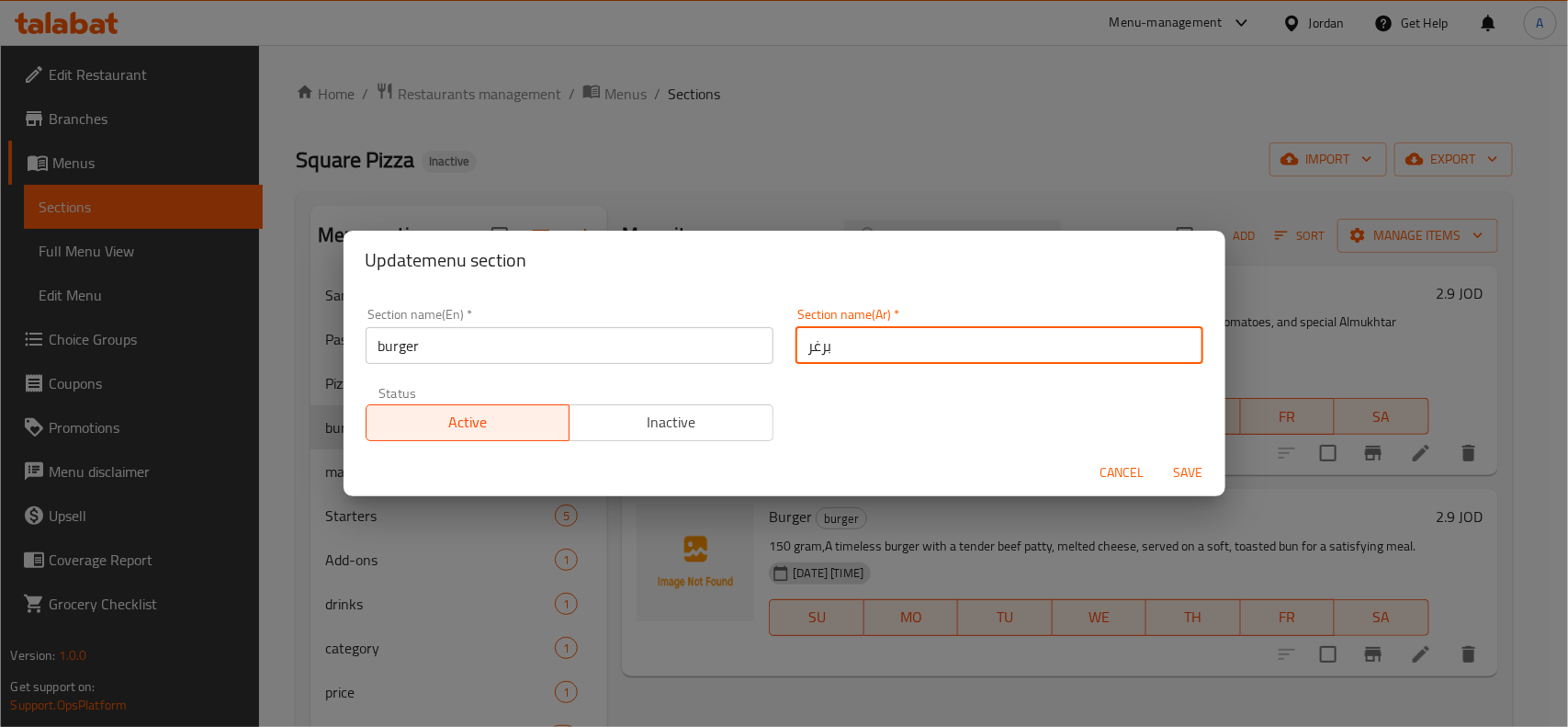 click on "برغر" at bounding box center [999, 346] 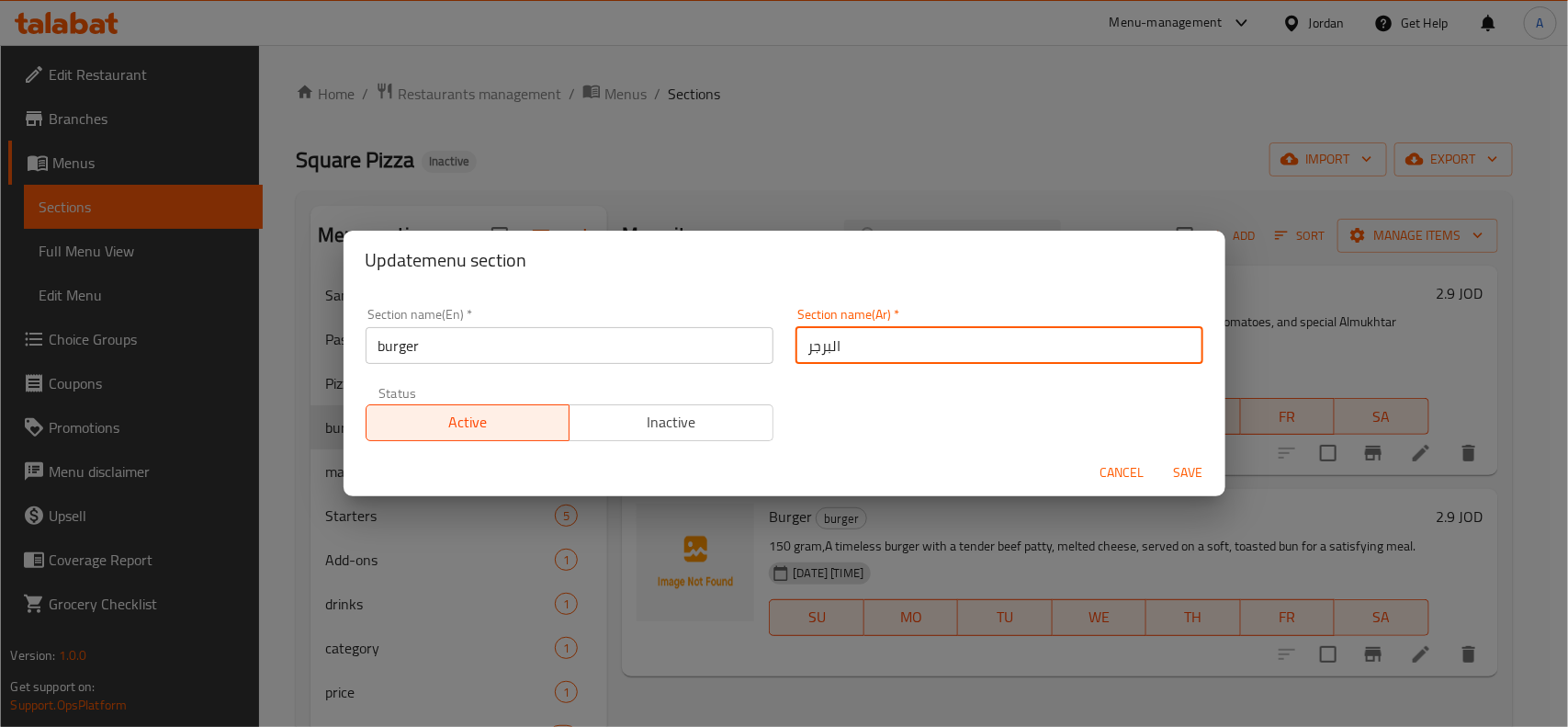 type on "البرجر" 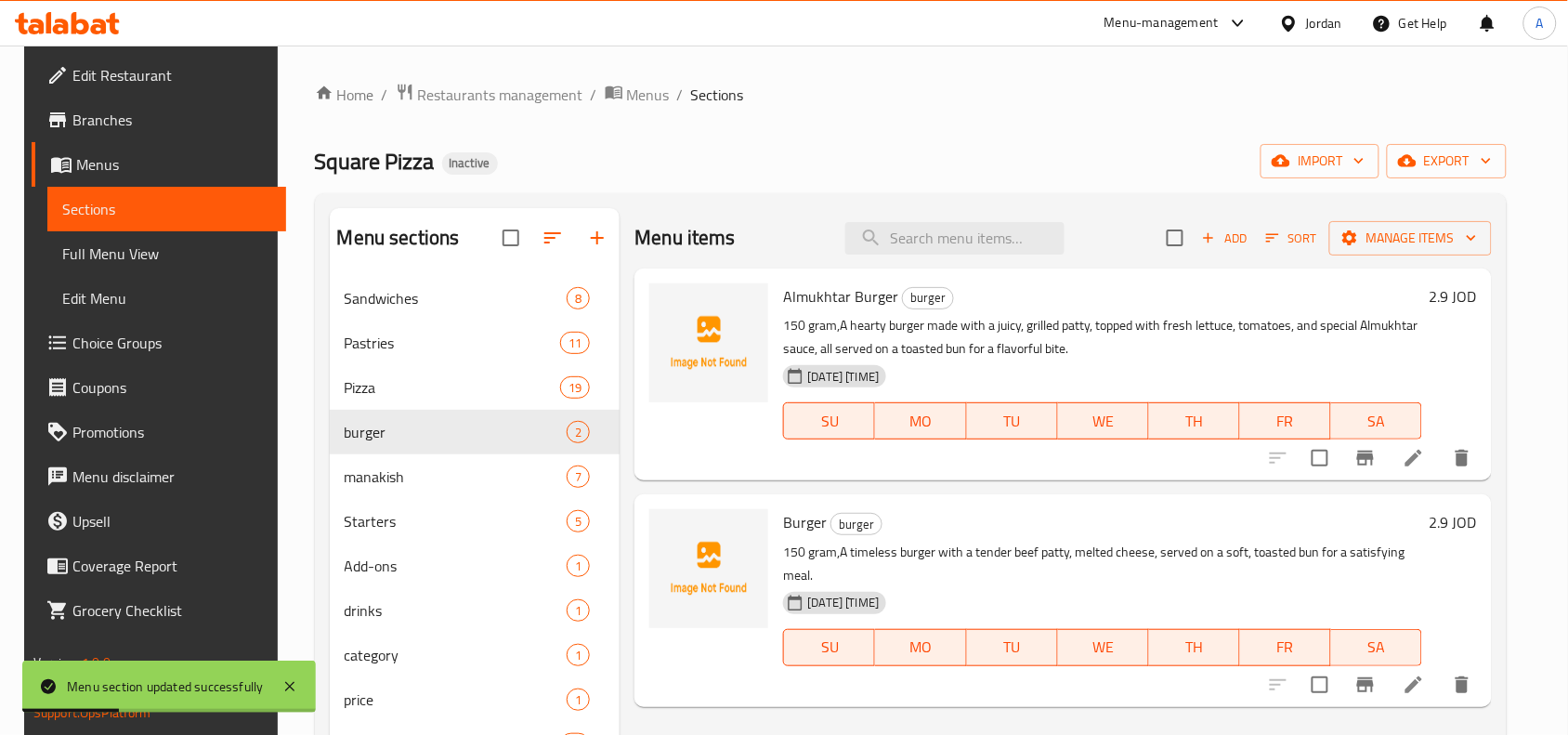 click 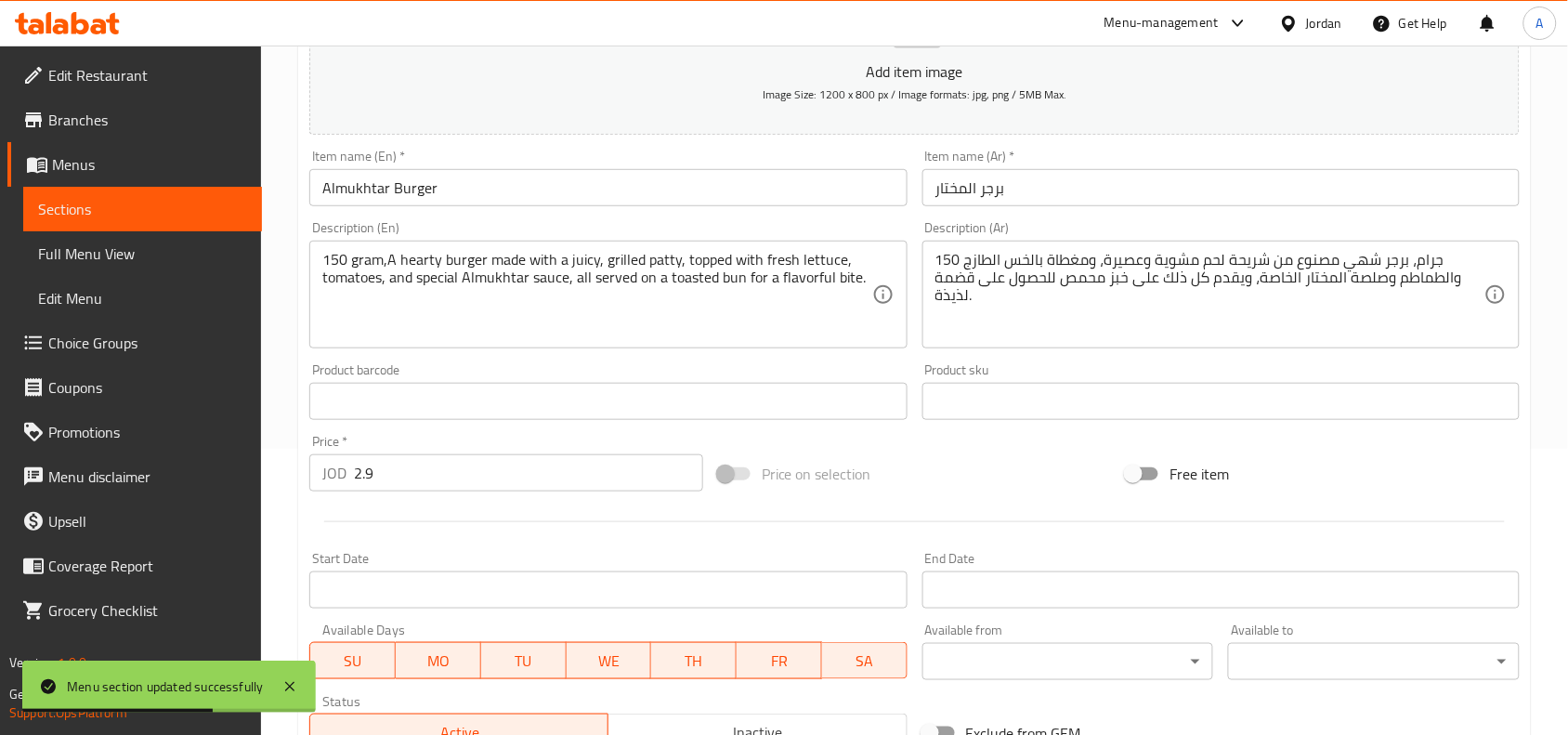 scroll, scrollTop: 226, scrollLeft: 0, axis: vertical 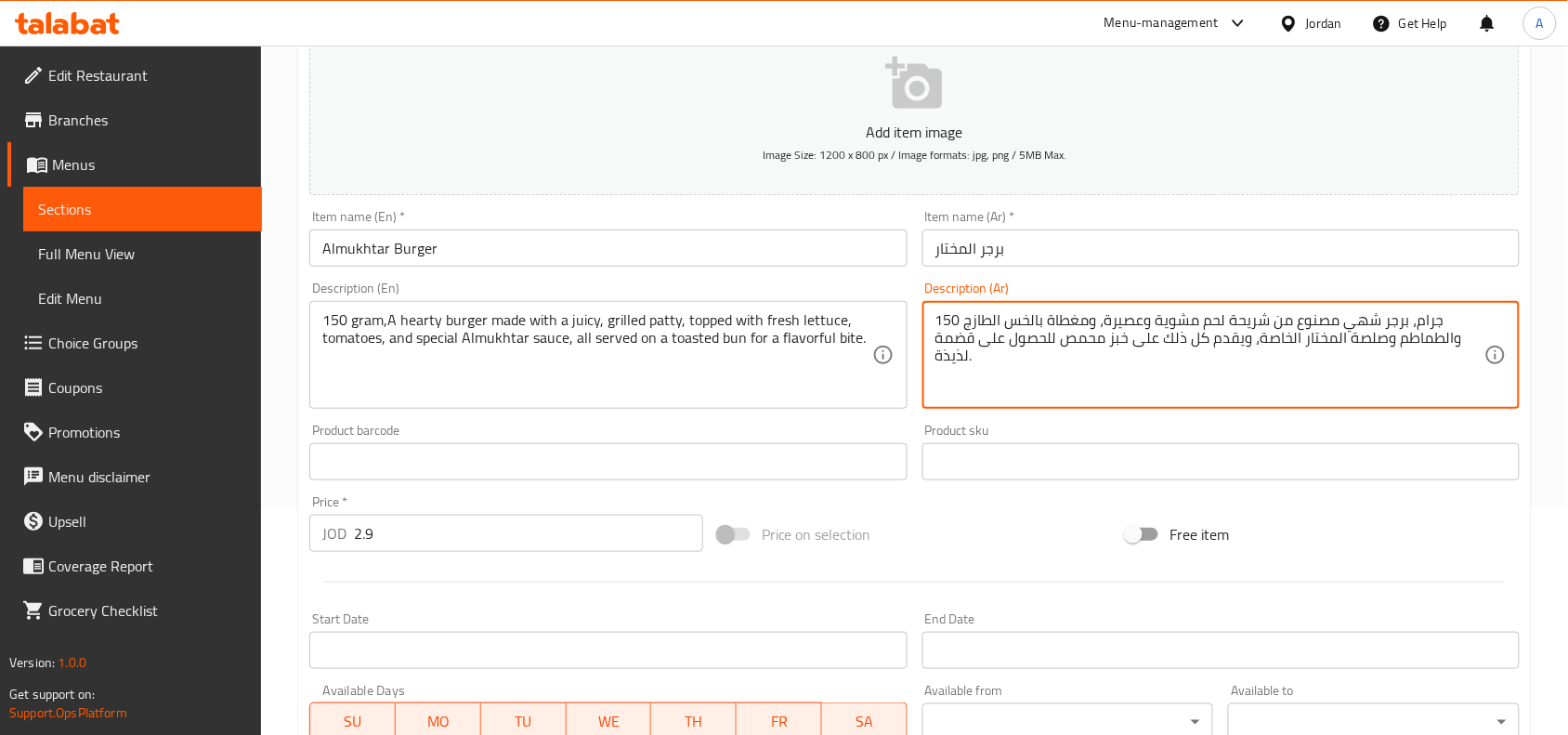 click on "150 جرام، برجر شهي مصنوع من شريحة لحم مشوية وعصيرة، ومغطاة بالخس الطازج والطماطم وصلصة المختار الخاصة، ويقدم كل ذلك على خبز محمص للحصول على قضمة لذيذة." at bounding box center (1209, 355) 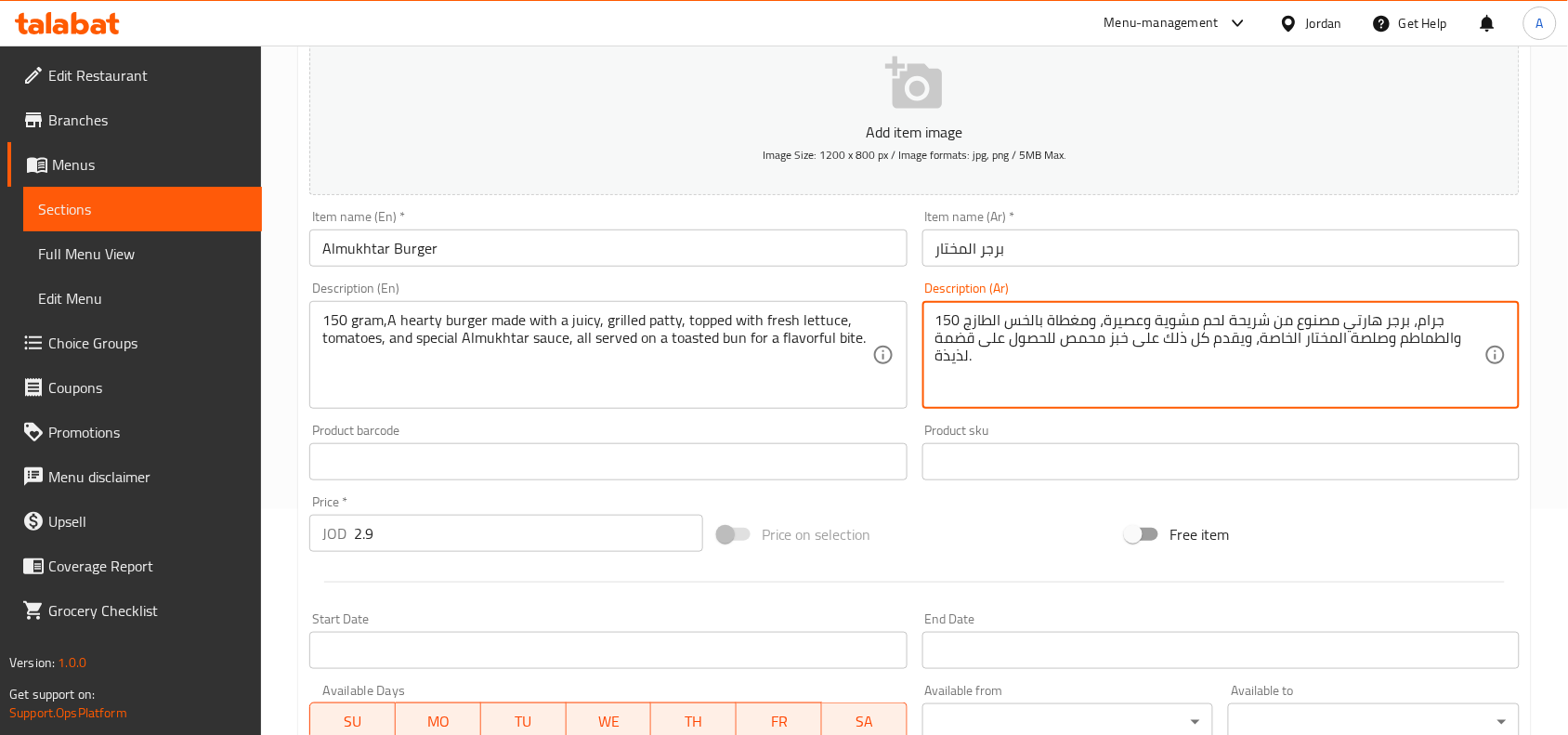 click on "150 جرام، برجر هارتي مصنوع من شريحة لحم مشوية وعصيرة، ومغطاة بالخس الطازج والطماطم وصلصة المختار الخاصة، ويقدم كل ذلك على خبز محمص للحصول على قضمة لذيذة." at bounding box center [1209, 355] 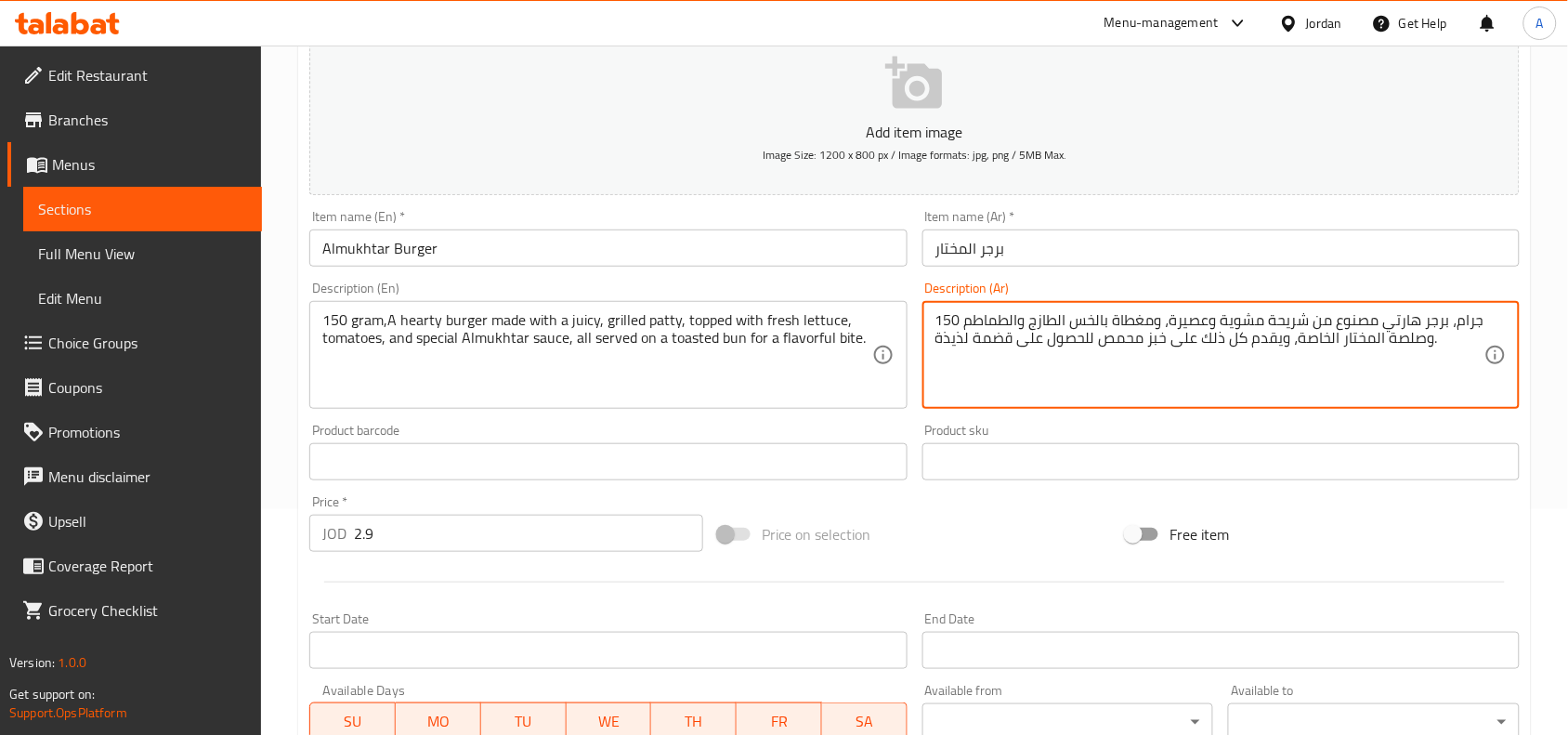 click on "150 جرام، برجر هارتي مصنوع من شريحة مشوية وعصيرة، ومغطاة بالخس الطازج والطماطم وصلصة المختار الخاصة، ويقدم كل ذلك على خبز محمص للحصول على قضمة لذيذة." at bounding box center [1209, 355] 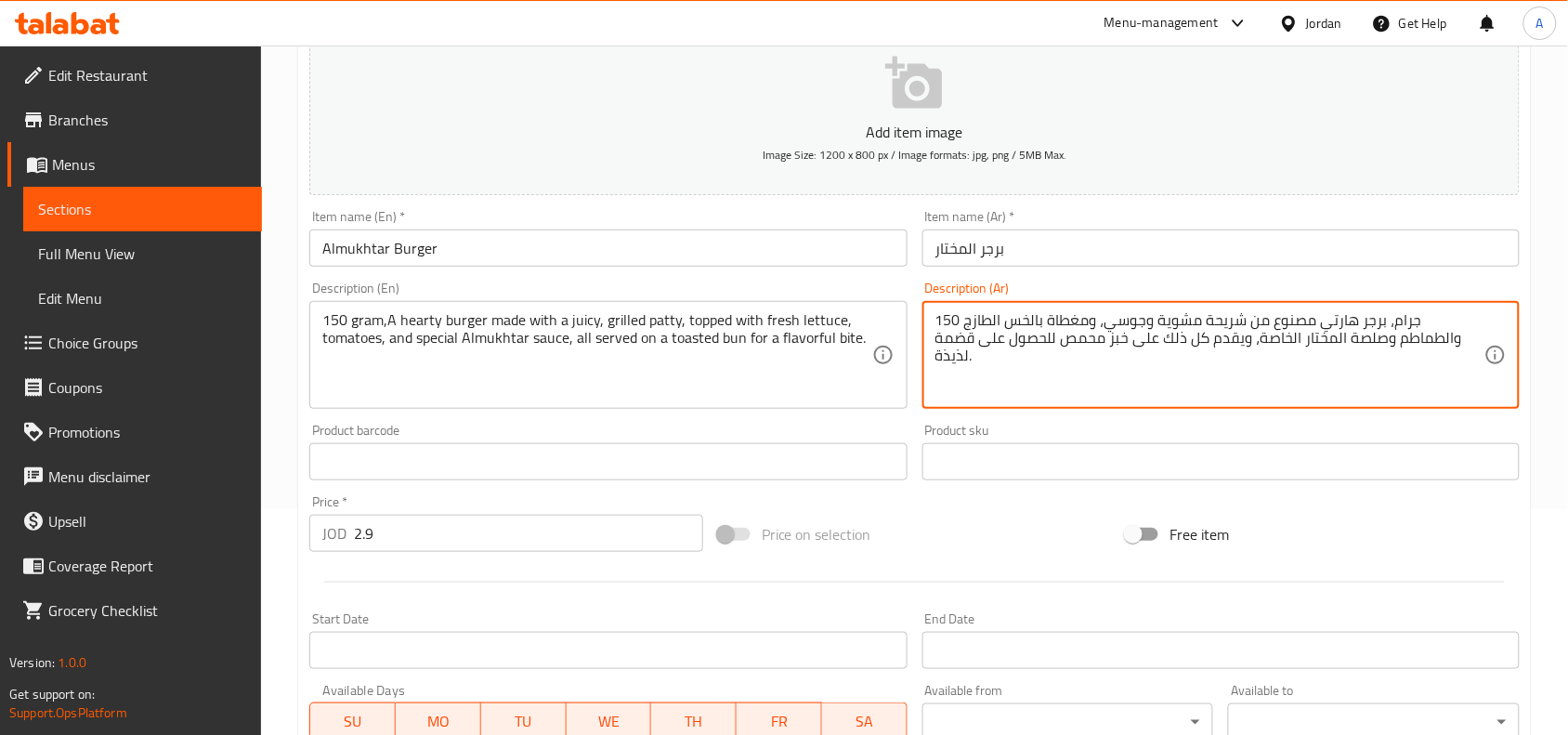 click on "150 جرام، برجر هارتي مصنوع من شريحة مشوية وجوسي، ومغطاة بالخس الطازج والطماطم وصلصة المختار الخاصة، ويقدم كل ذلك على خبز محمص للحصول على قضمة لذيذة." at bounding box center (1209, 355) 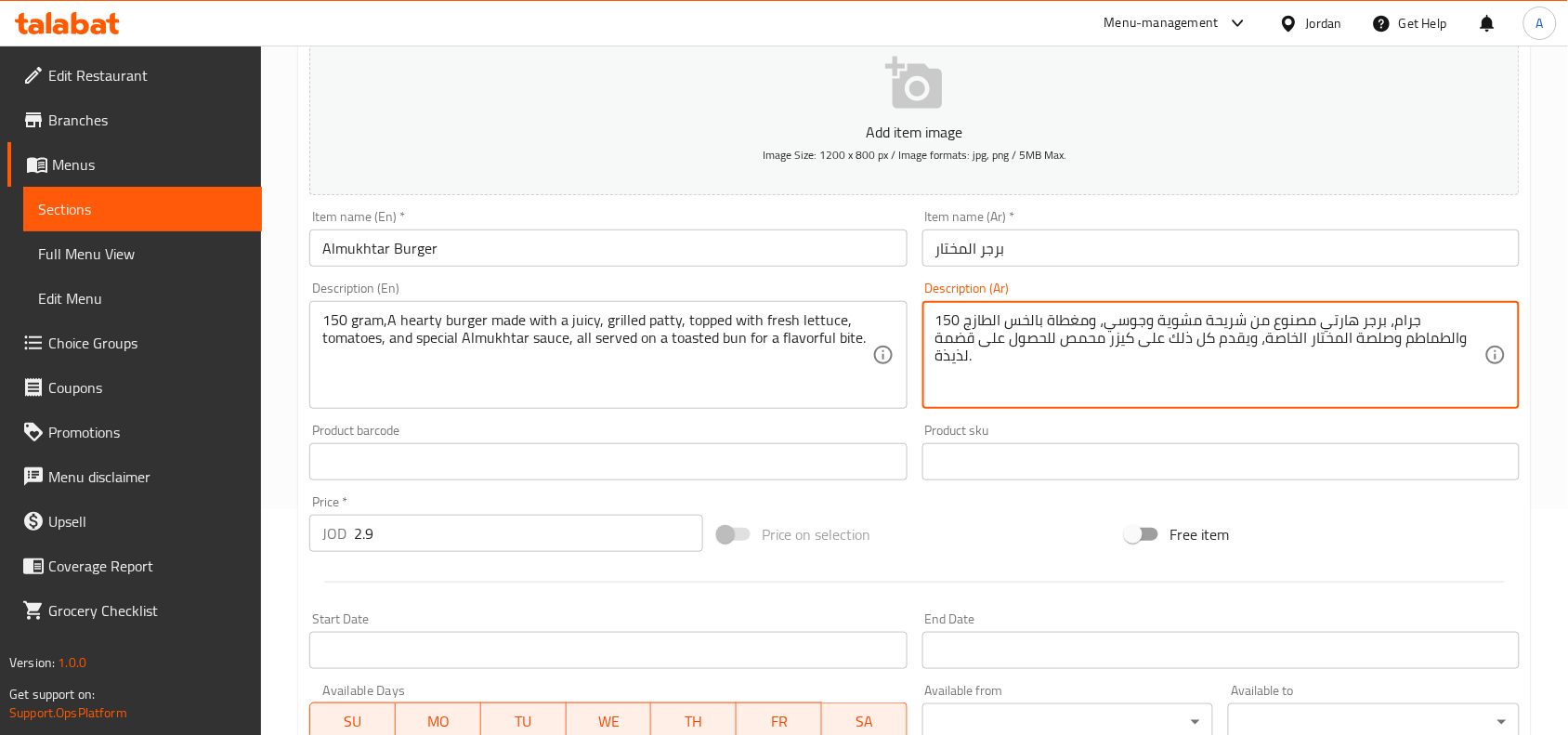 drag, startPoint x: 1091, startPoint y: 339, endPoint x: 935, endPoint y: 345, distance: 156.1153 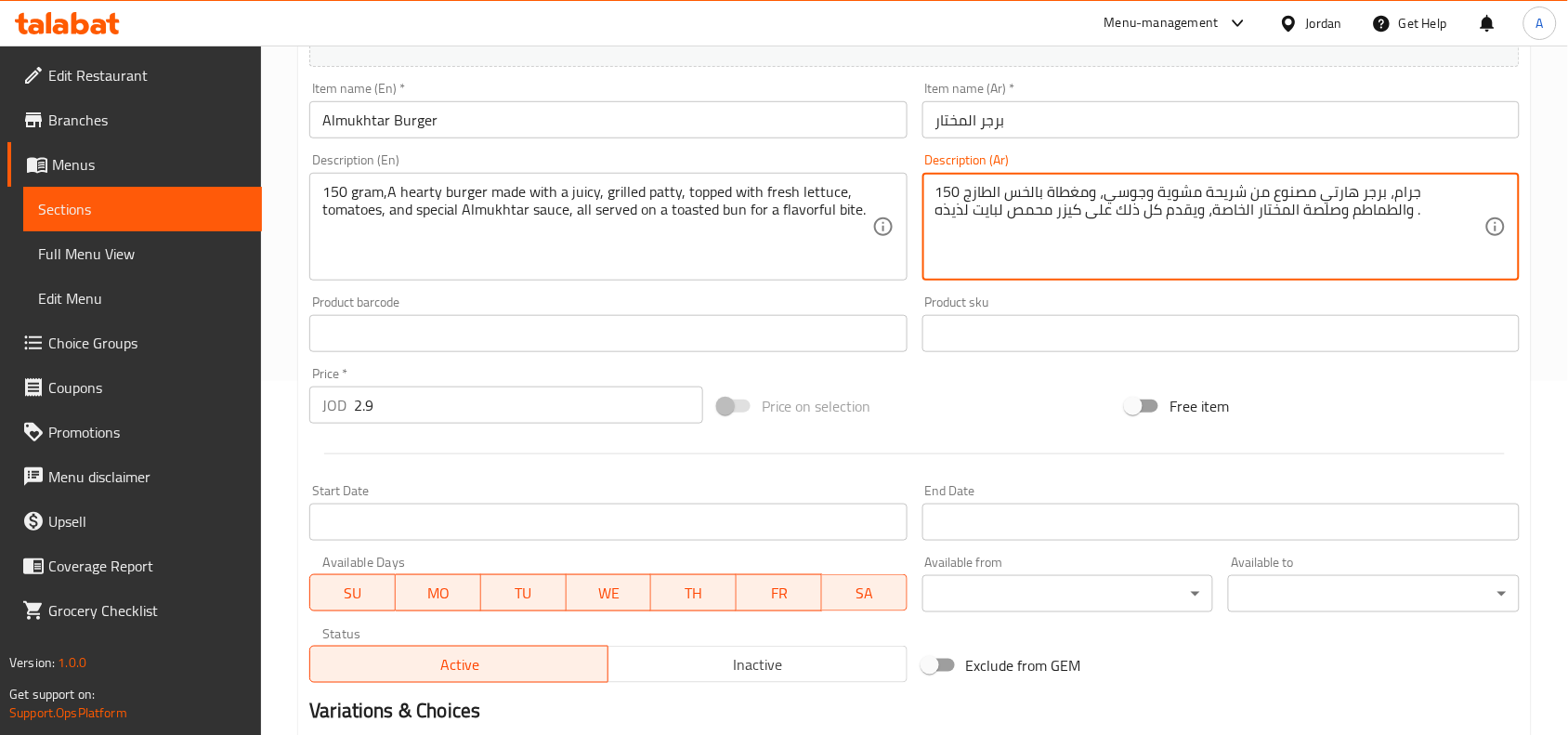 scroll, scrollTop: 574, scrollLeft: 0, axis: vertical 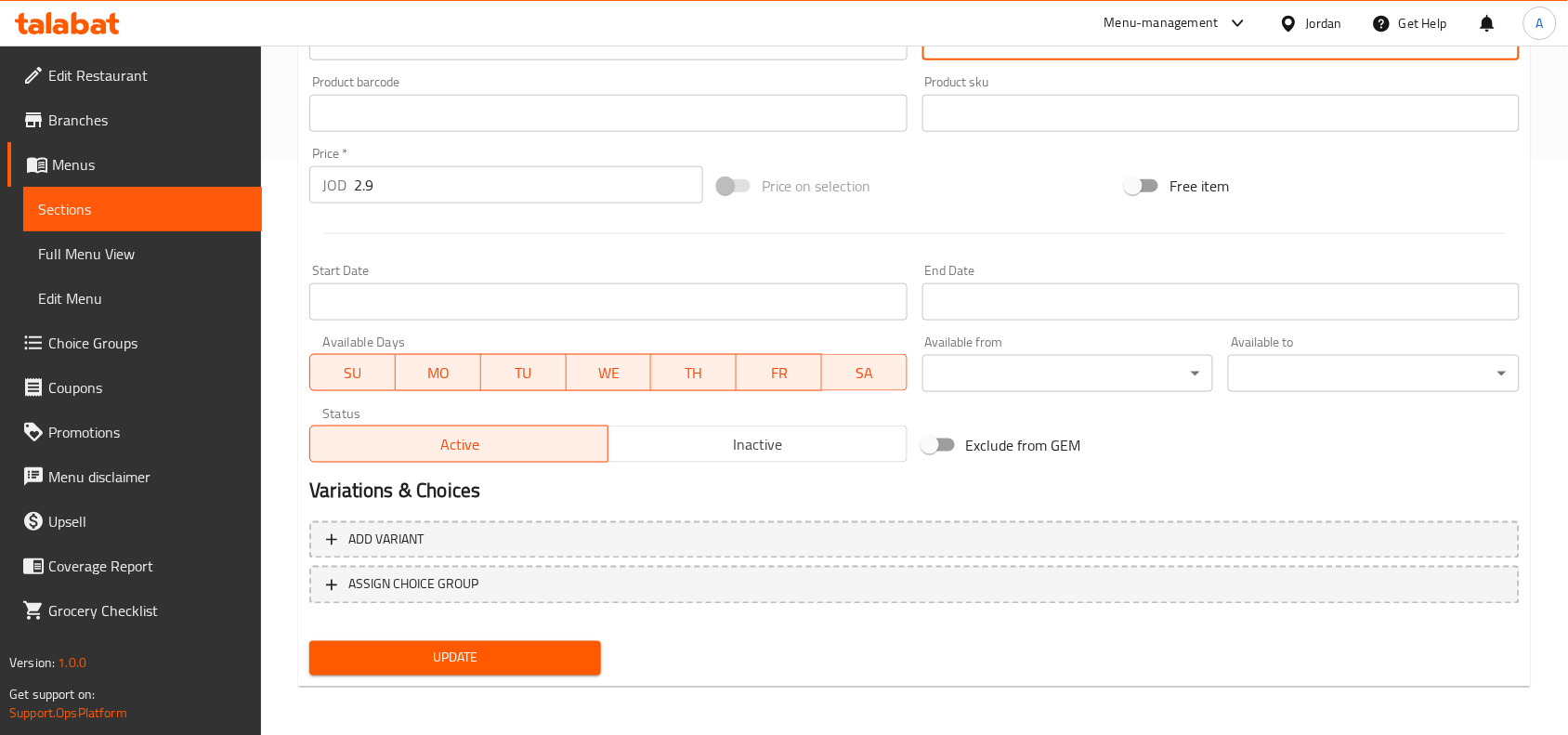 type on "150 جرام، برجر هارتي مصنوع من شريحة مشوية وجوسي، ومغطاة بالخس الطازج والطماطم وصلصة المختار الخاصة، ويقدم كل ذلك على كيزر محمص لبايت لذيذه ." 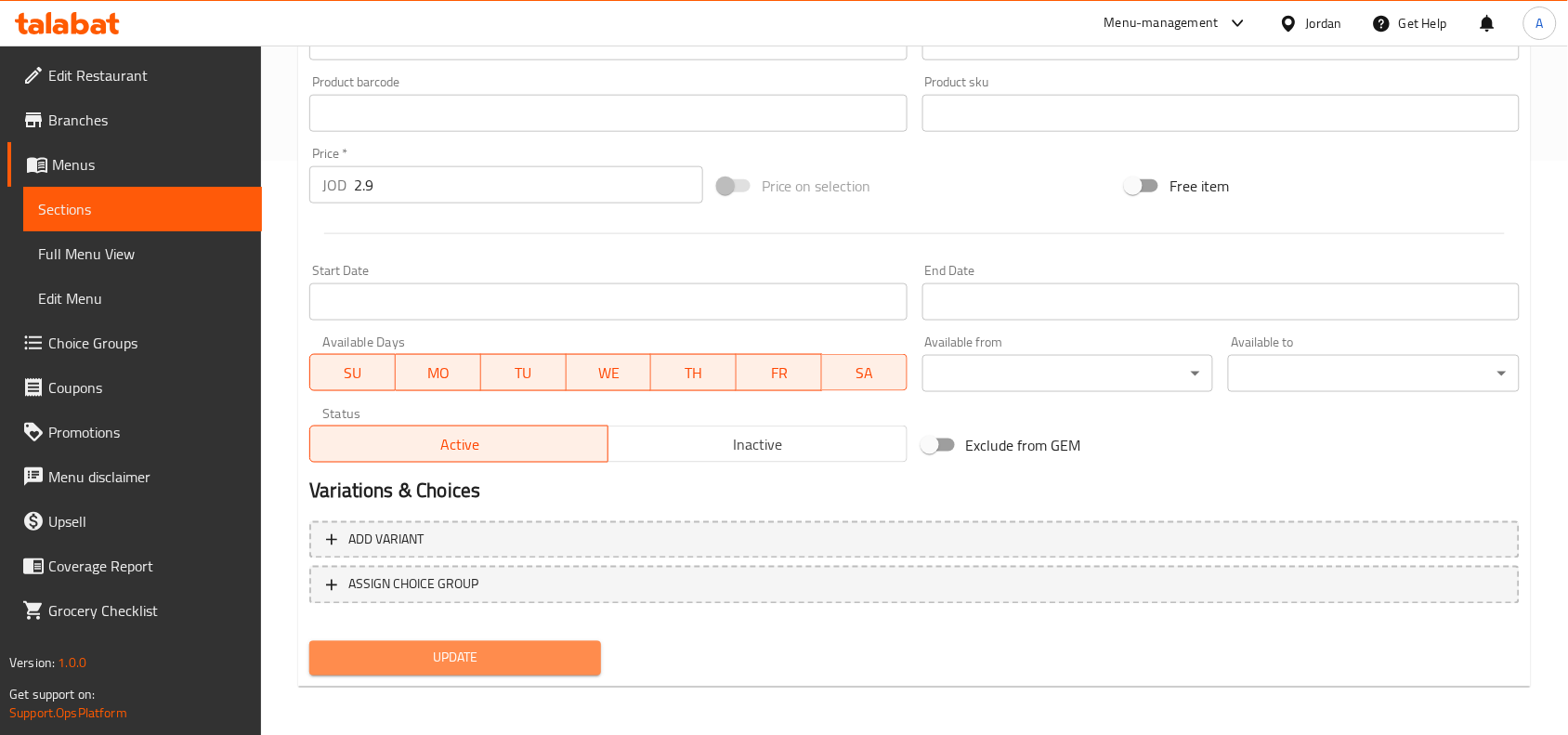 click on "Update" at bounding box center [455, 658] 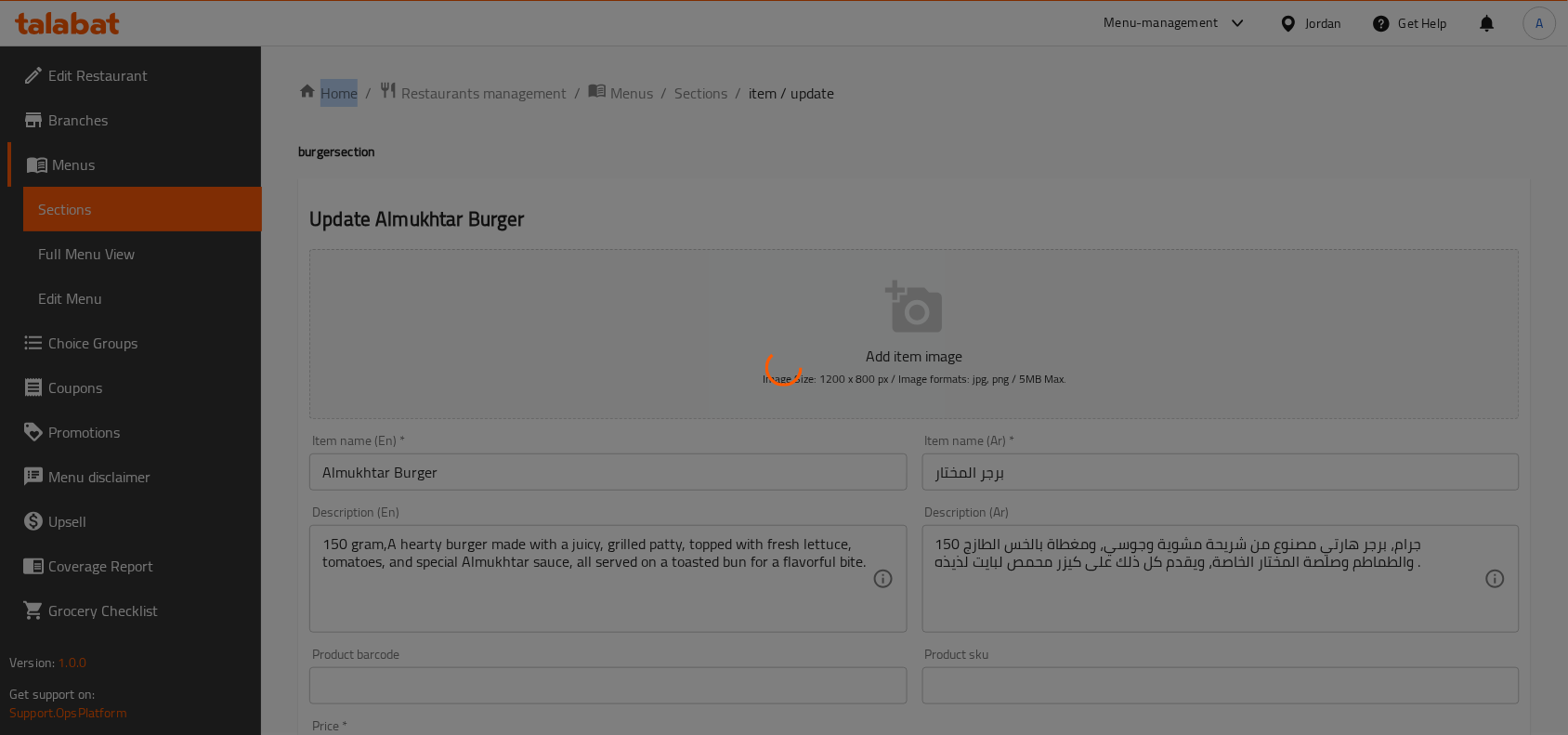scroll, scrollTop: 0, scrollLeft: 0, axis: both 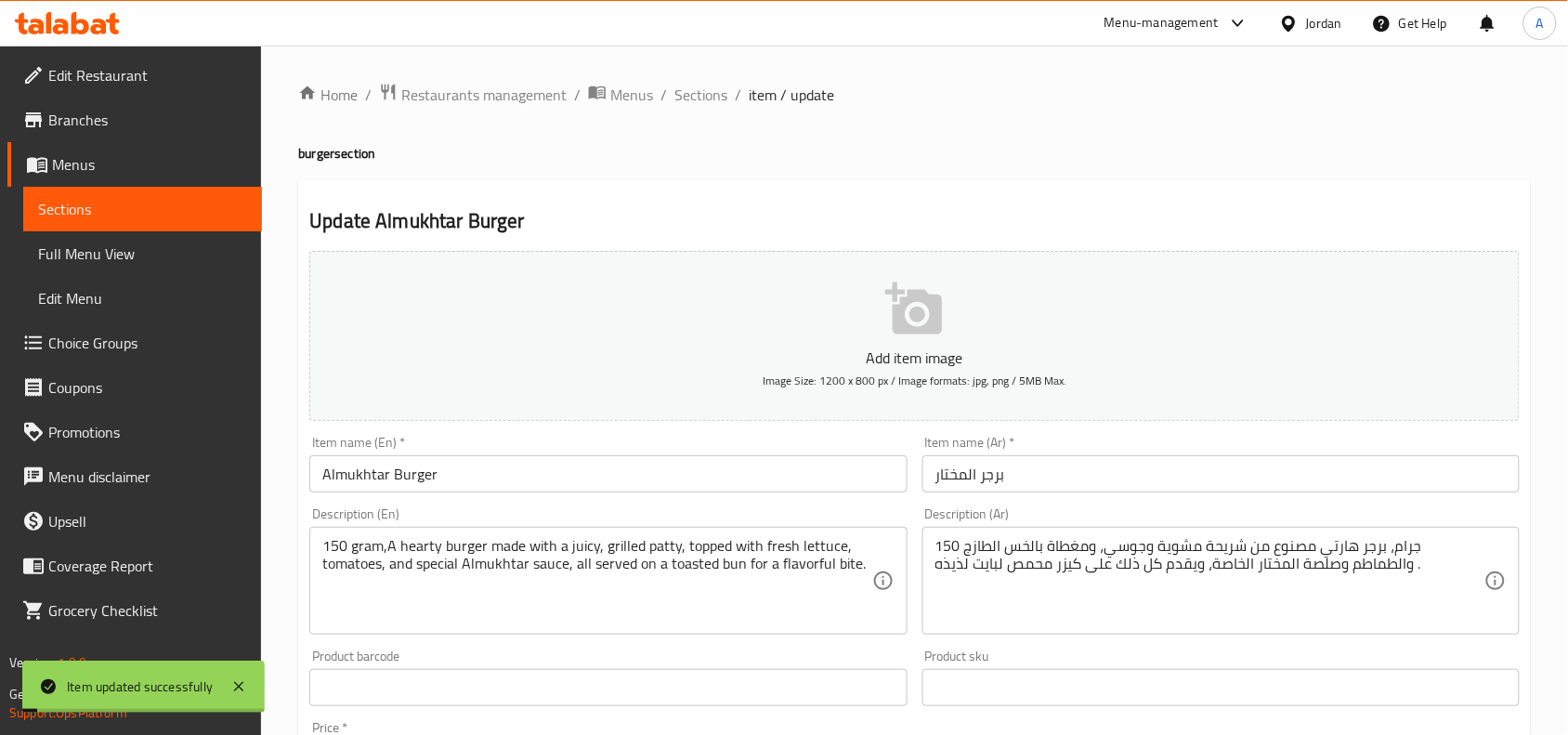 click on "Home / Restaurants management / Menus / Sections / item / update burger  section Update Almukhtar Burger Add item image Image Size: 1200 x 800 px / Image formats: jpg, png / 5MB Max. Item name (En)   * Almukhtar Burger Item name (En)  * Item name (Ar)   * برجر المختار Item name (Ar)  * Description (En) 150 gram,A hearty burger made with a juicy, grilled patty, topped with fresh lettuce, tomatoes, and special Almukhtar sauce, all served on a toasted bun for a flavorful bite. Description (En) Description (Ar) 150 جرام، برجر هارتي مصنوع من شريحة مشوية وجوسي، ومغطاة بالخس الطازج والطماطم وصلصة المختار الخاصة، ويقدم كل ذلك على كيزر محمص لبايت لذيذه . Description (Ar) Product barcode Product barcode Product sku Product sku Price   * JOD 2.9 Price  * Price on selection Free item Start Date Start Date End Date End Date Available Days SU MO TU WE TH FR SA Available from ​ ​ ​ ​" at bounding box center (914, 679) 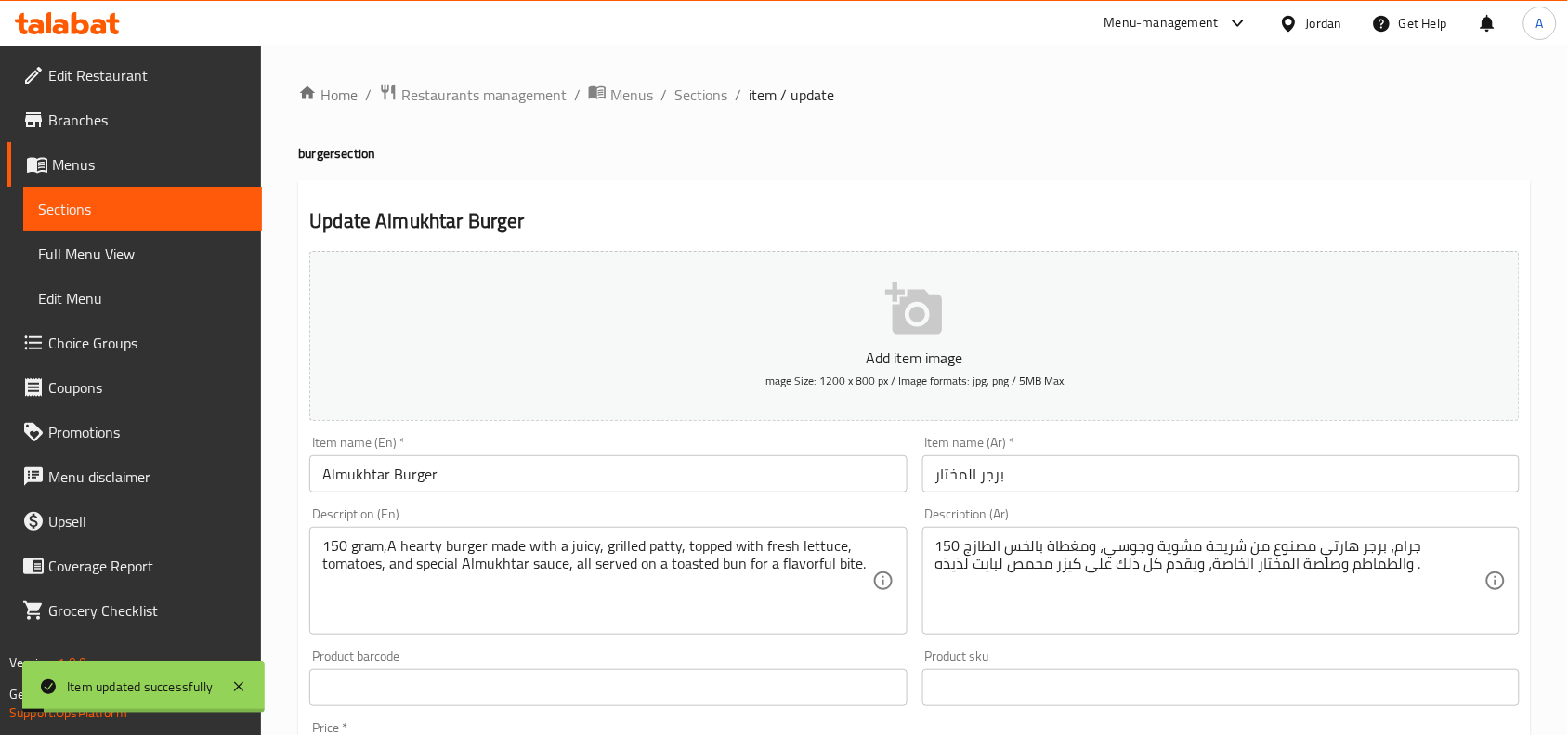 click on "Home / Restaurants management / Menus / Sections / item / update burger  section Update Almukhtar Burger Add item image Image Size: 1200 x 800 px / Image formats: jpg, png / 5MB Max. Item name (En)   * Almukhtar Burger Item name (En)  * Item name (Ar)   * برجر المختار Item name (Ar)  * Description (En) 150 gram,A hearty burger made with a juicy, grilled patty, topped with fresh lettuce, tomatoes, and special Almukhtar sauce, all served on a toasted bun for a flavorful bite. Description (En) Description (Ar) 150 جرام، برجر هارتي مصنوع من شريحة مشوية وجوسي، ومغطاة بالخس الطازج والطماطم وصلصة المختار الخاصة، ويقدم كل ذلك على كيزر محمص لبايت لذيذه . Description (Ar) Product barcode Product barcode Product sku Product sku Price   * JOD 2.9 Price  * Price on selection Free item Start Date Start Date End Date End Date Available Days SU MO TU WE TH FR SA Available from ​ ​ ​ ​" at bounding box center [914, 679] 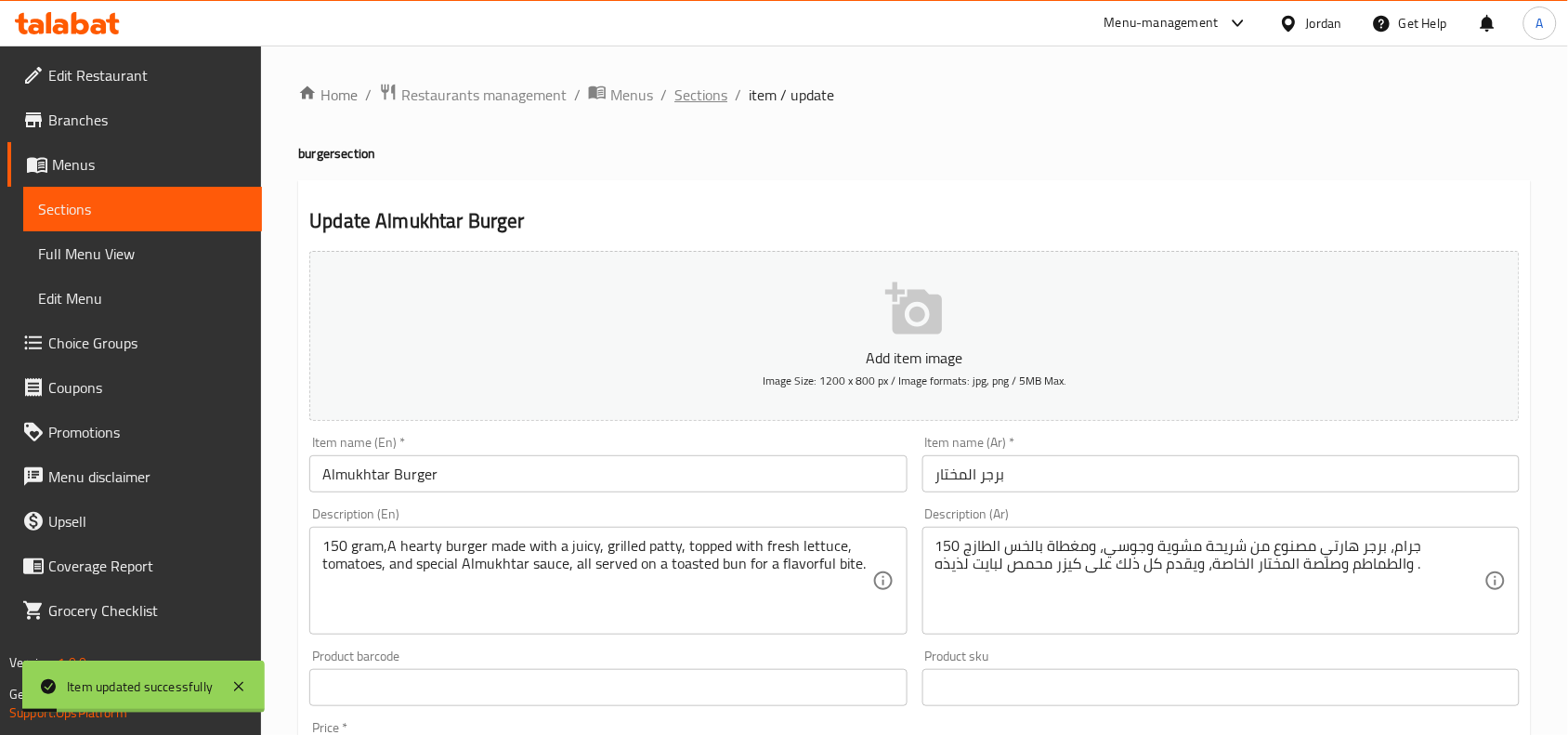click on "Sections" at bounding box center [700, 95] 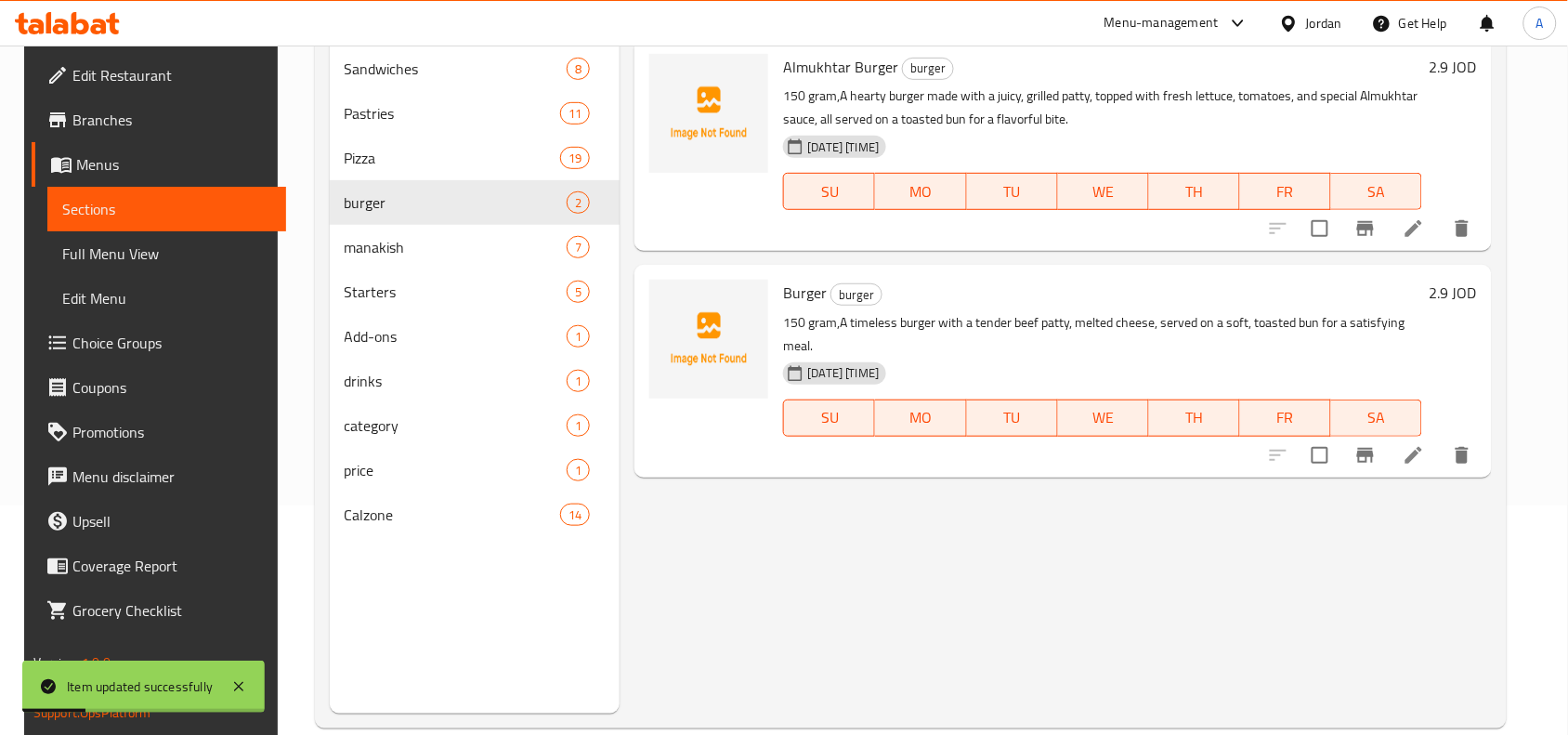 scroll, scrollTop: 232, scrollLeft: 0, axis: vertical 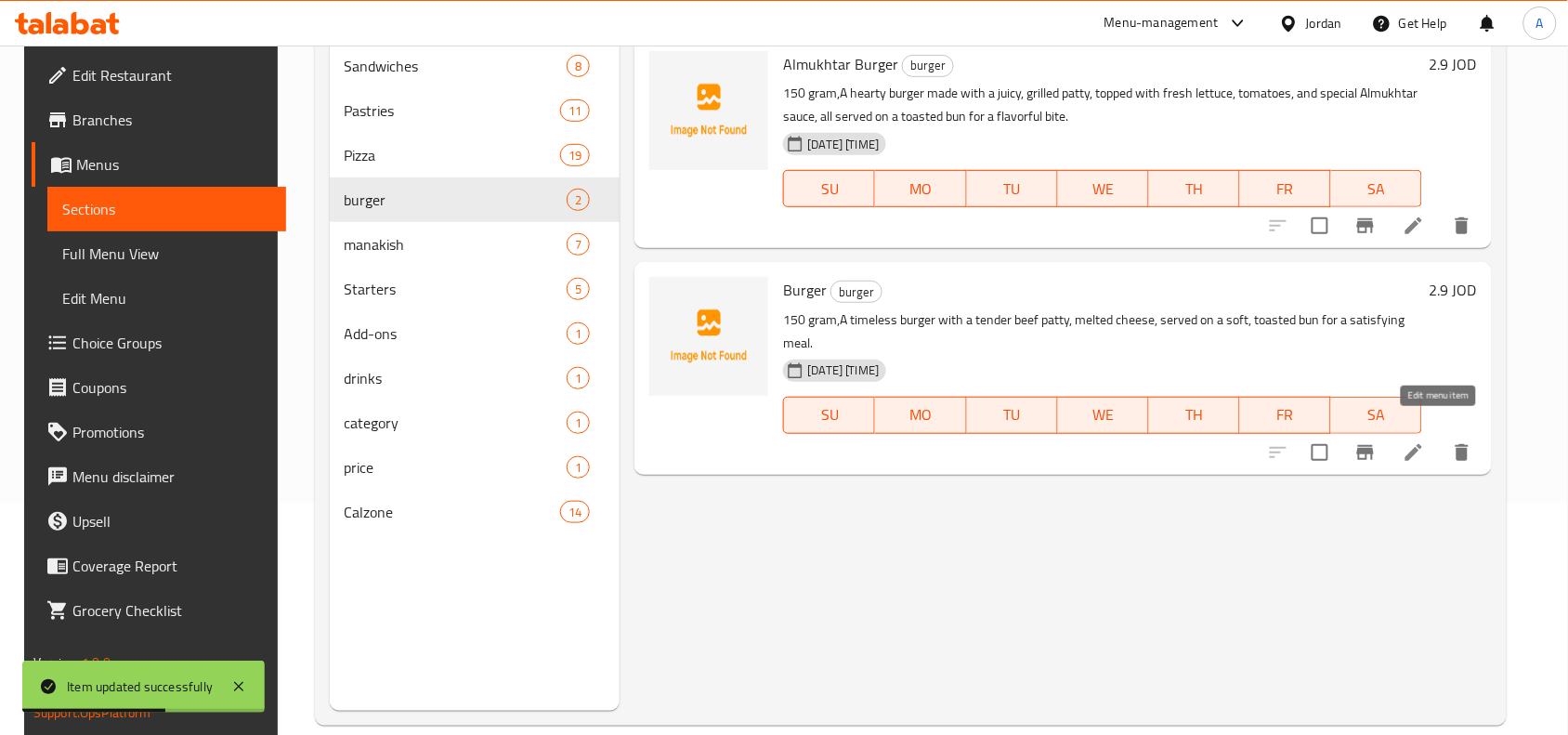 click 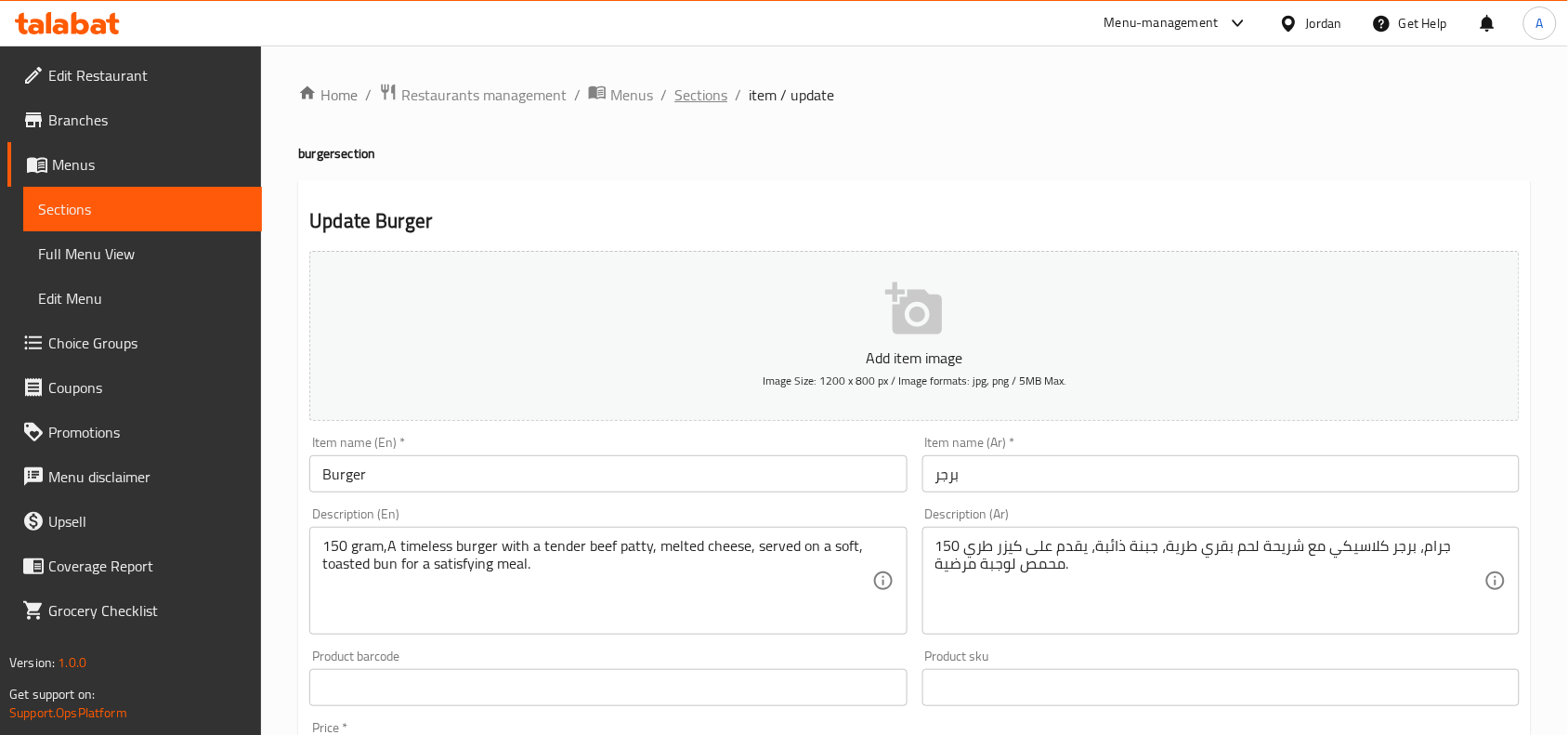 click on "Sections" at bounding box center [700, 95] 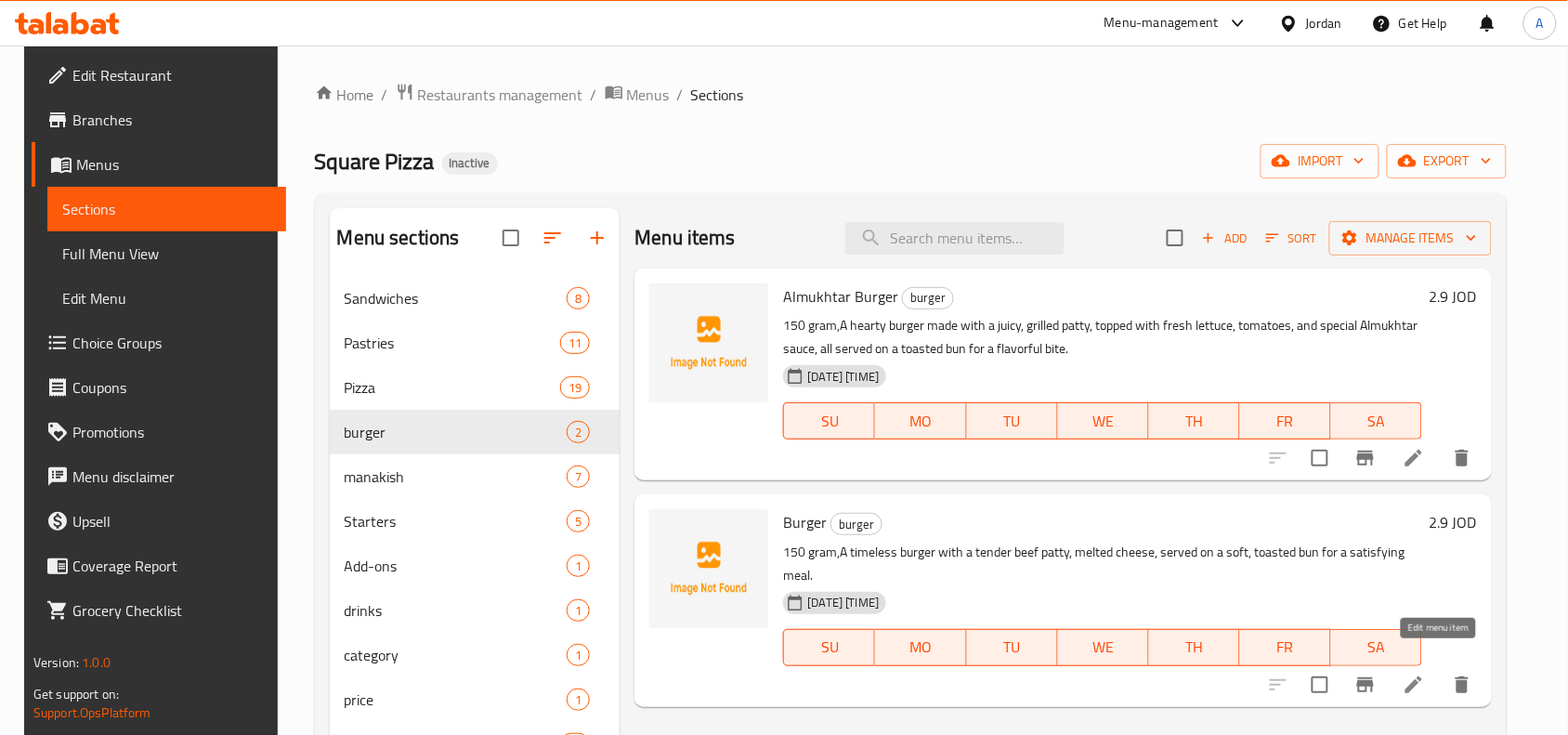 click 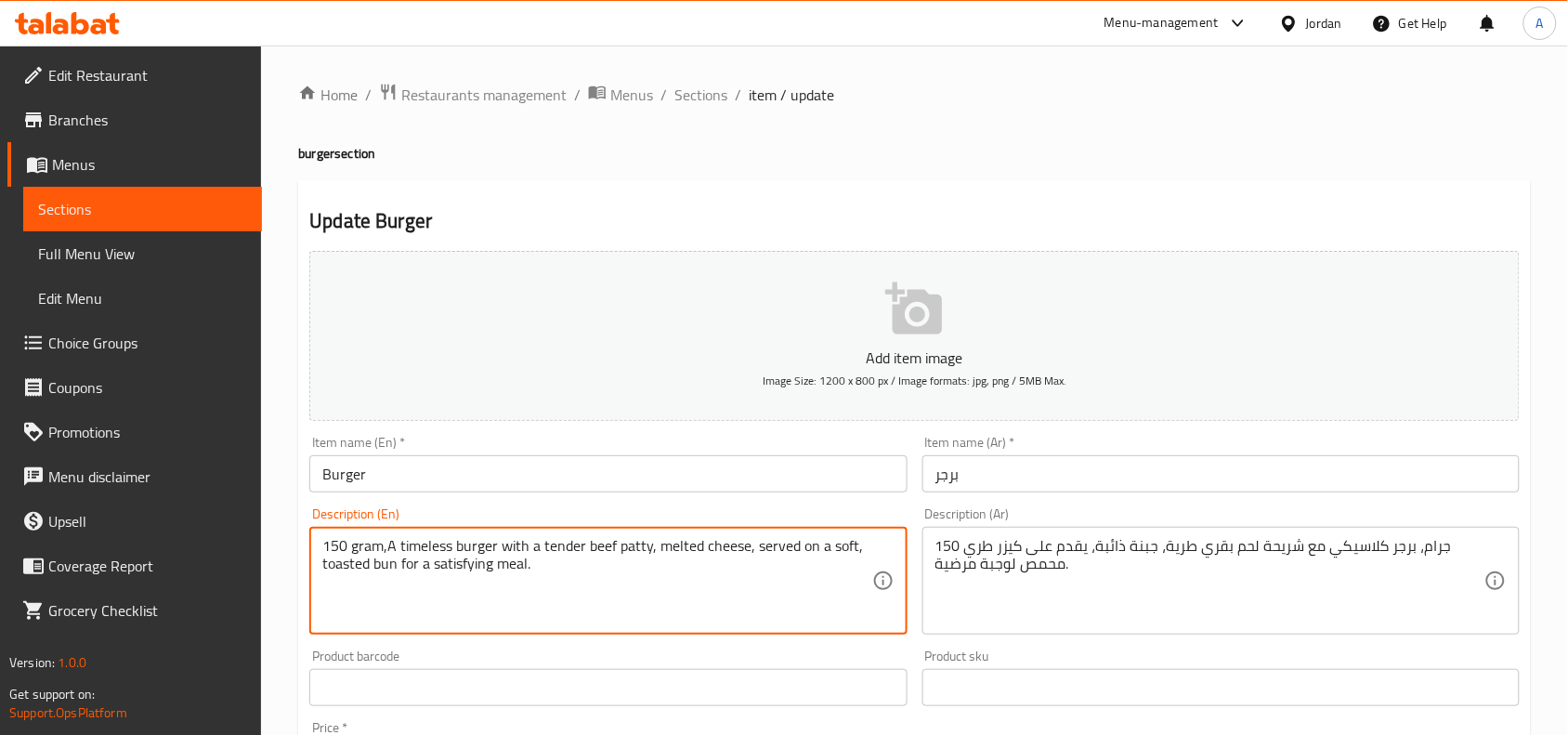 click on "150 gram,A timeless burger with a tender beef patty, melted cheese, served on a soft, toasted bun for a satisfying meal." at bounding box center [596, 581] 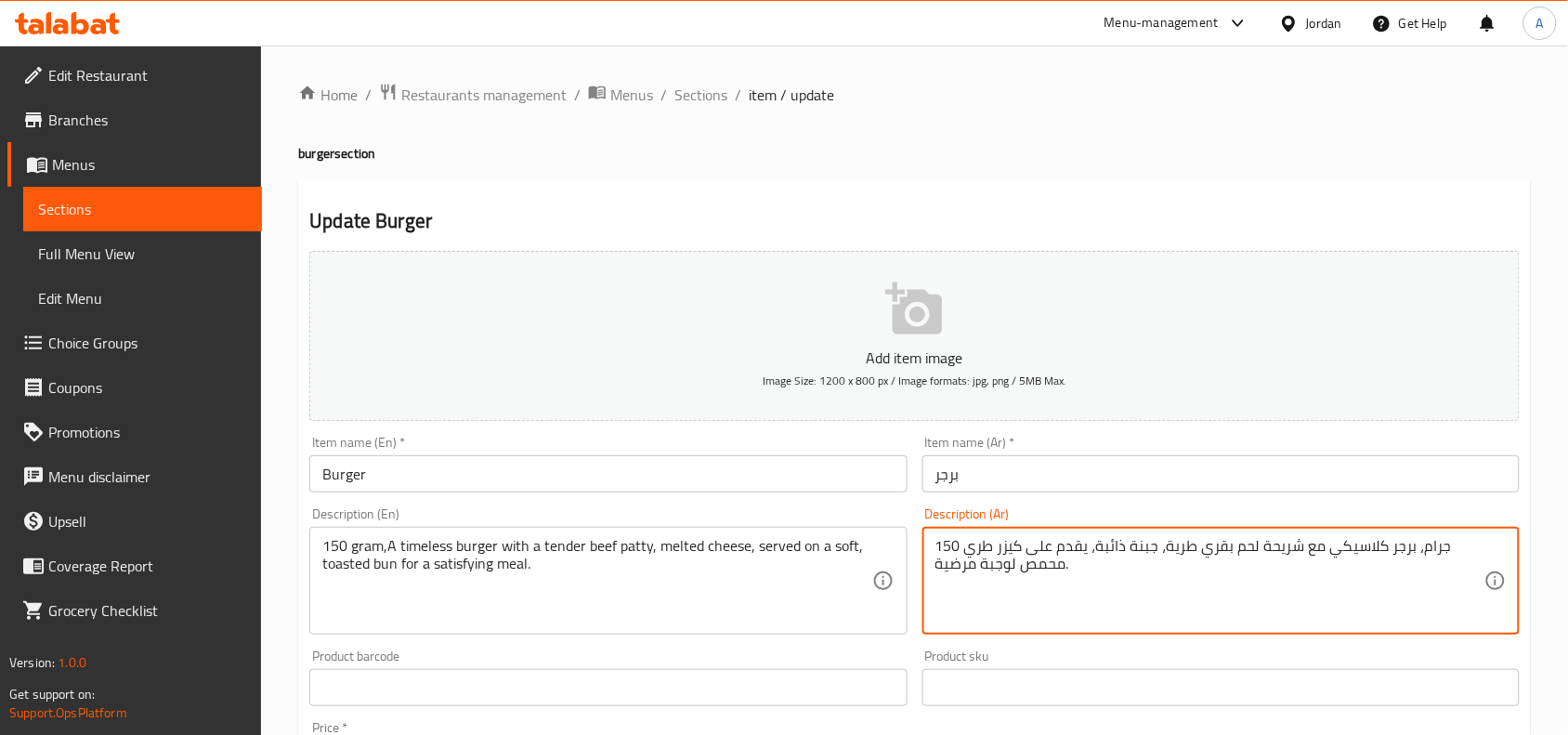 click on "150 جرام، برجر كلاسيكي مع شريحة لحم بقري طرية، جبنة ذائبة، يقدم على كيزر طري محمص لوجبة مرضية." at bounding box center [1209, 581] 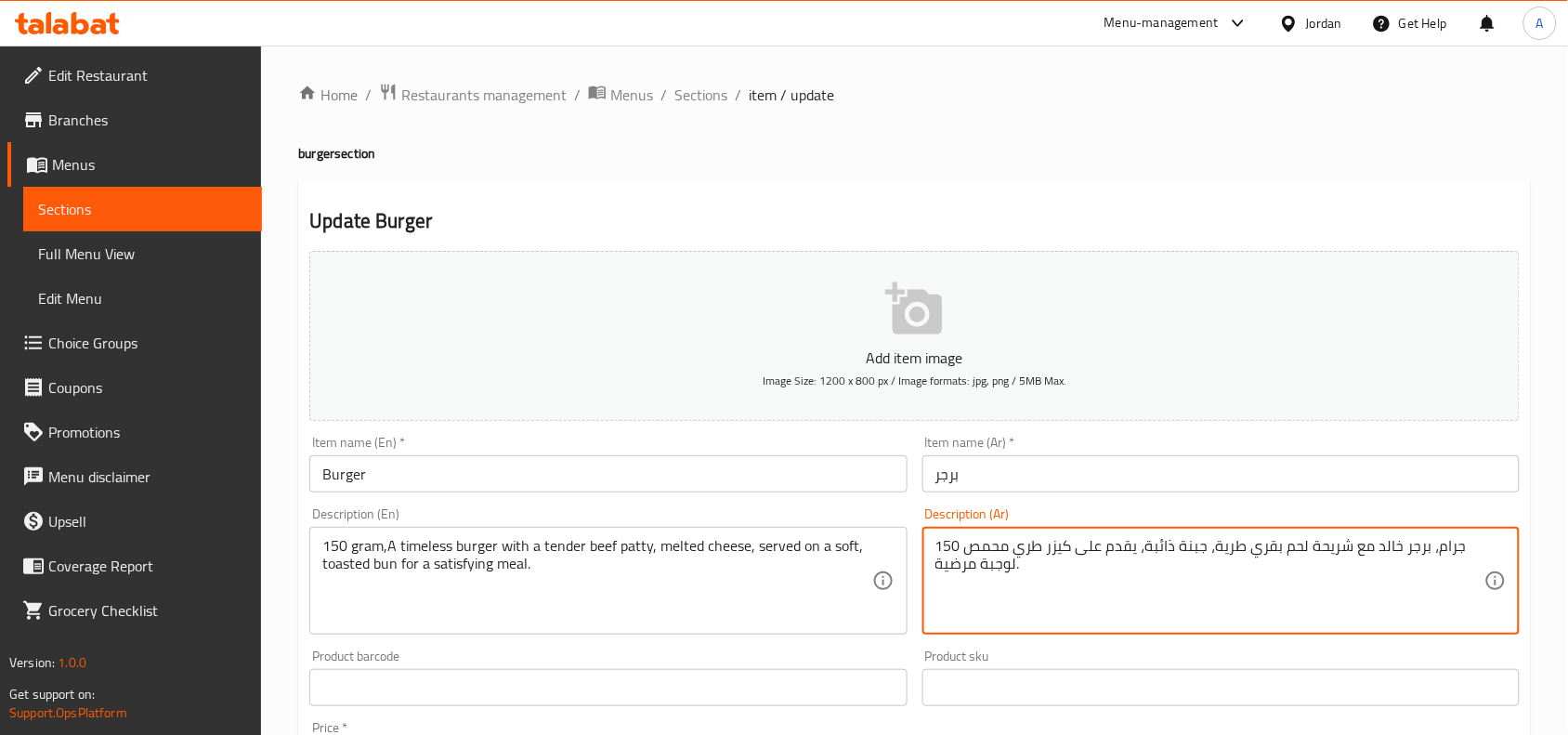 click on "150 جرام، برجر خالد مع شريحة لحم بقري طرية، جبنة ذائبة، يقدم على كيزر طري محمص لوجبة مرضية." at bounding box center (1209, 581) 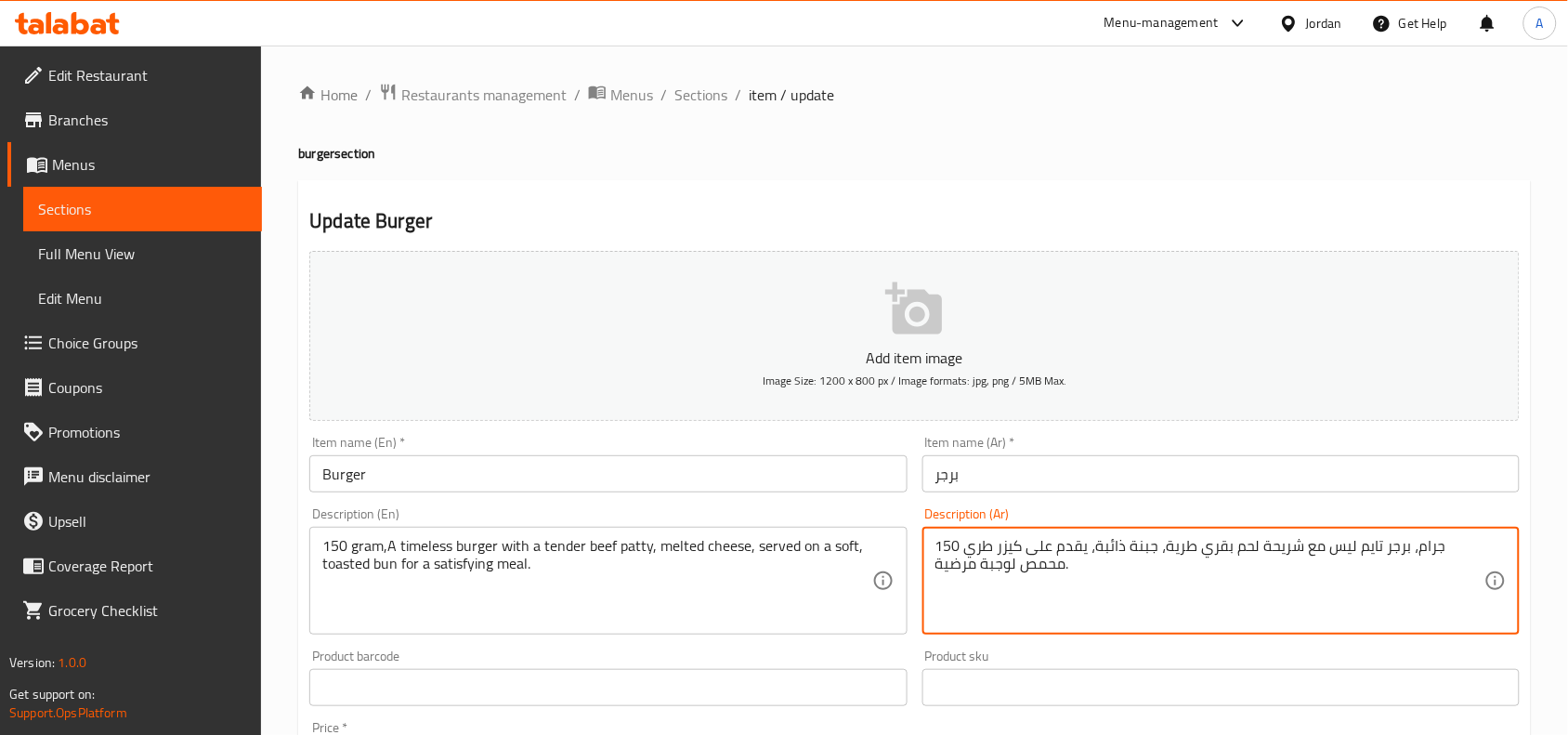 click on "150 جرام، برجر تايم ليس مع شريحة لحم بقري طرية، جبنة ذائبة، يقدم على كيزر طري محمص لوجبة مرضية." at bounding box center (1209, 581) 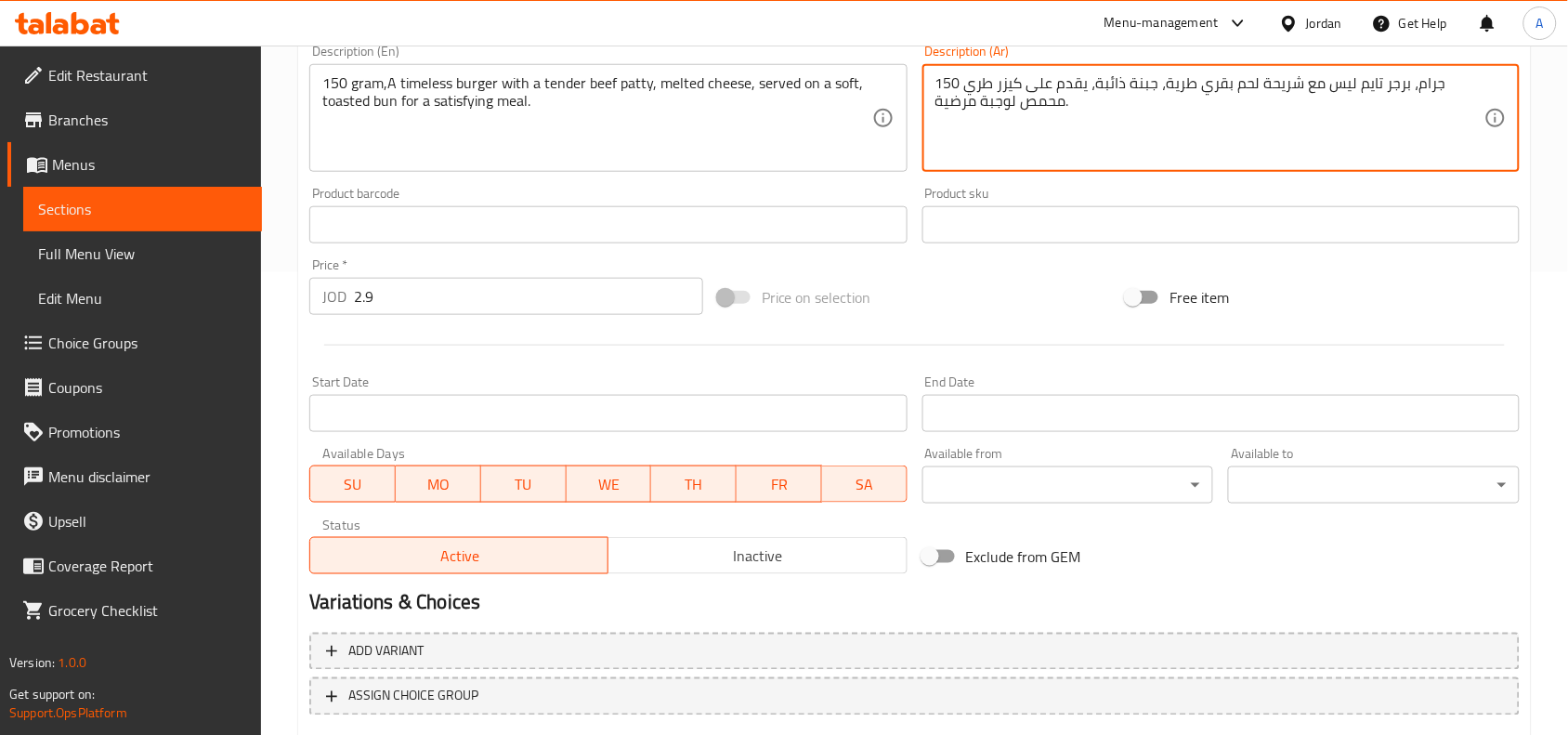 scroll, scrollTop: 574, scrollLeft: 0, axis: vertical 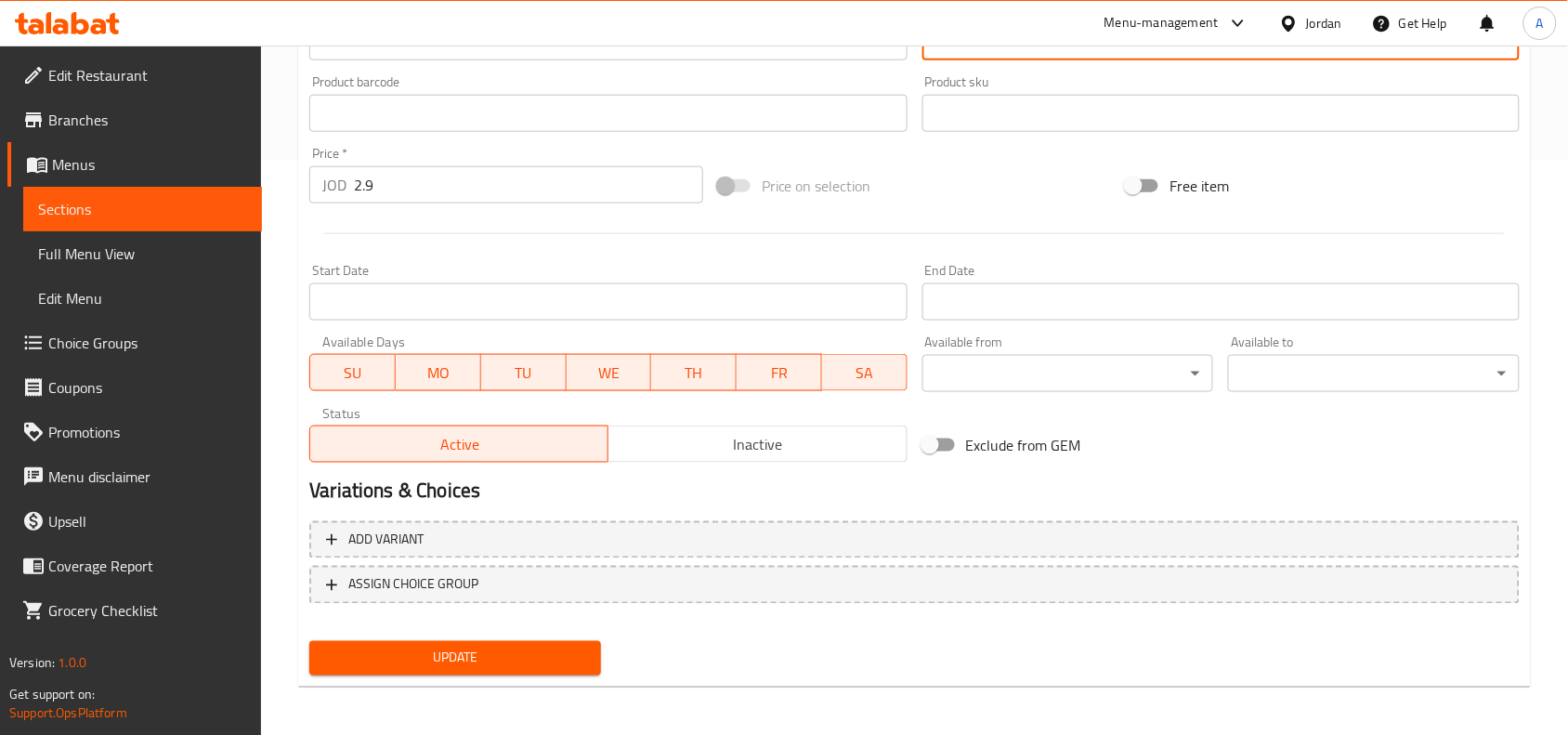 type on "150 جرام، برجر تايم ليس مع شريحة لحم بقري تندر، جبنة ذائبة، يقدم على كيزر طري محمص لوجبة مرضية." 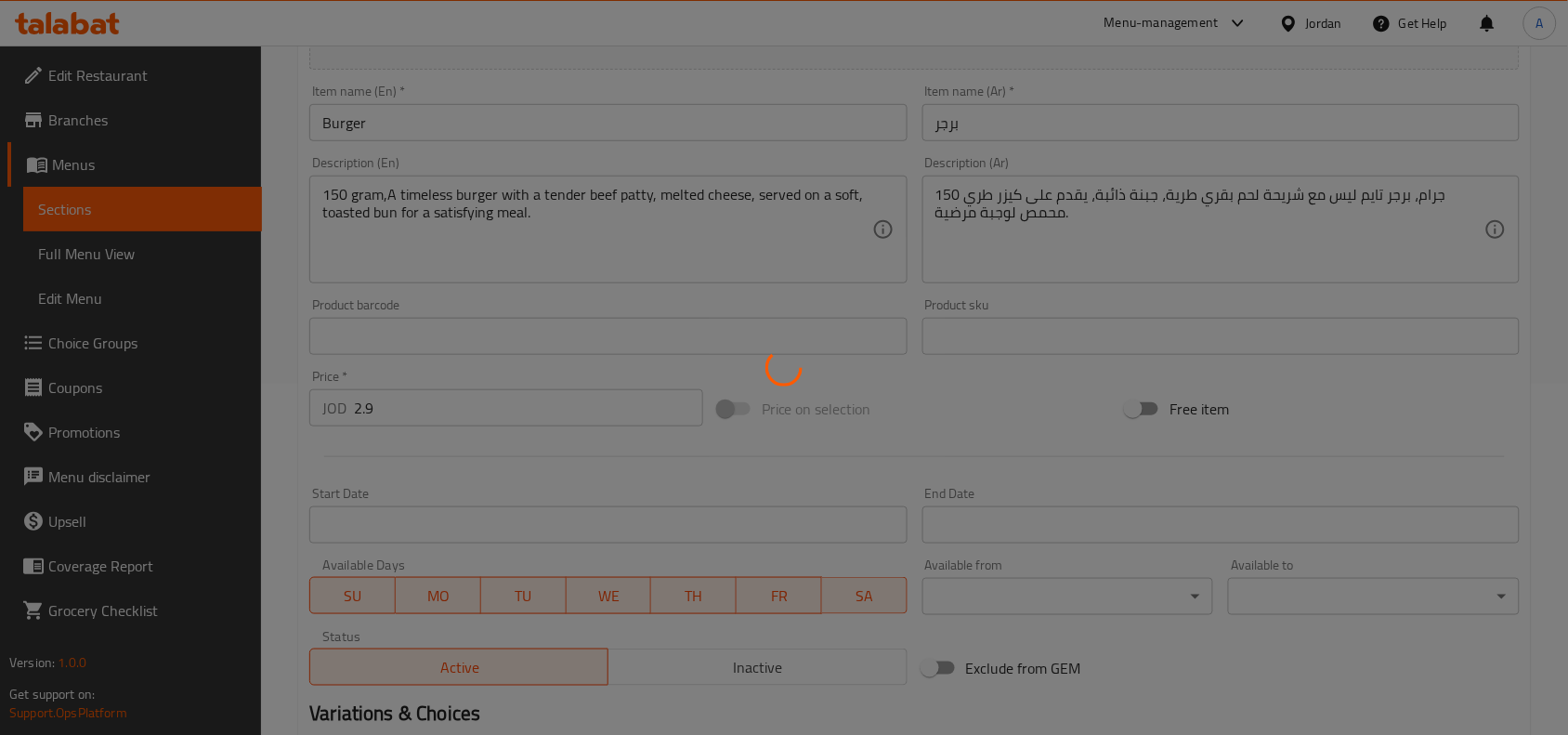 scroll, scrollTop: 0, scrollLeft: 0, axis: both 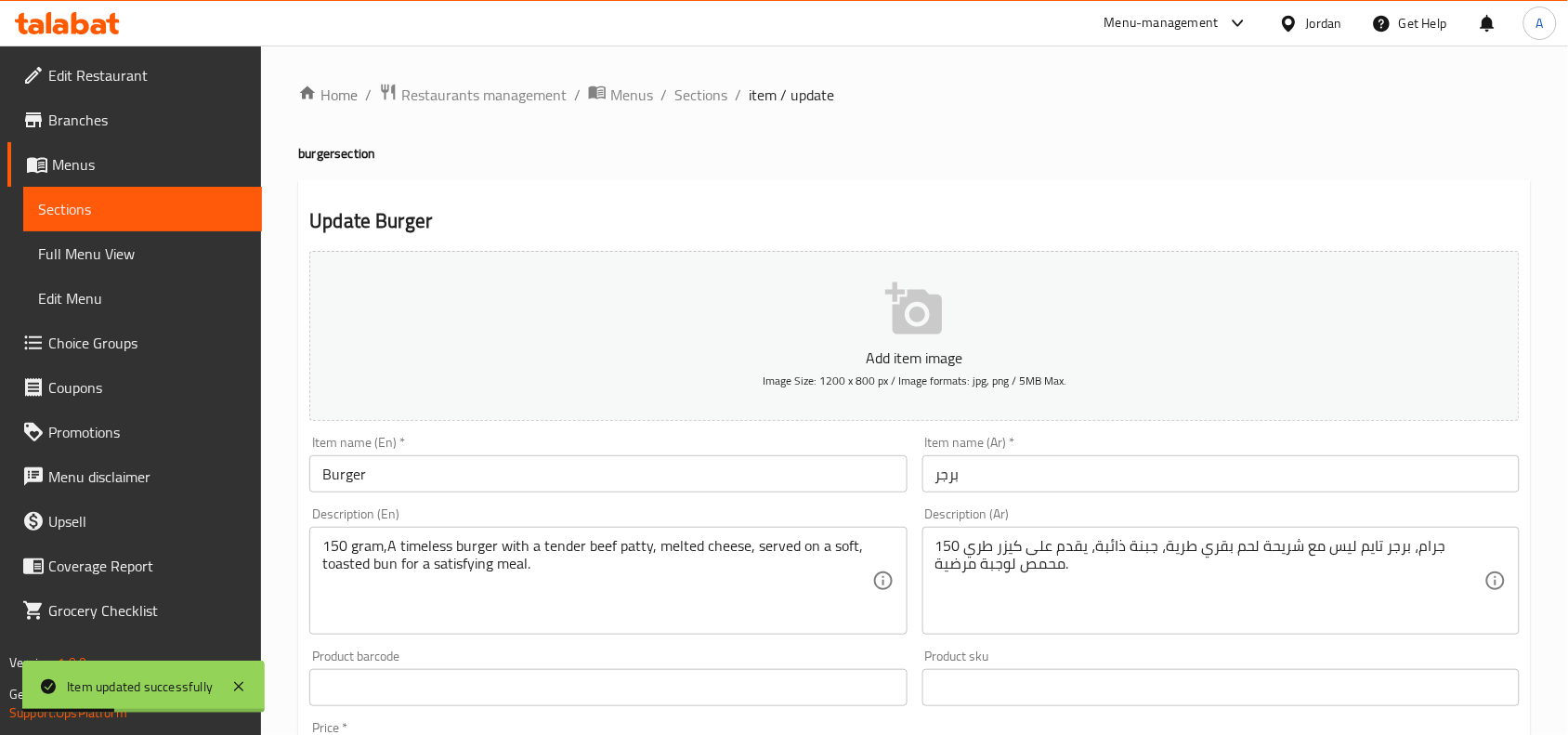 click on "Burger" at bounding box center [608, 474] 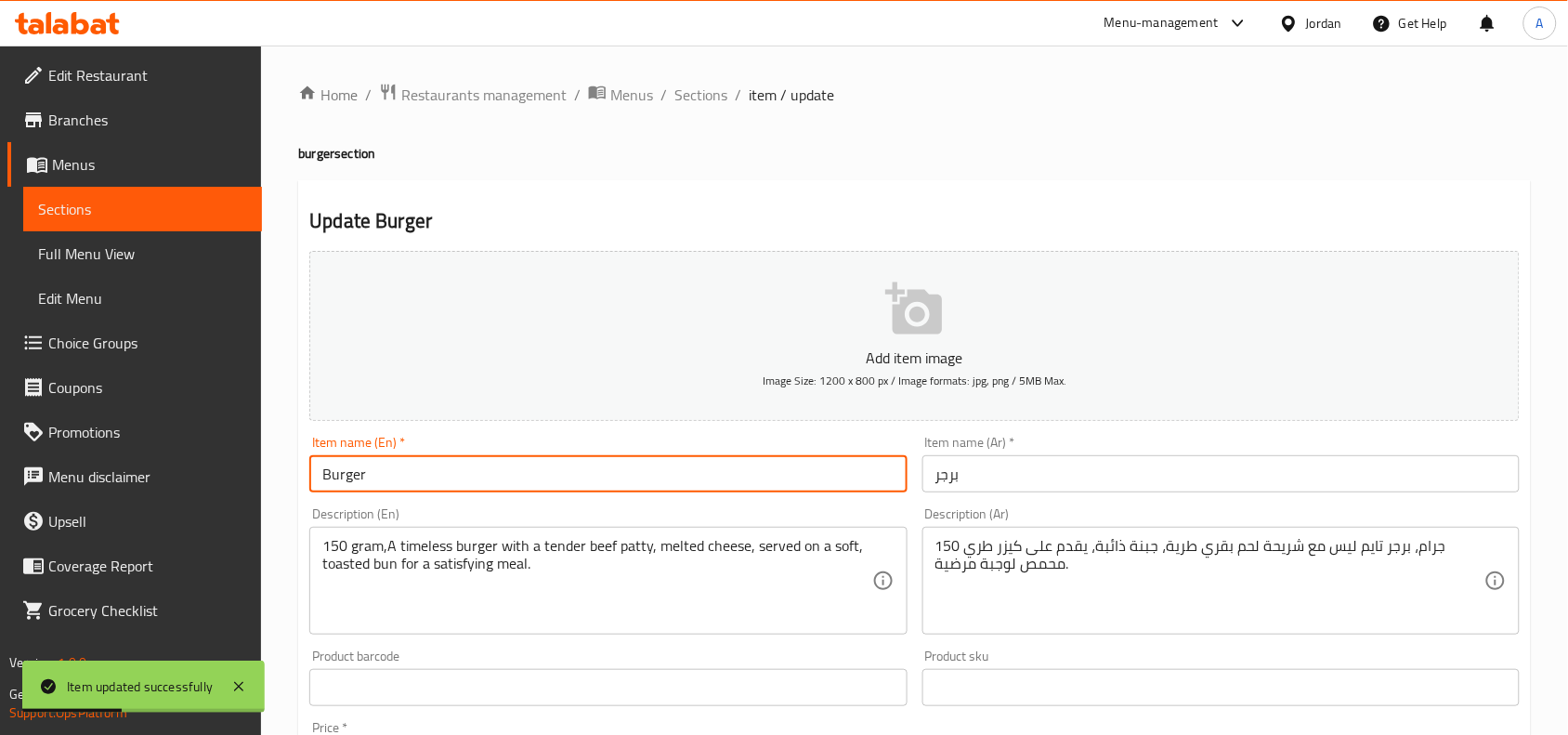 click on "Burger" at bounding box center (608, 474) 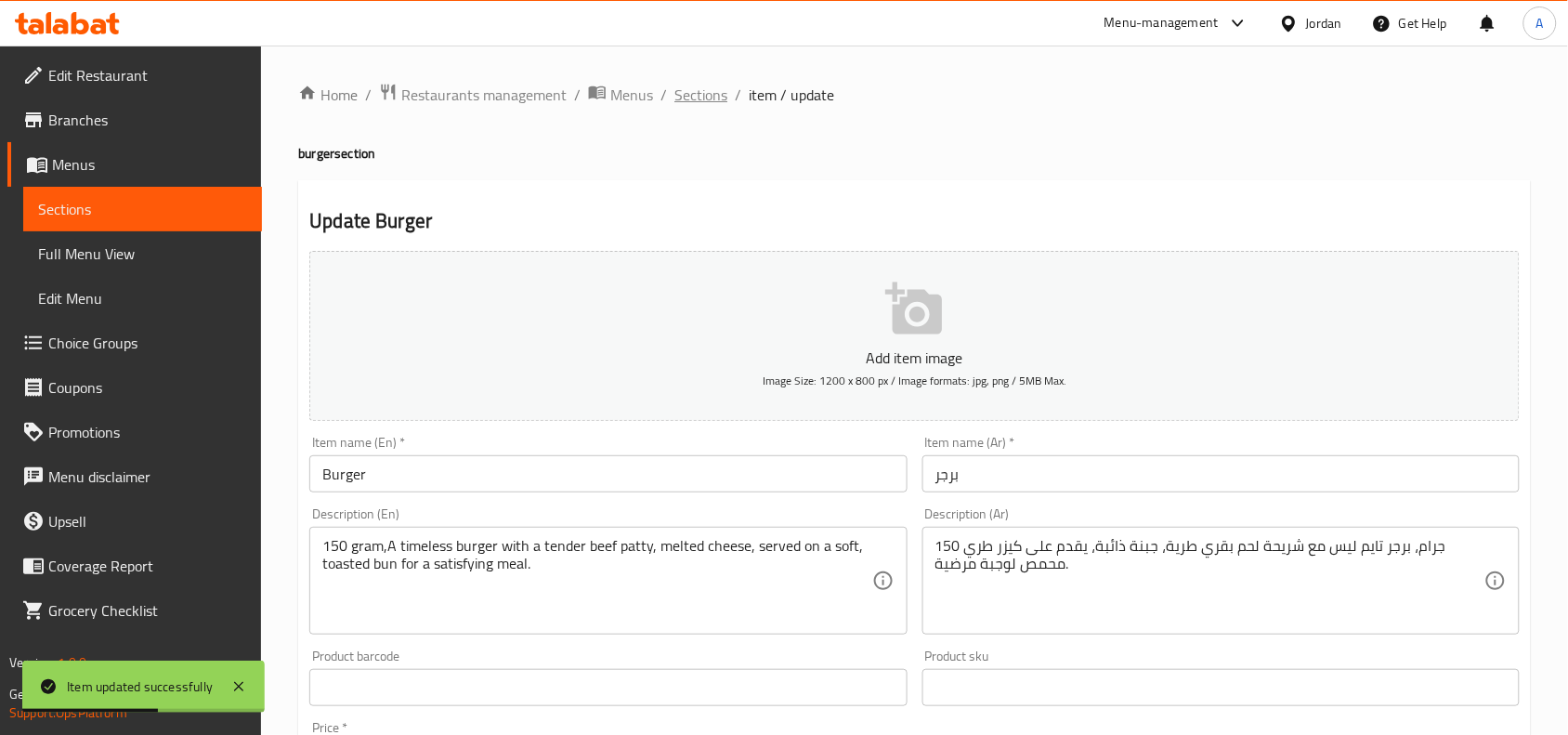 click on "Sections" at bounding box center (700, 95) 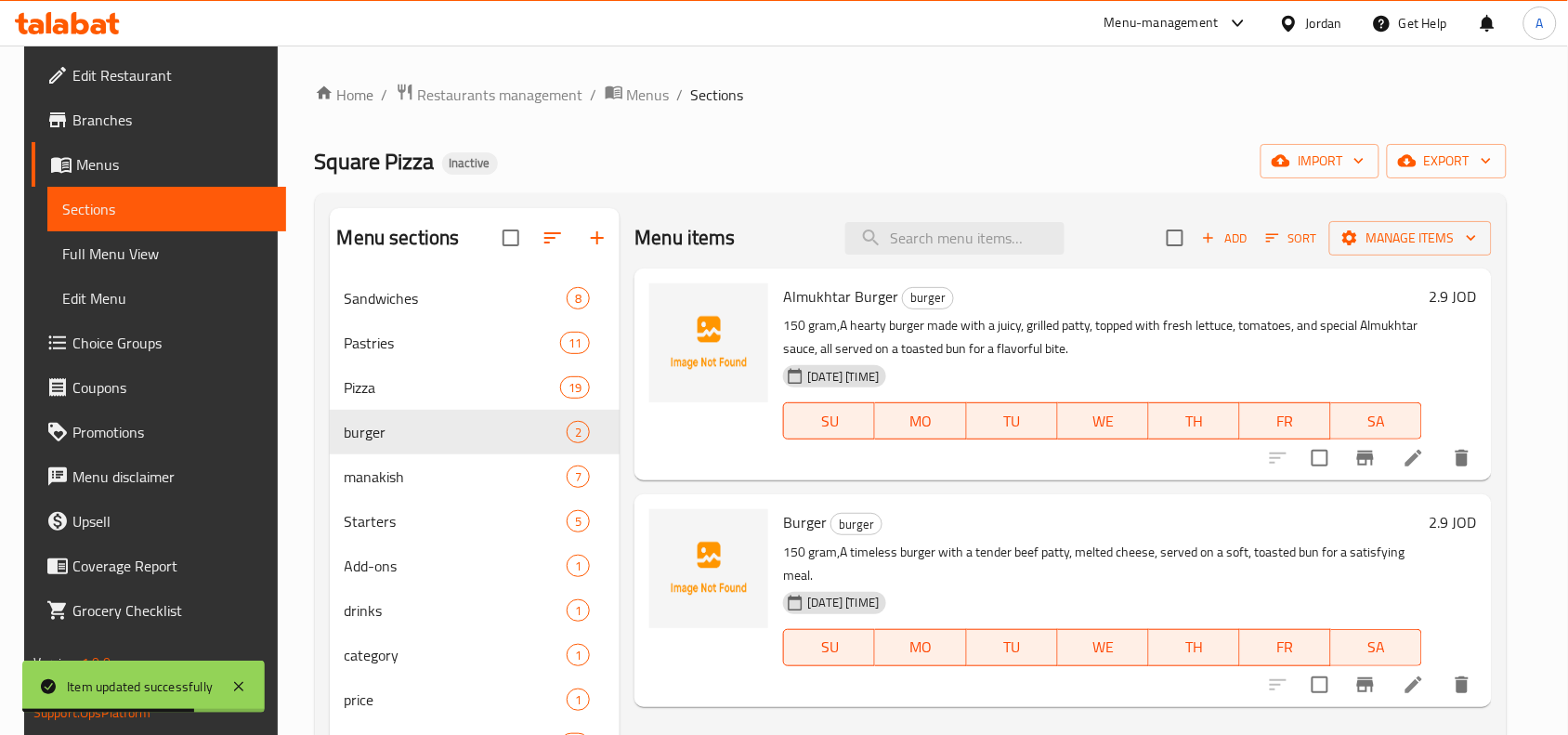 click on "Burger   burger" at bounding box center [1103, 522] 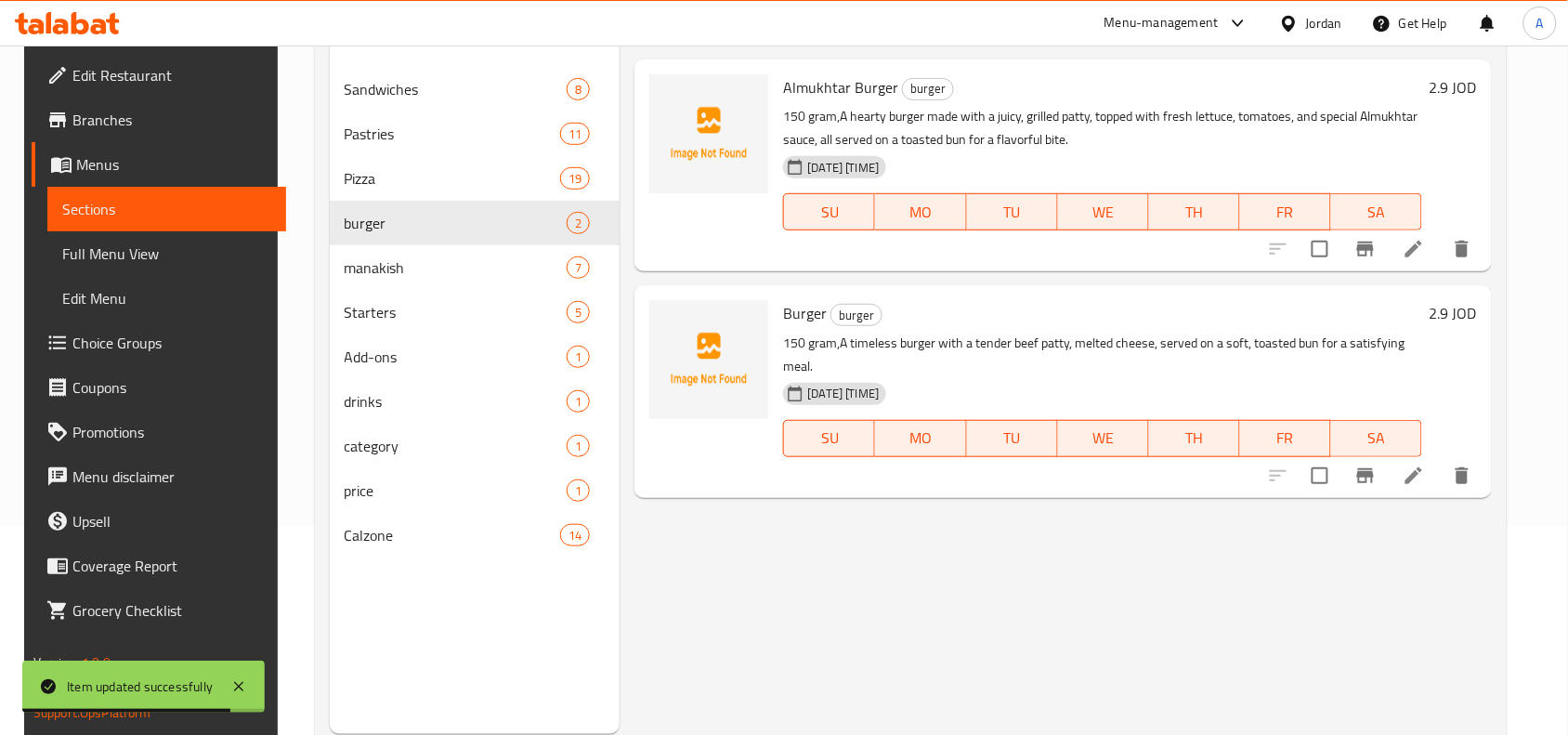 scroll, scrollTop: 232, scrollLeft: 0, axis: vertical 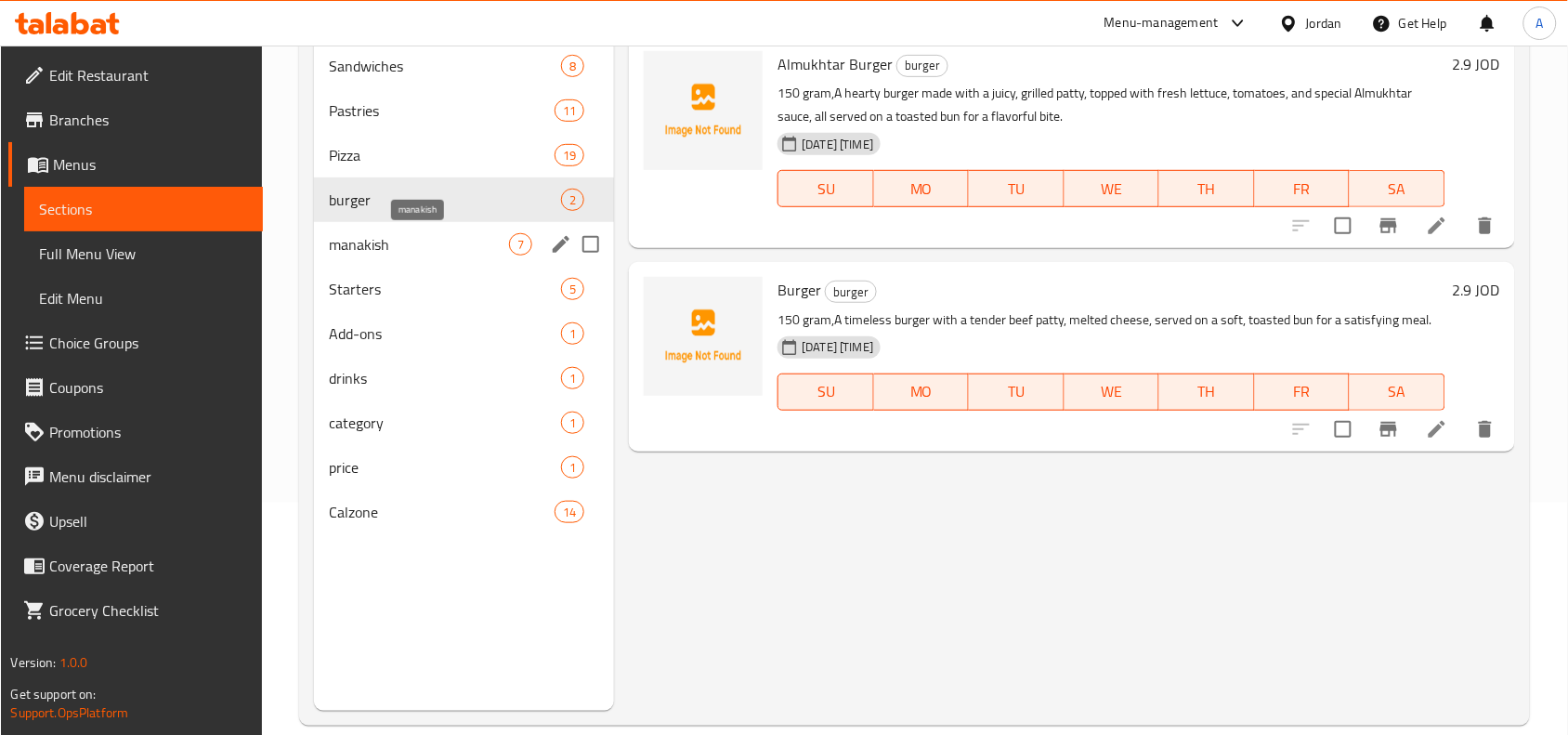 click on "manakish" at bounding box center (419, 244) 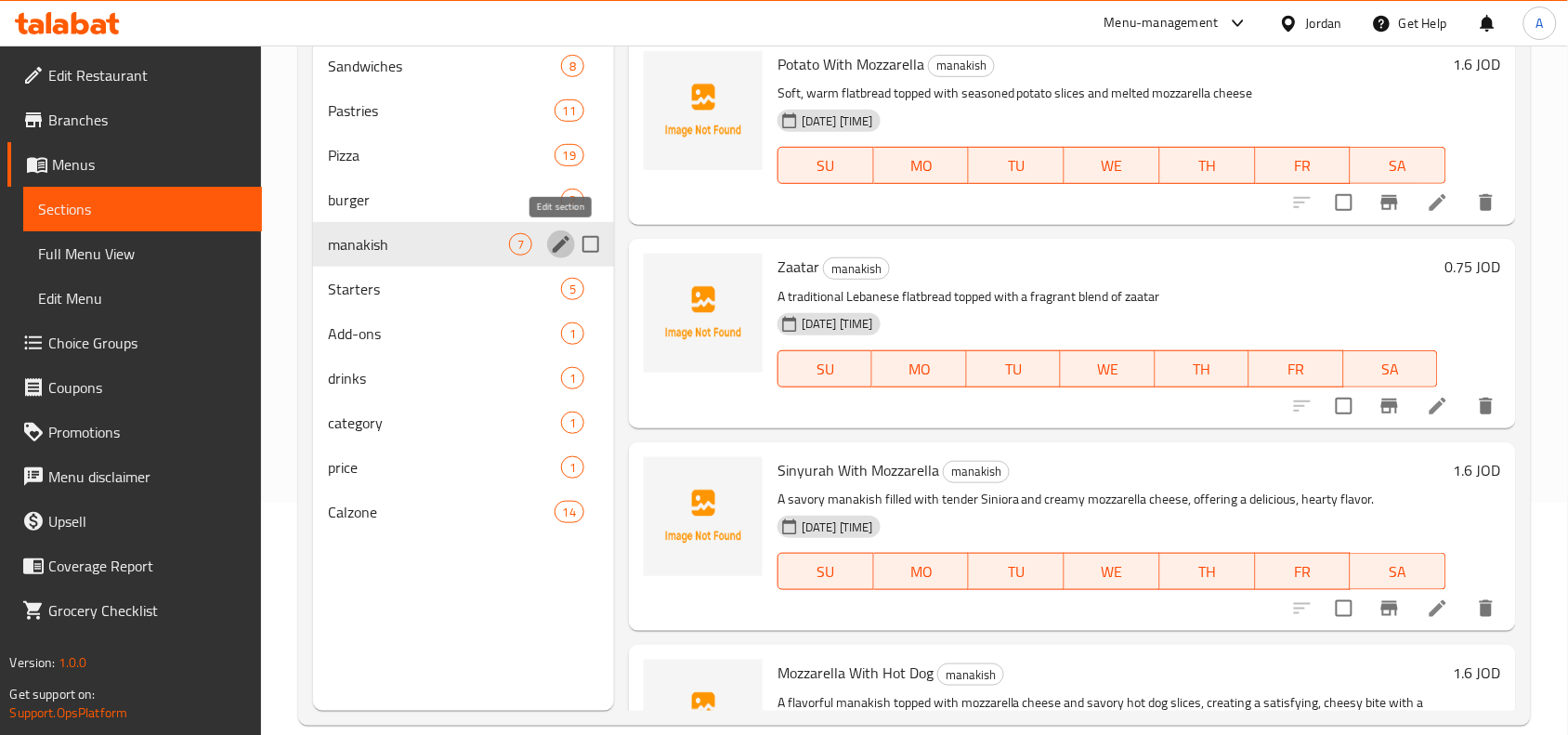 click 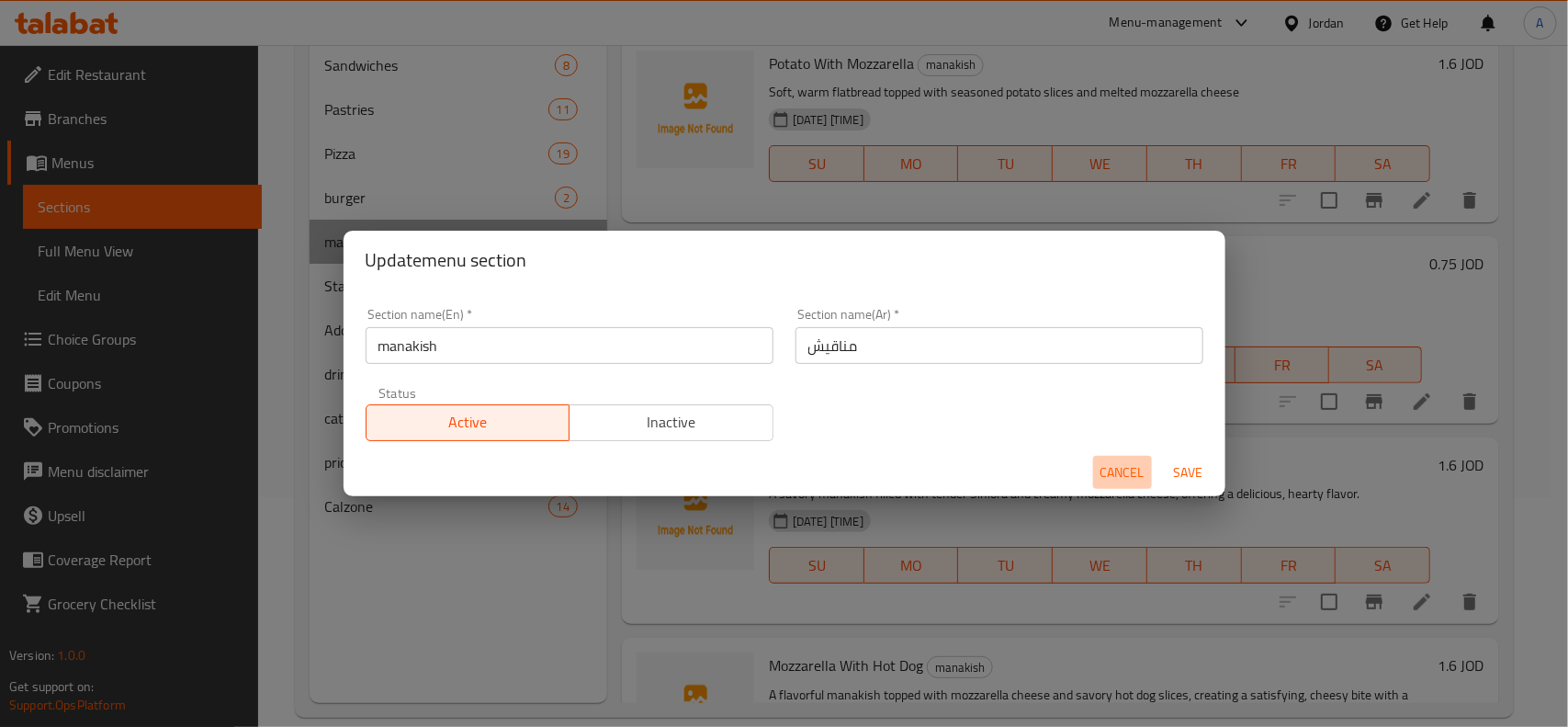 click on "Cancel" at bounding box center (1122, 472) 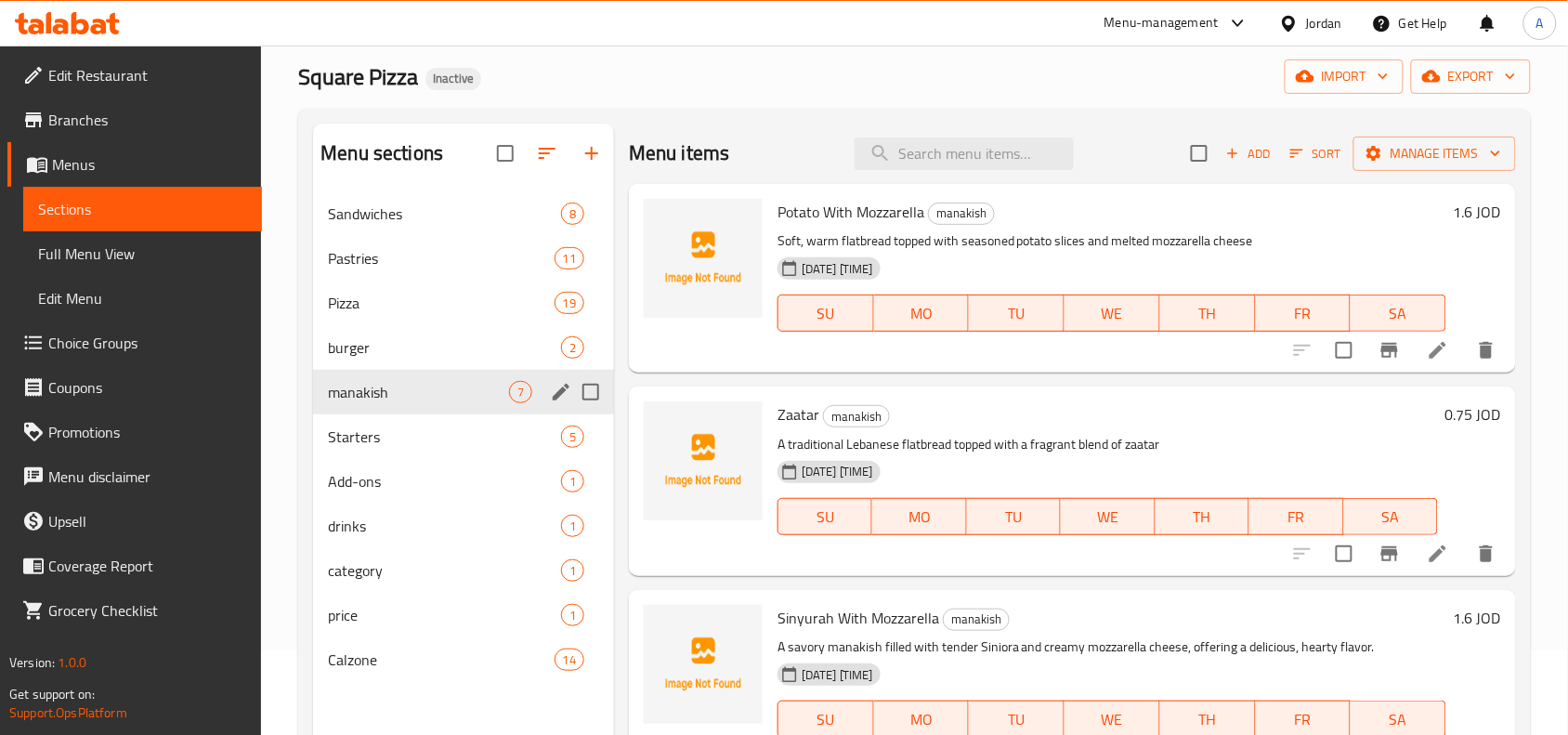 scroll, scrollTop: 0, scrollLeft: 0, axis: both 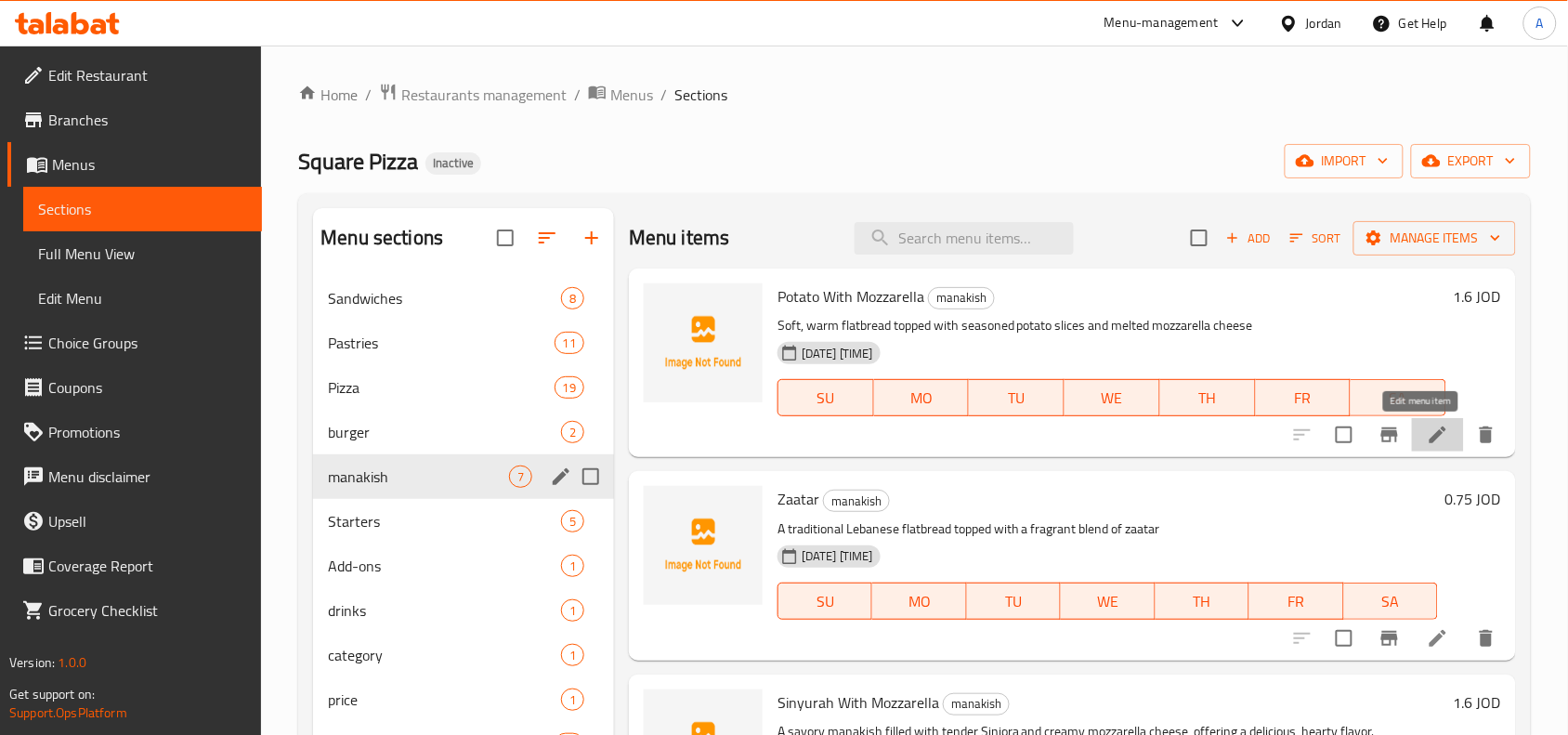 click 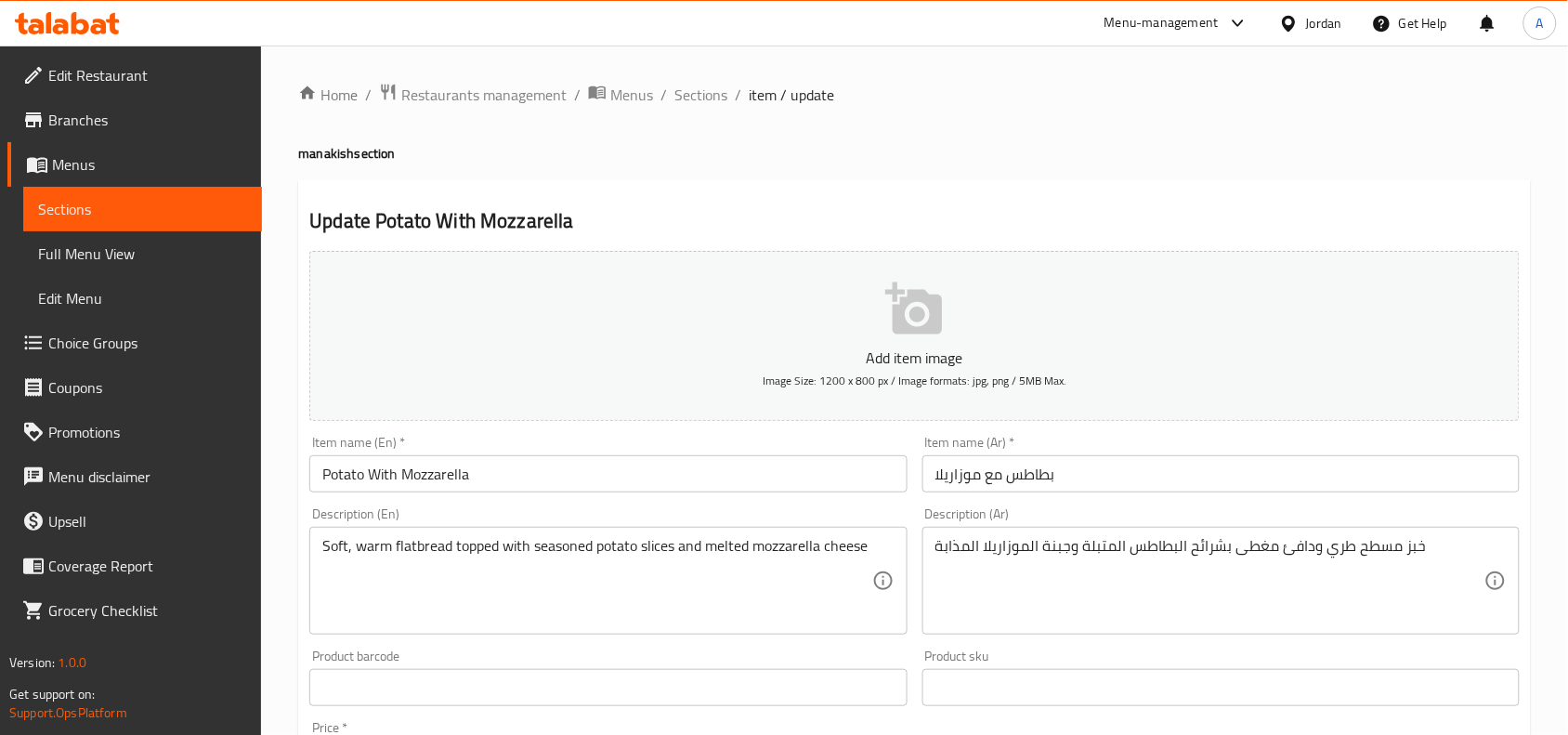 click on "Potato With Mozzarella" at bounding box center (608, 474) 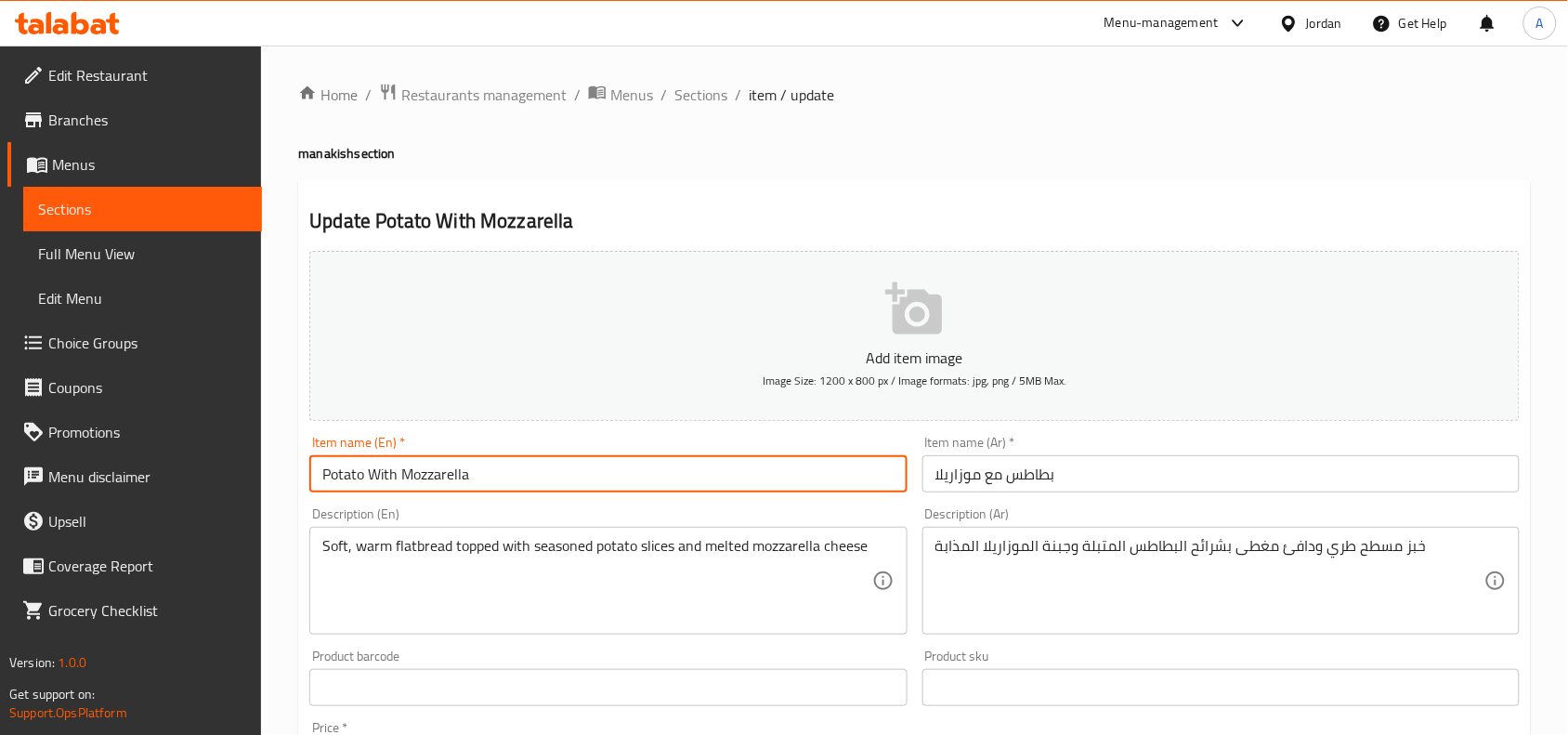 click on "manakish  section" at bounding box center (914, 153) 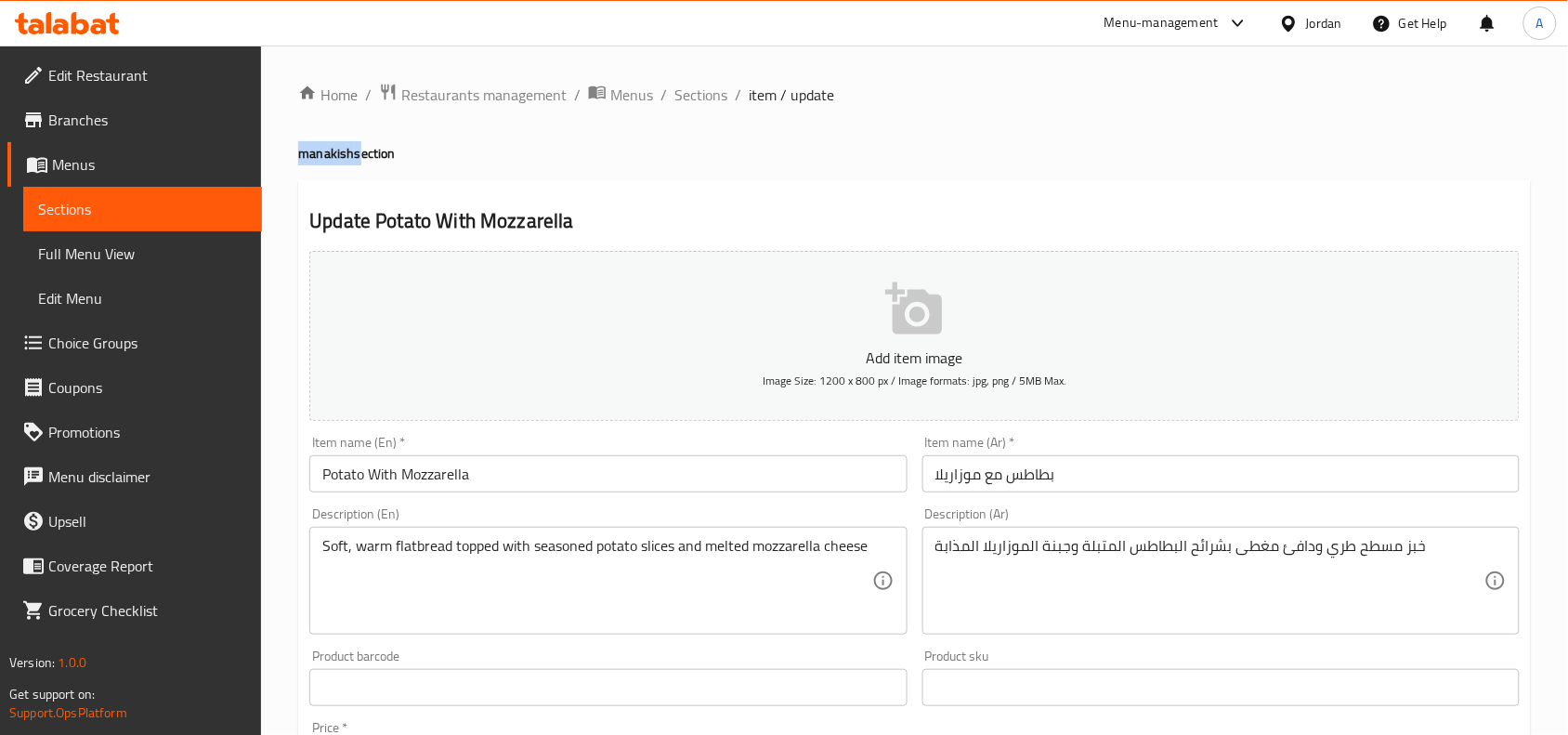 click on "manakish  section" at bounding box center [914, 153] 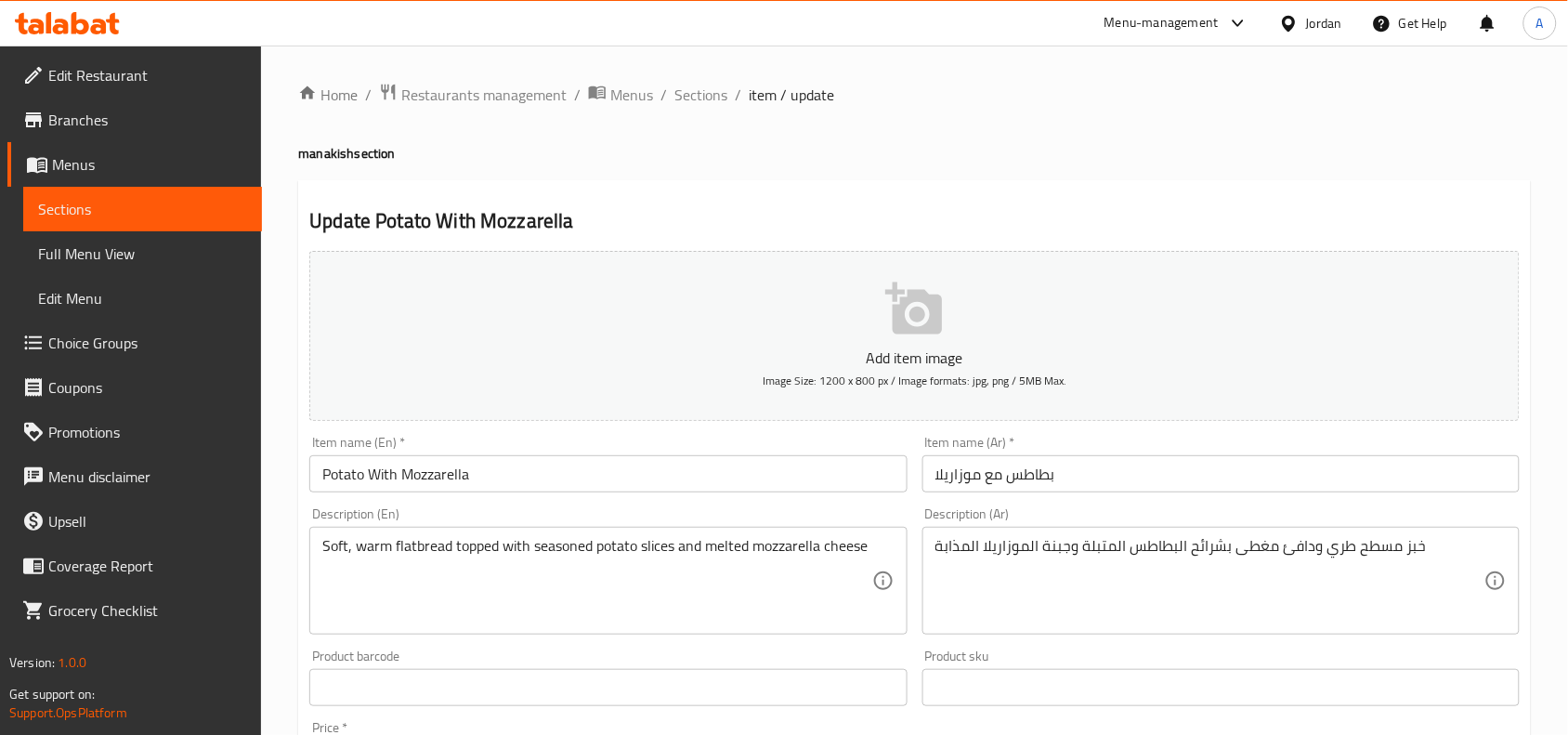 click on "Potato With Mozzarella" at bounding box center (608, 474) 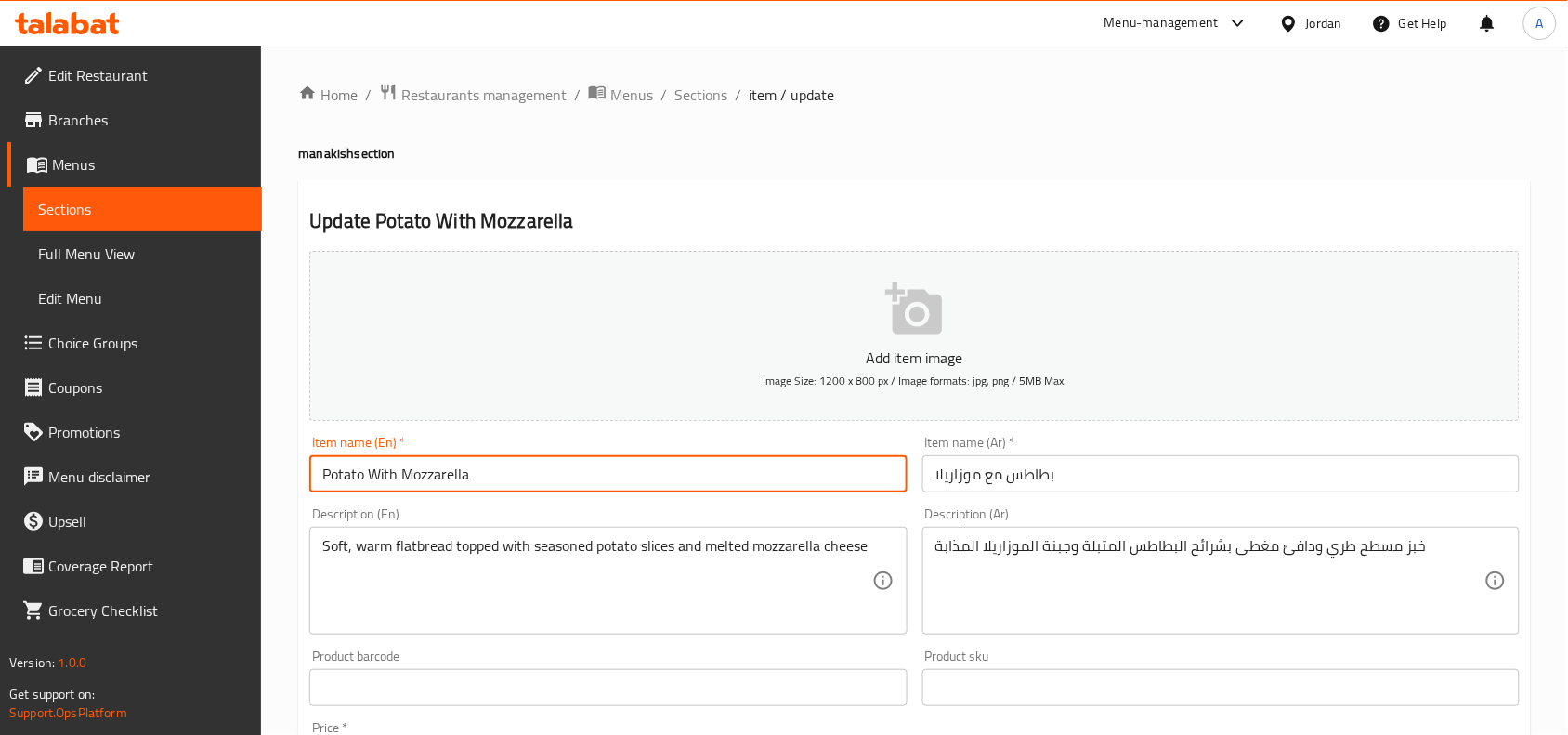 paste on "manakish" 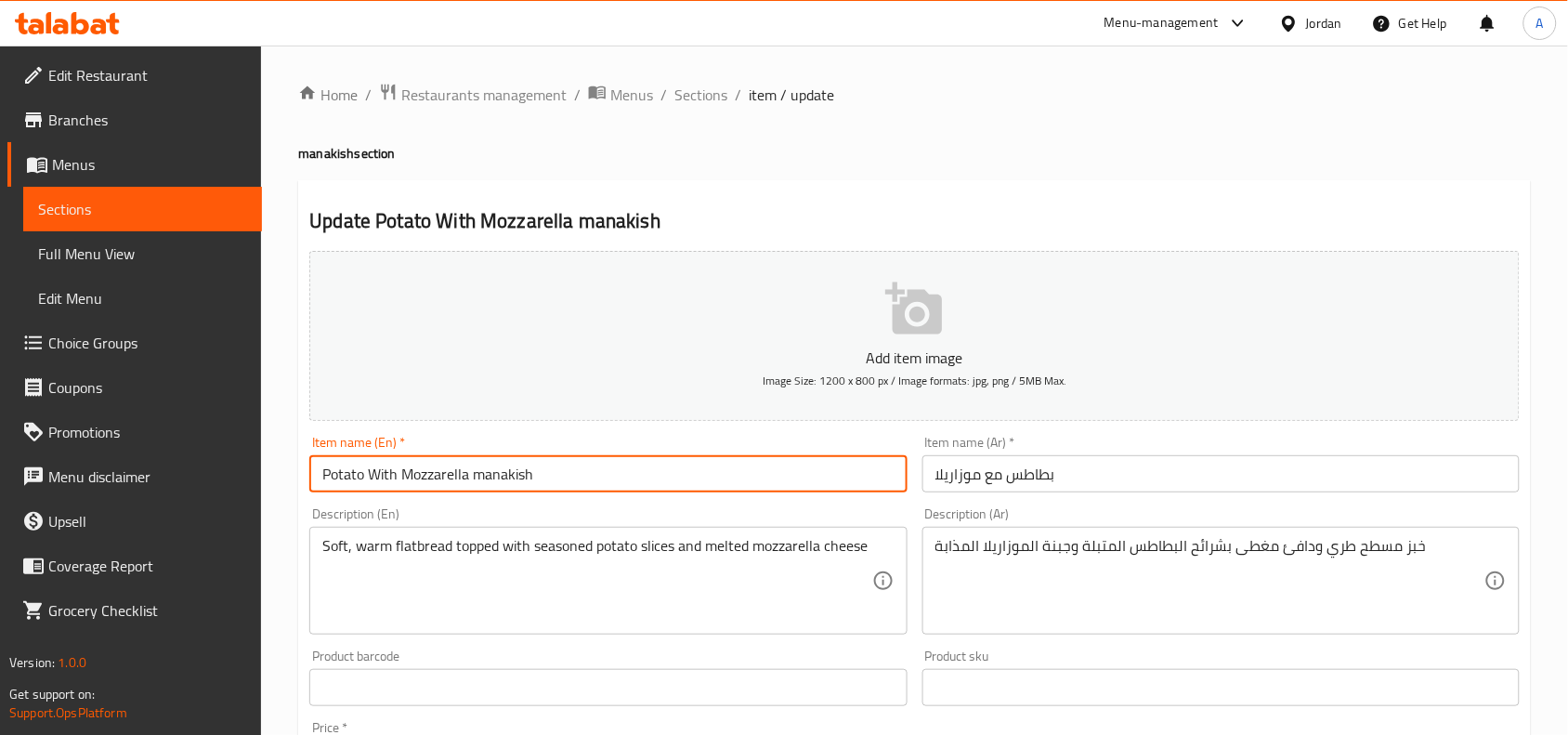 type on "Potato With Mozzarella manakish" 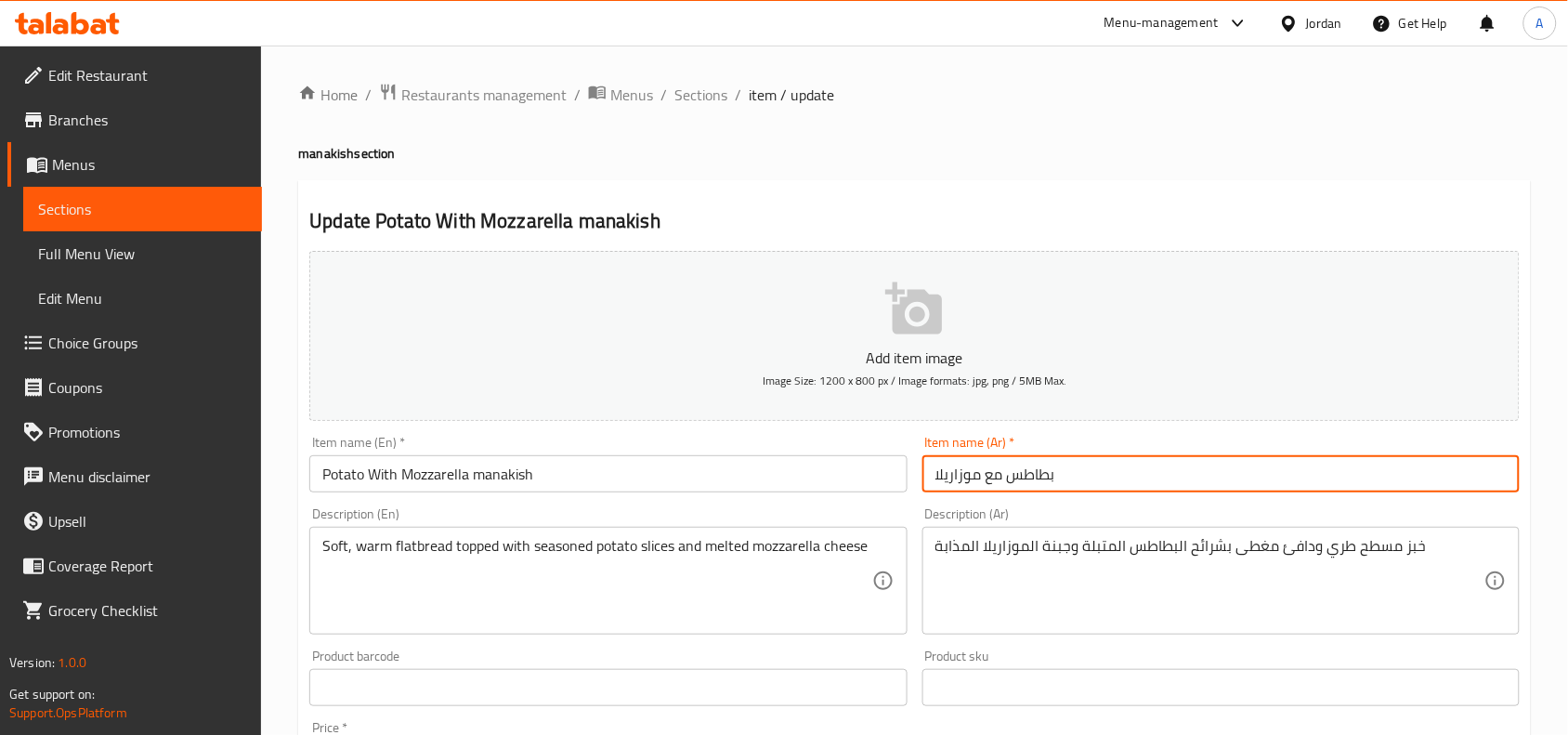 click on "بطاطس مع موزاريلا" at bounding box center [1221, 474] 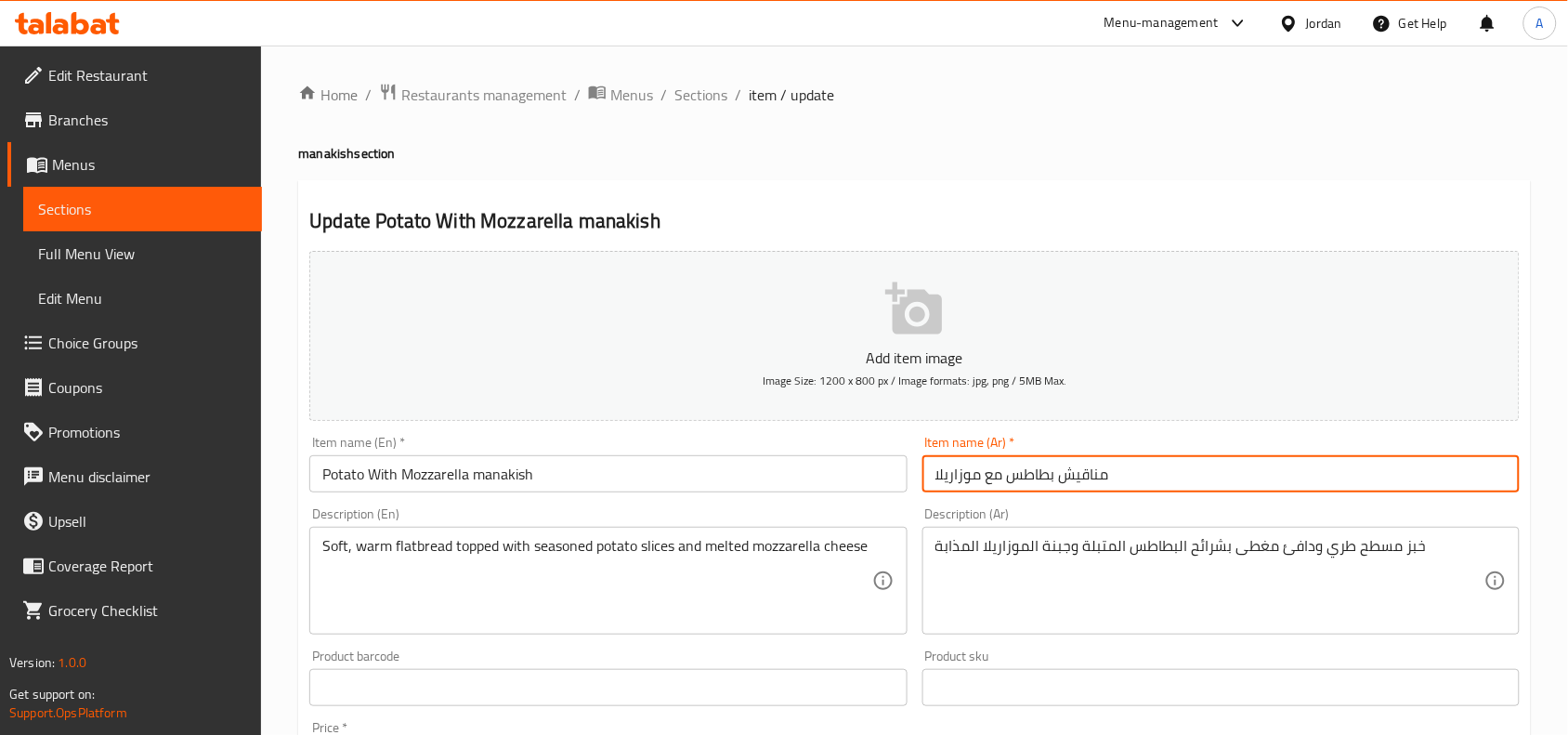 click on "مناقيش بطاطس مع موزاريلا" at bounding box center (1221, 474) 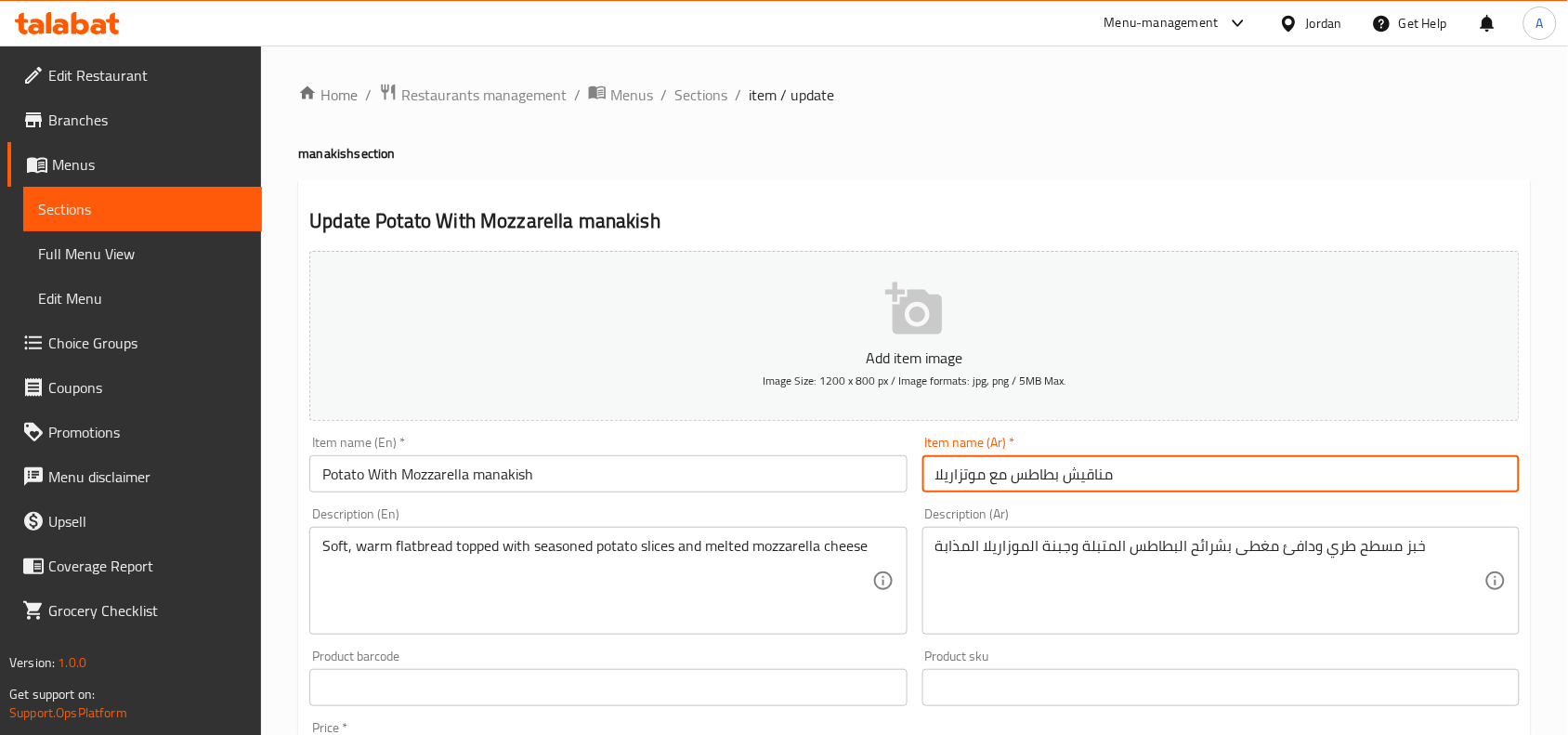 type on "مناقيش بطاطس مع موتزاريلا" 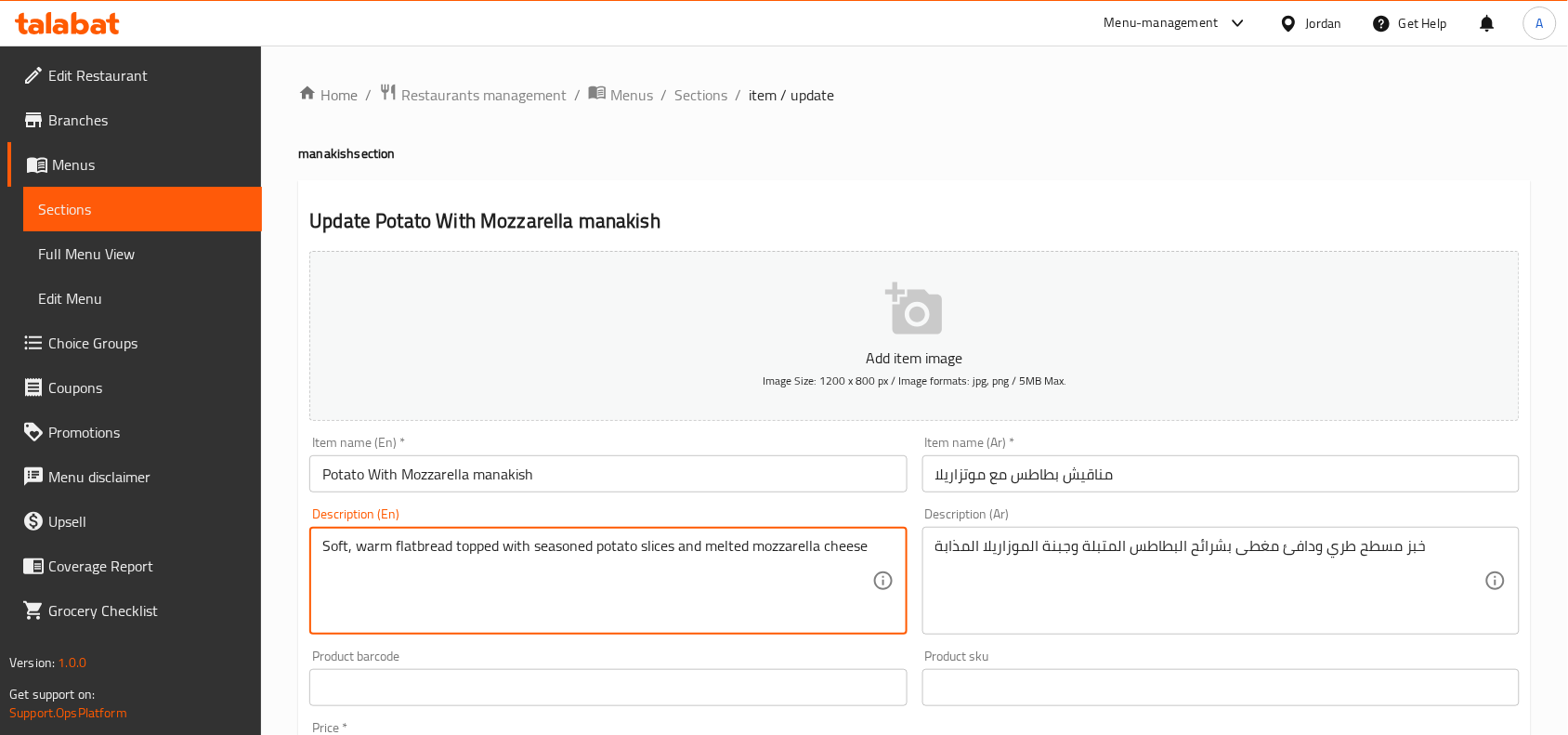 scroll, scrollTop: 116, scrollLeft: 0, axis: vertical 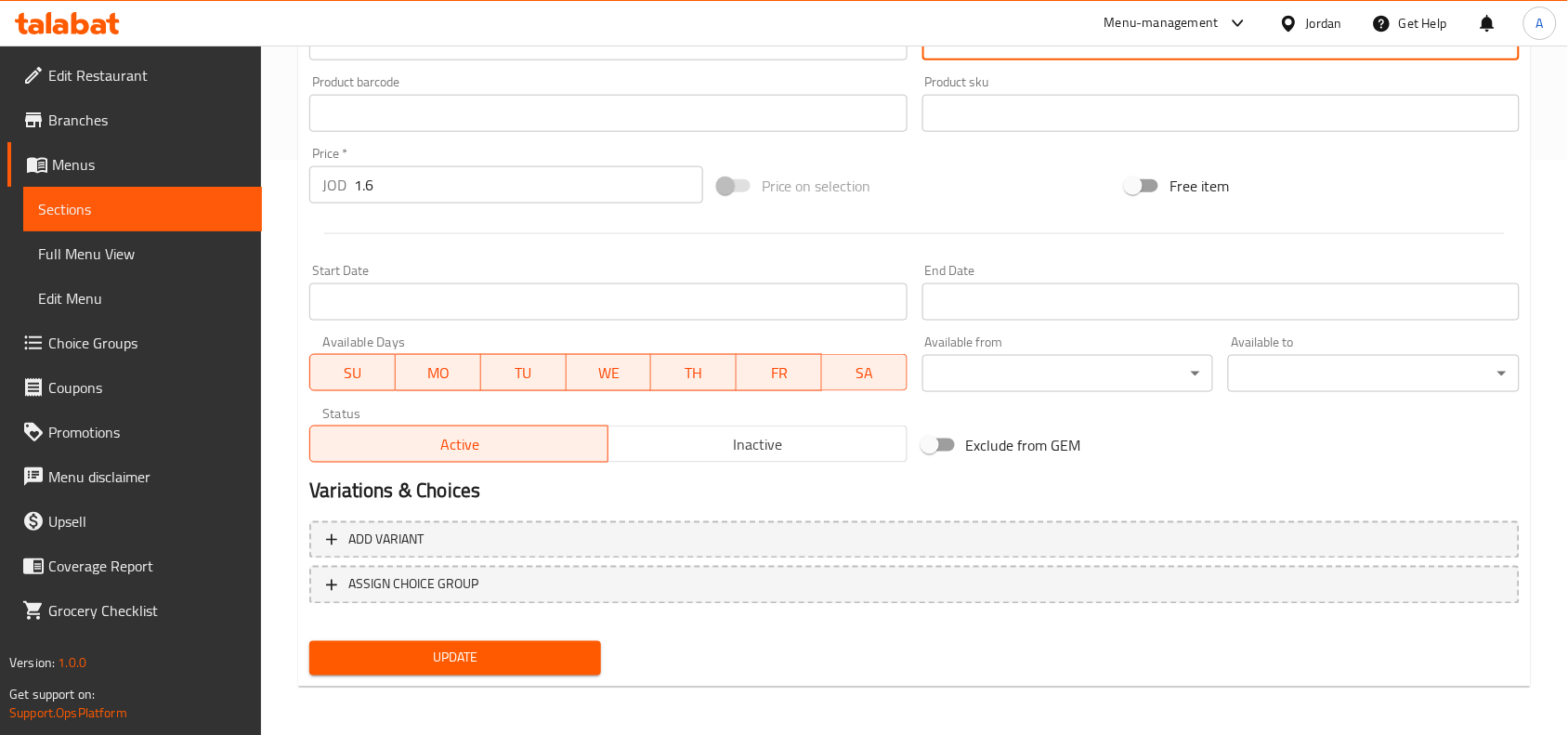 type on "خبز مسطح طري ودافئ مغطى بشرائح البطاطس المتبلة وجبنة الموتزاريلا المذابة" 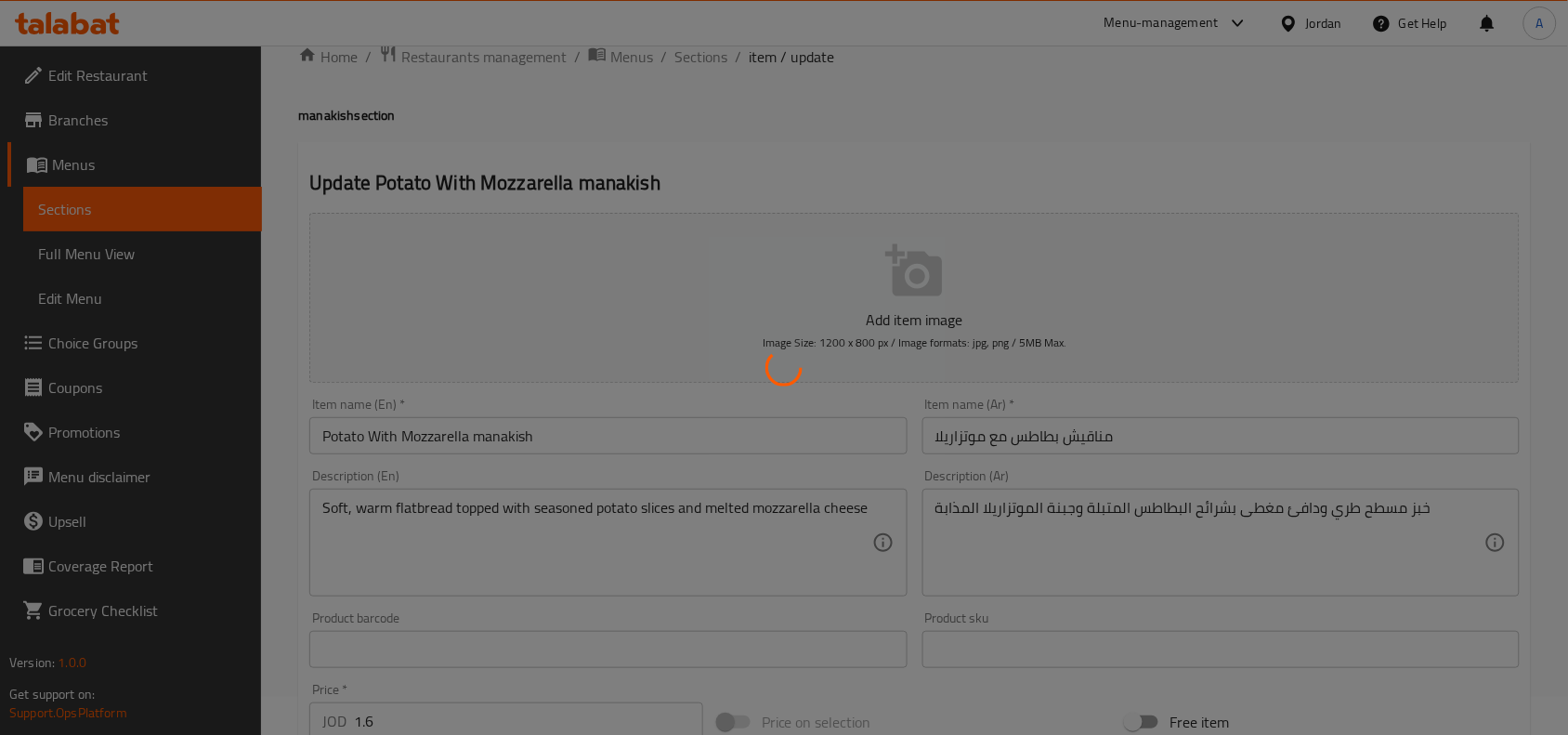 scroll, scrollTop: 0, scrollLeft: 0, axis: both 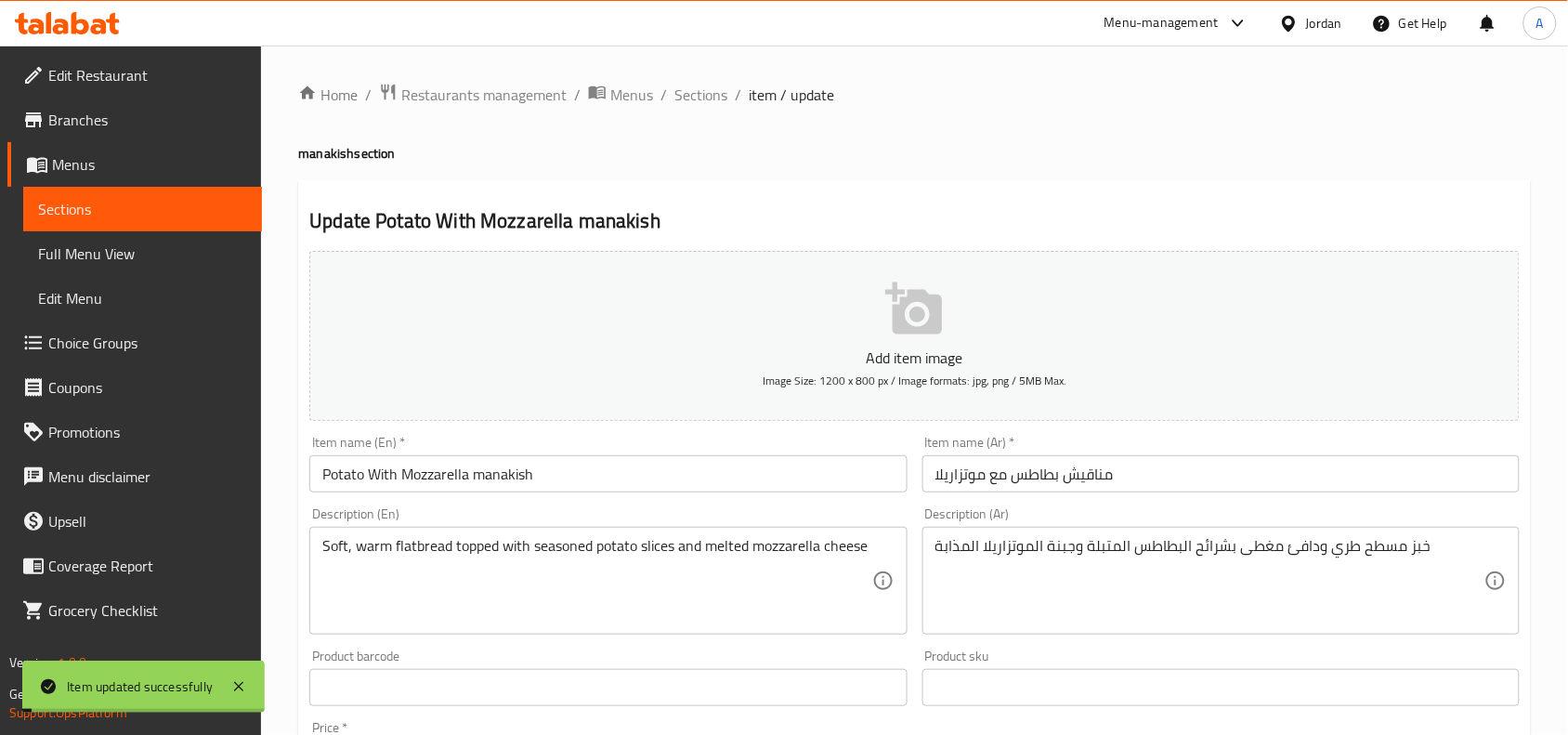 click on "Potato With Mozzarella manakish" at bounding box center (608, 474) 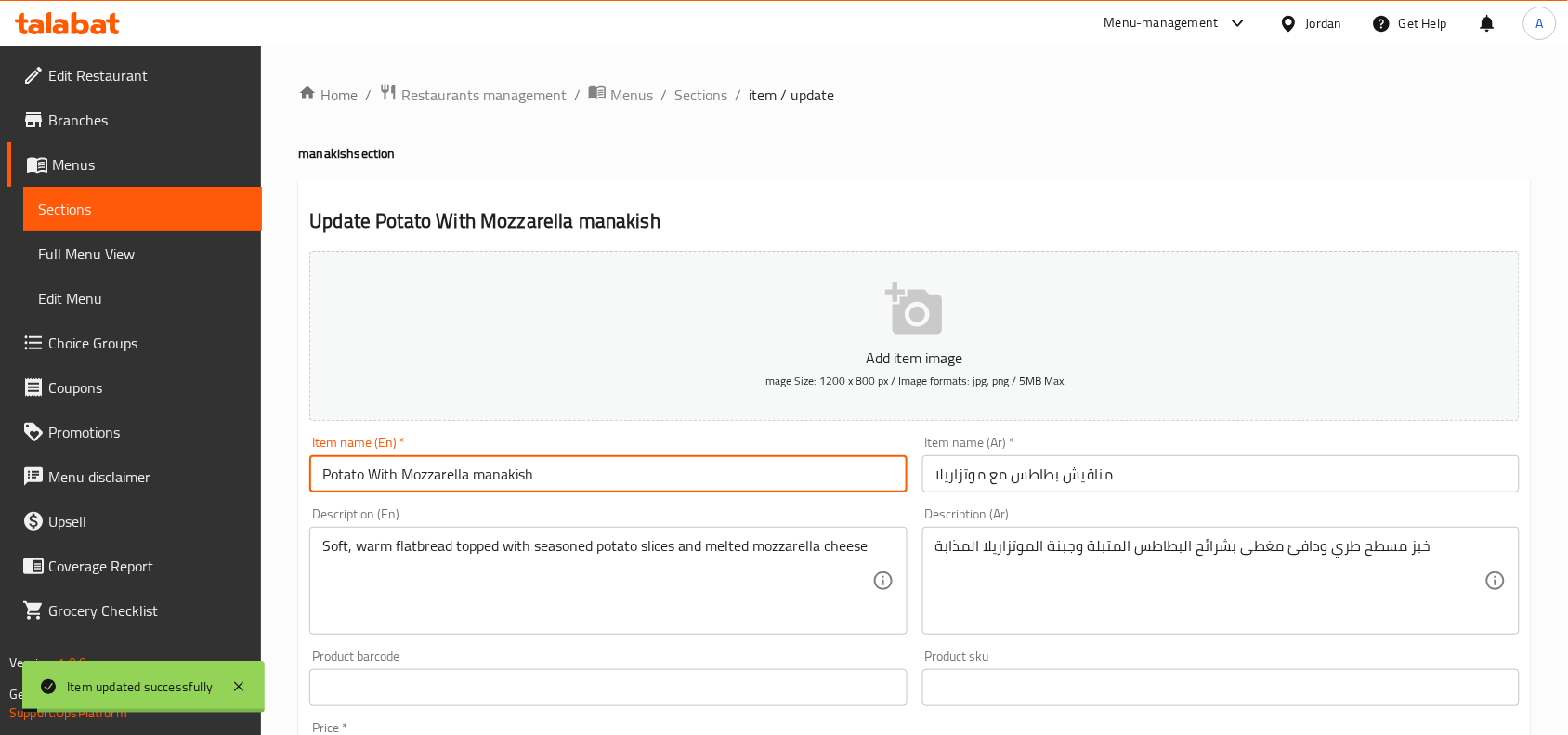 click on "Potato With Mozzarella manakish" at bounding box center [608, 474] 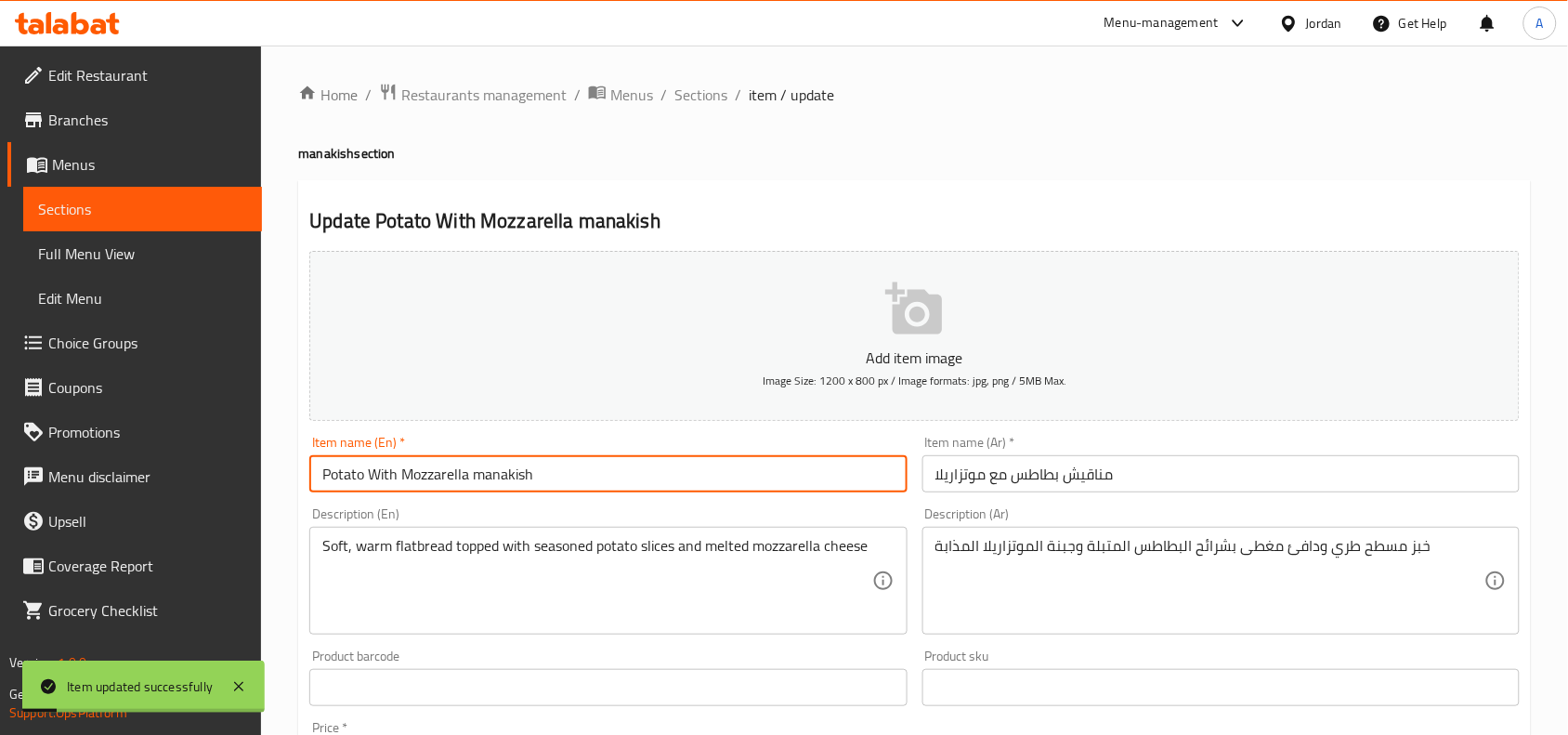 click on "Home / Restaurants management / Menus / Sections / item / update" at bounding box center (914, 95) 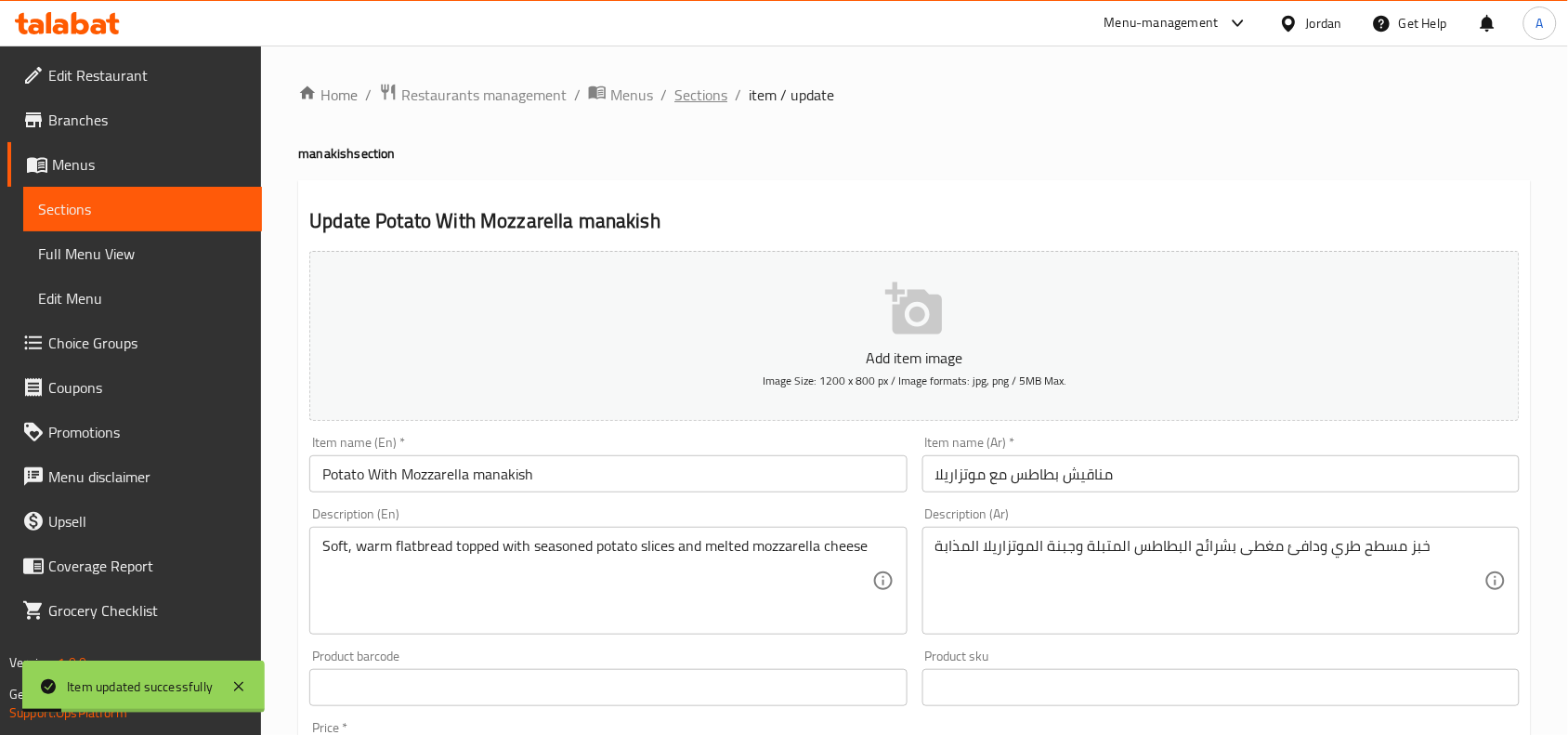 click on "Sections" at bounding box center [700, 95] 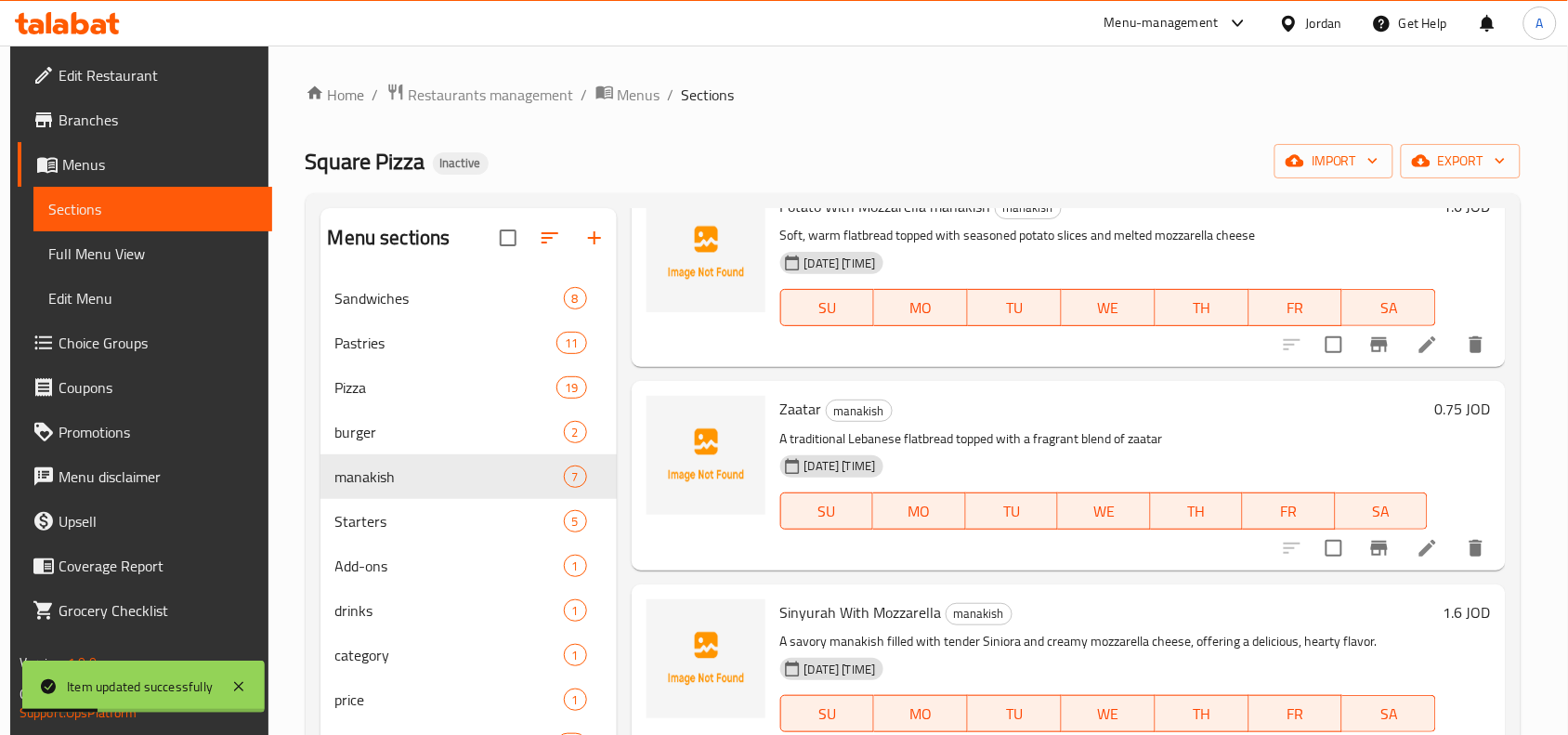 scroll, scrollTop: 116, scrollLeft: 0, axis: vertical 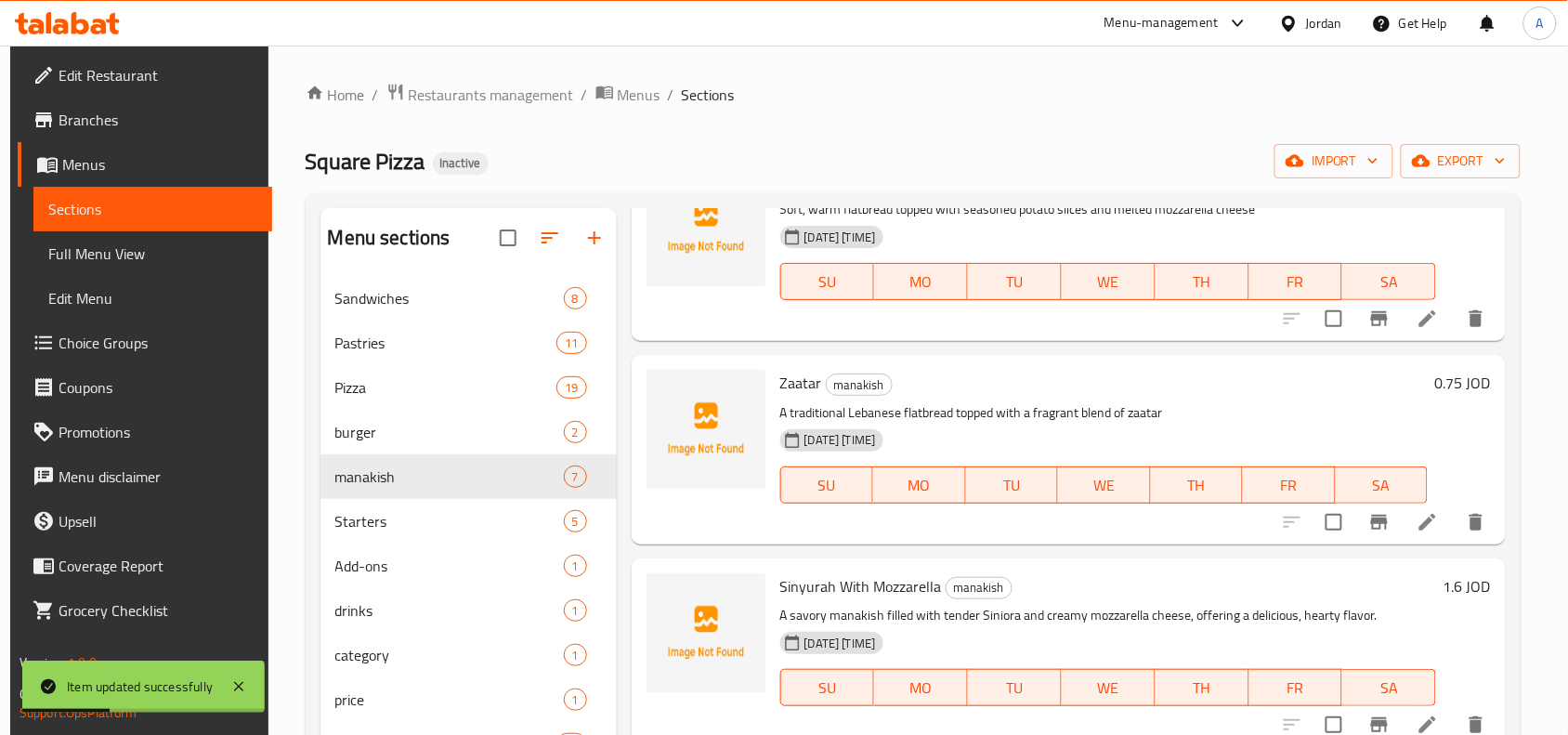 click on "Zaatar" at bounding box center (801, 383) 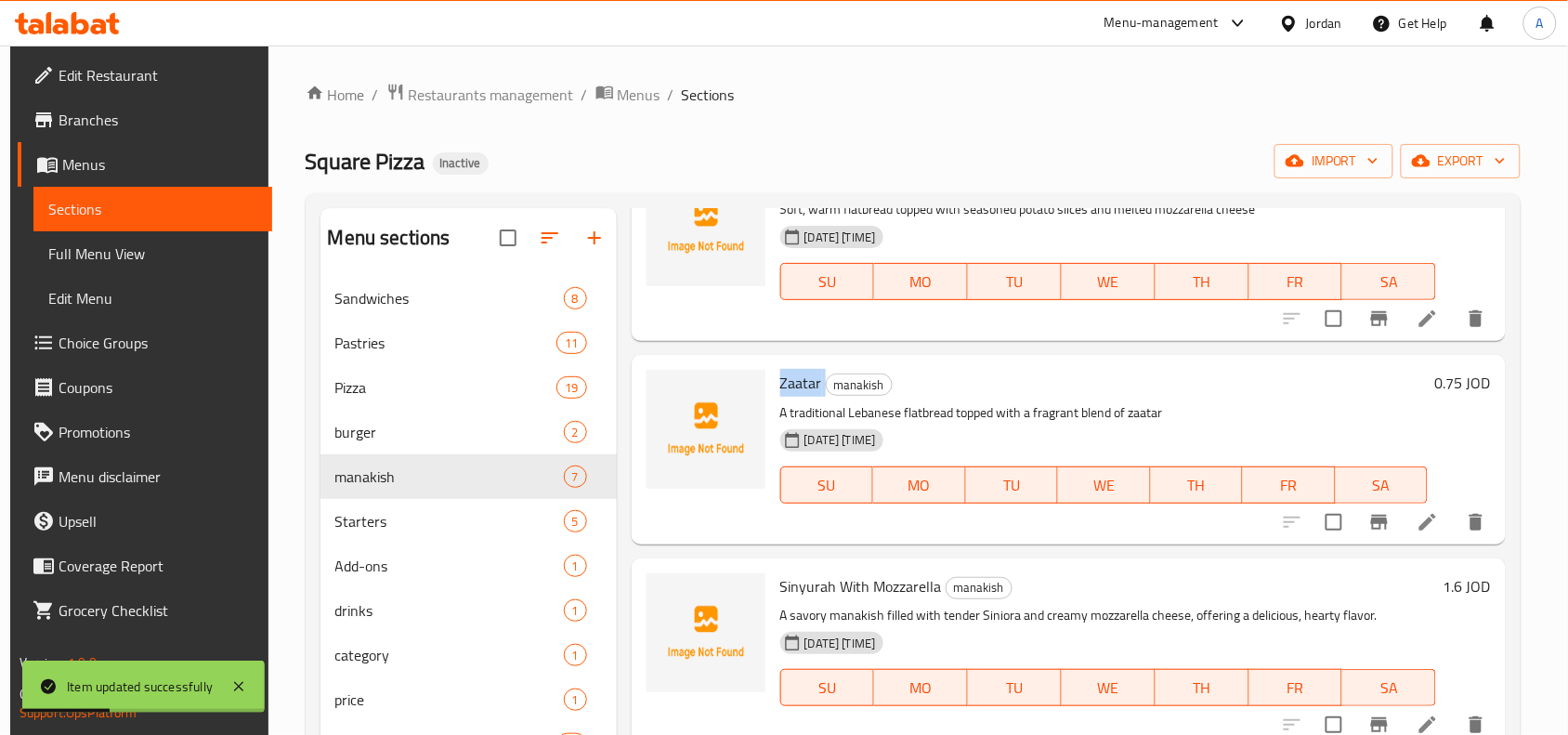 click on "Zaatar" at bounding box center (801, 383) 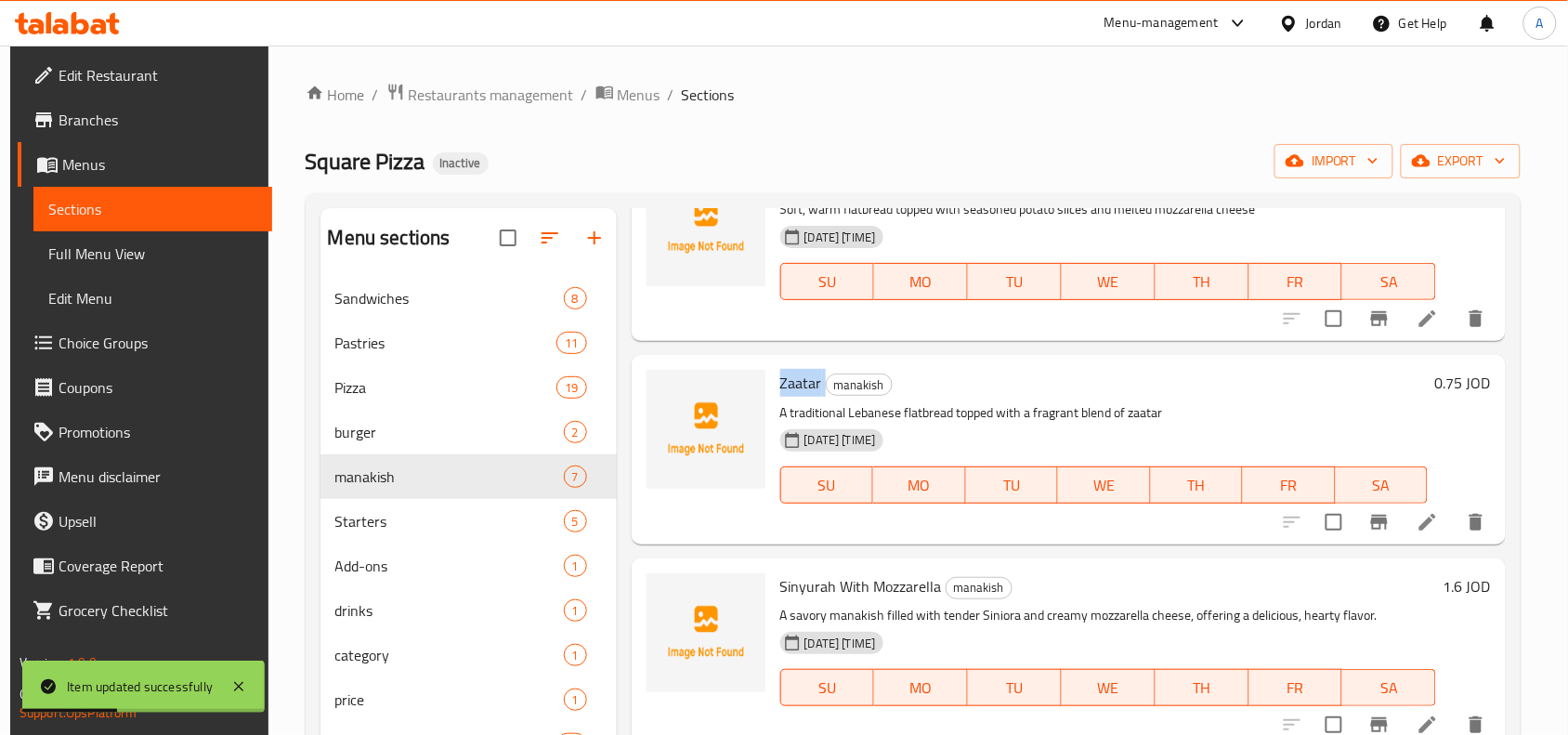 click on "Zaatar" at bounding box center [801, 383] 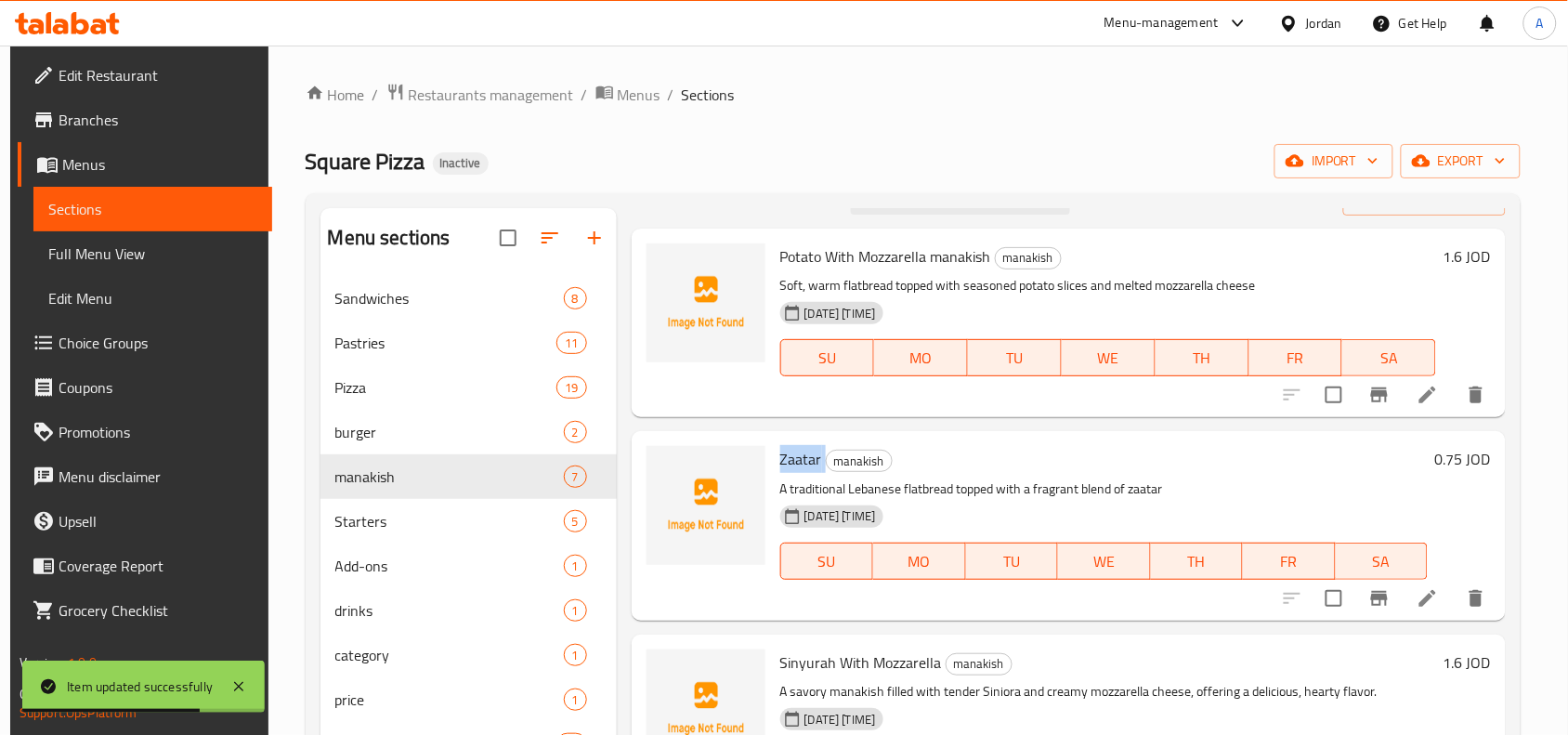 scroll, scrollTop: 0, scrollLeft: 0, axis: both 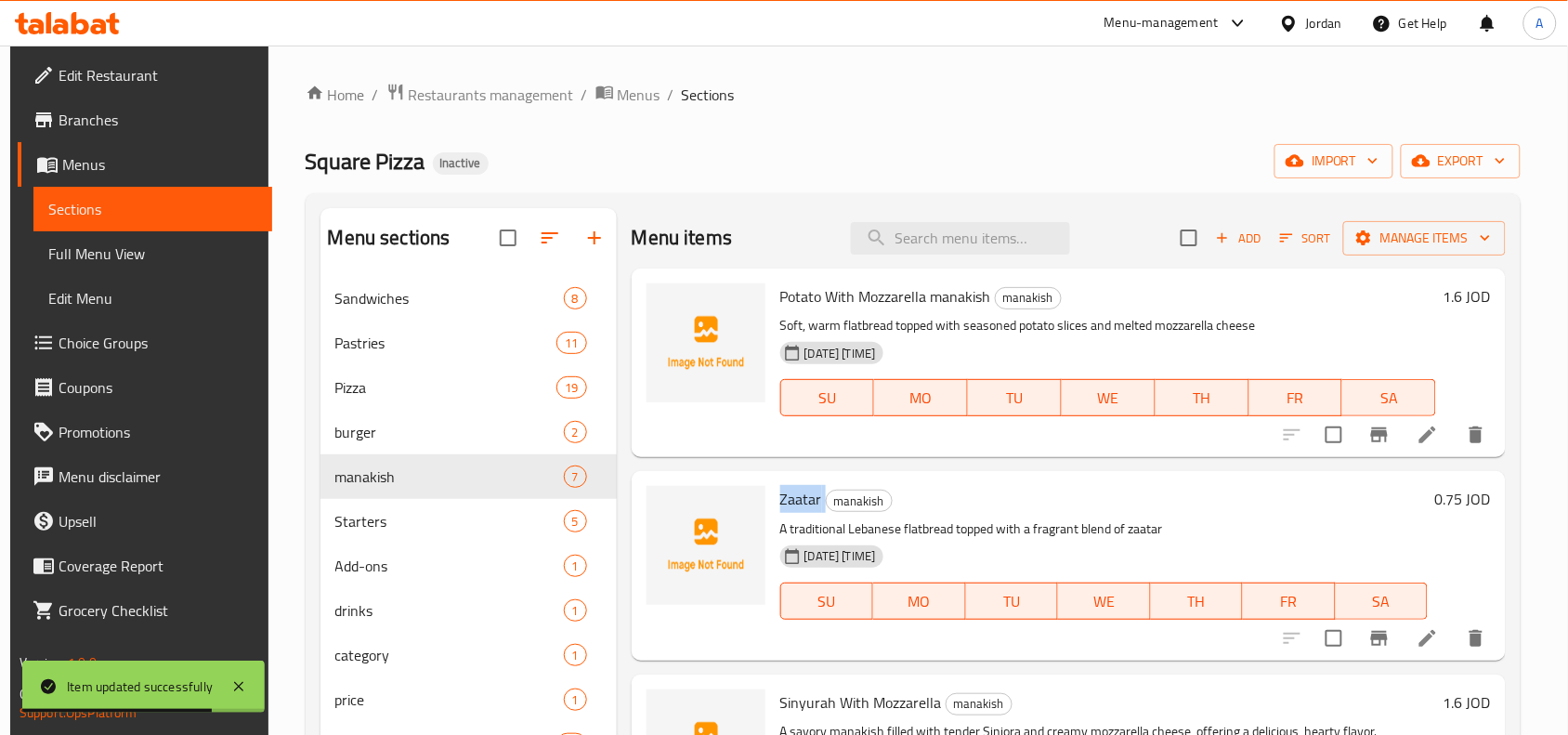 click on "Potato With Mozzarella manakish" at bounding box center (885, 296) 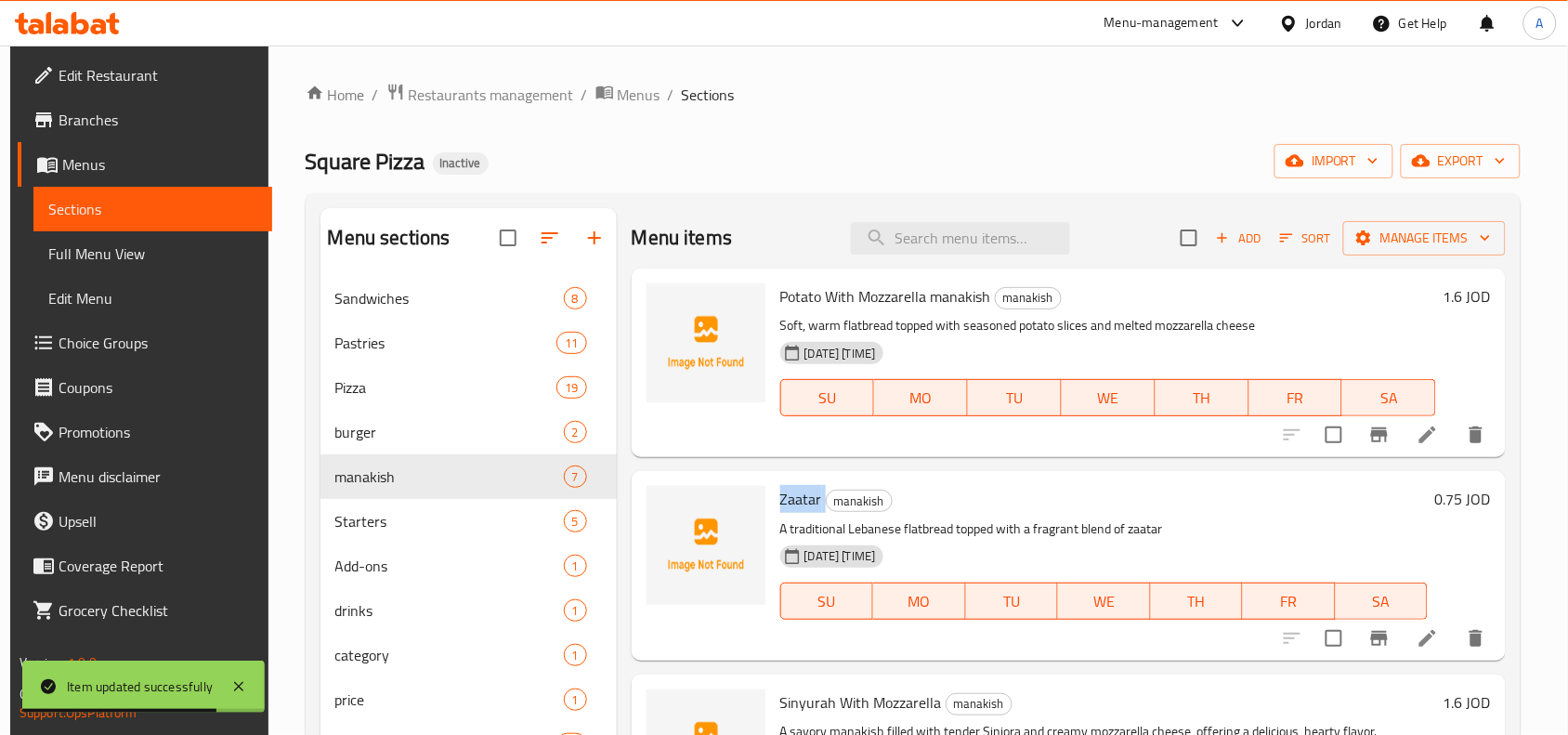 click on "Potato With Mozzarella manakish" at bounding box center (885, 296) 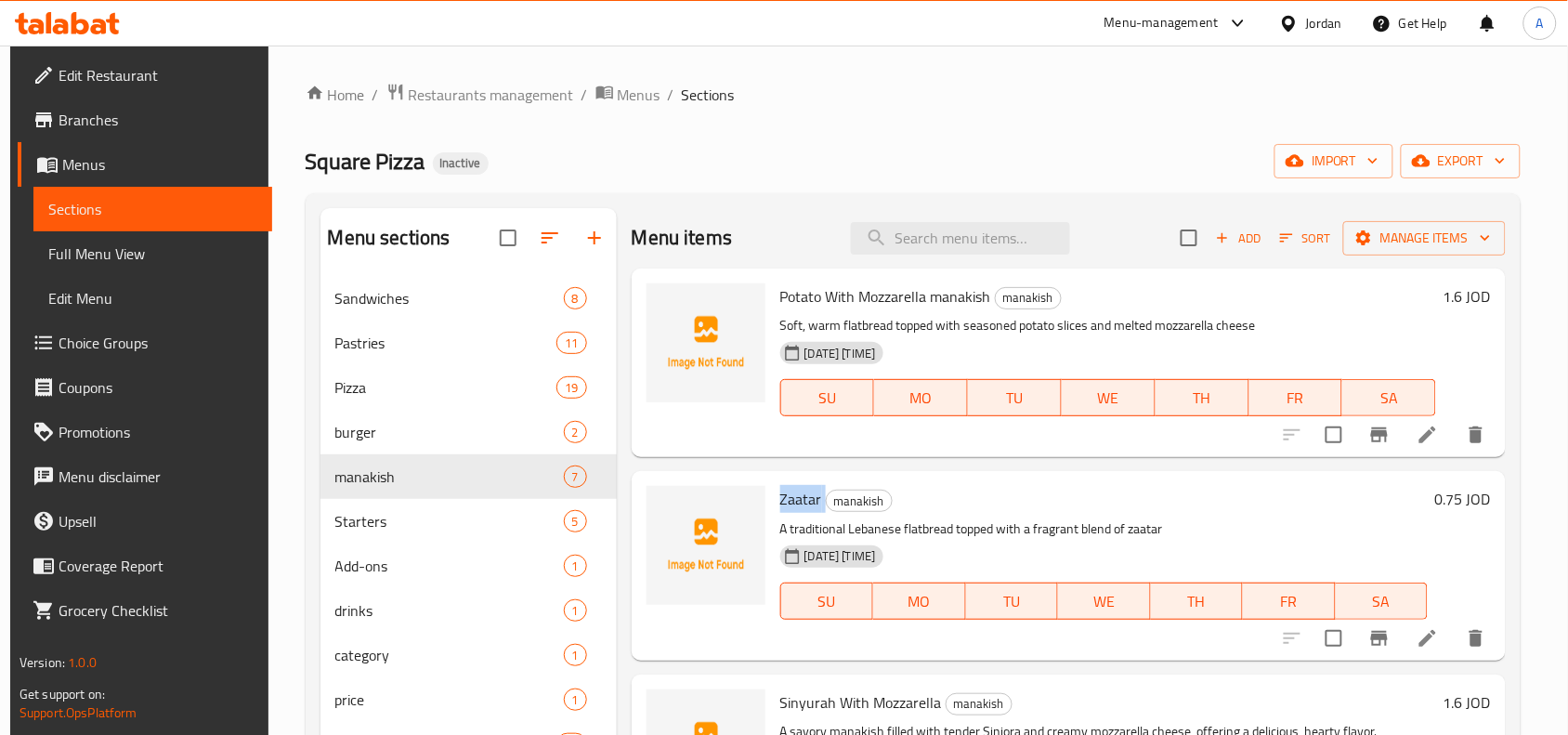 click on "Potato With Mozzarella manakish" at bounding box center [885, 296] 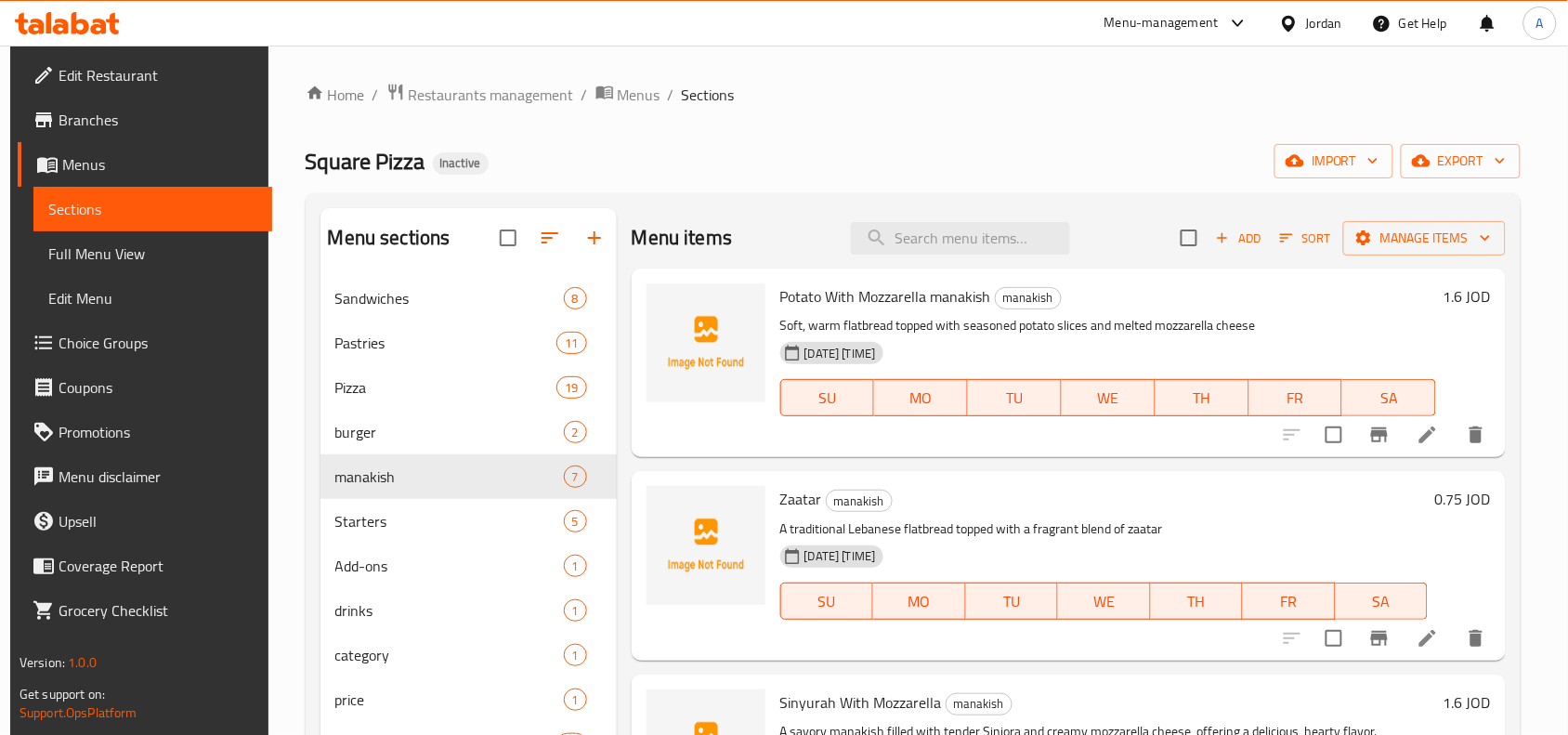 click on "Potato With Mozzarella manakish" at bounding box center [885, 296] 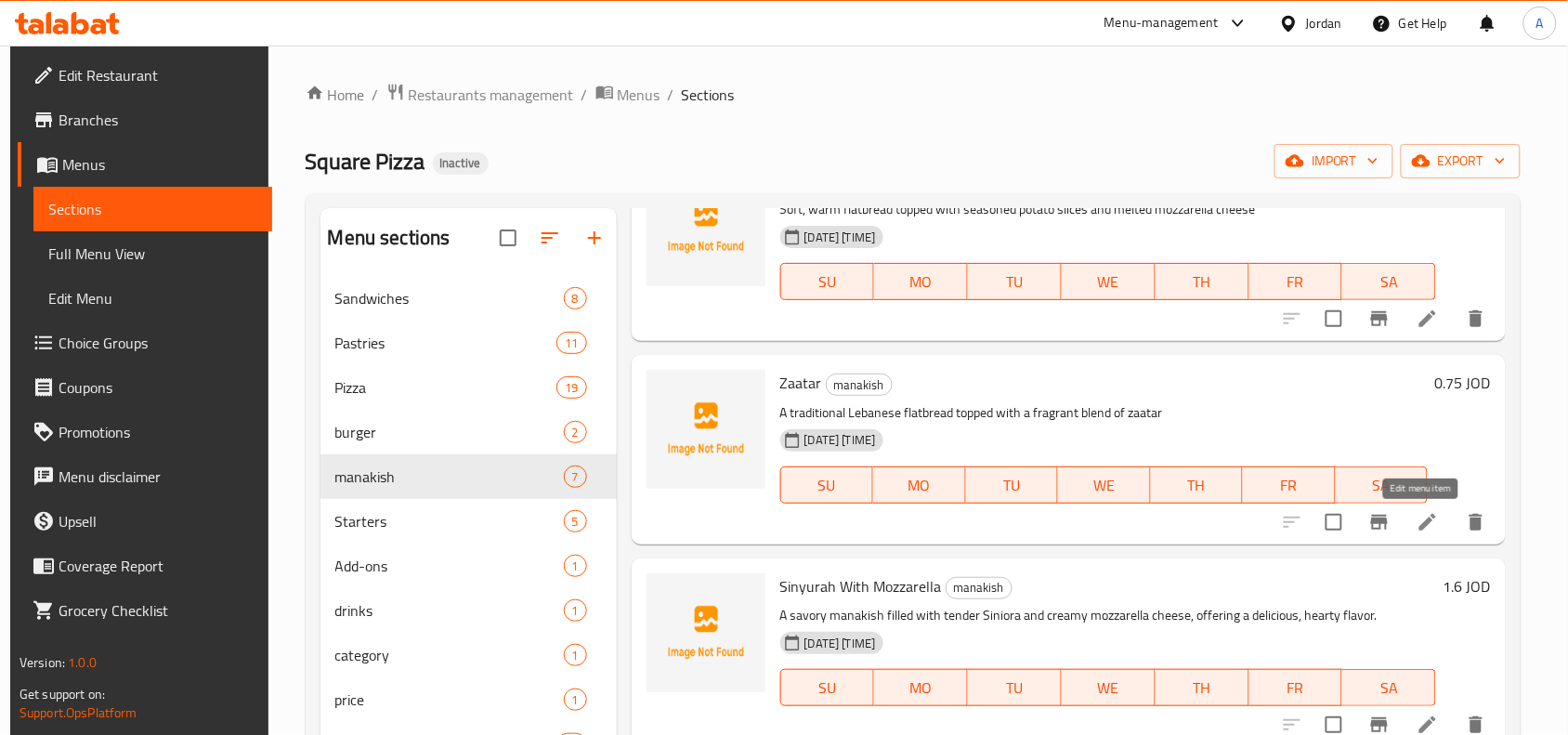 click 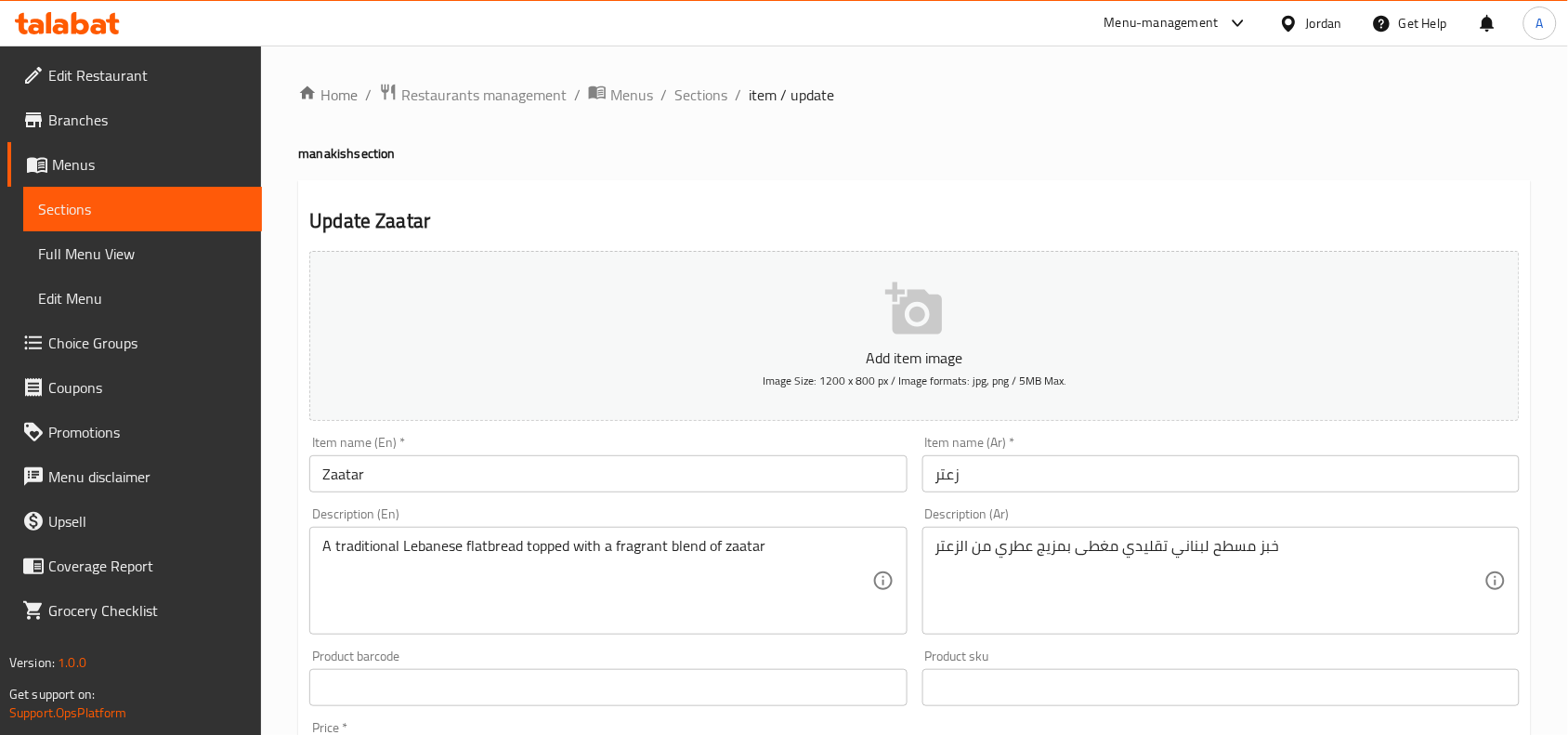 click on "Zaatar" at bounding box center (608, 474) 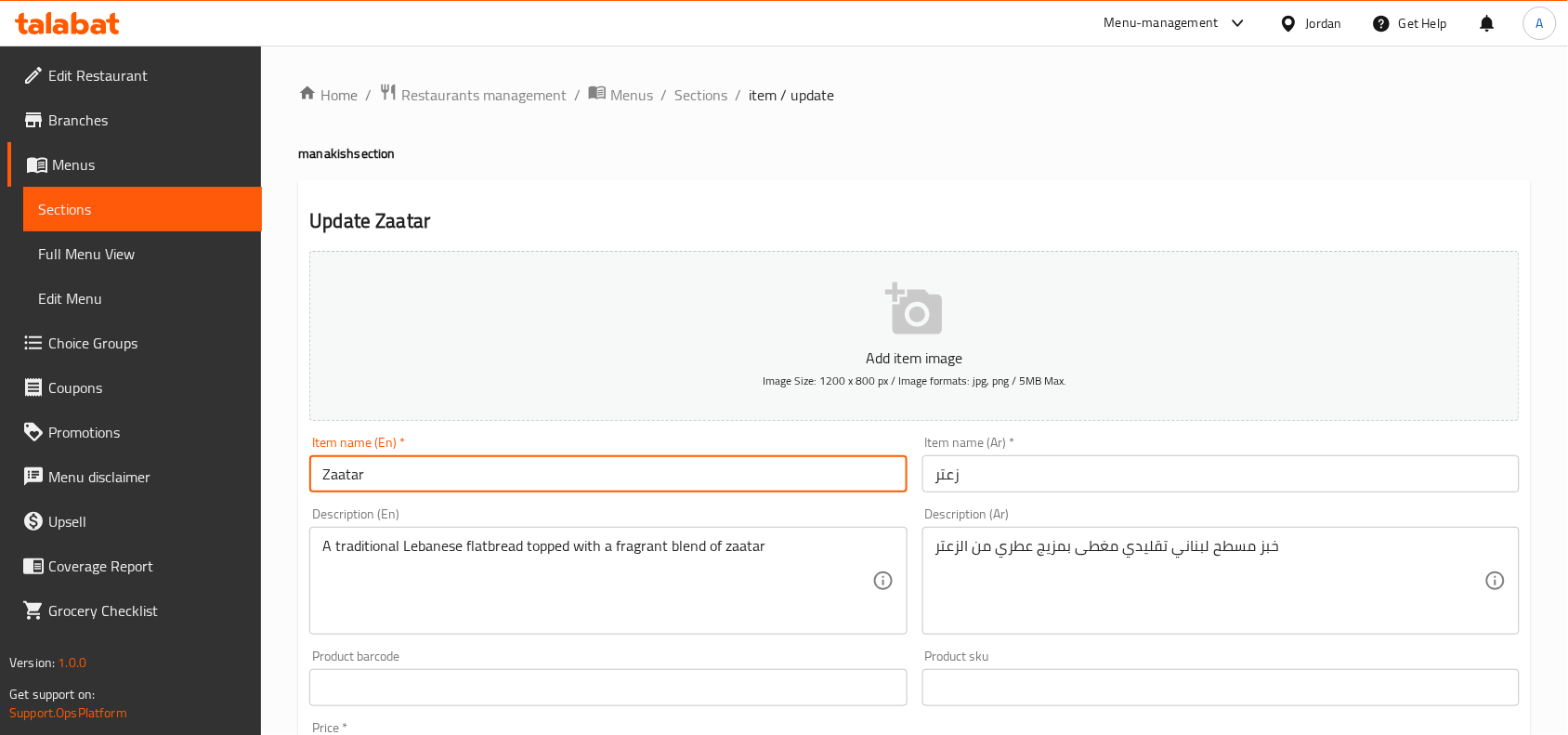 paste on "manakish" 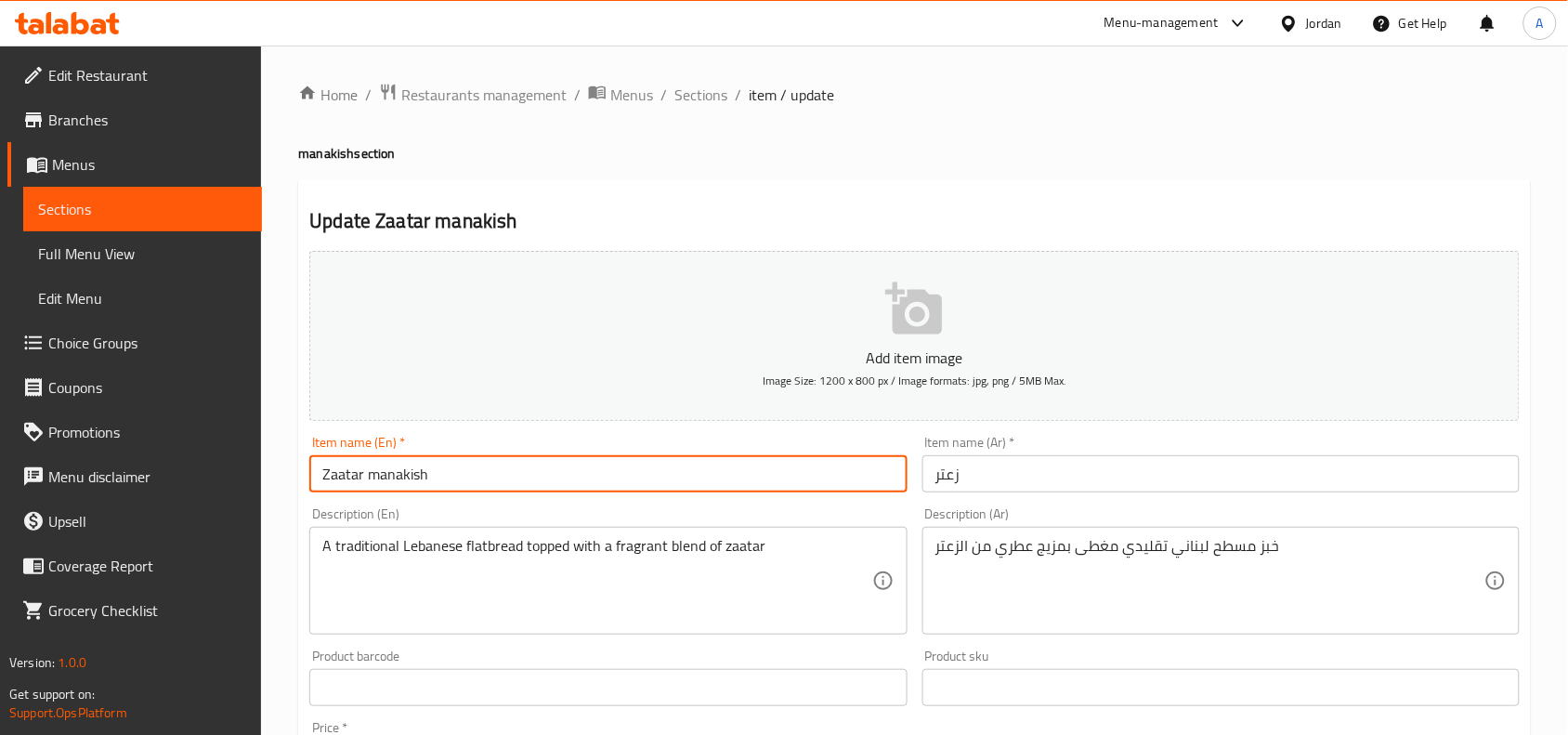 type on "Zaatar manakish" 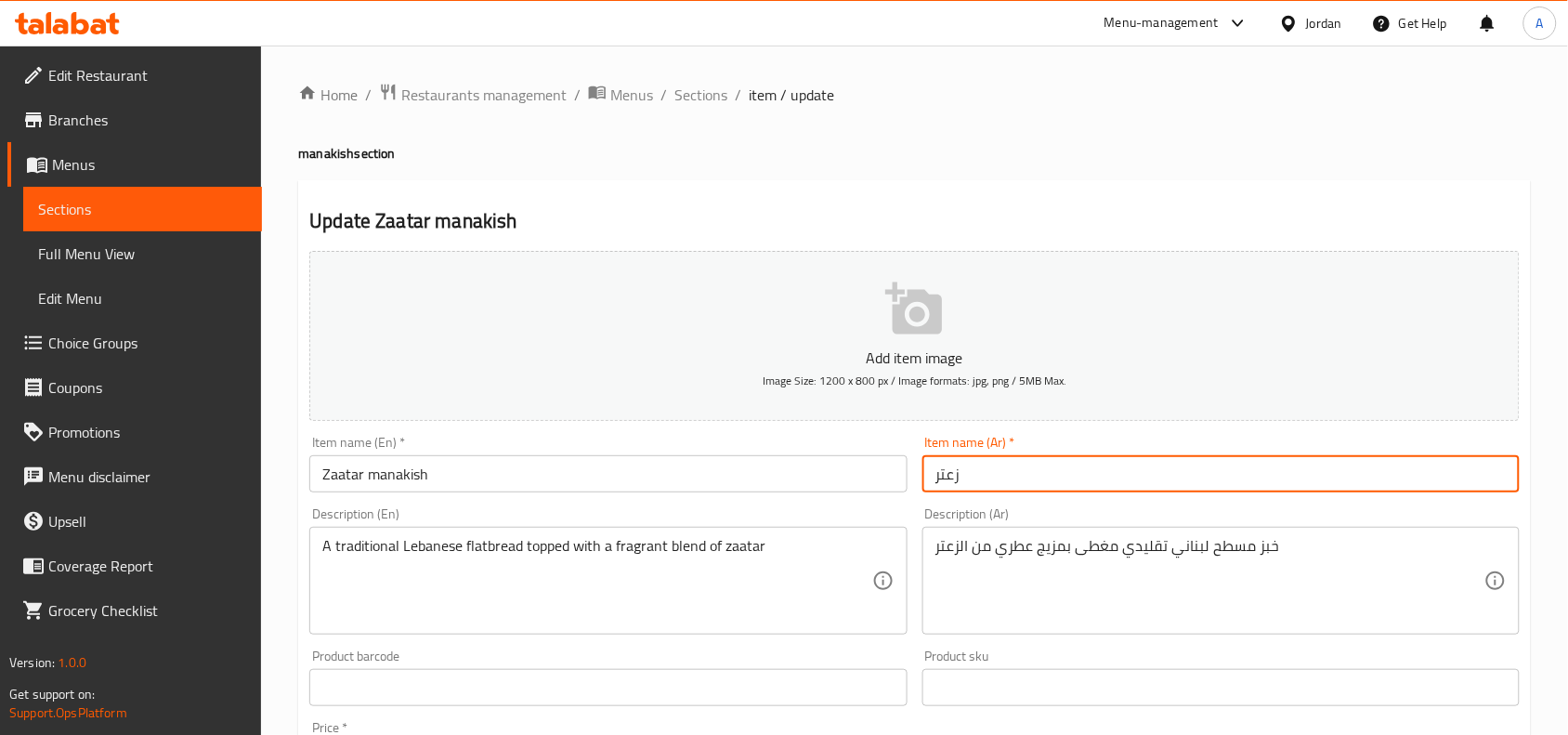 click on "زعتر" at bounding box center (1221, 474) 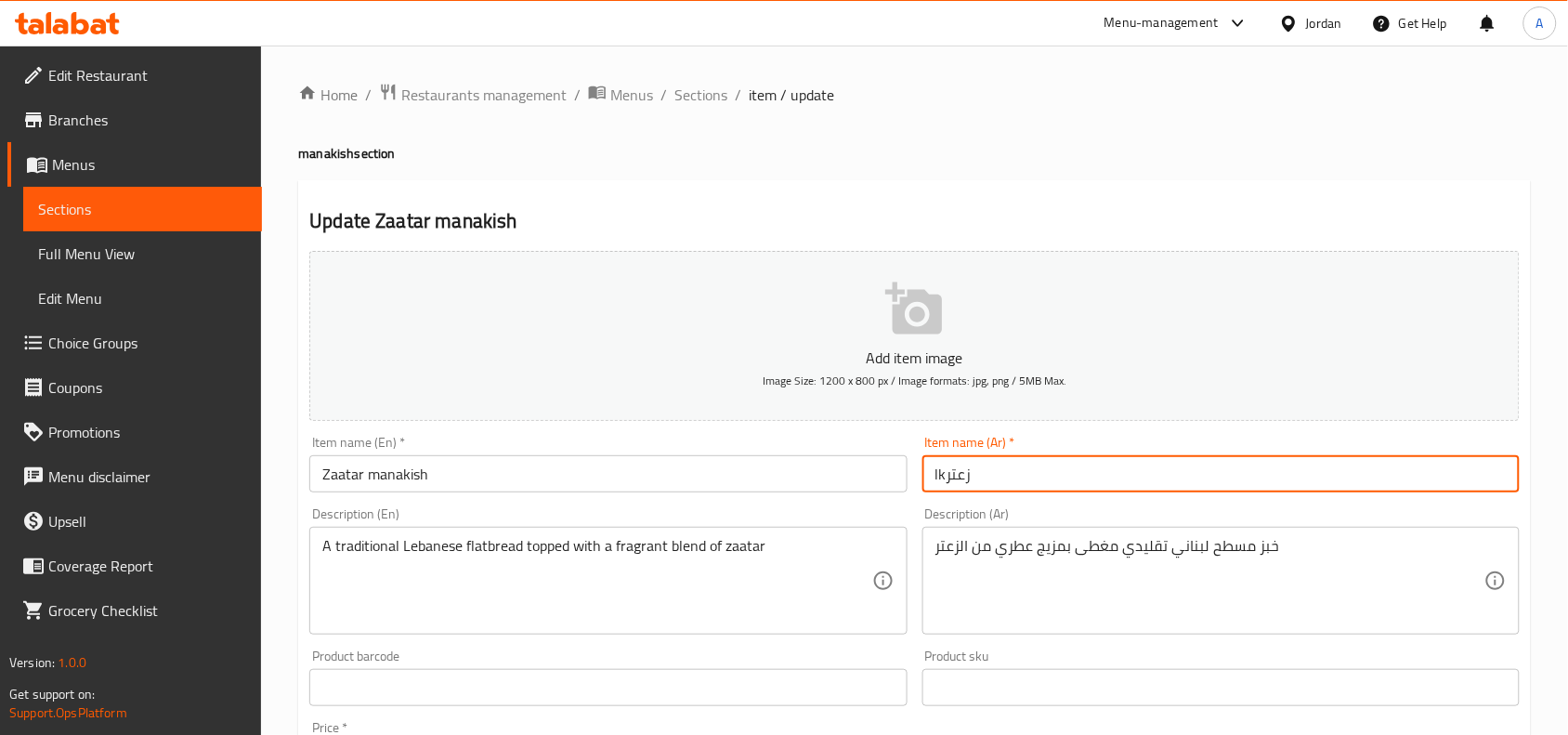 click on "lkزعتر" at bounding box center [1221, 474] 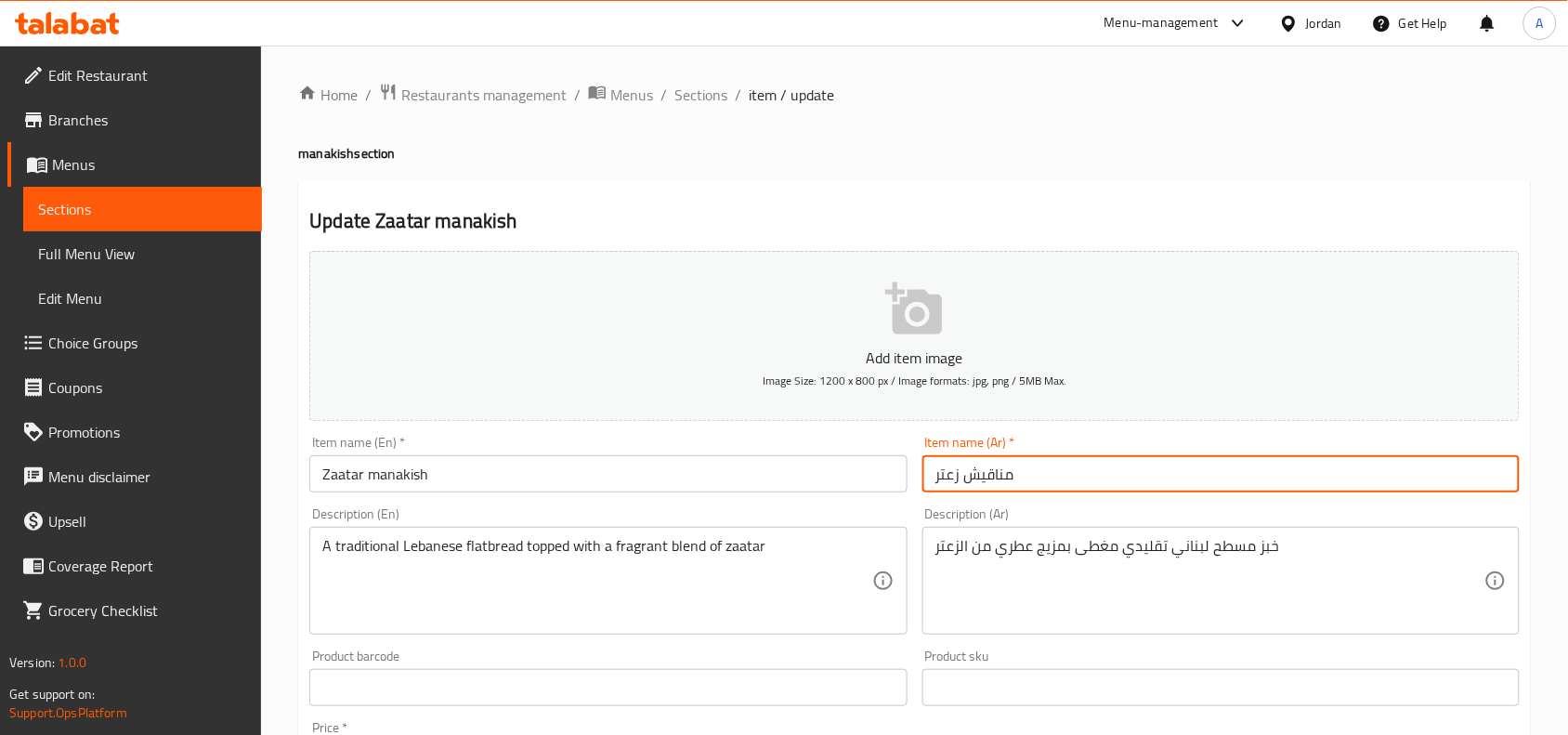 type on "مناقيش زعتر" 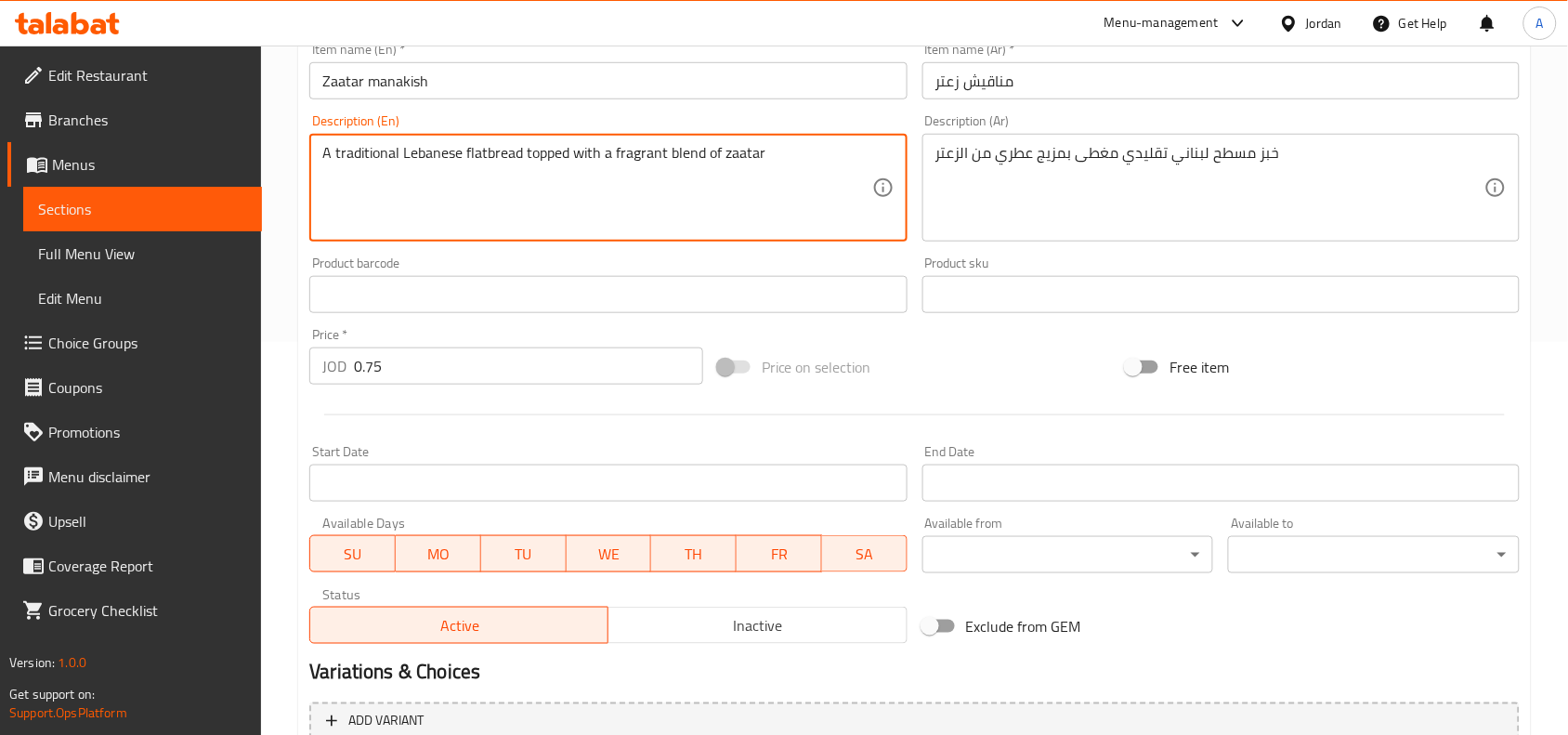 scroll, scrollTop: 574, scrollLeft: 0, axis: vertical 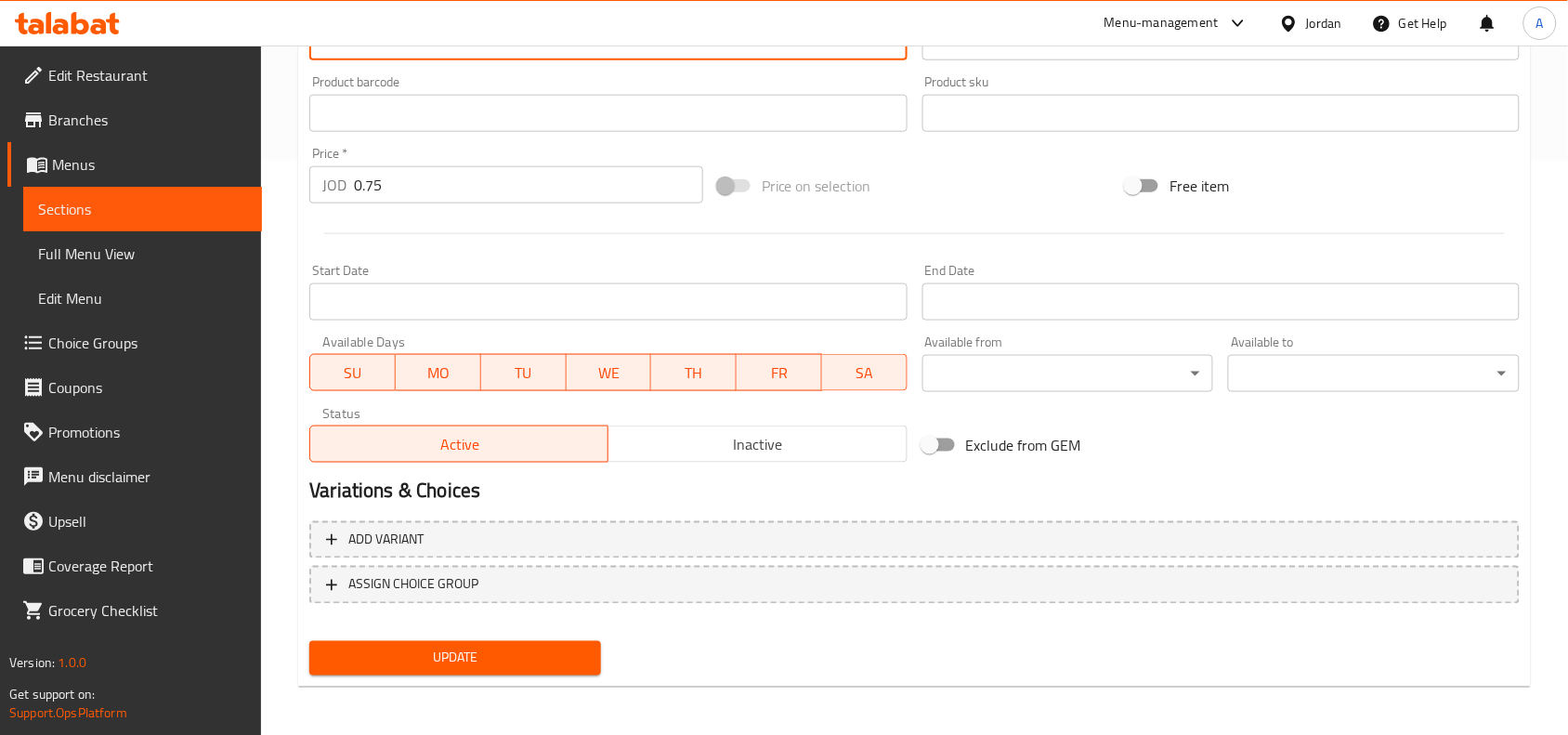 click on "Update" at bounding box center [455, 658] 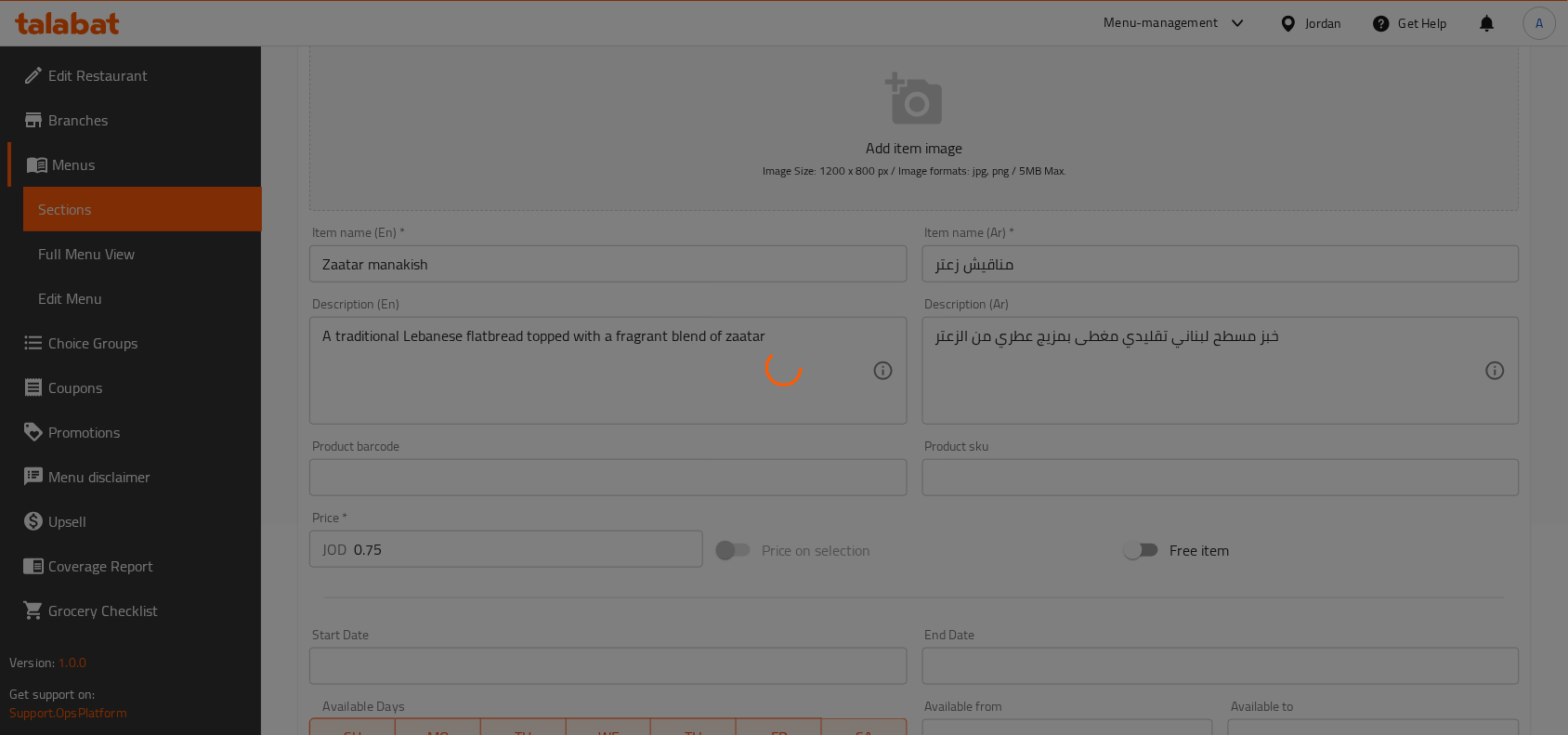 scroll, scrollTop: 0, scrollLeft: 0, axis: both 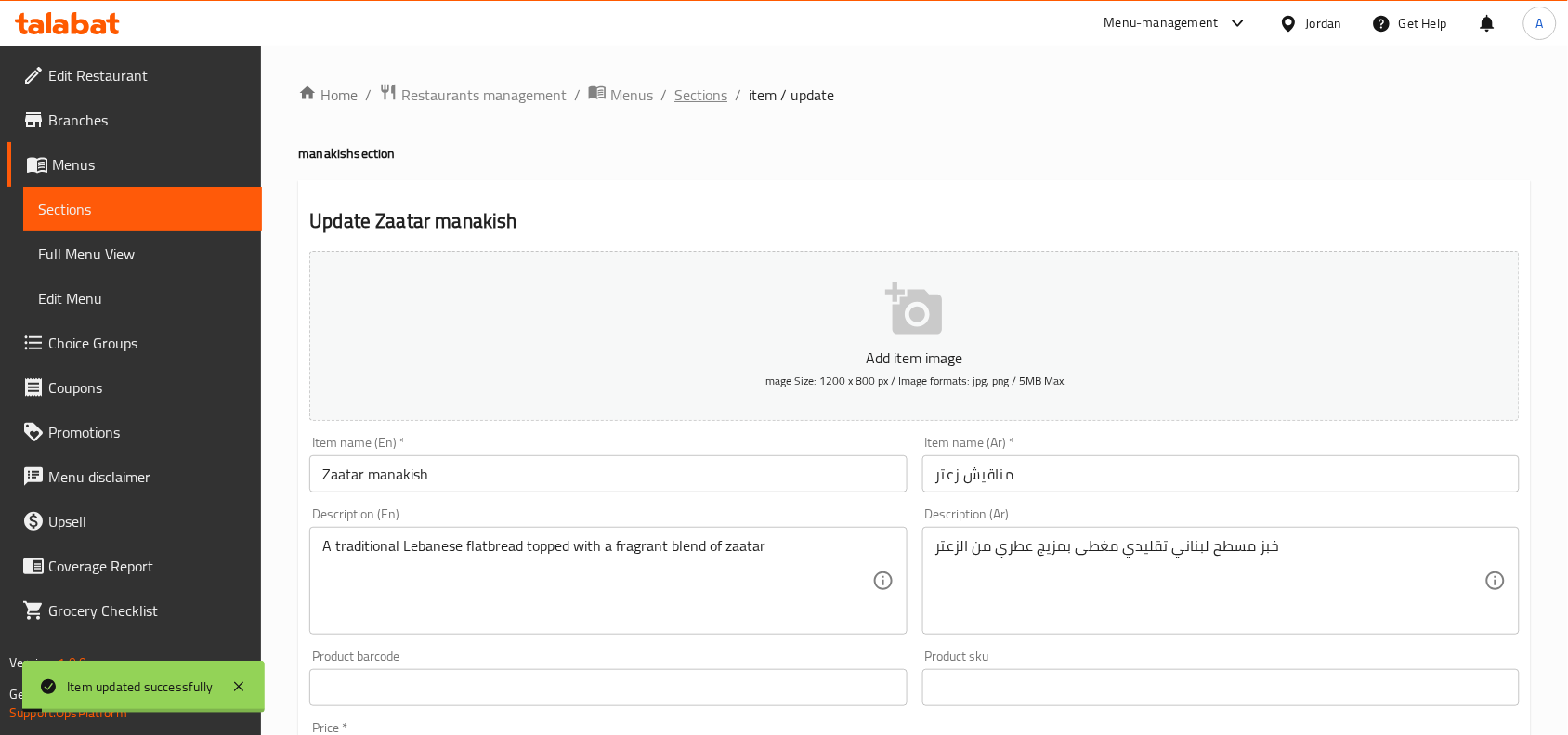 click on "Sections" at bounding box center [700, 95] 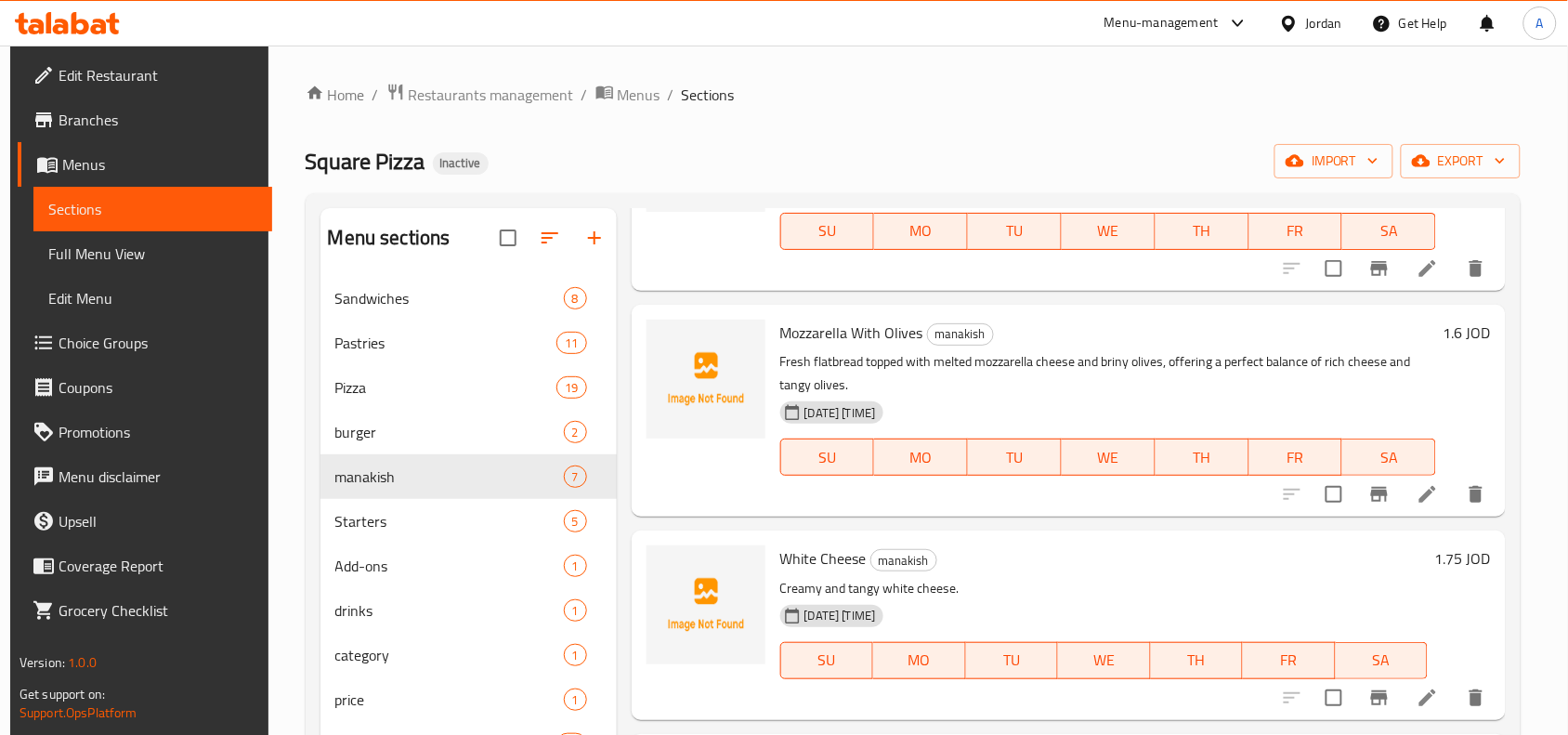 scroll, scrollTop: 801, scrollLeft: 0, axis: vertical 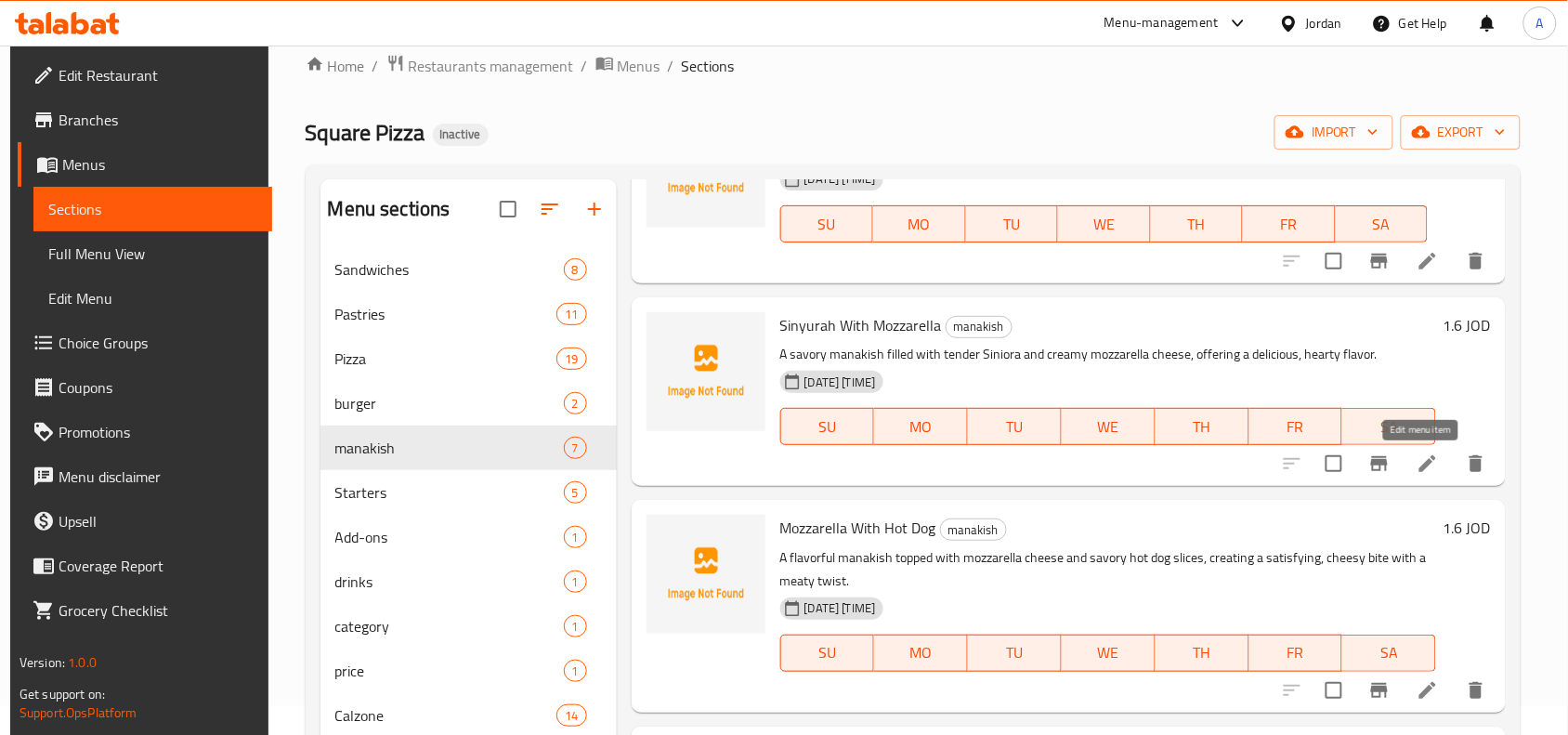 click 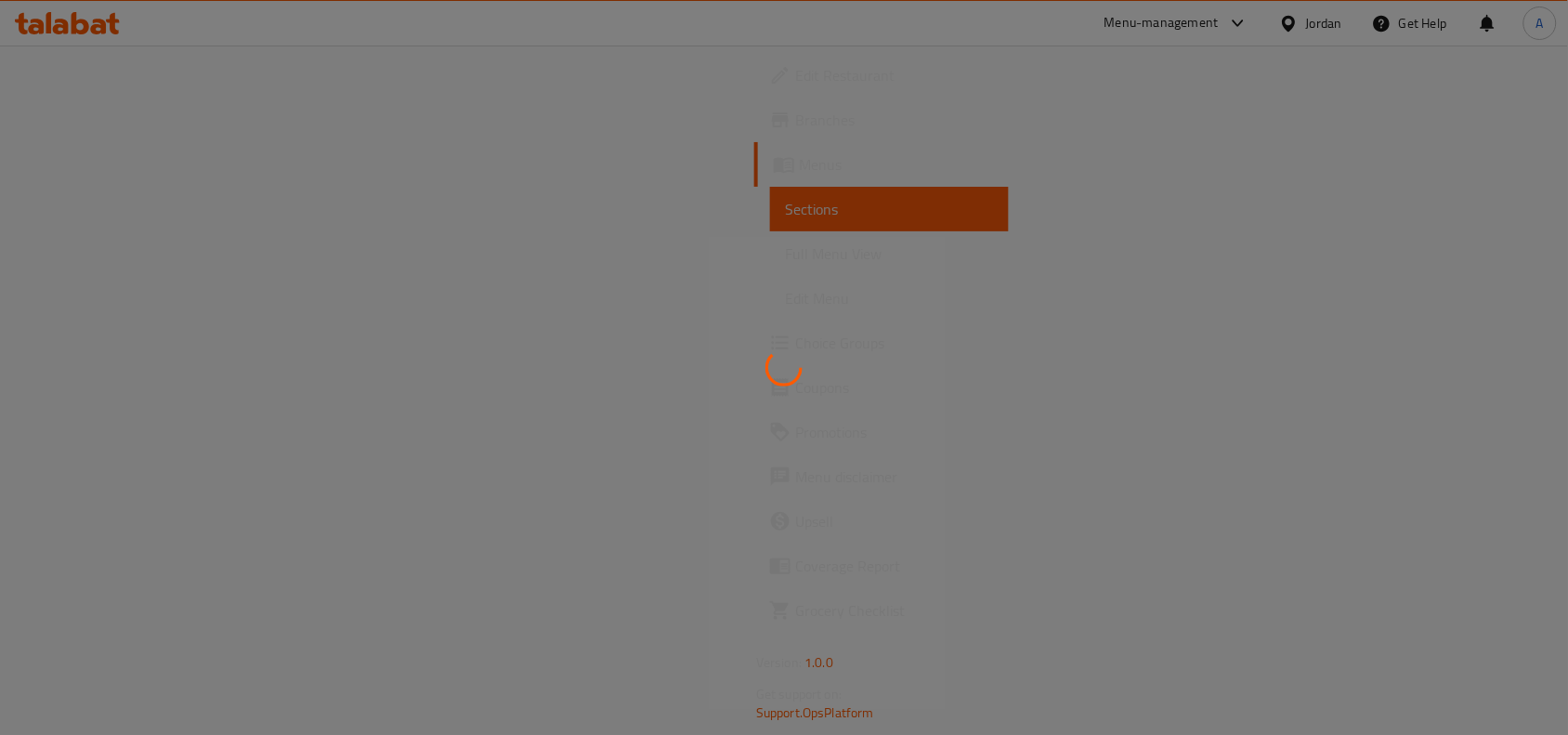 scroll, scrollTop: 0, scrollLeft: 0, axis: both 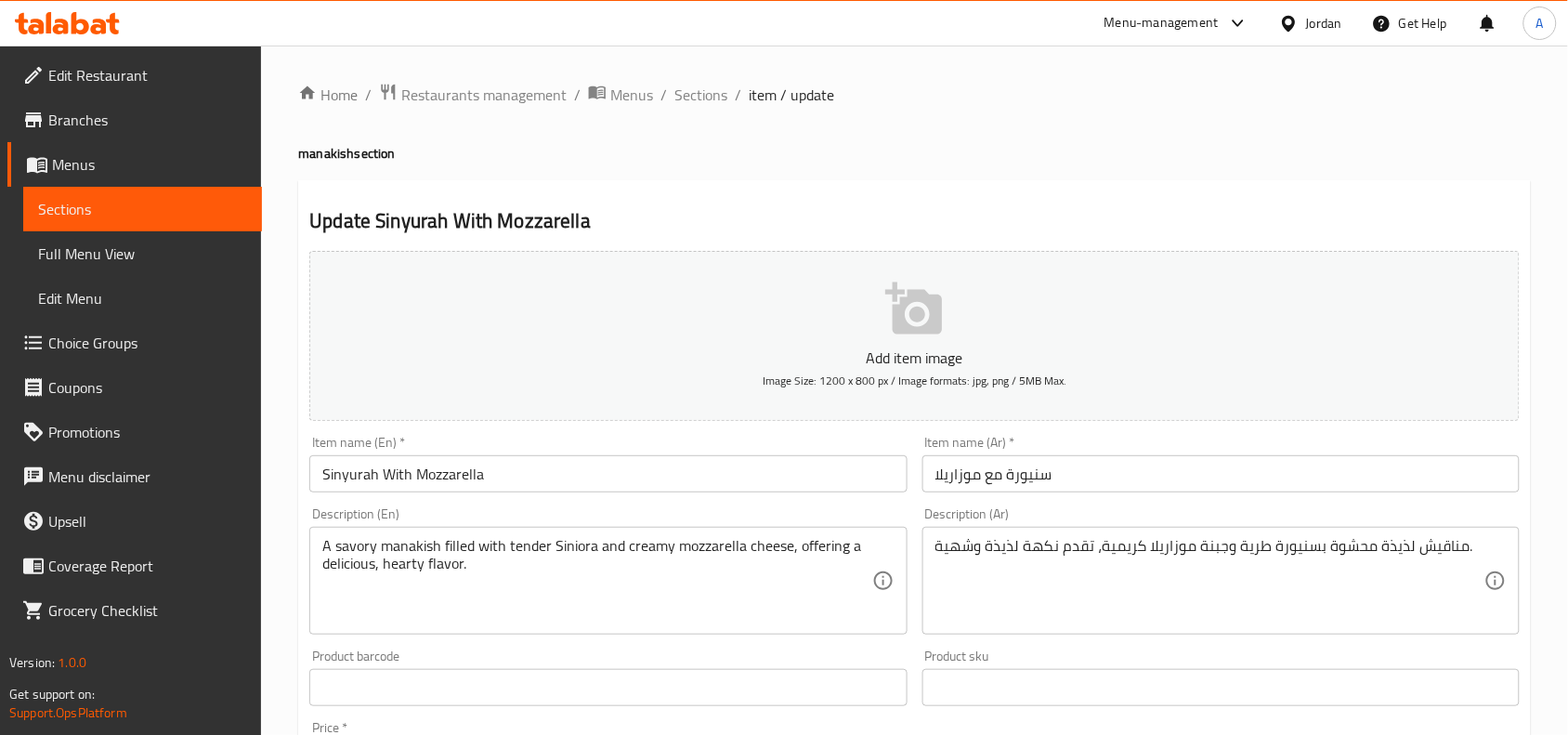 click on "Sinyurah With Mozzarella" at bounding box center [608, 474] 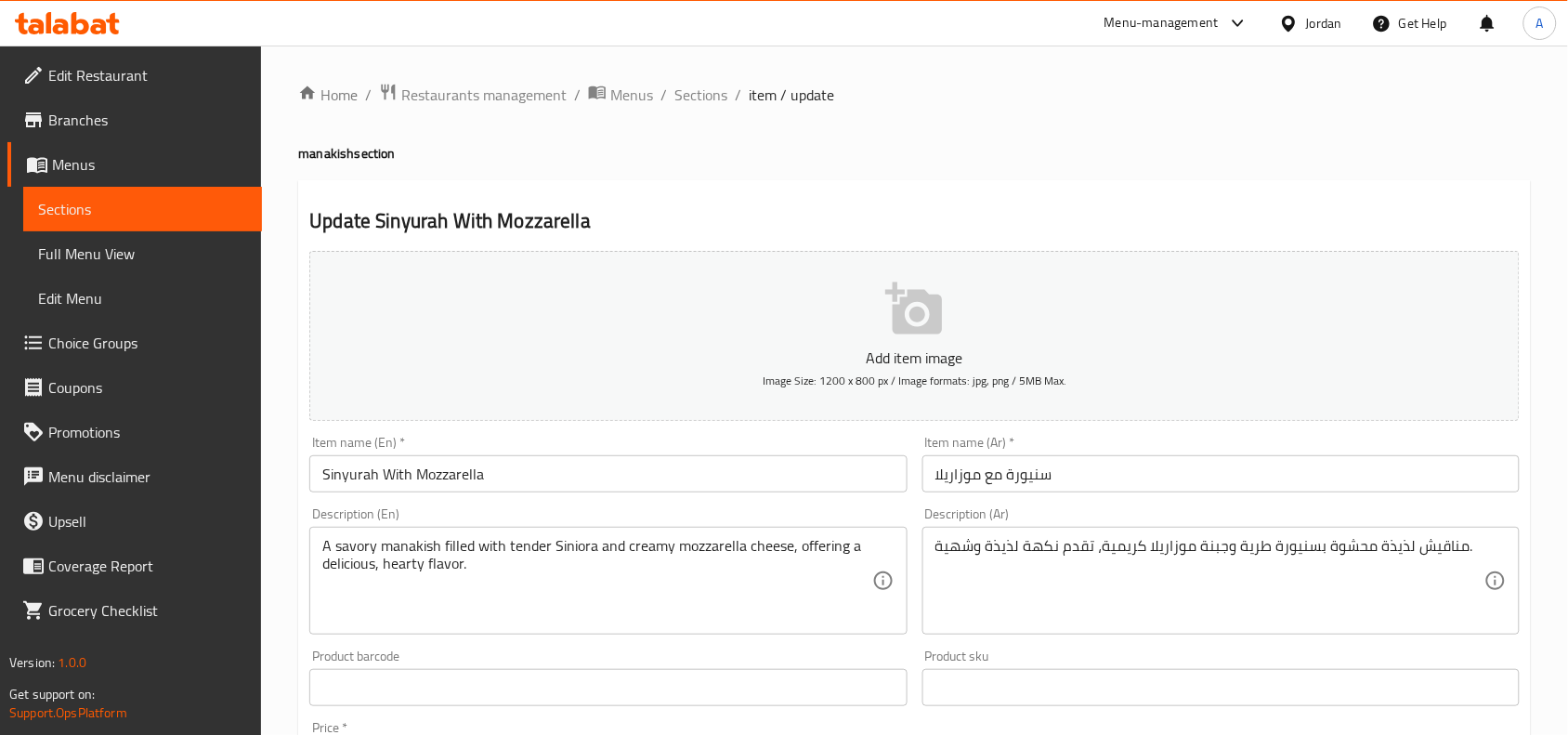 click on "manakish  section" at bounding box center (914, 153) 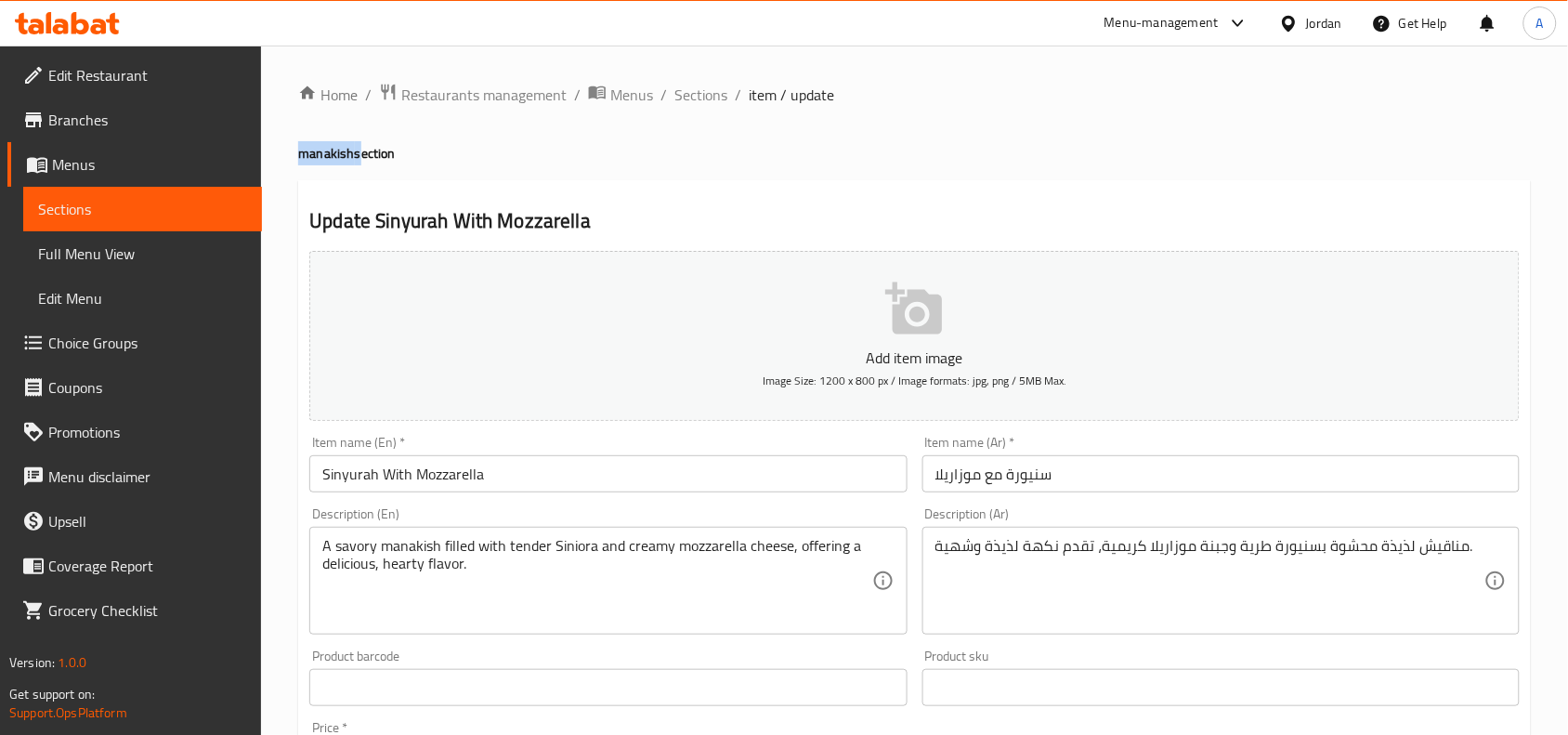 click on "manakish  section" at bounding box center (914, 153) 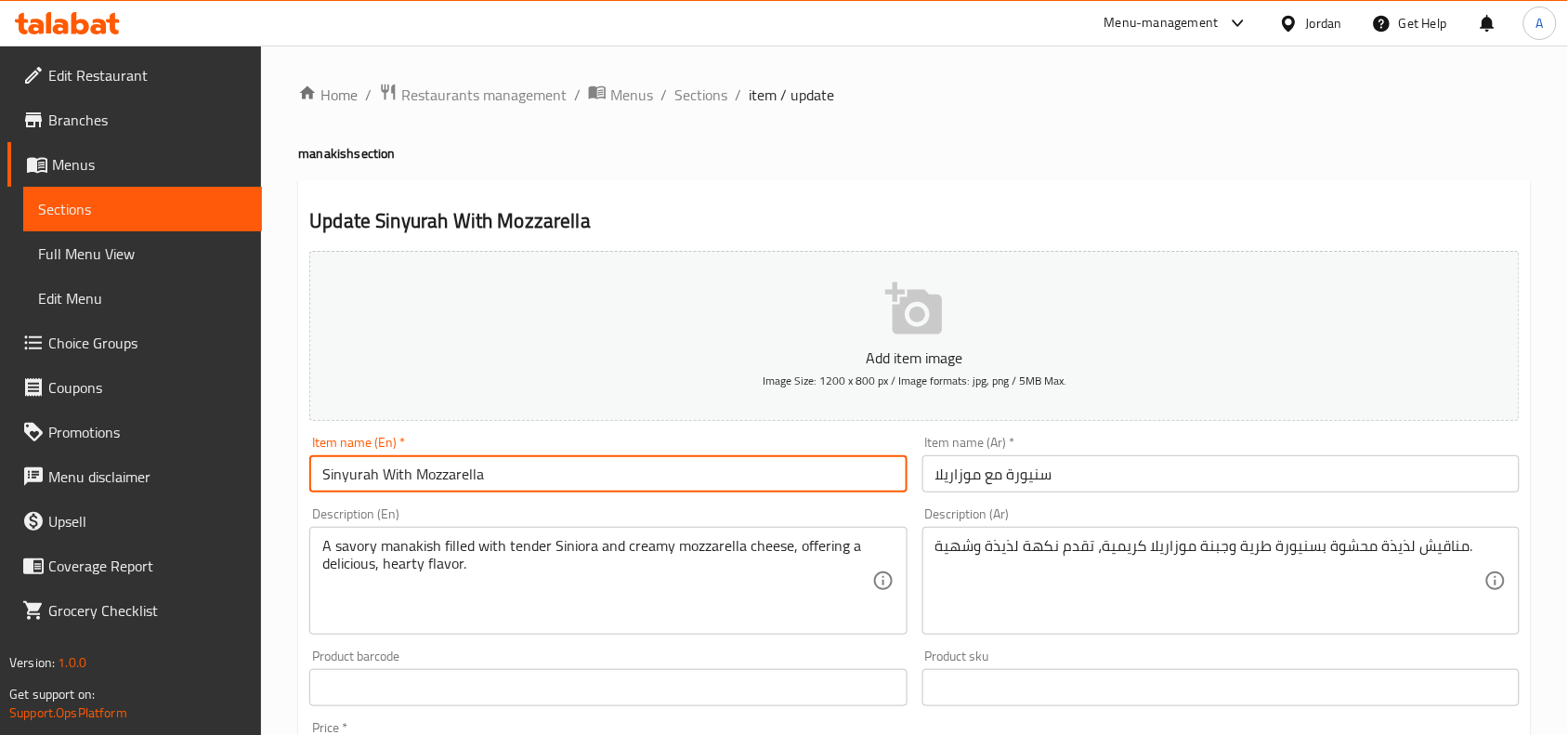 paste on "manakish" 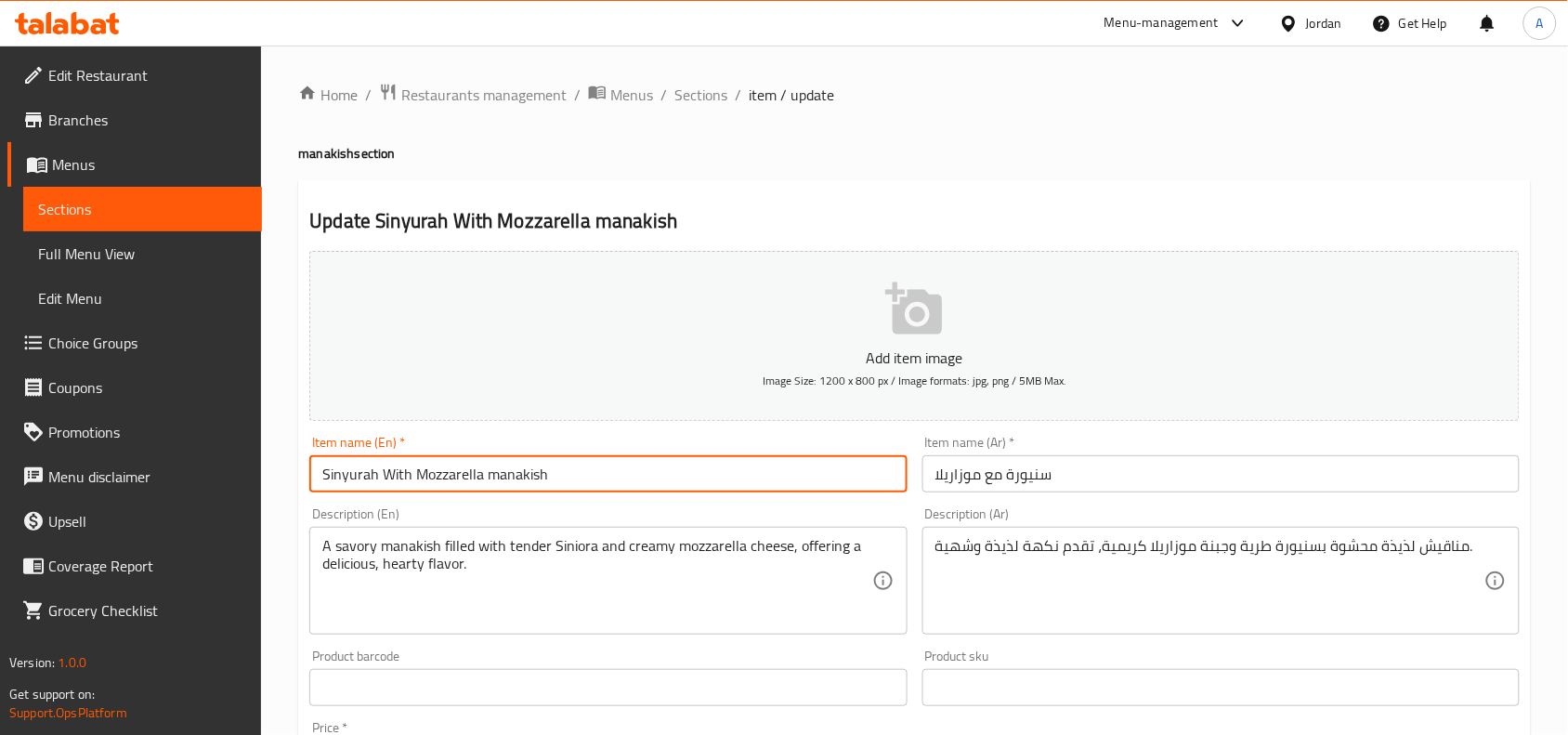 type on "Sinyurah With Mozzarella manakish" 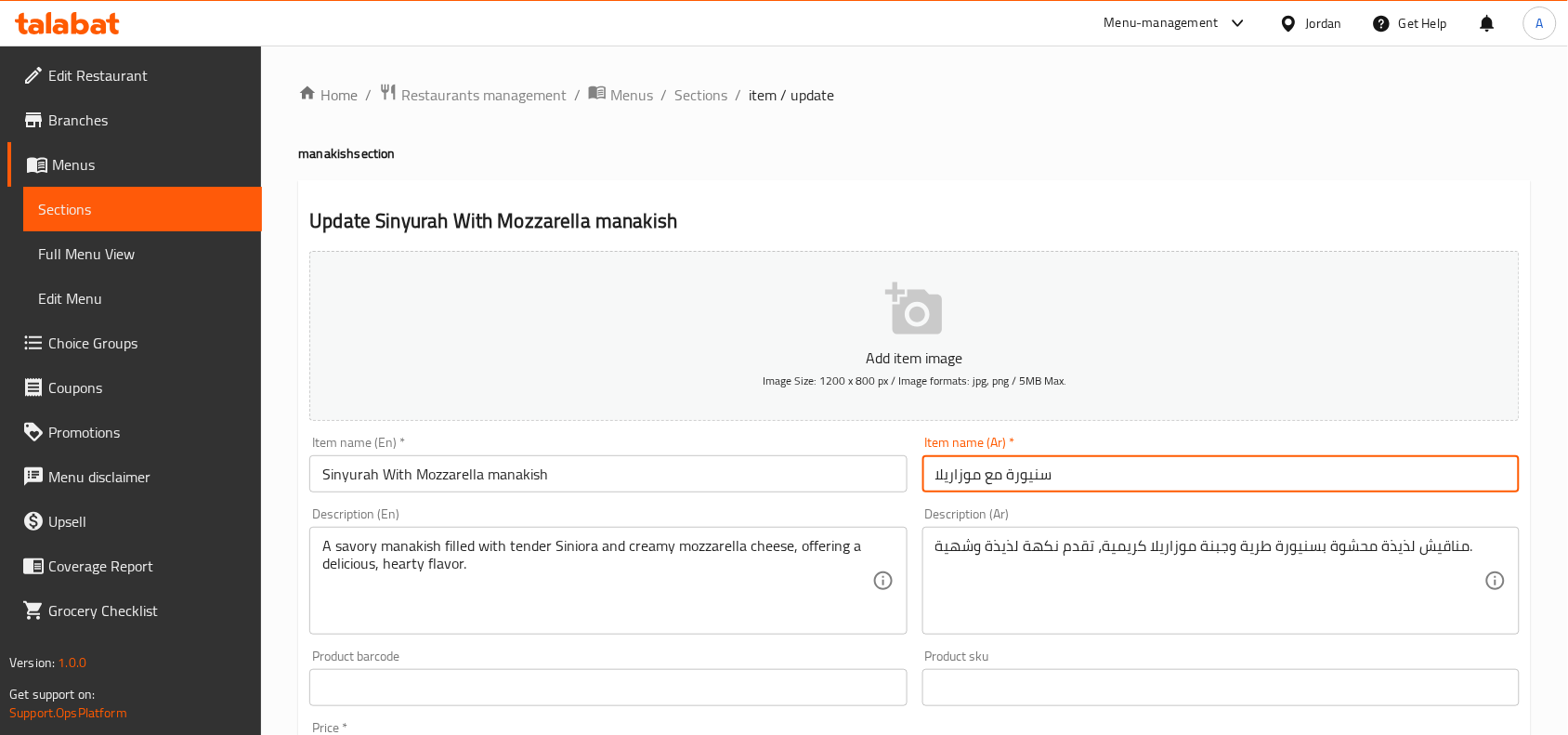 click on "سنيورة مع موزاريلا" at bounding box center (1221, 474) 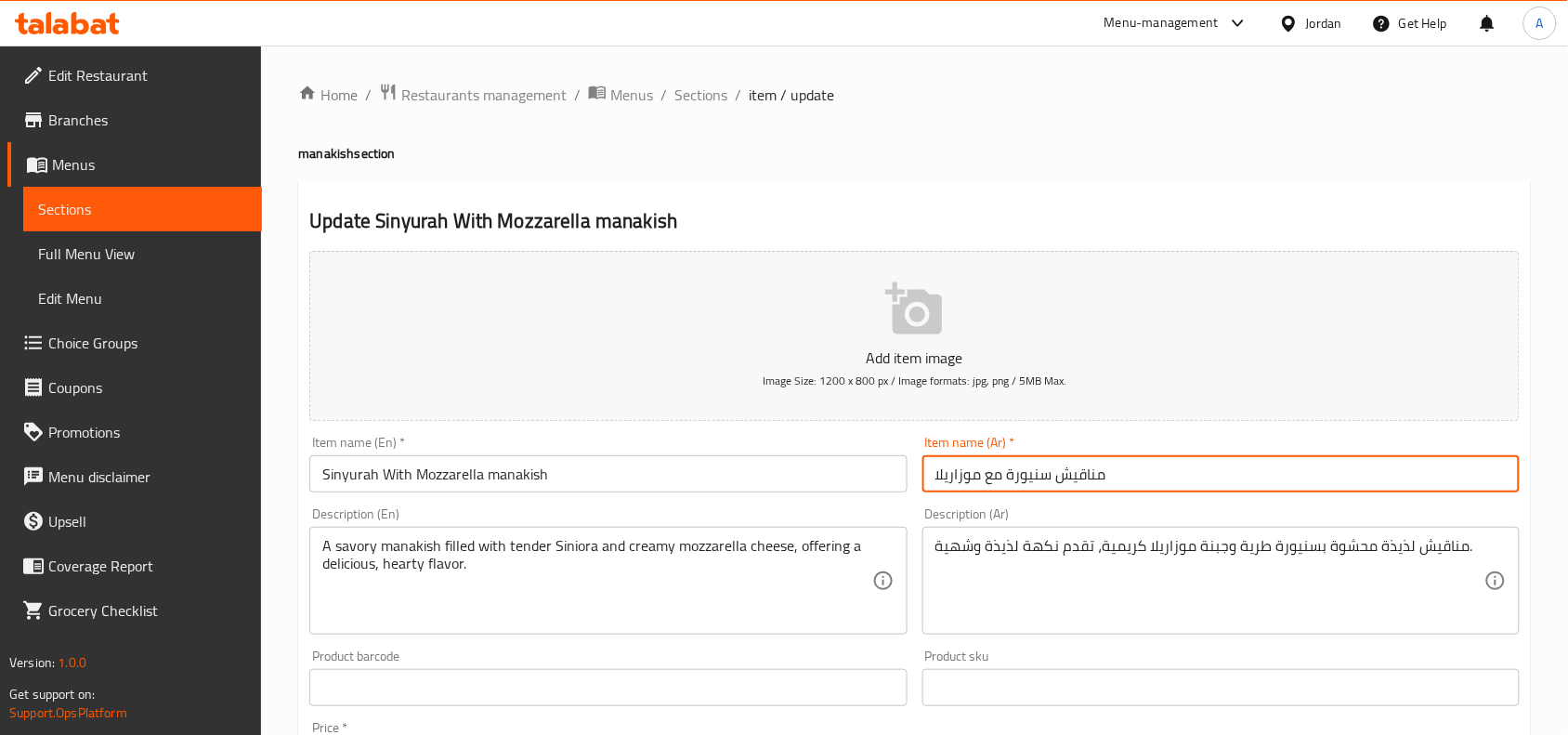 type on "مناقيش سنيورة مع موزاريلا" 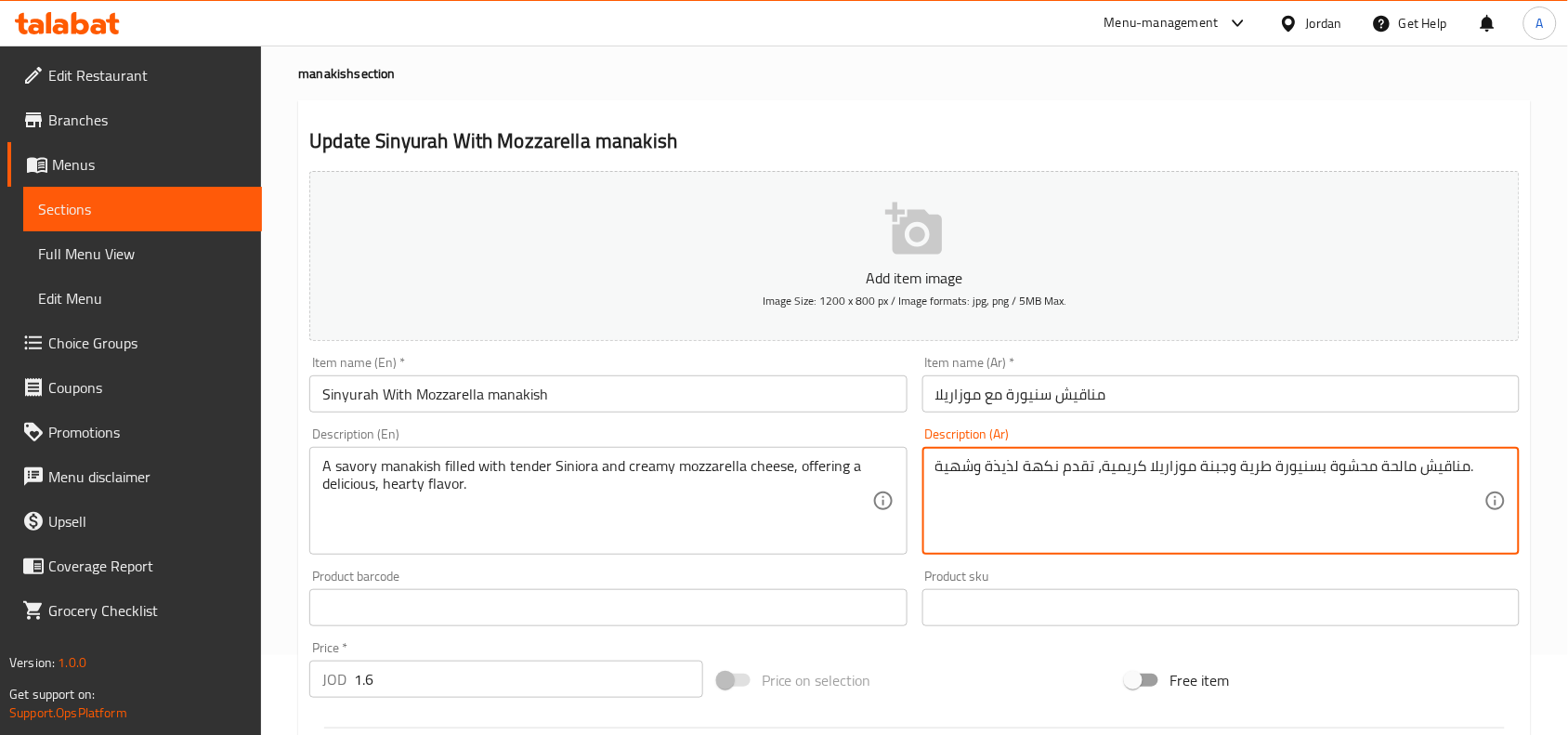 scroll, scrollTop: 116, scrollLeft: 0, axis: vertical 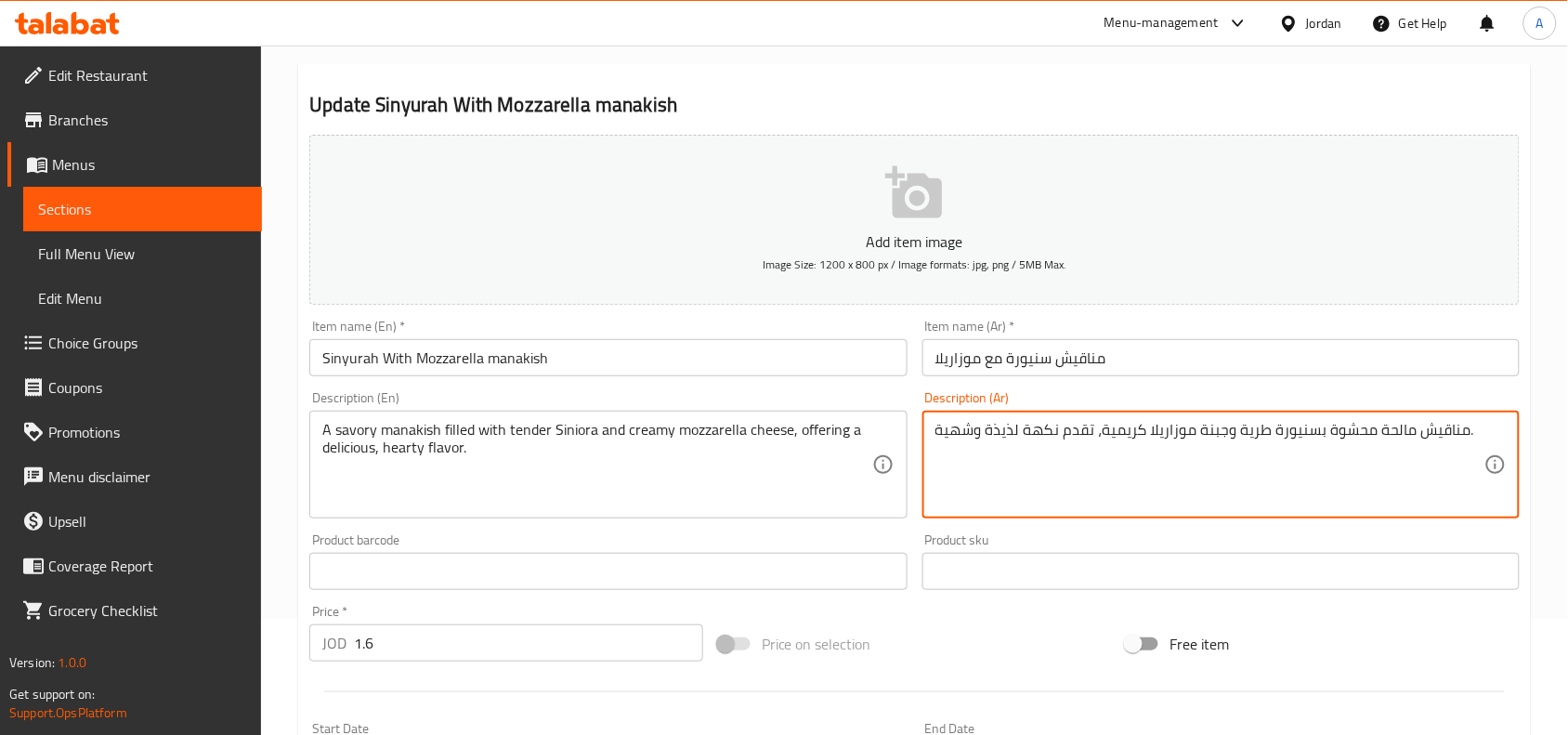 click on "مناقيش مالحة محشوة بسنيورة طرية وجبنة موزاريلا كريمية، تقدم نكهة لذيذة وشهية." at bounding box center (1209, 465) 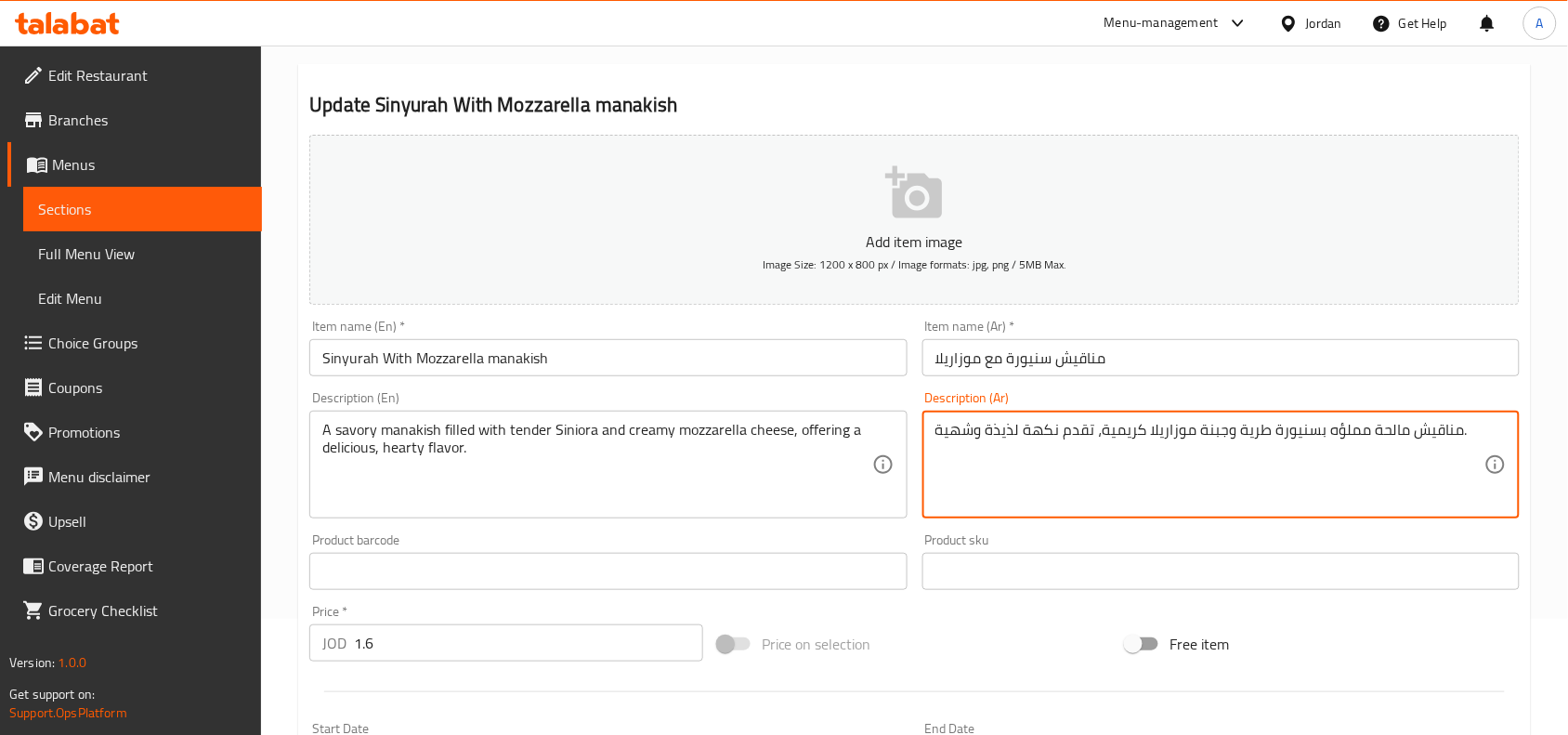 click on "مناقيش مالحة مملؤه بسنيورة طرية وجبنة موزاريلا كريمية، تقدم نكهة لذيذة وشهية." at bounding box center (1209, 465) 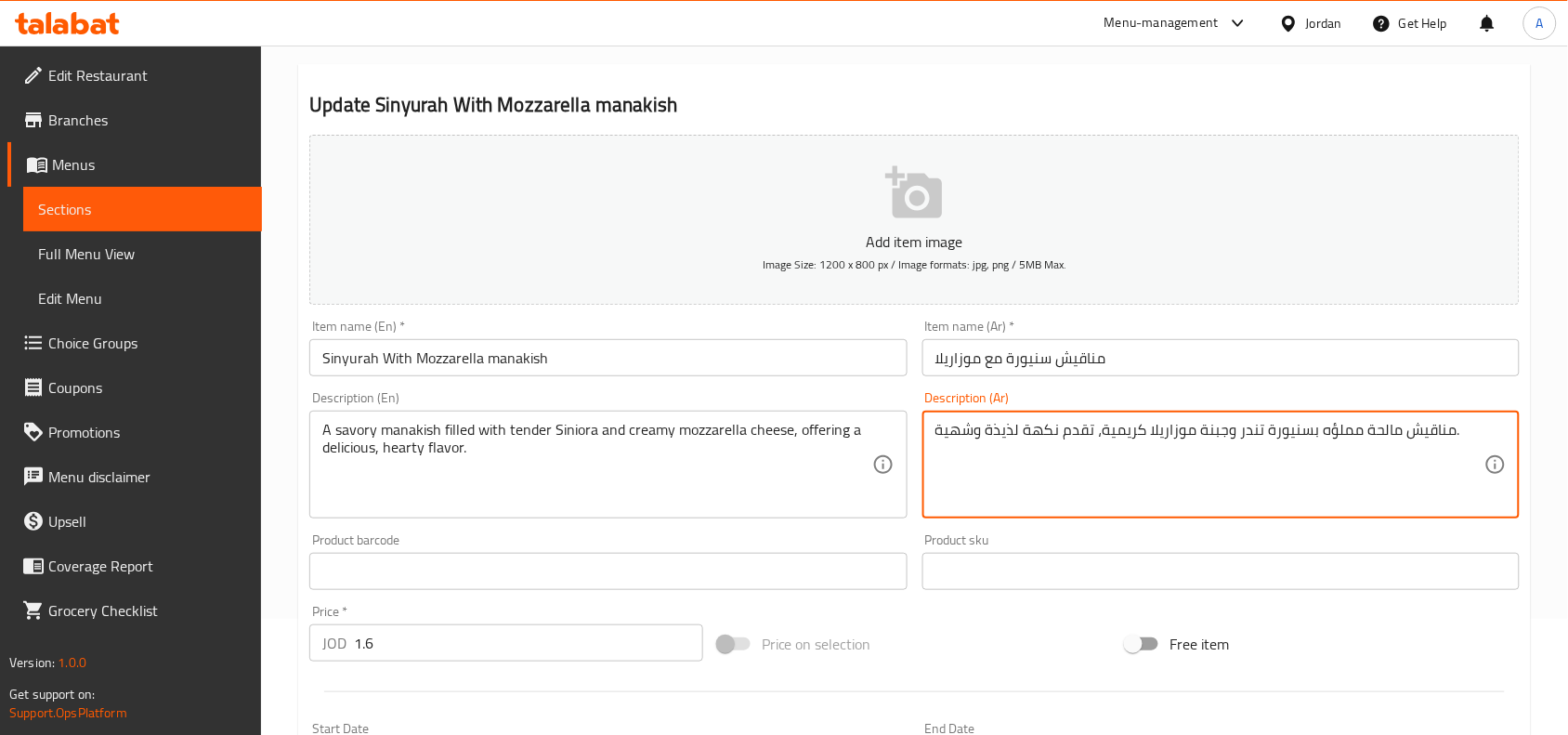 click on "مناقيش مالحة مملؤه بسنيورة تندر وجبنة موزاريلا كريمية، تقدم نكهة لذيذة وشهية." at bounding box center [1209, 465] 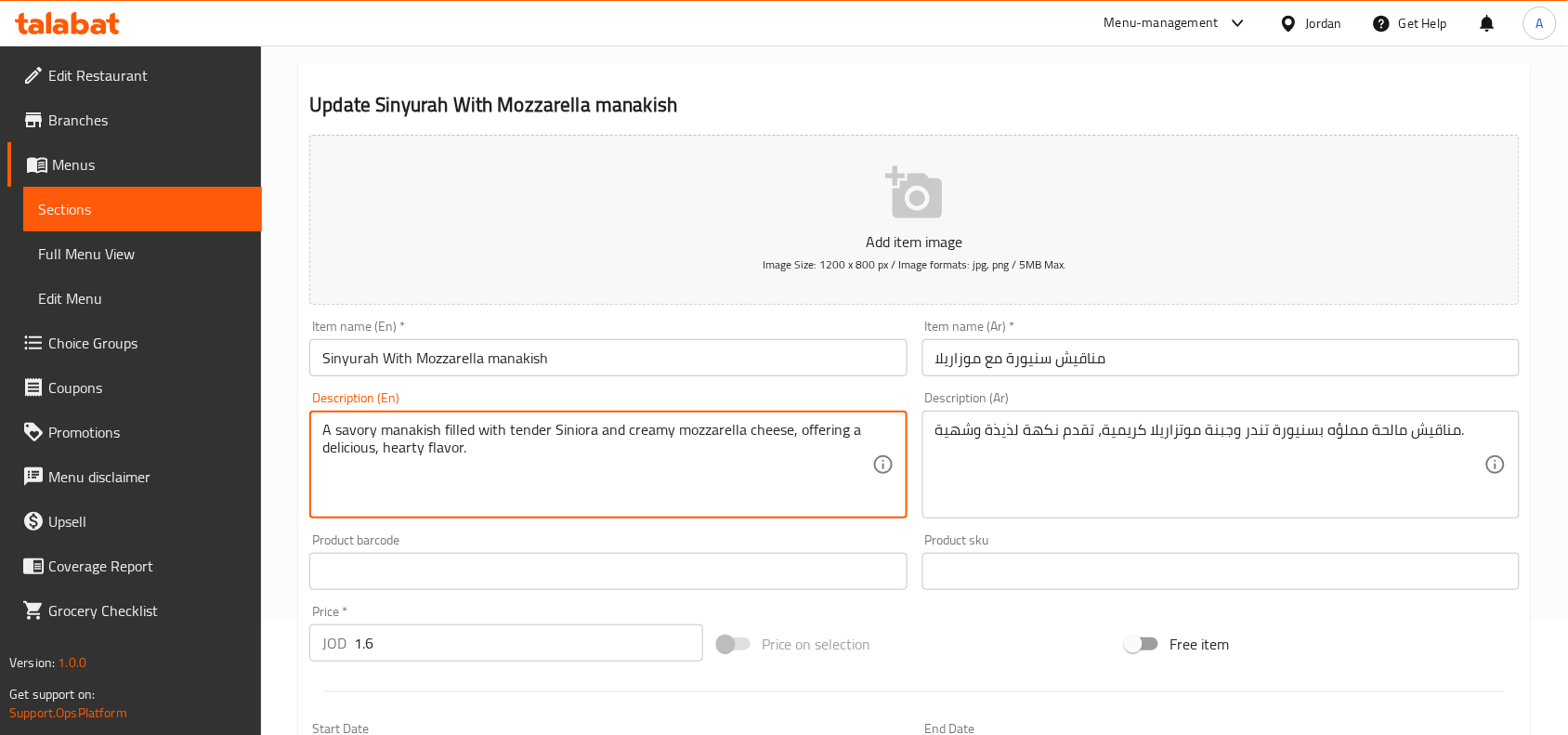 scroll, scrollTop: 232, scrollLeft: 0, axis: vertical 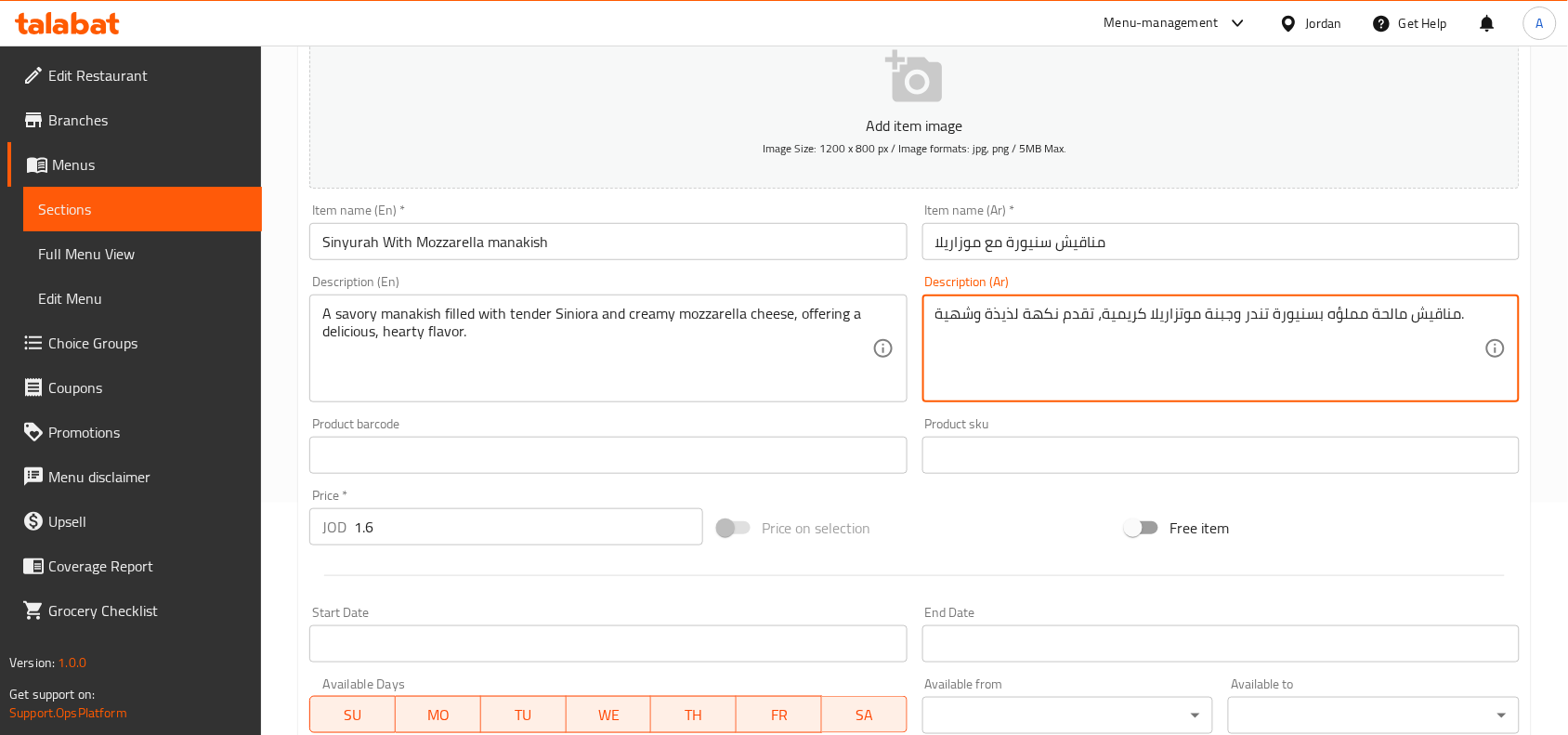 click on "مناقيش مالحة مملؤه بسنيورة تندر وجبنة موتزاريلا كريمية، تقدم نكهة لذيذة وشهية." at bounding box center [1209, 348] 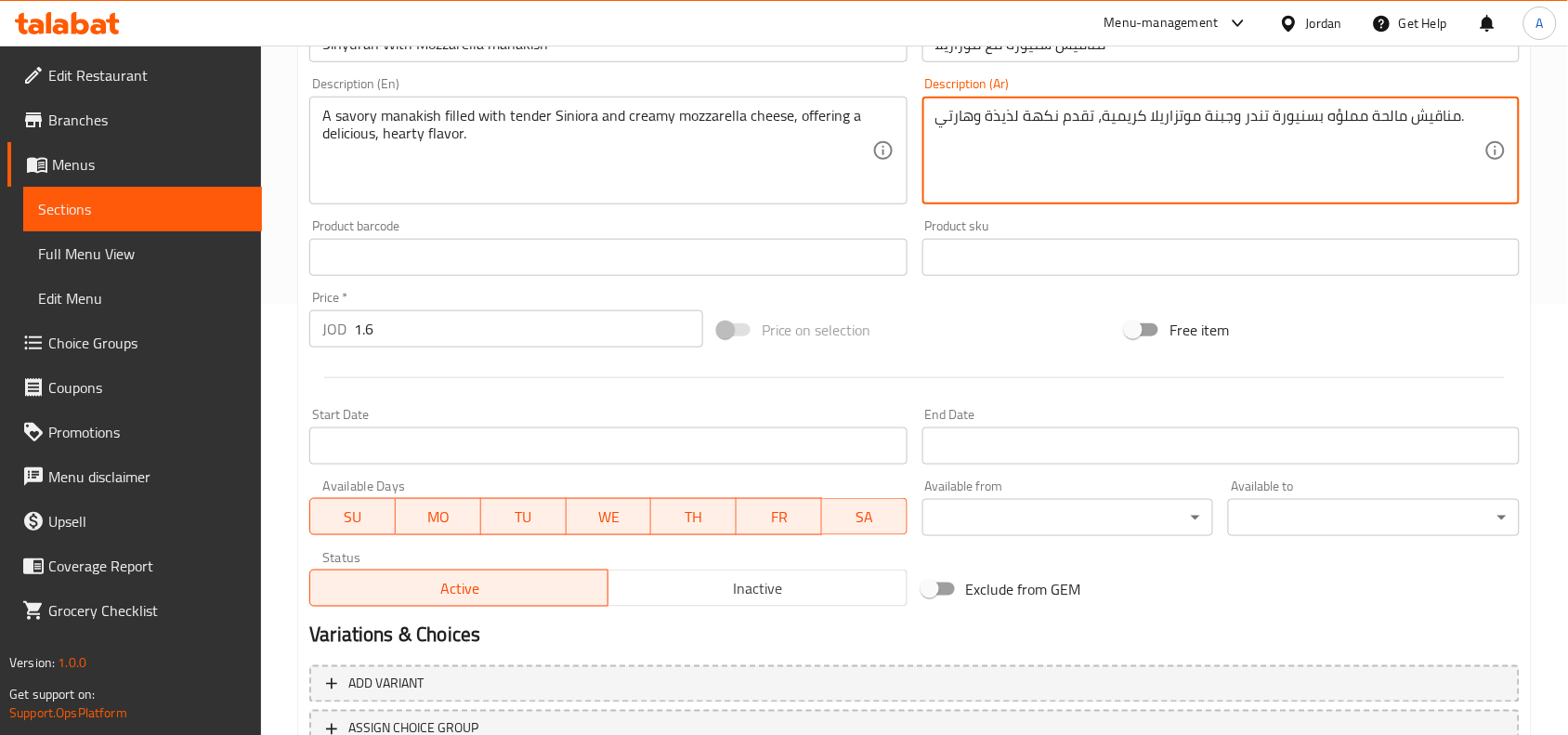 scroll, scrollTop: 574, scrollLeft: 0, axis: vertical 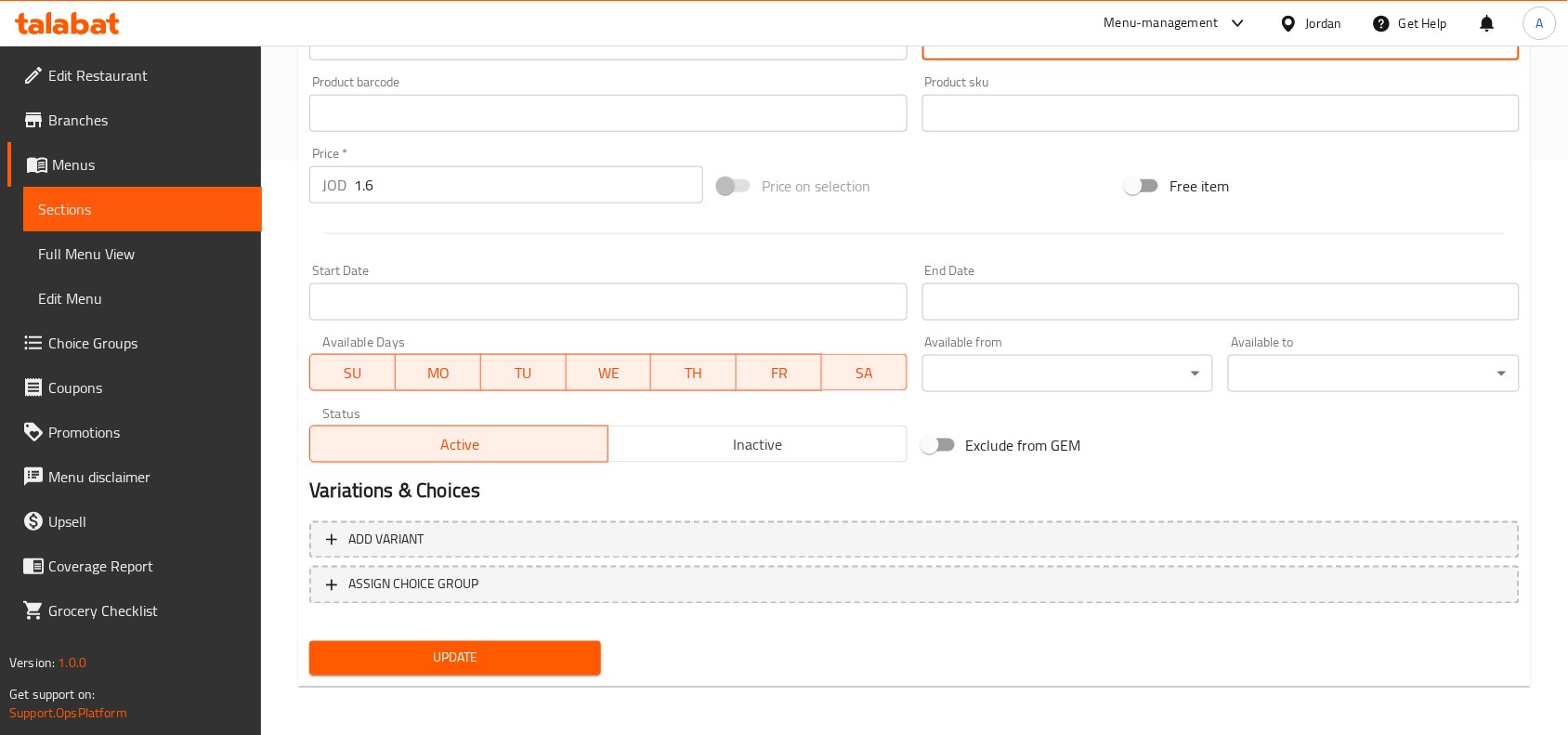 type on "مناقيش مالحة مملؤه بسنيورة تندر وجبنة موتزاريلا كريمية، تقدم نكهة لذيذة وهارتي." 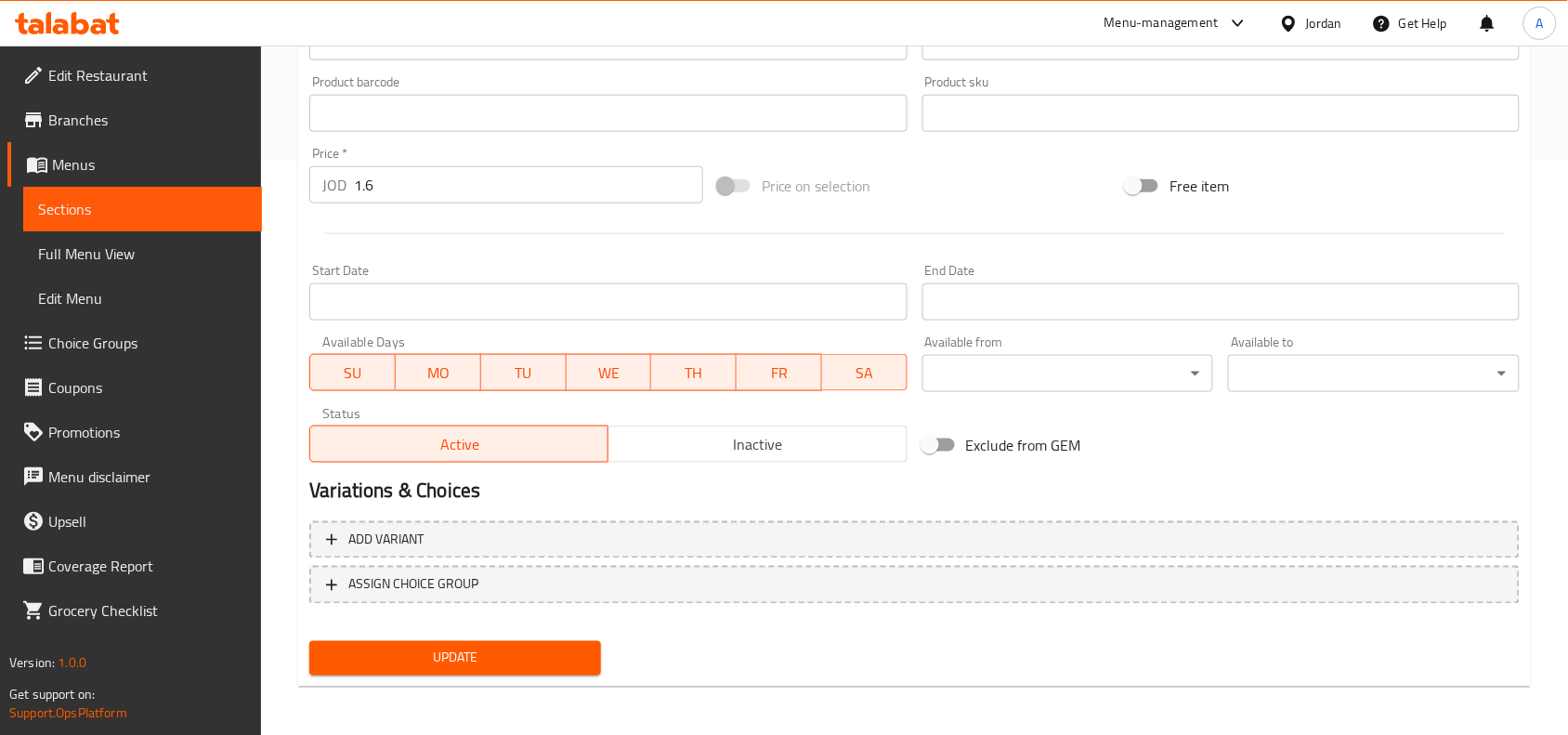 click on "Update" at bounding box center [455, 658] 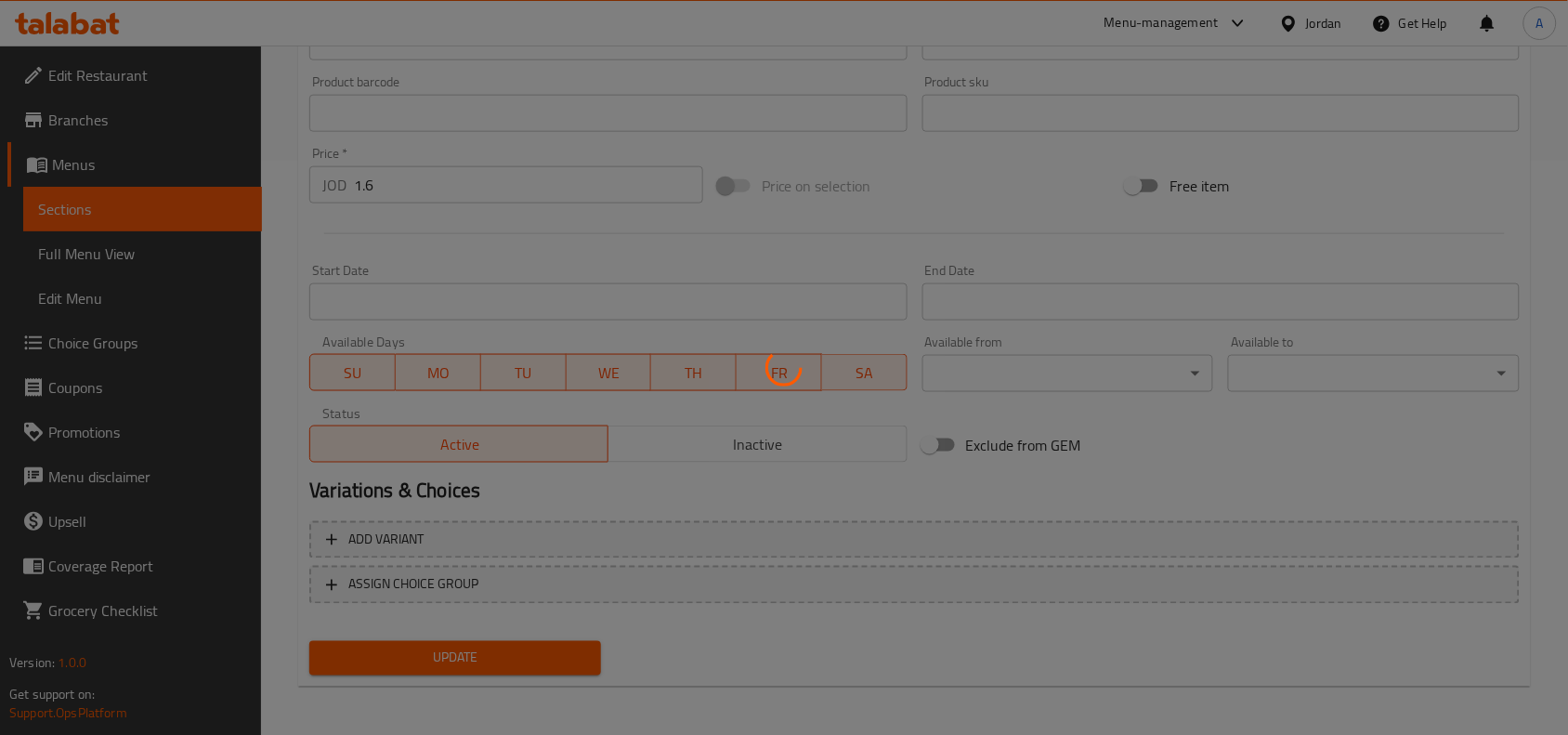 click at bounding box center (784, 367) 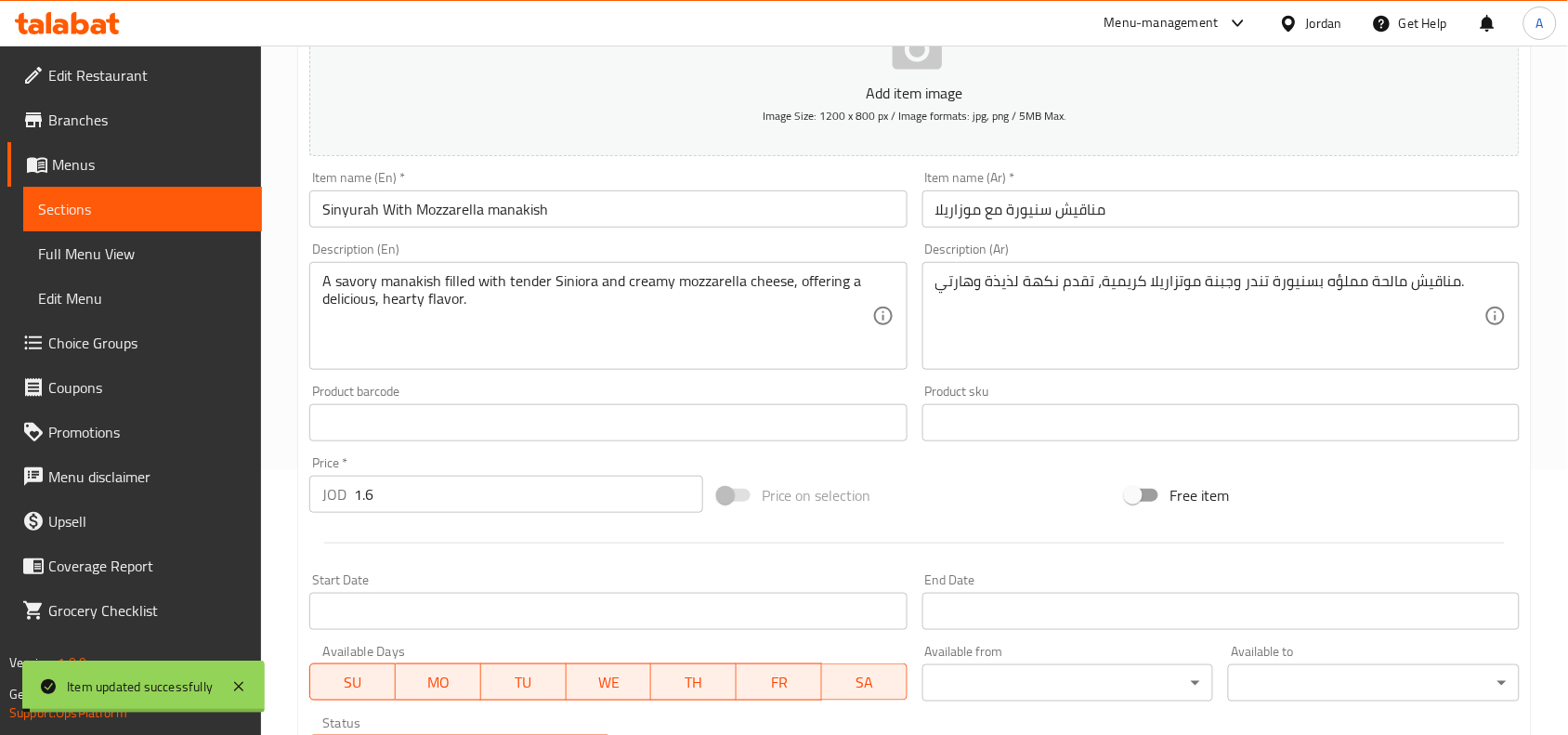 scroll, scrollTop: 0, scrollLeft: 0, axis: both 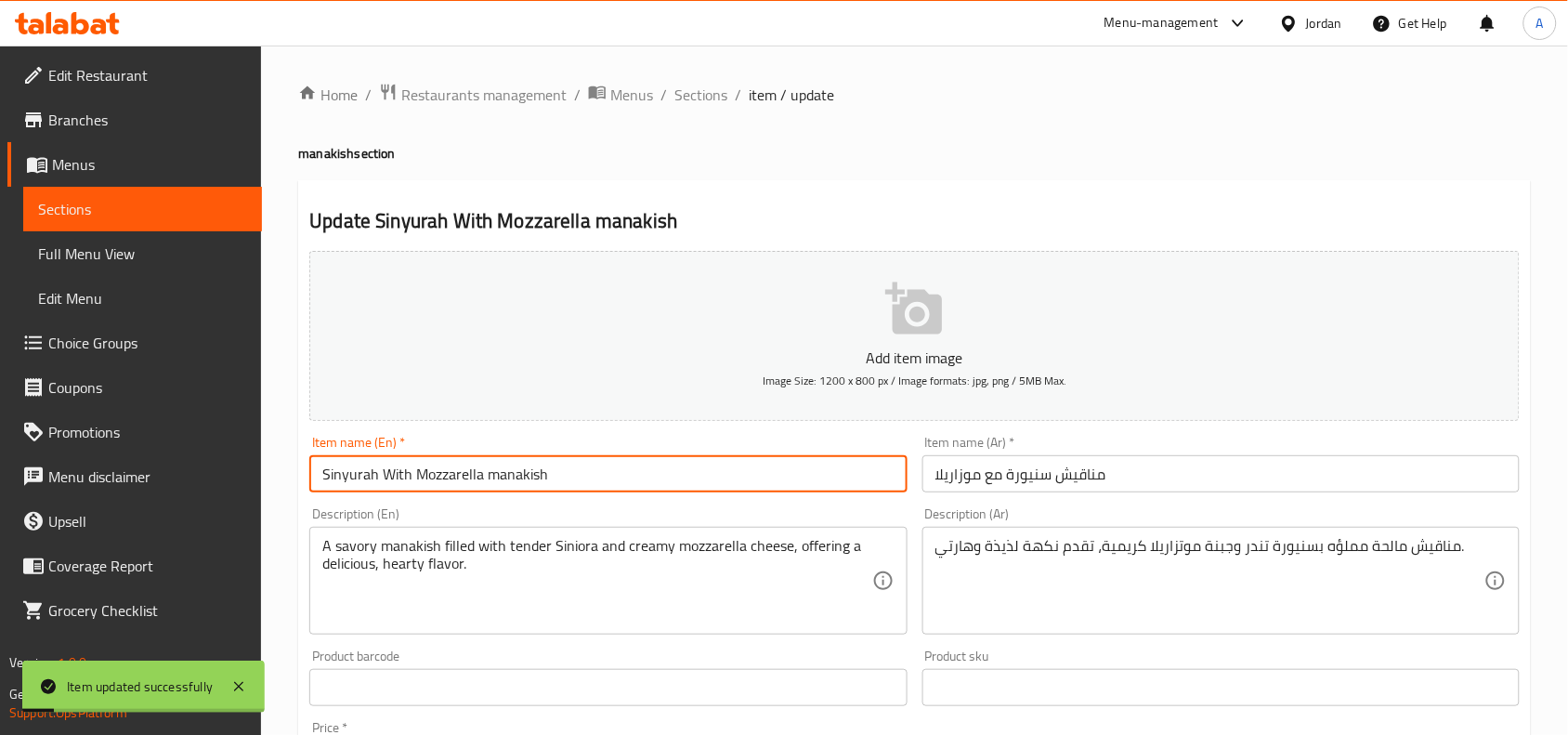 click on "Sinyurah With Mozzarella manakish" at bounding box center [608, 474] 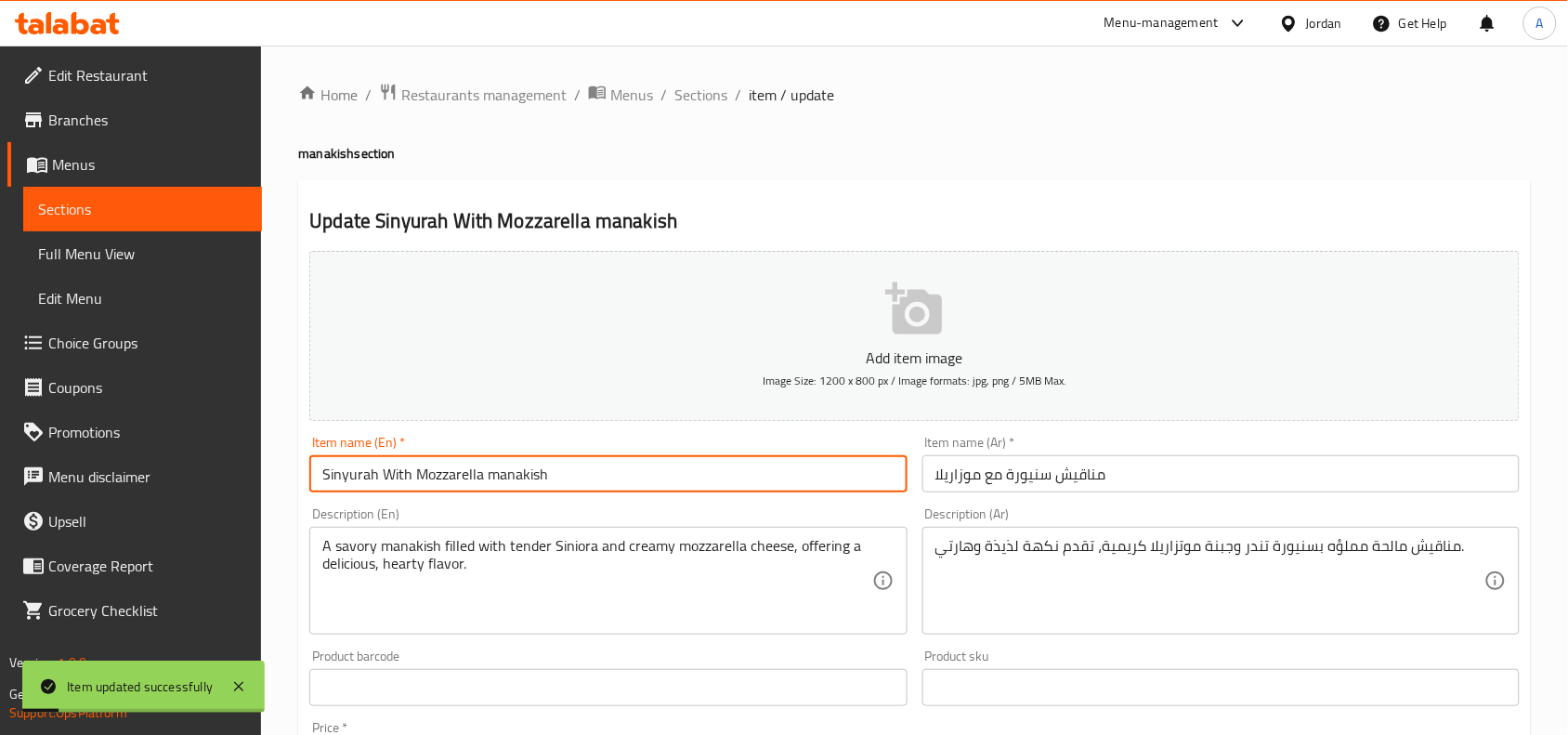 click on "Sinyurah With Mozzarella manakish" at bounding box center (608, 474) 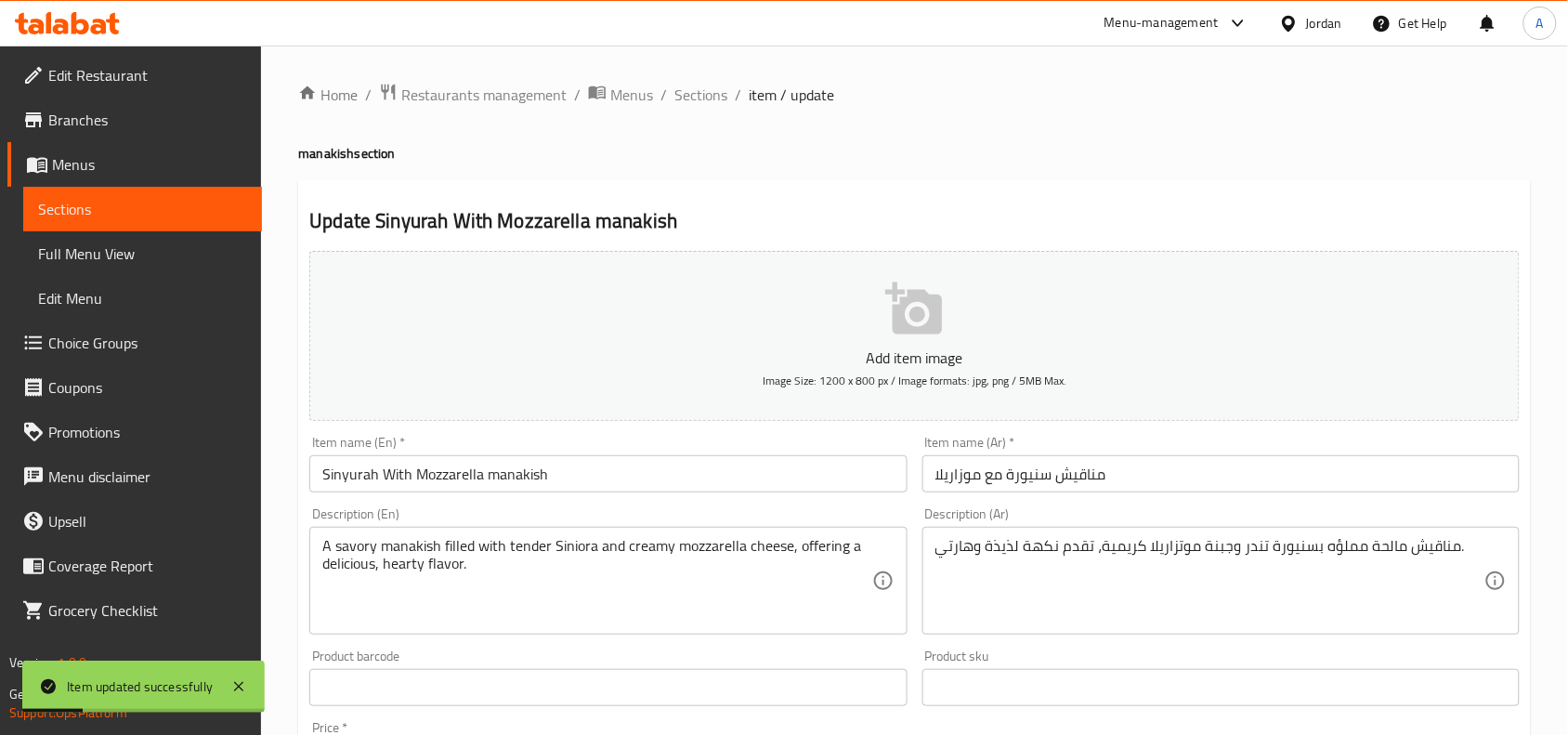 click on "Home / Restaurants management / Menus / Sections / item / update manakish  section Update Sinyurah With Mozzarella manakish  Add item image Image Size: 1200 x 800 px / Image formats: jpg, png / 5MB Max. Item name (En)   * Sinyurah With Mozzarella manakish Item name (En)  * Item name (Ar)   * مناقيش سنيورة مع موزاريلا Item name (Ar)  * Description (En) A savory manakish filled with tender Siniora and creamy mozzarella cheese, offering a delicious, hearty flavor. Description (En) Description (Ar) مناقيش مالحة مملؤه بسنيورة تندر وجبنة موتزاريلا كريمية، تقدم نكهة لذيذة وهارتي. Description (Ar) Product barcode Product barcode Product sku Product sku Price   * JOD 1.6 Price  * Price on selection Free item Start Date Start Date End Date End Date Available Days SU MO TU WE TH FR SA Available from ​ ​ Available to ​ ​ Status Active Inactive Exclude from GEM Variations & Choices Add variant ASSIGN CHOICE GROUP" at bounding box center [914, 679] 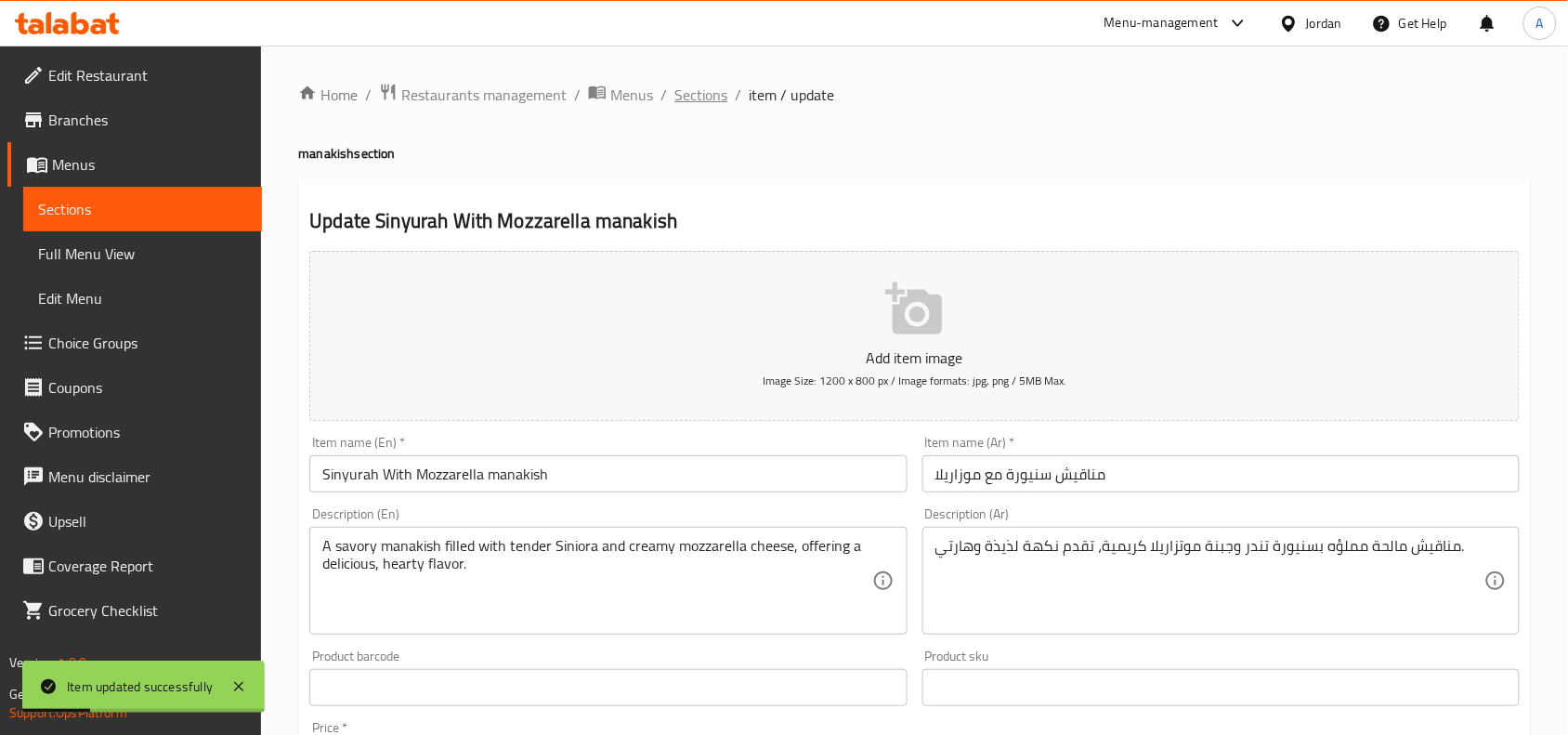click on "Sections" at bounding box center [700, 95] 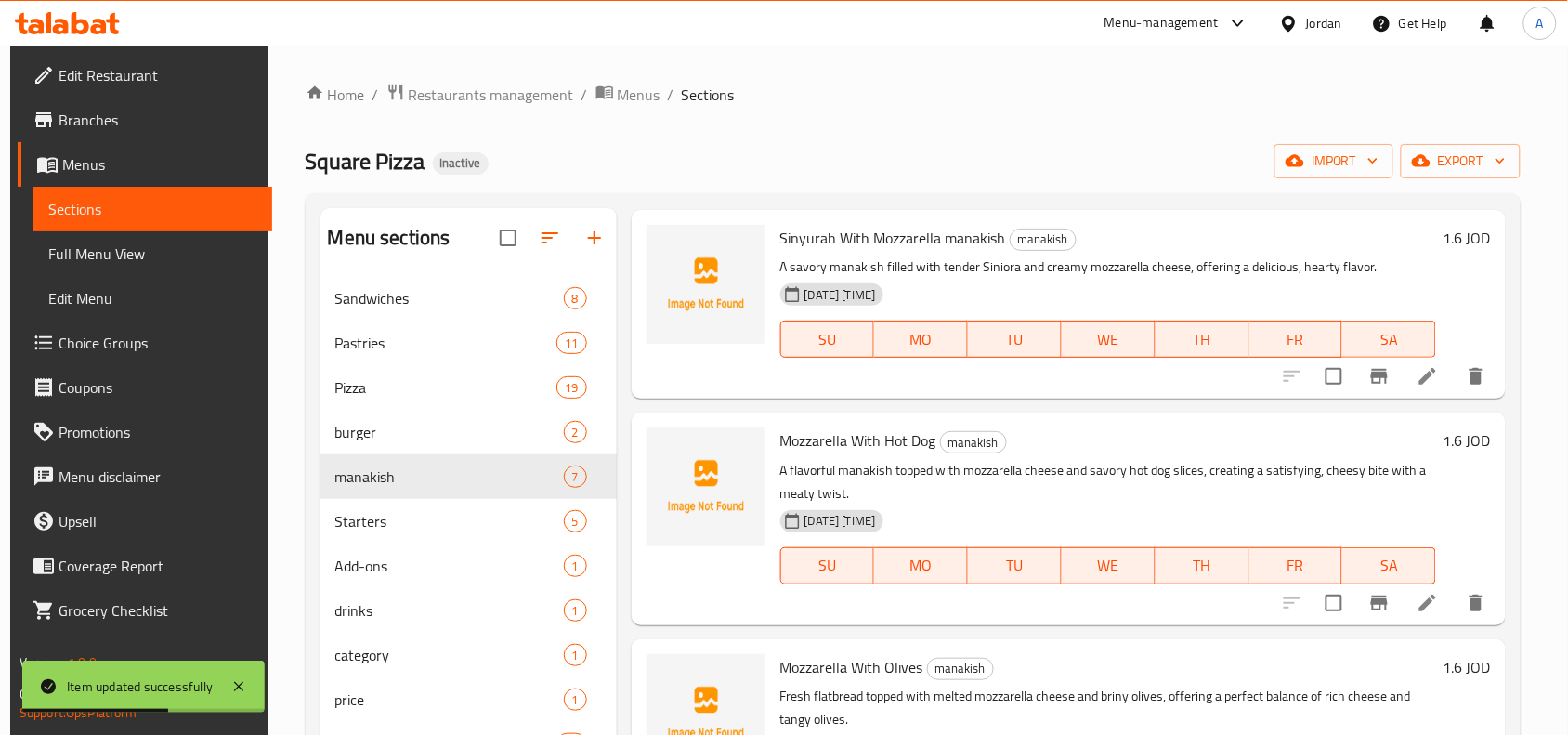 scroll, scrollTop: 581, scrollLeft: 0, axis: vertical 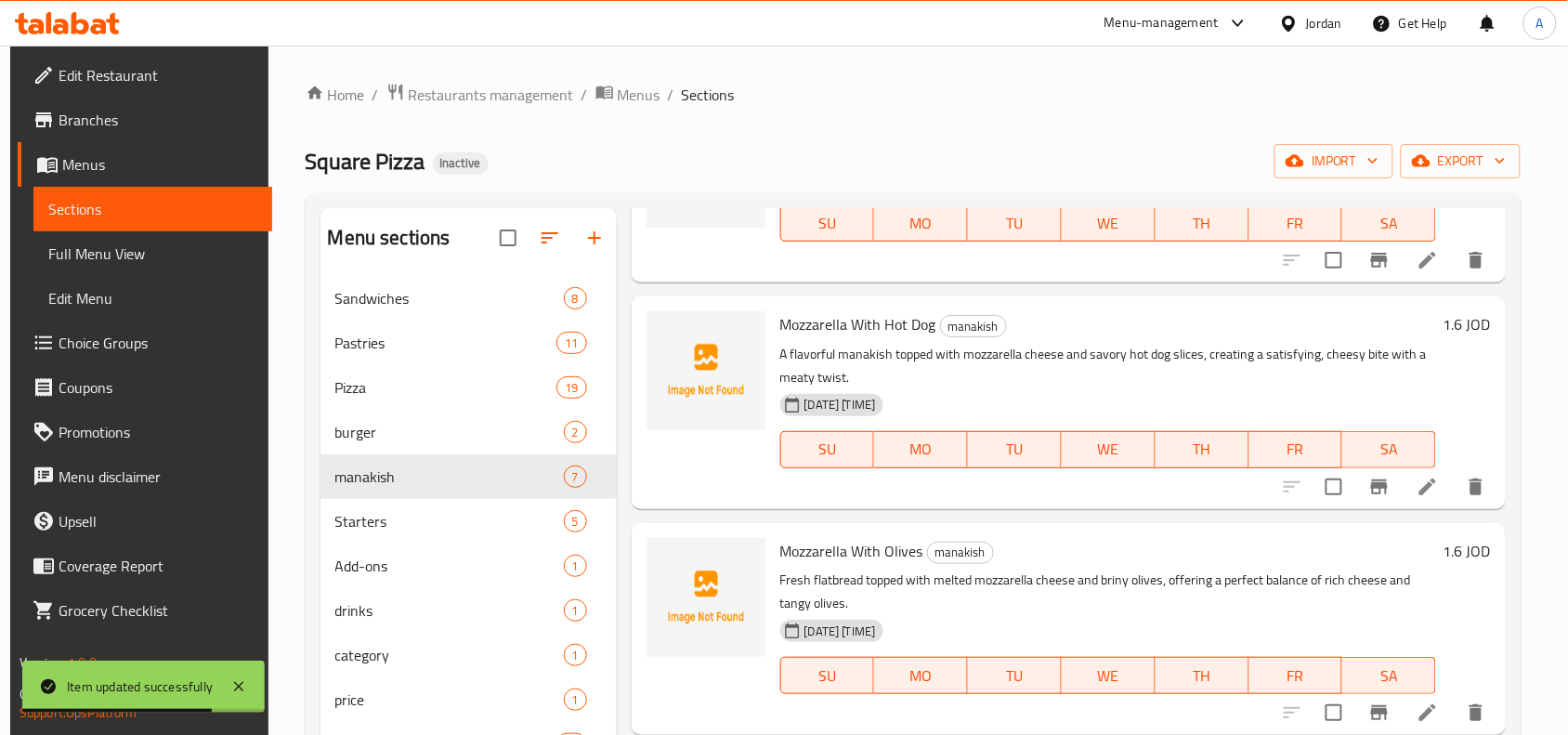 click 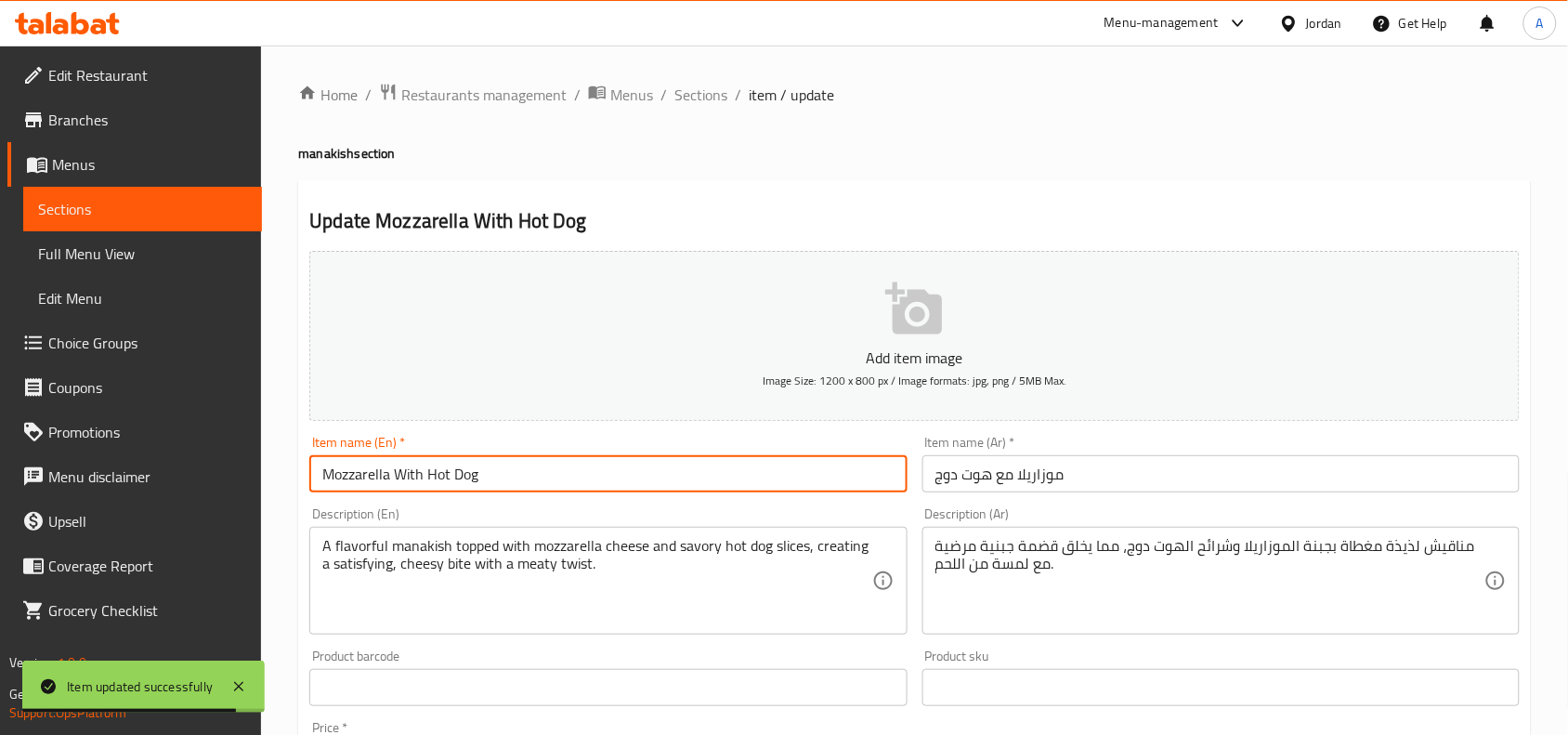 click on "Mozzarella With Hot Dog" at bounding box center (608, 474) 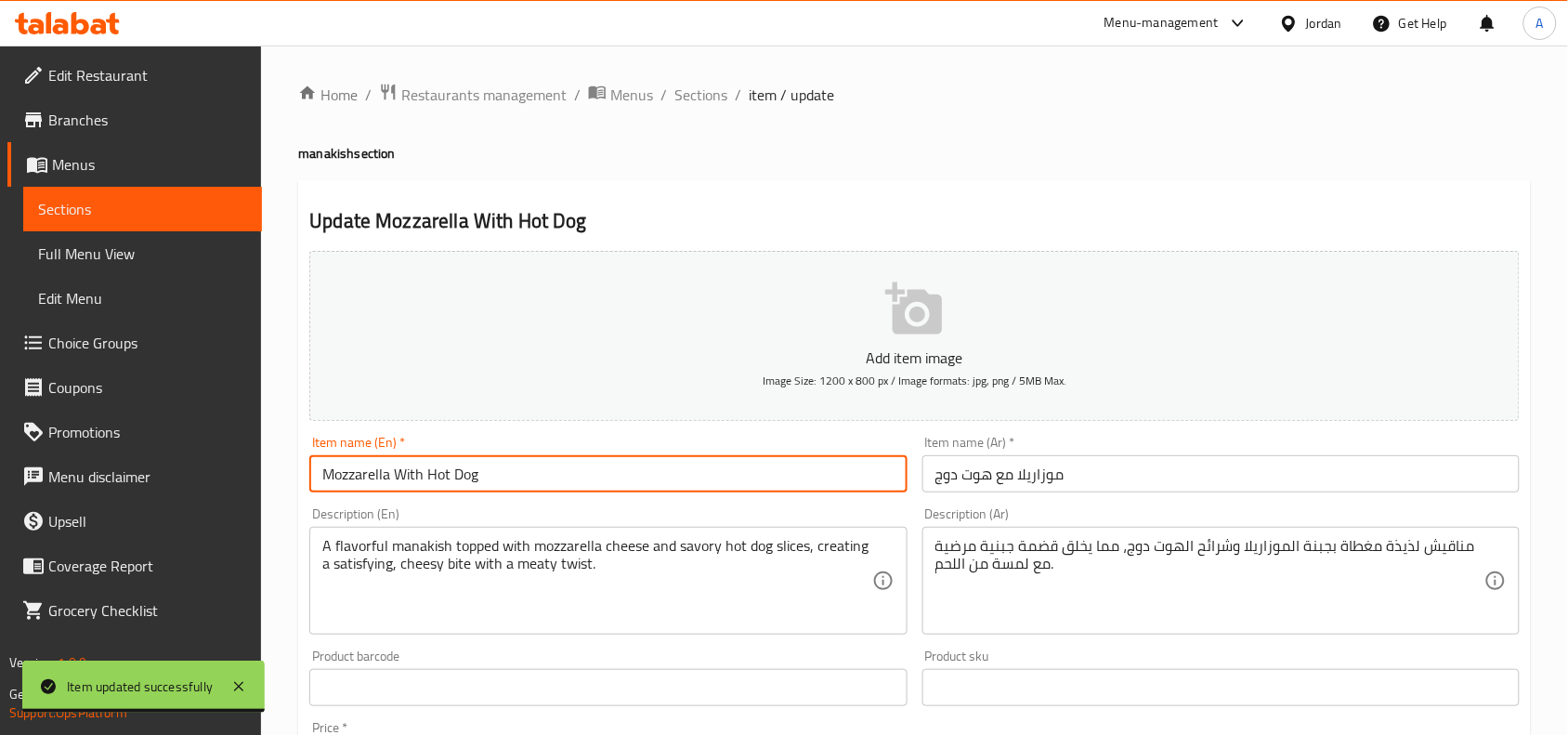 click on "manakish  section" at bounding box center (914, 153) 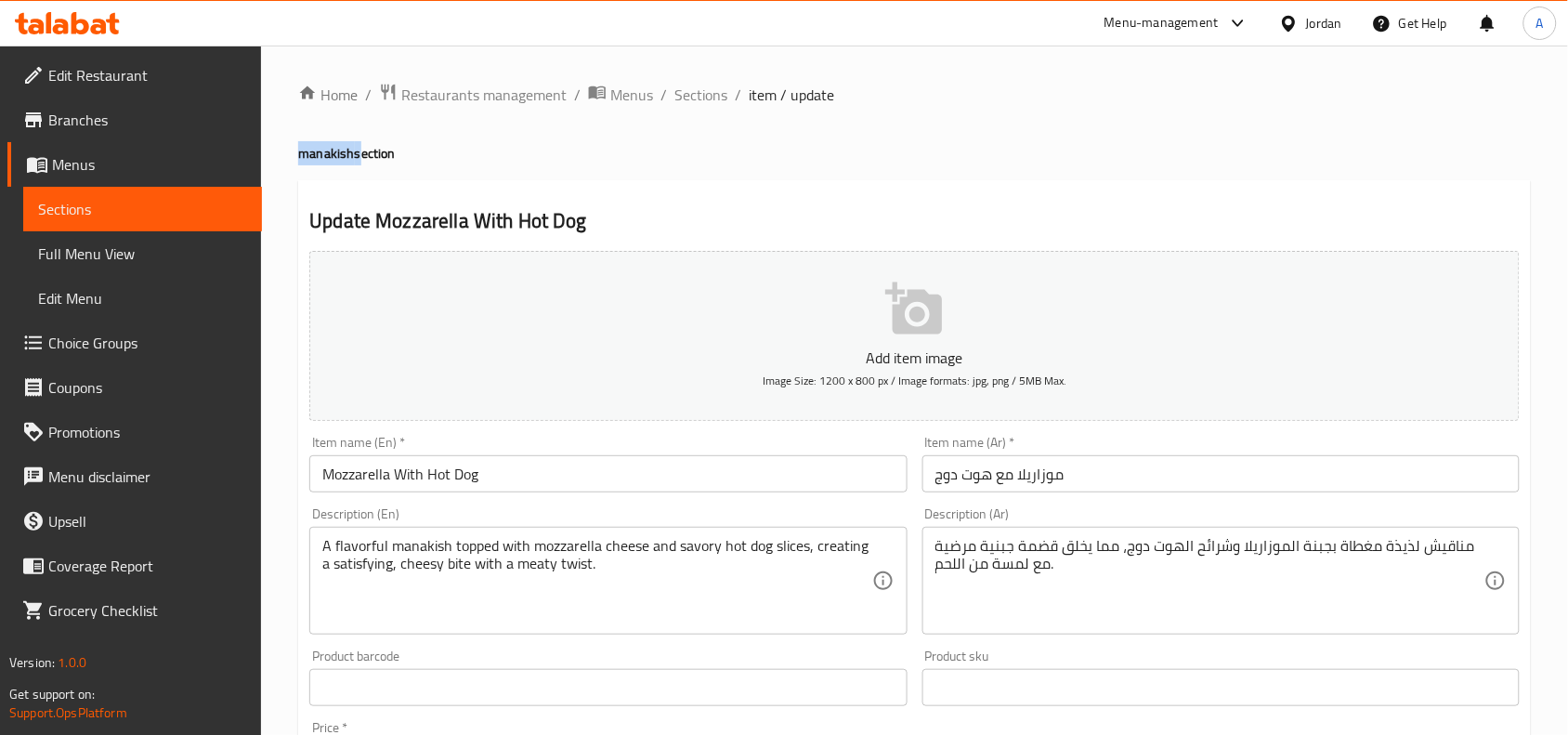 click on "manakish  section" at bounding box center (914, 153) 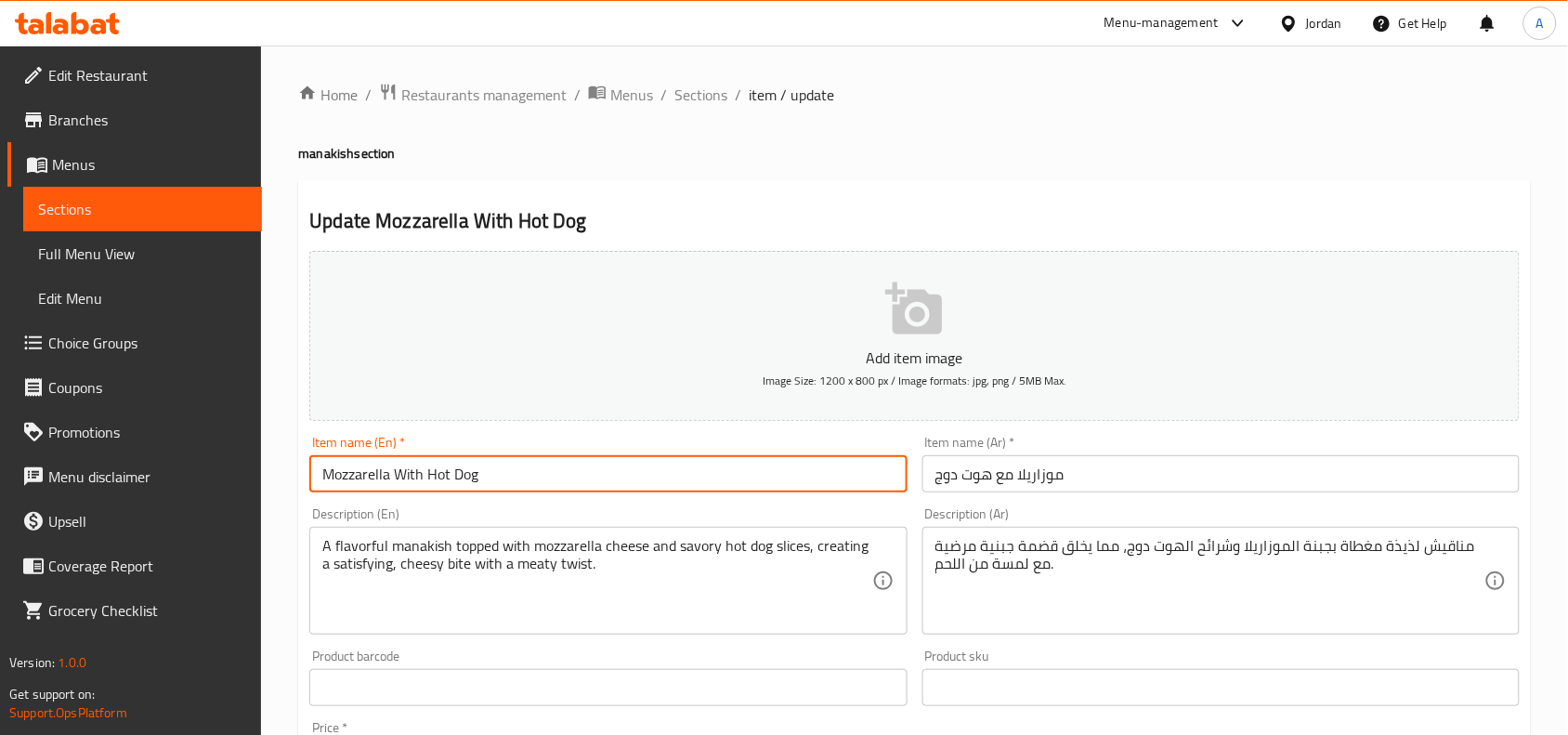 paste on "manakish" 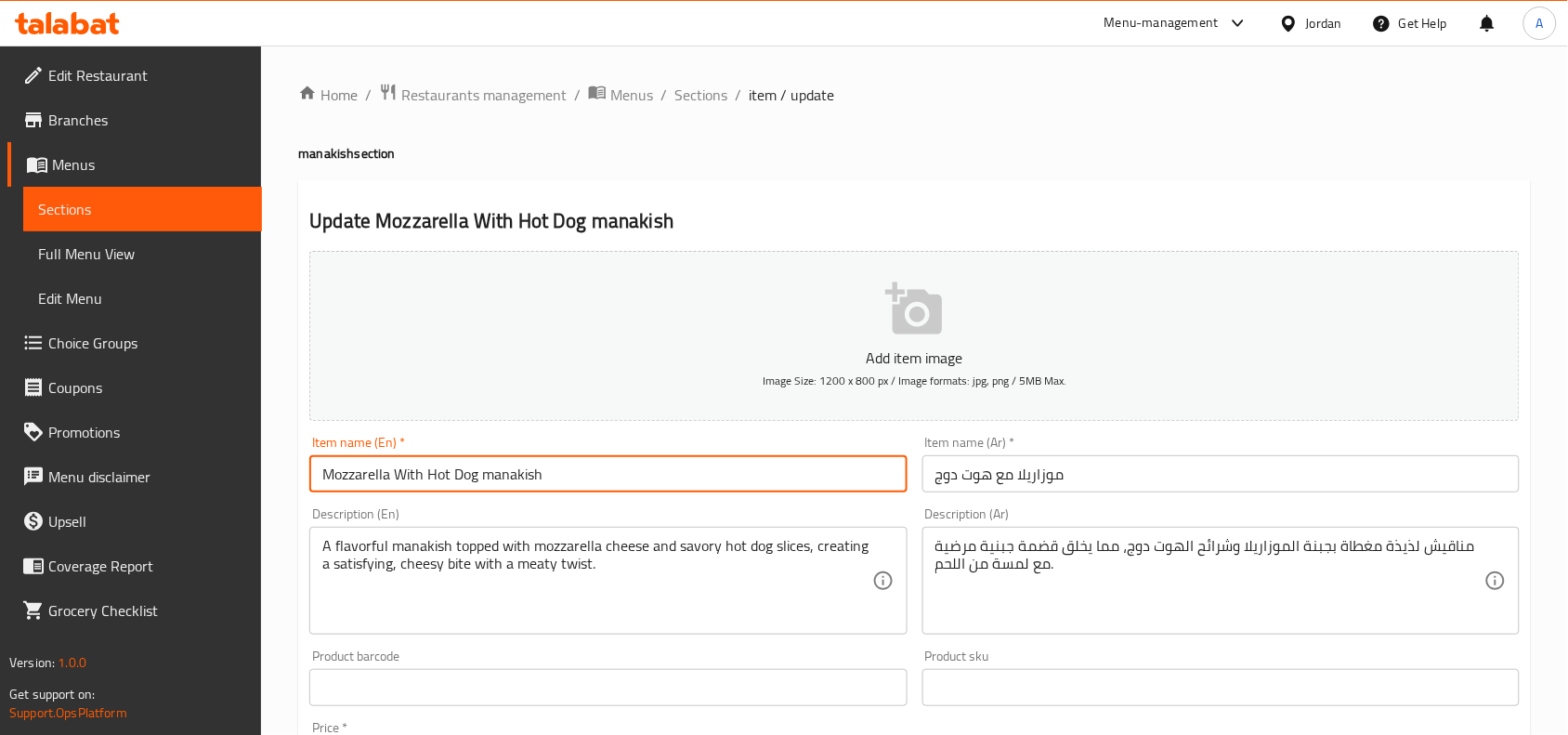 type on "Mozzarella With Hot Dog manakish" 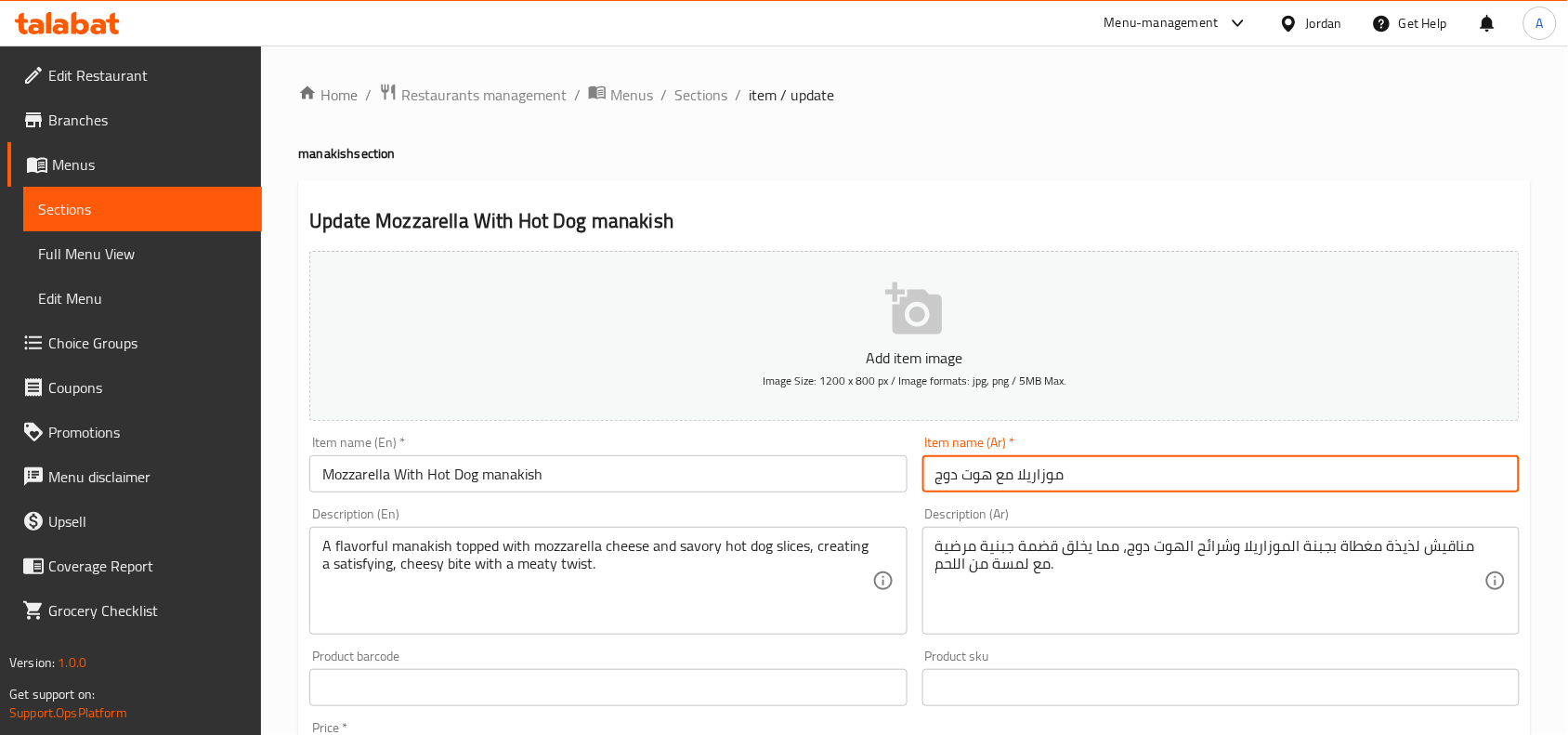click on "موزاريلا مع هوت دوج" at bounding box center [1221, 474] 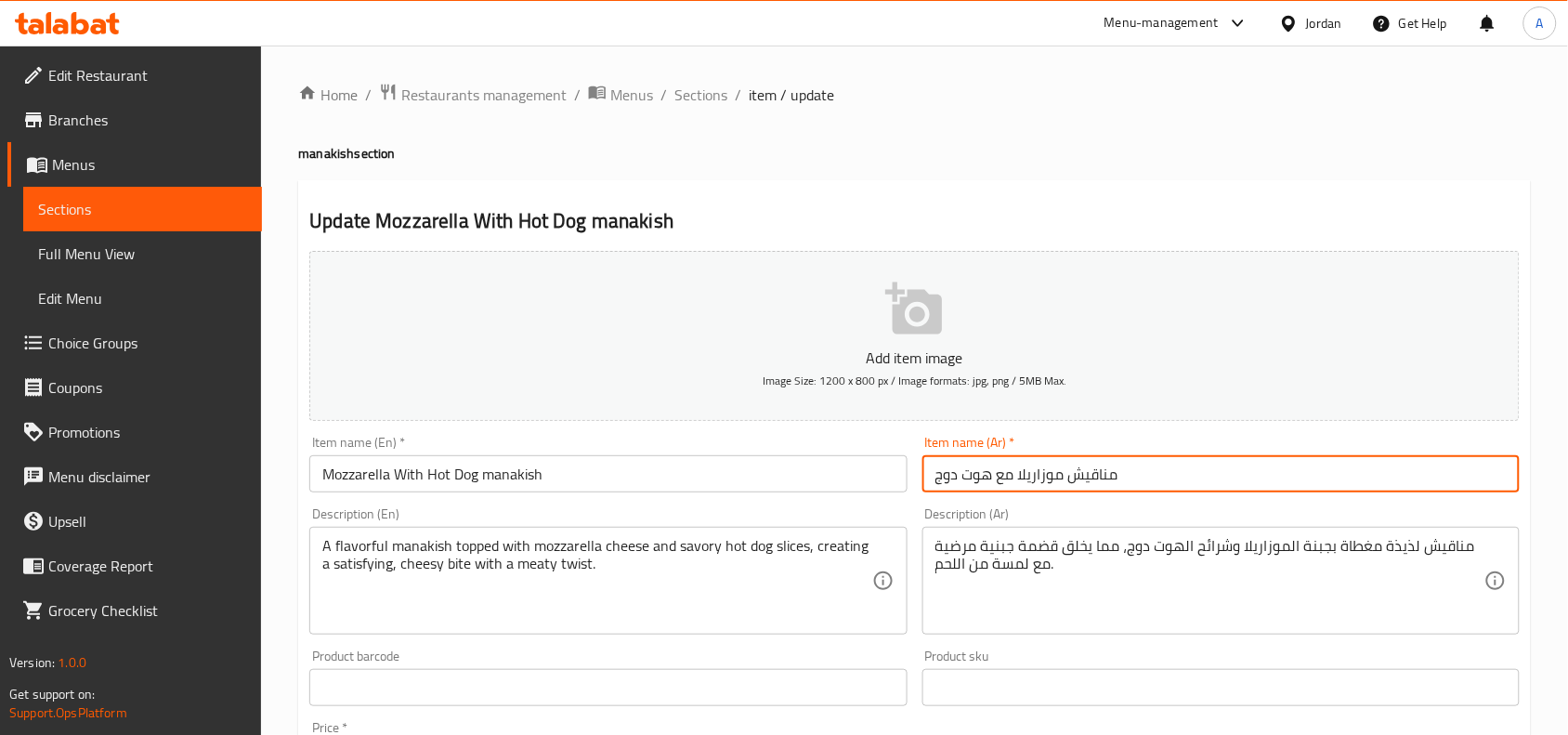 click on "مناقيش موزاريلا مع هوت دوج" at bounding box center (1221, 474) 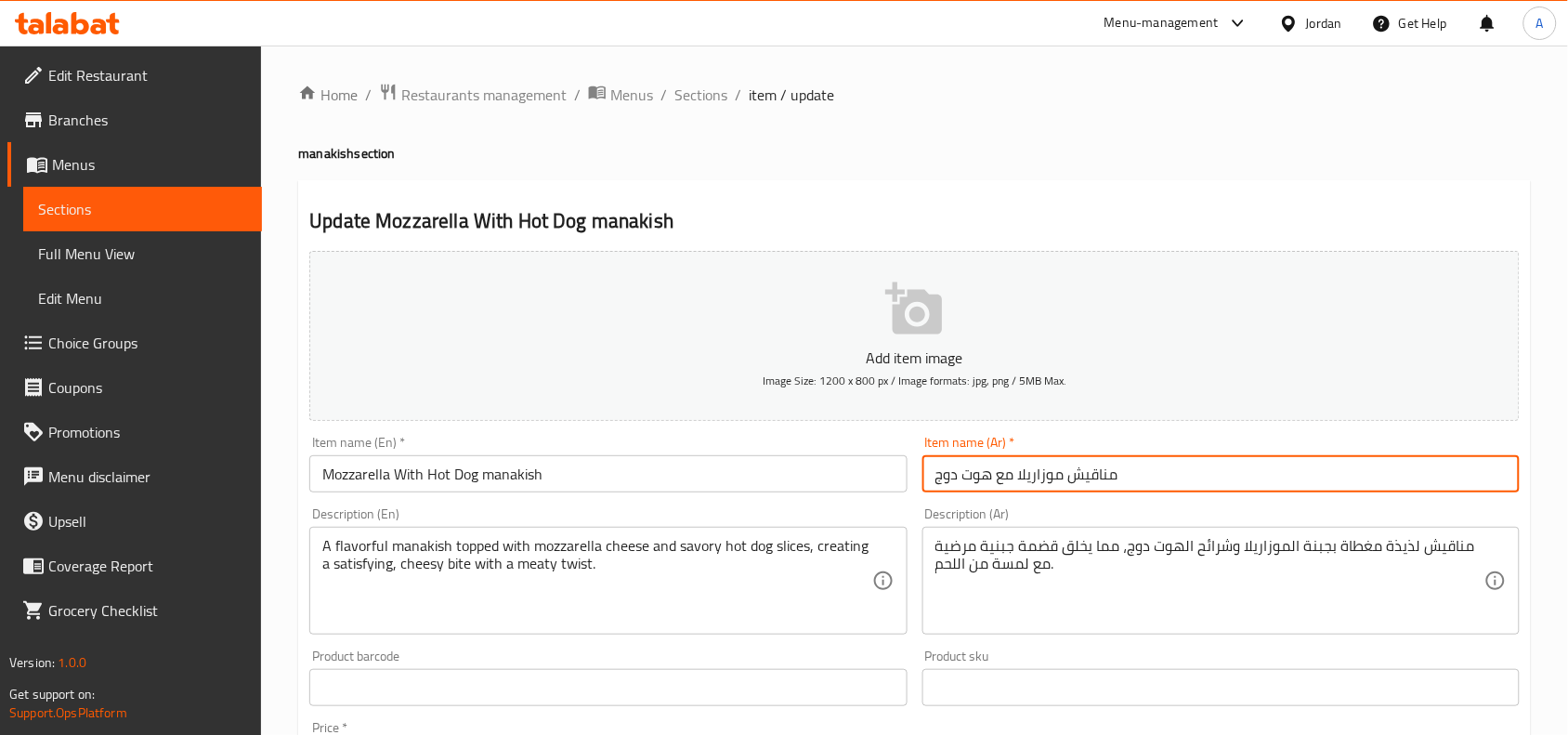 click on "مناقيش موزاريلا مع هوت دوج" at bounding box center (1221, 474) 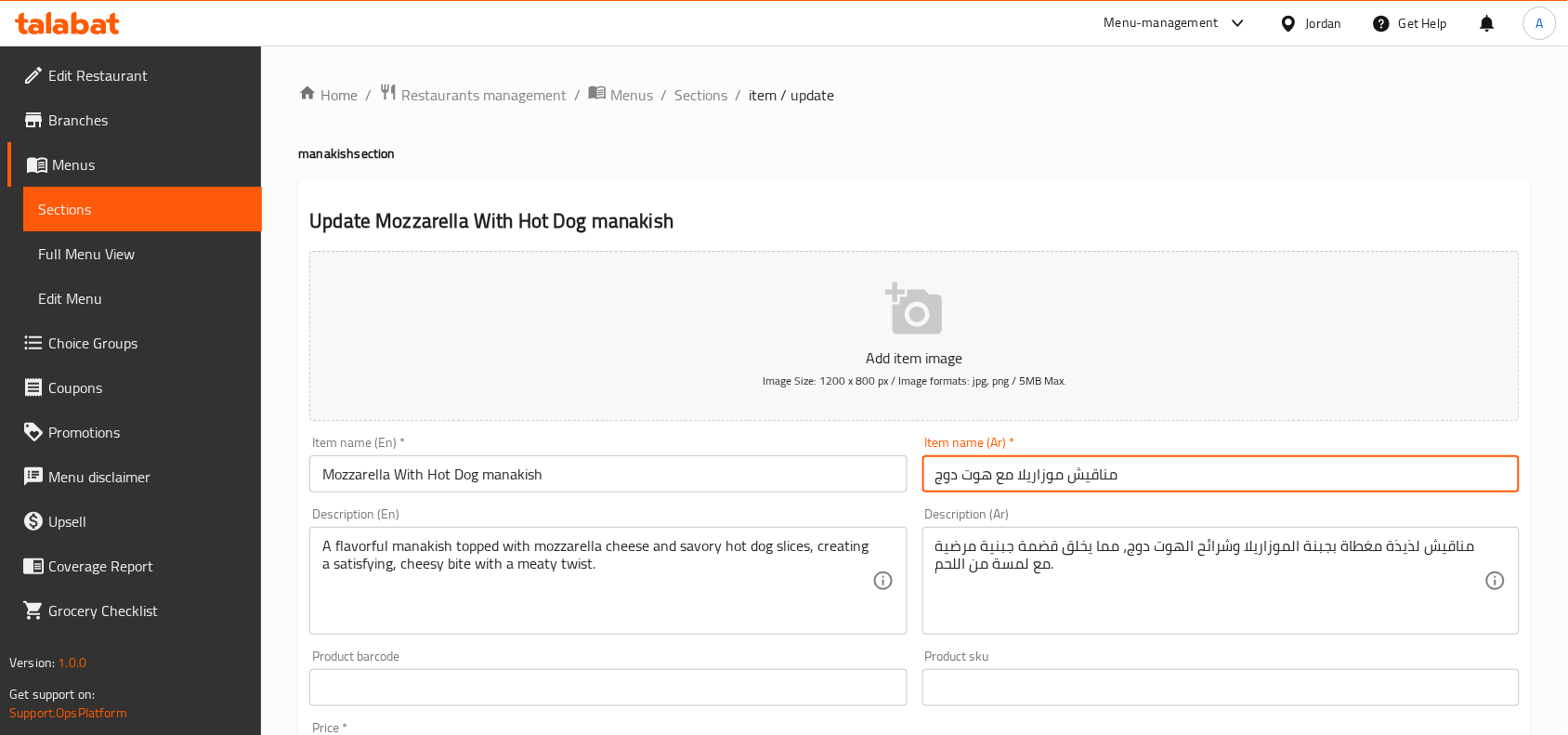 click on "مناقيش موزاريلا مع هوت دوج" at bounding box center (1221, 474) 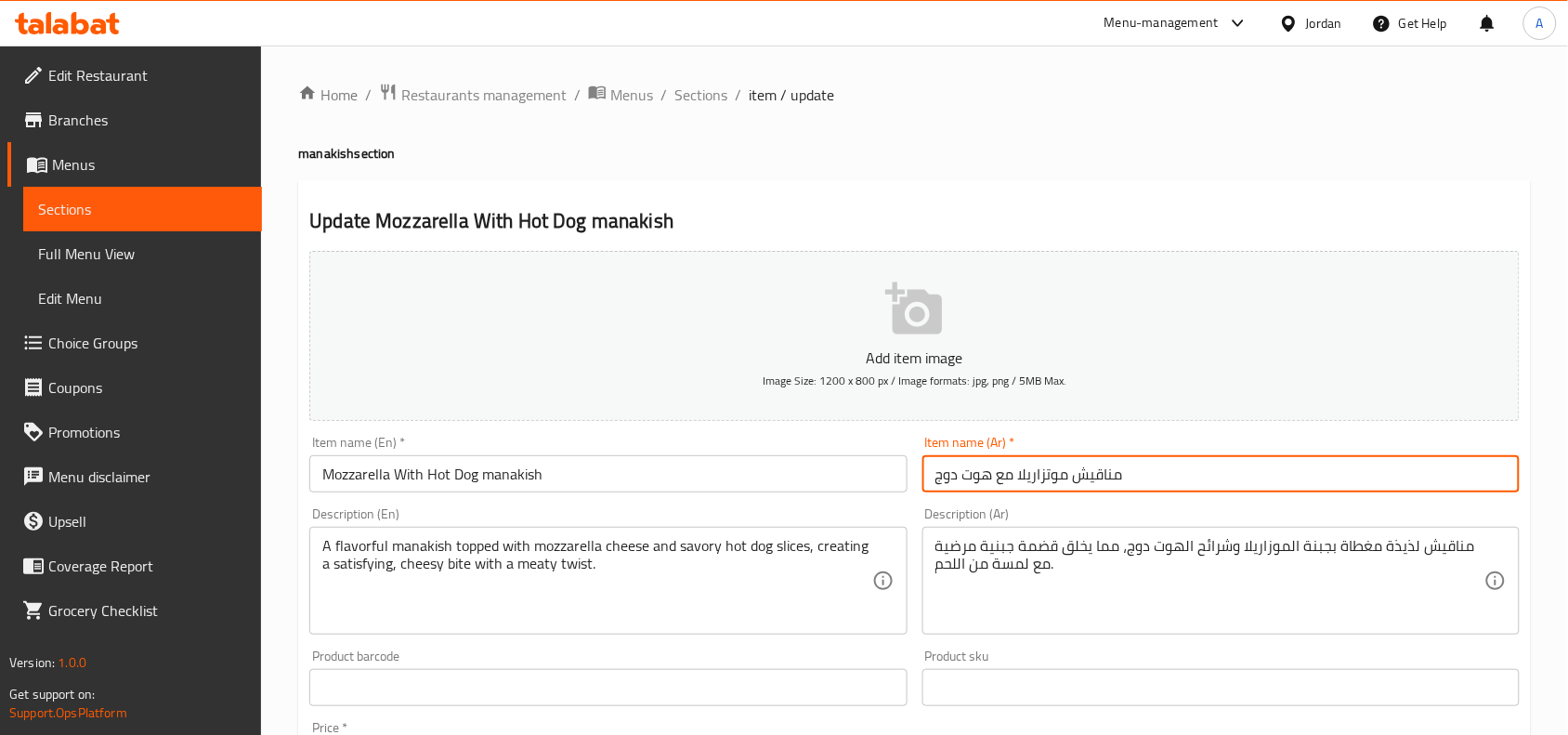 type on "مناقيش موتزاريلا مع هوت دوج" 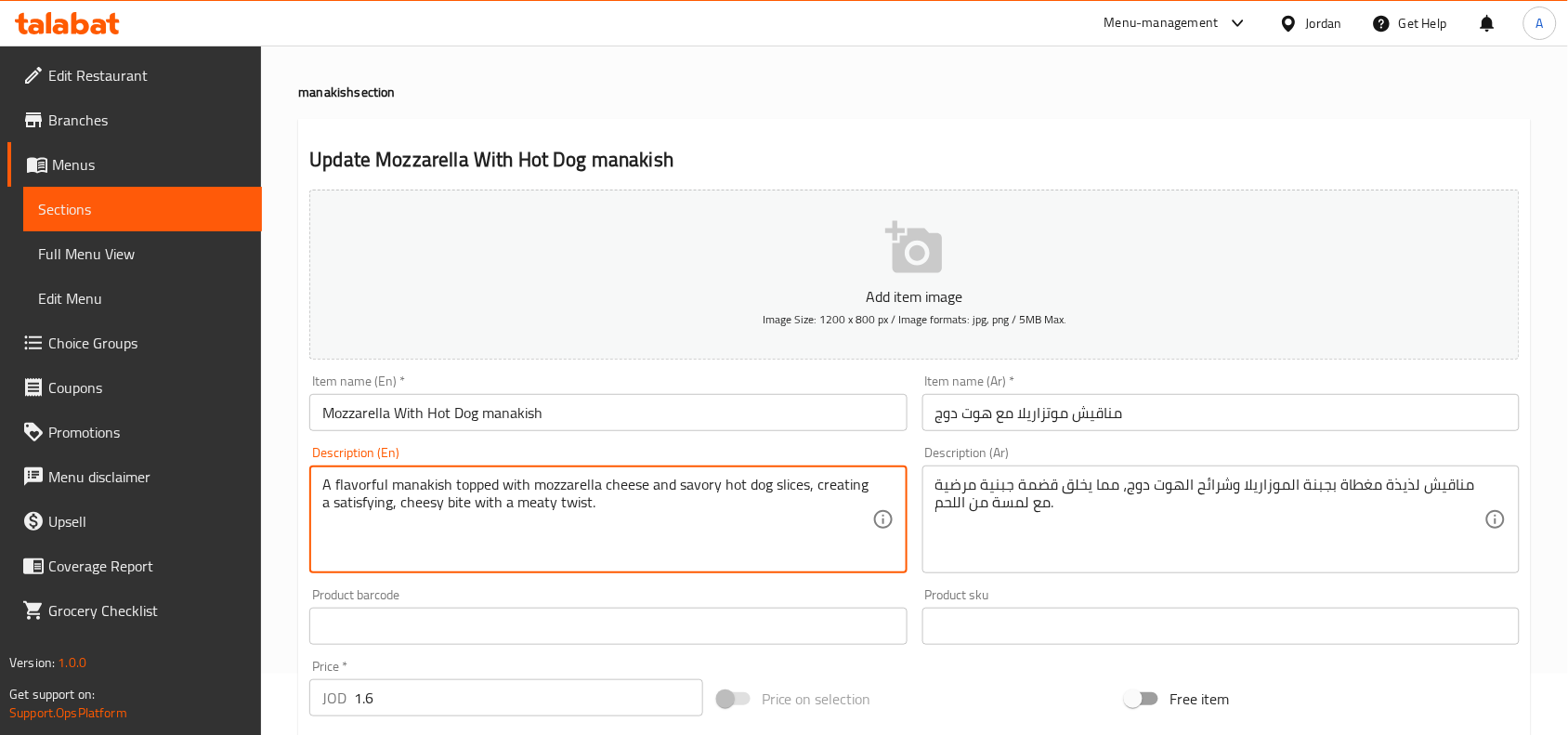scroll, scrollTop: 116, scrollLeft: 0, axis: vertical 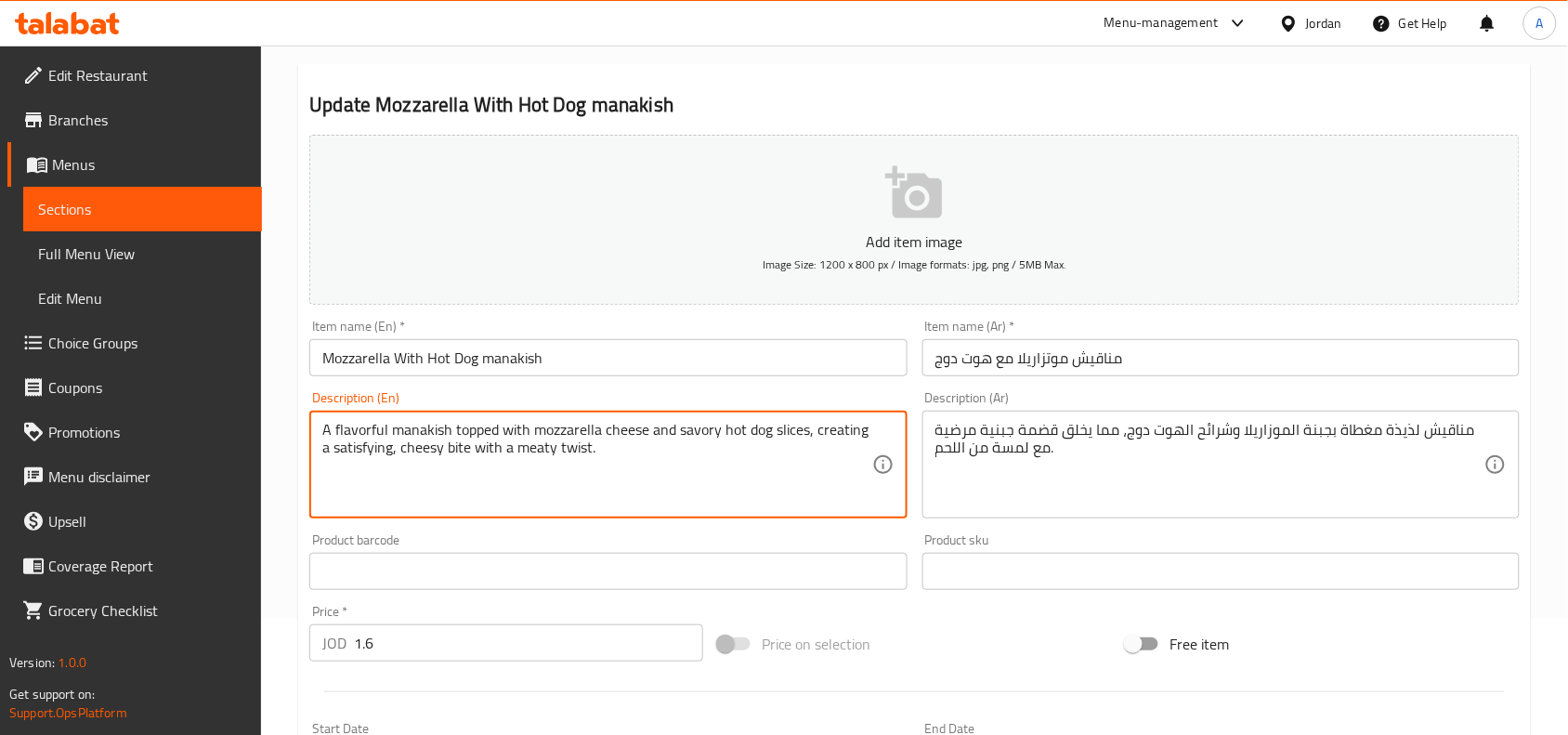 drag, startPoint x: 1271, startPoint y: 438, endPoint x: 1266, endPoint y: 447, distance: 10.29563 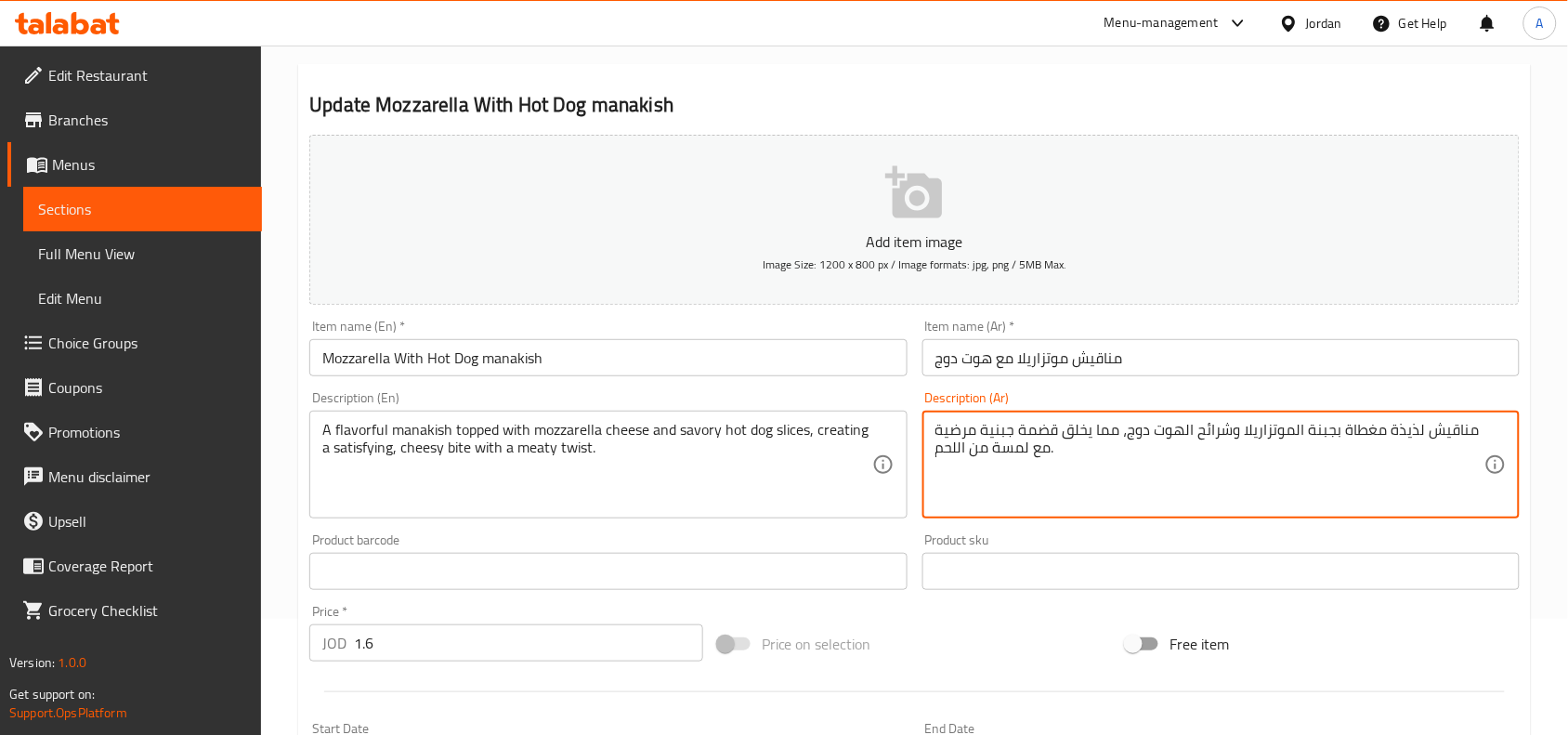 click on "مناقيش لذيذة مغطاة بجبنة الموتزاريلا وشرائح الهوت دوج، مما يخلق قضمة جبنية مرضية مع لمسة من اللحم." at bounding box center [1209, 465] 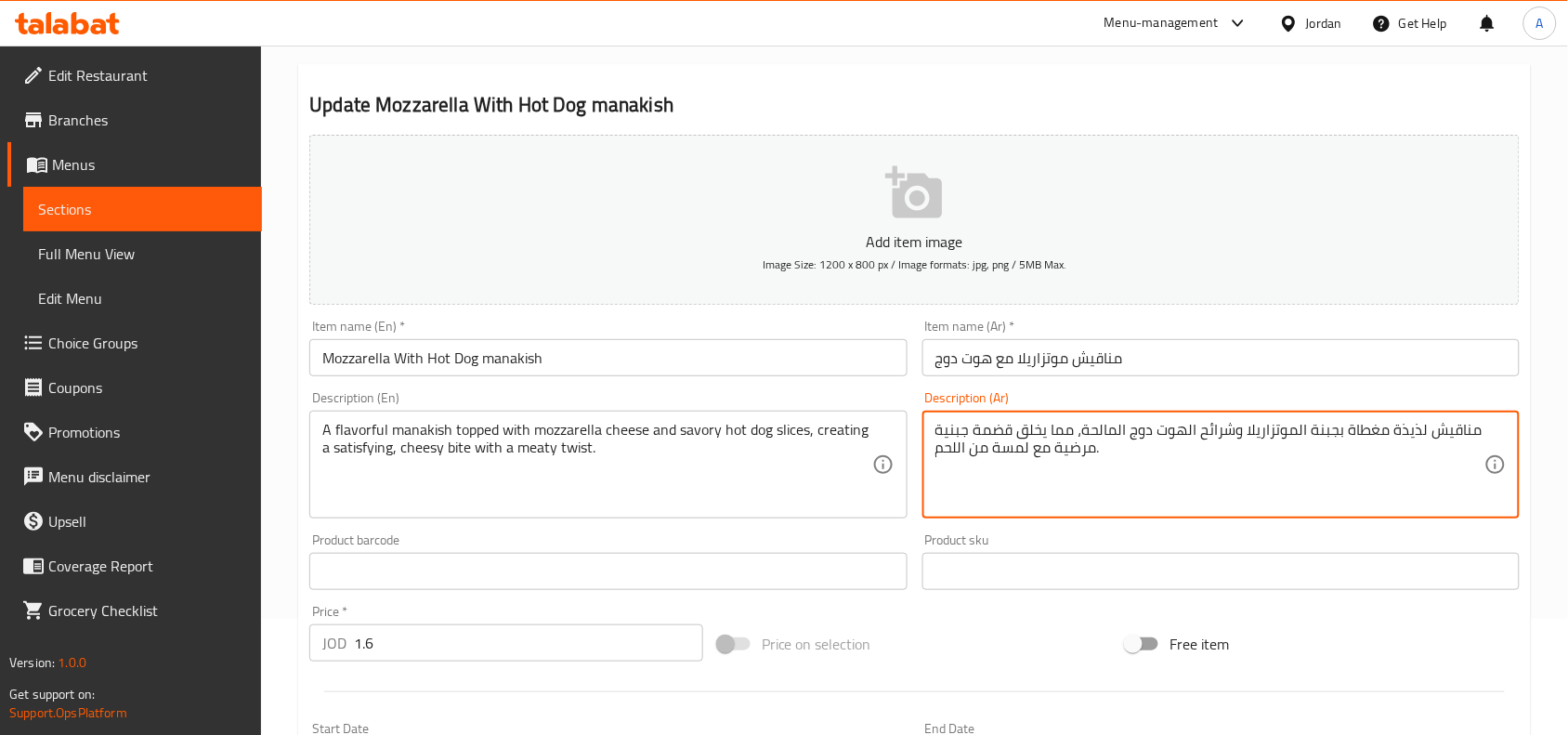 click on "مناقيش لذيذة مغطاة بجبنة الموتزاريلا وشرائح الهوت دوج المالحة، مما يخلق قضمة جبنية مرضية مع لمسة من اللحم." at bounding box center [1209, 465] 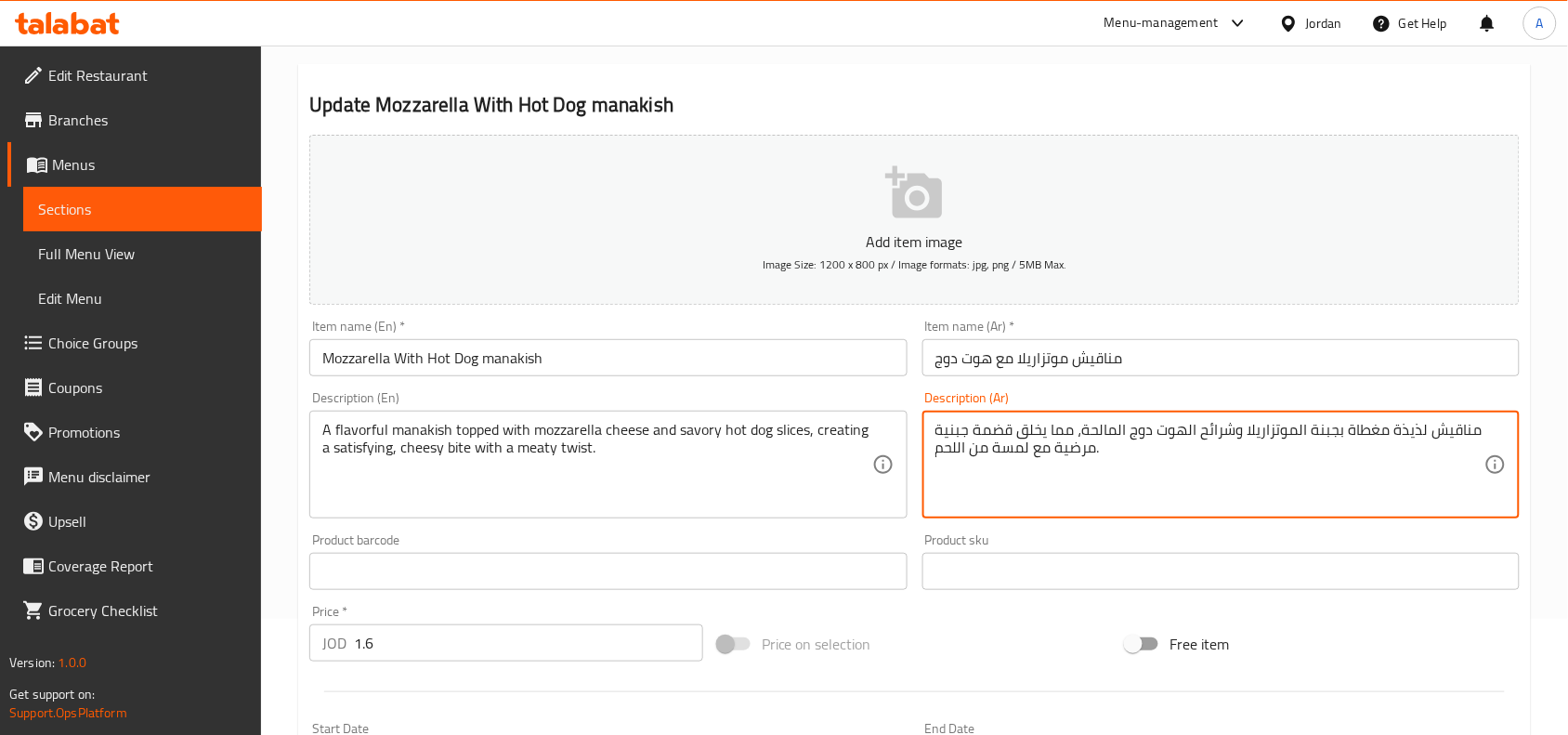 click on "مناقيش لذيذة مغطاة بجبنة الموتزاريلا وشرائح الهوت دوج المالحة، مما يخلق قضمة جبنية مرضية مع لمسة من اللحم." at bounding box center [1209, 465] 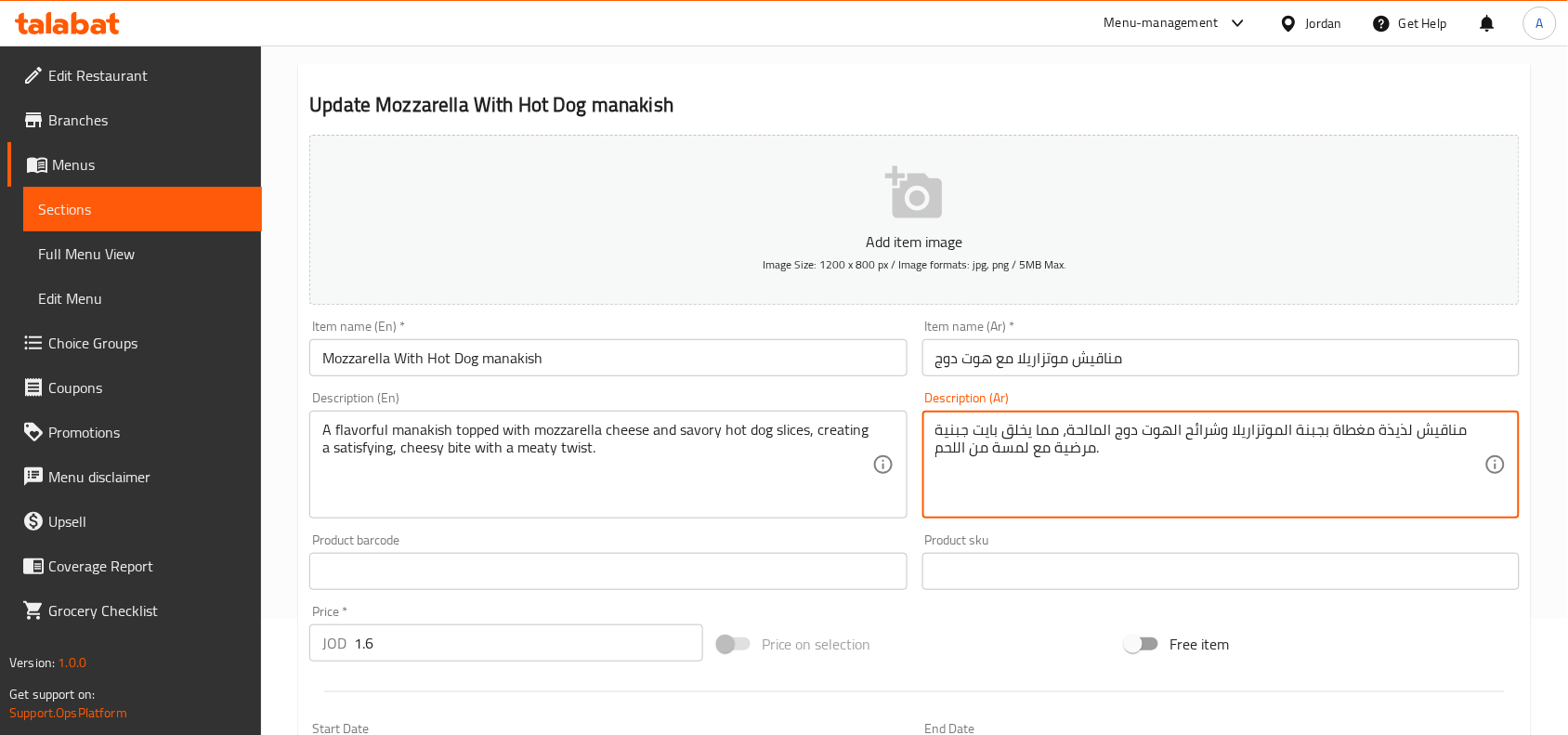 click on "مناقيش لذيذة مغطاة بجبنة الموتزاريلا وشرائح الهوت دوج المالحة، مما يخلق بايت جبنية مرضية مع لمسة من اللحم." at bounding box center (1209, 465) 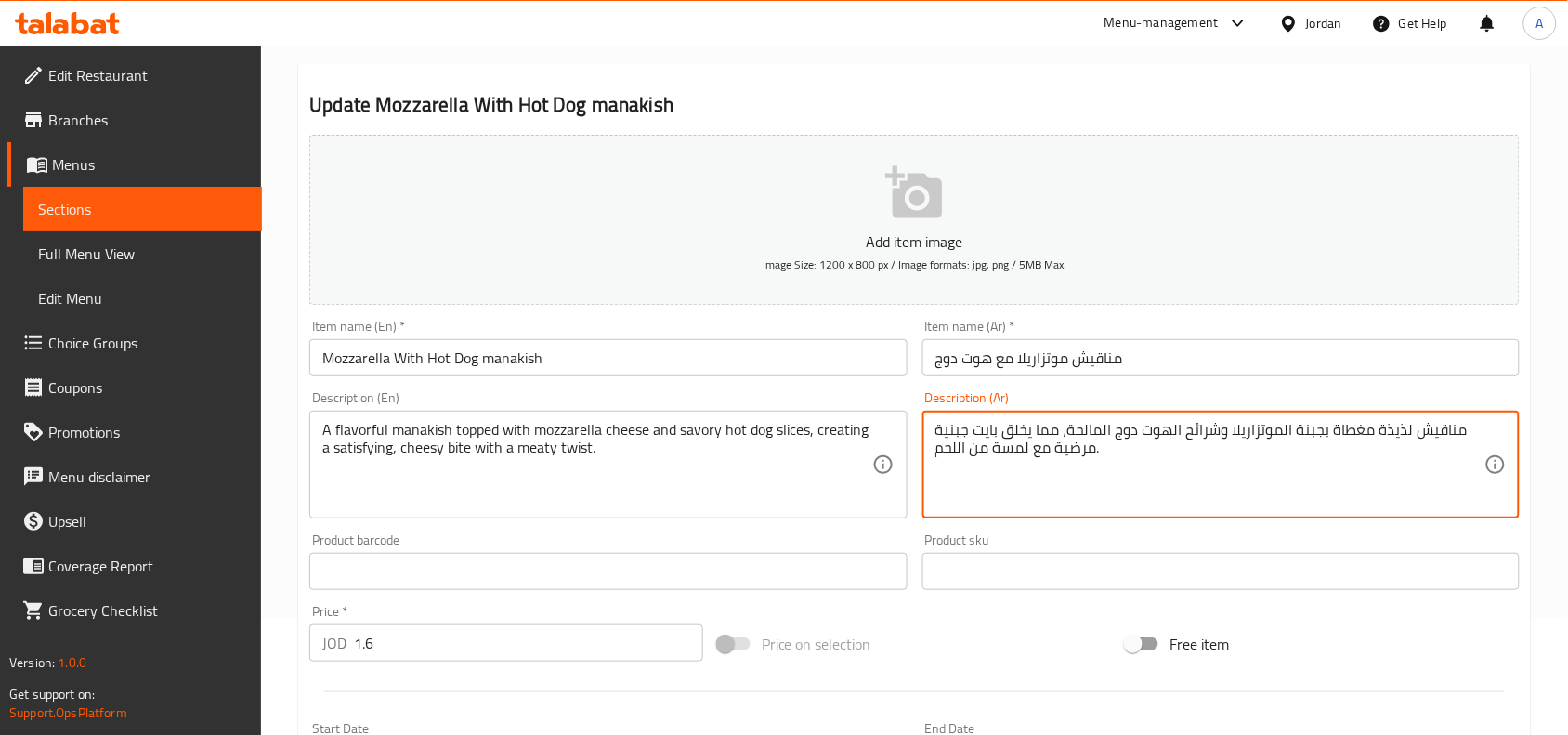 click on "مناقيش لذيذة مغطاة بجبنة الموتزاريلا وشرائح الهوت دوج المالحة، مما يخلق بايت جبنية مرضية مع لمسة من اللحم." at bounding box center (1209, 465) 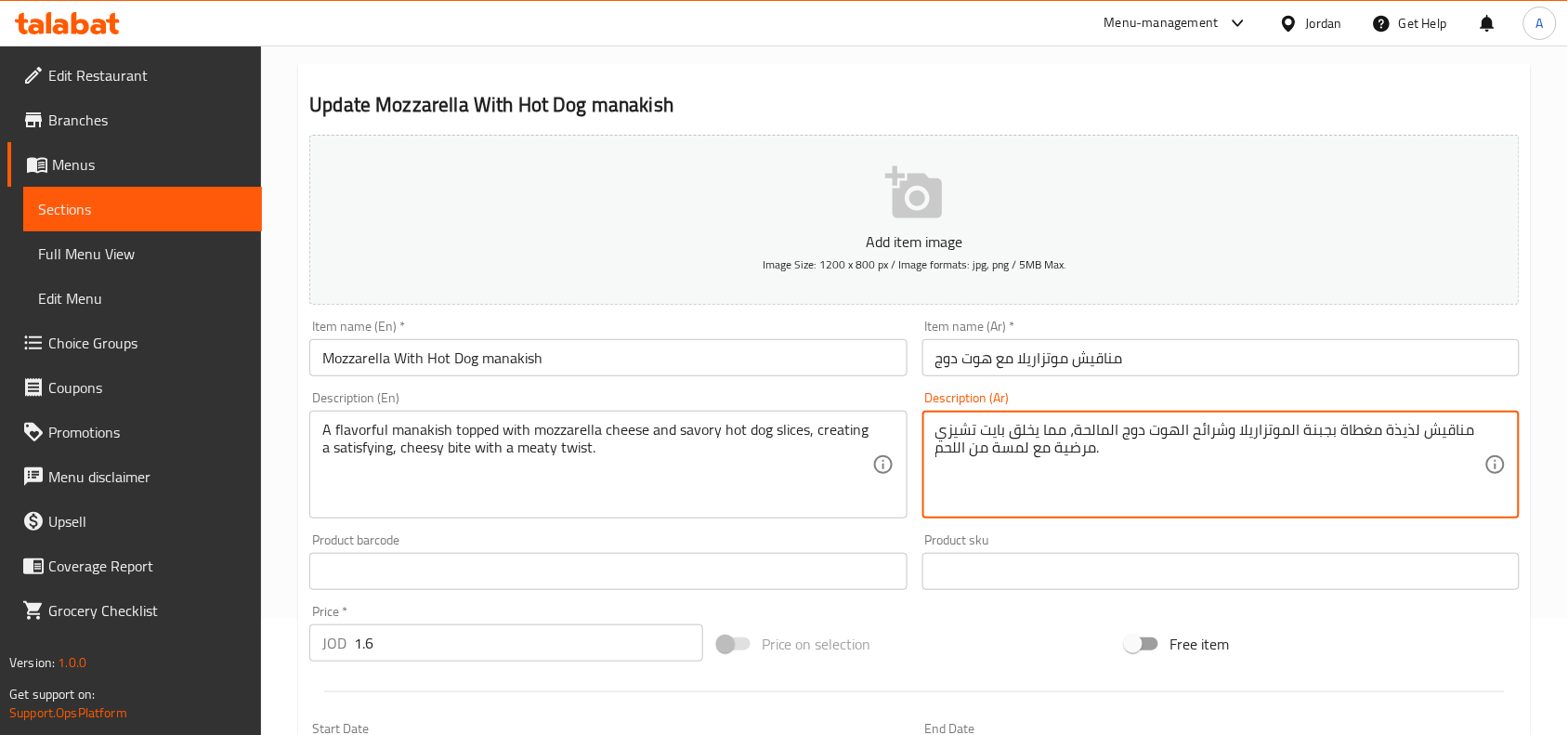 click on "مناقيش لذيذة مغطاة بجبنة الموتزاريلا وشرائح الهوت دوج المالحة، مما يخلق بايت تشيزي مرضية مع لمسة من اللحم." at bounding box center [1209, 465] 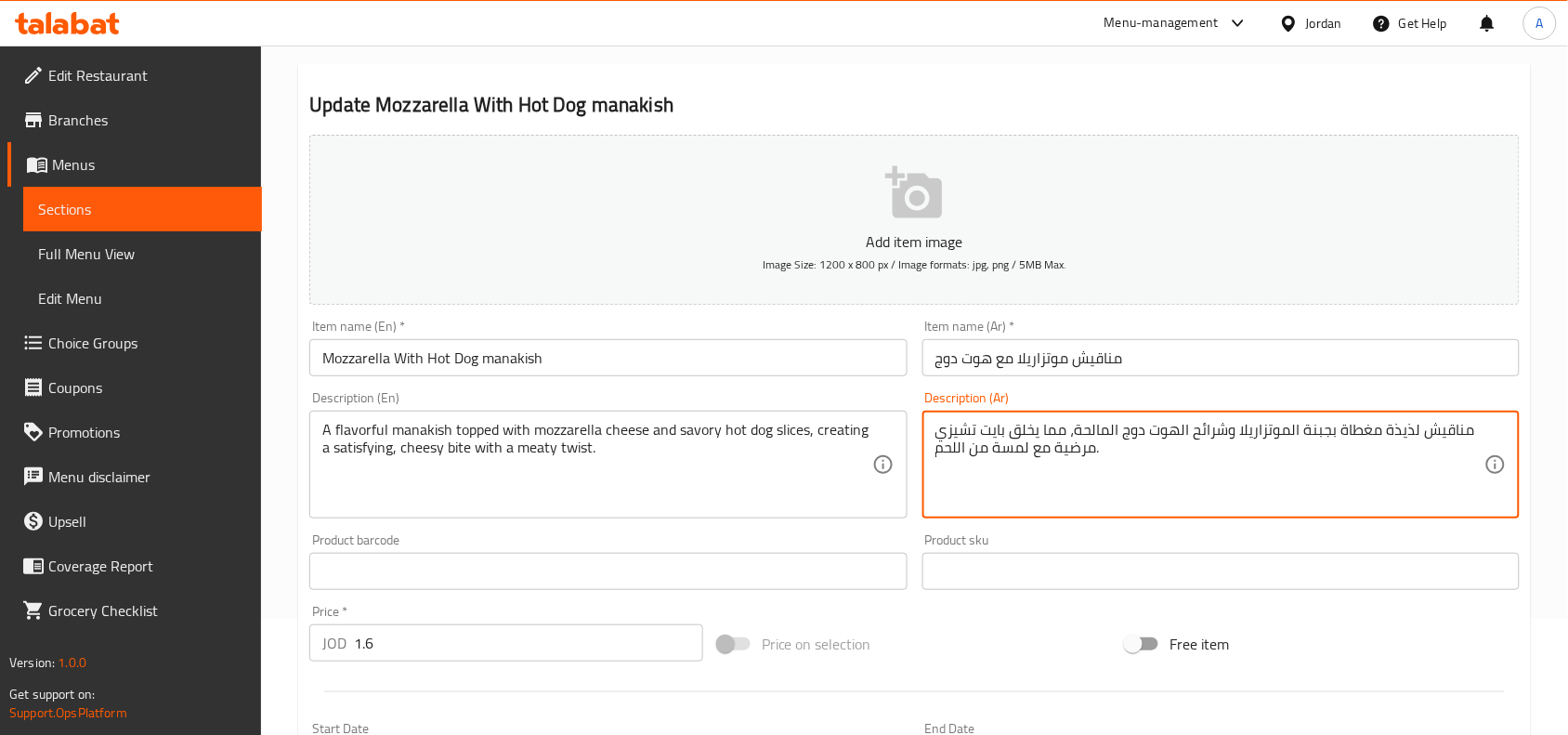 click on "مناقيش لذيذة مغطاة بجبنة الموتزاريلا وشرائح الهوت دوج المالحة، مما يخلق بايت تشيزي مرضية مع لمسة من اللحم." at bounding box center [1209, 465] 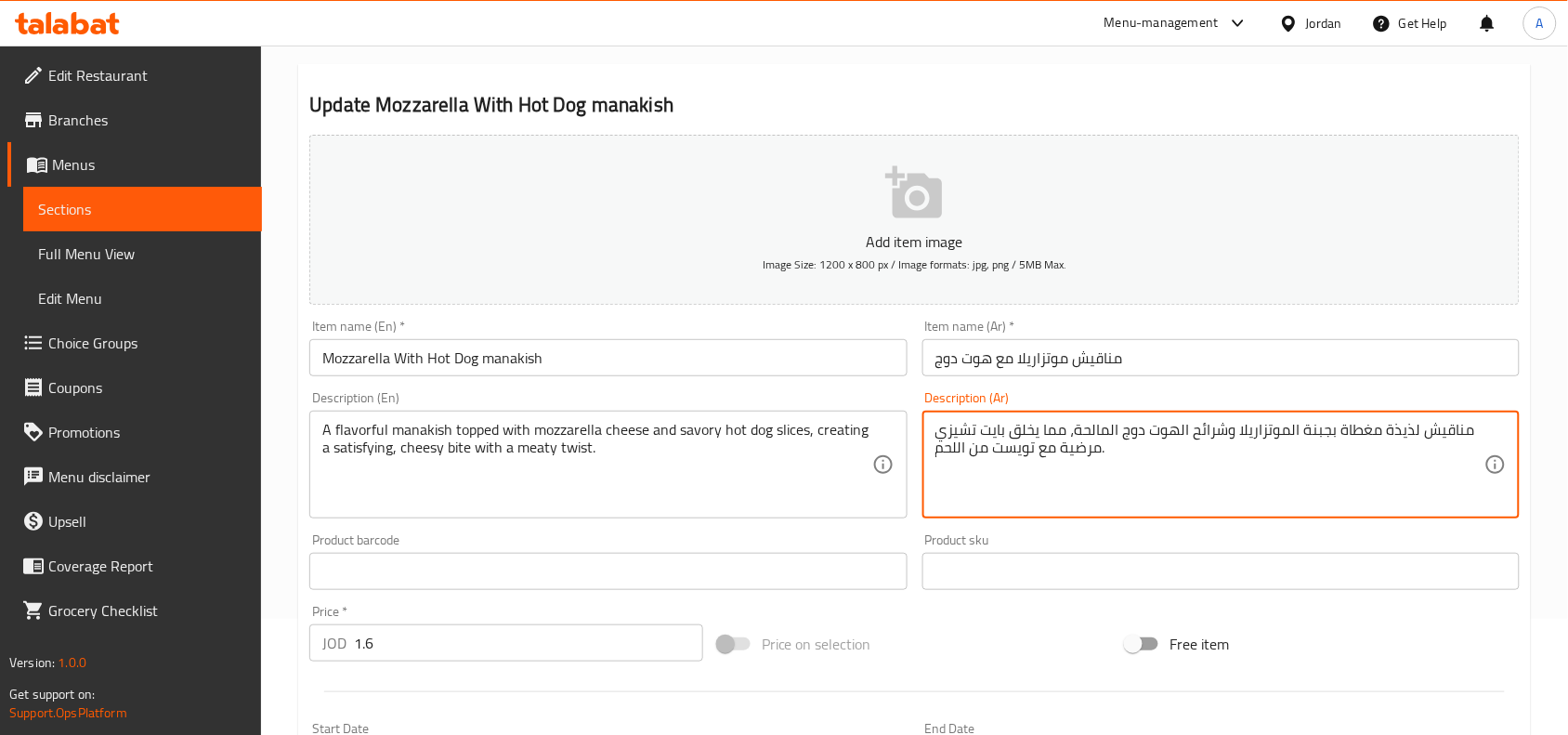 scroll, scrollTop: 574, scrollLeft: 0, axis: vertical 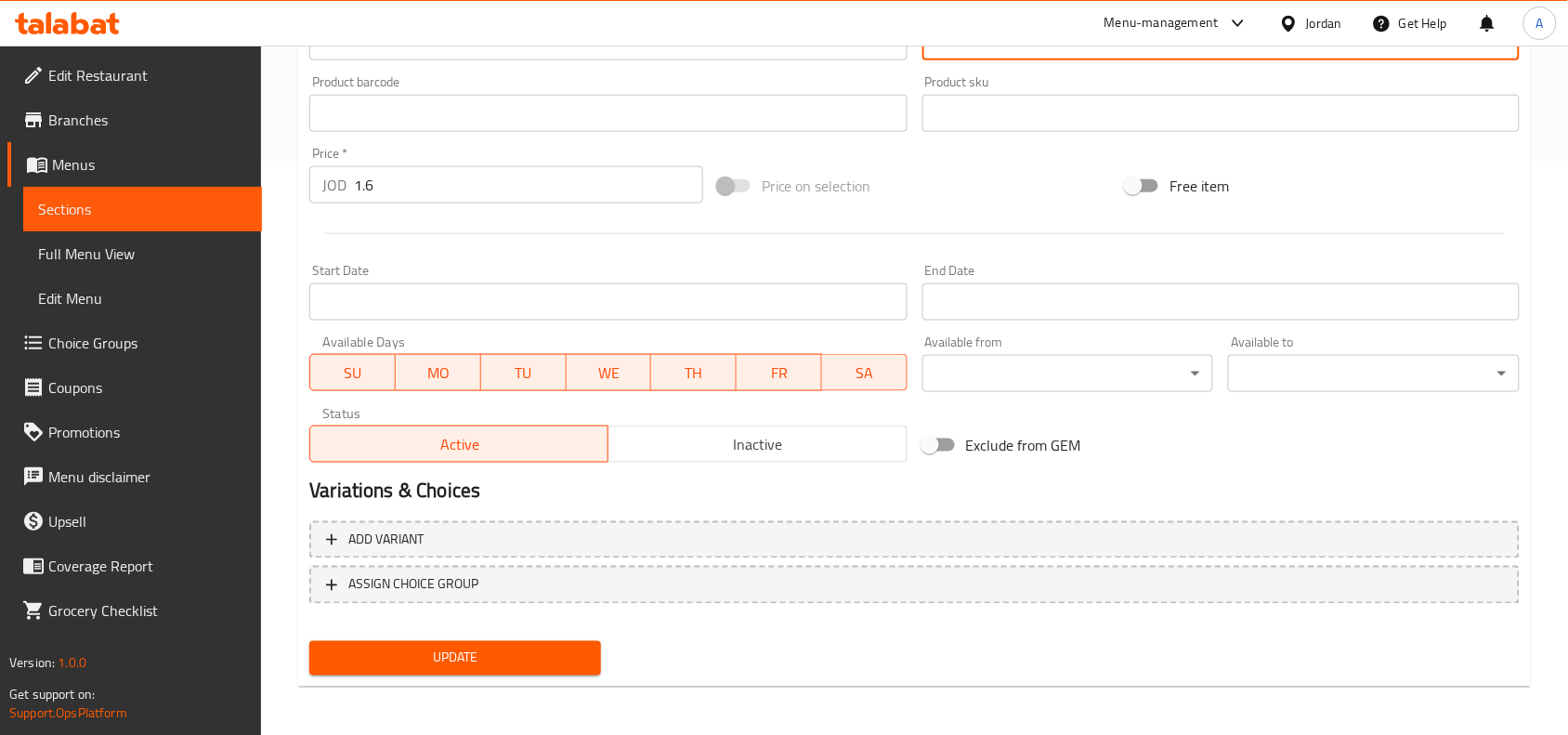 type on "مناقيش لذيذة مغطاة بجبنة الموتزاريلا وشرائح الهوت دوج المالحة، مما يخلق بايت تشيزي مرضية مع تويست من اللحم." 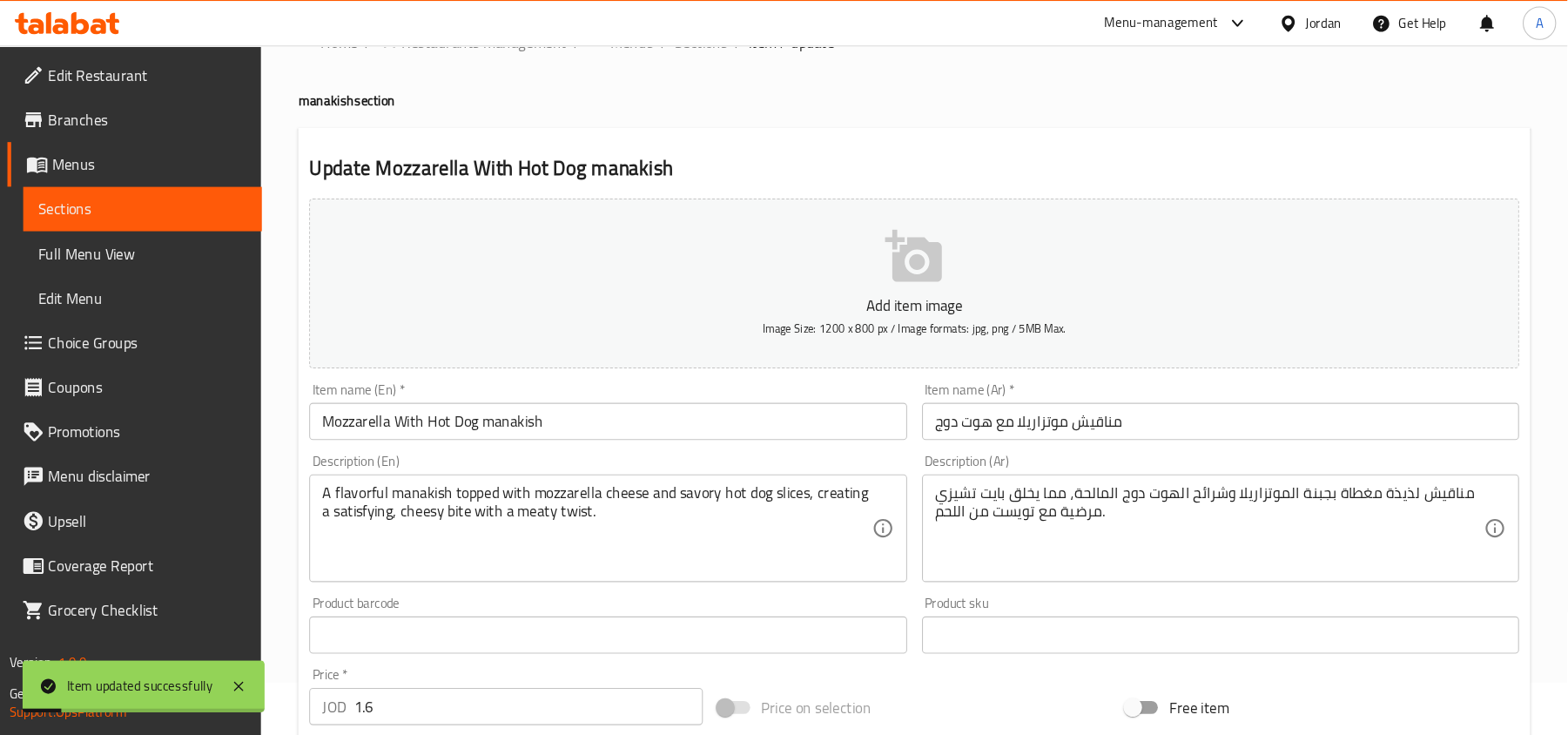 scroll, scrollTop: 0, scrollLeft: 0, axis: both 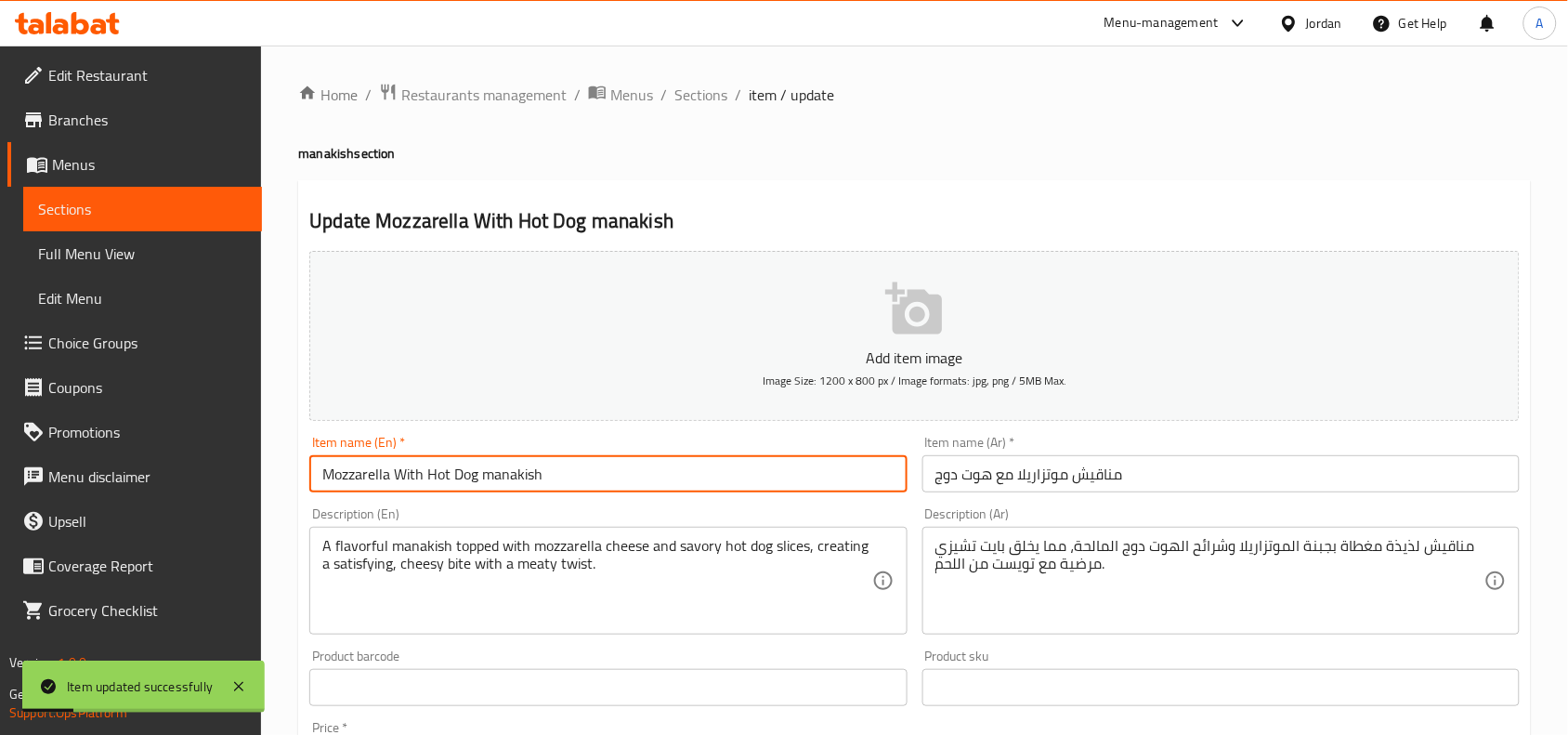 click on "Mozzarella With Hot Dog manakish" at bounding box center (608, 474) 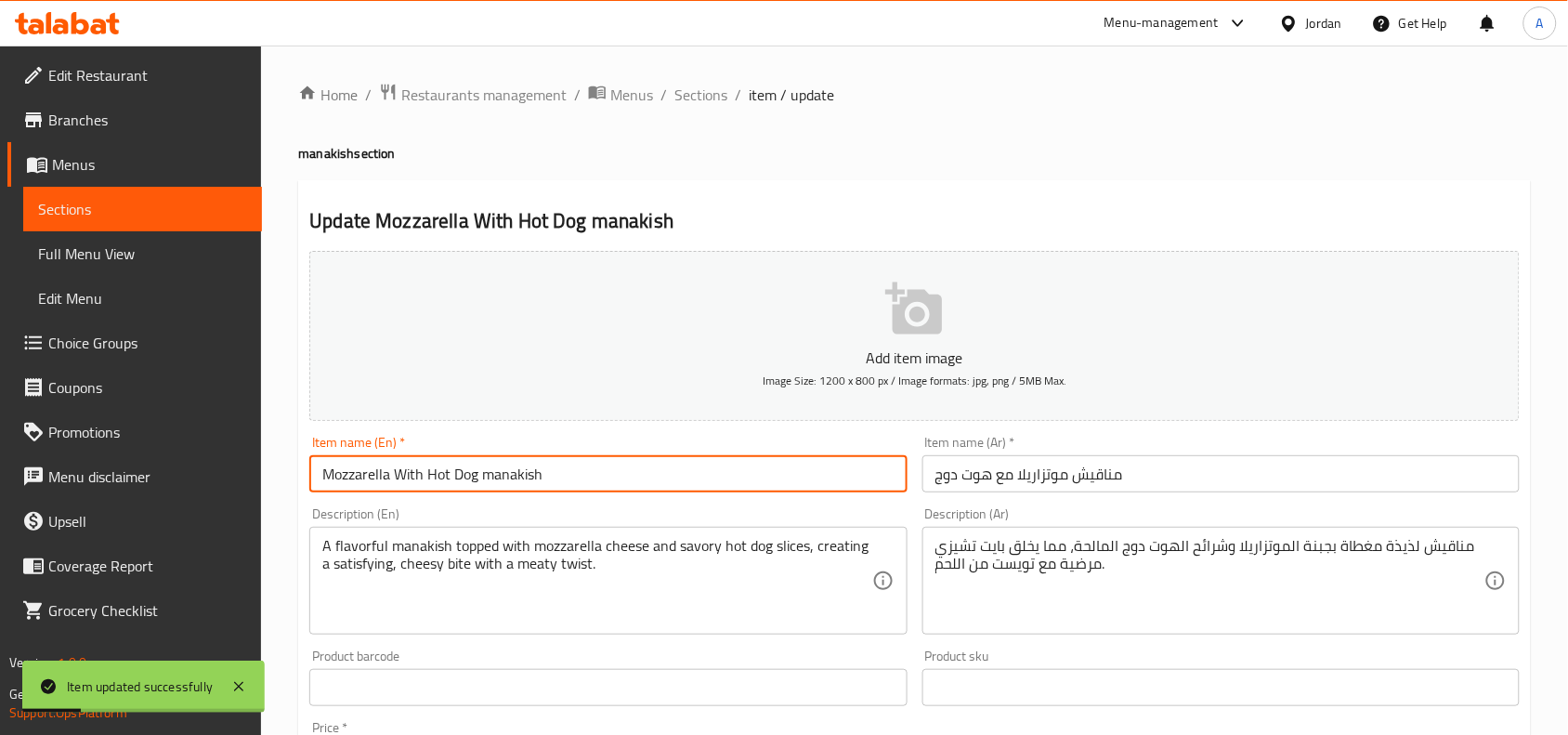 click on "Mozzarella With Hot Dog manakish" at bounding box center (608, 474) 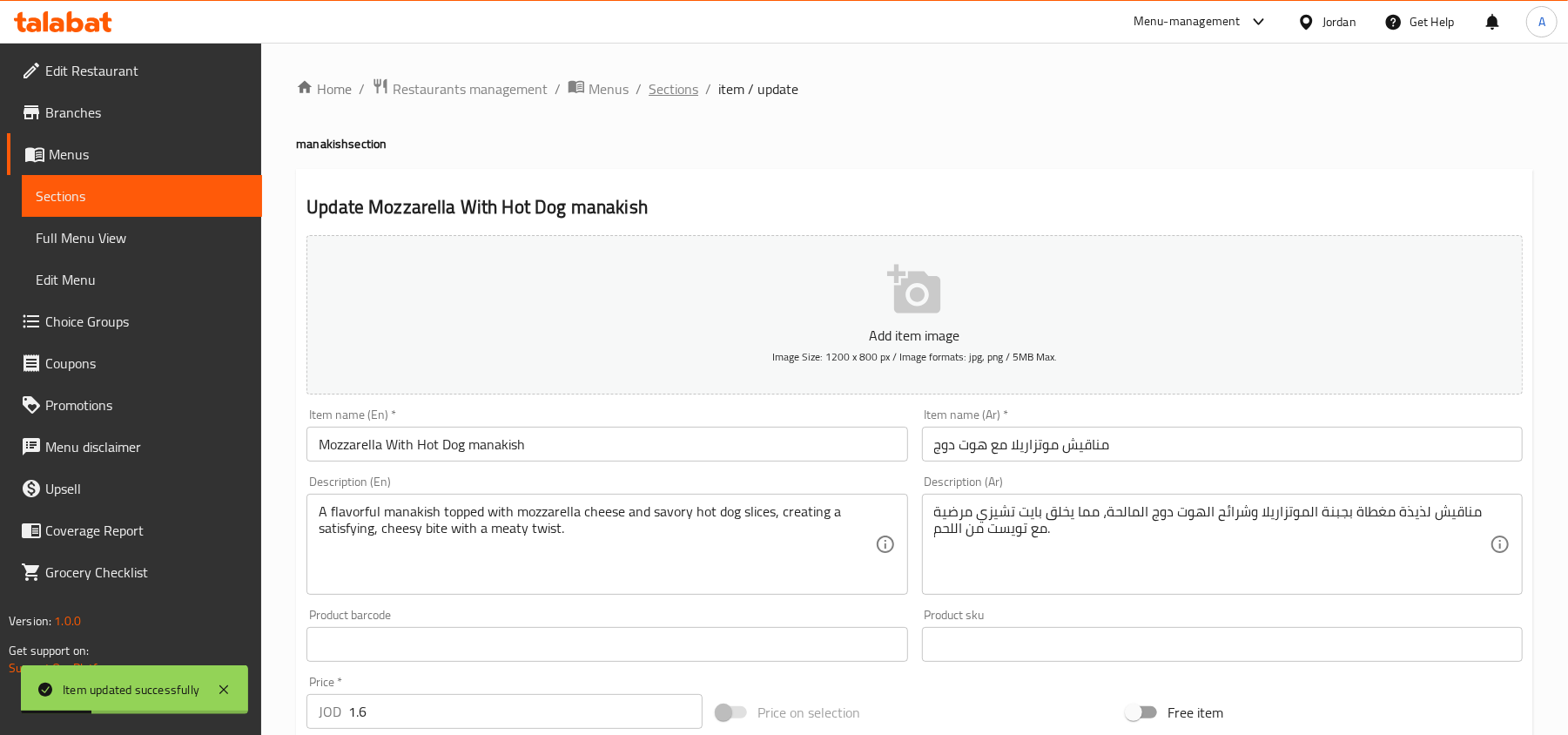 click on "Sections" at bounding box center (673, 89) 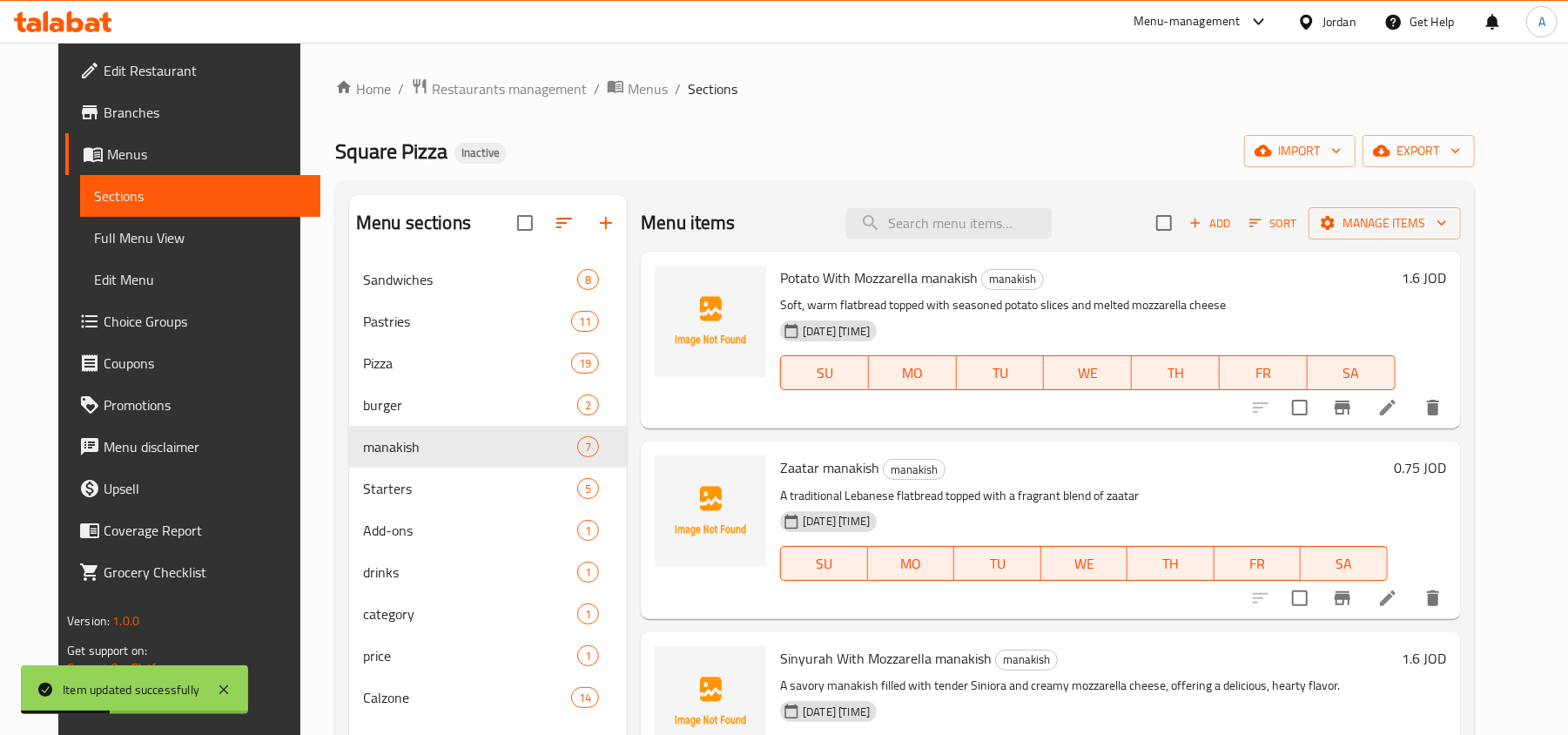 scroll, scrollTop: 245, scrollLeft: 0, axis: vertical 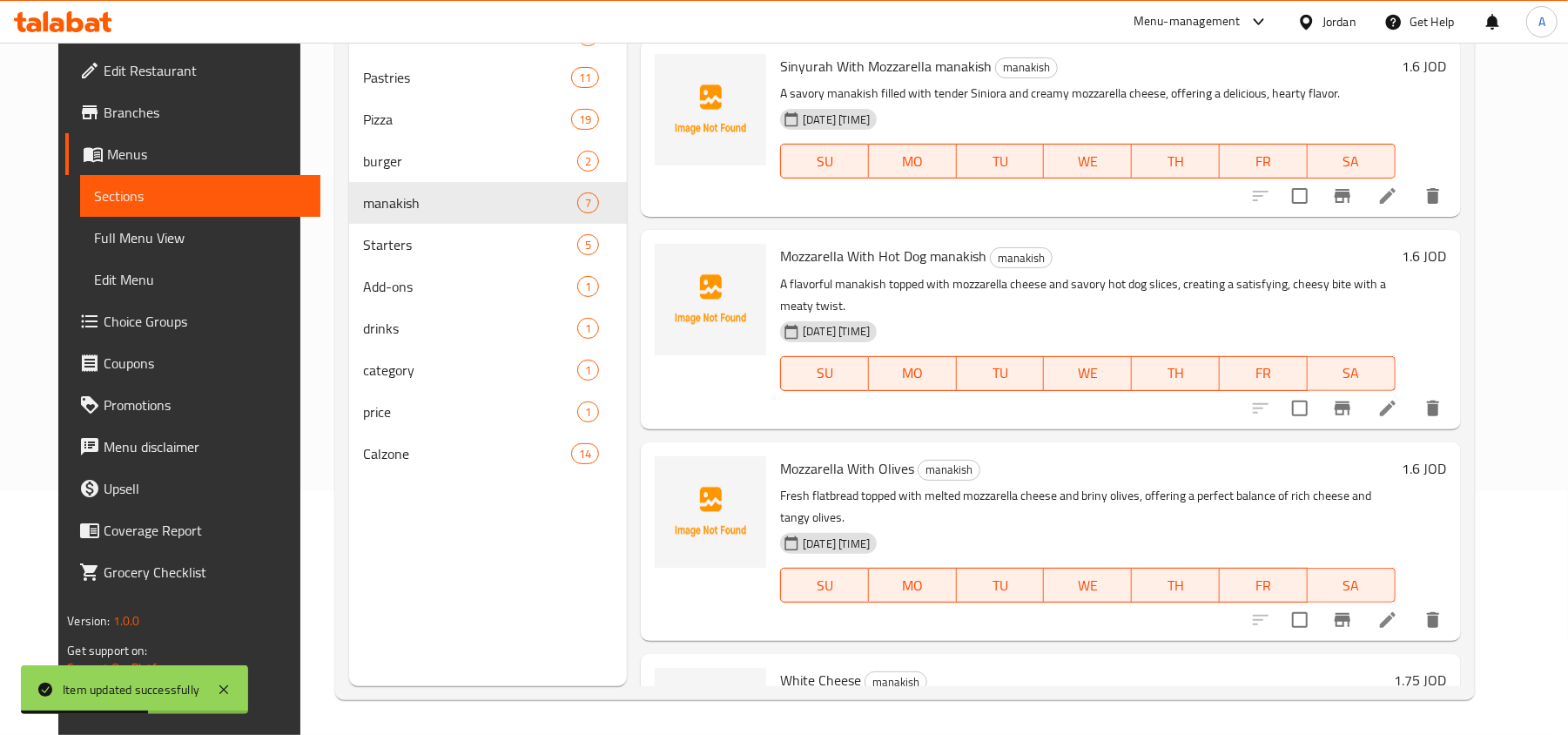 click on "Mozzarella With Olives" at bounding box center (847, 469) 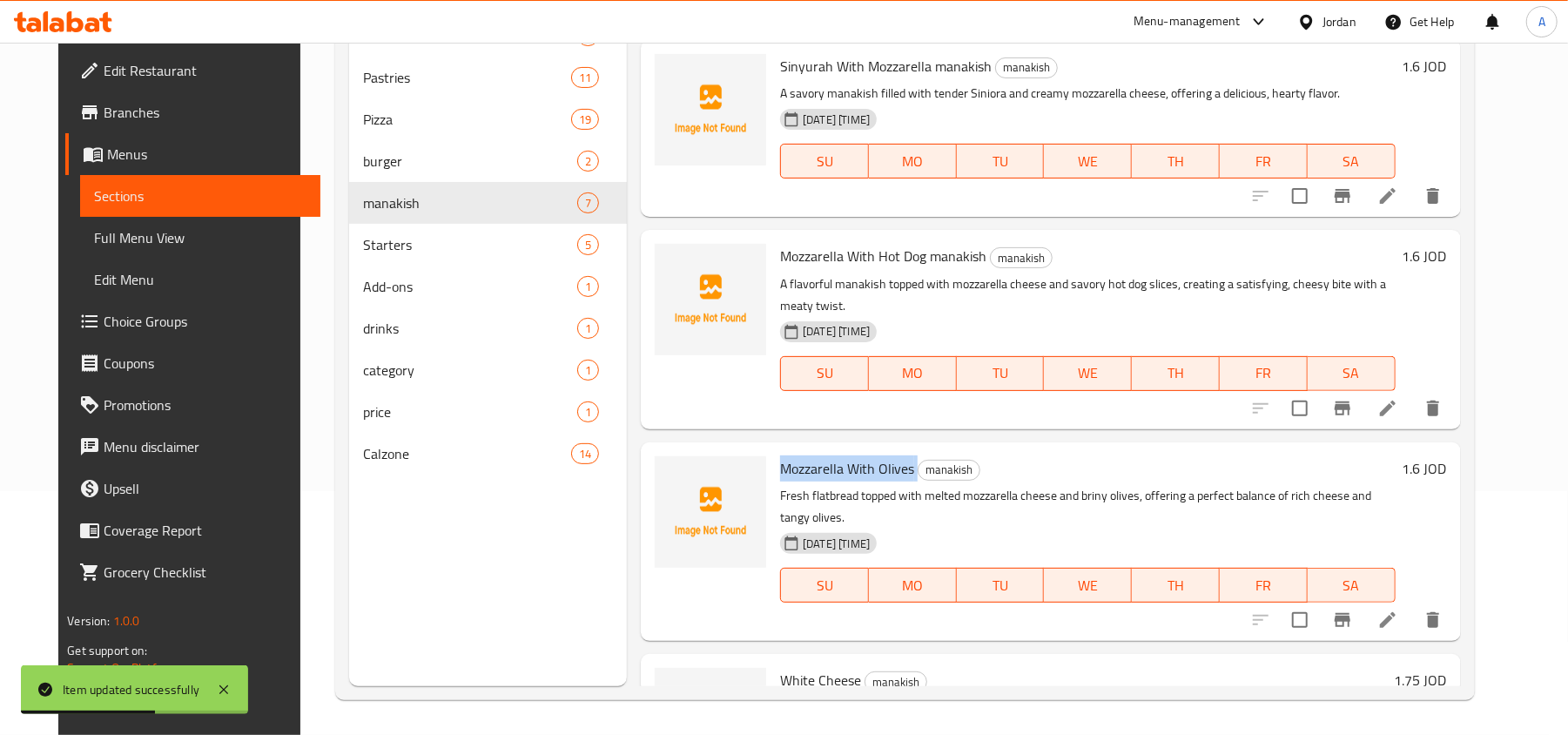 click on "Mozzarella With Olives" at bounding box center (847, 469) 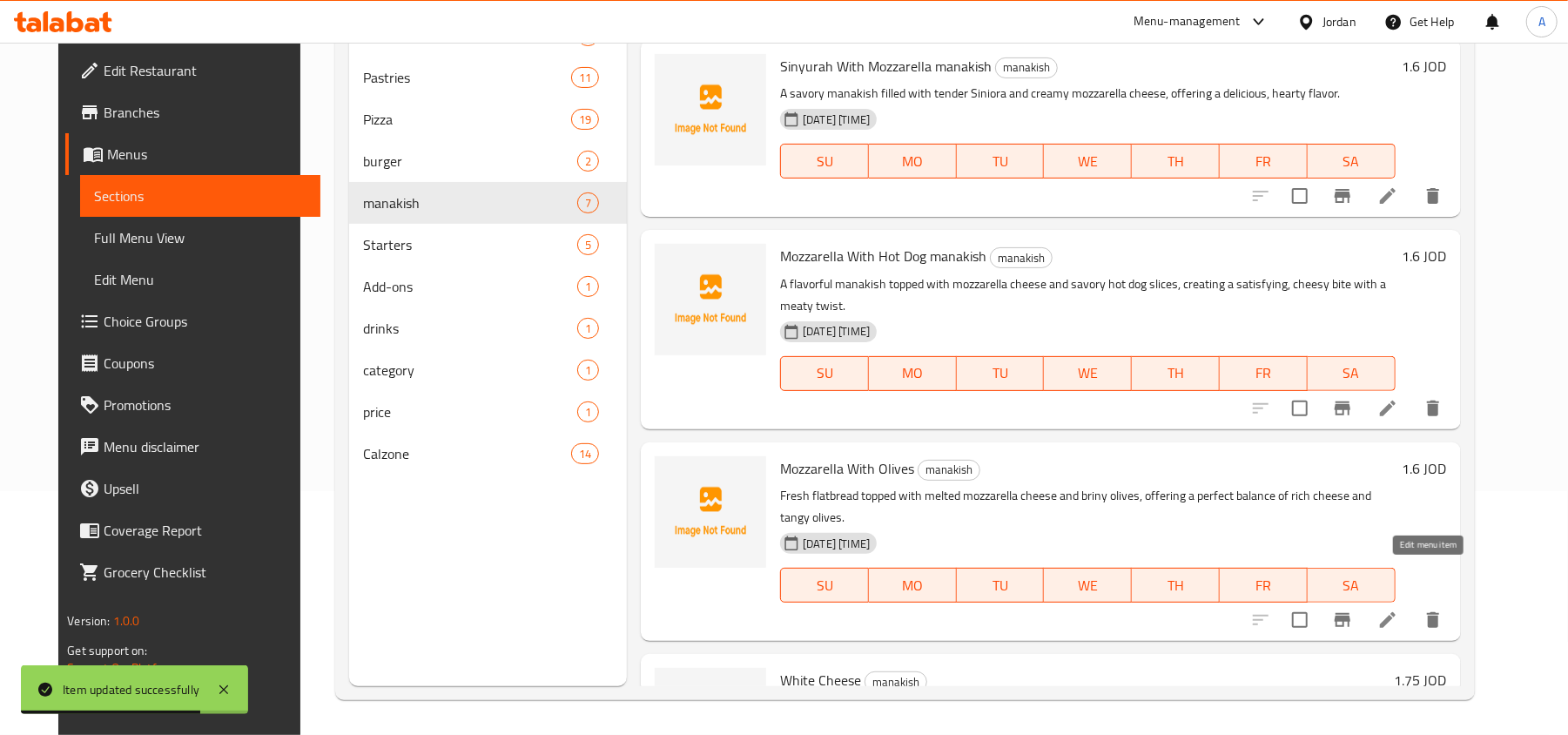 click 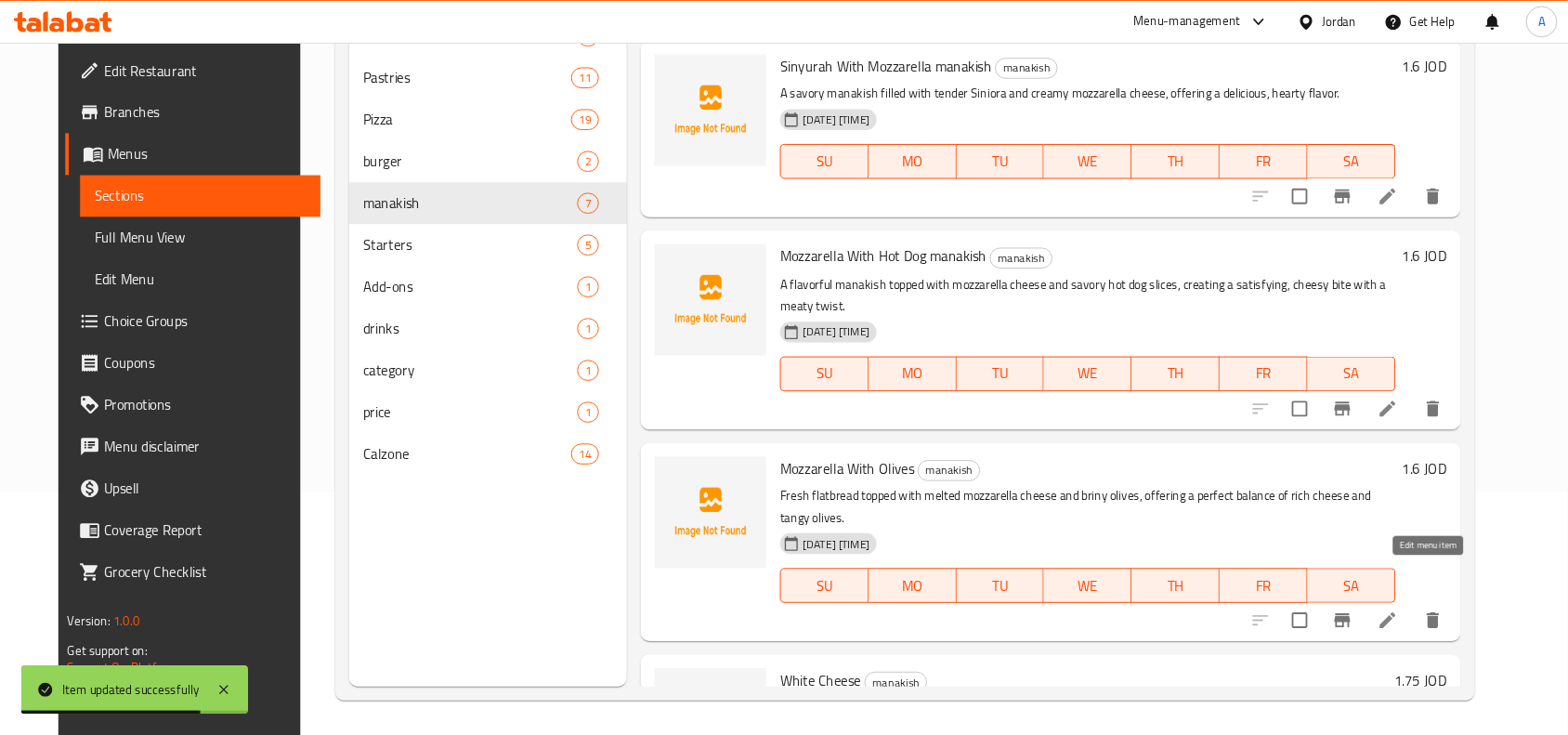 scroll, scrollTop: 0, scrollLeft: 0, axis: both 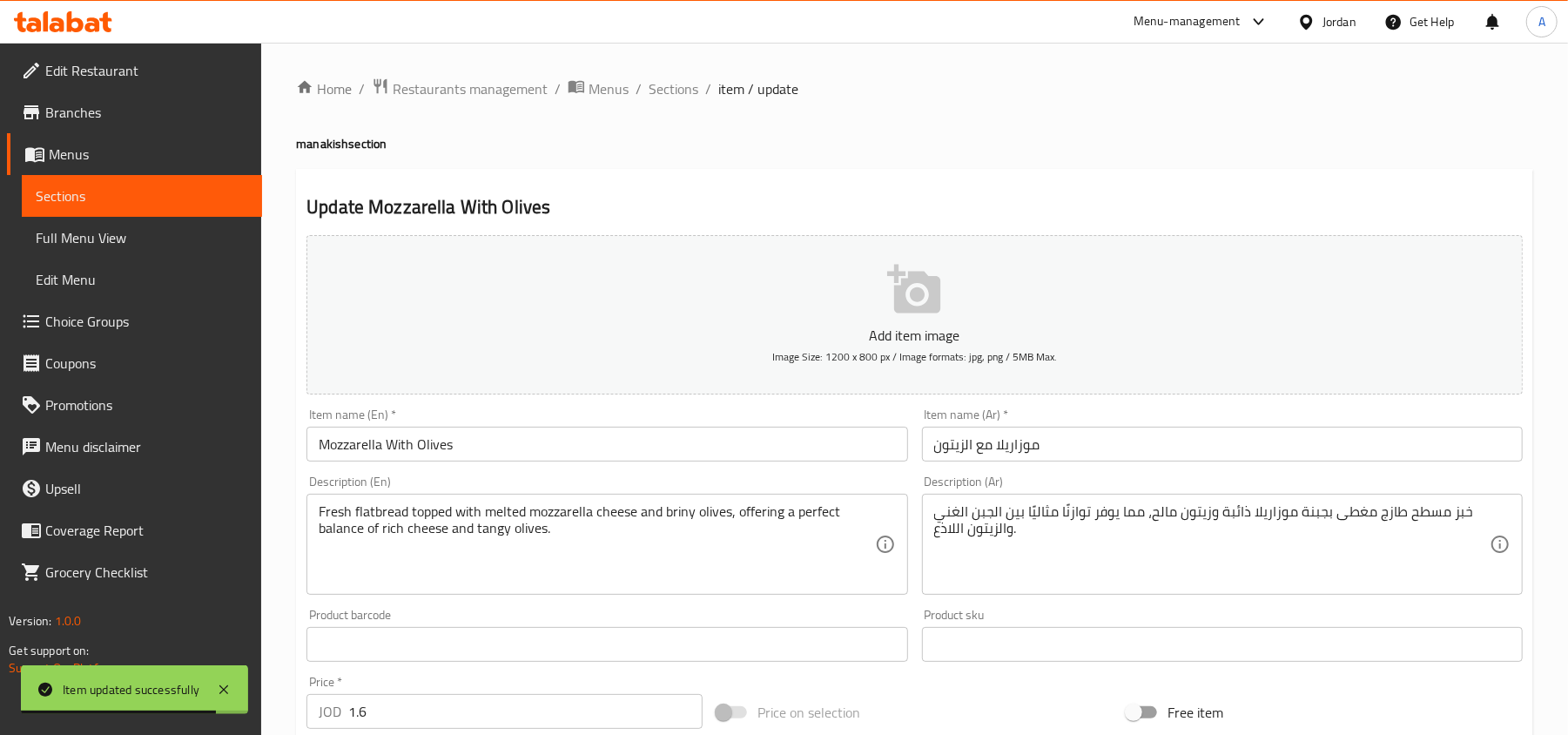 click on "Mozzarella With Olives" at bounding box center [607, 444] 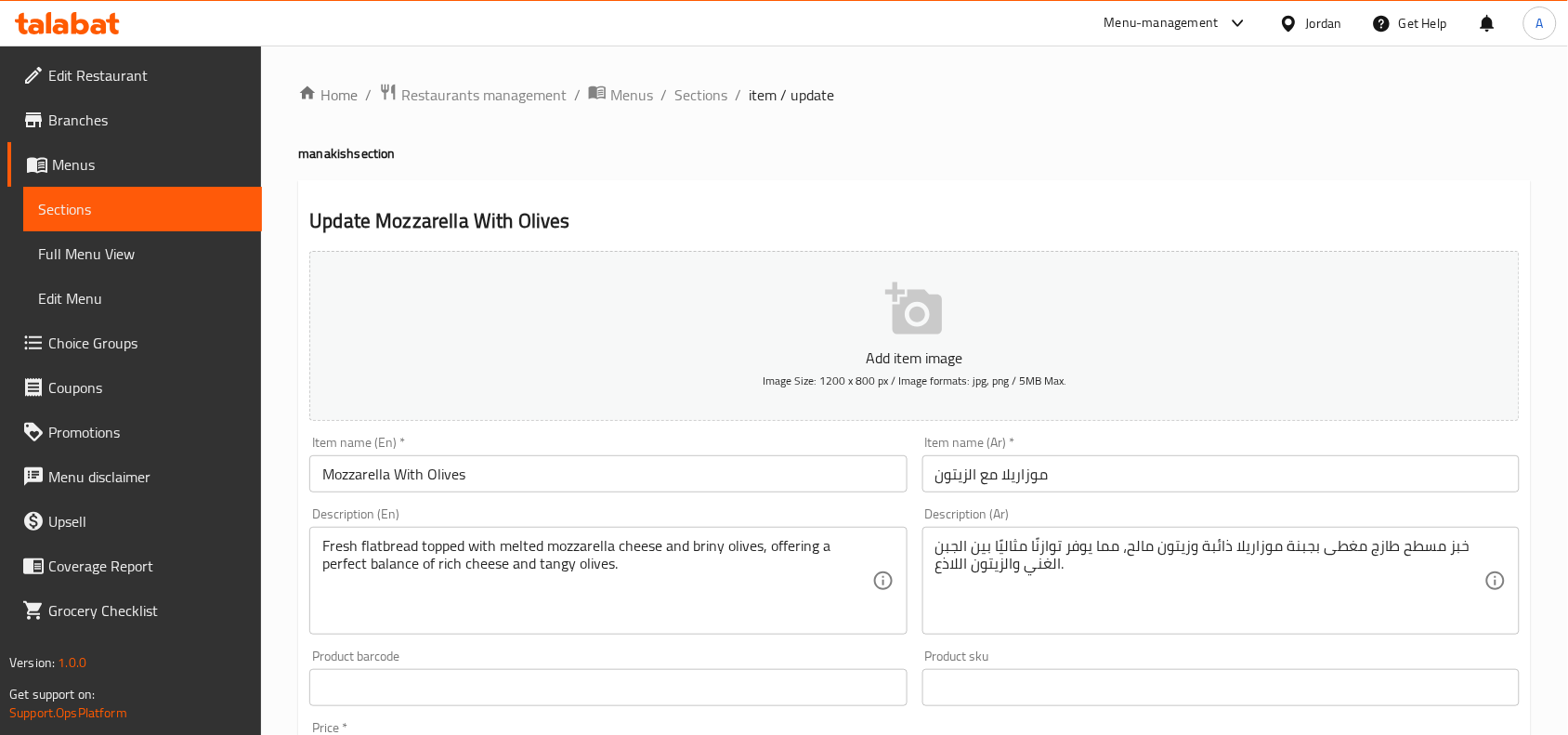 click on "manakish  section" at bounding box center (914, 153) 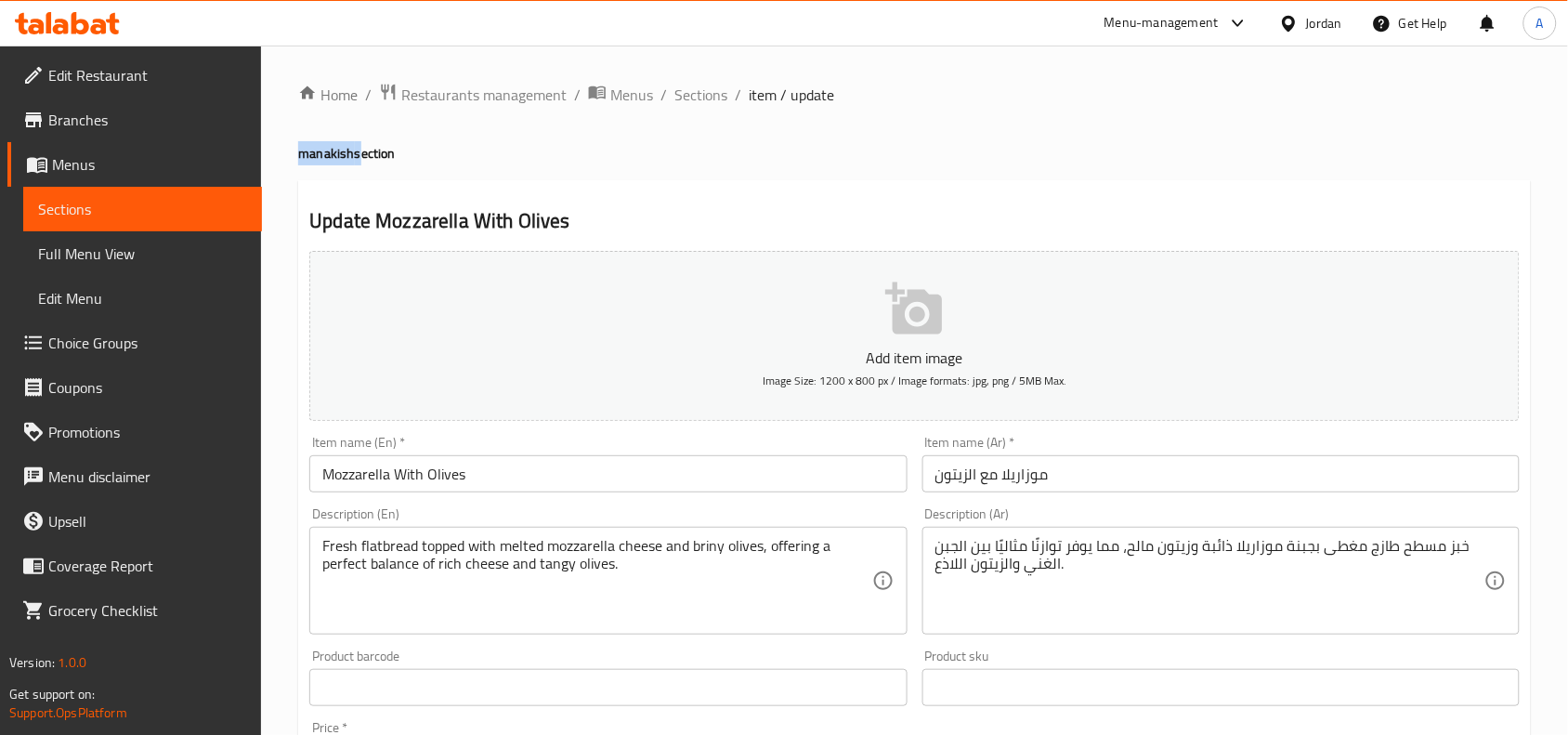 click on "manakish  section" at bounding box center (914, 153) 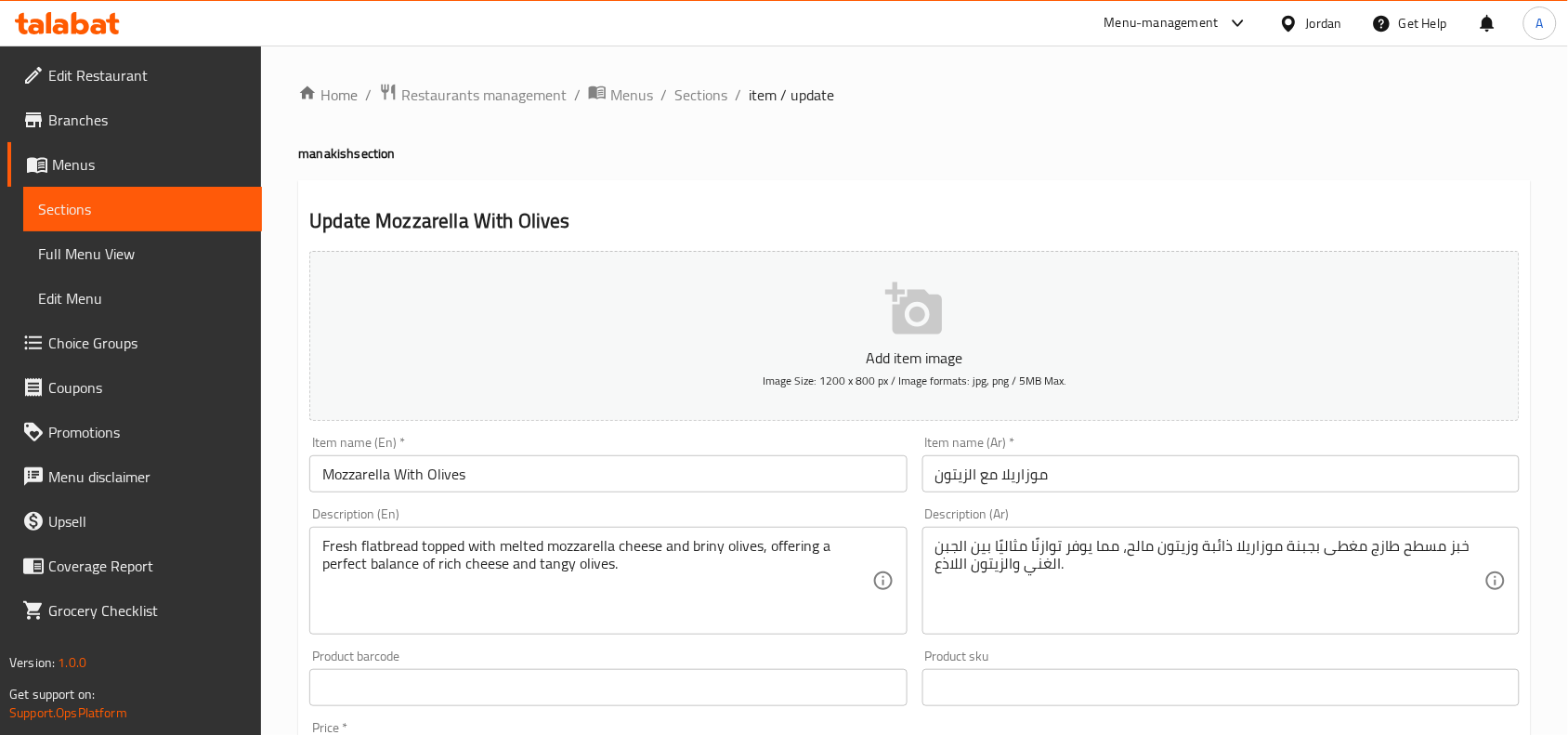 drag, startPoint x: 470, startPoint y: 435, endPoint x: 480, endPoint y: 457, distance: 24.166092 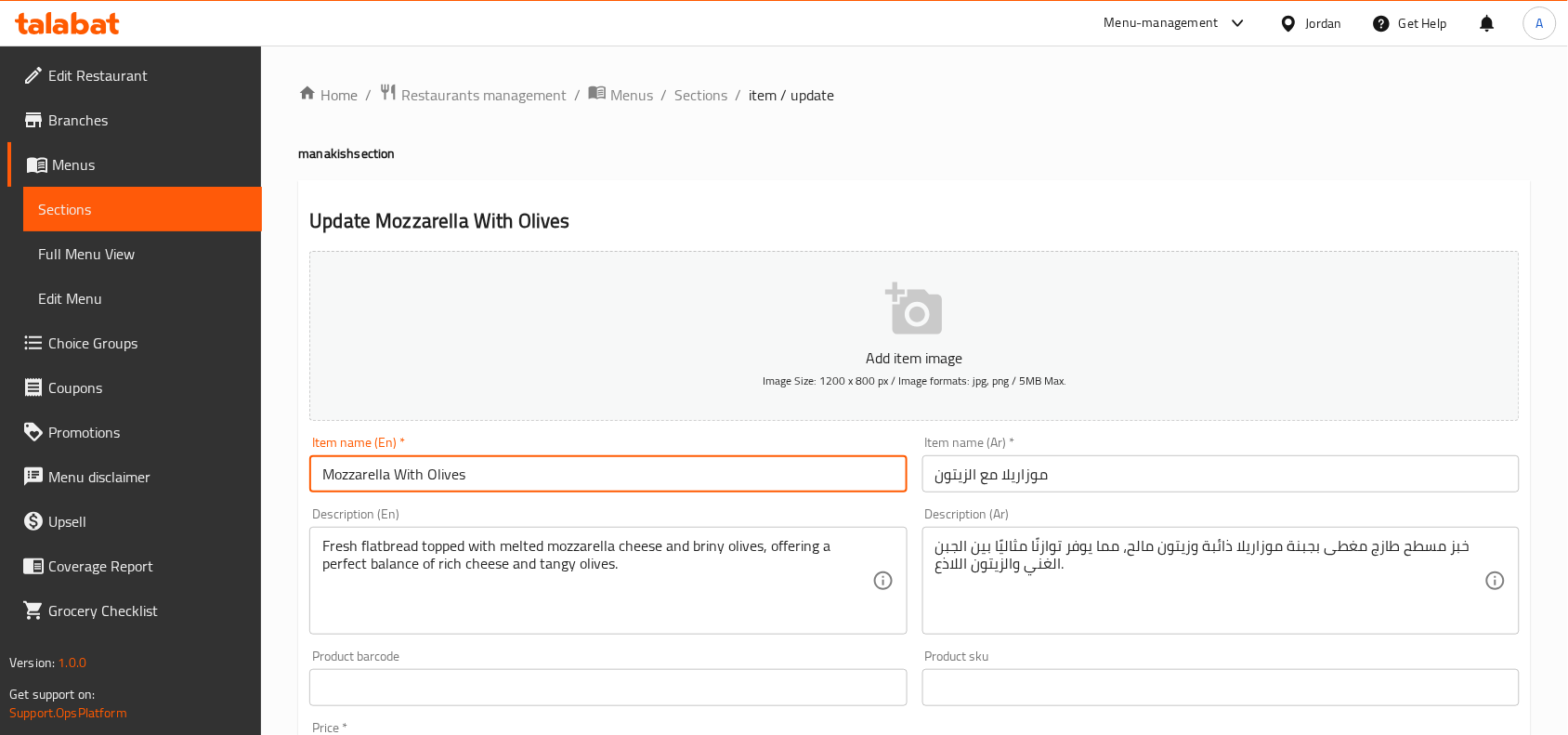 paste on "manakish" 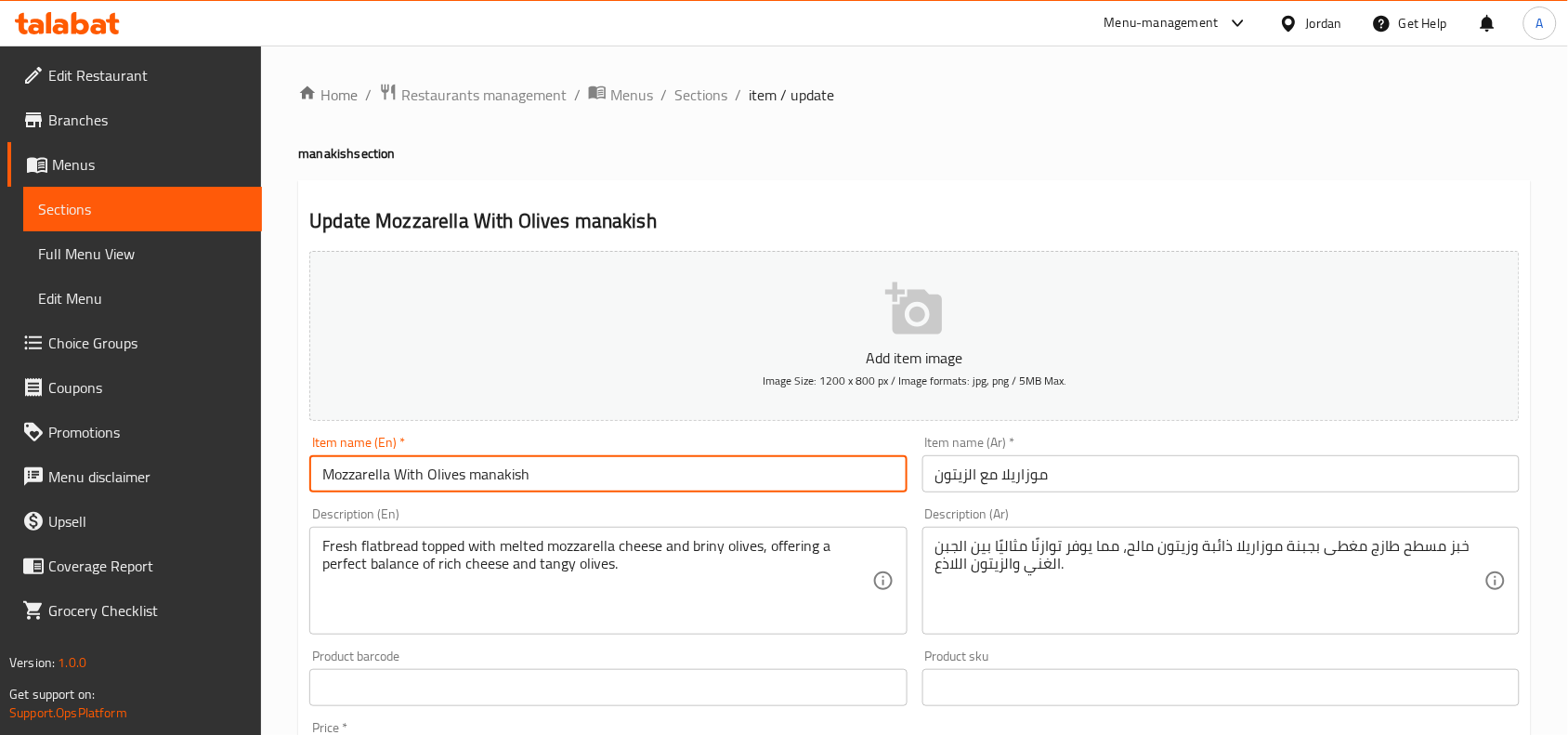 type on "Mozzarella With Olives manakish" 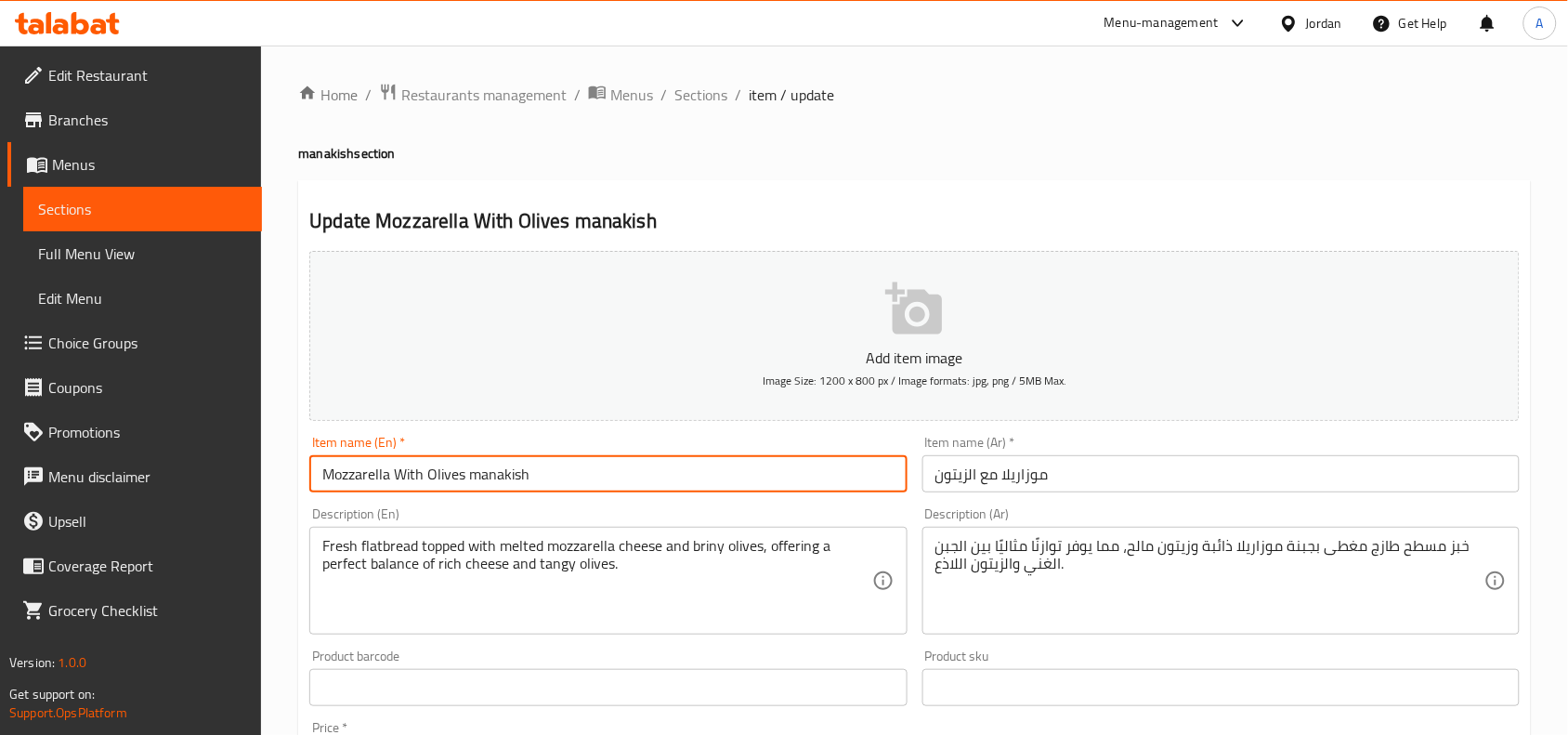 click on "موزاريلا مع الزيتون" at bounding box center [1221, 474] 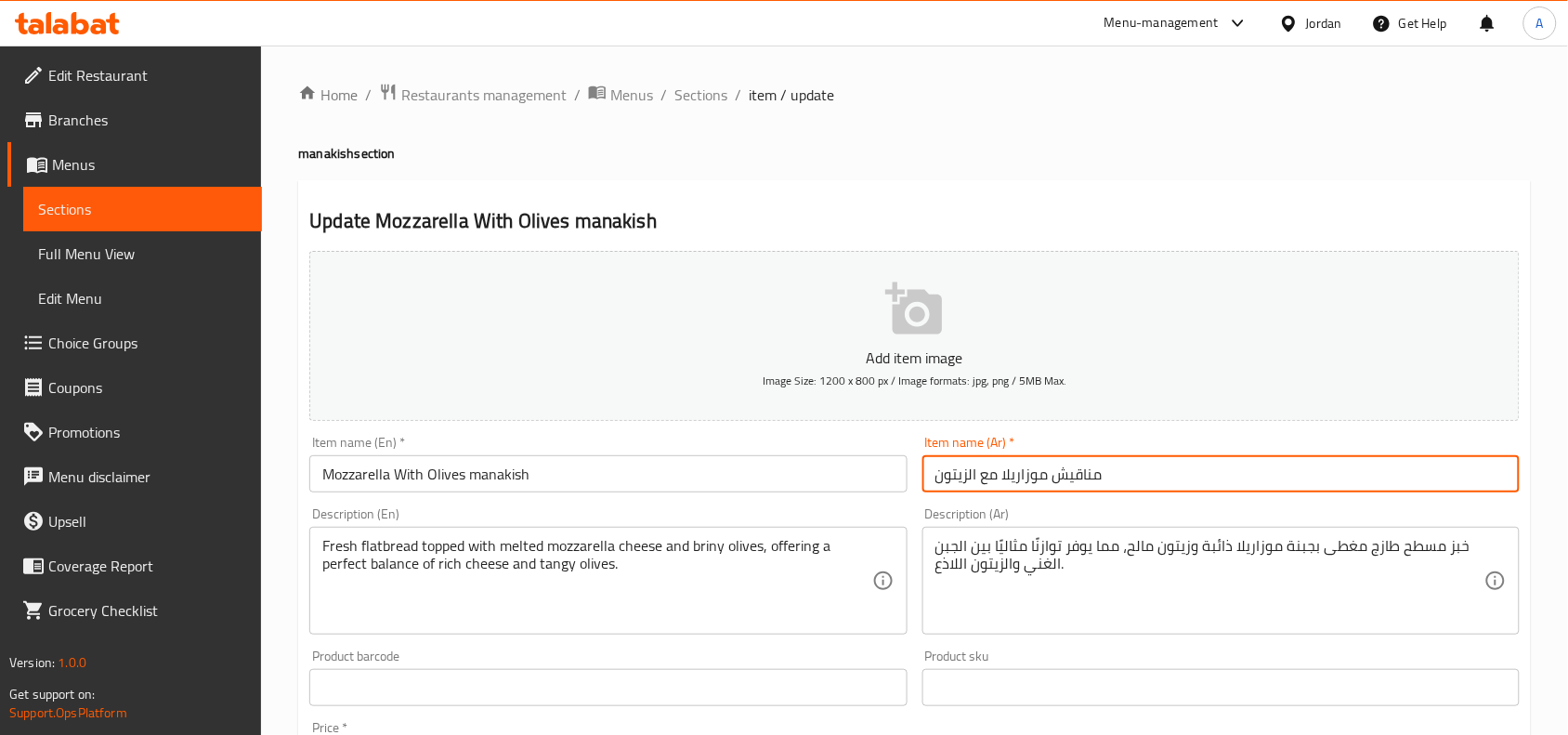 click on "مناقيش موزاريلا مع الزيتون" at bounding box center (1221, 474) 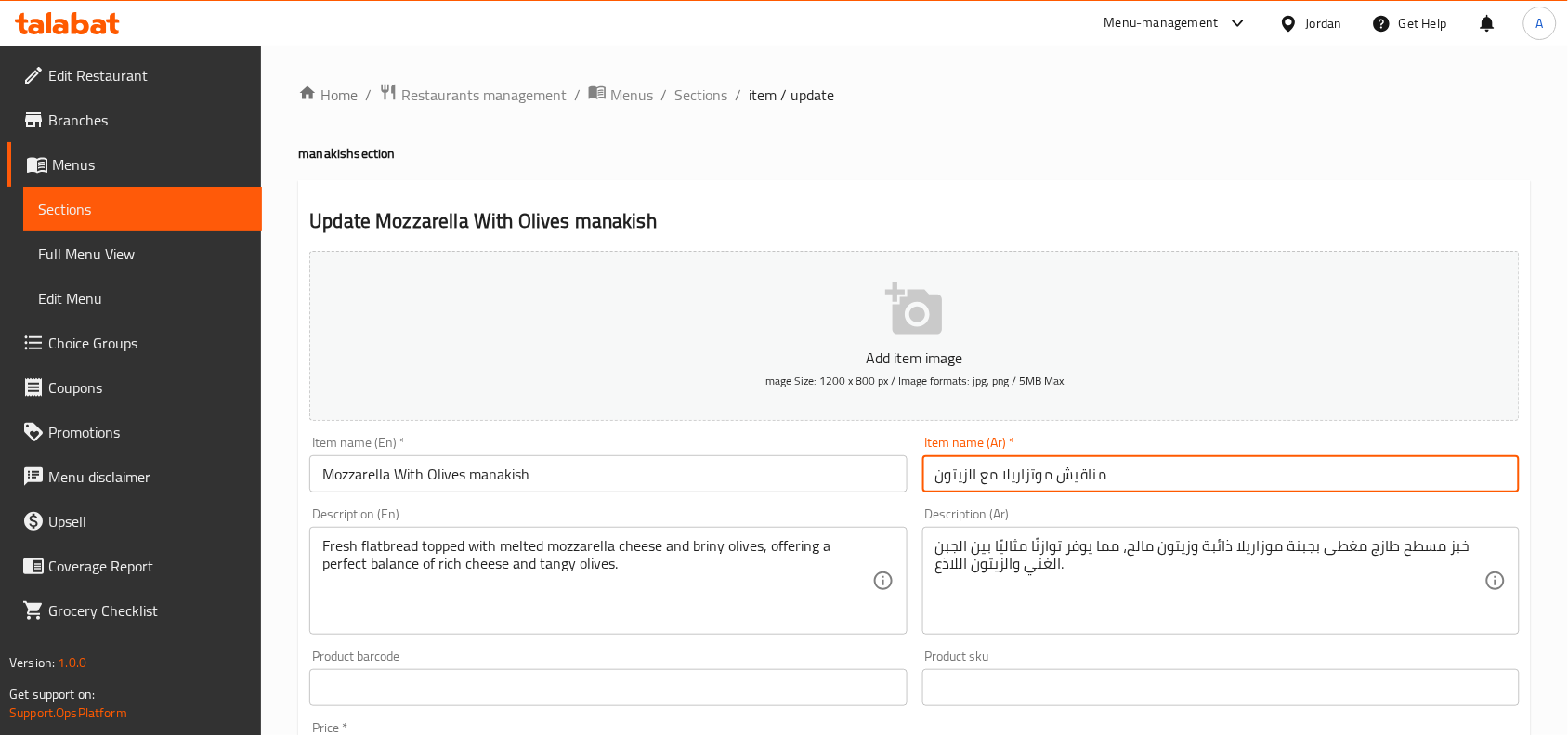 type on "مناقيش موتزاريلا مع الزيتون" 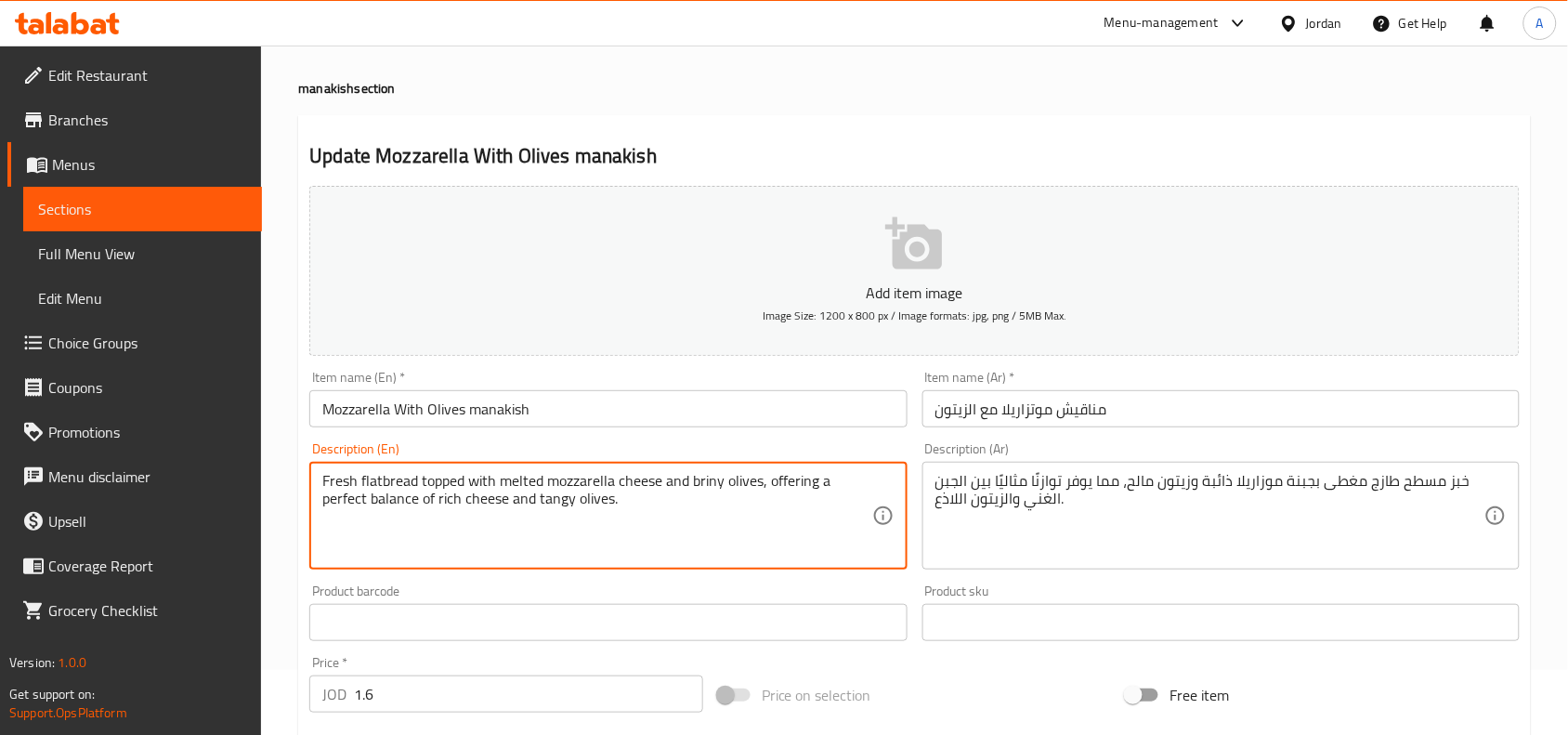 scroll, scrollTop: 116, scrollLeft: 0, axis: vertical 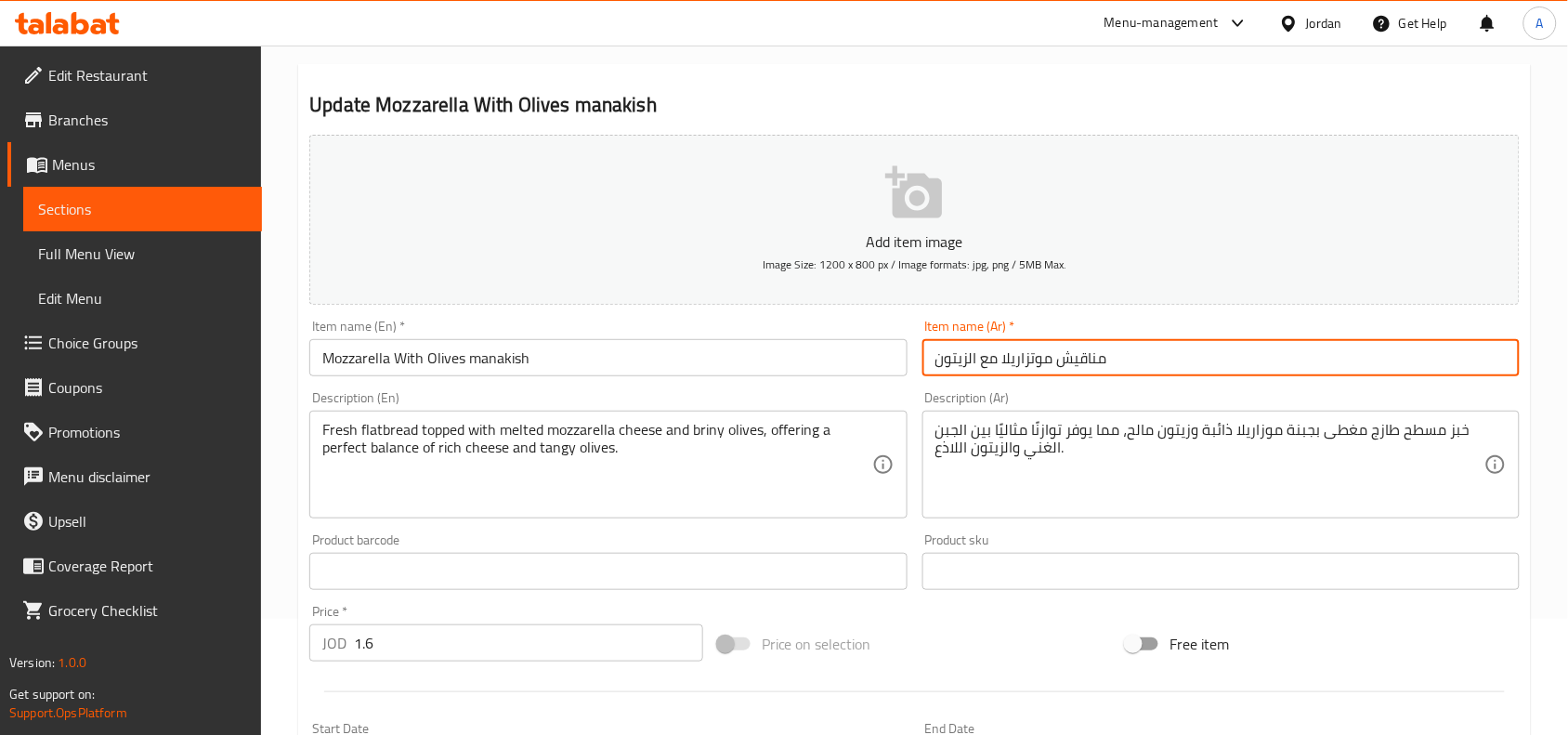 click on "مناقيش موتزاريلا مع الزيتون" at bounding box center (1221, 358) 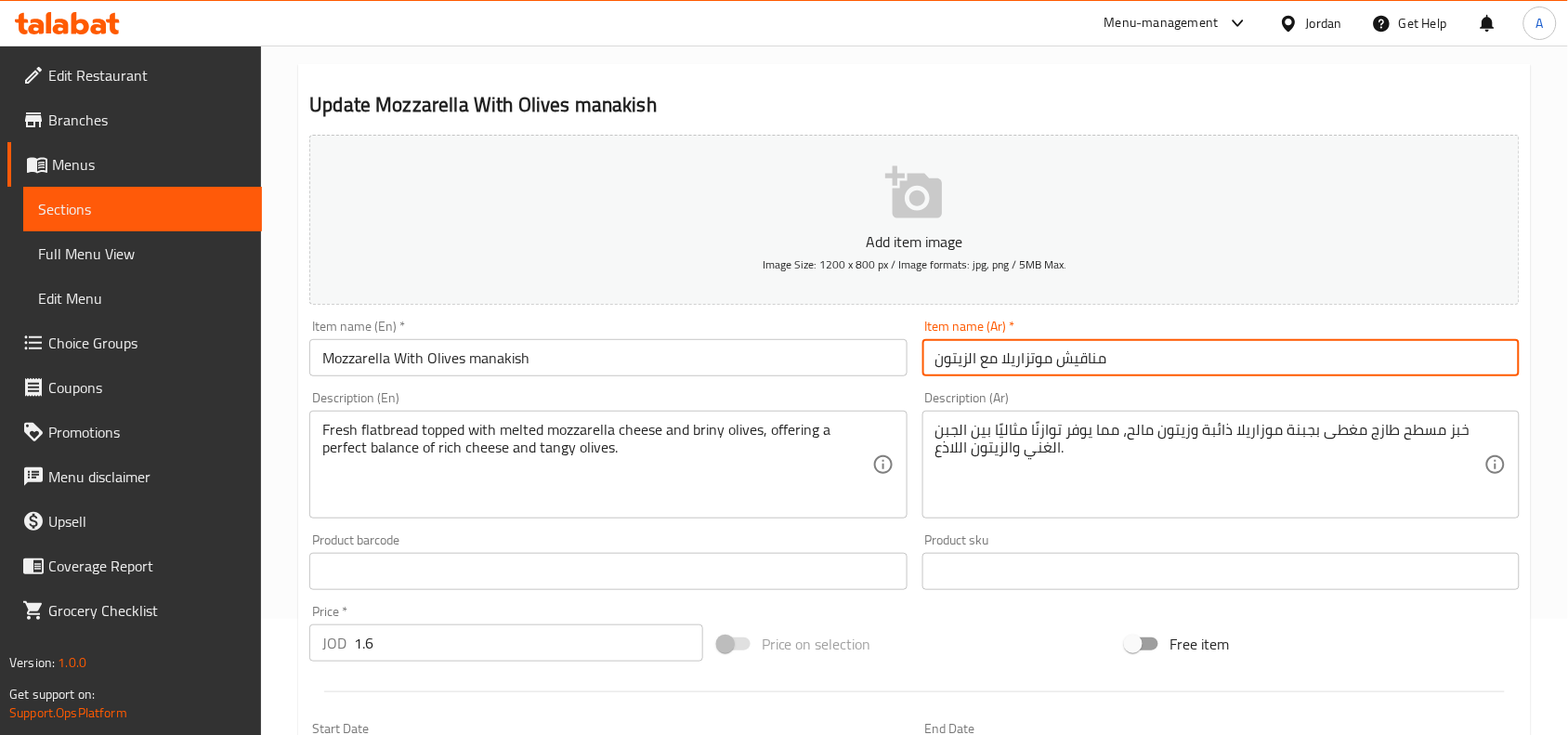 click on "مناقيش موتزاريلا مع الزيتون" at bounding box center (1221, 358) 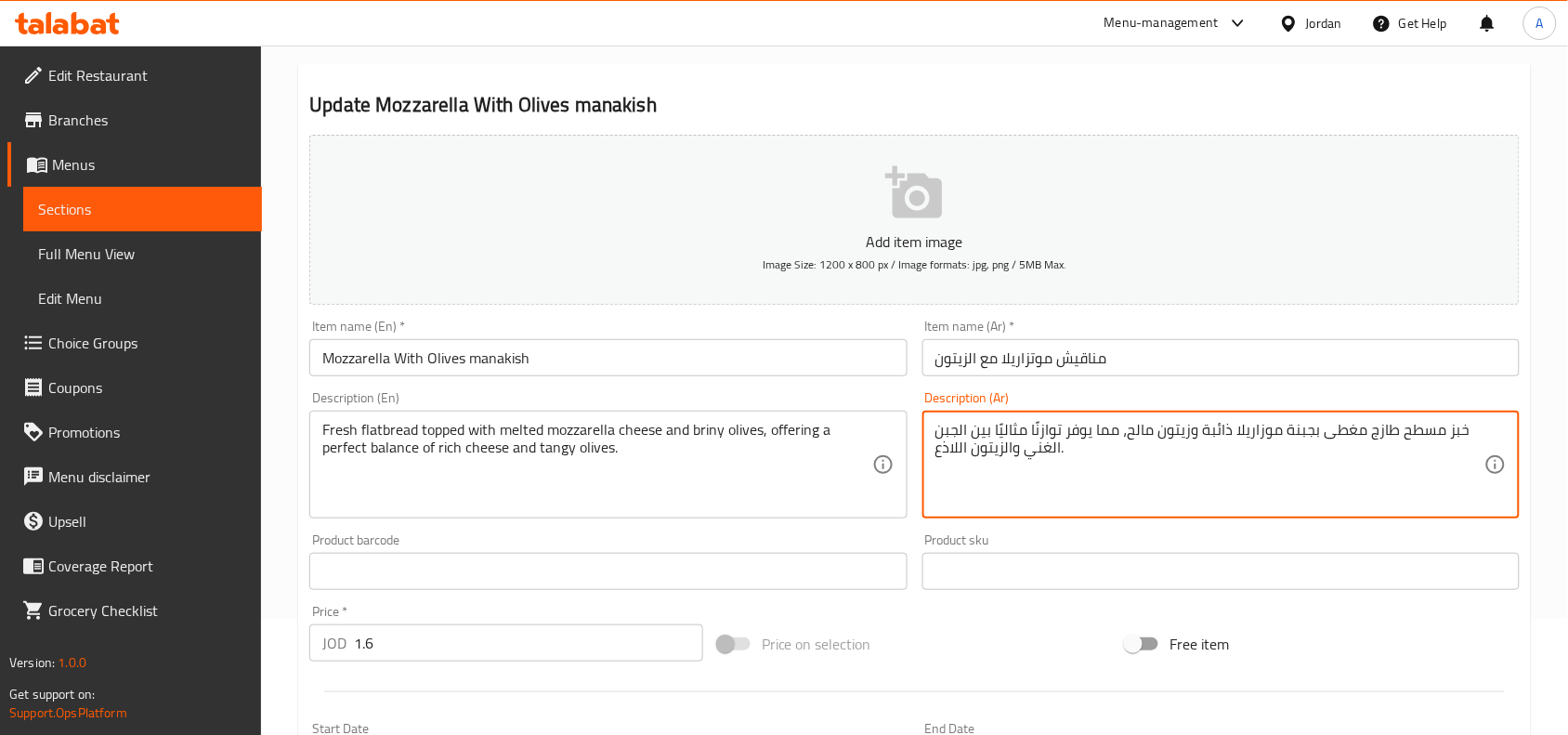 click on "خبز مسطح طازج مغطى بجبنة موزاريلا ذائبة وزيتون مالح، مما يوفر توازنًا مثاليًا بين الجبن الغني والزيتون اللاذع." at bounding box center (1209, 465) 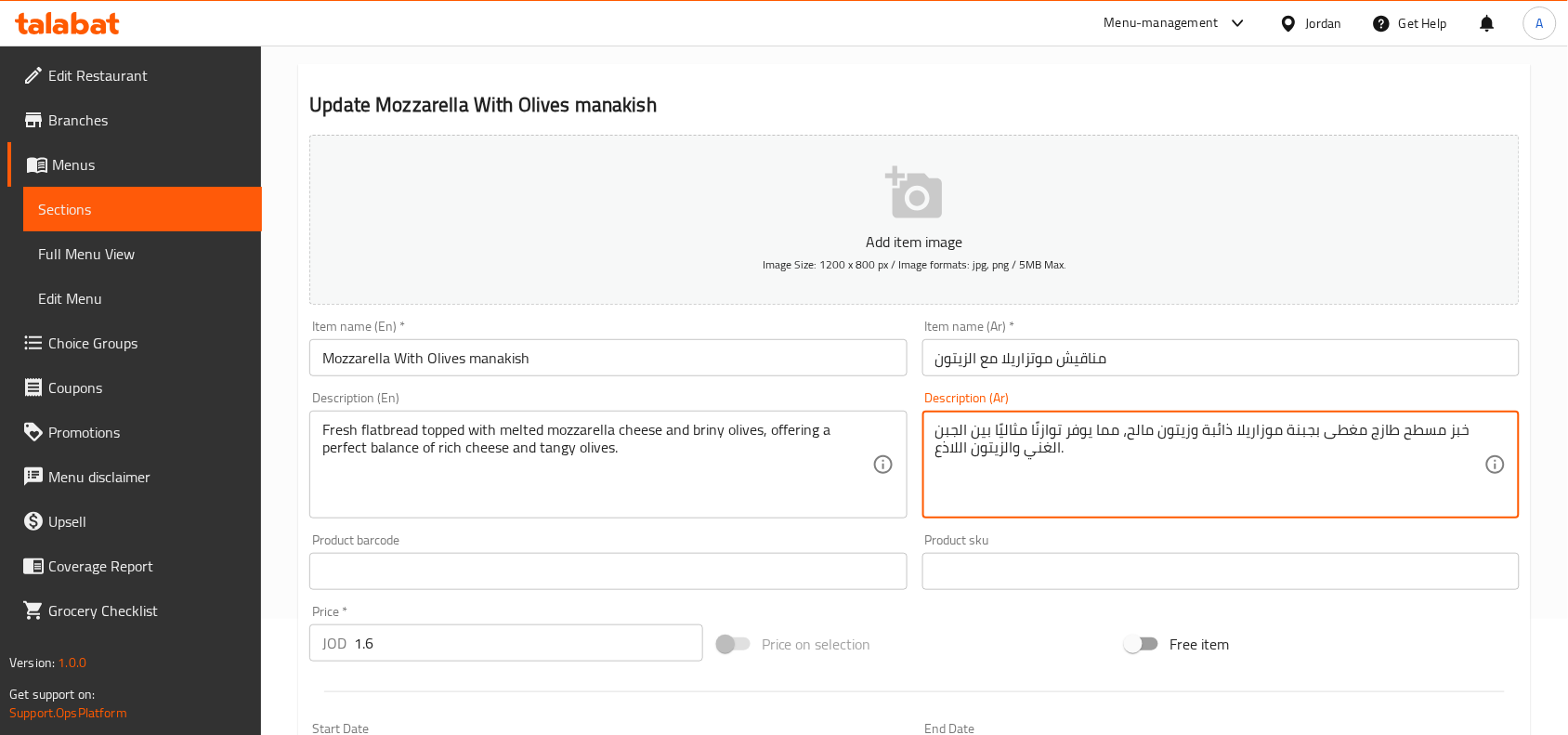 paste 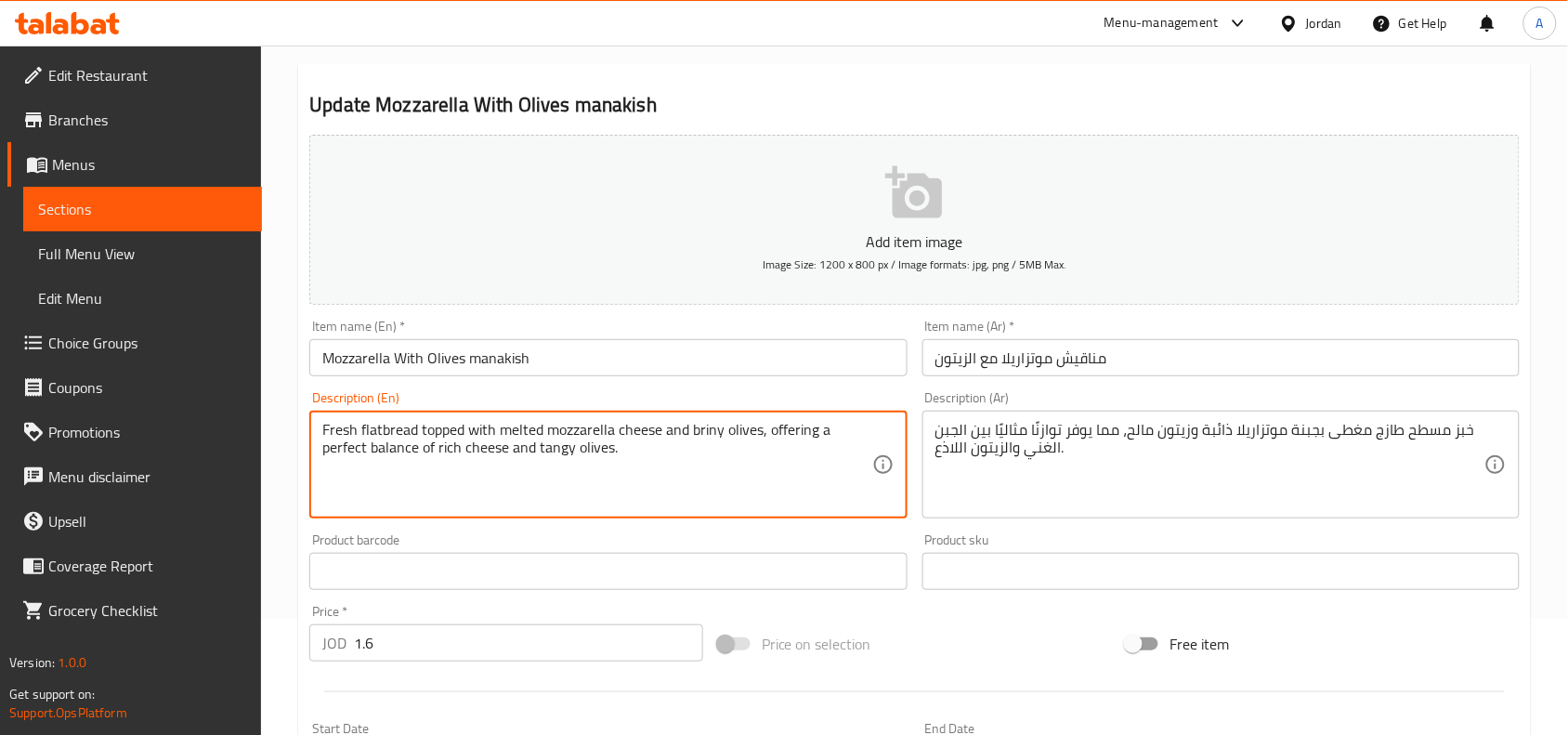 click on "Fresh flatbread topped with melted mozzarella cheese and briny olives, offering a perfect balance of rich cheese and tangy olives." at bounding box center [596, 465] 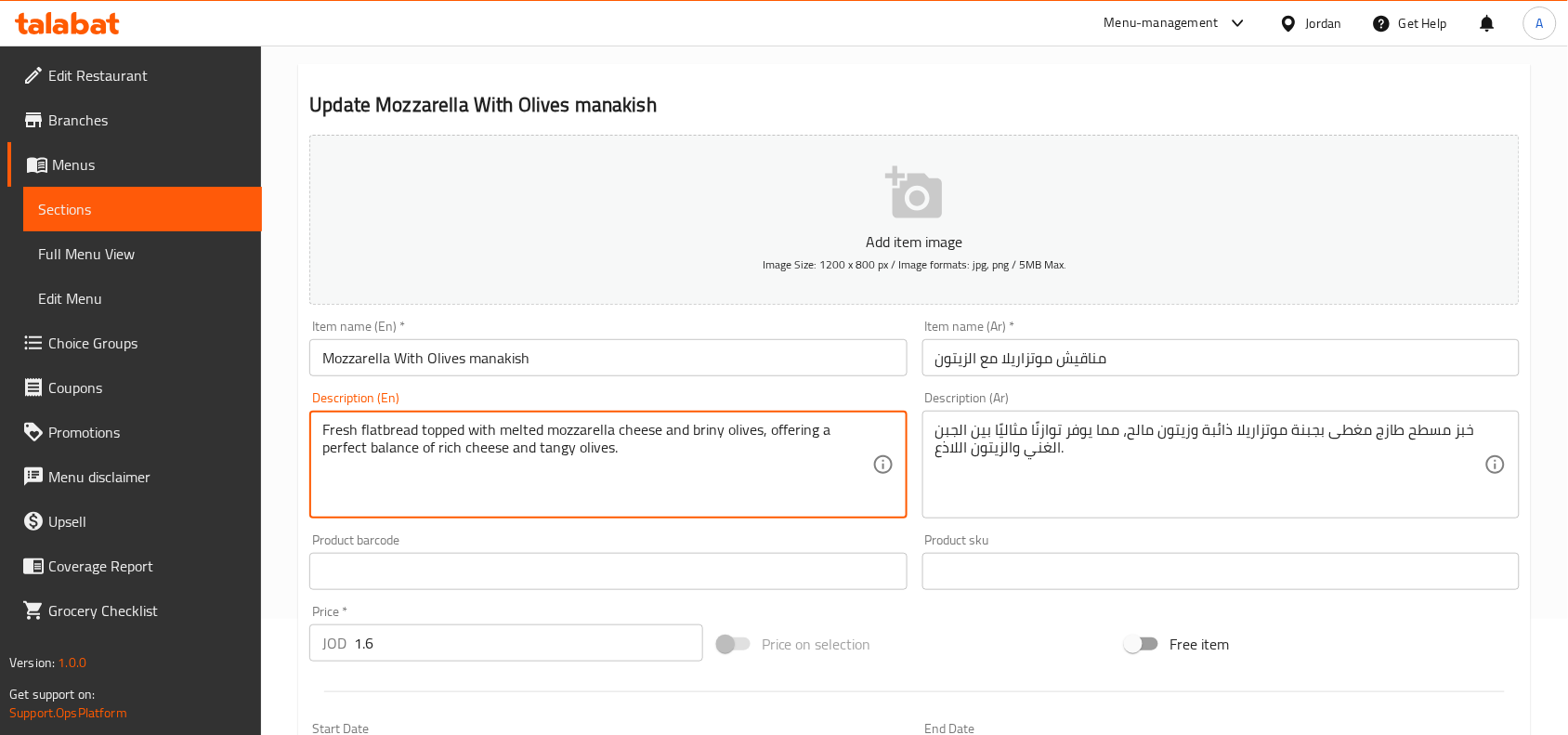 click on "Fresh flatbread topped with melted mozzarella cheese and briny olives, offering a perfect balance of rich cheese and tangy olives." at bounding box center [596, 465] 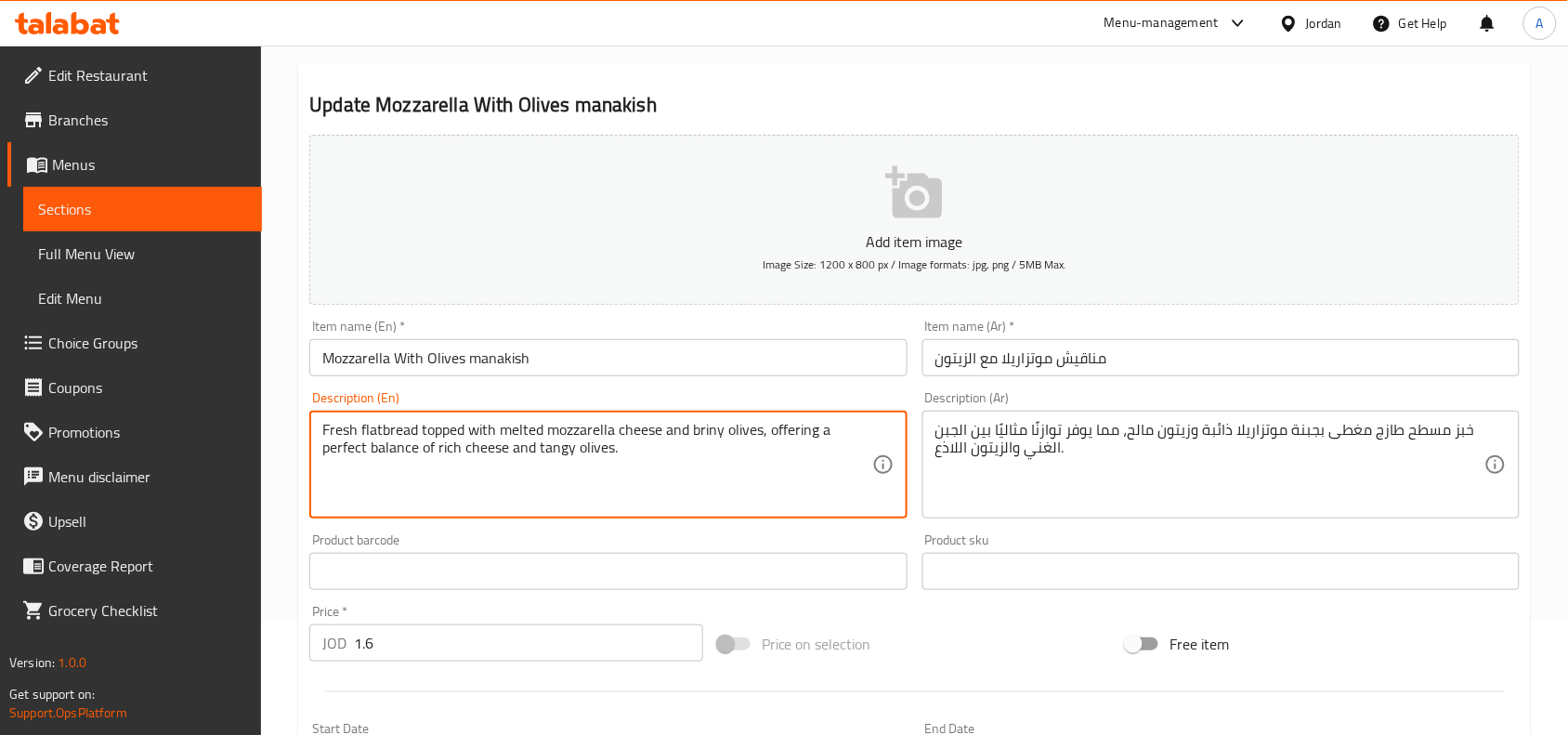 drag, startPoint x: 689, startPoint y: 432, endPoint x: 758, endPoint y: 435, distance: 69.06519 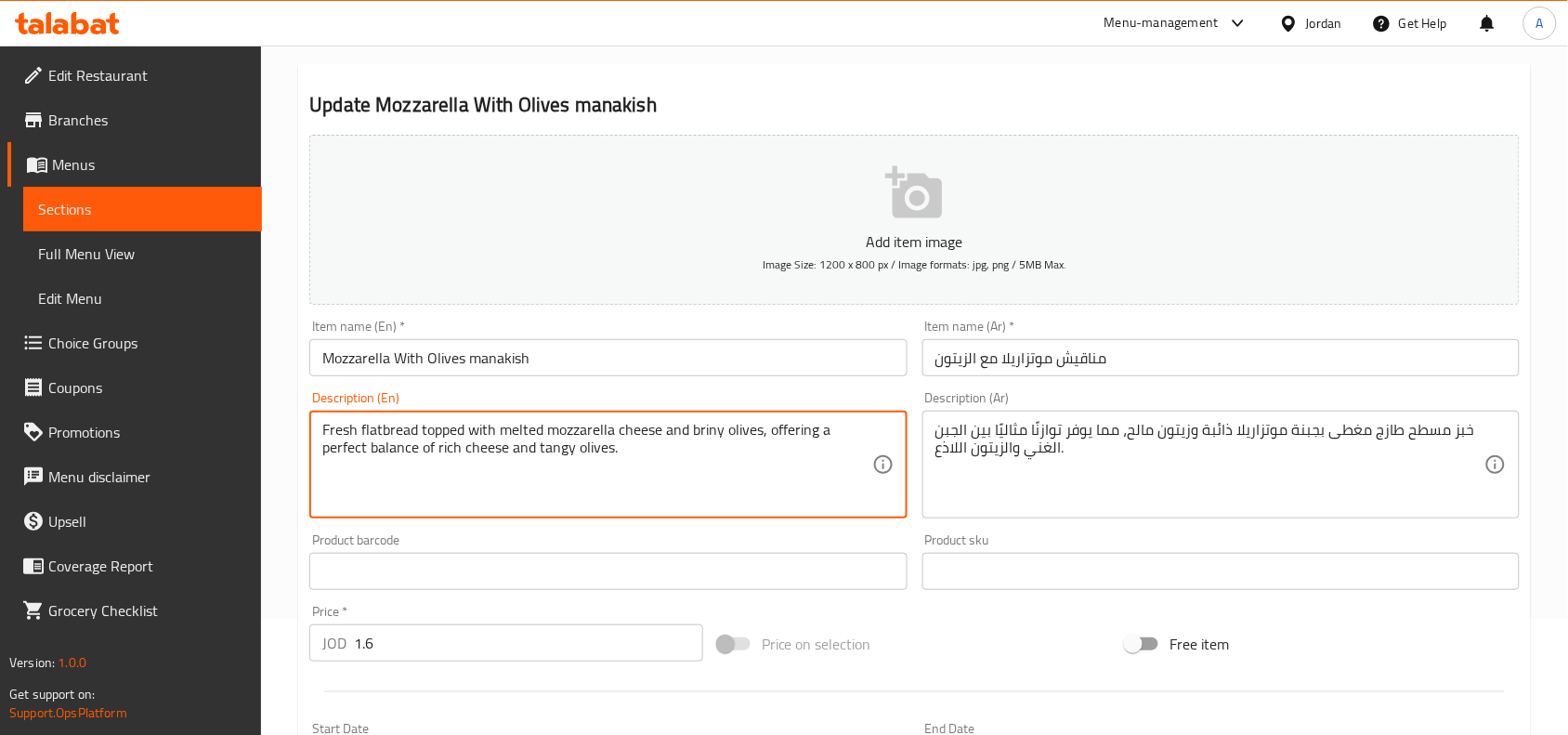 click on "Fresh flatbread topped with melted mozzarella cheese and briny olives, offering a perfect balance of rich cheese and tangy olives." at bounding box center (596, 465) 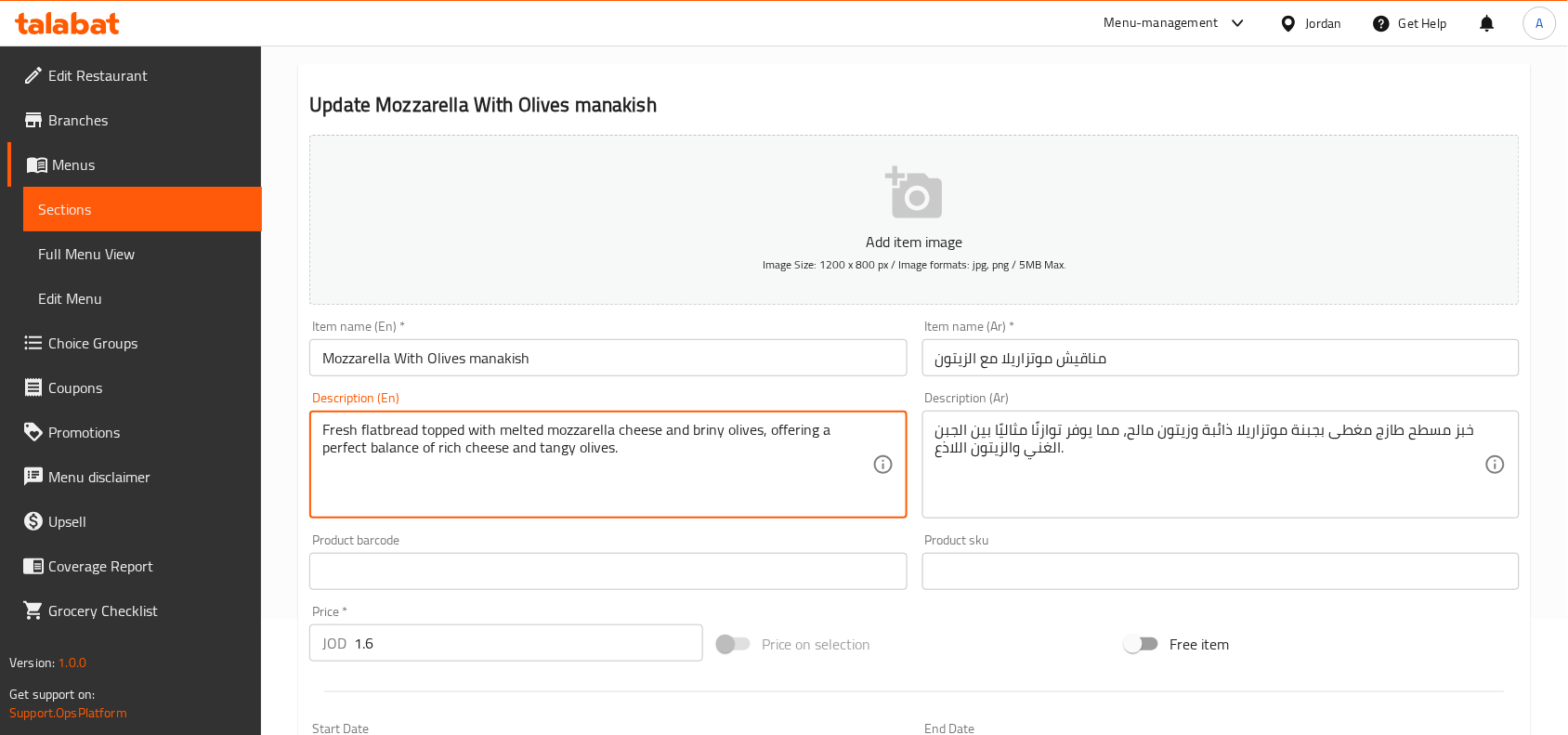 click on "Fresh flatbread topped with melted mozzarella cheese and briny olives, offering a perfect balance of rich cheese and tangy olives." at bounding box center (596, 465) 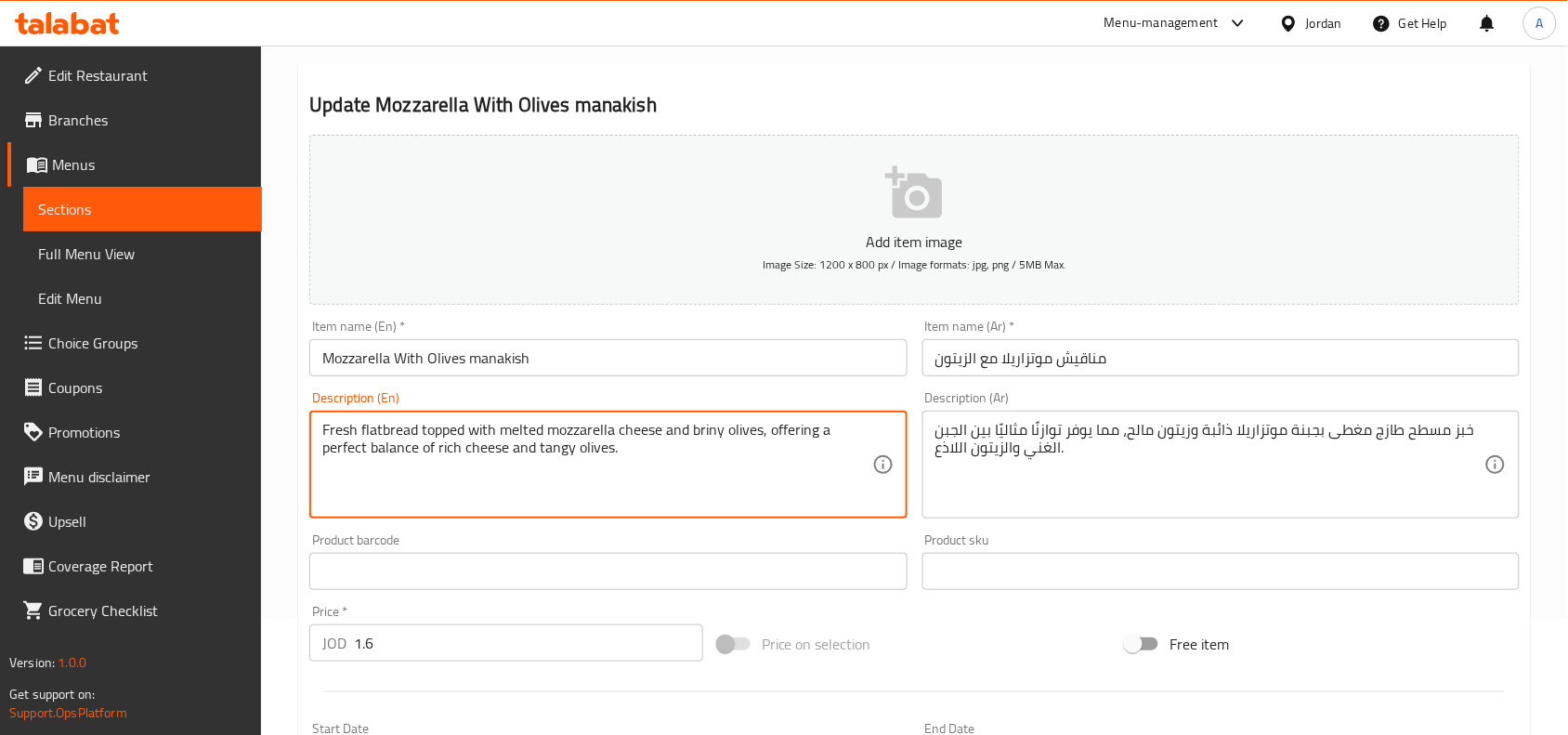 scroll, scrollTop: 232, scrollLeft: 0, axis: vertical 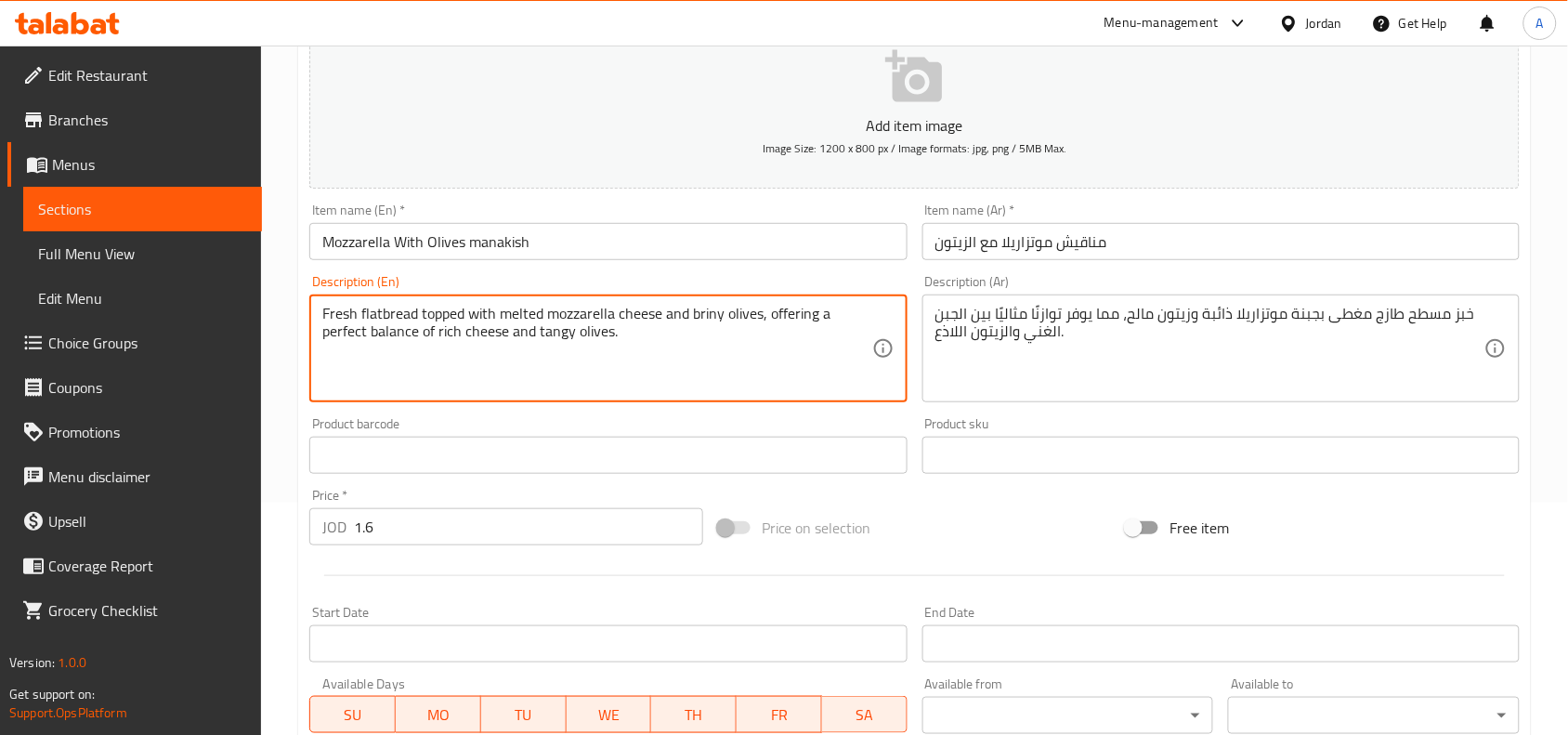 drag, startPoint x: 693, startPoint y: 318, endPoint x: 760, endPoint y: 318, distance: 67 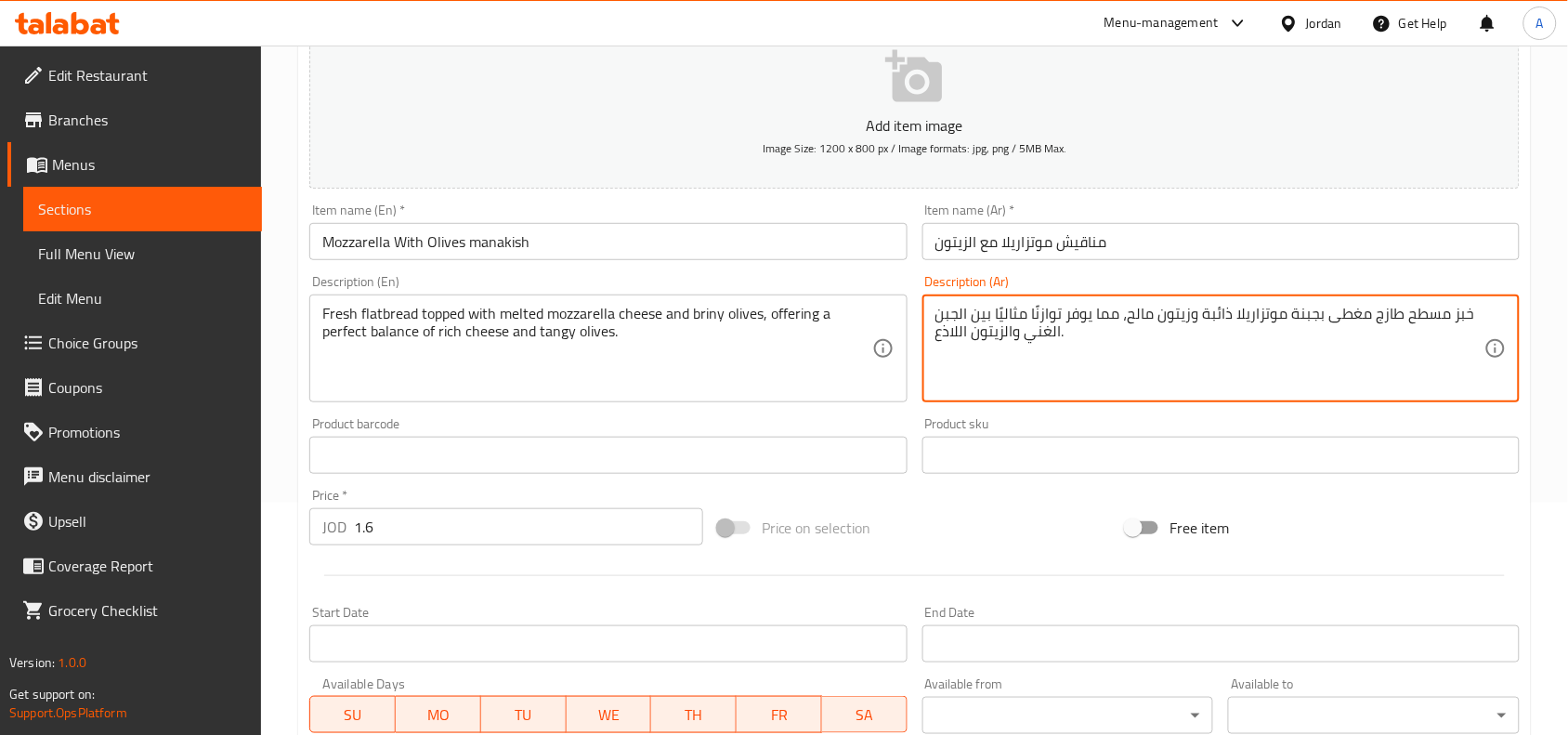 click on "خبز مسطح طازج مغطى بجبنة موتزاريلا ذائبة وزيتون مالح، مما يوفر توازنًا مثاليًا بين الجبن الغني والزيتون اللاذع." at bounding box center [1209, 348] 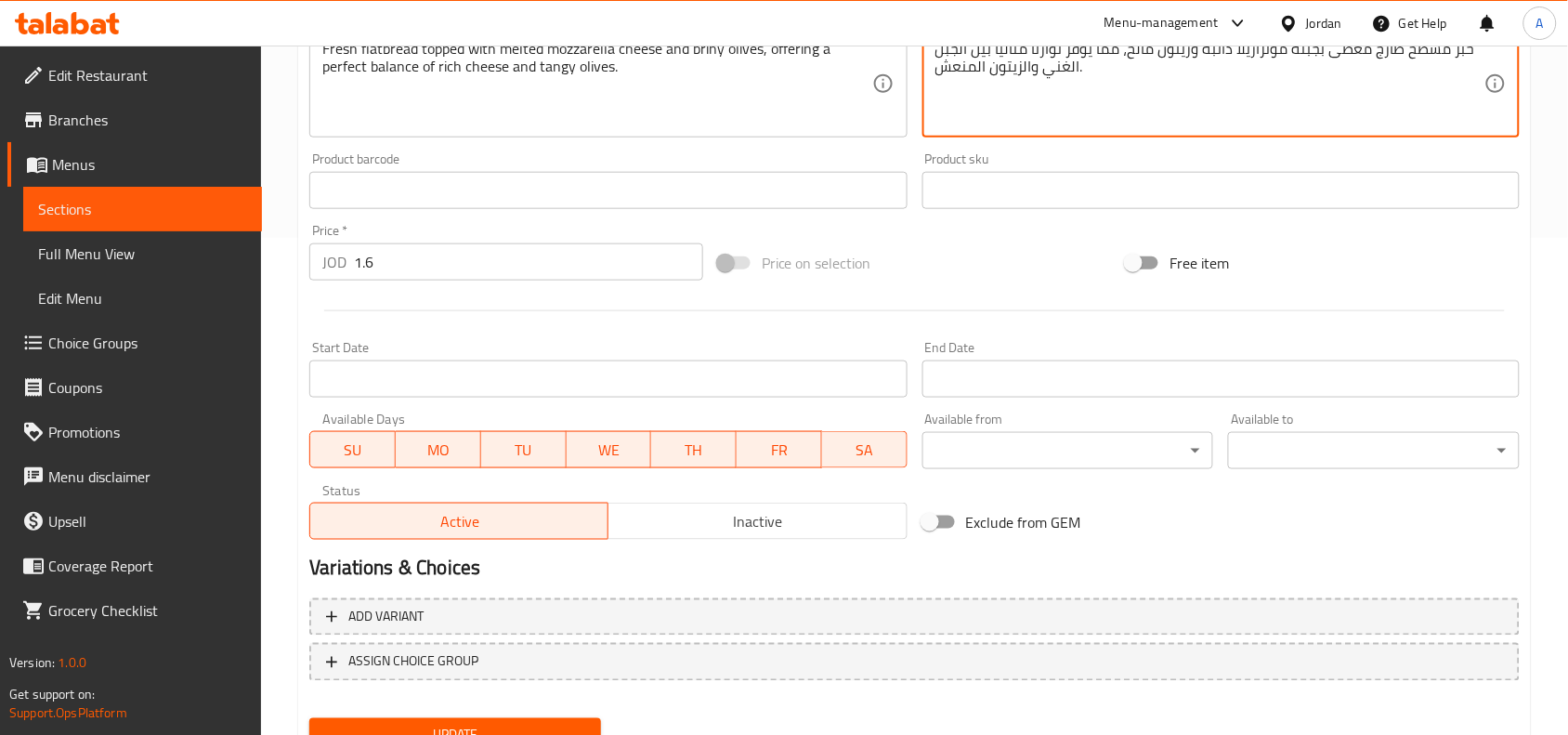 scroll, scrollTop: 574, scrollLeft: 0, axis: vertical 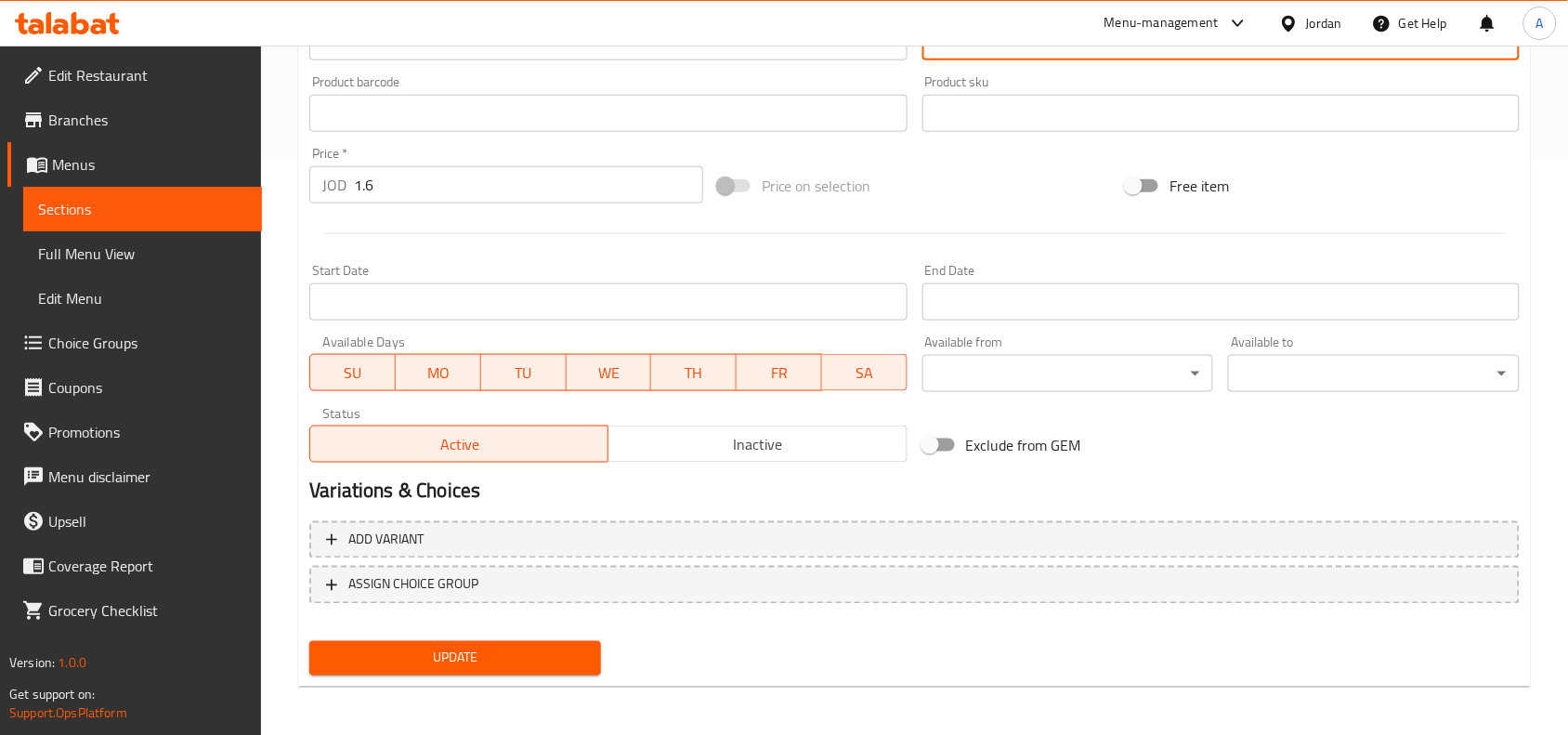 type on "خبز مسطح طازج مغطى بجبنة موتزاريلا ذائبة وزيتون مالح، مما يوفر توازنًا مثاليًا بين الجبن الغني والزيتون المنعش." 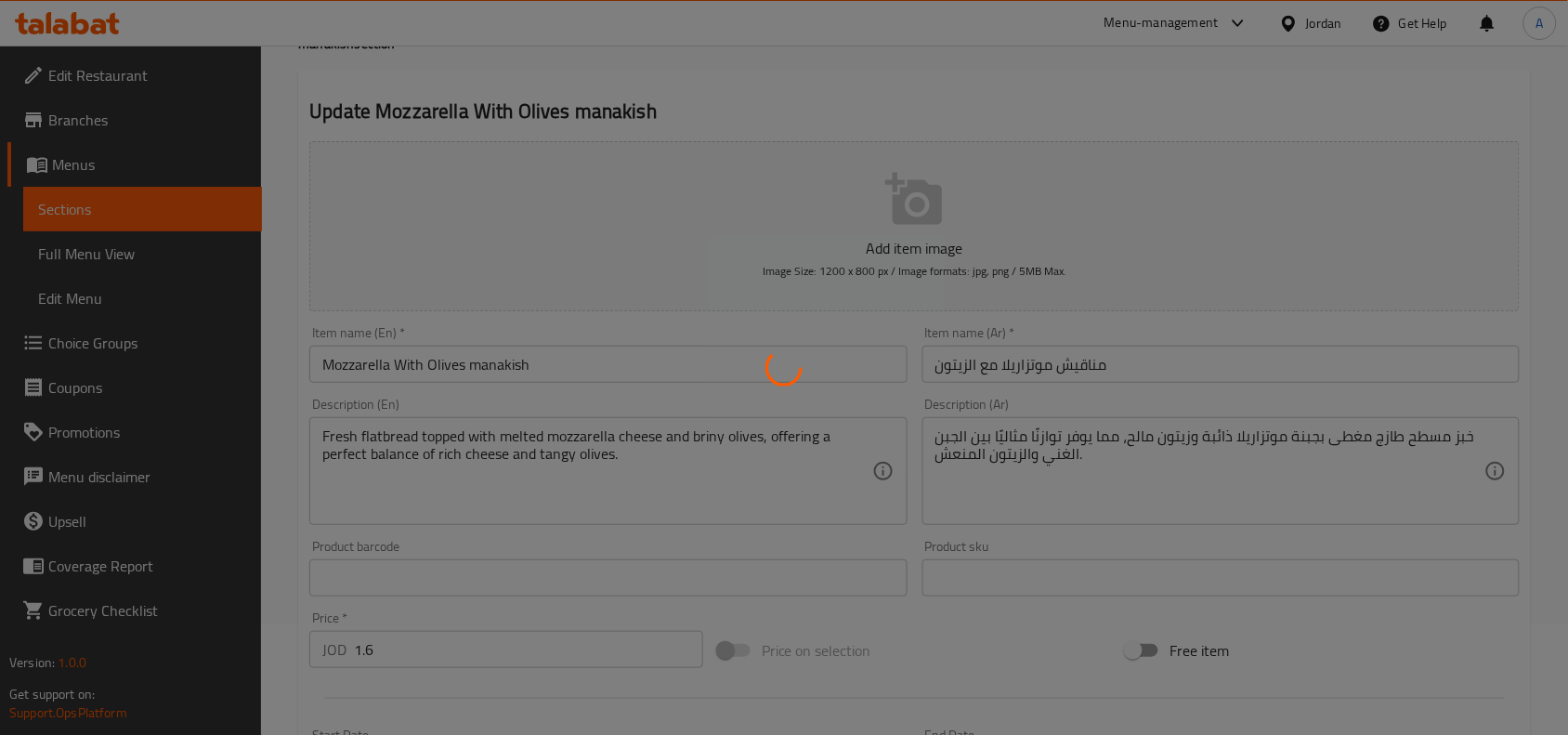 scroll, scrollTop: 0, scrollLeft: 0, axis: both 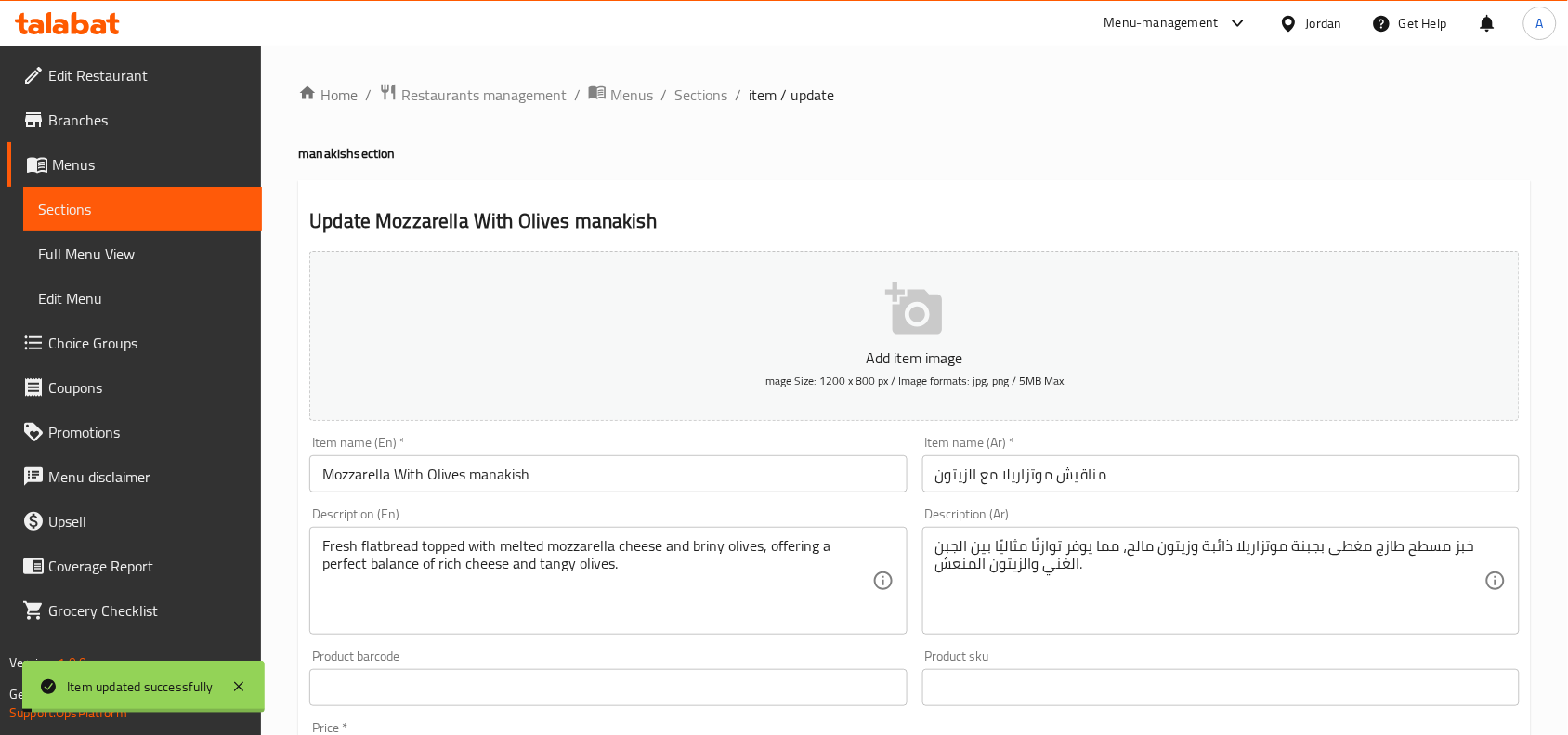 click on "Mozzarella With Olives manakish" at bounding box center [608, 474] 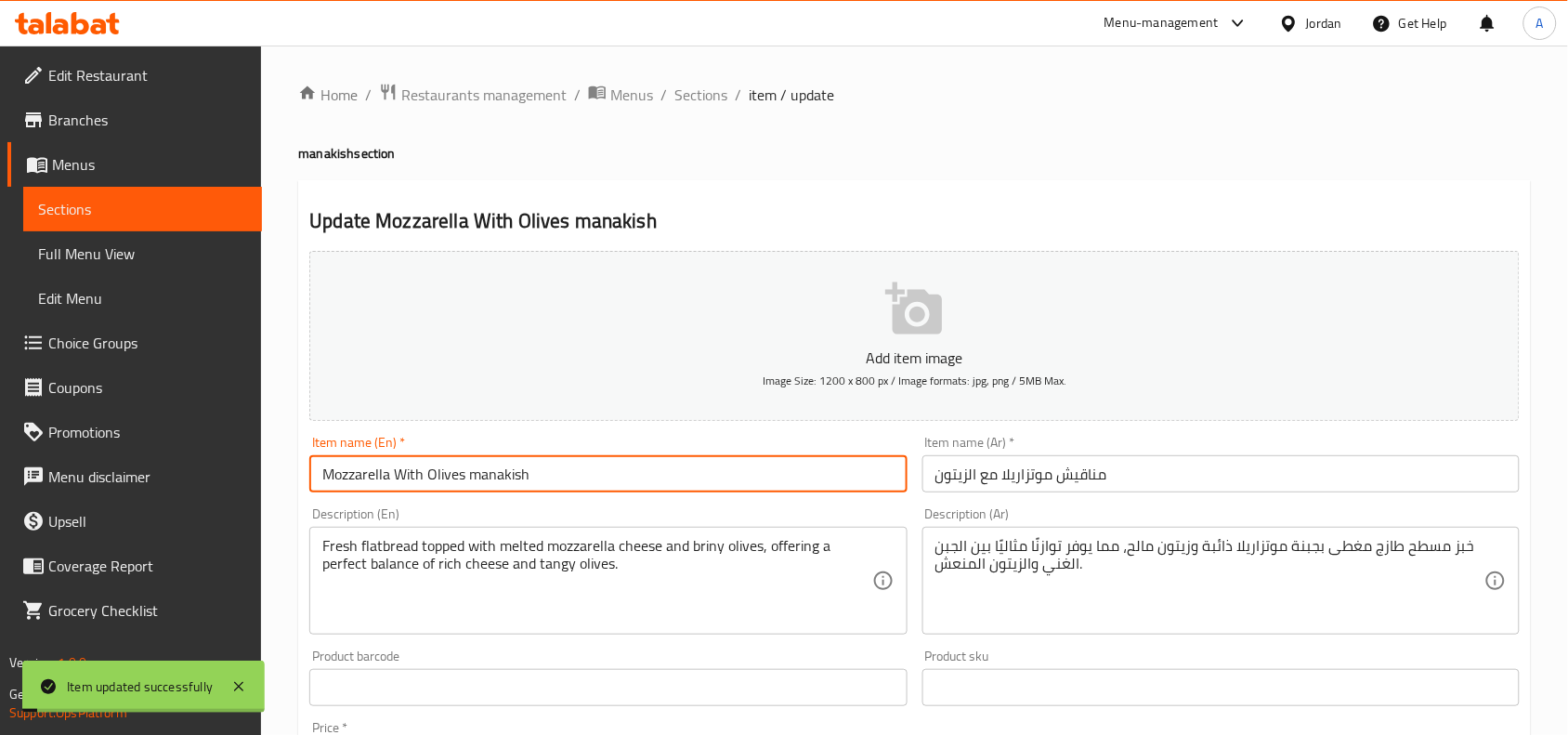 click on "Mozzarella With Olives manakish" at bounding box center (608, 474) 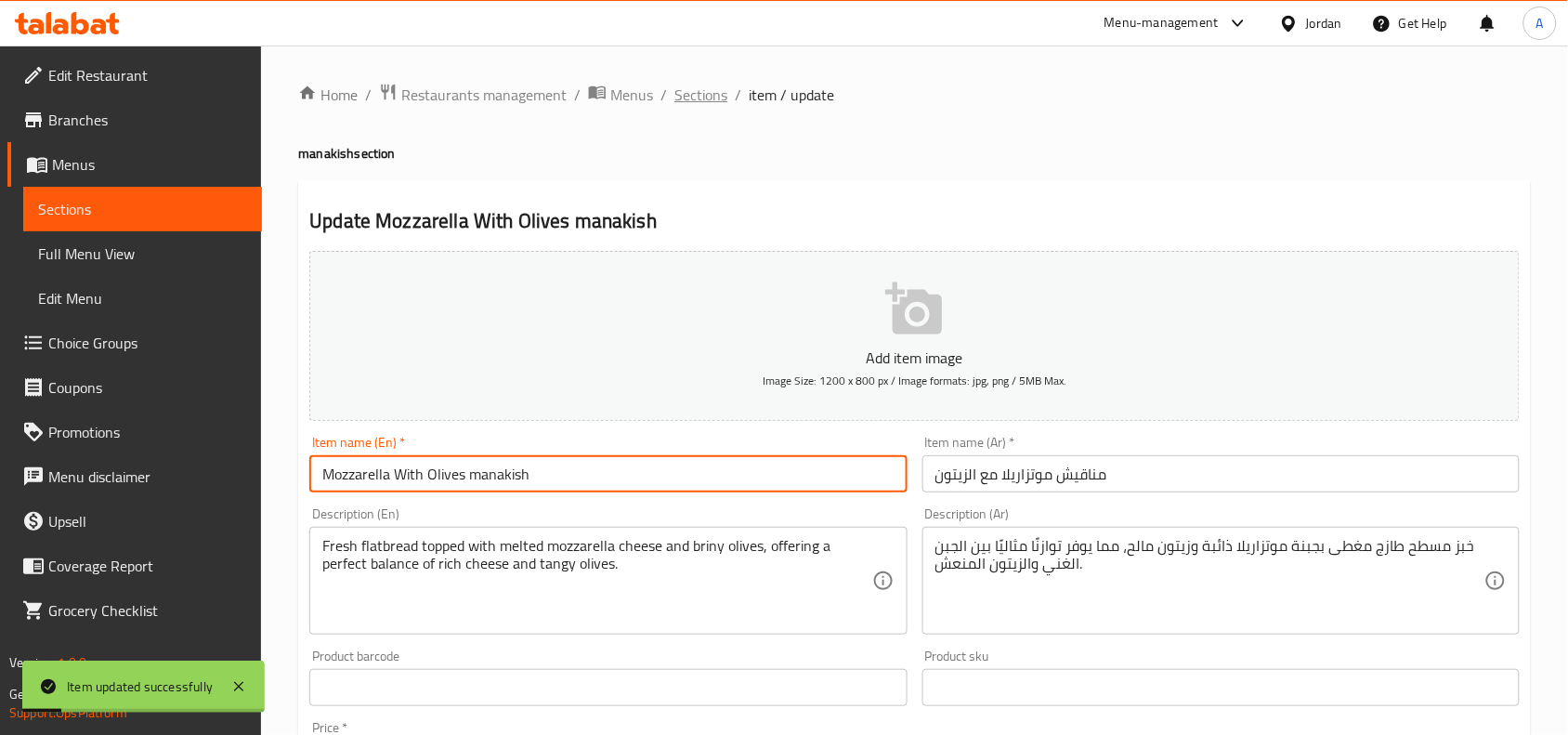 click on "Sections" at bounding box center (700, 95) 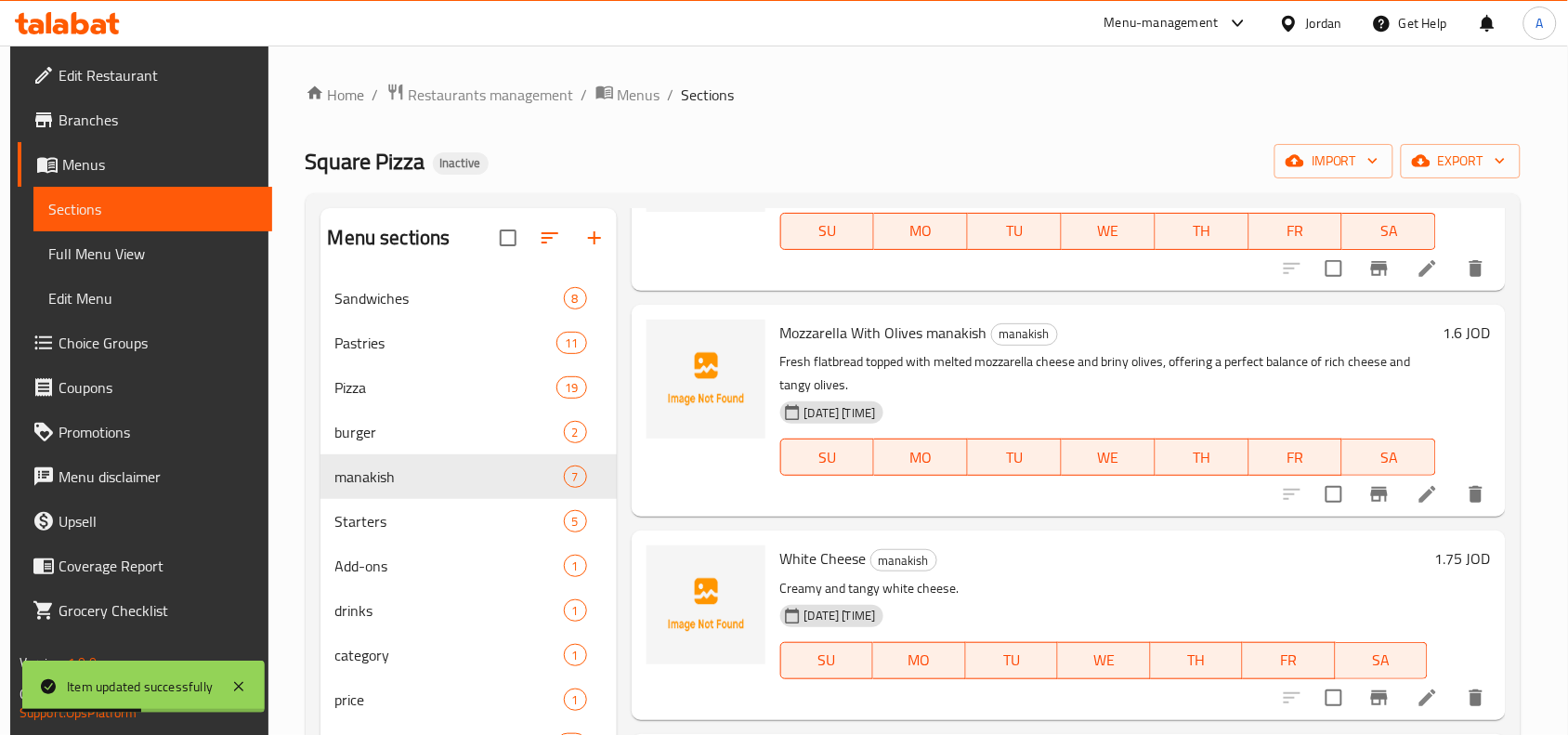 scroll, scrollTop: 801, scrollLeft: 0, axis: vertical 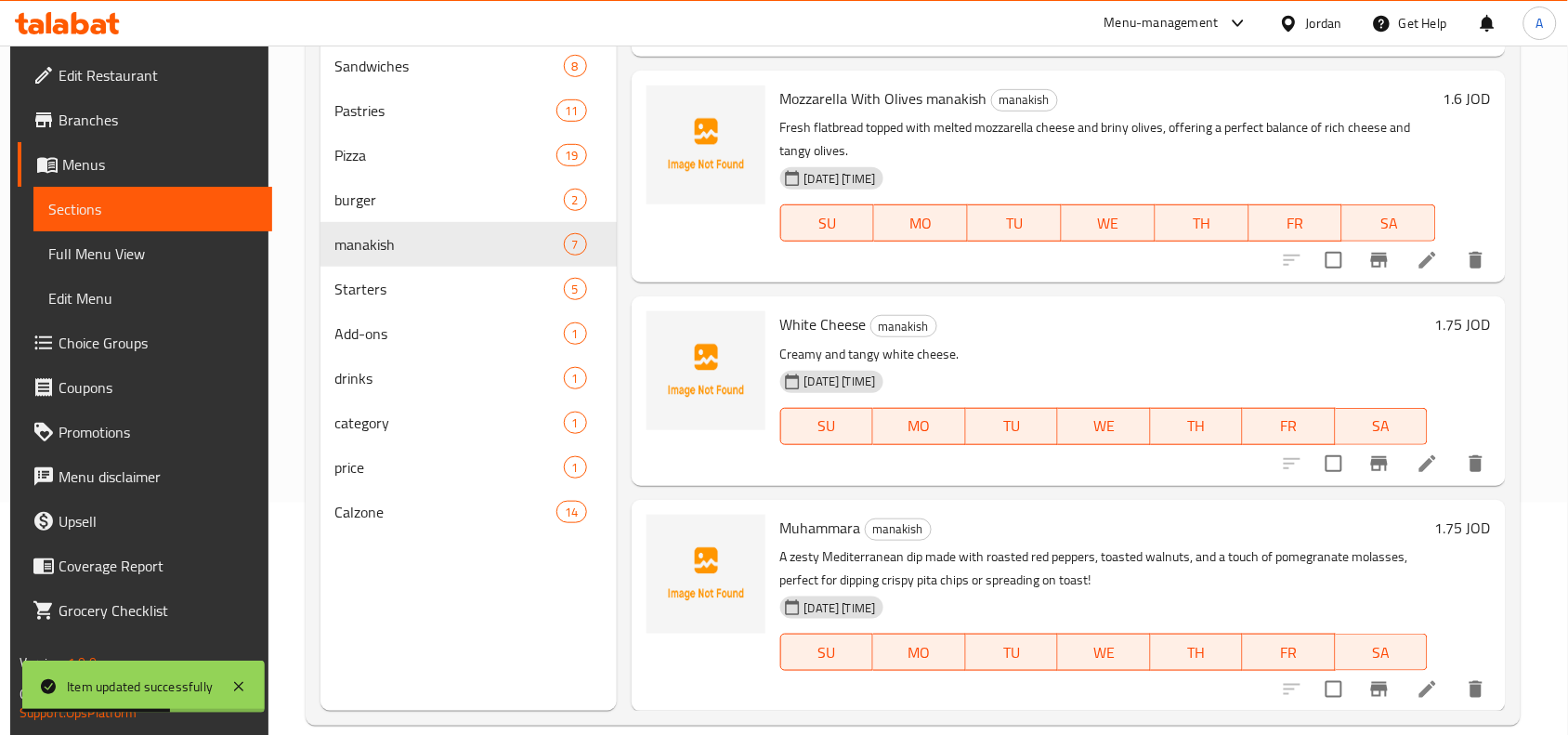 click on "White Cheese" at bounding box center (823, 324) 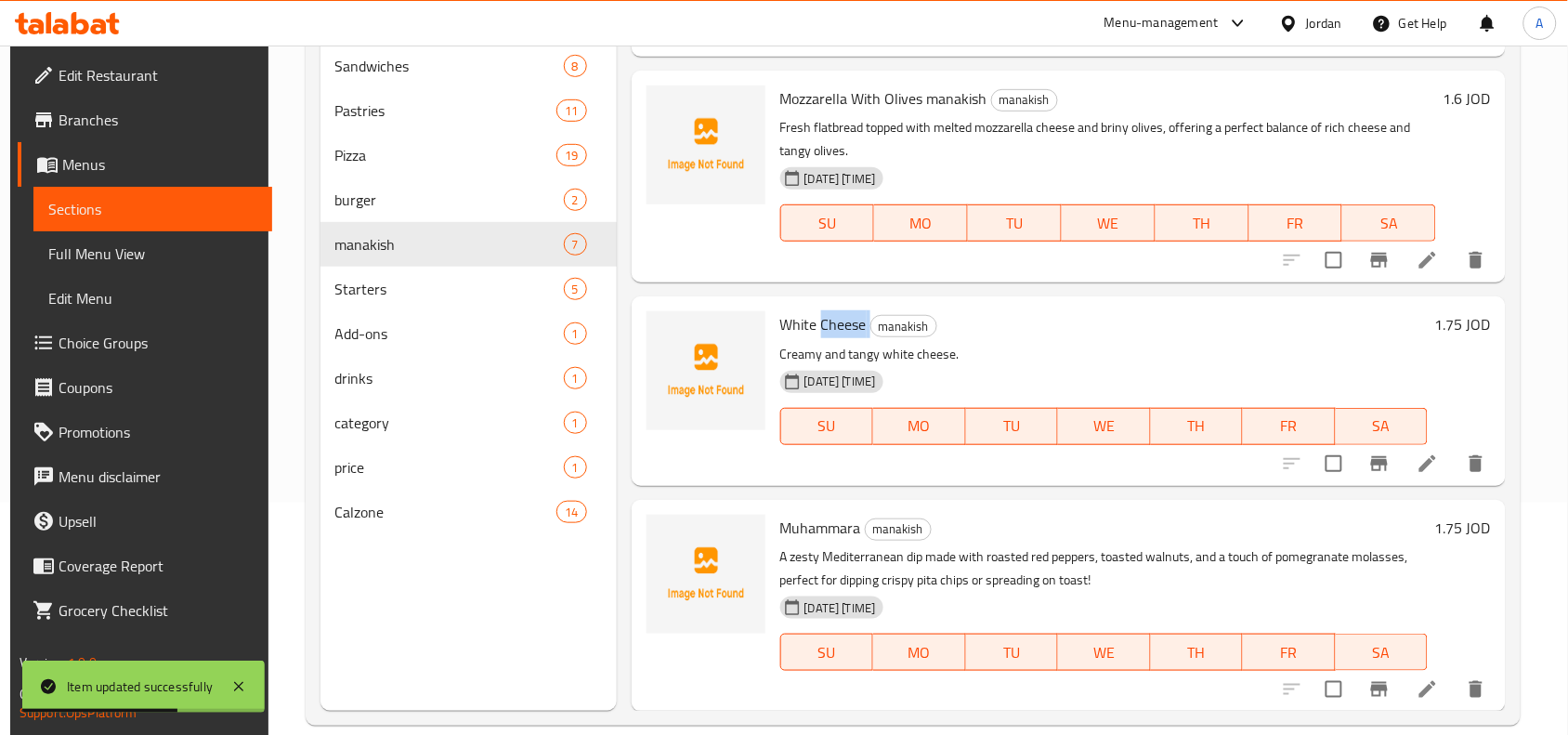 click on "White Cheese" at bounding box center (823, 324) 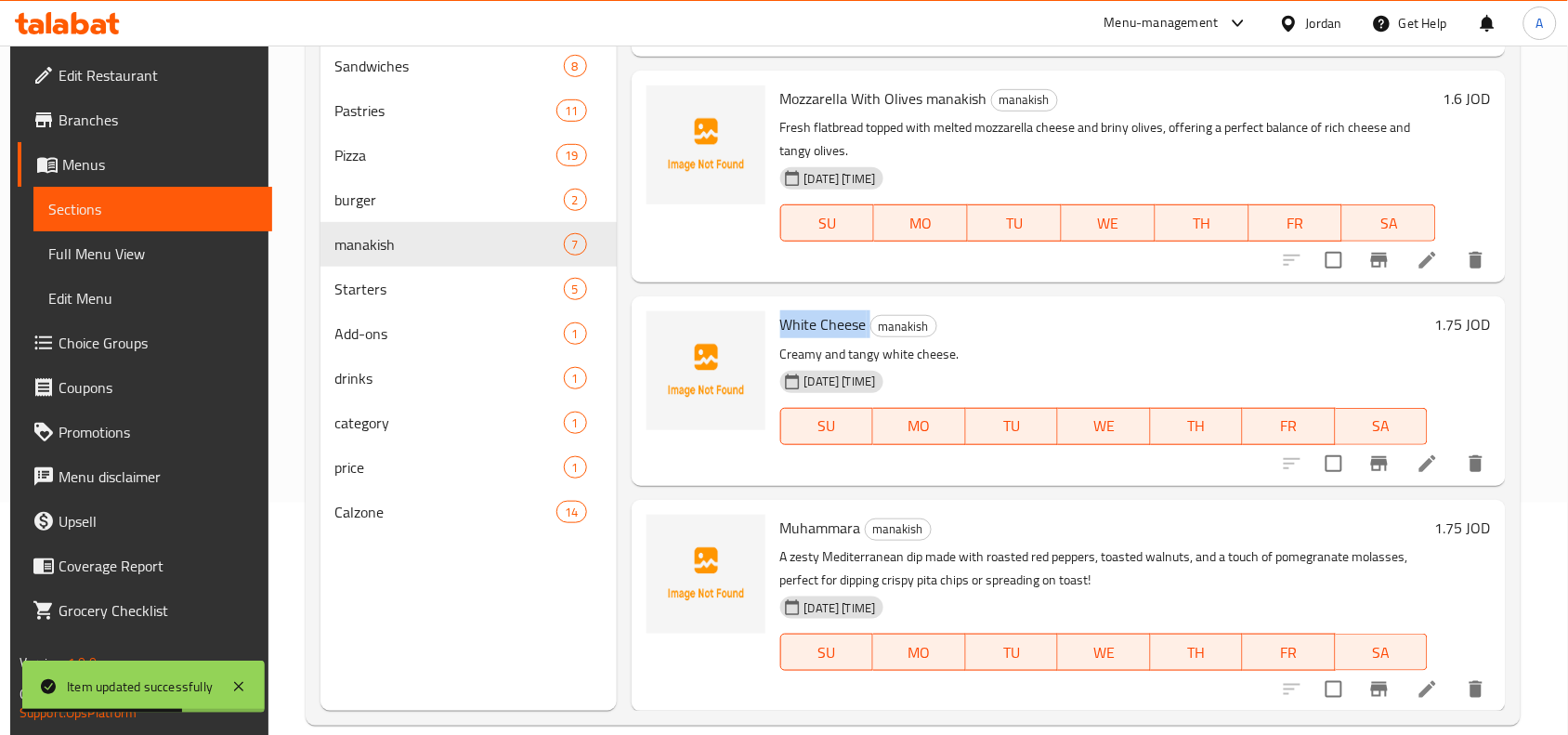 click on "White Cheese" at bounding box center [823, 324] 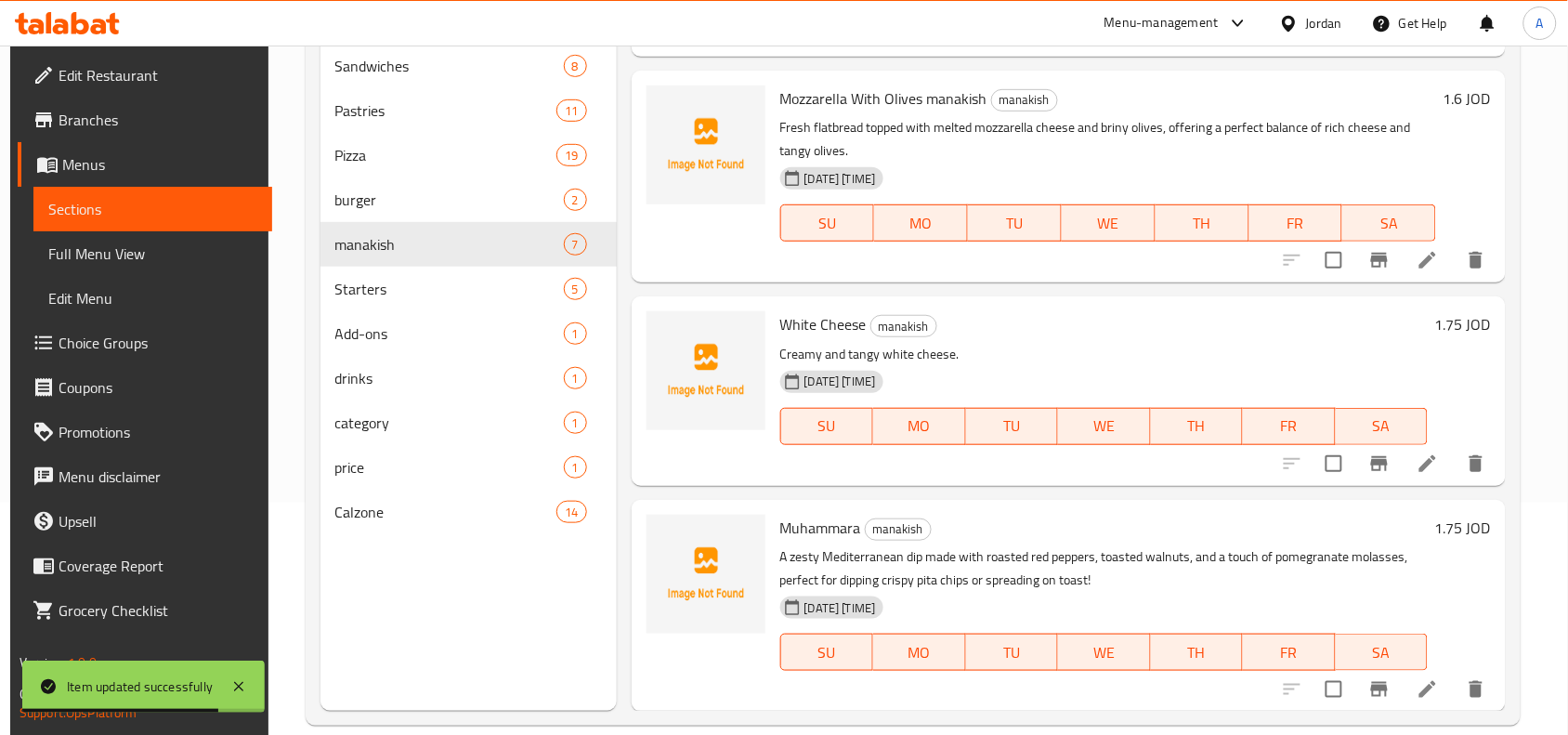 click at bounding box center [1428, 464] 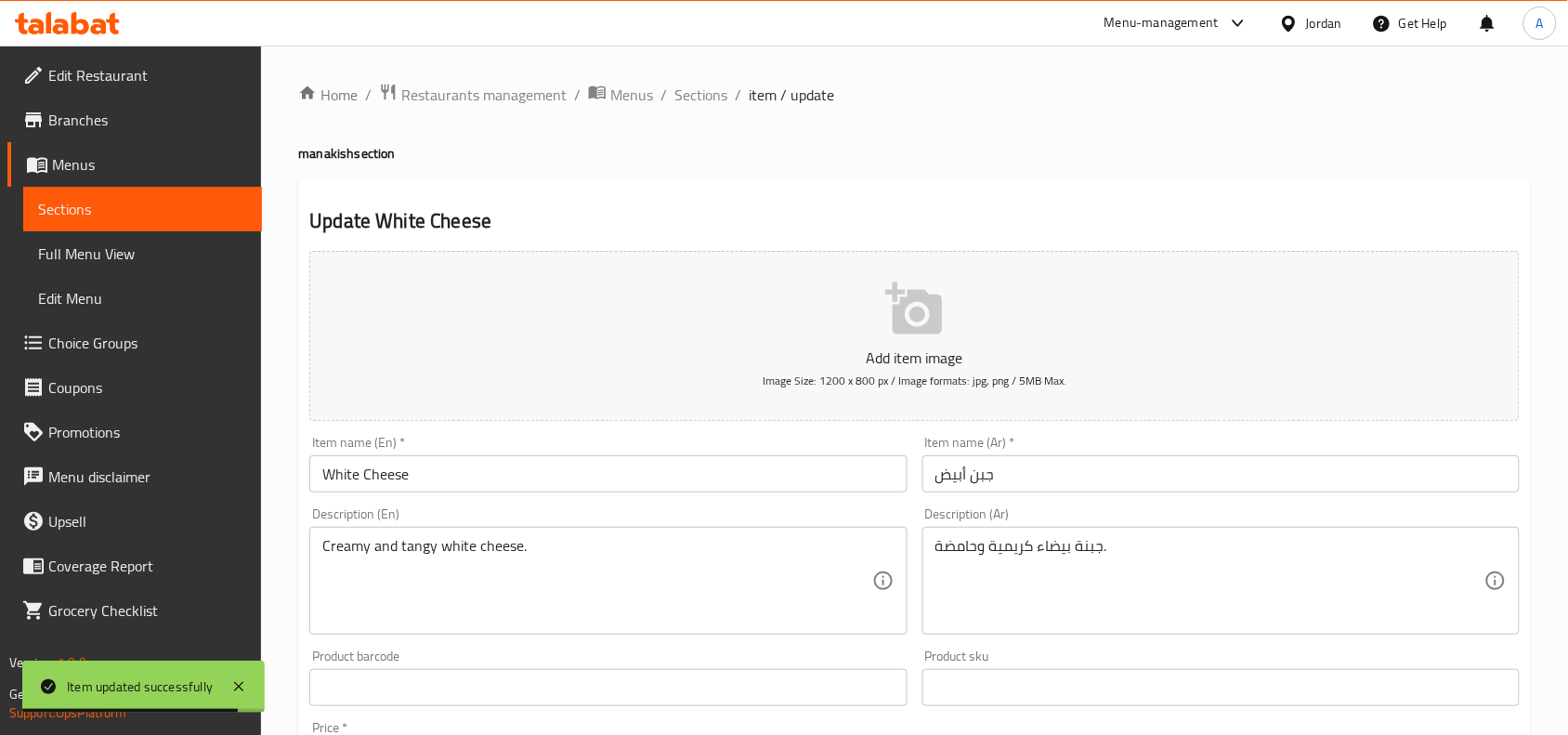 click on "White Cheese" at bounding box center (608, 474) 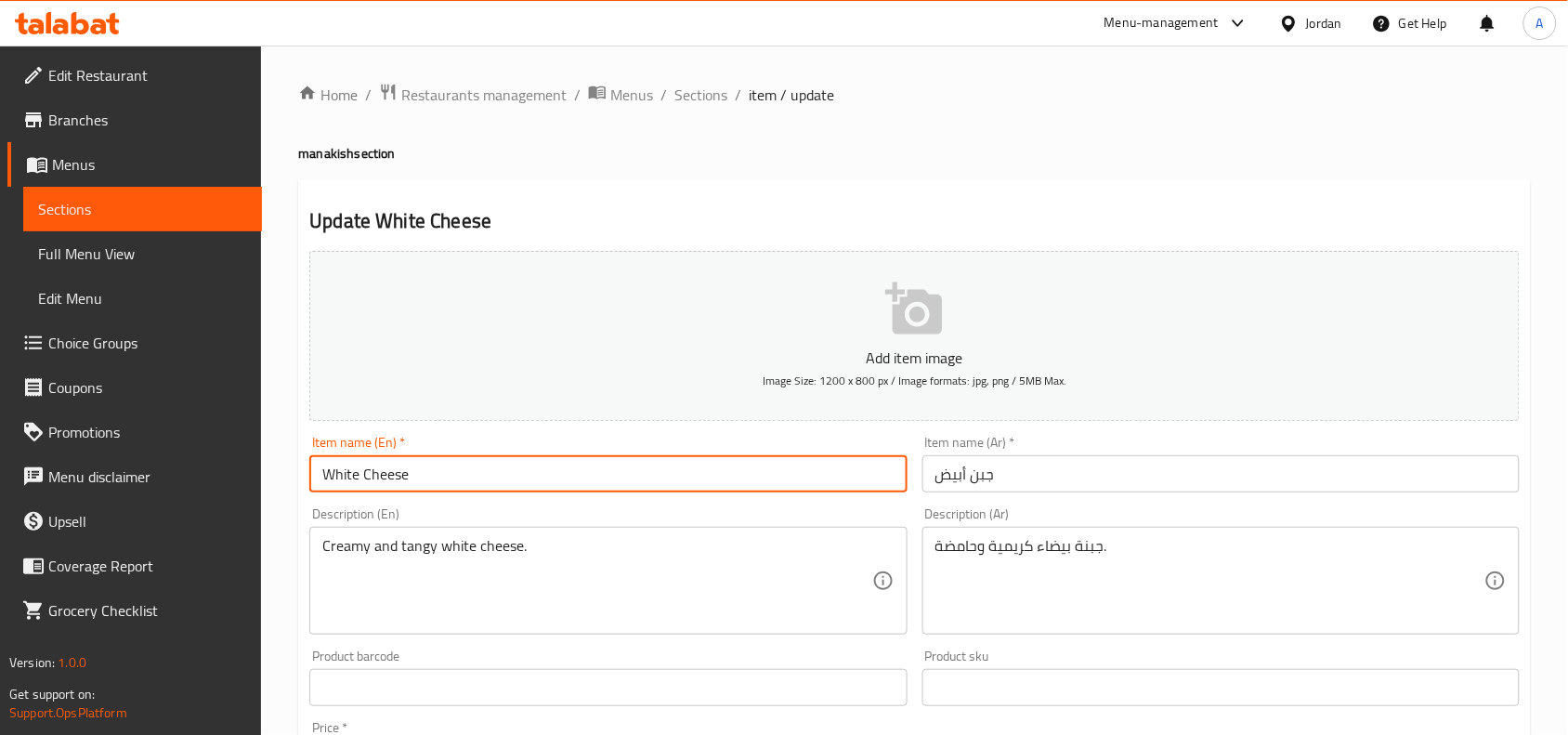 click on "manakish  section" at bounding box center (914, 153) 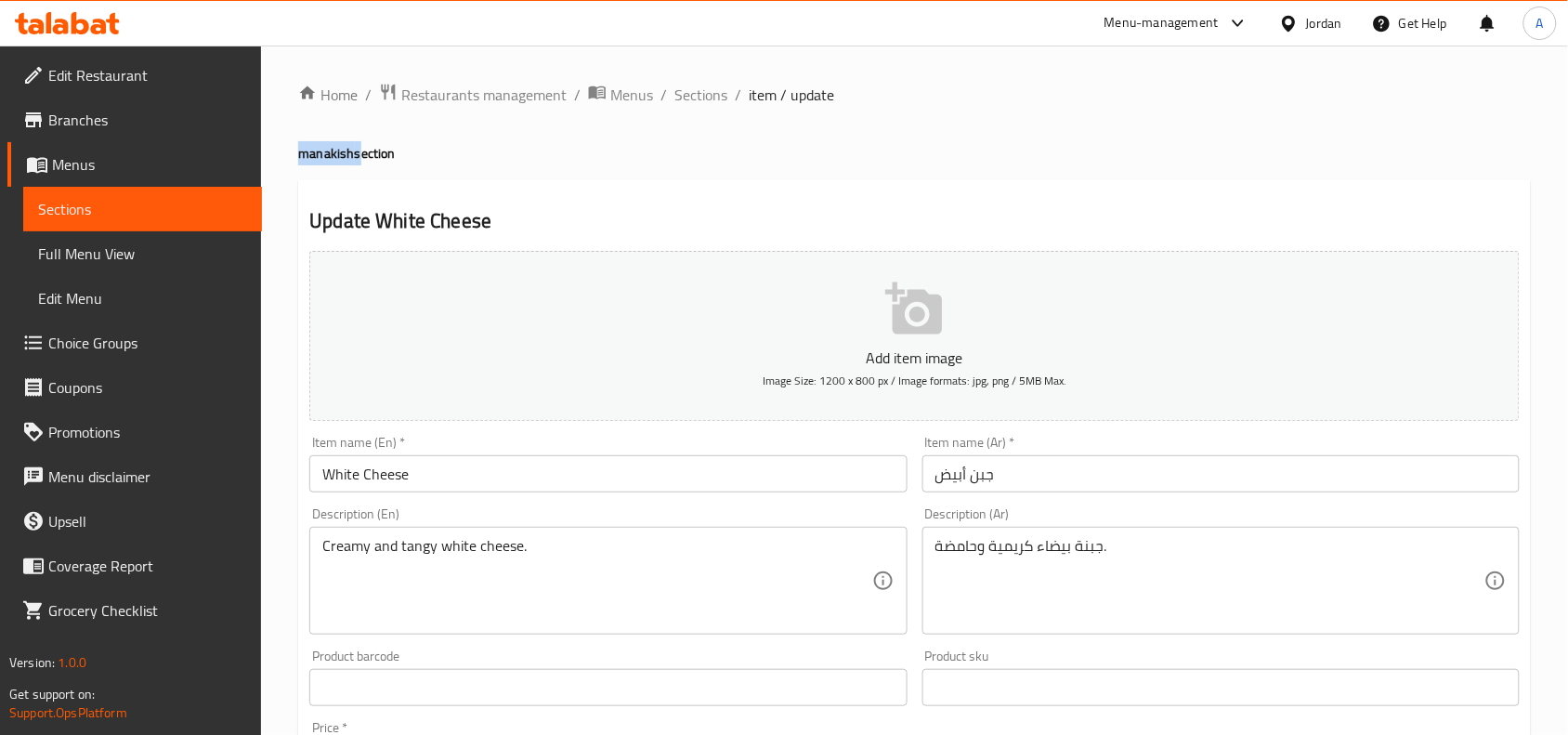 click on "manakish  section" at bounding box center (914, 153) 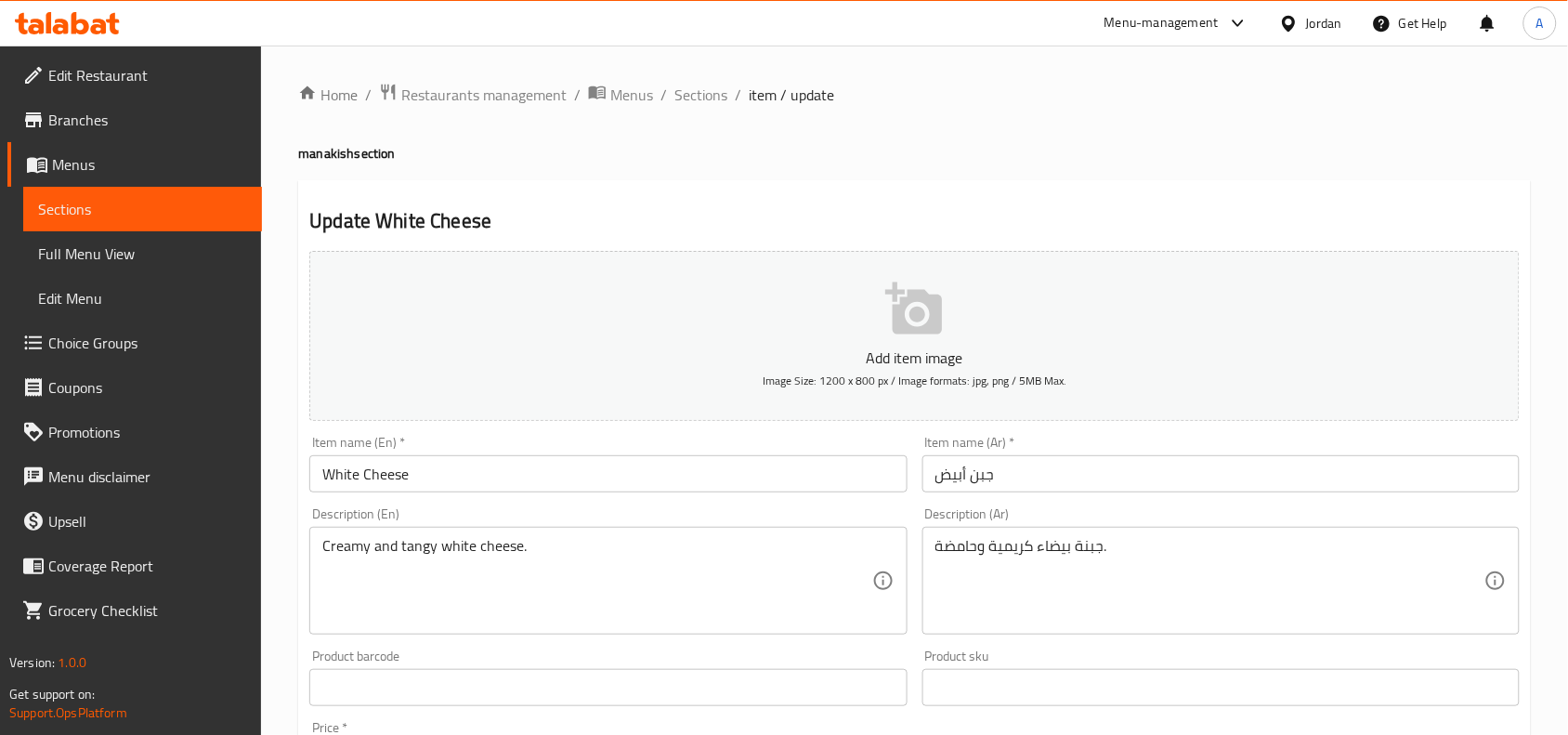 click on "White Cheese" at bounding box center [608, 474] 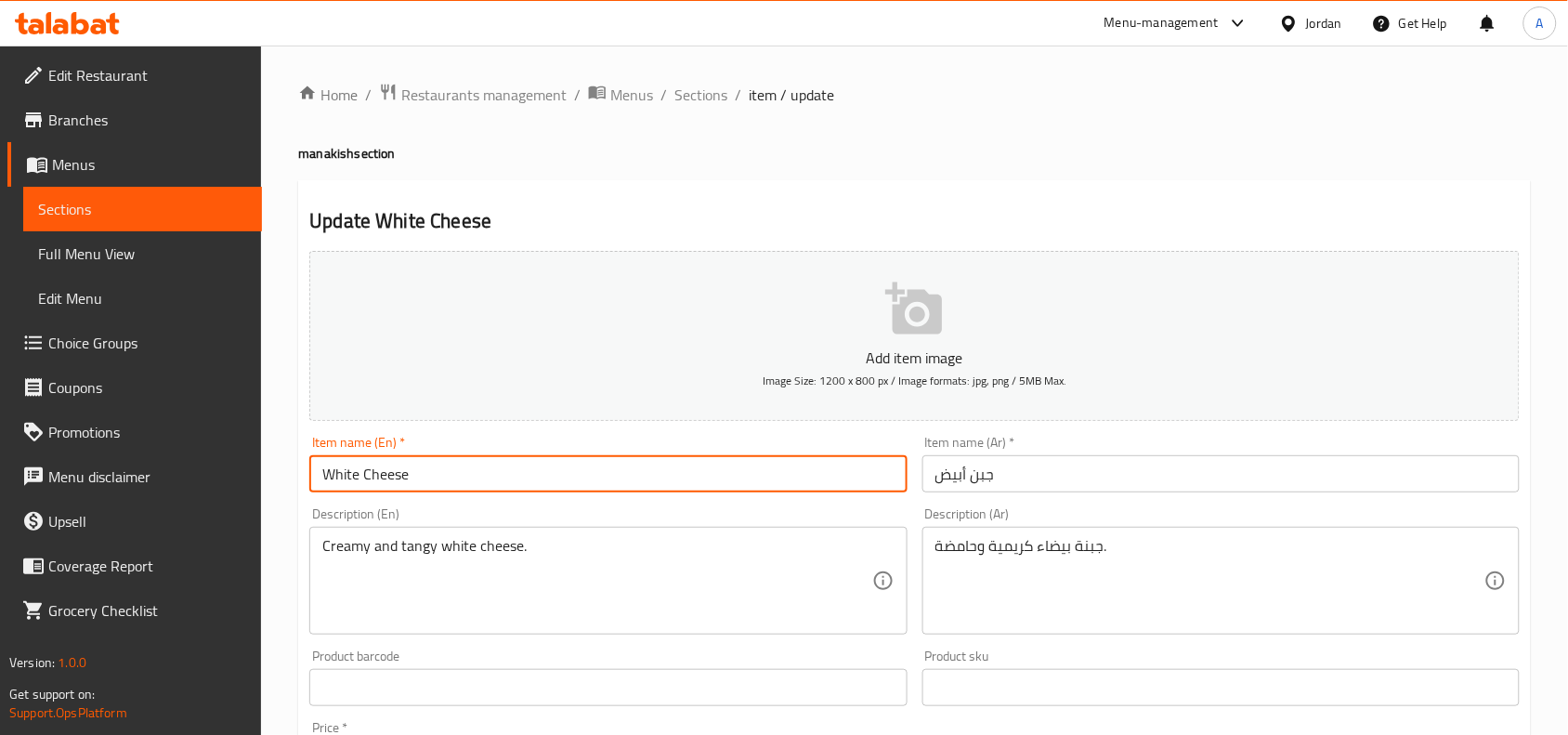paste on "manakish" 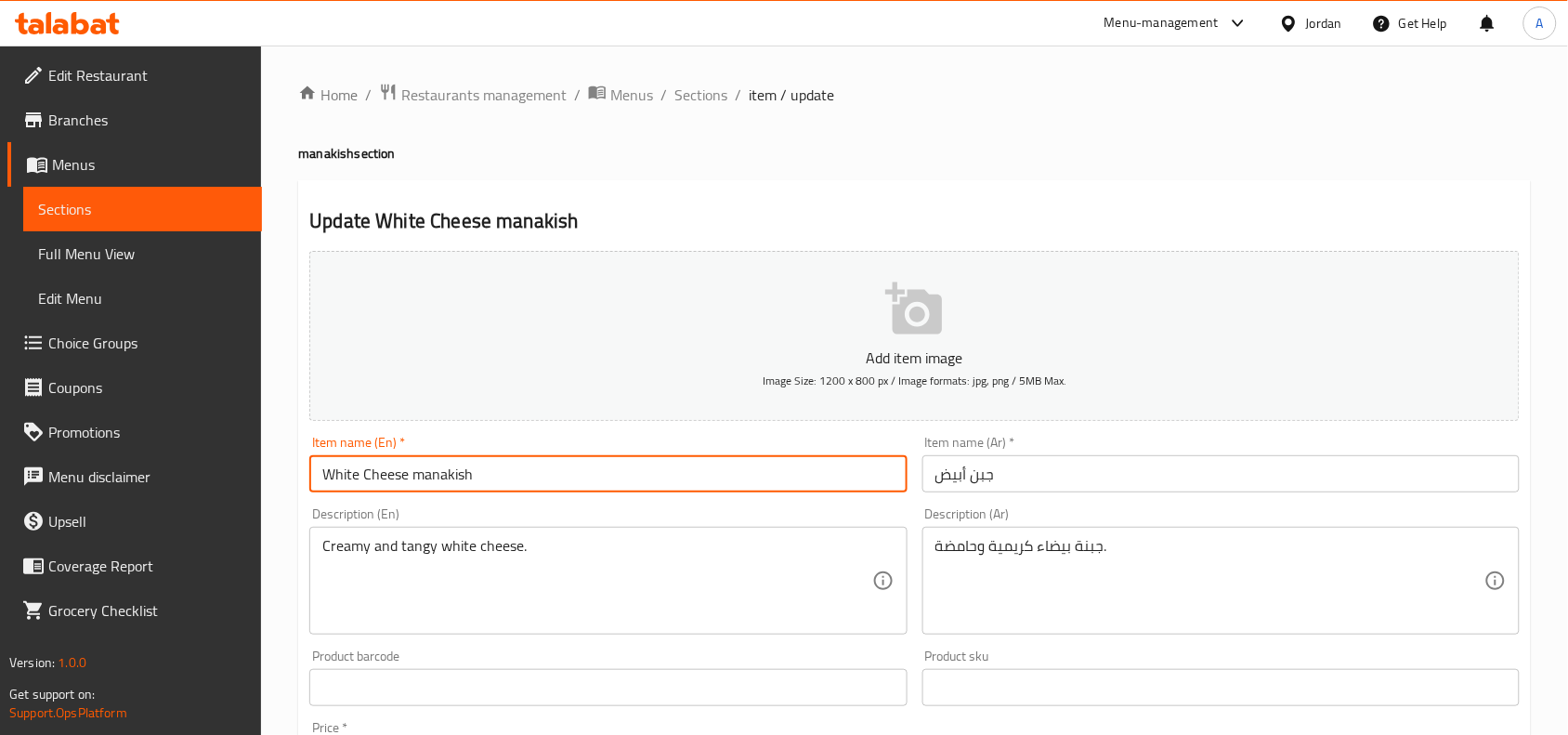 type on "White Cheese manakish" 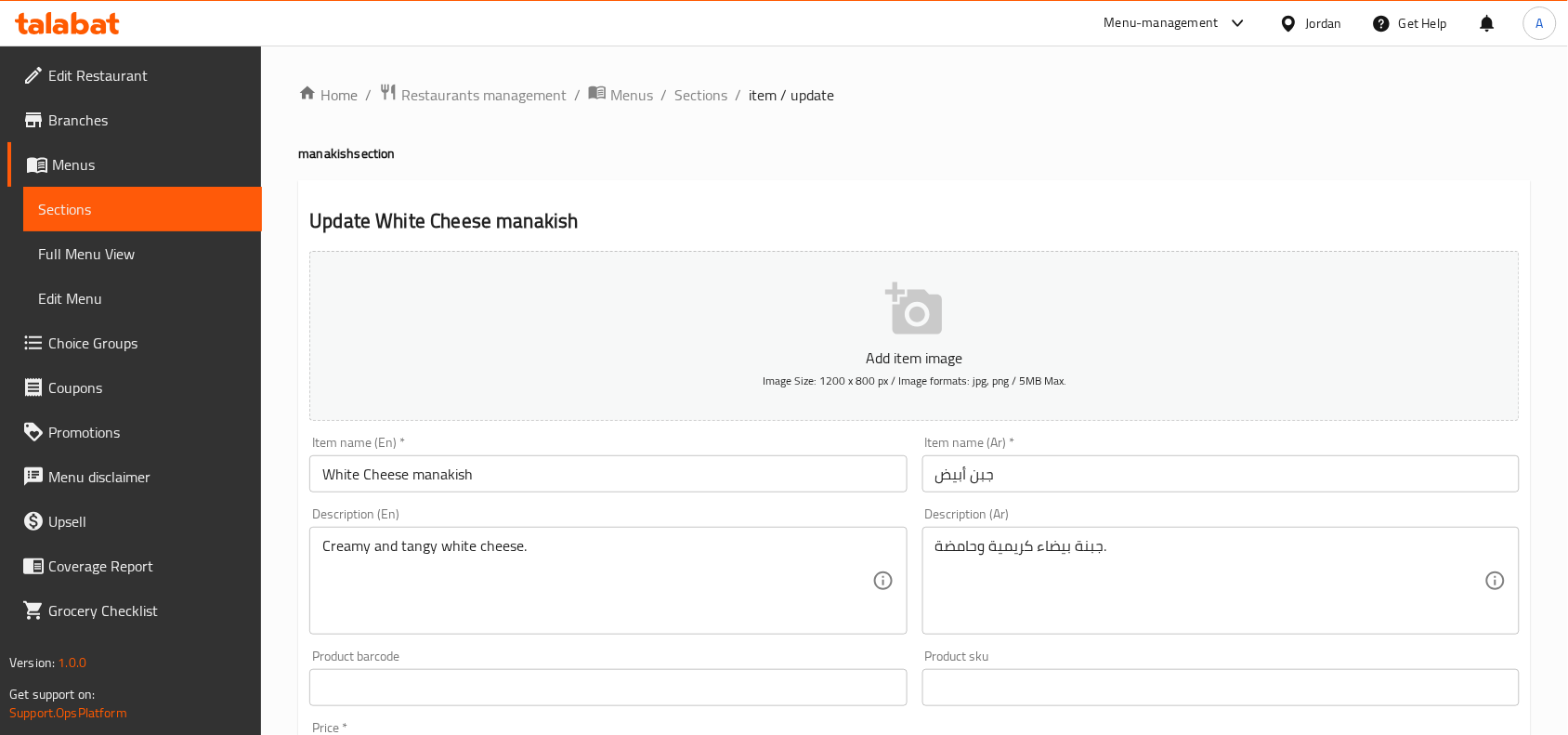 click on "جبن أبيض" at bounding box center (1221, 474) 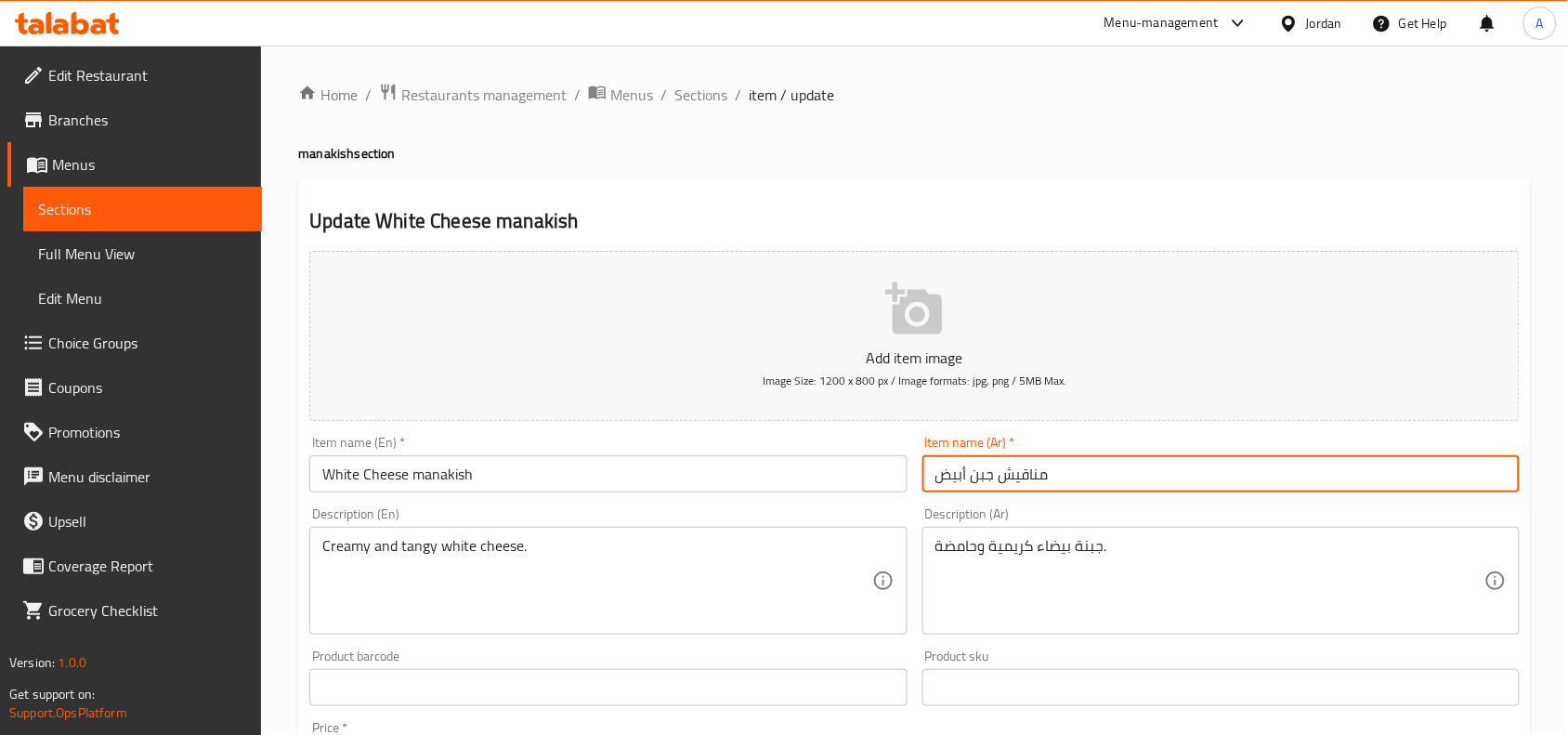 type on "مناقيش جبن أبيض" 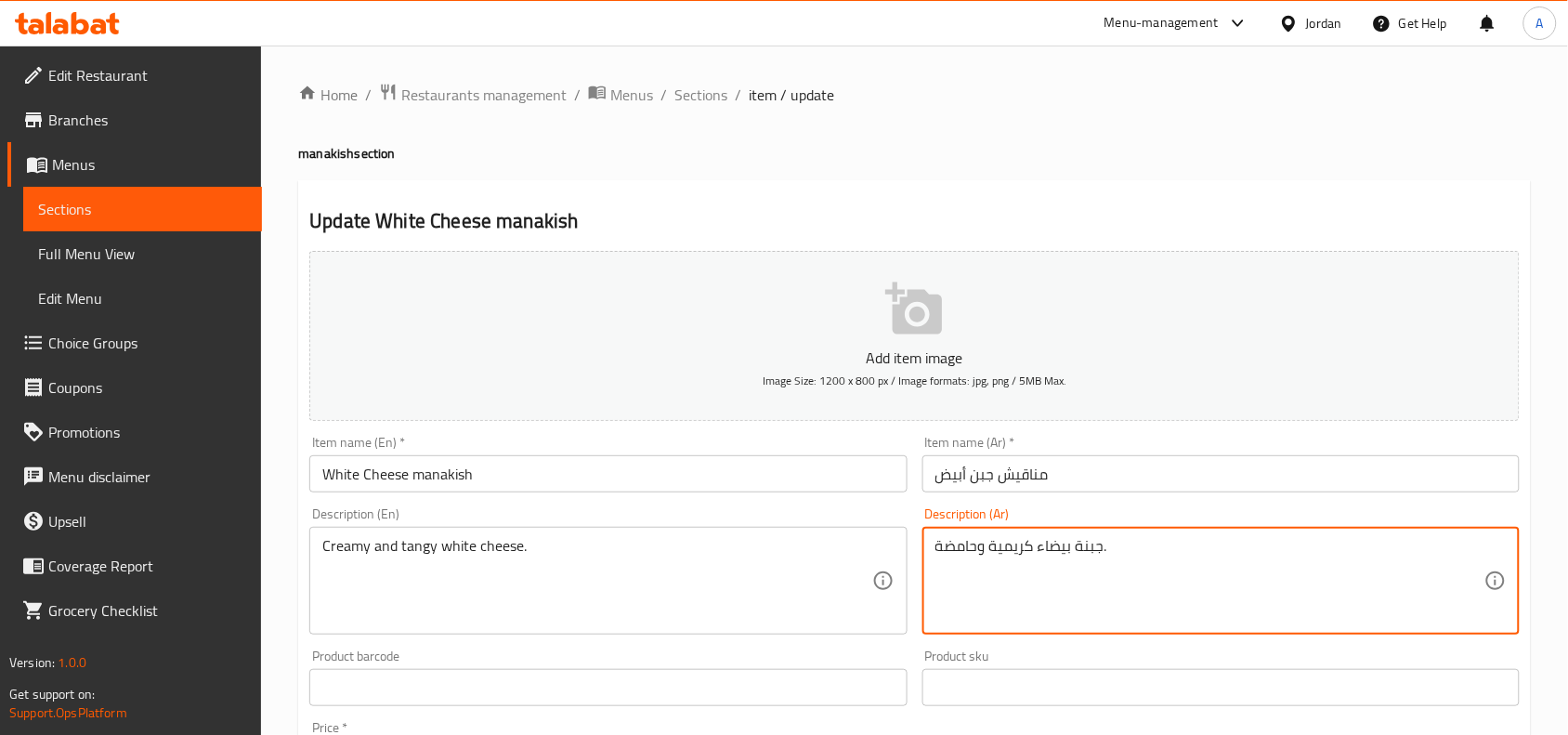 drag, startPoint x: 976, startPoint y: 550, endPoint x: 931, endPoint y: 554, distance: 45.177428 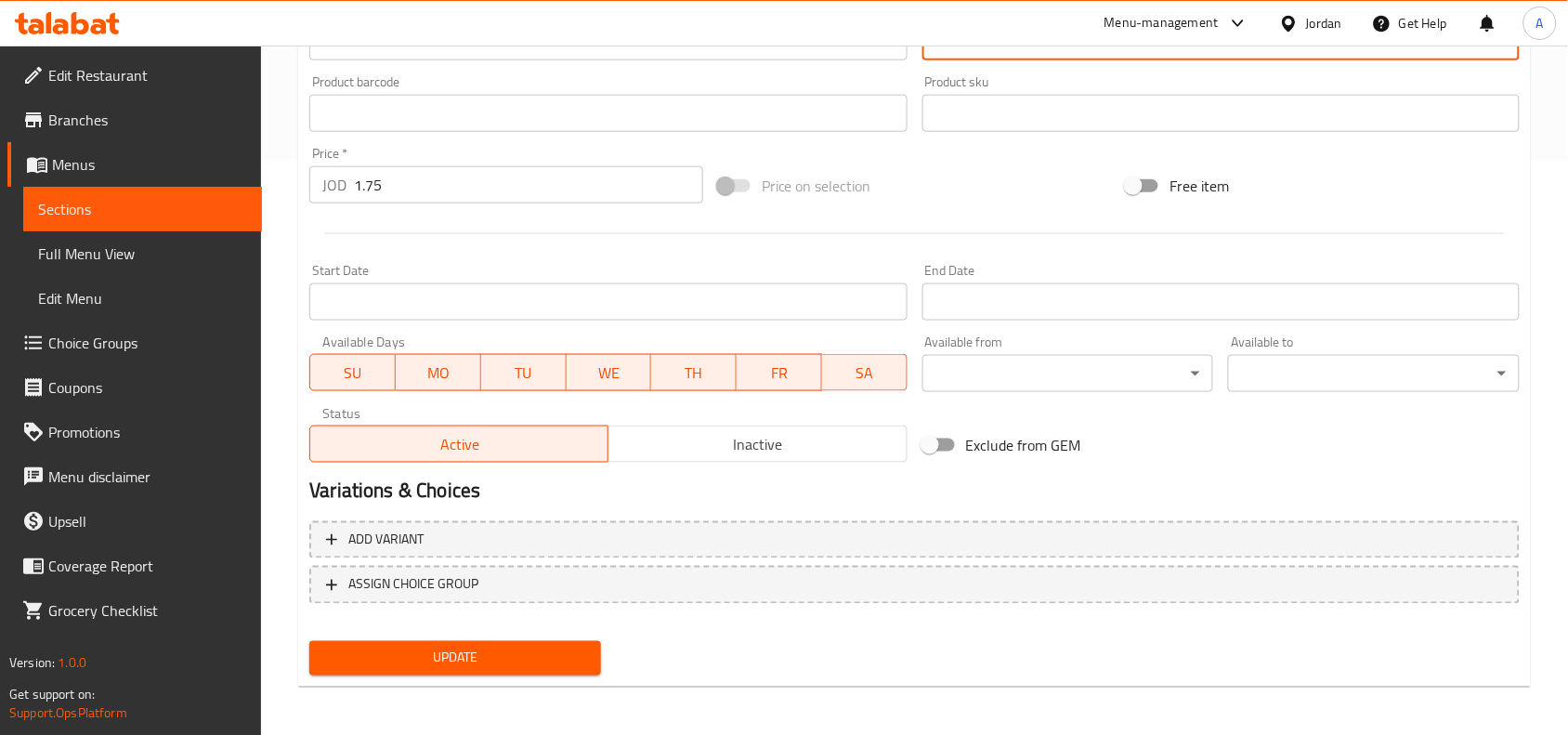 type on "جبنة بيضاء كريمية ومنعشة." 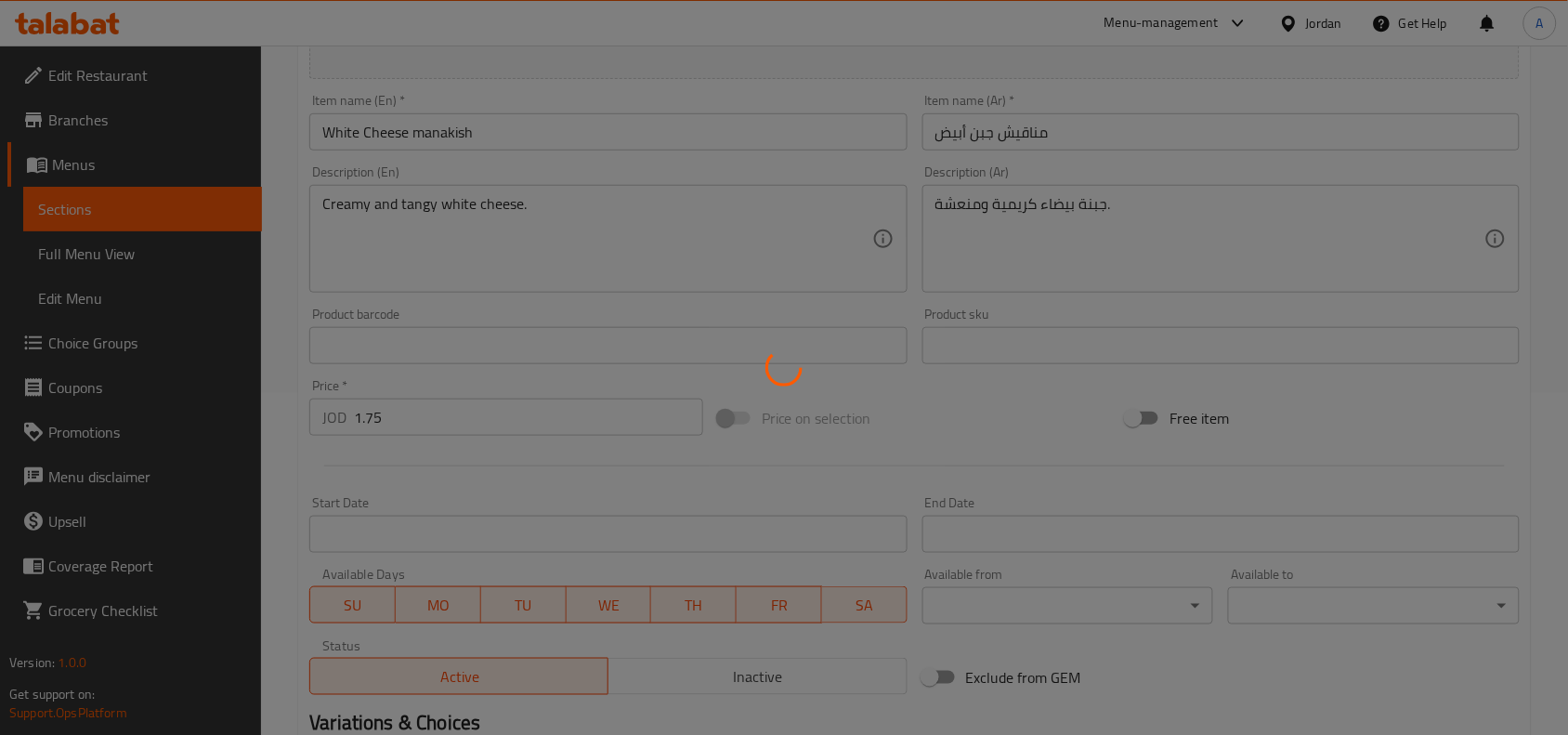 scroll, scrollTop: 110, scrollLeft: 0, axis: vertical 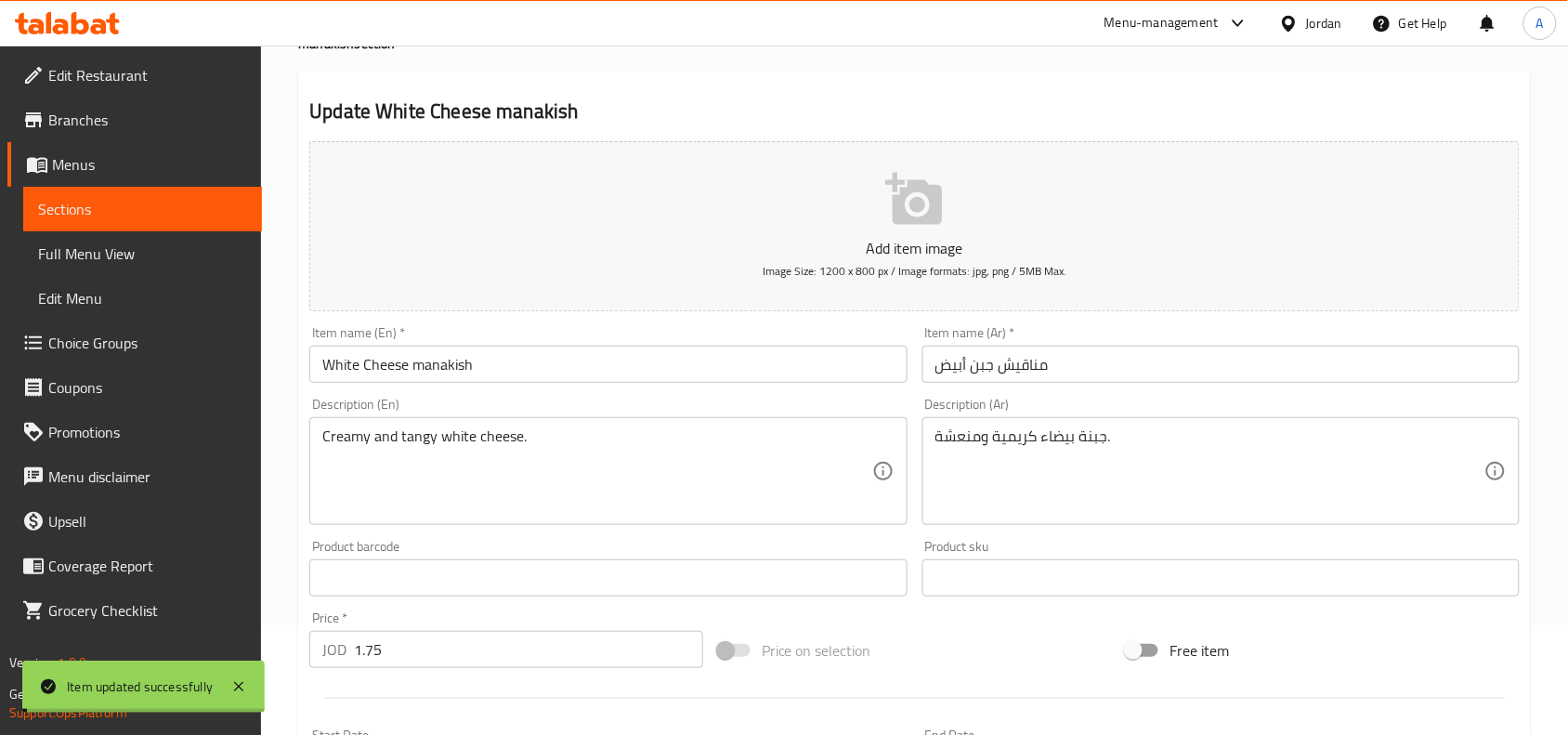 click on "White Cheese manakish" at bounding box center (608, 364) 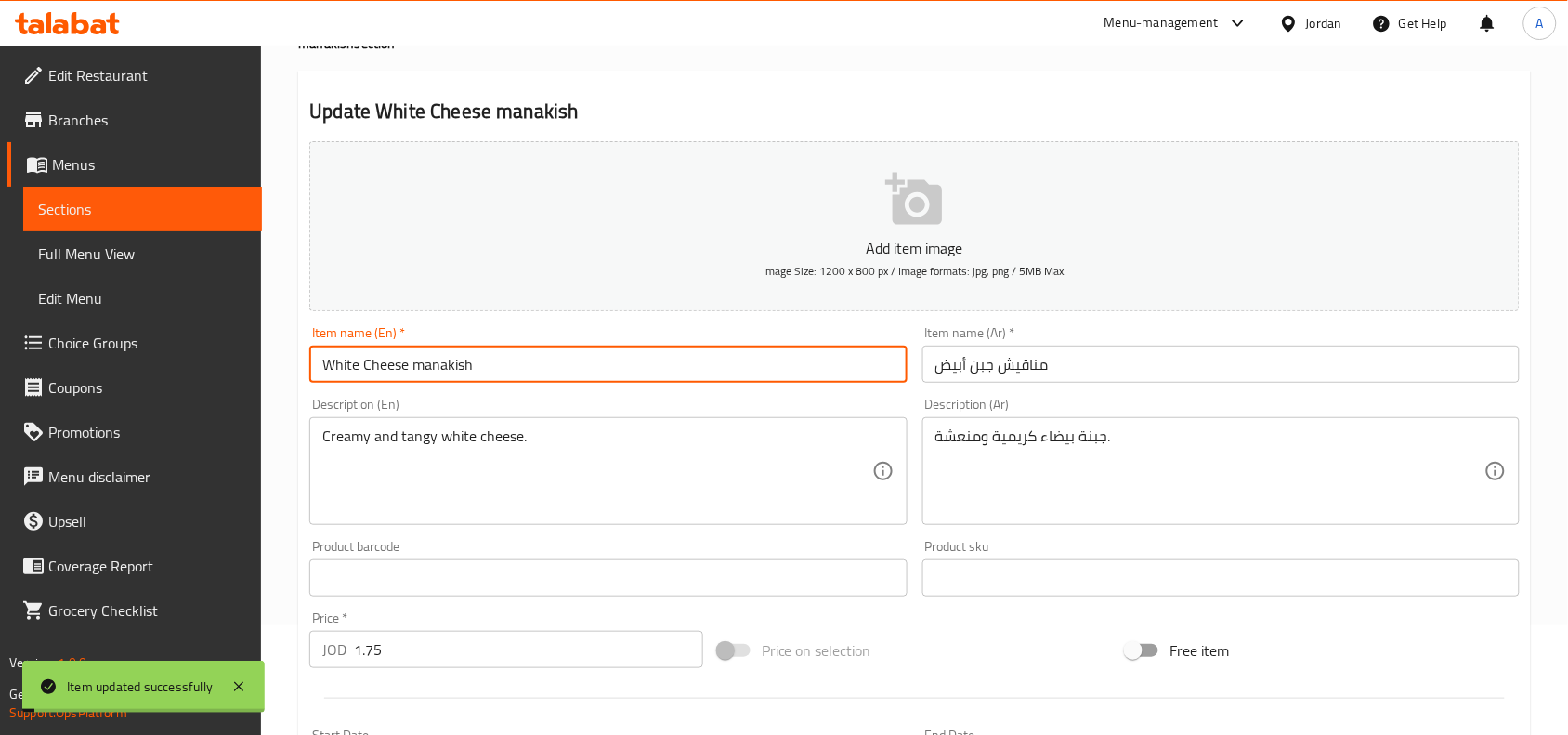 click on "White Cheese manakish" at bounding box center [608, 364] 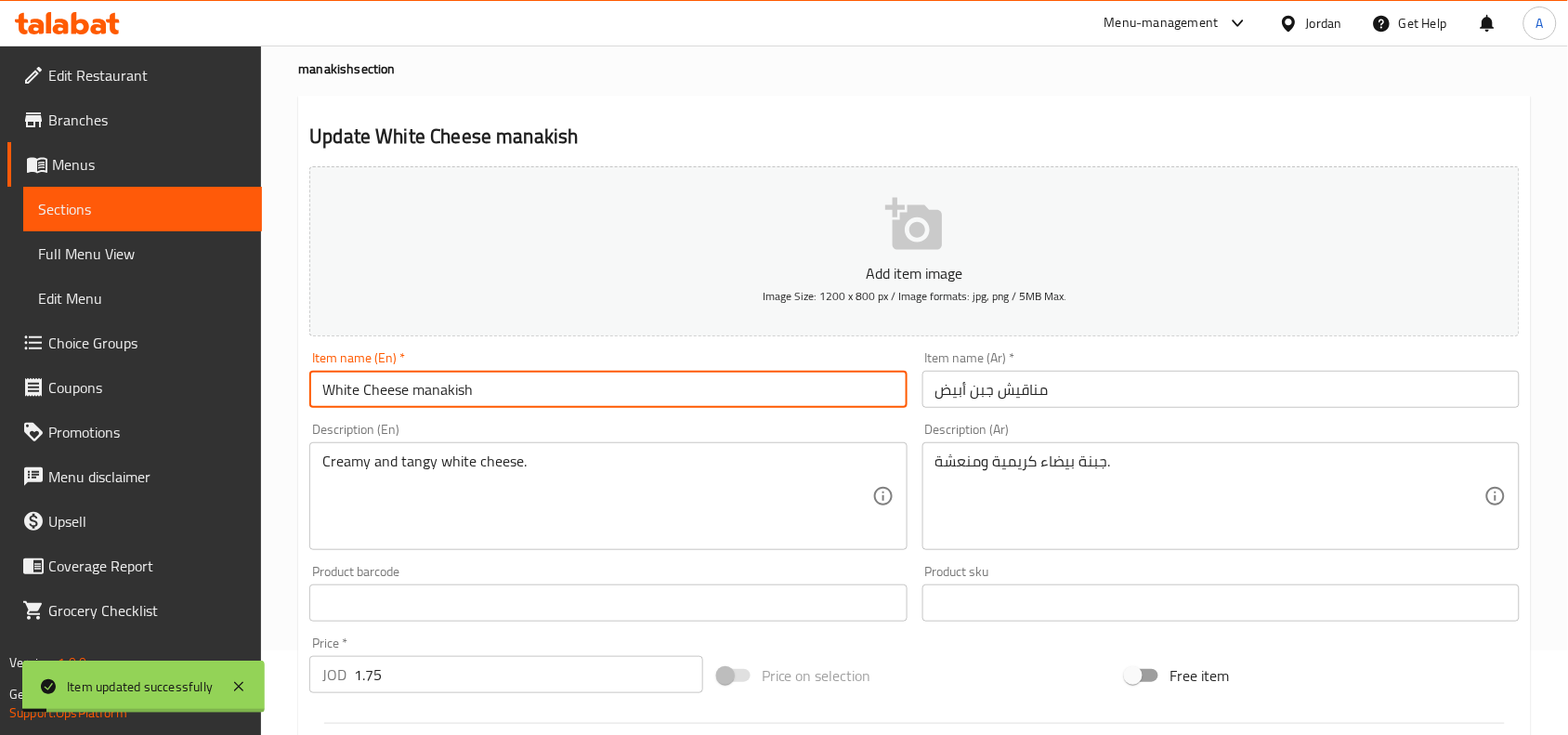 scroll, scrollTop: 0, scrollLeft: 0, axis: both 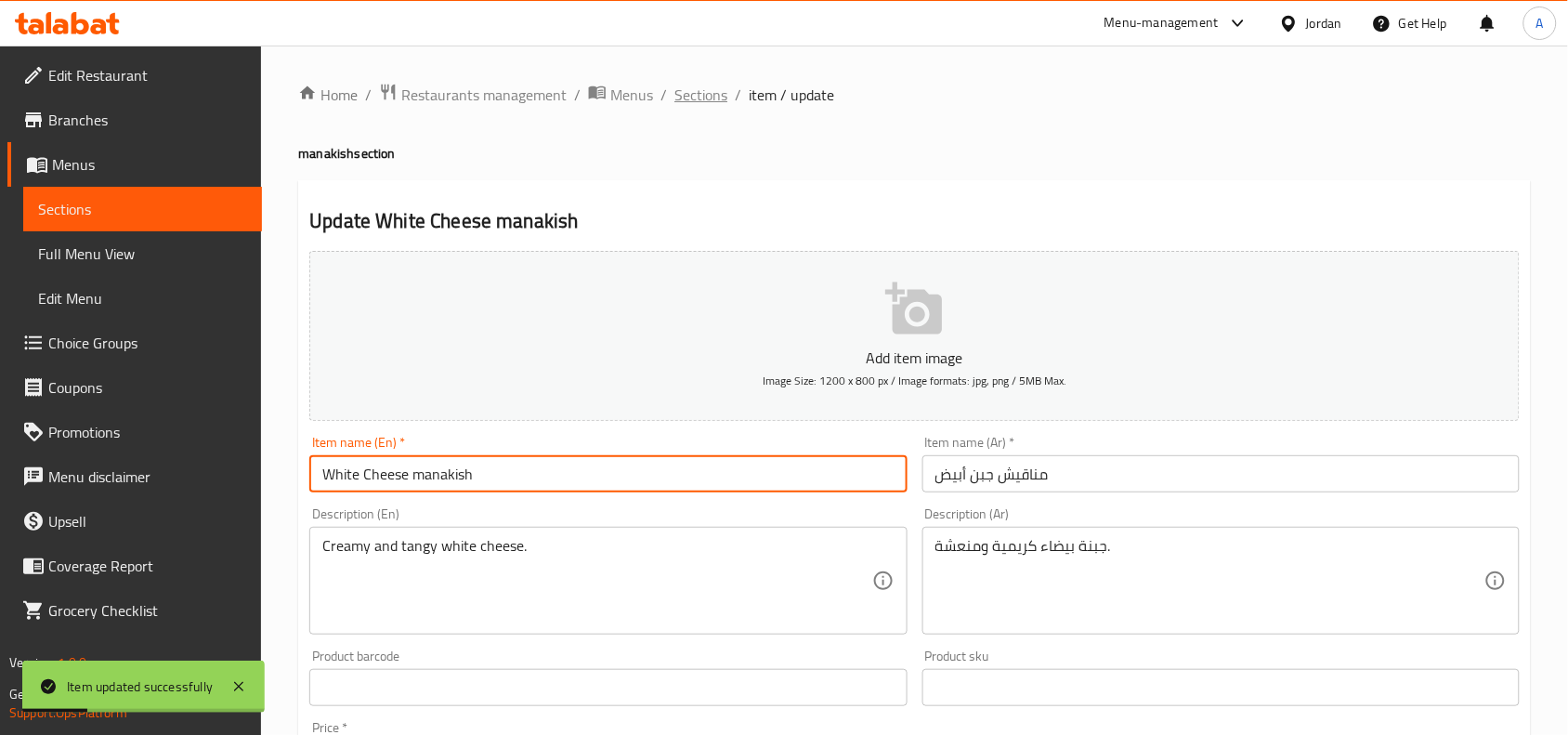 click on "Sections" at bounding box center [700, 95] 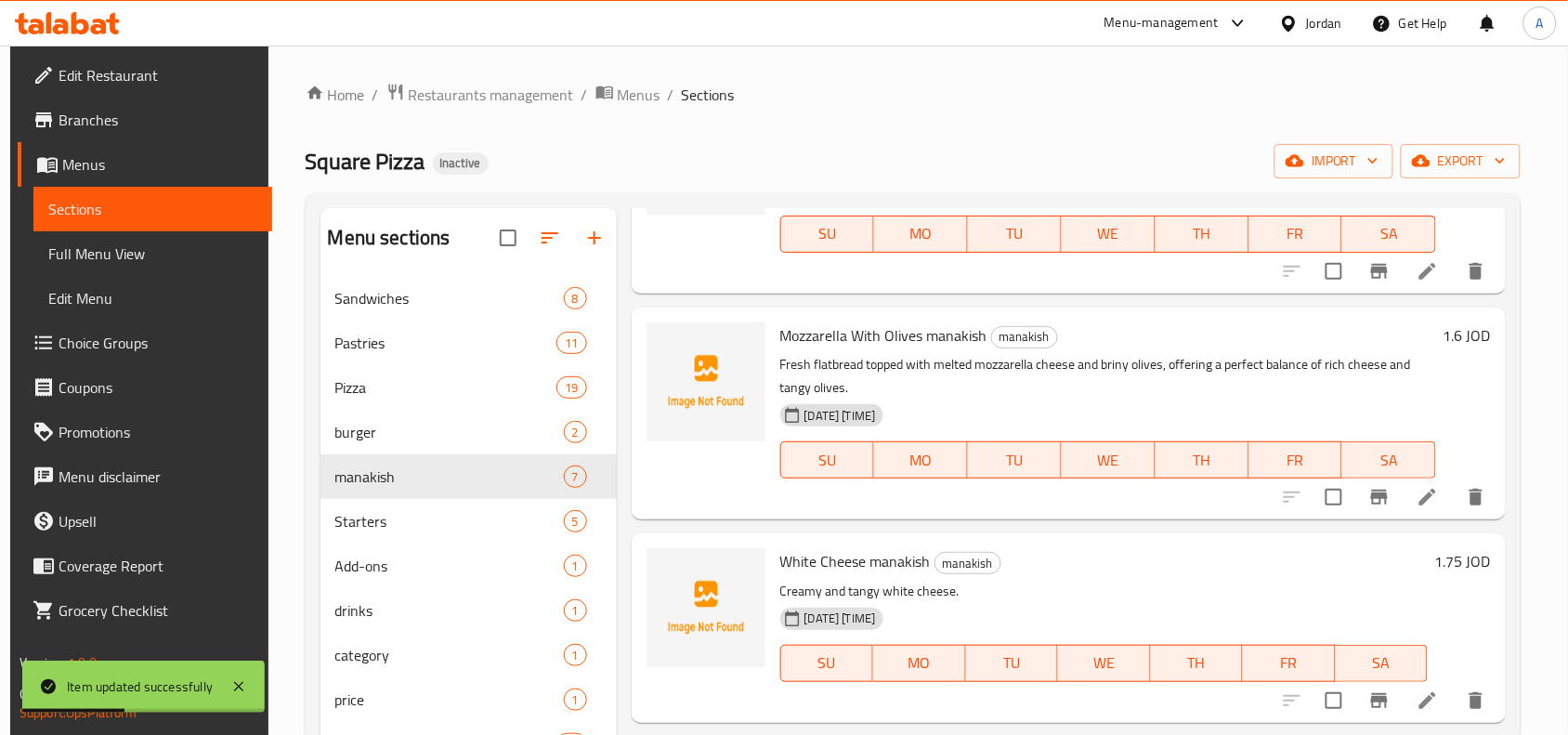 scroll, scrollTop: 801, scrollLeft: 0, axis: vertical 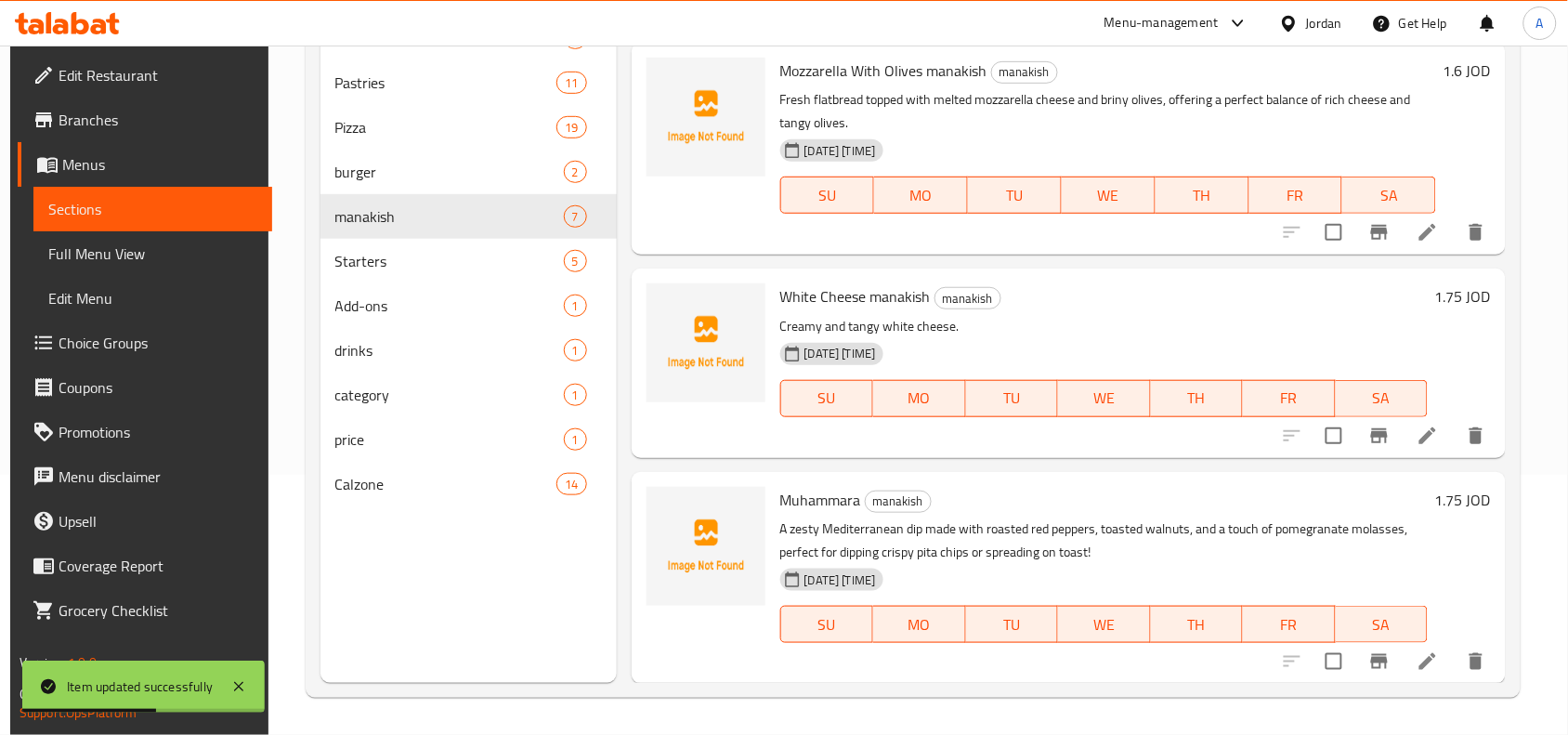 click on "Muhammara" at bounding box center (820, 500) 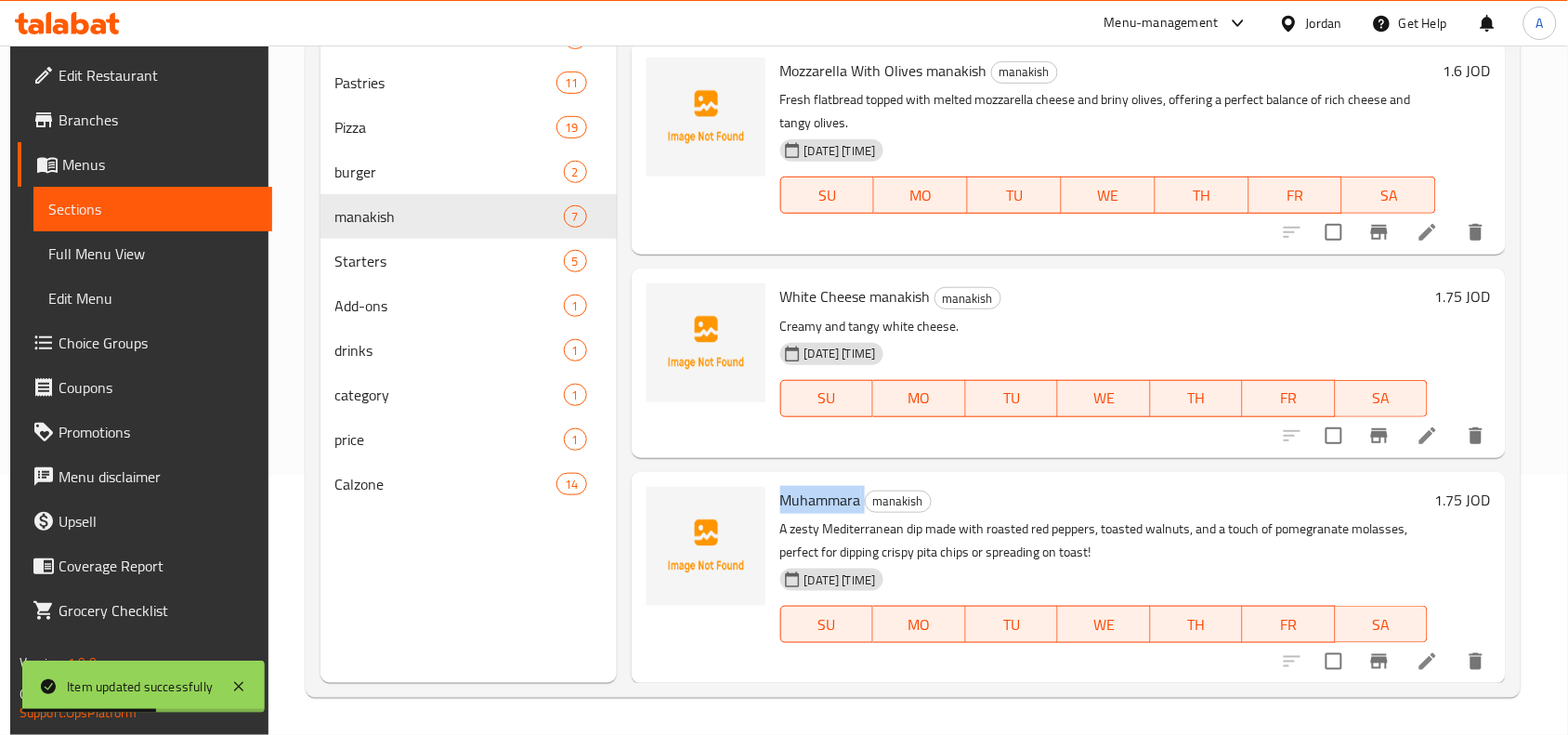 click on "Muhammara" at bounding box center [820, 500] 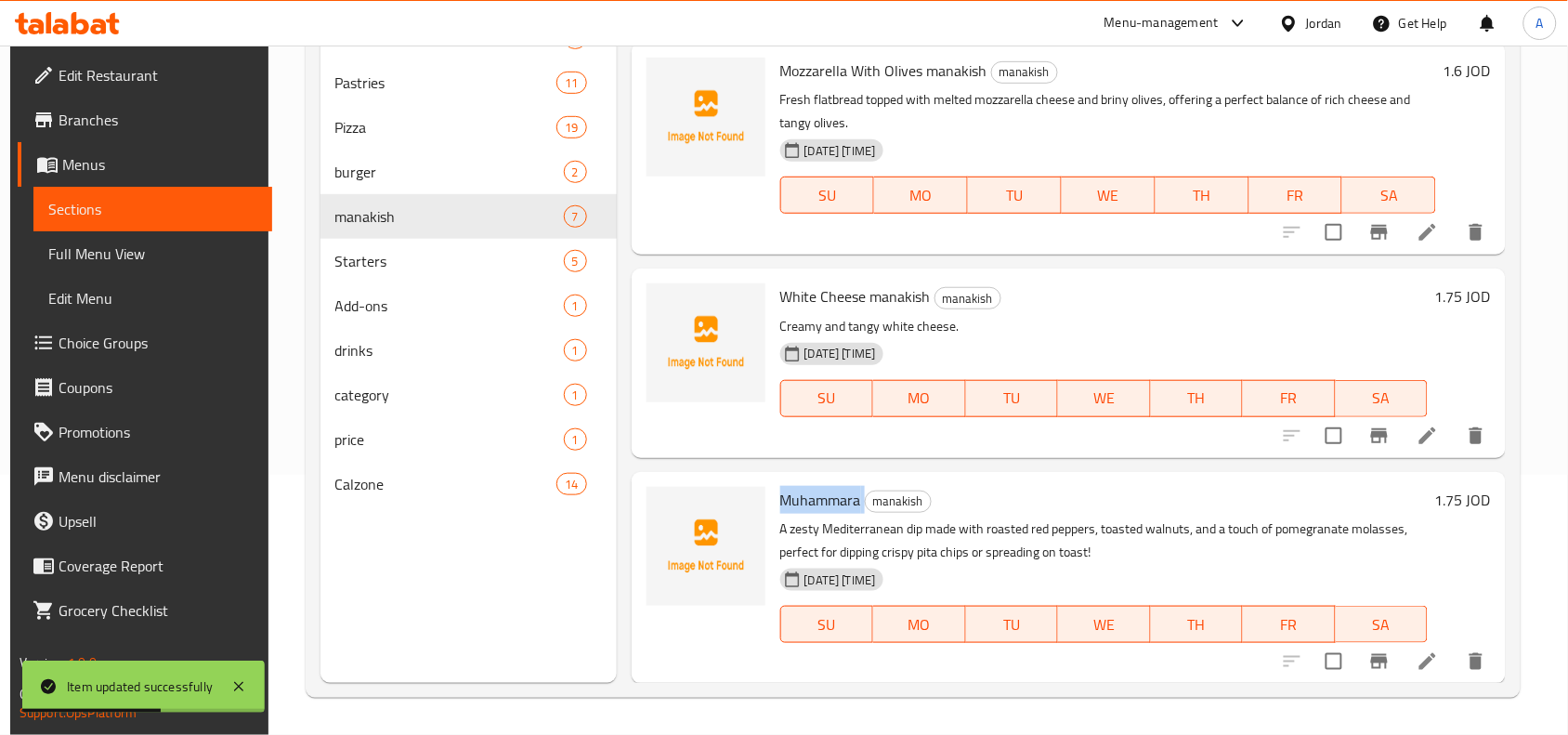 click on "Muhammara" at bounding box center [820, 500] 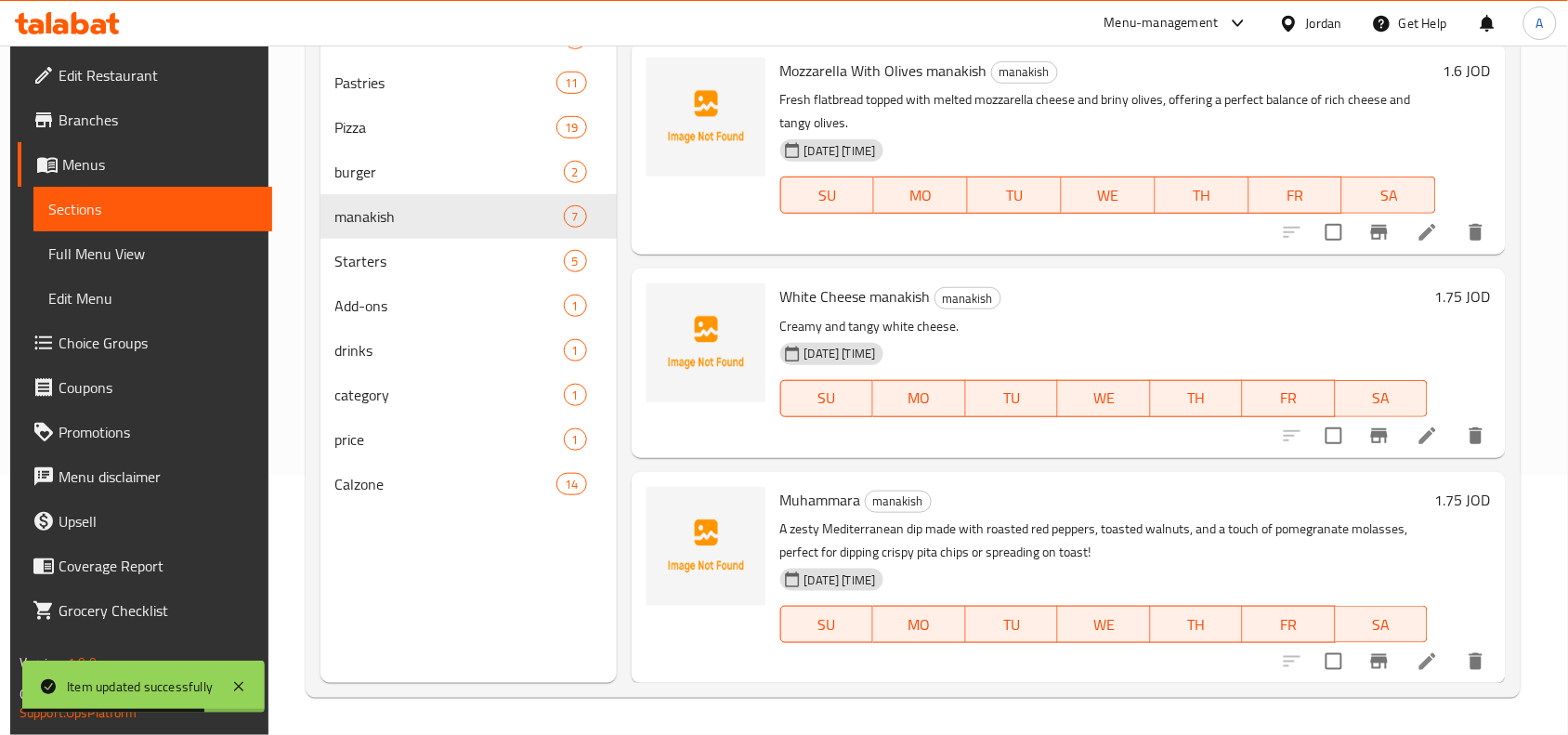 click 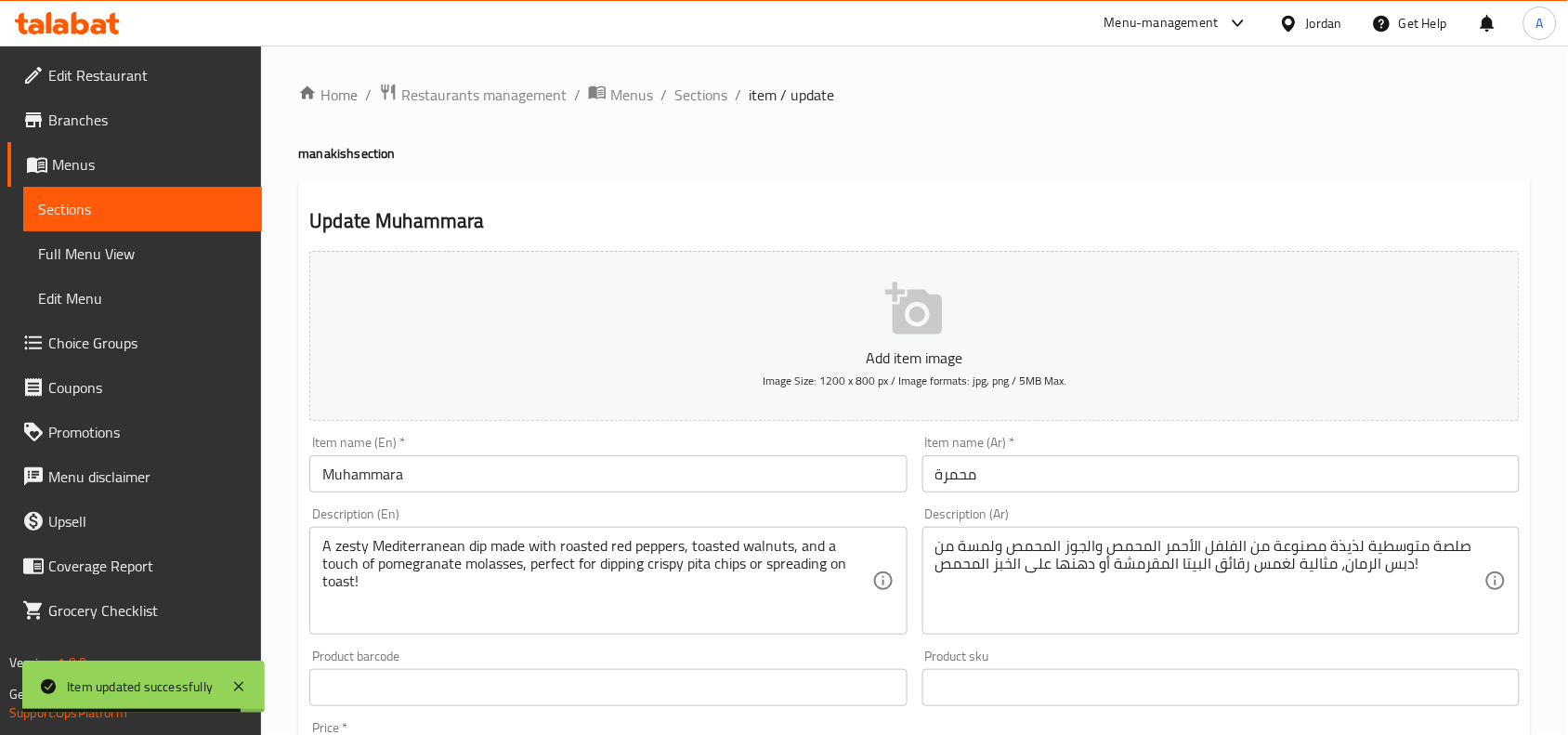 scroll, scrollTop: 116, scrollLeft: 0, axis: vertical 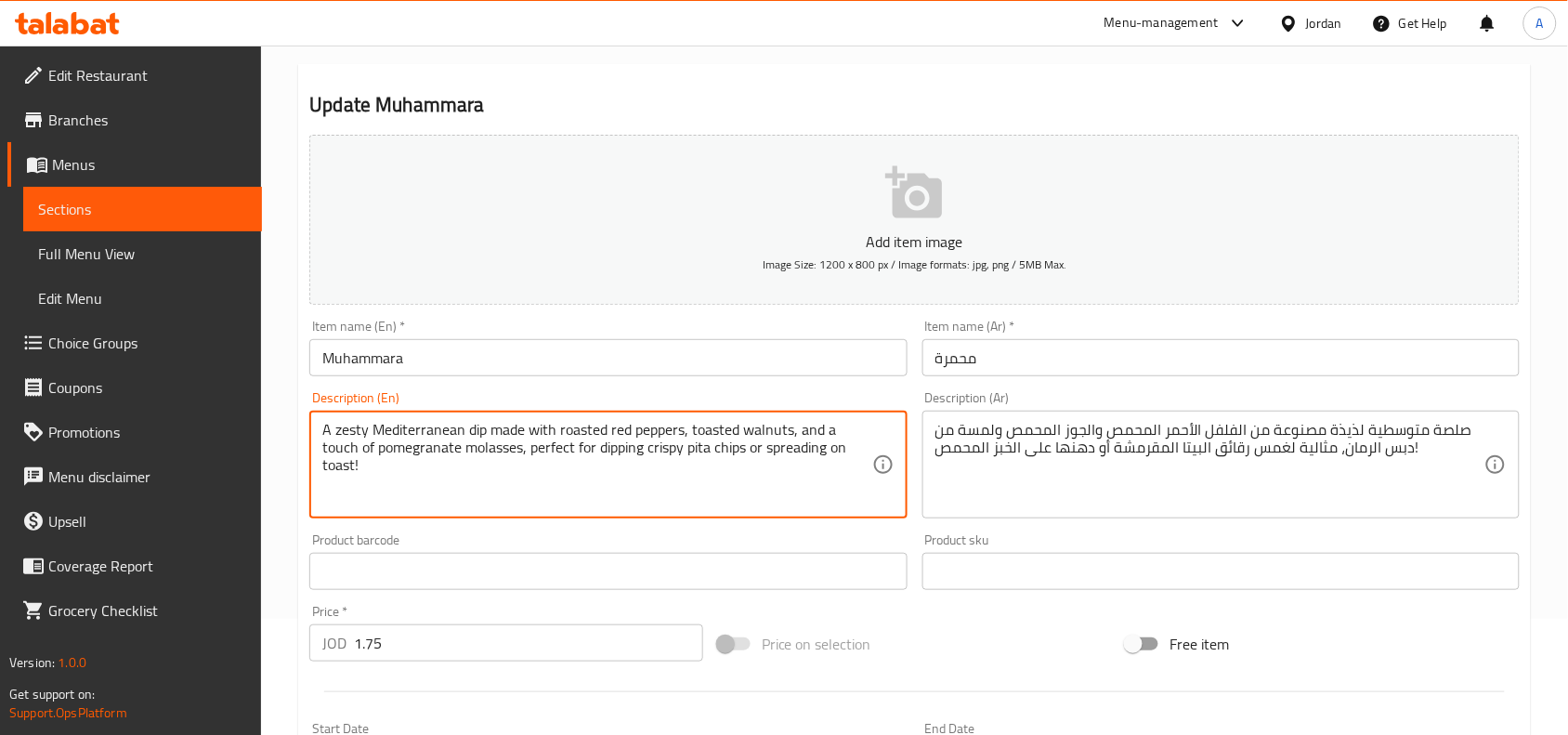 click on "A zesty Mediterranean dip made with roasted red peppers, toasted walnuts, and a touch of pomegranate molasses, perfect for dipping crispy pita chips or spreading on toast!" at bounding box center (596, 465) 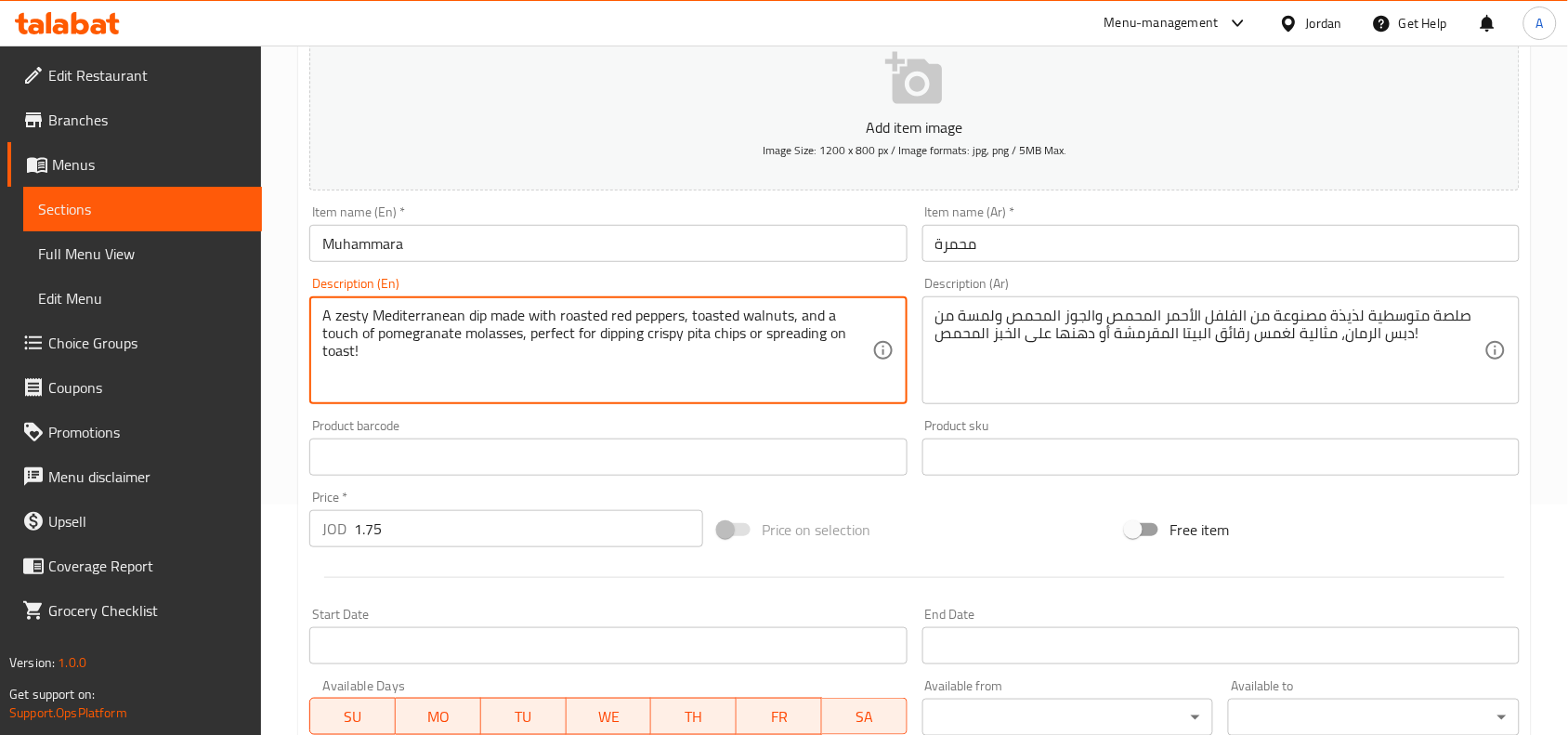 scroll, scrollTop: 232, scrollLeft: 0, axis: vertical 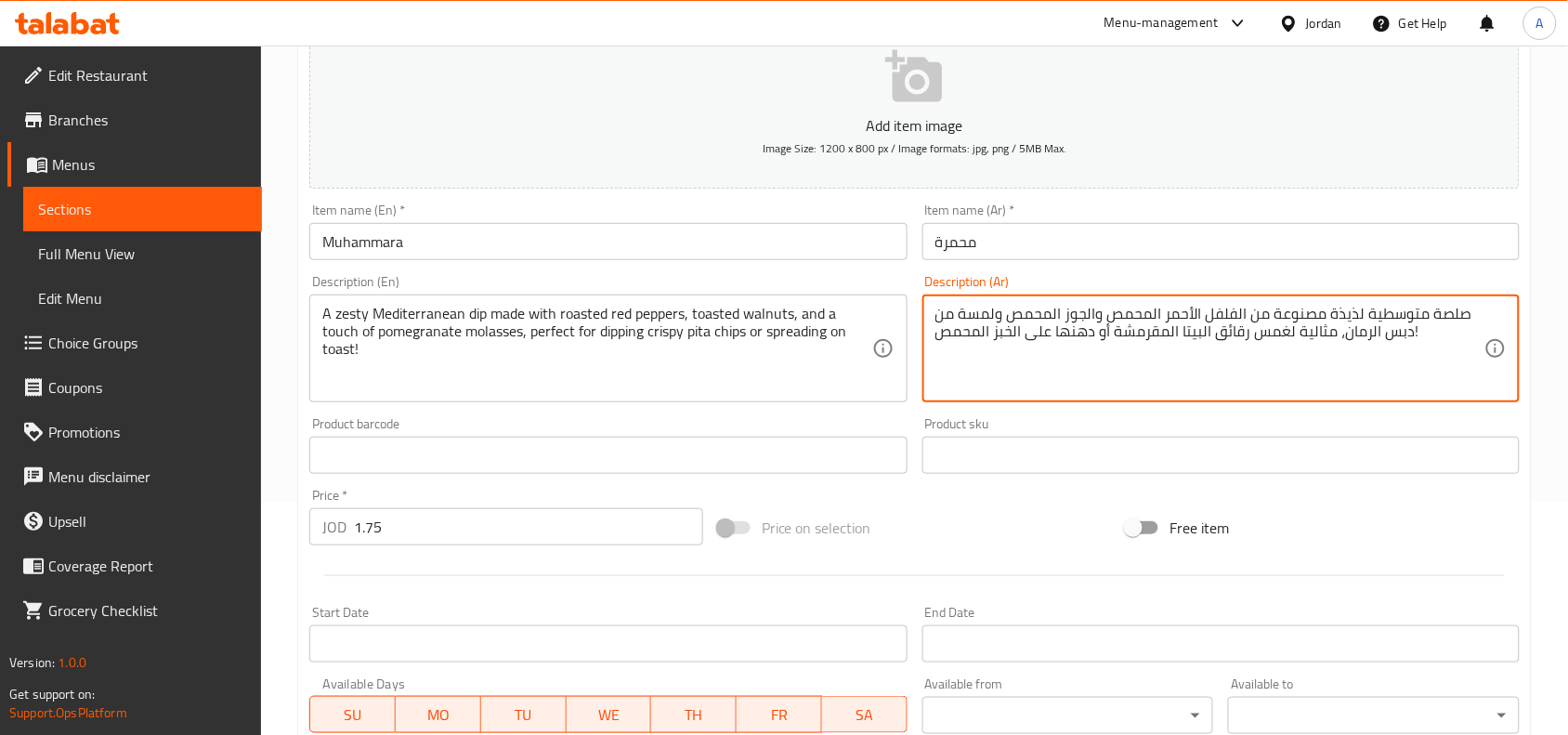click on "صلصة متوسطية لذيذة مصنوعة من الفلفل الأحمر المحمص والجوز المحمص ولمسة من دبس الرمان، مثالية لغمس رقائق البيتا المقرمشة أو دهنها على الخبز المحمص!" at bounding box center [1209, 348] 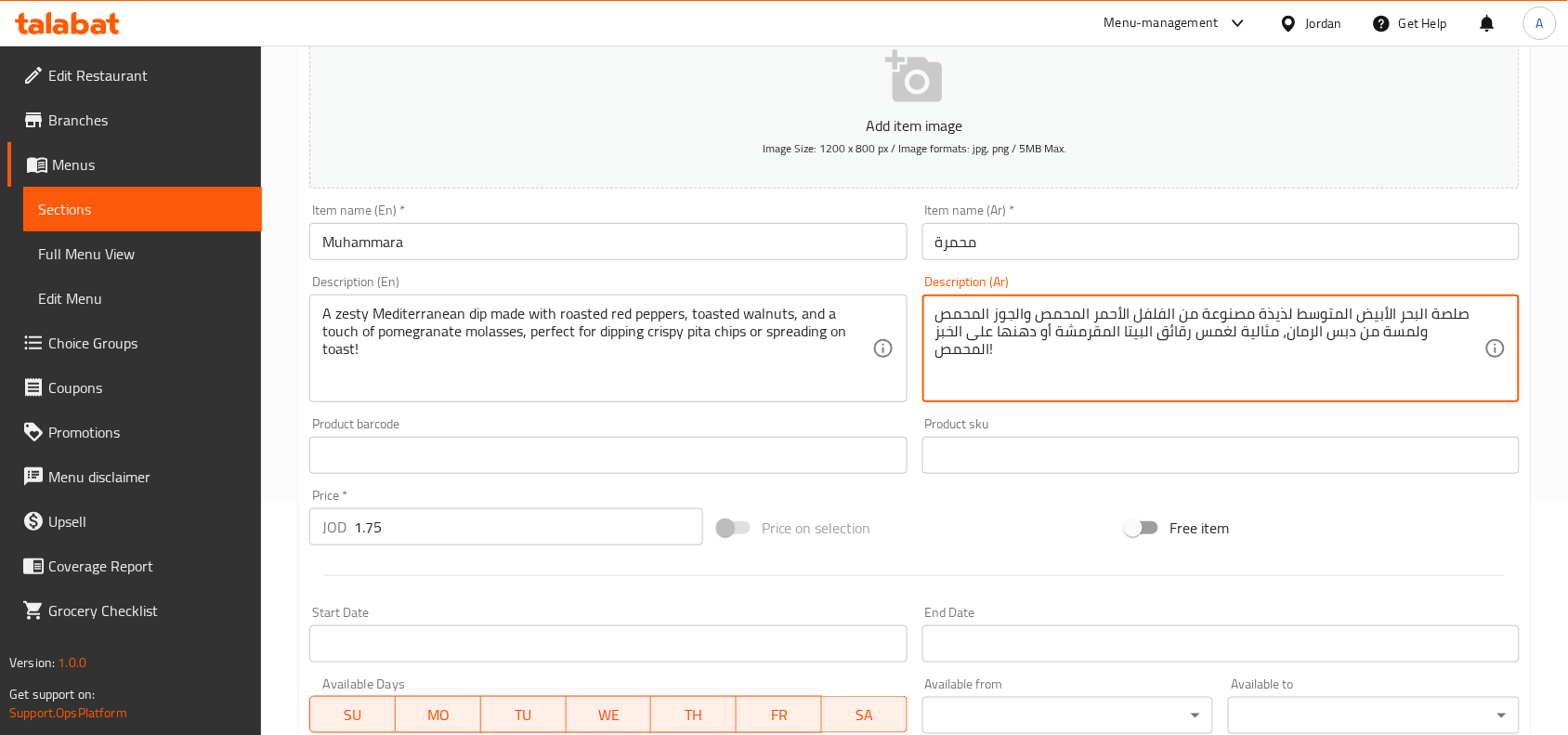 click on "صلصة البحر الأبيض المتوسط لذيذة مصنوعة من الفلفل الأحمر المحمص والجوز المحمص ولمسة من دبس الرمان، مثالية لغمس رقائق البيتا المقرمشة أو دهنها على الخبز المحمص!" at bounding box center [1209, 348] 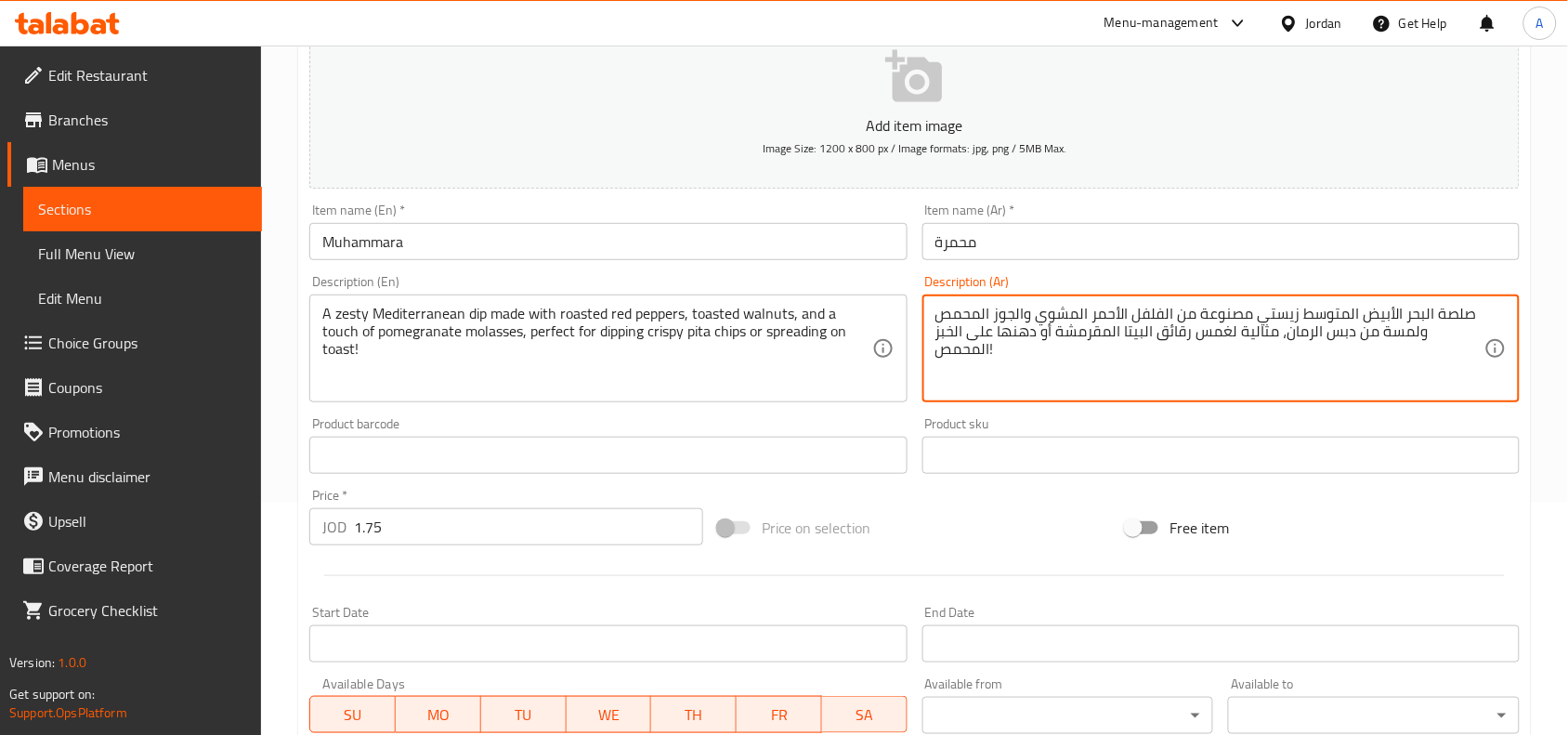 click on "صلصة البحر الأبيض المتوسط زيستي مصنوعة من الفلفل الأحمر المحمص والجوز المحمص ولمسة من دبس الرمان، مثالية لغمس رقائق البيتا المقرمشة أو دهنها على الخبز المحمص!" at bounding box center [1209, 348] 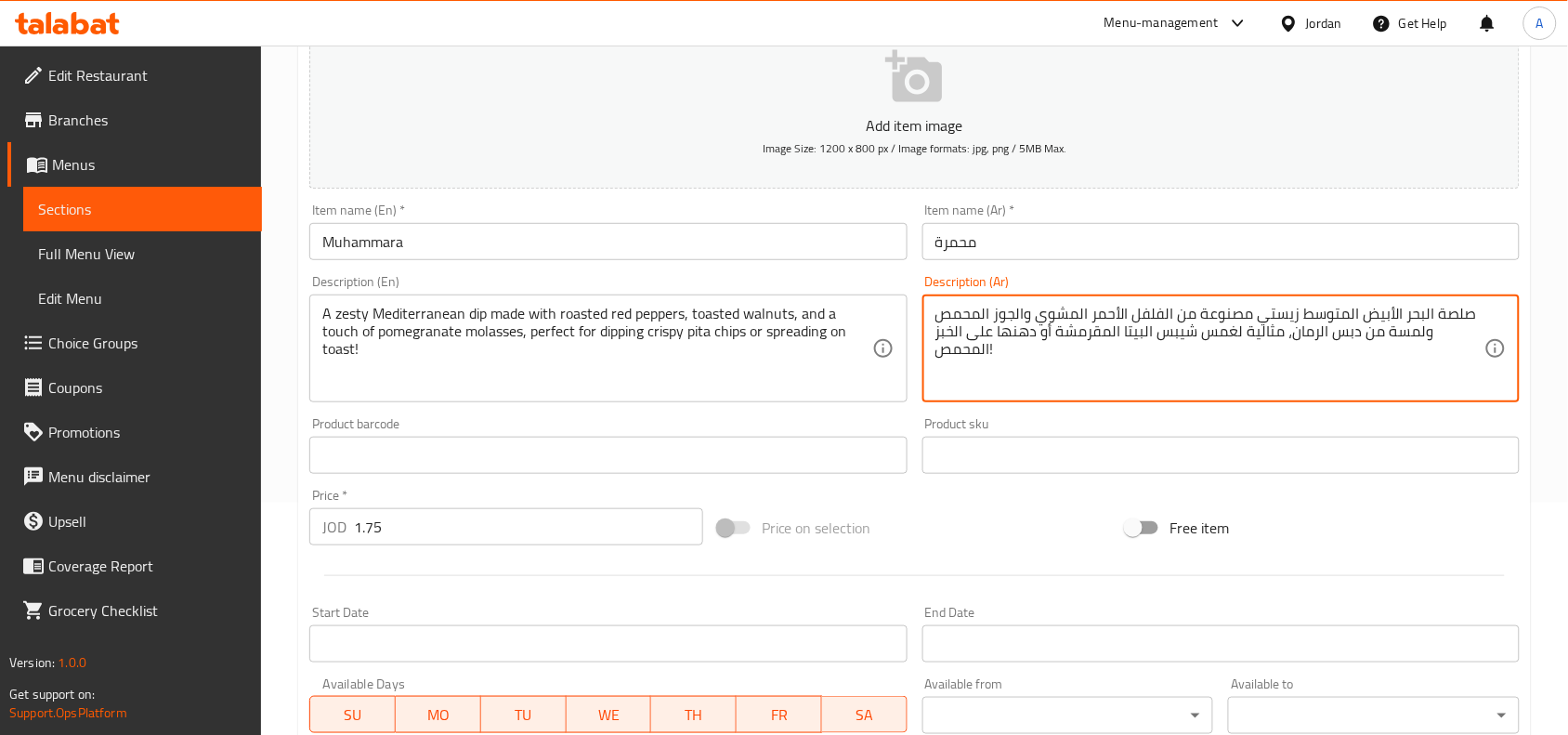 click on "صلصة البحر الأبيض المتوسط زيستي مصنوعة من الفلفل الأحمر المشوي والجوز المحمص ولمسة من دبس الرمان، مثالية لغمس شيبس البيتا المقرمشة أو دهنها على الخبز المحمص!" at bounding box center [1209, 348] 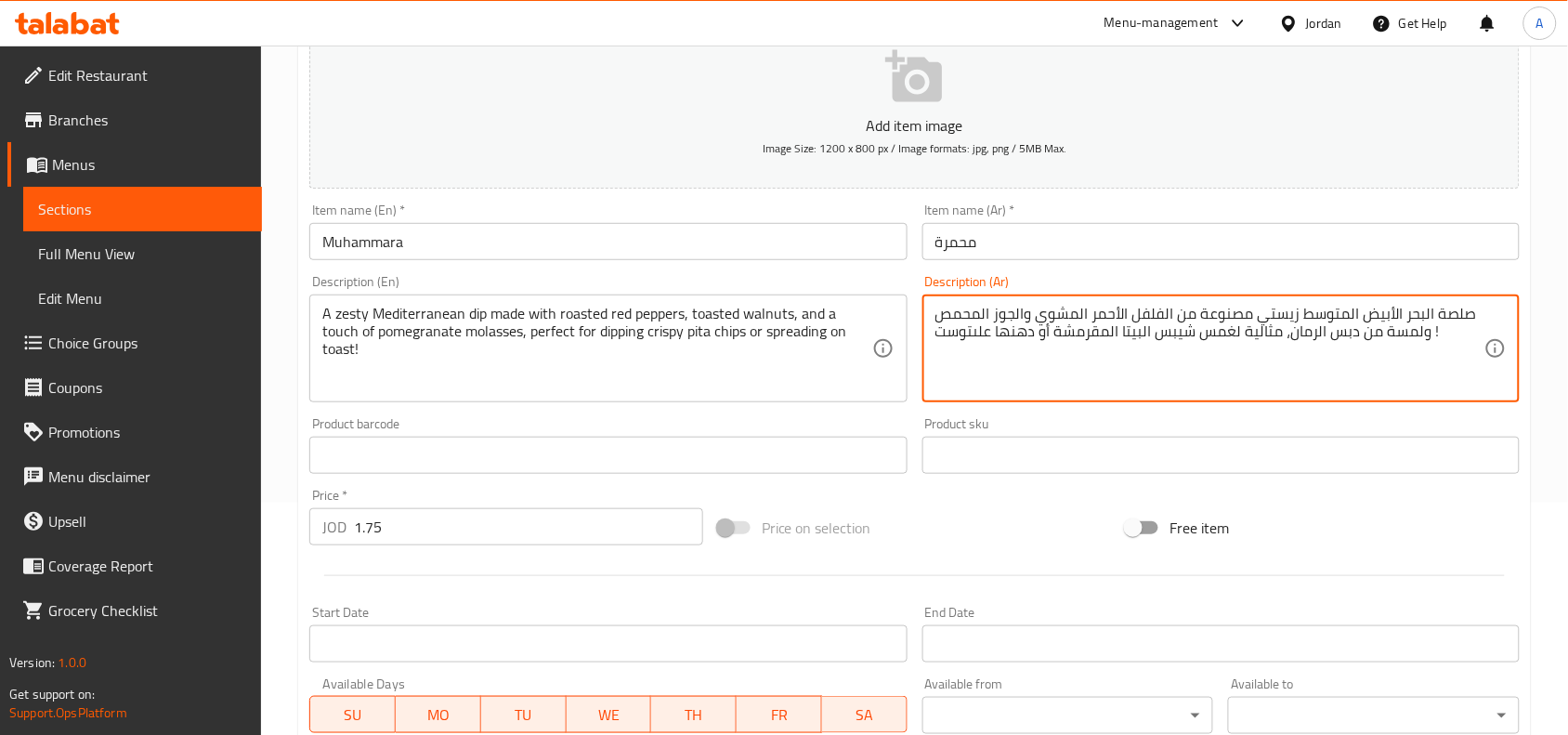 click on "صلصة البحر الأبيض المتوسط زيستي مصنوعة من الفلفل الأحمر المشوي والجوز المحمص ولمسة من دبس الرمان، مثالية لغمس شيبس البيتا المقرمشة أو دهنها علىتوست !" at bounding box center (1209, 348) 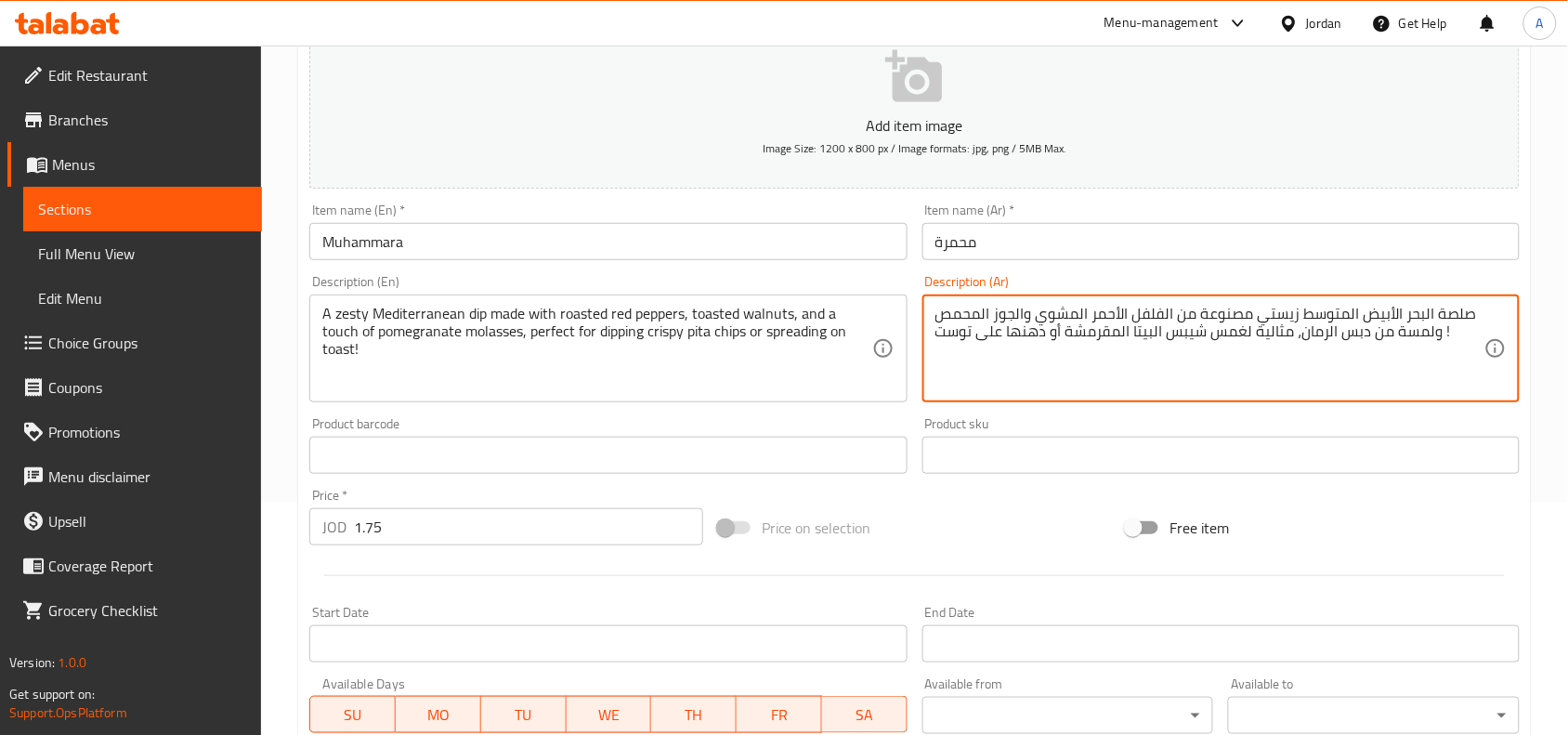 click on "صلصة البحر الأبيض المتوسط زيستي مصنوعة من الفلفل الأحمر المشوي والجوز المحمص ولمسة من دبس الرمان، مثالية لغمس شيبس البيتا المقرمشة أو دهنها على توست !" at bounding box center [1209, 348] 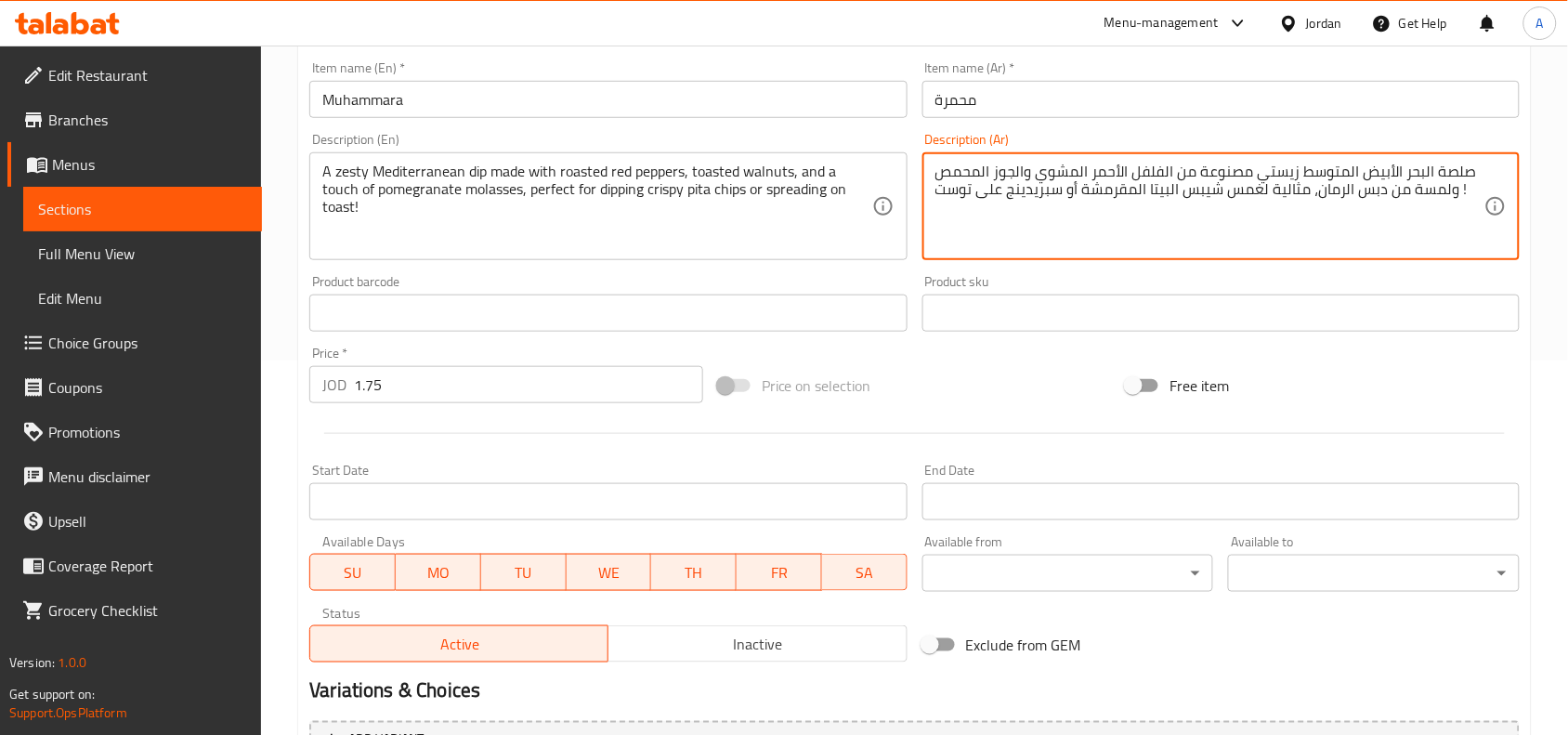 scroll, scrollTop: 574, scrollLeft: 0, axis: vertical 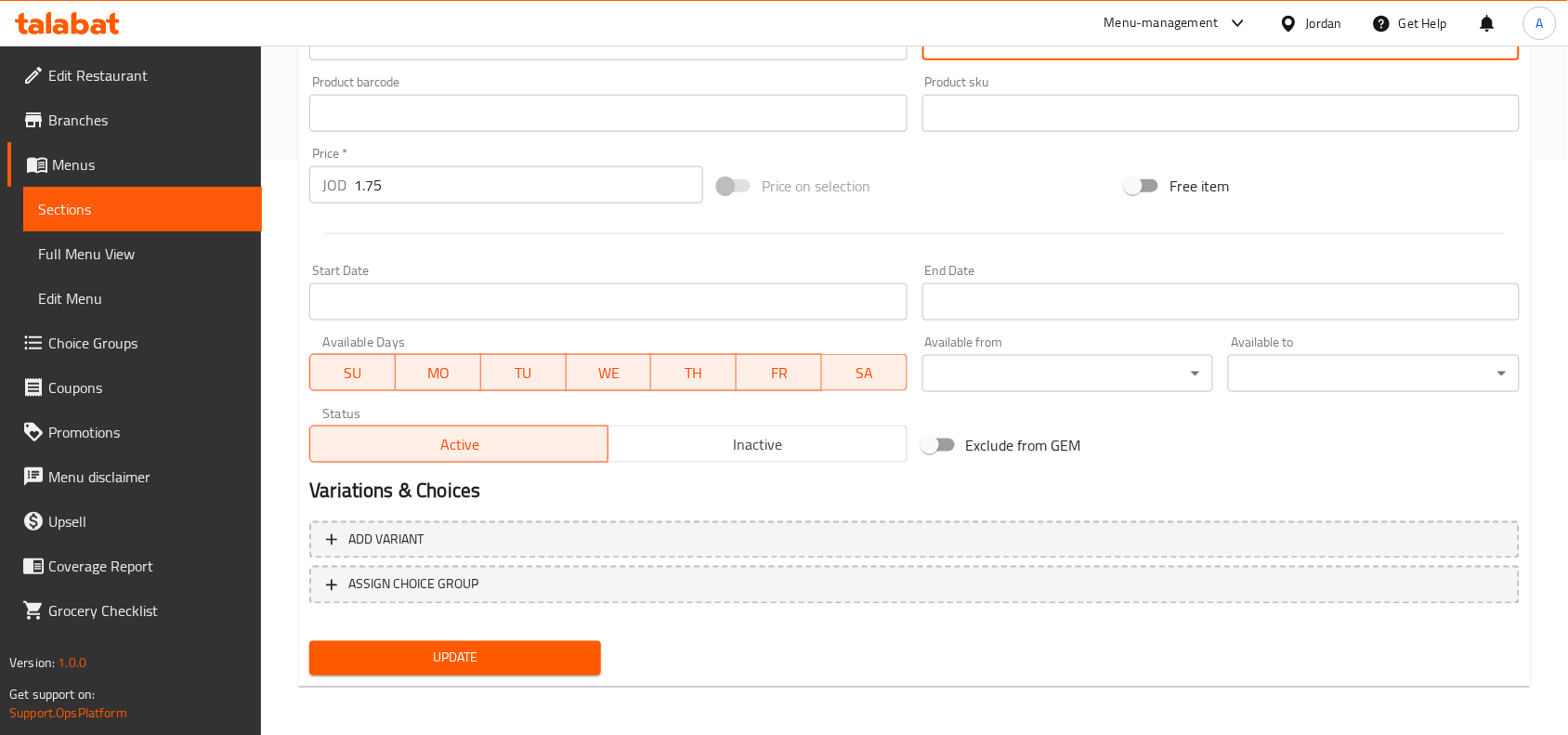 type on "صلصة البحر الأبيض المتوسط زيستي مصنوعة من الفلفل الأحمر المشوي والجوز المحمص ولمسة من دبس الرمان، مثالية لغمس شيبس البيتا المقرمشة أو سبريدينج على توست !" 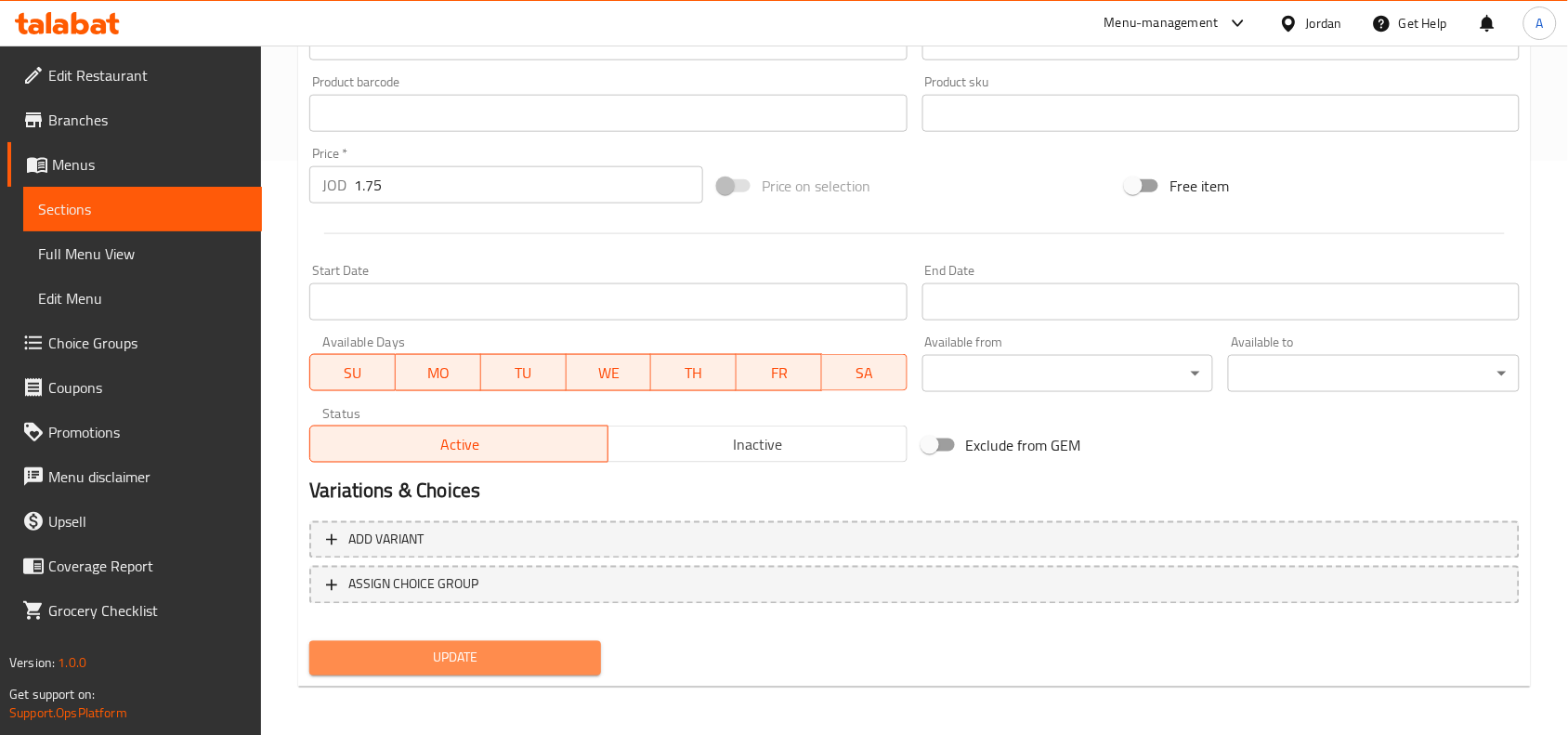 click on "Update" at bounding box center [455, 658] 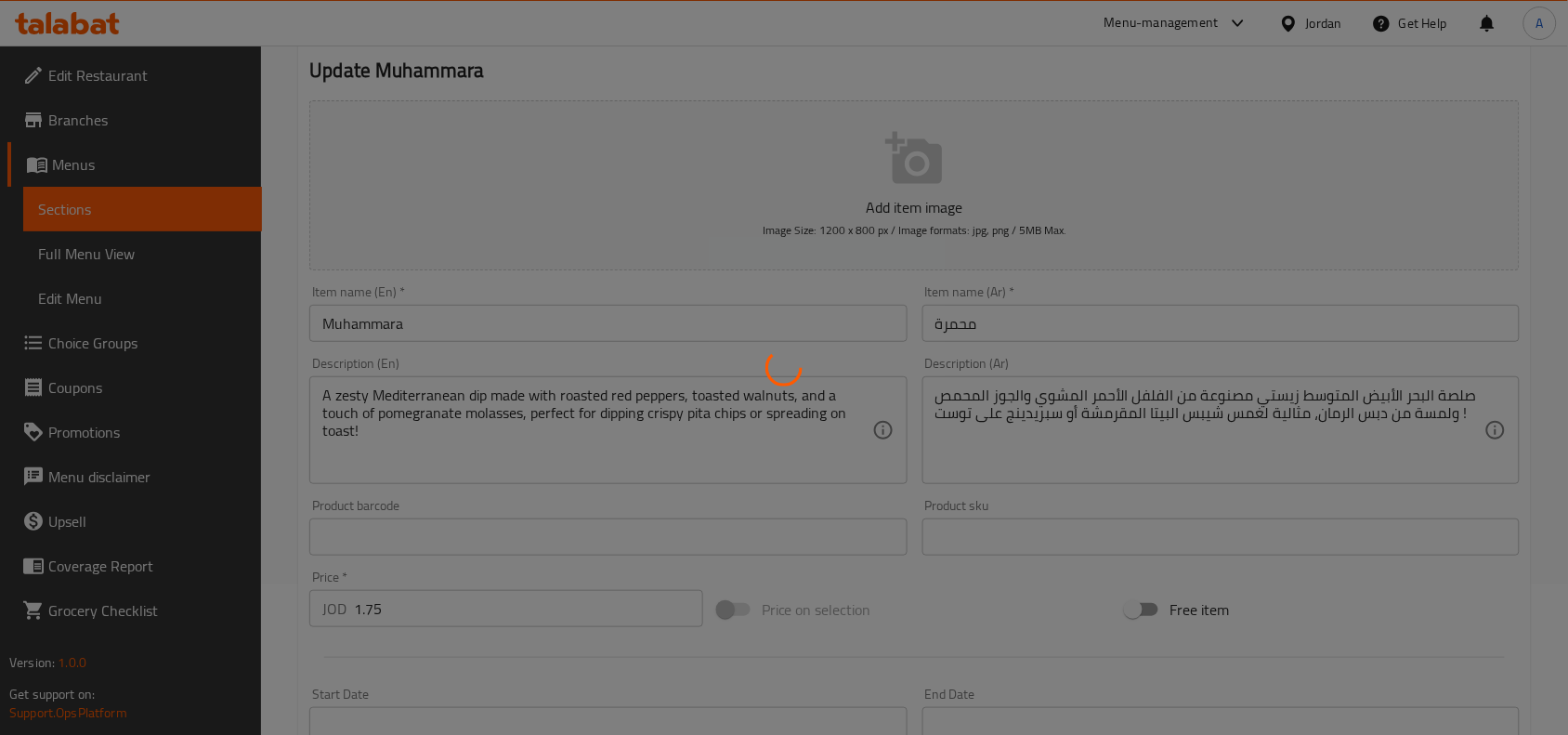 scroll, scrollTop: 110, scrollLeft: 0, axis: vertical 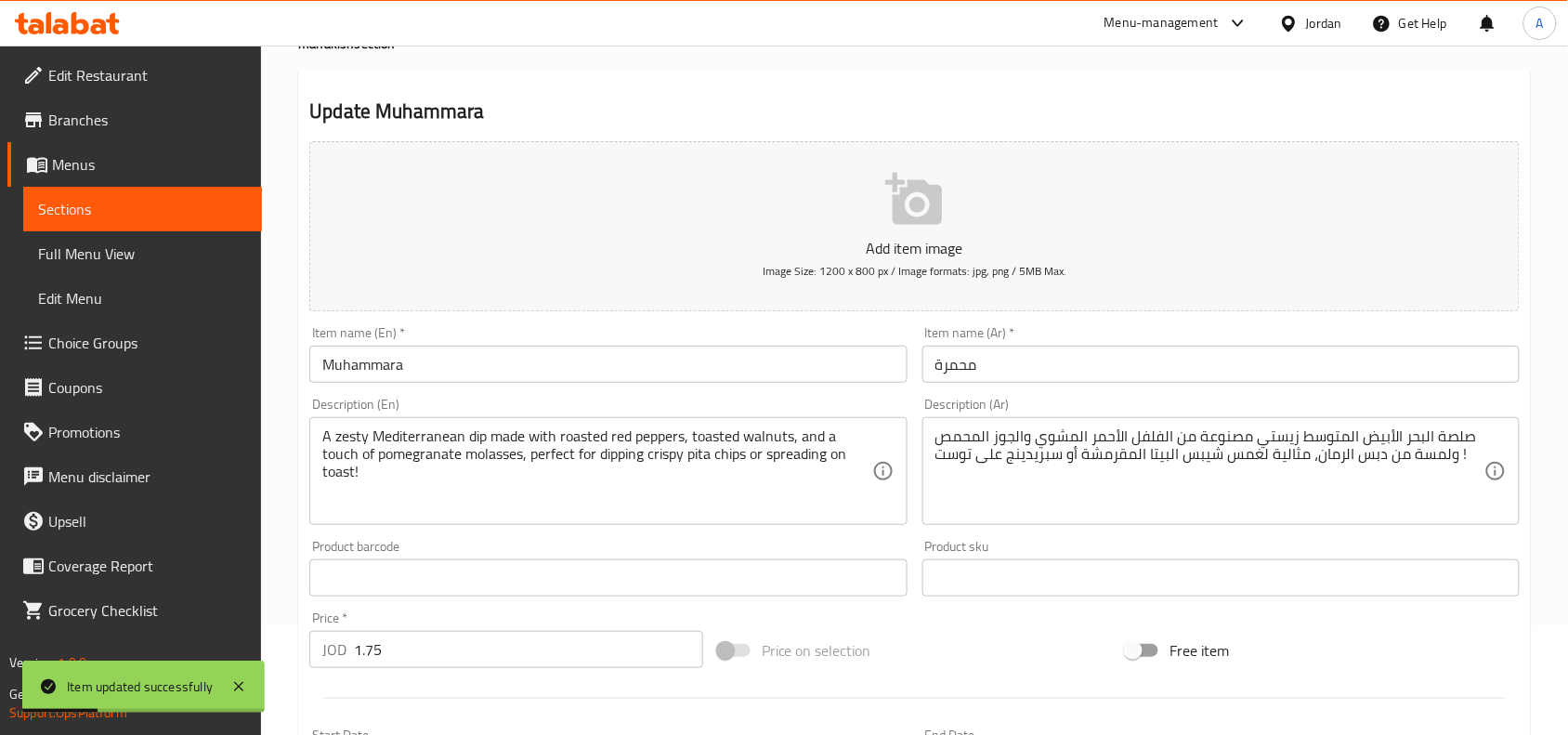 click on "Muhammara" at bounding box center [608, 364] 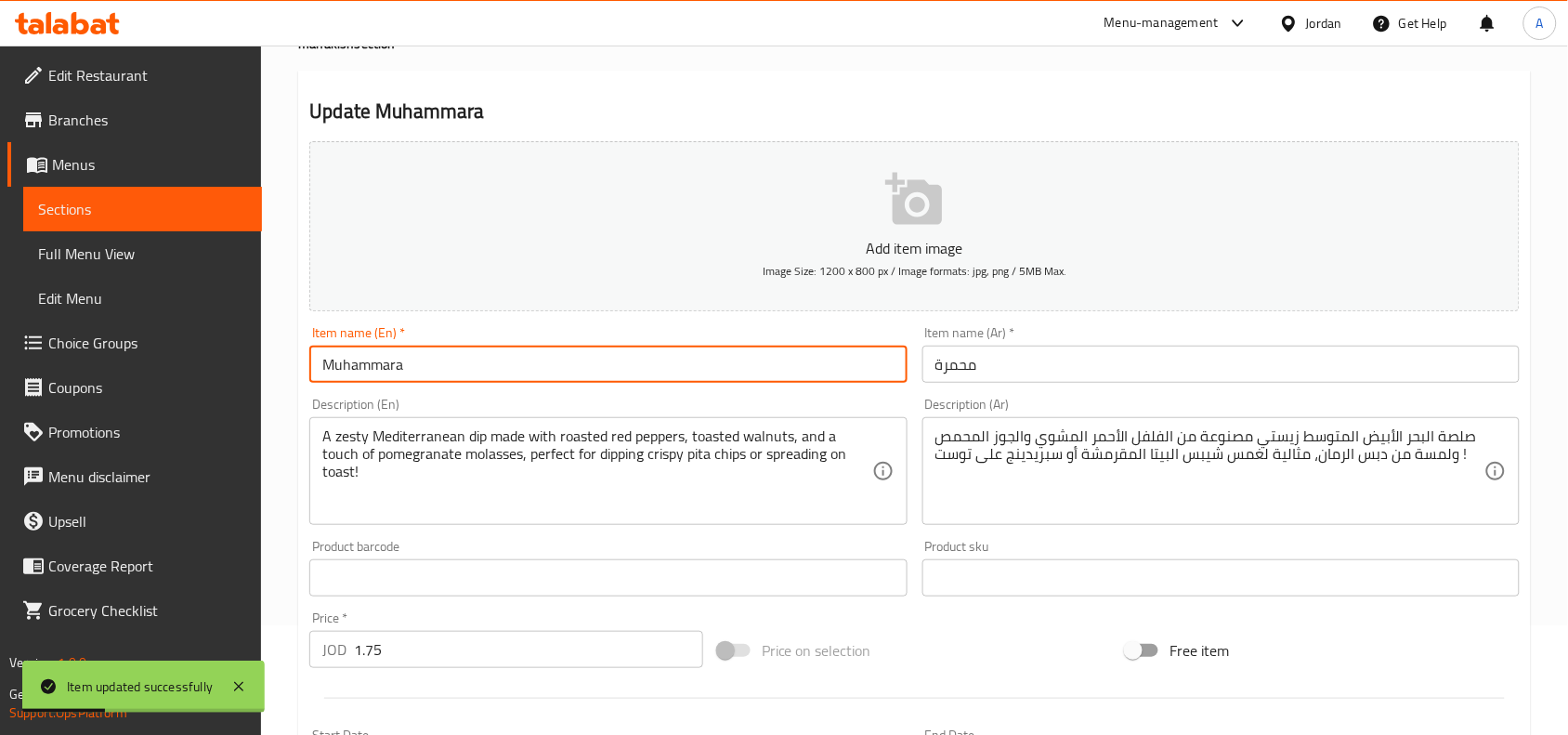 click on "Muhammara" at bounding box center [608, 364] 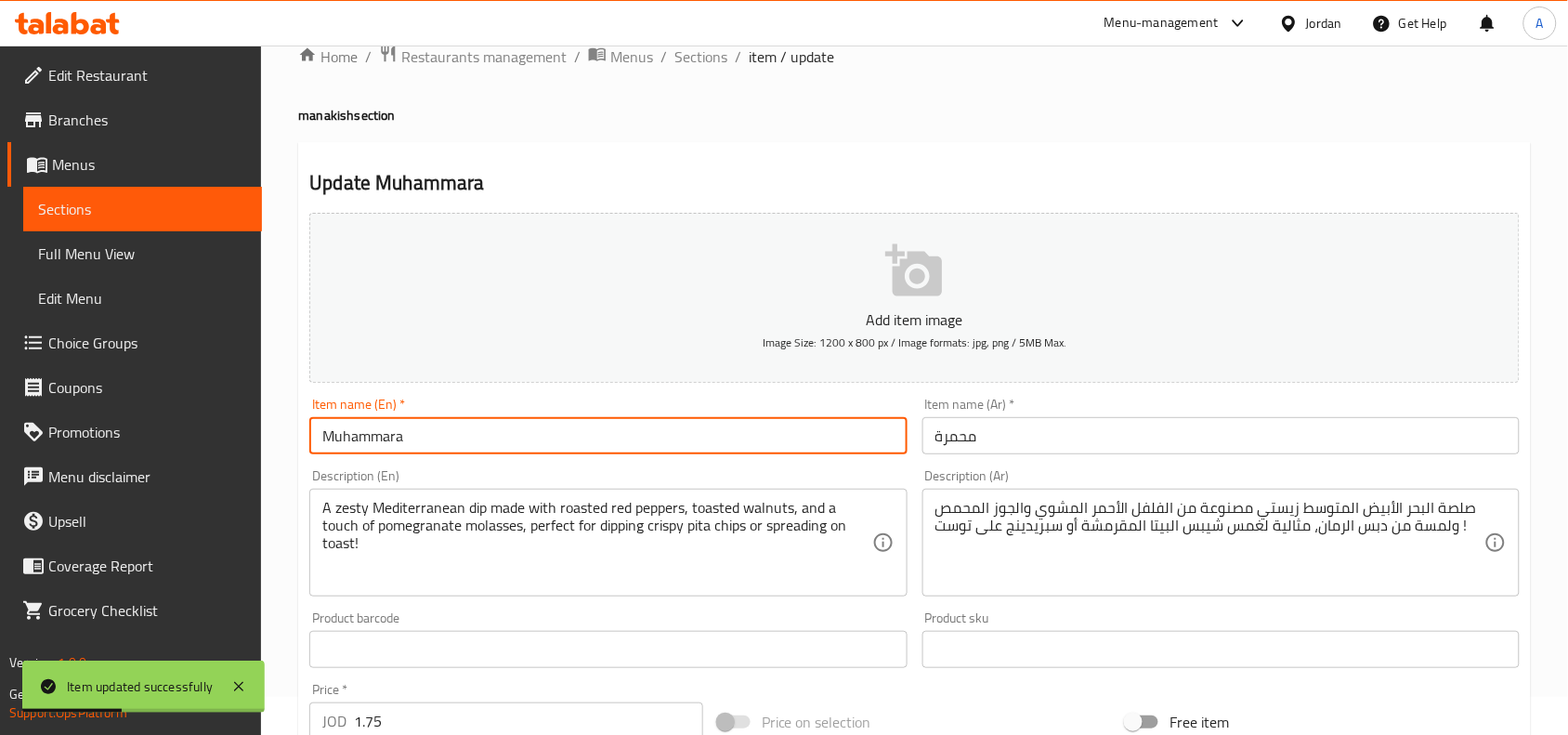 scroll, scrollTop: 0, scrollLeft: 0, axis: both 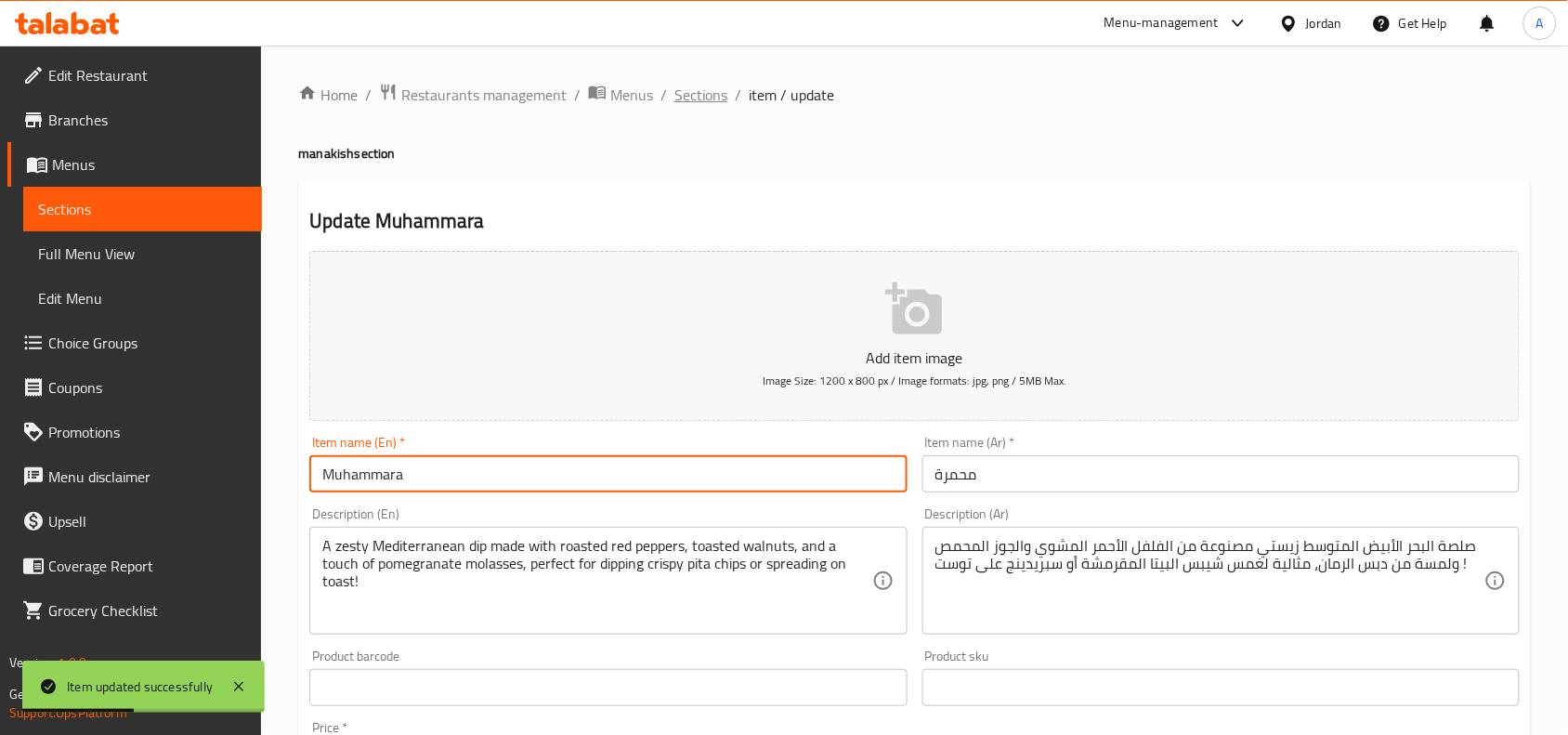 click on "Sections" at bounding box center (700, 95) 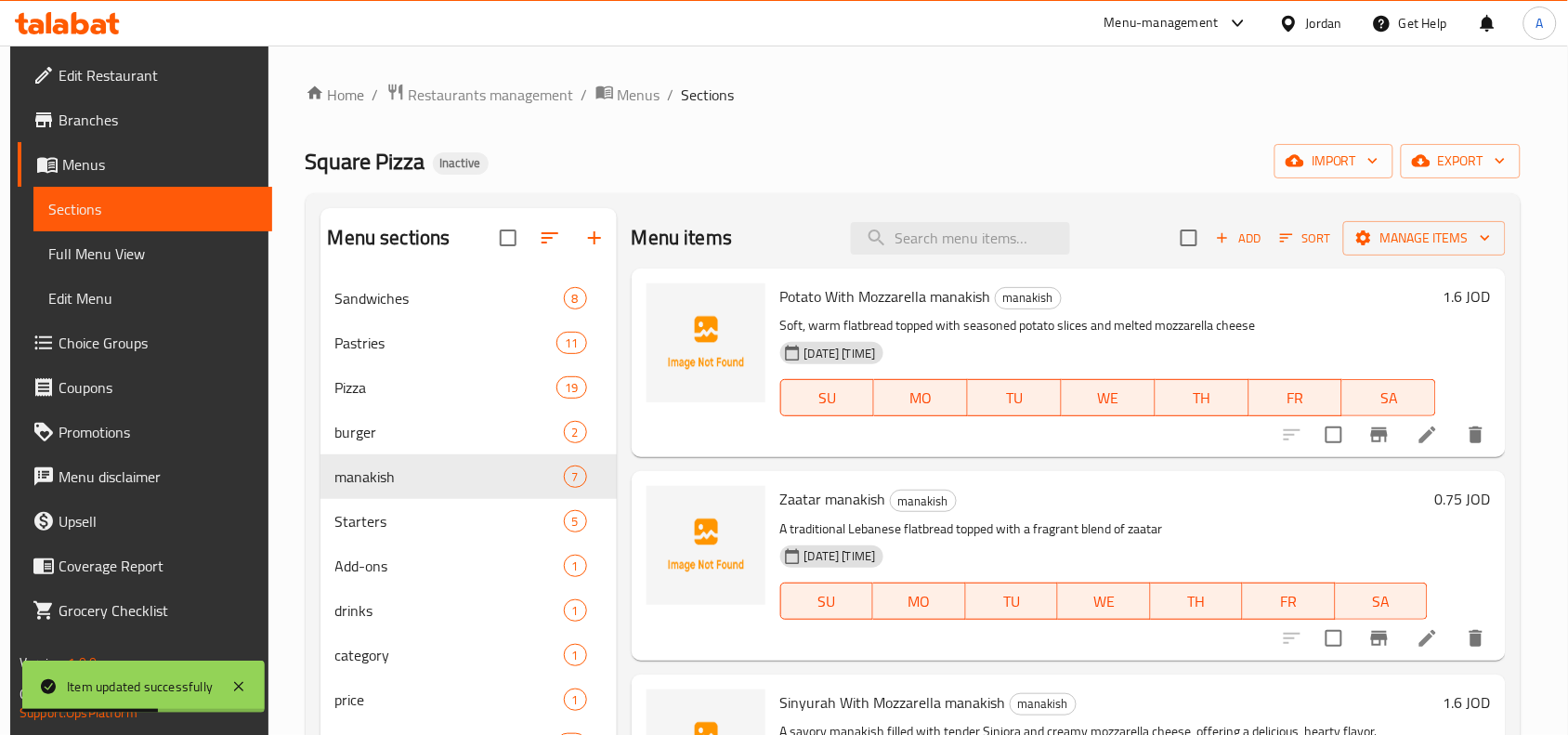 scroll, scrollTop: 801, scrollLeft: 0, axis: vertical 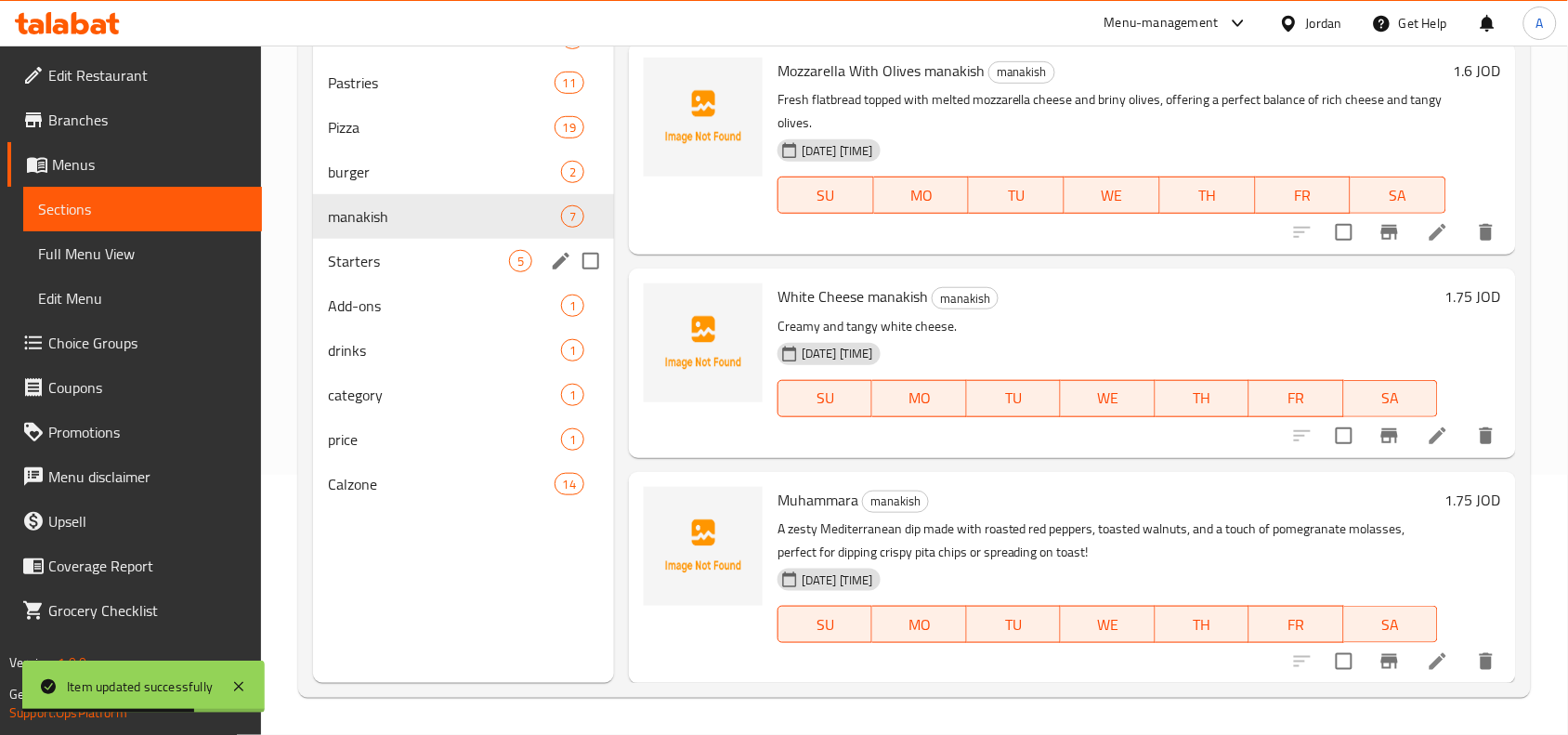 click on "Starters 5" at bounding box center [464, 261] 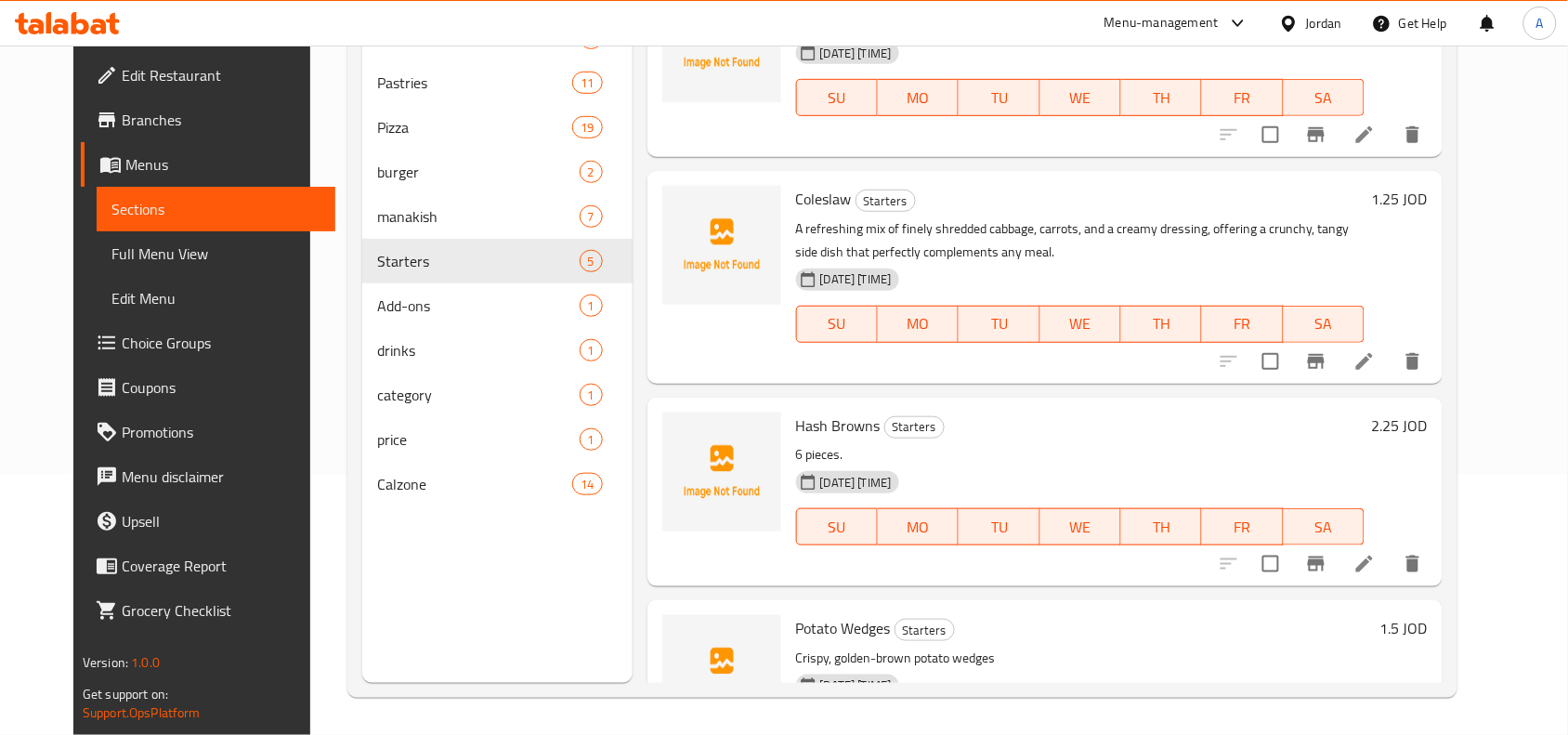 scroll, scrollTop: 0, scrollLeft: 0, axis: both 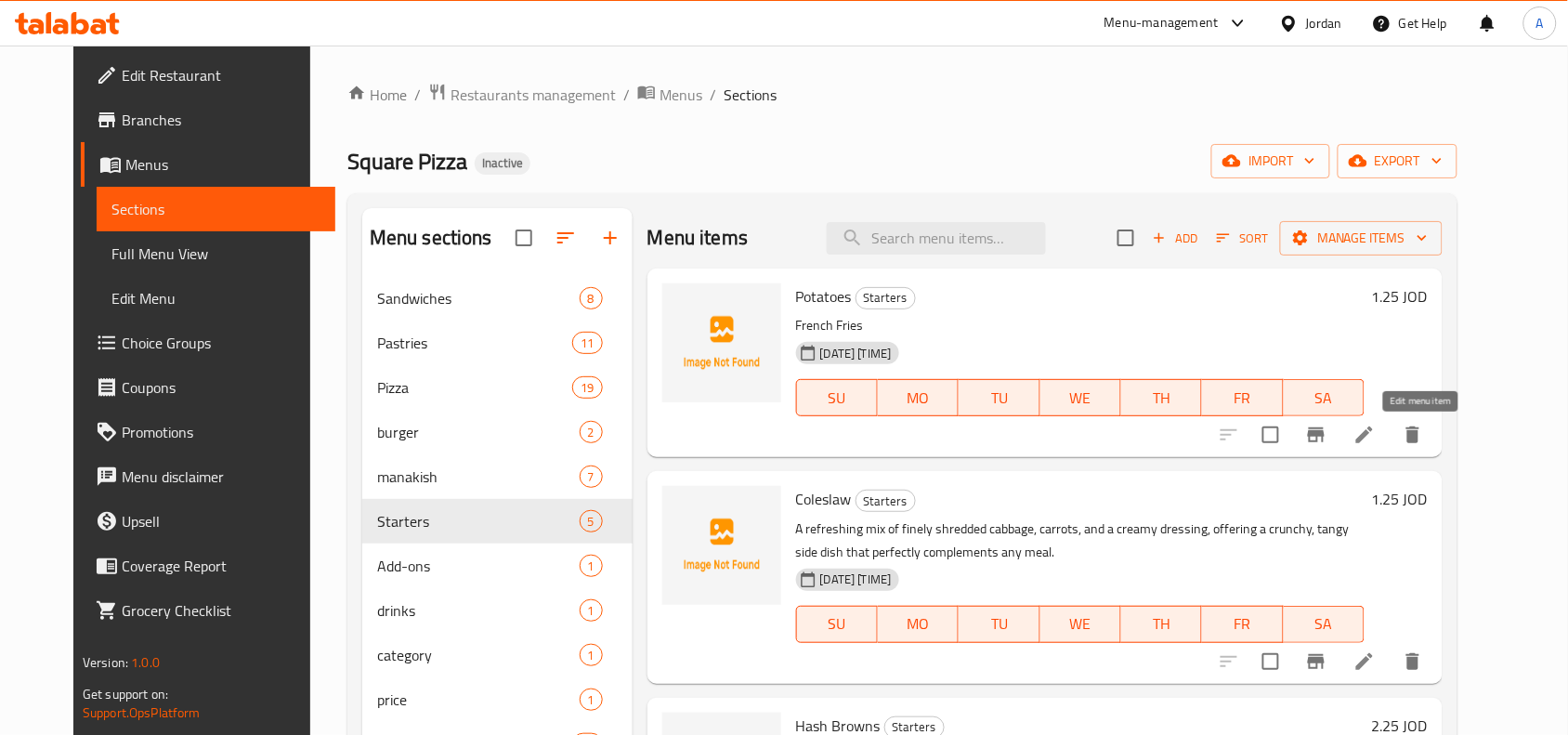 click 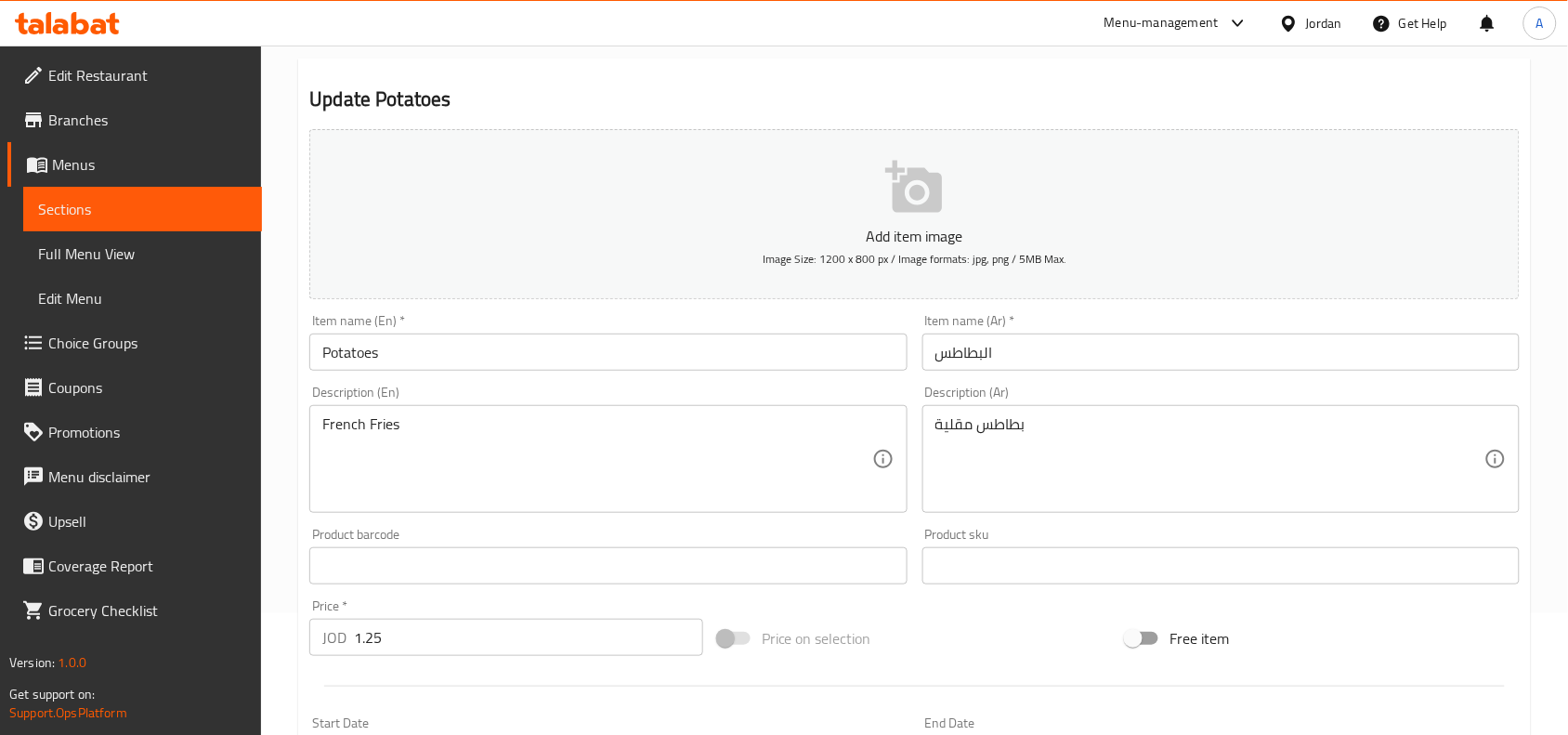 scroll, scrollTop: 0, scrollLeft: 0, axis: both 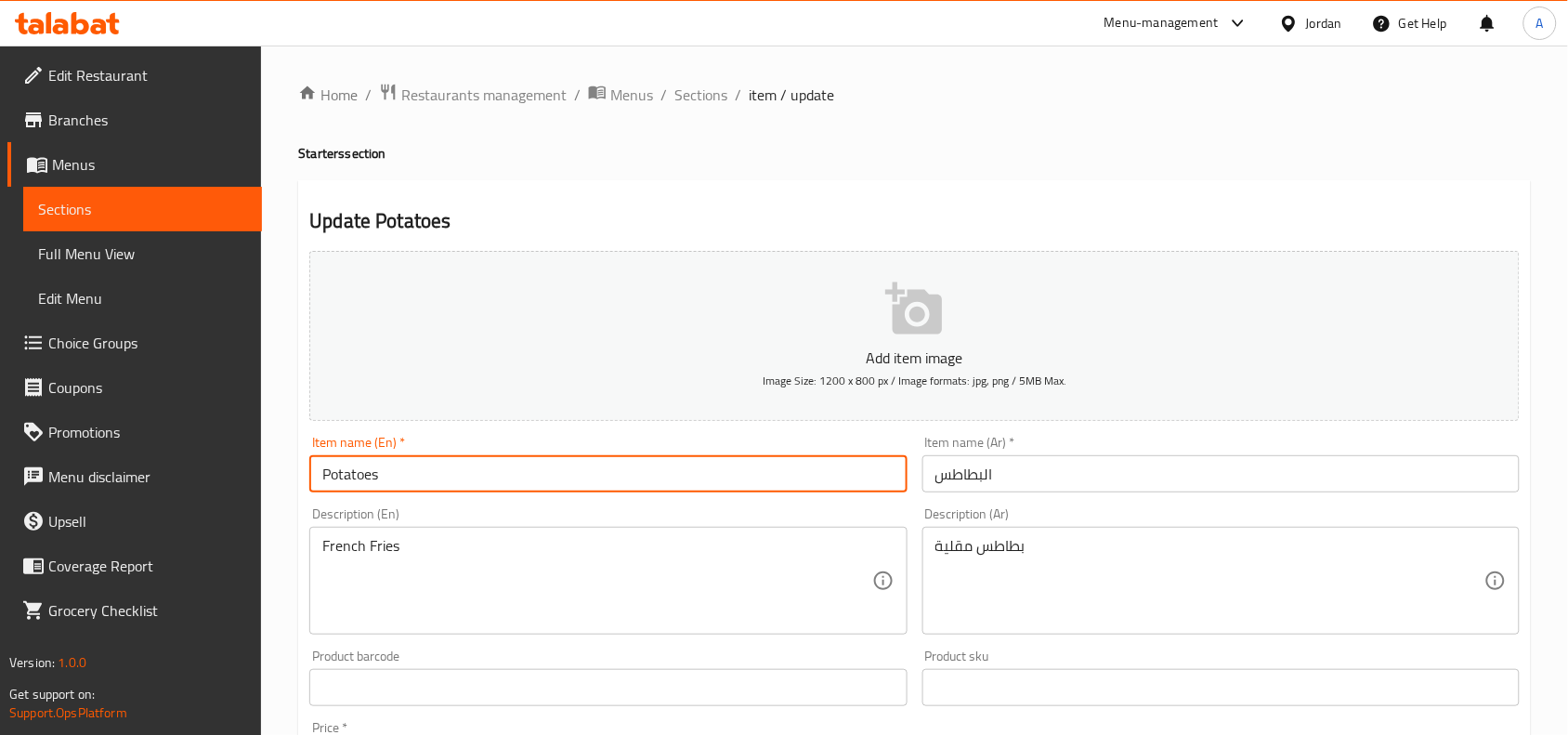 click on "Potatoes" at bounding box center (608, 474) 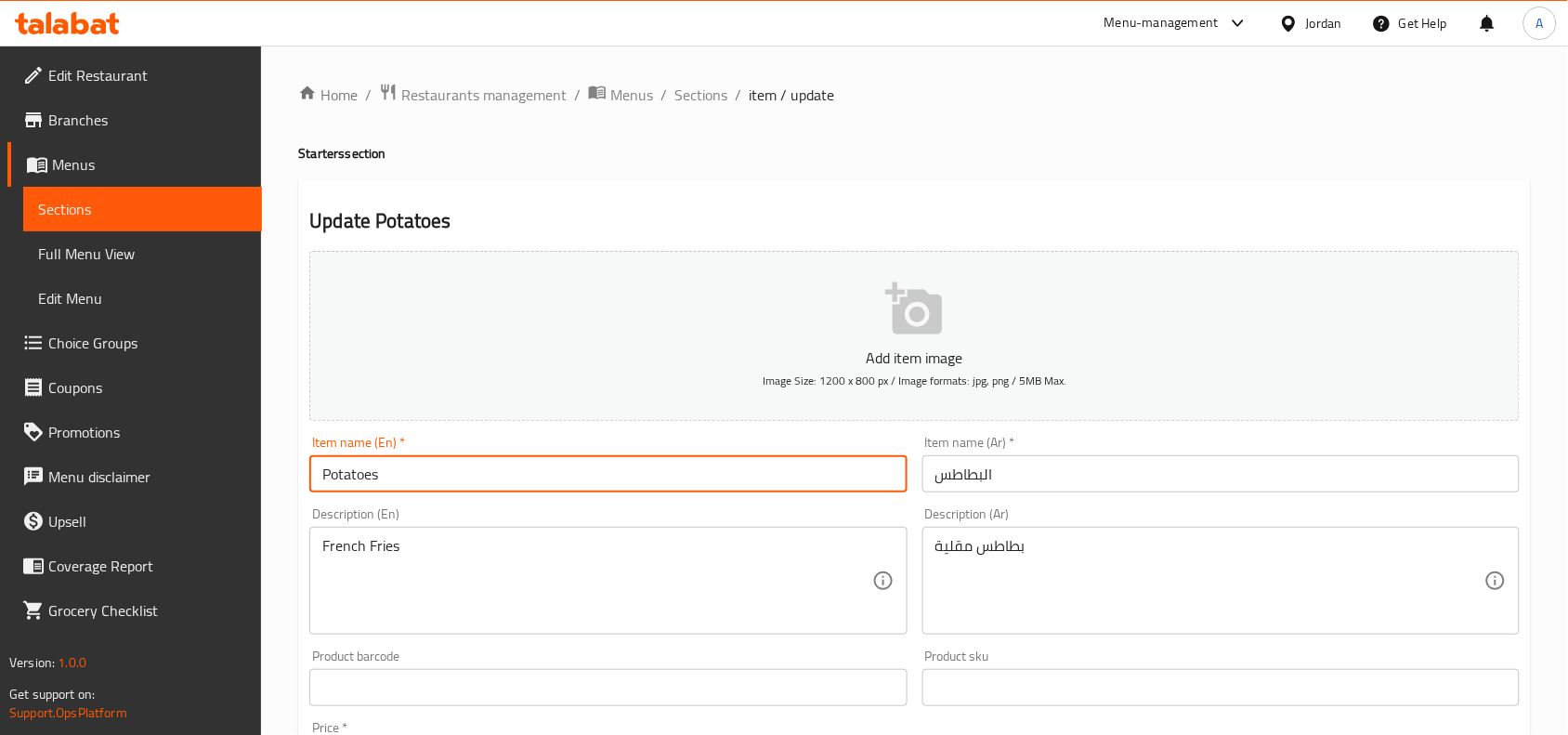 click on "Potatoes" at bounding box center [608, 474] 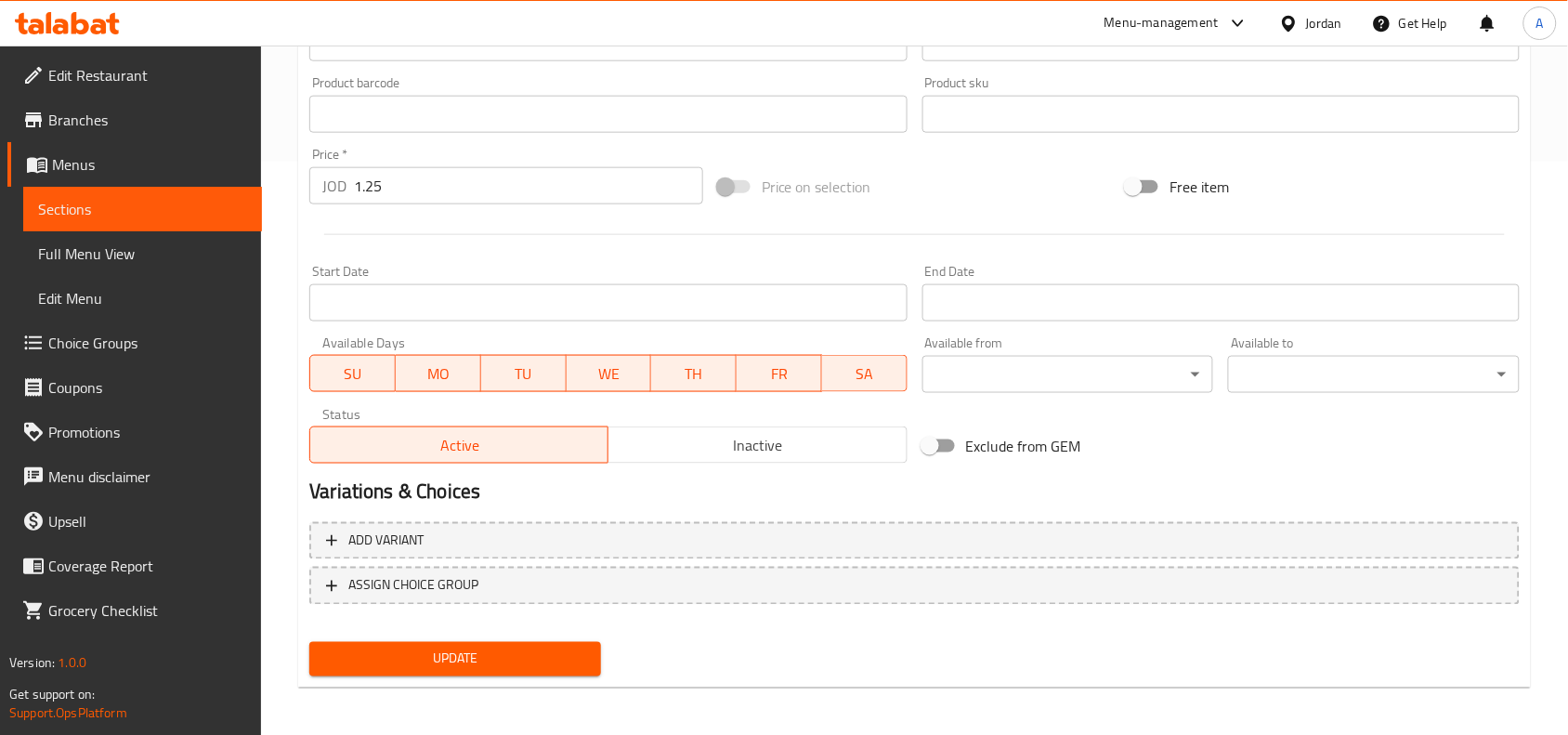 scroll, scrollTop: 574, scrollLeft: 0, axis: vertical 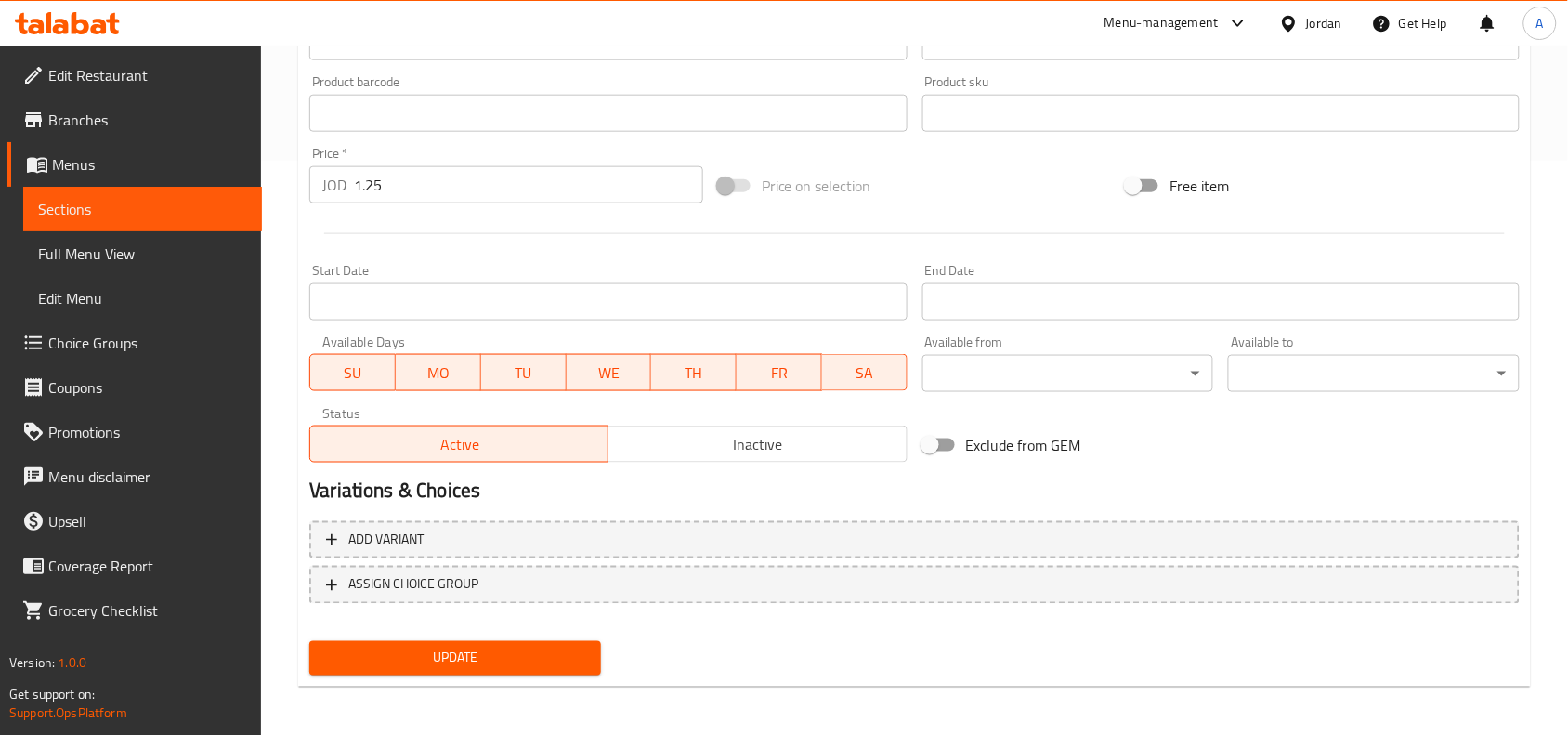 click on "Update" at bounding box center (455, 658) 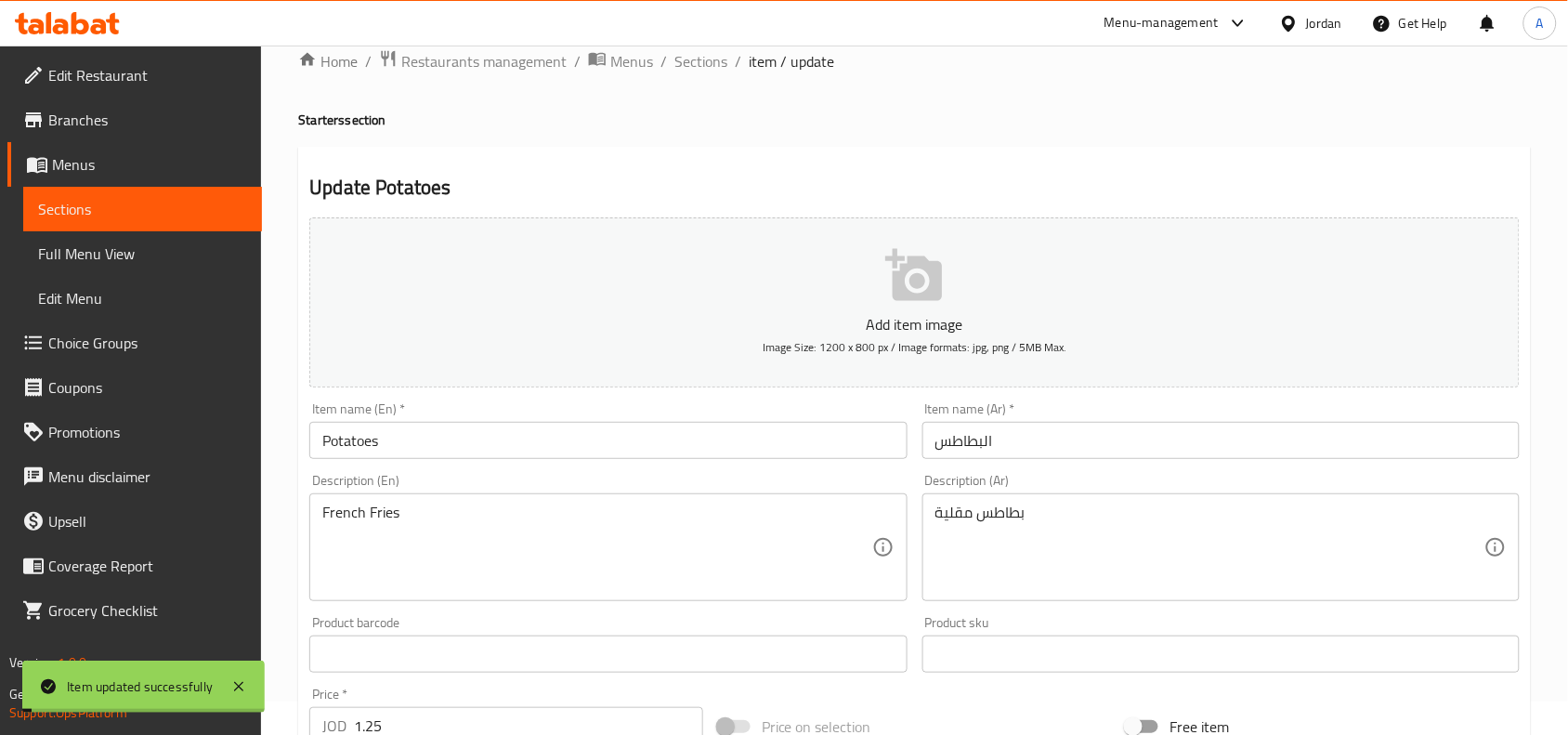 scroll, scrollTop: 0, scrollLeft: 0, axis: both 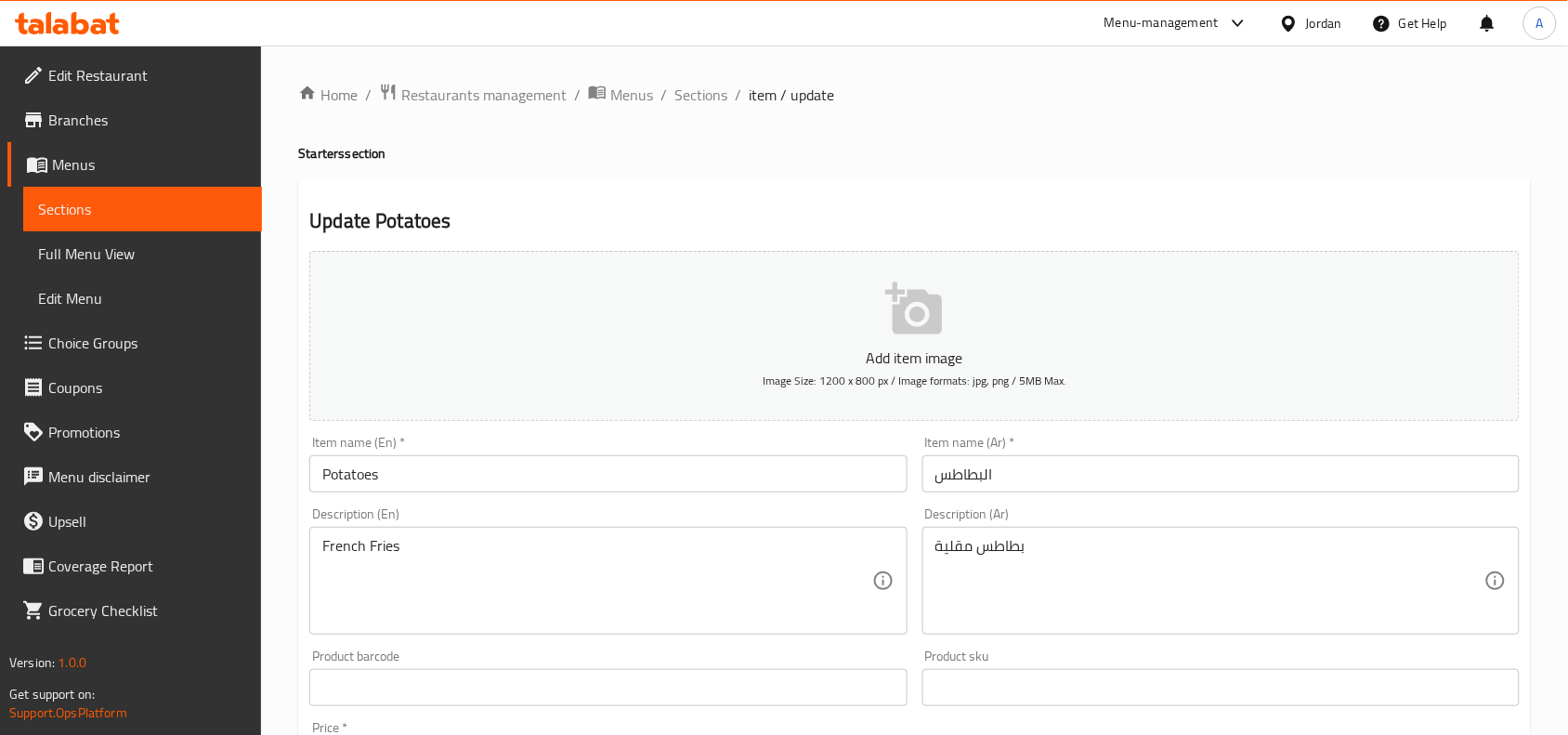 click on "Choice Groups" at bounding box center (148, 343) 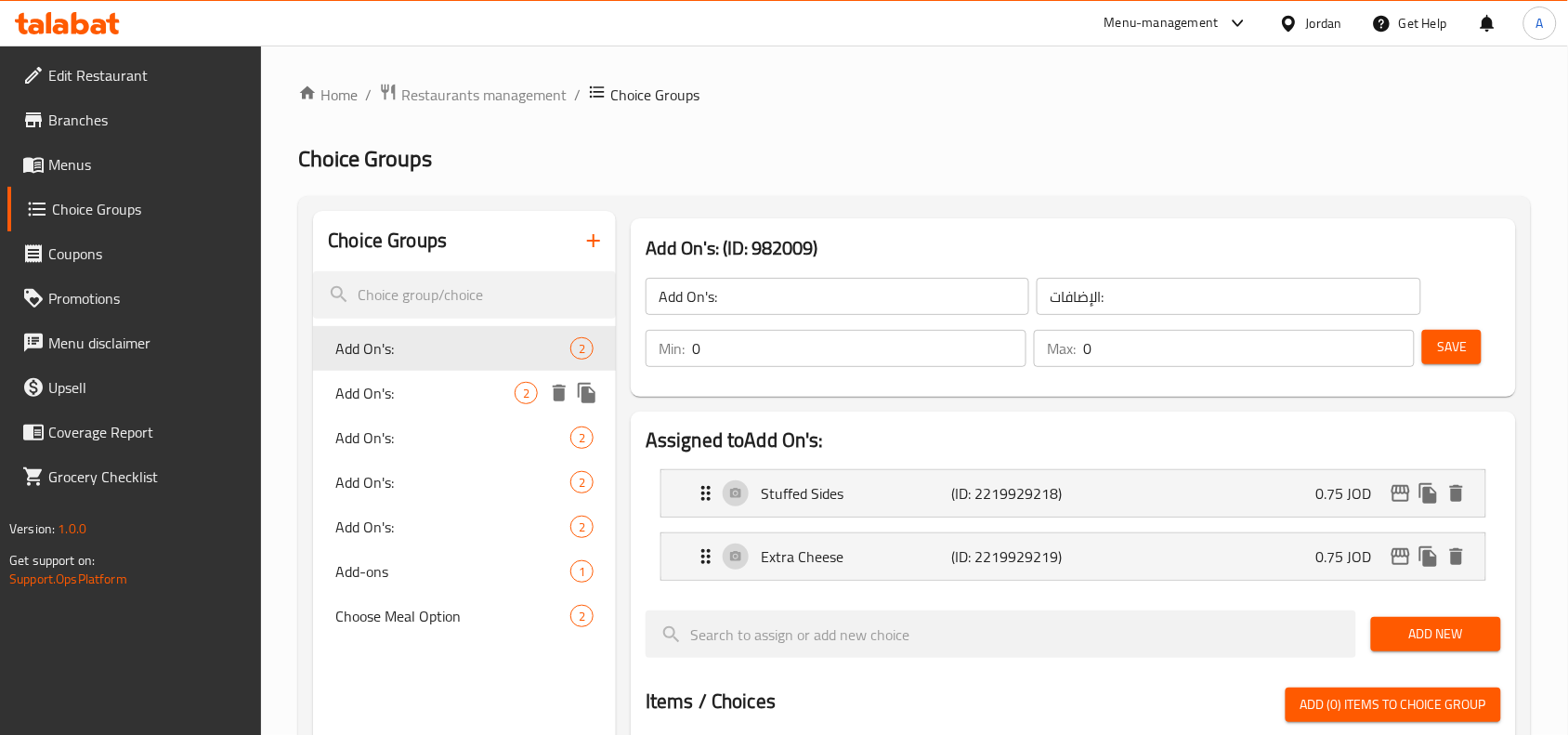 click on "Add On's:" at bounding box center (425, 393) 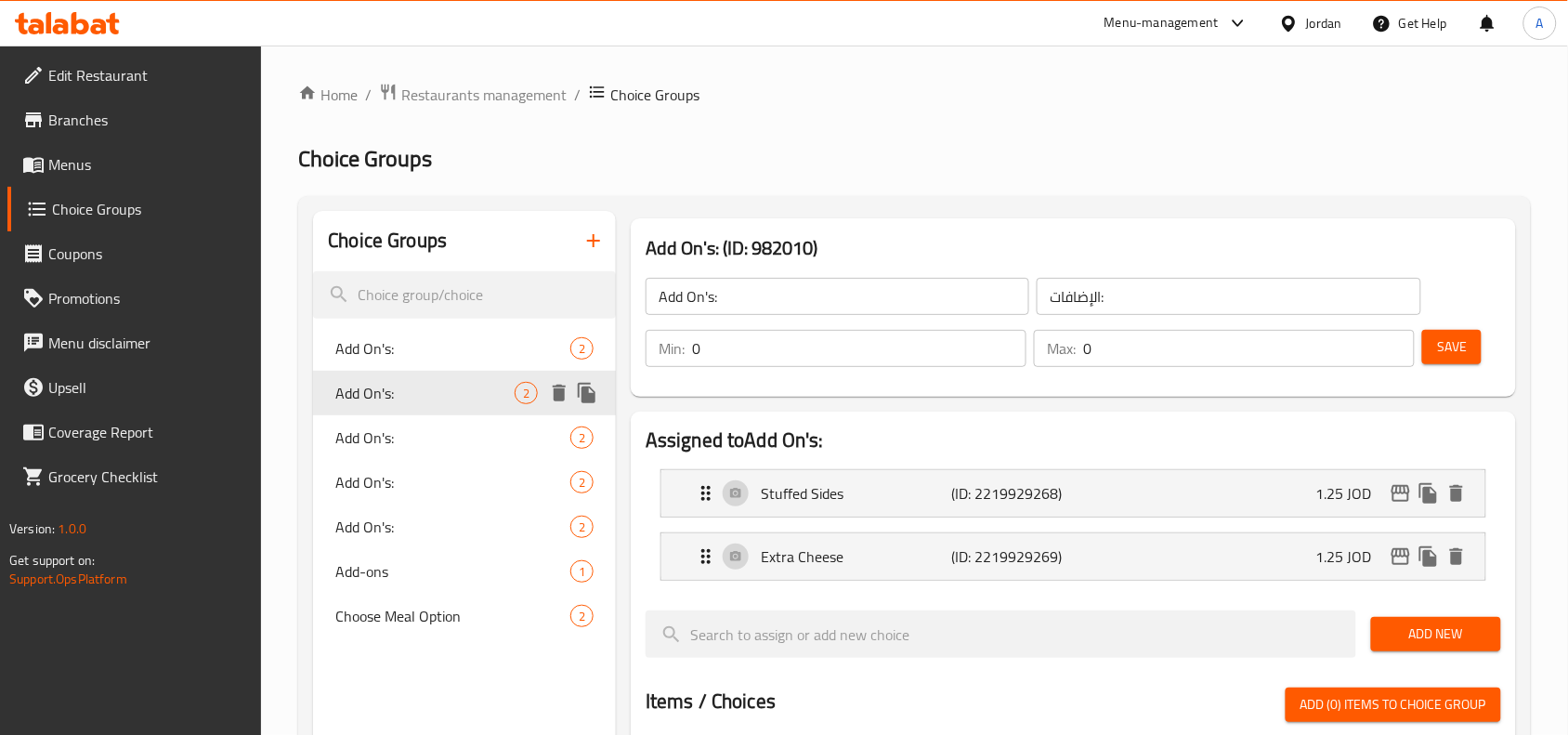type on "Add On's:" 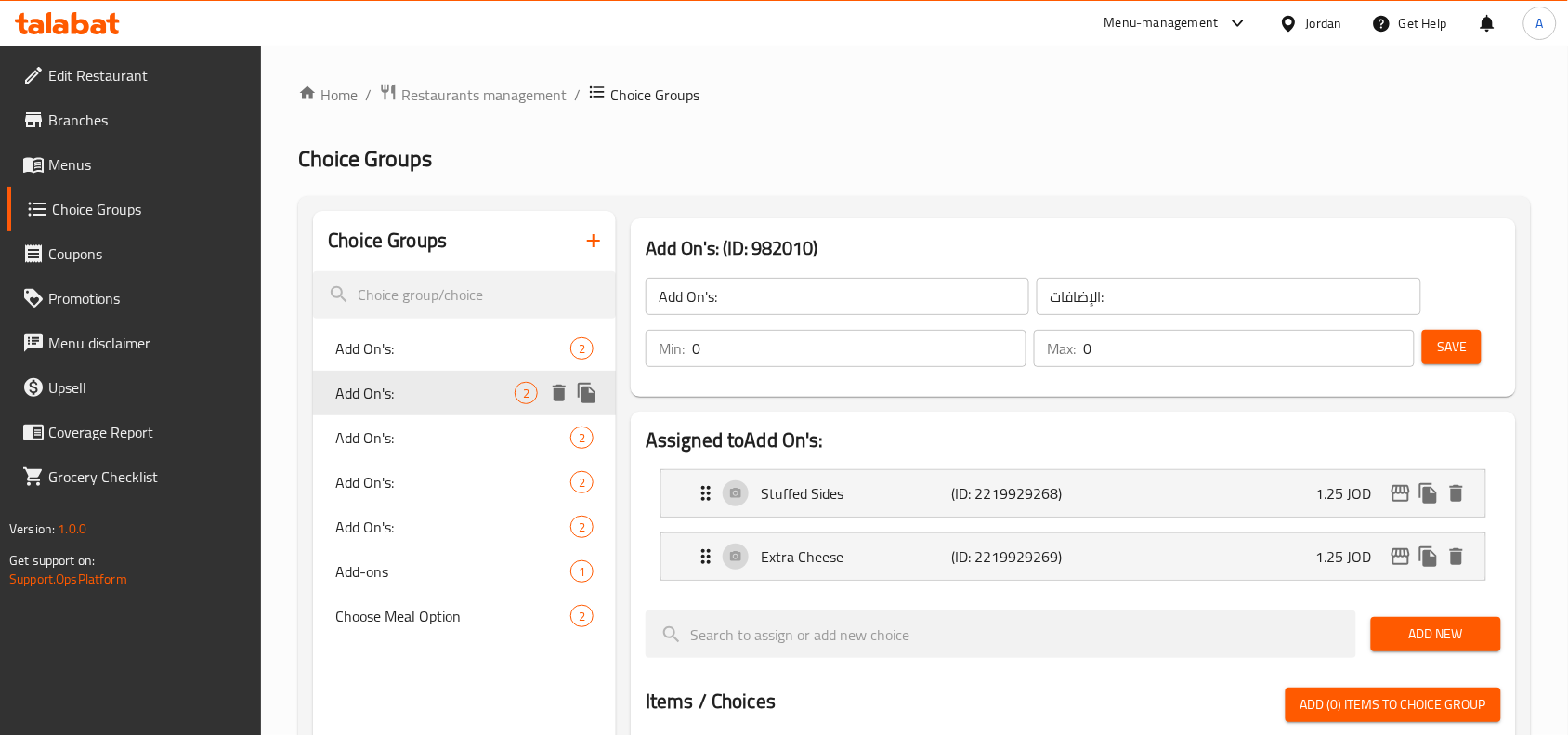 type on "الإضافات:" 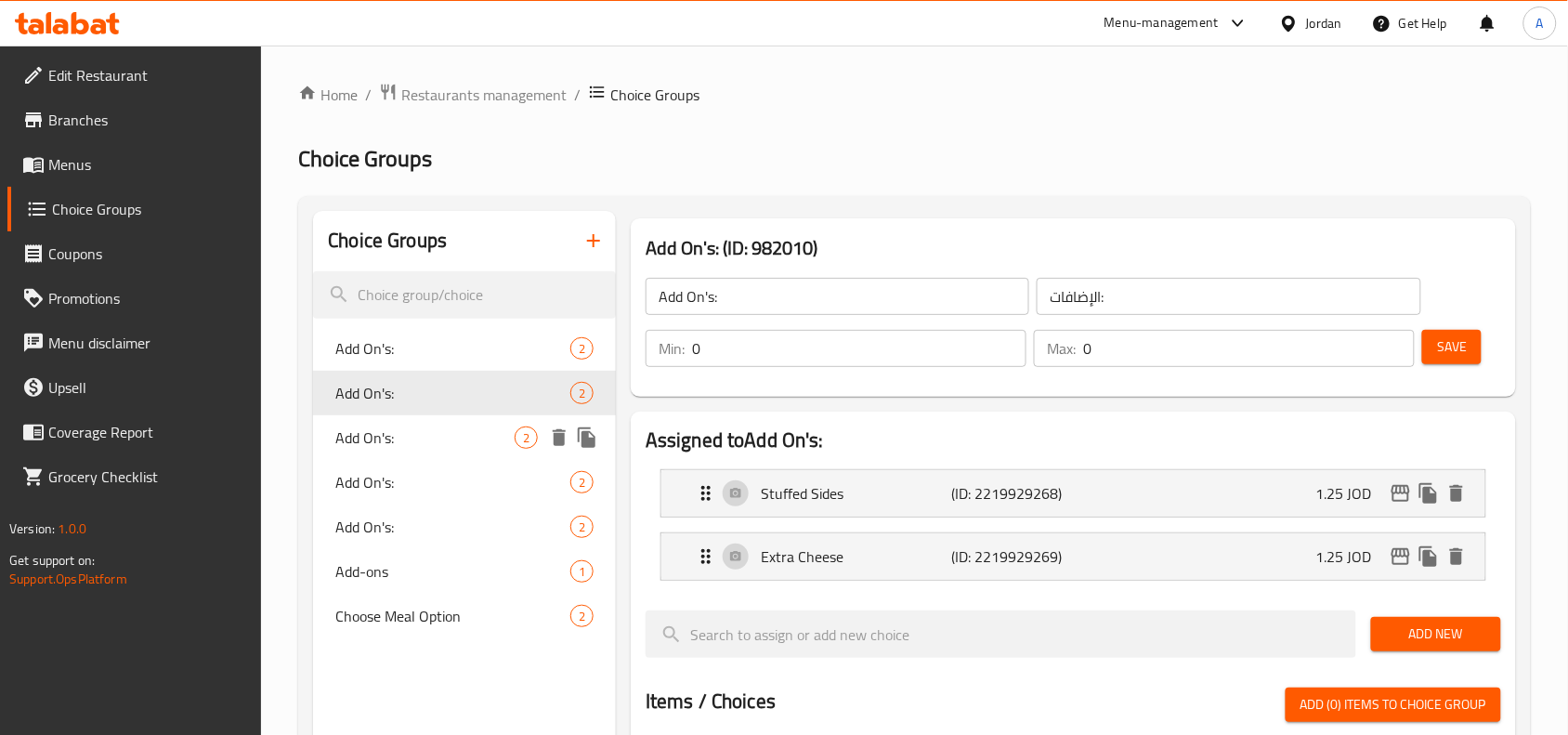 click on "Add On's:" at bounding box center (425, 438) 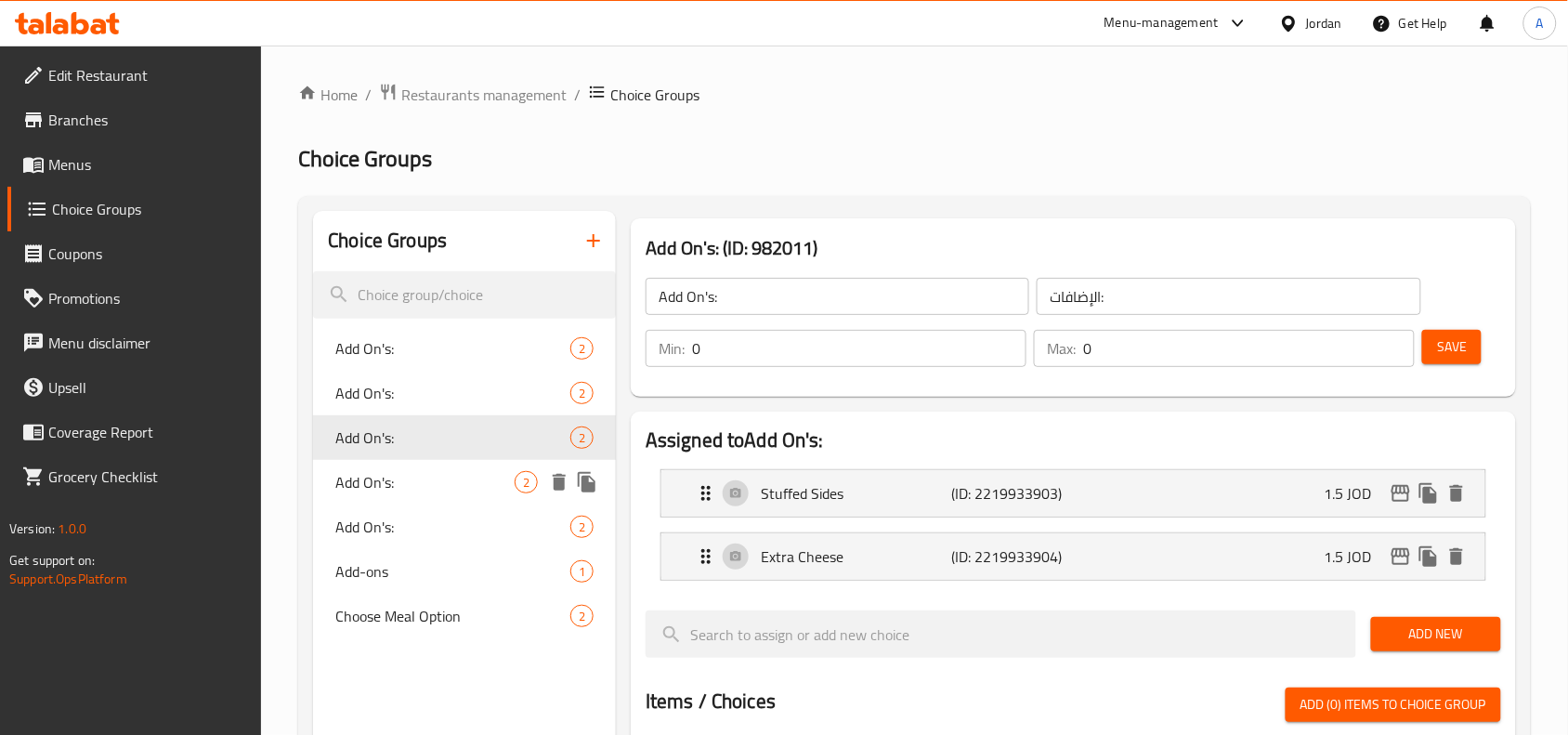 click on "Add On's:" at bounding box center [425, 482] 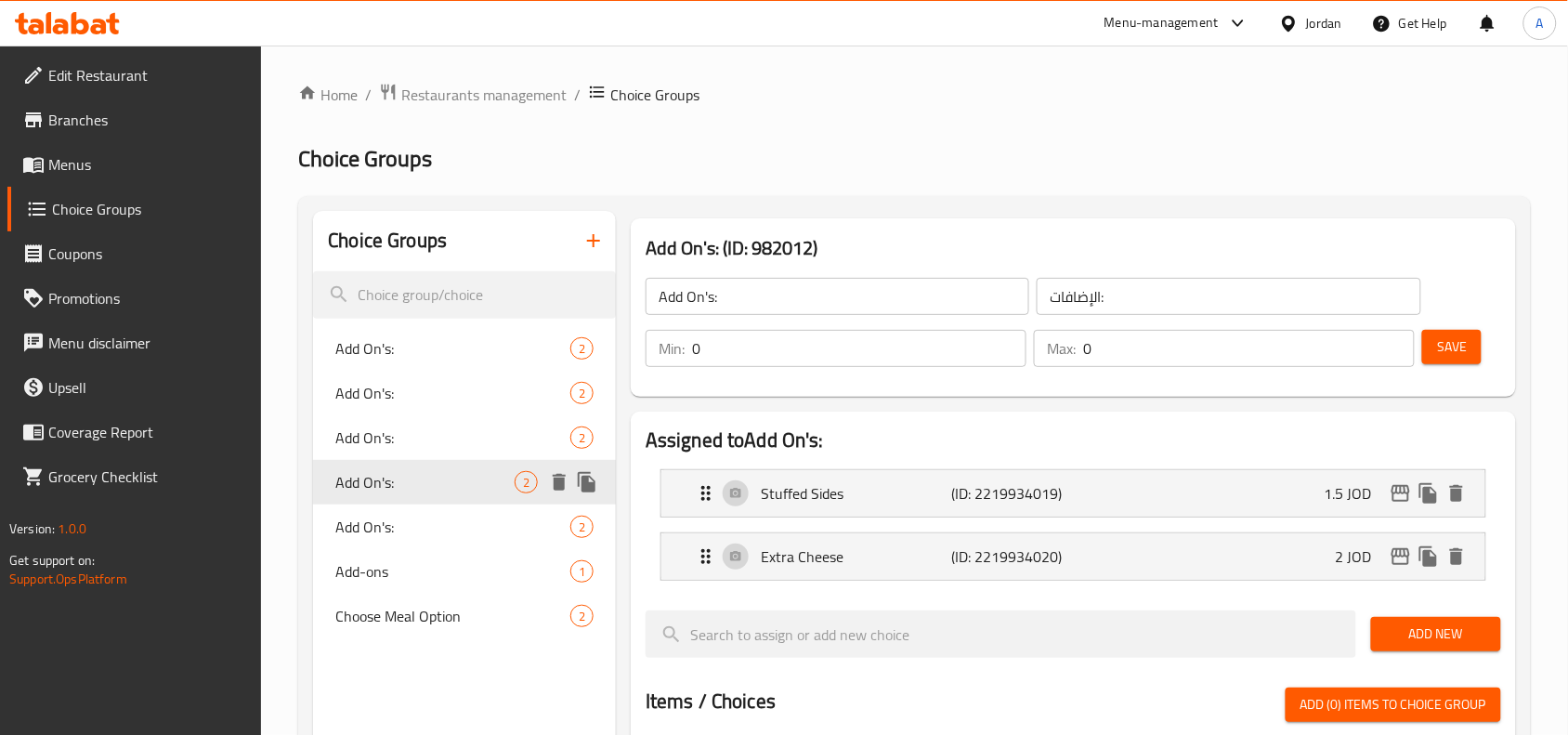 click on "Add On's:" at bounding box center (452, 527) 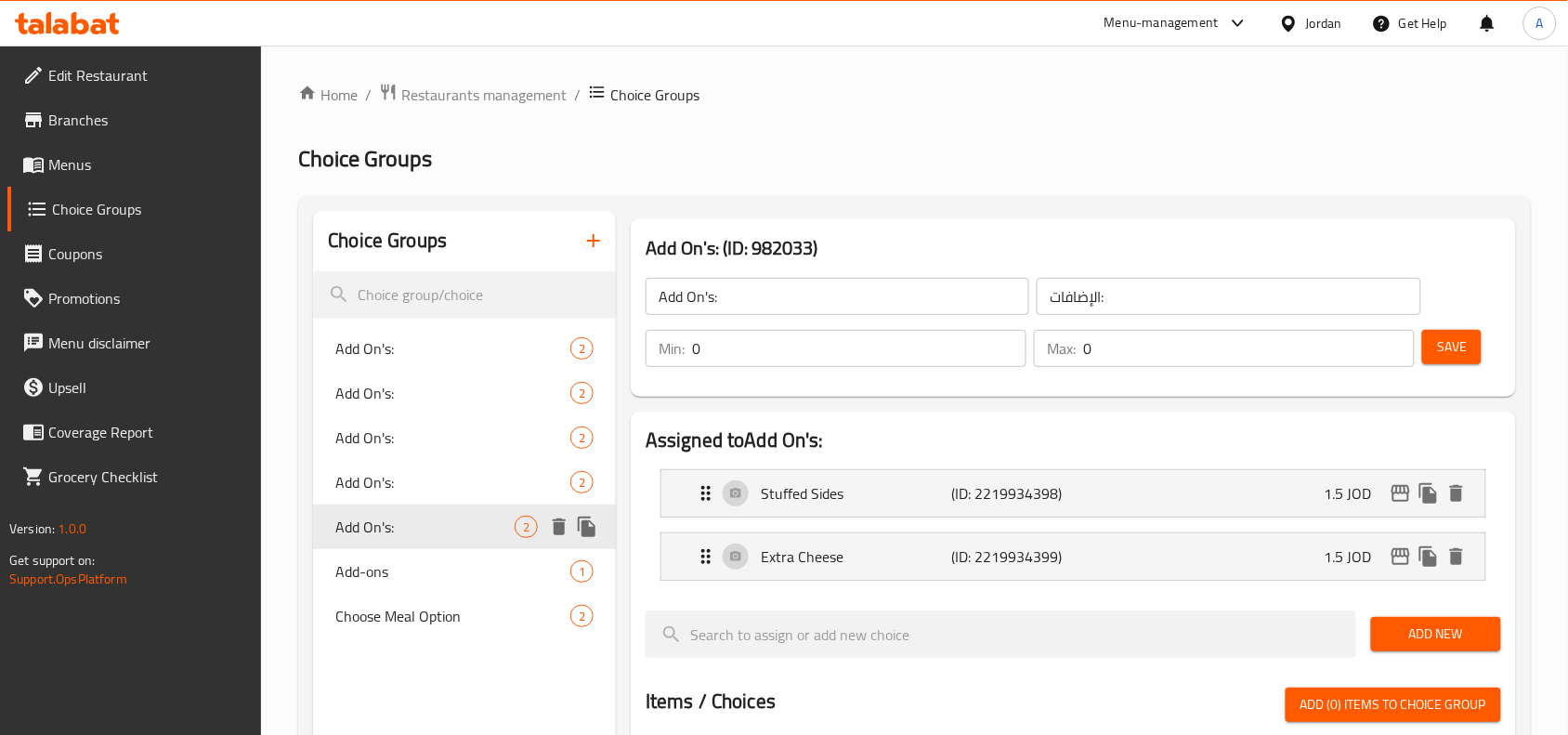 type on "Add On's:" 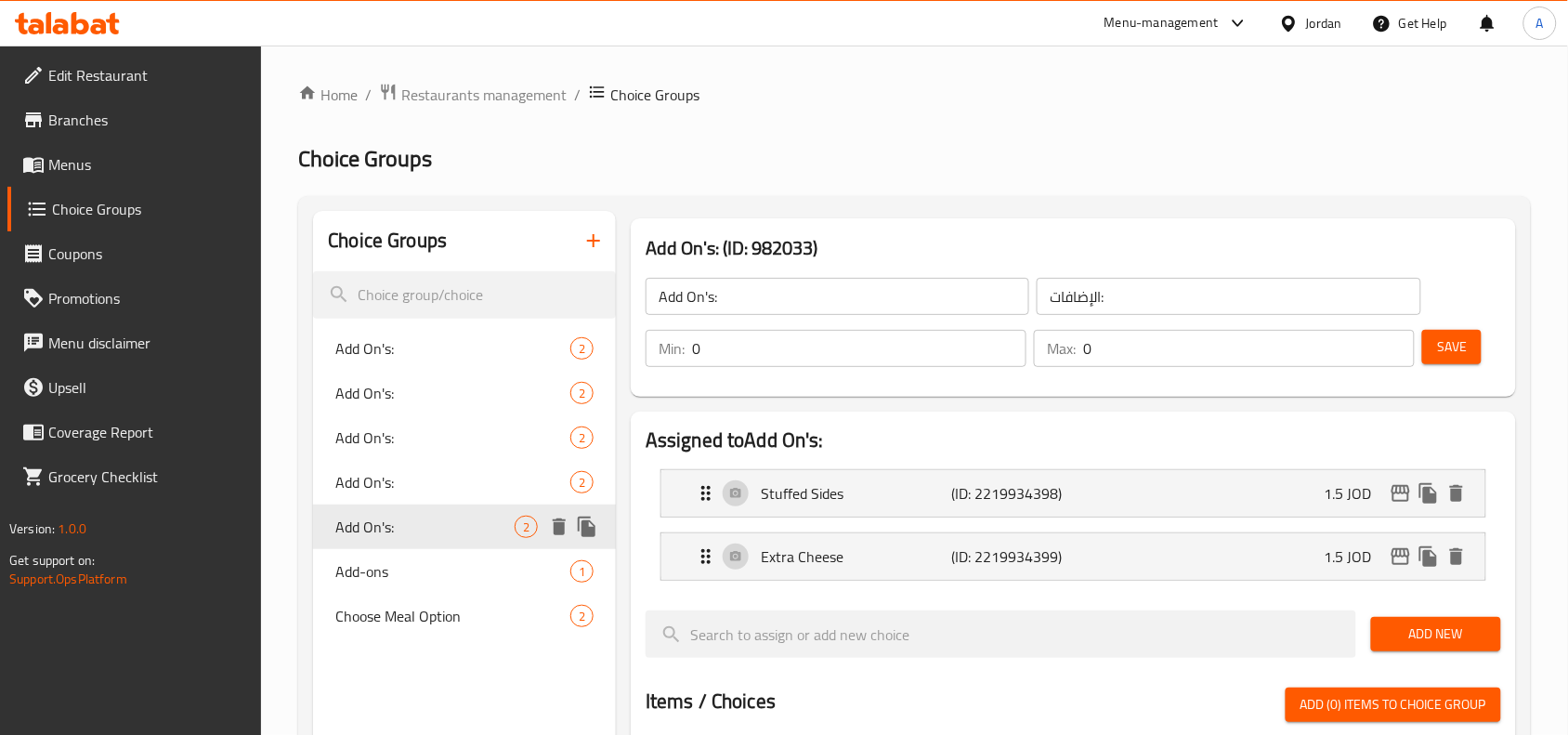 type on "الإضافات:" 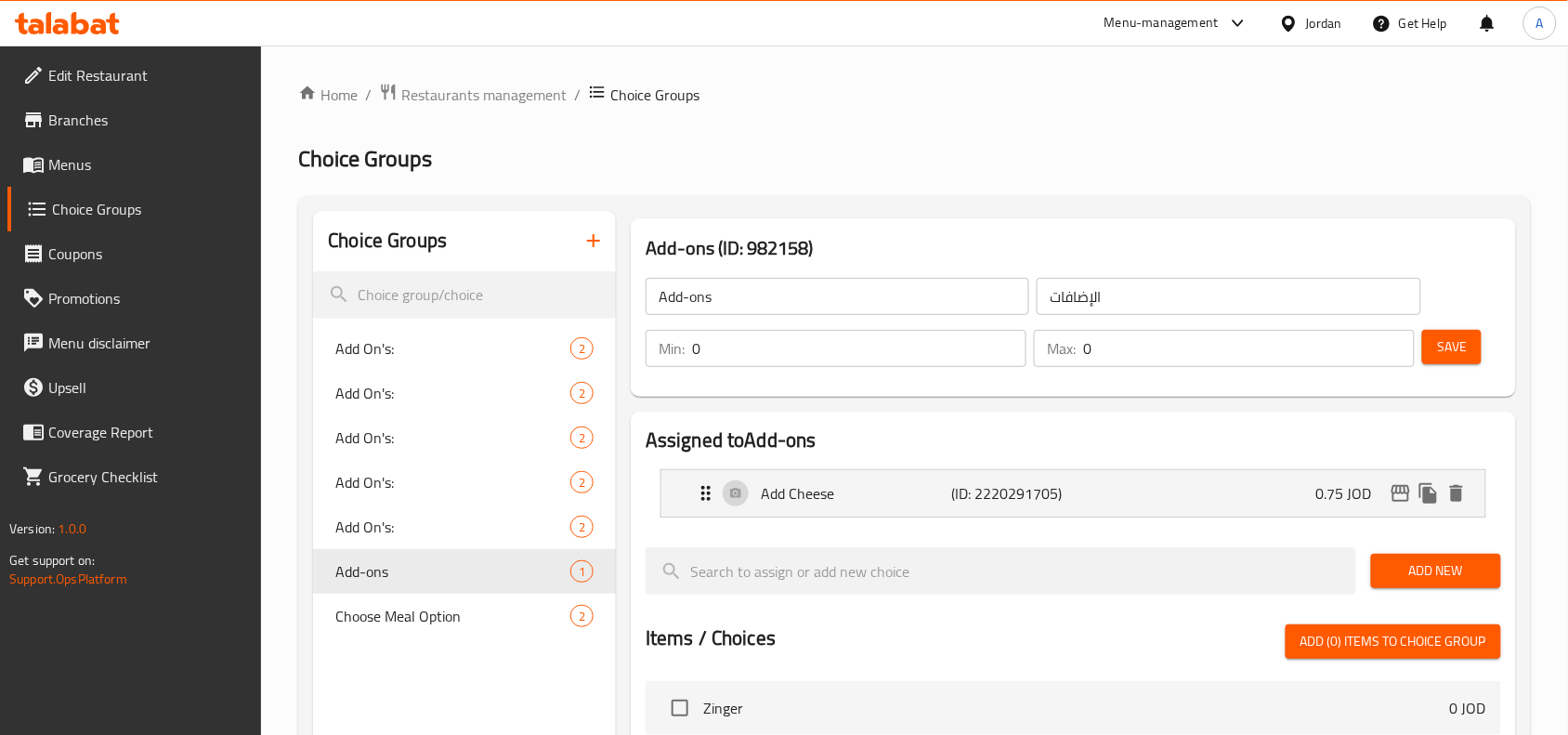 type on "0" 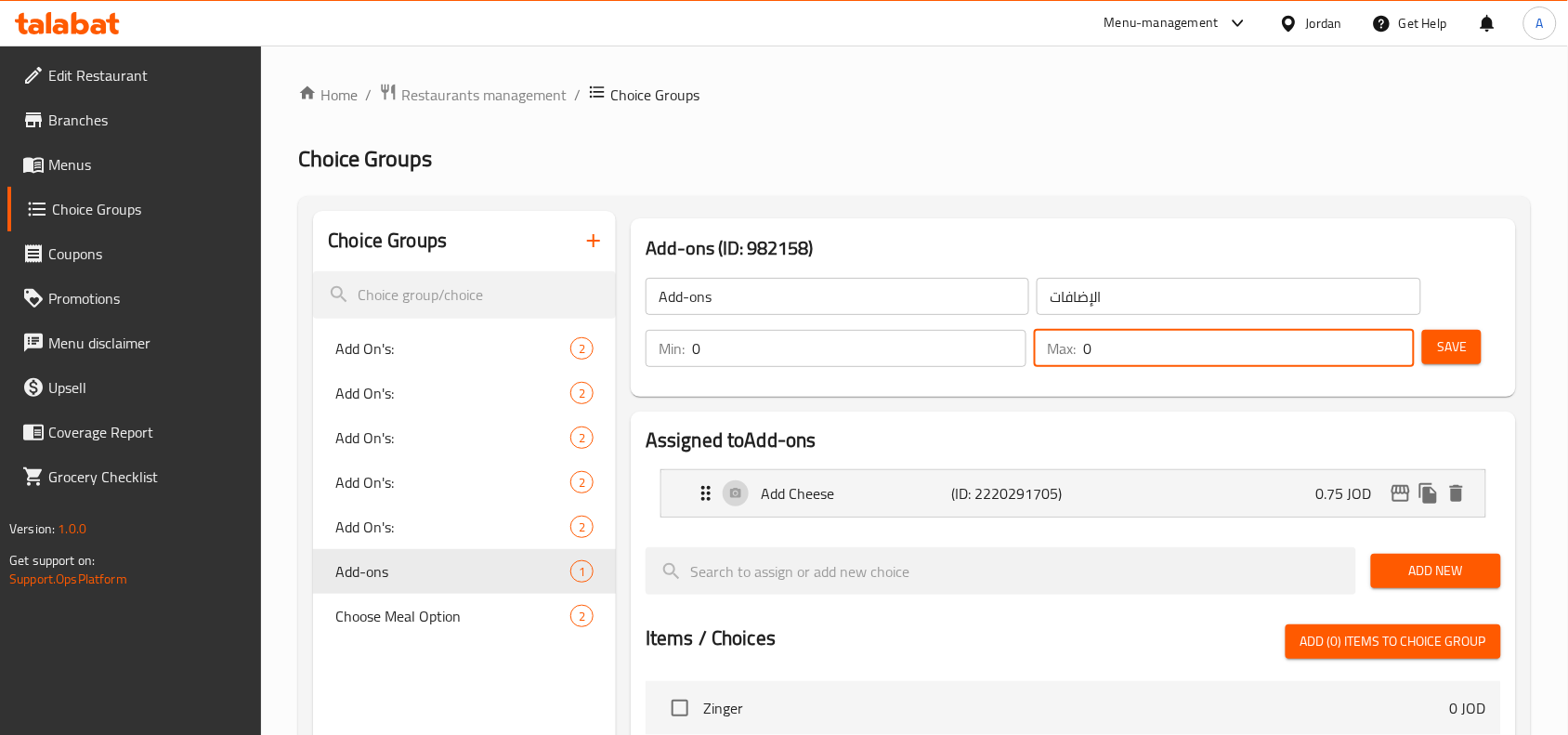 click on "Save" at bounding box center (1452, 347) 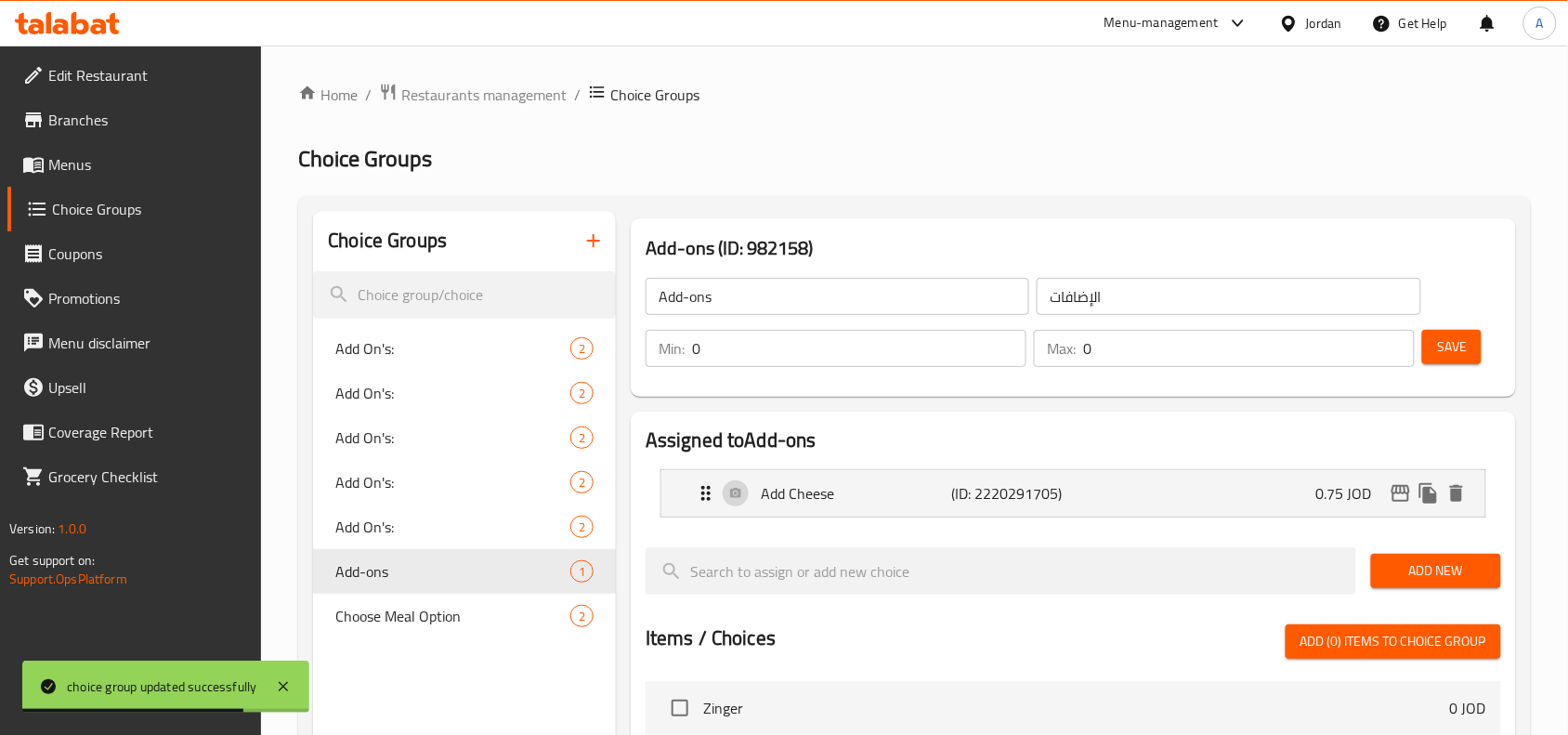 click on "Save" at bounding box center (1452, 347) 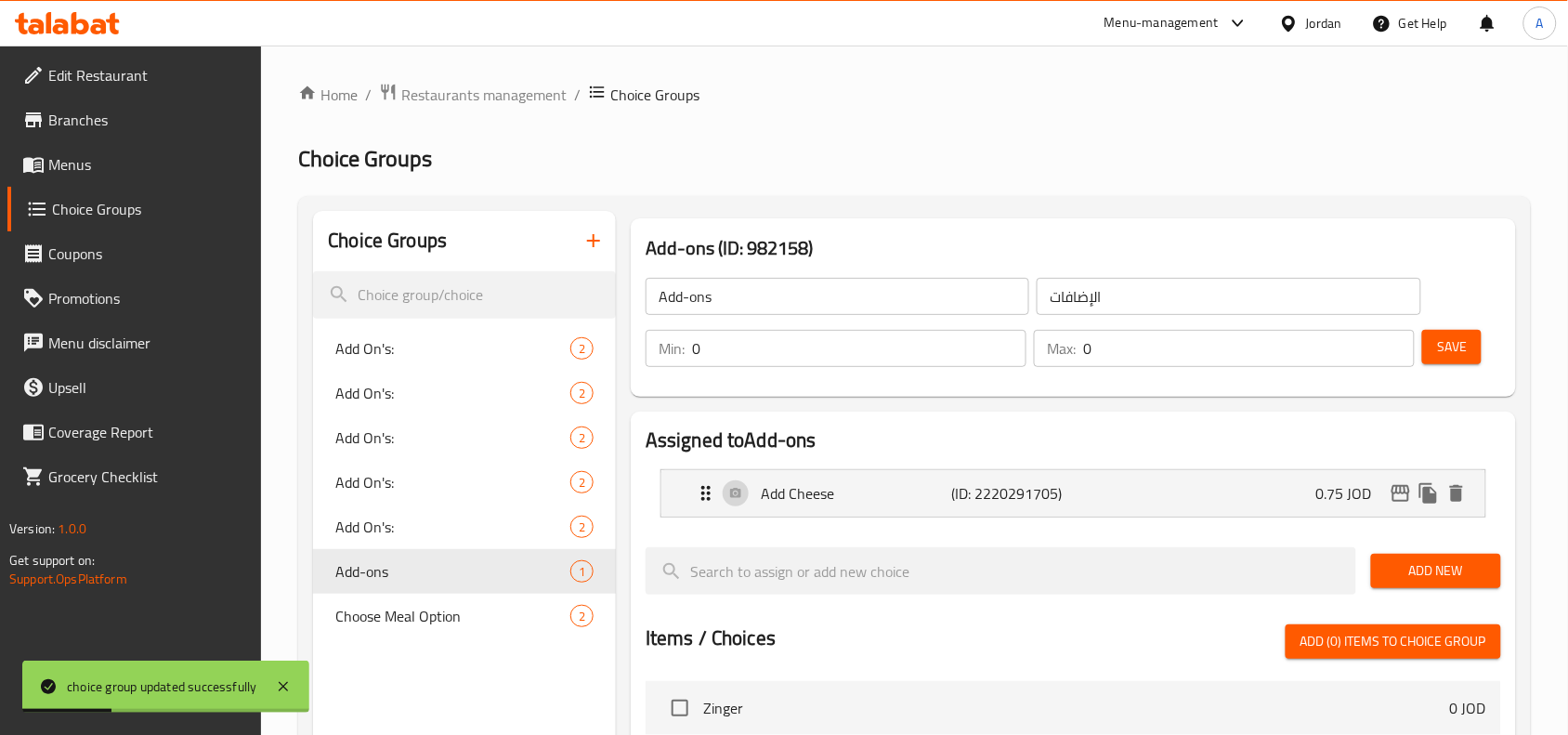 click on "Save" at bounding box center (1452, 347) 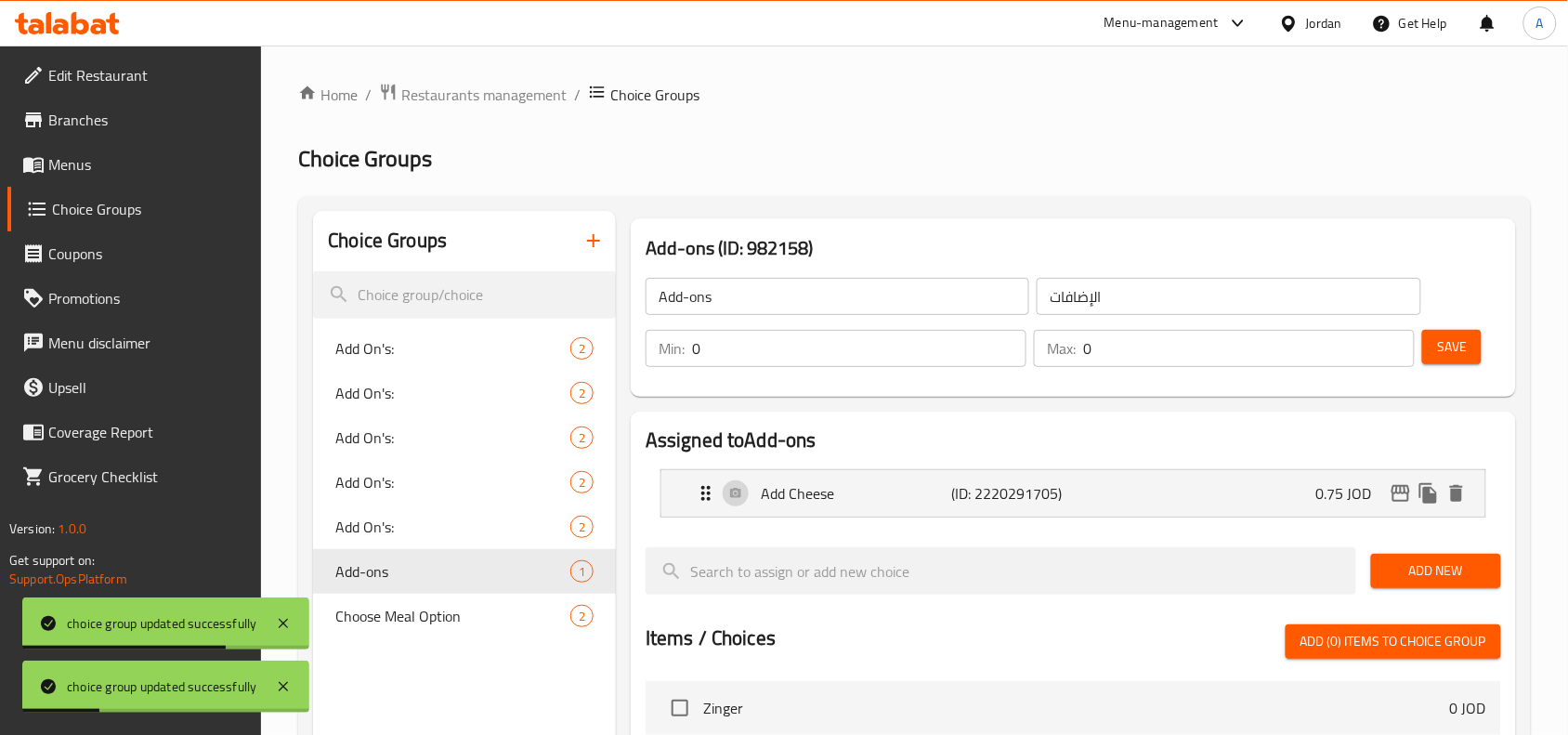 click 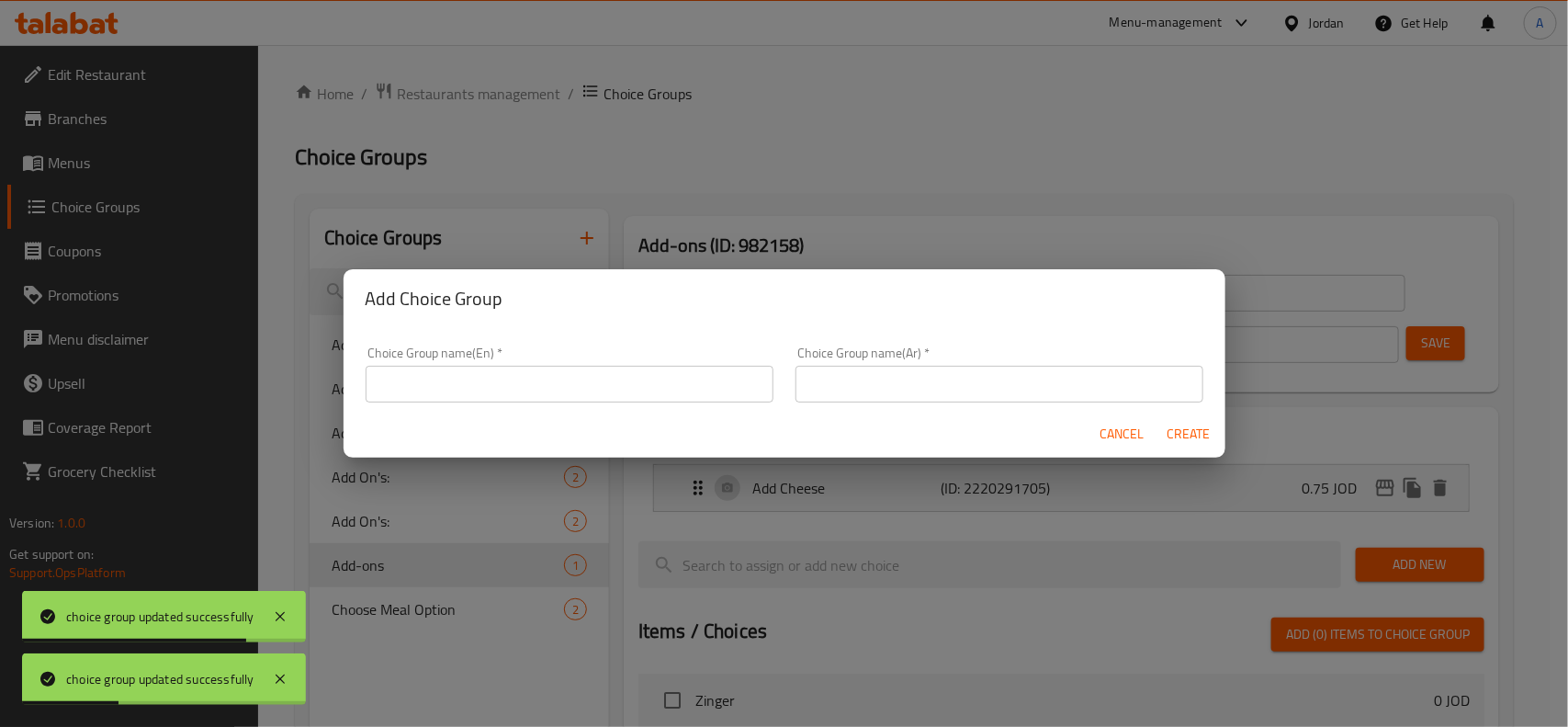 click on "Choice Group name(En)   * Choice Group name(En)  *" at bounding box center (570, 374) 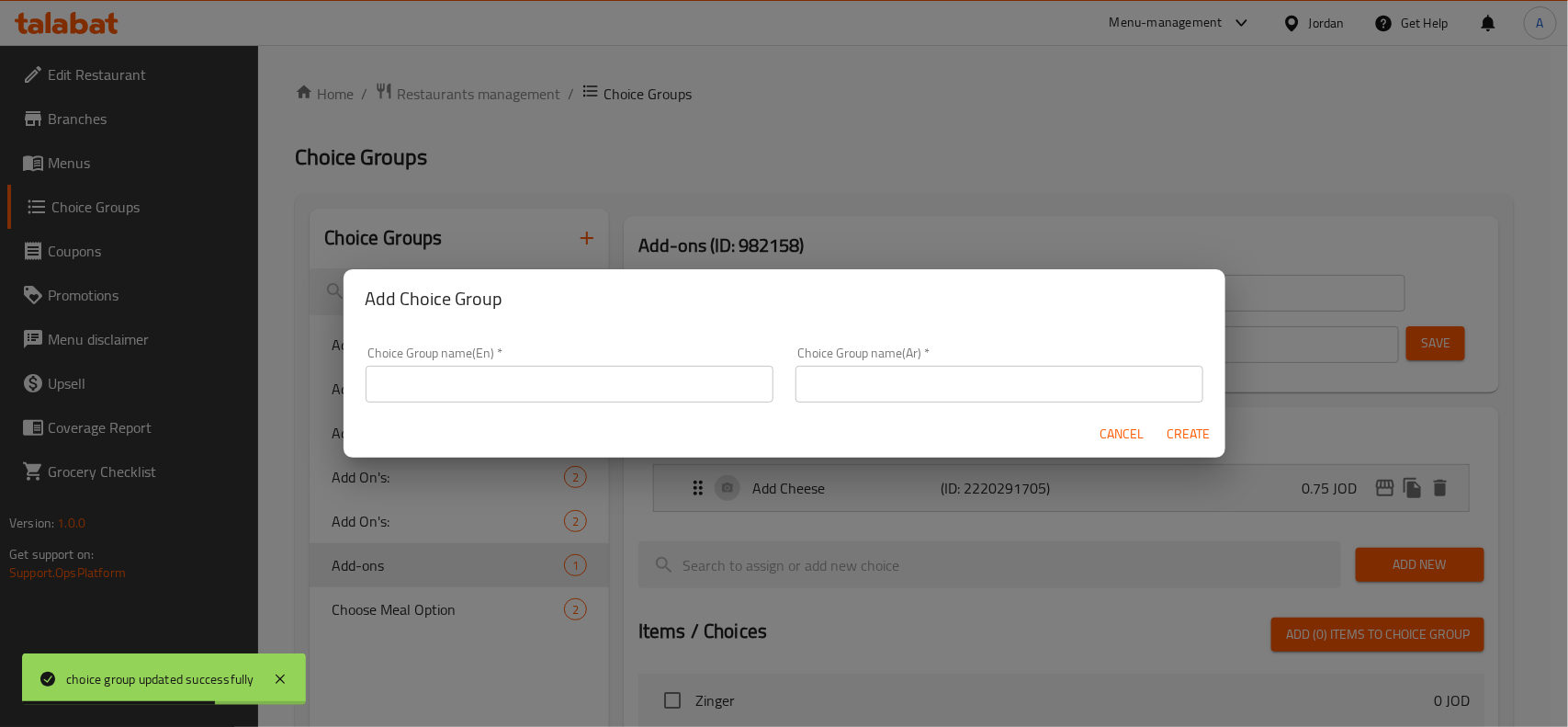 click on "Cancel" at bounding box center (1122, 434) 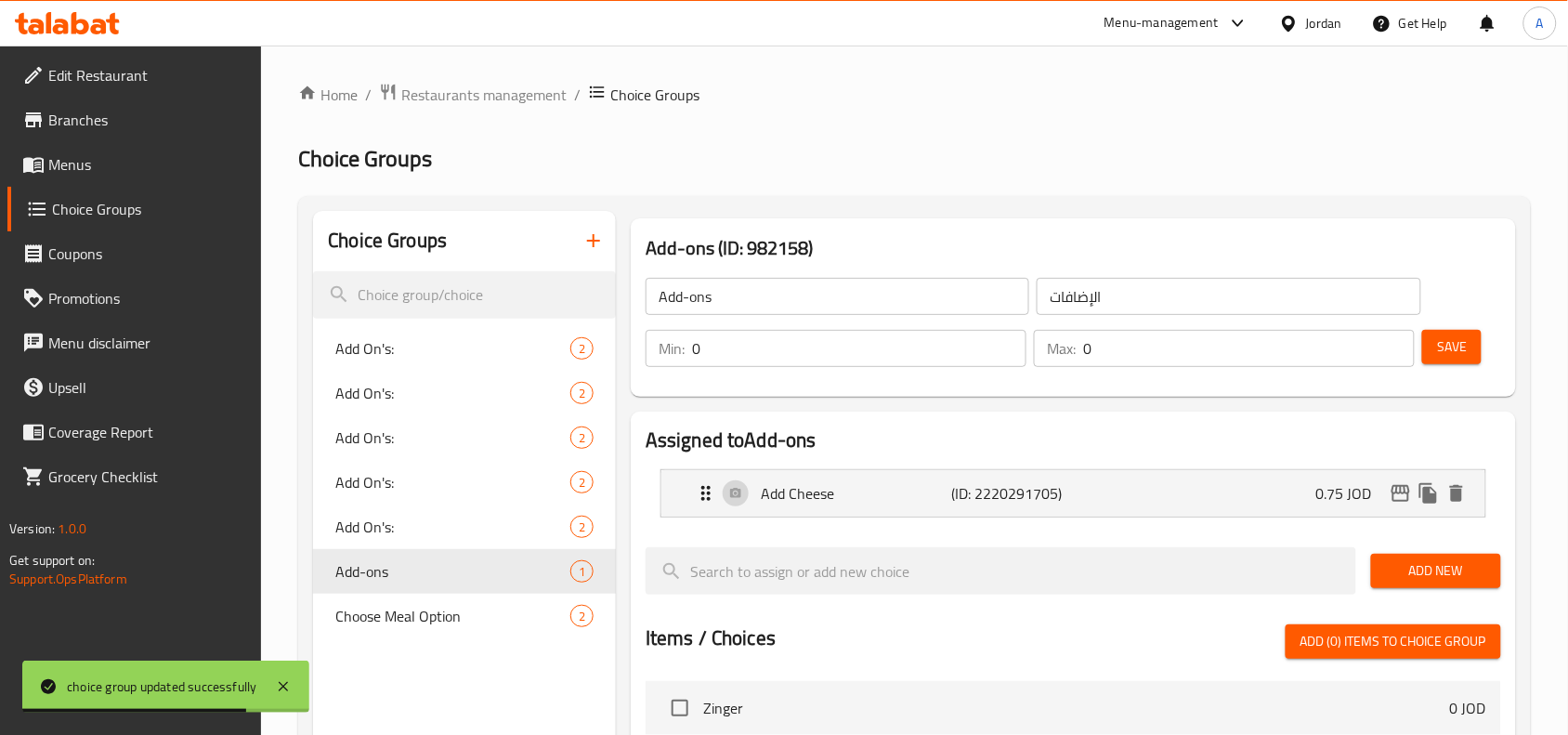 click 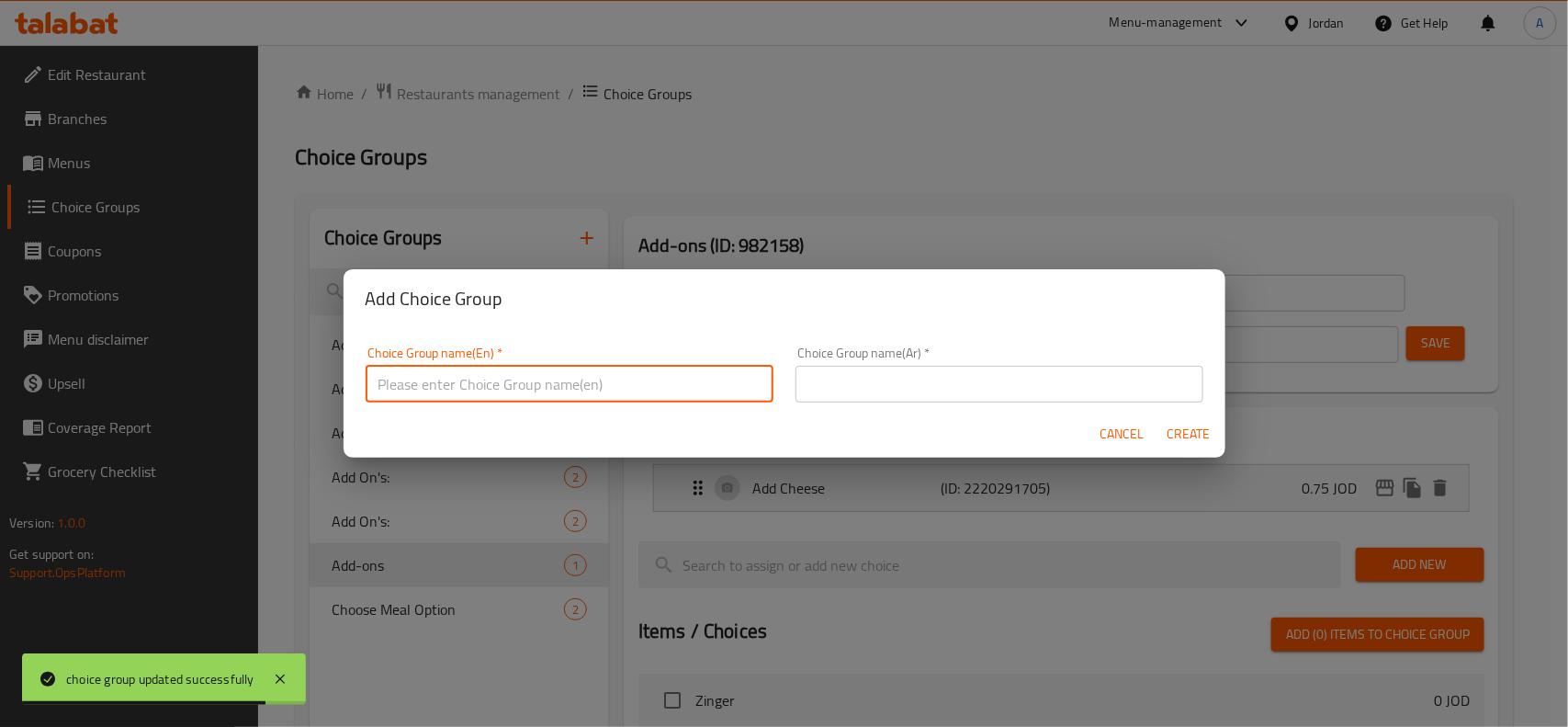 click at bounding box center (570, 384) 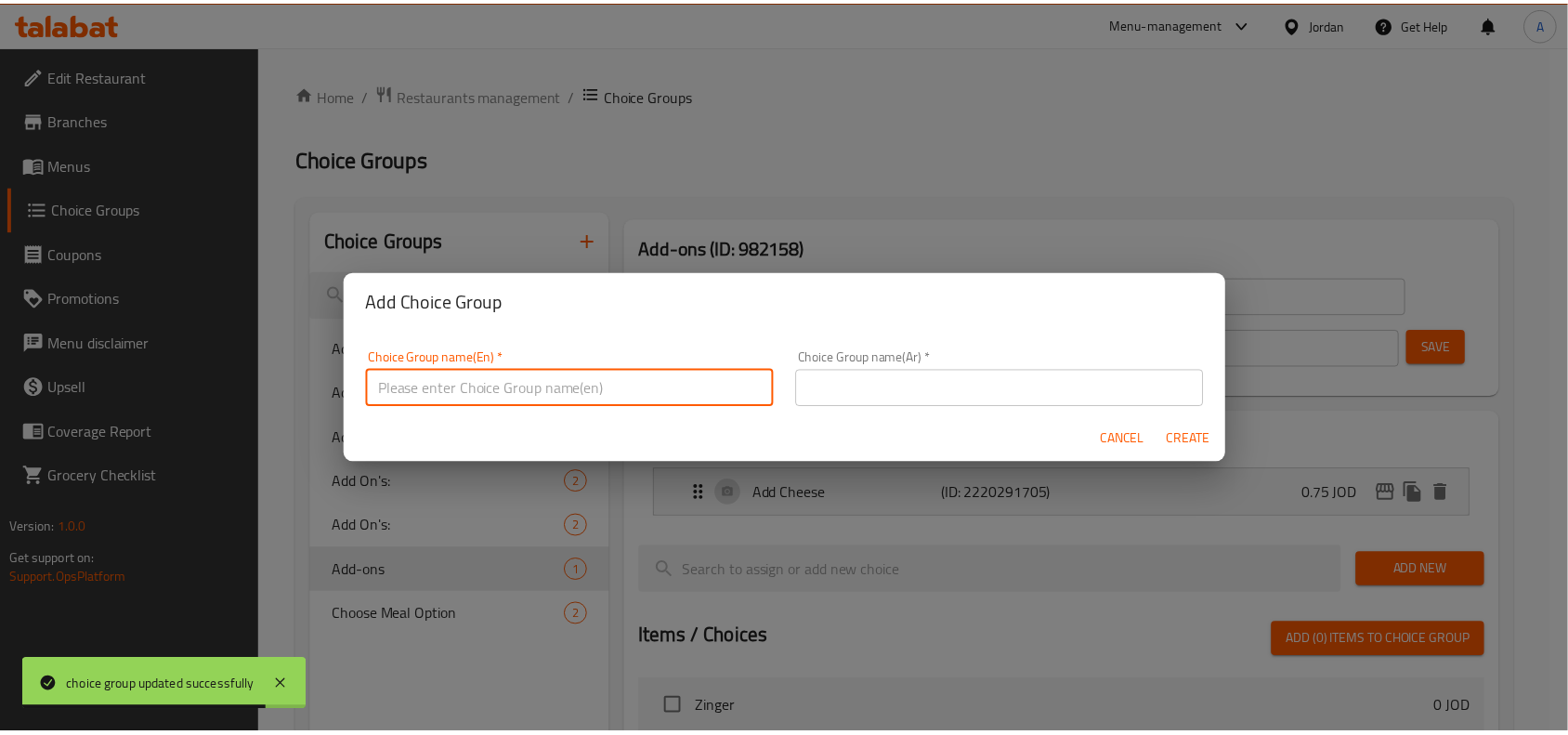scroll, scrollTop: 5, scrollLeft: 0, axis: vertical 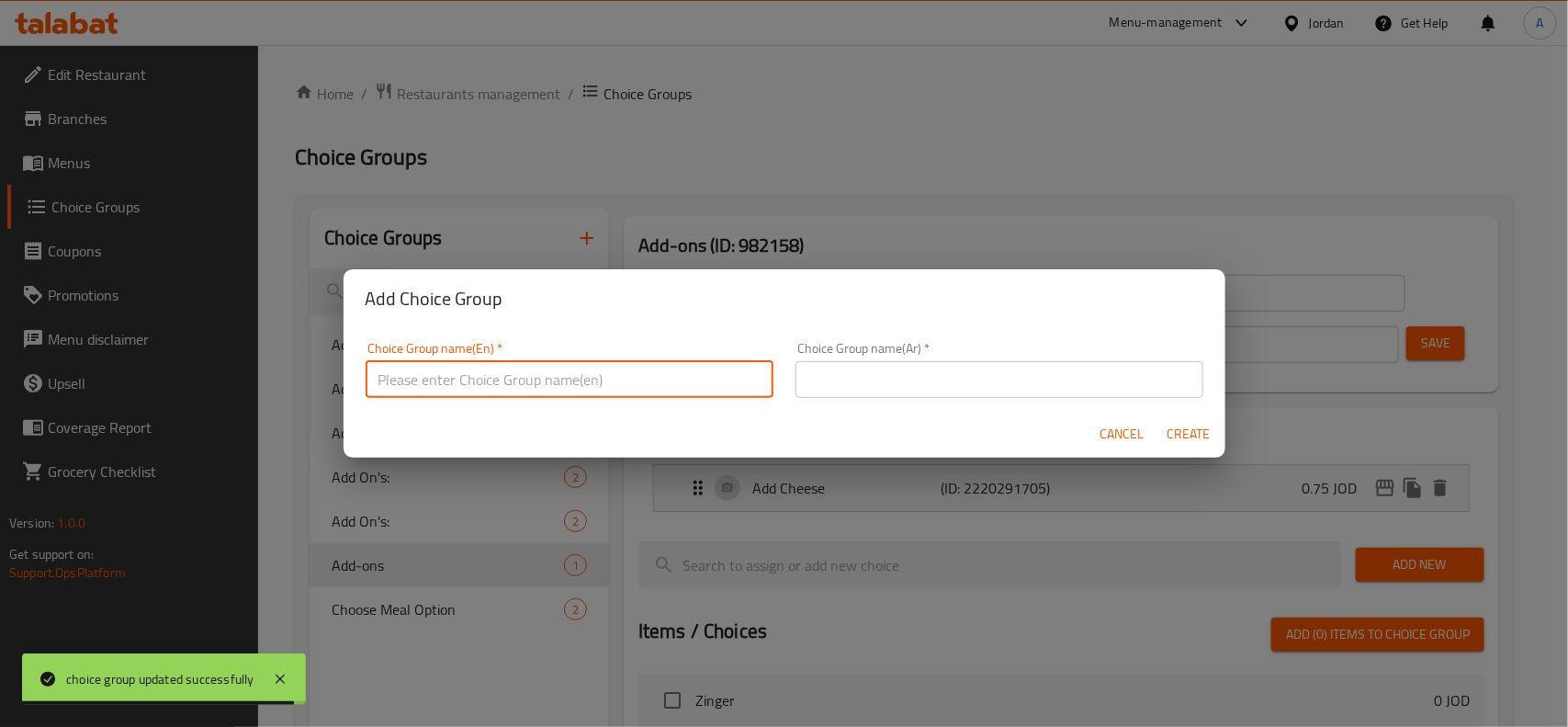 type on "إ" 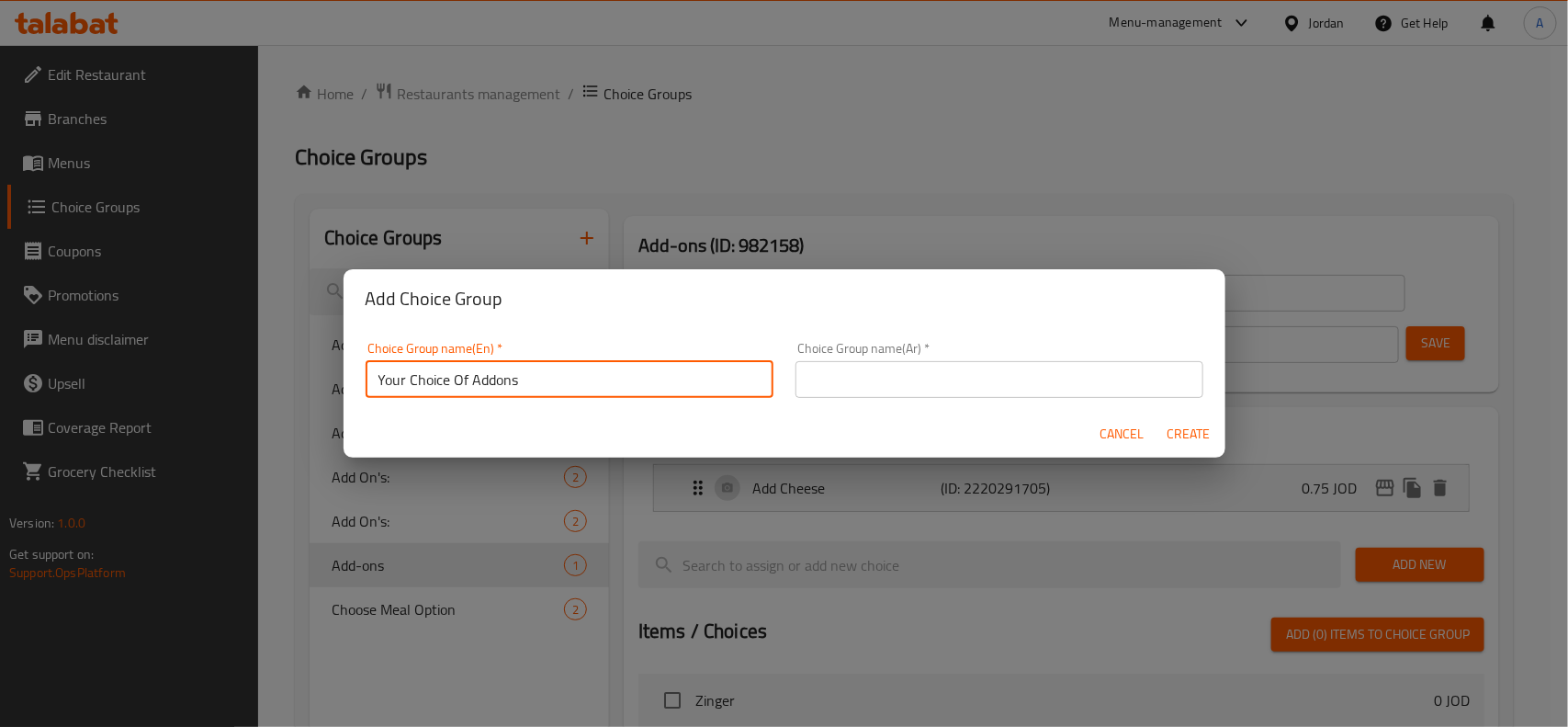 type on "Your Choice Of Addons" 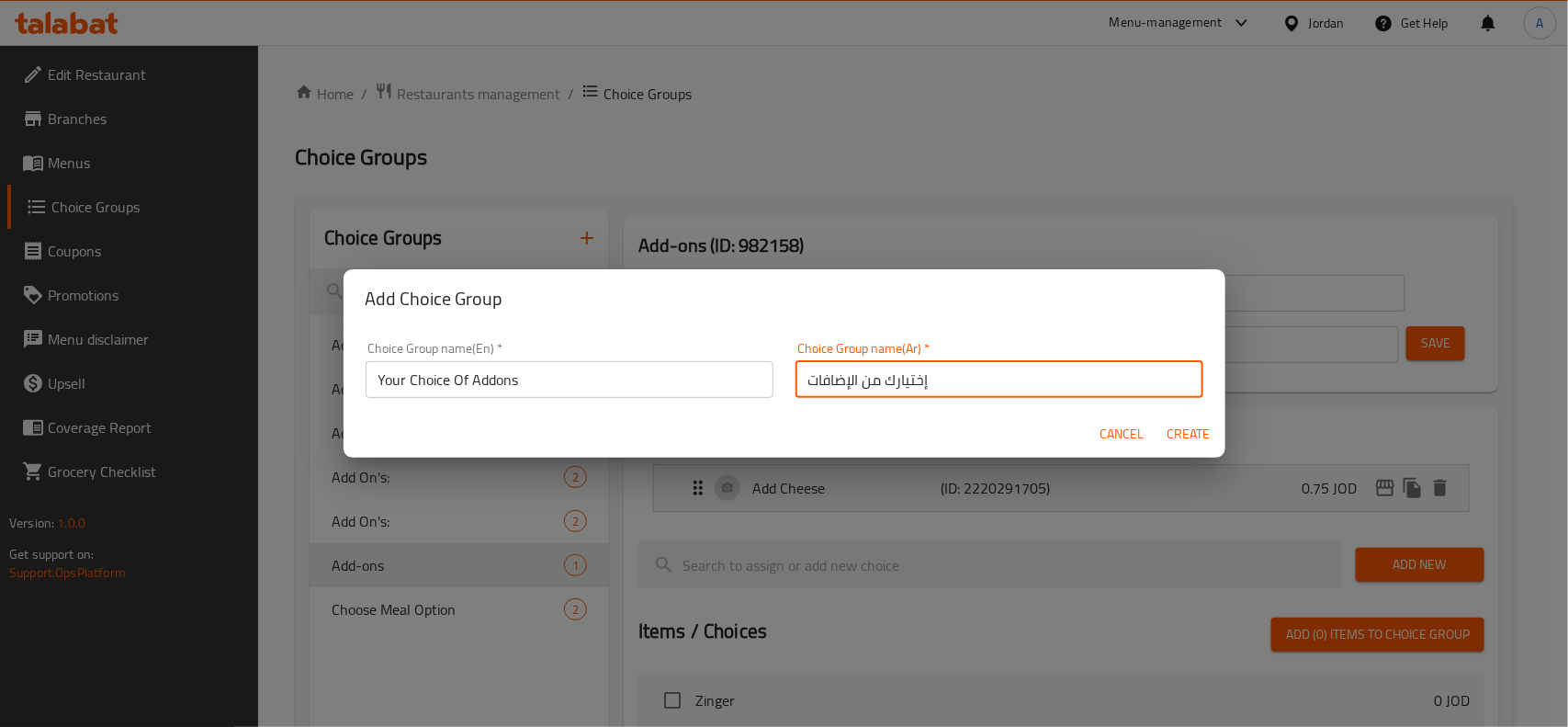 type on "إختيارك من الإضافات" 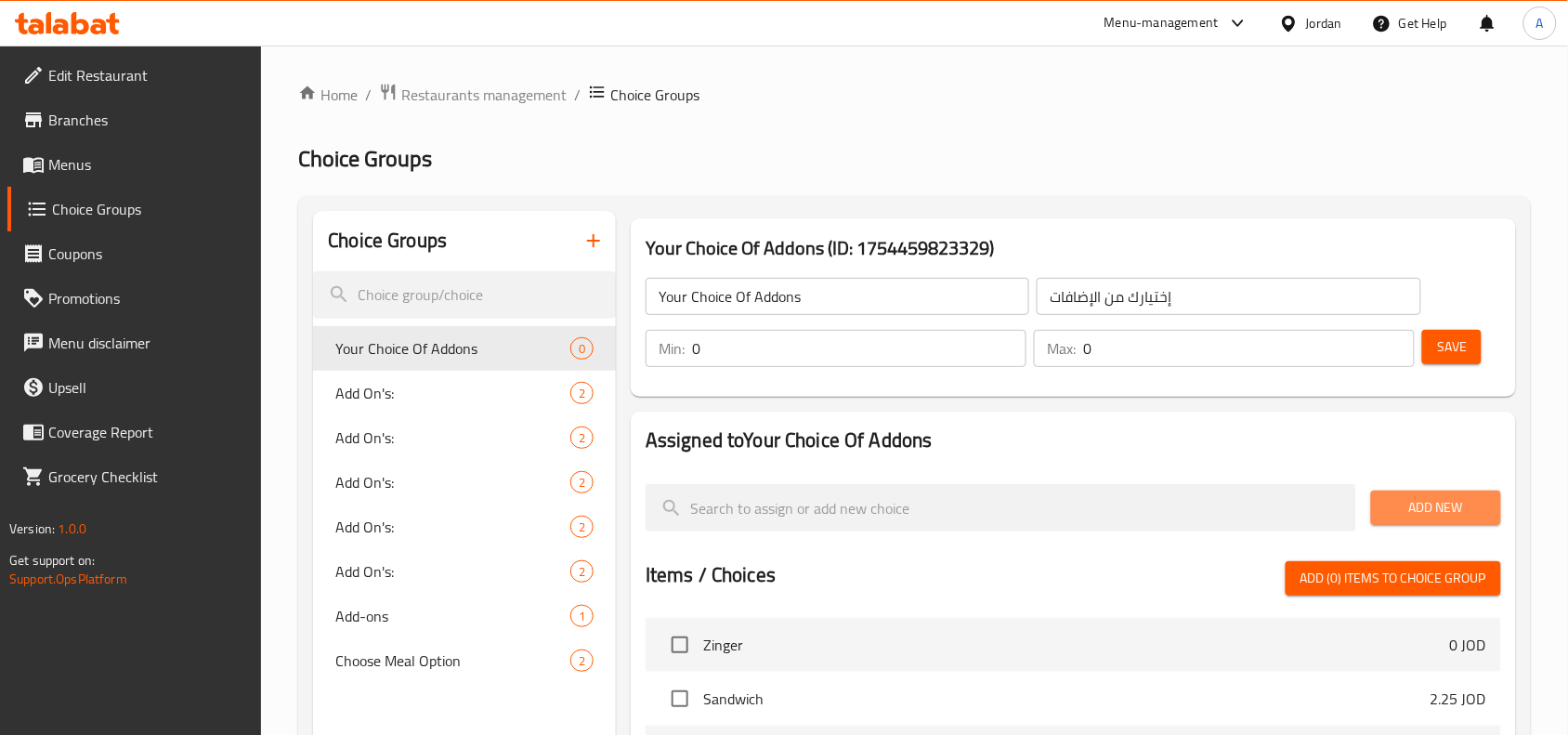 click on "Add New" at bounding box center (1436, 507) 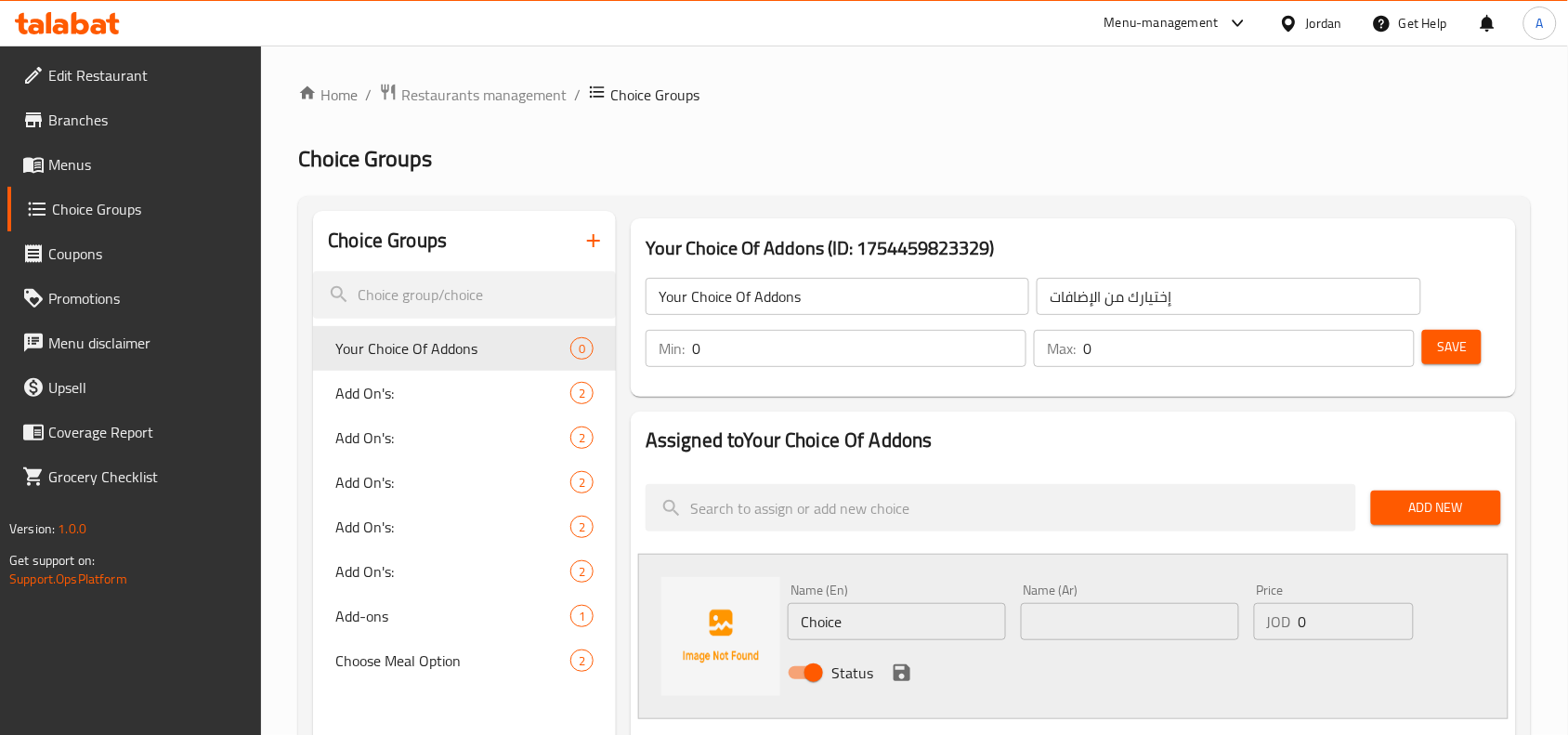 click on "Choice" at bounding box center [896, 622] 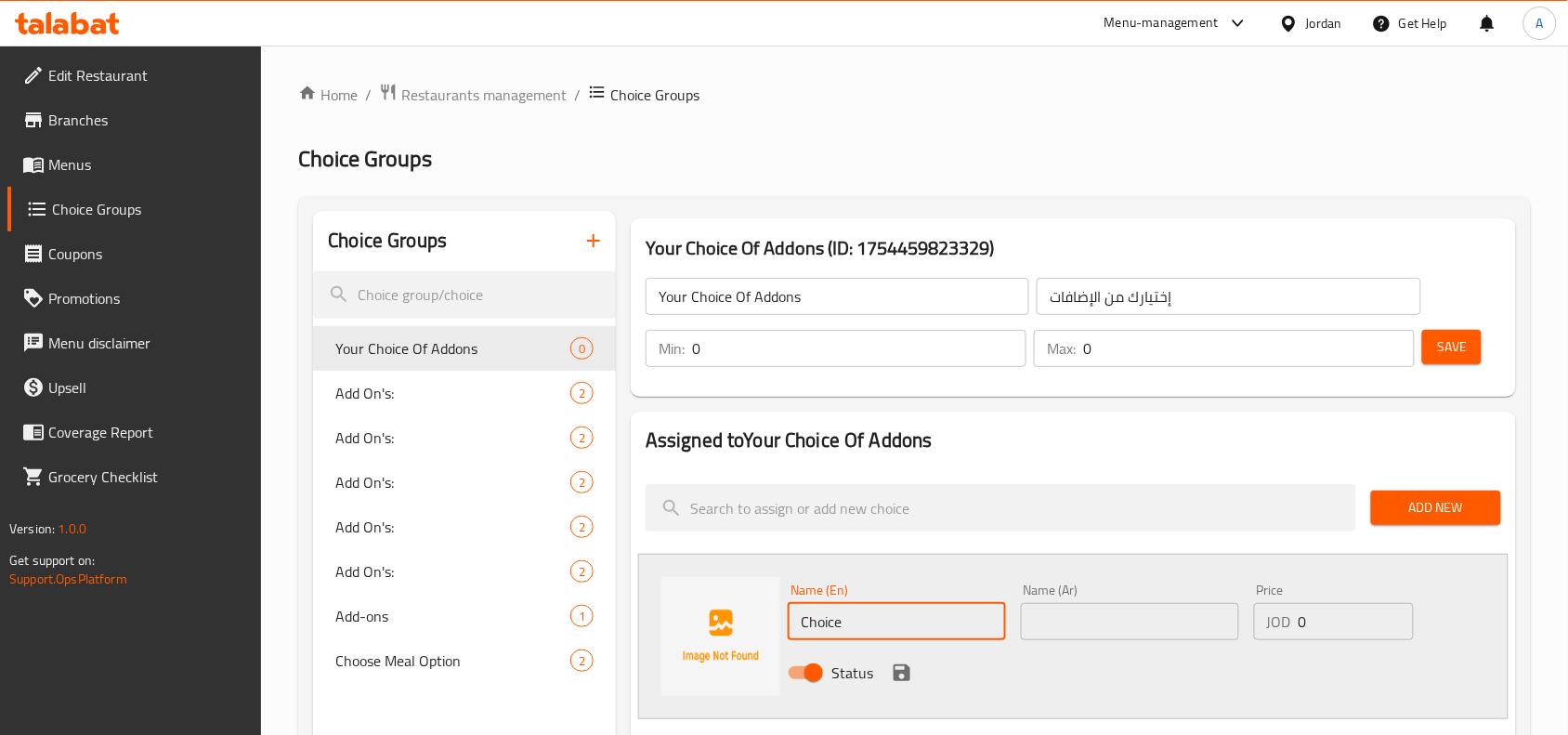click on "Choice" at bounding box center [896, 622] 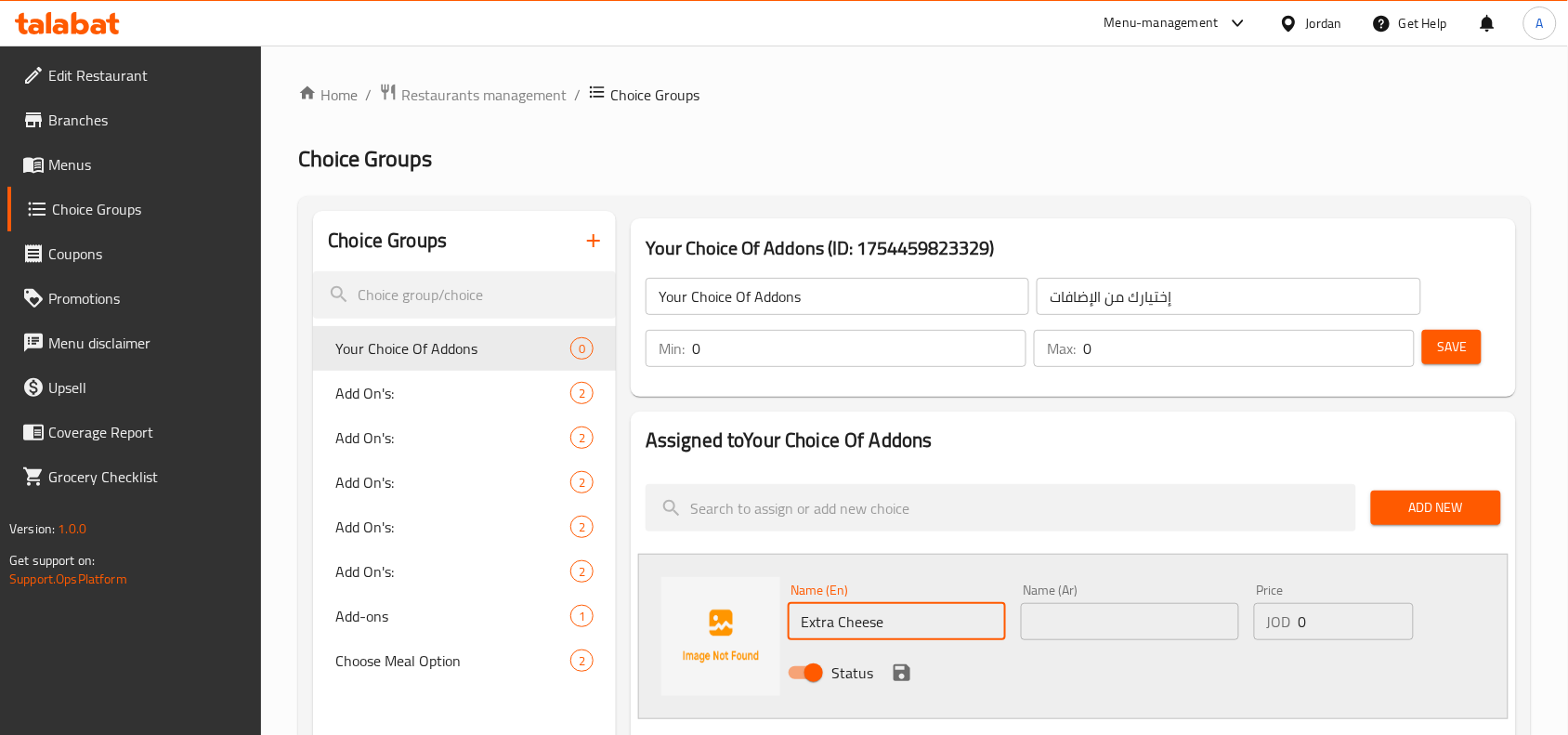 type on "Extra Cheese" 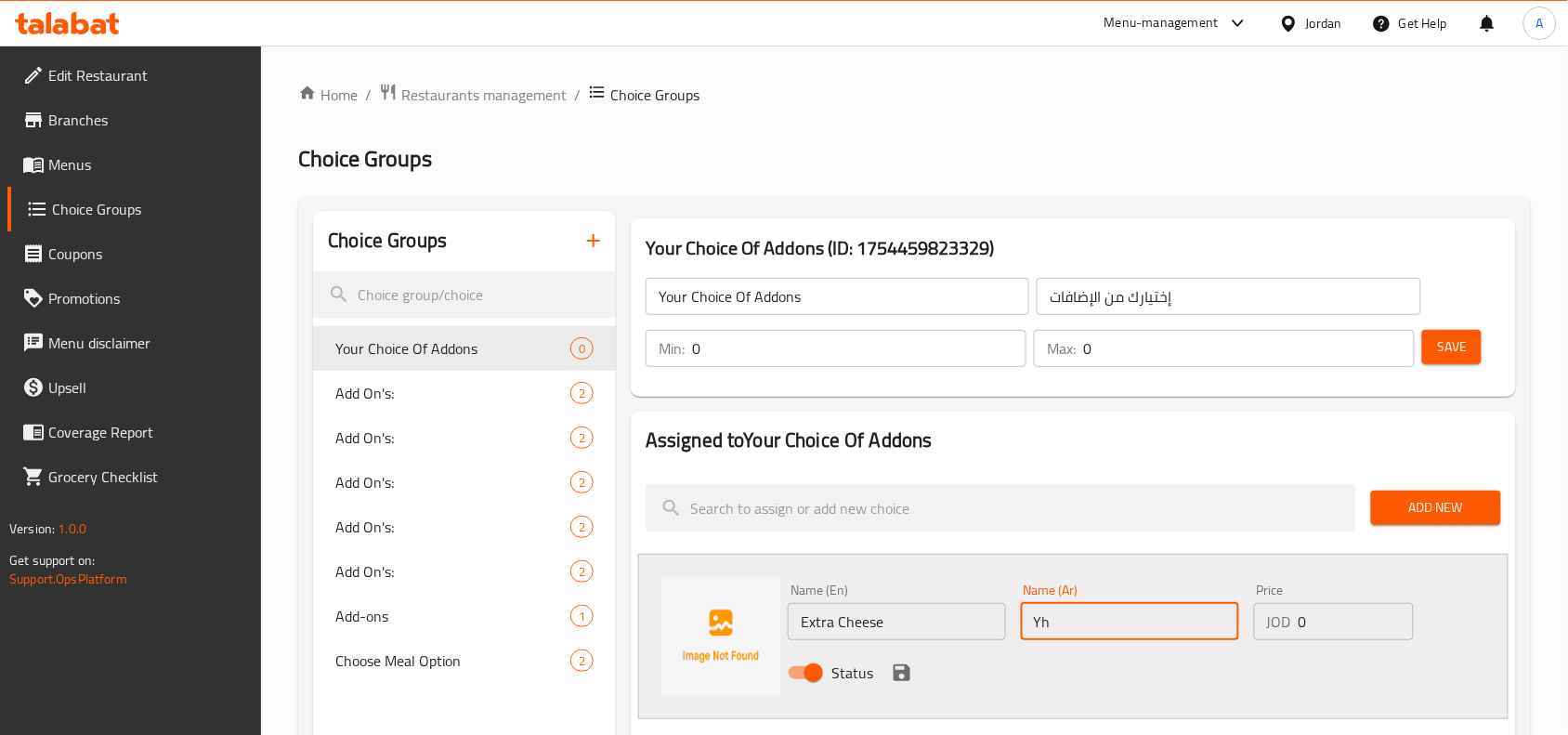 type on "Y" 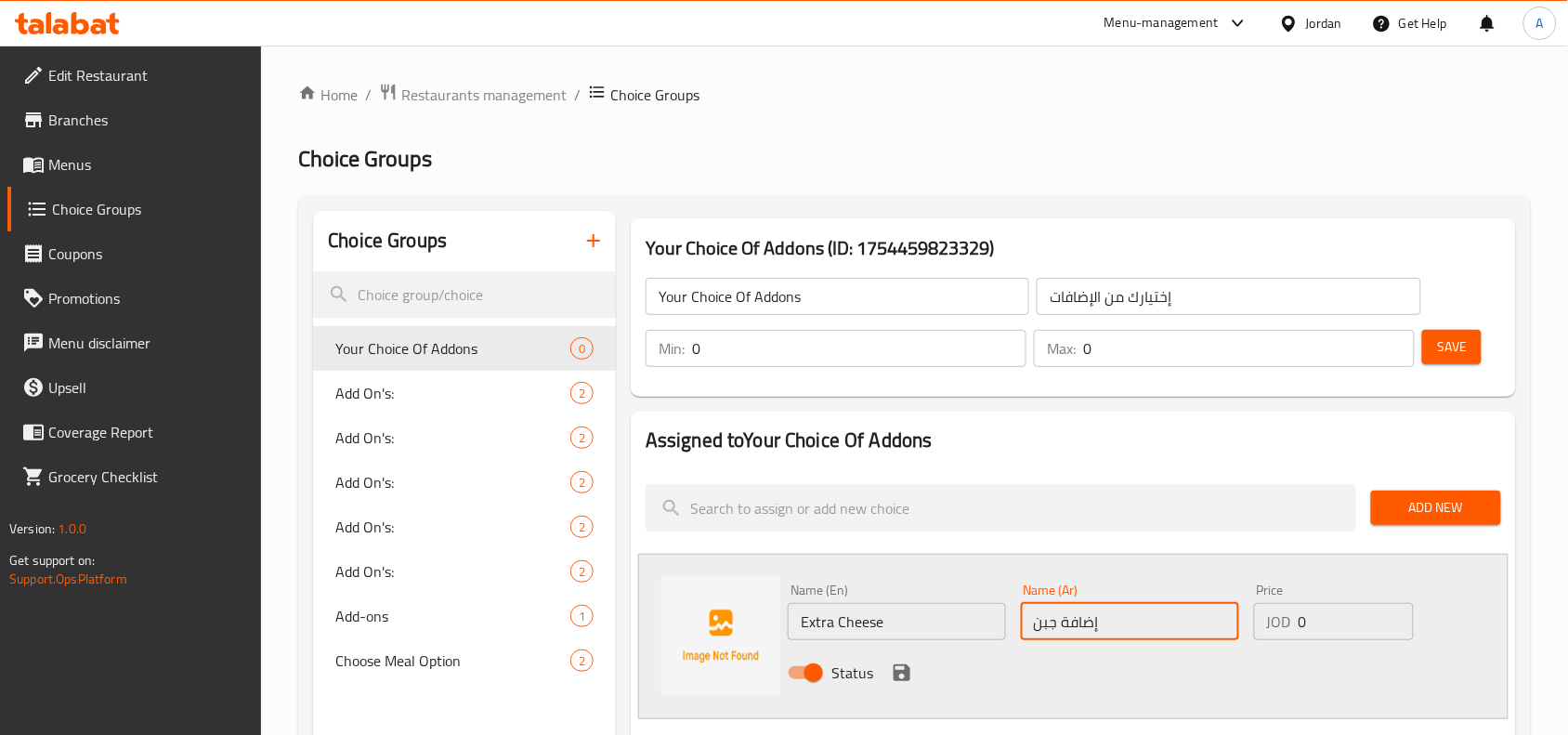 type on "إضافة جبن" 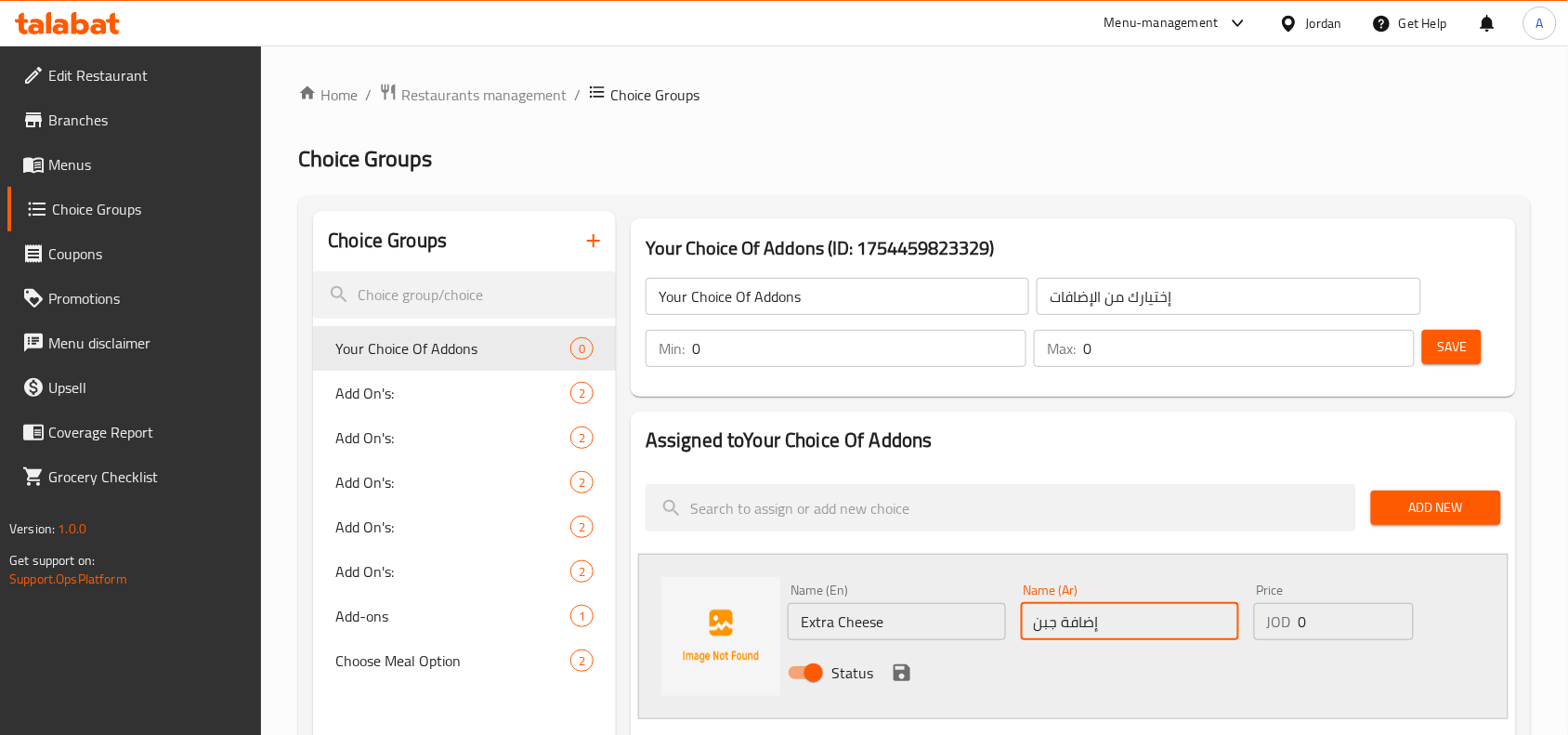 click on "0" at bounding box center [1356, 622] 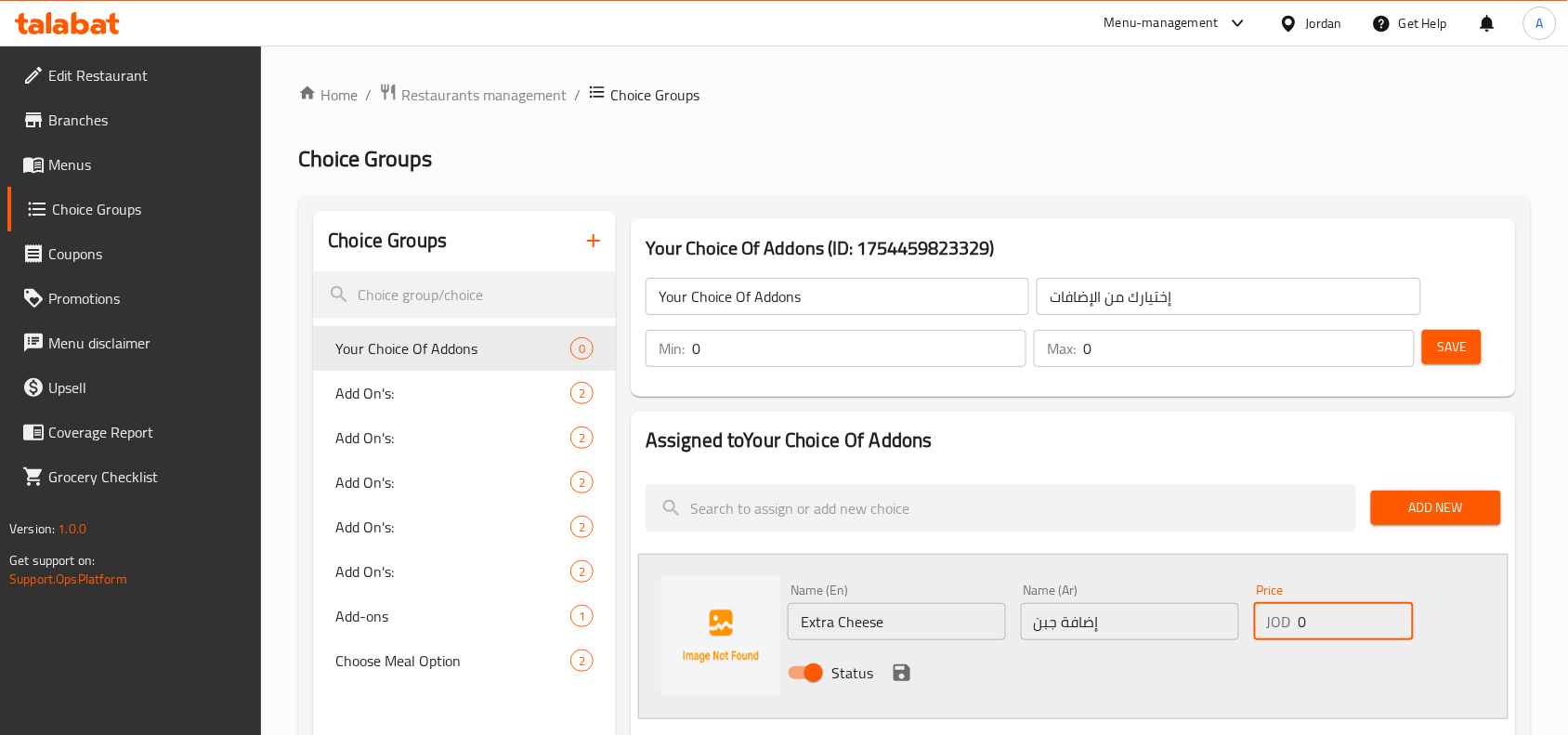 click on "0" at bounding box center (1356, 622) 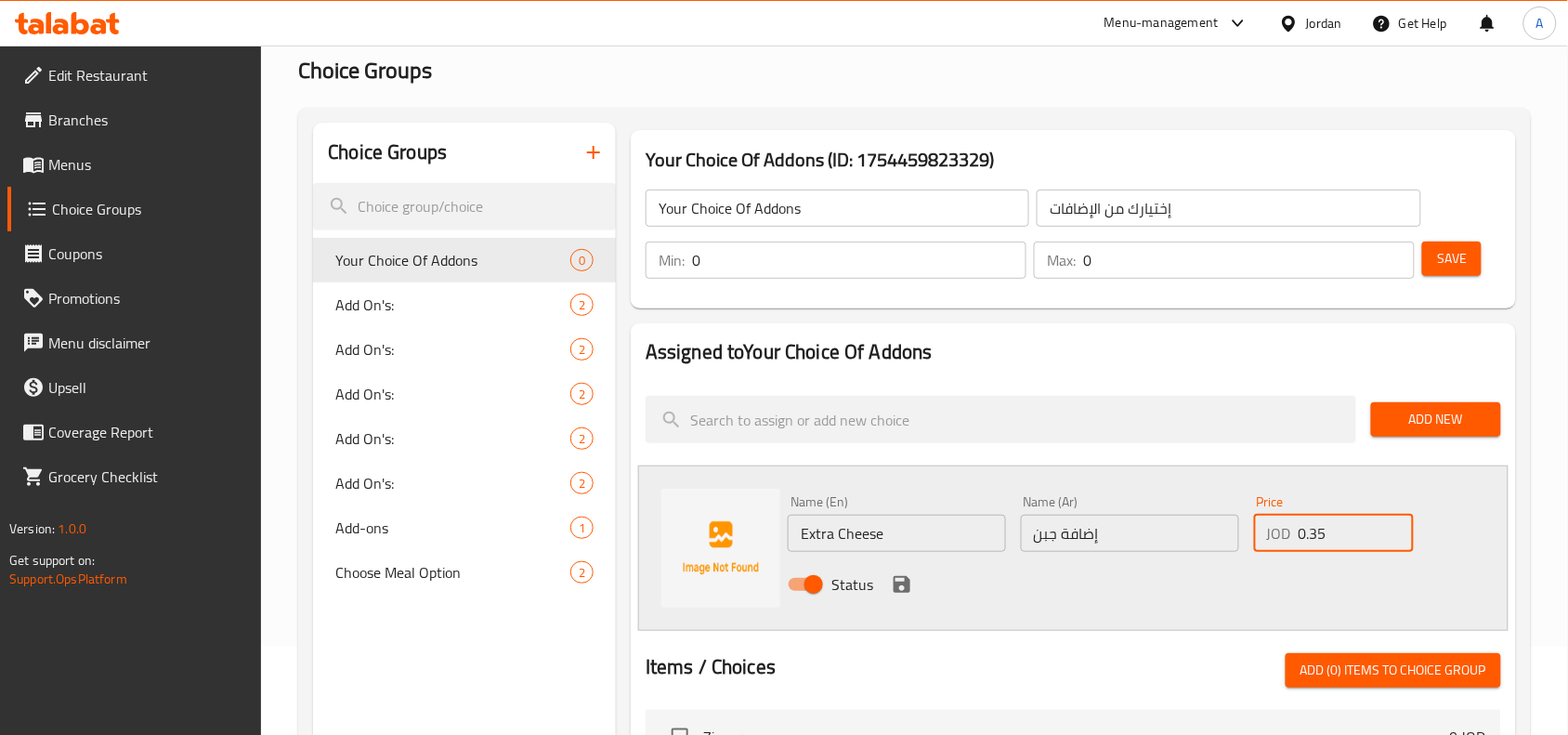 scroll, scrollTop: 232, scrollLeft: 0, axis: vertical 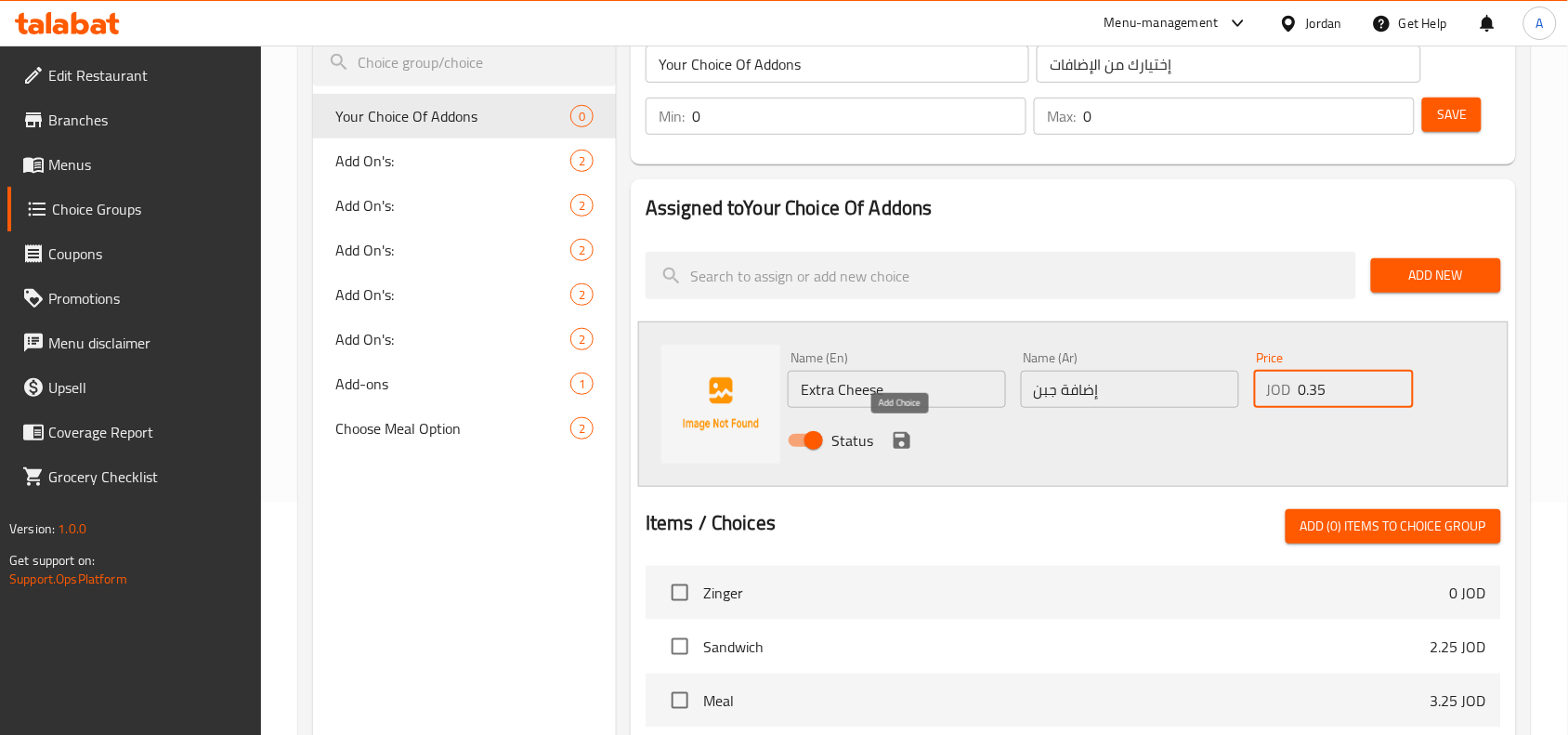 type on "0.35" 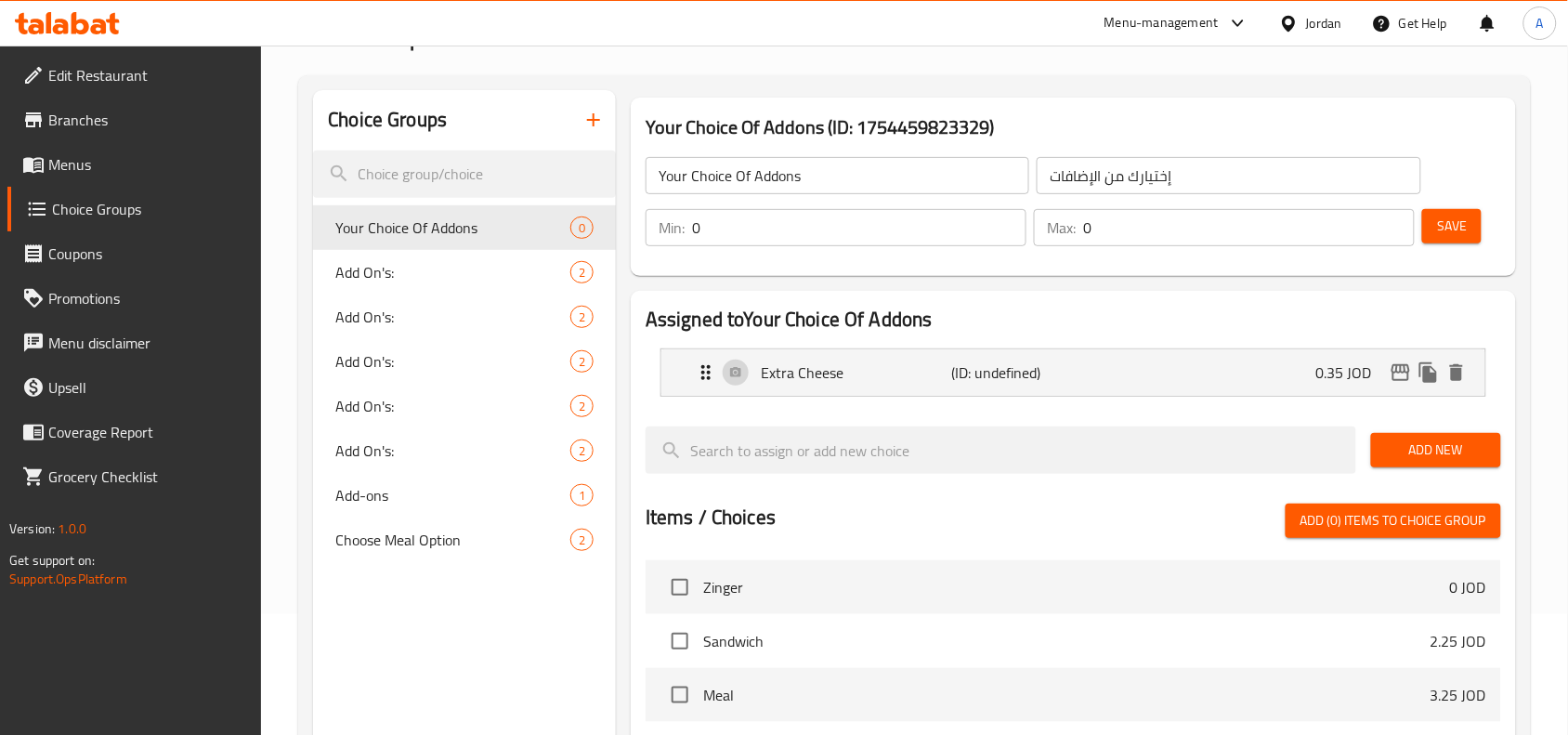 scroll, scrollTop: 0, scrollLeft: 0, axis: both 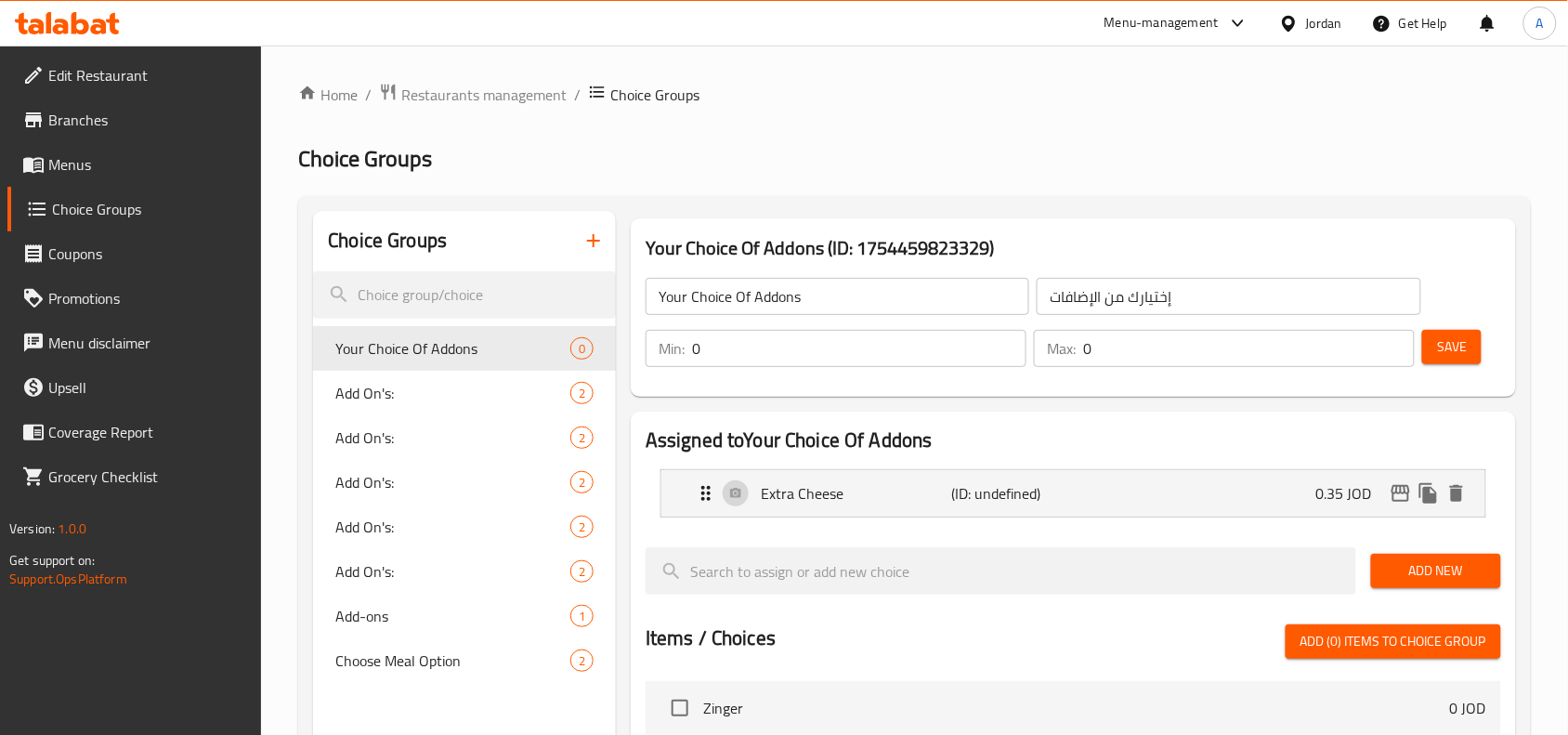 click on "Save" at bounding box center (1452, 347) 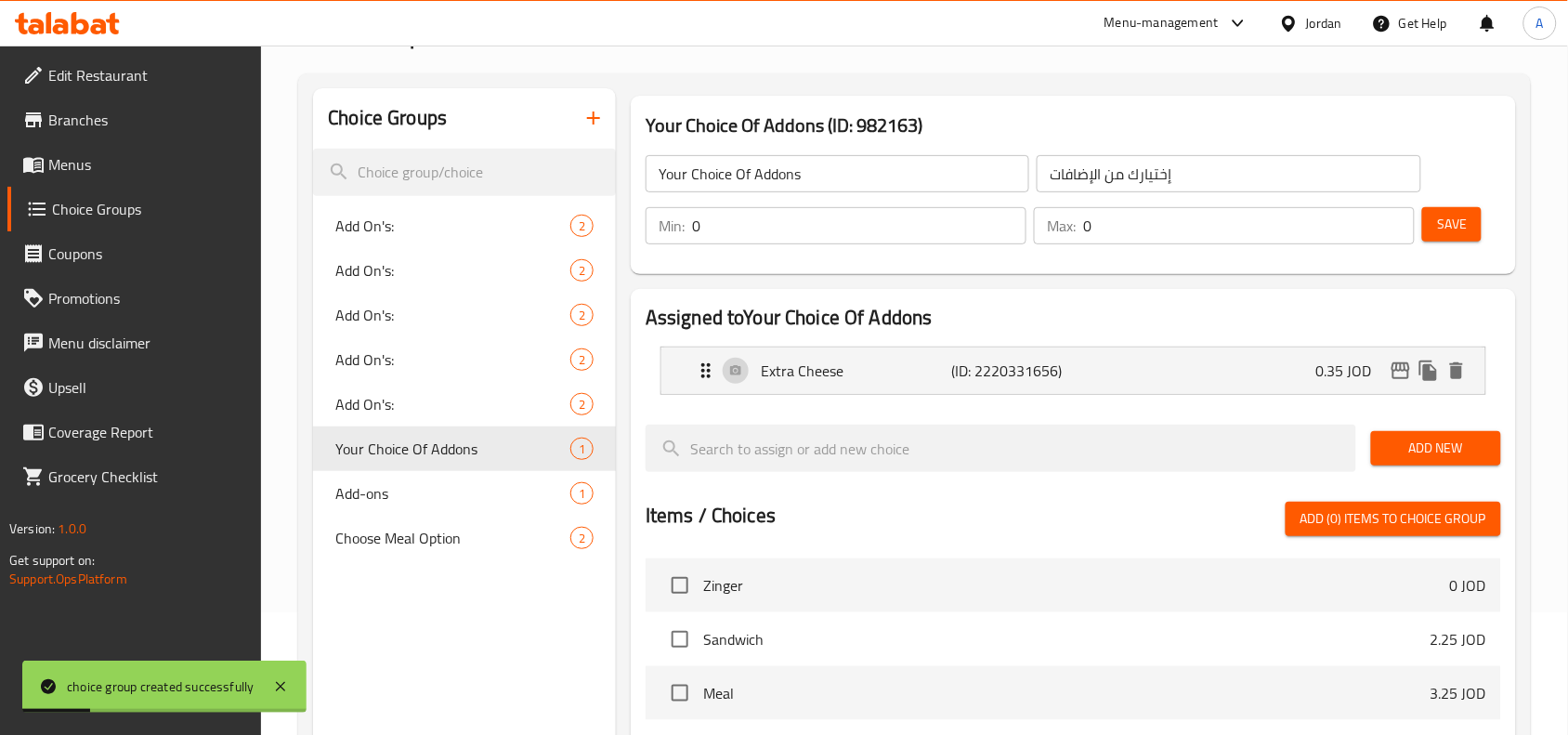 scroll, scrollTop: 232, scrollLeft: 0, axis: vertical 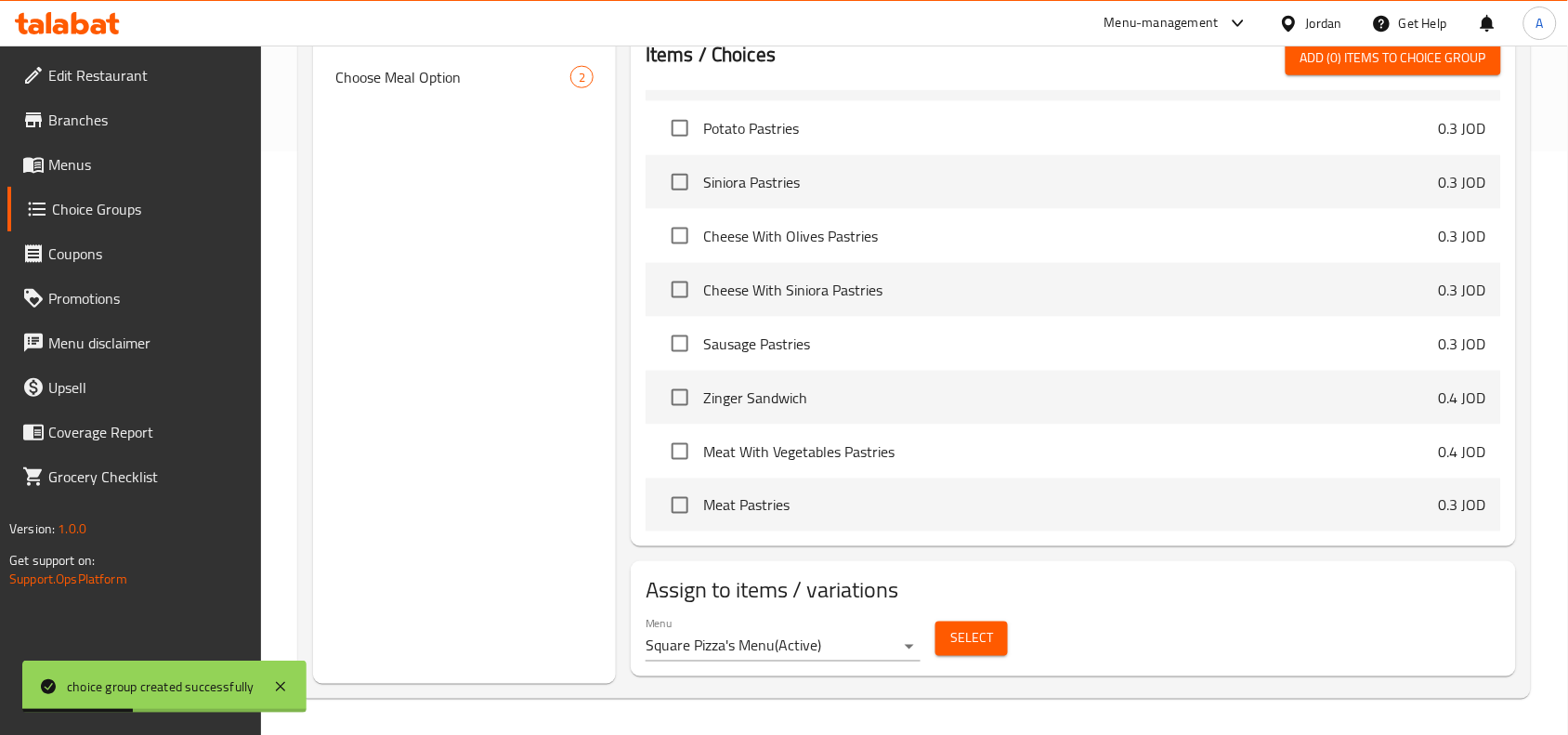 click on "choice group created successfully ​ Menu-management Jordan Get Help A   Edit Restaurant   Branches   Menus   Choice Groups   Coupons   Promotions   Menu disclaimer   Upsell   Coverage Report   Grocery Checklist  Version:    1.0.0  Get support on:    Support.OpsPlatform Home / Restaurants management / Choice Groups Choice Groups Choice Groups Add On's: 2 Add On's:  2 Add On's:   2 Add On's:    2 Add On's:     2 Your Choice Of Addons  1 Add-ons 1 Choose Meal Option 2 Your Choice Of Addons  (ID: 982163) Your Choice Of Addons ​ إختيارك من الإضافات ​ Min: 0 ​ Max: 0 ​ Save Assigned to  Your Choice Of Addons  Extra Cheese (ID: 2220331656) 0.35 JOD Name (En) Extra Cheese Name (En) Name (Ar) إضافة جبن Name (Ar) Price JOD 0.35 Price Status Add New Items / Choices Add (0) items to choice group Zinger 0 JOD Sandwich 2.25 JOD Meal 3.25 JOD Fajita Chicken 2.25 JOD Chicken Steak 2.25 JOD Chicken Escalope 2 JOD Beef Burger 1.5 JOD Alfredo 2.25 JOD Hot Dog 2.25 JOD Cordon Blue 2.25 JOD Qopa" at bounding box center (784, -193) 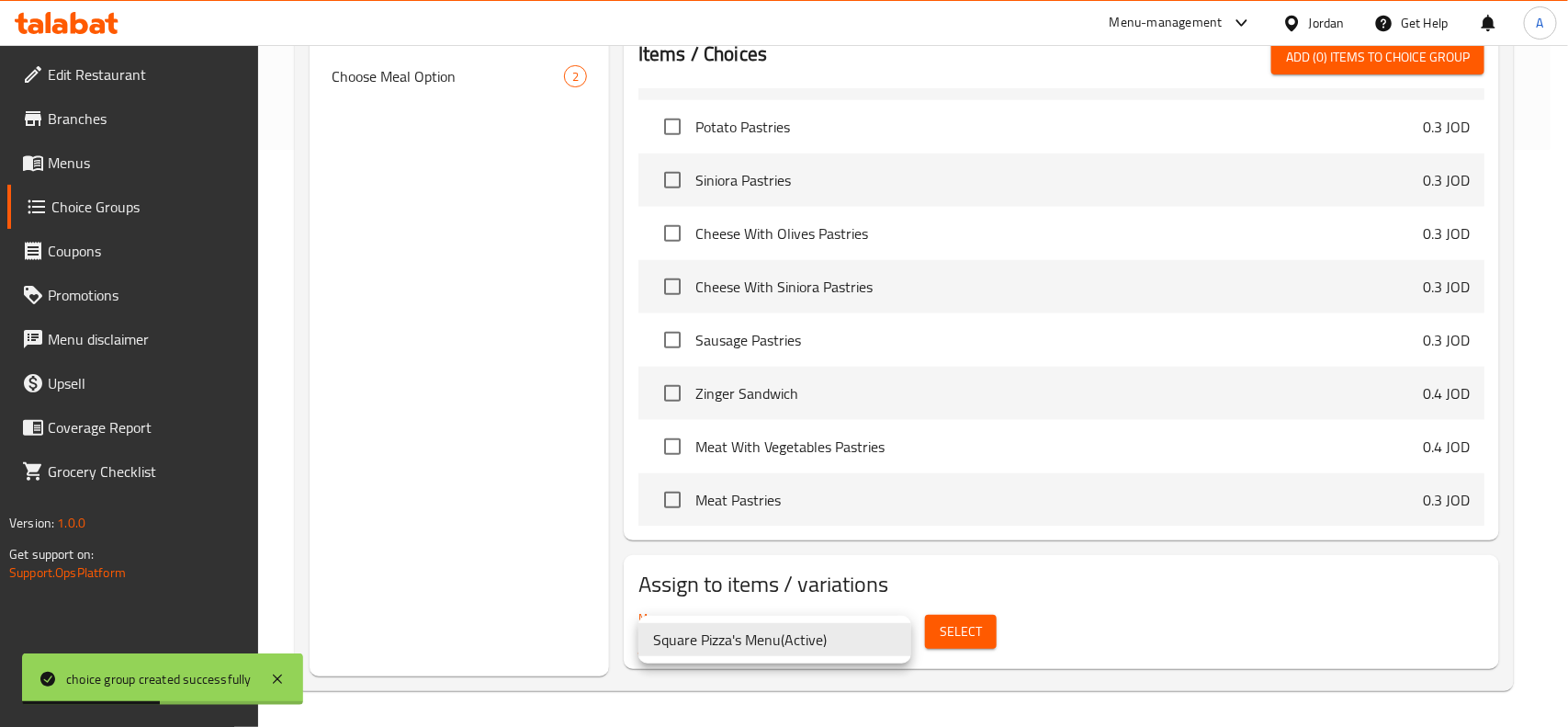 click at bounding box center [784, 363] 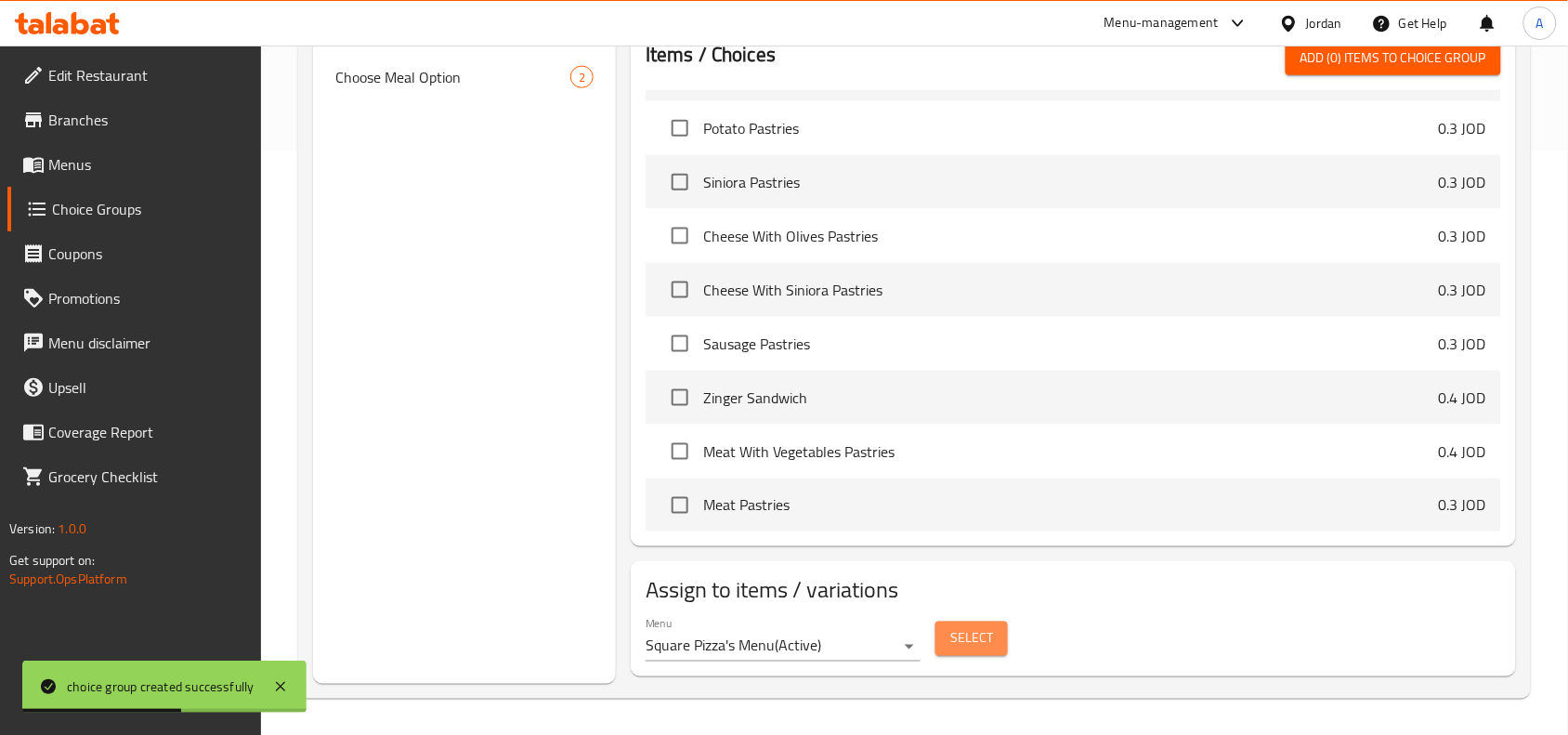 click on "Select" at bounding box center [972, 638] 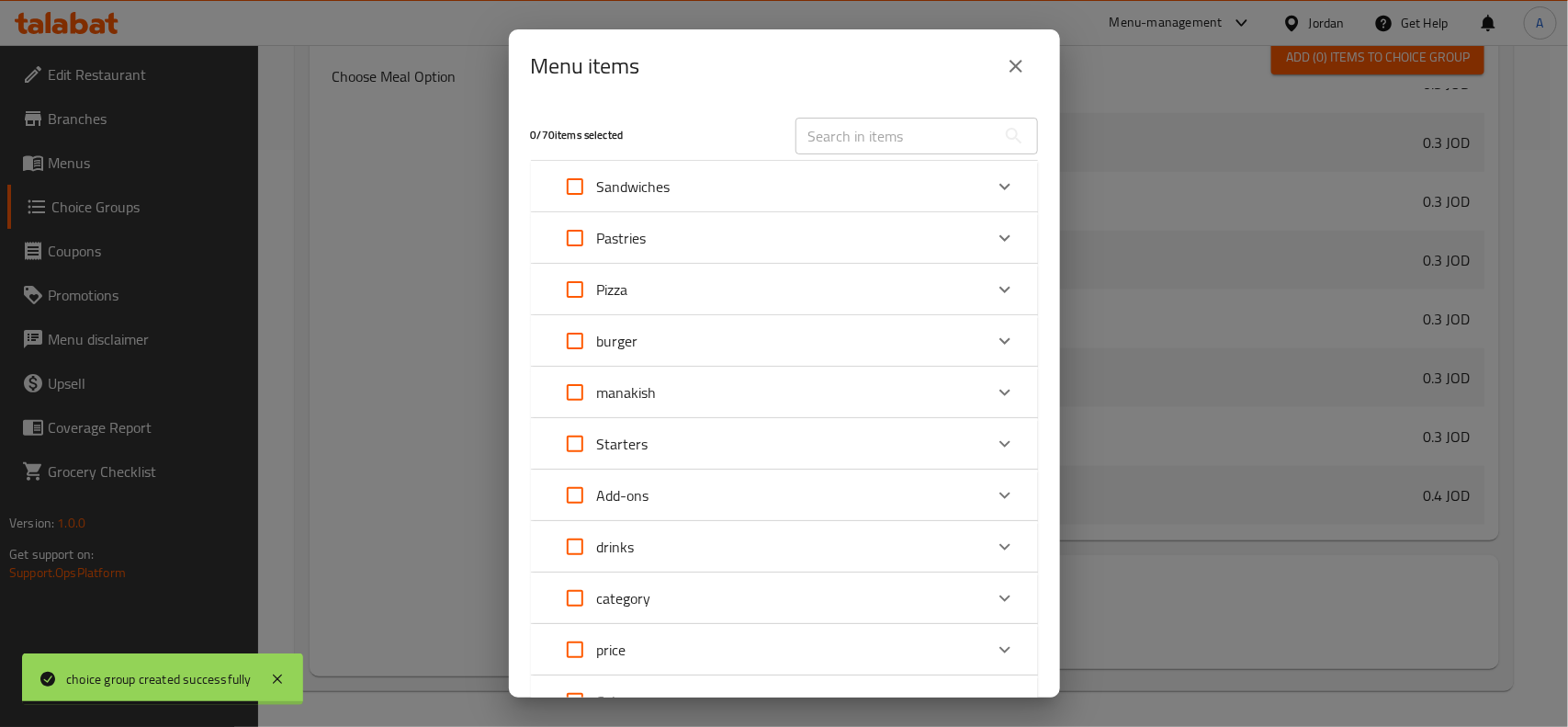 click on "Starters" at bounding box center [768, 444] 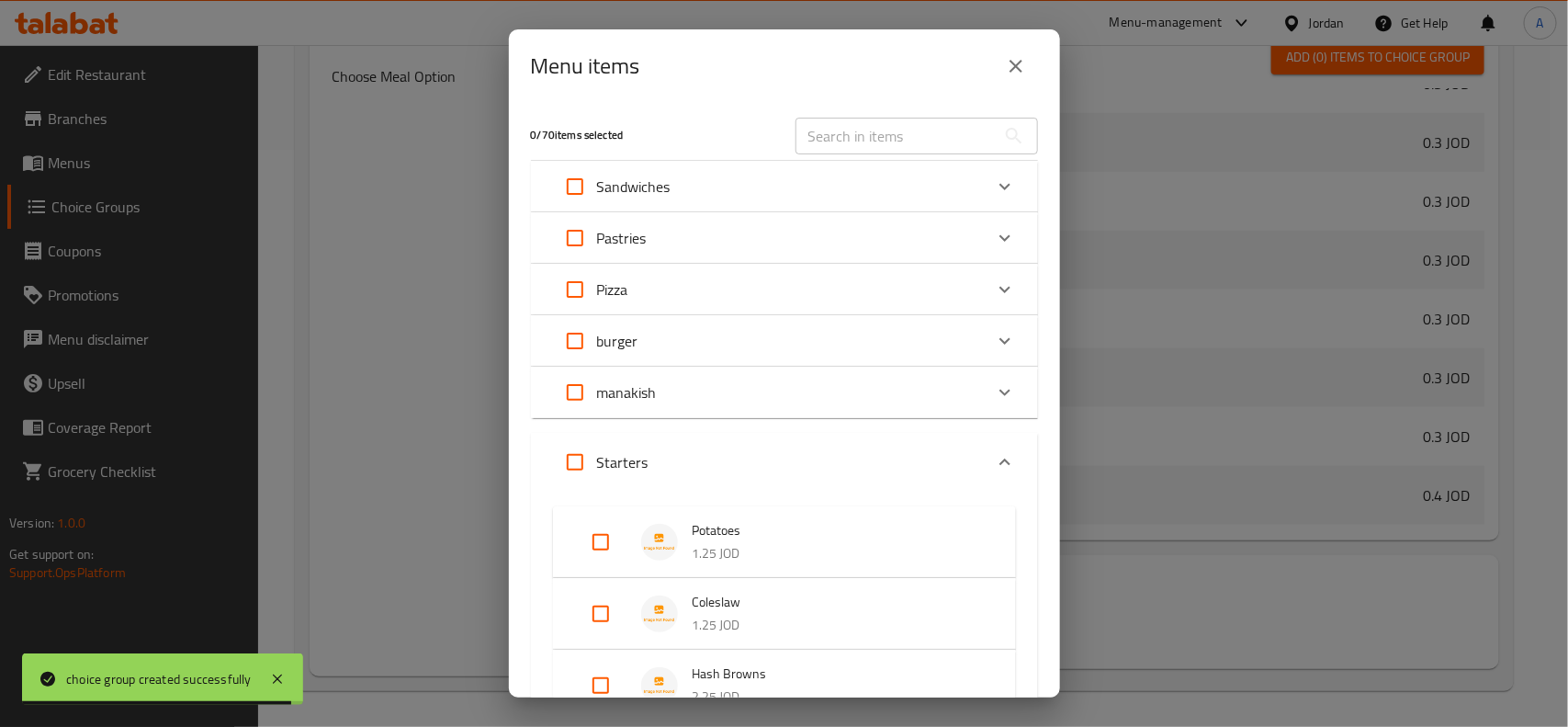 click at bounding box center [601, 542] 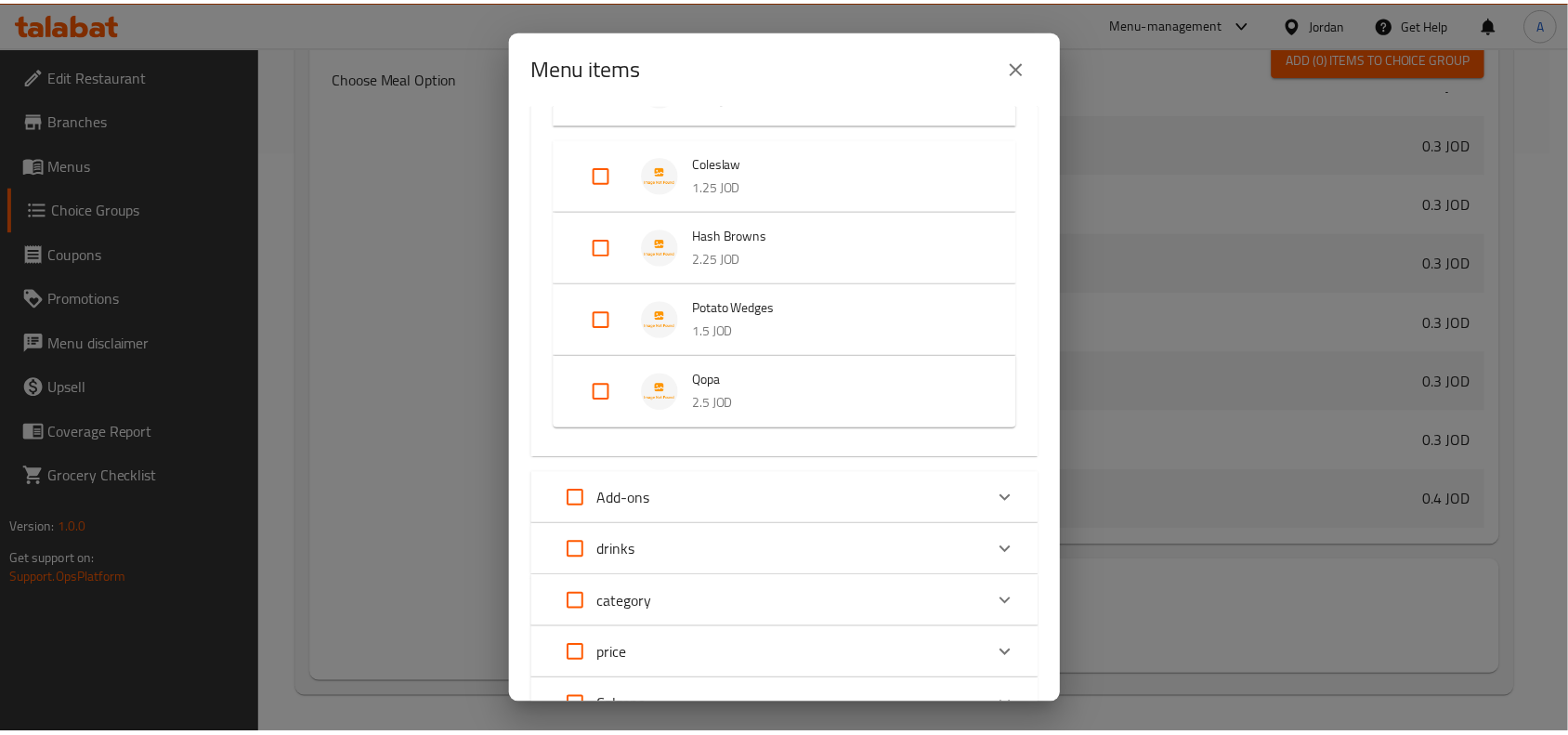 scroll, scrollTop: 616, scrollLeft: 0, axis: vertical 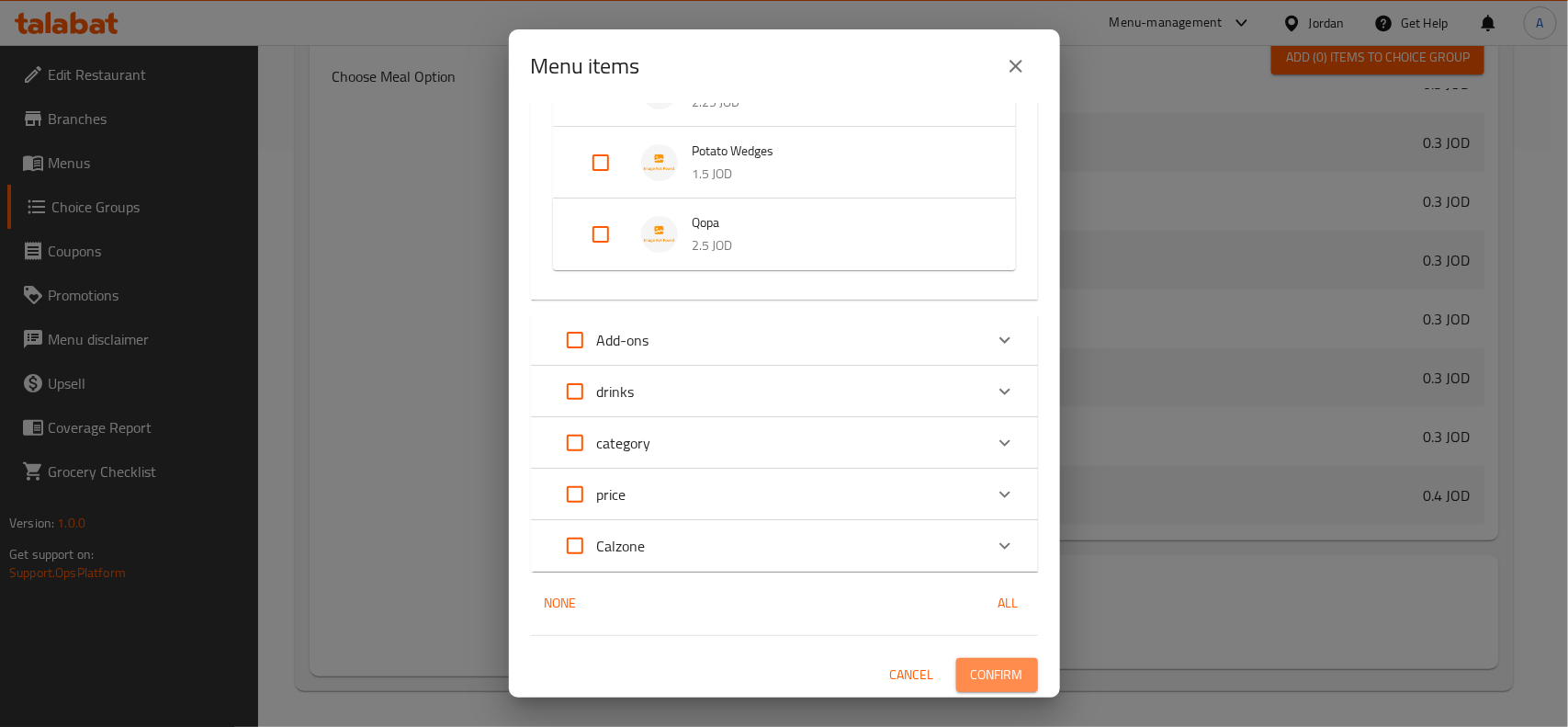 click on "Confirm" at bounding box center [997, 675] 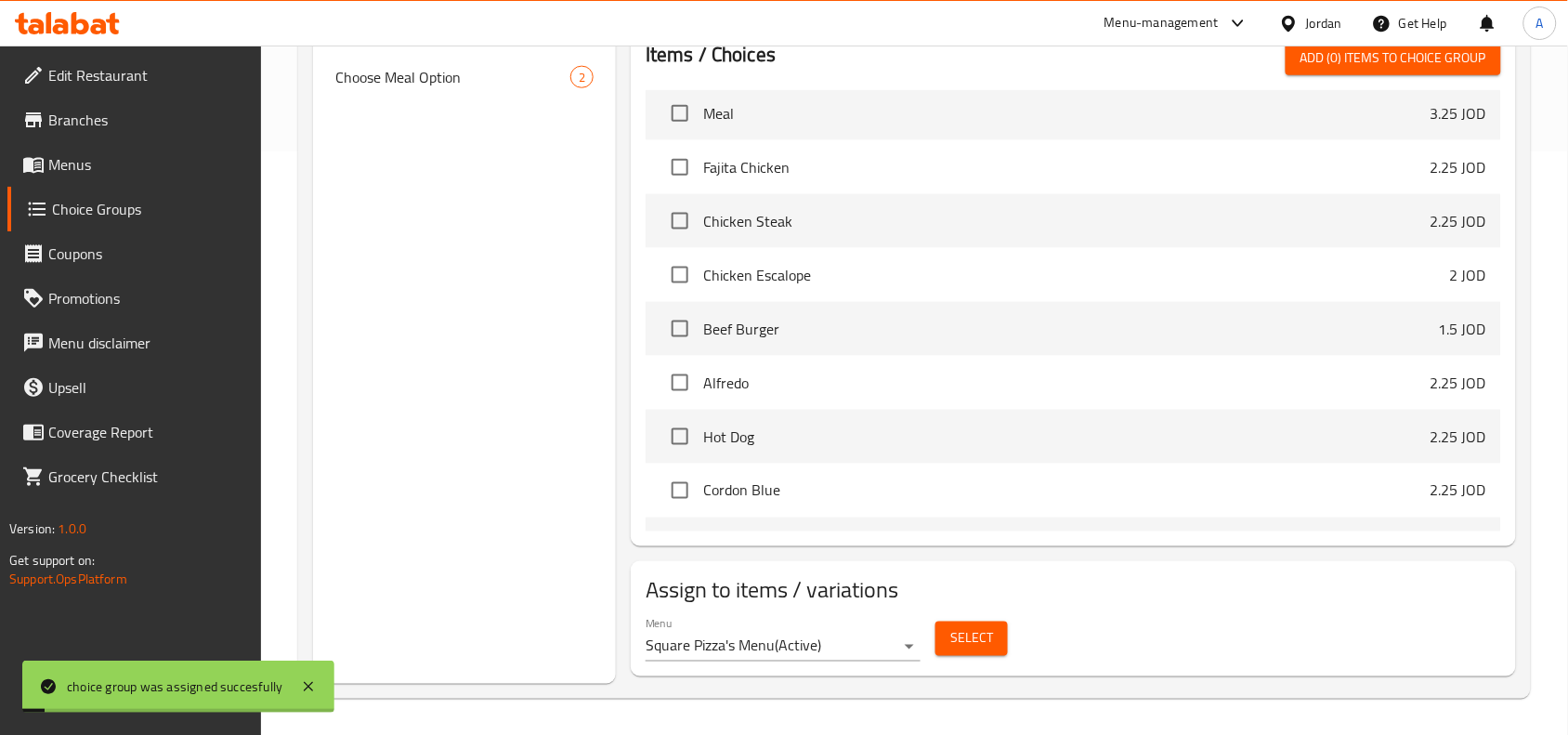 scroll, scrollTop: 0, scrollLeft: 0, axis: both 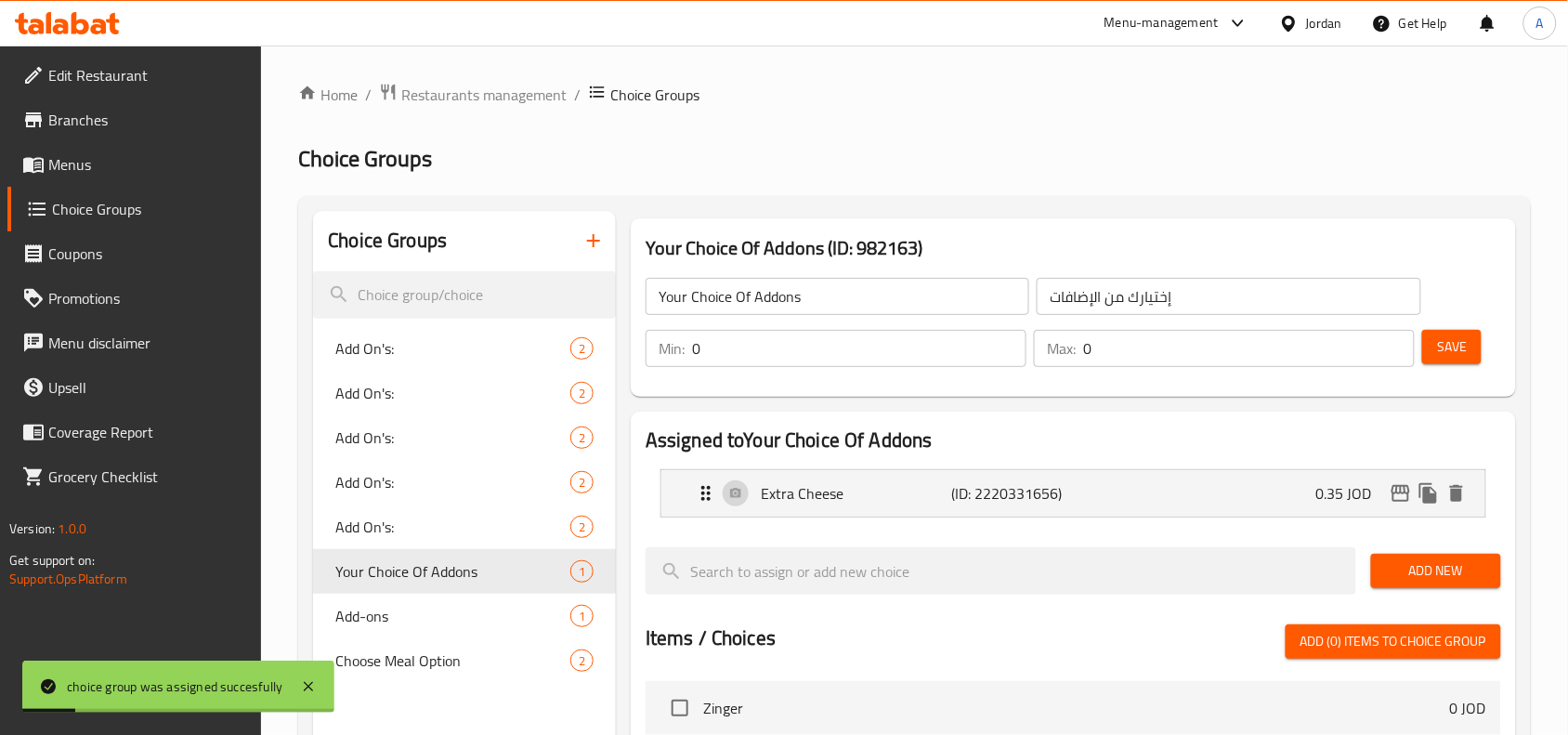 click on "Save" at bounding box center [1452, 347] 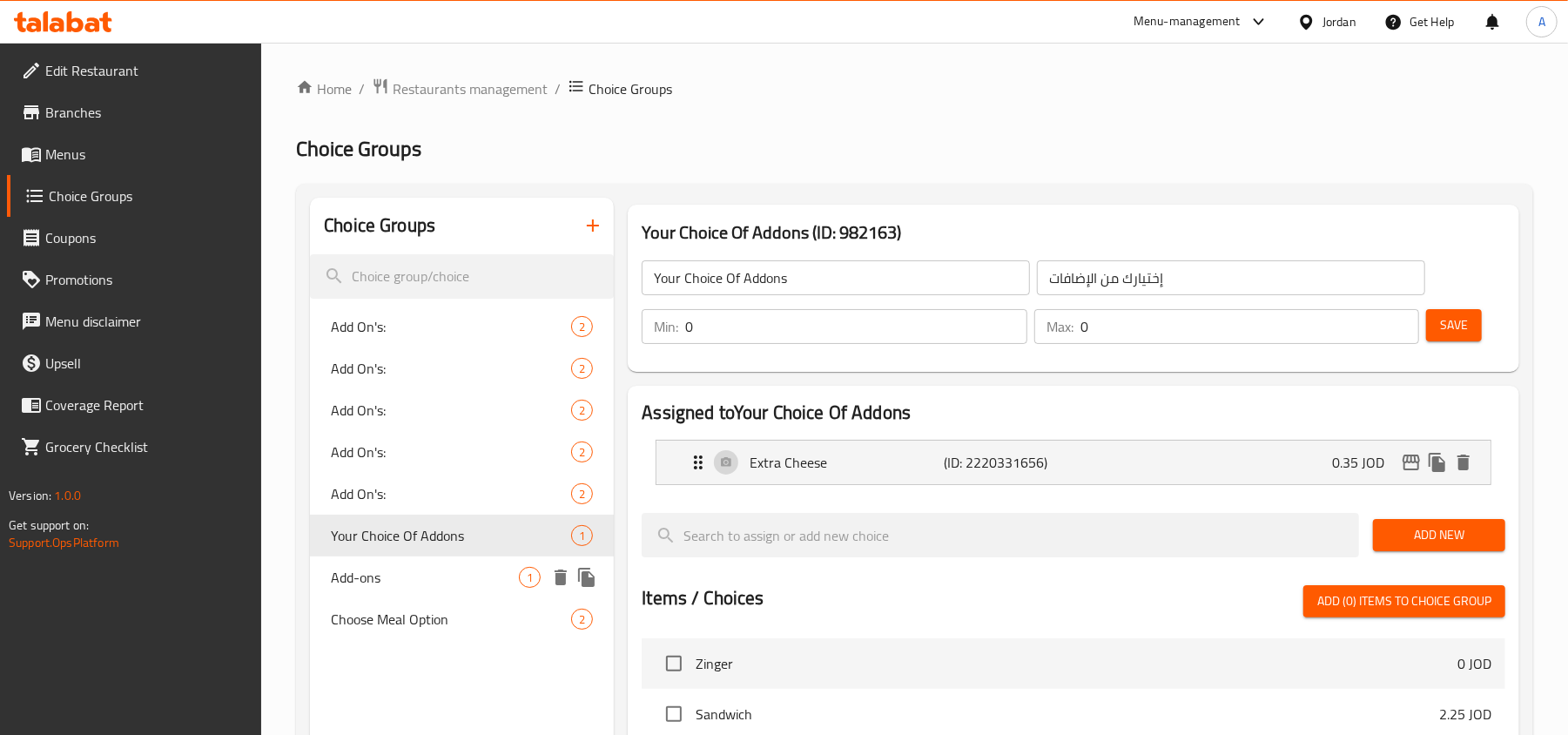 click on "Add-ons" at bounding box center [425, 577] 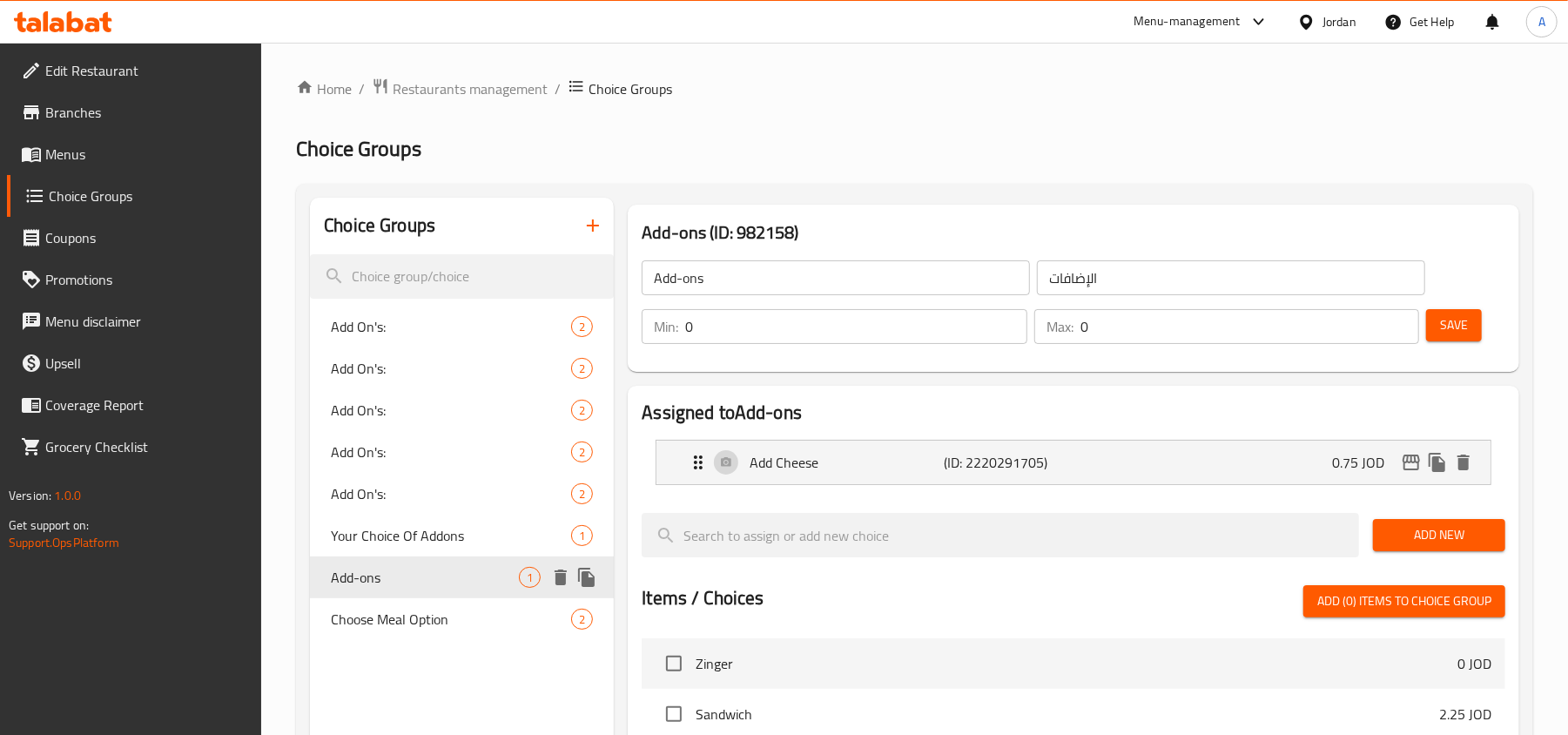 scroll, scrollTop: 116, scrollLeft: 0, axis: vertical 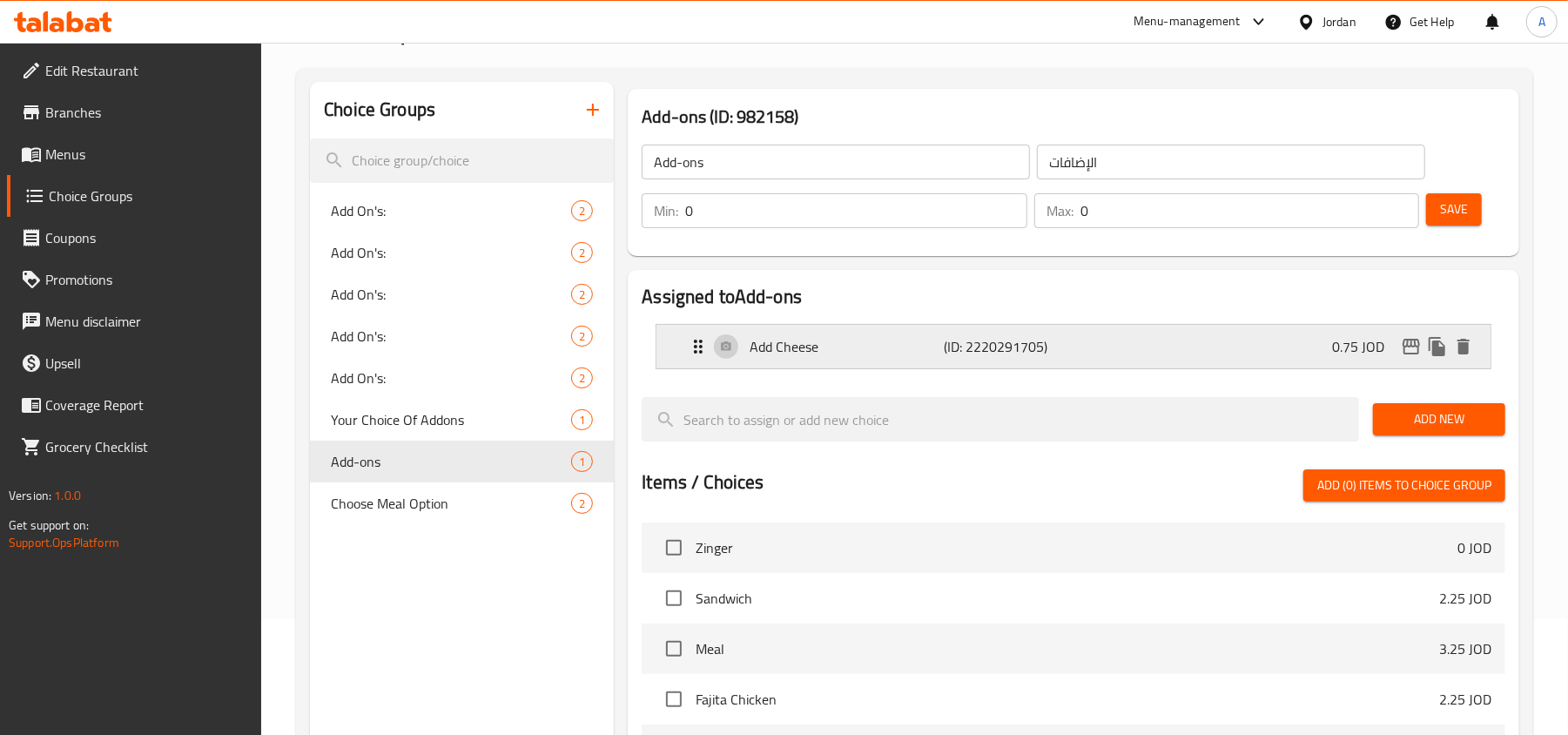 click on "Add Cheese" at bounding box center [846, 347] 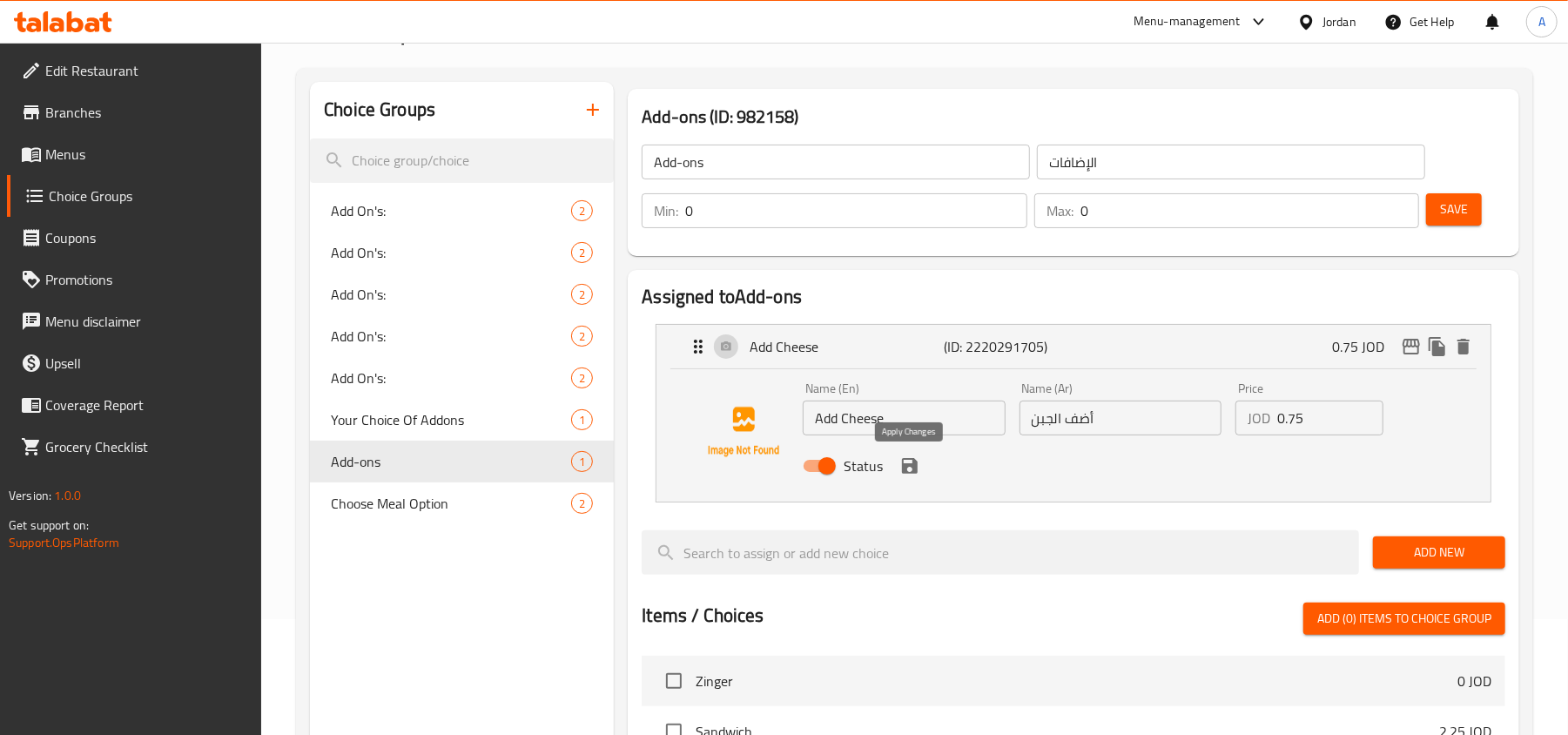 click 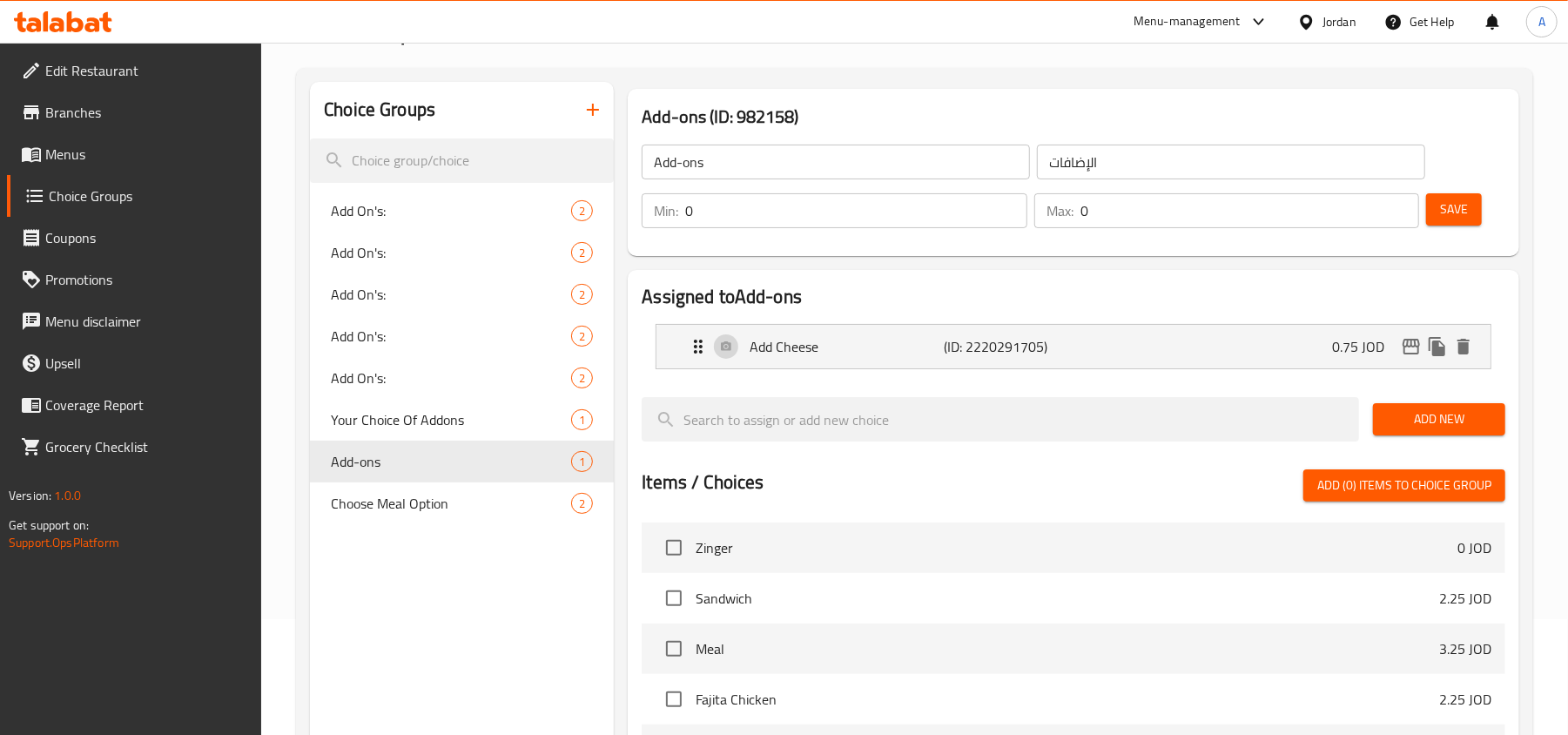 click on "Add-ons ​ الإضافات ​ Min: 0 ​ Max: 0 ​ Save" at bounding box center (1073, 186) 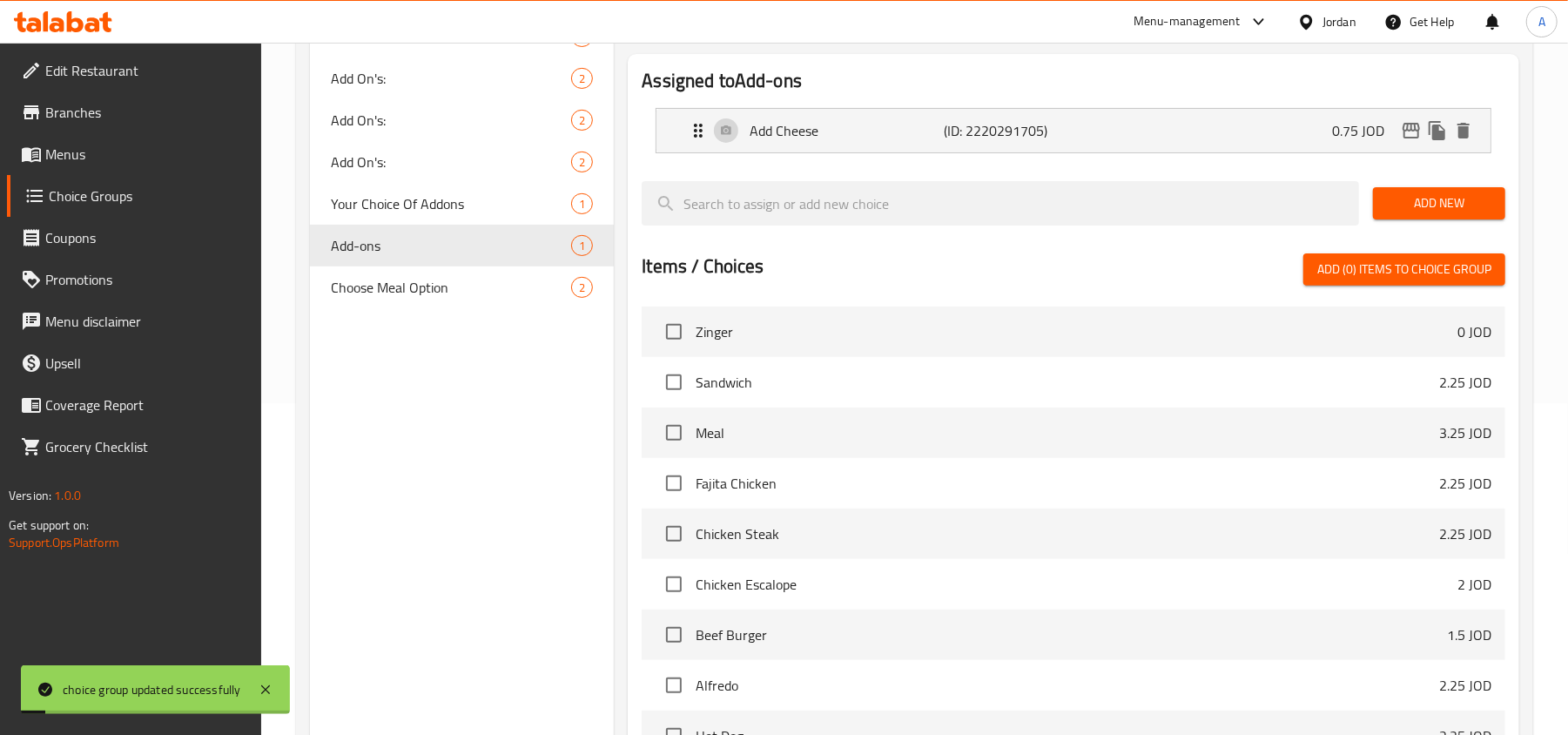 scroll, scrollTop: 530, scrollLeft: 0, axis: vertical 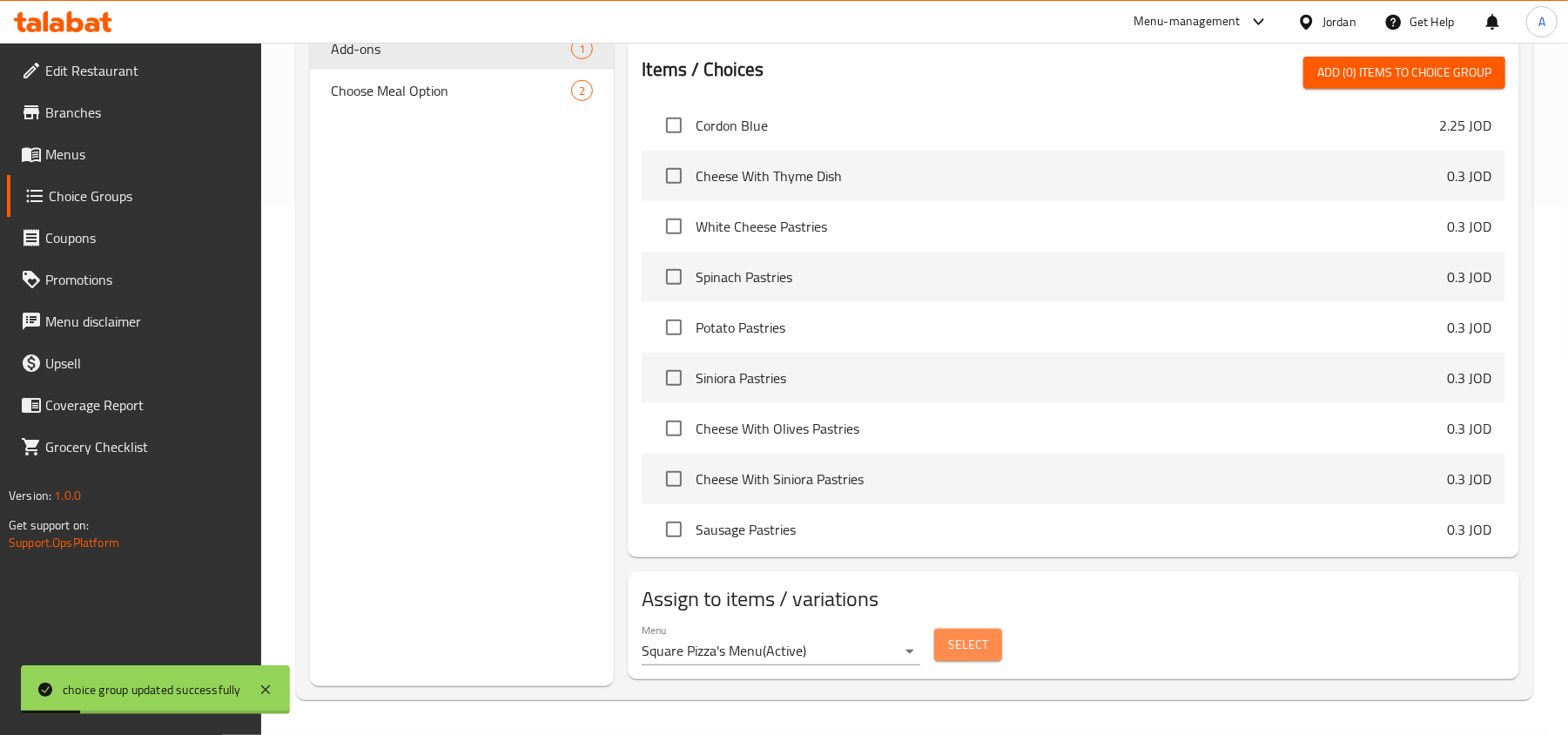 click on "Select" at bounding box center [968, 644] 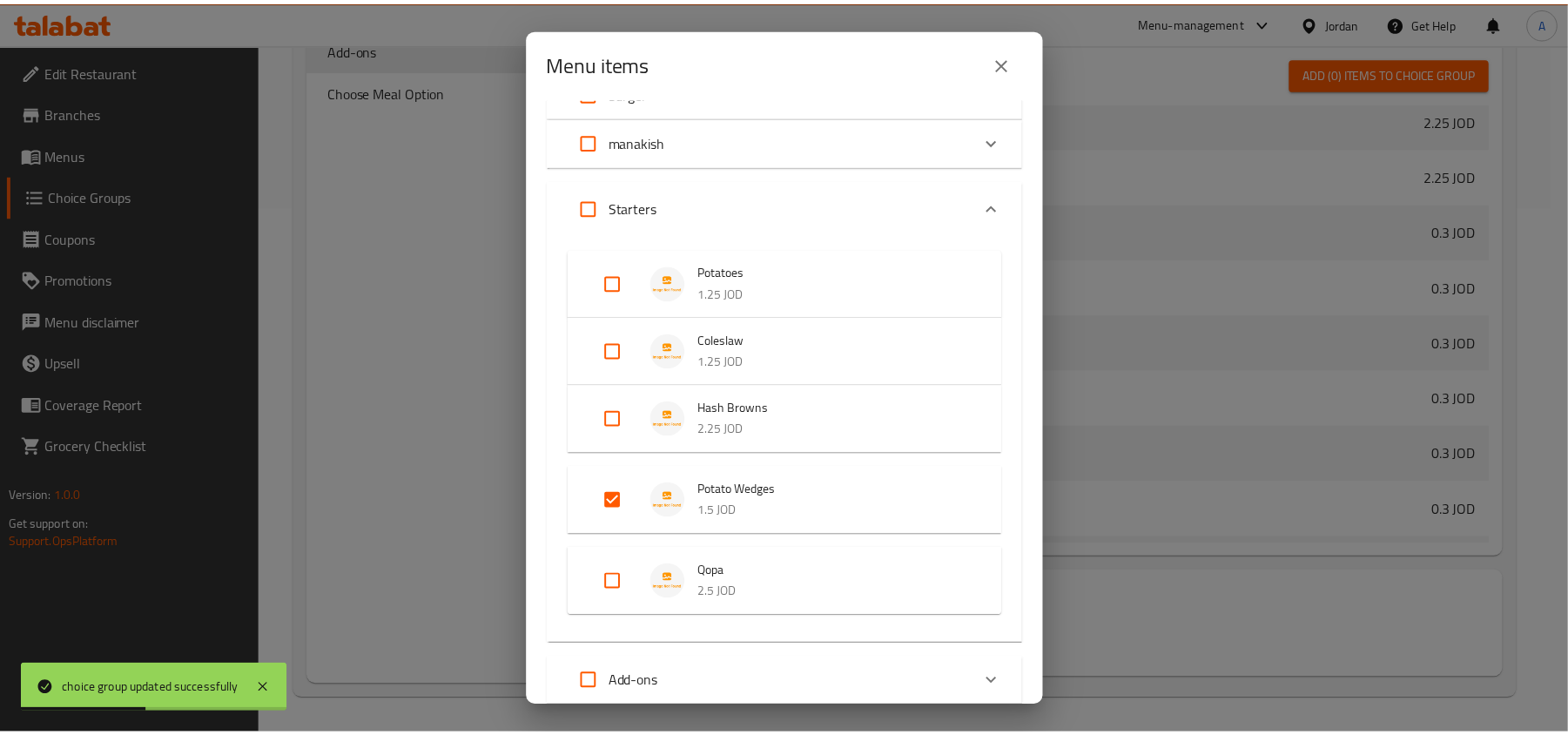 scroll, scrollTop: 232, scrollLeft: 0, axis: vertical 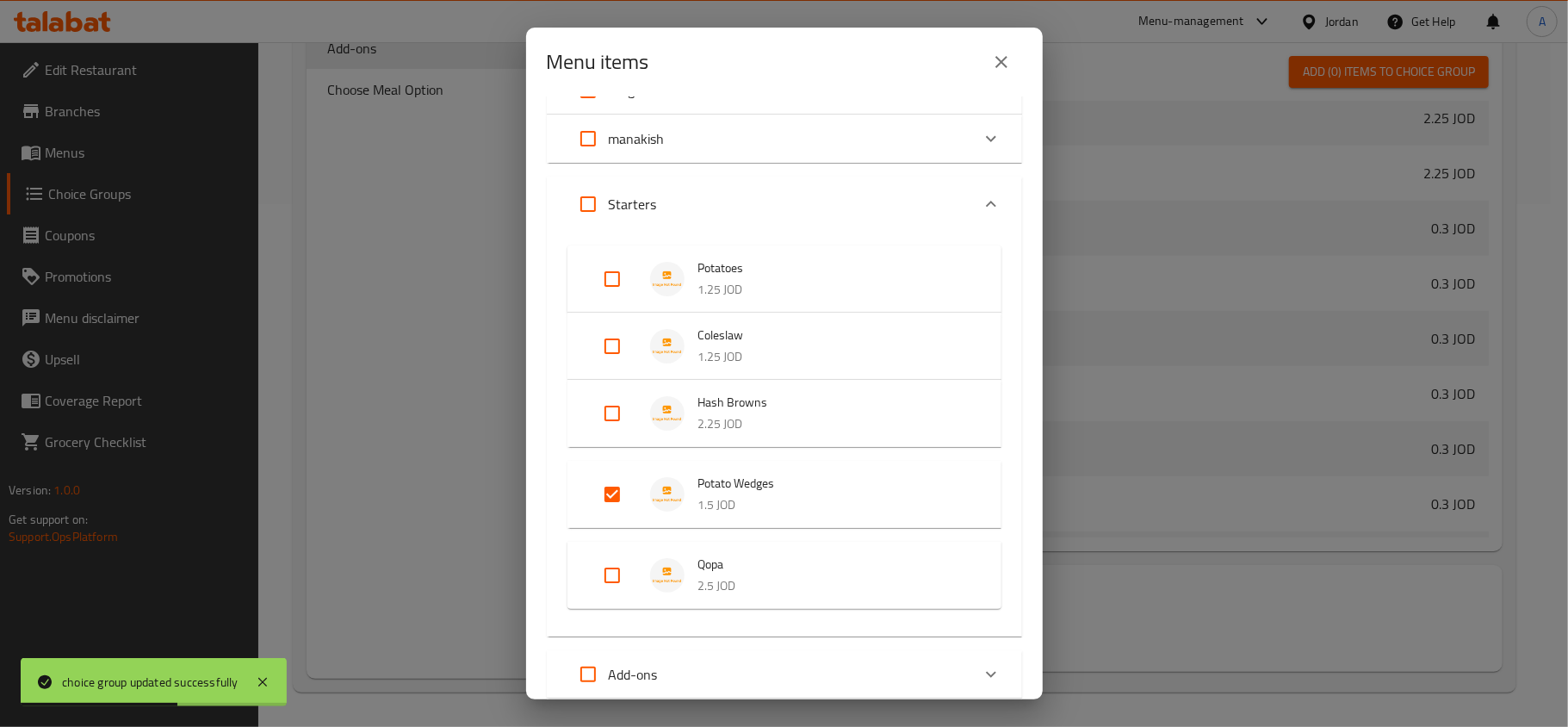 click 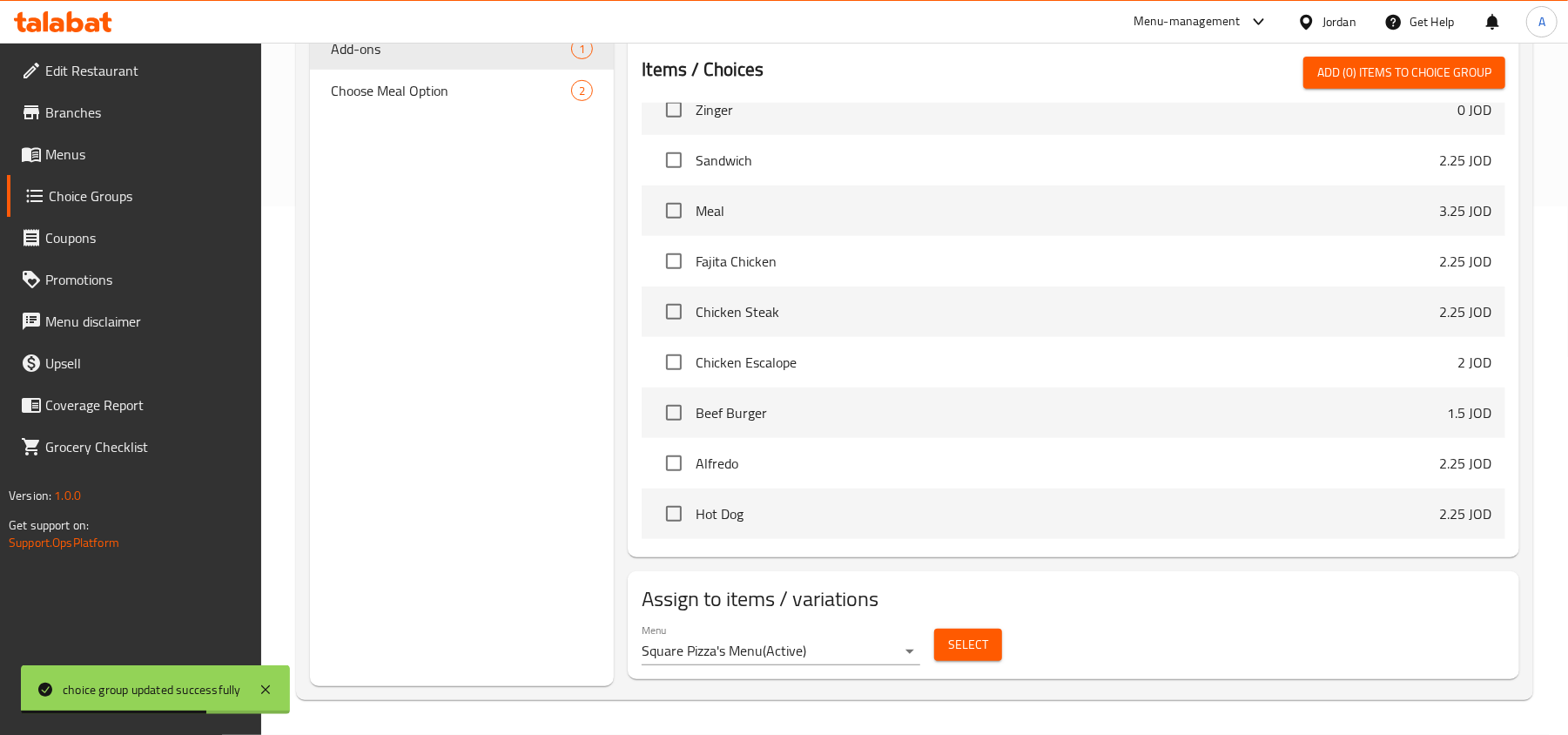 scroll, scrollTop: 0, scrollLeft: 0, axis: both 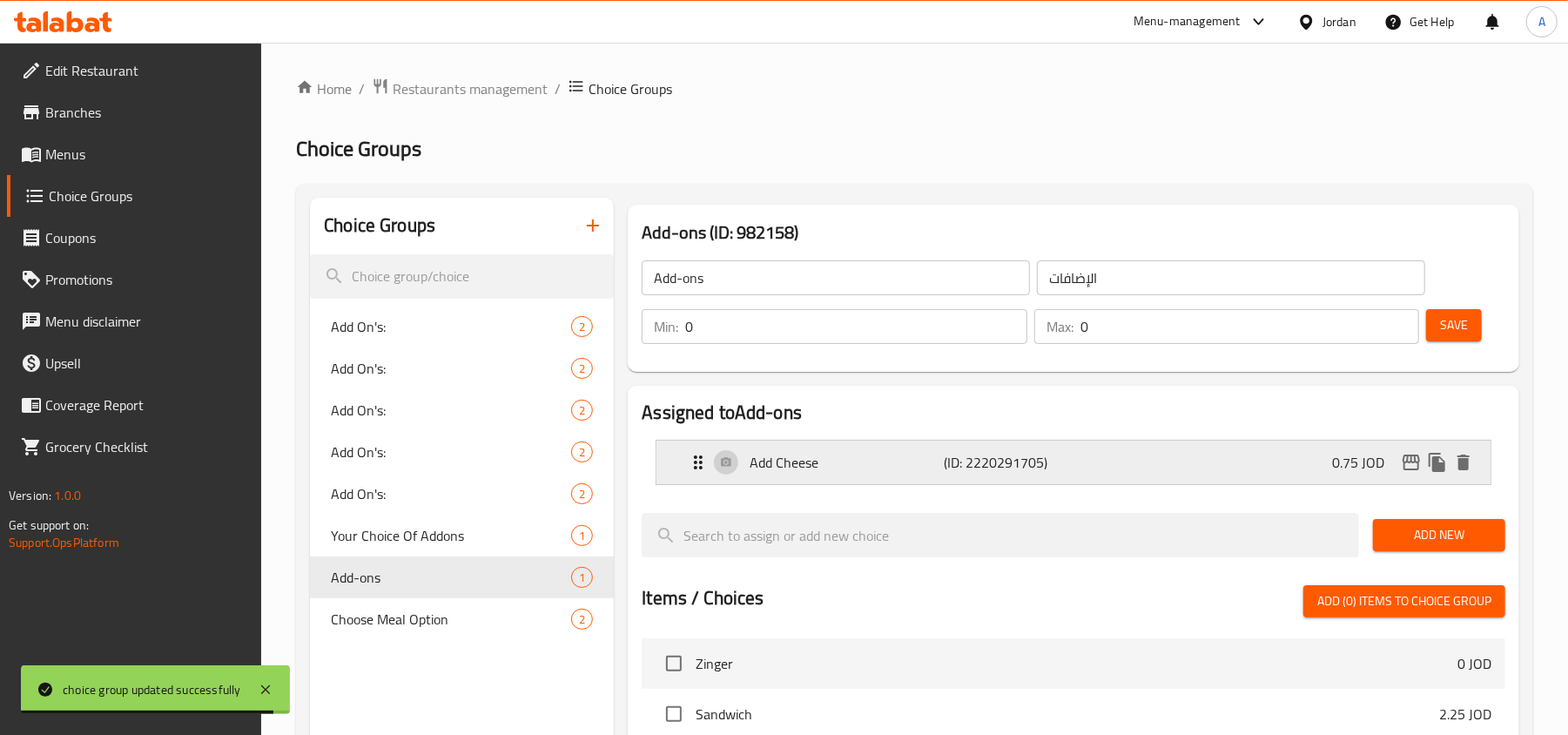click on "Add Cheese (ID: 2220291705) 0.75 JOD" at bounding box center (1079, 462) 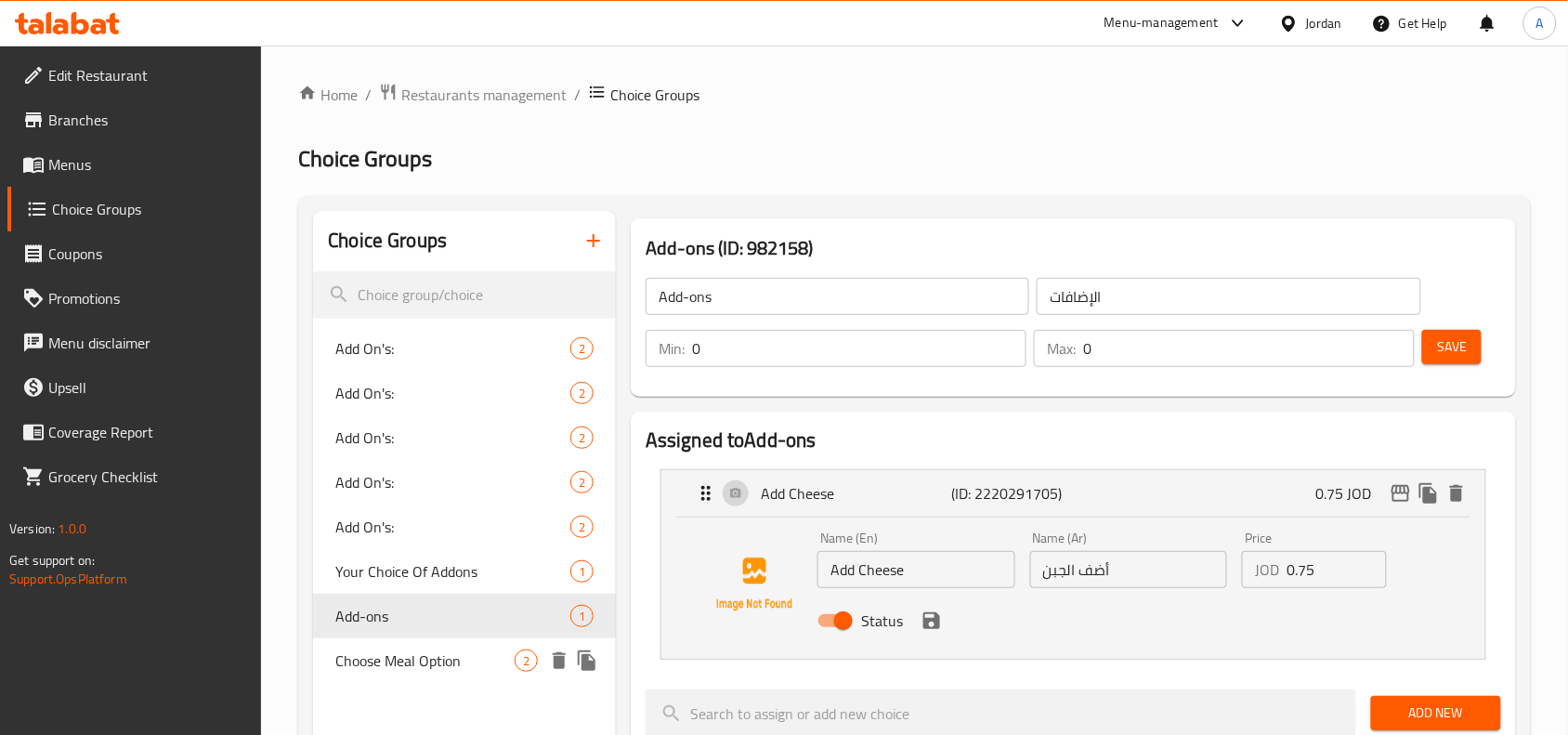 click on "Choose Meal Option" at bounding box center [425, 661] 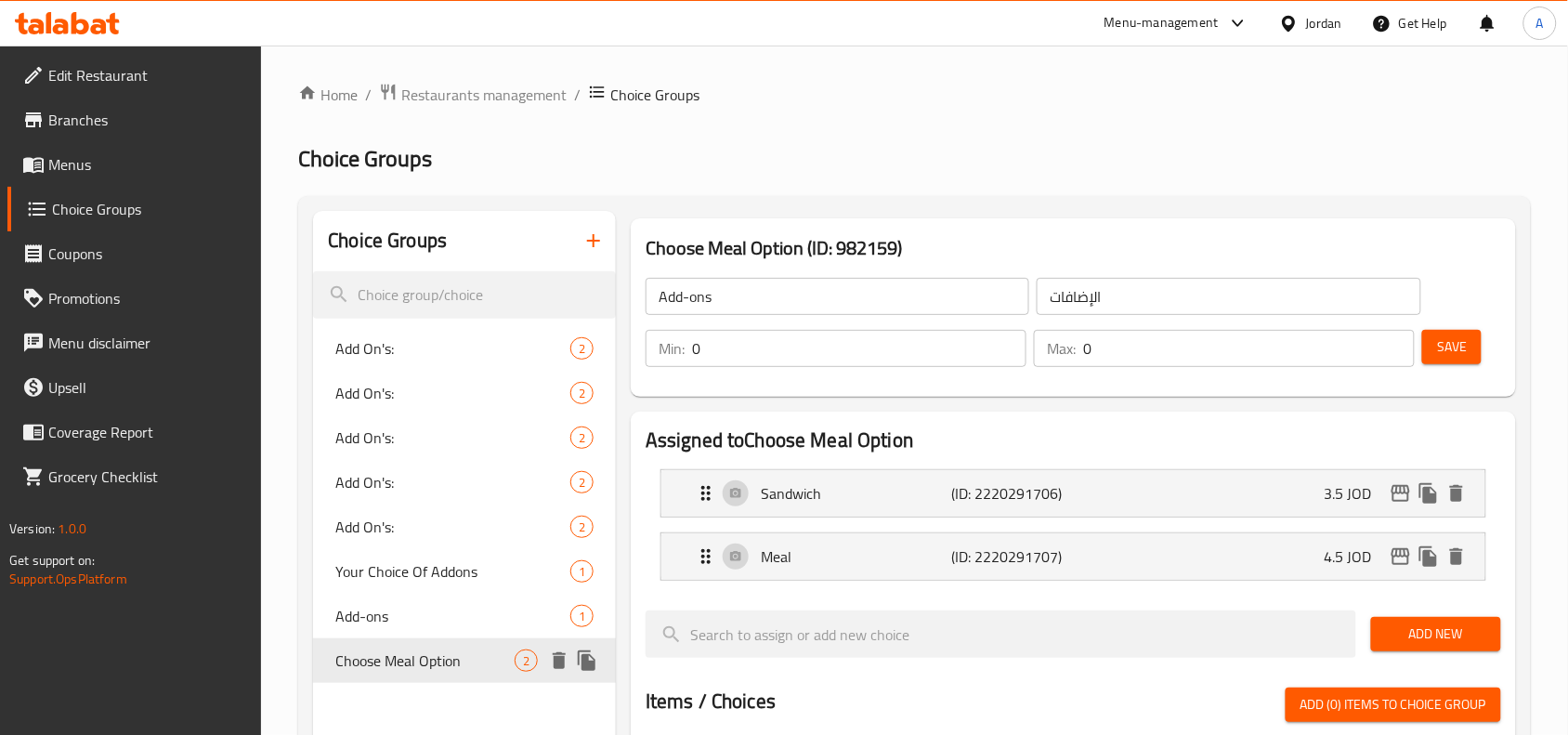 type on "Choose Meal Option" 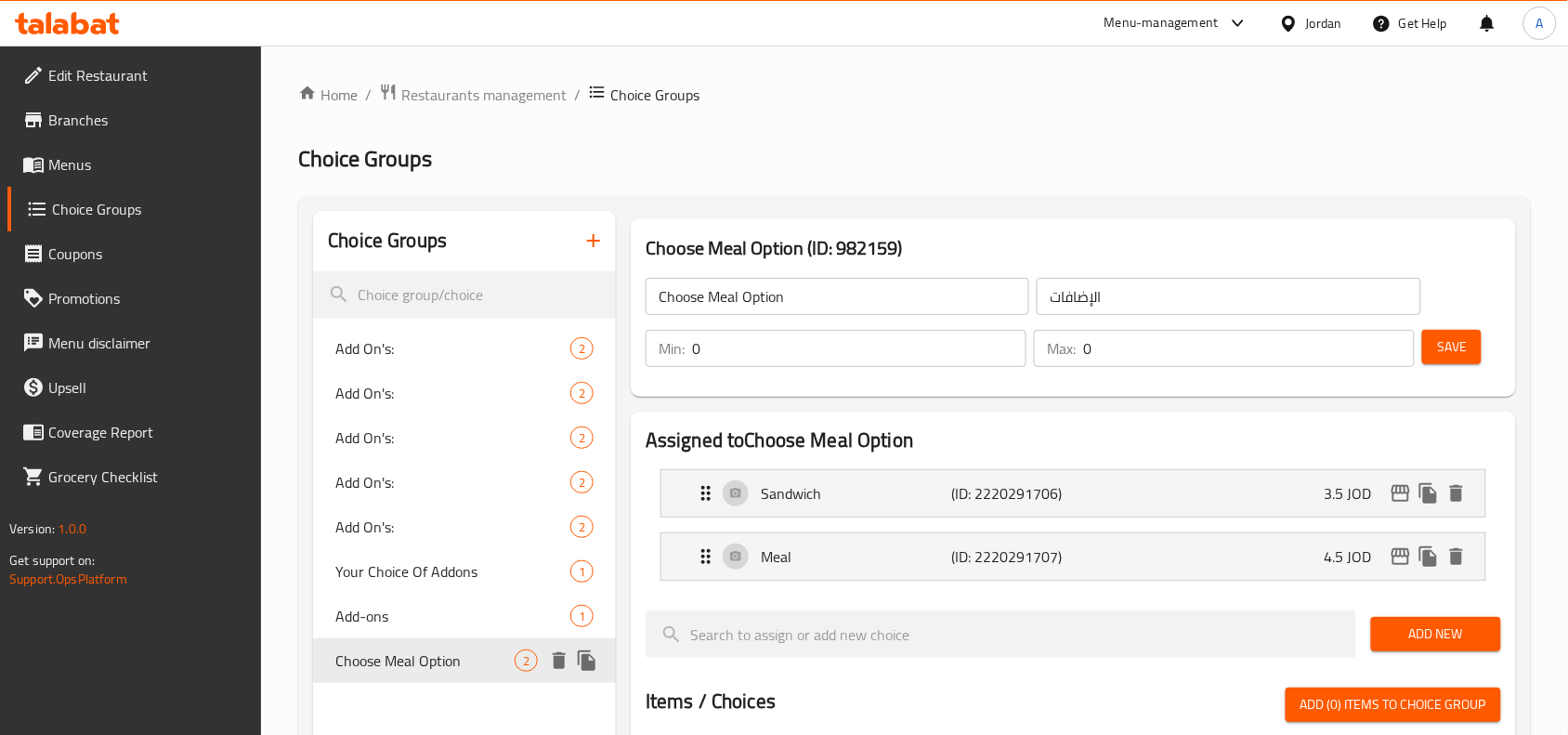 type on "اختر خيار الوجبة" 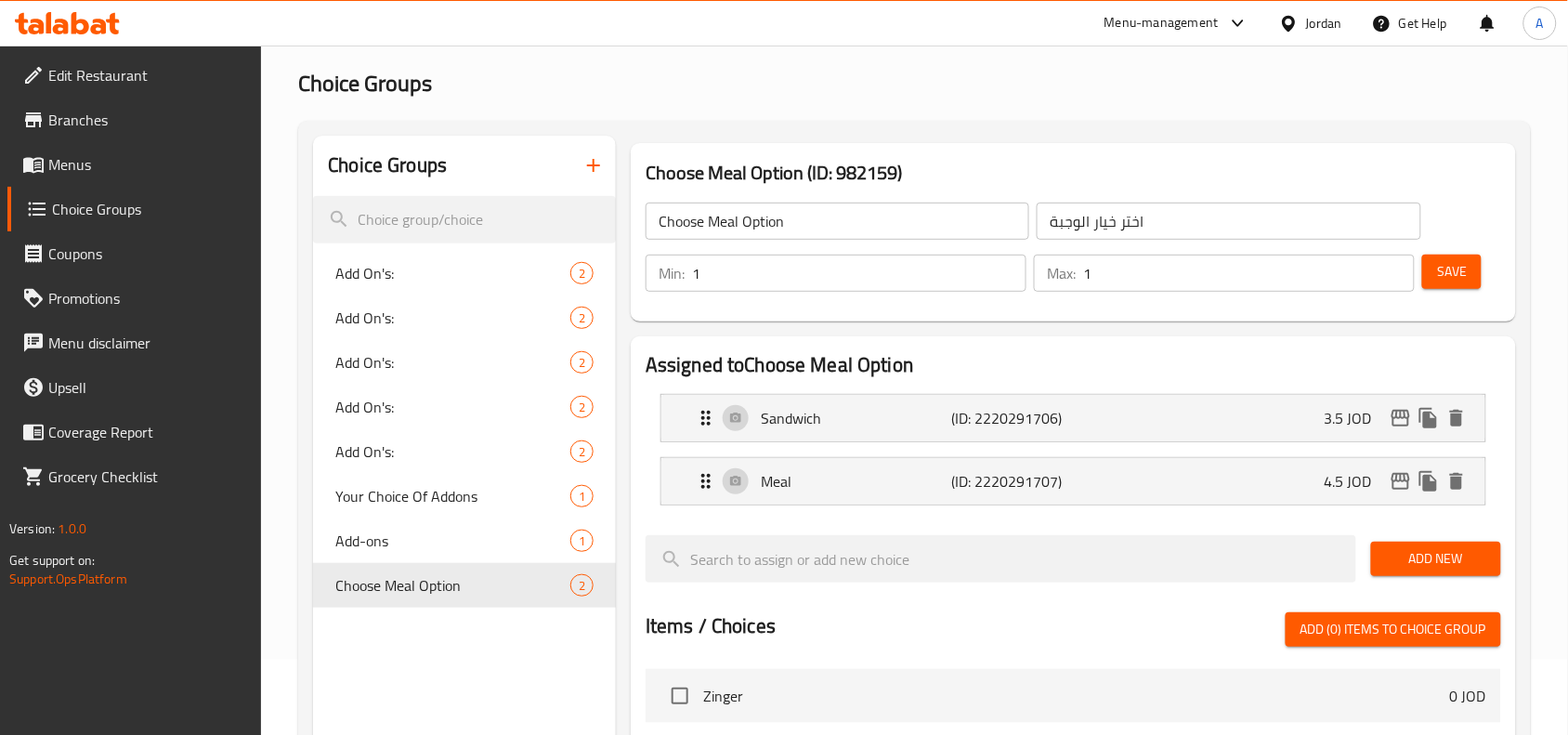 scroll, scrollTop: 116, scrollLeft: 0, axis: vertical 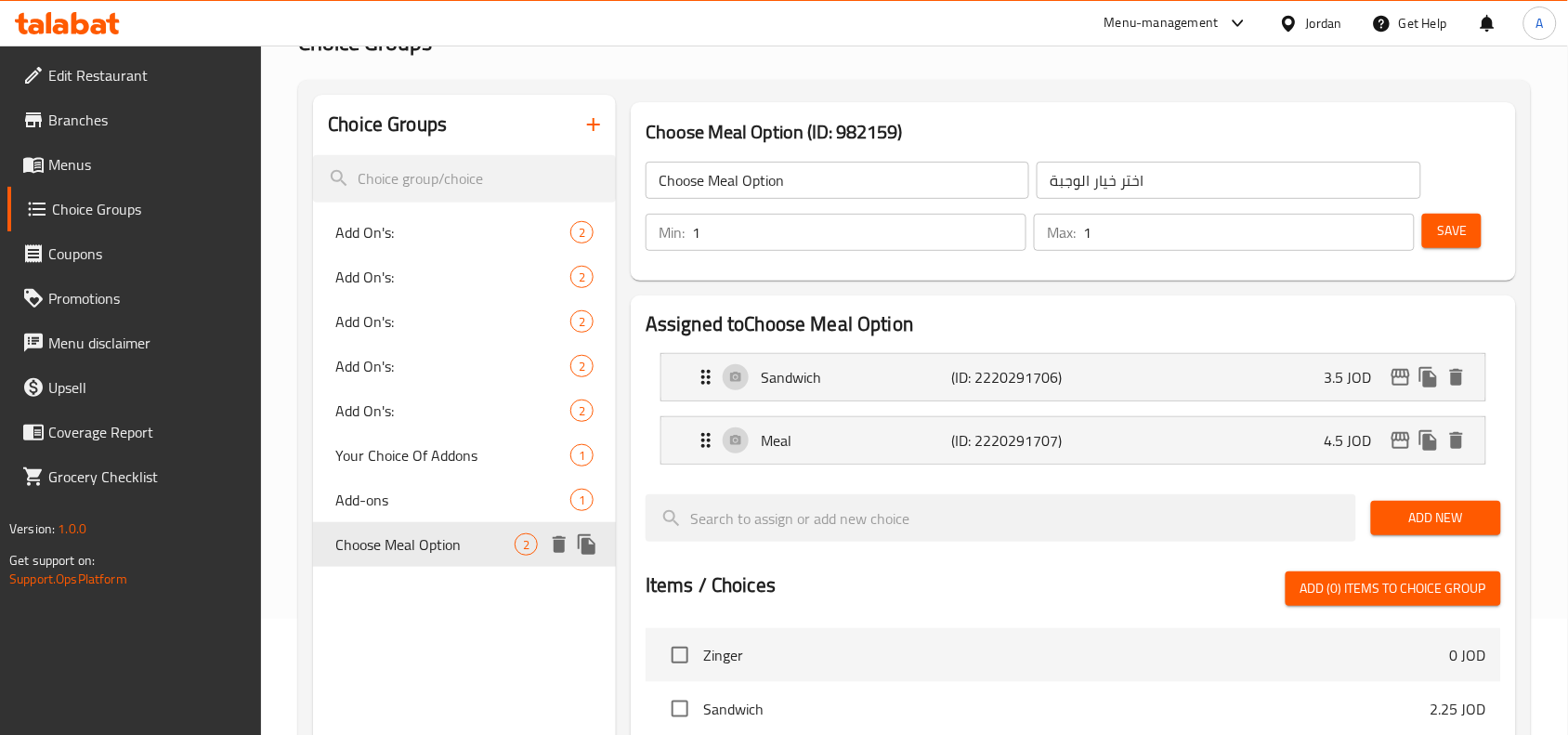 click on "Choose Meal Option" at bounding box center (425, 545) 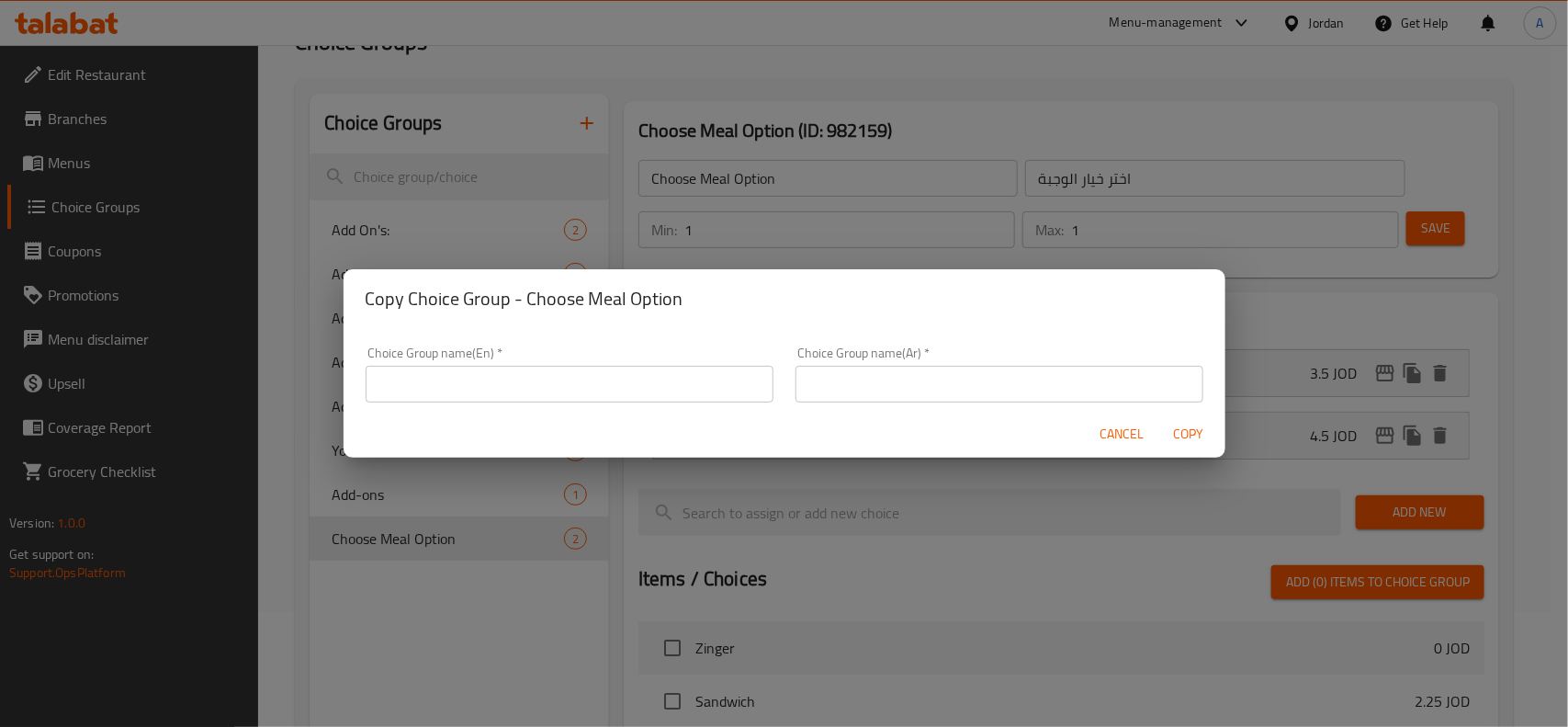 click on "Cancel" at bounding box center [1122, 434] 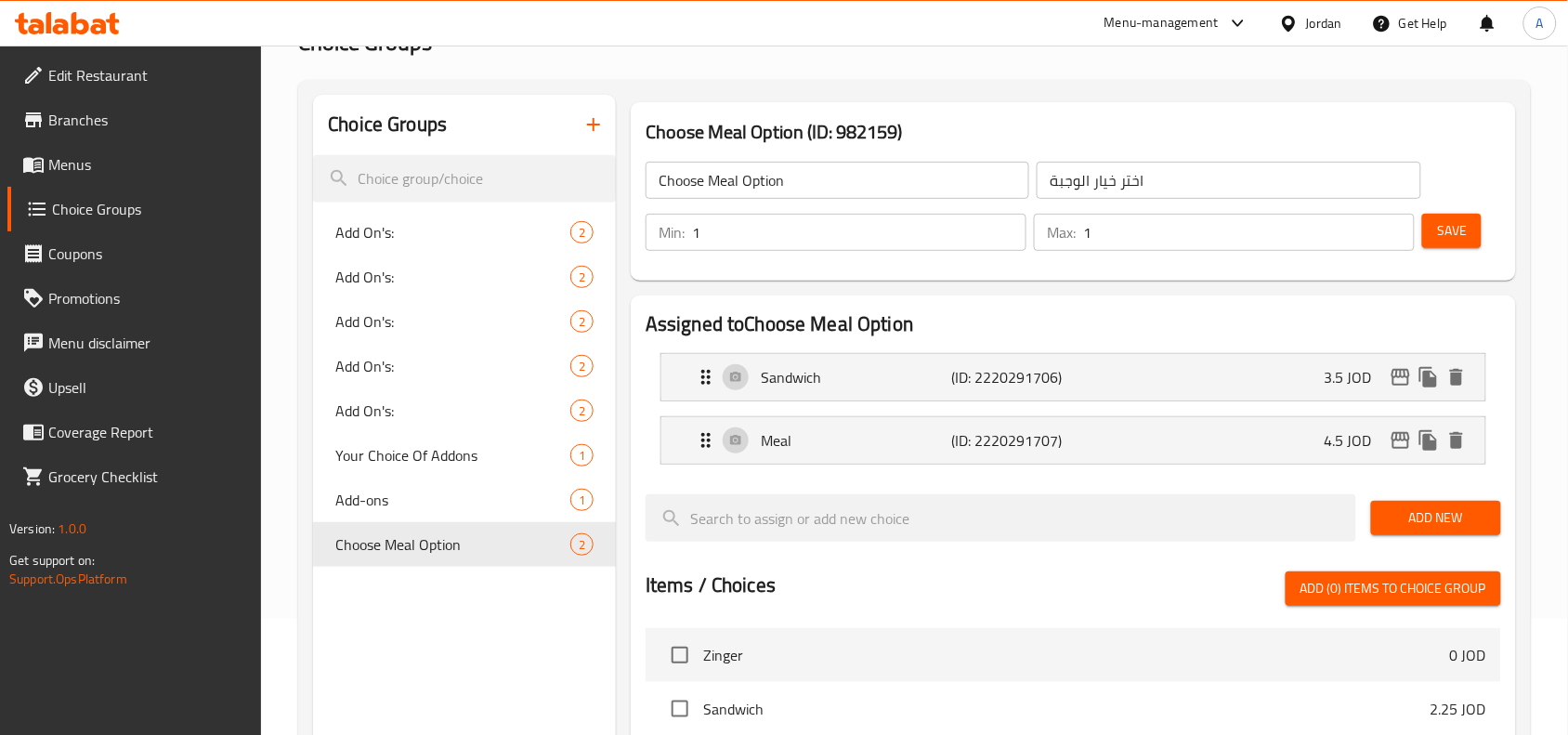 click on "Choose Meal Option" 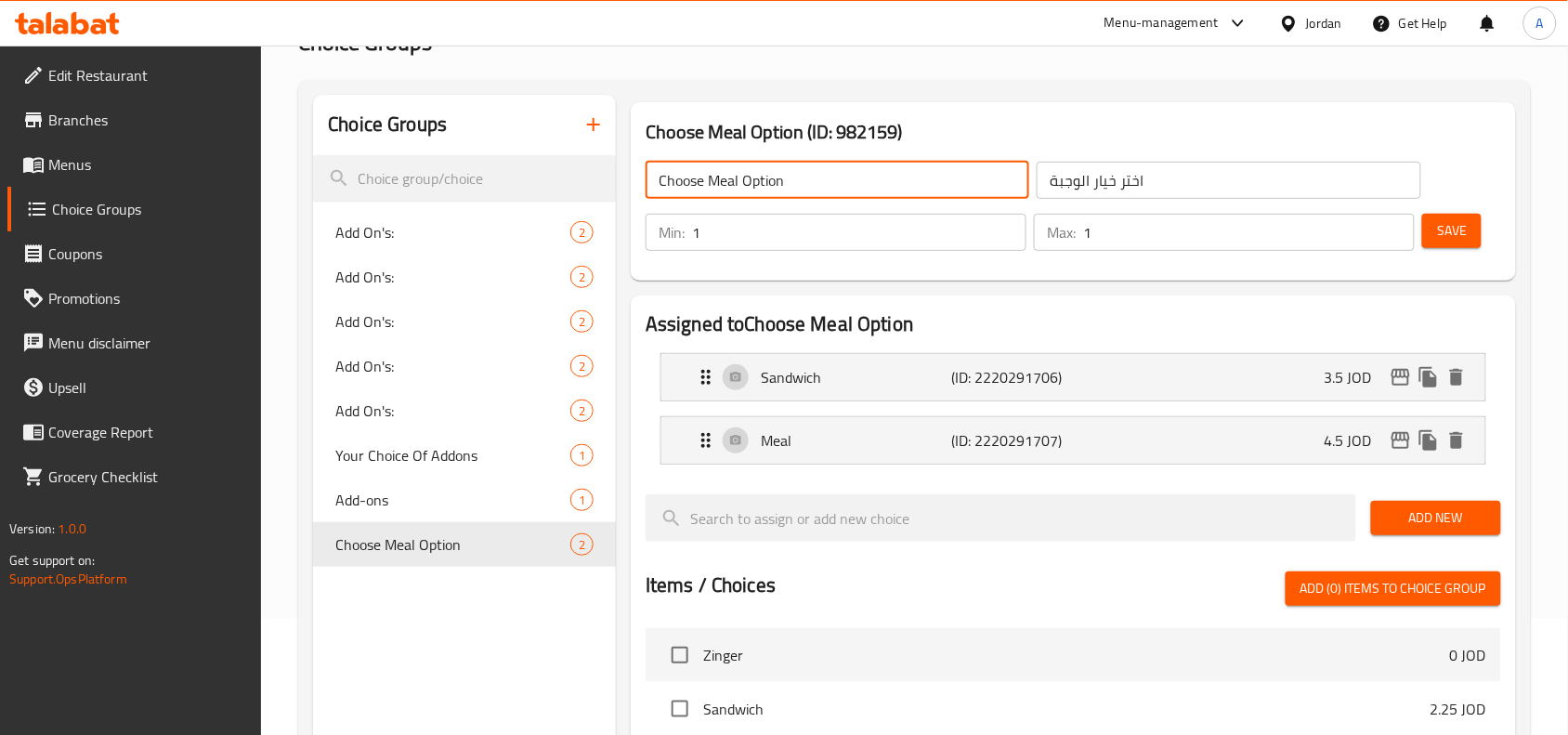 click on "Choose Meal Option" 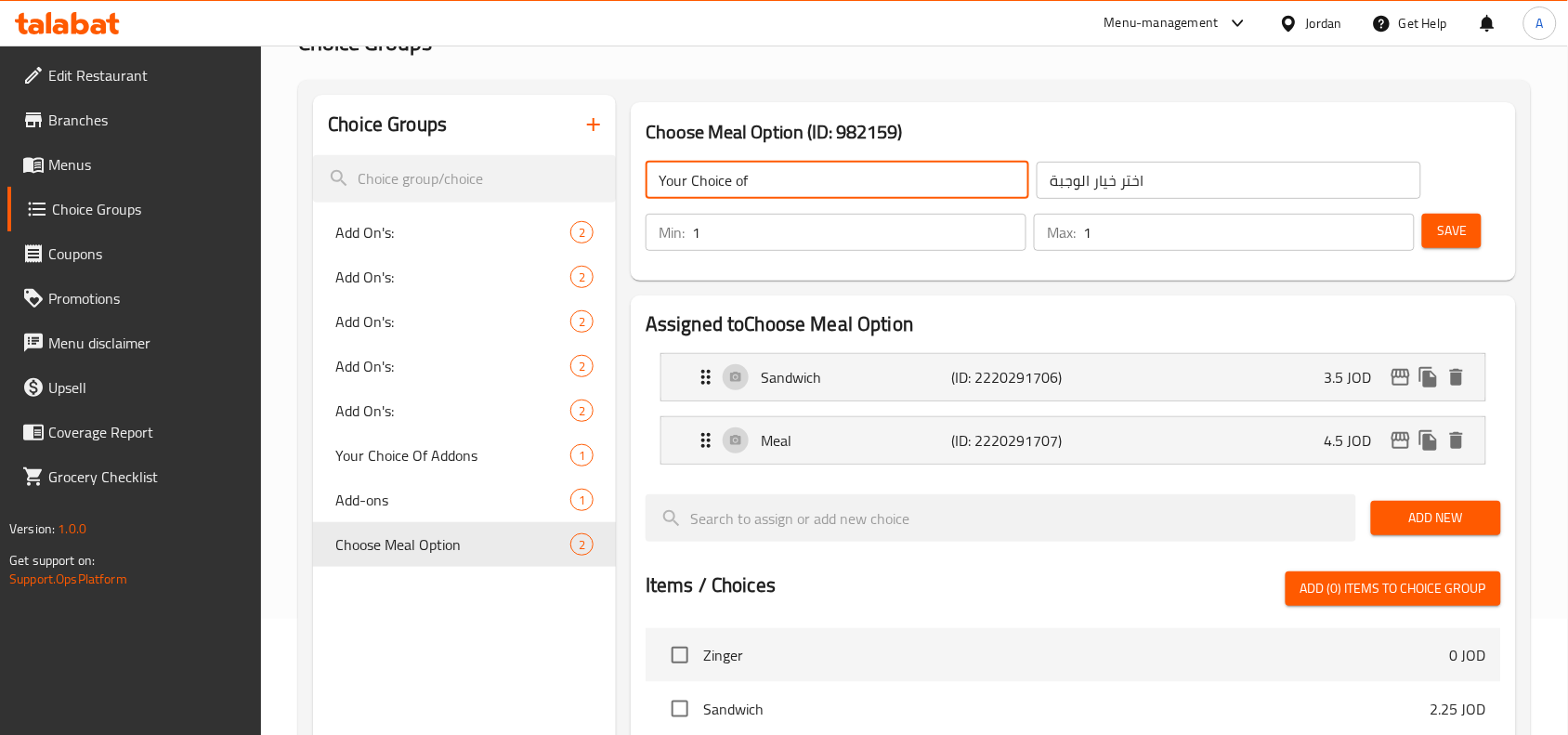 type on "Your Choice of" 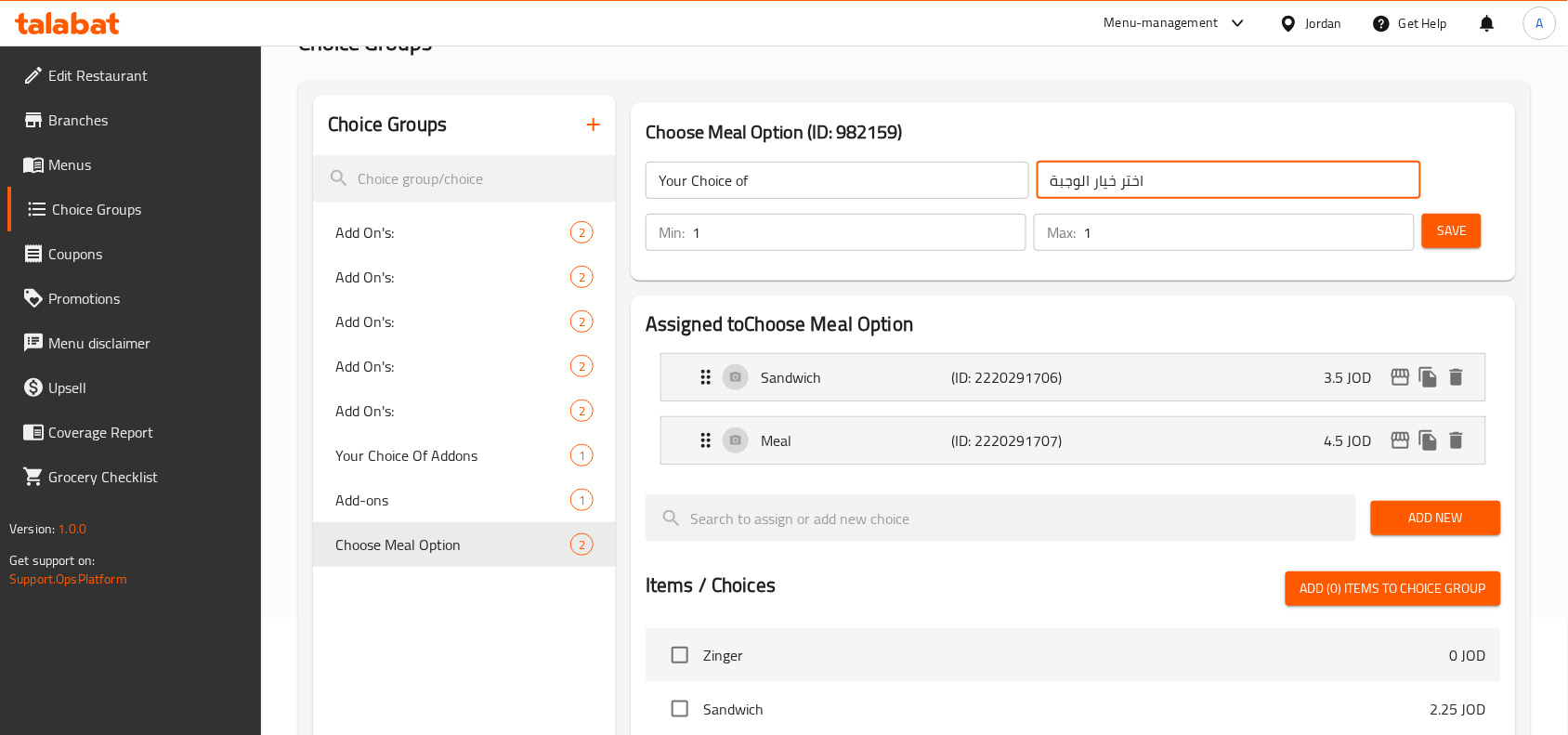 click on "اختر خيار الوجبة" 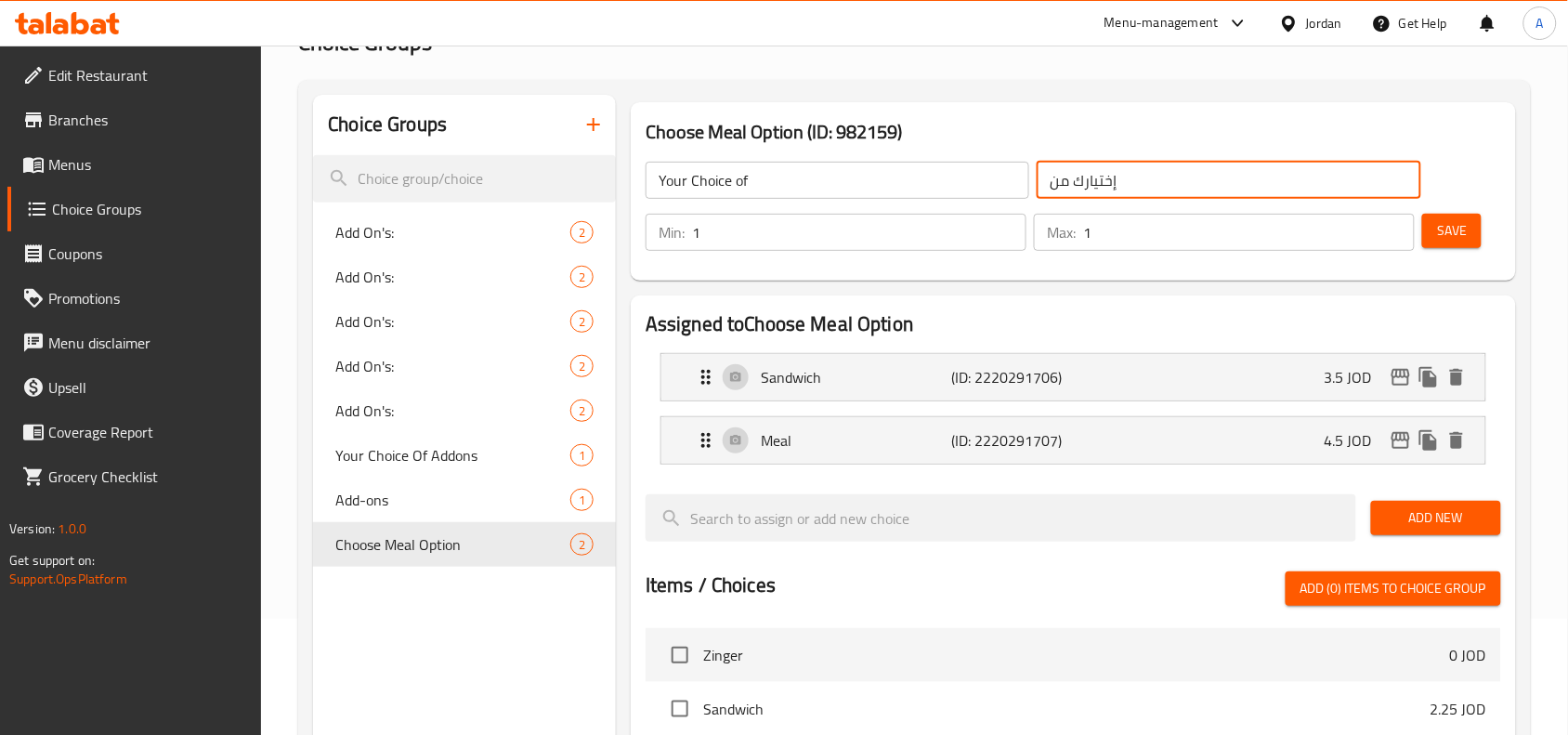 type on "إختيارك من" 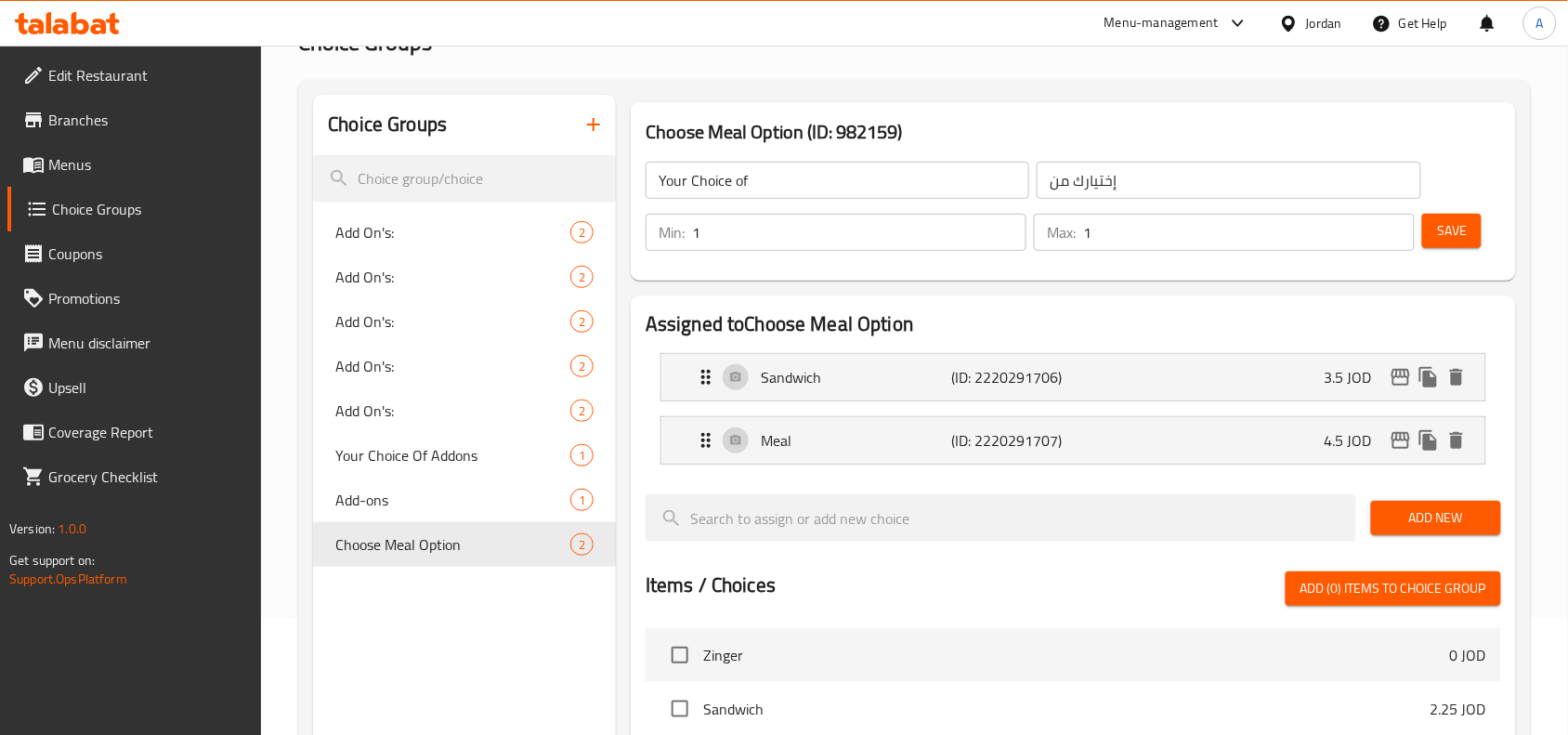 click on "Choose Meal Option (ID: 982159)" at bounding box center (1073, 132) 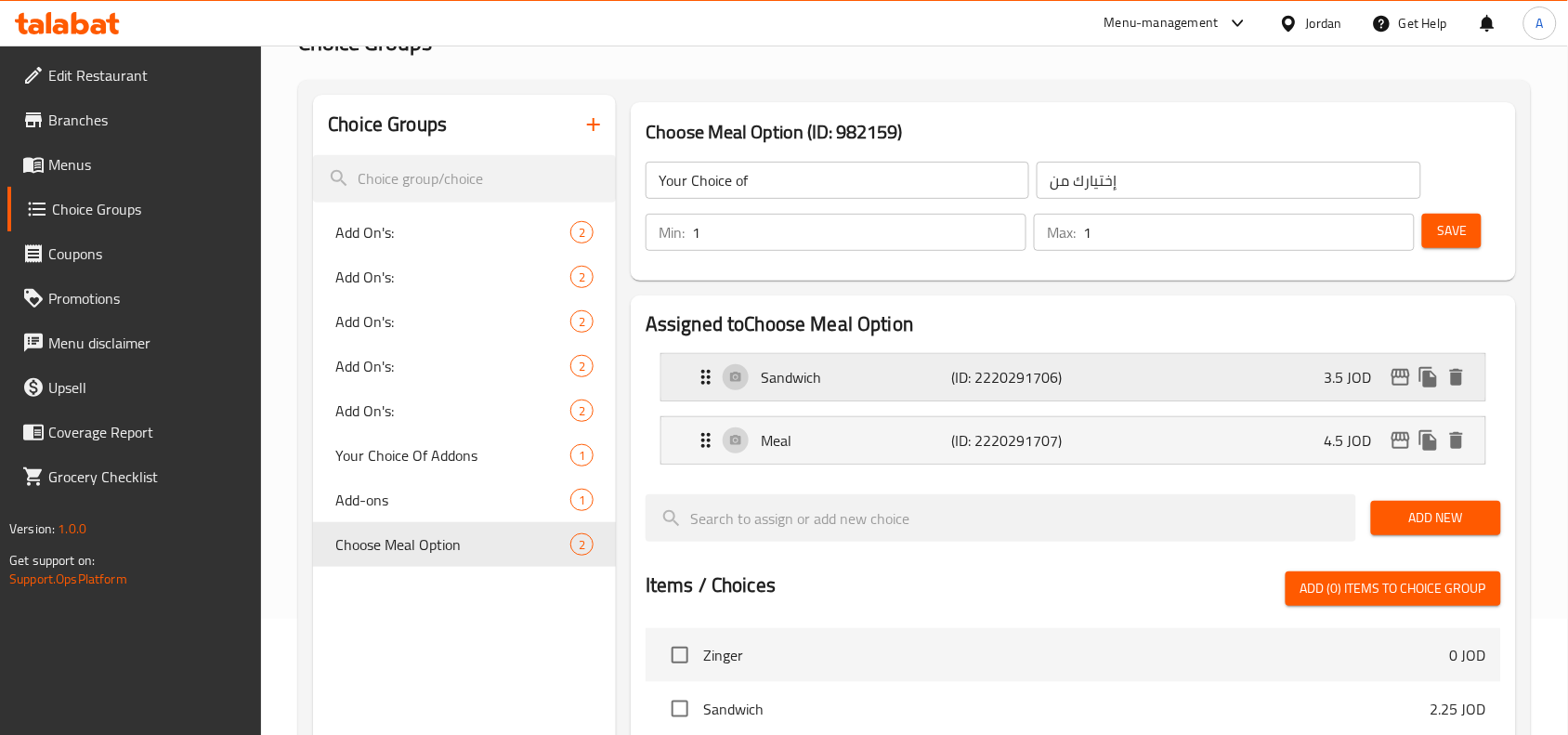 click on "Sandwich" at bounding box center [856, 377] 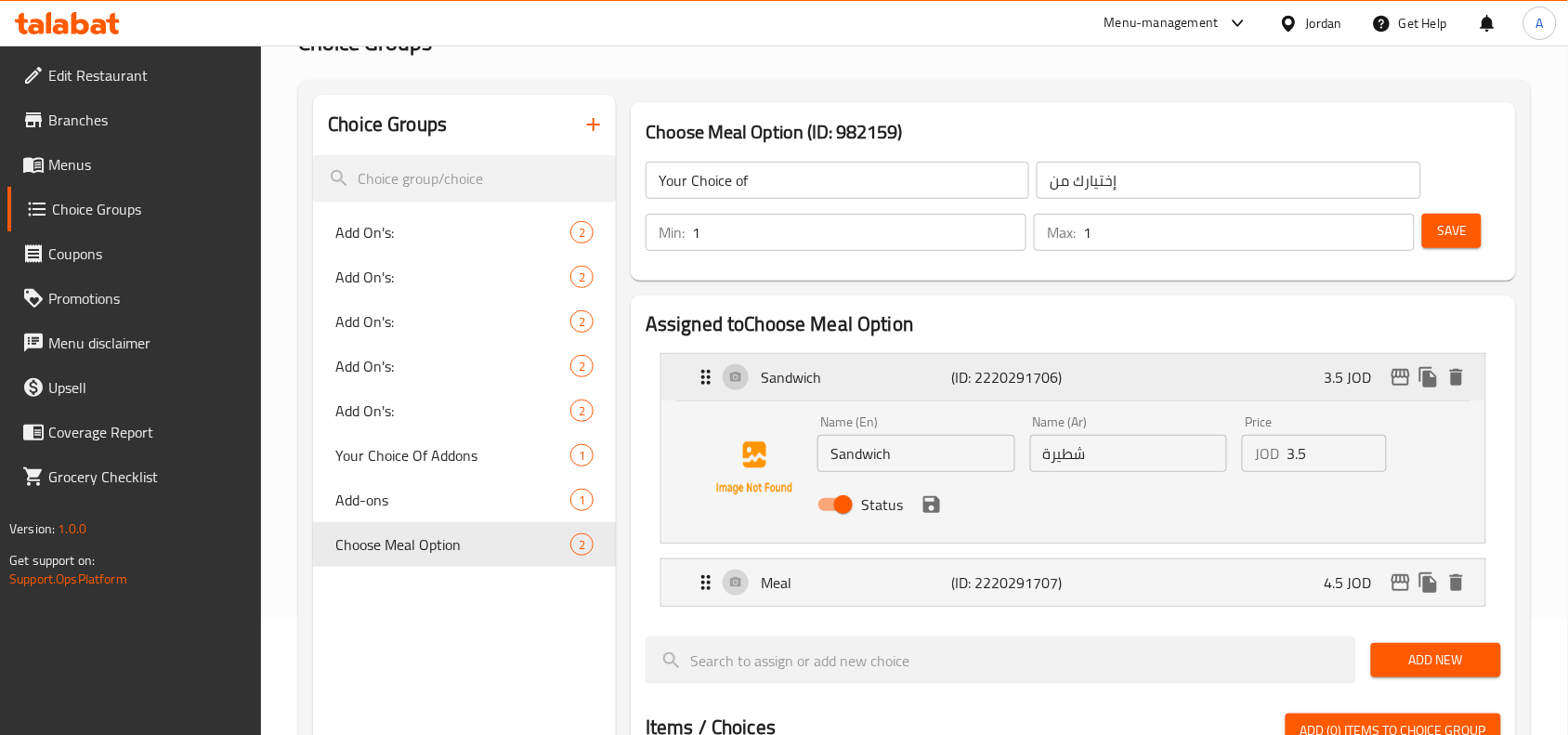 click on "Sandwich" at bounding box center (856, 377) 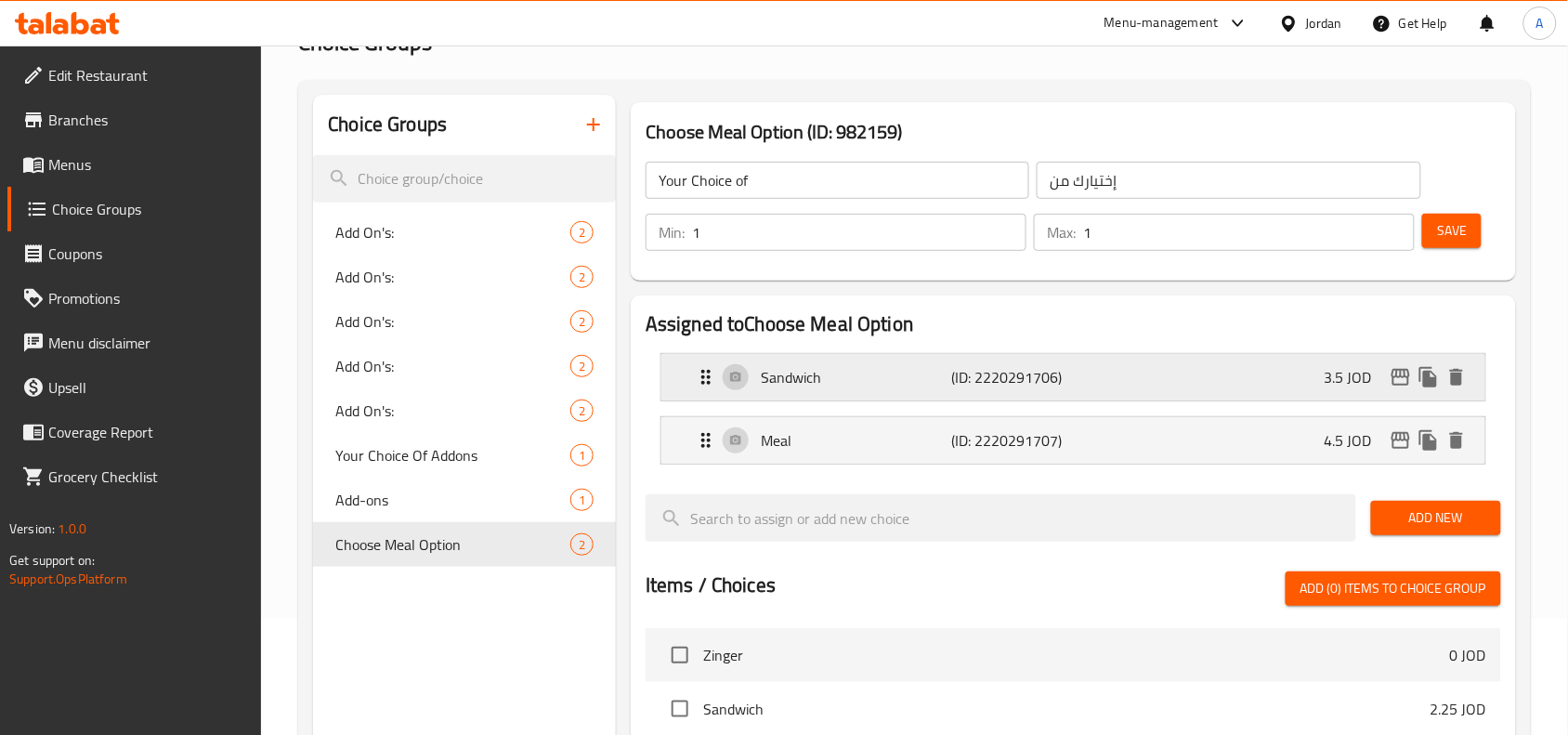 click on "Sandwich" at bounding box center (856, 377) 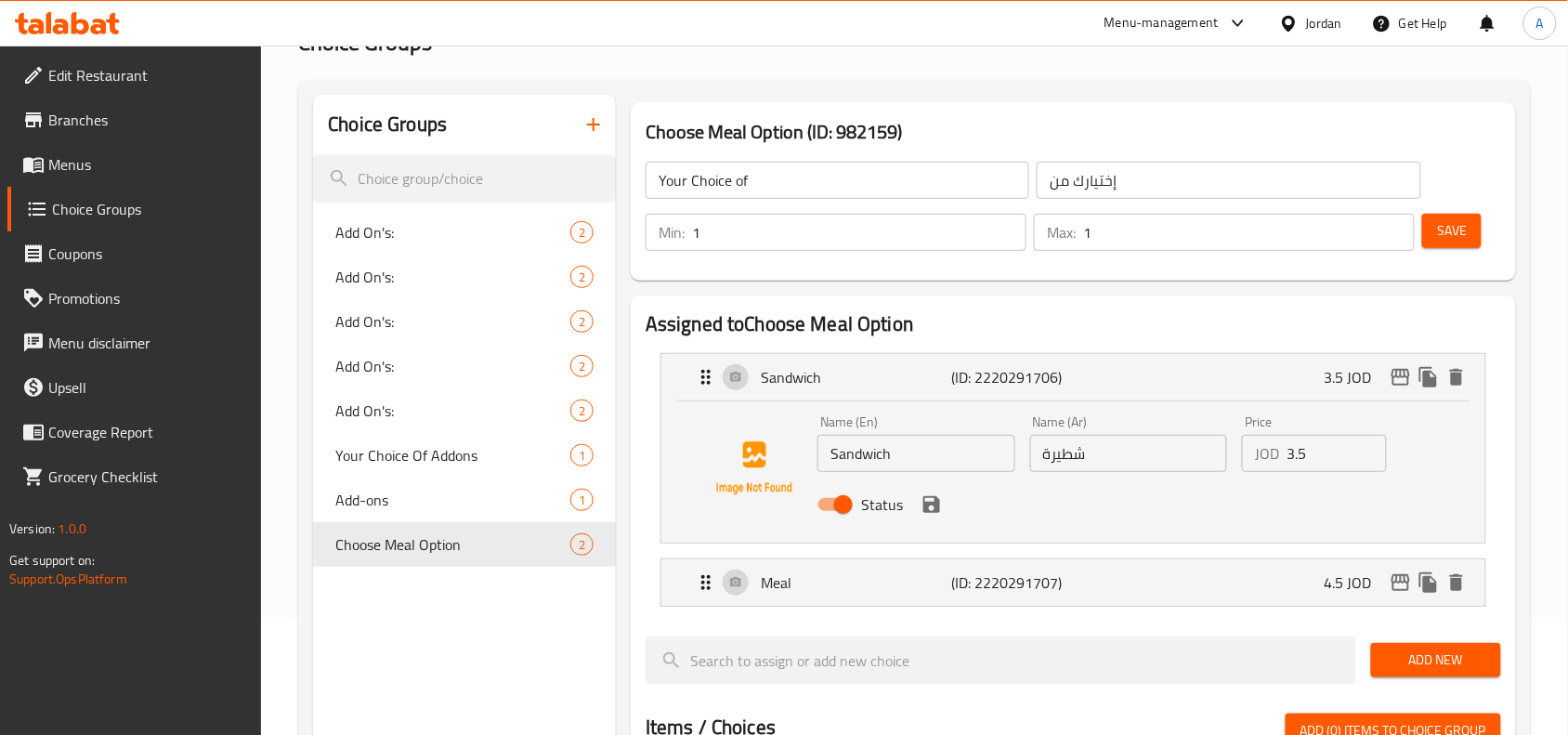 click on "شطيرة" at bounding box center (1129, 453) 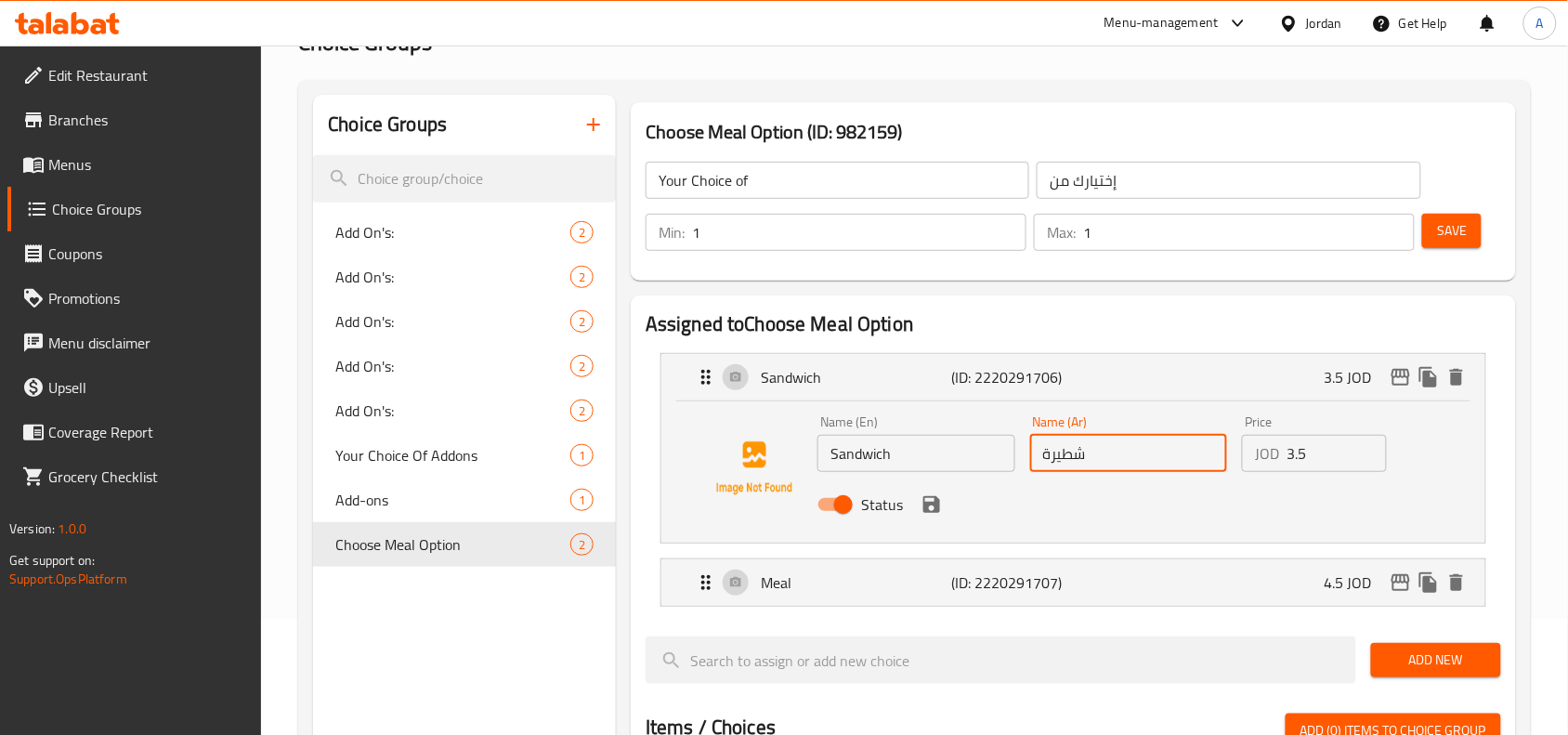 click on "شطيرة" at bounding box center (1129, 453) 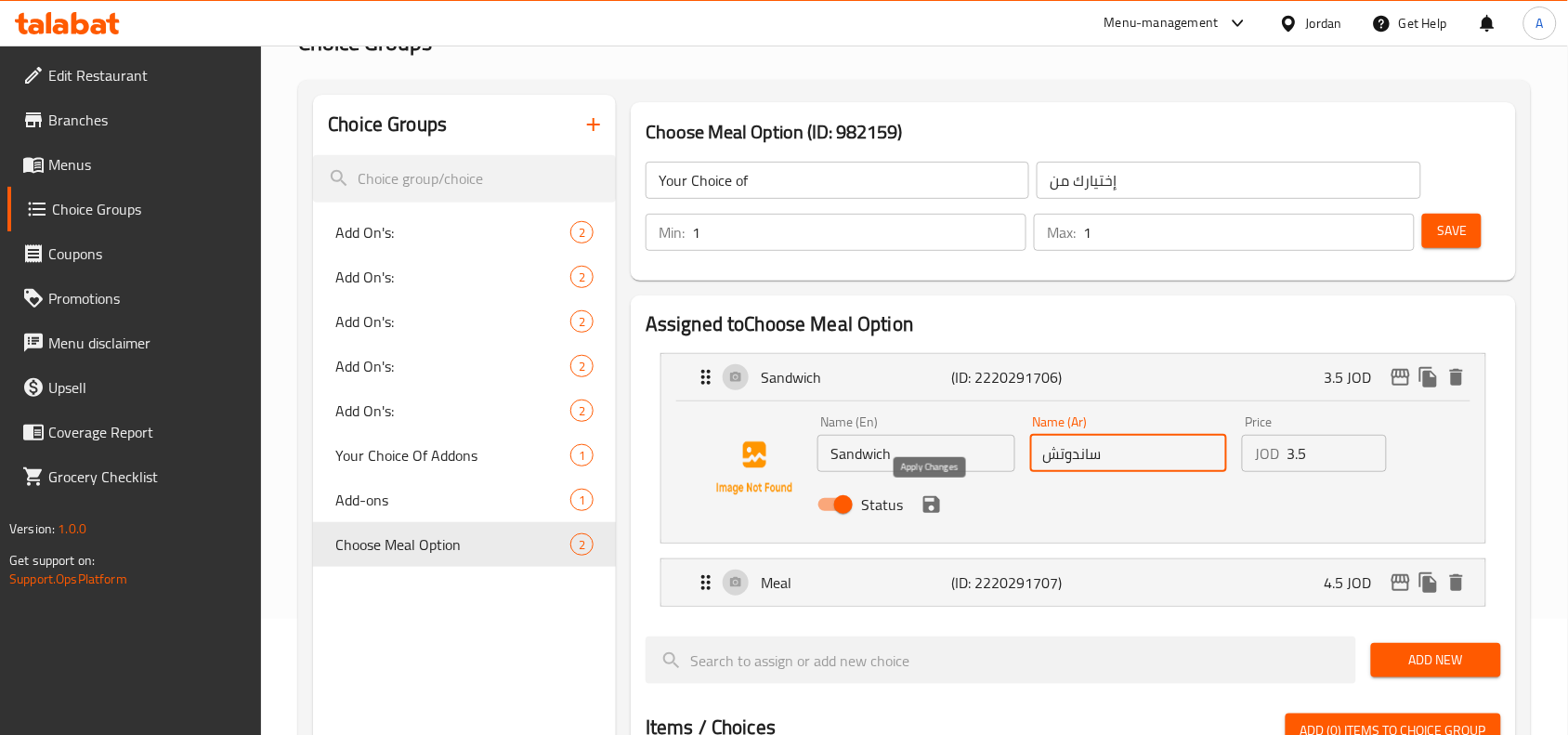 click 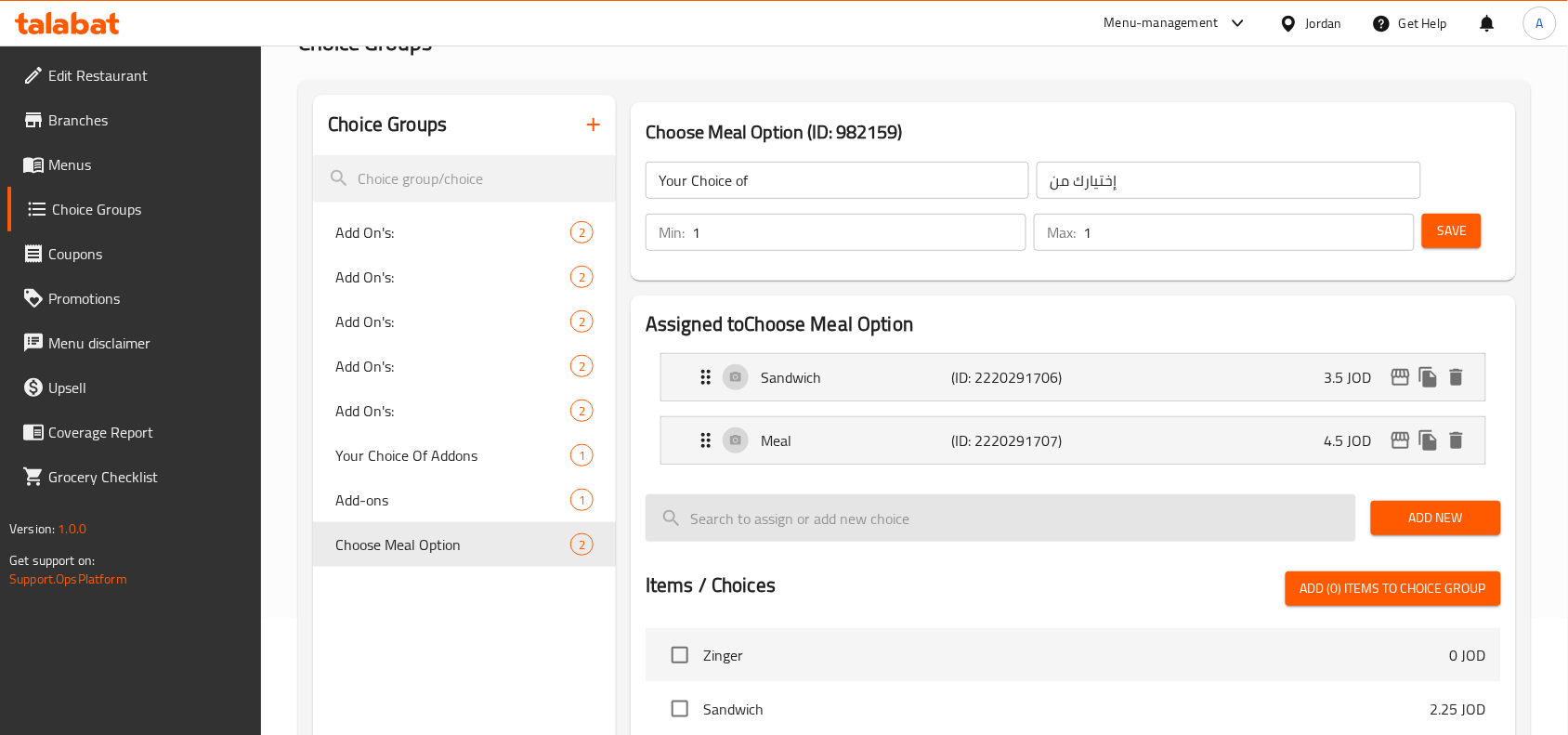 type on "ساندوتش" 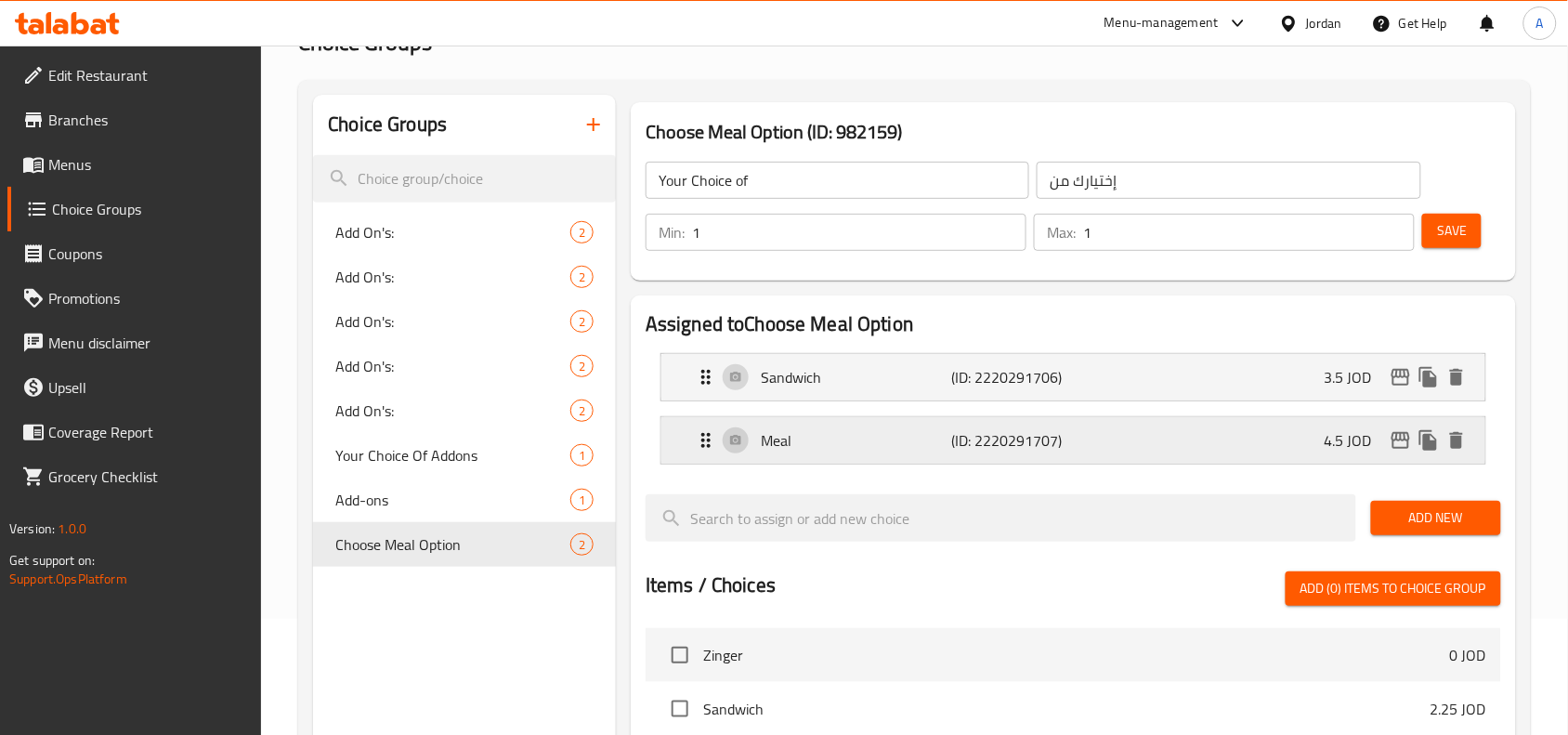 click on "Meal (ID: 2220291707) 4.5 JOD" at bounding box center (1078, 440) 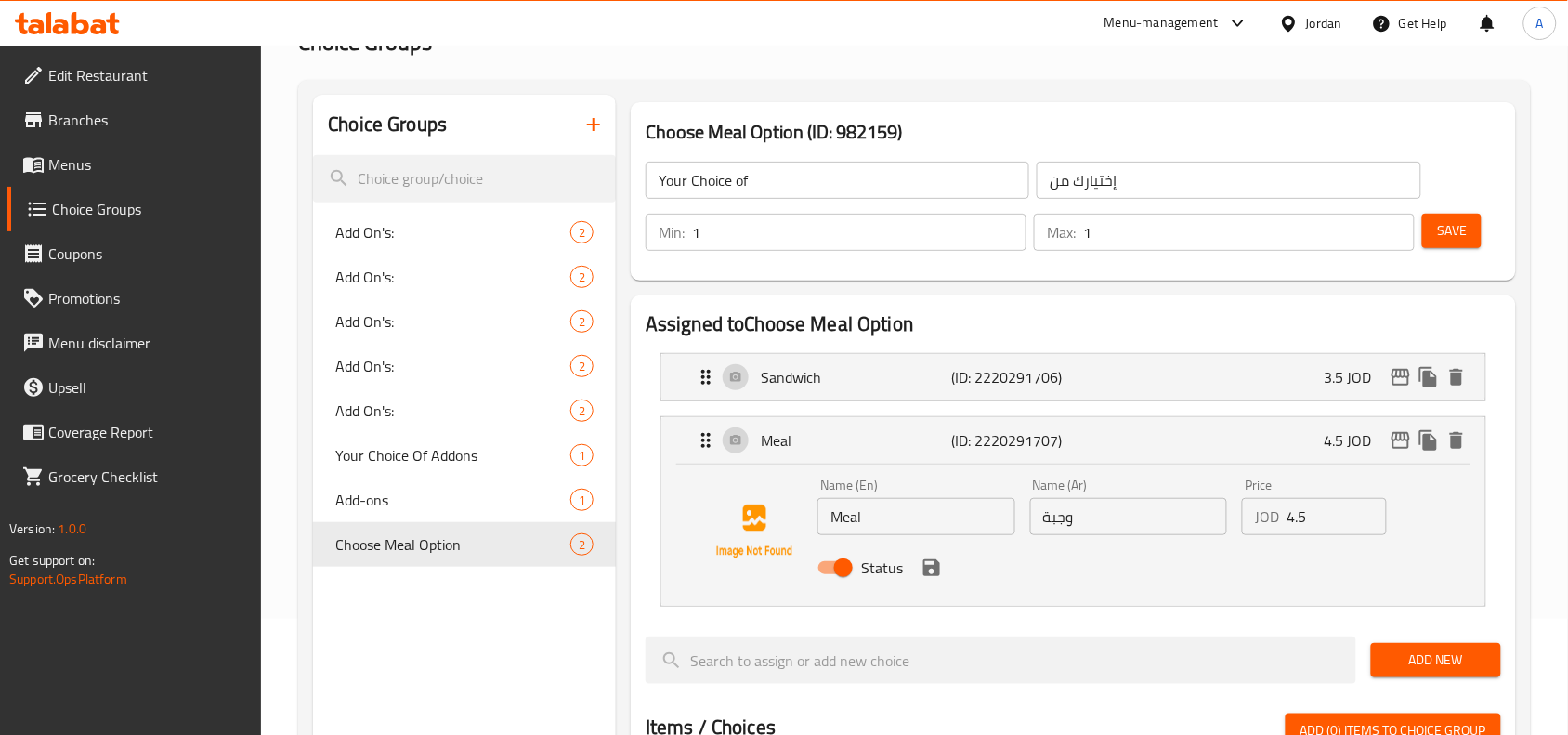 click on "Status" at bounding box center (1129, 568) 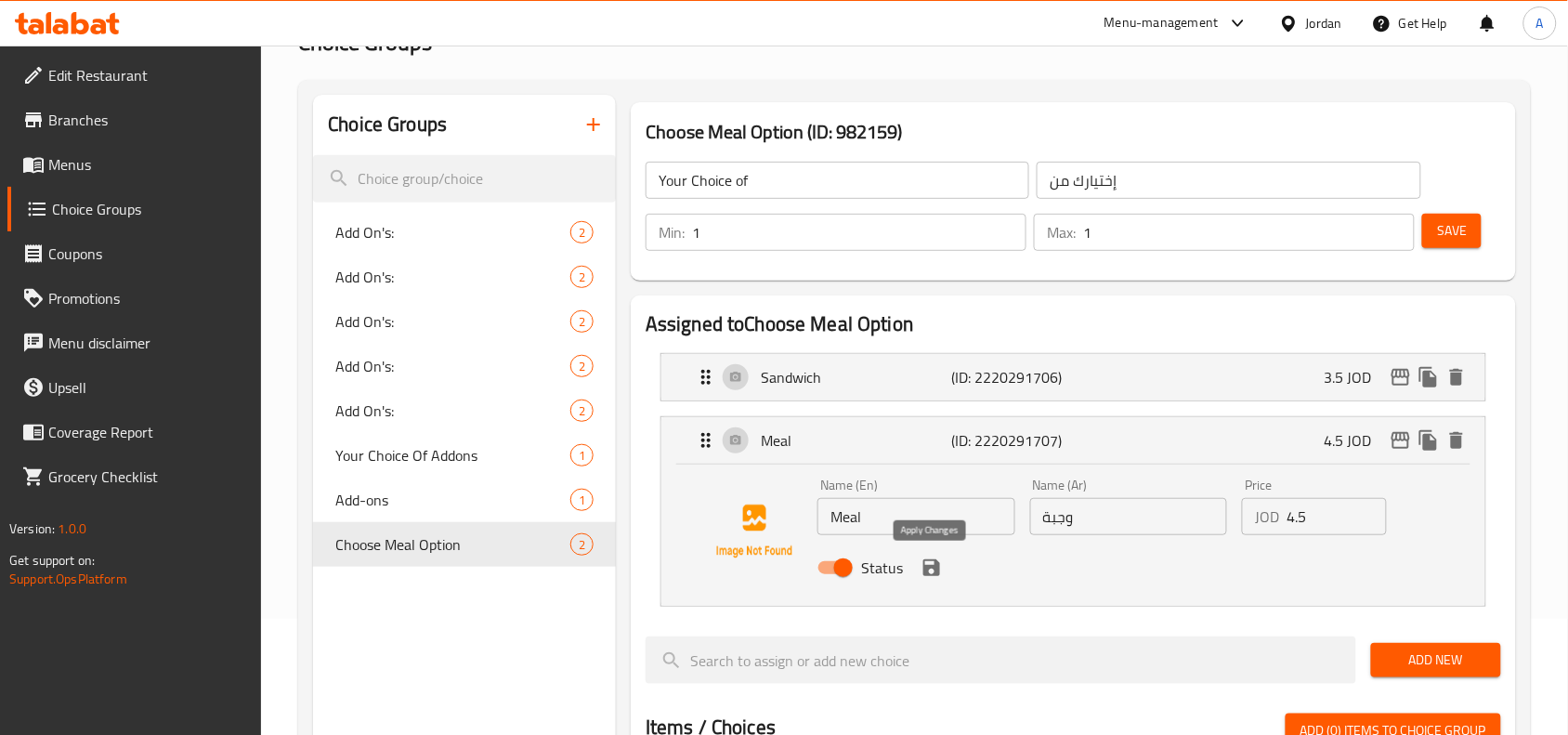 click 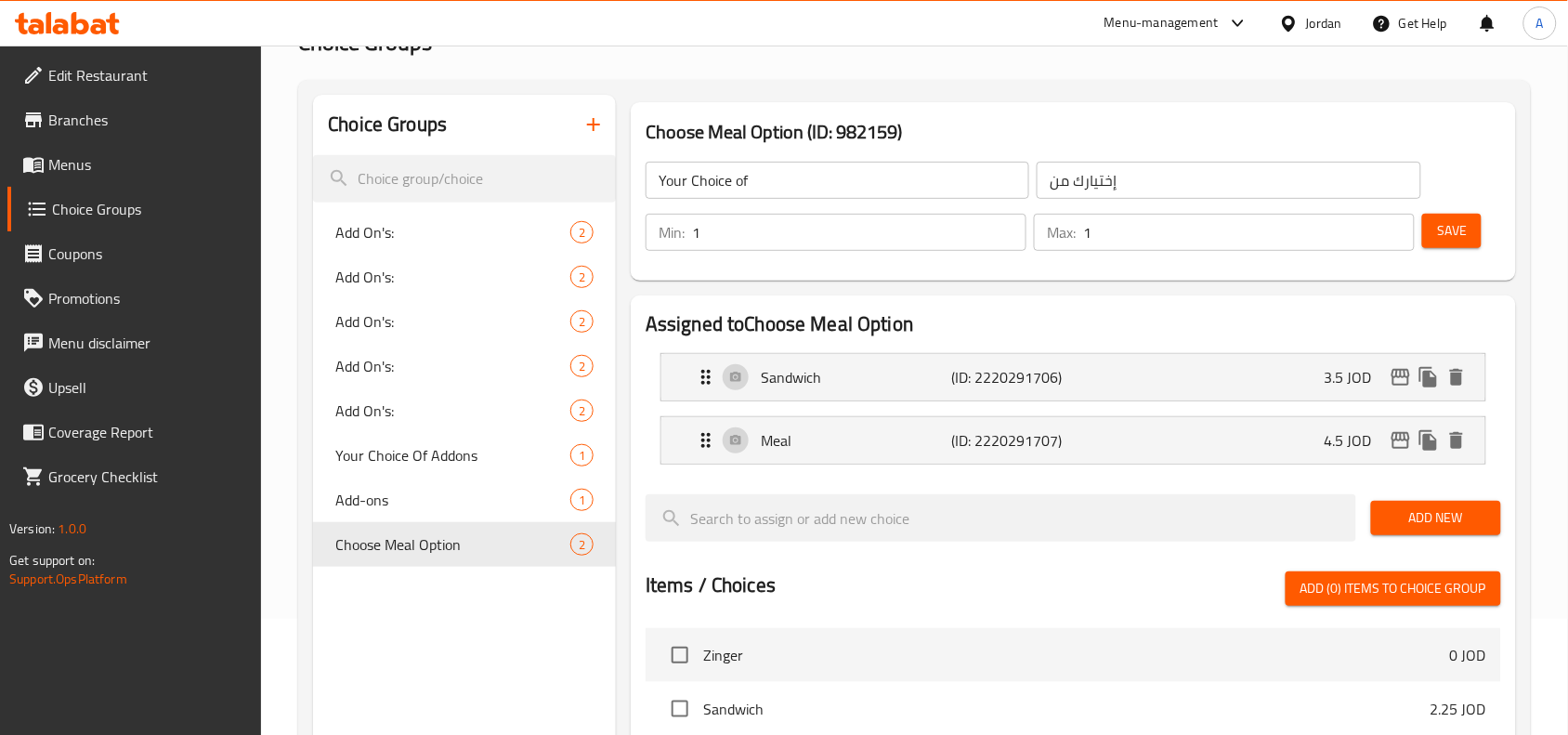 click on "Save" at bounding box center [1452, 230] 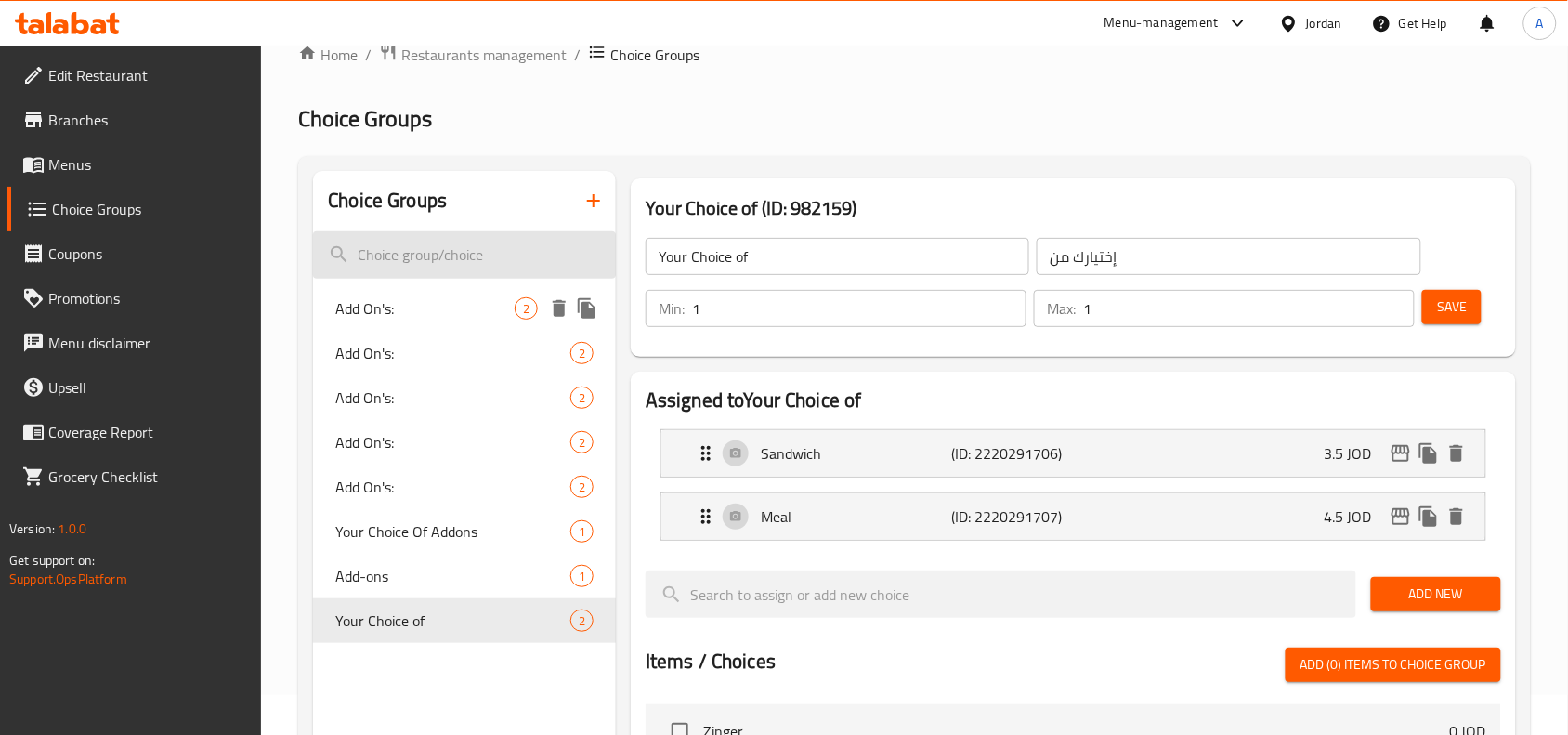 scroll, scrollTop: 0, scrollLeft: 0, axis: both 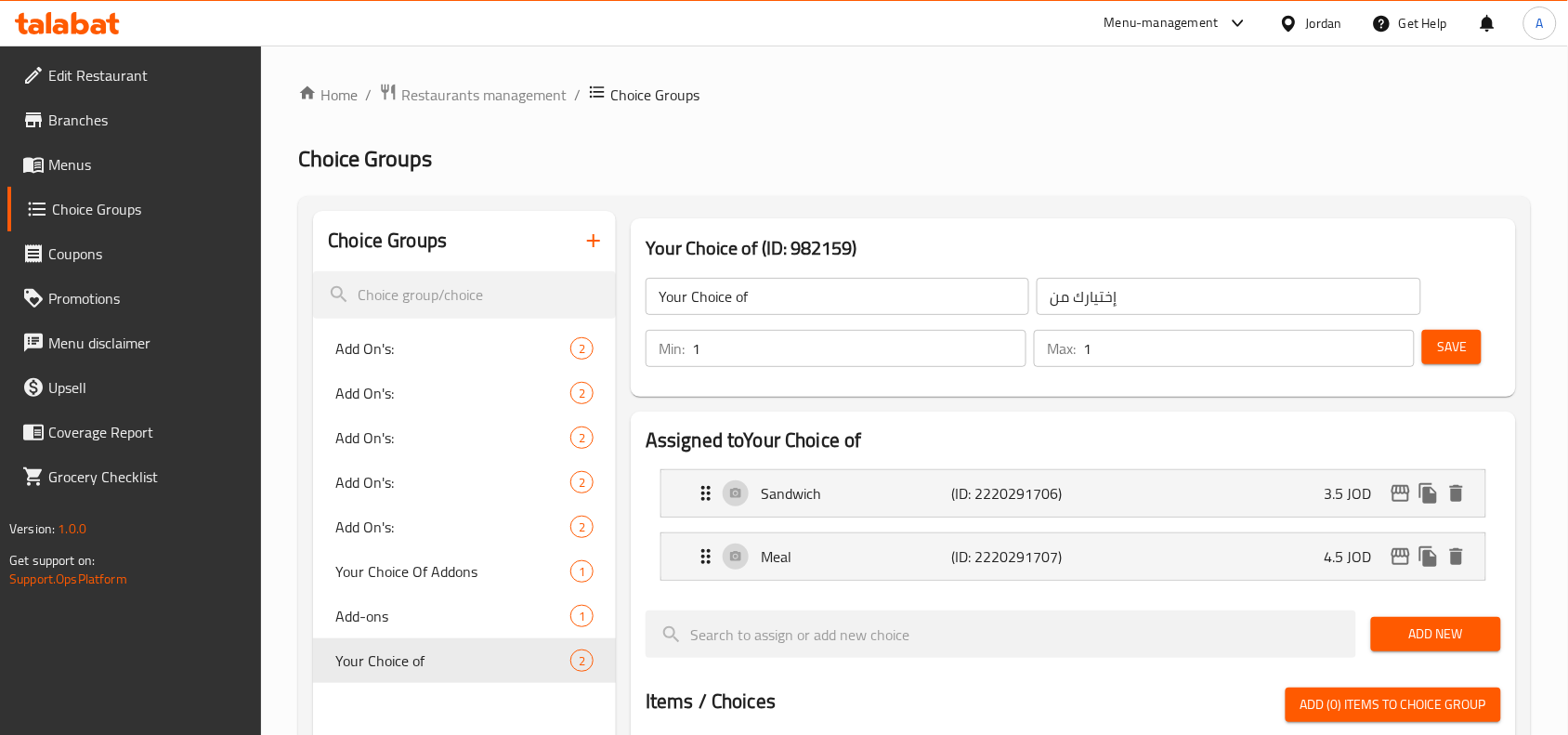 click on "Menus" at bounding box center [148, 164] 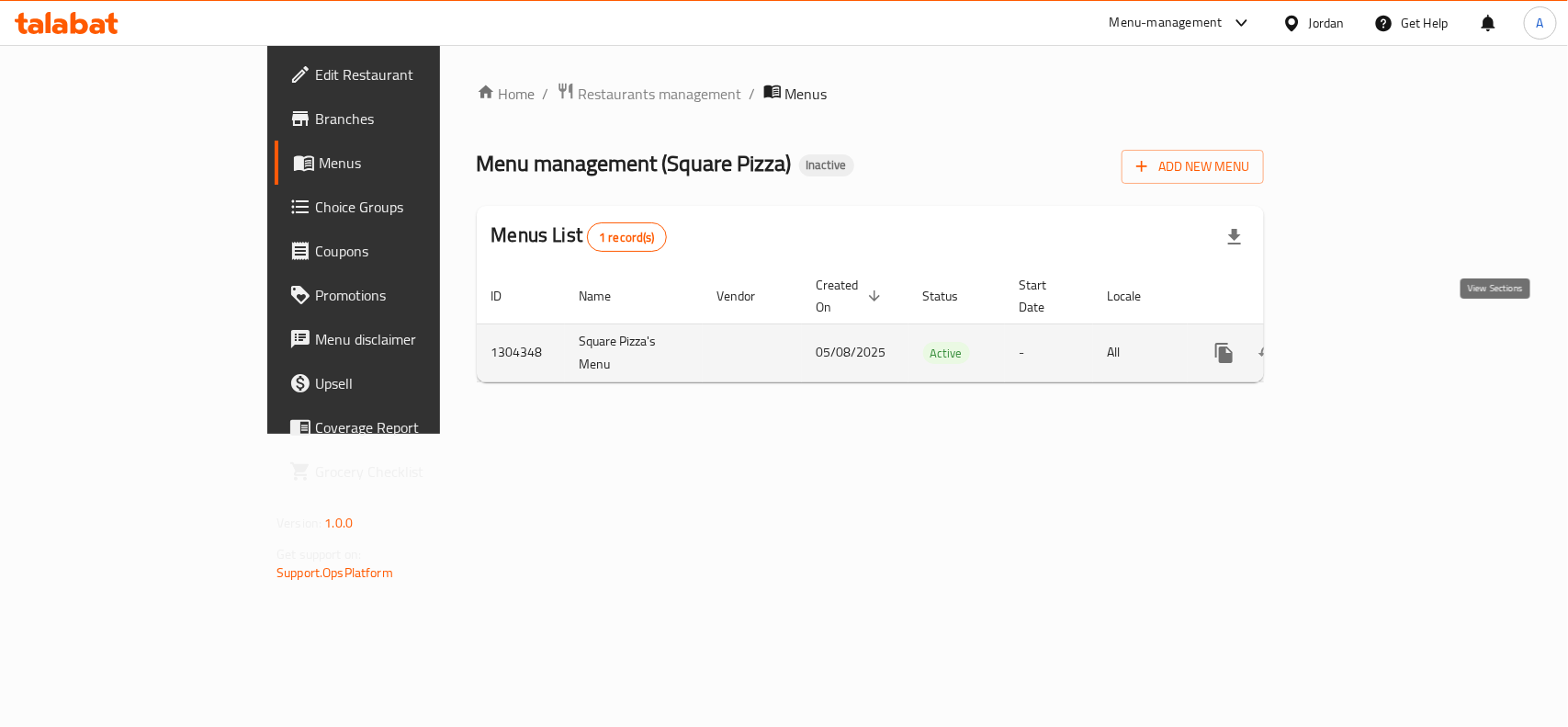 click 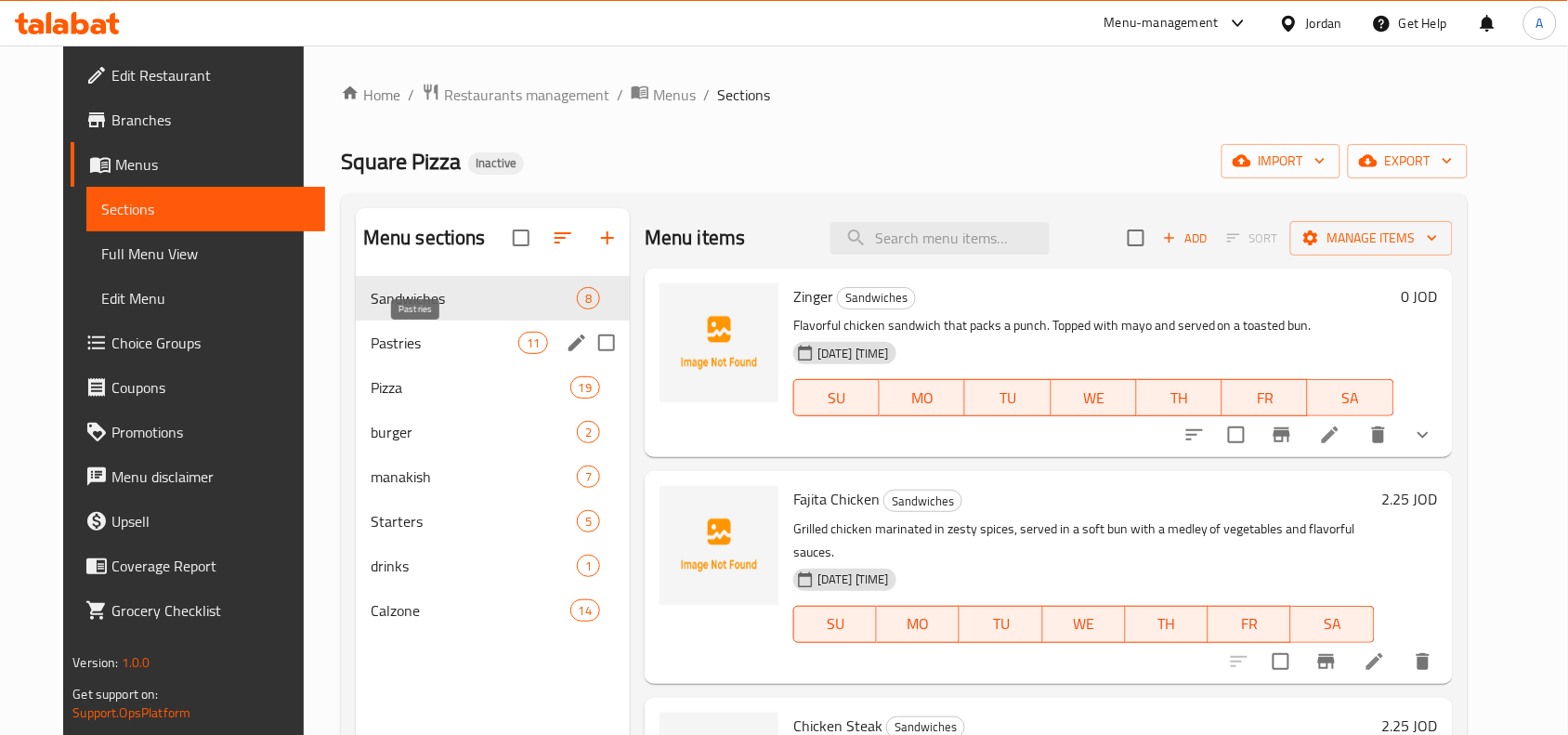 click on "Pastries" at bounding box center (444, 343) 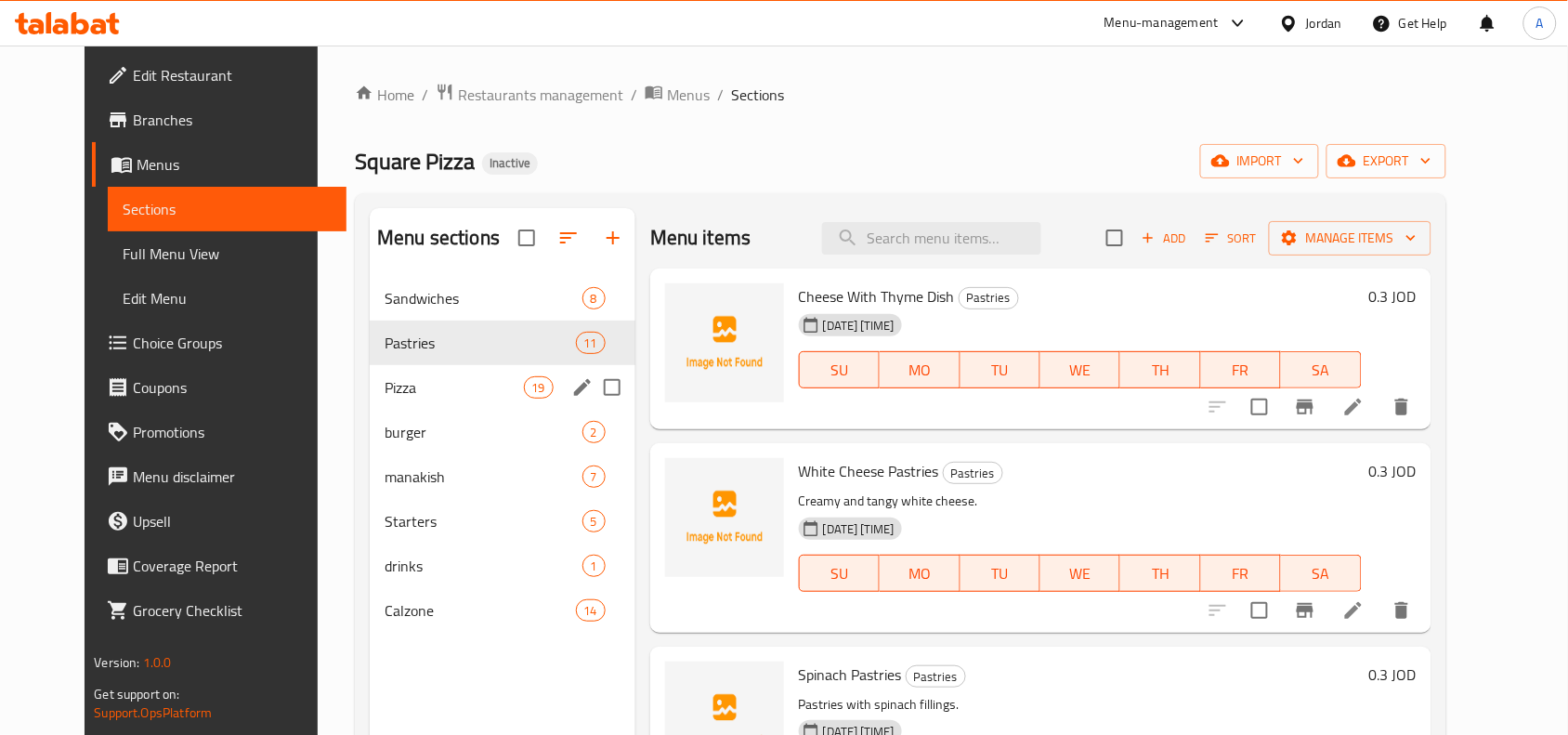 click on "Pizza 19" at bounding box center (503, 387) 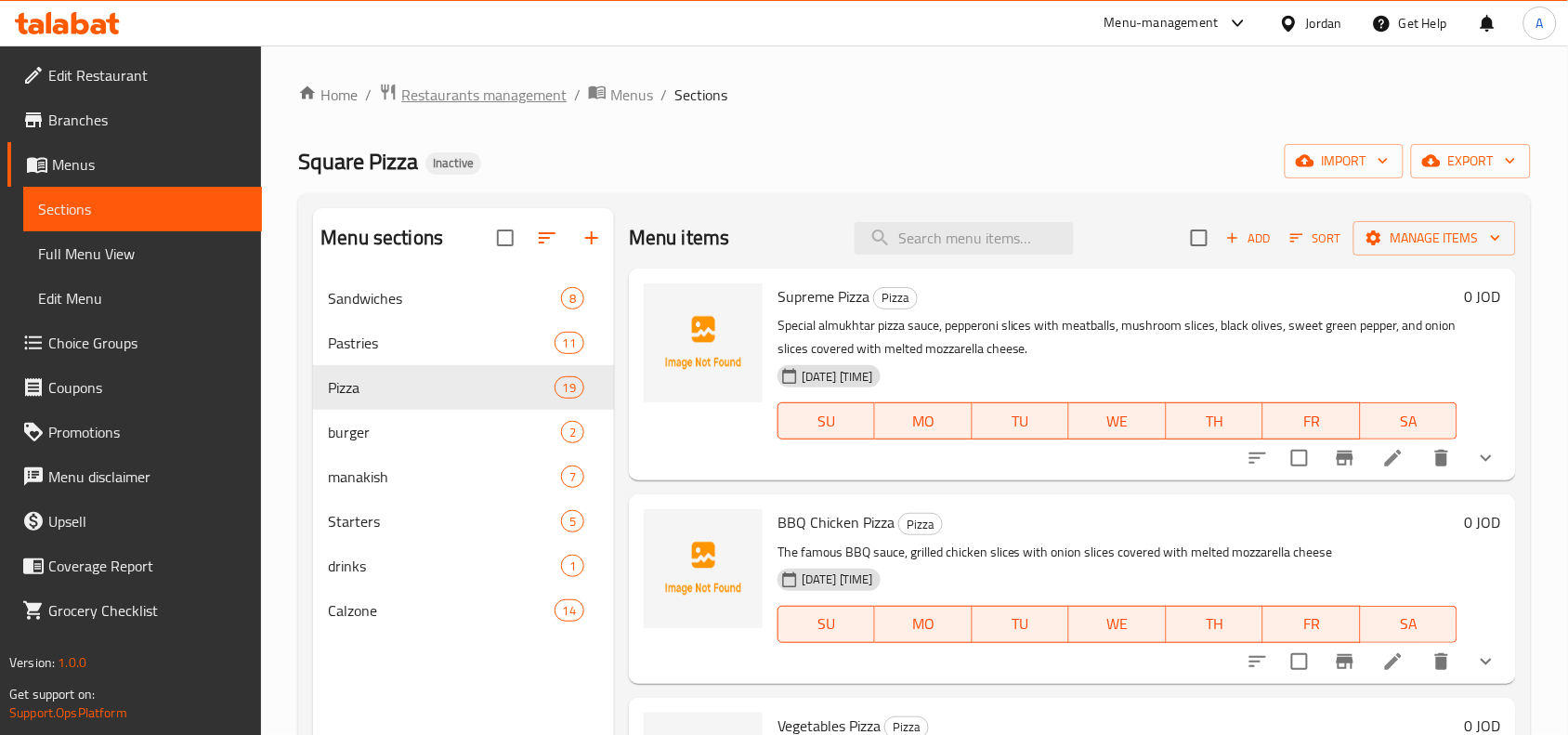 click on "Restaurants management" at bounding box center [484, 95] 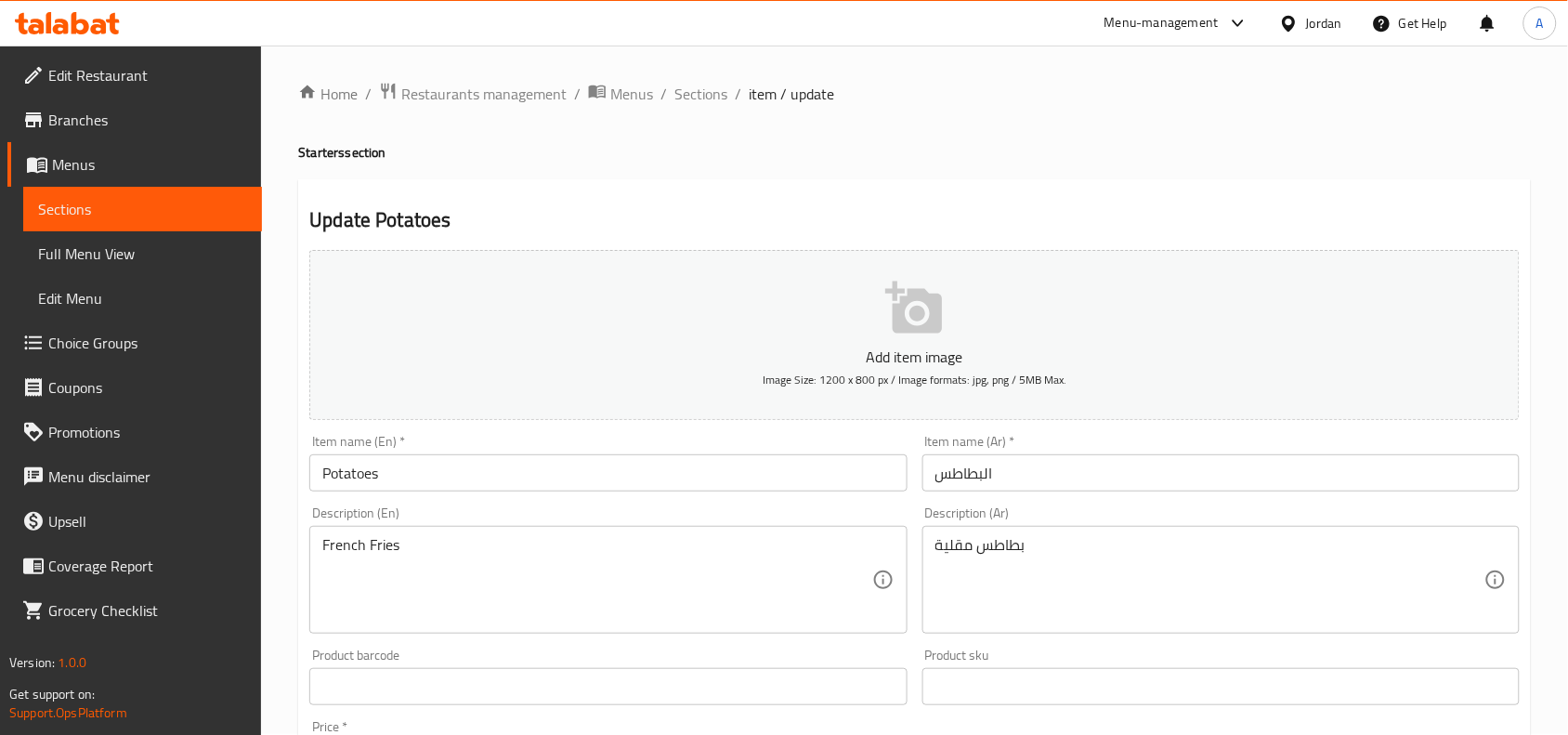scroll, scrollTop: 0, scrollLeft: 0, axis: both 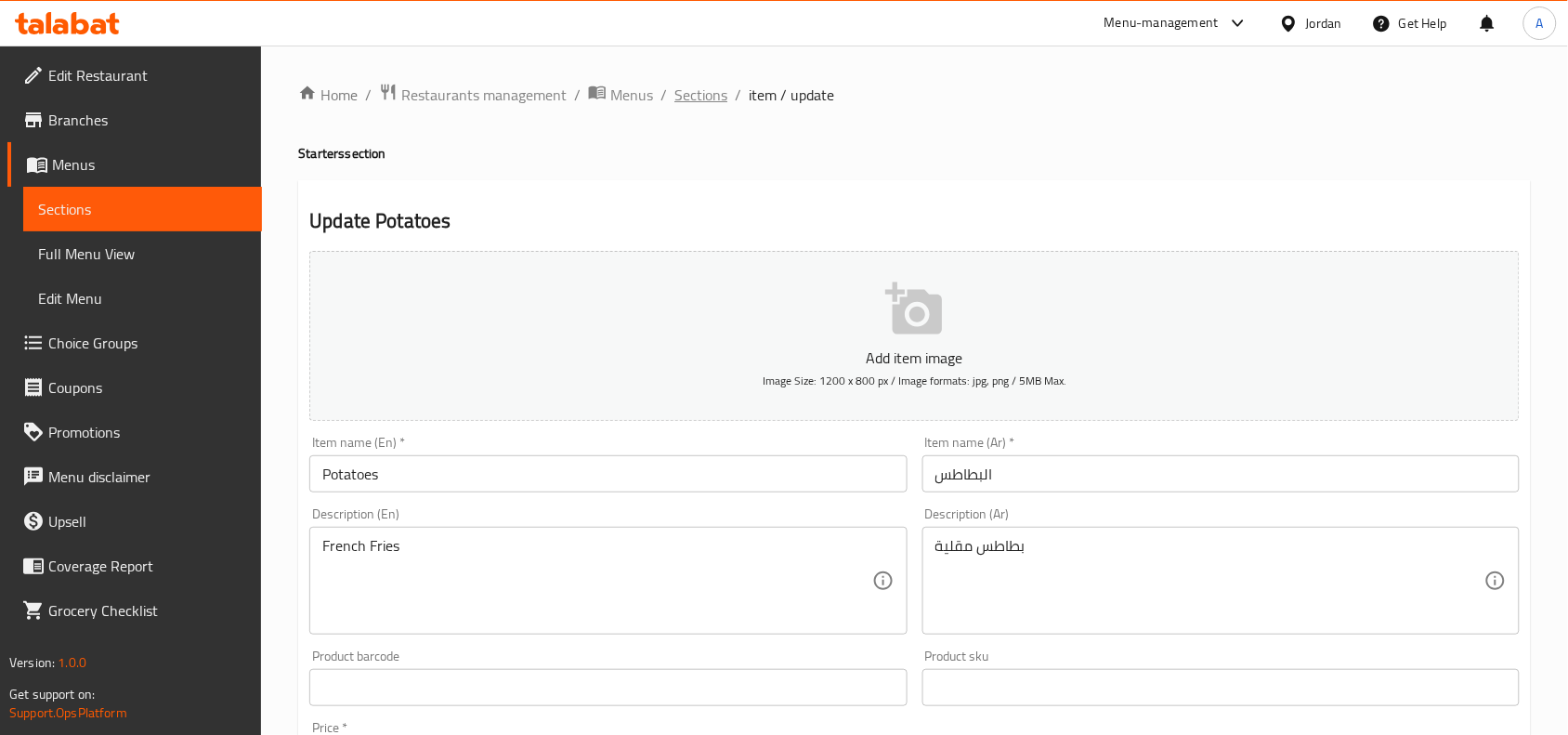 click on "Sections" at bounding box center [700, 95] 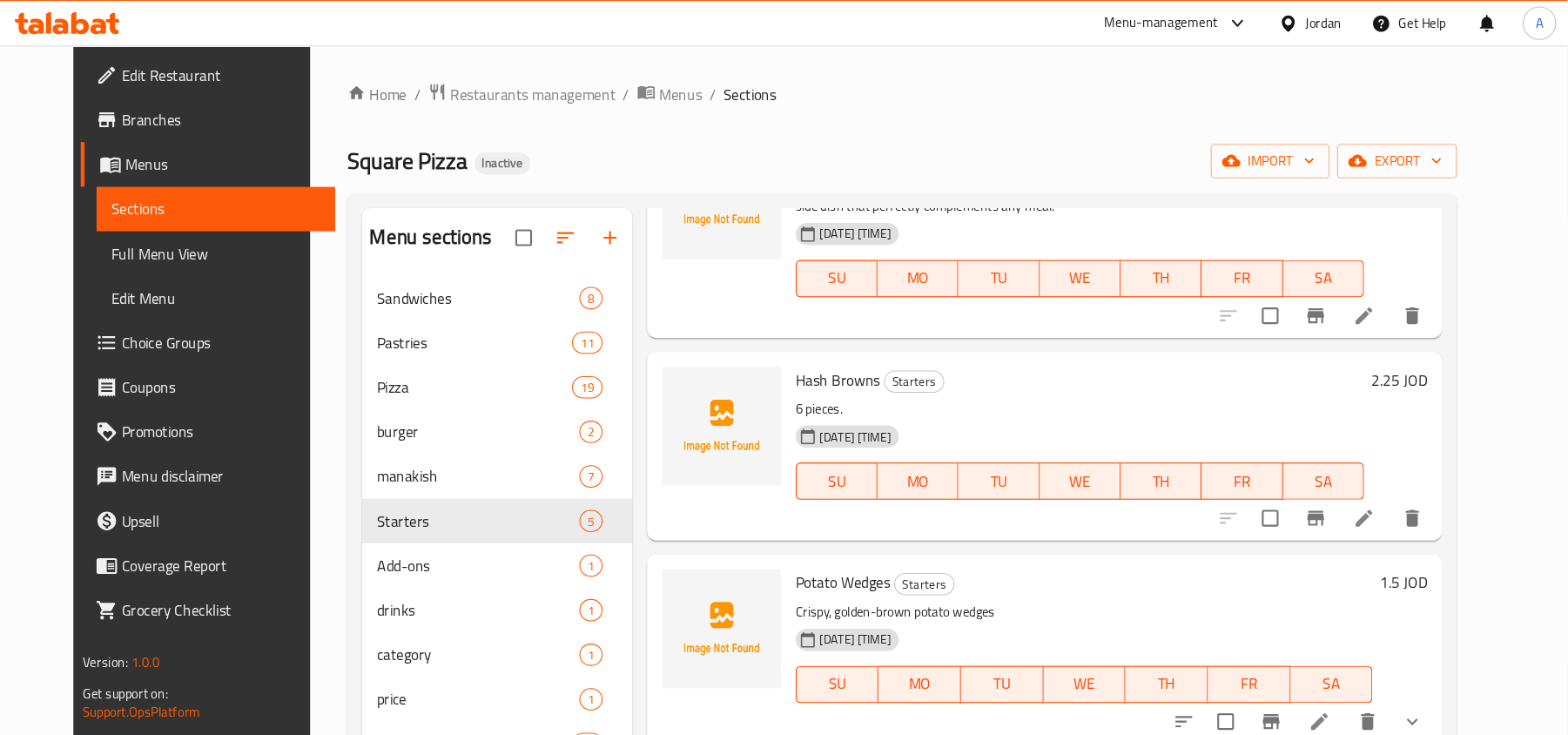scroll, scrollTop: 327, scrollLeft: 0, axis: vertical 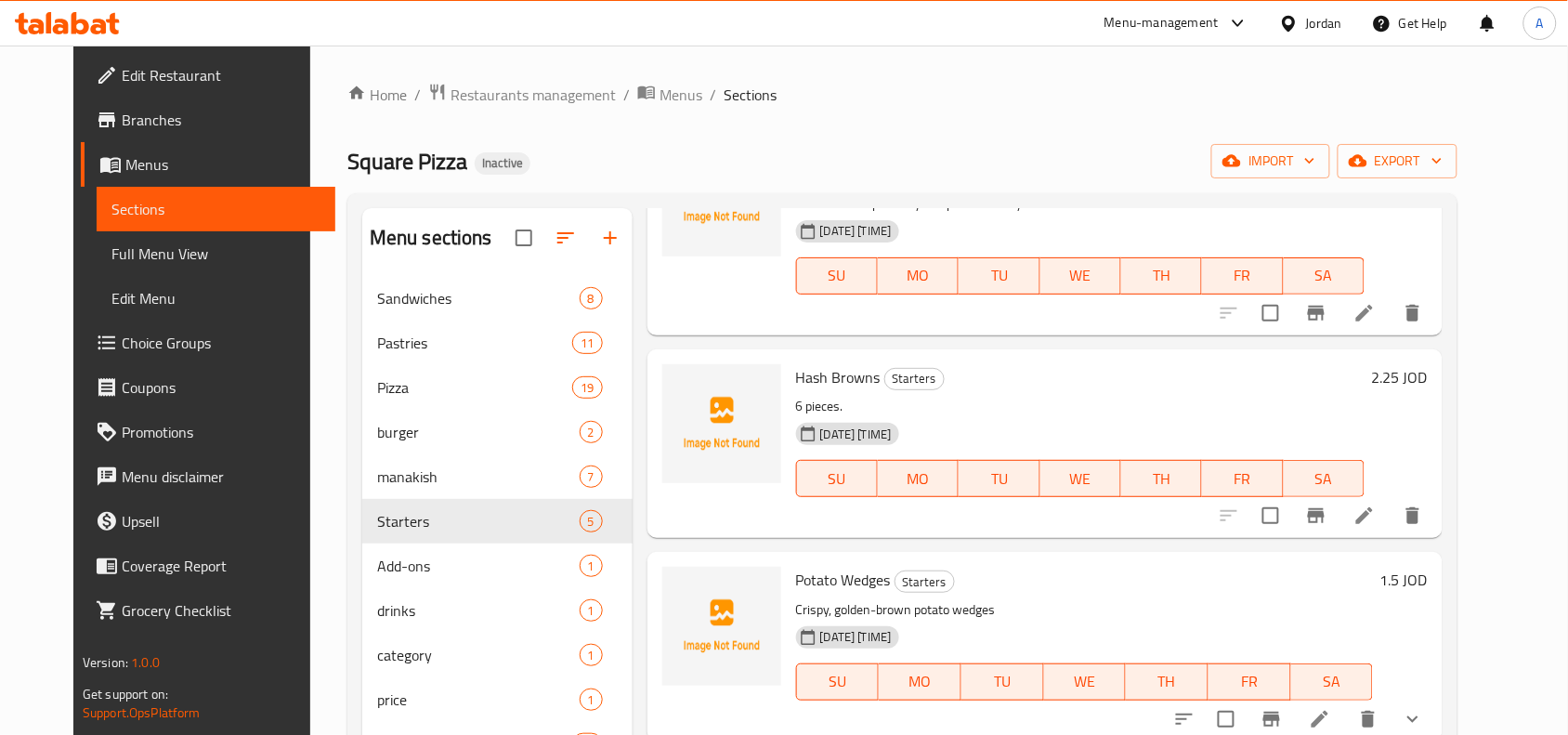 click at bounding box center [1365, 313] 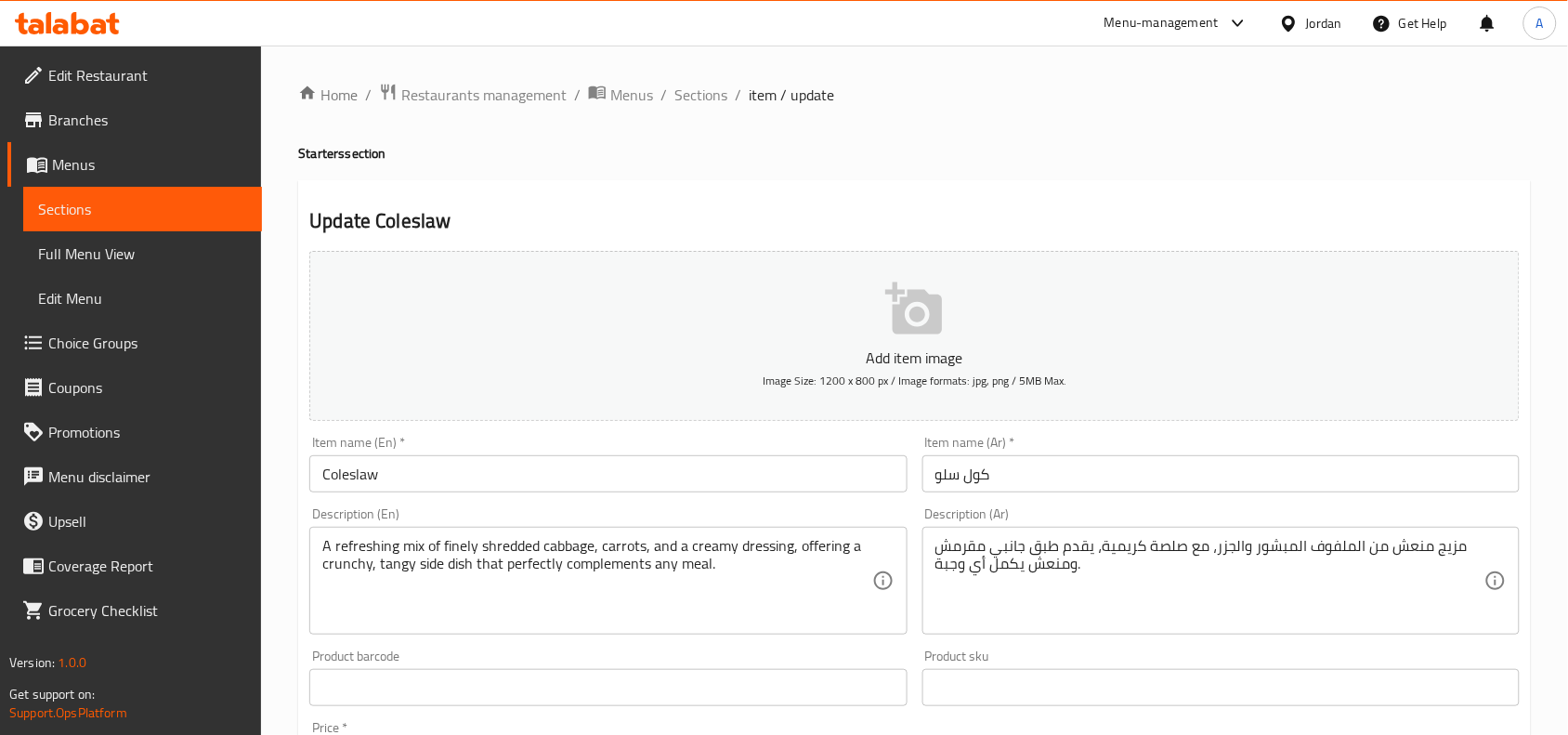 click on "A refreshing mix of finely shredded cabbage, carrots, and a creamy dressing, offering a crunchy, tangy side dish that perfectly complements any meal." at bounding box center (596, 581) 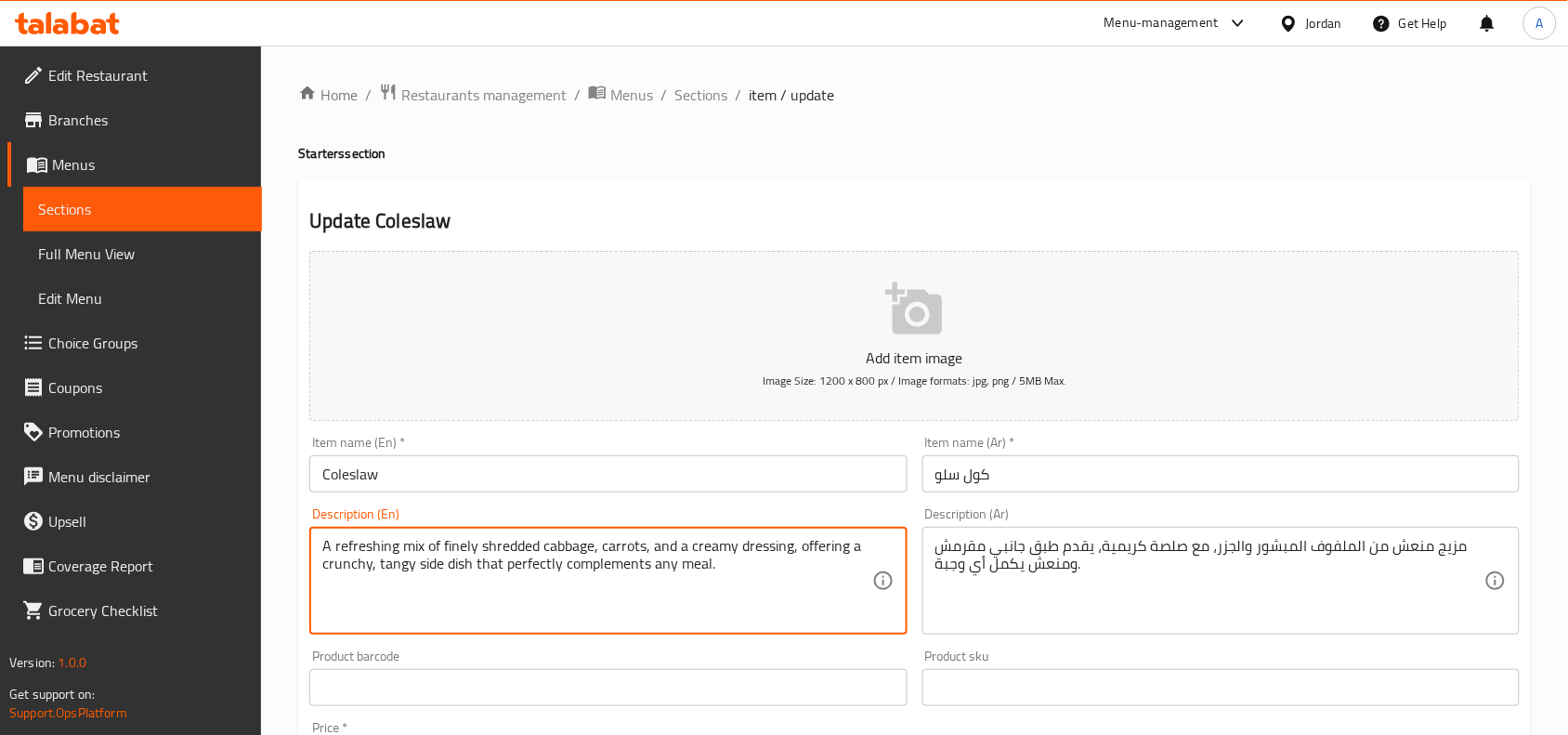 click on "A refreshing mix of finely shredded cabbage, carrots, and a creamy dressing, offering a crunchy, tangy side dish that perfectly complements any meal." at bounding box center (596, 581) 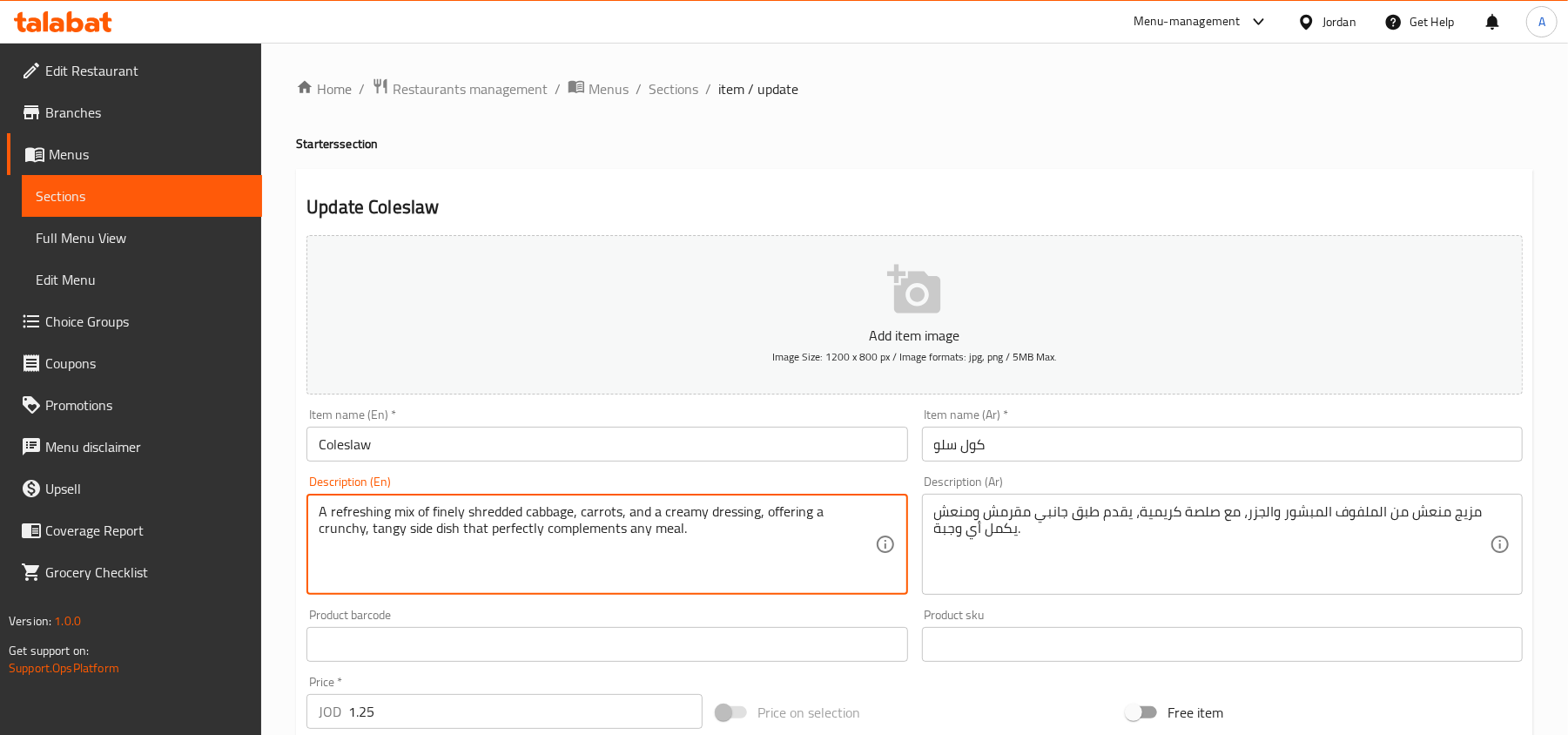 click on "A refreshing mix of finely shredded cabbage, carrots, and a creamy dressing, offering a crunchy, tangy side dish that perfectly complements any meal." at bounding box center [596, 544] 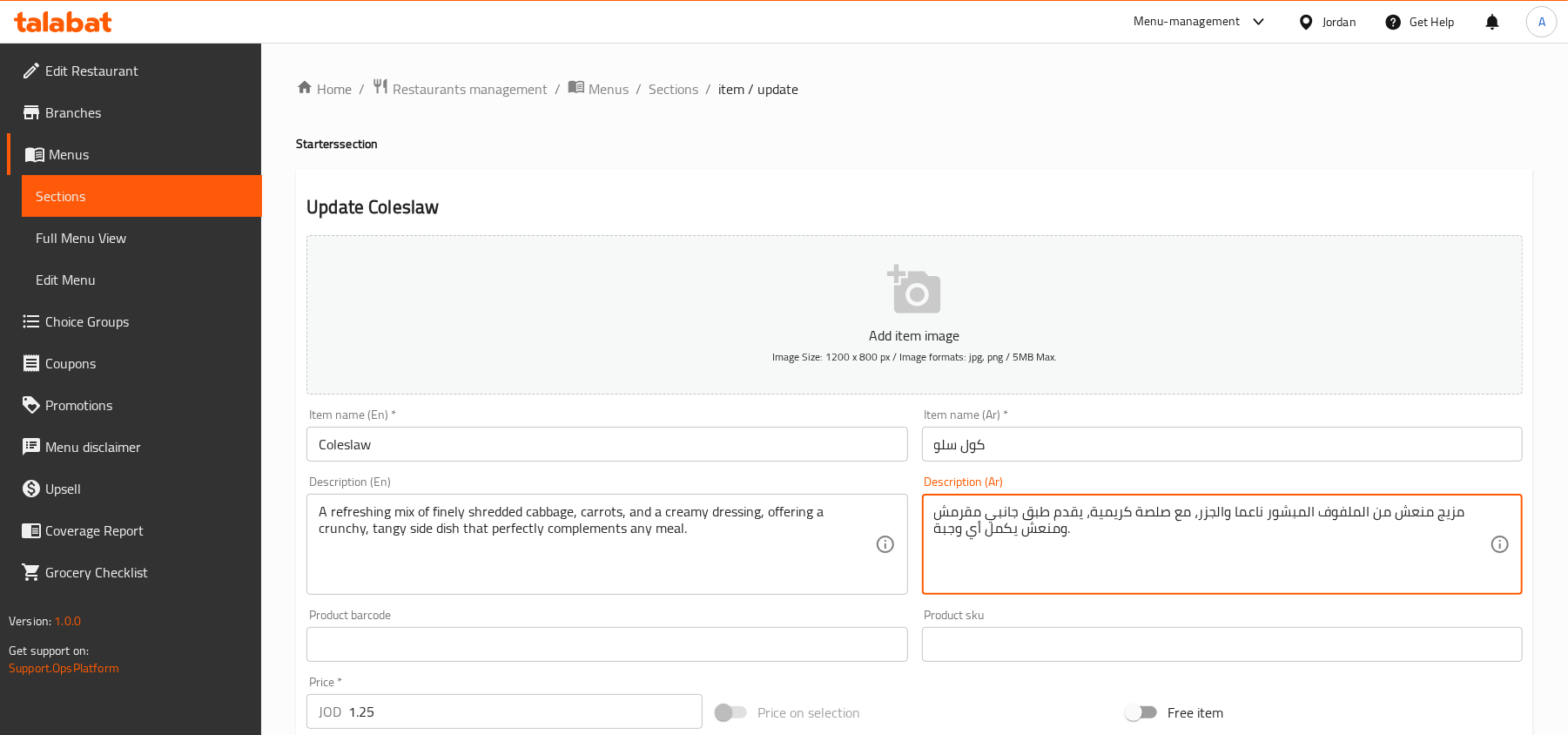 click on "مزيج منعش من الملفوف المبشور ناعما والجزر، مع صلصة كريمية، يقدم طبق جانبي مقرمش ومنعش يكمل أي وجبة." at bounding box center (1212, 544) 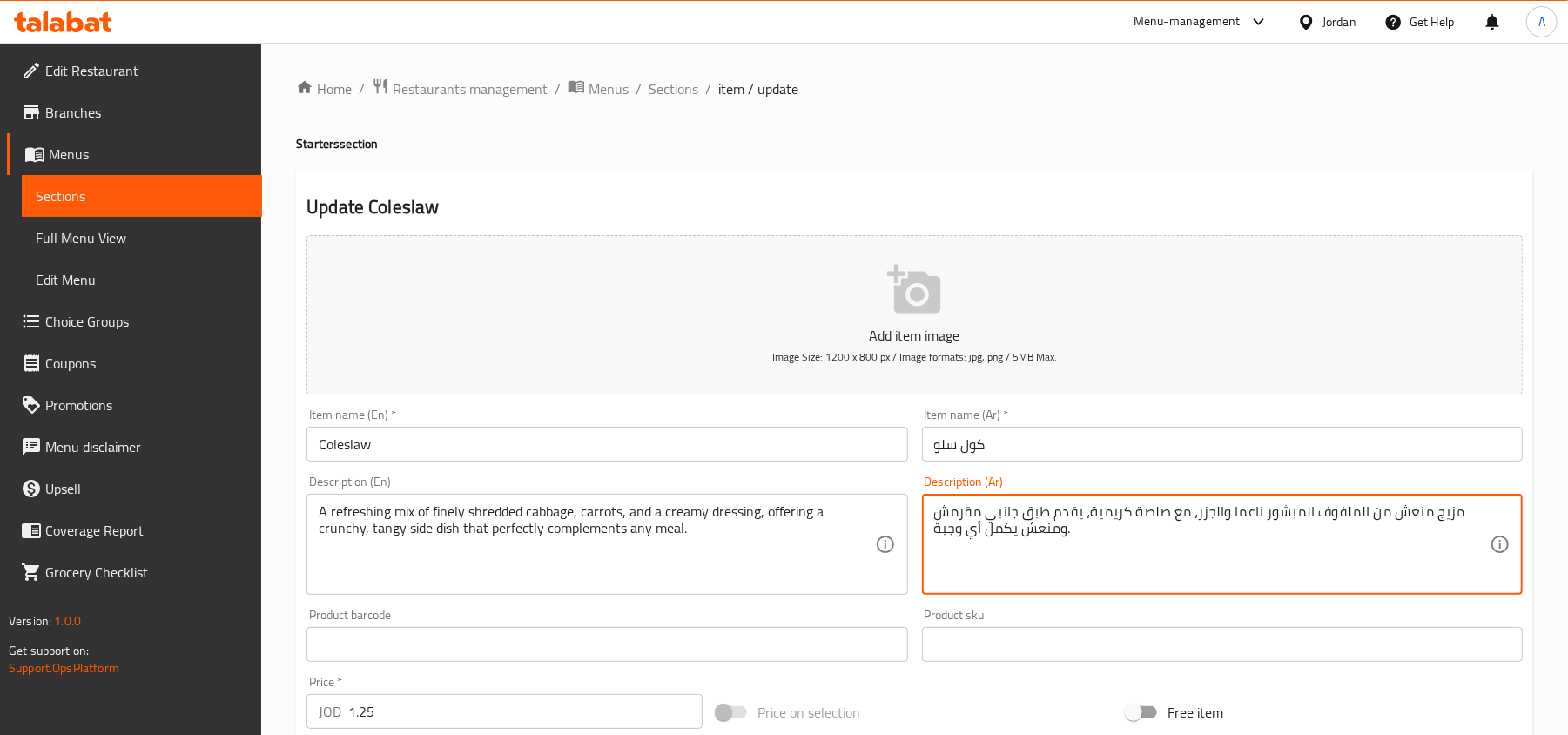 drag, startPoint x: 990, startPoint y: 519, endPoint x: 1048, endPoint y: 516, distance: 58.07753 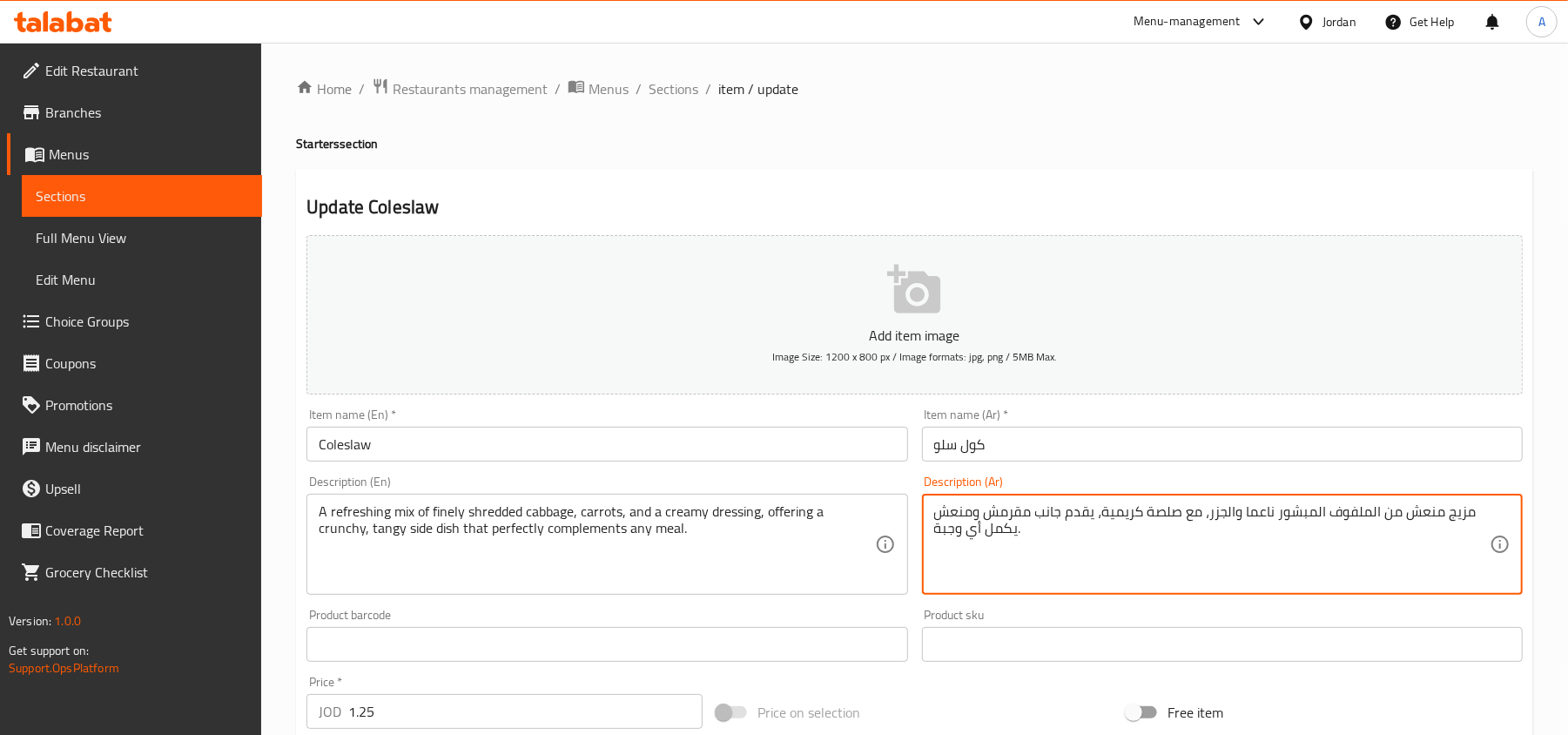 click on "مزيج منعش من الملفوف المبشور ناعما والجزر، مع صلصة كريمية، يقدم جانب مقرمش ومنعش يكمل أي وجبة." at bounding box center (1212, 544) 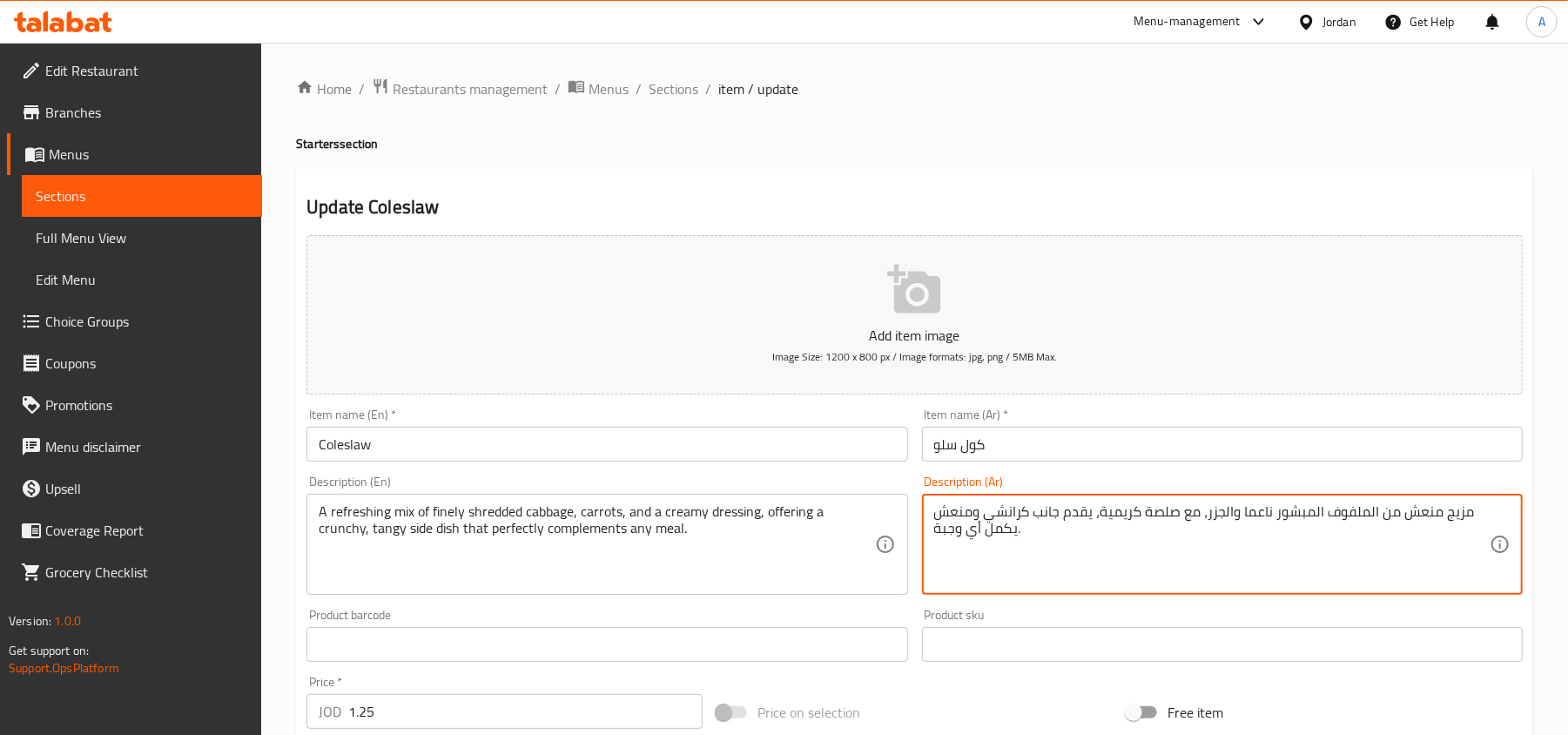 click on "مزيج منعش من الملفوف المبشور ناعما والجزر، مع صلصة كريمية، يقدم جانب كرانشي ومنعش يكمل أي وجبة." at bounding box center [1212, 544] 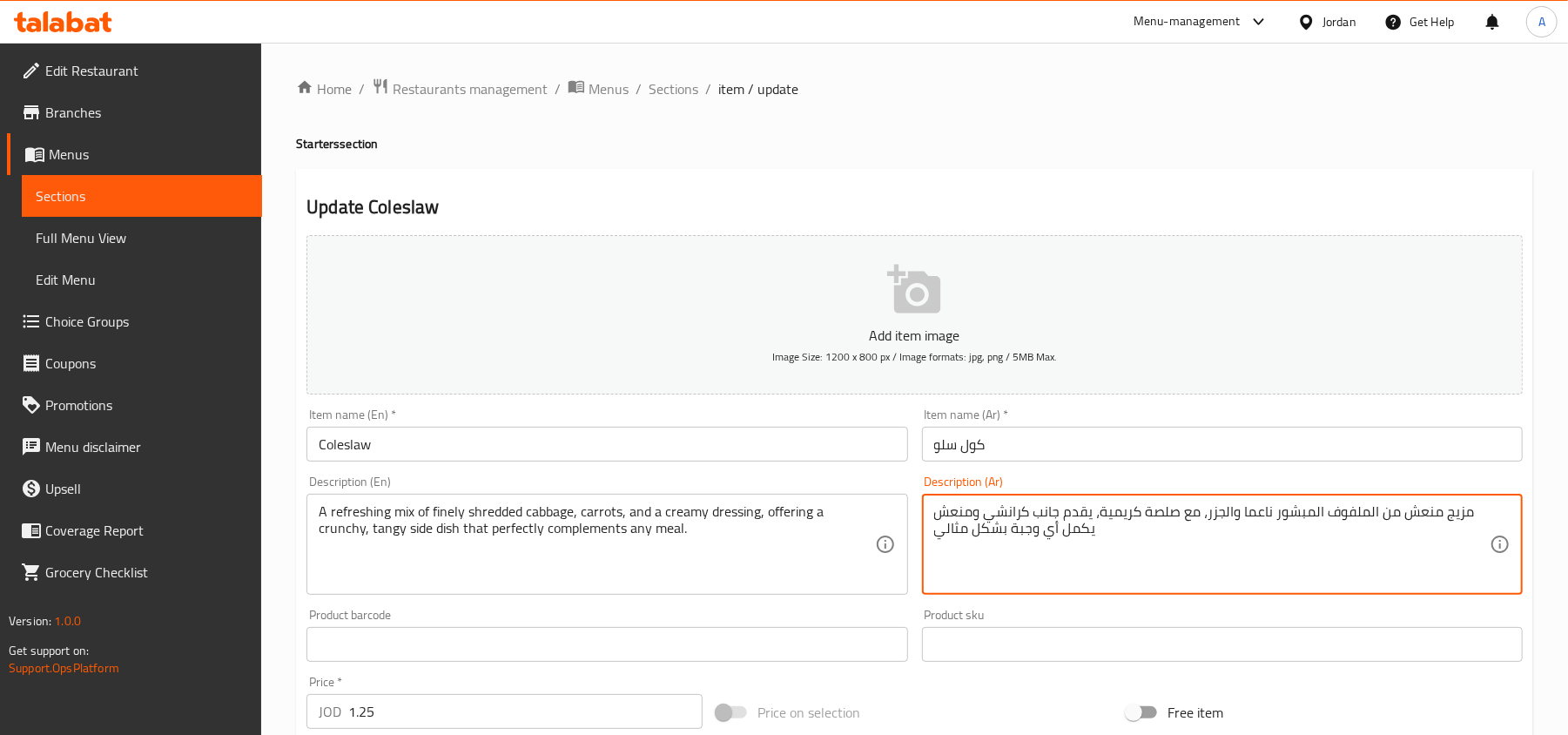 type on "مزيج منعش من الملفوف المبشور ناعما والجزر، مع صلصة كريمية، يقدم جانب كرانشي ومنعش يكمل أي وجبة بشكل مثالي" 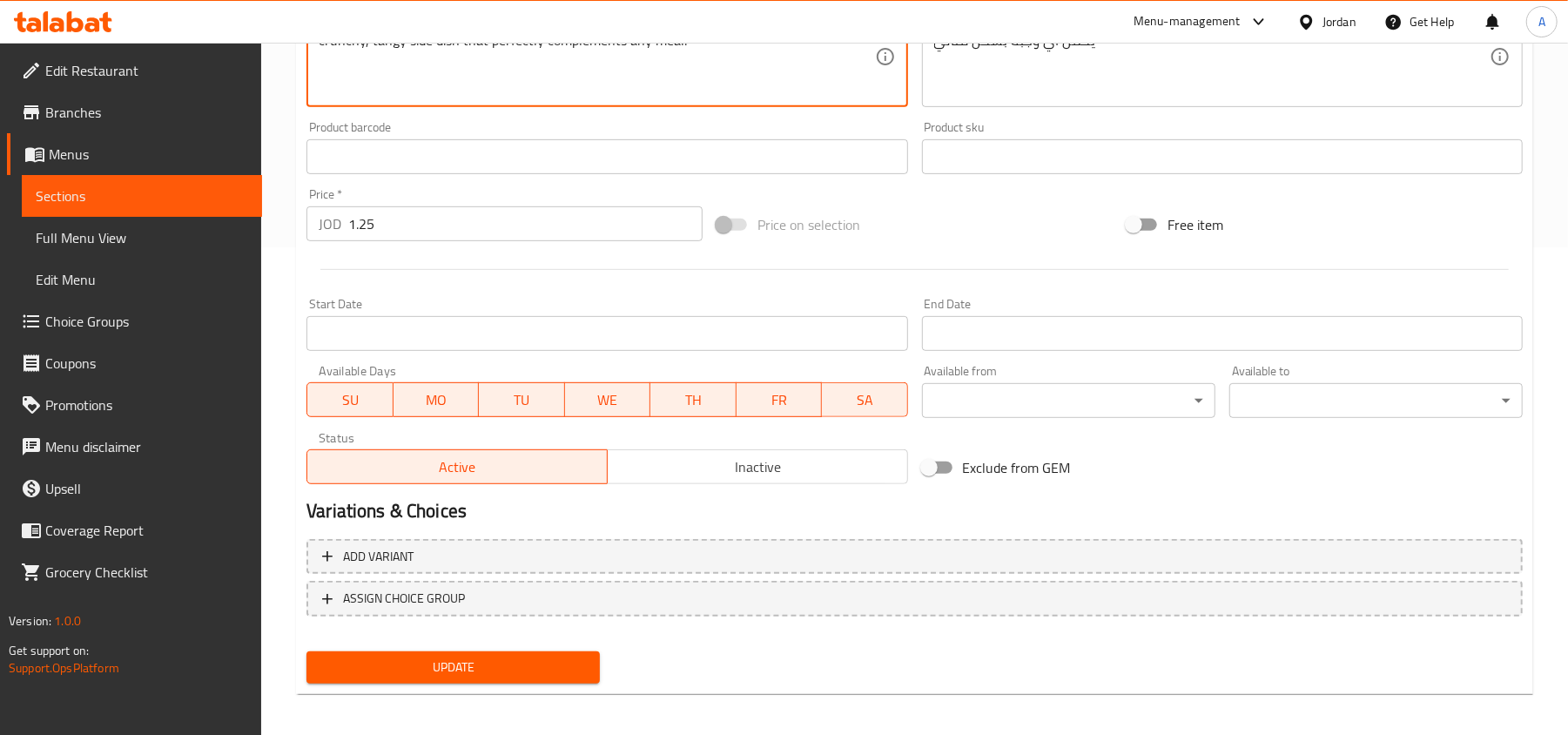 scroll, scrollTop: 495, scrollLeft: 0, axis: vertical 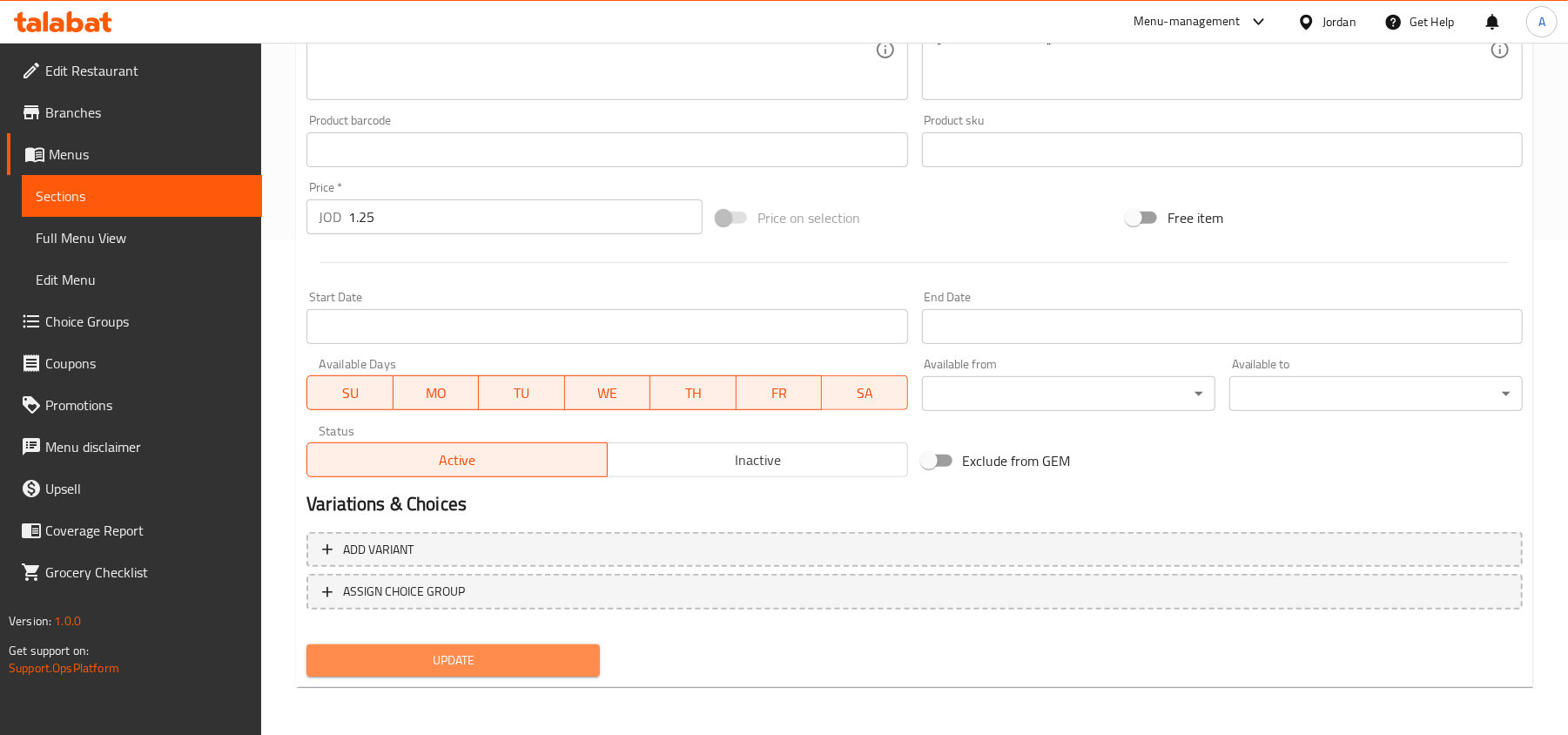 click on "Update" at bounding box center (453, 660) 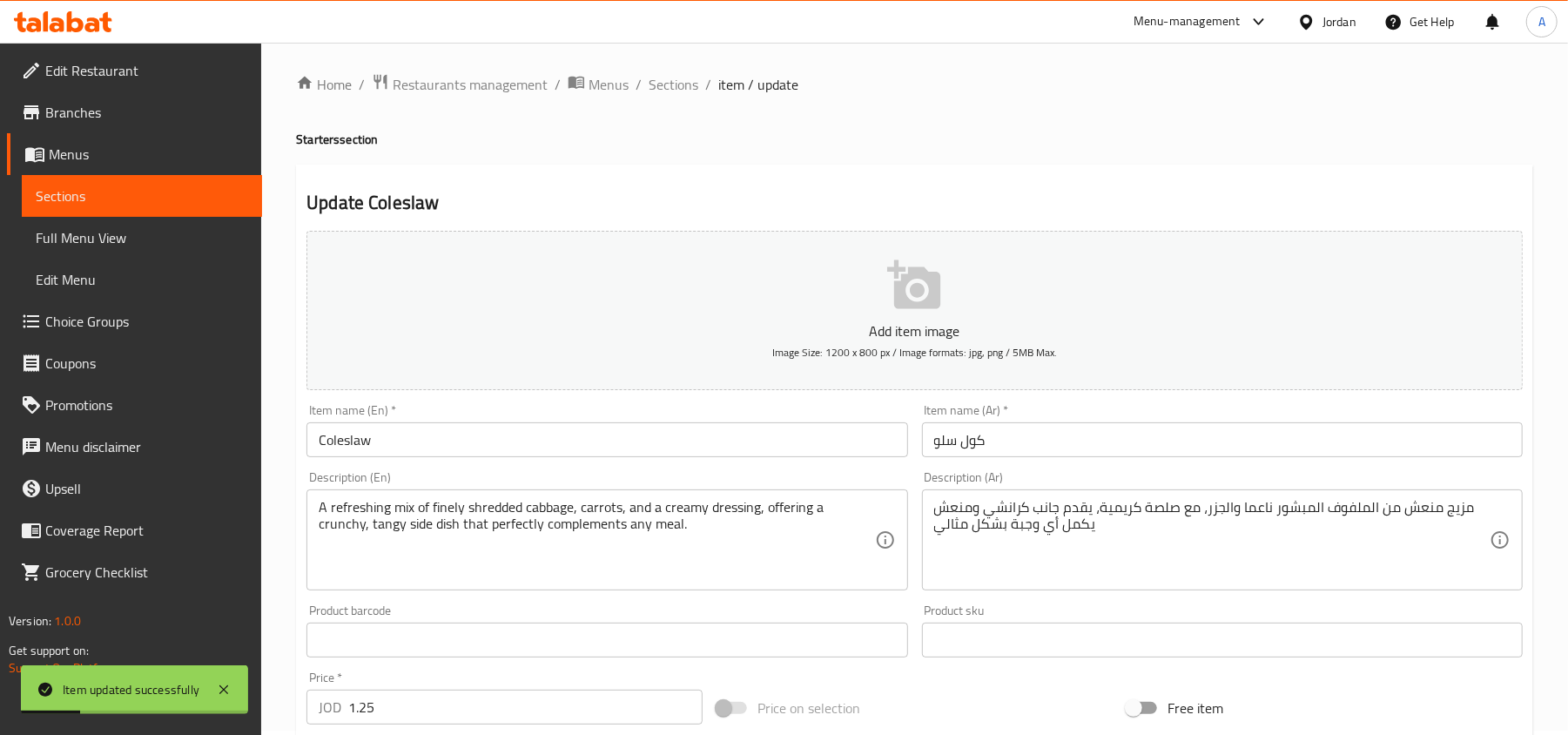 scroll, scrollTop: 0, scrollLeft: 0, axis: both 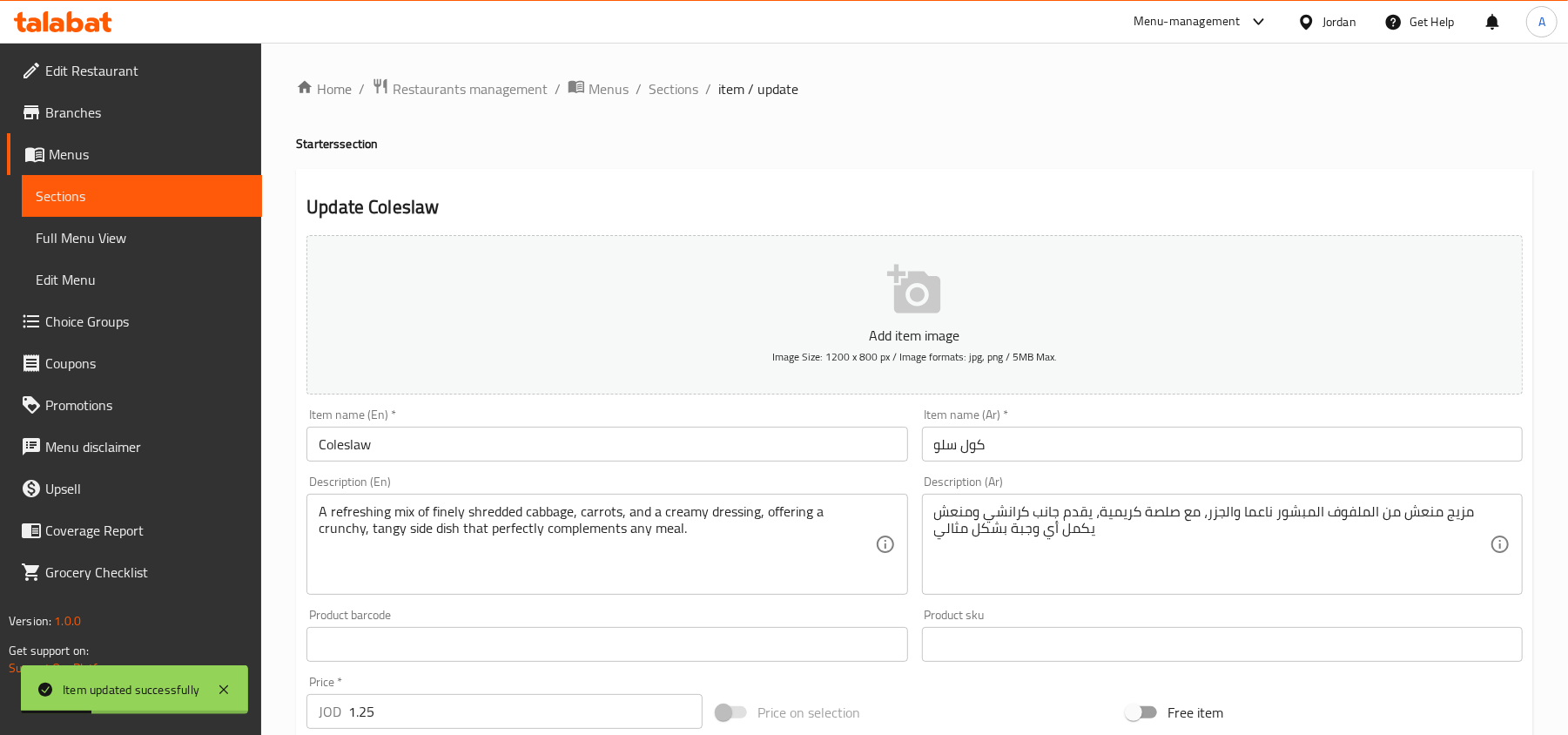click on "Coleslaw" at bounding box center [607, 444] 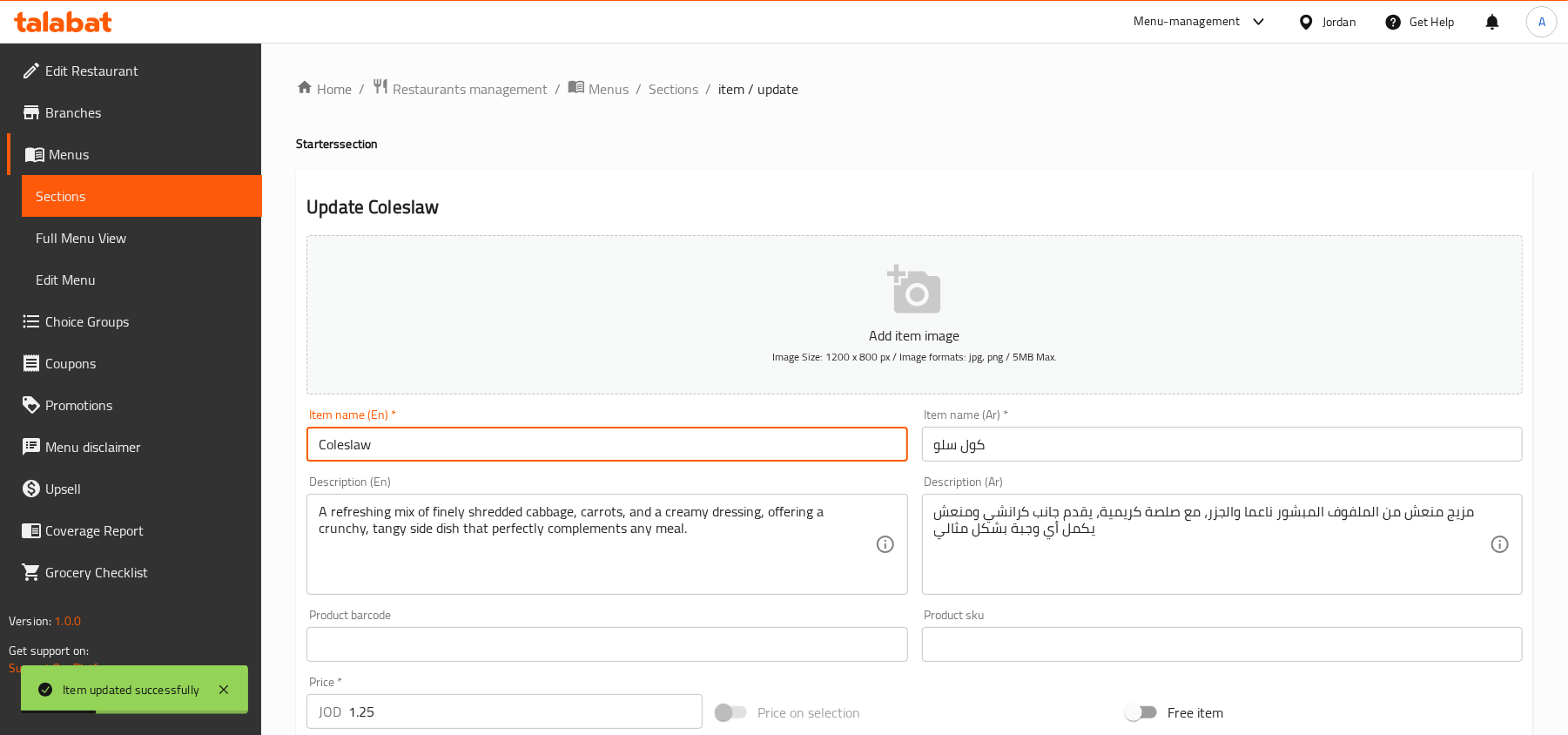 click on "Coleslaw" at bounding box center (607, 444) 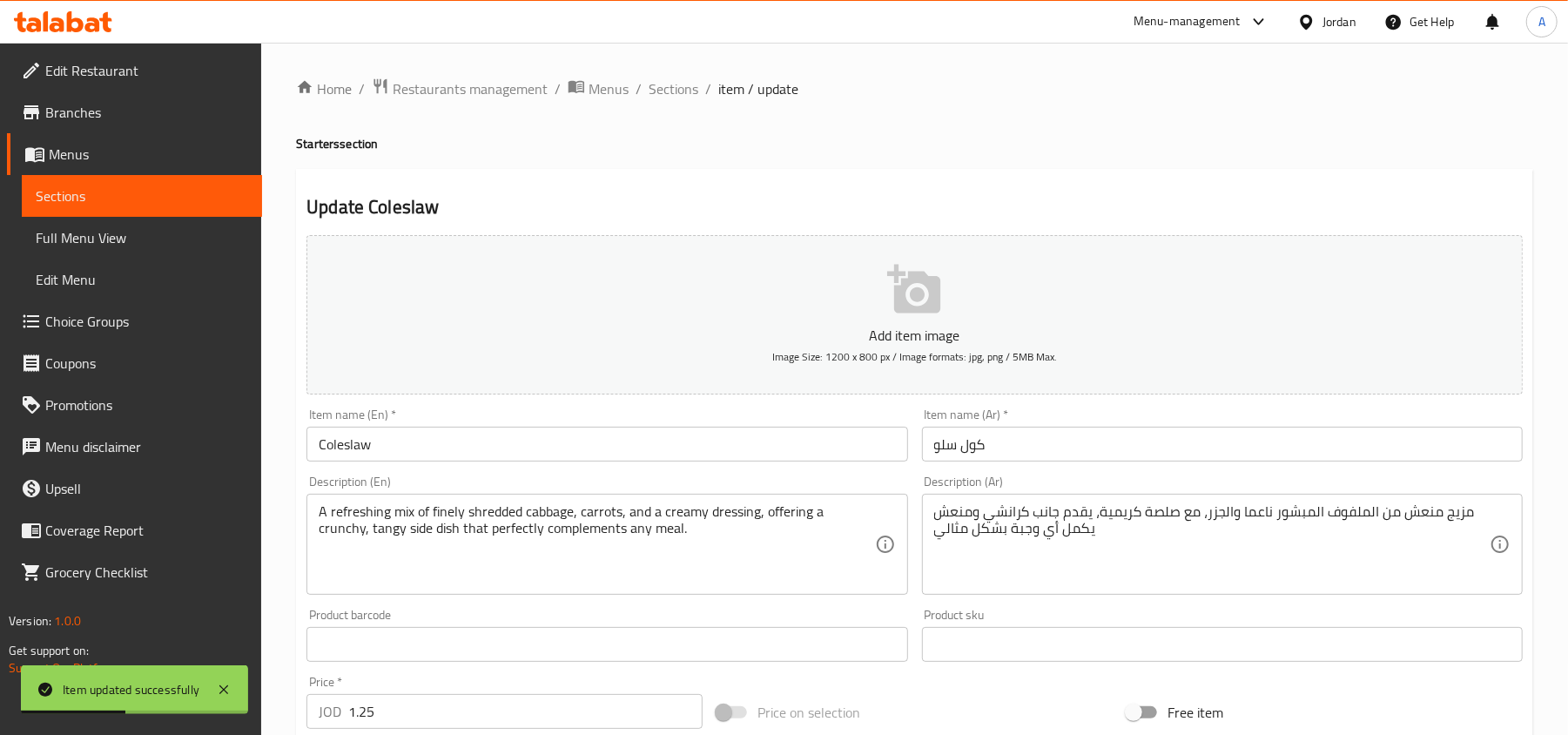 click on "Home / Restaurants management / Menus / Sections / item / update Starters  section Update Coleslaw Add item image Image Size: 1200 x 800 px / Image formats: jpg, png / 5MB Max. Item name (En)   * Coleslaw Item name (En)  * Item name (Ar)   * كول سلو Item name (Ar)  * Description (En) A refreshing mix of finely shredded cabbage, carrots, and a creamy dressing, offering a crunchy, tangy side dish that perfectly complements any meal. Description (En) Description (Ar) مزيج منعش من الملفوف المبشور ناعما والجزر، مع صلصة كريمية، يقدم جانب كرانشي ومنعش يكمل أي وجبة بشكل مثالي Description (Ar) Product barcode Product barcode Product sku Product sku Price   * JOD 1.25 Price  * Price on selection Free item Start Date Start Date End Date End Date Available Days SU MO TU WE TH FR SA Available from ​ ​ Available to ​ ​ Status Active Inactive Exclude from GEM Variations & Choices Add variant ASSIGN CHOICE GROUP" at bounding box center (914, 637) 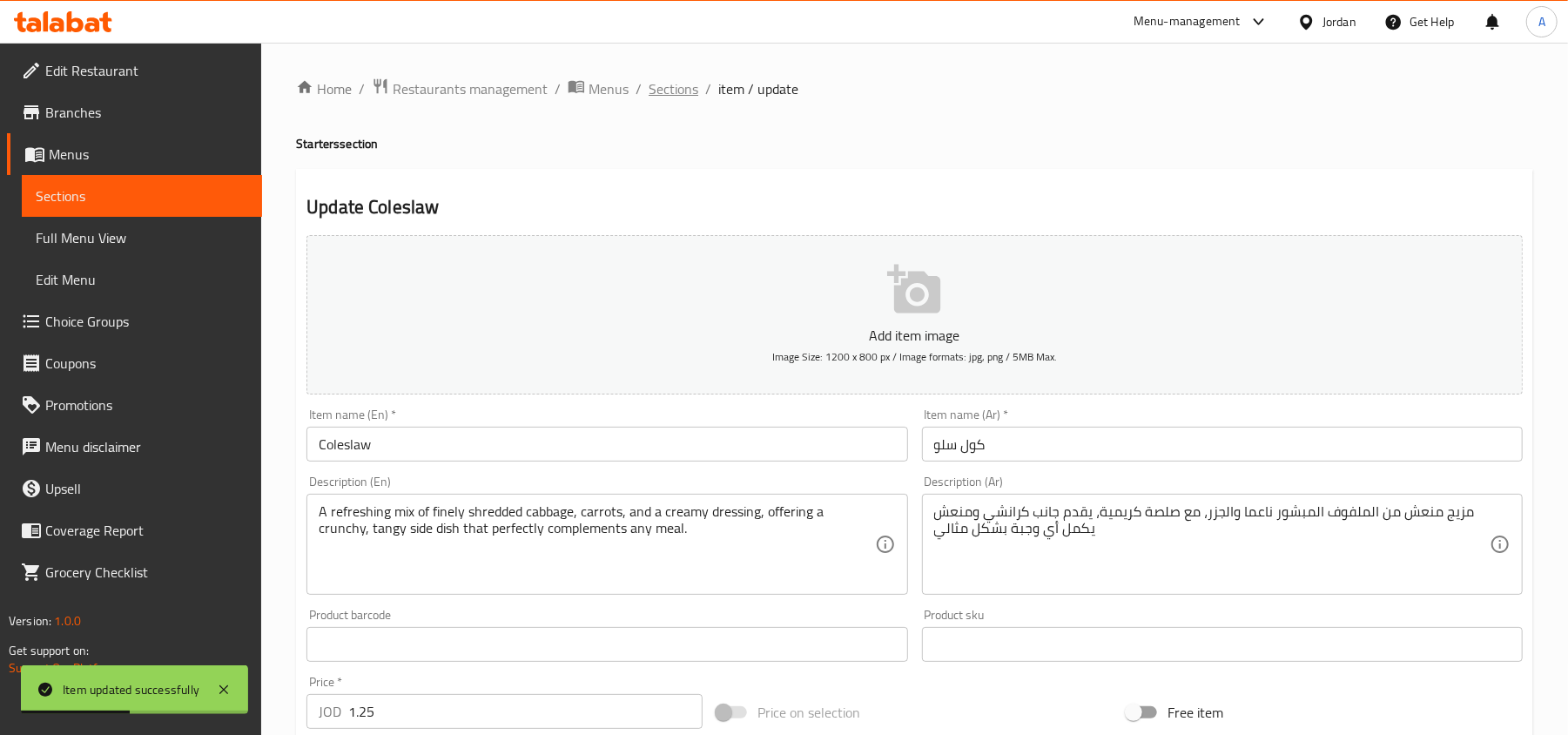 click on "Sections" at bounding box center (673, 89) 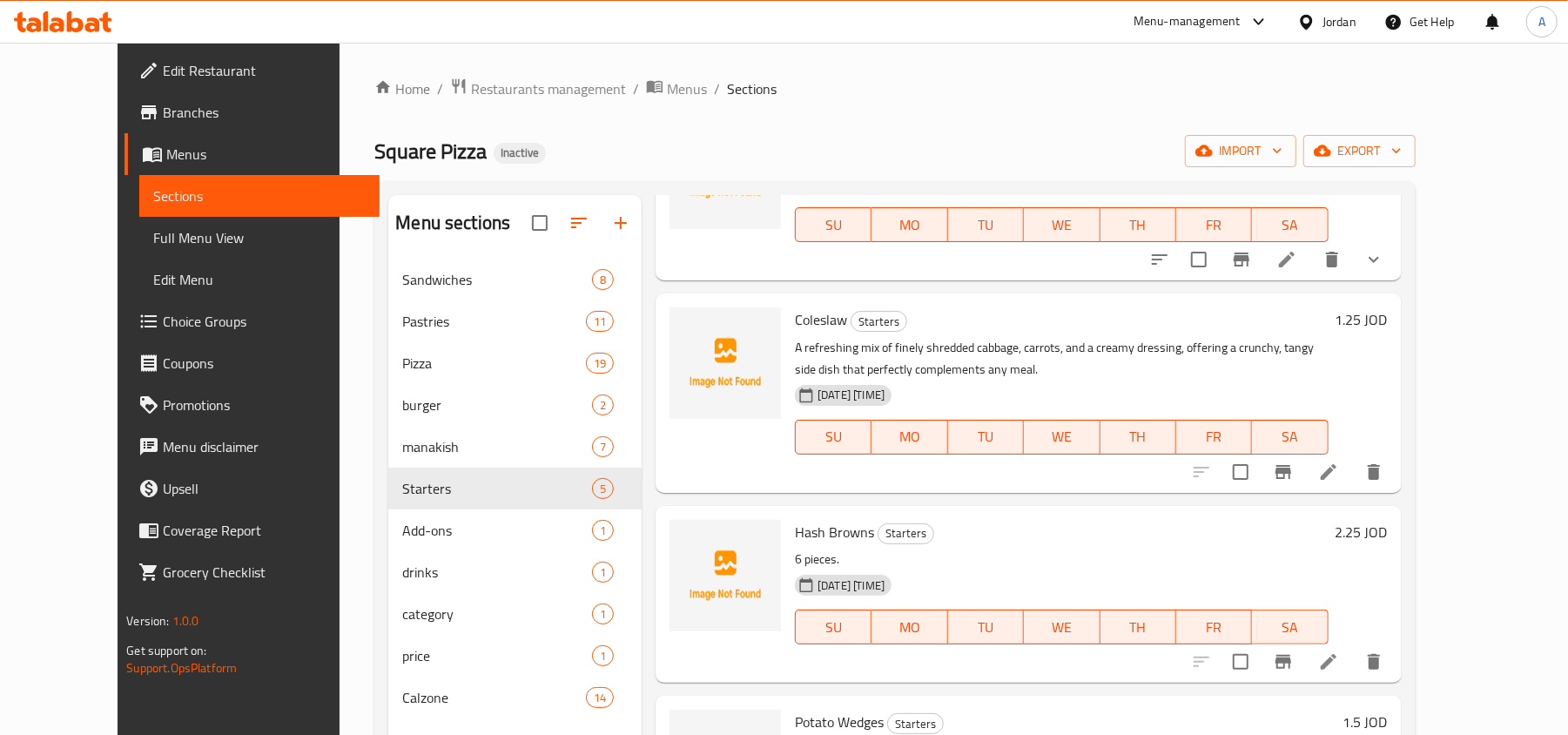 scroll, scrollTop: 232, scrollLeft: 0, axis: vertical 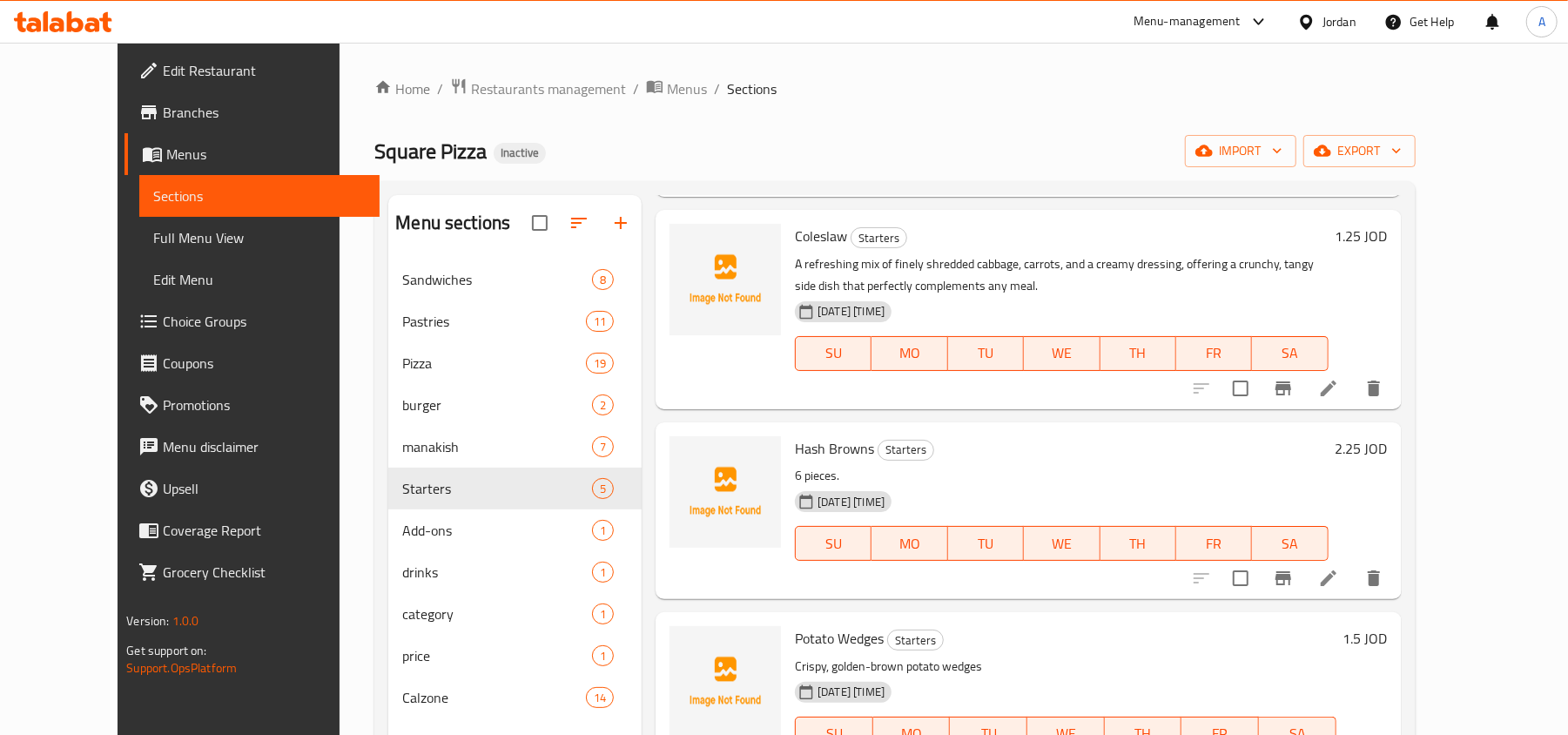 click on "Hash Browns   Starters 6 pieces. 06-08-2025 05:12 AM SU MO TU WE TH FR SA" at bounding box center (1061, 510) 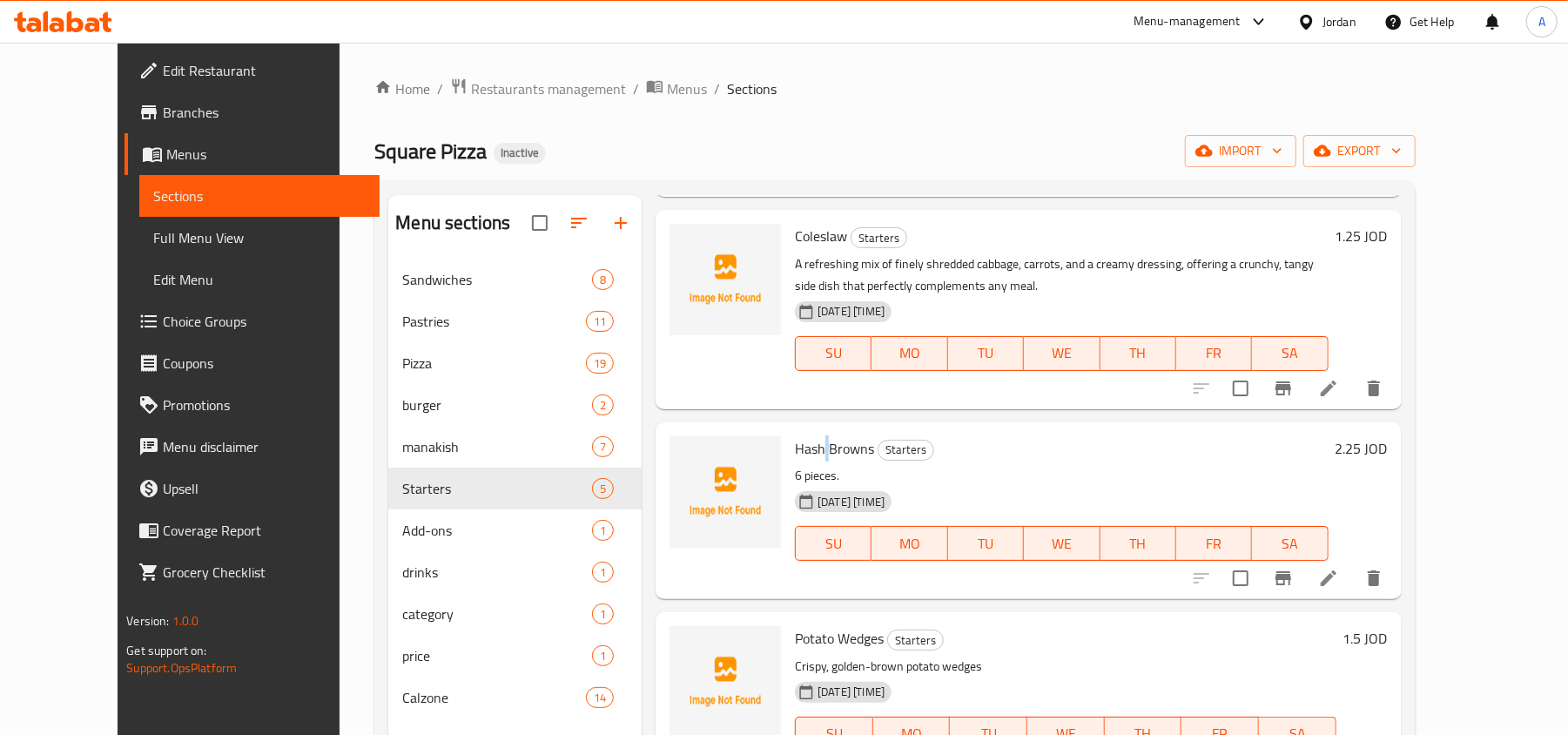 click on "Hash Browns" at bounding box center (834, 448) 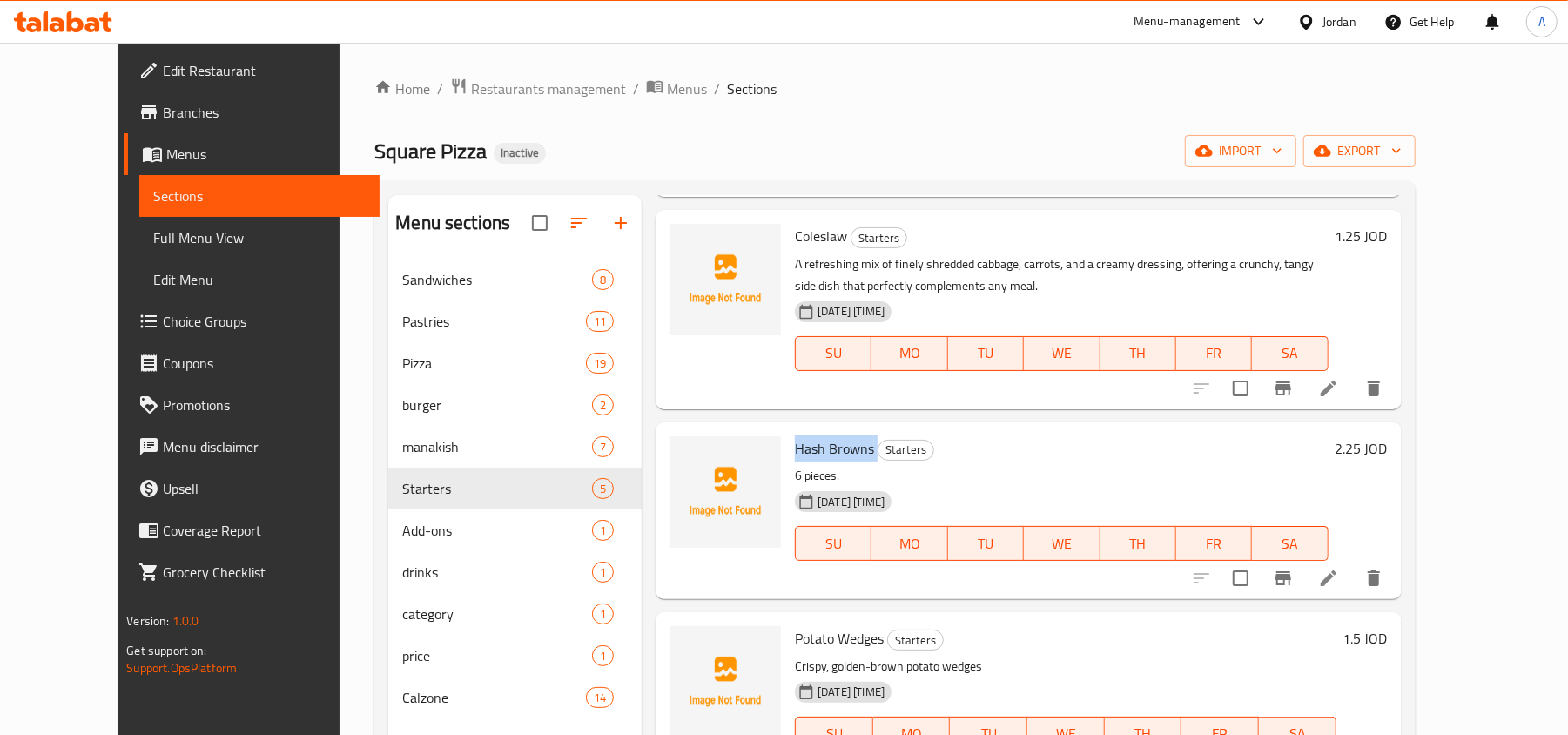 click on "Hash Browns" at bounding box center (834, 448) 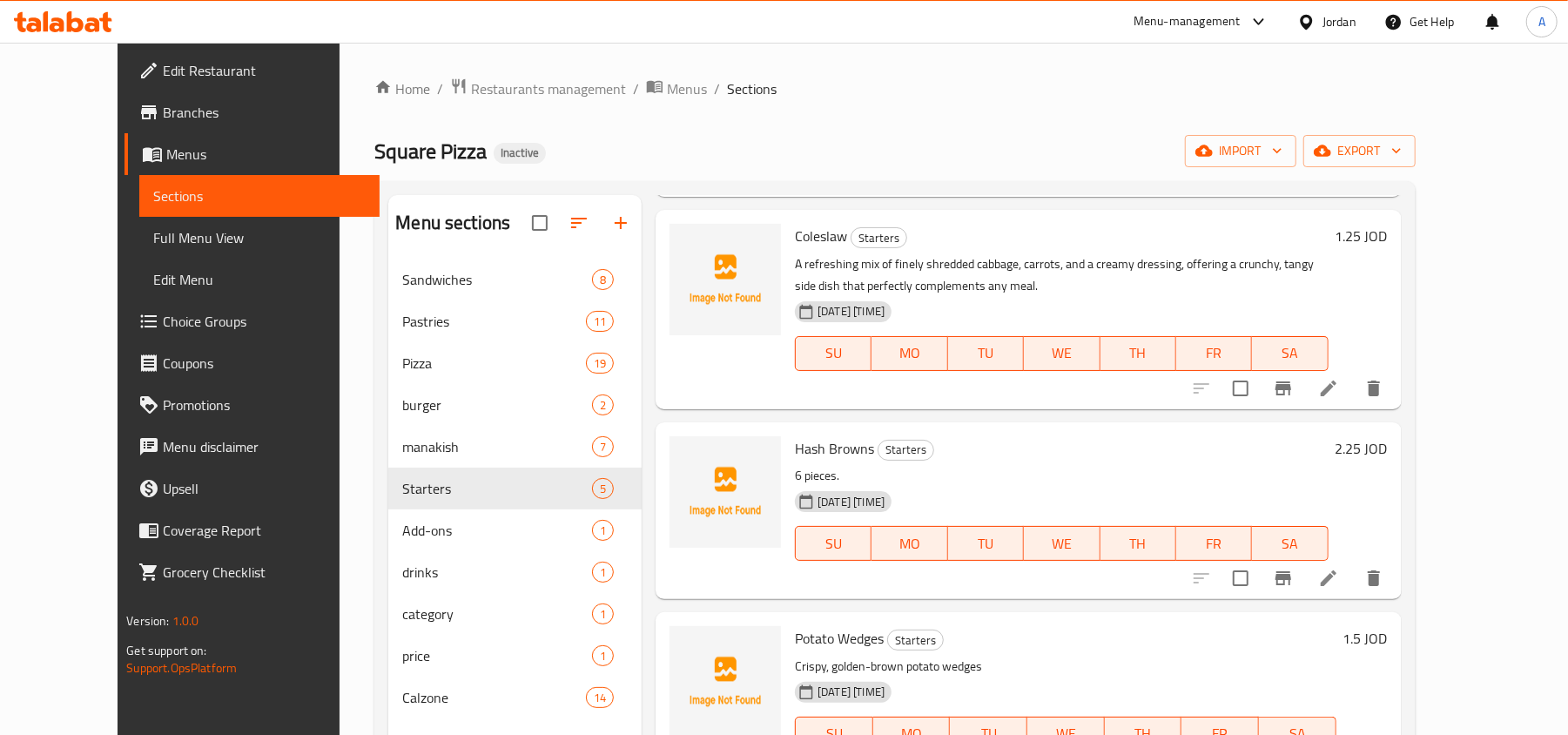 scroll, scrollTop: 280, scrollLeft: 0, axis: vertical 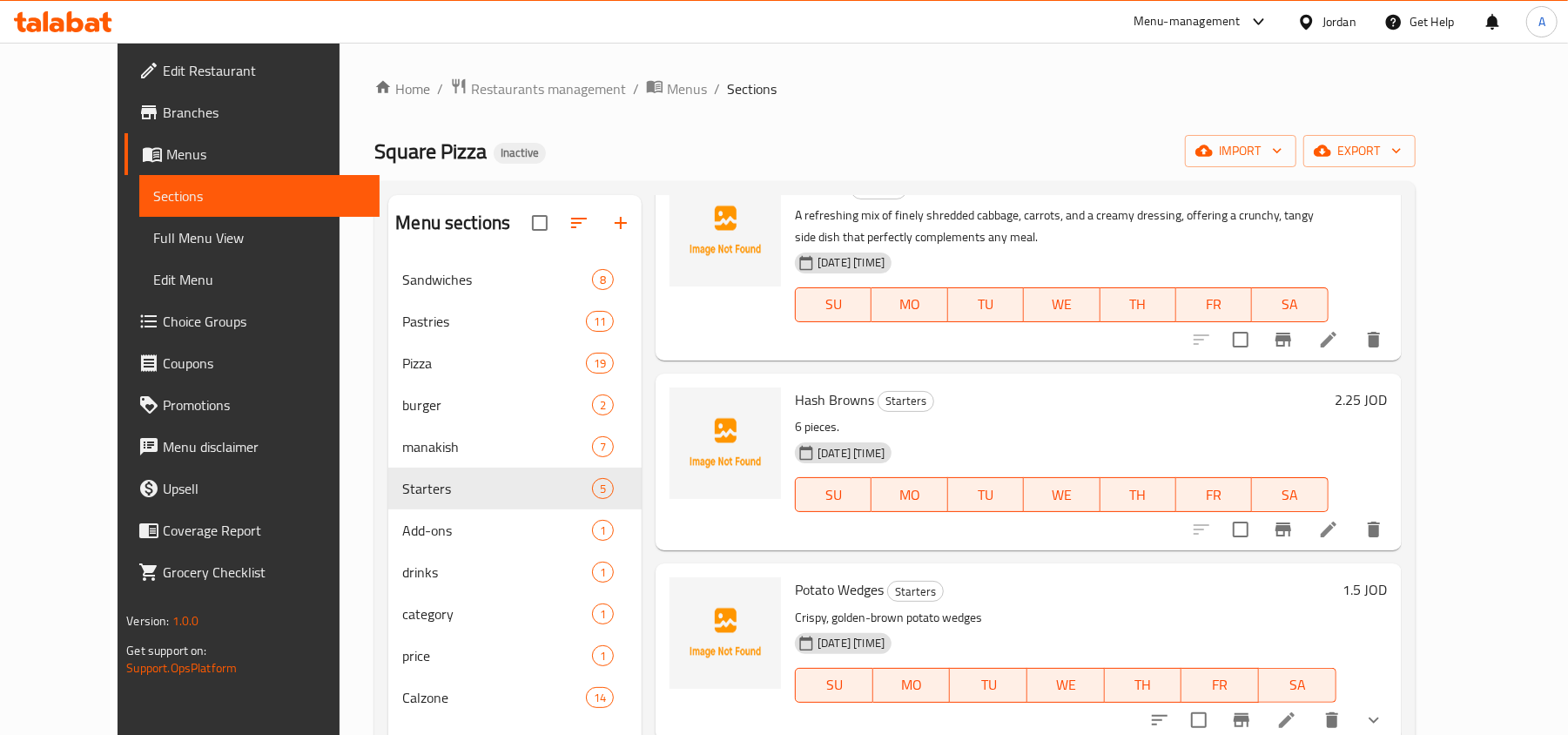 click 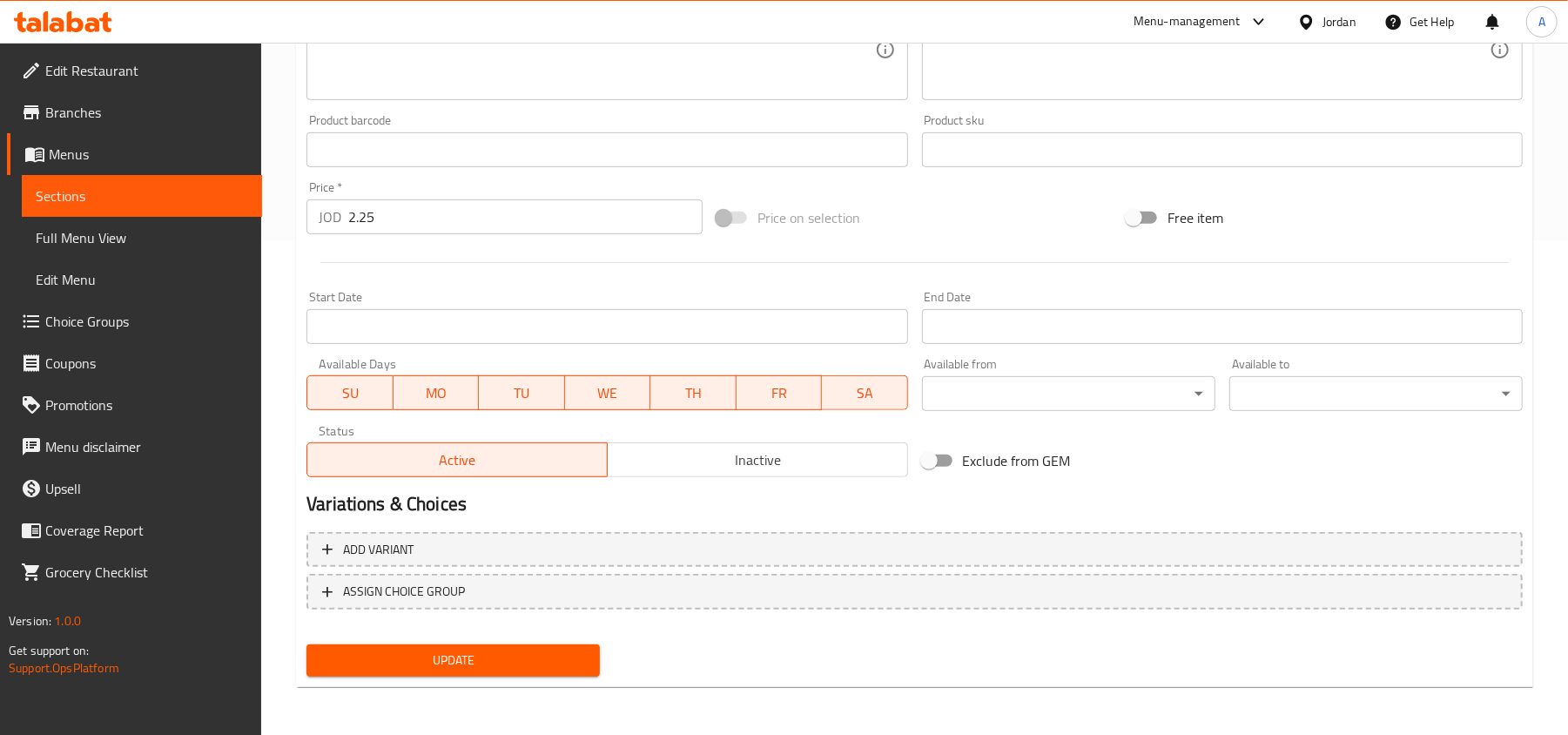 click on "Update" at bounding box center (453, 660) 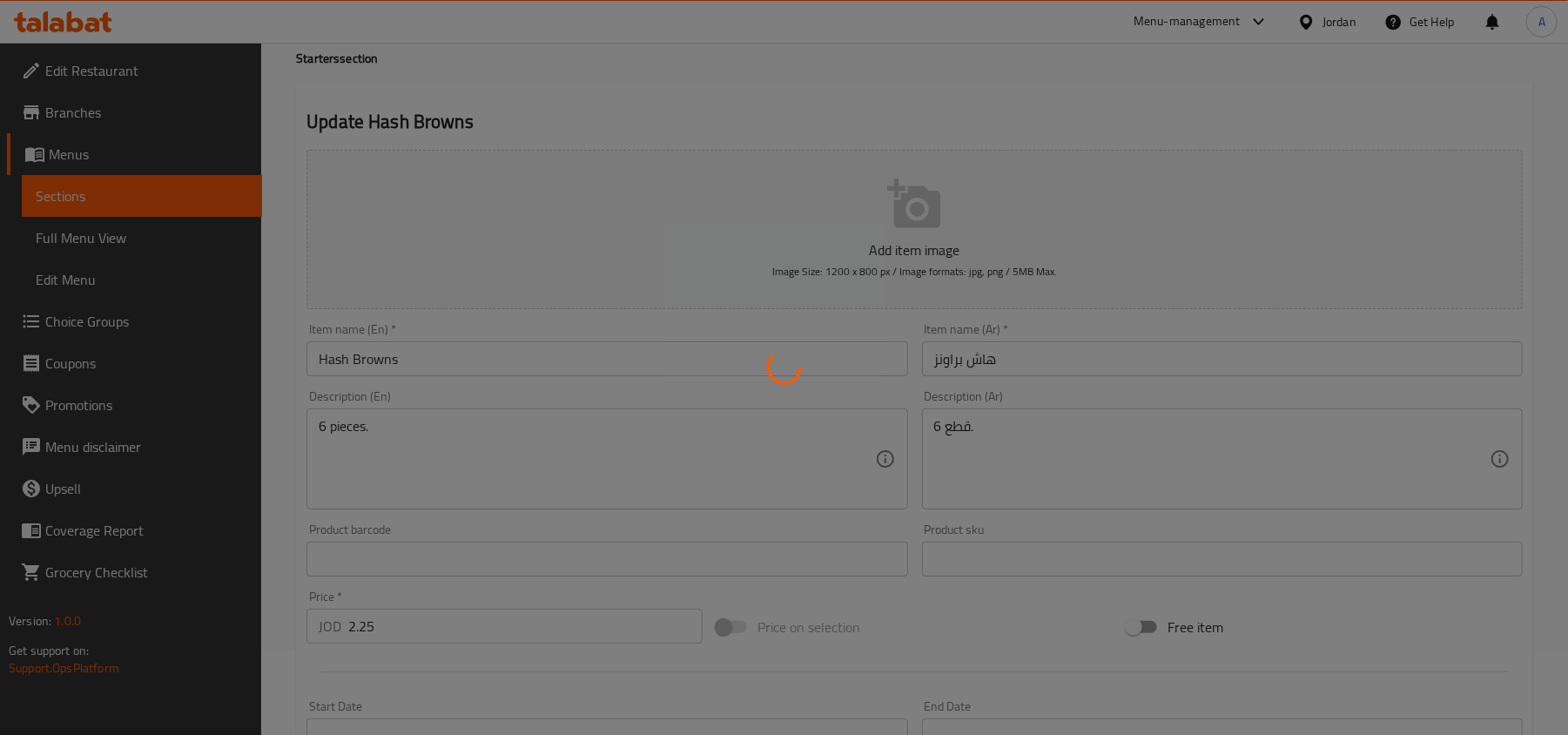 scroll, scrollTop: 0, scrollLeft: 0, axis: both 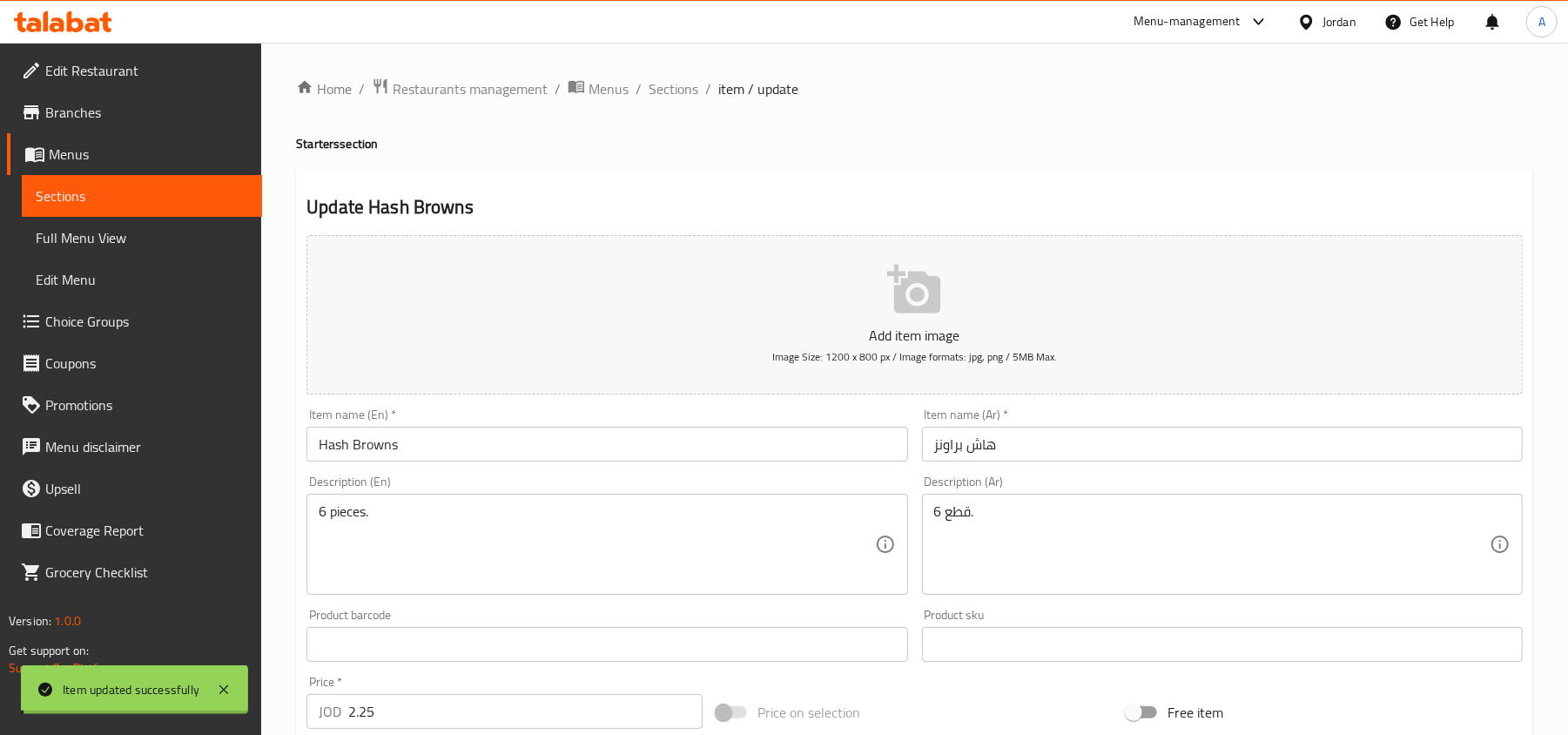 click on "Hash Browns" at bounding box center [607, 444] 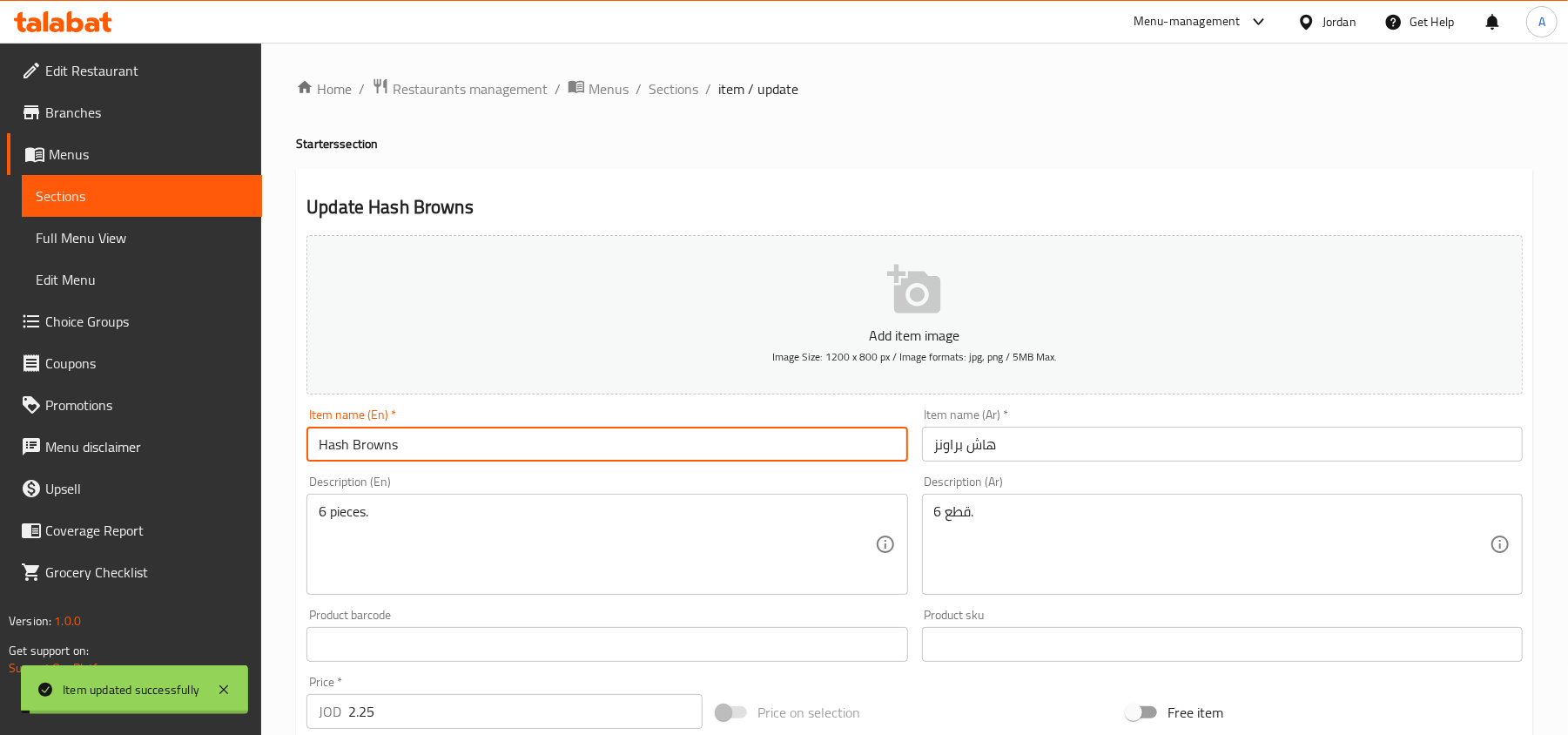 click on "Hash Browns" at bounding box center [607, 444] 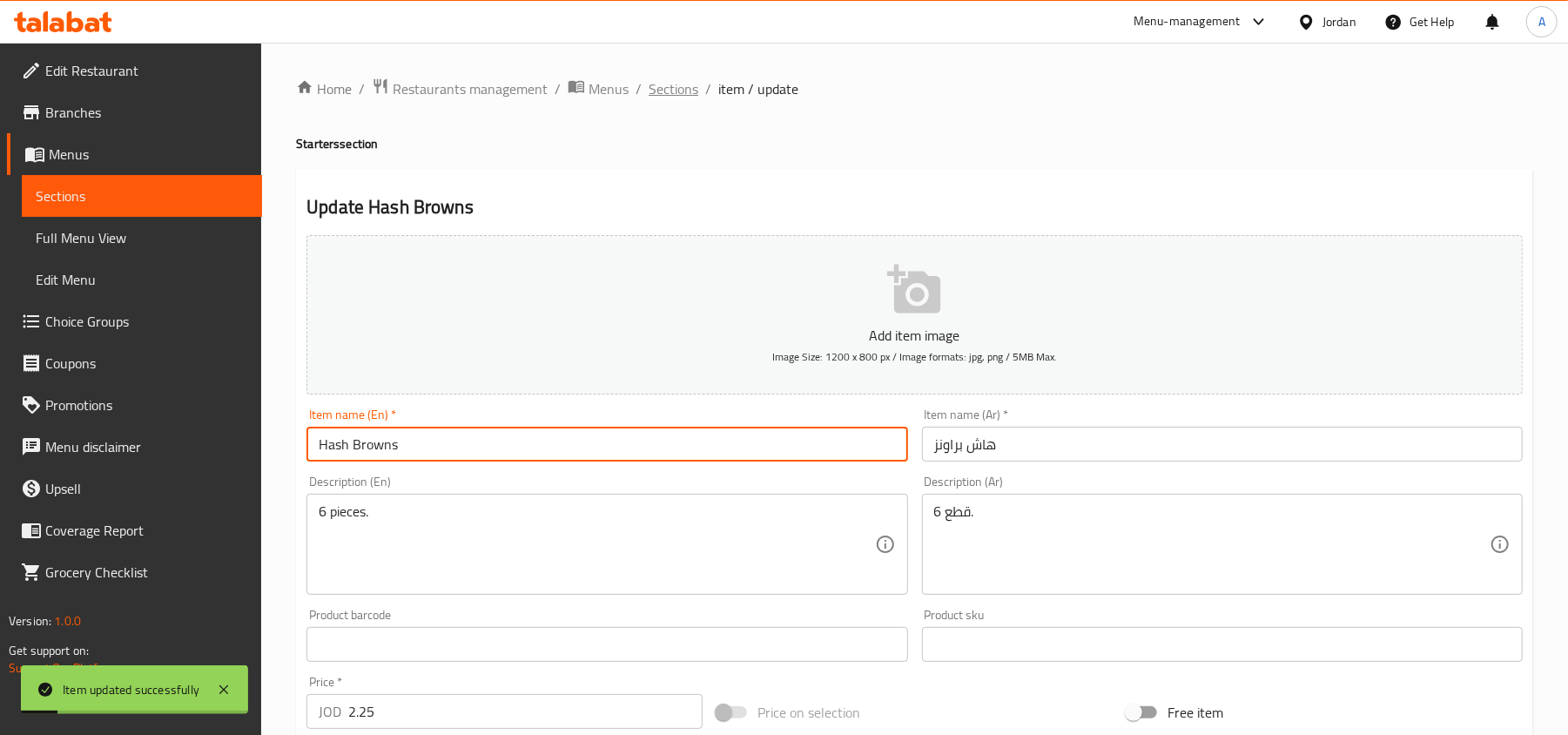 click on "Sections" at bounding box center [673, 89] 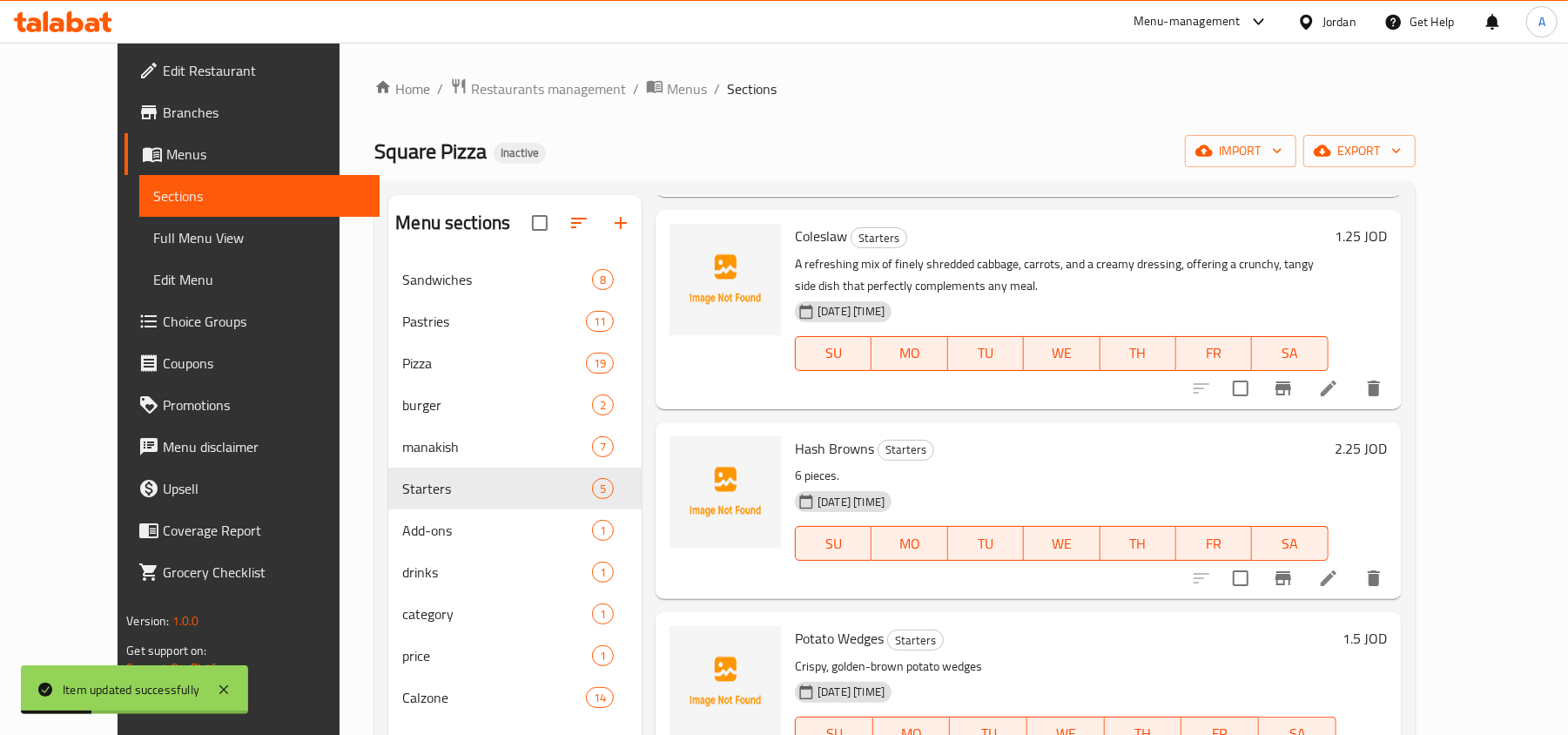 scroll, scrollTop: 280, scrollLeft: 0, axis: vertical 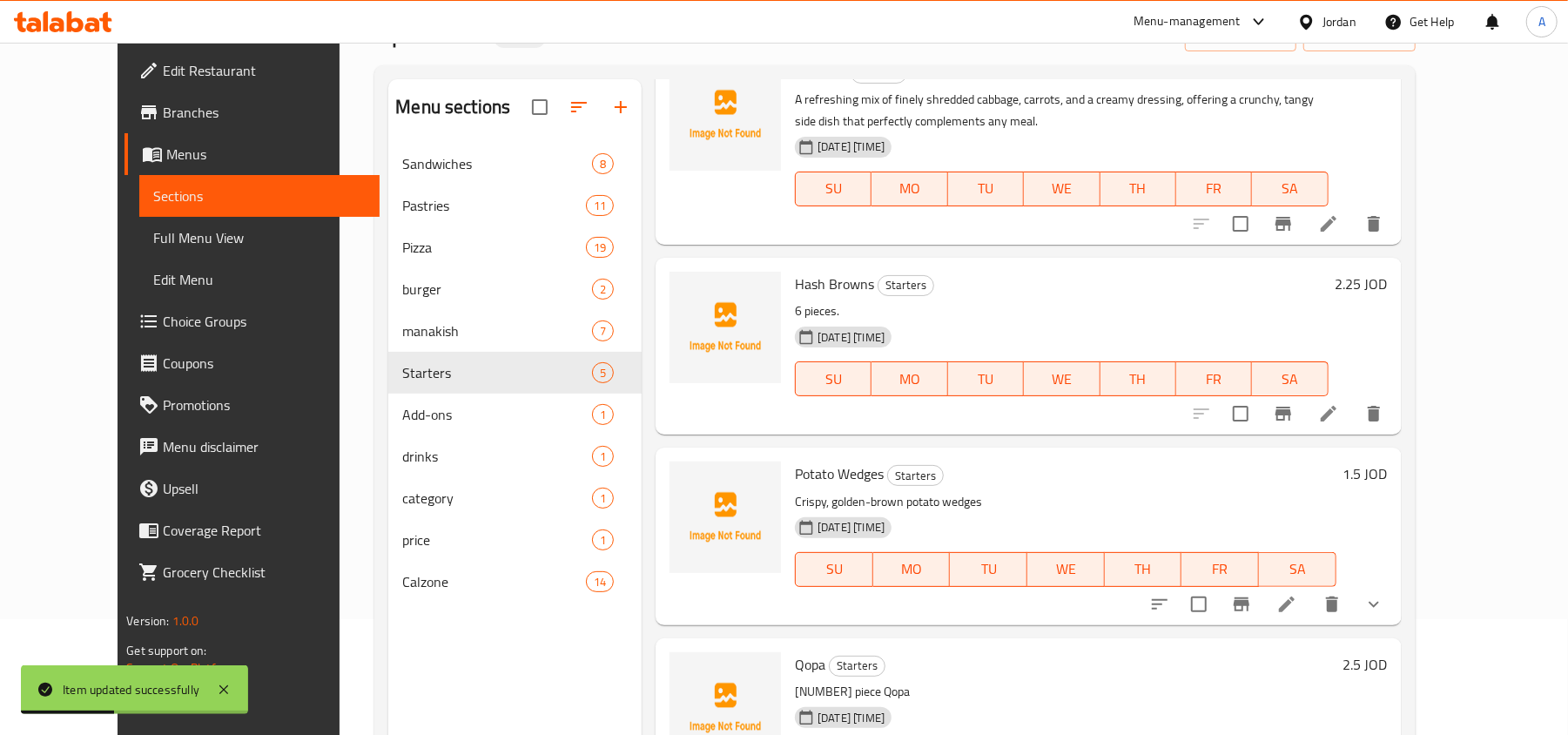 click on "Potato Wedges" at bounding box center [839, 474] 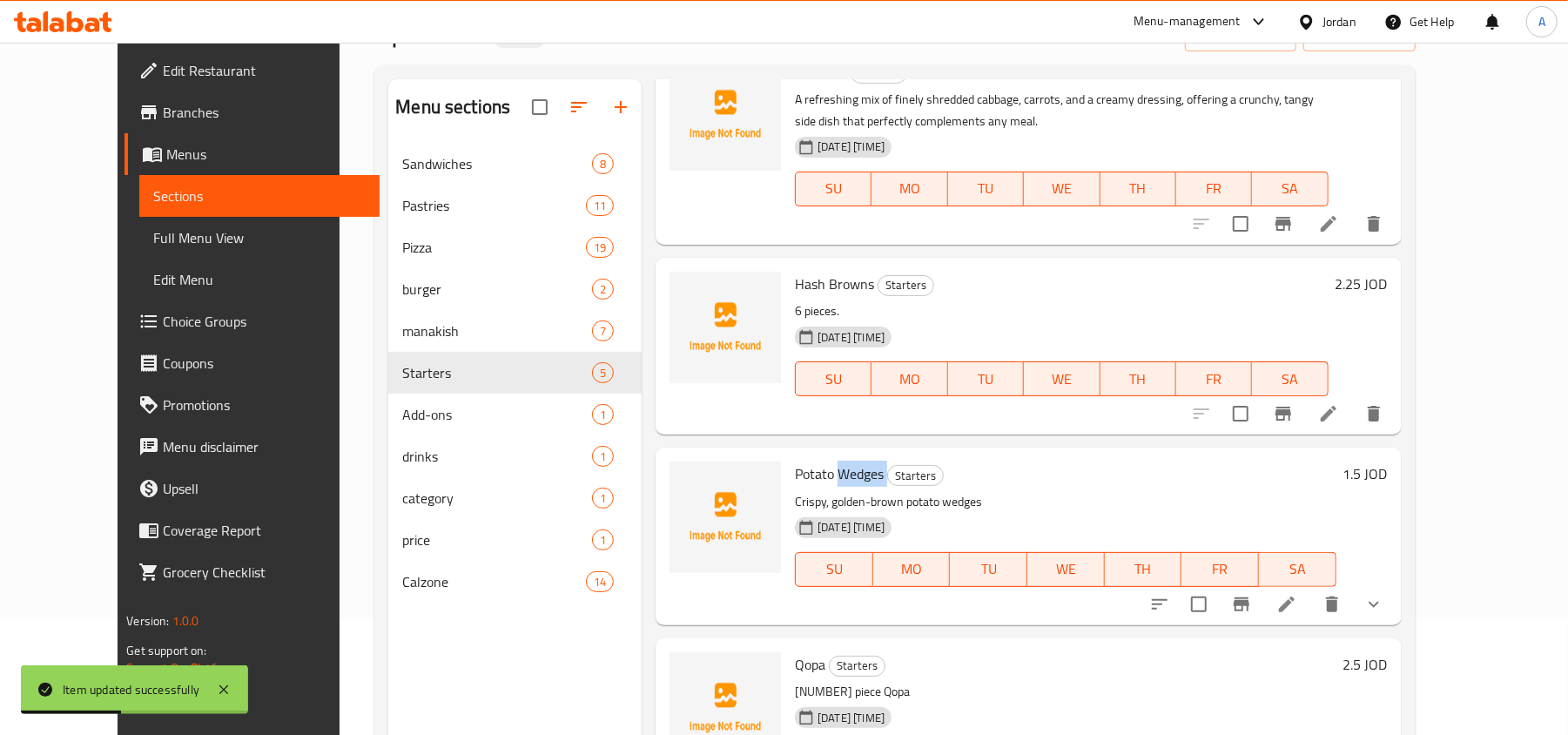 click on "Potato Wedges" at bounding box center (839, 474) 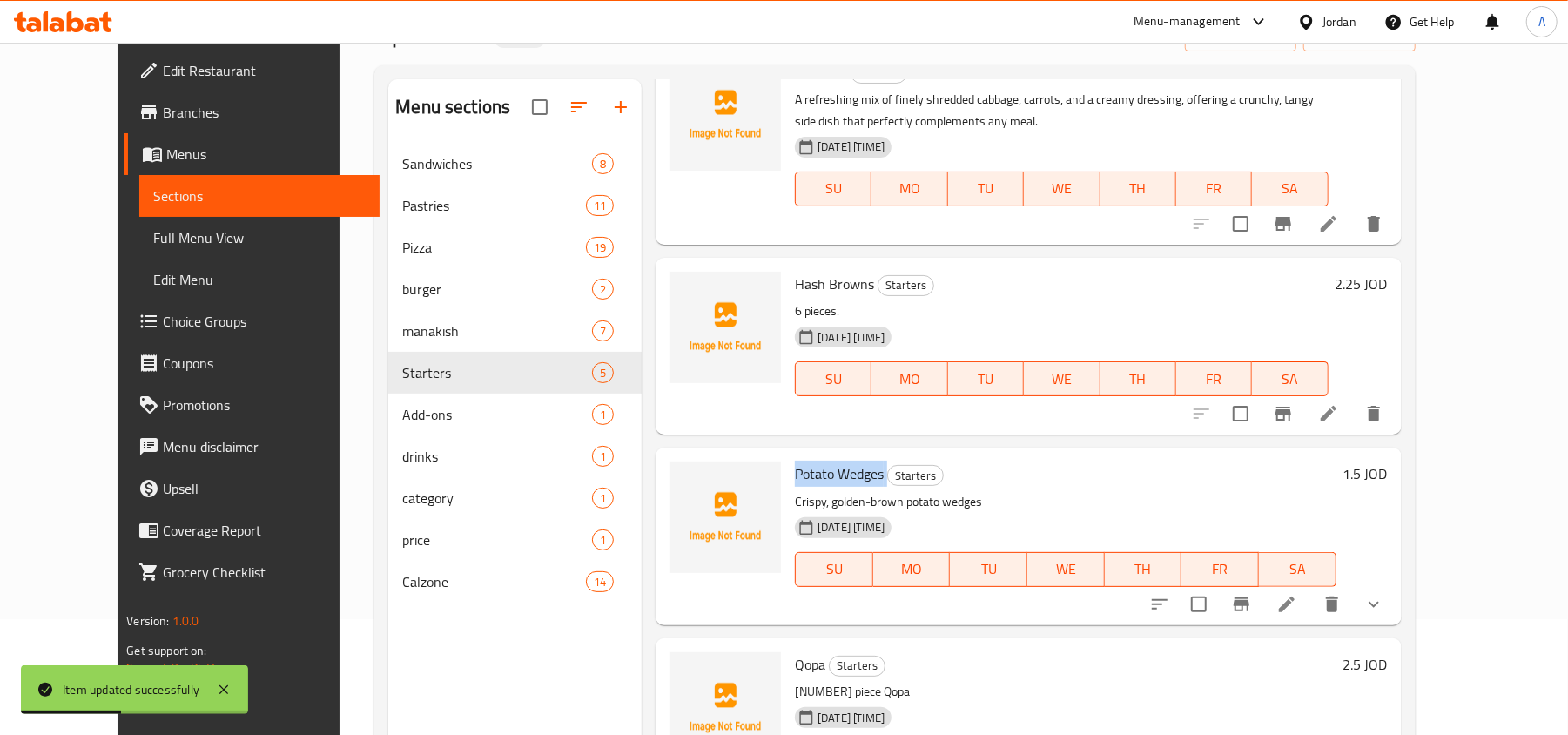 click on "Potato Wedges" at bounding box center (839, 474) 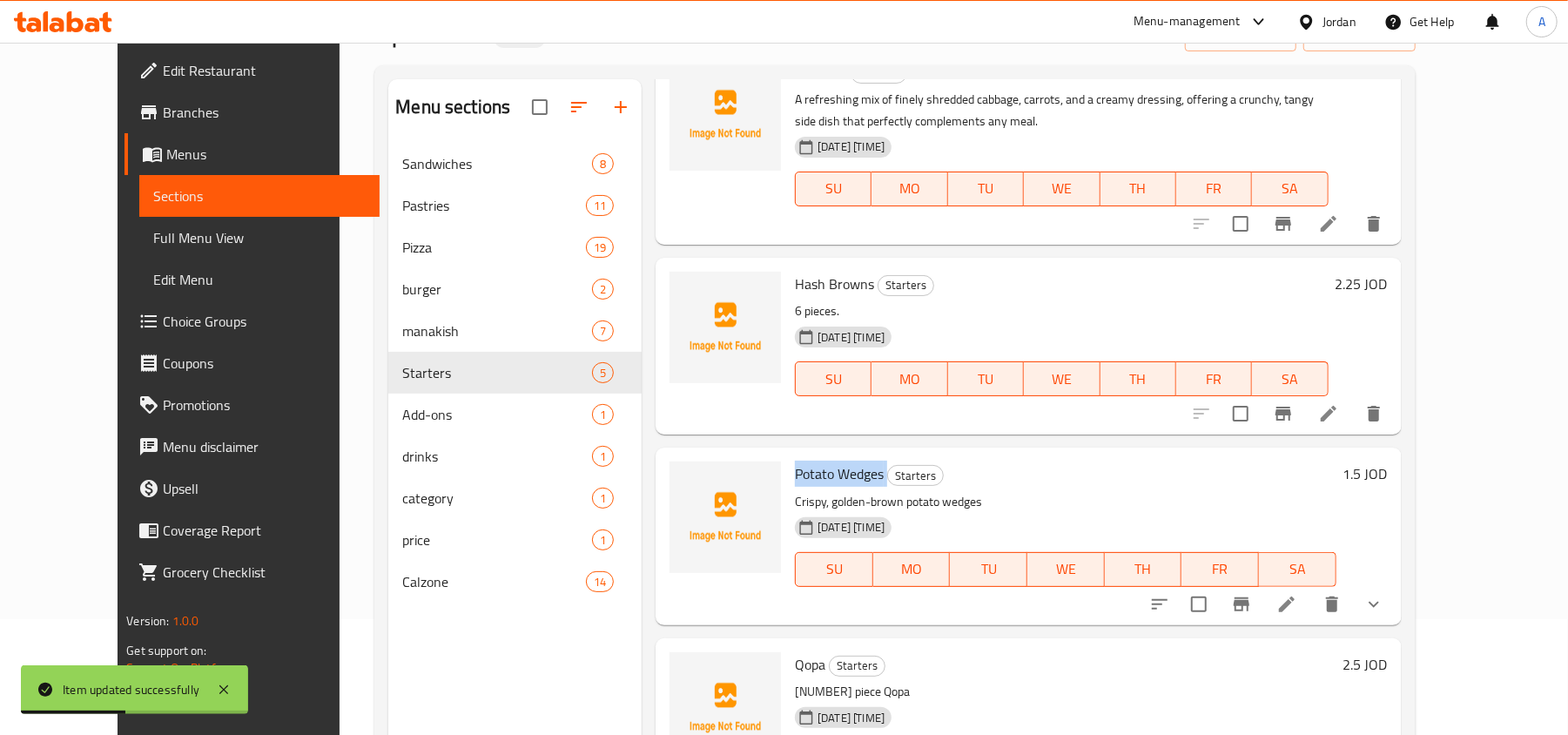 copy on "Potato Wedges" 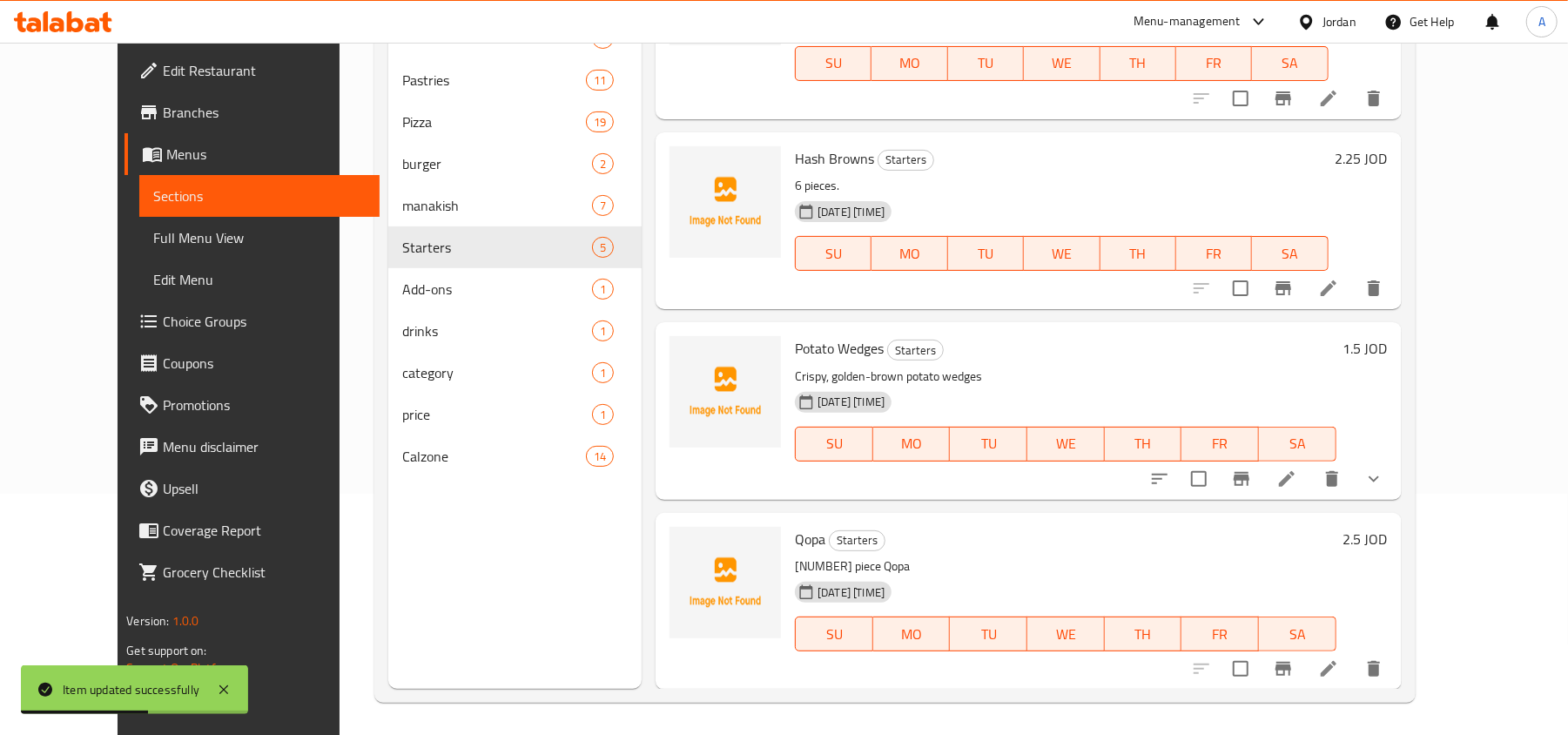 scroll, scrollTop: 245, scrollLeft: 0, axis: vertical 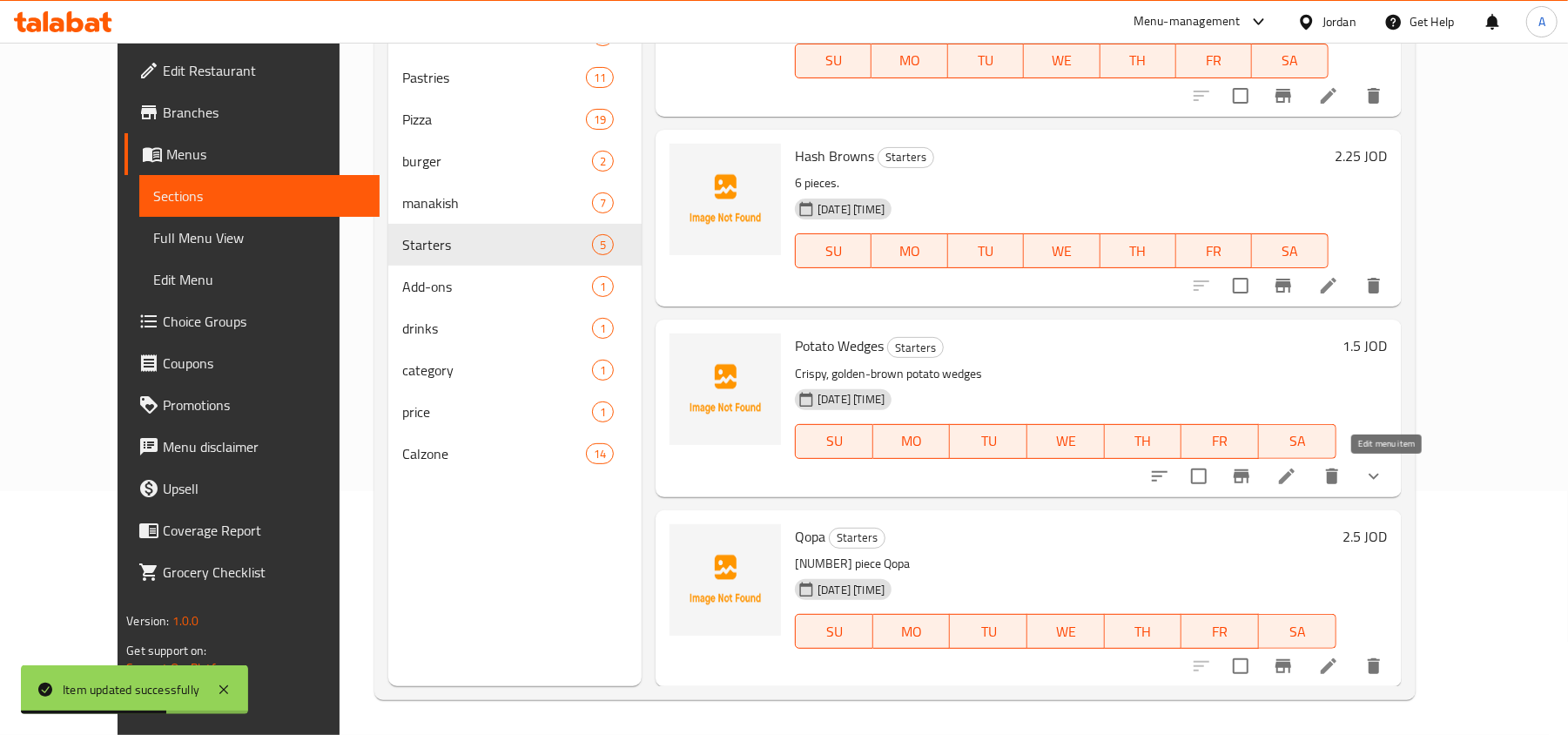 click 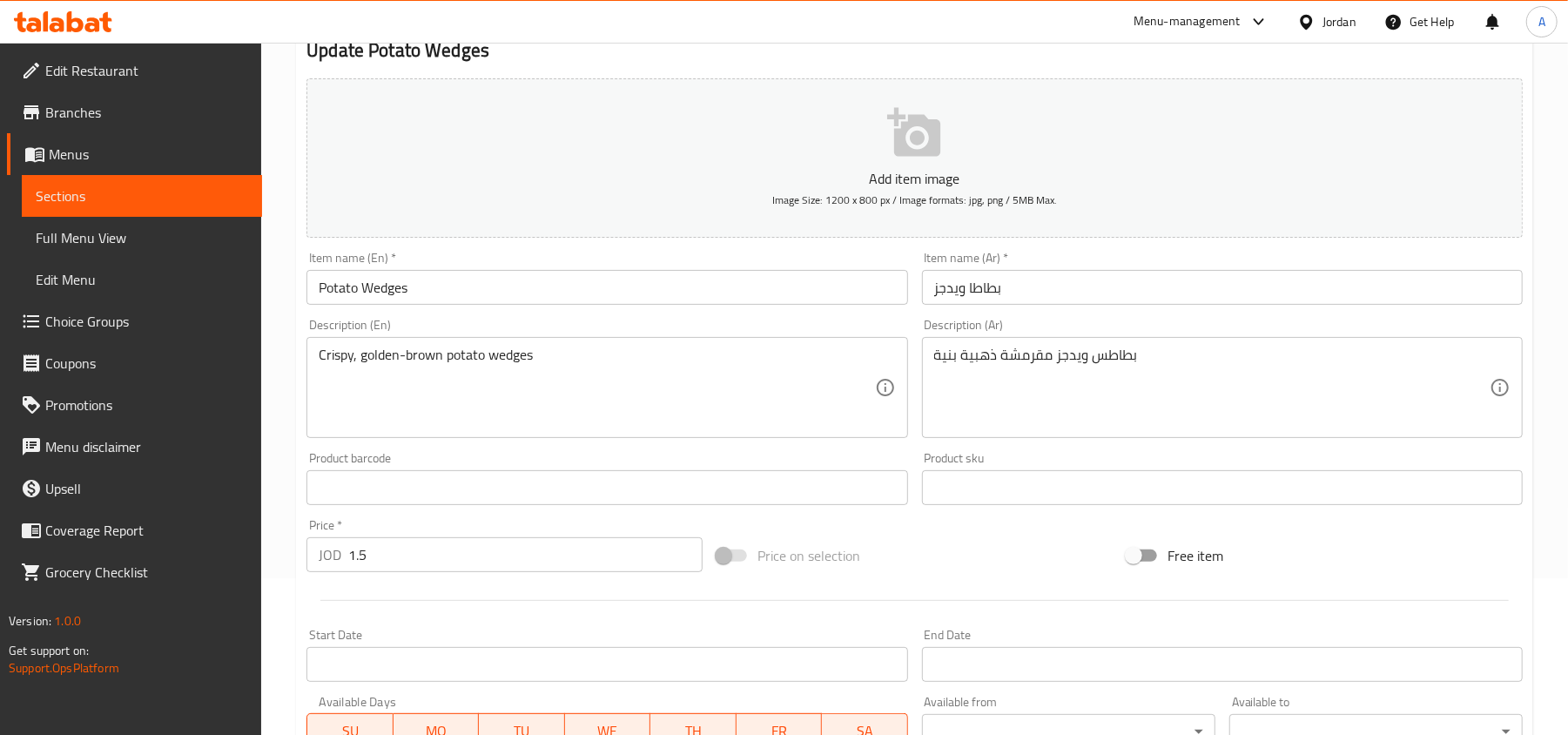 scroll, scrollTop: 0, scrollLeft: 0, axis: both 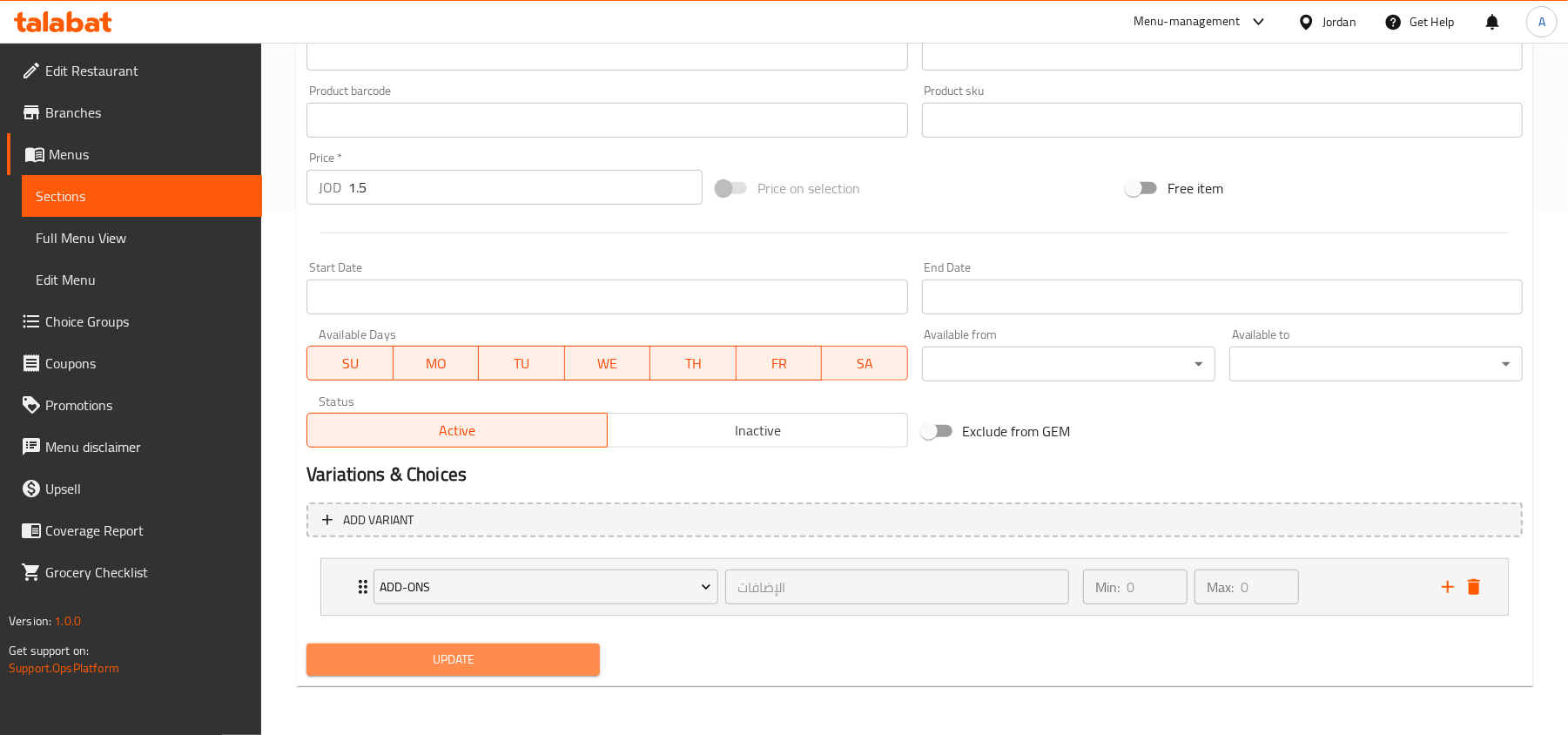 click on "Update" at bounding box center [453, 659] 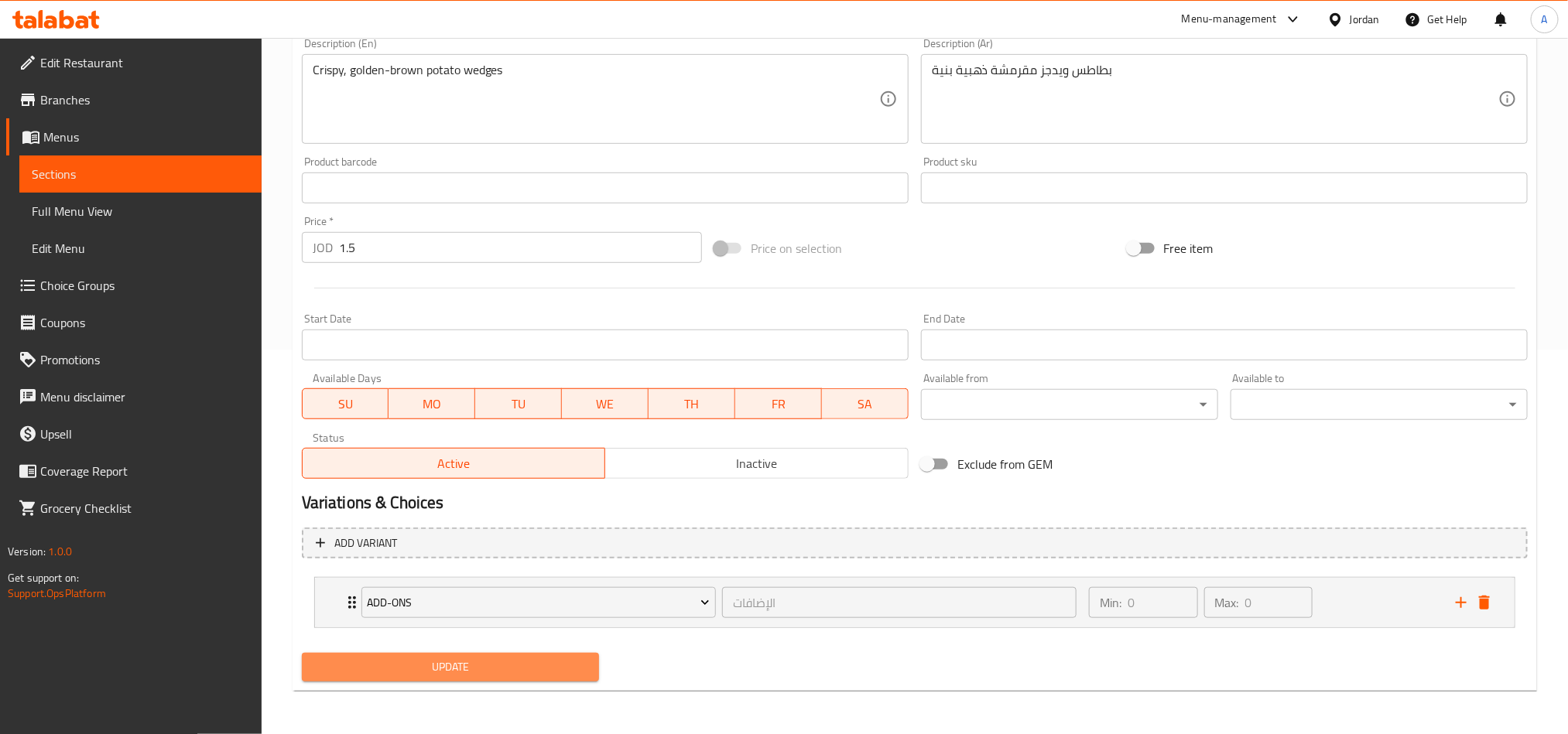 type 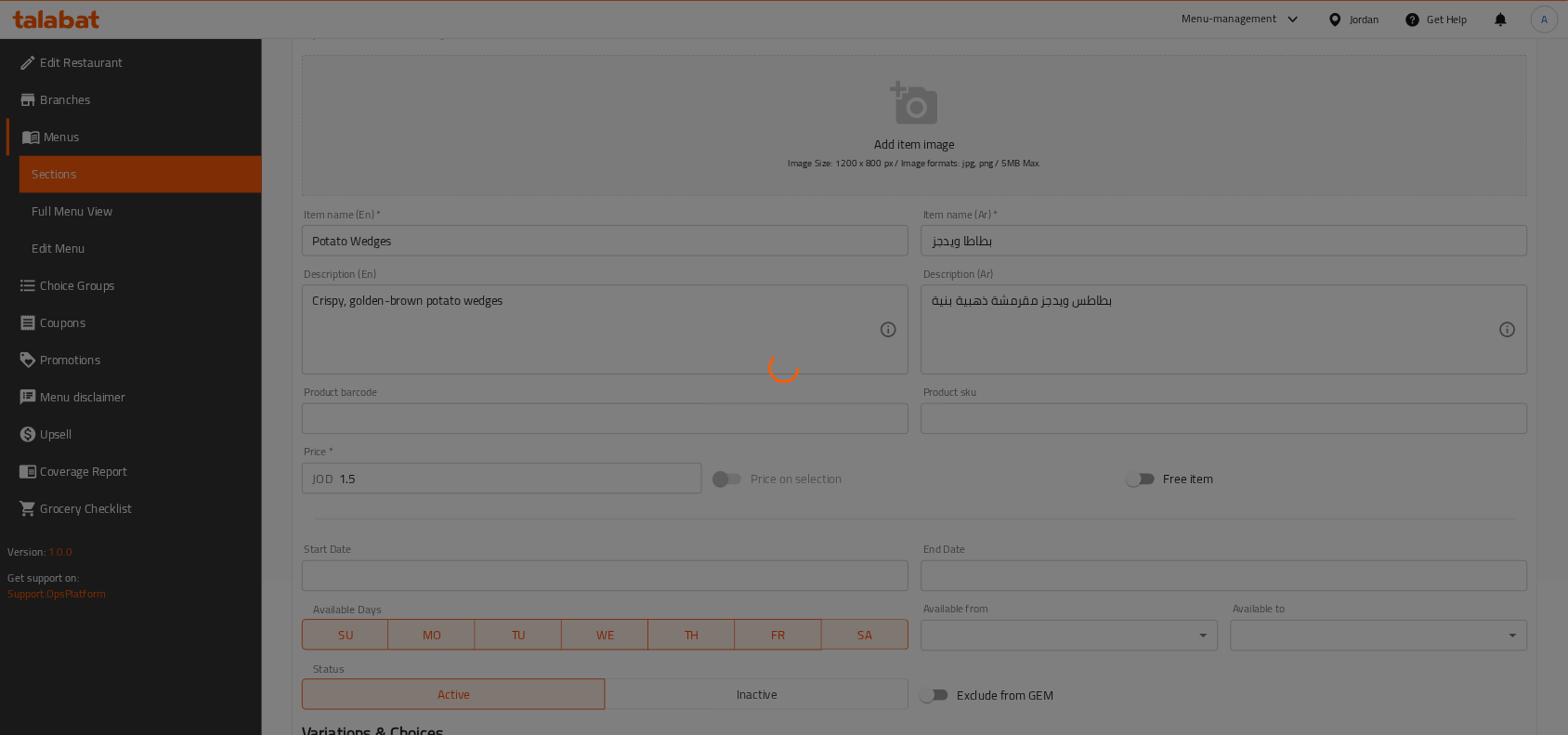 scroll, scrollTop: 0, scrollLeft: 0, axis: both 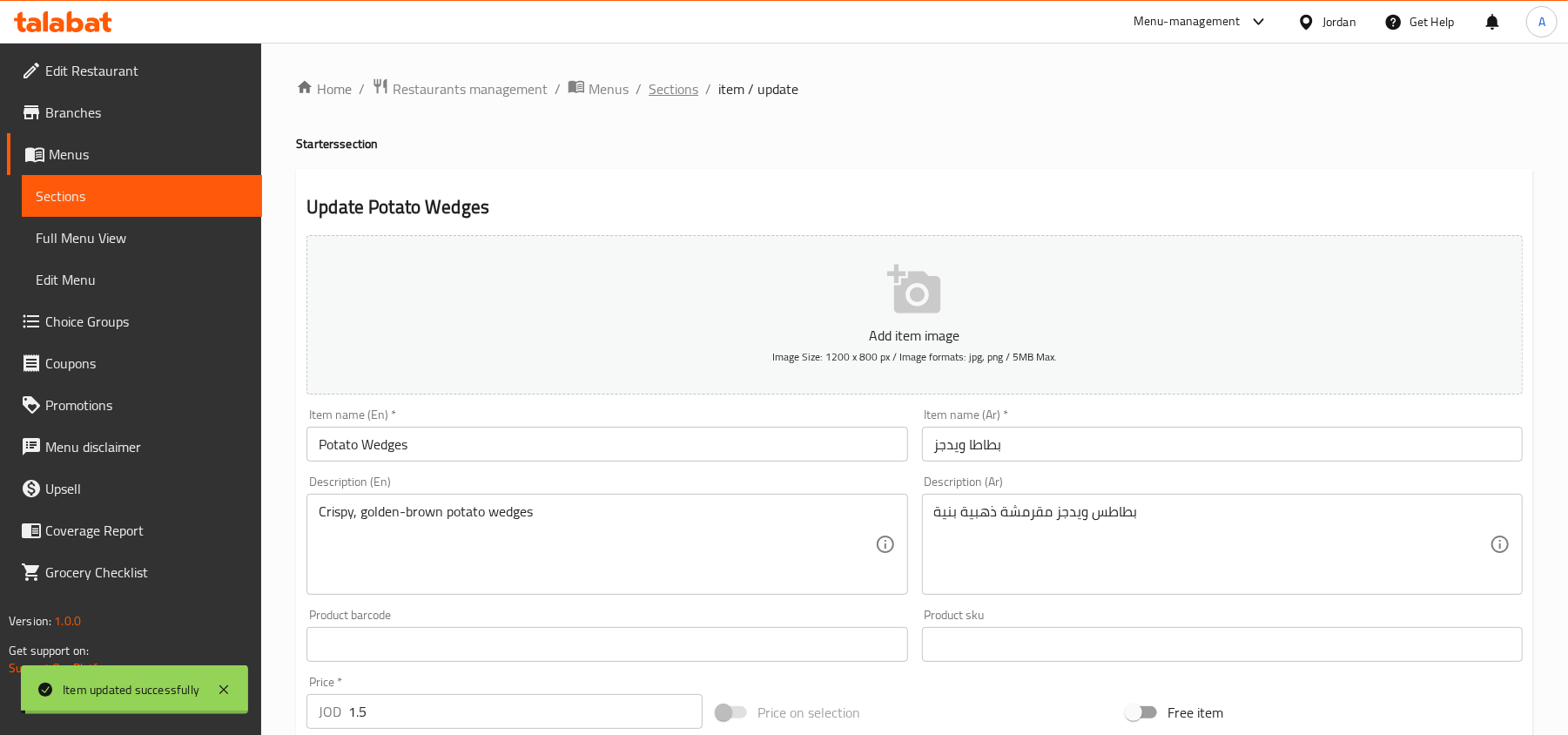 click on "Sections" at bounding box center (673, 89) 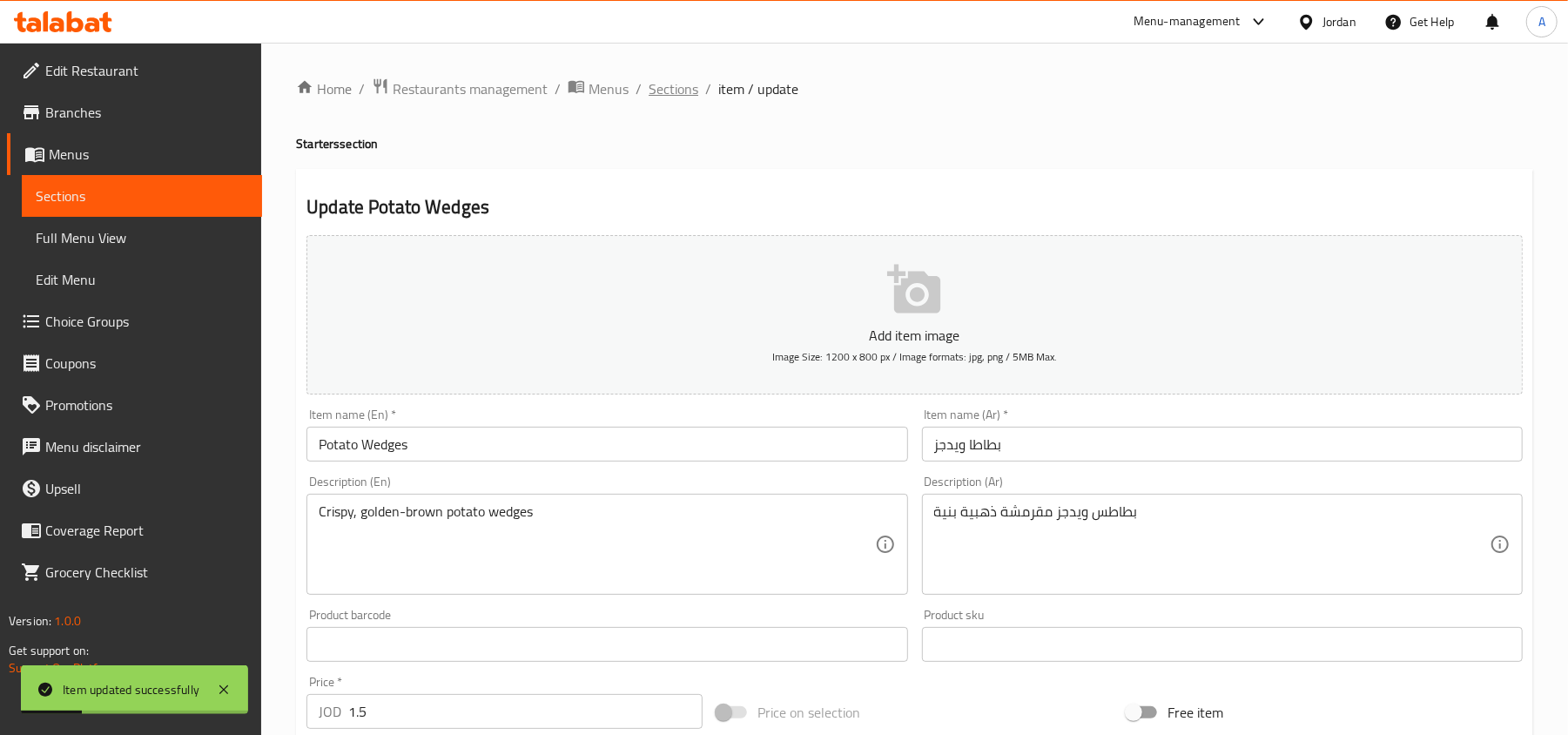 click on "Sections" at bounding box center [673, 89] 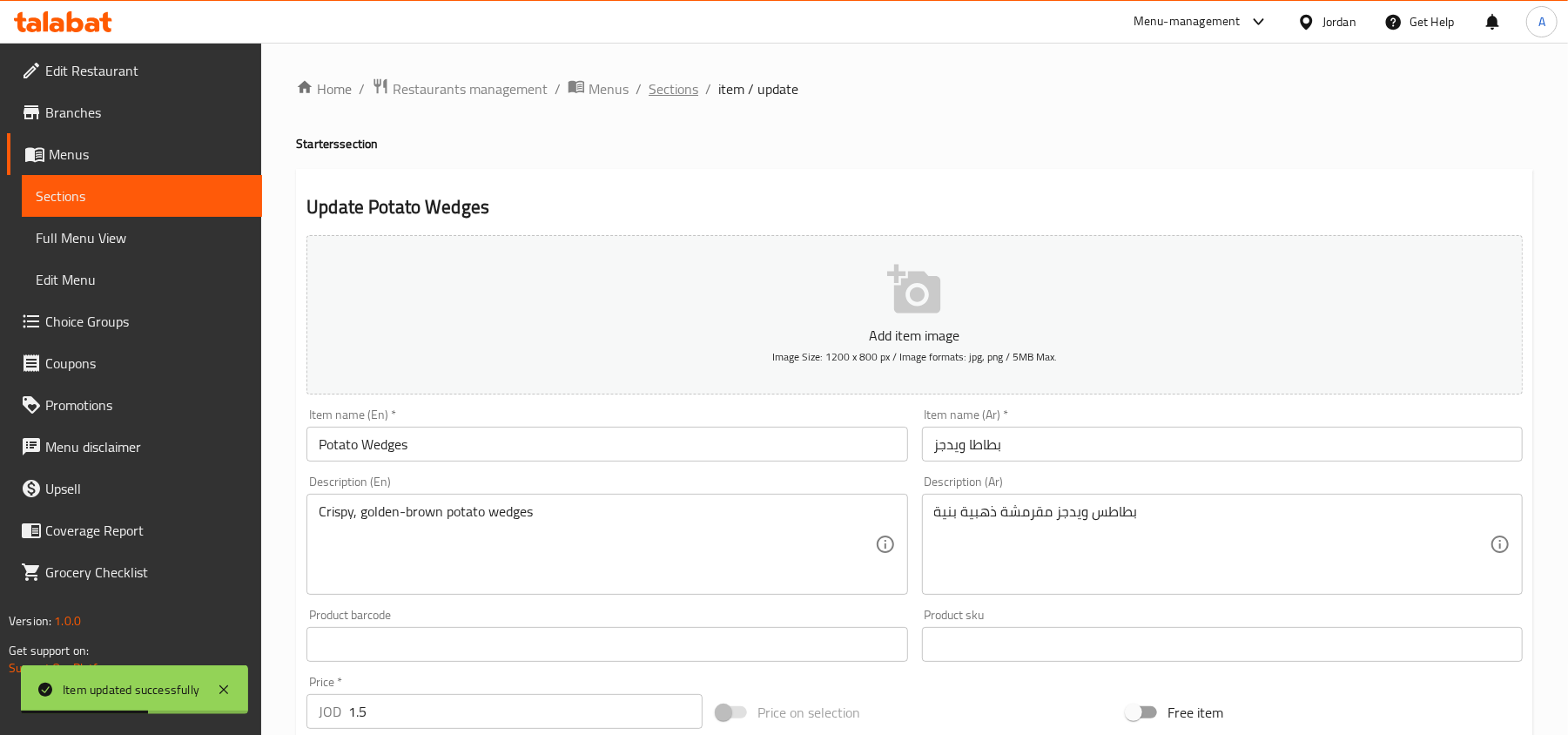 click on "Sections" at bounding box center [673, 89] 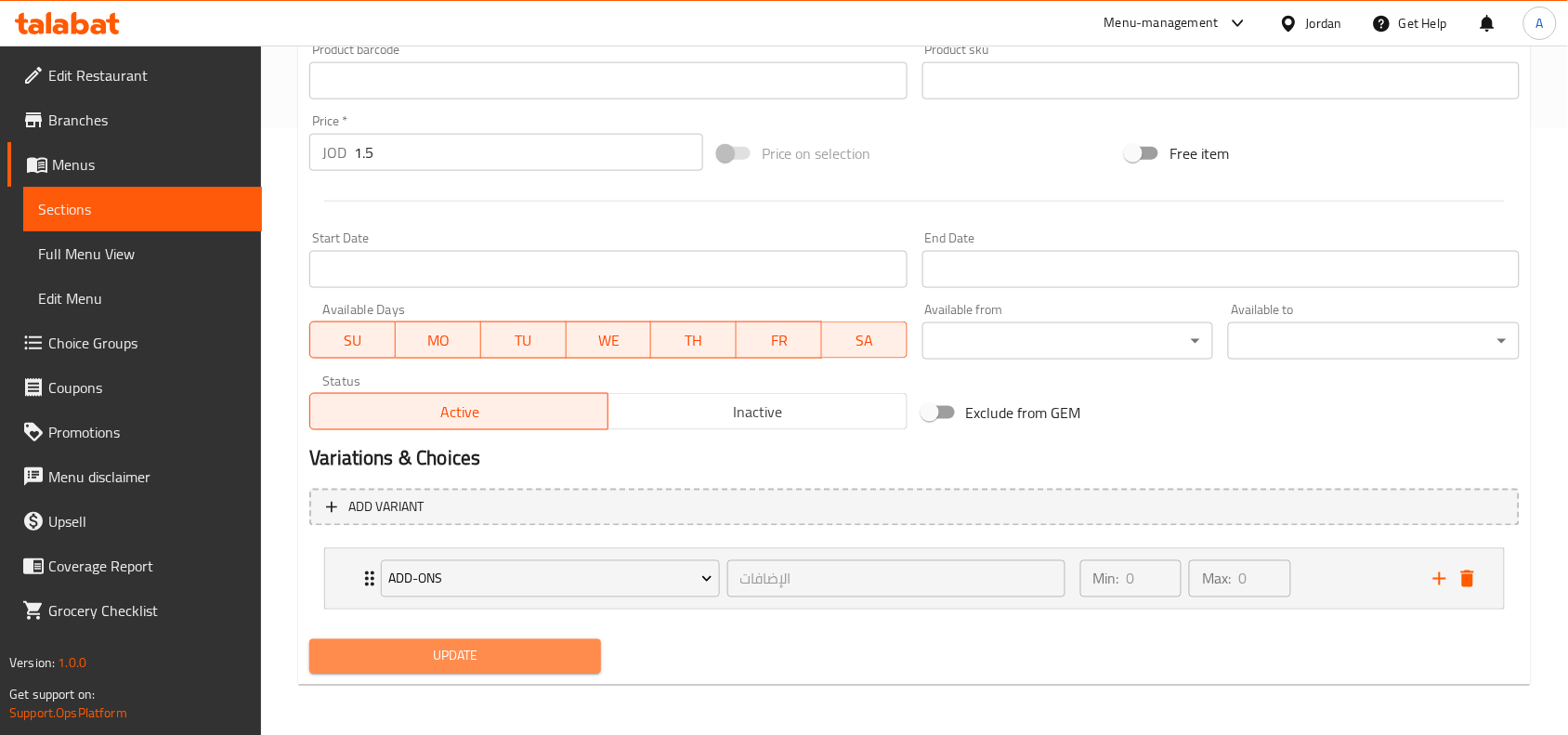 click on "Update" at bounding box center (455, 656) 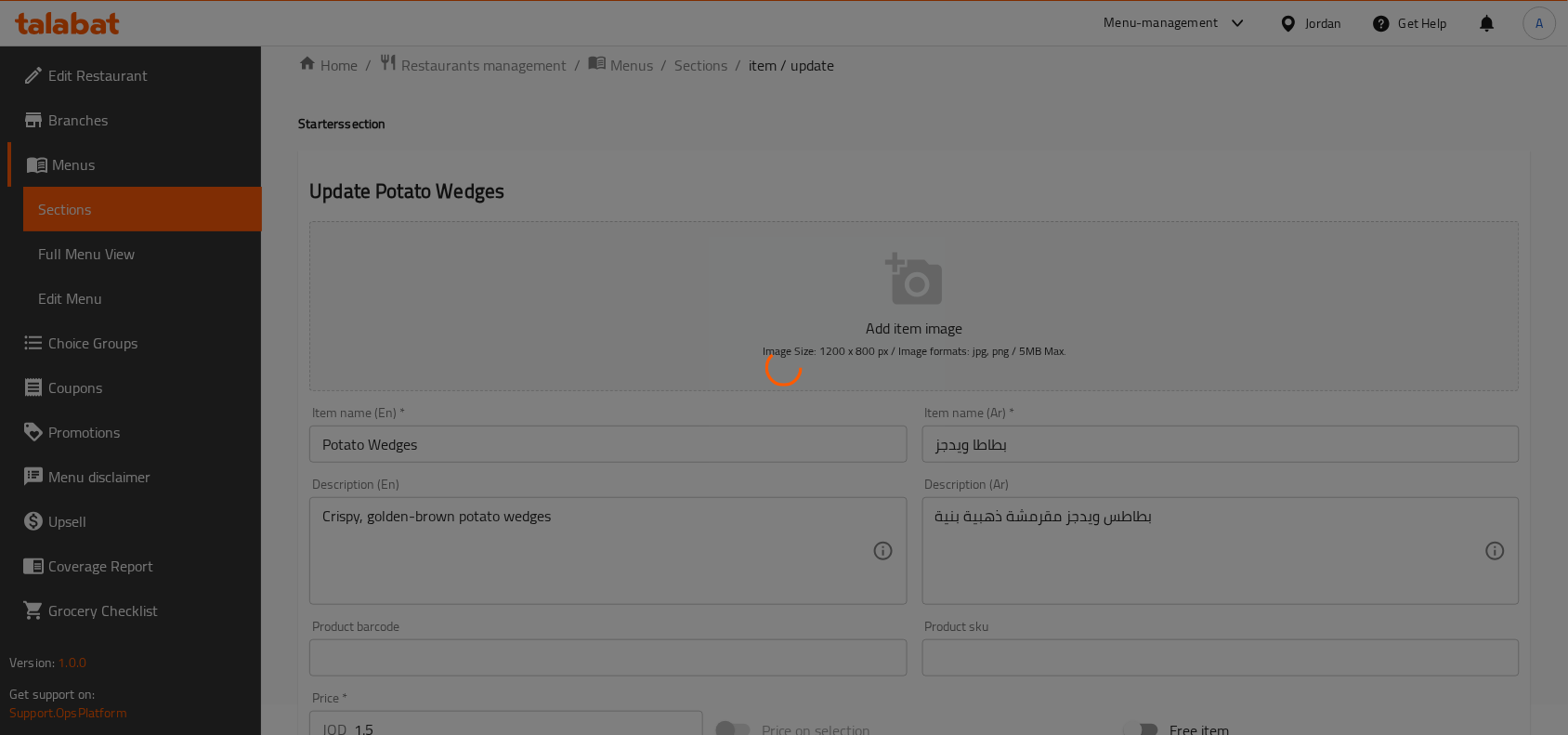 scroll, scrollTop: 0, scrollLeft: 0, axis: both 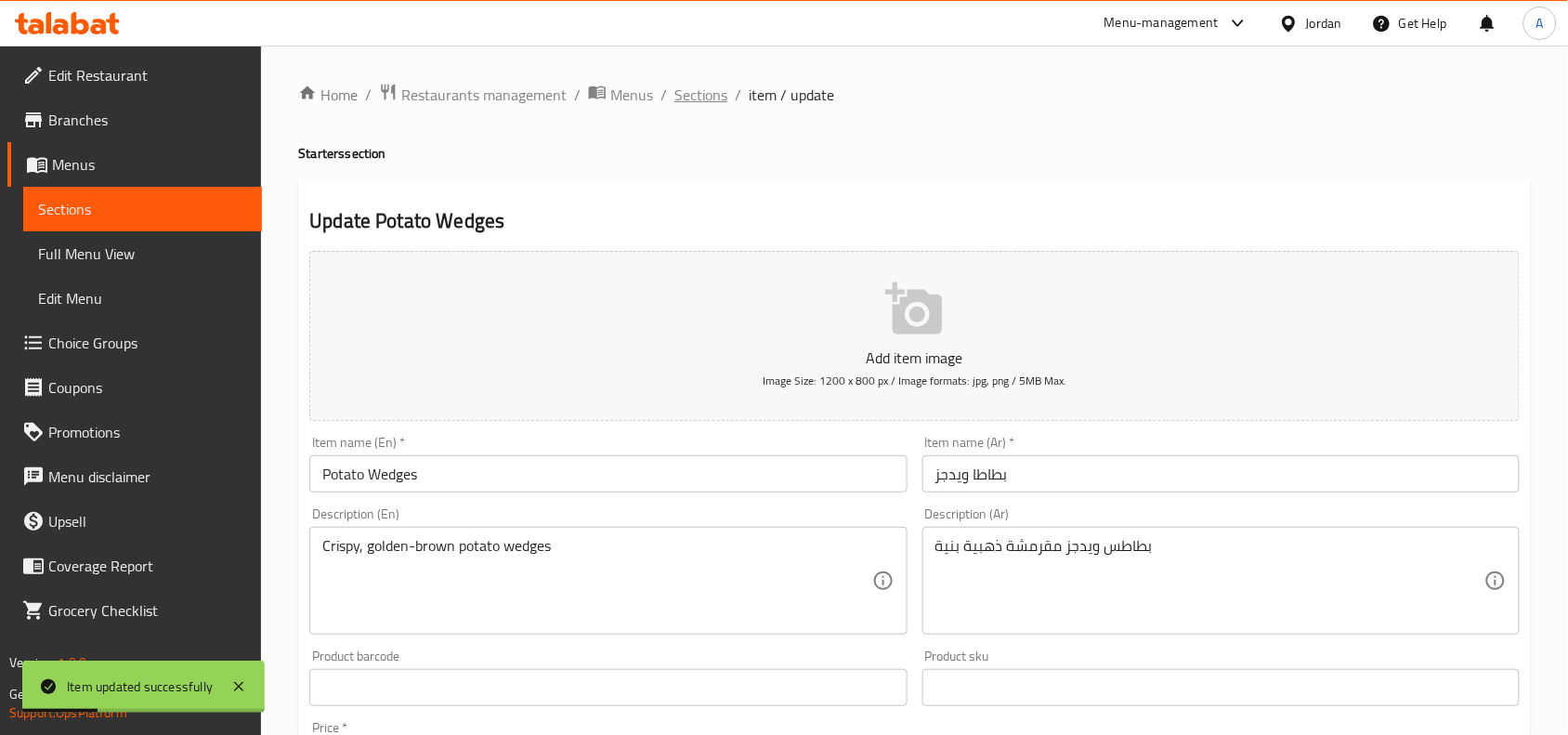 click on "Sections" at bounding box center [700, 95] 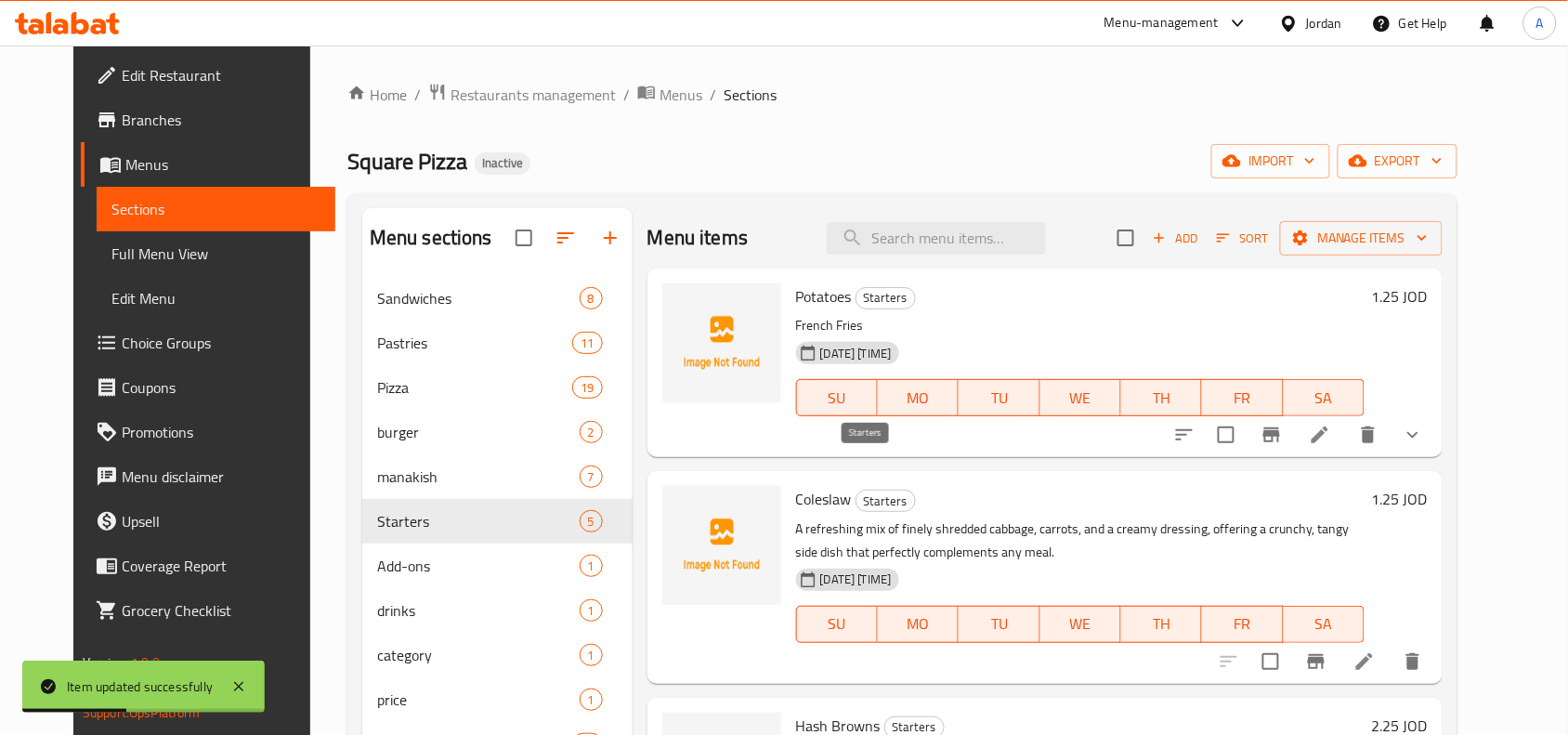 scroll, scrollTop: 348, scrollLeft: 0, axis: vertical 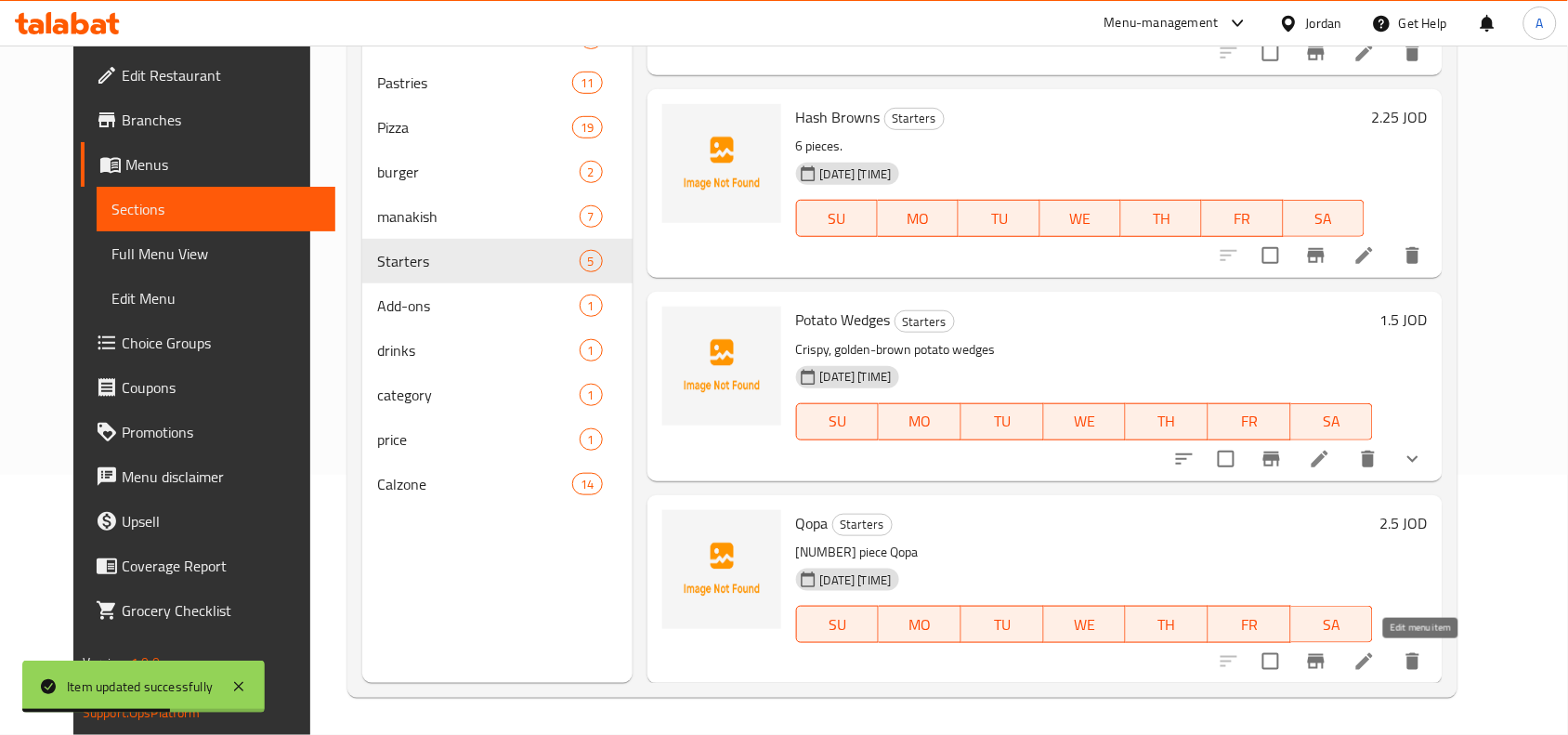 click 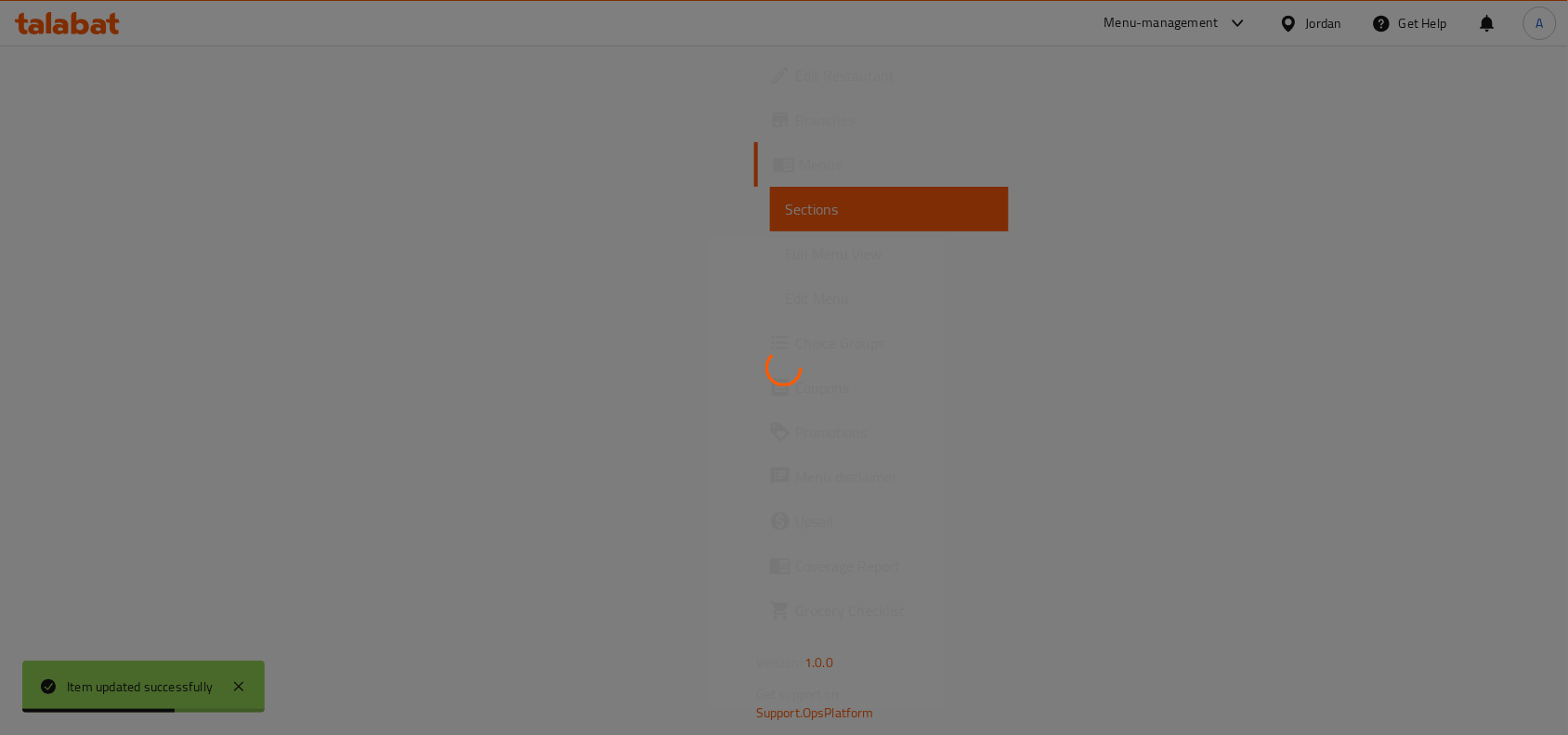 scroll, scrollTop: 0, scrollLeft: 0, axis: both 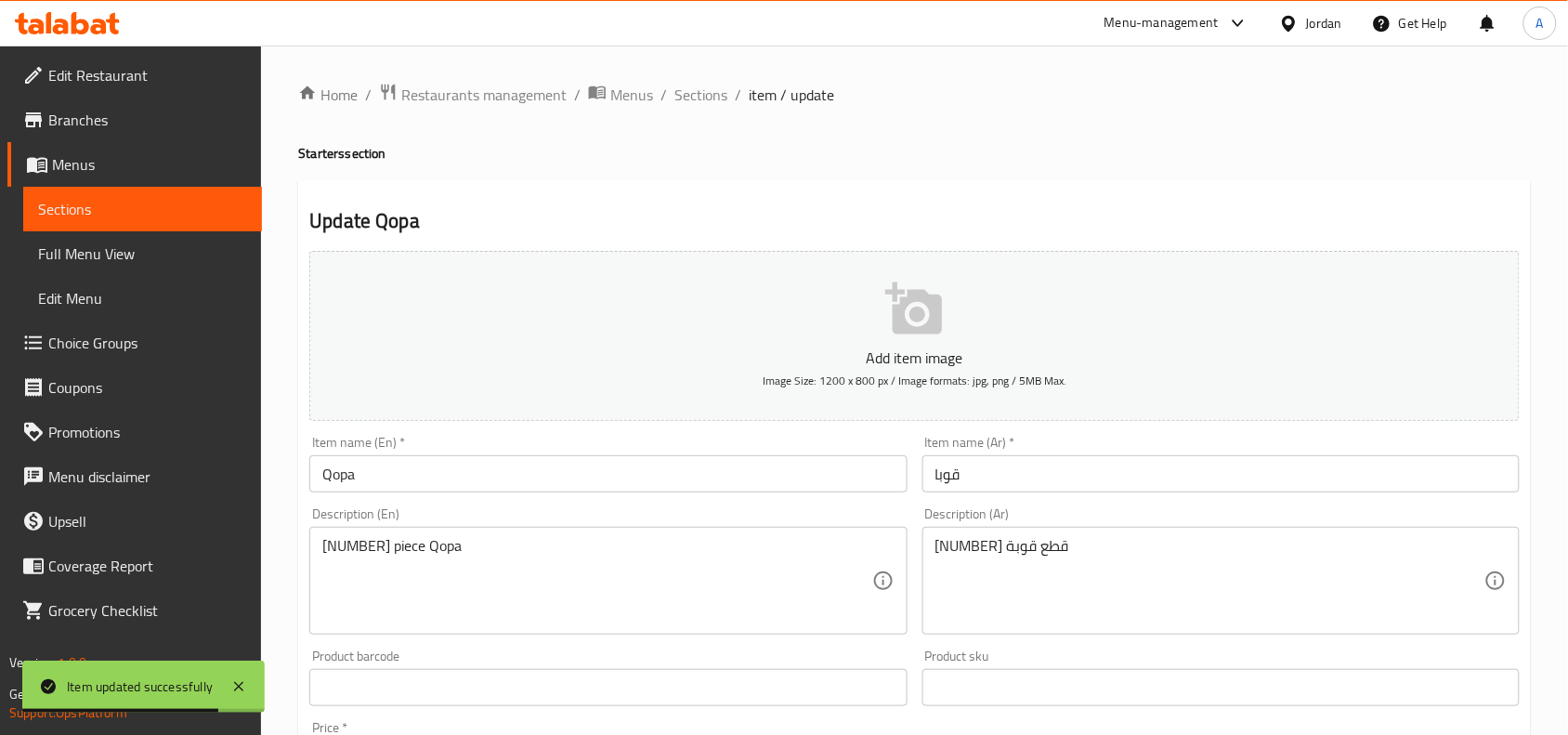 click on "Qopa" at bounding box center [608, 474] 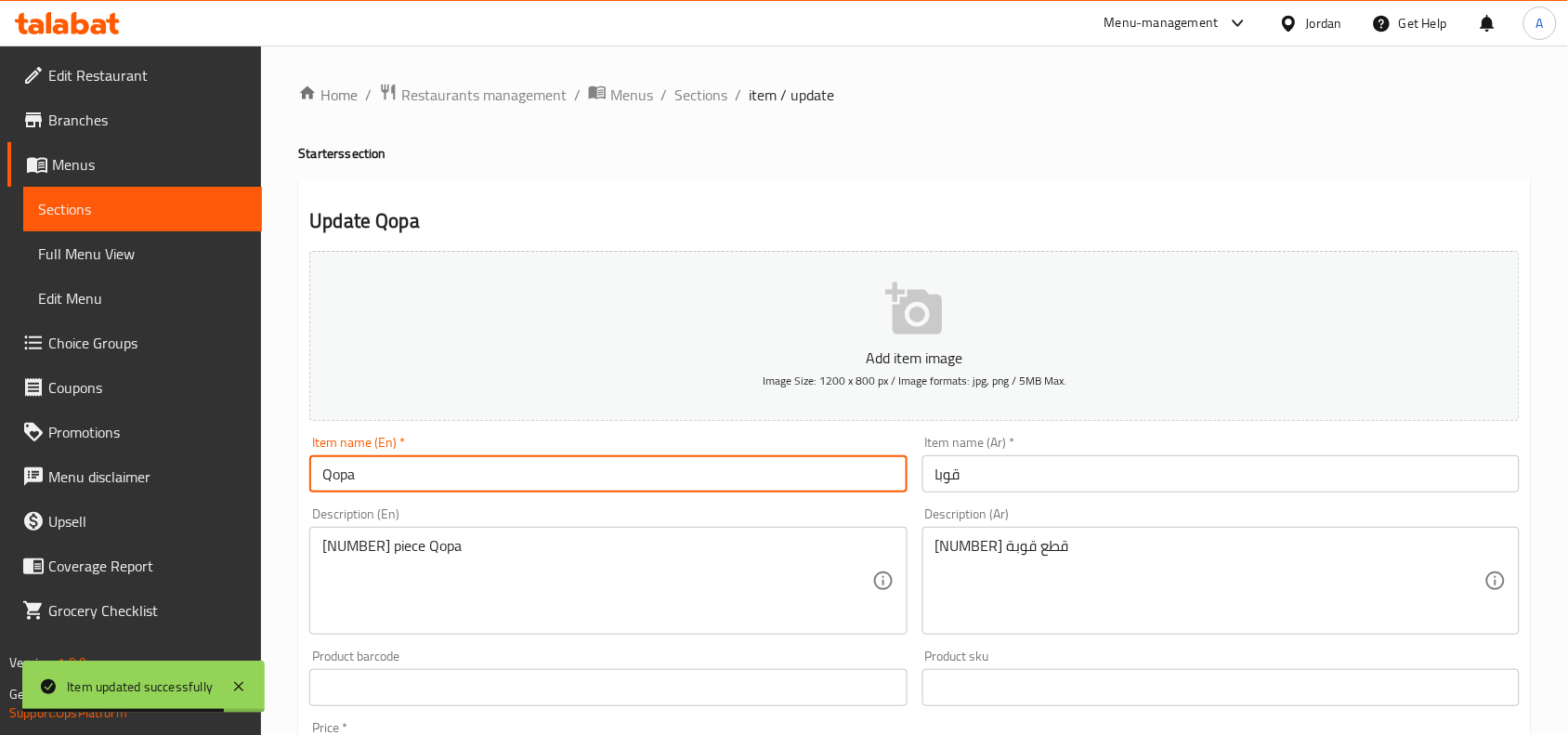 click on "Qopa" at bounding box center [608, 474] 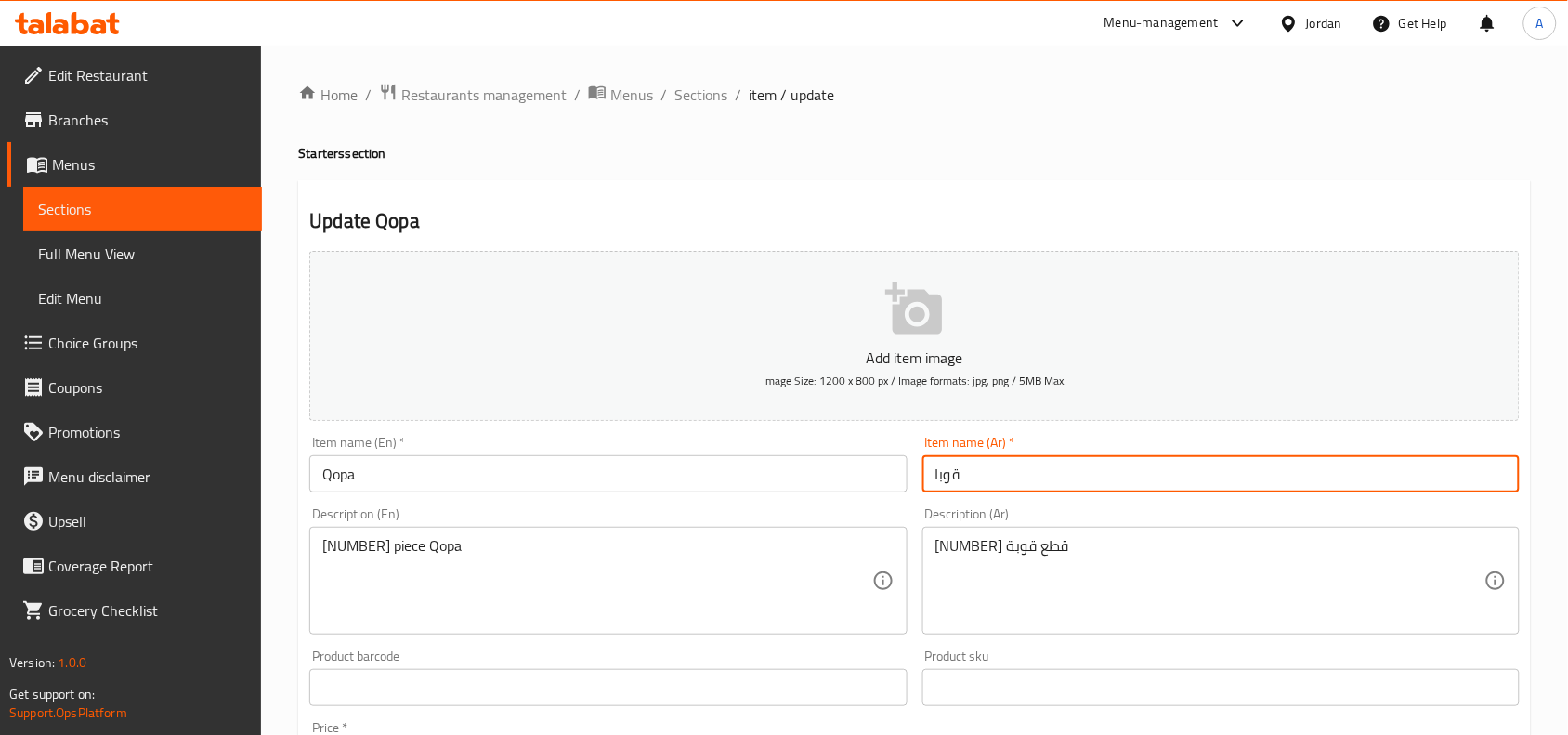 click on "قوبا" at bounding box center [1221, 474] 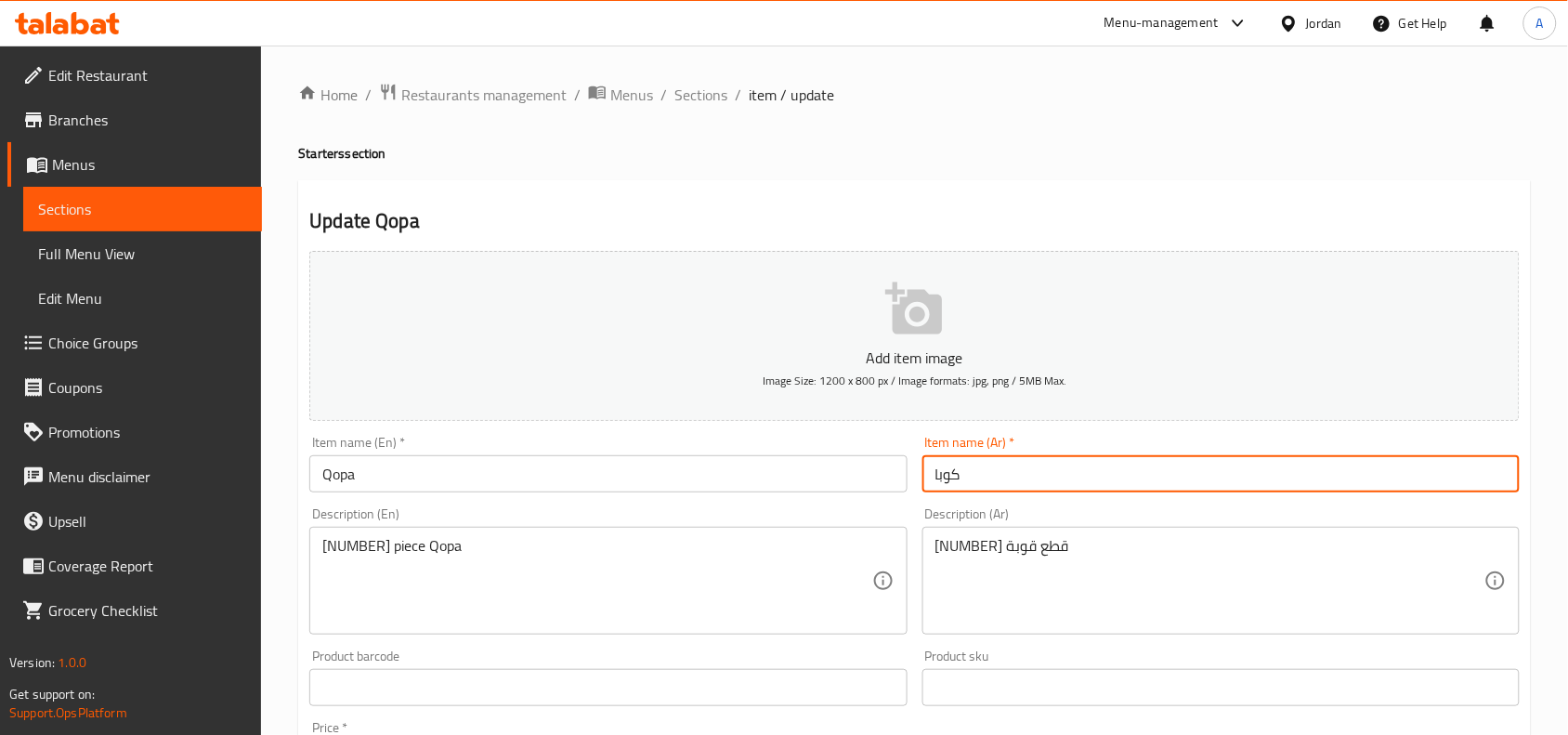 type on "كوبا" 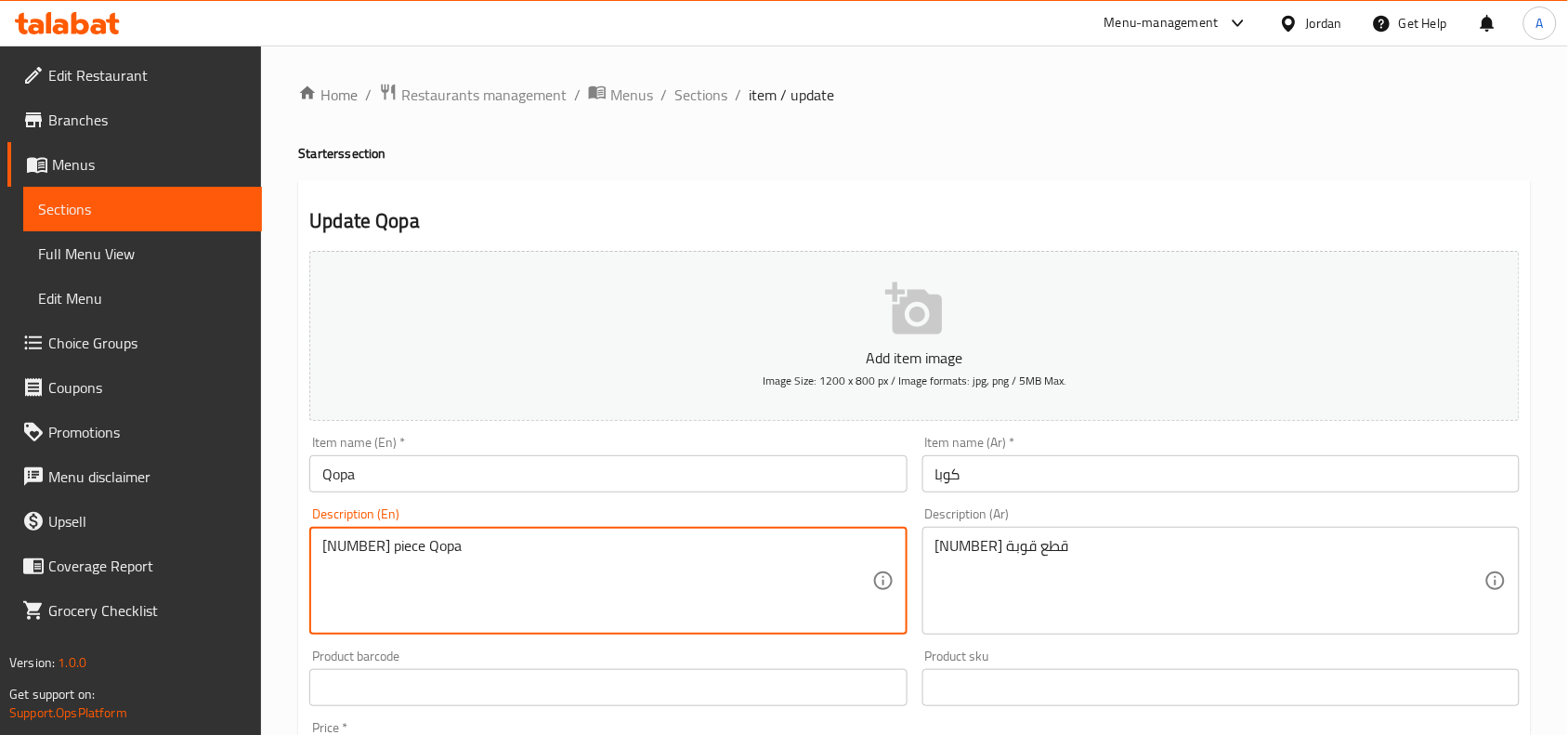 click on "Qopa" at bounding box center (608, 474) 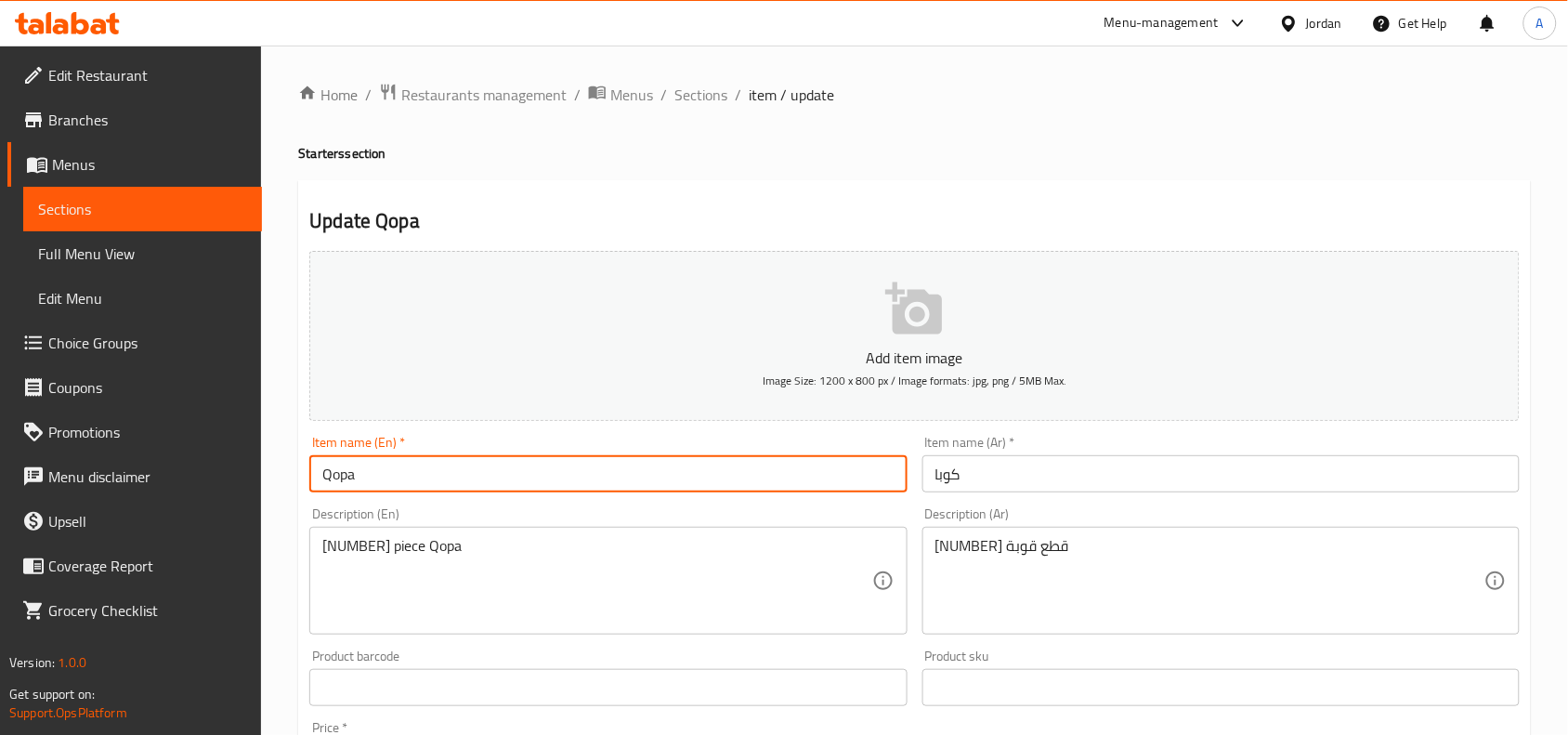 click on "Qopa" at bounding box center (608, 474) 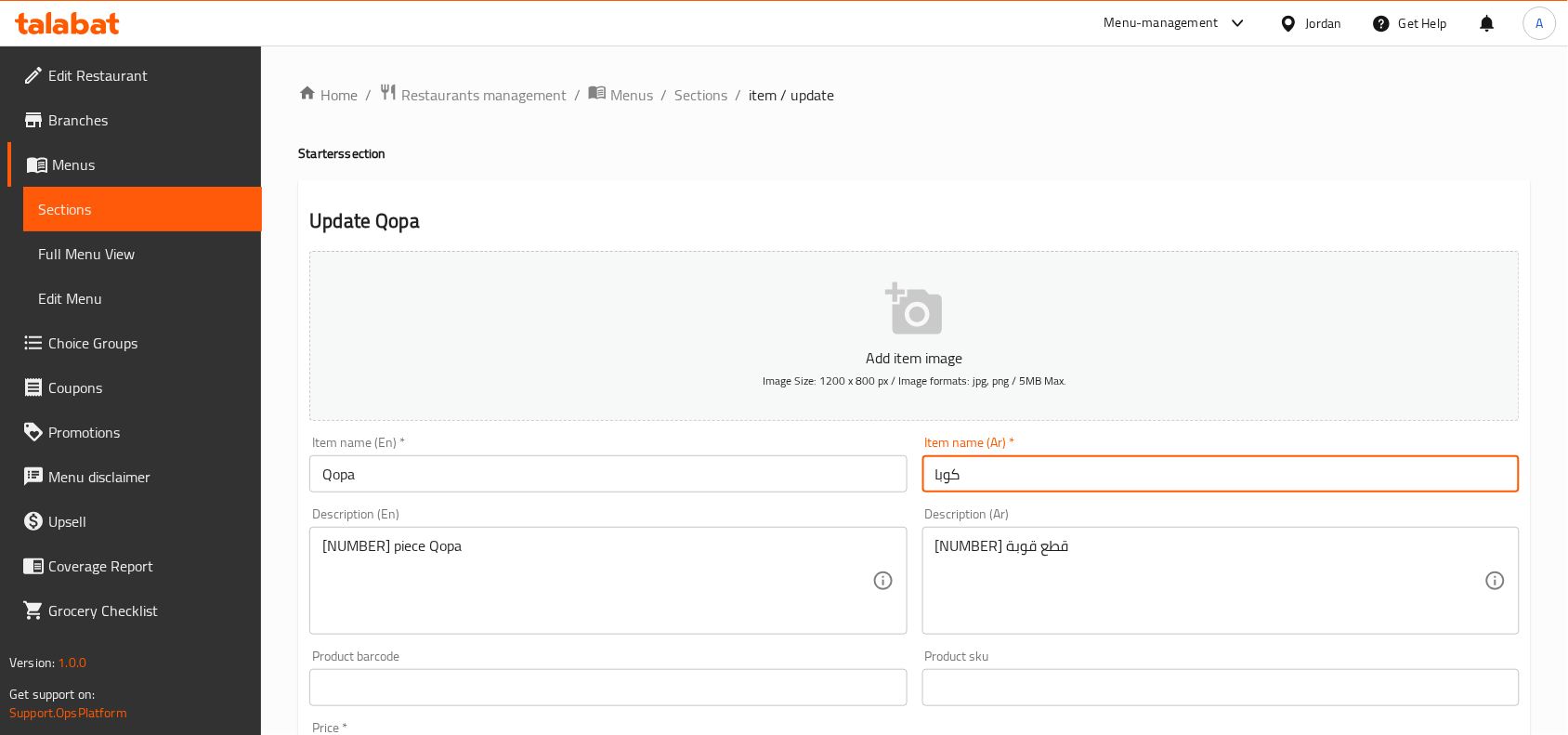 click on "كوبا" at bounding box center [1221, 474] 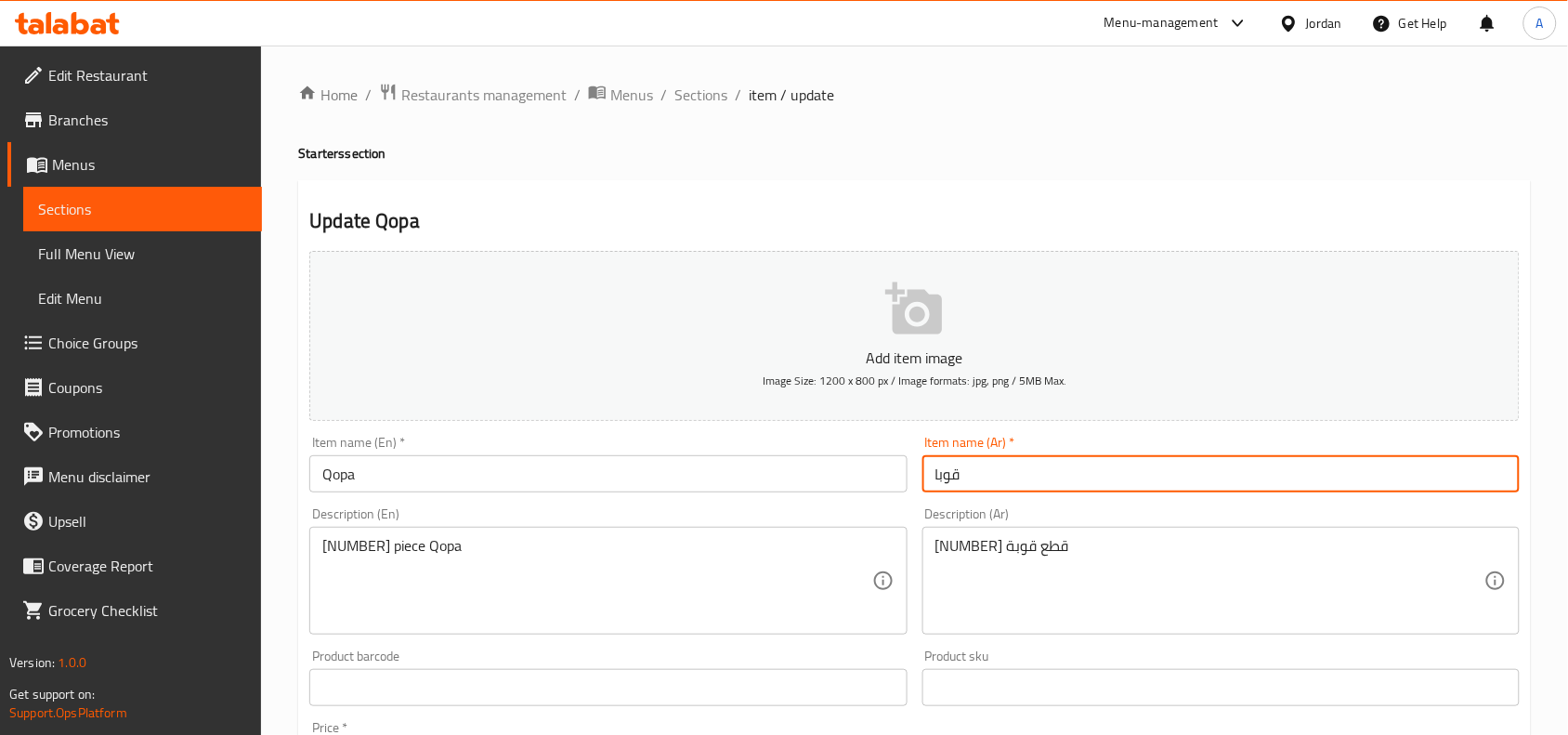 type on "قوبا" 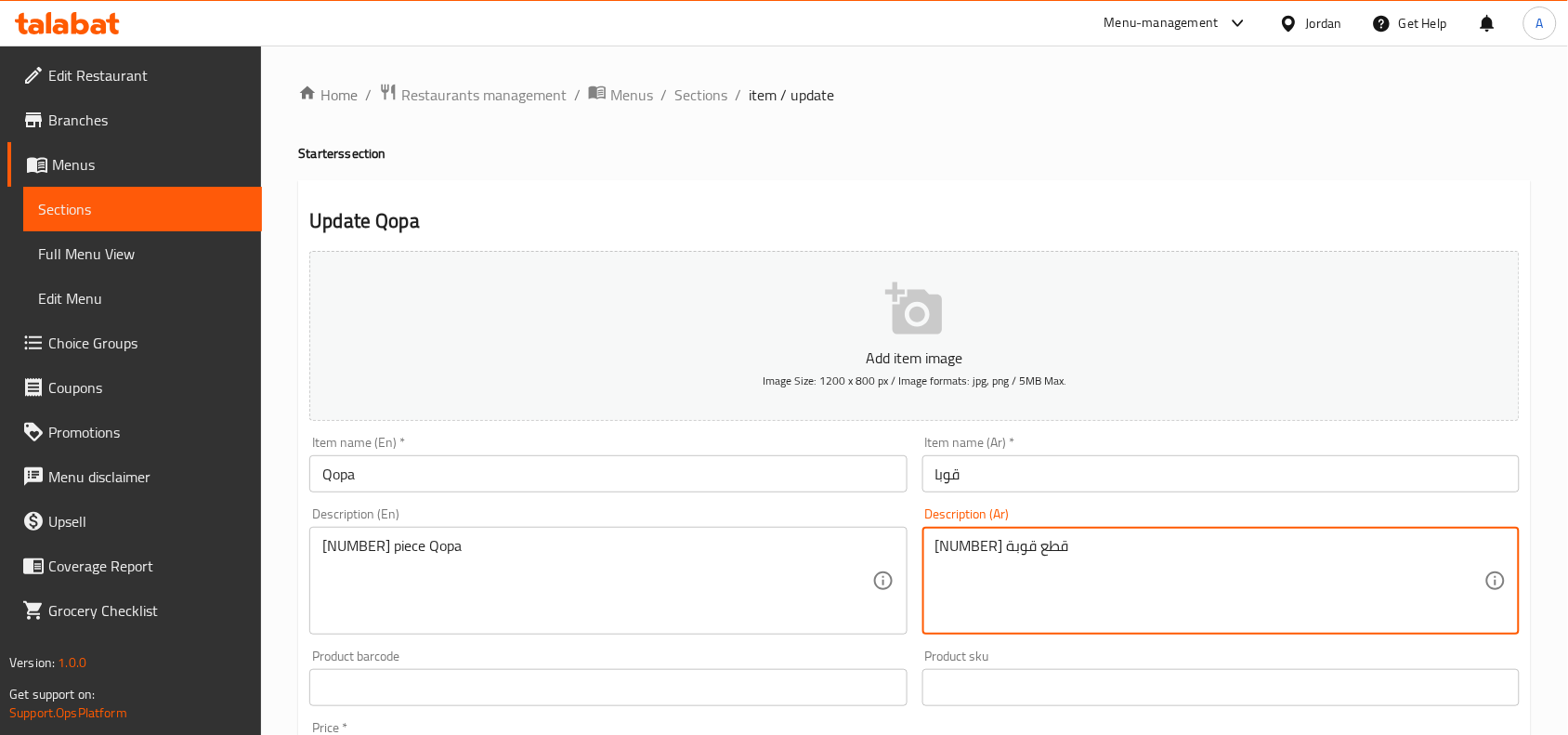 click on "5 قطع قوبة" at bounding box center [1209, 581] 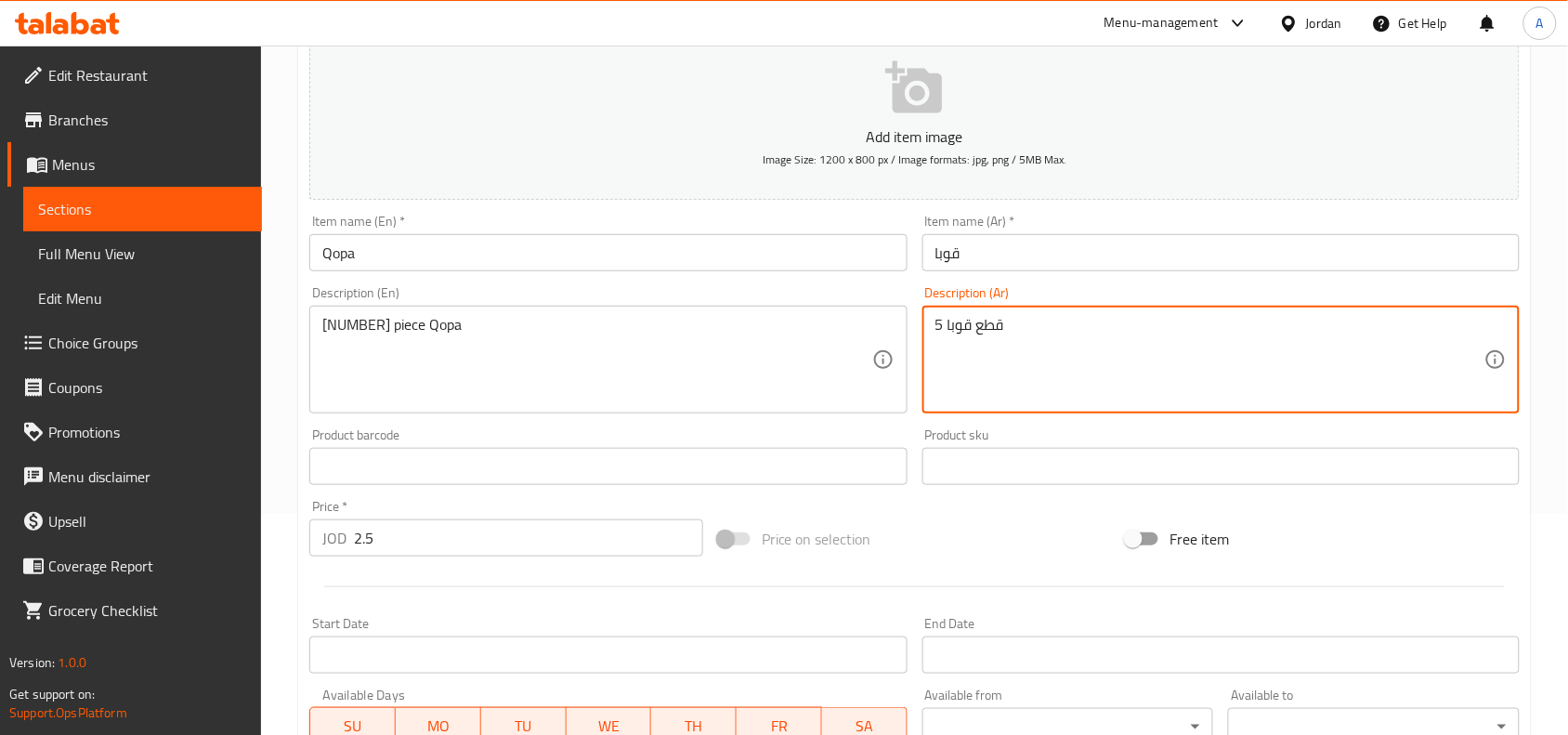 scroll, scrollTop: 574, scrollLeft: 0, axis: vertical 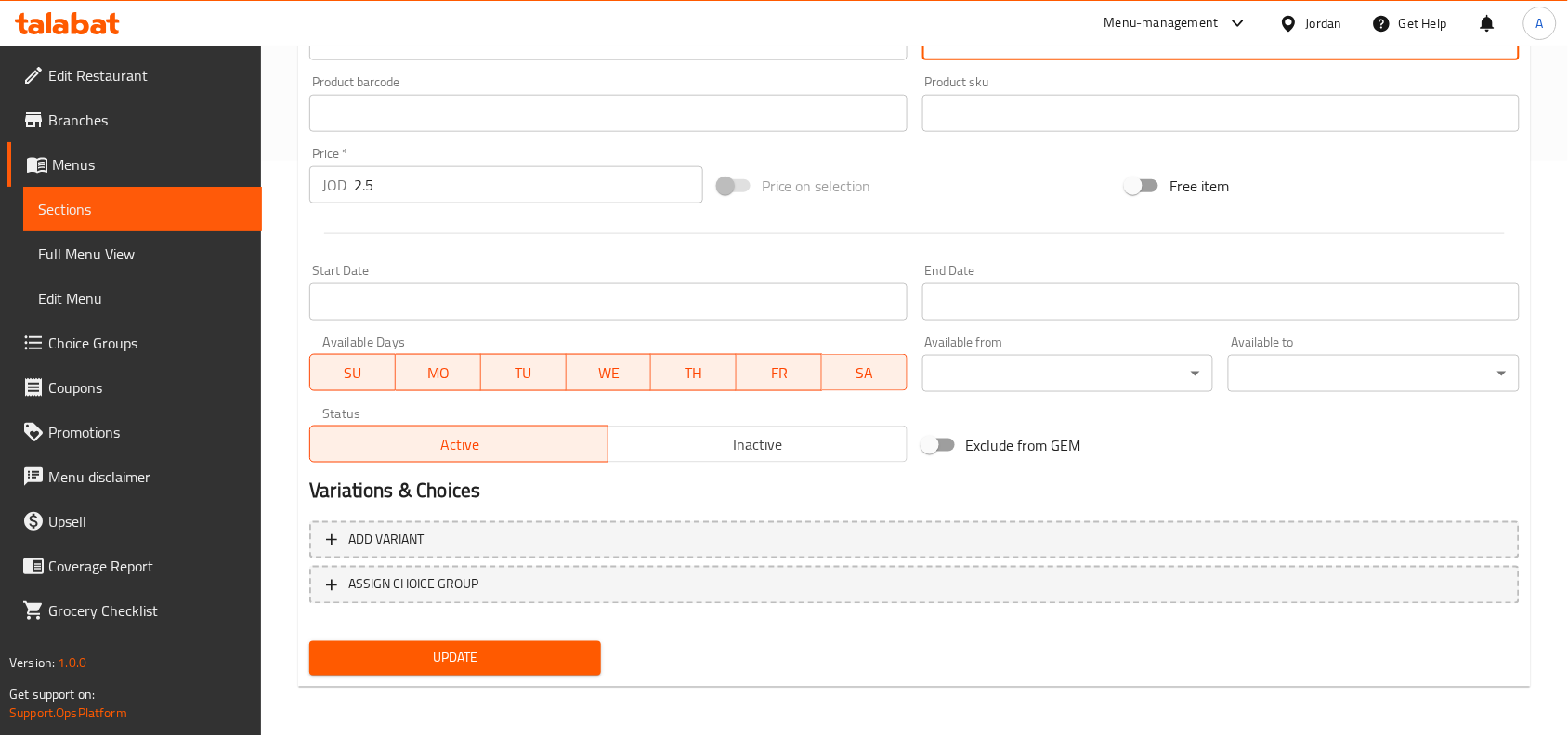 type on "5 قطع قوبا" 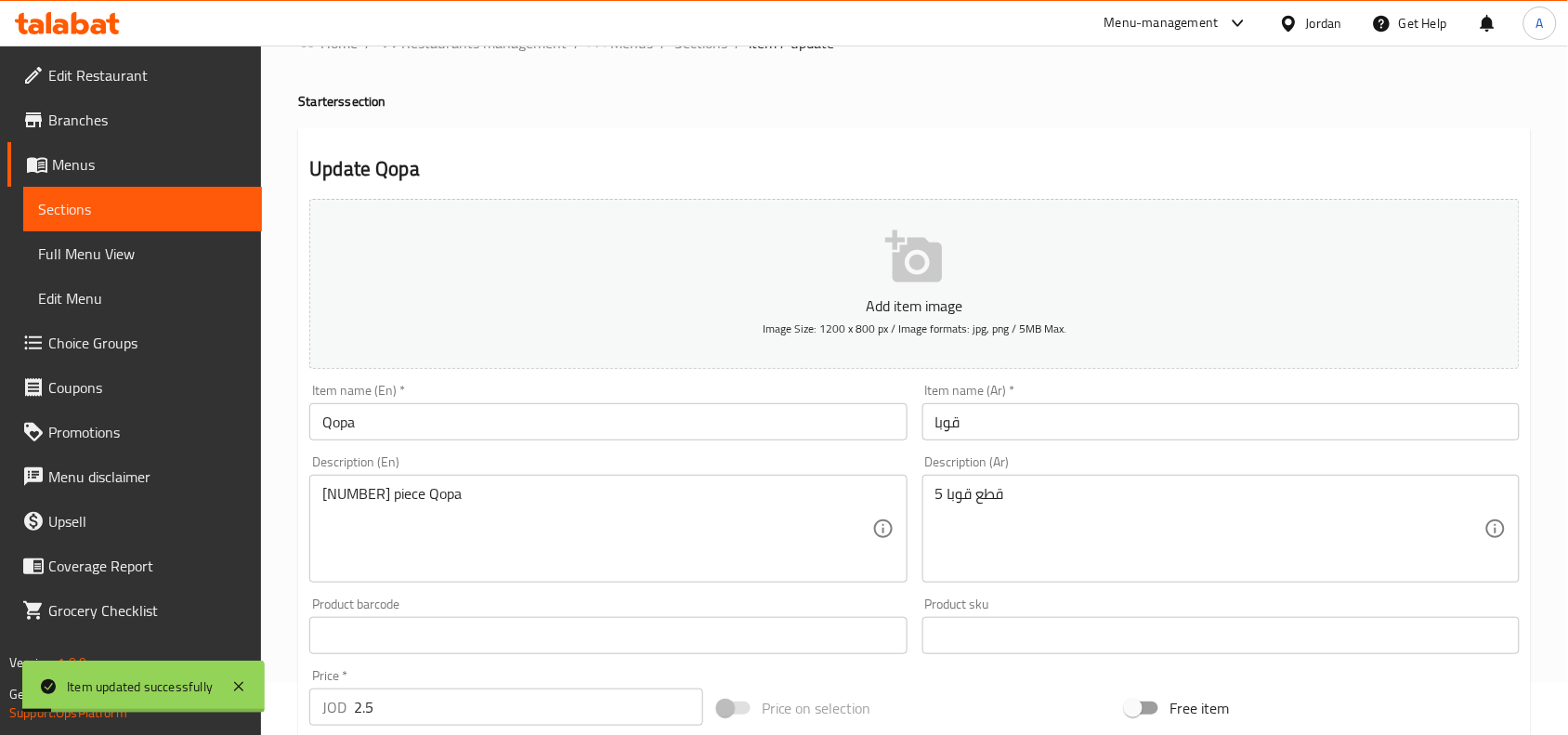 scroll, scrollTop: 0, scrollLeft: 0, axis: both 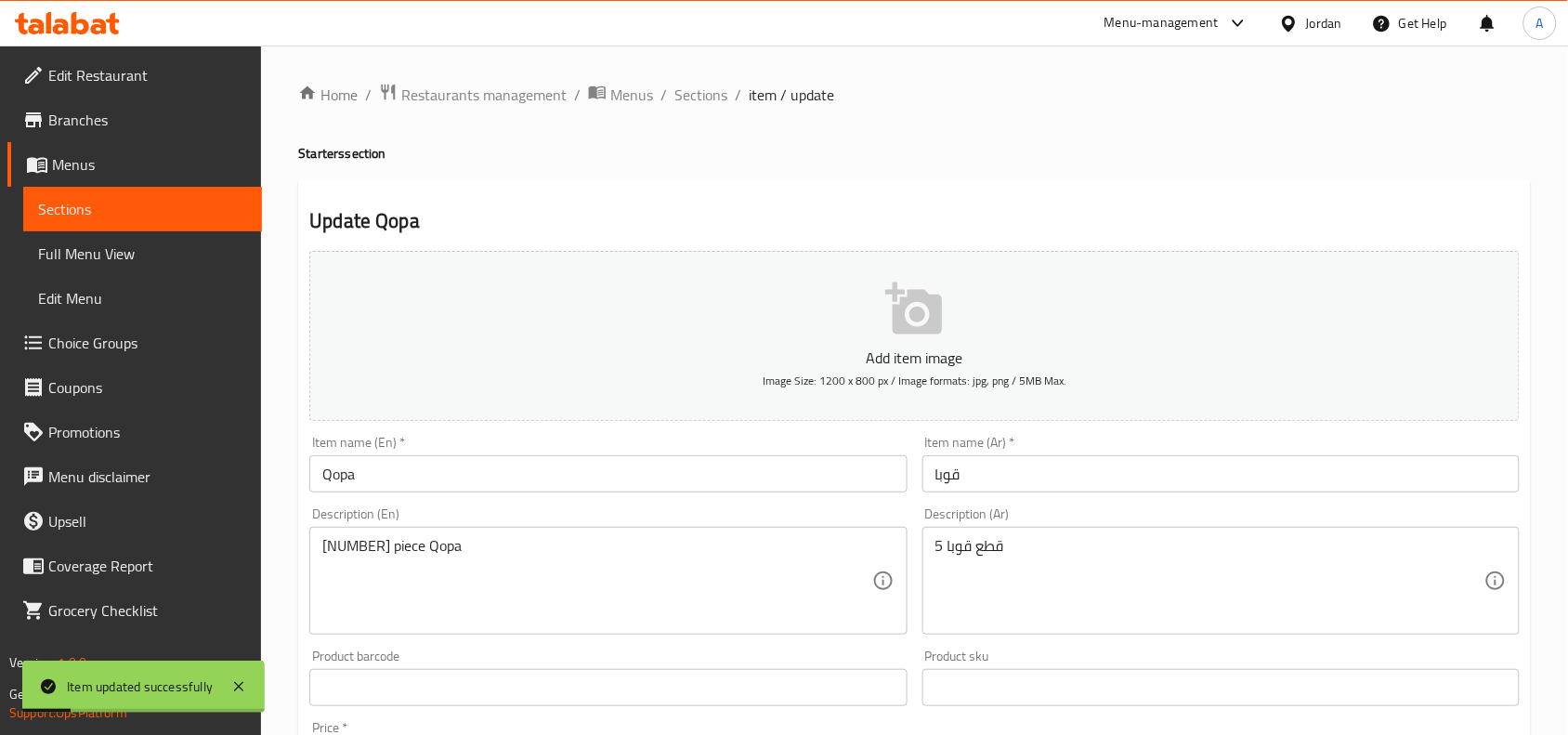 click on "Home / Restaurants management / Menus / Sections / item / update Starters  section Update Qopa Add item image Image Size: 1200 x 800 px / Image formats: jpg, png / 5MB Max. Item name (En)   * Qopa Item name (En)  * Item name (Ar)   * قوبا Item name (Ar)  * Description (En) 5 piece Qopa Description (En) Description (Ar) 5 قطع قوبا  Description (Ar) Product barcode Product barcode Product sku Product sku Price   * JOD 2.5 Price  * Price on selection Free item Start Date Start Date End Date End Date Available Days SU MO TU WE TH FR SA Available from ​ ​ Available to ​ ​ Status Active Inactive Exclude from GEM Variations & Choices Add variant ASSIGN CHOICE GROUP Update" at bounding box center (914, 679) 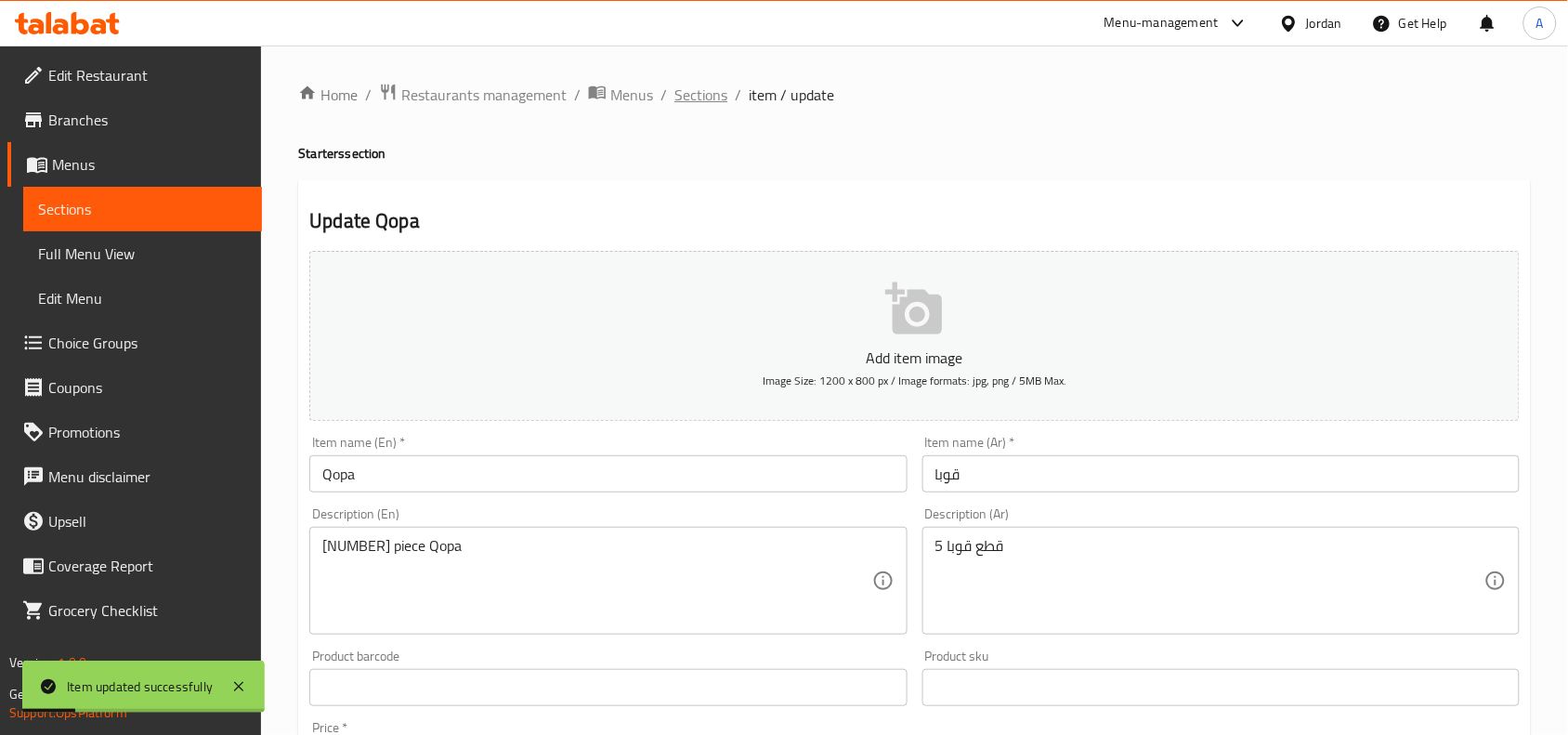 click on "Sections" at bounding box center (700, 95) 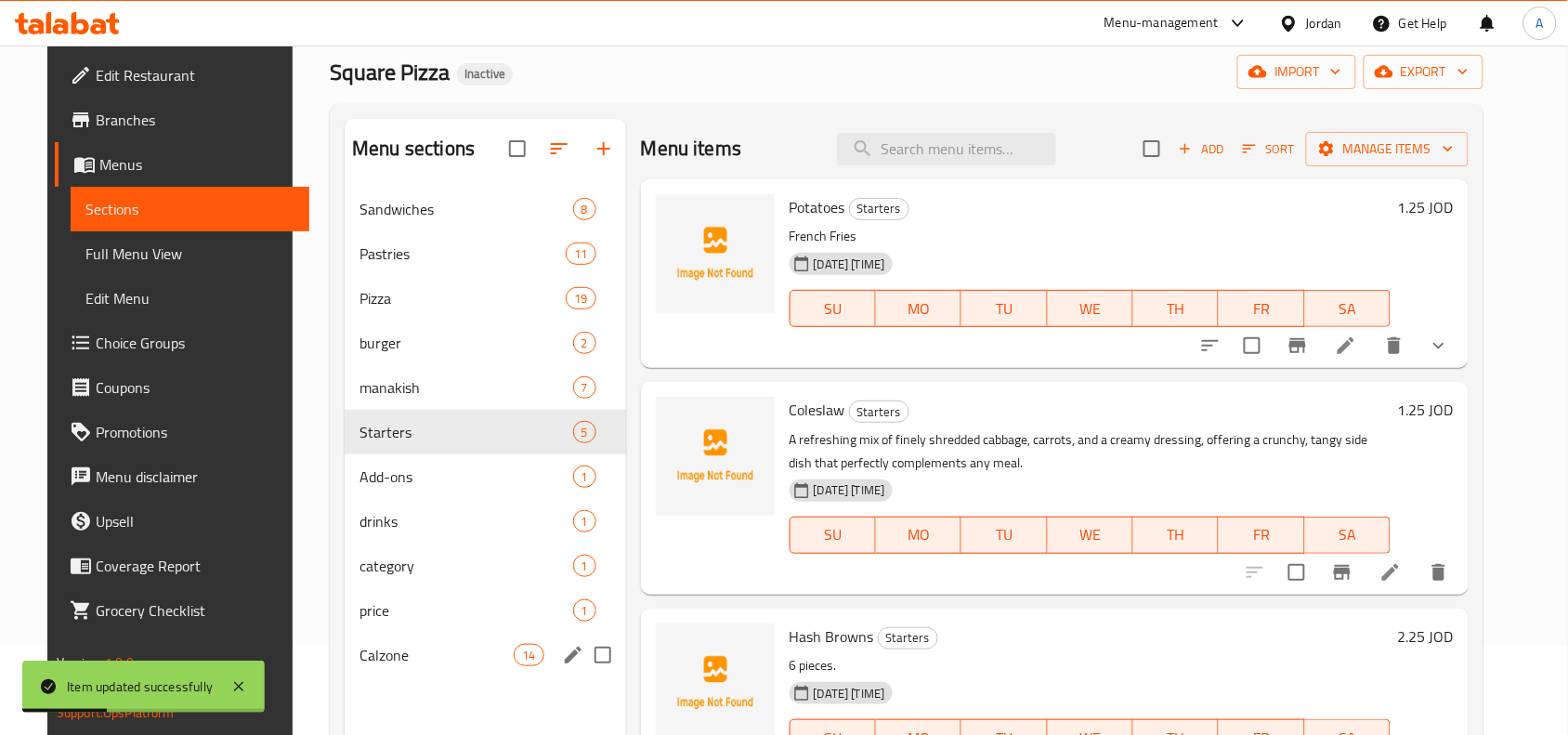 scroll, scrollTop: 116, scrollLeft: 0, axis: vertical 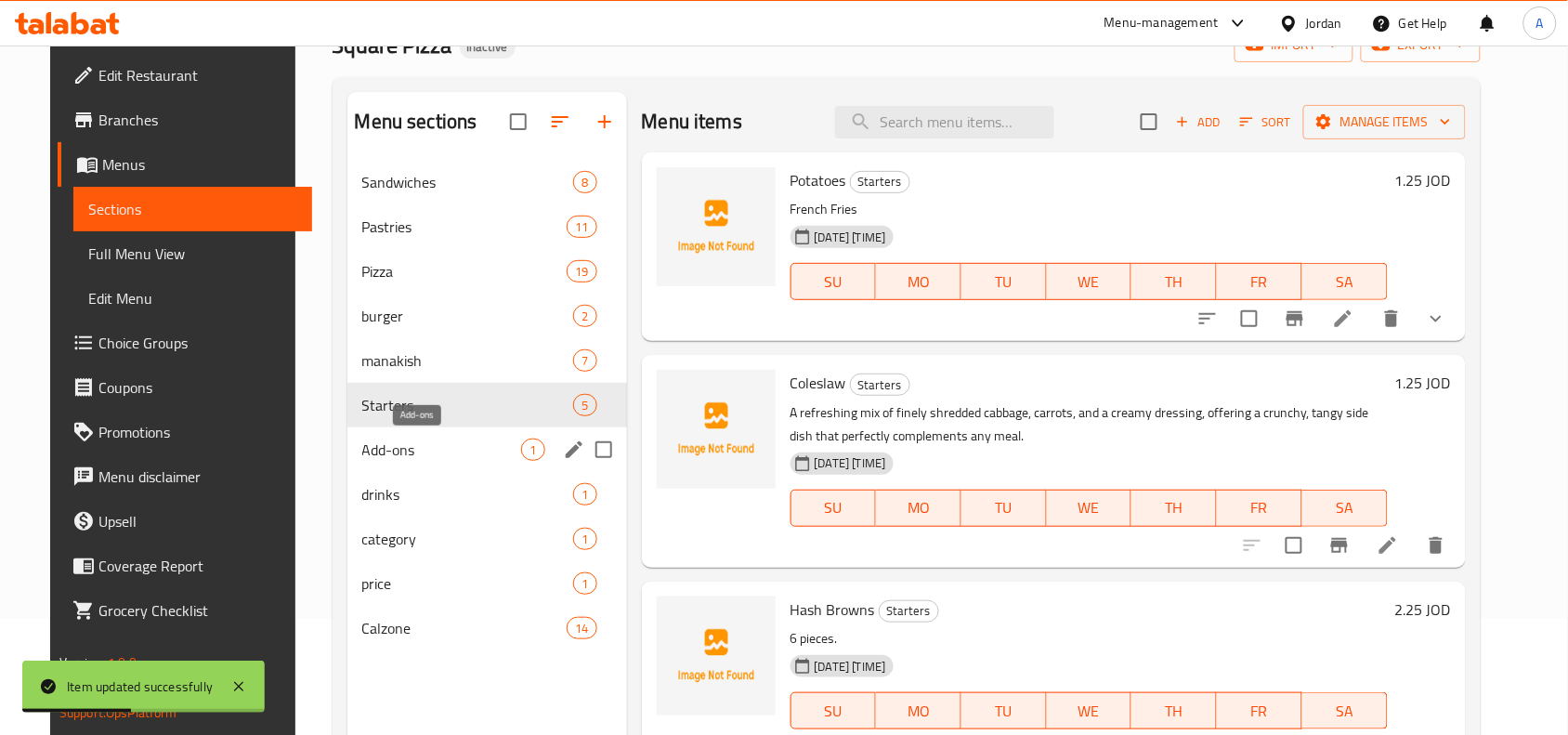 click on "Add-ons" at bounding box center [442, 450] 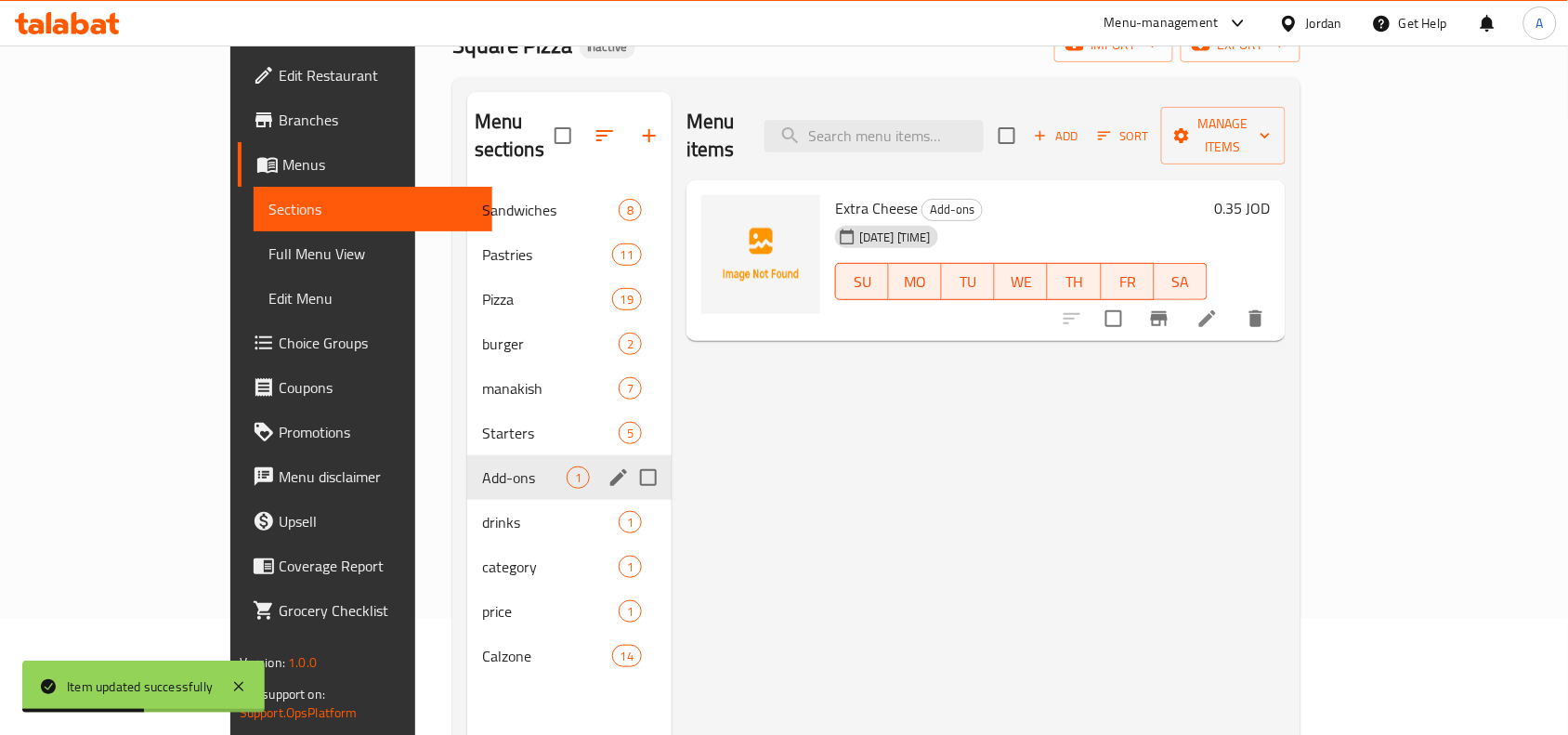 click at bounding box center (648, 478) 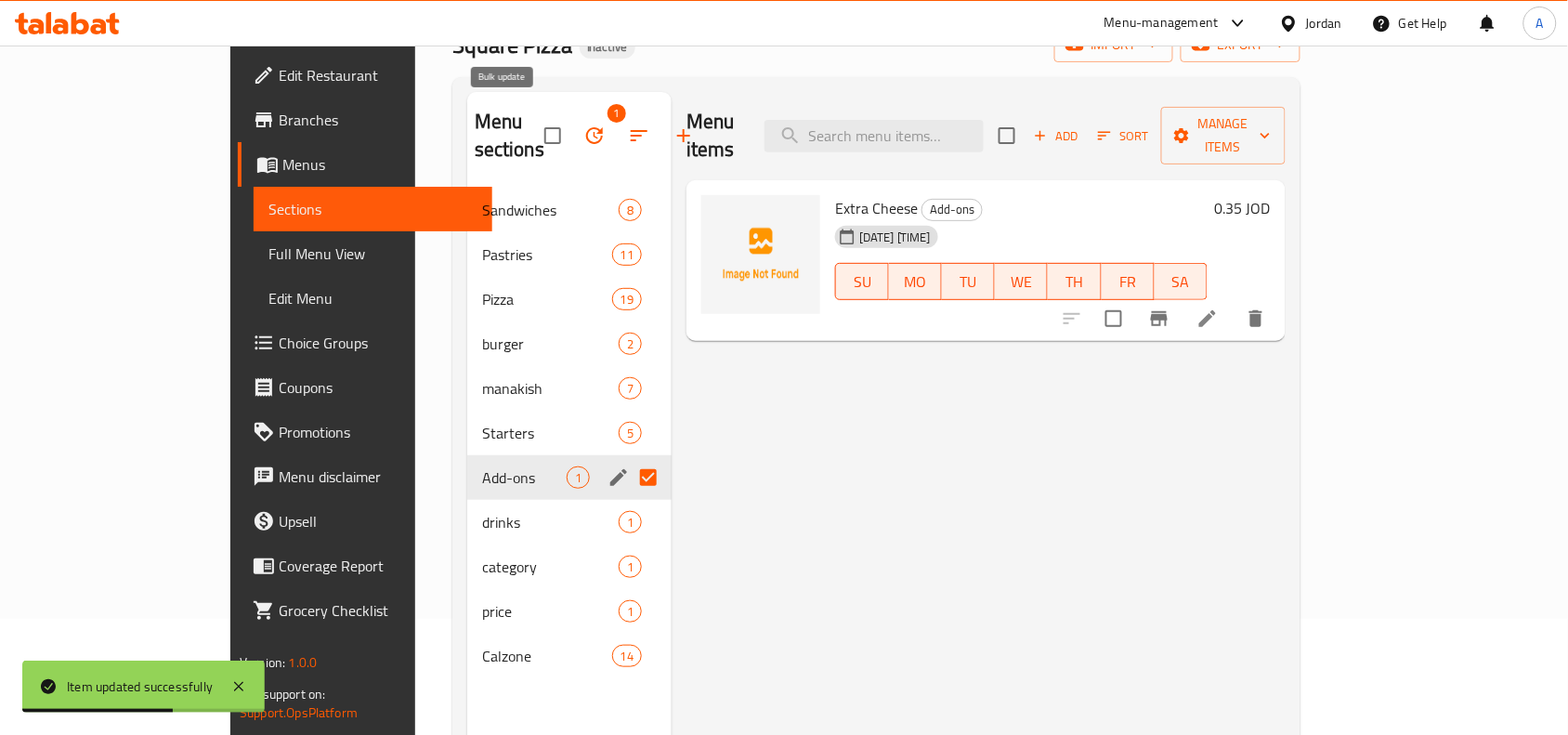 click 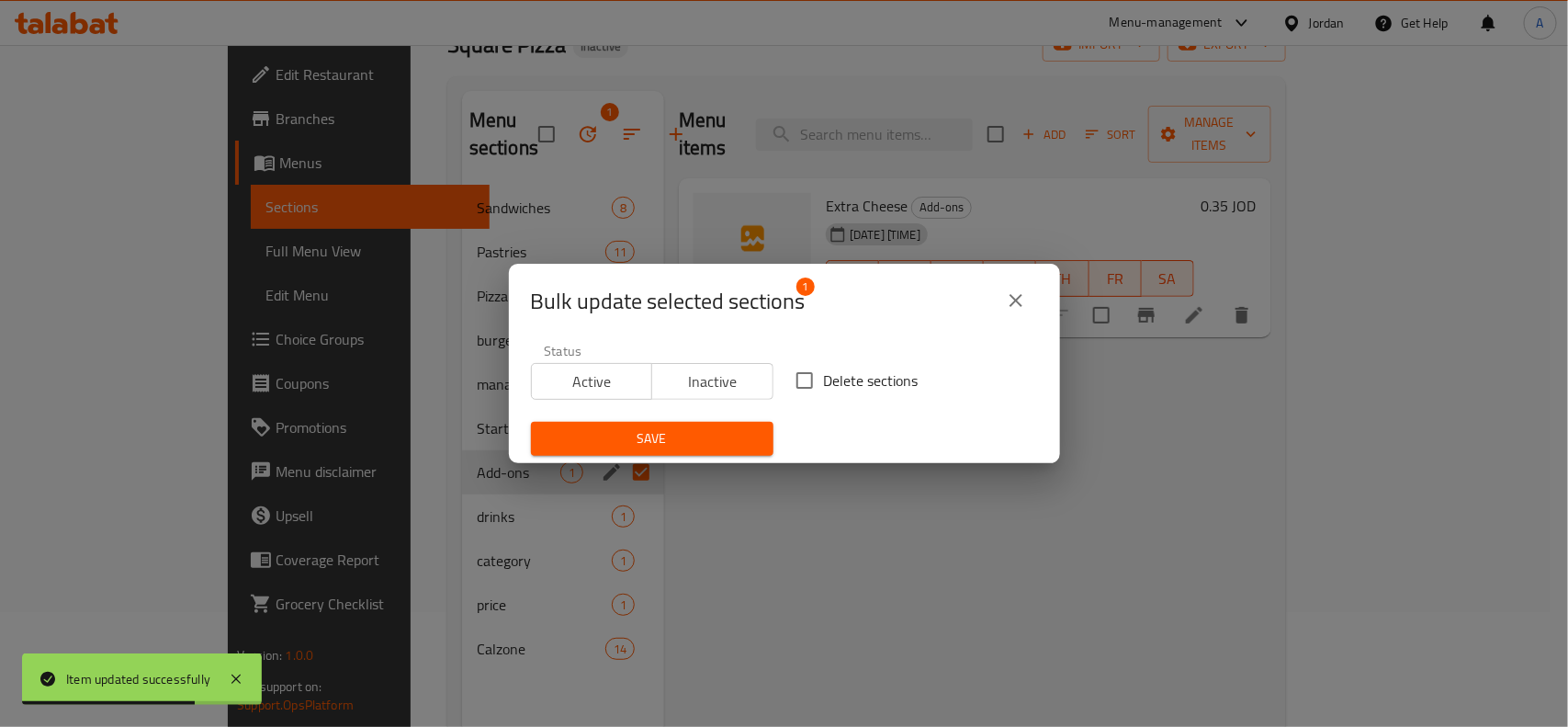 click on "Delete sections" at bounding box center (805, 381) 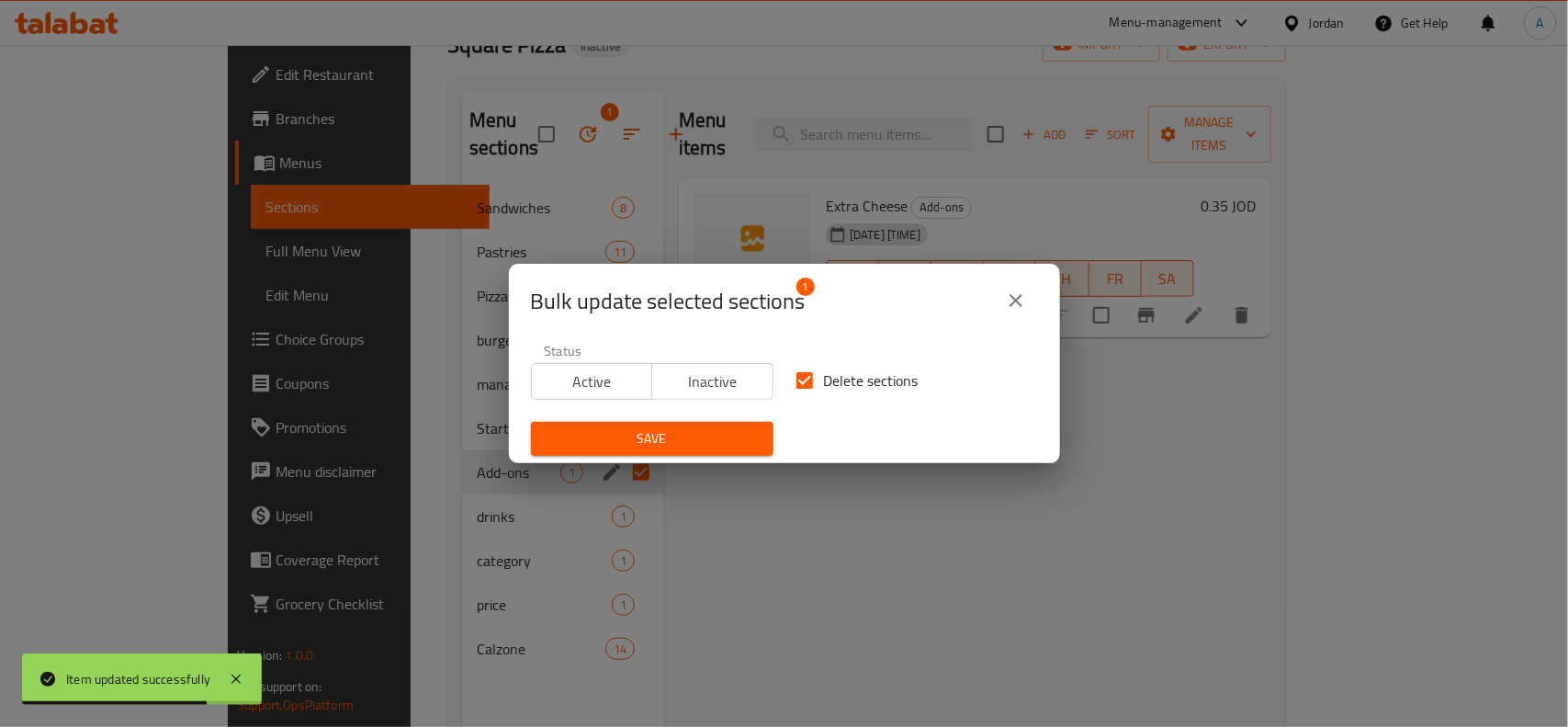 click on "Save" at bounding box center (652, 438) 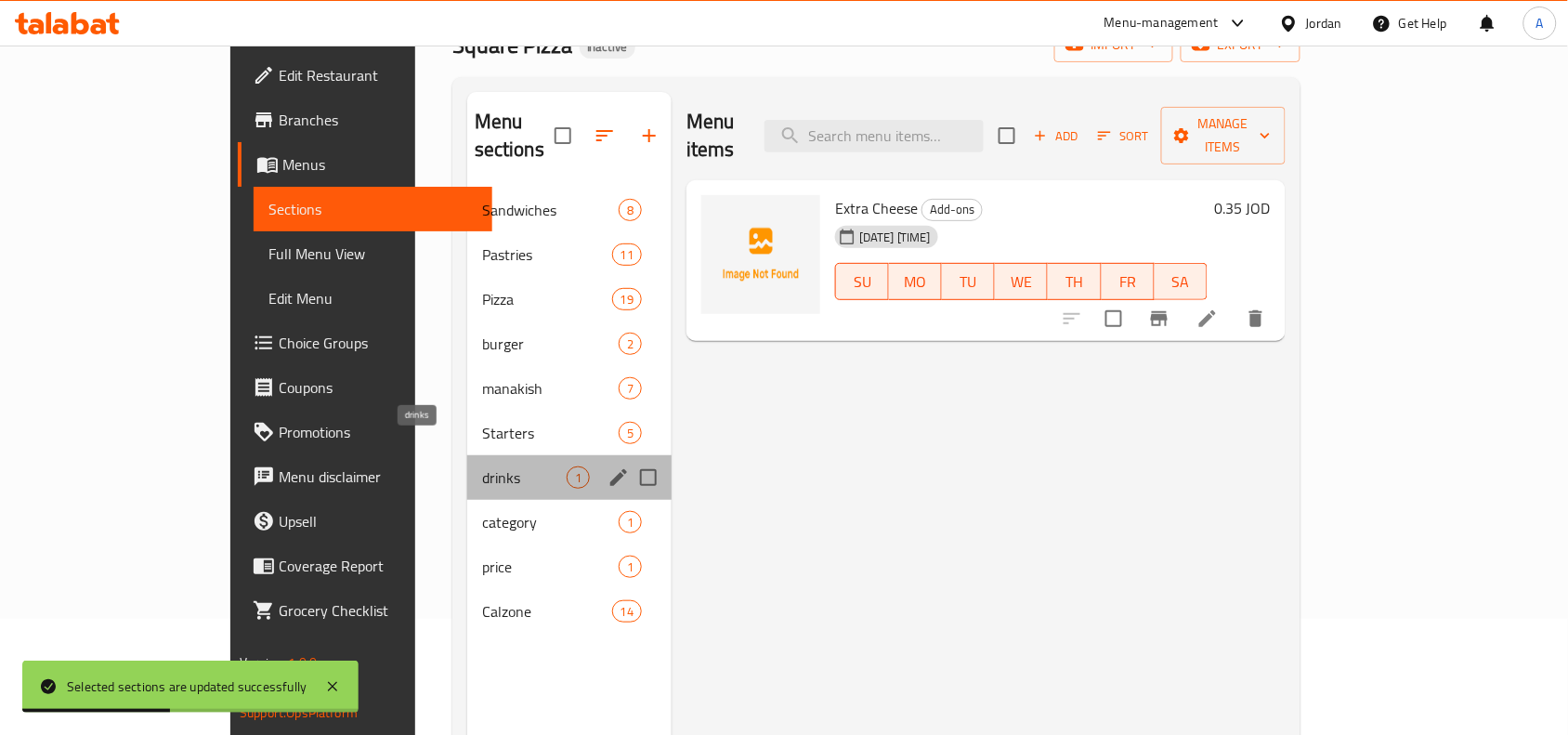 click on "drinks" at bounding box center [524, 478] 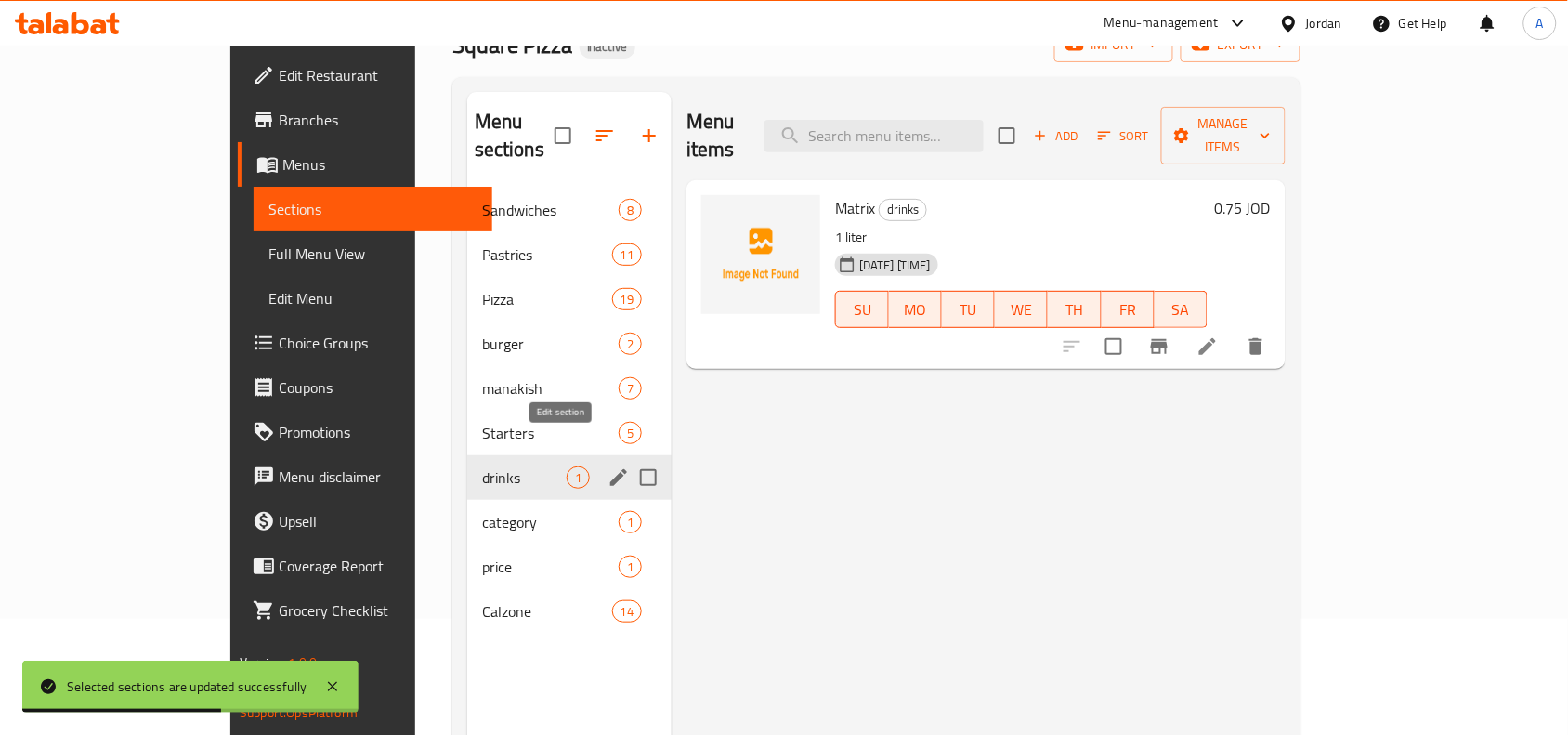 click 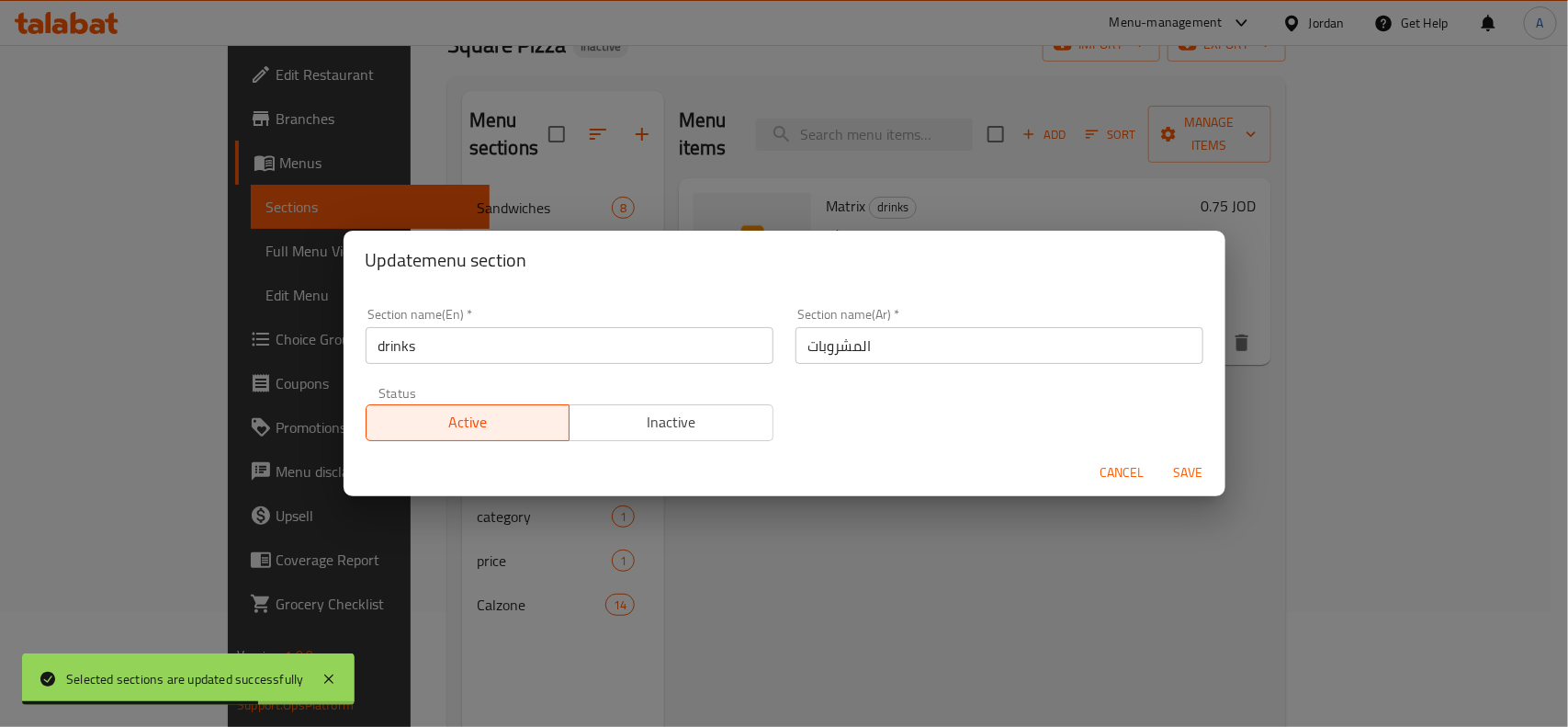click on "Cancel" at bounding box center (1122, 472) 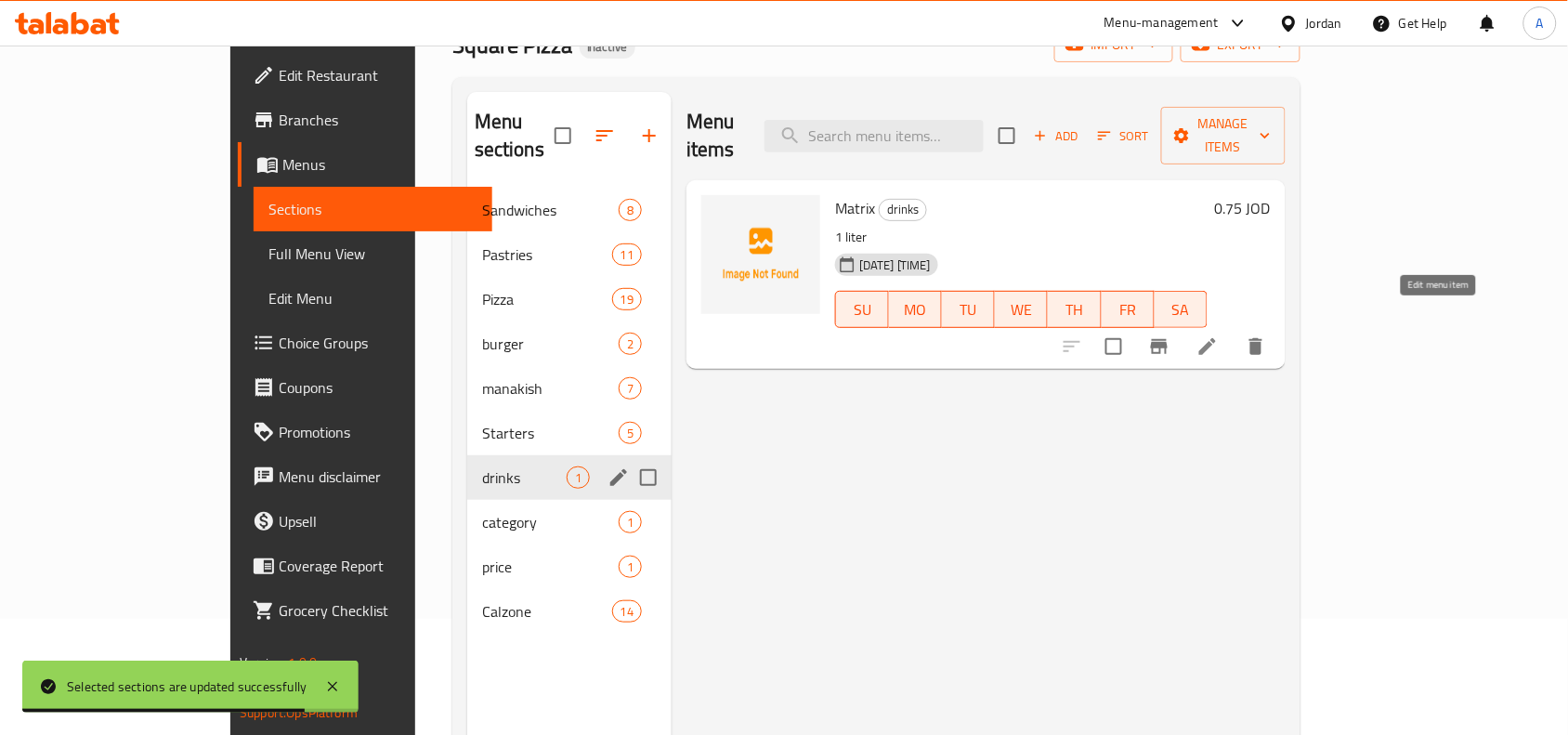 click 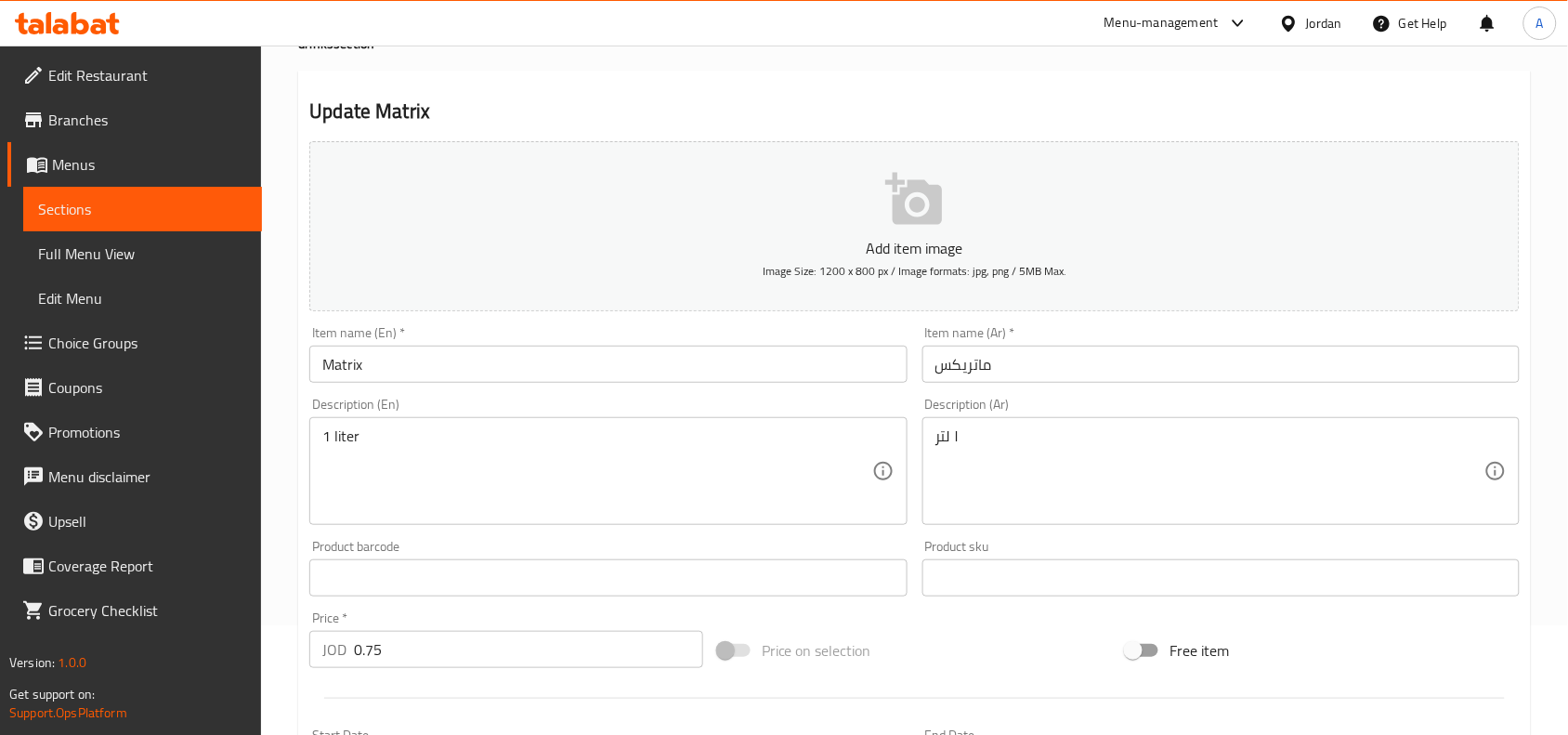 scroll, scrollTop: 0, scrollLeft: 0, axis: both 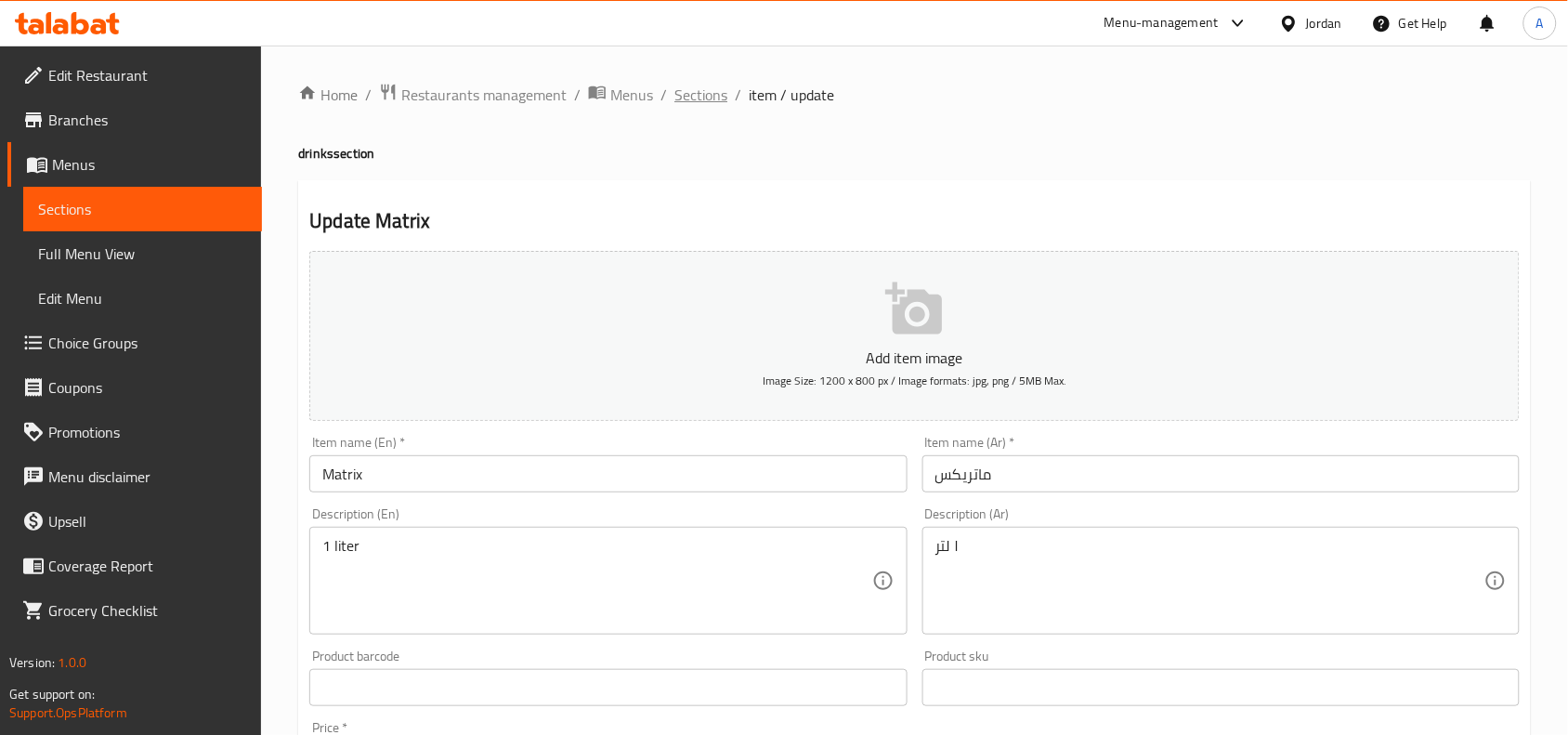 click on "Sections" at bounding box center (700, 95) 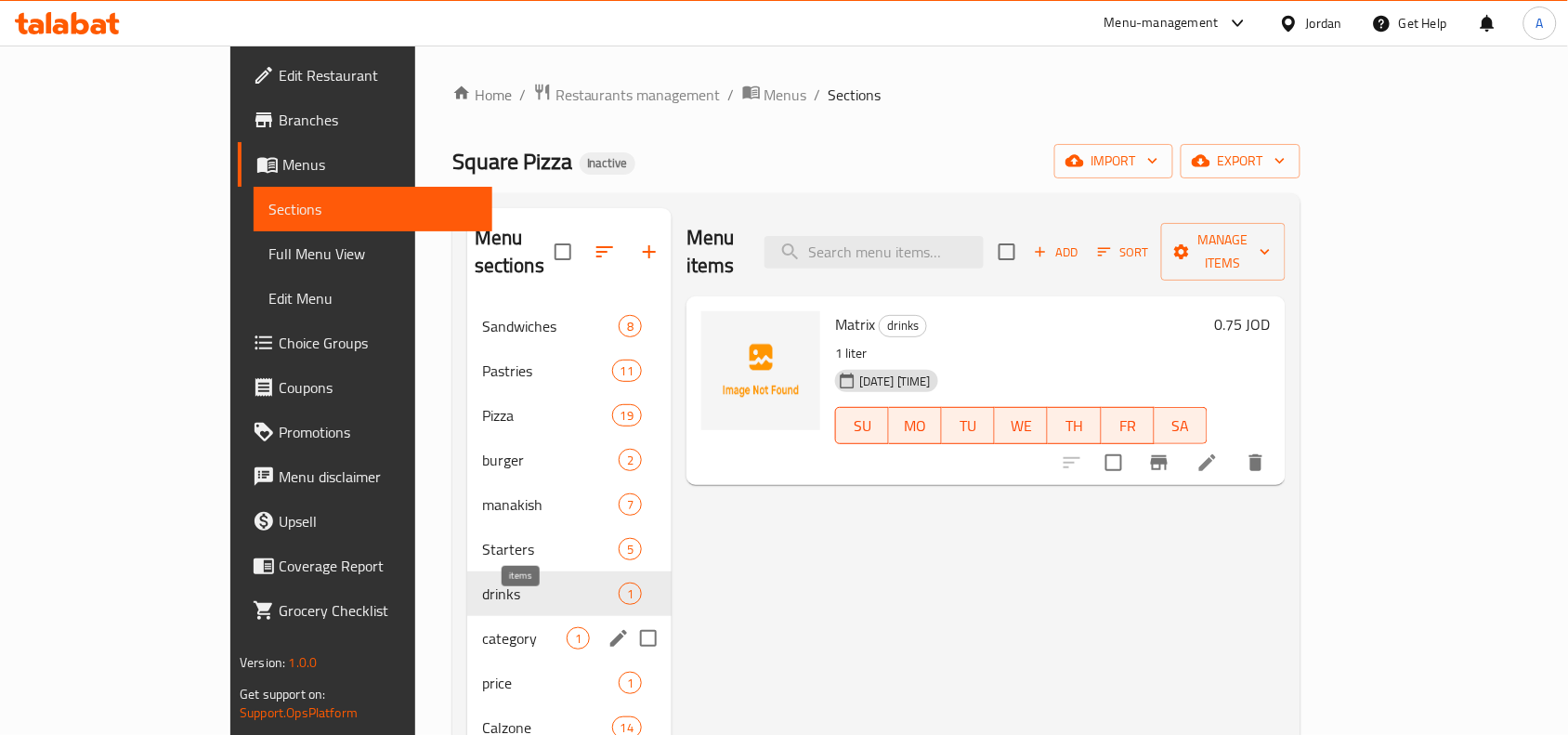click on "1" at bounding box center [578, 638] 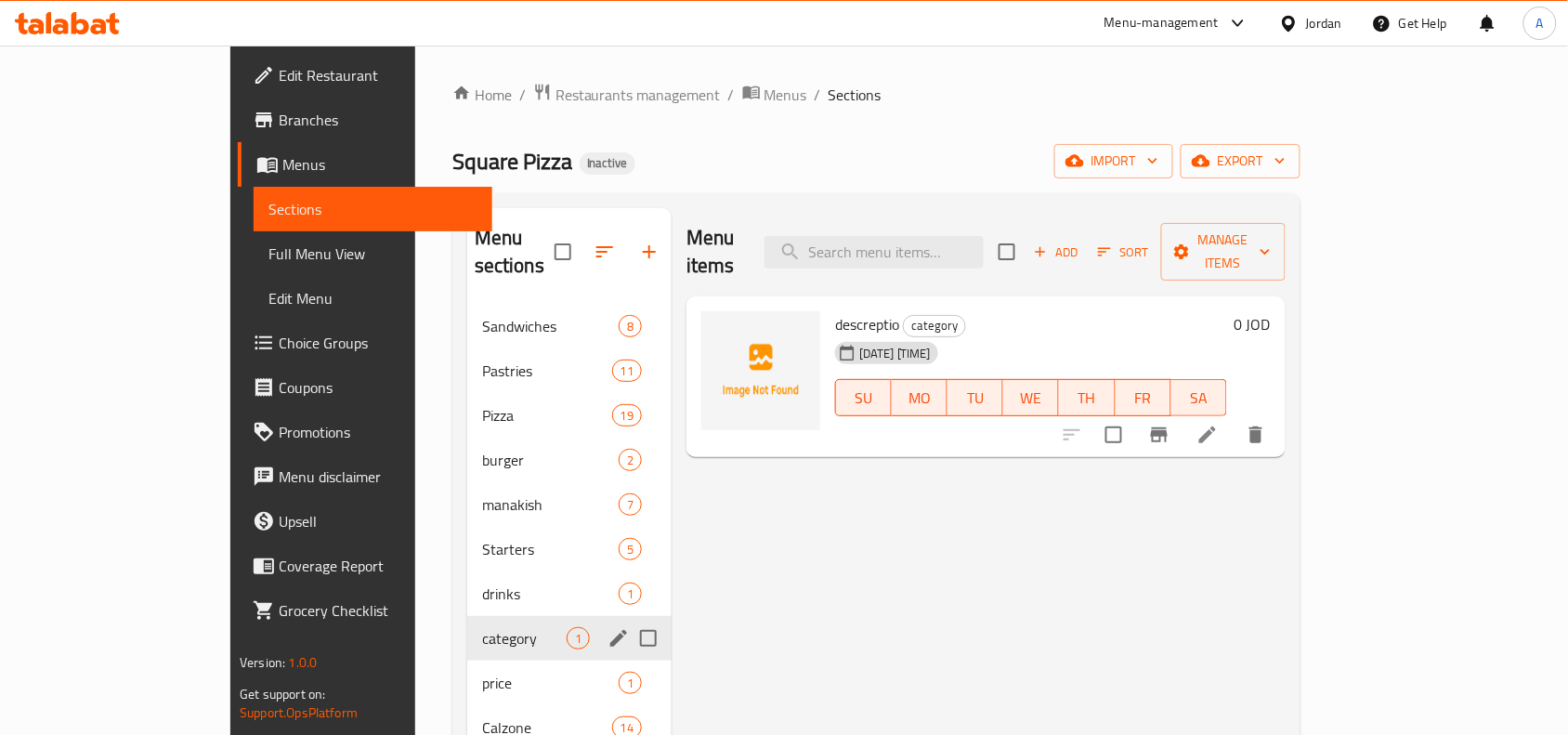 click at bounding box center (648, 638) 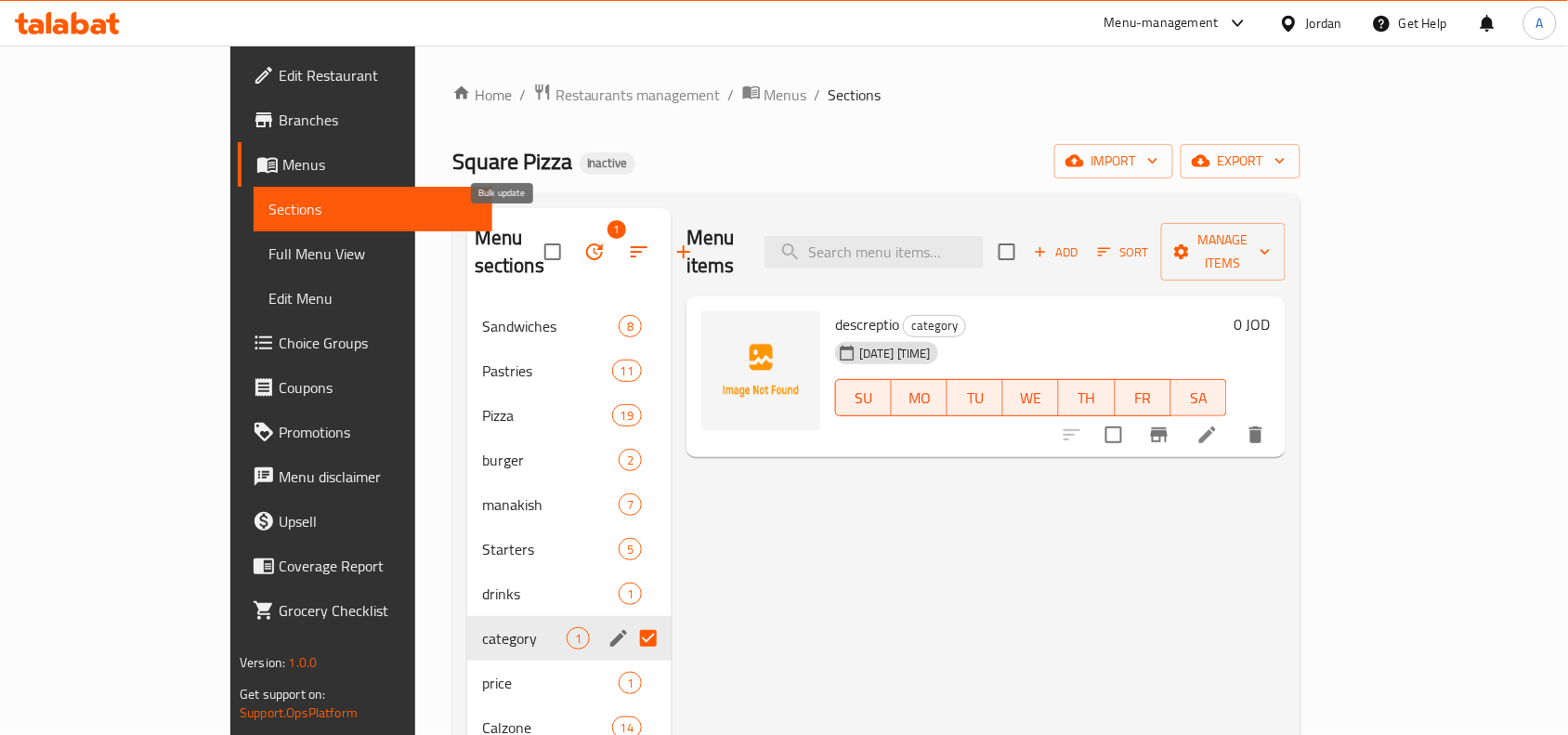 click at bounding box center (595, 252) 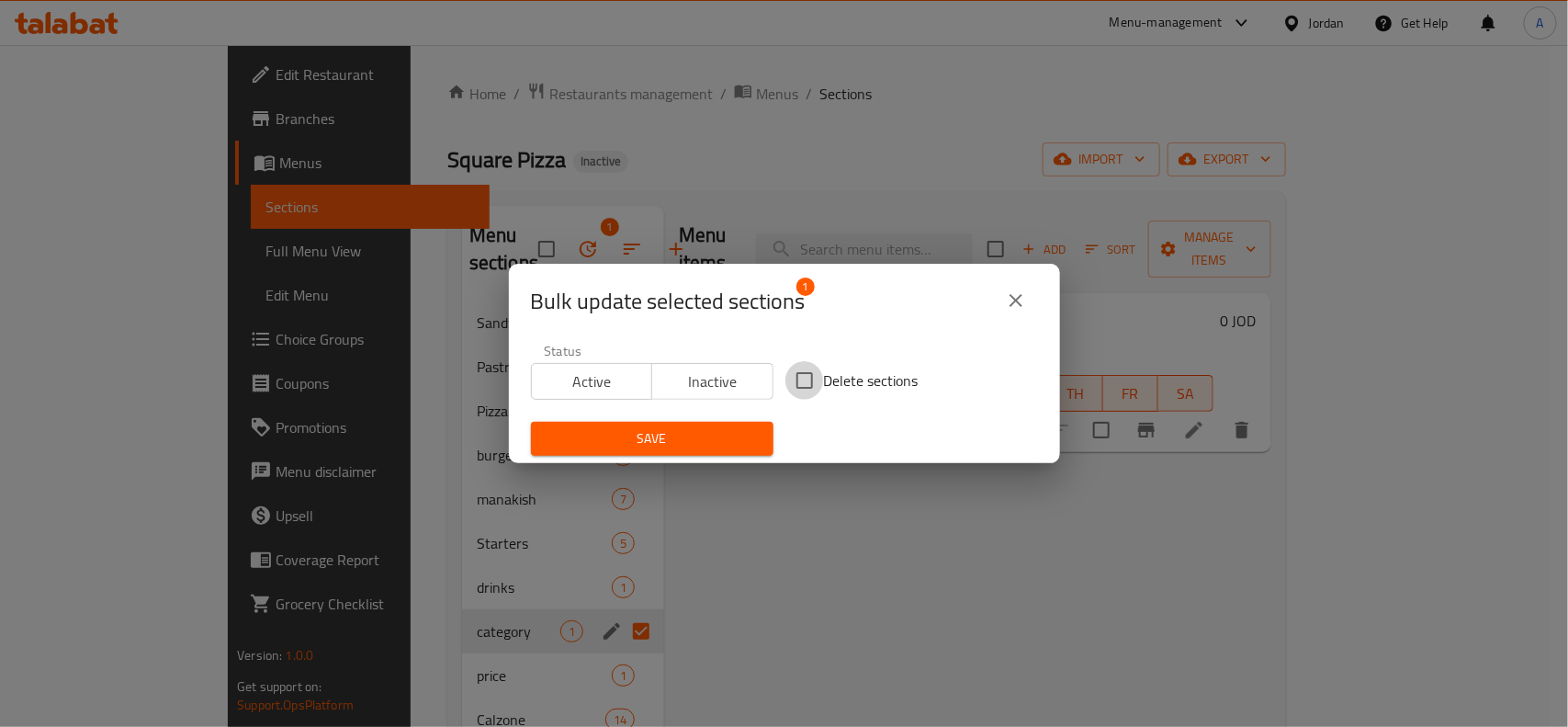 click on "Delete sections" at bounding box center [805, 381] 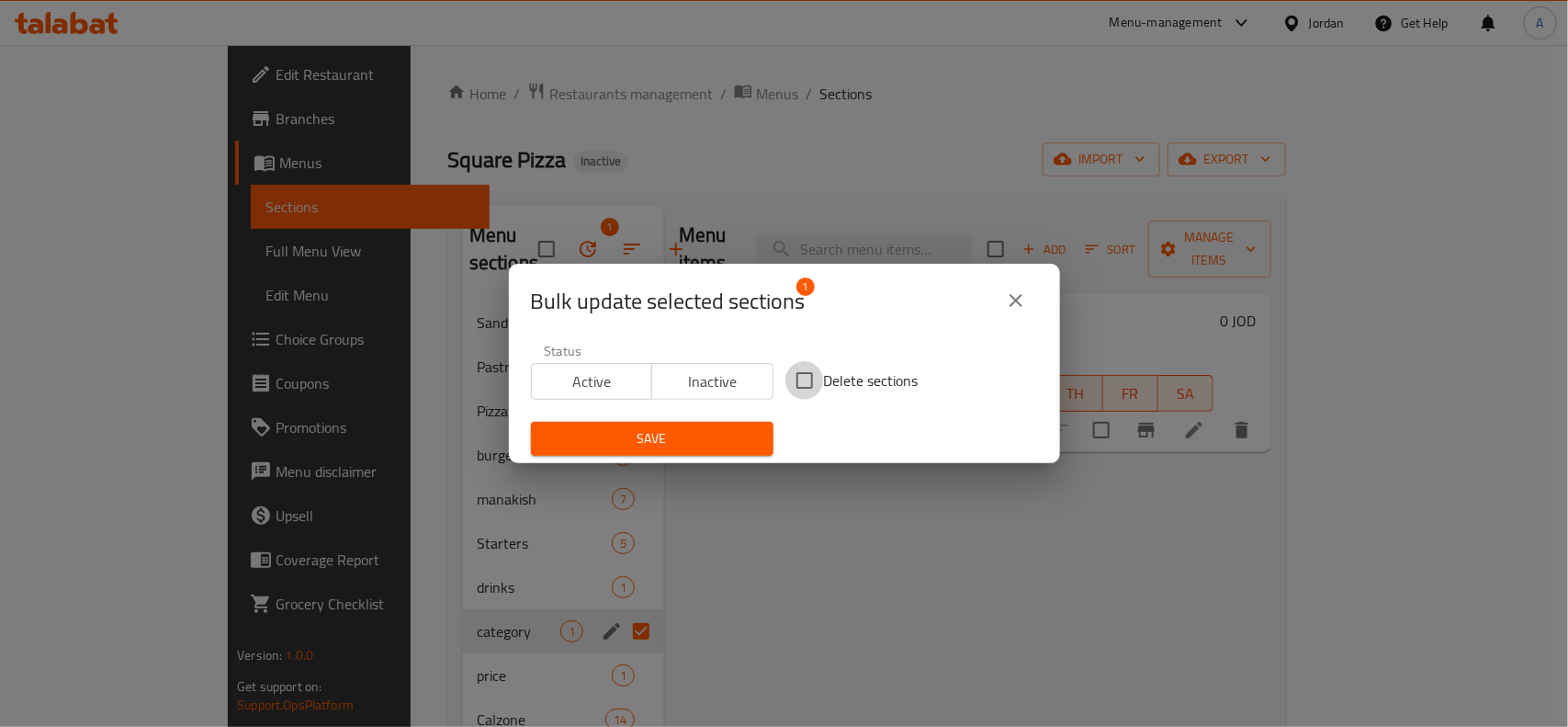 checkbox on "true" 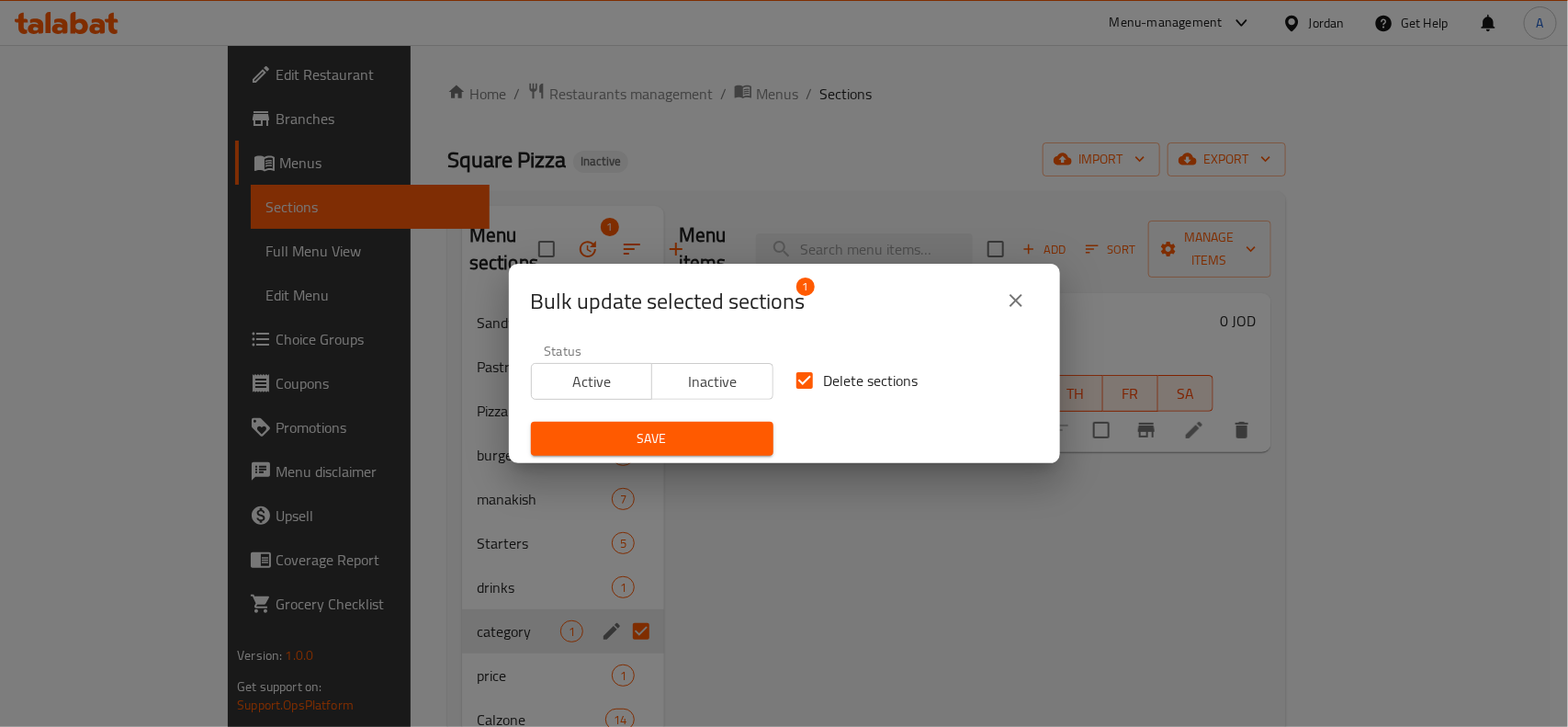 click on "Save" at bounding box center [652, 438] 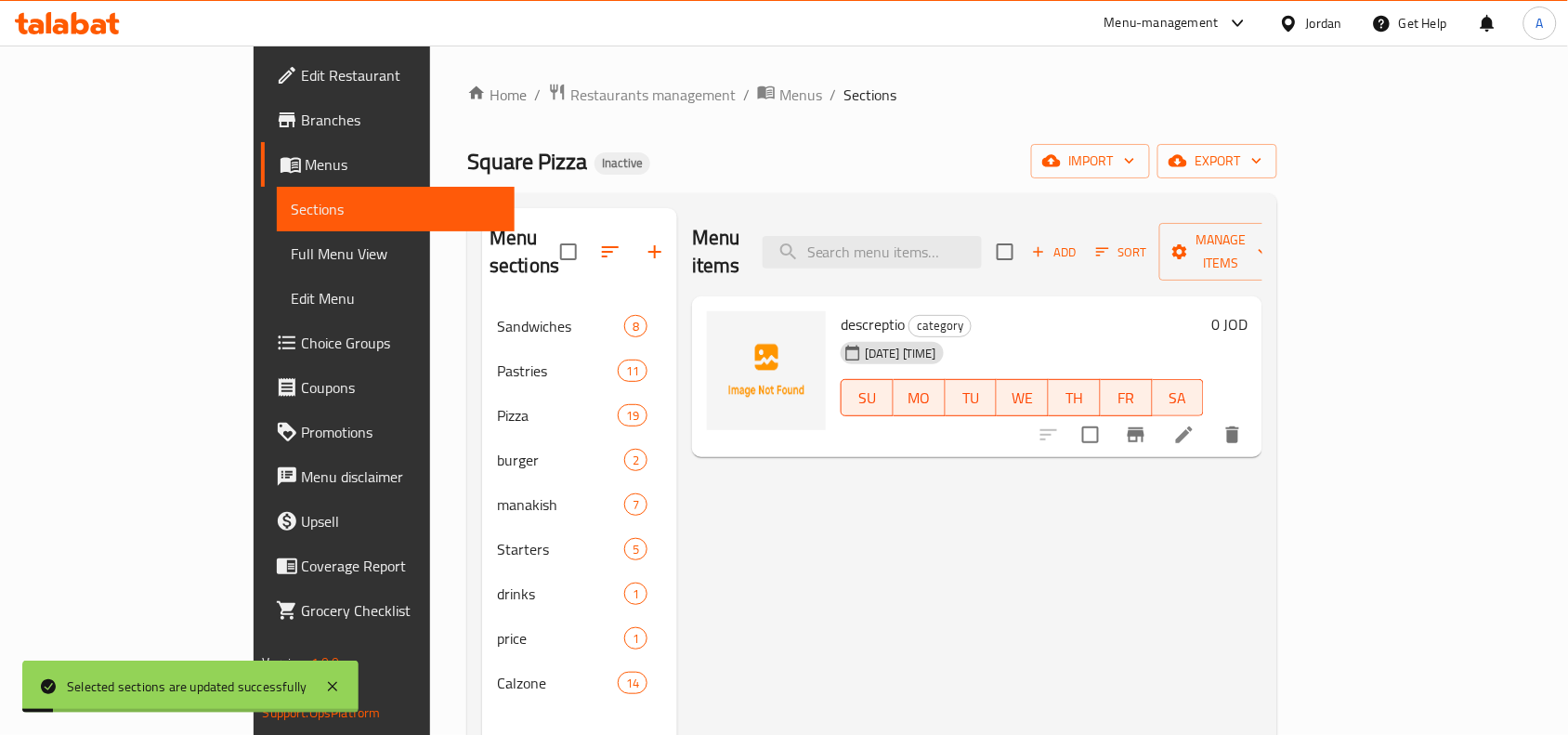 scroll, scrollTop: 116, scrollLeft: 0, axis: vertical 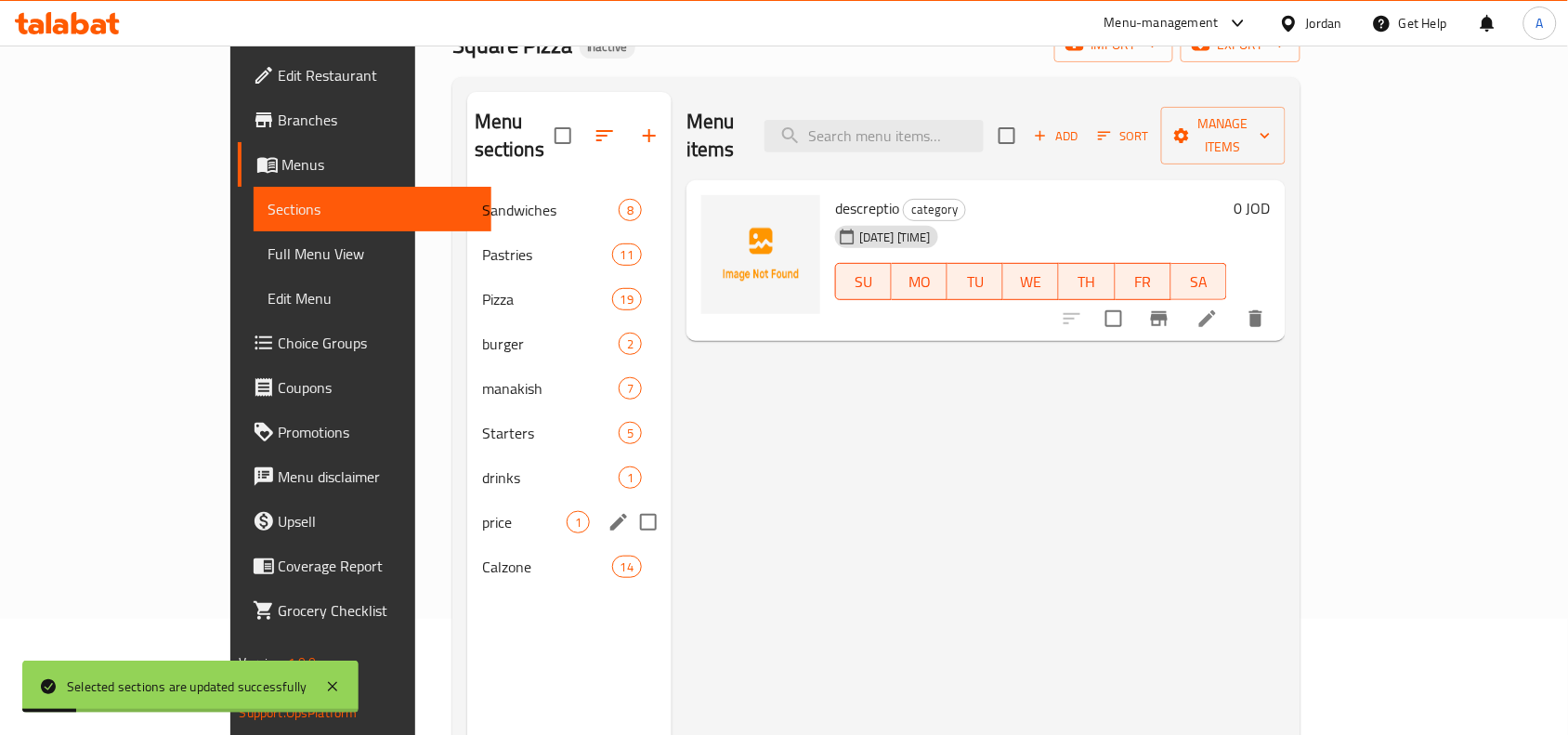 click on "price" at bounding box center (524, 522) 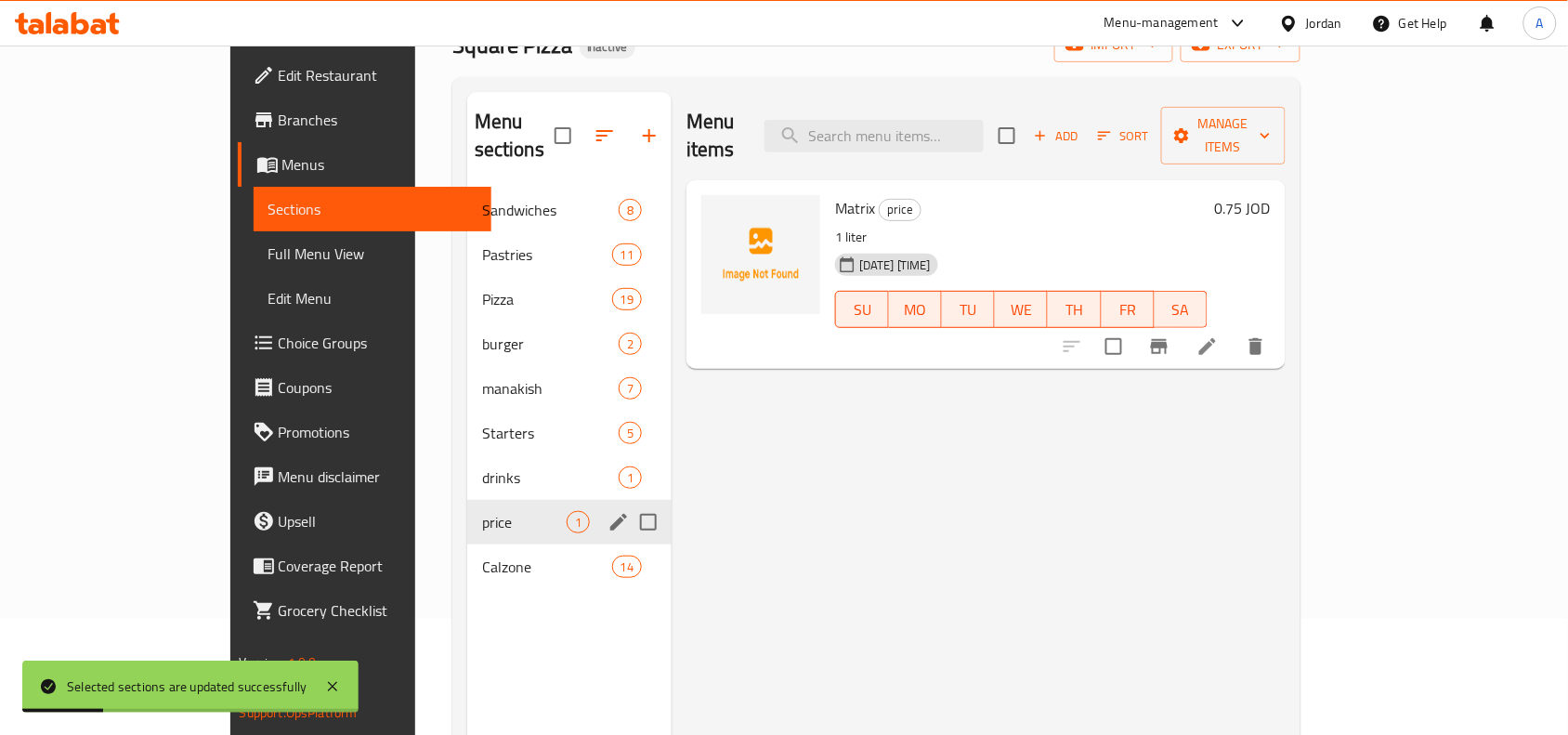click at bounding box center (648, 522) 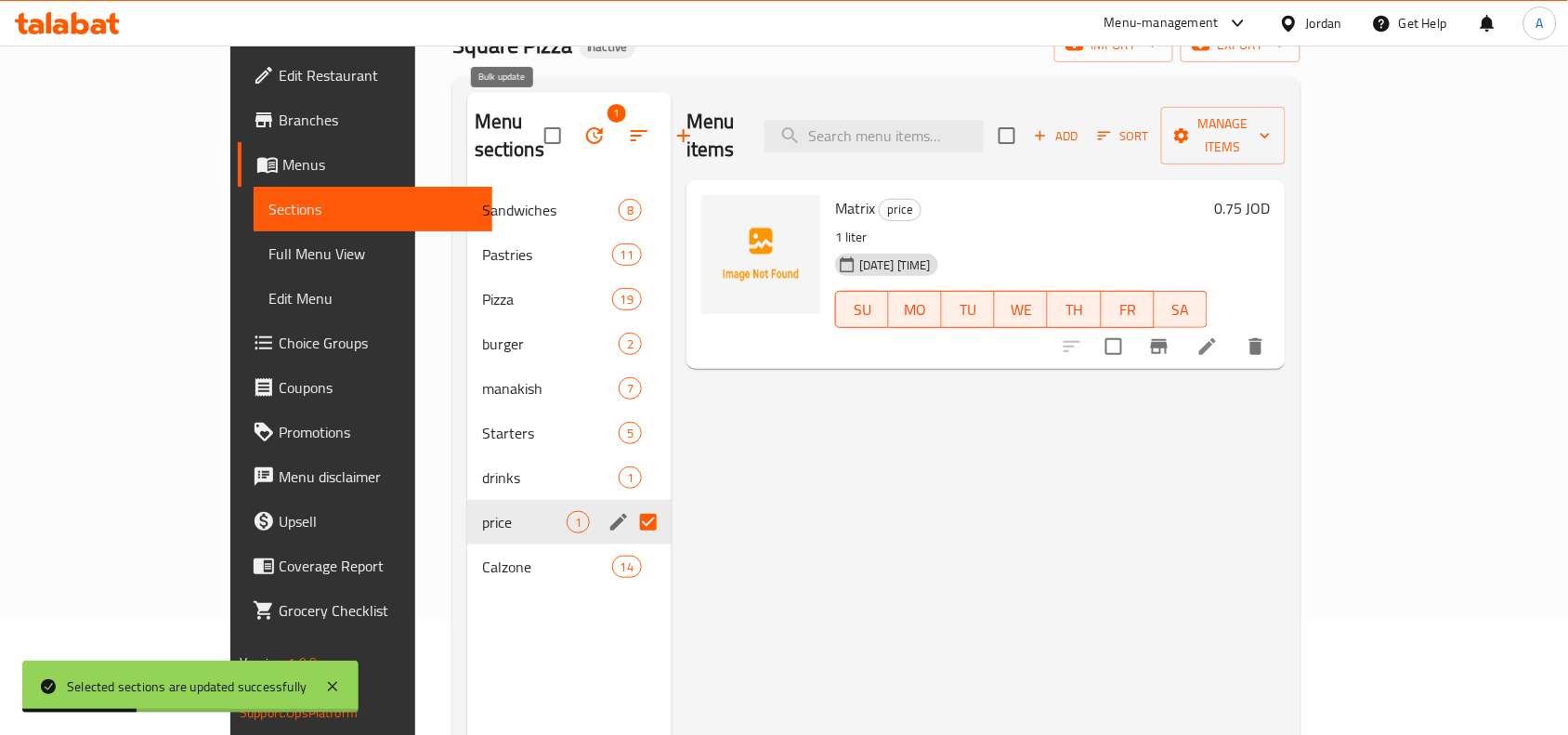 click at bounding box center [595, 136] 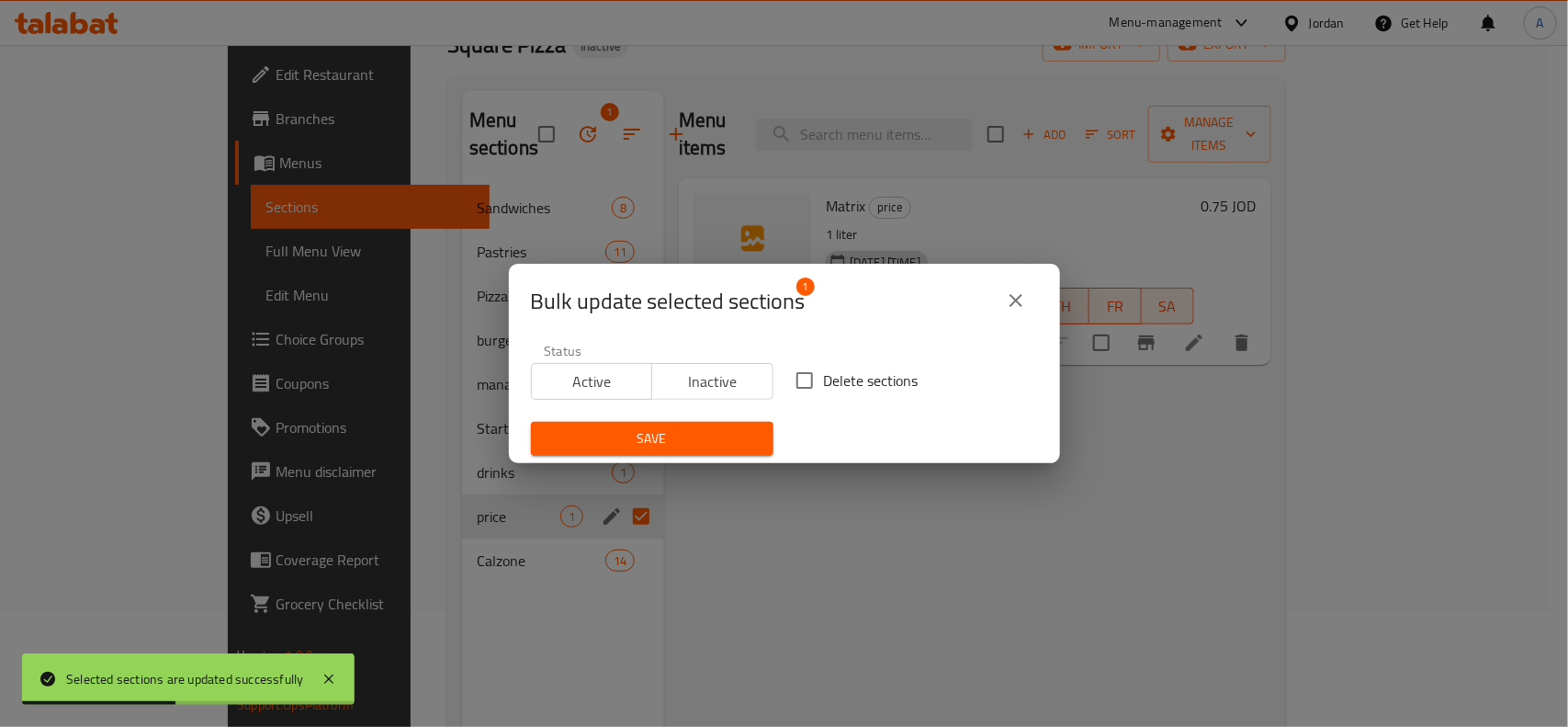 click on "Delete sections" at bounding box center (805, 381) 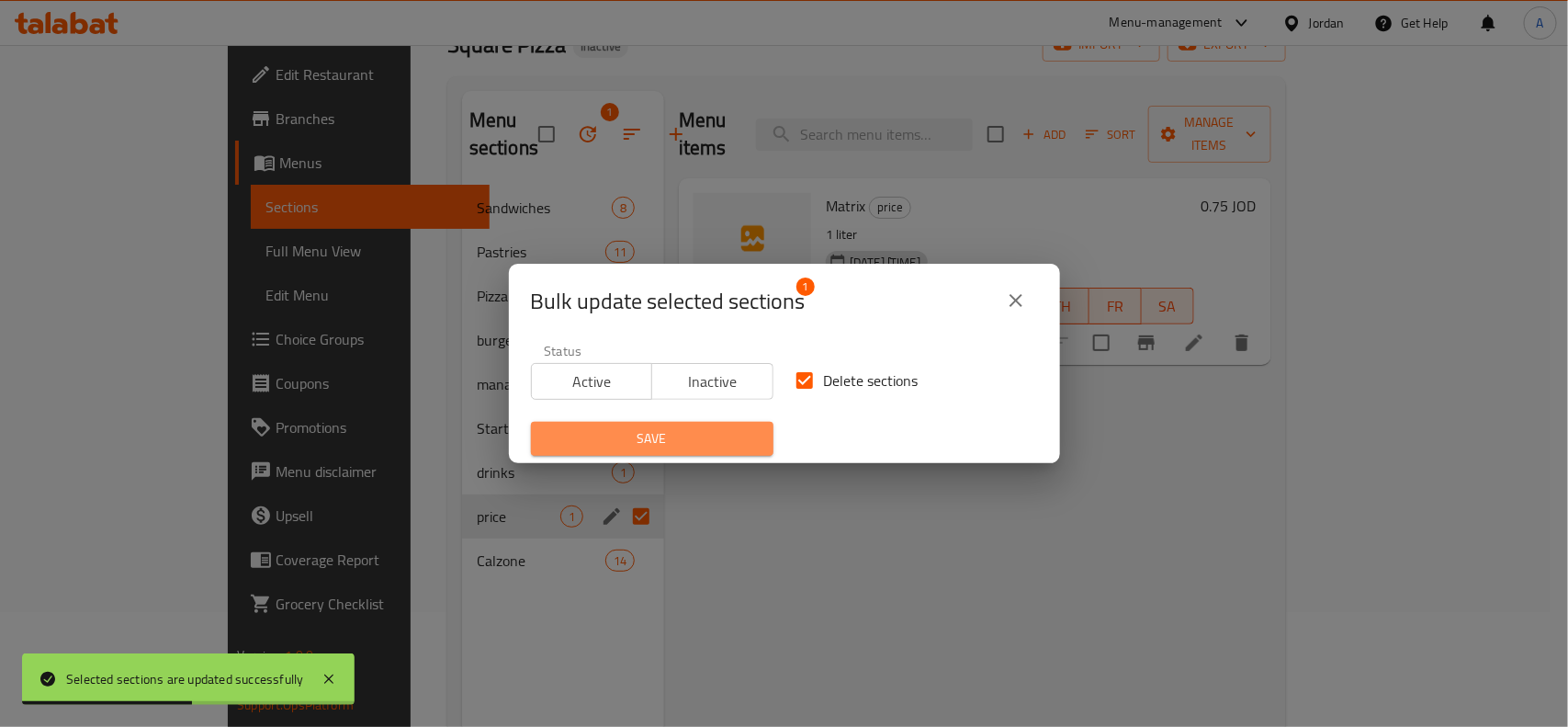 click on "Save" at bounding box center [652, 438] 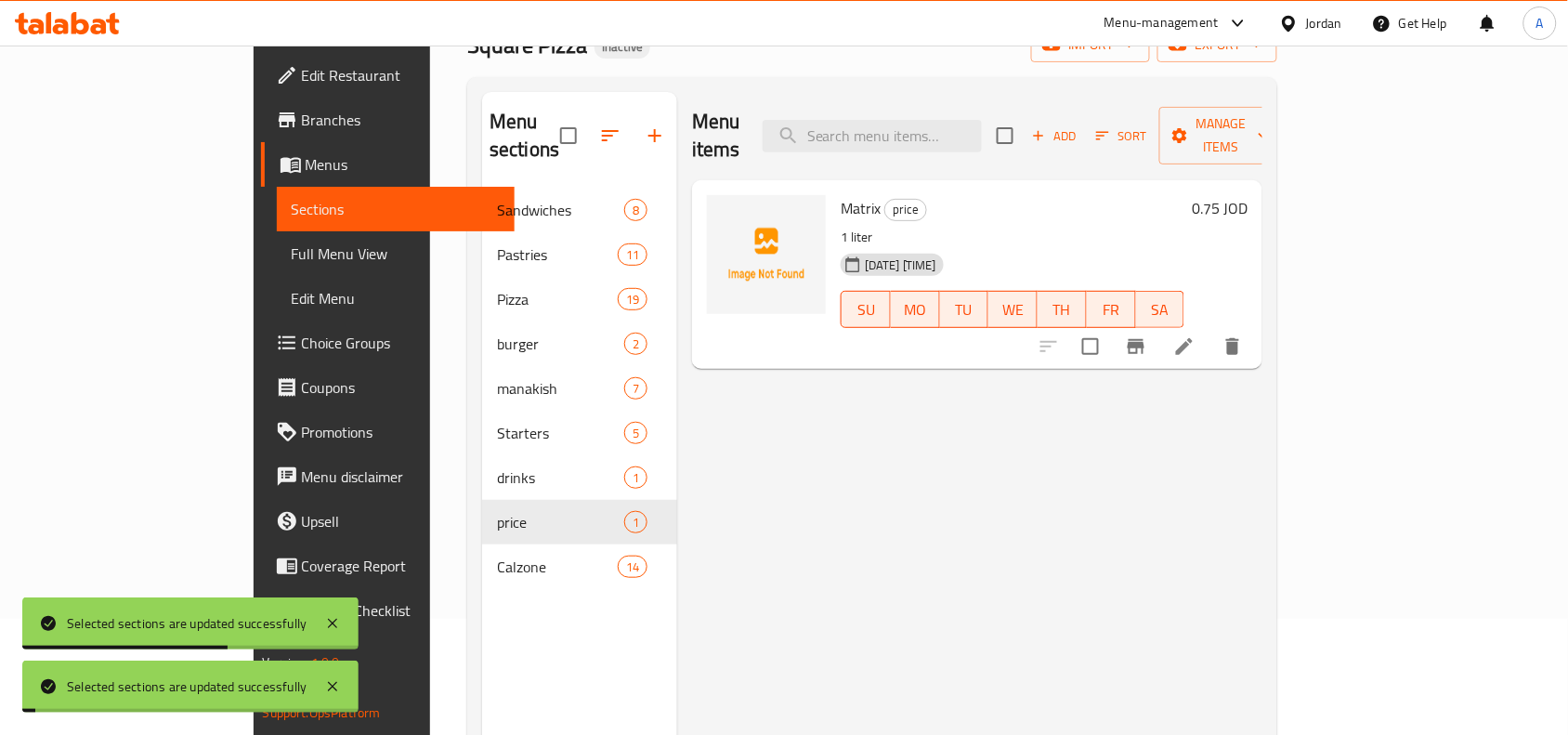 click on "Menu items Add Sort Manage items Matrix   price 1 liter 06-08-2025 05:12 AM SU MO TU WE TH FR SA 0.75   JOD" at bounding box center (970, 459) 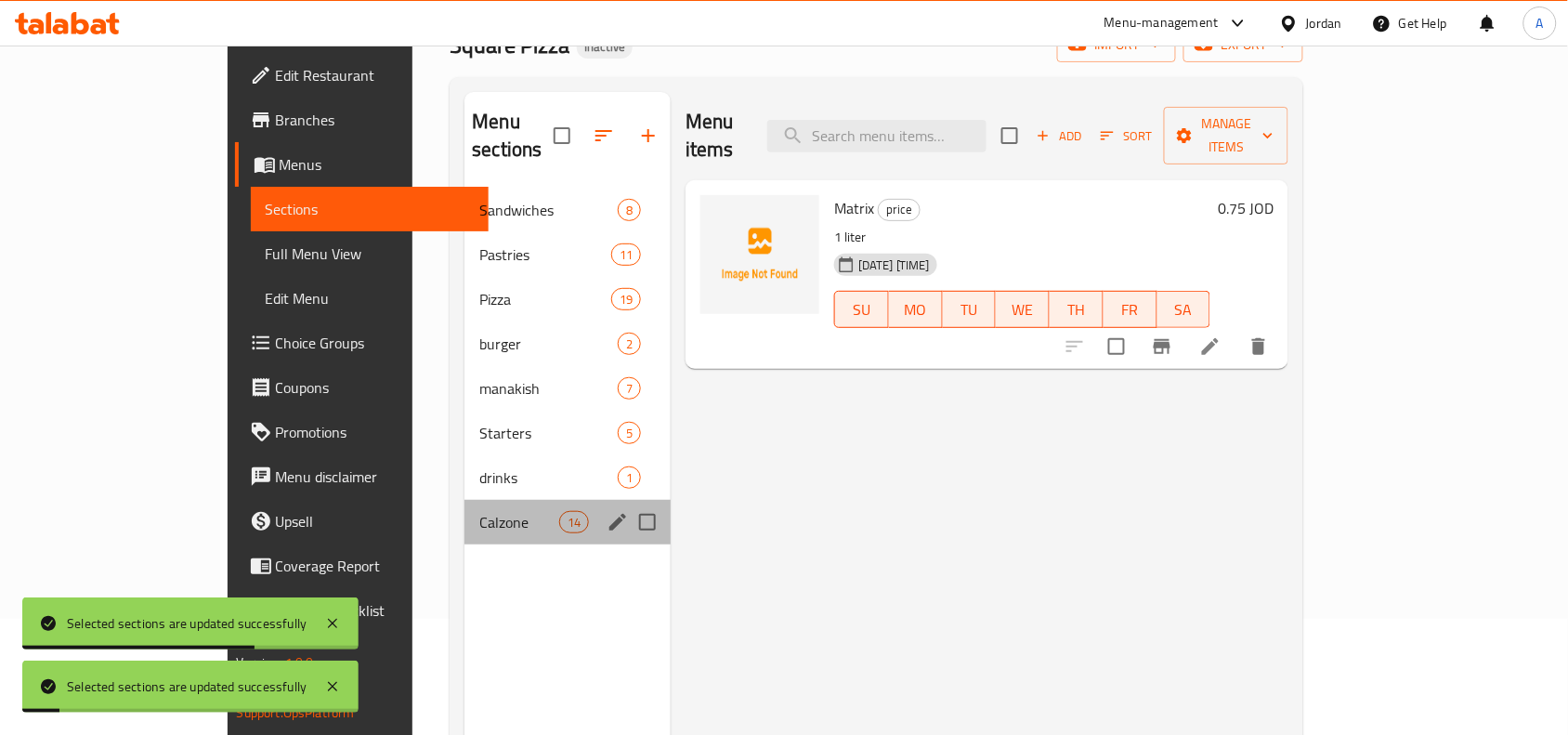 click on "Calzone 14" at bounding box center (568, 522) 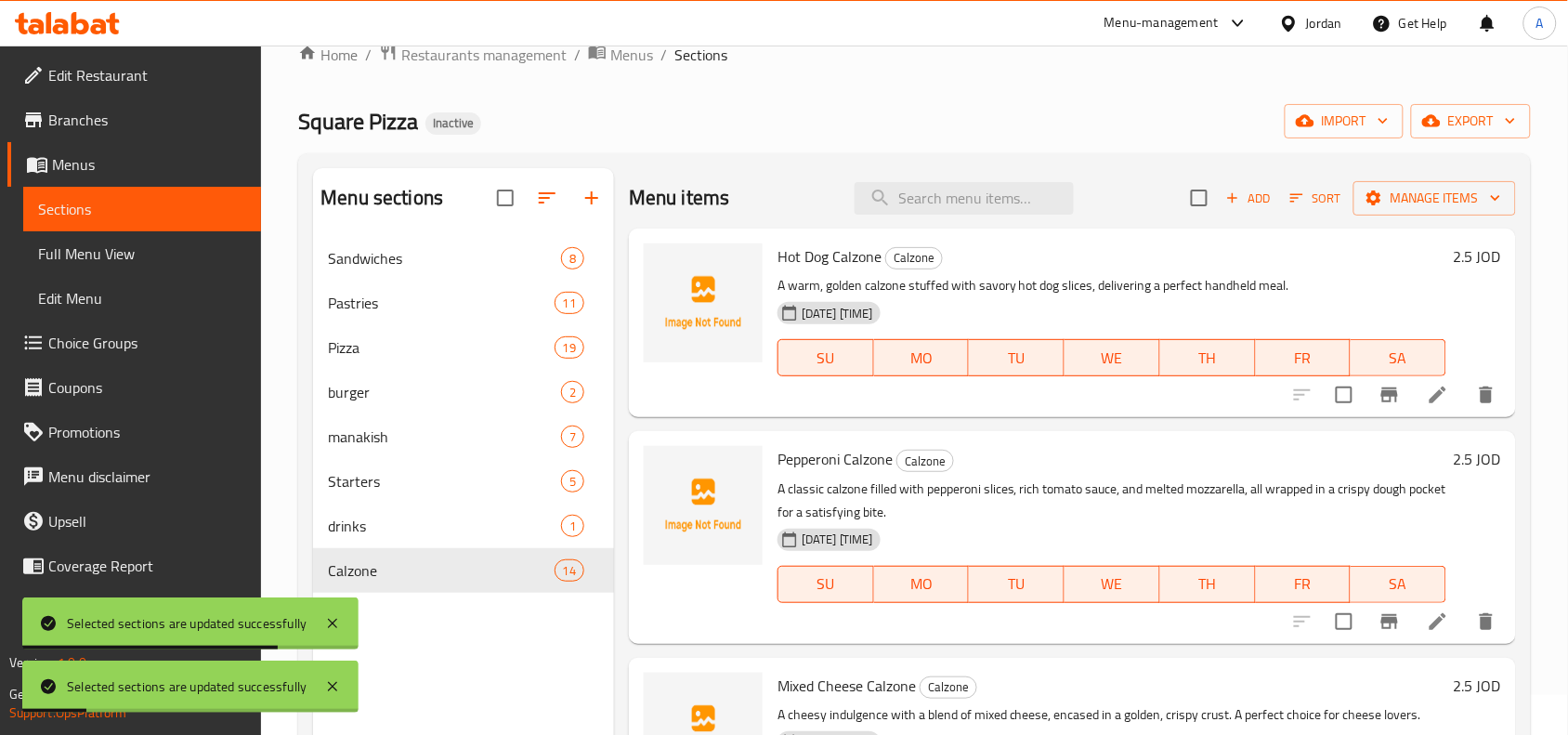 scroll, scrollTop: 0, scrollLeft: 0, axis: both 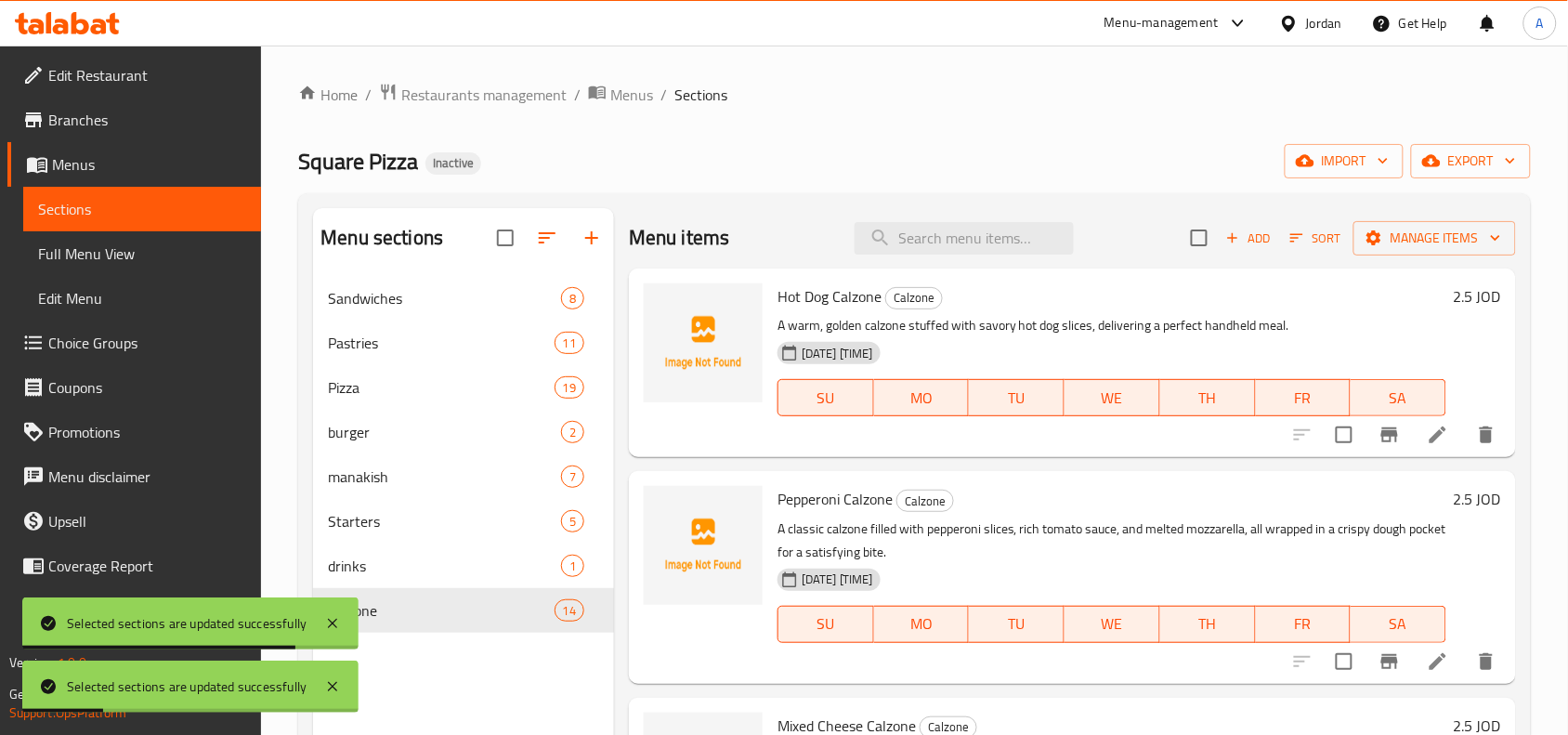 click on "Hot Dog Calzone" at bounding box center (830, 296) 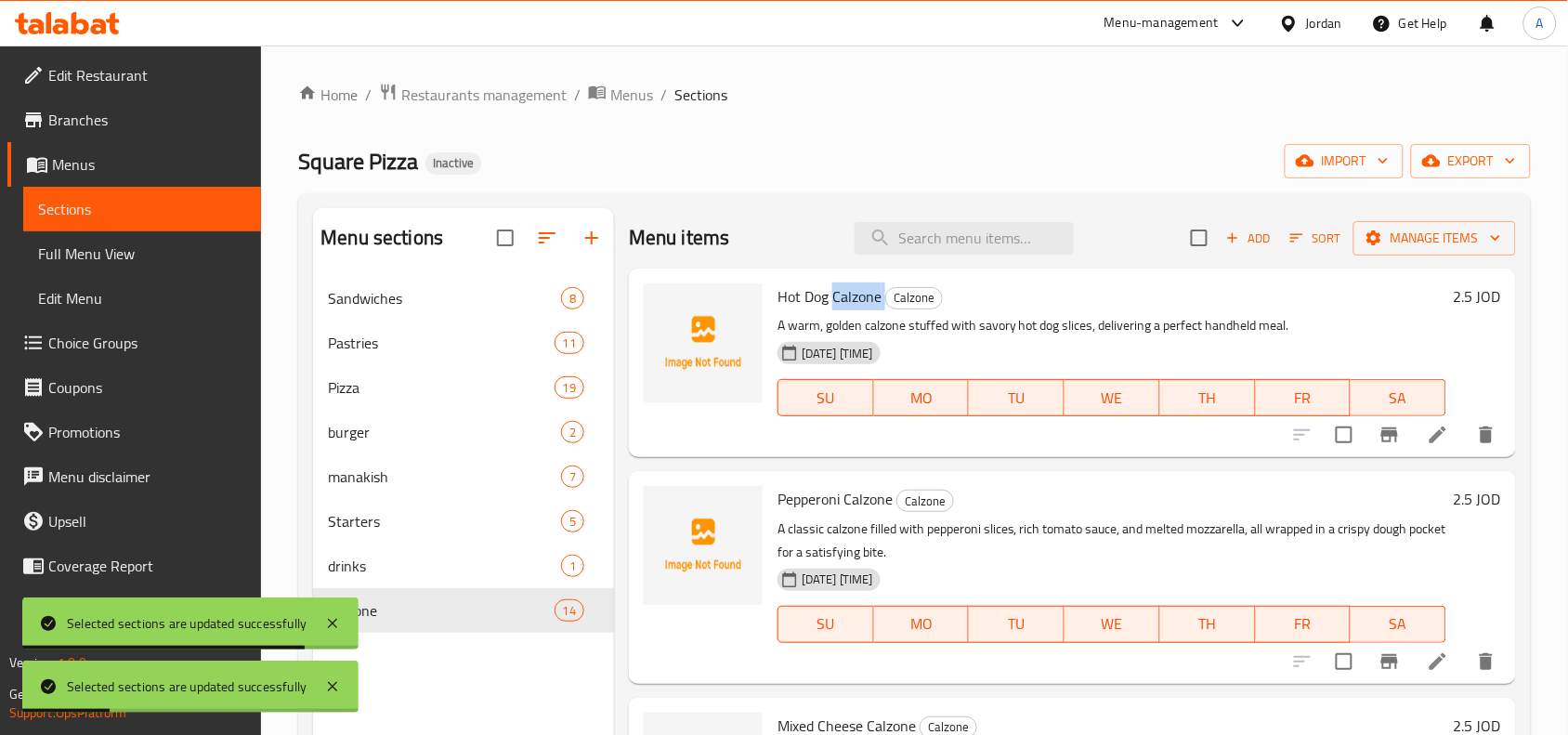 click on "Hot Dog Calzone" at bounding box center [830, 296] 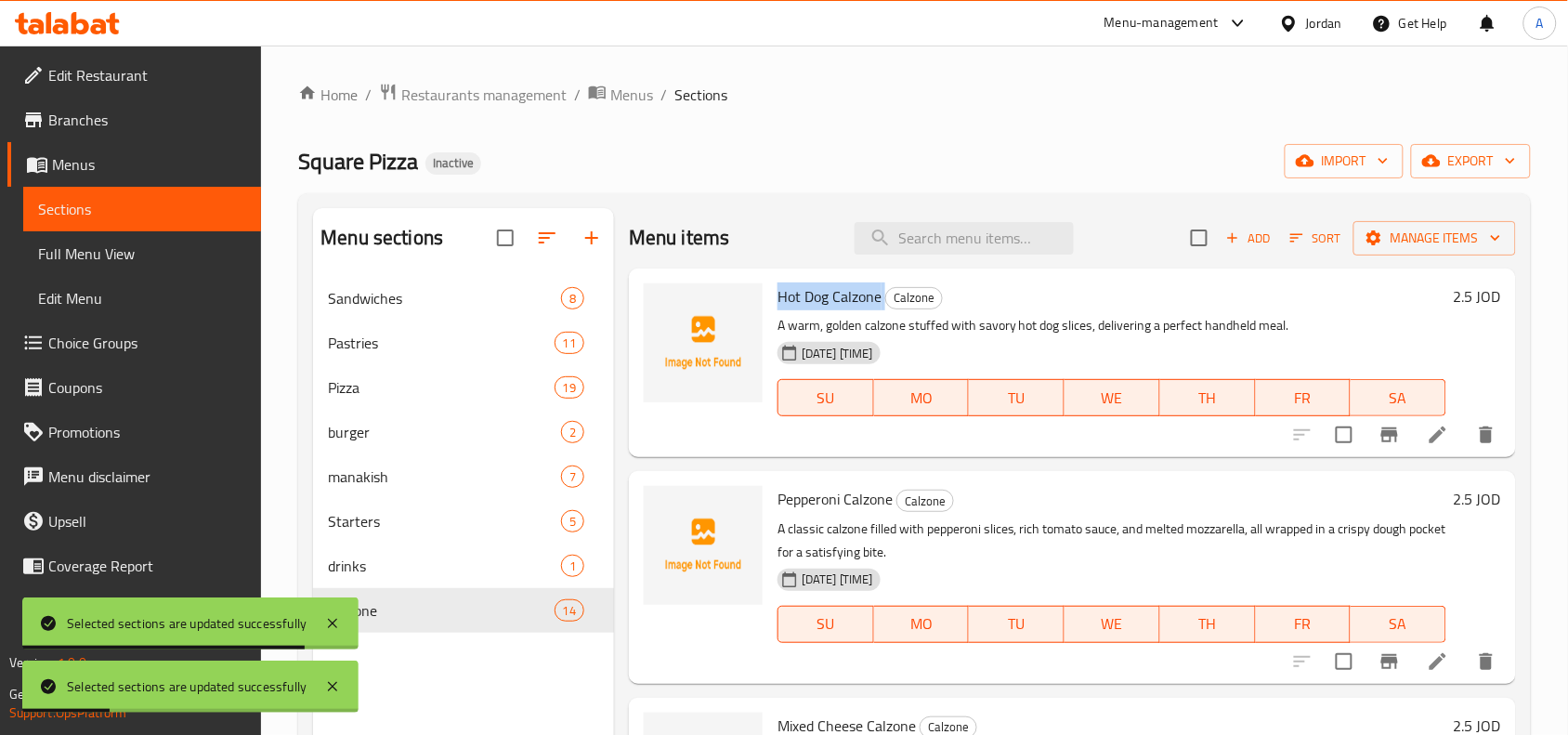 click on "Hot Dog Calzone" at bounding box center [830, 296] 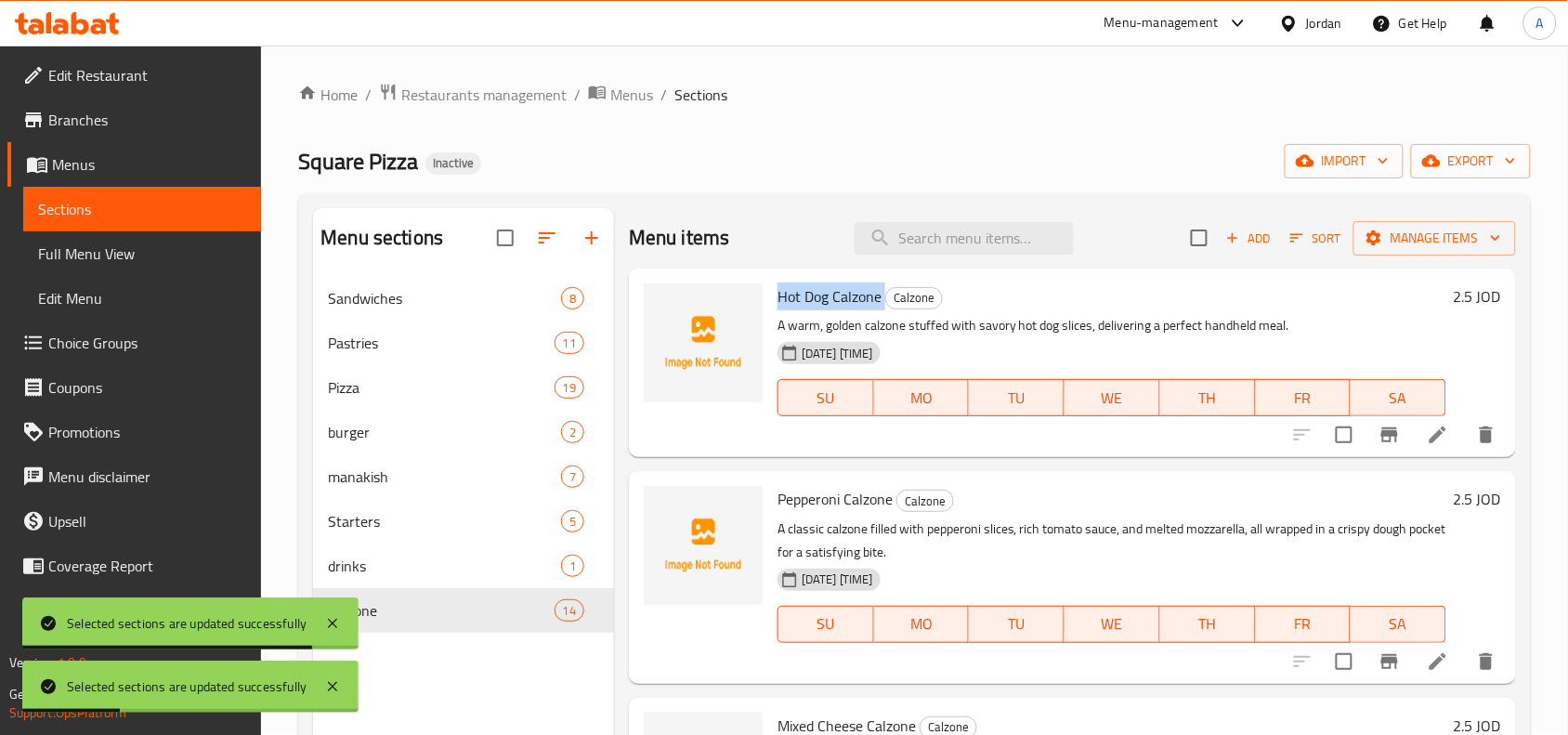 copy on "Hot Dog Calzone" 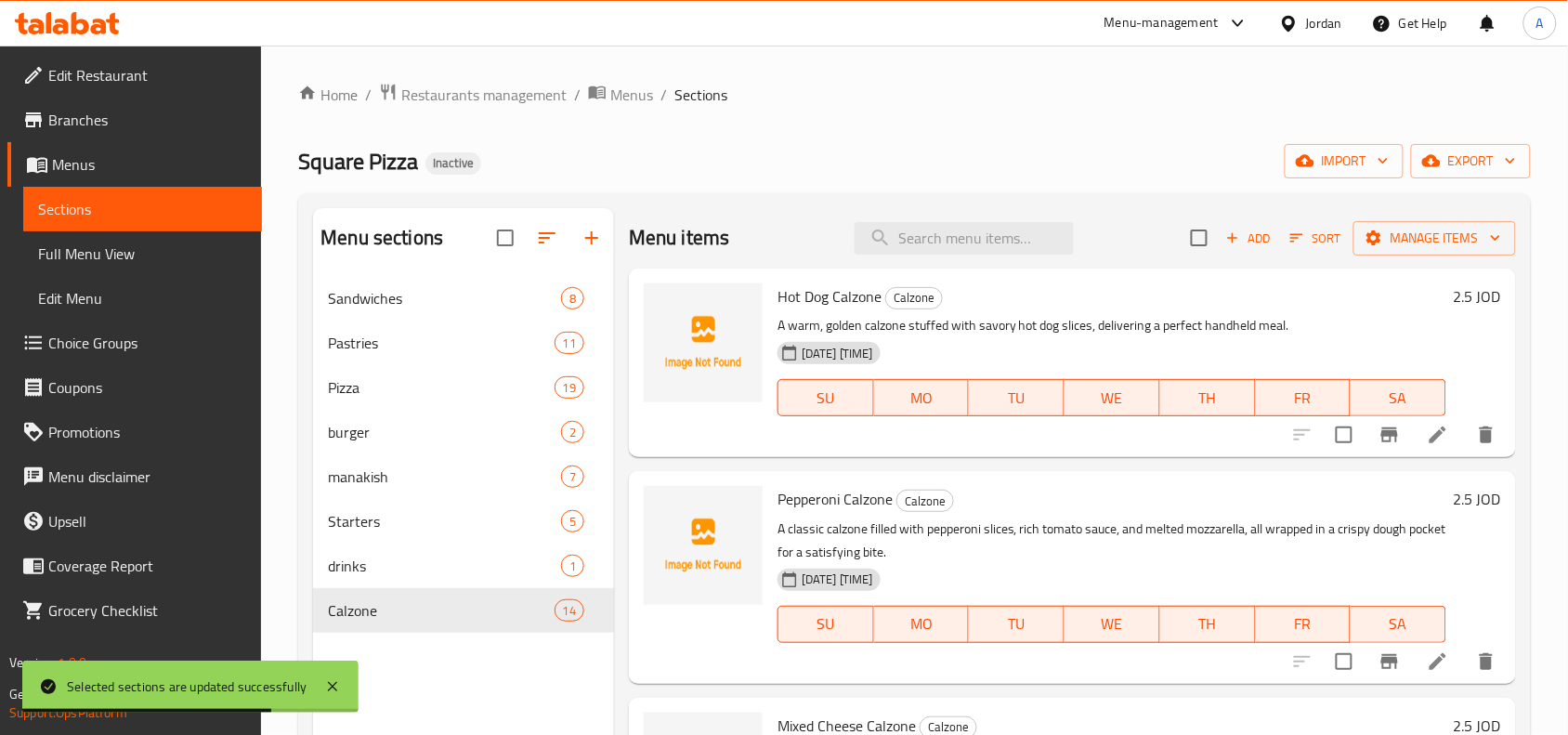 drag, startPoint x: 1400, startPoint y: 463, endPoint x: 1305, endPoint y: 512, distance: 106.892469 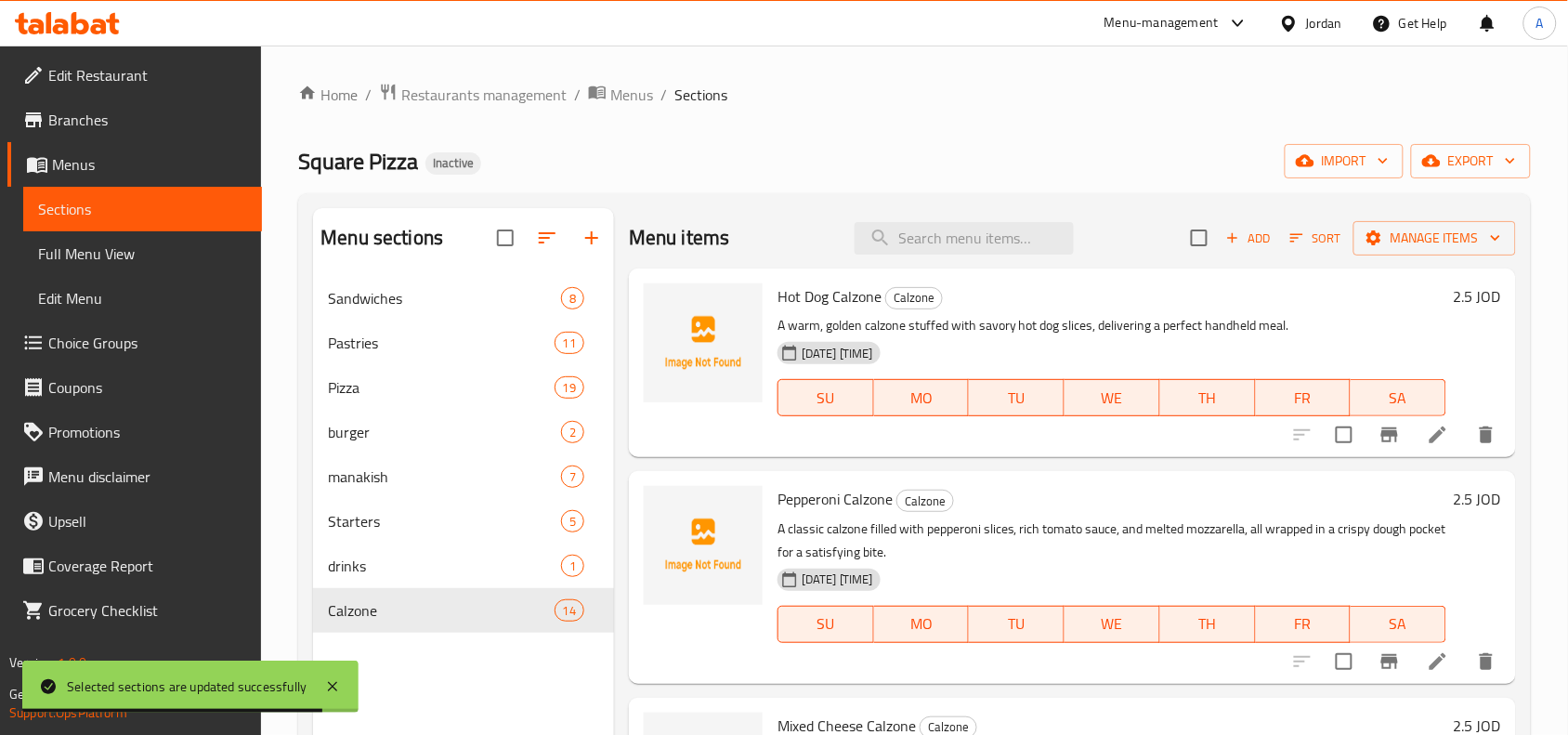 click 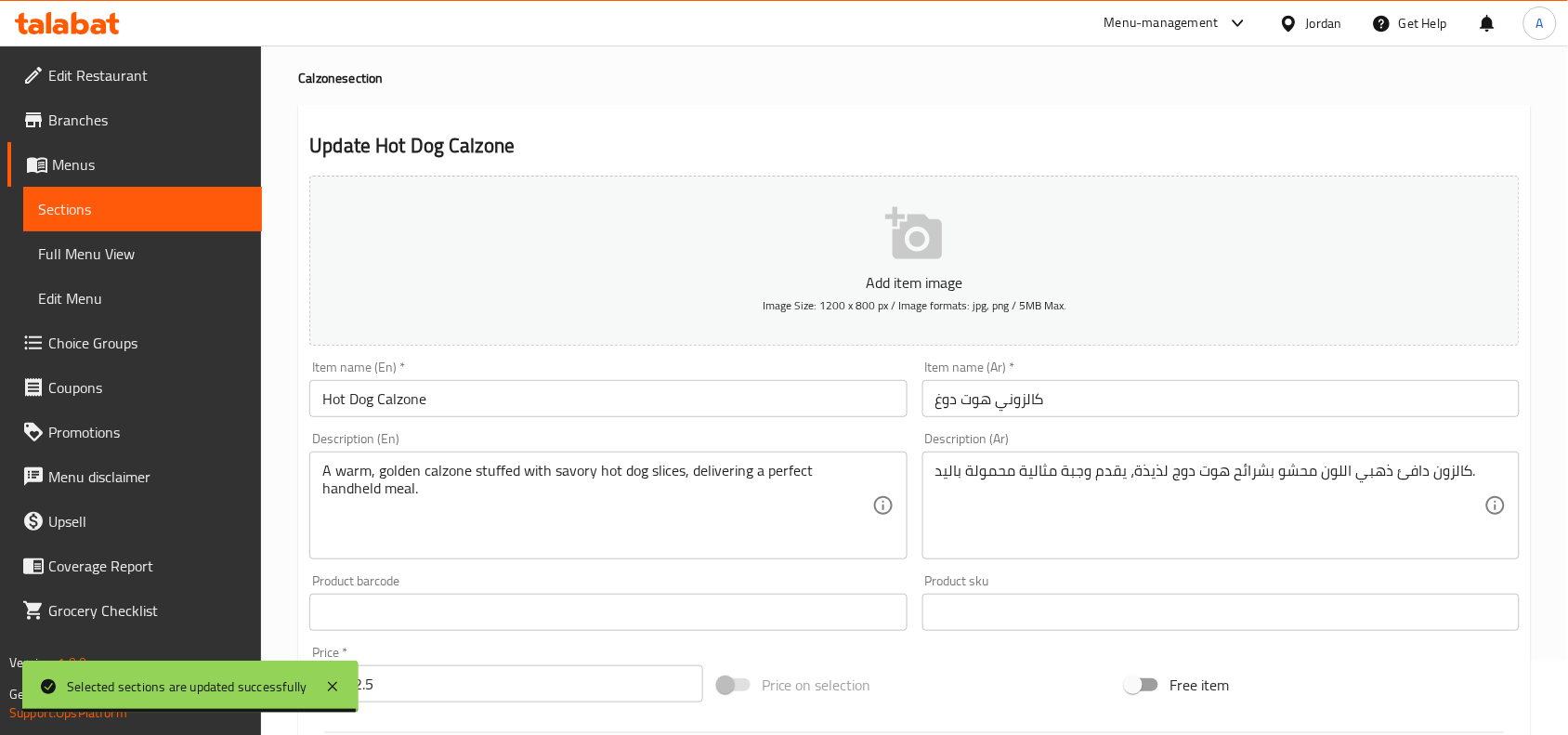 scroll, scrollTop: 116, scrollLeft: 0, axis: vertical 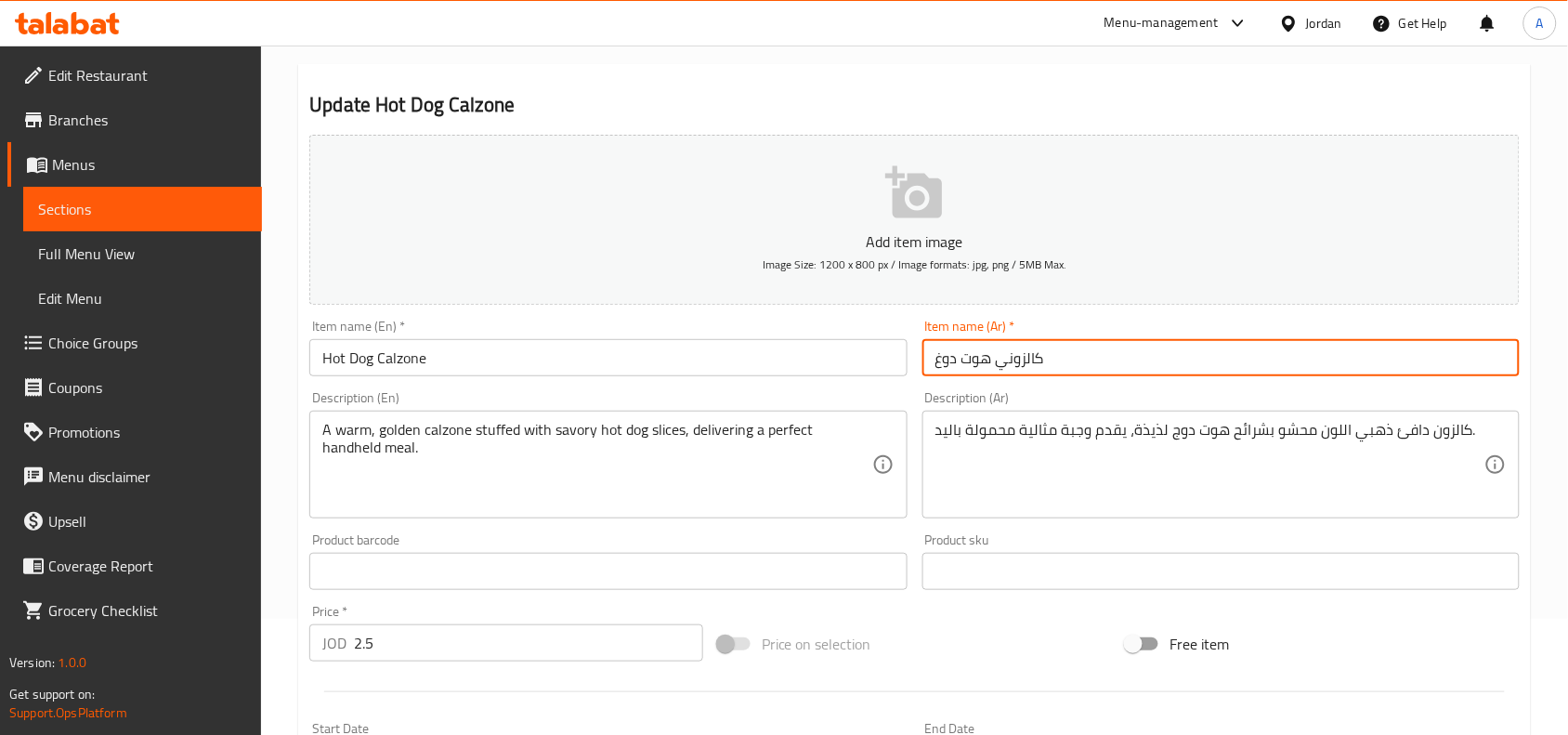click on "كالزوني هوت دوغ" at bounding box center [1221, 358] 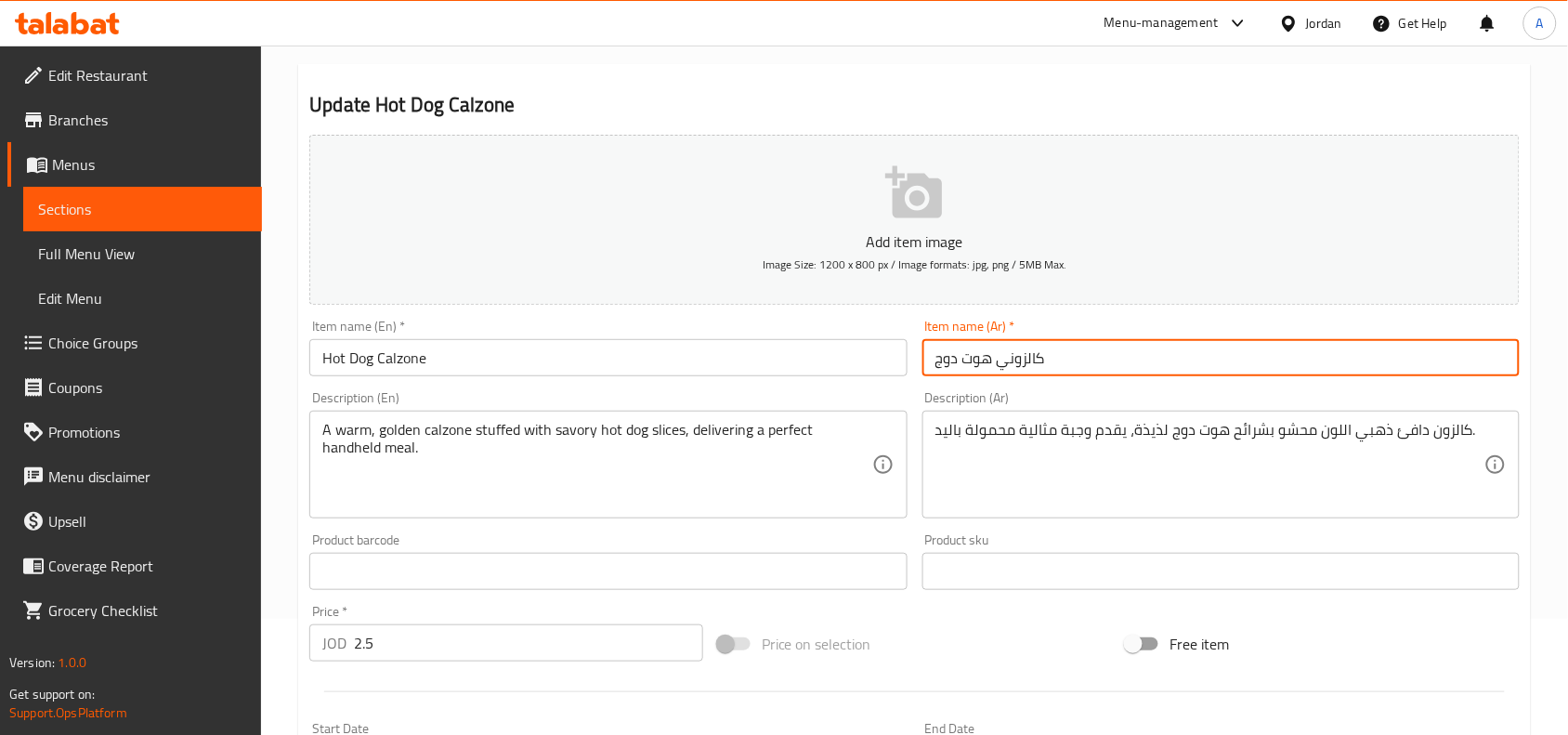 click on "كالزوني هوت دوج" at bounding box center [1221, 358] 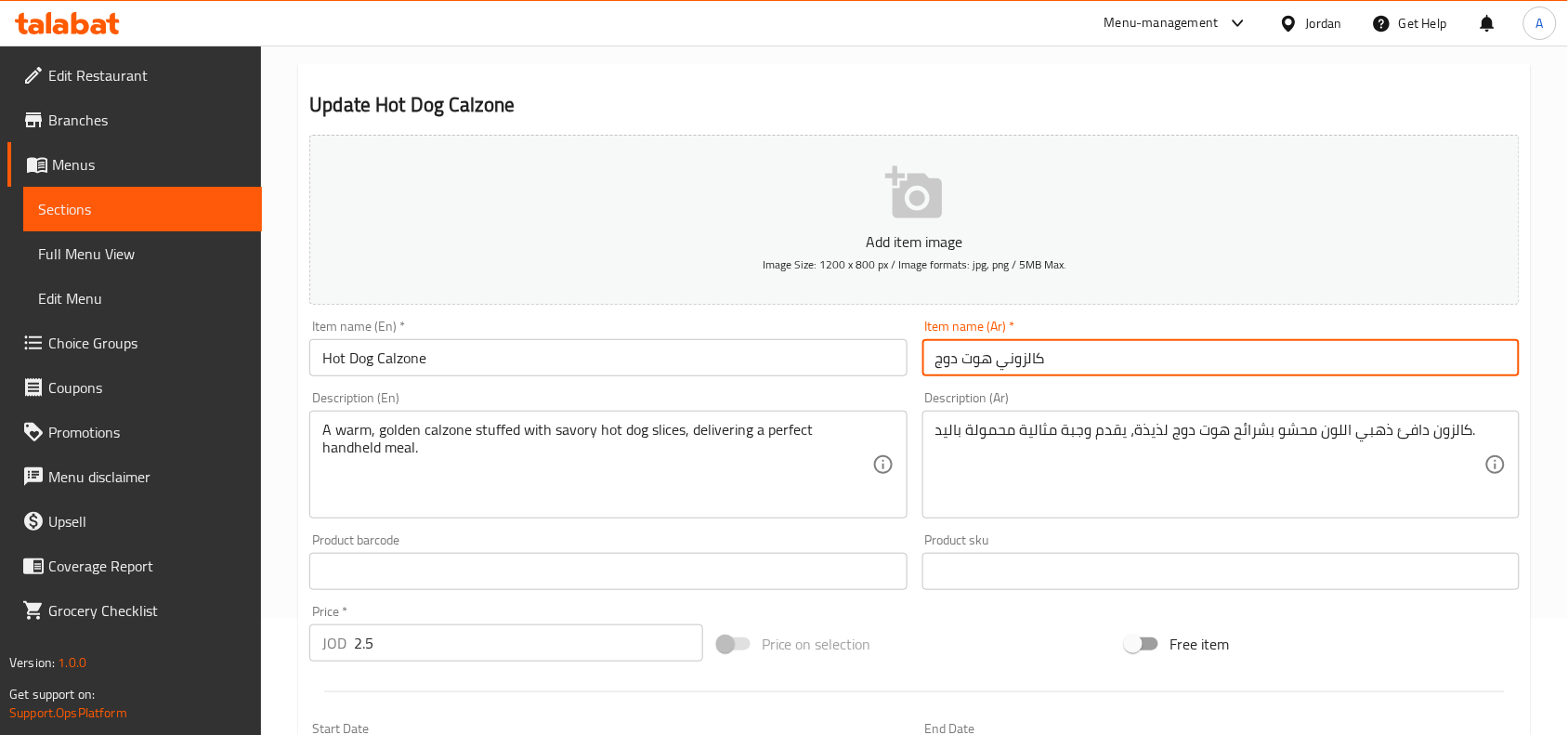 click on "كالزوني هوت دوج" at bounding box center [1221, 358] 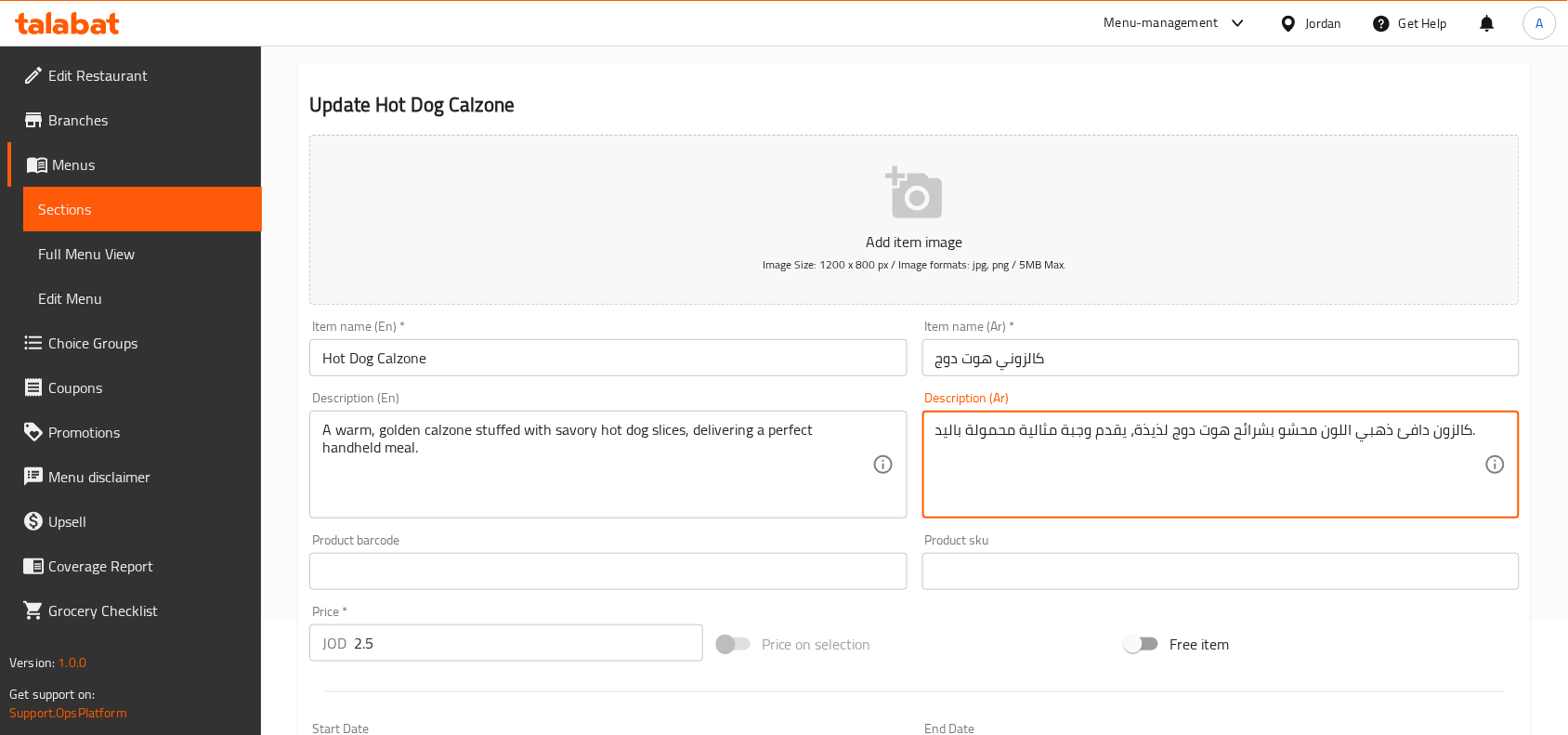 click on "كالزون دافئ ذهبي اللون محشو بشرائح هوت دوج لذيذة، يقدم وجبة مثالية محمولة باليد." at bounding box center [1209, 465] 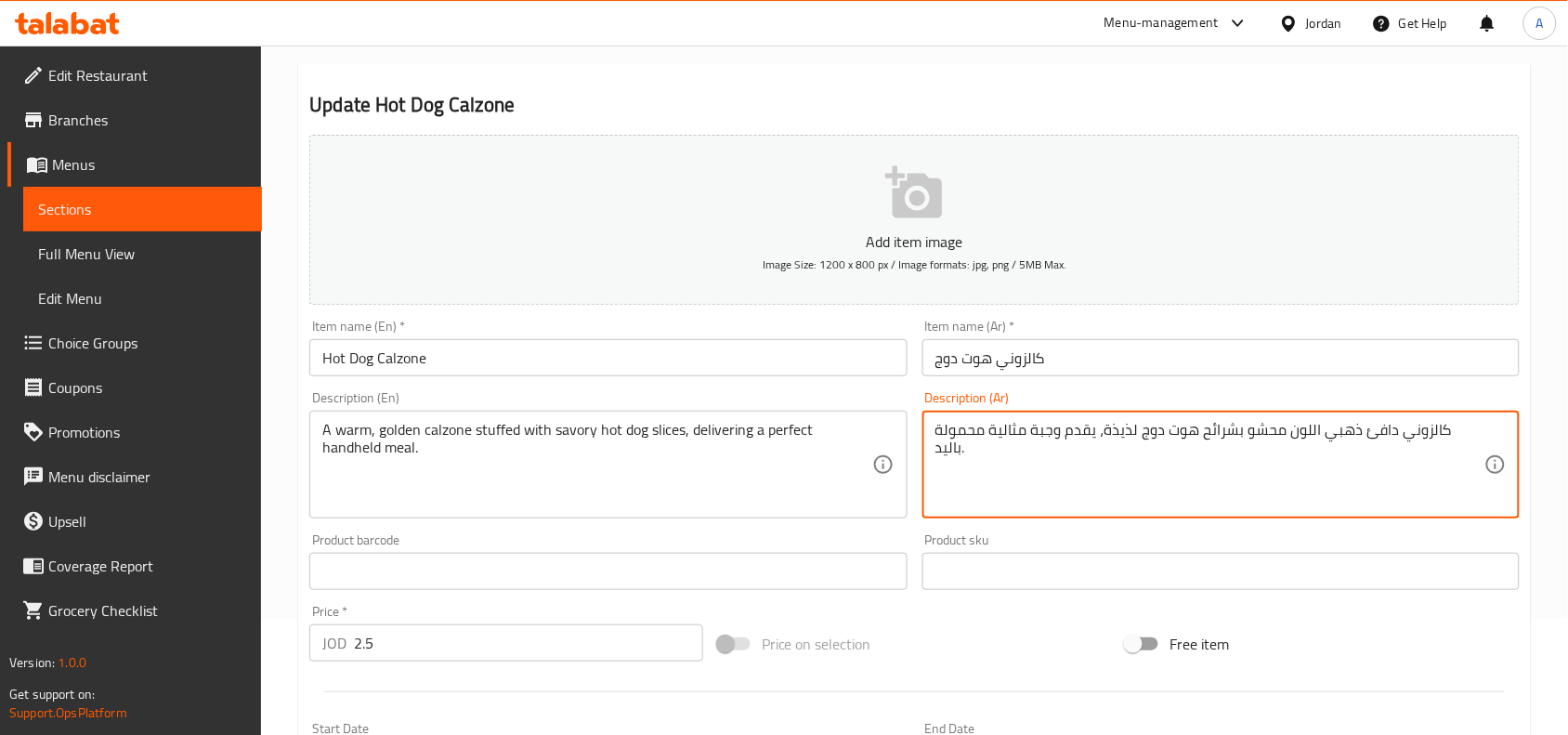 click on "كالزوني دافئ ذهبي اللون محشو بشرائح هوت دوج لذيذة، يقدم وجبة مثالية محمولة باليد." at bounding box center (1209, 465) 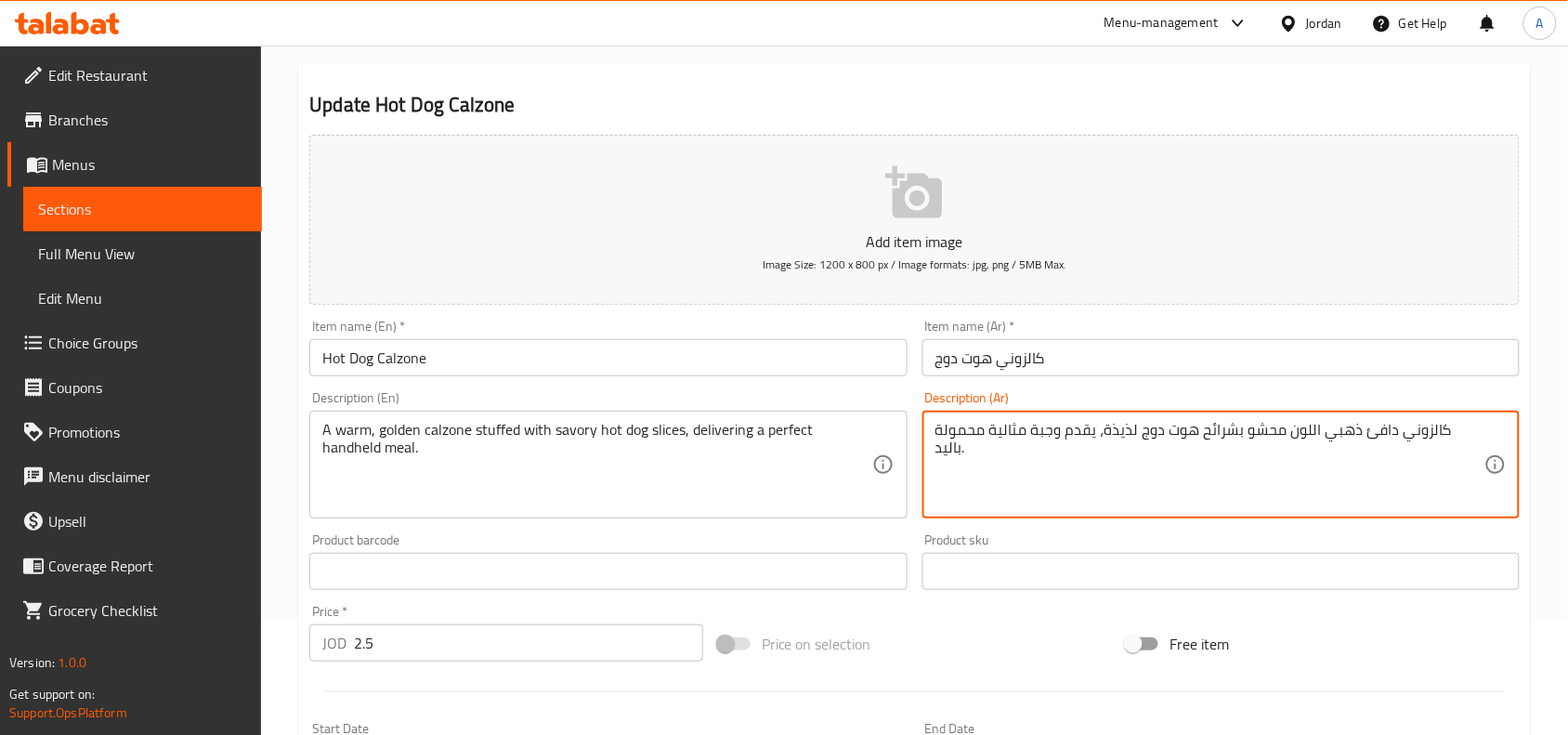 click on "كالزوني دافئ ذهبي اللون محشو بشرائح هوت دوج لذيذة، يقدم وجبة مثالية محمولة باليد." at bounding box center (1209, 465) 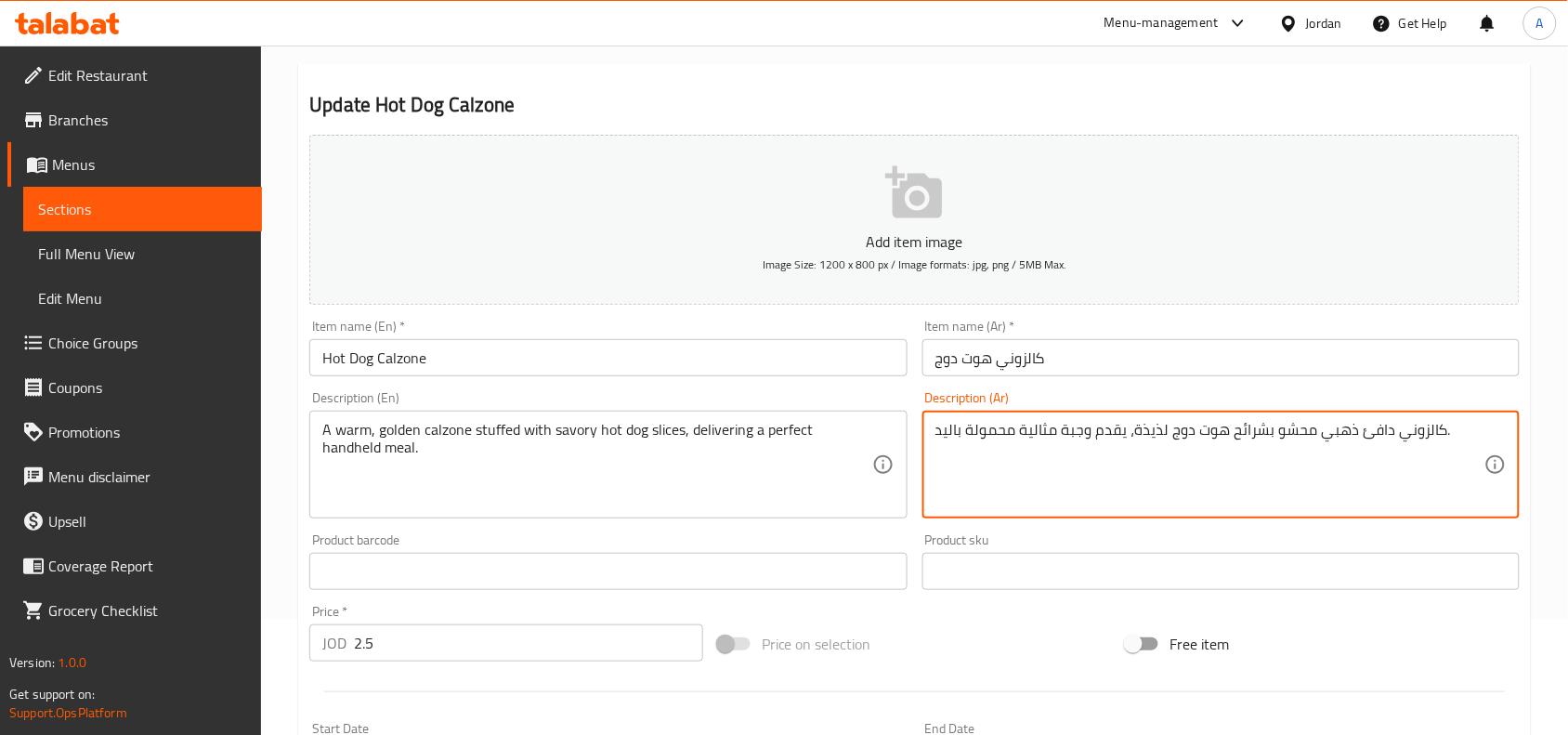 click on "كالزوني دافئ ذهبي محشو بشرائح هوت دوج لذيذة، يقدم وجبة مثالية محمولة باليد." at bounding box center [1209, 465] 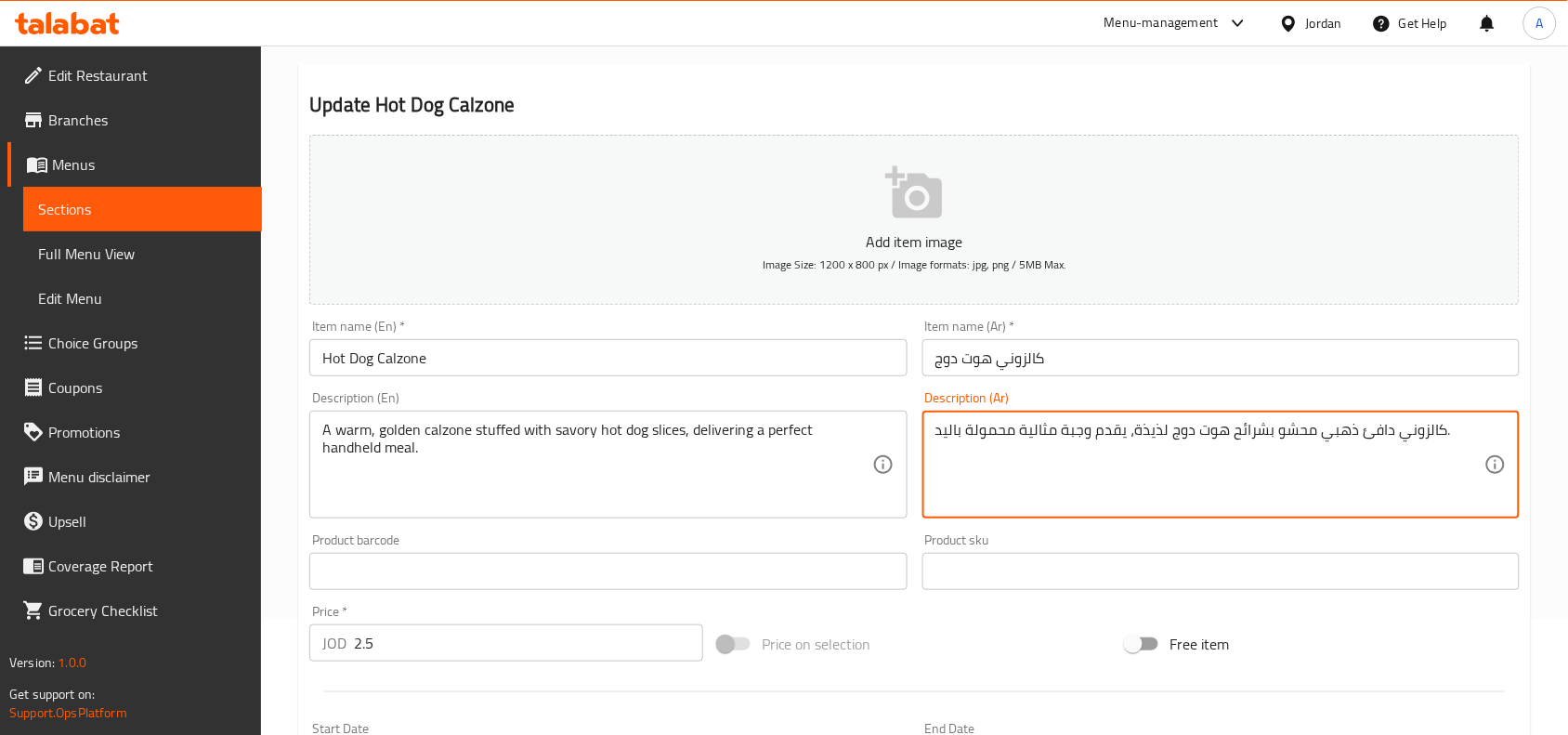 click on "كالزوني دافئ ذهبي محشو بشرائح هوت دوج لذيذة، يقدم وجبة مثالية محمولة باليد." at bounding box center [1209, 465] 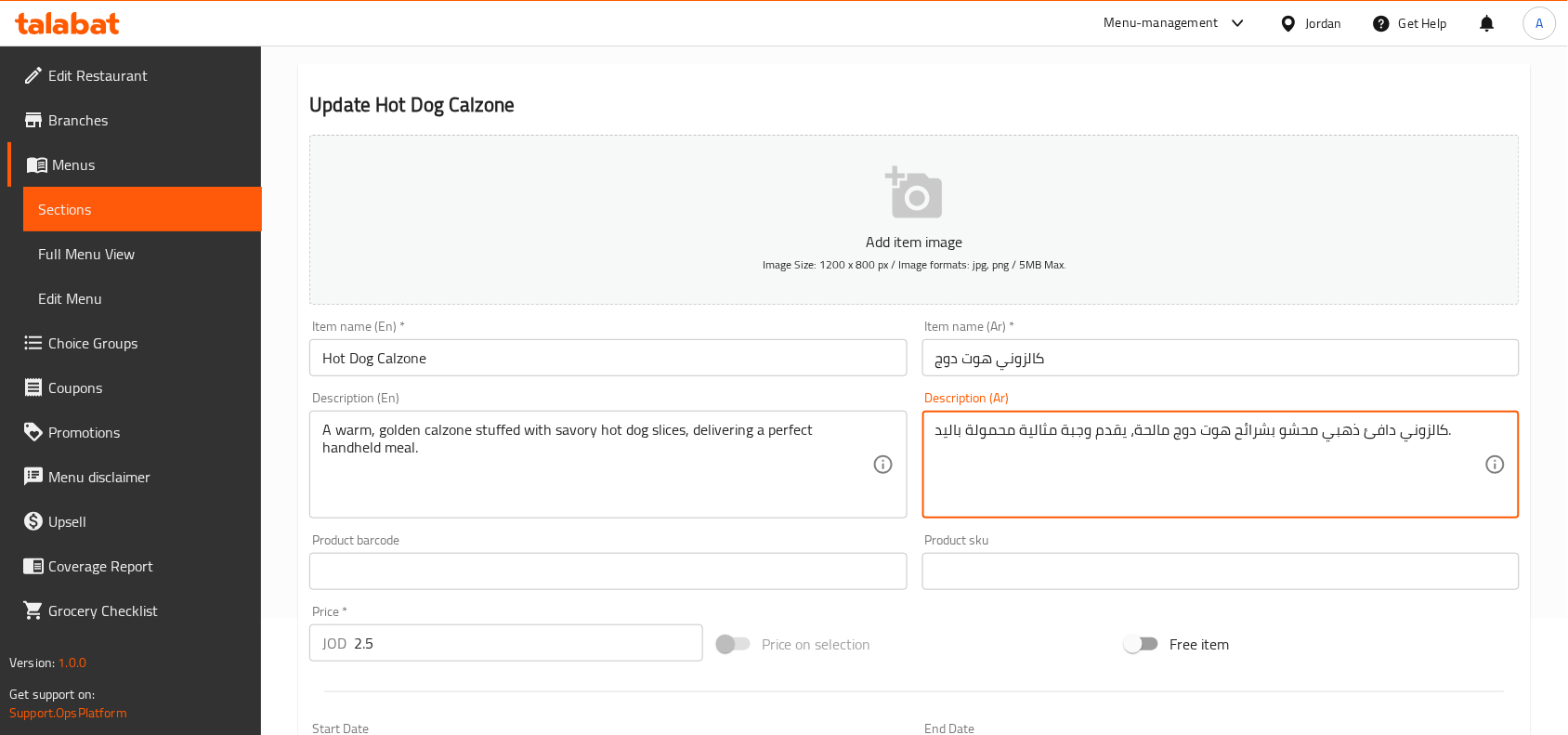 type on "كالزوني دافئ ذهبي محشو بشرائح هوت دوج مالحة، يقدم وجبة مثالية محمولة باليد." 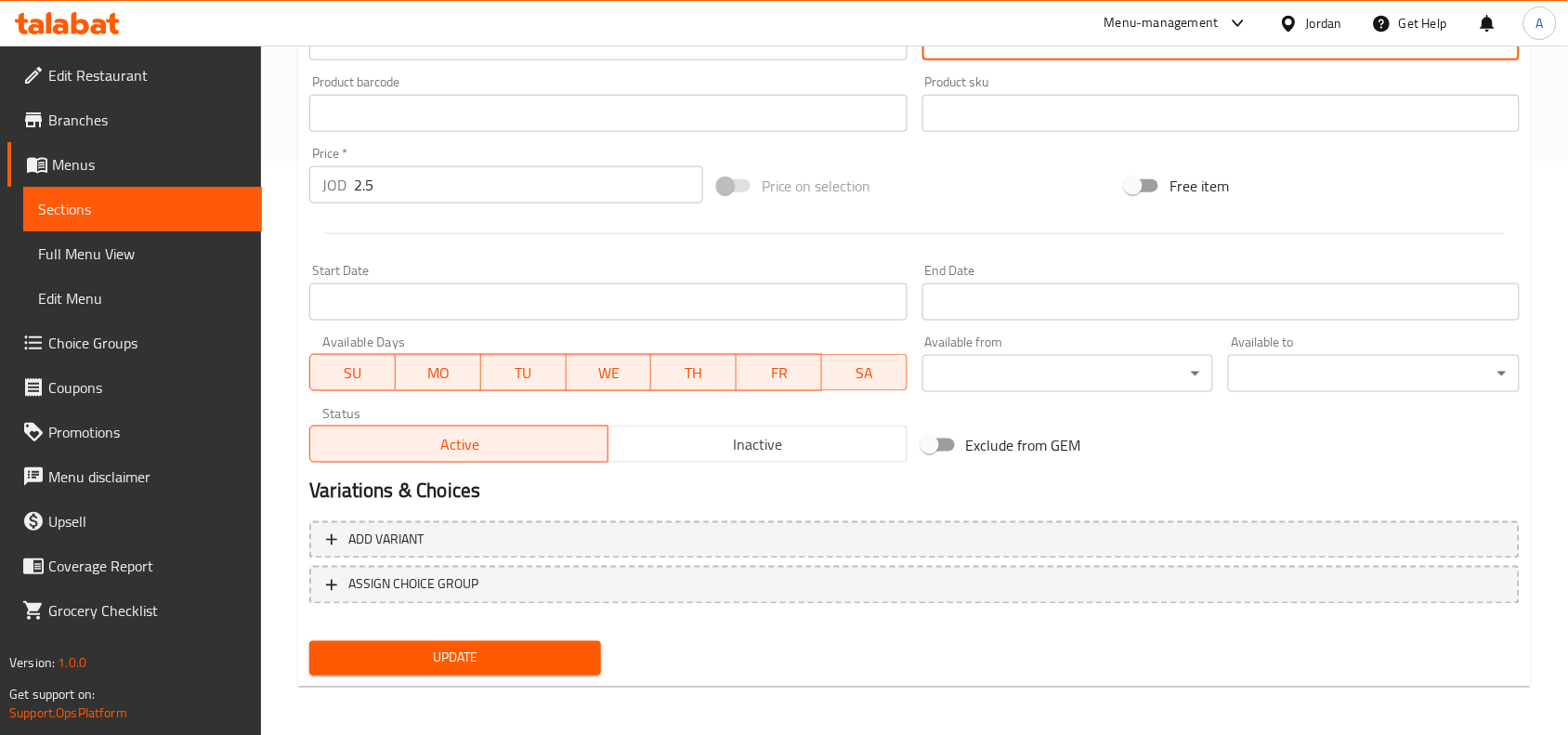 click on "Update" at bounding box center [455, 658] 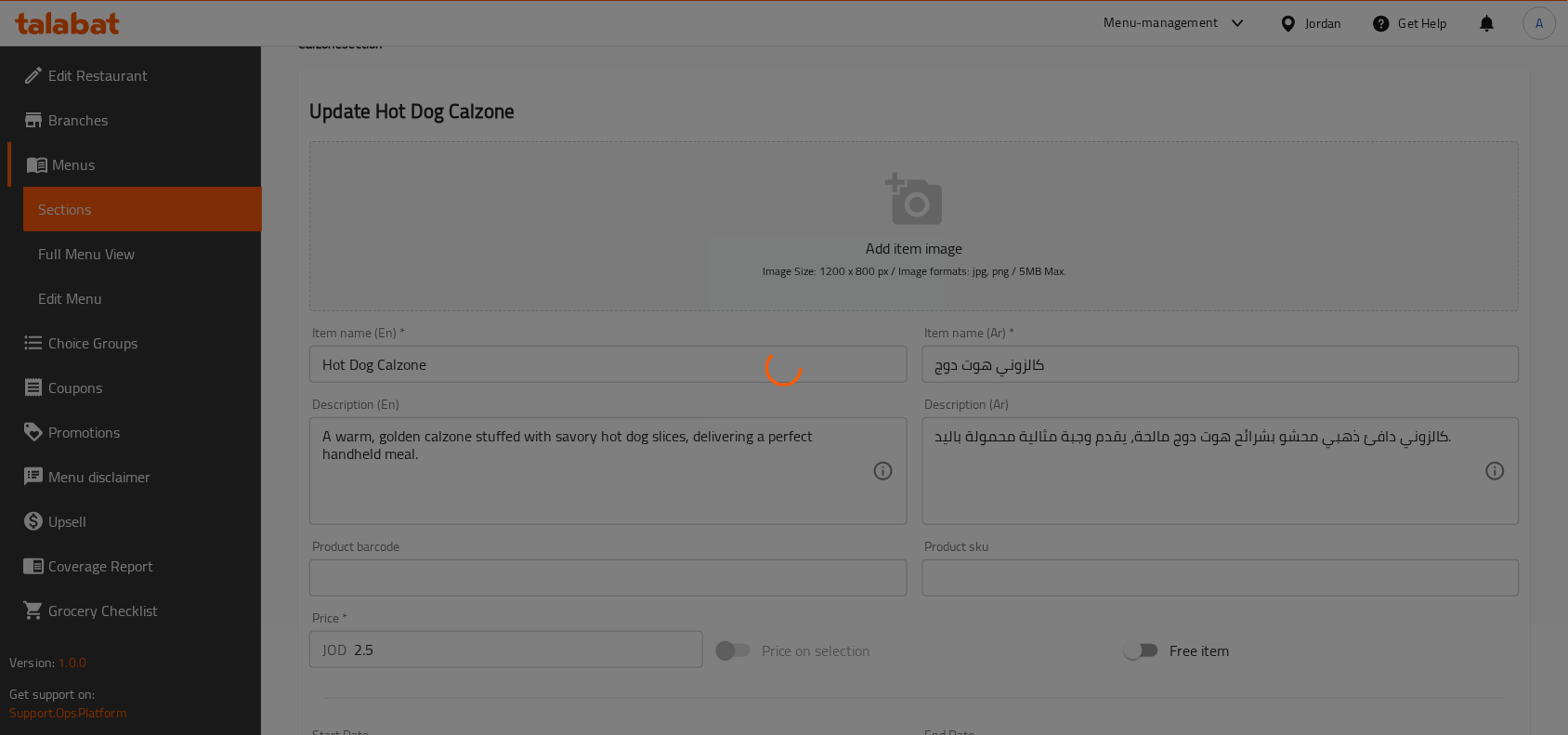 scroll, scrollTop: 0, scrollLeft: 0, axis: both 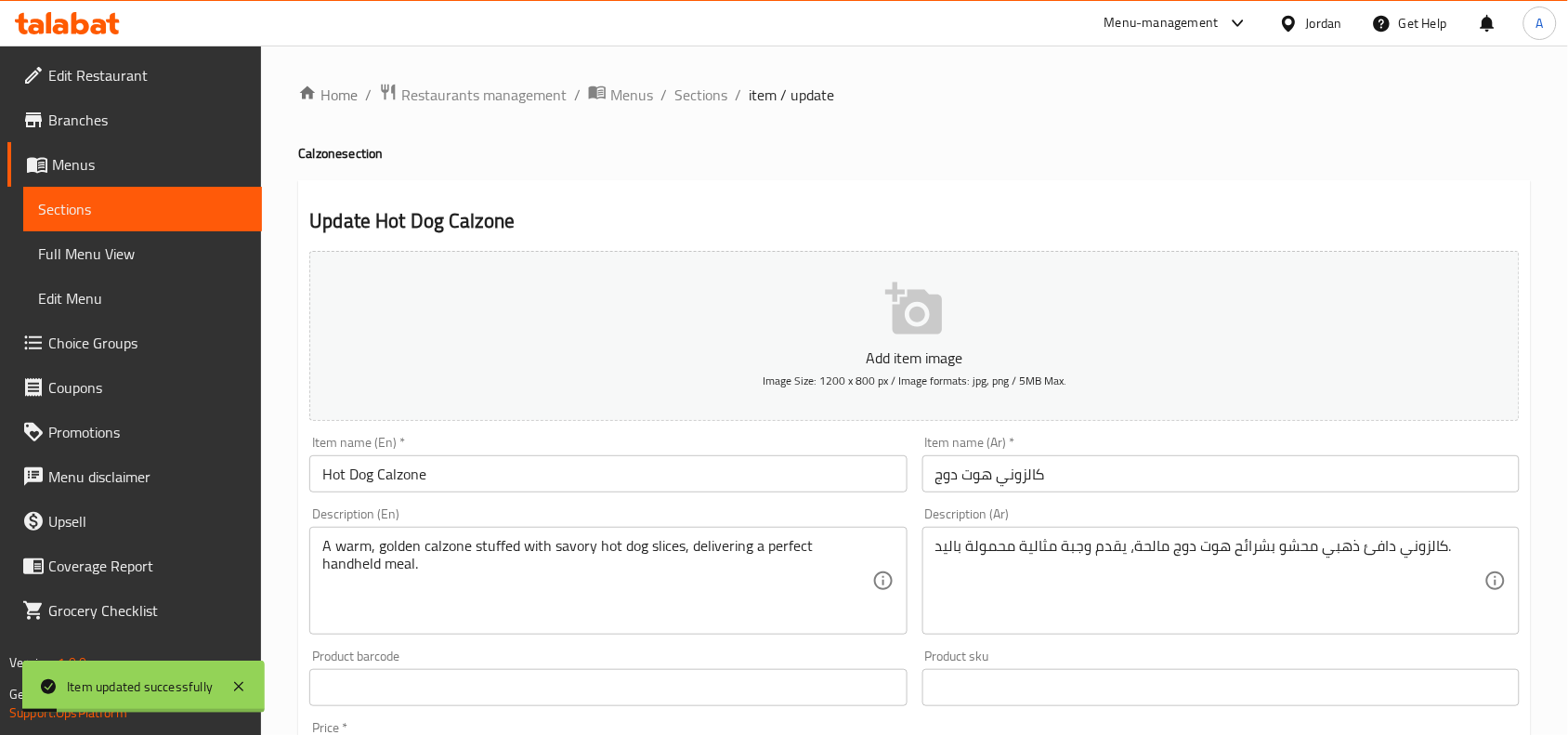 click on "Hot Dog Calzone" at bounding box center [608, 474] 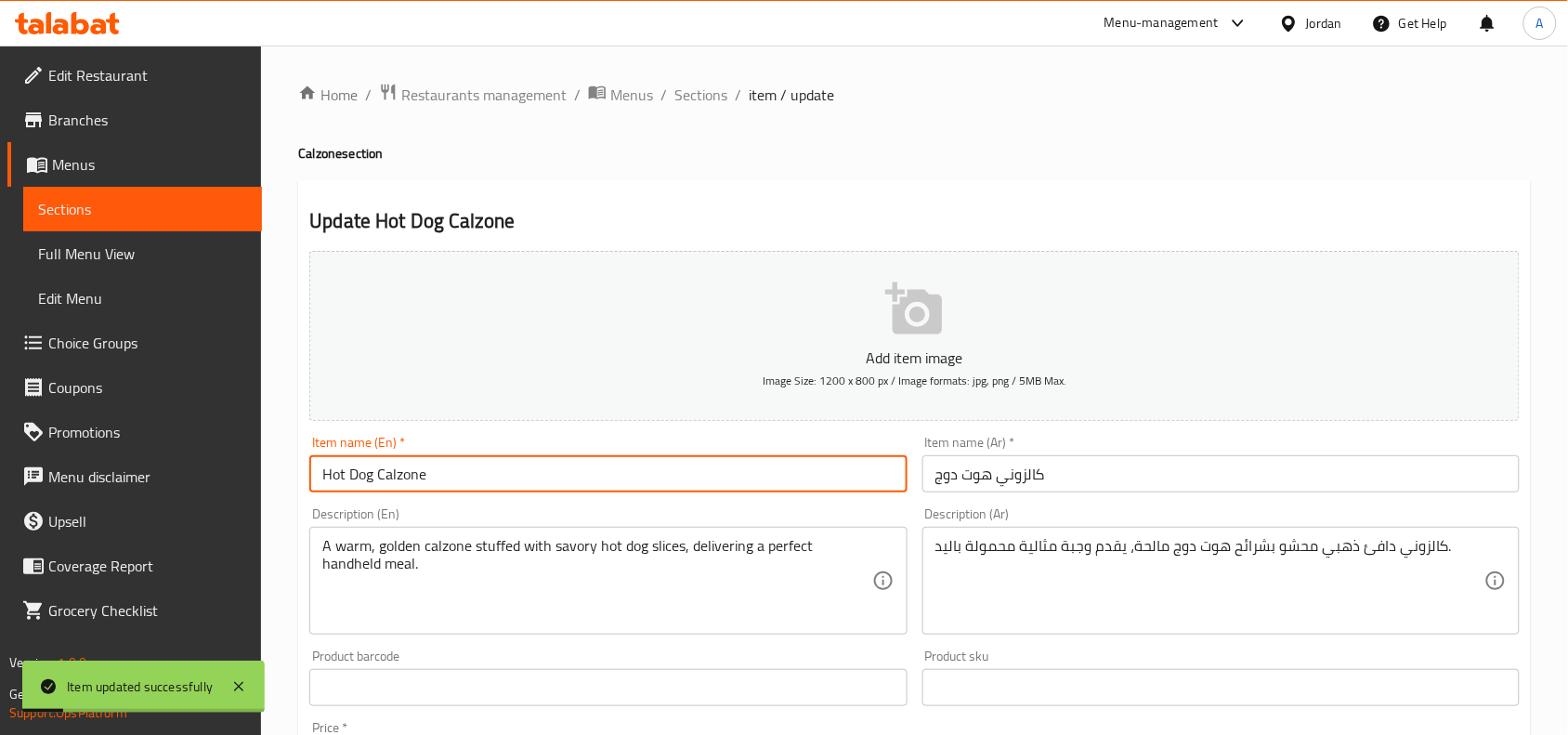 click on "Hot Dog Calzone" at bounding box center [608, 474] 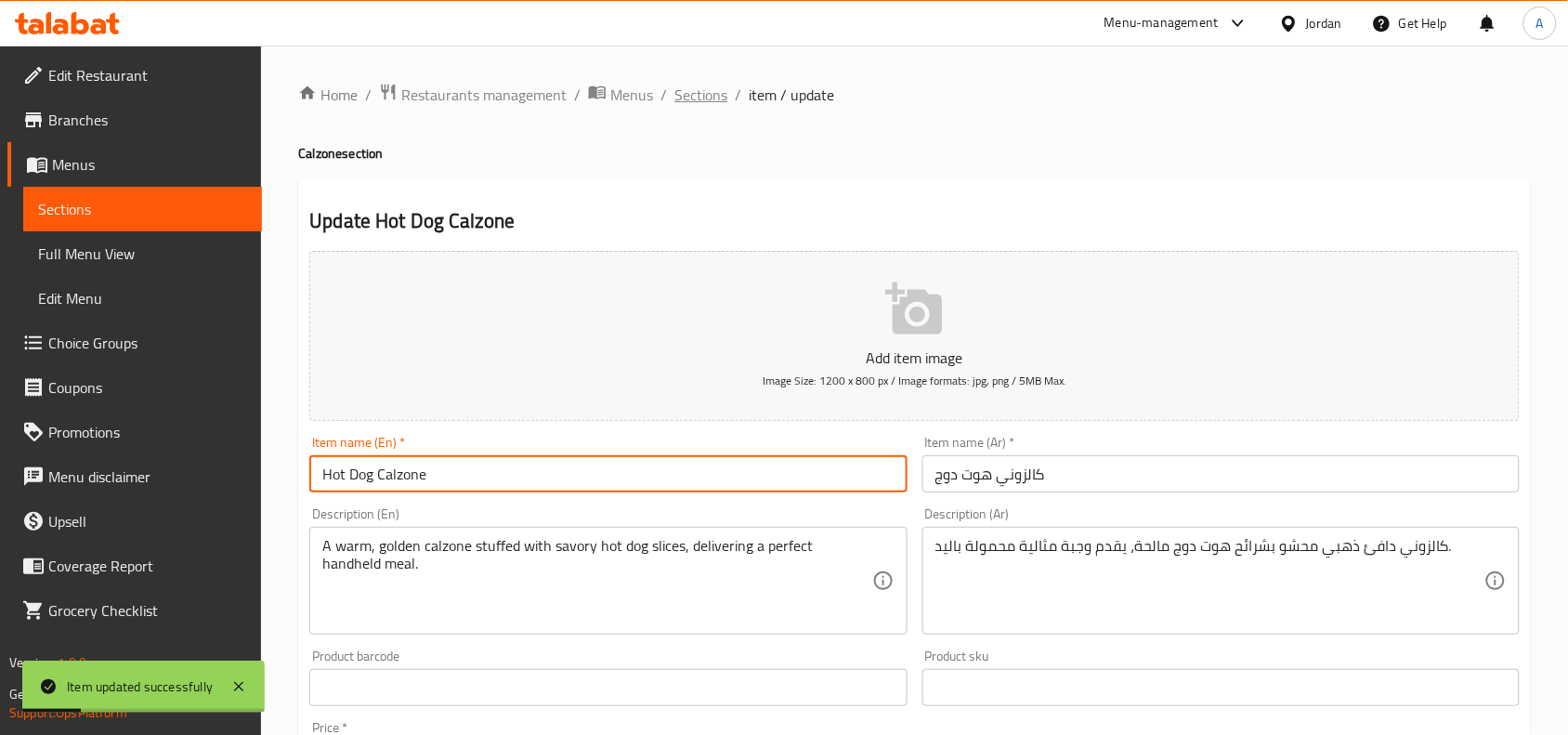 click on "Sections" at bounding box center (700, 95) 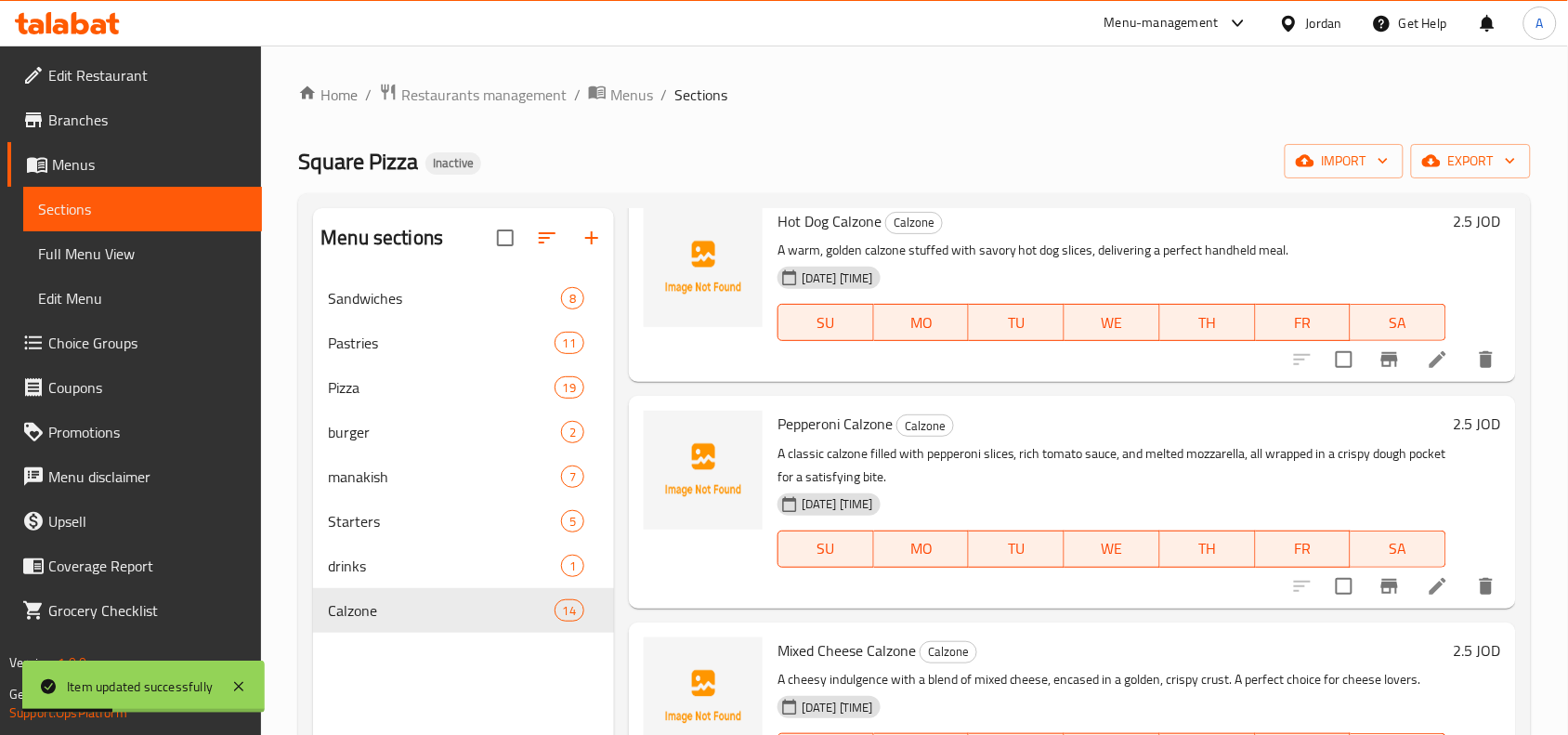 scroll, scrollTop: 116, scrollLeft: 0, axis: vertical 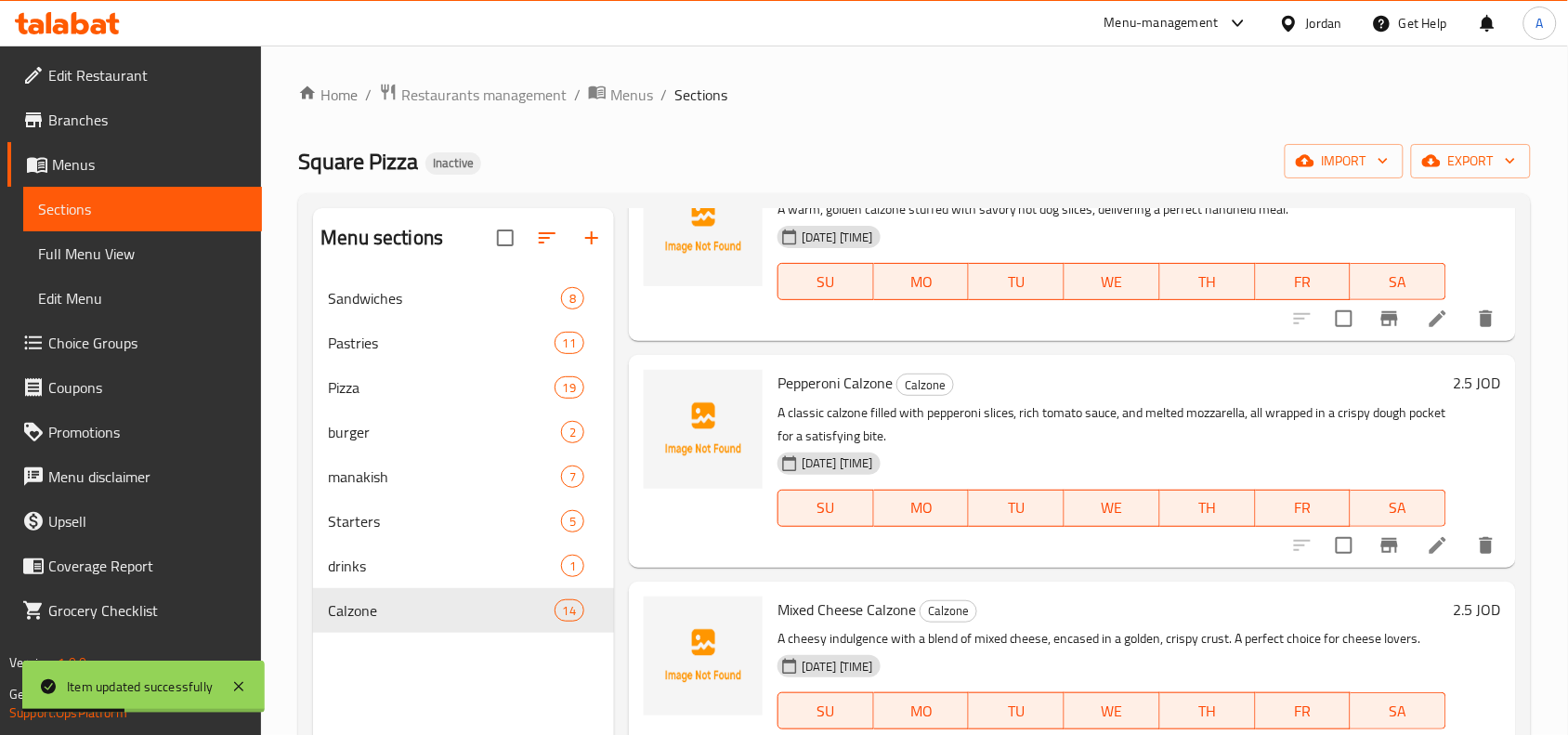 click on "Pepperoni Calzone" at bounding box center [835, 383] 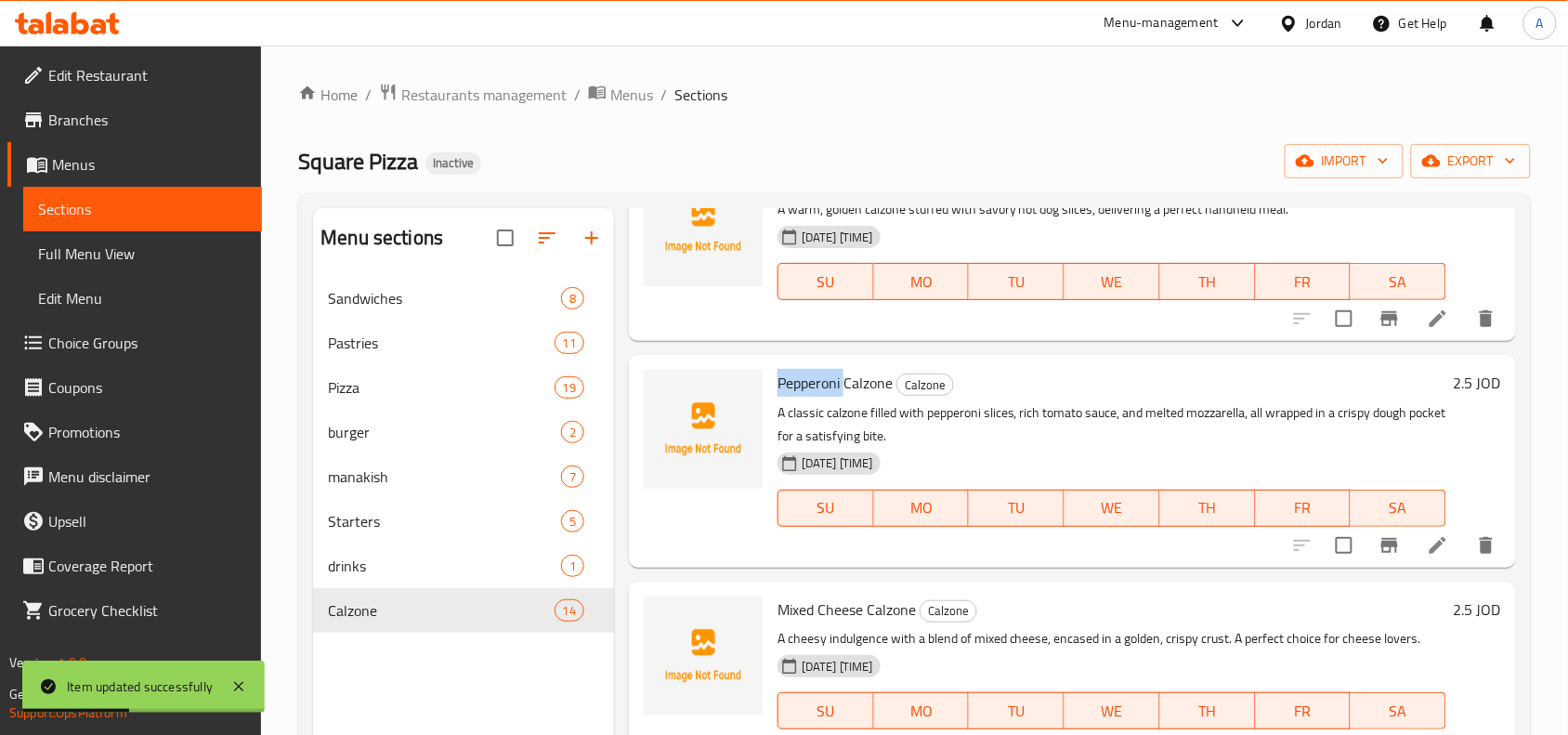 click on "Pepperoni Calzone" at bounding box center (835, 383) 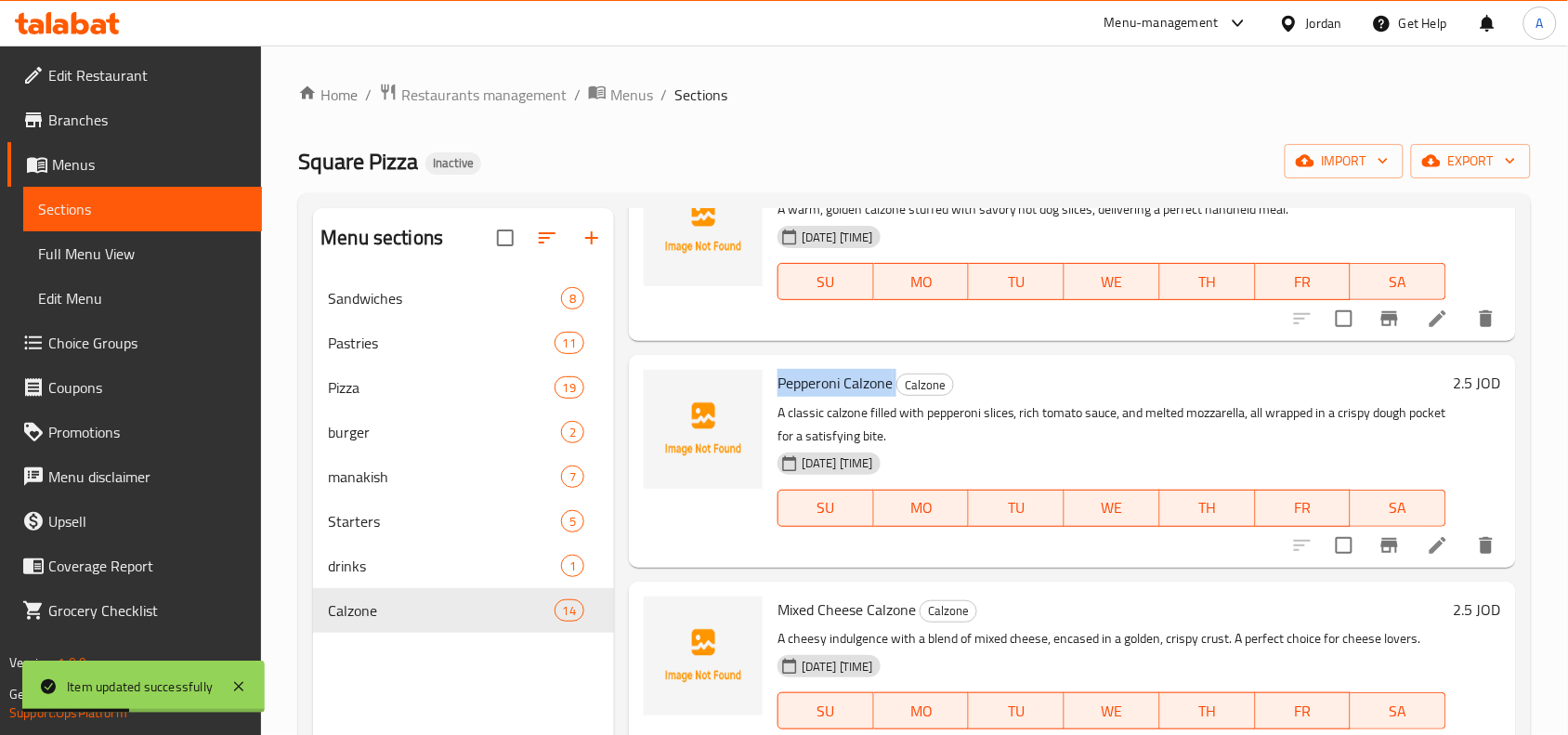 click on "Pepperoni Calzone" at bounding box center (835, 383) 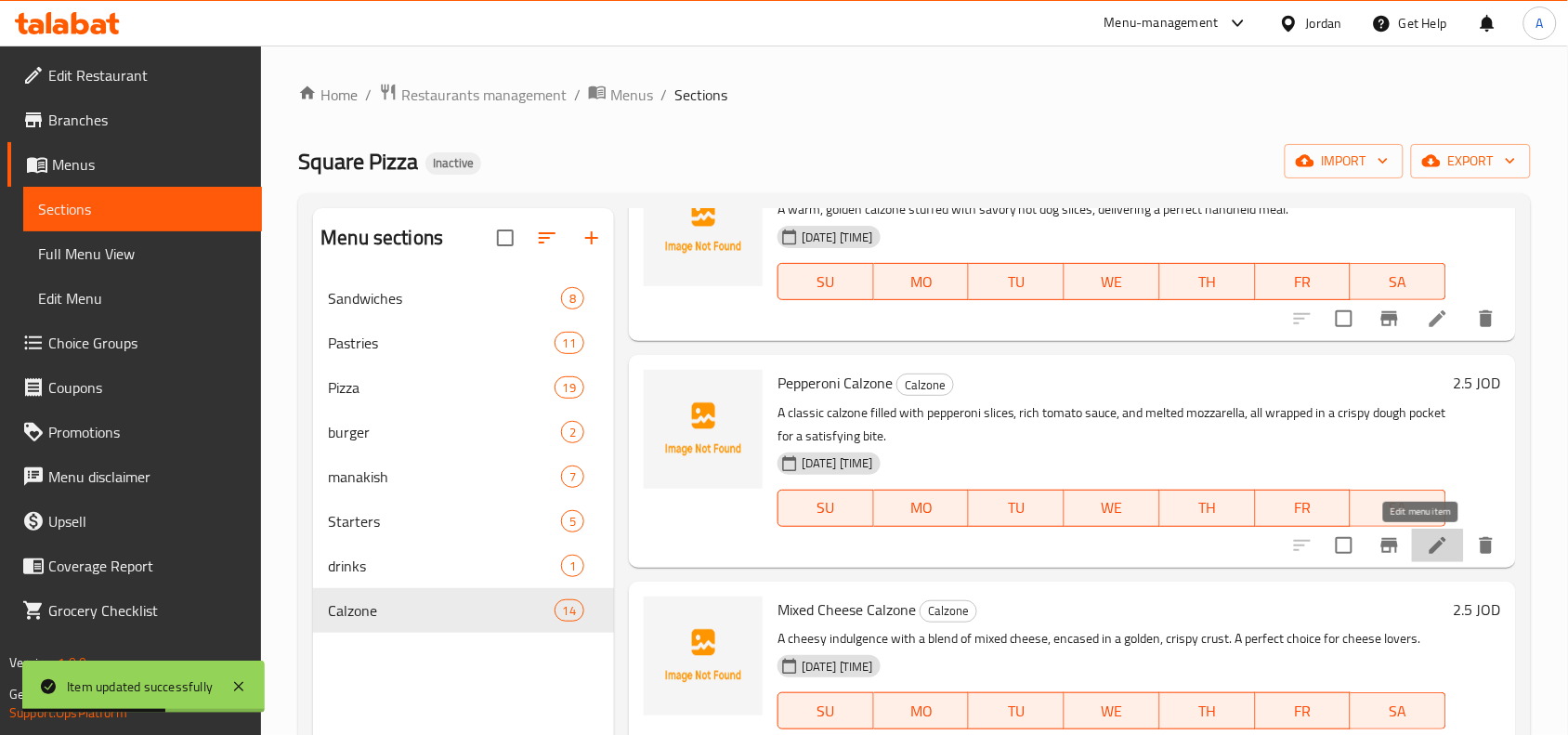 click 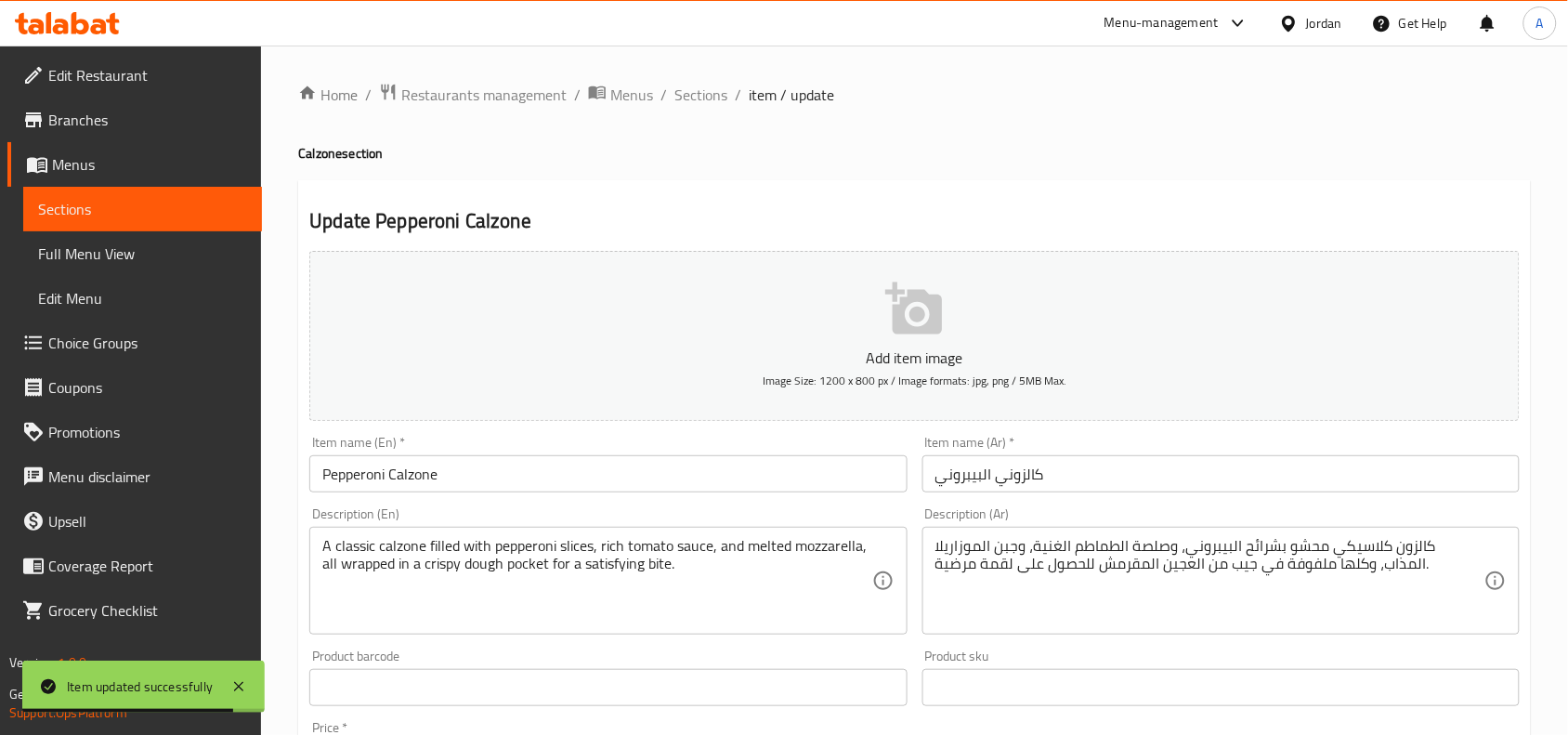 click on "Pepperoni Calzone" at bounding box center (608, 474) 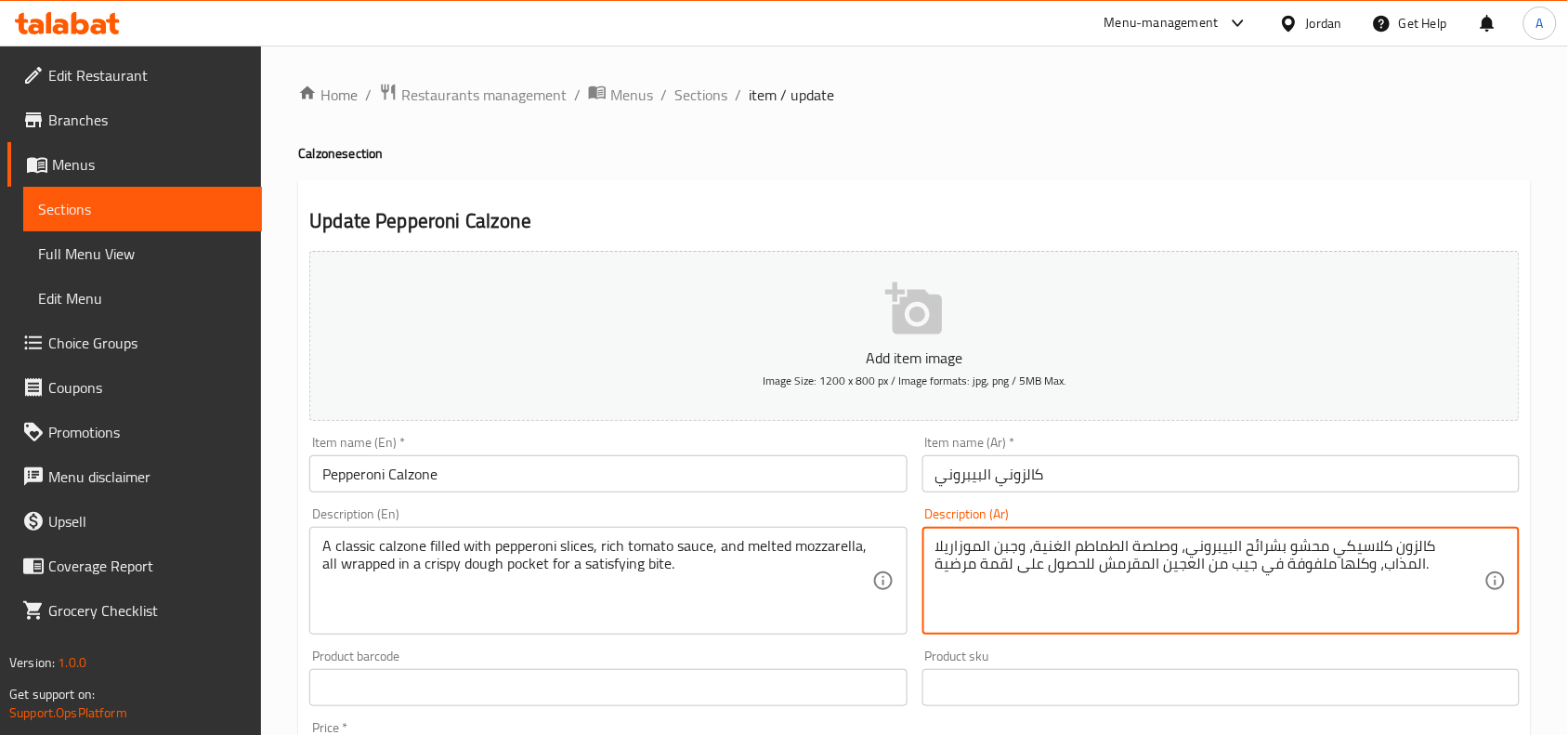 click on "كالزون كلاسيكي محشو بشرائح البيبروني، وصلصة الطماطم الغنية، وجبن الموزاريلا المذاب، وكلها ملفوفة في جيب من العجين المقرمش للحصول على لقمة مرضية." at bounding box center (1209, 581) 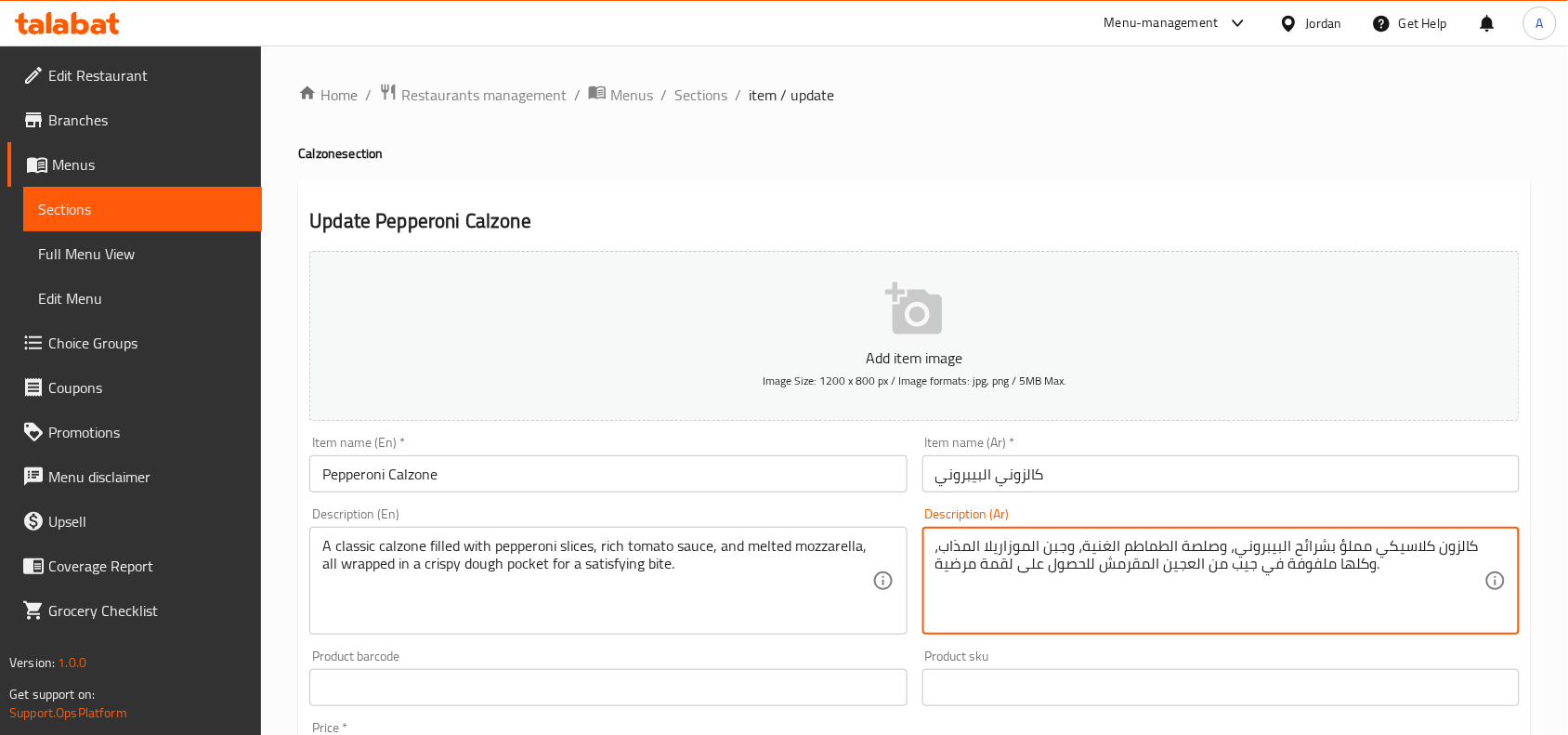 click on "كالزون كلاسيكي مملؤ بشرائح البيبروني، وصلصة الطماطم الغنية، وجبن الموزاريلا المذاب، وكلها ملفوفة في جيب من العجين المقرمش للحصول على لقمة مرضية." at bounding box center [1209, 581] 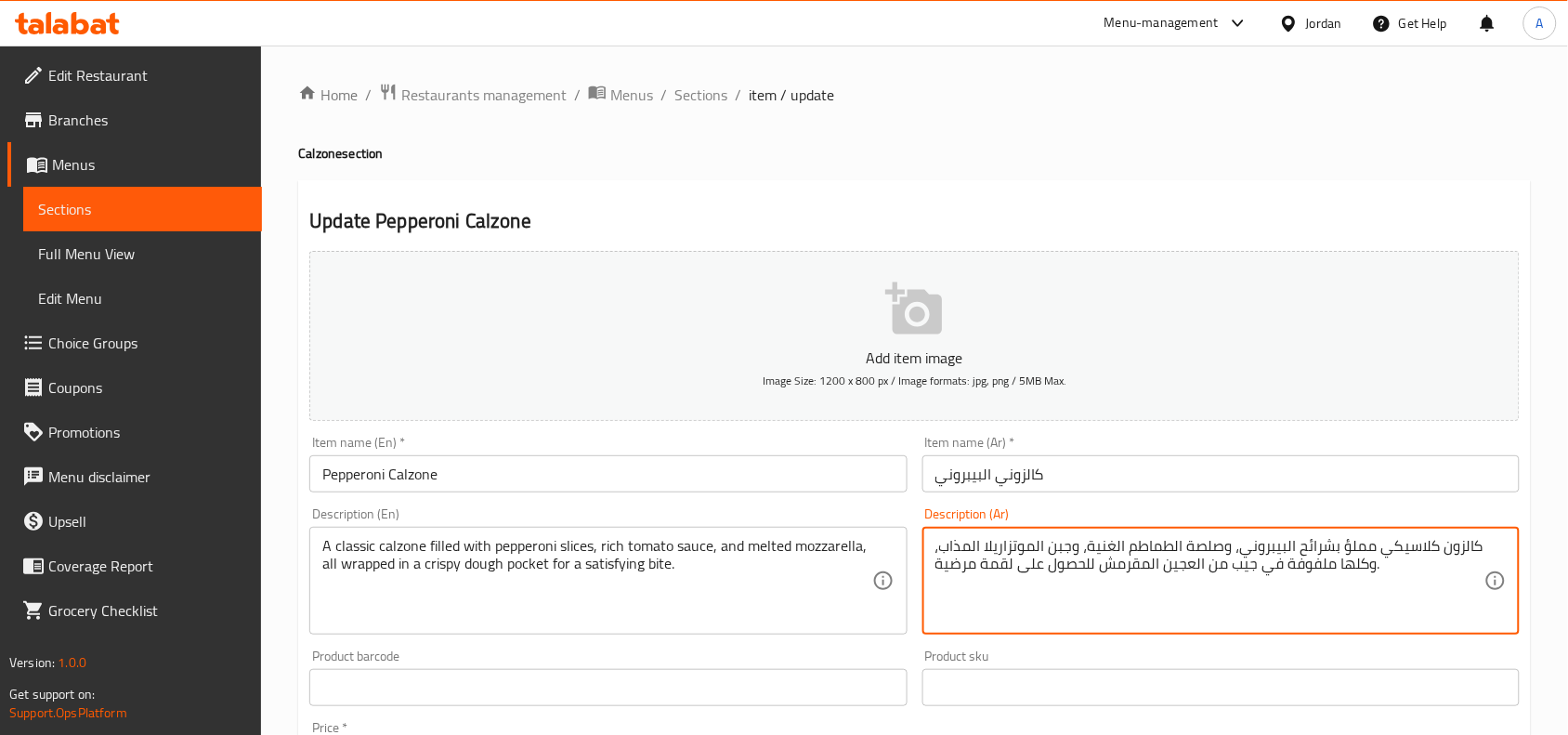 click on "كالزون كلاسيكي مملؤ بشرائح البيبروني، وصلصة الطماطم الغنية، وجبن الموتزاريلا المذاب، وكلها ملفوفة في جيب من العجين المقرمش للحصول على لقمة مرضية." at bounding box center (1209, 581) 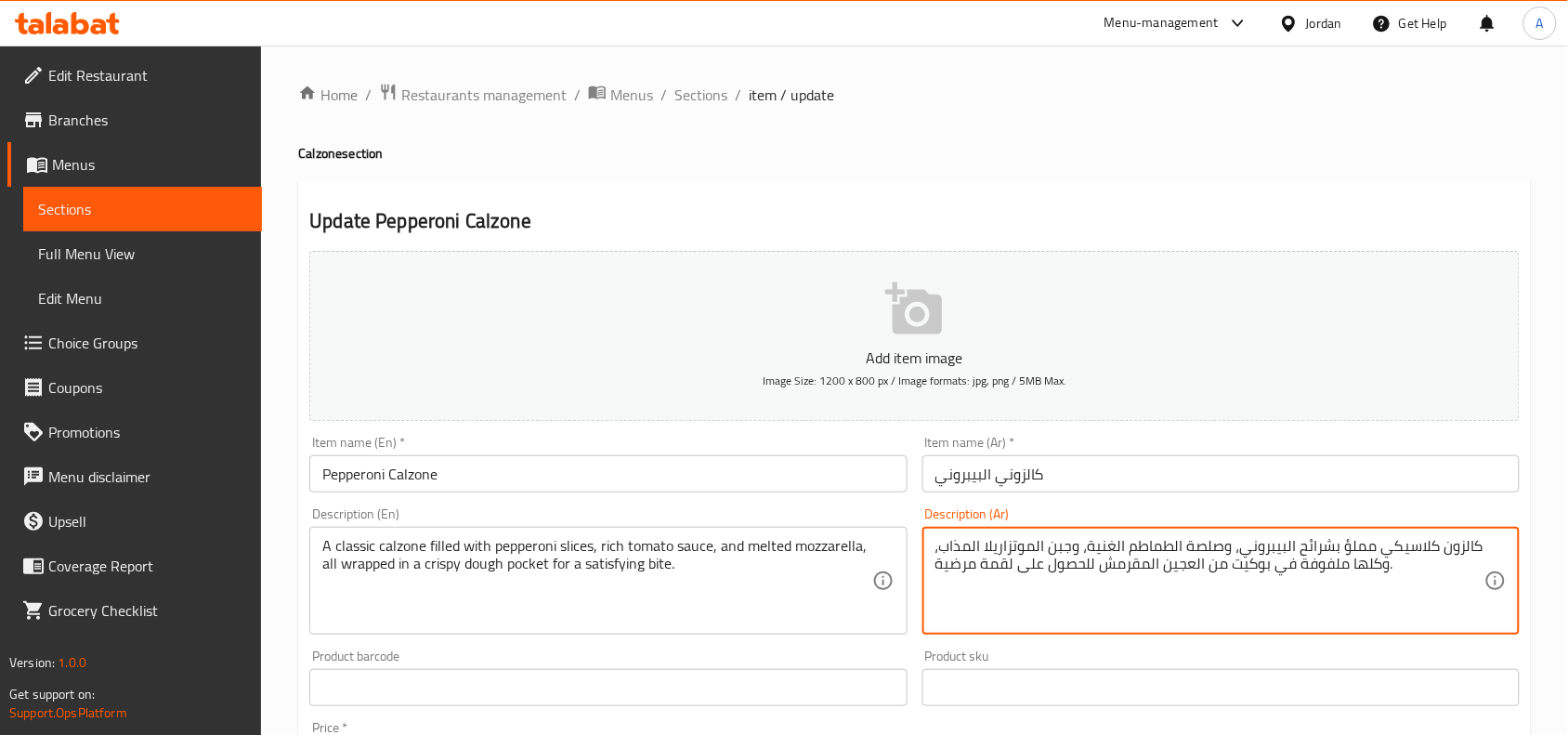 click on "كالزون كلاسيكي مملؤ بشرائح البيبروني، وصلصة الطماطم الغنية، وجبن الموتزاريلا المذاب، وكلها ملفوفة في بوكيت من العجين المقرمش للحصول على لقمة مرضية." at bounding box center [1209, 581] 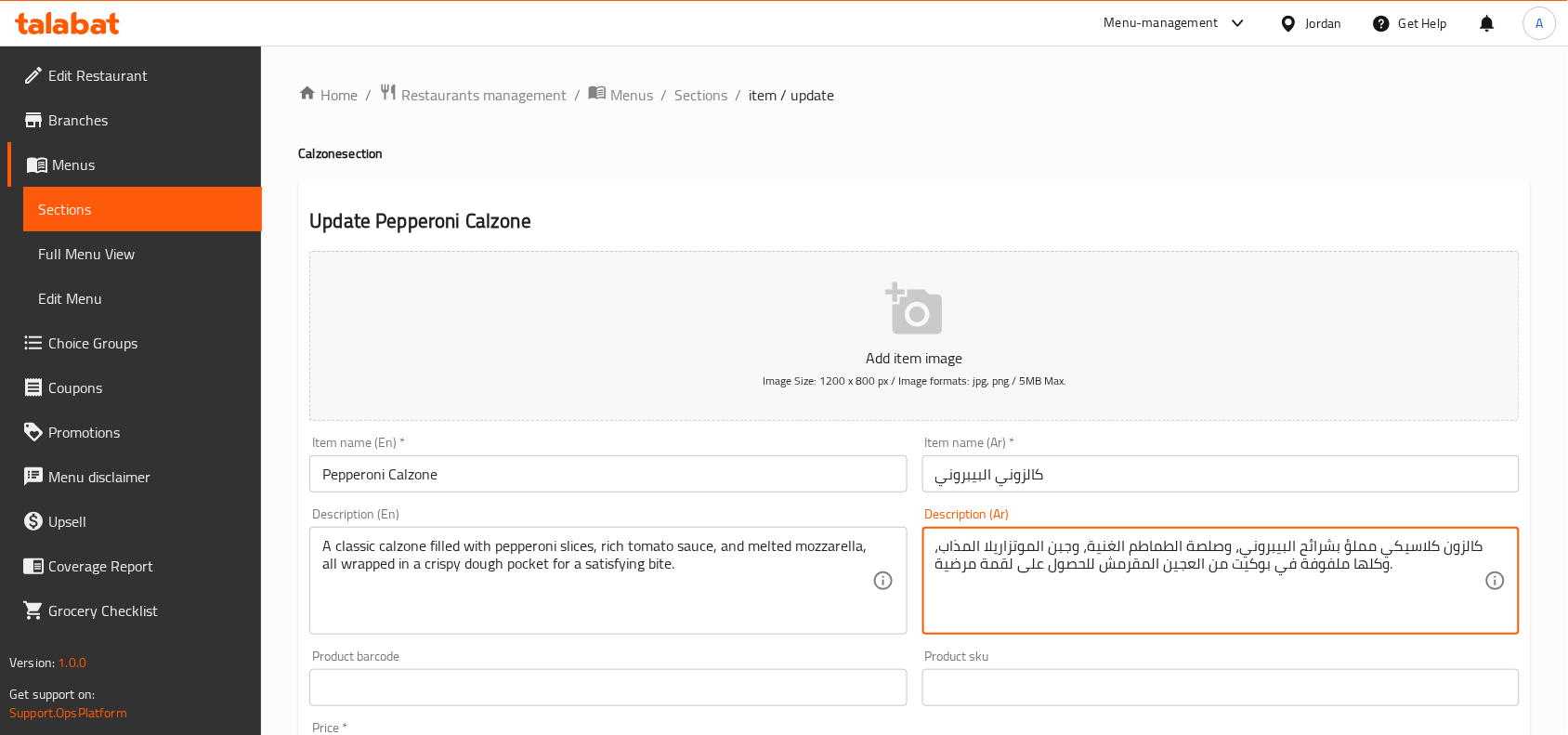 click on "كالزون كلاسيكي مملؤ بشرائح البيبروني، وصلصة الطماطم الغنية، وجبن الموتزاريلا المذاب، وكلها ملفوفة في بوكيت من العجين المقرمش للحصول على لقمة مرضية." at bounding box center [1209, 581] 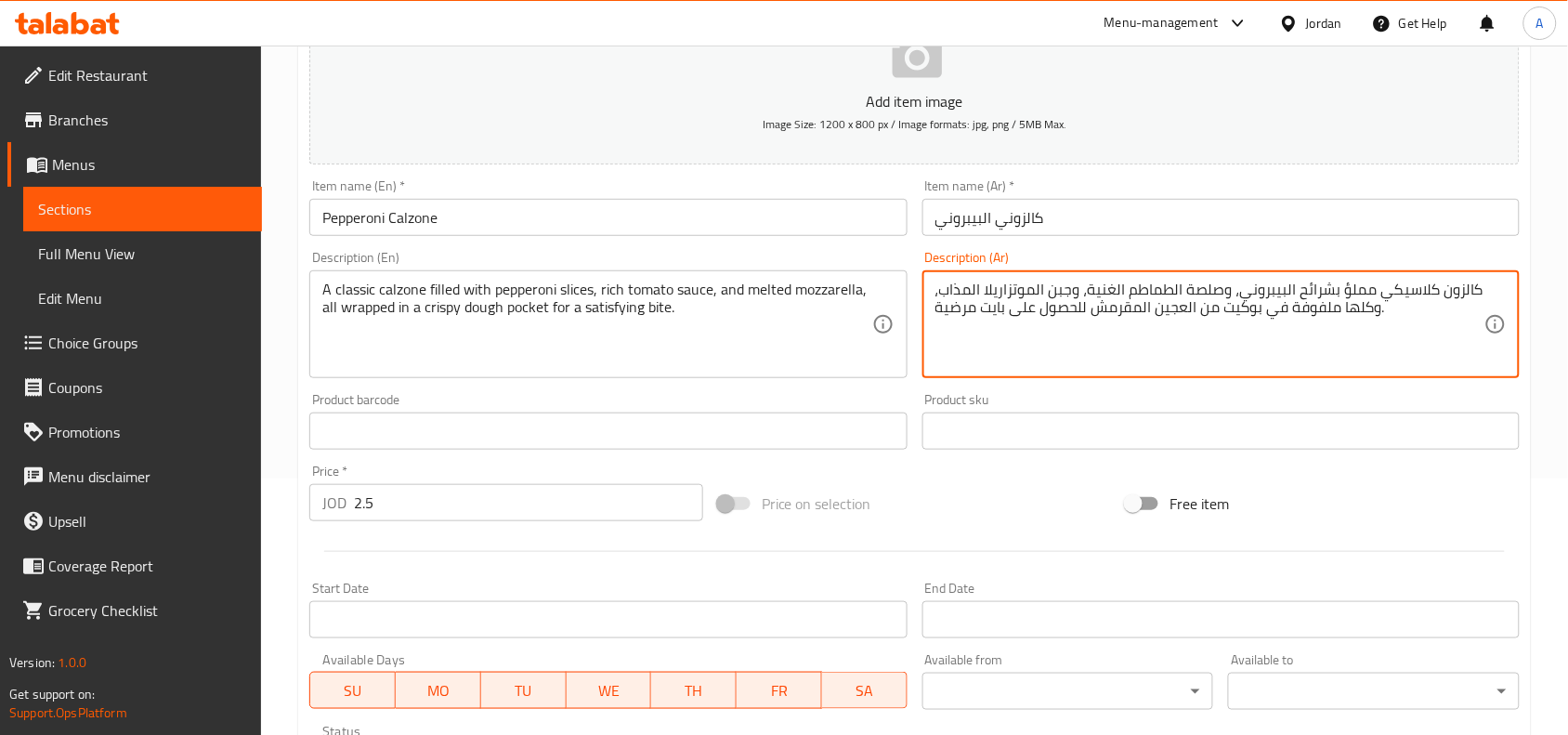scroll, scrollTop: 574, scrollLeft: 0, axis: vertical 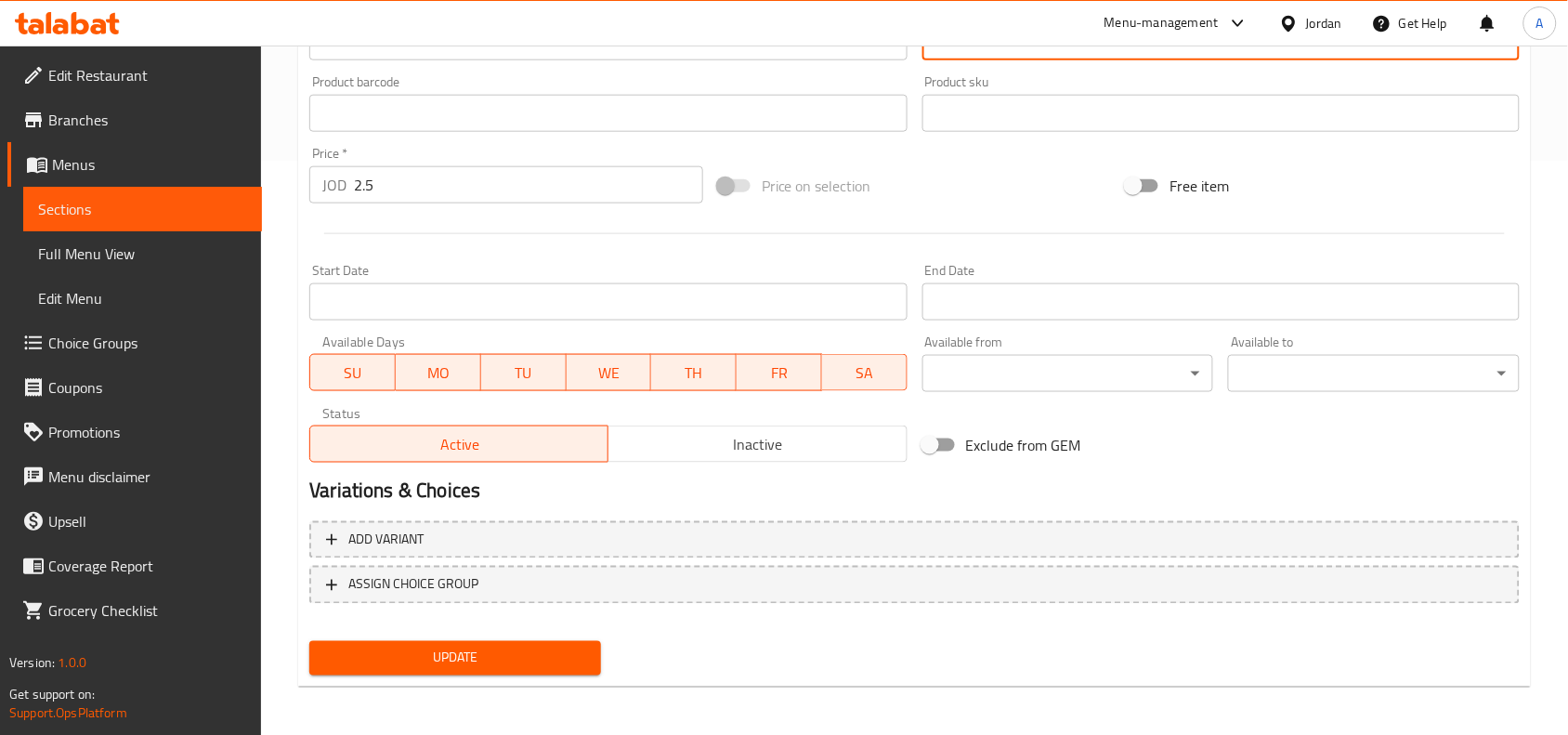 type on "كالزون كلاسيكي مملؤ بشرائح البيبروني، وصلصة الطماطم الغنية، وجبن الموتزاريلا المذاب، وكلها ملفوفة في بوكيت من العجين المقرمش للحصول على بايت مرضية." 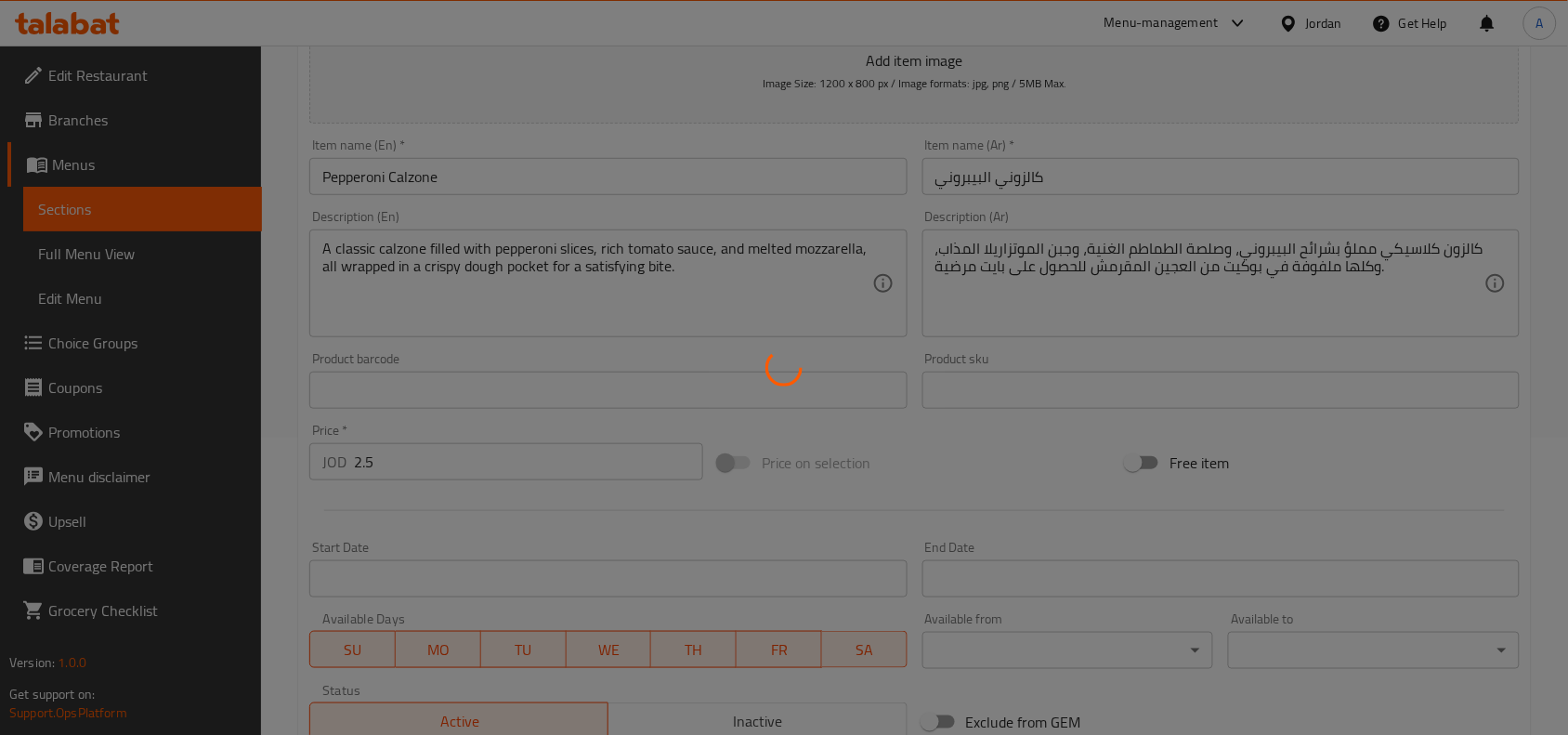 scroll, scrollTop: 0, scrollLeft: 0, axis: both 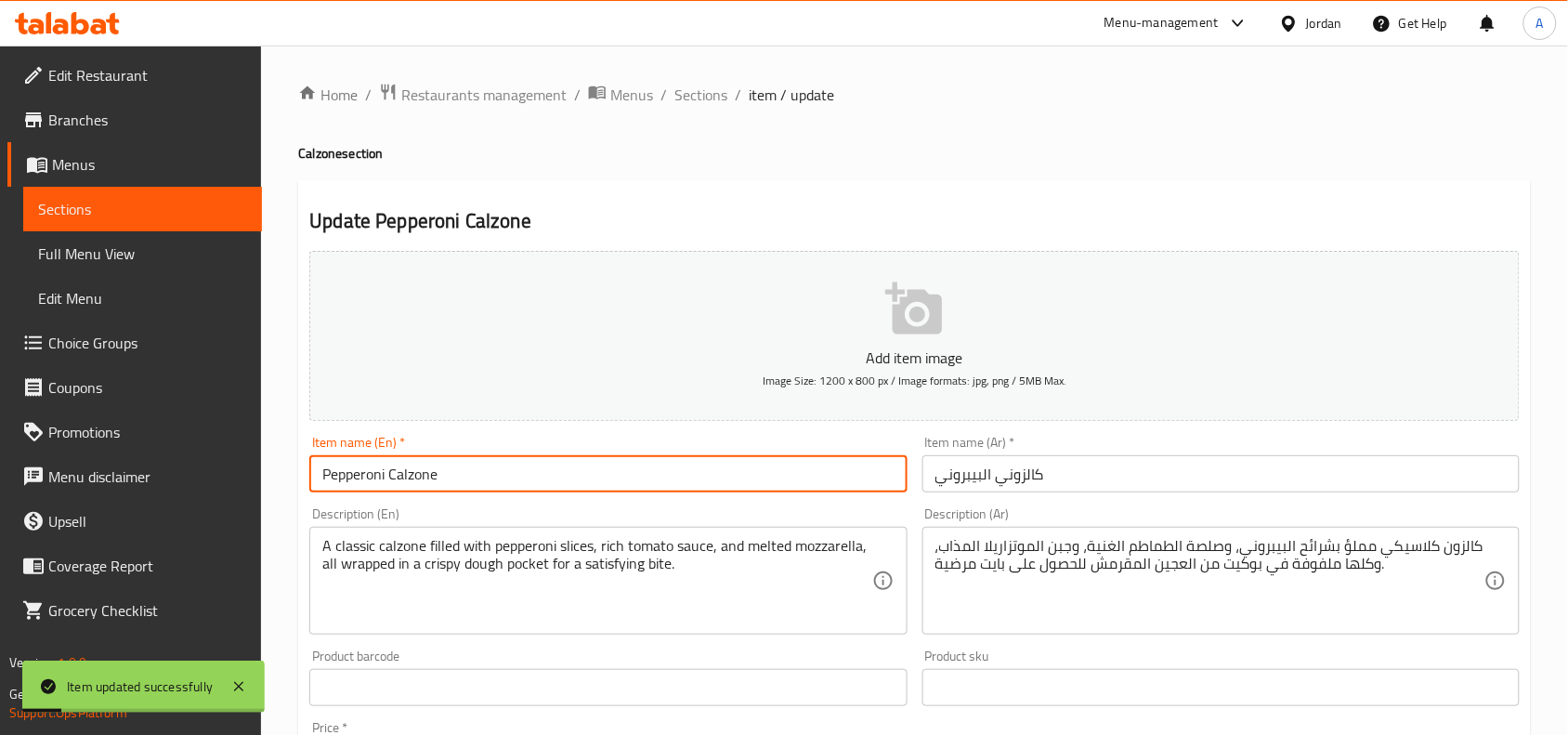 click on "Pepperoni Calzone" at bounding box center (608, 474) 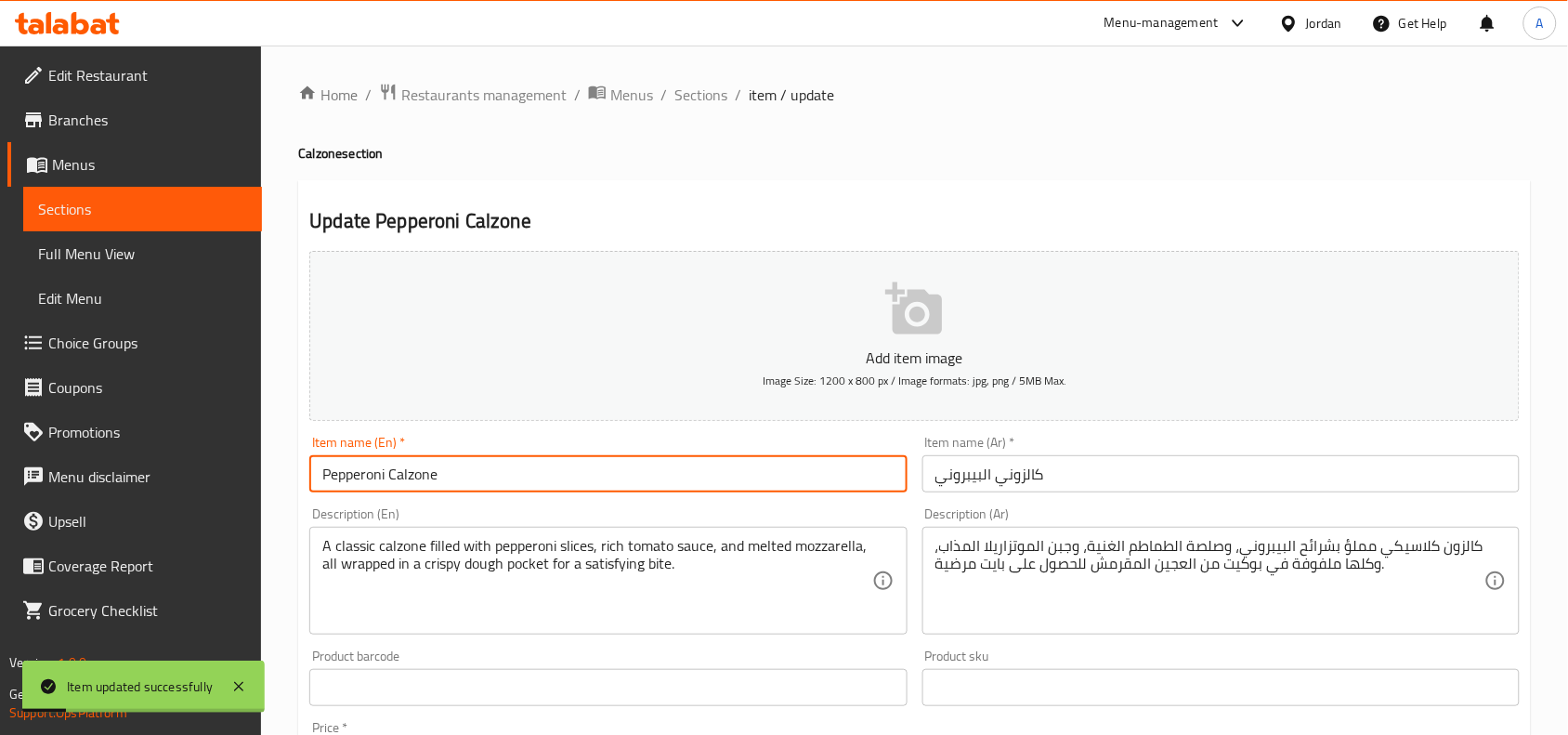click on "Pepperoni Calzone" at bounding box center [608, 474] 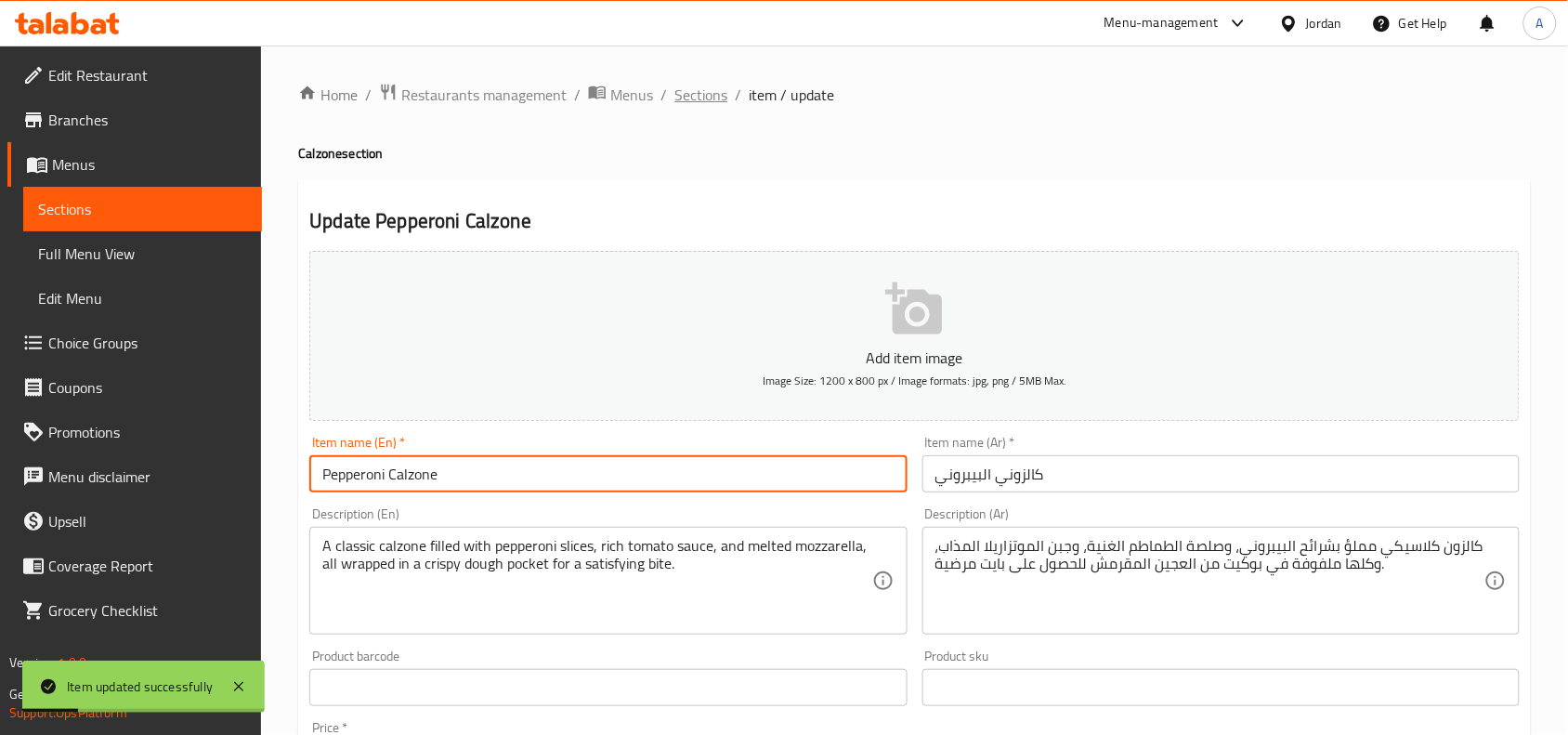 click on "Sections" at bounding box center [700, 95] 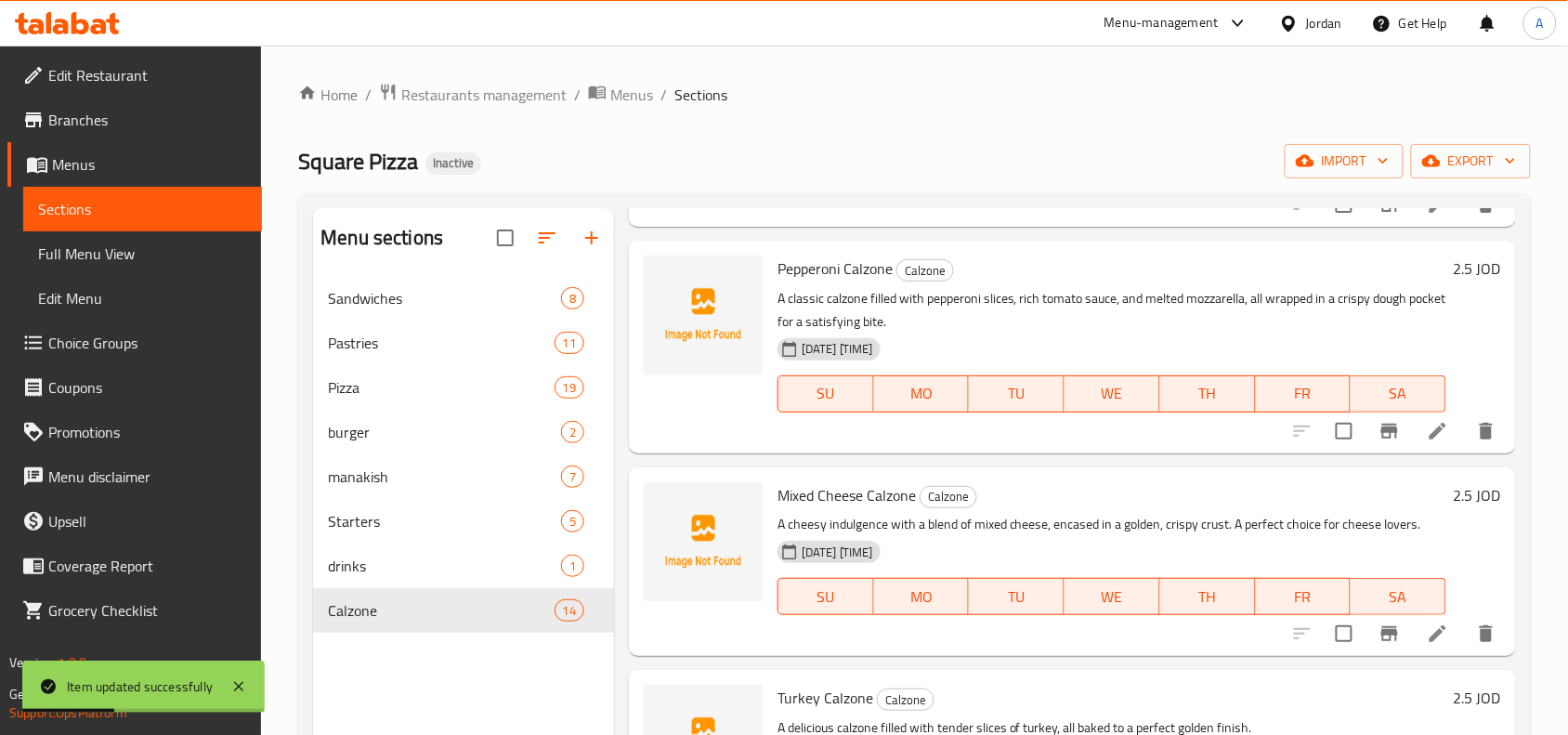 scroll, scrollTop: 232, scrollLeft: 0, axis: vertical 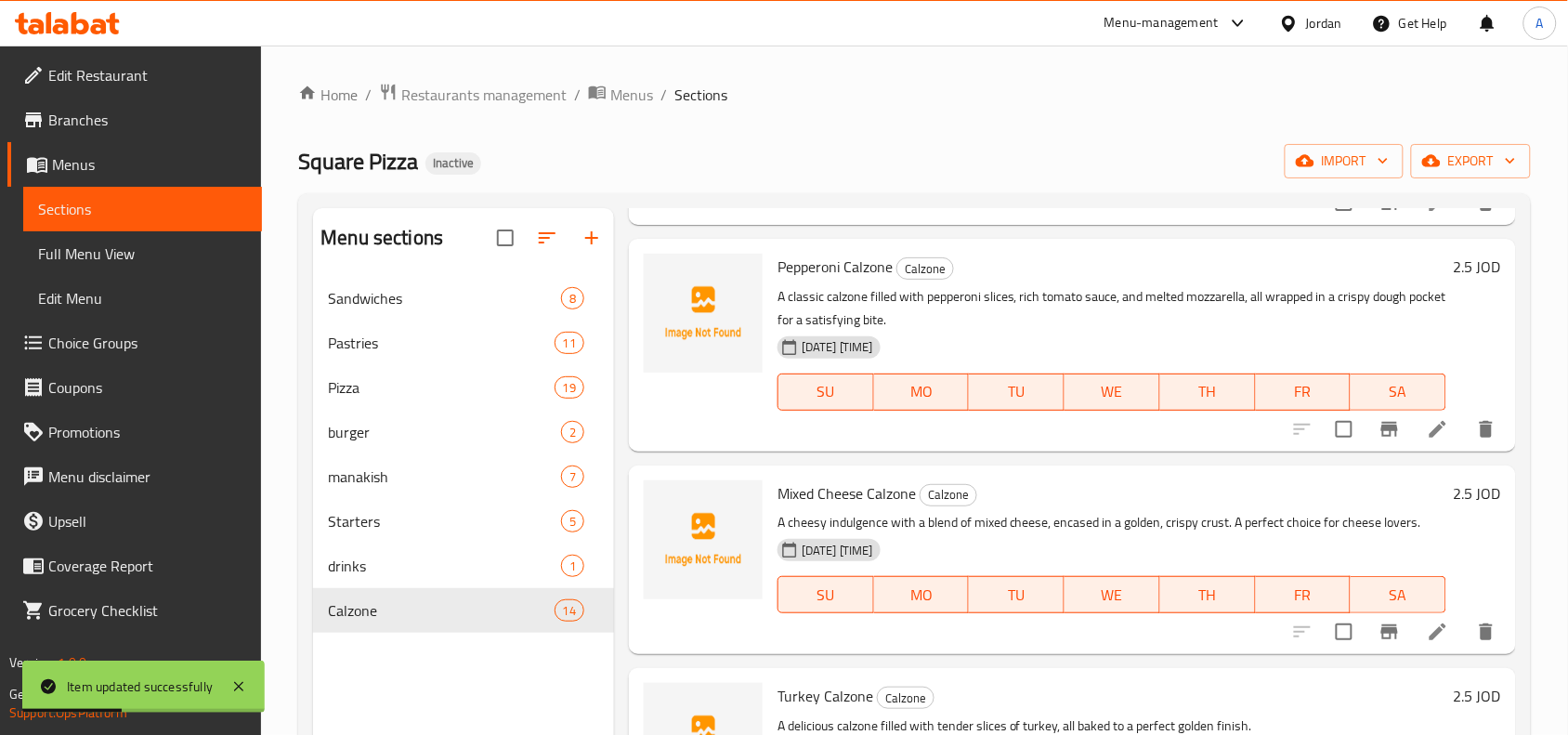 click on "Mixed Cheese Calzone" at bounding box center (846, 493) 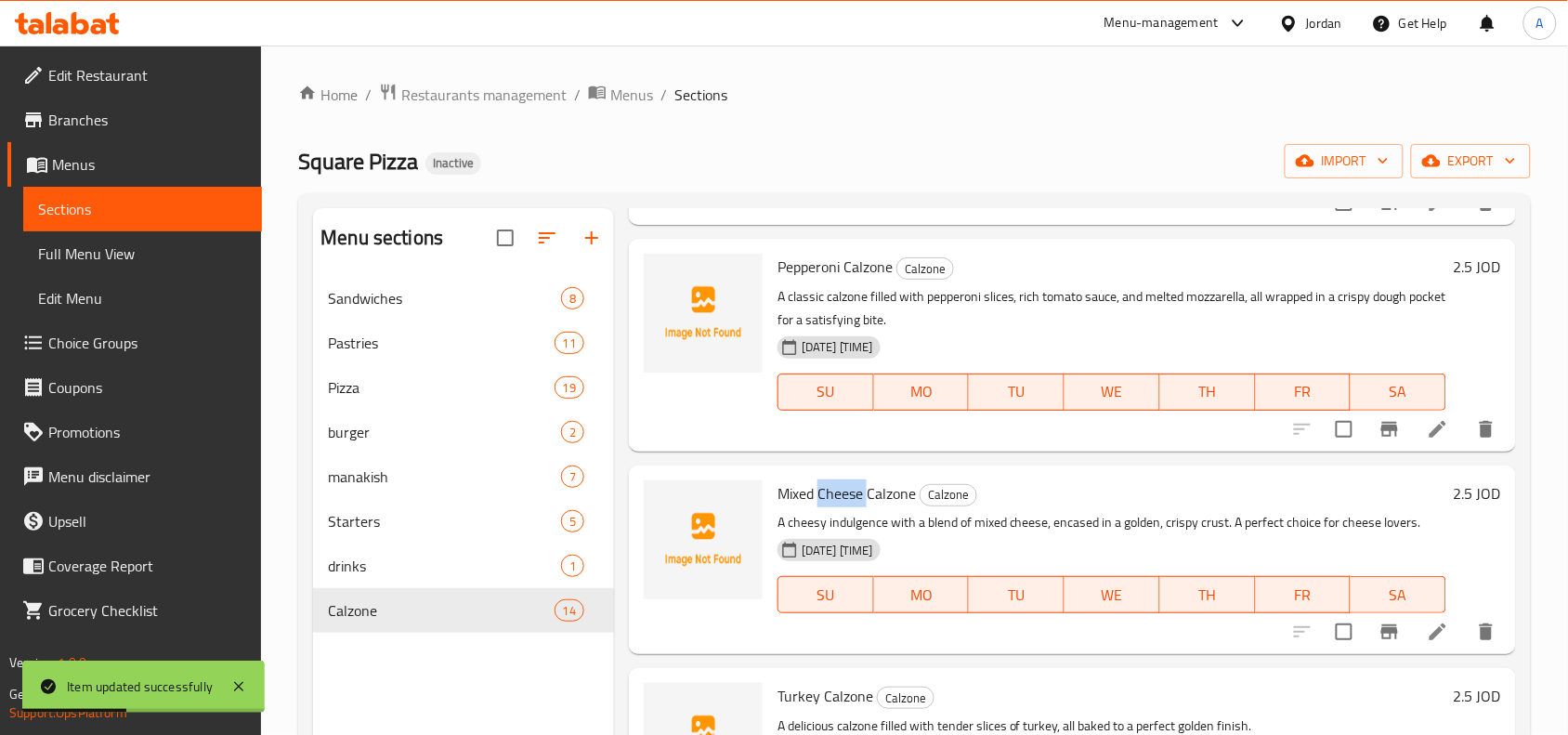 click on "Mixed Cheese Calzone" at bounding box center [846, 493] 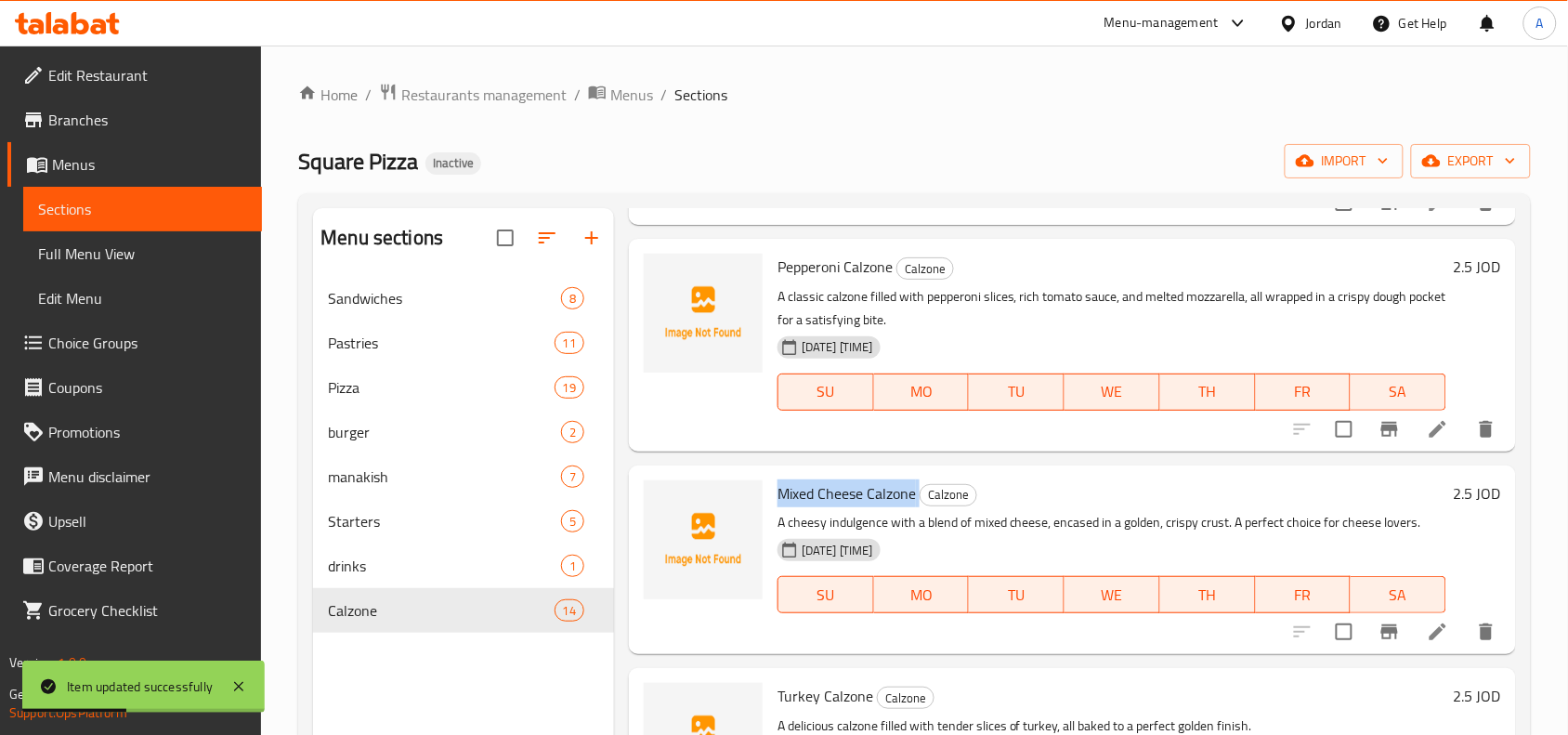 copy on "Mixed Cheese Calzone" 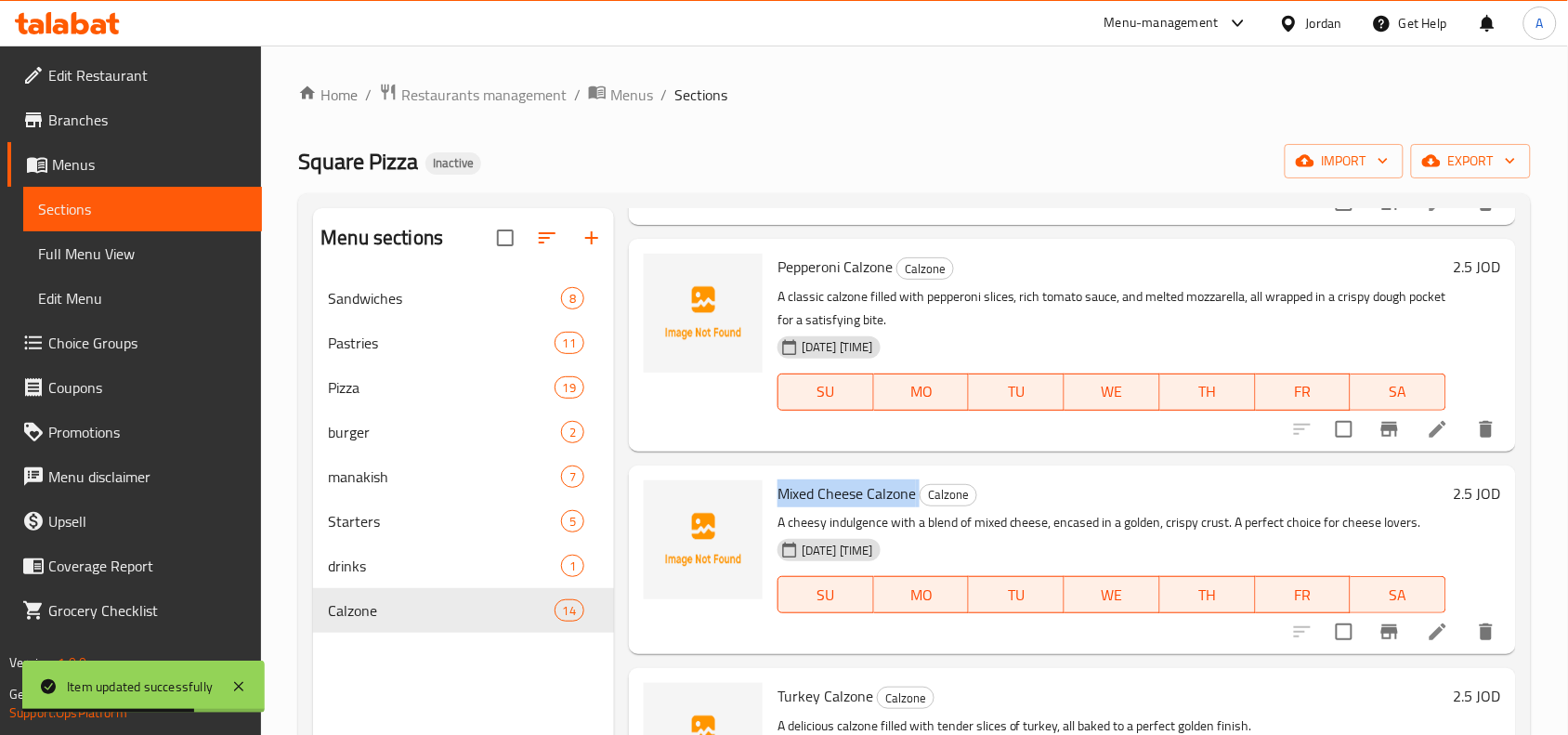 scroll, scrollTop: 348, scrollLeft: 0, axis: vertical 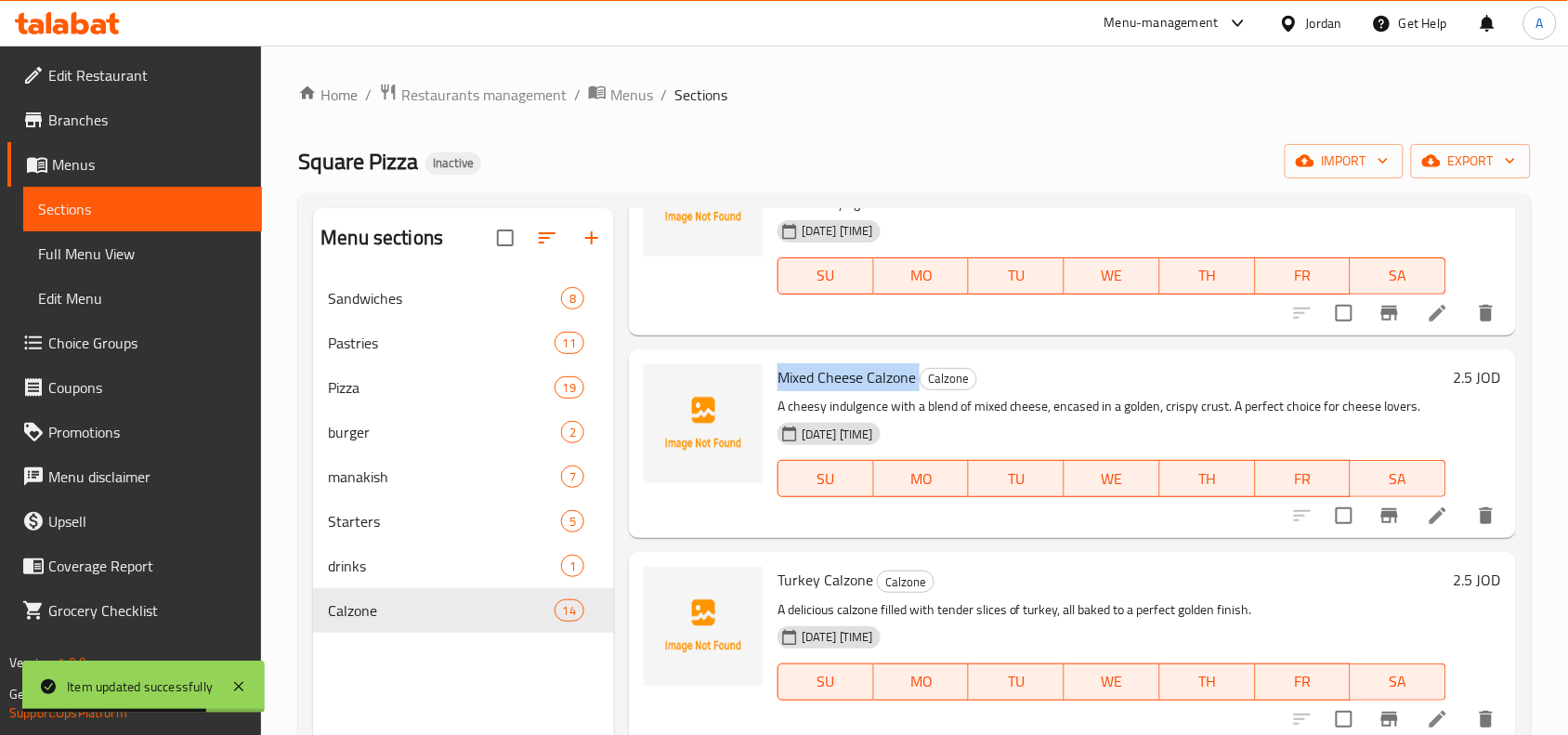 click 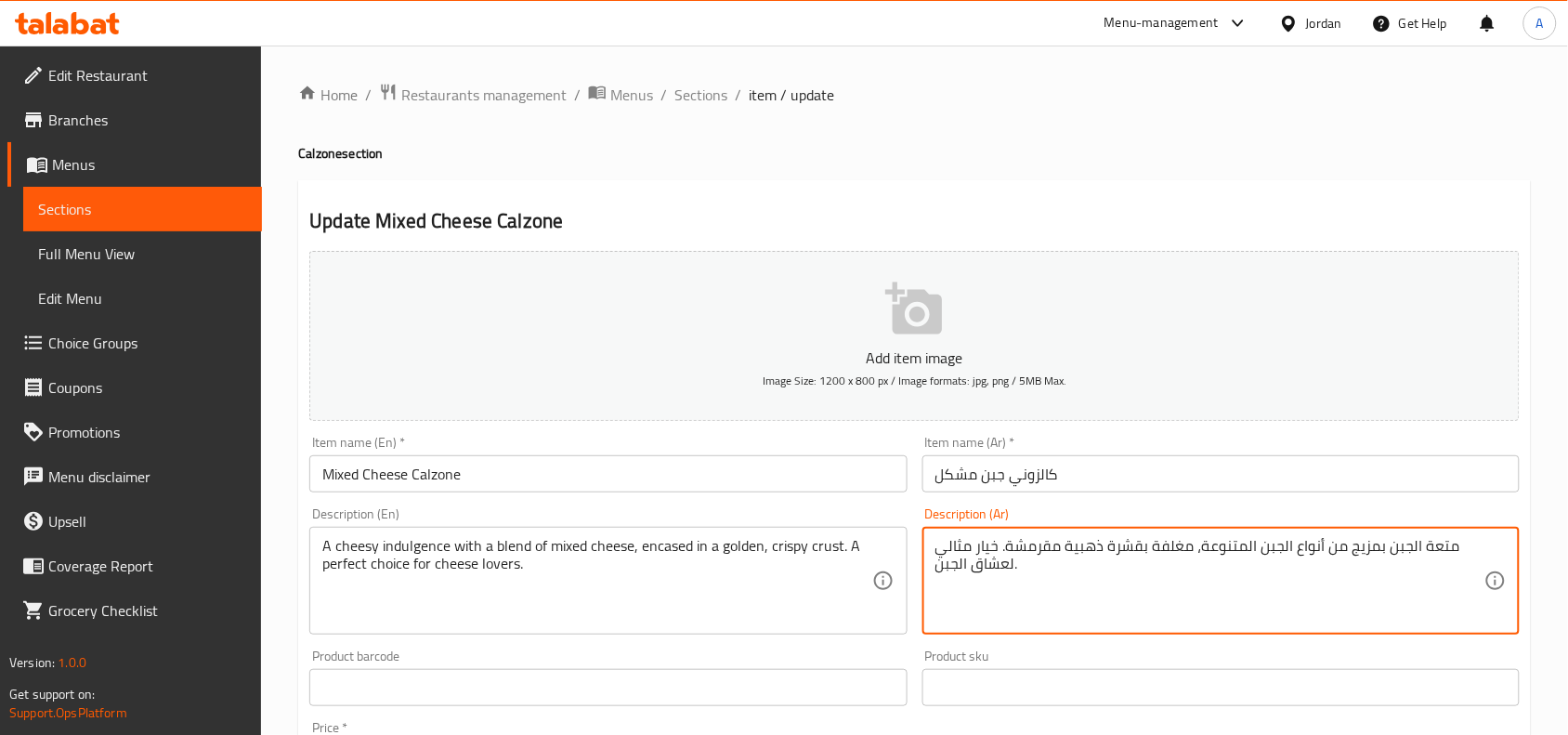 click on "متعة الجبن بمزيج من أنواع الجبن المتنوعة، مغلفة بقشرة ذهبية مقرمشة. خيار مثالي لعشاق الجبن." at bounding box center (1209, 581) 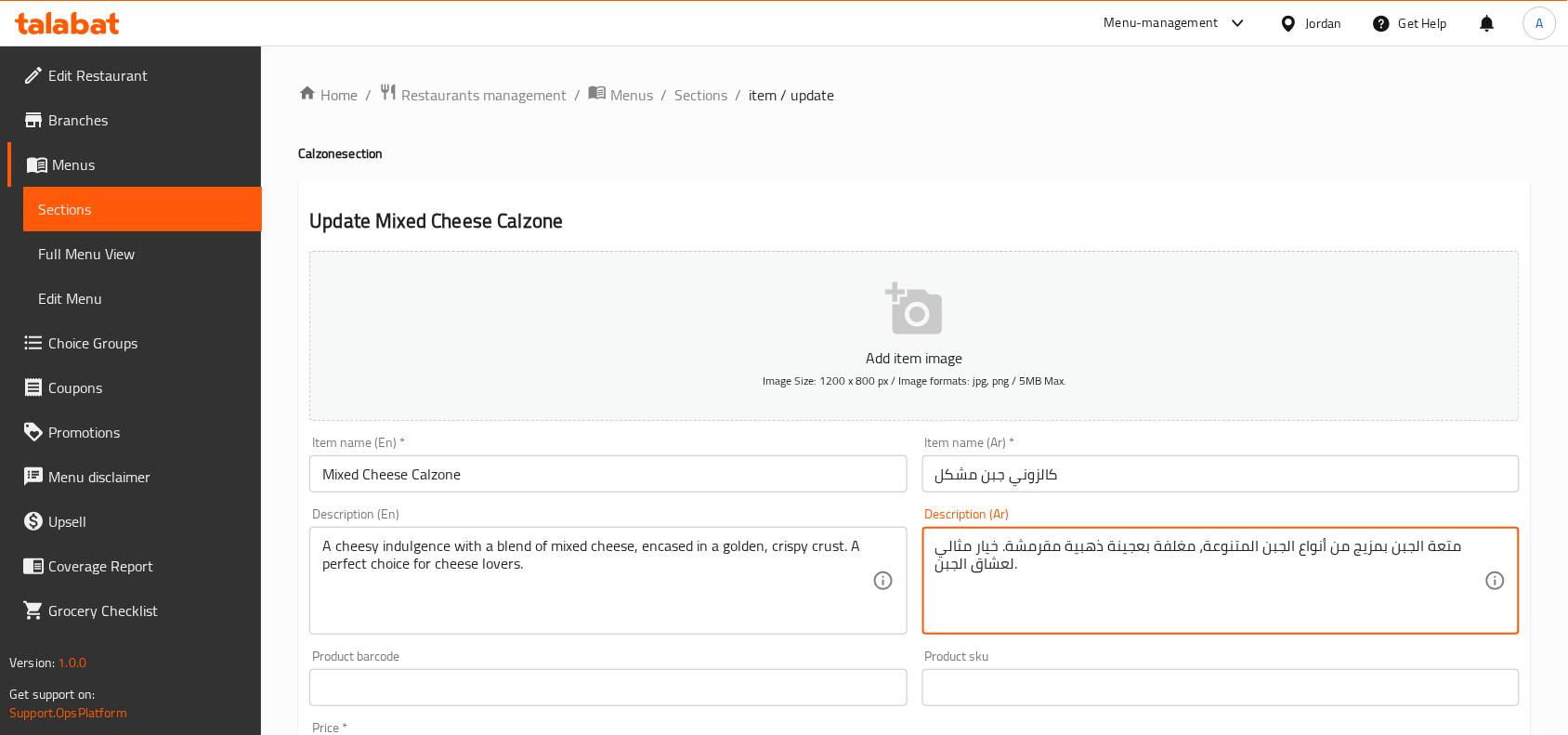 click on "متعة الجبن بمزيج من أنواع الجبن المتنوعة، مغلفة بعجينة ذهبية مقرمشة. خيار مثالي لعشاق الجبن." at bounding box center [1209, 581] 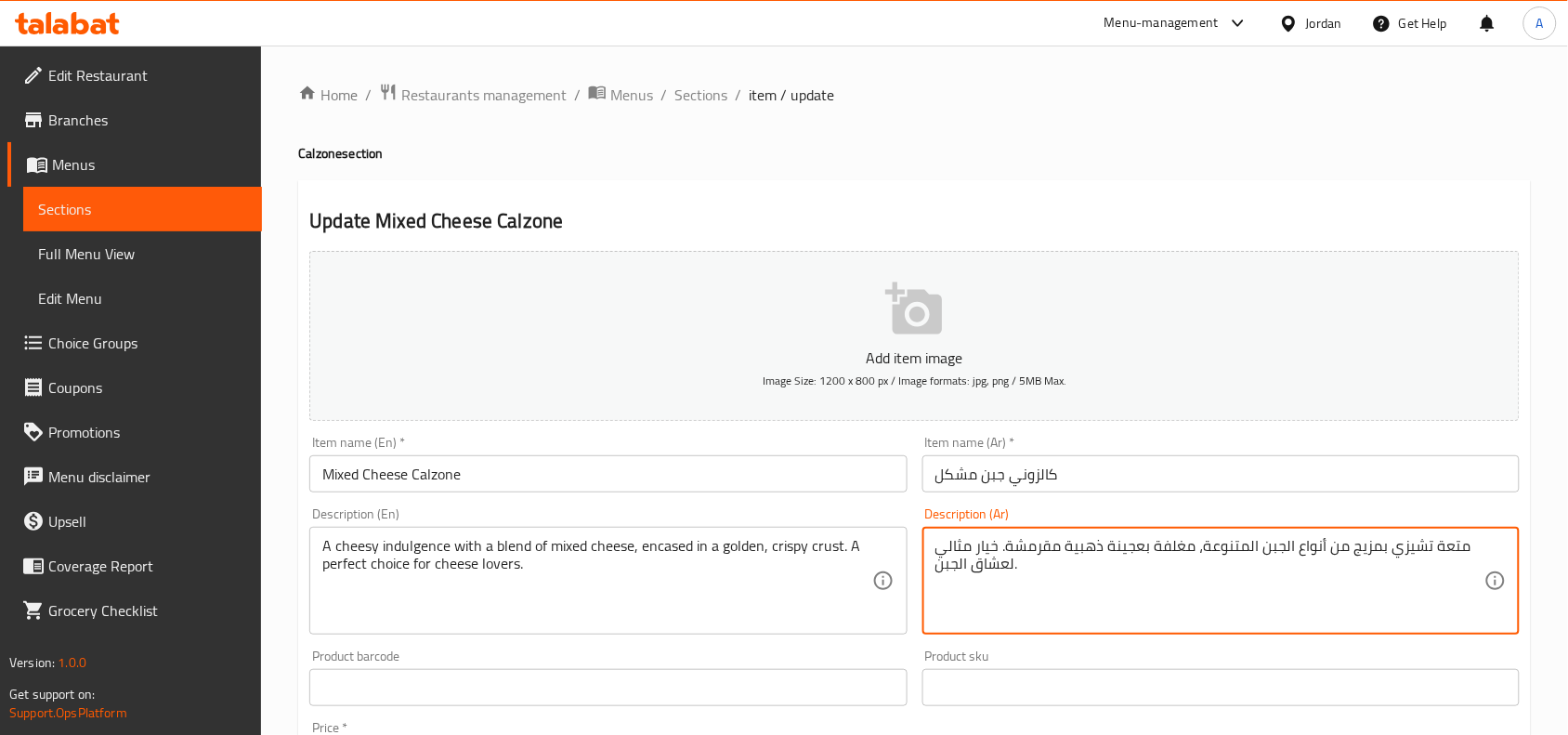 click on "متعة تشيزي بمزيج من أنواع الجبن المتنوعة، مغلفة بعجينة ذهبية مقرمشة. خيار مثالي لعشاق الجبن." at bounding box center [1209, 581] 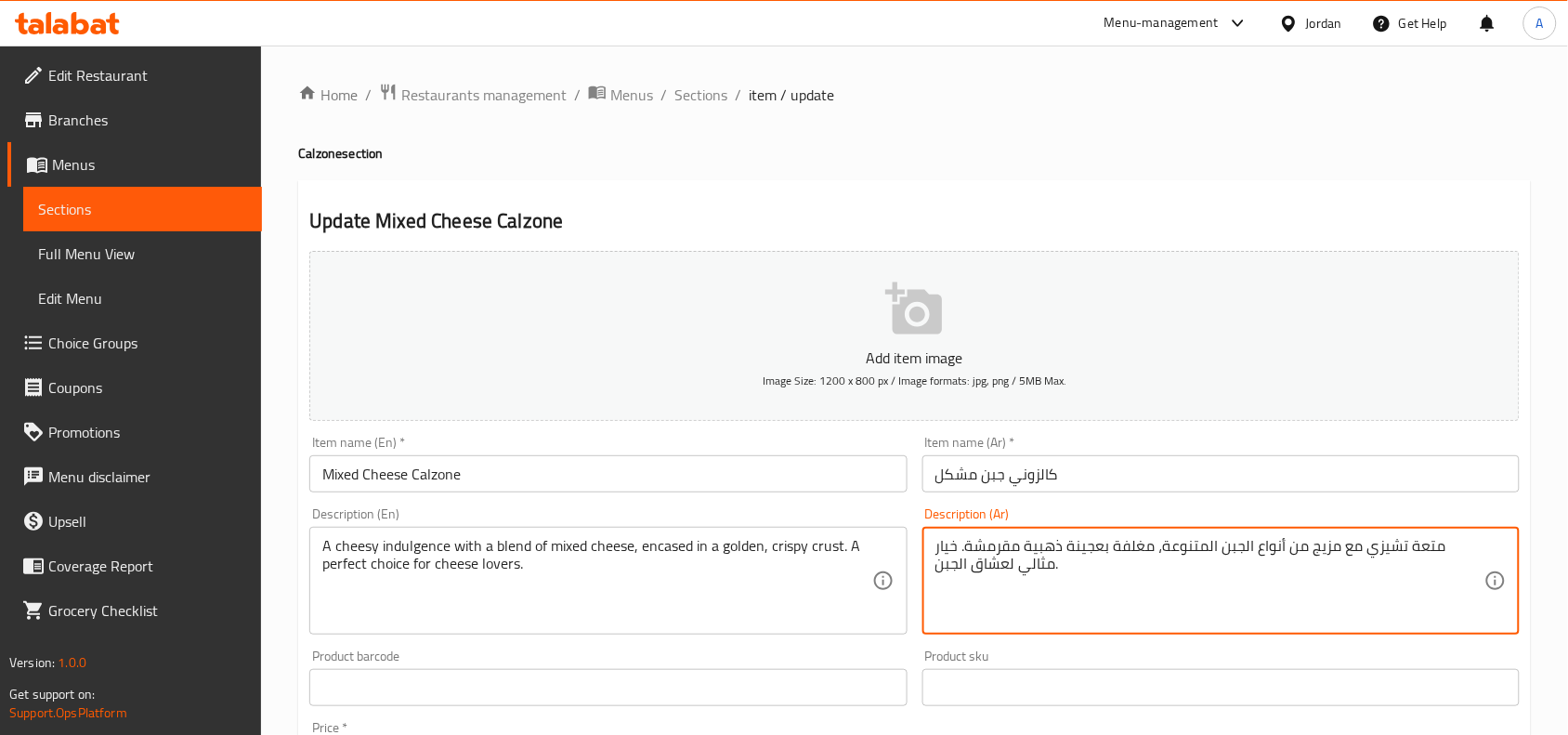 click on "متعة تشيزي مع مزيج من أنواع الجبن المتنوعة، مغلفة بعجينة ذهبية مقرمشة. خيار مثالي لعشاق الجبن." at bounding box center [1209, 581] 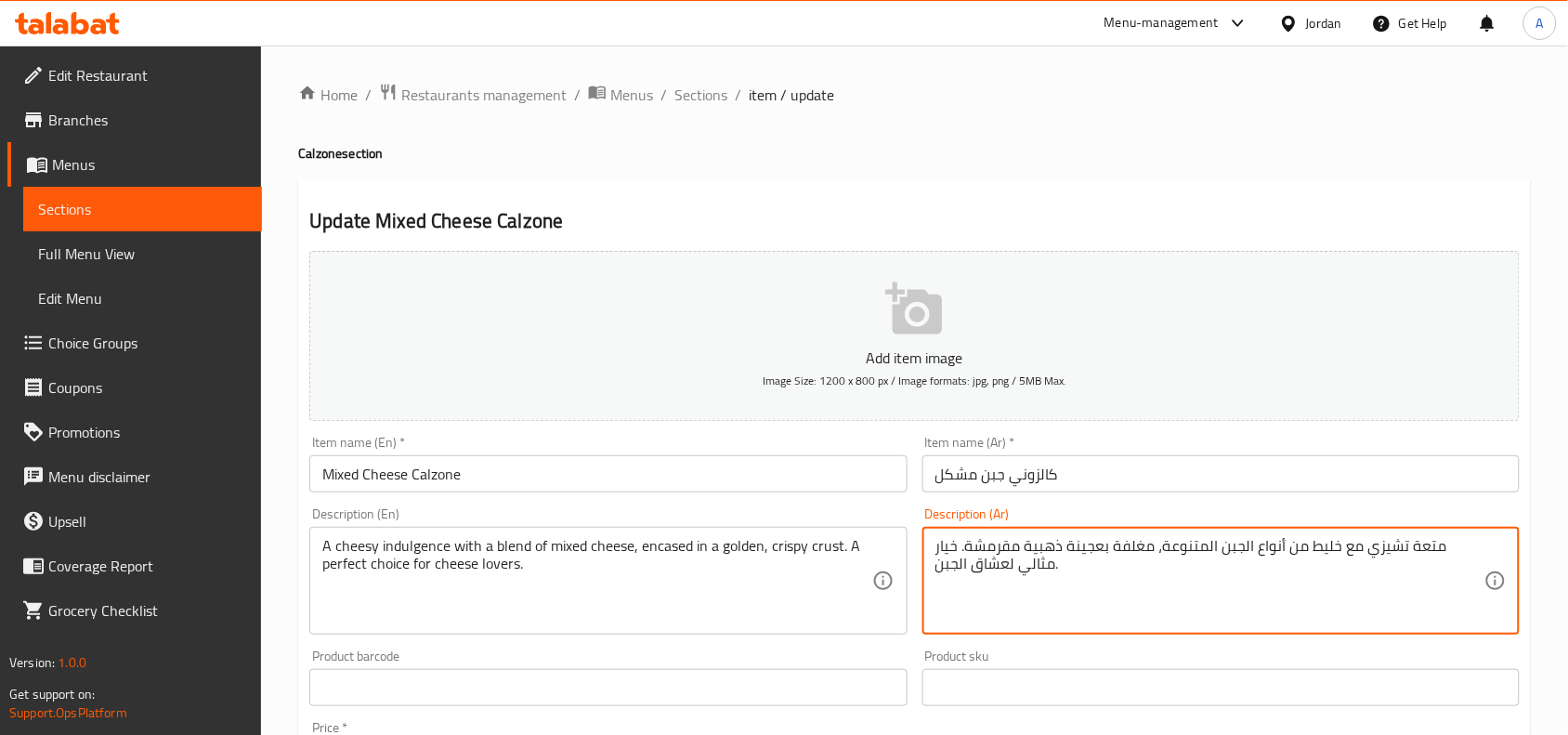drag, startPoint x: 1325, startPoint y: 545, endPoint x: 1200, endPoint y: 544, distance: 125.004 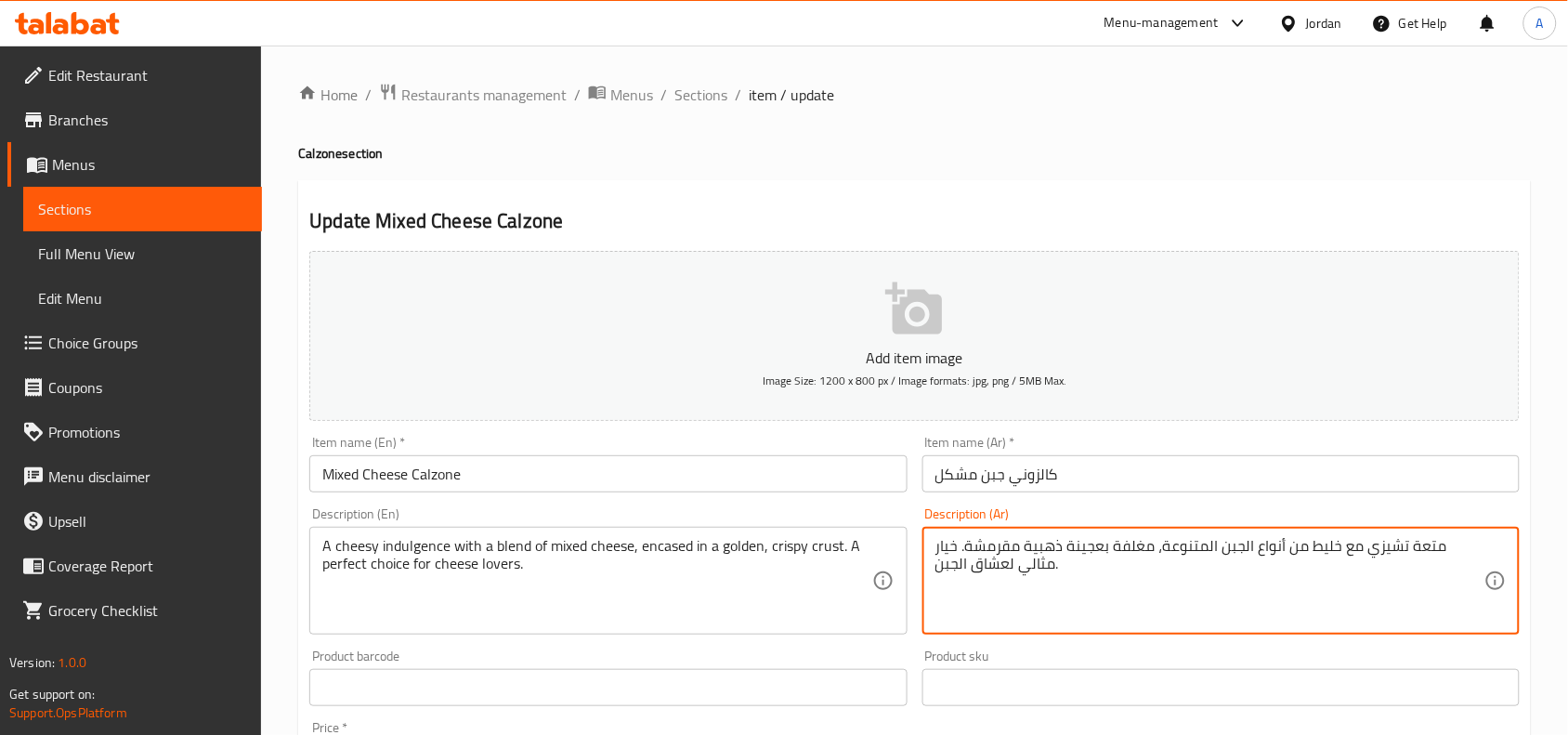 click on "متعة تشيزي مع خليط من أنواع الجبن المتنوعة، مغلفة بعجينة ذهبية مقرمشة. خيار مثالي لعشاق الجبن." at bounding box center (1209, 581) 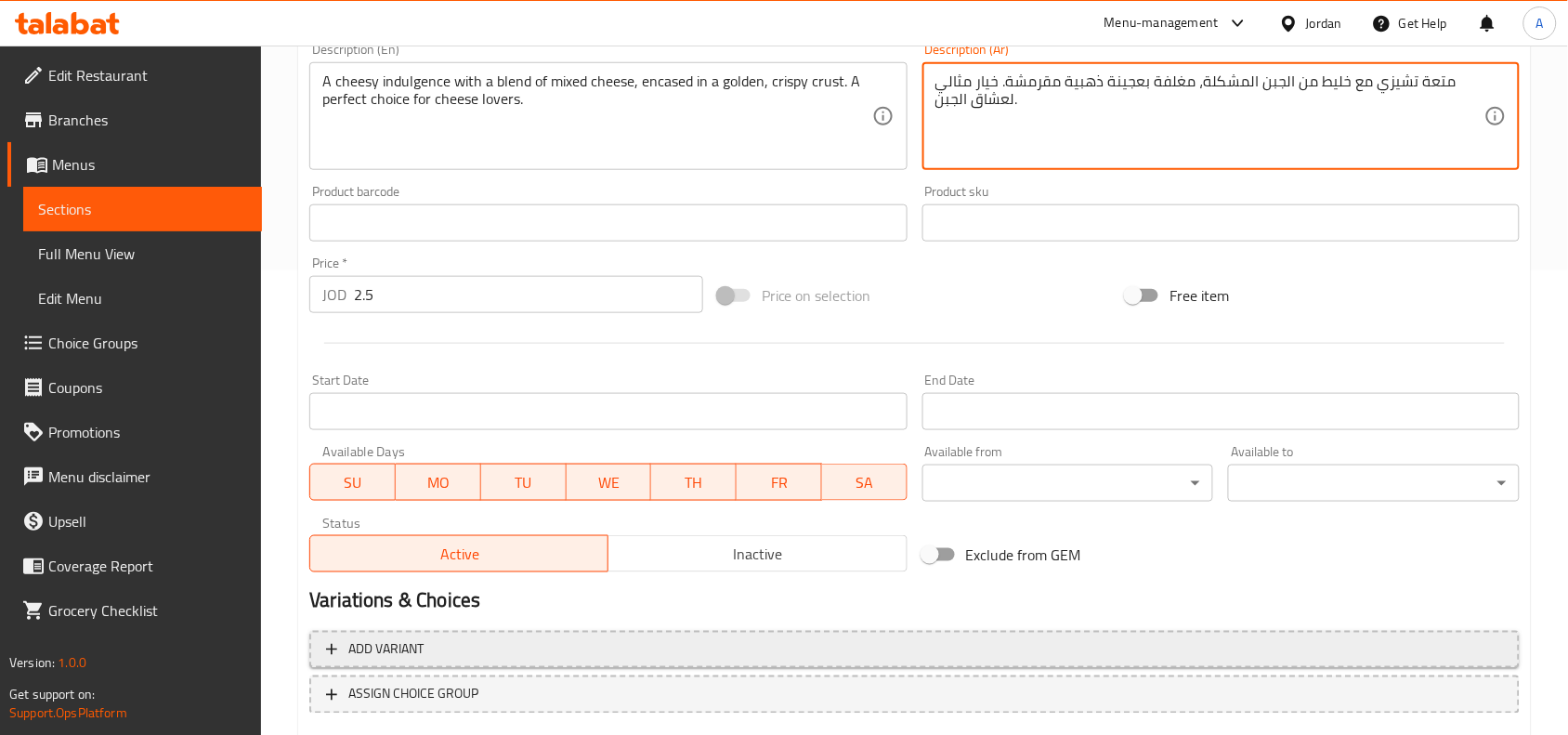 scroll, scrollTop: 574, scrollLeft: 0, axis: vertical 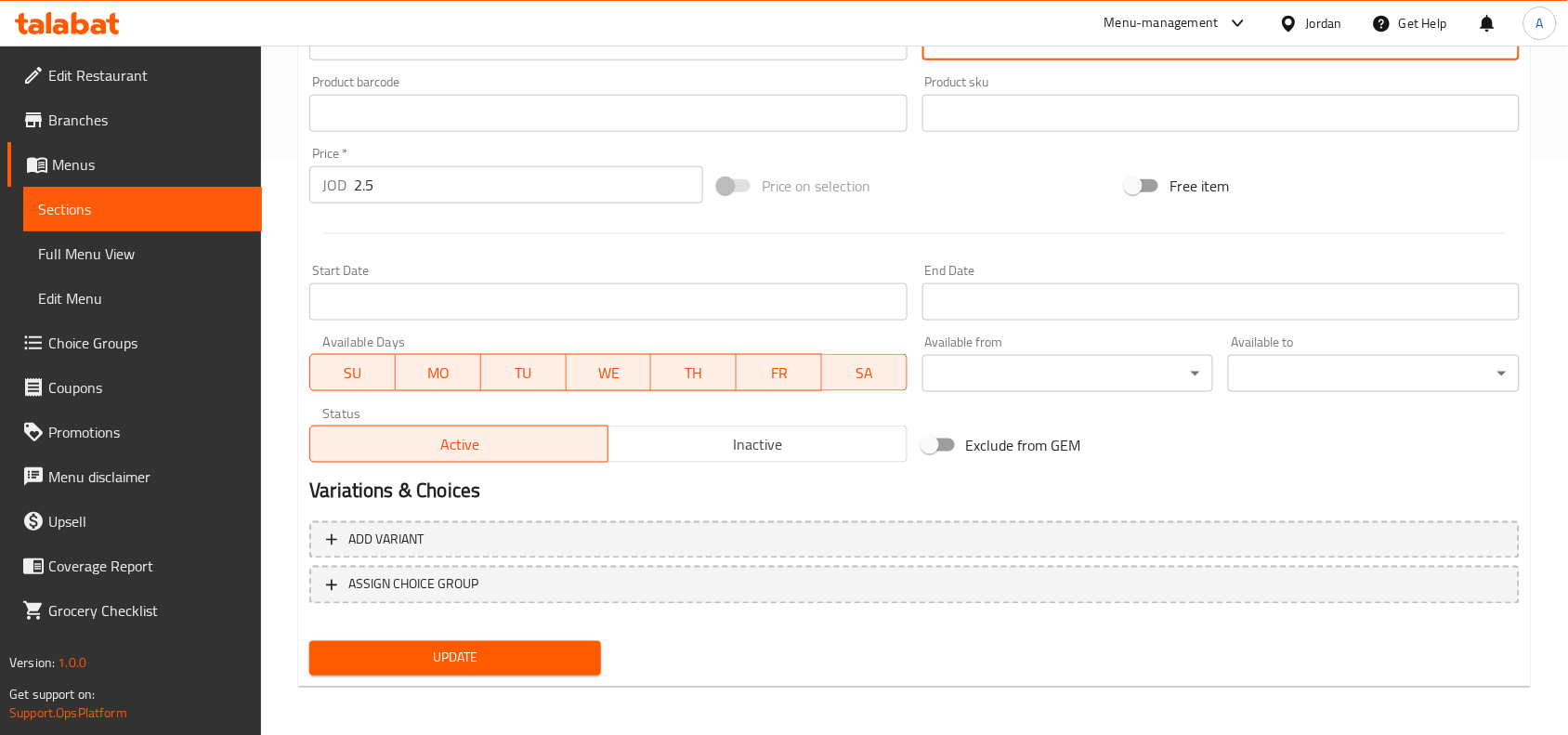 type on "متعة تشيزي مع خليط من الجبن المشكلة، مغلفة بعجينة ذهبية مقرمشة. خيار مثالي لعشاق الجبن." 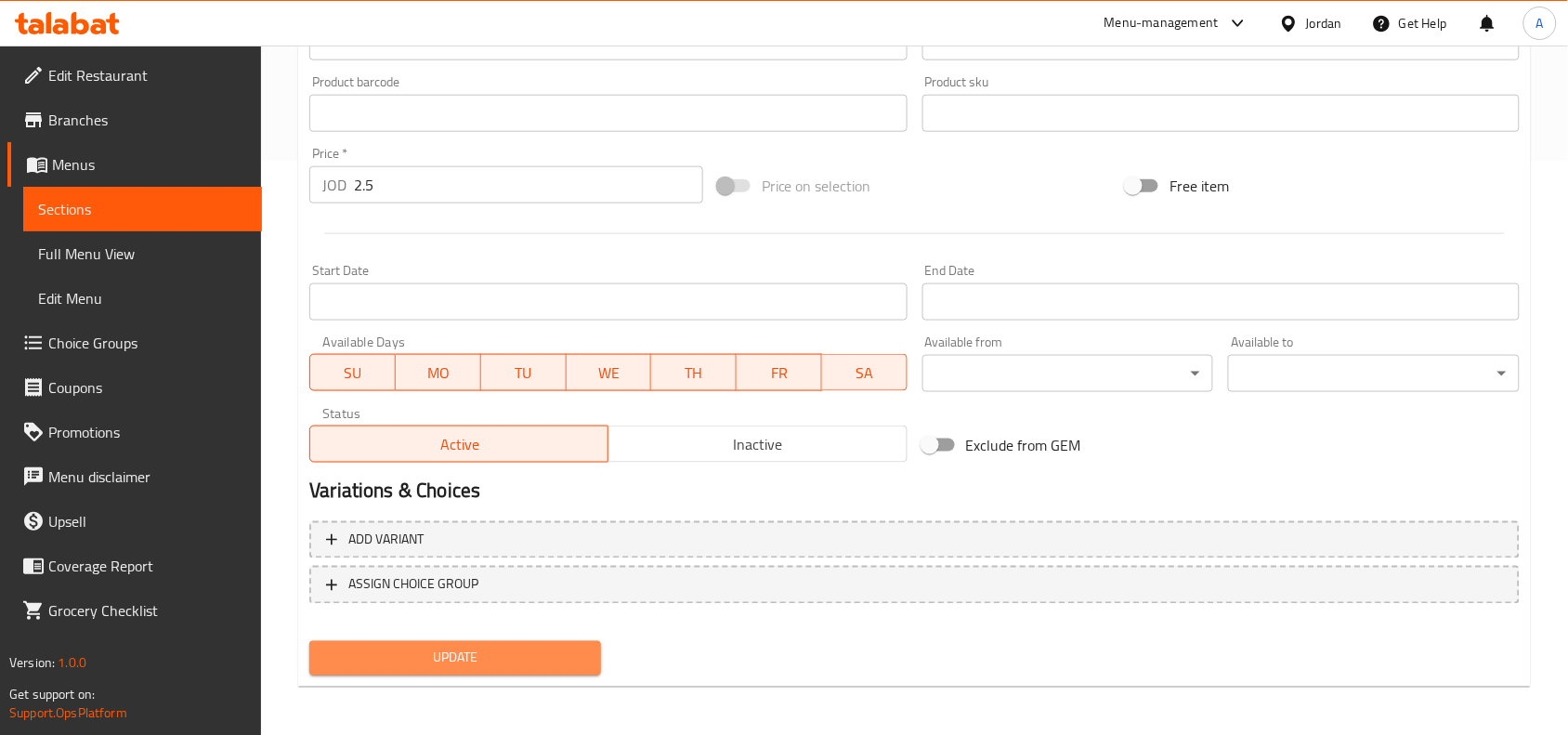 click on "Update" at bounding box center [455, 658] 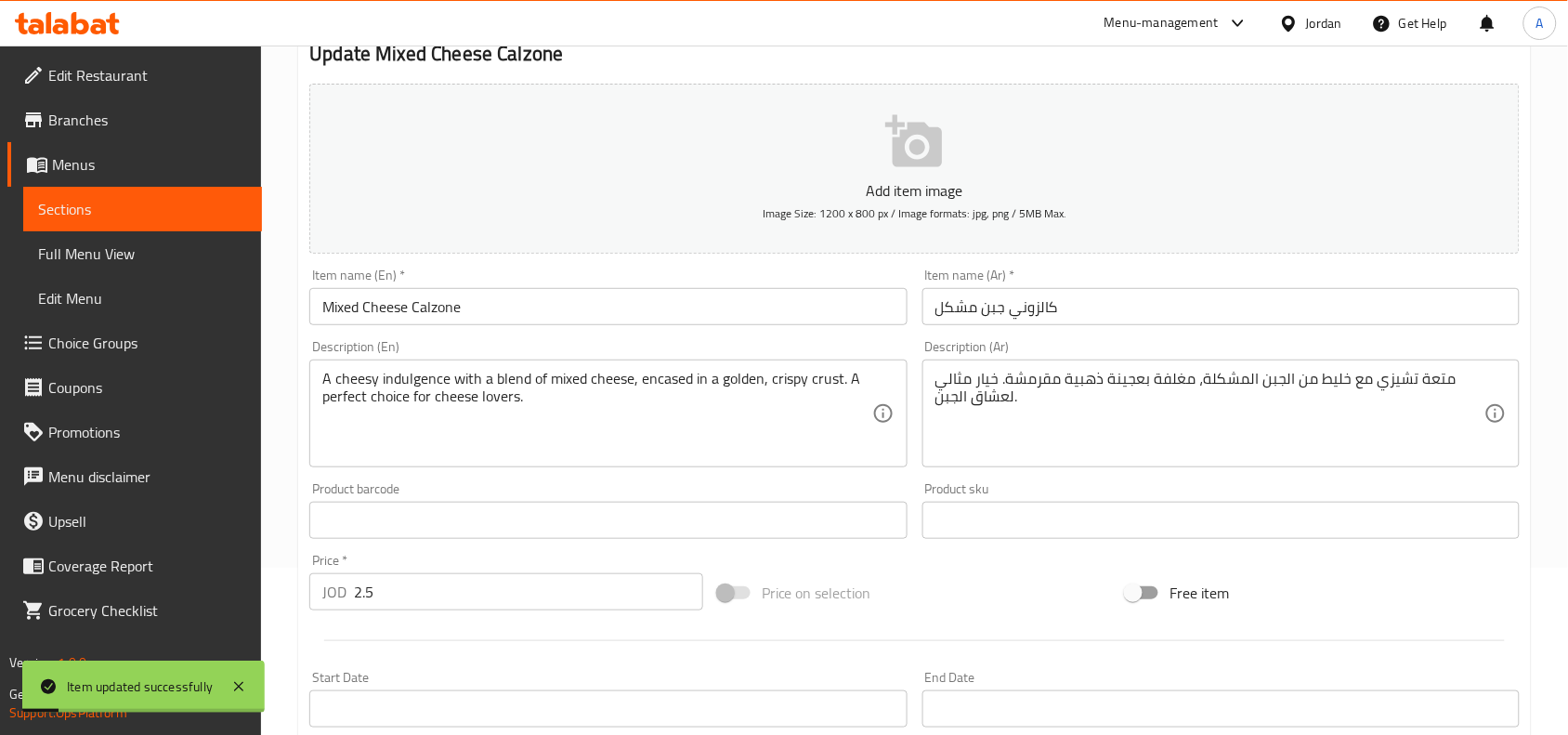 scroll, scrollTop: 110, scrollLeft: 0, axis: vertical 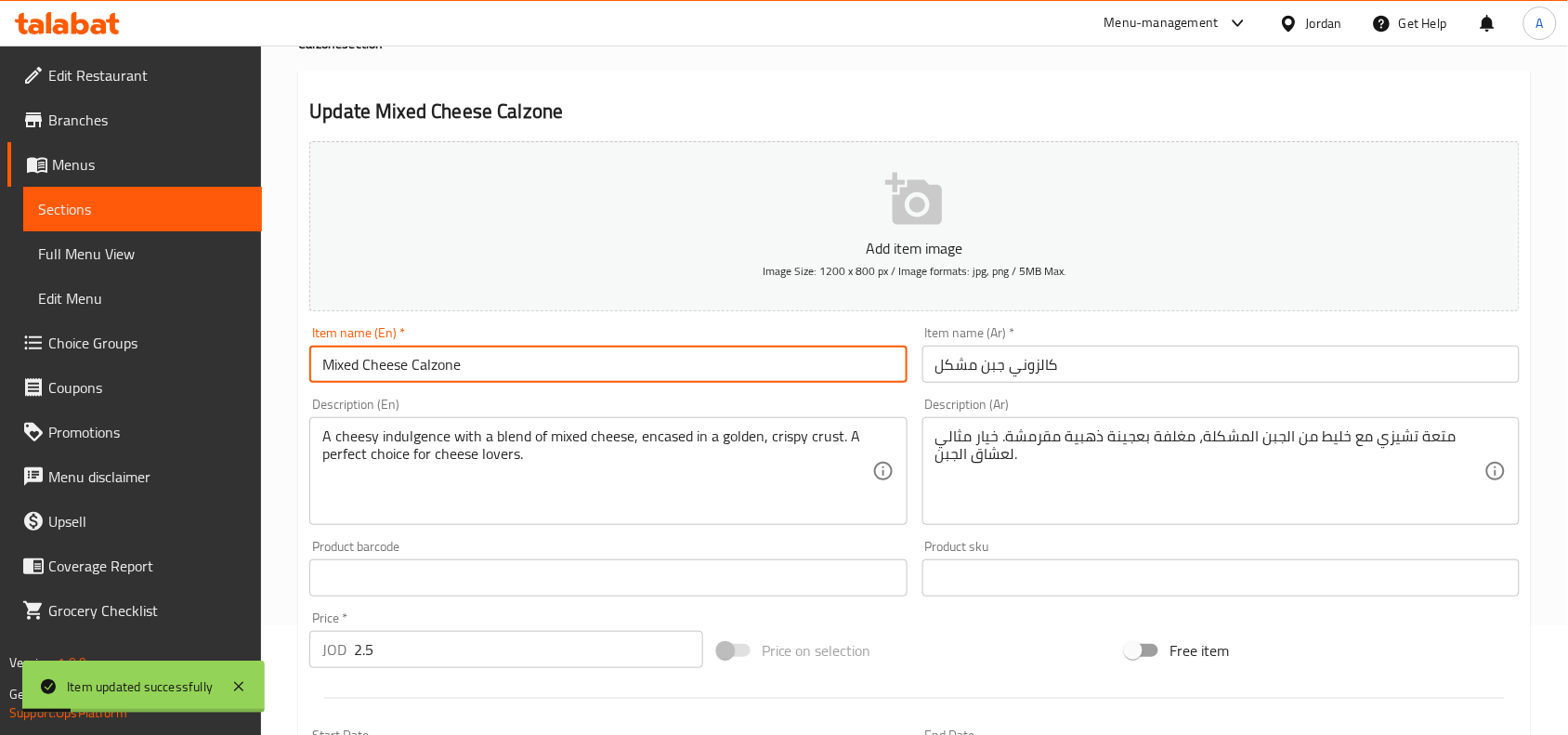 click on "Mixed Cheese Calzone" at bounding box center [608, 364] 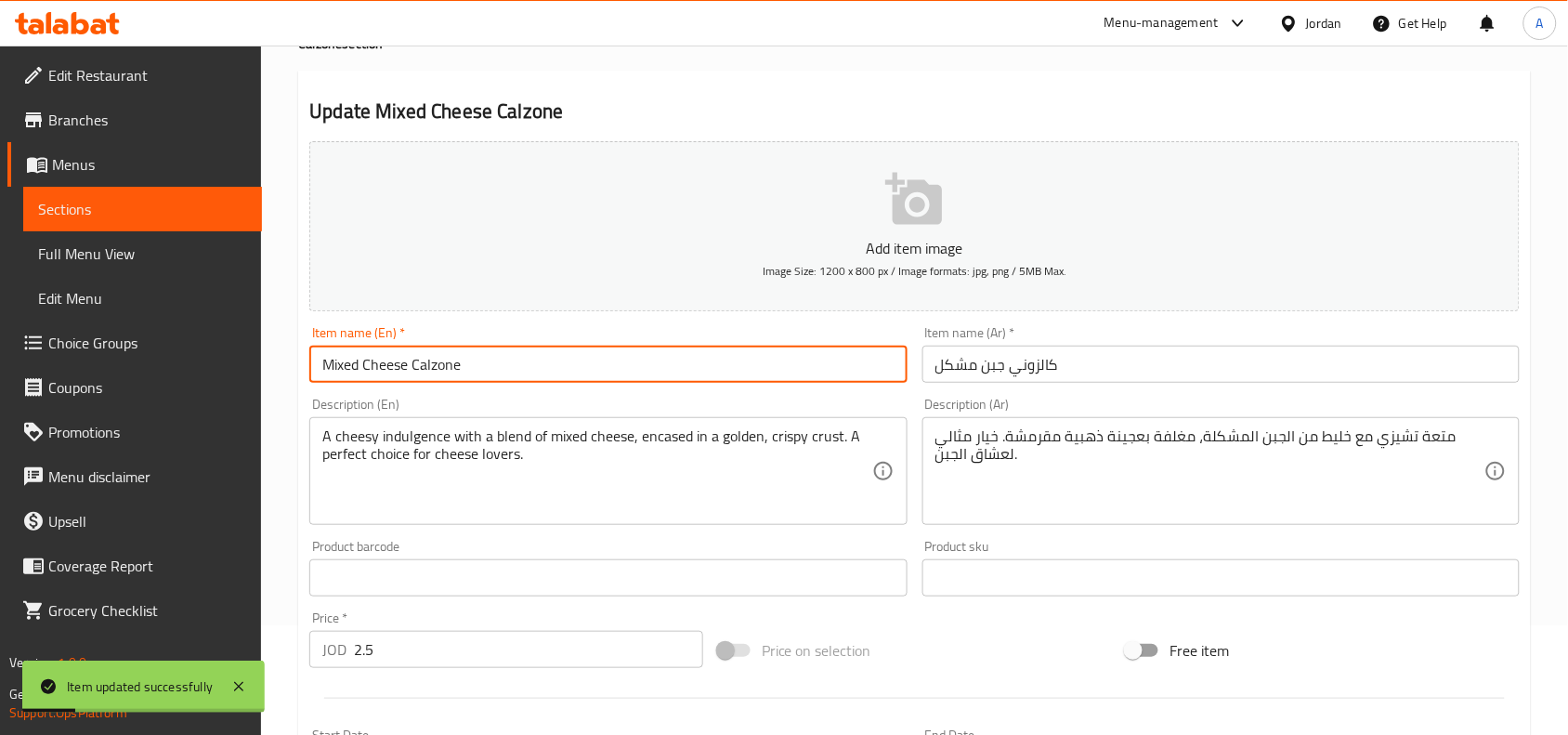 click on "Mixed Cheese Calzone" at bounding box center (608, 364) 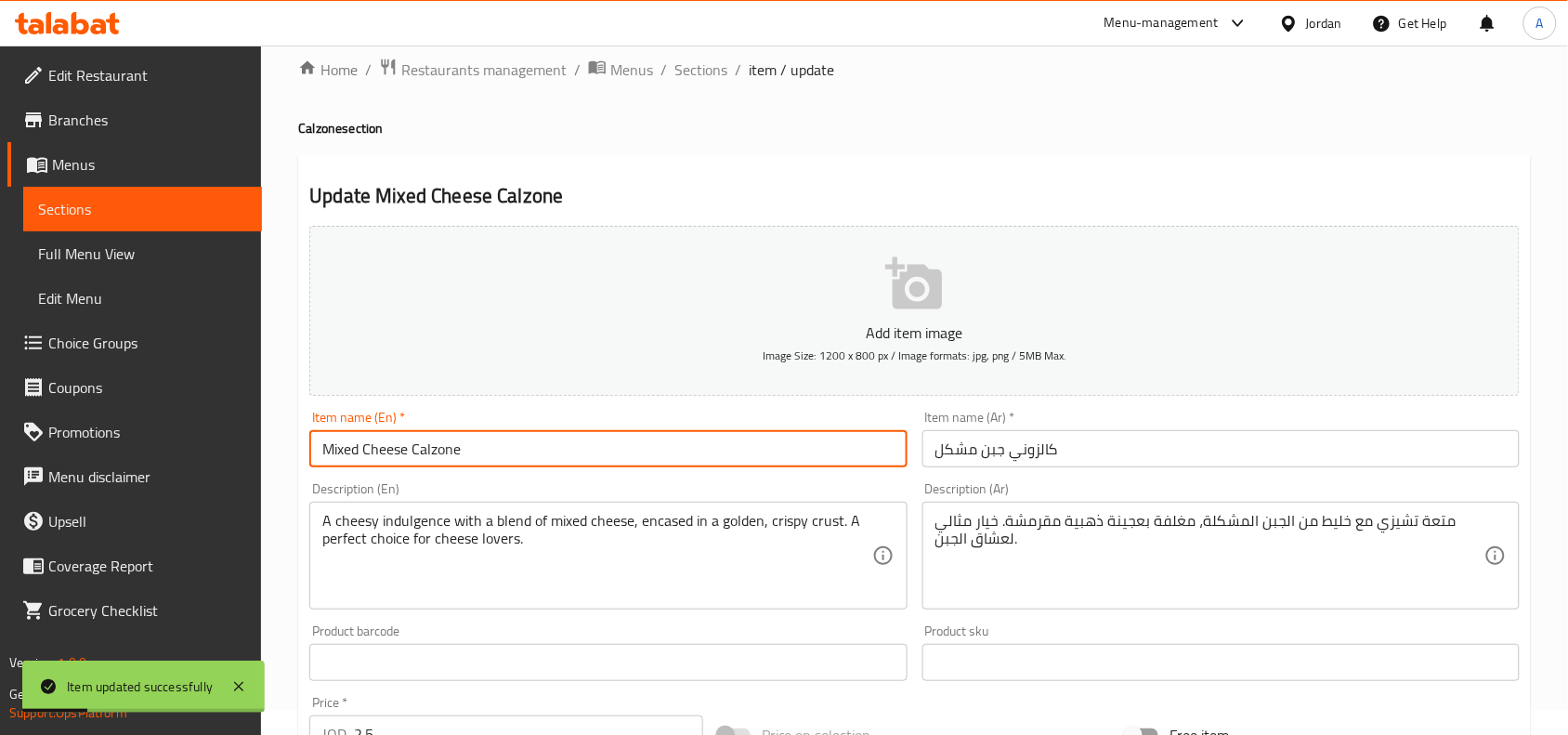 scroll, scrollTop: 0, scrollLeft: 0, axis: both 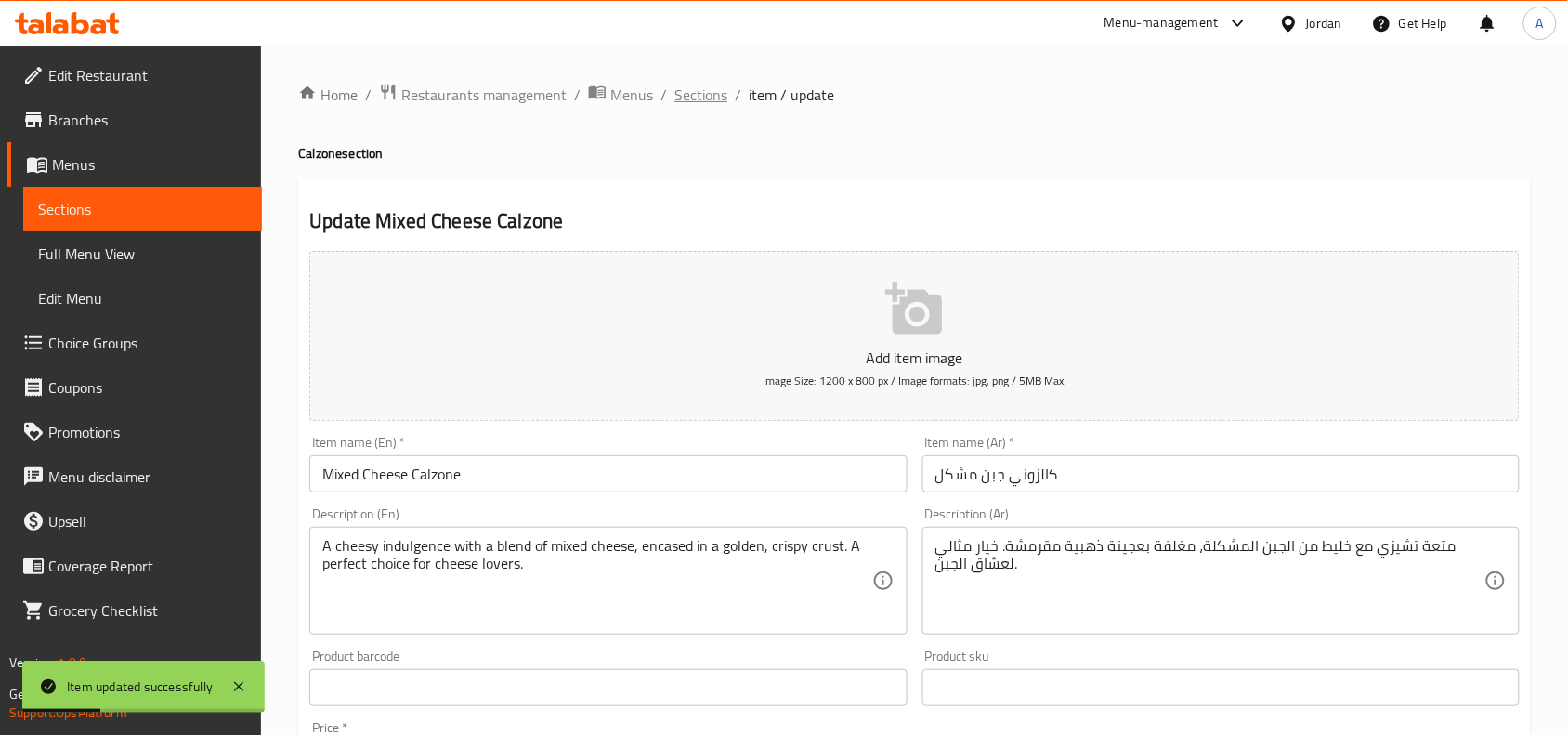 click on "Sections" at bounding box center (700, 95) 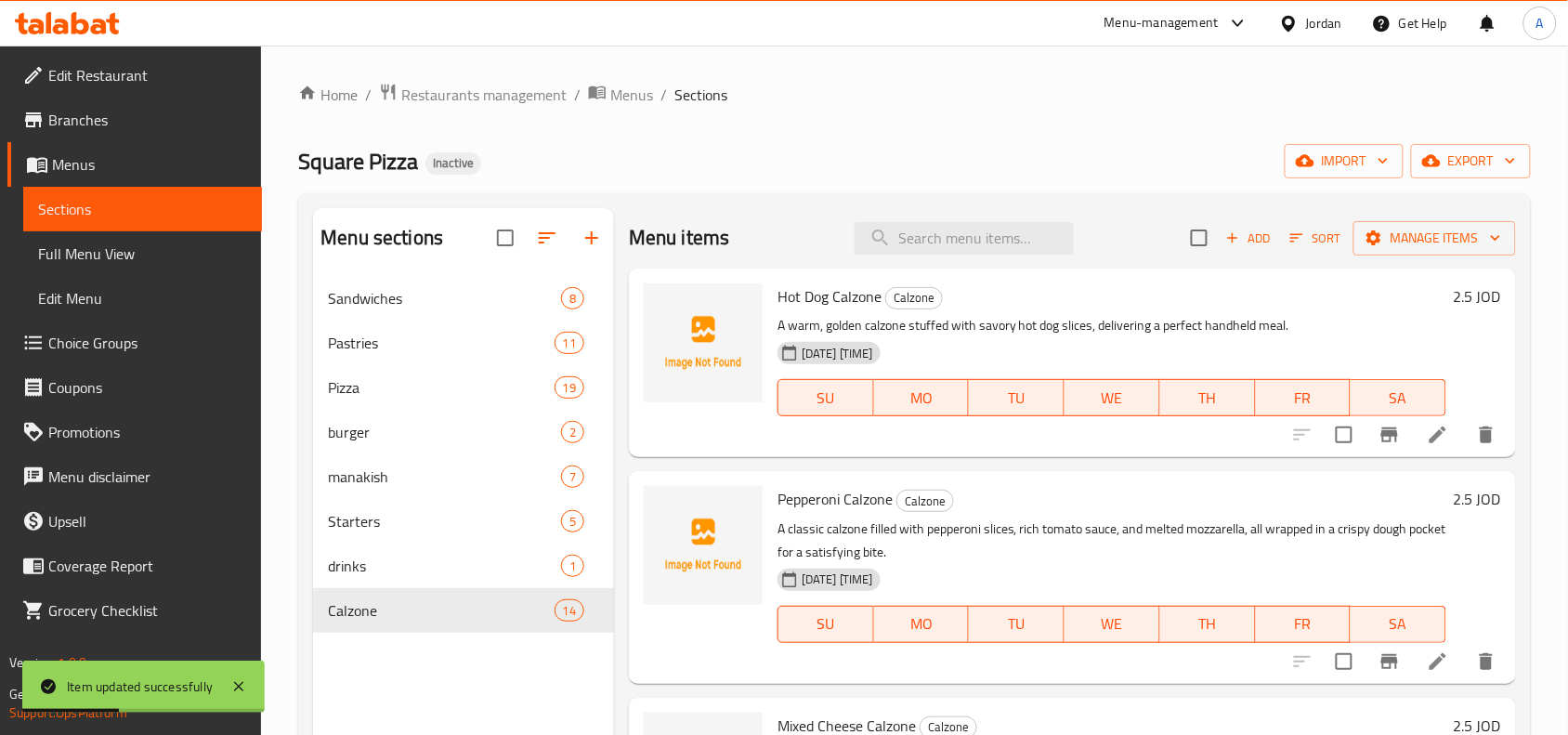 scroll, scrollTop: 5, scrollLeft: 0, axis: vertical 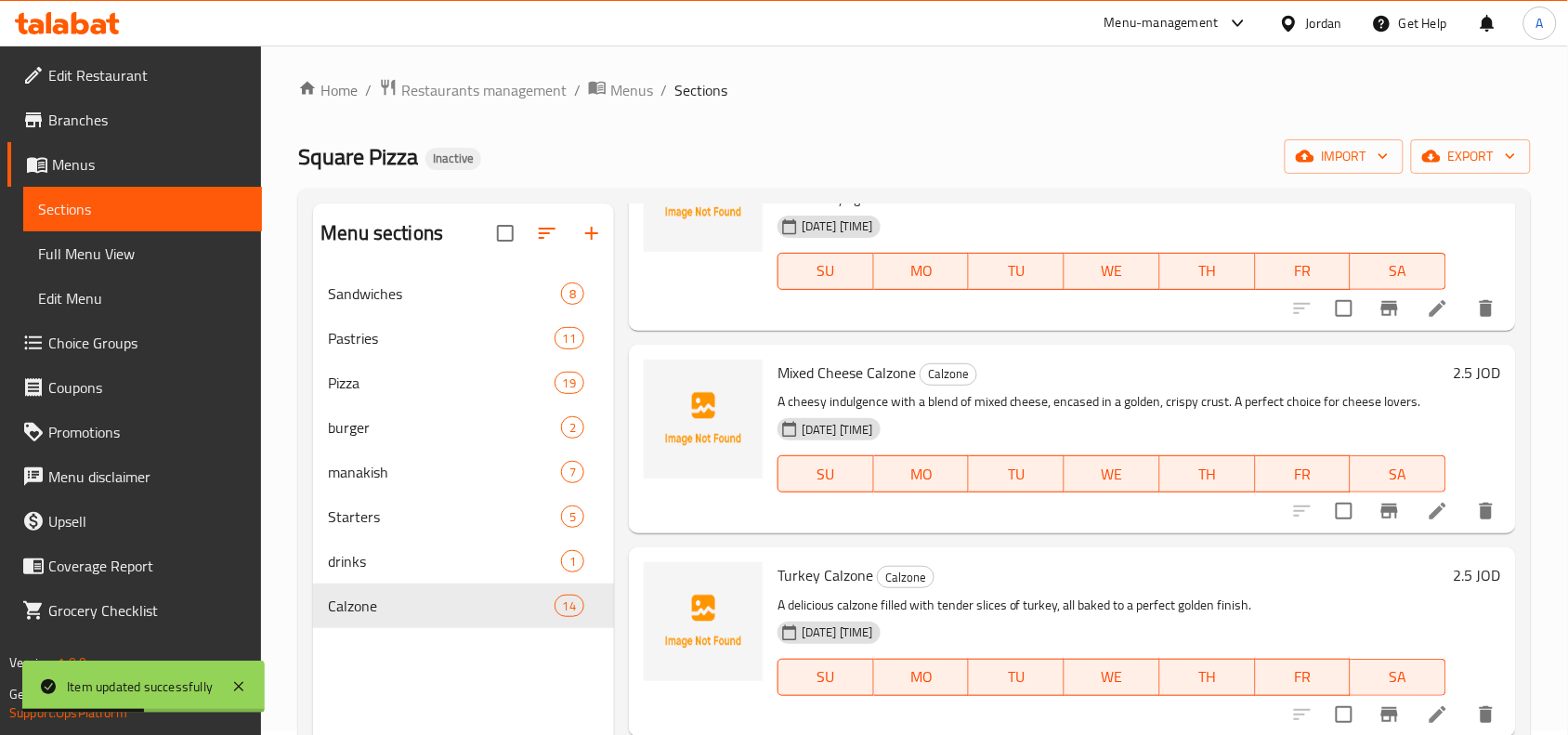 click on "Turkey Calzone" at bounding box center [825, 575] 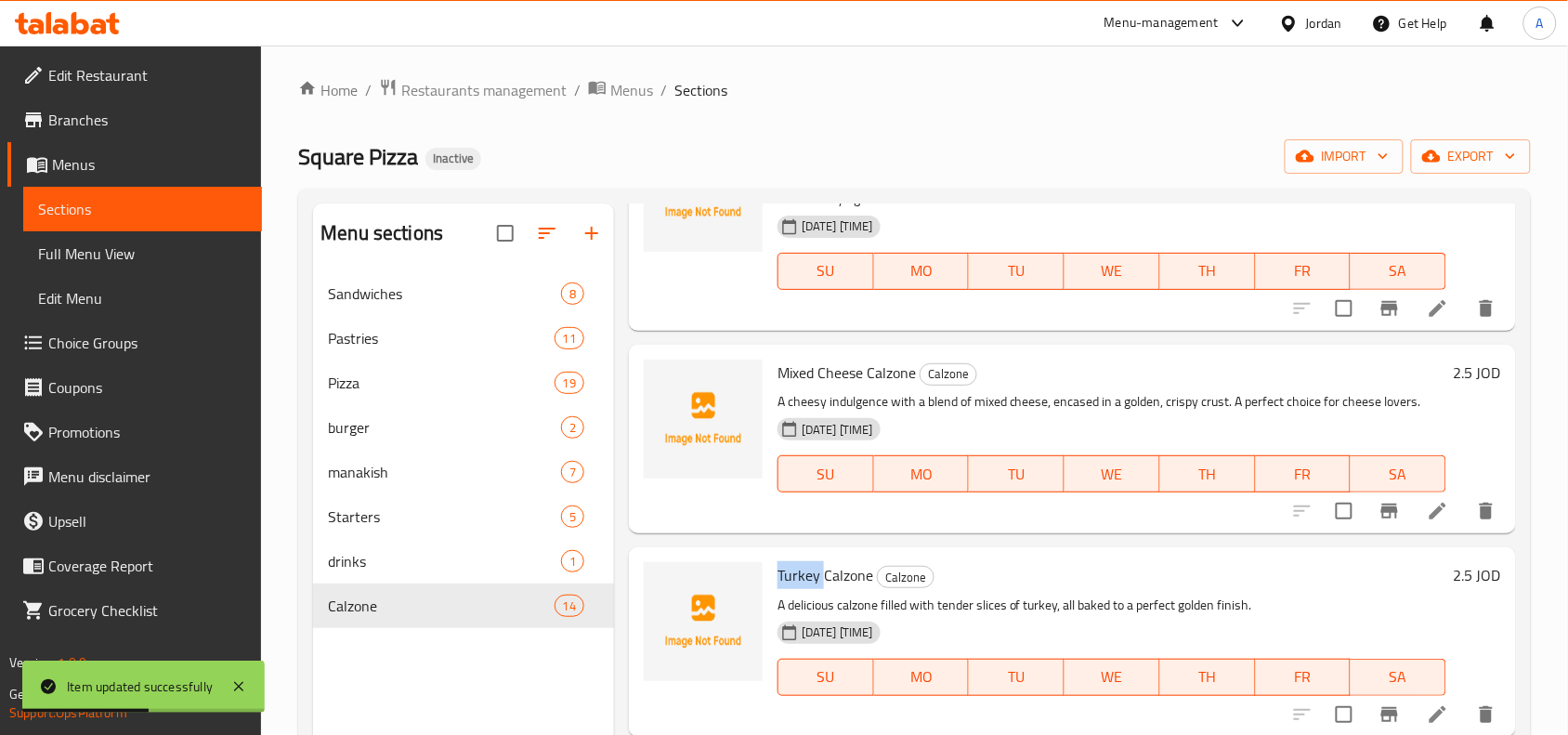click on "Turkey Calzone" at bounding box center (825, 575) 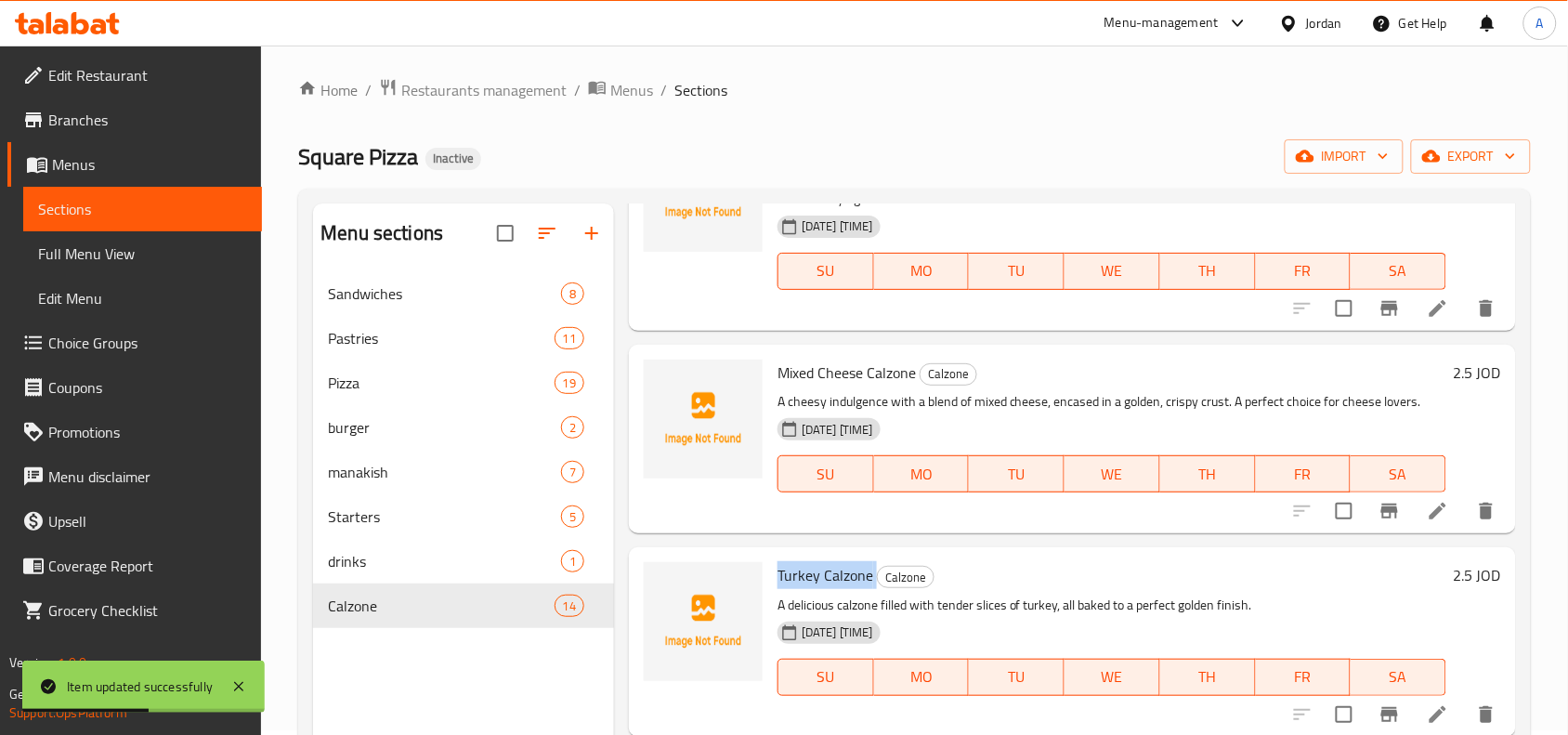 click on "Turkey Calzone" at bounding box center [825, 575] 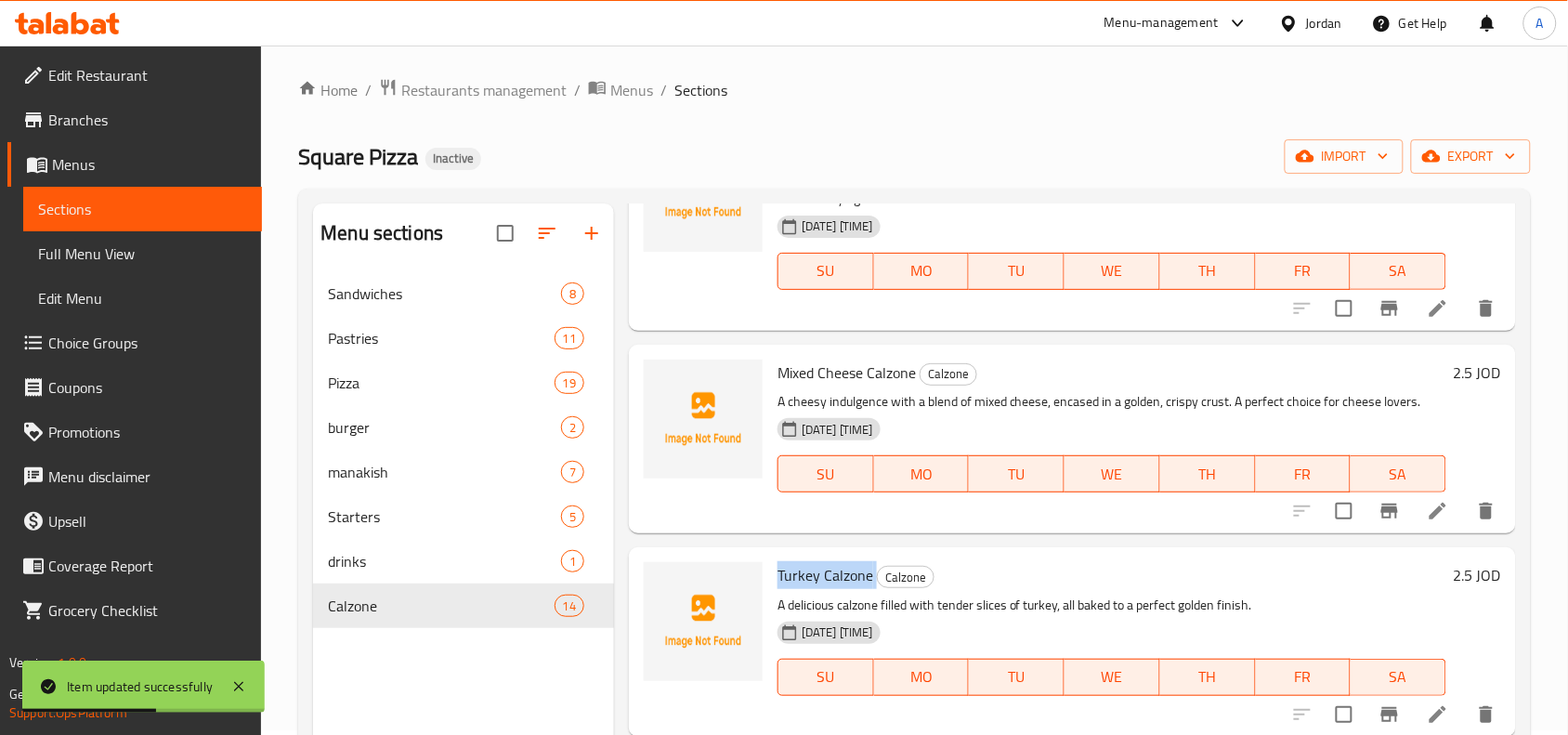copy on "Turkey Calzone" 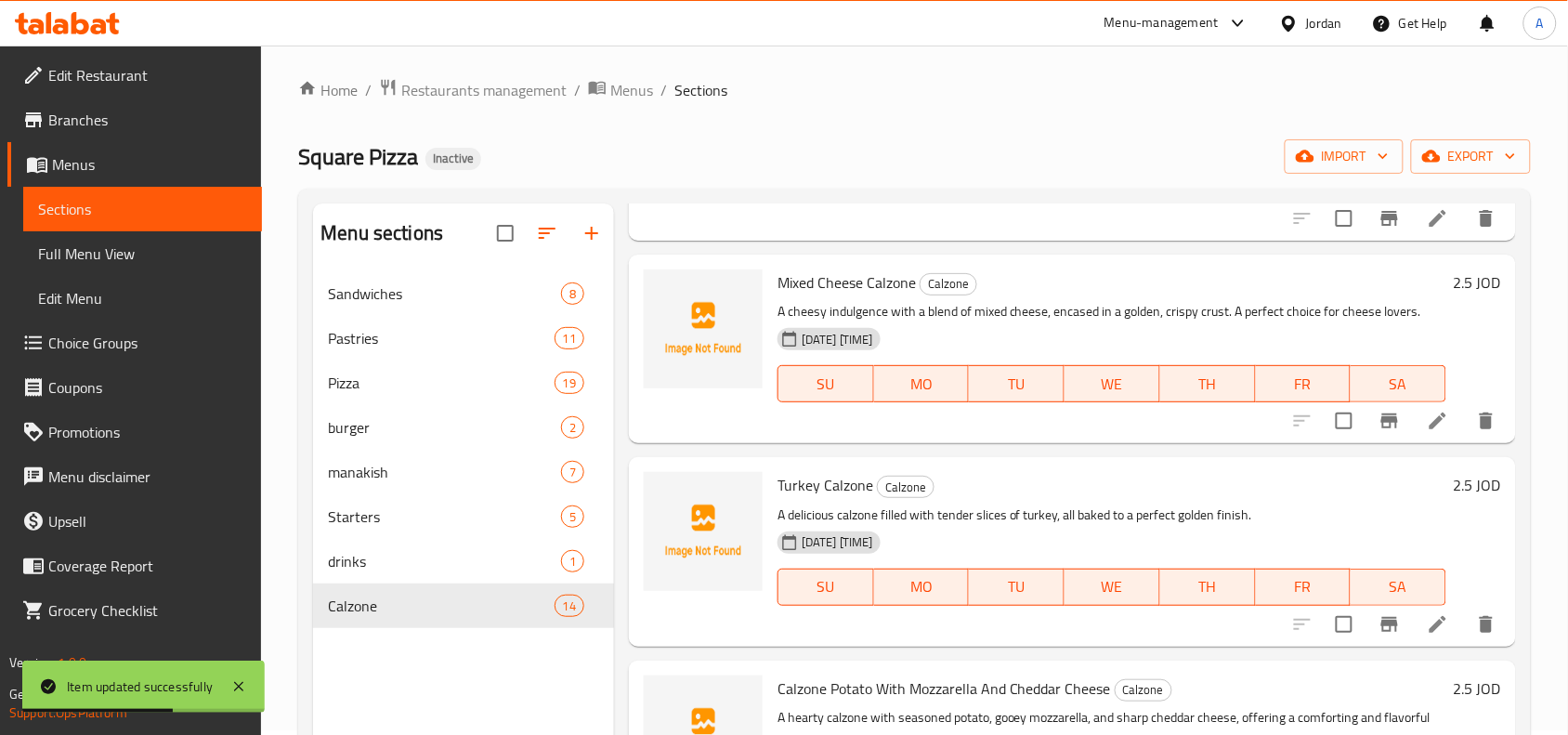 scroll, scrollTop: 581, scrollLeft: 0, axis: vertical 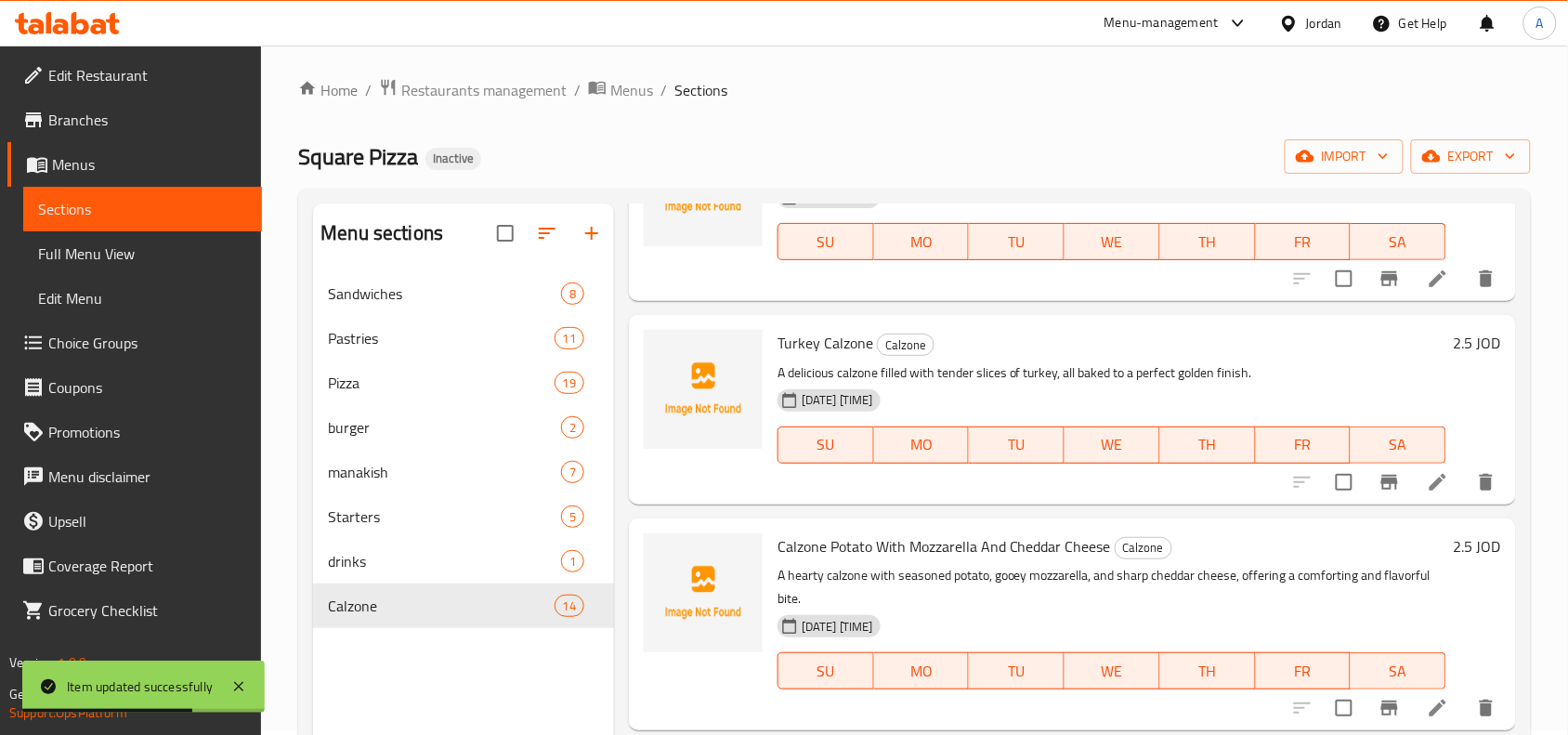 click 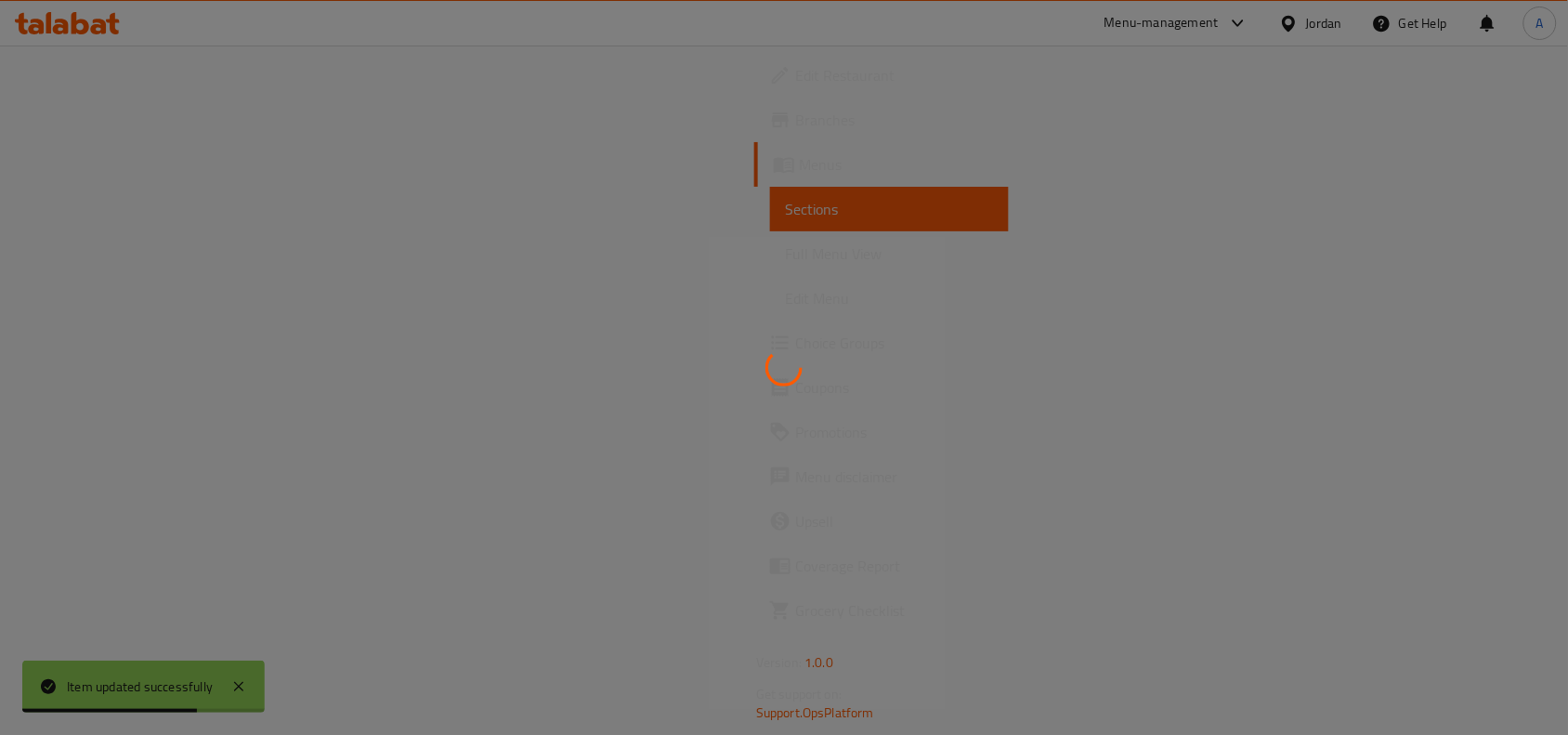 scroll, scrollTop: 0, scrollLeft: 0, axis: both 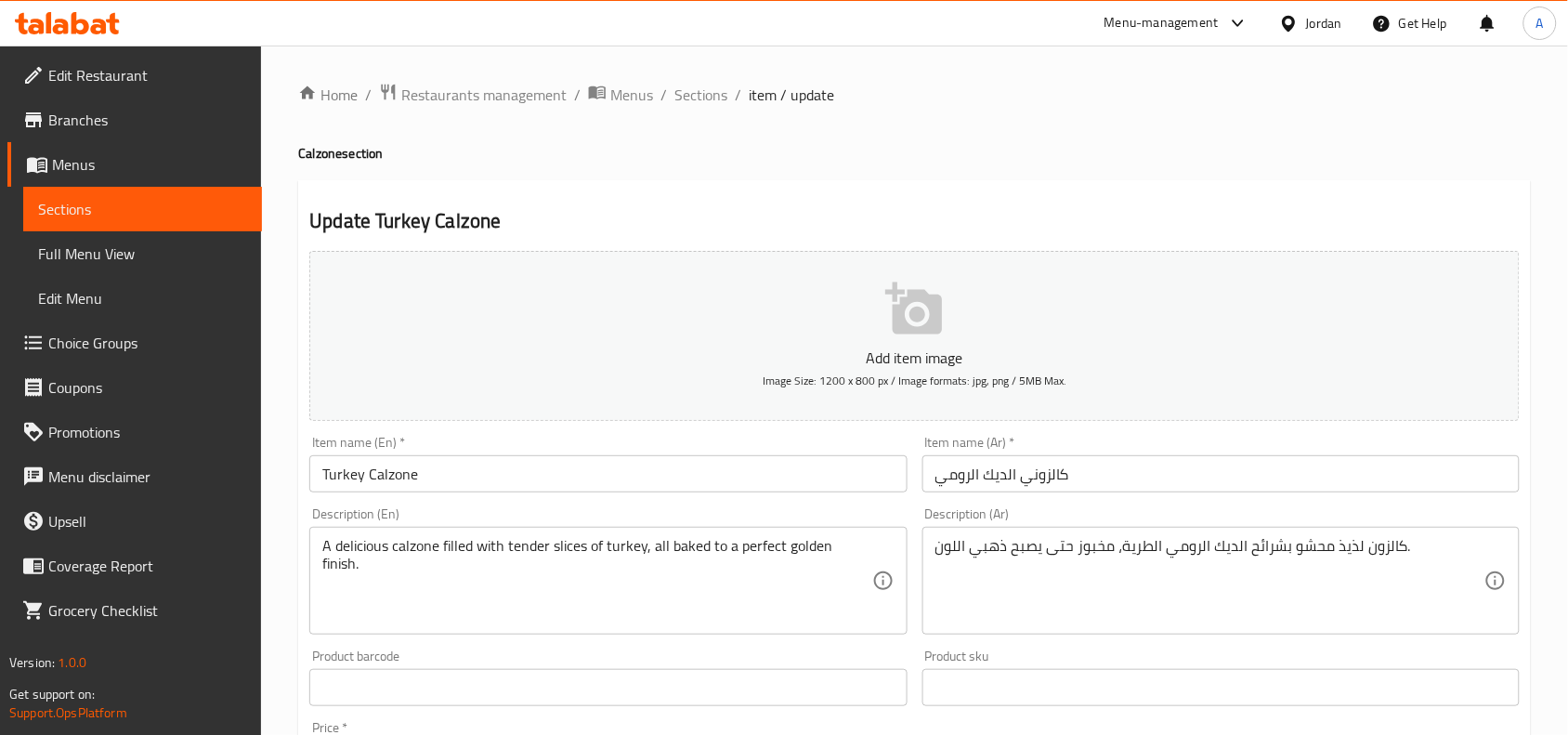 click on "كالزوني الديك الرومي" at bounding box center [1221, 474] 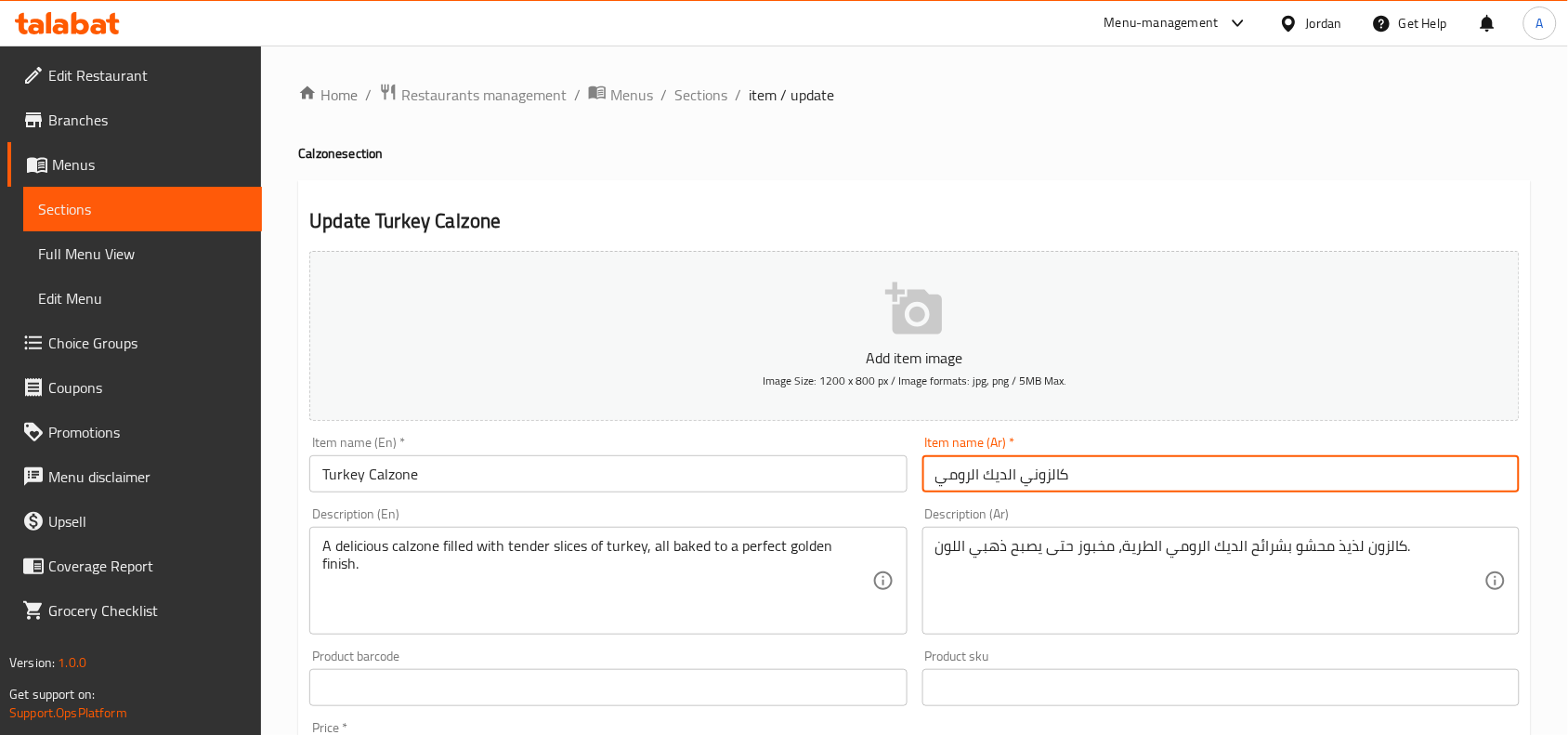 click on "كالزوني الديك الرومي" at bounding box center [1221, 474] 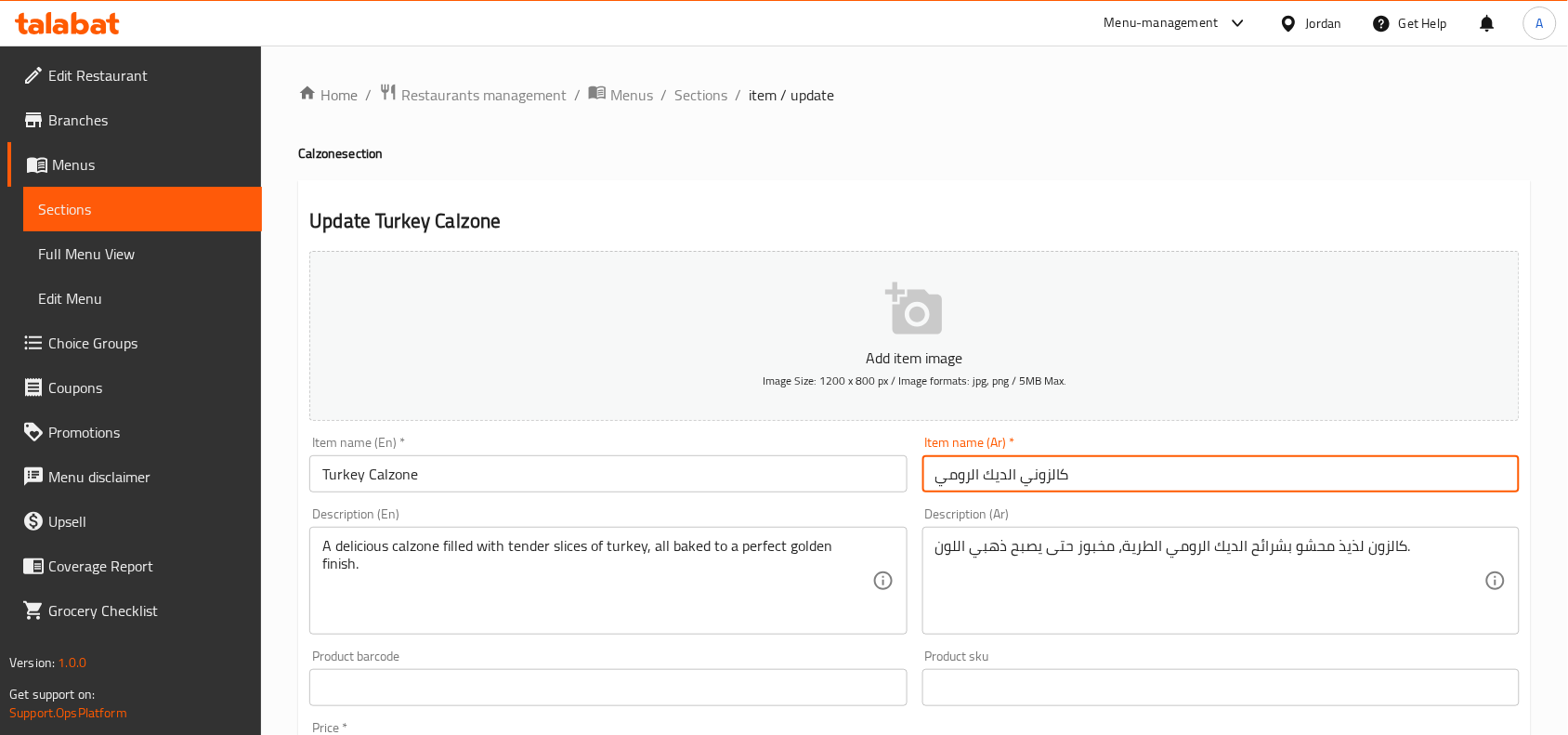 click on "كالزوني الديك الرومي" at bounding box center (1221, 474) 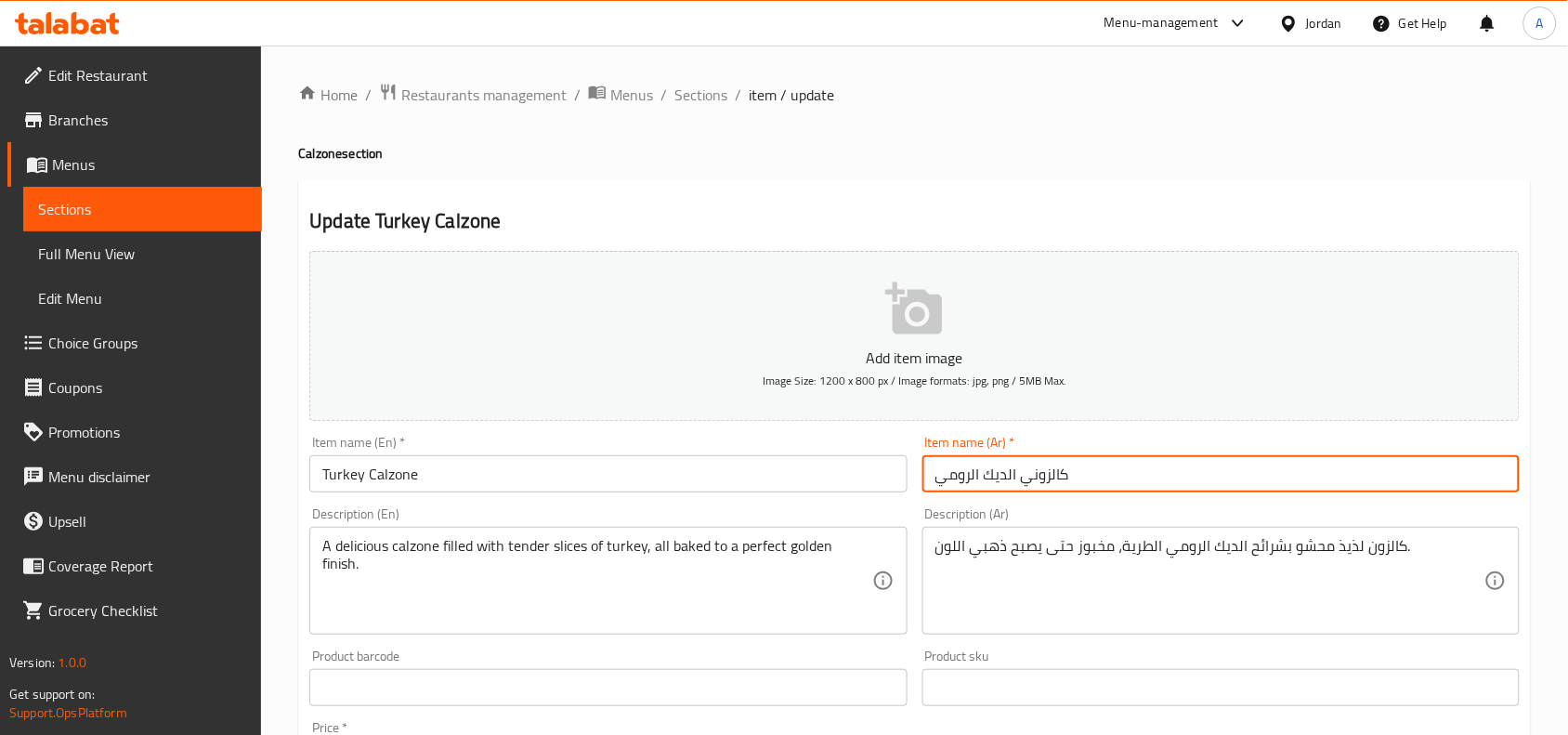 click on "كالزوني الديك الرومي" at bounding box center [1221, 474] 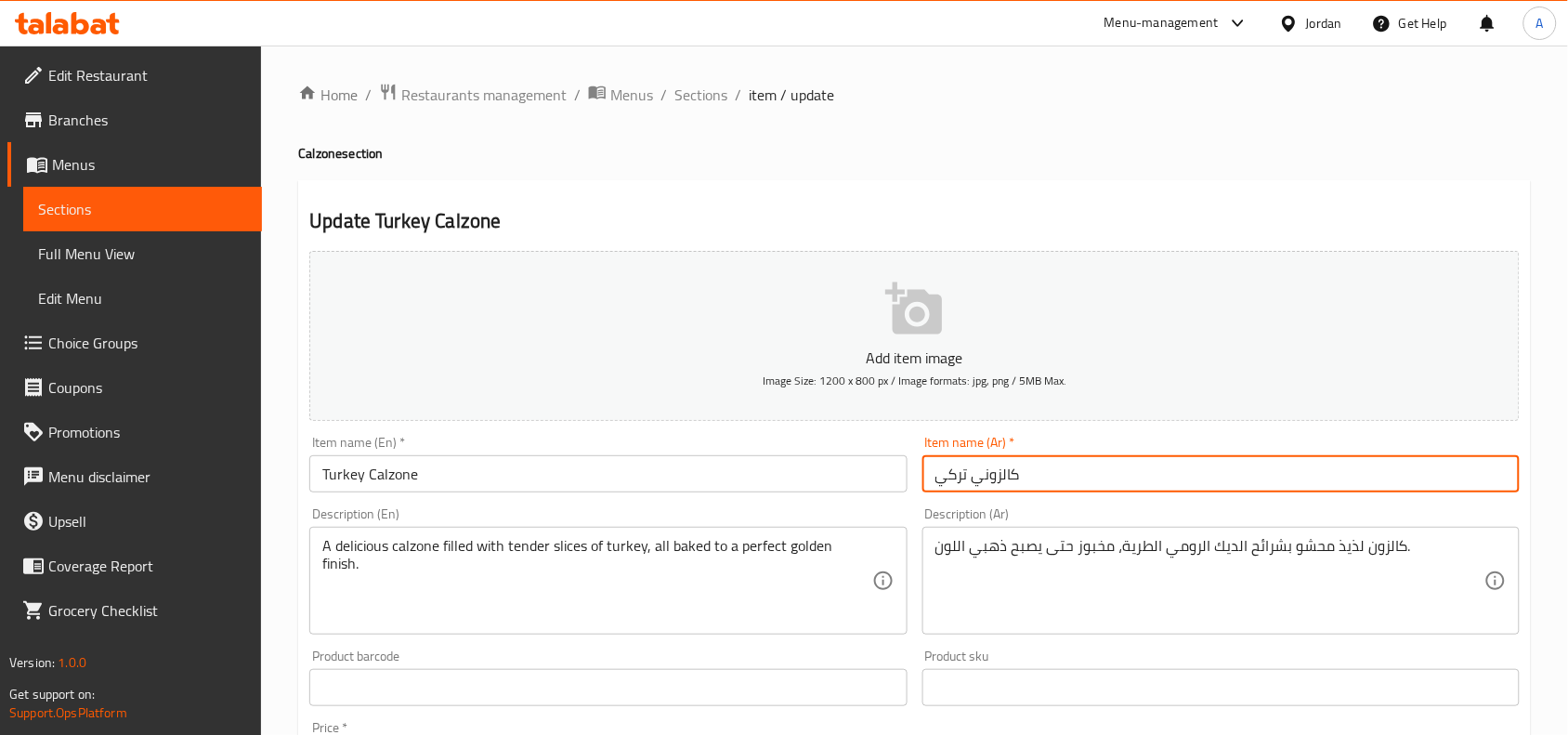 type on "كالزوني تركي" 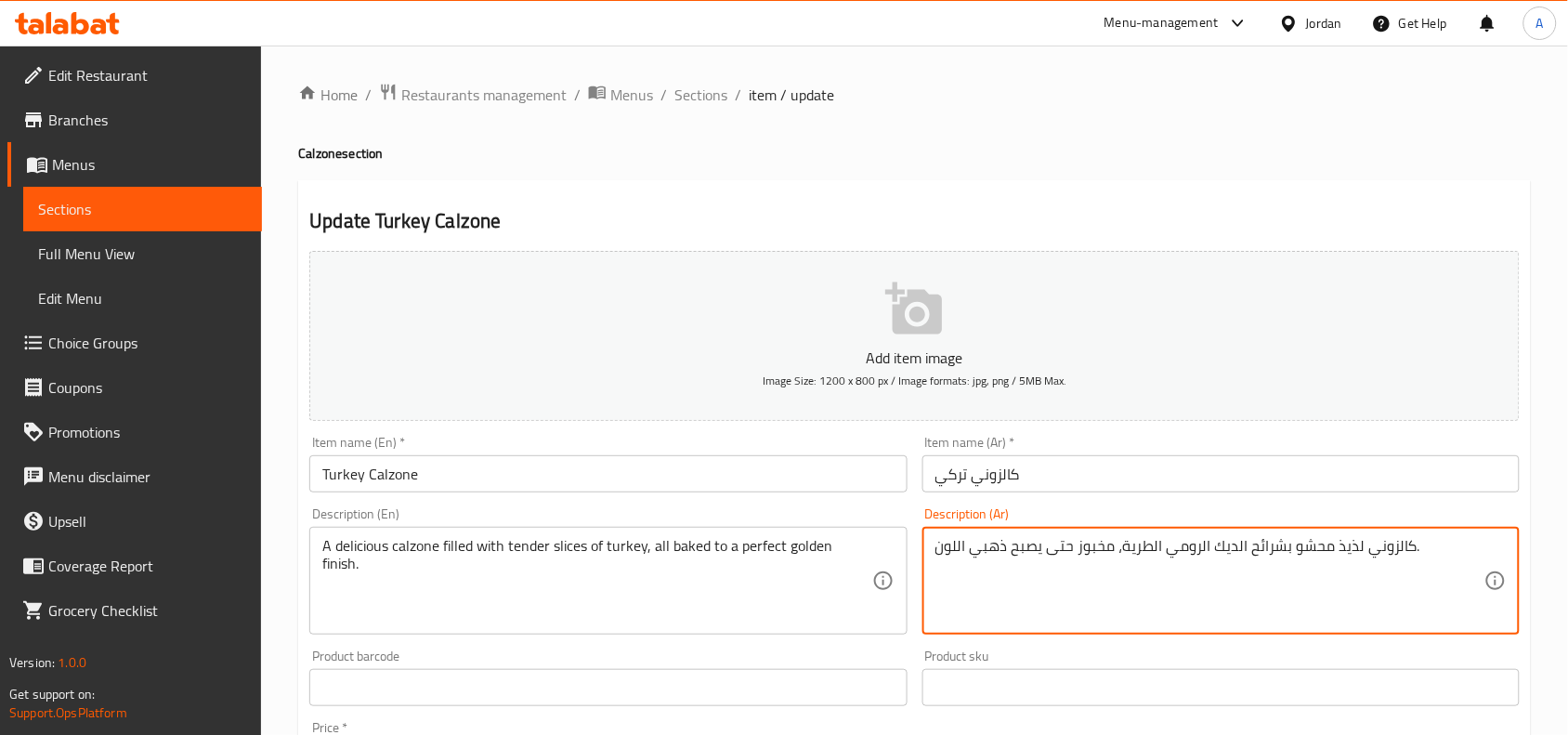 click on "كالزوني لذيذ محشو بشرائح الديك الرومي الطرية، مخبوز حتى يصبح ذهبي اللون." at bounding box center (1209, 581) 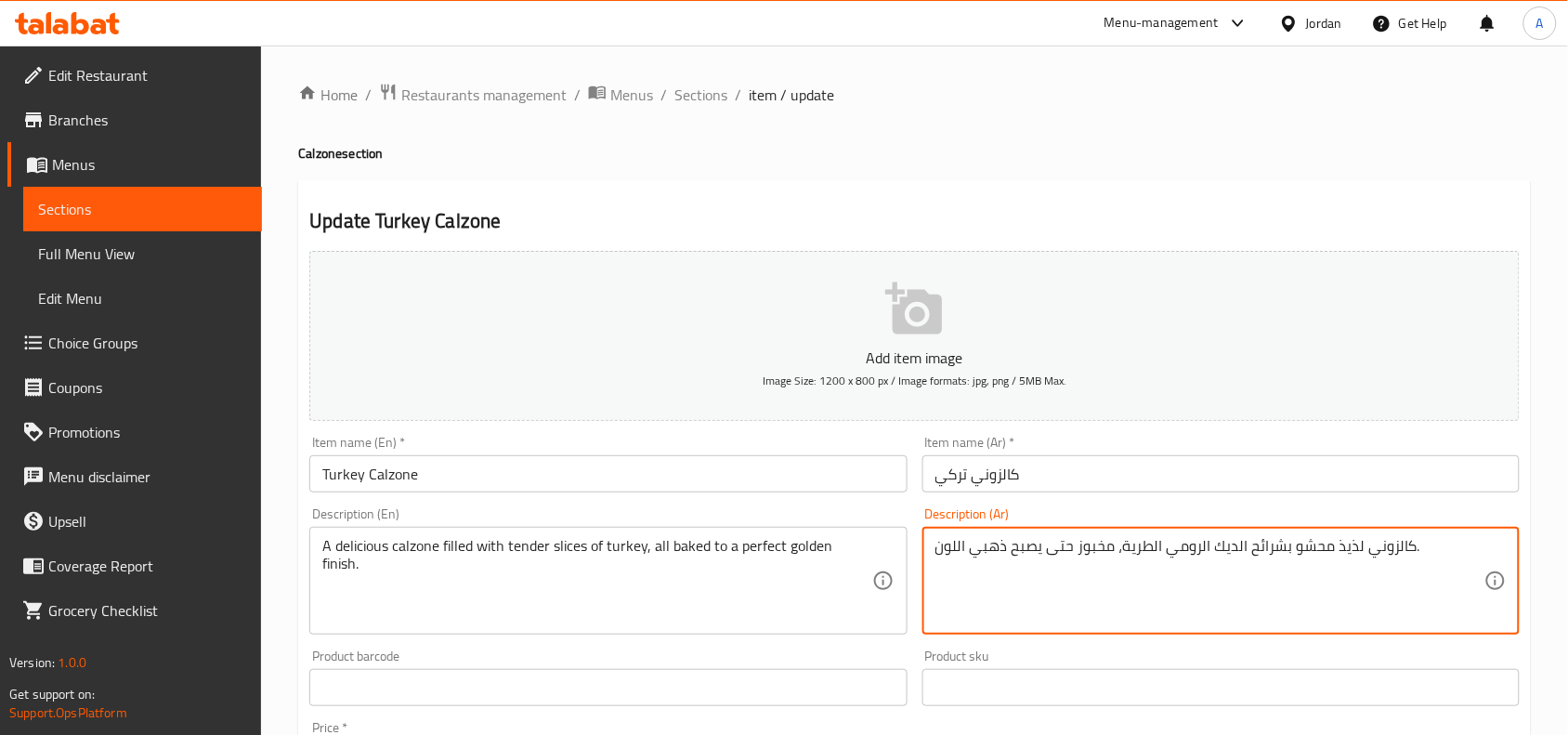 click on "كالزوني لذيذ محشو بشرائح الديك الرومي الطرية، مخبوز حتى يصبح ذهبي اللون." at bounding box center [1209, 581] 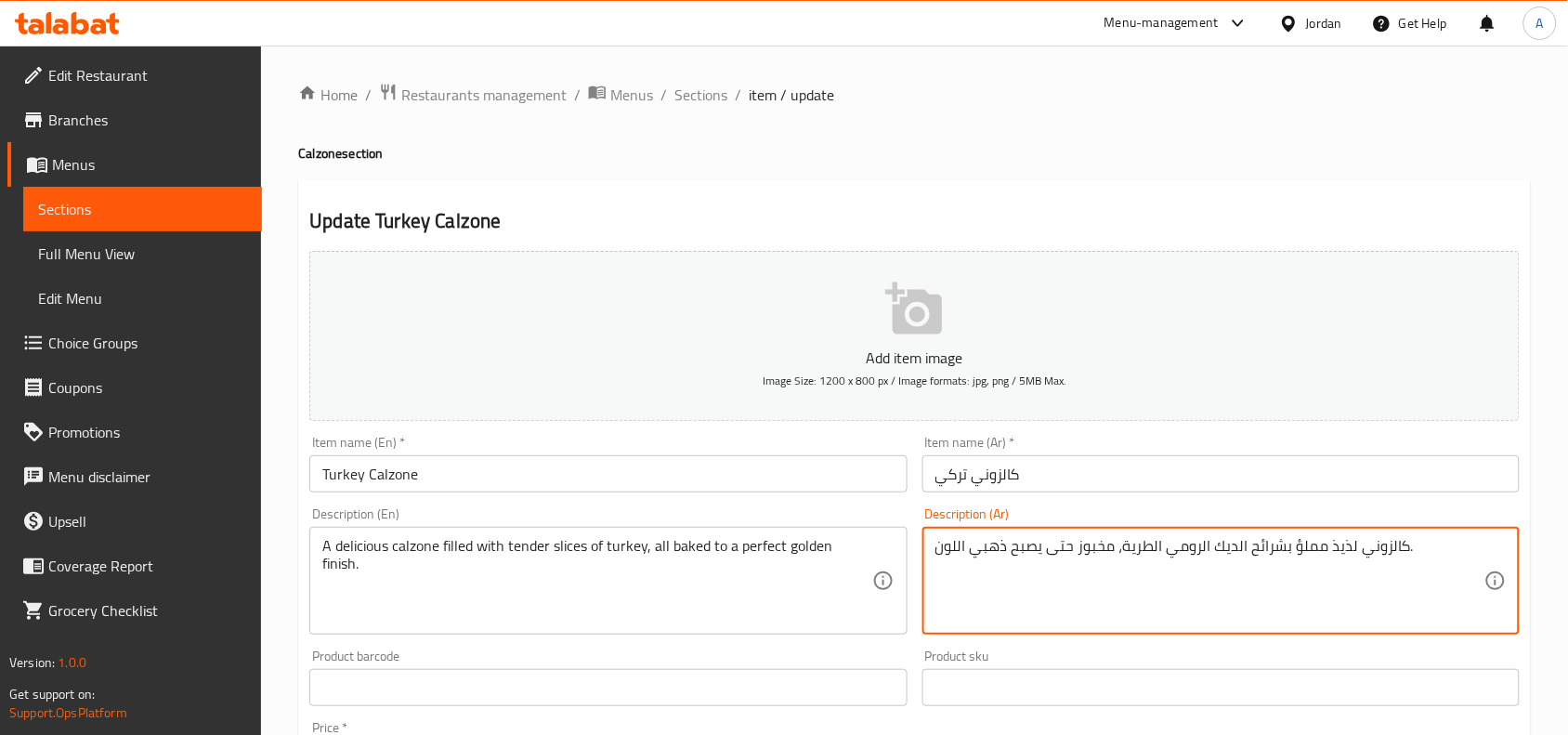 drag, startPoint x: 1164, startPoint y: 553, endPoint x: 1243, endPoint y: 556, distance: 79.056942 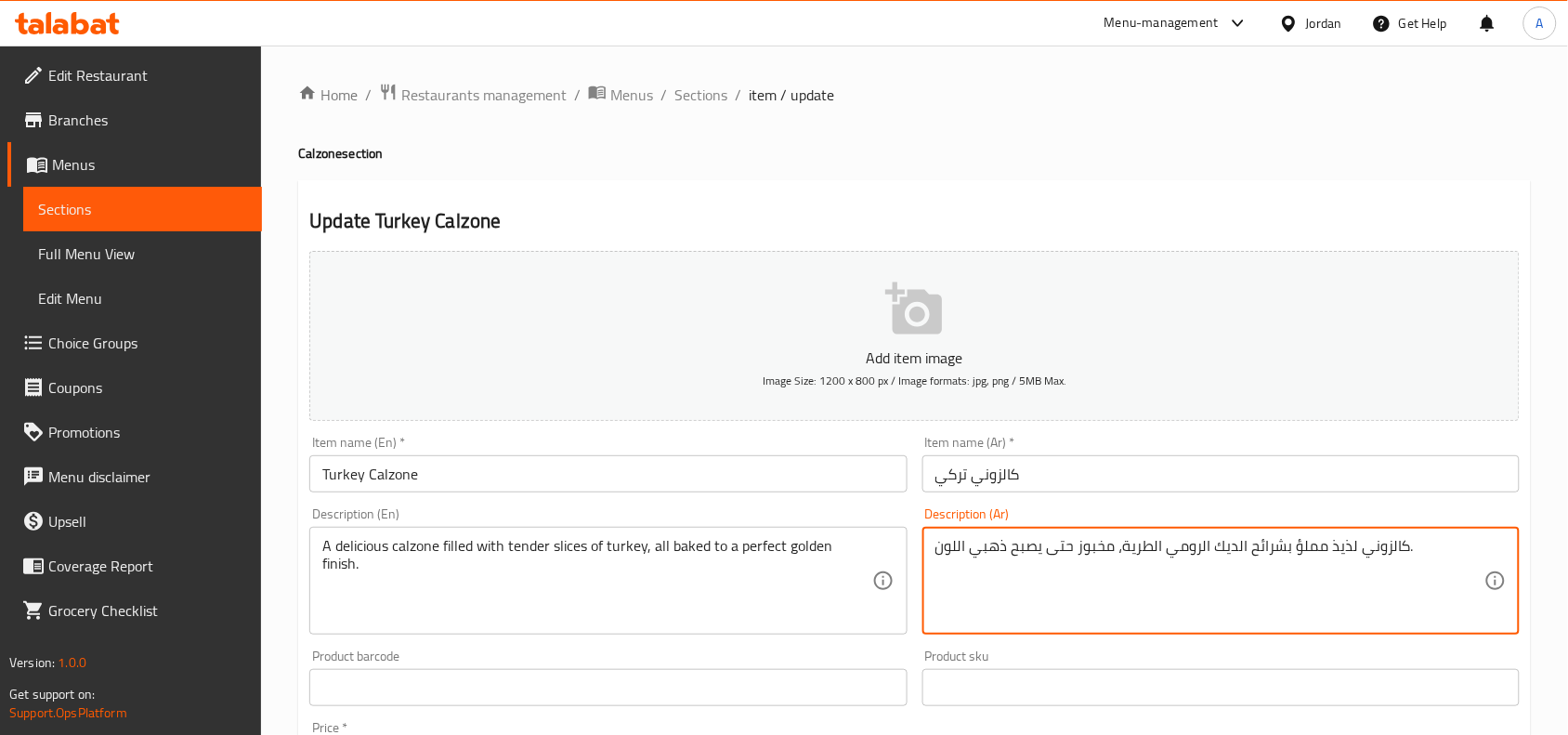 click on "كالزوني لذيذ مملؤ بشرائح الديك الرومي الطرية، مخبوز حتى يصبح ذهبي اللون." at bounding box center (1209, 581) 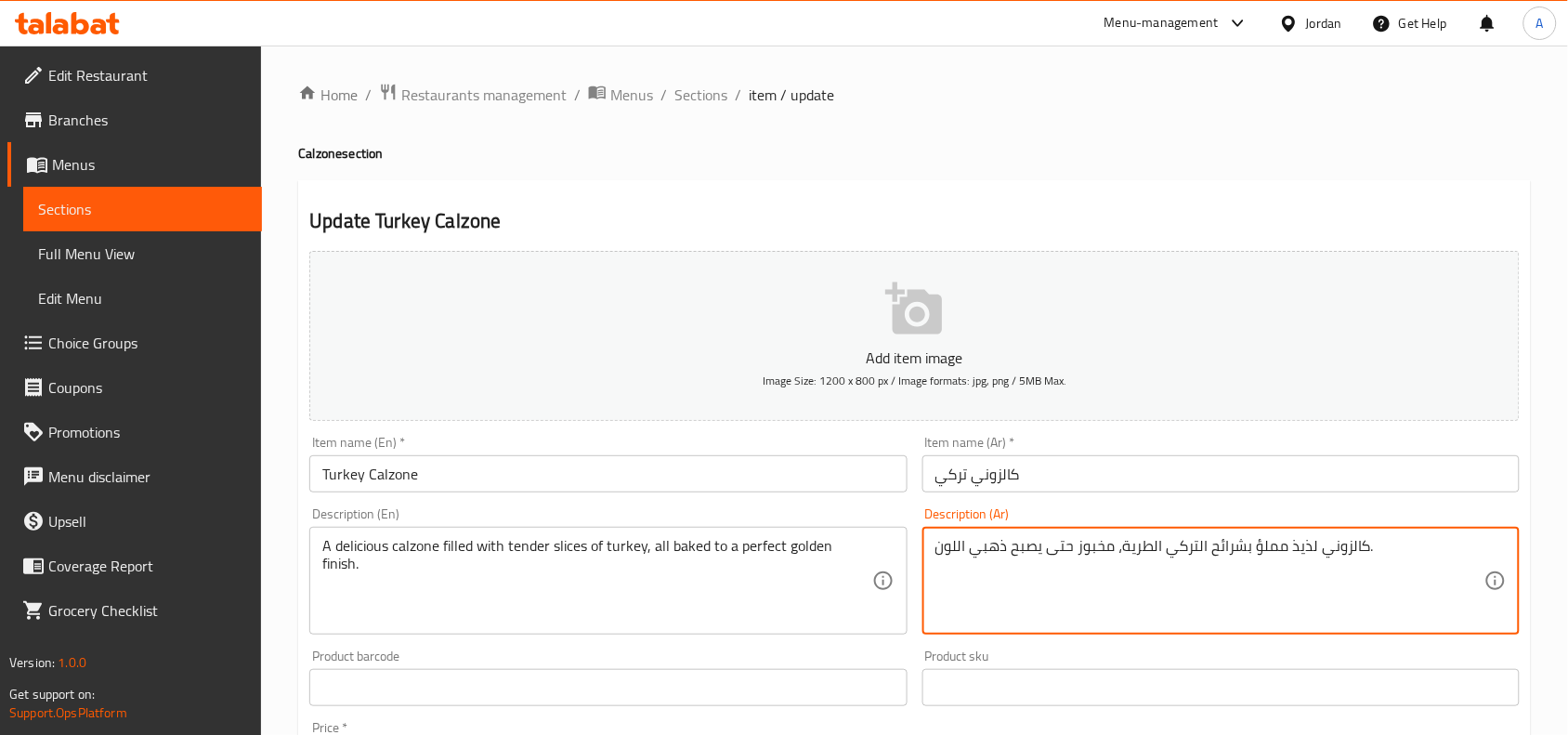 click on "كالزوني لذيذ مملؤ بشرائح التركي الطرية، مخبوز حتى يصبح ذهبي اللون." at bounding box center (1209, 581) 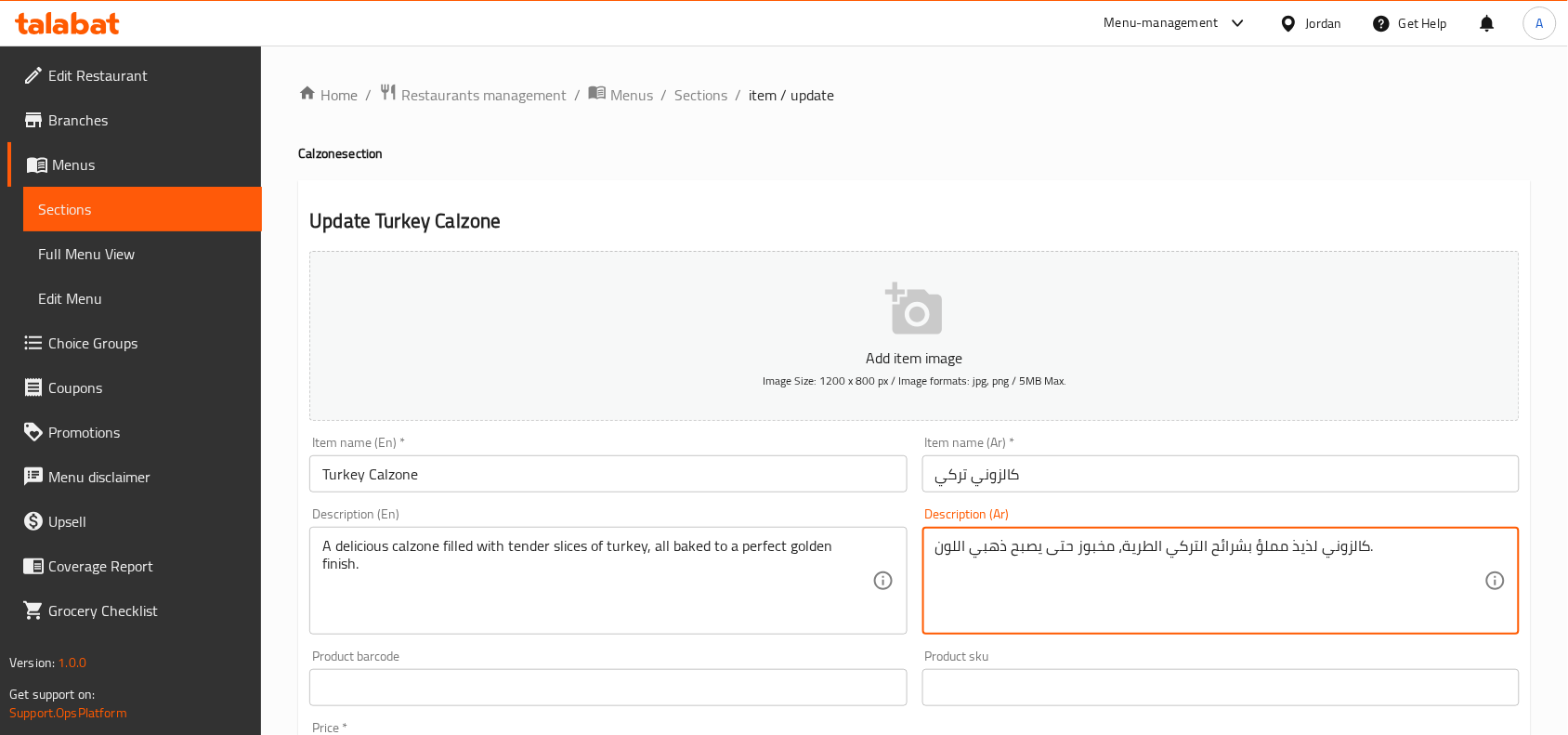 click on "كالزوني لذيذ مملؤ بشرائح التركي الطرية، مخبوز حتى يصبح ذهبي اللون." at bounding box center [1209, 581] 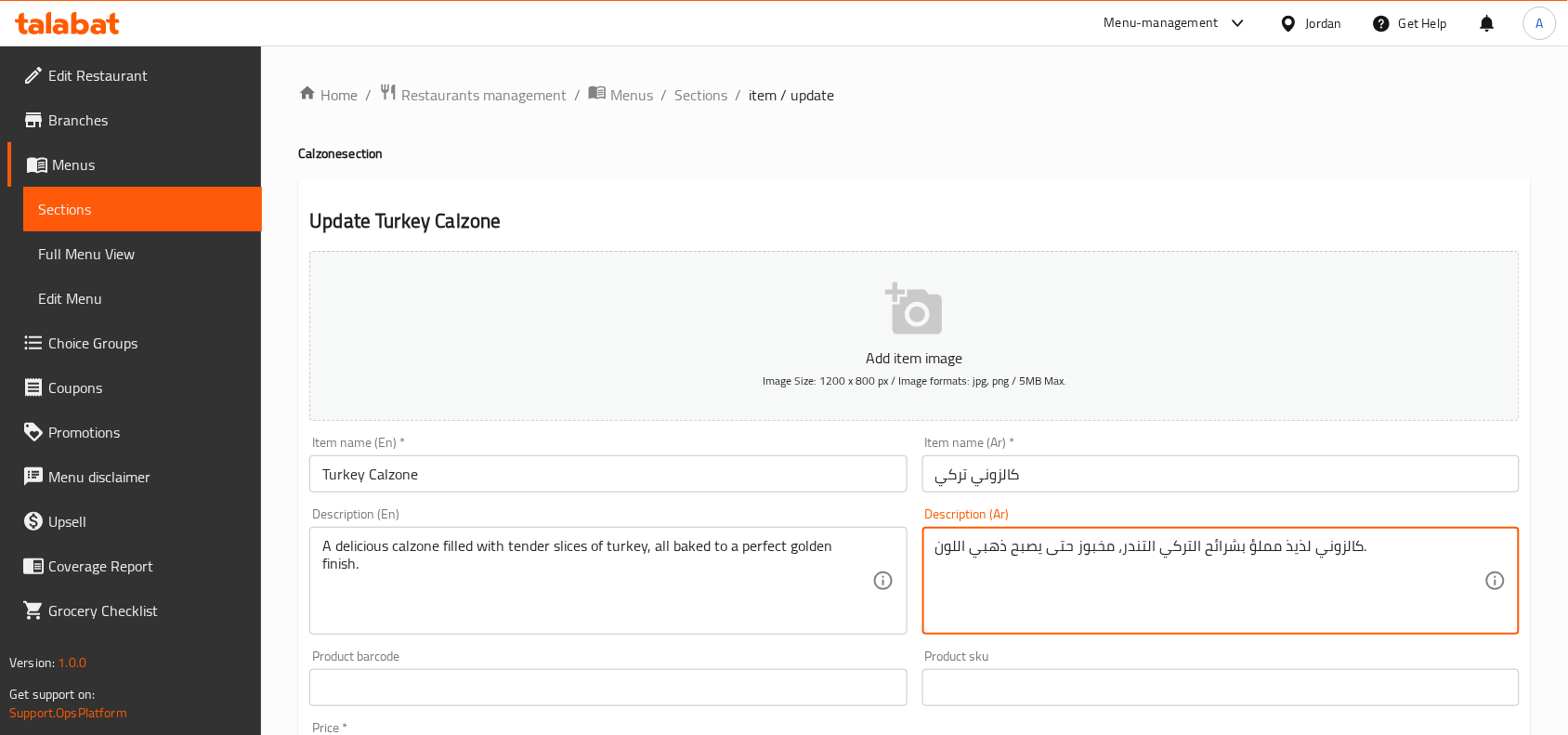 click on "كالزوني لذيذ مملؤ بشرائح التركي التندر، مخبوز حتى يصبح ذهبي اللون." at bounding box center [1209, 581] 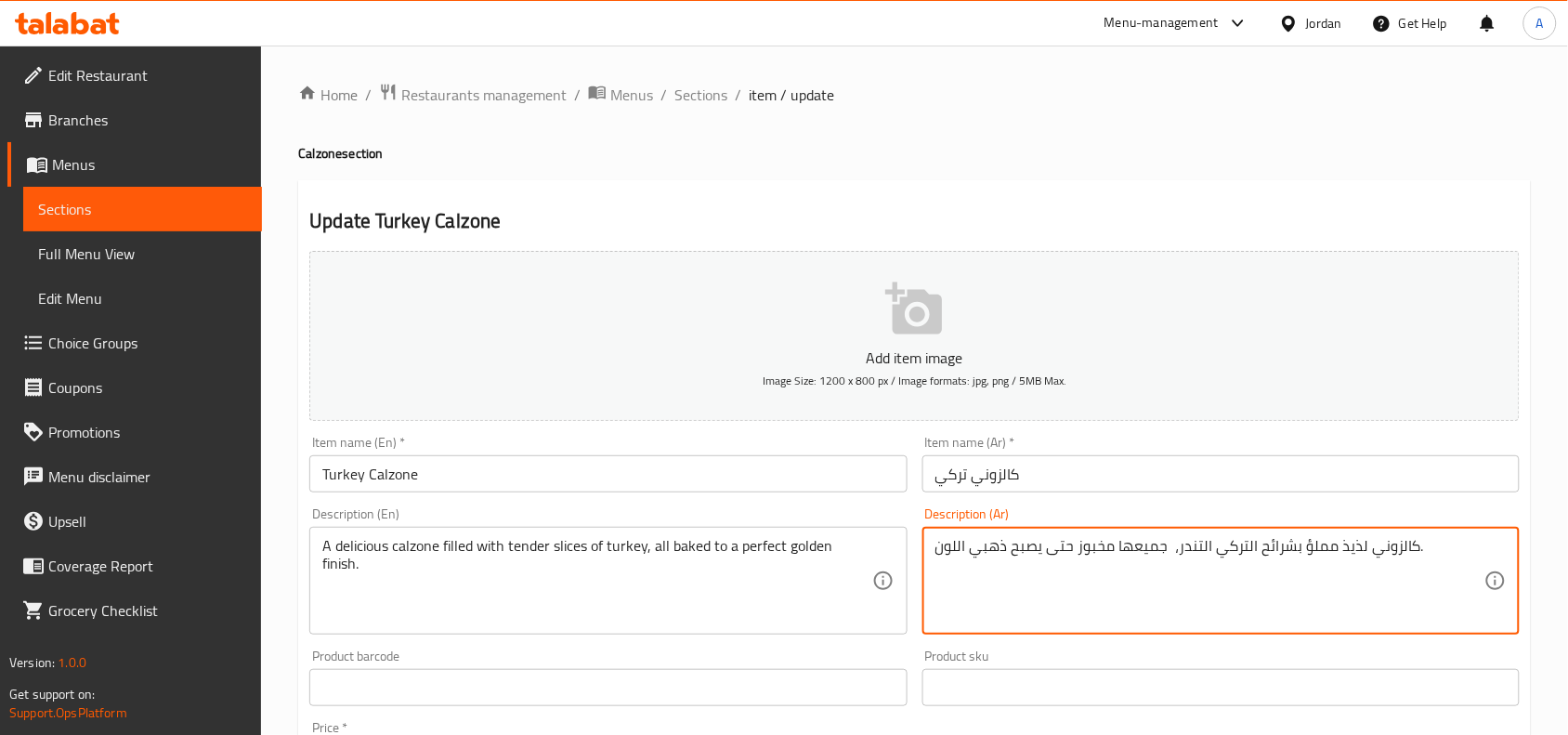 click on "كالزوني لذيذ مملؤ بشرائح التركي التندر،  جميعها مخبوز حتى يصبح ذهبي اللون." at bounding box center (1209, 581) 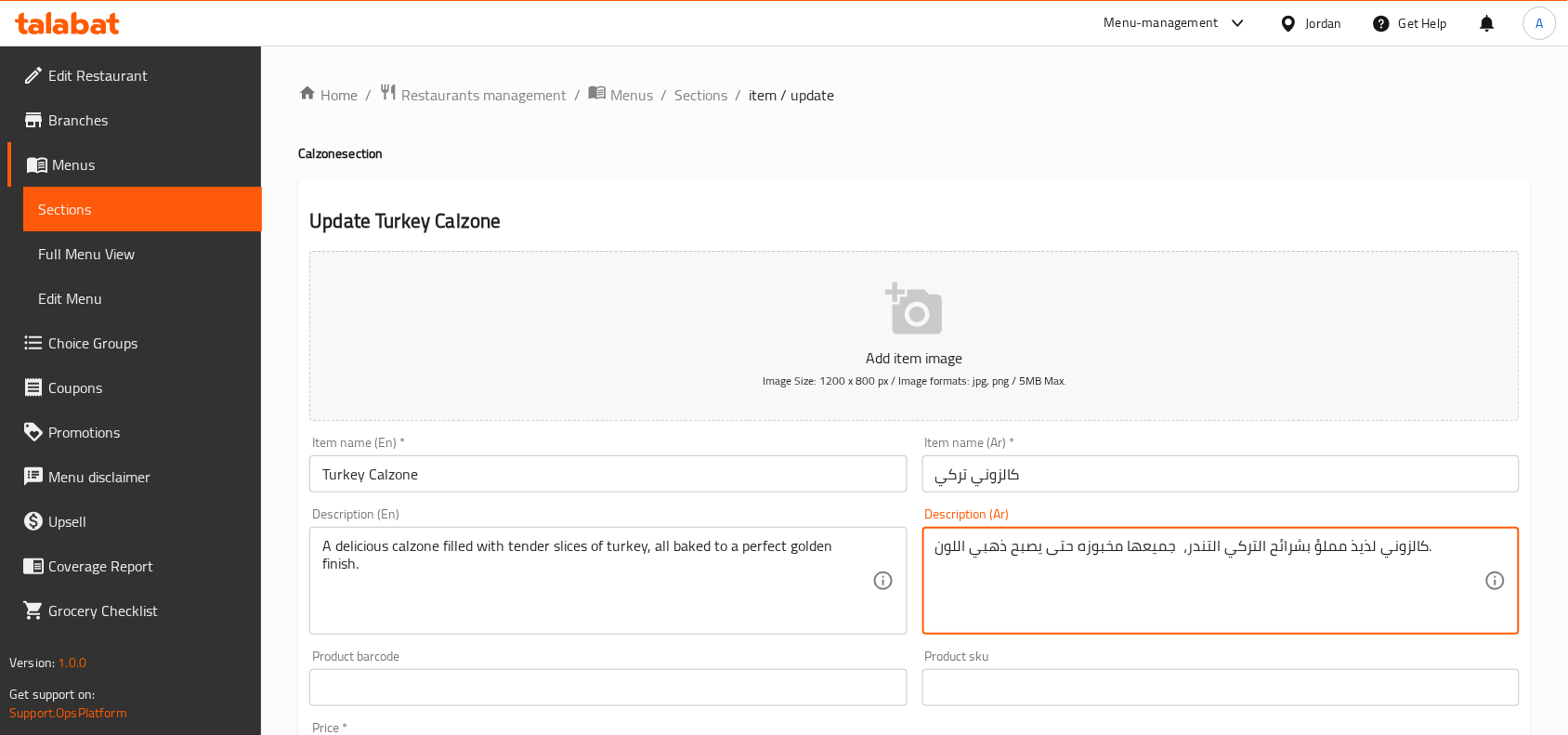 drag, startPoint x: 1041, startPoint y: 549, endPoint x: 935, endPoint y: 556, distance: 106.23088 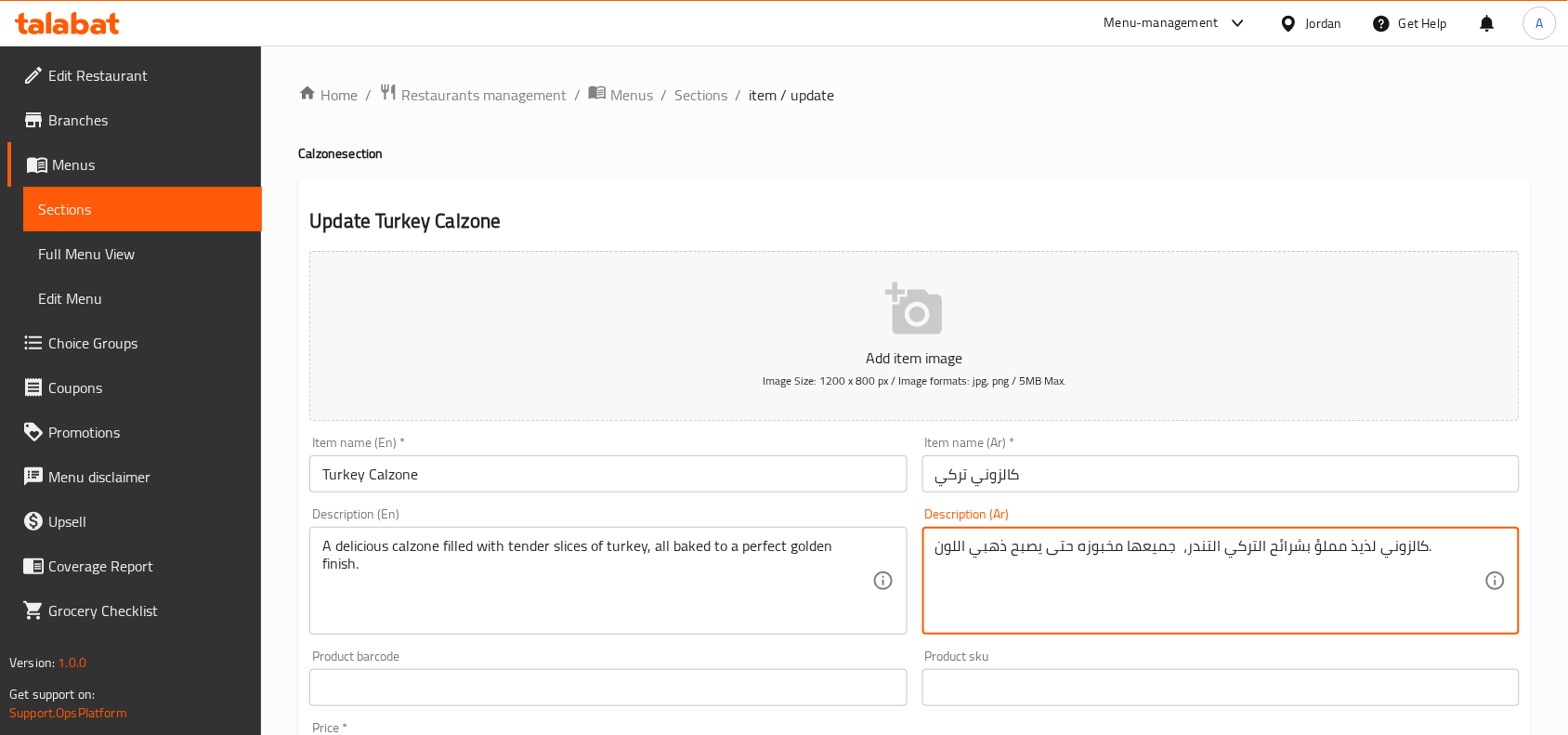 click on "كالزوني لذيذ مملؤ بشرائح التركي التندر،  جميعها مخبوزه حتى يصبح ذهبي اللون." at bounding box center [1209, 581] 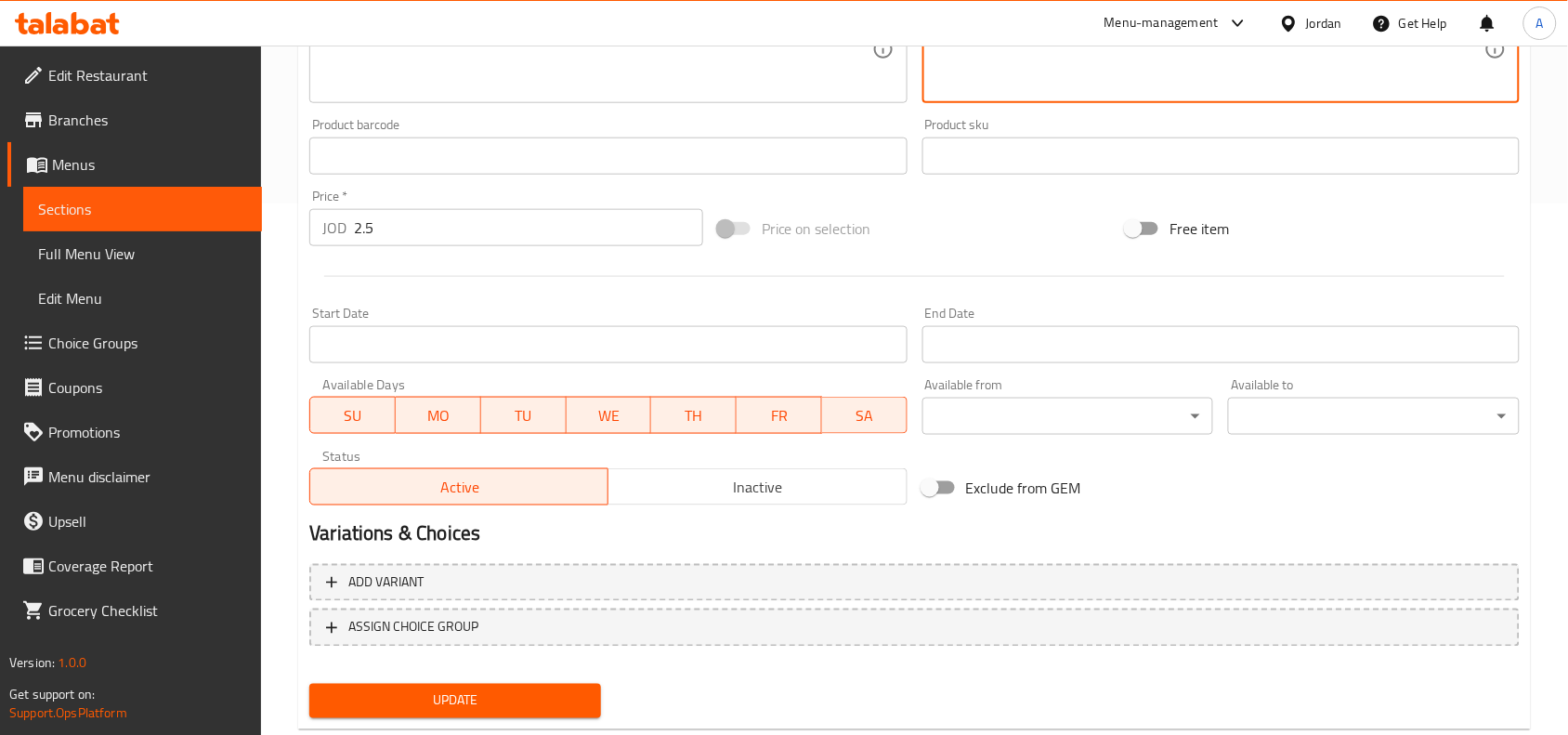 scroll, scrollTop: 574, scrollLeft: 0, axis: vertical 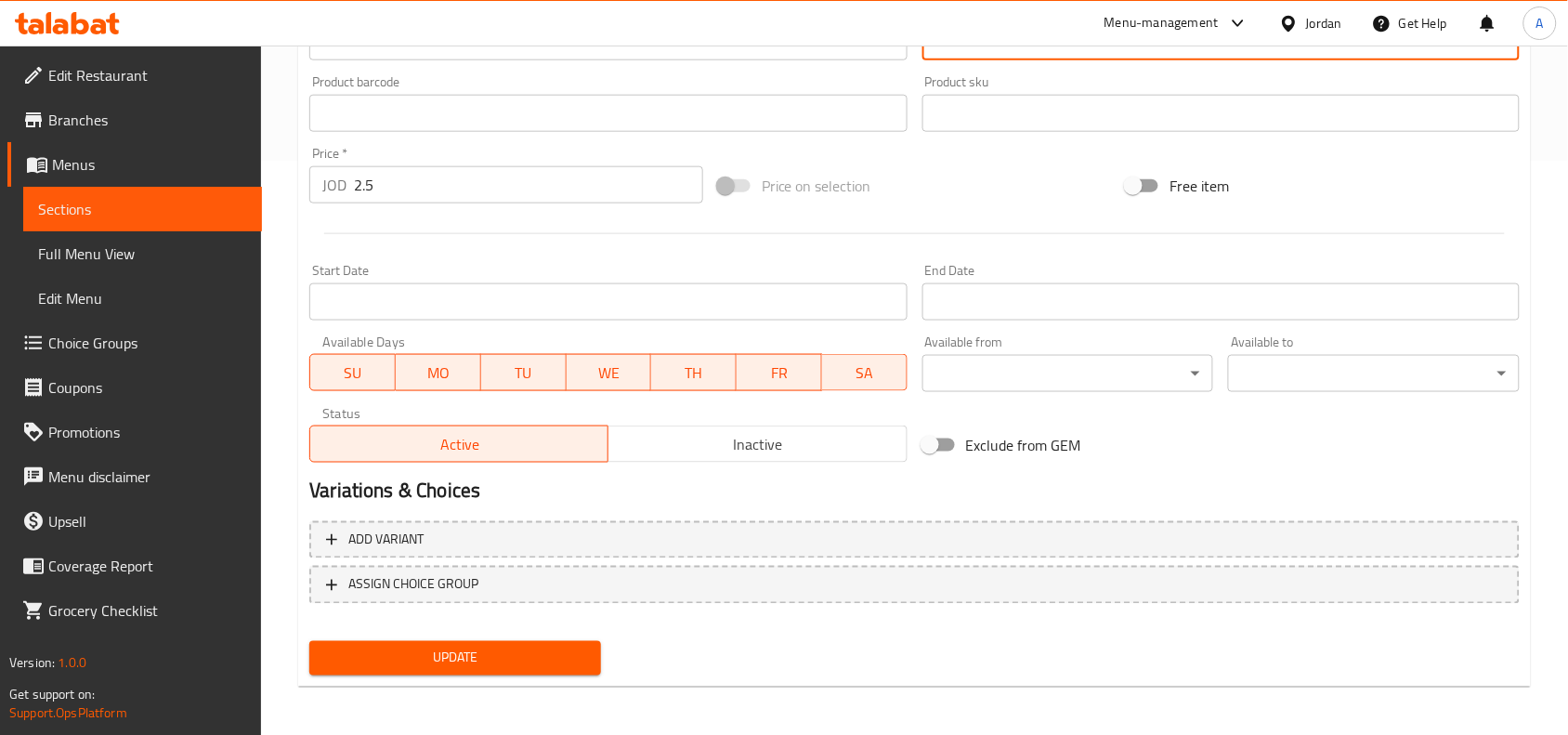 type on "كالزوني لذيذ مملؤ بشرائح التركي التندر،  جميعها مخبوزه حتى نهايه ذهبيه مثالية ." 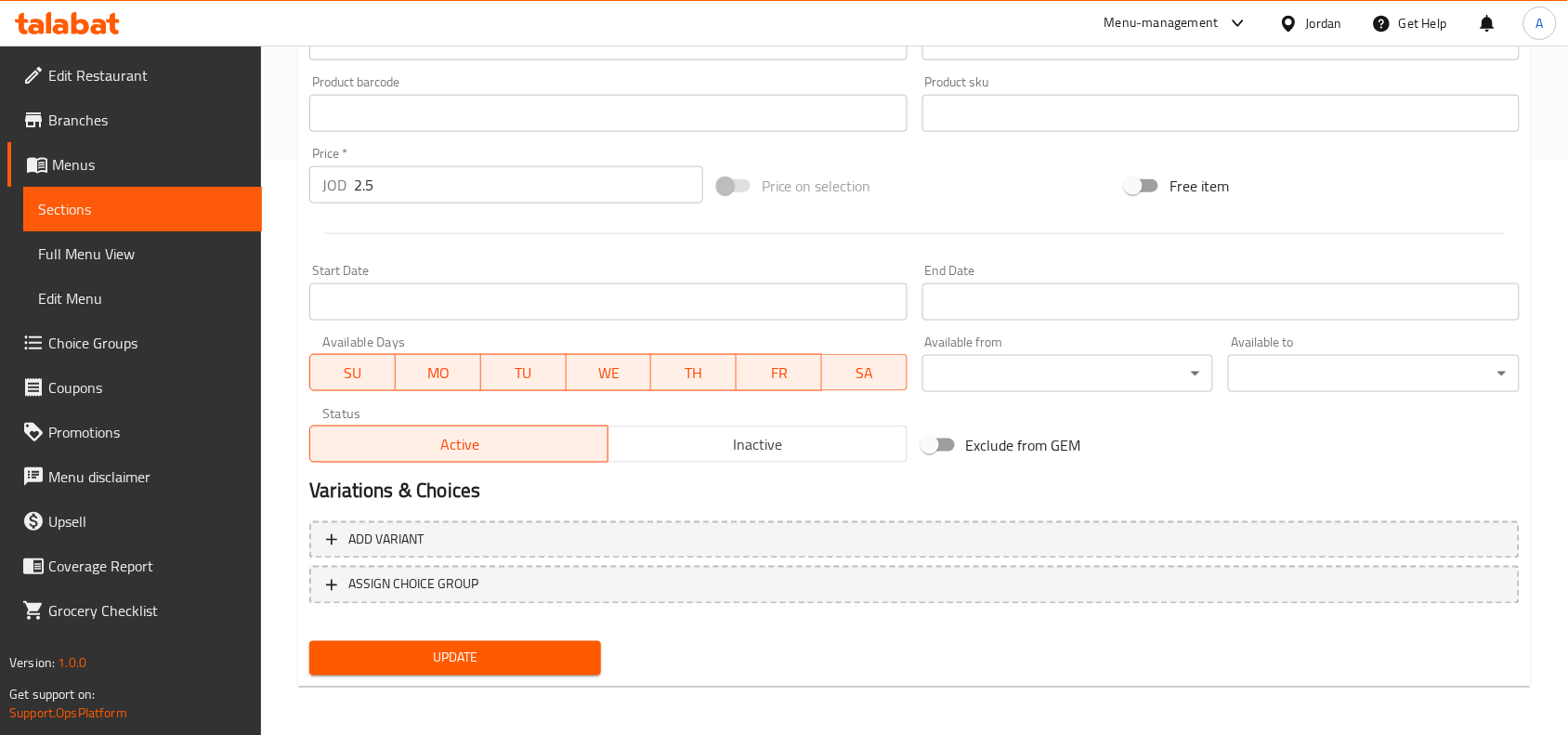 click on "Update" at bounding box center [455, 658] 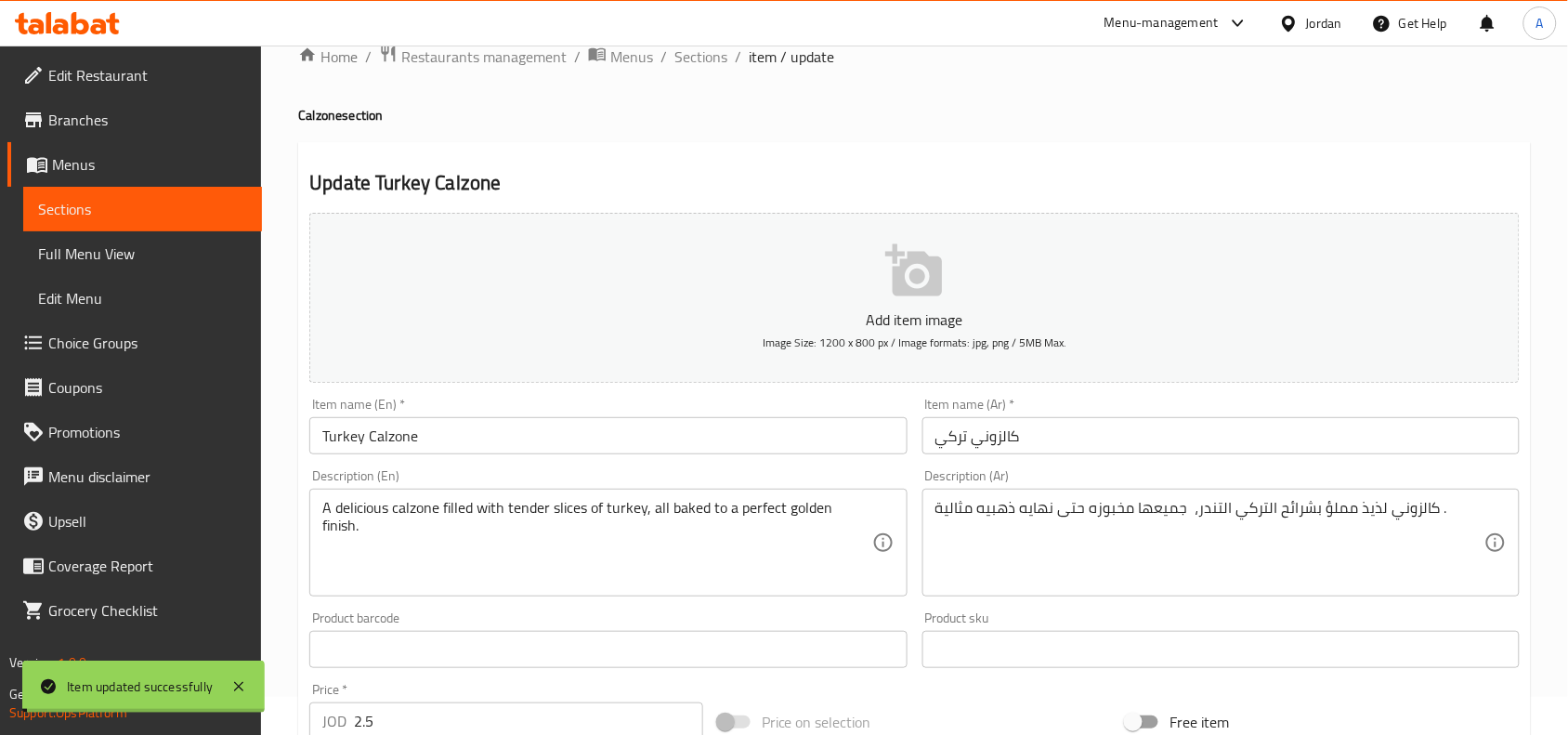 scroll, scrollTop: 0, scrollLeft: 0, axis: both 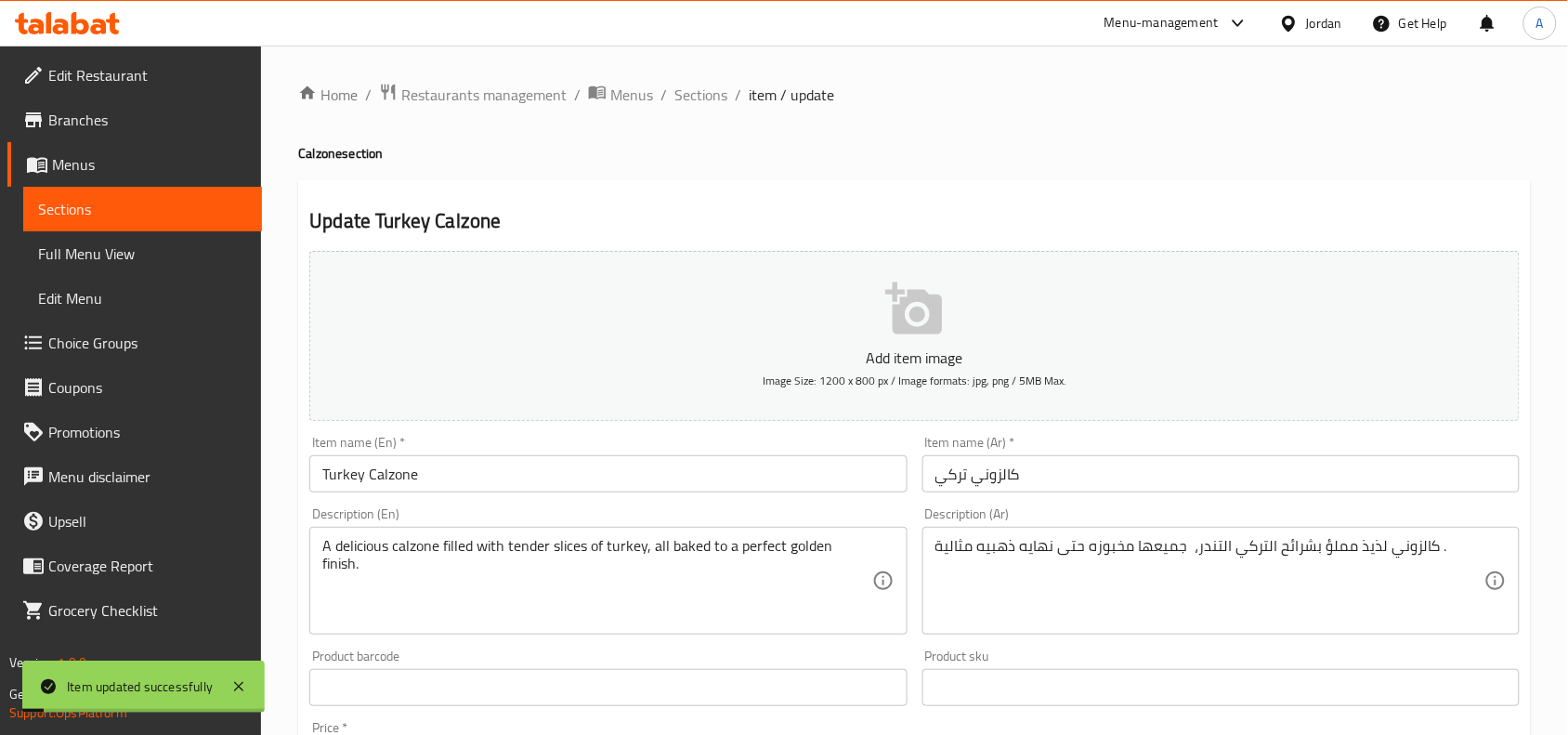 click on "Turkey Calzone" at bounding box center [608, 474] 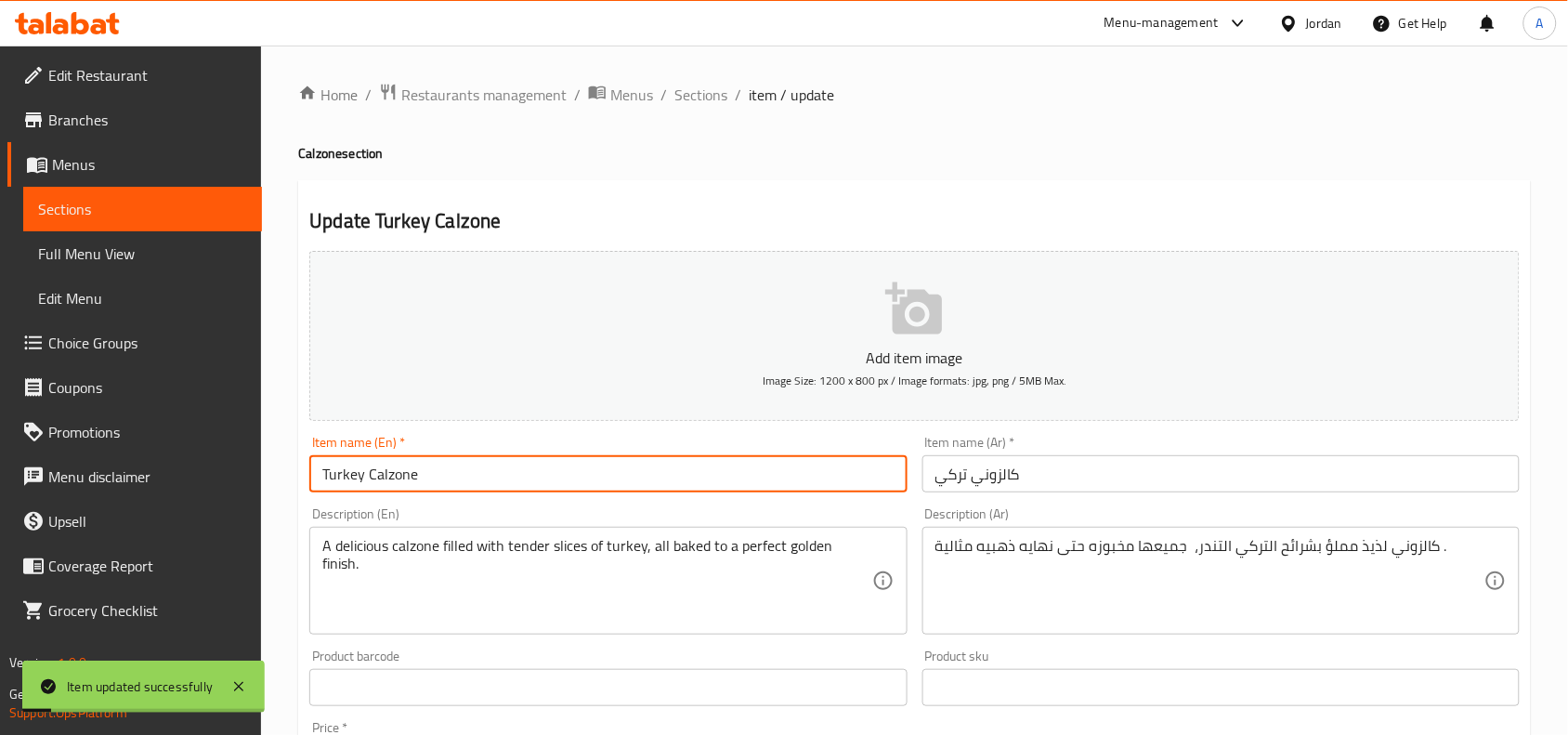 click on "Turkey Calzone" at bounding box center (608, 474) 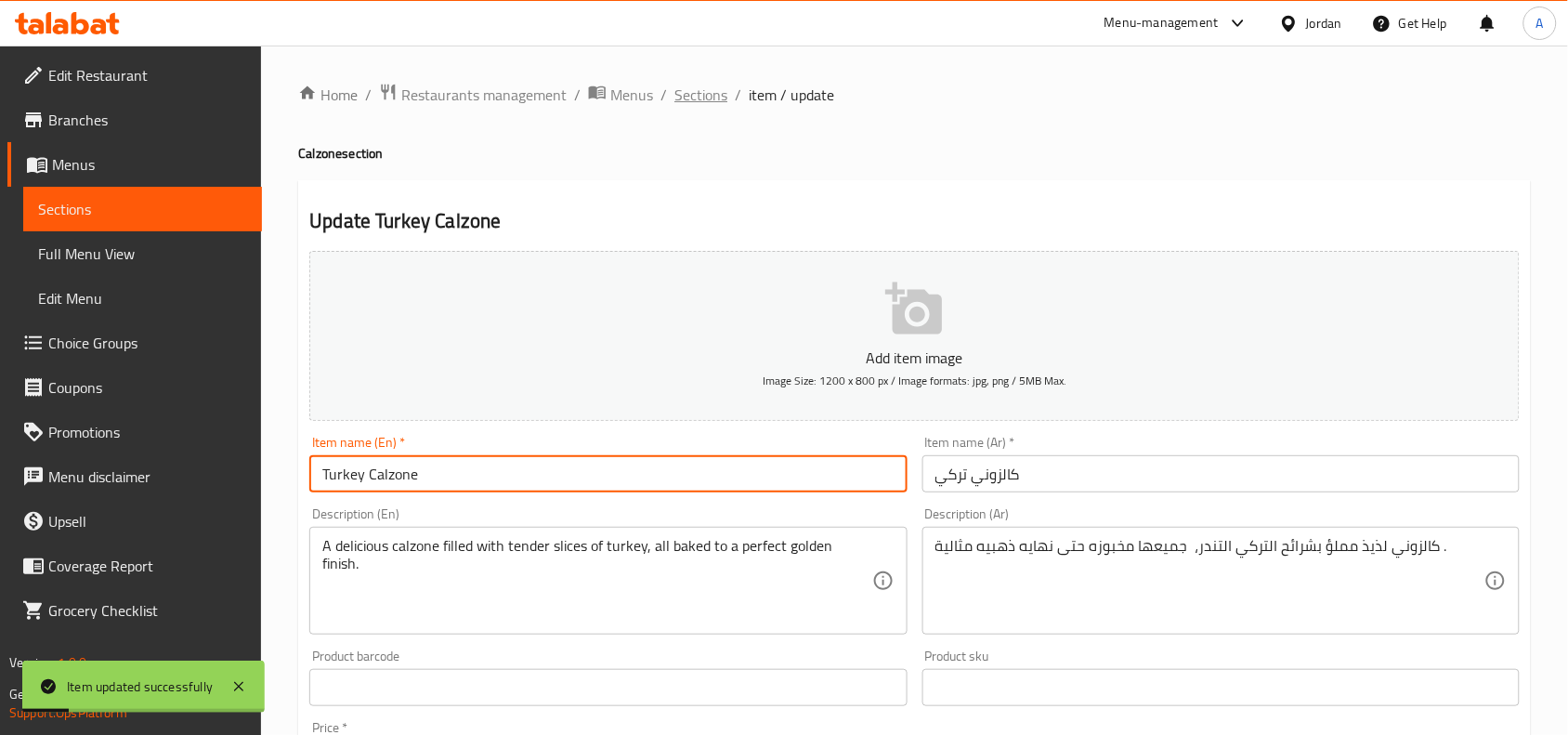 click on "Sections" at bounding box center (700, 95) 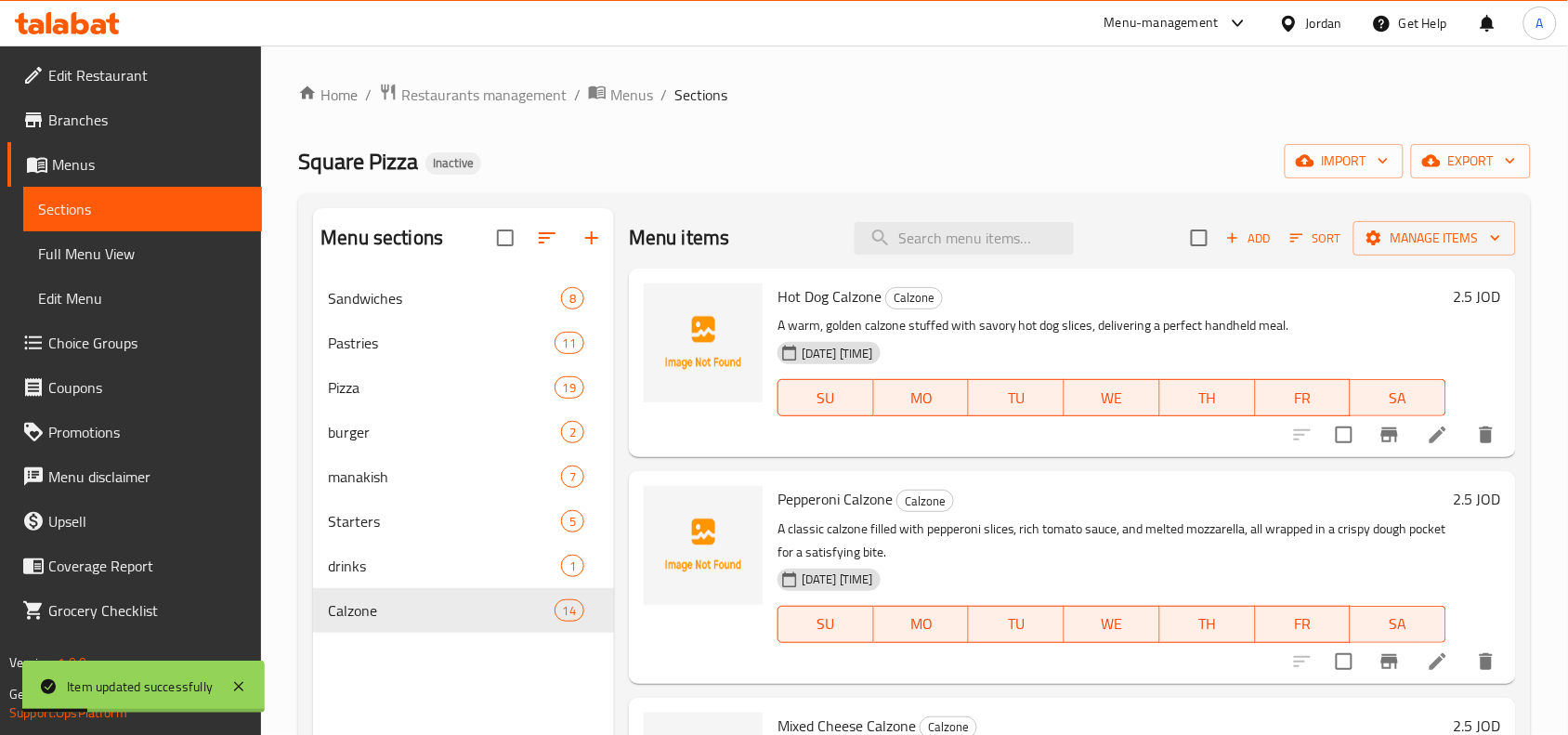 scroll, scrollTop: 261, scrollLeft: 0, axis: vertical 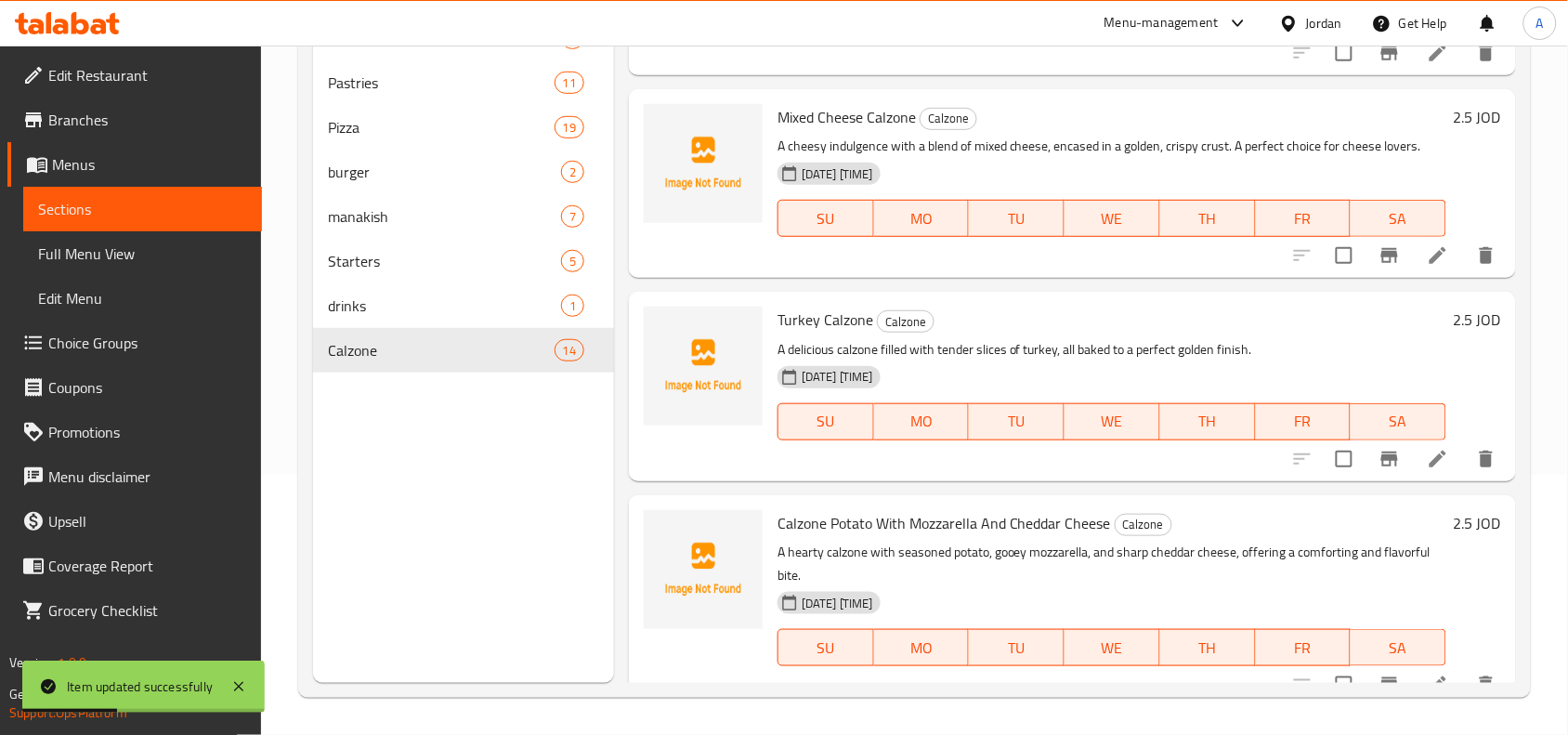 click on "Calzone Potato With Mozzarella And Cheddar Cheese" at bounding box center [944, 523] 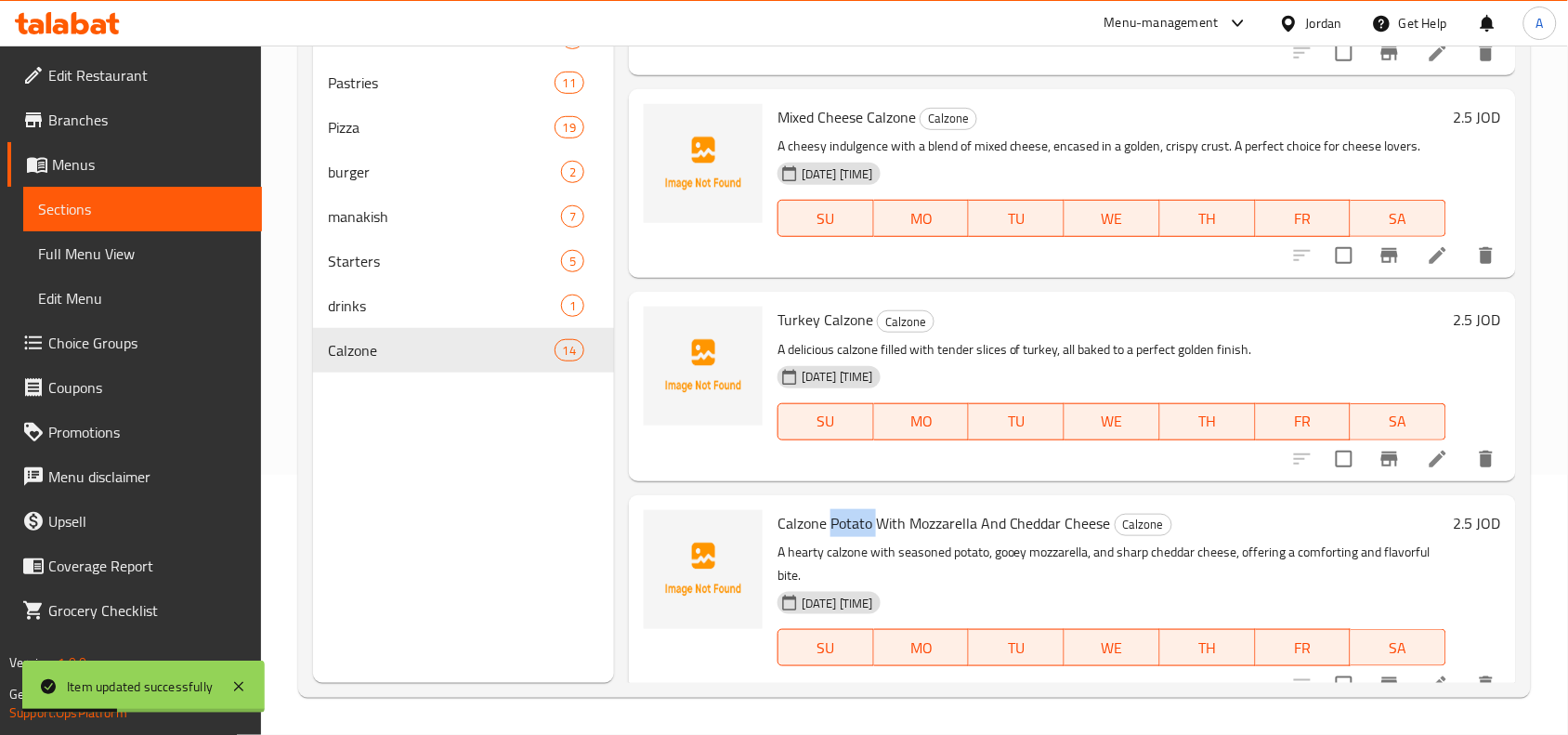 click on "Calzone Potato With Mozzarella And Cheddar Cheese" at bounding box center (944, 523) 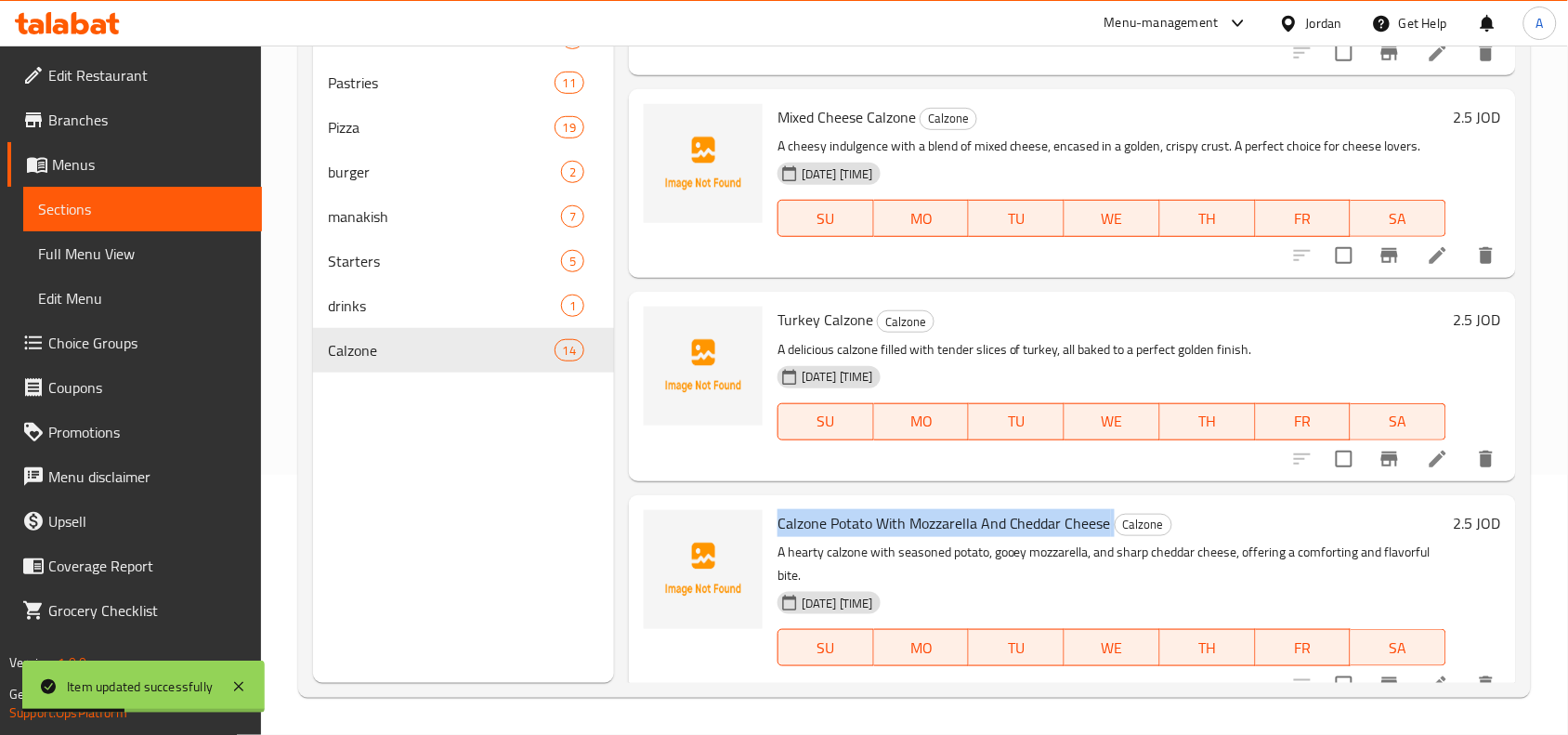 click on "Calzone Potato With Mozzarella And Cheddar Cheese" at bounding box center [944, 523] 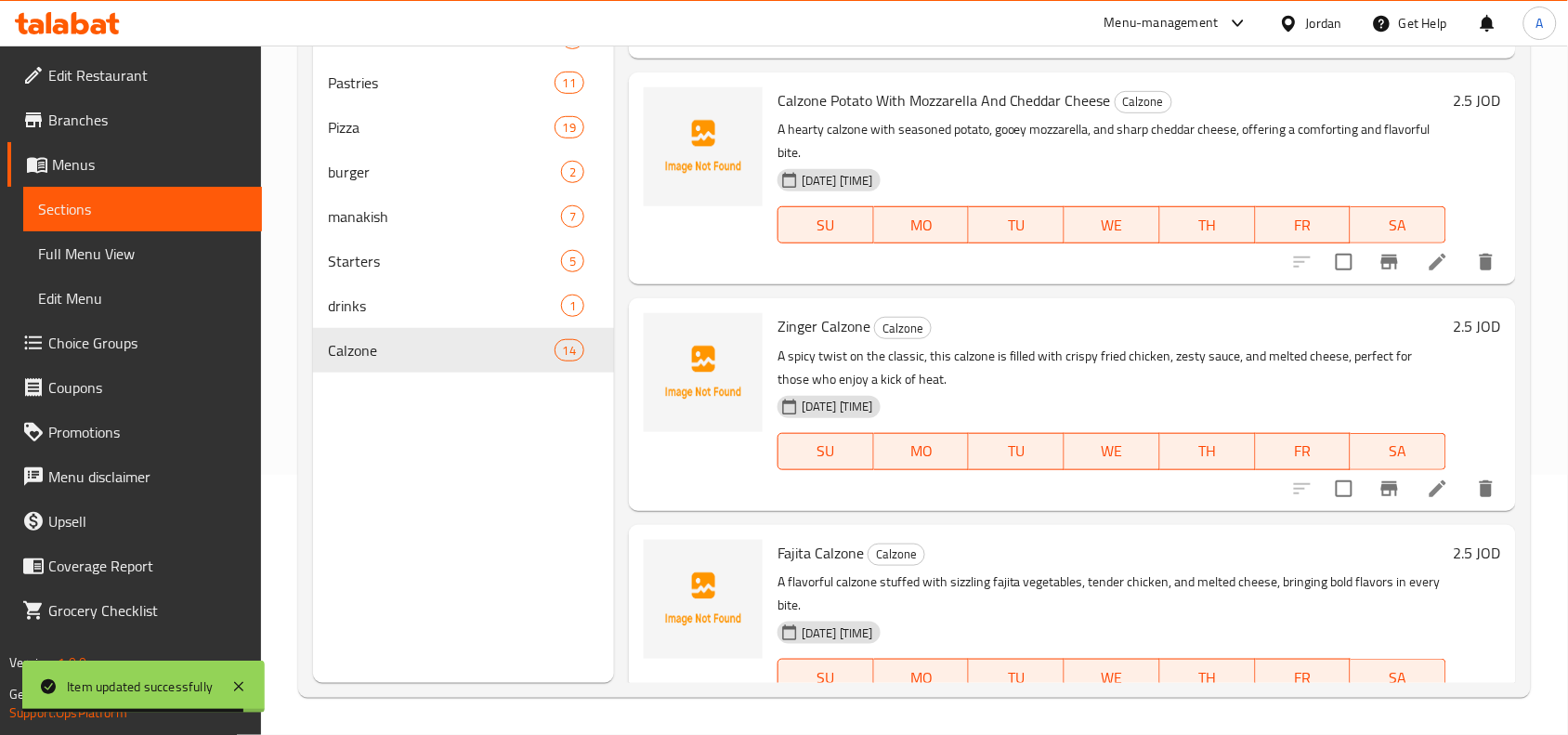 scroll, scrollTop: 697, scrollLeft: 0, axis: vertical 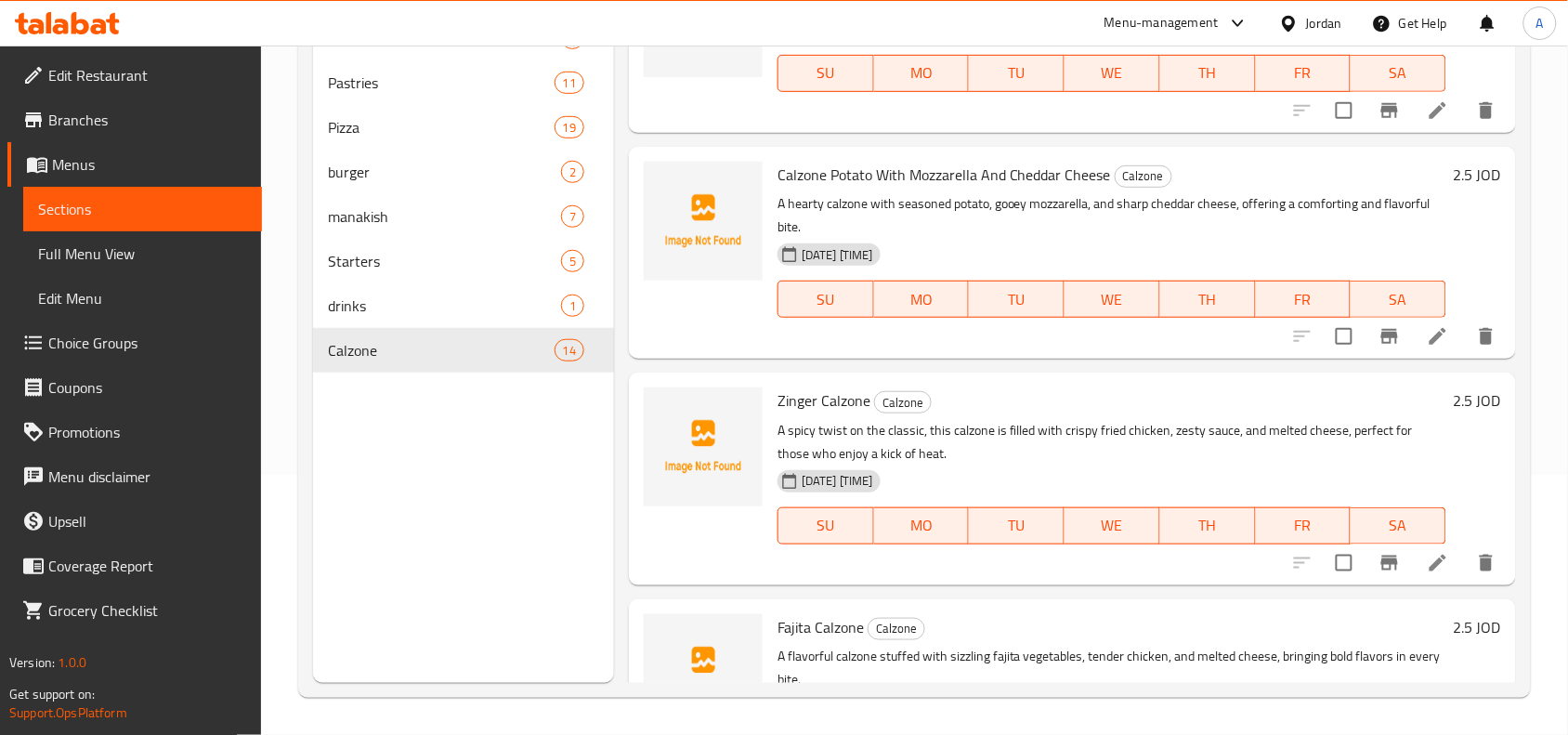 click 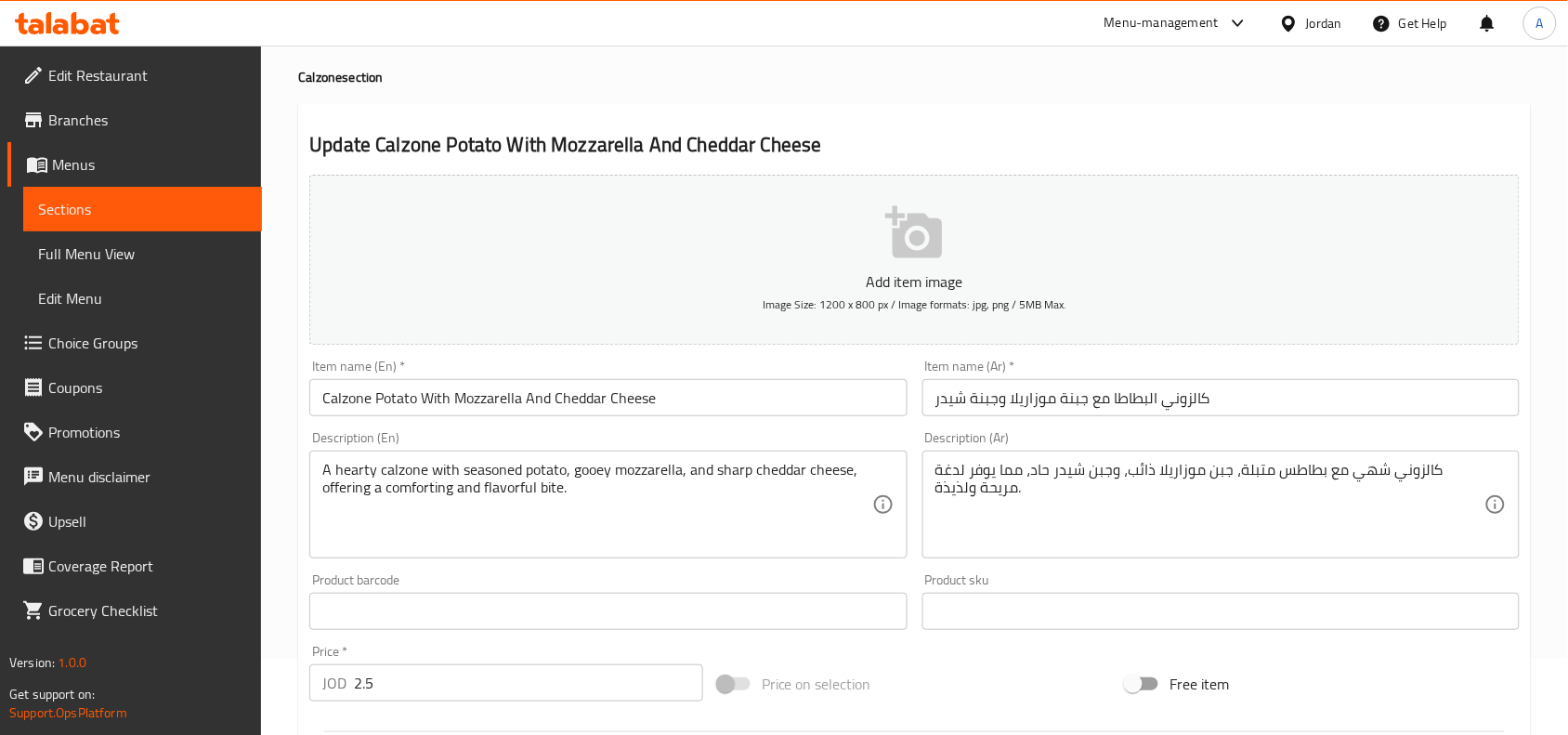 scroll, scrollTop: 116, scrollLeft: 0, axis: vertical 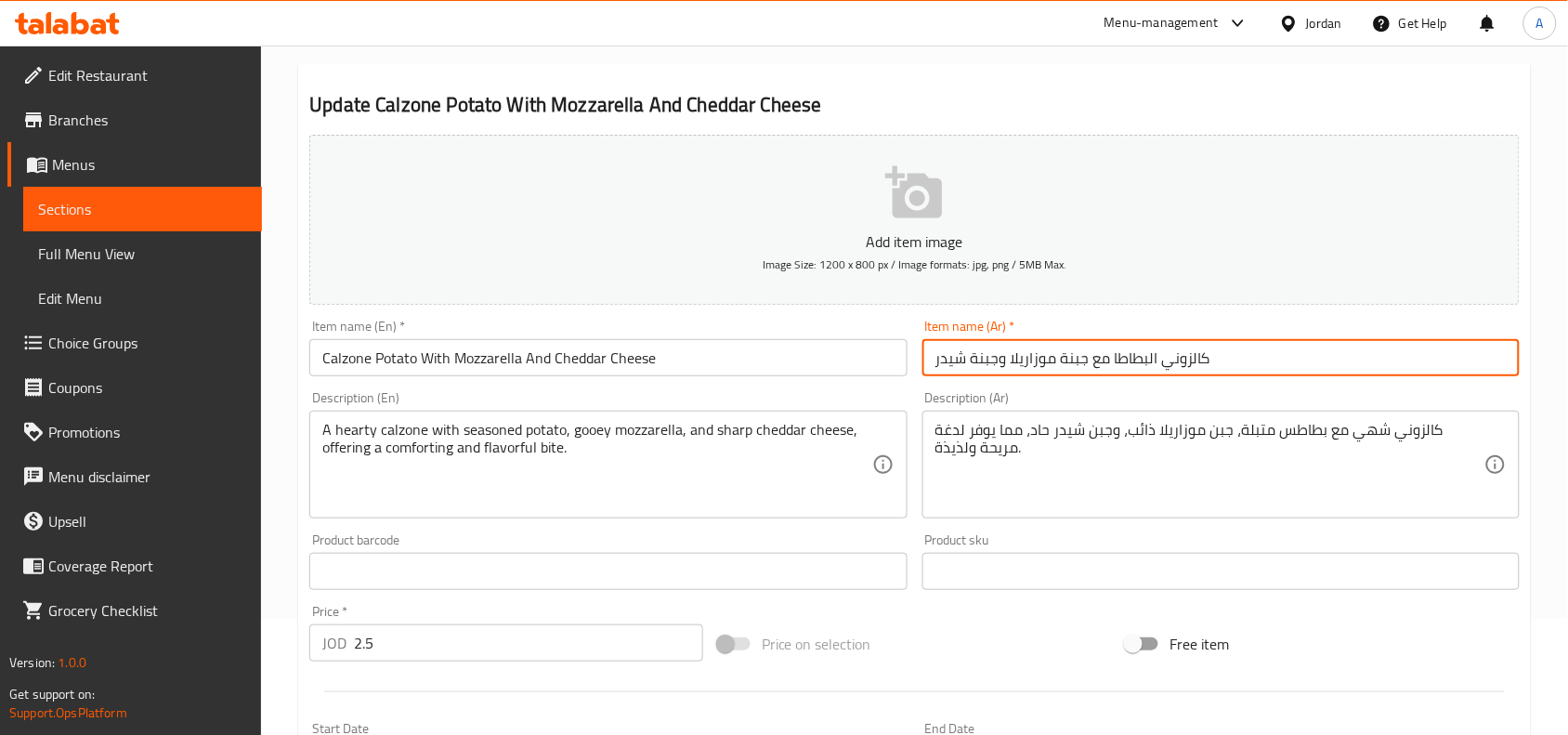 click on "كالزوني البطاطا مع جبنة موزاريلا وجبنة شيدر" at bounding box center (1221, 358) 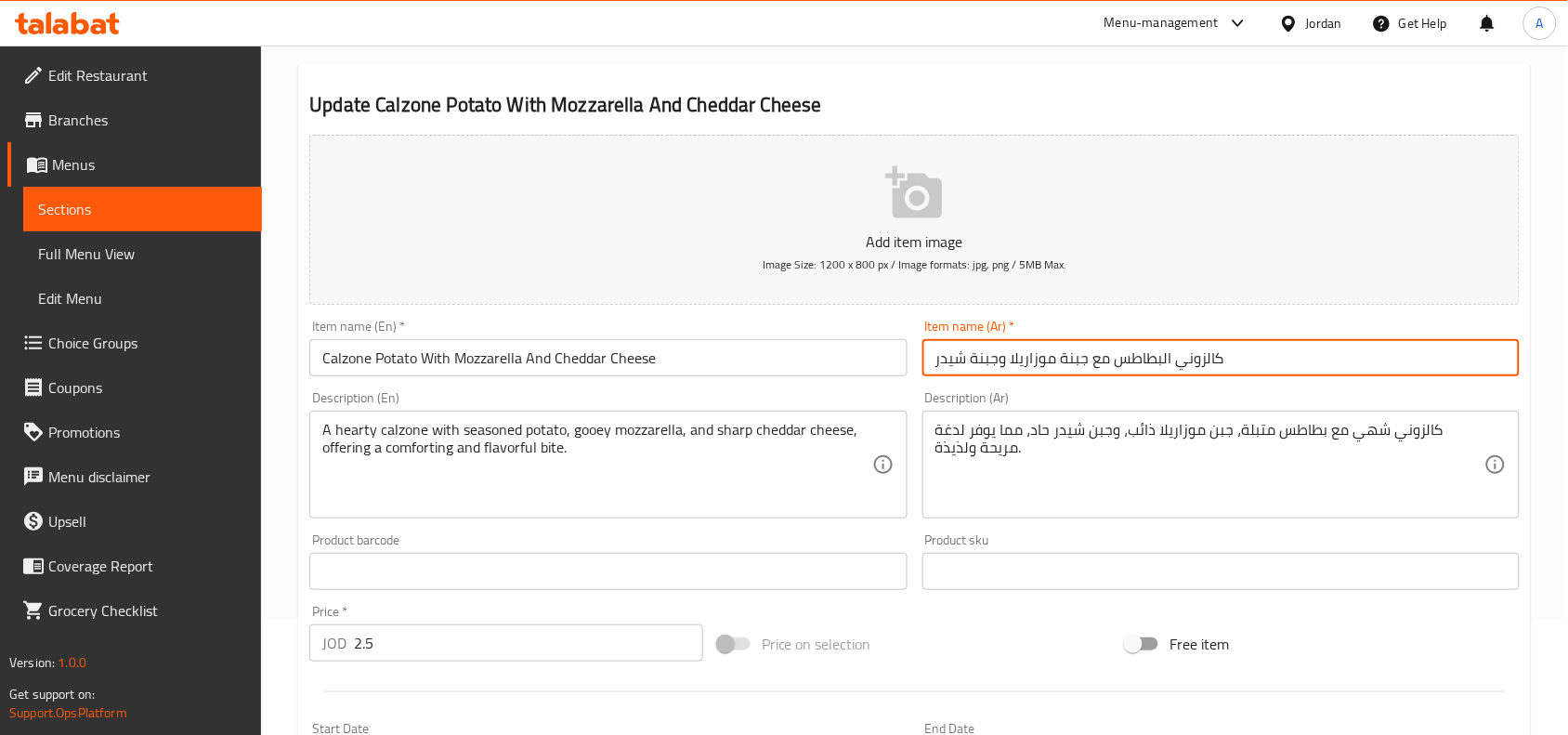 click on "كالزوني البطاطس مع جبنة موزاريلا وجبنة شيدر" at bounding box center [1221, 358] 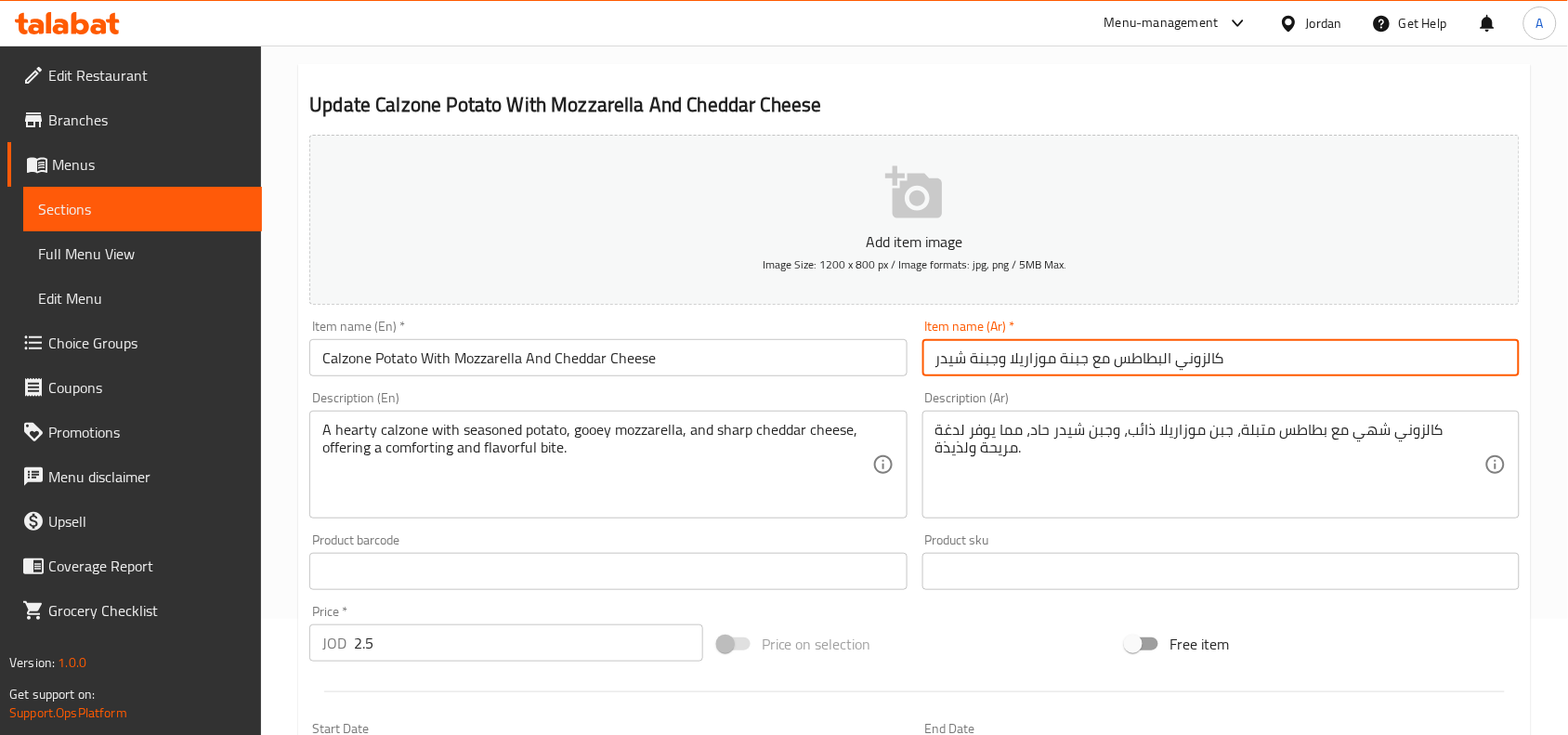 click on "كالزوني البطاطس مع جبنة موزاريلا وجبنة شيدر" at bounding box center (1221, 358) 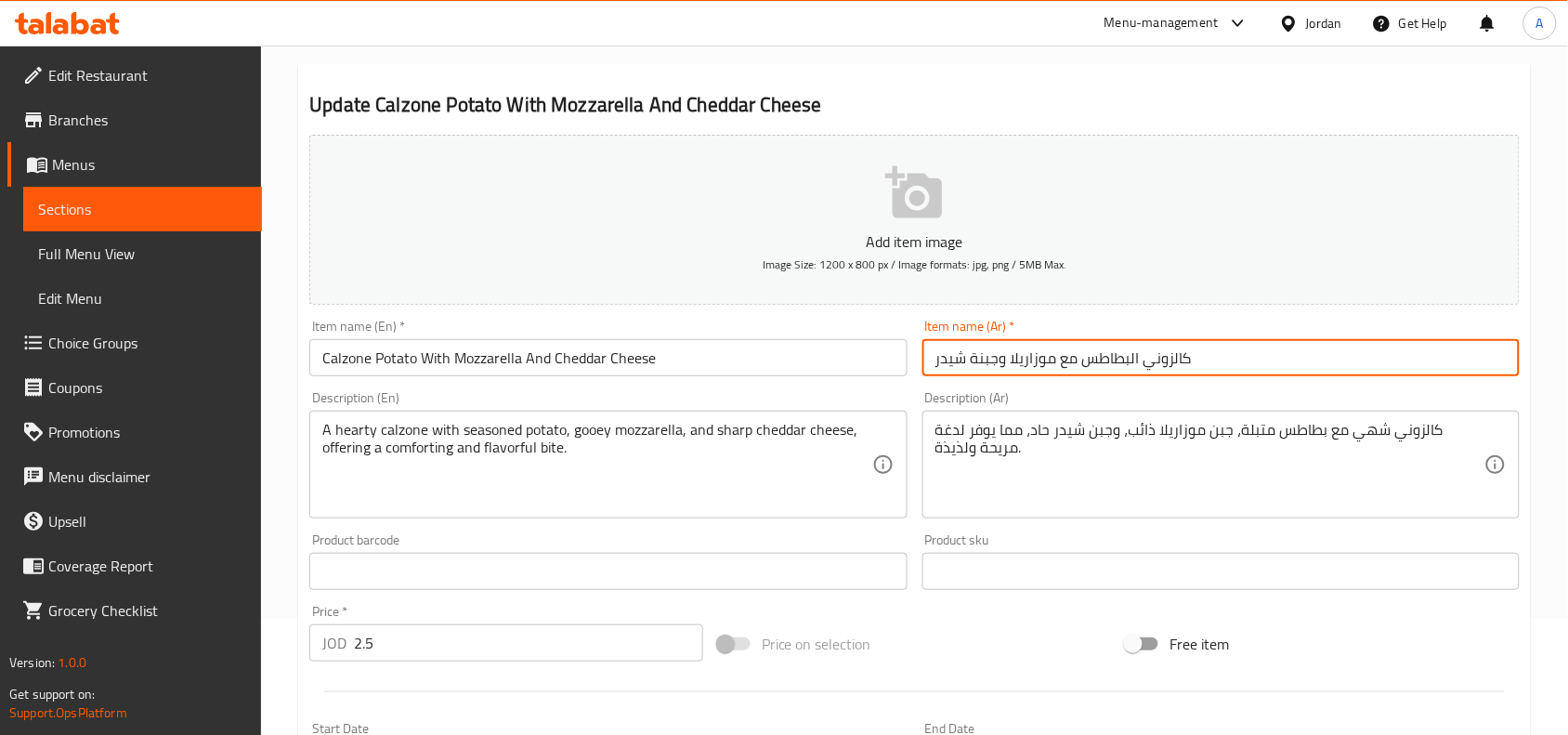 click on "كالزوني البطاطس مع موزاريلا وجبنة شيدر" at bounding box center [1221, 358] 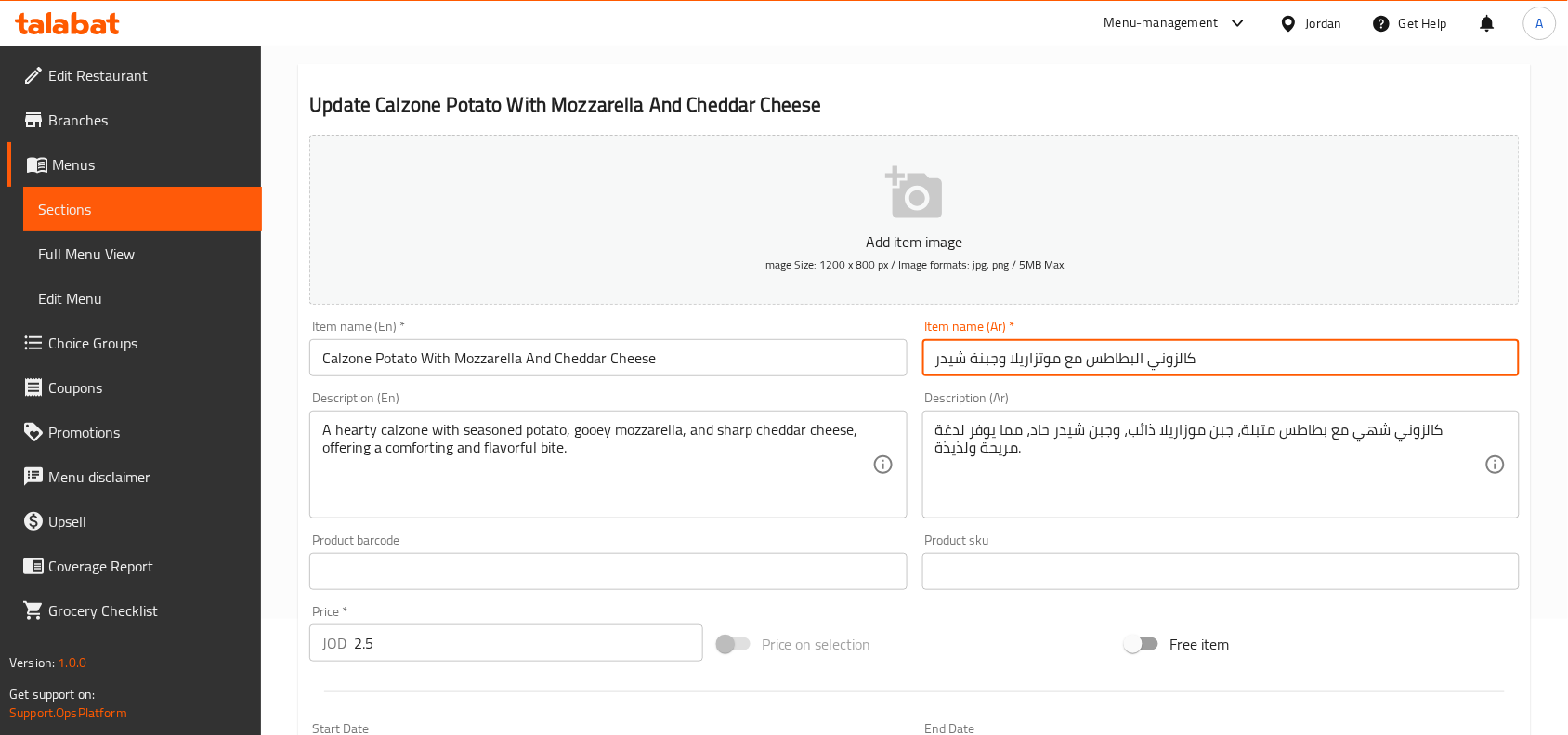 type on "كالزوني البطاطس مع موتزاريلا وجبنة شيدر" 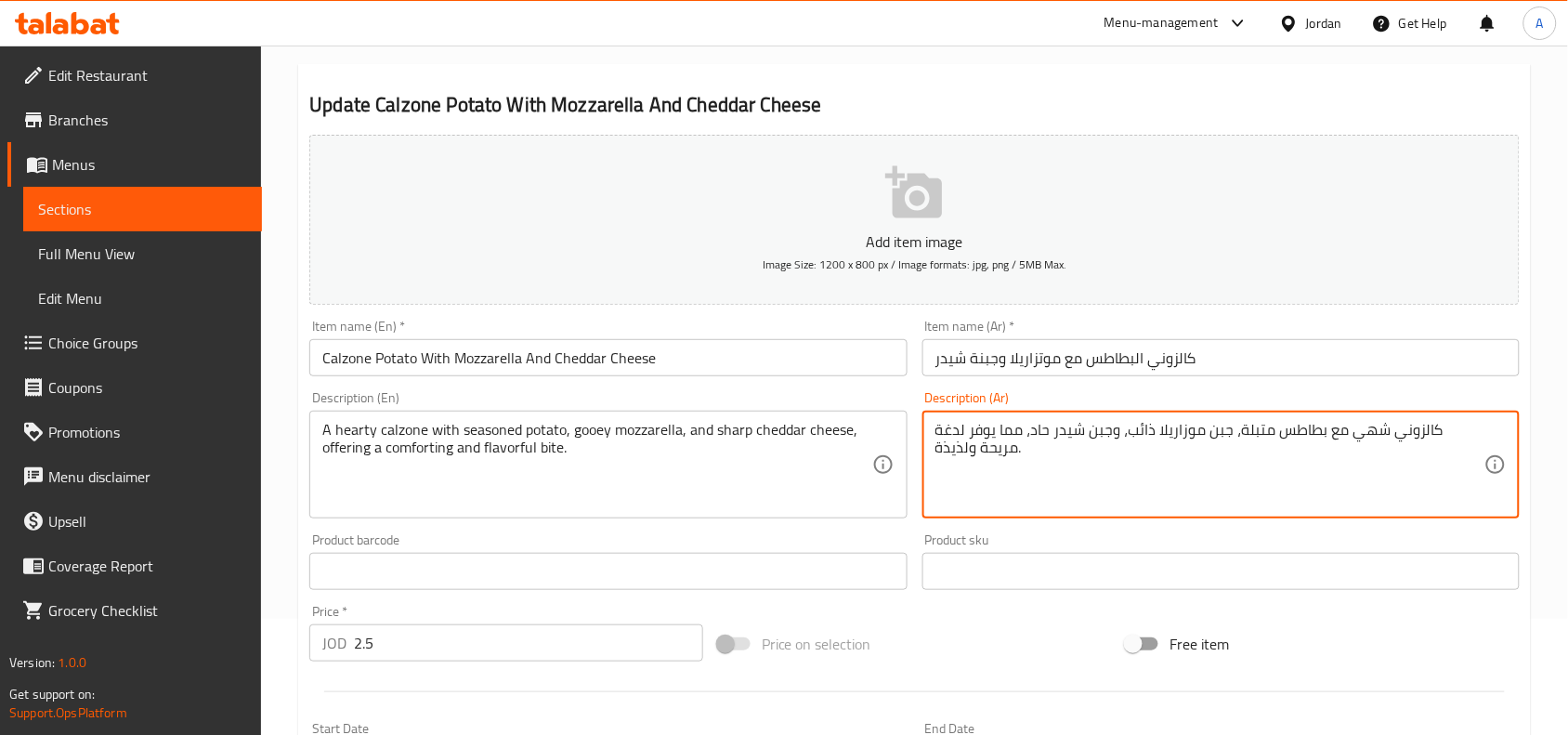 click on "كالزوني شهي مع بطاطس متبلة، جبن موزاريلا ذائب، وجبن شيدر حاد، مما يوفر لدغة مريحة ولذيذة." at bounding box center (1209, 465) 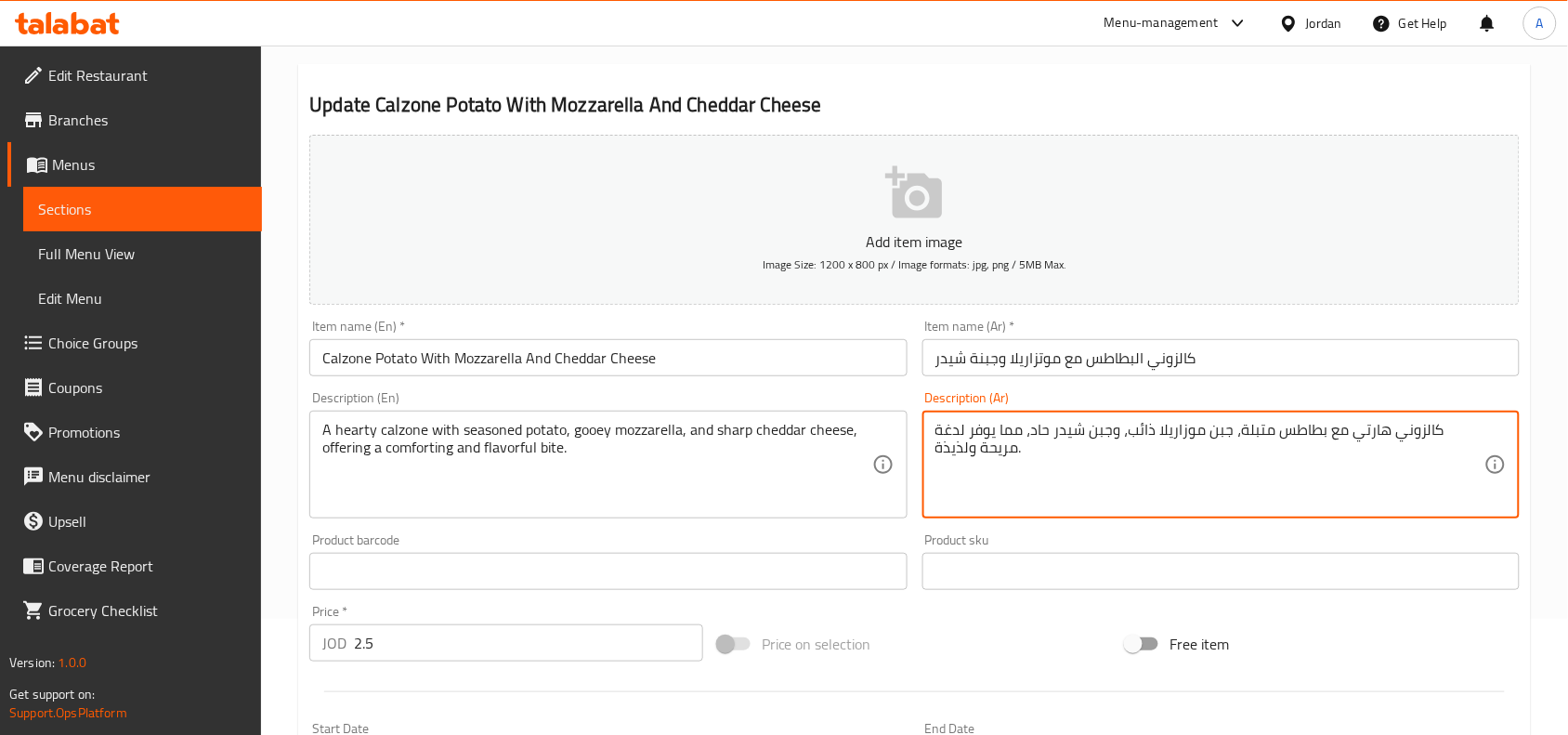 drag, startPoint x: 1265, startPoint y: 435, endPoint x: 1168, endPoint y: 428, distance: 97.25225 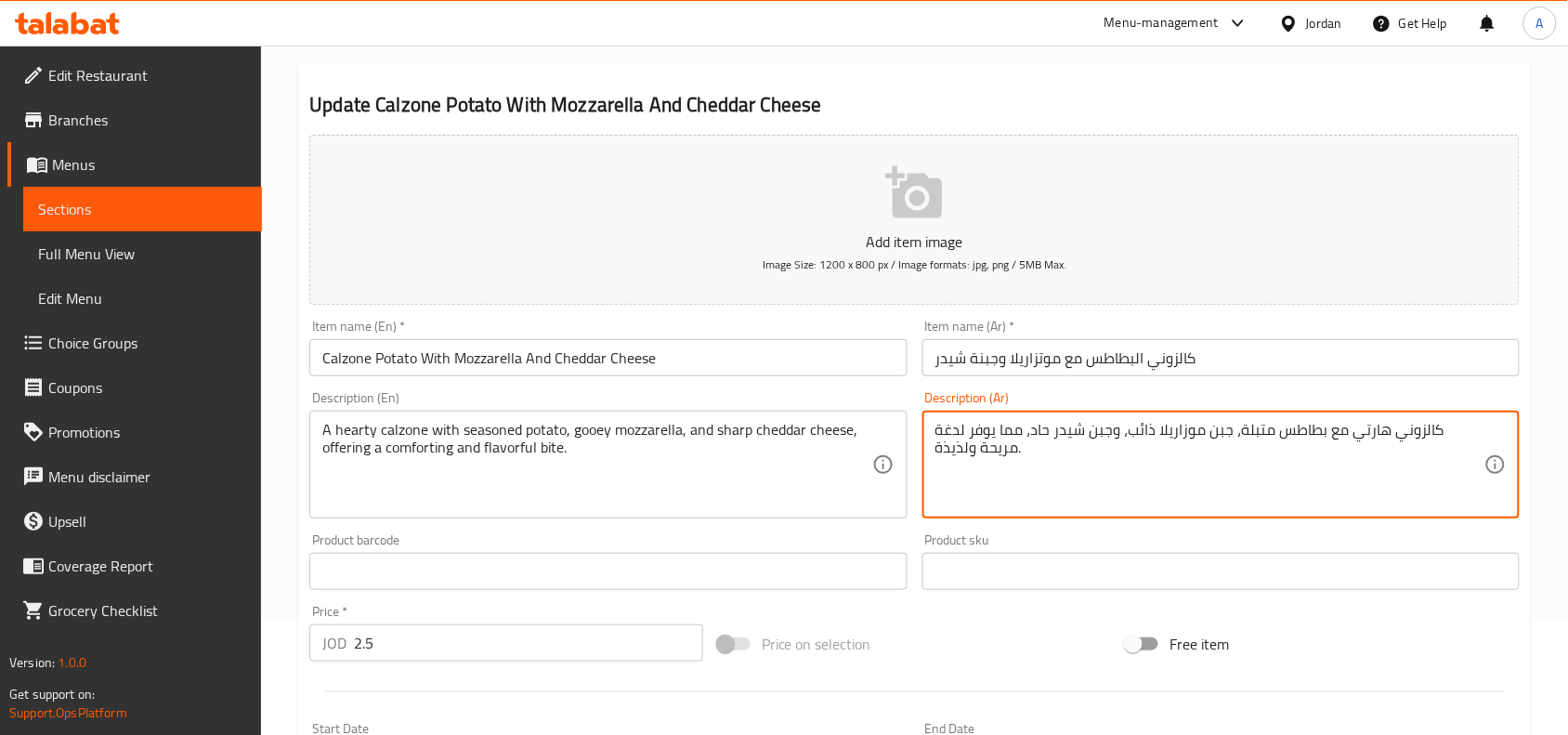 click on "كالزوني هارتي مع بطاطس متبلة، جبن موزاريلا ذائب، وجبن شيدر حاد، مما يوفر لدغة مريحة ولذيذة." at bounding box center (1209, 465) 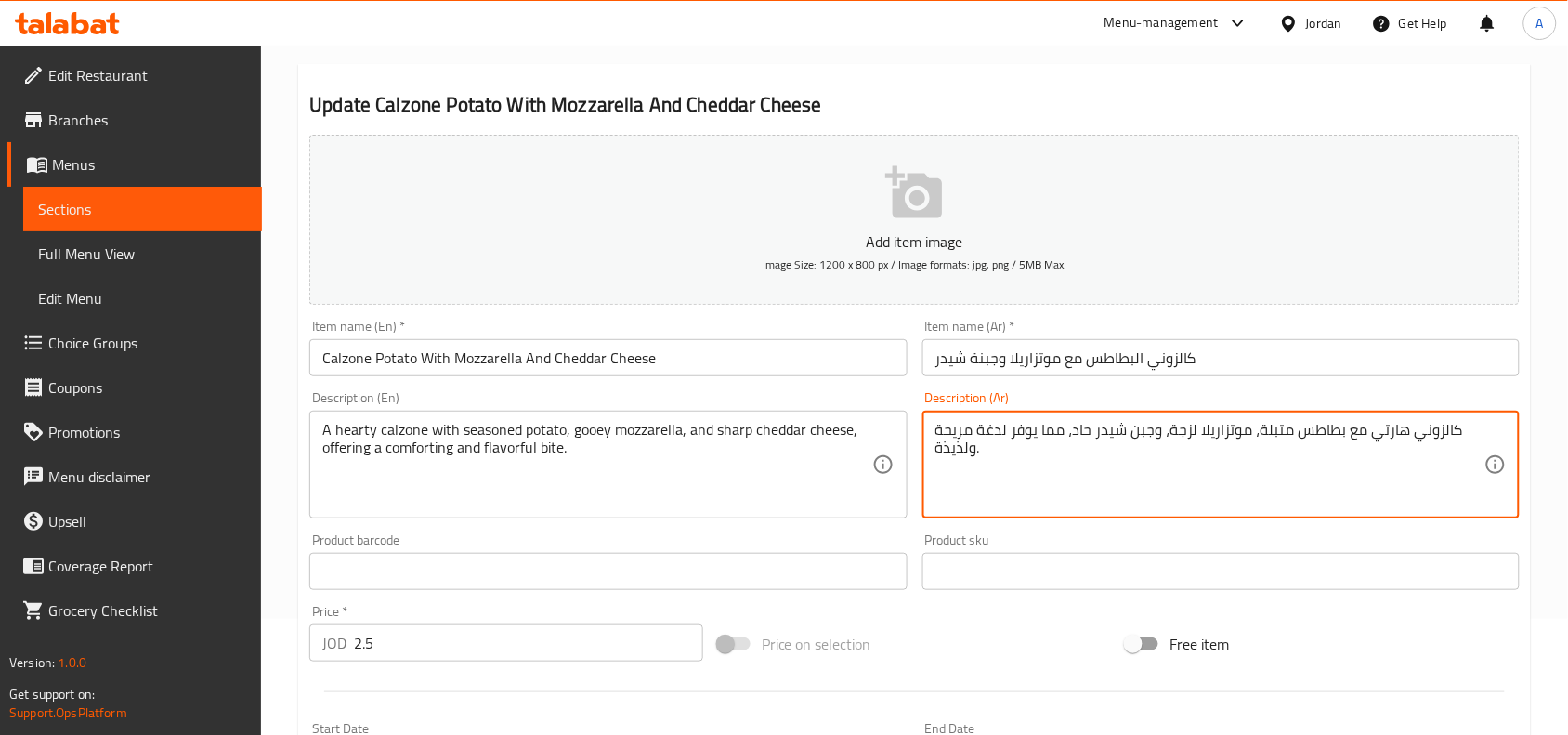 click on "كالزوني هارتي مع بطاطس متبلة، موتزاريلا لزجة، وجبن شيدر حاد، مما يوفر لدغة مريحة ولذيذة." at bounding box center (1209, 465) 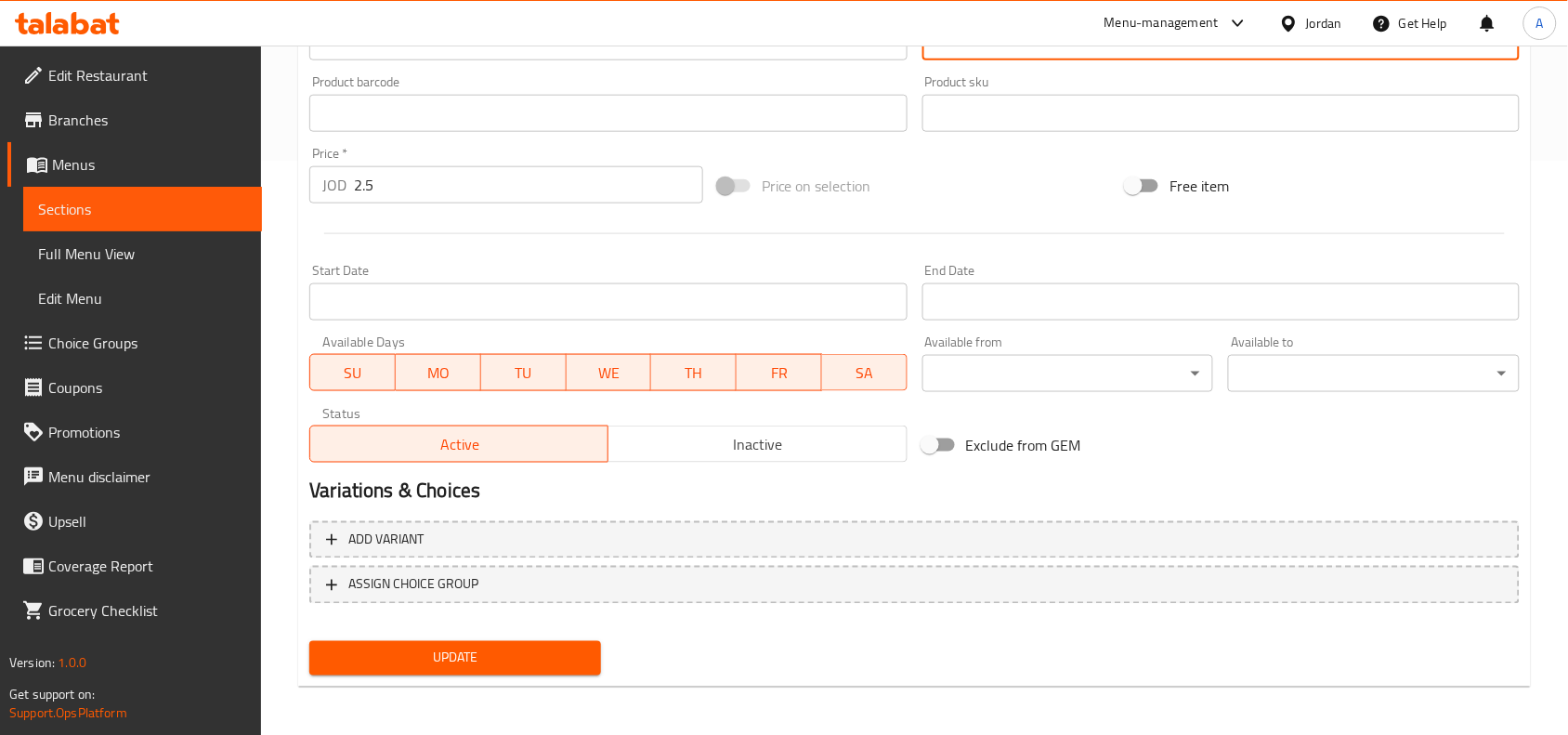 type on "كالزوني هارتي مع بطاطس متبلة، موتزاريلا لزجة، وجبن شيدر حاد، مما يوفر بايت مريحة ولذيذة." 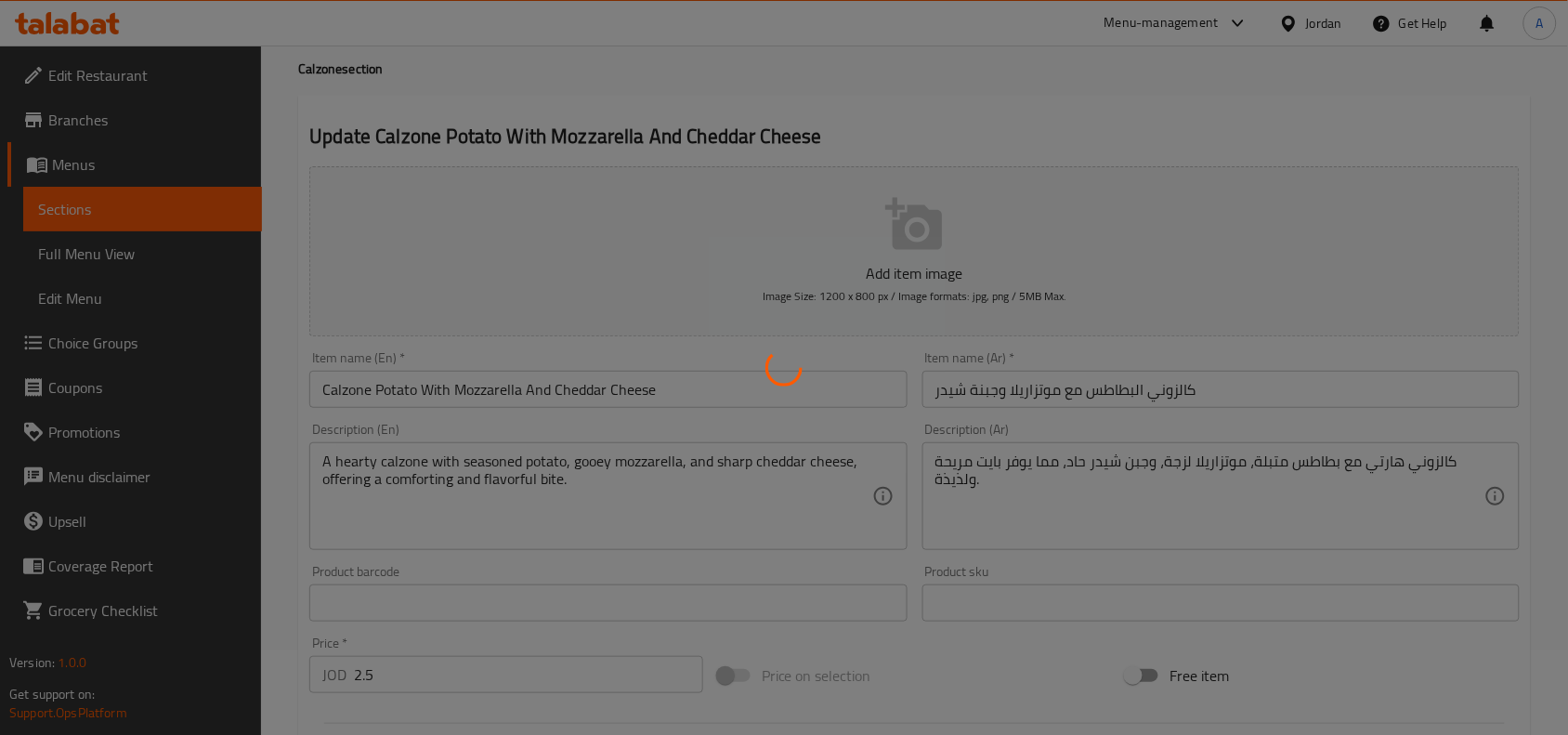 scroll, scrollTop: 0, scrollLeft: 0, axis: both 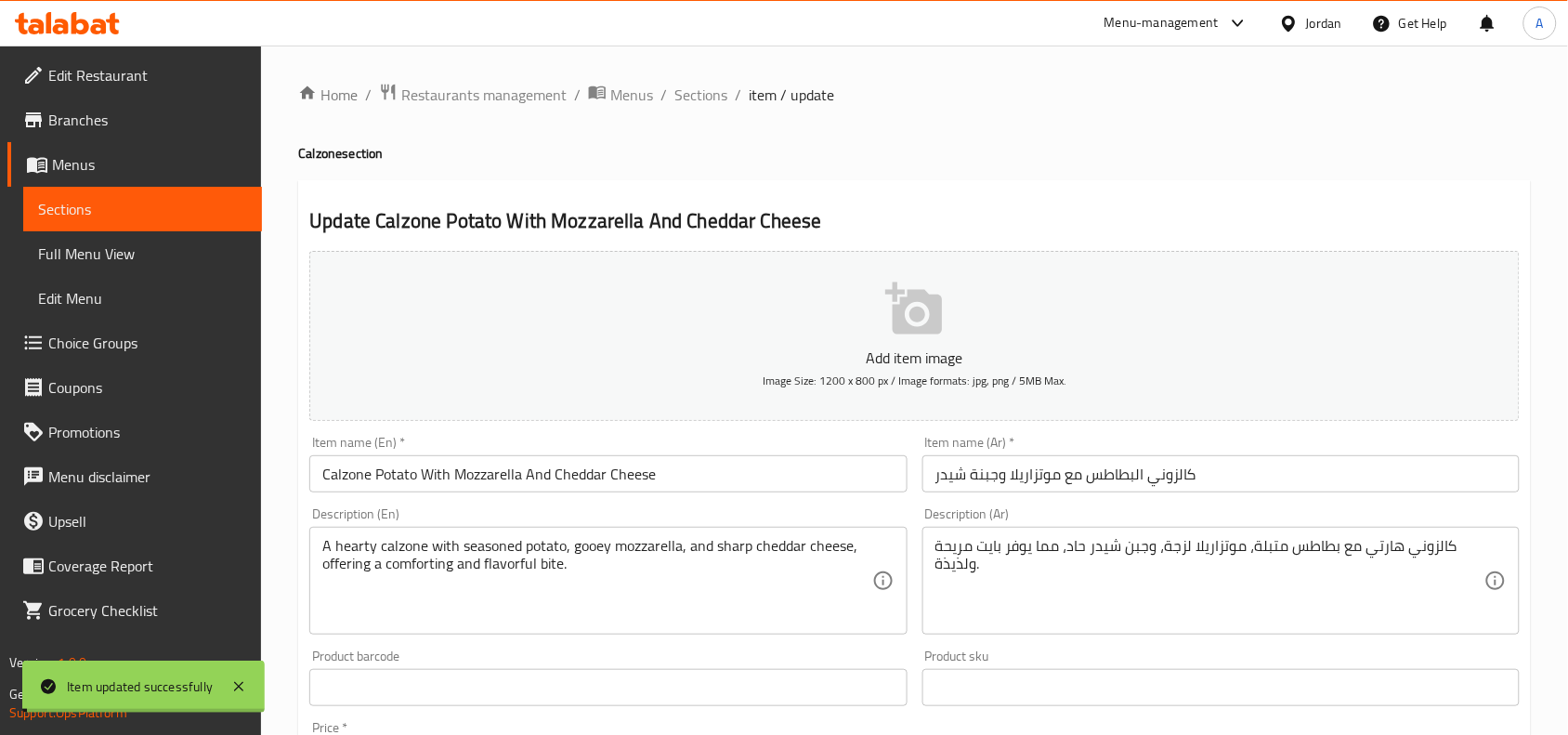click on "Calzone Potato With Mozzarella And Cheddar Cheese" at bounding box center [608, 474] 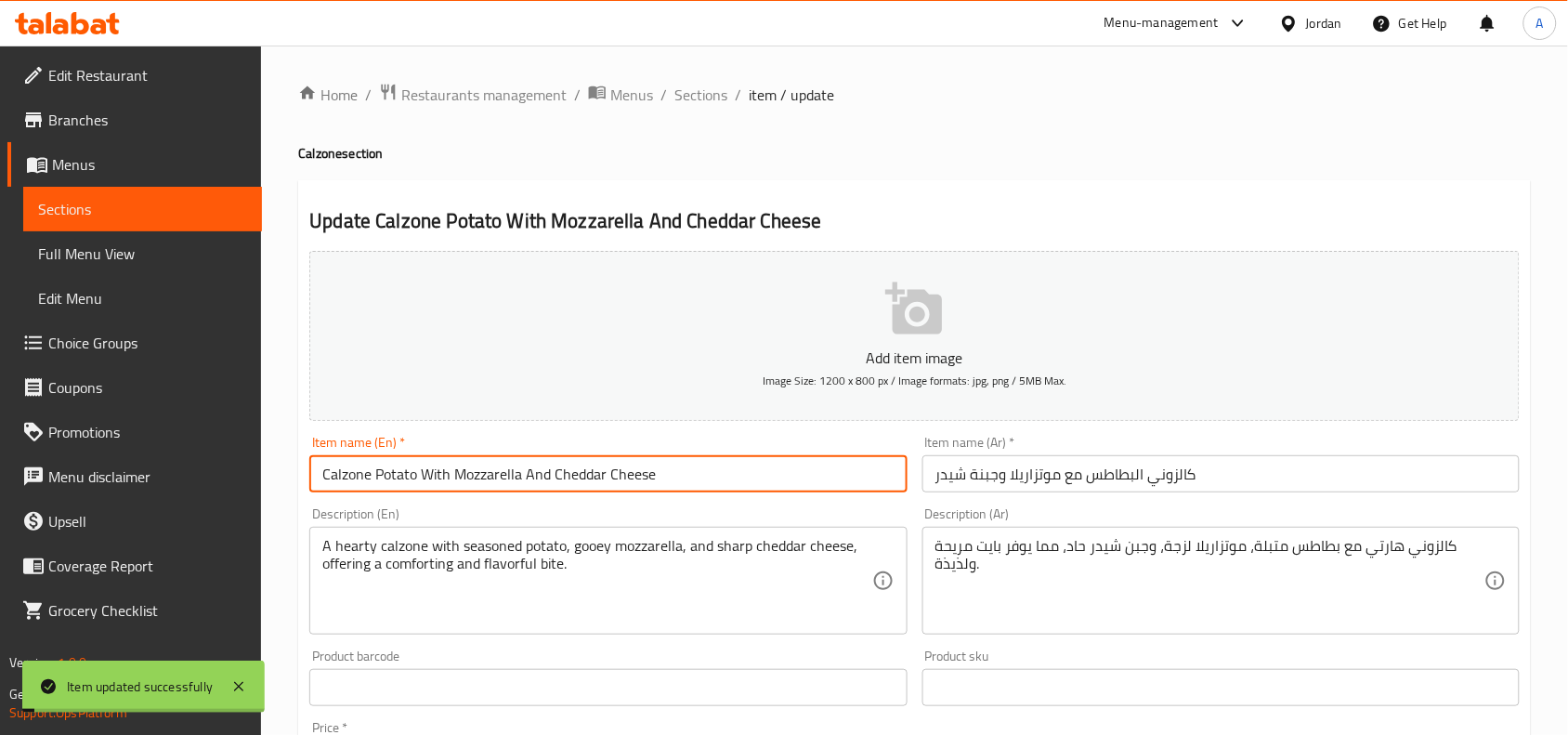 click on "Calzone Potato With Mozzarella And Cheddar Cheese" at bounding box center [608, 474] 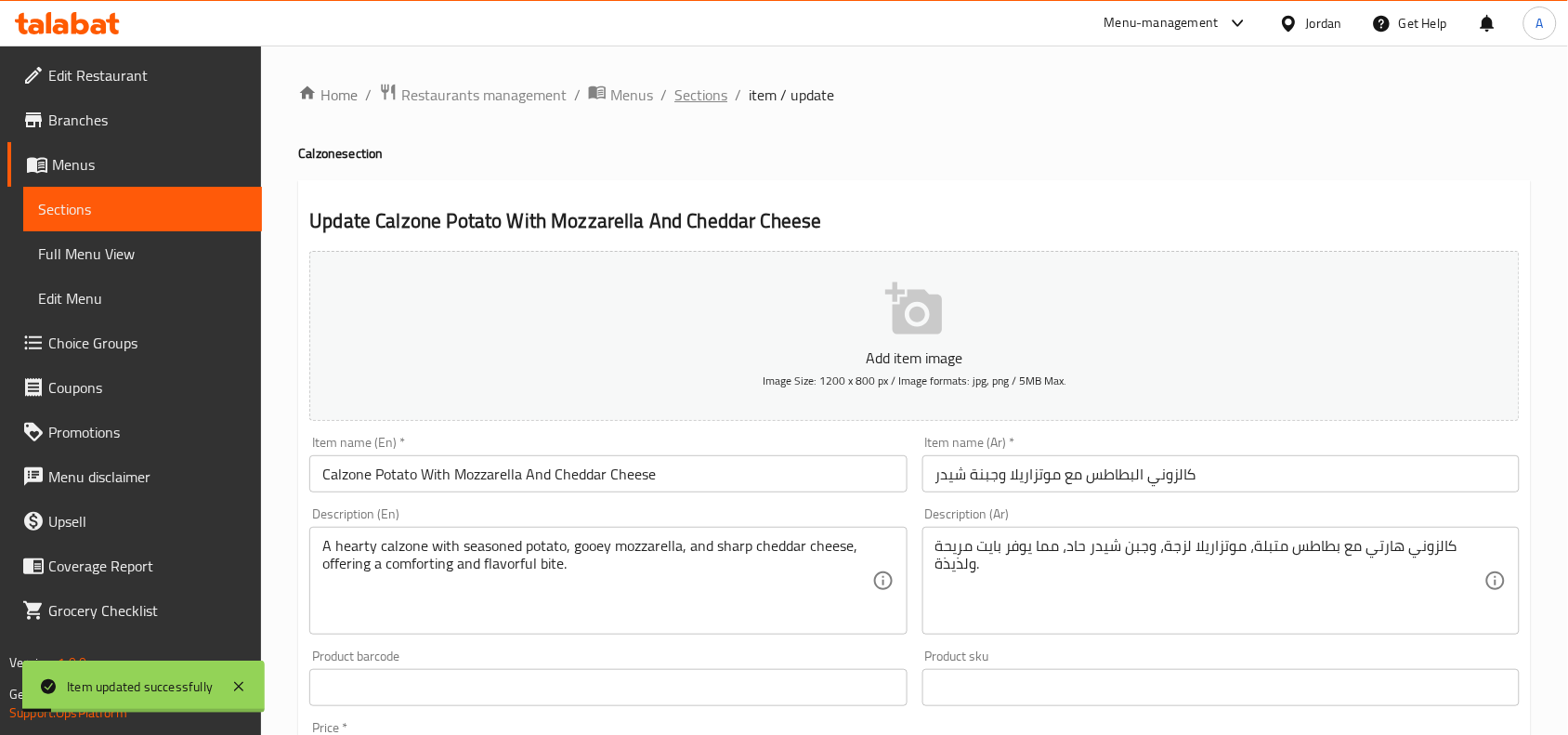 click on "Sections" at bounding box center (700, 95) 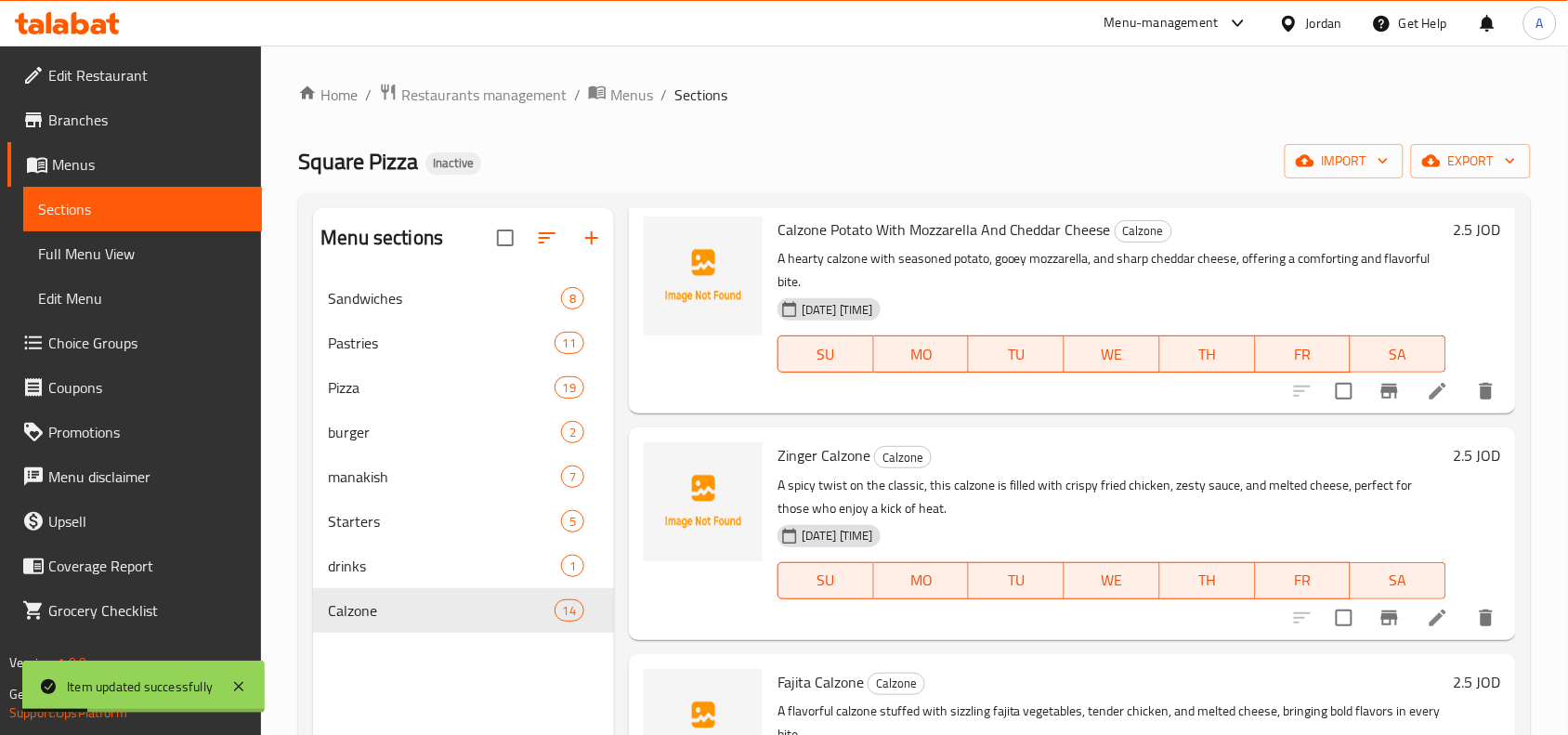 scroll, scrollTop: 903, scrollLeft: 0, axis: vertical 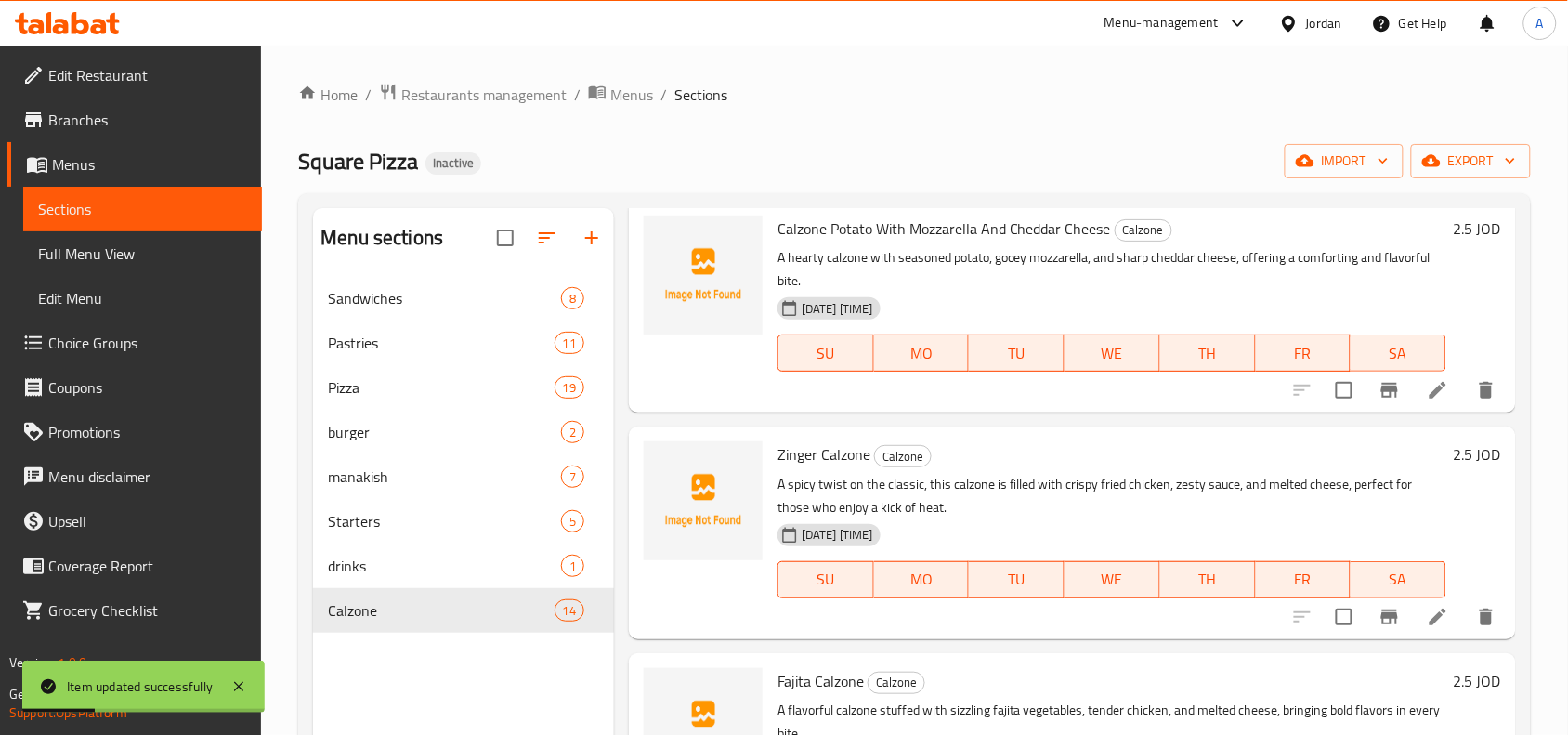 click on "Zinger Calzone" at bounding box center [824, 454] 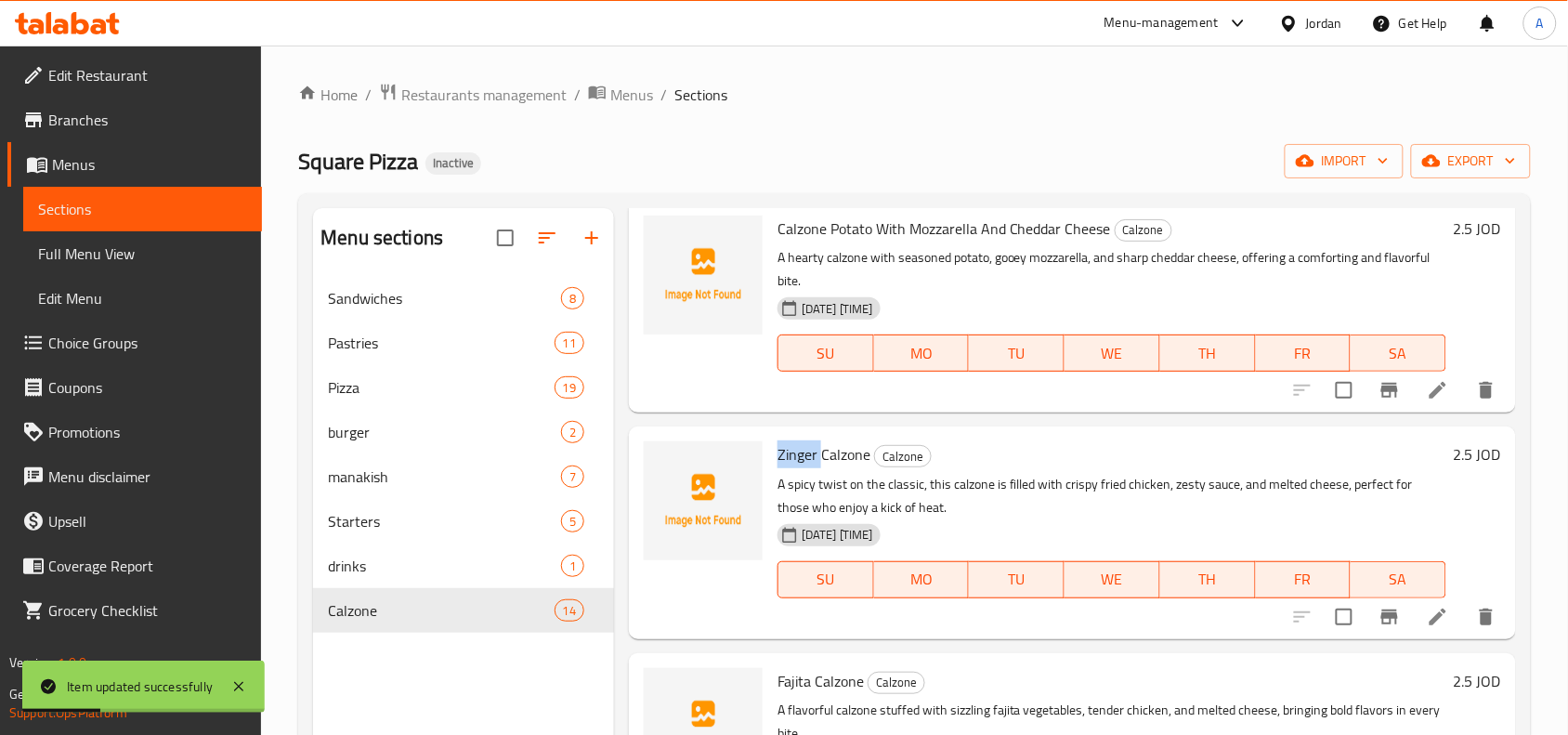 click on "Zinger Calzone" at bounding box center (824, 454) 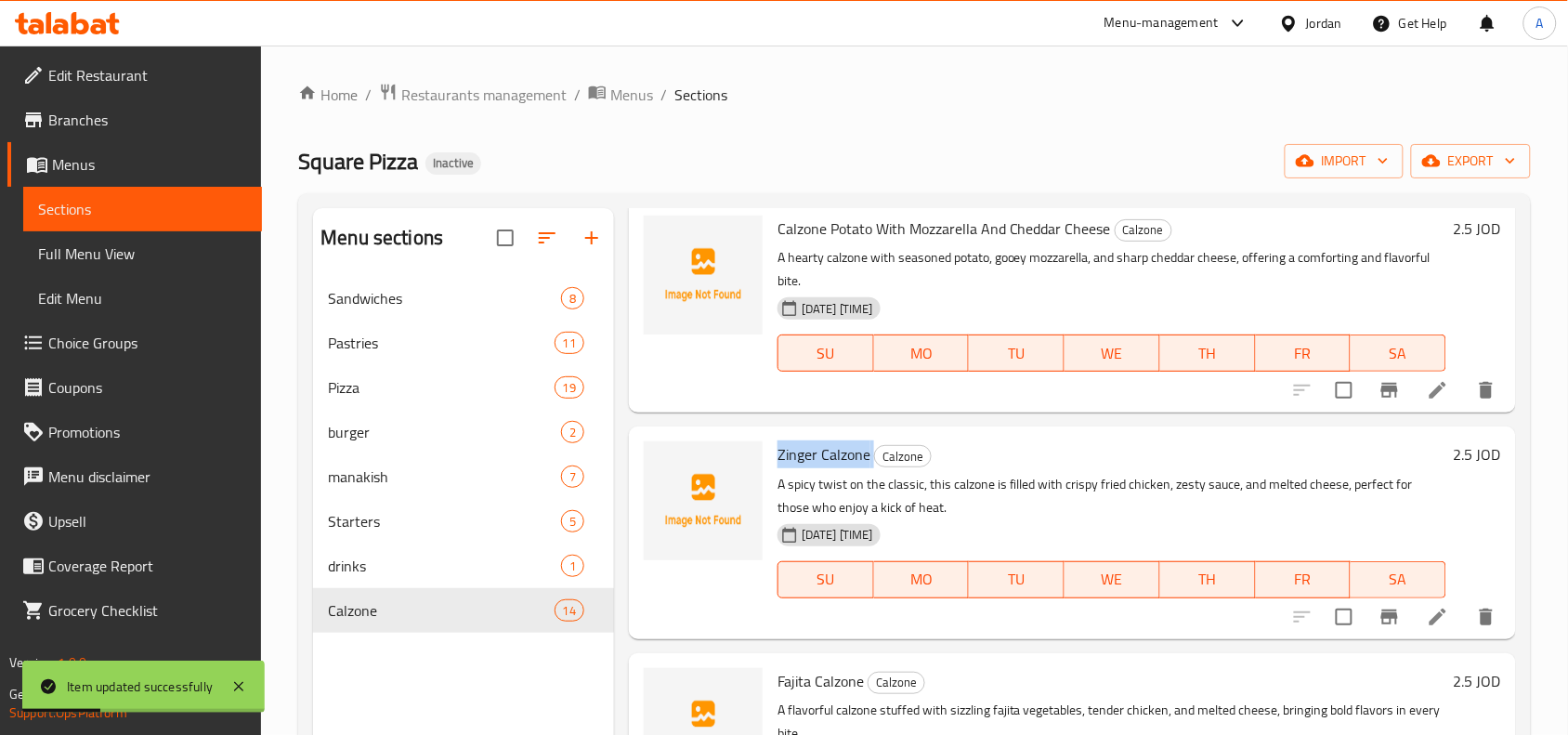 click on "Zinger Calzone" at bounding box center [824, 454] 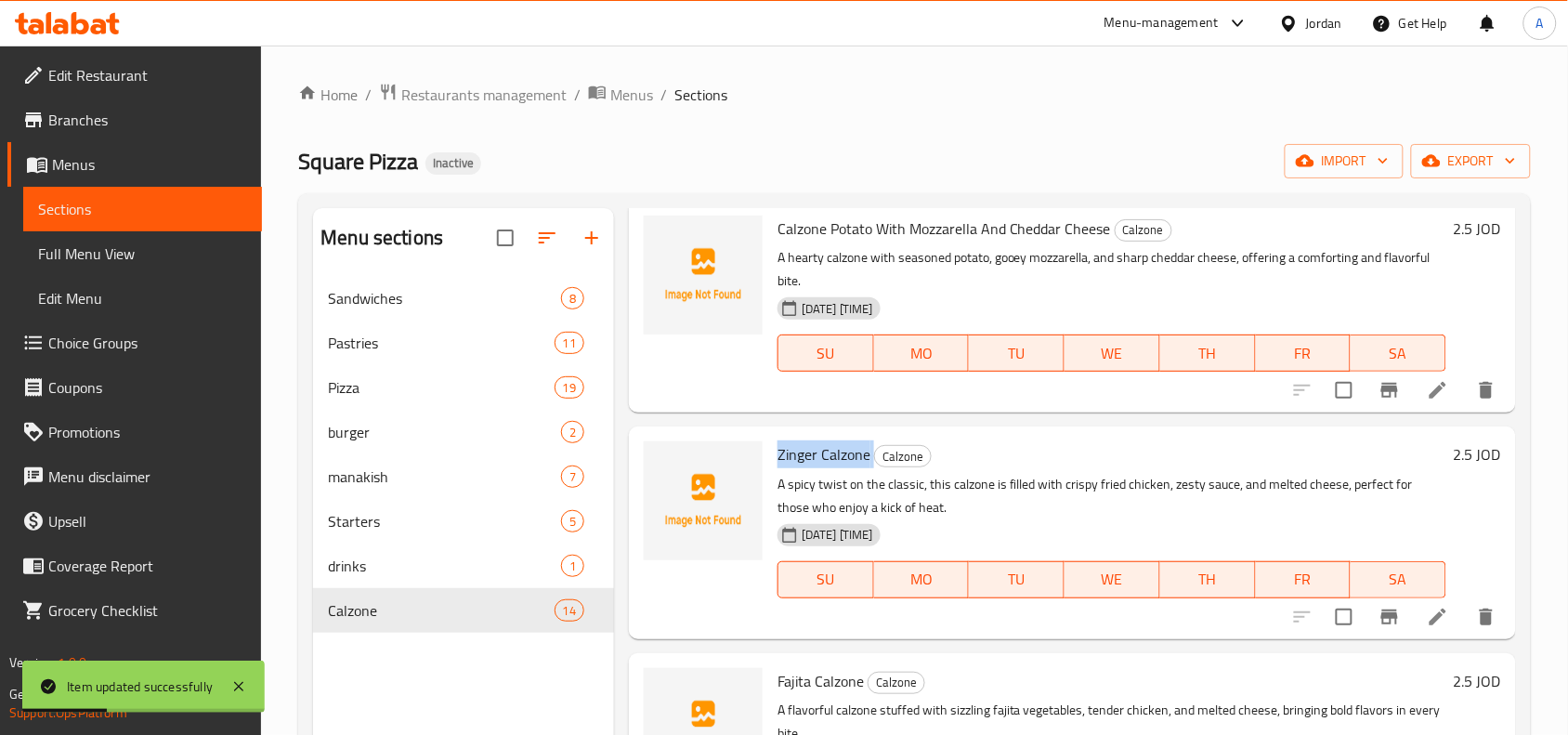copy on "Zinger Calzone" 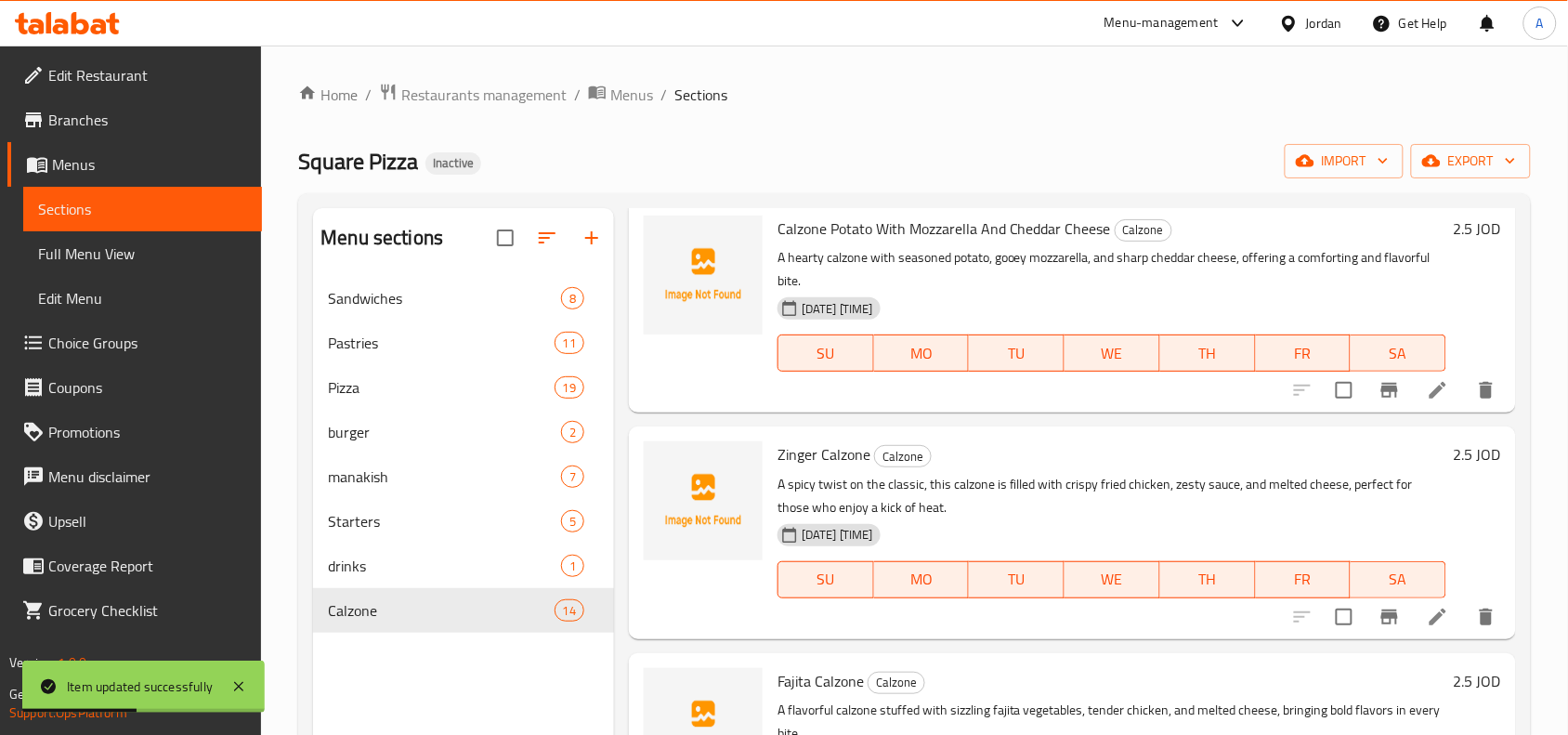 scroll, scrollTop: 1019, scrollLeft: 0, axis: vertical 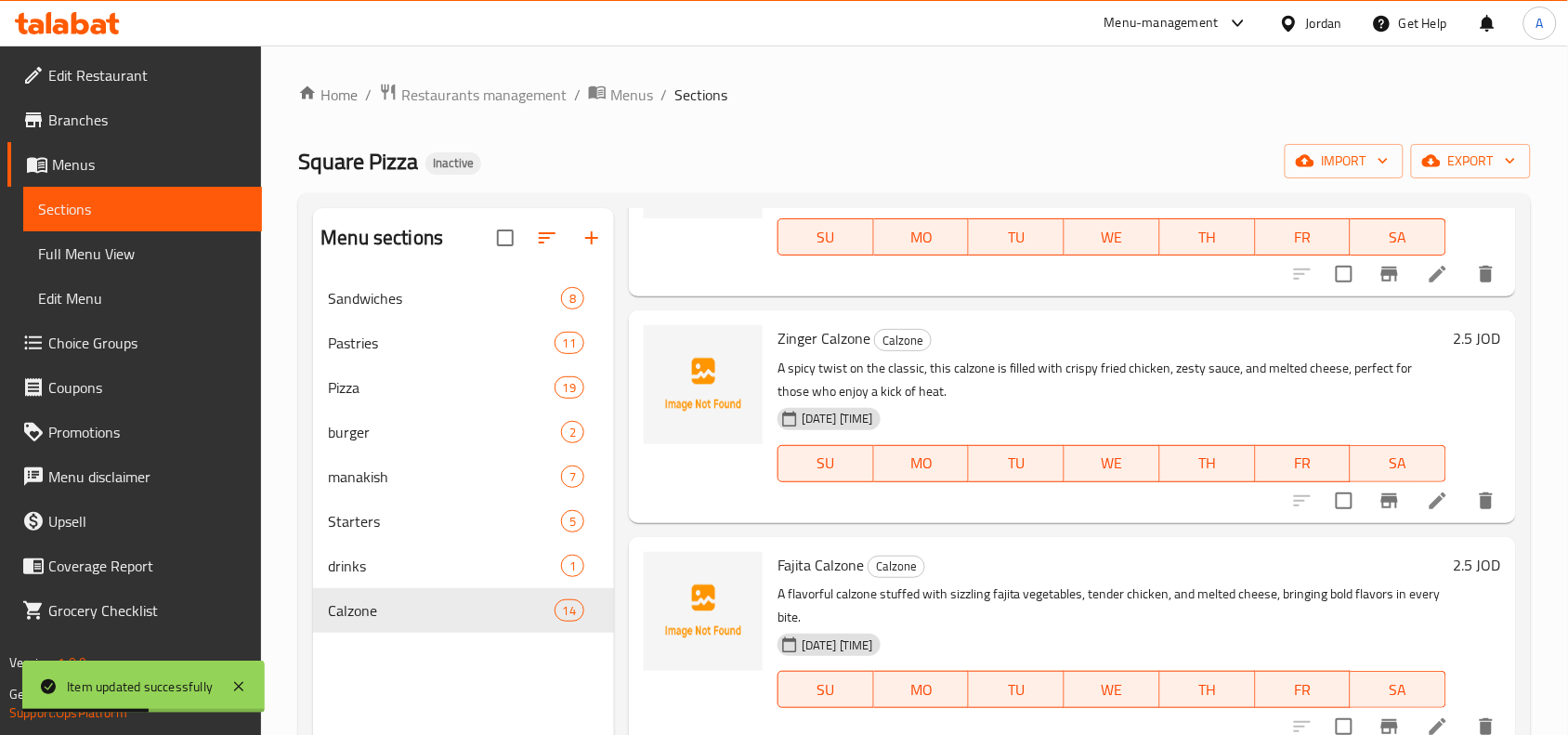 click 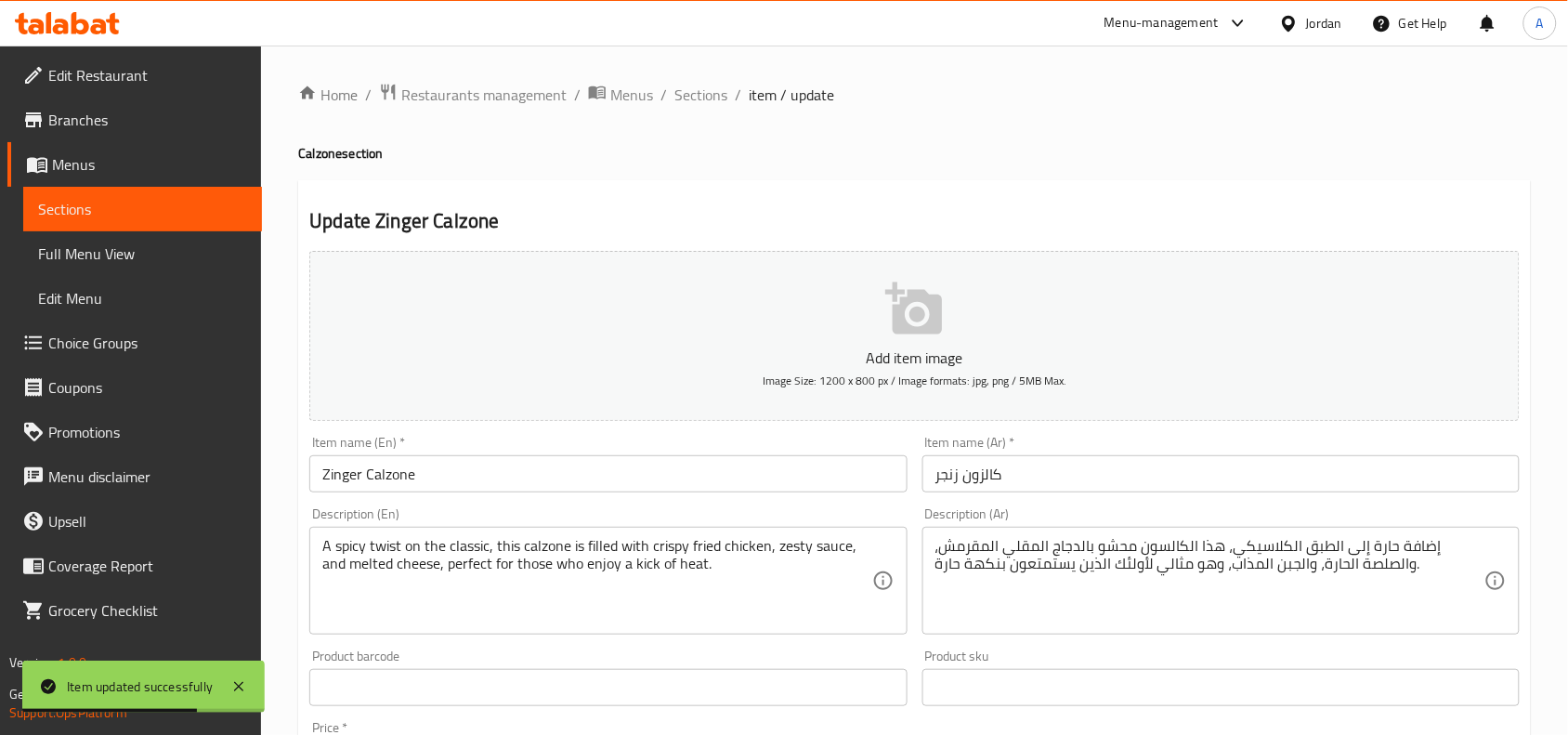 click on "كالزون زنجر" at bounding box center (1221, 474) 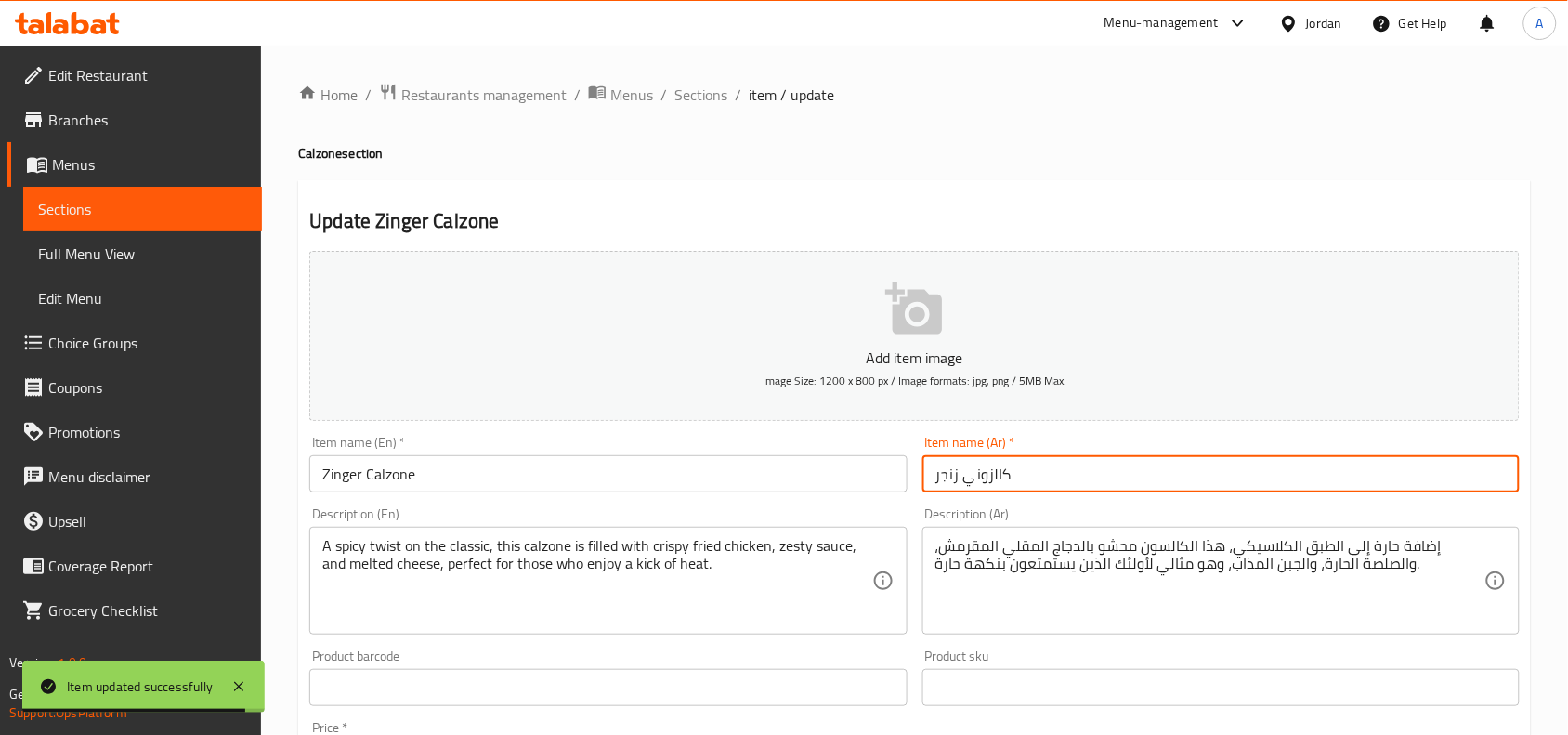 type on "كالزوني زنجر" 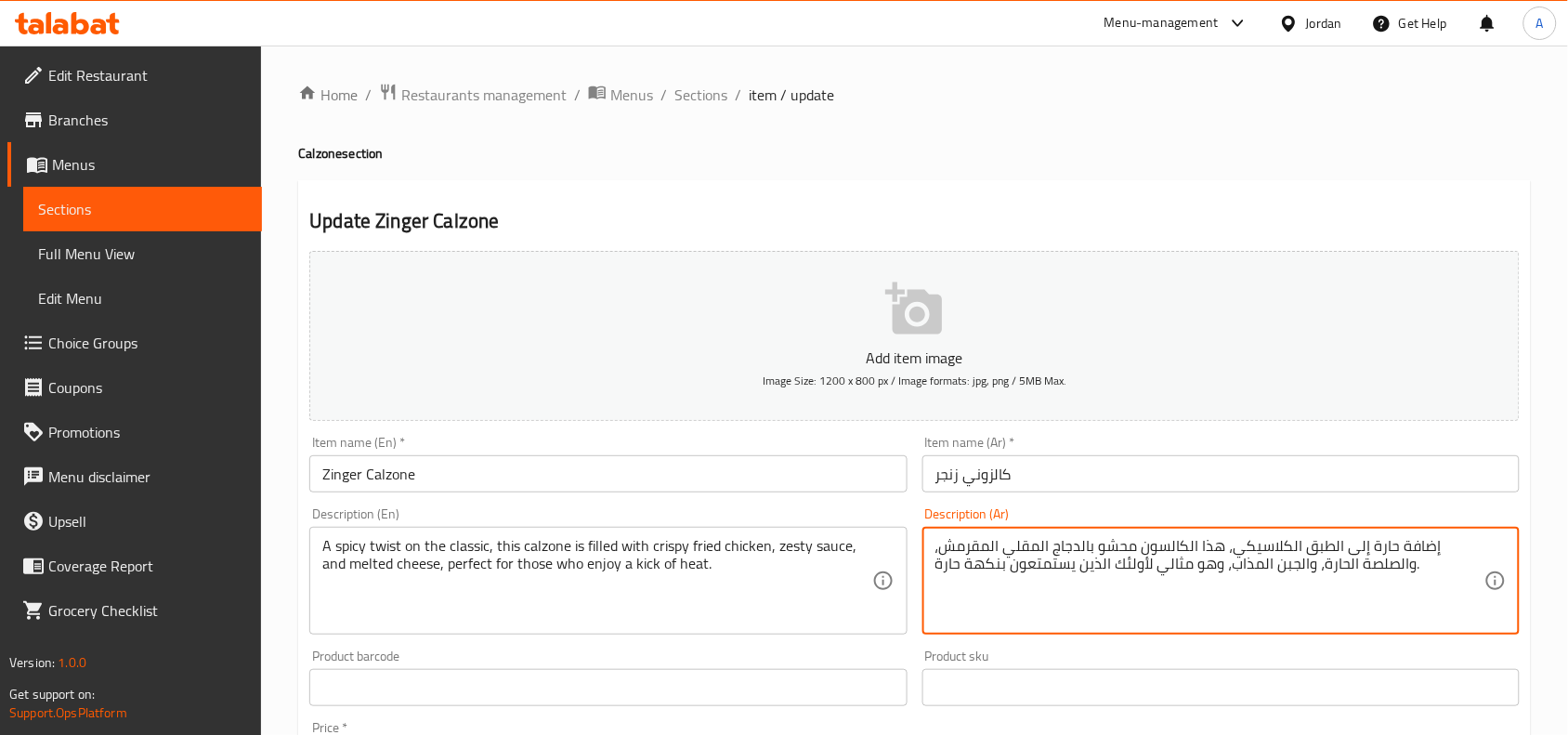 click on "إضافة حارة إلى الطبق الكلاسيكي، هذا الكالسون محشو بالدجاج المقلي المقرمش، والصلصة الحارة، والجبن المذاب، وهو مثالي لأولئك الذين يستمتعون بنكهة حارة." at bounding box center [1209, 581] 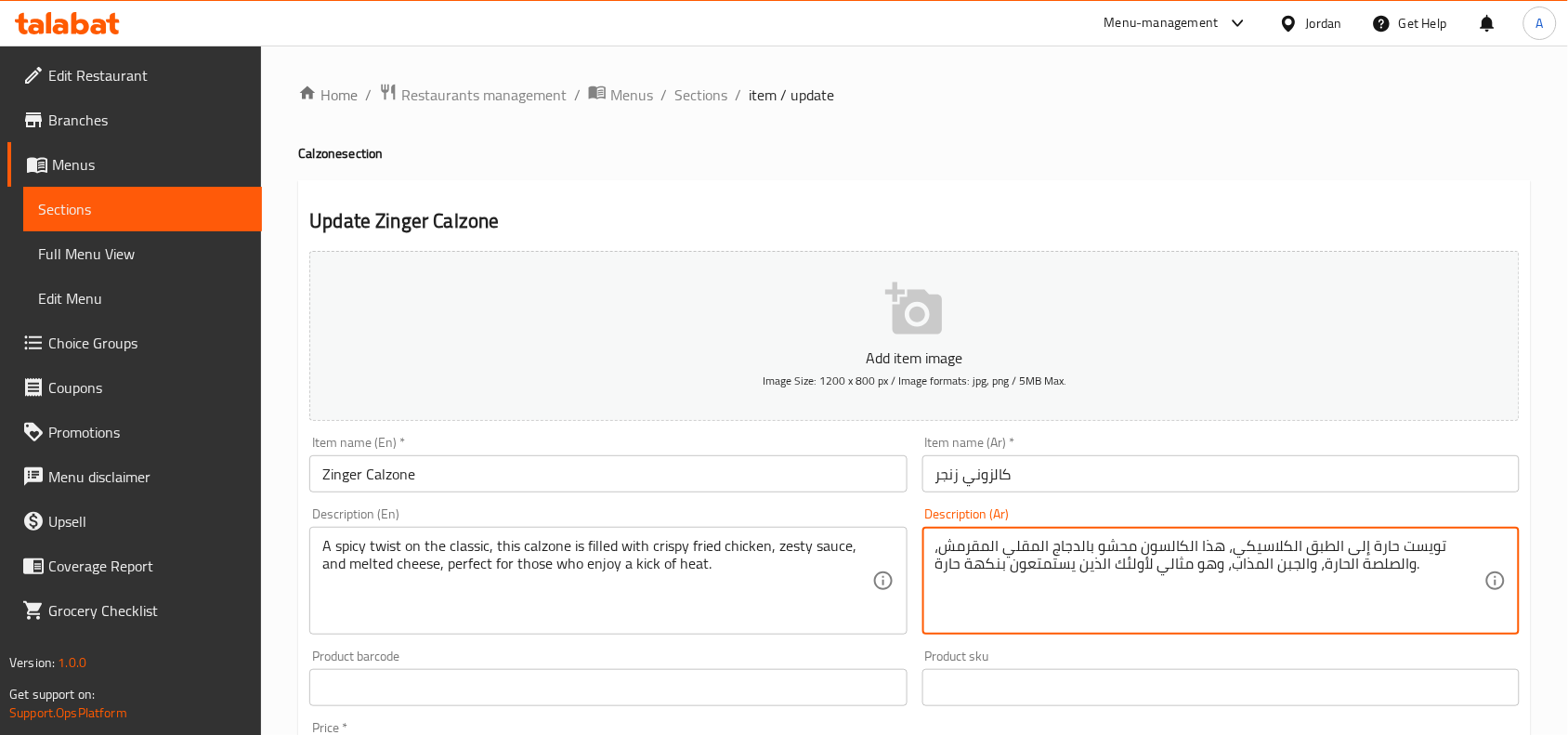 drag, startPoint x: 1363, startPoint y: 545, endPoint x: 1233, endPoint y: 548, distance: 130.03461 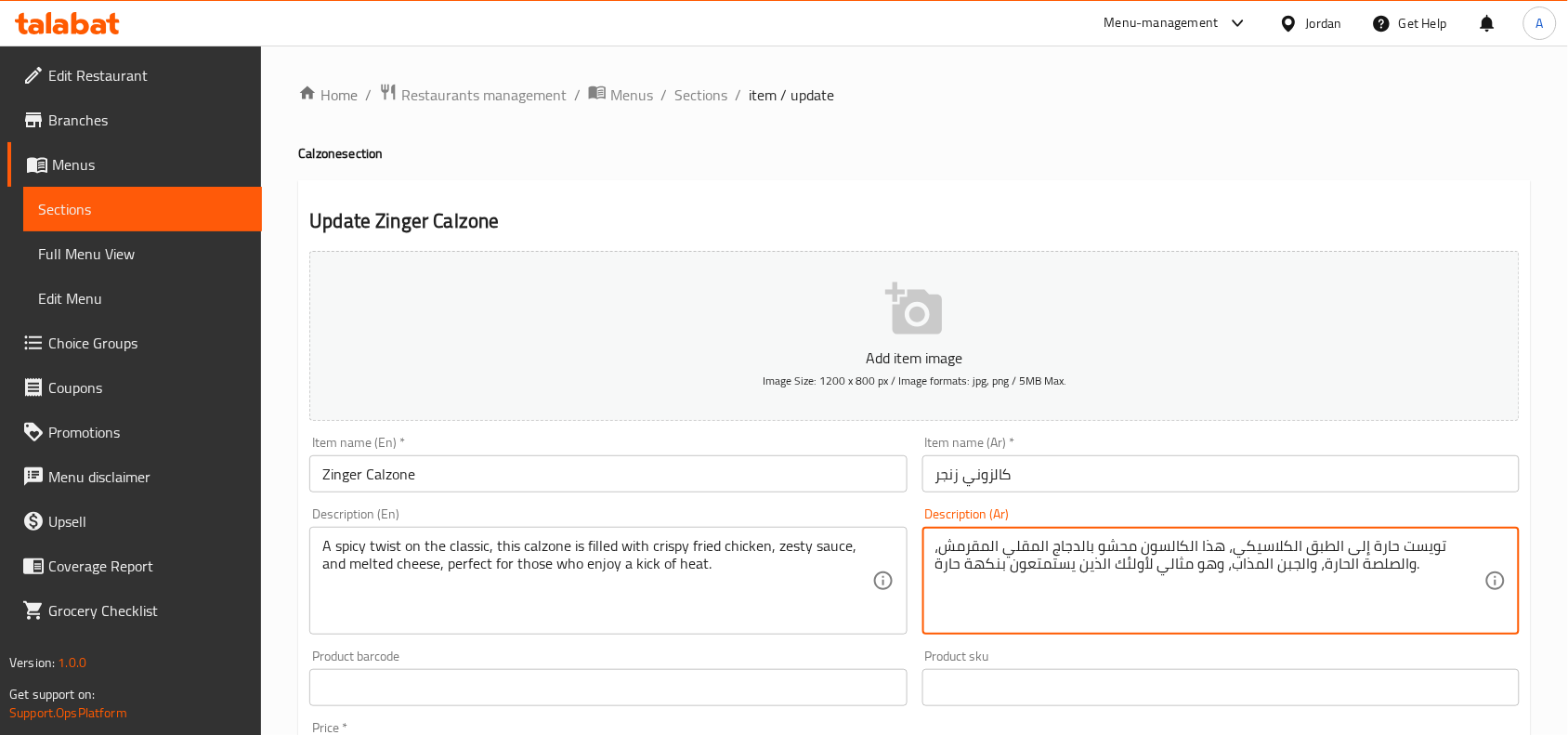 click on "تويست حارة إلى الطبق الكلاسيكي، هذا الكالسون محشو بالدجاج المقلي المقرمش، والصلصة الحارة، والجبن المذاب، وهو مثالي لأولئك الذين يستمتعون بنكهة حارة." at bounding box center [1209, 581] 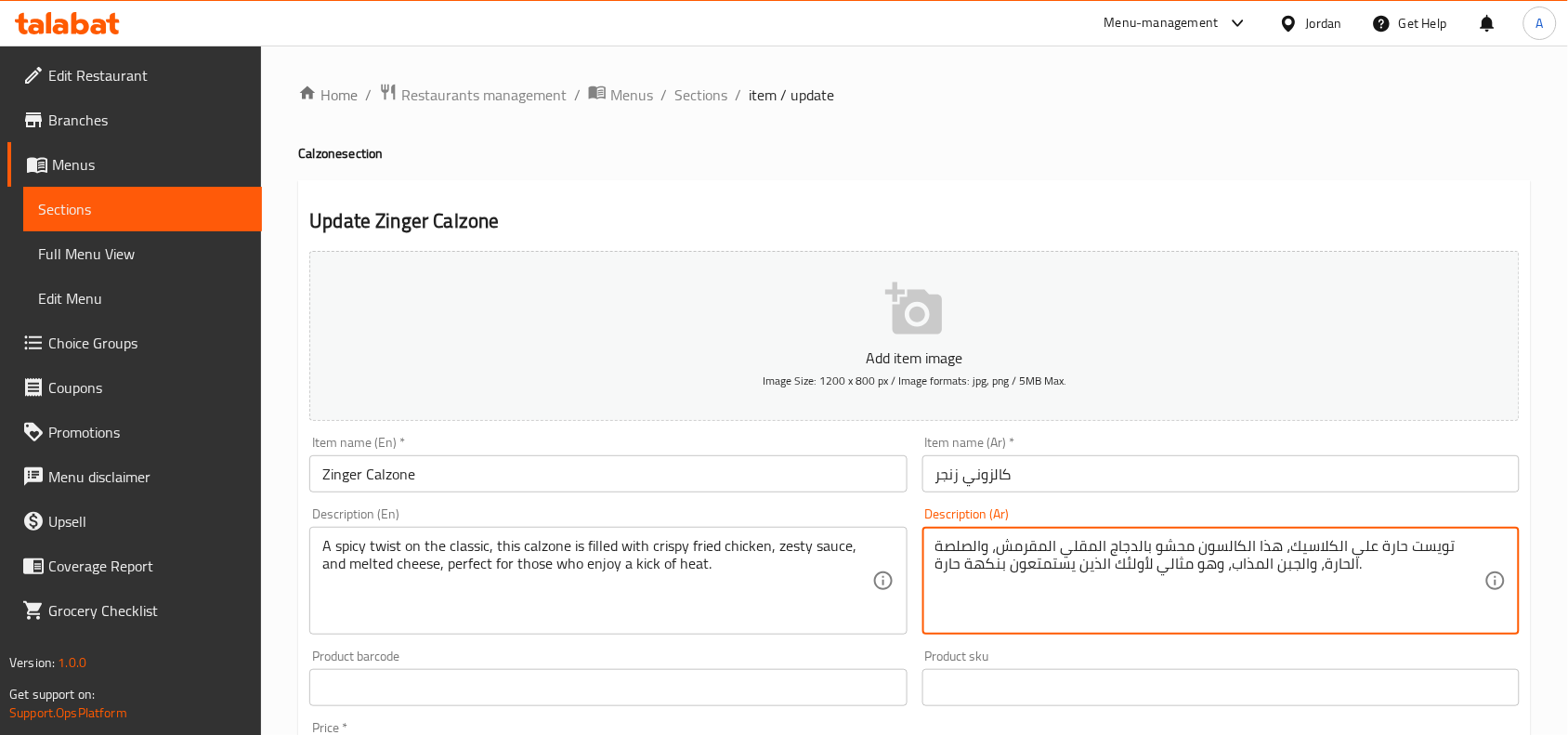 click on "كالزوني زنجر" at bounding box center (1221, 474) 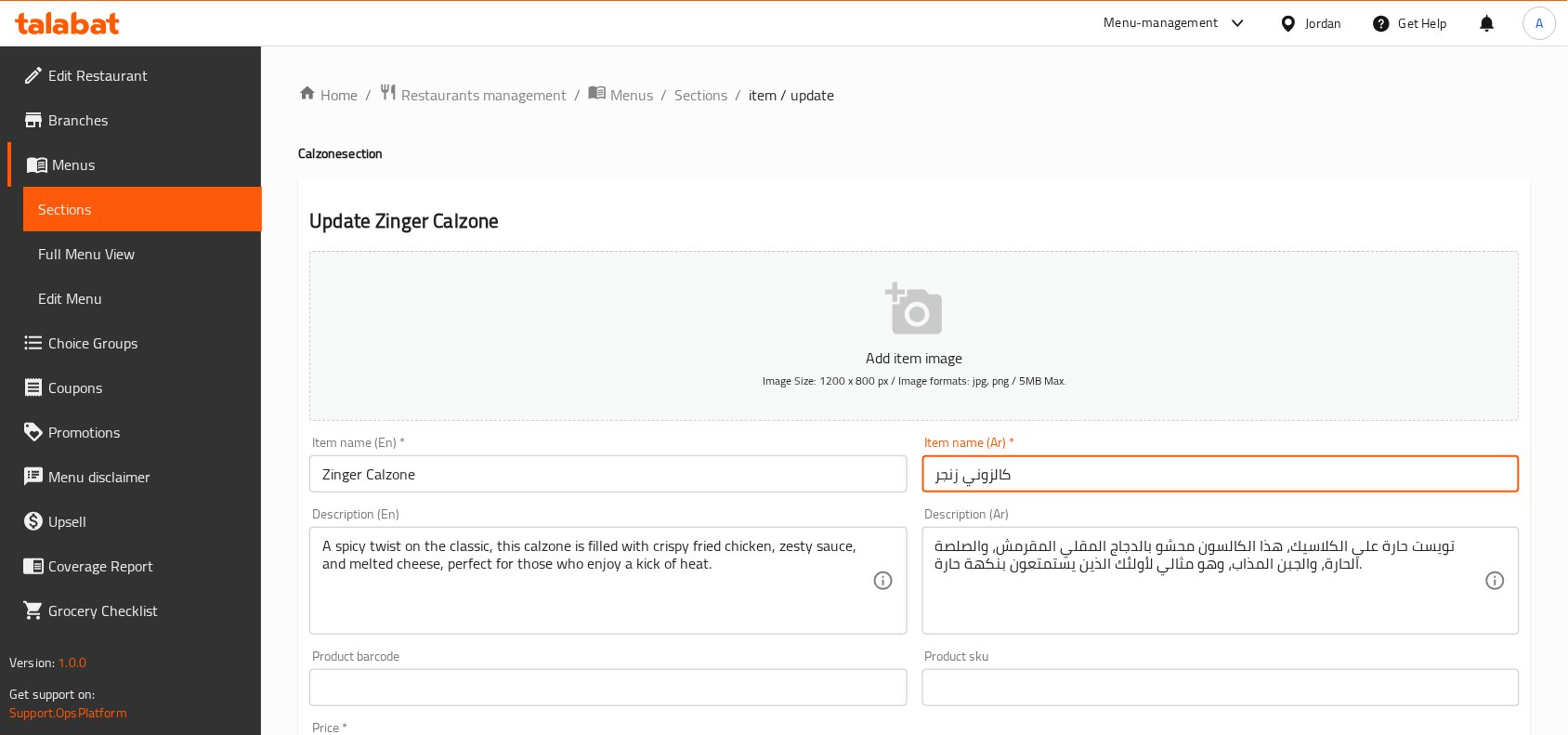 click on "كالزوني زنجر" at bounding box center [1221, 474] 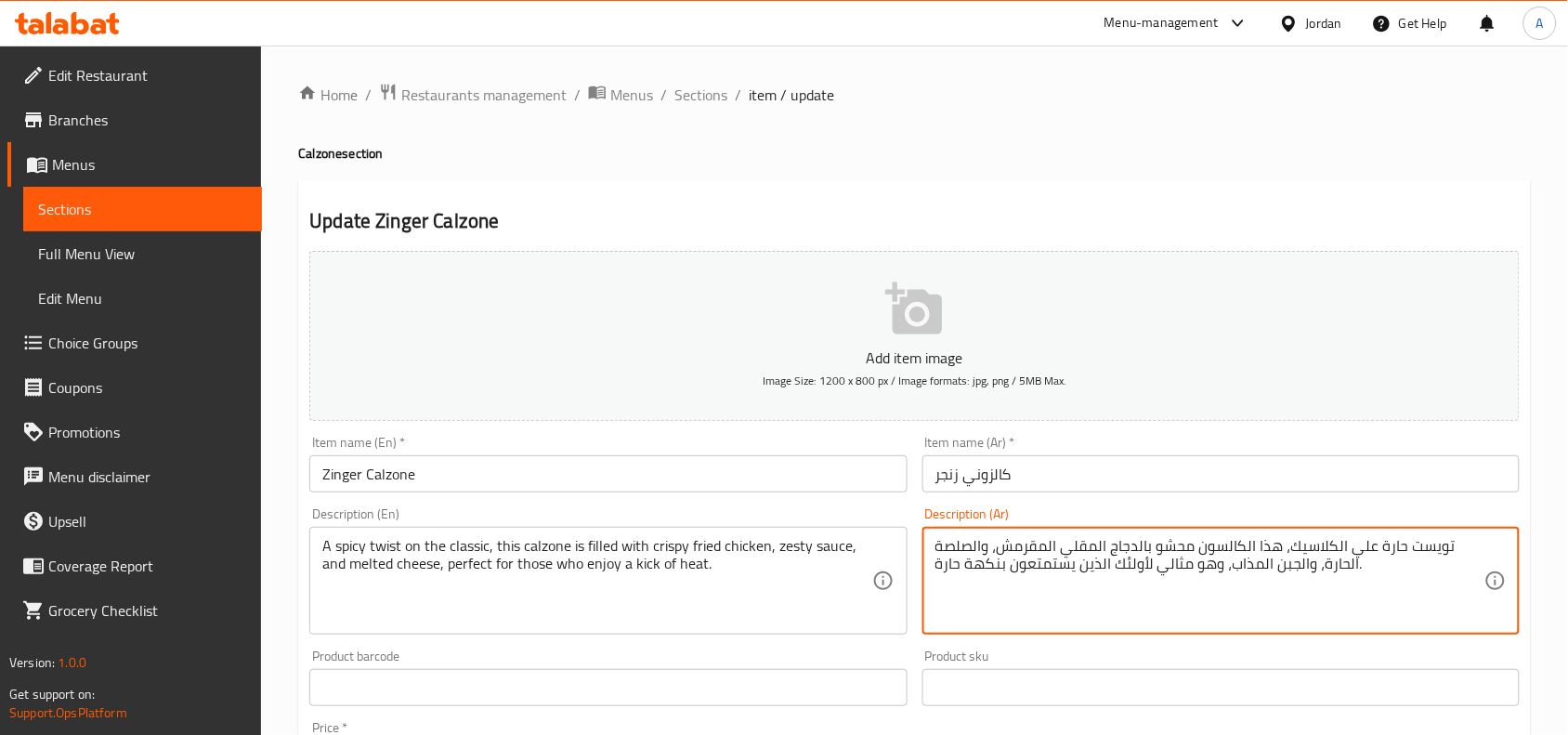 drag, startPoint x: 1242, startPoint y: 551, endPoint x: 1200, endPoint y: 551, distance: 42 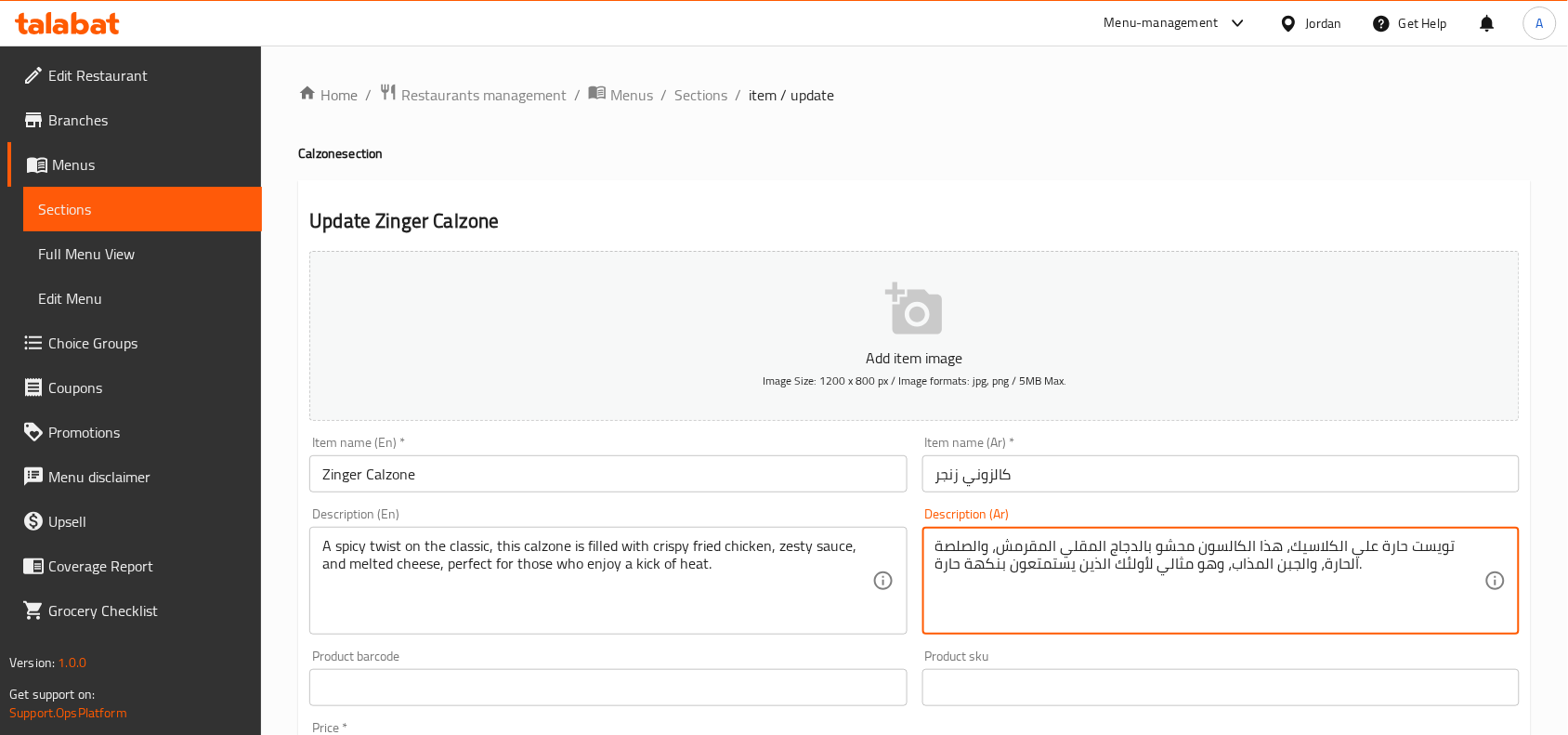 drag, startPoint x: 1196, startPoint y: 551, endPoint x: 1241, endPoint y: 551, distance: 45 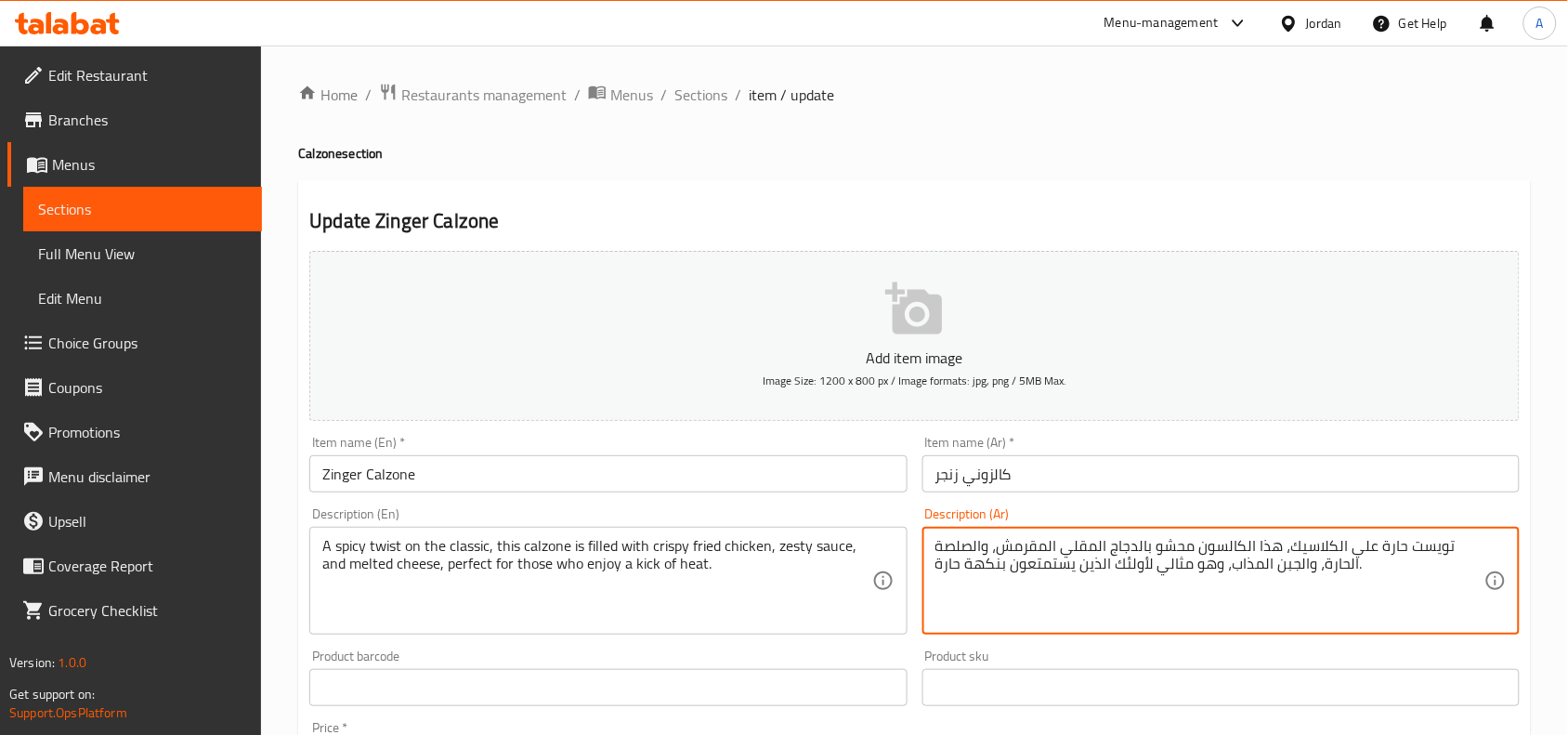 click on "تويست حارة علي الكلاسيك، هذا الكالسون محشو بالدجاج المقلي المقرمش، والصلصة الحارة، والجبن المذاب، وهو مثالي لأولئك الذين يستمتعون بنكهة حارة." at bounding box center [1209, 581] 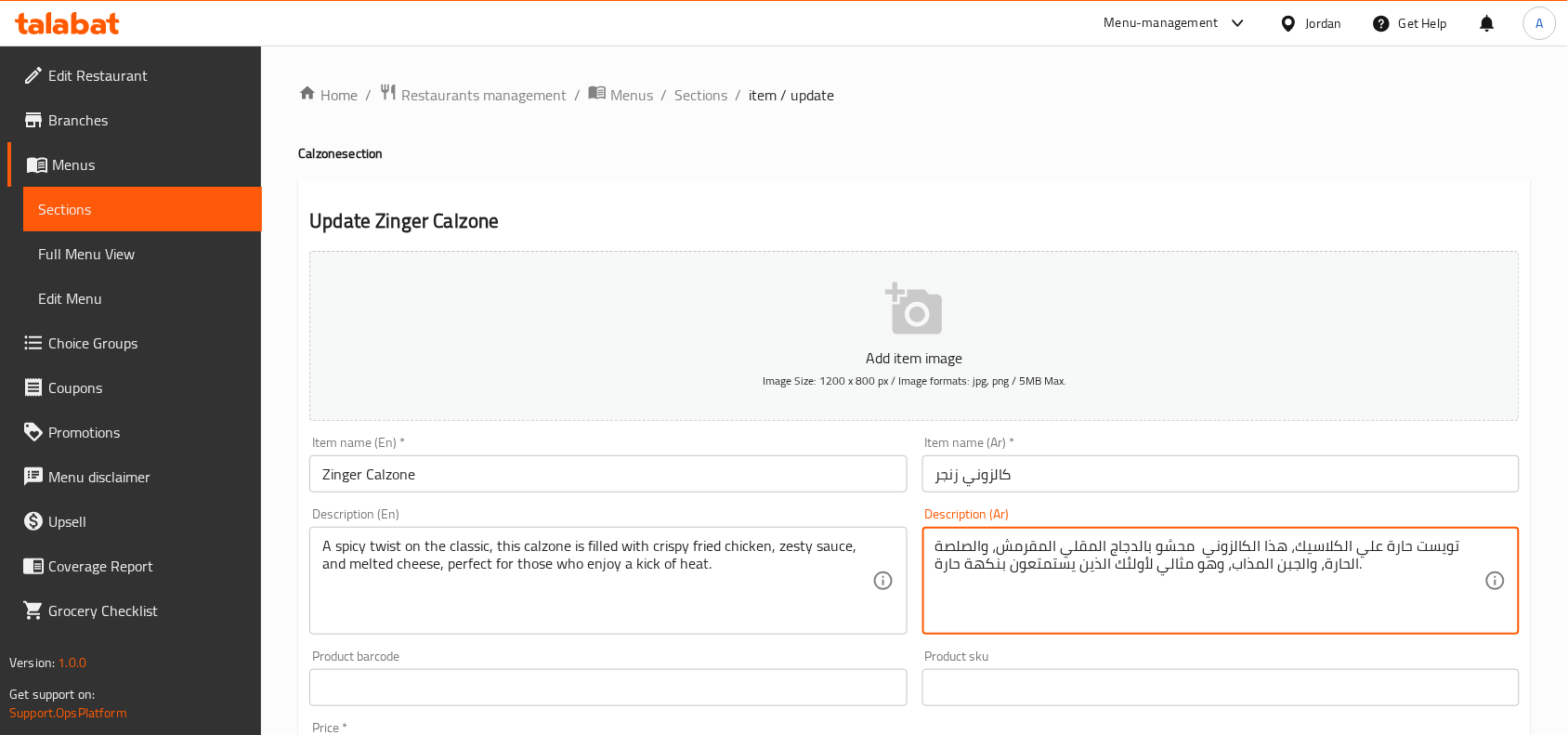 click on "تويست حارة علي الكلاسيك، هذا الكالزوني  محشو بالدجاج المقلي المقرمش، والصلصة الحارة، والجبن المذاب، وهو مثالي لأولئك الذين يستمتعون بنكهة حارة." at bounding box center (1209, 581) 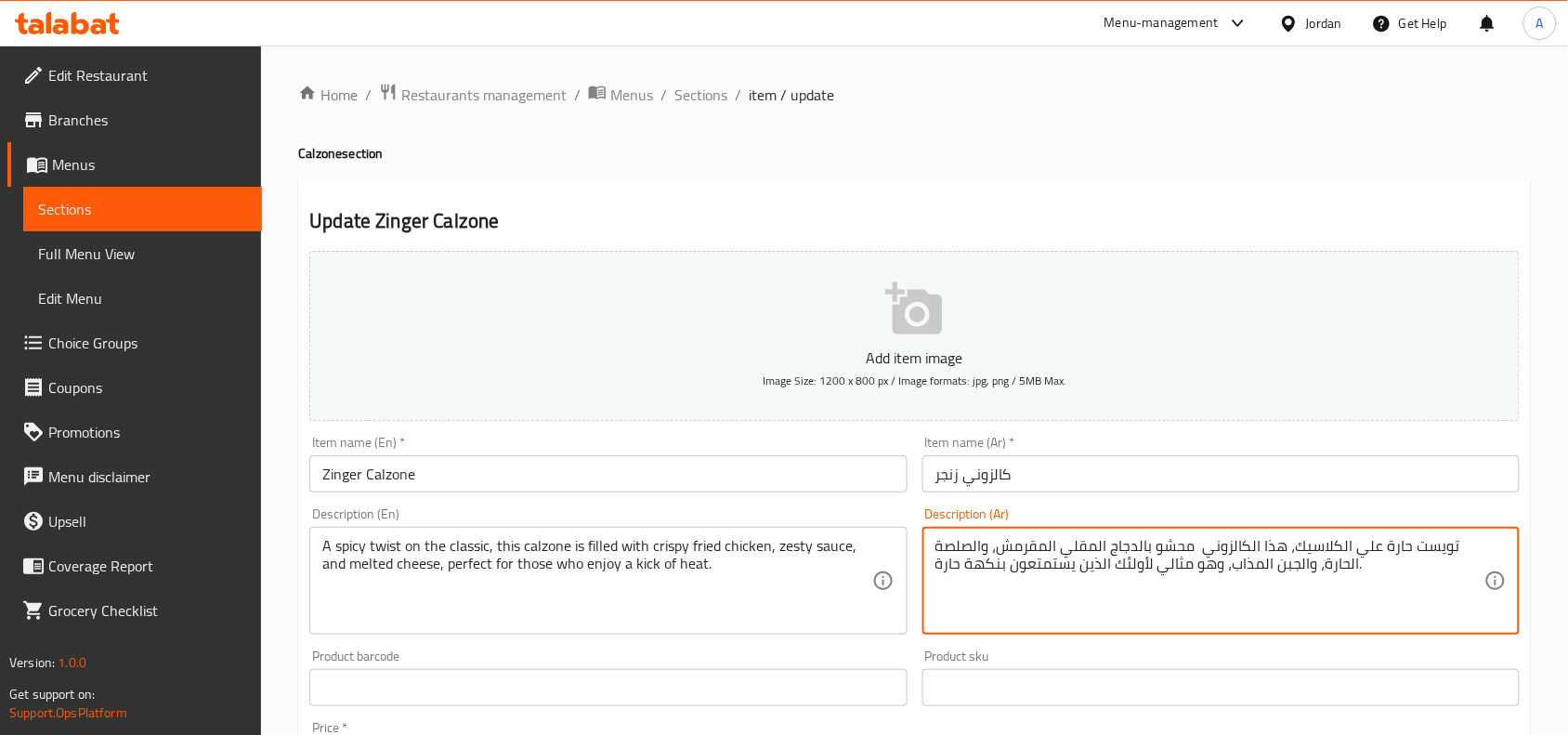 click on "تويست حارة علي الكلاسيك، هذا الكالزوني  محشو بالدجاج المقلي المقرمش، والصلصة الحارة، والجبن المذاب، وهو مثالي لأولئك الذين يستمتعون بنكهة حارة." at bounding box center (1209, 581) 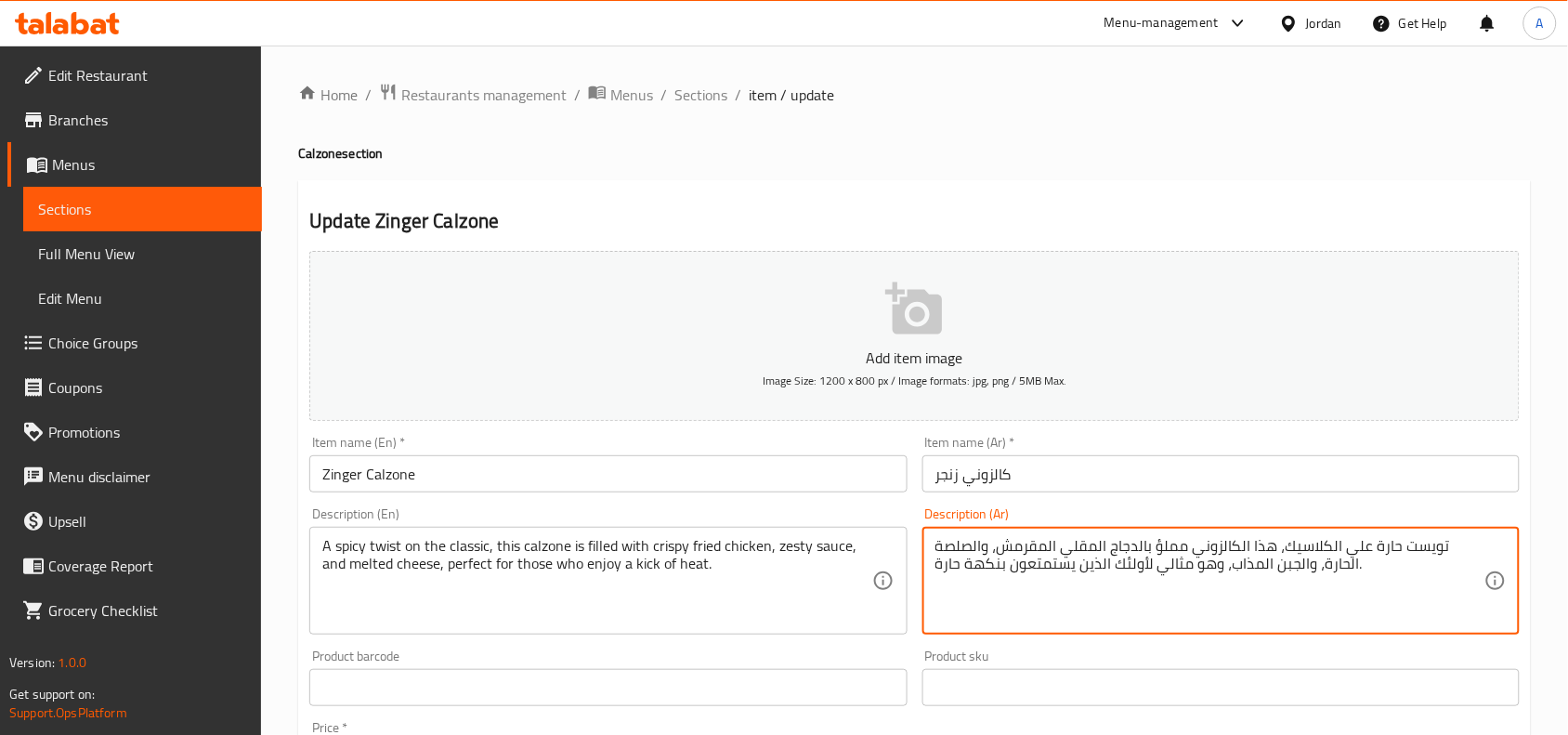 click on "تويست حارة علي الكلاسيك، هذا الكالزوني  مملؤ بالدجاج المقلي المقرمش، والصلصة الحارة، والجبن المذاب، وهو مثالي لأولئك الذين يستمتعون بنكهة حارة." at bounding box center [1209, 581] 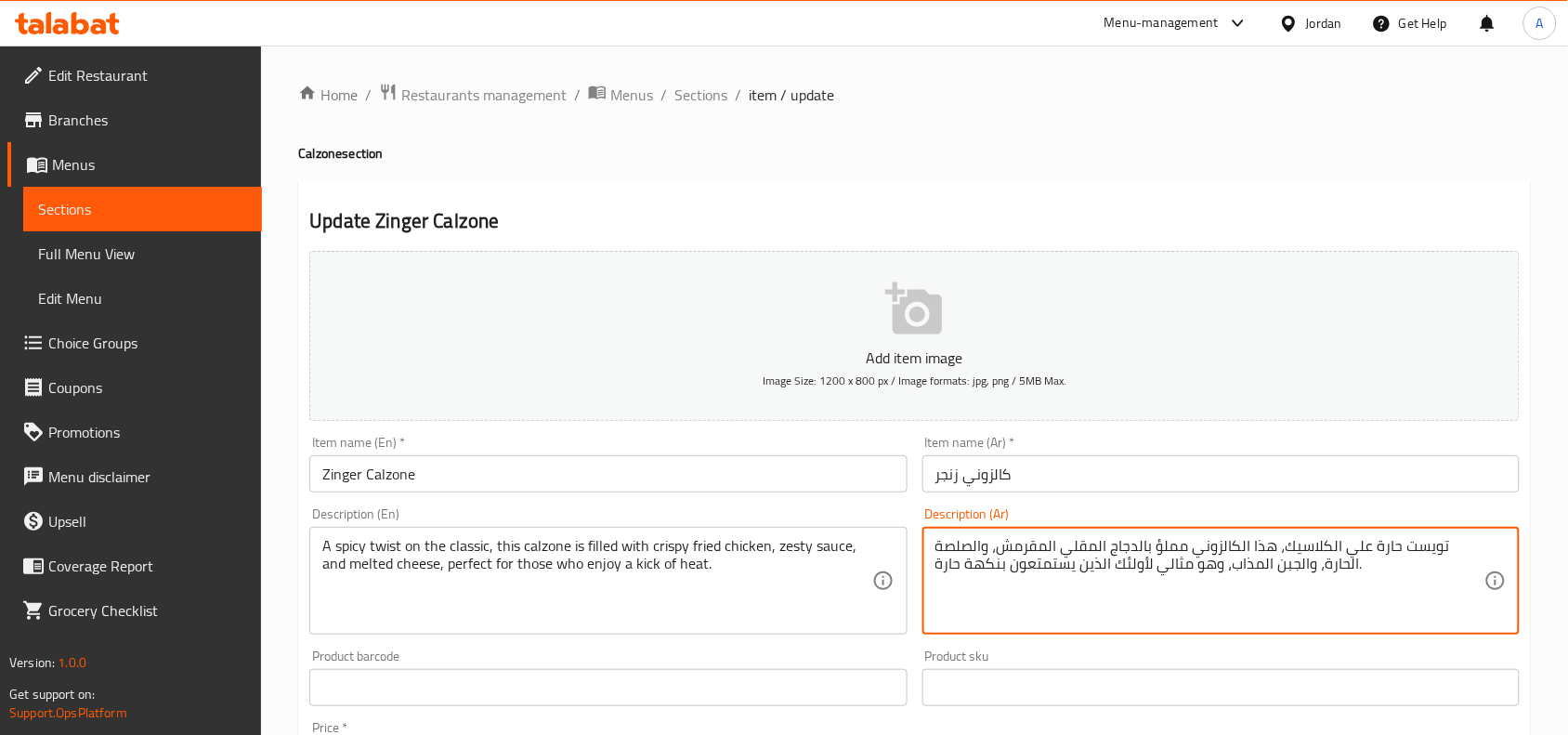 click on "تويست حارة علي الكلاسيك، هذا الكالزوني  مملؤ بالدجاج المقلي المقرمش، والصلصة الحارة، والجبن المذاب، وهو مثالي لأولئك الذين يستمتعون بنكهة حارة." at bounding box center [1209, 581] 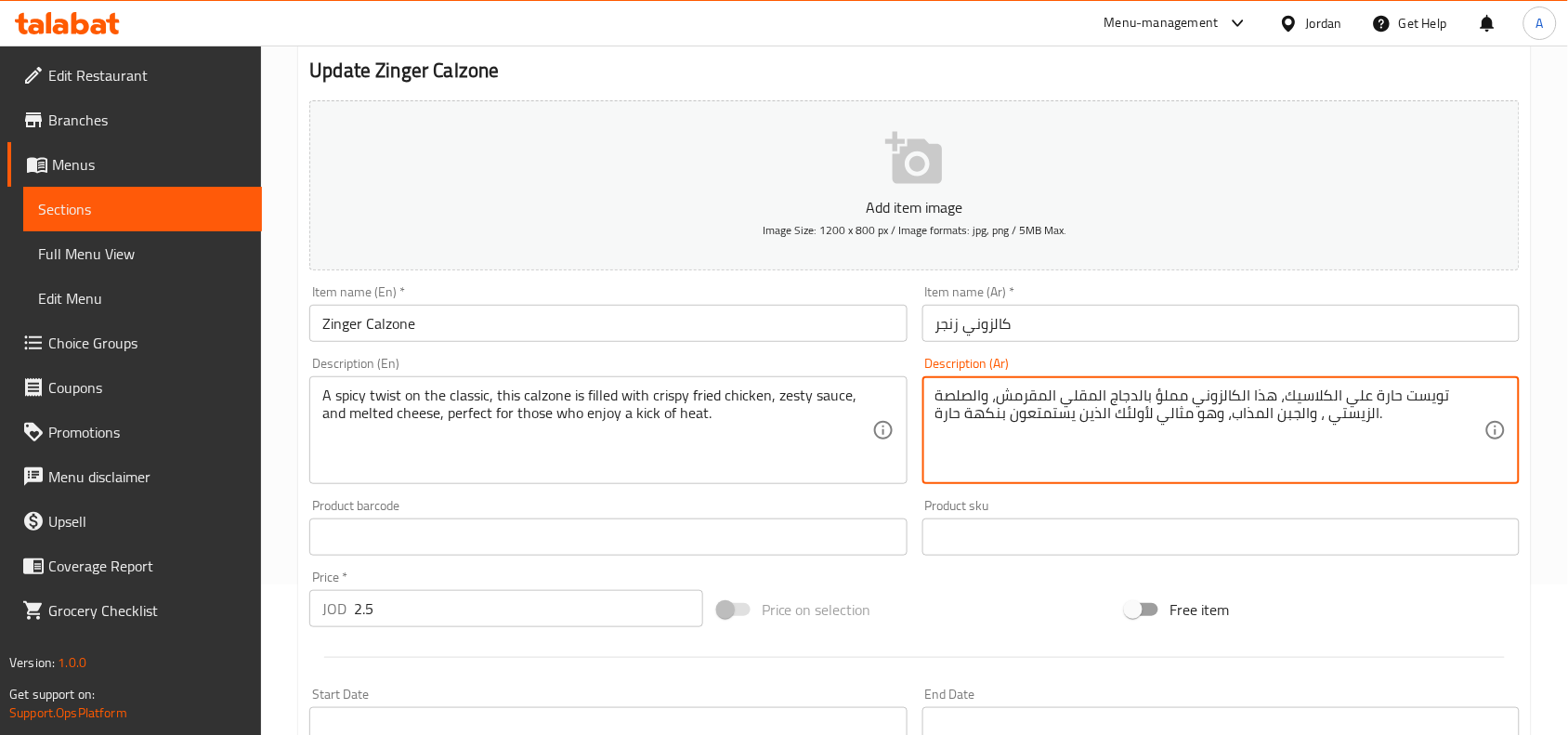 scroll, scrollTop: 110, scrollLeft: 0, axis: vertical 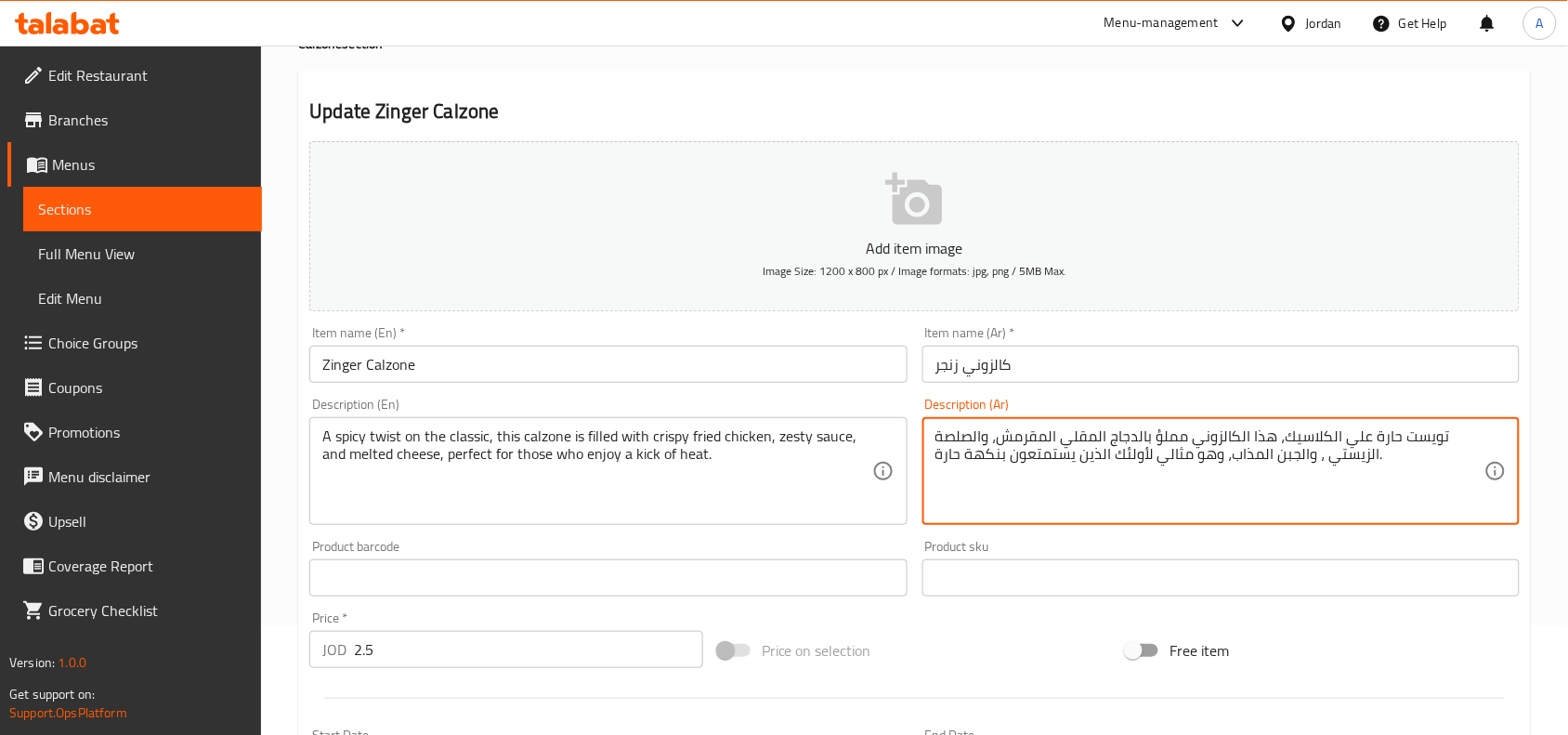 click on "تويست حارة علي الكلاسيك، هذا الكالزوني  مملؤ بالدجاج المقلي المقرمش، والصلصة الزيستي ، والجبن المذاب، وهو مثالي لأولئك الذين يستمتعون بنكهة حارة." at bounding box center [1209, 471] 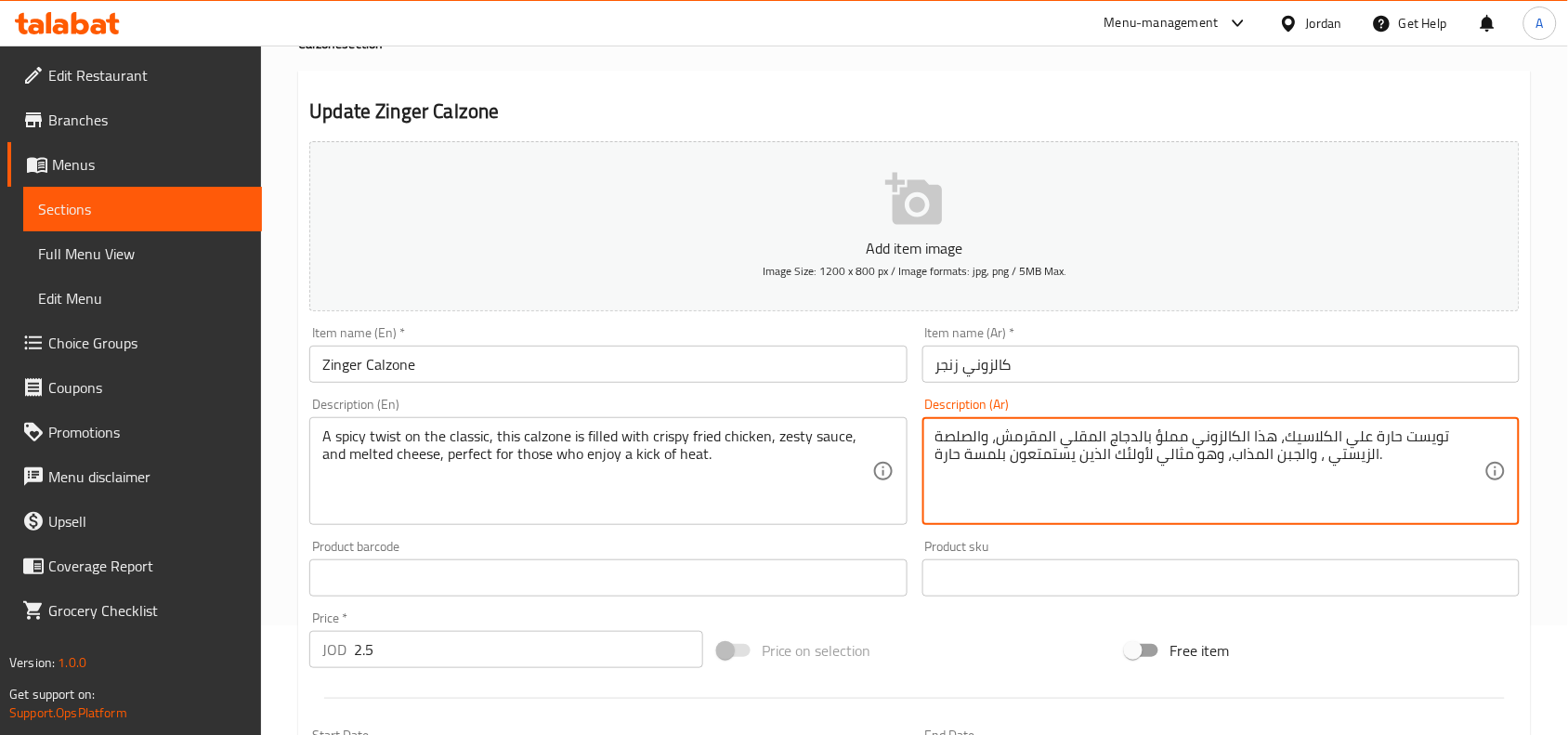 scroll, scrollTop: 574, scrollLeft: 0, axis: vertical 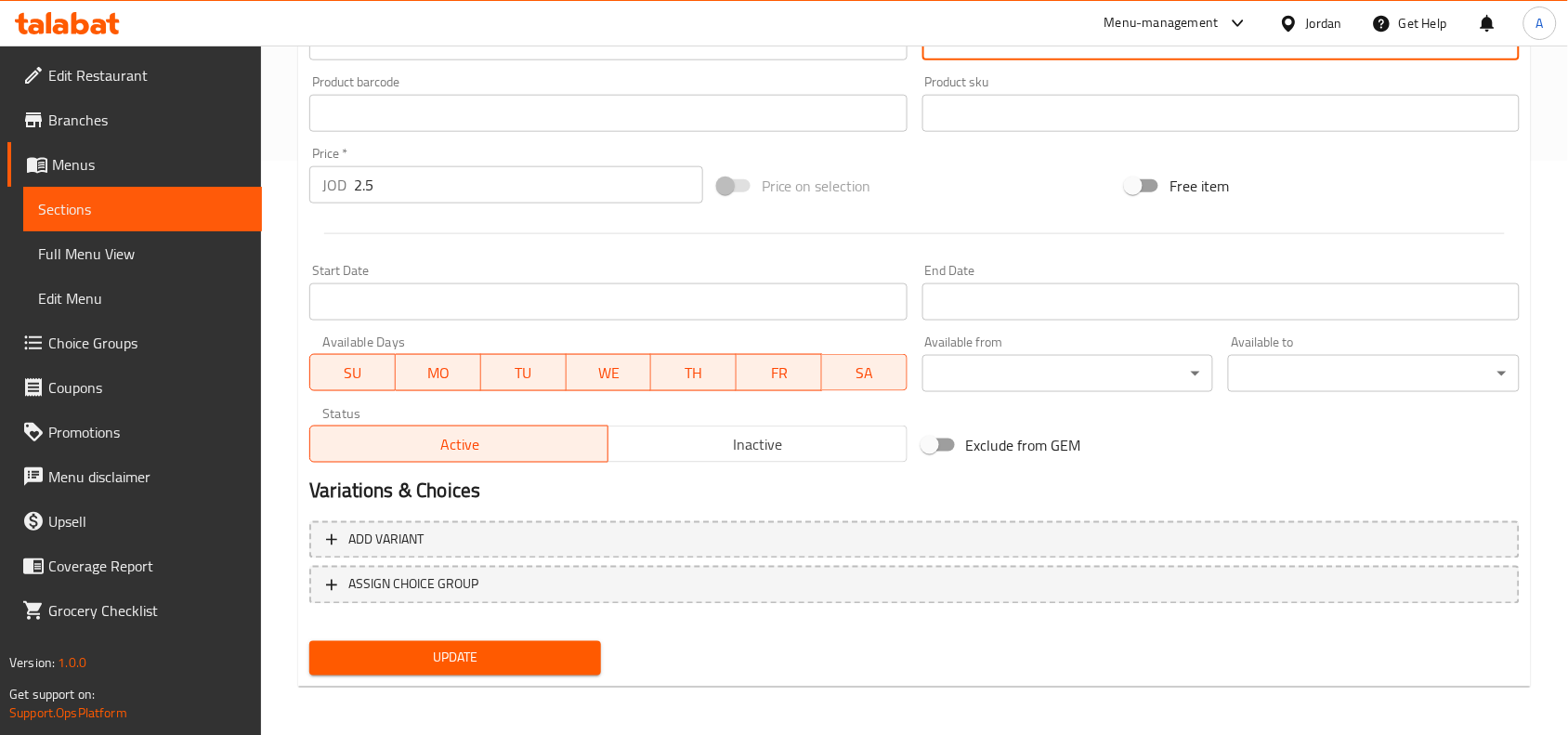 type on "تويست حارة علي الكلاسيك، هذا الكالزوني  مملؤ بالدجاج المقلي المقرمش، والصلصة الزيستي ، والجبن المذاب، وهو مثالي لأولئك الذين يستمتعون بلمسة حارة." 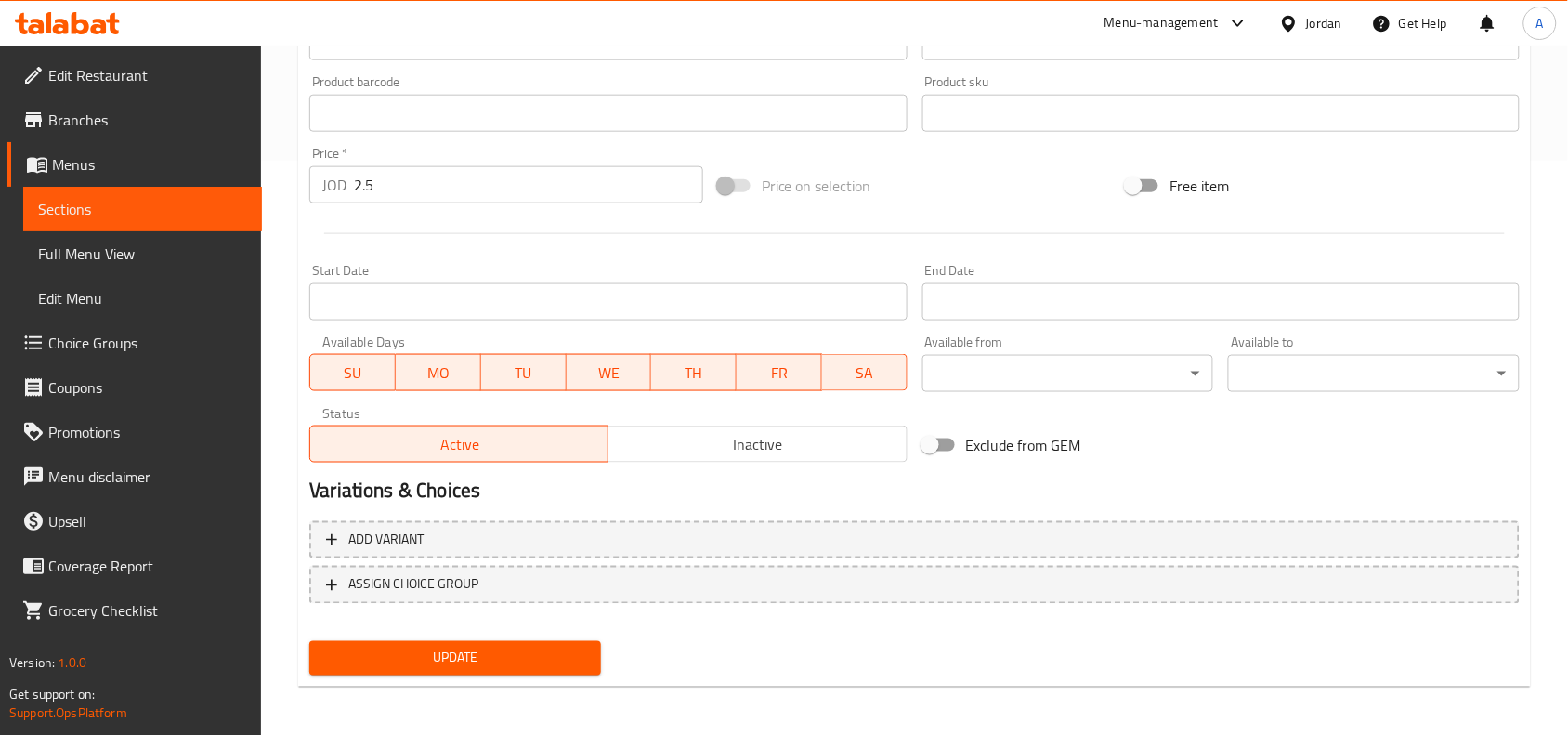 click on "Update" at bounding box center [455, 658] 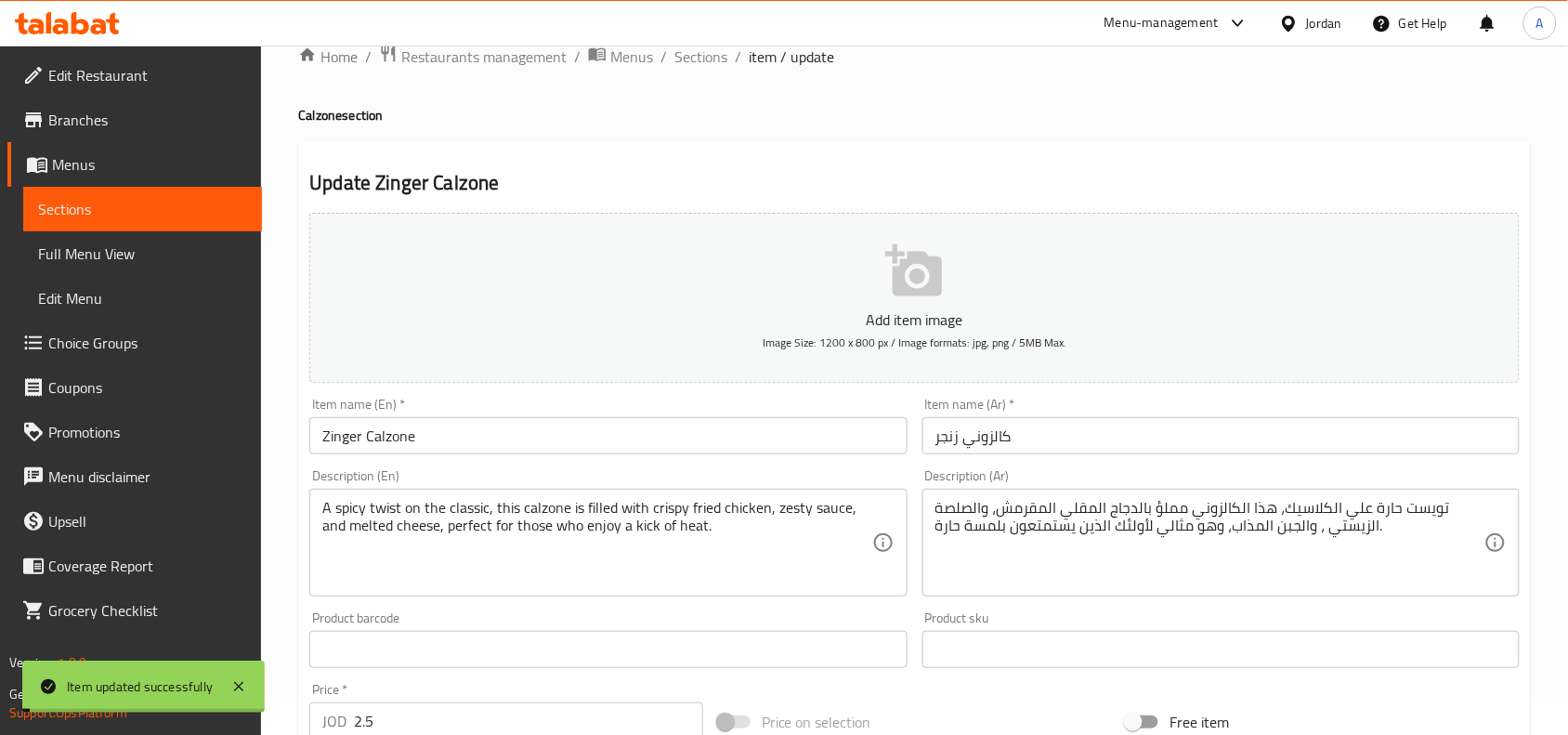 scroll, scrollTop: 0, scrollLeft: 0, axis: both 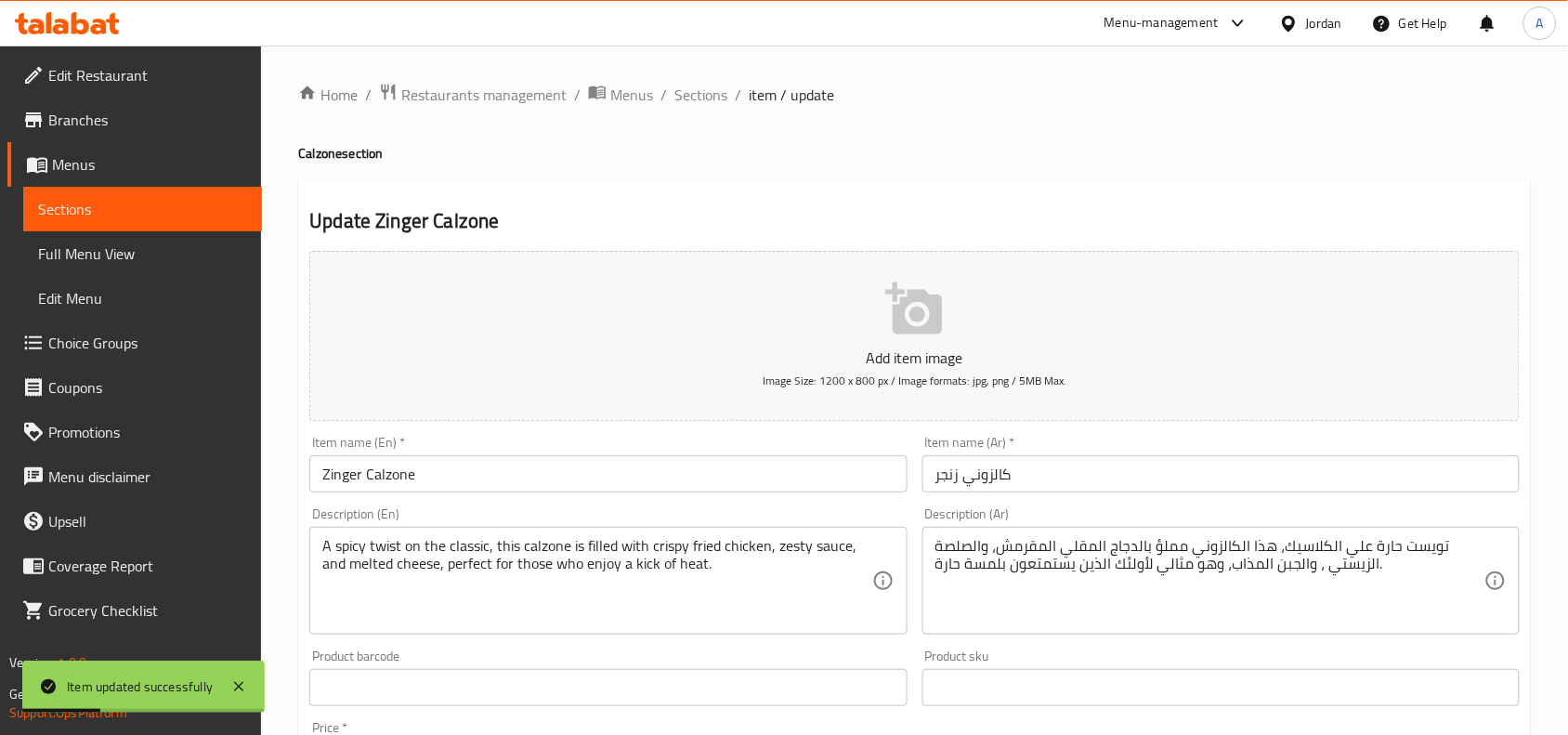 click on "Description (En) A spicy twist on the classic, this calzone is filled with crispy fried chicken, zesty sauce, and melted cheese, perfect for those who enjoy a kick of heat. Description (En)" at bounding box center (608, 571) 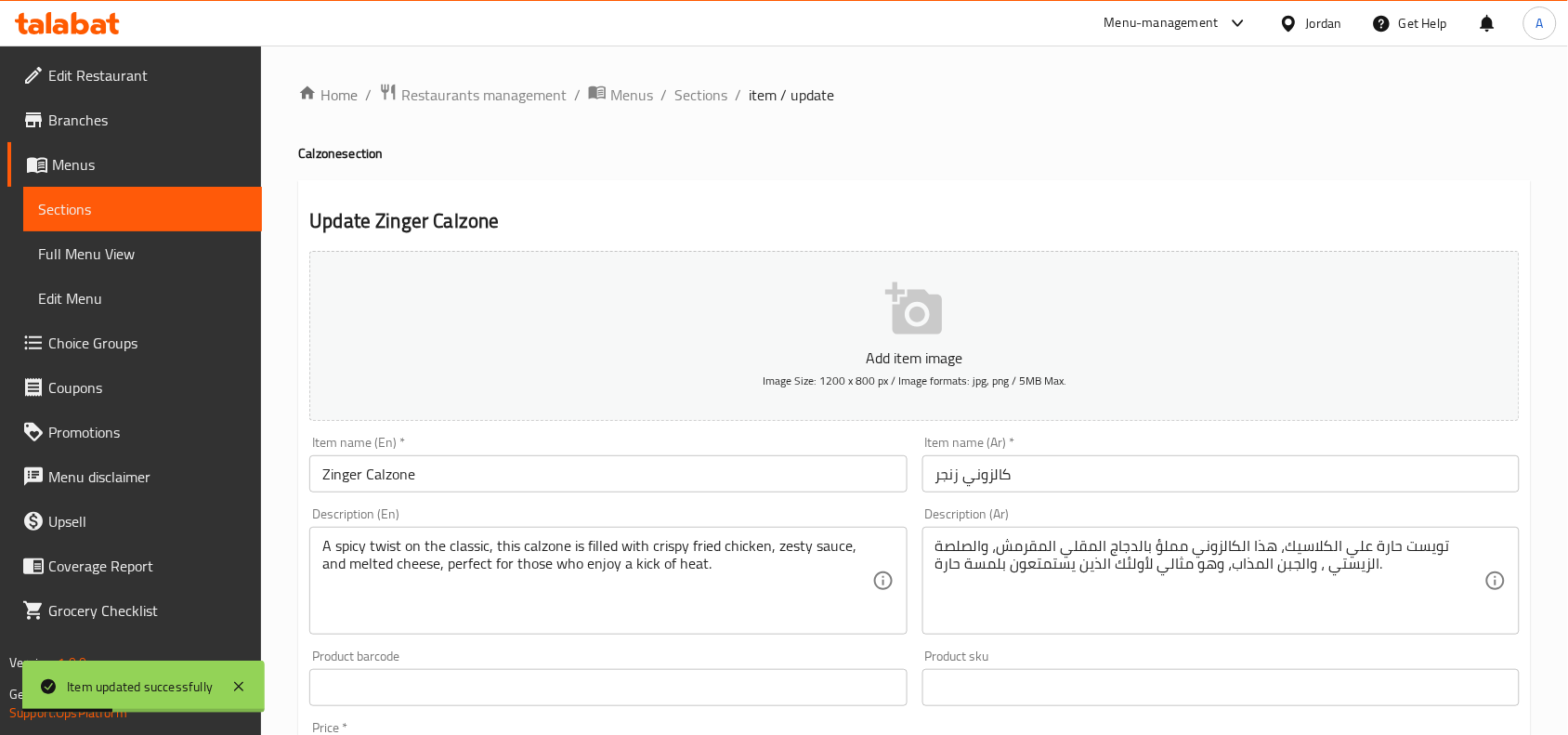 click on "Zinger Calzone" at bounding box center (608, 474) 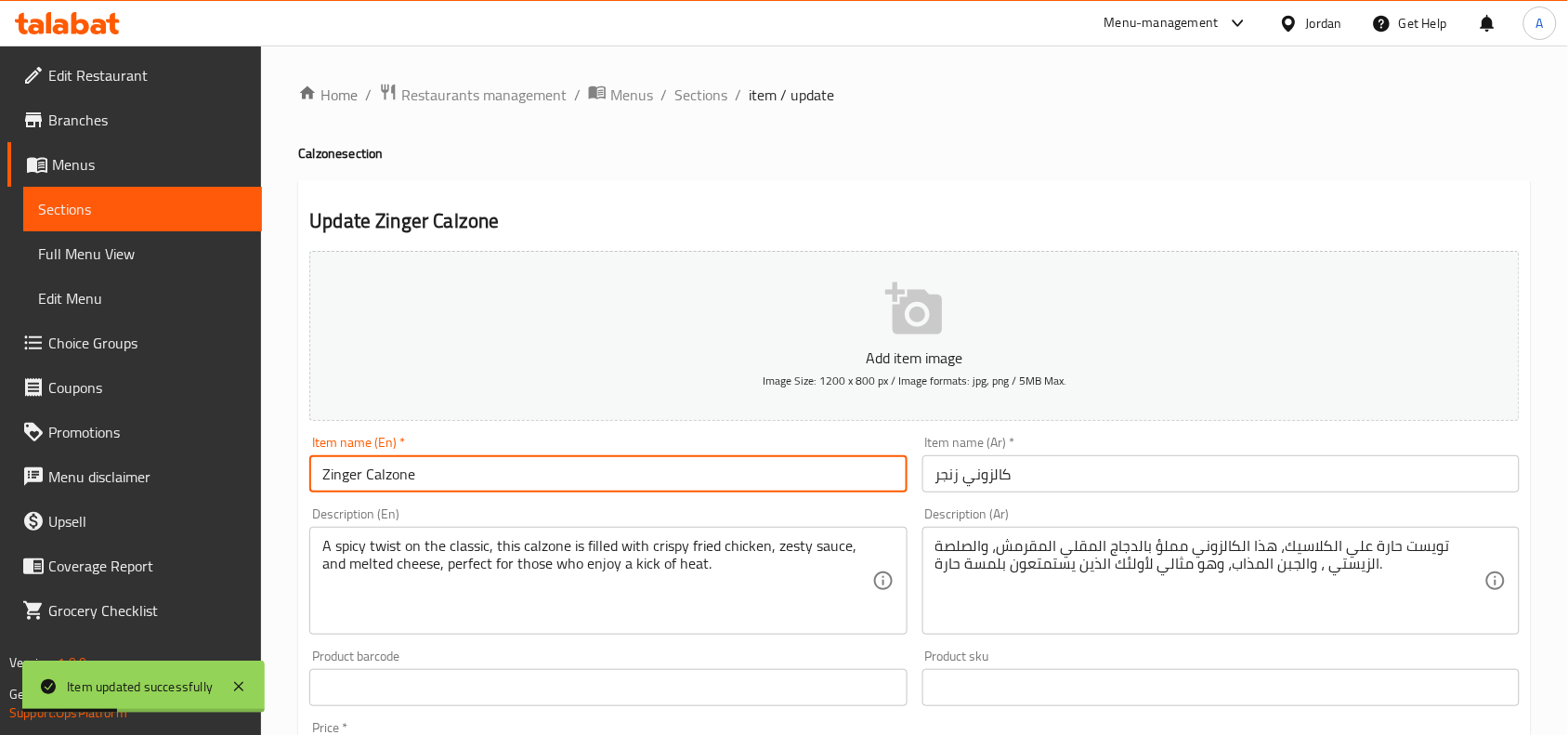 click on "Zinger Calzone" at bounding box center [608, 474] 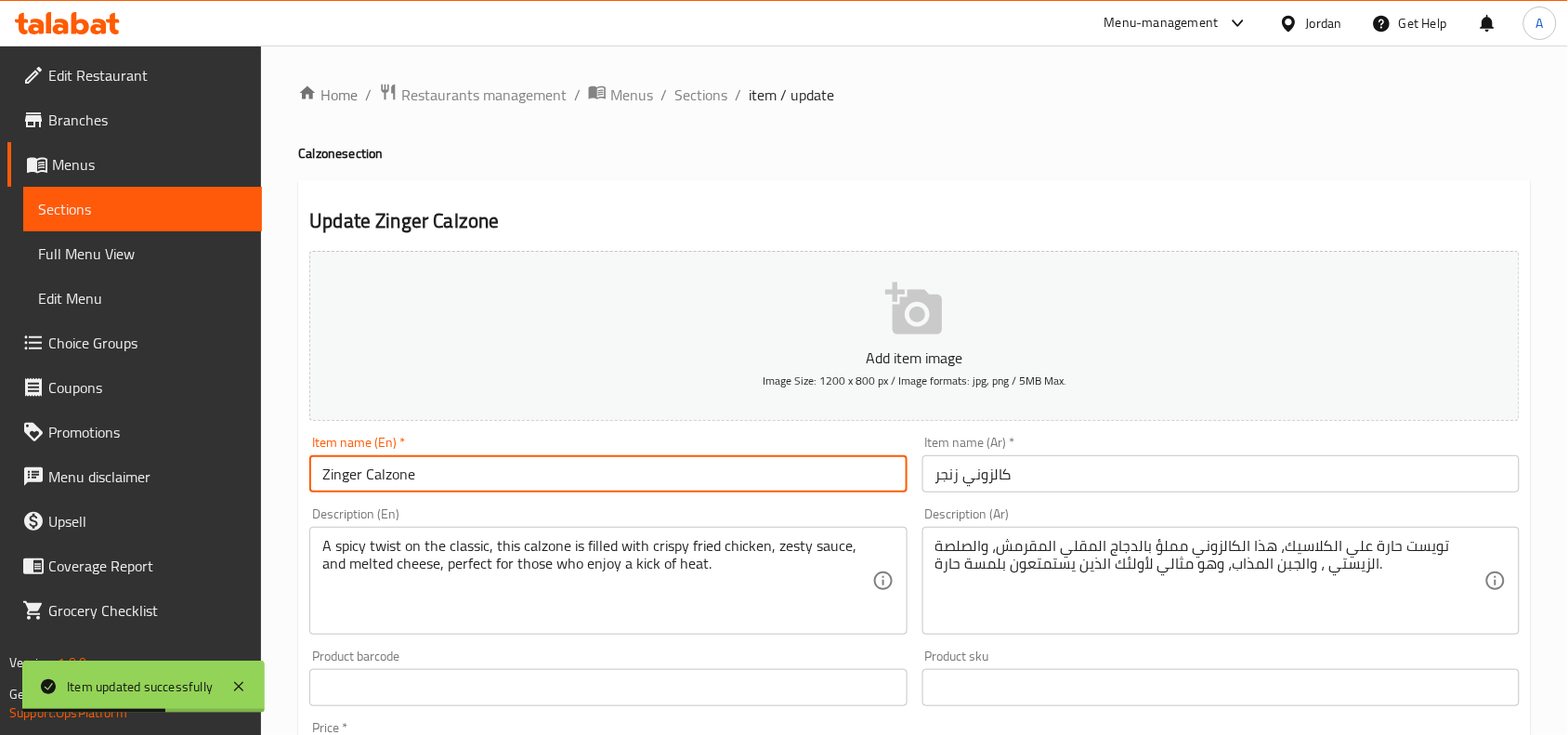click on "Zinger Calzone" at bounding box center [608, 474] 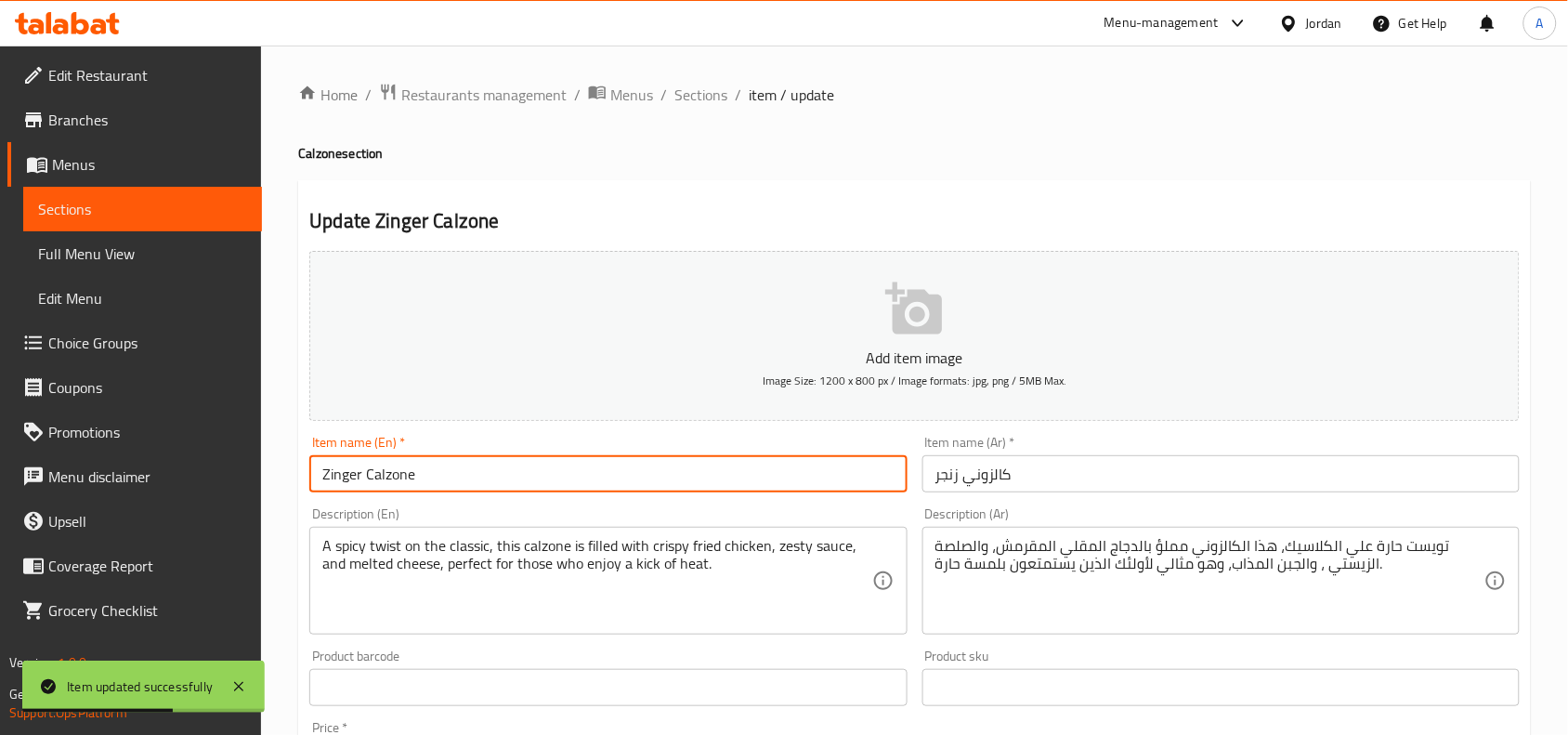 click on "Zinger Calzone" at bounding box center [608, 474] 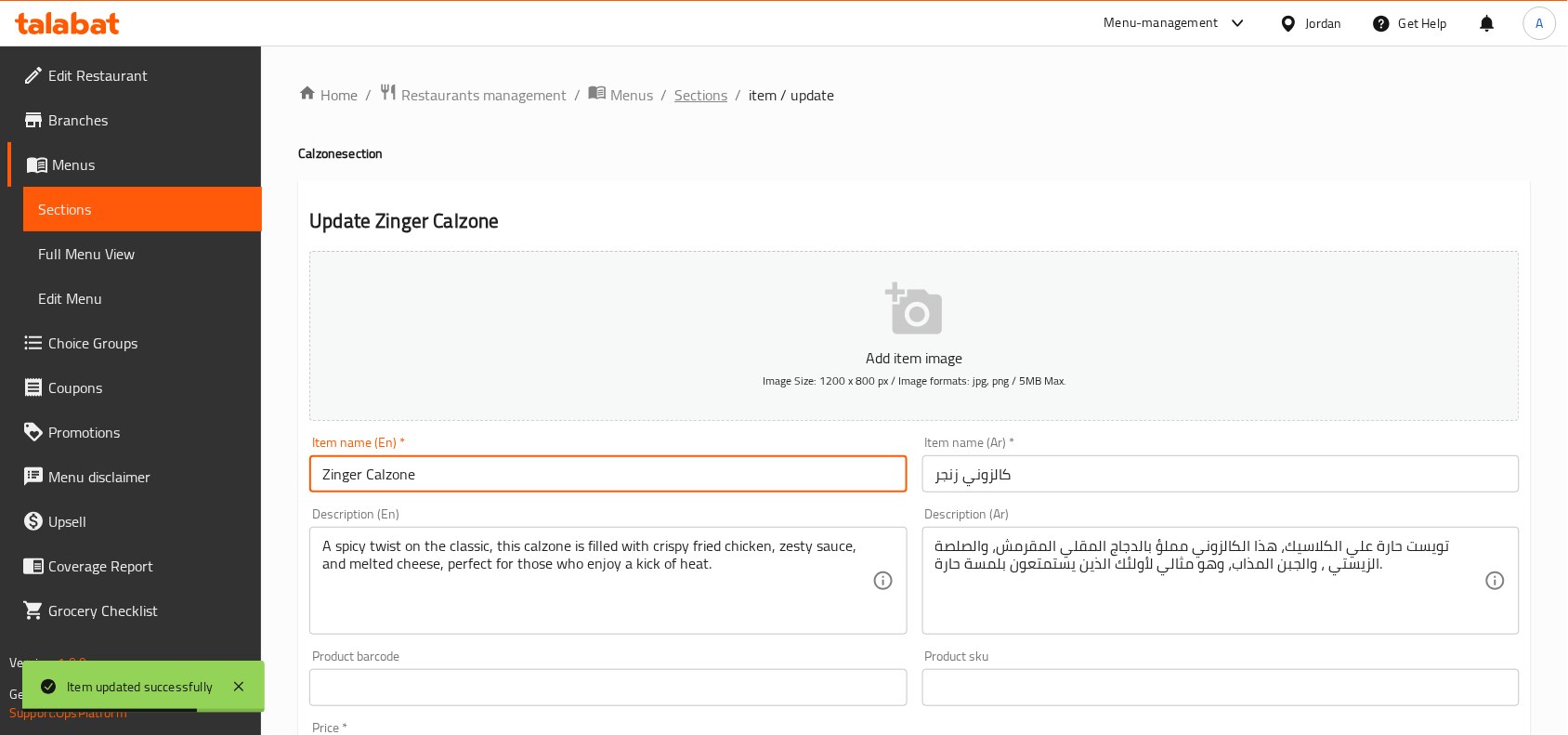 click on "Sections" at bounding box center [700, 95] 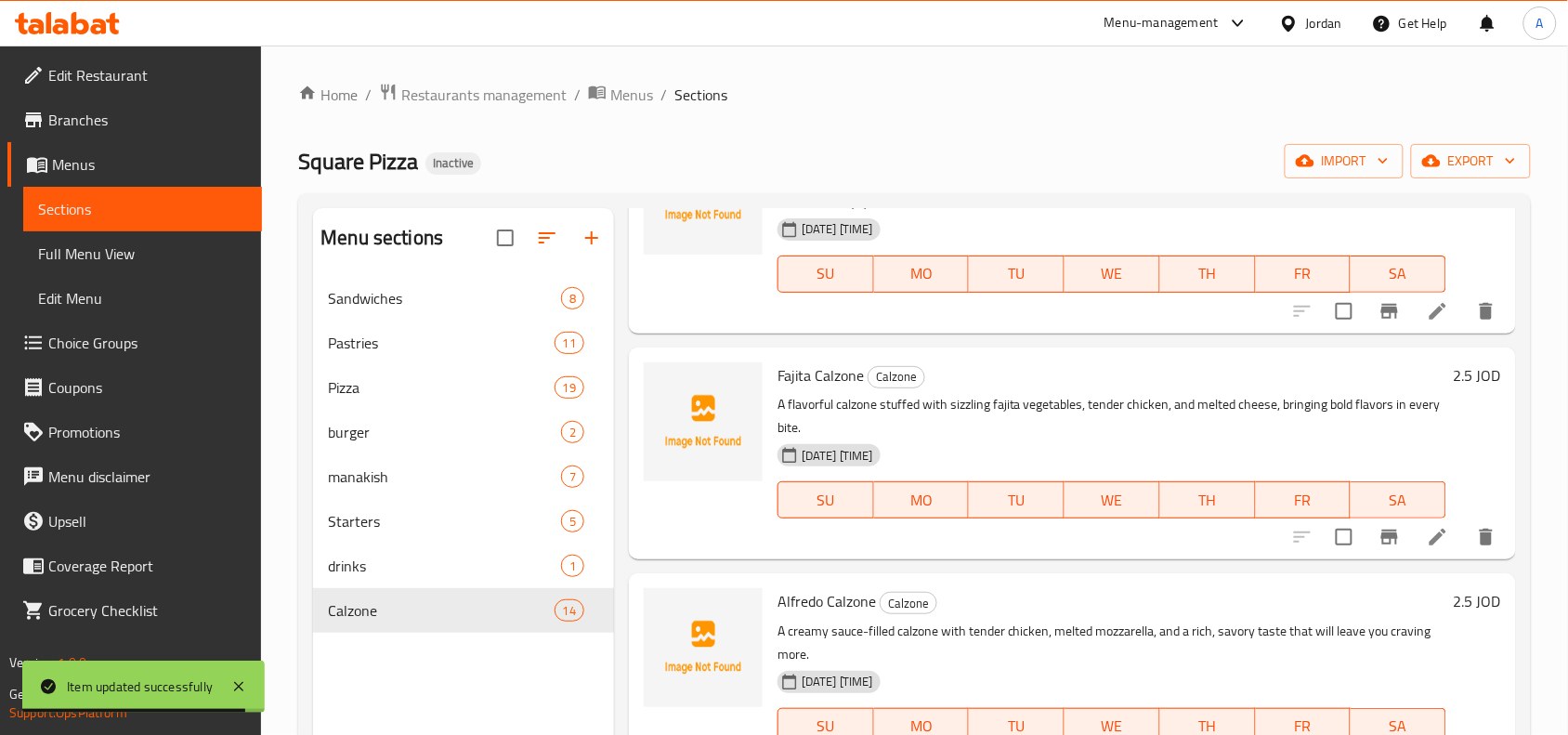 scroll, scrollTop: 1246, scrollLeft: 0, axis: vertical 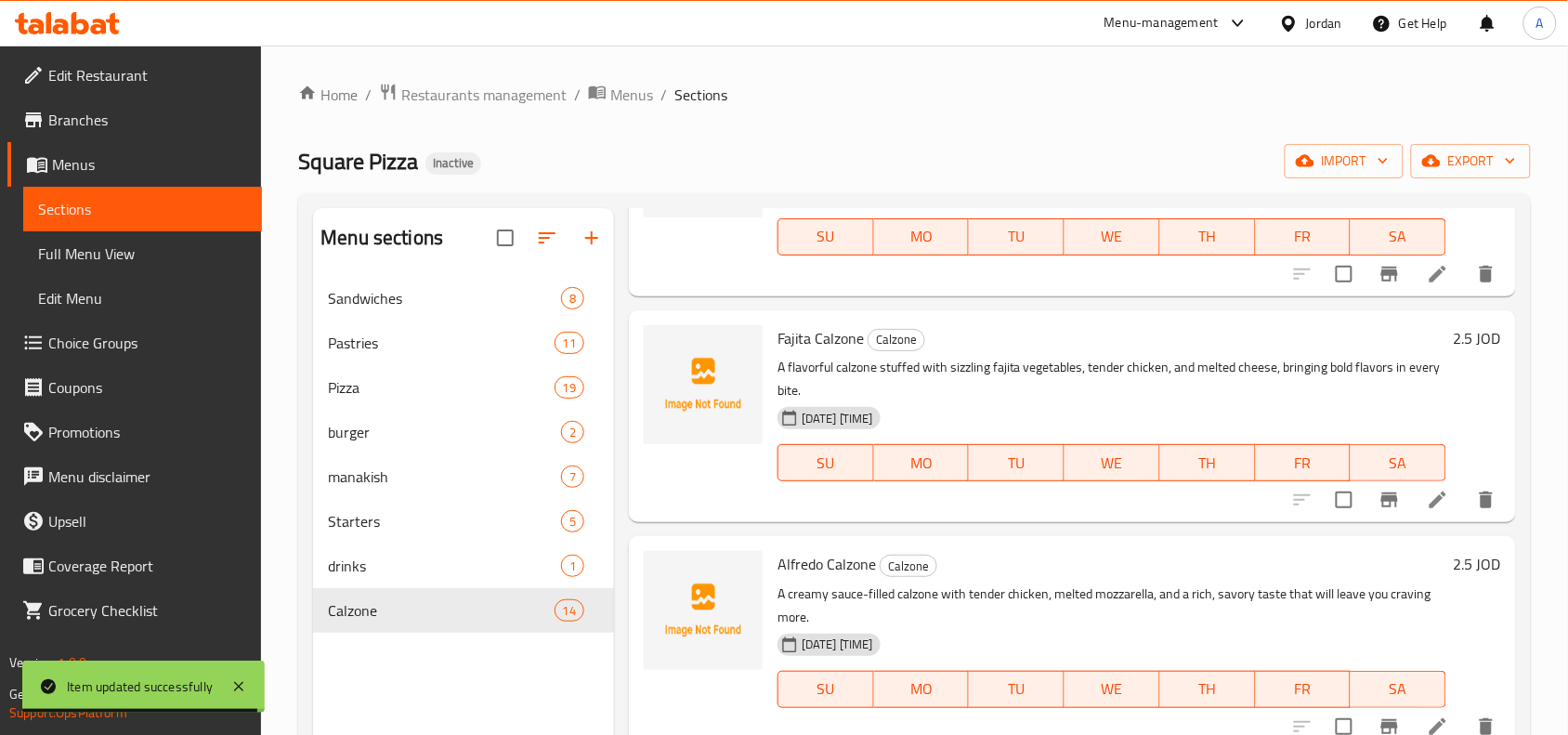 click on "Fajita Calzone" at bounding box center (820, 338) 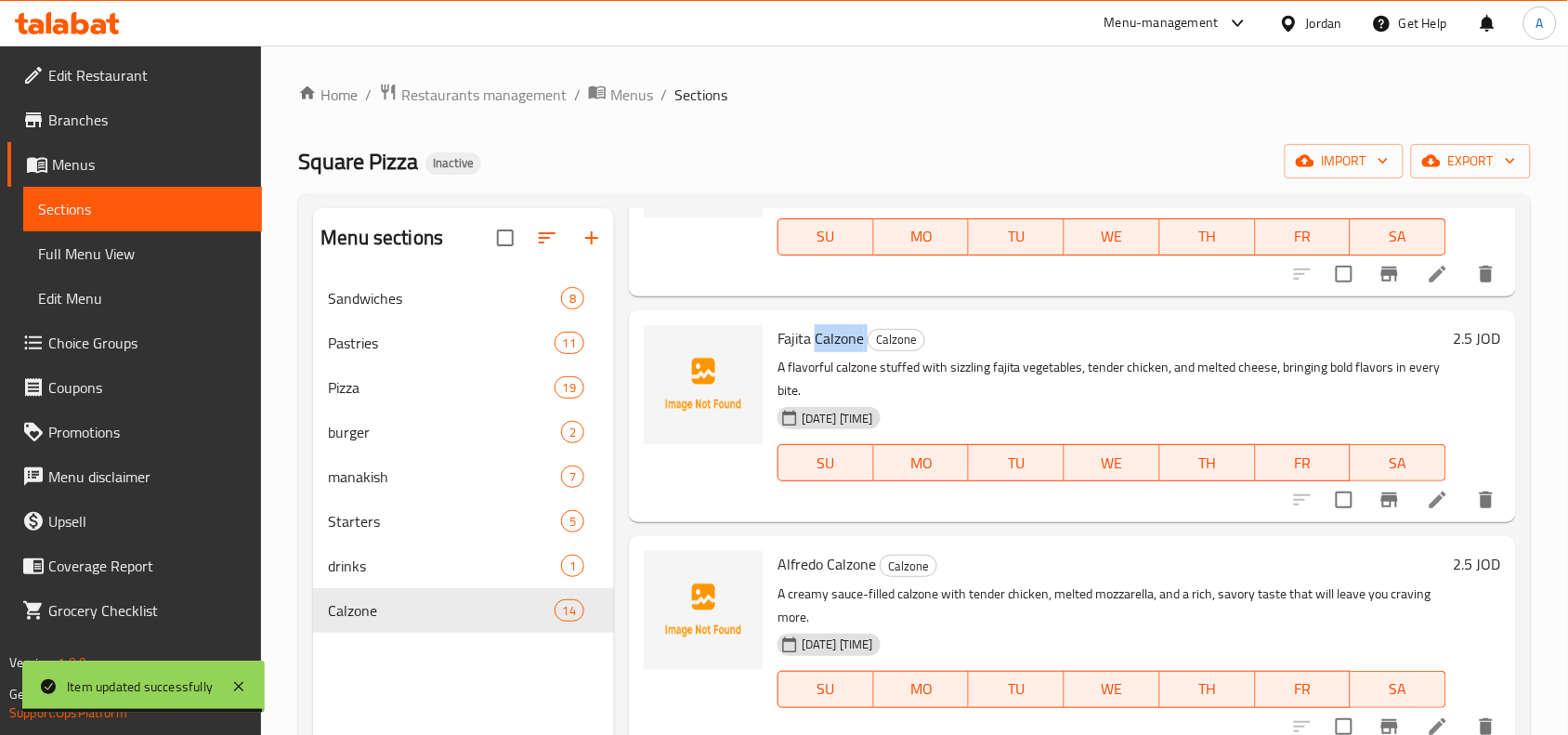 click on "Fajita Calzone" at bounding box center [820, 338] 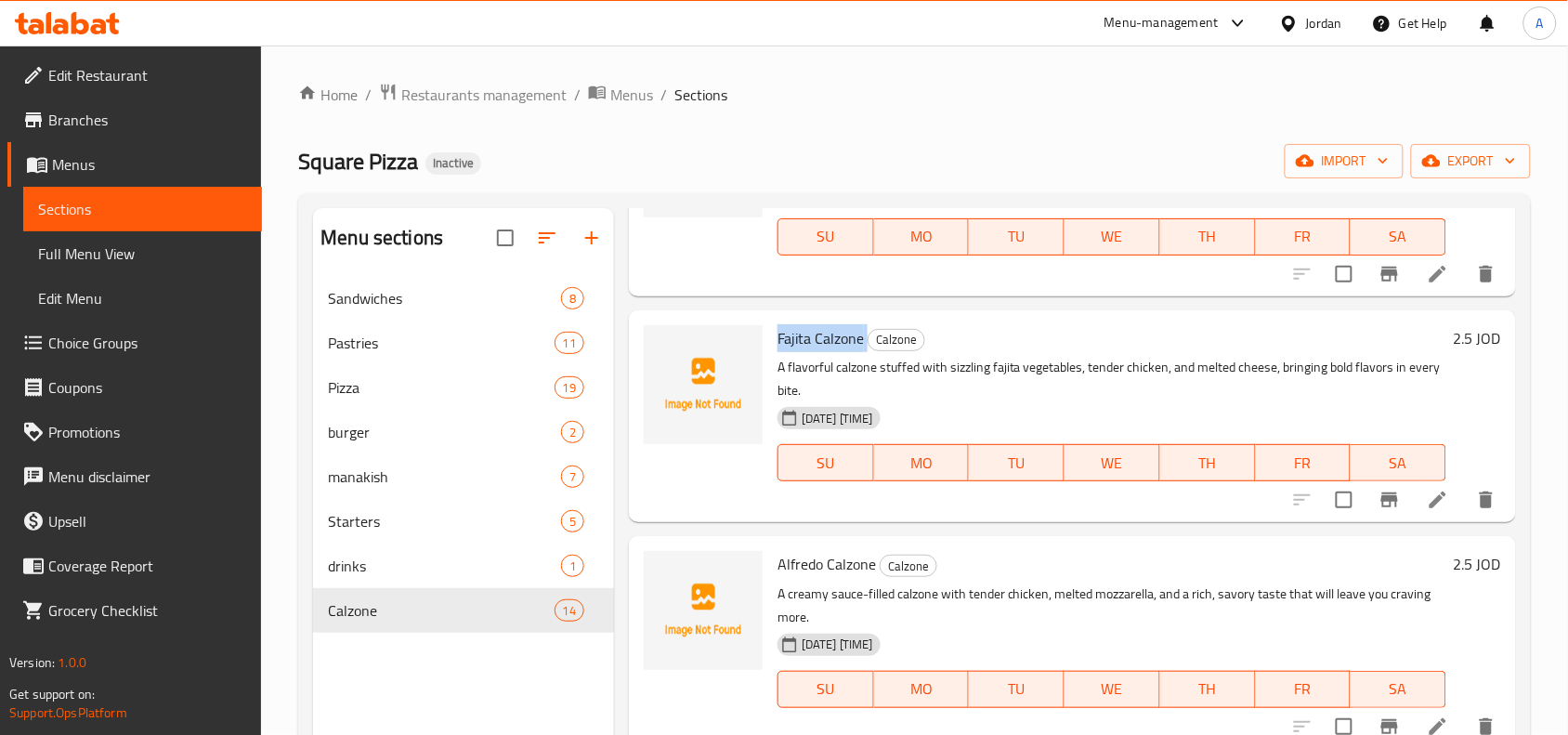 click on "Fajita Calzone" at bounding box center (820, 338) 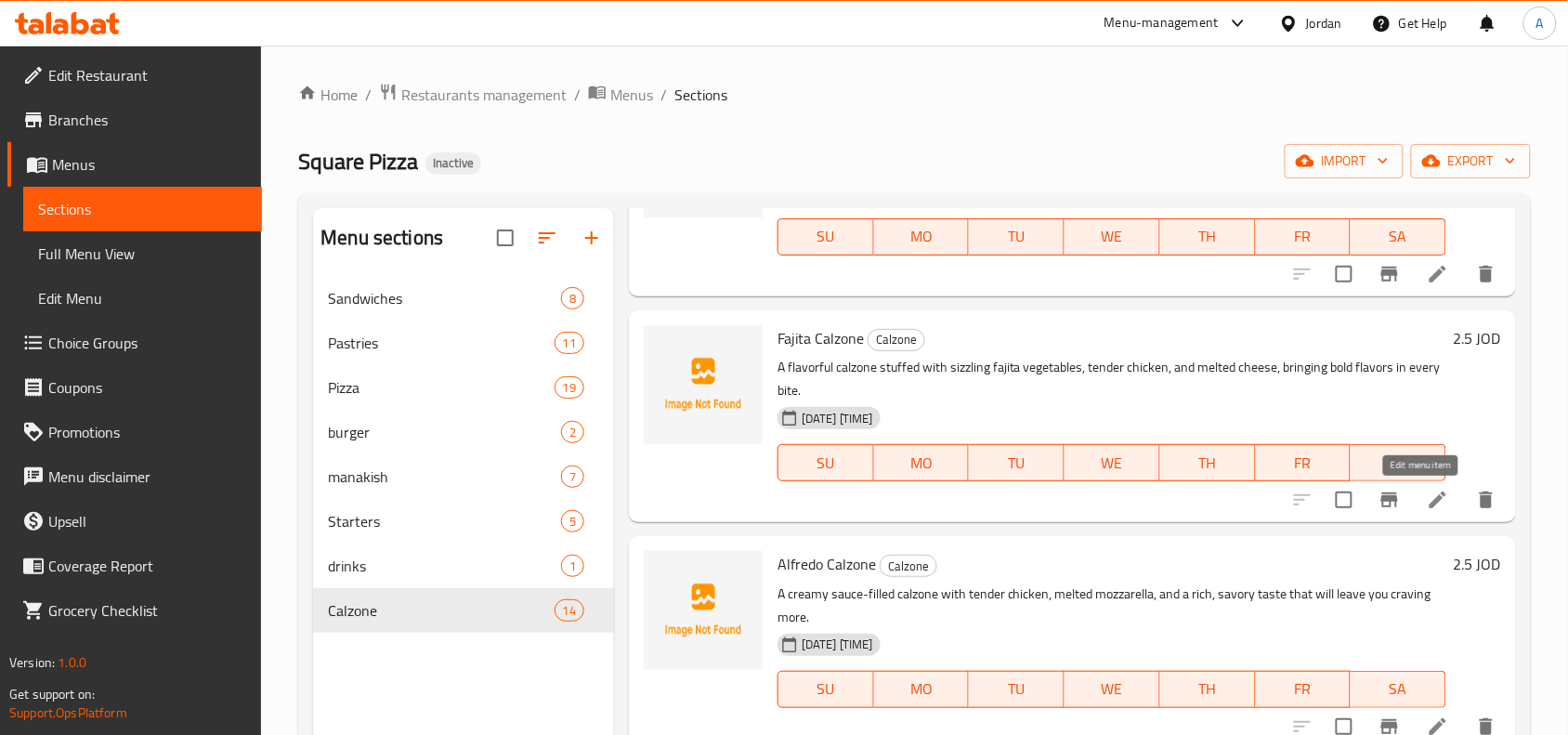 click 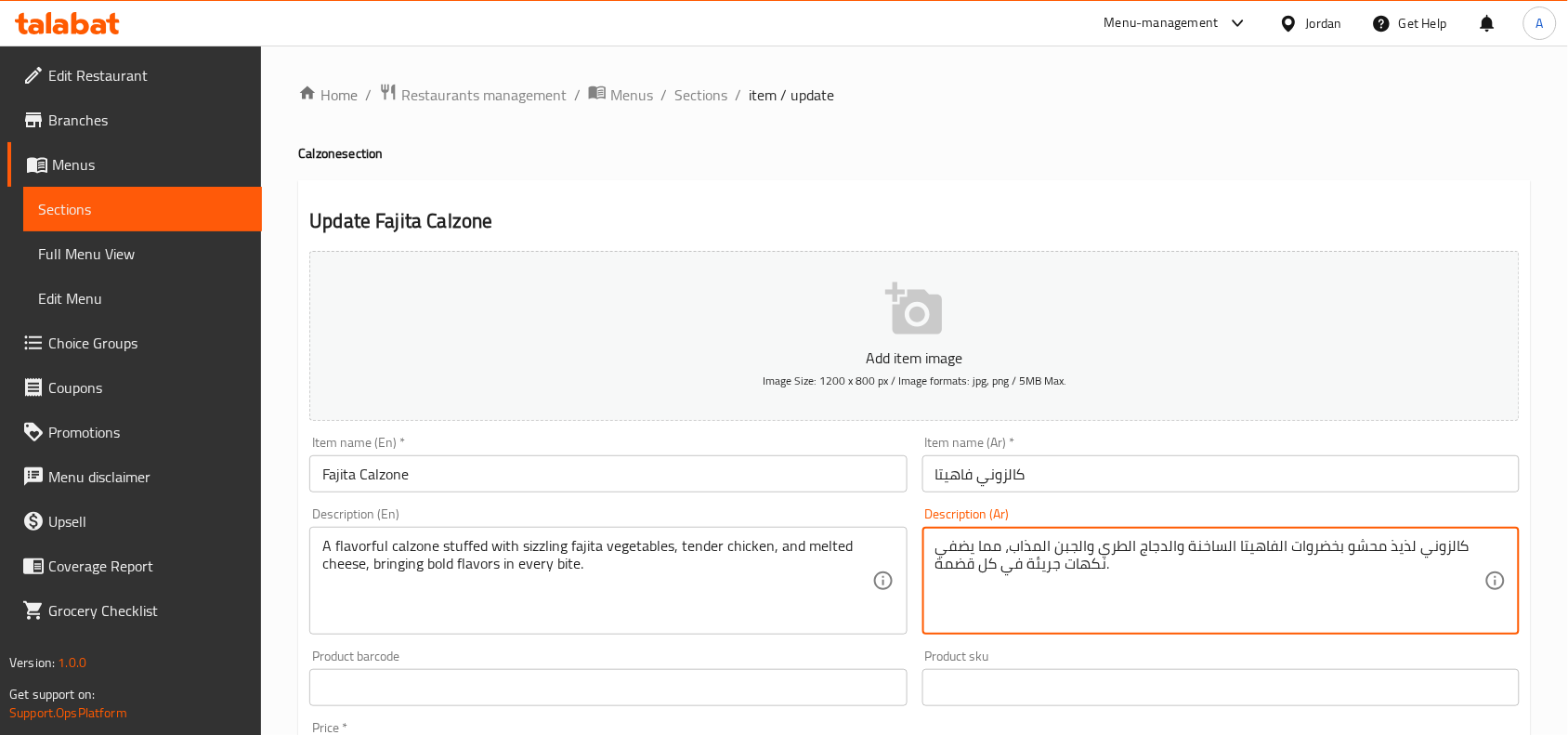 click on "كالزوني لذيذ محشو بخضروات الفاهيتا الساخنة والدجاج الطري والجبن المذاب، مما يضفي نكهات جريئة في كل قضمة." at bounding box center (1209, 581) 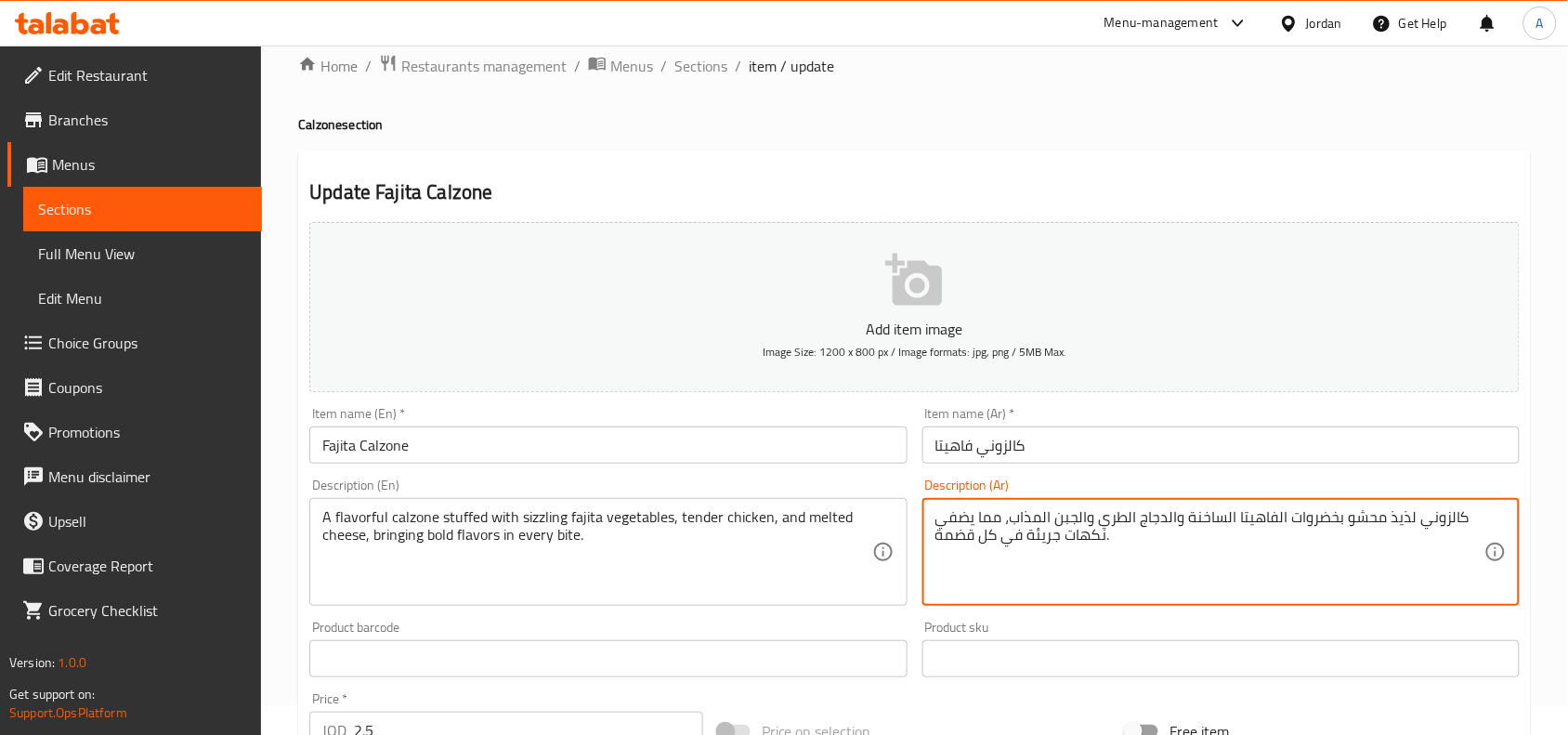 scroll, scrollTop: 116, scrollLeft: 0, axis: vertical 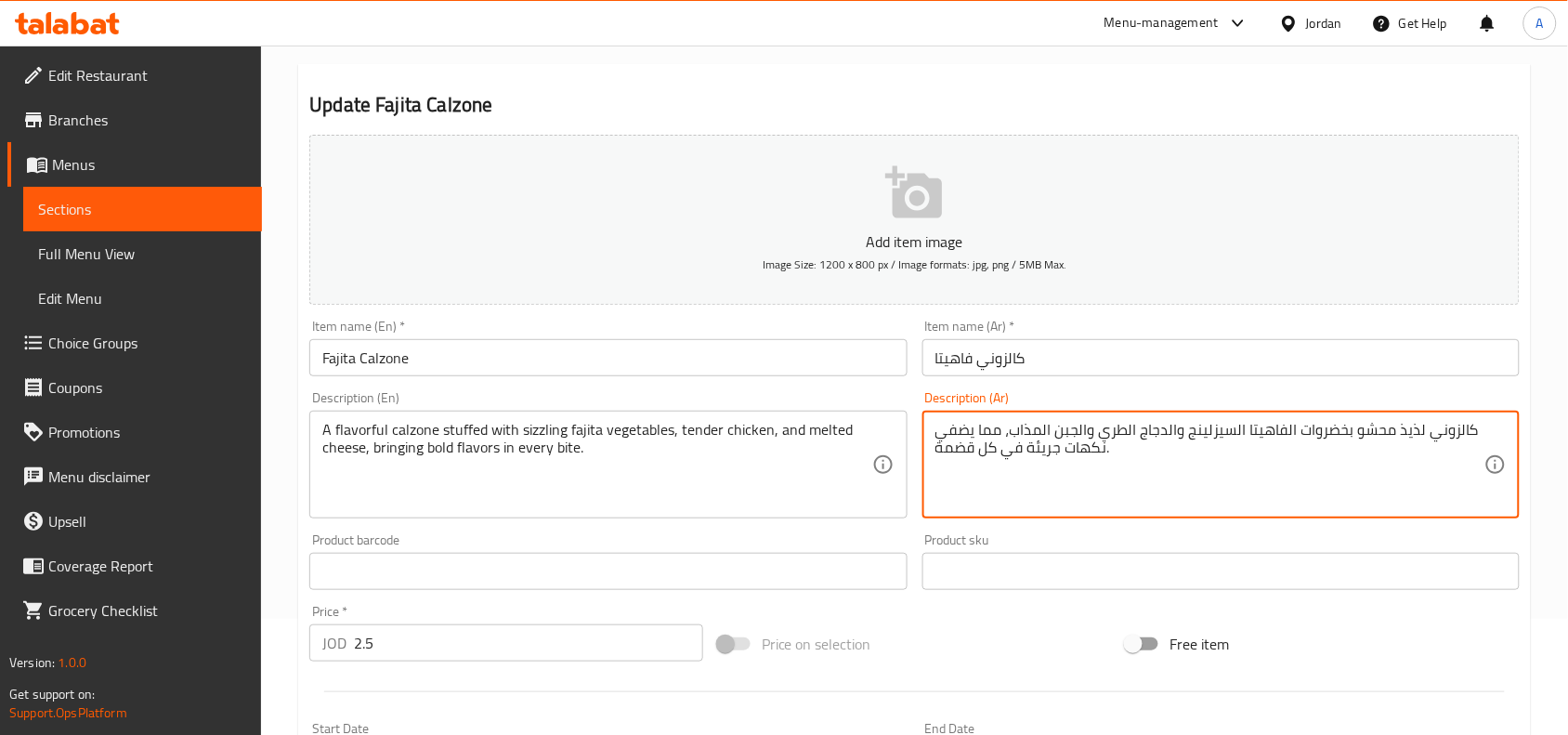 click on "كالزوني لذيذ محشو بخضروات الفاهيتا السيزلينج والدجاج الطري والجبن المذاب، مما يضفي نكهات جريئة في كل قضمة." at bounding box center (1209, 465) 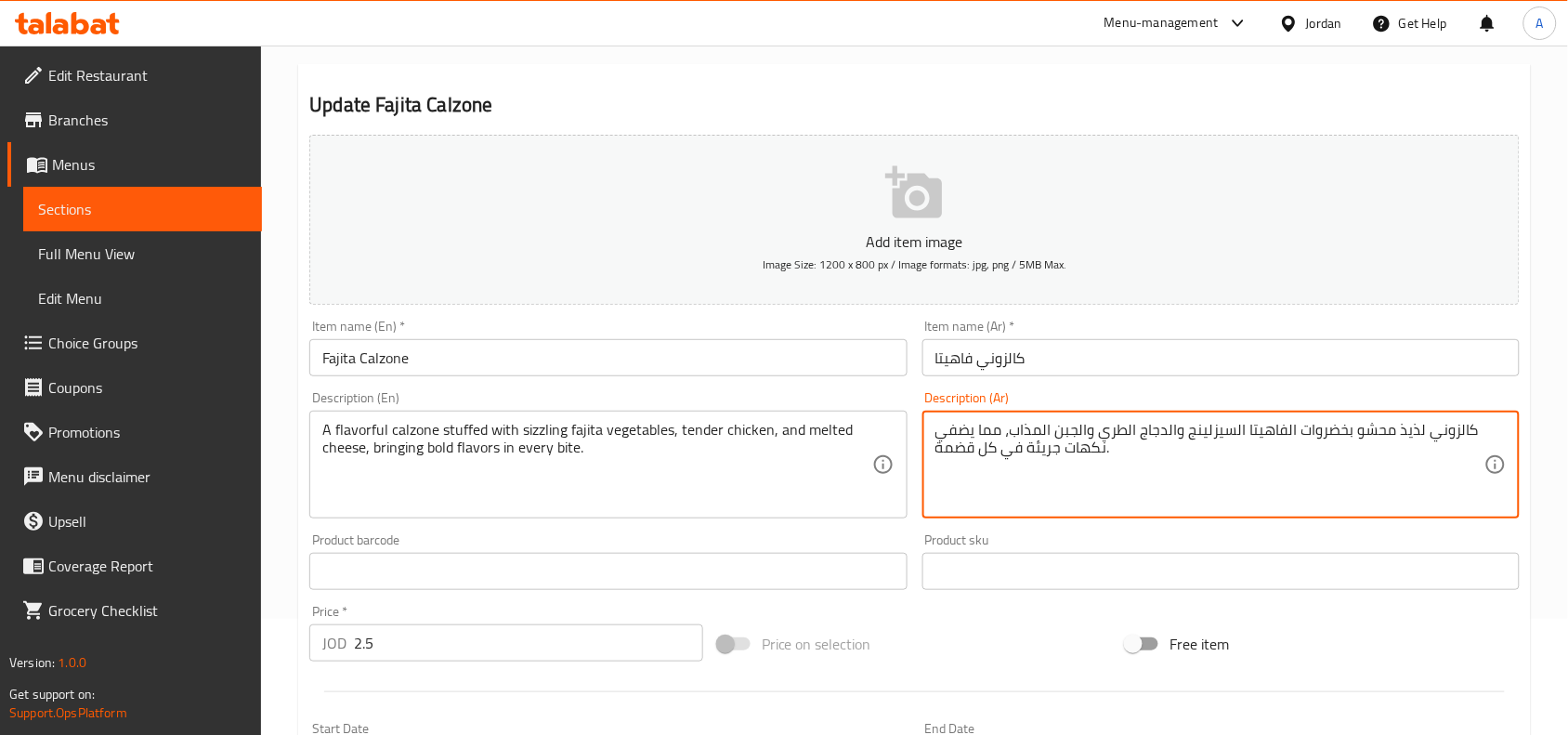 click on "كالزوني لذيذ محشو بخضروات الفاهيتا السيزلينج والدجاج الطري والجبن المذاب، مما يضفي نكهات جريئة في كل قضمة." at bounding box center (1209, 465) 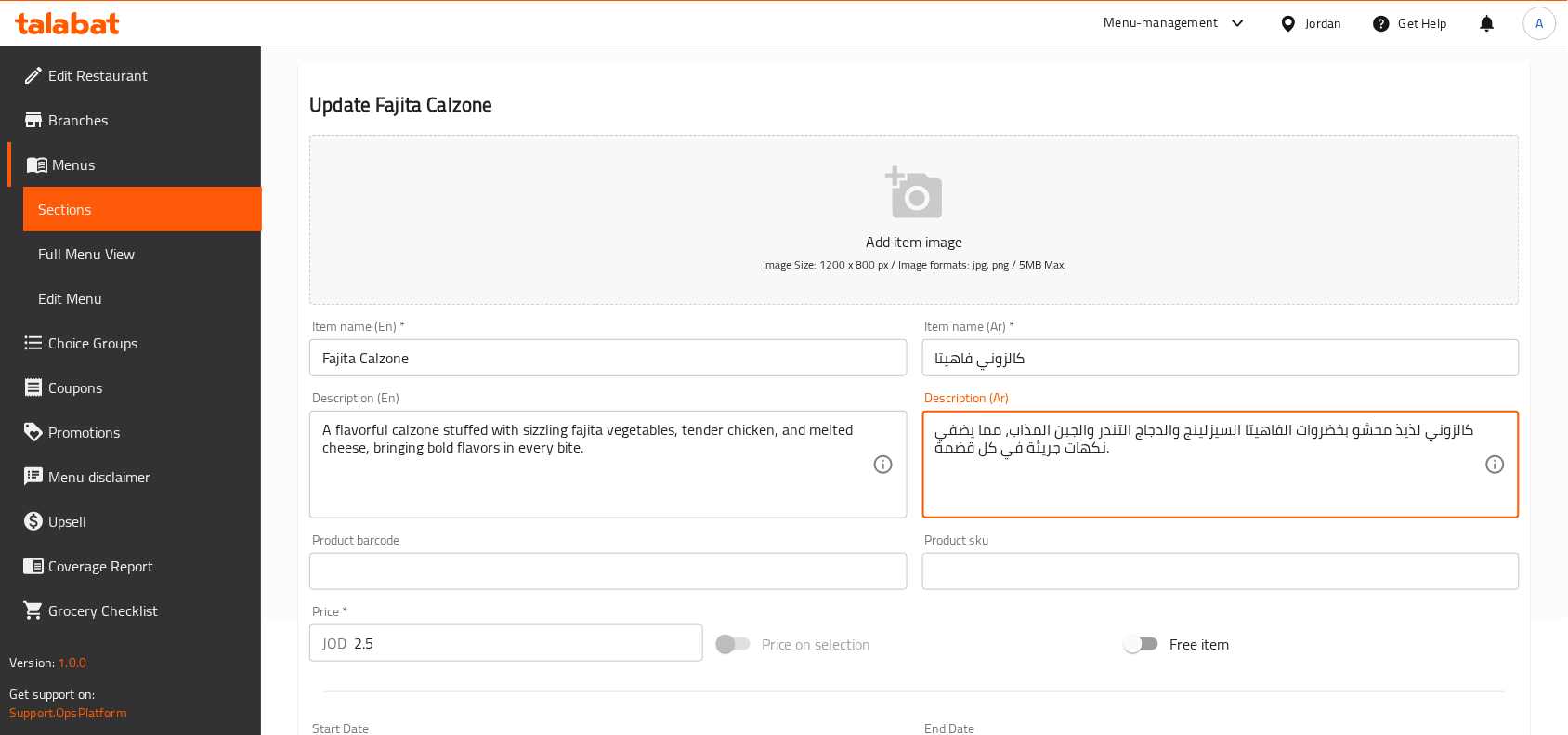 click on "كالزوني لذيذ محشو بخضروات الفاهيتا السيزلينج والدجاج التندر والجبن المذاب، مما يضفي نكهات جريئة في كل قضمة." at bounding box center (1209, 465) 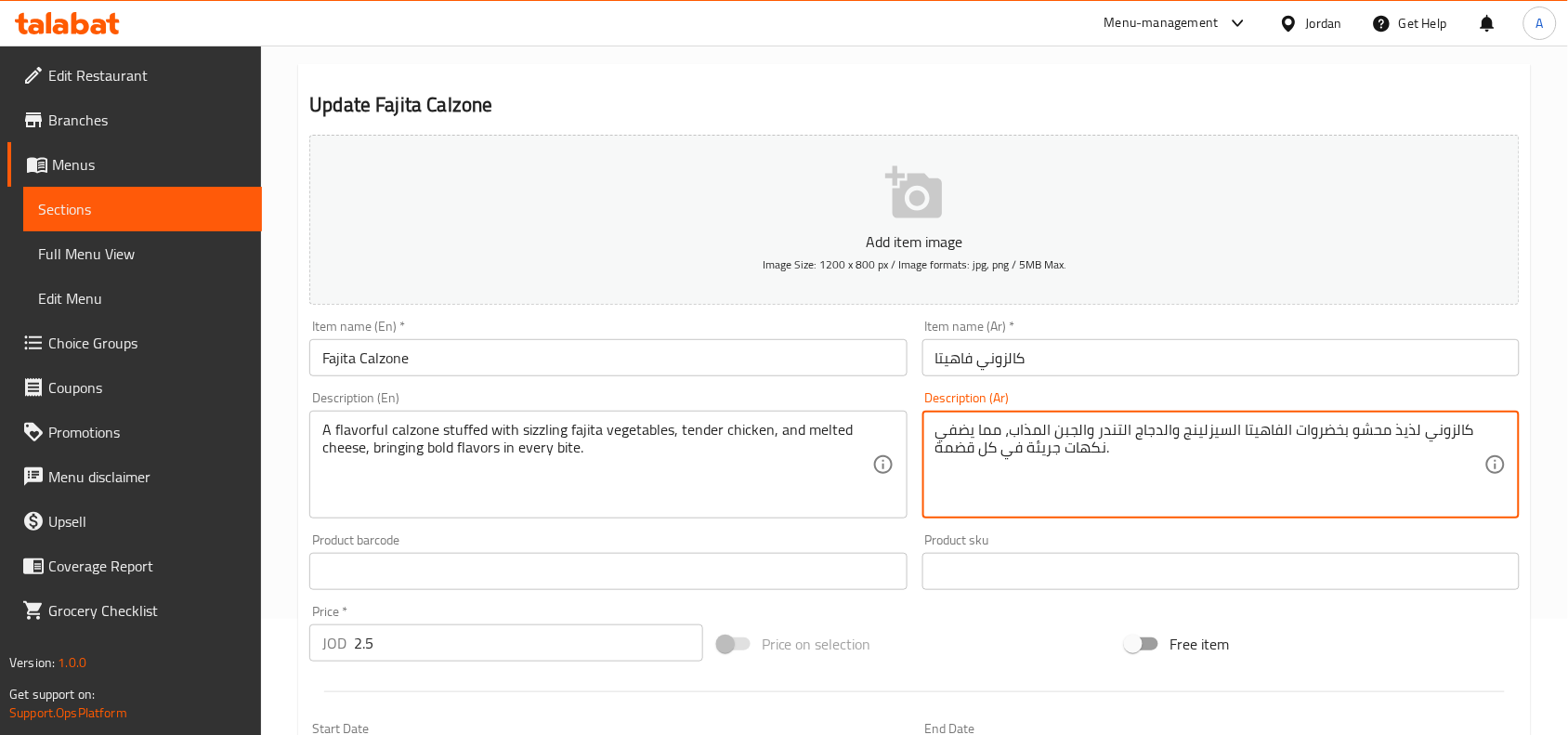 click on "كالزوني لذيذ محشو بخضروات الفاهيتا السيزلينج والدجاج التندر والجبن المذاب، مما يضفي نكهات جريئة في كل قضمة." at bounding box center (1209, 465) 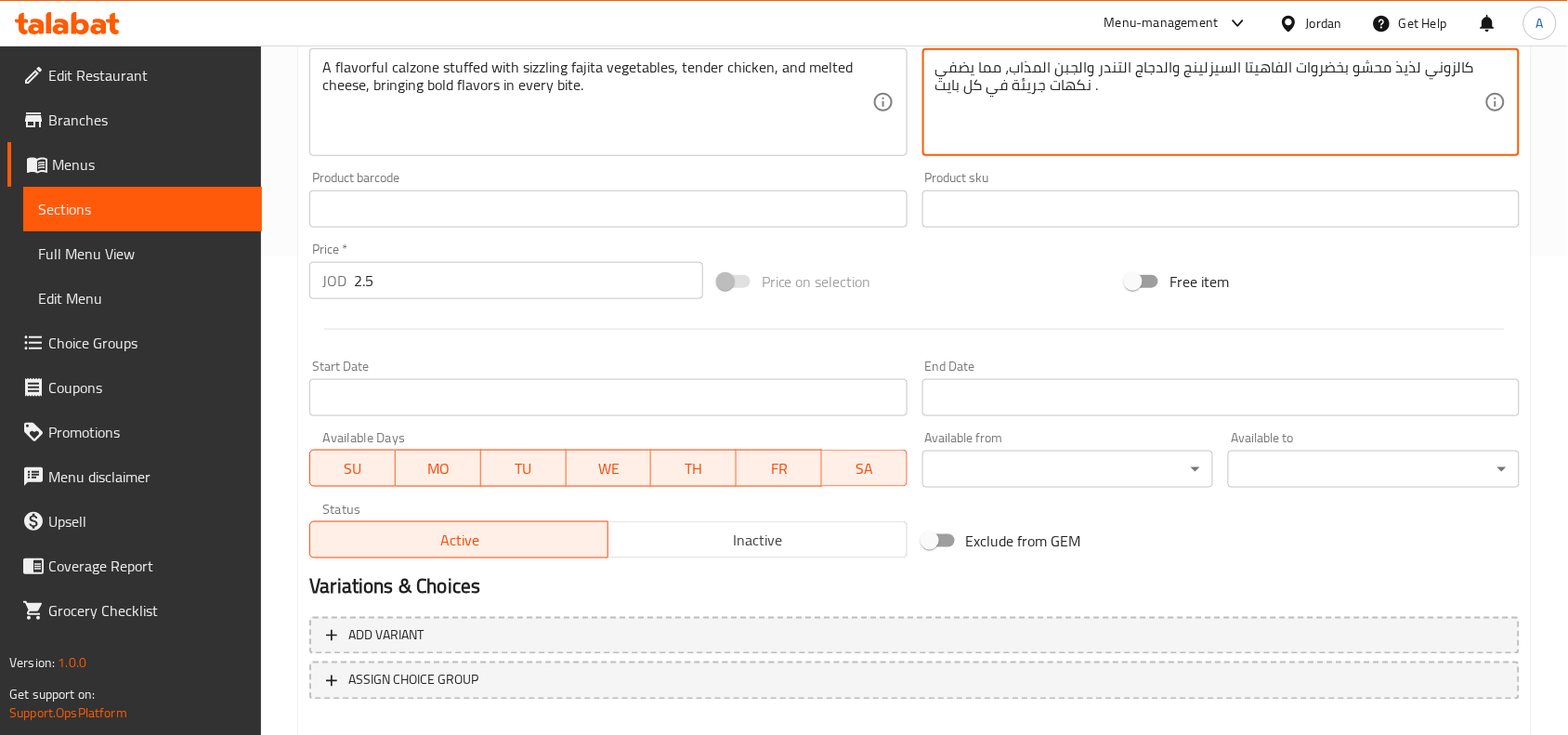 scroll, scrollTop: 574, scrollLeft: 0, axis: vertical 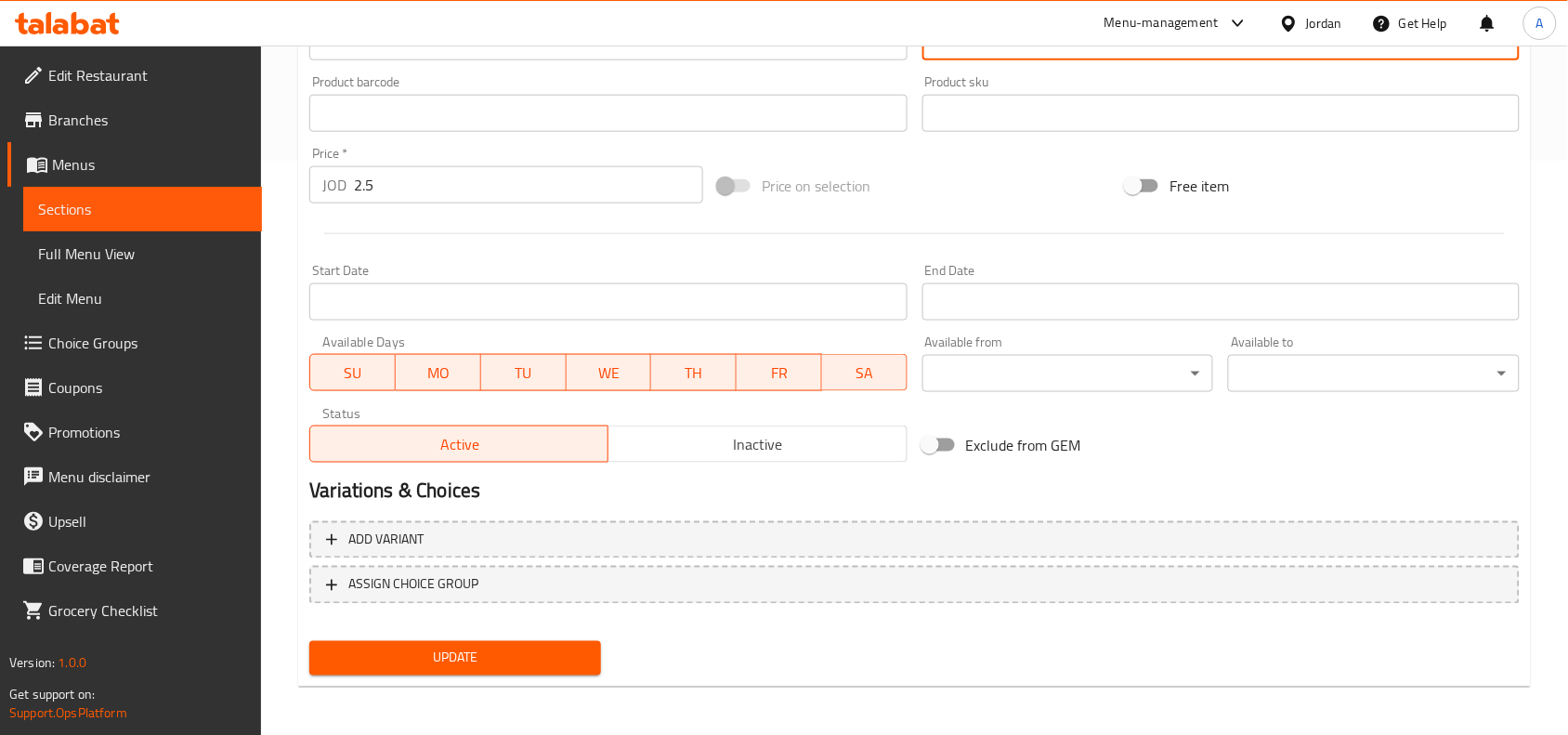 type on "كالزوني لذيذ محشو بخضروات الفاهيتا السيزلينج والدجاج التندر والجبن المذاب، مما يضفي نكهات جريئة في كل بايت ." 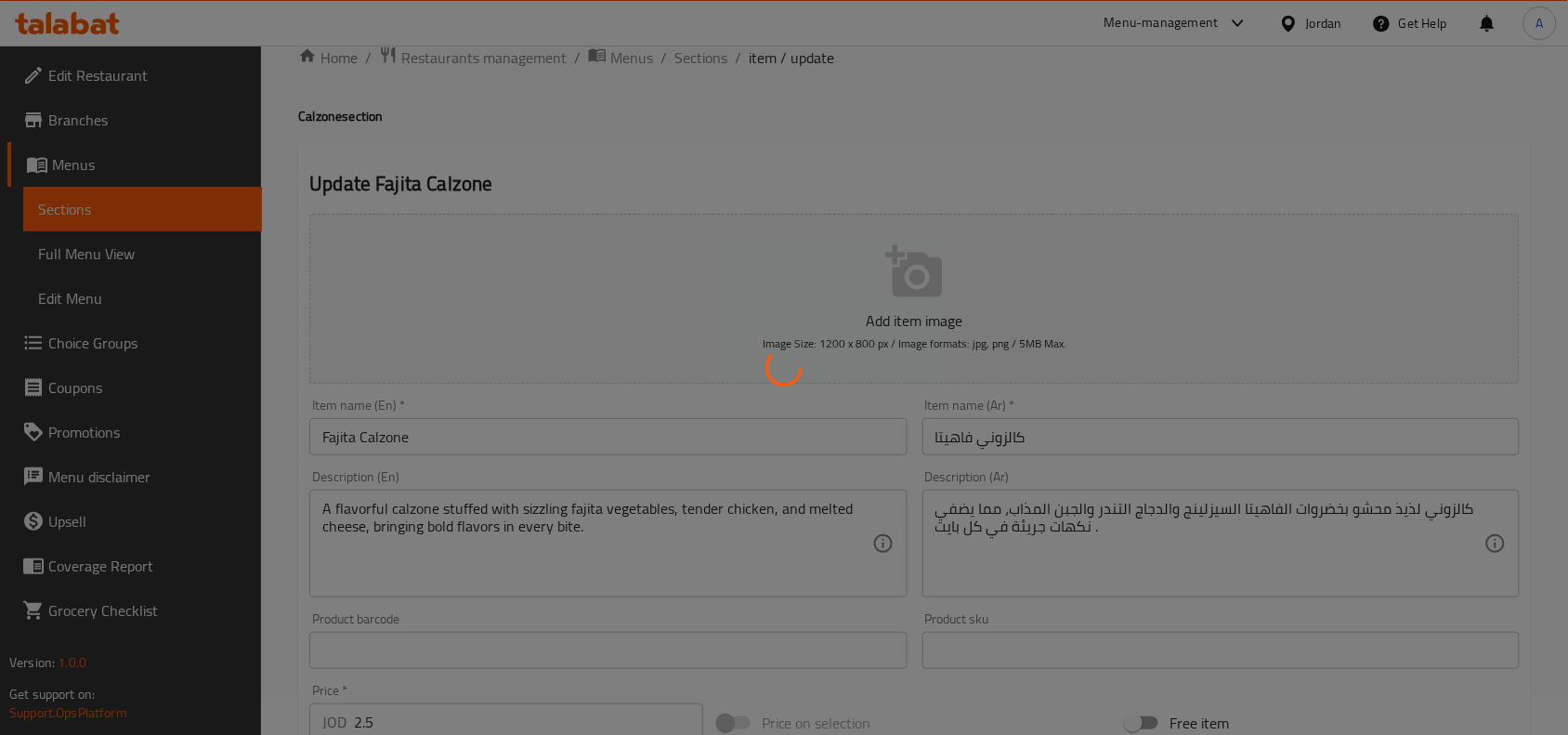 scroll, scrollTop: 0, scrollLeft: 0, axis: both 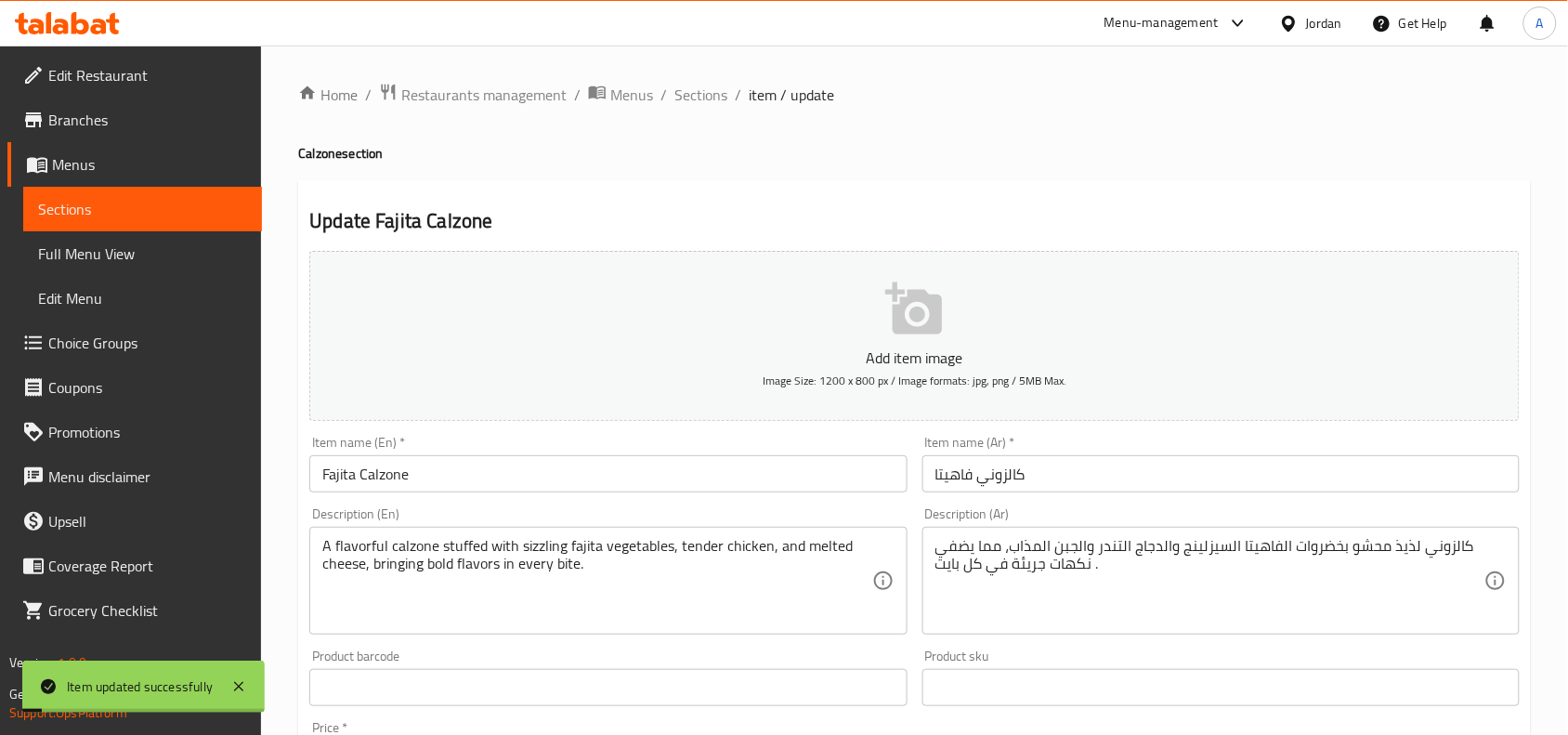click on "Fajita Calzone" at bounding box center (608, 474) 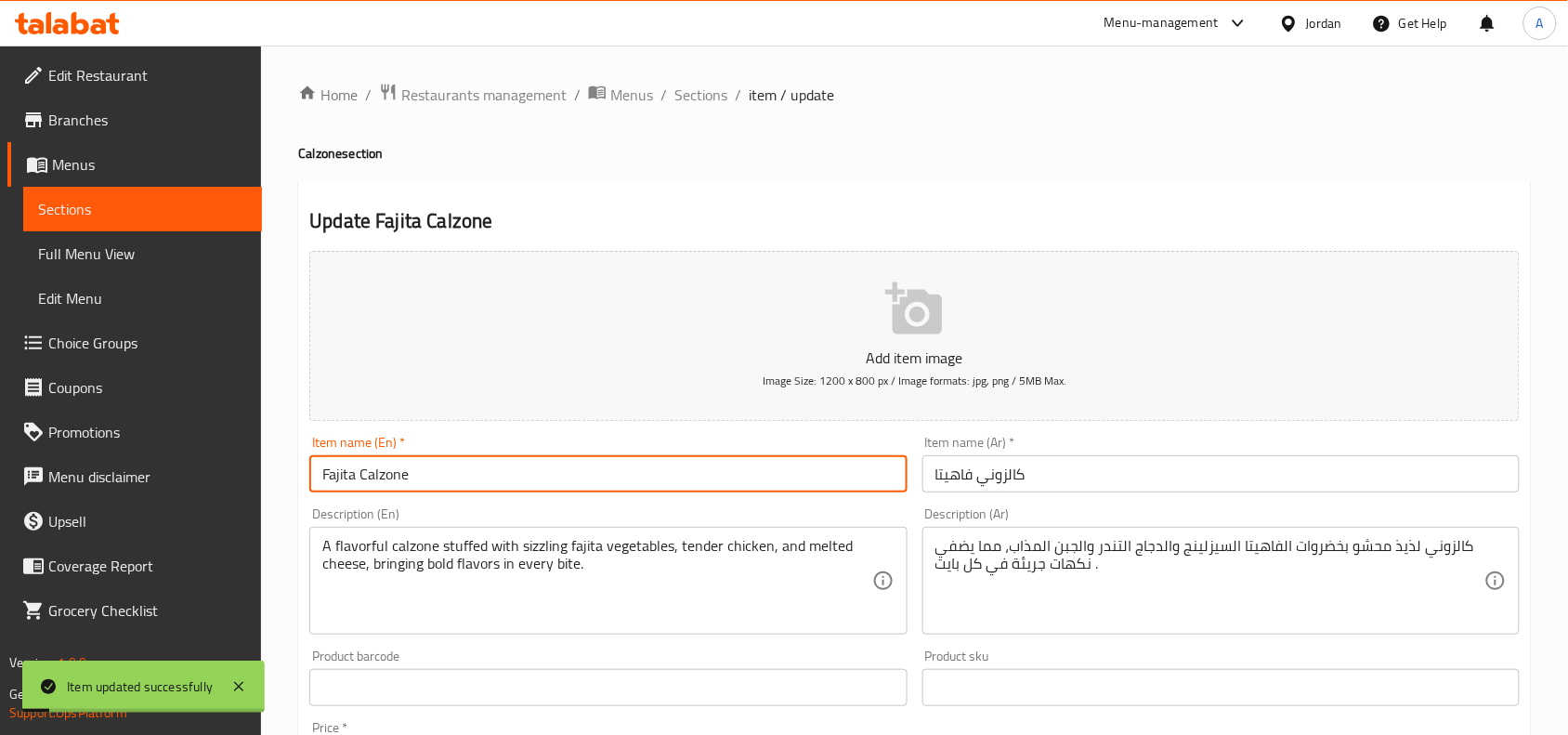 click on "Fajita Calzone" at bounding box center [608, 474] 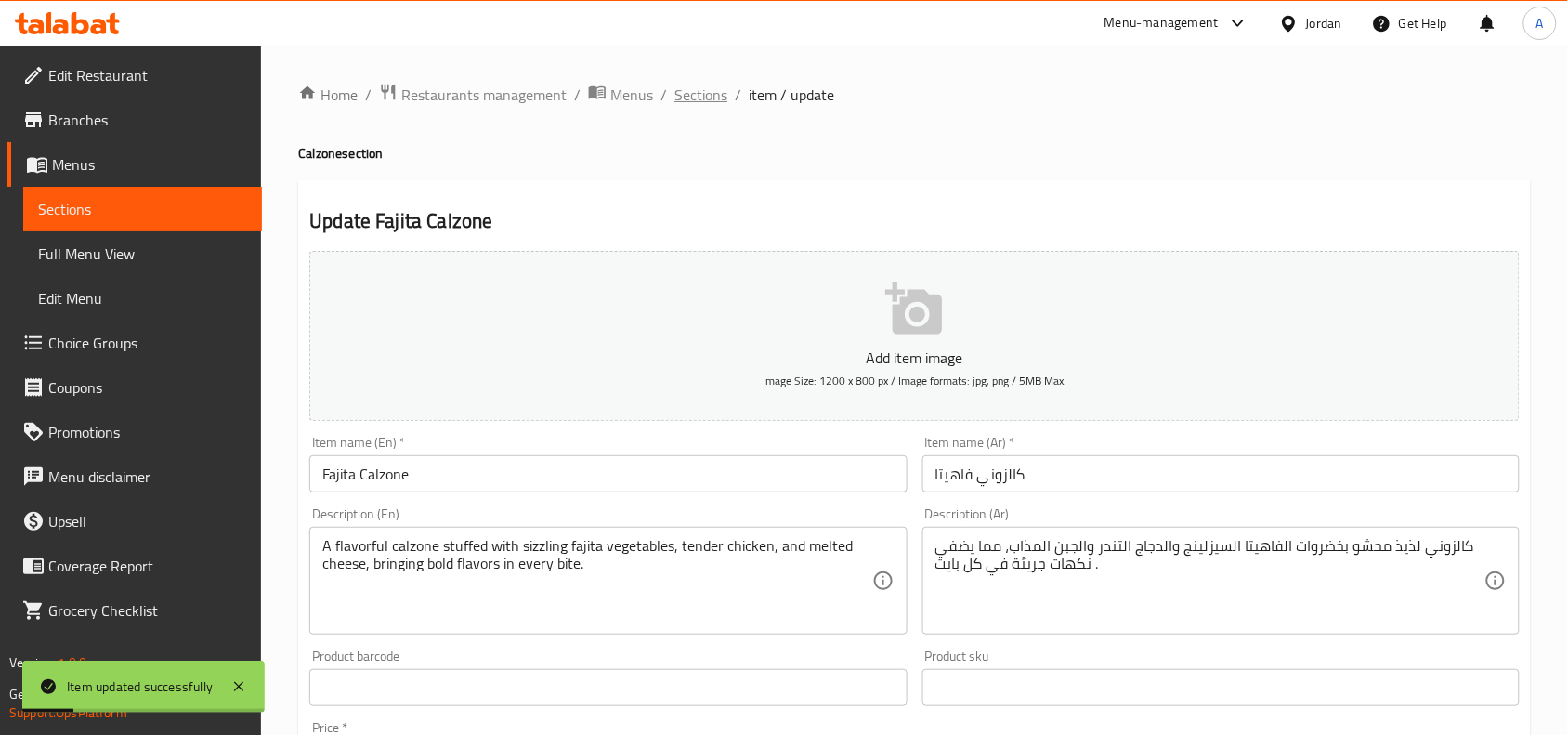 click on "Sections" at bounding box center (700, 95) 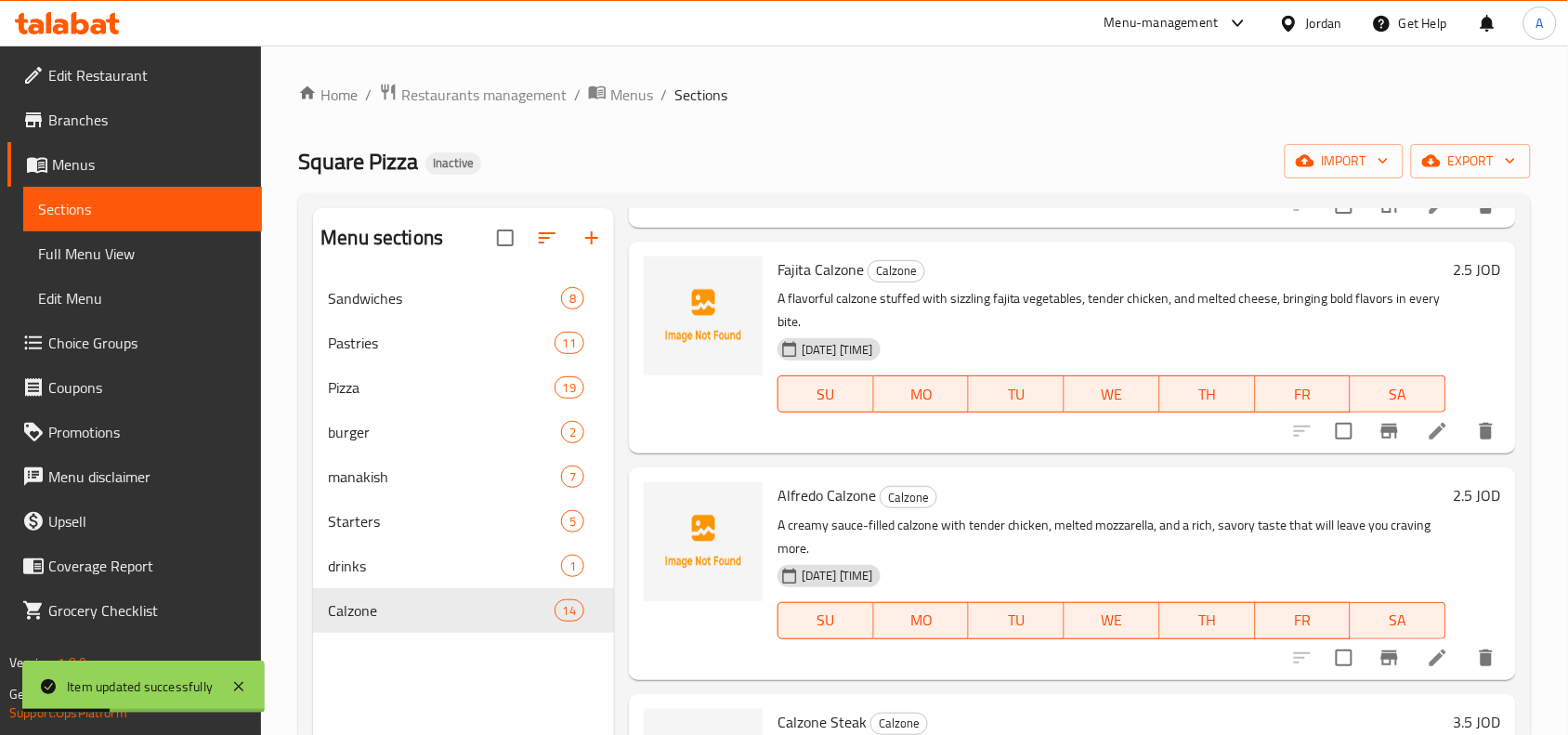 scroll, scrollTop: 1355, scrollLeft: 0, axis: vertical 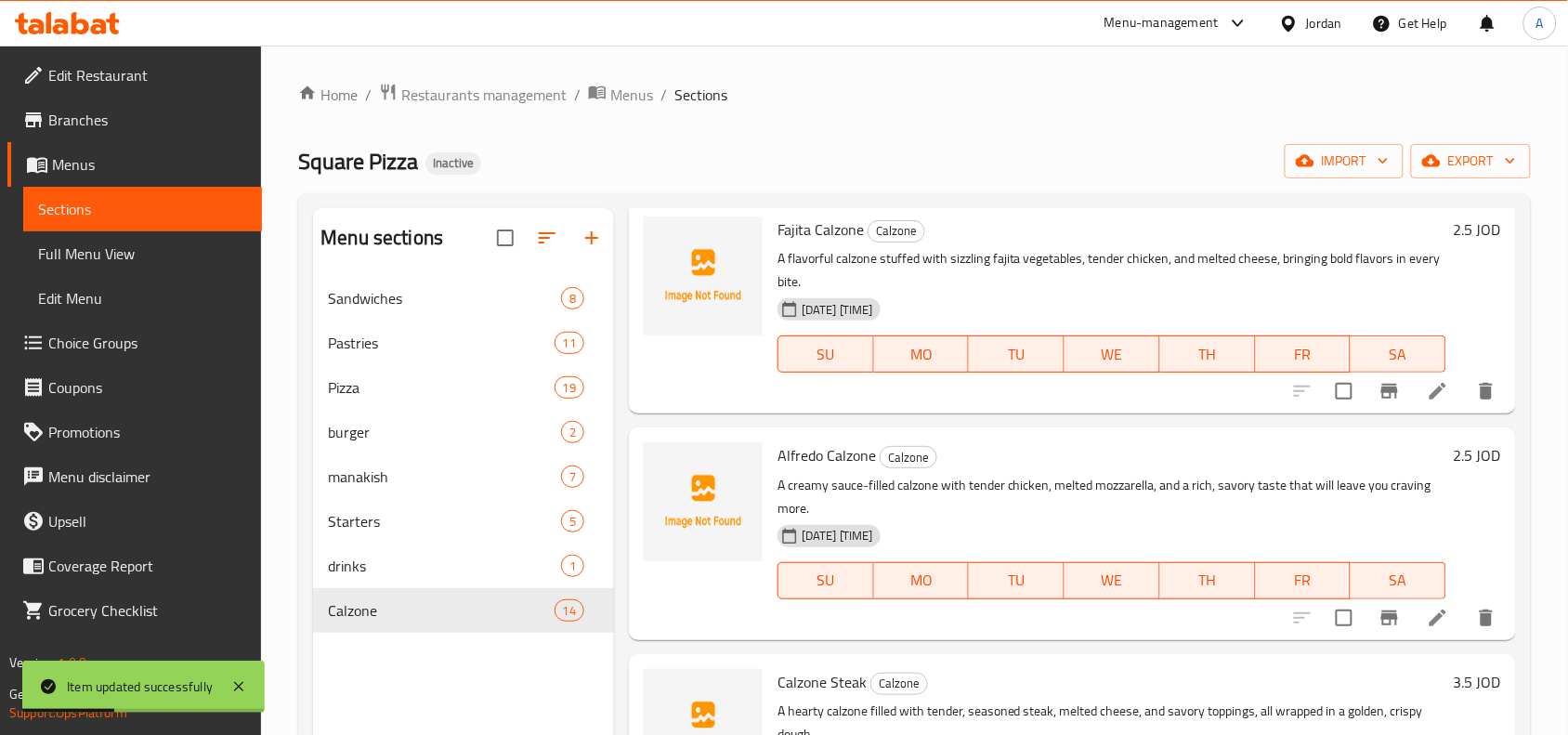 click on "Alfredo Calzone" at bounding box center [827, 455] 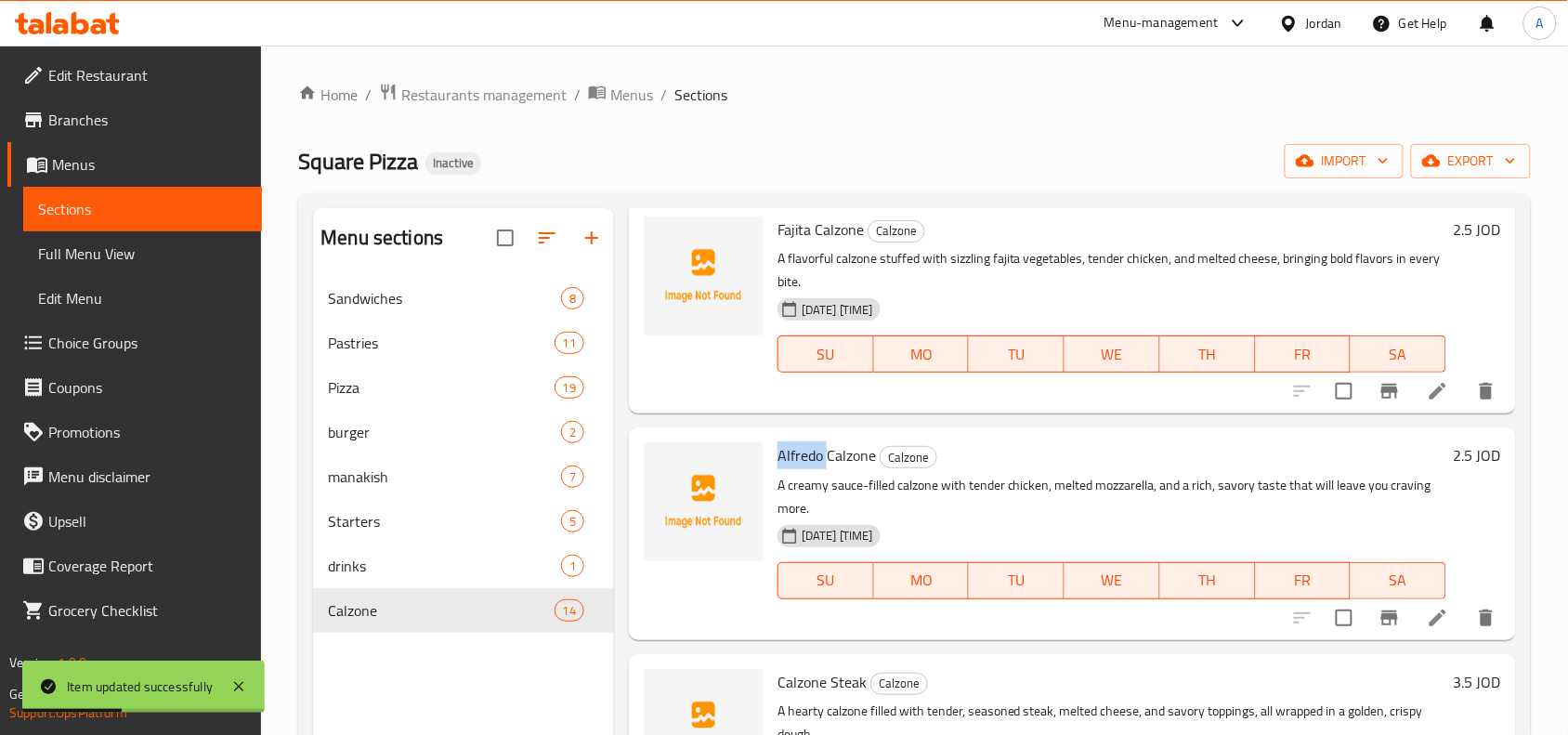 click on "Alfredo Calzone" at bounding box center [827, 455] 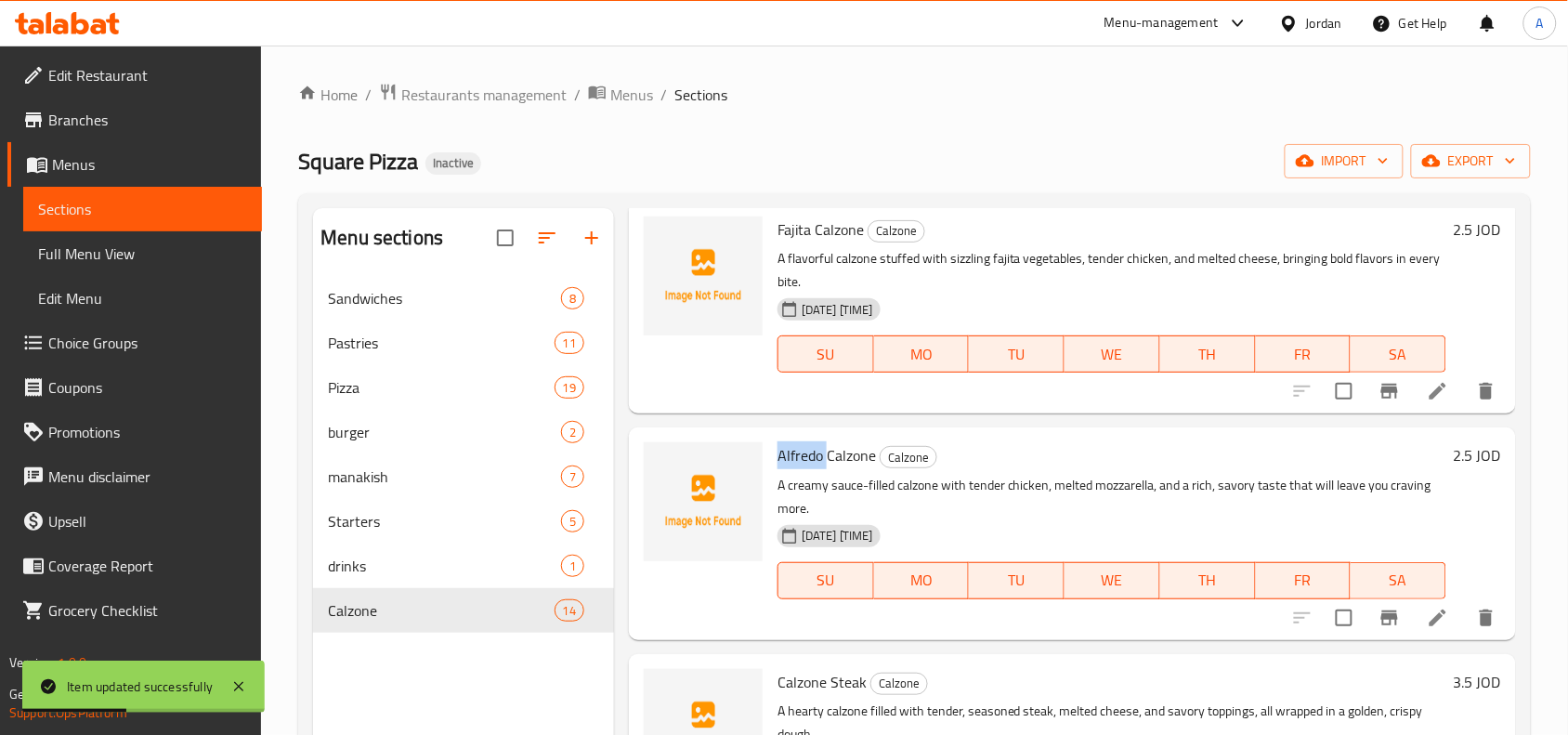 click on "Alfredo Calzone" at bounding box center [827, 455] 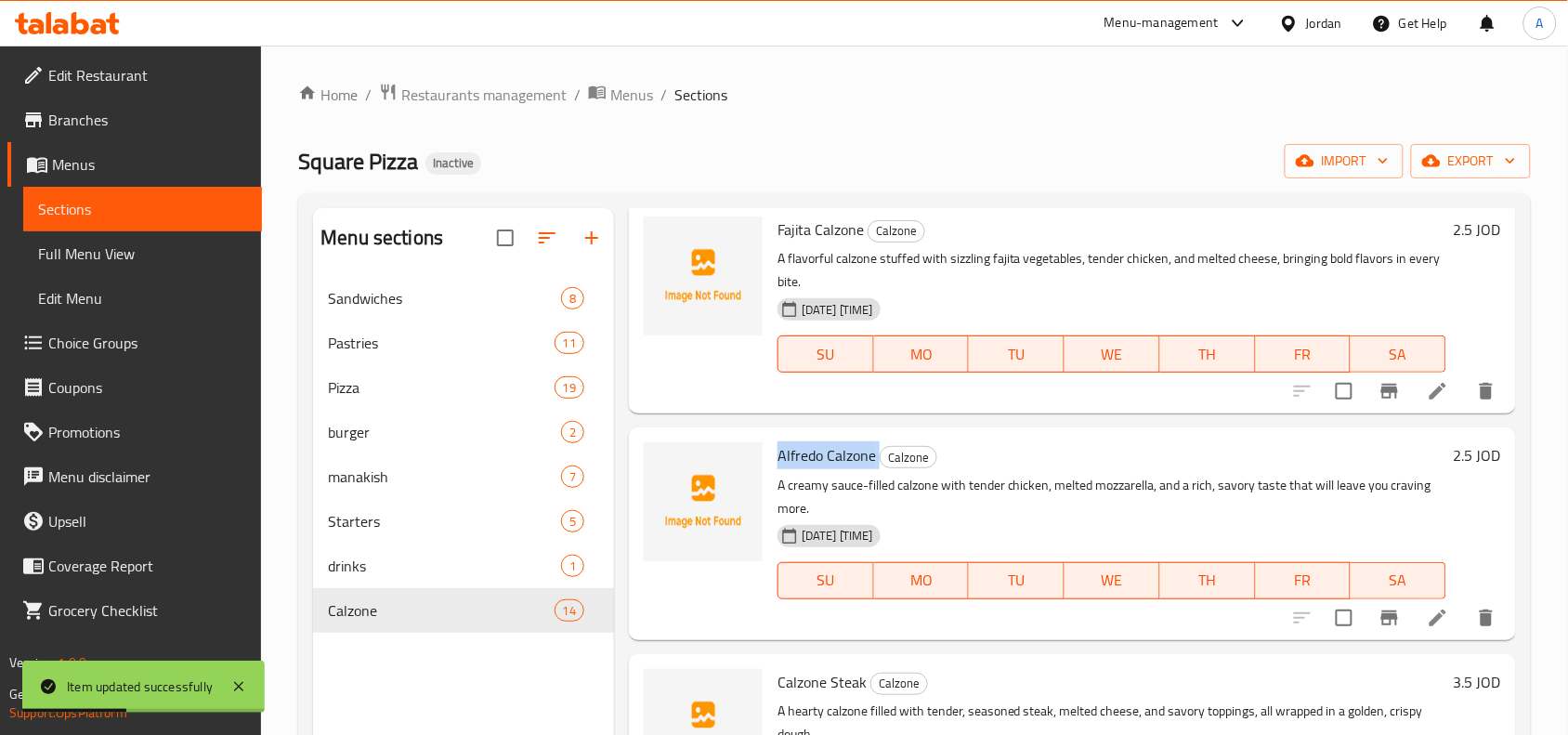 copy on "Alfredo Calzone" 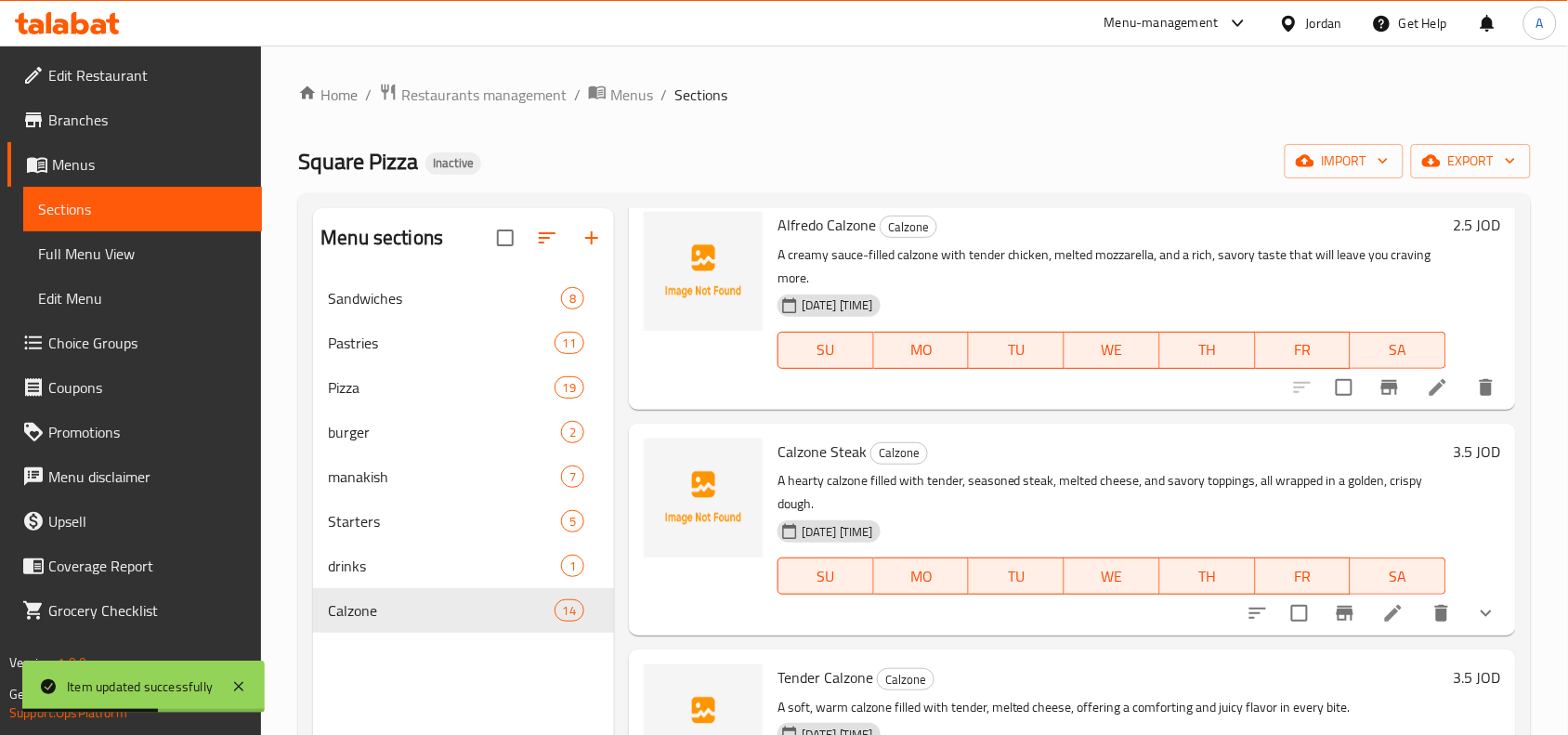scroll, scrollTop: 1587, scrollLeft: 0, axis: vertical 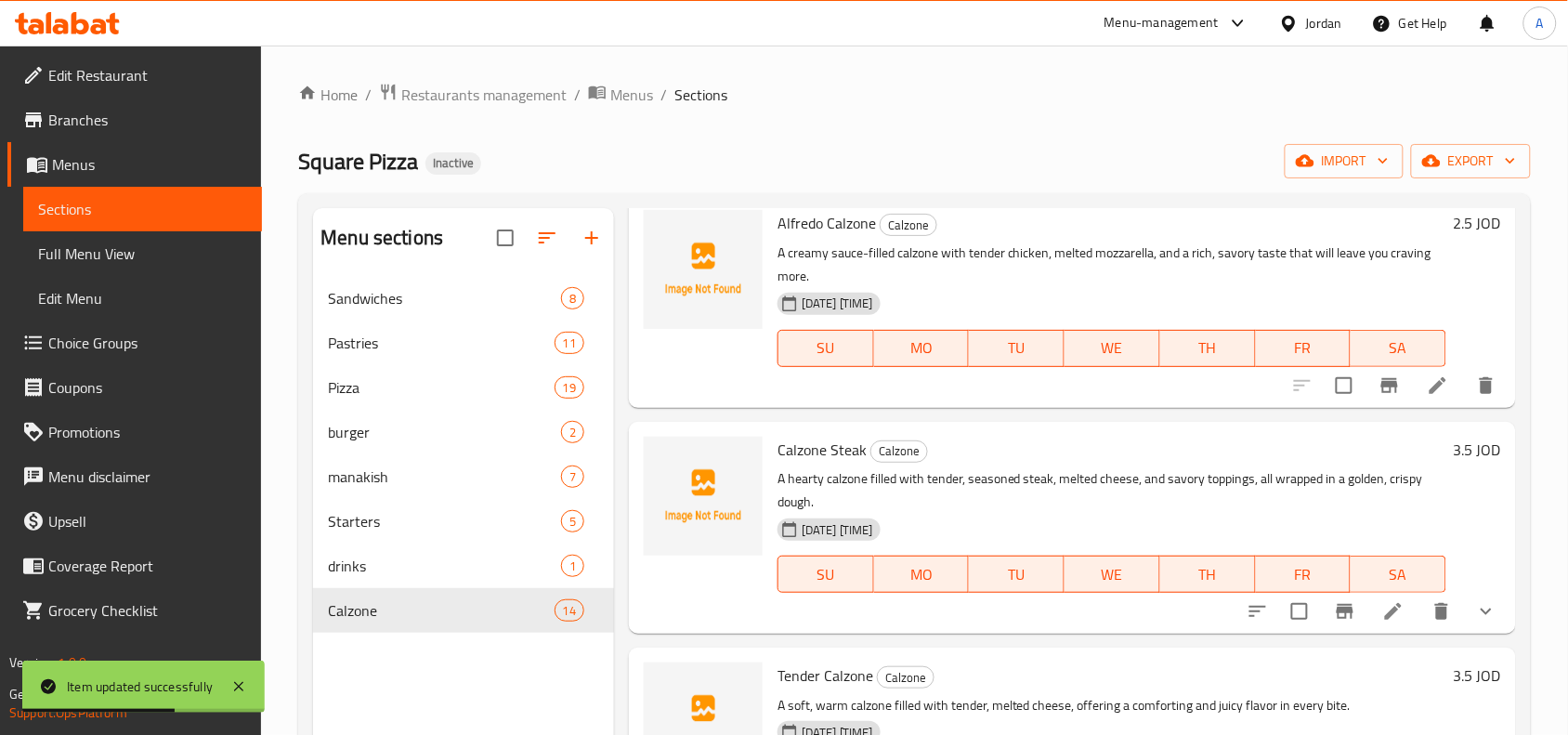 click at bounding box center [1438, 386] 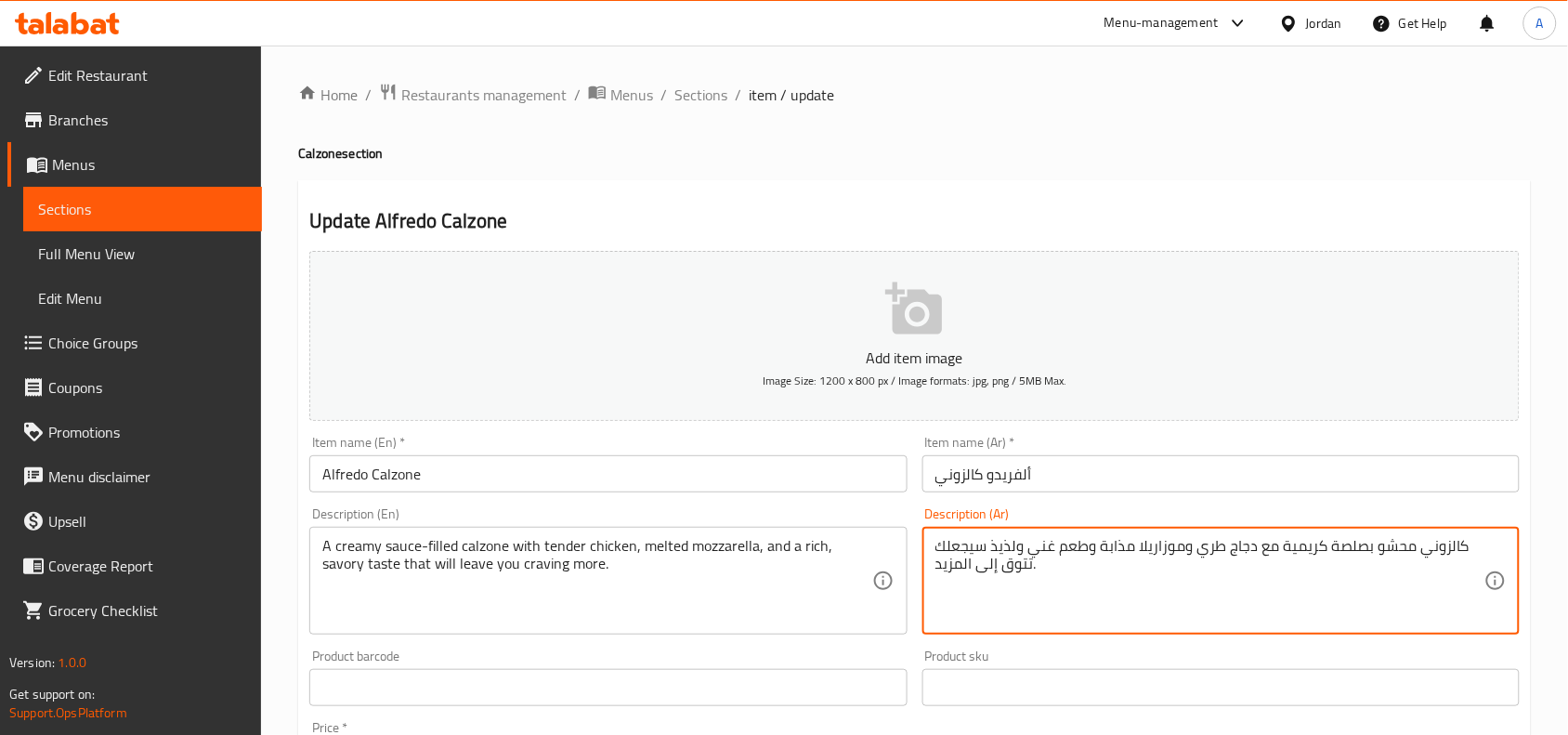 click on "كالزوني محشو بصلصة كريمية مع دجاج طري وموزاريلا مذابة وطعم غني ولذيذ سيجعلك تتوق إلى المزيد." at bounding box center (1209, 581) 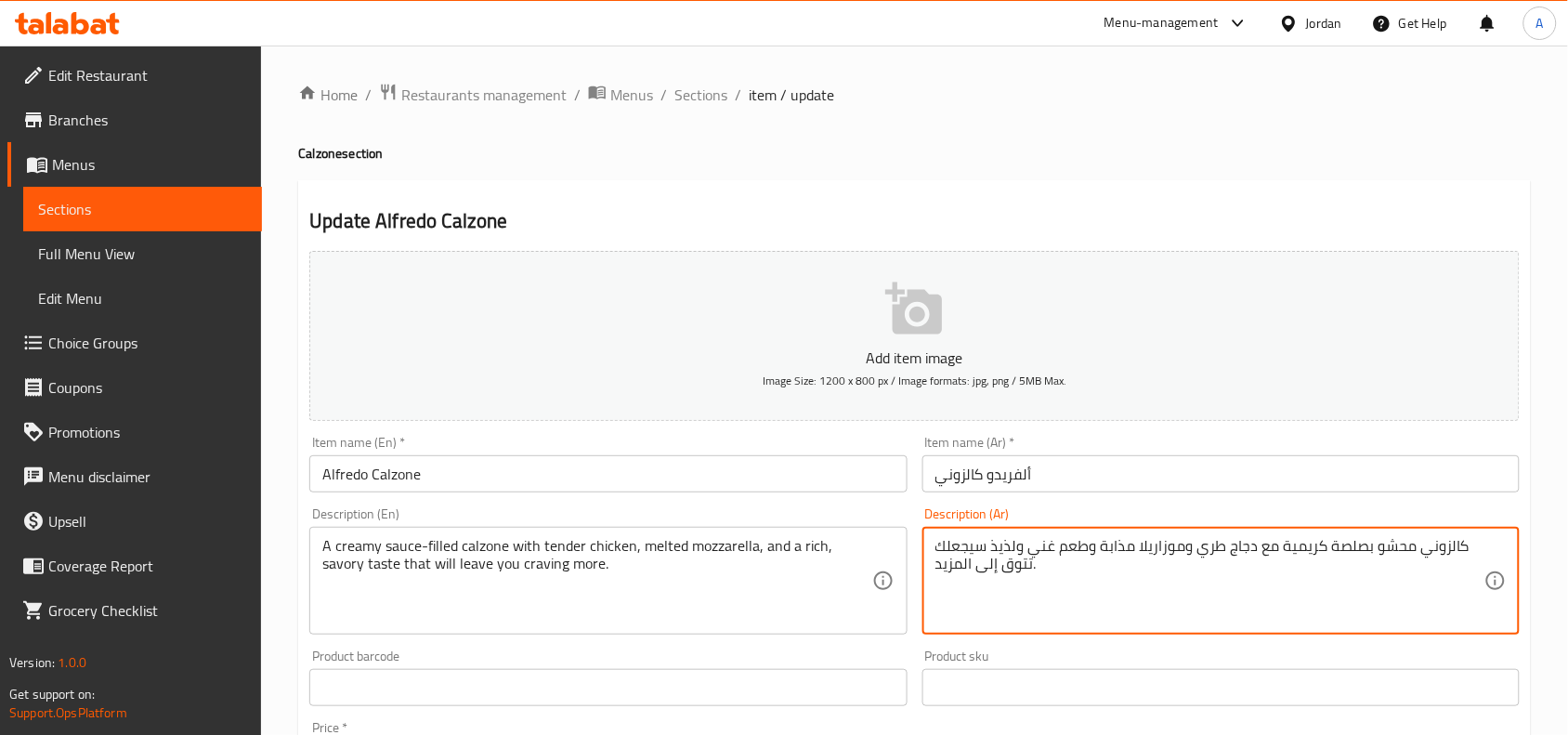 click on "كالزوني محشو بصلصة كريمية مع دجاج طري وموزاريلا مذابة وطعم غني ولذيذ سيجعلك تتوق إلى المزيد." at bounding box center [1209, 581] 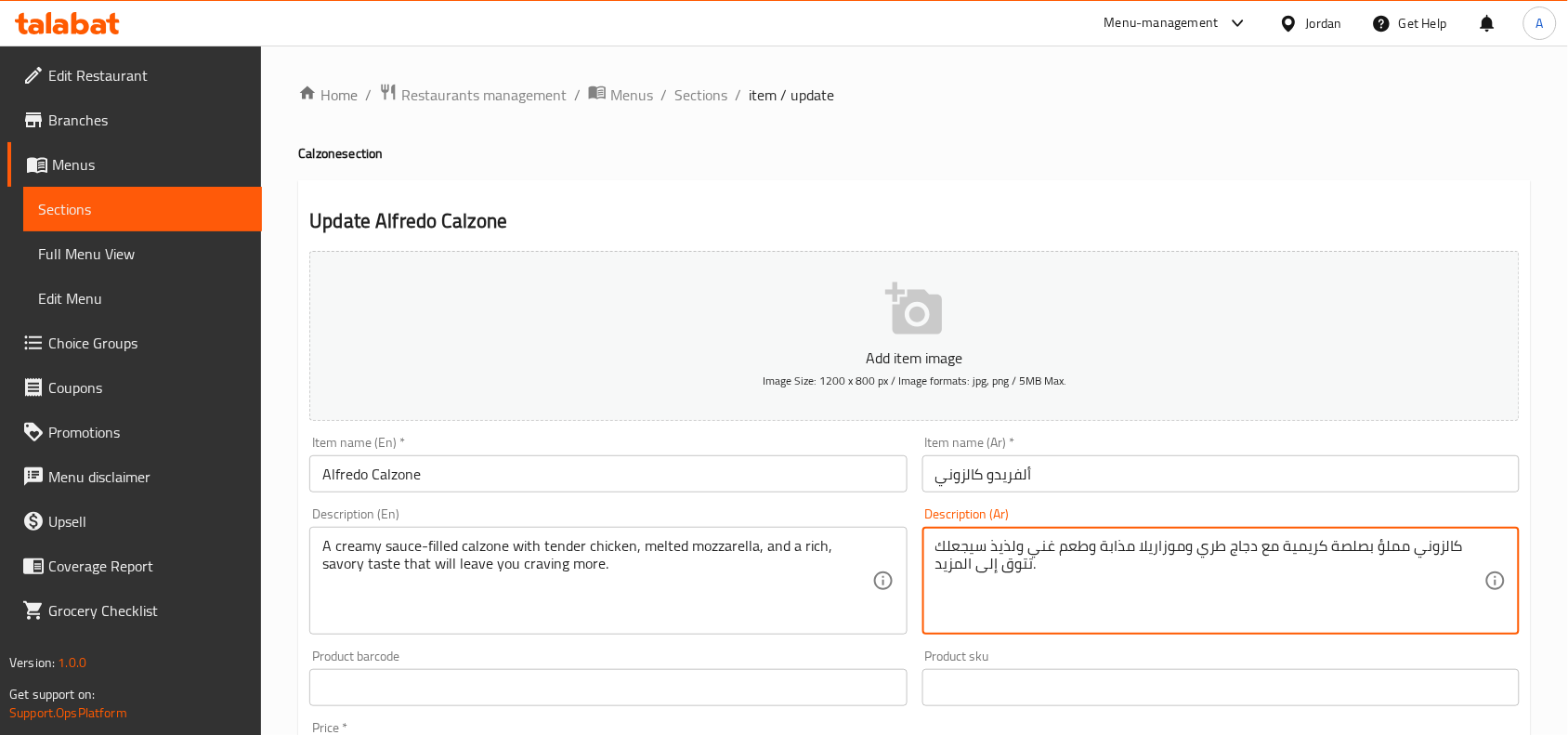 click on "كالزوني مملؤ بصلصة كريمية مع دجاج طري وموزاريلا مذابة وطعم غني ولذيذ سيجعلك تتوق إلى المزيد." at bounding box center [1209, 581] 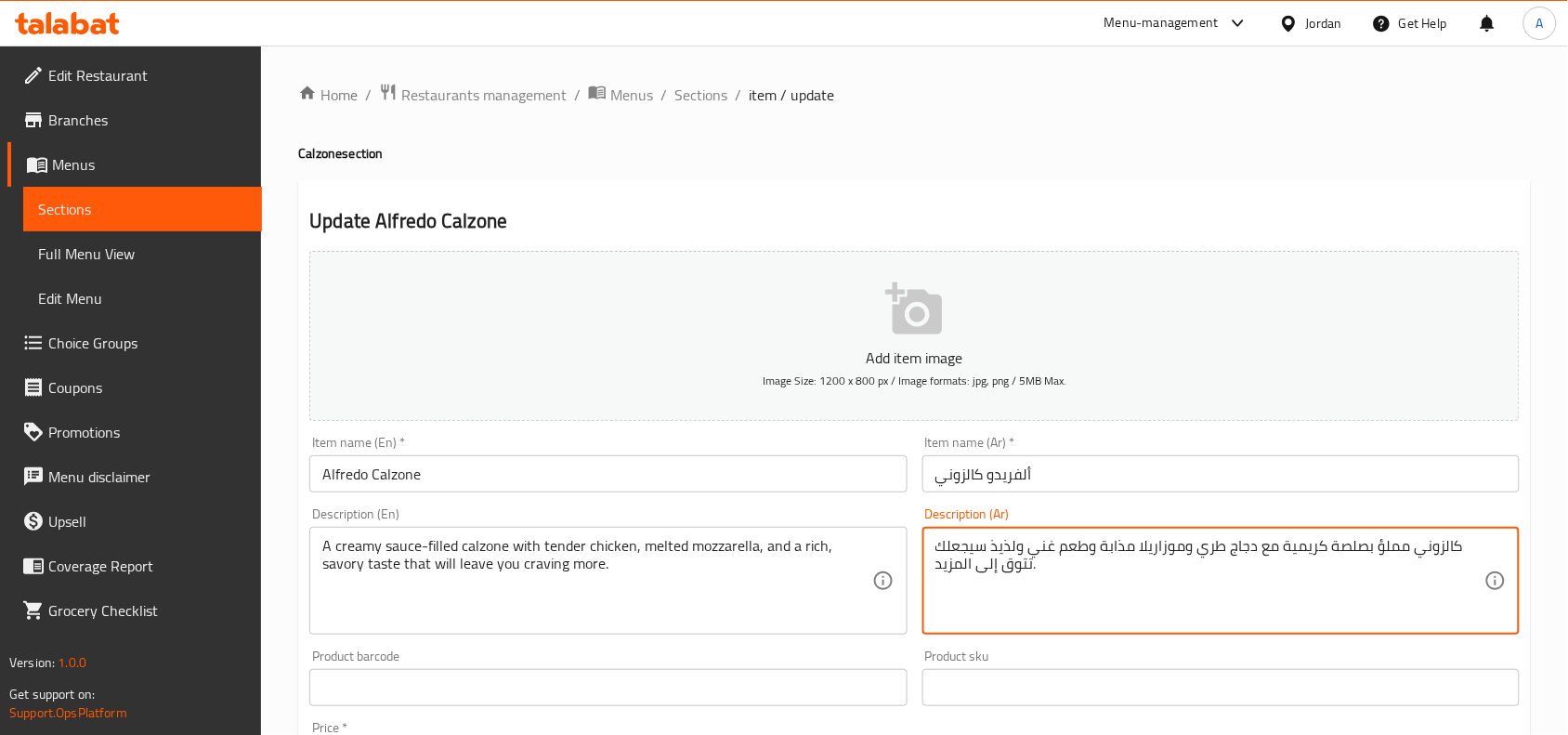 click on "كالزوني مملؤ بصلصة كريمية مع دجاج طري وموزاريلا مذابة وطعم غني ولذيذ سيجعلك تتوق إلى المزيد." at bounding box center [1209, 581] 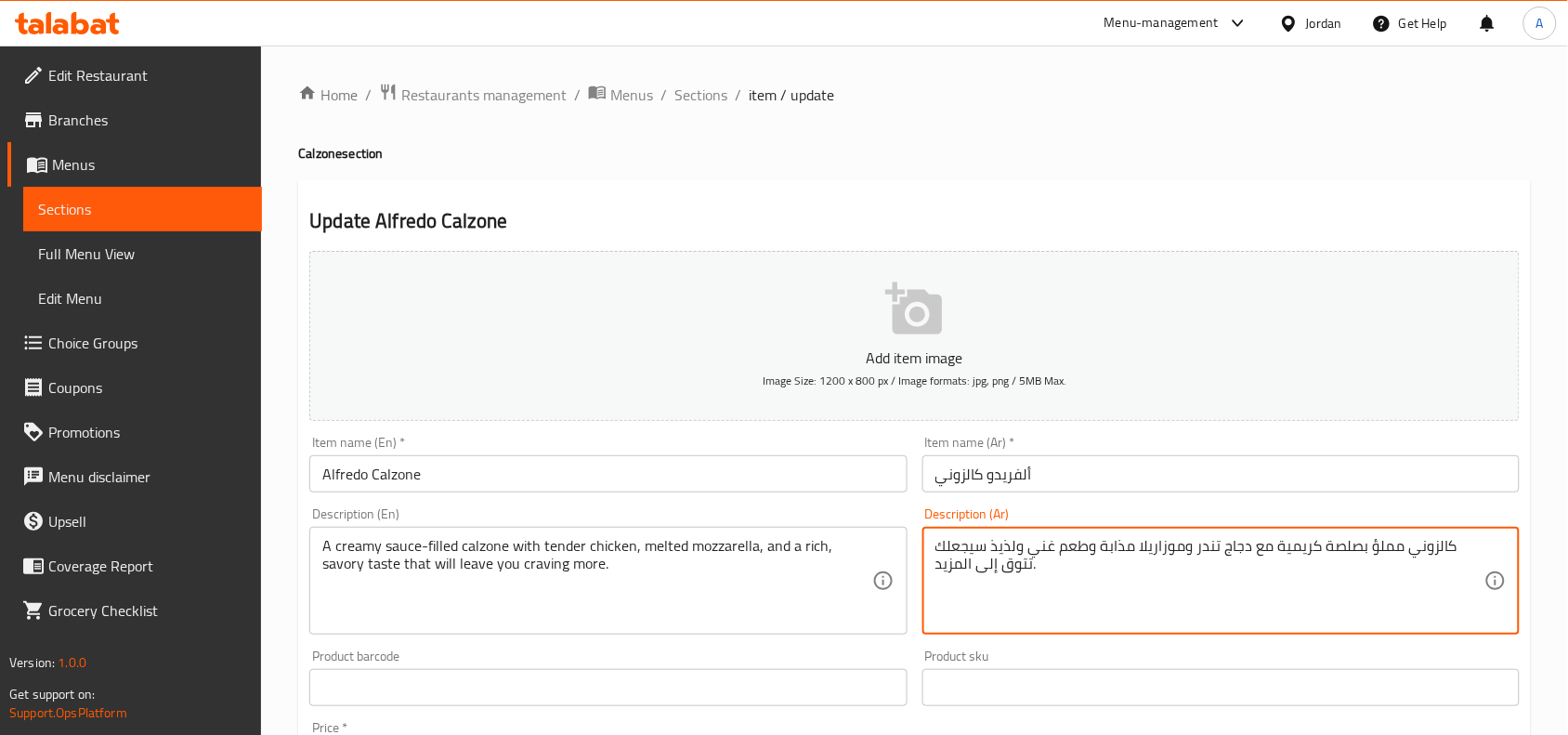click on "كالزوني مملؤ بصلصة كريمية مع دجاج تندر وموزاريلا مذابة وطعم غني ولذيذ سيجعلك تتوق إلى المزيد." at bounding box center (1209, 581) 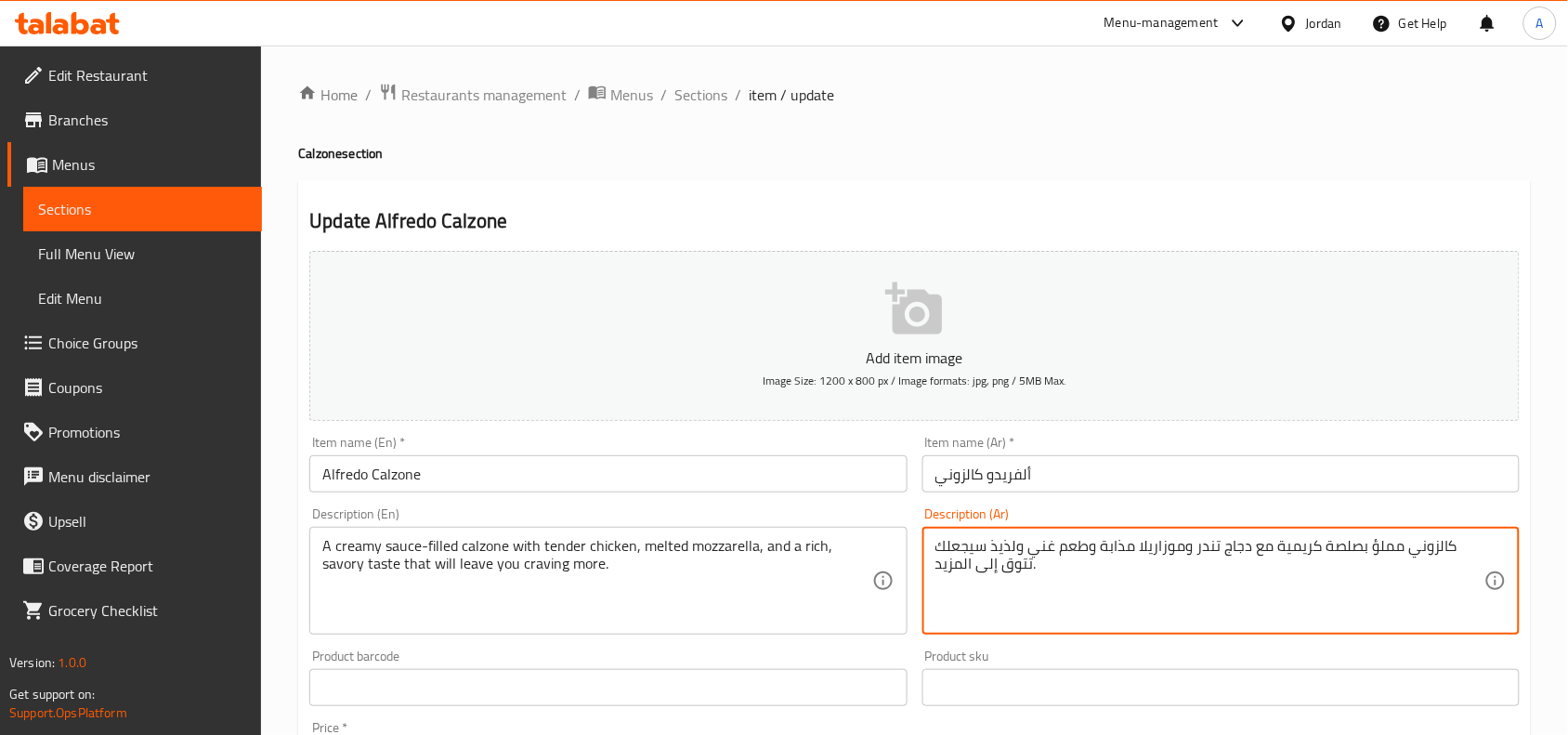 click on "كالزوني مملؤ بصلصة كريمية مع دجاج تندر وموزاريلا مذابة وطعم غني ولذيذ سيجعلك تتوق إلى المزيد." at bounding box center (1209, 581) 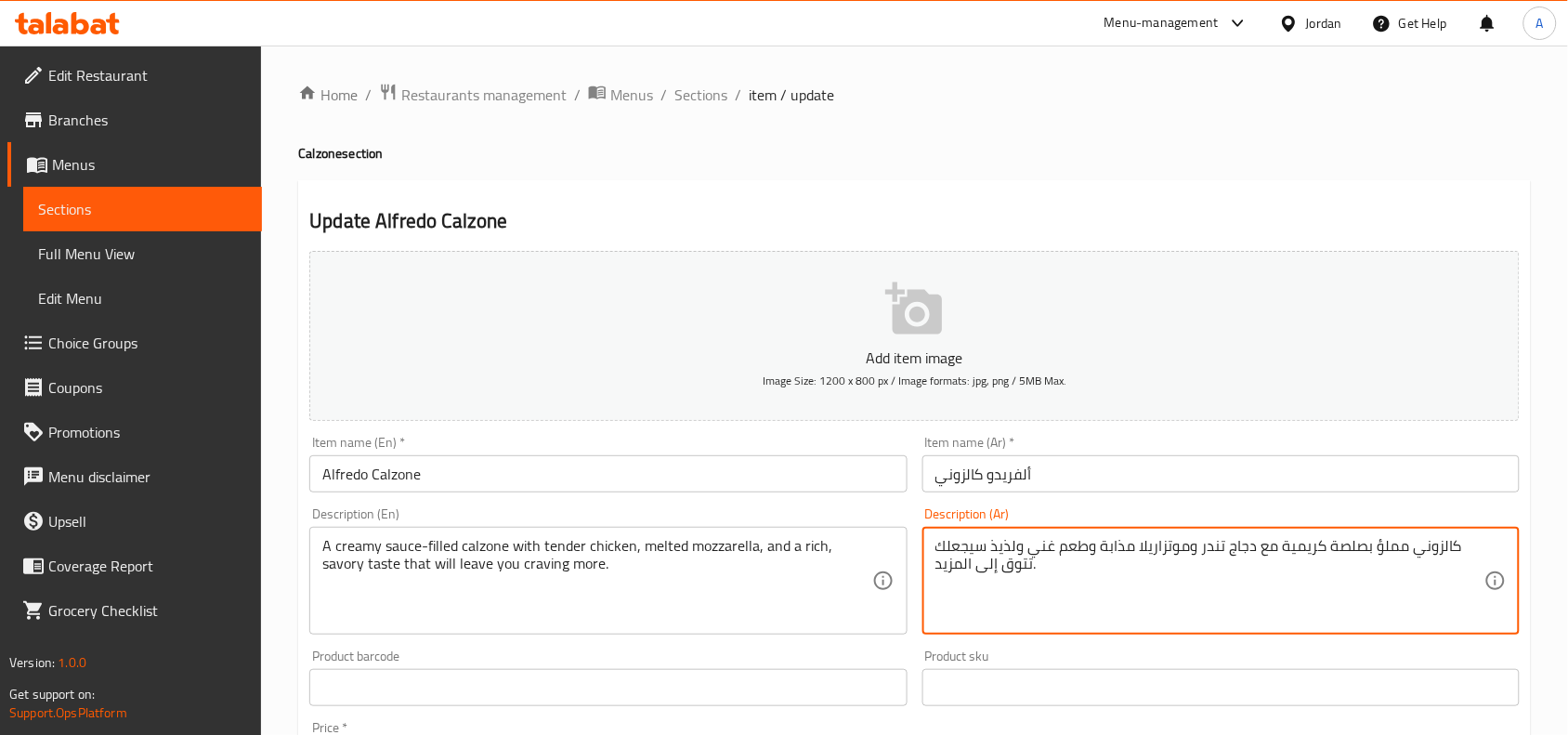 click on "كالزوني مملؤ بصلصة كريمية مع دجاج تندر وموتزاريلا مذابة وطعم غني ولذيذ سيجعلك تتوق إلى المزيد." at bounding box center (1209, 581) 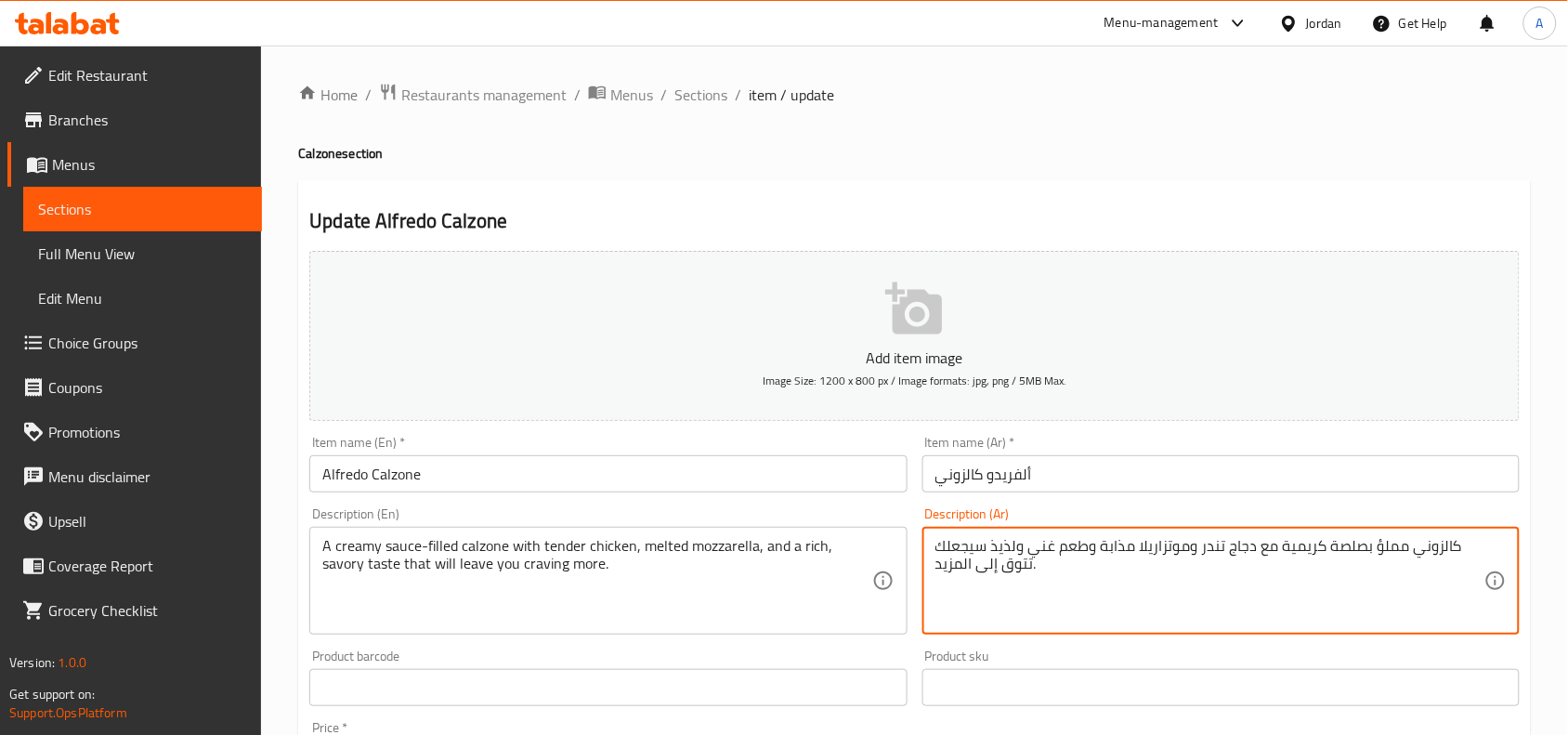 click on "كالزوني مملؤ بصلصة كريمية مع دجاج تندر وموتزاريلا مذابة وطعم غني ولذيذ سيجعلك تتوق إلى المزيد." at bounding box center (1209, 581) 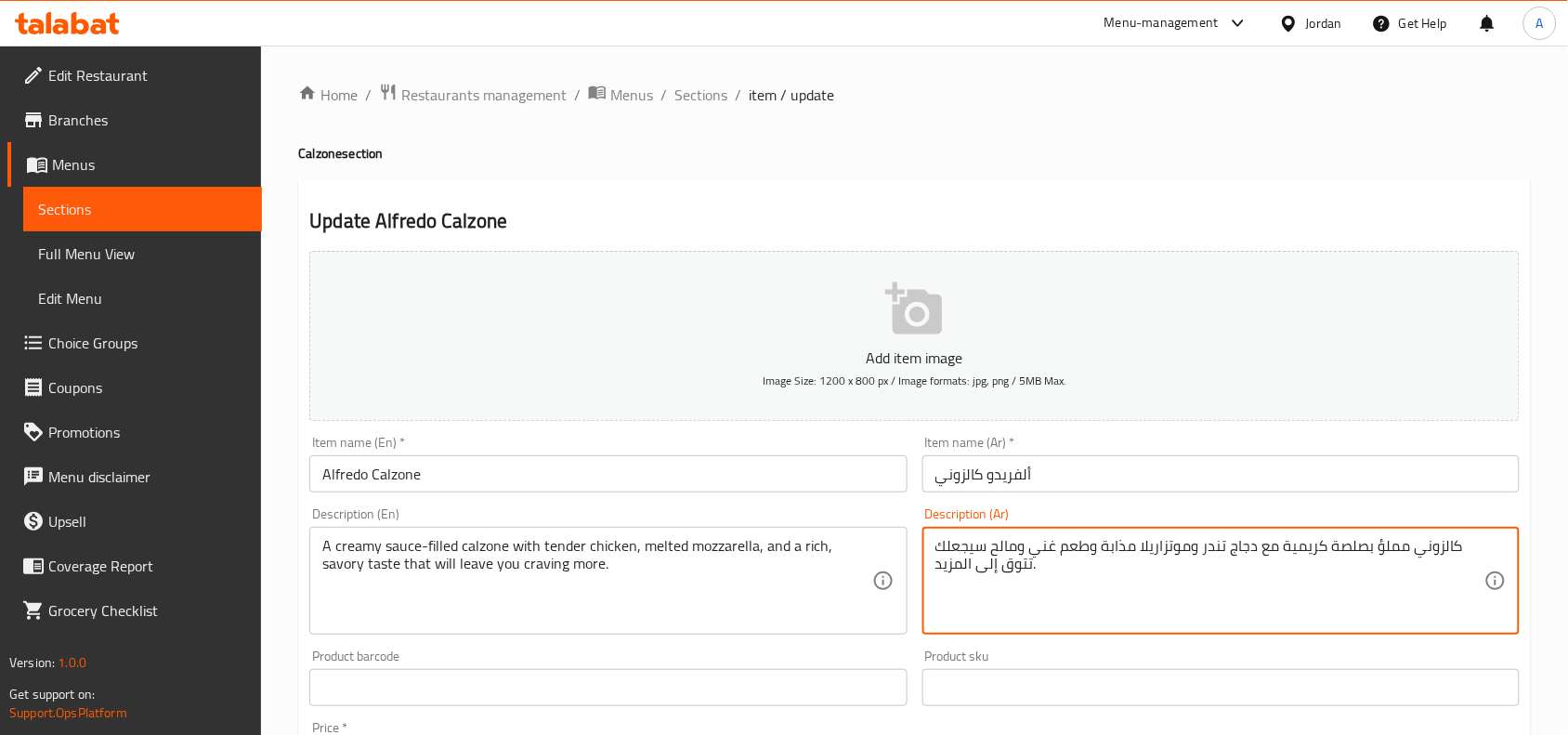 click on "كالزوني مملؤ بصلصة كريمية مع دجاج تندر وموتزاريلا مذابة وطعم غني ومالح سيجعلك تتوق إلى المزيد." at bounding box center [1209, 581] 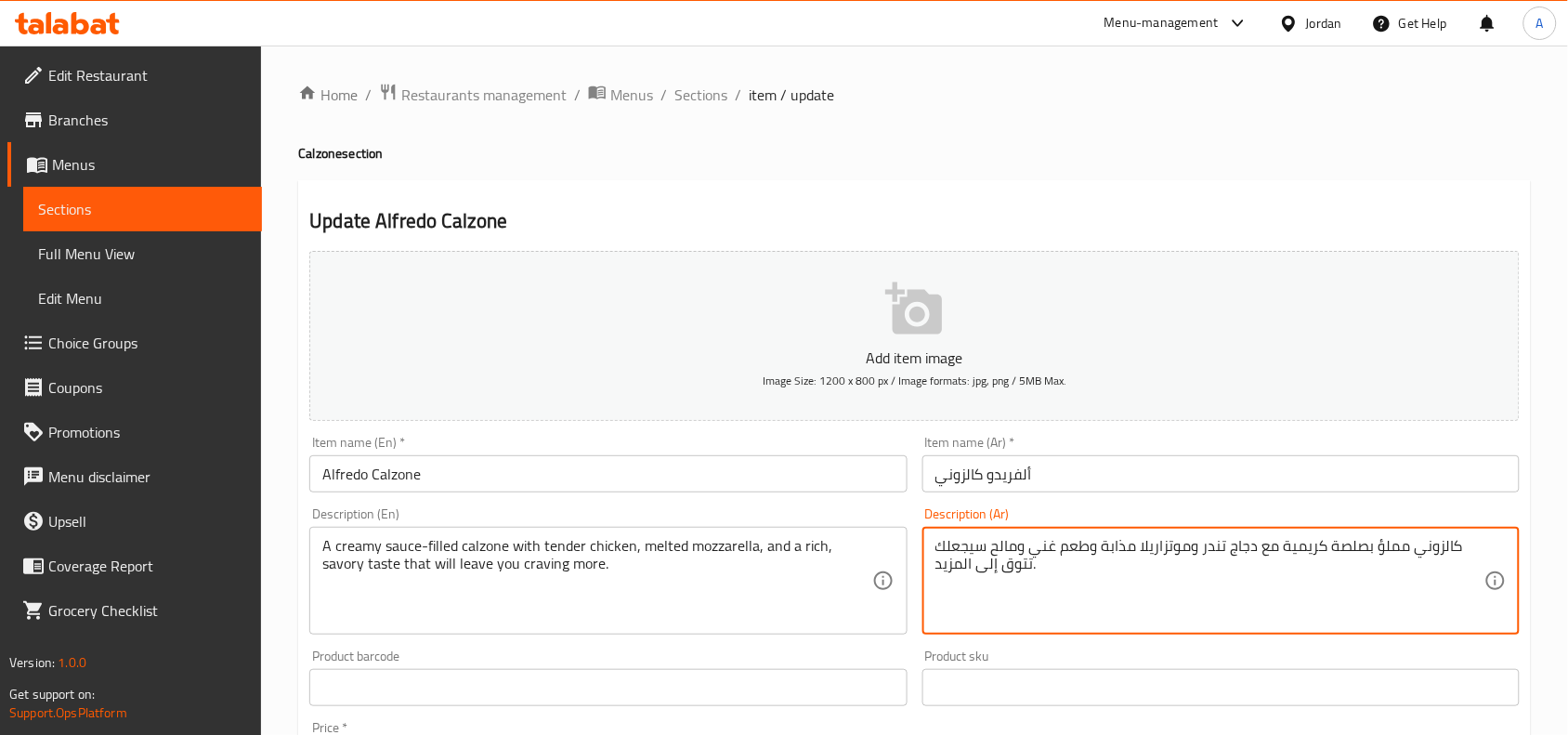 click on "كالزوني مملؤ بصلصة كريمية مع دجاج تندر وموتزاريلا مذابة وطعم غني ومالح سيجعلك تتوق إلى المزيد." at bounding box center [1209, 581] 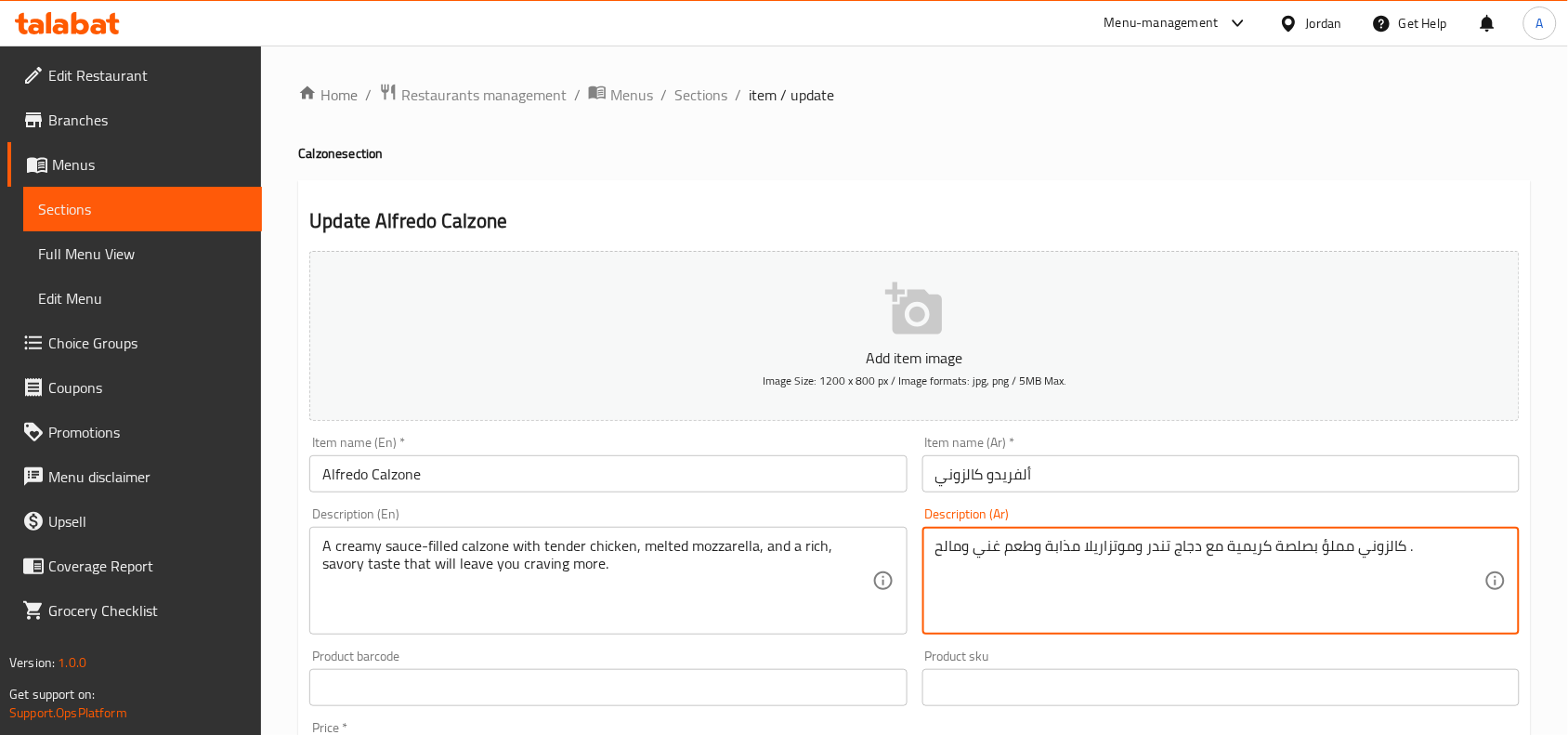 type on "كالزوني مملؤ بصلصة كريمية مع دجاج تندر وموتزاريلا مذابة وطعم غني ومالح ." 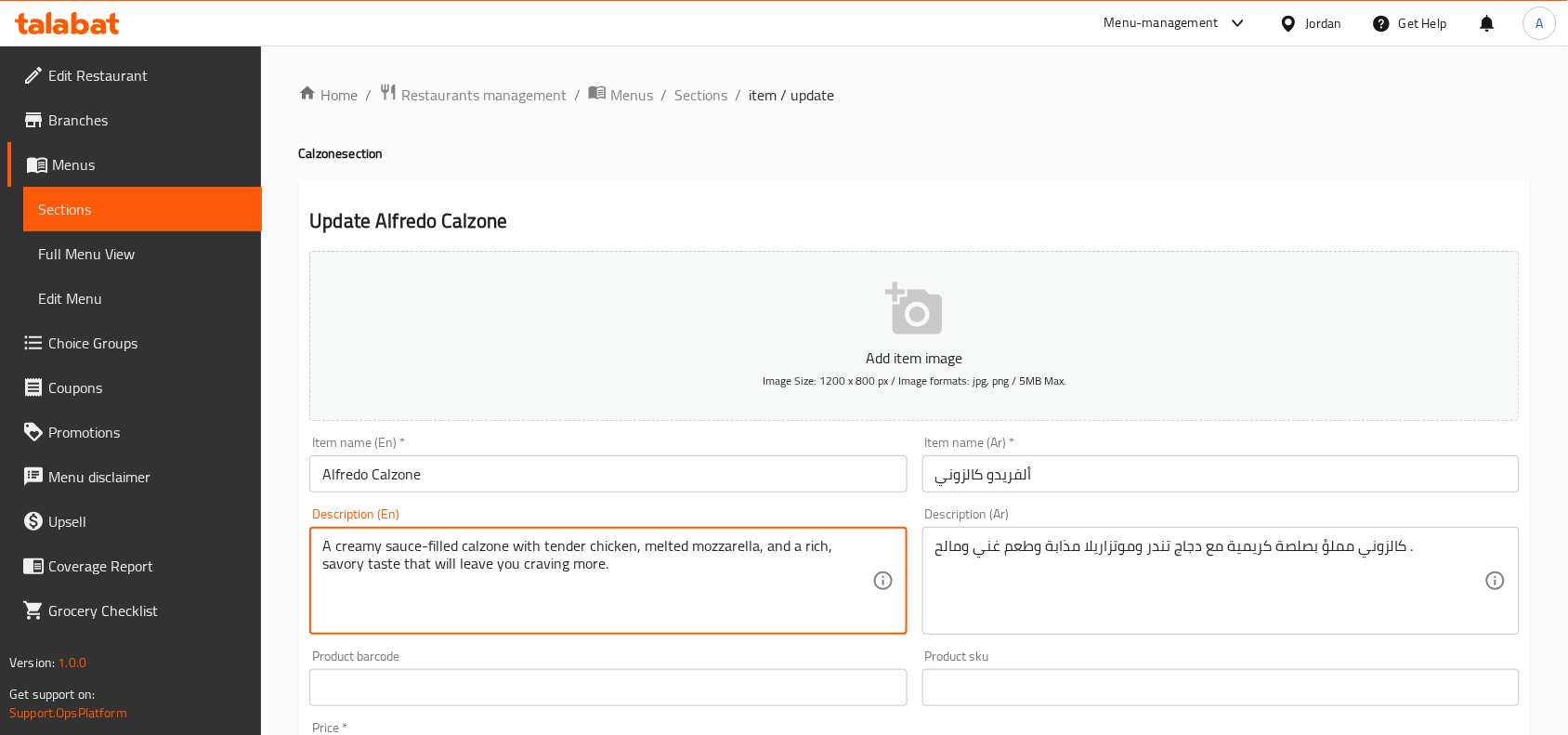 drag, startPoint x: 358, startPoint y: 563, endPoint x: 568, endPoint y: 570, distance: 210.11663 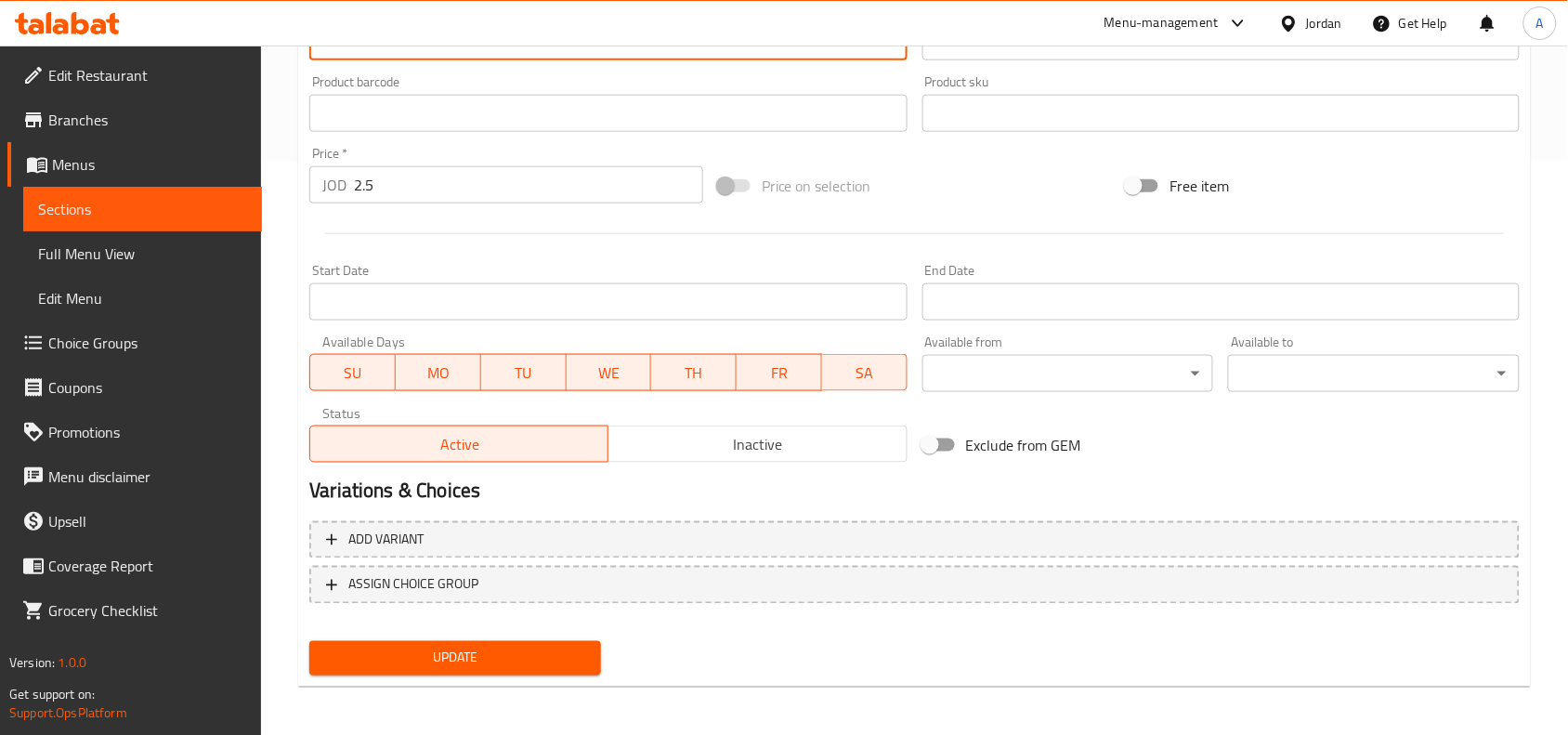 type on "A creamy sauce-filled calzone with tender chicken, melted mozzarella, and a rich, savory taste" 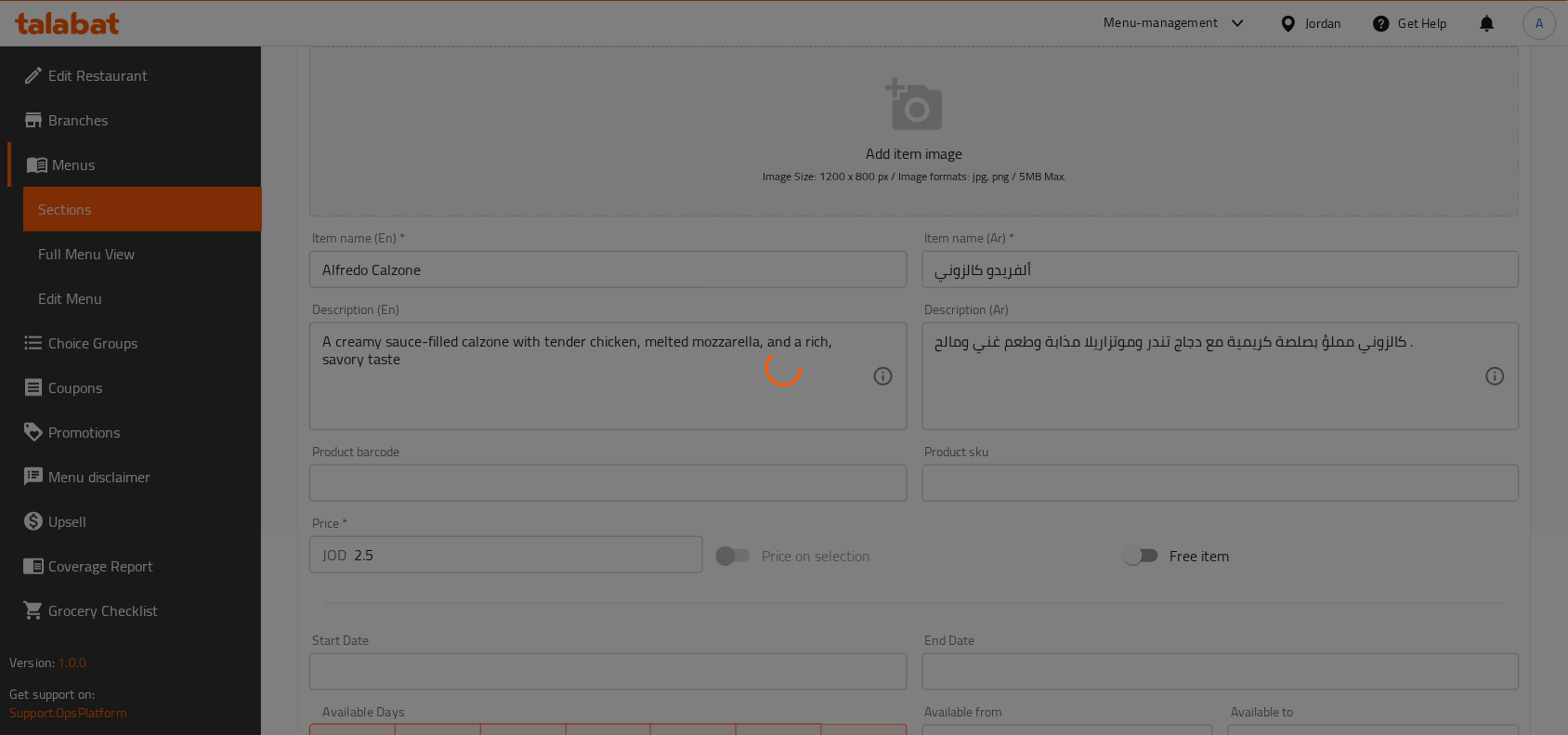 scroll, scrollTop: 0, scrollLeft: 0, axis: both 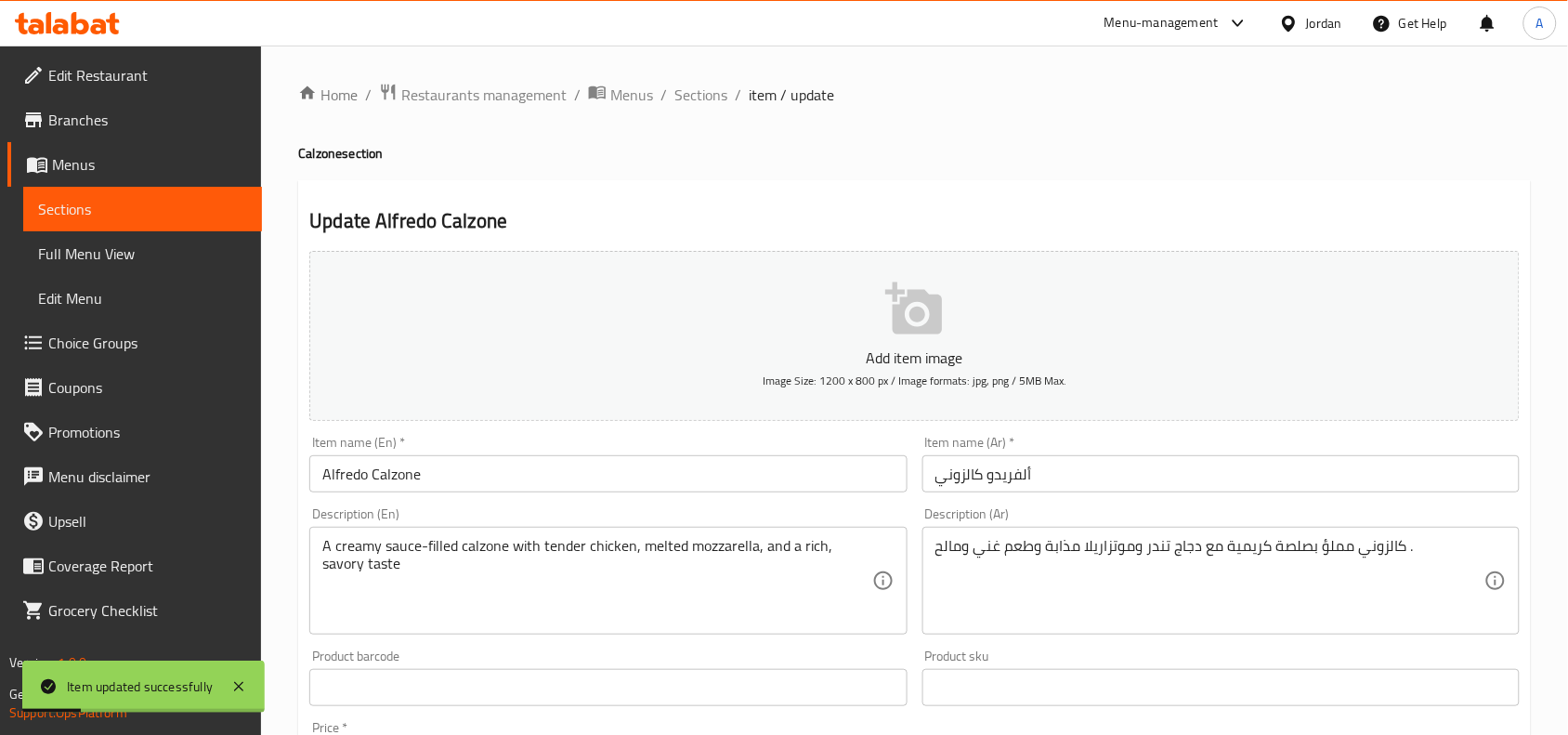 click on "Alfredo Calzone" at bounding box center (608, 474) 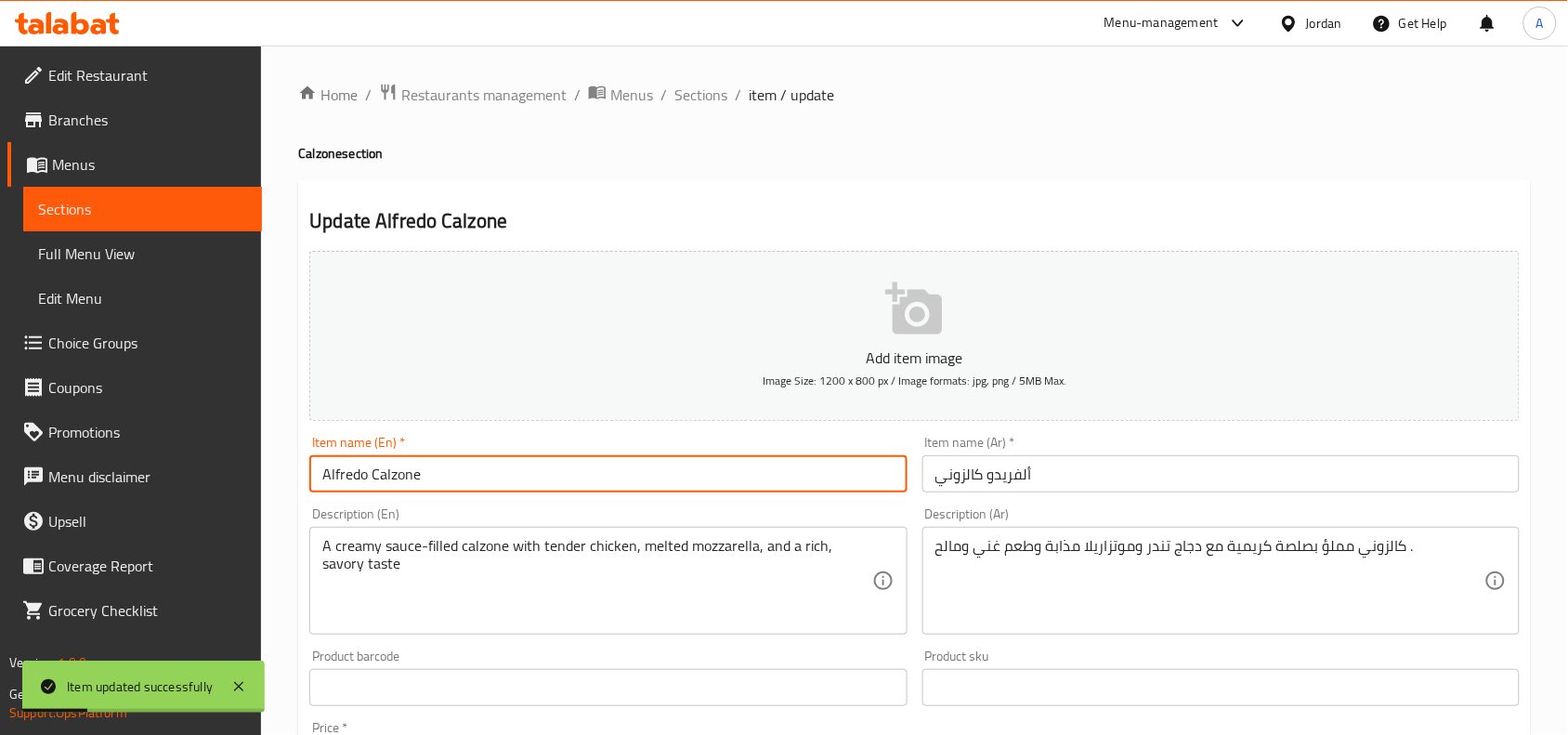 click on "Alfredo Calzone" at bounding box center (608, 474) 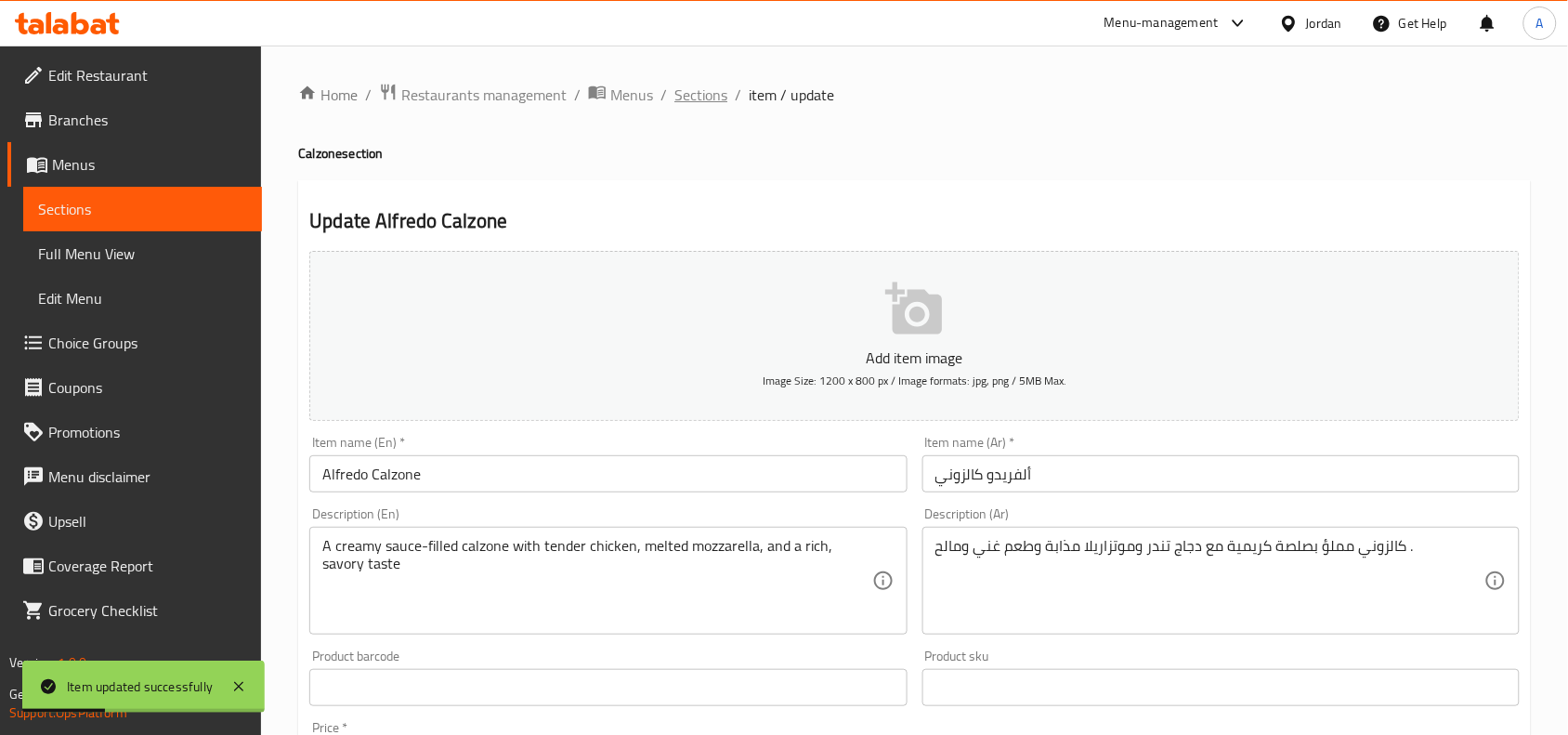 click on "Sections" at bounding box center (700, 95) 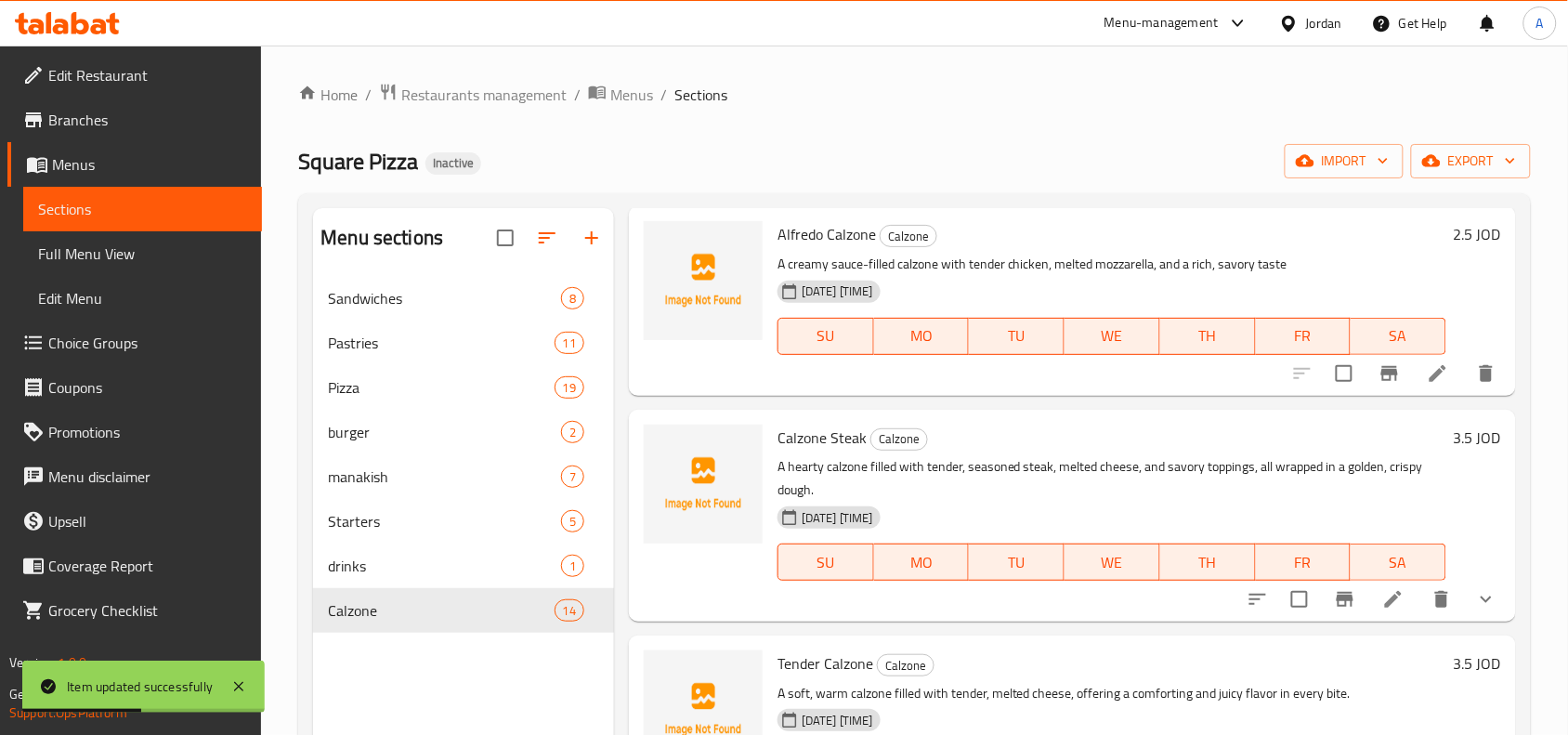 scroll, scrollTop: 1582, scrollLeft: 0, axis: vertical 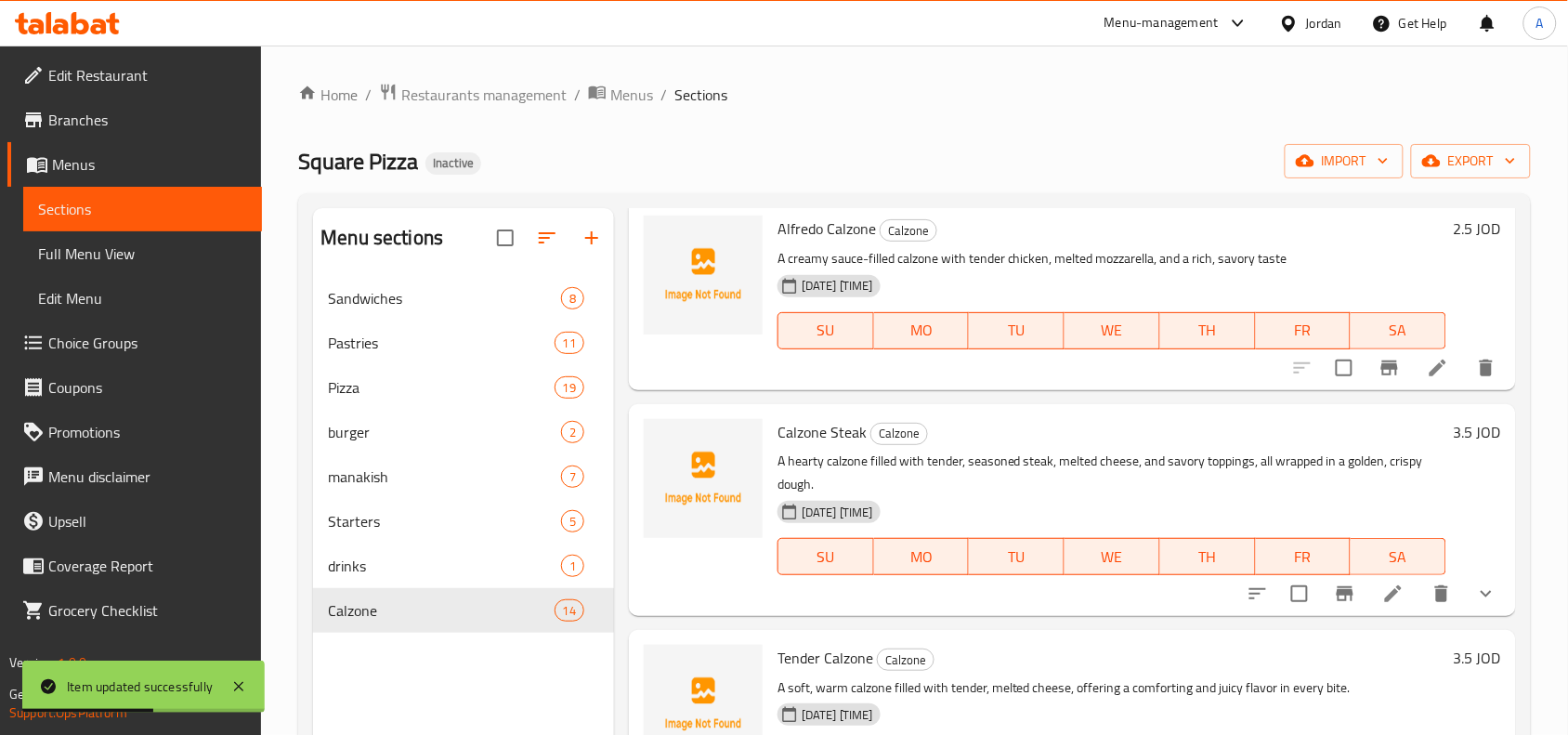 click on "Calzone Steak" at bounding box center [822, 432] 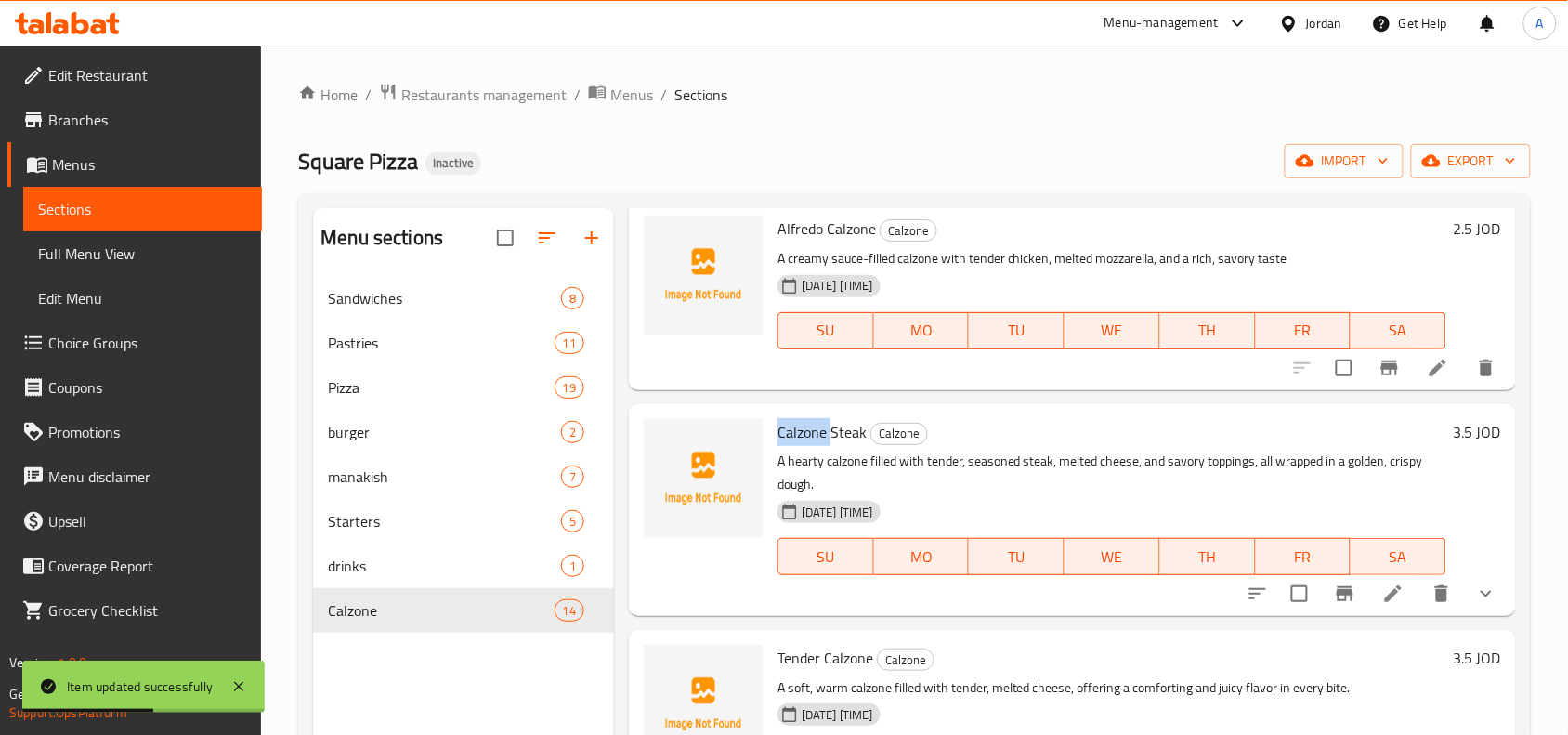 click on "Calzone Steak" at bounding box center (822, 432) 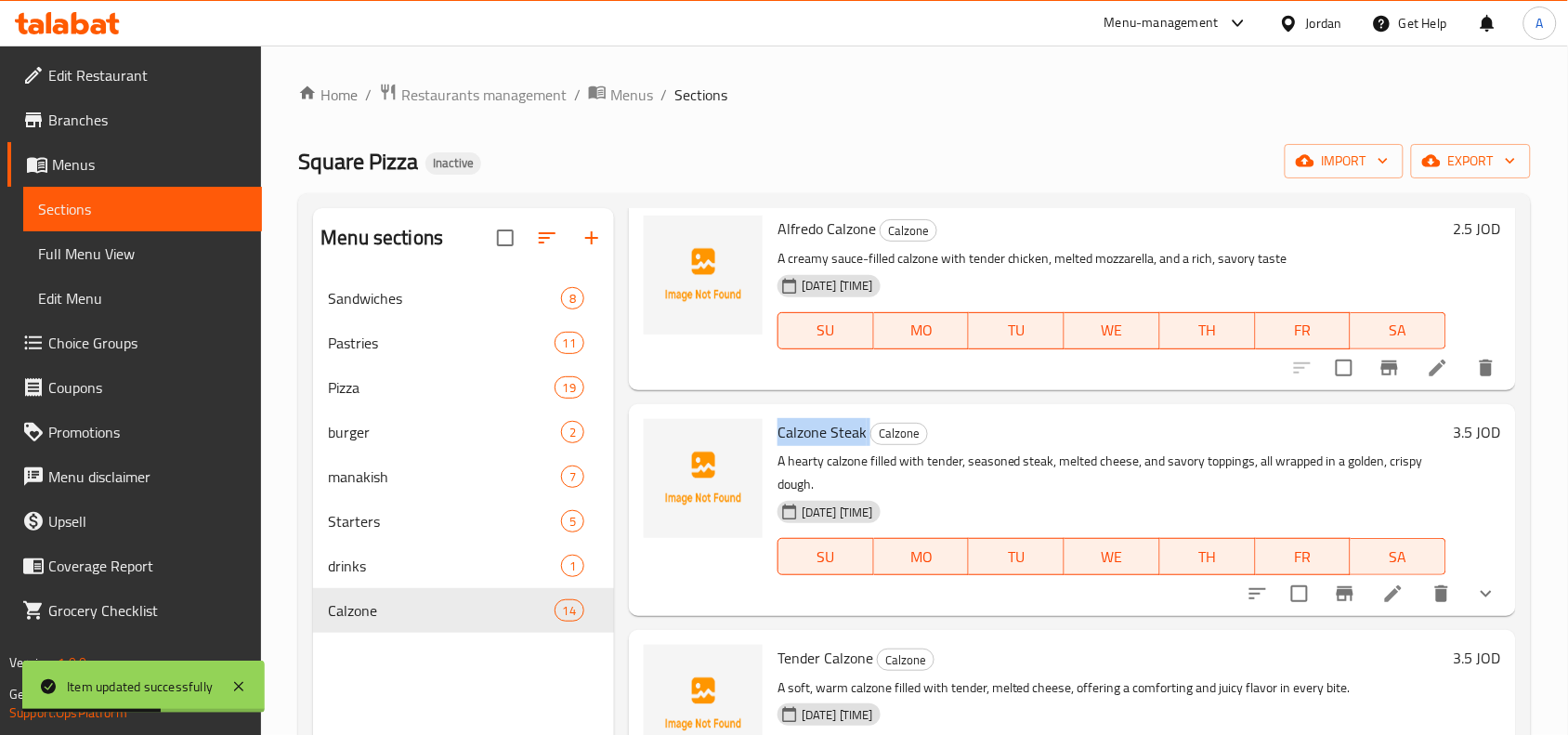 click on "Calzone Steak" at bounding box center [822, 432] 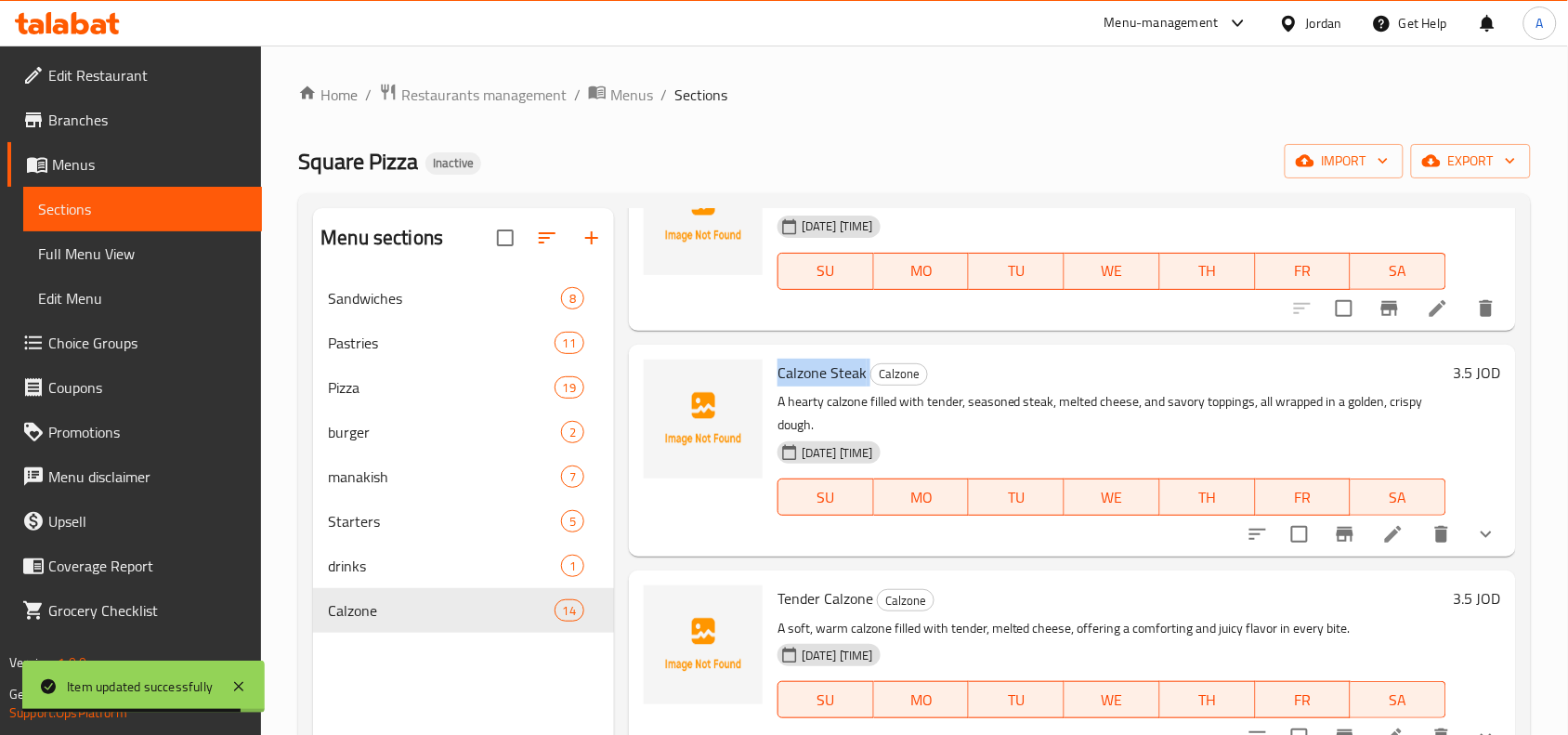 scroll, scrollTop: 1698, scrollLeft: 0, axis: vertical 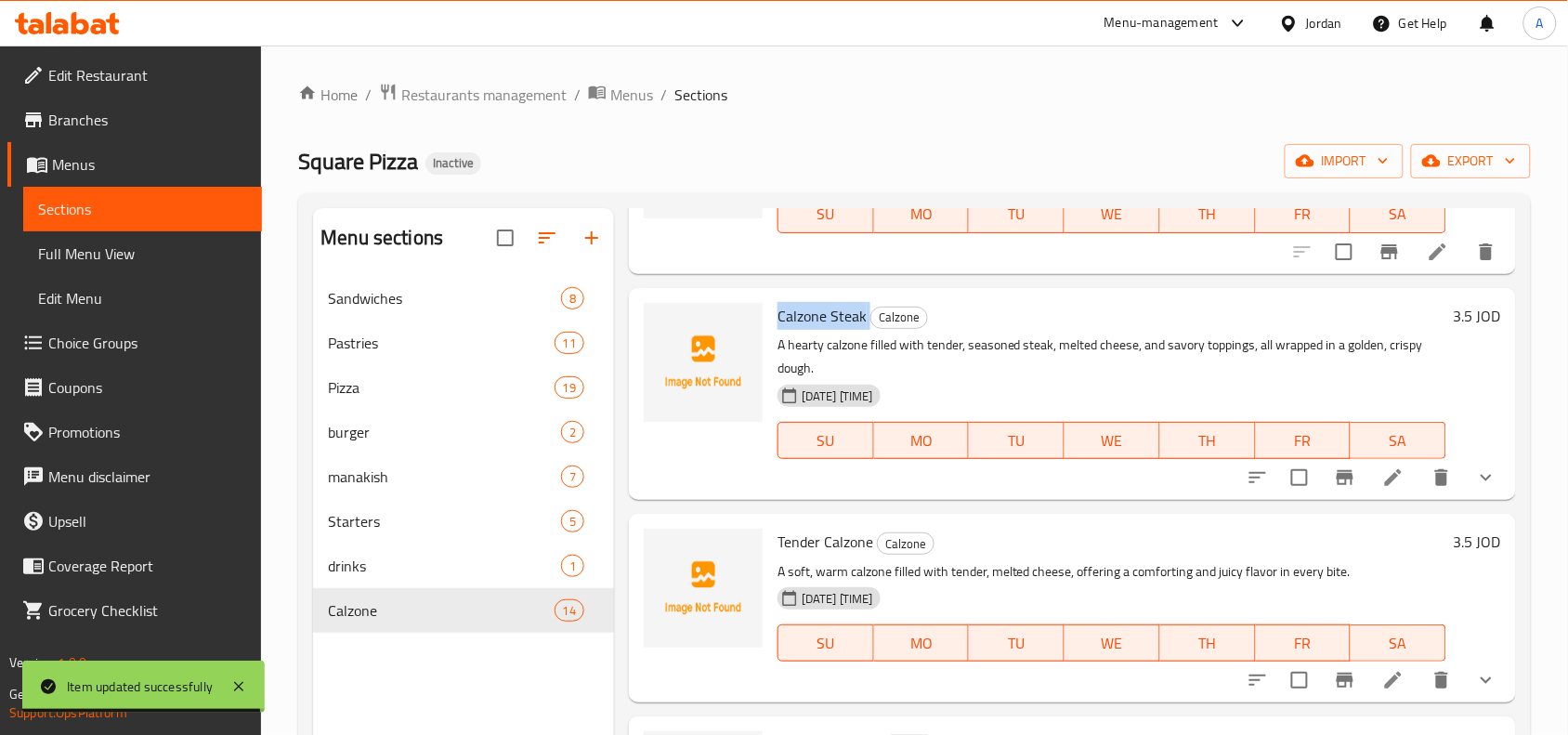 click 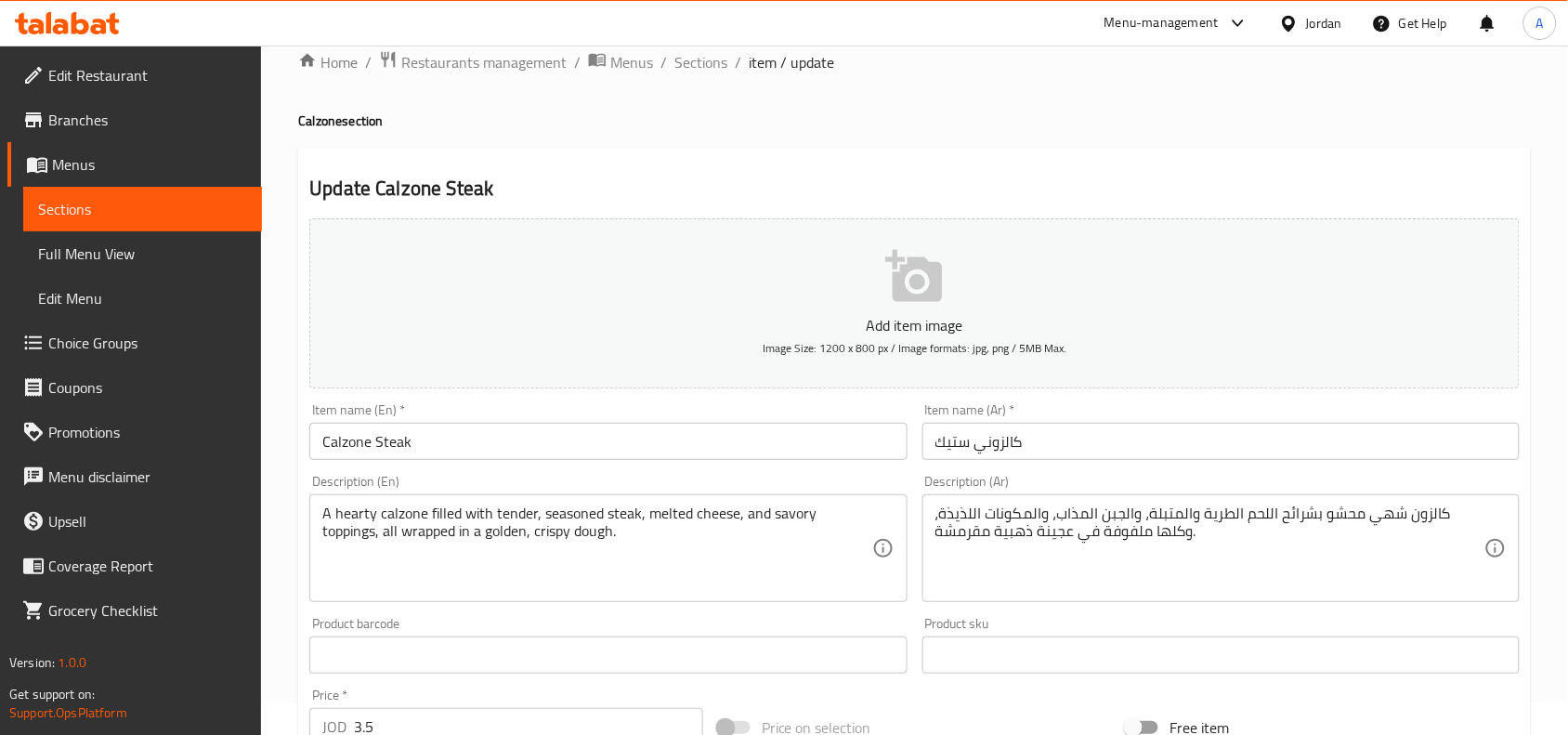 scroll, scrollTop: 26, scrollLeft: 0, axis: vertical 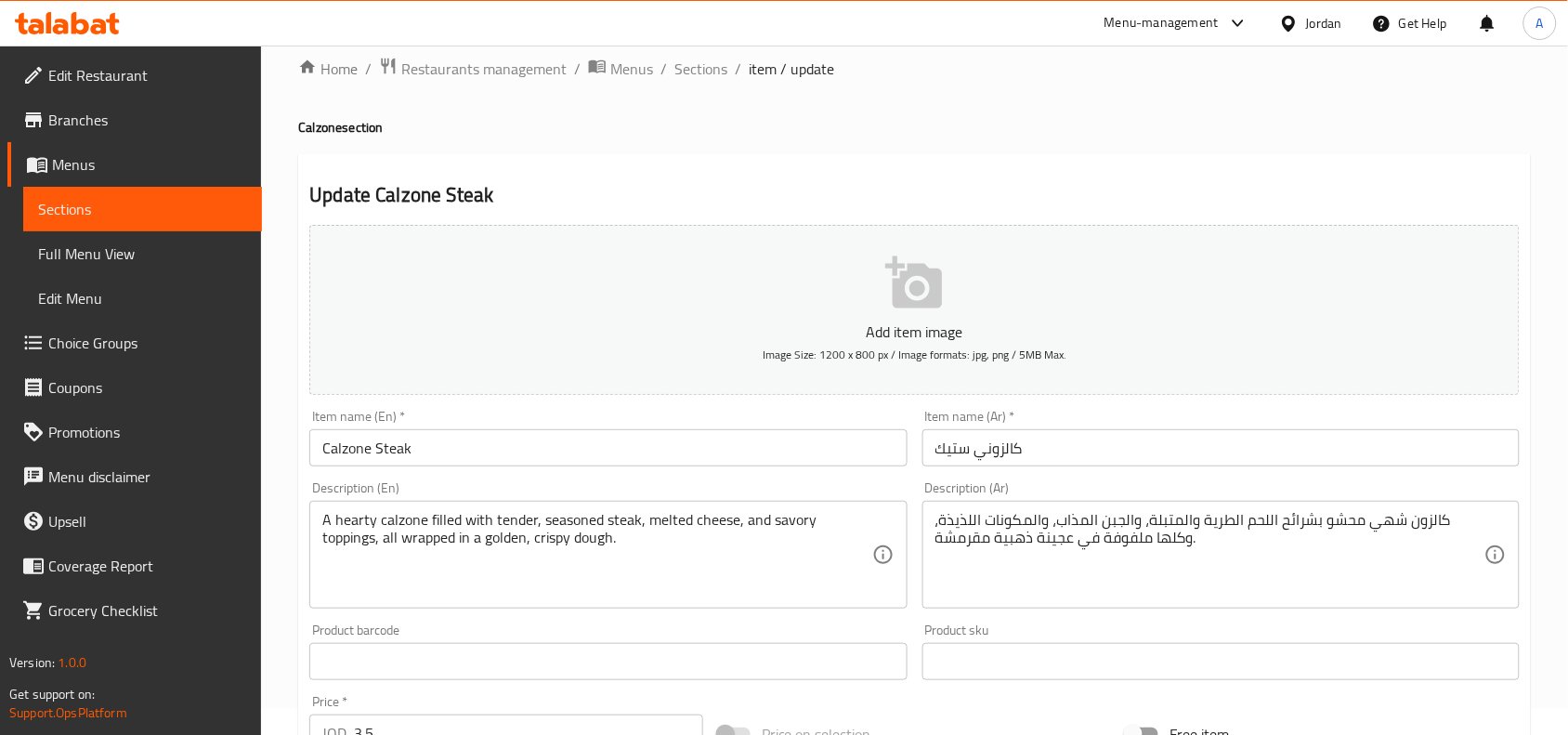 click on "كالزون شهي محشو بشرائح اللحم الطرية والمتبلة، والجبن المذاب، والمكونات اللذيذة، وكلها ملفوفة في عجينة ذهبية مقرمشة." at bounding box center (1209, 555) 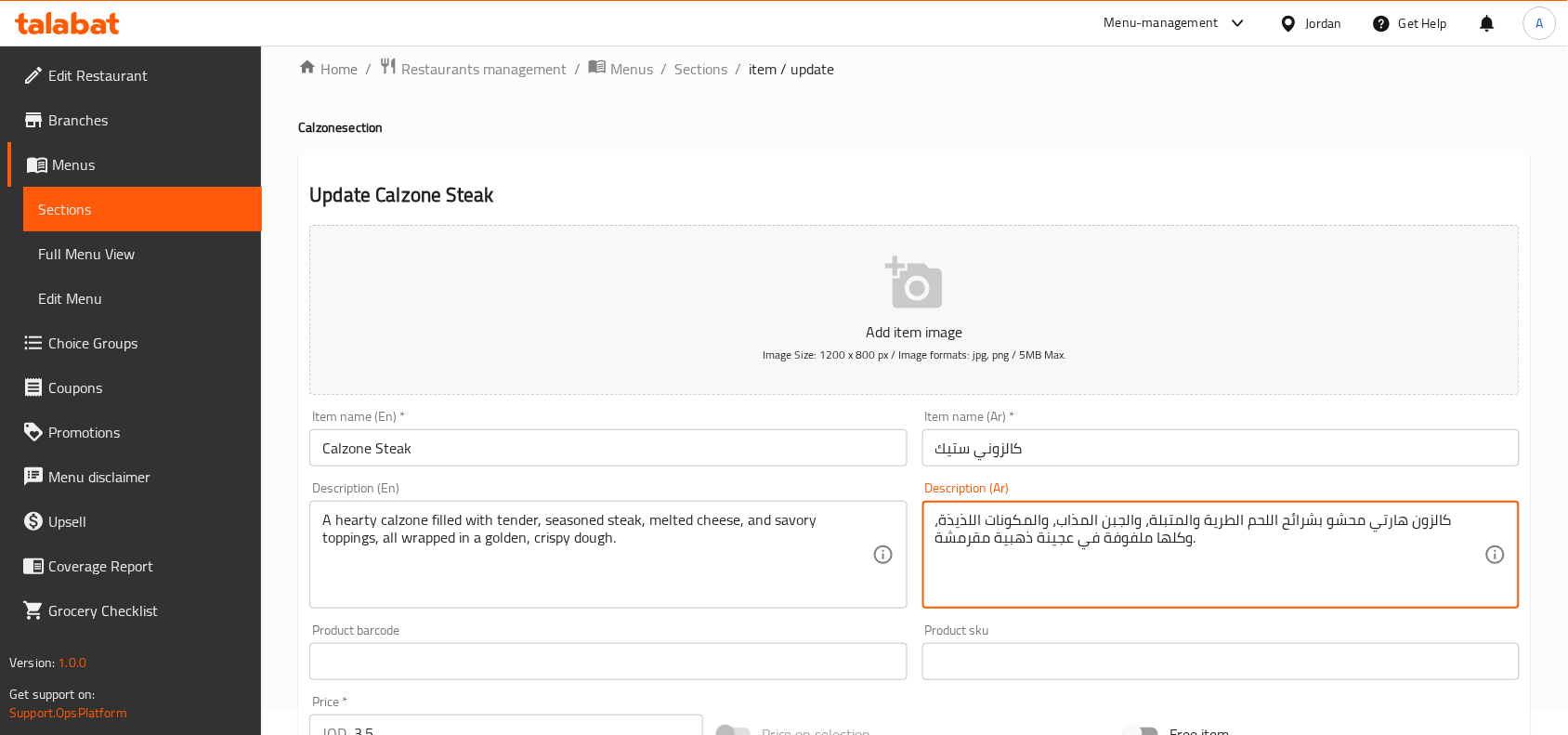 click on "كالزون هارتي محشو بشرائح اللحم الطرية والمتبلة، والجبن المذاب، والمكونات اللذيذة، وكلها ملفوفة في عجينة ذهبية مقرمشة." at bounding box center [1209, 555] 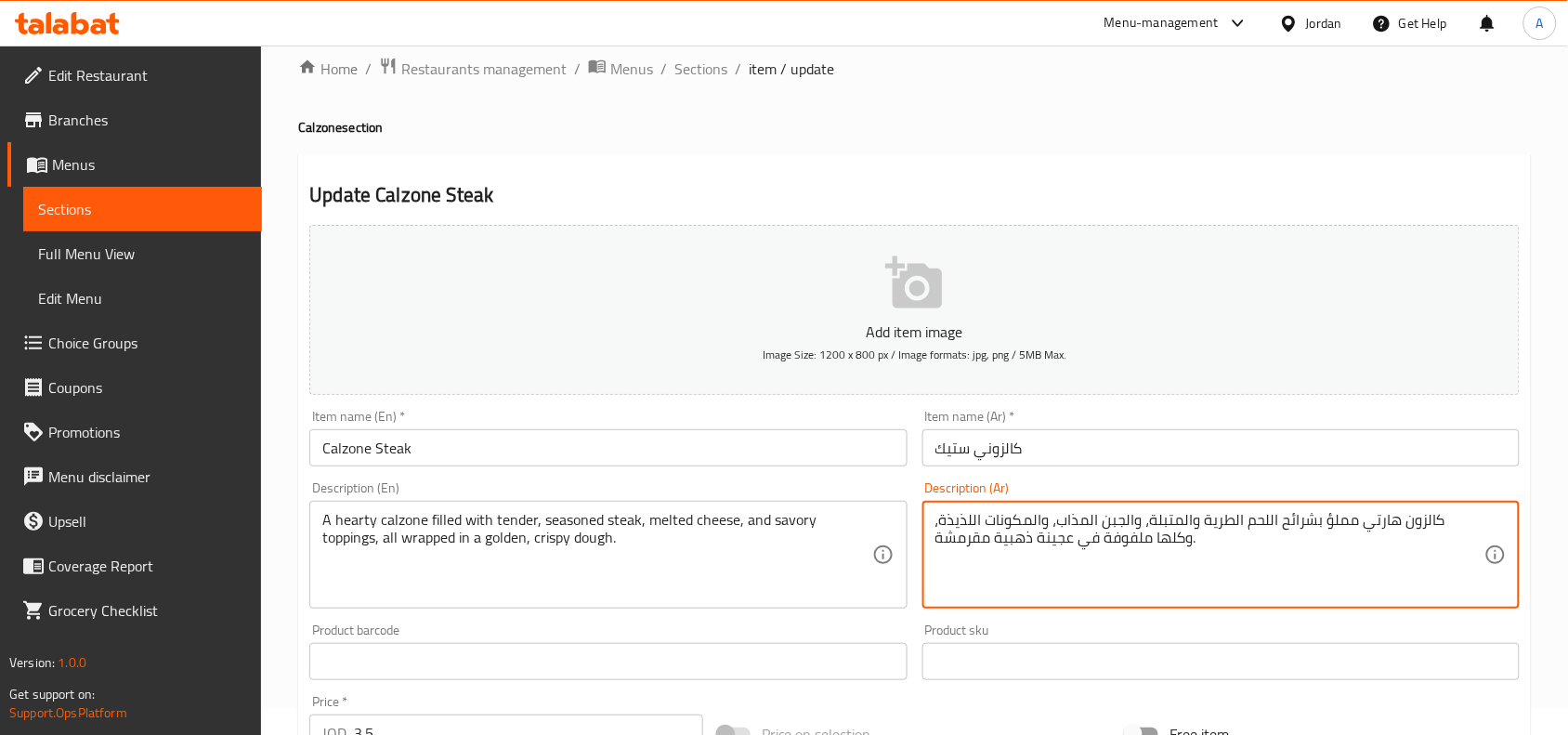 drag, startPoint x: 1352, startPoint y: 525, endPoint x: 1190, endPoint y: 518, distance: 162.15116 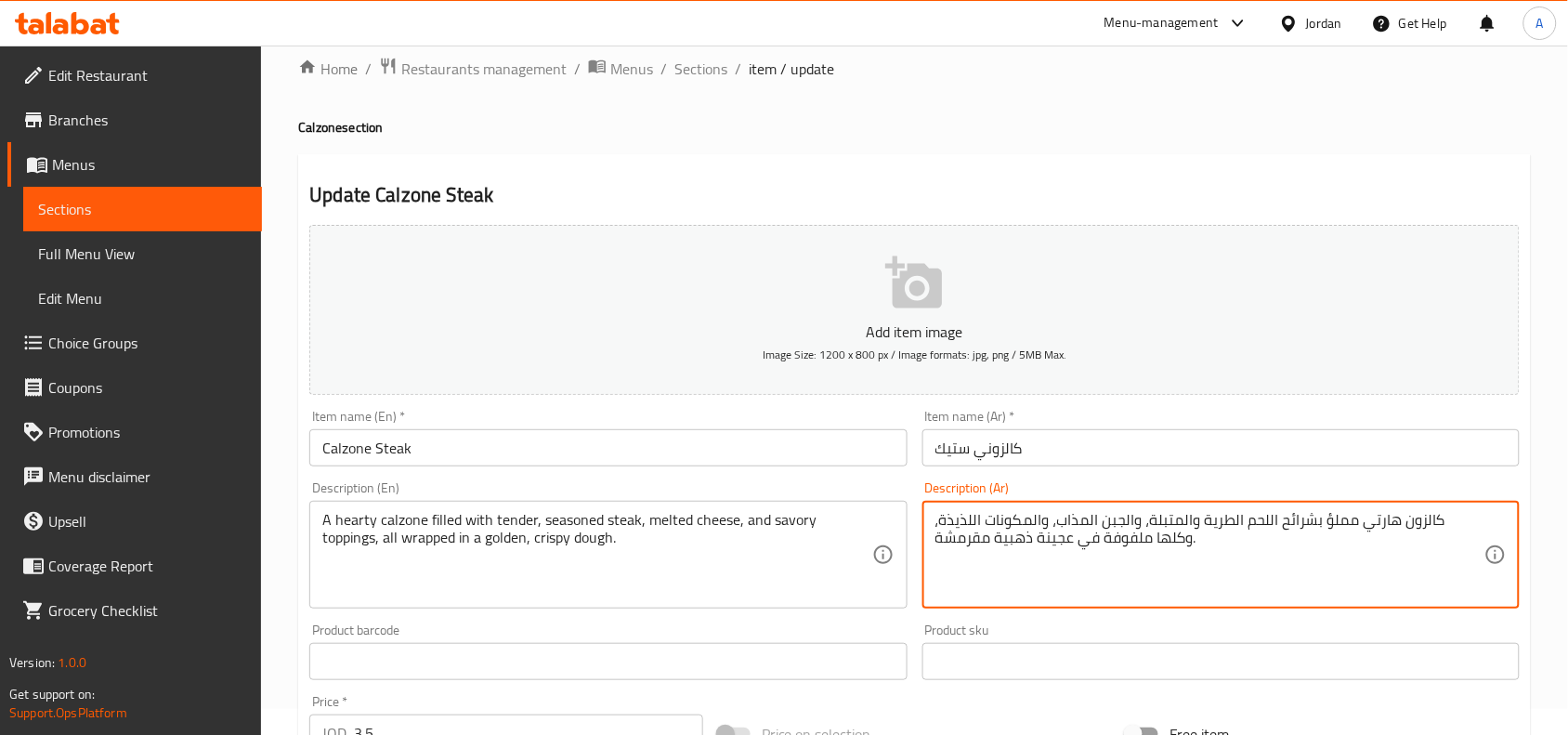 click on "كالزون هارتي مملؤ بشرائح اللحم الطرية والمتبلة، والجبن المذاب، والمكونات اللذيذة، وكلها ملفوفة في عجينة ذهبية مقرمشة." at bounding box center (1209, 555) 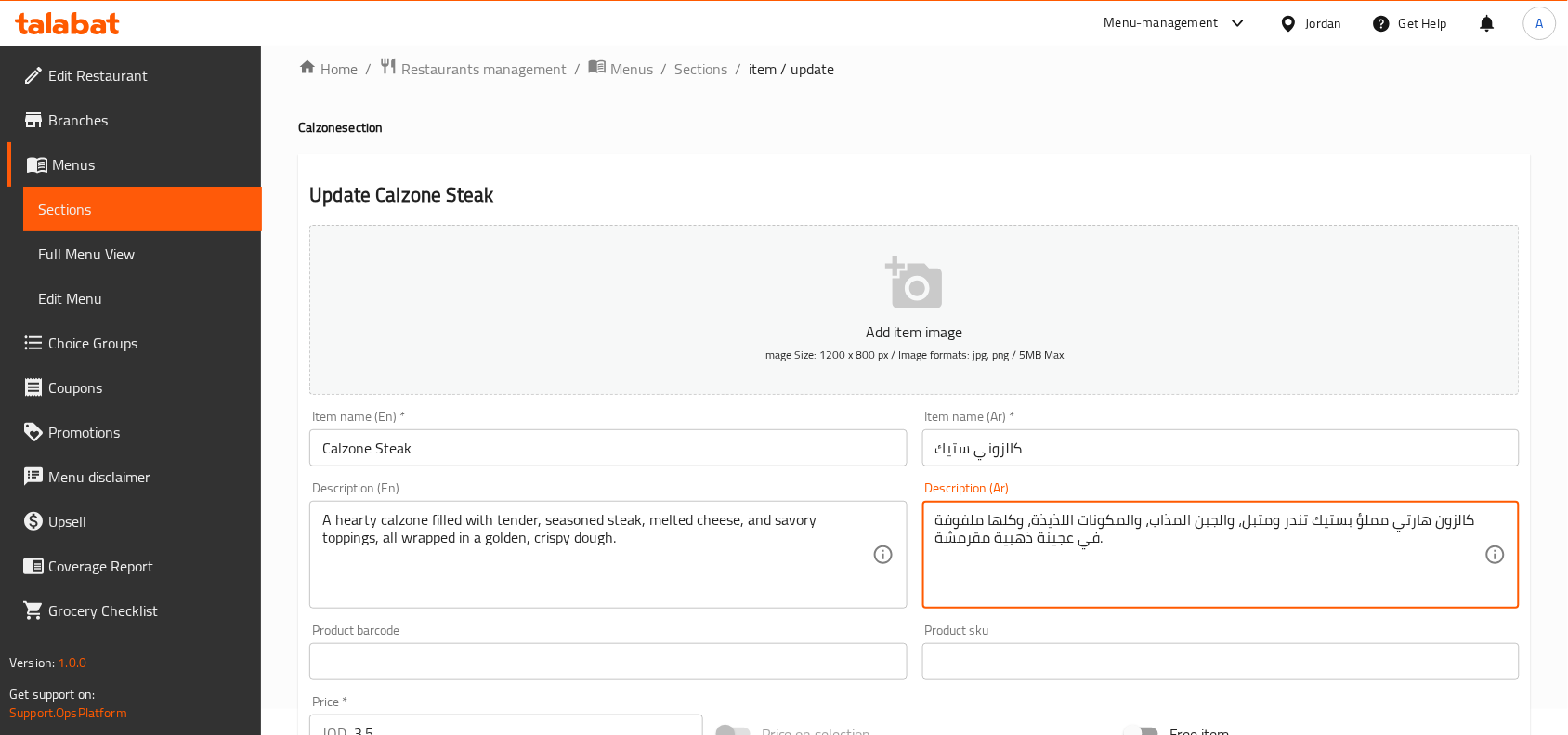 click on "كالزون هارتي مملؤ بستيك تندر ومتبل، والجبن المذاب، والمكونات اللذيذة، وكلها ملفوفة في عجينة ذهبية مقرمشة." at bounding box center [1209, 555] 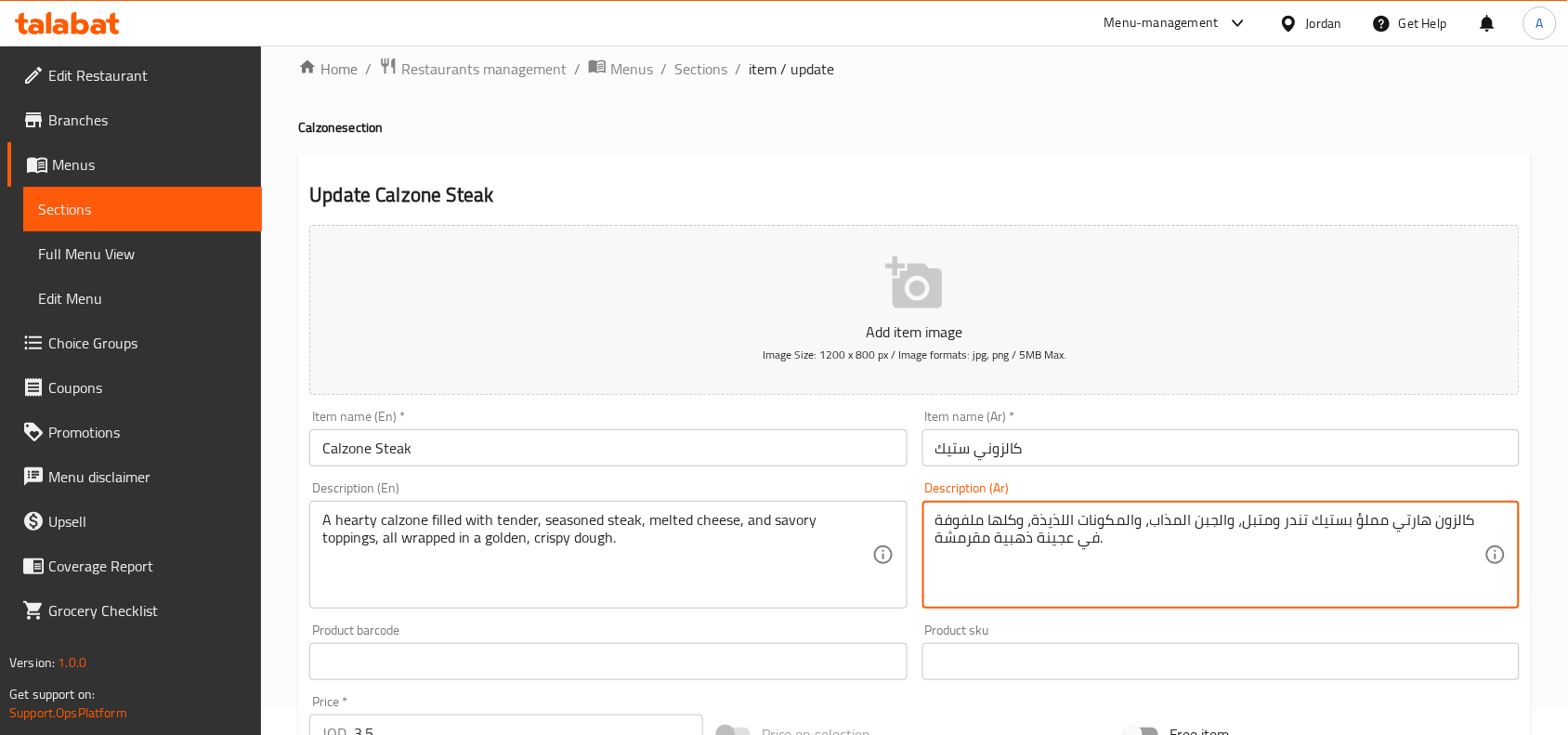 drag, startPoint x: 1133, startPoint y: 521, endPoint x: 1033, endPoint y: 516, distance: 100.12492 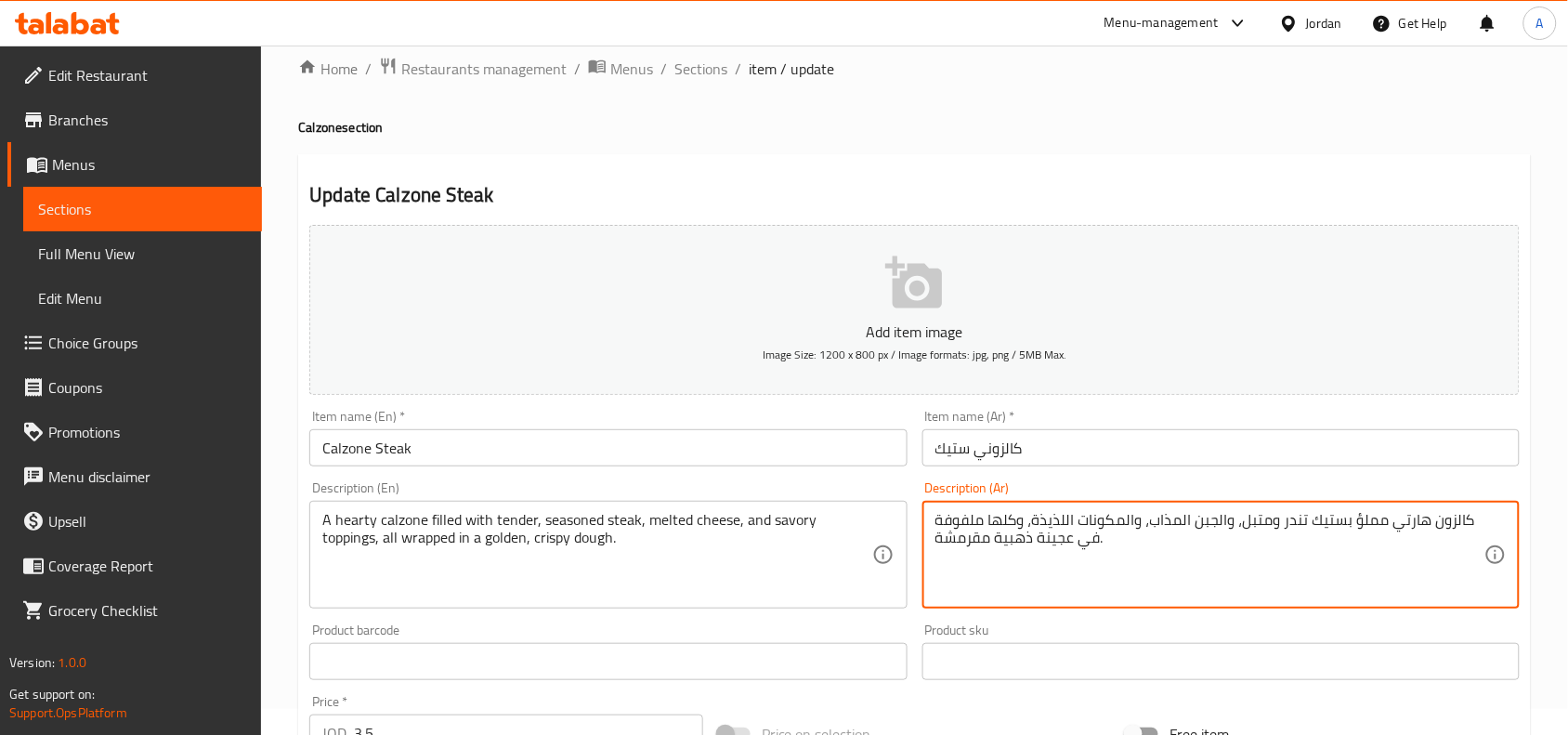click on "كالزون هارتي مملؤ بستيك تندر ومتبل، والجبن المذاب، والمكونات اللذيذة، وكلها ملفوفة في عجينة ذهبية مقرمشة." at bounding box center [1209, 555] 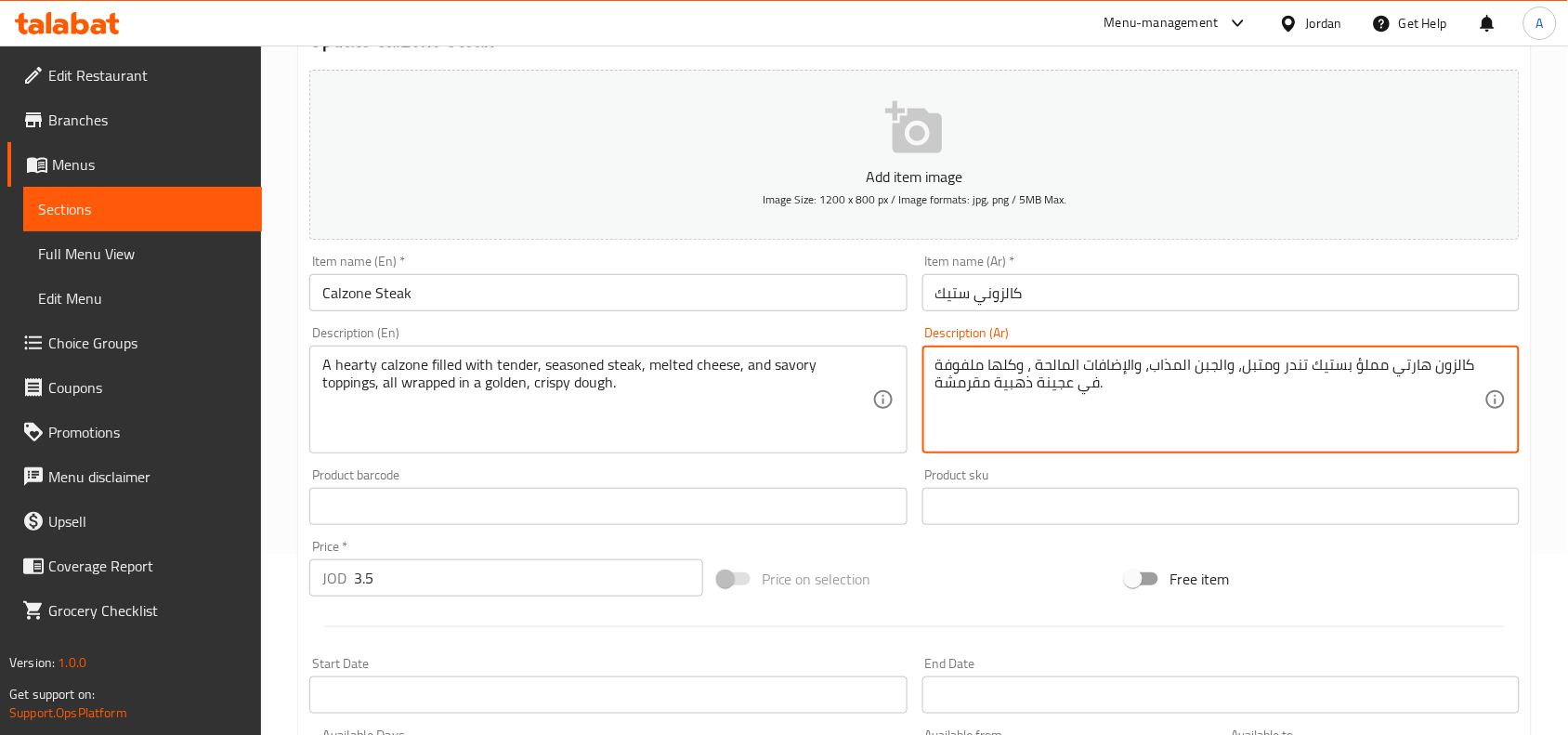 scroll, scrollTop: 607, scrollLeft: 0, axis: vertical 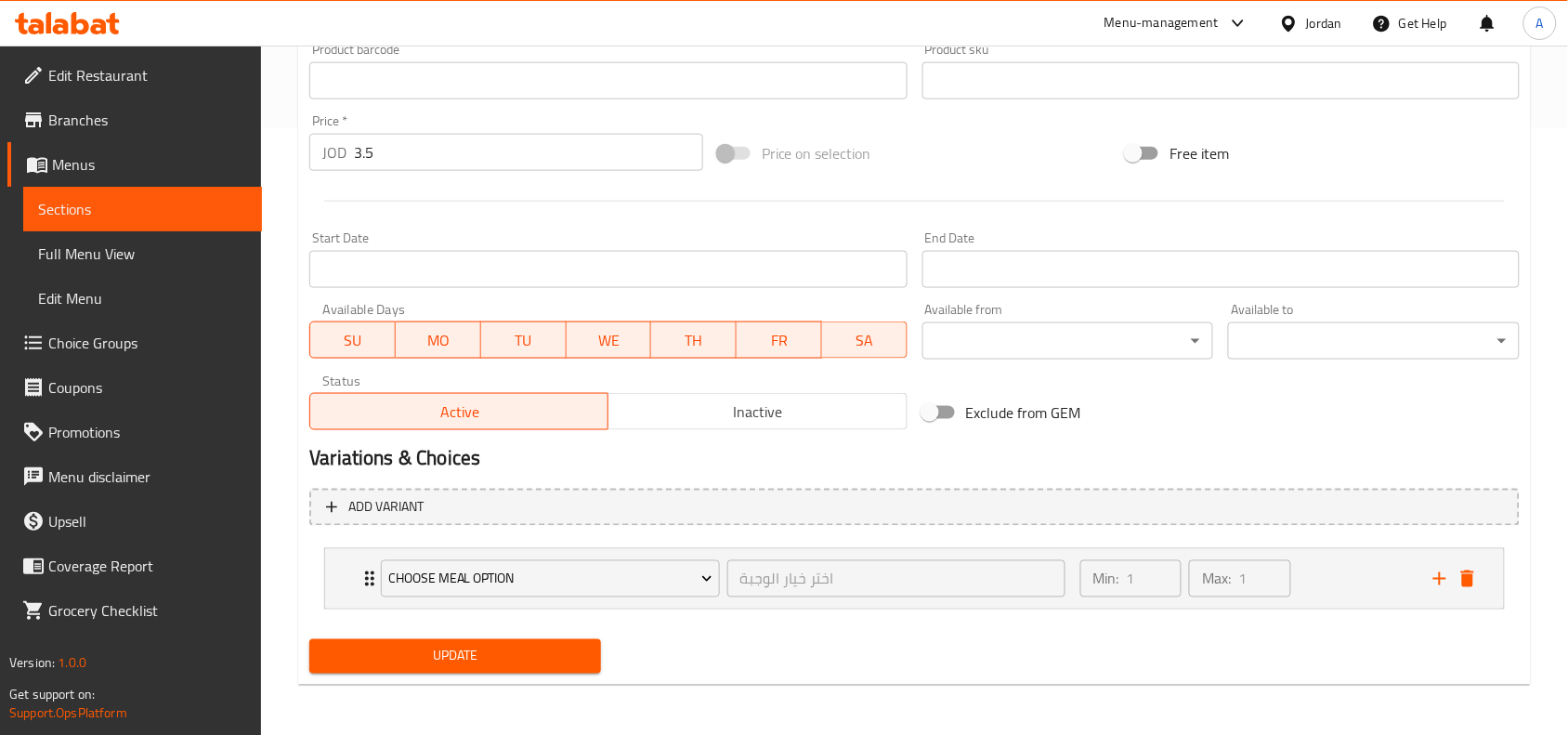 type on "كالزون هارتي مملؤ بستيك تندر ومتبل، والجبن المذاب، والإضافات المالحة ، وكلها ملفوفة في عجينة ذهبية مقرمشة." 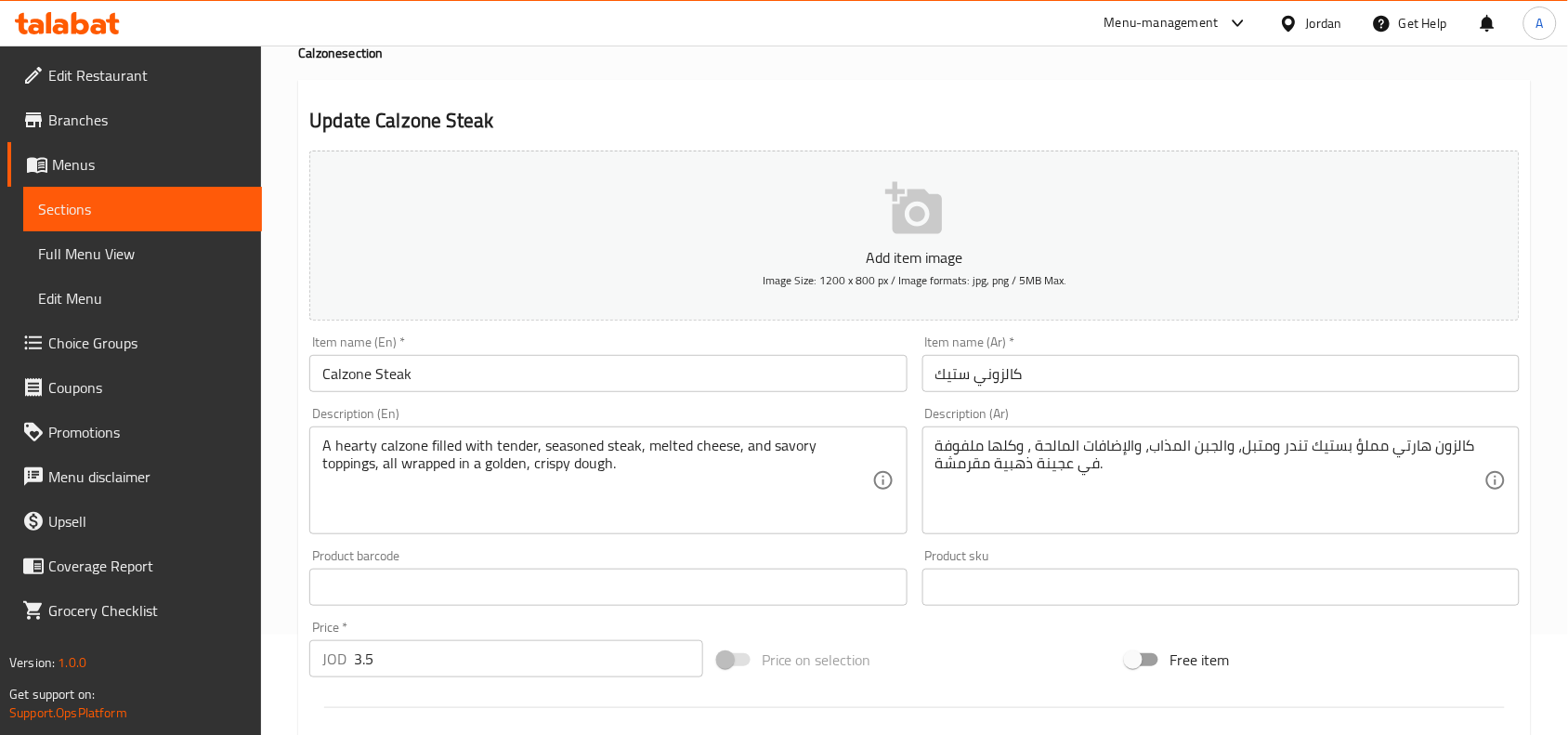 scroll, scrollTop: 26, scrollLeft: 0, axis: vertical 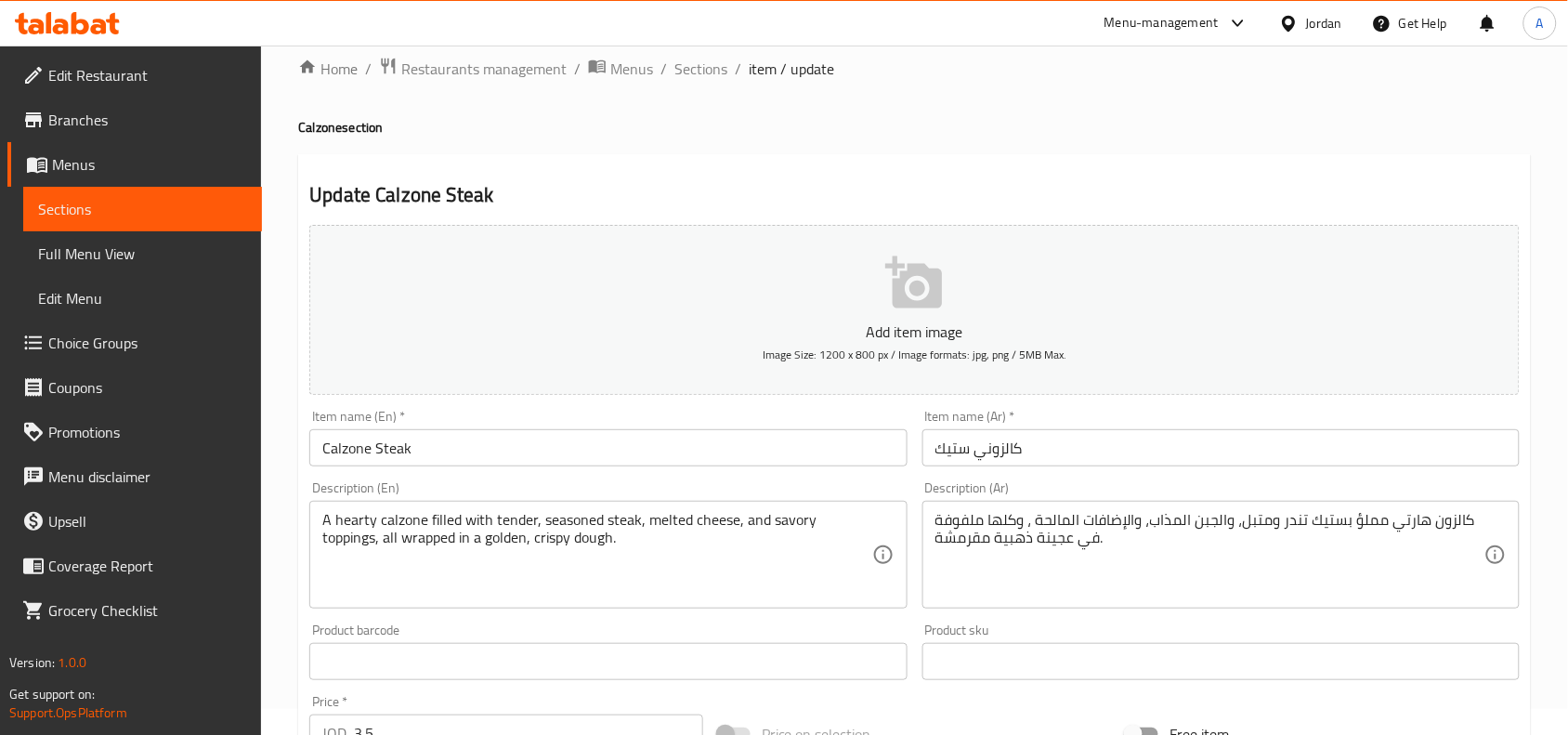 click on "Calzone Steak" at bounding box center [608, 448] 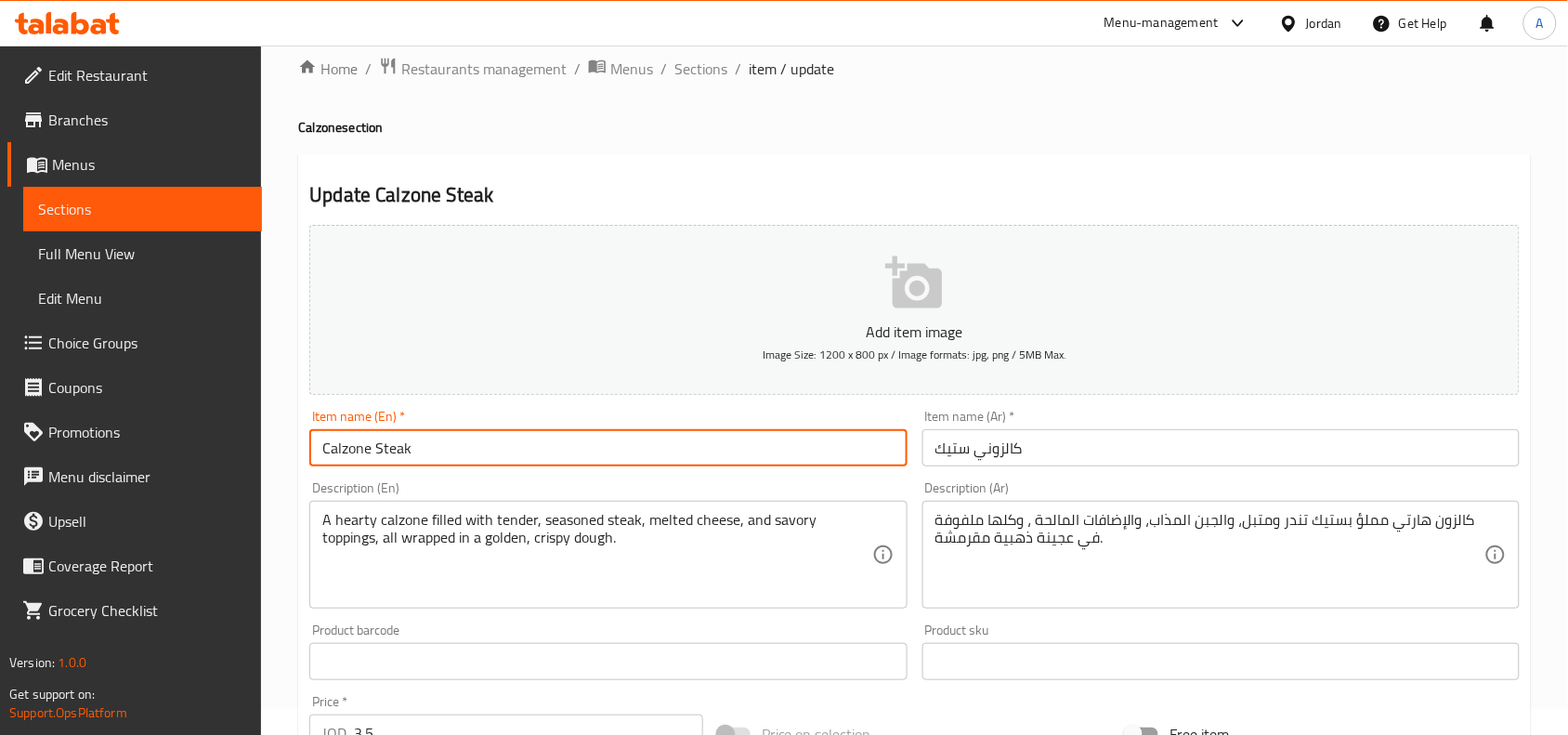 click on "Calzone Steak" at bounding box center (608, 448) 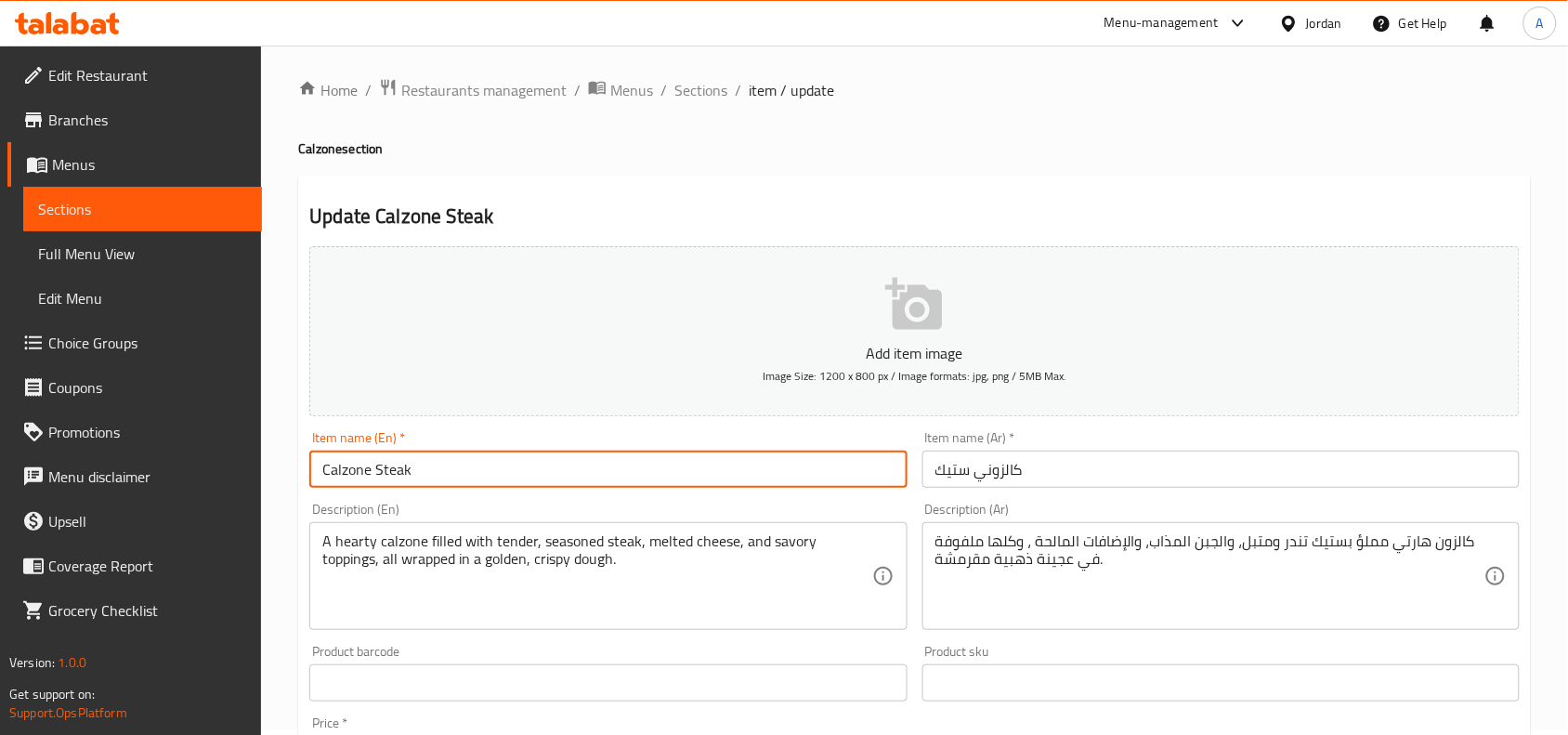 scroll, scrollTop: 0, scrollLeft: 0, axis: both 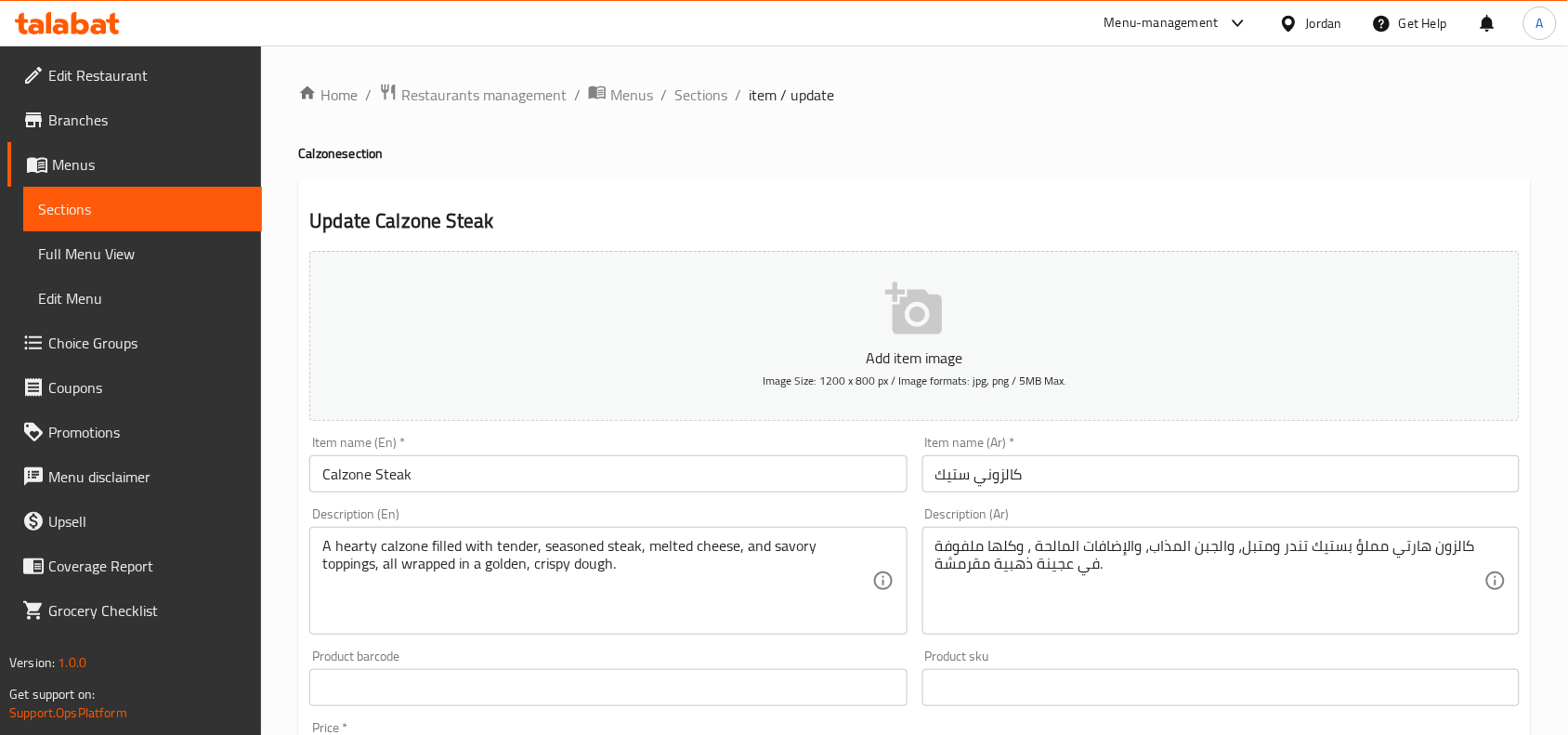 click on "Home / Restaurants management / Menus / Sections / item / update Calzone section Update Calzone Steak Add item image Image Size: 1200 x 800 px / Image formats: jpg, png / 5MB Max. Item name (En)   * Calzone Steak Item name (En)  * Item name (Ar)   * كالزوني ستيك Item name (Ar)  * Description (En) A hearty calzone filled with tender, seasoned steak, melted cheese, and savory toppings, all wrapped in a golden, crispy dough. Description (En) Description (Ar) كالزون هارتي مملؤ بستيك تندر ومتبل، والجبن المذاب، والإضافات المالحة ، وكلها ملفوفة في عجينة ذهبية مقرمشة. Description (Ar) Product barcode Product barcode Product sku Product sku Price   * JOD 3.5 Price  * Price on selection Free item Start Date Start Date End Date End Date Available Days SU MO TU WE TH FR SA Available from ​ ​ Available to ​ ​ Status Active Inactive Exclude from GEM Variations & Choices Add variant Your Choice of  ​ Min:" at bounding box center (914, 694) 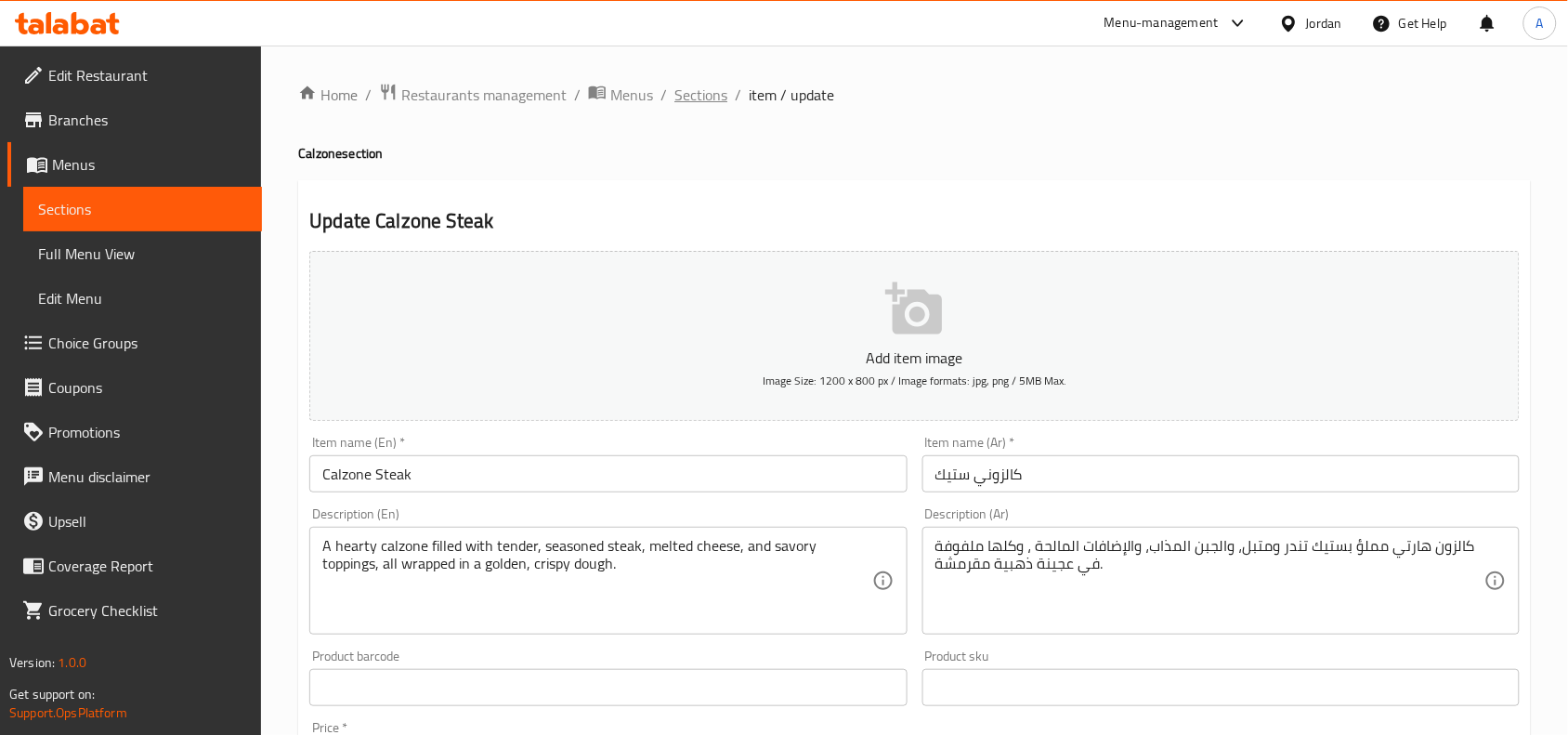 click on "Sections" at bounding box center [700, 95] 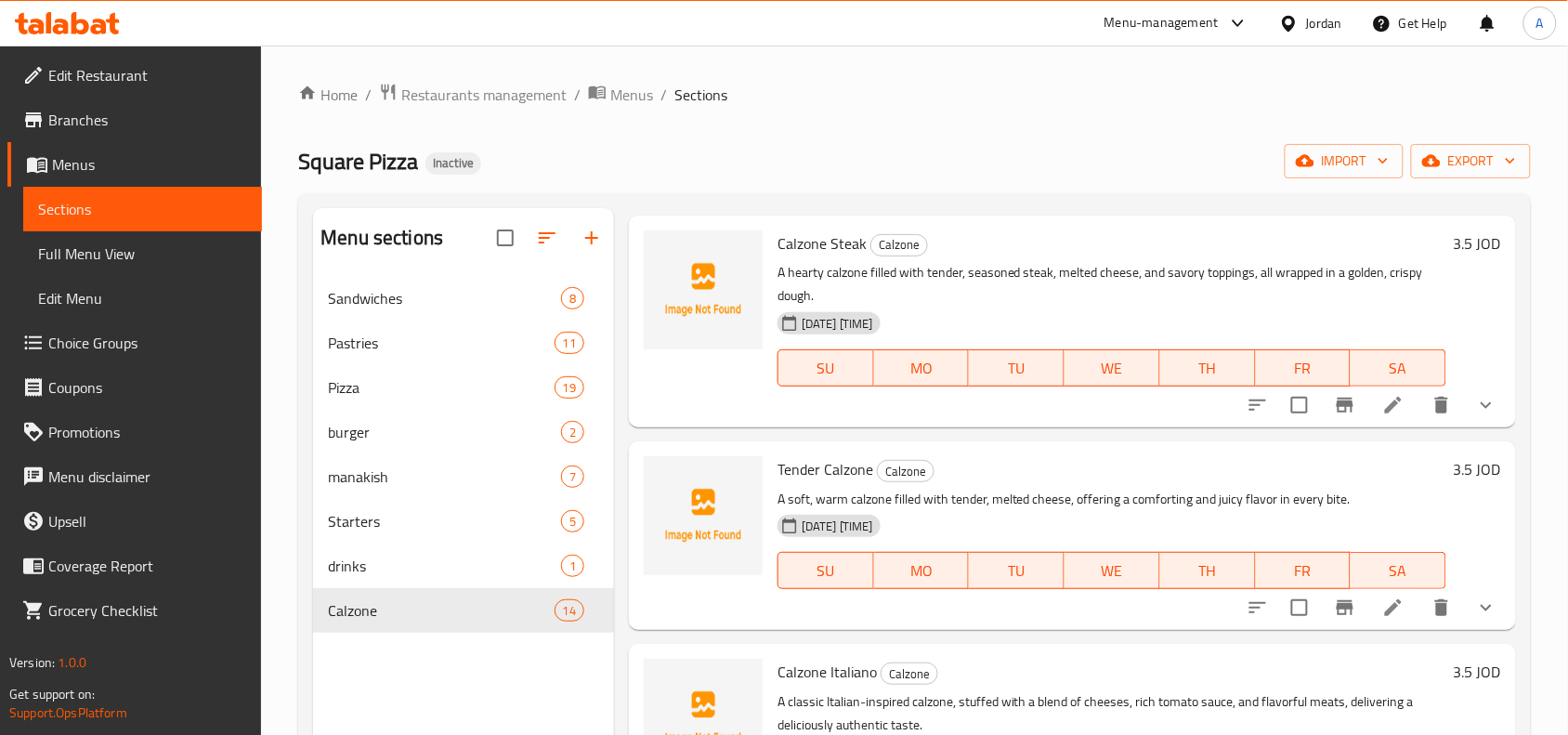 scroll, scrollTop: 1901, scrollLeft: 0, axis: vertical 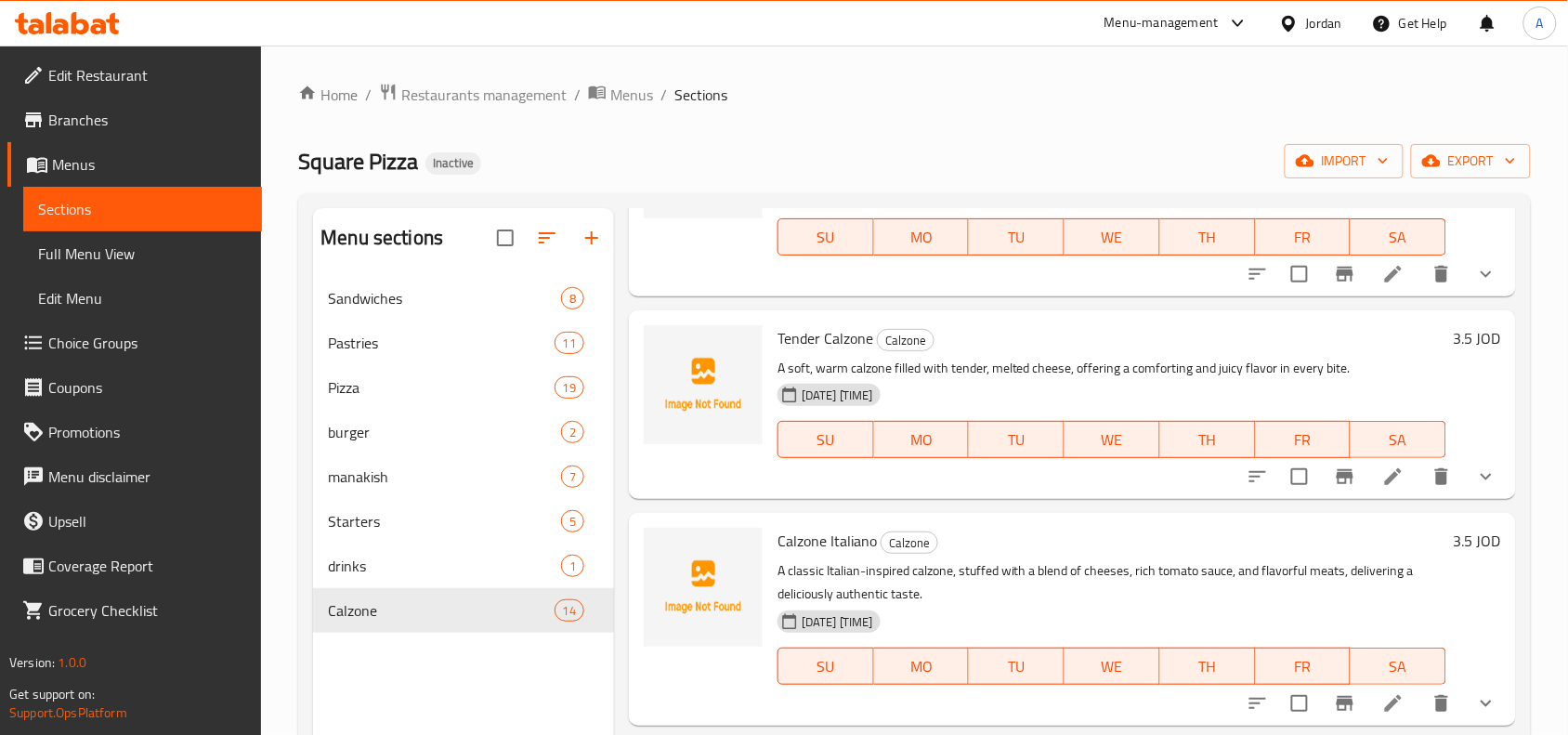 click on "Tender Calzone" at bounding box center [825, 338] 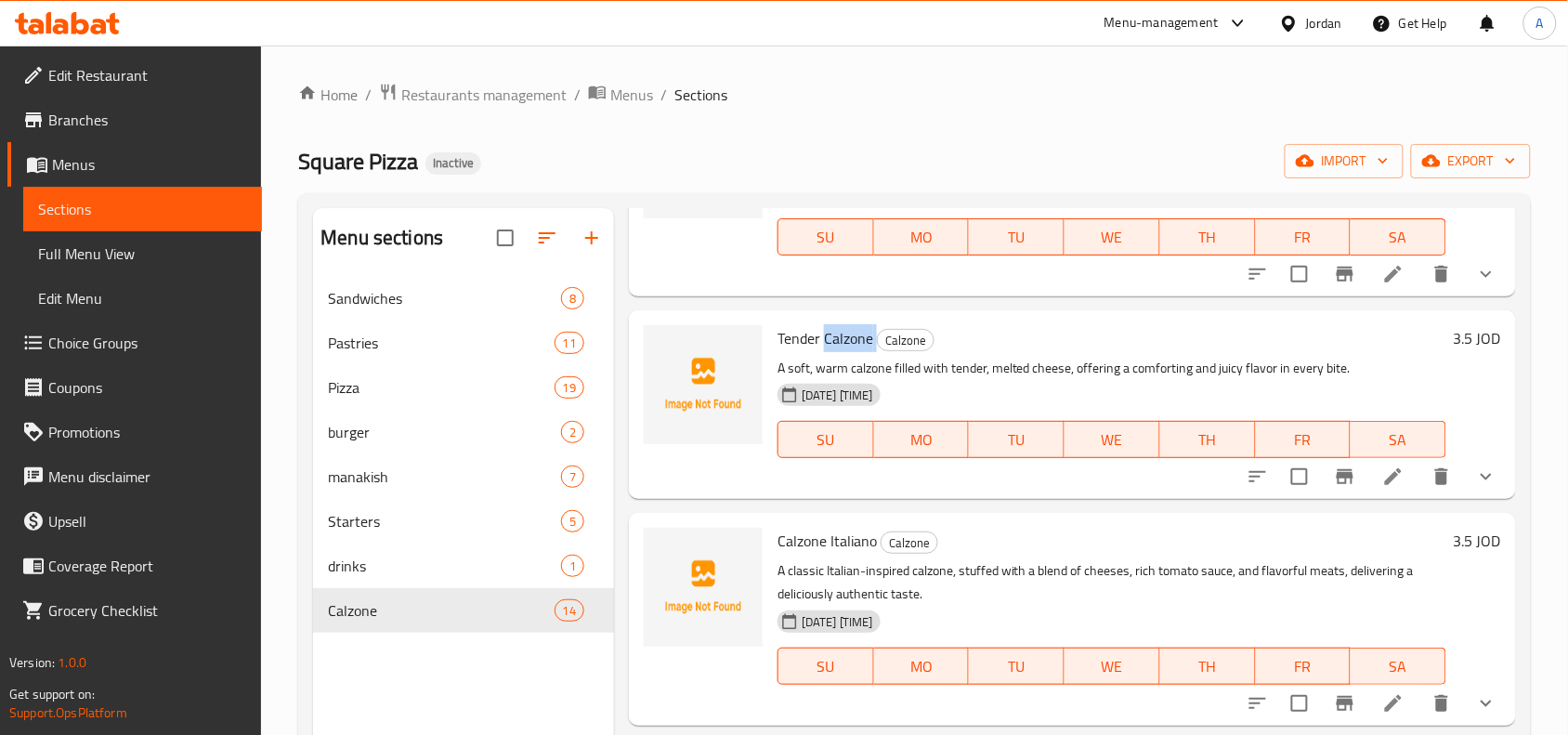 click on "Tender Calzone" at bounding box center (825, 338) 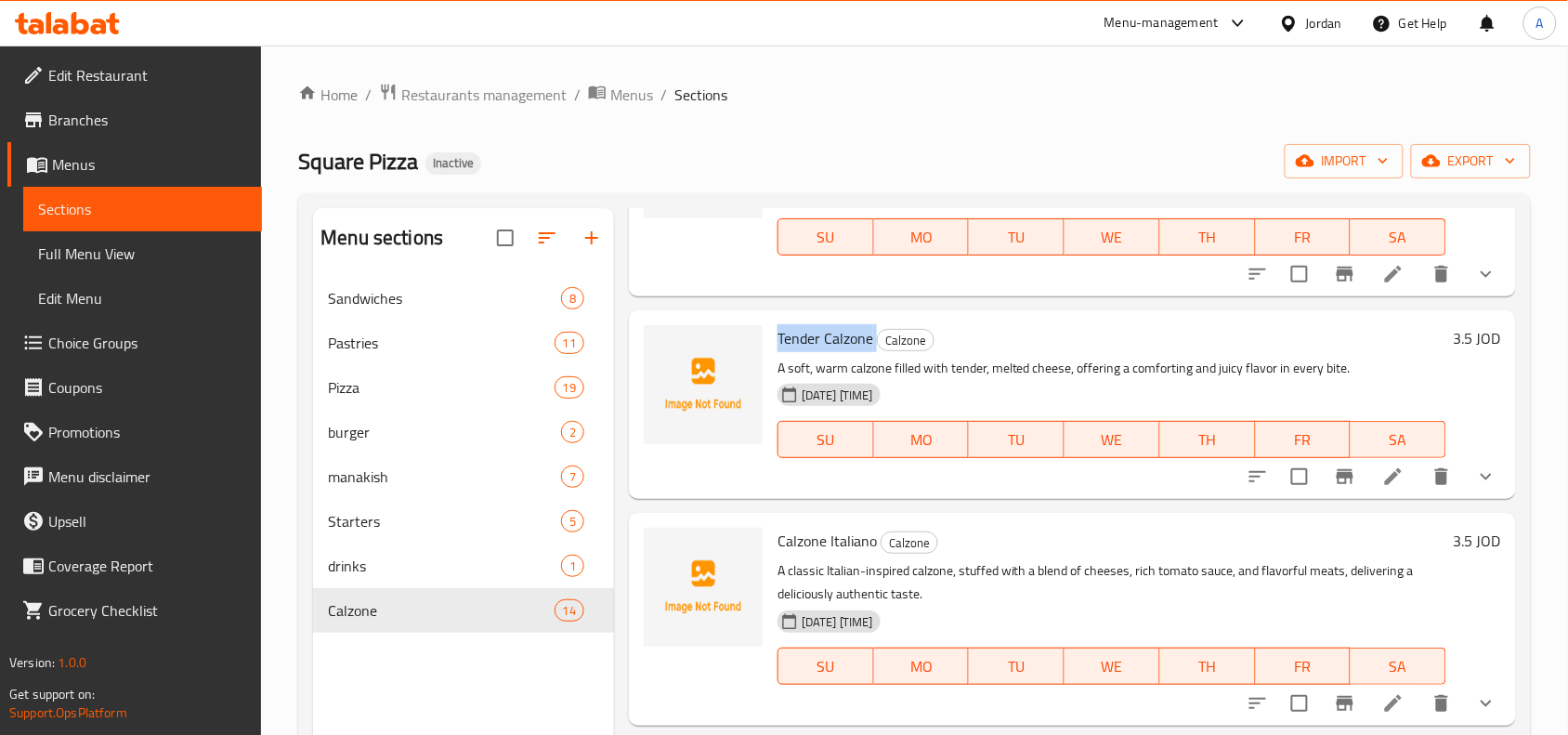 click on "Tender Calzone" at bounding box center [825, 338] 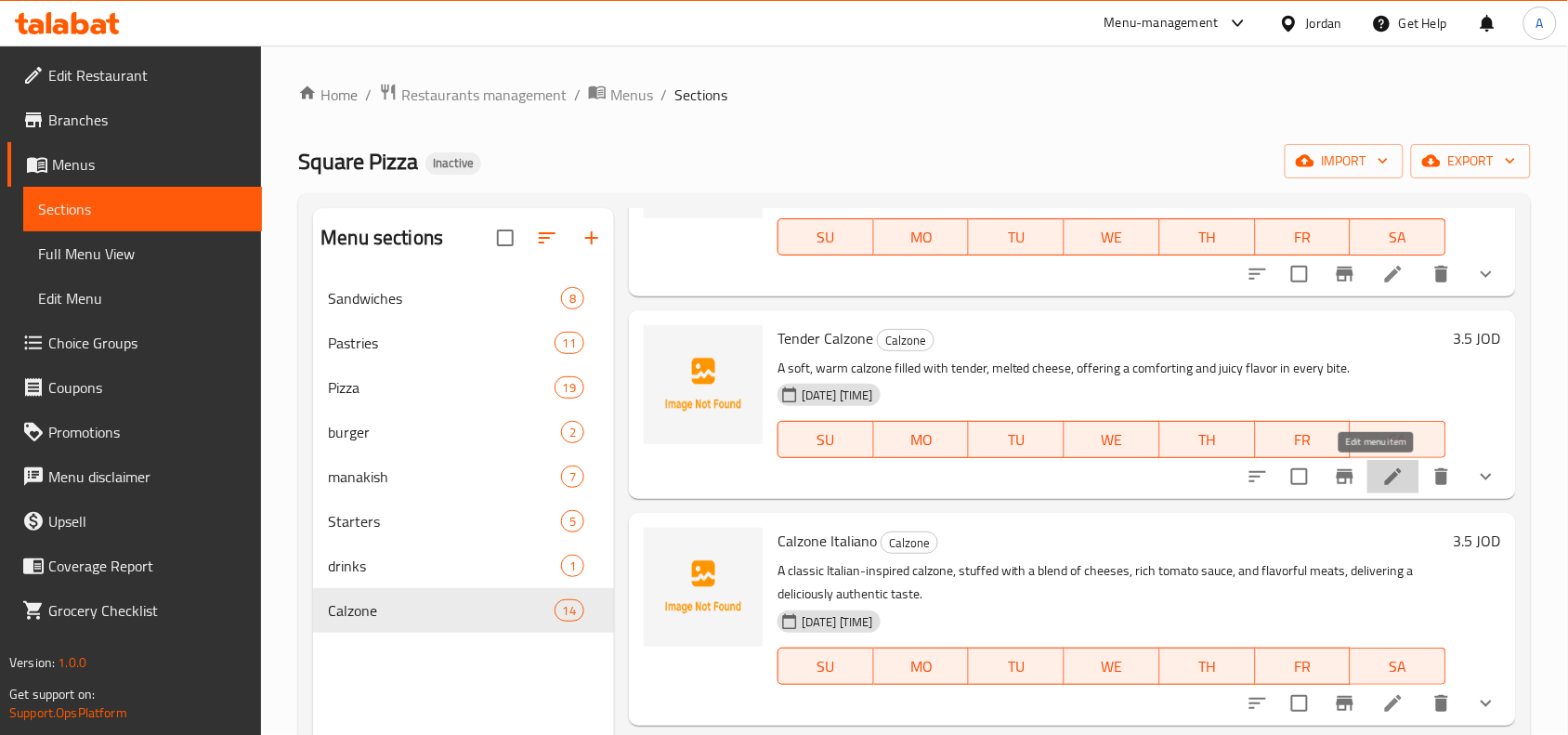 click 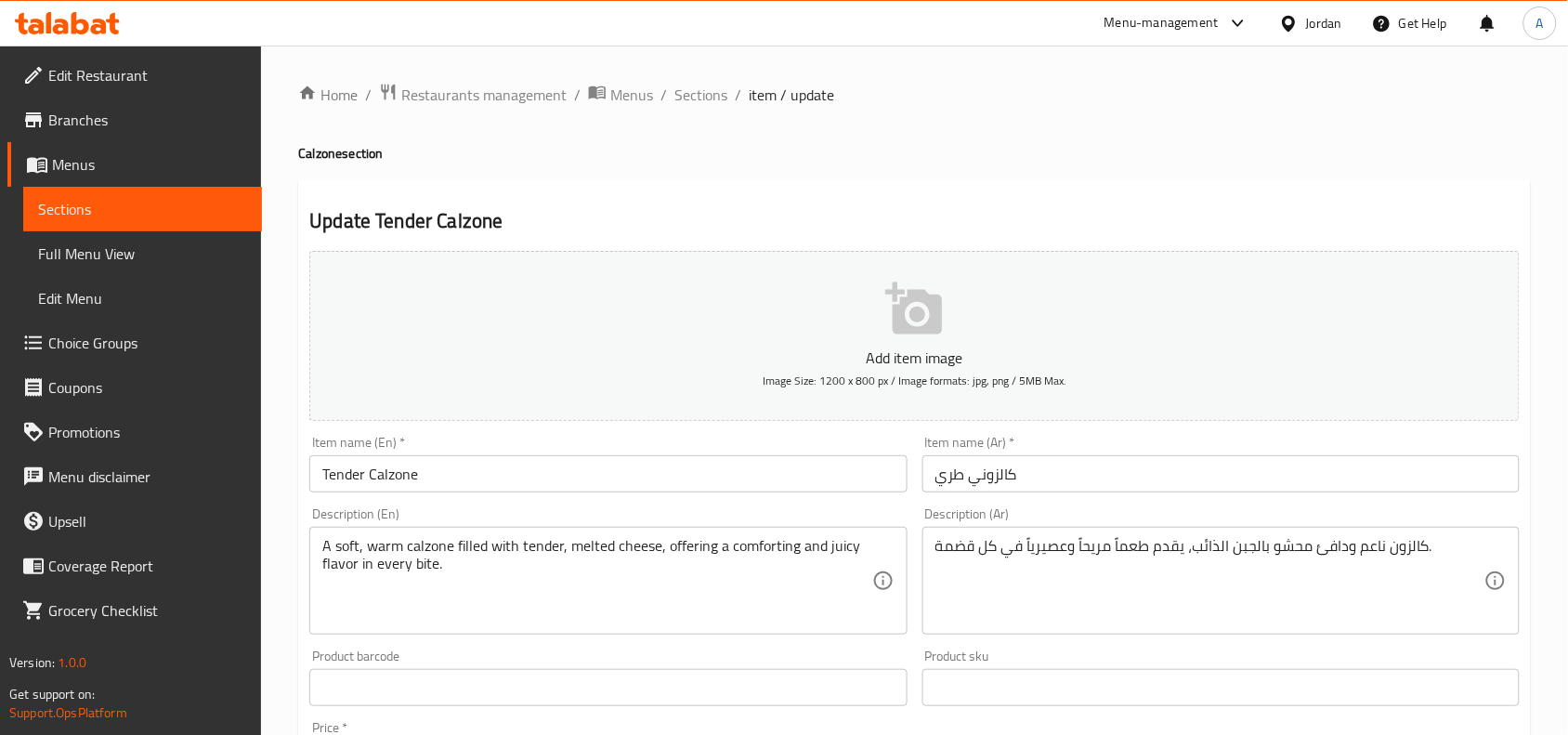 click on "كالزوني طري" at bounding box center (1221, 474) 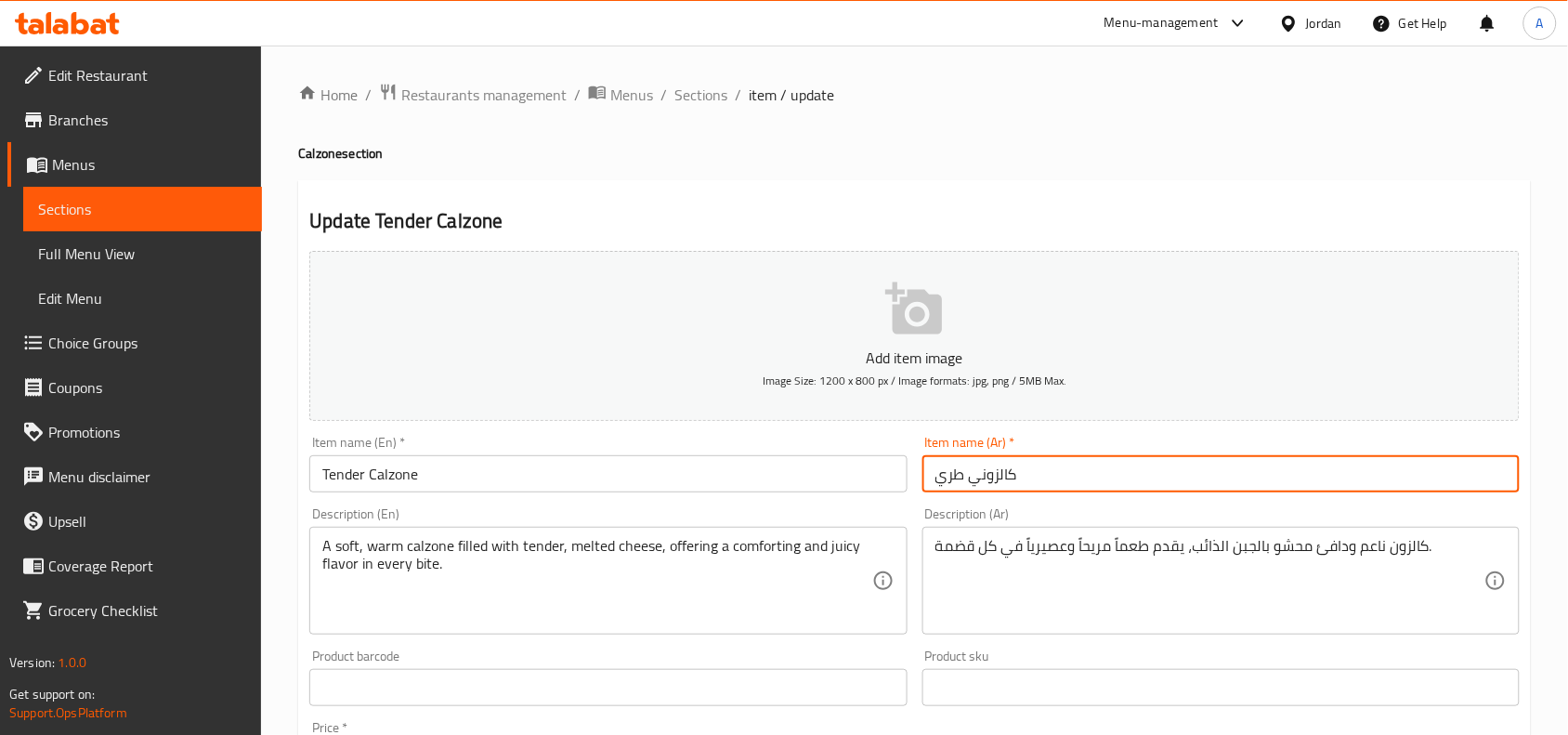 click on "كالزوني طري" at bounding box center [1221, 474] 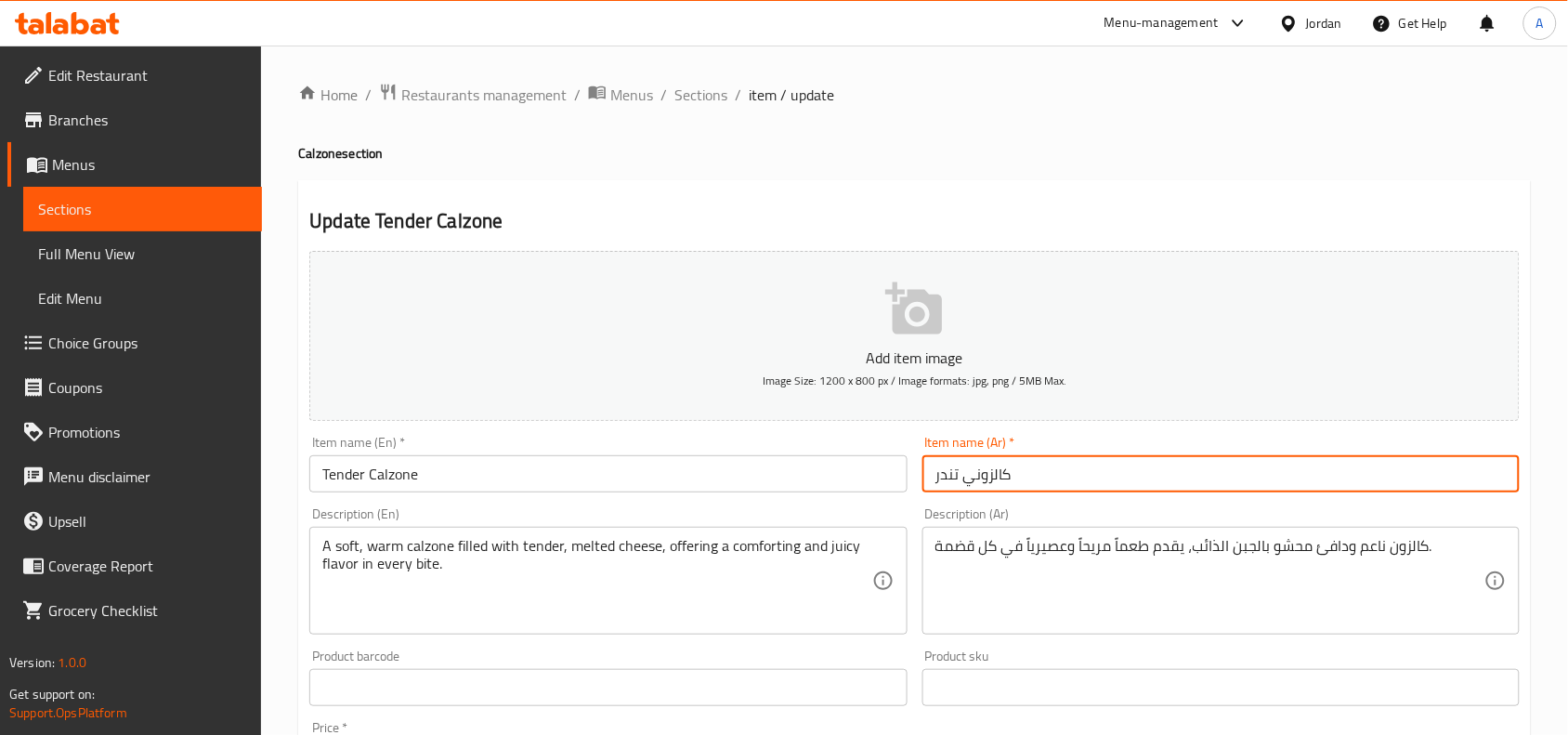 type on "كالزوني تندر" 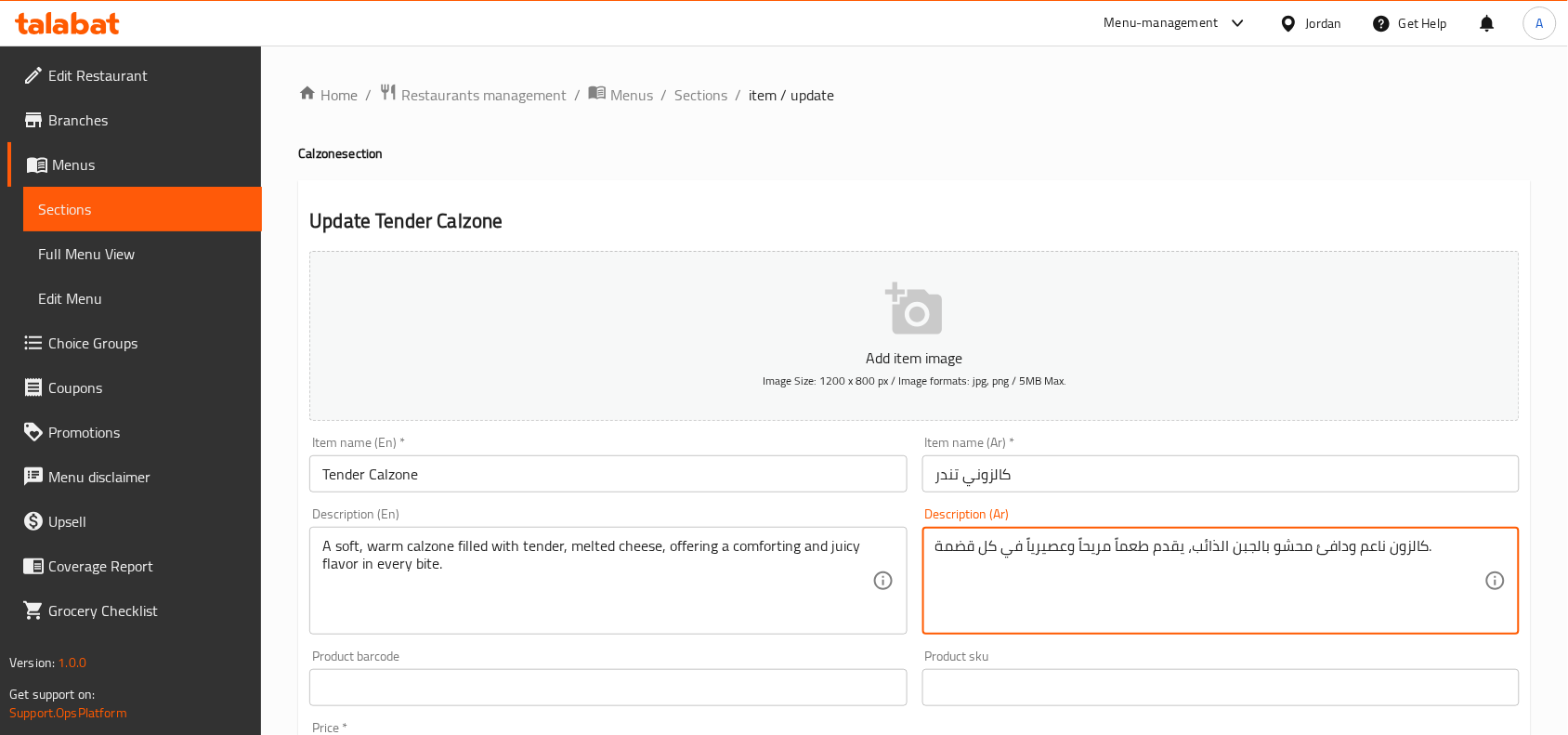 click on "كالزون ناعم ودافئ محشو بالجبن الذائب، يقدم طعماً مريحاً وعصيرياً في كل قضمة." at bounding box center [1209, 581] 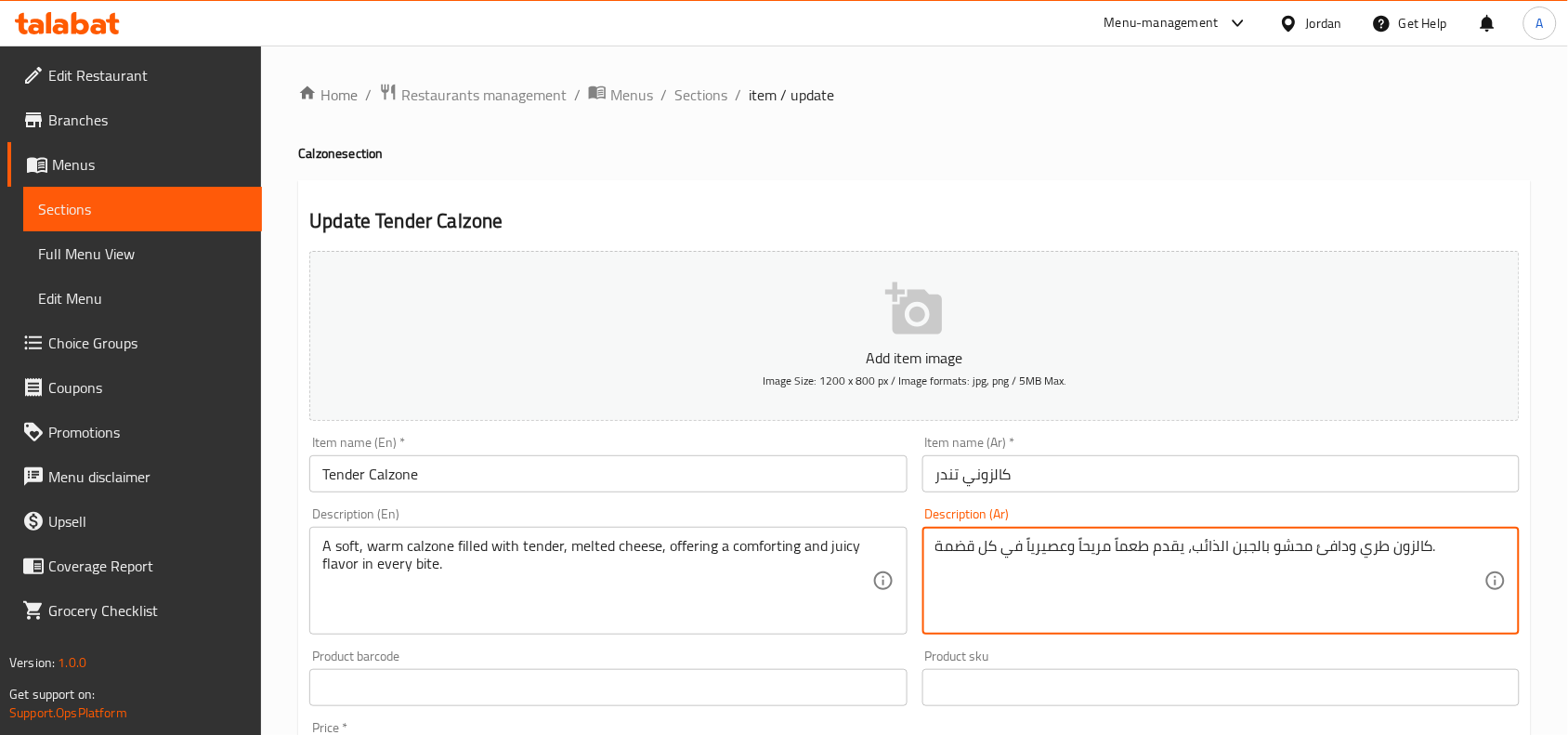 click on "كالزون طري ودافئ محشو بالجبن الذائب، يقدم طعماً مريحاً وعصيرياً في كل قضمة." at bounding box center [1209, 581] 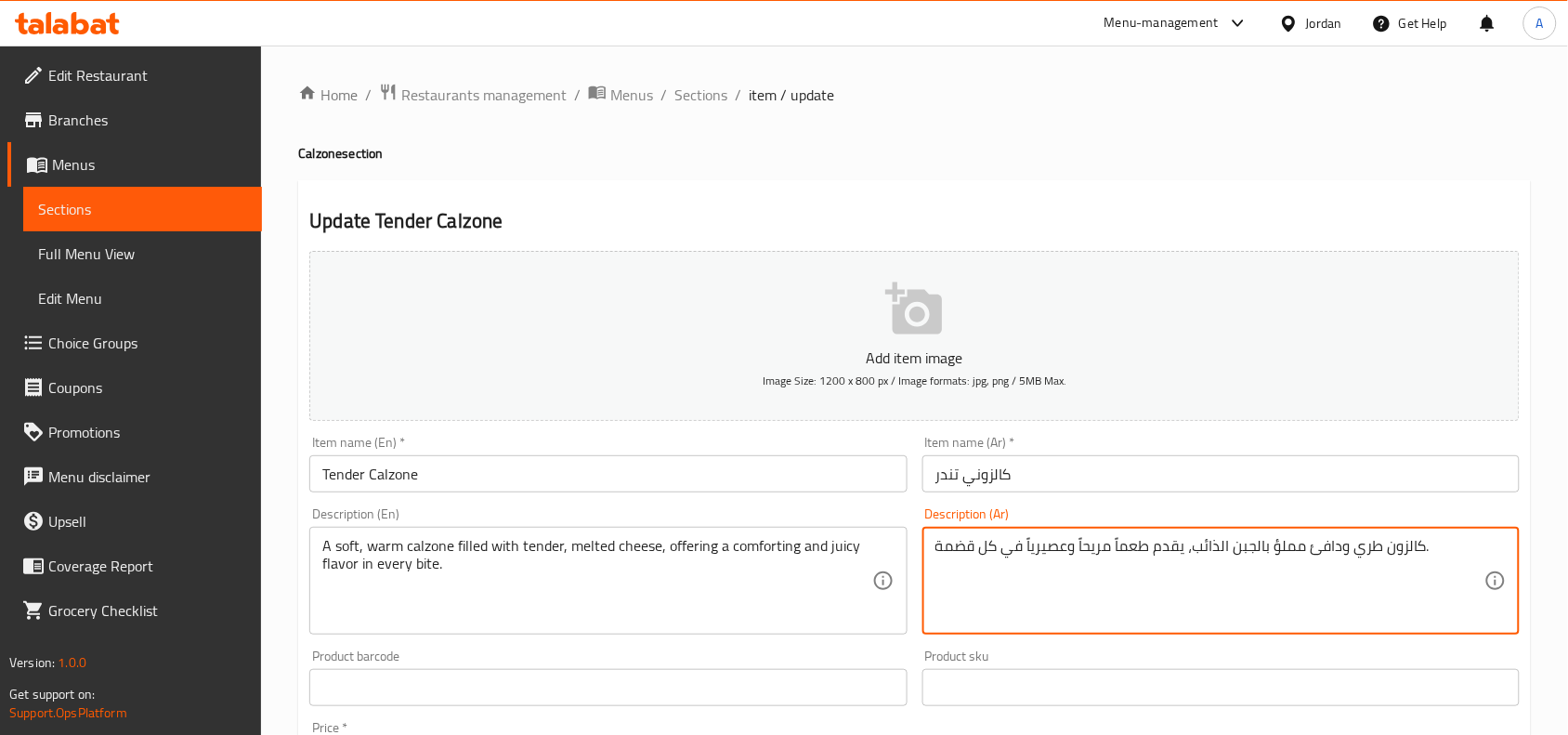 click on "كالزون طري ودافئ مملؤ بالجبن الذائب، يقدم طعماً مريحاً وعصيرياً في كل قضمة." at bounding box center [1209, 581] 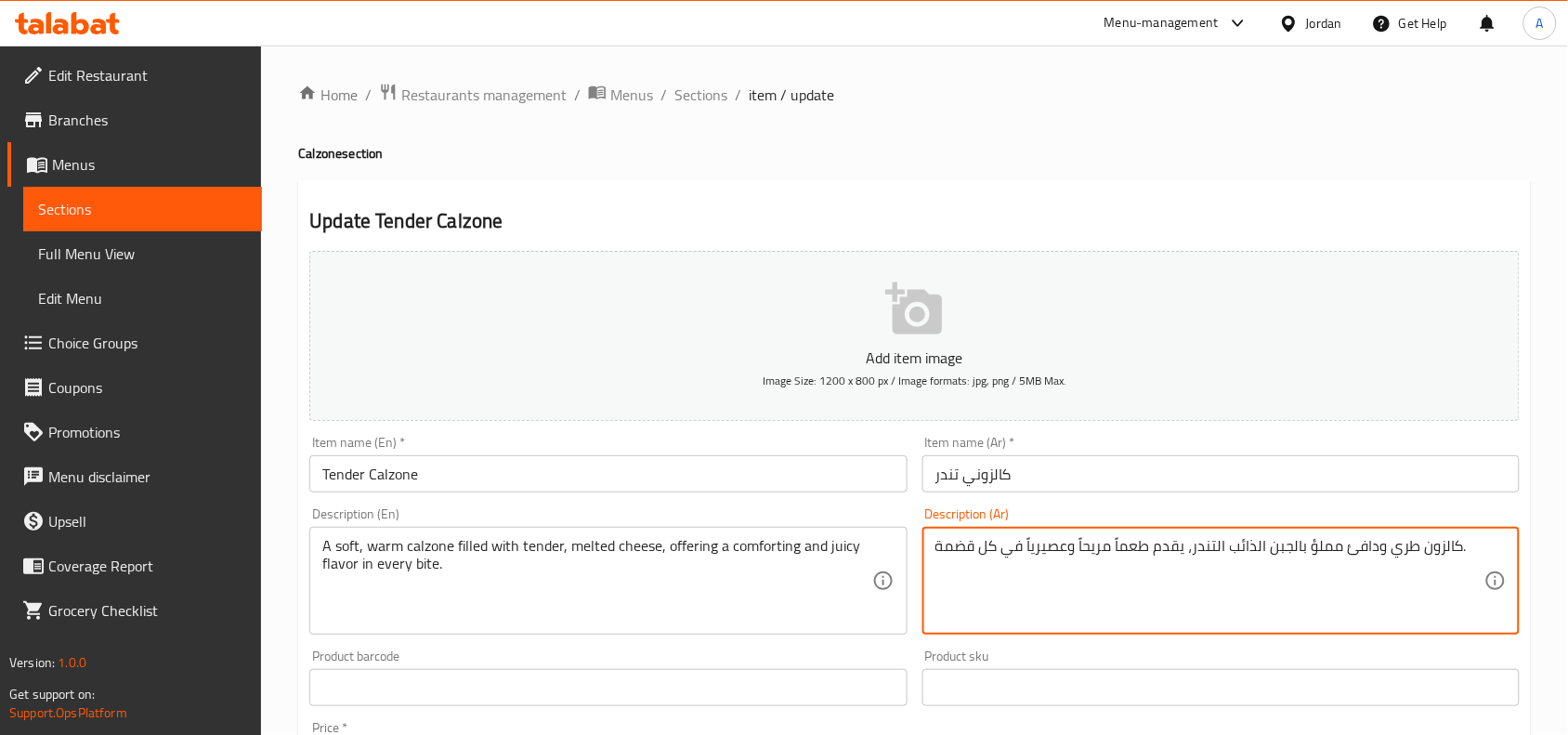 click on "كالزون طري ودافئ مملؤ بالجبن الذائب التندر، يقدم طعماً مريحاً وعصيرياً في كل قضمة." at bounding box center [1209, 581] 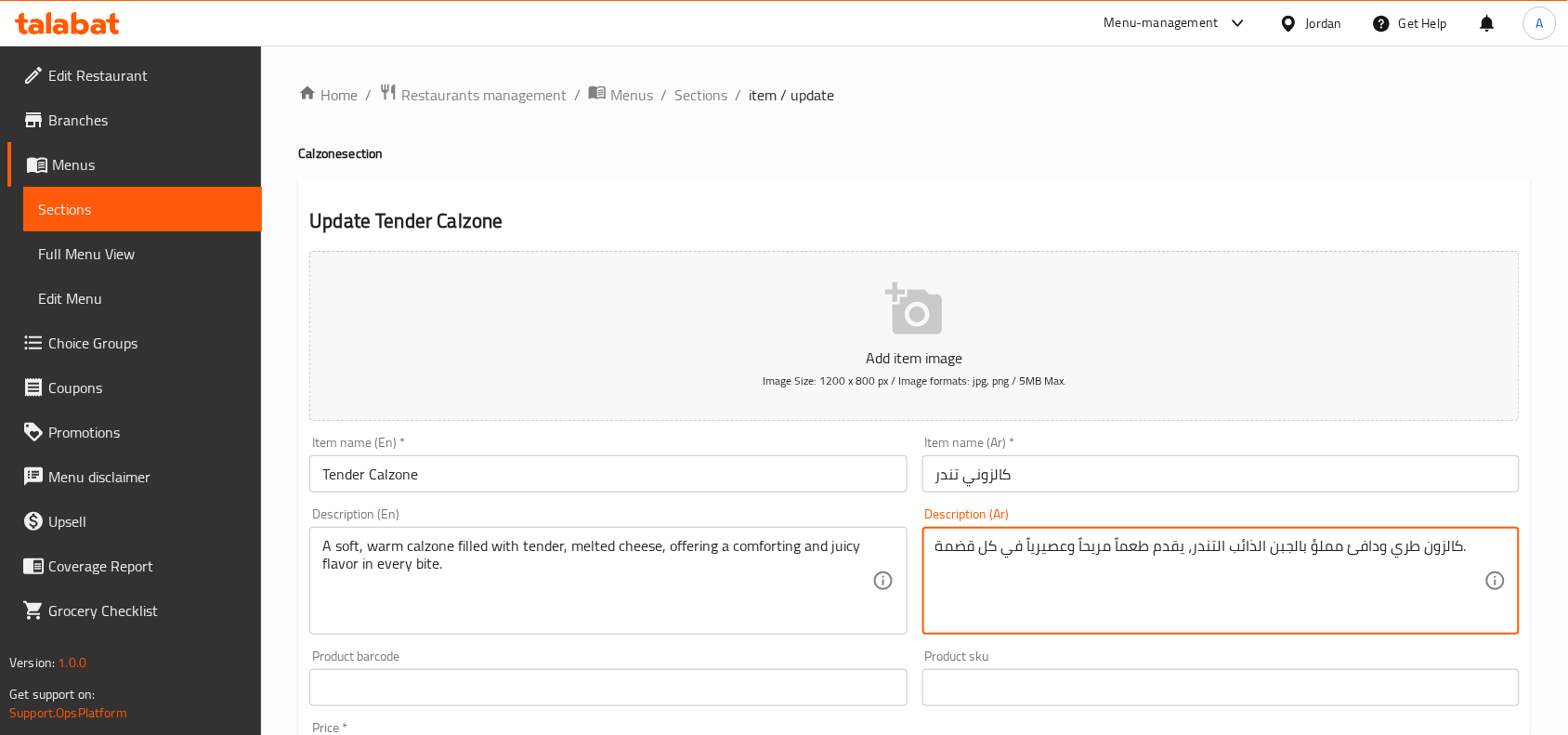 click on "كالزون طري ودافئ مملؤ بالجبن الذائب التندر، يقدم طعماً مريحاً وعصيرياً في كل قضمة." at bounding box center [1209, 581] 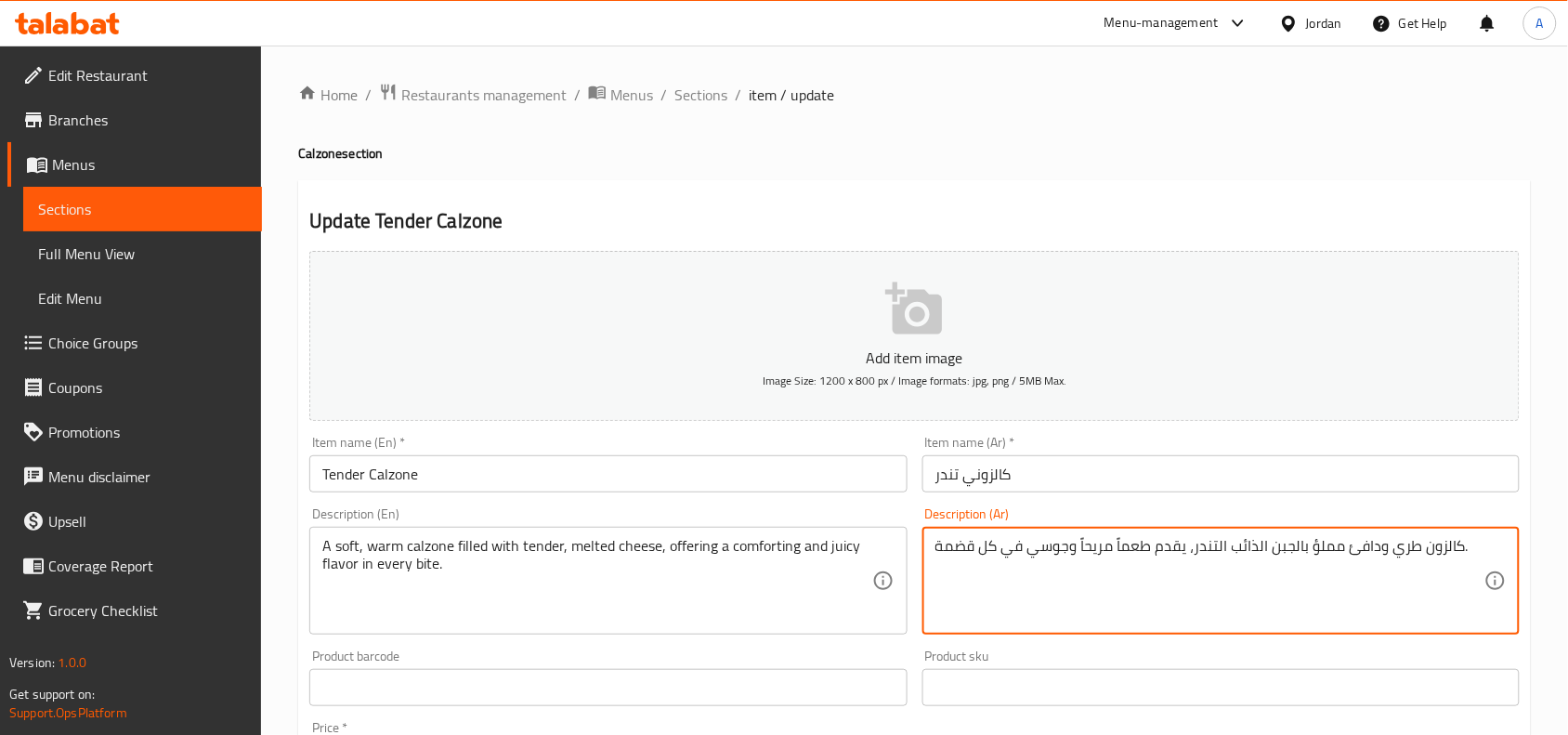 click on "كالزون طري ودافئ مملؤ بالجبن الذائب التندر، يقدم طعماً مريحاً وجوسي في كل قضمة. Description (Ar)" at bounding box center (1221, 581) 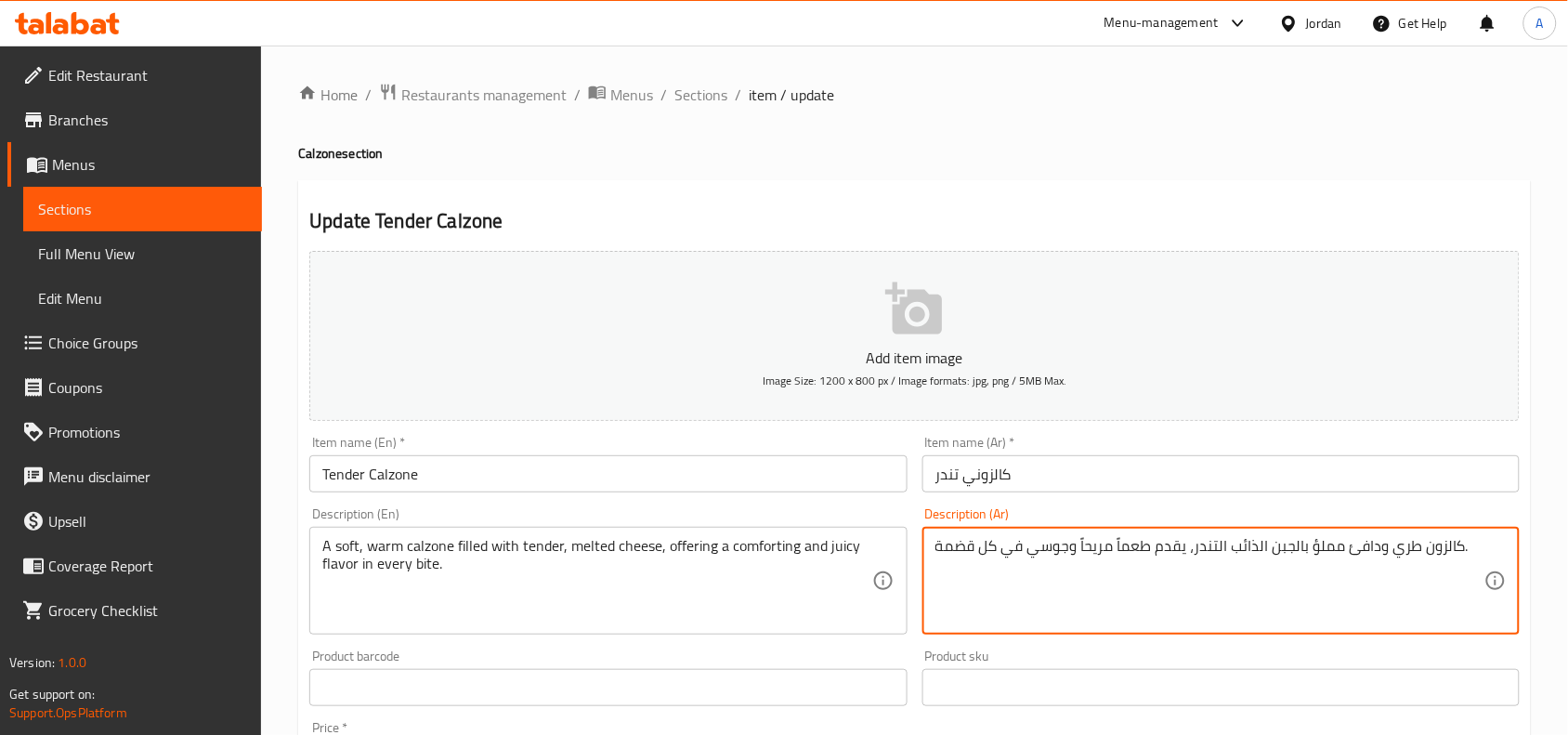 click on "كالزون طري ودافئ مملؤ بالجبن الذائب التندر، يقدم طعماً مريحاً وجوسي في كل قضمة. Description (Ar)" at bounding box center (1221, 581) 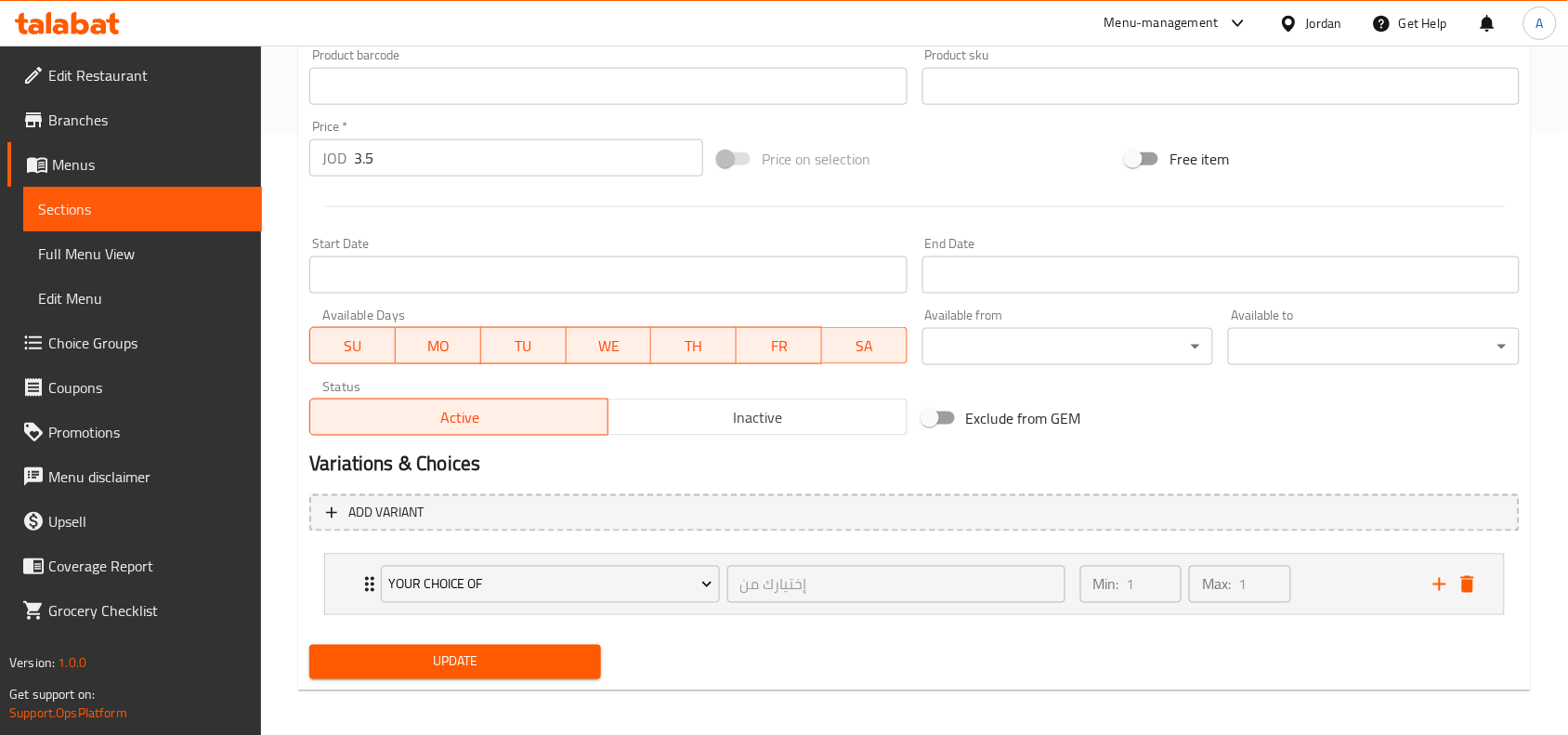scroll, scrollTop: 607, scrollLeft: 0, axis: vertical 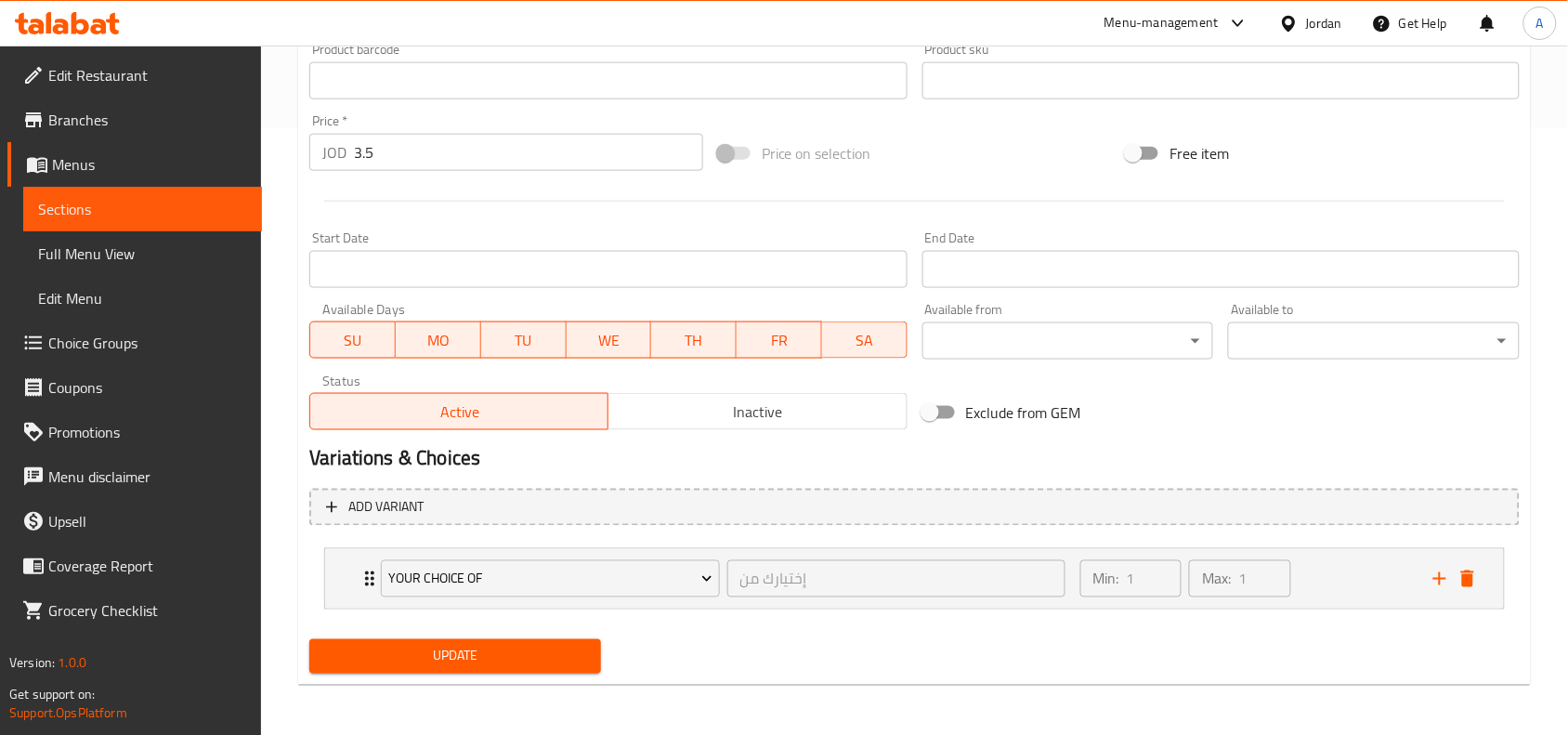 type on "كالزون طري ودافئ مملؤ بالجبن الذائب التندر، يقدم طعماً مريحاً وجوسي في كل بايت ." 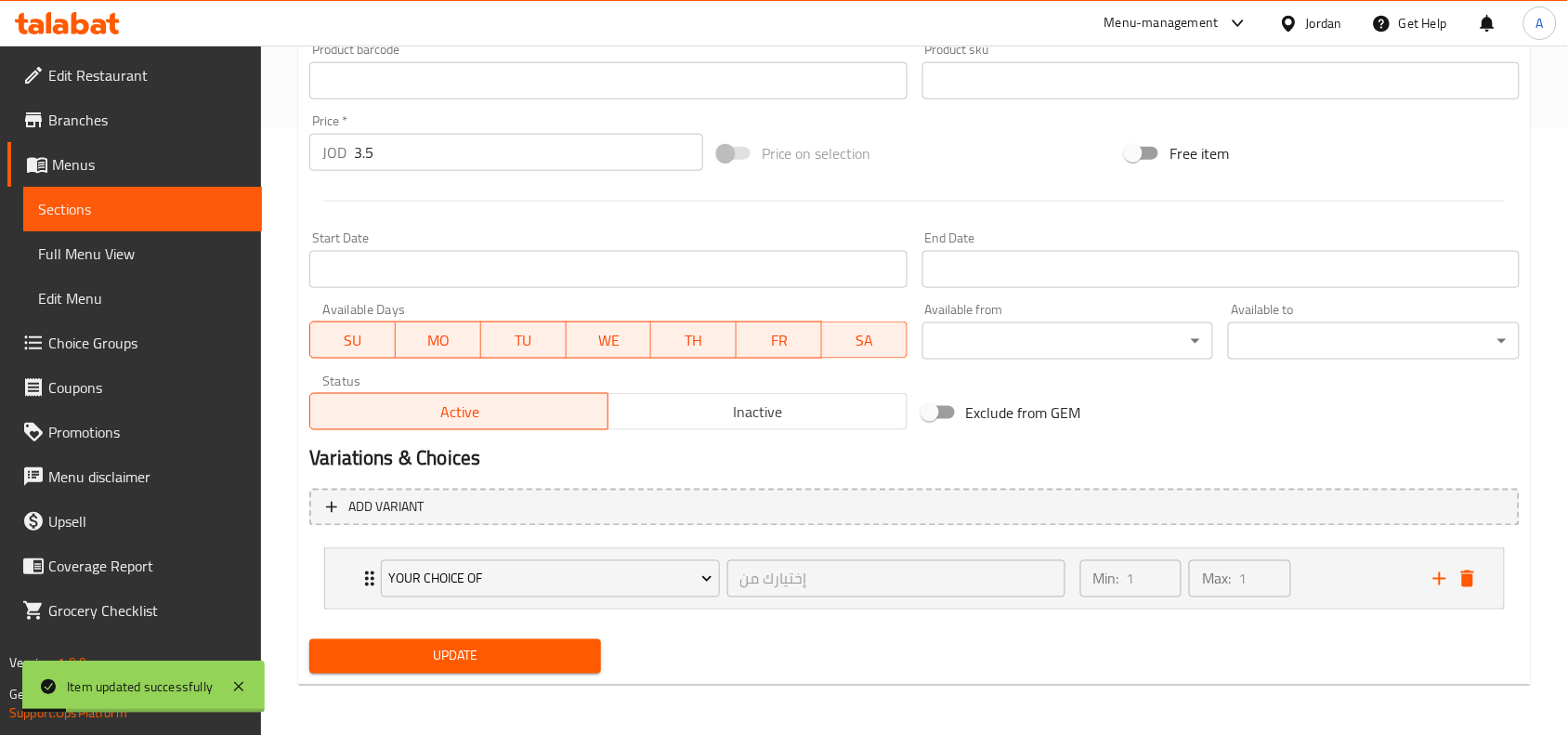 scroll, scrollTop: 142, scrollLeft: 0, axis: vertical 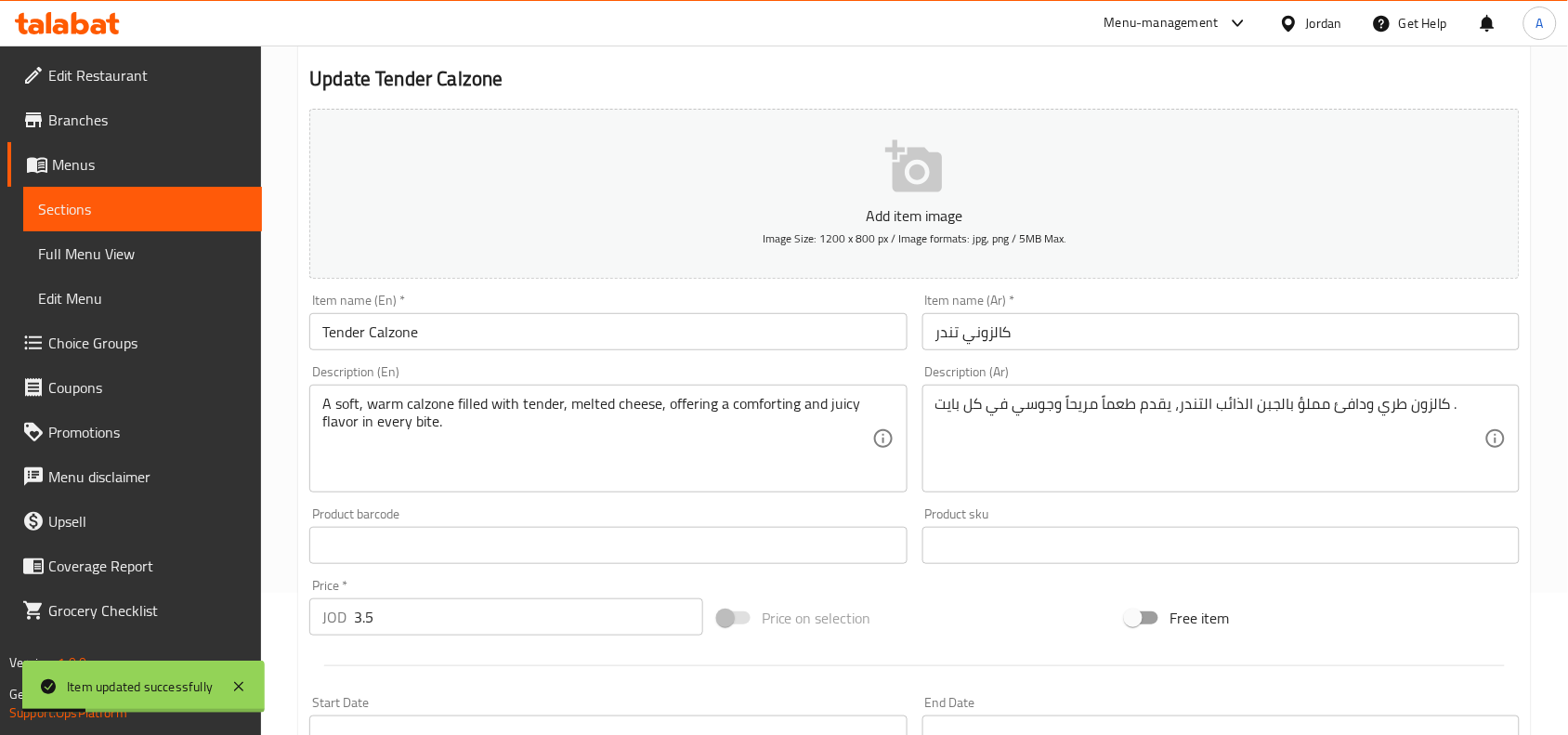 click on "Tender Calzone" at bounding box center [608, 332] 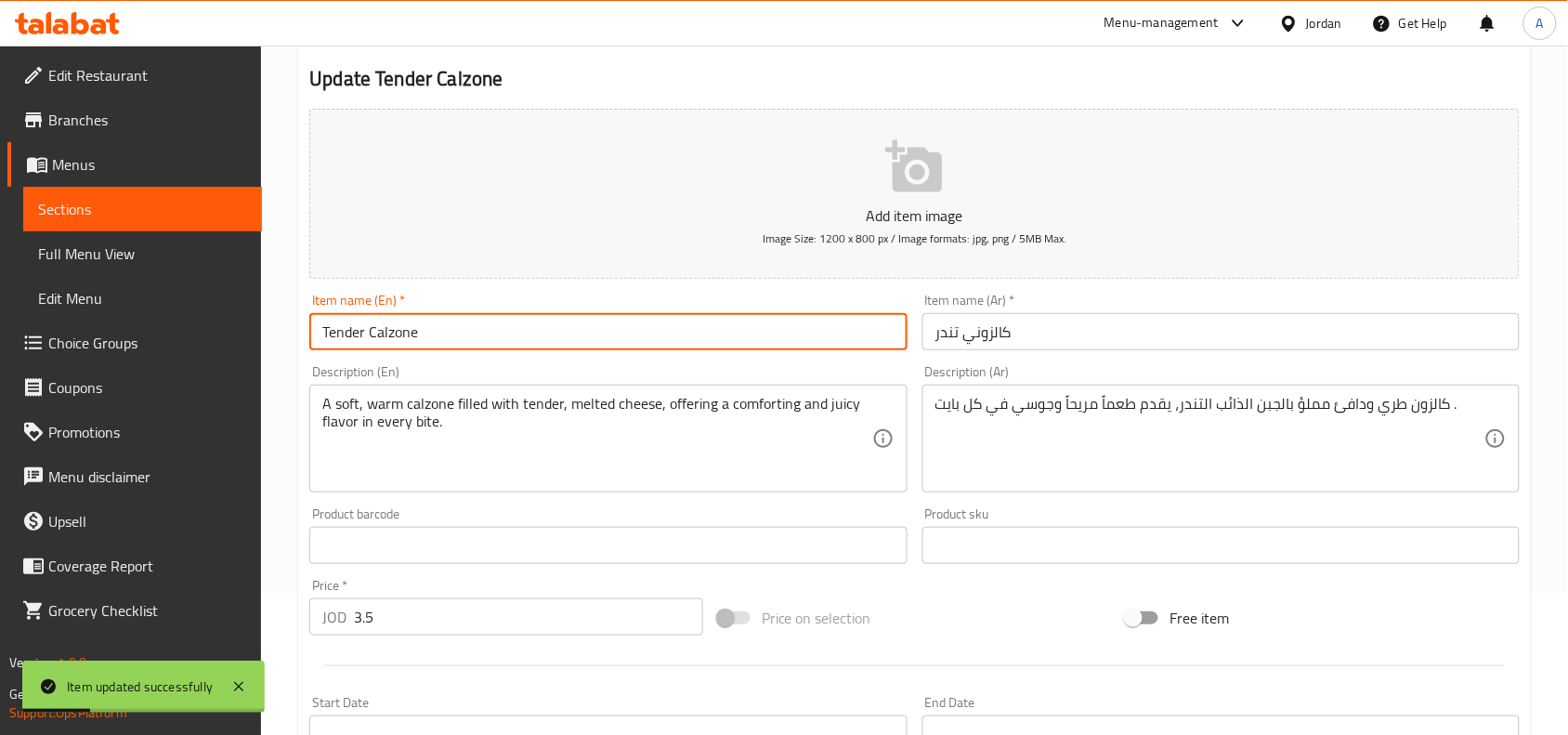 click on "Tender Calzone" at bounding box center [608, 332] 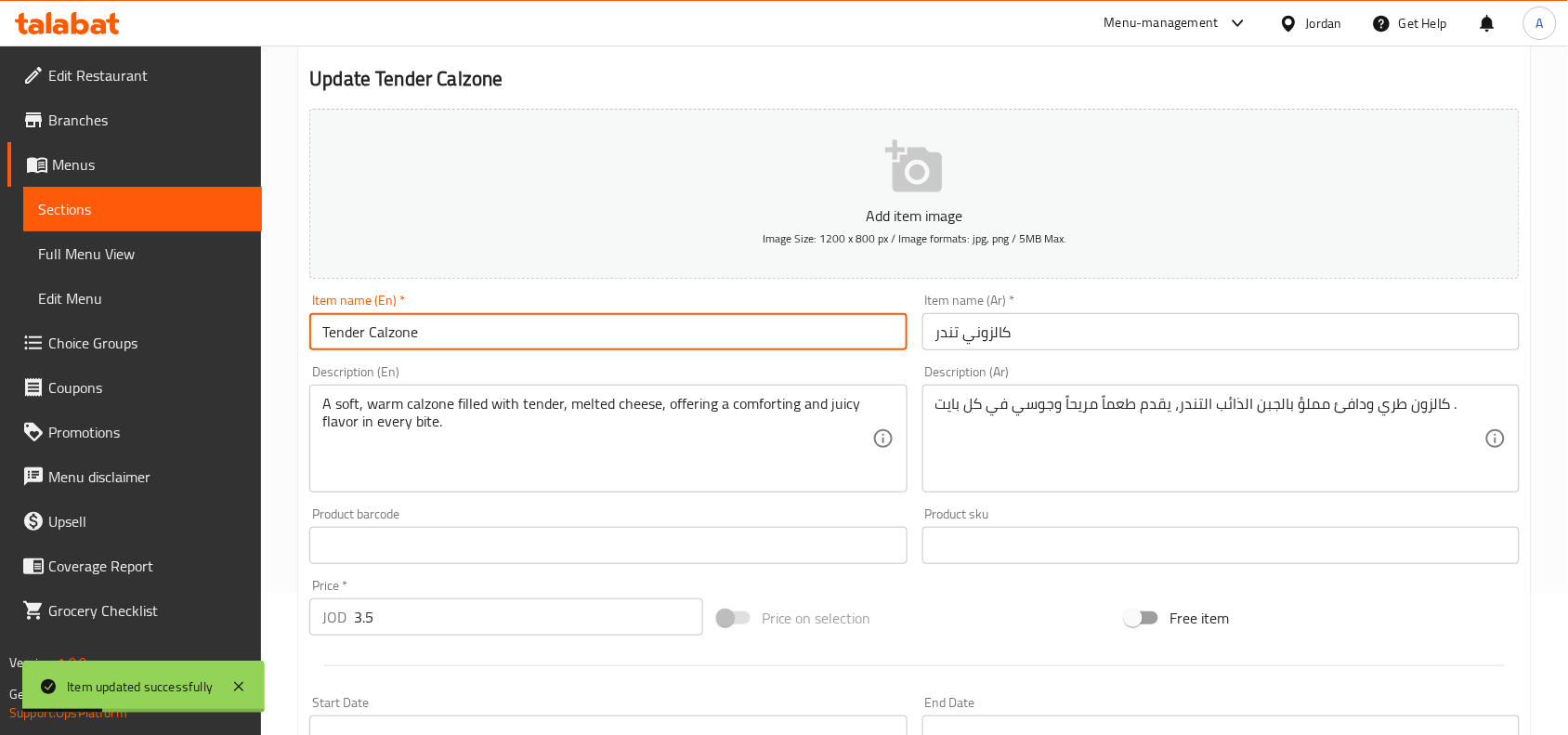 scroll, scrollTop: 0, scrollLeft: 0, axis: both 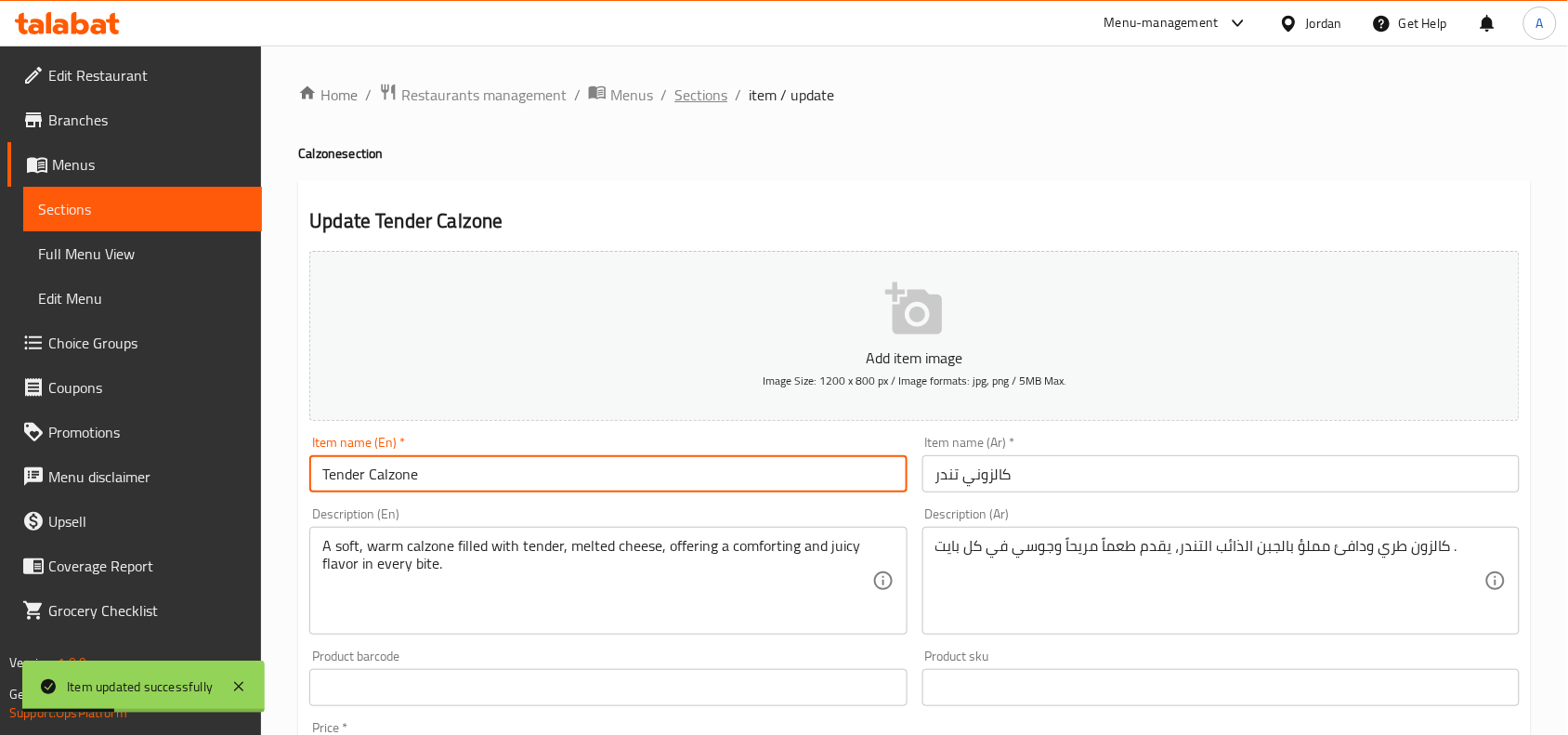click on "Sections" at bounding box center (700, 95) 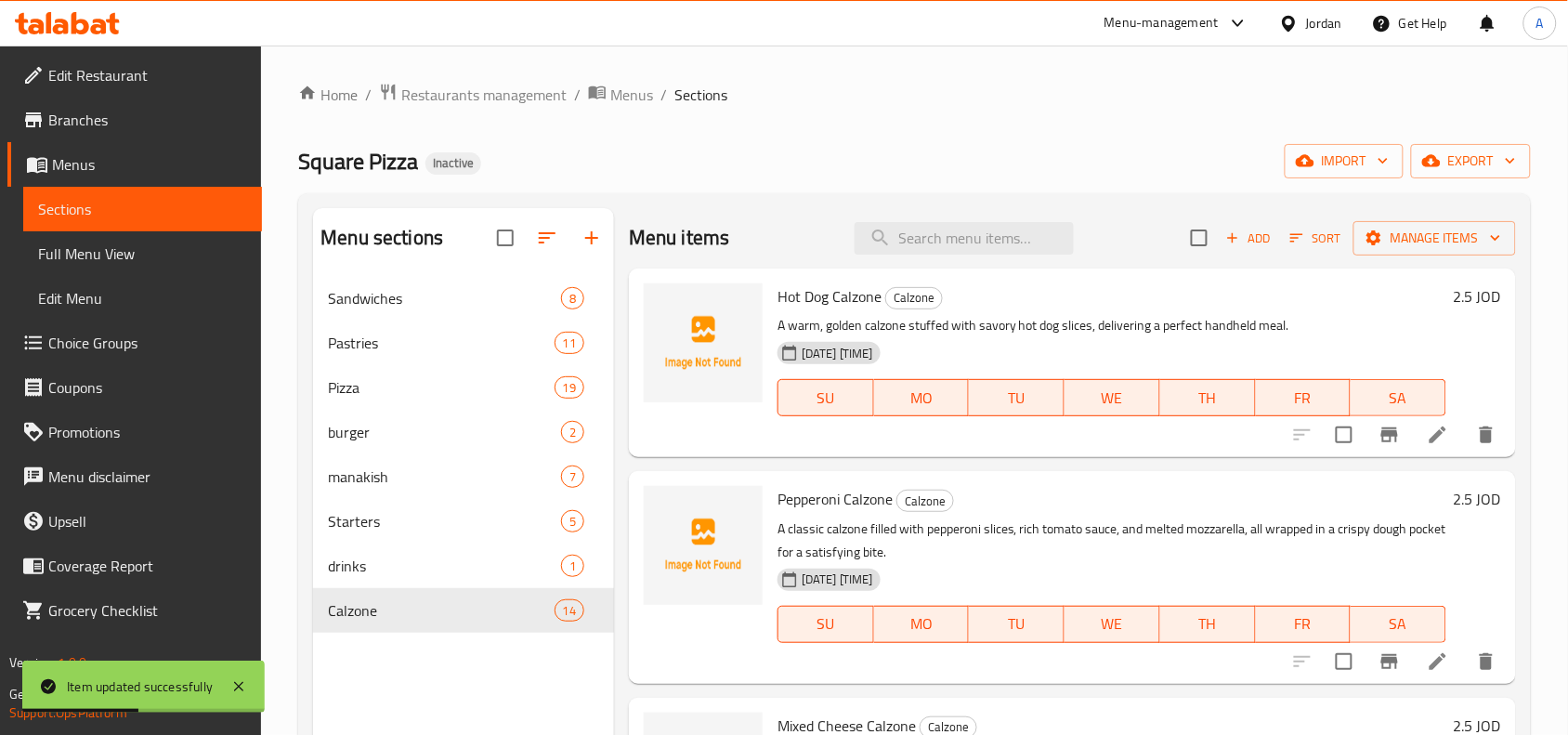 scroll, scrollTop: 1661, scrollLeft: 0, axis: vertical 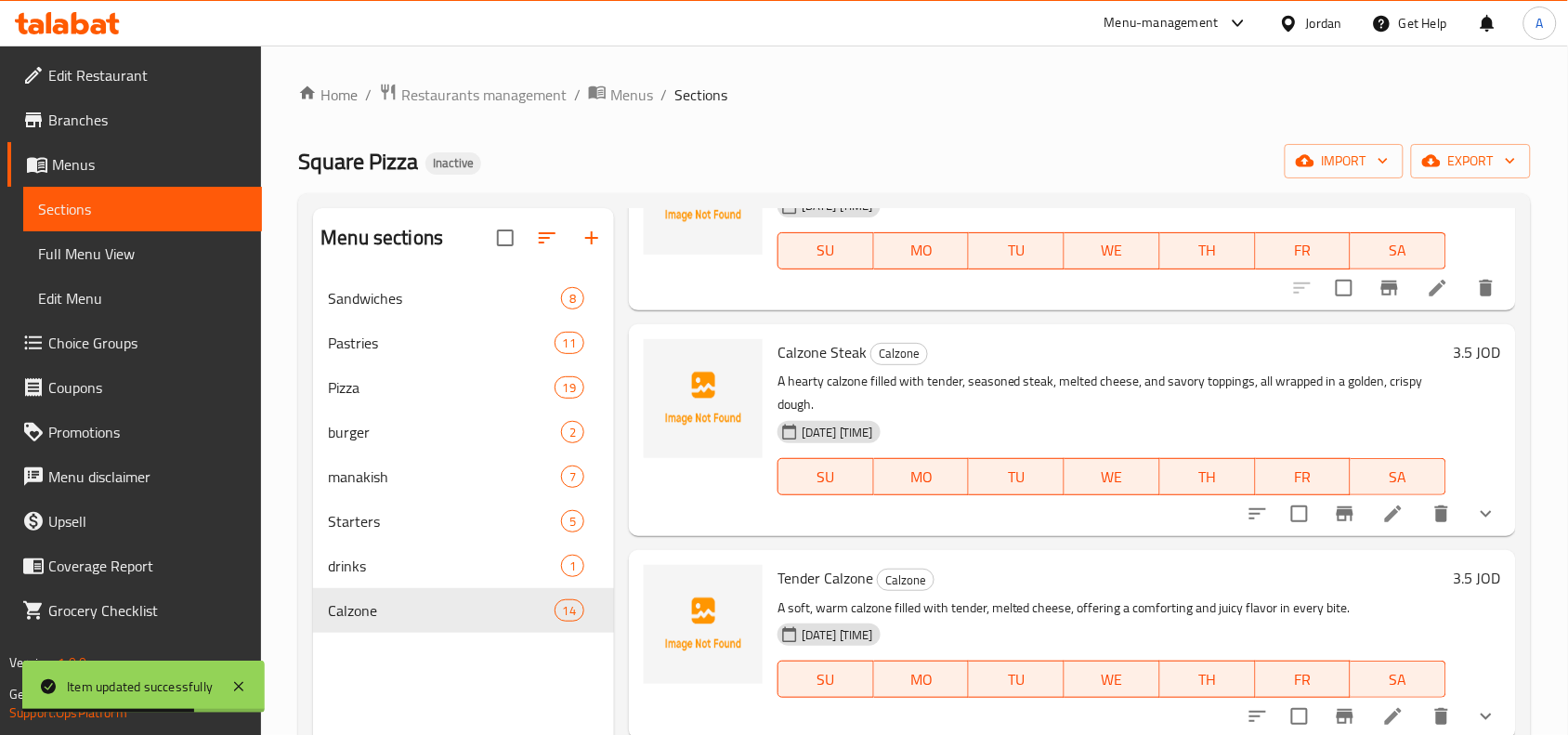 click on "3.5   JOD" at bounding box center (1477, 352) 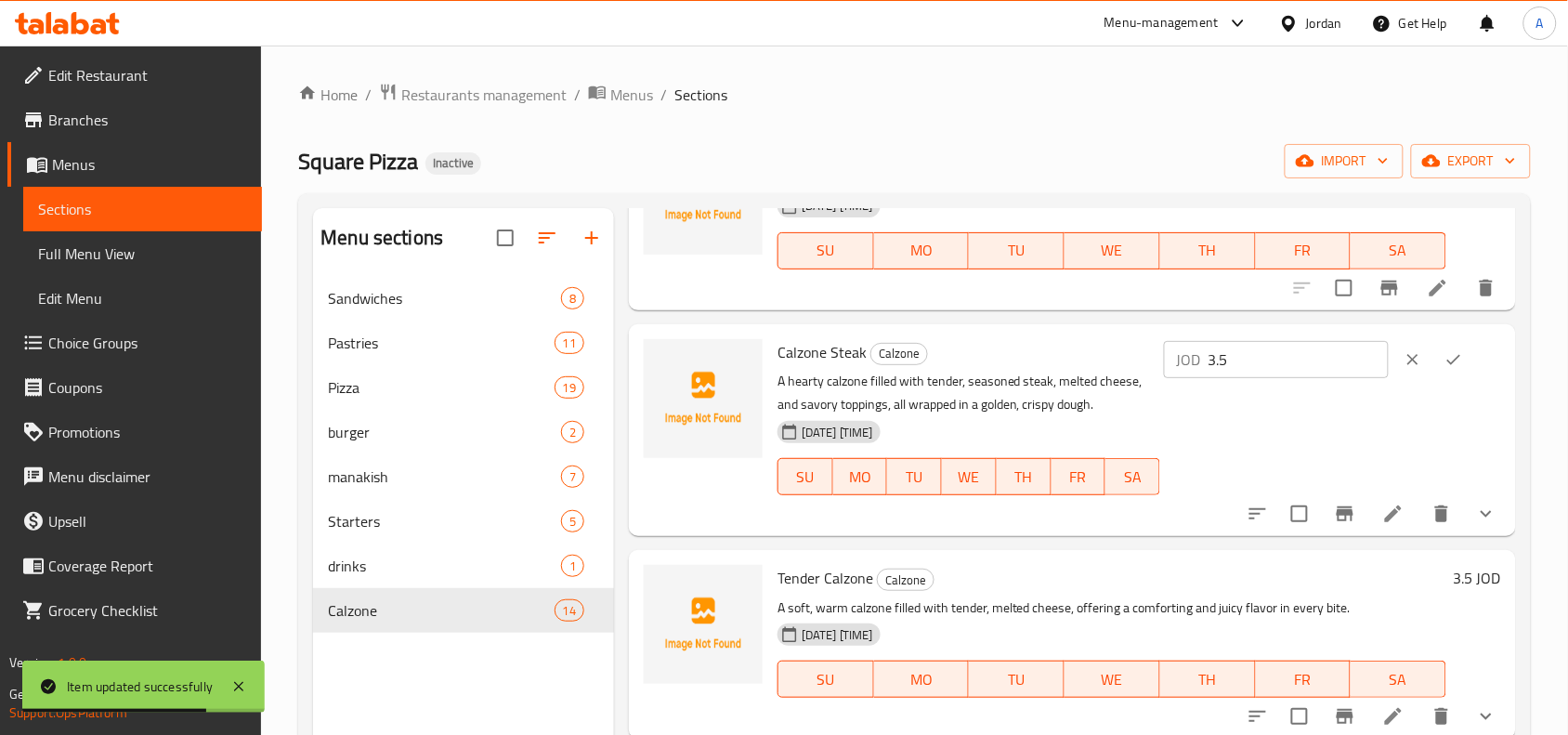 click on "3.5" at bounding box center (1299, 360) 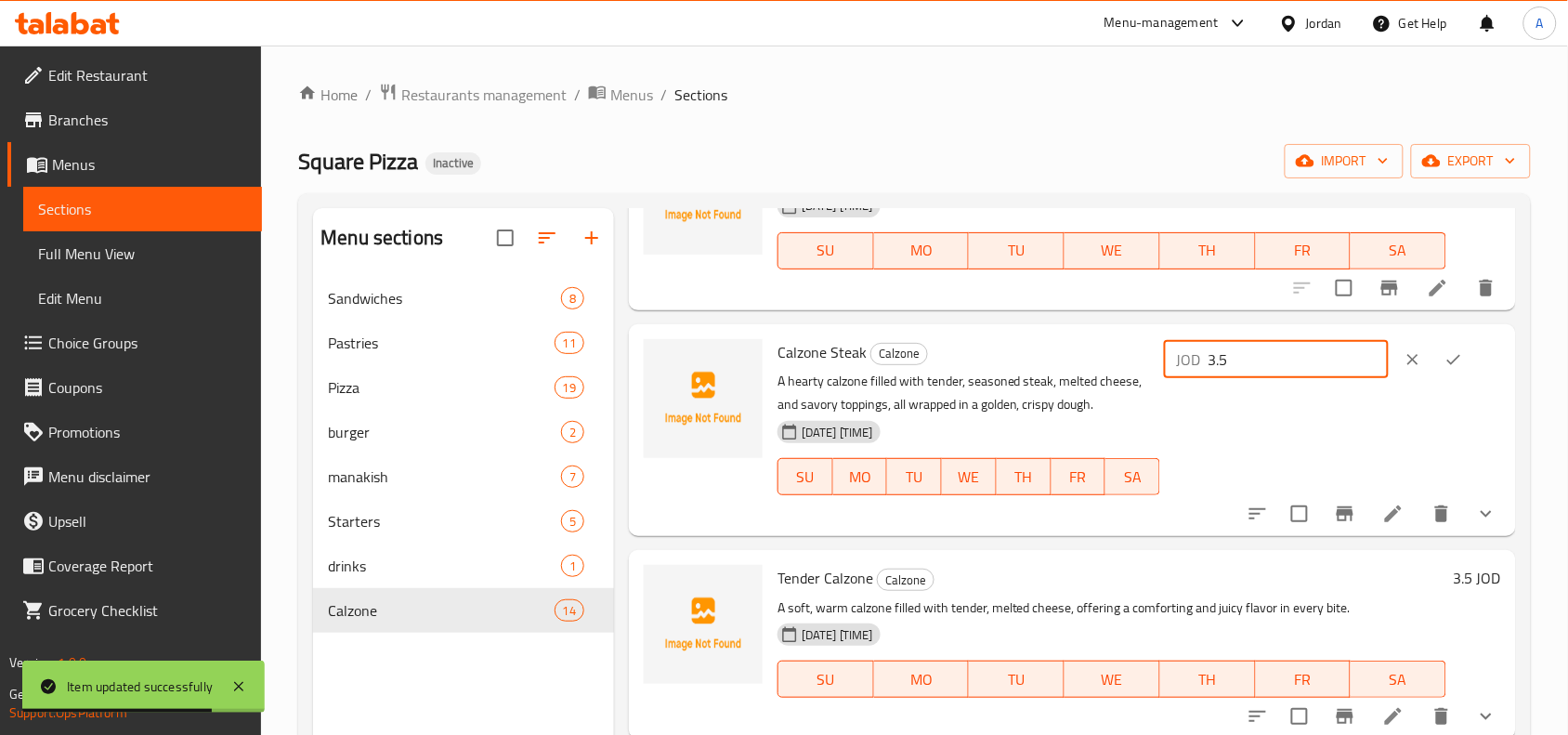 click on "3.5" at bounding box center [1299, 360] 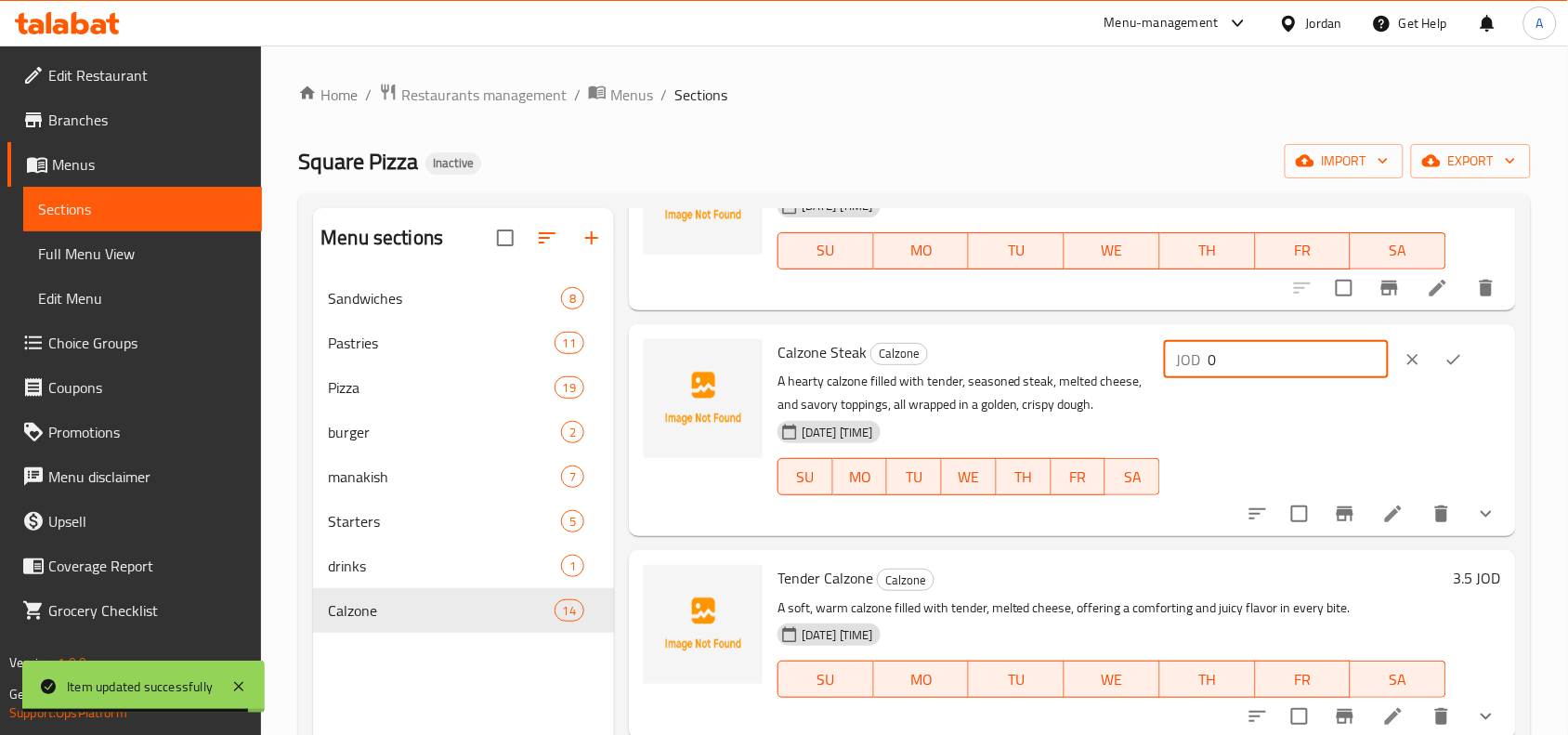type on "0" 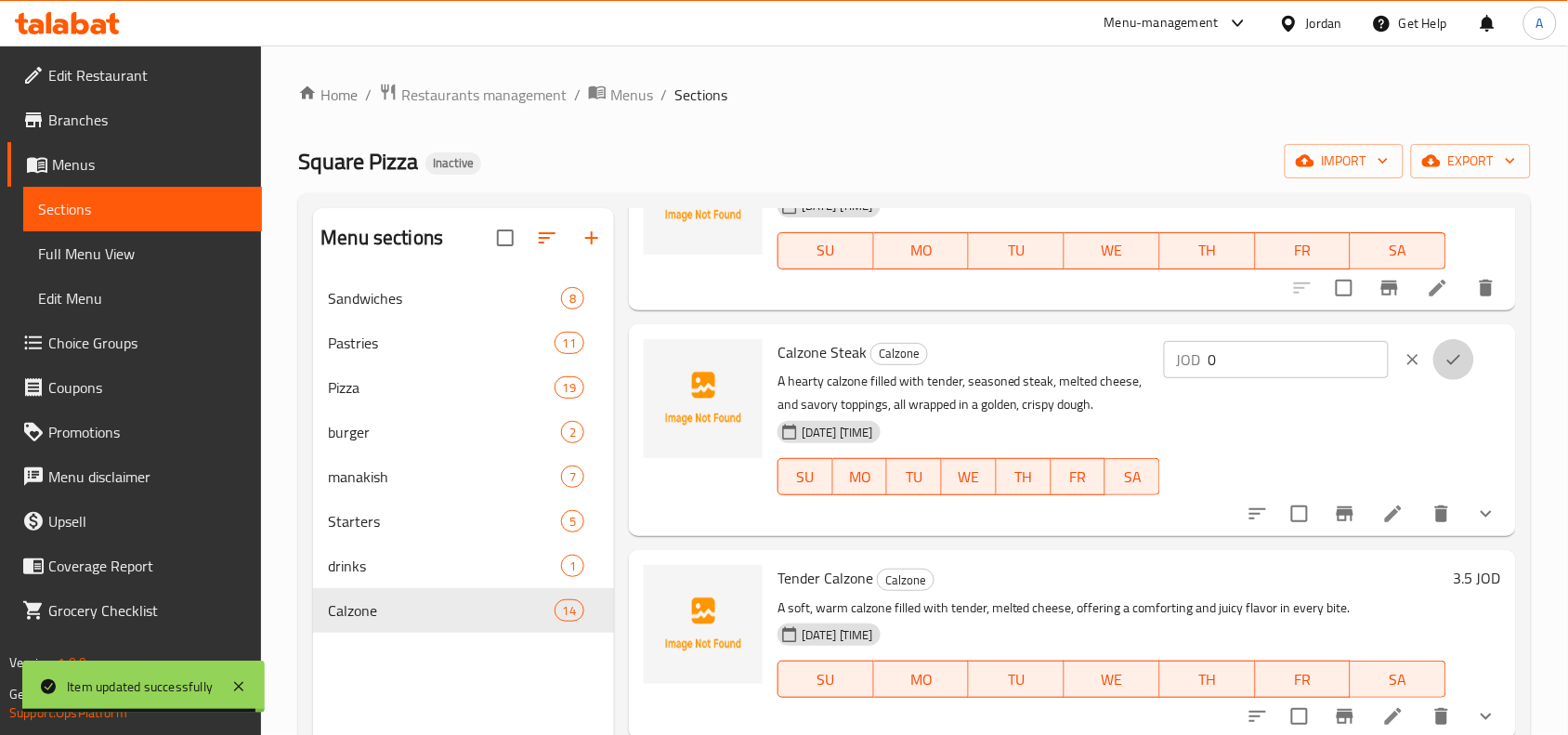 click 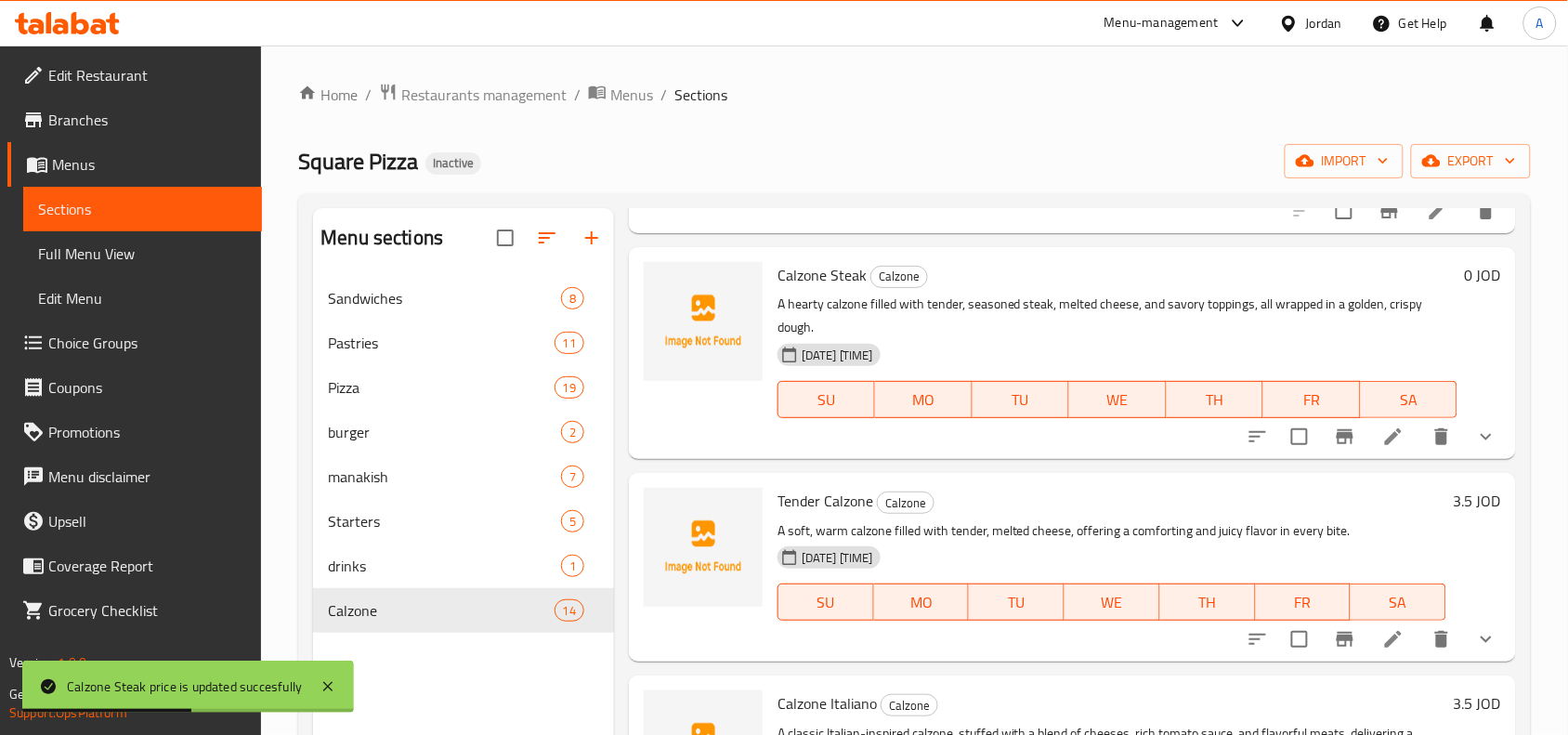scroll, scrollTop: 1778, scrollLeft: 0, axis: vertical 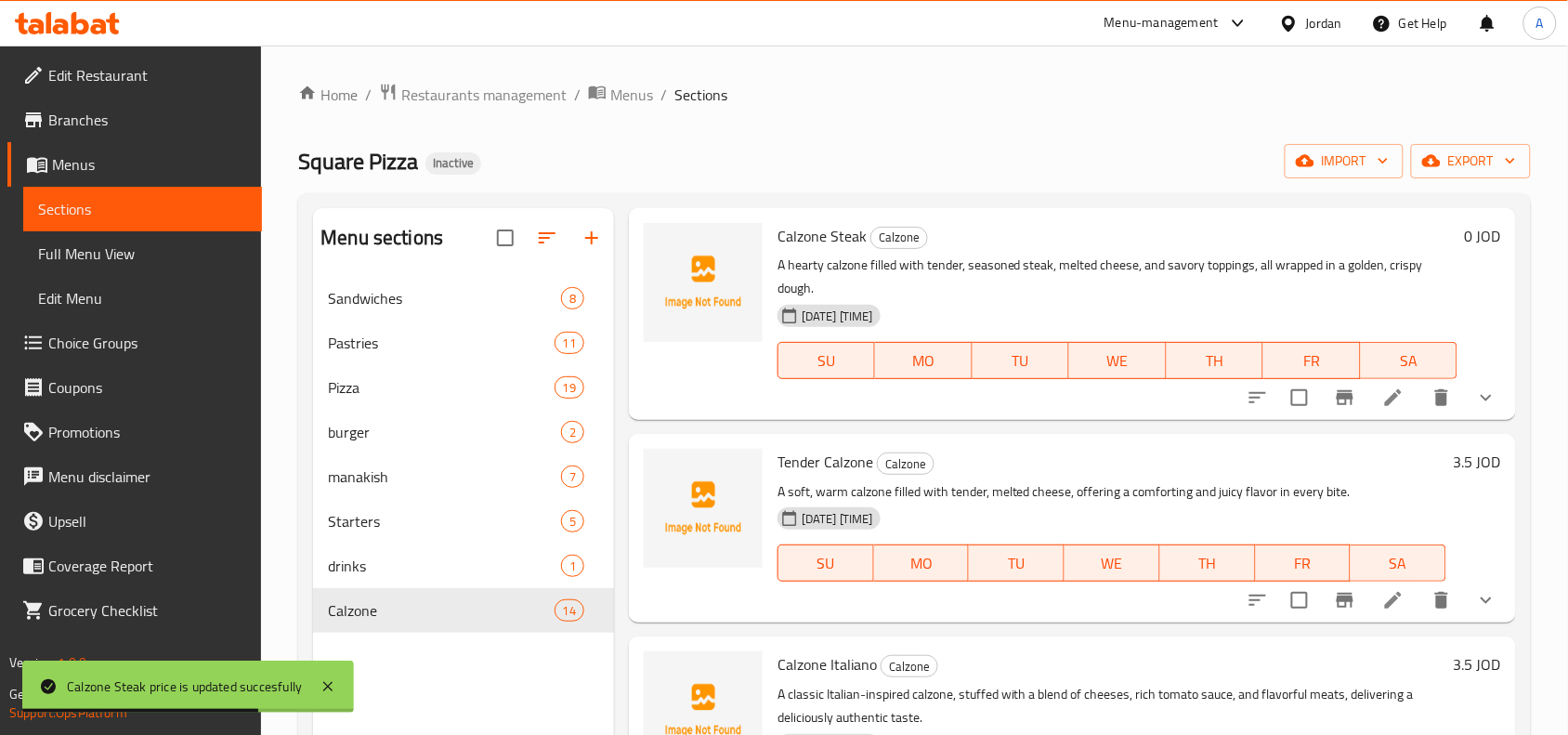 click on "3.5   JOD" at bounding box center [1477, 462] 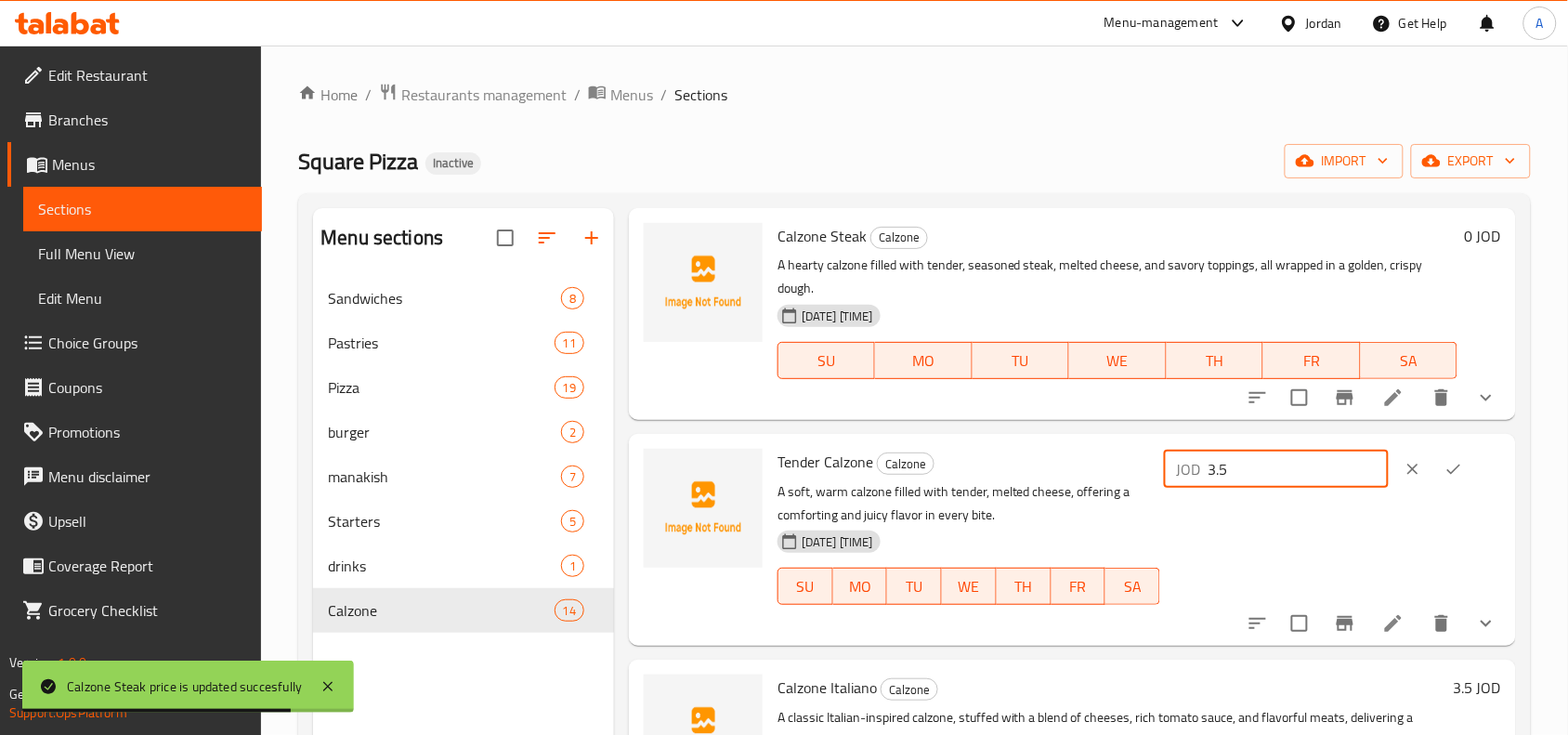 click on "3.5" at bounding box center [1299, 469] 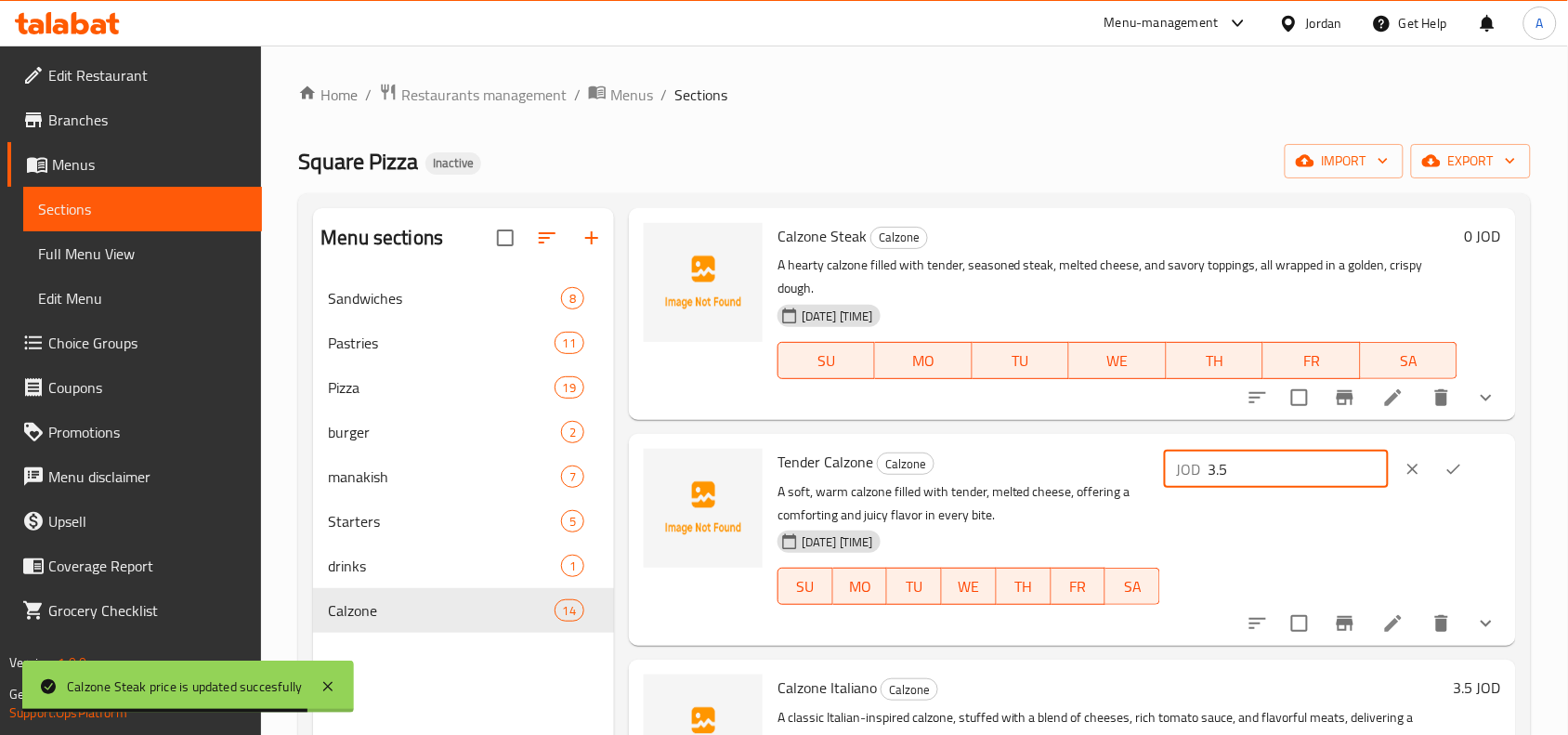 click on "3.5" at bounding box center (1299, 469) 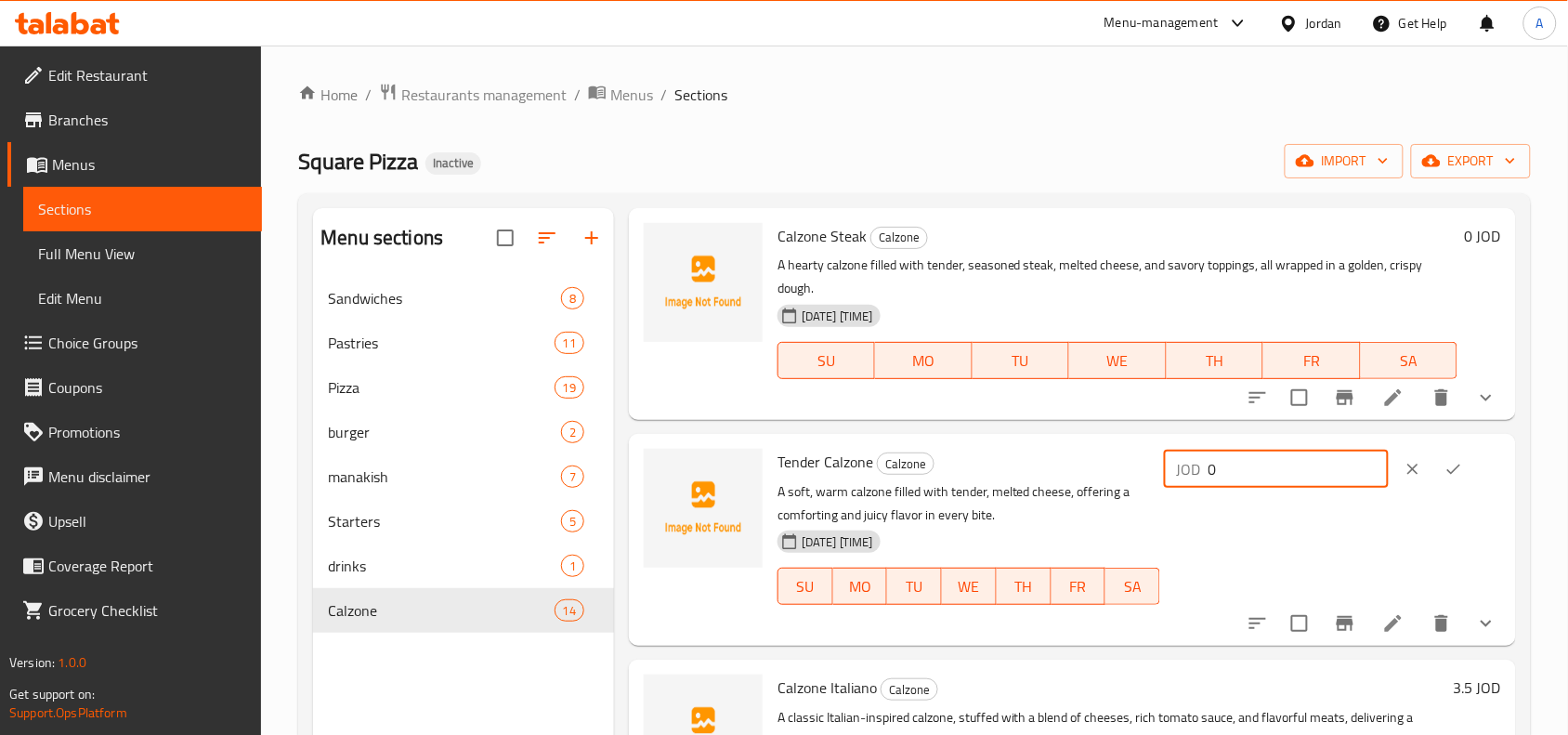 type on "0" 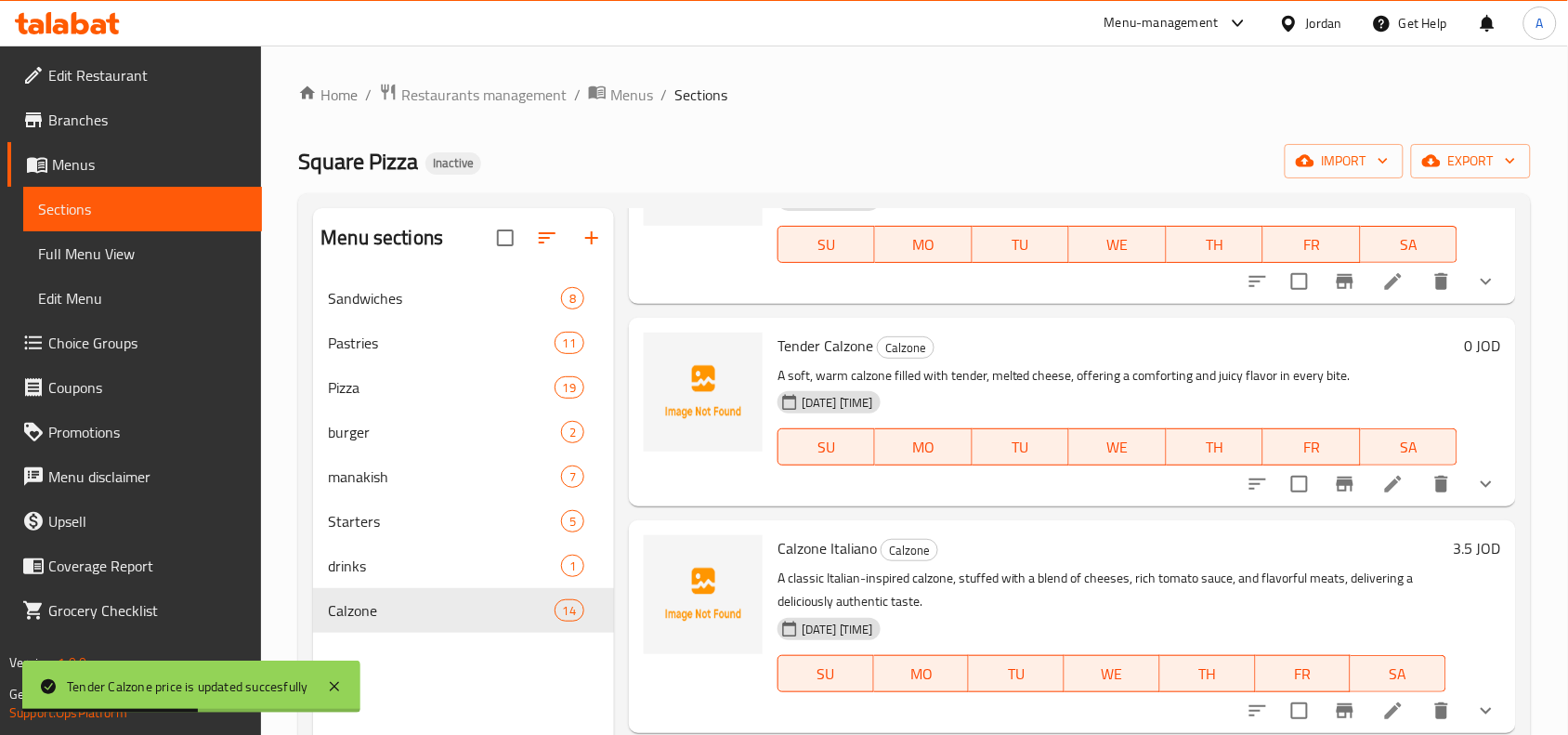 scroll, scrollTop: 2010, scrollLeft: 0, axis: vertical 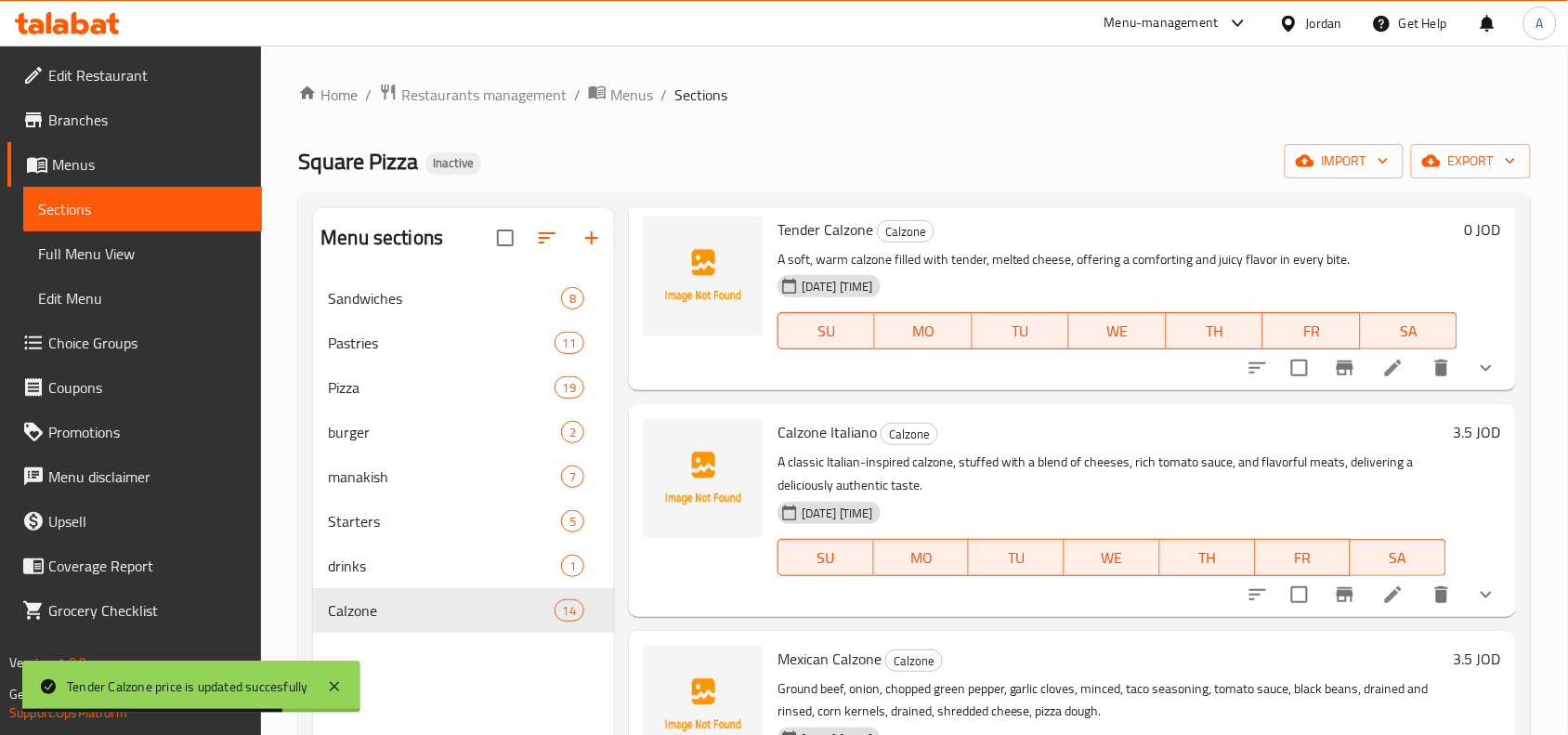 click on "3.5   JOD" at bounding box center (1477, 432) 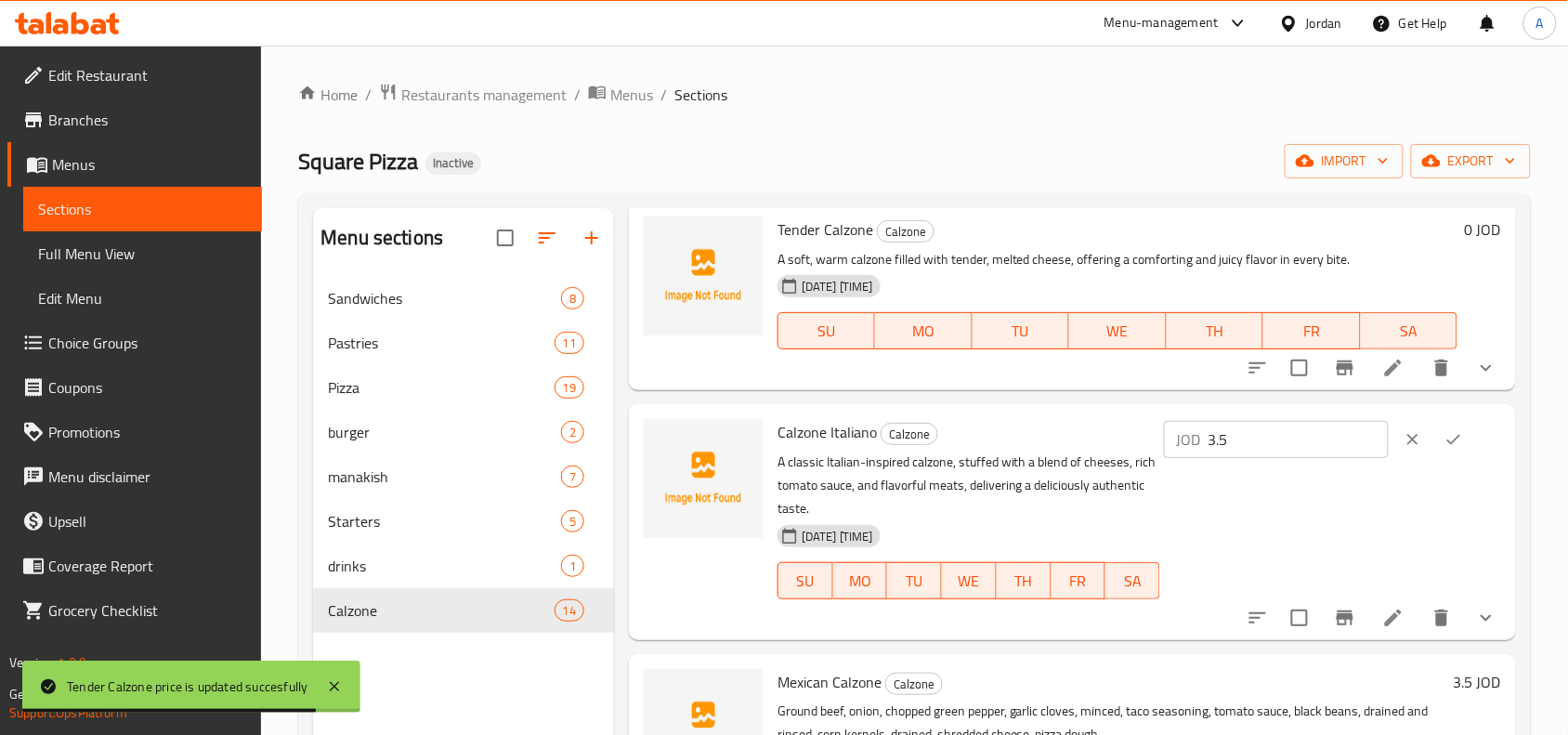 click on "3.5" at bounding box center (1299, 440) 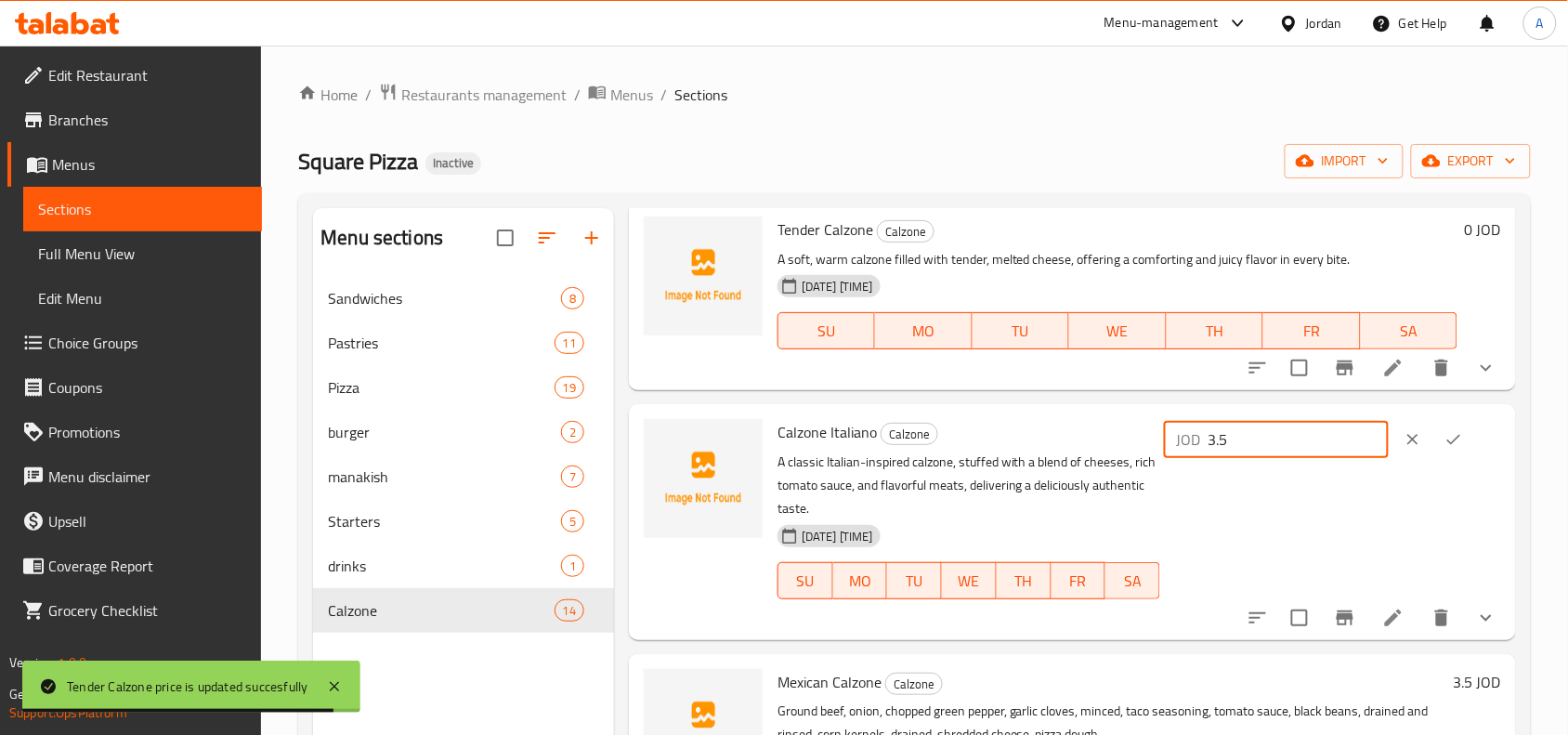 click on "3.5" at bounding box center (1299, 440) 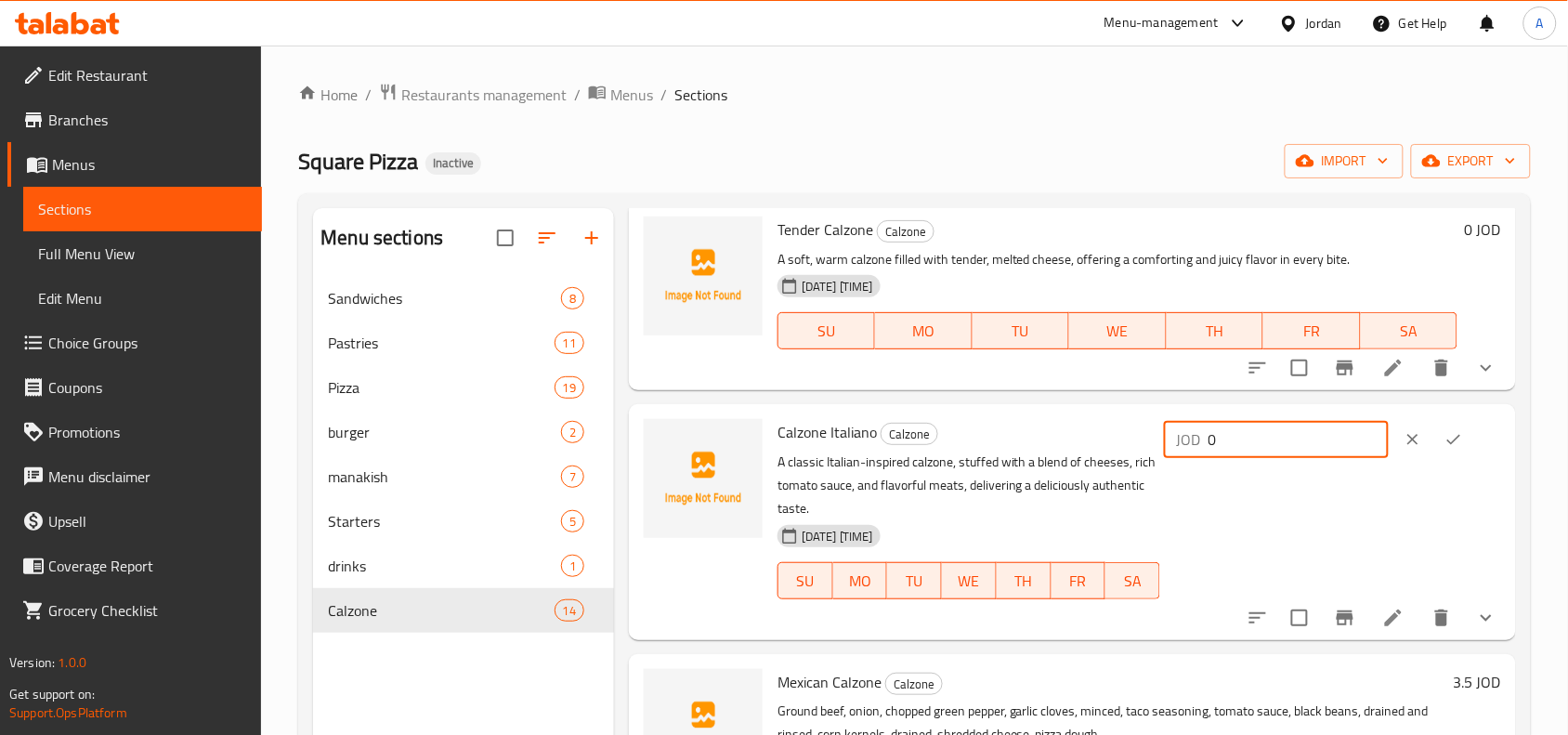 type on "0" 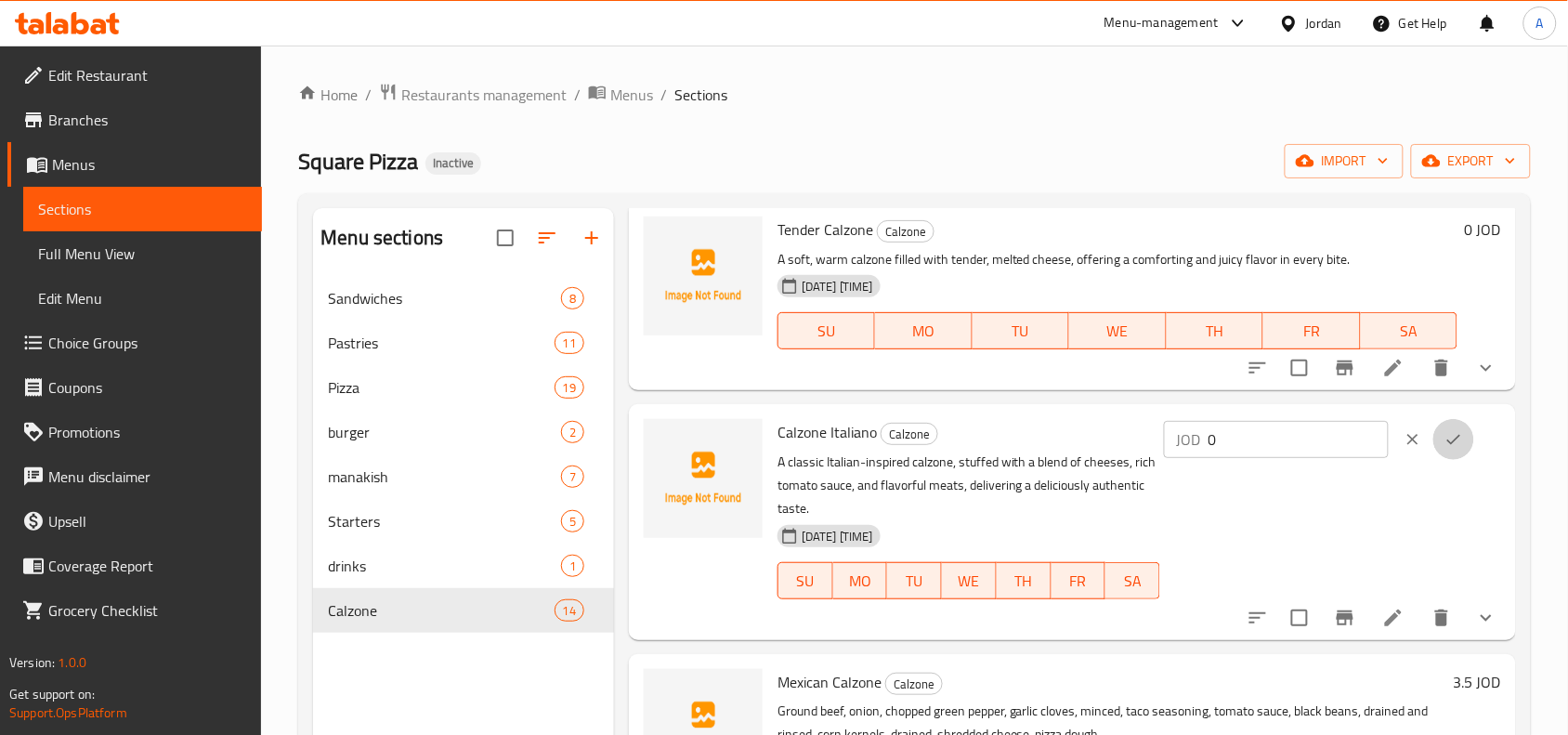 click at bounding box center [1454, 440] 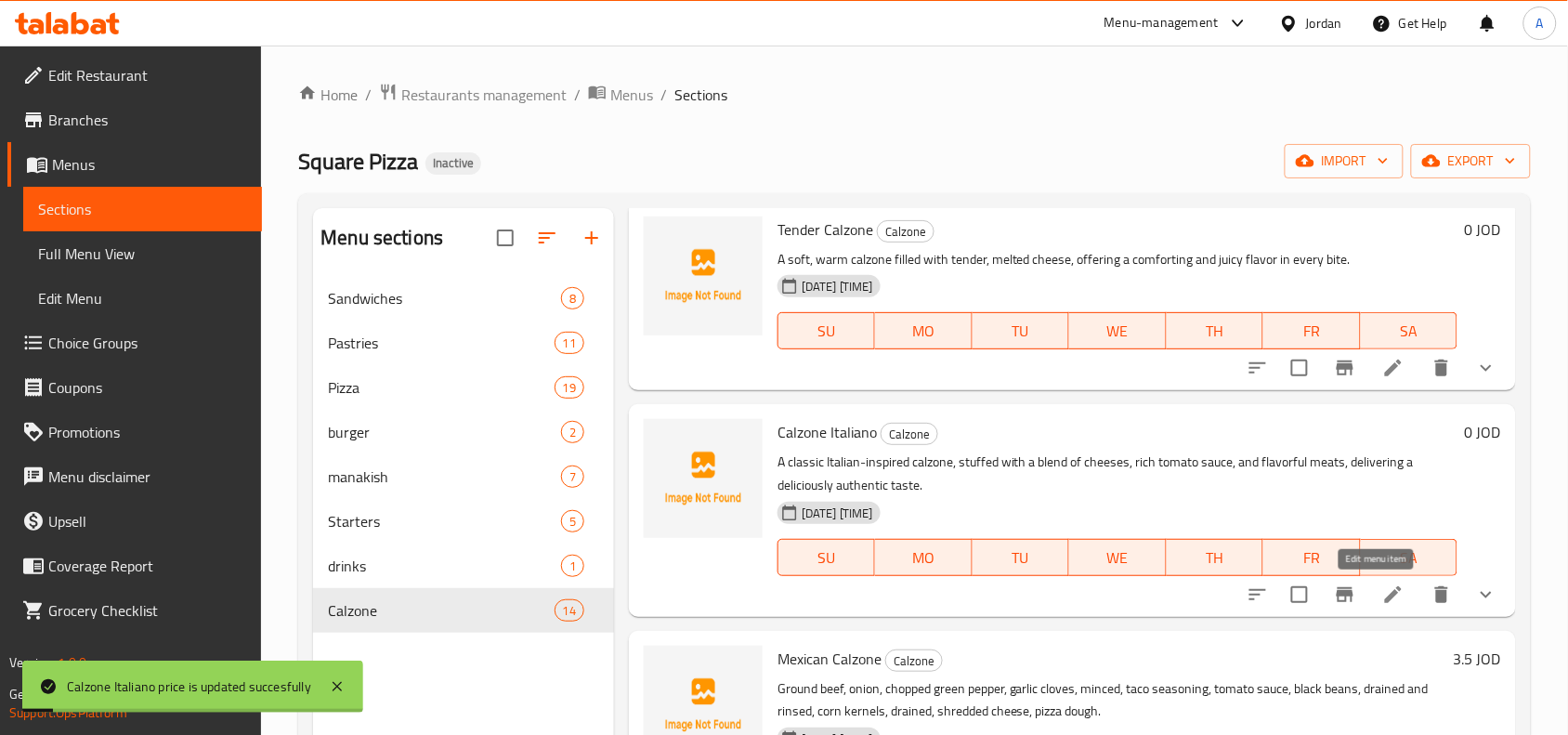 click 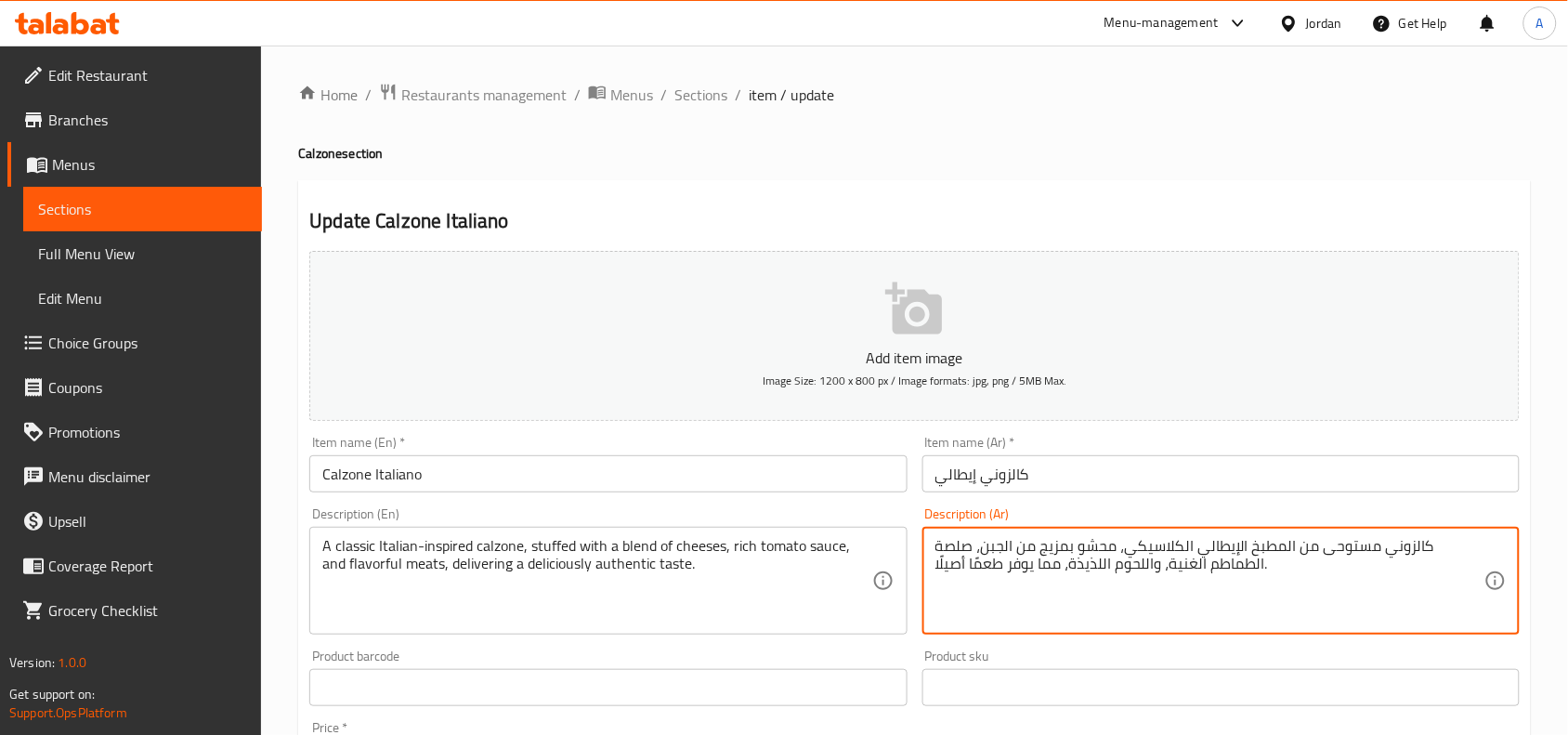 click on "كالزوني مستوحى من المطبخ الإيطالي الكلاسيكي، محشو بمزيج من الجبن، صلصة الطماطم الغنية، واللحوم اللذيذة، مما يوفر طعمًا أصيلًا." at bounding box center [1209, 581] 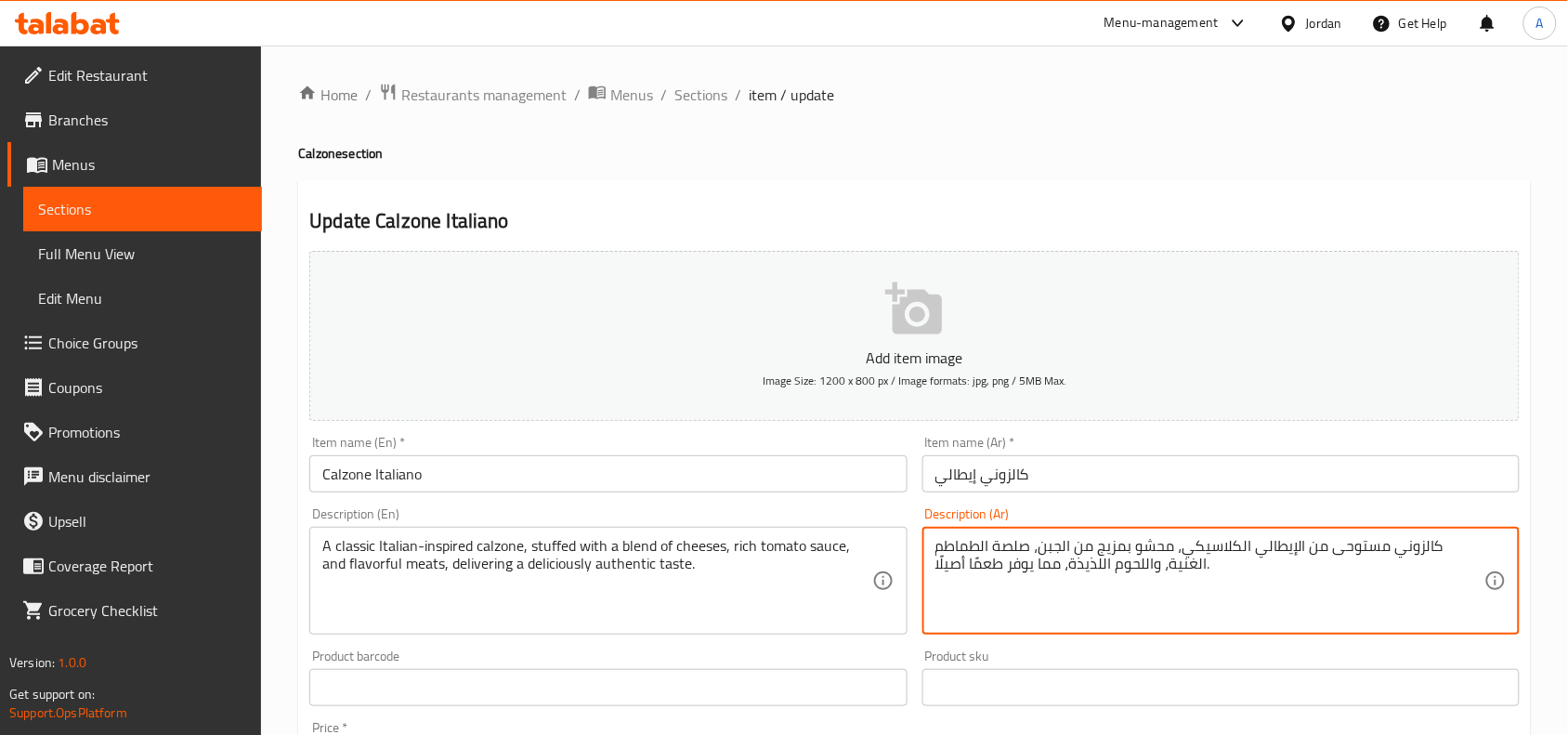 click on "كالزوني مستوحى من الإيطالي الكلاسيكي، محشو بمزيج من الجبن، صلصة الطماطم الغنية، واللحوم اللذيذة، مما يوفر طعمًا أصيلًا." at bounding box center (1209, 581) 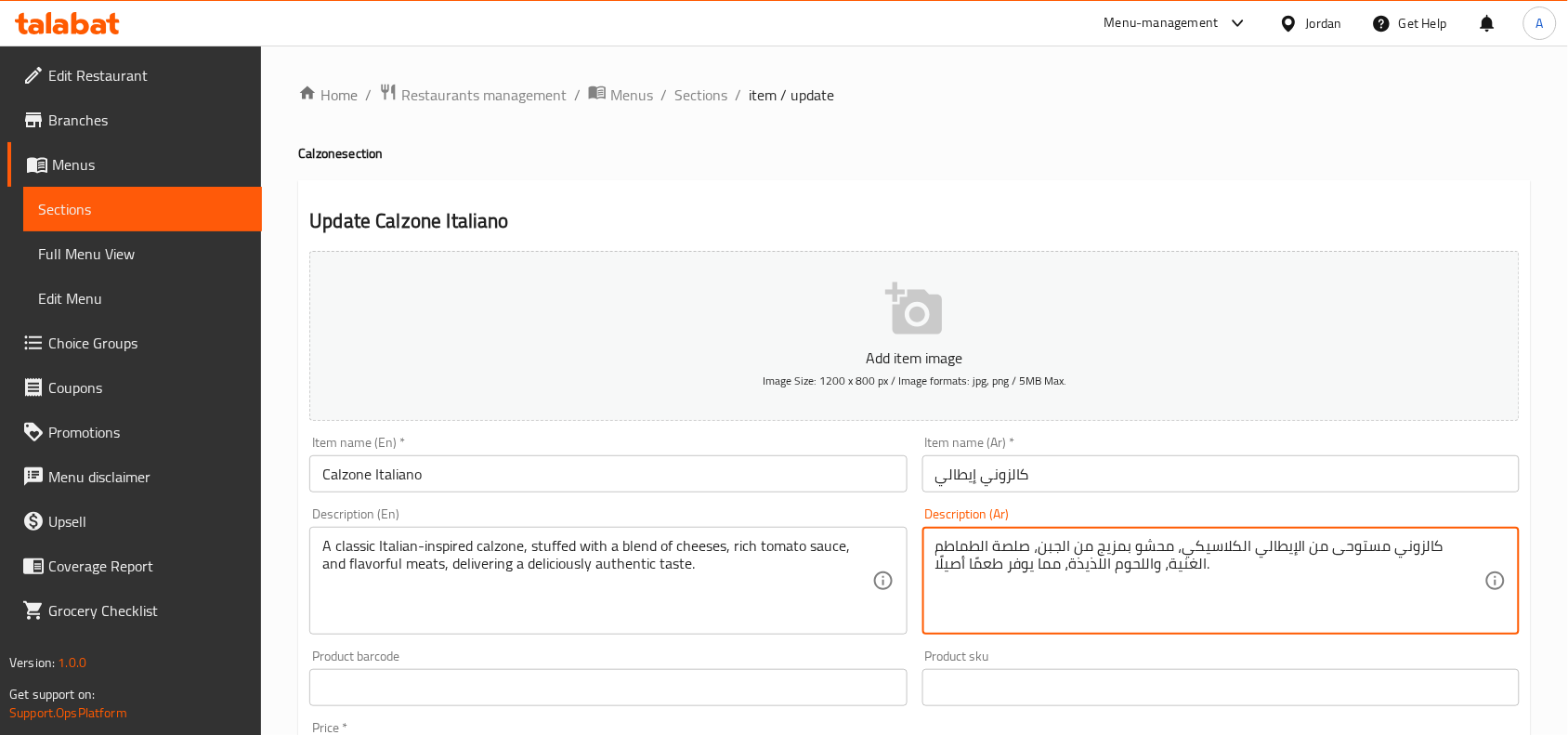 click on "كالزوني مستوحى من الإيطالي الكلاسيكي، محشو بمزيج من الجبن، صلصة الطماطم الغنية، واللحوم اللذيذة، مما يوفر طعمًا أصيلًا." at bounding box center [1209, 581] 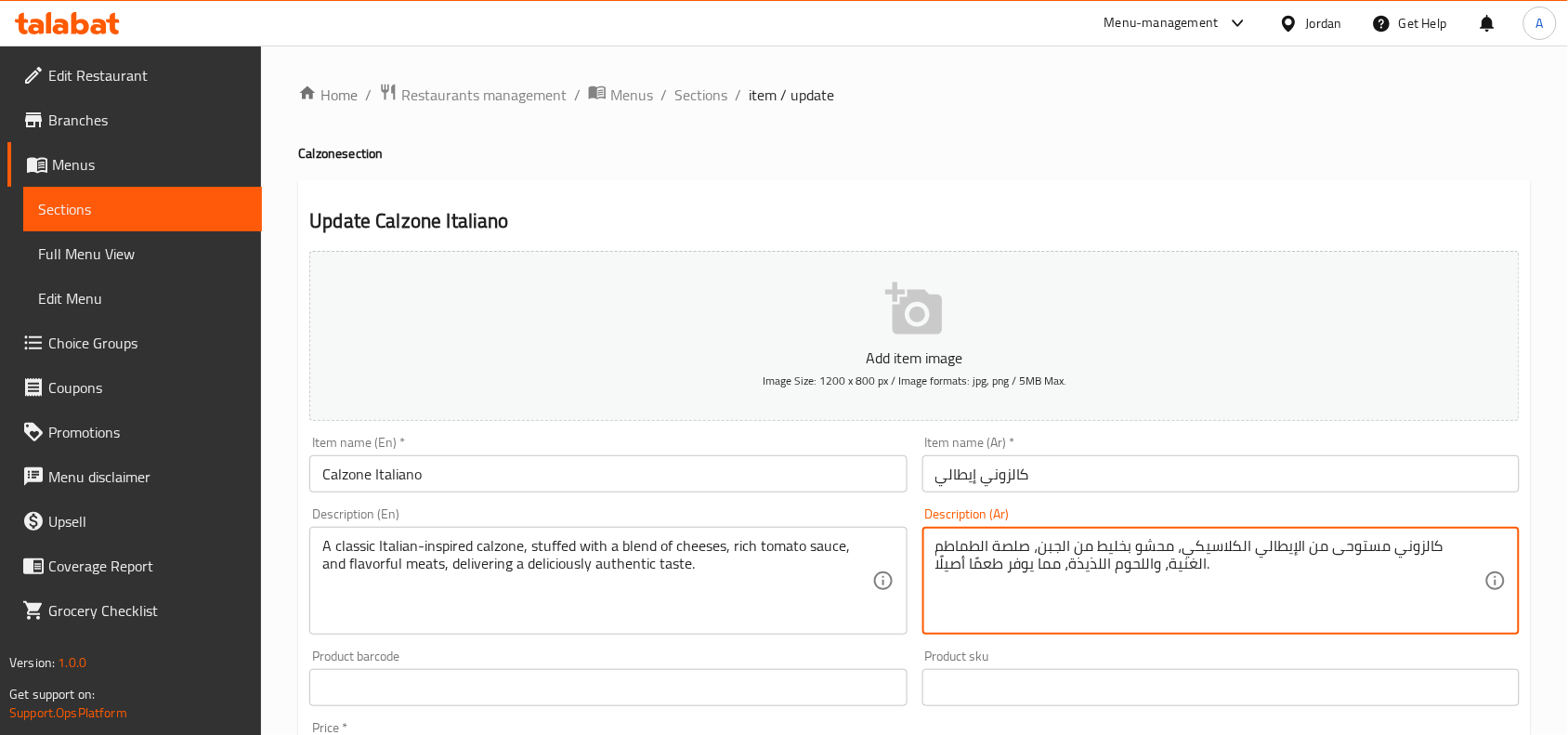 click on "كالزوني مستوحى من الإيطالي الكلاسيكي، محشو بخليط من الجبن، صلصة الطماطم الغنية، واللحوم اللذيذة، مما يوفر طعمًا أصيلًا." at bounding box center (1209, 581) 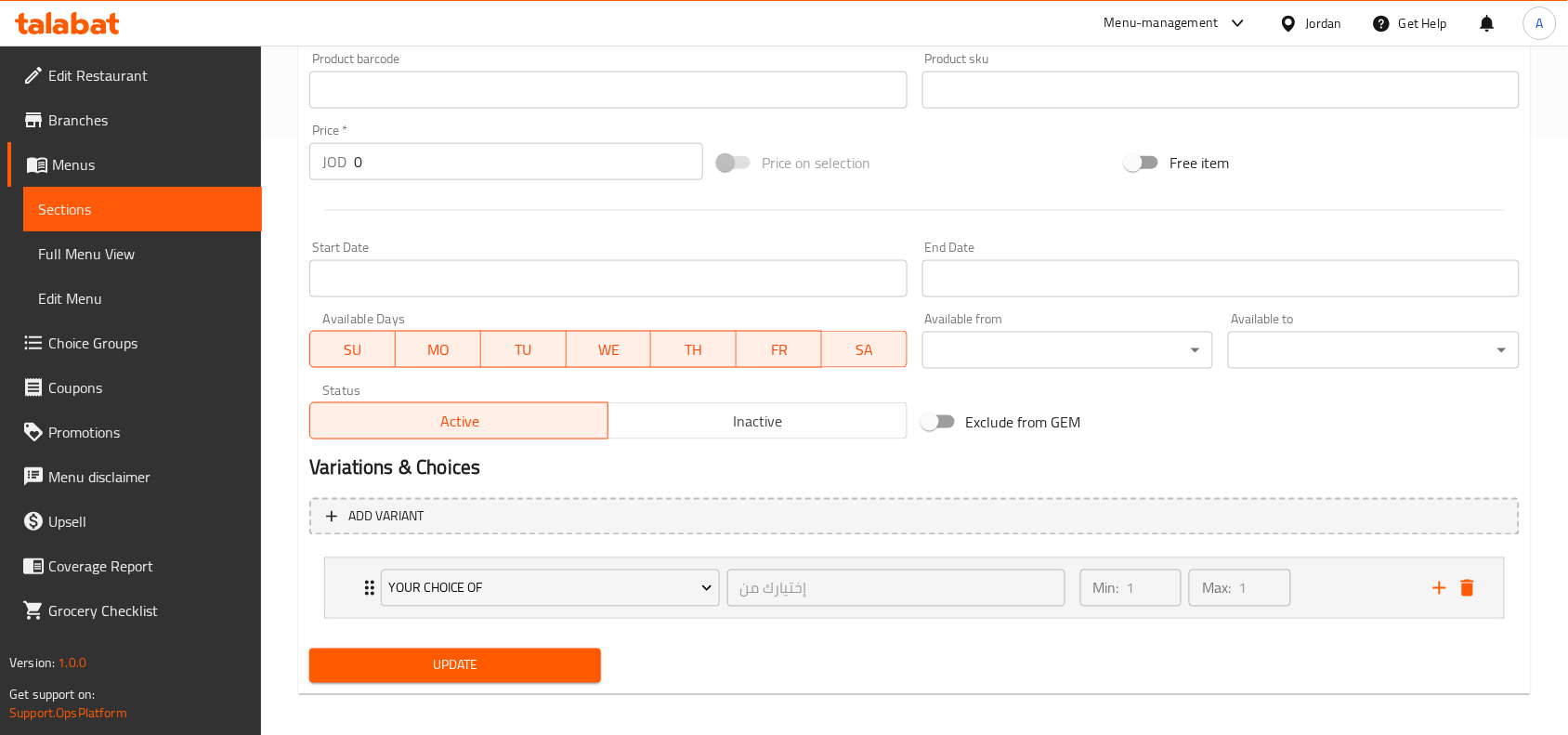 scroll, scrollTop: 607, scrollLeft: 0, axis: vertical 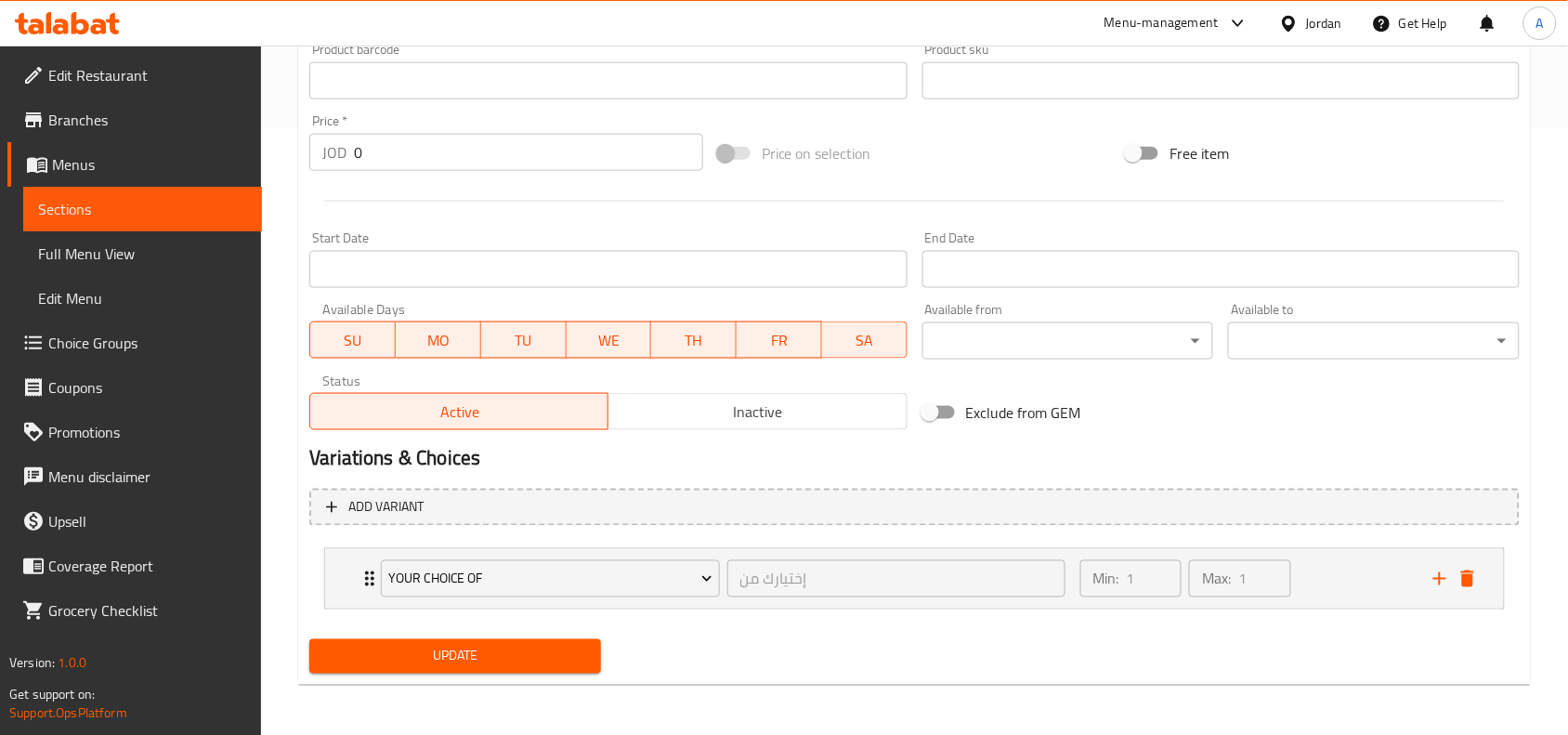 type on "كالزوني مستوحى من الإيطالي الكلاسيكي، محشو بخليط من الجبن، صلصة الطماطم الغنية، واللحوم اللذيذة، مما يوفر طعمًا لذيذا  أصيلًا." 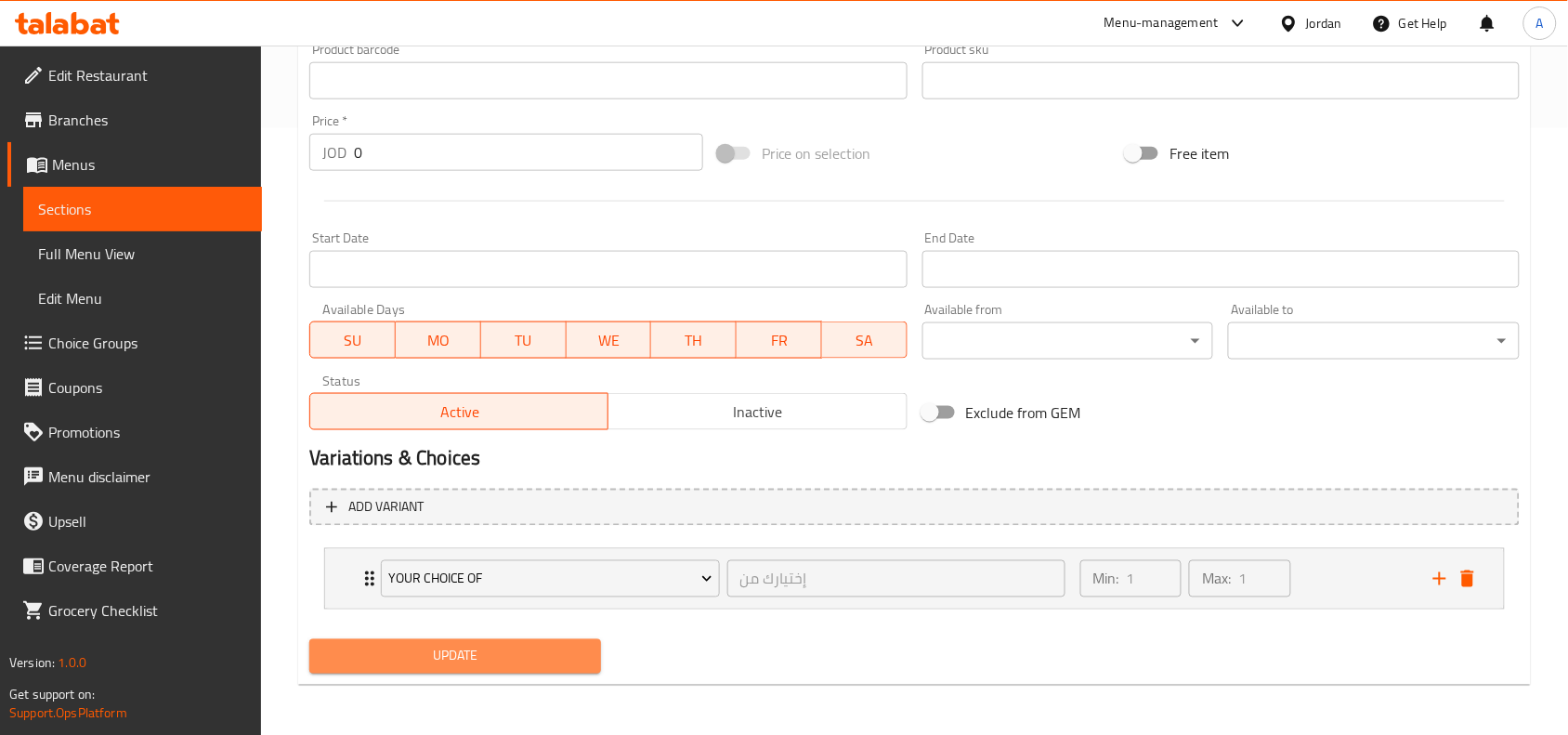 click on "Update" at bounding box center [455, 656] 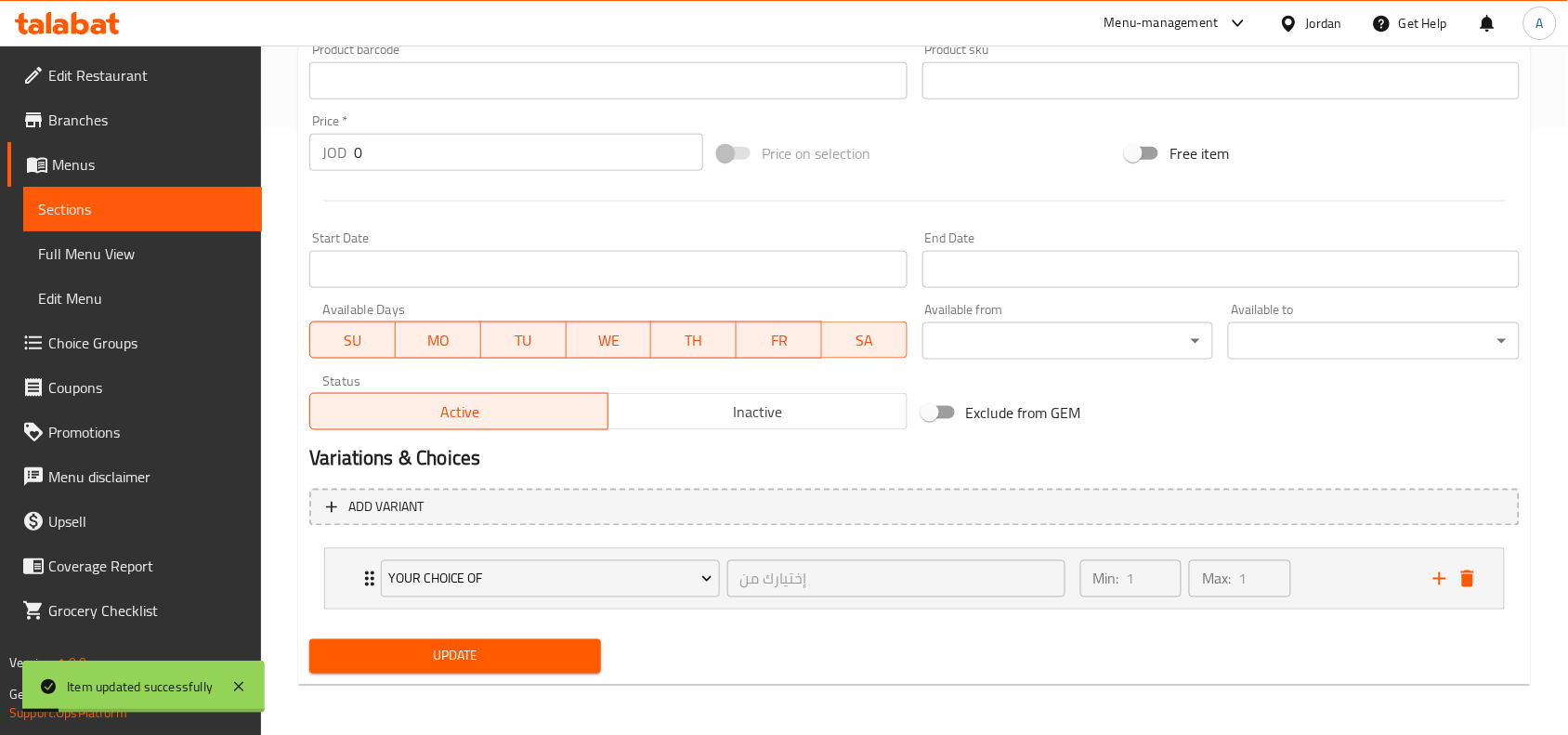 type 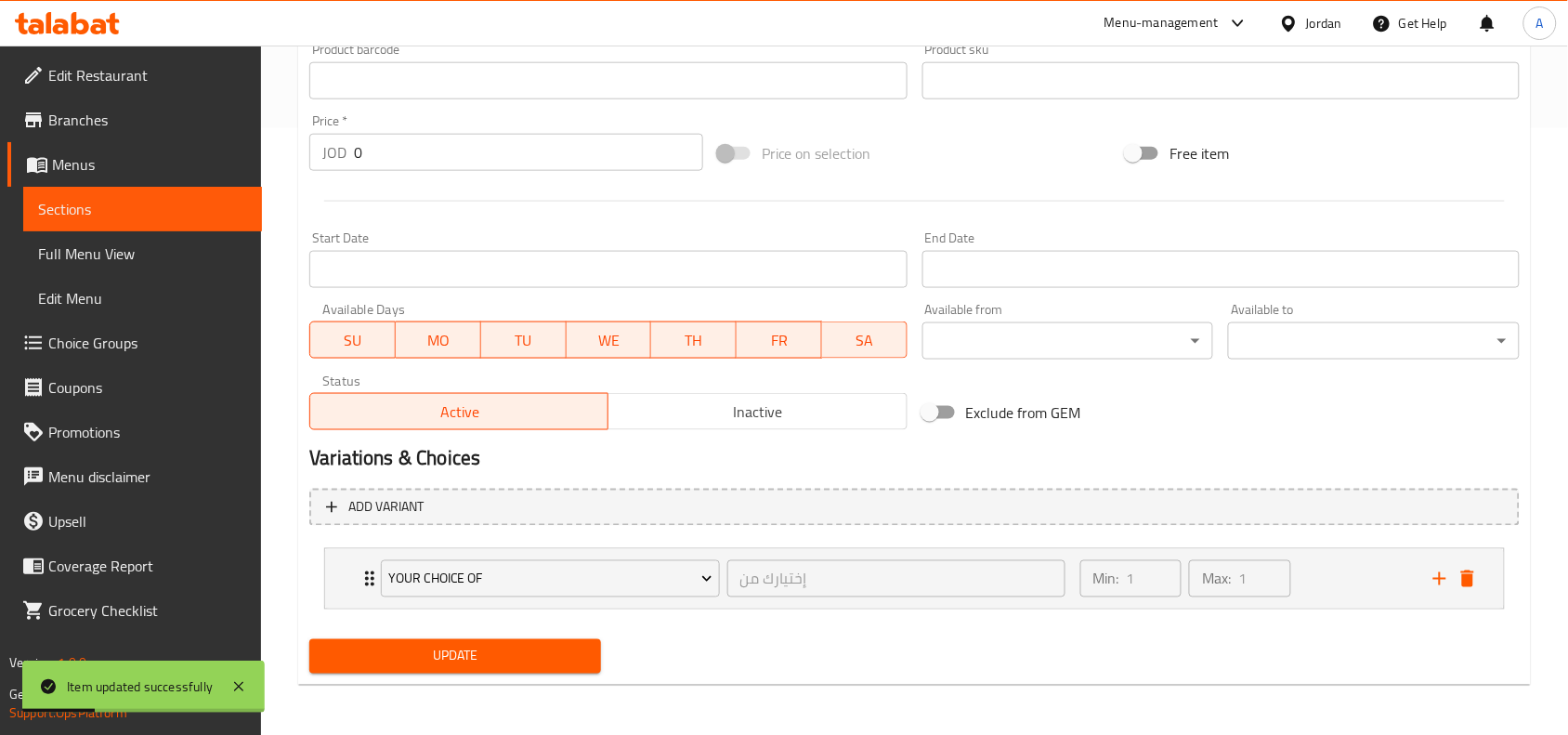 click on "Variations & Choices" at bounding box center (914, 459) 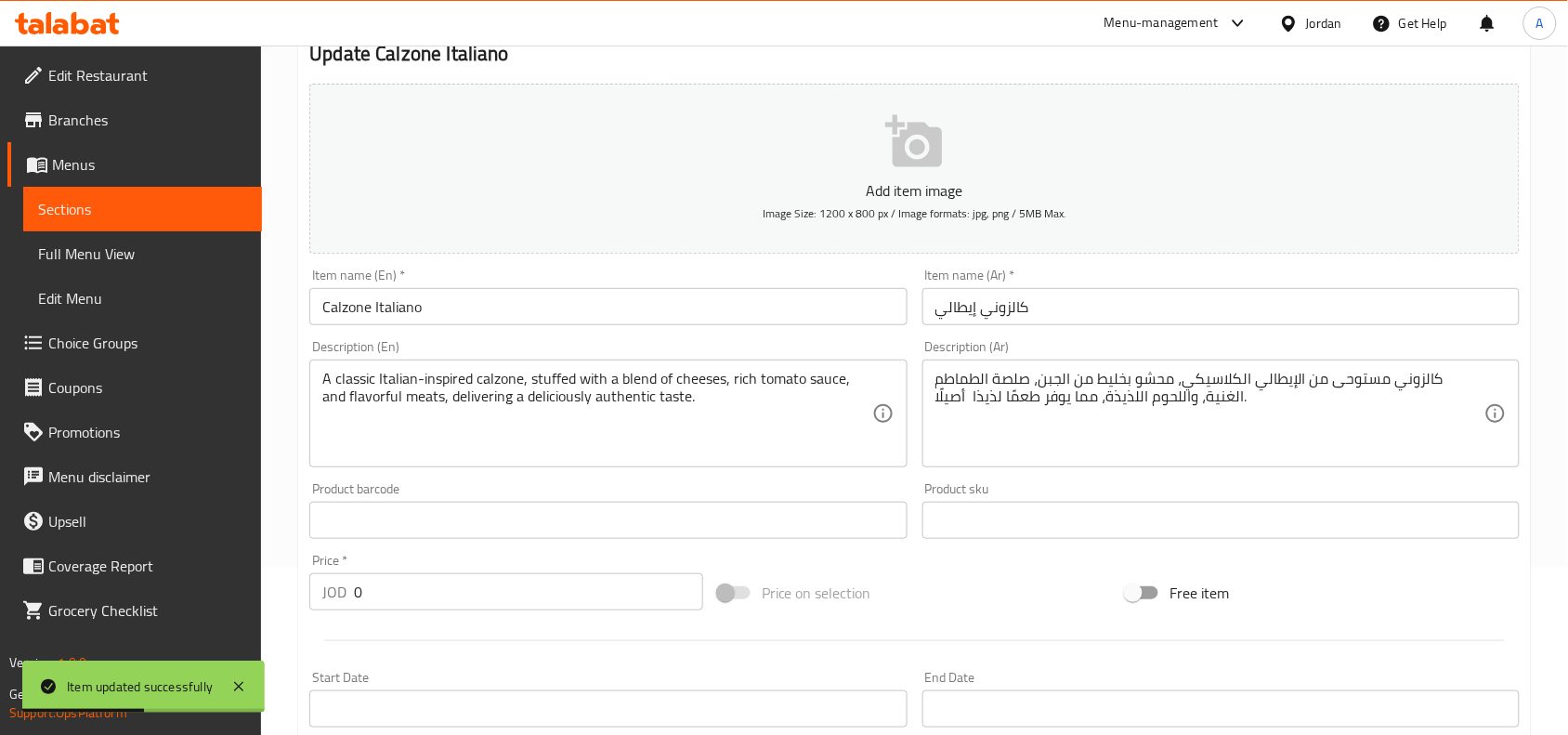 scroll, scrollTop: 142, scrollLeft: 0, axis: vertical 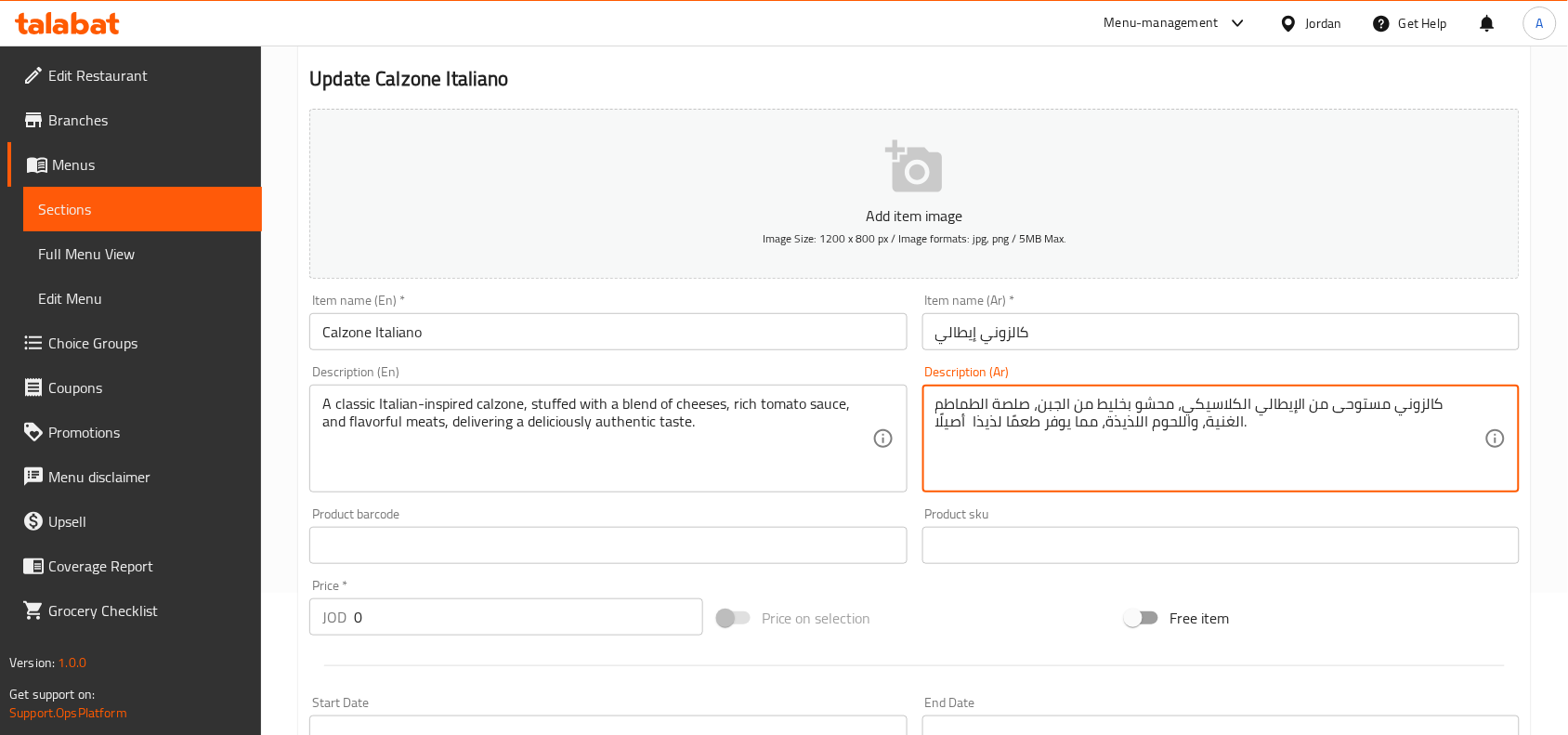 click on "كالزوني مستوحى من الإيطالي الكلاسيكي، محشو بخليط من الجبن، صلصة الطماطم الغنية، واللحوم اللذيذة، مما يوفر طعمًا لذيذا  أصيلًا." at bounding box center [1209, 439] 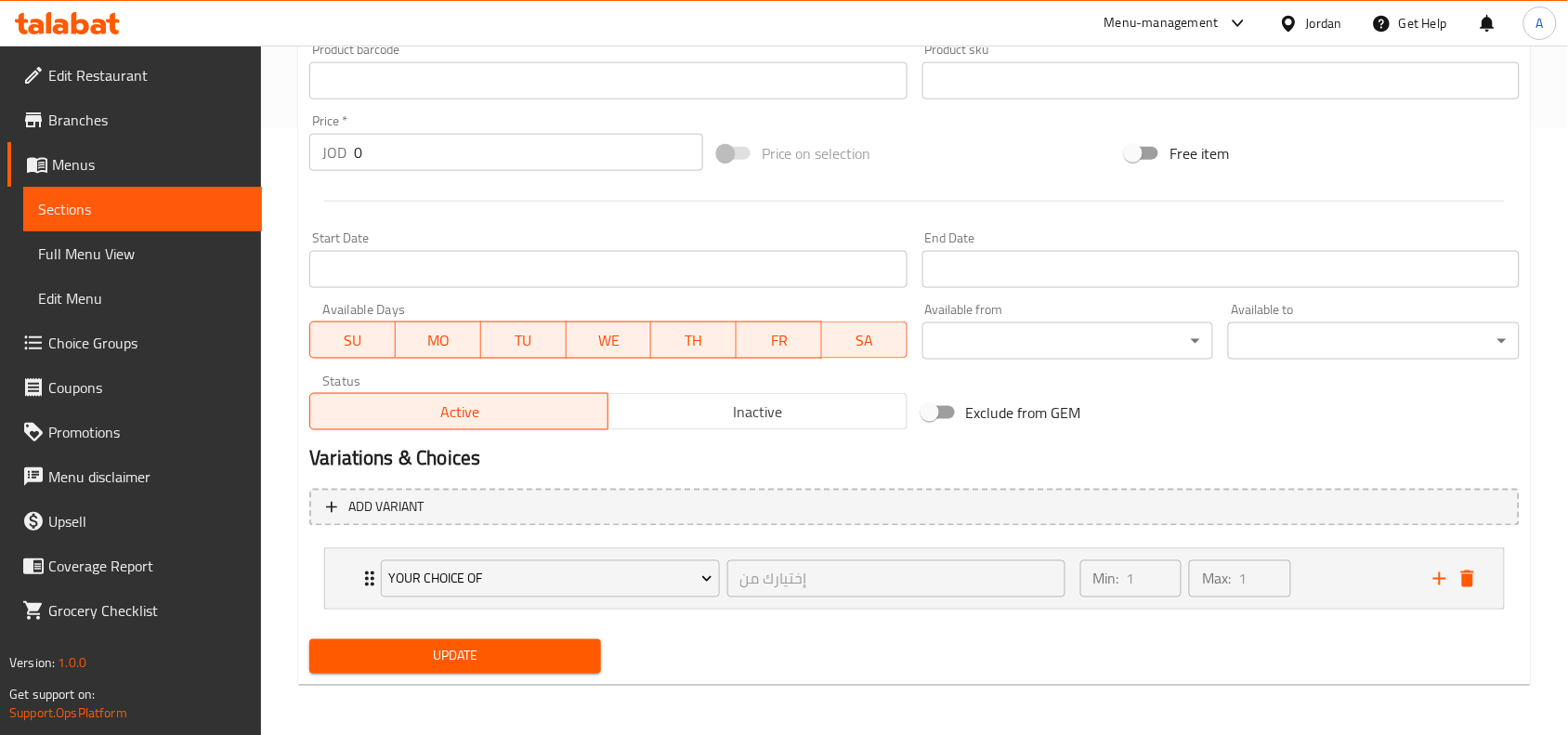type on "كالزوني مستوحى من الإيطالي الكلاسيكي، محشو بخليط من الجبن، صلصة الطماطم الغنية، واللحوم اللذيذة، مما يوصل طعمًا لذيذا  أصيلًا." 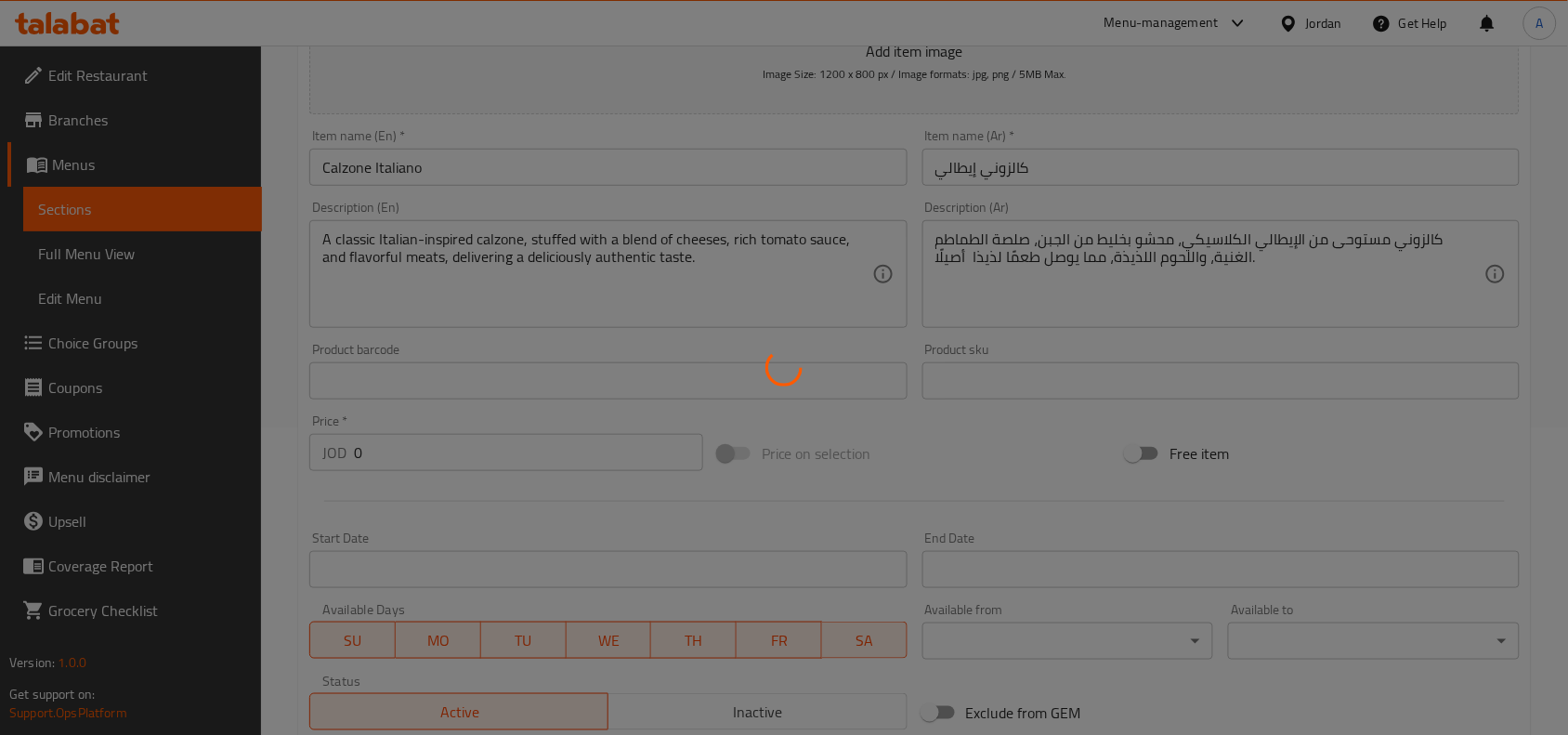 scroll, scrollTop: 142, scrollLeft: 0, axis: vertical 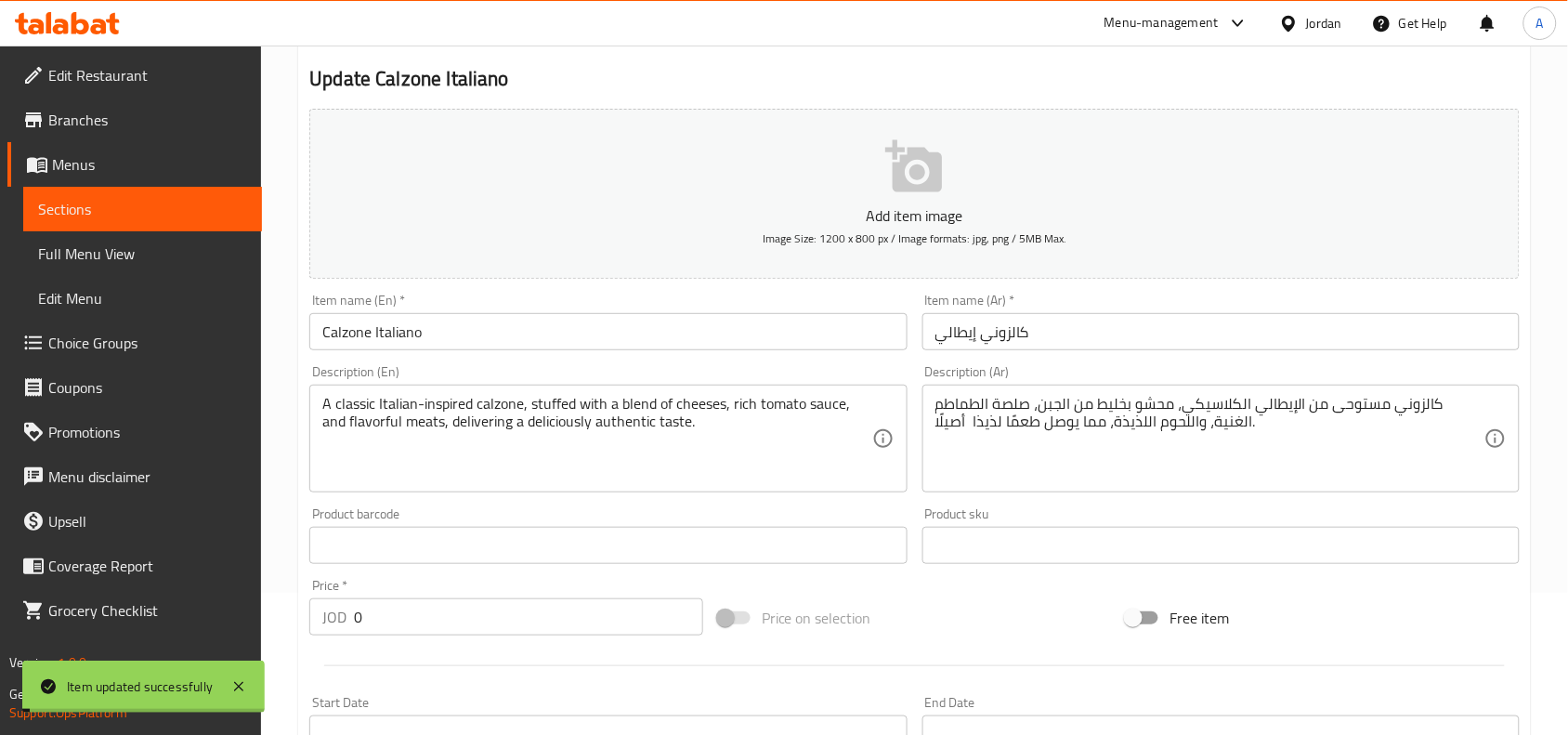 click on "Calzone Italiano" at bounding box center [608, 332] 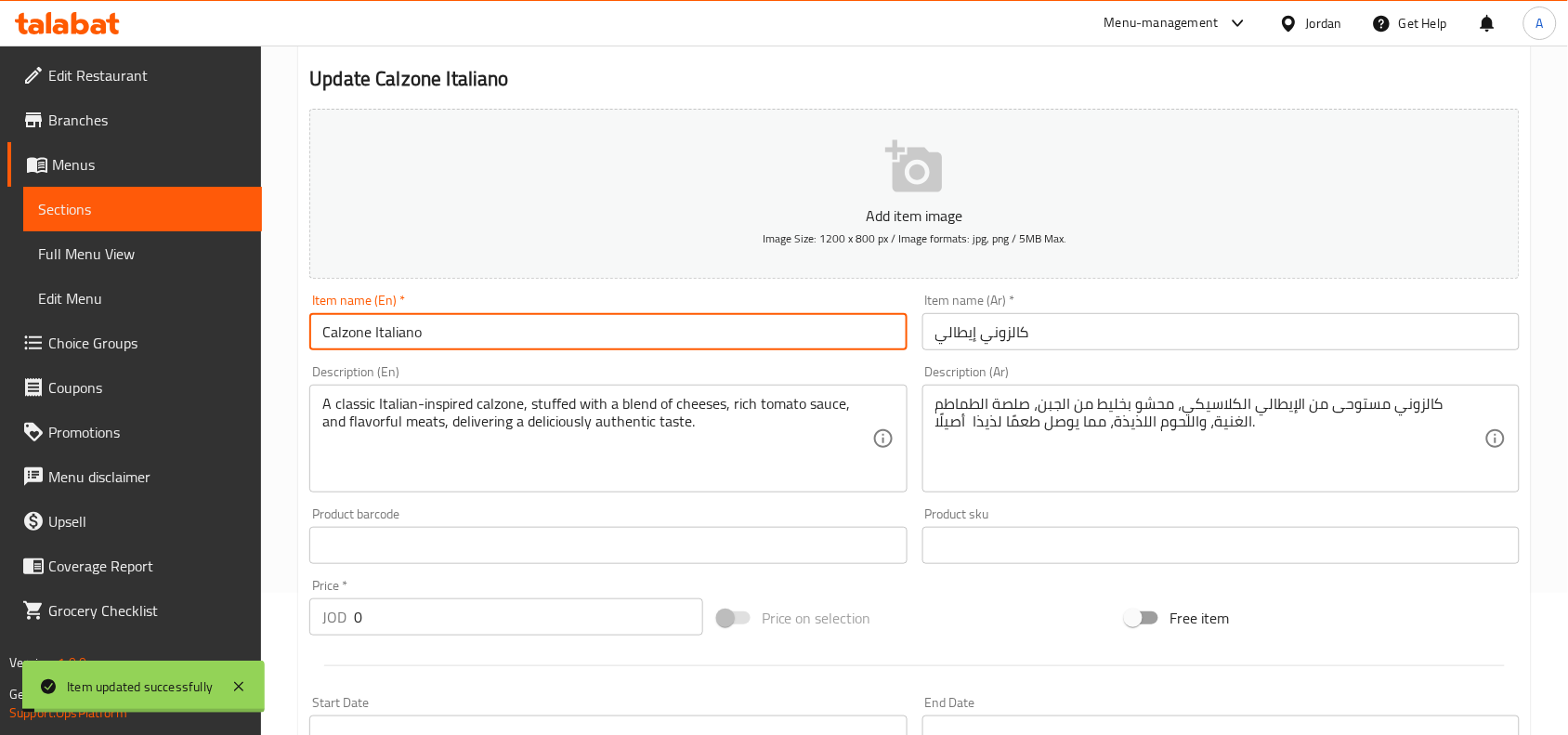 click on "Calzone Italiano" at bounding box center (608, 332) 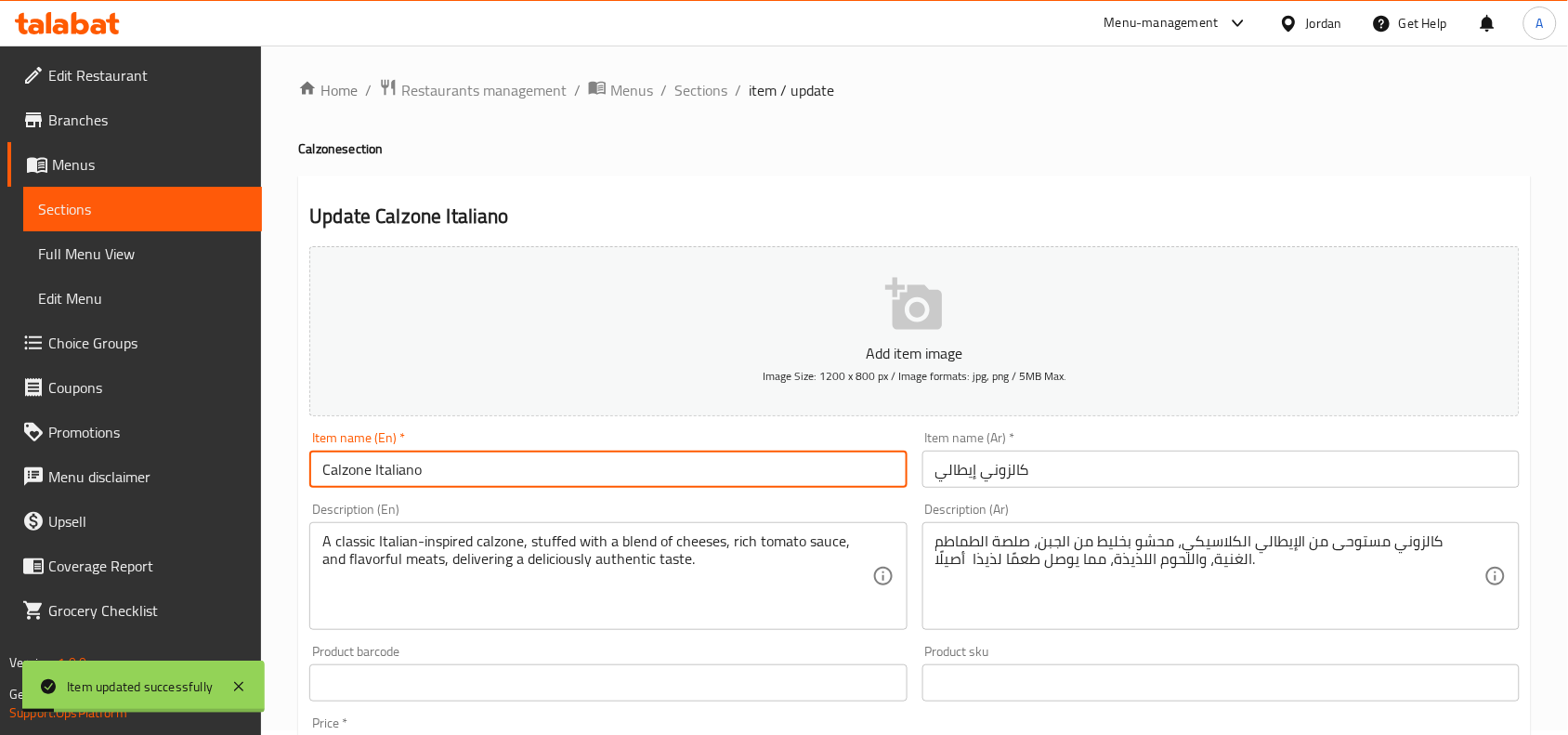 scroll, scrollTop: 0, scrollLeft: 0, axis: both 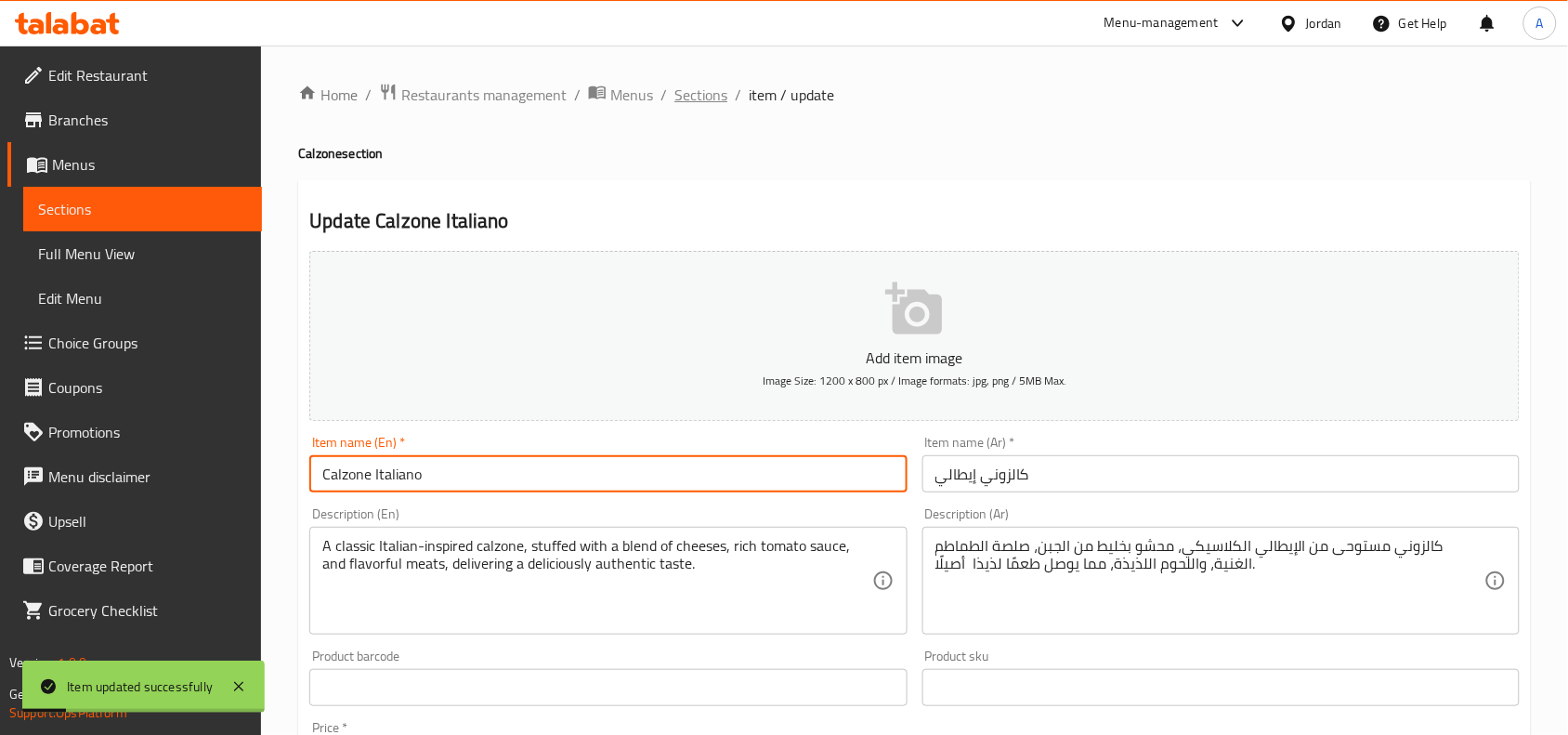 click on "Sections" at bounding box center (700, 95) 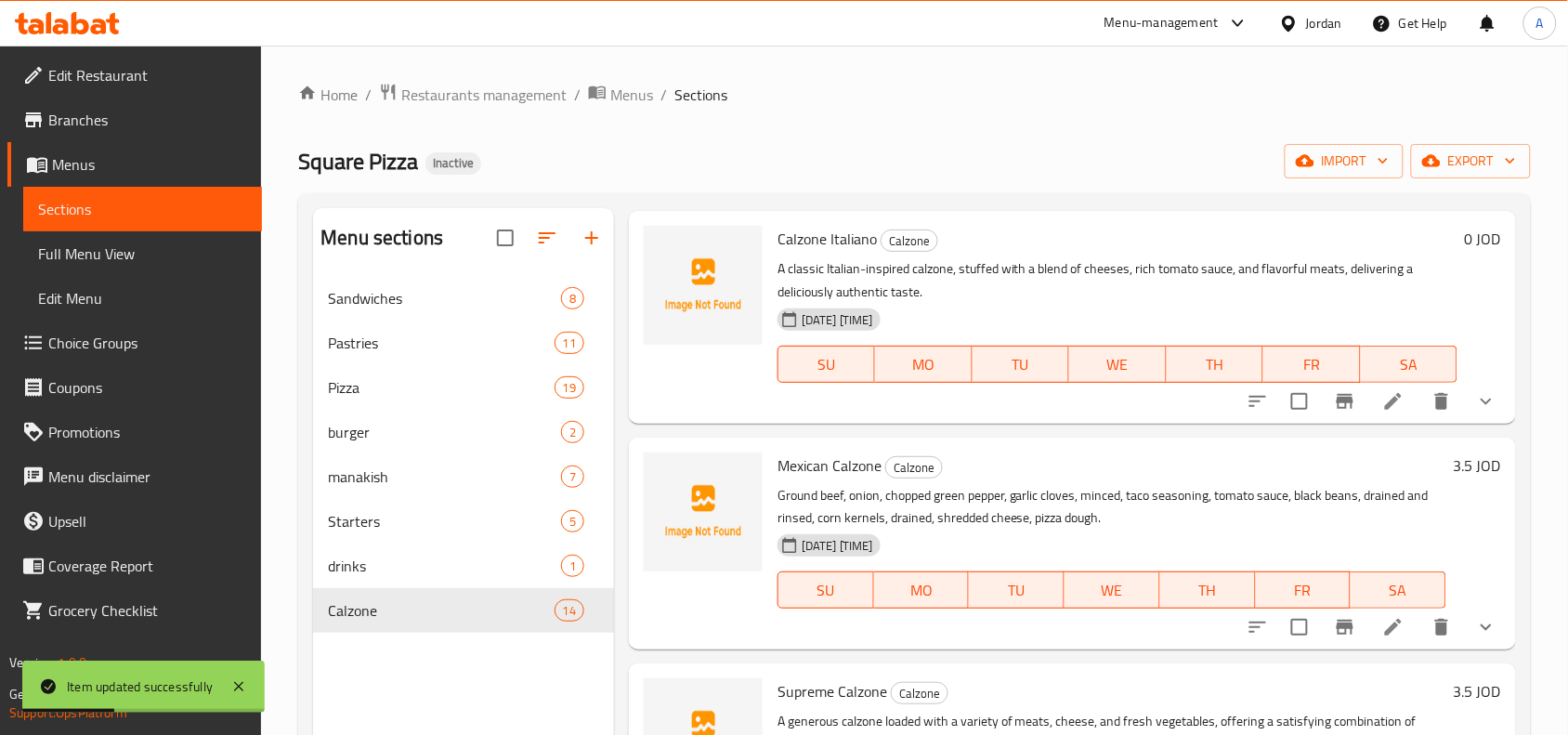 scroll, scrollTop: 2330, scrollLeft: 0, axis: vertical 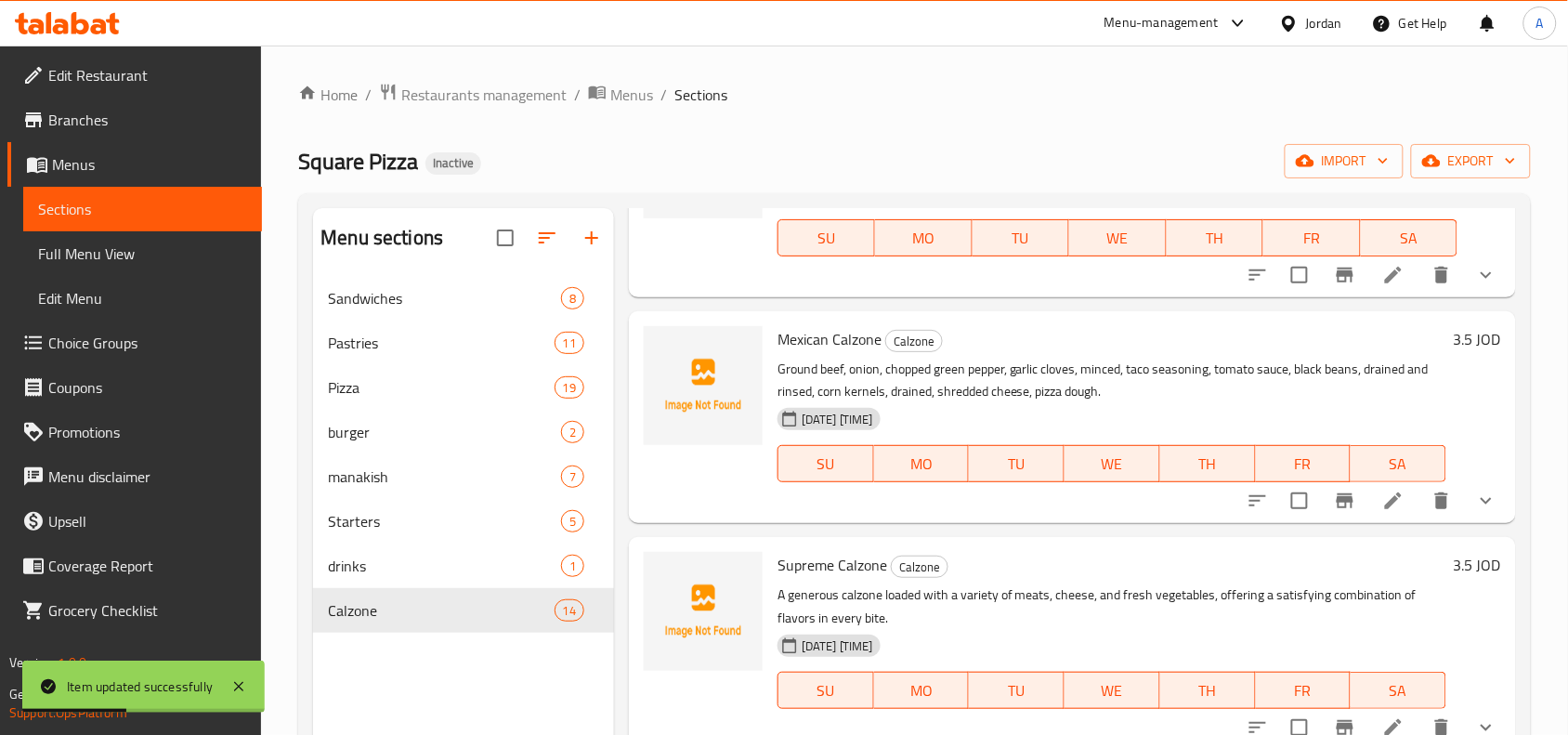 click on "Mexican Calzone" at bounding box center [830, 339] 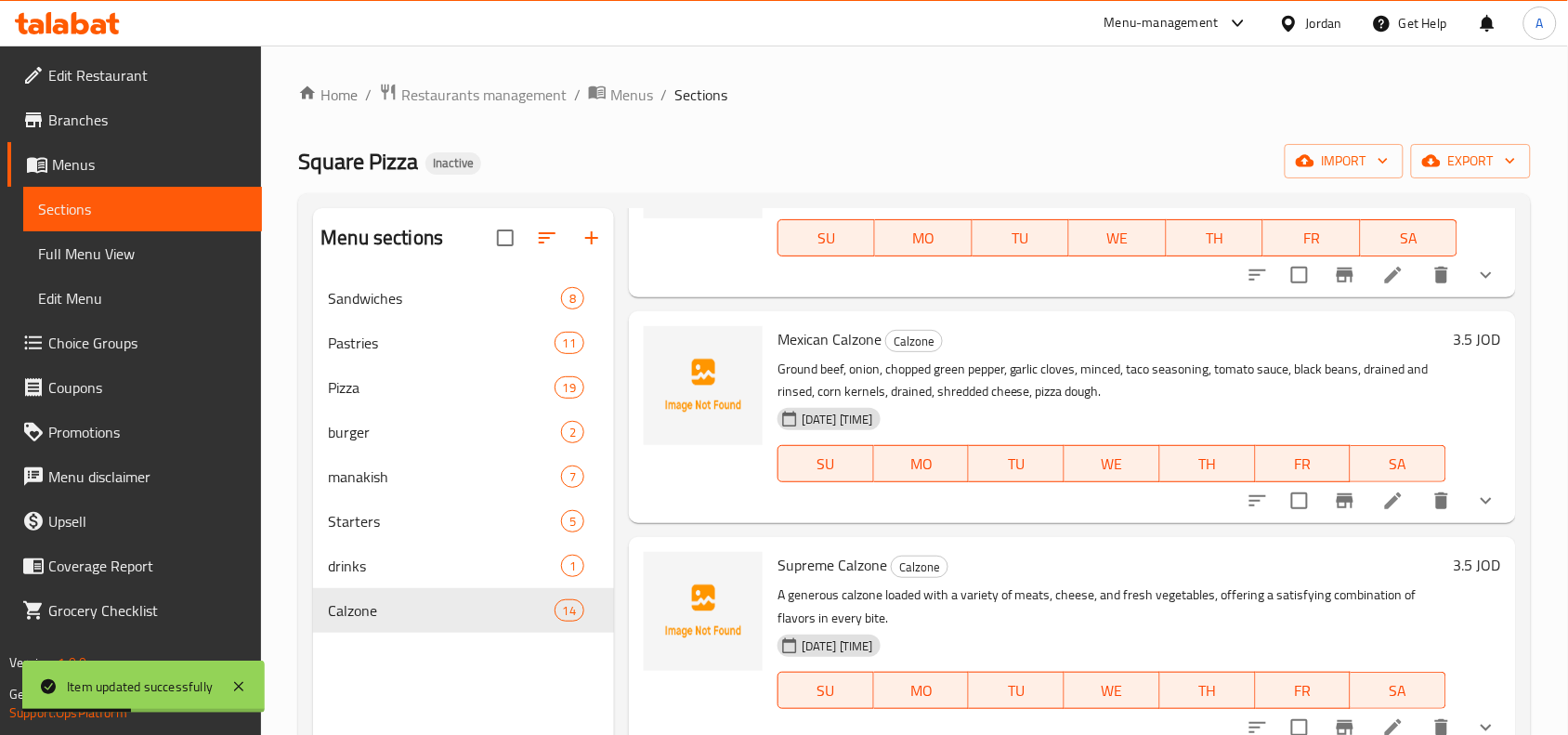 click on "Mexican Calzone" at bounding box center (830, 339) 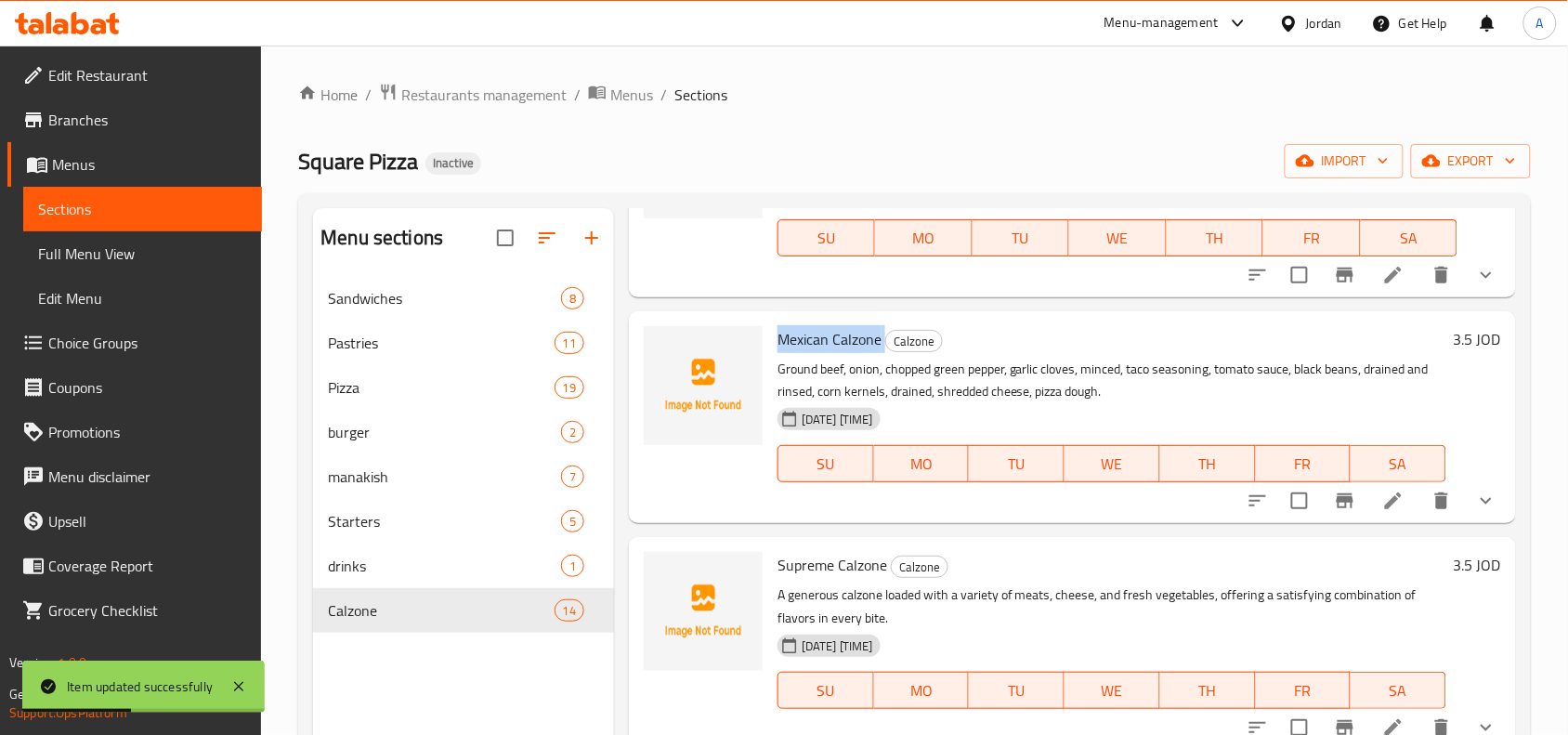 click on "Mexican Calzone" at bounding box center [830, 339] 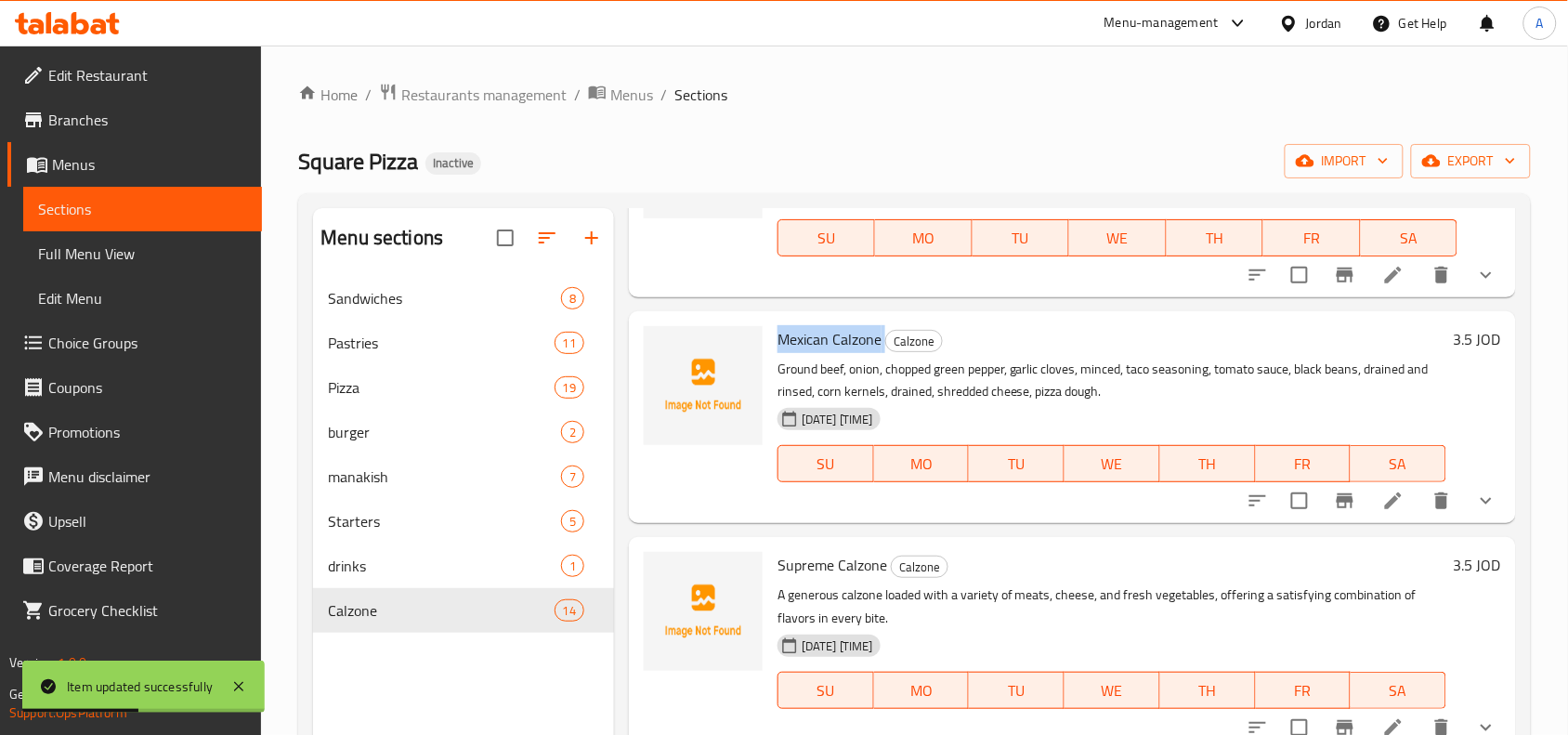 copy on "Mexican Calzone" 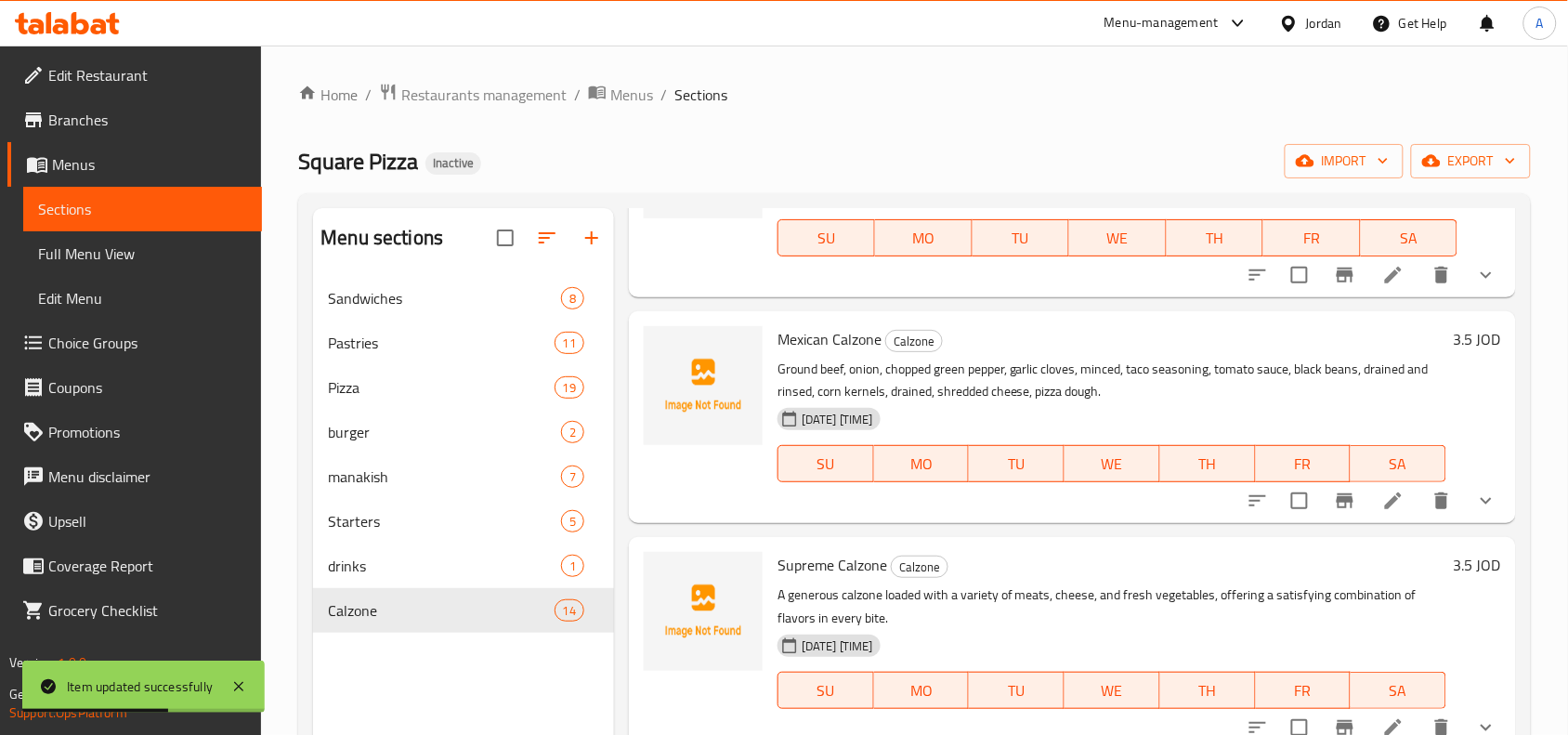 click at bounding box center (1393, 501) 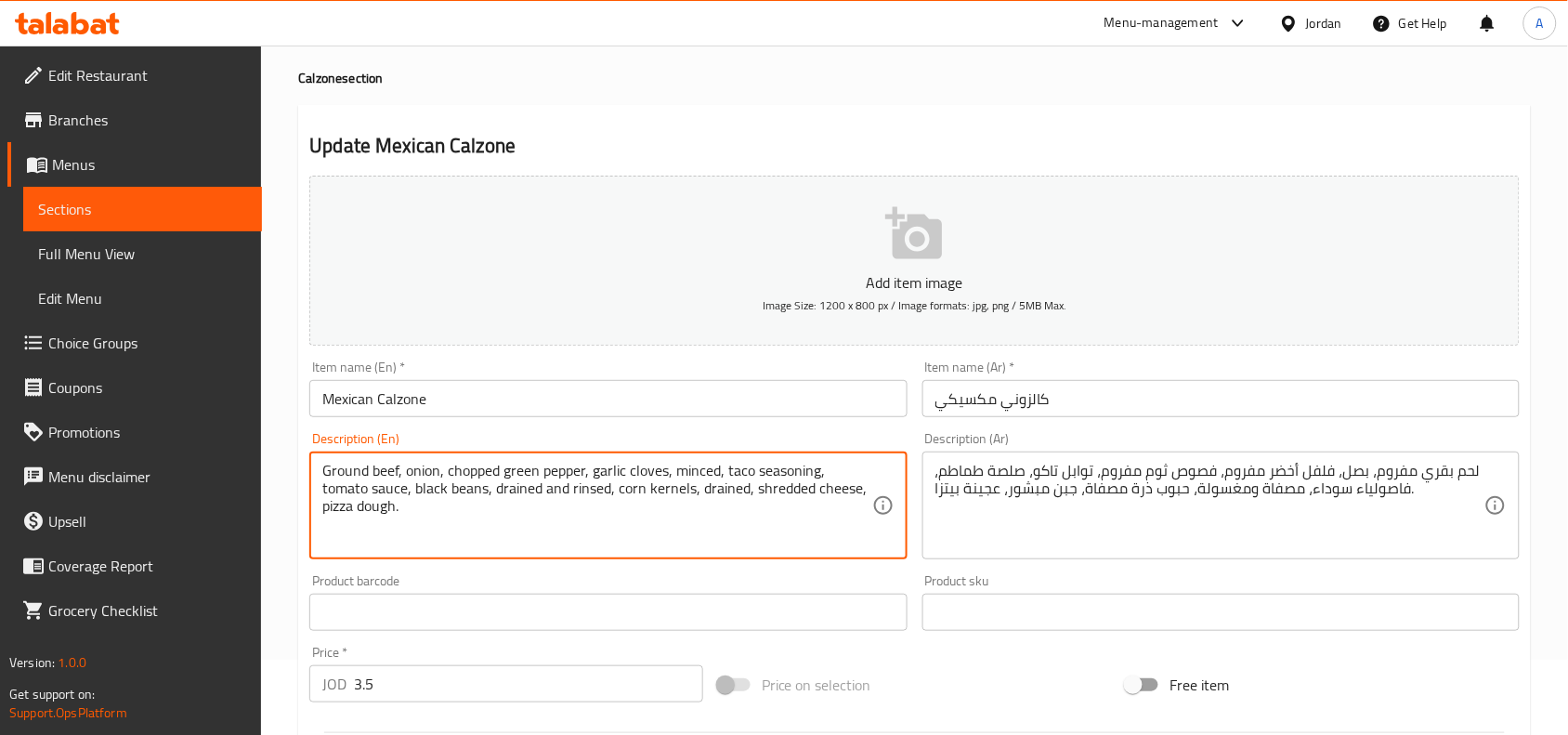 scroll, scrollTop: 116, scrollLeft: 0, axis: vertical 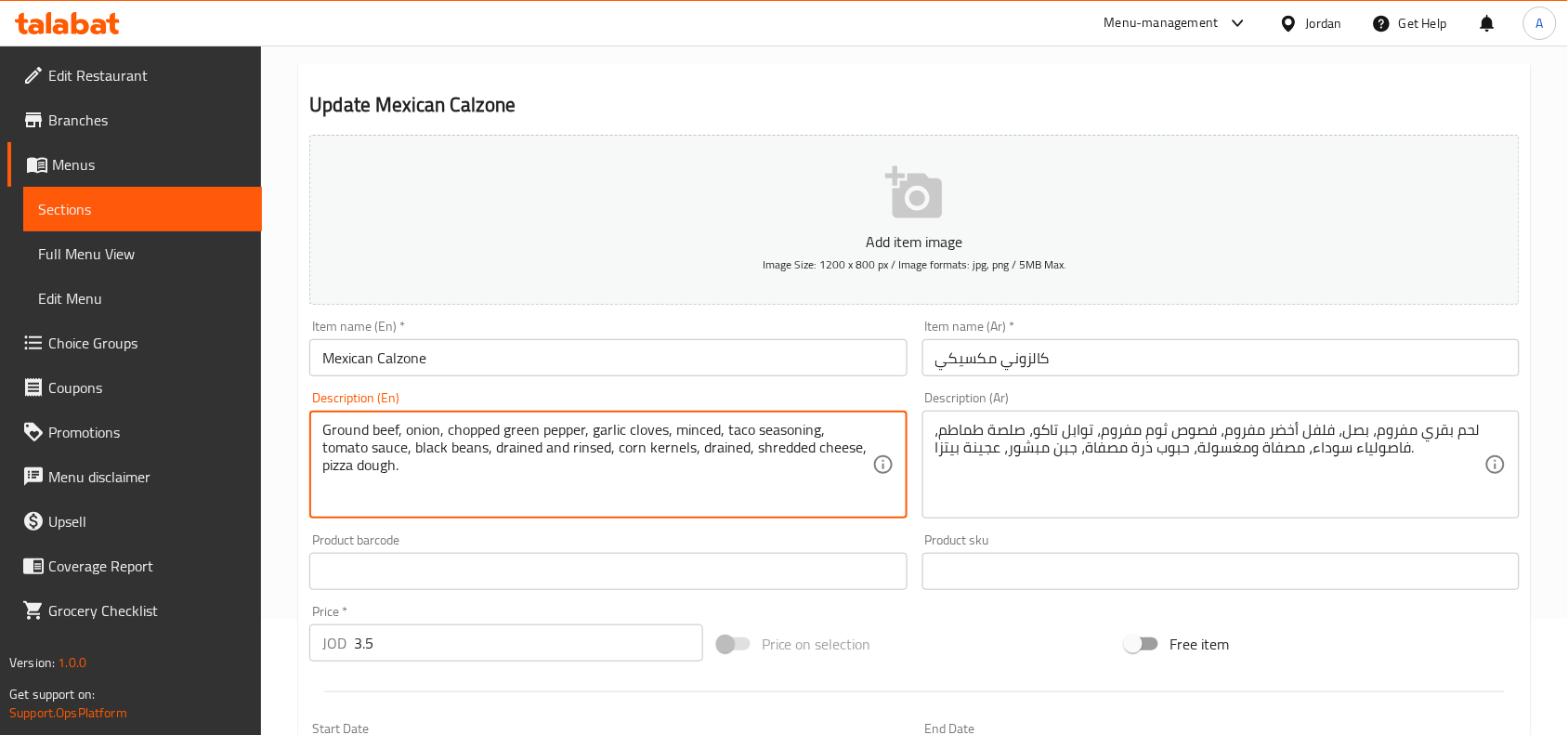 click on "Ground beef, onion, chopped green pepper, garlic cloves, minced, taco seasoning, tomato sauce, black beans, drained and rinsed, corn kernels, drained, shredded cheese, pizza dough." at bounding box center (596, 465) 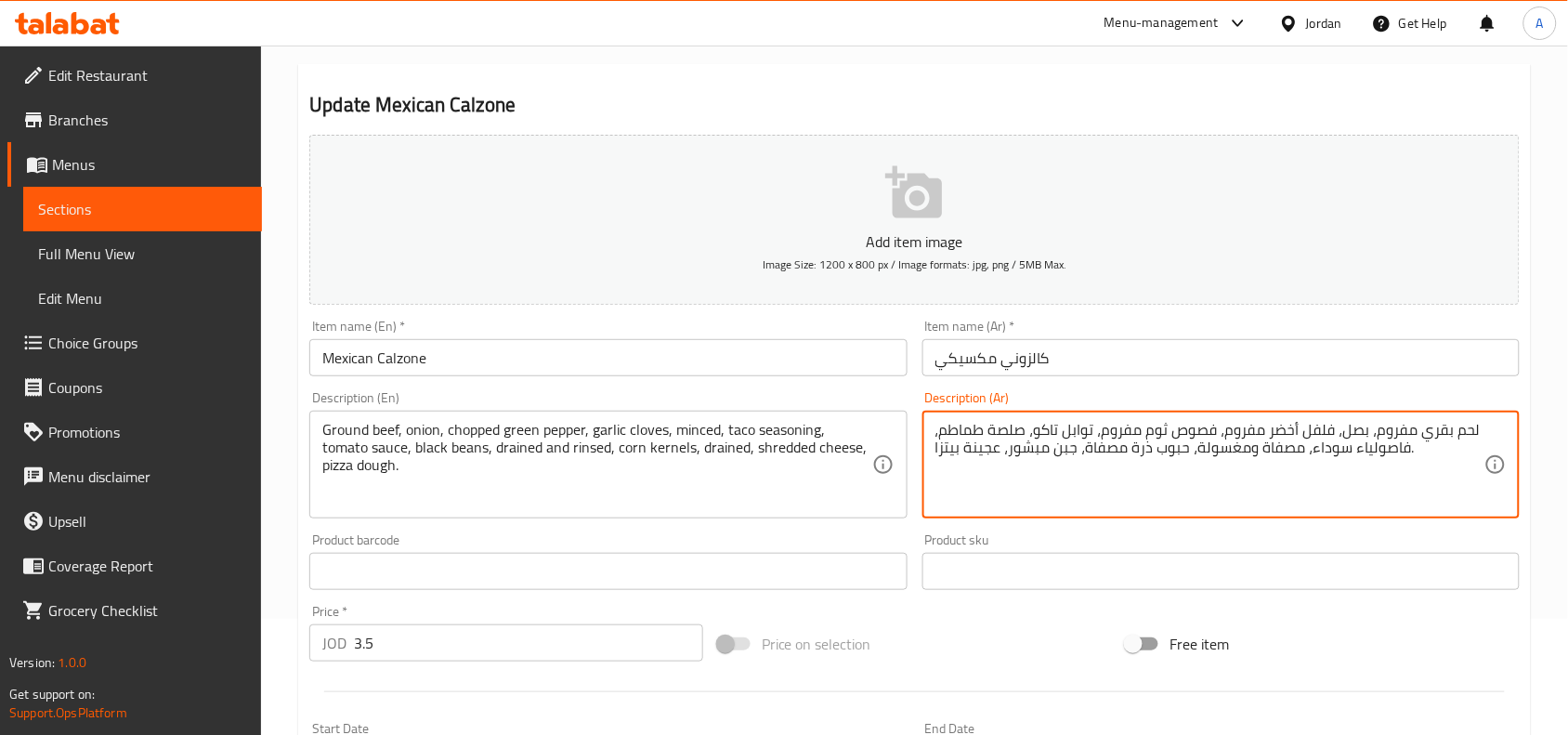 click on "لحم بقري مفروم، بصل، فلفل أخضر مفروم، فصوص ثوم مفروم، توابل تاكو، صلصة طماطم، فاصولياء سوداء، مصفاة ومغسولة، حبوب ذرة مصفاة، جبن مبشور، عجينة بيتزا." at bounding box center [1209, 465] 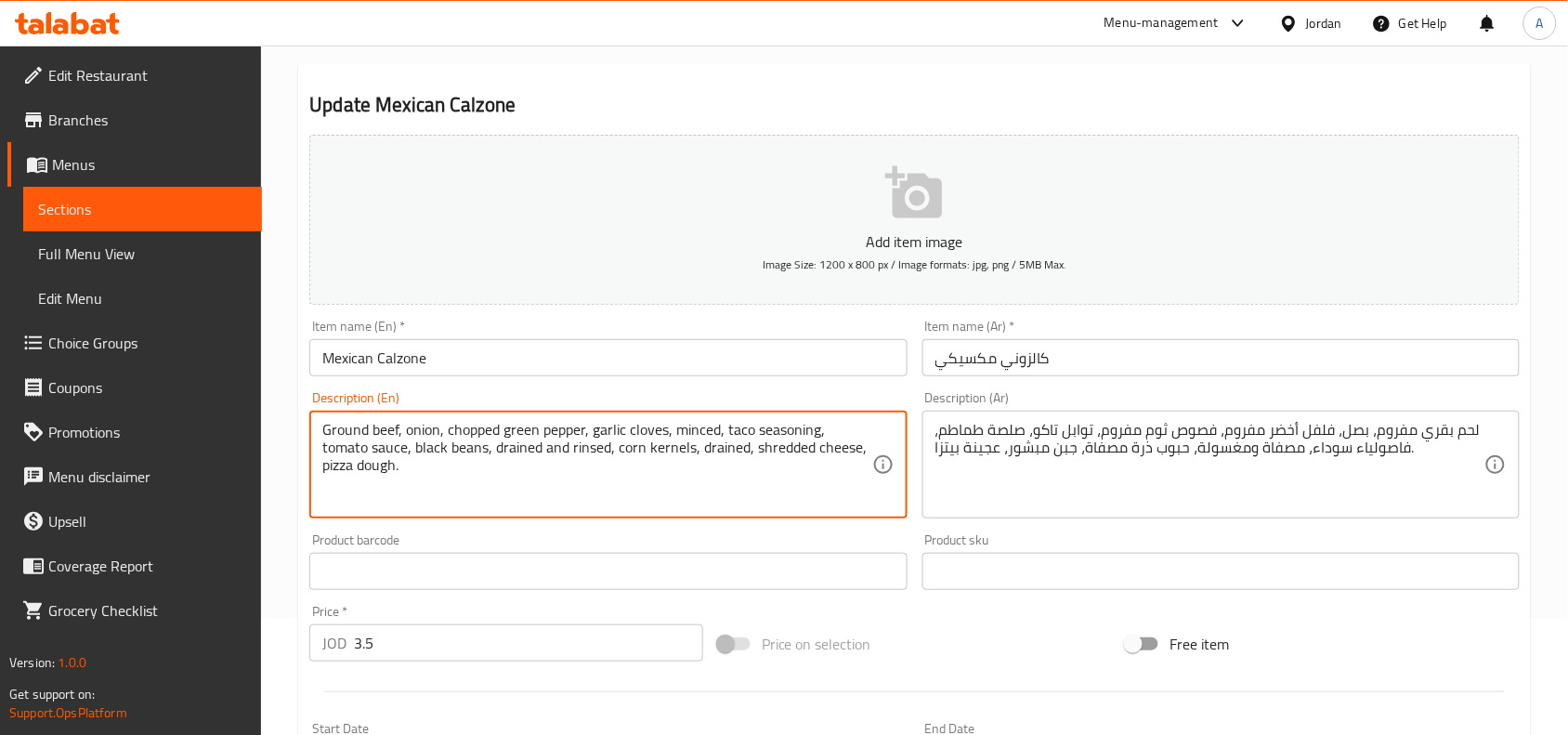 click on "Ground beef, onion, chopped green pepper, garlic cloves, minced, taco seasoning, tomato sauce, black beans, drained and rinsed, corn kernels, drained, shredded cheese, pizza dough." at bounding box center [596, 465] 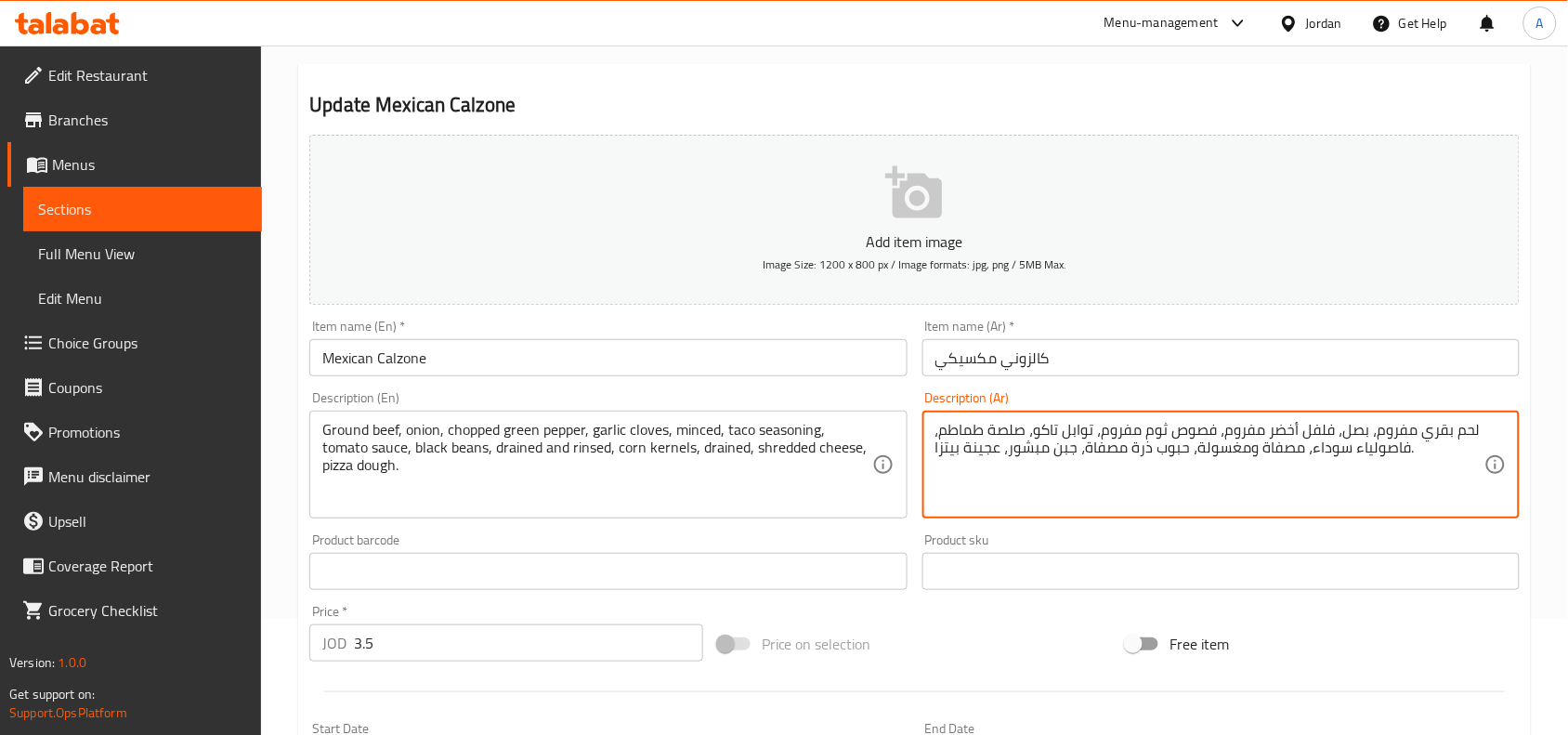 click on "لحم بقري مفروم، بصل، فلفل أخضر مفروم، فصوص ثوم مفروم، توابل تاكو، صلصة طماطم، فاصولياء سوداء، مصفاة ومغسولة، حبوب ذرة مصفاة، جبن مبشور، عجينة بيتزا." at bounding box center [1209, 465] 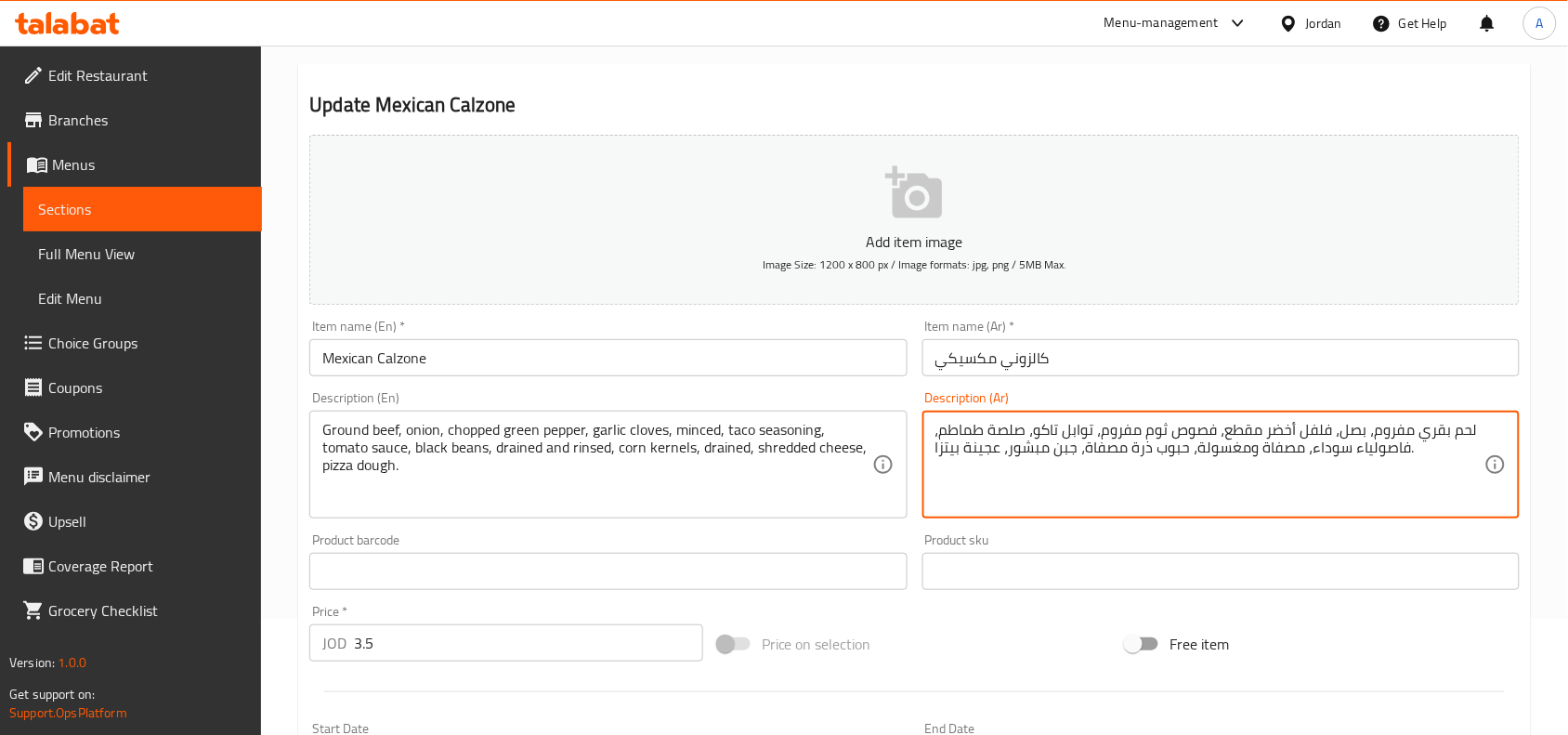 drag, startPoint x: 1212, startPoint y: 434, endPoint x: 1171, endPoint y: 441, distance: 41.59327 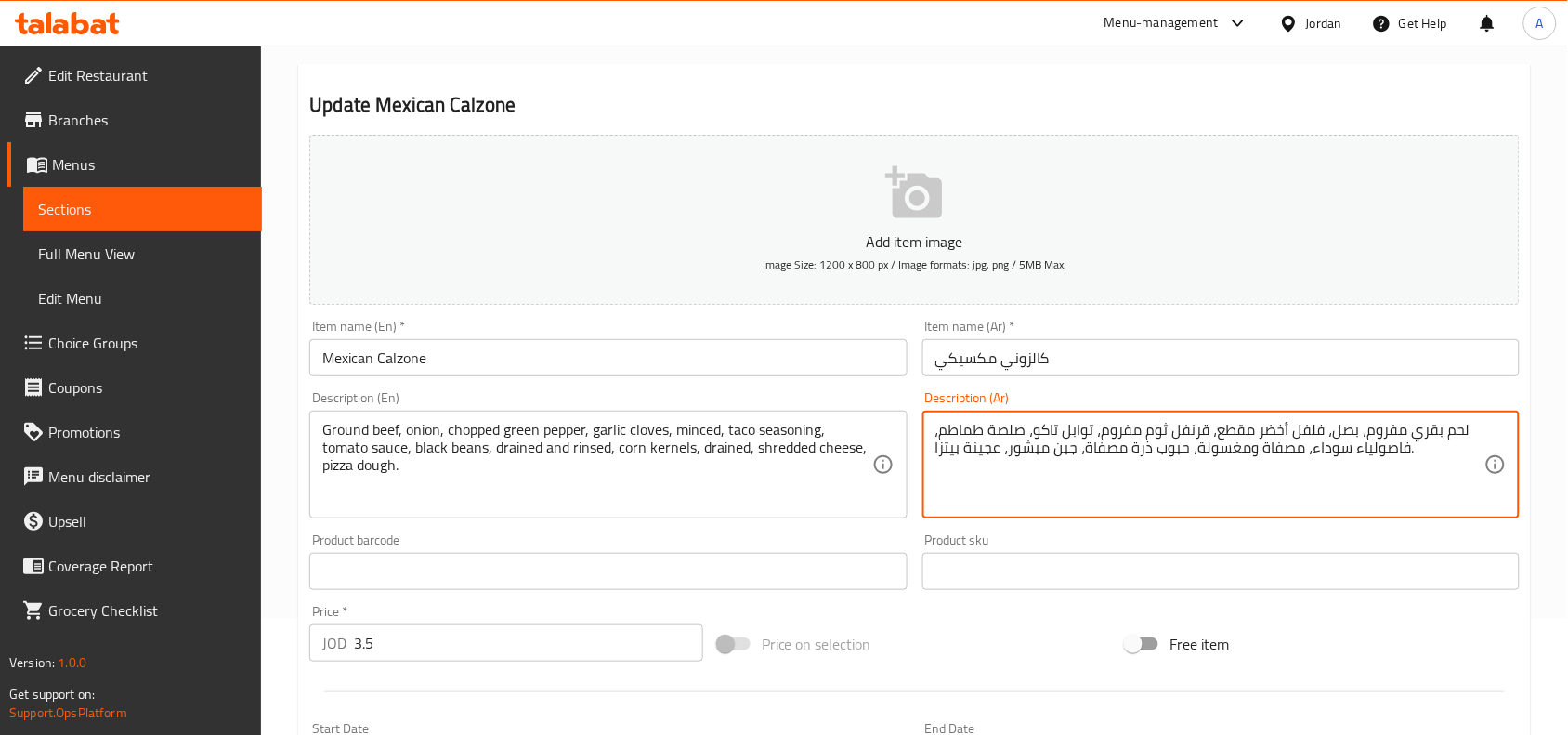 type on "لحم بقري مفروم، بصل، فلفل أخضر مقطع، قرنفل ثوم مفروم، توابل تاكو، صلصة طماطم، فاصولياء سوداء، مصفاة ومغسولة، حبوب ذرة مصفاة، جبن مبشور، عجينة بيتزا." 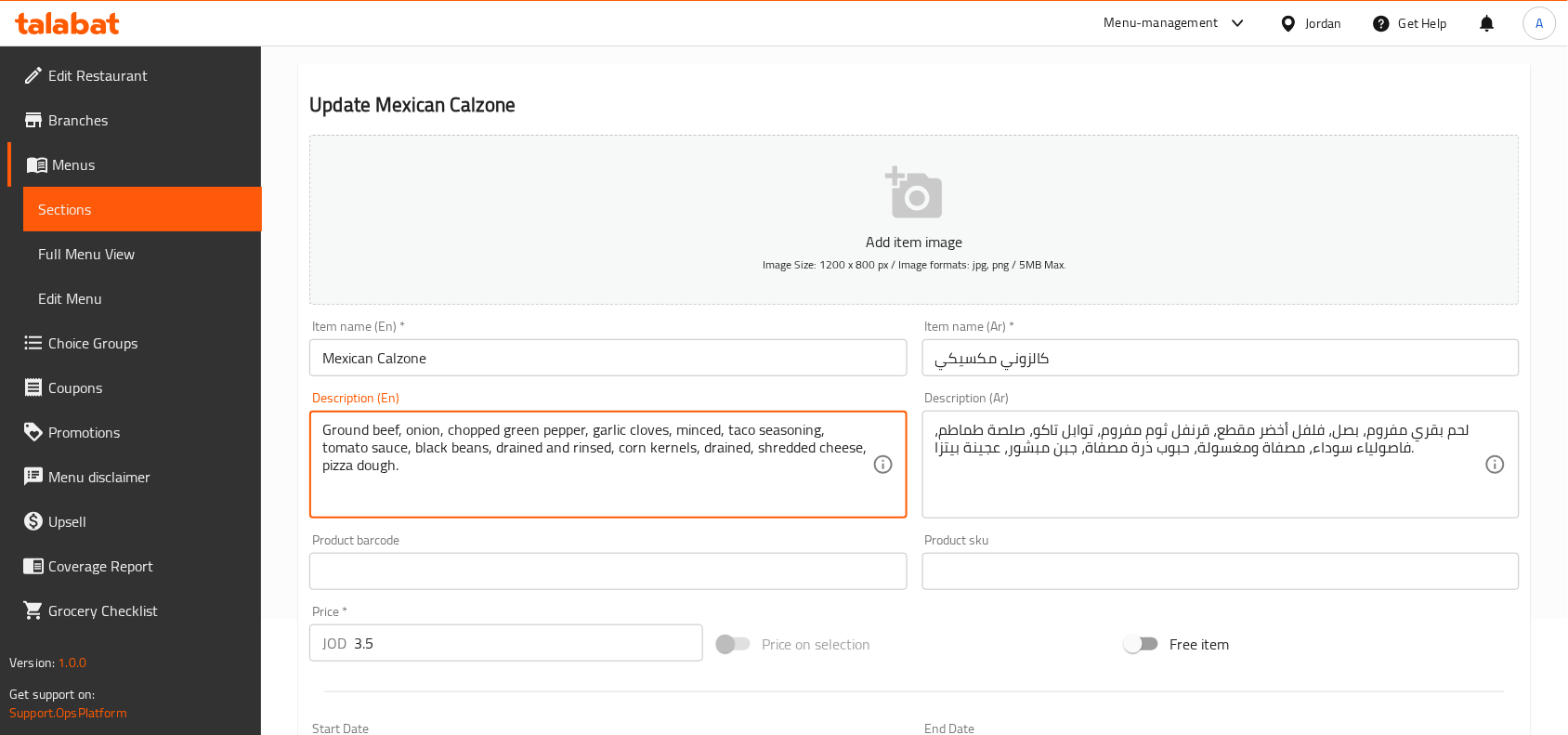 drag, startPoint x: 568, startPoint y: 453, endPoint x: 643, endPoint y: 457, distance: 75.106591 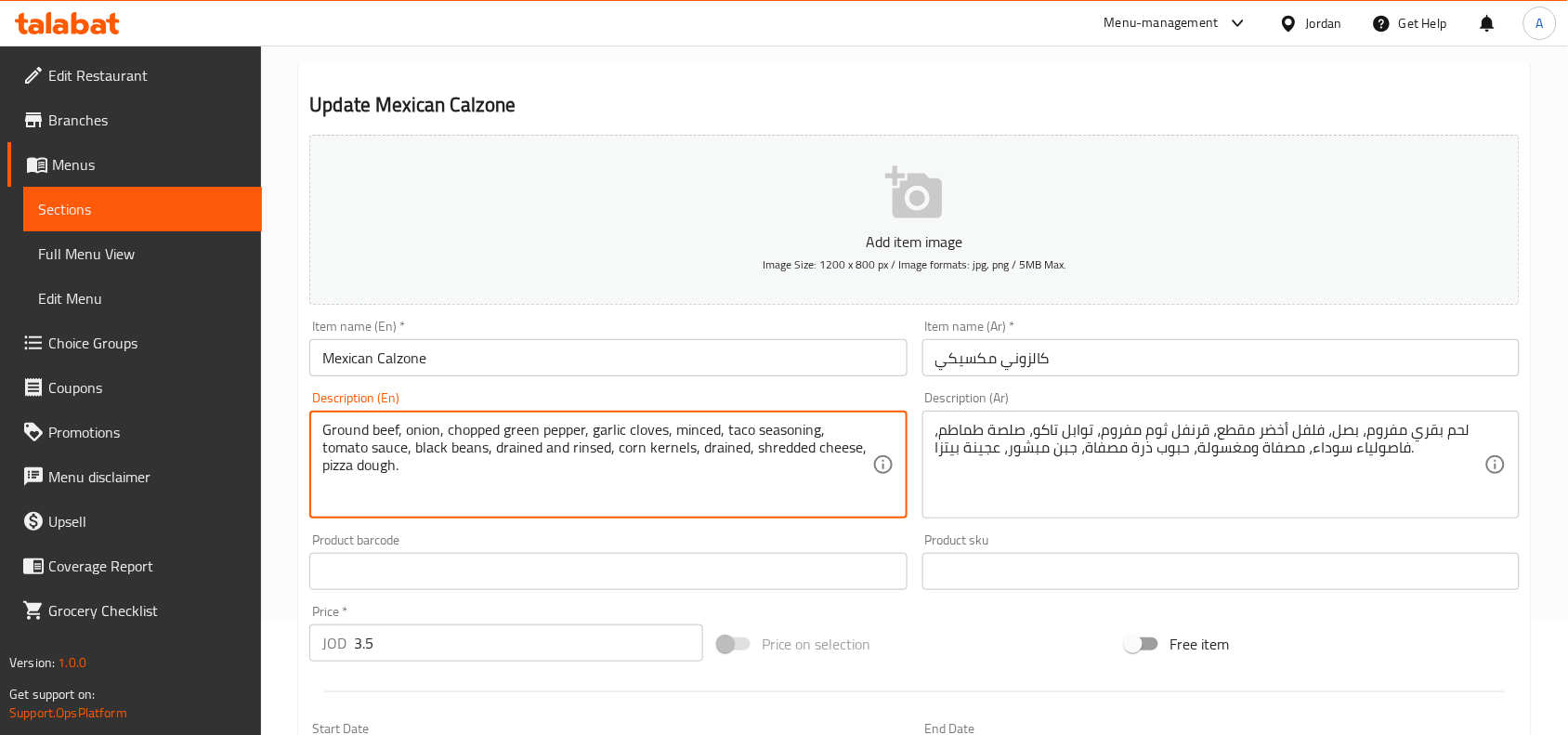 click on "Ground beef, onion, chopped green pepper, garlic cloves, minced, taco seasoning, tomato sauce, black beans, drained and rinsed, corn kernels, drained, shredded cheese, pizza dough." at bounding box center [596, 465] 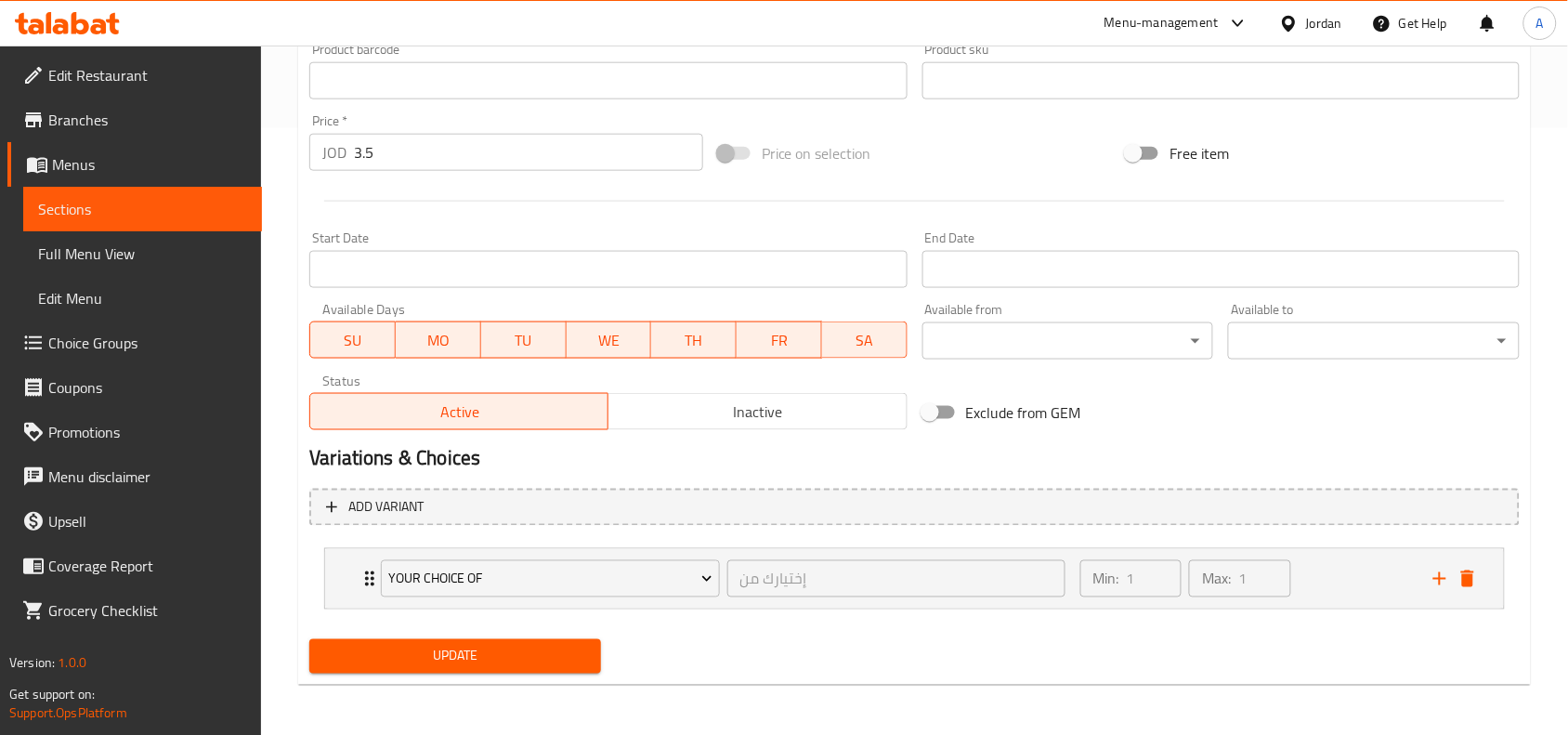 click on "Update" at bounding box center [455, 656] 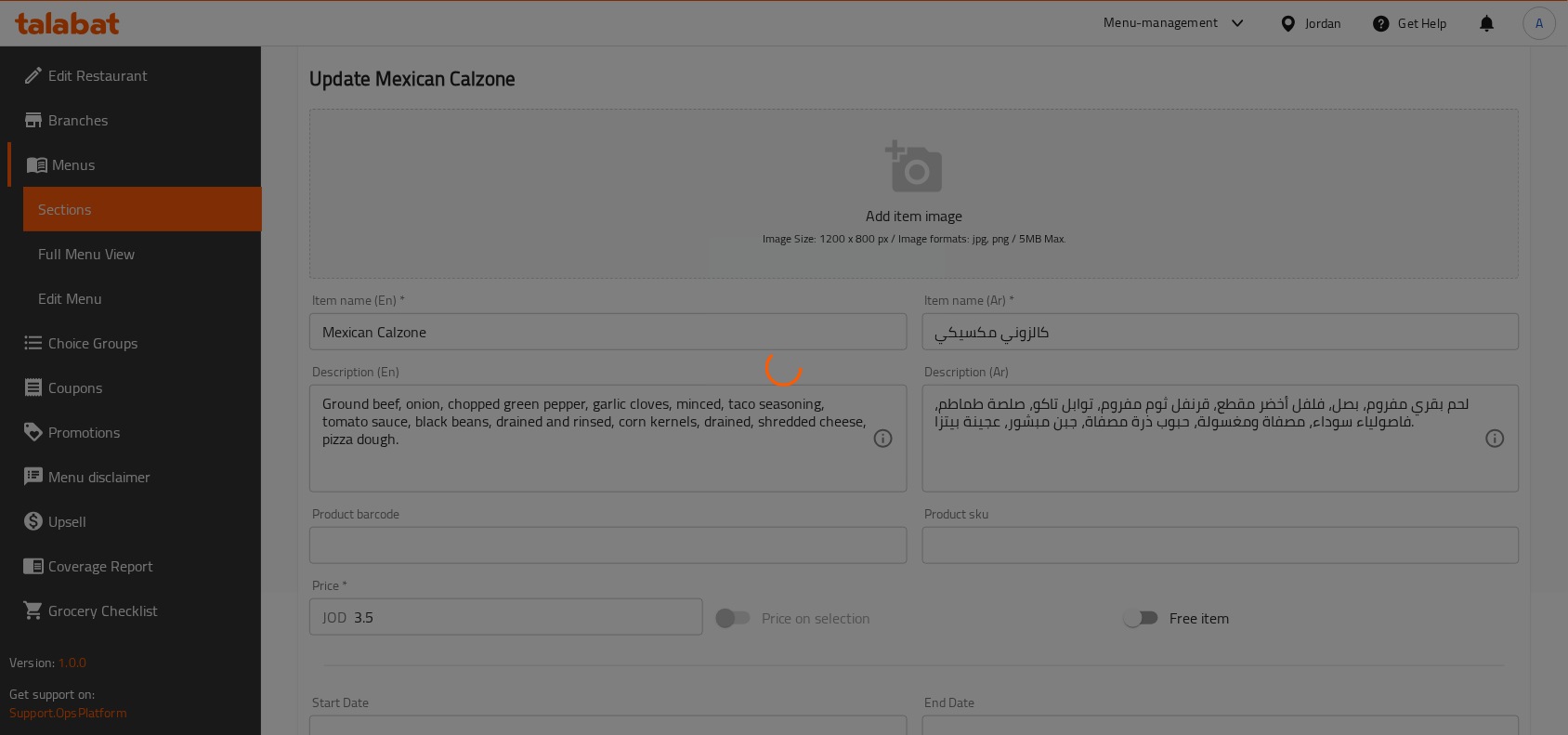 scroll, scrollTop: 0, scrollLeft: 0, axis: both 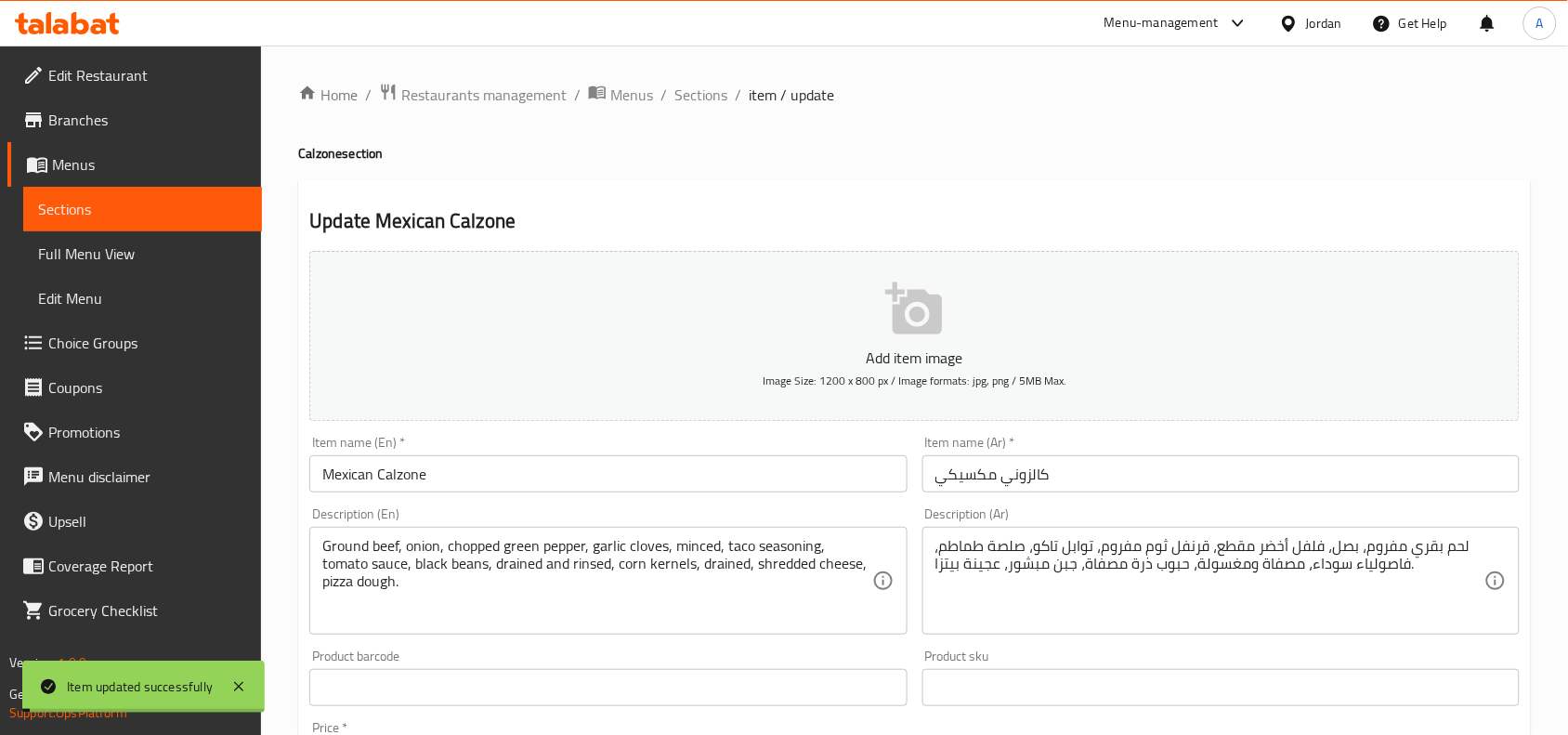click on "Mexican Calzone" at bounding box center (608, 474) 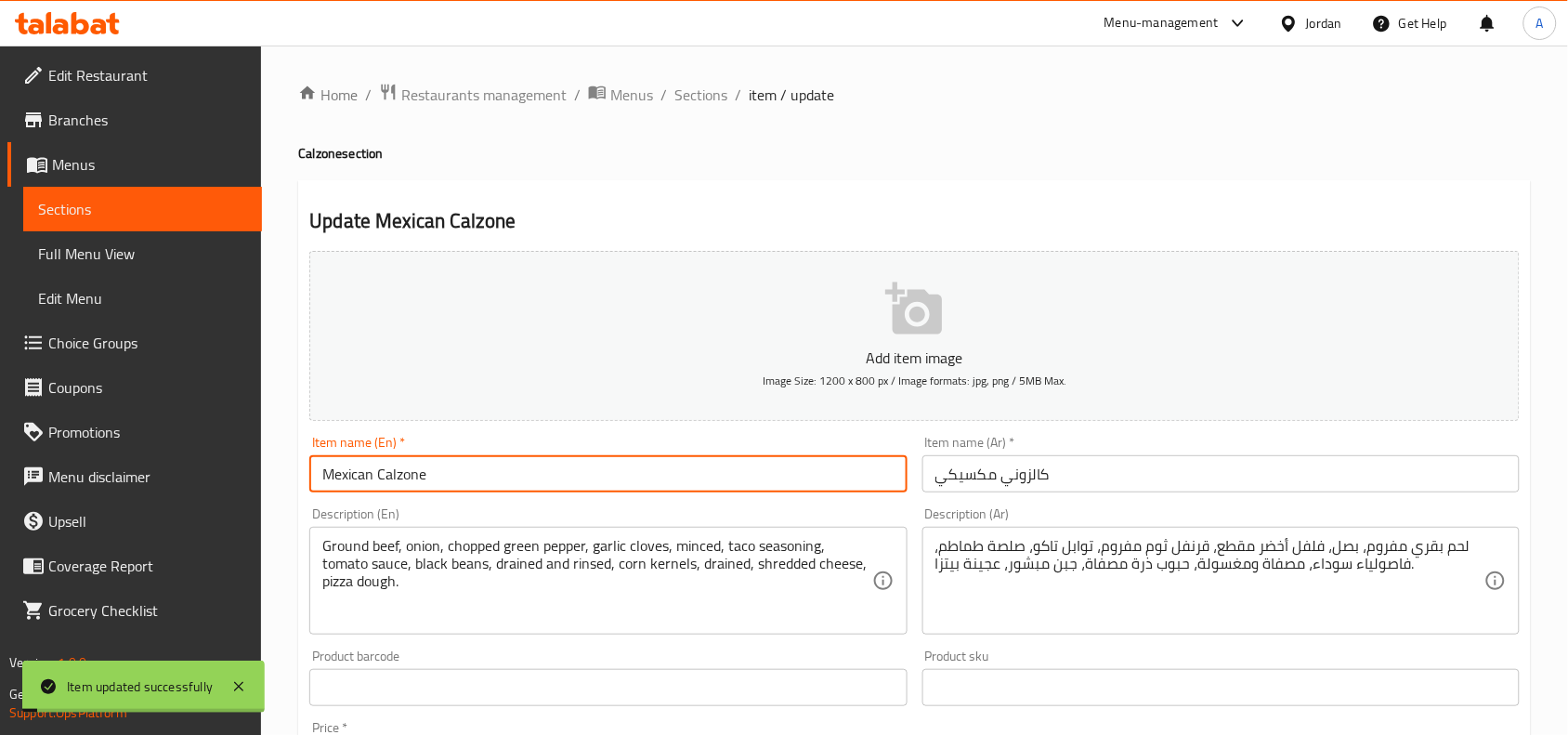 click on "Mexican Calzone" at bounding box center [608, 474] 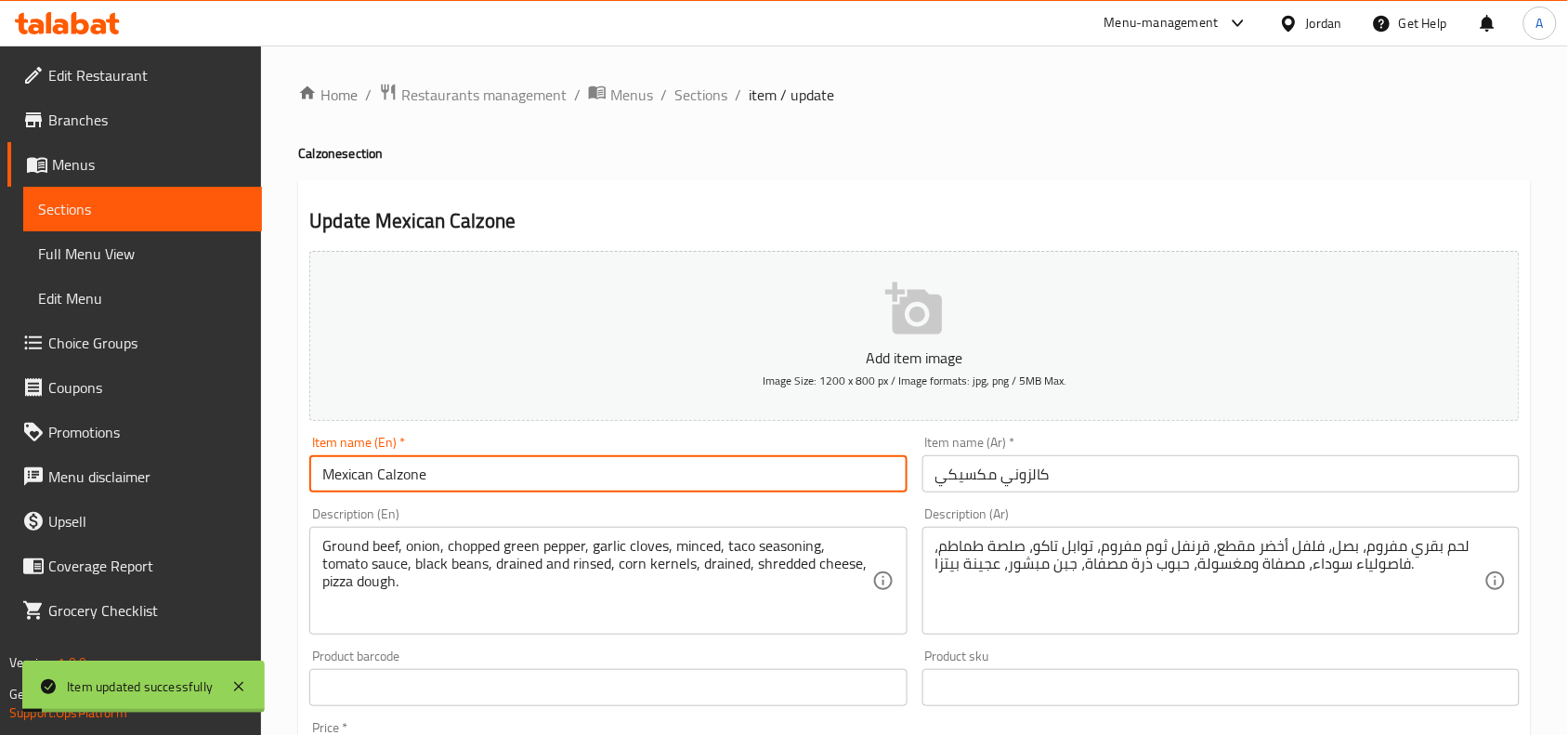 click on "Mexican Calzone" at bounding box center (608, 474) 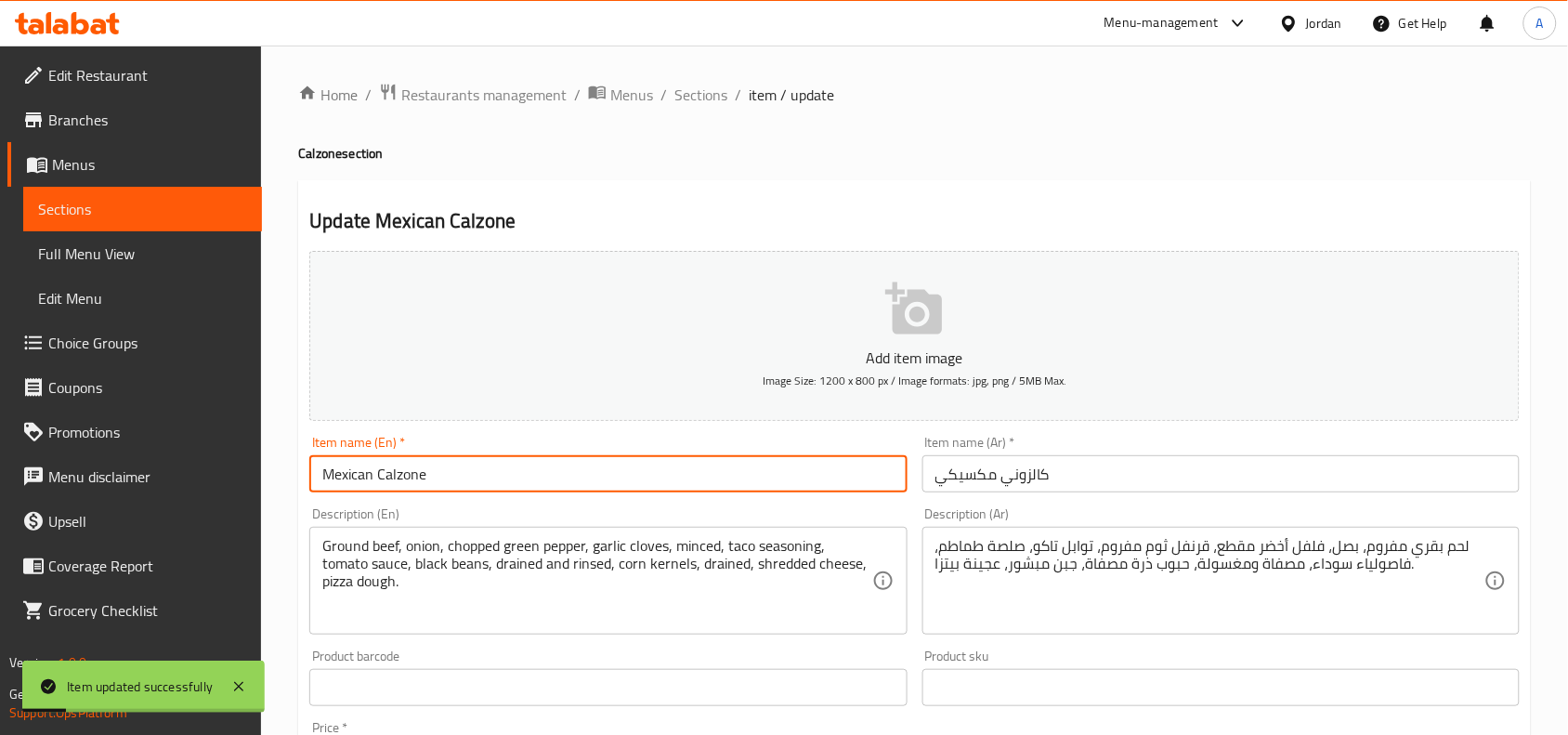 click on "Home / Restaurants management / Menus / Sections / item / update Calzone  section Update Mexican Calzone Add item image Image Size: 1200 x 800 px / Image formats: jpg, png / 5MB Max. Item name (En)   * Mexican Calzone Item name (En)  * Item name (Ar)  * كالزوني مكسيكي Item name (Ar)  * Description (En) Ground beef, onion, chopped green pepper, garlic cloves, minced, taco seasoning, tomato sauce, black beans, drained and rinsed, corn kernels, drained, shredded cheese, pizza dough. Description (En) Description (Ar) لحم بقري مفروم، بصل، فلفل أخضر مقطع، قرنفل ثوم مفروم، توابل تاكو، صلصة طماطم، فاصولياء سوداء، مصفاة ومغسولة، حبوب ذرة مصفاة، جبن مبشور، عجينة بيتزا. Description (Ar) Product barcode Product barcode Product sku Product sku Price   * JOD 3.5 Price  * Price on selection Free item Start Date Start Date End Date End Date Available Days SU MO TU WE TH FR SA ​ 1" at bounding box center (914, 694) 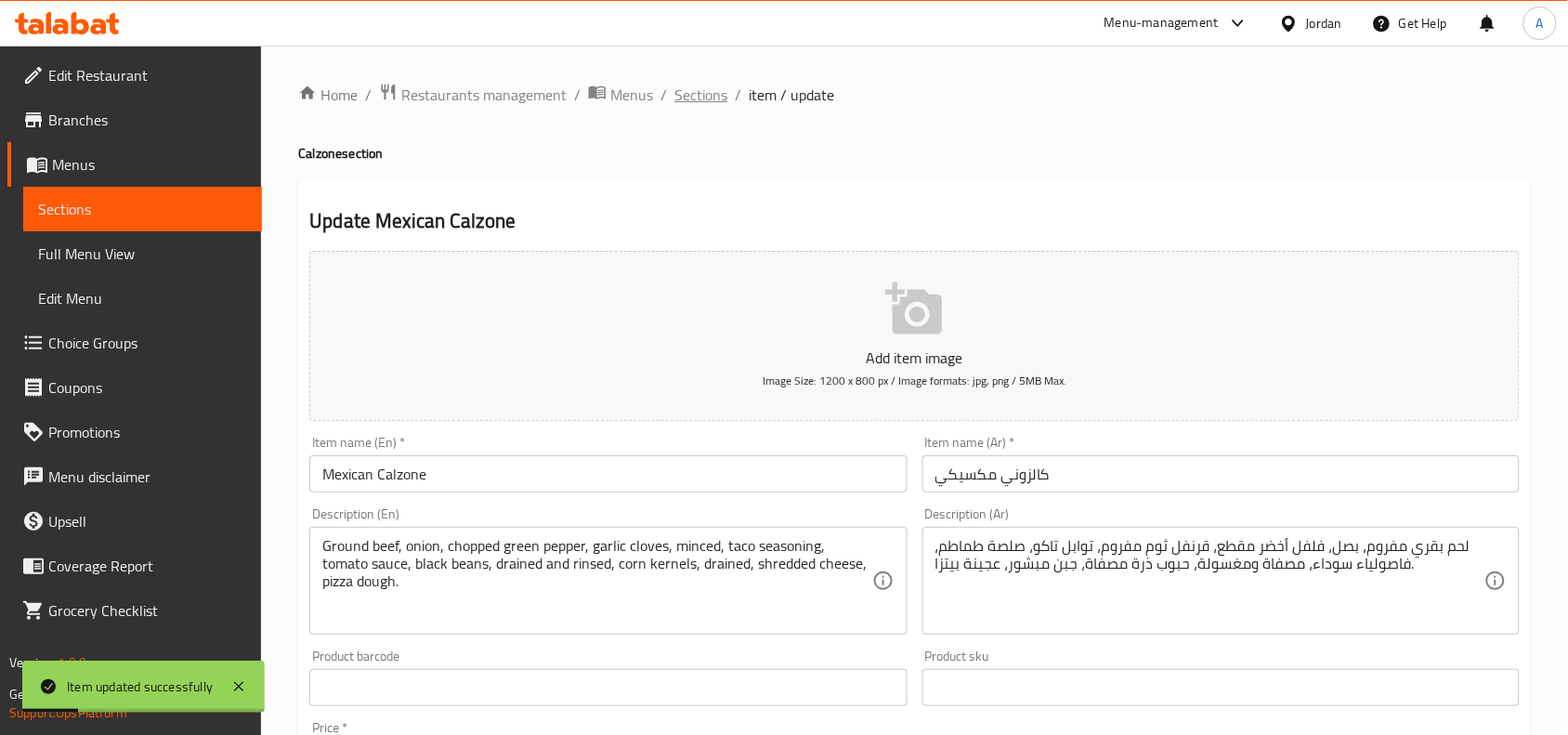 click on "Sections" at bounding box center [700, 95] 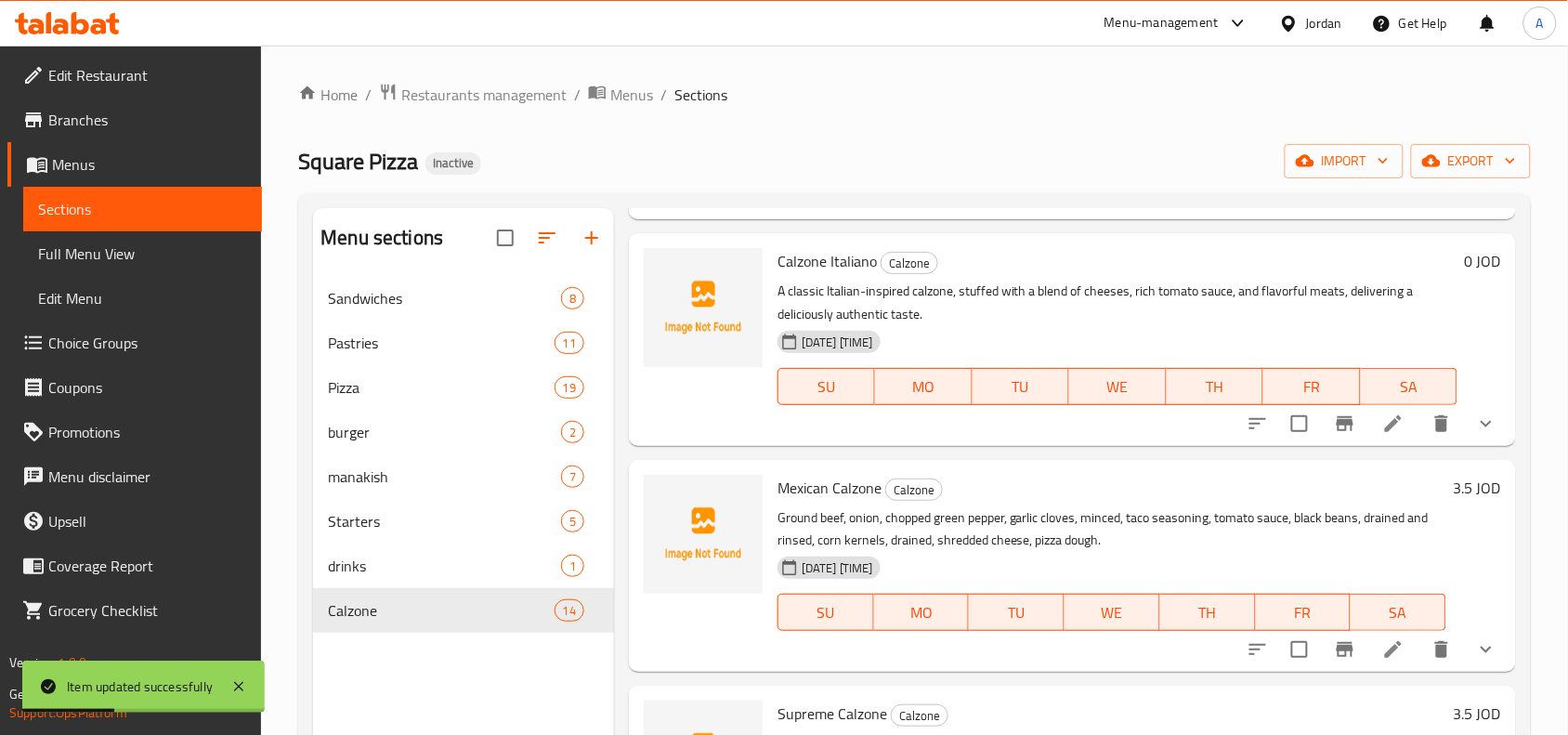 scroll, scrollTop: 2208, scrollLeft: 0, axis: vertical 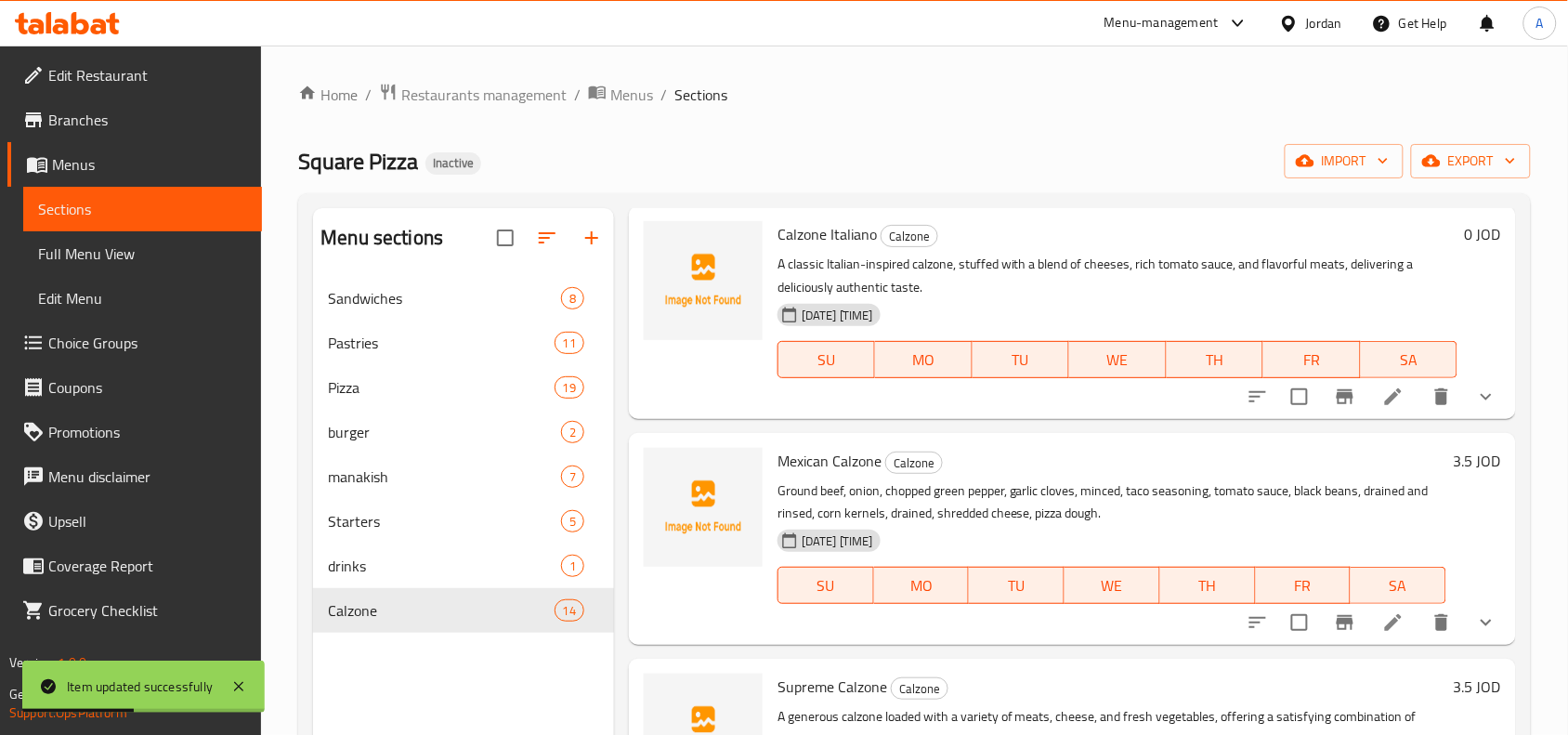 click on "3.5   JOD" at bounding box center [1477, 461] 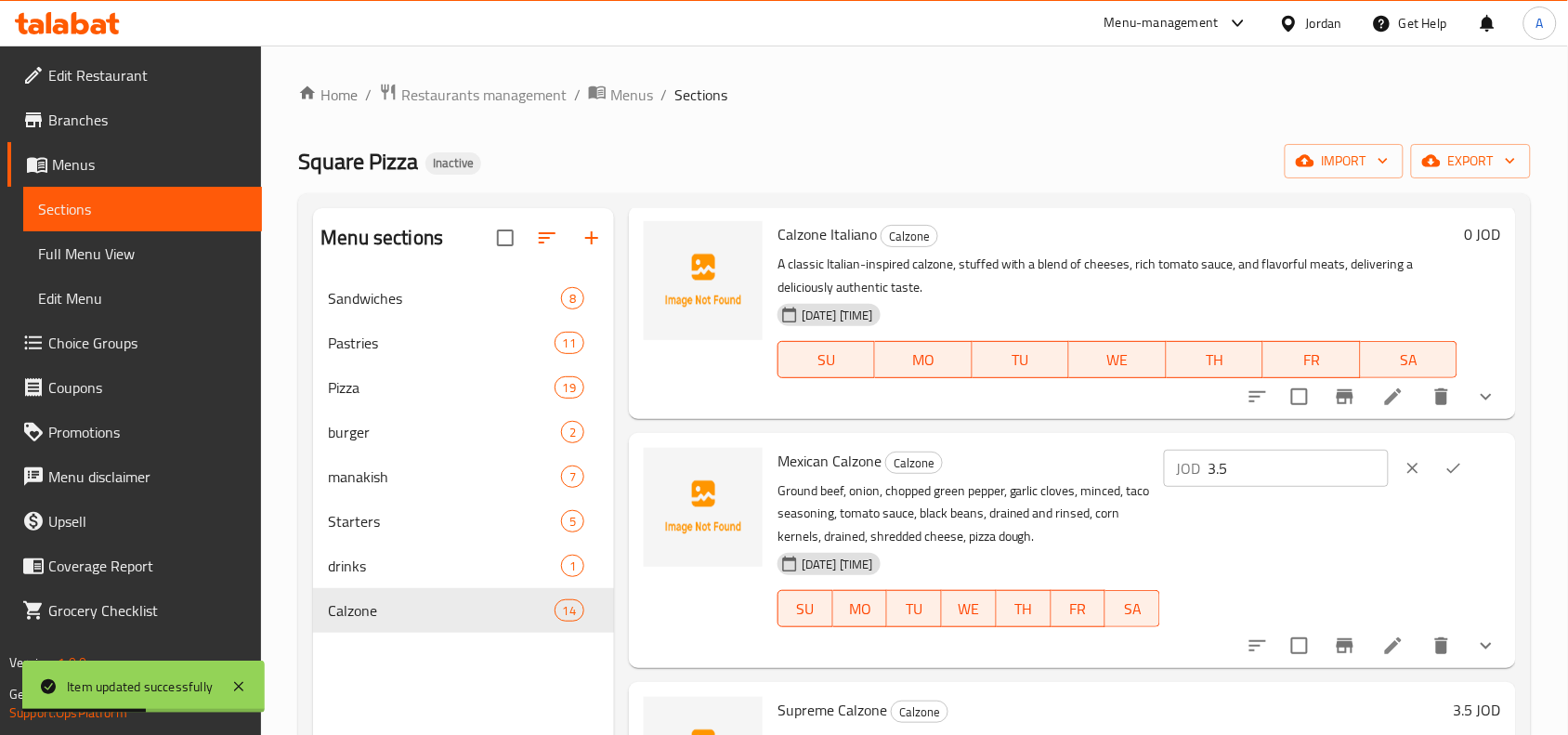 click on "3.5" at bounding box center [1299, 468] 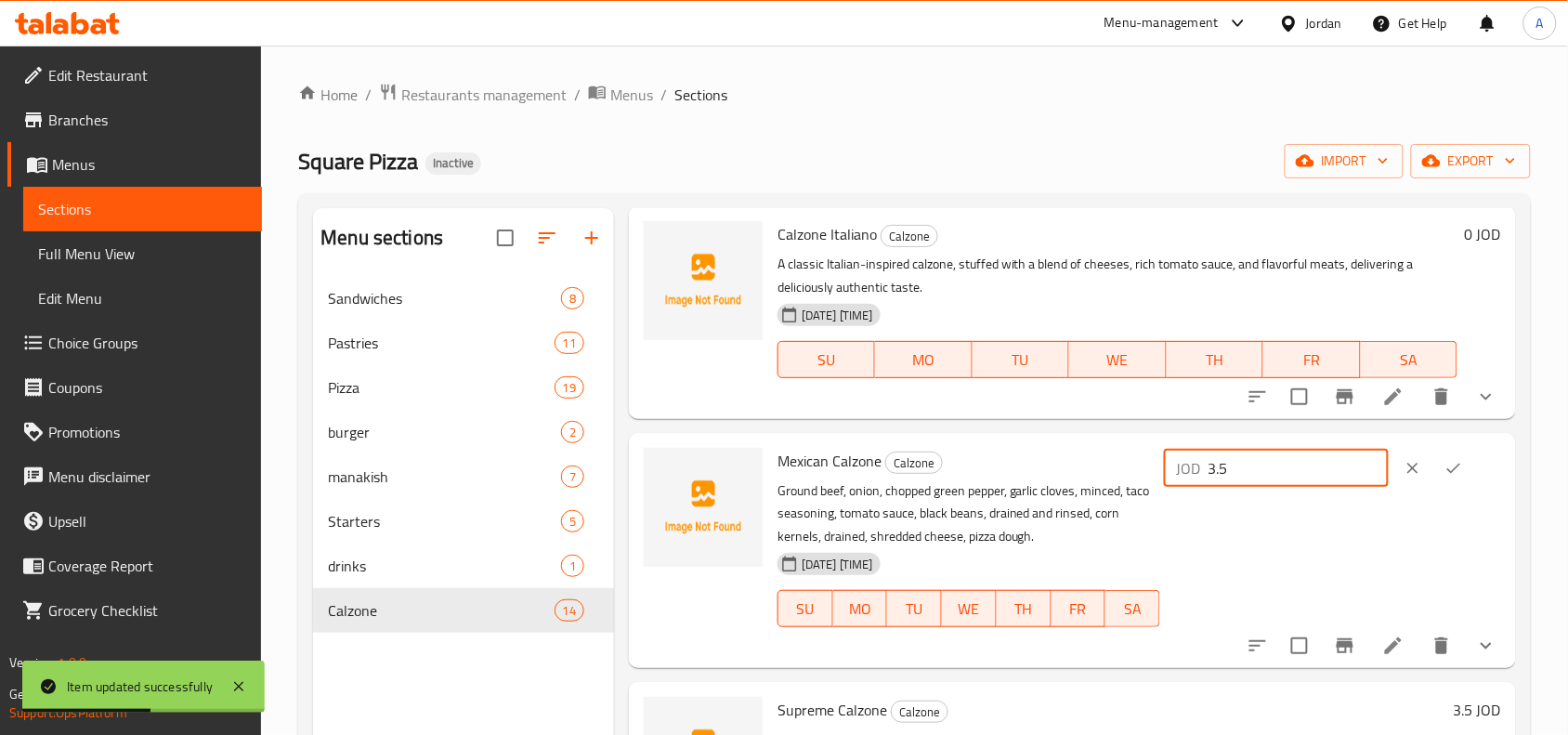 click on "3.5" at bounding box center (1299, 468) 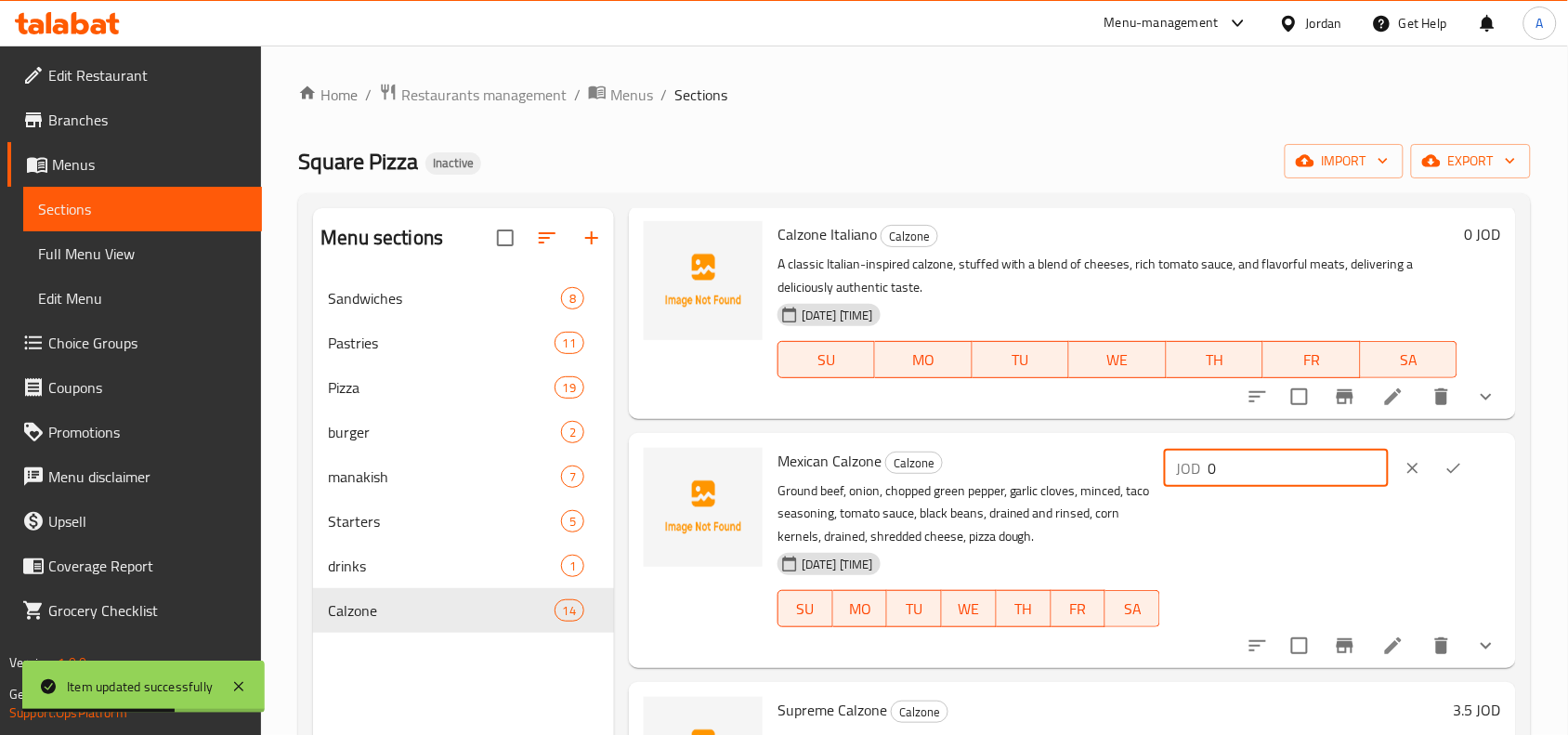 type on "0" 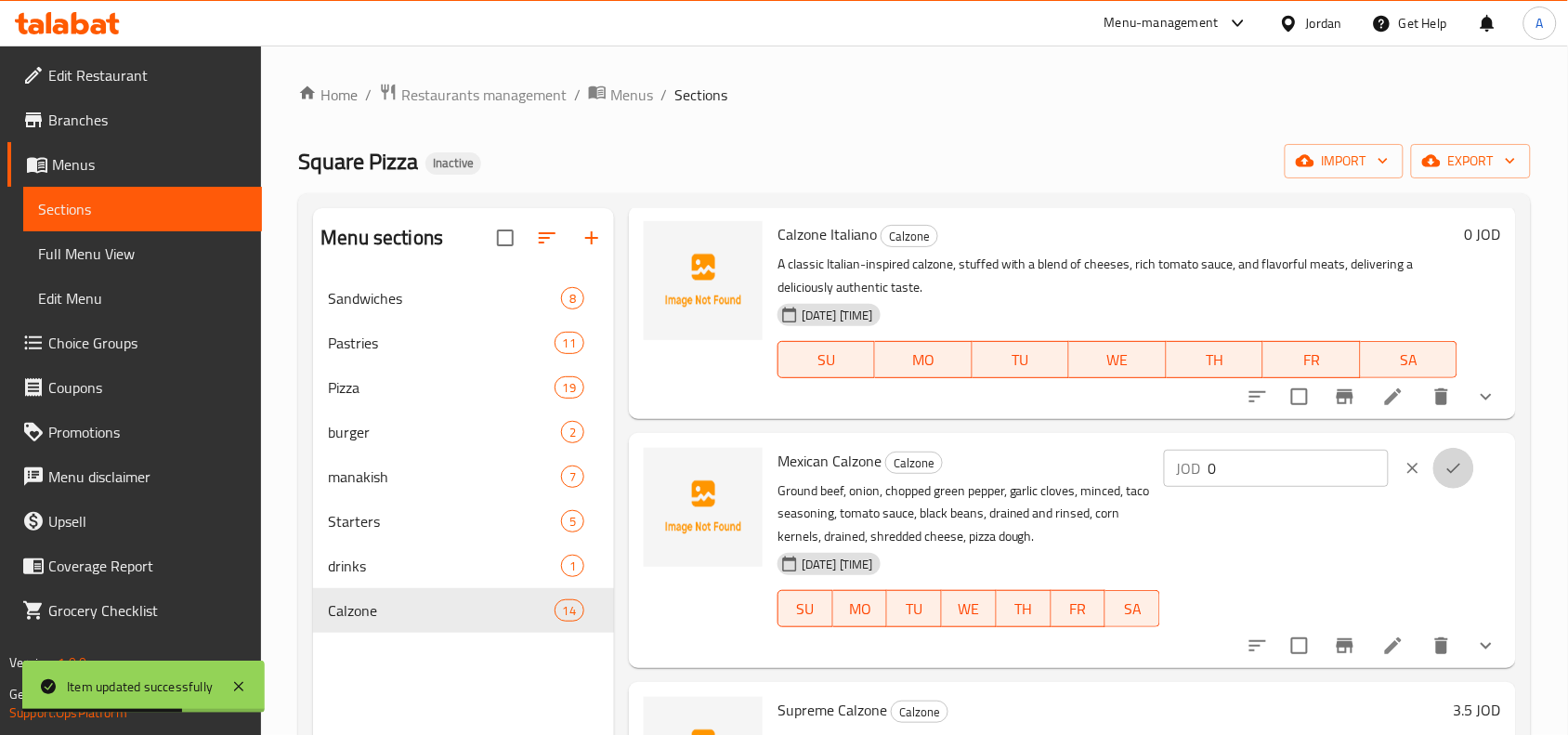 click 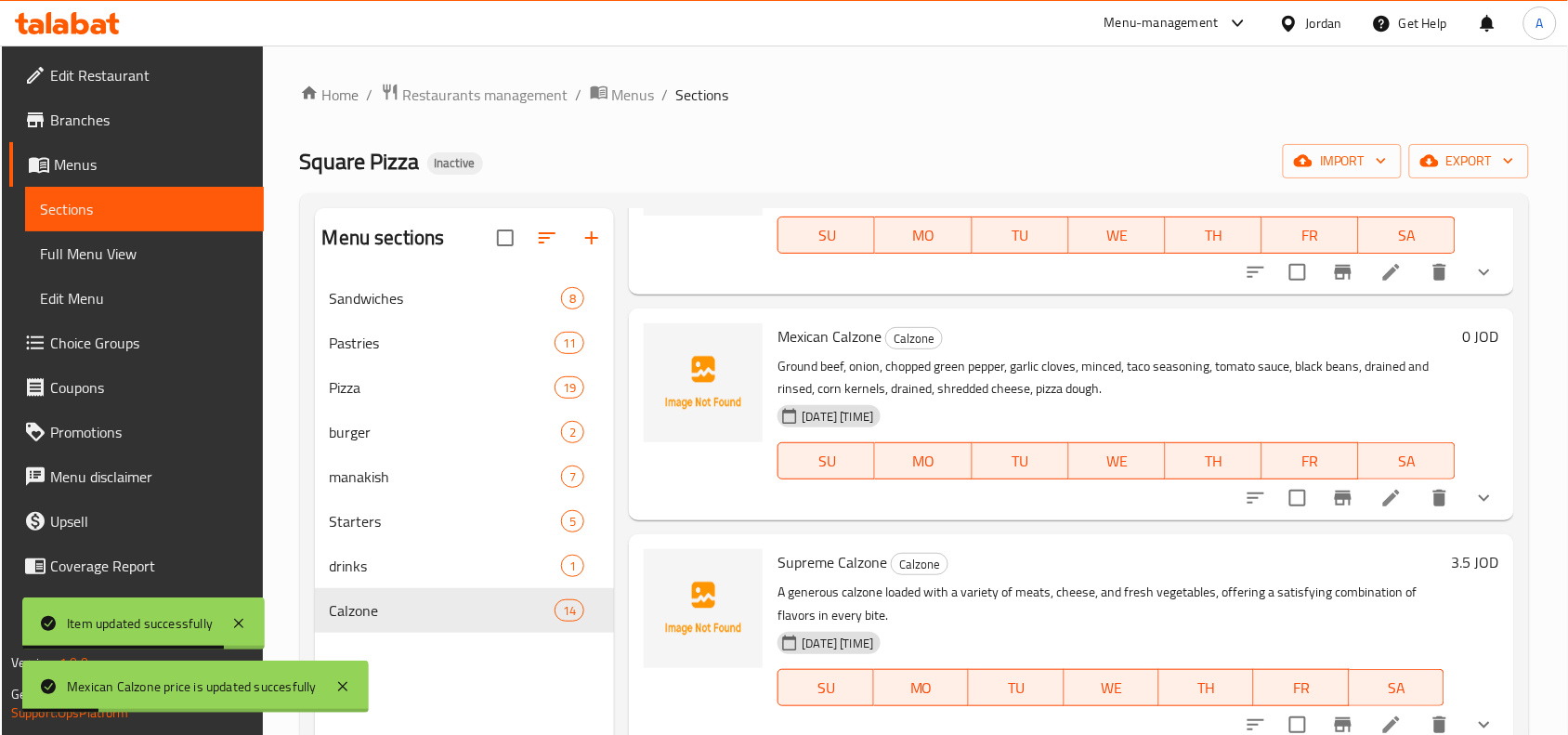 scroll, scrollTop: 2360, scrollLeft: 0, axis: vertical 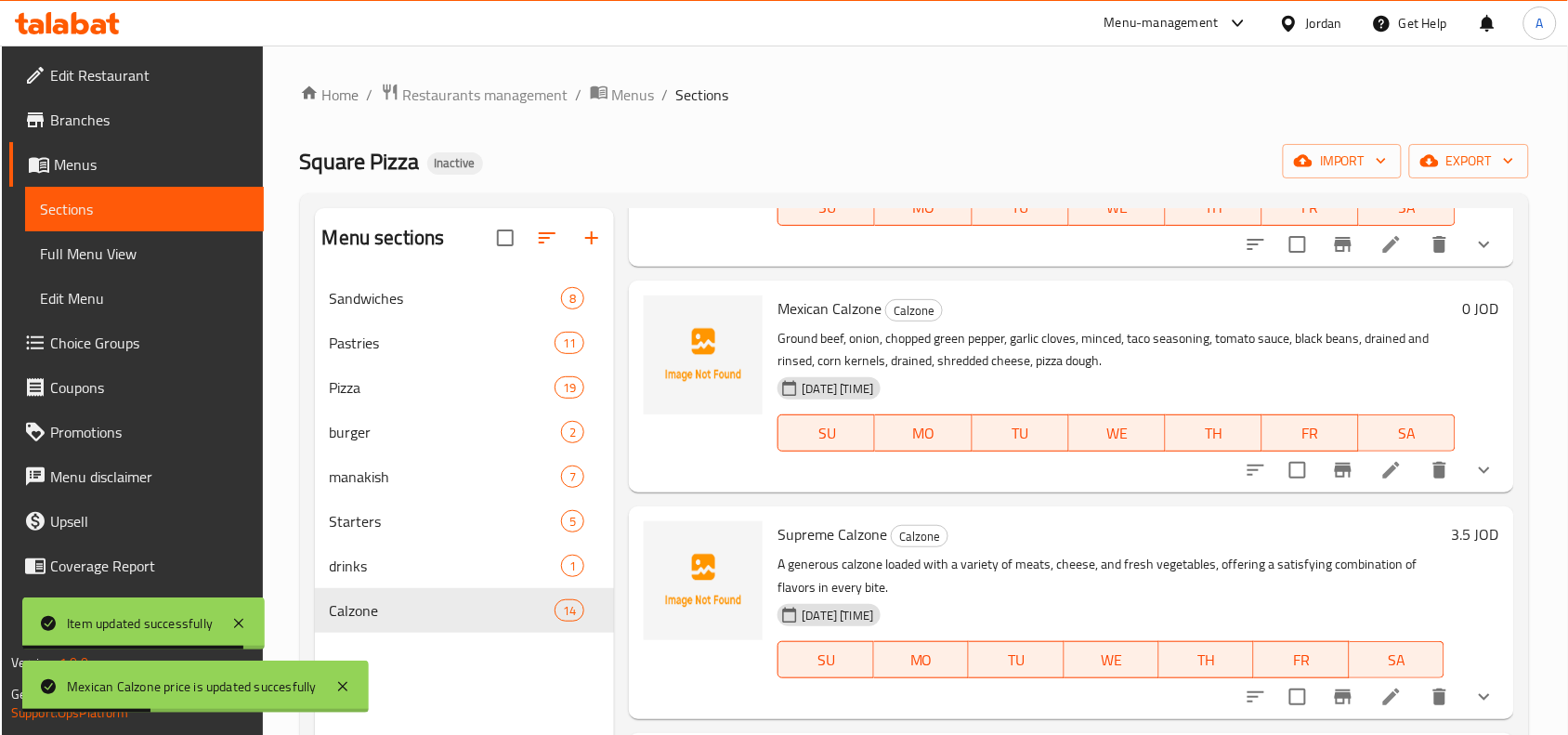 click on "Supreme Calzone" at bounding box center [832, 534] 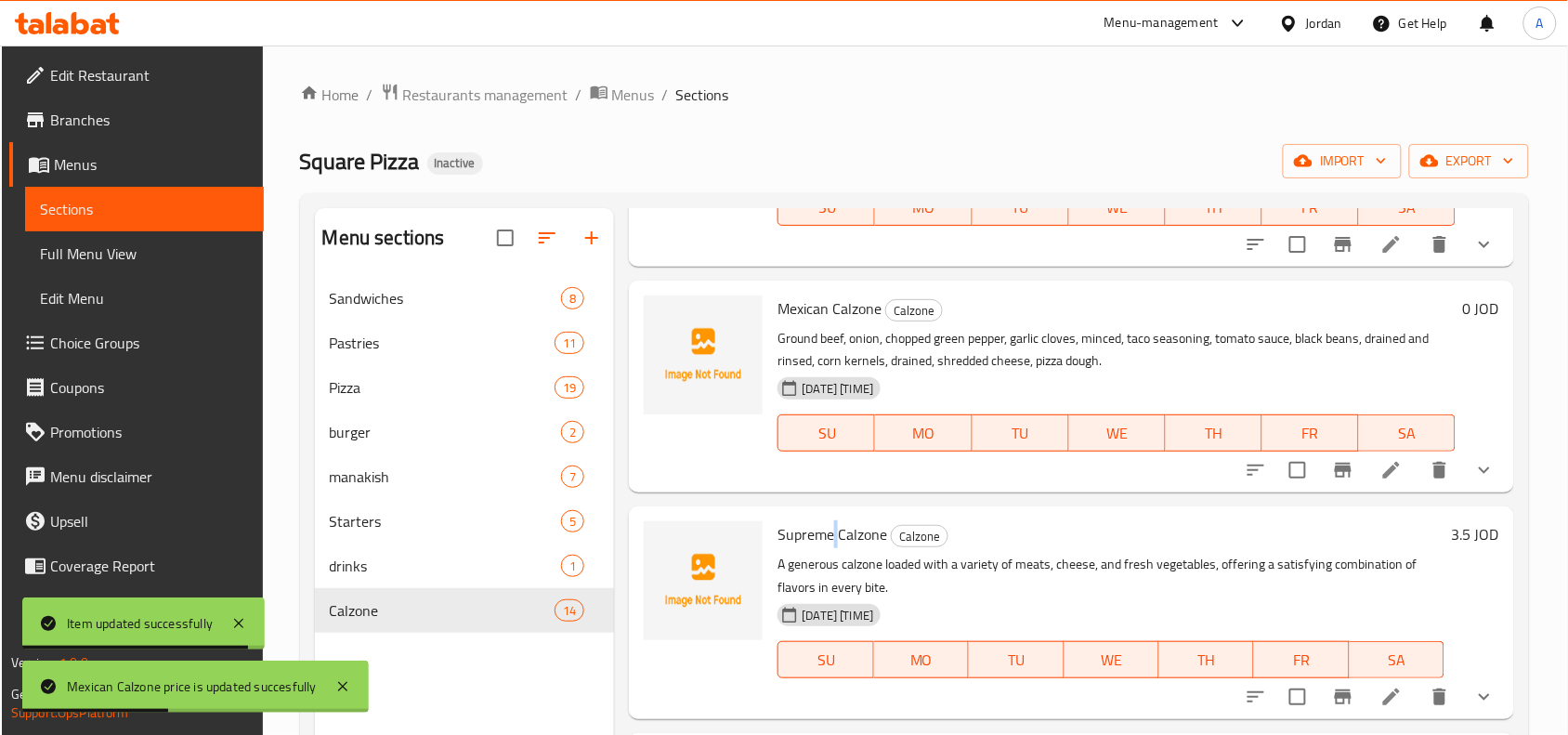 click on "Supreme Calzone" at bounding box center (832, 534) 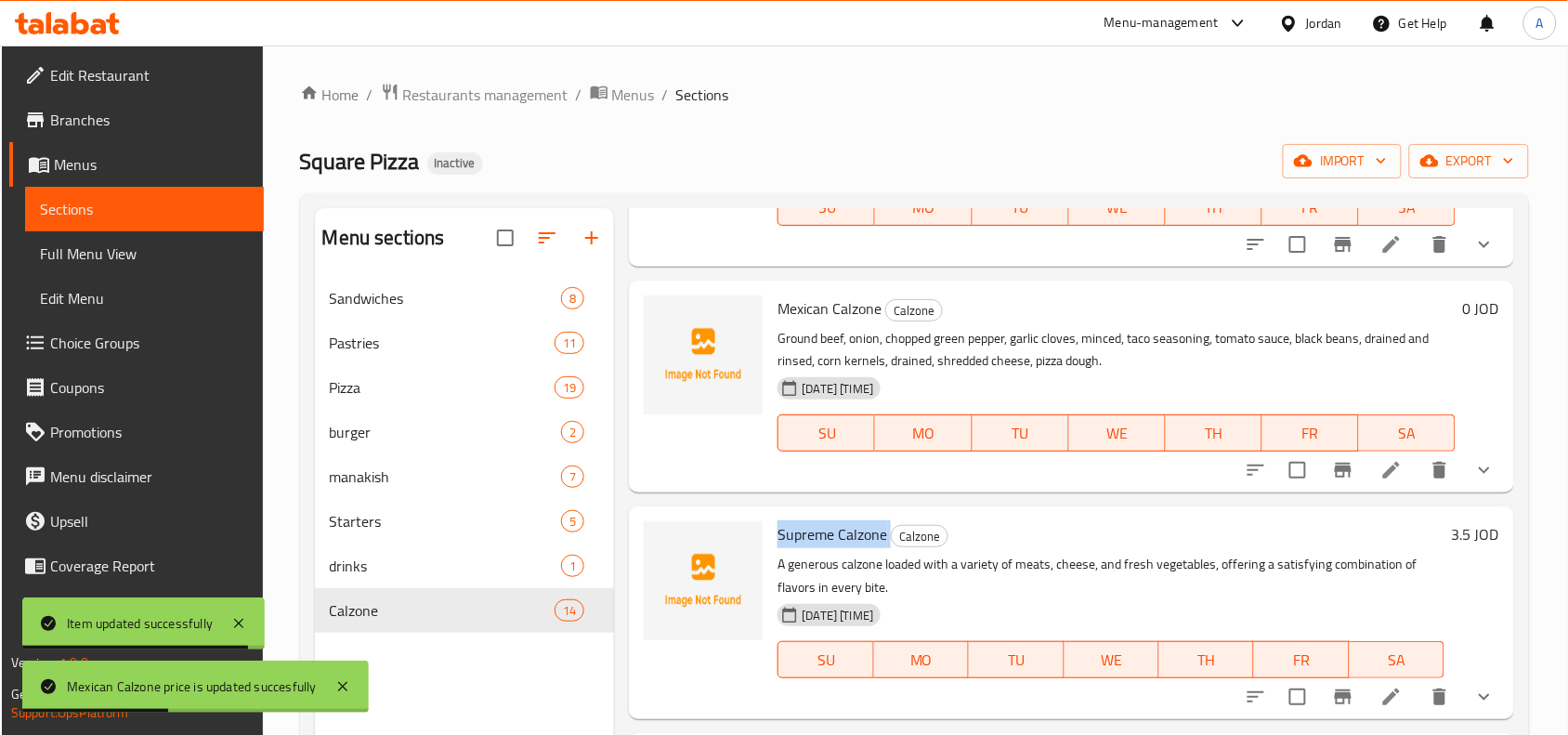 click on "Supreme Calzone" at bounding box center (832, 534) 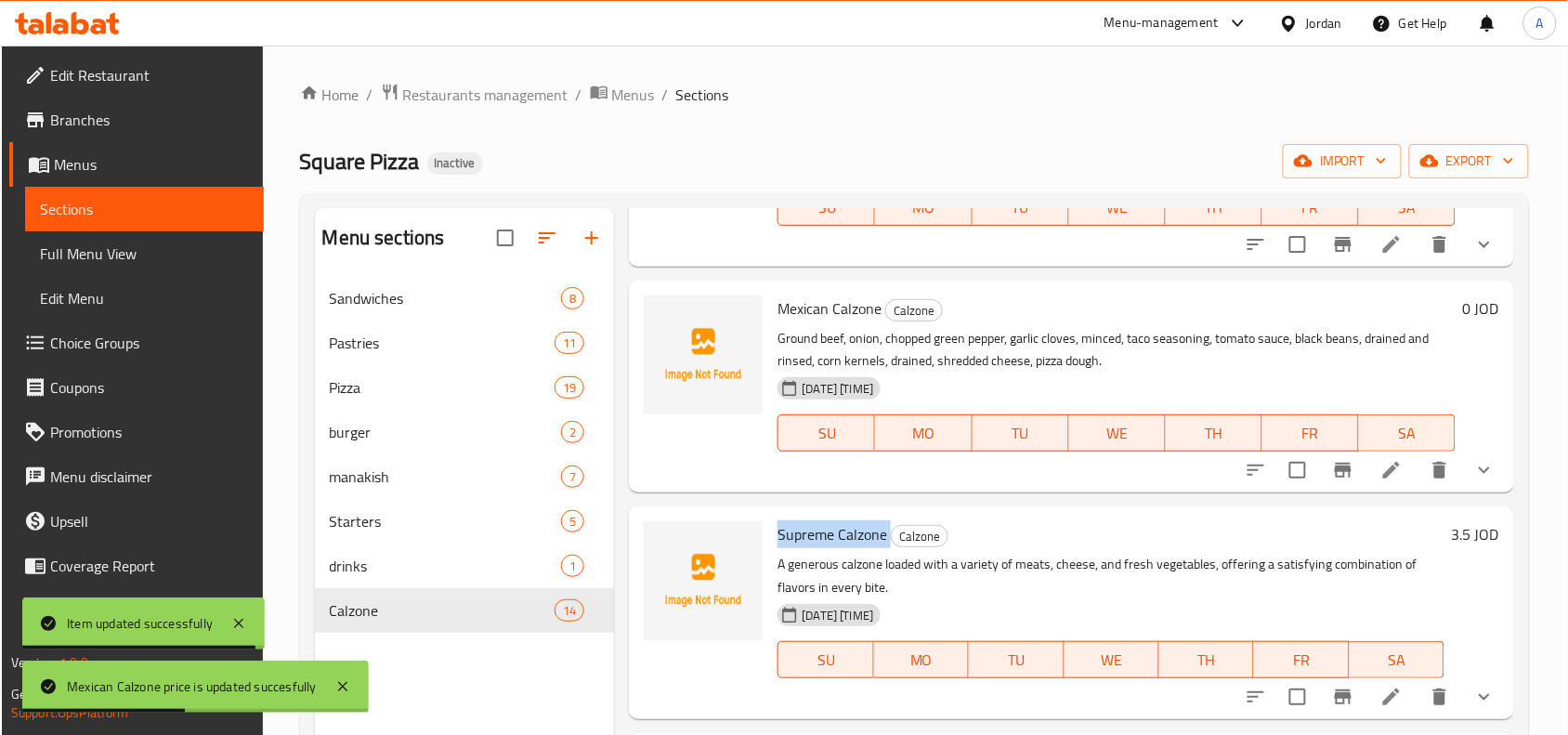 copy on "Supreme Calzone" 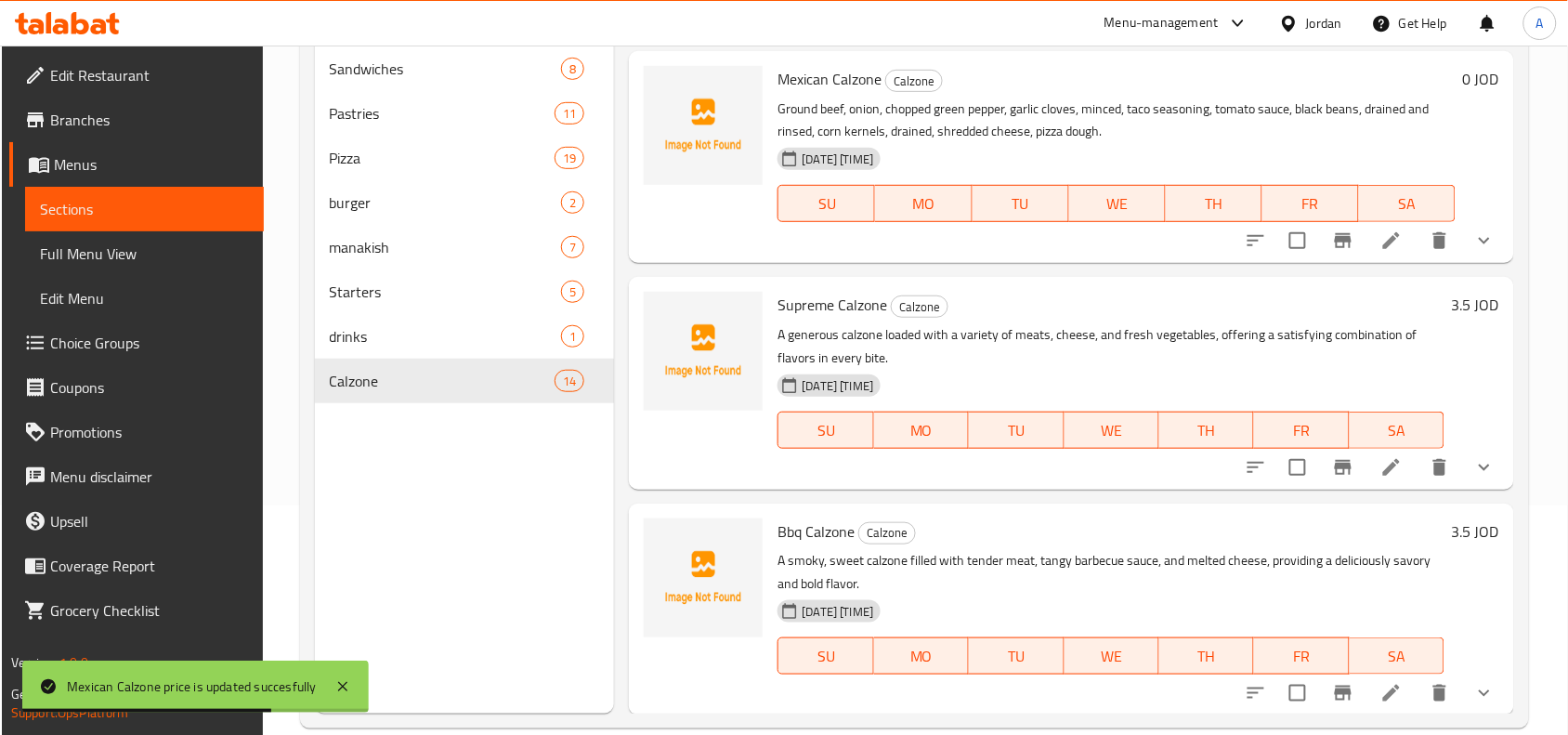 scroll, scrollTop: 232, scrollLeft: 0, axis: vertical 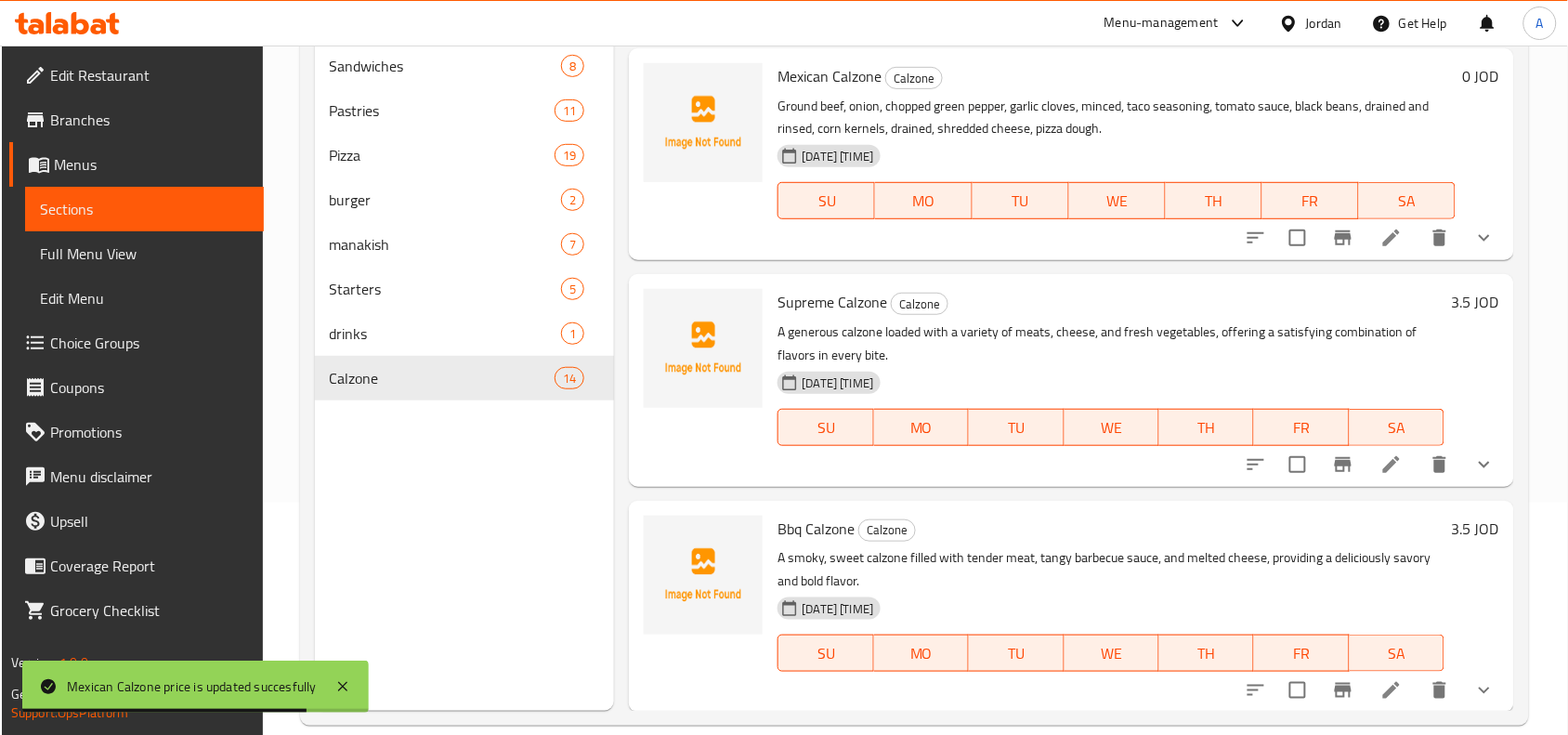 click 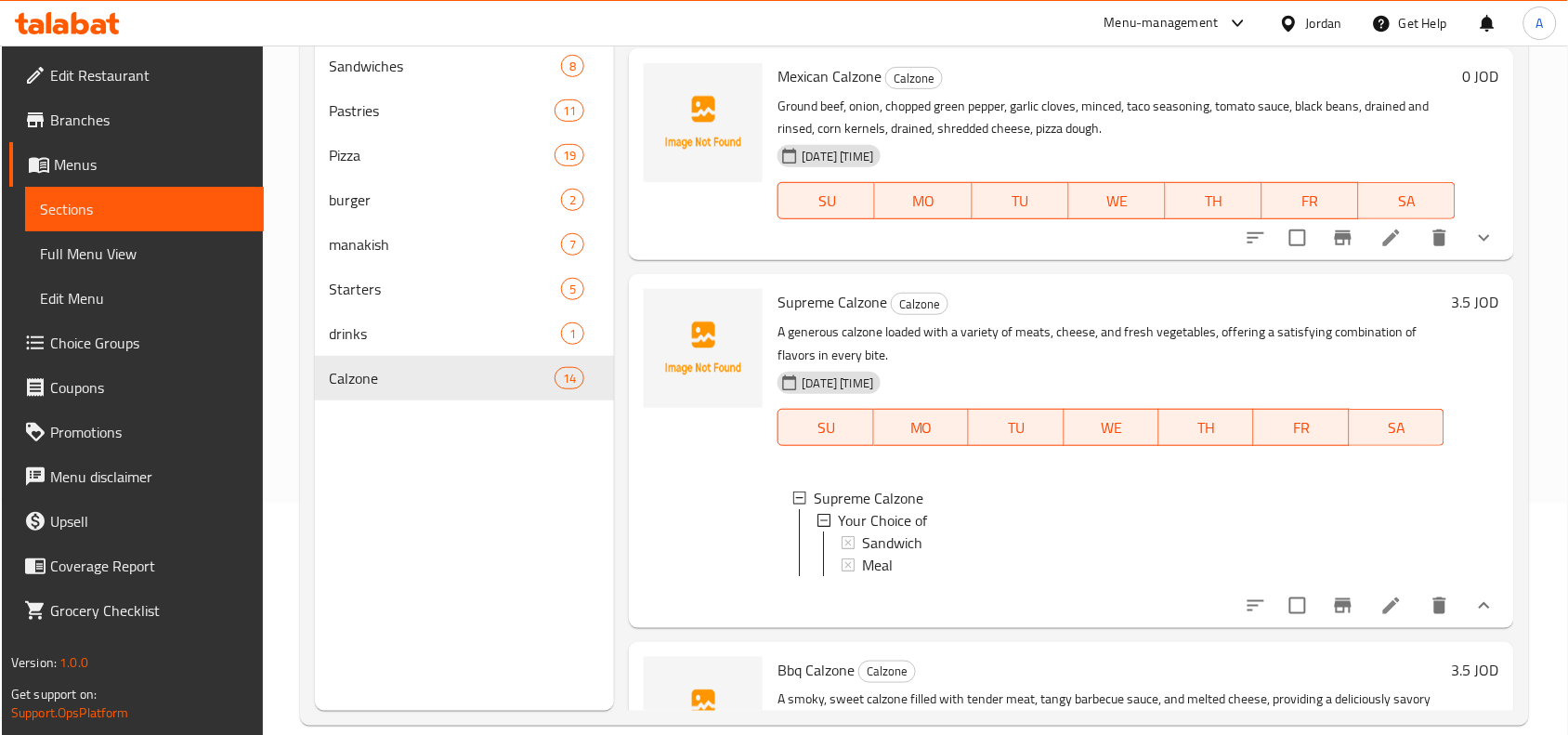 click 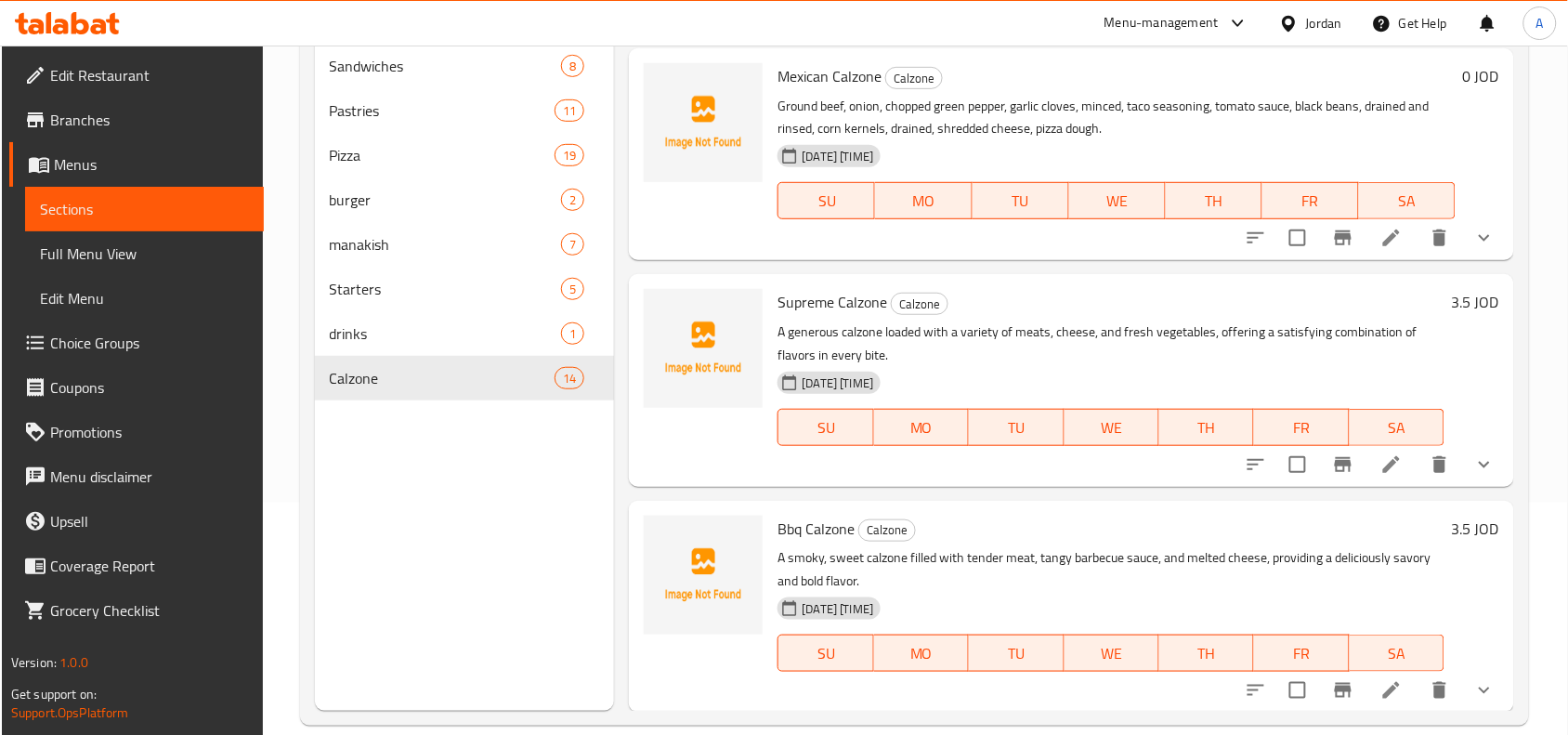 click on "3.5   JOD" at bounding box center [1475, 302] 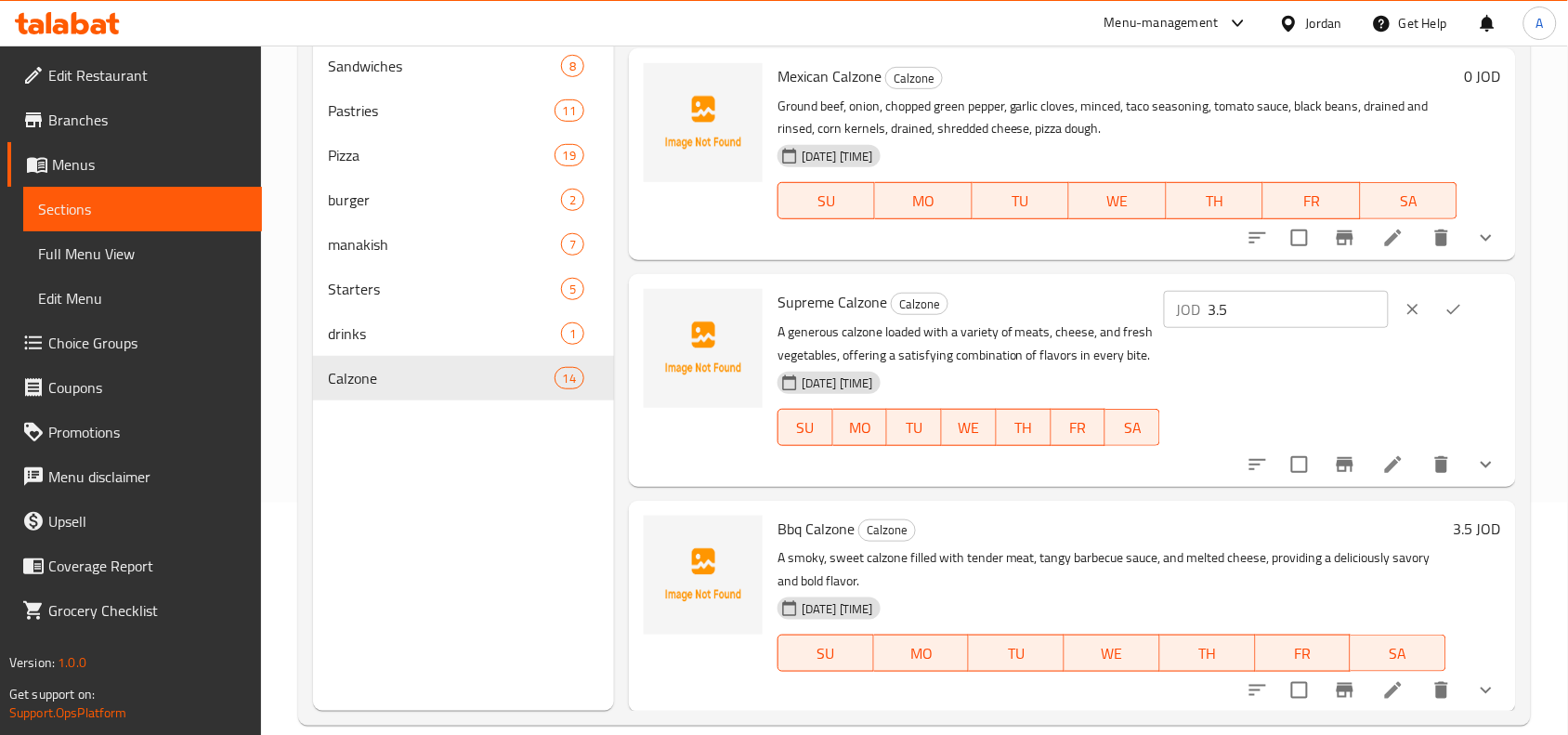 click on "3.5" at bounding box center (1299, 309) 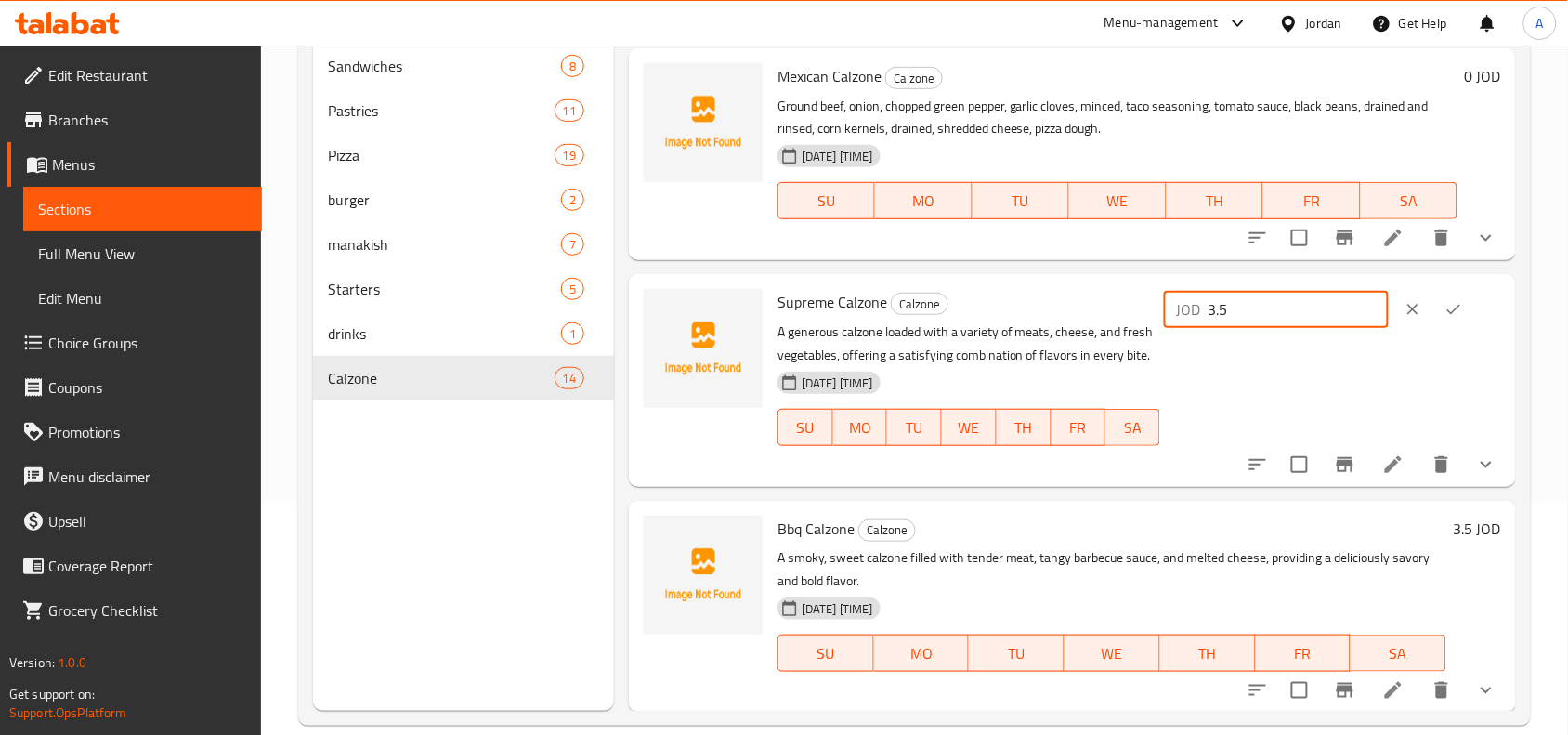 click on "3.5" at bounding box center (1299, 309) 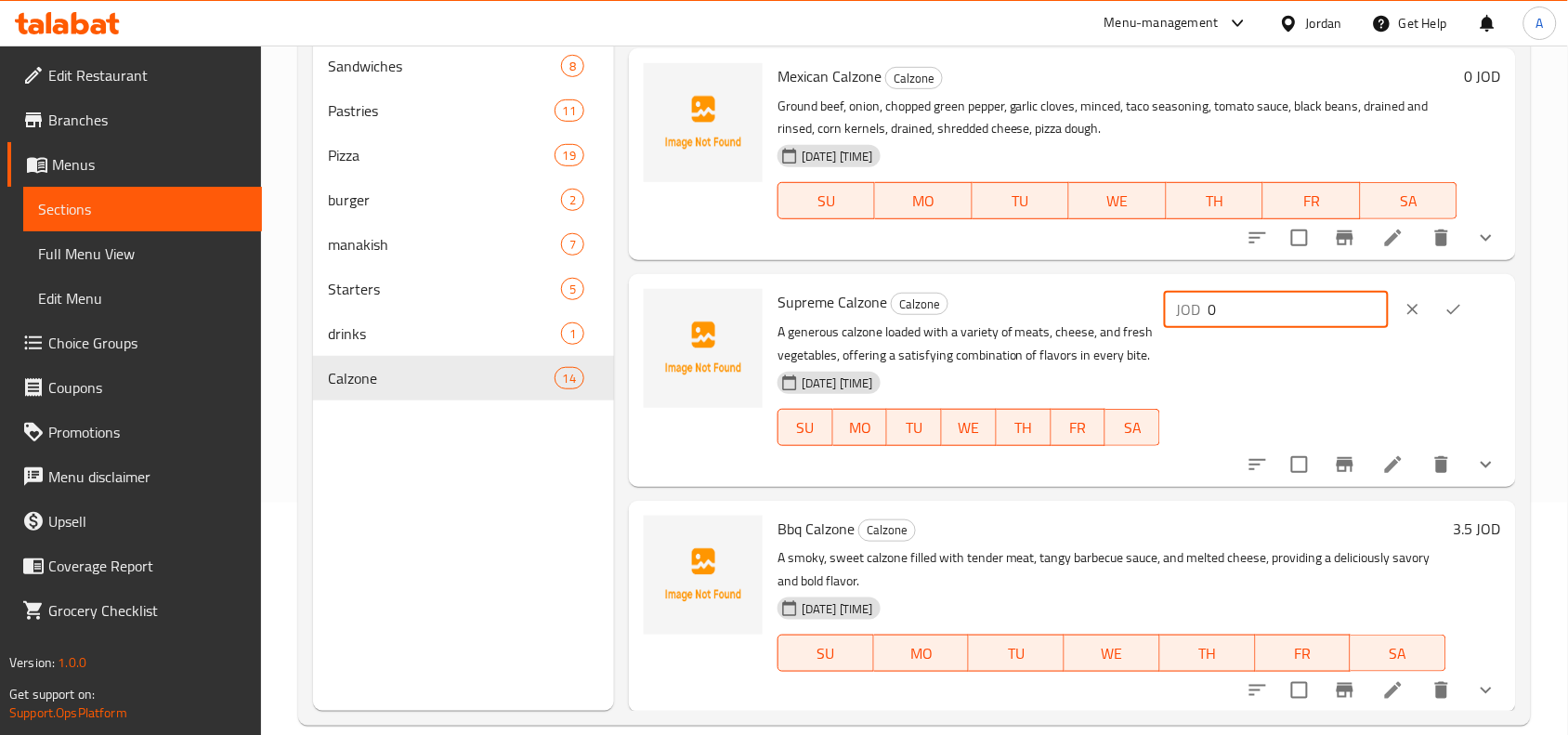 type on "0" 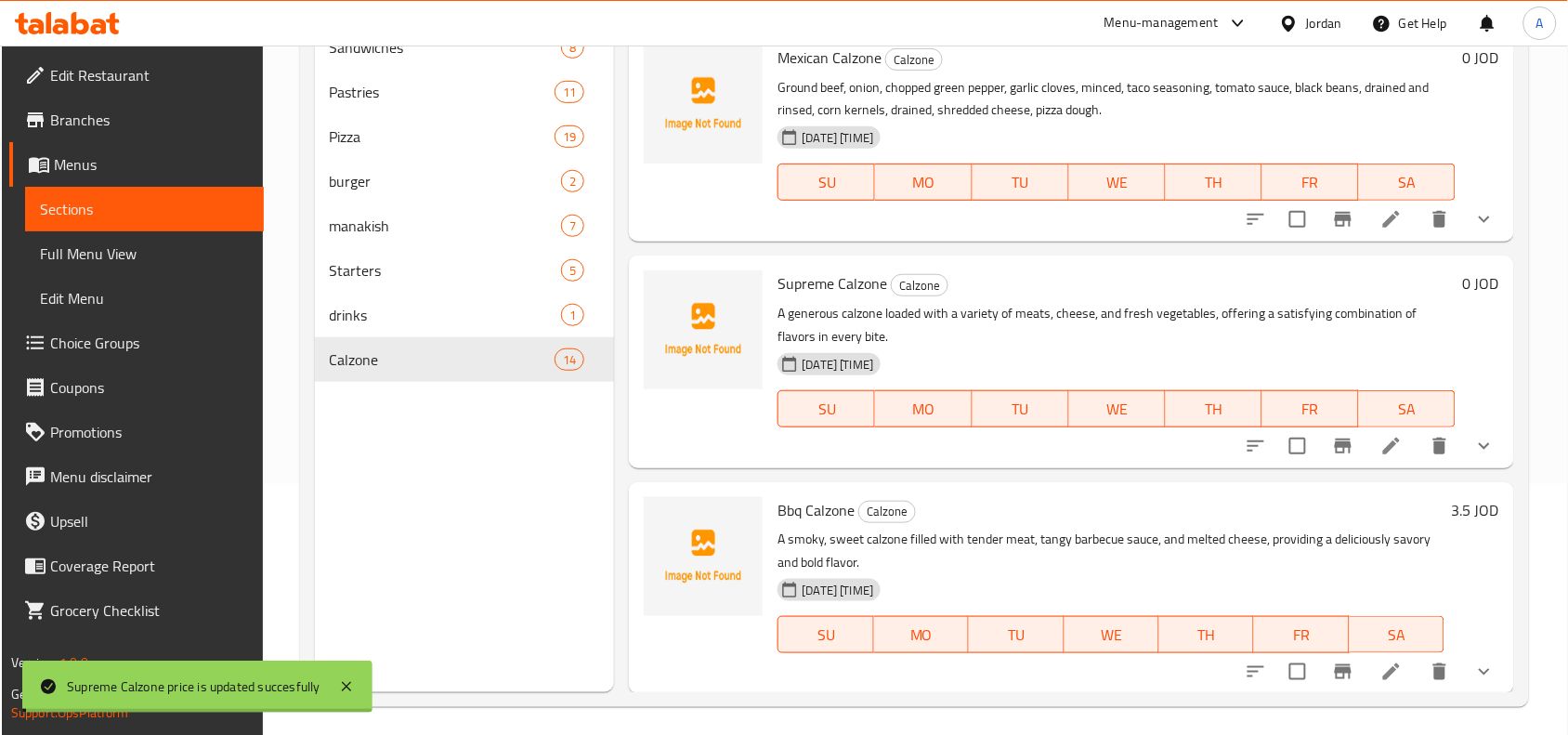 scroll, scrollTop: 261, scrollLeft: 0, axis: vertical 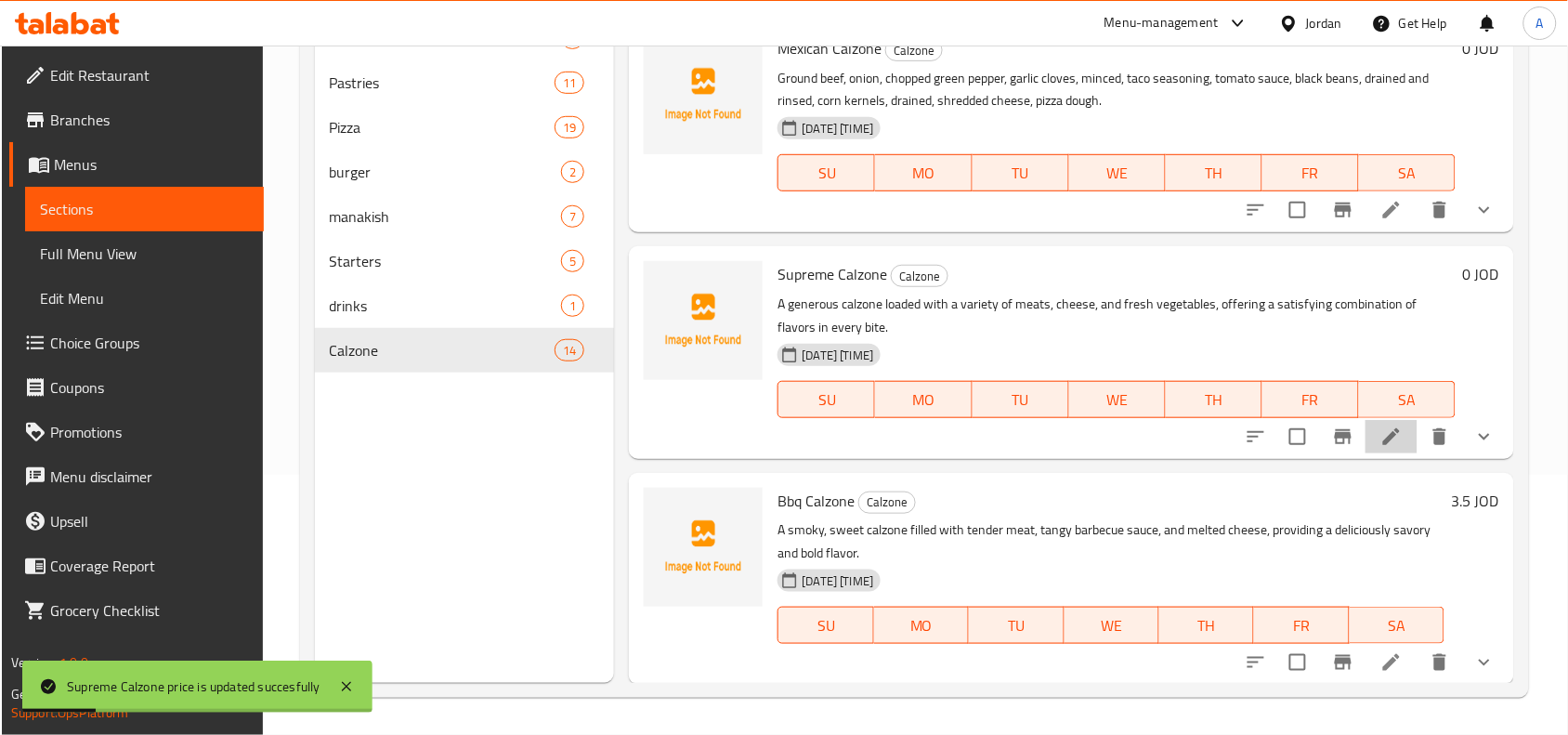 click at bounding box center (1392, 437) 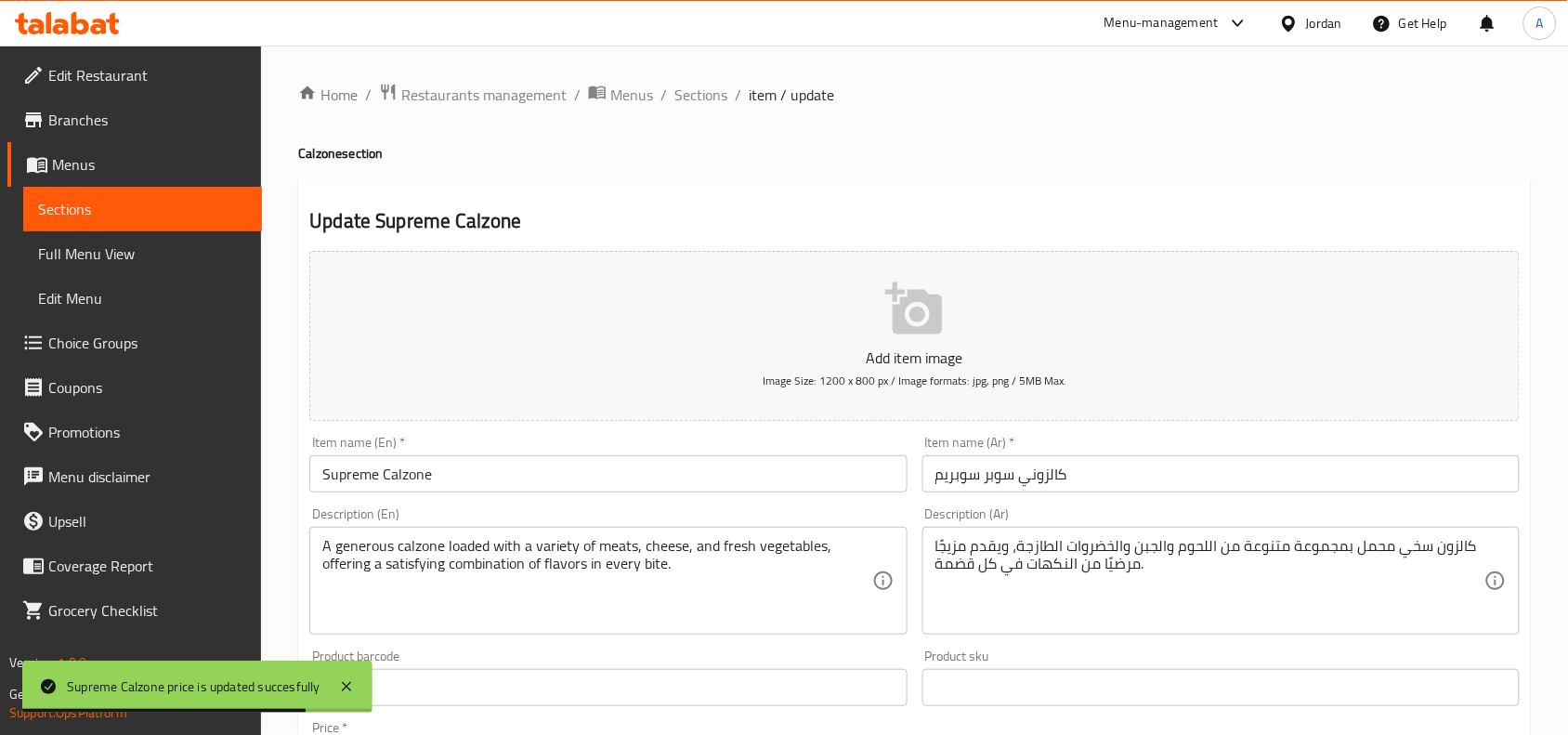 click on "كالزوني سوبر سوبريم" at bounding box center (1221, 474) 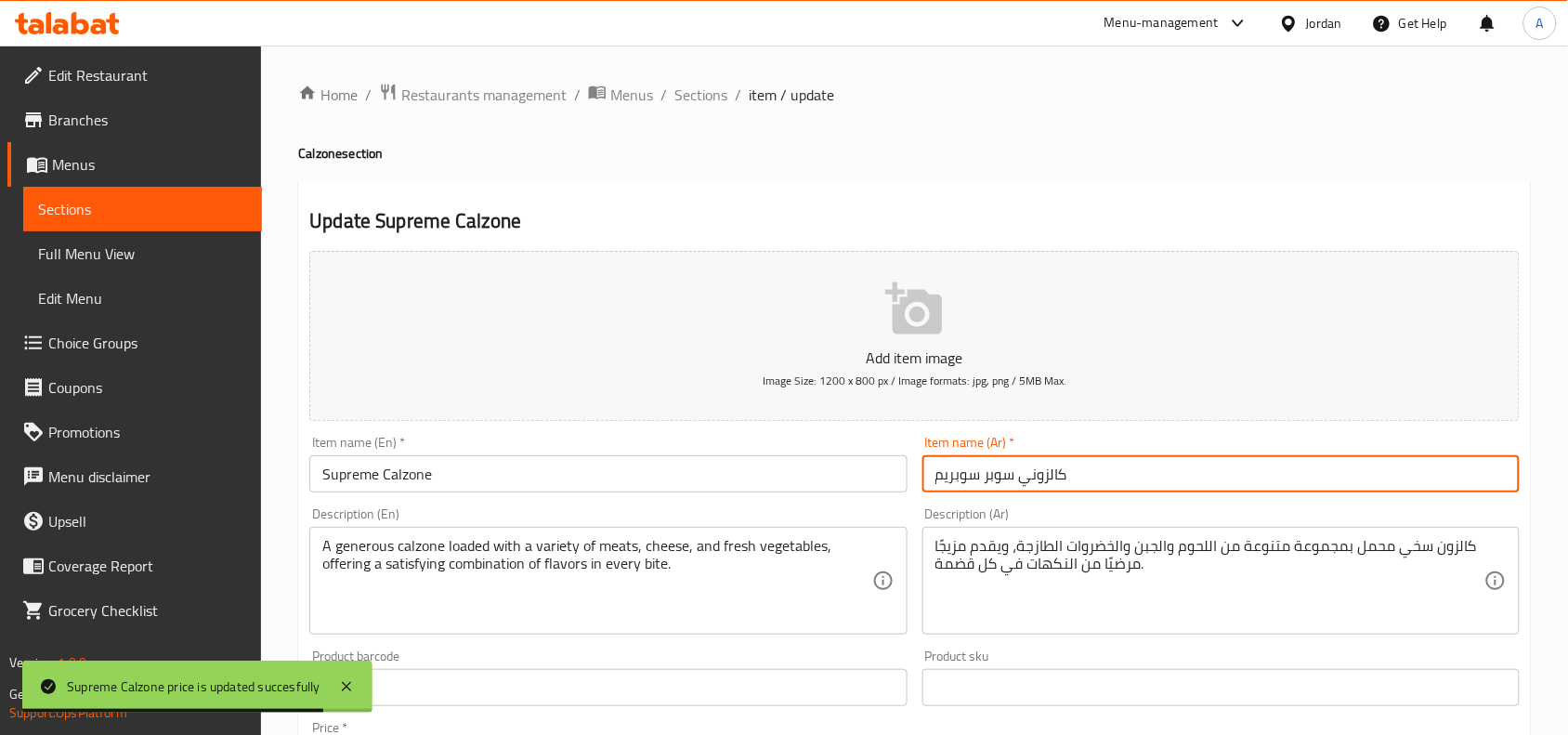 click on "كالزوني سوبر سوبريم" at bounding box center (1221, 474) 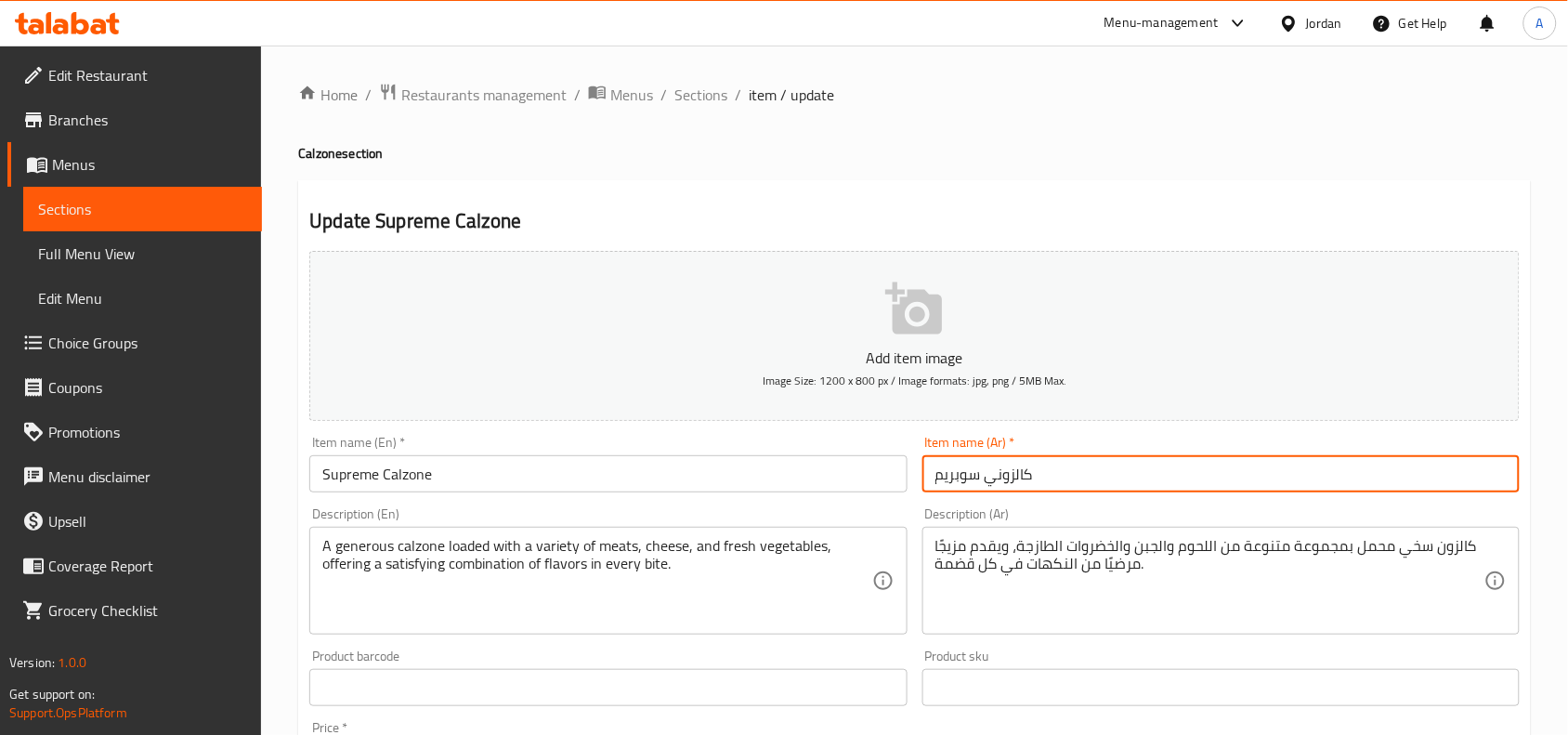 type on "كالزوني سوبريم" 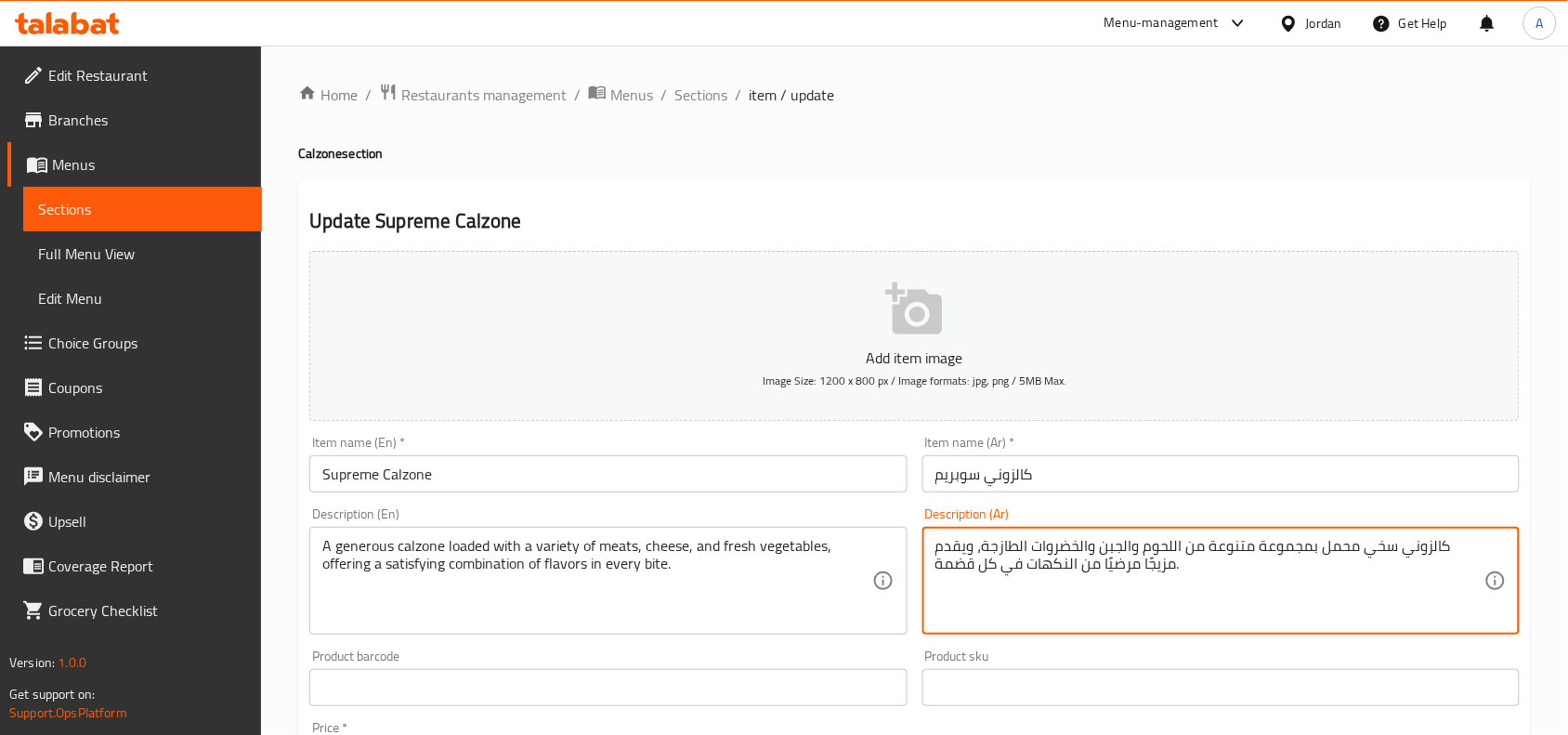 drag, startPoint x: 1347, startPoint y: 553, endPoint x: 1246, endPoint y: 553, distance: 101 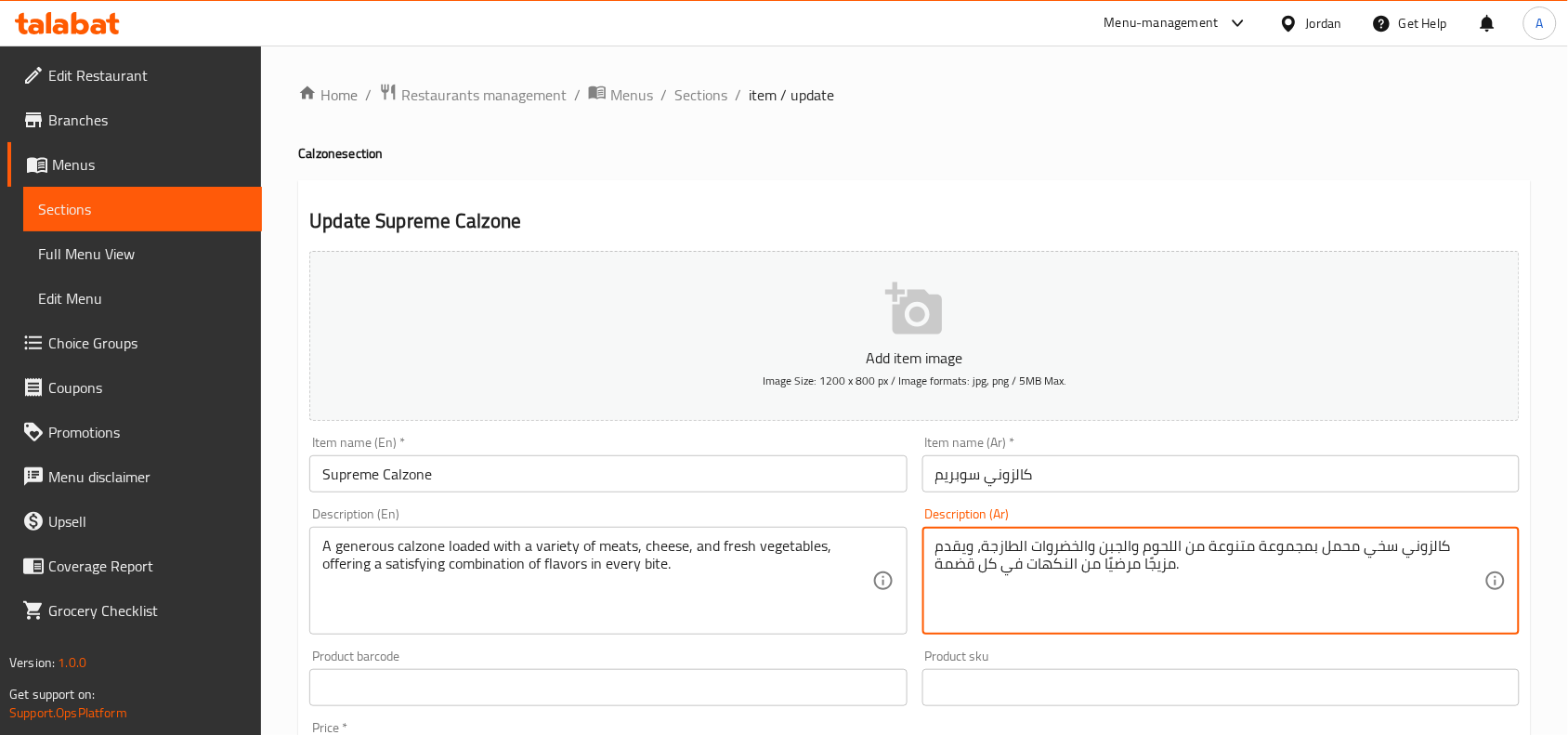 click on "كالزوني سخي محمل بمجموعة متنوعة من اللحوم والجبن والخضروات الطازجة، ويقدم مزيجًا مرضيًا من النكهات في كل قضمة." at bounding box center [1209, 581] 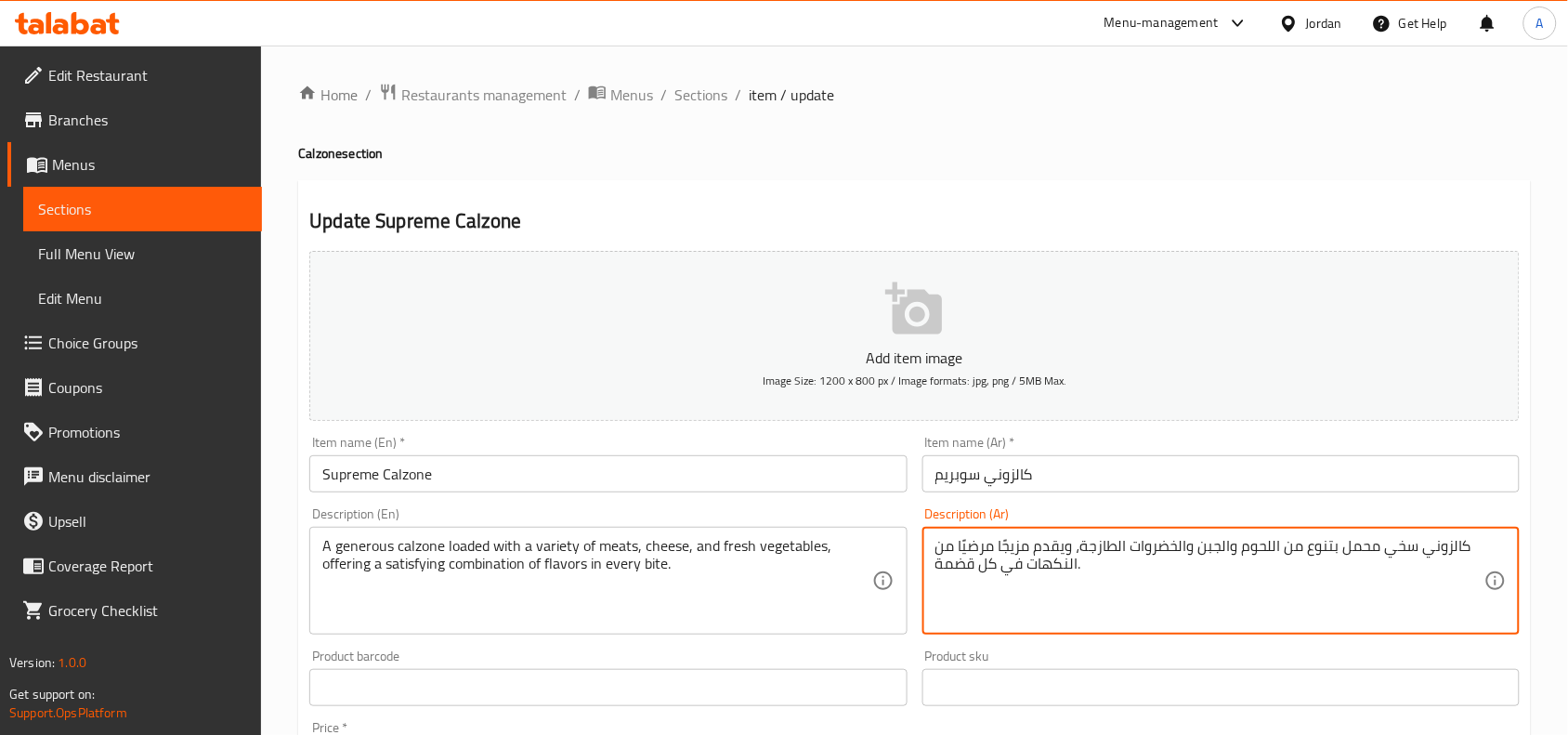 click on "كالزوني سخي محمل بتنوع من اللحوم والجبن والخضروات الطازجة، ويقدم مزيجًا مرضيًا من النكهات في كل قضمة." at bounding box center (1209, 581) 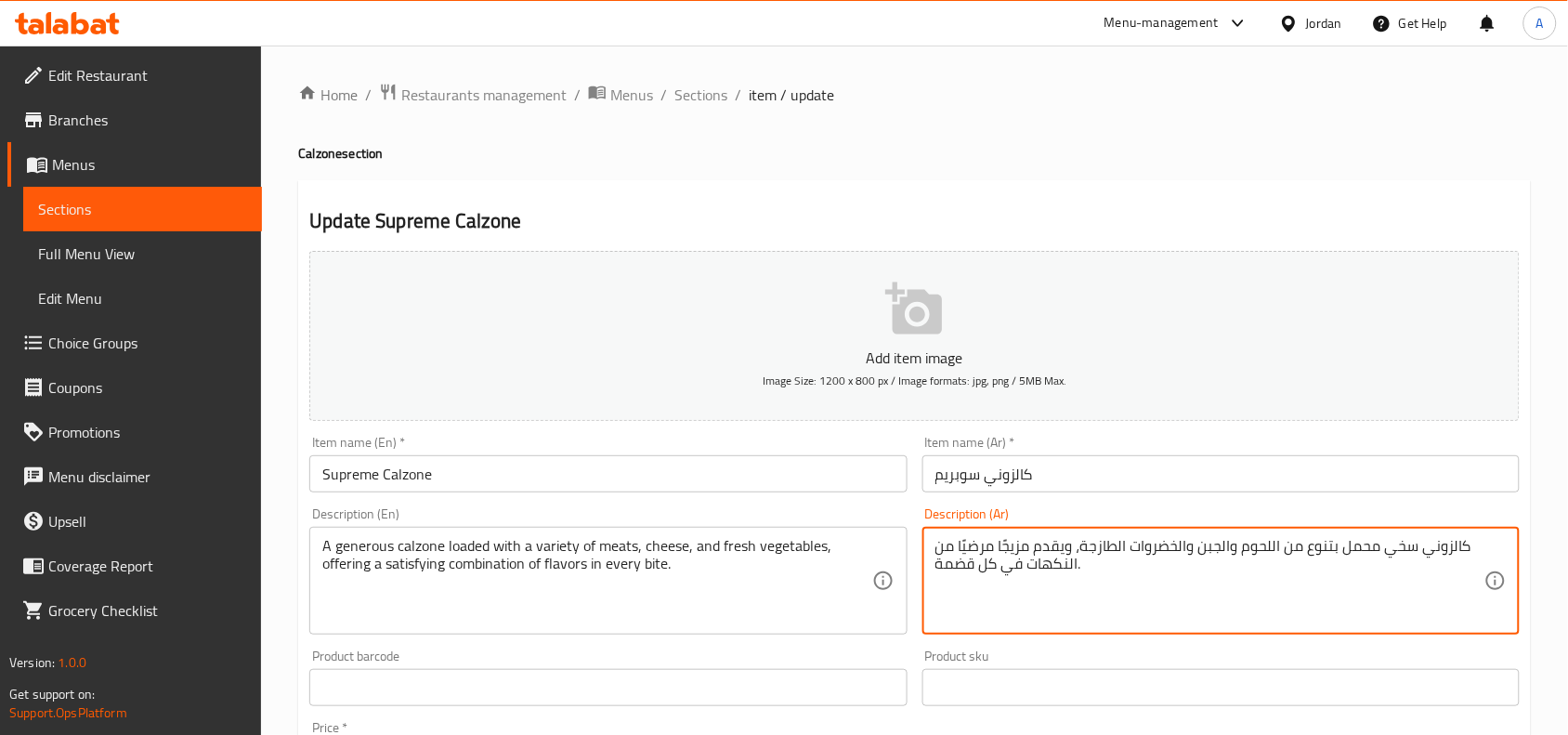 click on "كالزوني سخي محمل بتنوع من اللحوم والجبن والخضروات الطازجة، ويقدم مزيجًا مرضيًا من النكهات في كل قضمة." at bounding box center (1209, 581) 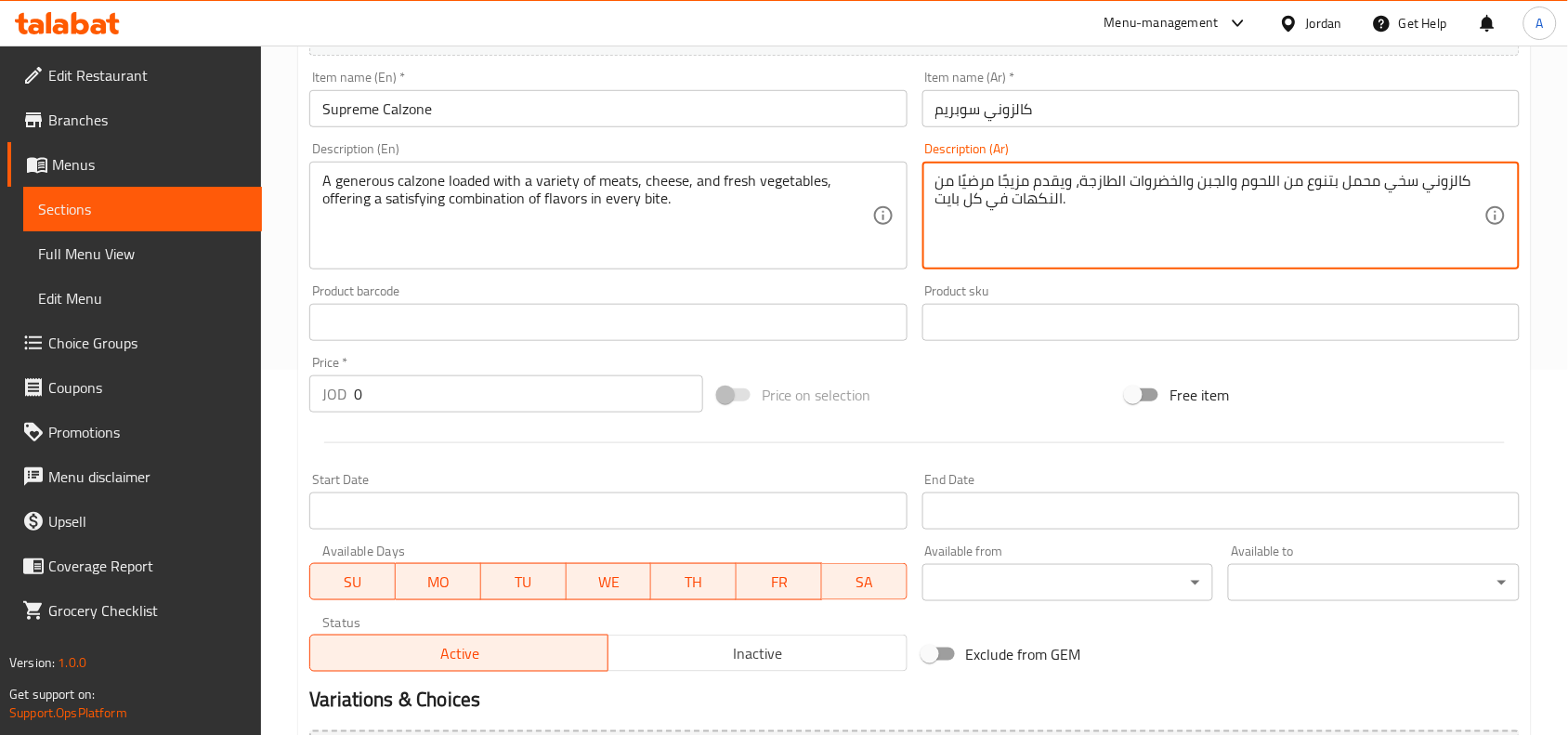 scroll, scrollTop: 607, scrollLeft: 0, axis: vertical 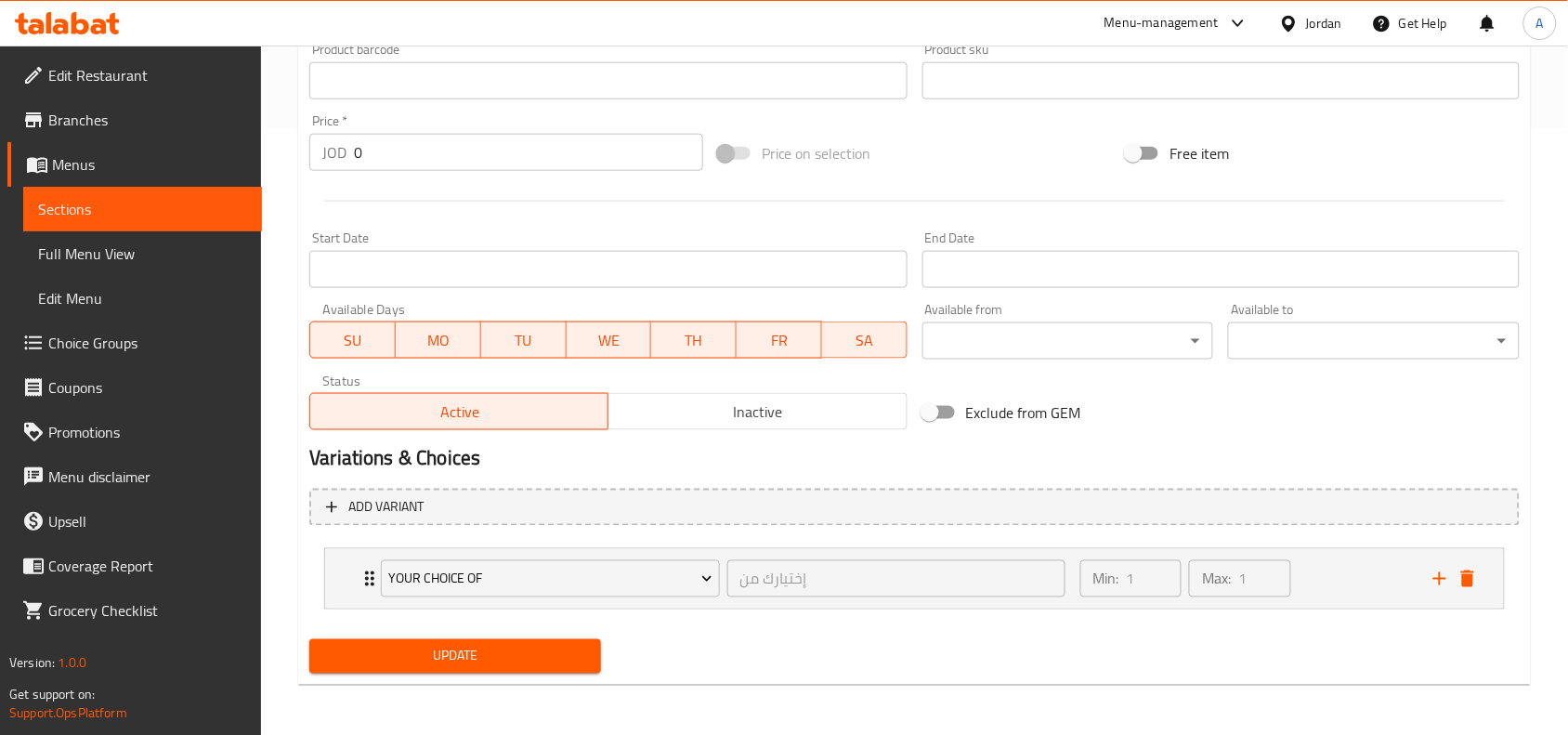 type on "كالزوني سخي محمل بتنوع من اللحوم والجبن والخضروات الطازجة، ويقدم مزيجًا مرضيًا من النكهات في كل بايت." 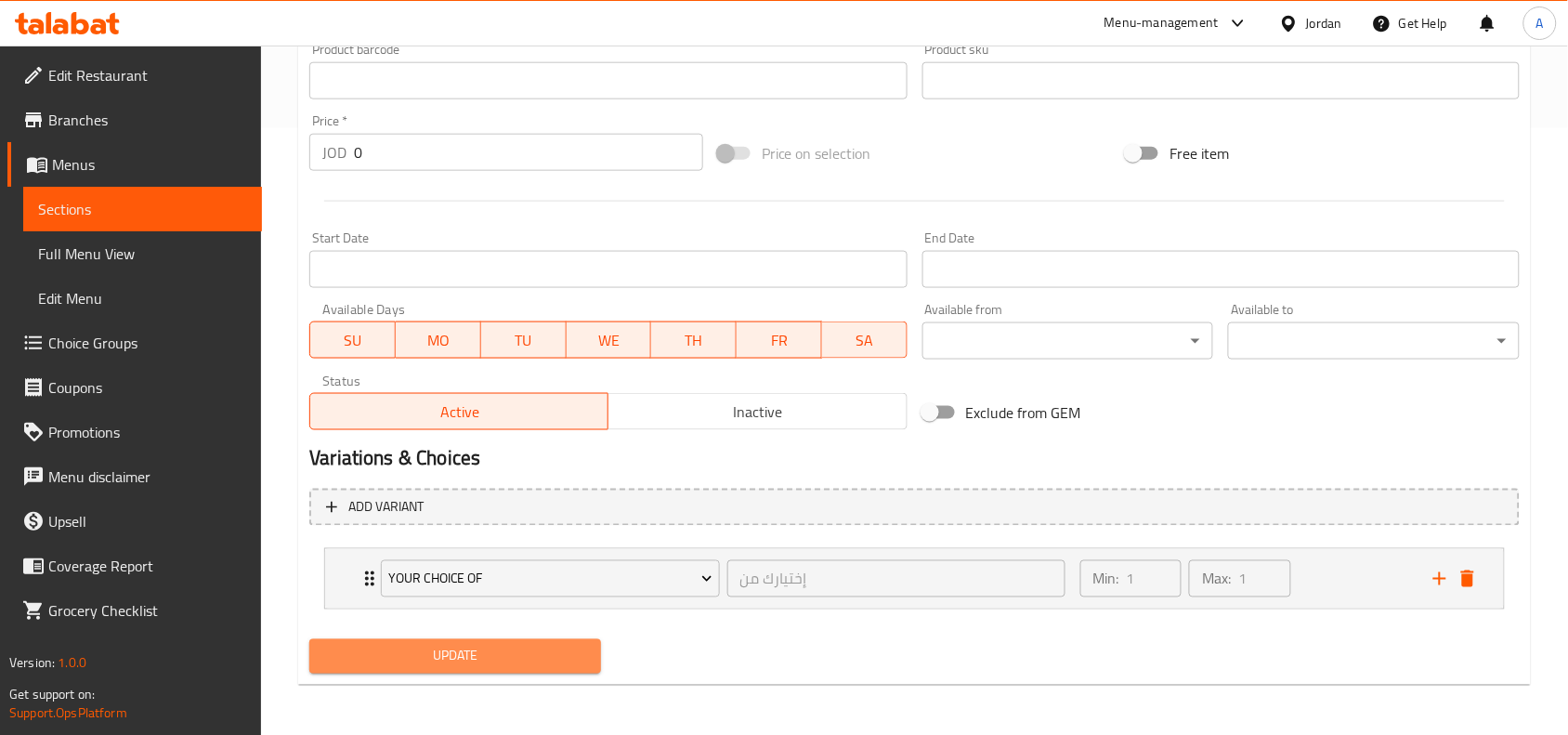 click on "Update" at bounding box center [455, 656] 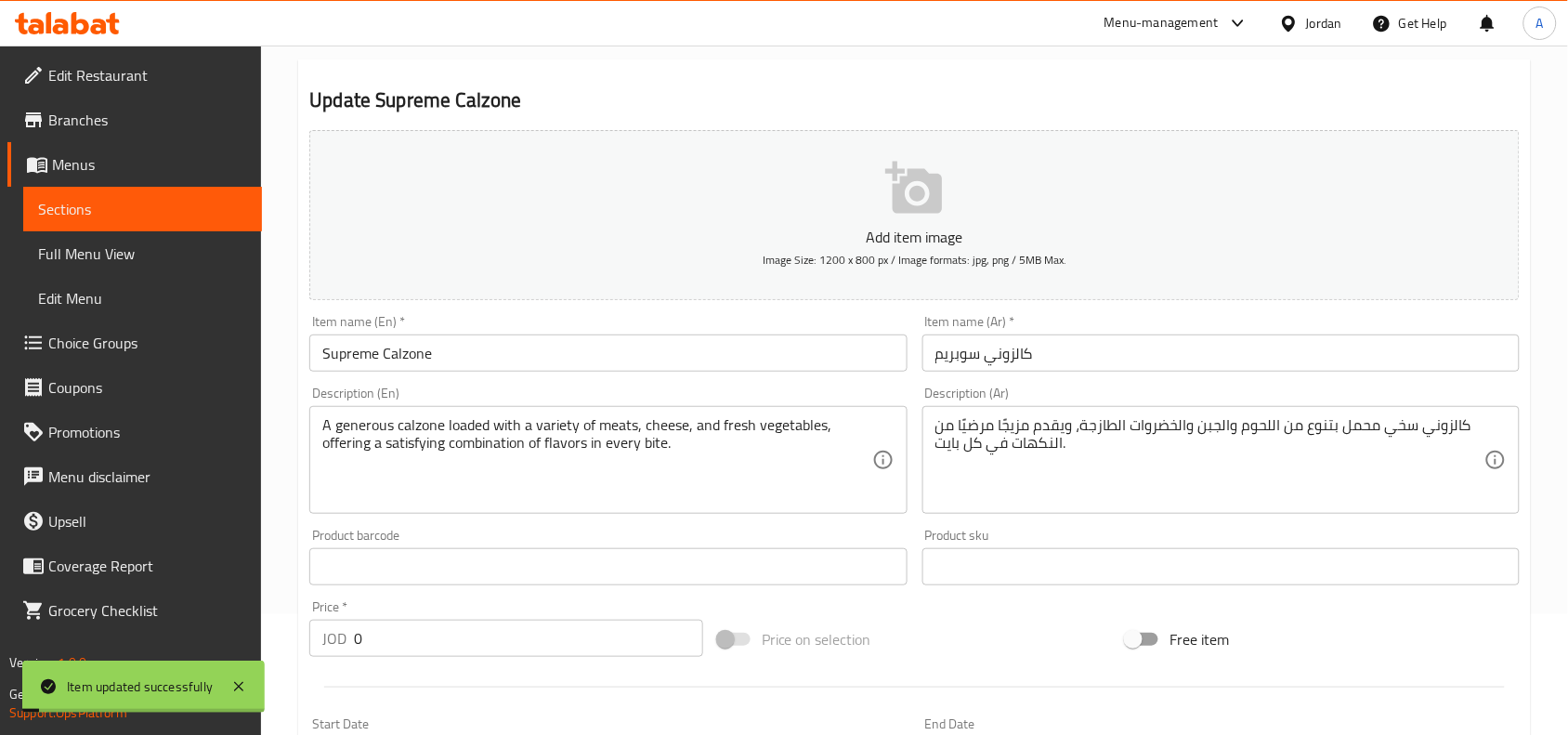 scroll, scrollTop: 26, scrollLeft: 0, axis: vertical 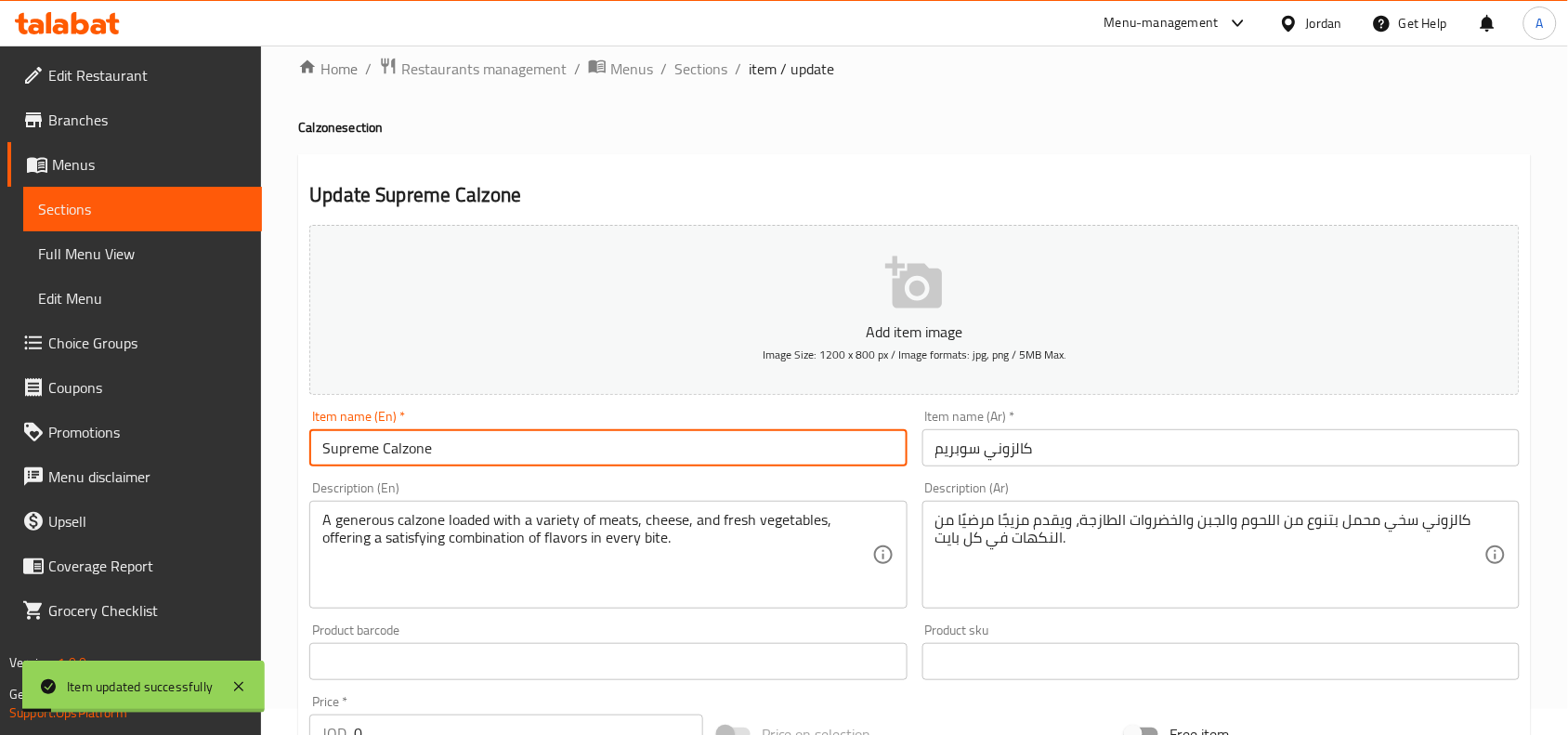 click on "Supreme Calzone" at bounding box center (608, 448) 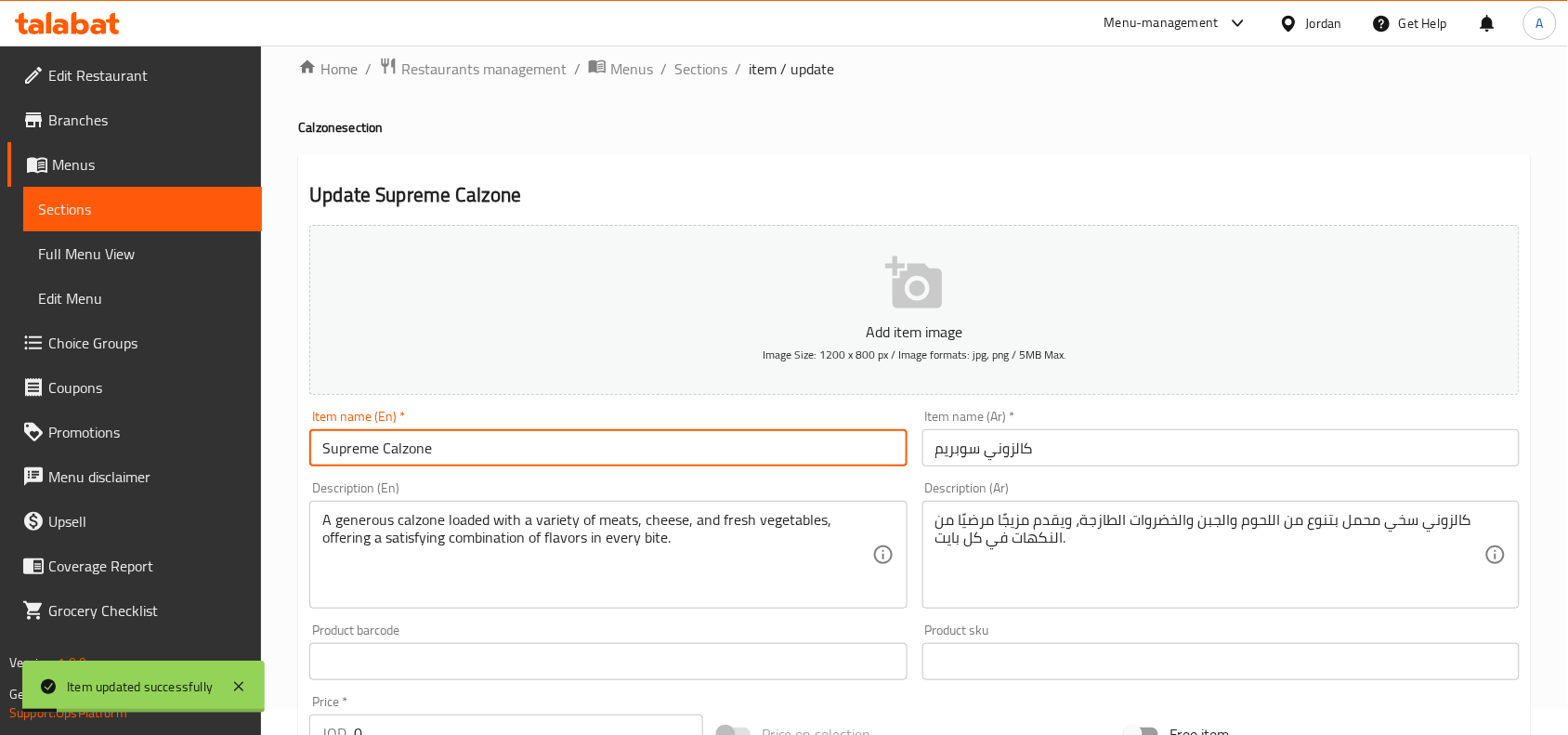click on "Supreme Calzone" at bounding box center (608, 448) 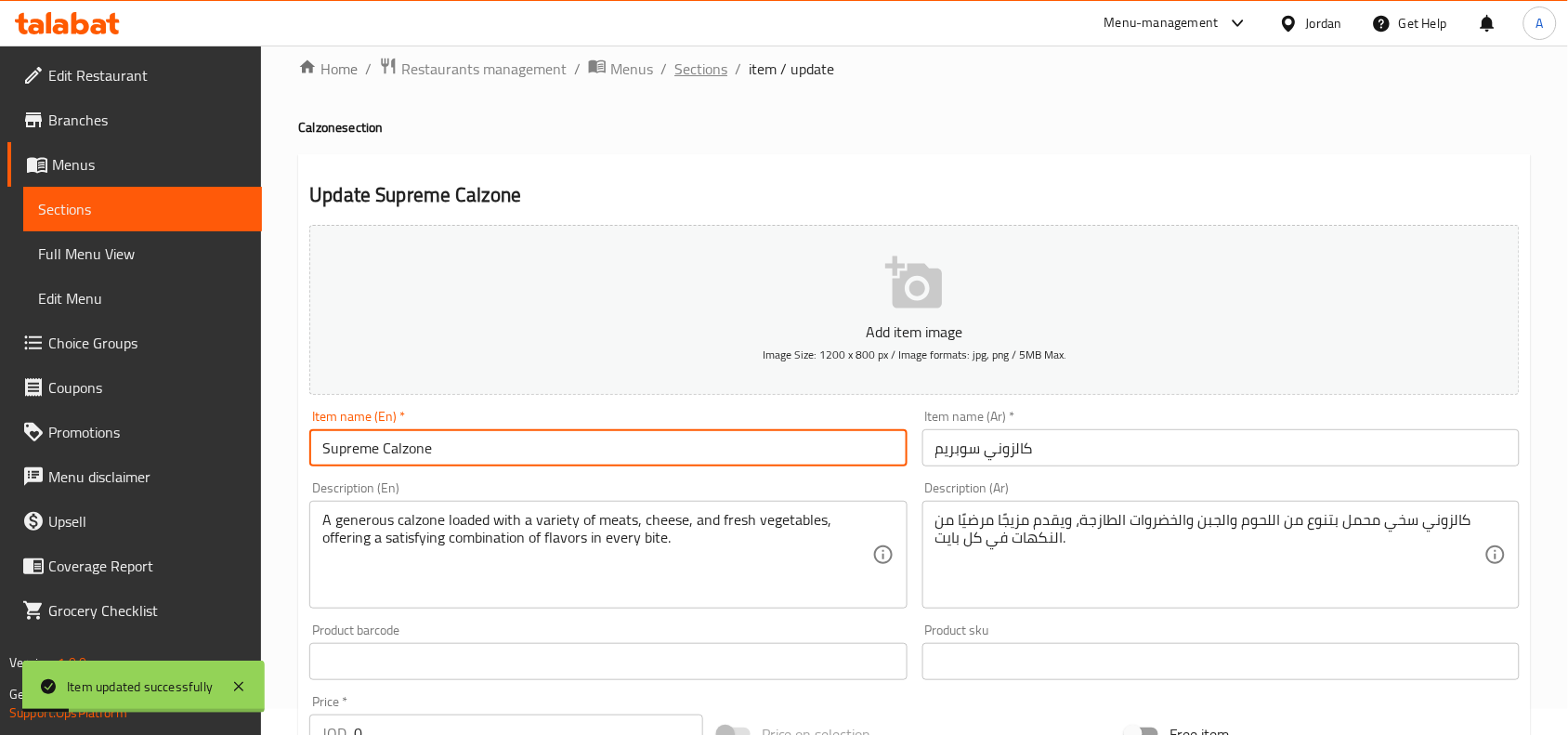 click on "Sections" at bounding box center [700, 69] 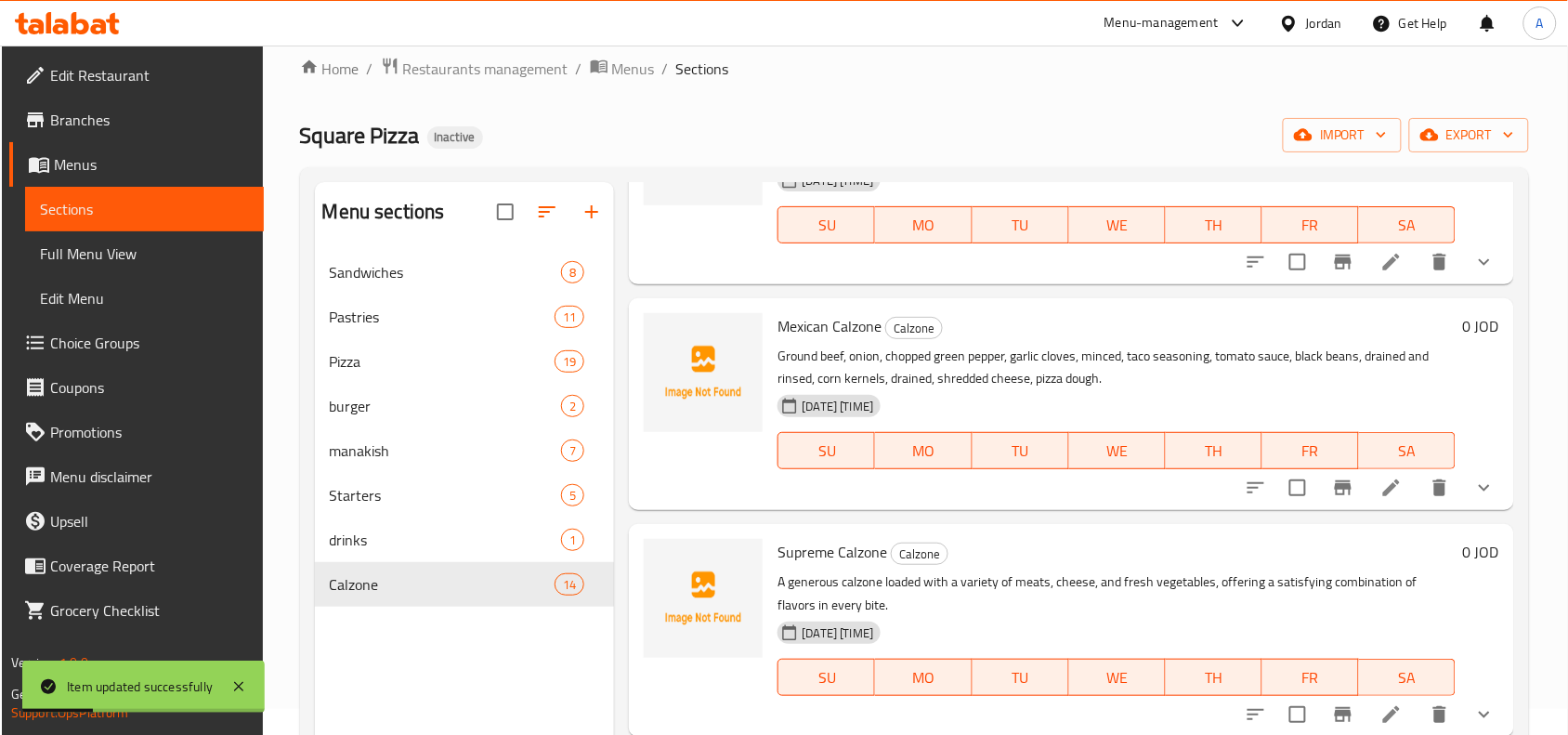 scroll, scrollTop: 2360, scrollLeft: 0, axis: vertical 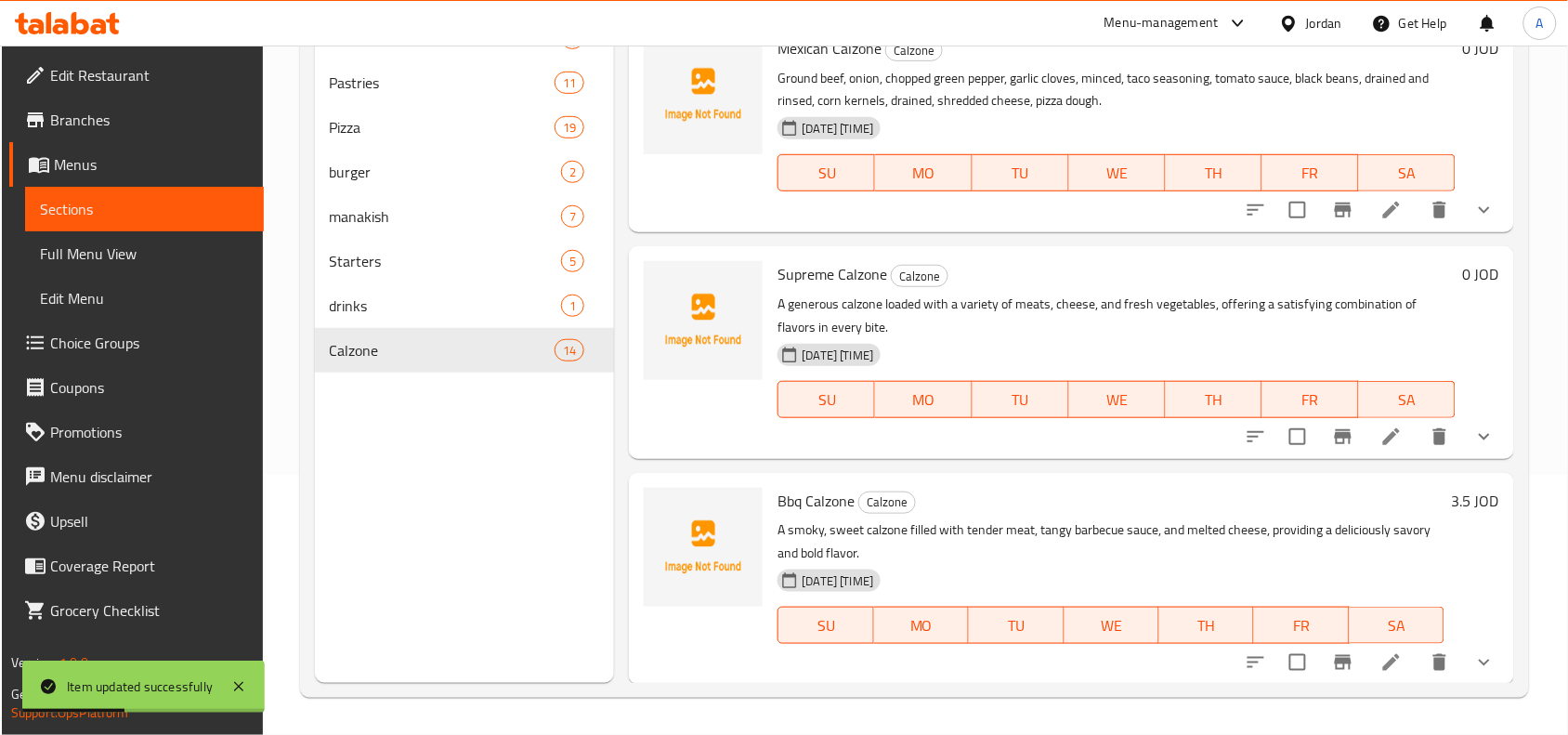 click on "Bbq Calzone" at bounding box center [816, 501] 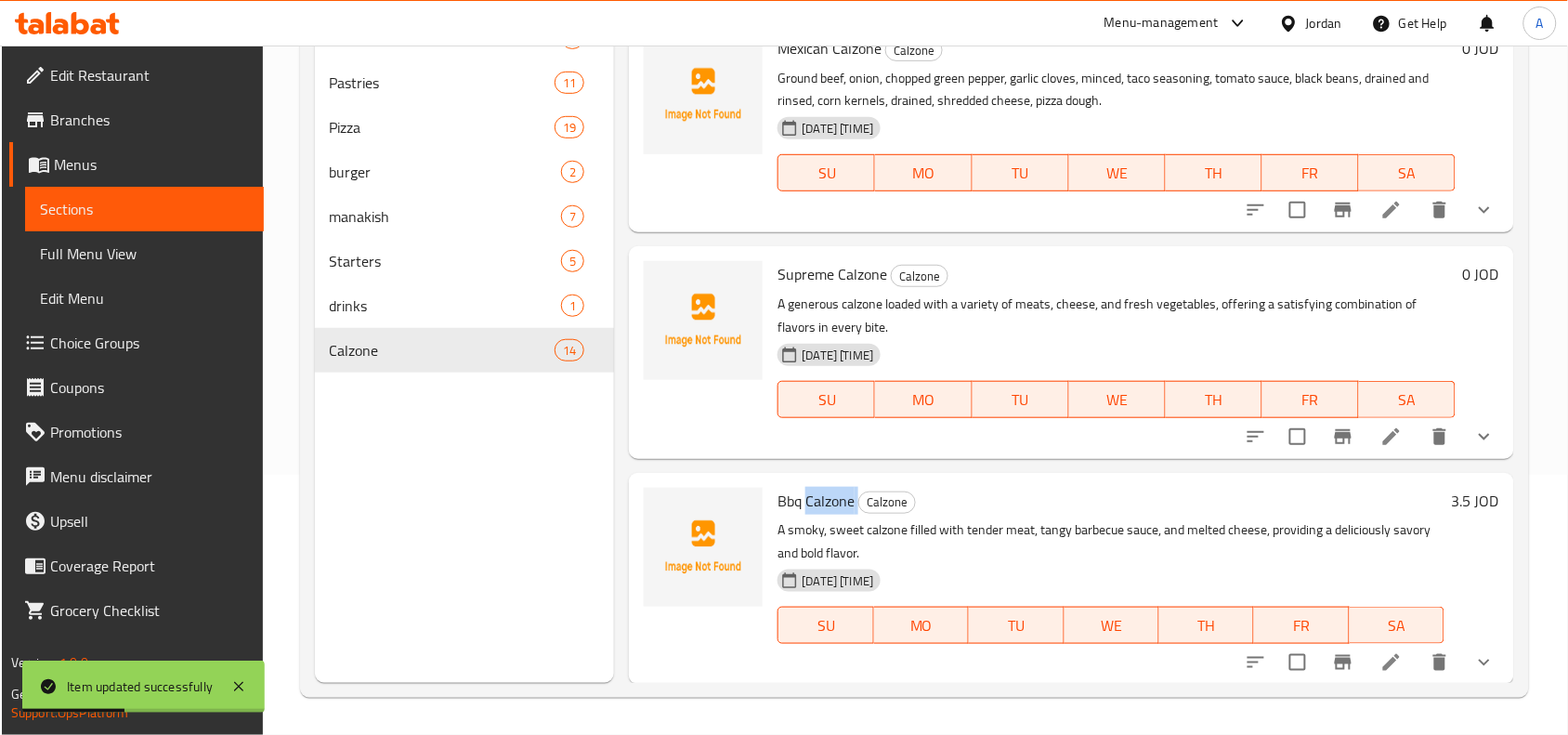 click on "Bbq Calzone" at bounding box center (816, 501) 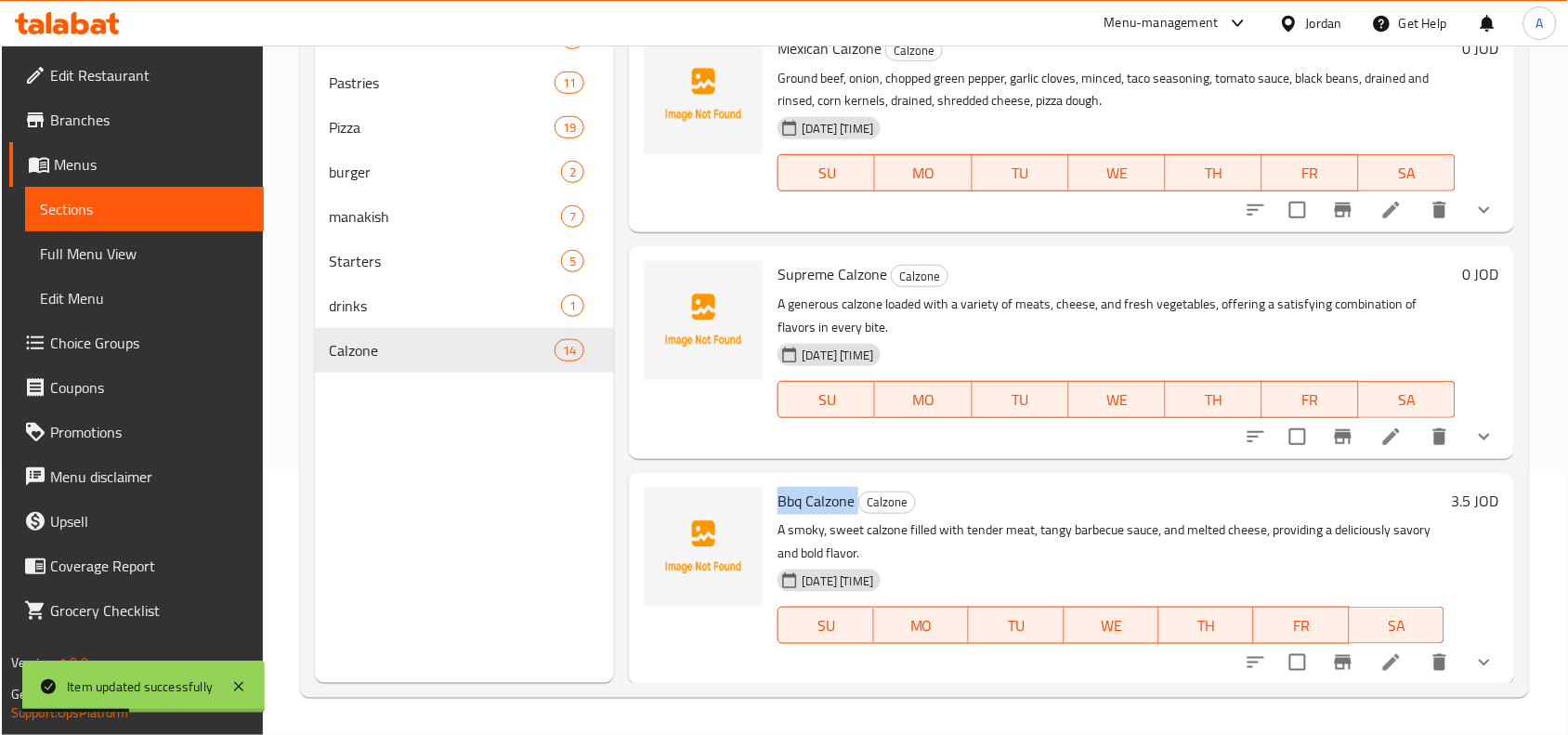 click on "Bbq Calzone" at bounding box center (816, 501) 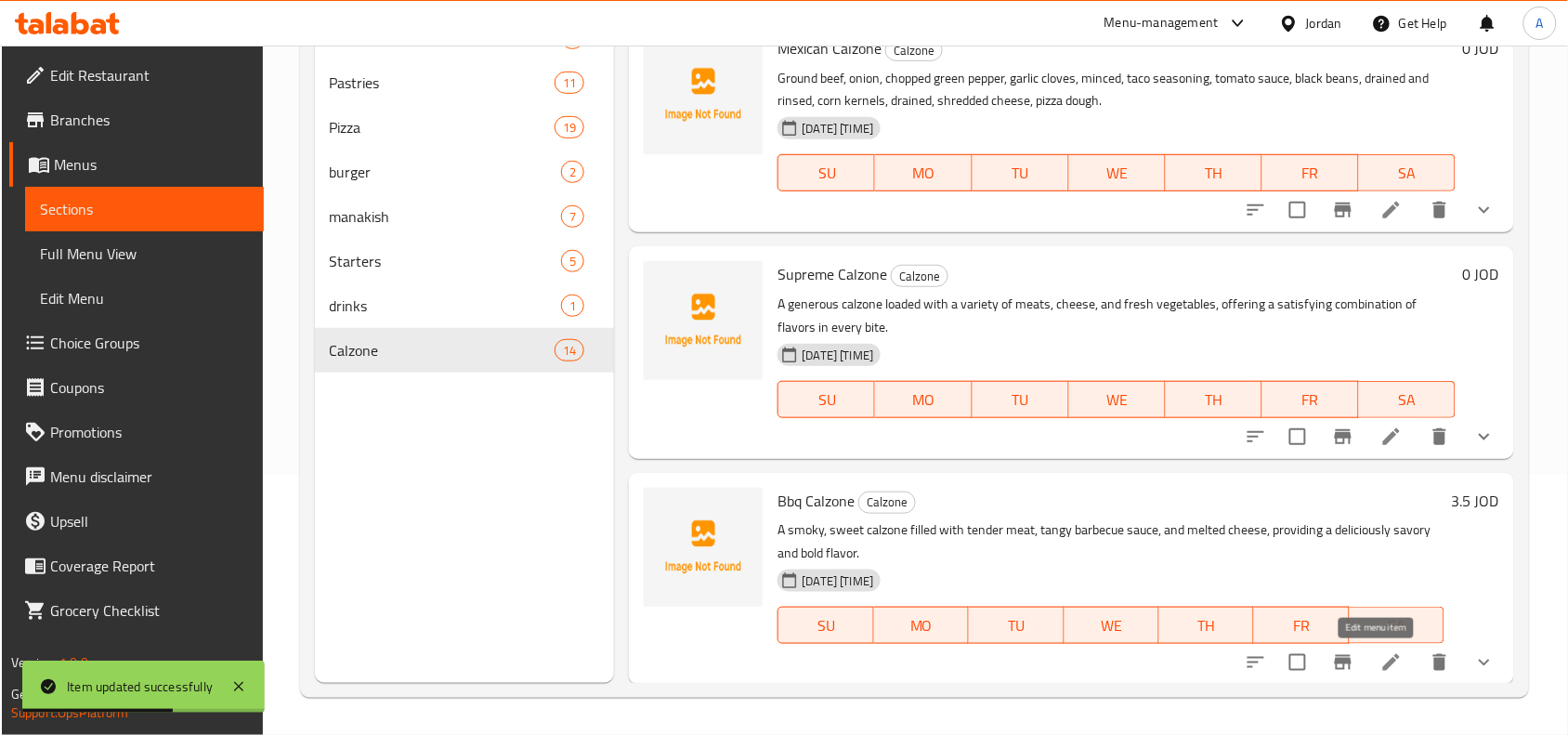 click 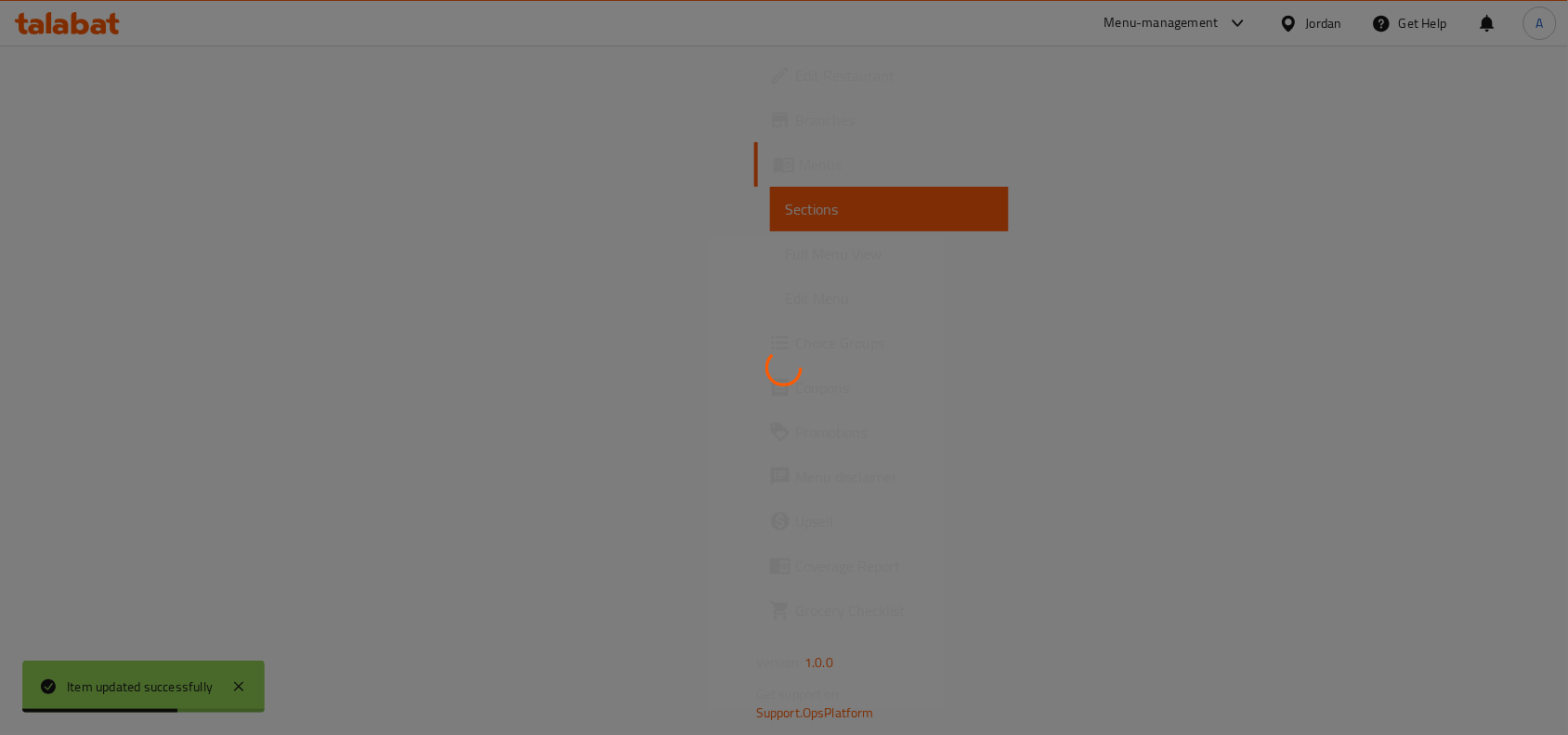 scroll, scrollTop: 0, scrollLeft: 0, axis: both 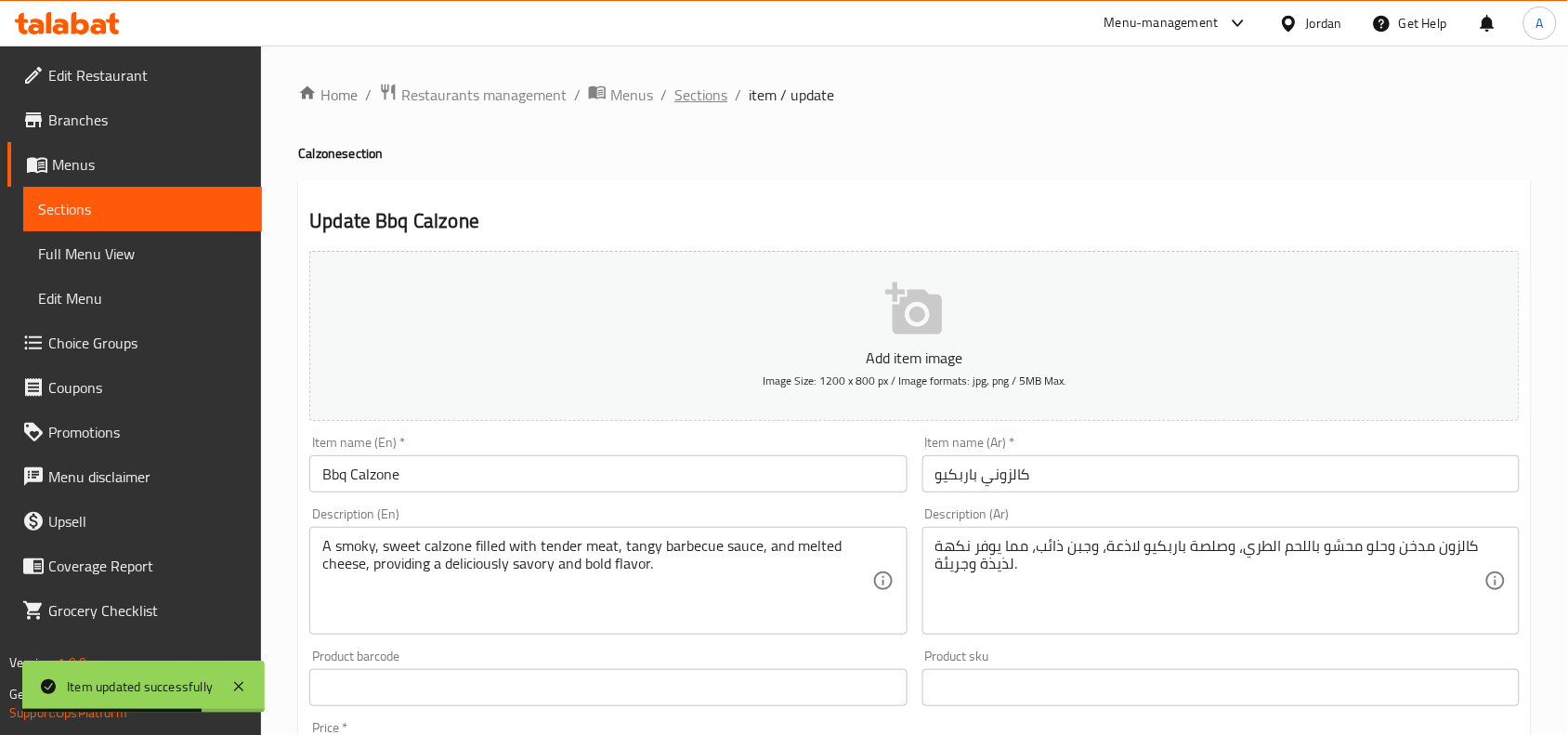 click on "Sections" at bounding box center (700, 95) 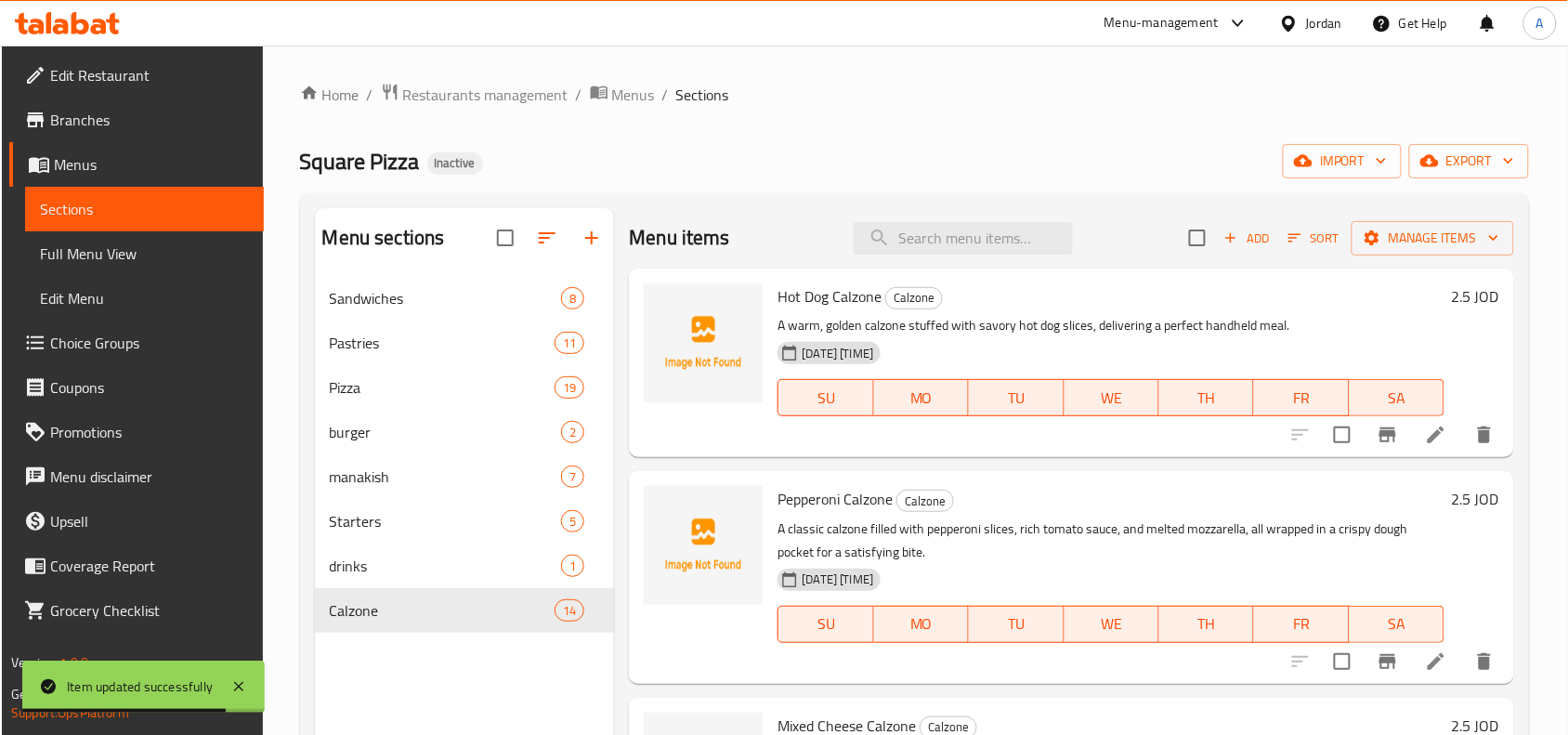 scroll, scrollTop: 261, scrollLeft: 0, axis: vertical 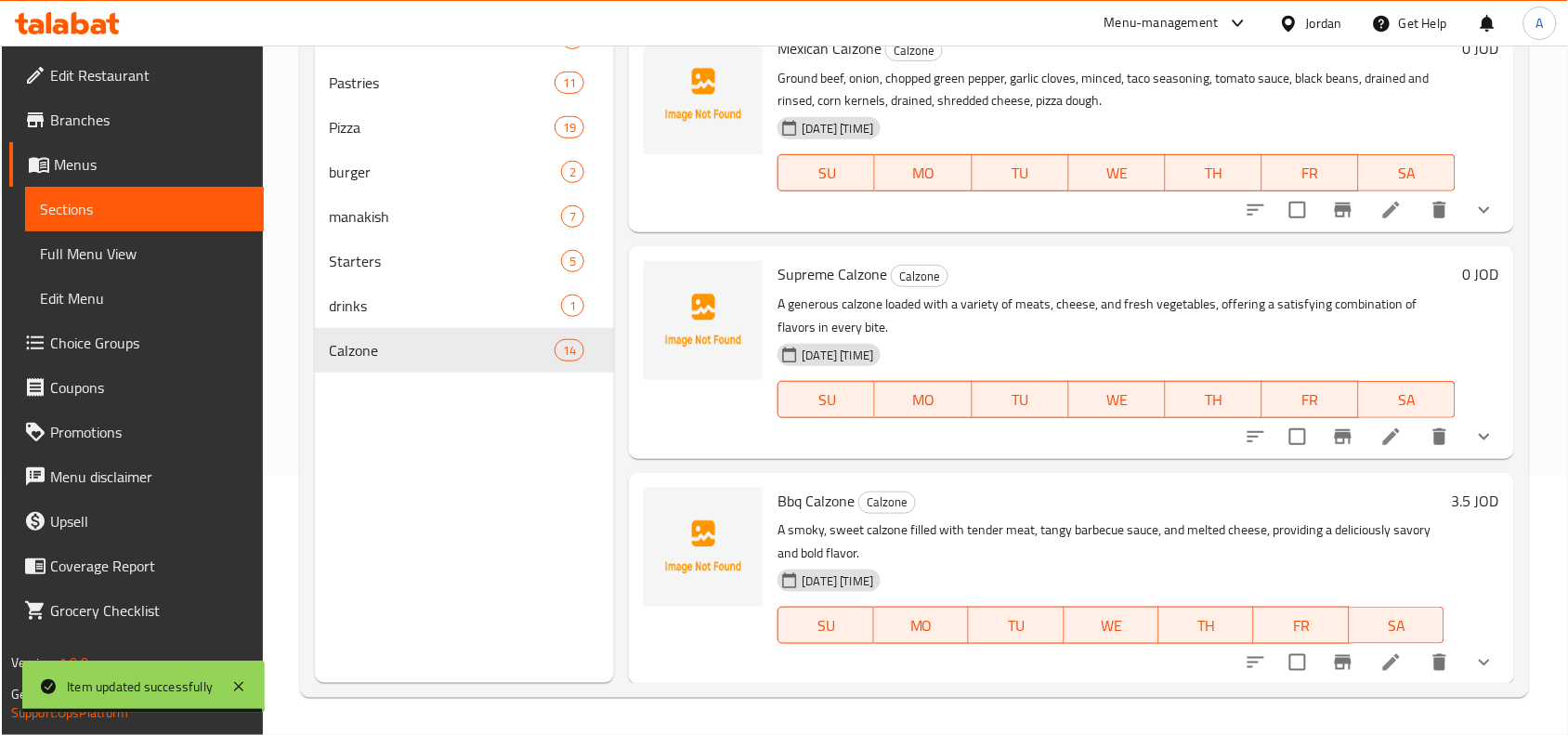 click on "3.5   JOD" at bounding box center [1475, 501] 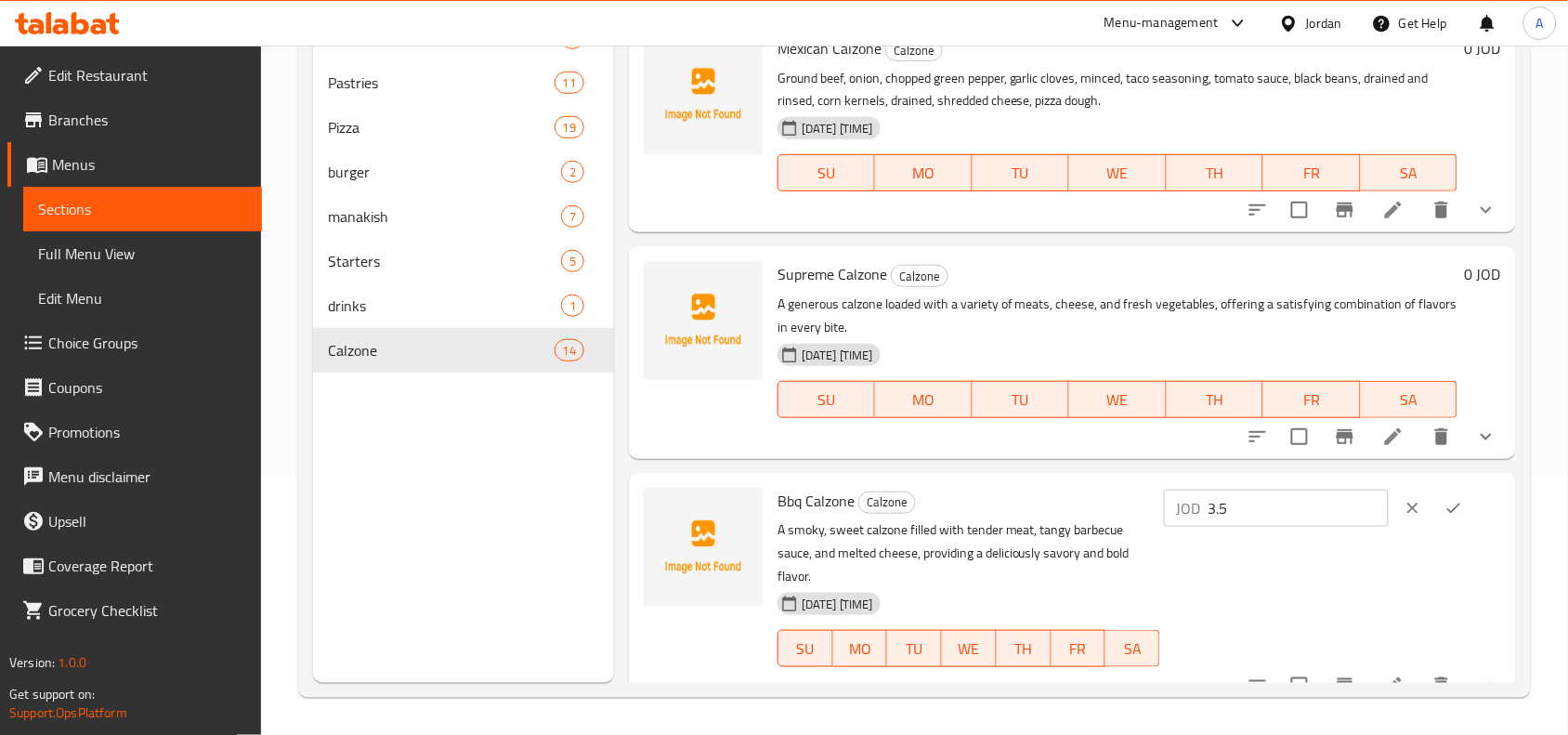 click on "3.5" at bounding box center (1299, 508) 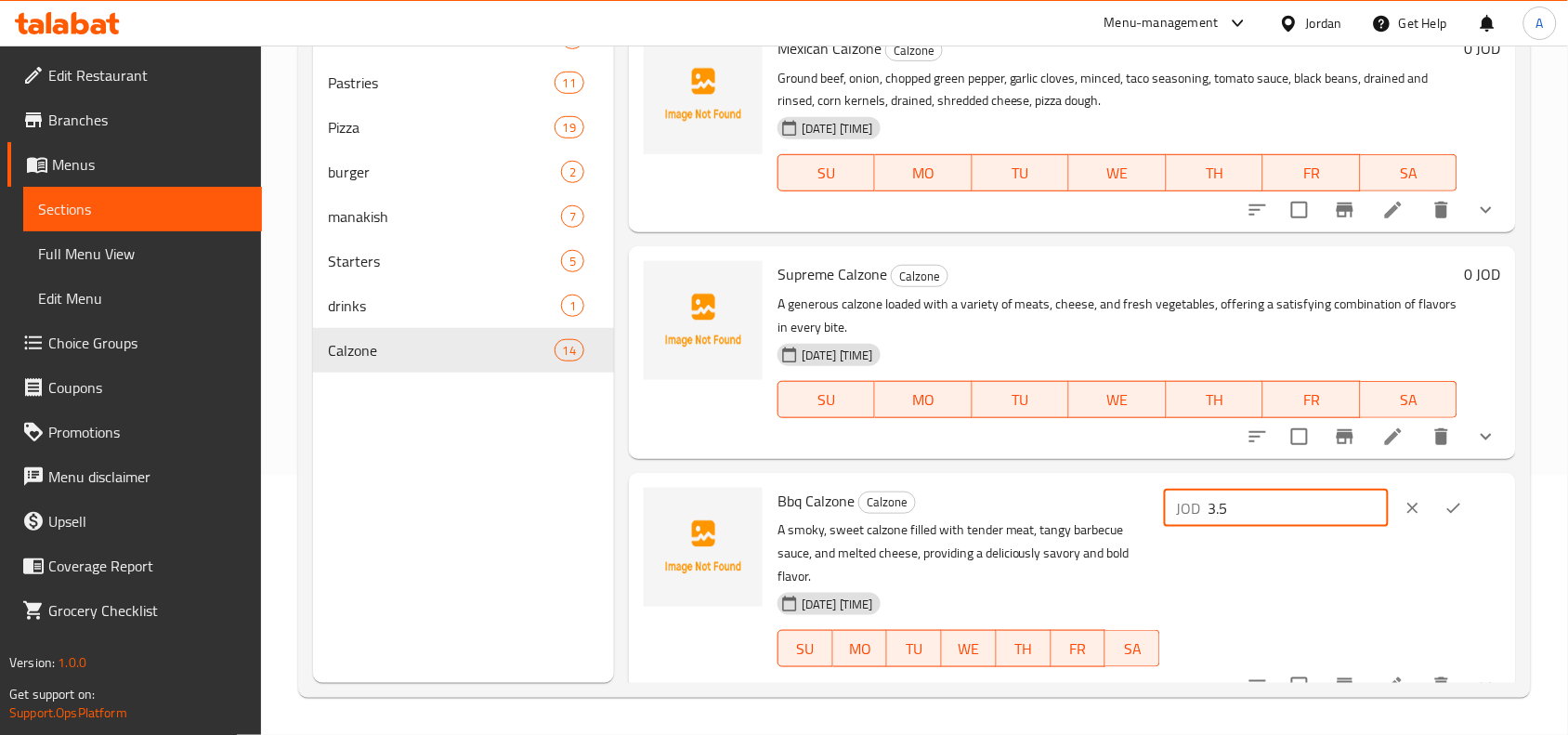 click on "3.5" at bounding box center (1299, 508) 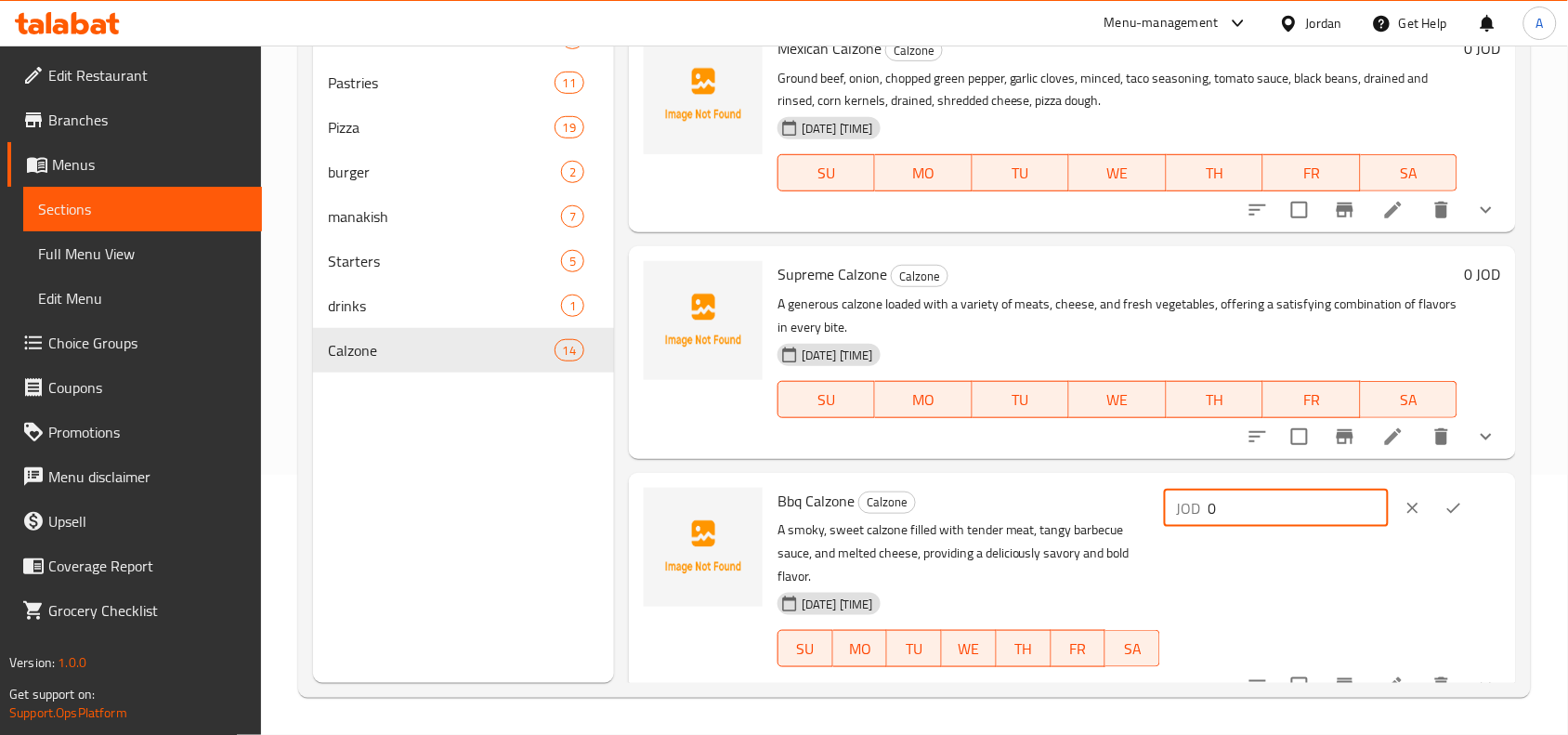 type on "0" 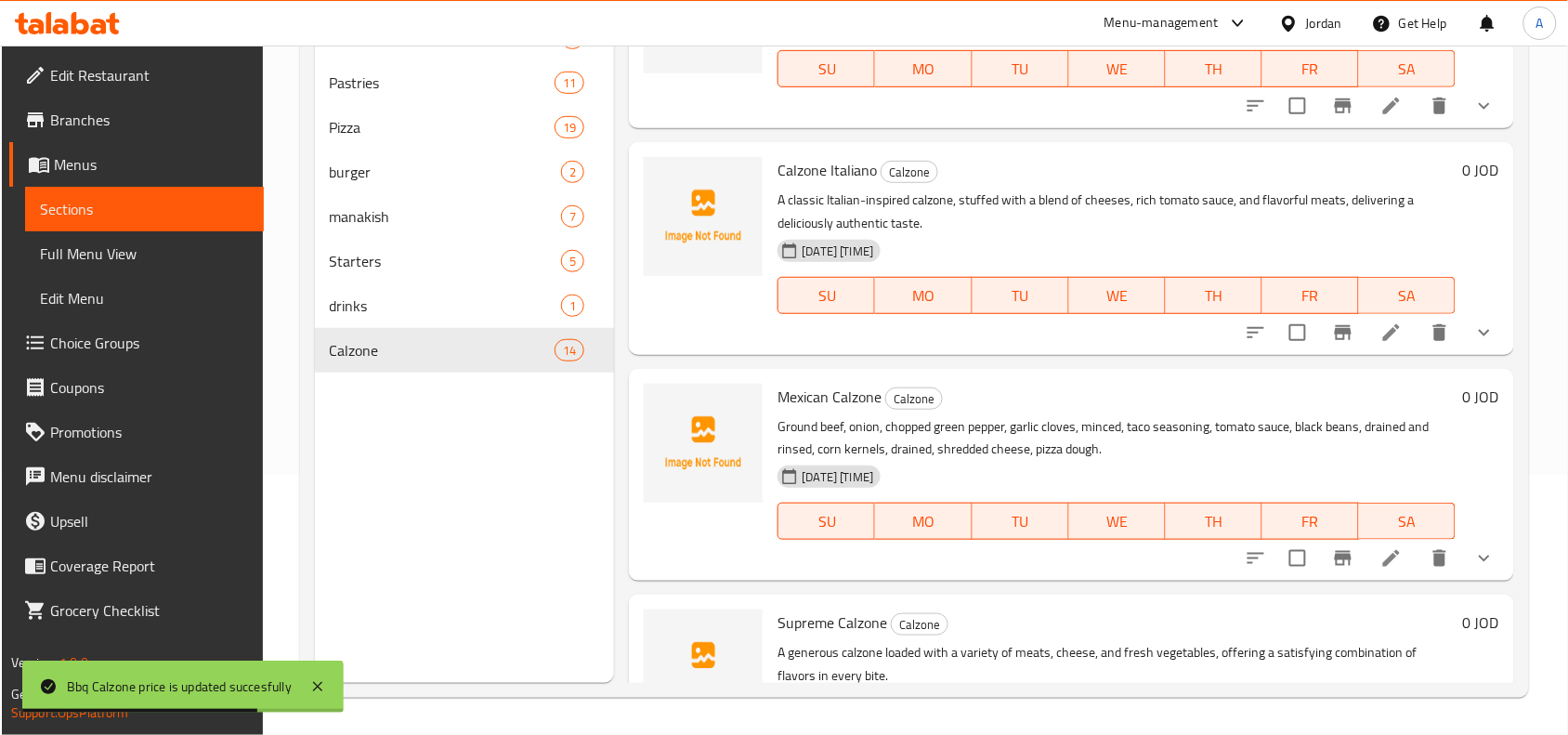 scroll, scrollTop: 2360, scrollLeft: 0, axis: vertical 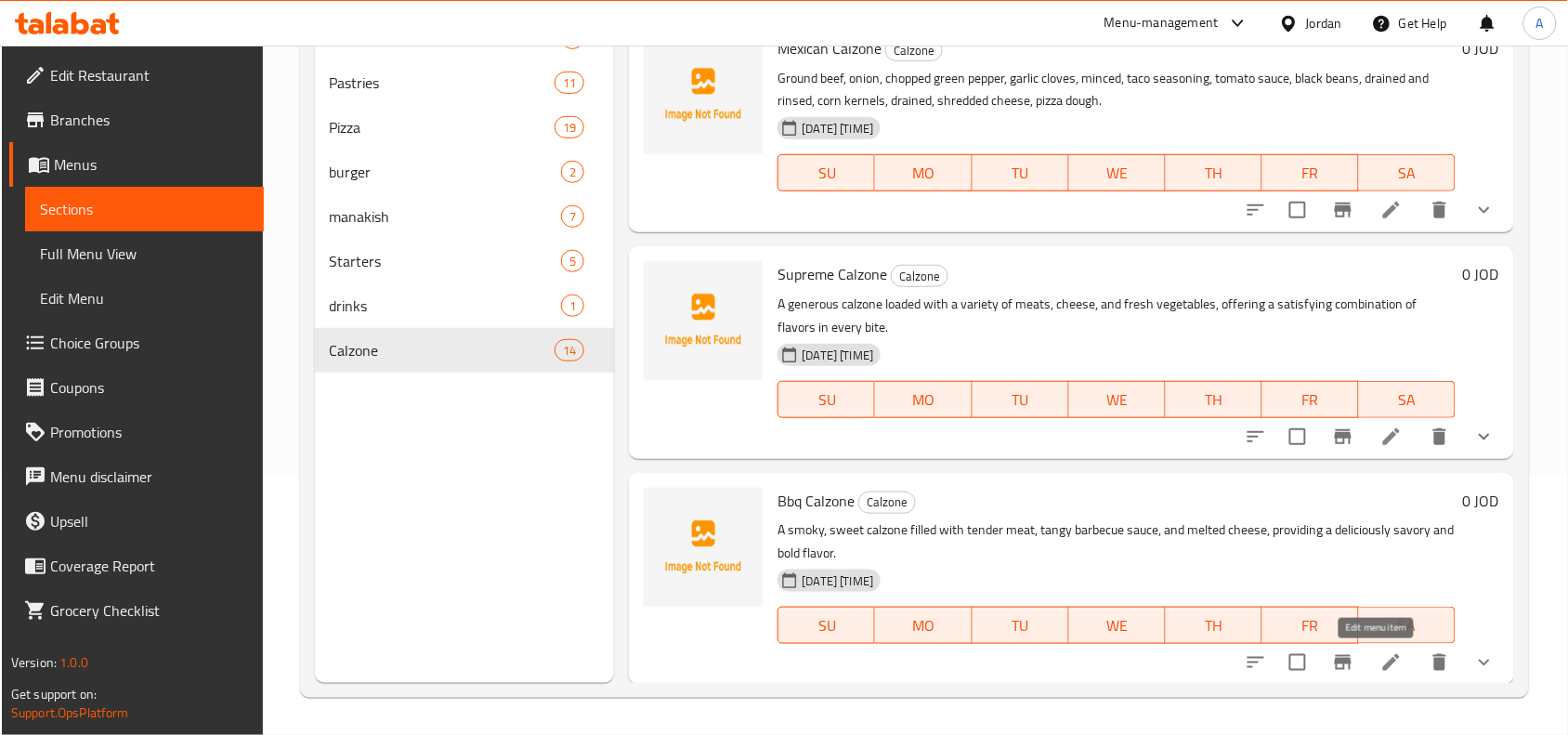click 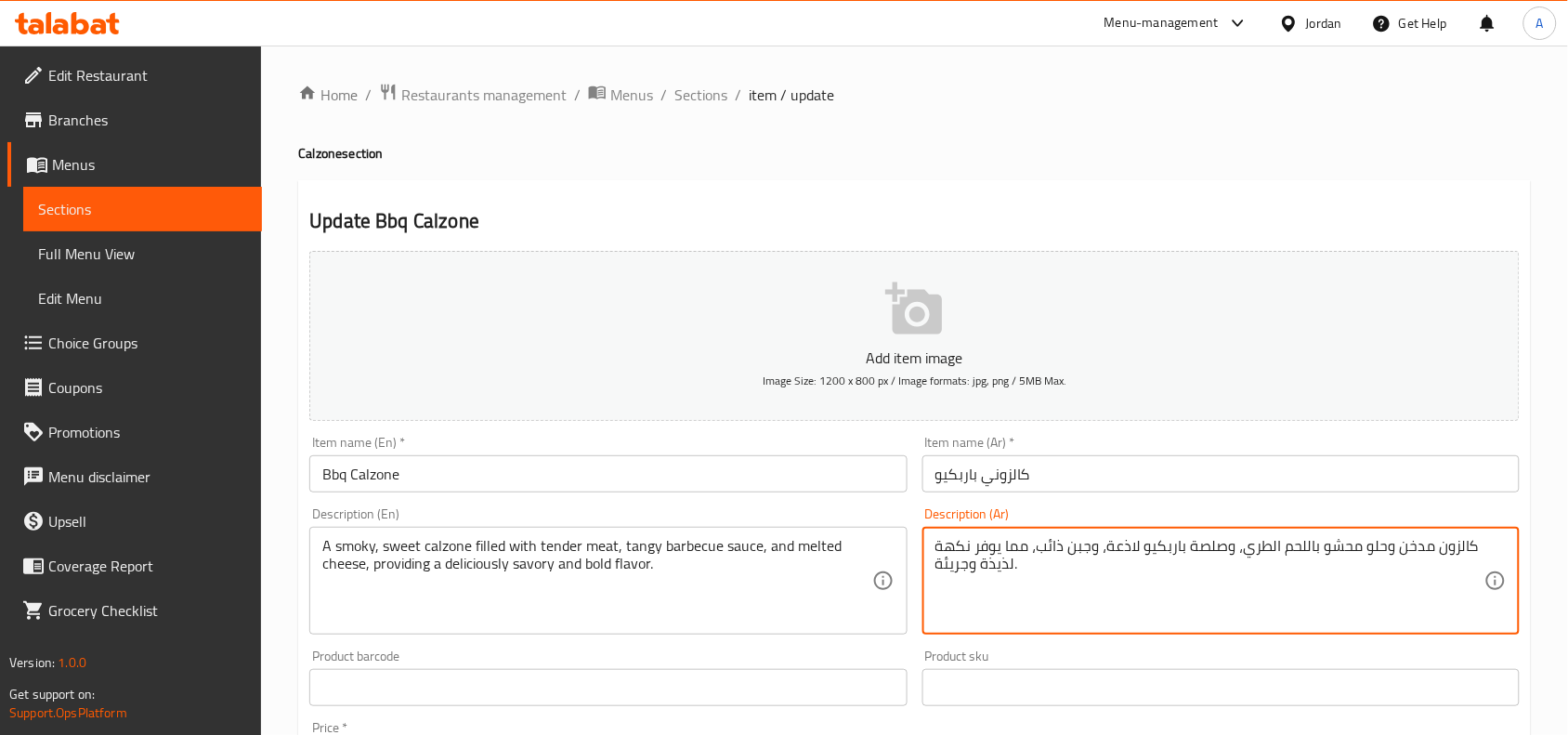 click on "كالزون مدخن وحلو محشو باللحم الطري، وصلصة باربكيو لاذعة، وجبن ذائب، مما يوفر نكهة لذيذة وجريئة." at bounding box center (1209, 581) 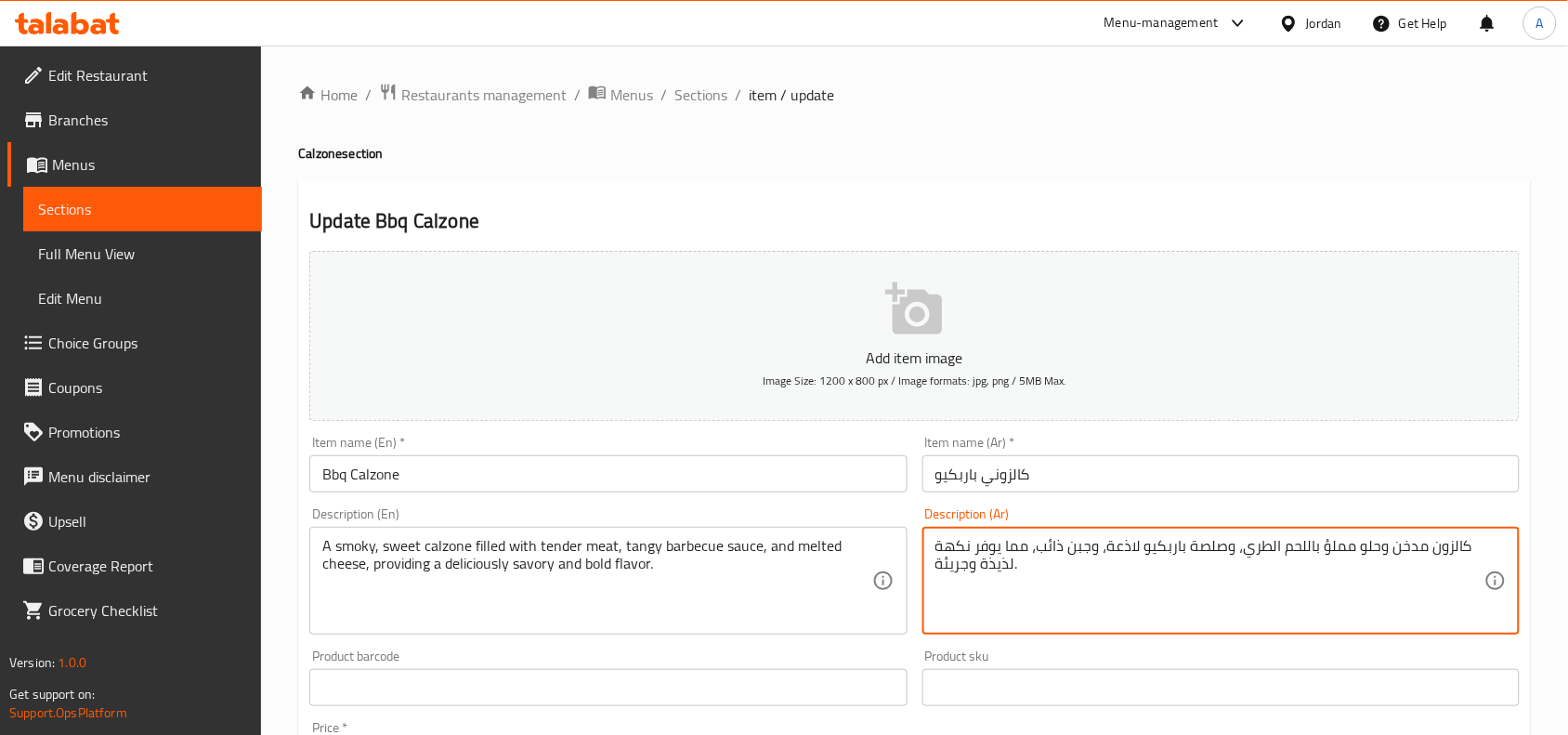click on "كالزون مدخن وحلو مملؤ باللحم الطري، وصلصة باربكيو لاذعة، وجبن ذائب، مما يوفر نكهة لذيذة وجريئة." at bounding box center (1209, 581) 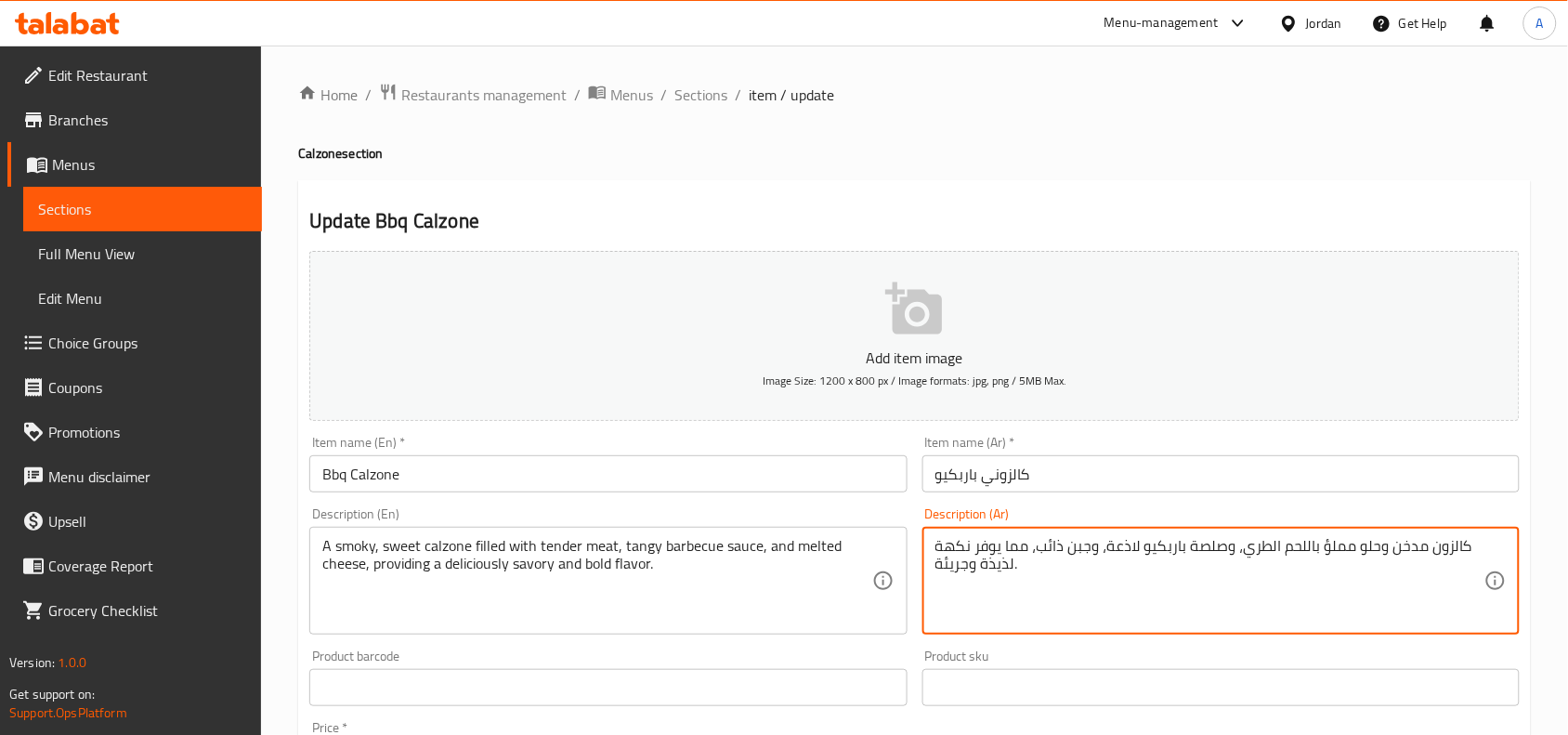 click on "كالزون مدخن وحلو مملؤ باللحم الطري، وصلصة باربكيو لاذعة، وجبن ذائب، مما يوفر نكهة لذيذة وجريئة." at bounding box center (1209, 581) 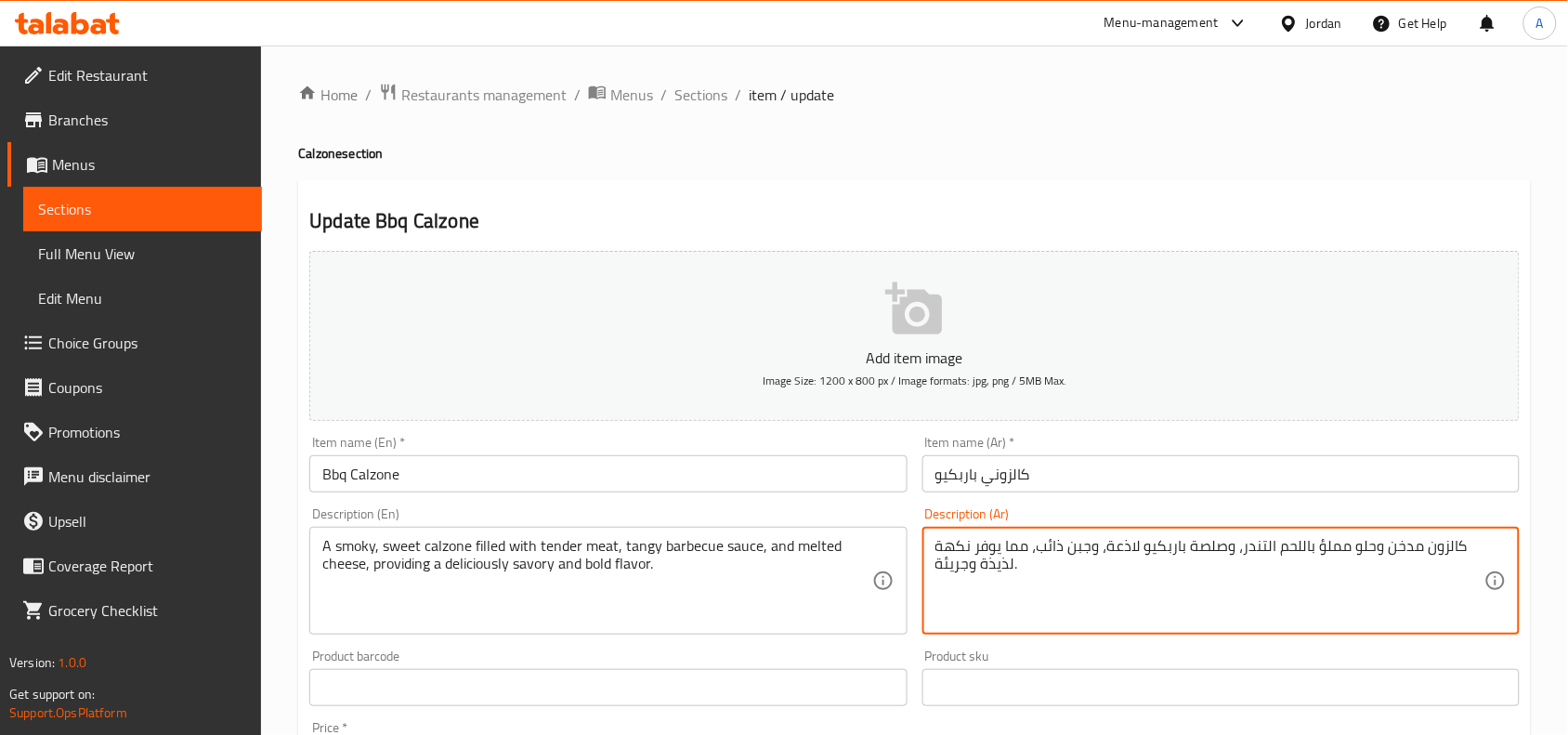 click on "كالزون مدخن وحلو مملؤ باللحم التندر، وصلصة باربكيو لاذعة، وجبن ذائب، مما يوفر نكهة لذيذة وجريئة." at bounding box center [1209, 581] 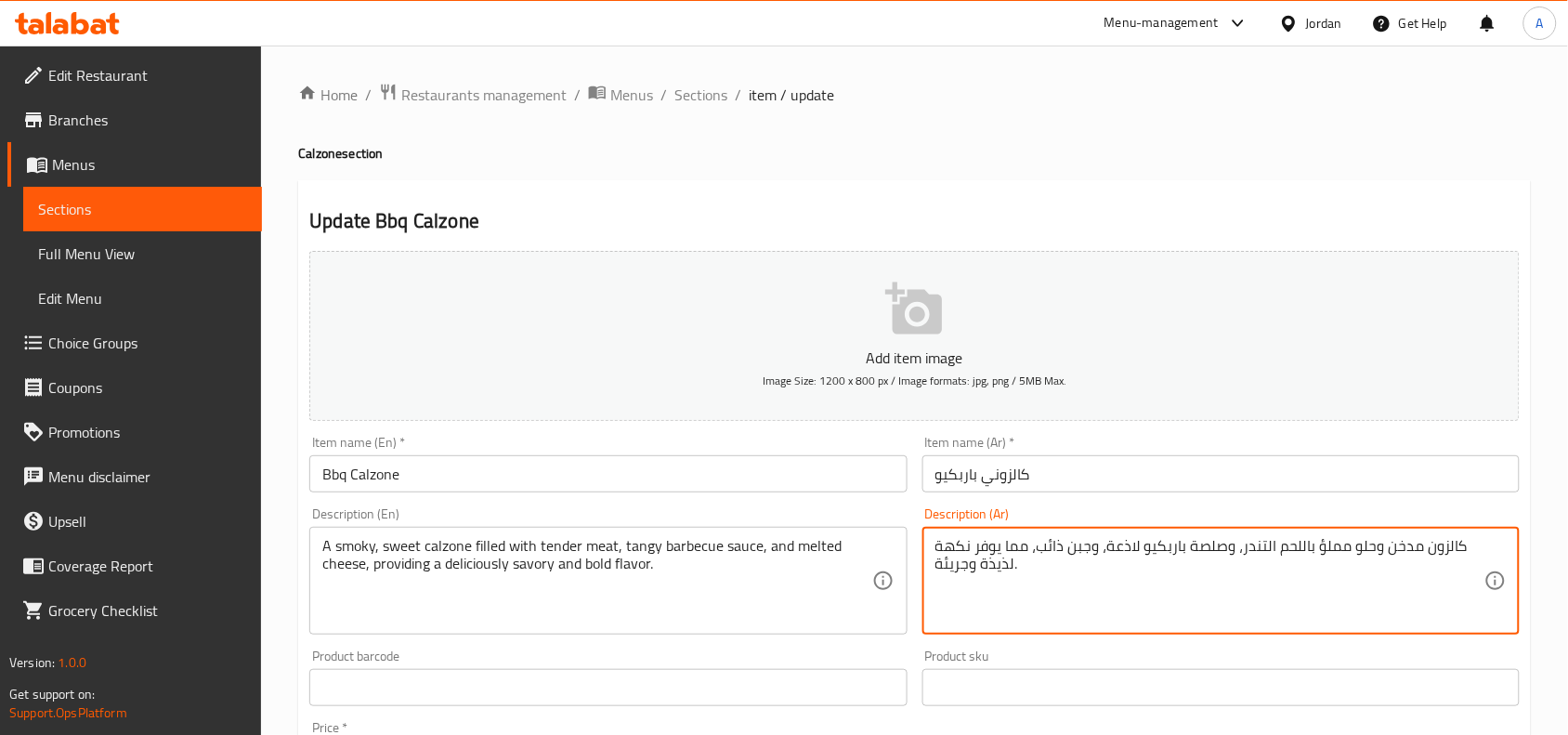 click on "كالزون مدخن وحلو مملؤ باللحم التندر، وصلصة باربكيو لاذعة، وجبن ذائب، مما يوفر نكهة لذيذة وجريئة." at bounding box center (1209, 581) 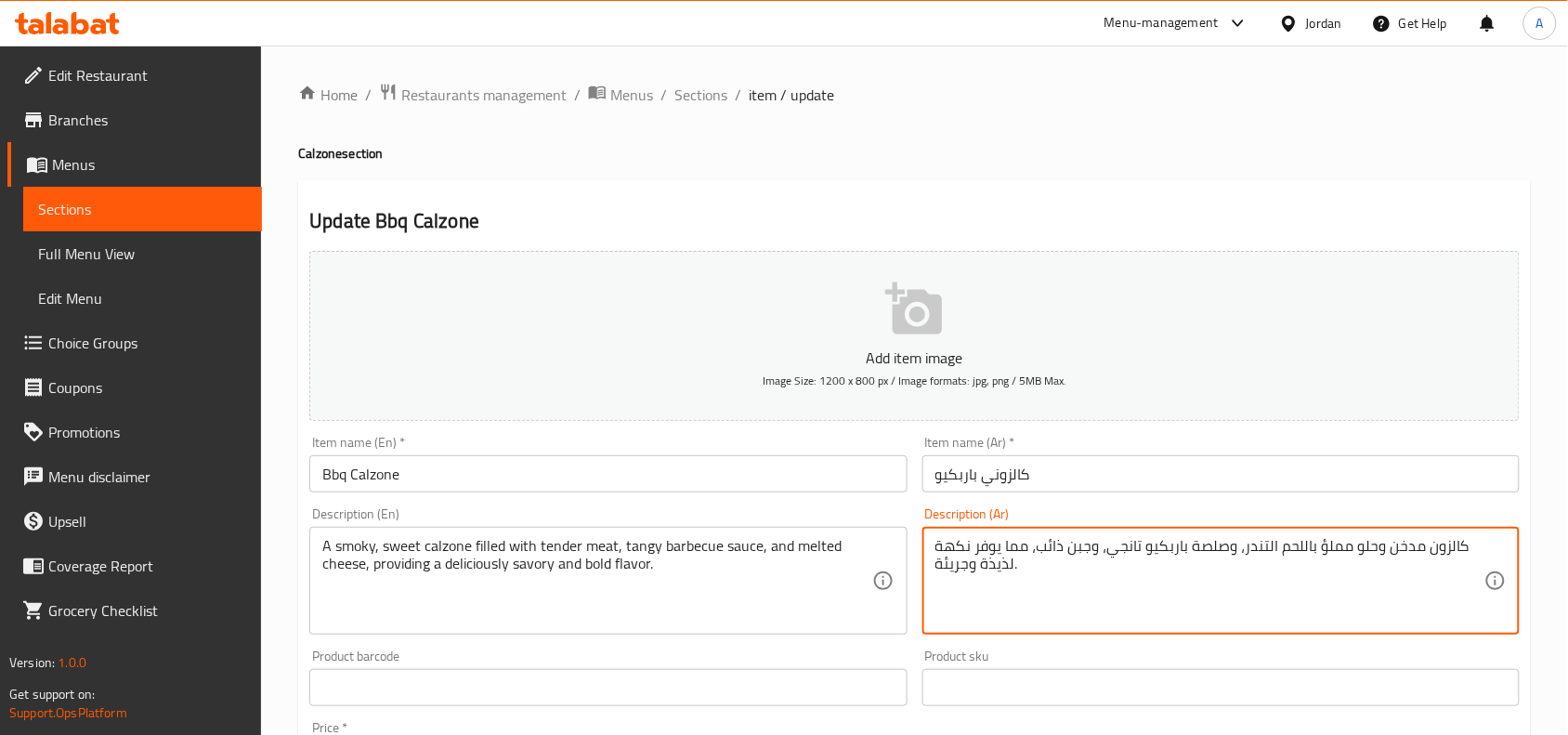 click on "كالزون مدخن وحلو مملؤ باللحم التندر، وصلصة باربكيو تانجي، وجبن ذائب، مما يوفر نكهة لذيذة وجريئة." at bounding box center [1209, 581] 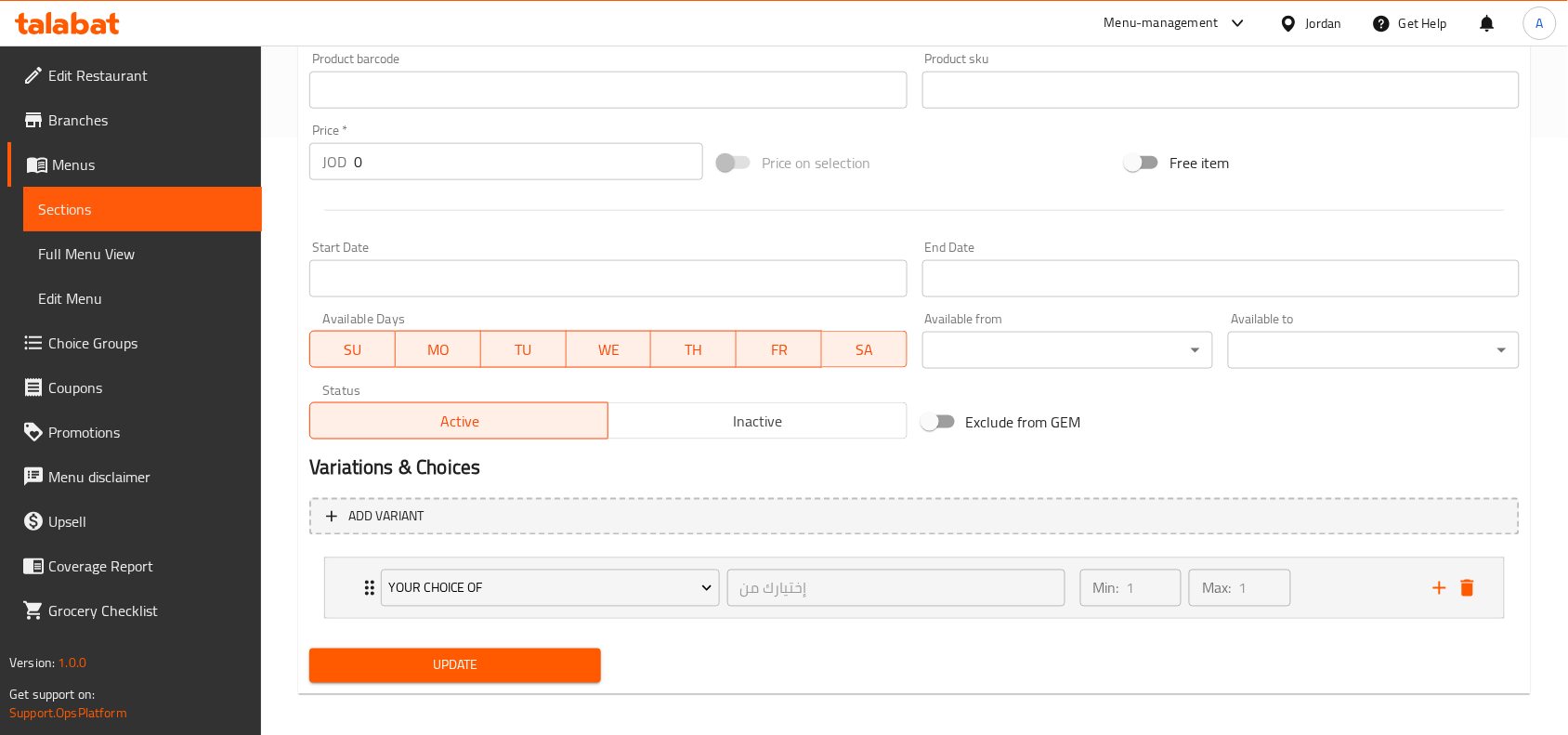 scroll, scrollTop: 607, scrollLeft: 0, axis: vertical 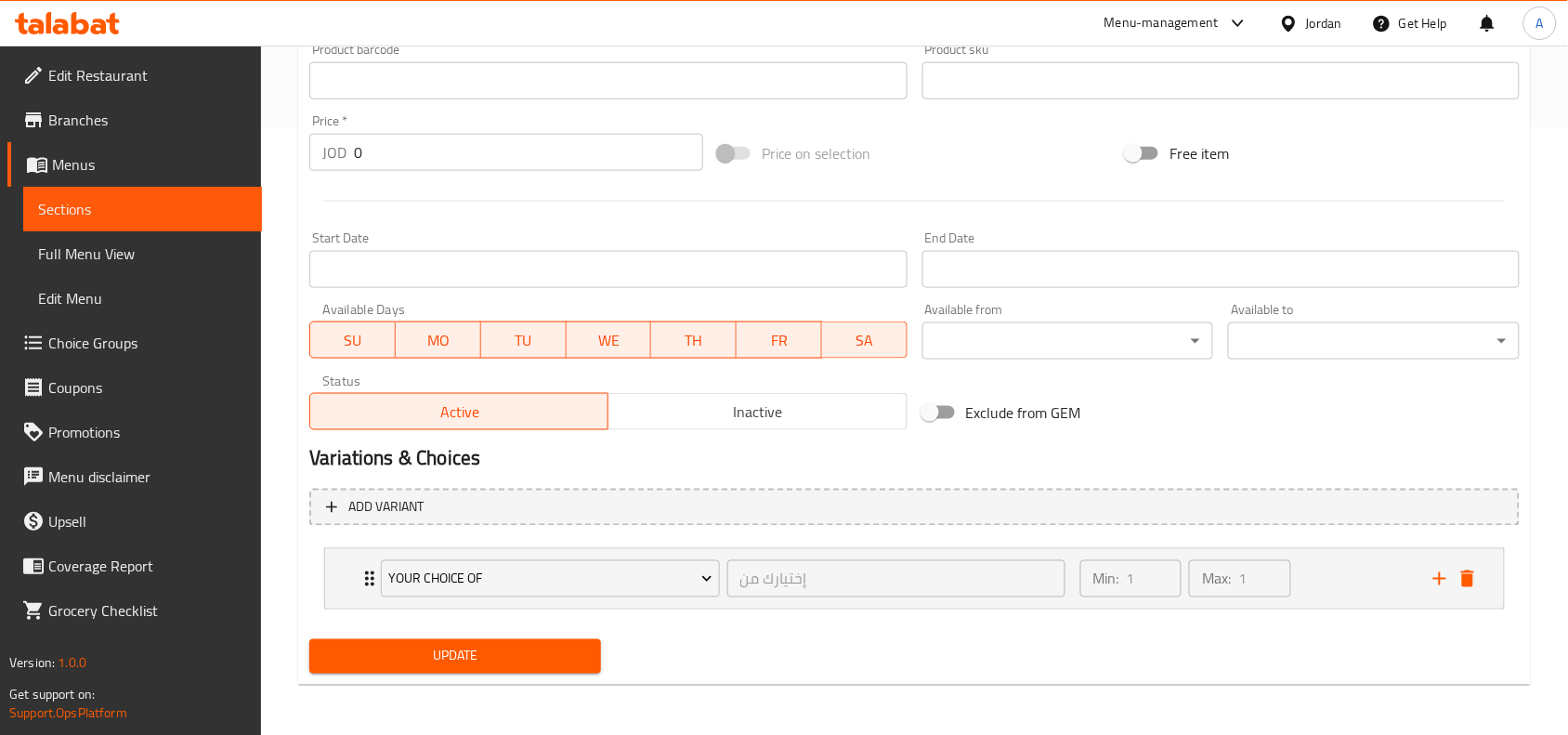 type on "كالزون مدخن وحلو مملؤ باللحم التندر، وصلصة باربكيو تانجي، وجبن ذائب، مما يوفر نكهة لذيذة مالحة وجريئة." 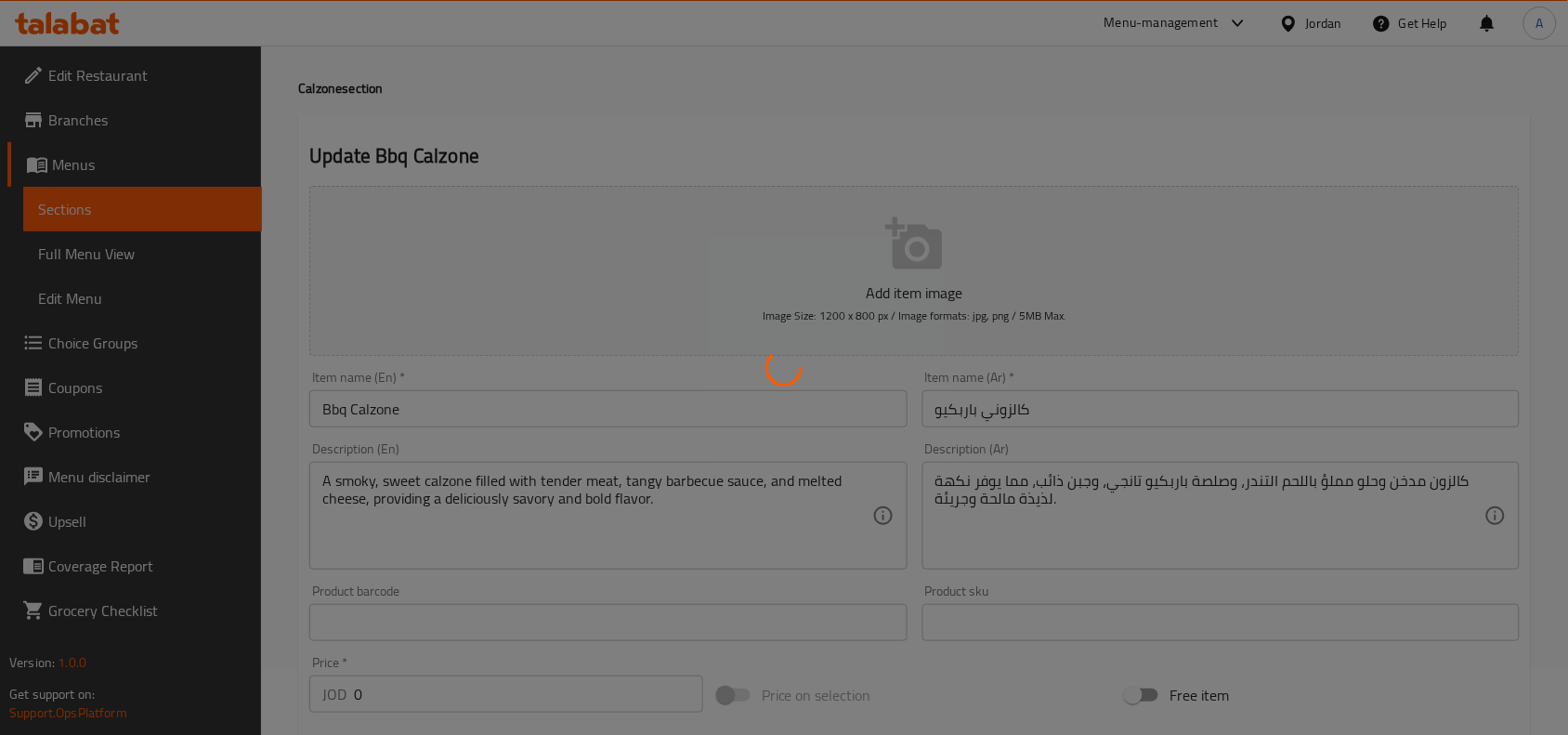 scroll, scrollTop: 0, scrollLeft: 0, axis: both 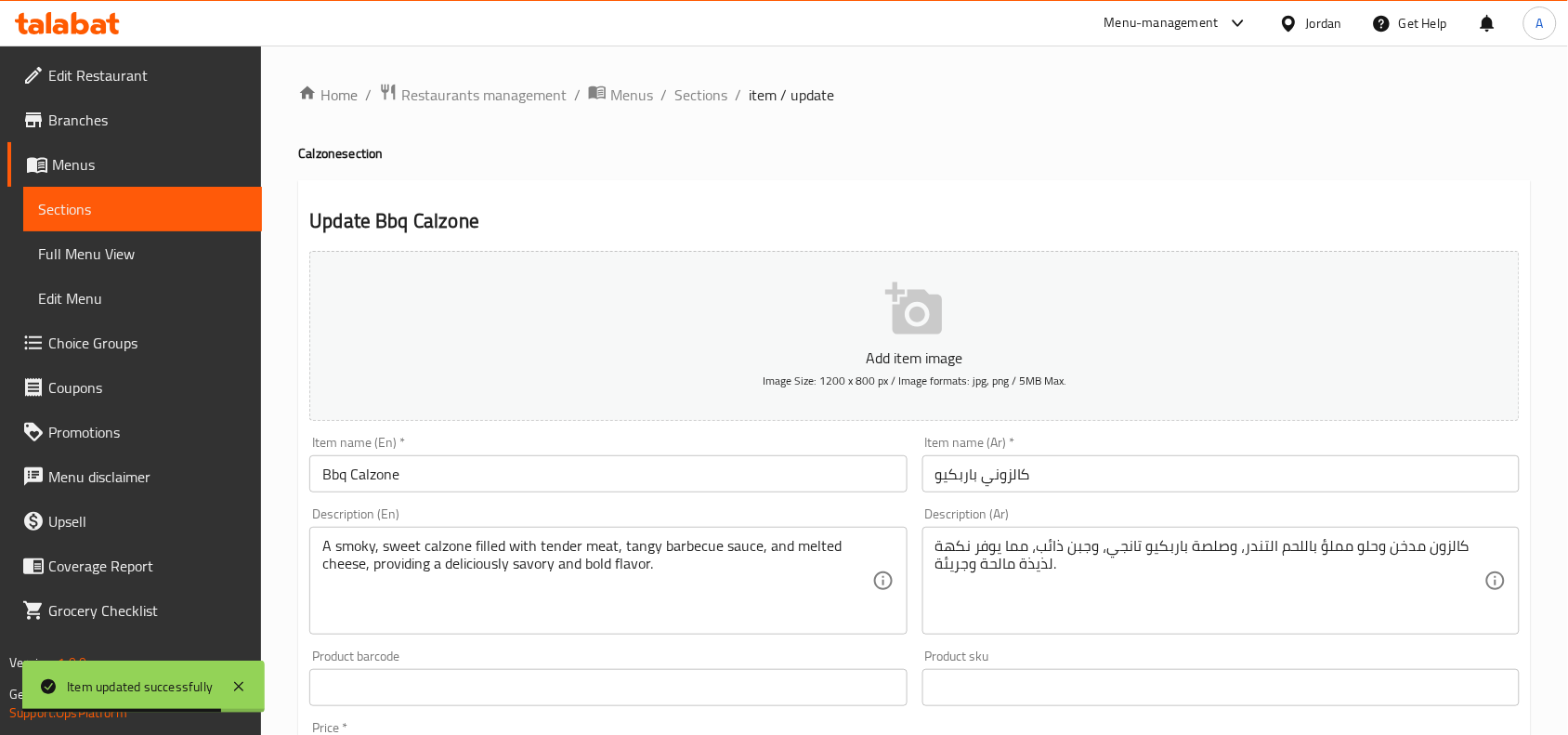 click on "Update Bbq Calzone Add item image Image Size: 1200 x 800 px / Image formats: jpg, png / 5MB Max. Item name (En)   * Bbq Calzone Item name (En)  * Item name (Ar)   * كالزوني باربكيو Item name (Ar)  * Description (En) A smoky, sweet calzone filled with tender meat, tangy barbecue sauce, and melted cheese, providing a deliciously savory and bold flavor. Description (En) Description (Ar) كالزون مدخن وحلو مملؤ باللحم التندر، وصلصة باربكيو تانجي، وجبن ذائب، مما يوفر نكهة لذيذة مالحة وجريئة. Description (Ar) Product barcode Product barcode Product sku Product sku Price   * JOD 0 Price  * Price on selection Free item Start Date Start Date End Date End Date Available Days SU MO TU WE TH FR SA Available from ​ ​ Available to ​ ​ Status Active Inactive Exclude from GEM Variations & Choices Add variant Your Choice of  إختيارك من ​ Min: 1 ​ Max: 1 ​ Sandwich (ID: 2220291706) 3.5 JOD Name (En)" at bounding box center (914, 736) 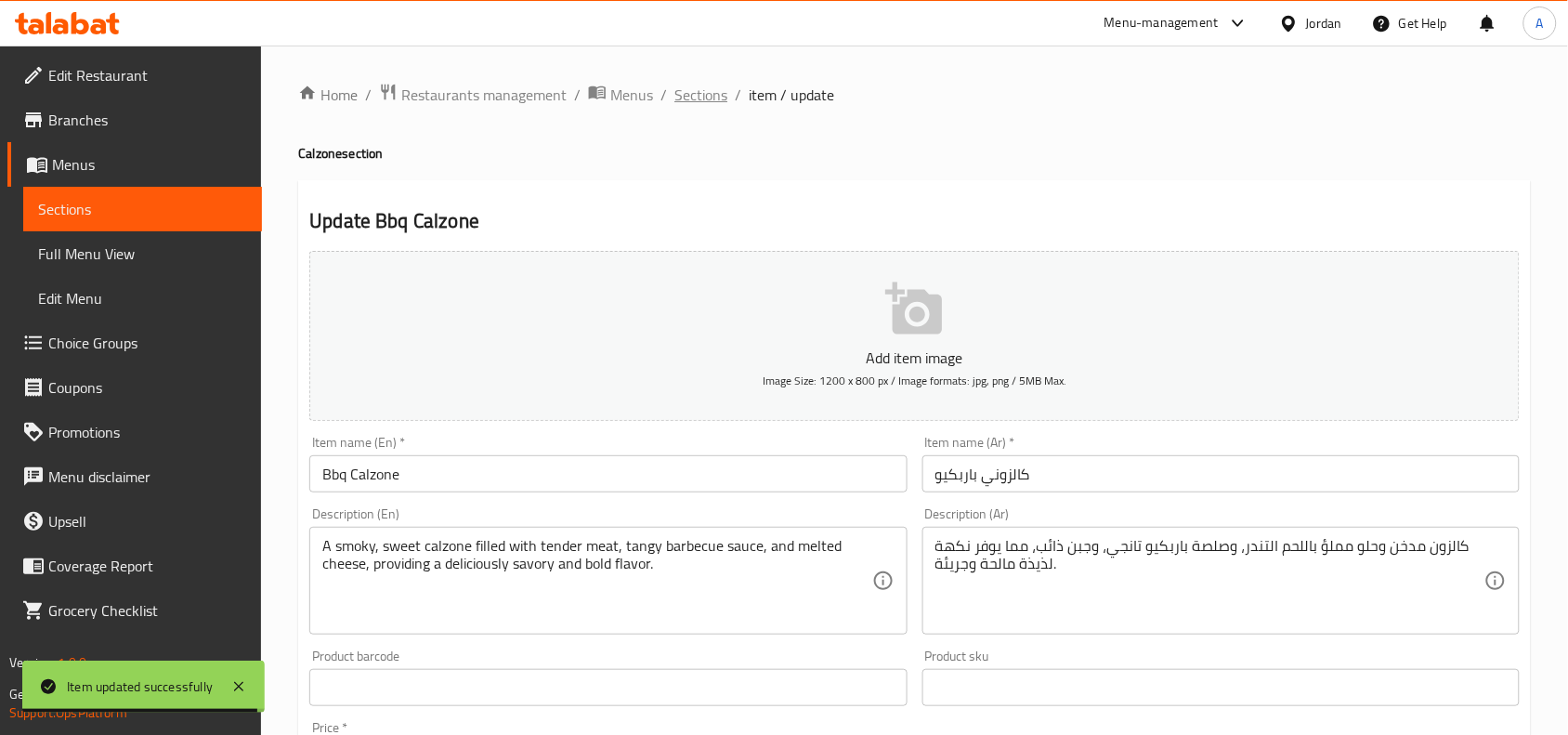 click on "Sections" at bounding box center (700, 95) 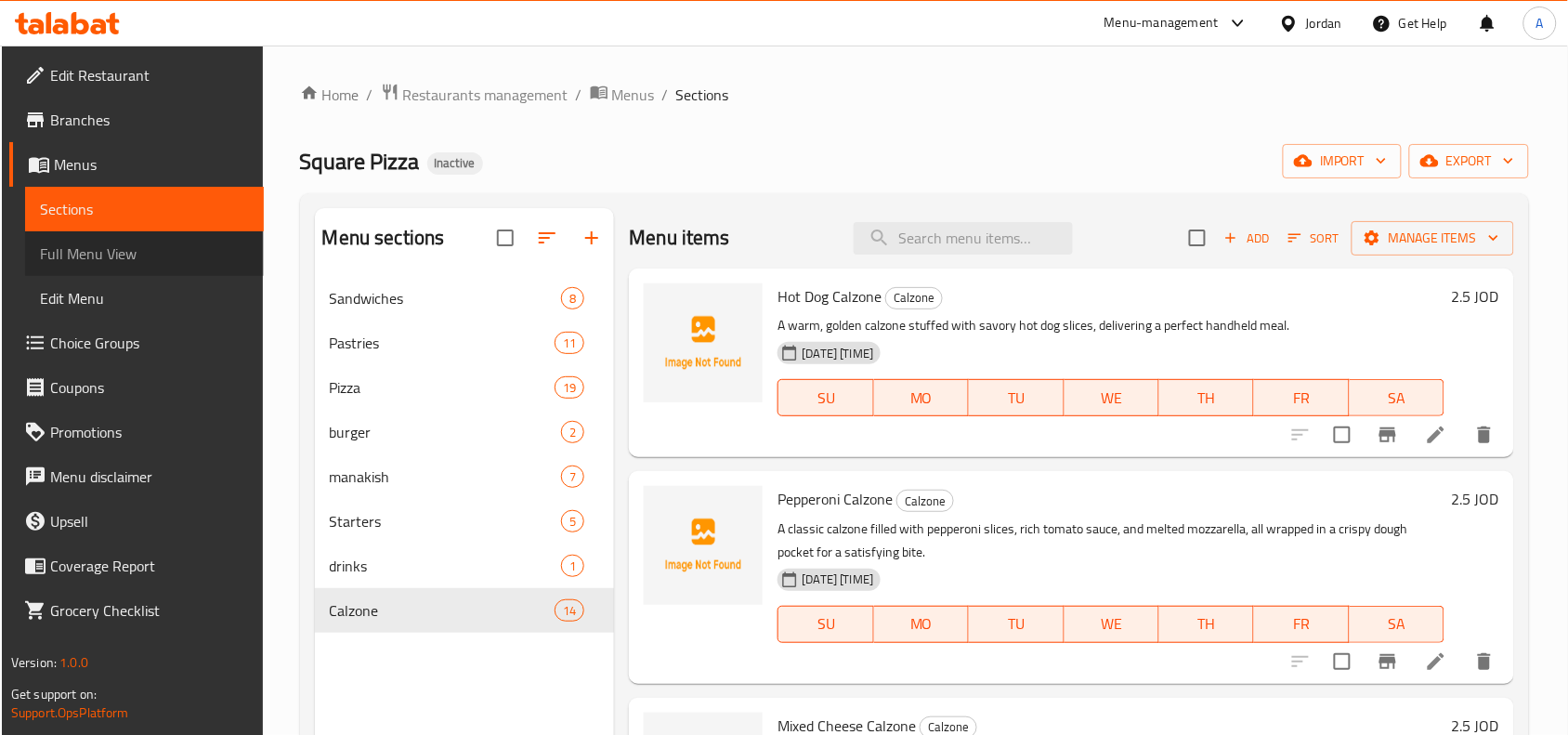 click on "Full Menu View" at bounding box center [144, 254] 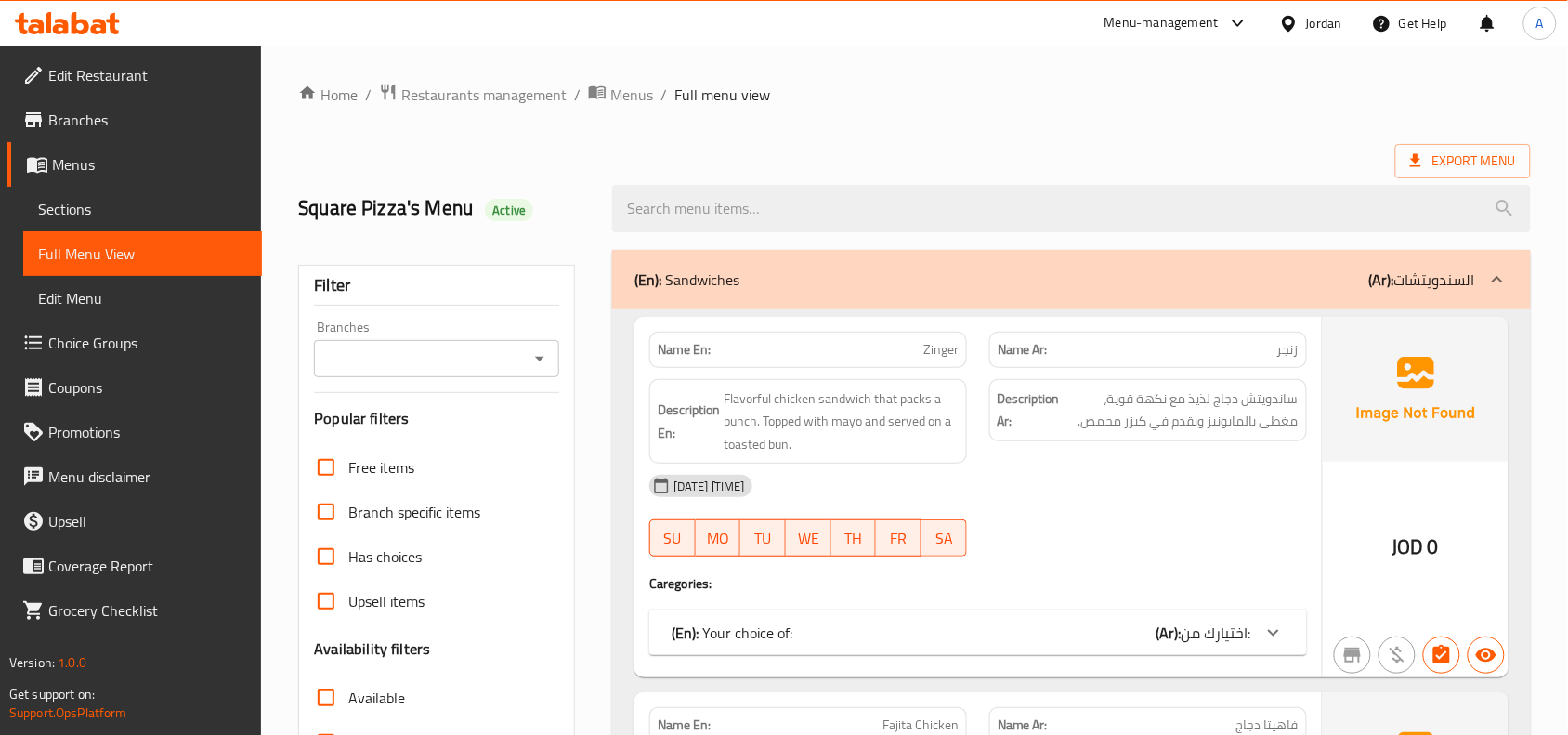 click on "Branches" at bounding box center [437, 359] 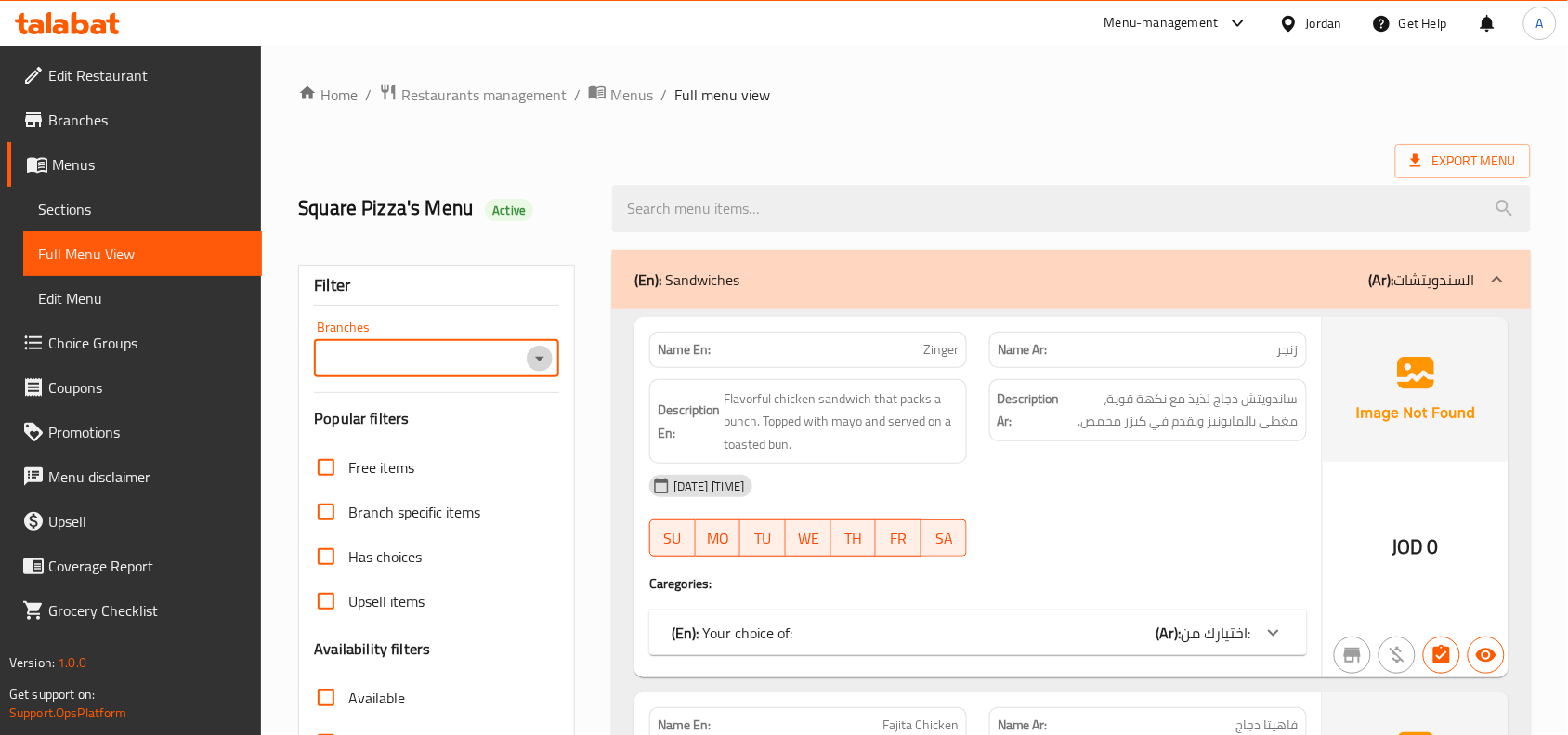 click 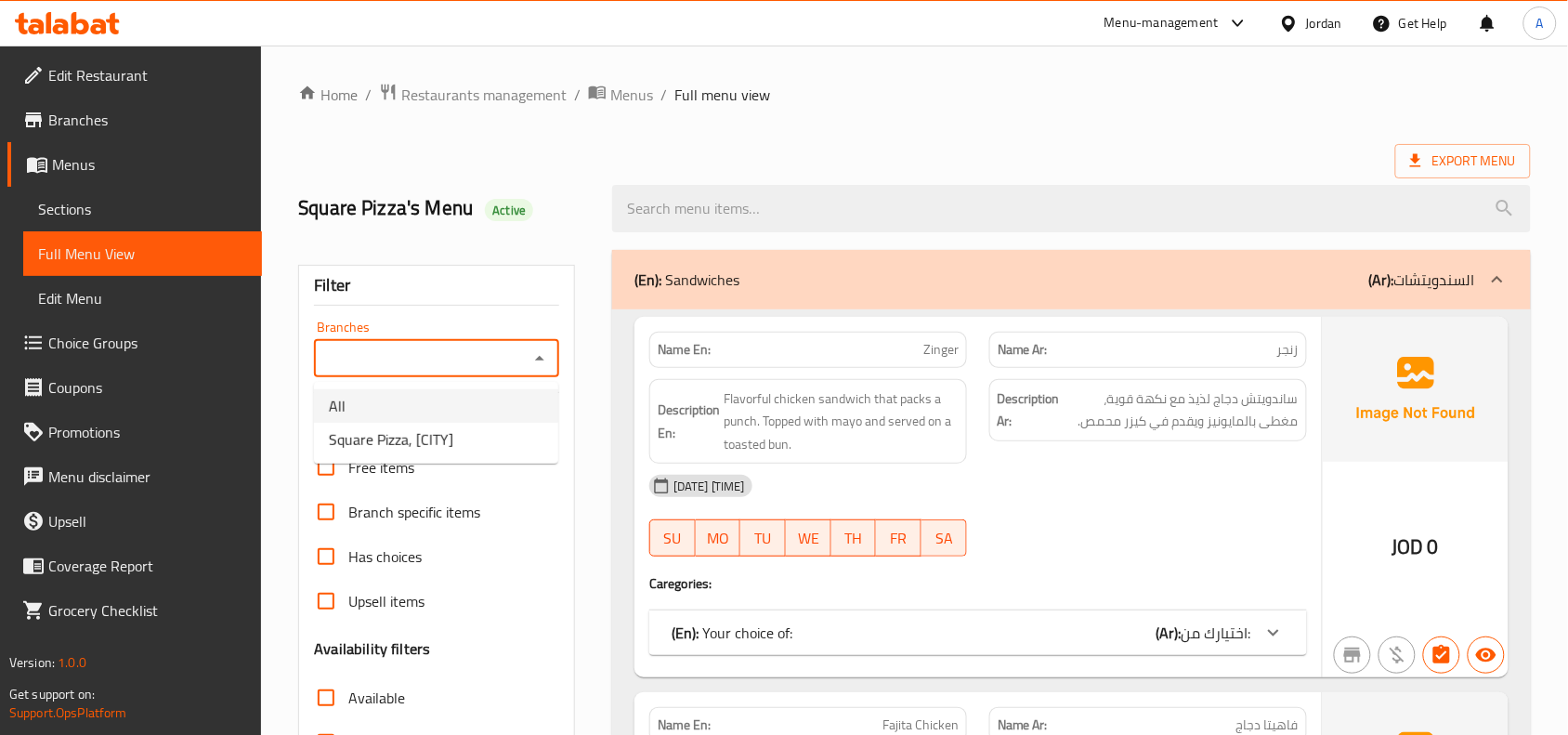 click on "All" at bounding box center (436, 406) 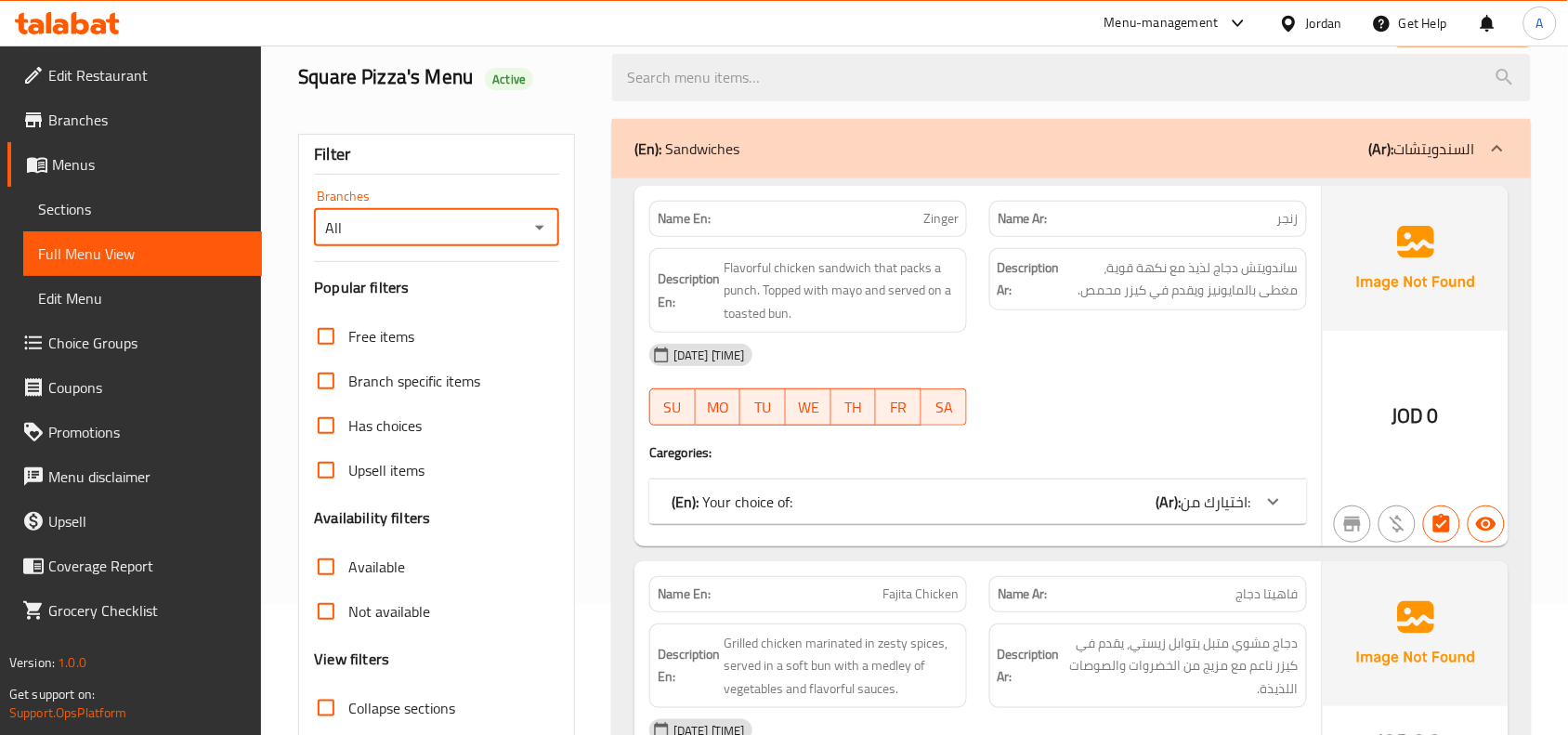 scroll, scrollTop: 232, scrollLeft: 0, axis: vertical 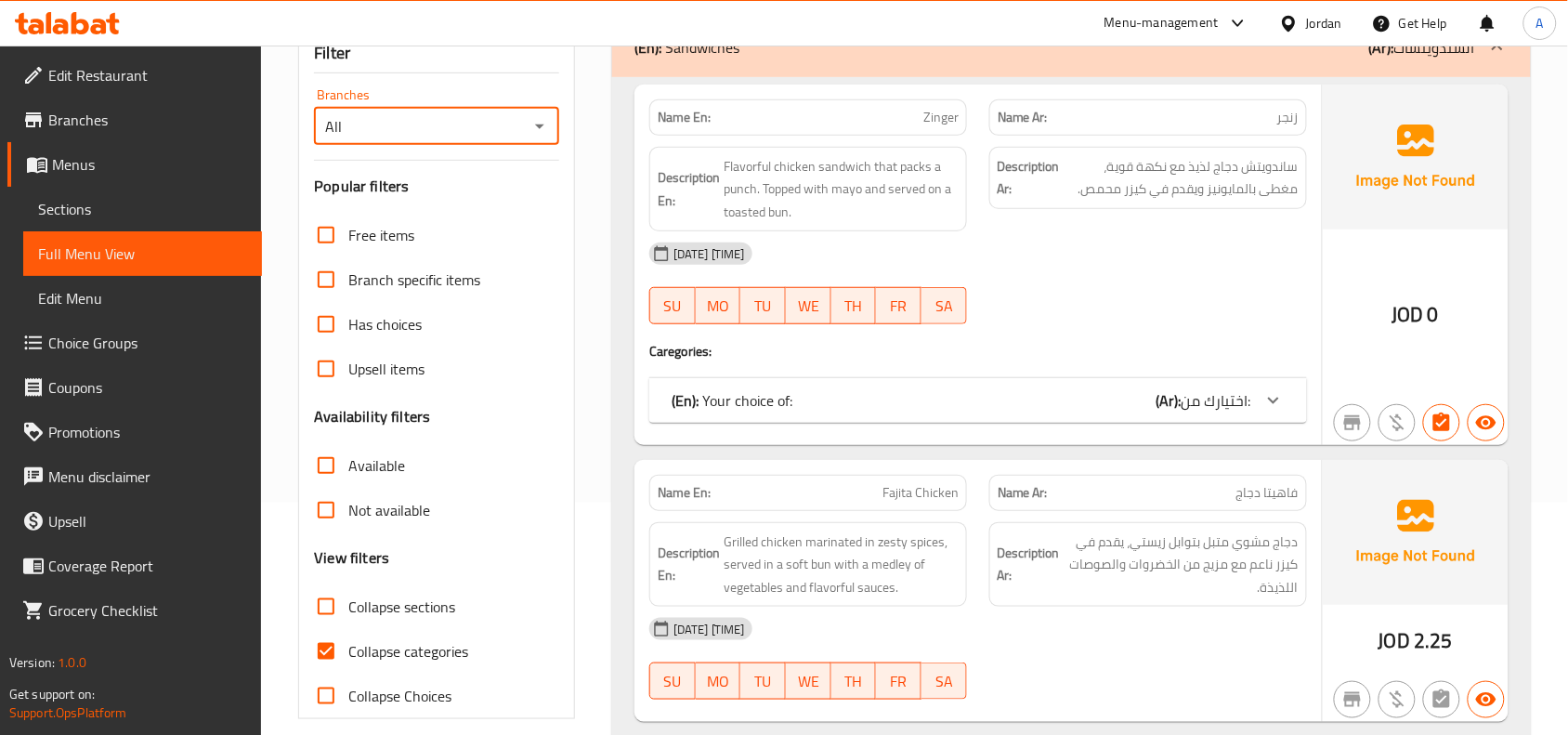 click 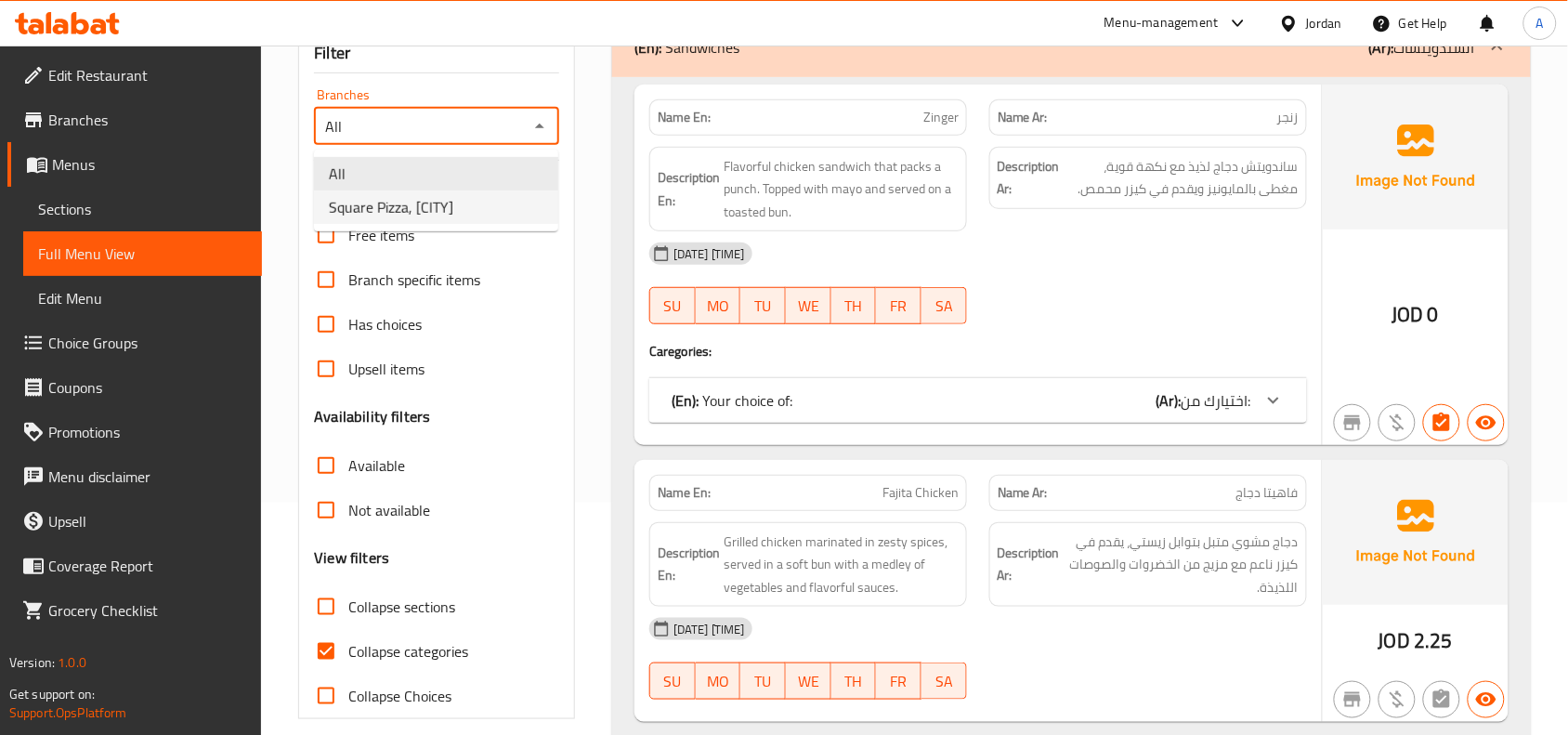 click on "Square Pizza, Tabarbour" at bounding box center (391, 207) 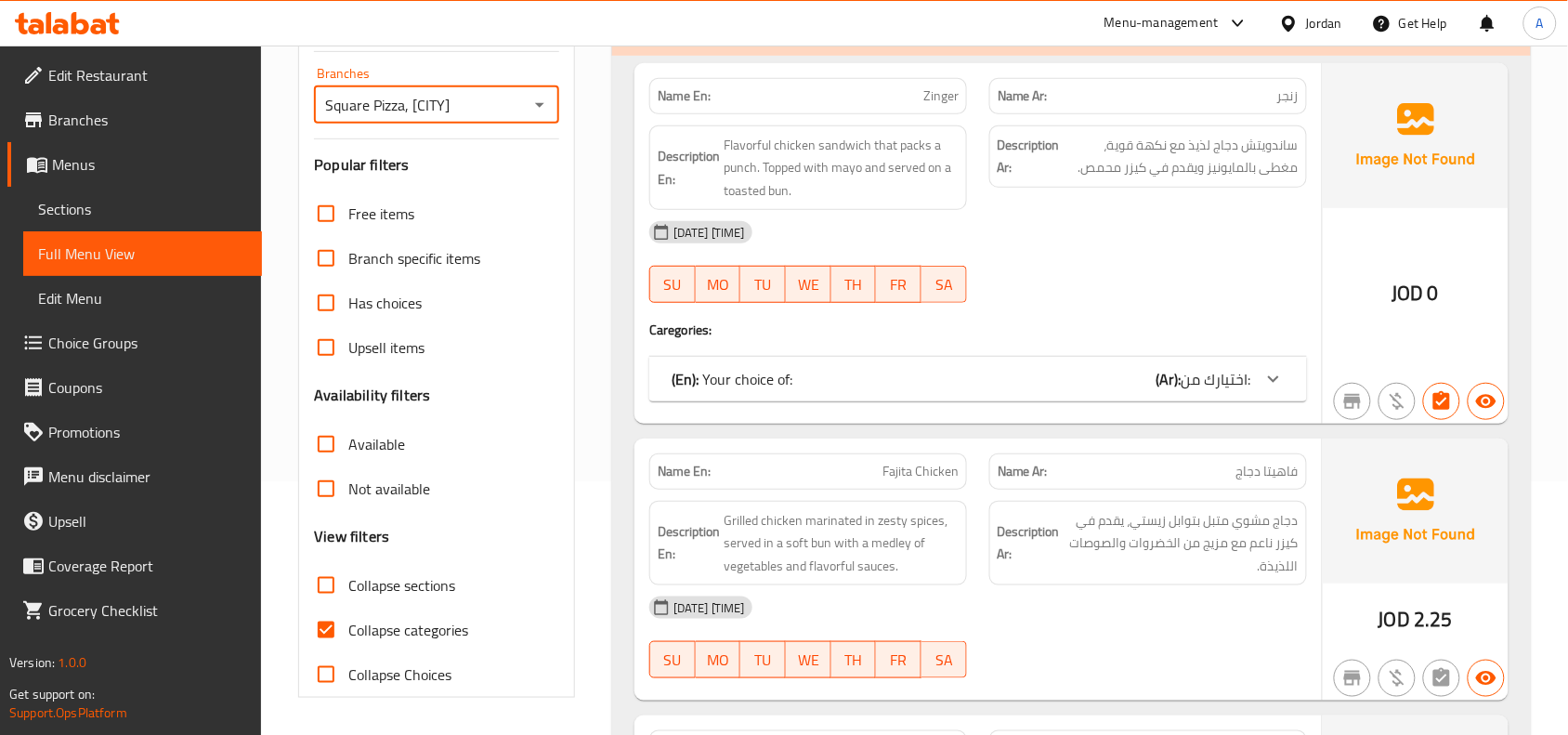 scroll, scrollTop: 370, scrollLeft: 0, axis: vertical 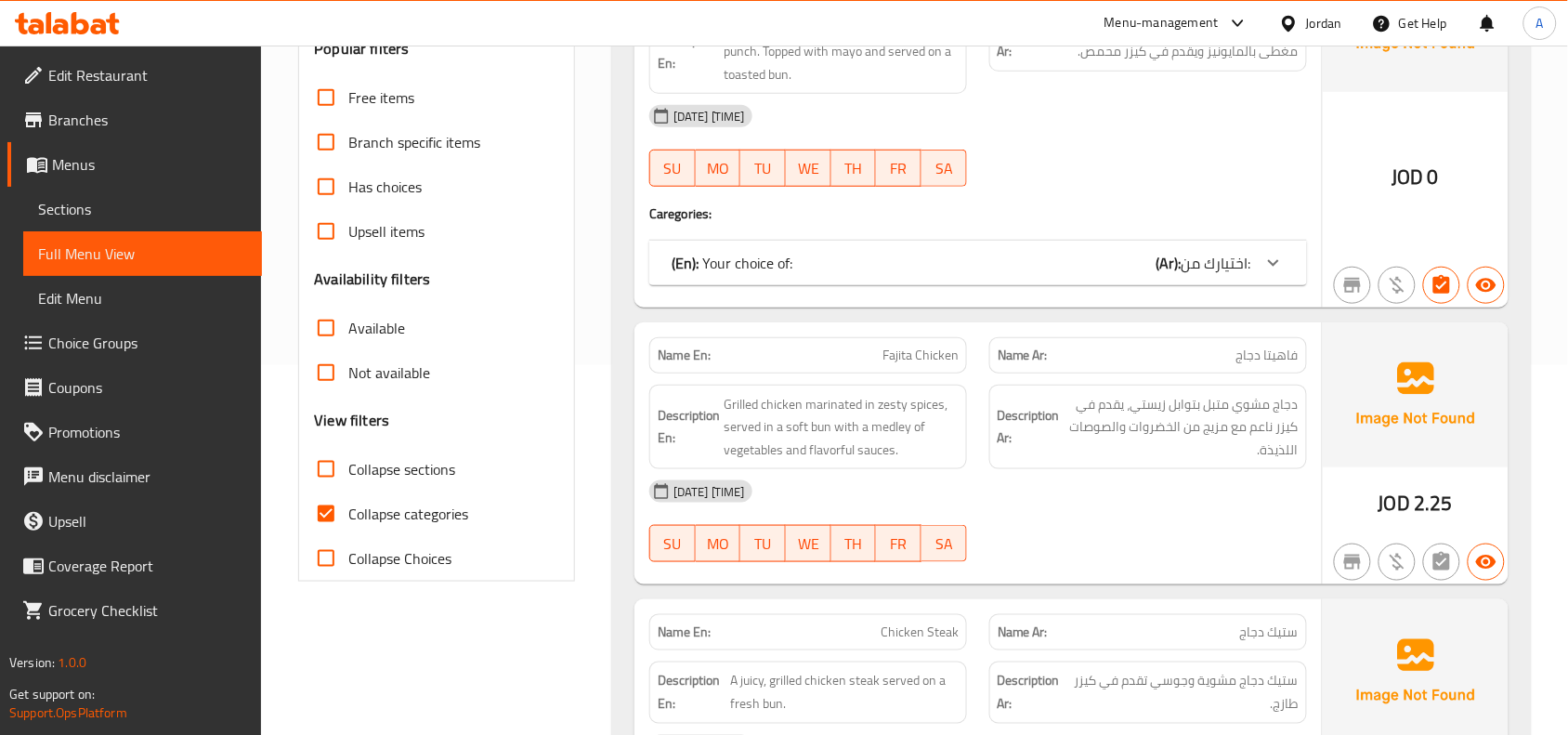 click on "Collapse categories" at bounding box center [326, 514] 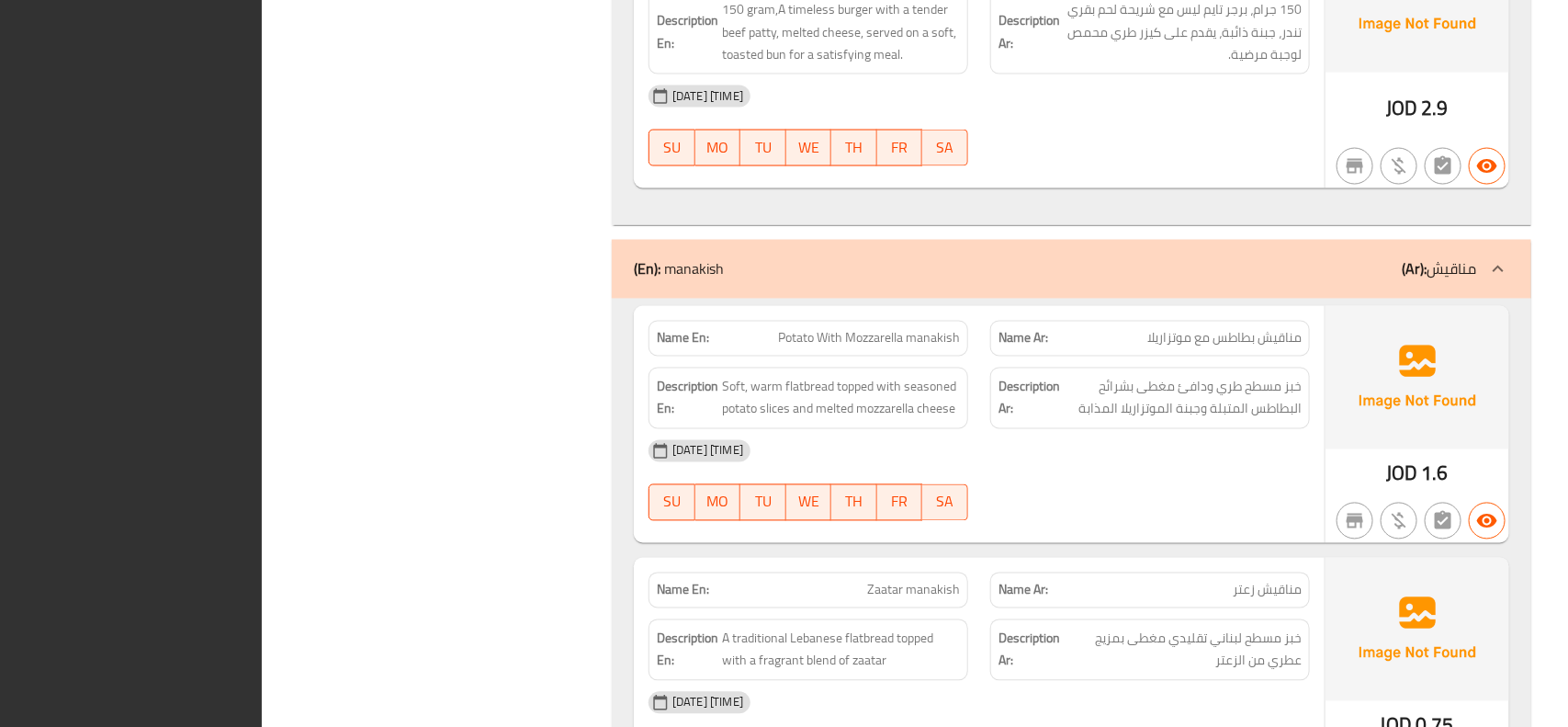 scroll, scrollTop: 23819, scrollLeft: 0, axis: vertical 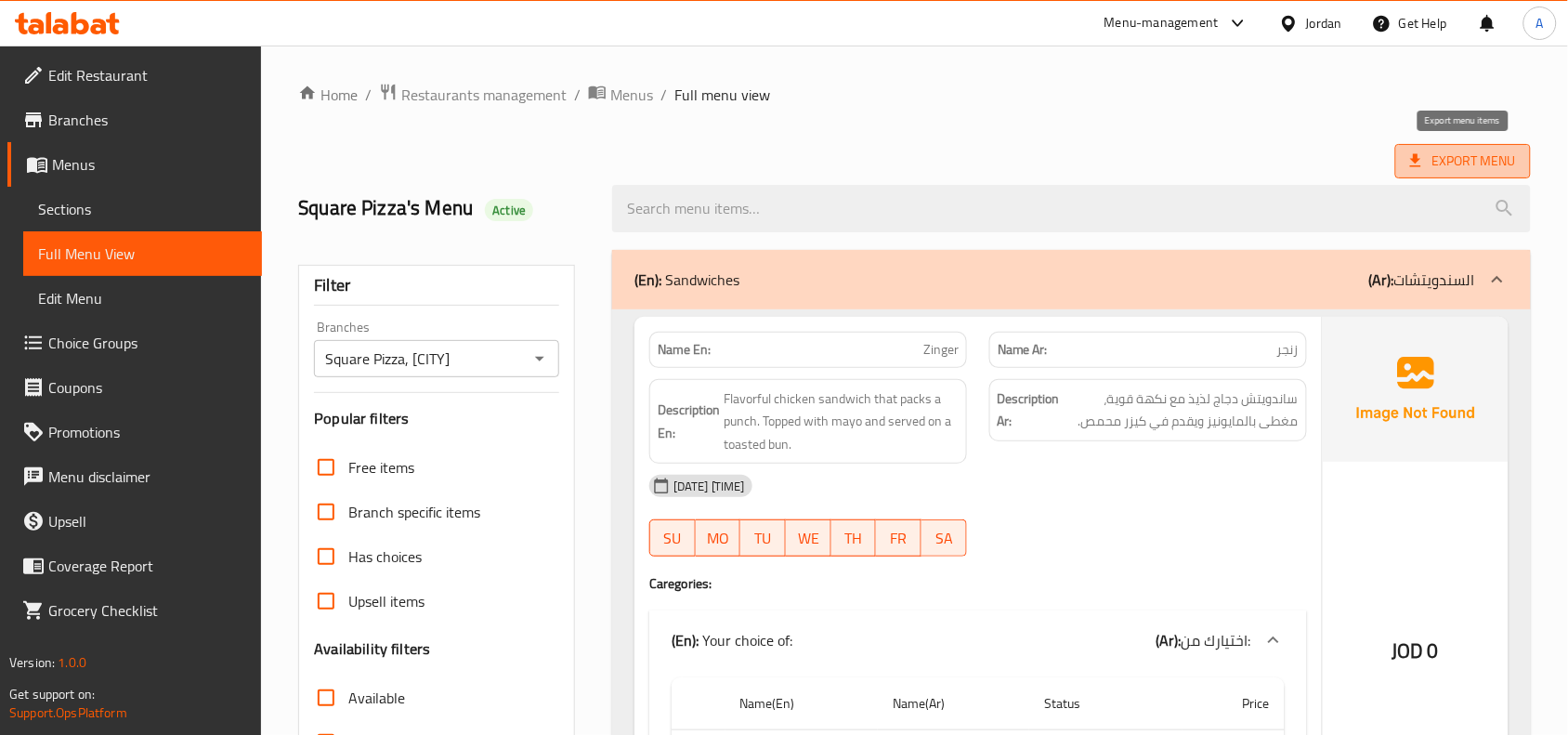 click on "Export Menu" at bounding box center (1463, 161) 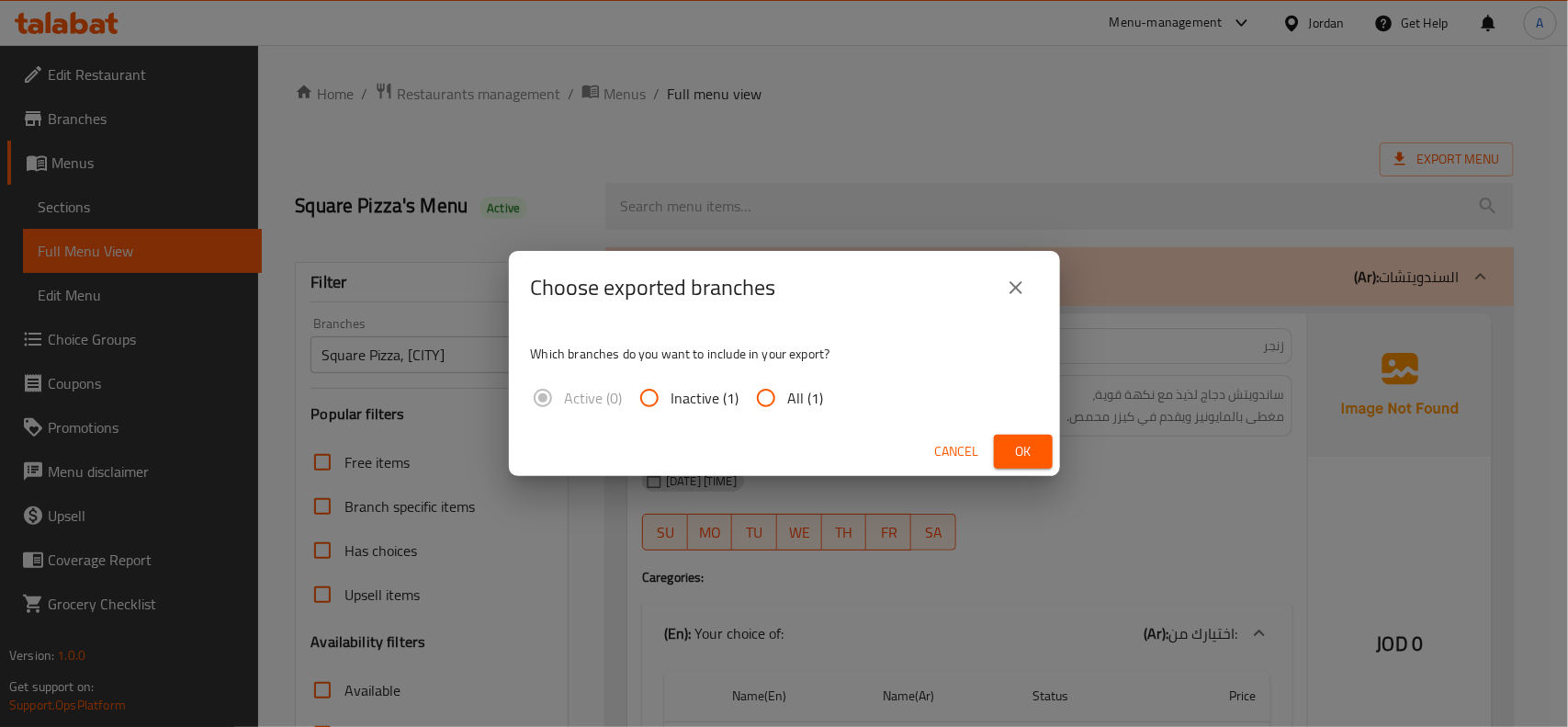 click on "All (1)" at bounding box center [766, 398] 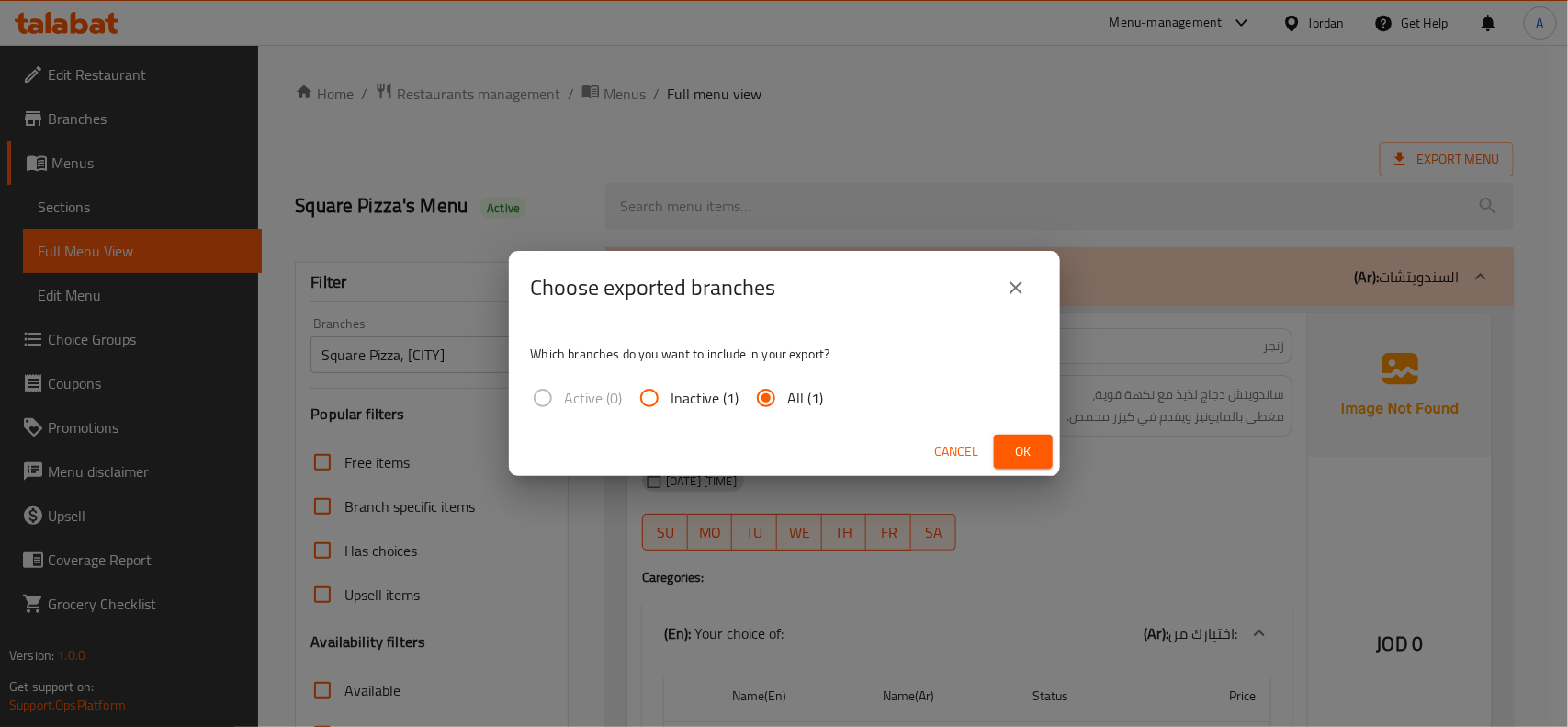 click on "Ok" at bounding box center (1023, 451) 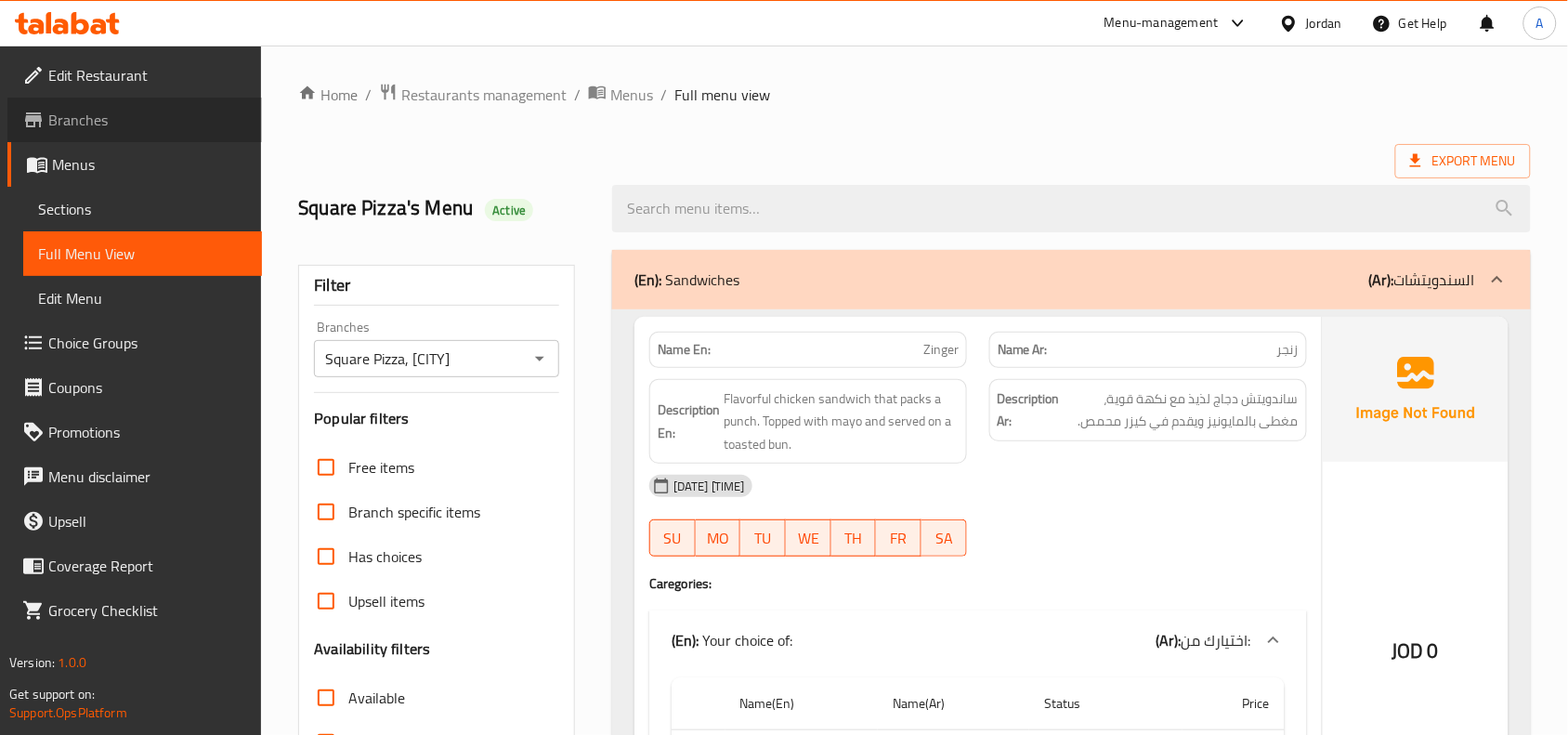 click on "Branches" at bounding box center [148, 120] 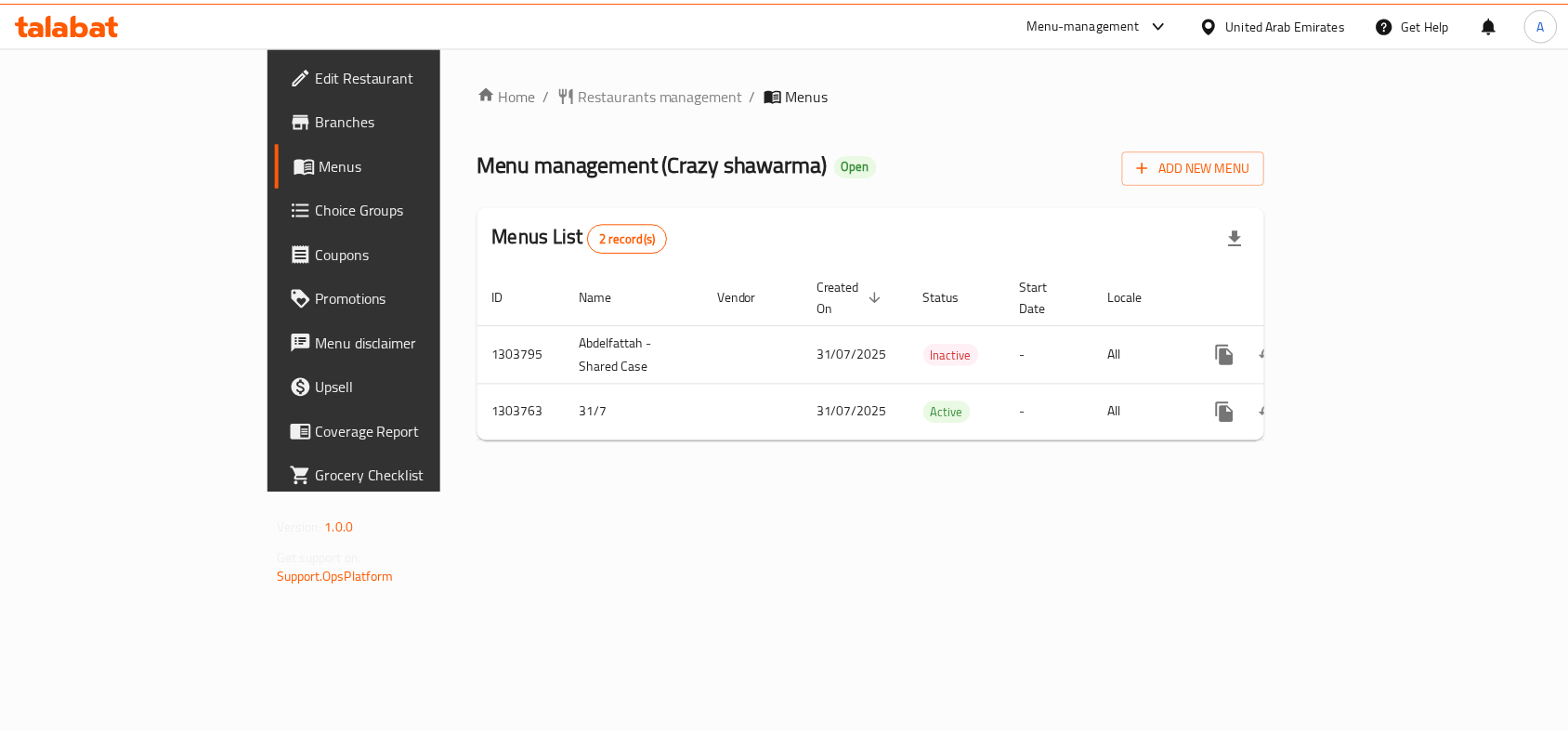scroll, scrollTop: 0, scrollLeft: 0, axis: both 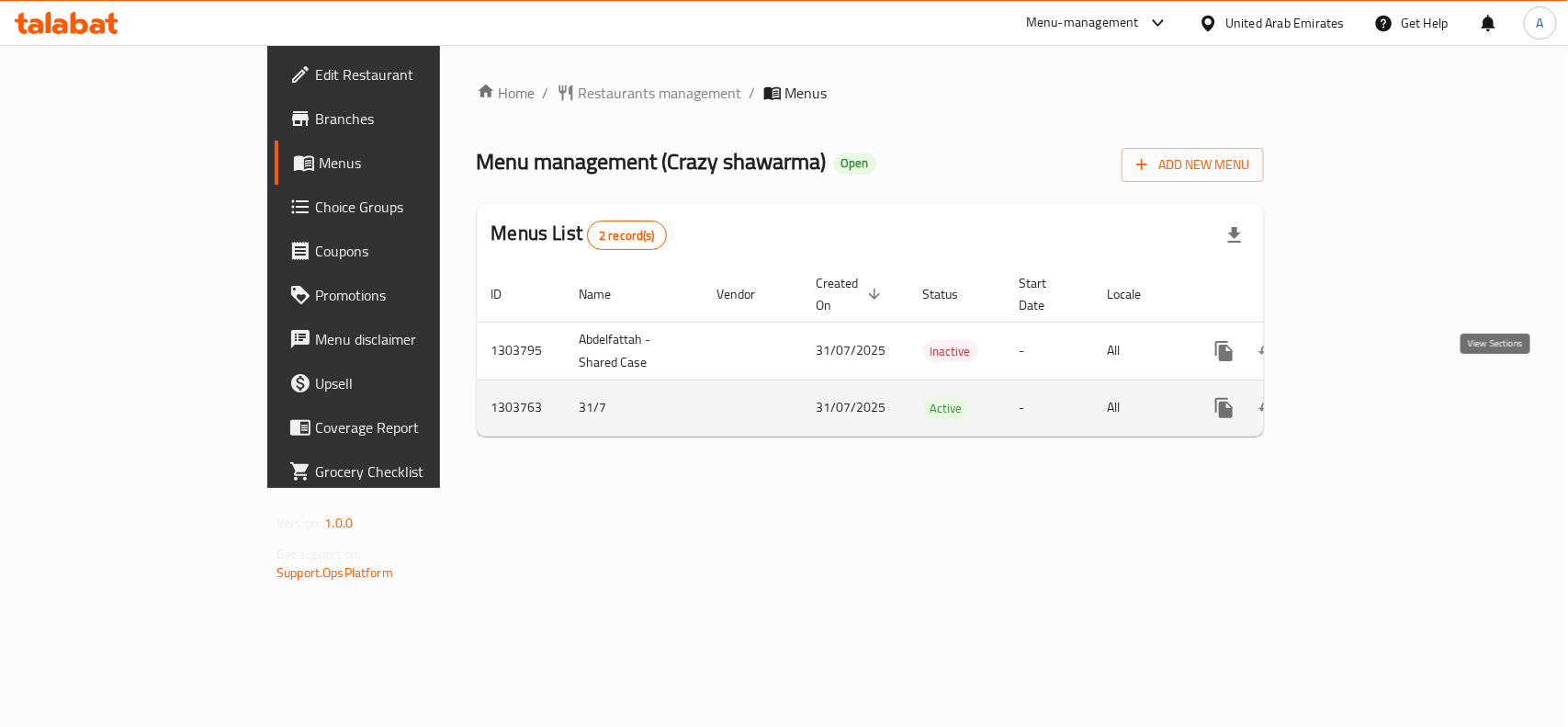 click 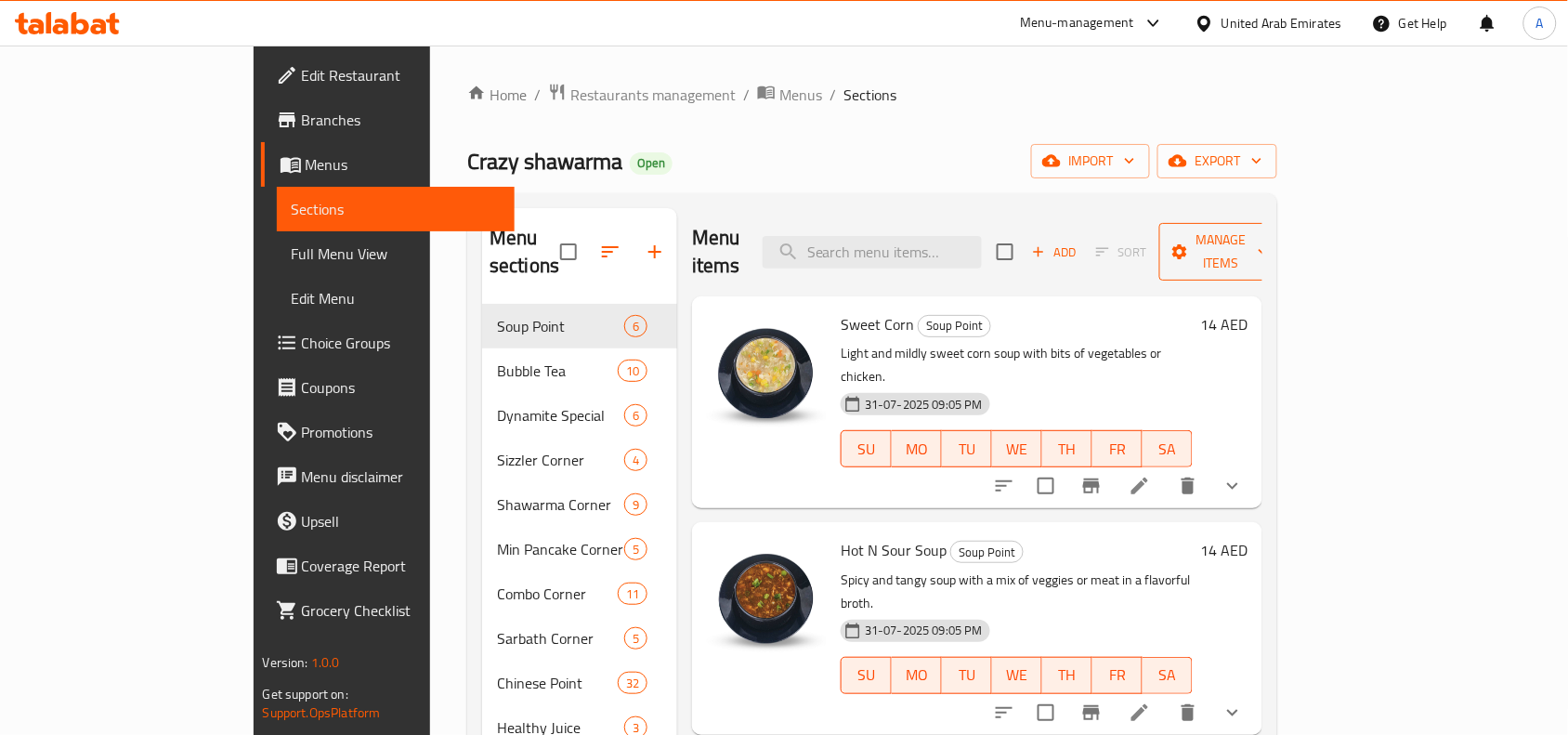 click on "Manage items" at bounding box center [1222, 252] 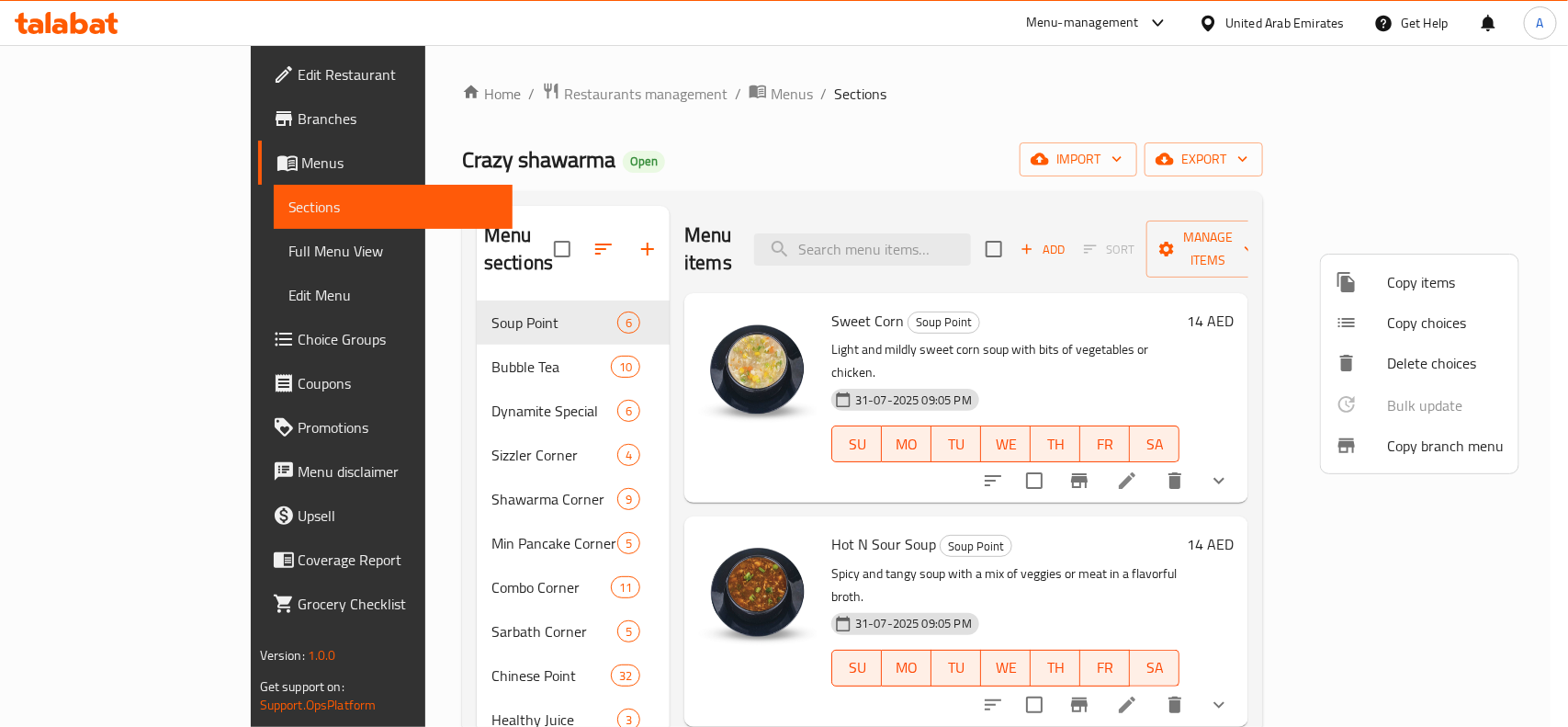 click on "Copy branch menu" at bounding box center (1445, 446) 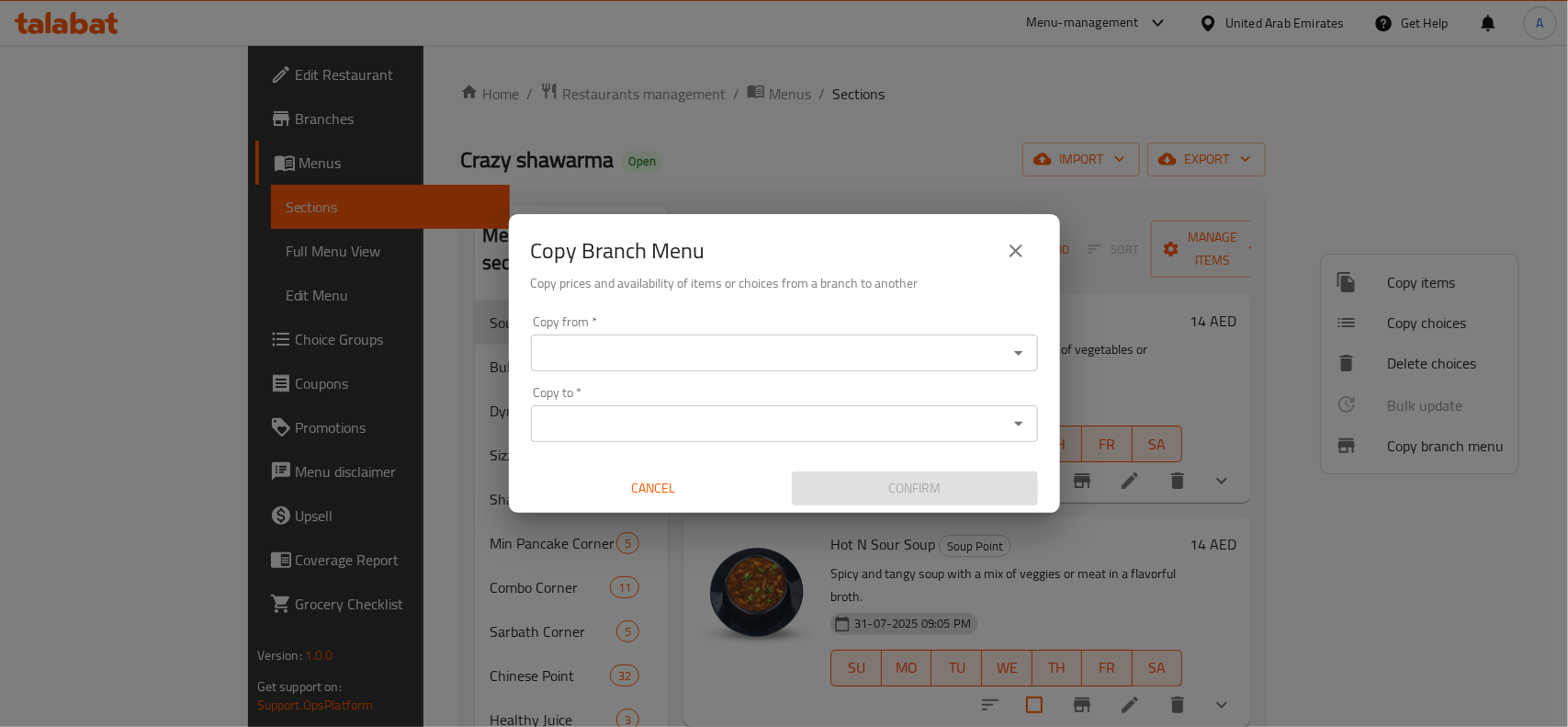 click on "Copy from   *" at bounding box center (769, 353) 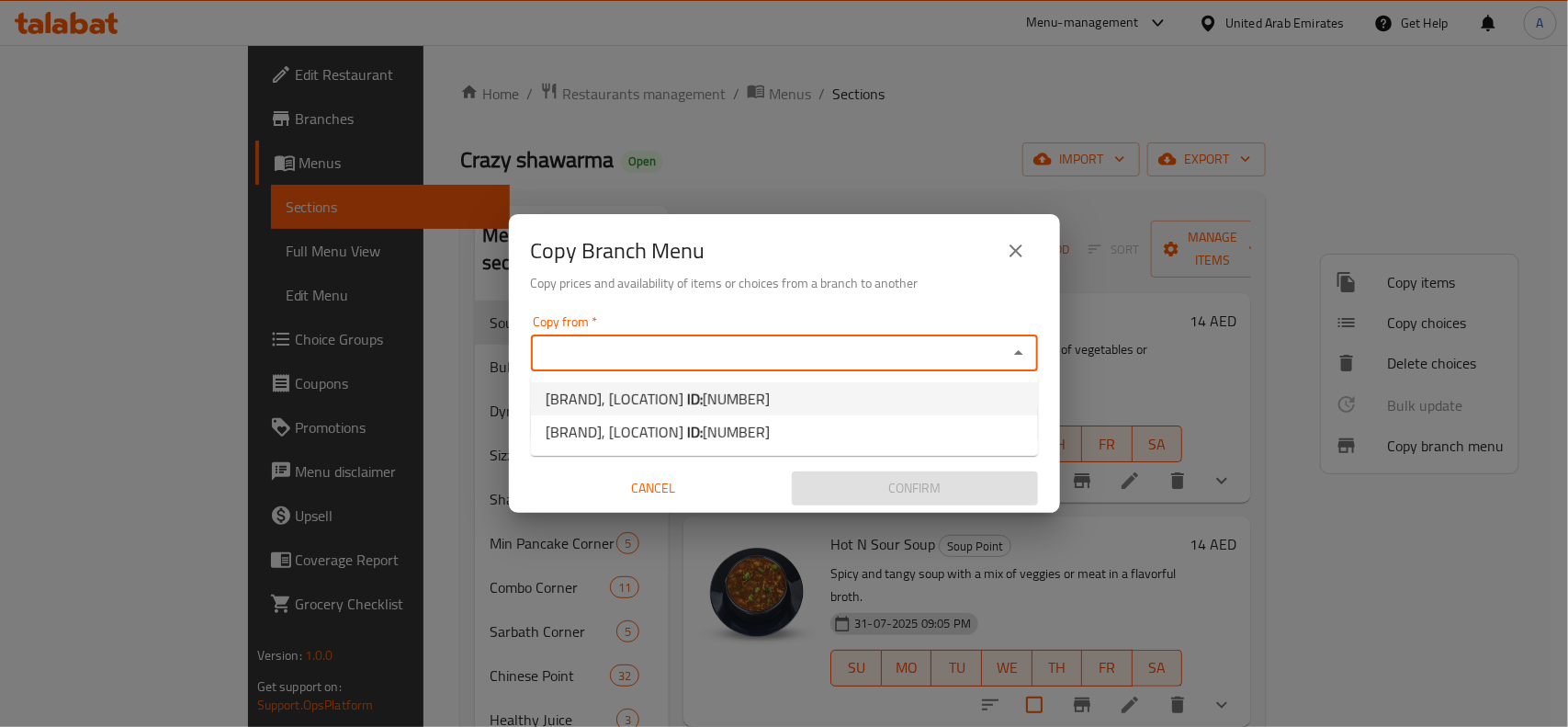 click on "Crazy shawarma, Al Karama   ID: 772651" at bounding box center [658, 399] 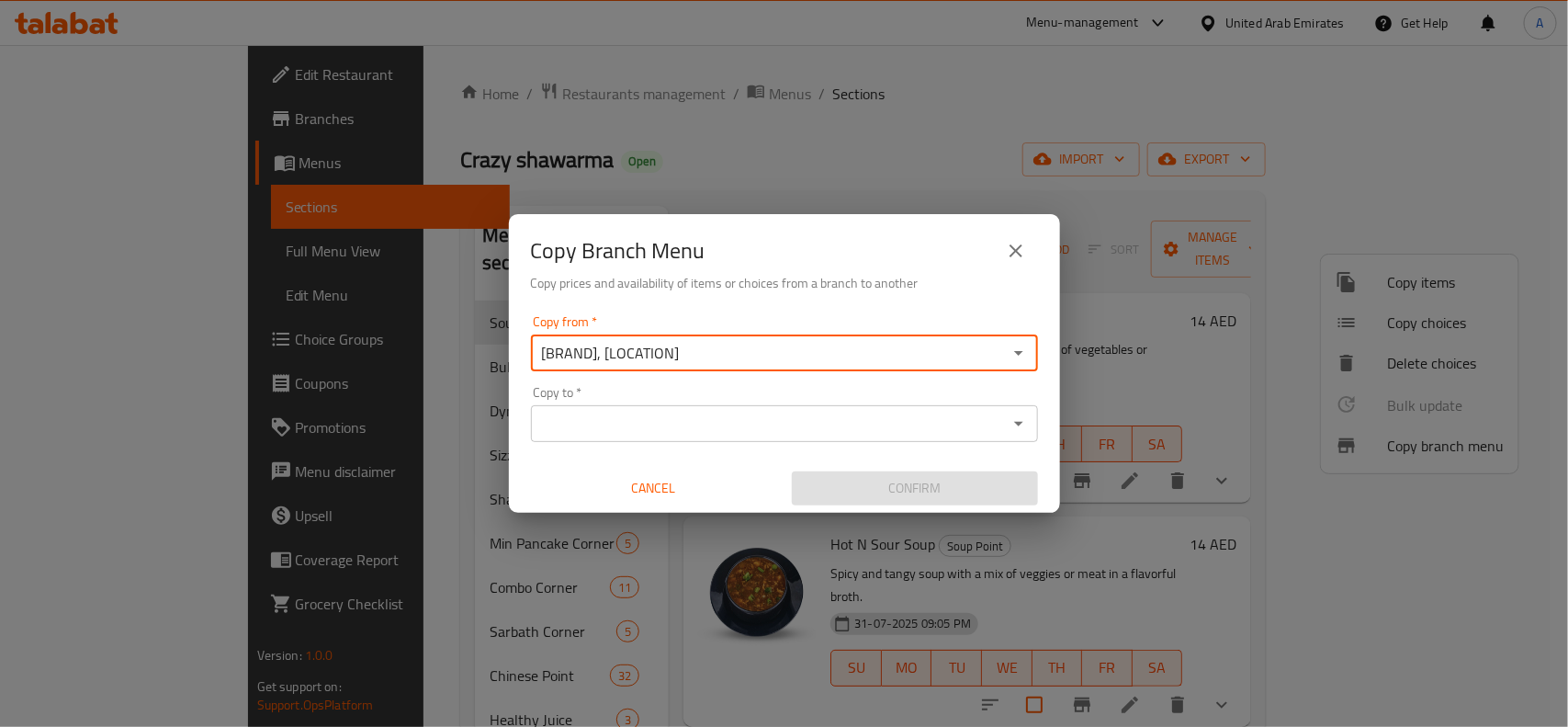 click on "Copy to  *" at bounding box center (784, 424) 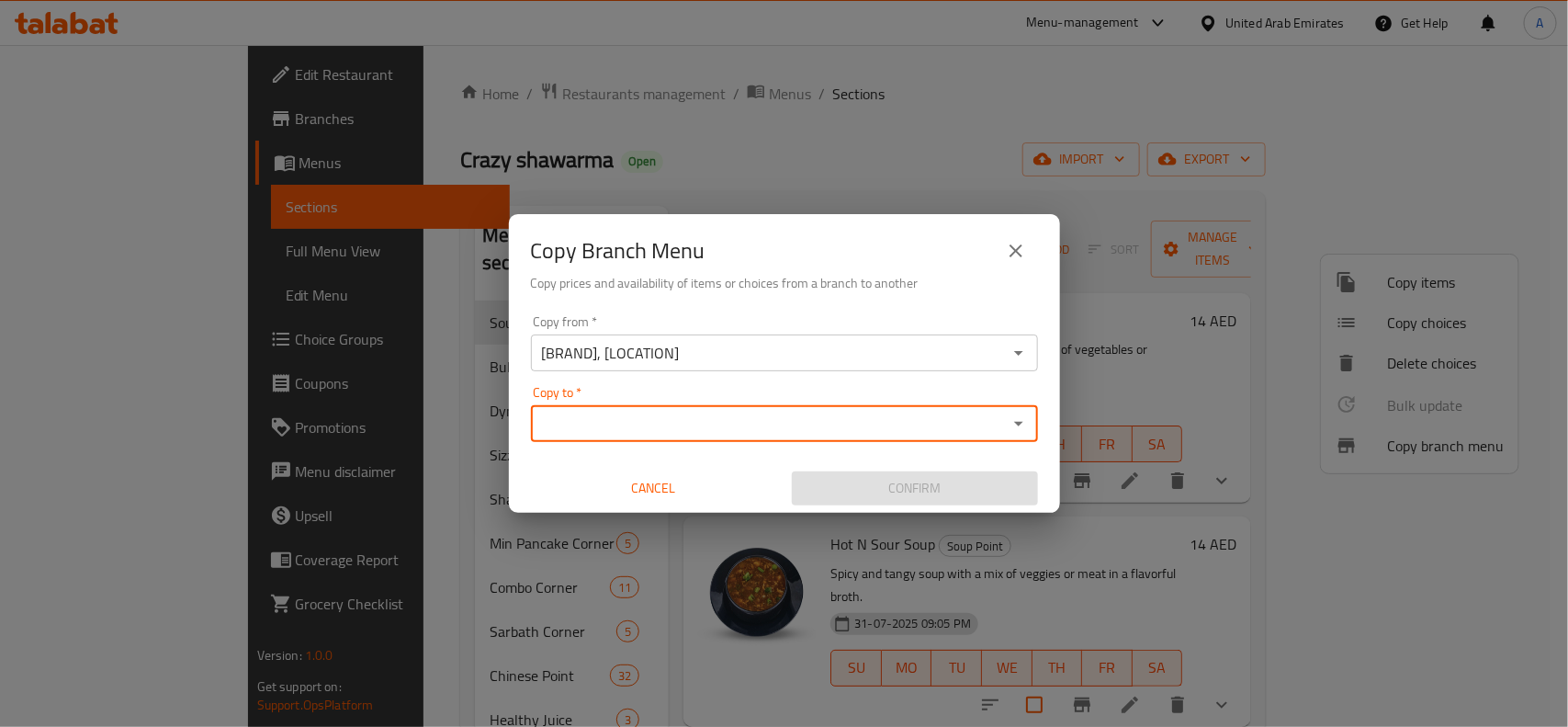 click on "Copy to   *" at bounding box center (769, 424) 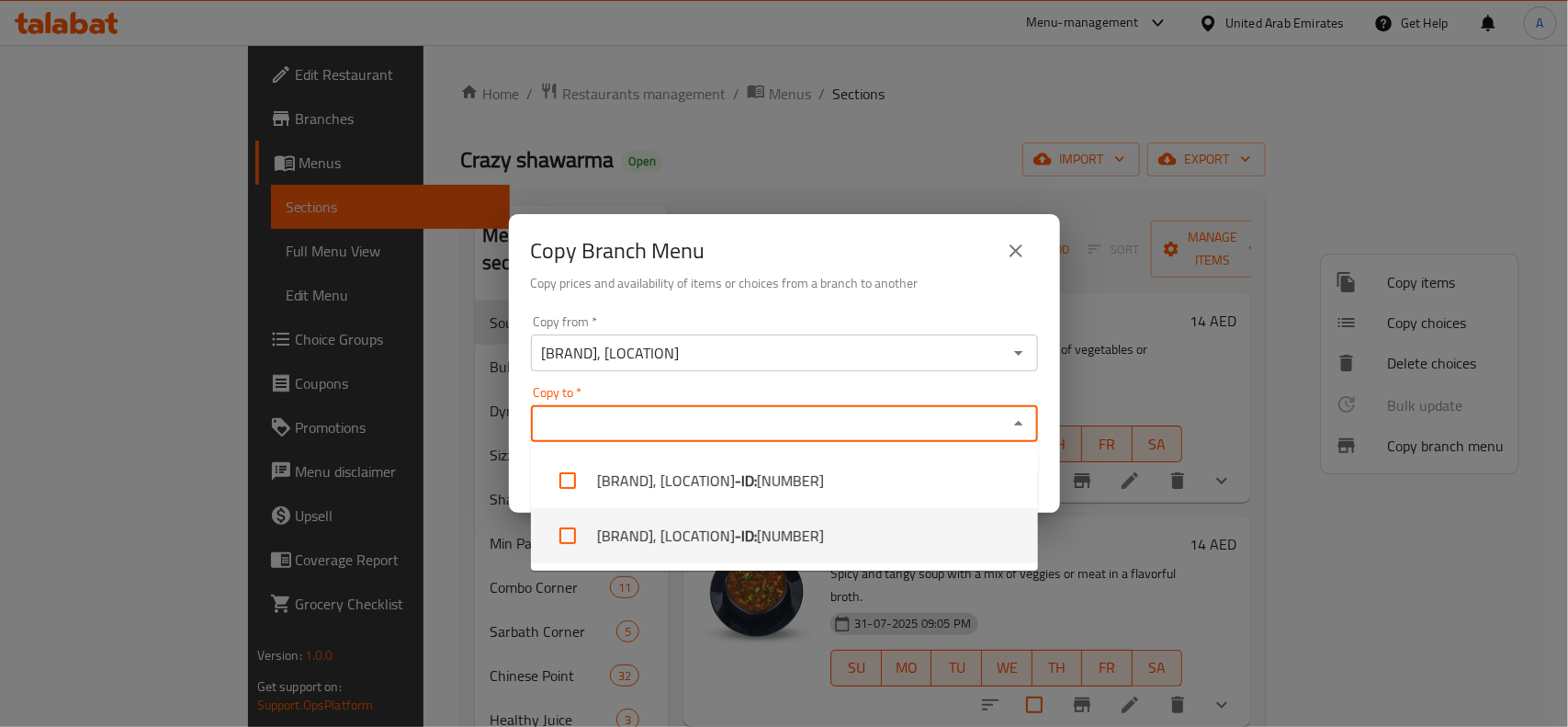 click on "Crazy shawarma, Al Nahda 1    -   ID: 773056" at bounding box center (784, 536) 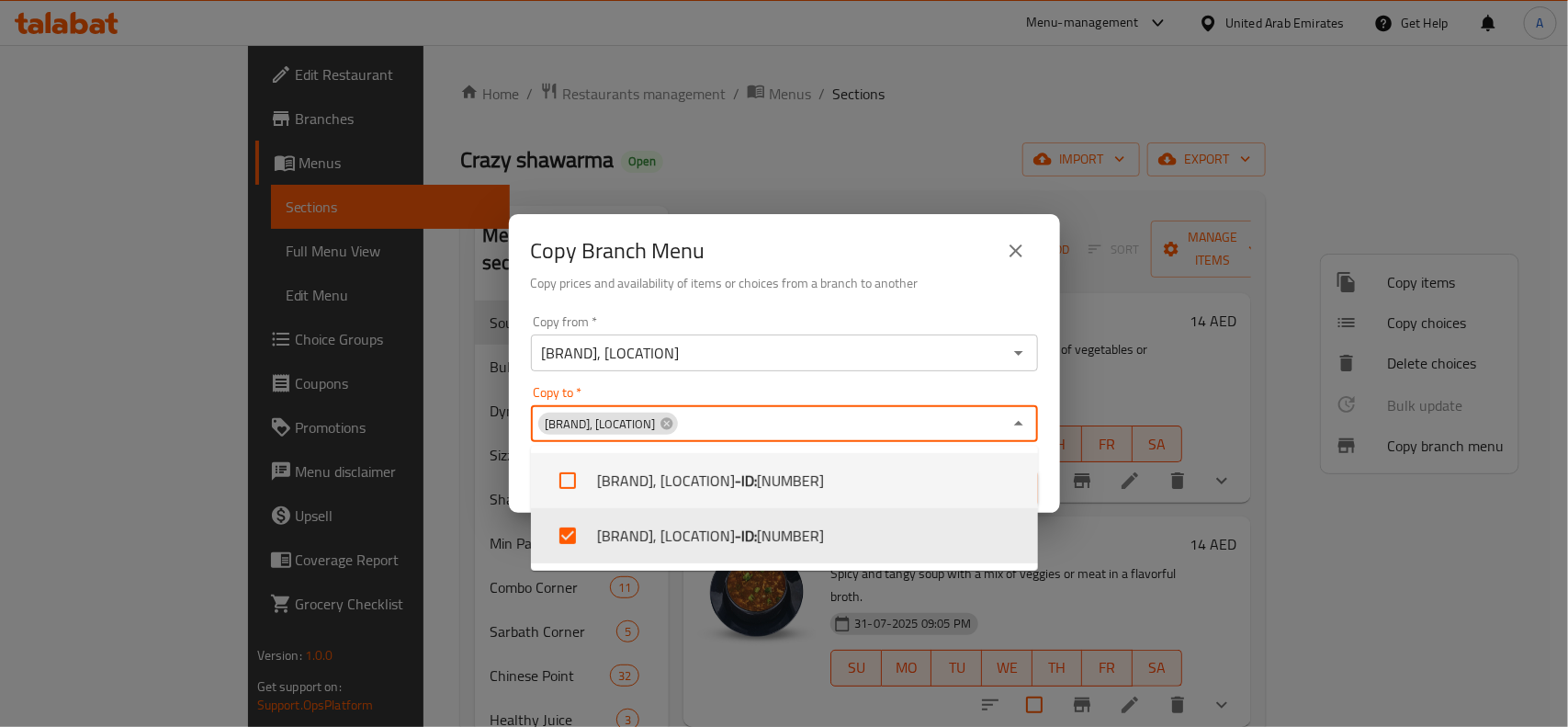 click on "Copy from   * Crazy shawarma, Al Karama Copy from  * Copy to   * Crazy shawarma, Al Nahda 1 Copy to  * Cancel Confirm" at bounding box center (784, 410) 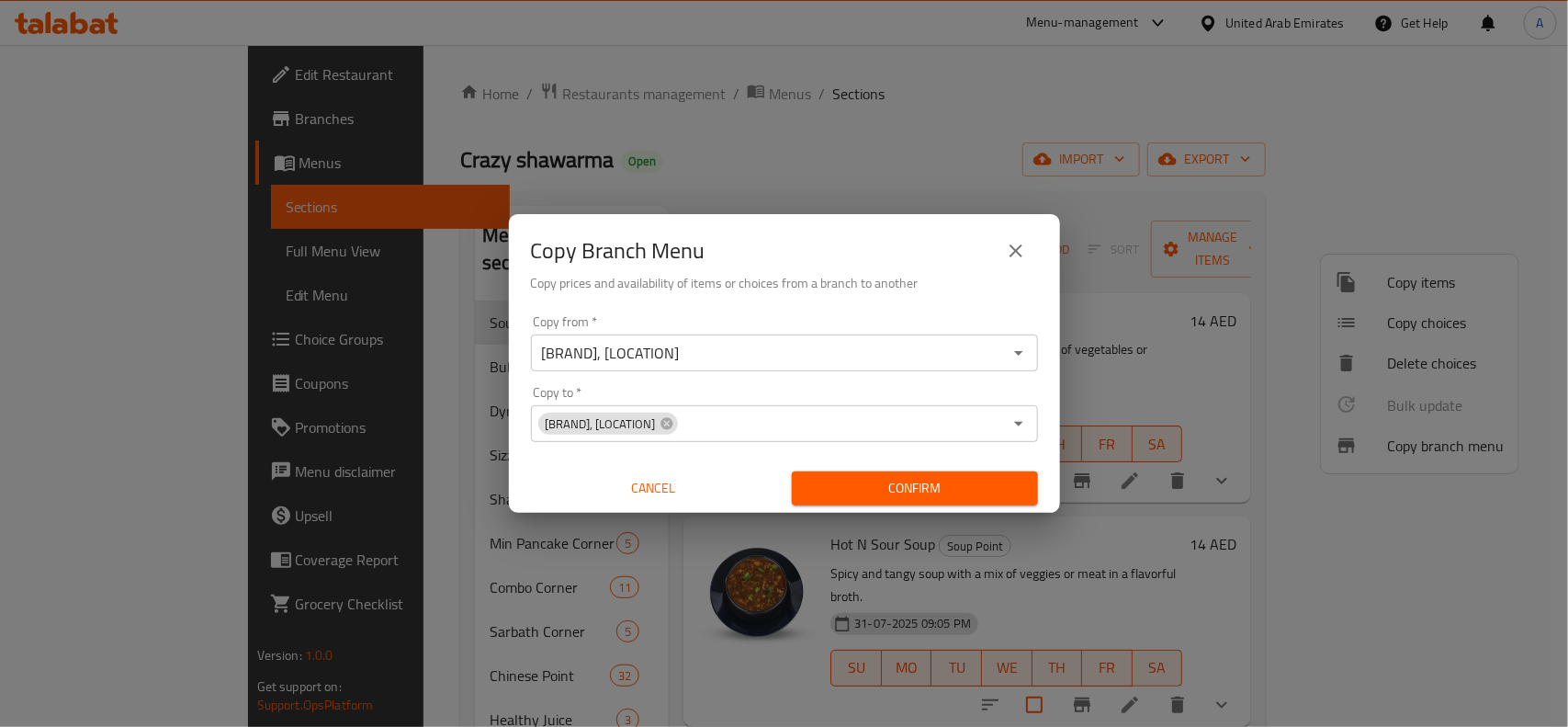 click on "Confirm" at bounding box center (915, 488) 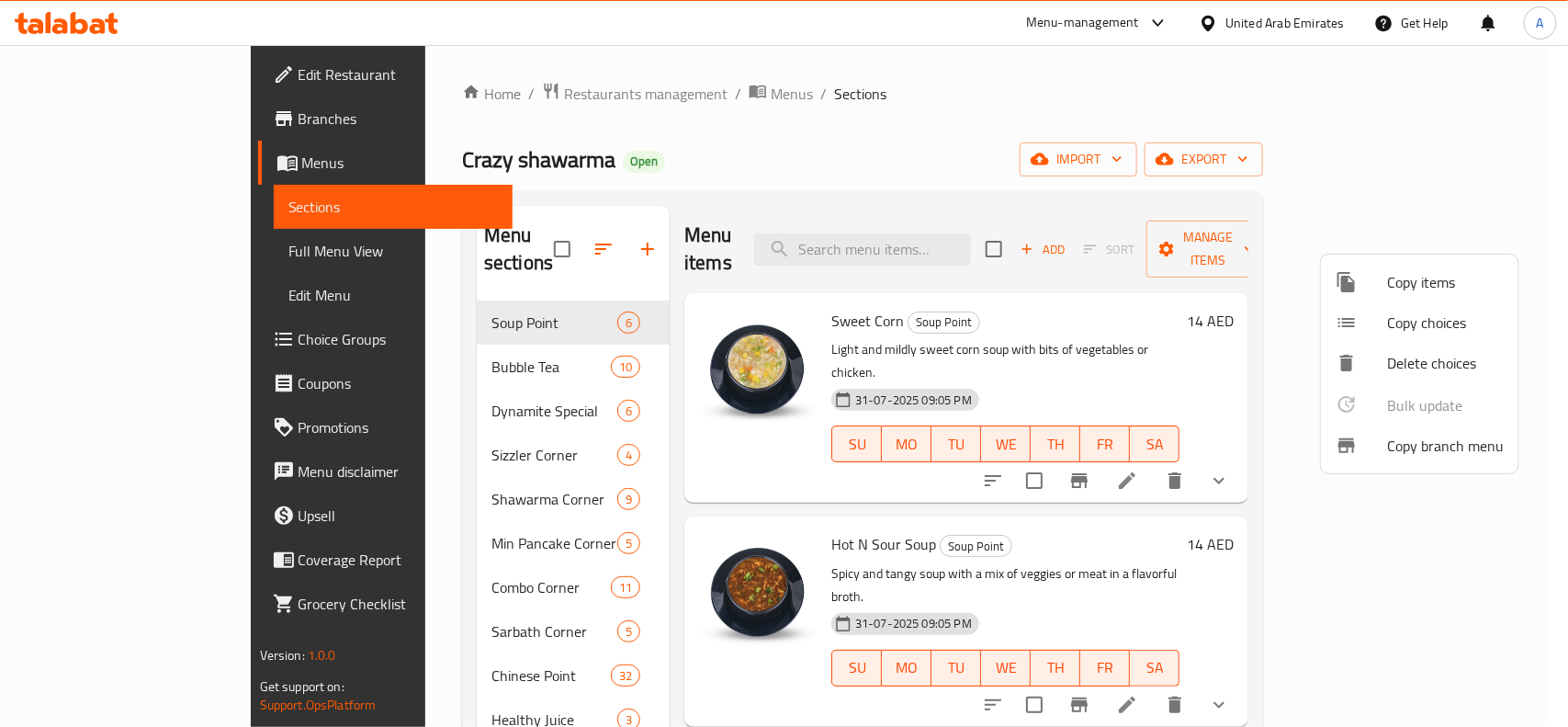 click at bounding box center (784, 363) 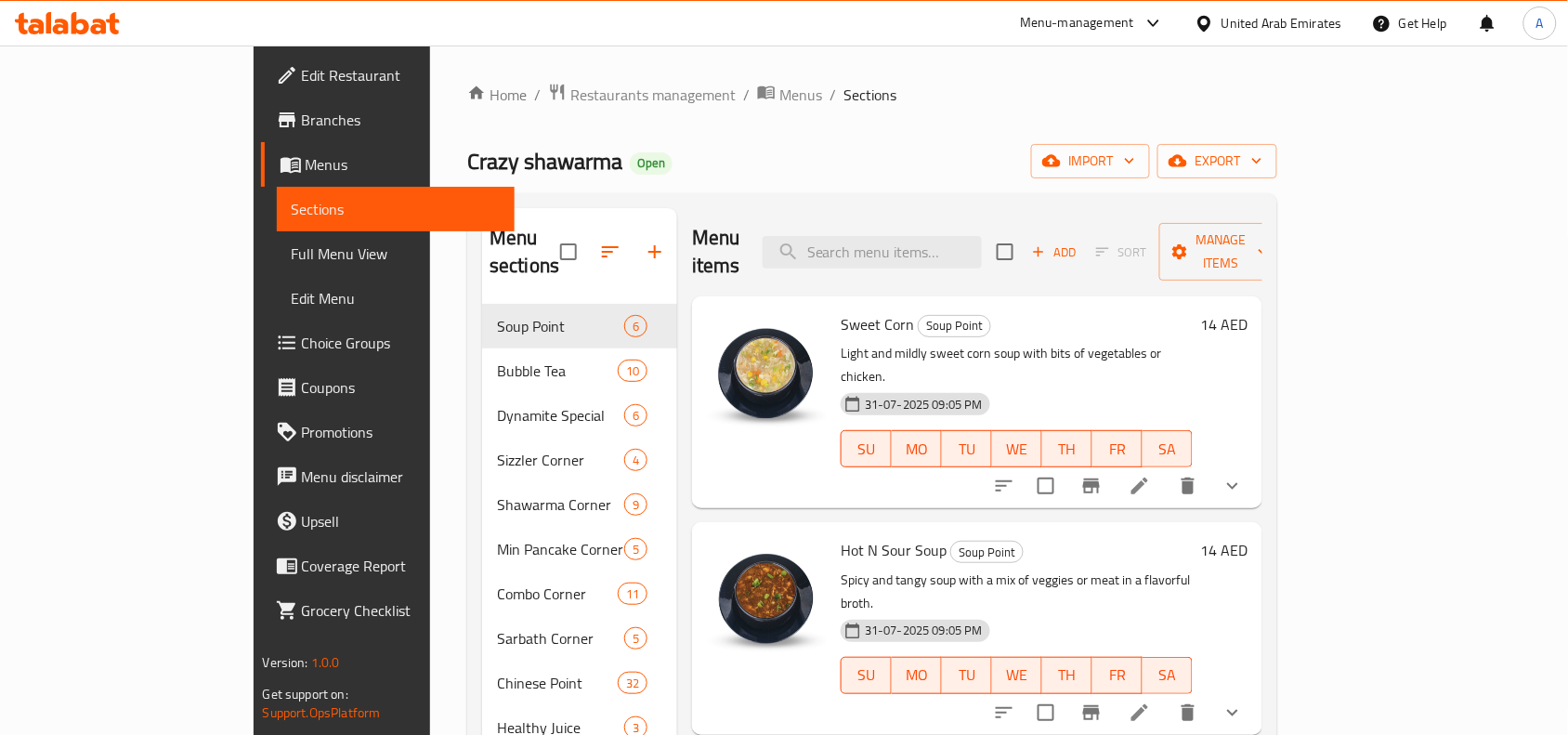 click on "United Arab Emirates" at bounding box center [1282, 23] 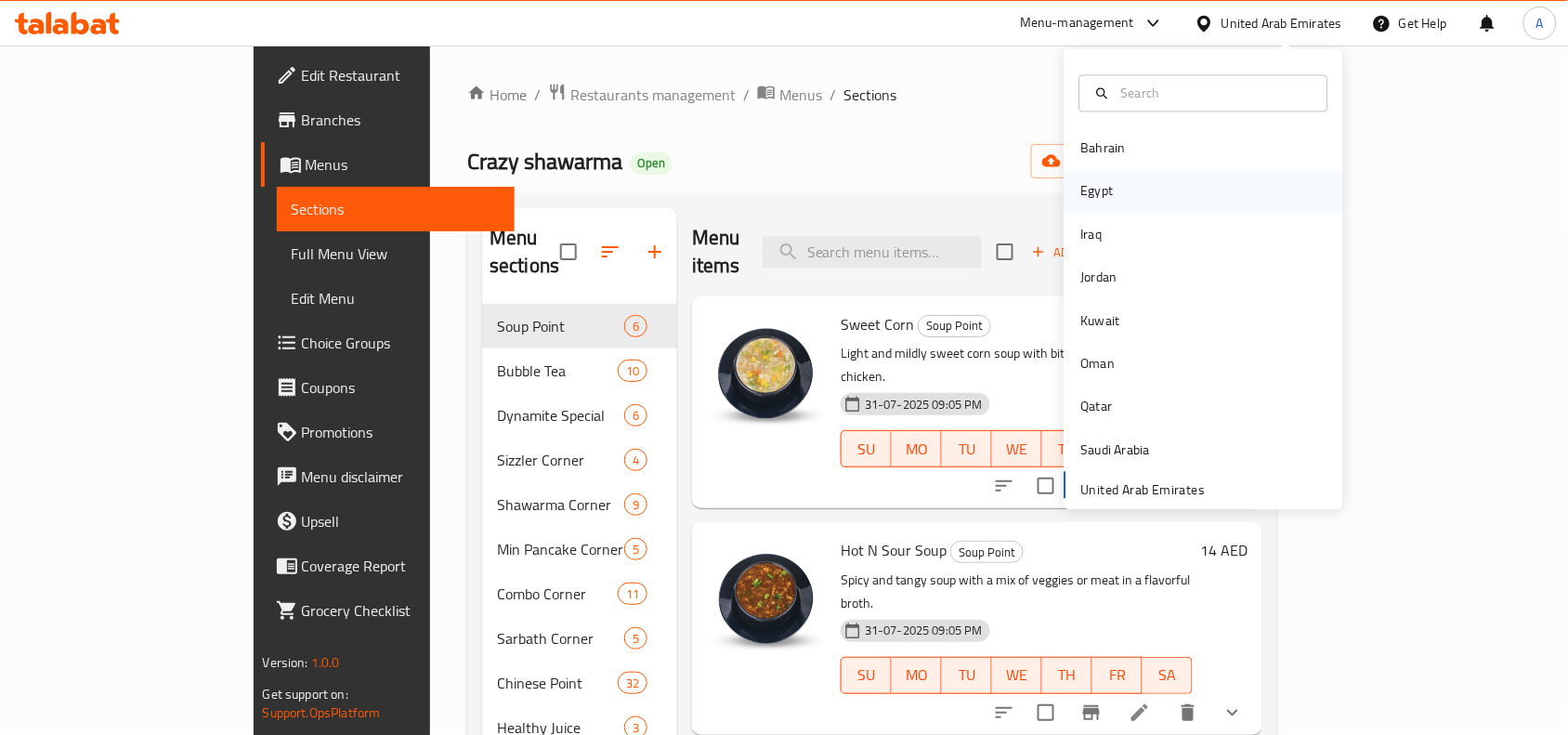 click on "Egypt" at bounding box center (1097, 191) 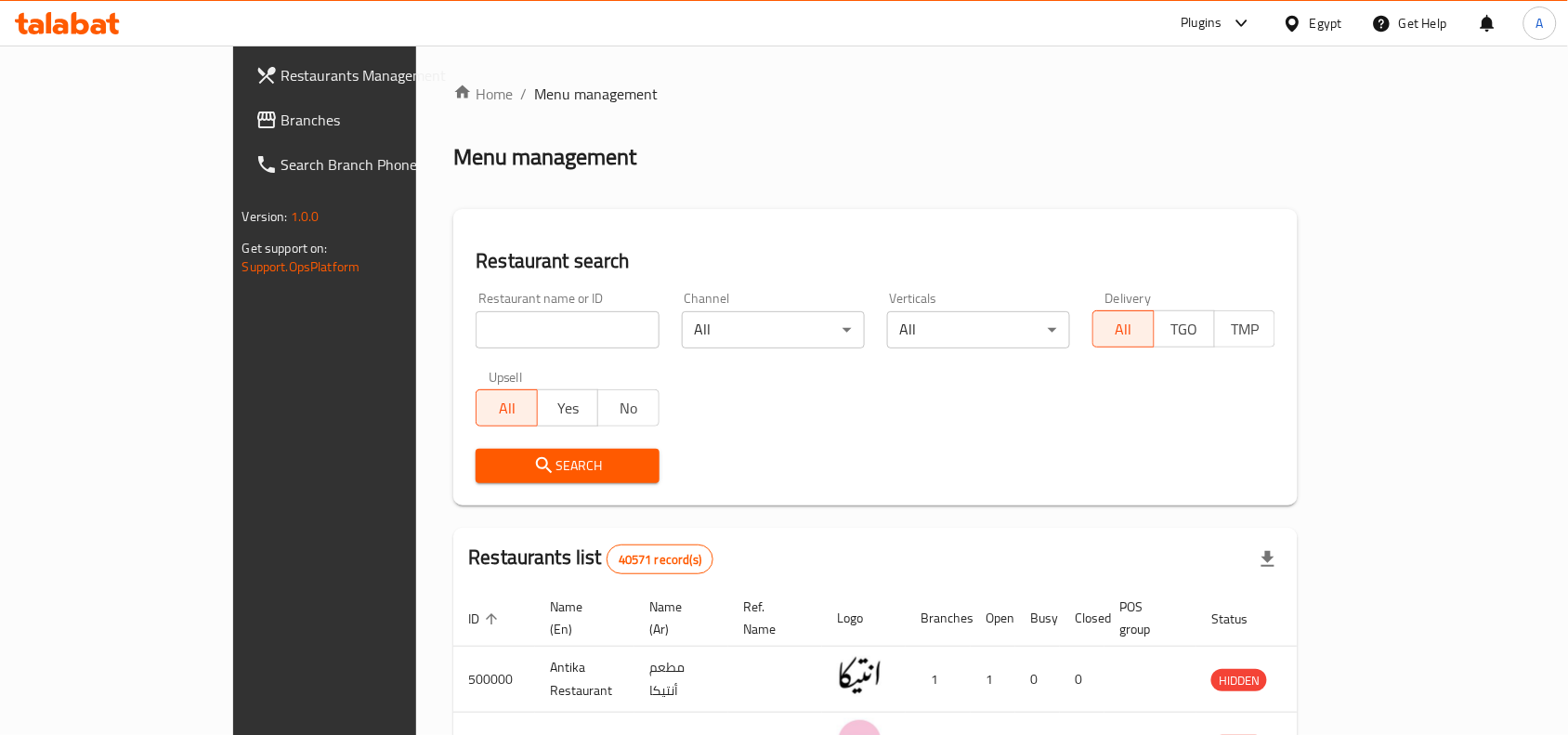 click on "Branches" at bounding box center [381, 120] 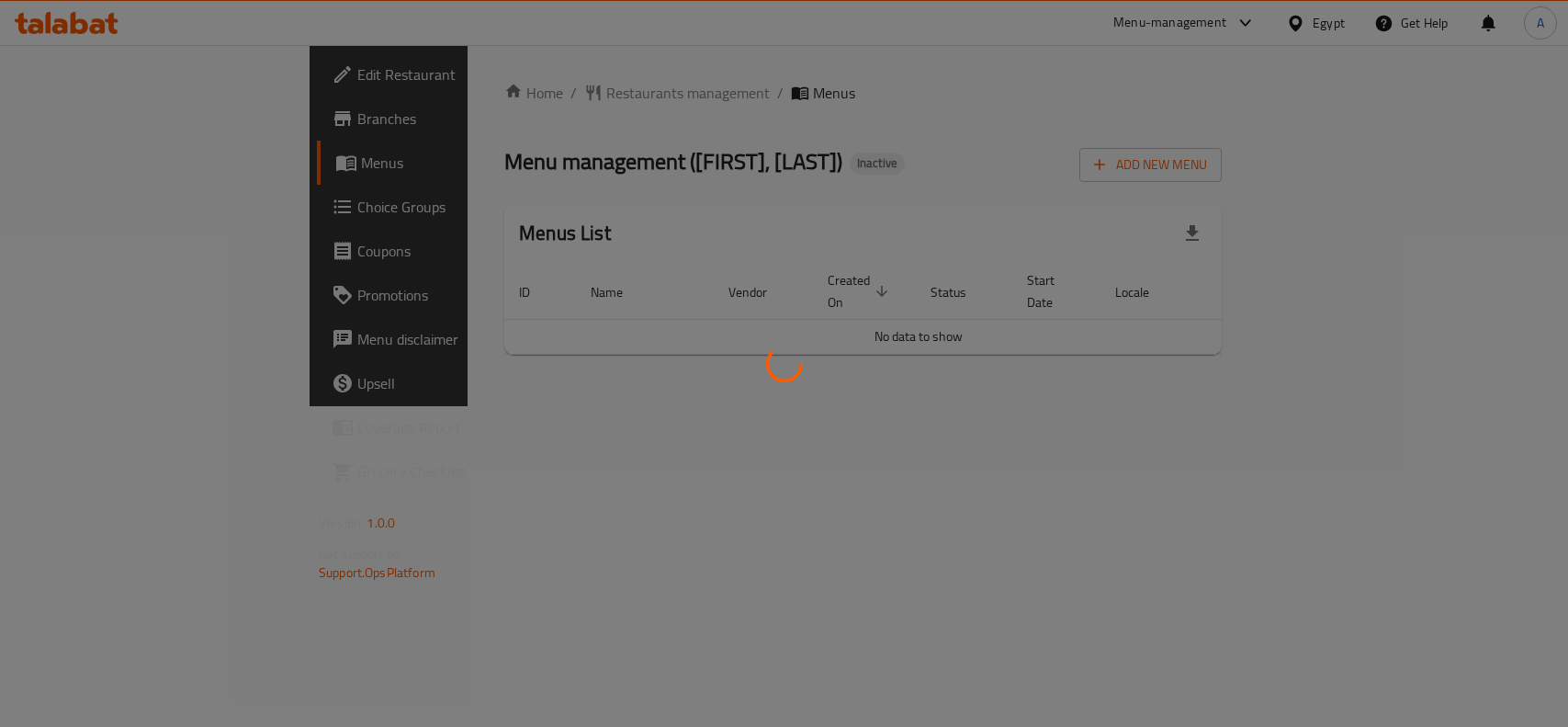 scroll, scrollTop: 0, scrollLeft: 0, axis: both 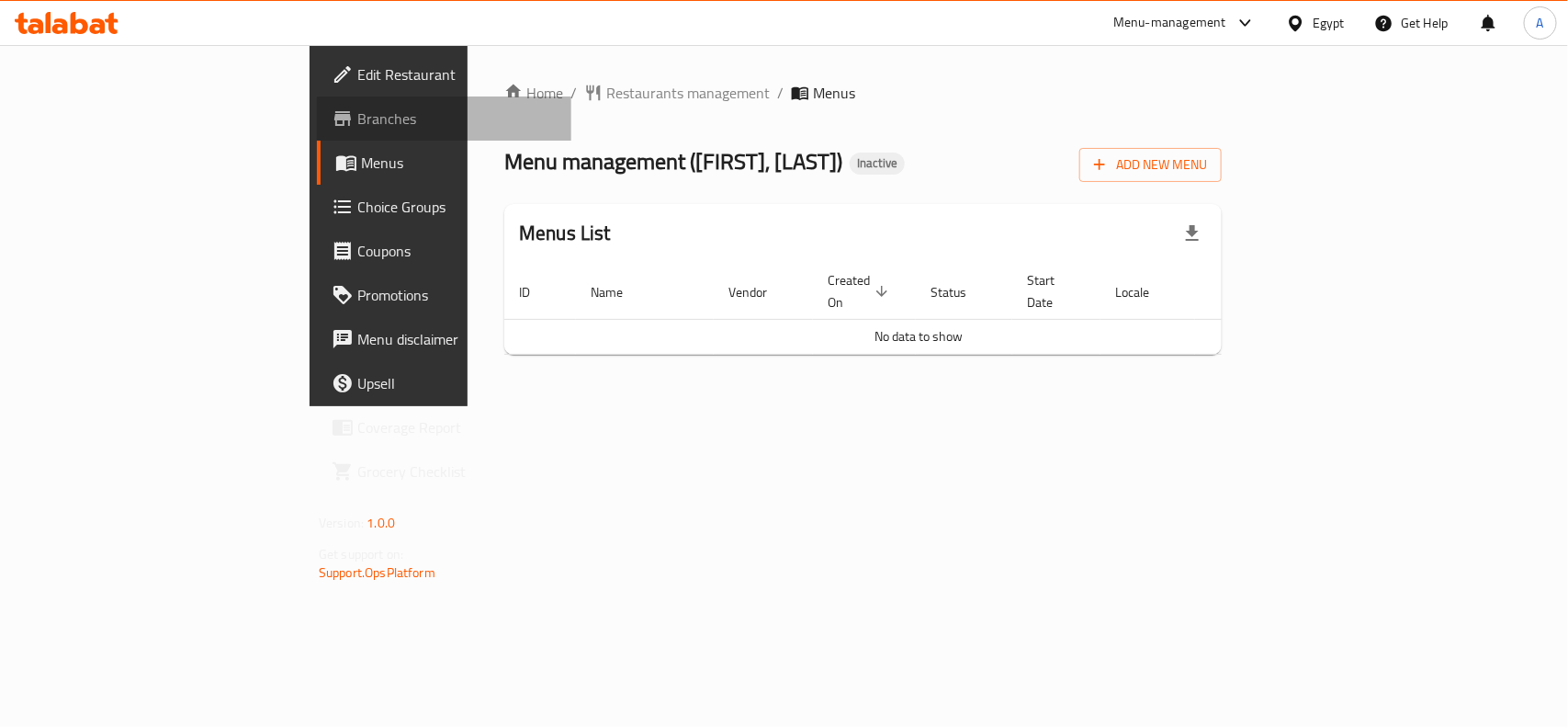 click on "Branches" at bounding box center (457, 119) 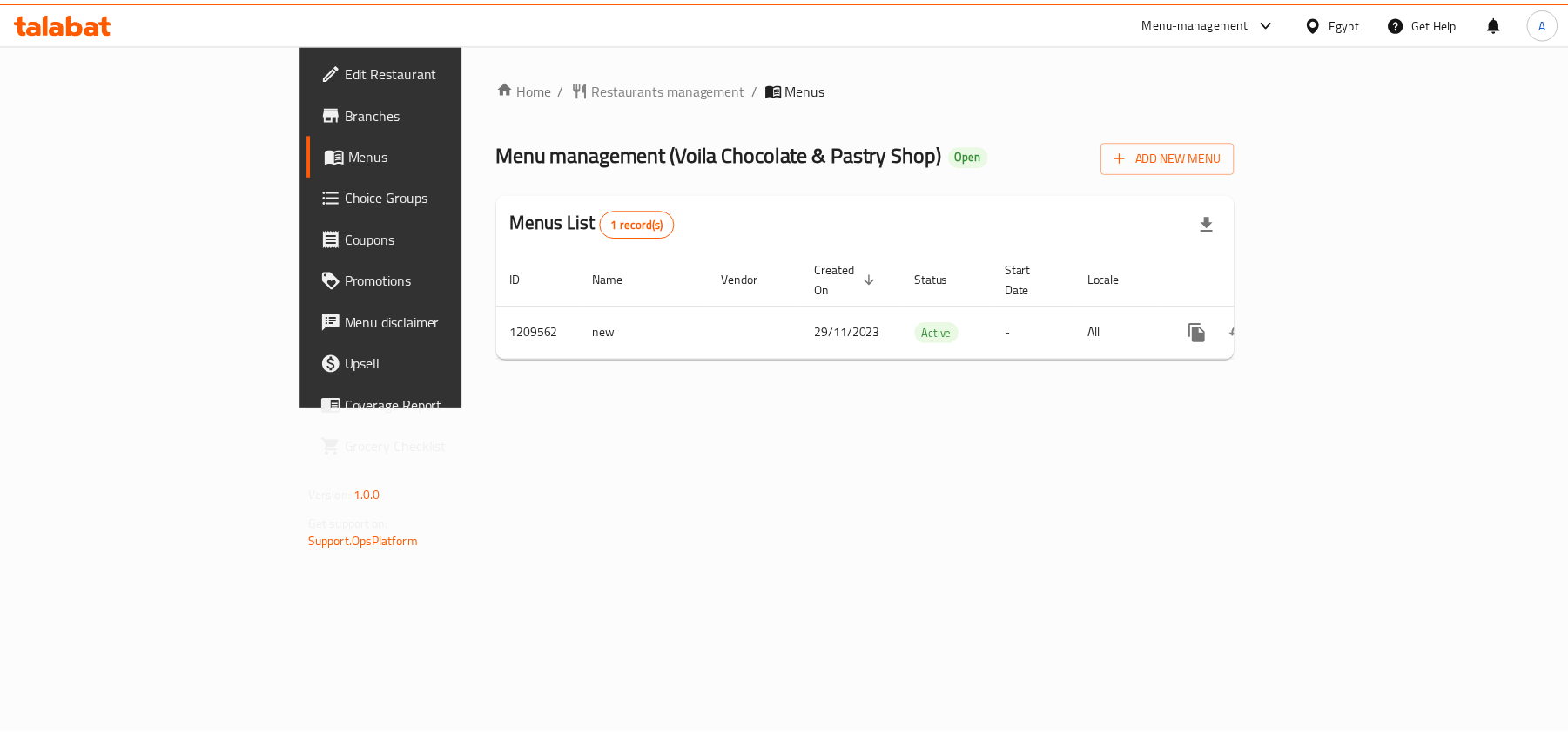 scroll, scrollTop: 0, scrollLeft: 0, axis: both 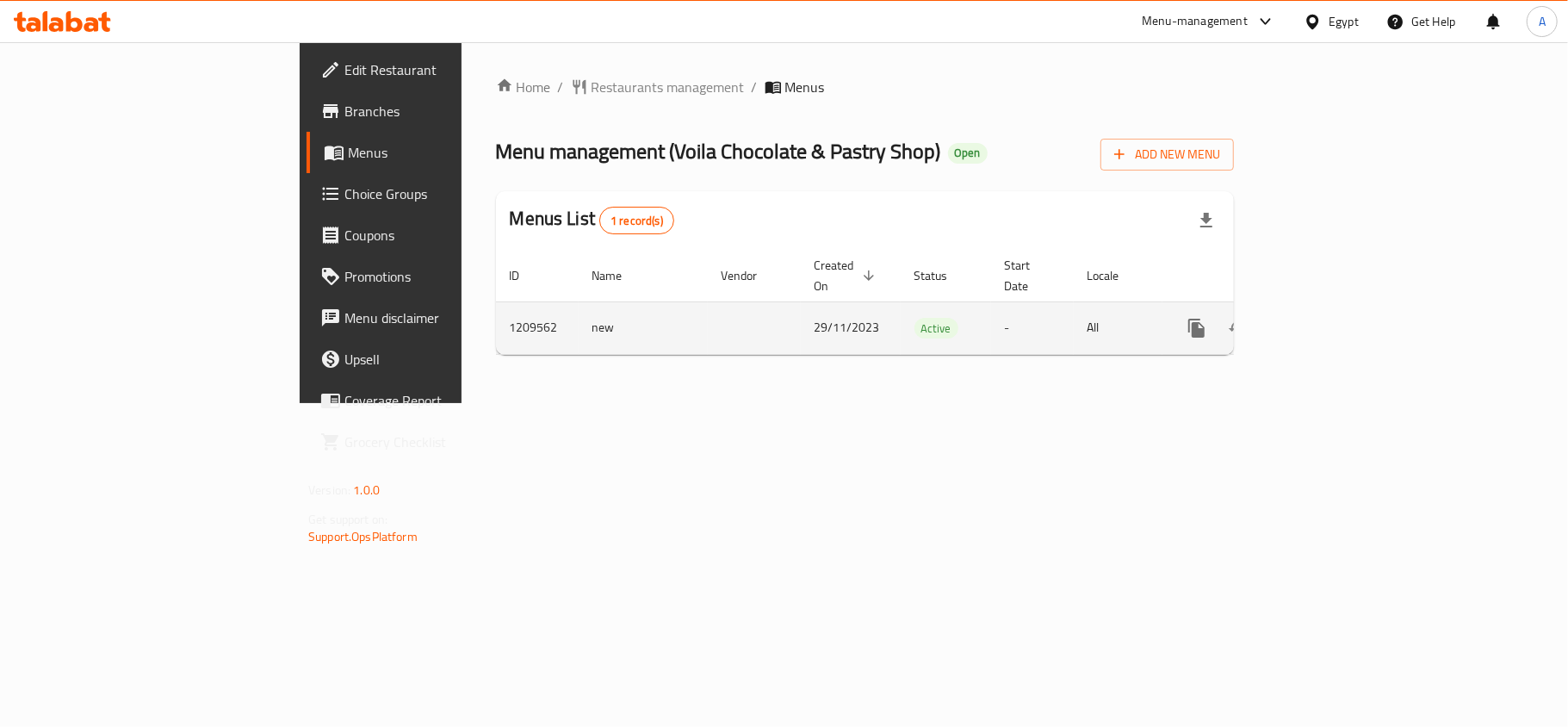 click 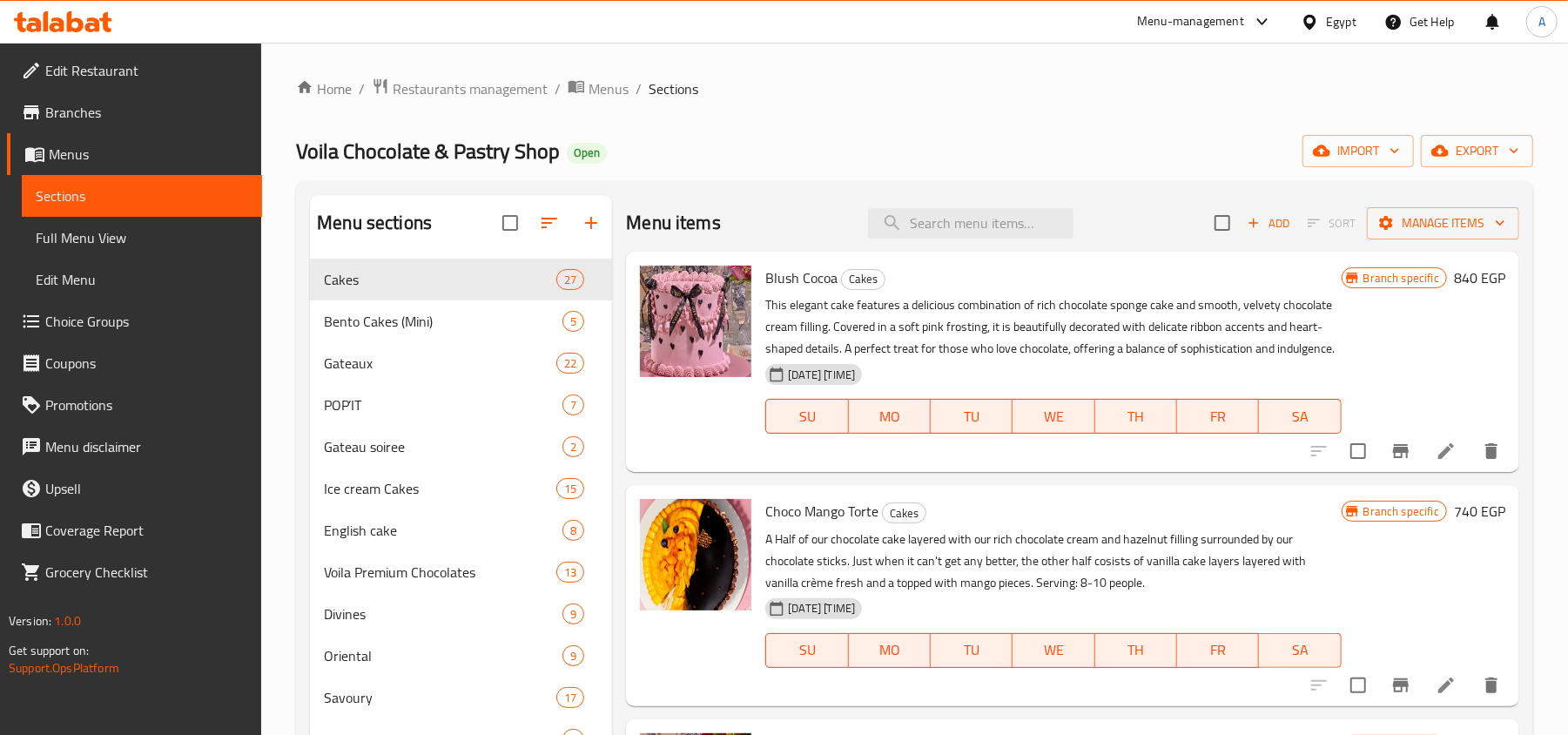 click on "Branches" at bounding box center (146, 112) 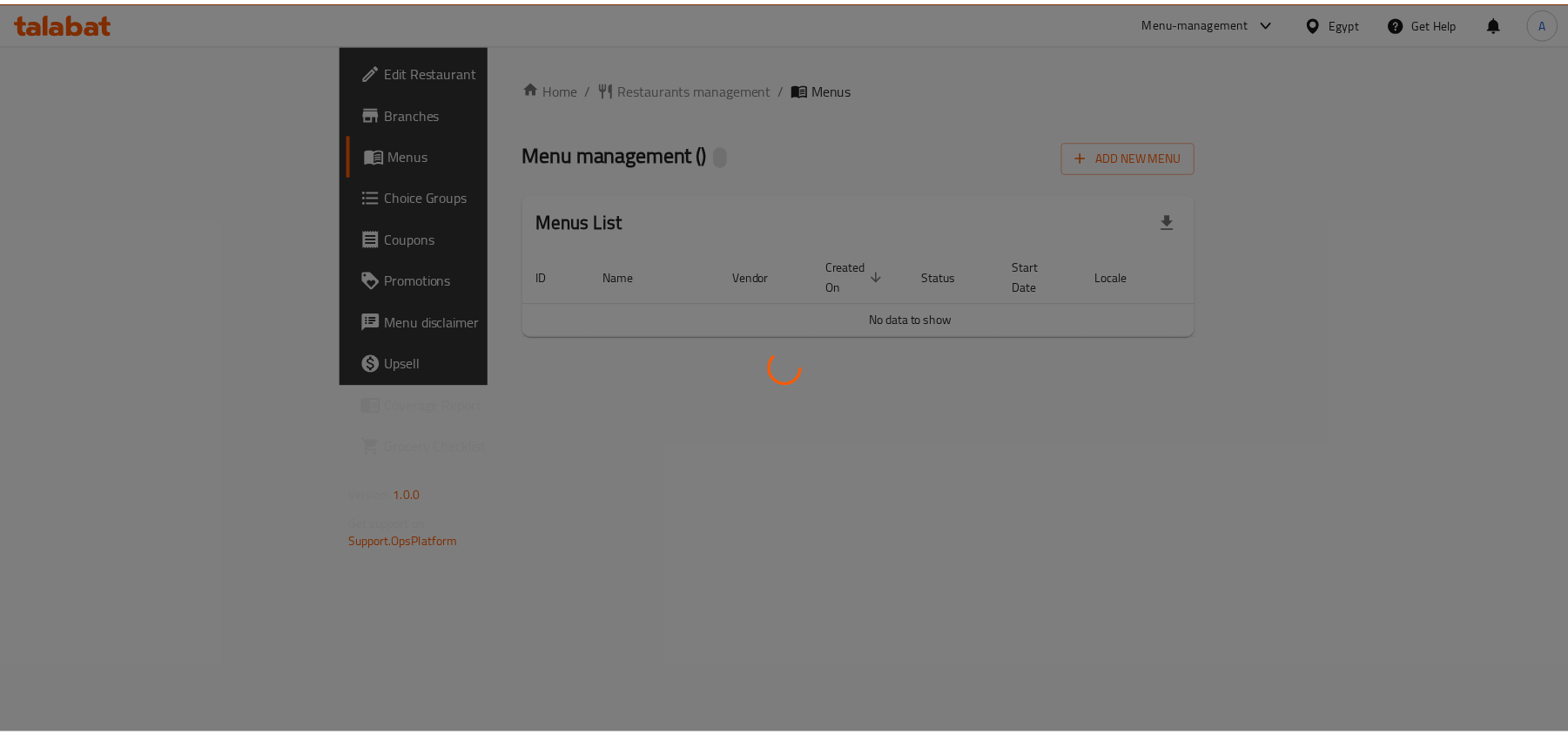 scroll, scrollTop: 0, scrollLeft: 0, axis: both 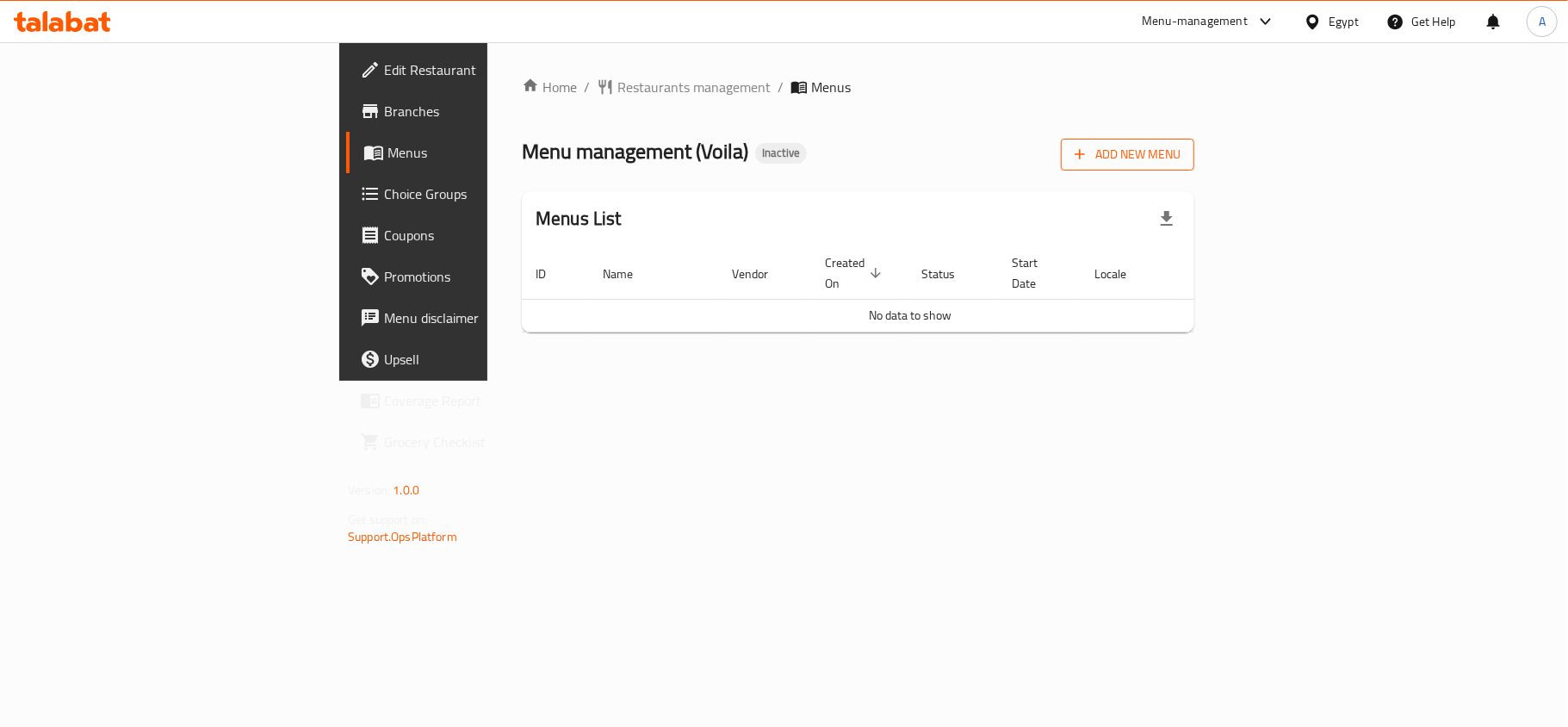 click on "Add New Menu" at bounding box center [1127, 154] 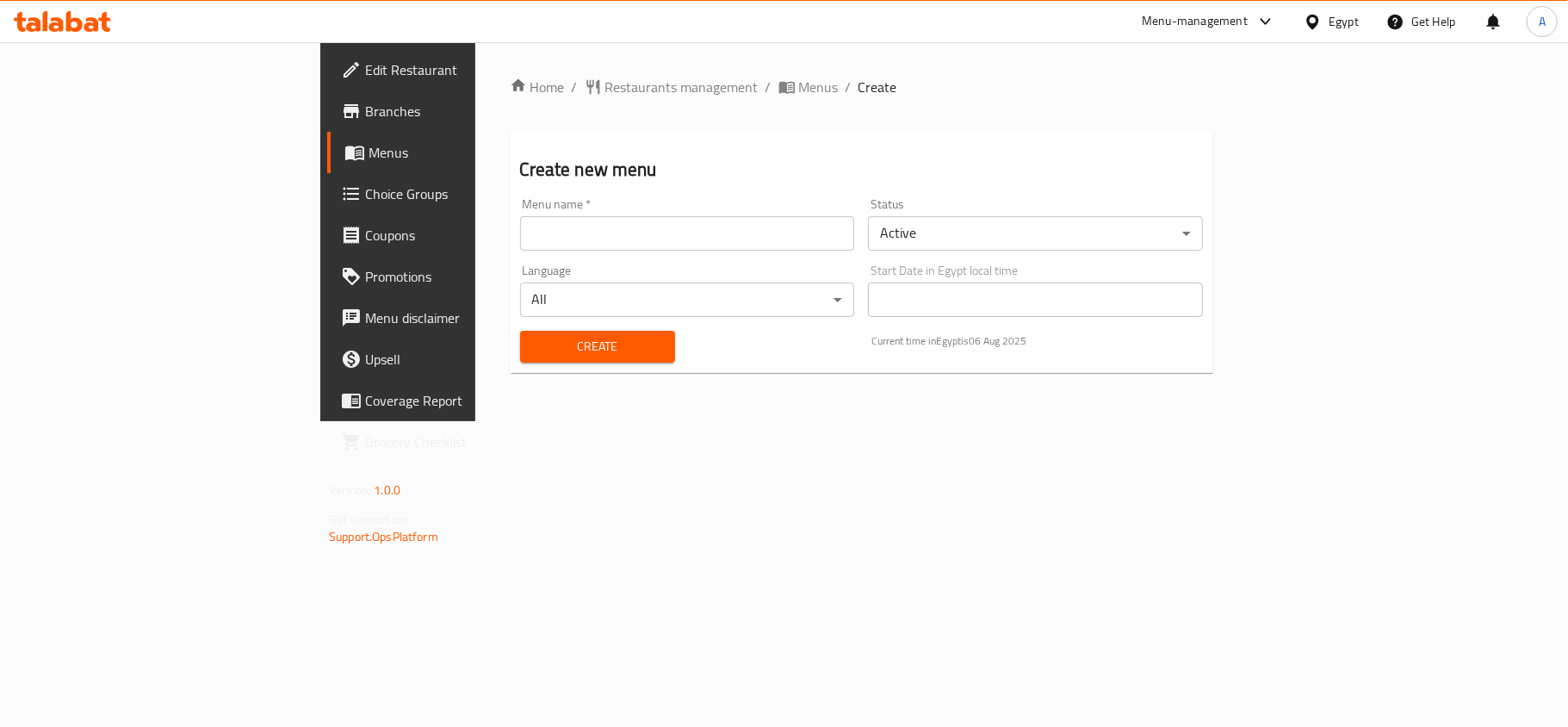 click at bounding box center [687, 233] 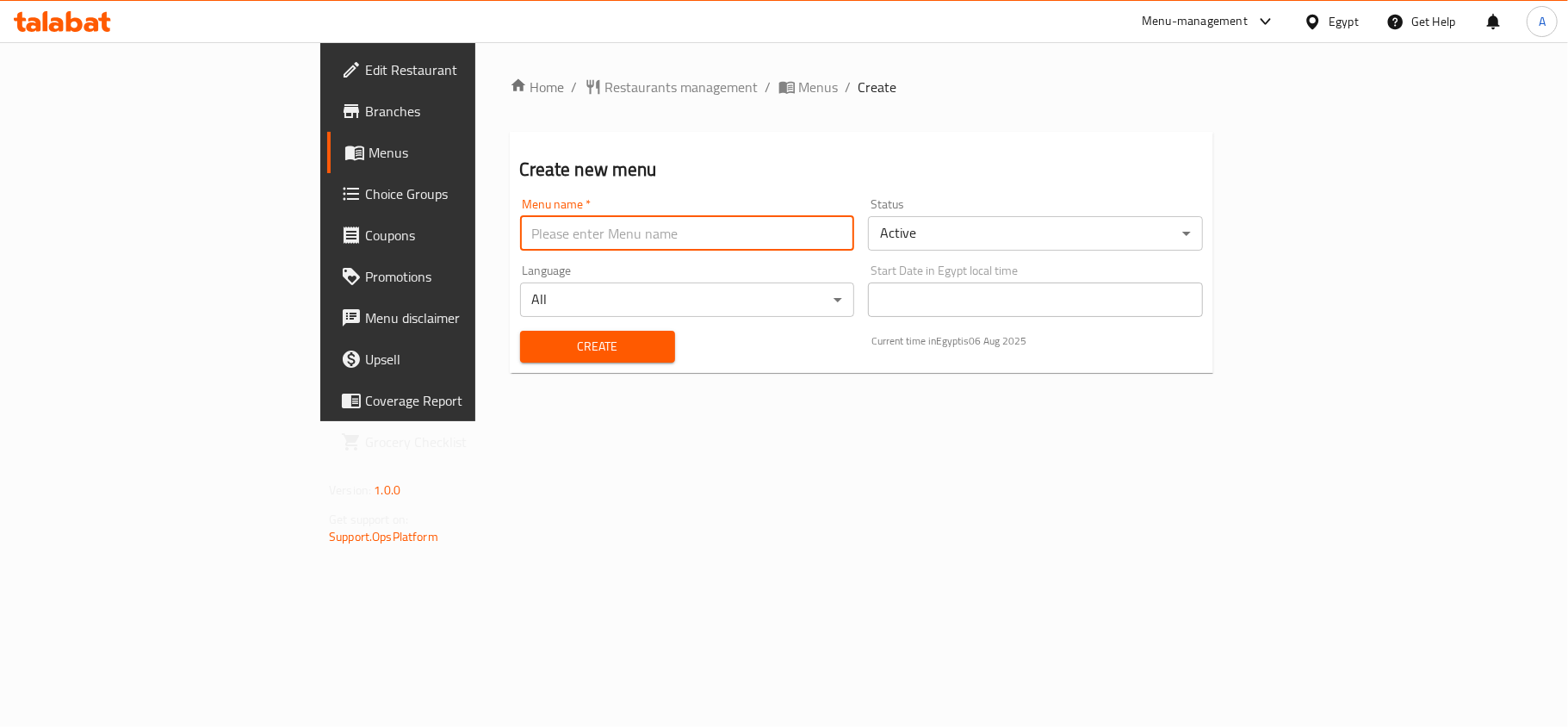type on "new menu" 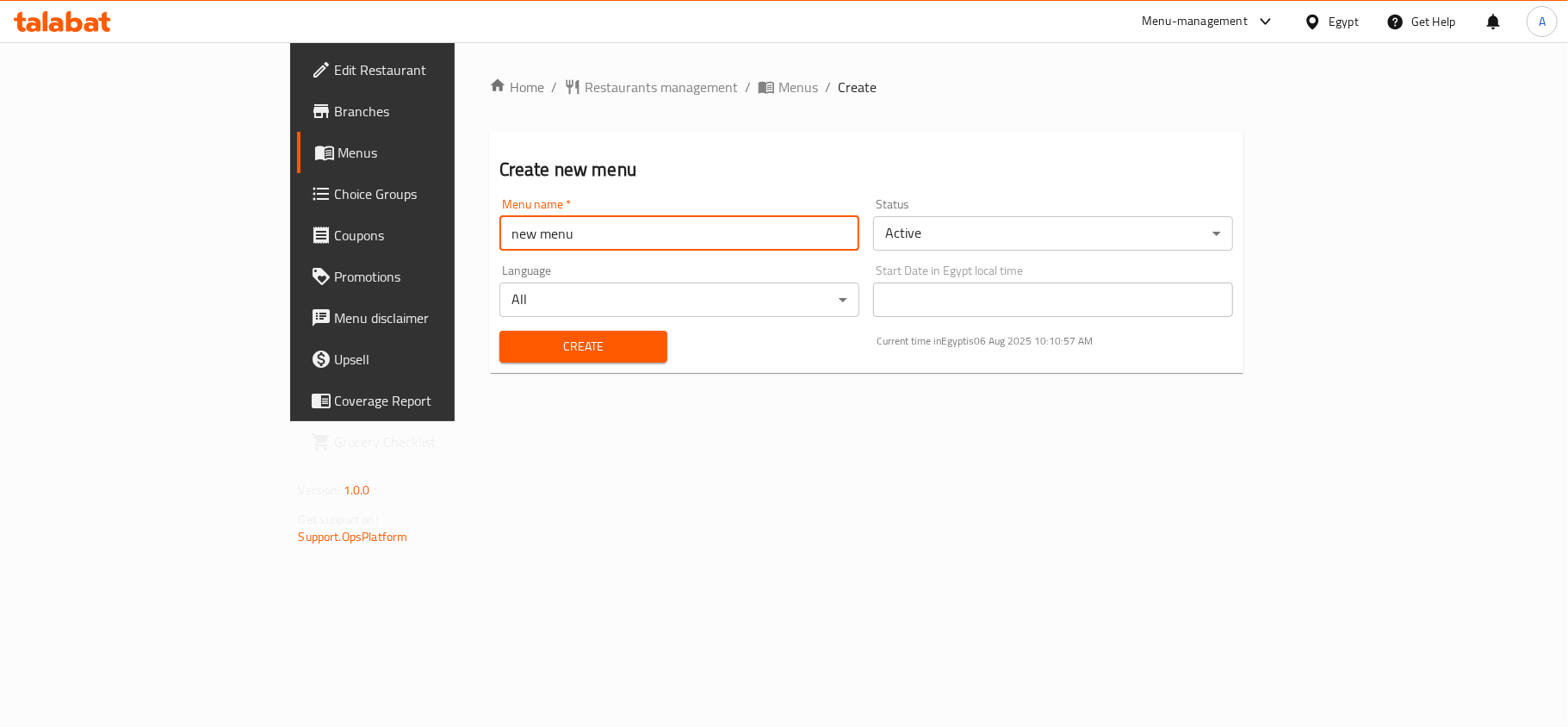 click on "Create" at bounding box center [583, 346] 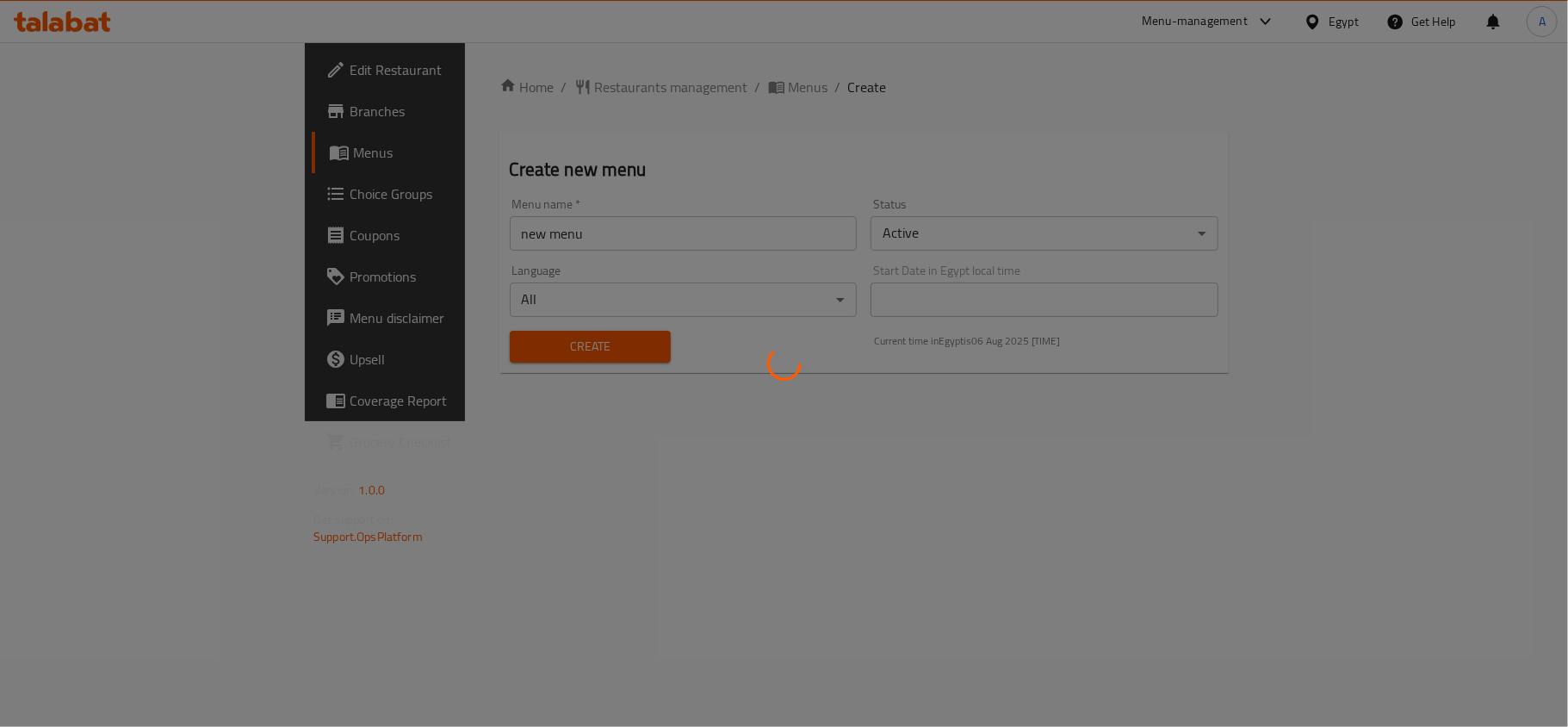 type 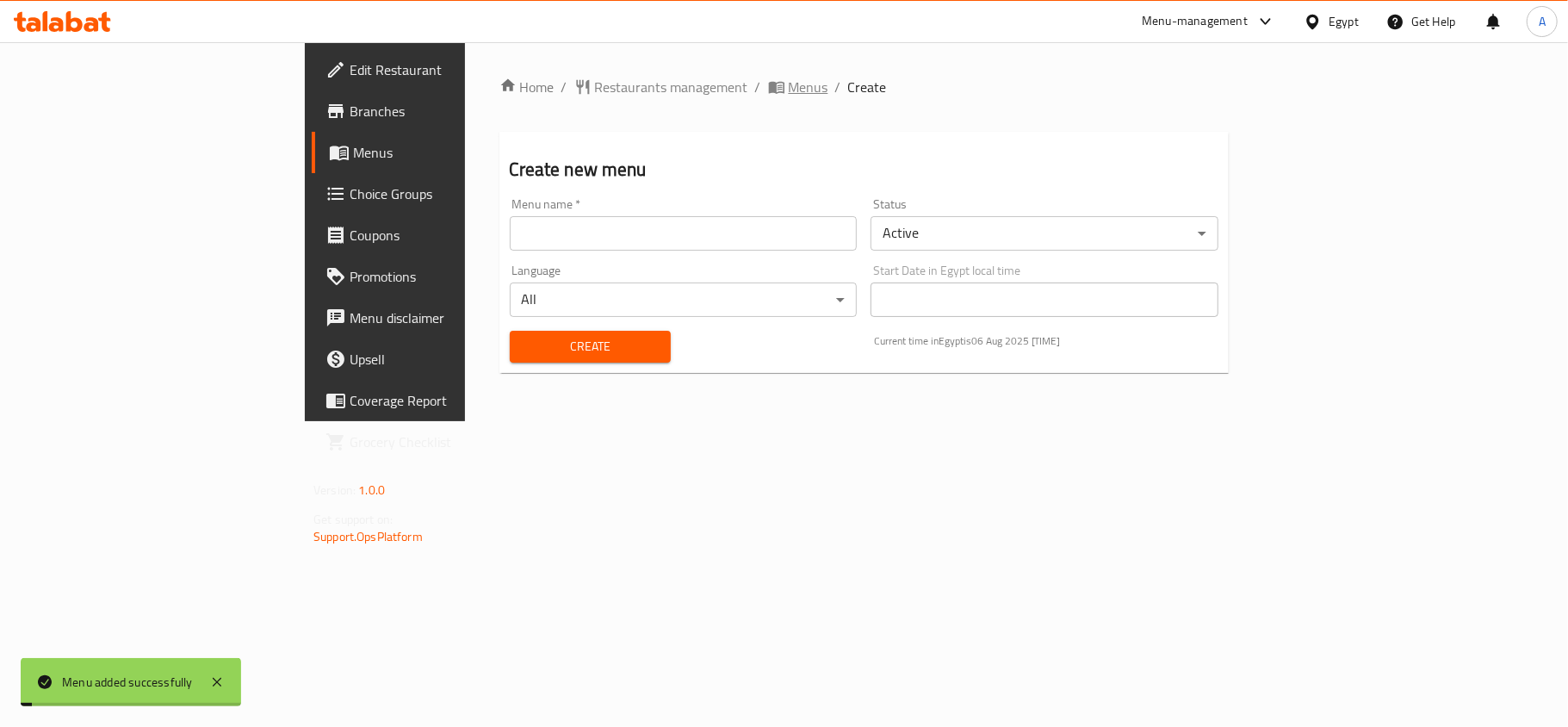 click on "Menus" at bounding box center (798, 87) 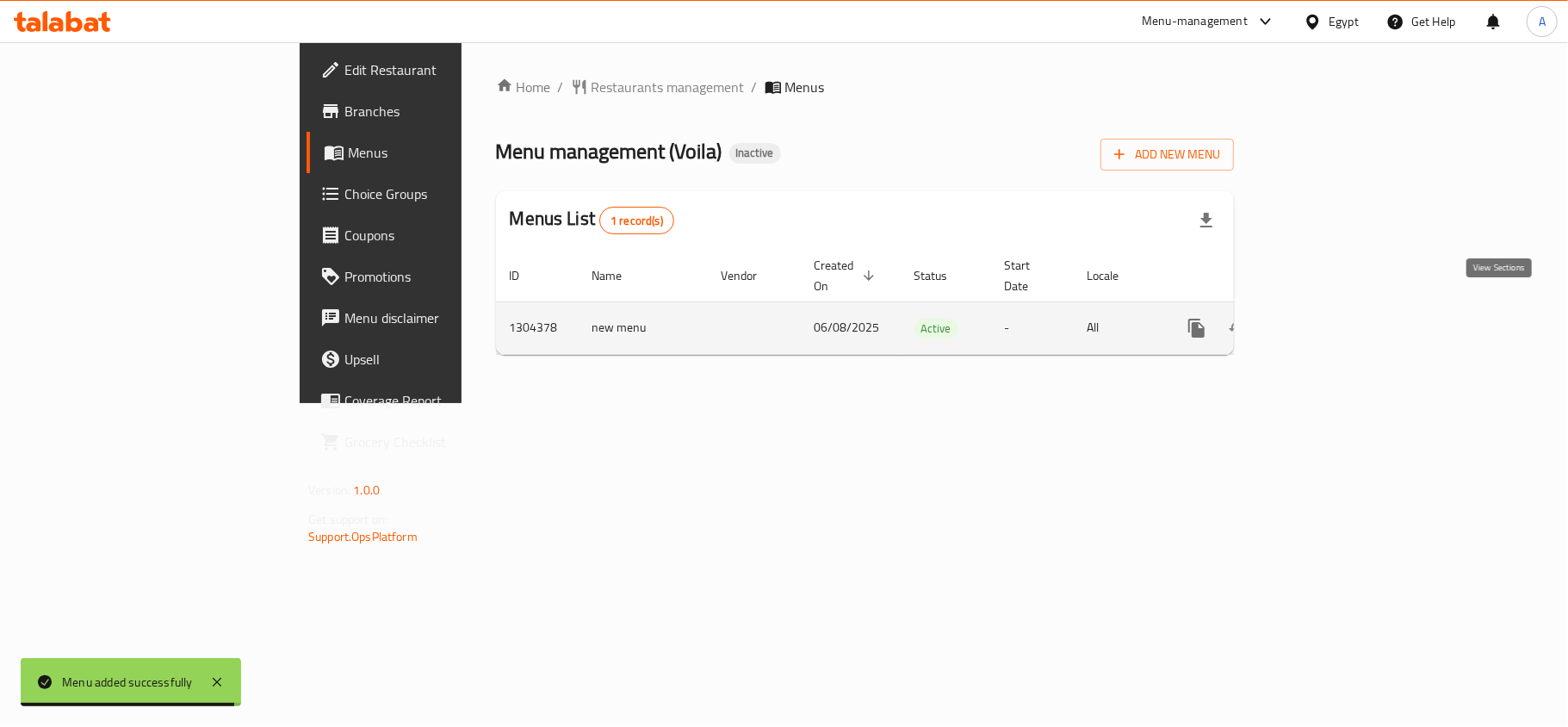 click 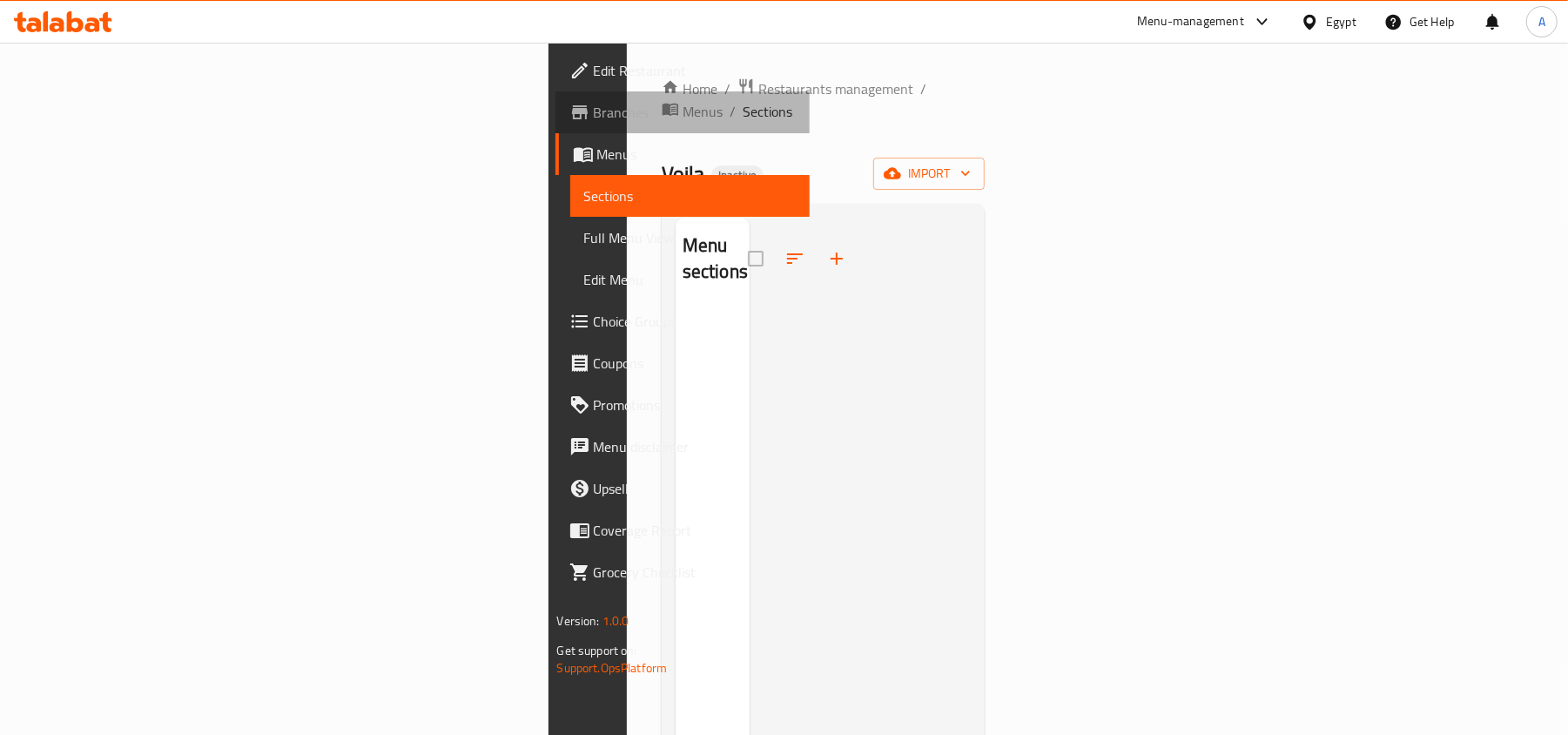 click on "Branches" at bounding box center (695, 112) 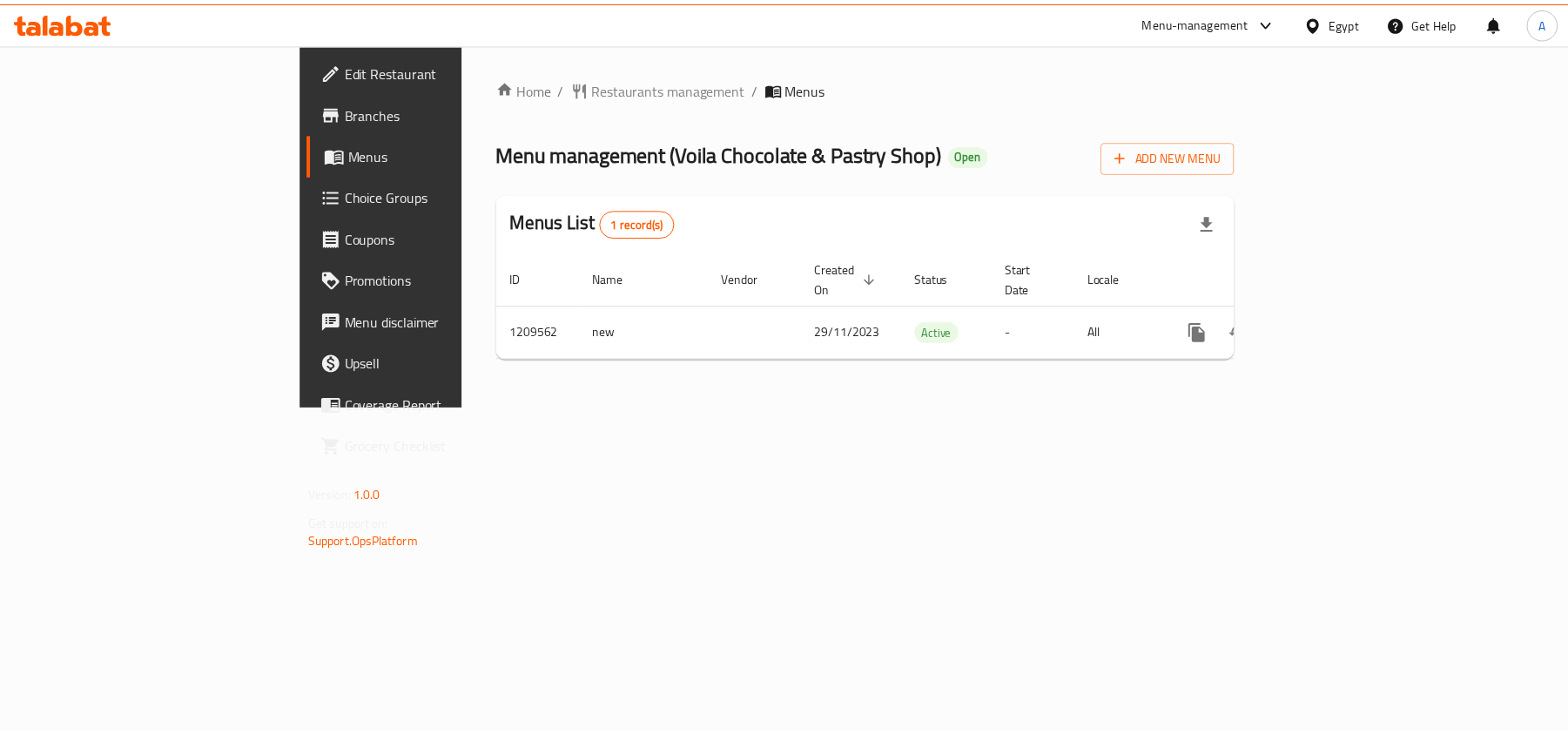 scroll, scrollTop: 0, scrollLeft: 0, axis: both 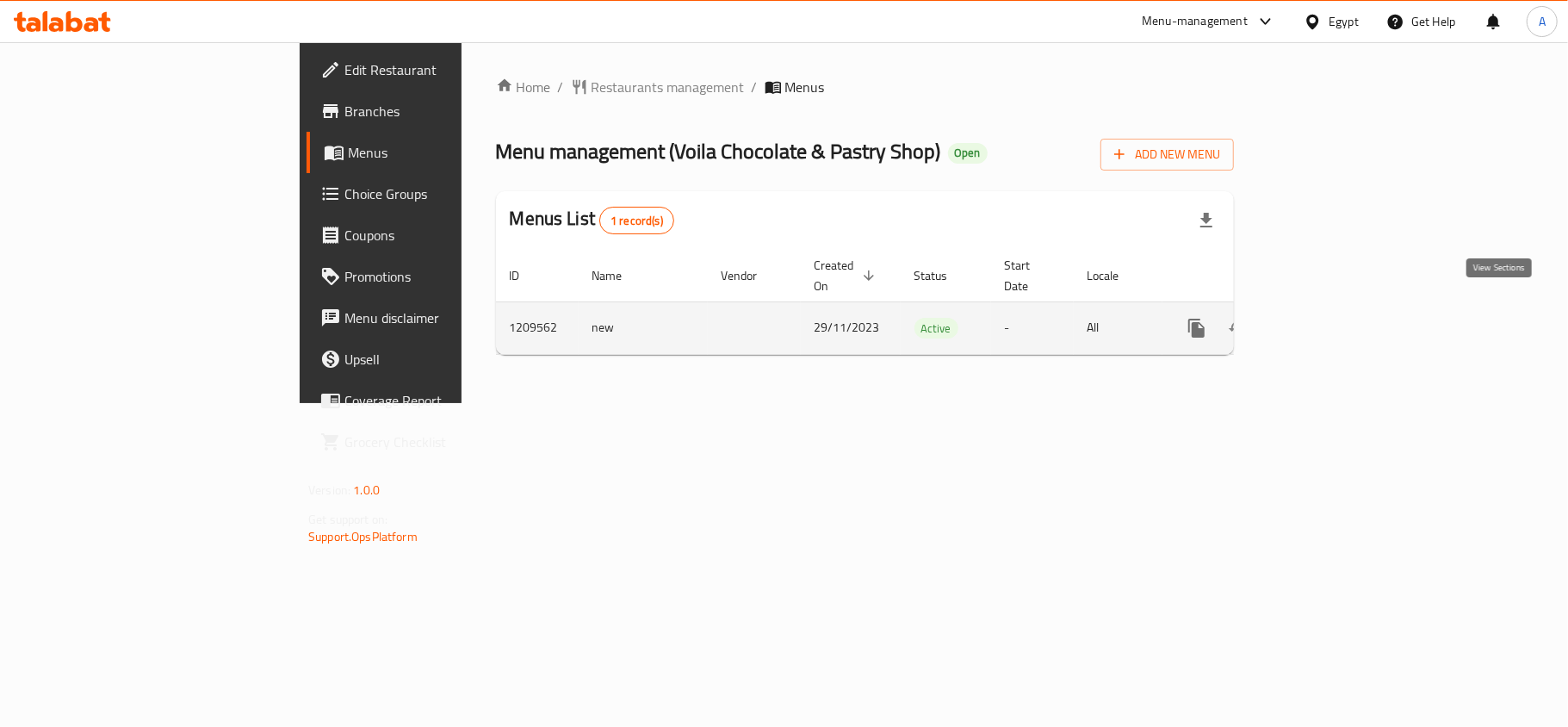 click 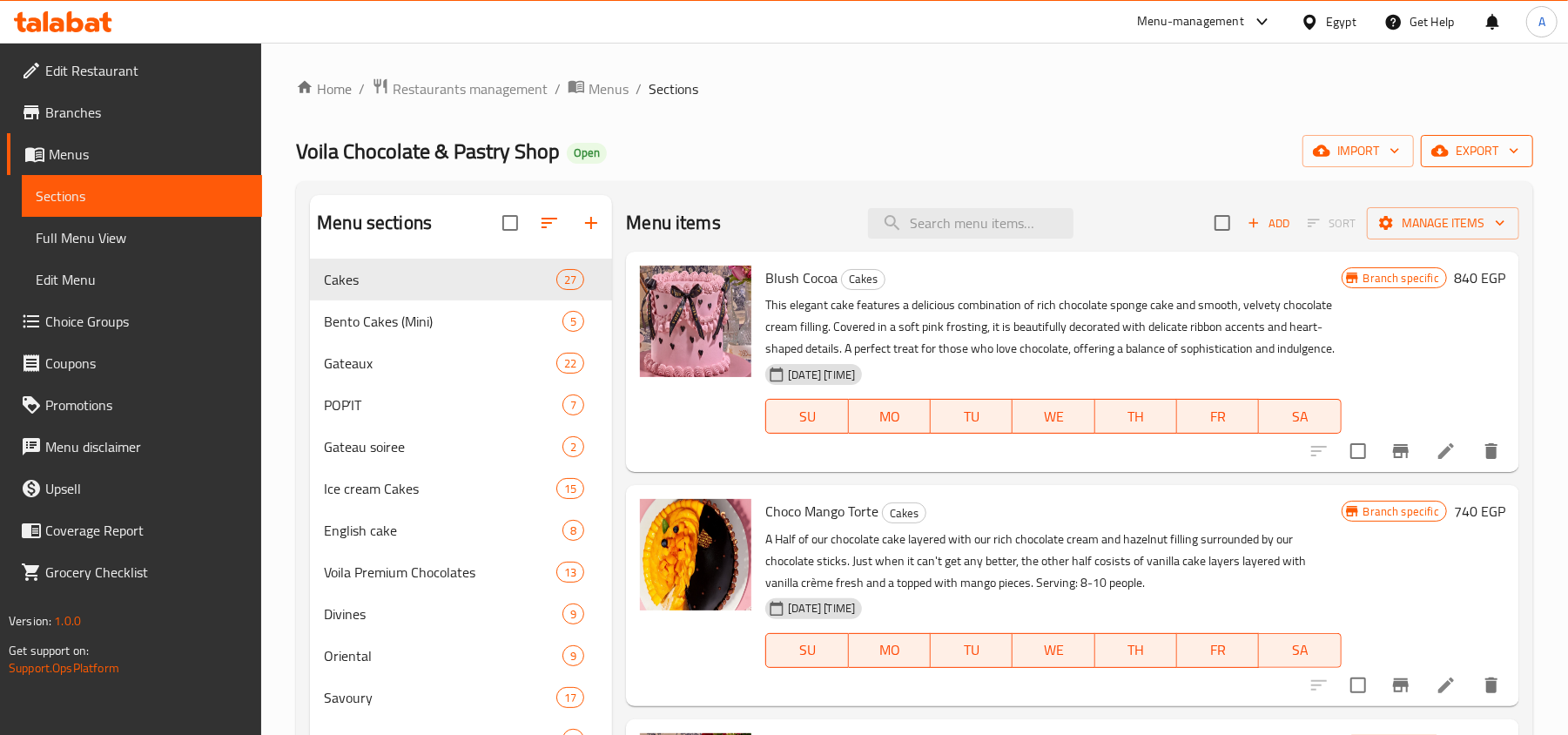 click on "export" at bounding box center (1477, 151) 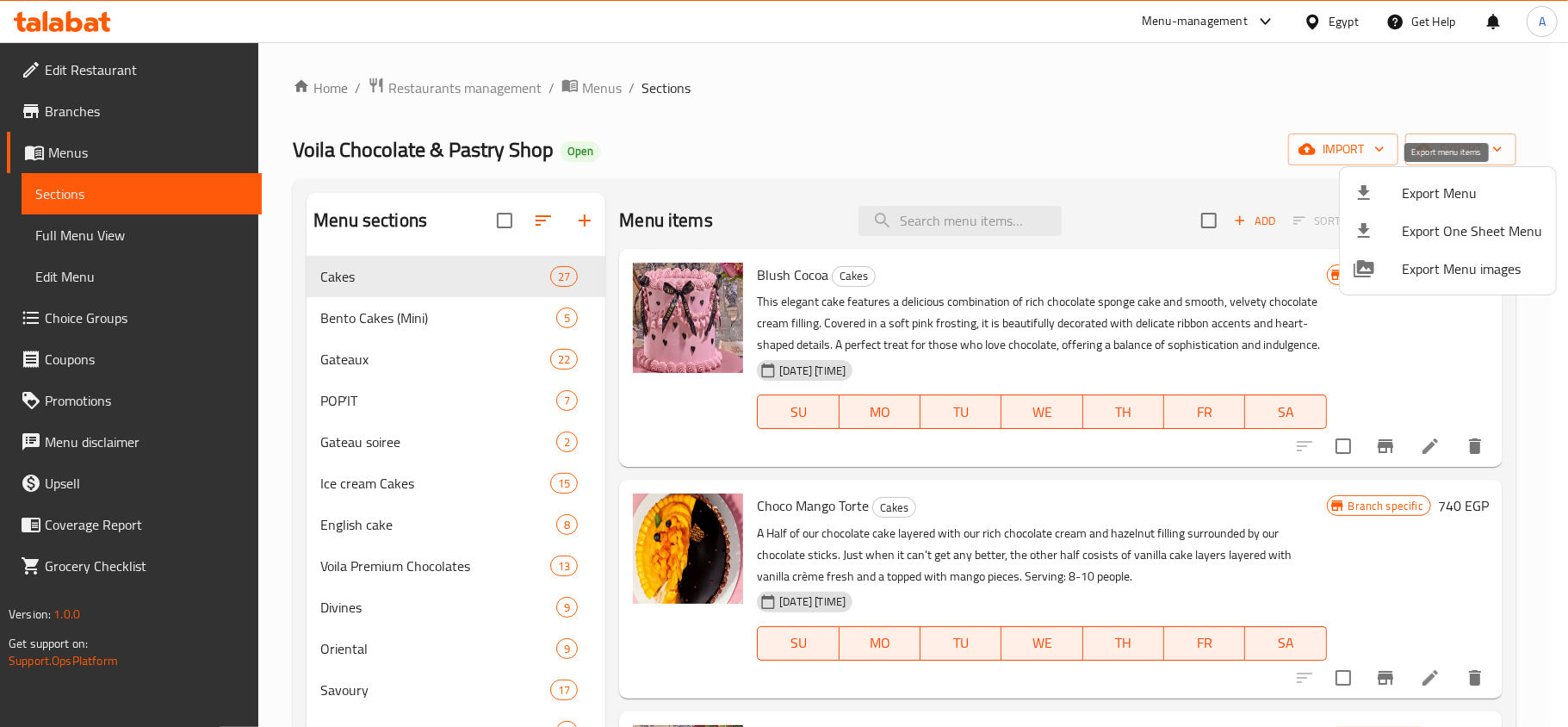 click on "Export Menu" at bounding box center [1472, 193] 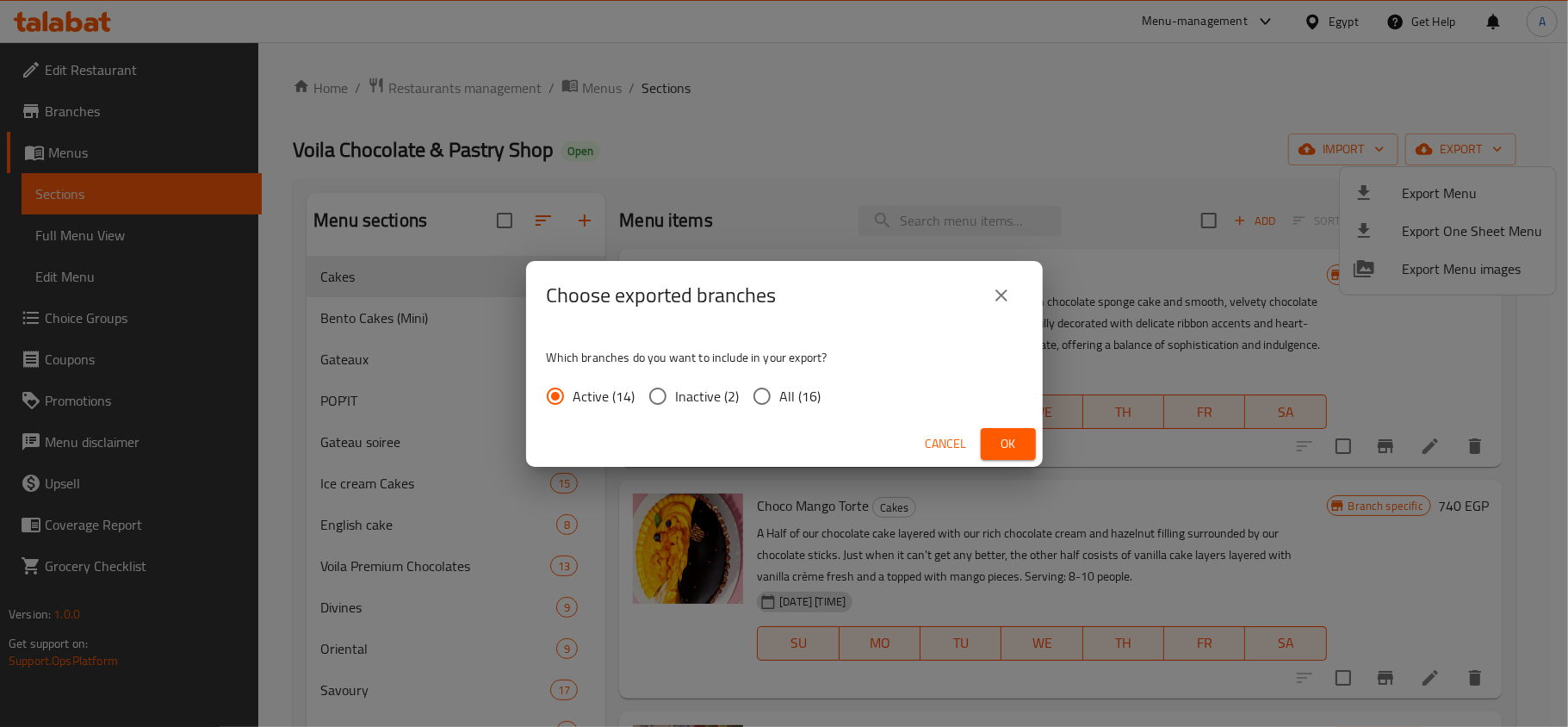 click on "All (16)" at bounding box center (762, 396) 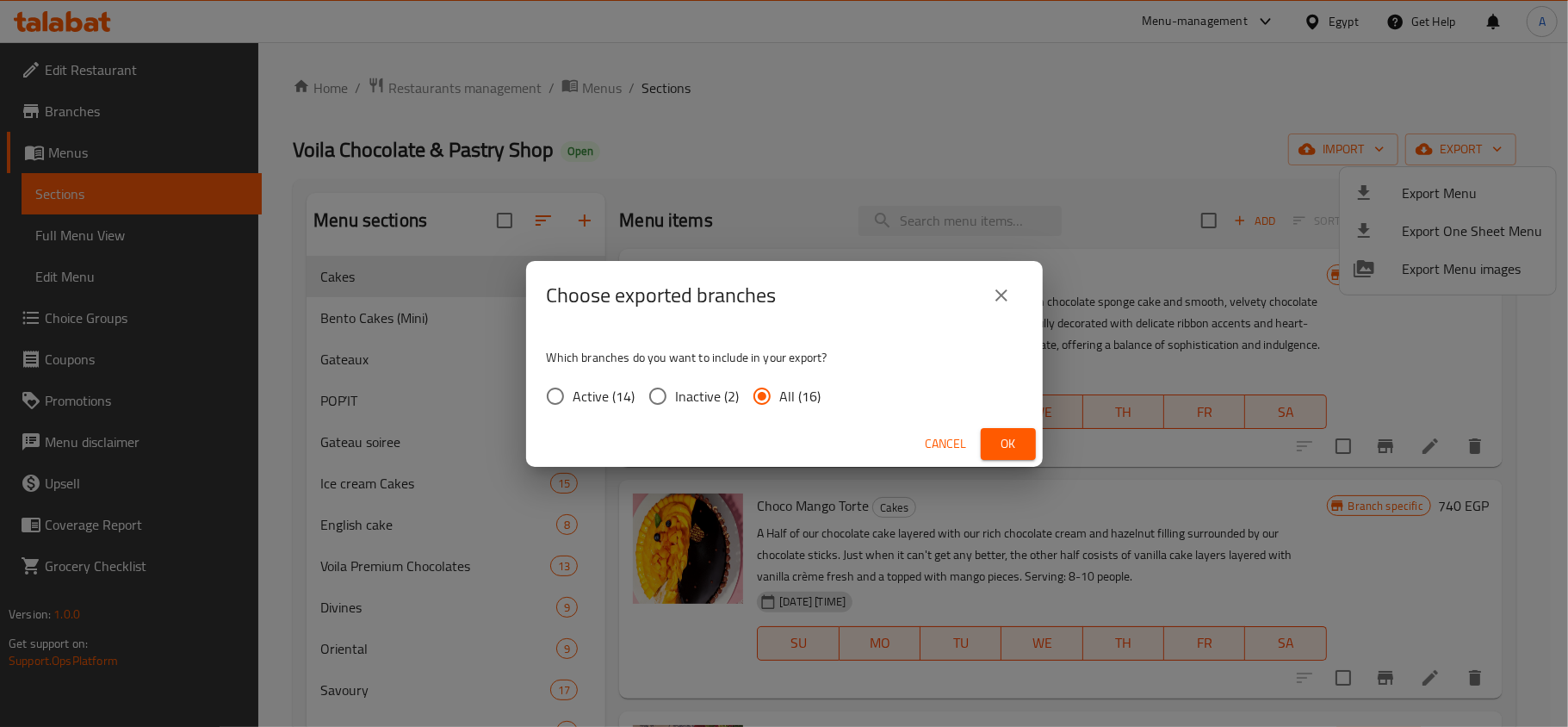 click on "Ok" at bounding box center (1008, 444) 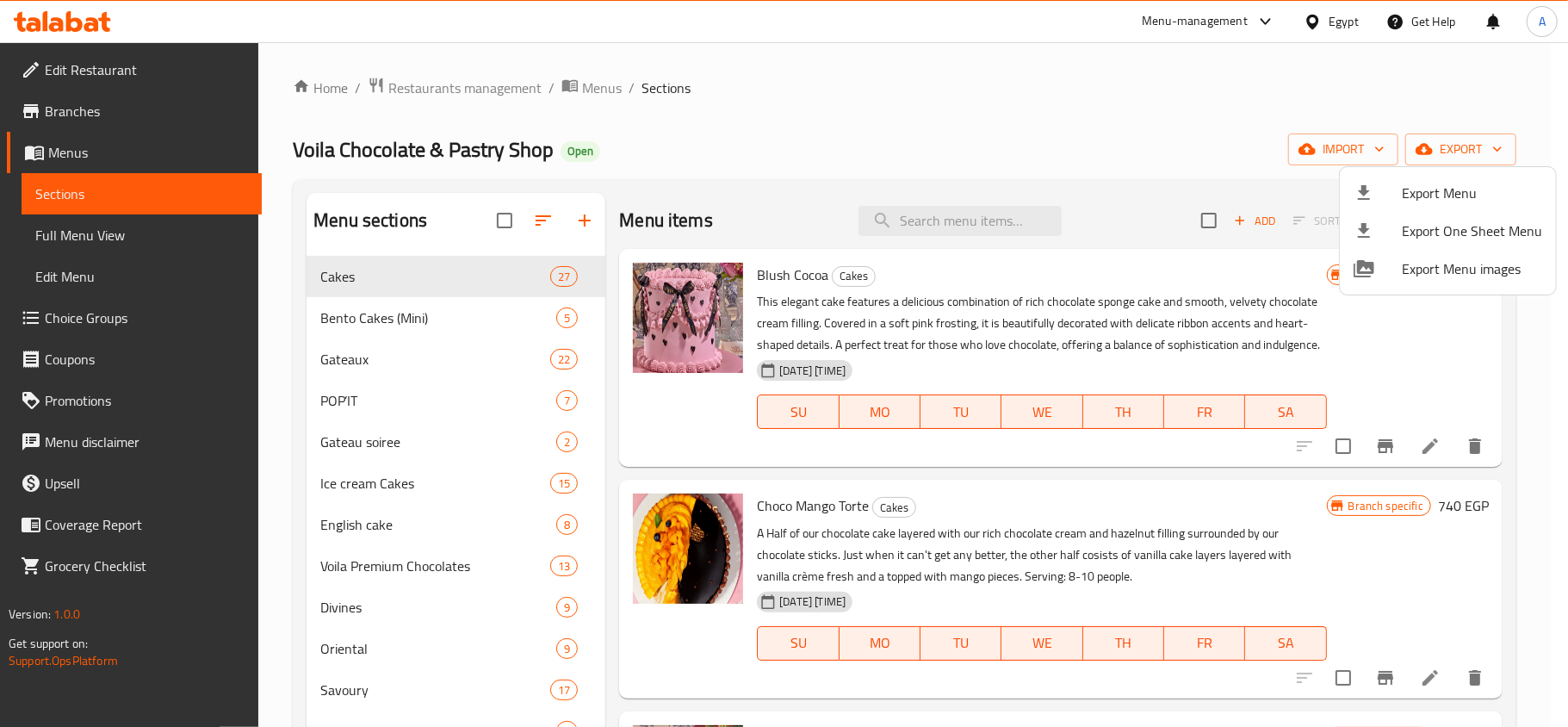click at bounding box center [784, 364] 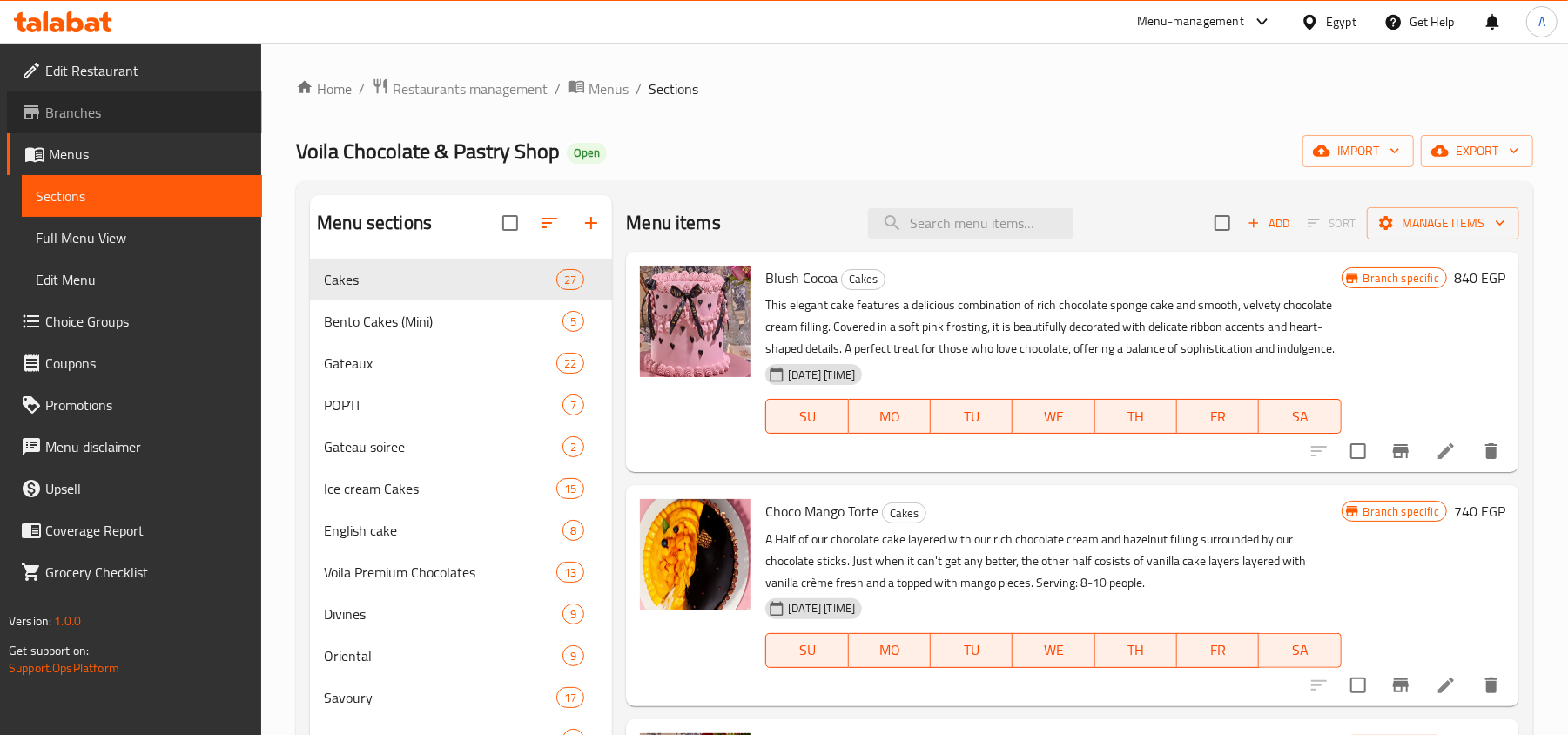 click on "Branches" at bounding box center [146, 112] 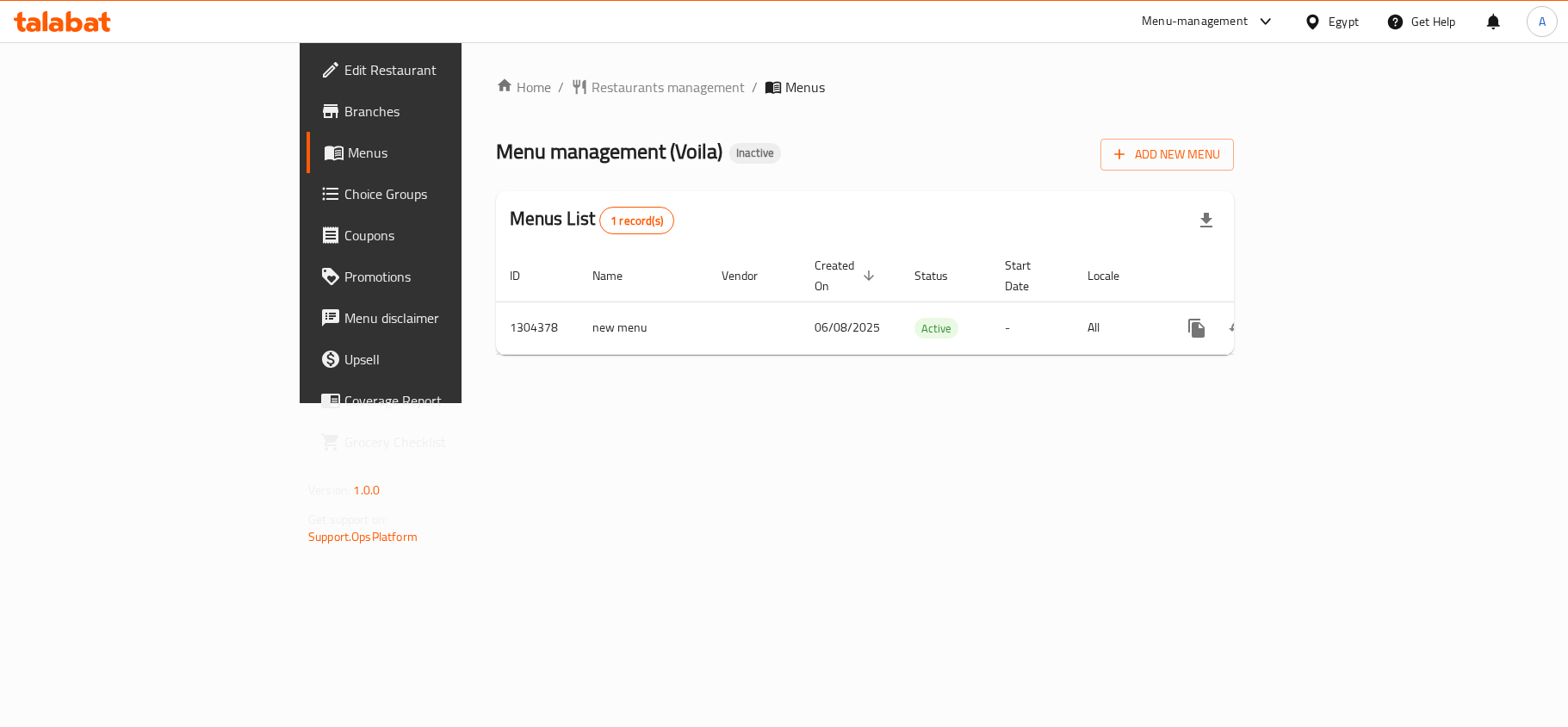 scroll, scrollTop: 0, scrollLeft: 0, axis: both 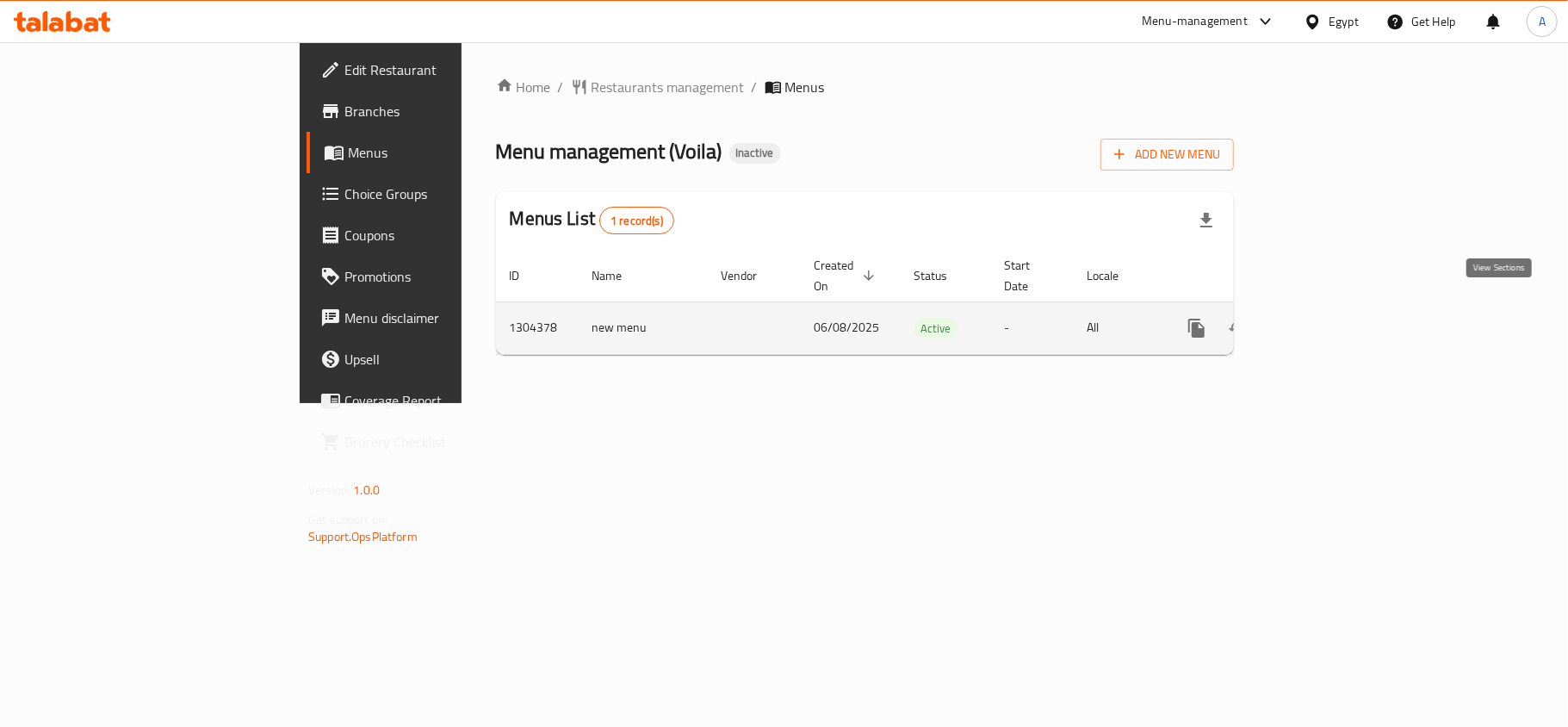 click 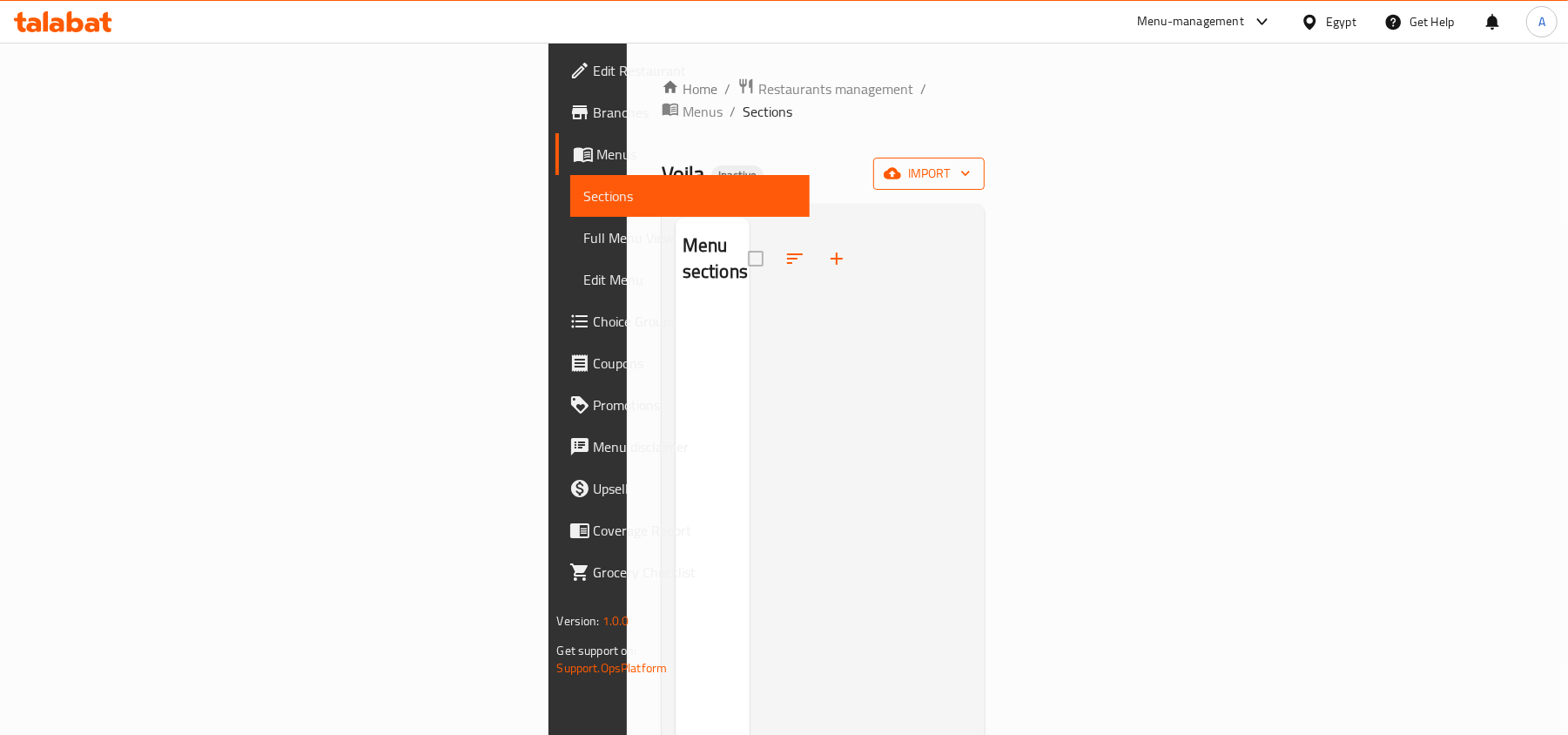 click on "import" at bounding box center [929, 173] 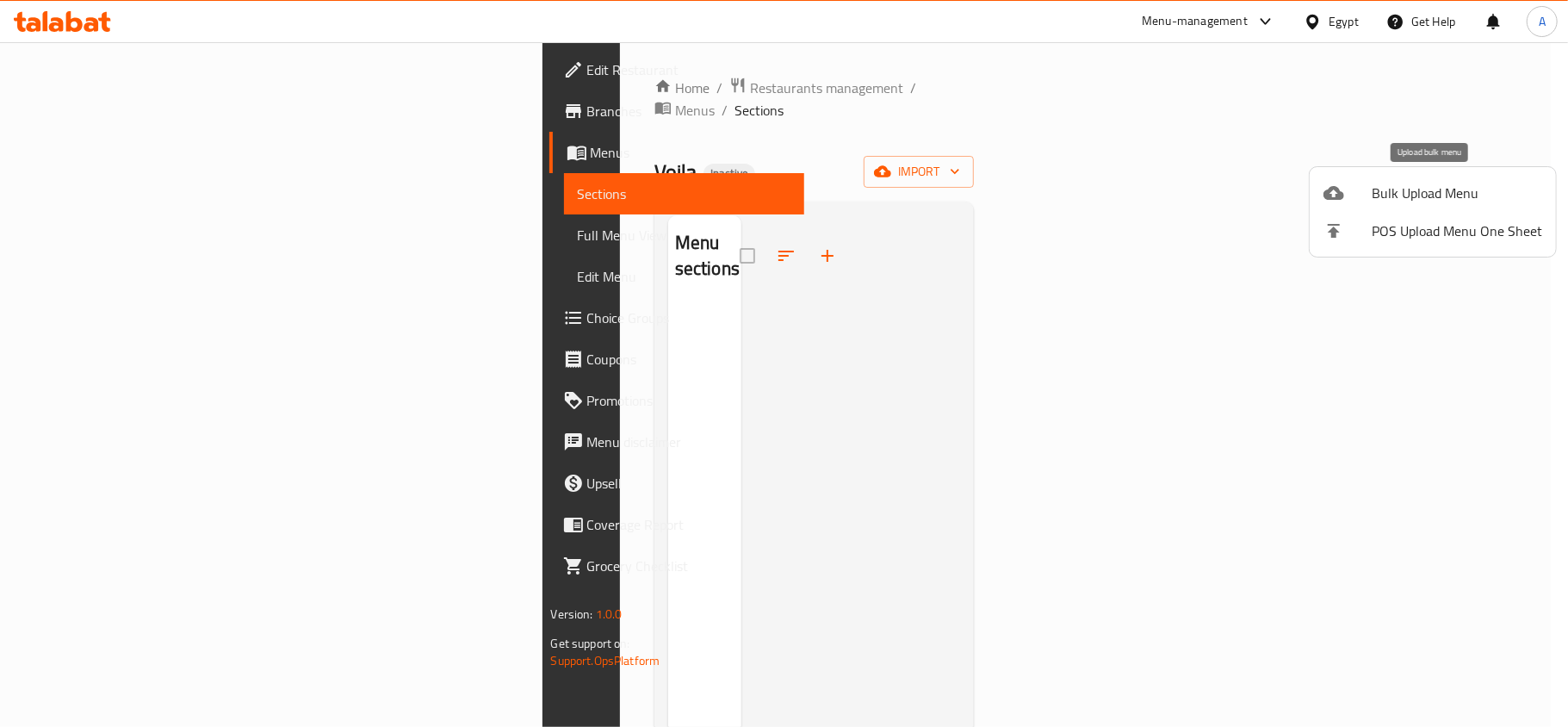 click on "Bulk Upload Menu" at bounding box center [1457, 193] 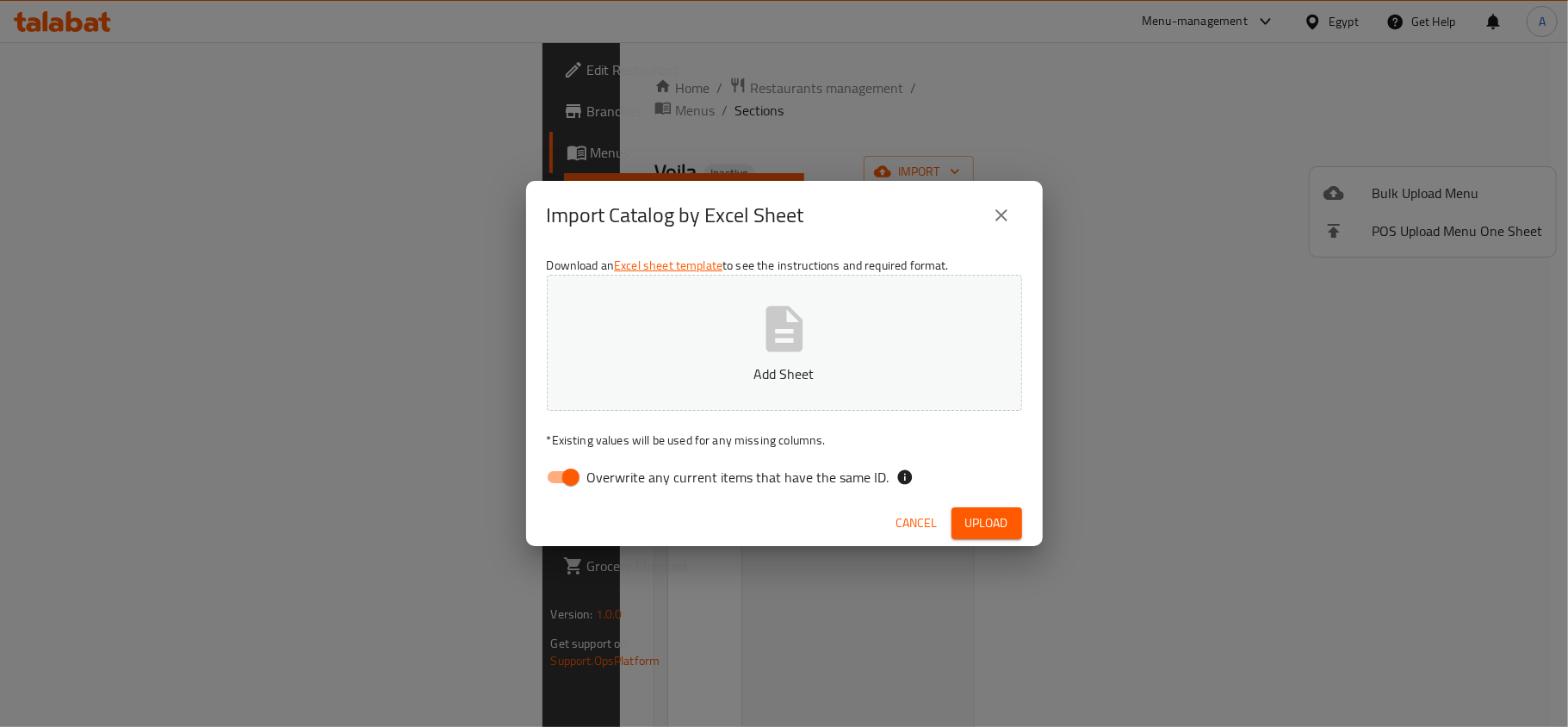 click on "Overwrite any current items that have the same ID." at bounding box center [571, 477] 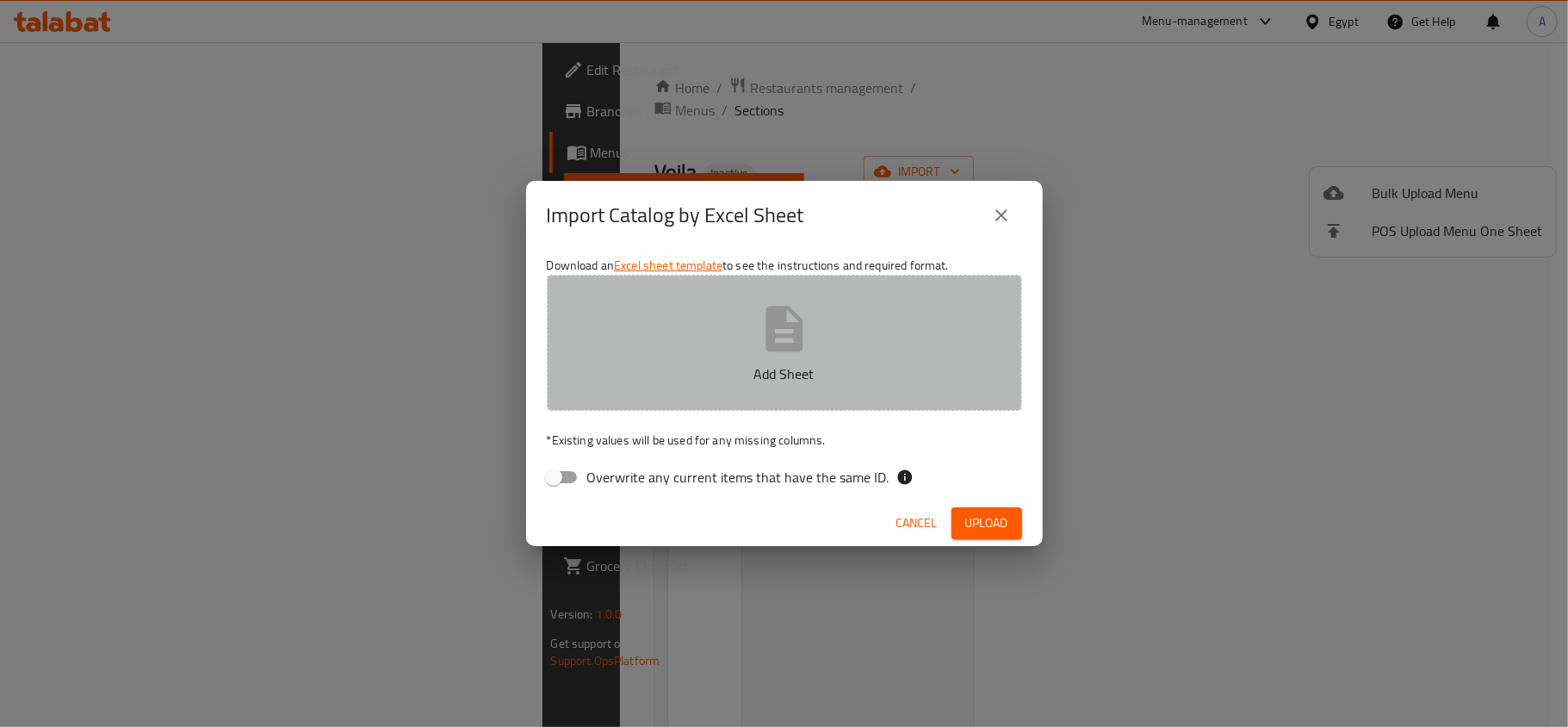 click on "Add Sheet" at bounding box center (784, 374) 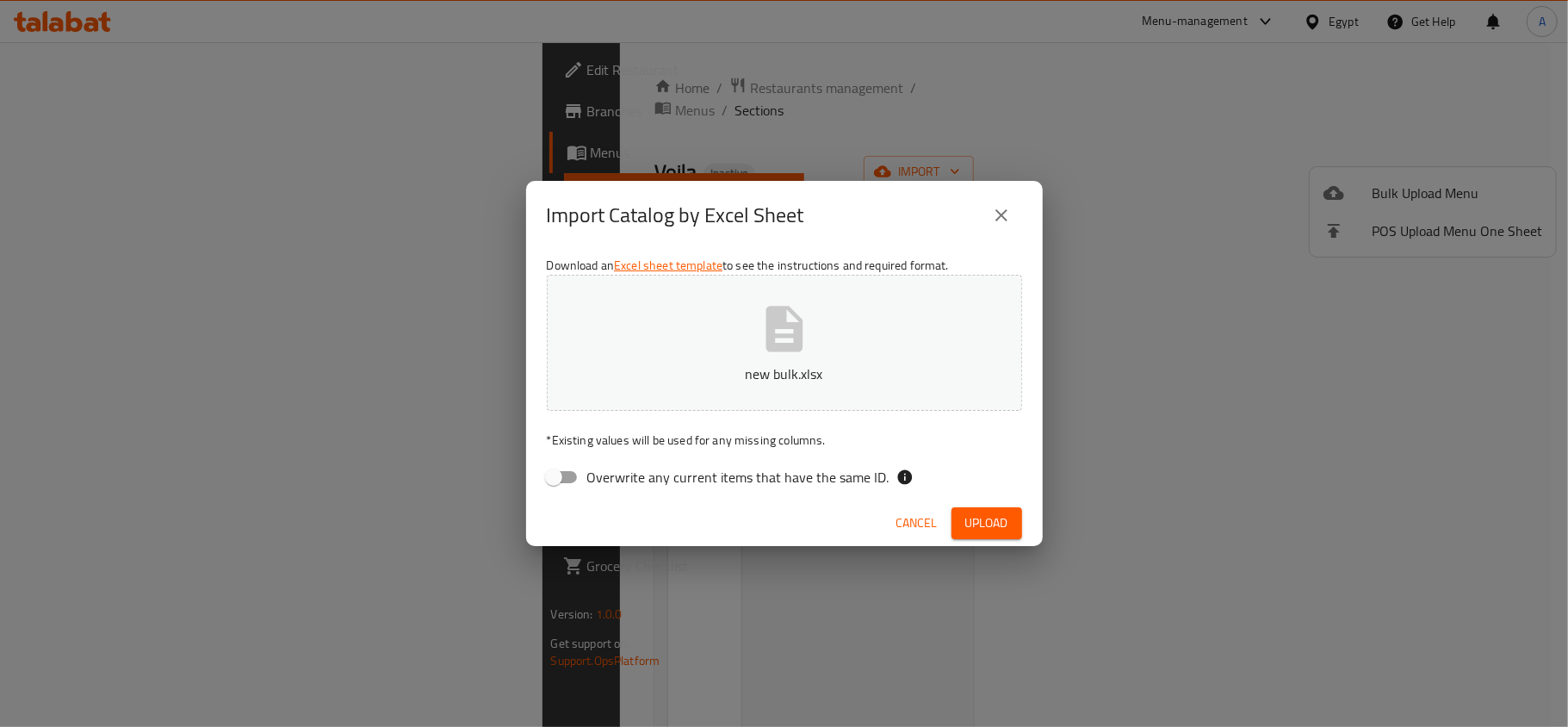 click on "Upload" at bounding box center [987, 523] 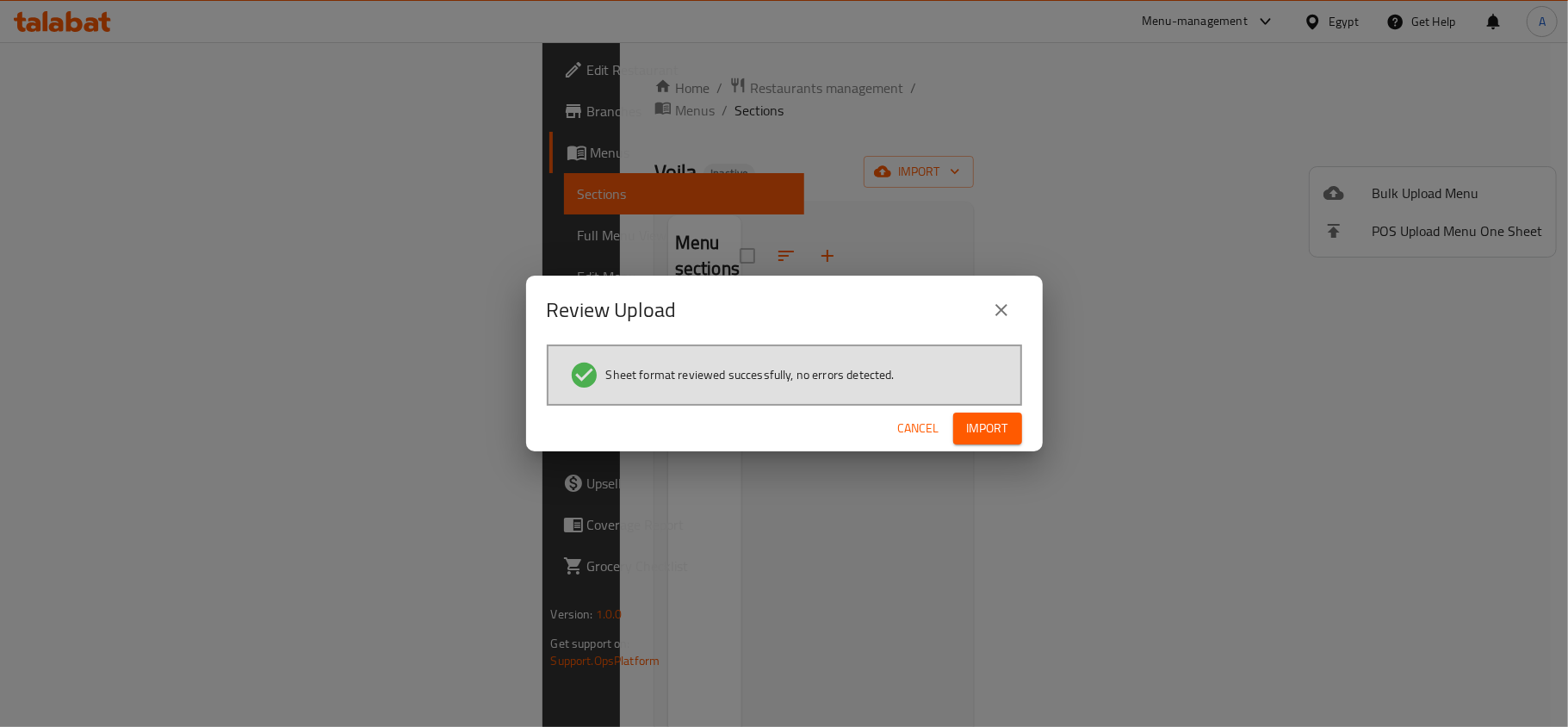 click on "Import" at bounding box center [988, 428] 